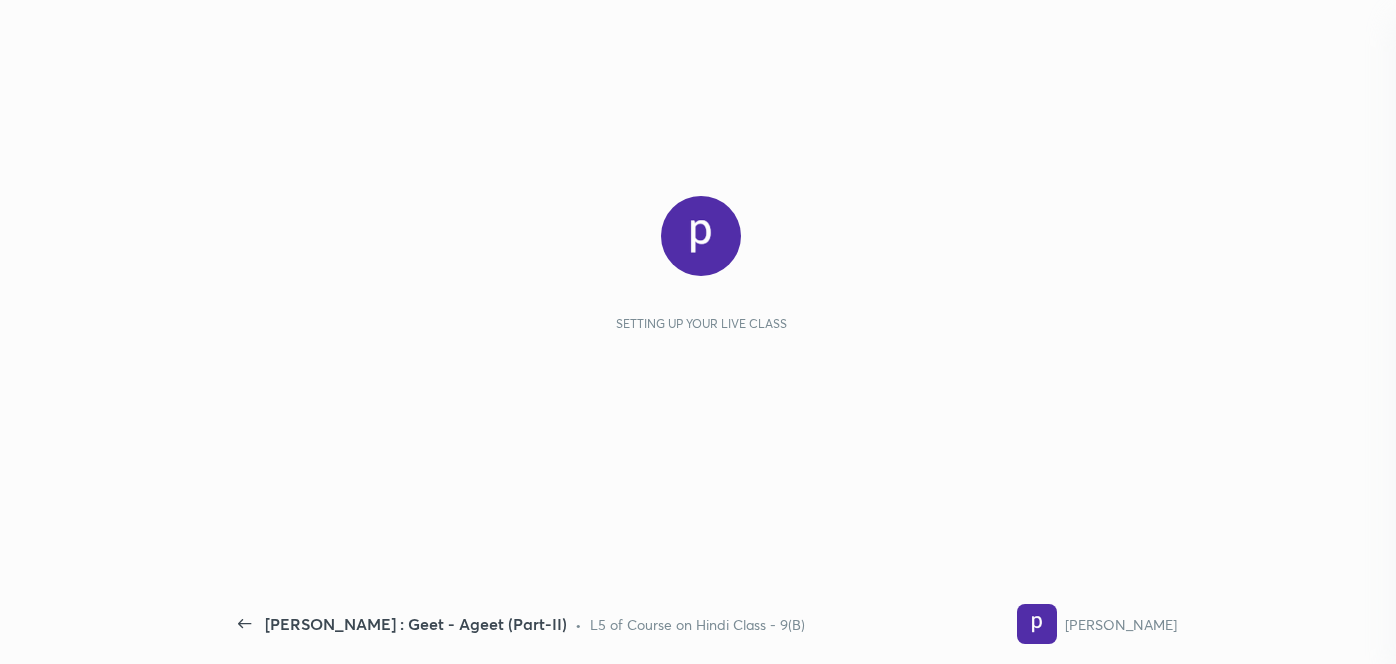 scroll, scrollTop: 0, scrollLeft: 0, axis: both 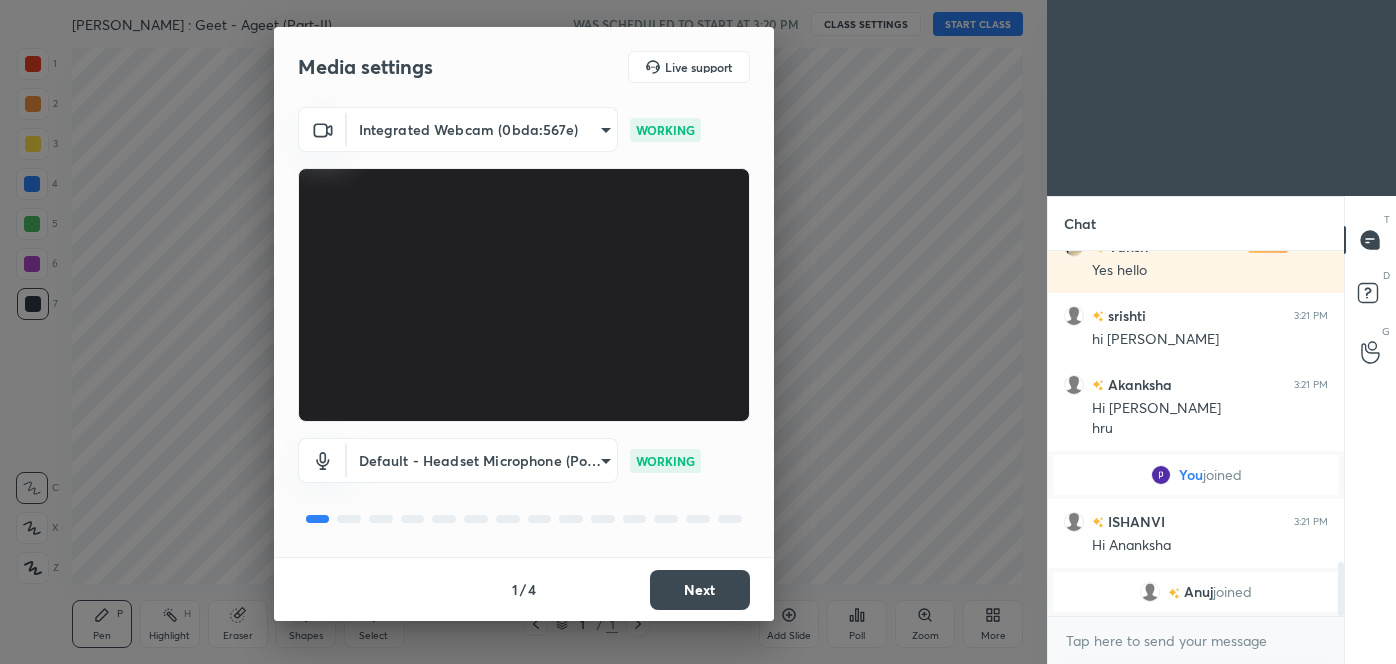 click on "Next" at bounding box center (700, 590) 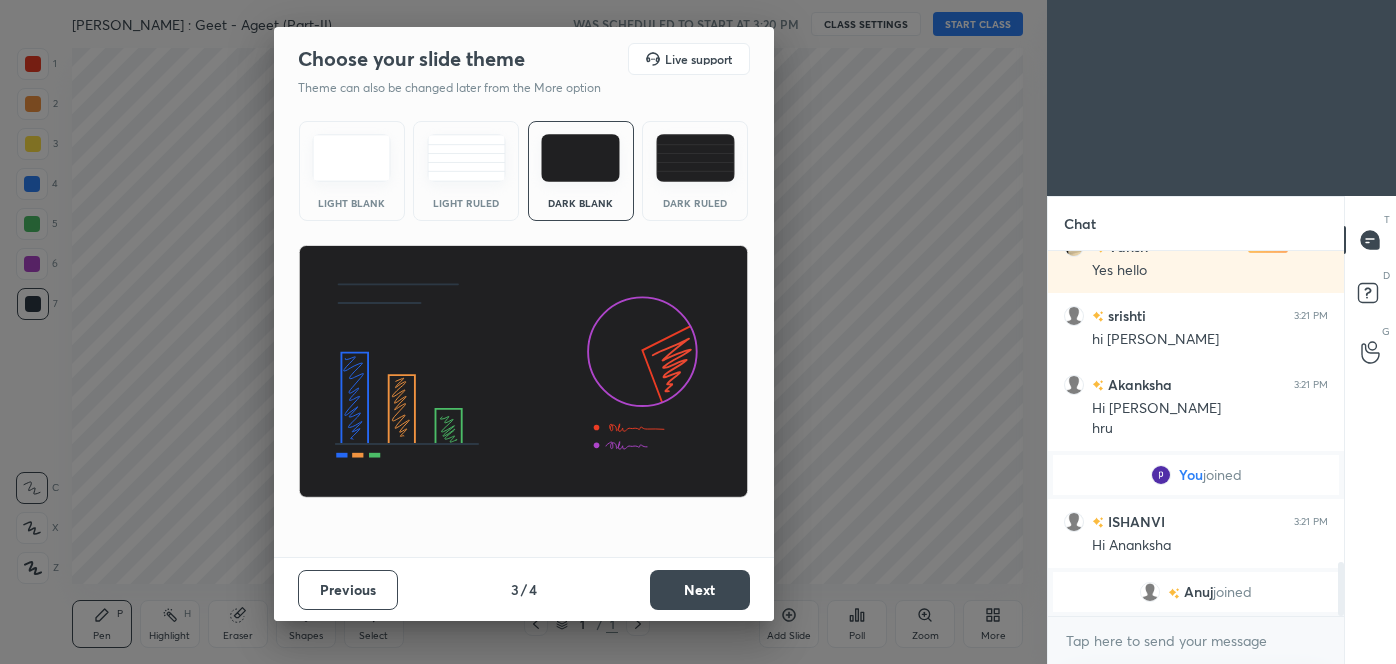 click on "Next" at bounding box center (700, 590) 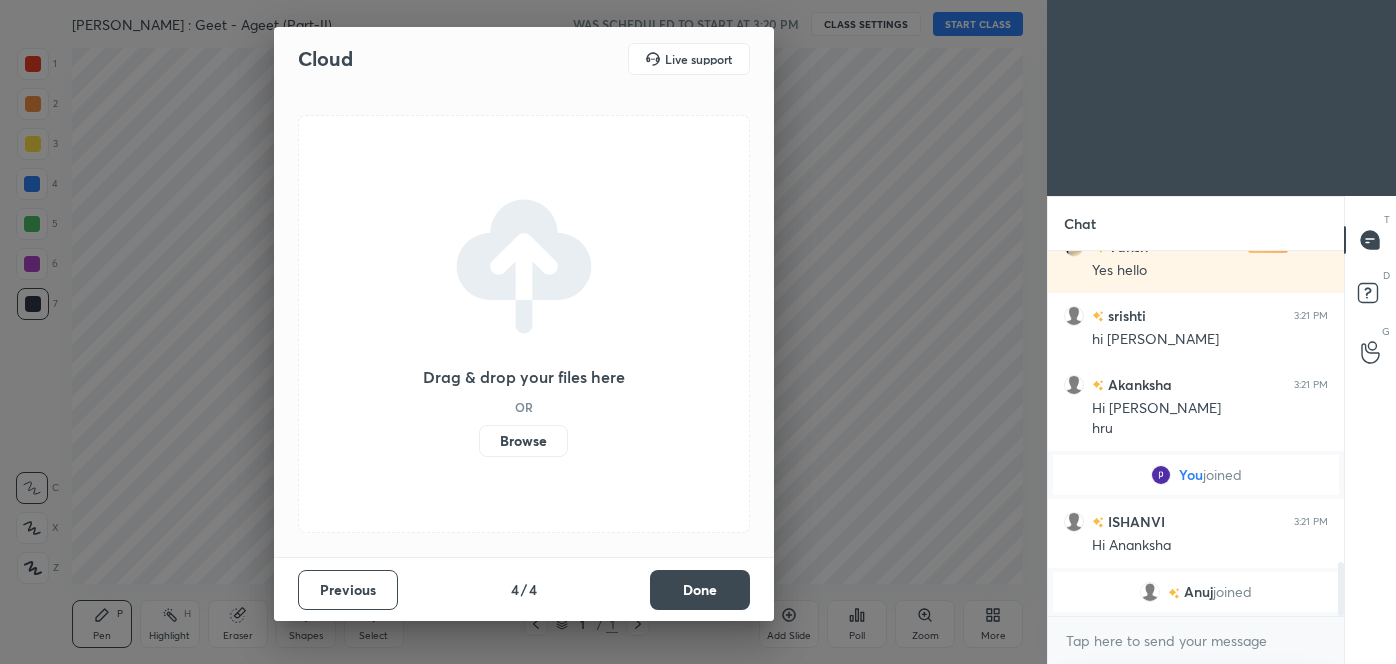 click on "Done" at bounding box center [700, 590] 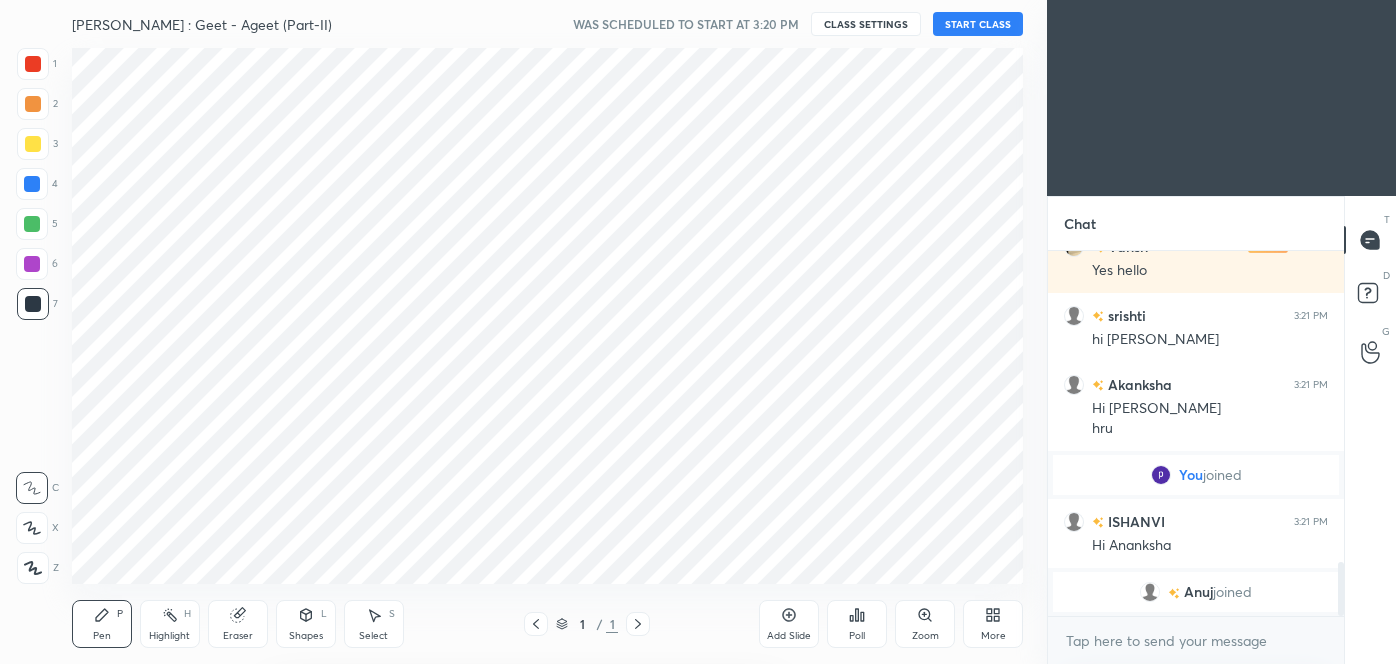 click on "Cloud Live support Drag & drop your files here OR Browse Previous 4 / 4 Done" at bounding box center (523, 332) 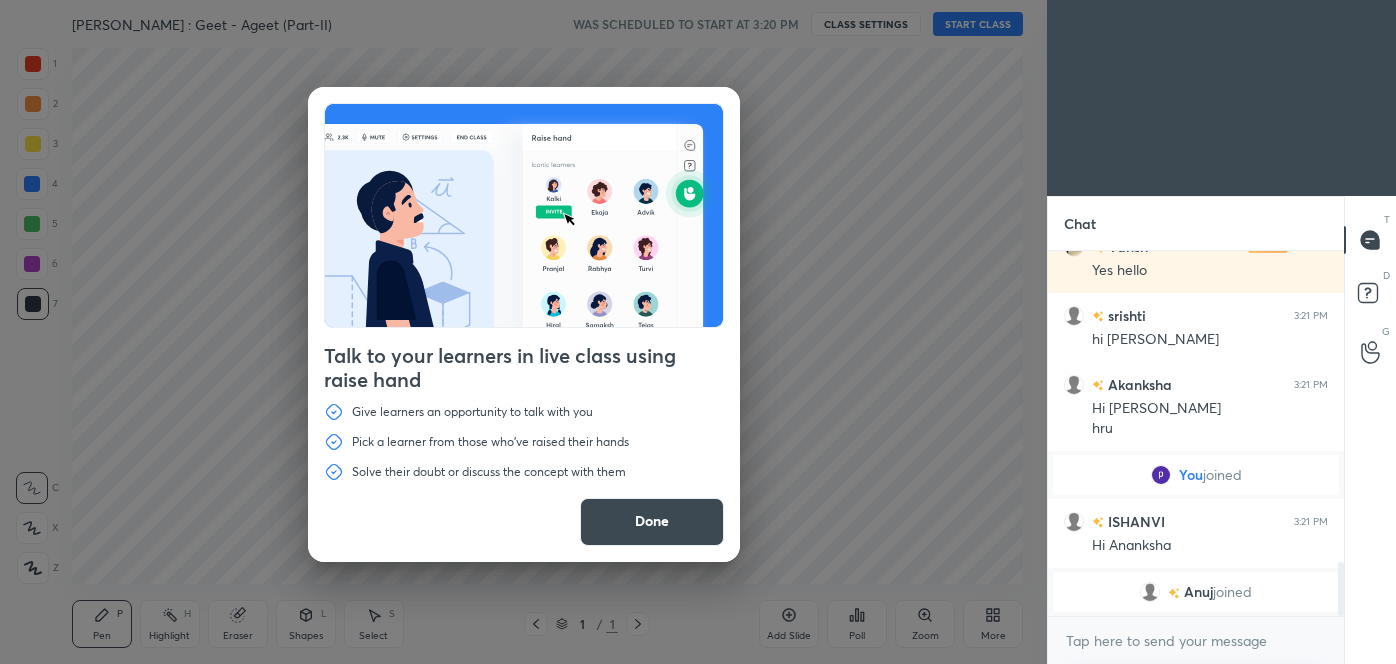 click on "Done" at bounding box center [652, 522] 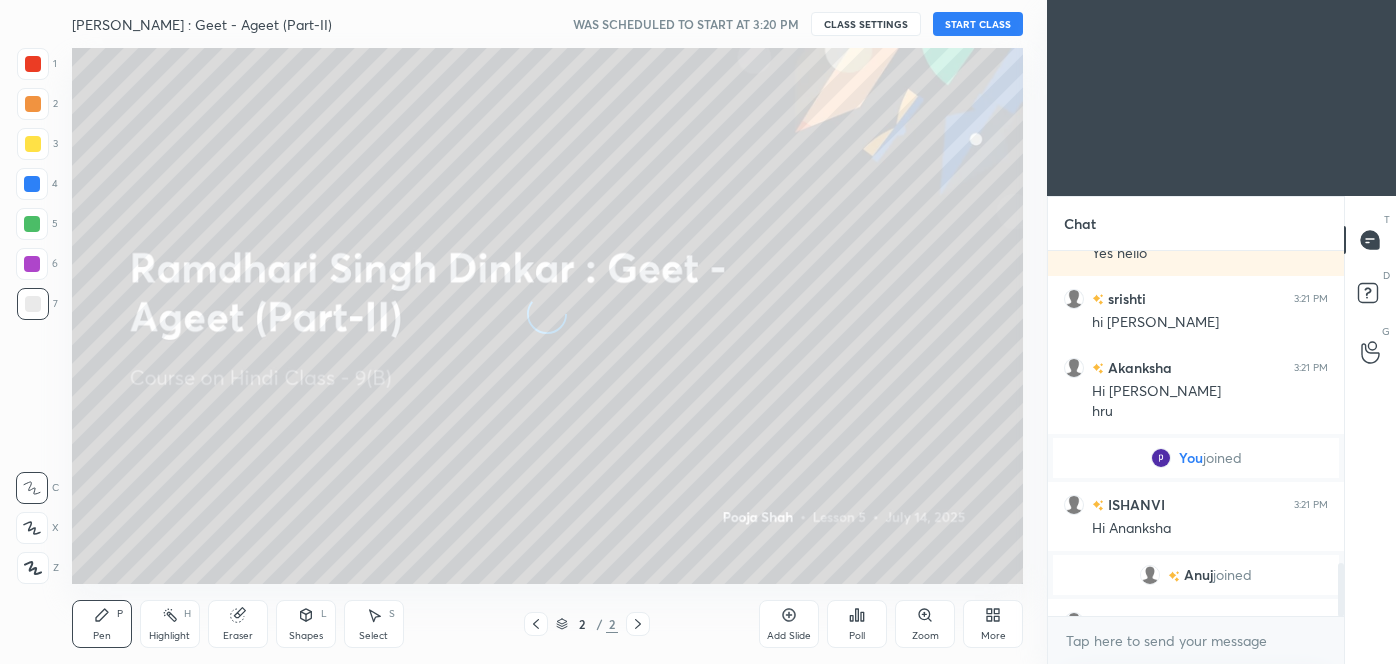 scroll, scrollTop: 2147, scrollLeft: 0, axis: vertical 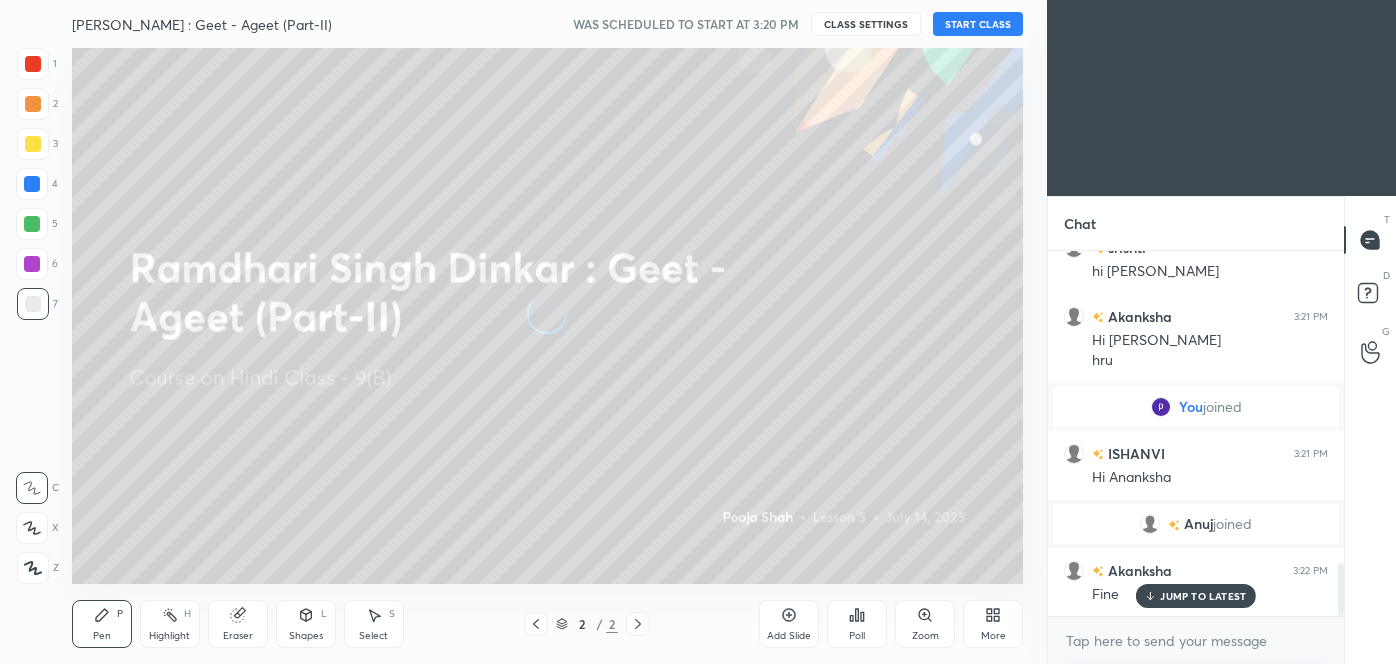 click on "START CLASS" at bounding box center [978, 24] 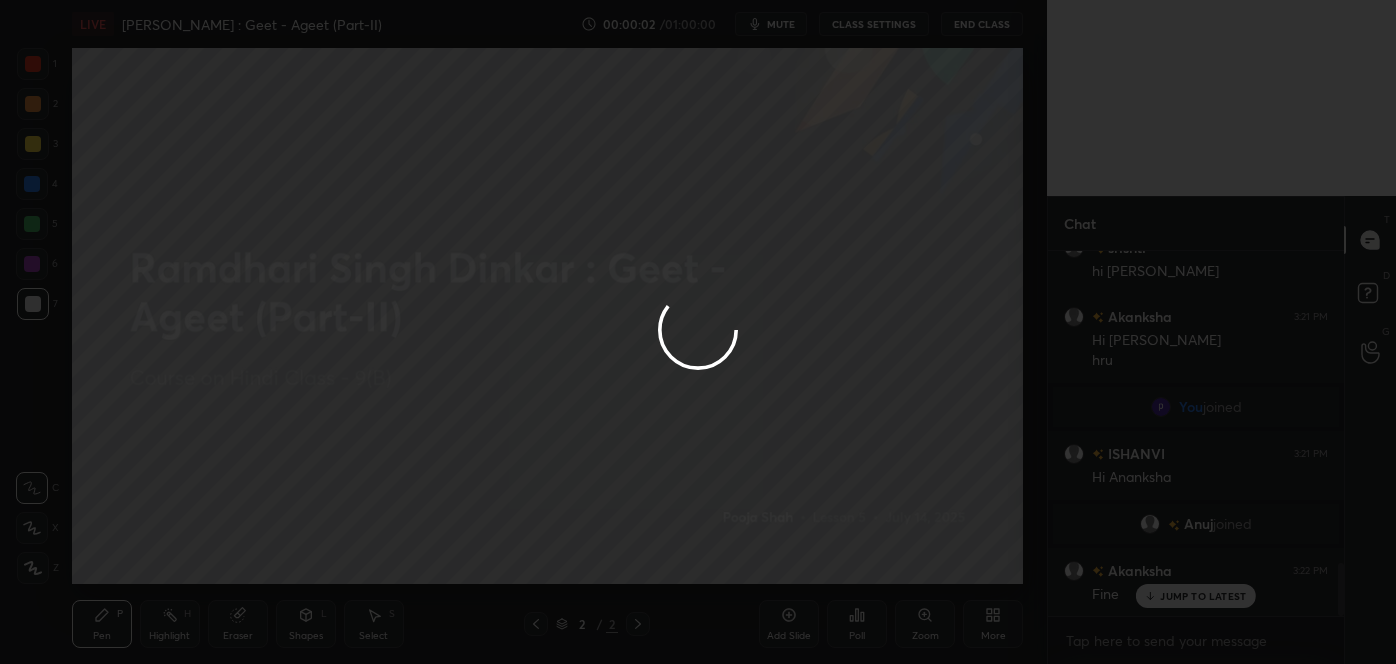 click at bounding box center (698, 332) 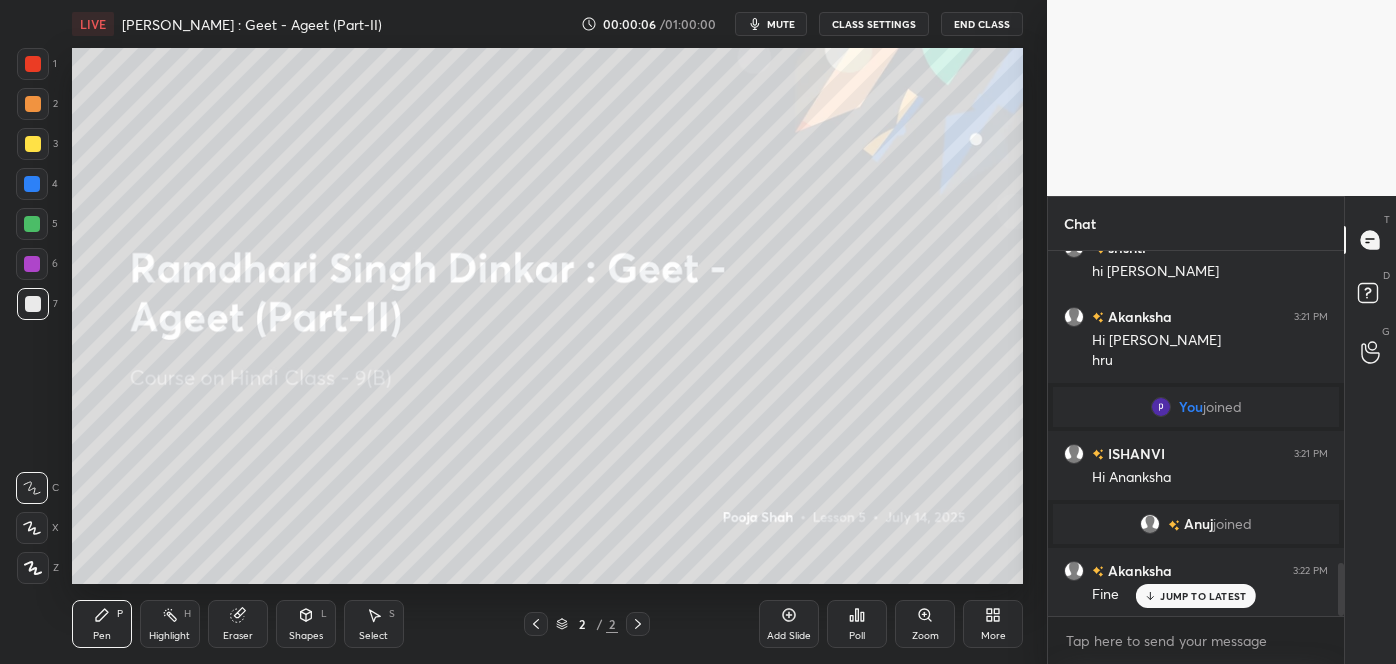 click on "JUMP TO LATEST" at bounding box center (1203, 596) 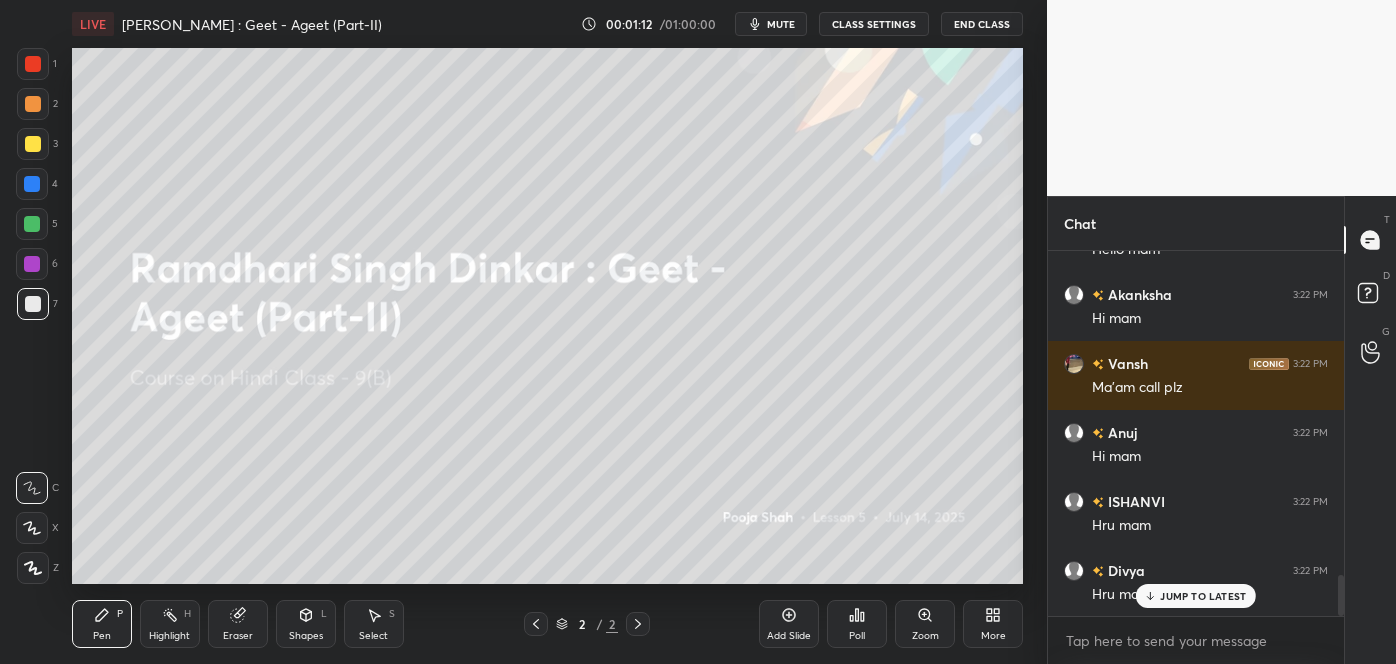 scroll, scrollTop: 2954, scrollLeft: 0, axis: vertical 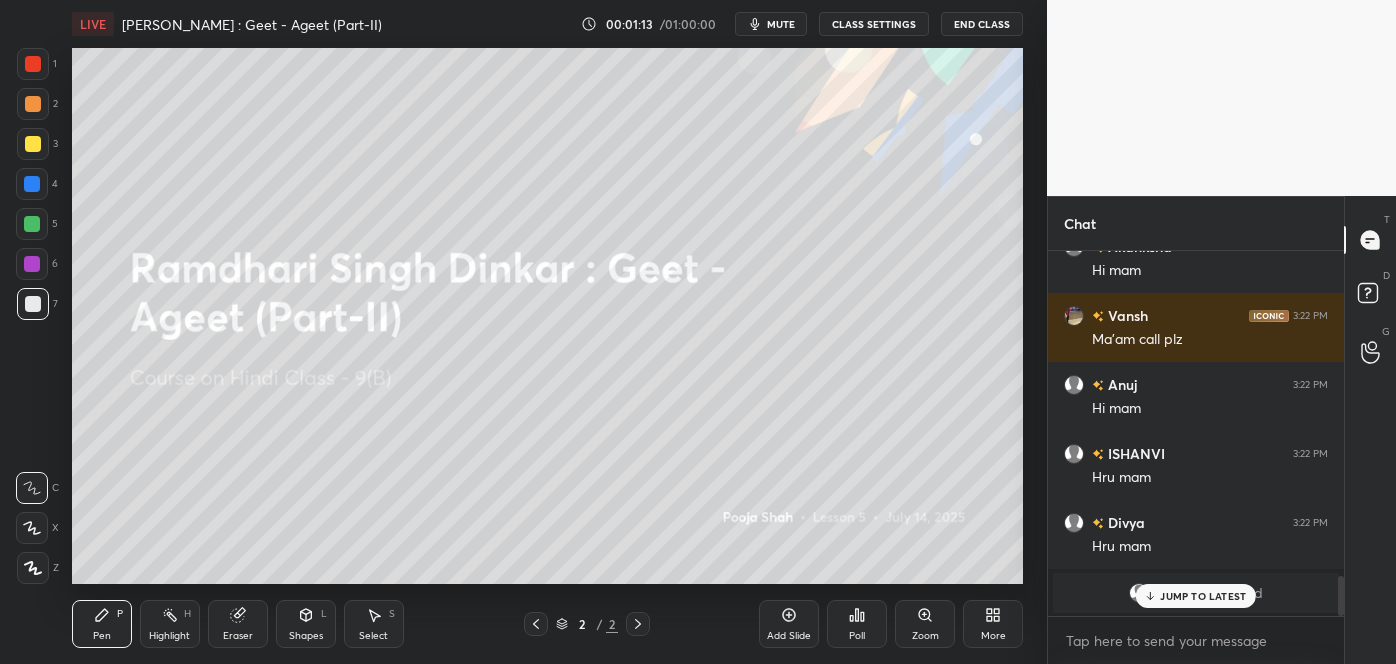 click on "JUMP TO LATEST" at bounding box center [1203, 596] 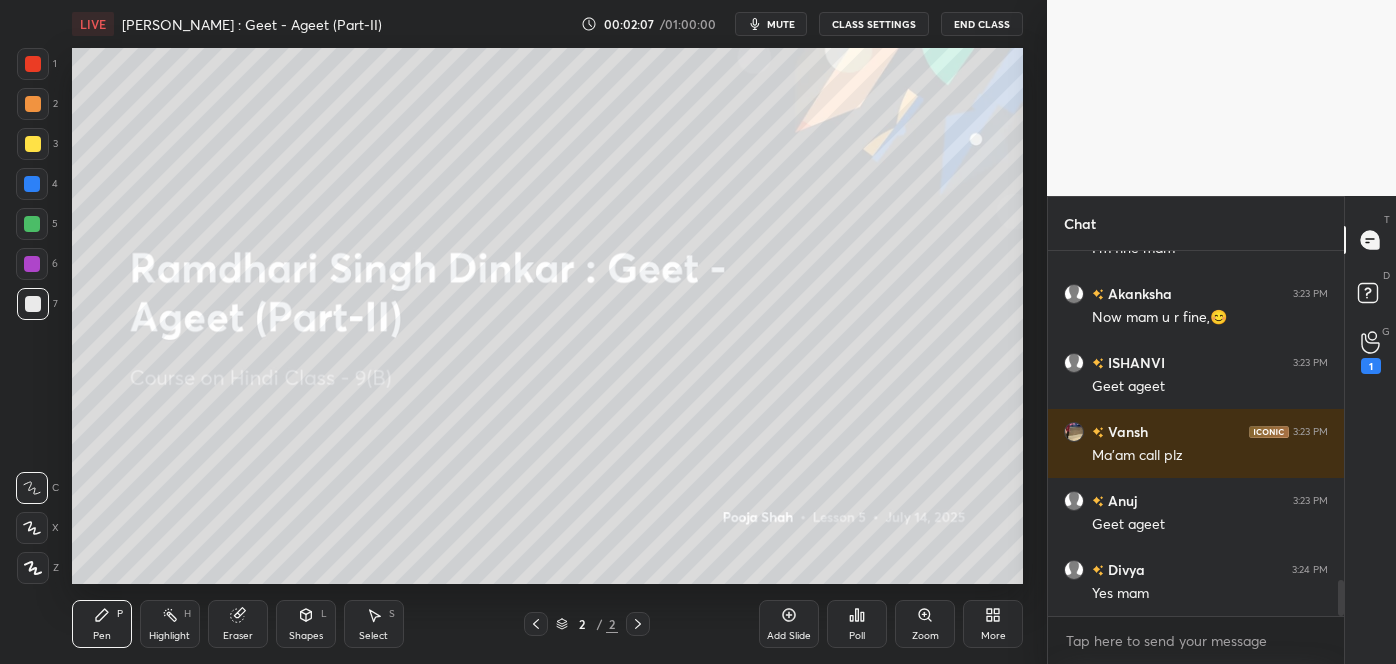 scroll, scrollTop: 3365, scrollLeft: 0, axis: vertical 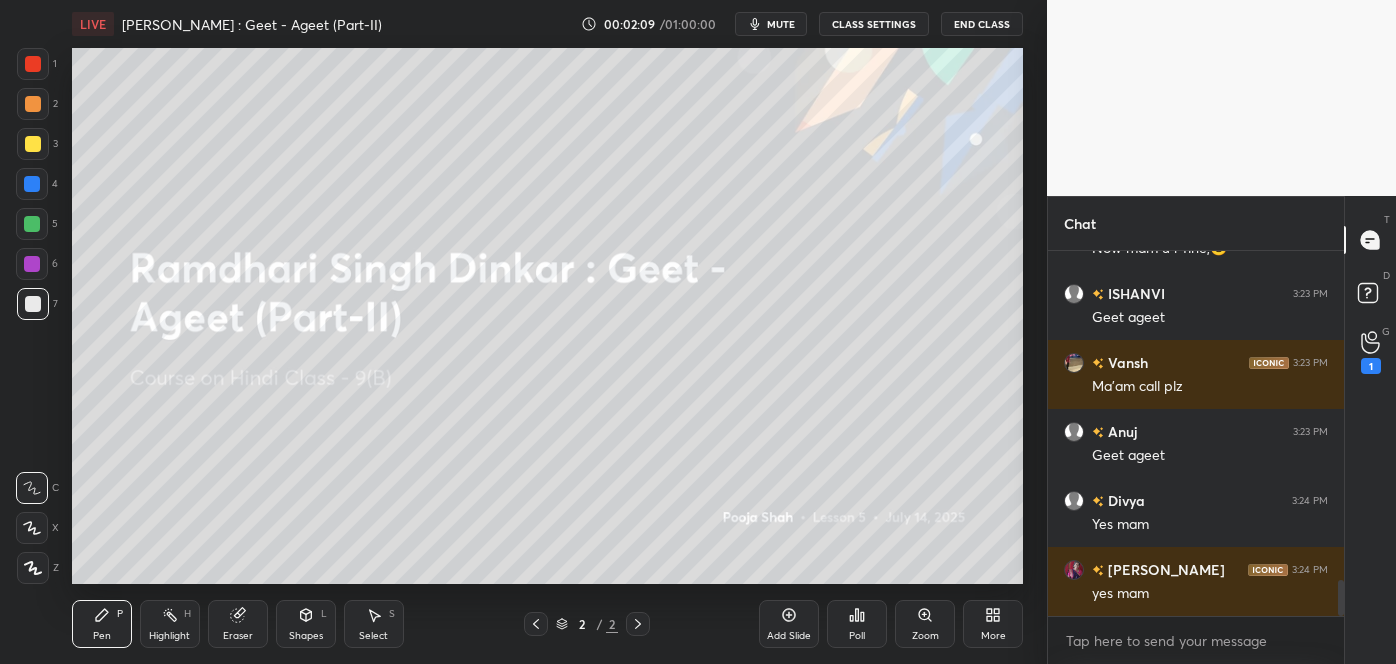 click on "Eraser" at bounding box center (238, 624) 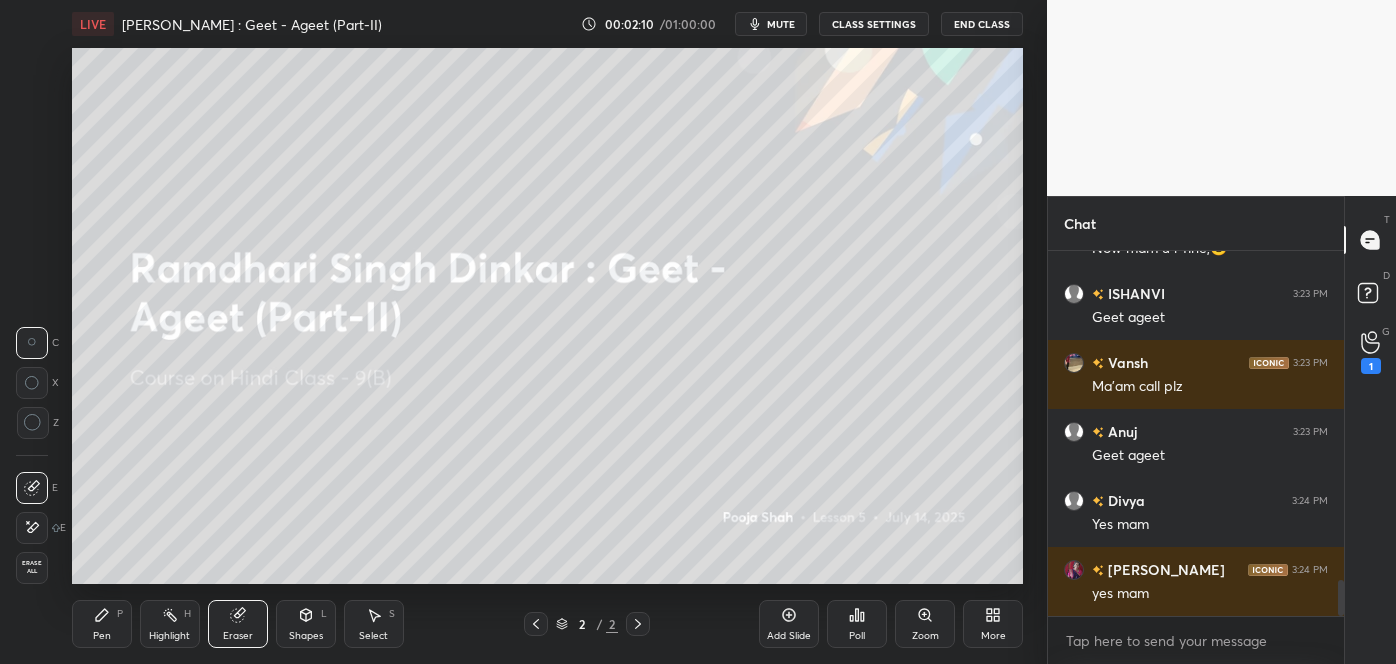 click 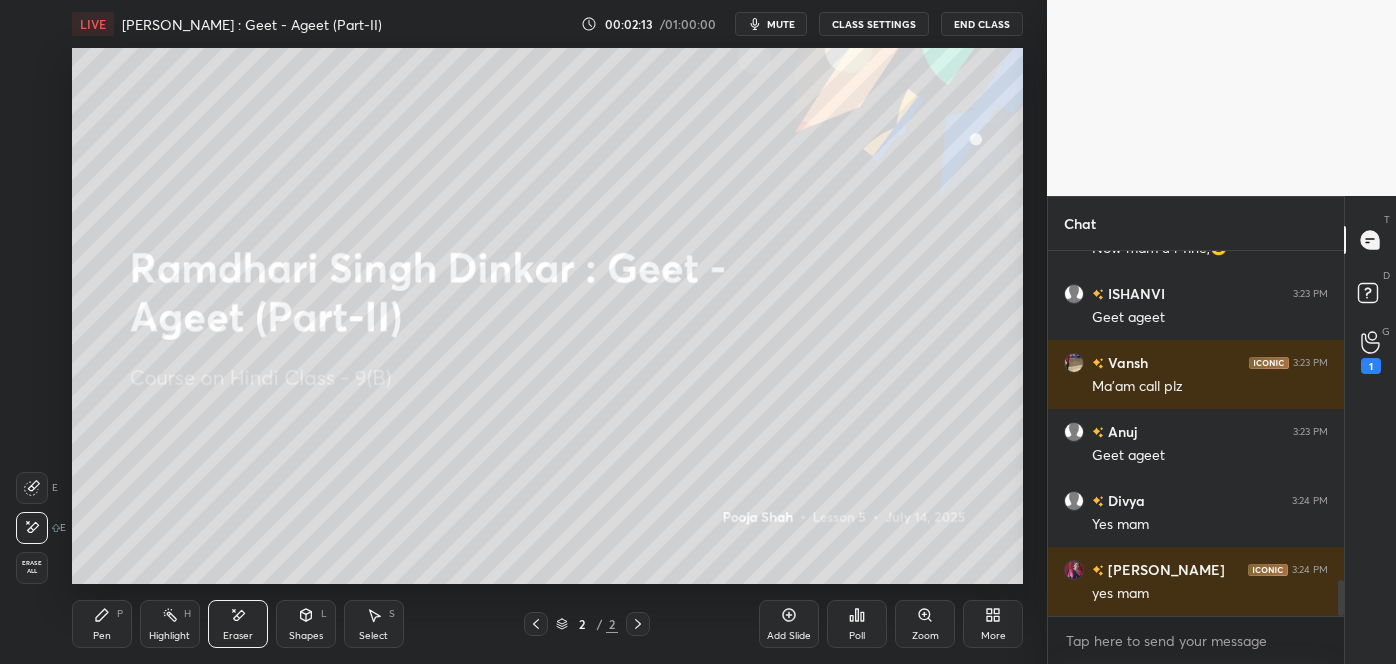click 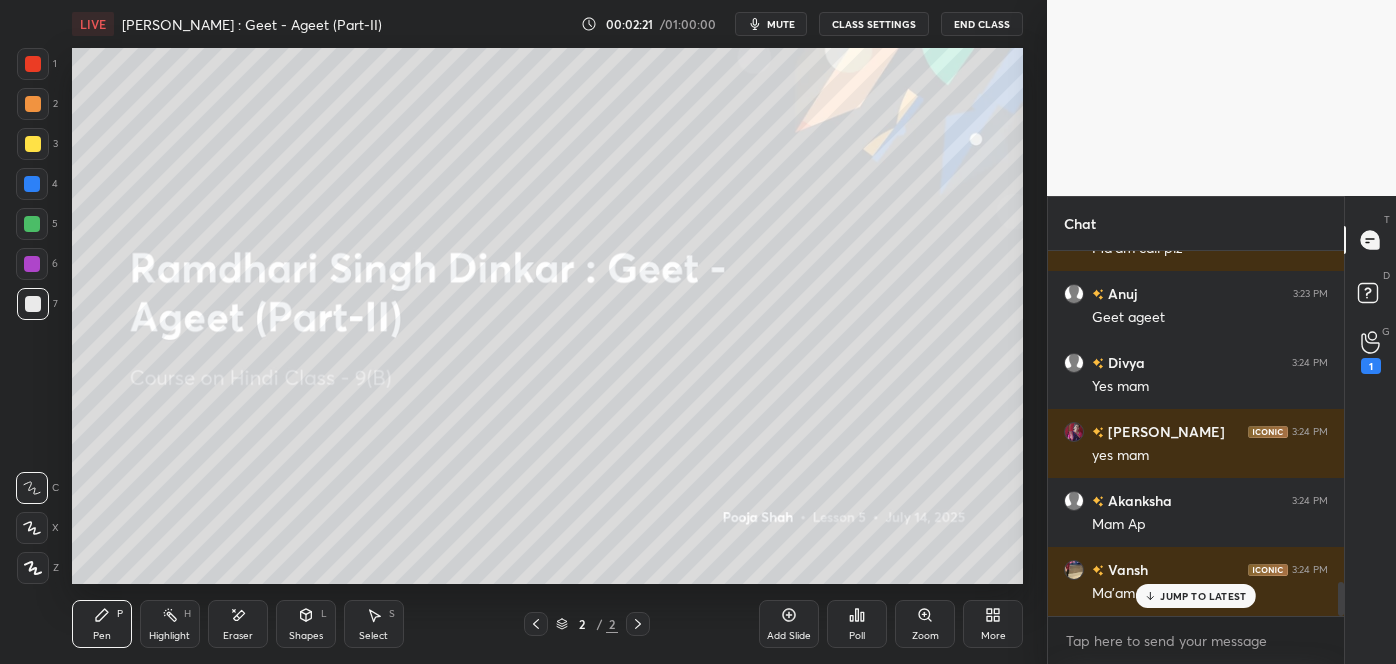 scroll, scrollTop: 3571, scrollLeft: 0, axis: vertical 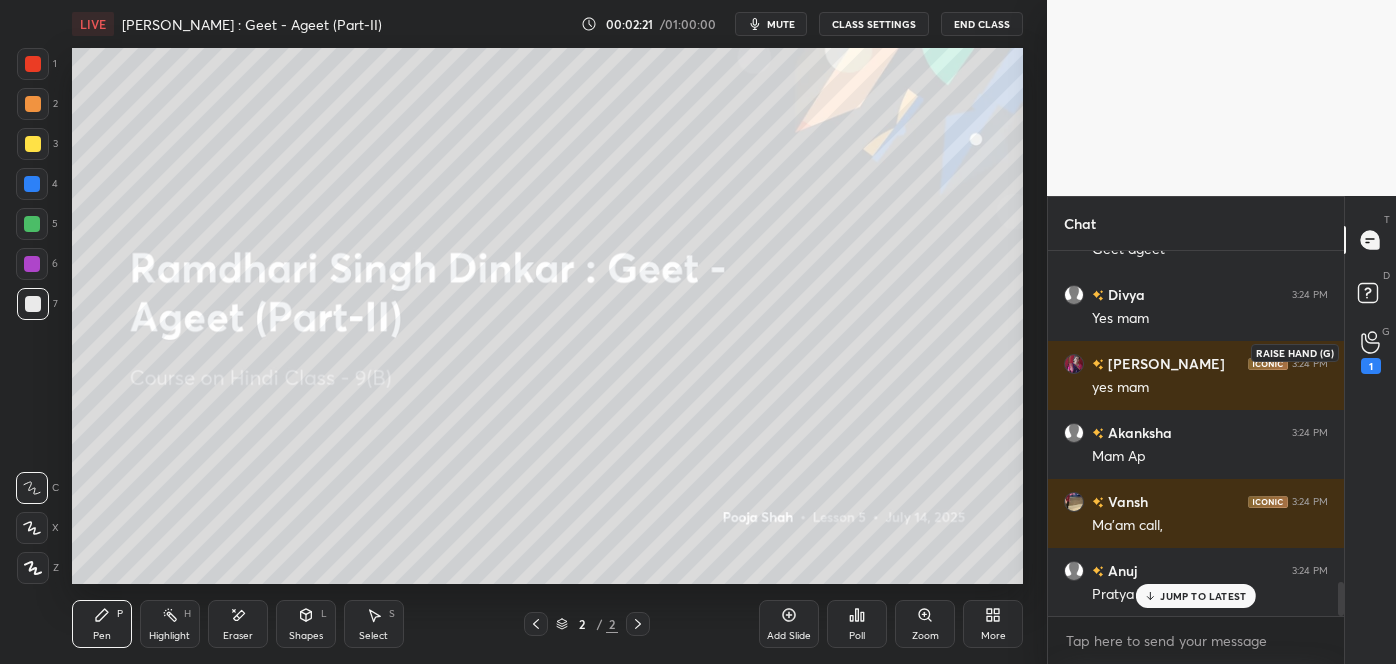 click on "1" at bounding box center (1371, 366) 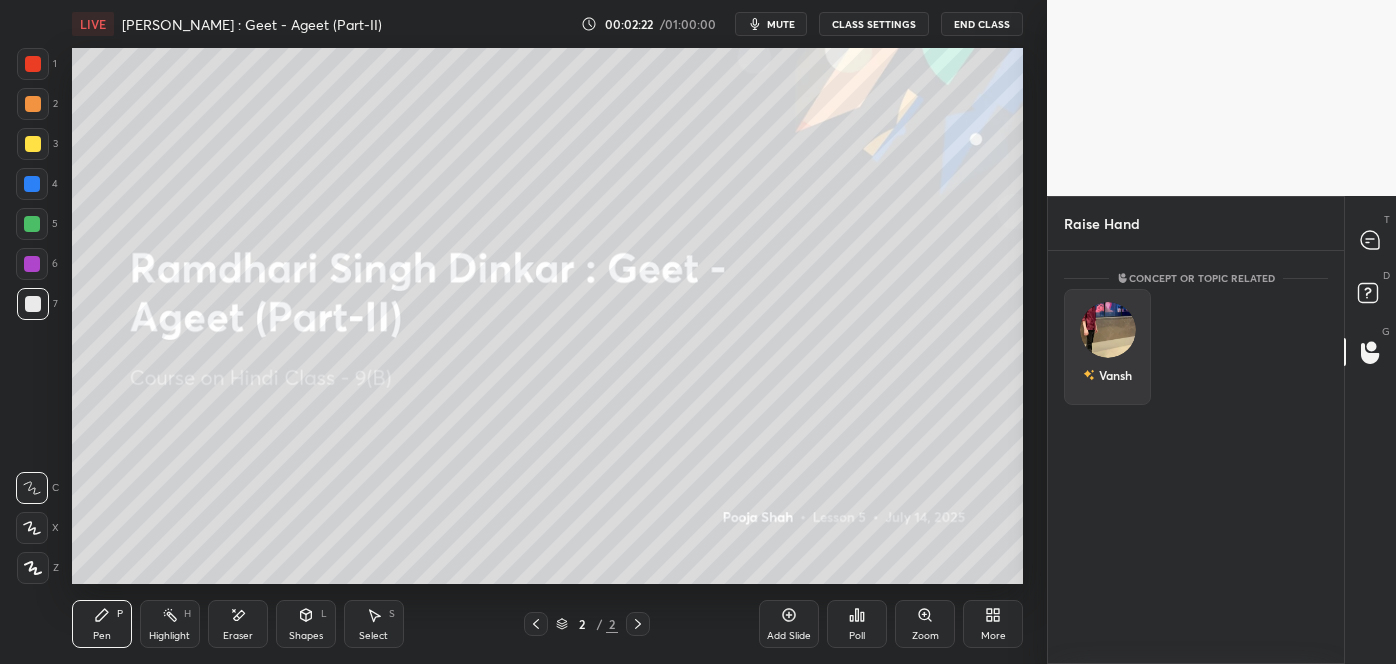 click at bounding box center [1108, 330] 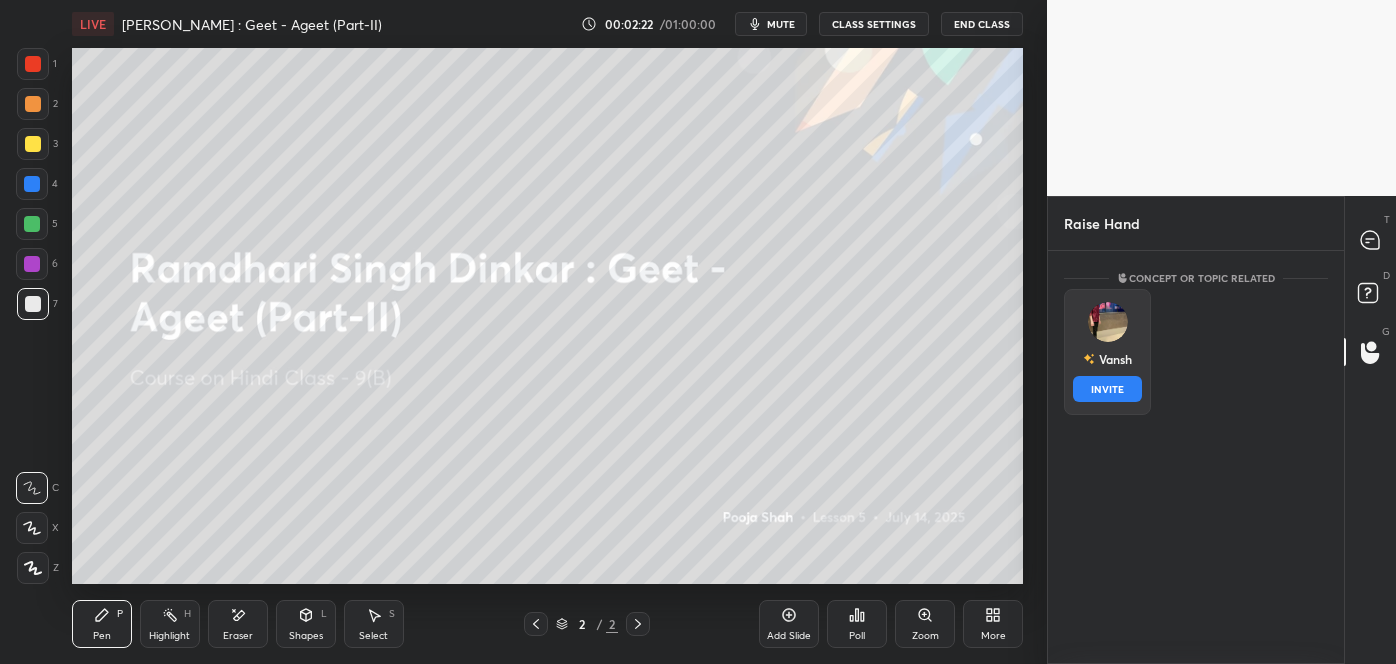click on "INVITE" at bounding box center [1107, 389] 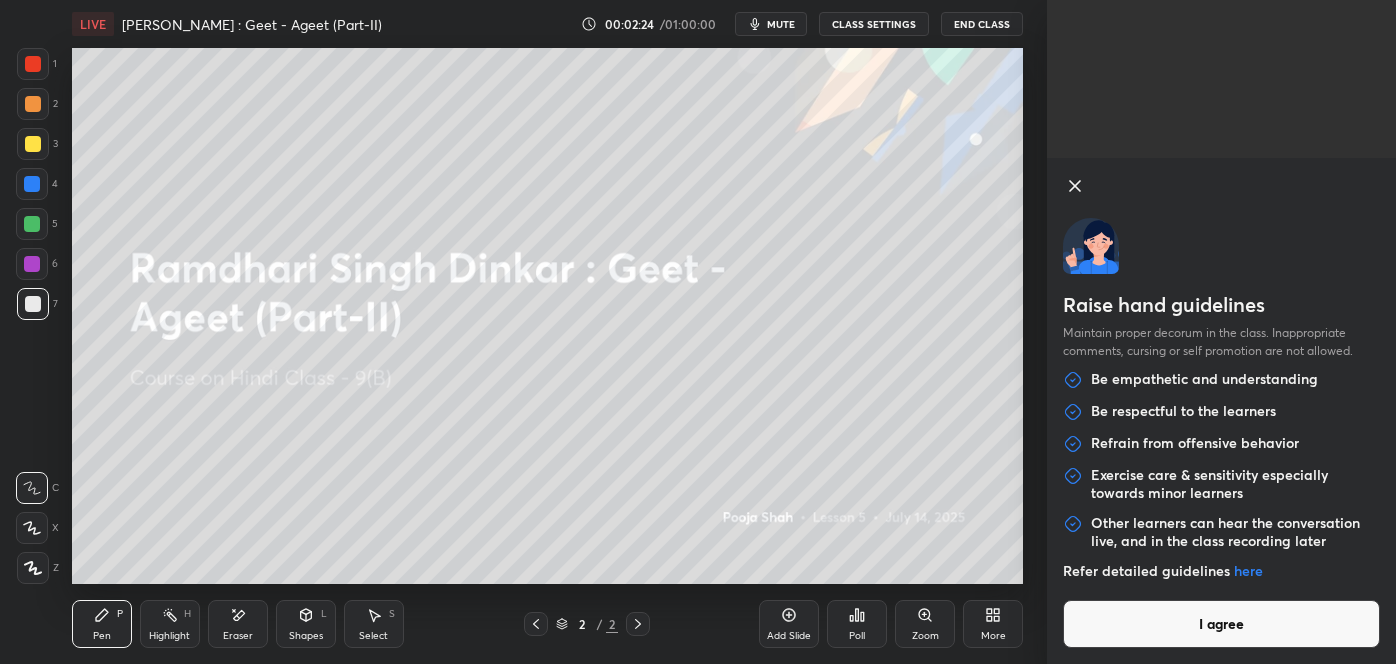 click on "I agree" at bounding box center [1221, 624] 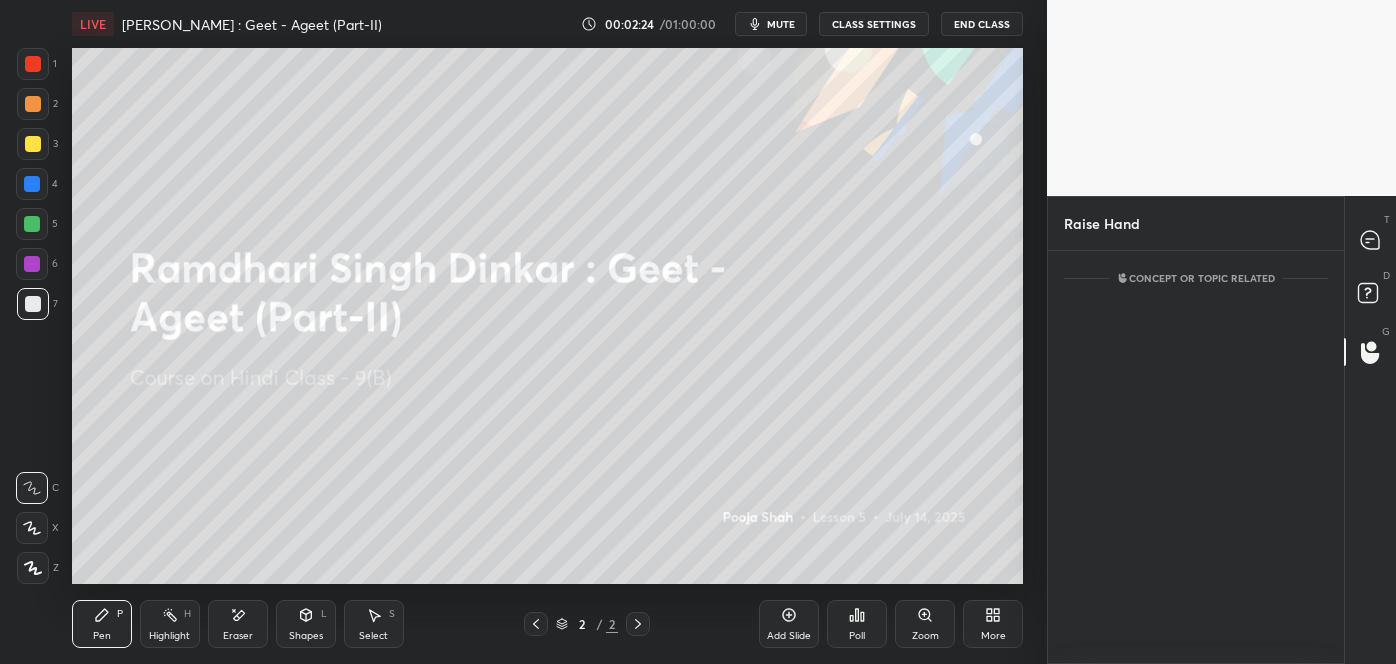 scroll, scrollTop: 326, scrollLeft: 290, axis: both 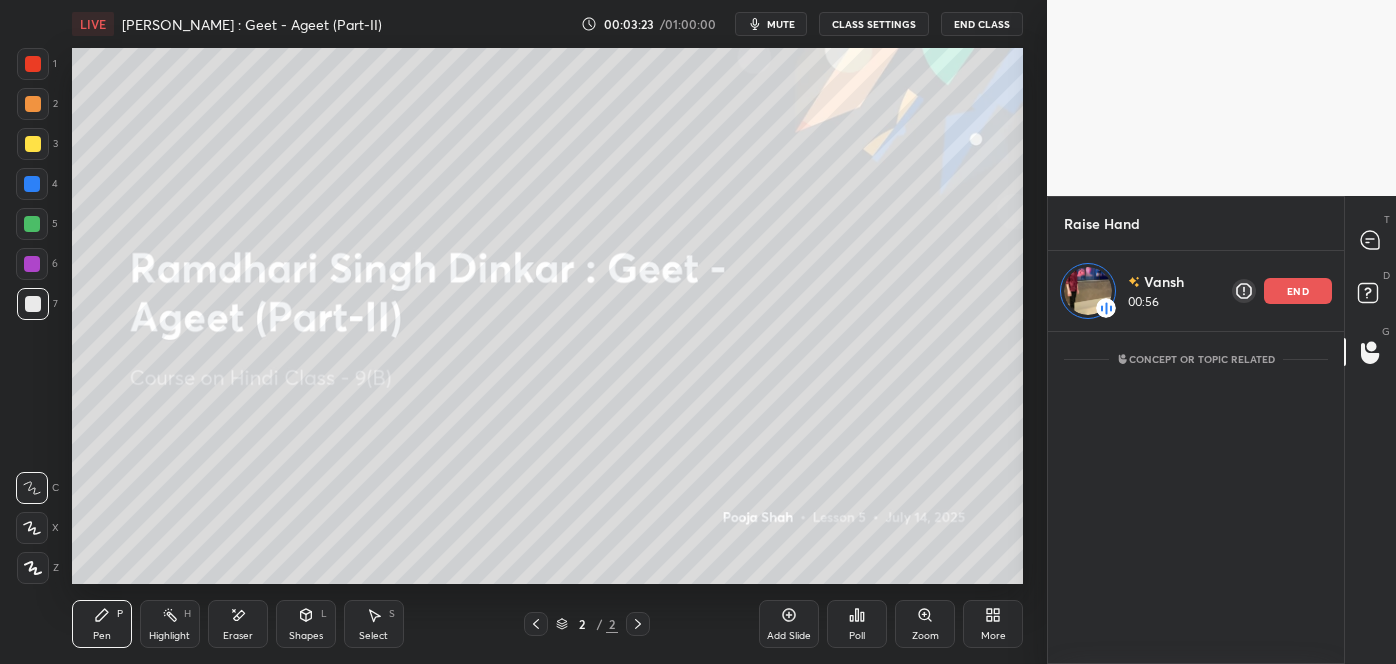 click on "end" at bounding box center (1298, 291) 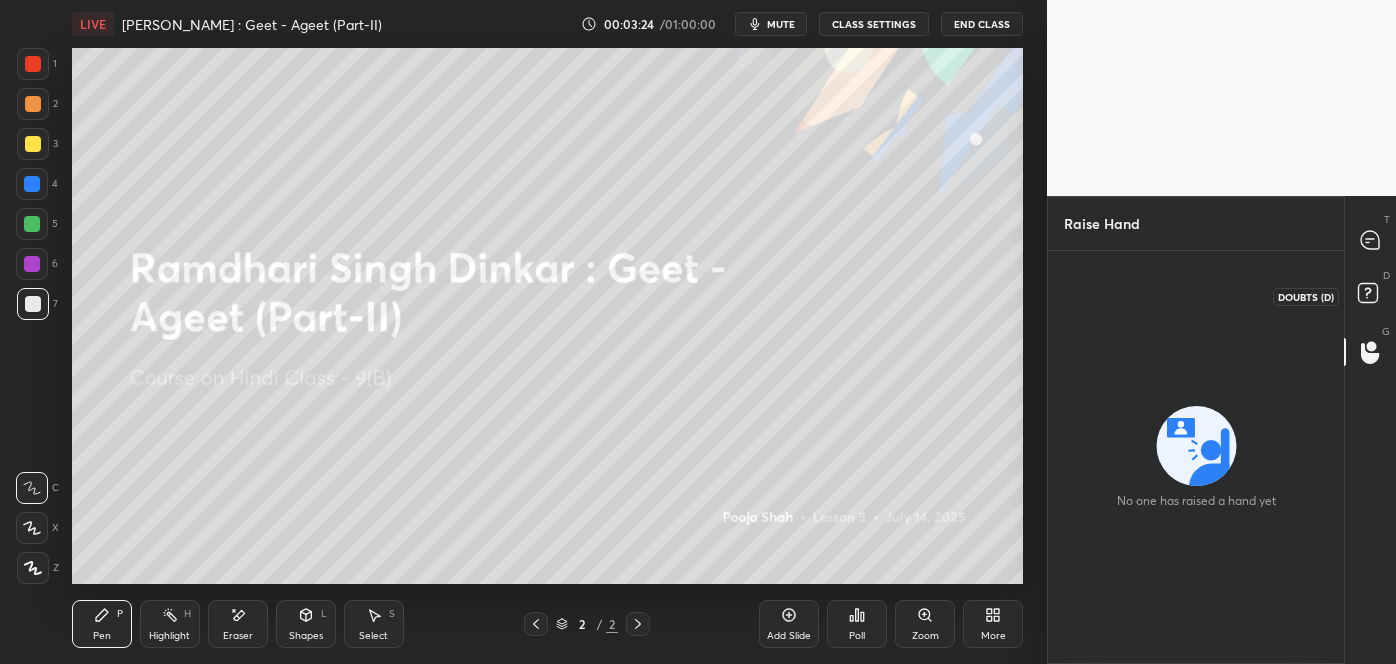 click 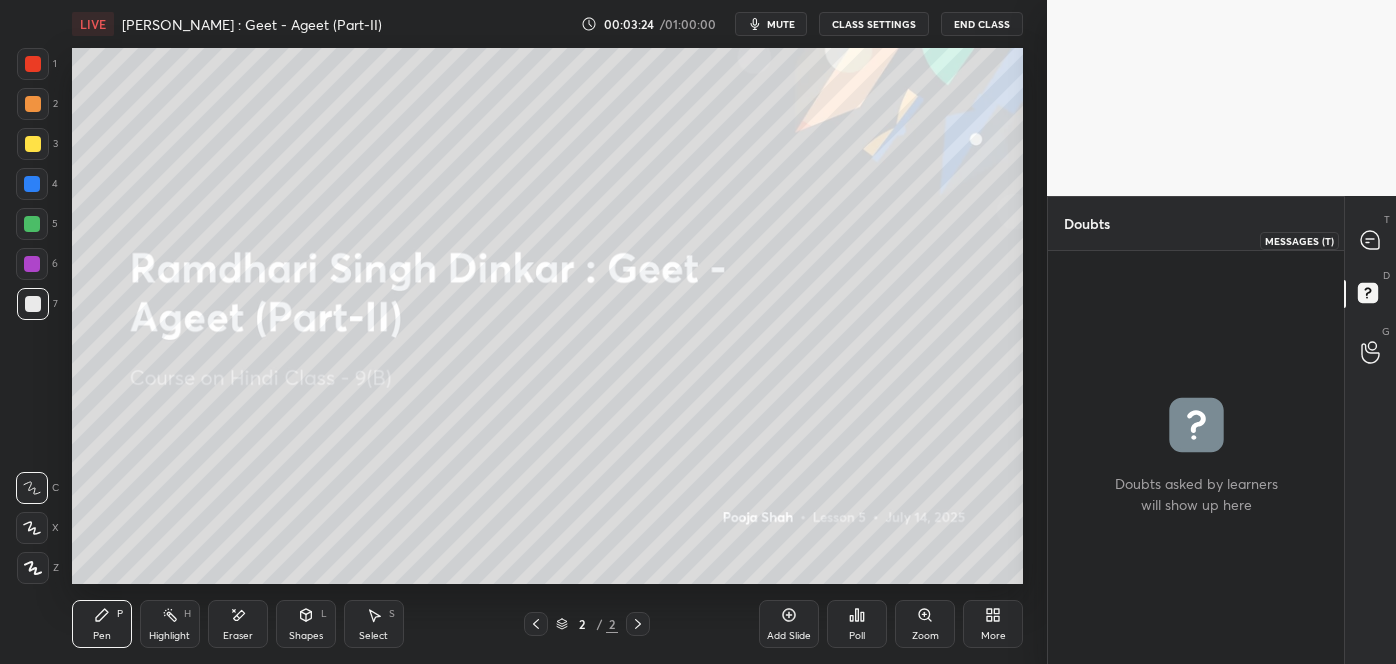 click 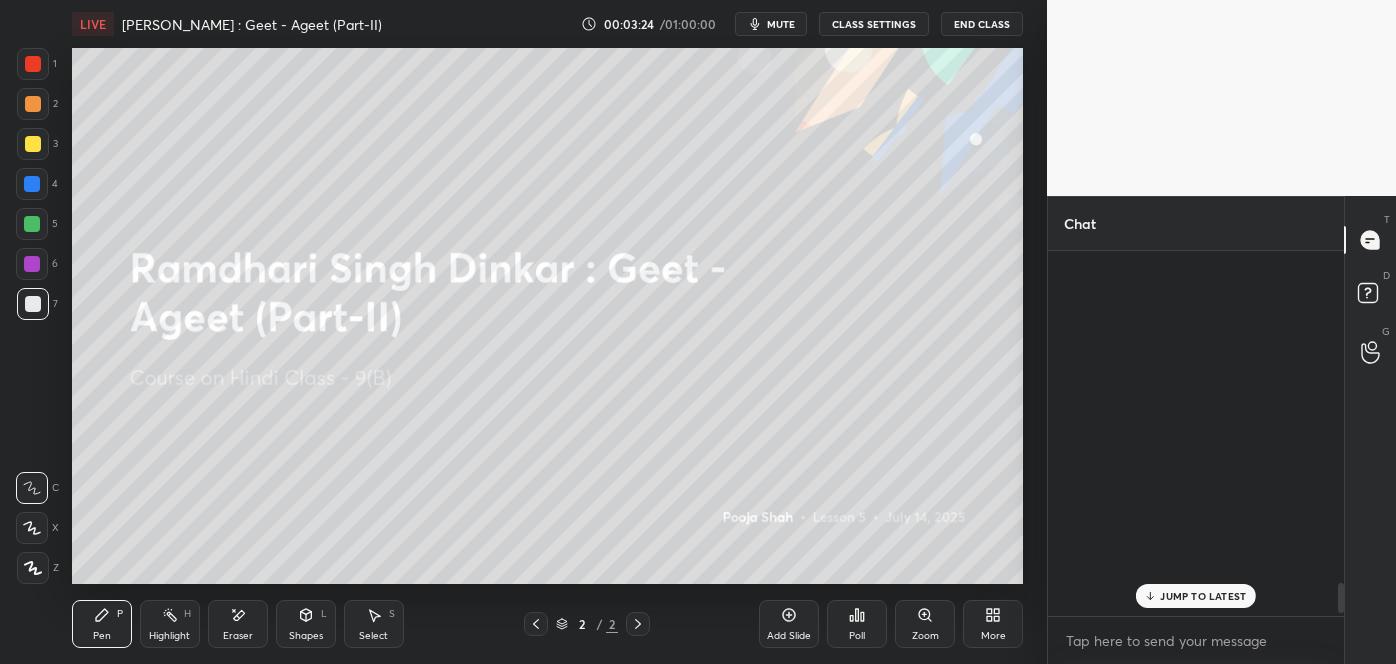 scroll, scrollTop: 4069, scrollLeft: 0, axis: vertical 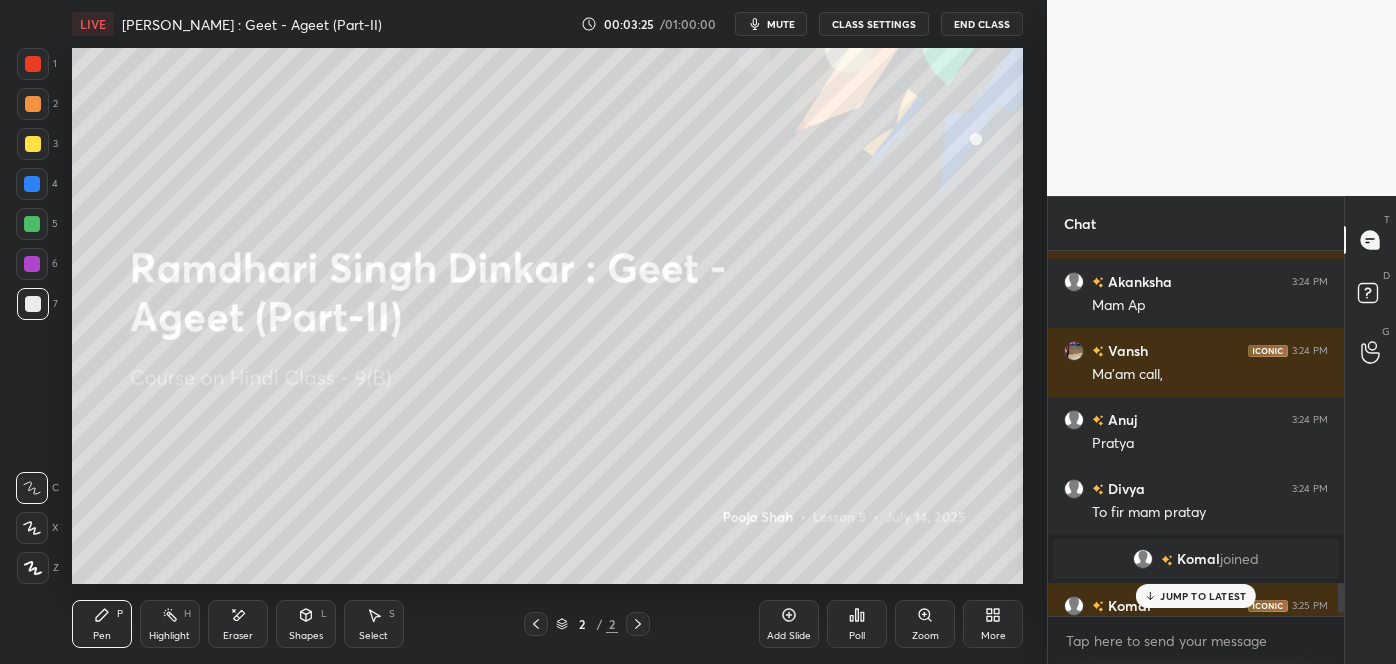 click on "JUMP TO LATEST" at bounding box center (1203, 596) 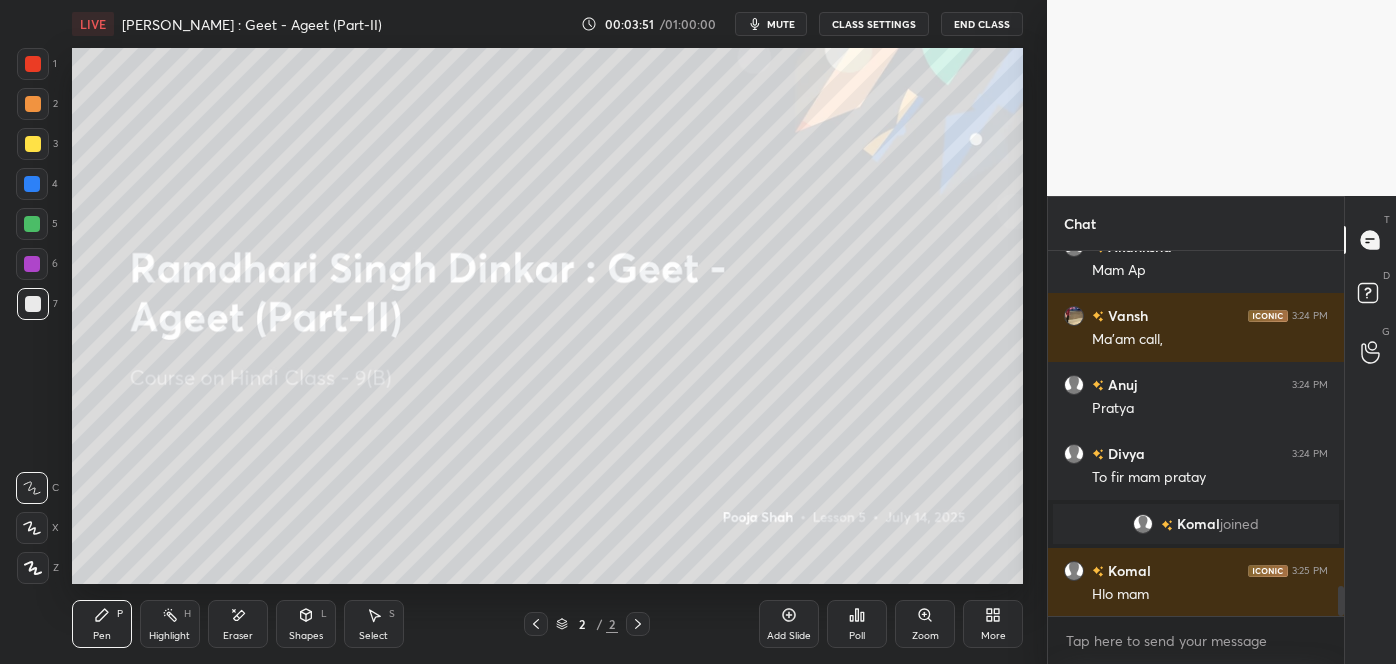 click on "Eraser" at bounding box center [238, 624] 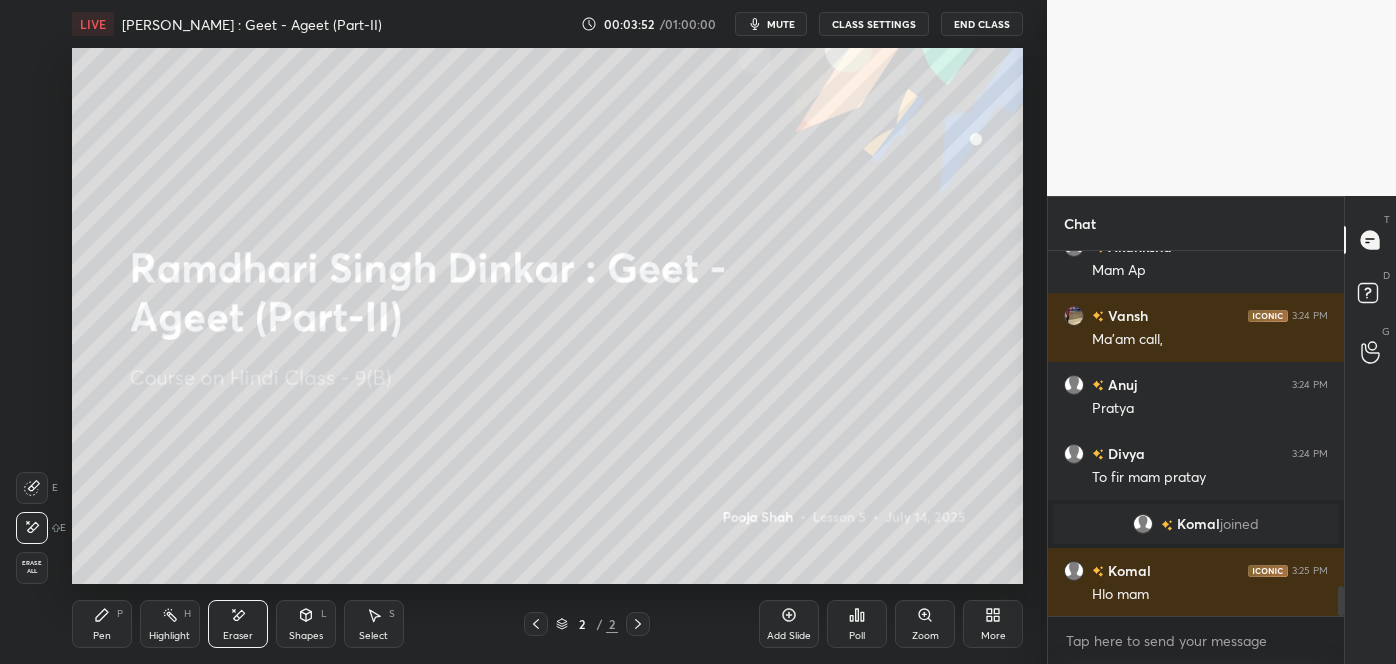 click on "P" at bounding box center (120, 614) 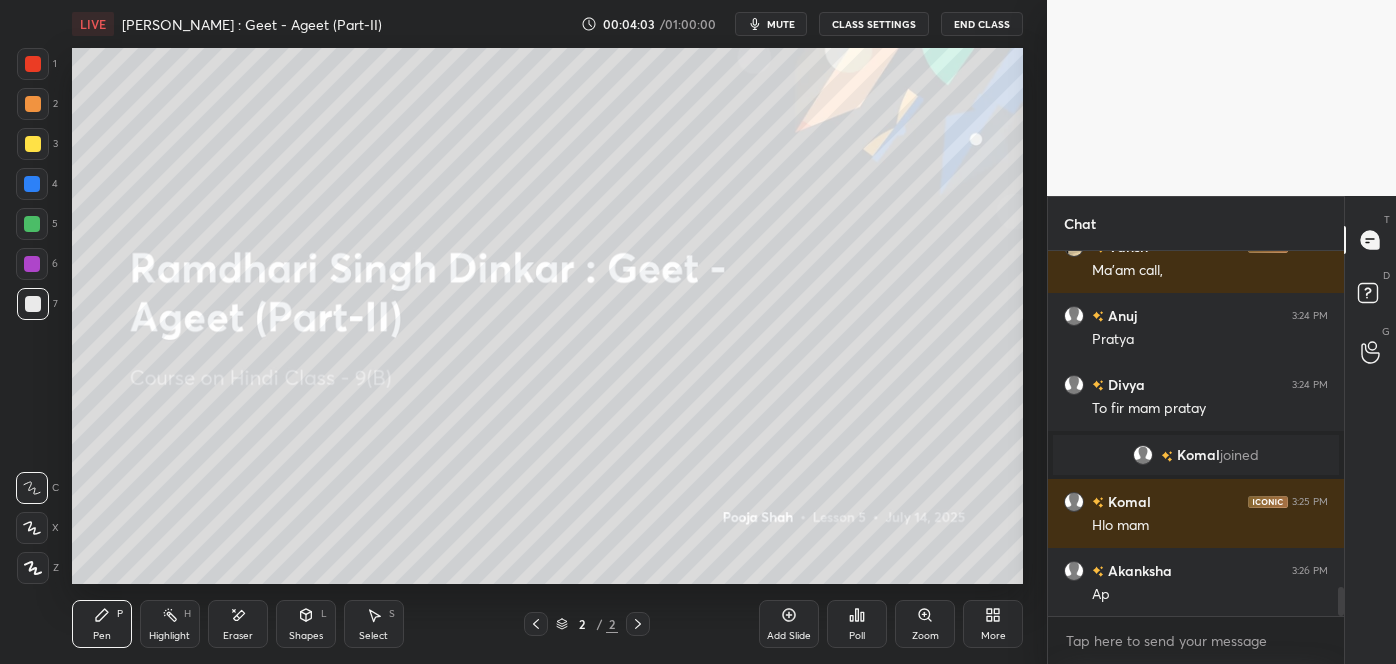 scroll, scrollTop: 4242, scrollLeft: 0, axis: vertical 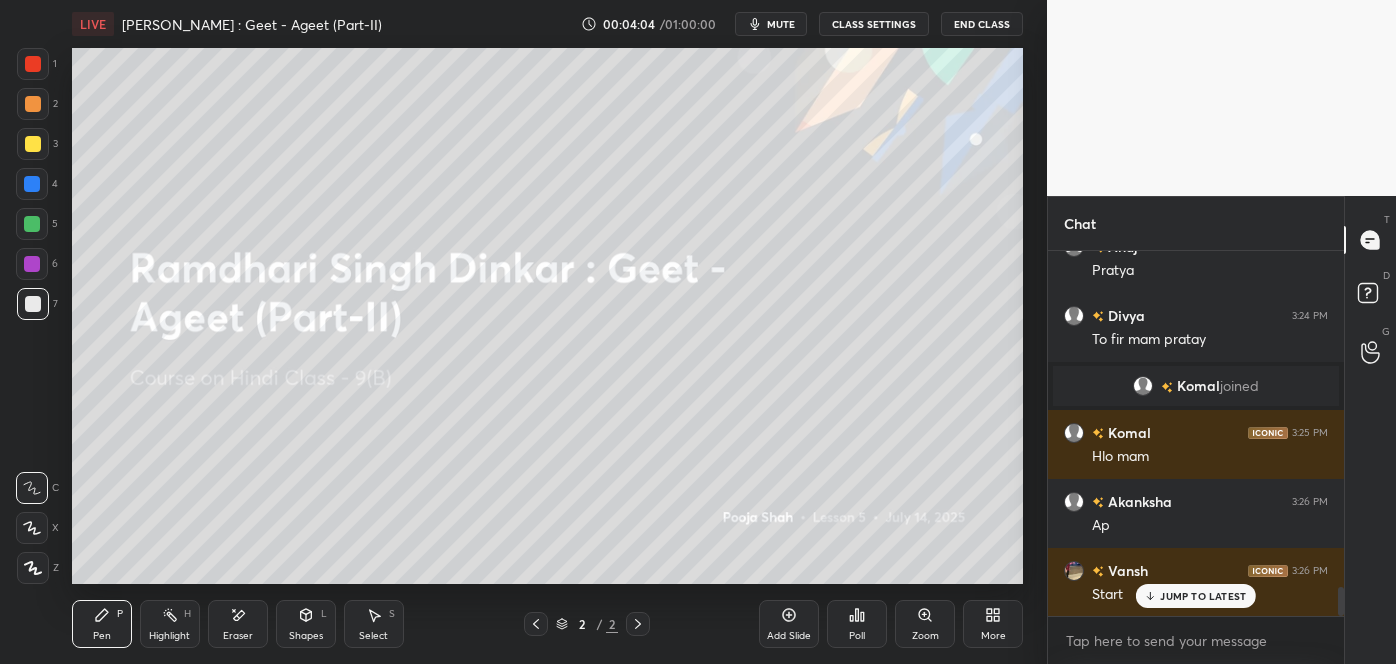 click 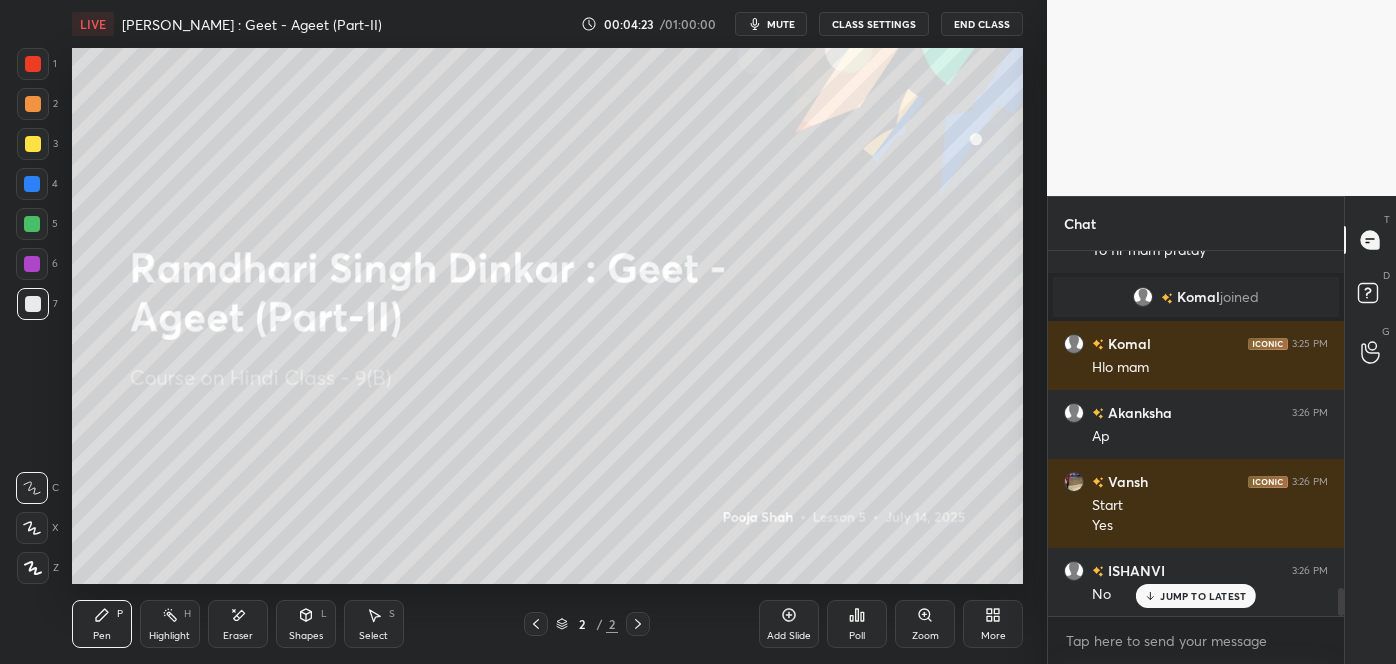 scroll, scrollTop: 4400, scrollLeft: 0, axis: vertical 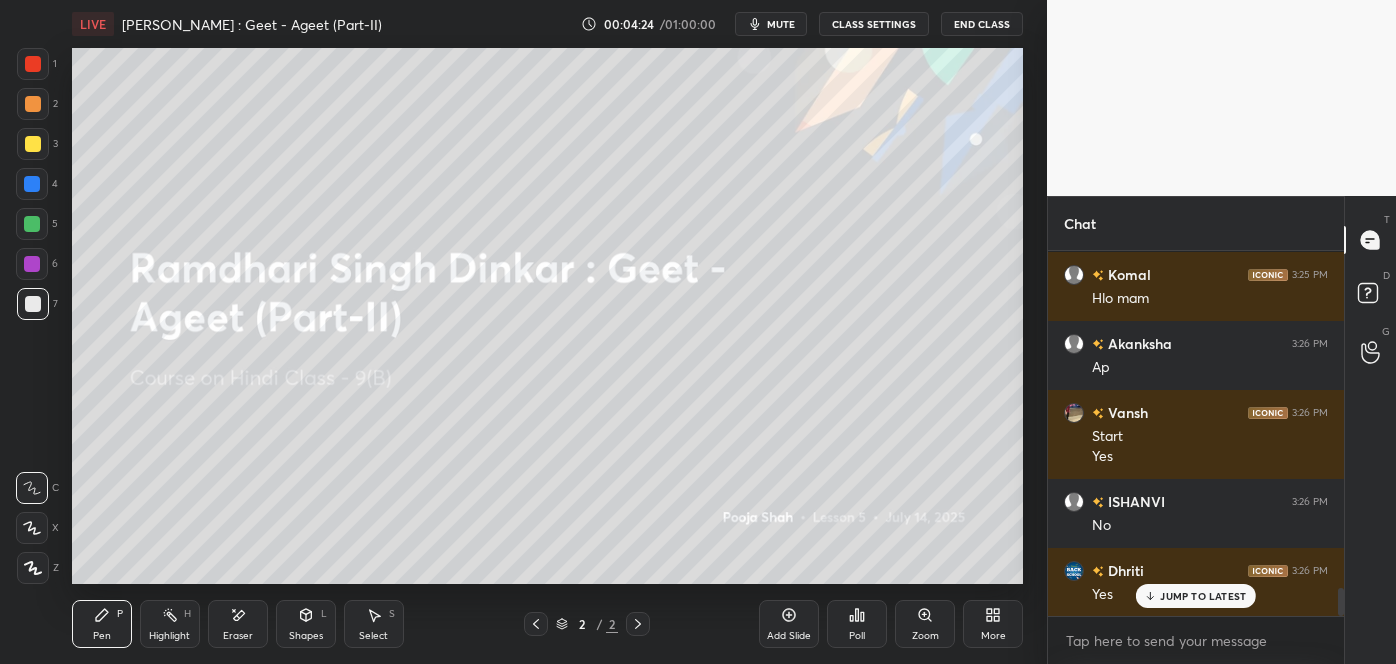 click 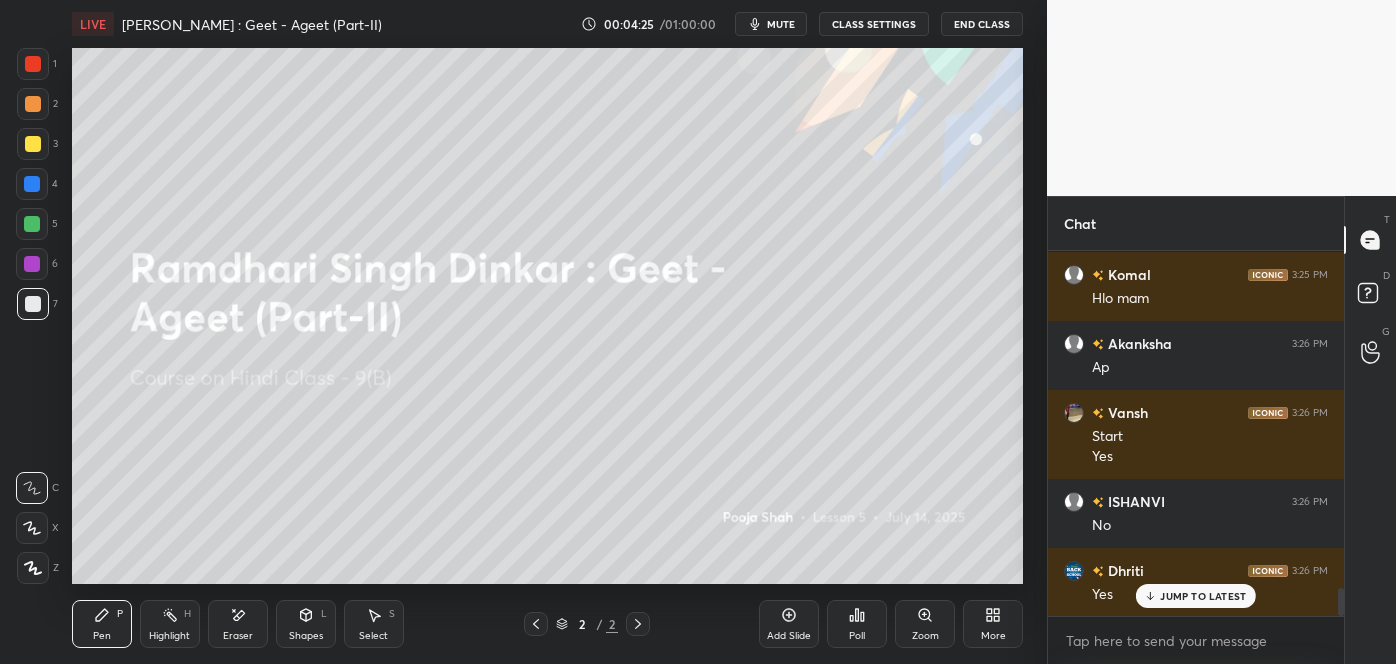 scroll, scrollTop: 4469, scrollLeft: 0, axis: vertical 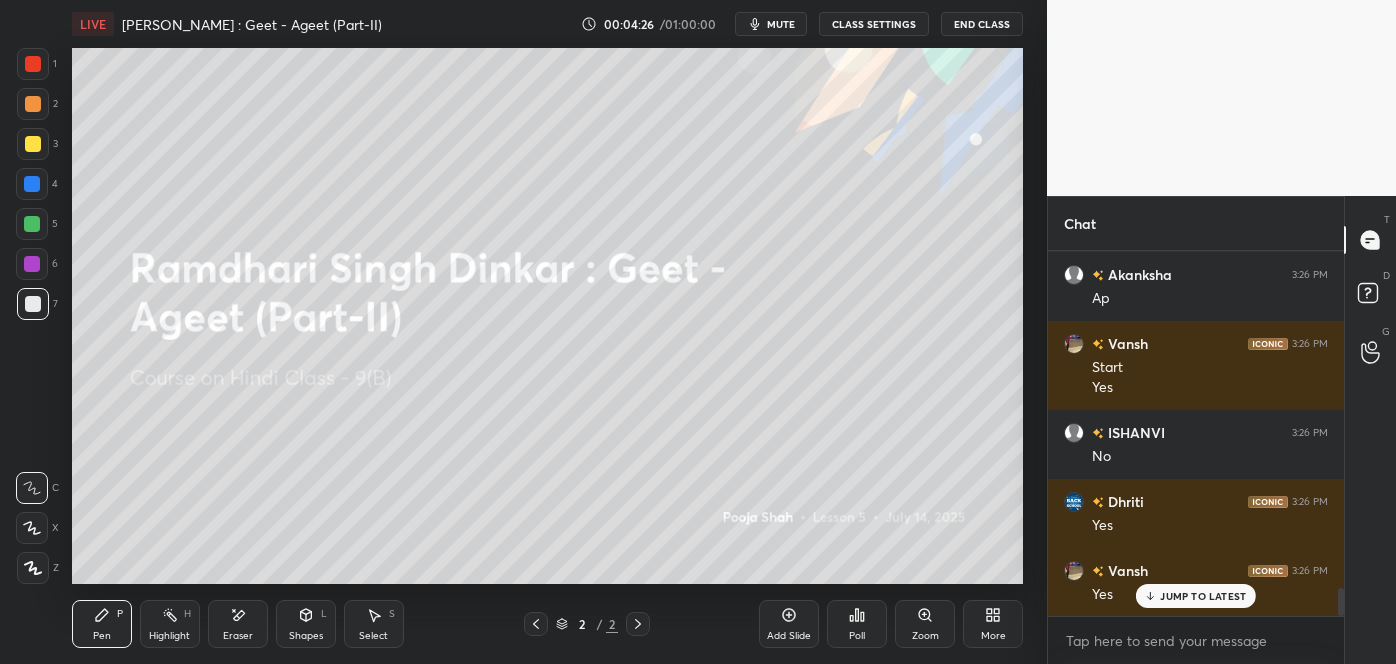 click on "JUMP TO LATEST" at bounding box center (1203, 596) 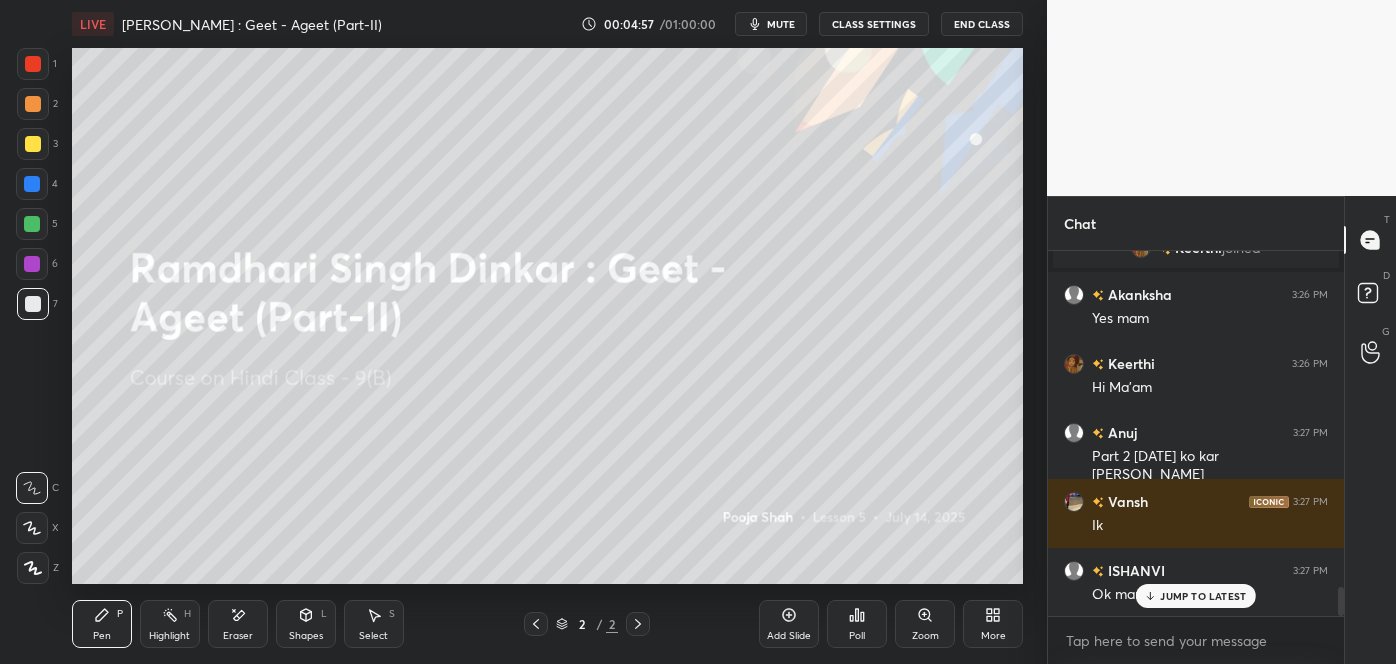 scroll, scrollTop: 4349, scrollLeft: 0, axis: vertical 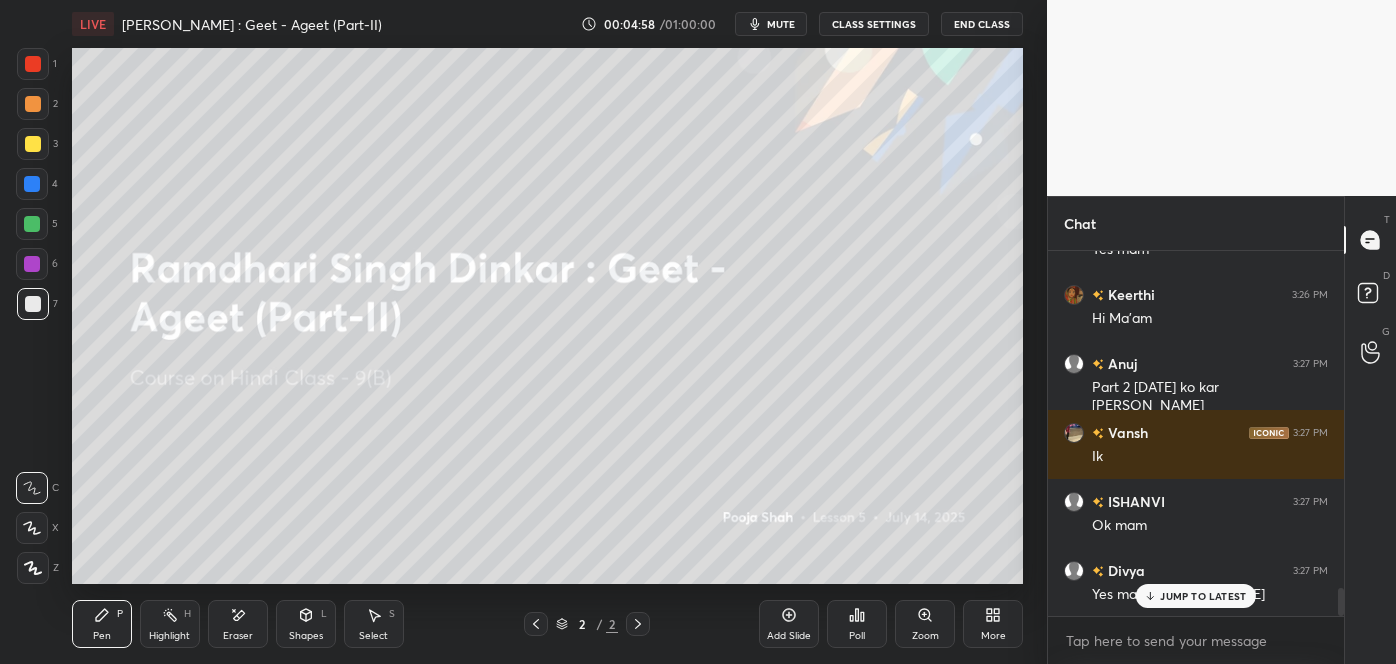click on "JUMP TO LATEST" at bounding box center [1203, 596] 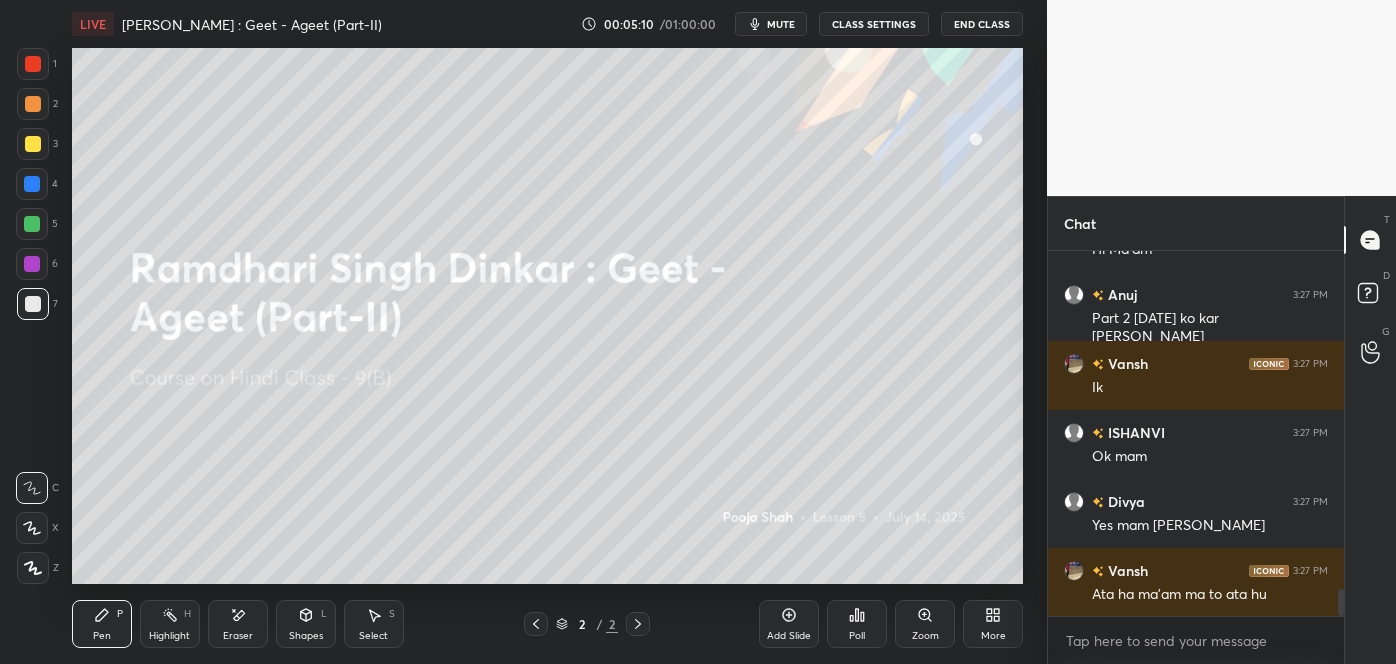 scroll, scrollTop: 4488, scrollLeft: 0, axis: vertical 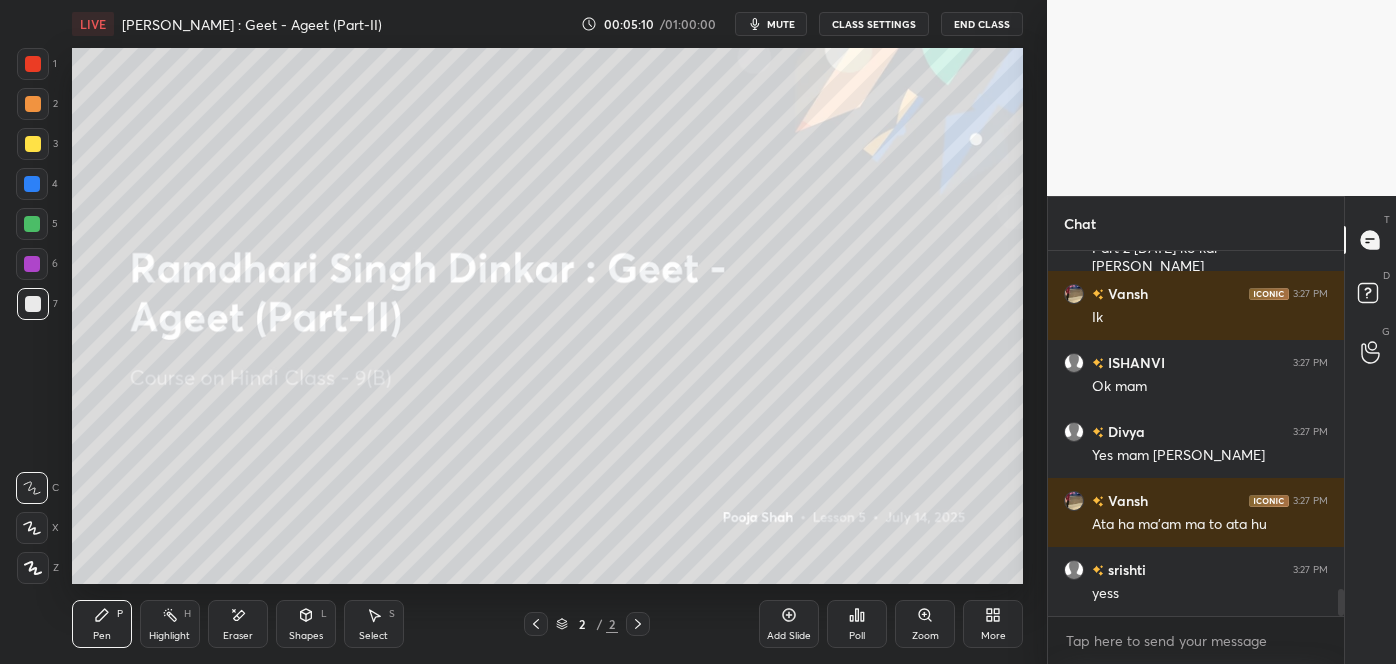 click on "yess" at bounding box center (1210, 594) 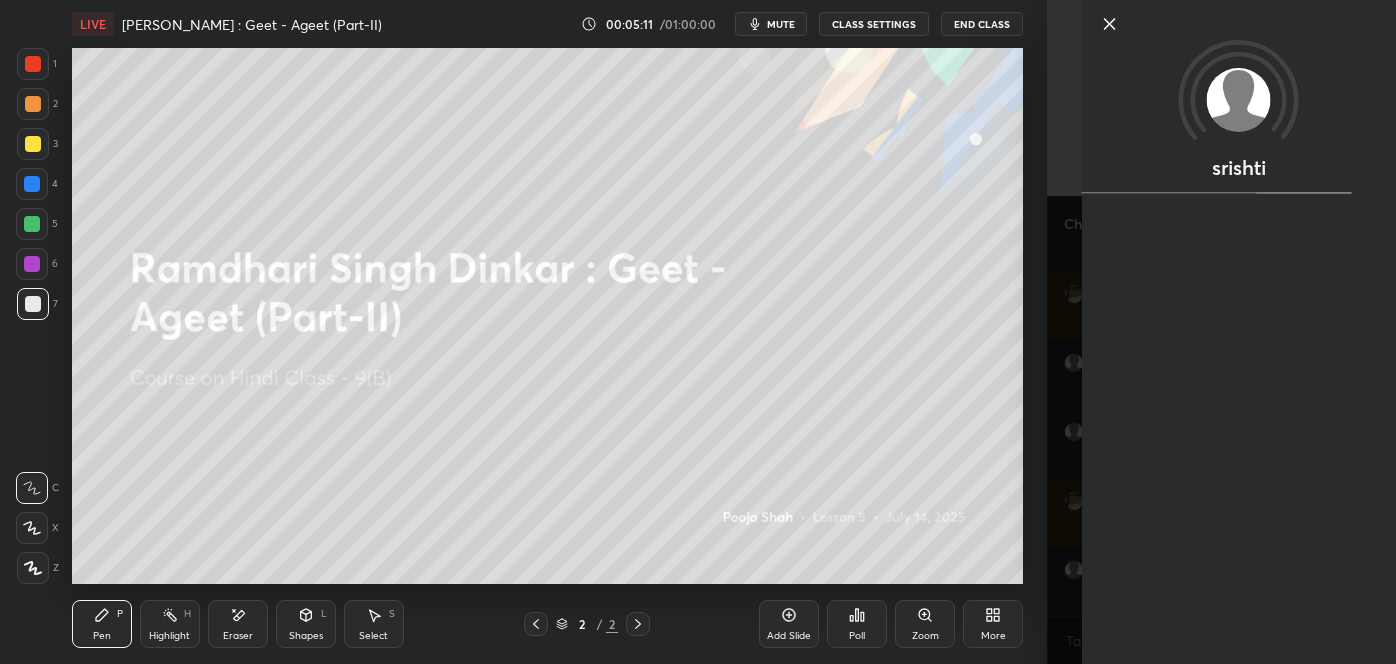scroll, scrollTop: 4557, scrollLeft: 0, axis: vertical 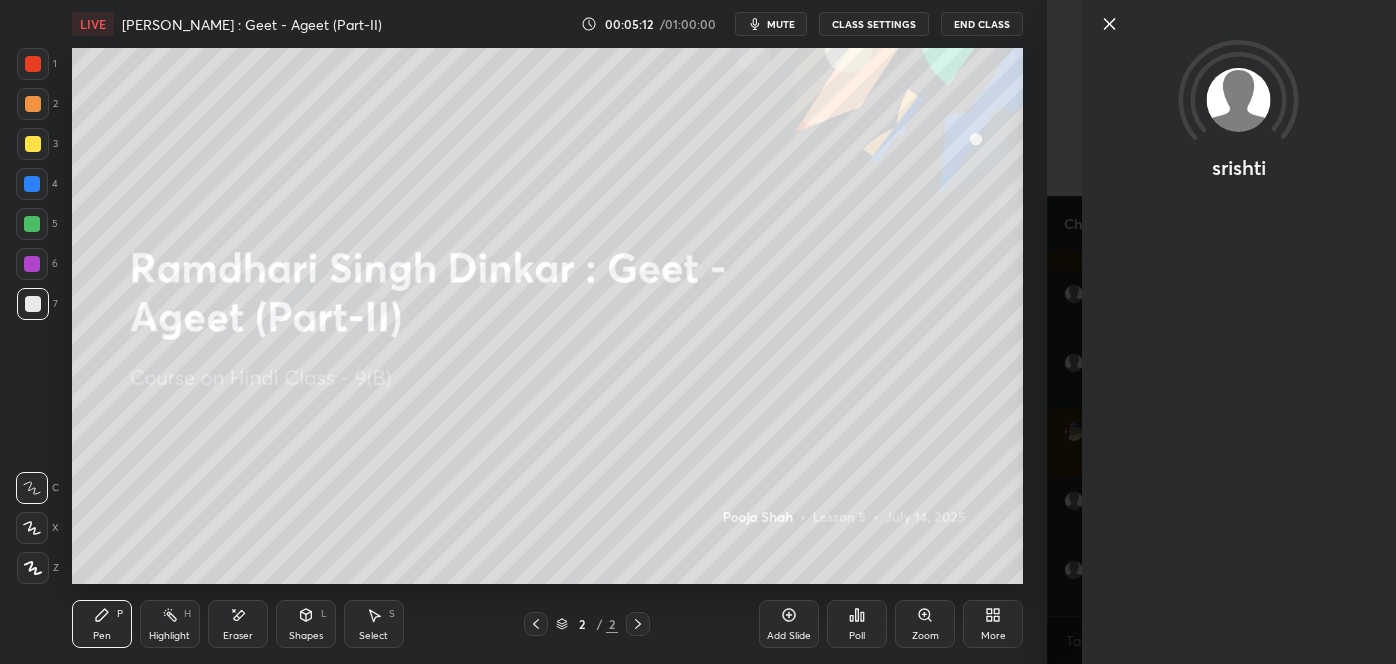 click 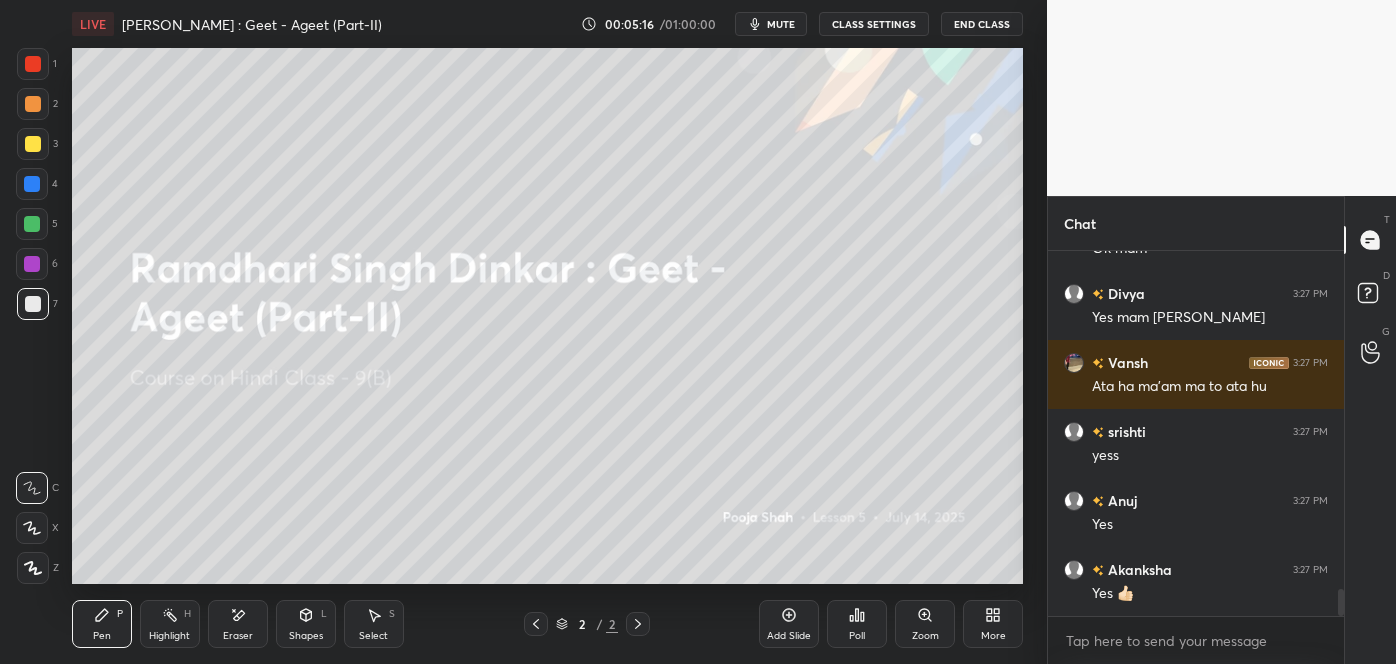 scroll, scrollTop: 4695, scrollLeft: 0, axis: vertical 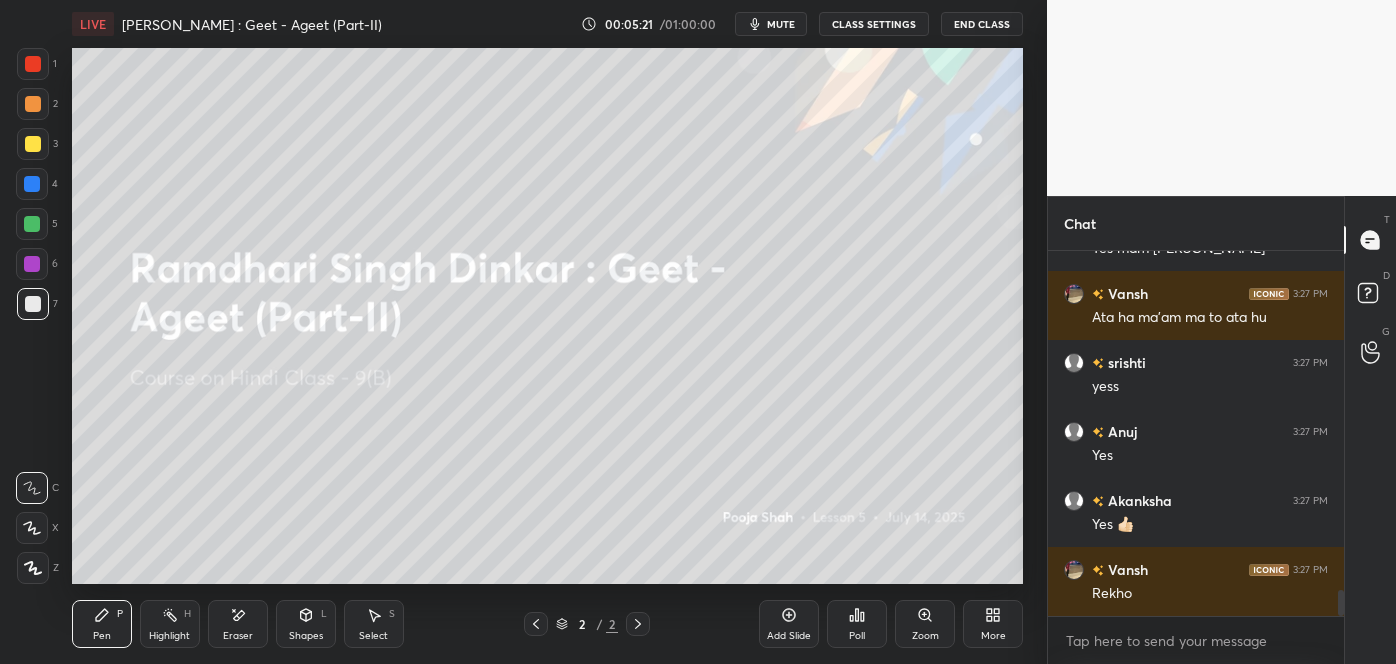 click 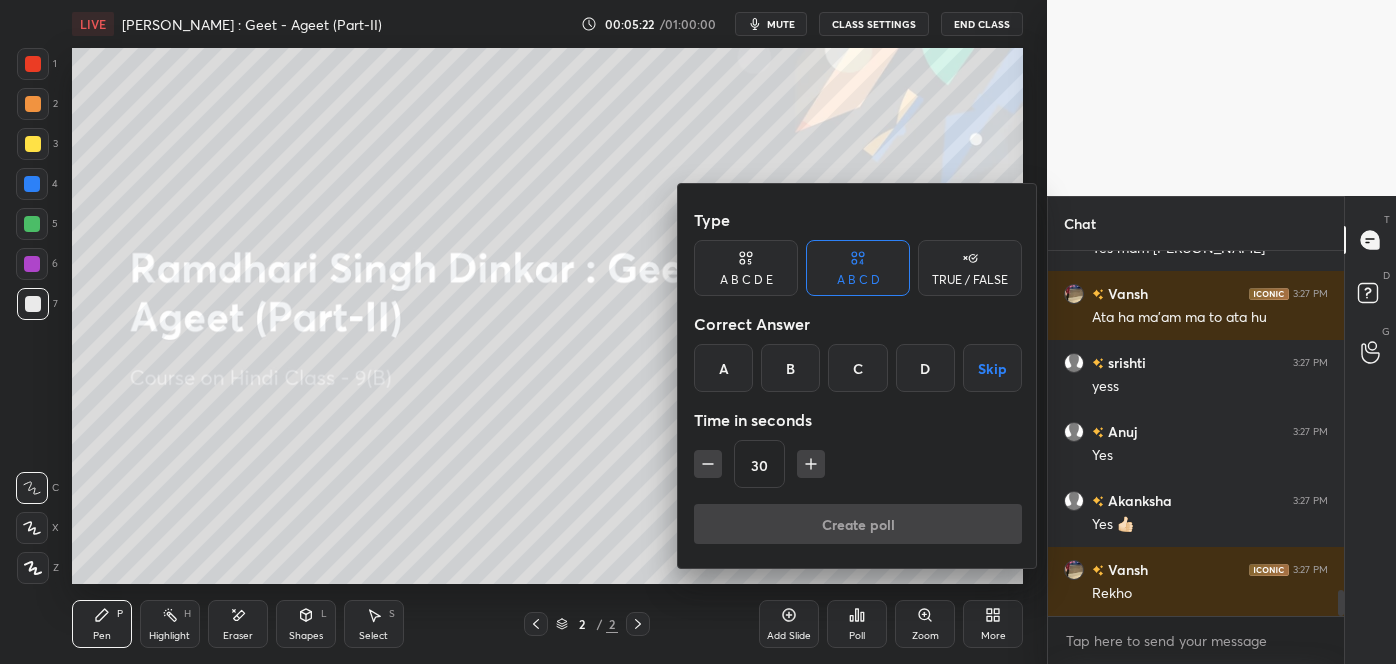 click on "B" at bounding box center [790, 368] 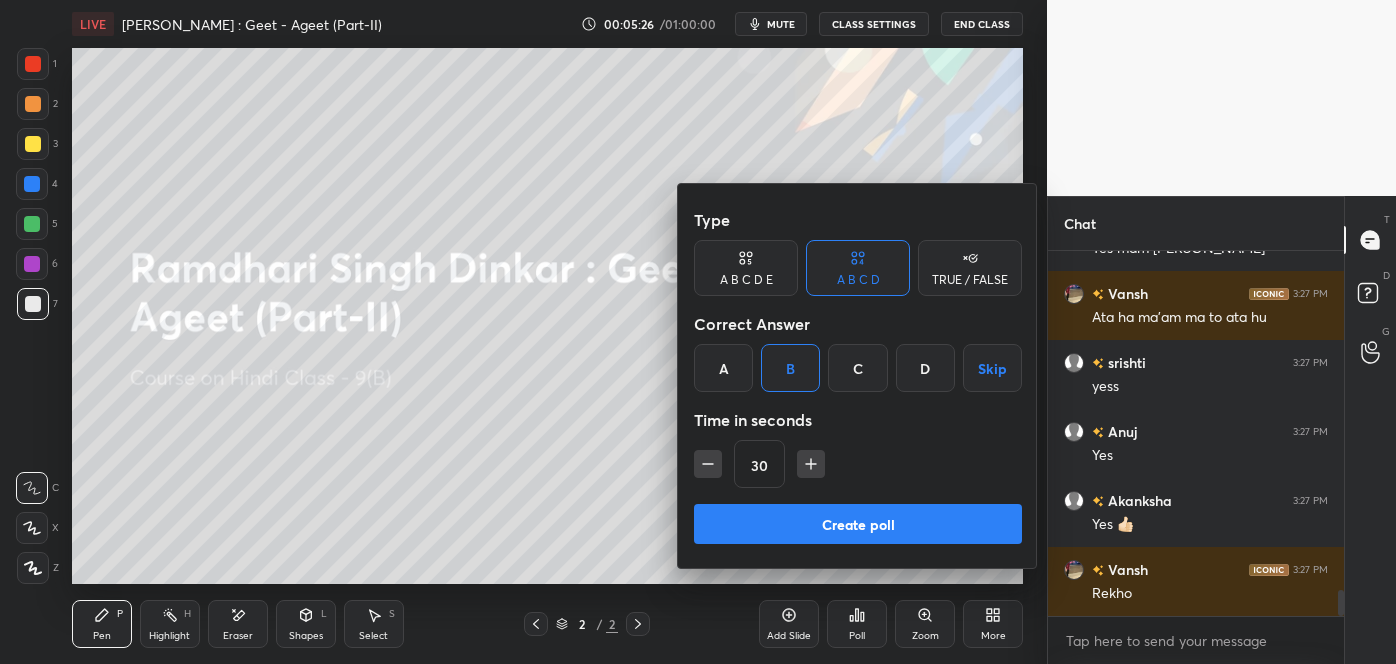 click on "Create poll" at bounding box center [858, 524] 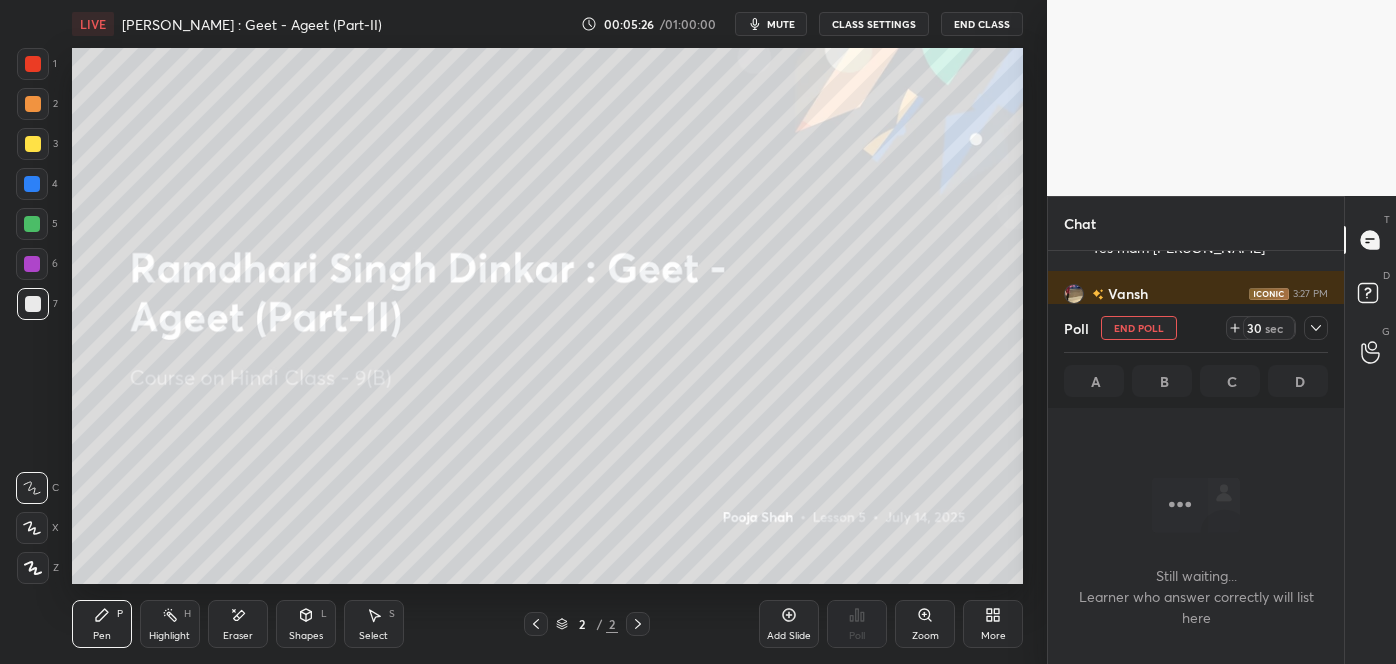 scroll, scrollTop: 312, scrollLeft: 290, axis: both 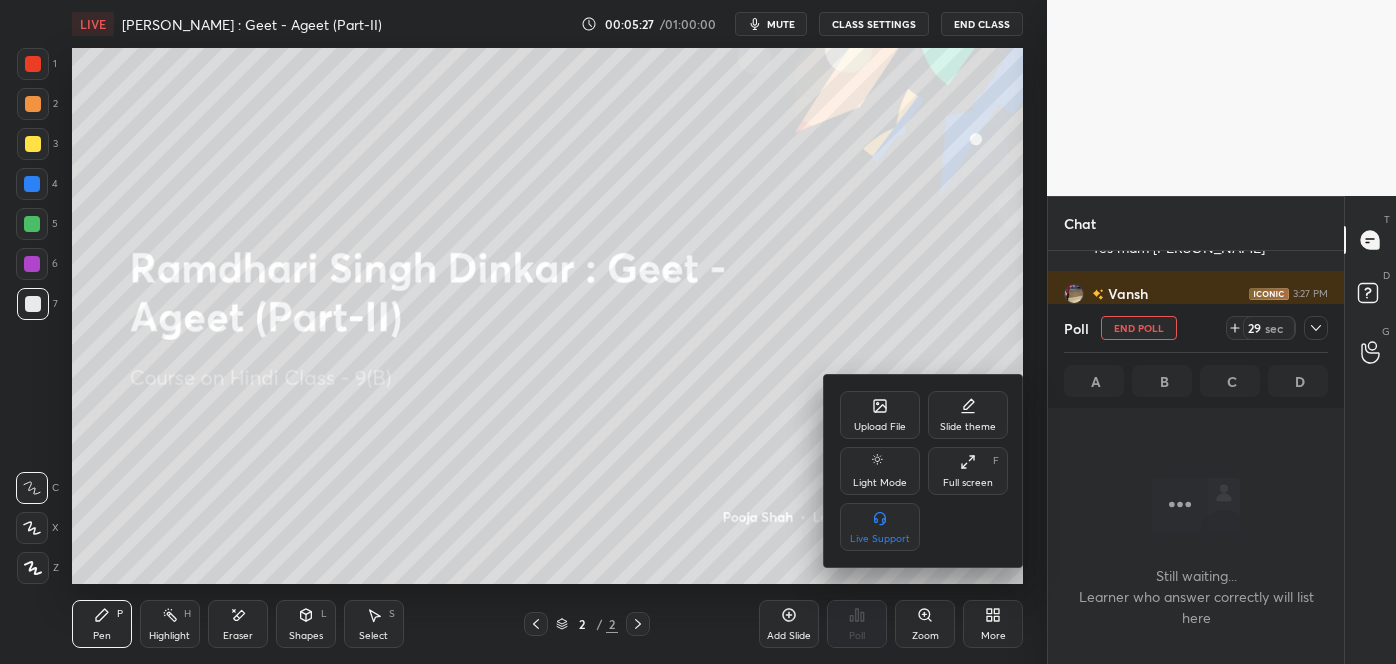 click on "Upload File" at bounding box center [880, 415] 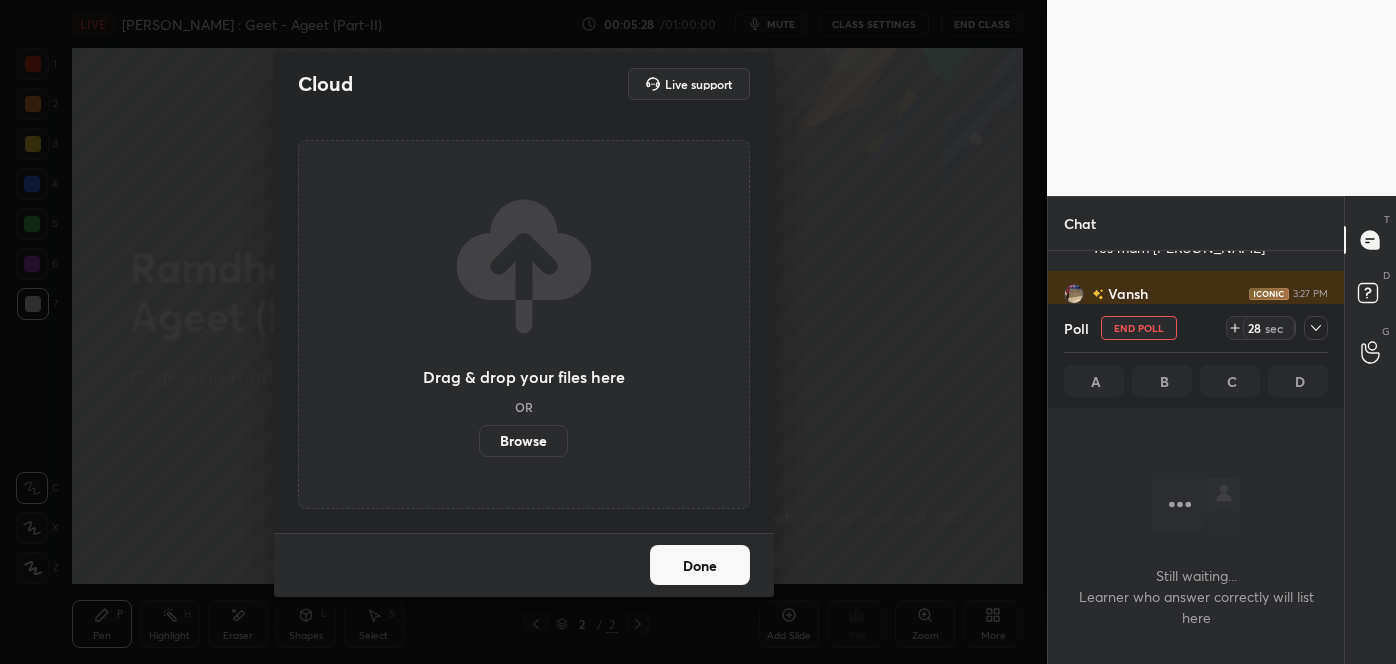 click on "Browse" at bounding box center (523, 441) 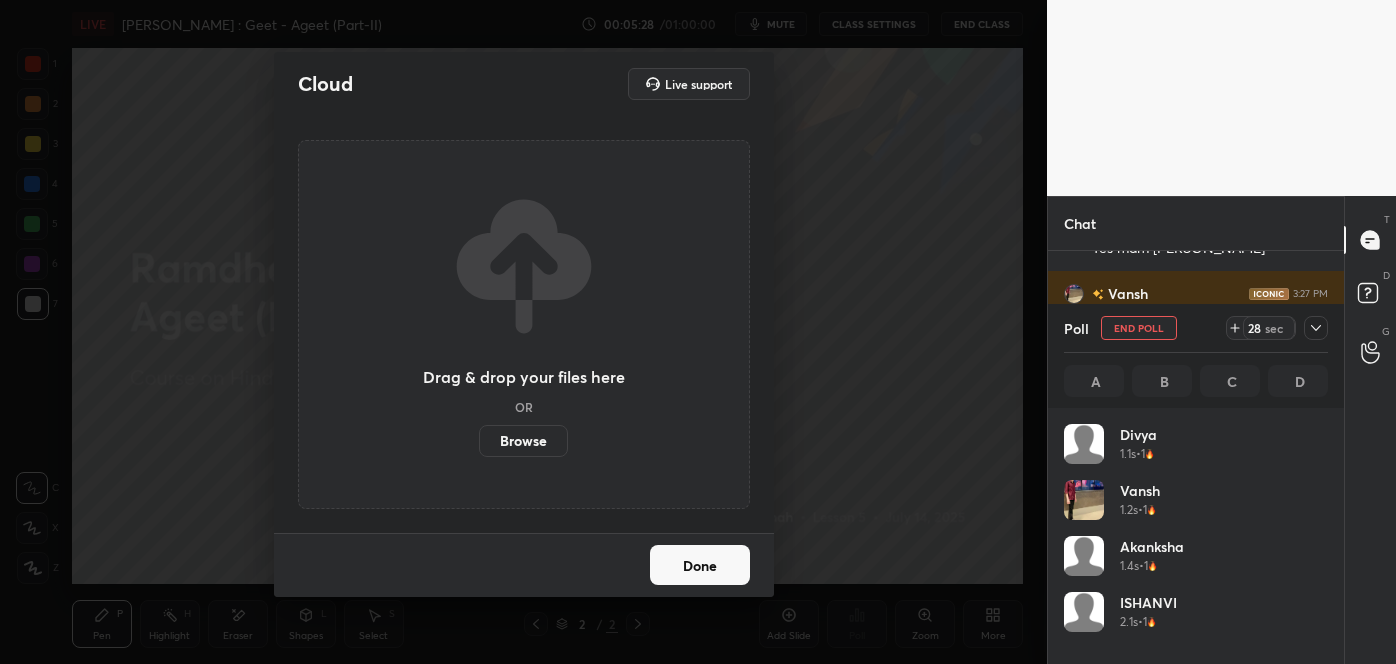 scroll, scrollTop: 6, scrollLeft: 5, axis: both 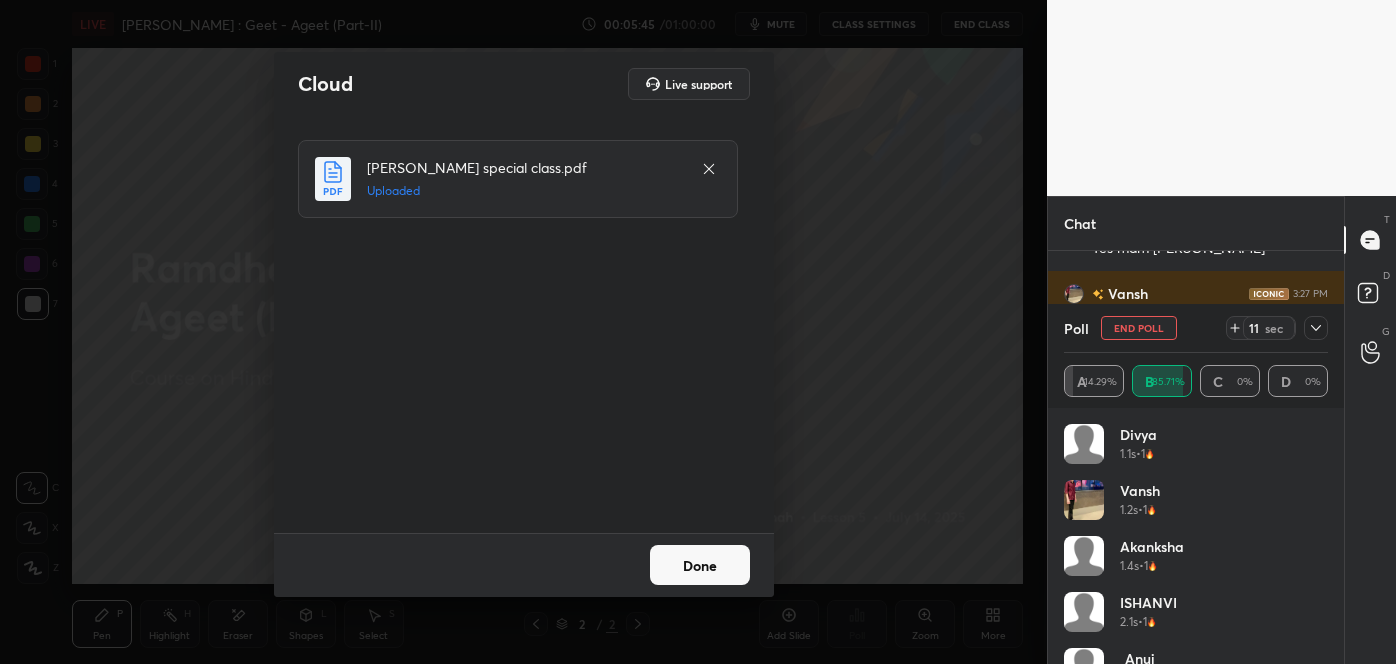 click on "Done" at bounding box center (700, 565) 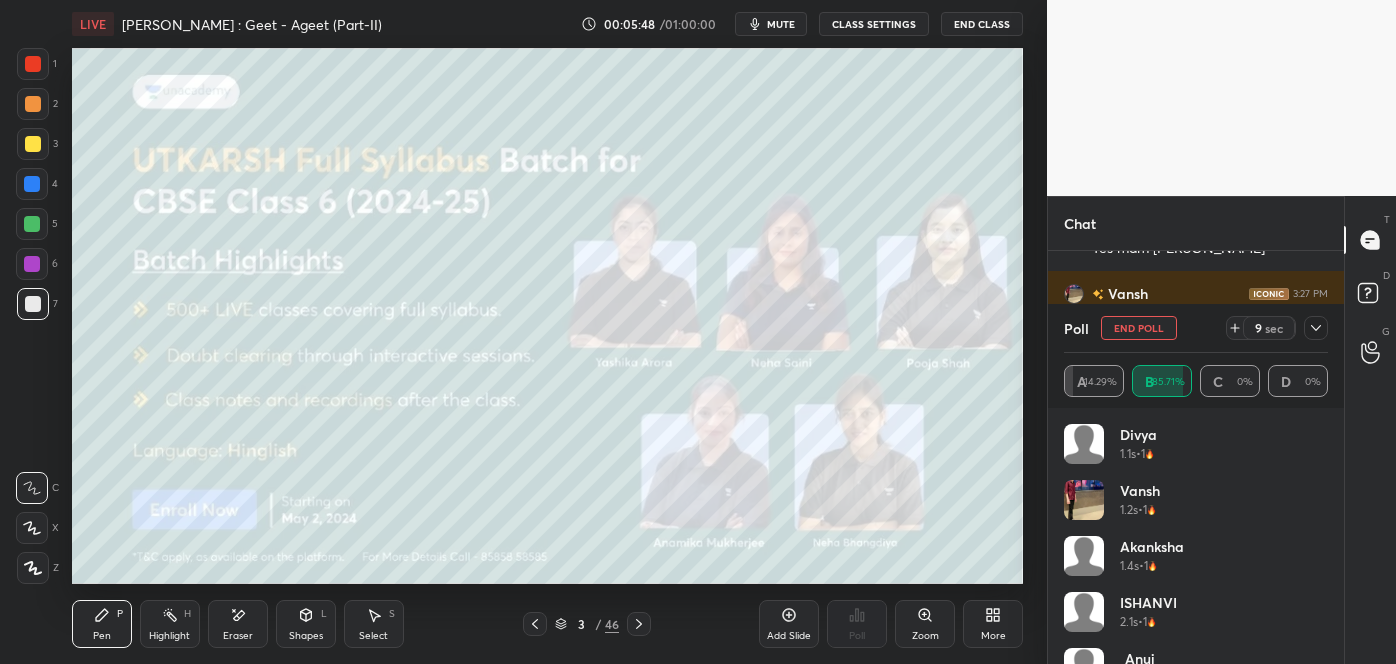 click 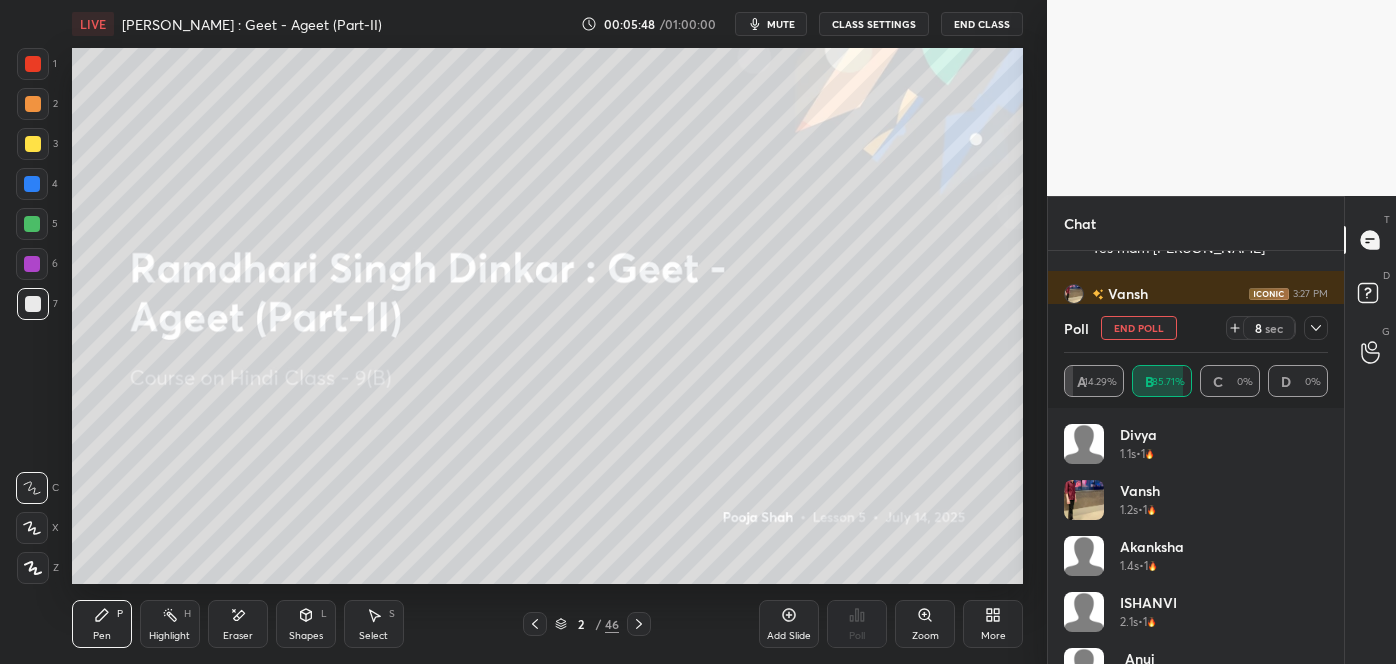 click on "2" at bounding box center (581, 624) 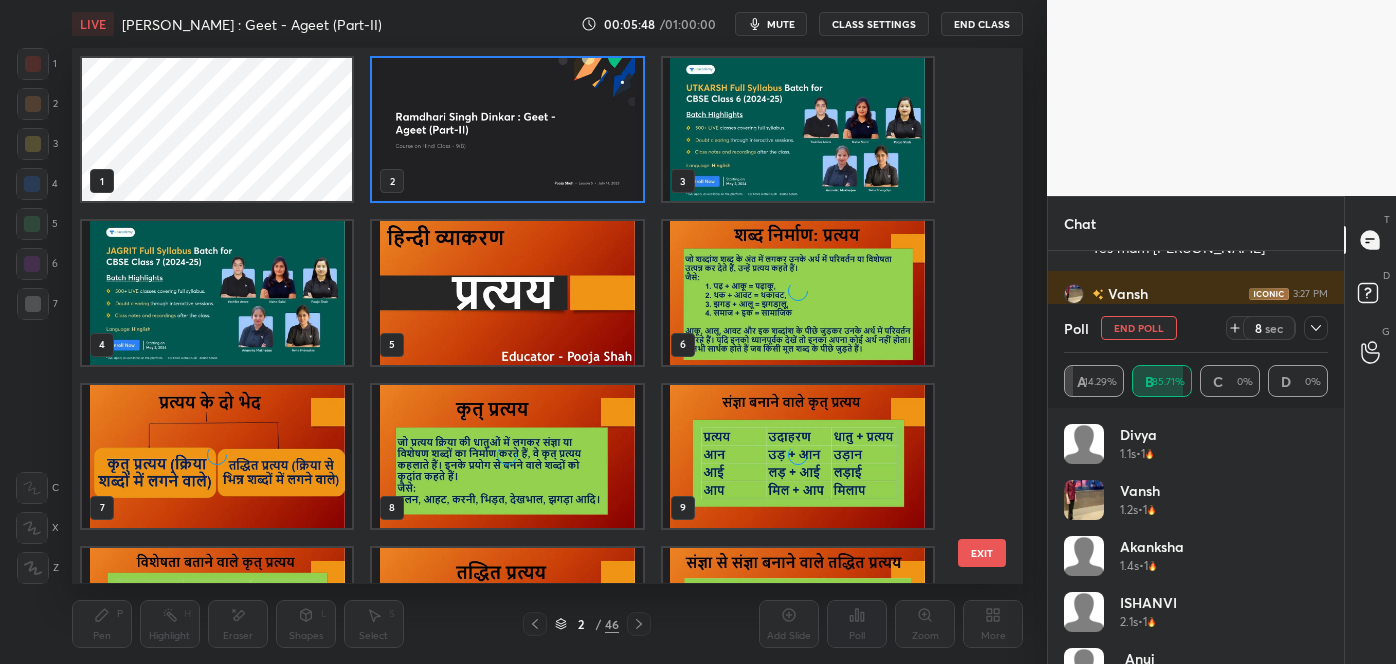 scroll, scrollTop: 6, scrollLeft: 10, axis: both 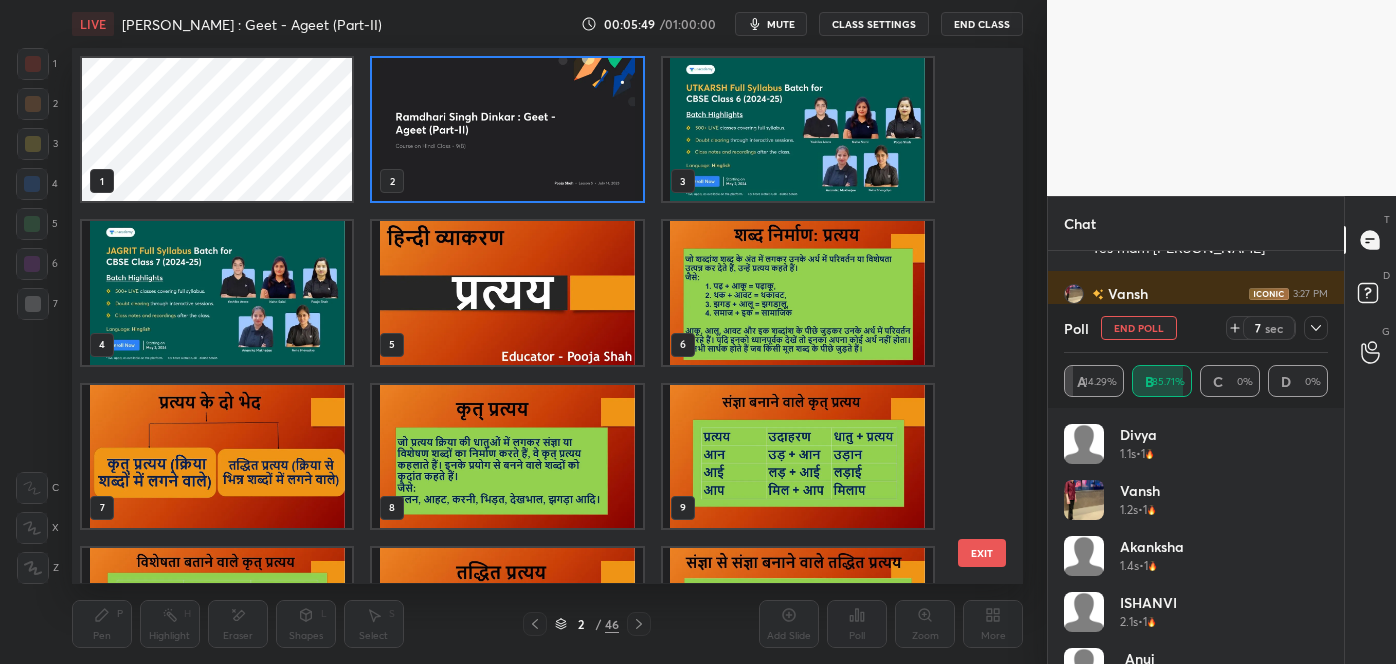 click at bounding box center [507, 293] 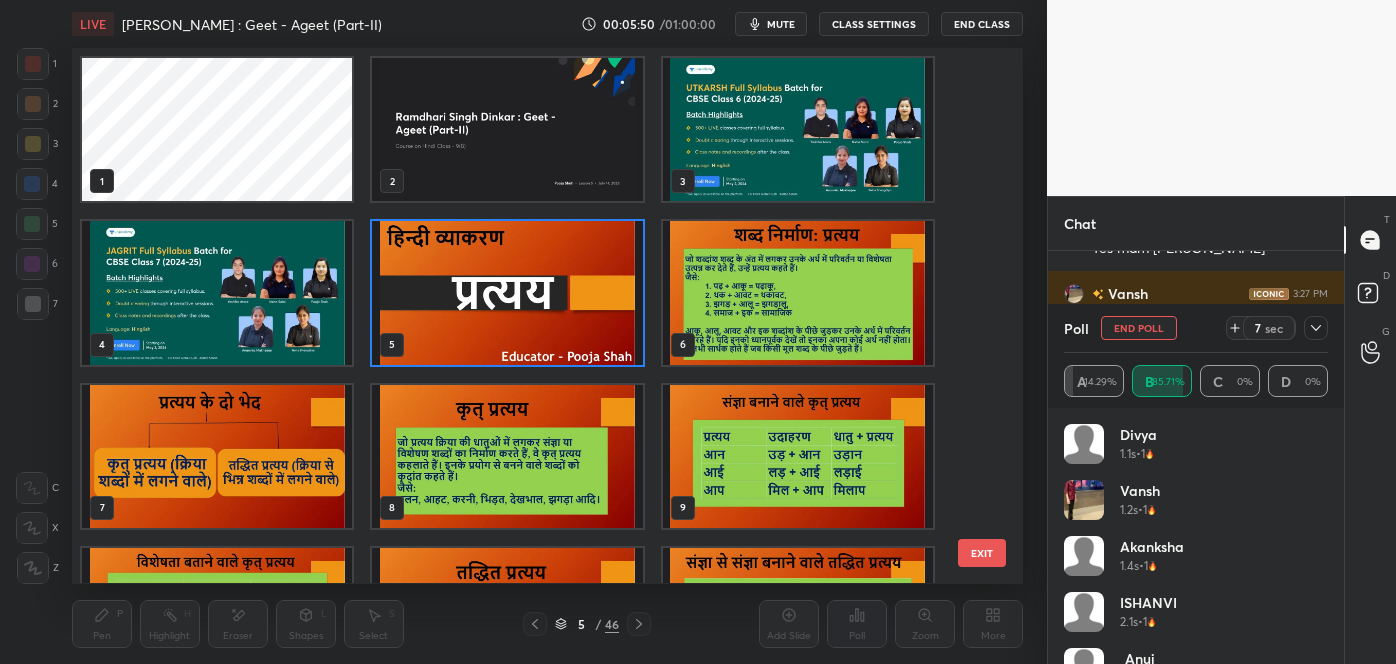 click at bounding box center (507, 293) 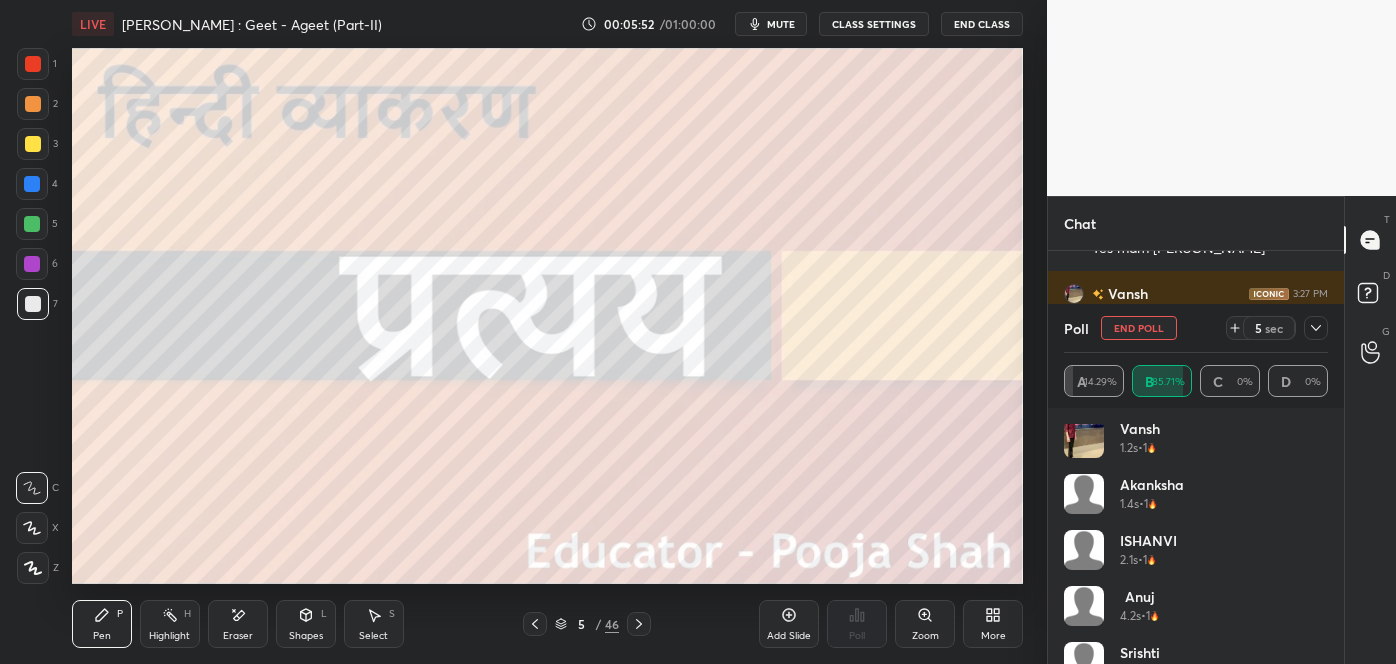 scroll, scrollTop: 0, scrollLeft: 0, axis: both 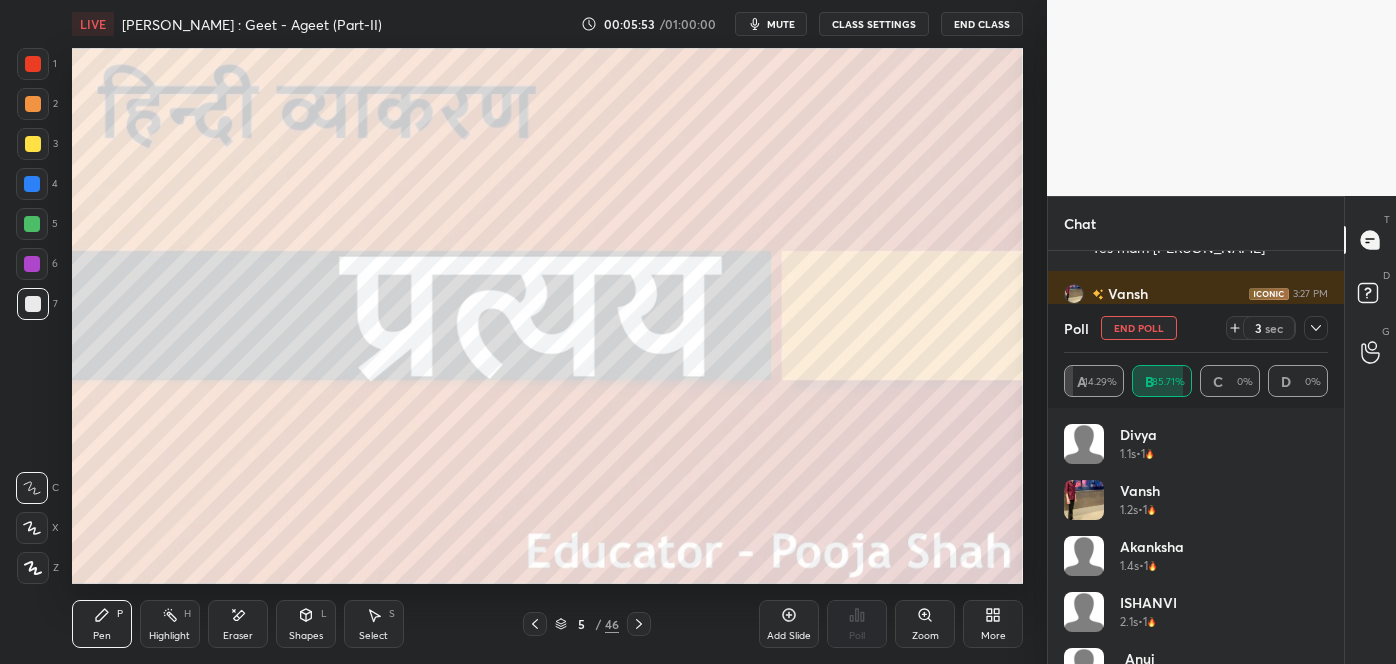 click 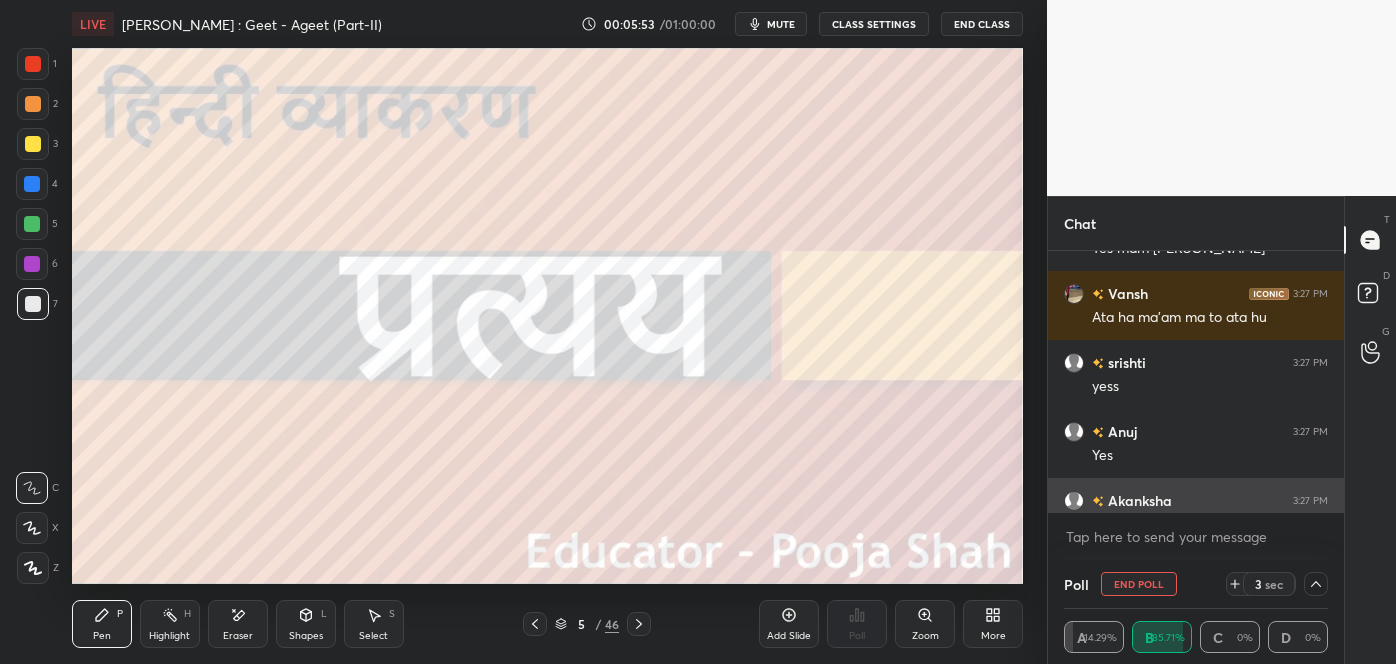 scroll, scrollTop: 174, scrollLeft: 258, axis: both 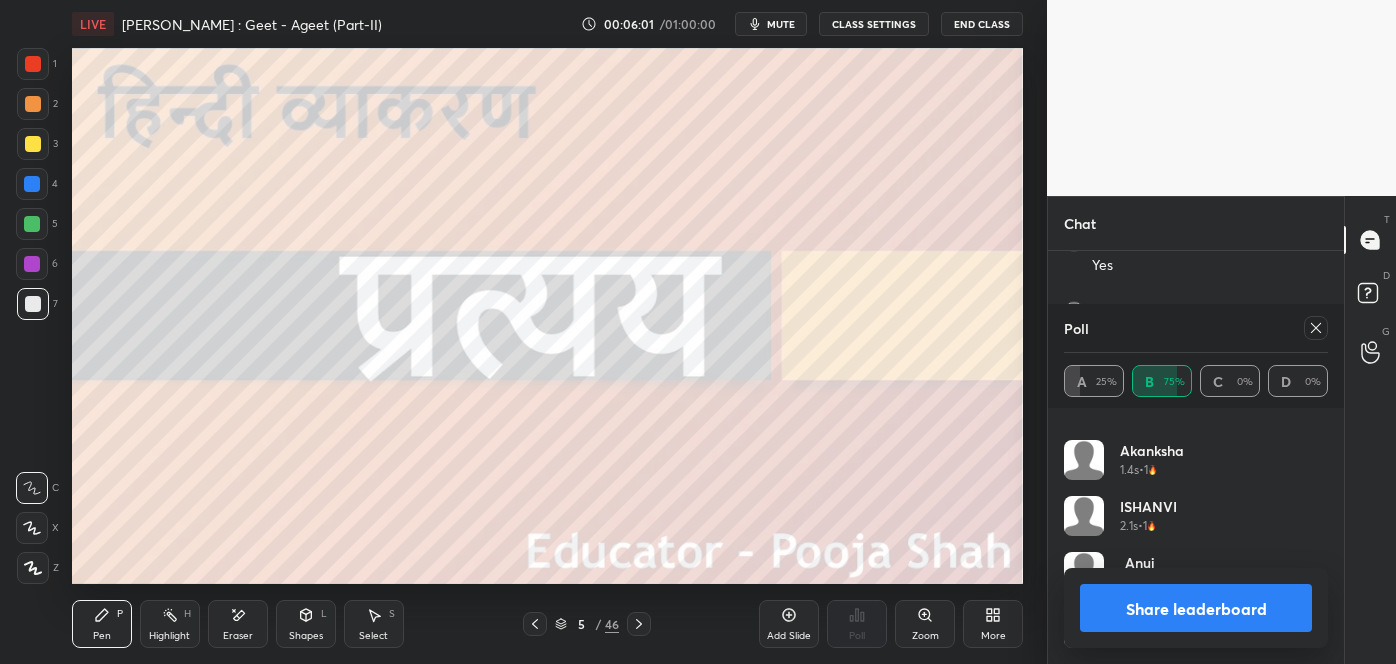 click 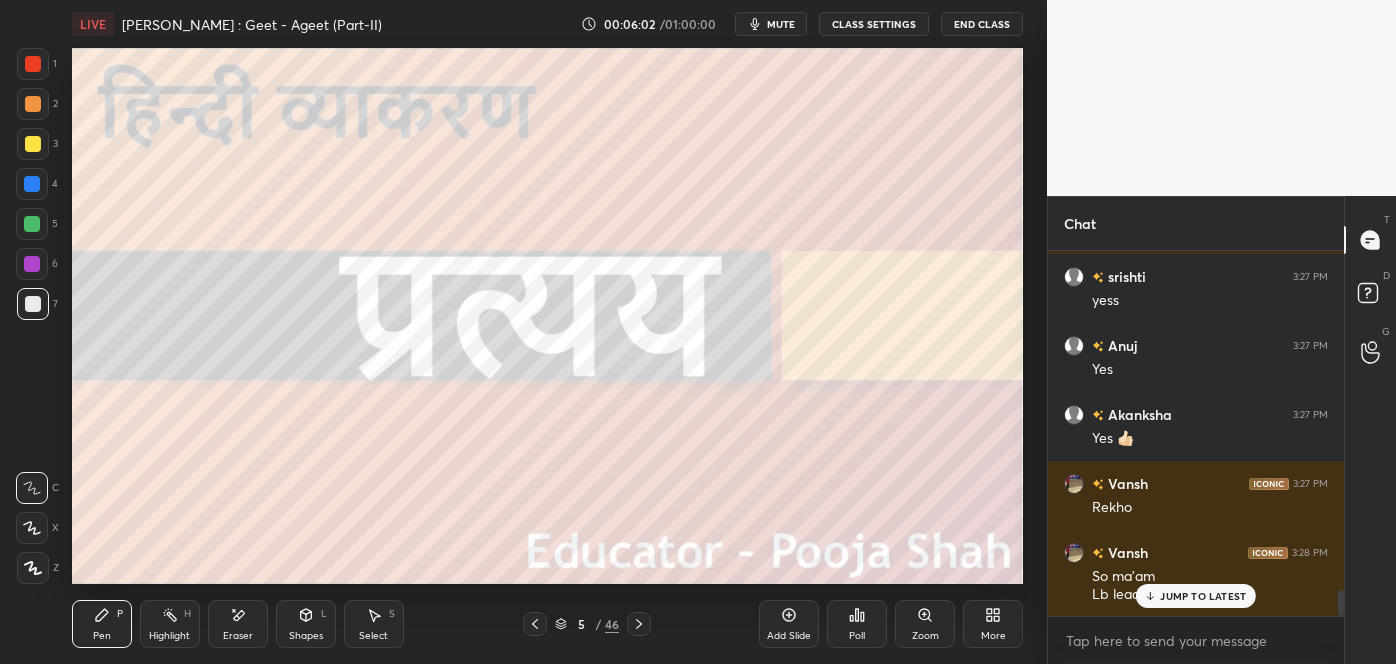 click on "JUMP TO LATEST" at bounding box center [1203, 596] 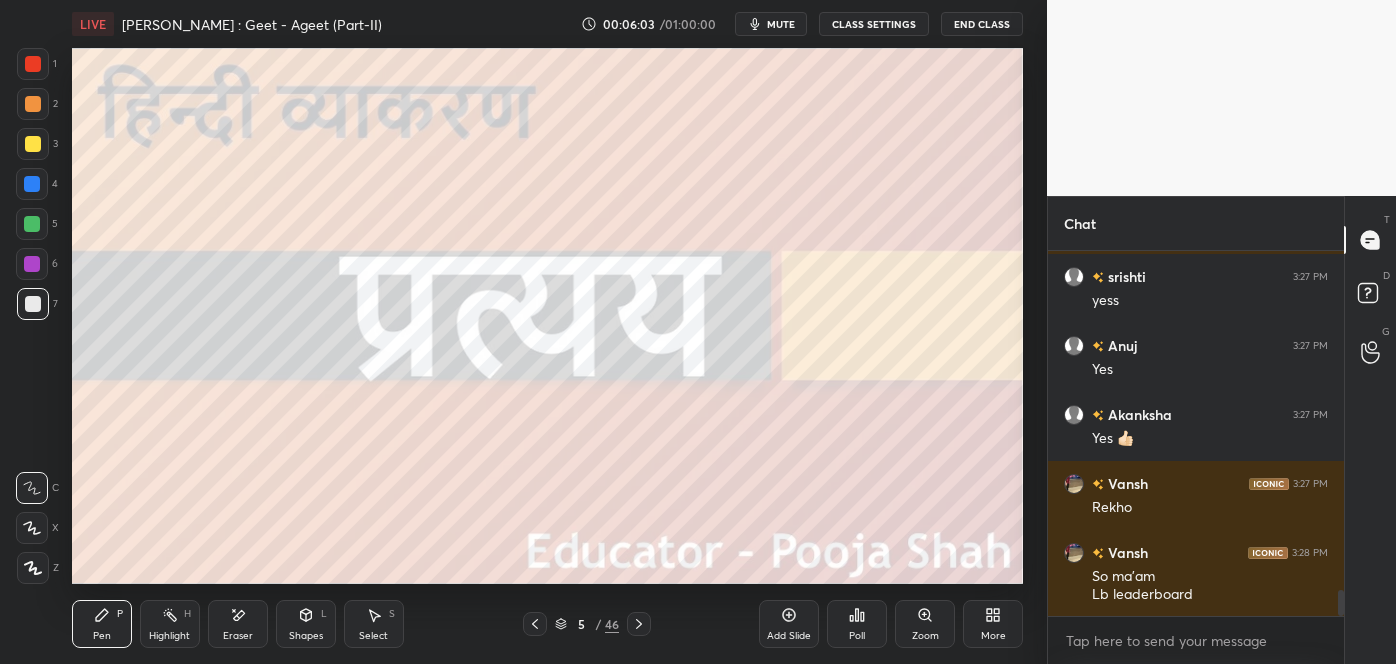 click 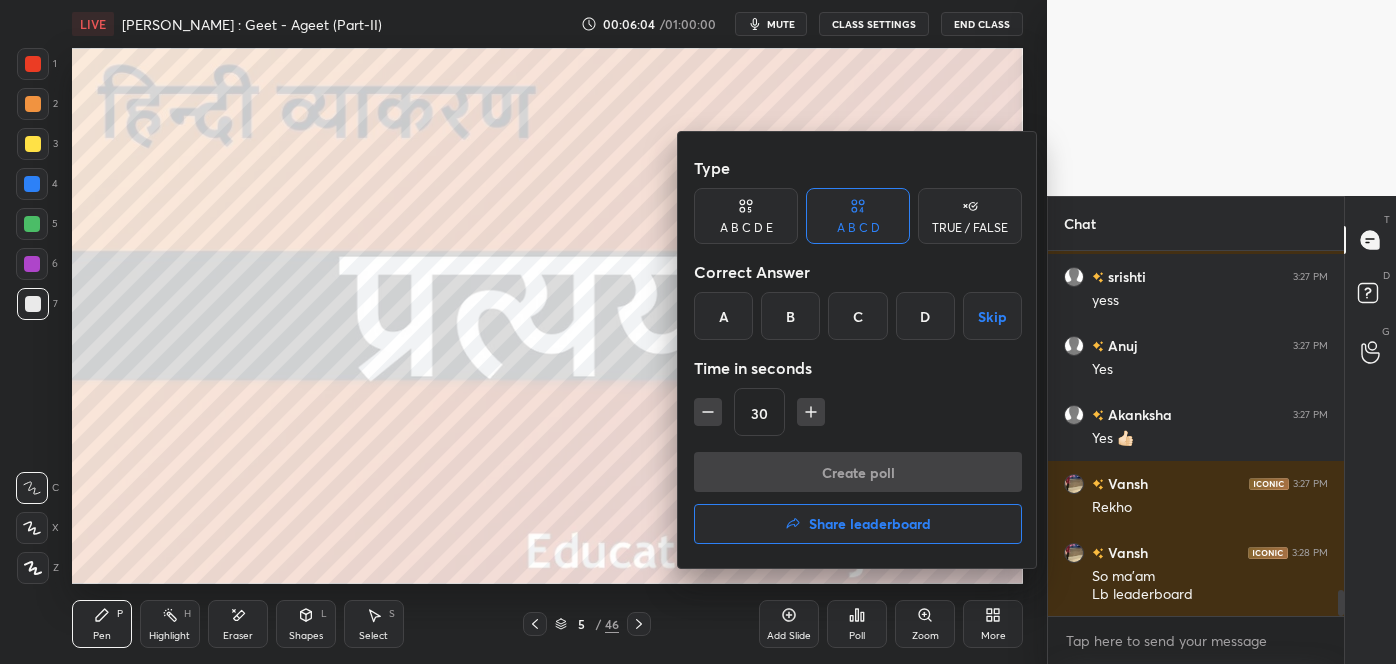 click on "Share leaderboard" at bounding box center (870, 524) 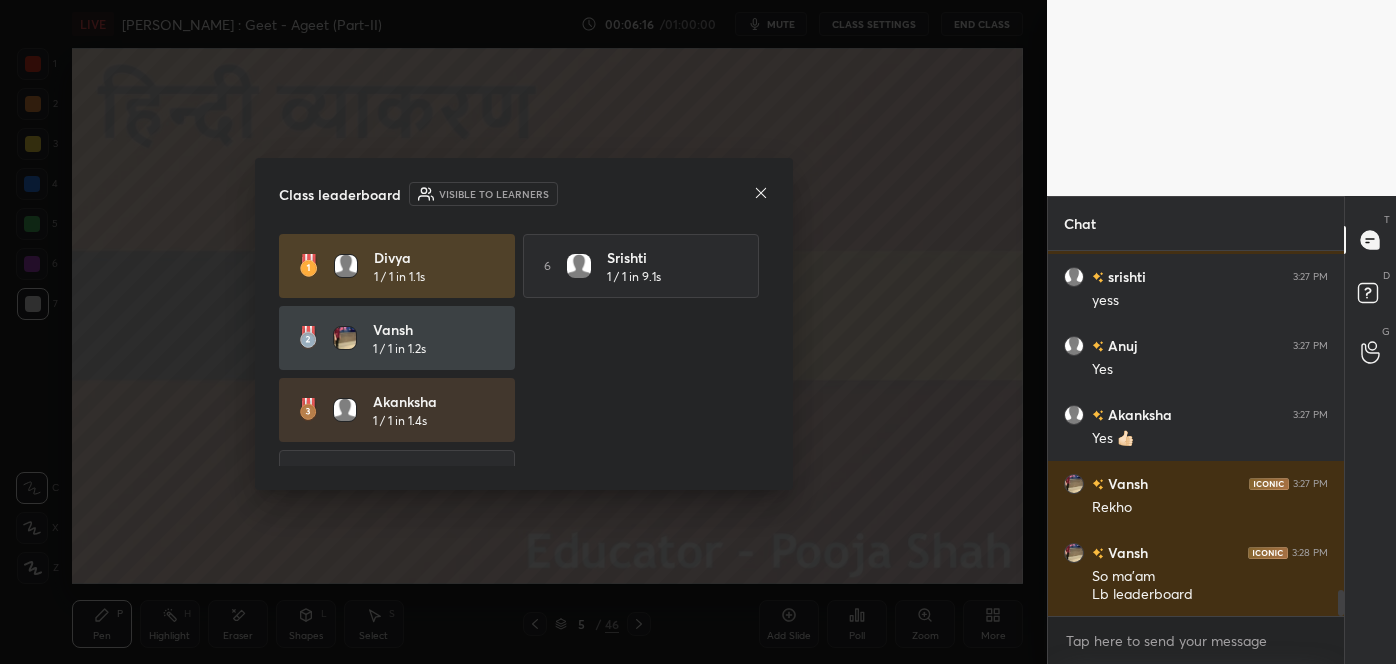click 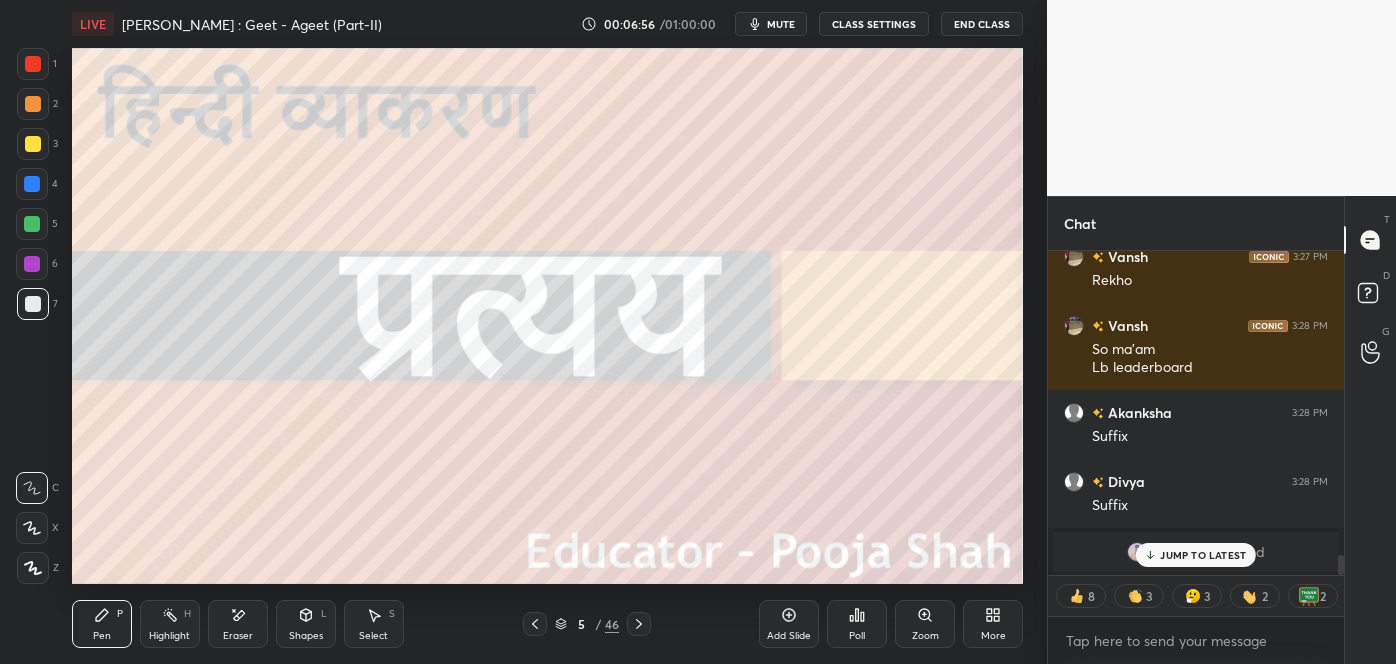 scroll, scrollTop: 7, scrollLeft: 5, axis: both 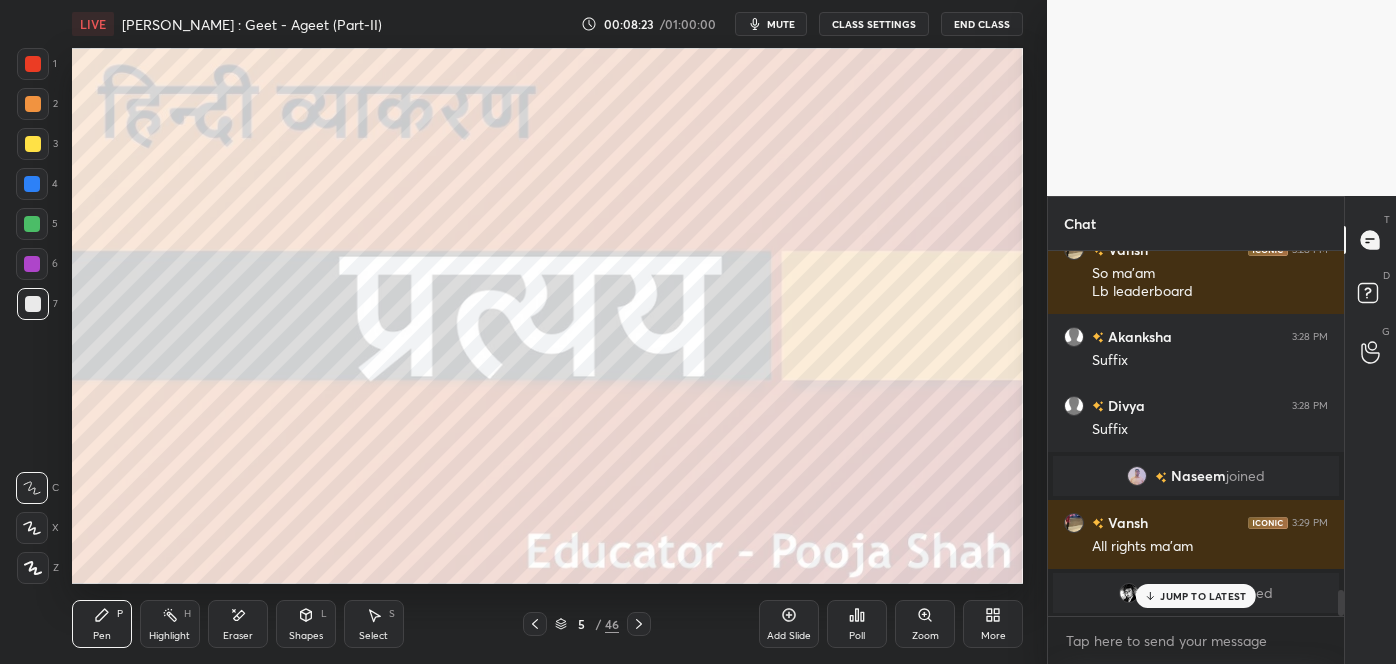 click on "JUMP TO LATEST" at bounding box center (1196, 596) 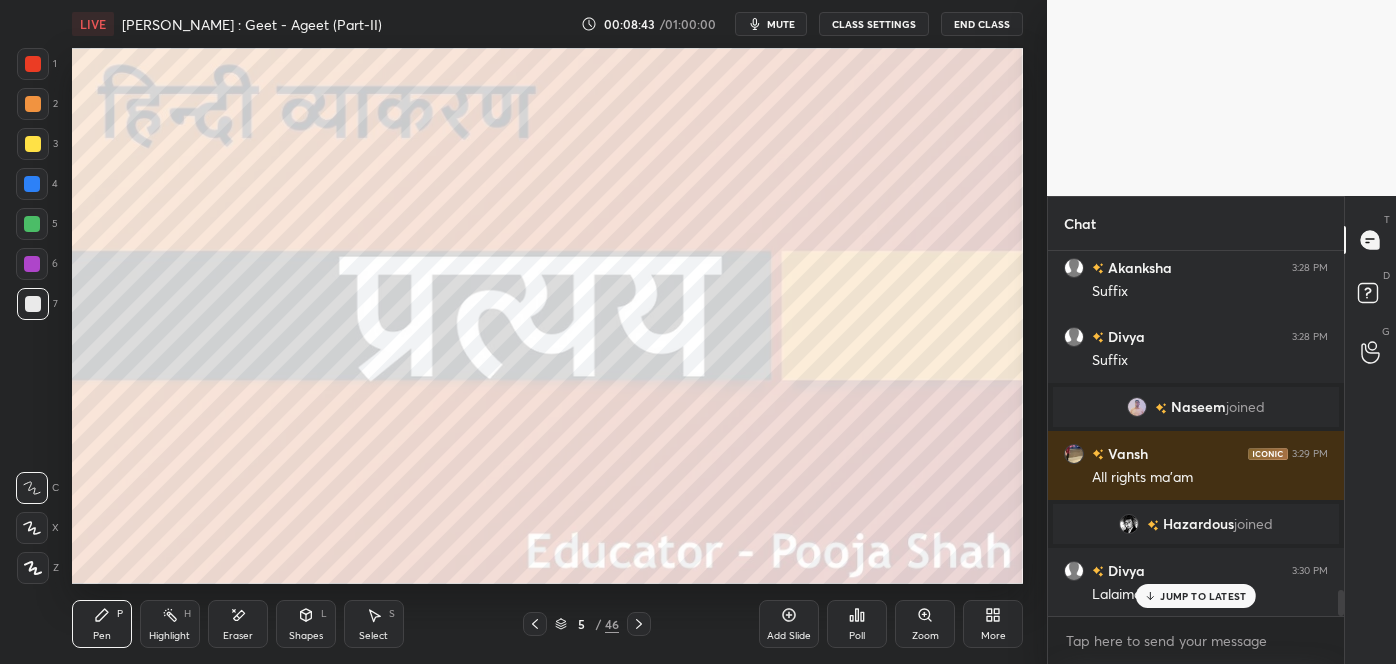scroll, scrollTop: 4920, scrollLeft: 0, axis: vertical 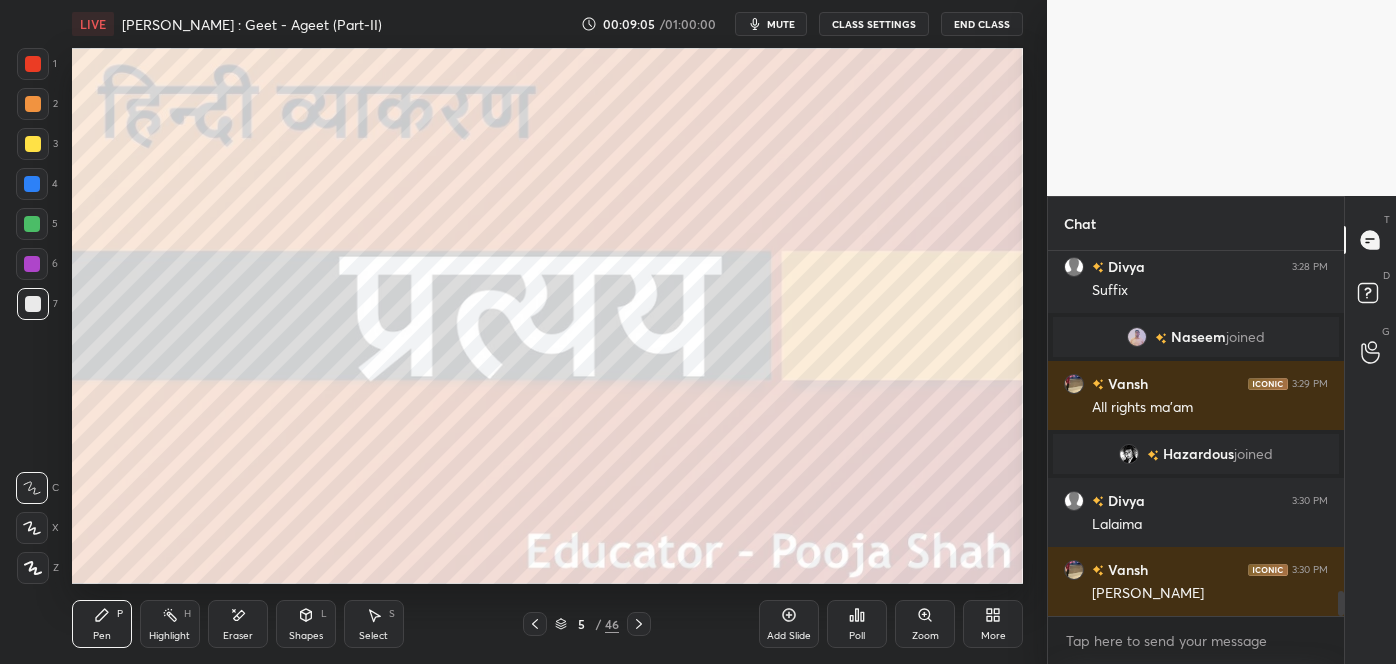 click 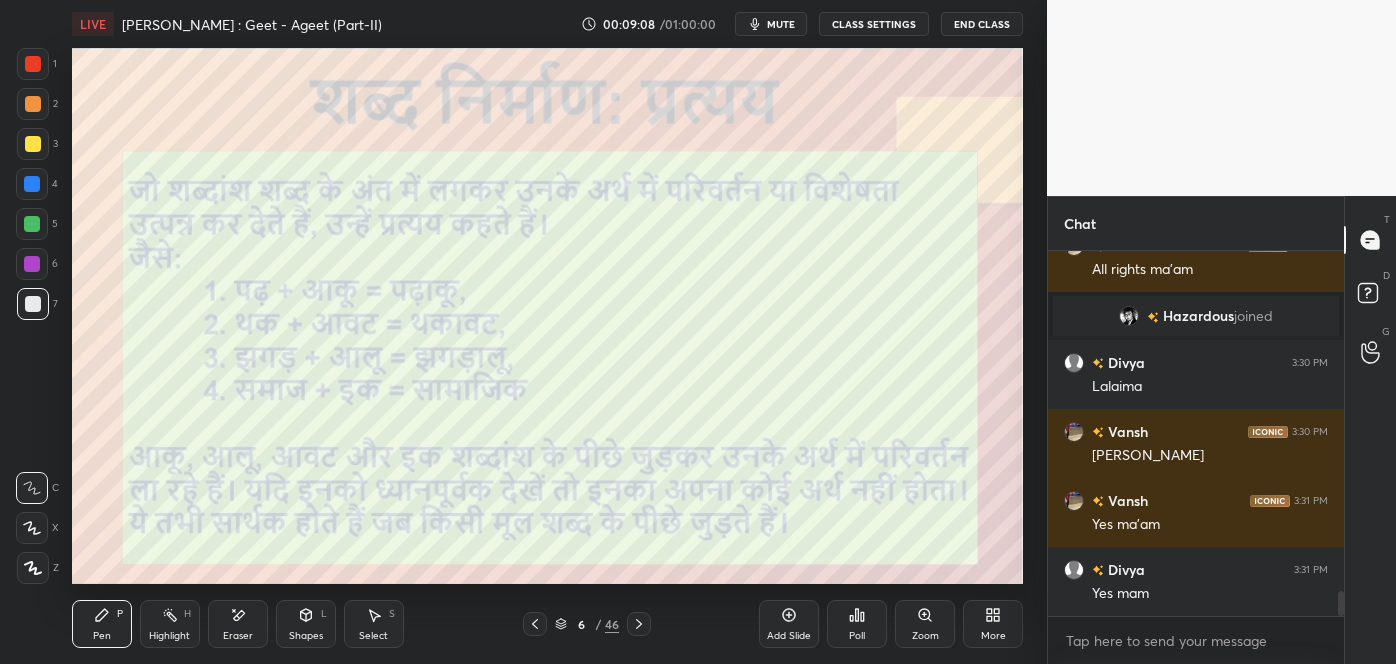 scroll, scrollTop: 5127, scrollLeft: 0, axis: vertical 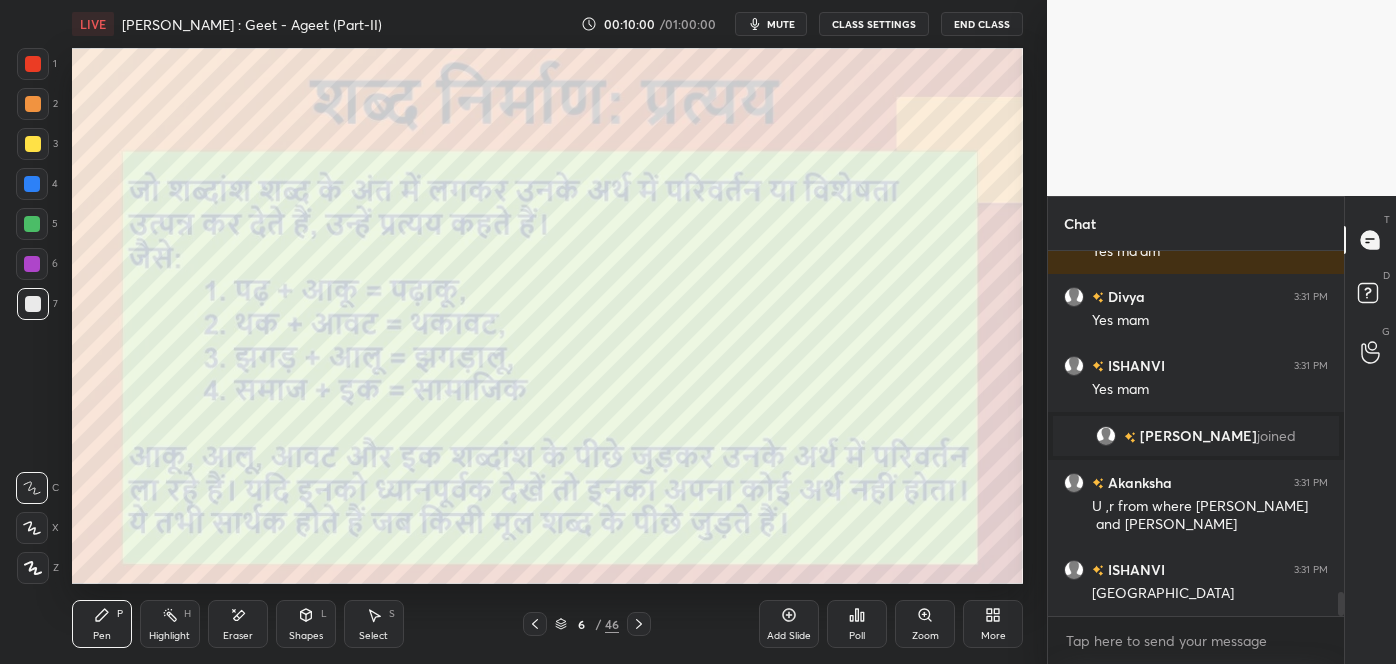 click on "Eraser" at bounding box center [238, 624] 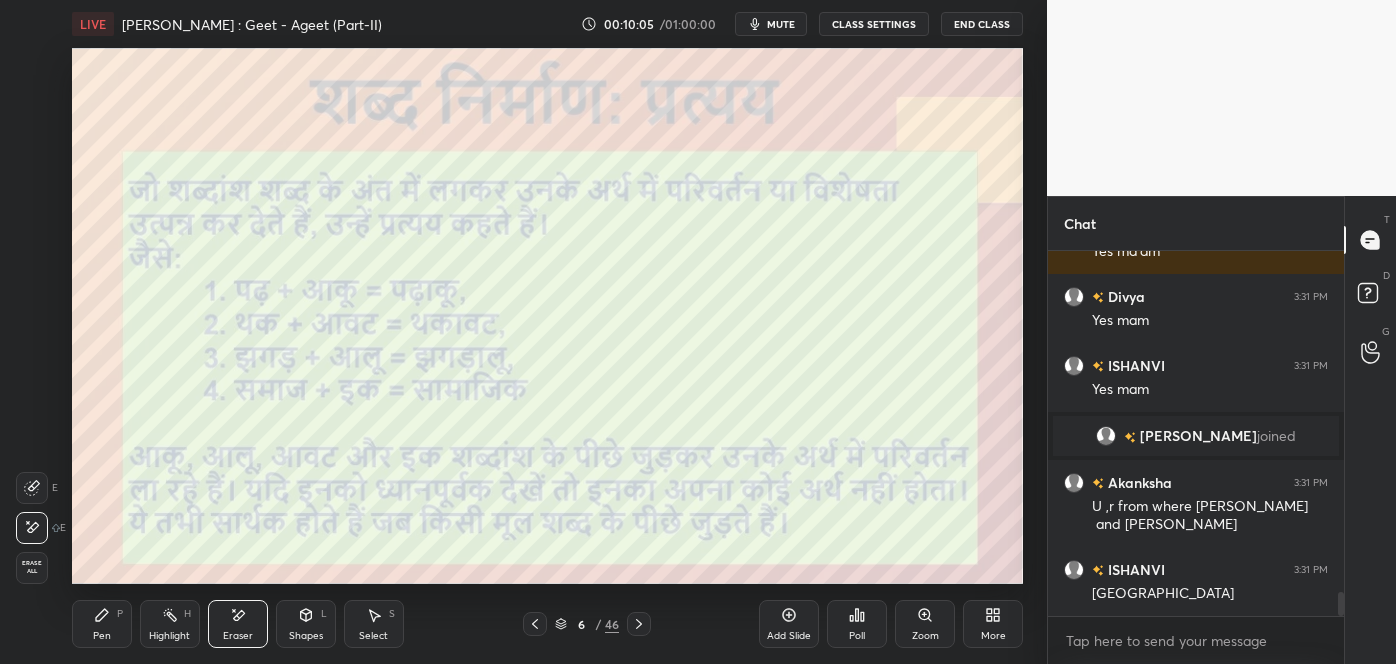 click on "Pen" at bounding box center (102, 636) 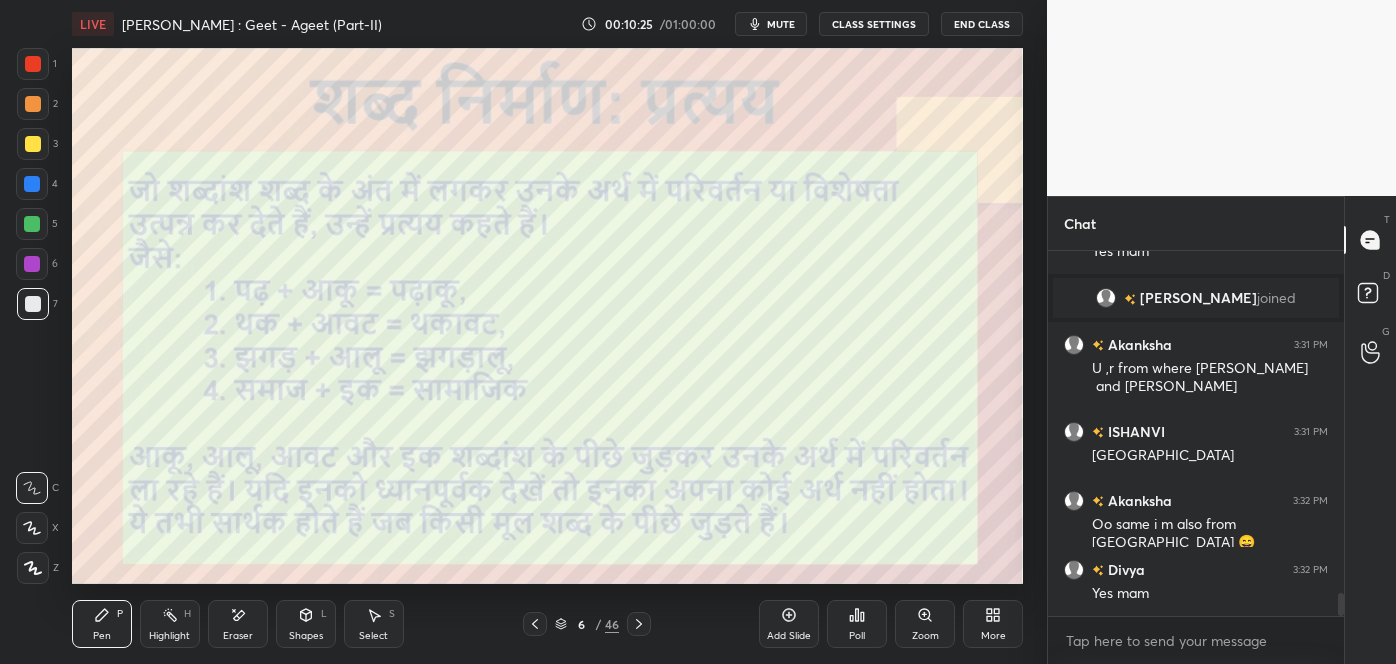 scroll, scrollTop: 5407, scrollLeft: 0, axis: vertical 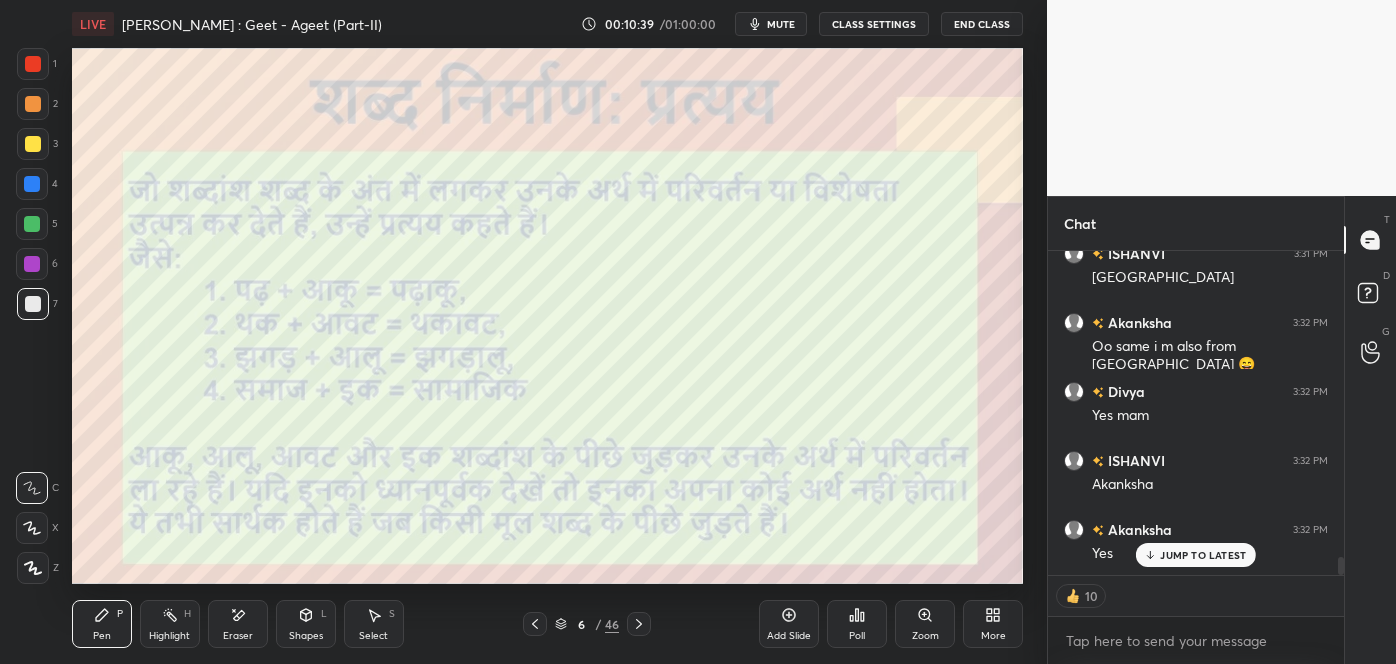 click on "JUMP TO LATEST" at bounding box center (1203, 555) 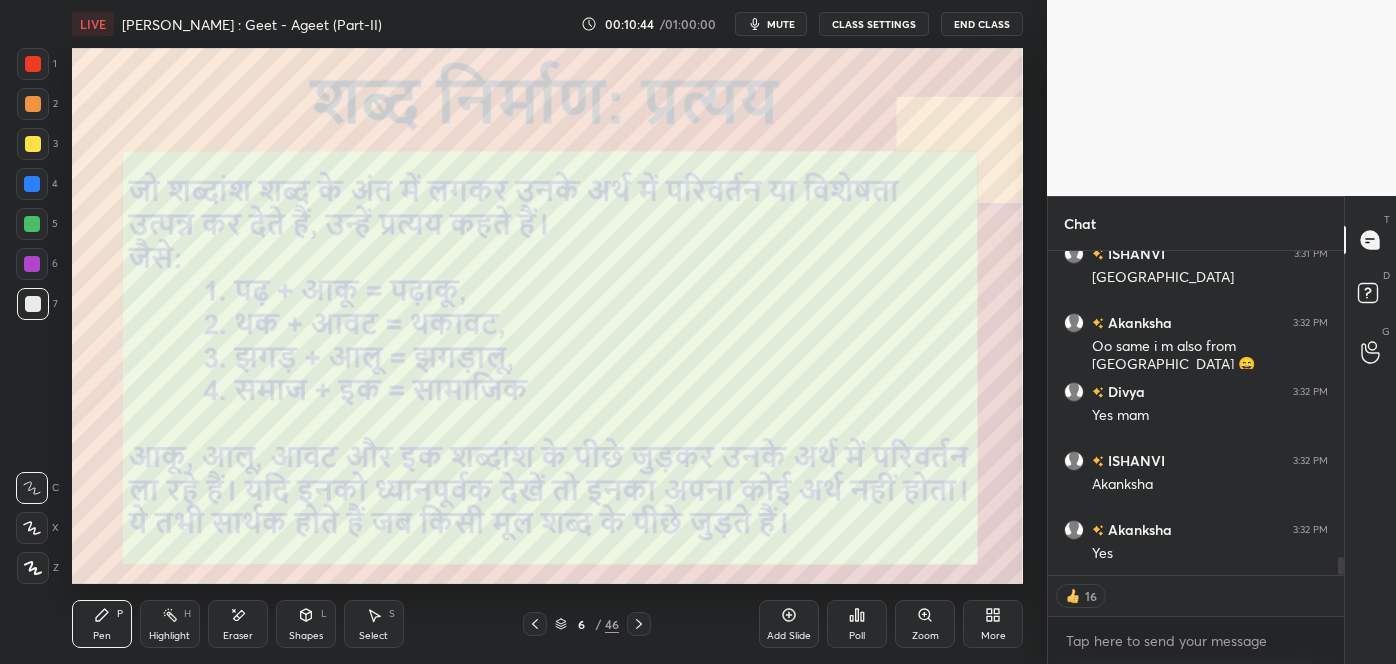 scroll, scrollTop: 5585, scrollLeft: 0, axis: vertical 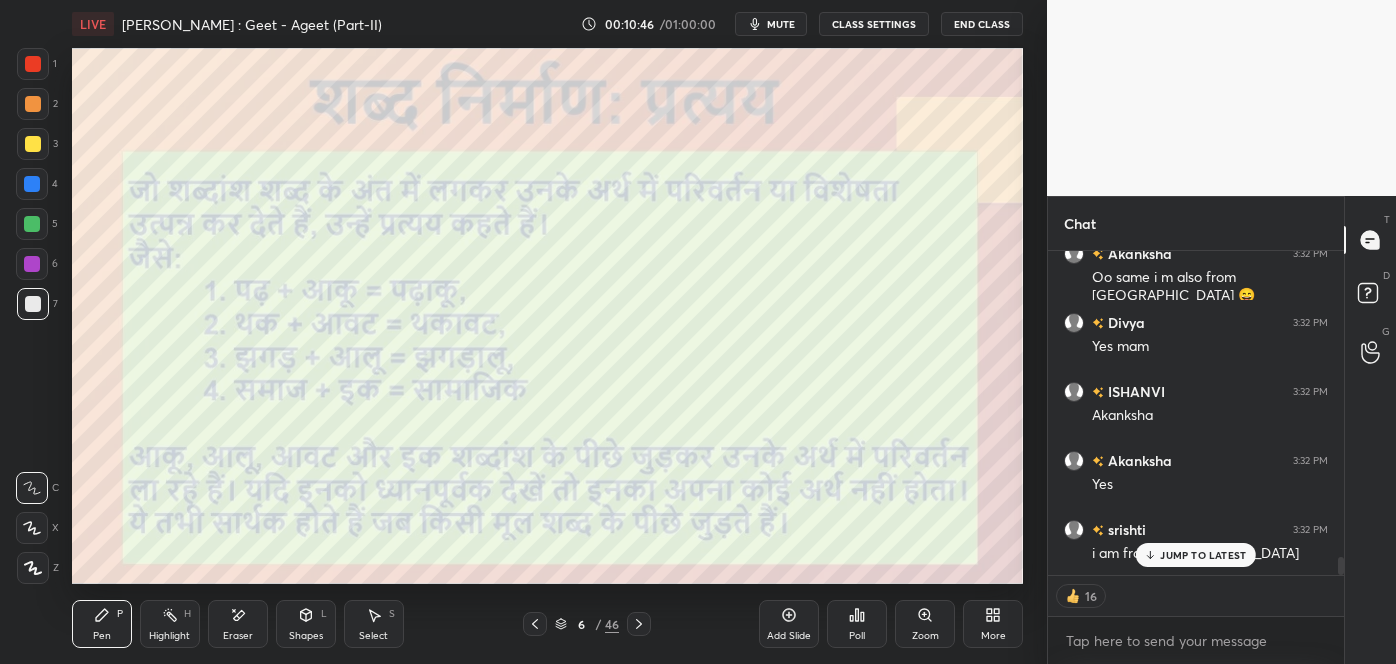 click 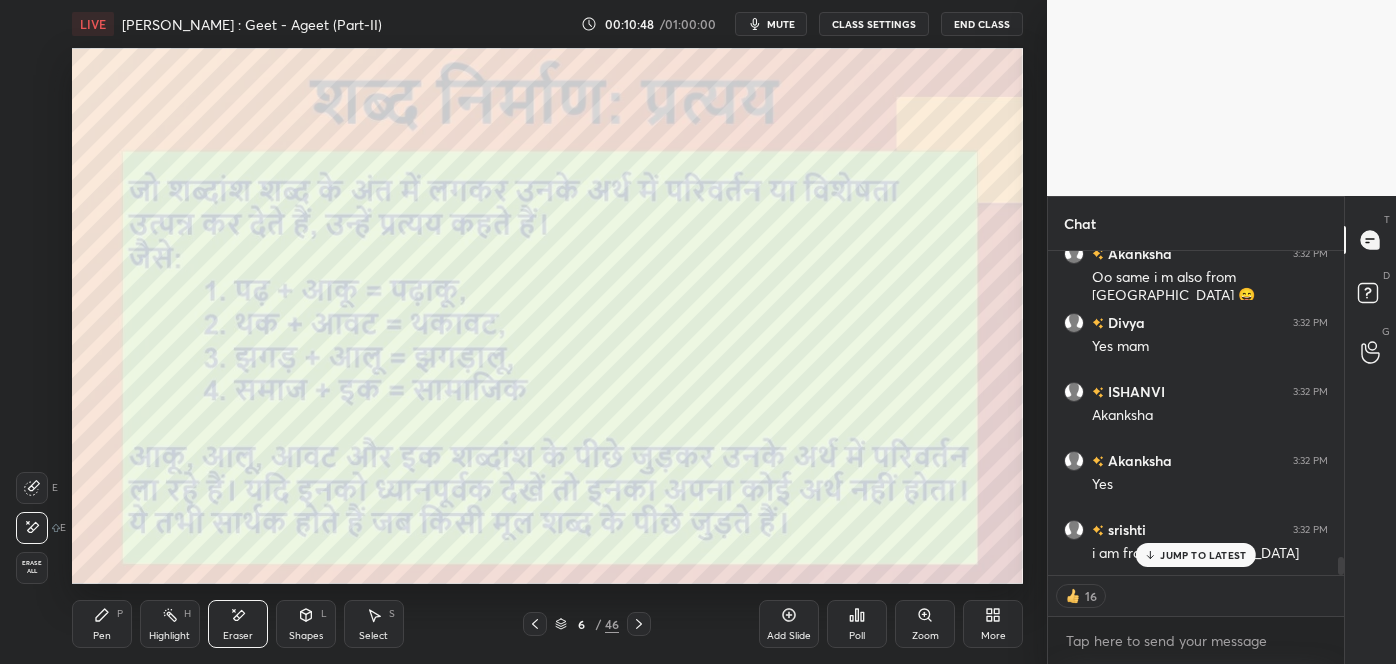 click on "Pen P" at bounding box center [102, 624] 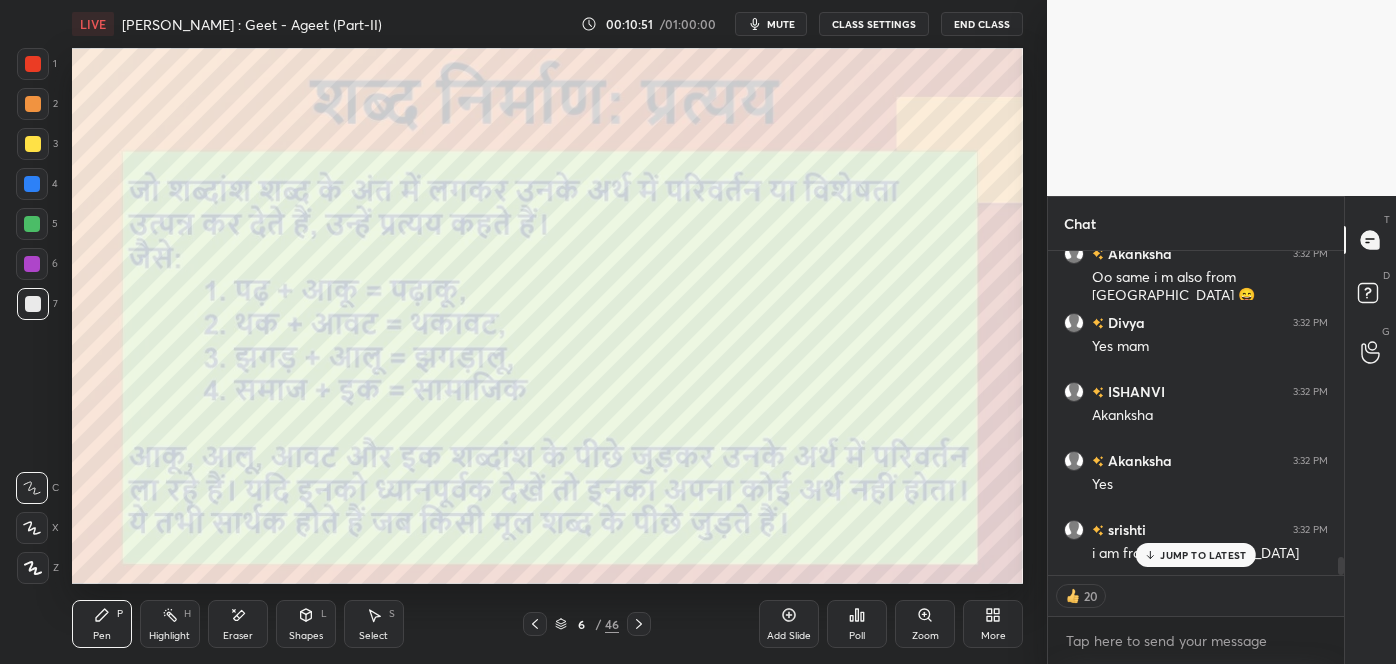 click at bounding box center (33, 64) 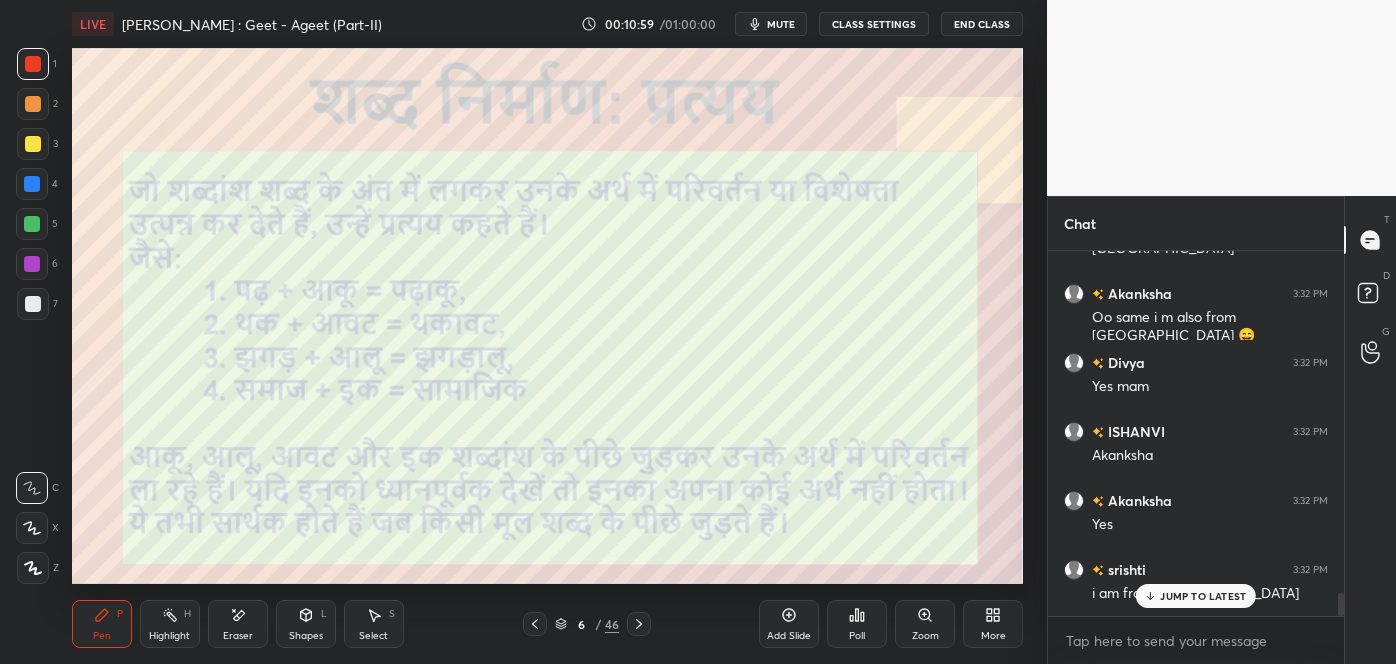 scroll, scrollTop: 6, scrollLeft: 5, axis: both 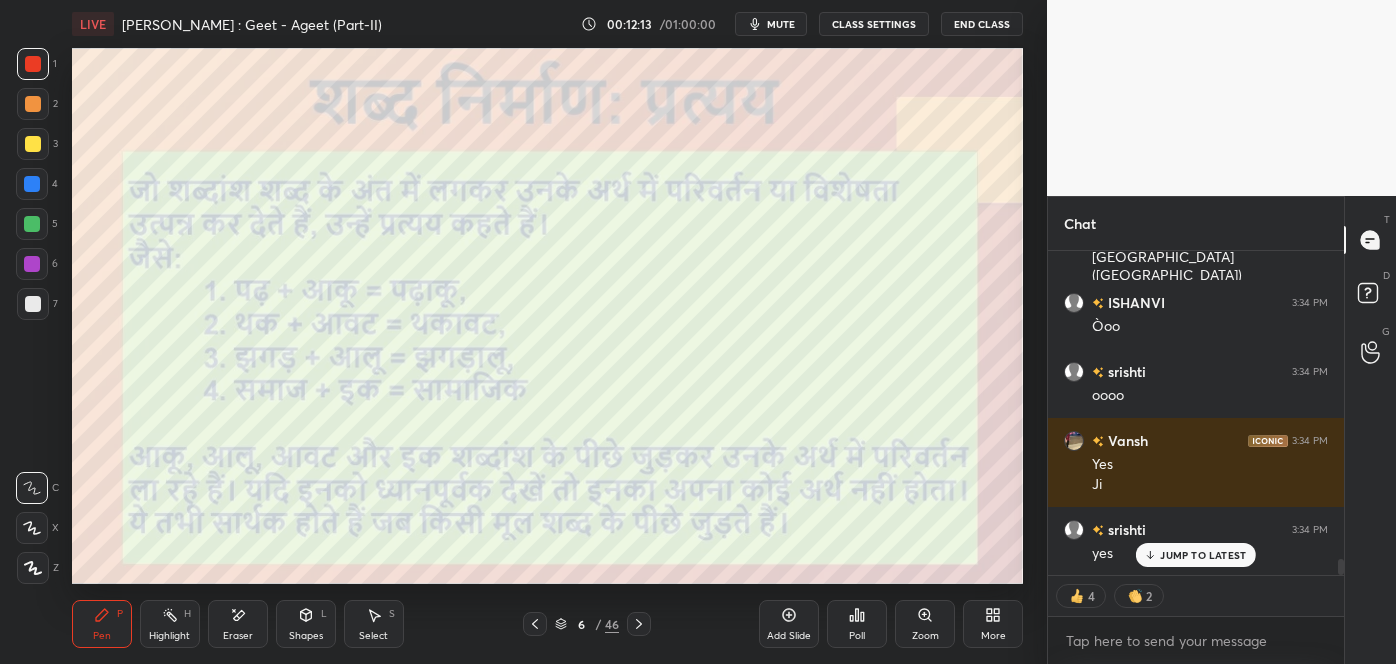 click on "JUMP TO LATEST" at bounding box center (1203, 555) 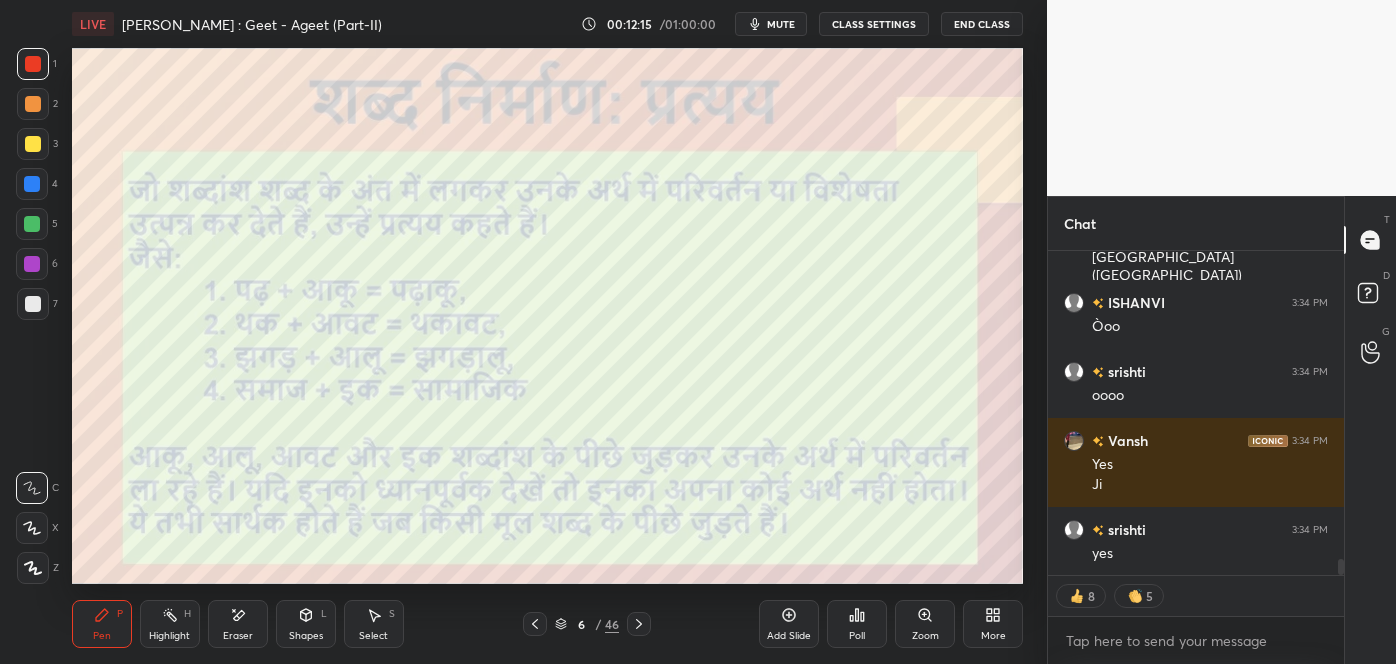 click on "/" at bounding box center [598, 624] 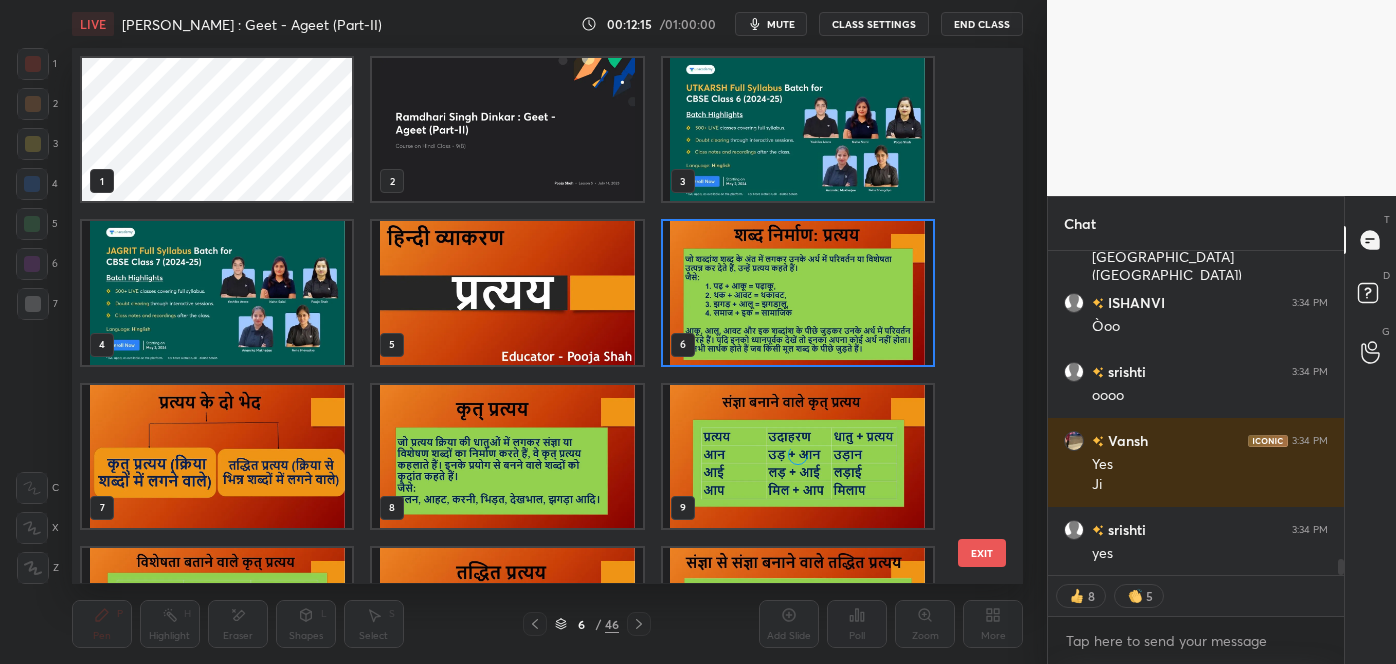 scroll, scrollTop: 6, scrollLeft: 10, axis: both 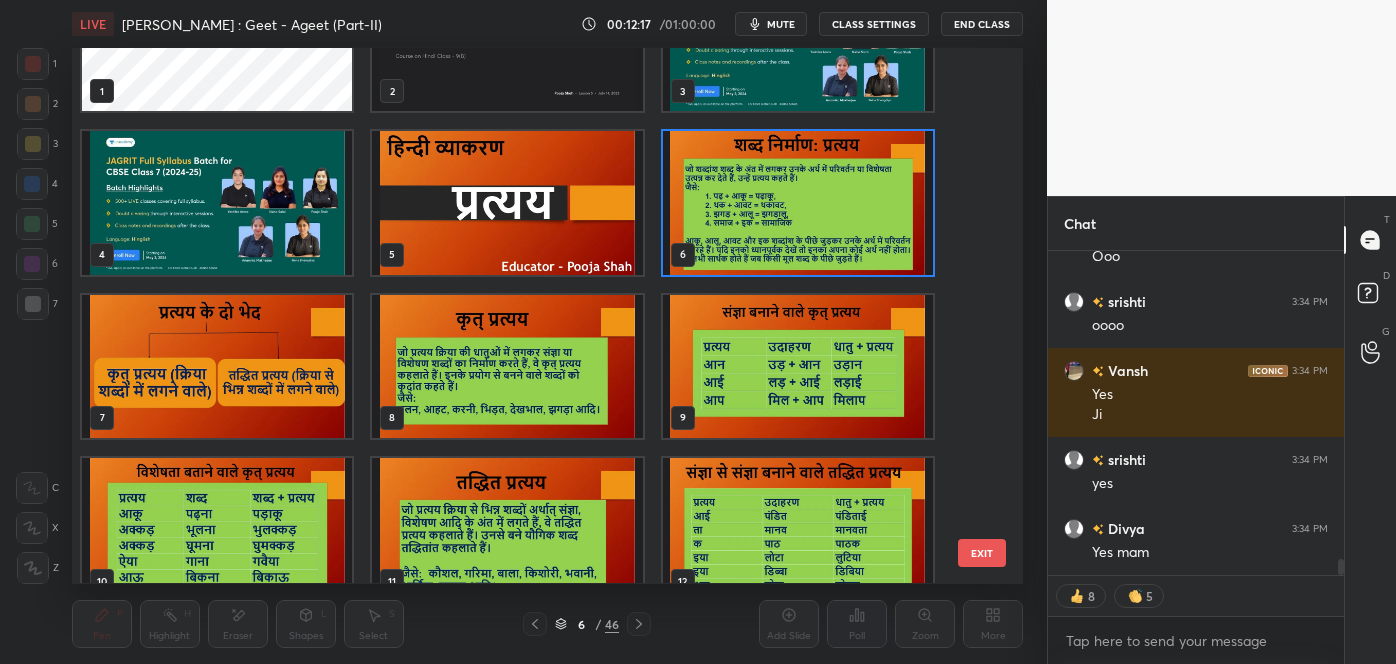 click at bounding box center (217, 366) 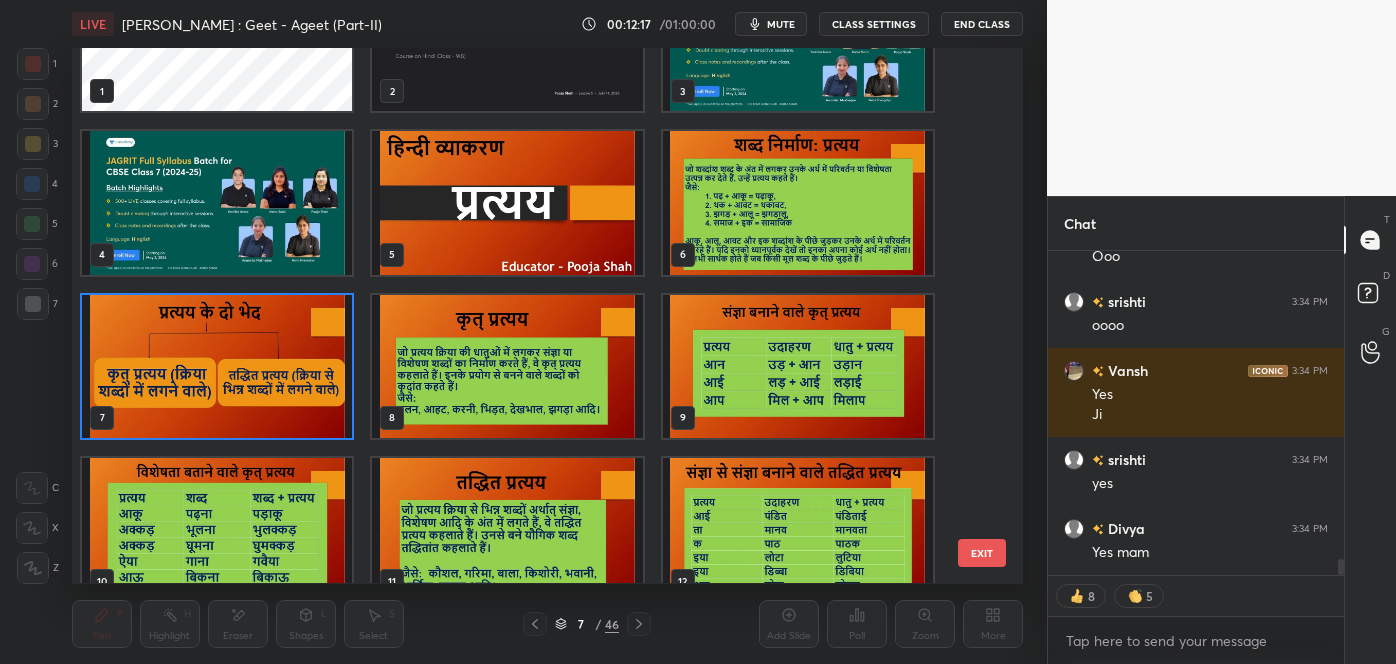 click at bounding box center (217, 366) 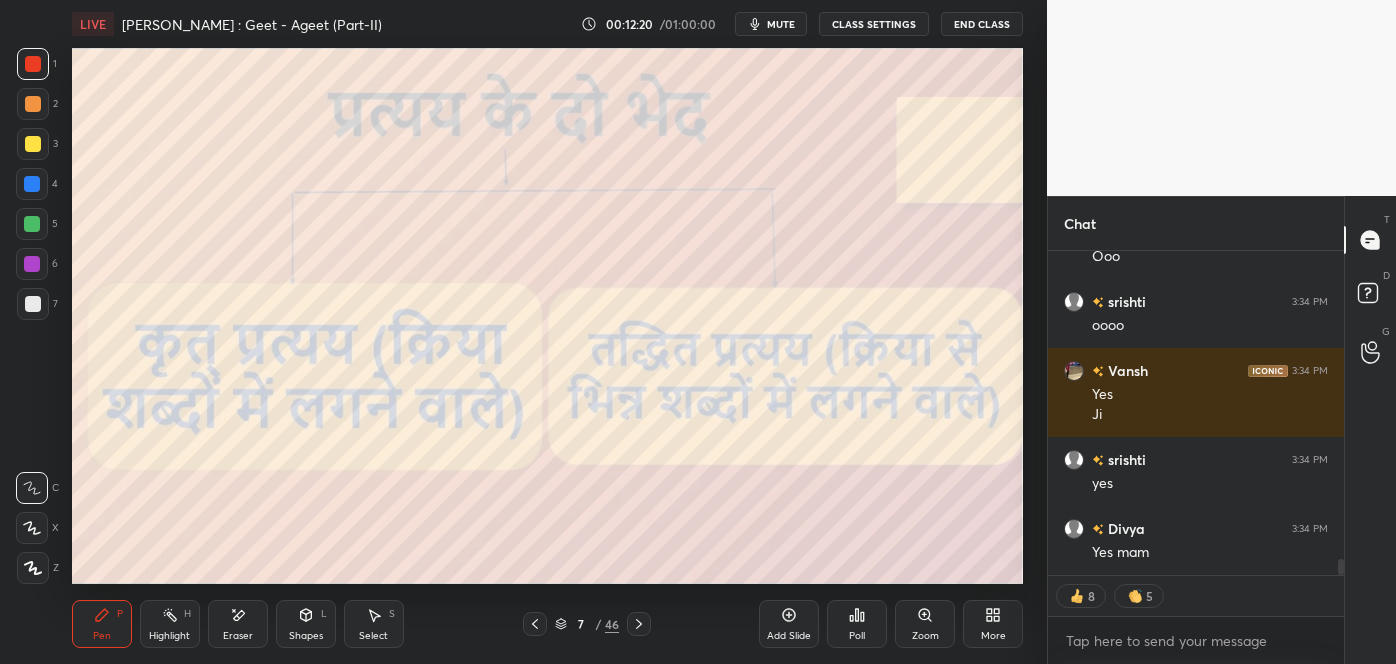scroll, scrollTop: 6244, scrollLeft: 0, axis: vertical 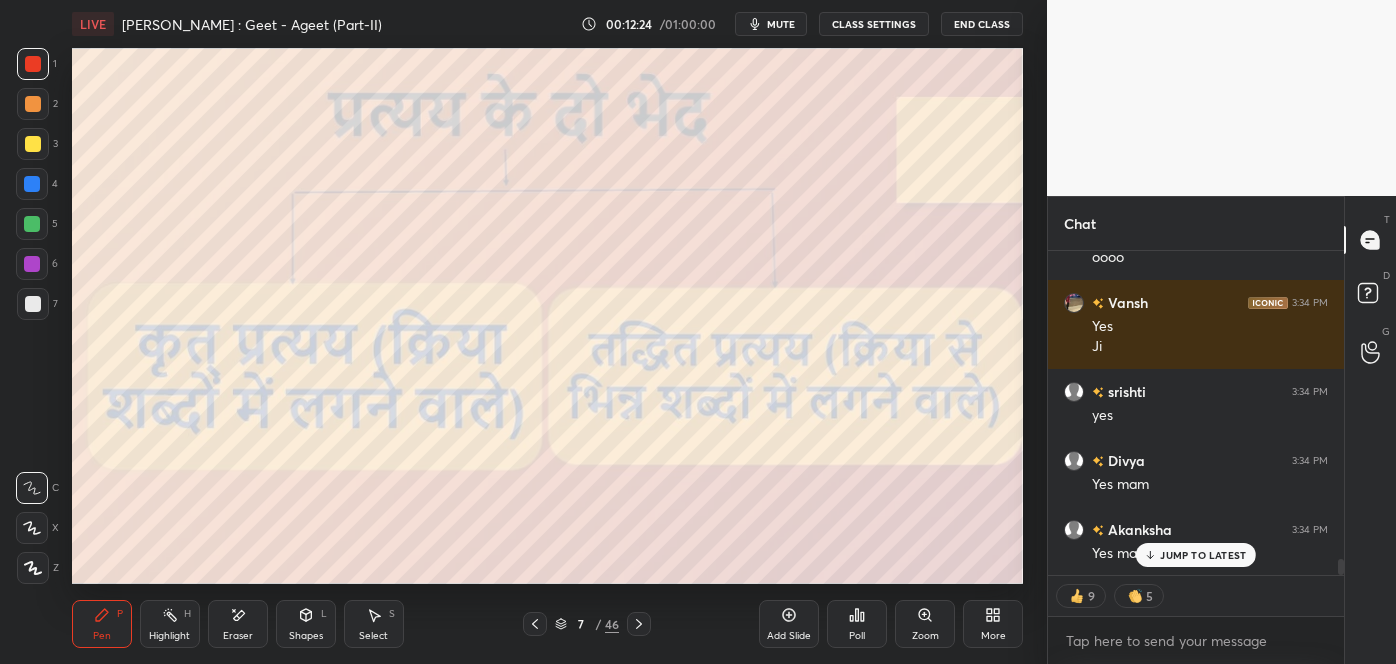 click at bounding box center [33, 144] 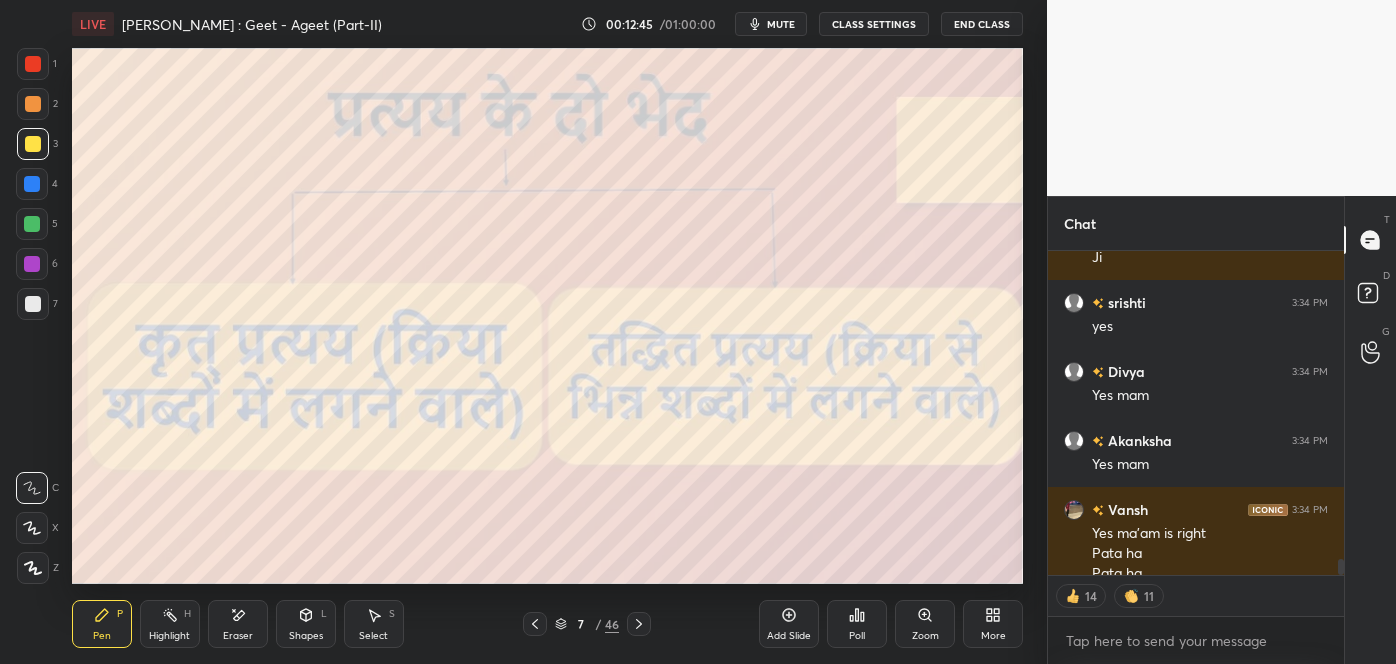 scroll, scrollTop: 6353, scrollLeft: 0, axis: vertical 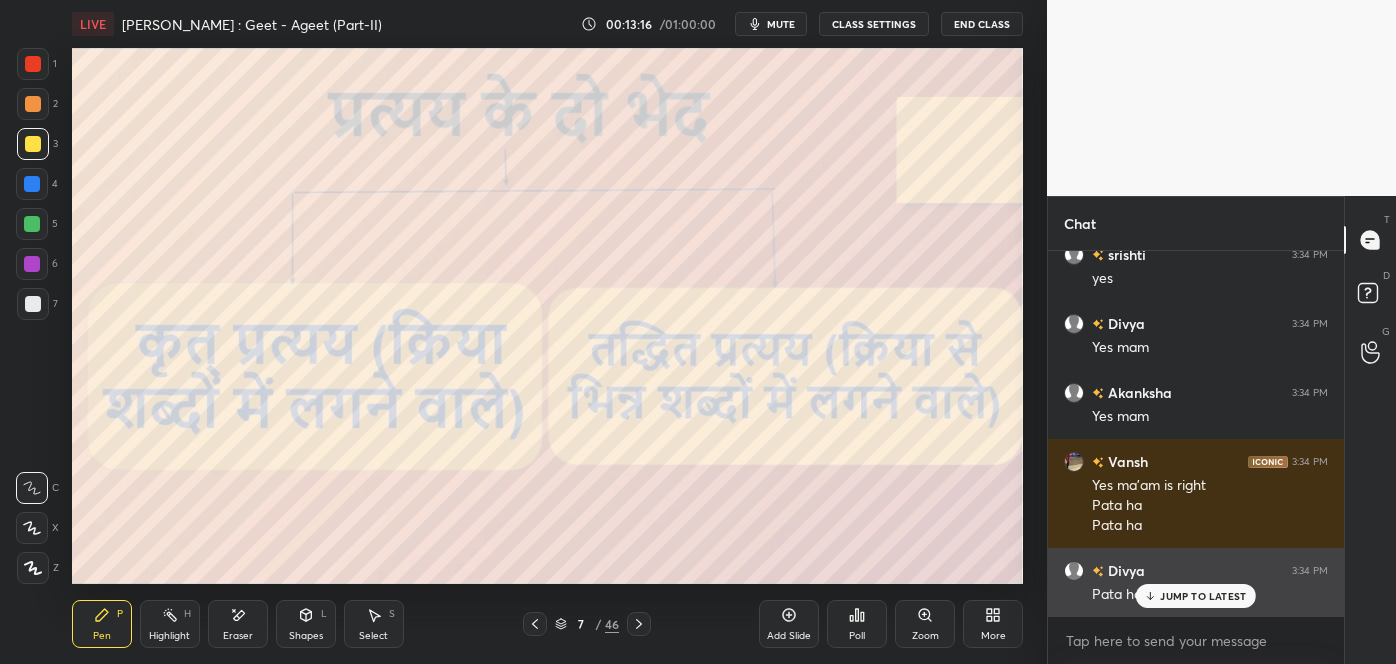click on "JUMP TO LATEST" at bounding box center (1203, 596) 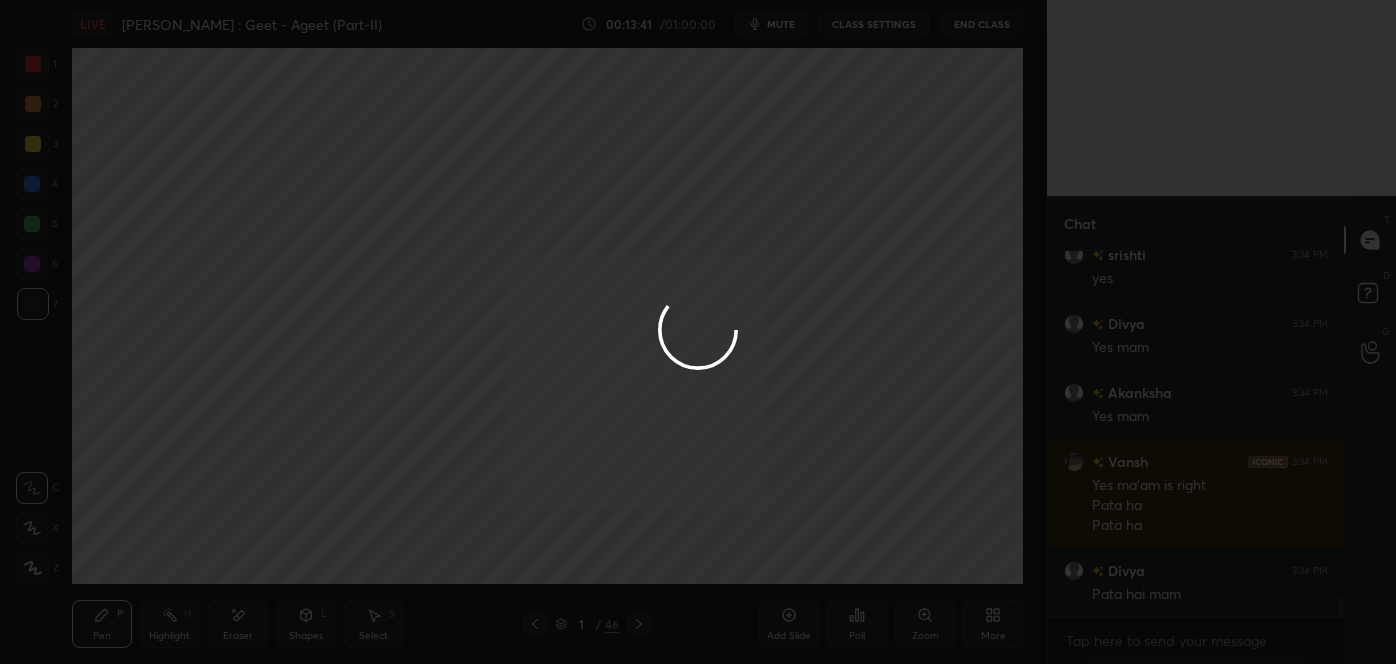 scroll, scrollTop: 6469, scrollLeft: 0, axis: vertical 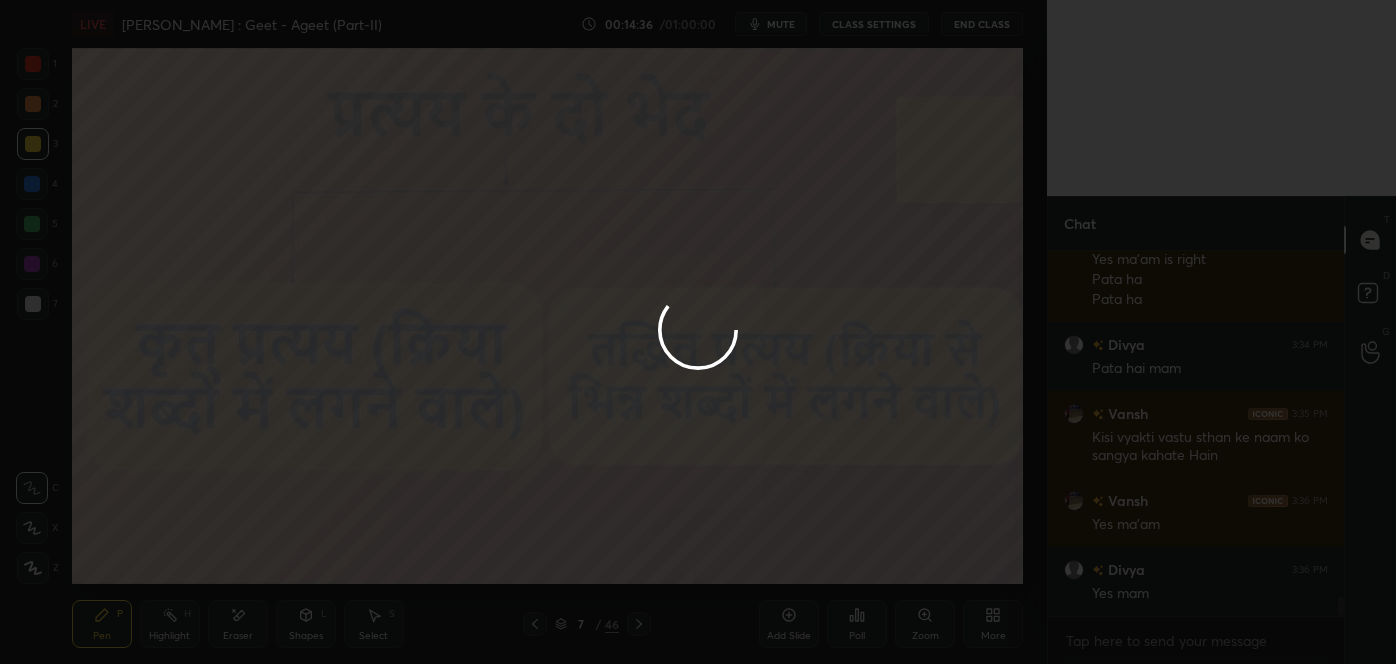 click at bounding box center [698, 332] 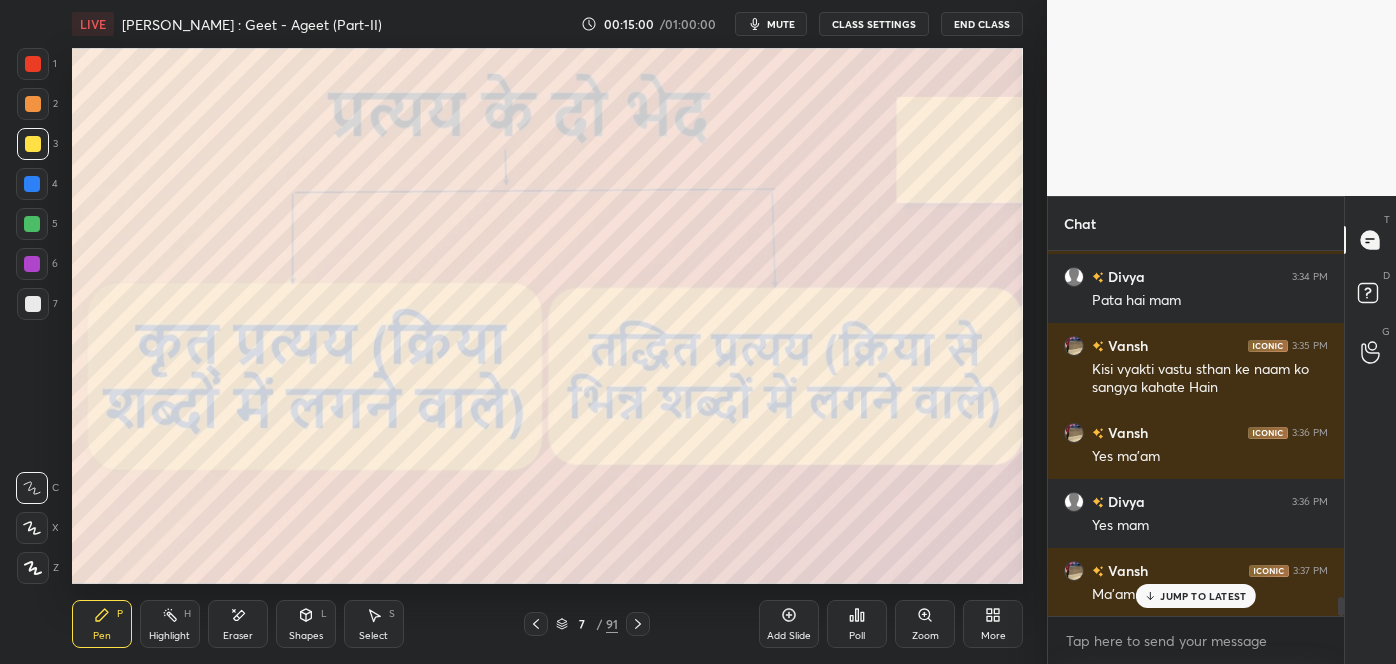 scroll, scrollTop: 6799, scrollLeft: 0, axis: vertical 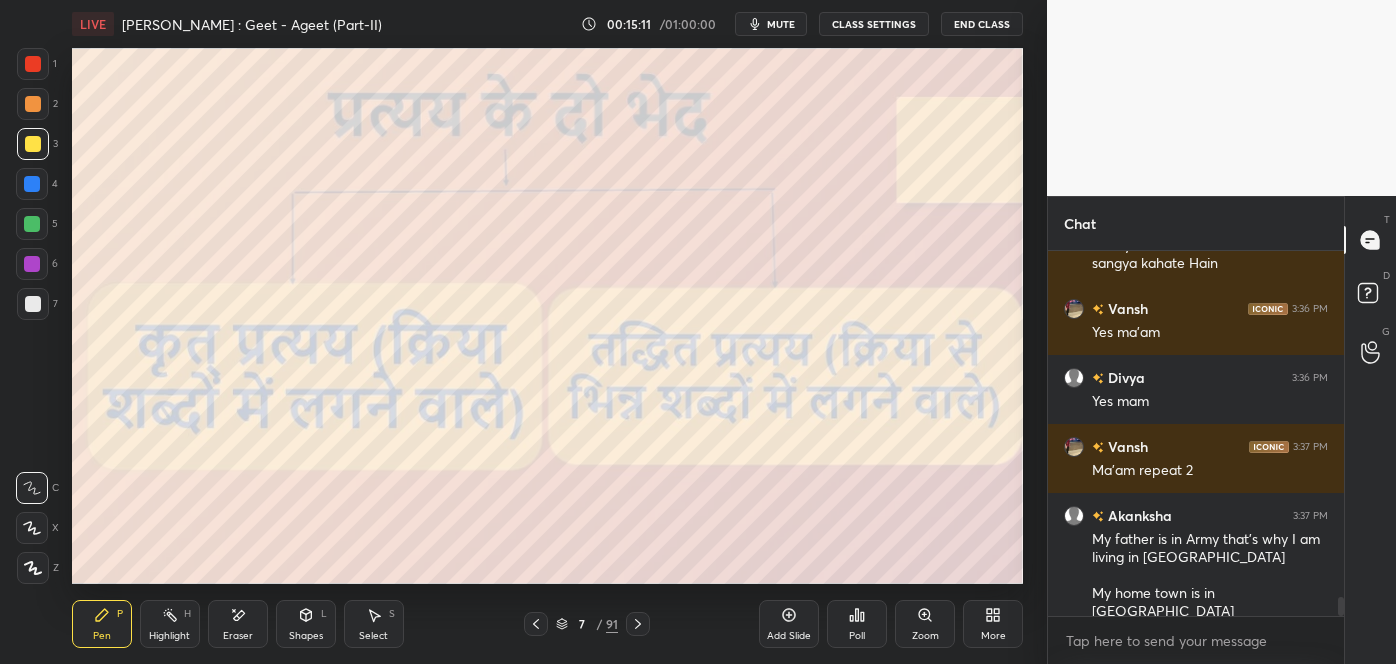 click on "7" at bounding box center [582, 624] 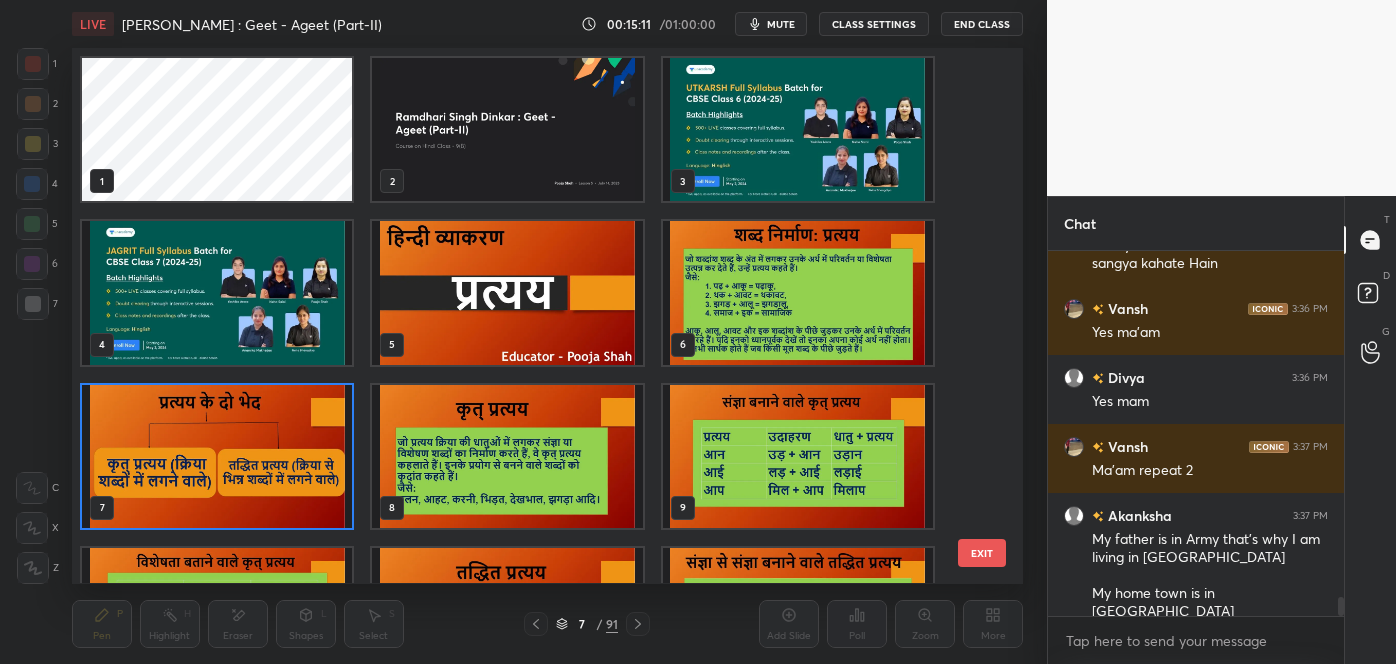 scroll, scrollTop: 318, scrollLeft: 290, axis: both 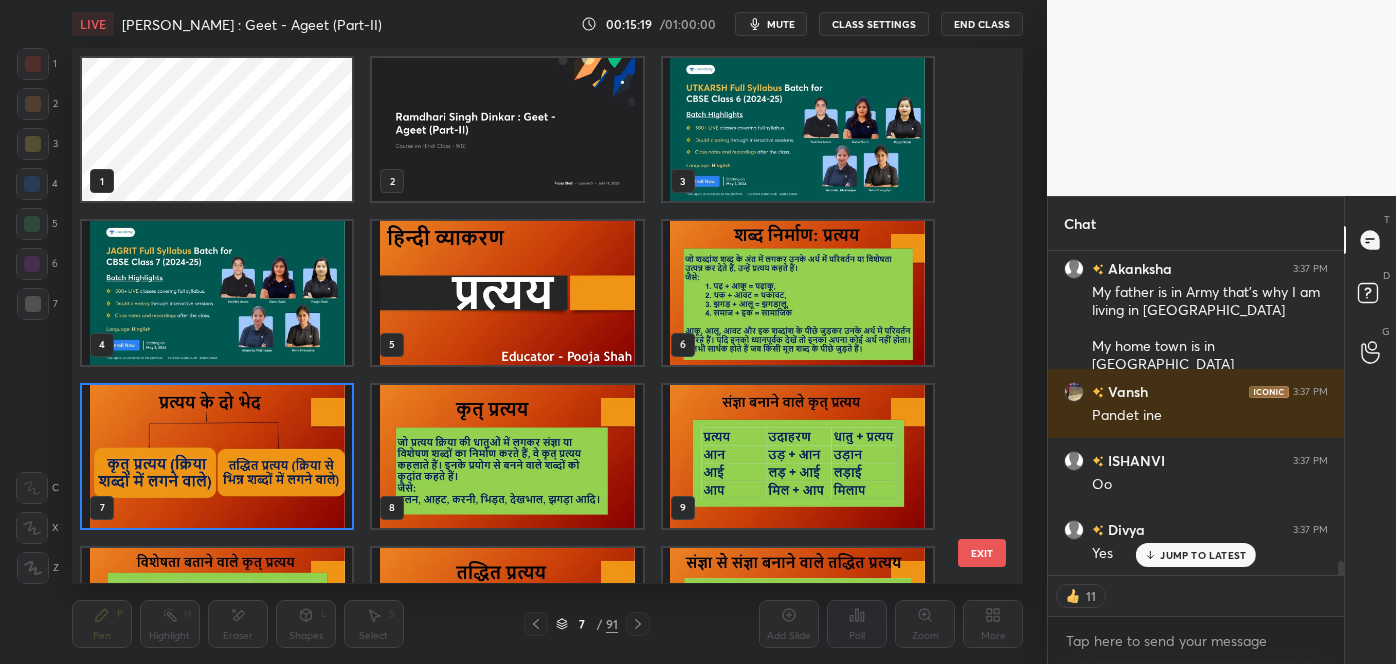 click on "JUMP TO LATEST" at bounding box center (1196, 555) 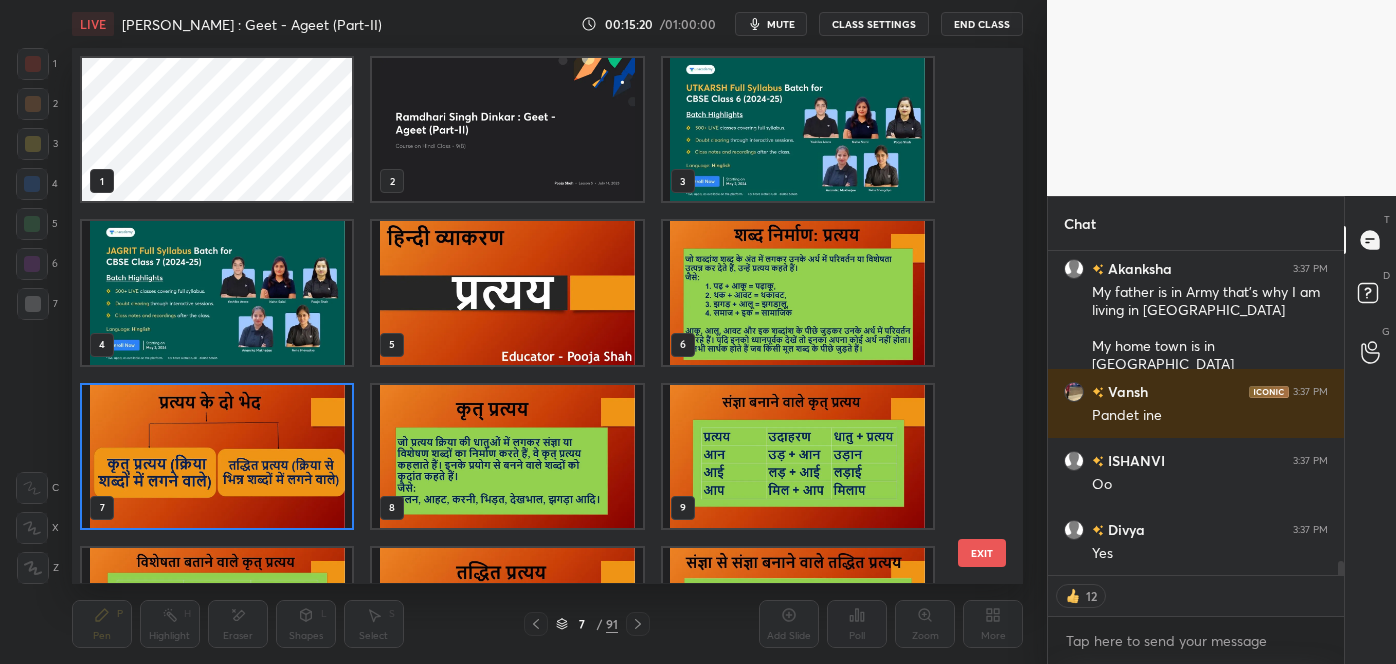 click on "EXIT" at bounding box center [982, 553] 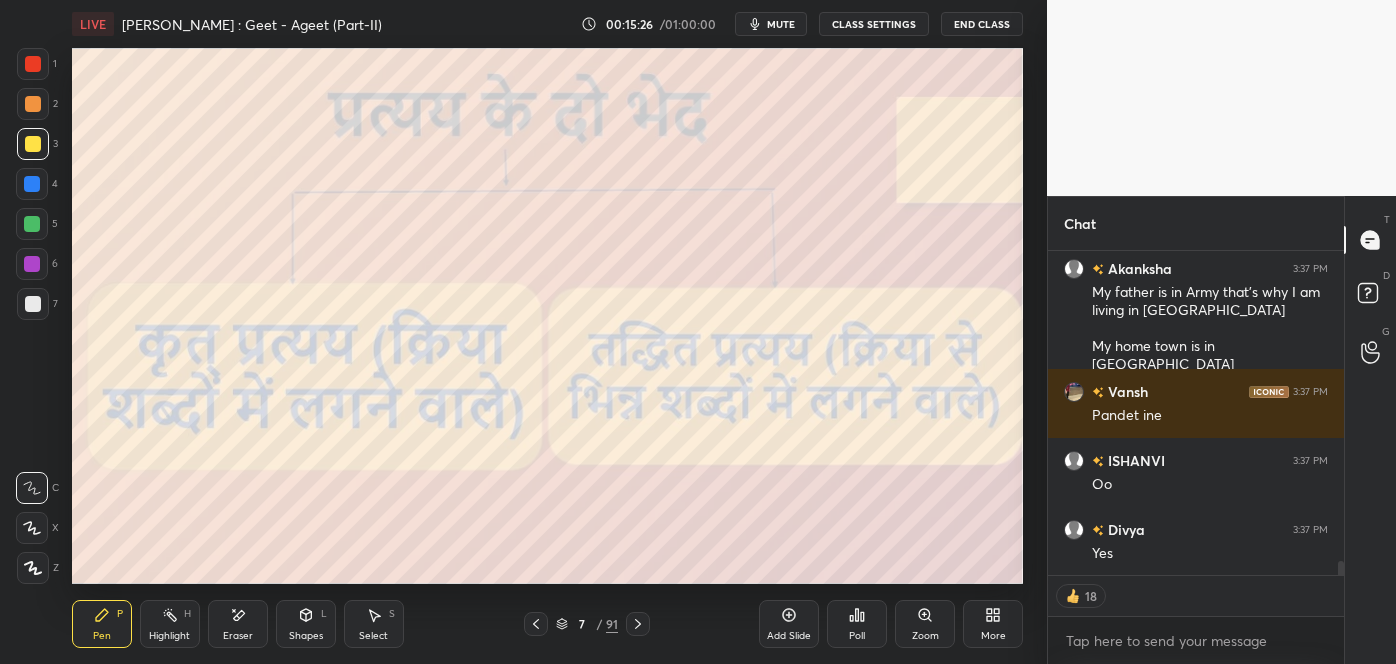 scroll, scrollTop: 7115, scrollLeft: 0, axis: vertical 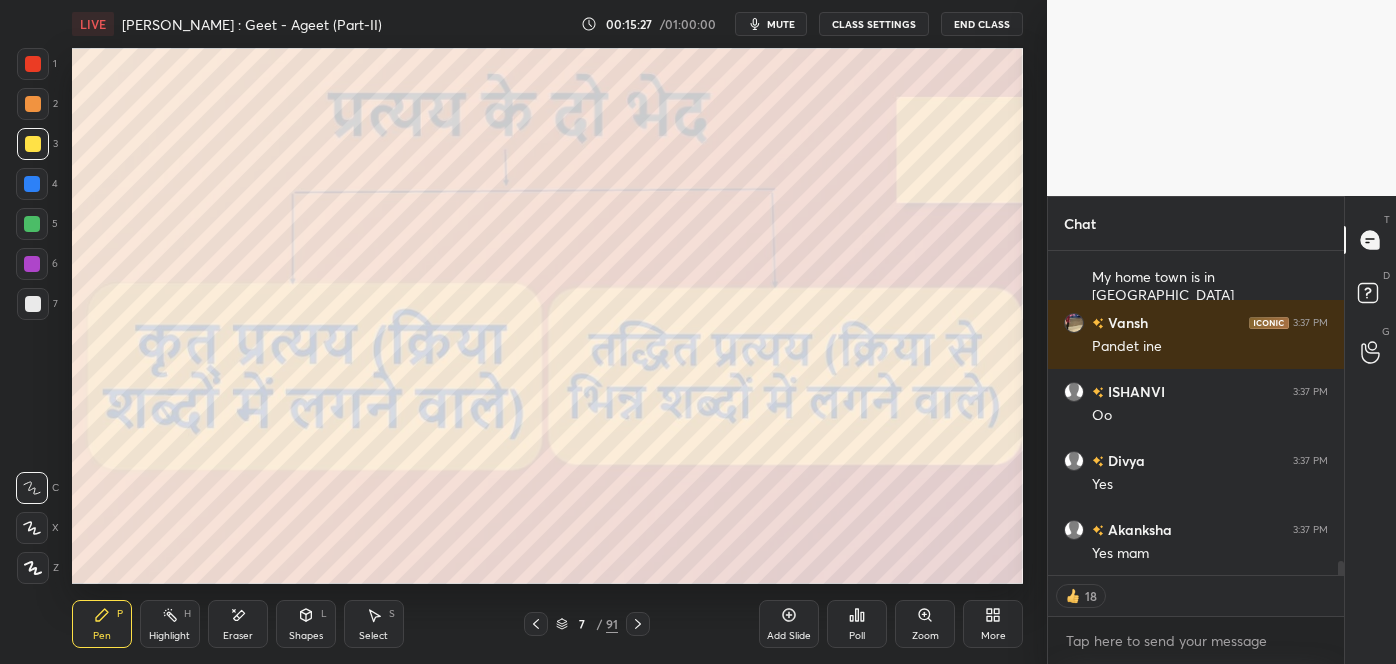 click on "Add Slide Poll Zoom More" at bounding box center (891, 624) 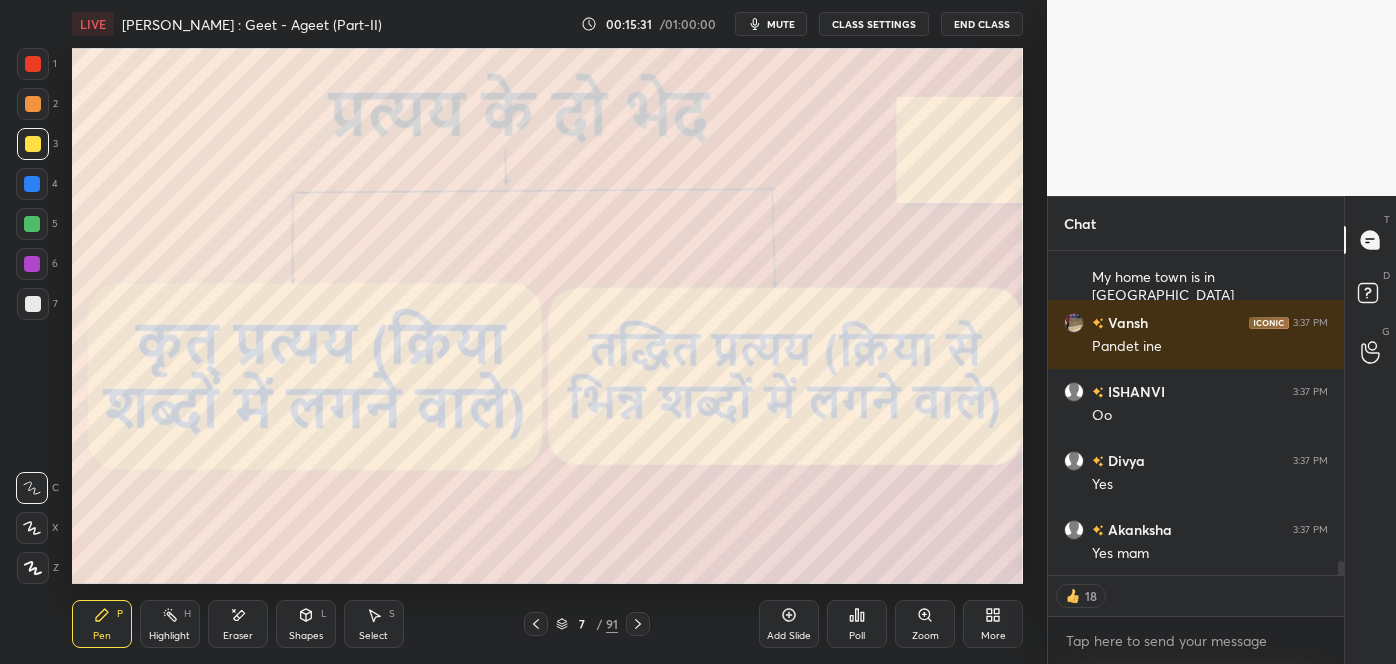 click on "7 / 91" at bounding box center (587, 624) 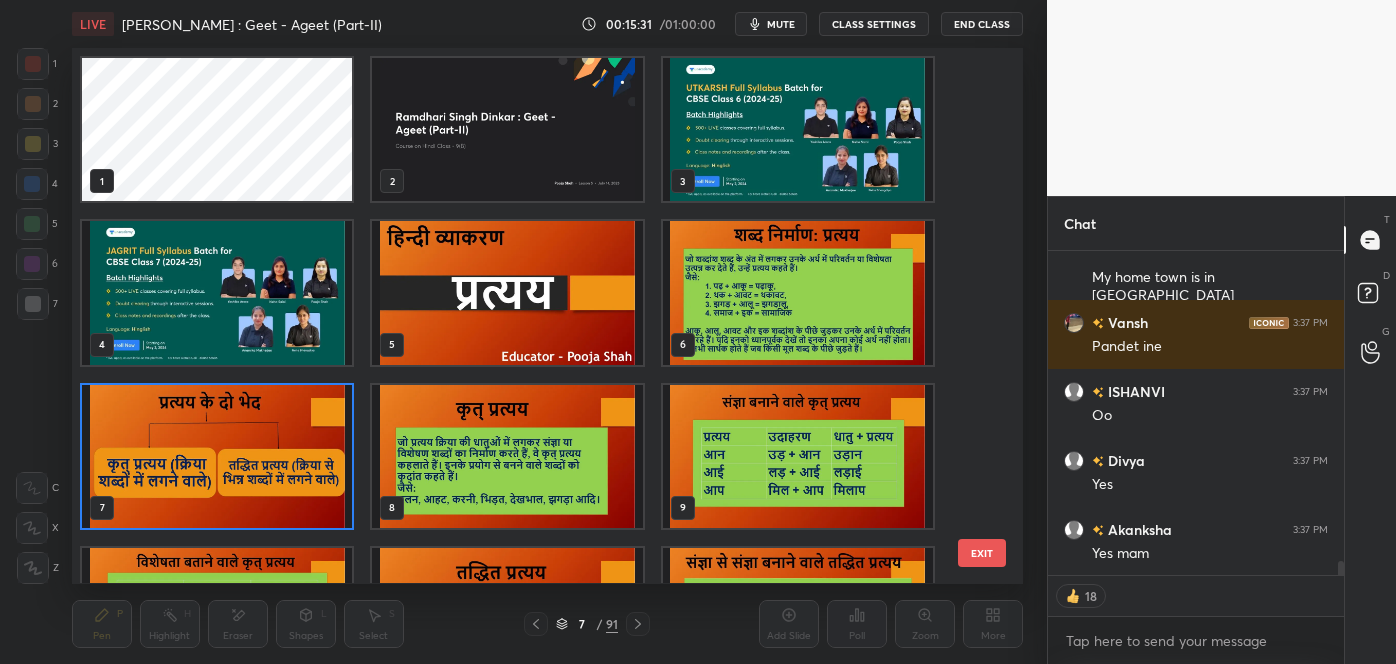 scroll, scrollTop: 6, scrollLeft: 10, axis: both 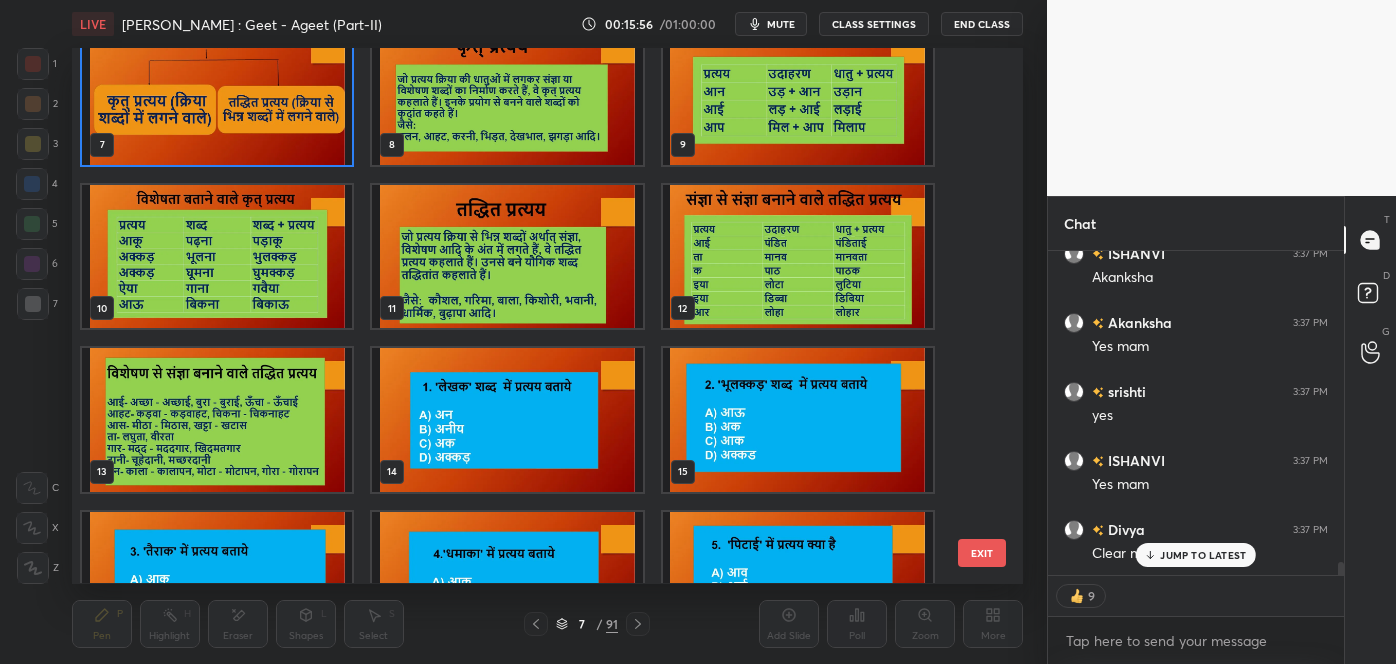 click on "EXIT" at bounding box center [982, 553] 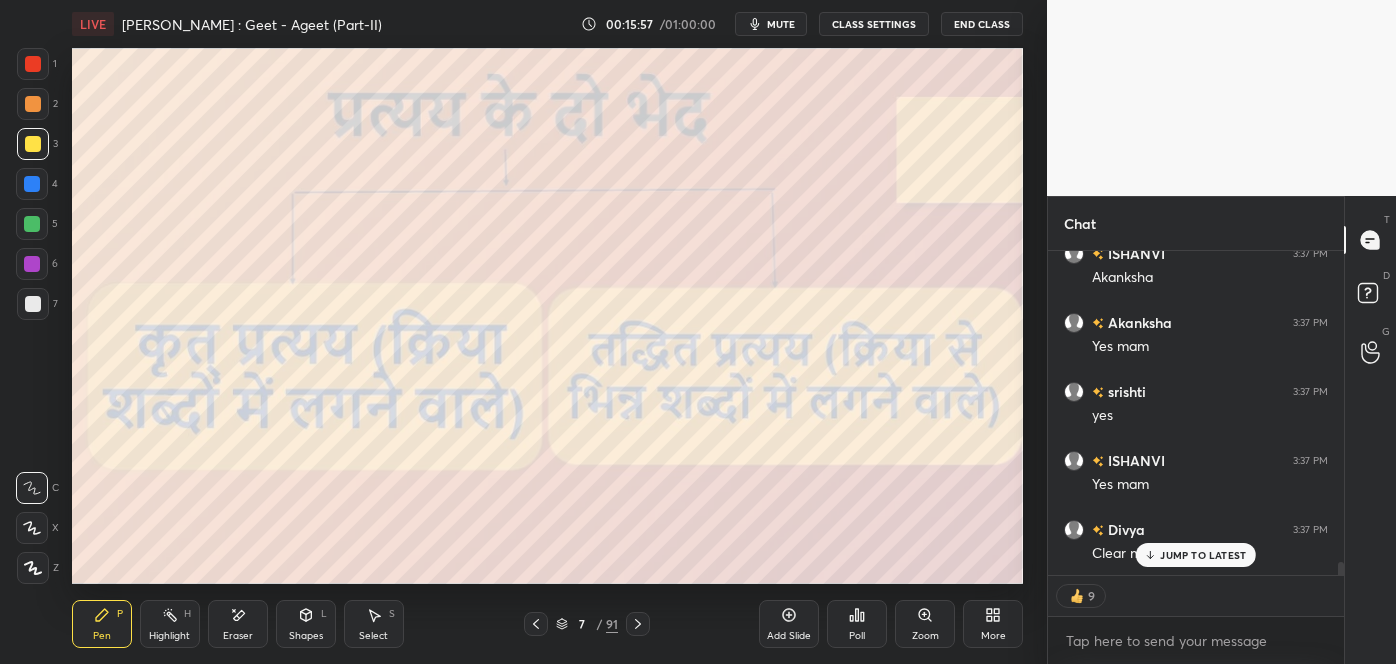 click on "JUMP TO LATEST" at bounding box center [1196, 555] 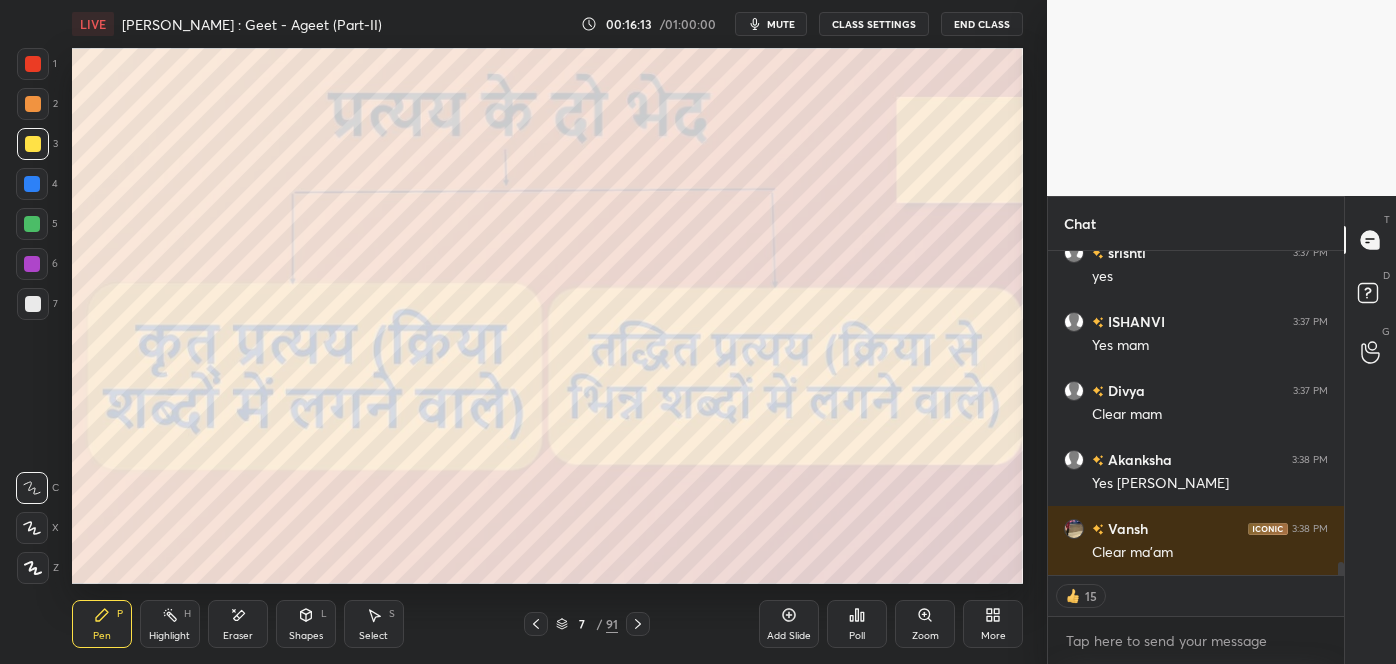 scroll, scrollTop: 7, scrollLeft: 5, axis: both 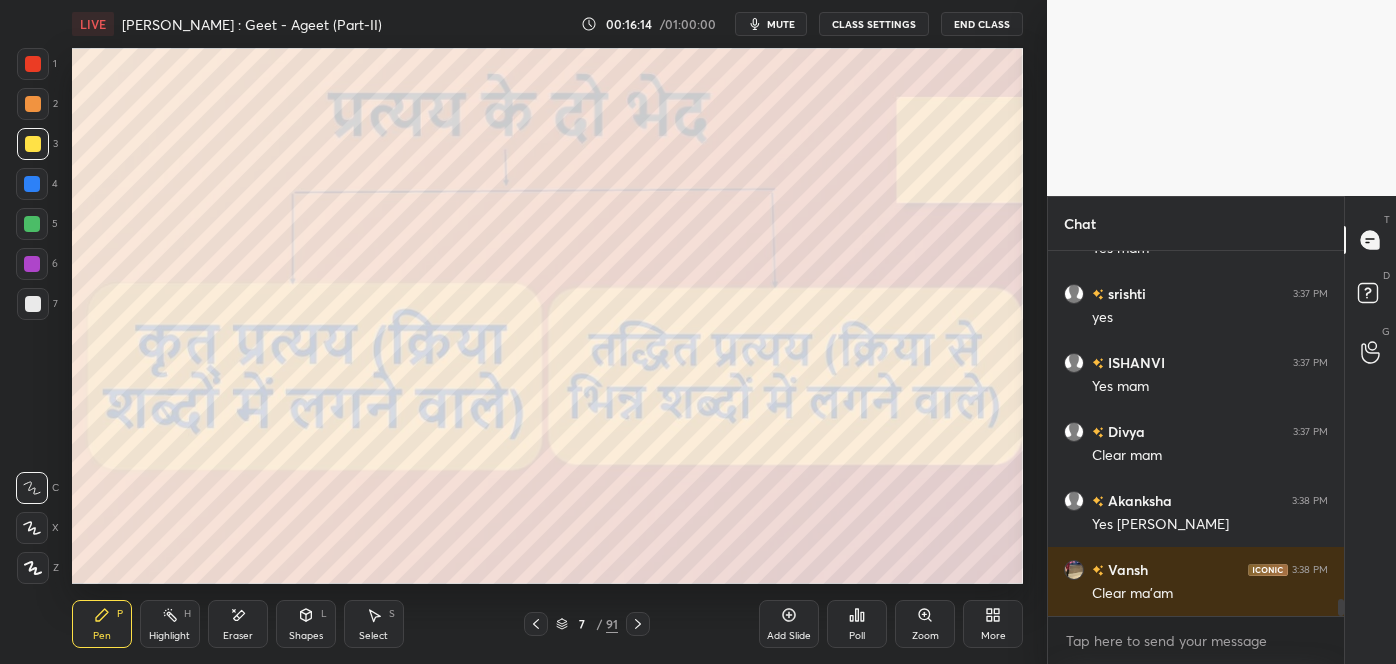 click on "mute" at bounding box center (781, 24) 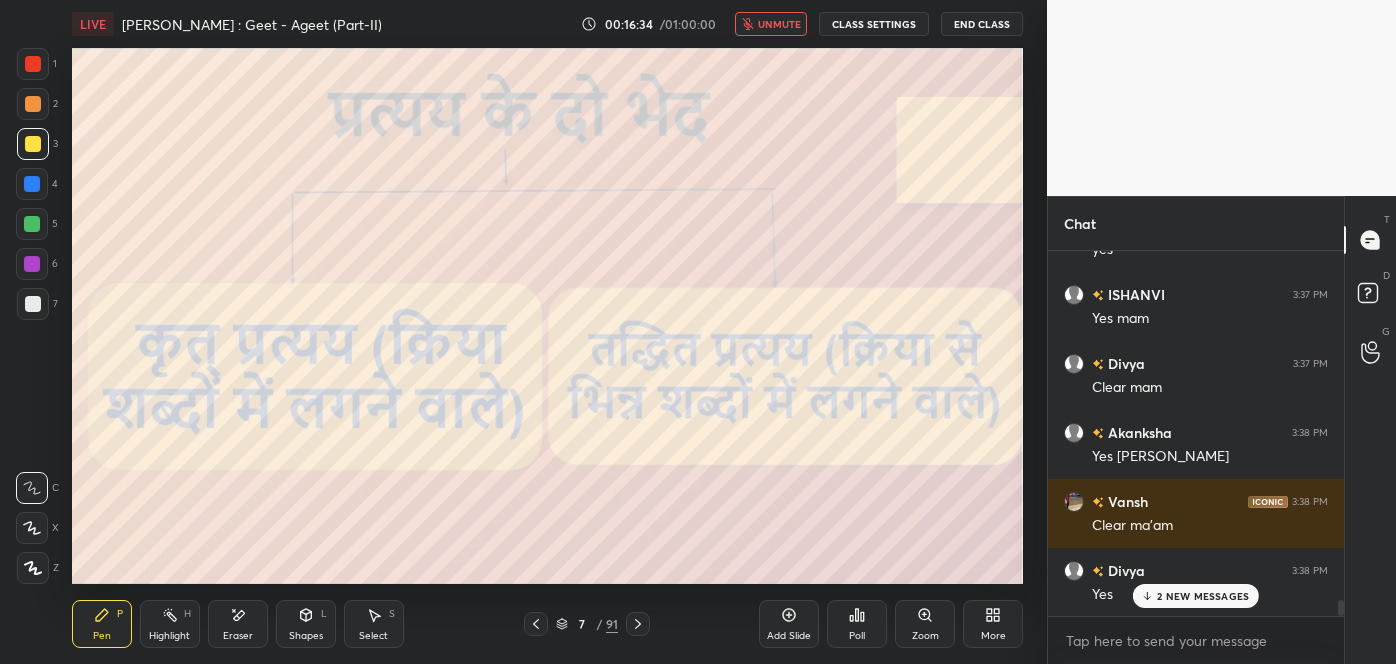 scroll, scrollTop: 7853, scrollLeft: 0, axis: vertical 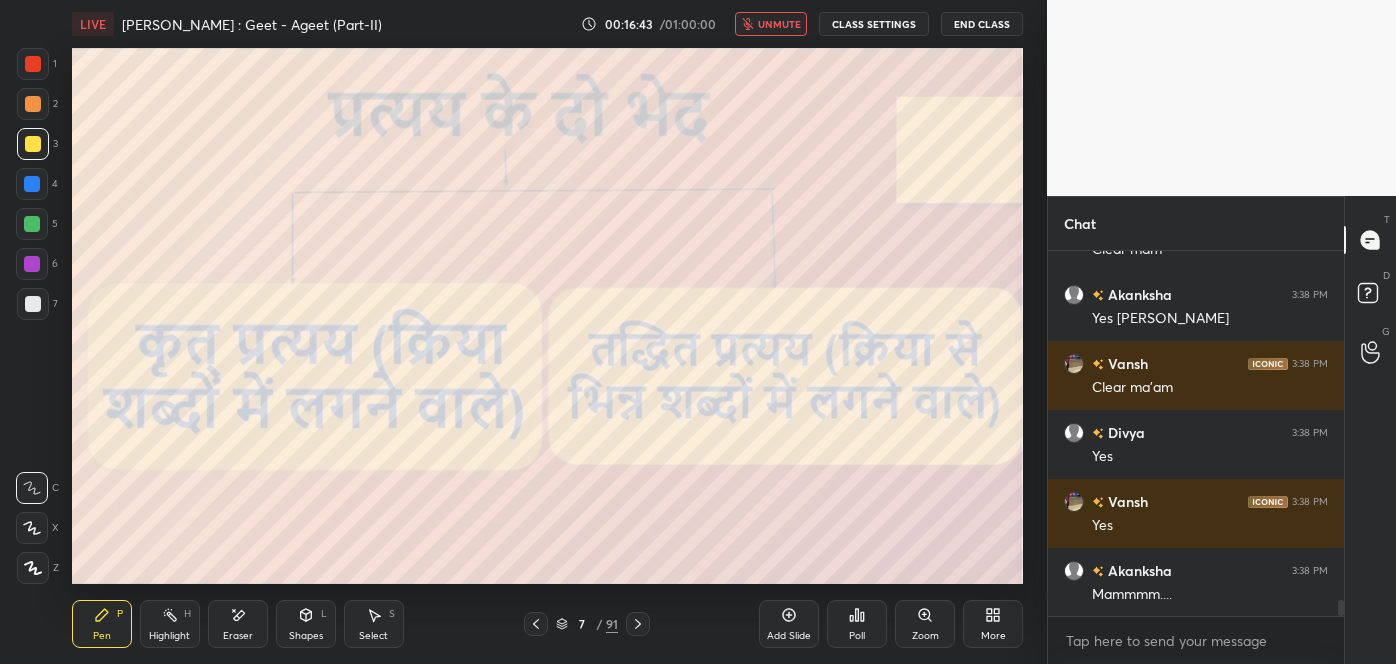 click on "unmute" at bounding box center (779, 24) 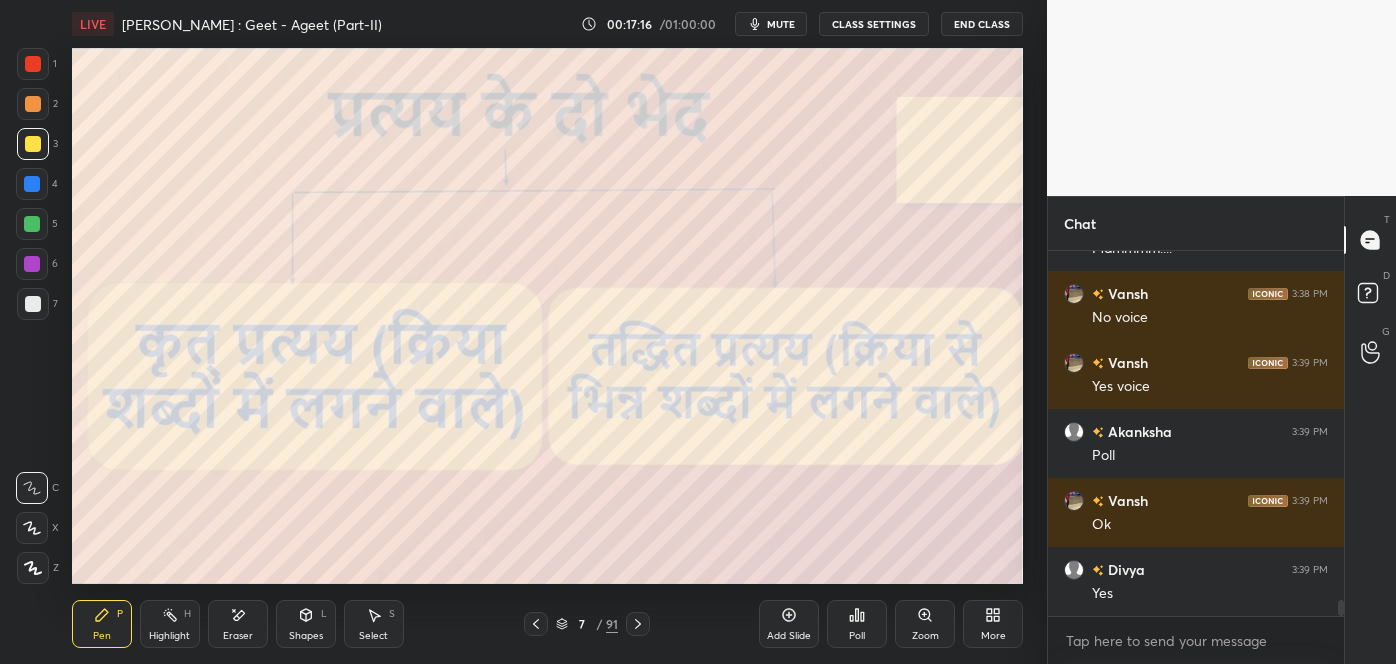 scroll, scrollTop: 8267, scrollLeft: 0, axis: vertical 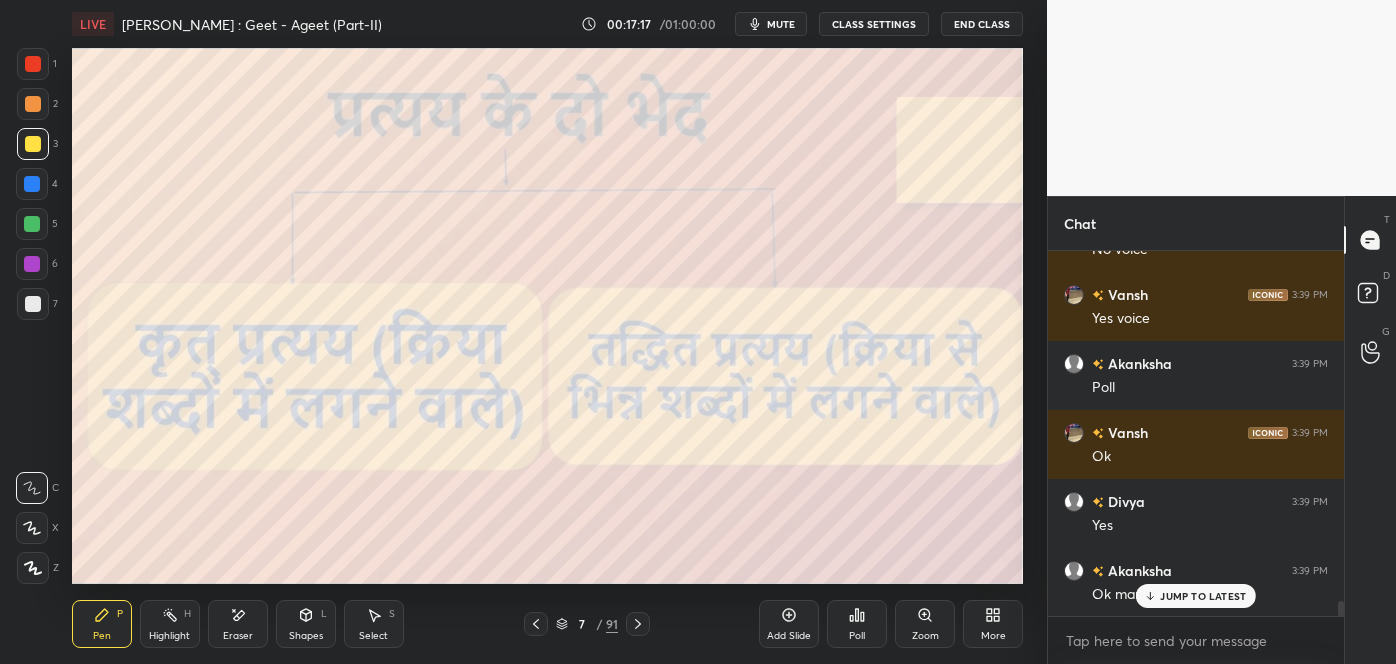 click 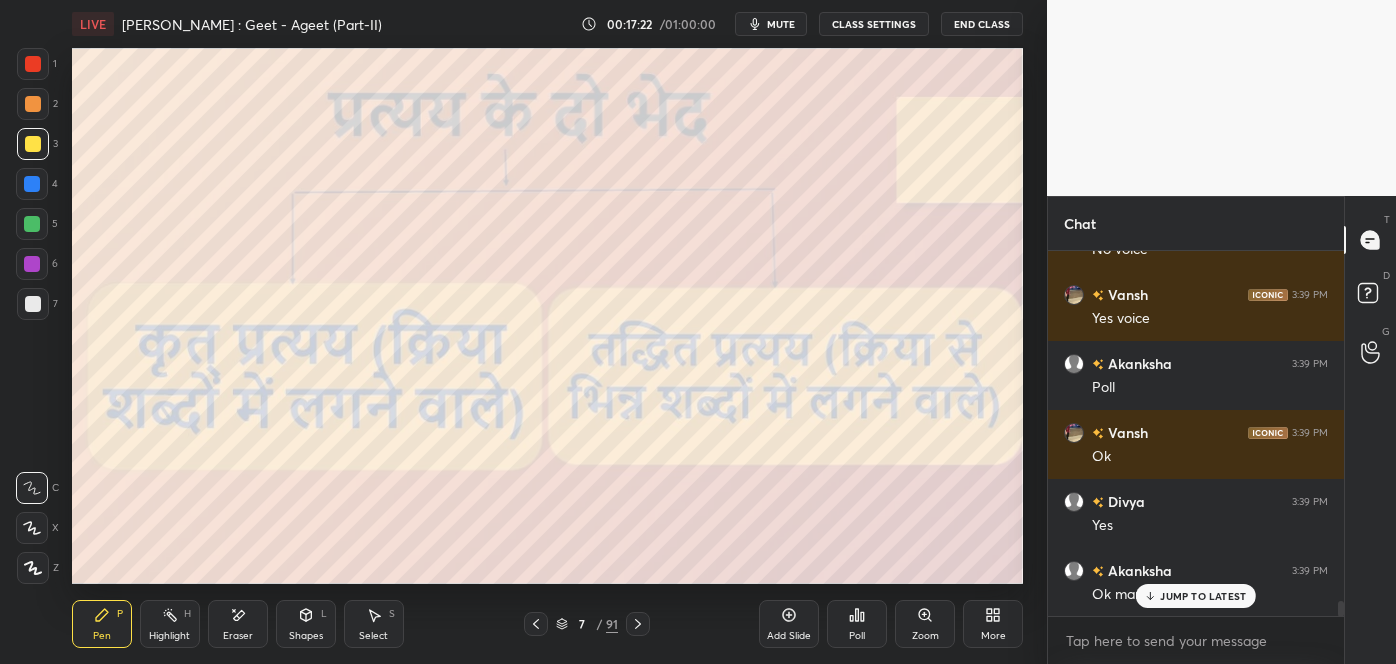 scroll, scrollTop: 8336, scrollLeft: 0, axis: vertical 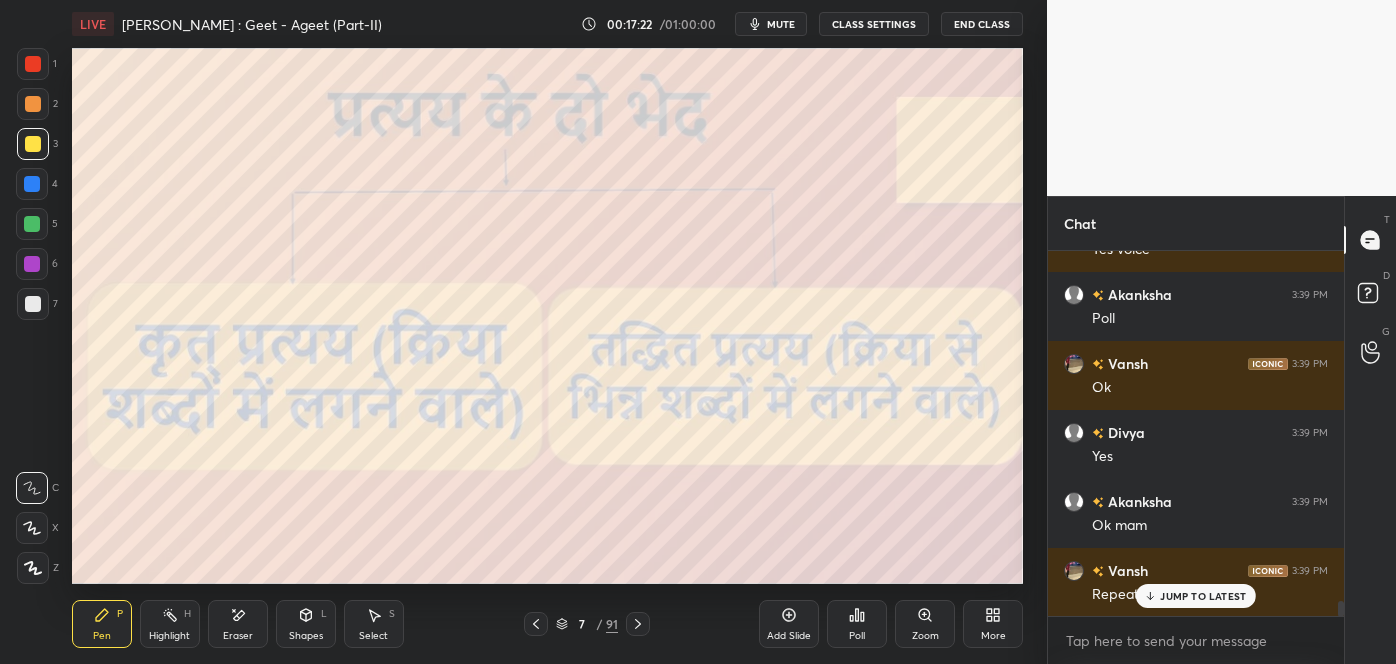 click on "91" at bounding box center [612, 624] 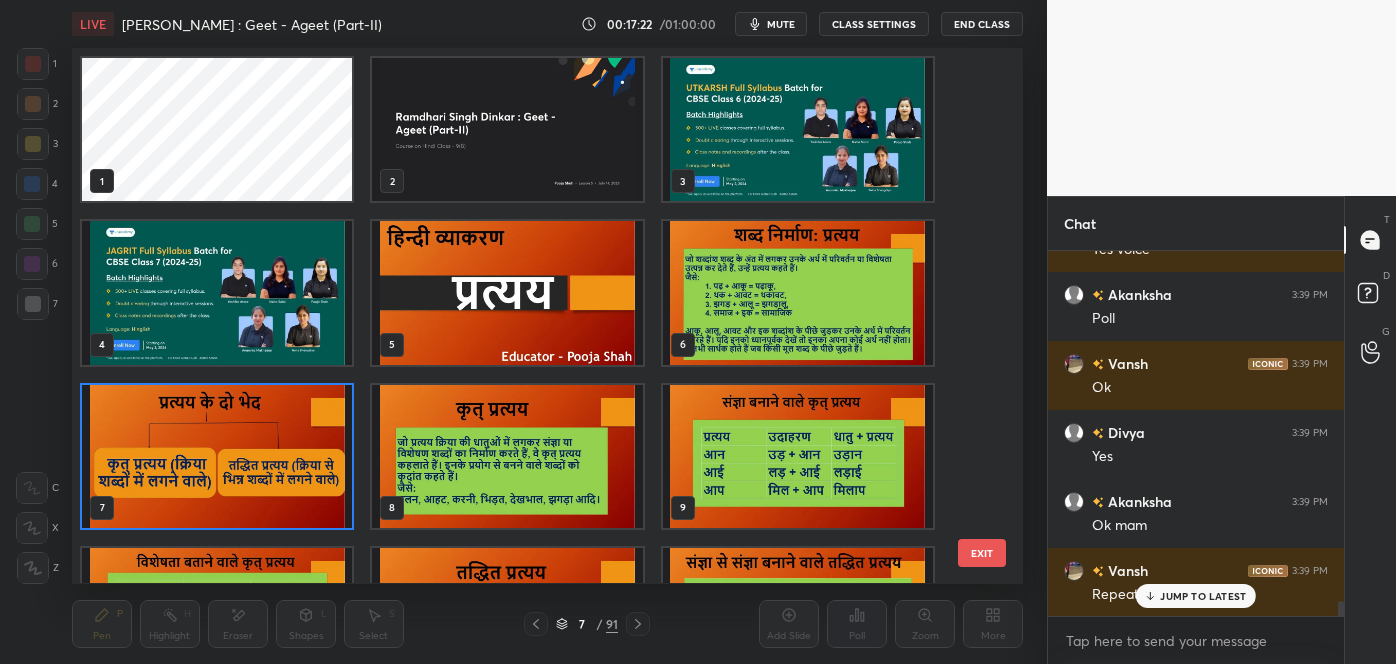 scroll, scrollTop: 529, scrollLeft: 941, axis: both 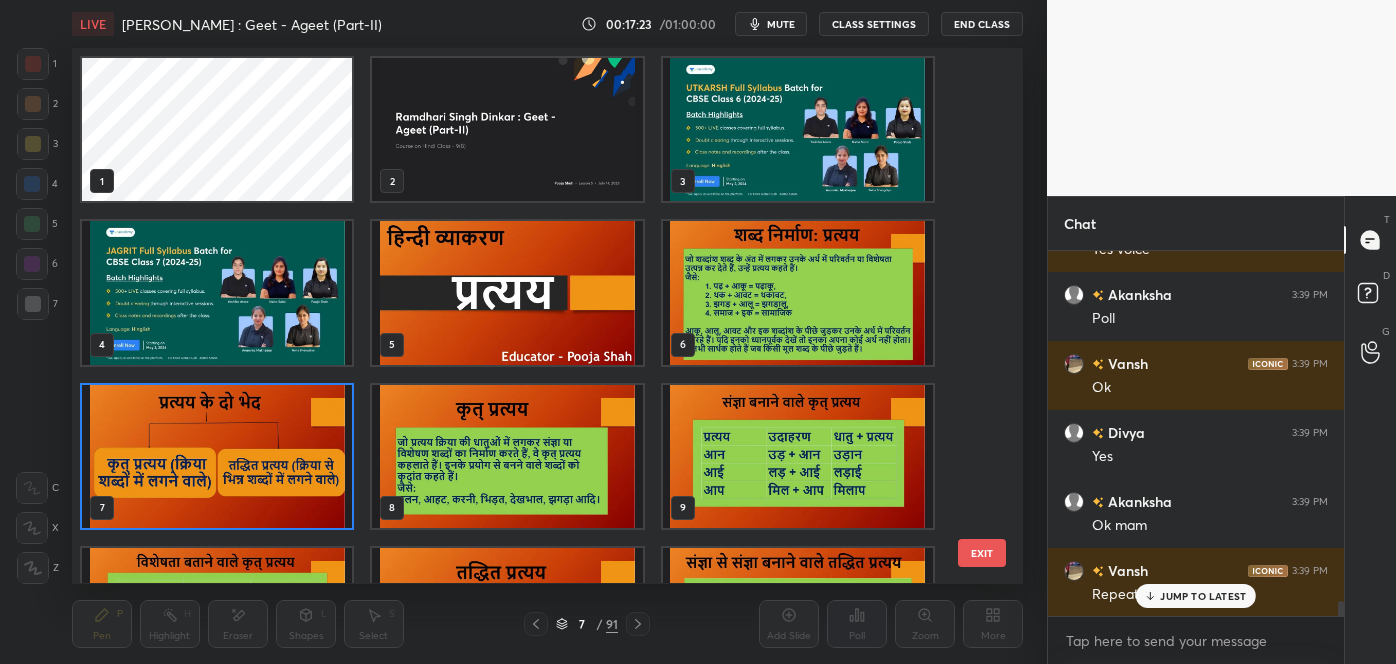 click at bounding box center [798, 293] 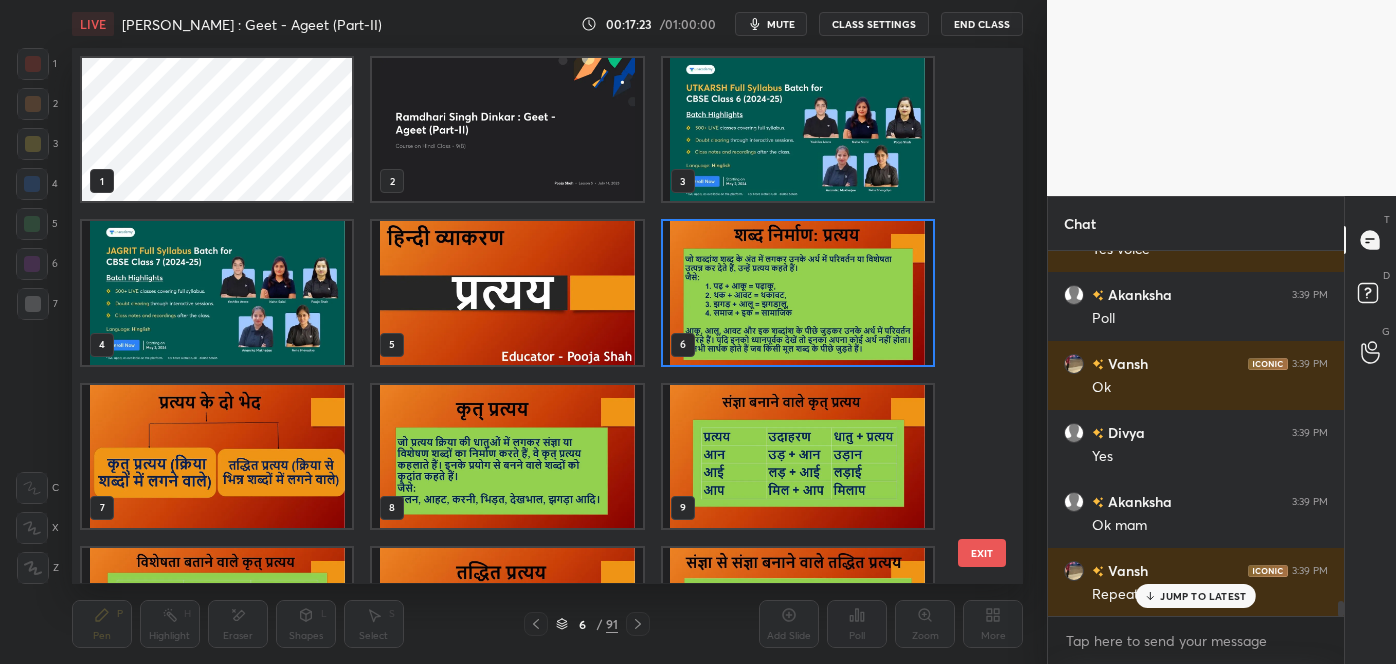 click at bounding box center [798, 293] 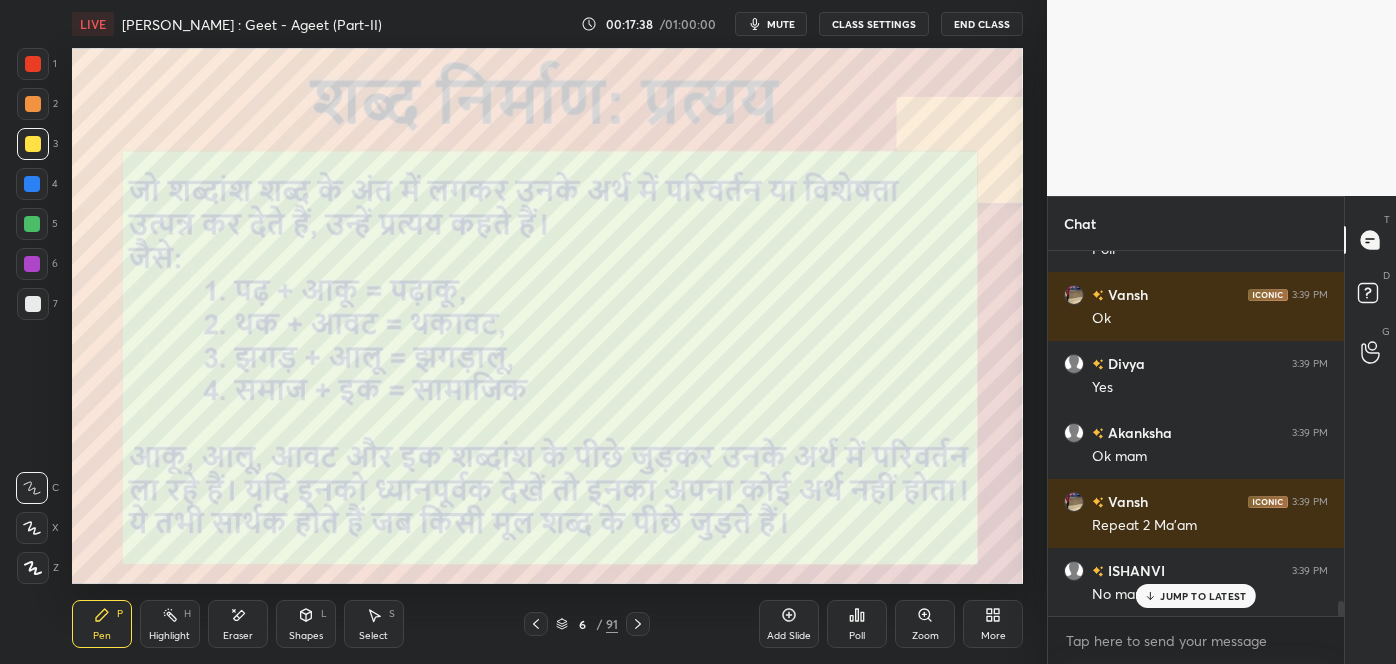scroll, scrollTop: 8474, scrollLeft: 0, axis: vertical 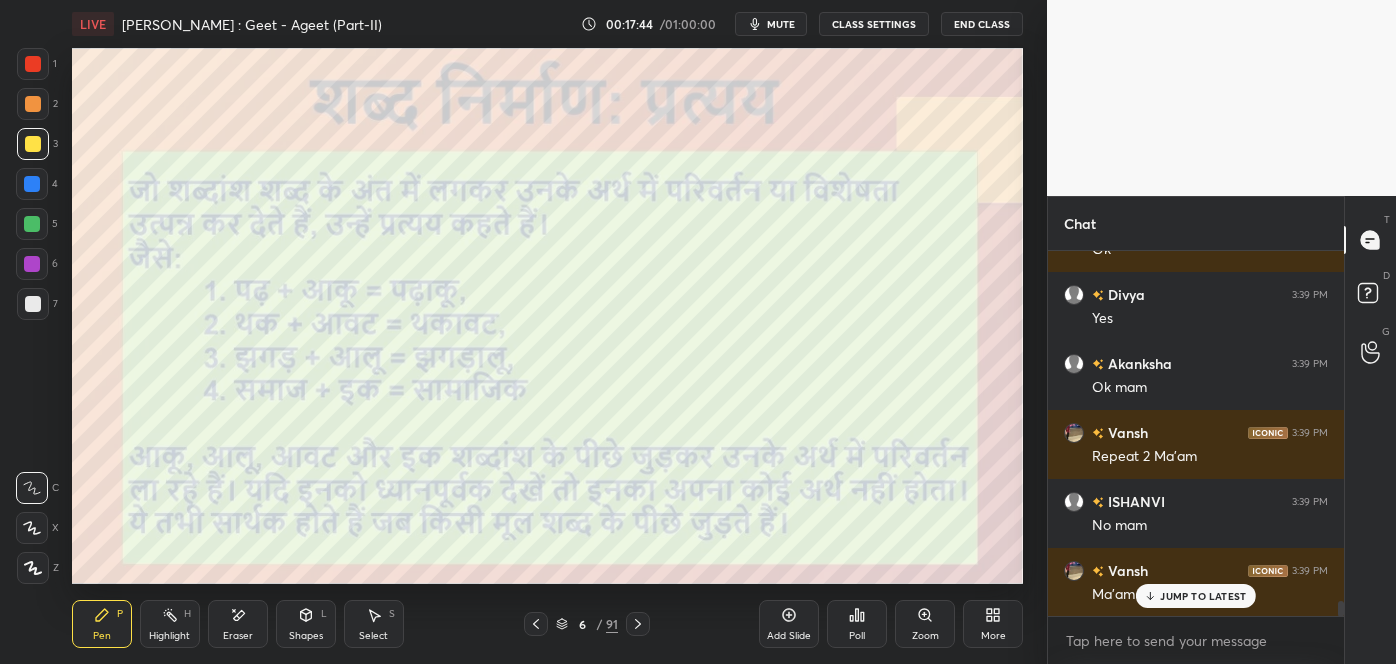 click on "Eraser" at bounding box center [238, 624] 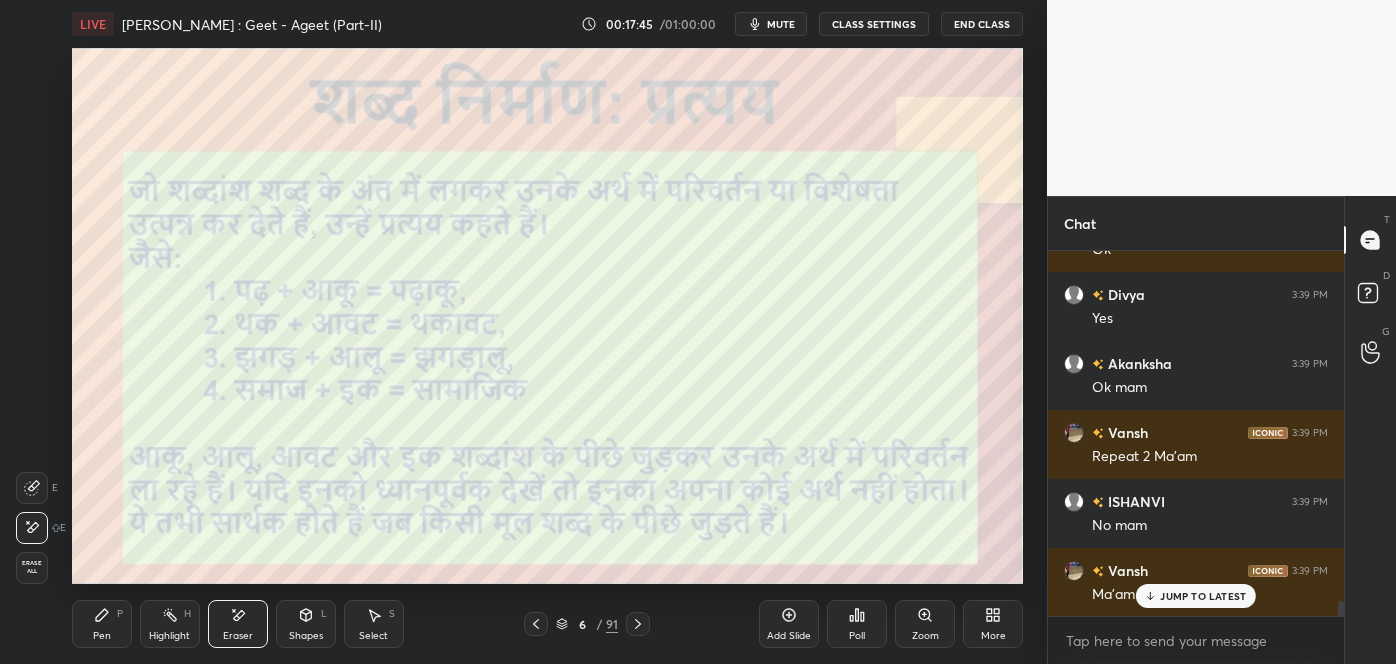click 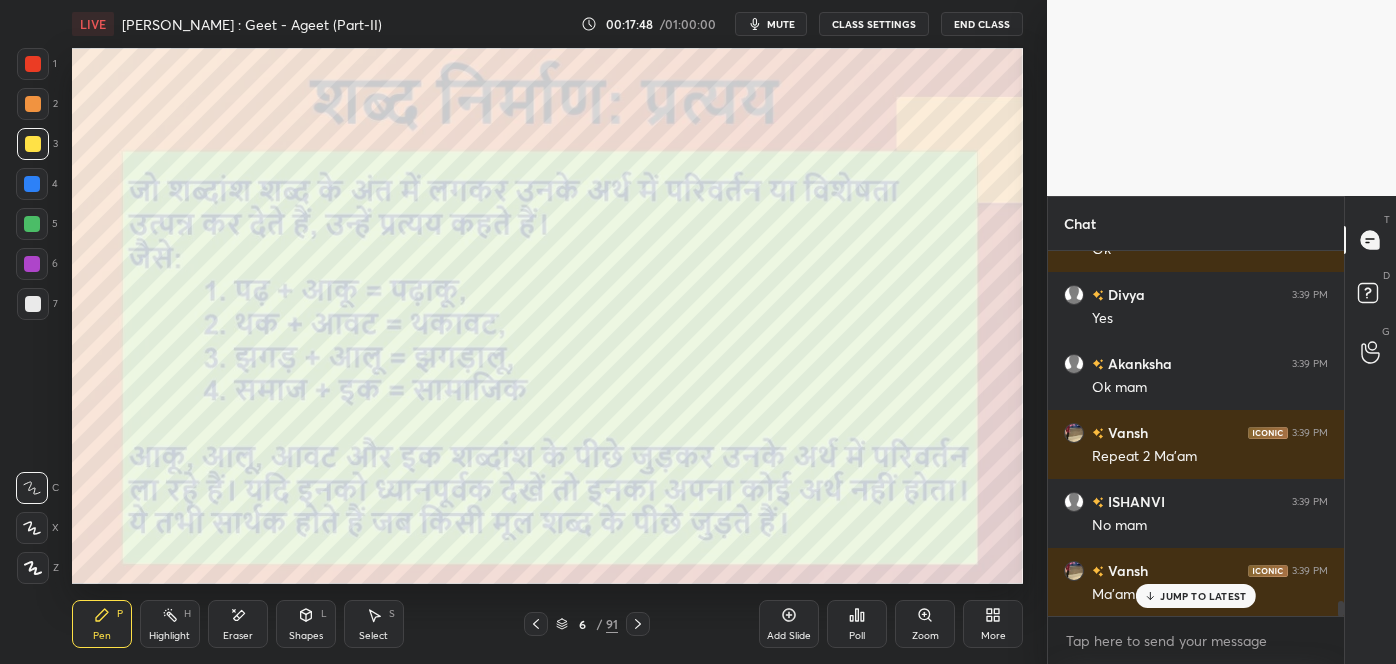 scroll, scrollTop: 8544, scrollLeft: 0, axis: vertical 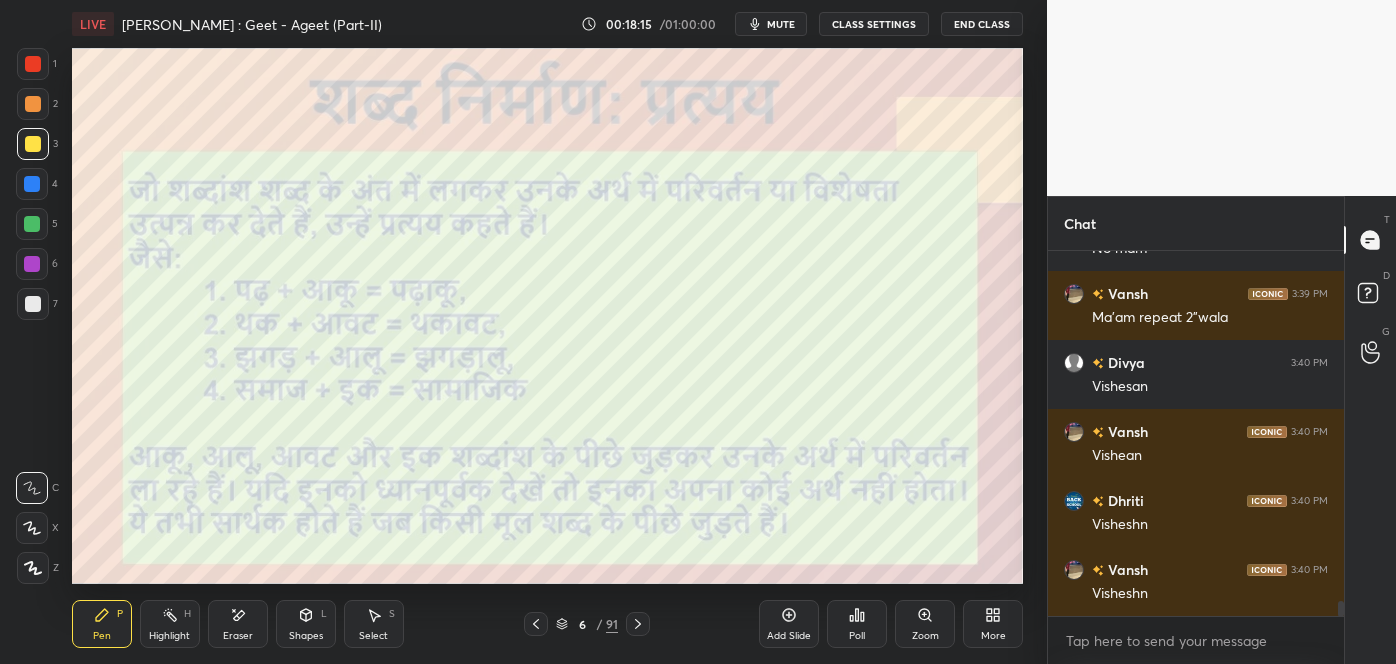 click on "6" at bounding box center (582, 624) 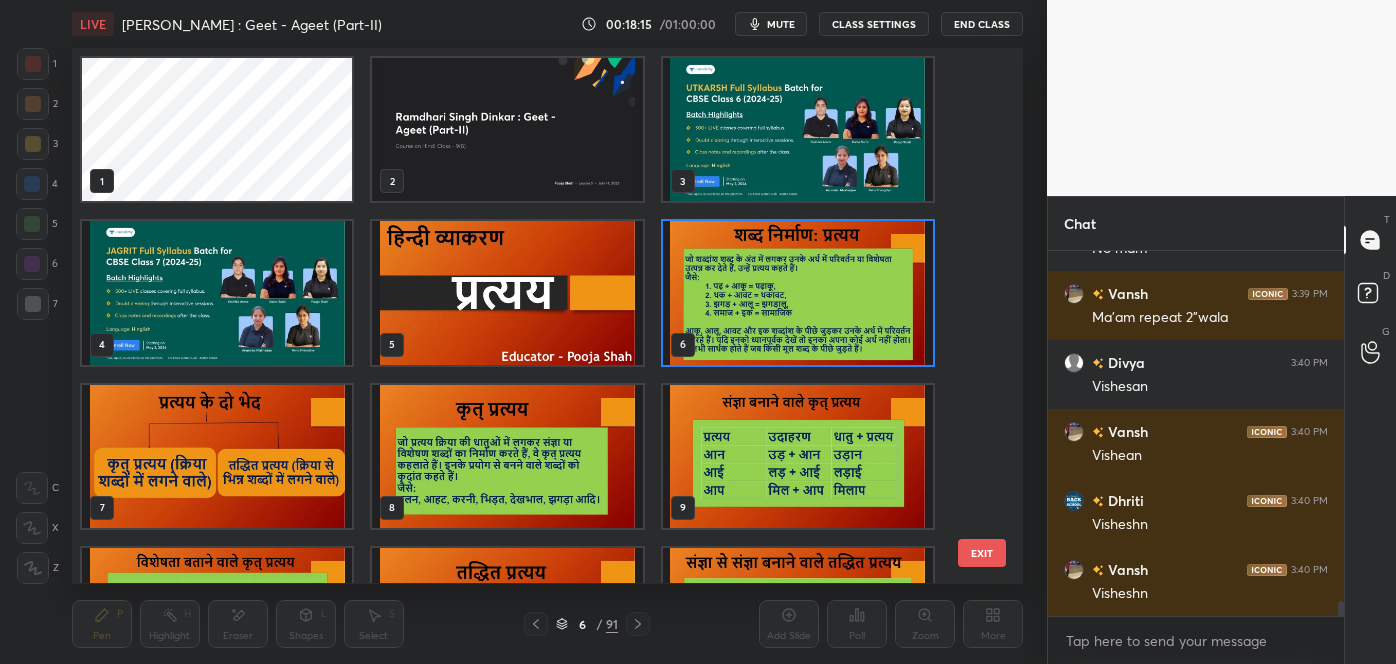 scroll, scrollTop: 6, scrollLeft: 10, axis: both 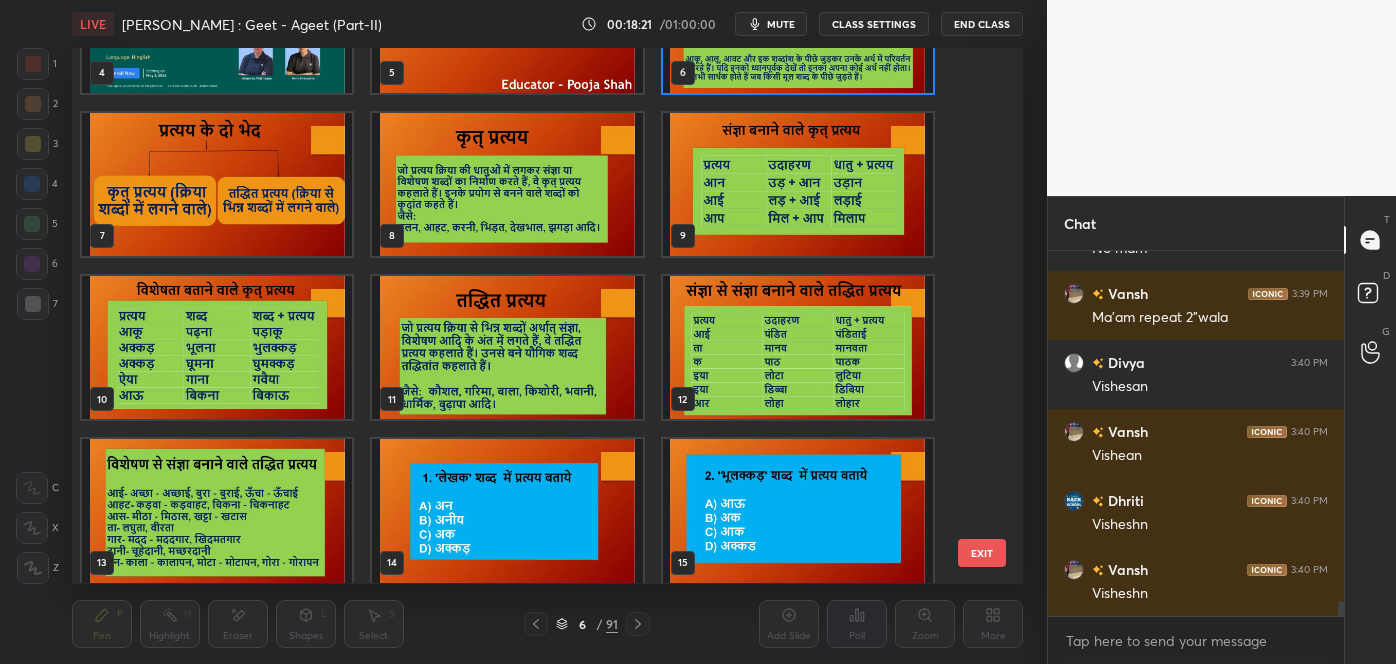 click on "EXIT" at bounding box center (982, 553) 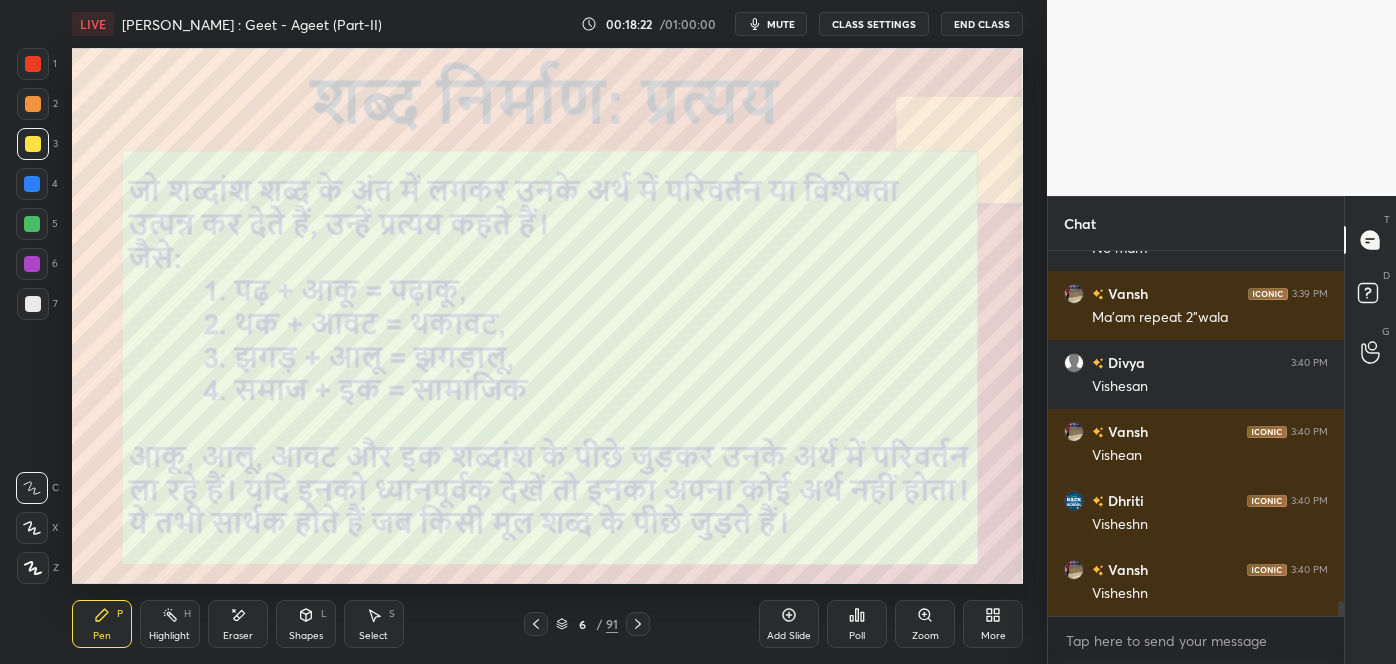 click 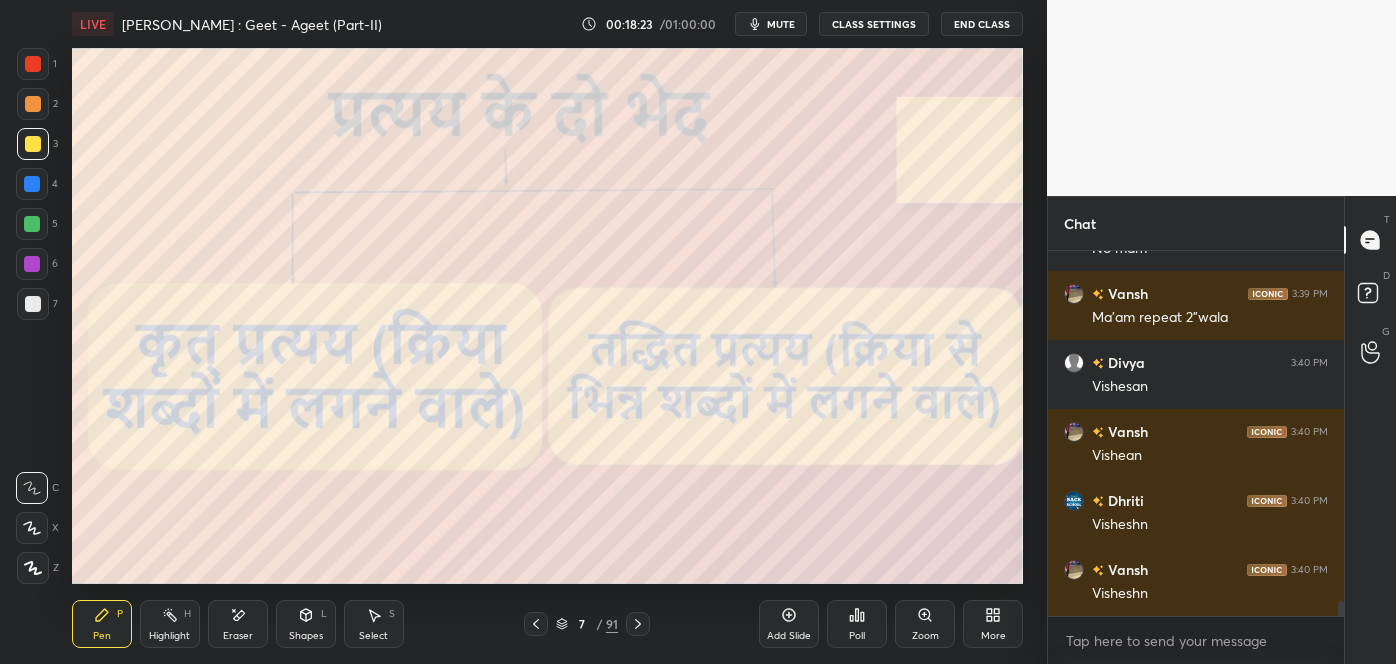 click 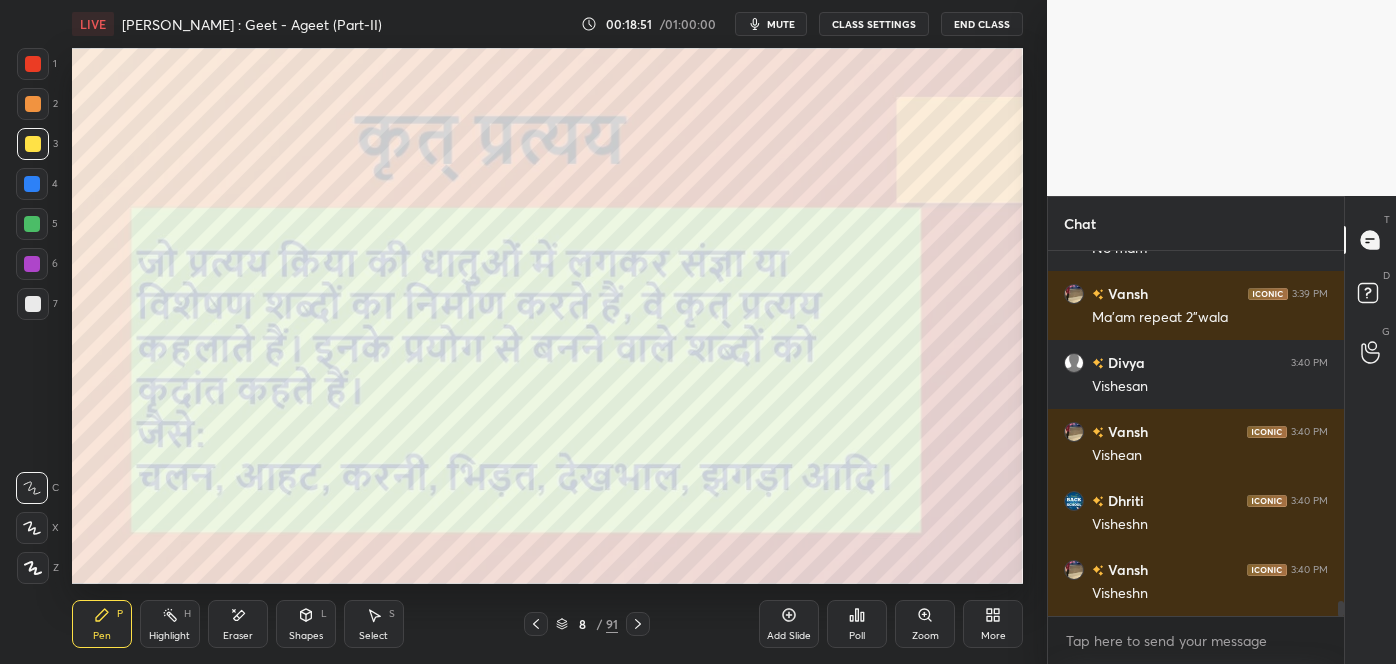 scroll, scrollTop: 8819, scrollLeft: 0, axis: vertical 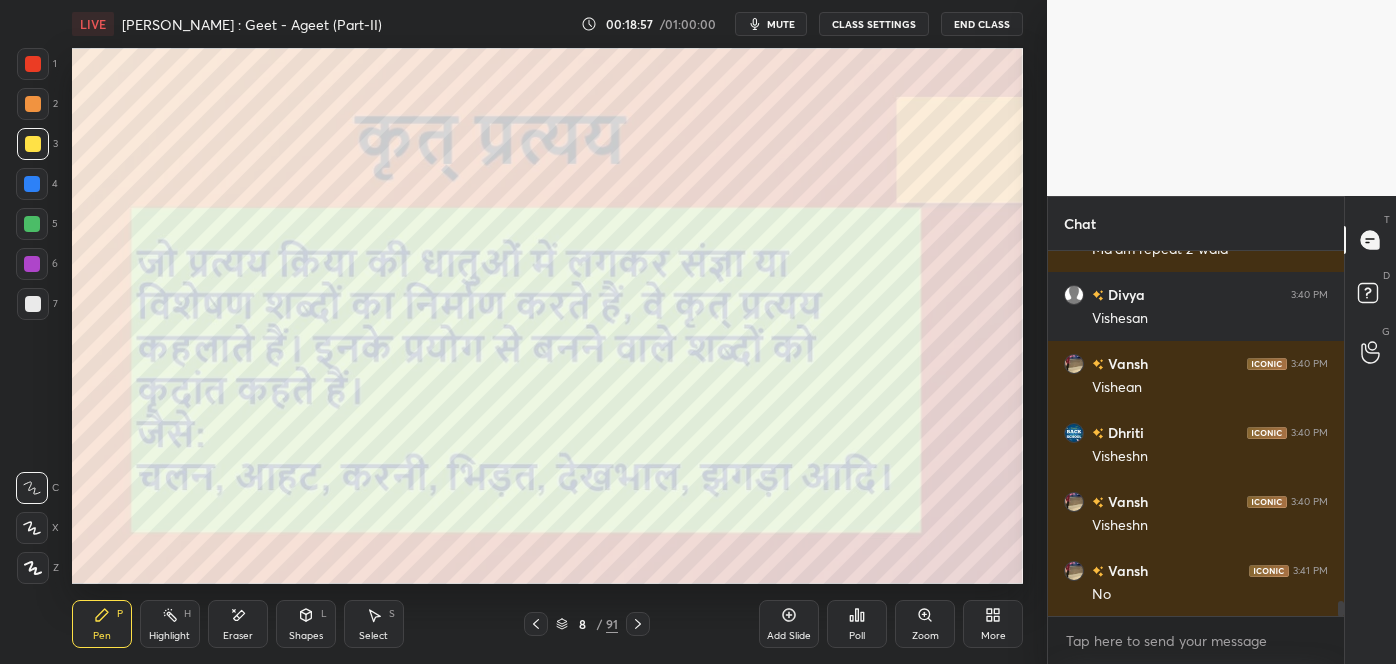 click on "mute" at bounding box center [781, 24] 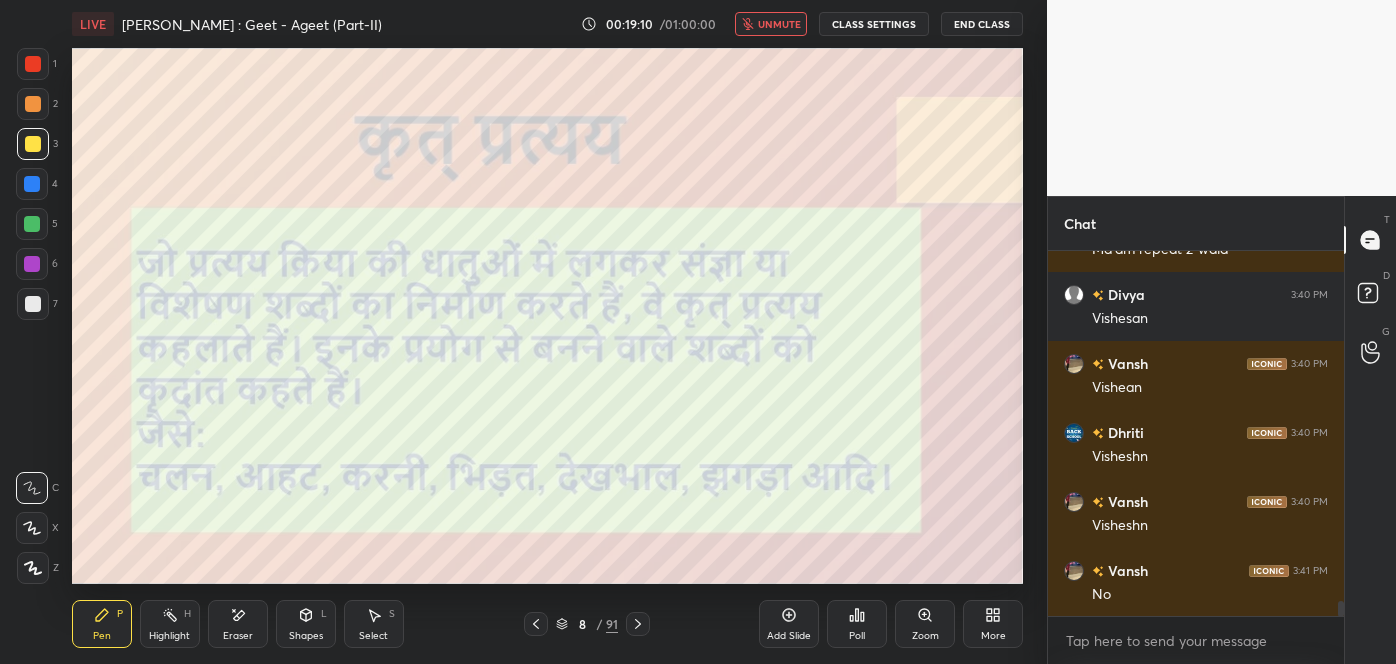 scroll, scrollTop: 9026, scrollLeft: 0, axis: vertical 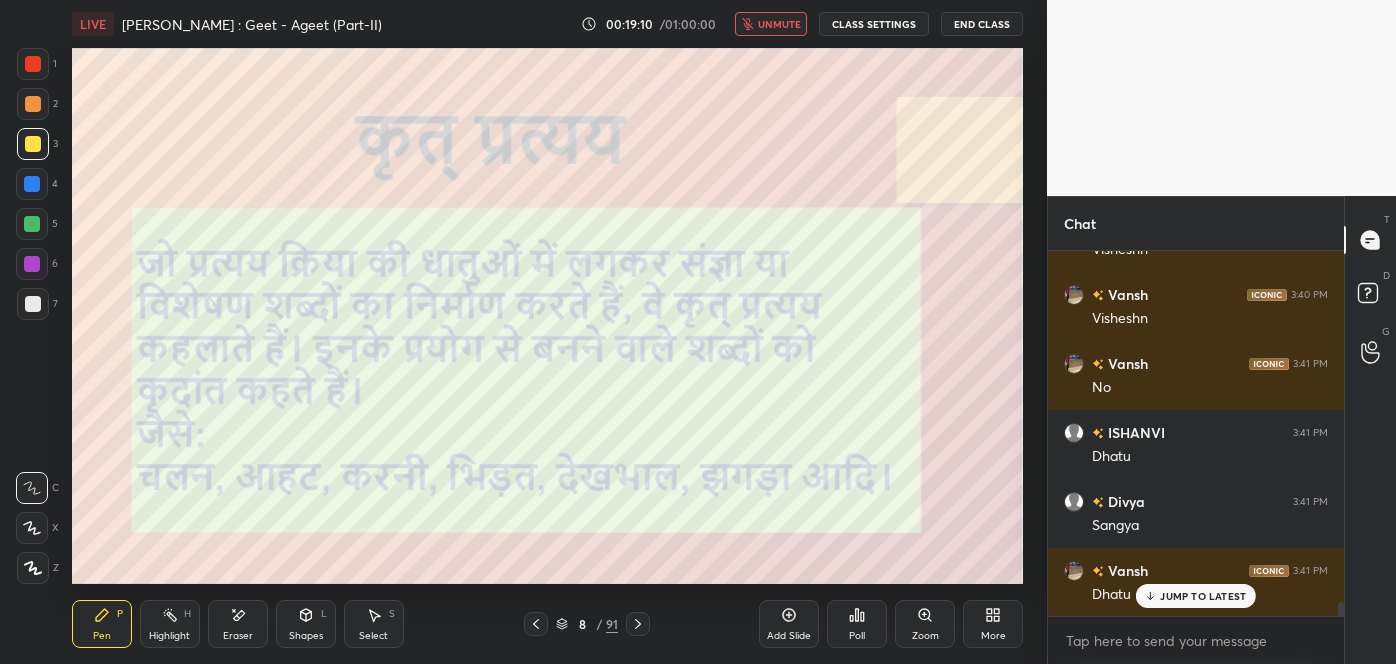 click on "unmute" at bounding box center (779, 24) 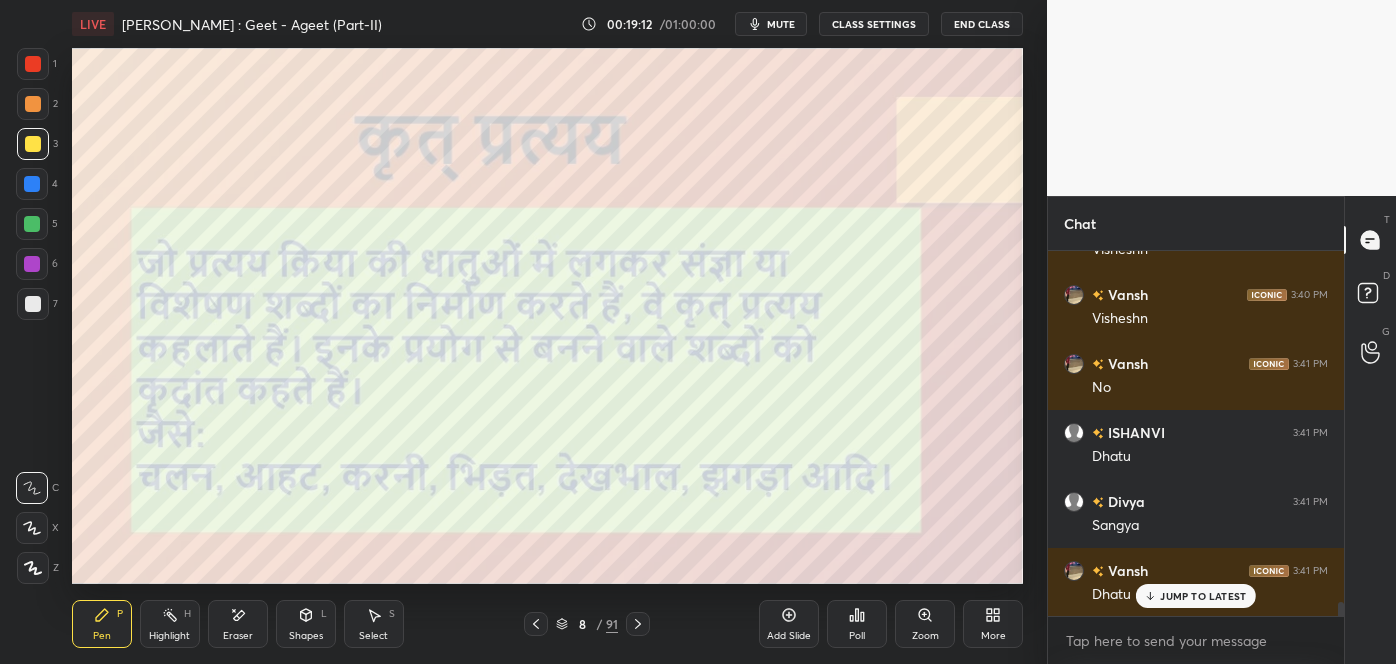 click on "JUMP TO LATEST" at bounding box center [1196, 596] 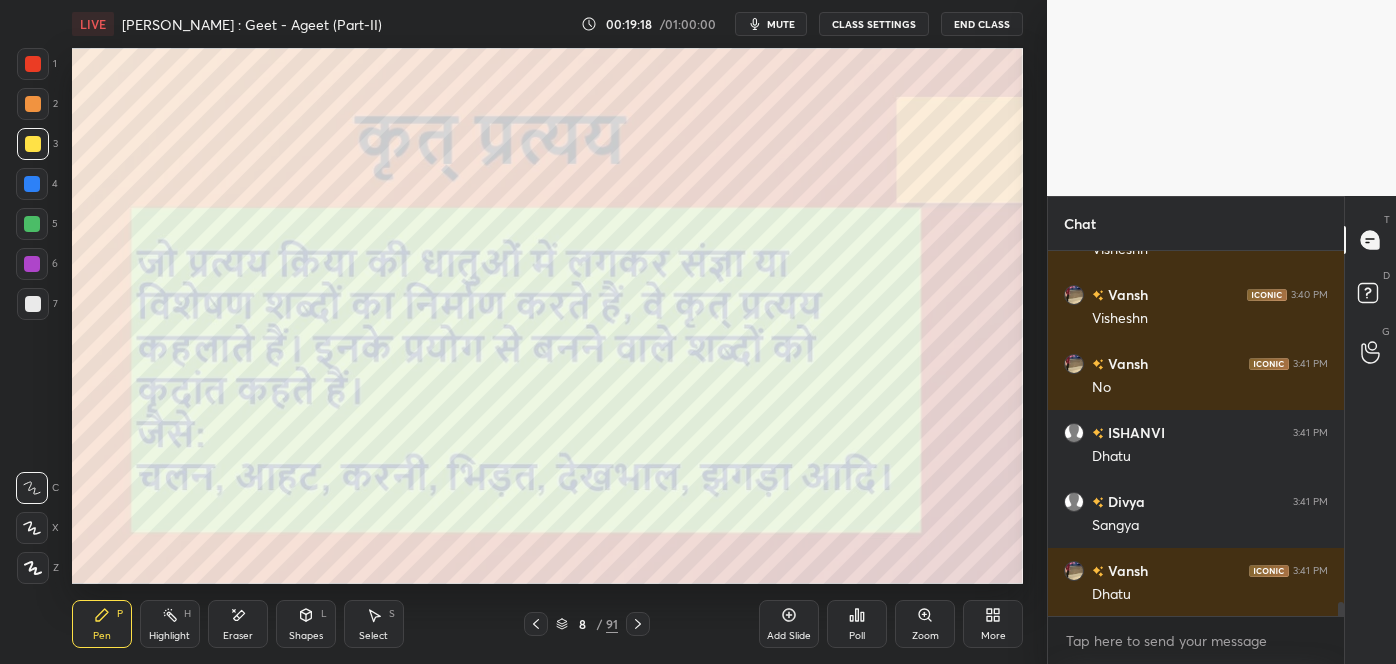 click on "Add Slide" at bounding box center [789, 636] 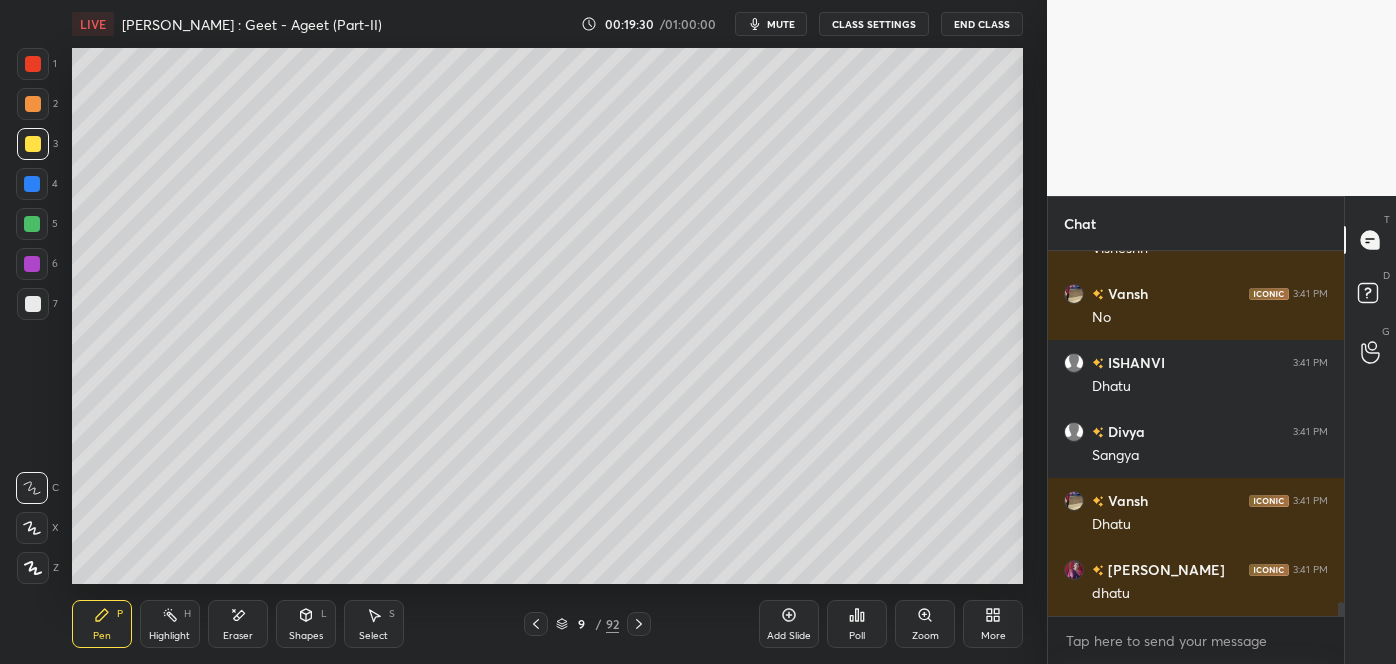 scroll, scrollTop: 9165, scrollLeft: 0, axis: vertical 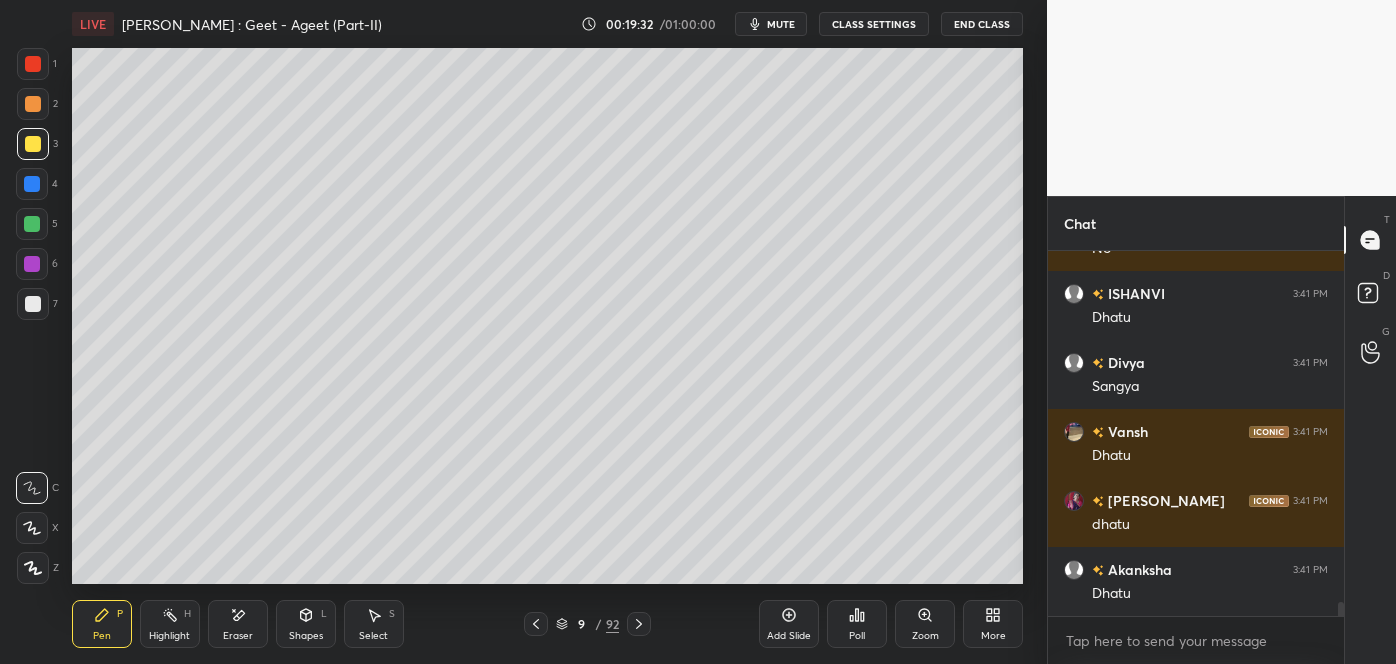 click on "Eraser" at bounding box center (238, 624) 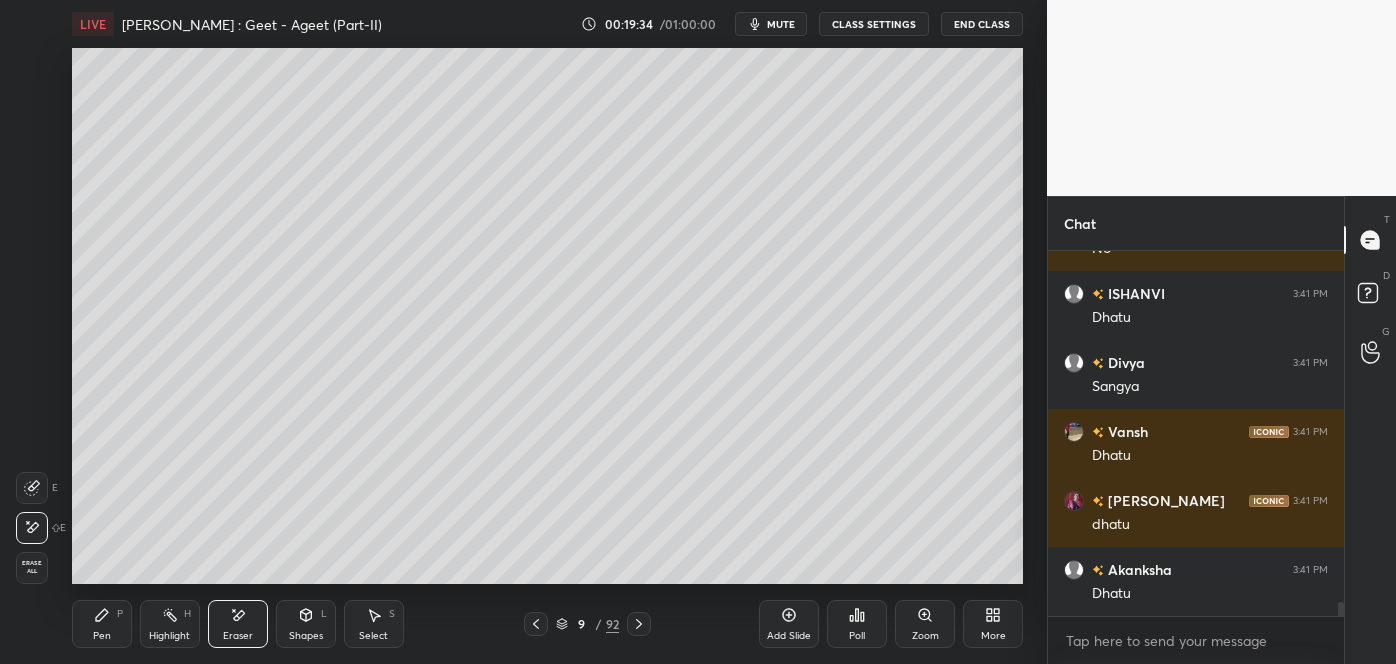 click on "Pen" at bounding box center (102, 636) 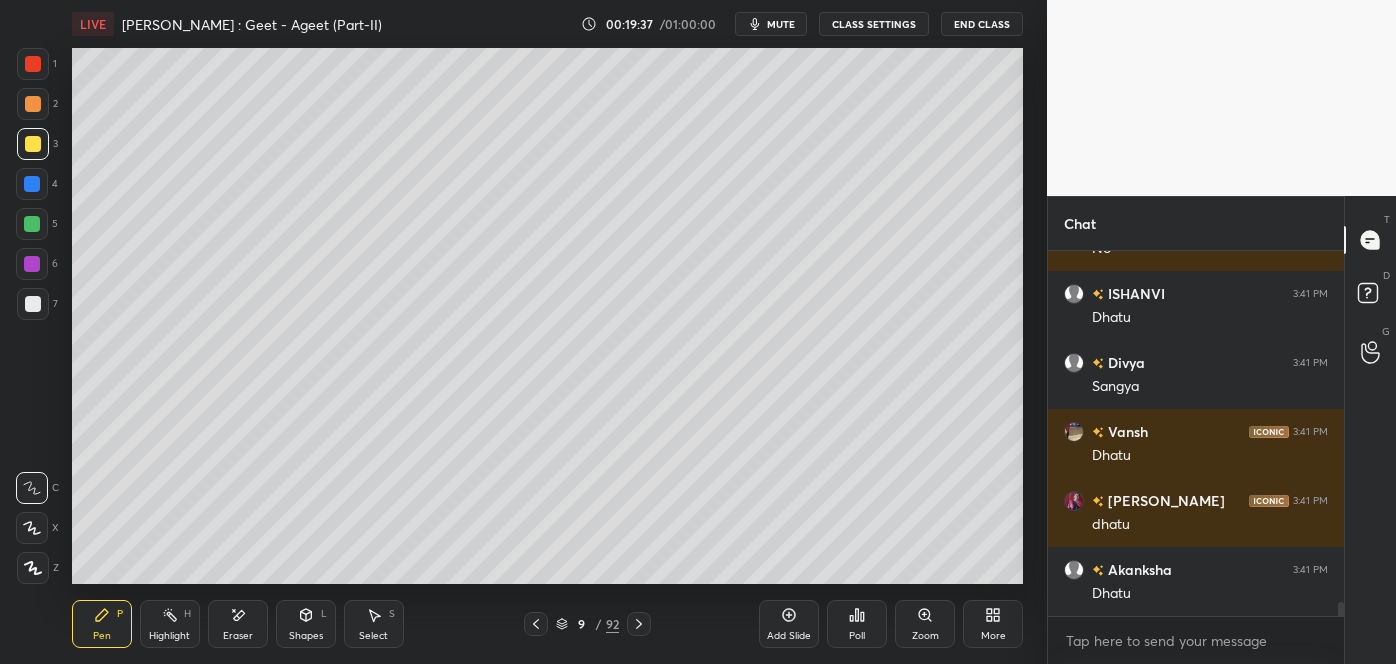 scroll, scrollTop: 9234, scrollLeft: 0, axis: vertical 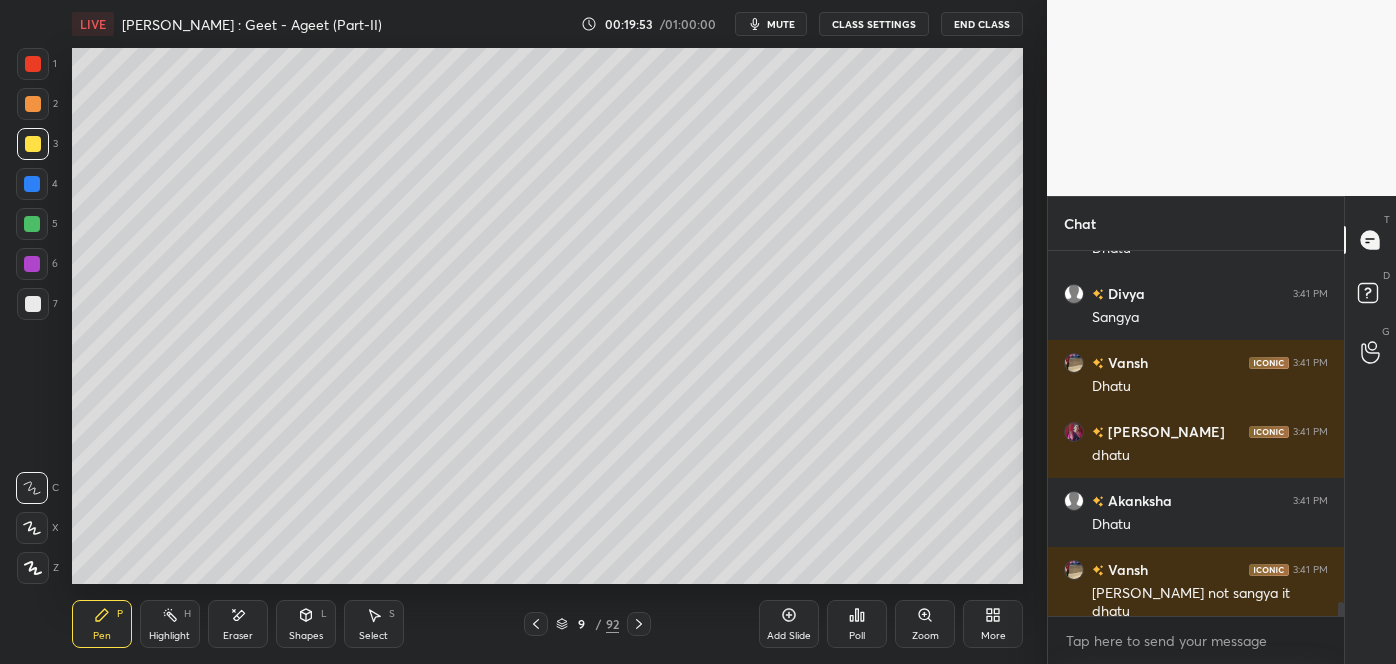 click at bounding box center (536, 624) 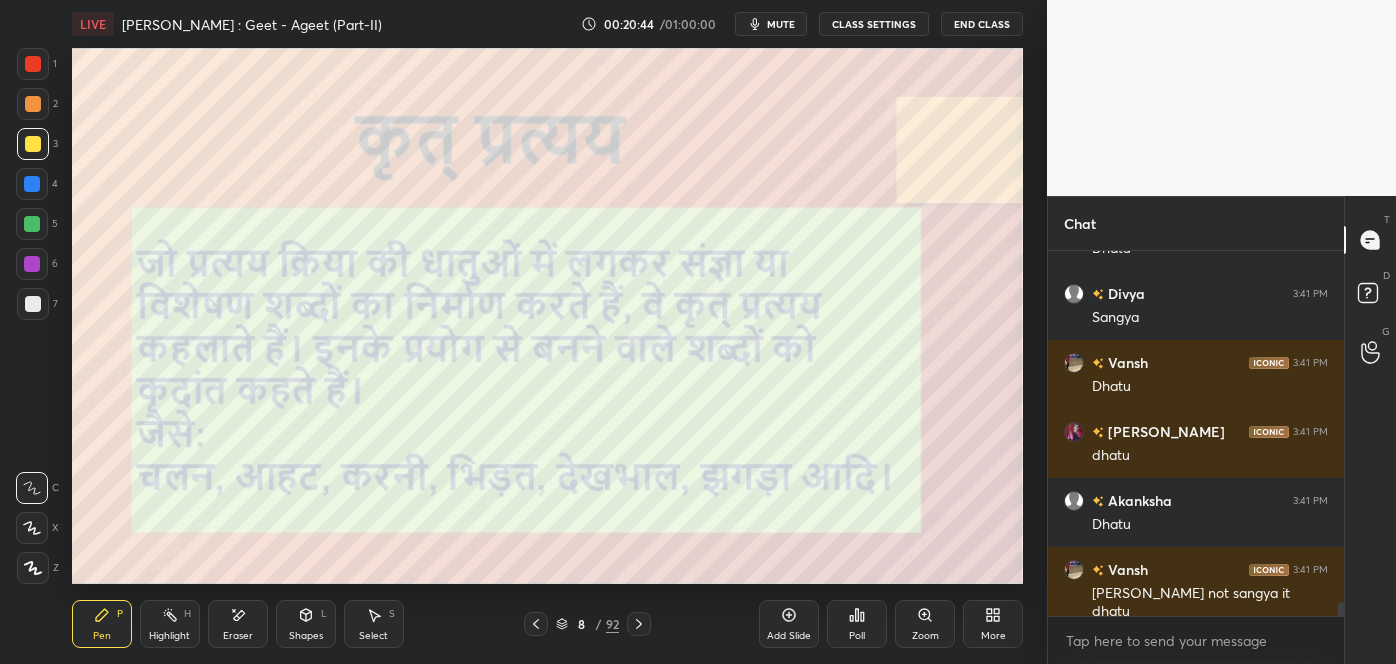 scroll, scrollTop: 9303, scrollLeft: 0, axis: vertical 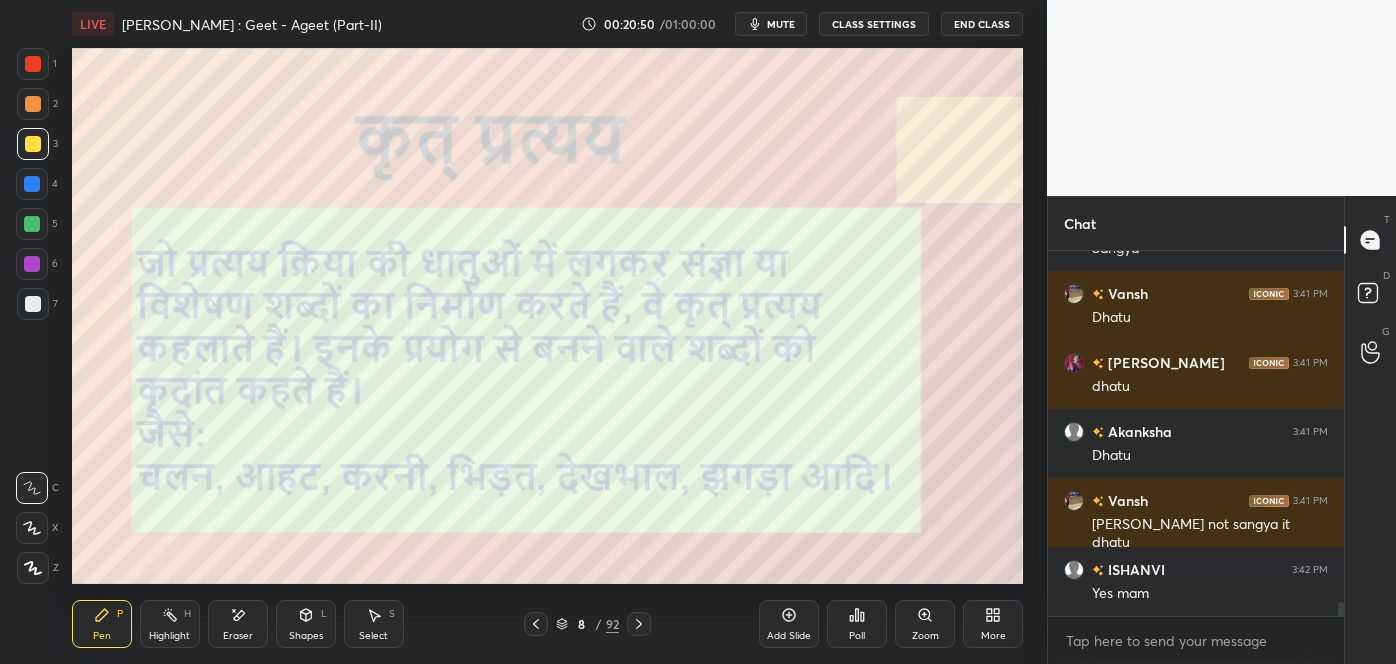 click 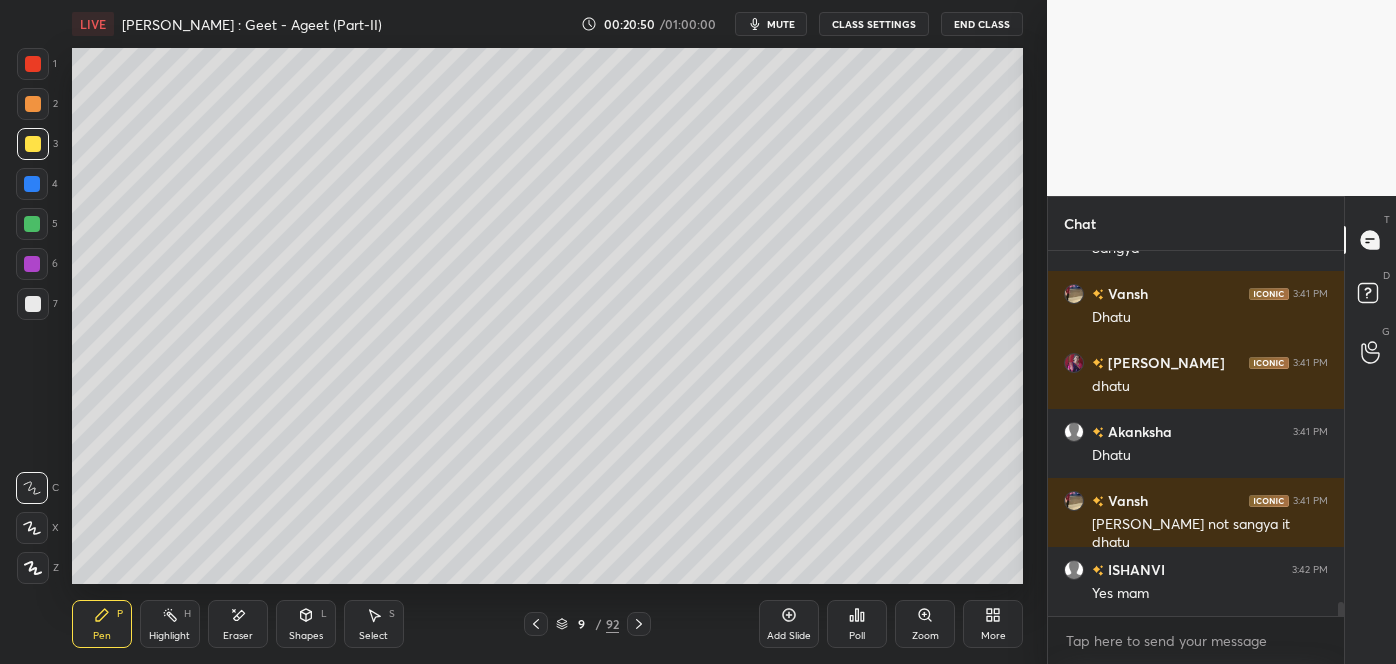 scroll, scrollTop: 318, scrollLeft: 290, axis: both 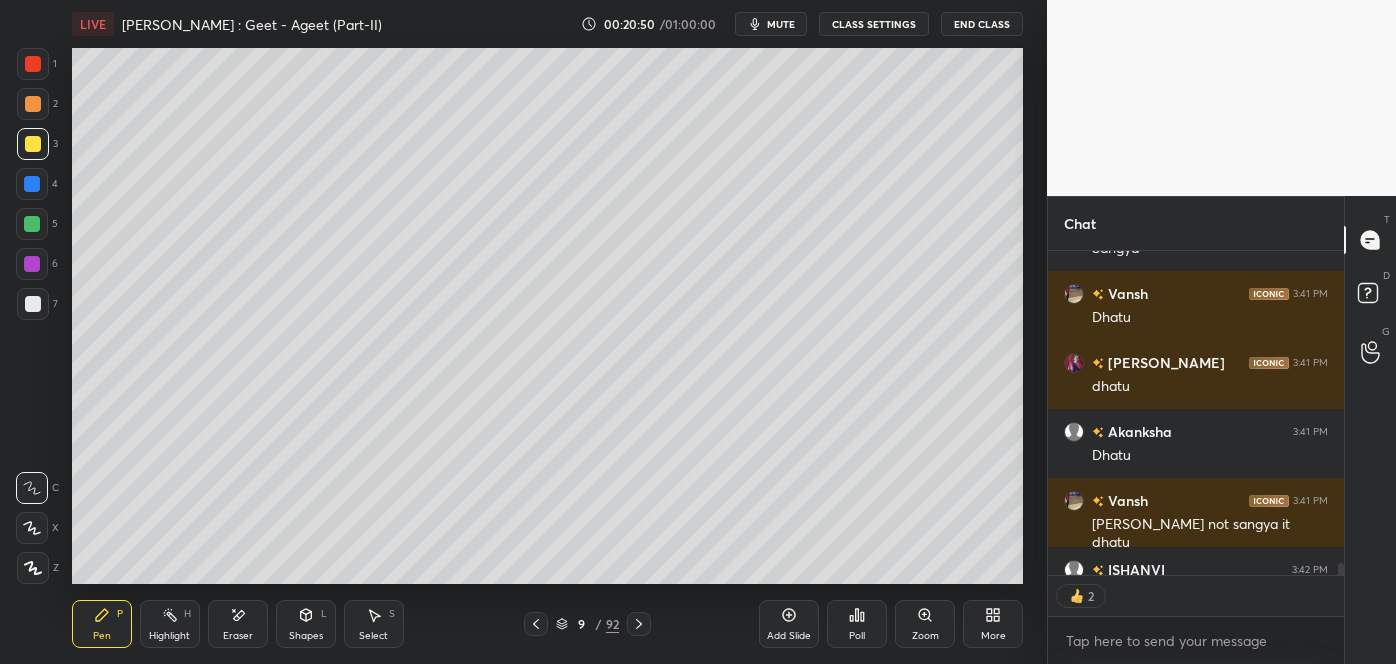 click 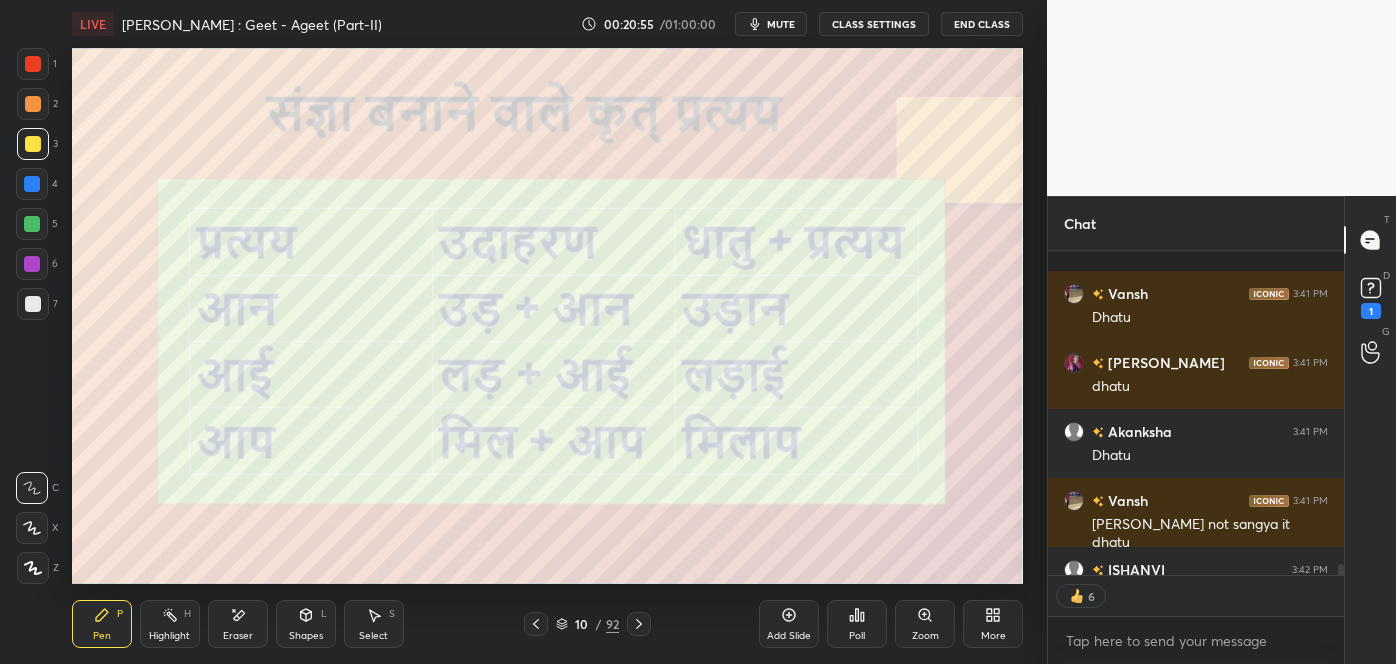 scroll, scrollTop: 9429, scrollLeft: 0, axis: vertical 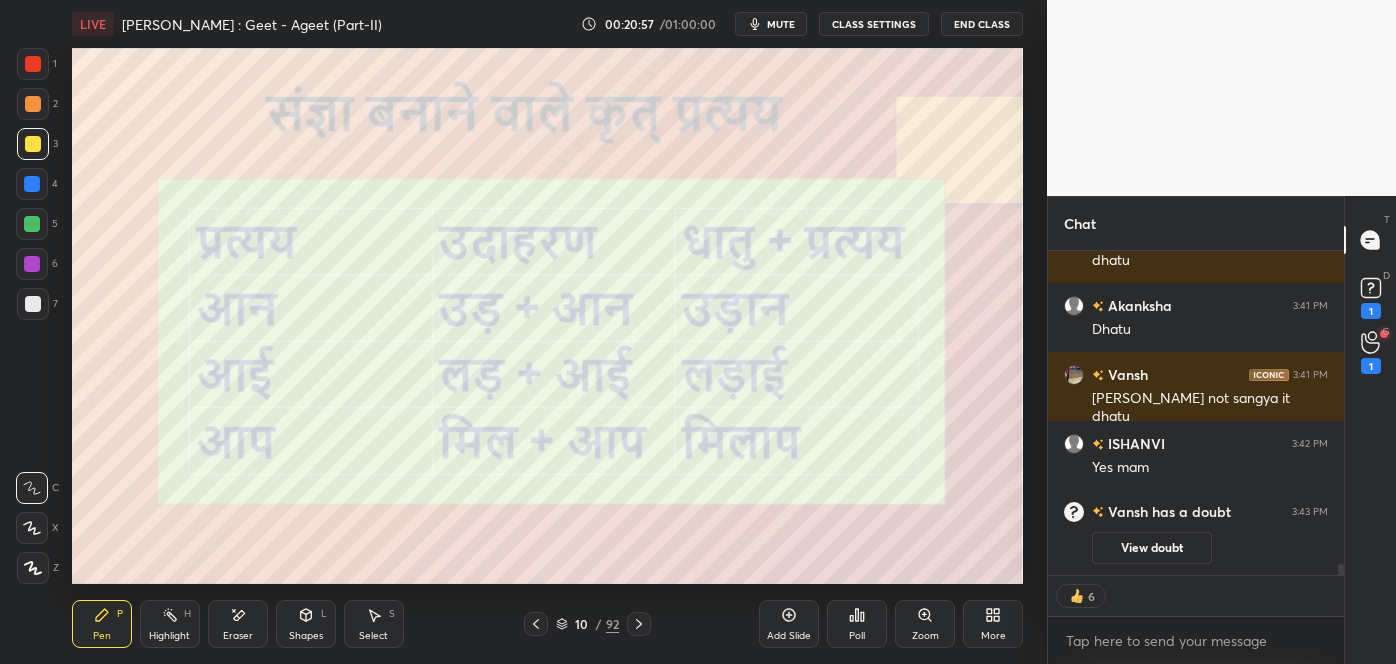 click at bounding box center (33, 64) 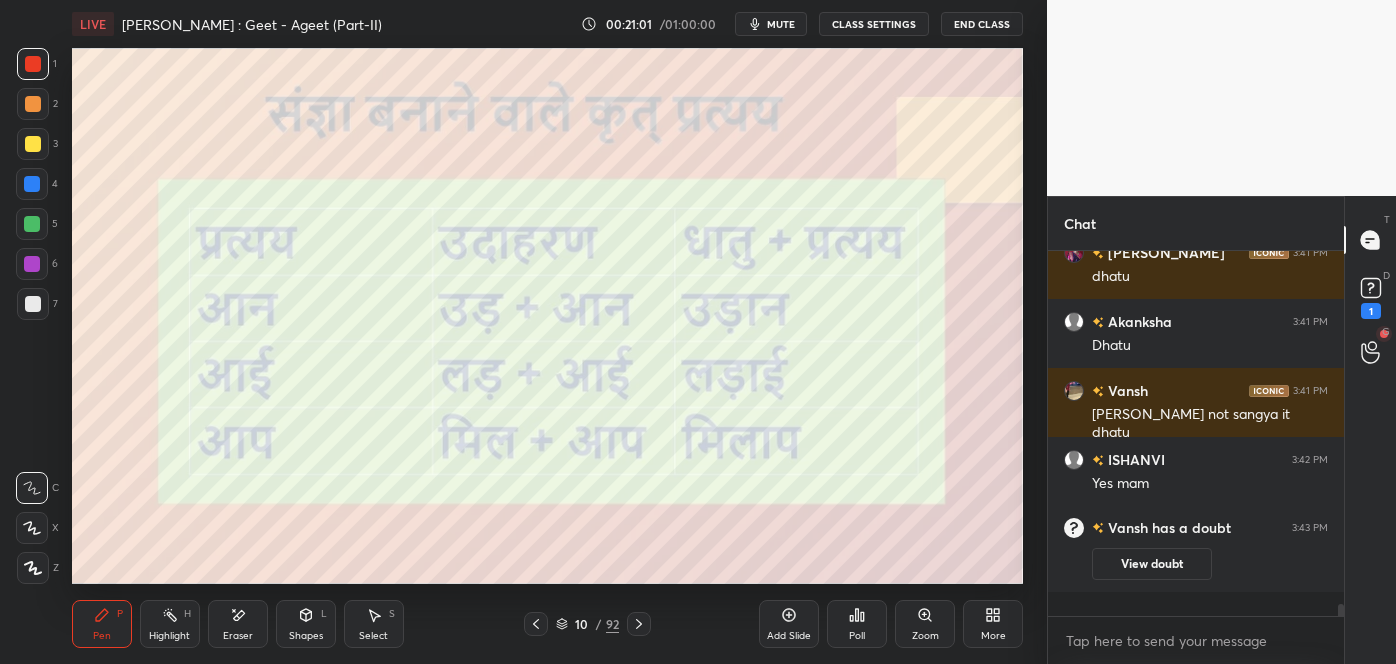 scroll, scrollTop: 6, scrollLeft: 5, axis: both 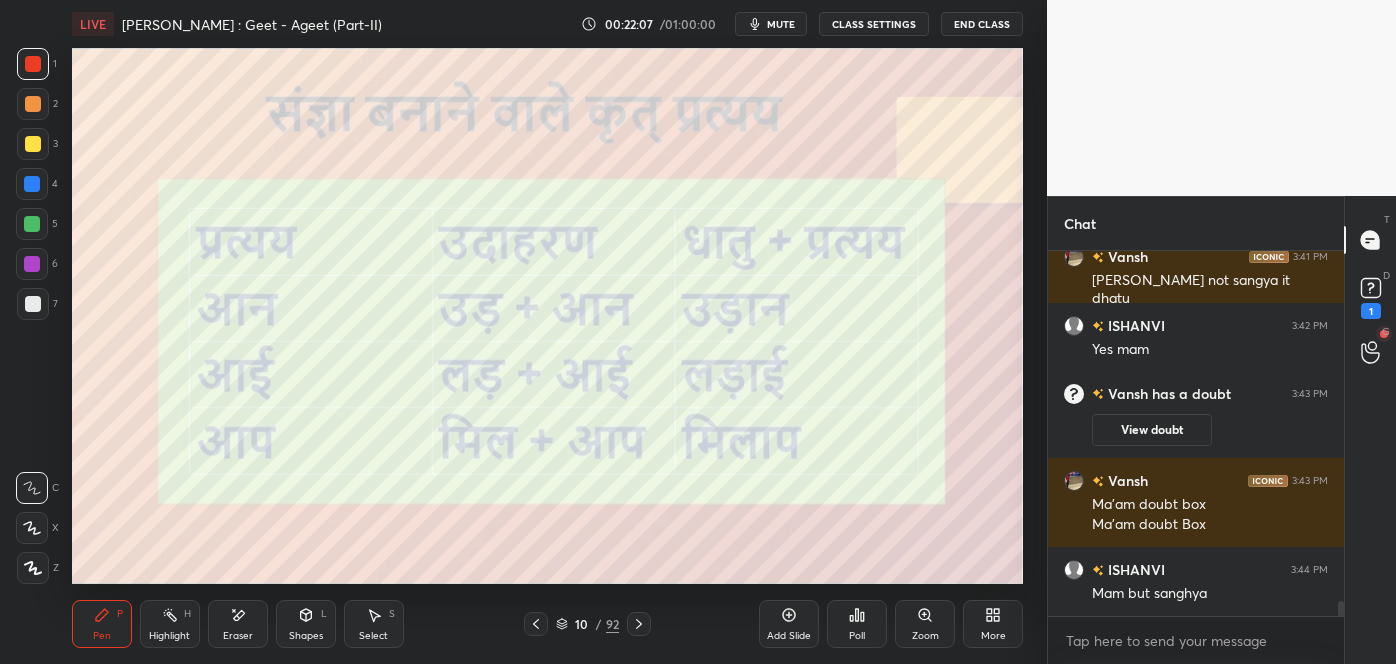 click 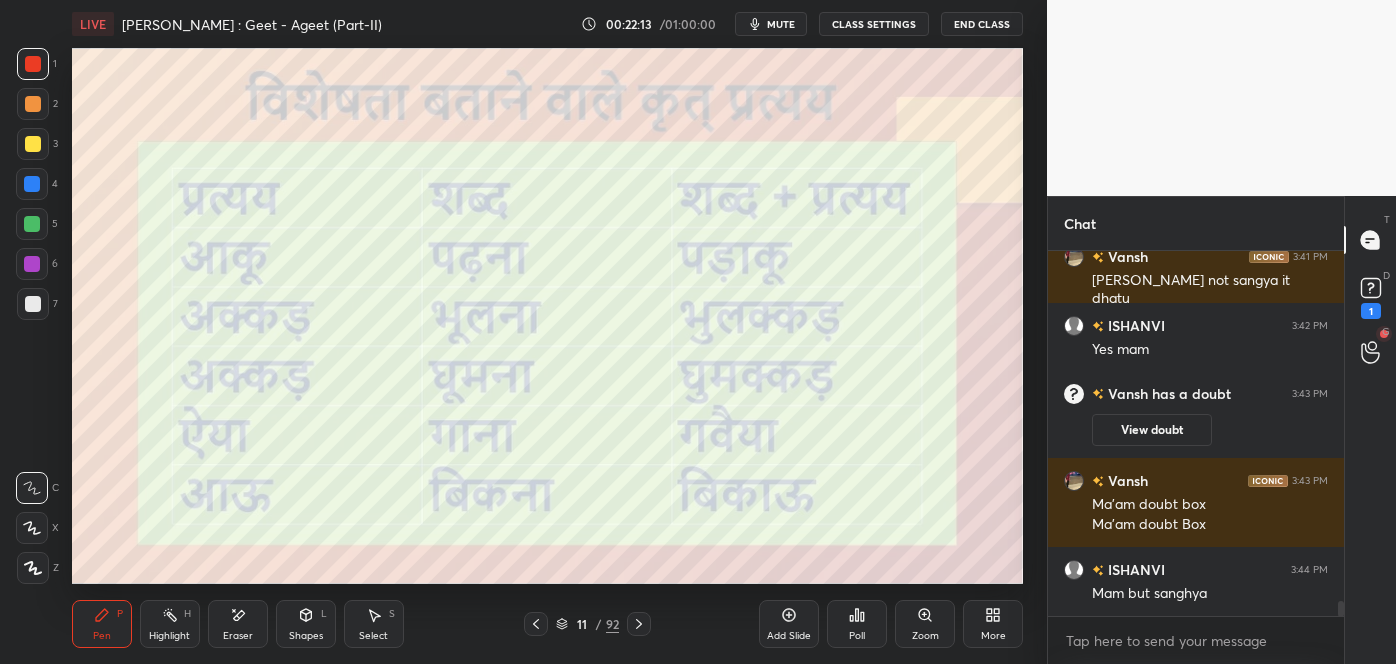 scroll, scrollTop: 333, scrollLeft: 290, axis: both 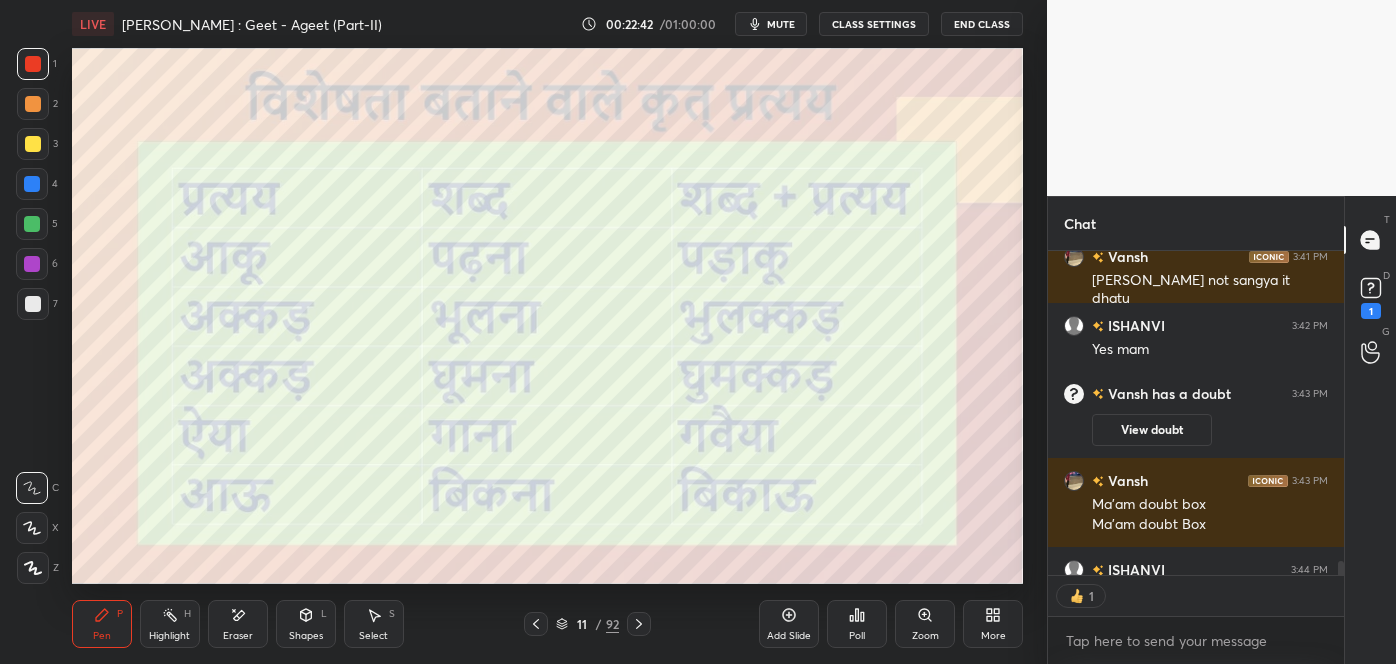 click 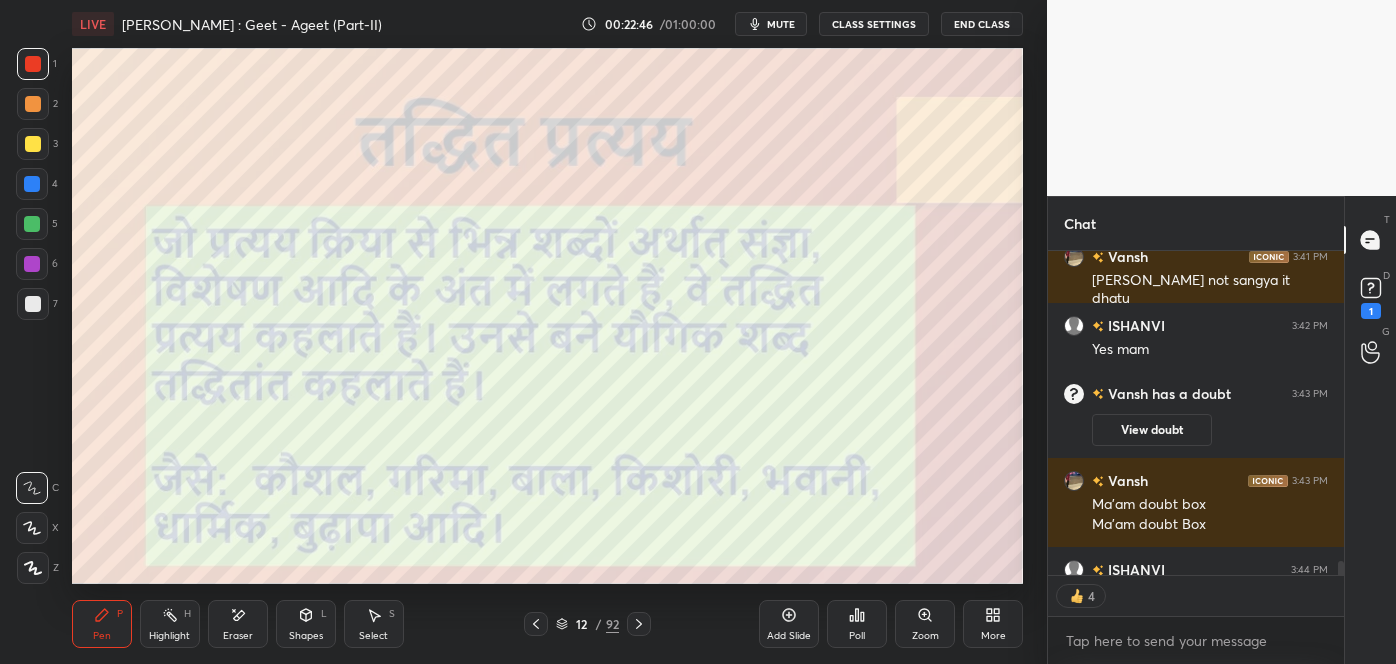 click 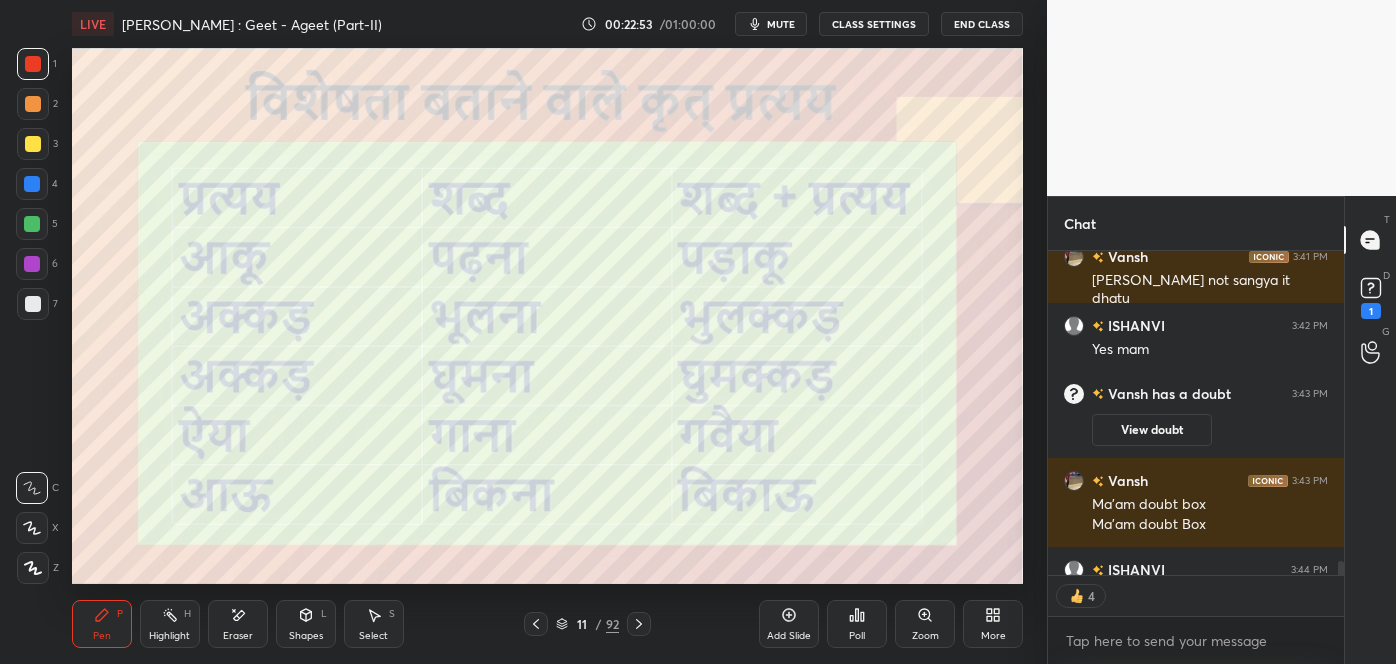 type on "x" 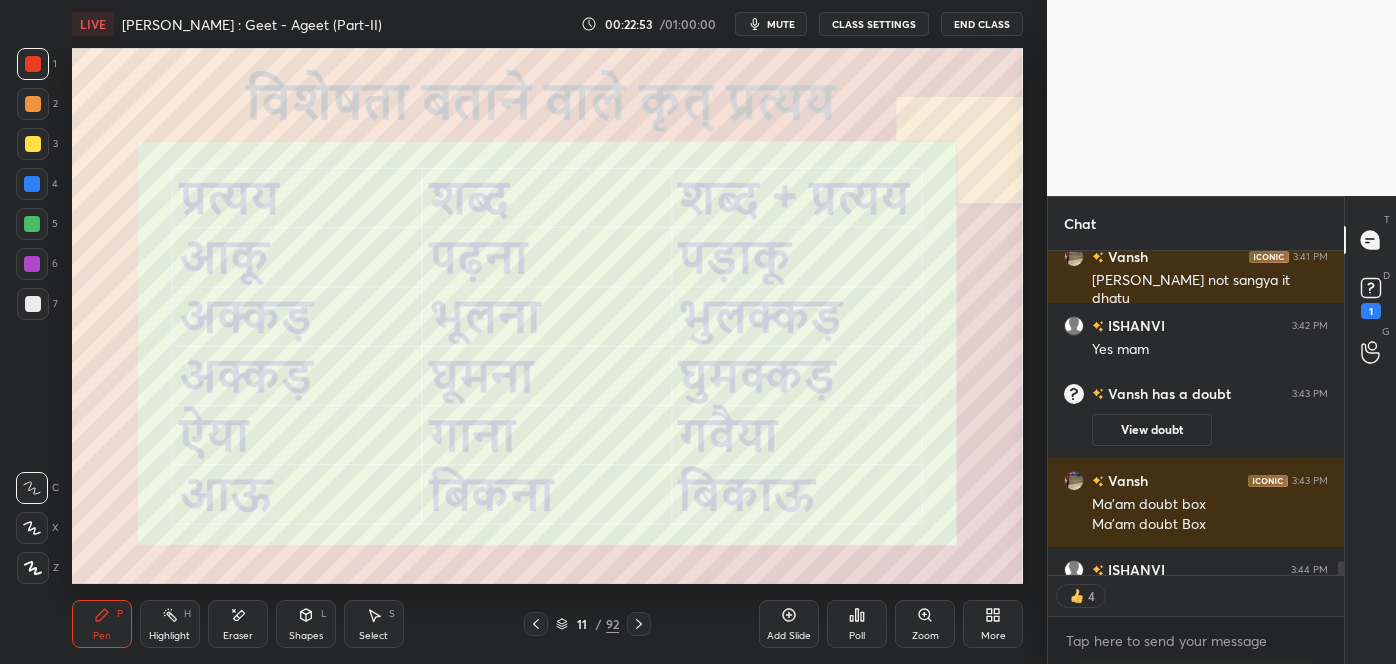 scroll, scrollTop: 6, scrollLeft: 5, axis: both 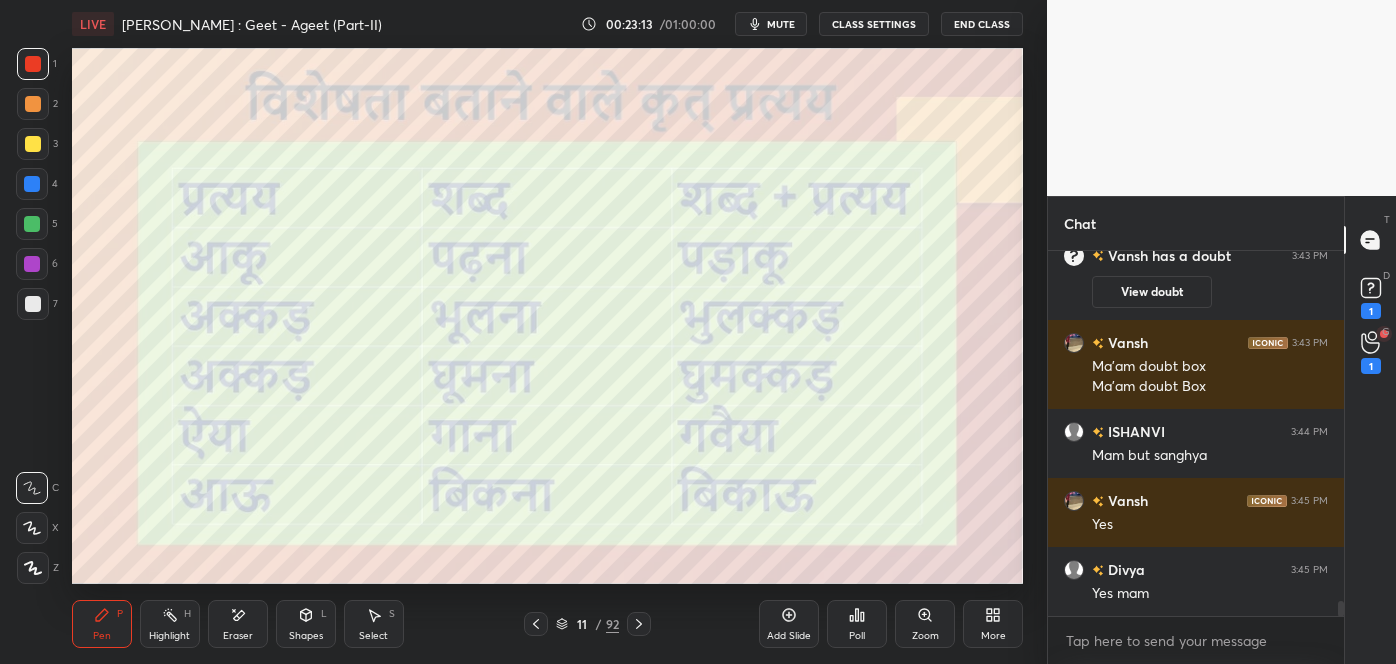 click at bounding box center [639, 624] 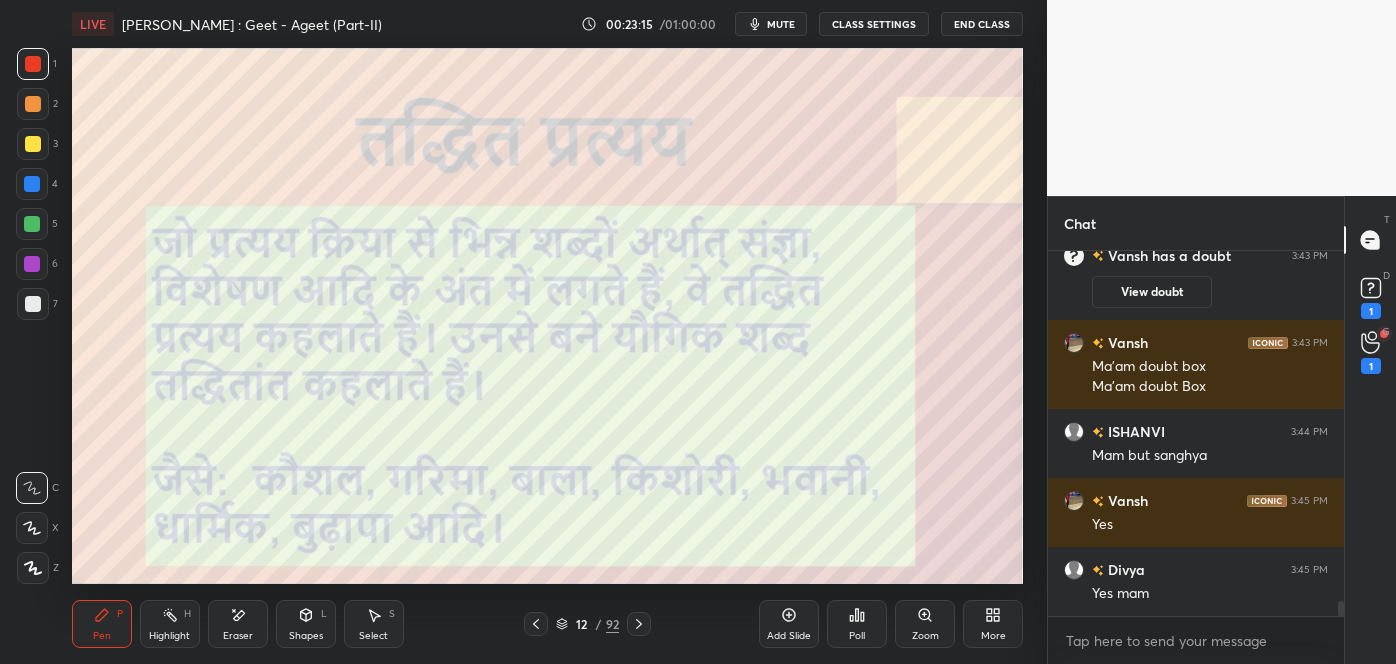 click at bounding box center (33, 304) 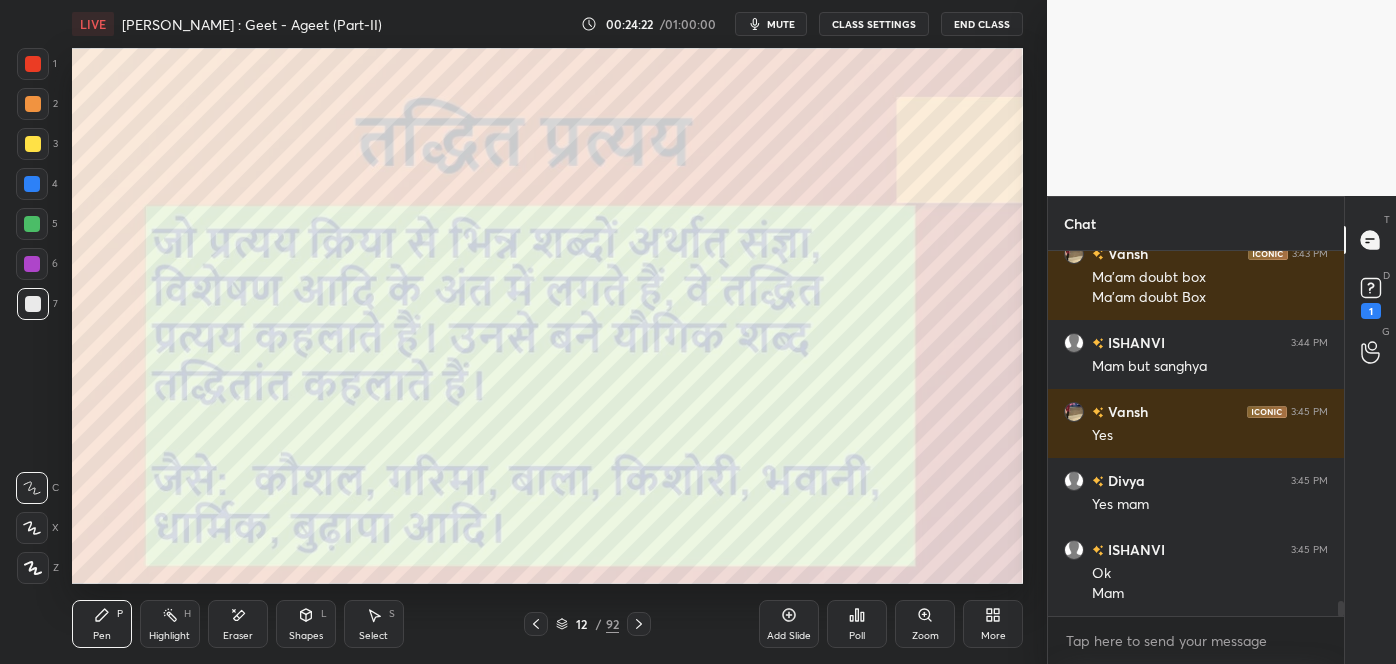 scroll, scrollTop: 8483, scrollLeft: 0, axis: vertical 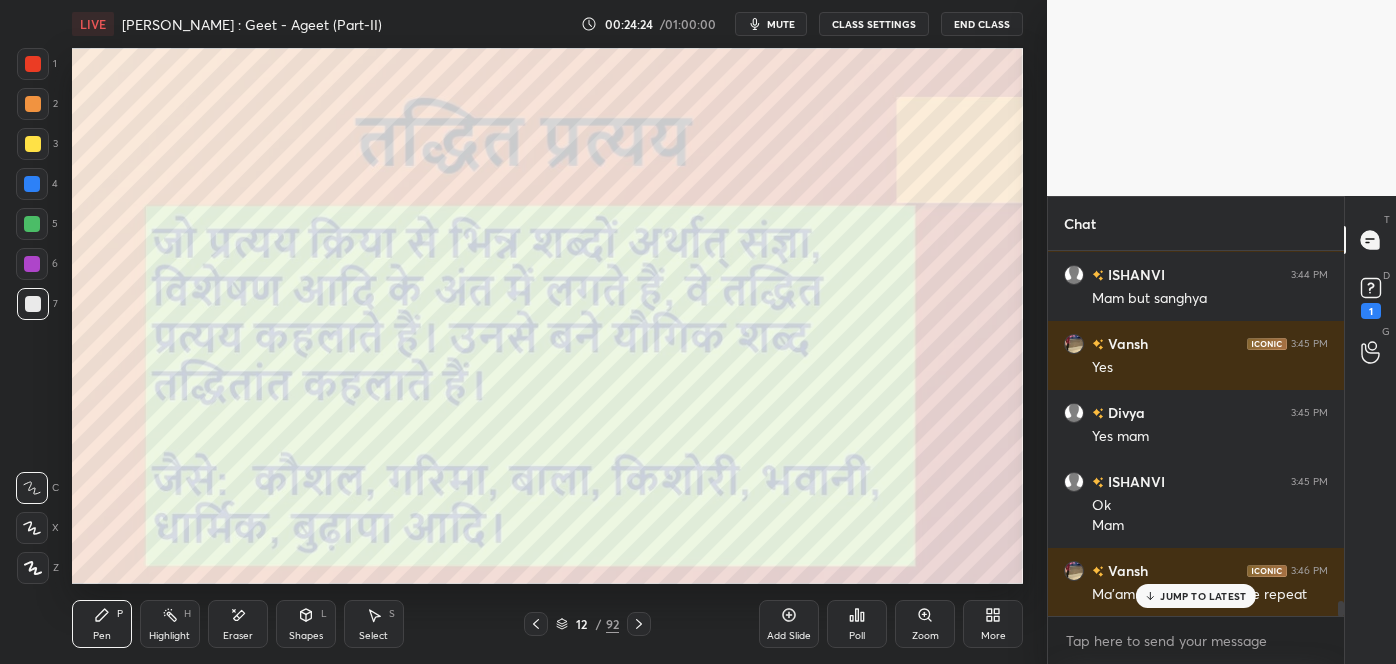 click on "JUMP TO LATEST" at bounding box center (1203, 596) 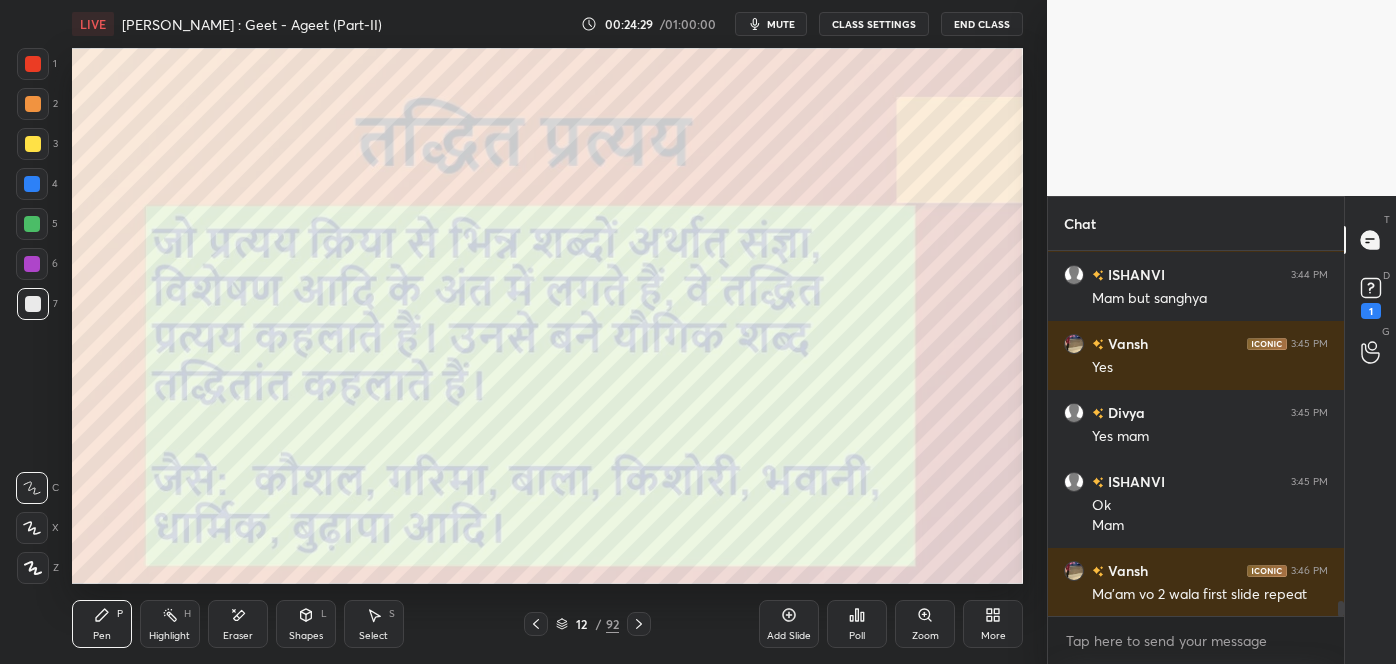 click 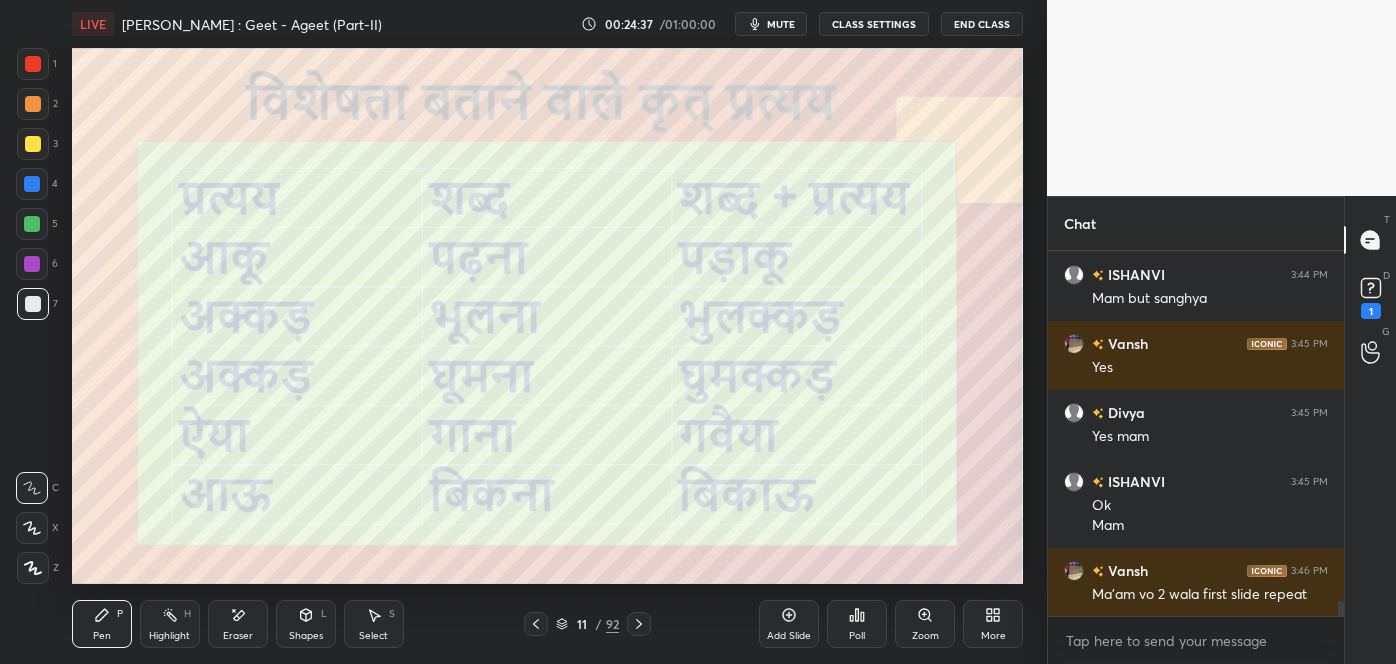 scroll, scrollTop: 8504, scrollLeft: 0, axis: vertical 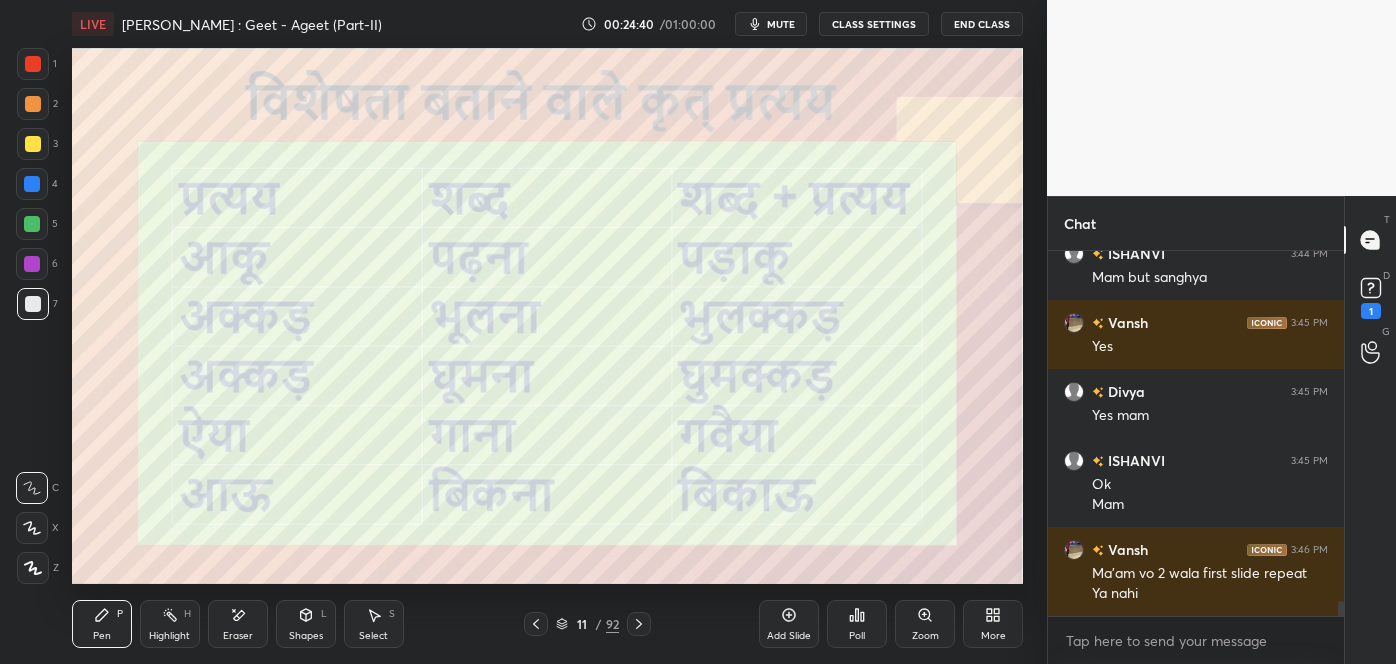 click 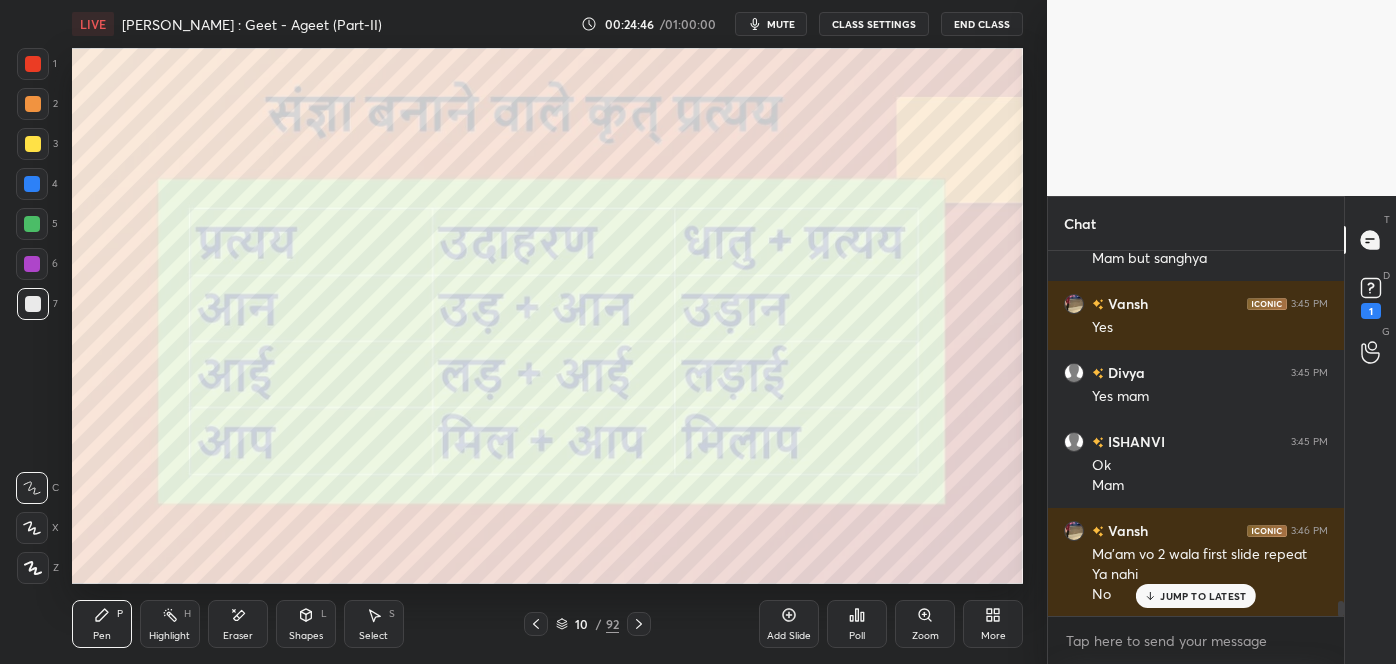 scroll, scrollTop: 8592, scrollLeft: 0, axis: vertical 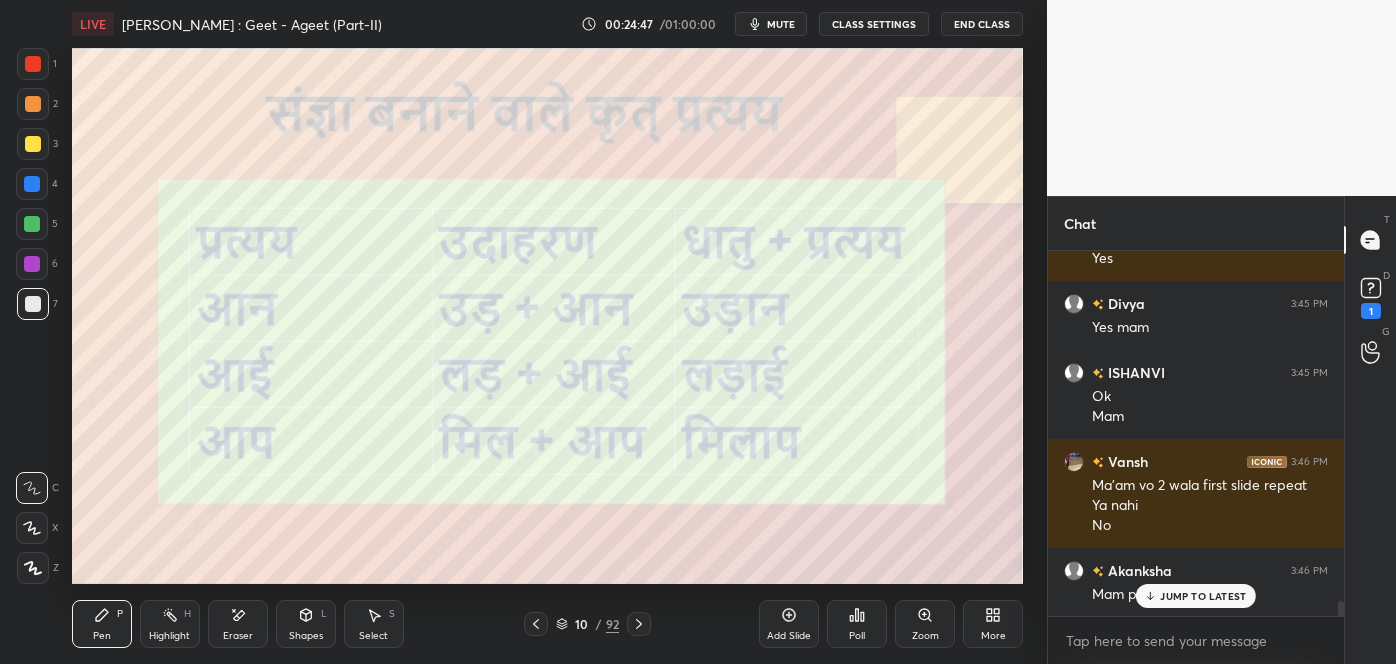 click on "JUMP TO LATEST" at bounding box center (1203, 596) 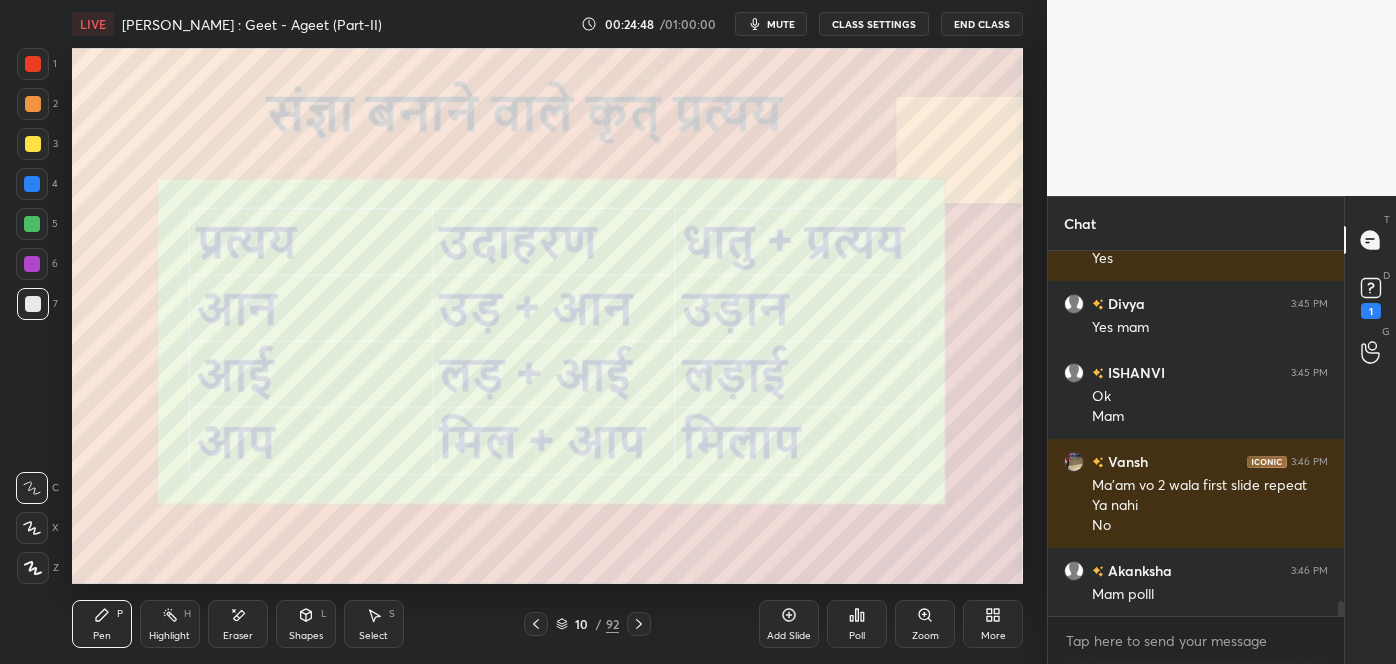 click at bounding box center (639, 624) 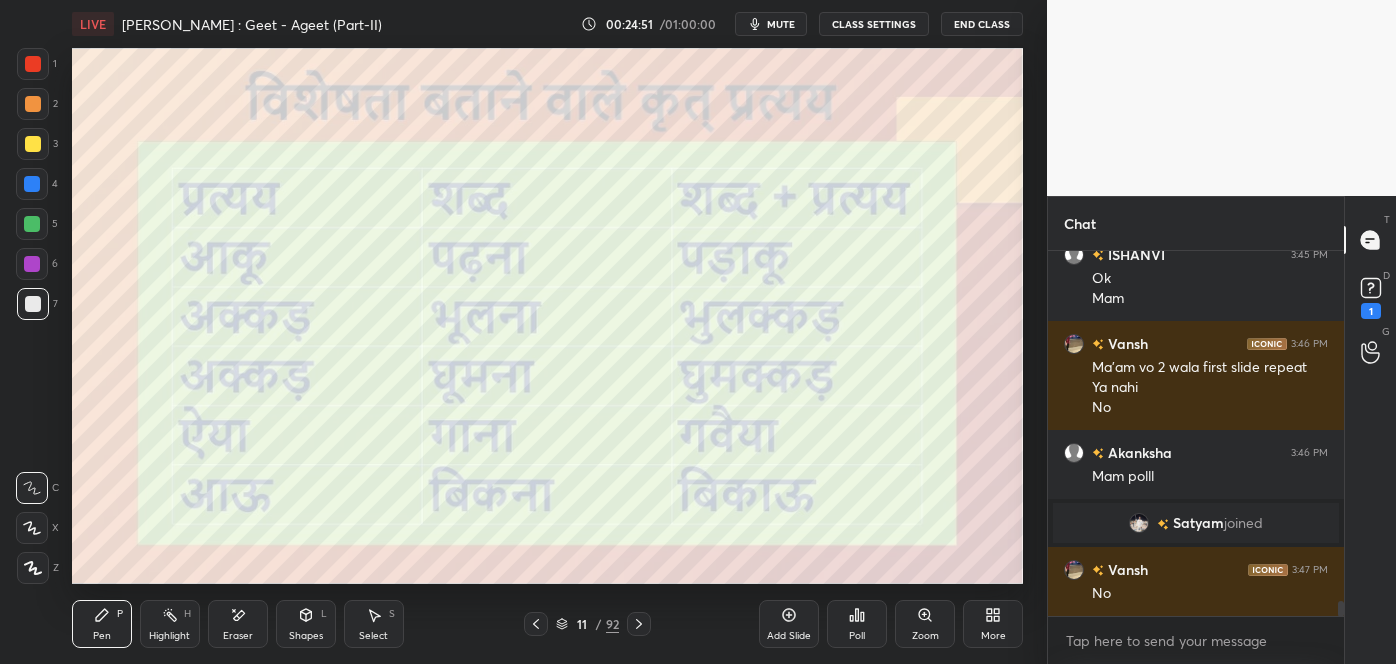 scroll, scrollTop: 8615, scrollLeft: 0, axis: vertical 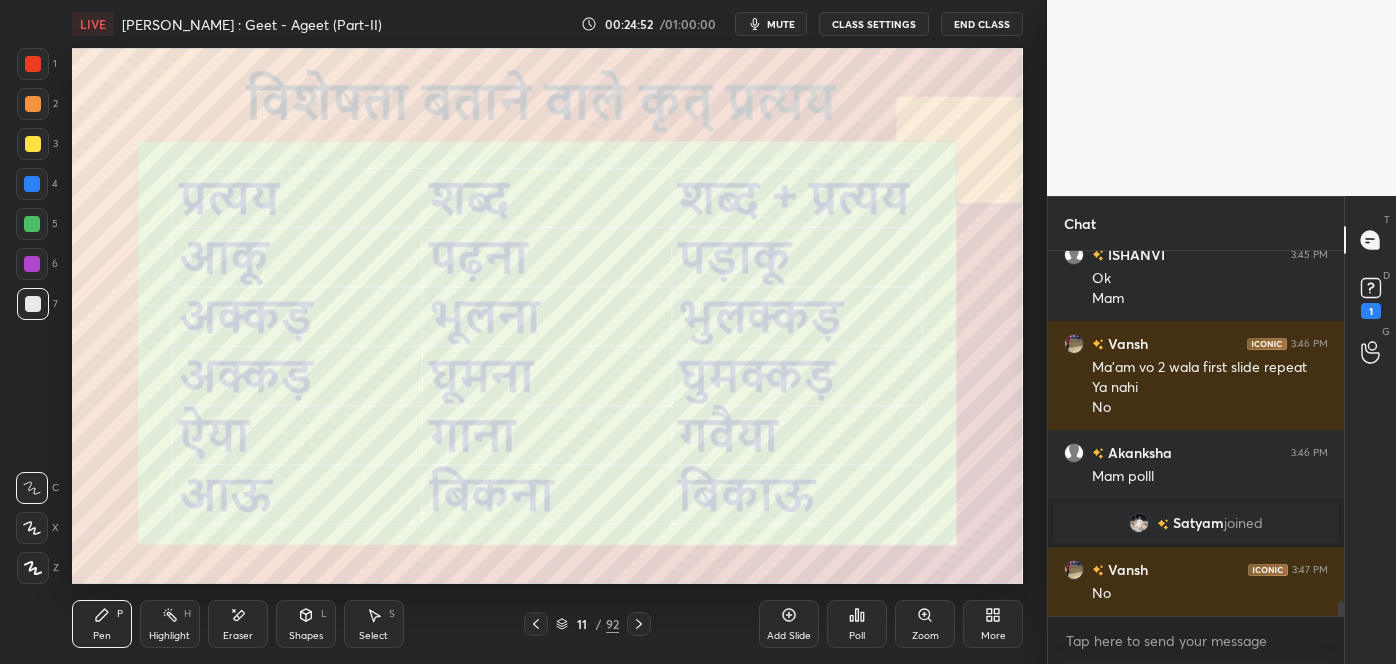 click 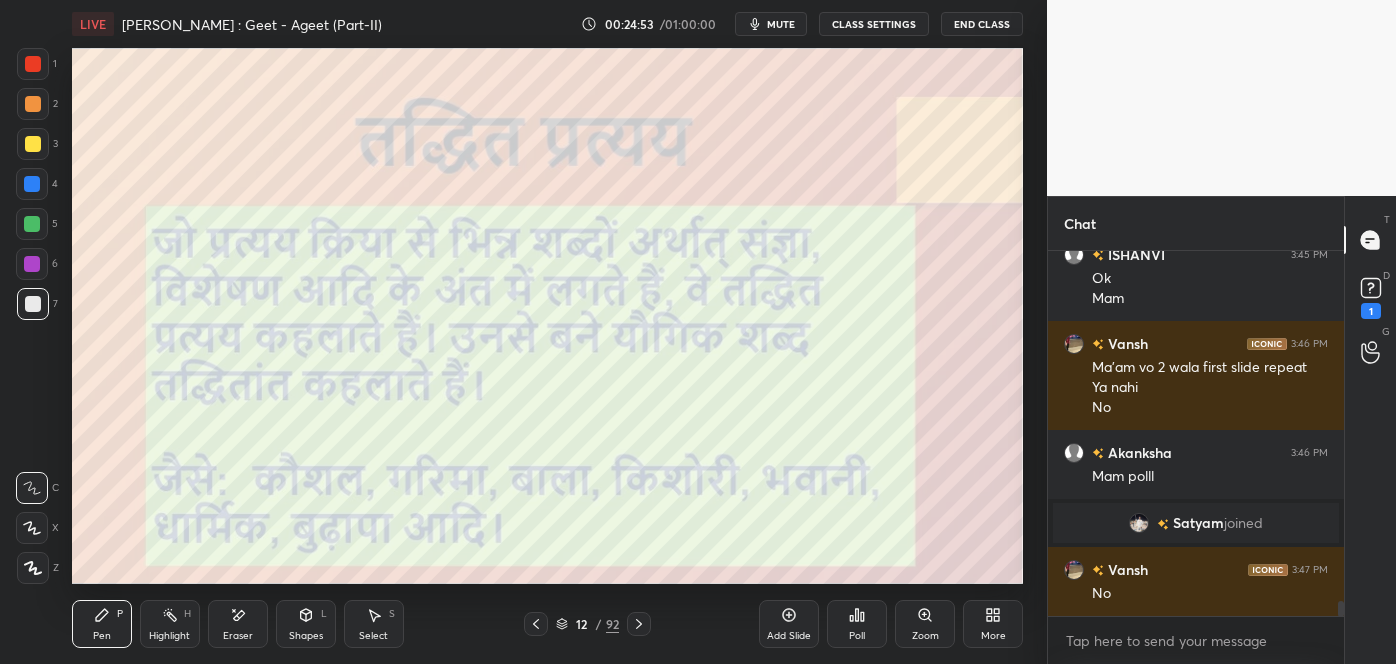 click 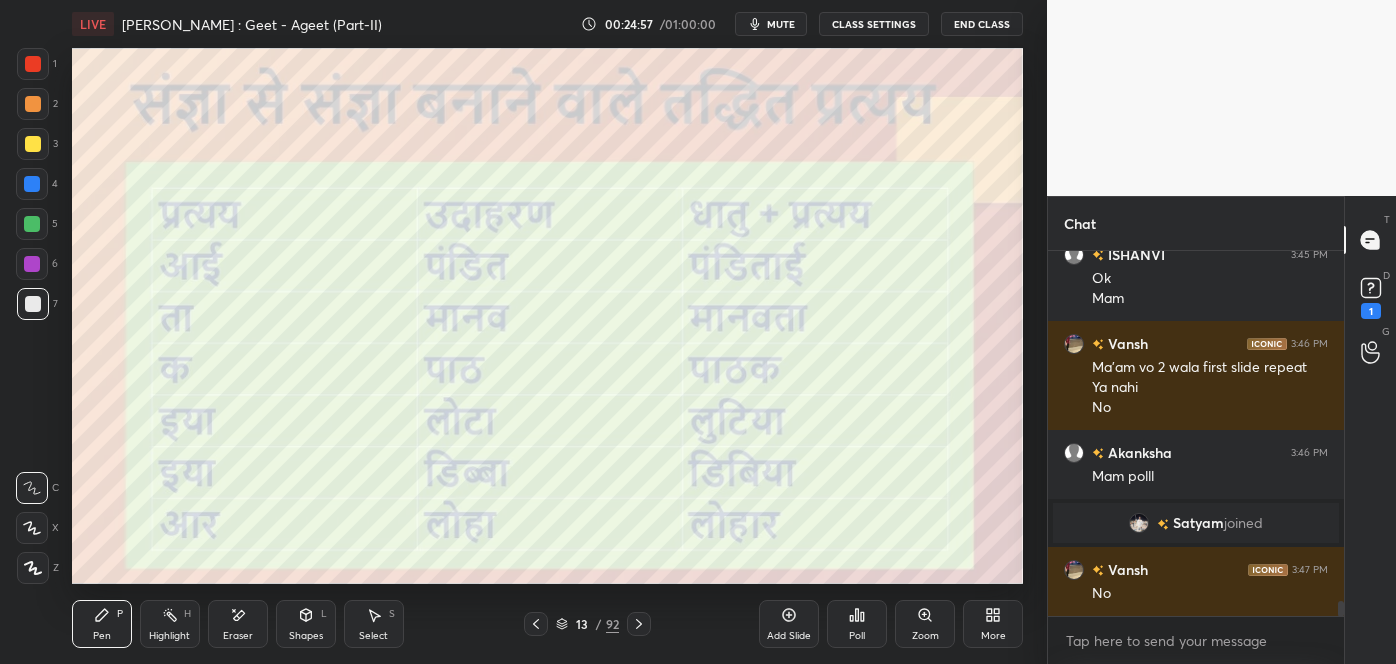 click 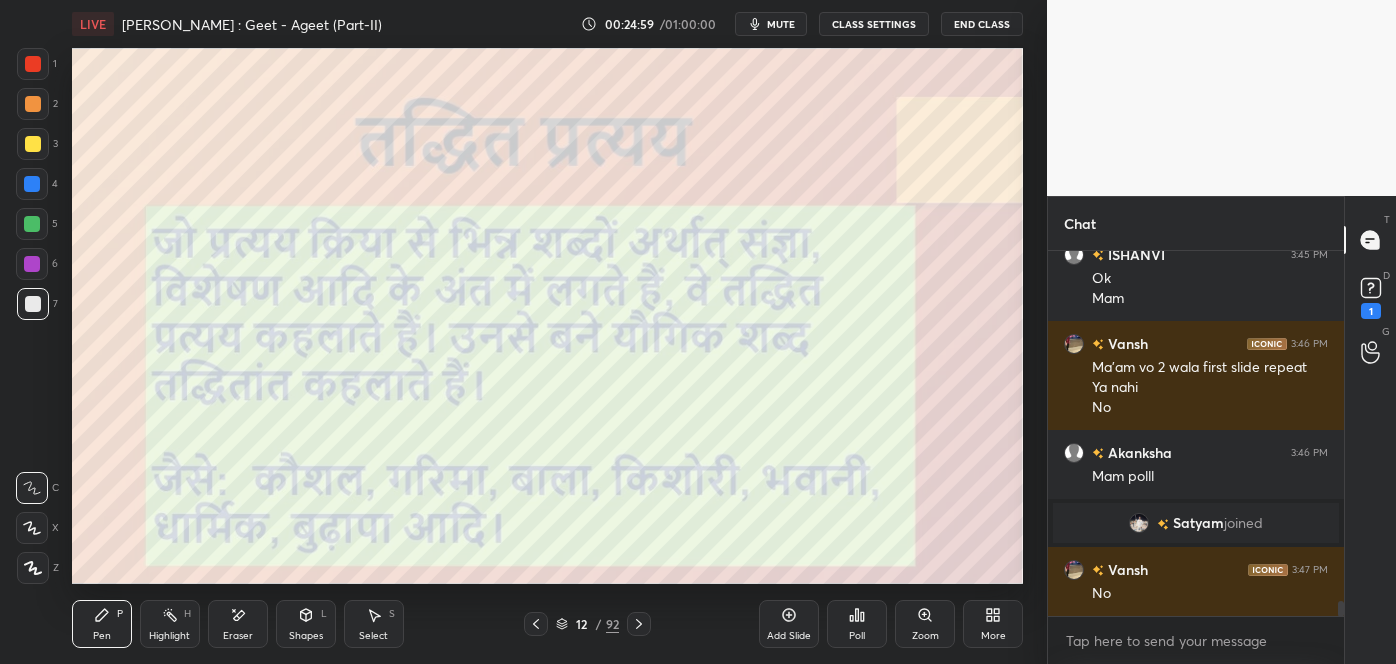 click at bounding box center (536, 624) 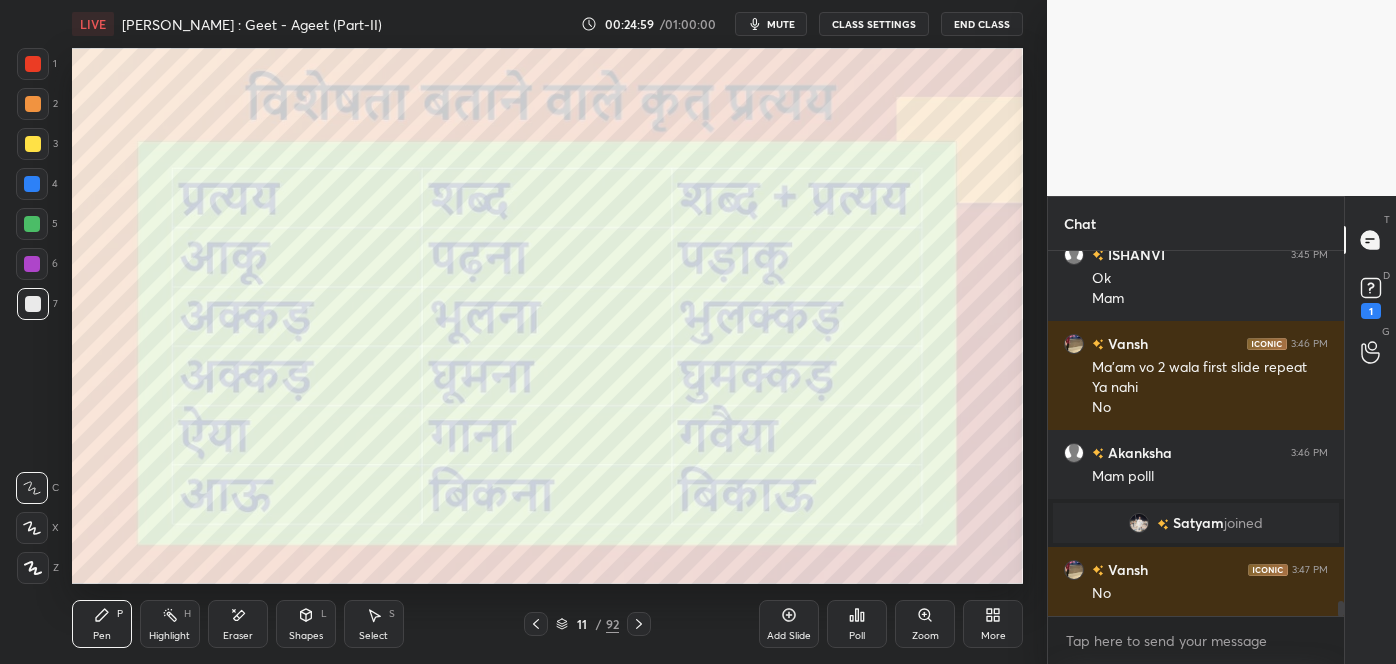 click at bounding box center [536, 624] 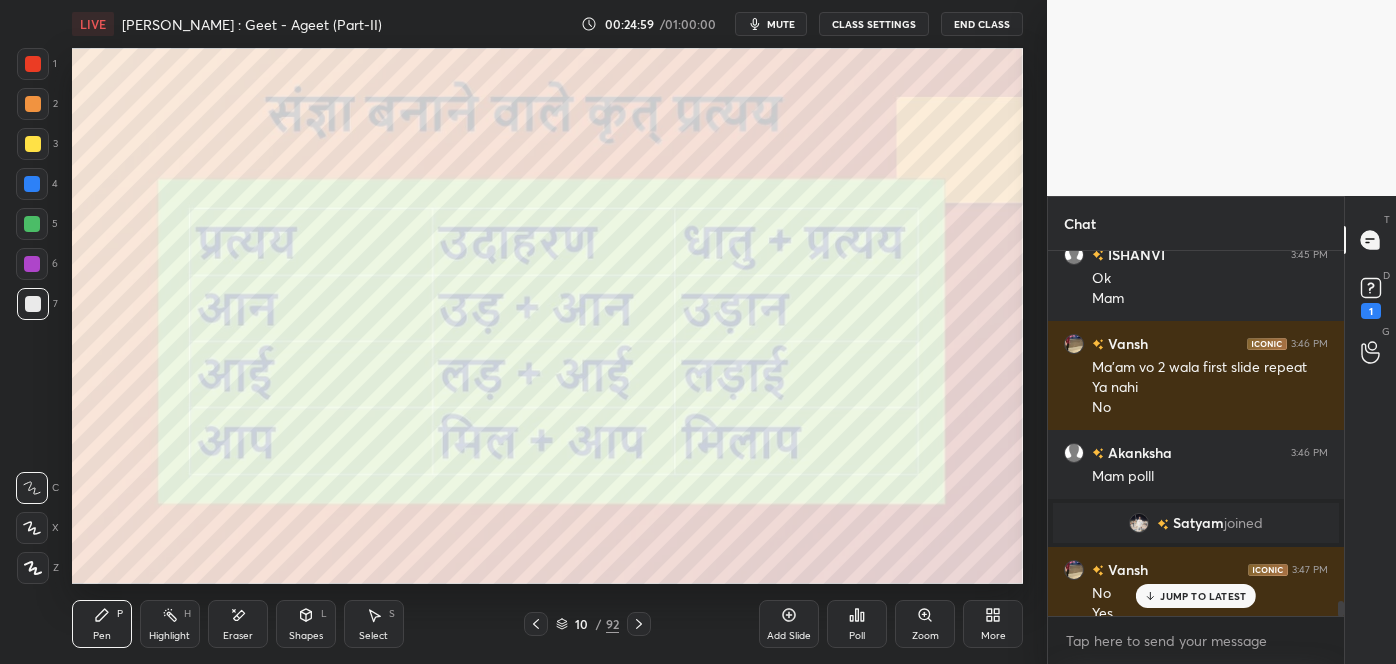 scroll, scrollTop: 8634, scrollLeft: 0, axis: vertical 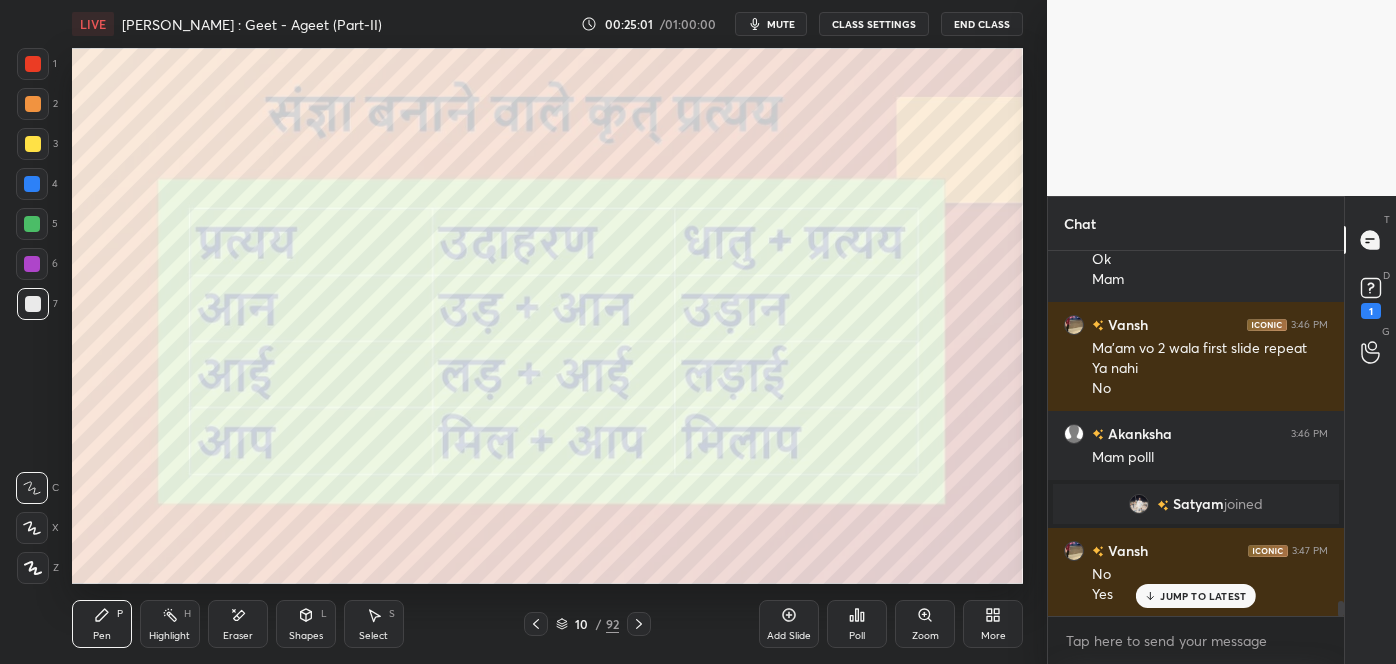 click on "JUMP TO LATEST" at bounding box center [1196, 596] 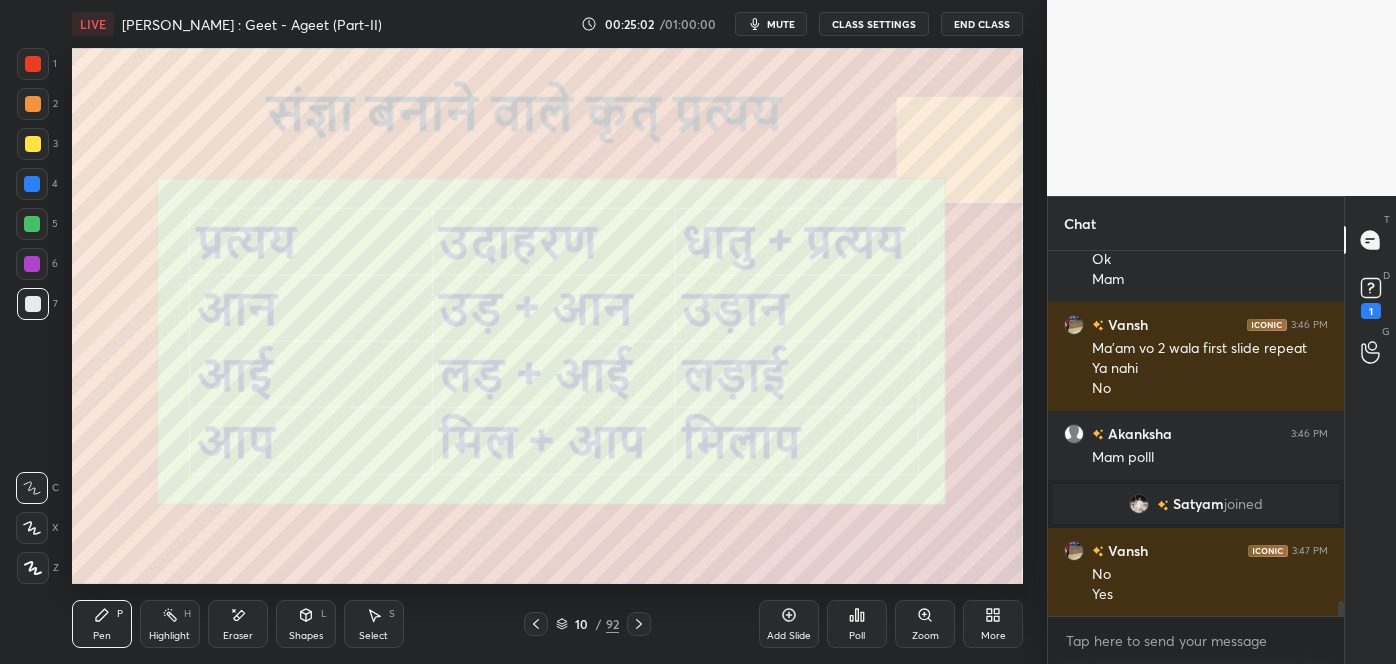 click 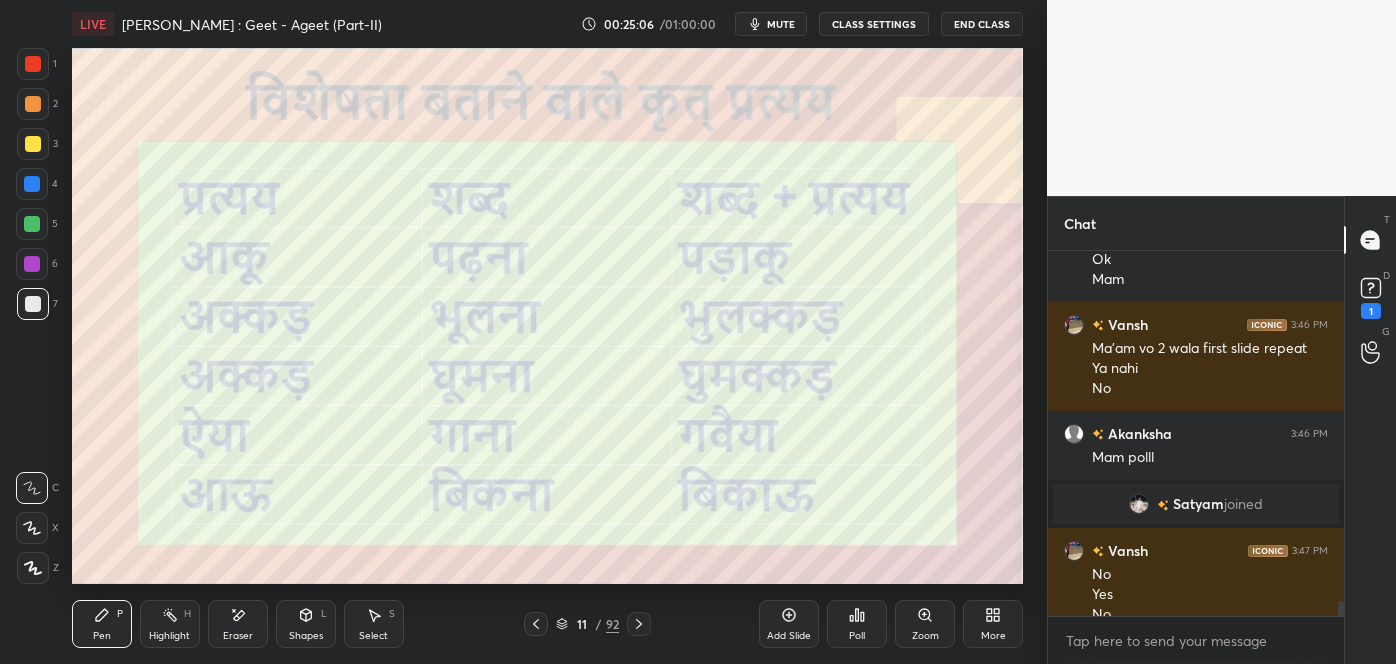 scroll, scrollTop: 8655, scrollLeft: 0, axis: vertical 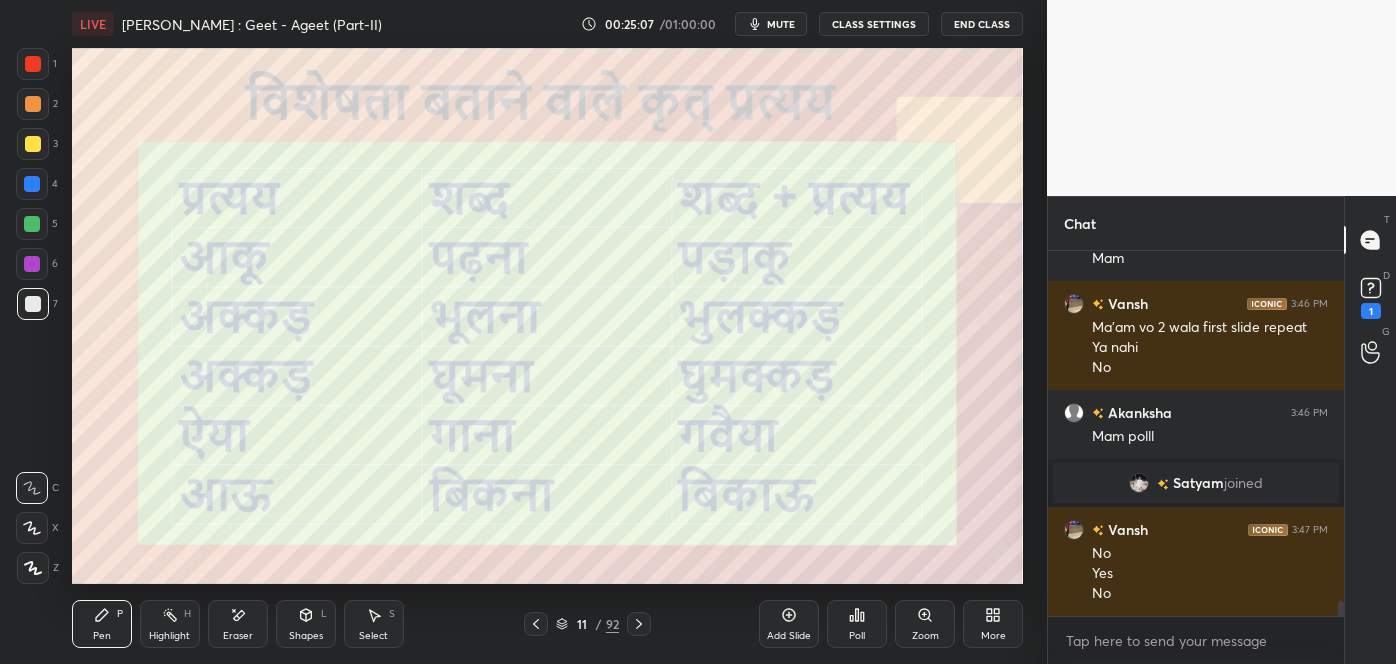 click at bounding box center [639, 624] 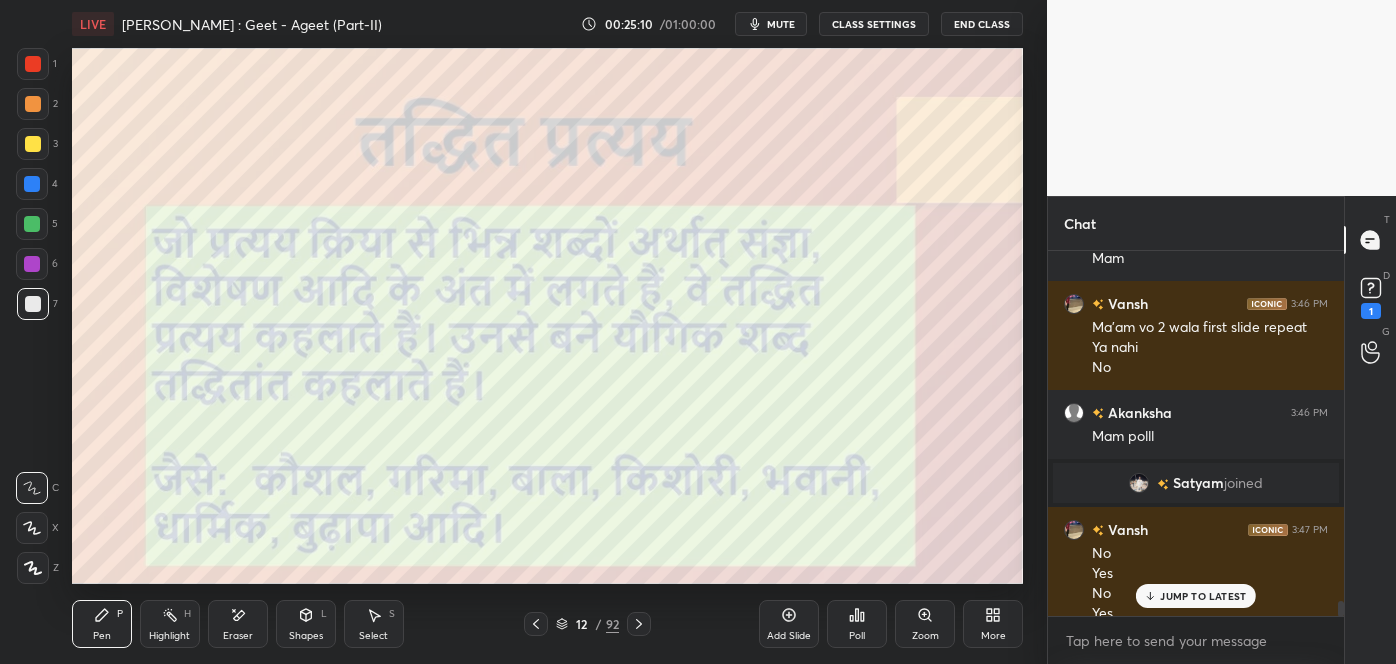 scroll, scrollTop: 8674, scrollLeft: 0, axis: vertical 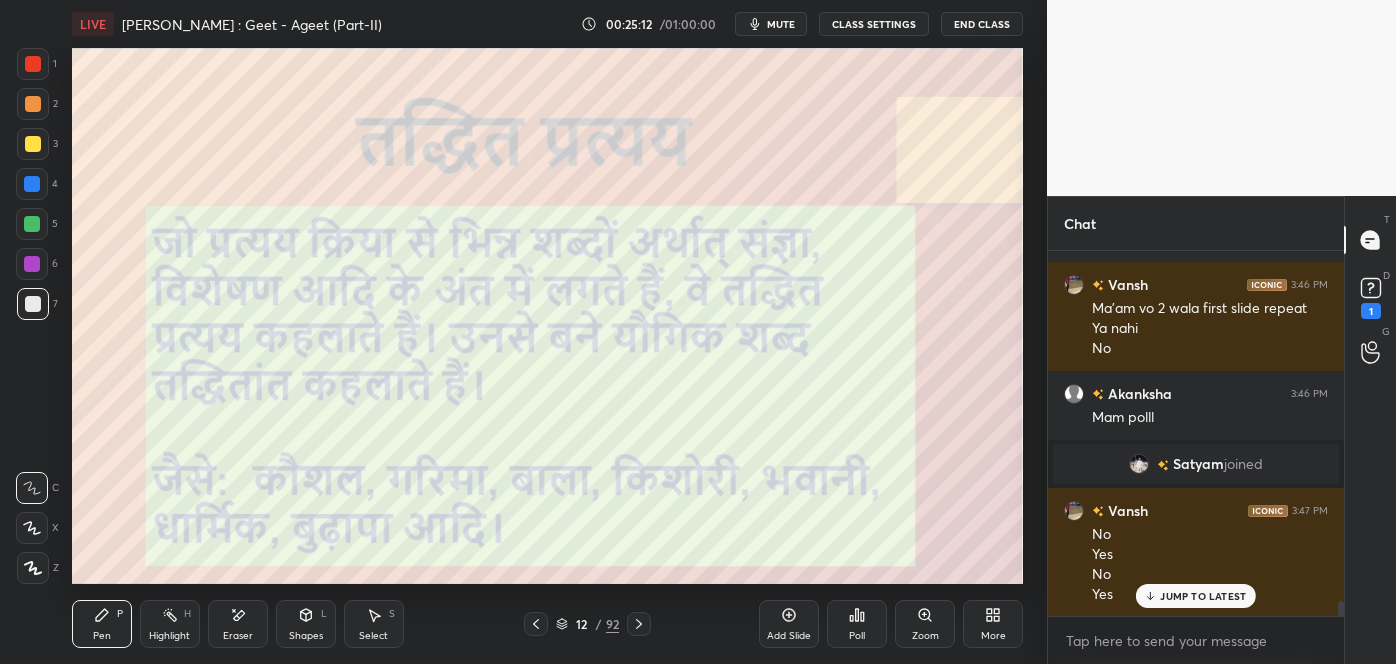 click on "JUMP TO LATEST" at bounding box center [1196, 596] 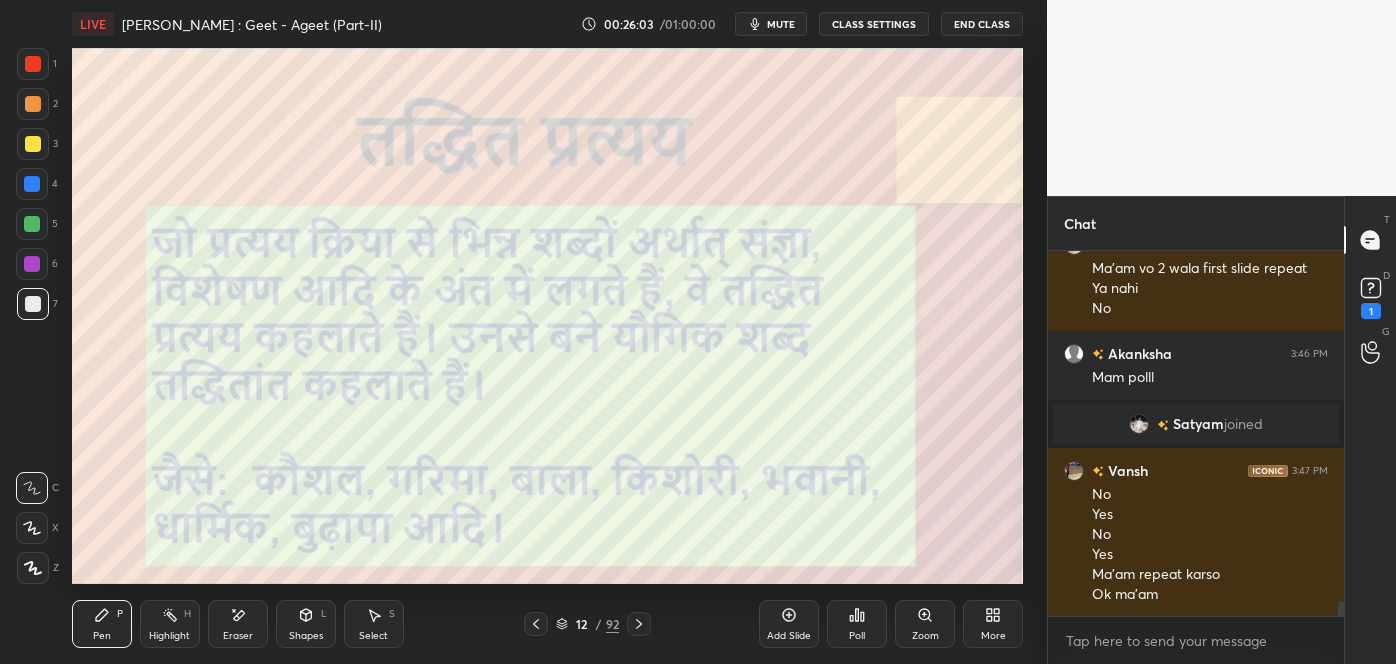 scroll, scrollTop: 8784, scrollLeft: 0, axis: vertical 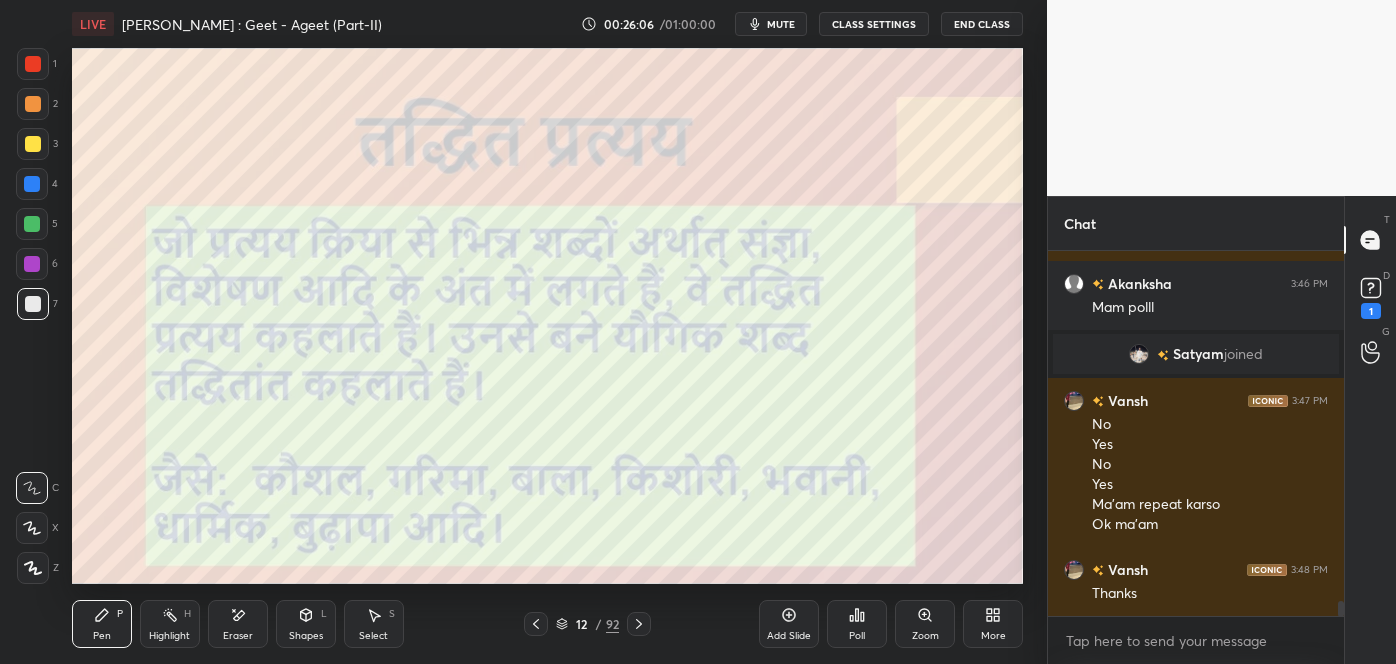 click 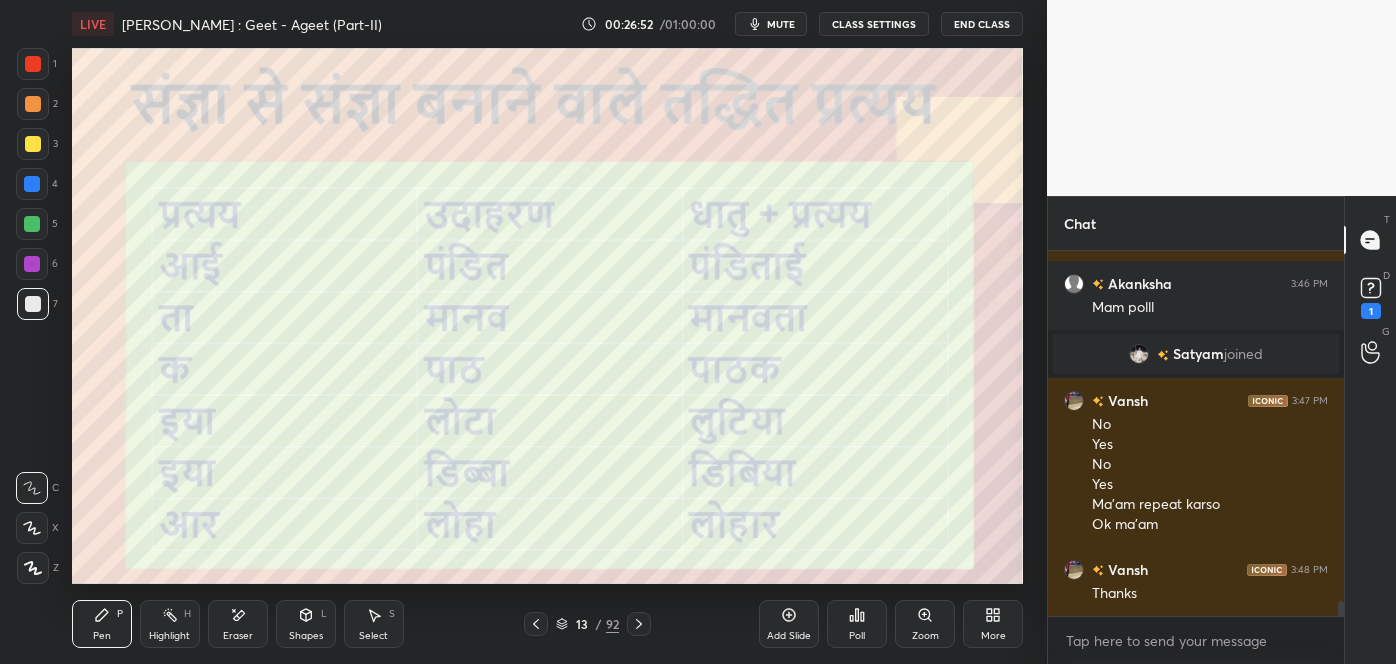 click on "1 2 3 4 5 6 7 C X Z E E Erase all   H H LIVE Ramdhari Singh Dinkar : Geet - Ageet (Part-II) 00:26:52 /  01:00:00 mute CLASS SETTINGS End Class Setting up your live class Poll for   secs No correct answer Start poll Back Ramdhari Singh Dinkar : Geet - Ageet (Part-II) • L5 of Course on Hindi Class - 9(B) Pooja Shah Pen P Highlight H Eraser Shapes L Select S 13 / 92 Add Slide Poll Zoom More" at bounding box center (523, 332) 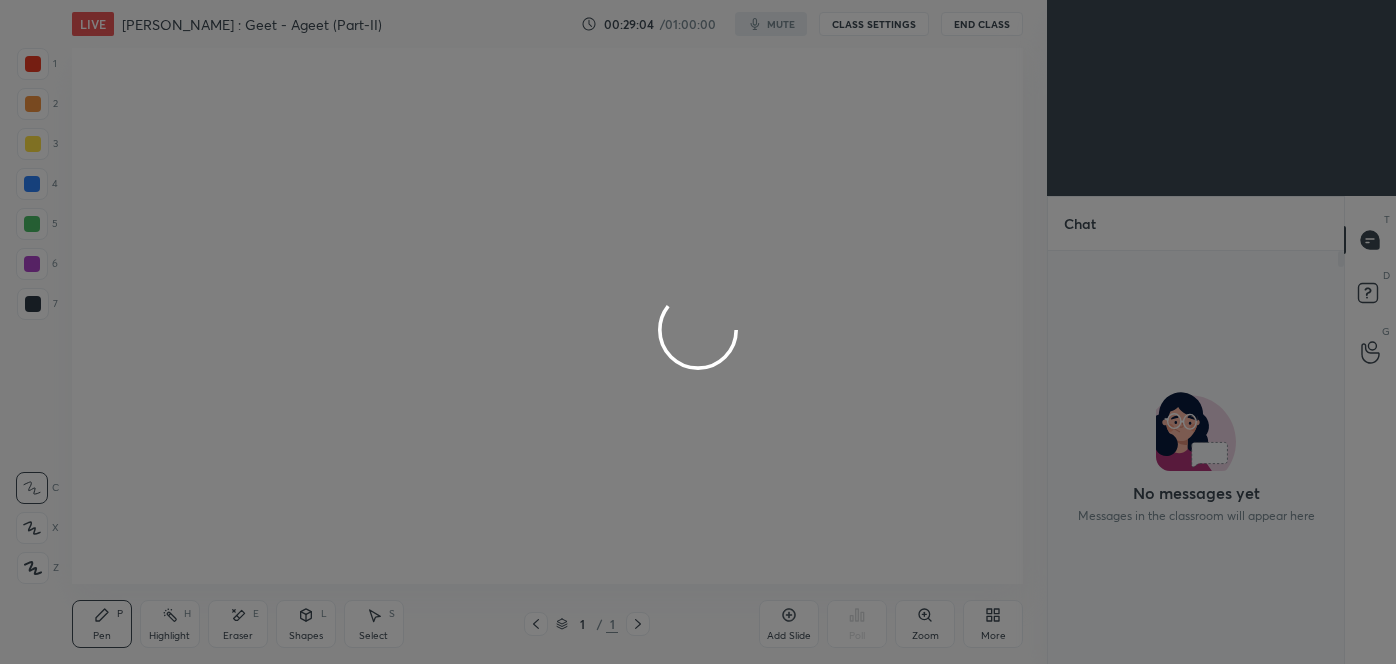 scroll, scrollTop: 0, scrollLeft: 0, axis: both 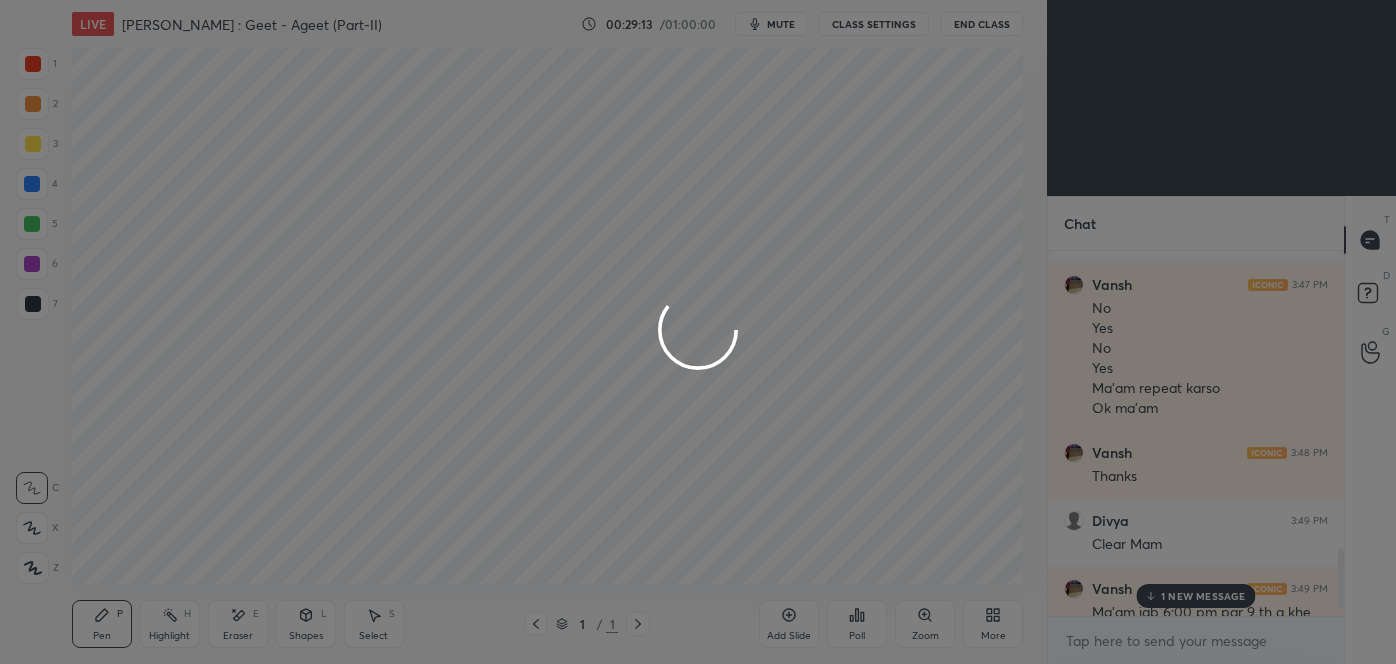 click at bounding box center [698, 332] 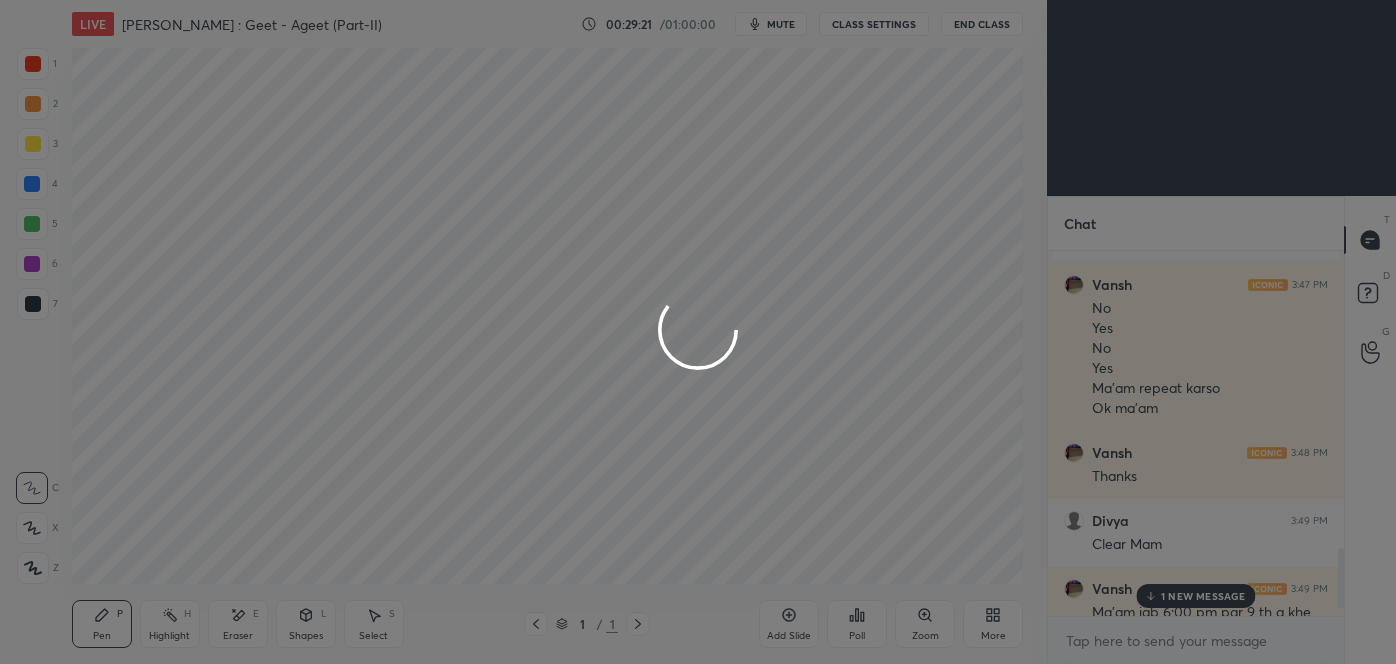click at bounding box center [698, 332] 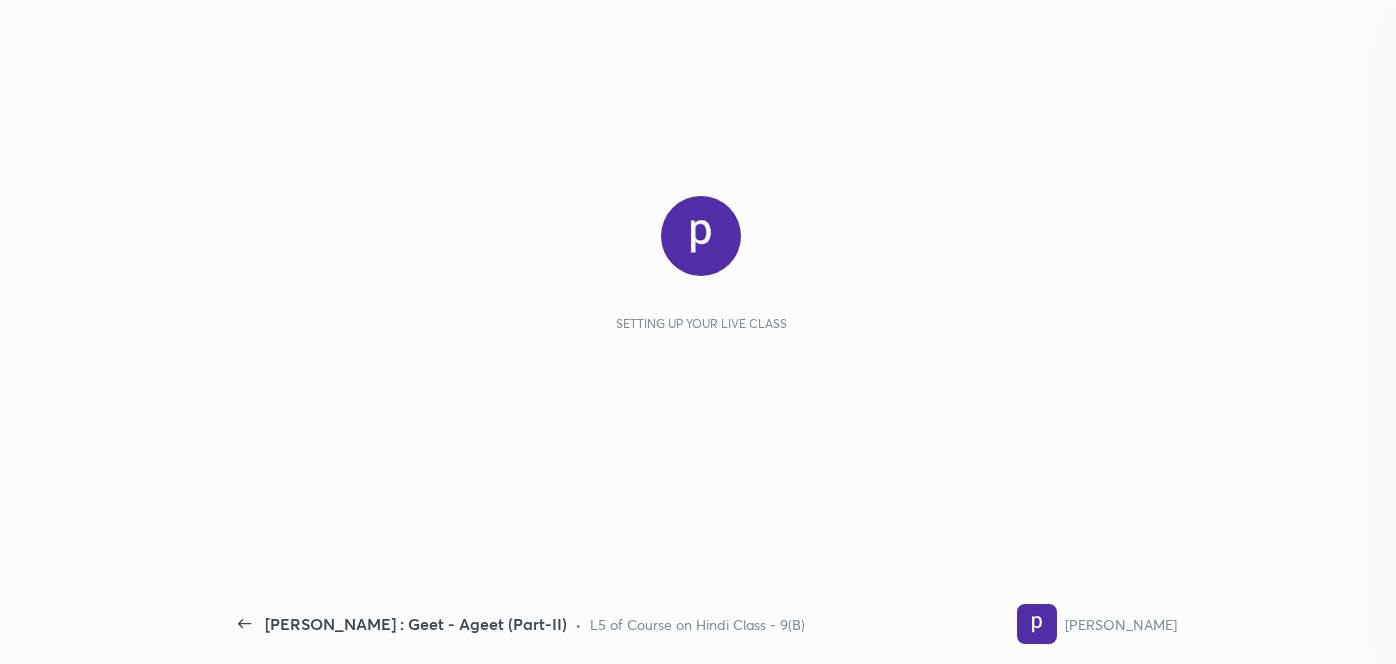 scroll, scrollTop: 0, scrollLeft: 0, axis: both 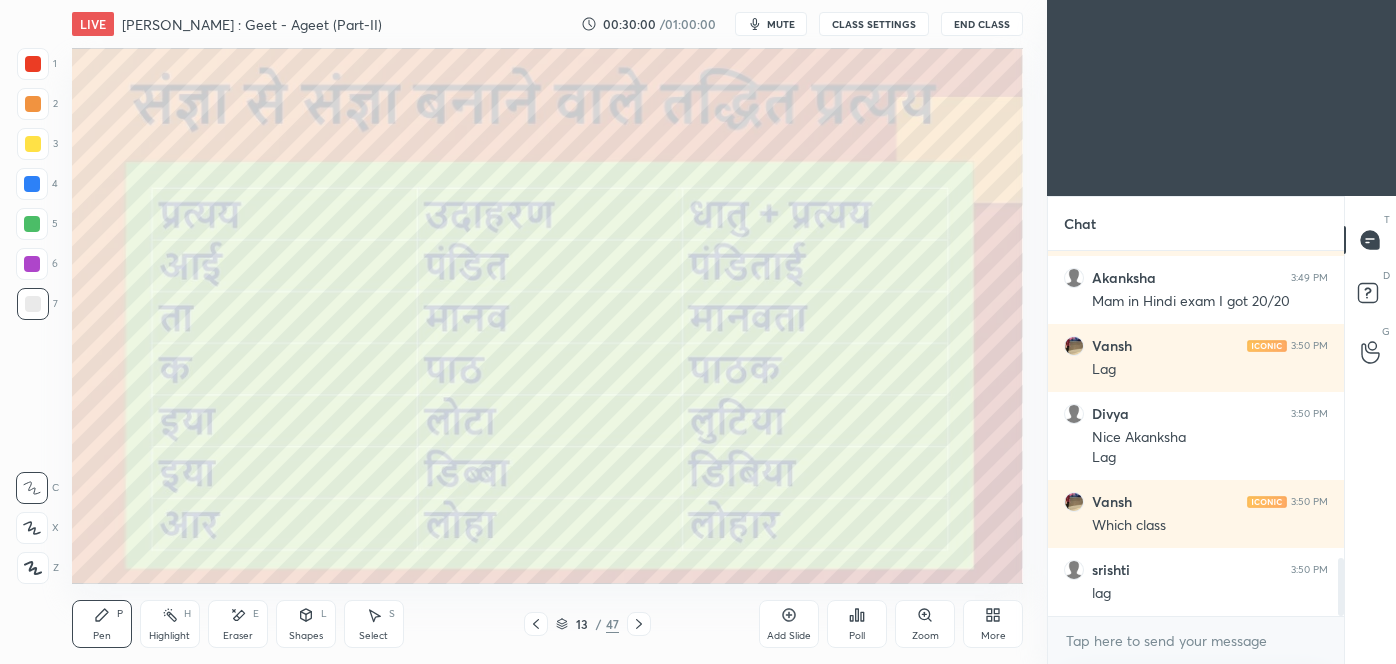 click on "More" at bounding box center [993, 624] 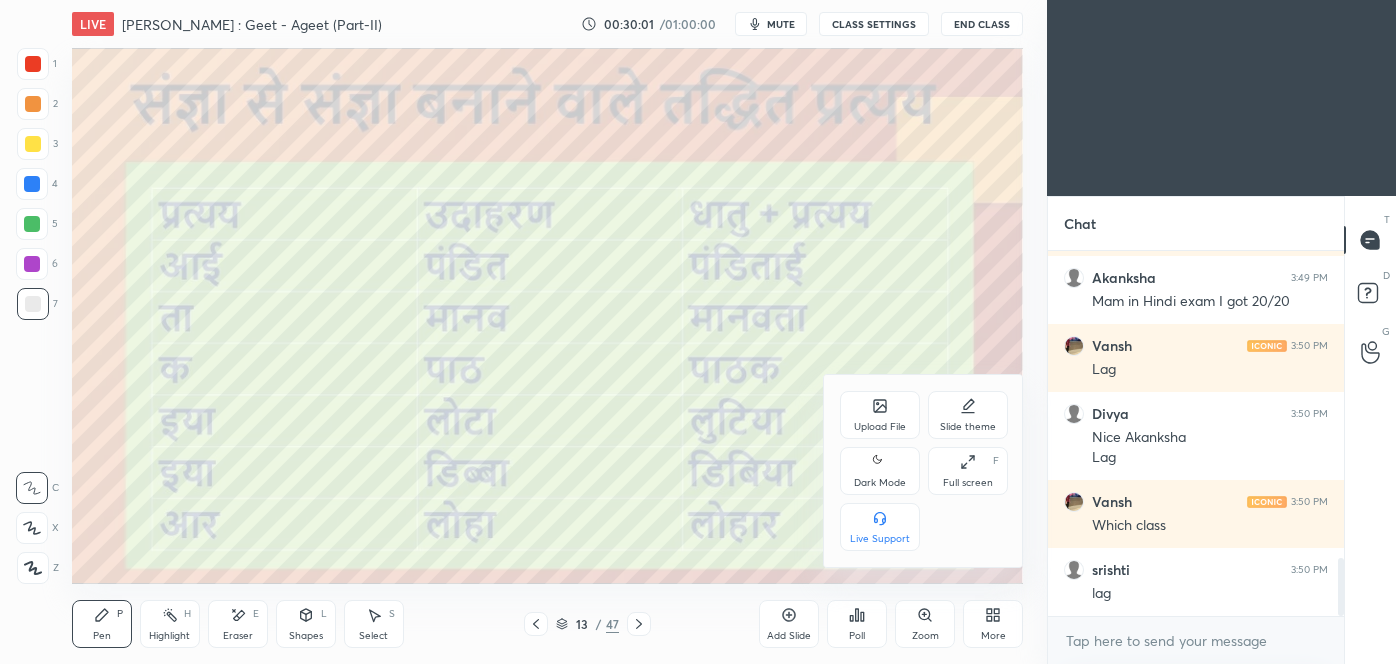 click on "Dark Mode" at bounding box center (880, 471) 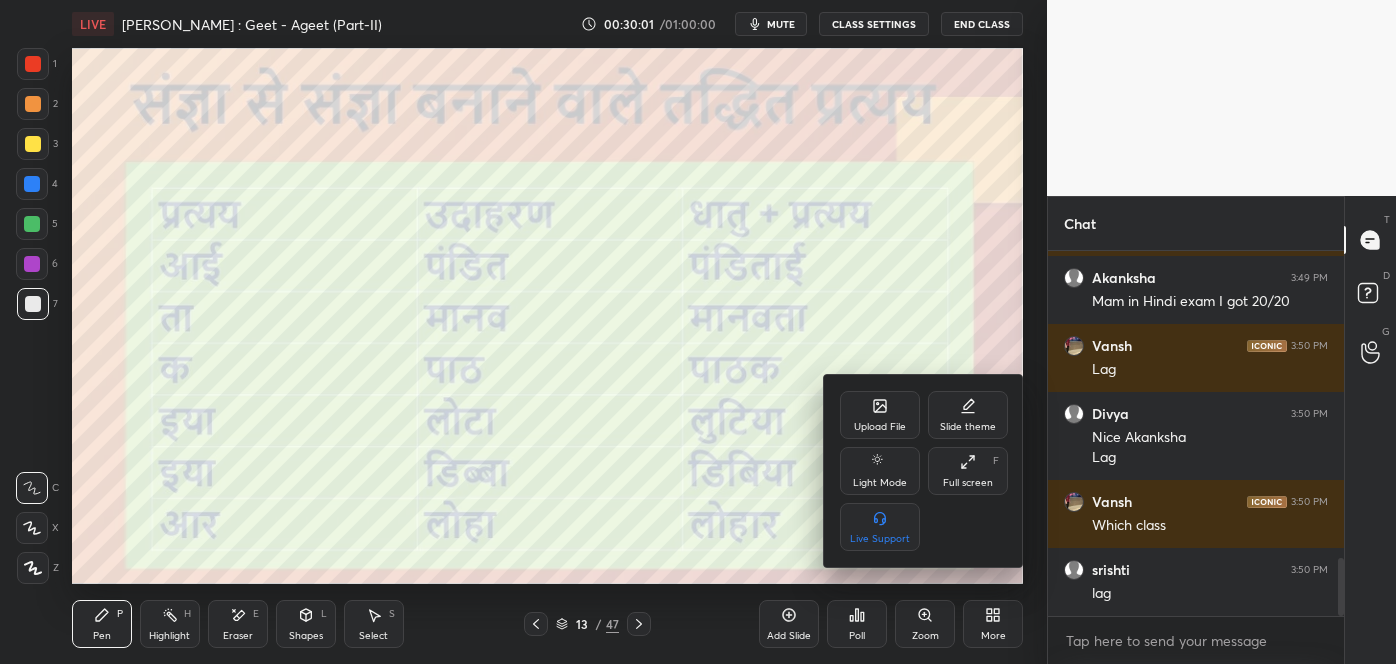 click at bounding box center (698, 332) 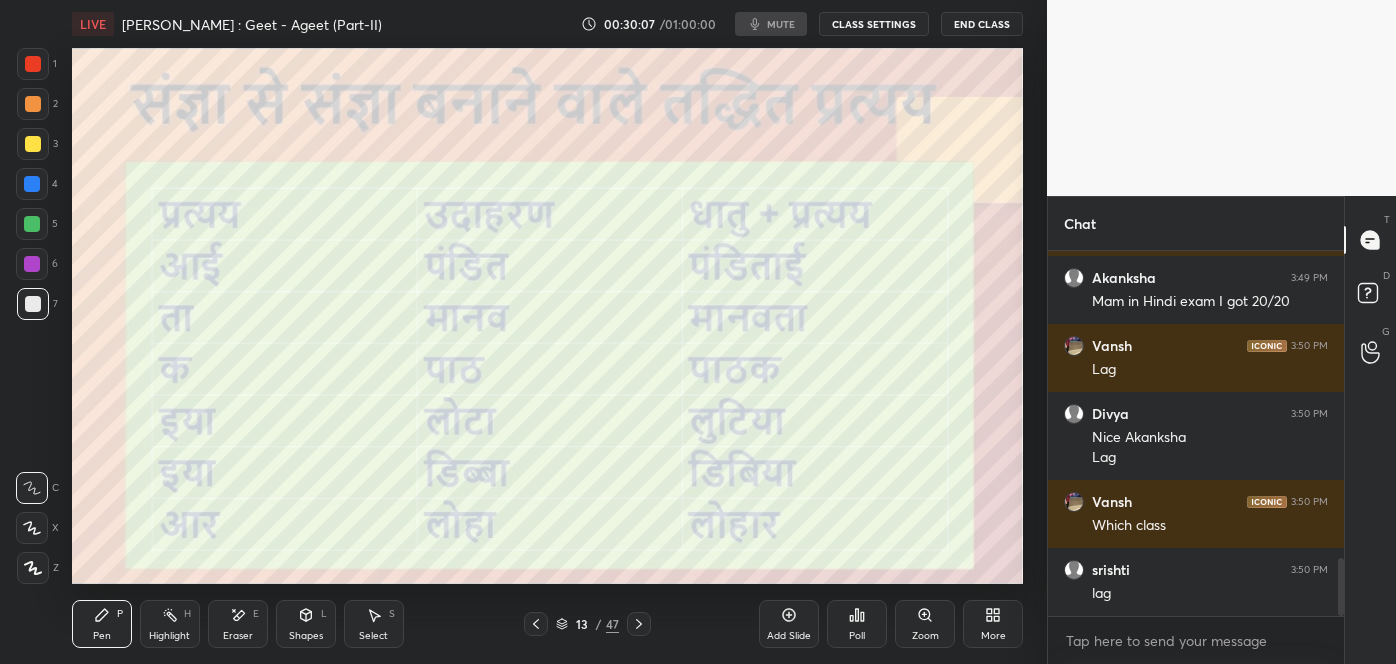 scroll, scrollTop: 2002, scrollLeft: 0, axis: vertical 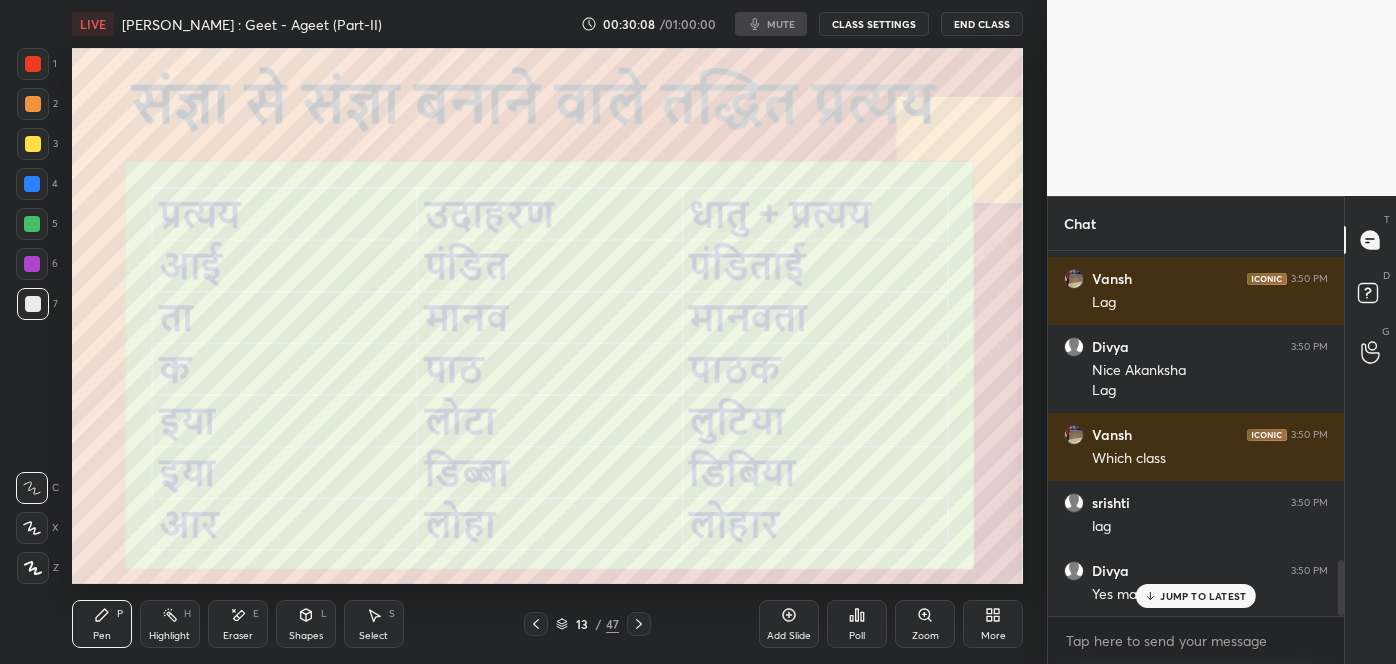 click on "JUMP TO LATEST" at bounding box center [1196, 596] 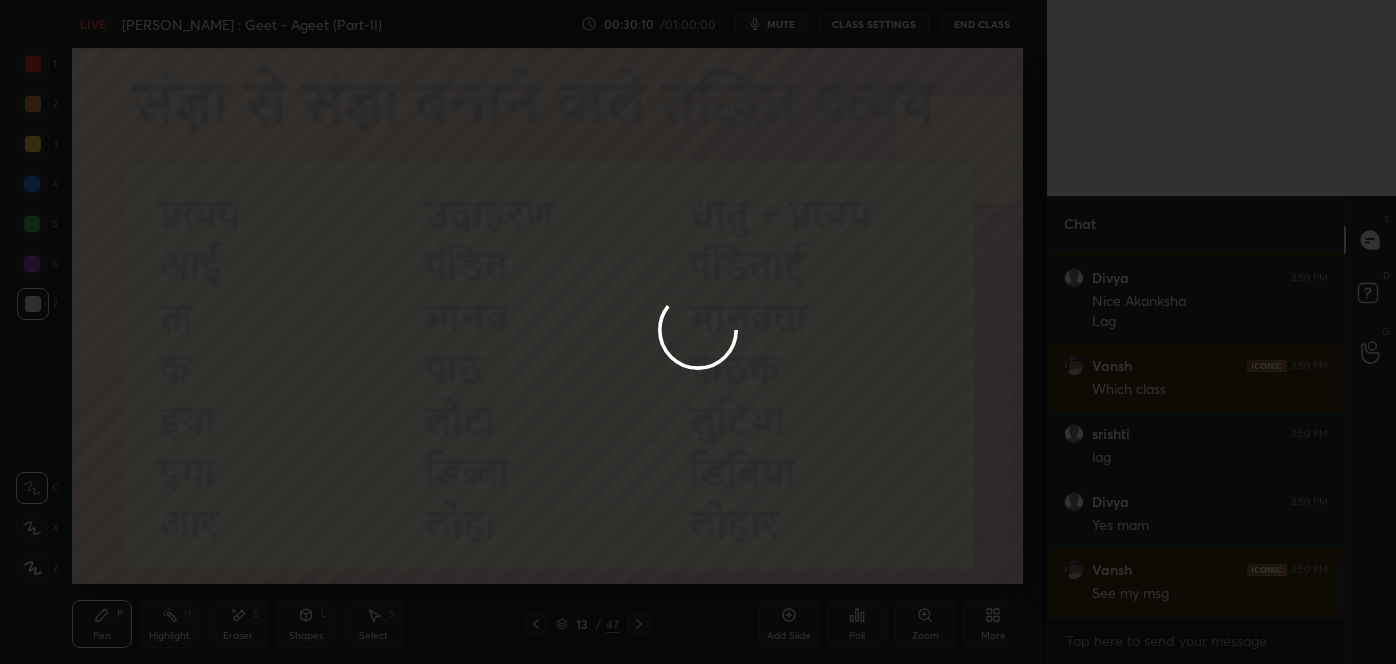 scroll, scrollTop: 2138, scrollLeft: 0, axis: vertical 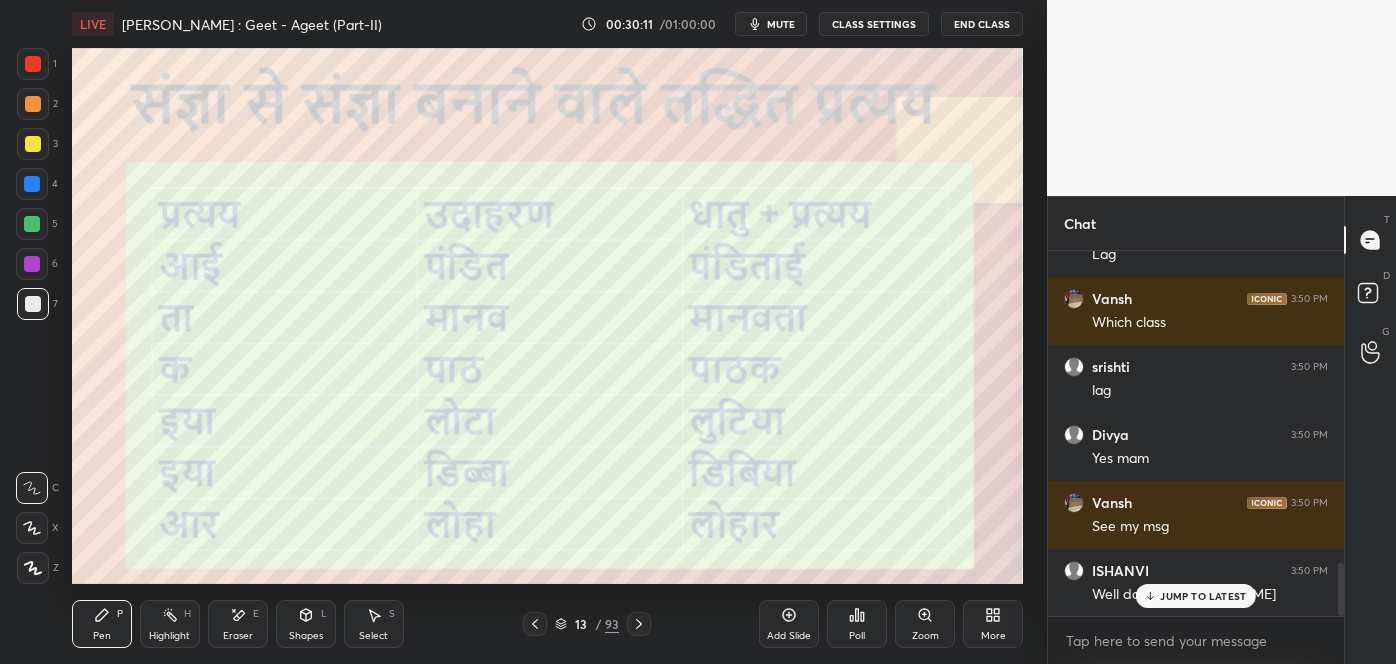 click on "JUMP TO LATEST" at bounding box center [1196, 596] 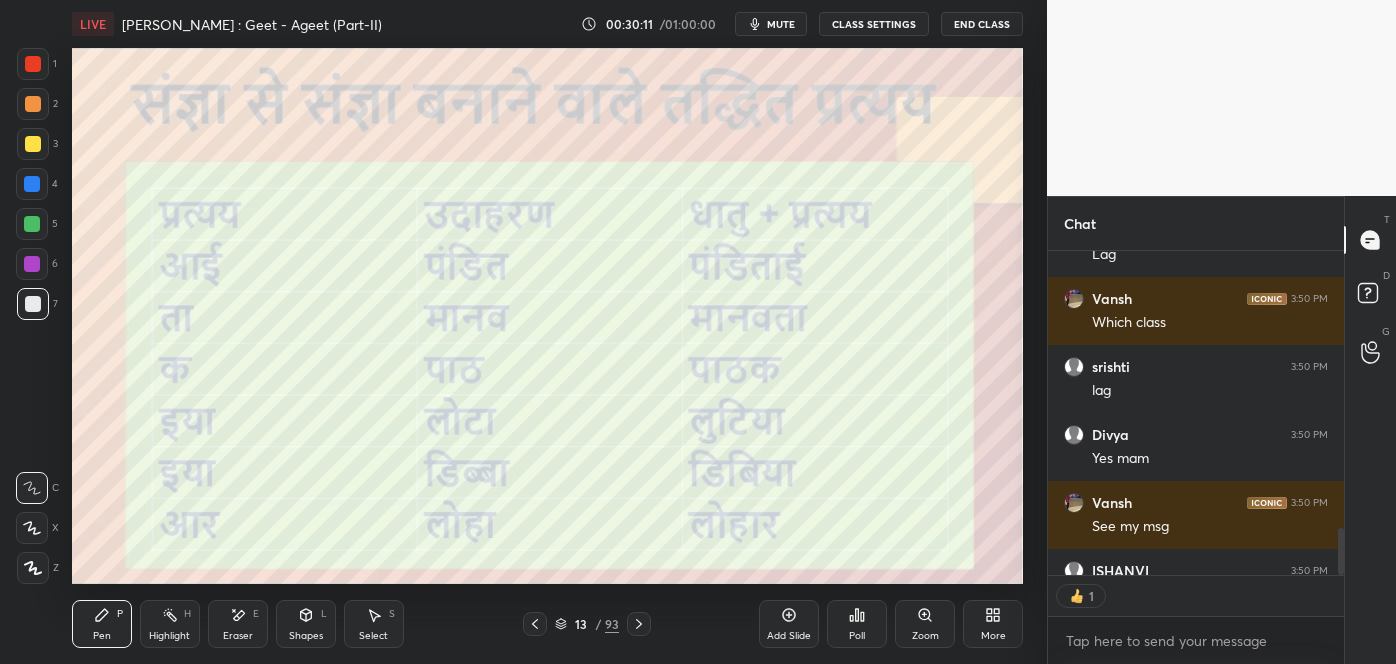 scroll, scrollTop: 318, scrollLeft: 290, axis: both 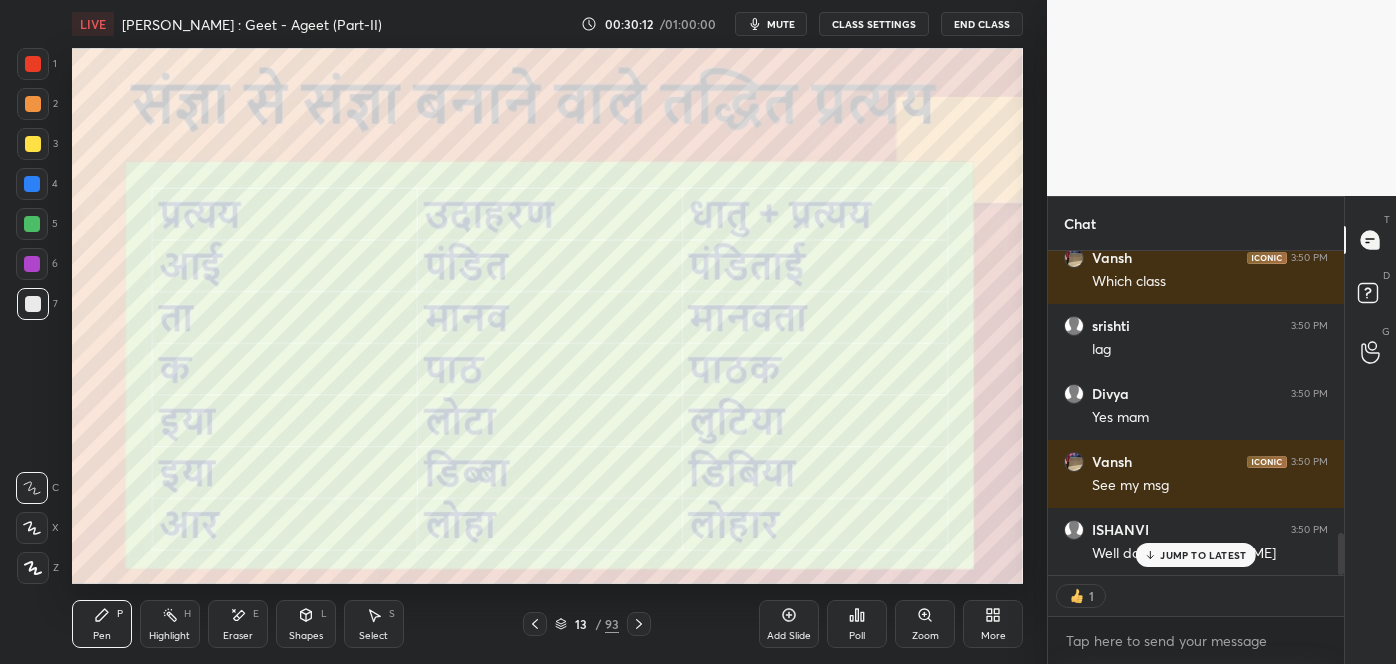 click on "JUMP TO LATEST" at bounding box center [1203, 555] 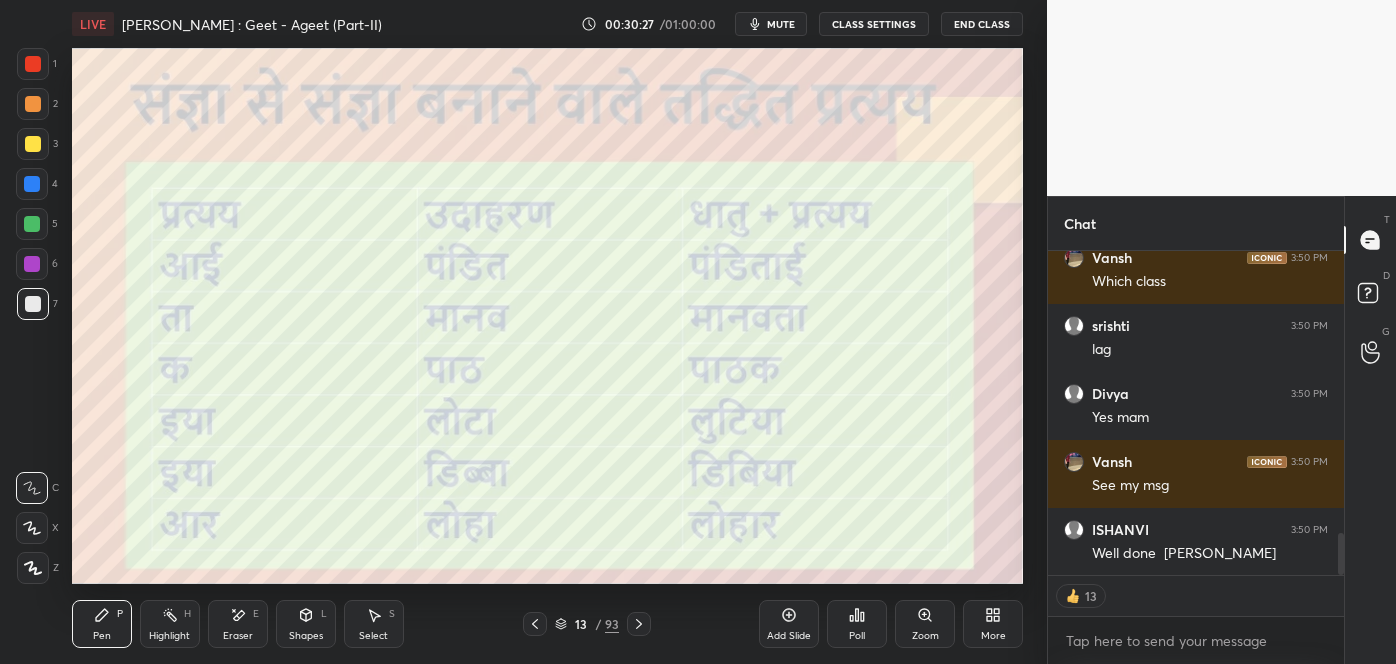 scroll, scrollTop: 7, scrollLeft: 5, axis: both 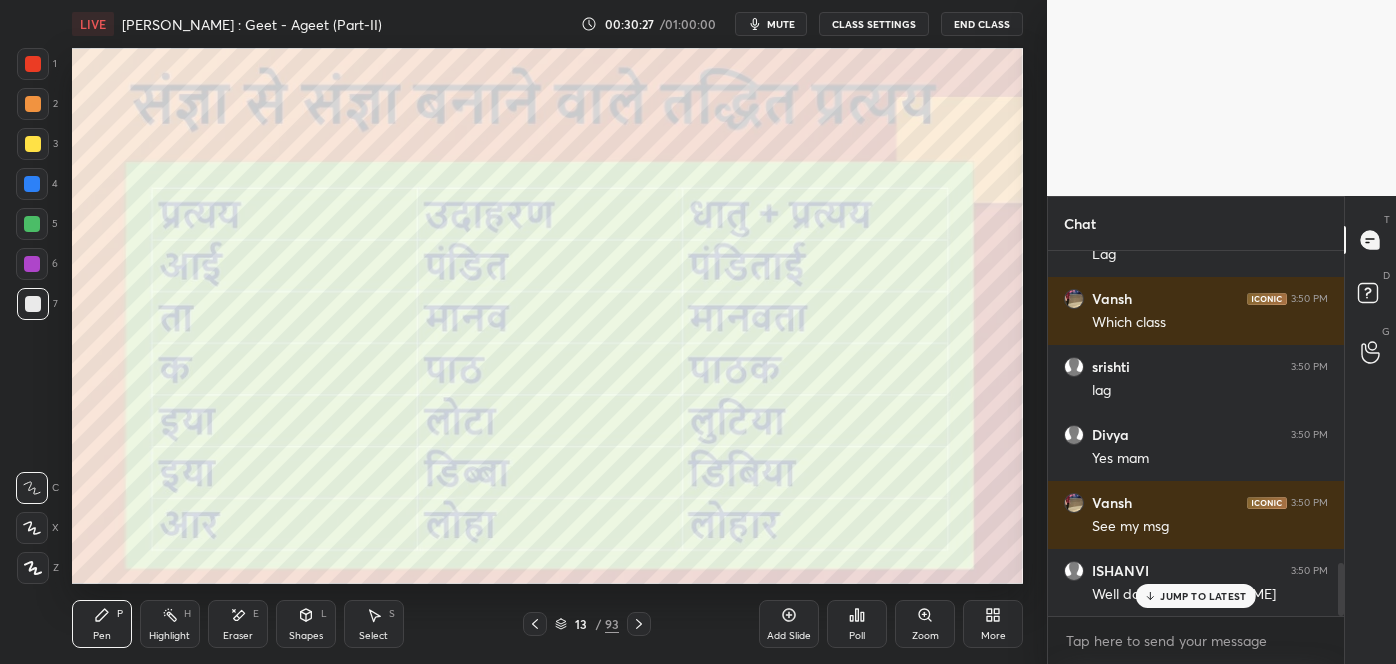 click on "13 / 93" at bounding box center (587, 624) 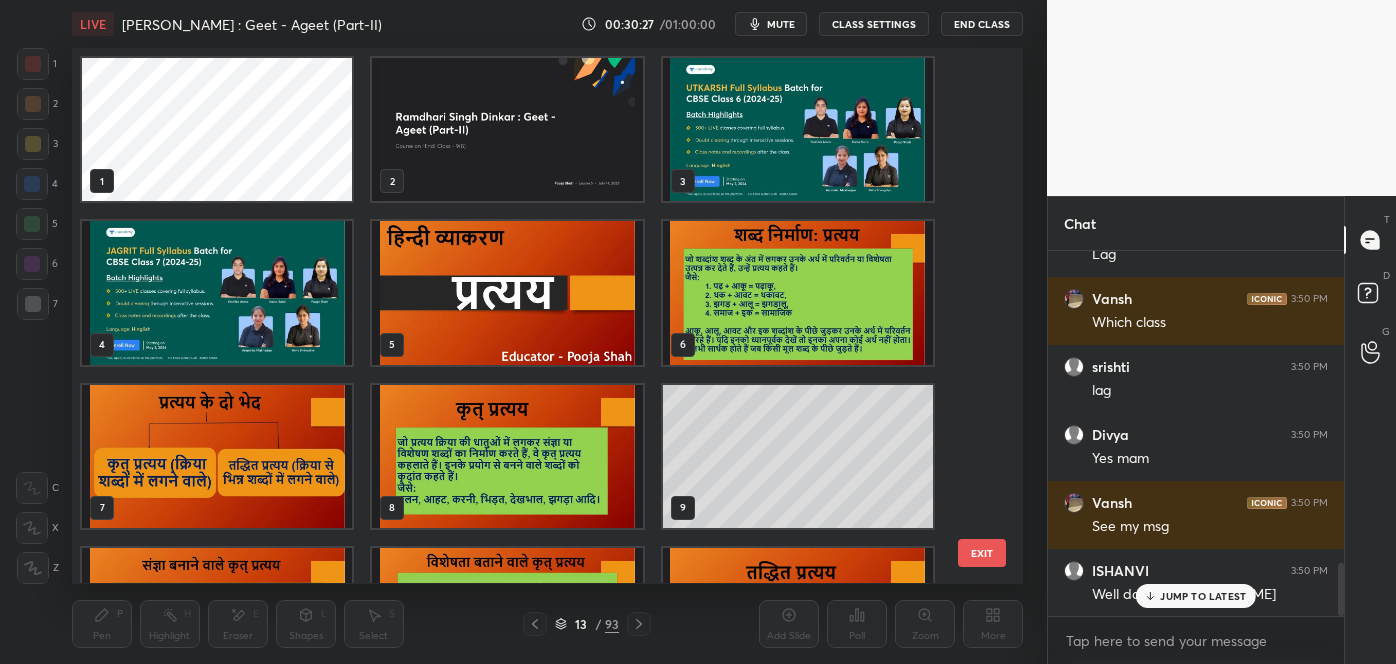 scroll, scrollTop: 281, scrollLeft: 0, axis: vertical 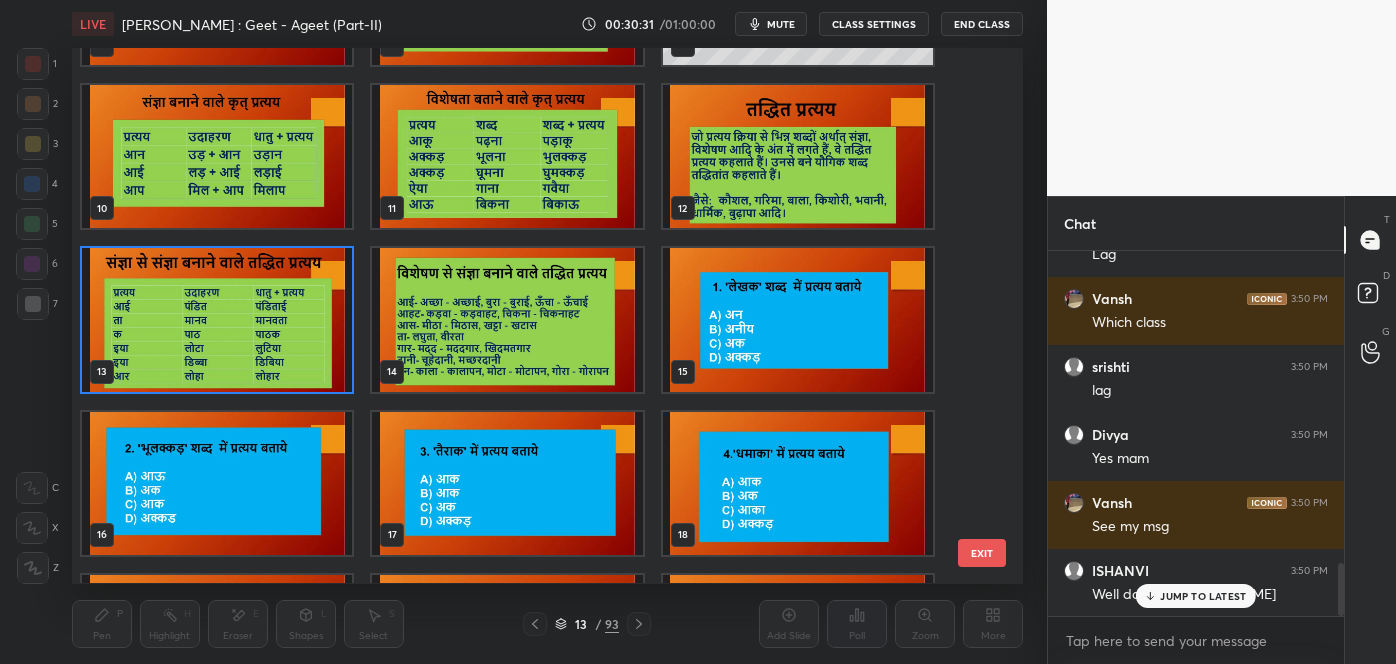 click on "EXIT" at bounding box center (982, 553) 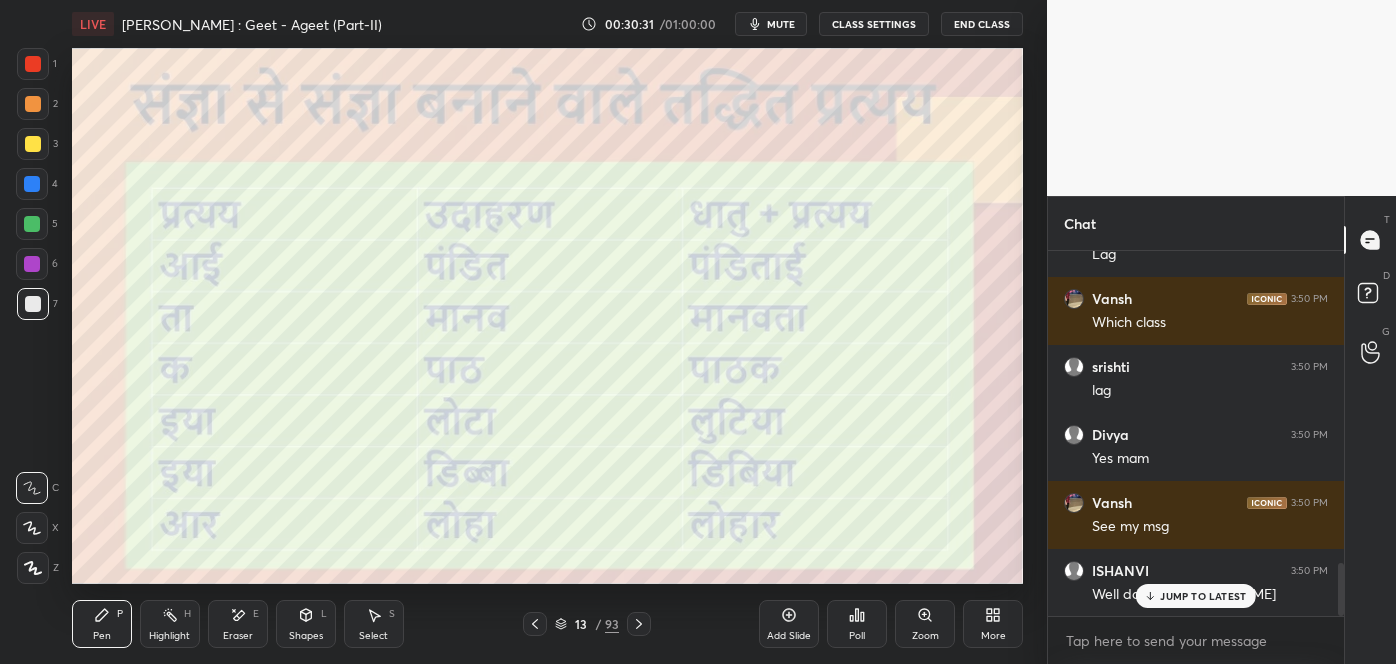 click on "JUMP TO LATEST" at bounding box center (1203, 596) 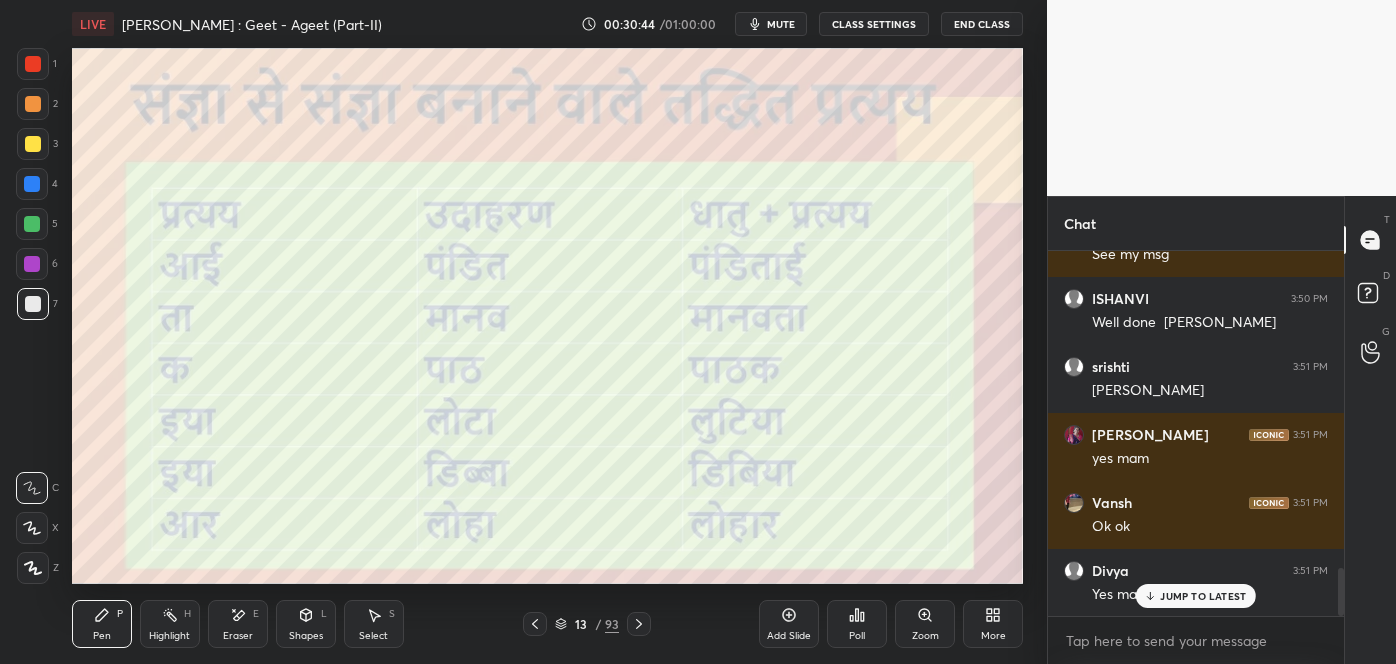 click on "JUMP TO LATEST" at bounding box center [1203, 596] 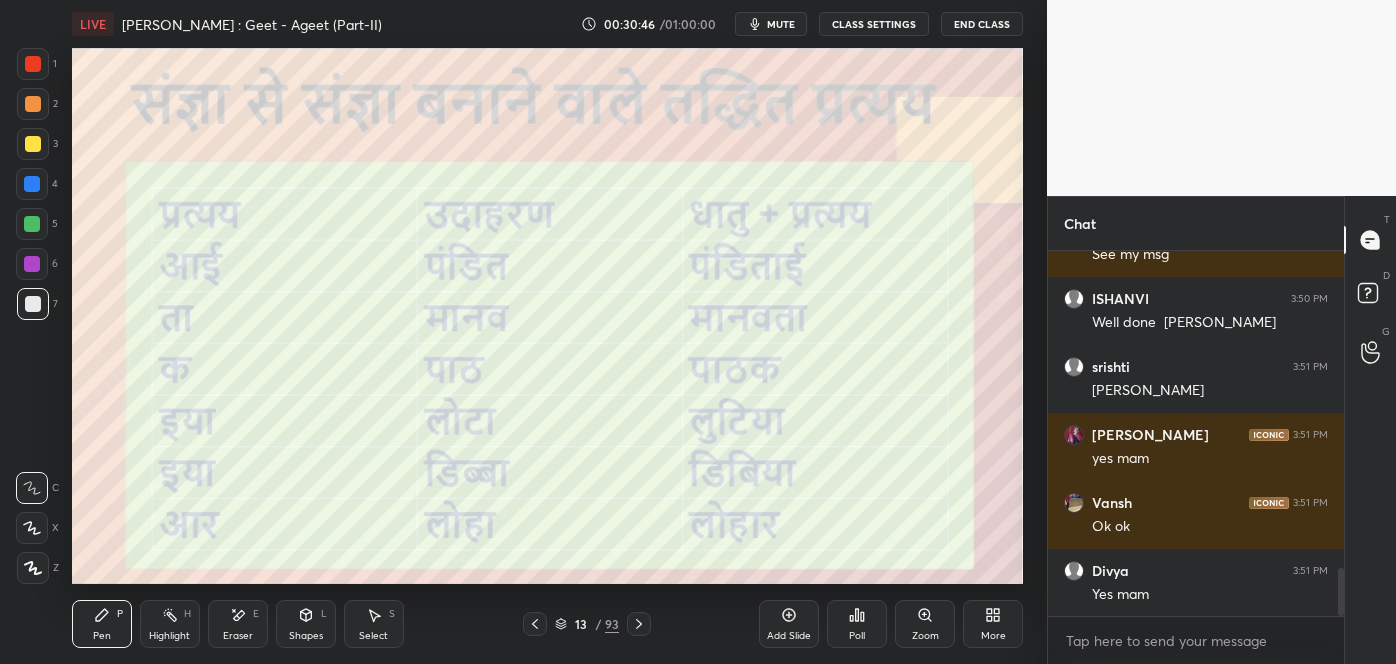 click on "13 / 93" at bounding box center (588, 624) 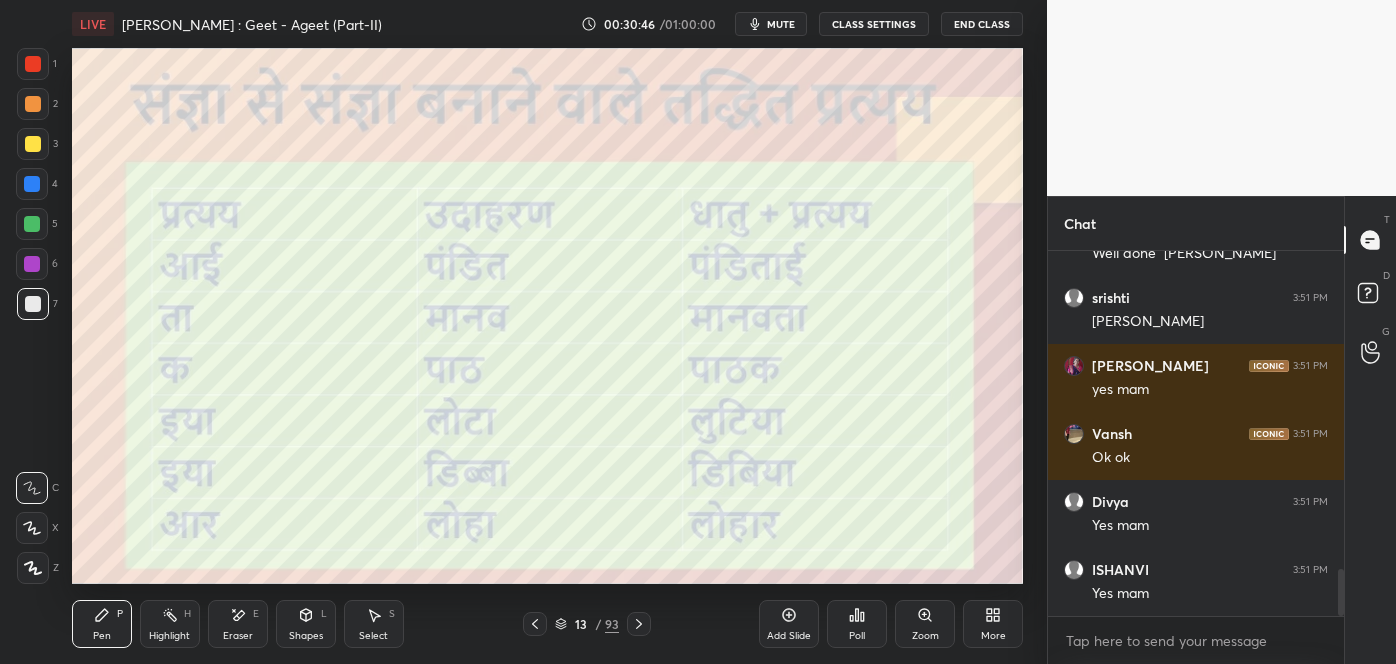 click 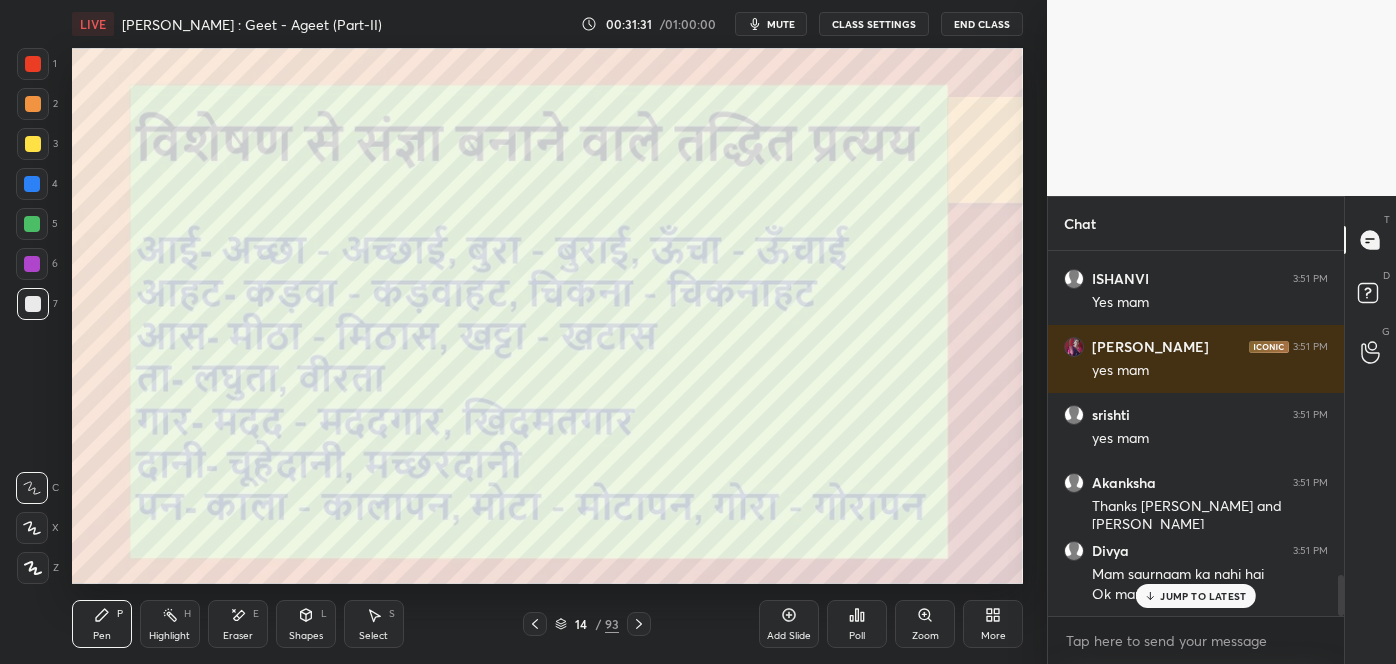 scroll, scrollTop: 2856, scrollLeft: 0, axis: vertical 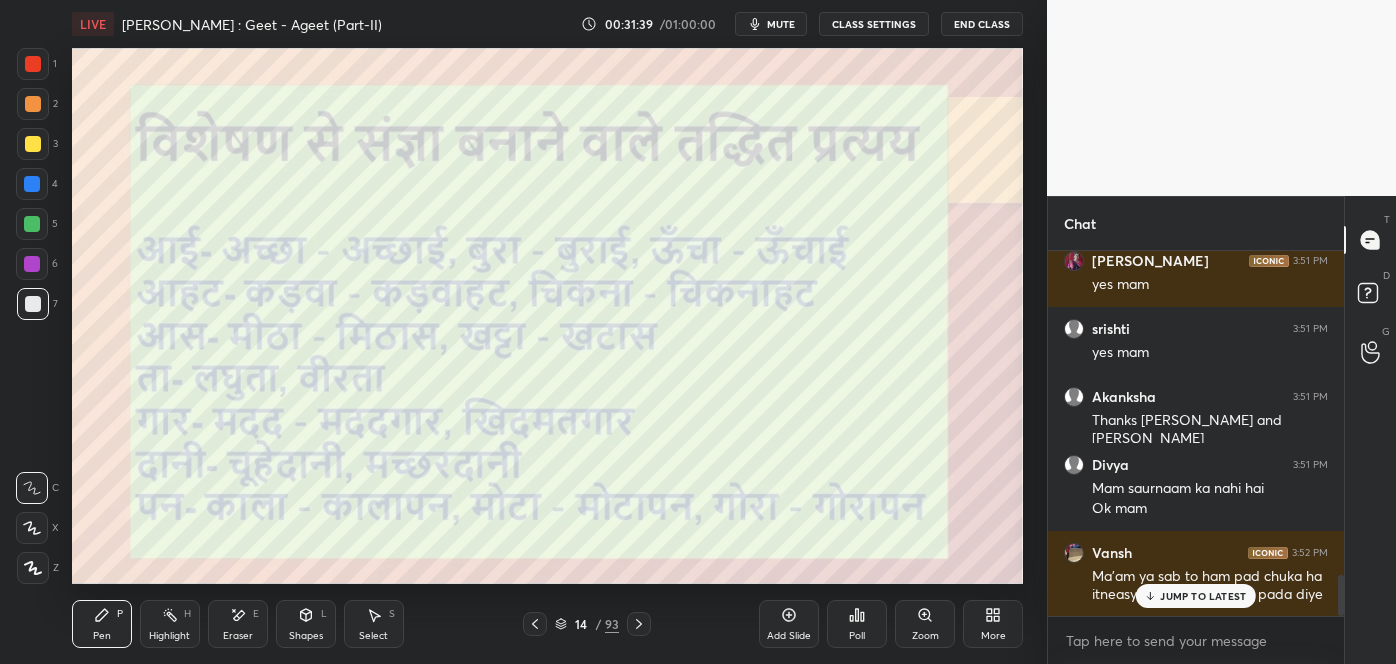 click 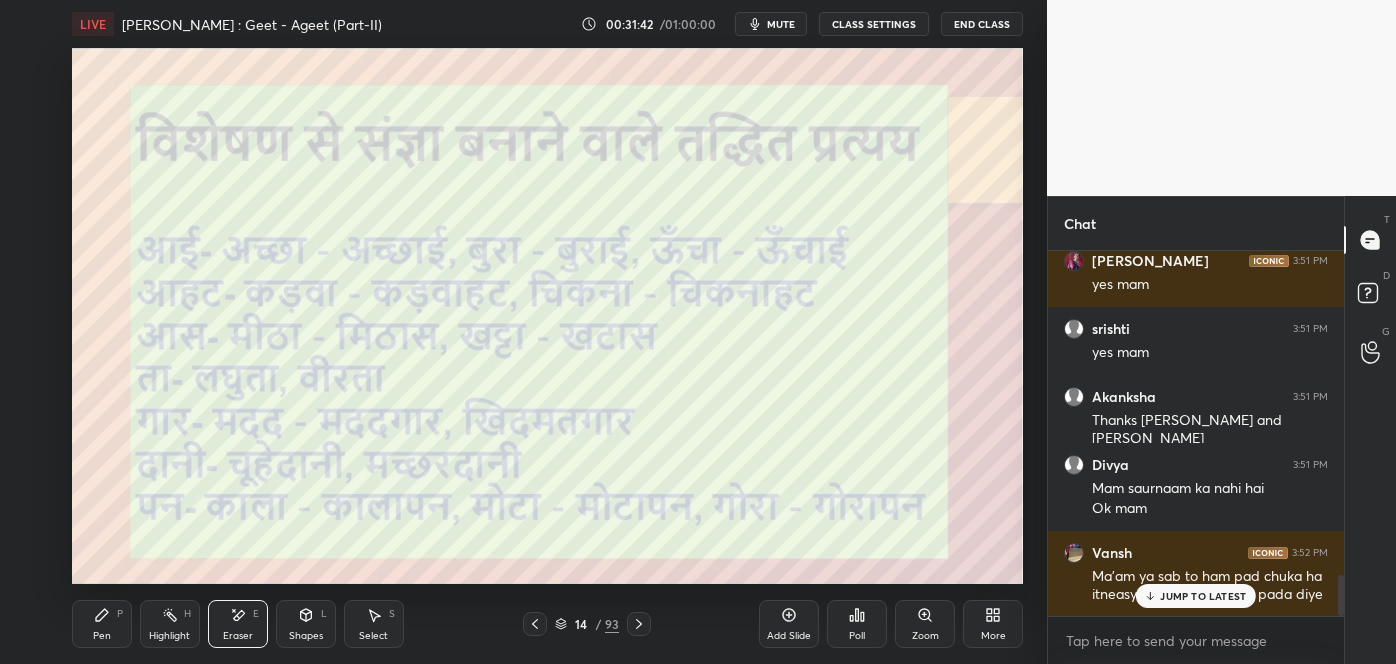 click on "Pen P" at bounding box center (102, 624) 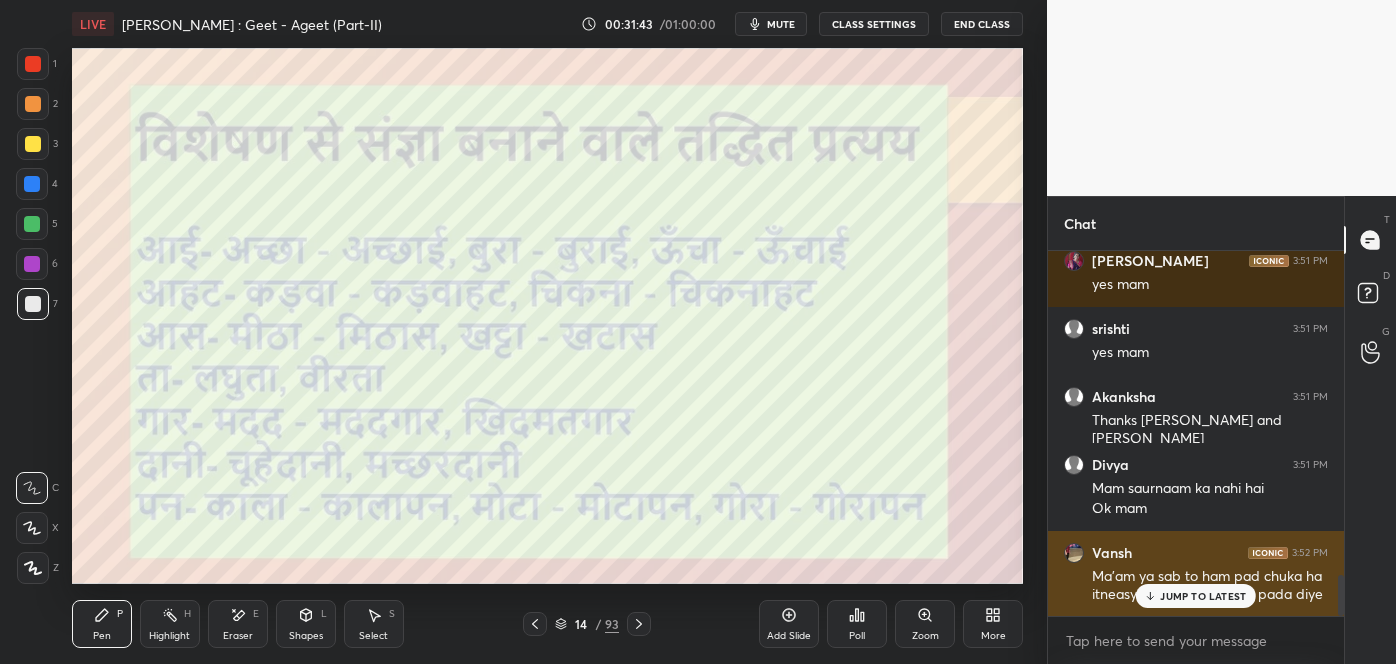 click on "JUMP TO LATEST" at bounding box center [1203, 596] 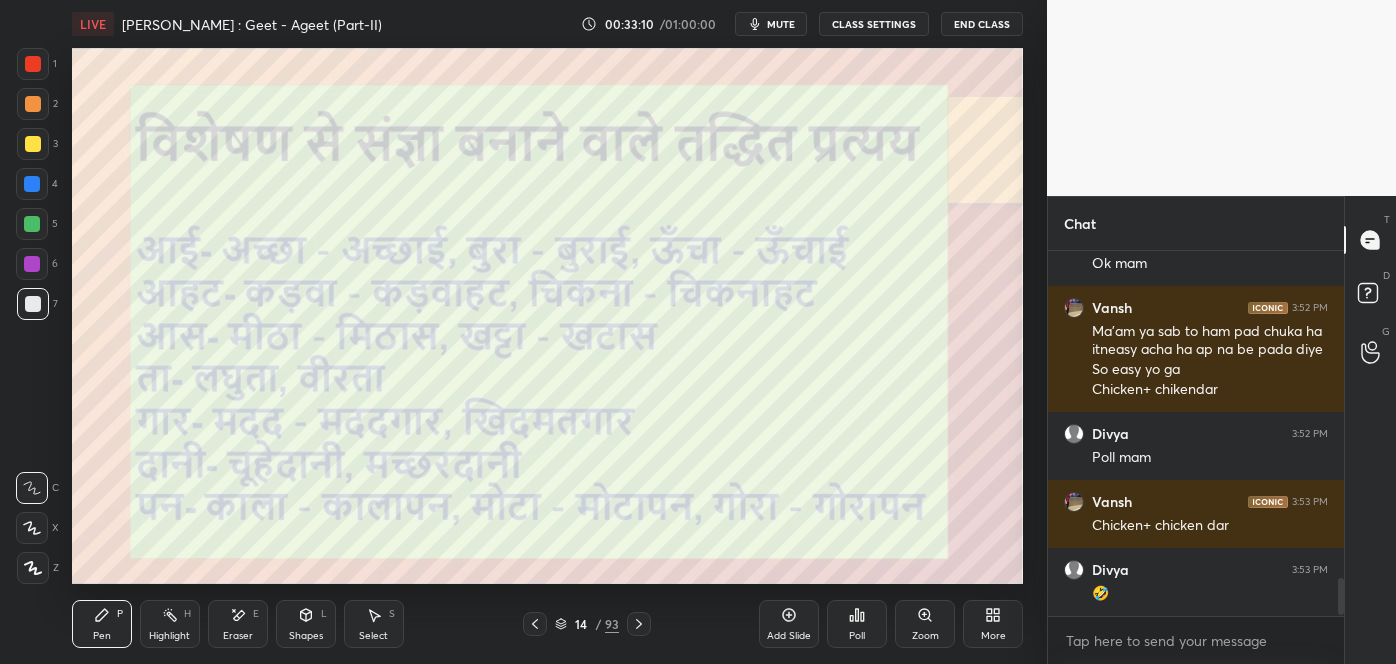 scroll, scrollTop: 3168, scrollLeft: 0, axis: vertical 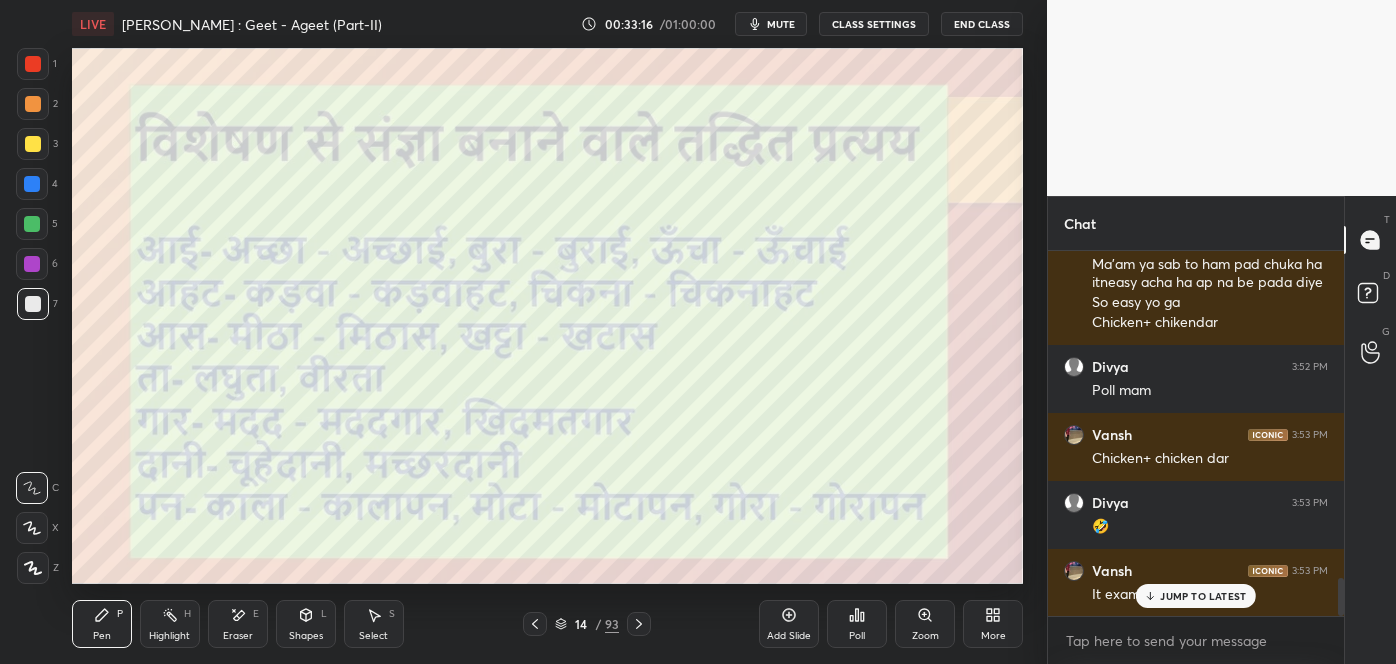 click on "JUMP TO LATEST" at bounding box center [1196, 596] 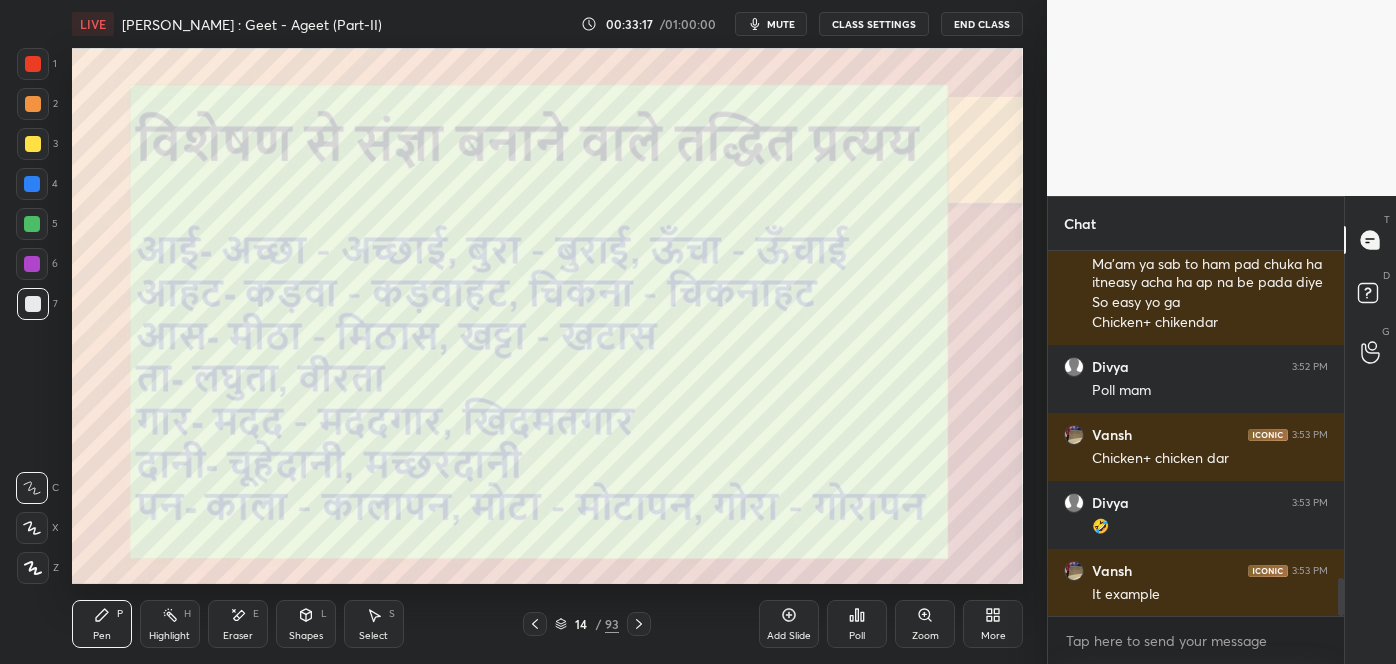 click on "/" at bounding box center [598, 624] 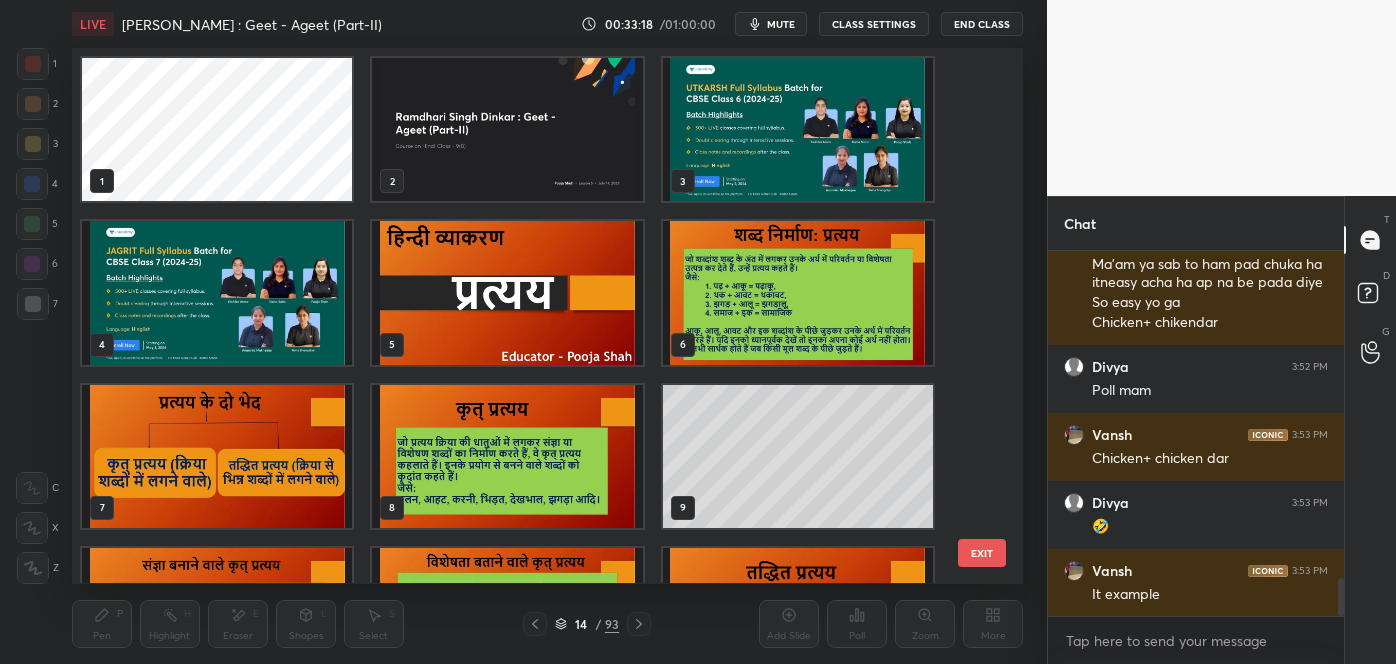 scroll, scrollTop: 281, scrollLeft: 0, axis: vertical 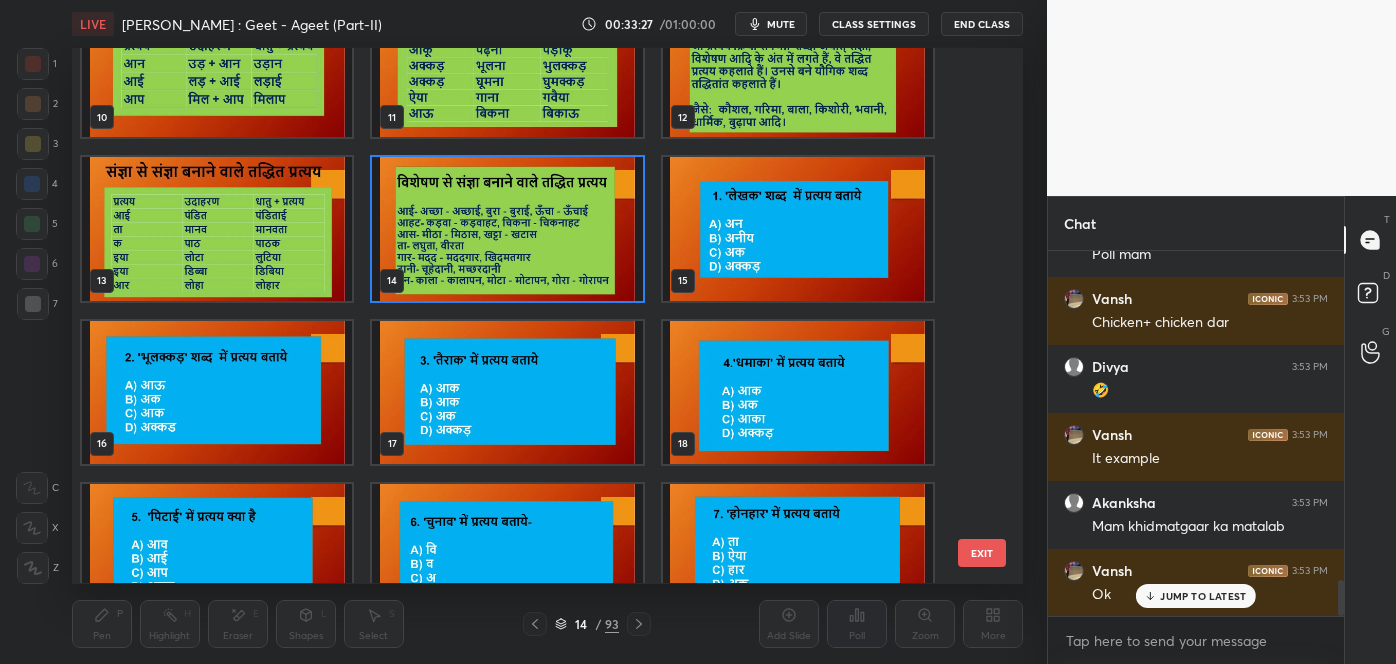 click on "JUMP TO LATEST" at bounding box center (1203, 596) 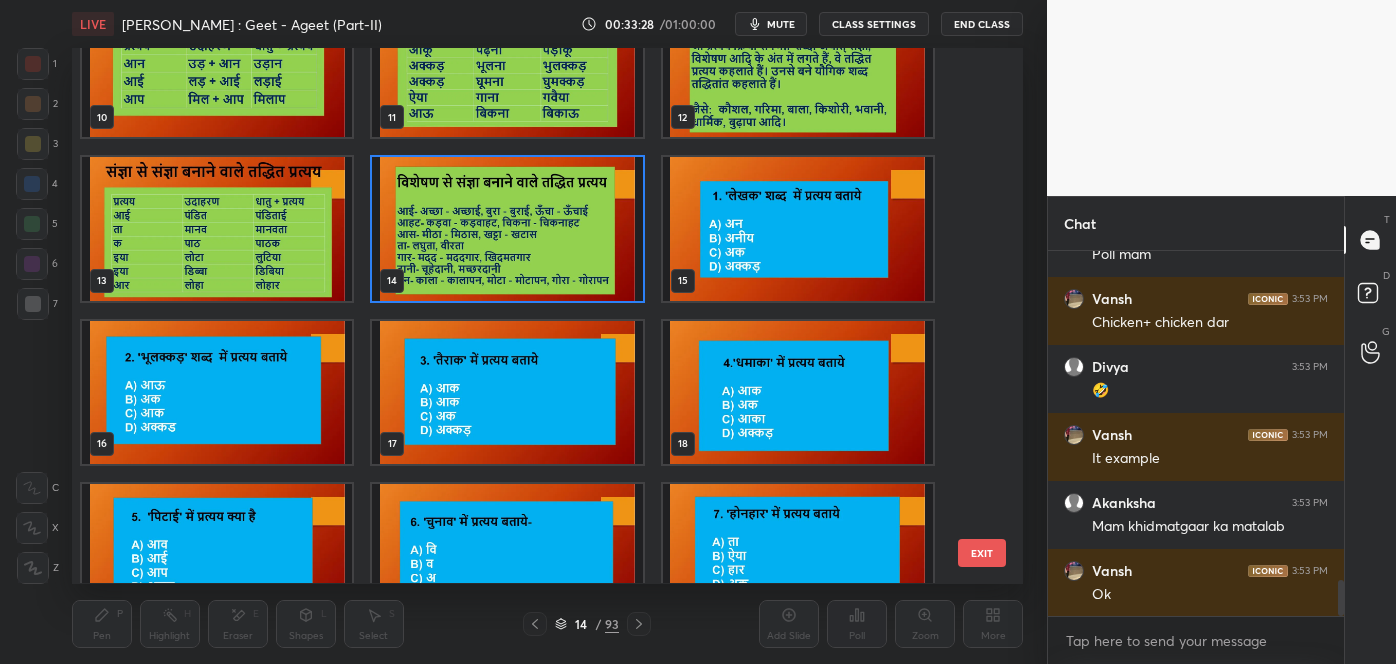 click on "EXIT" at bounding box center (982, 553) 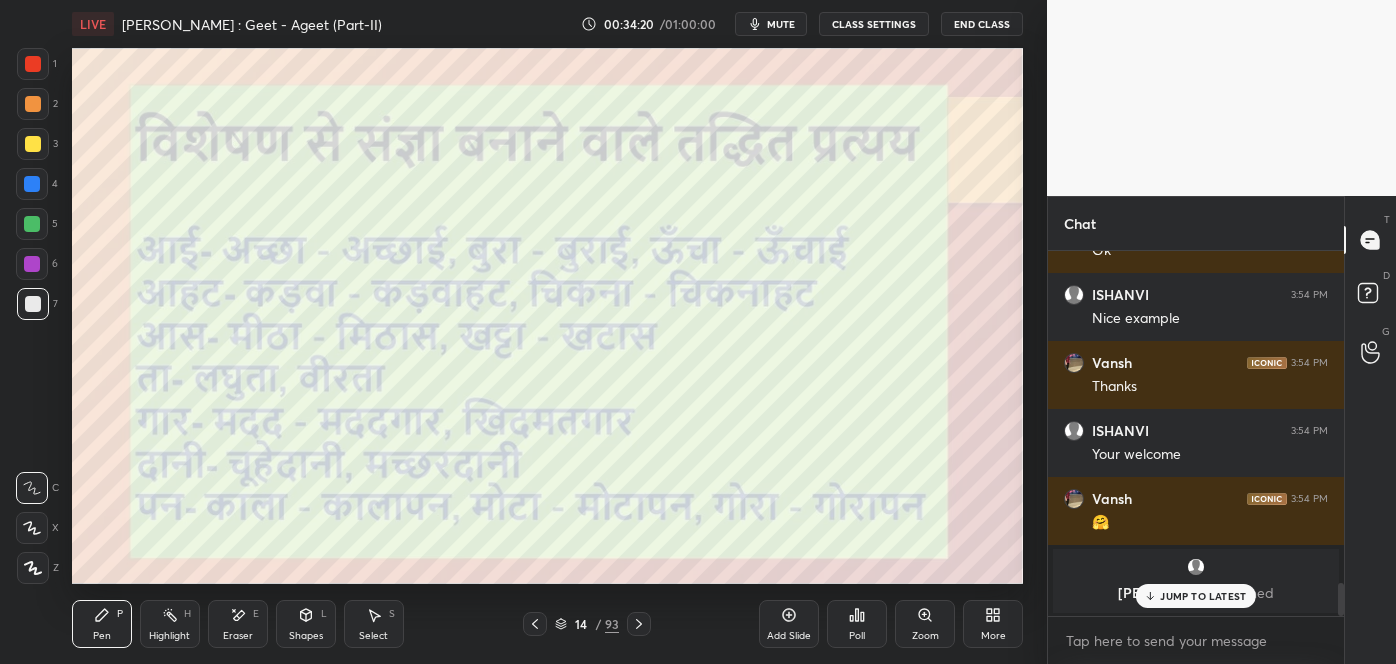 scroll, scrollTop: 3717, scrollLeft: 0, axis: vertical 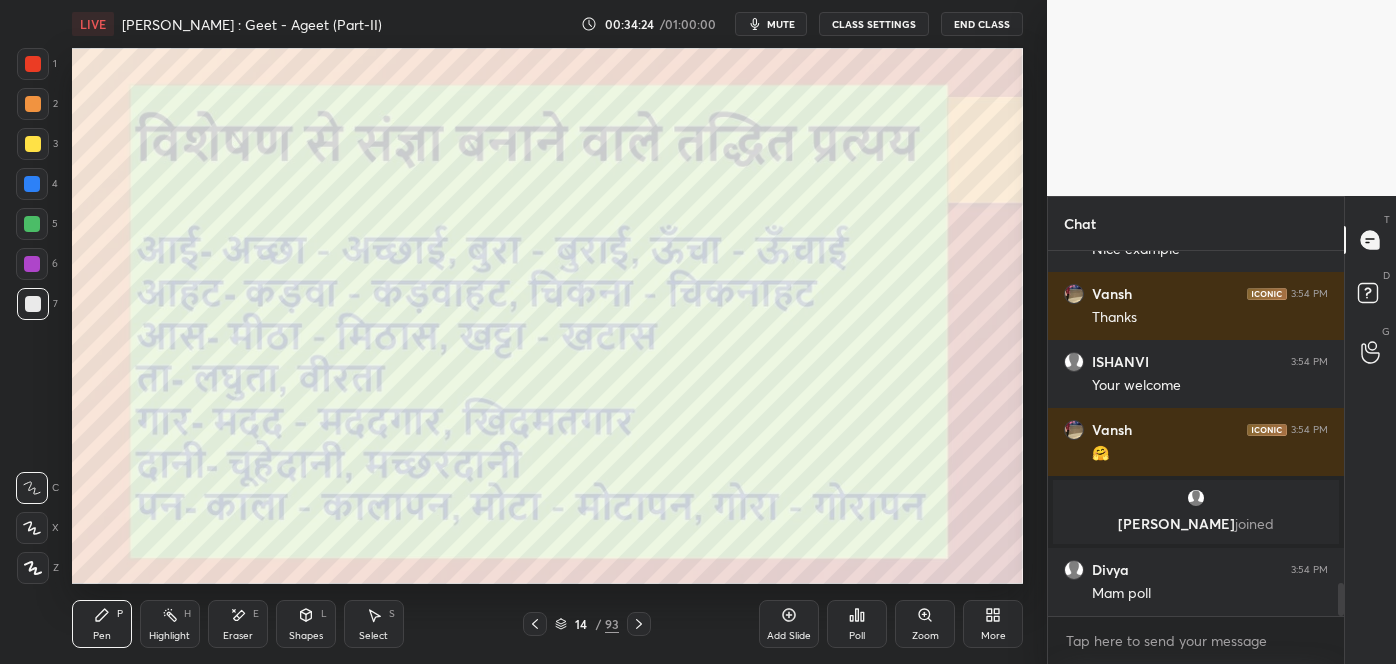 click on "/" at bounding box center (598, 624) 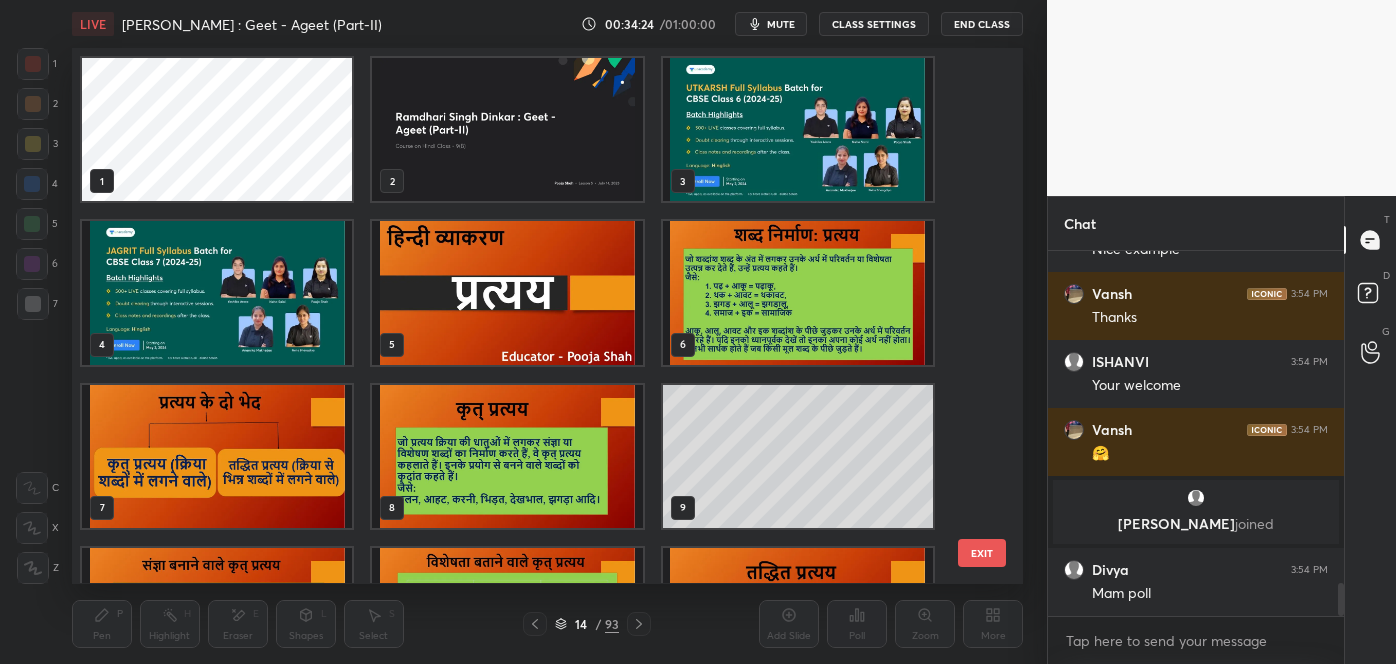 scroll, scrollTop: 281, scrollLeft: 0, axis: vertical 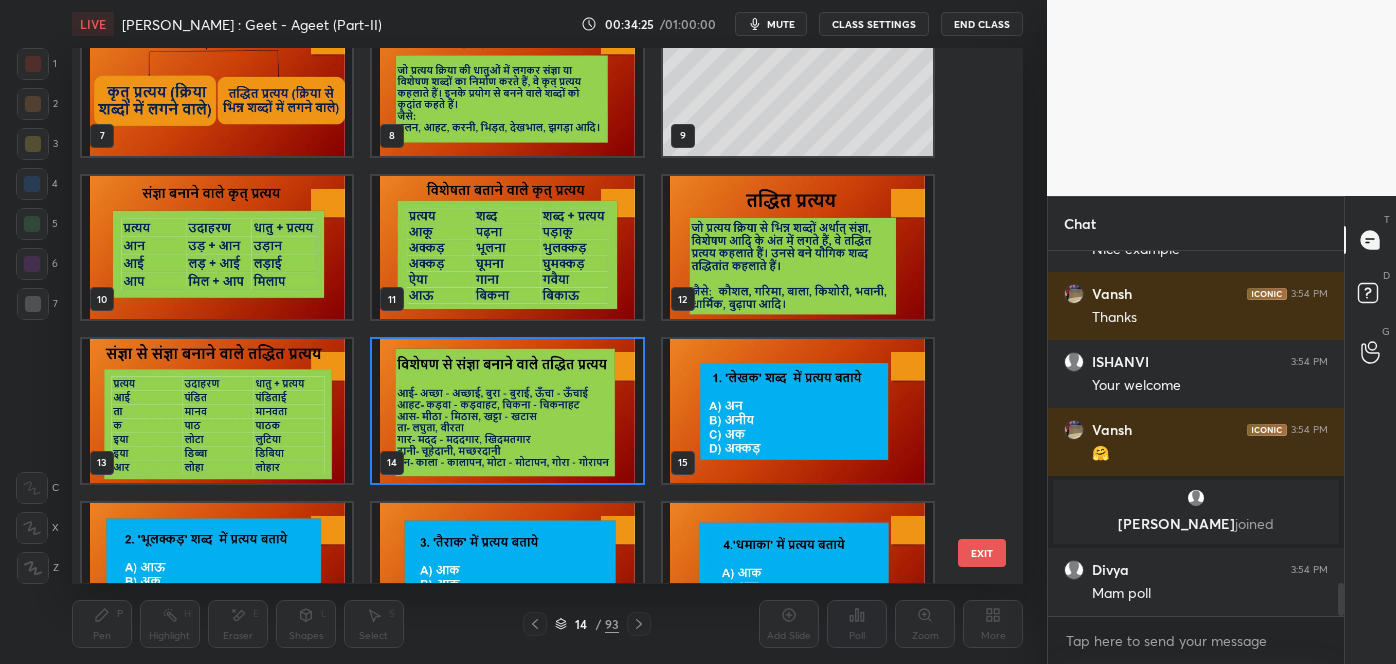 click at bounding box center (798, 411) 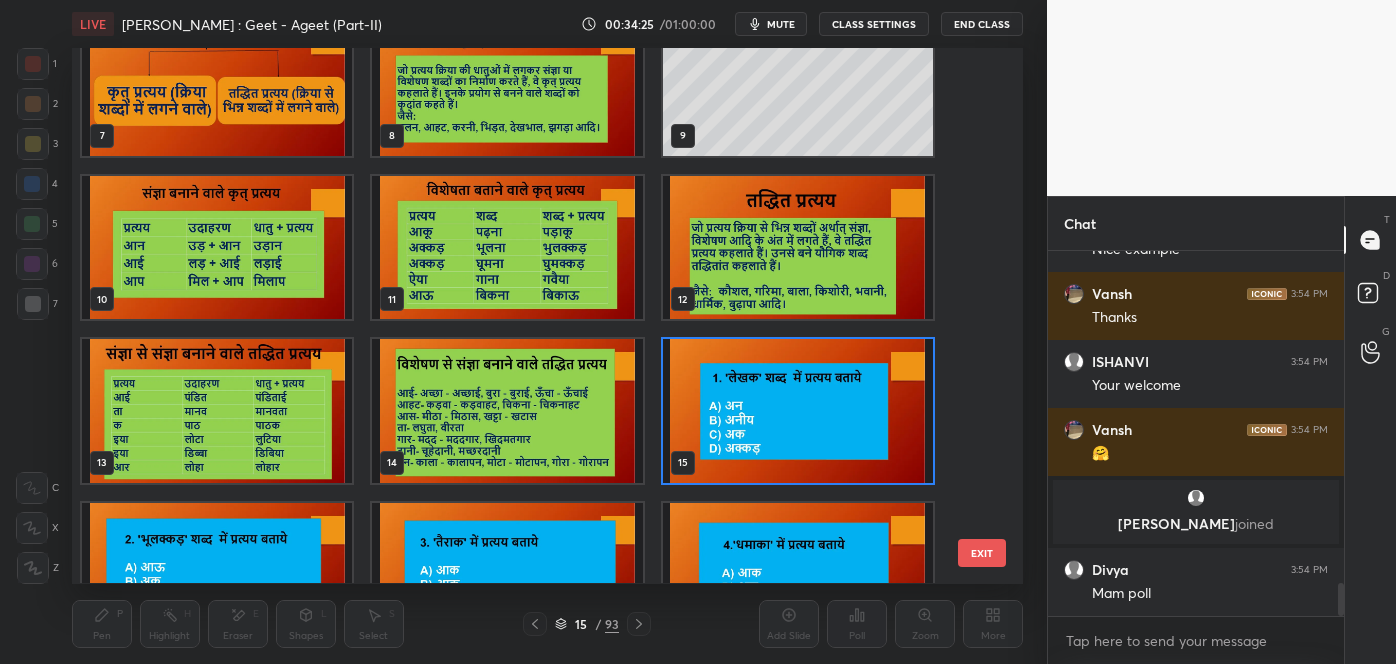 click at bounding box center [798, 411] 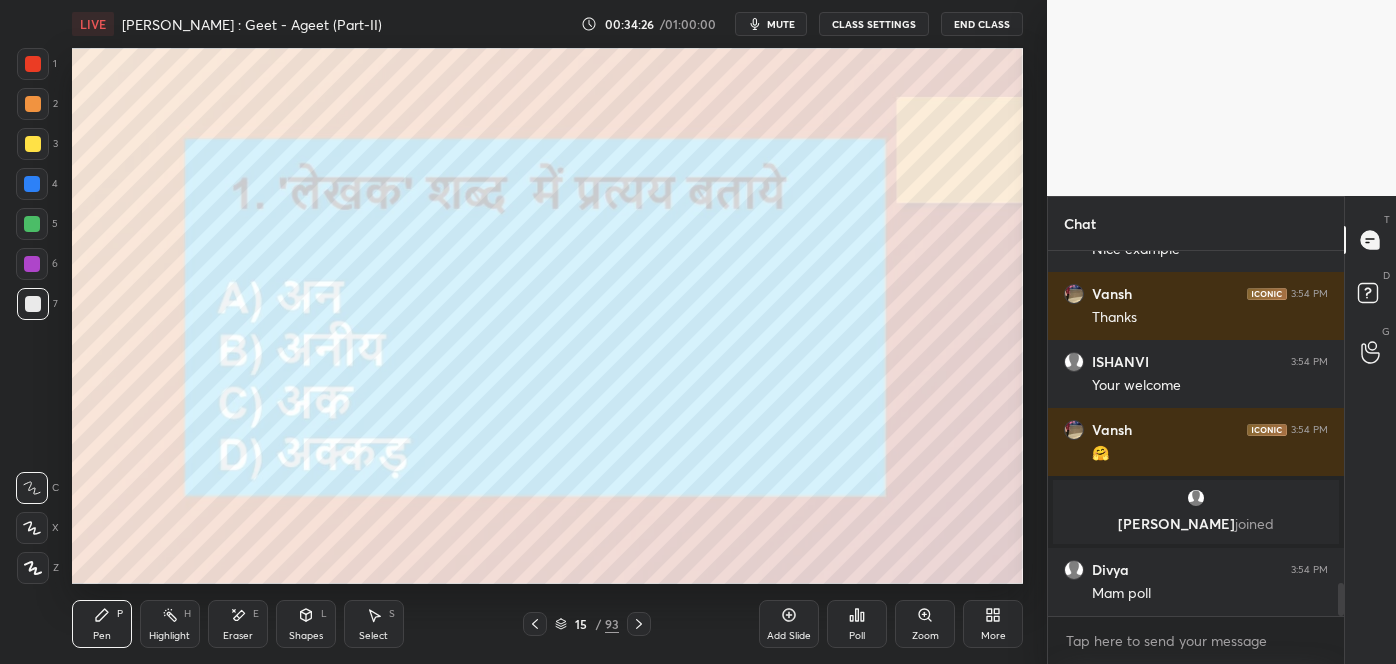 scroll, scrollTop: 0, scrollLeft: 0, axis: both 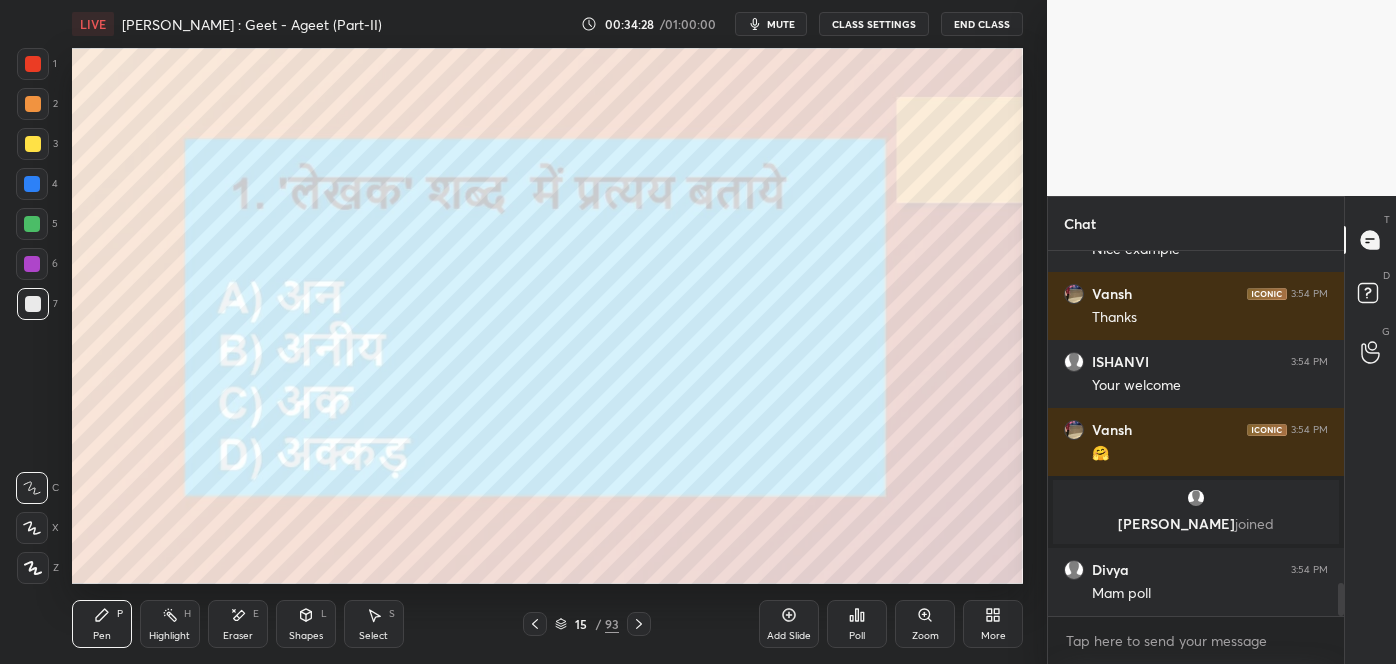 click at bounding box center [33, 64] 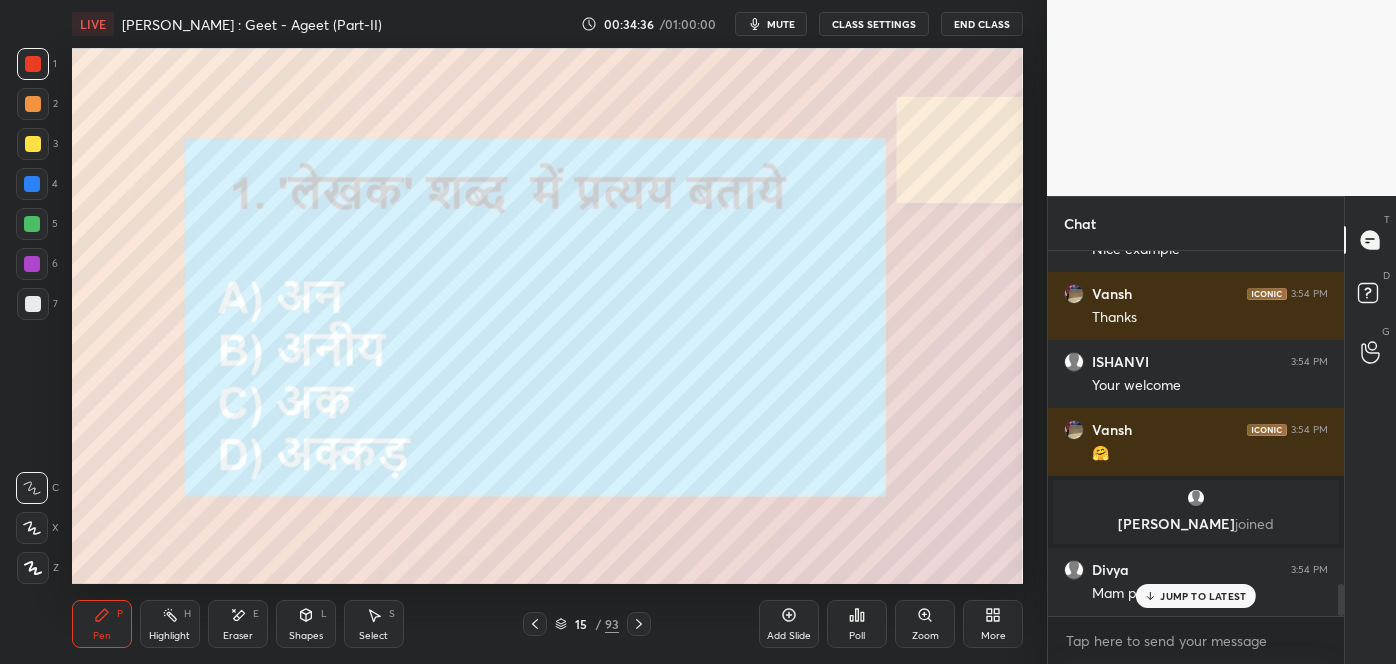scroll, scrollTop: 3784, scrollLeft: 0, axis: vertical 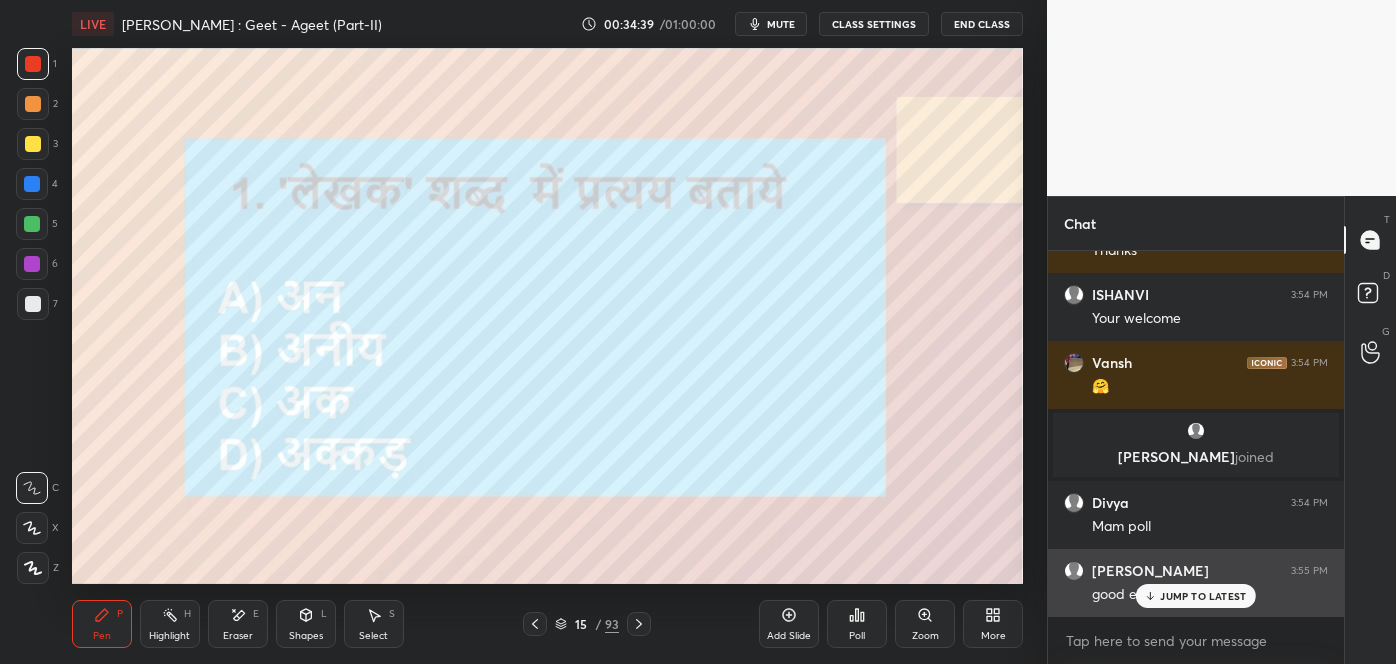 click on "JUMP TO LATEST" at bounding box center (1203, 596) 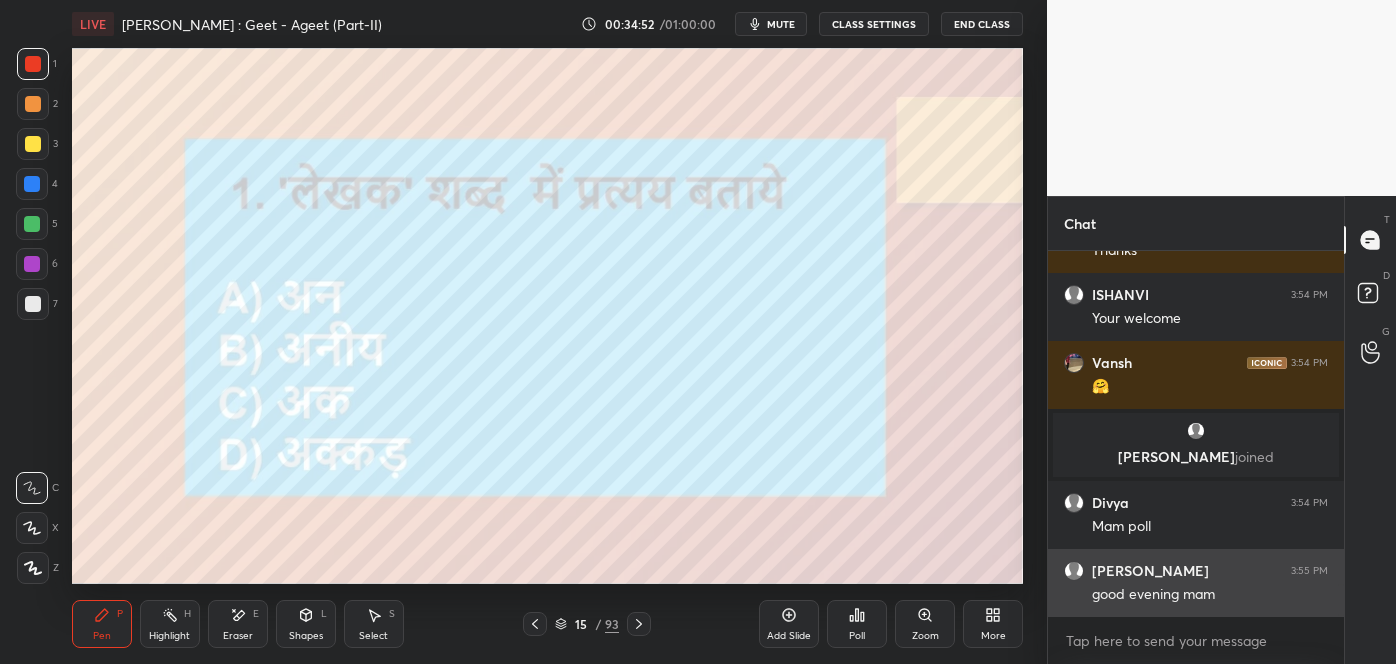 scroll, scrollTop: 3853, scrollLeft: 0, axis: vertical 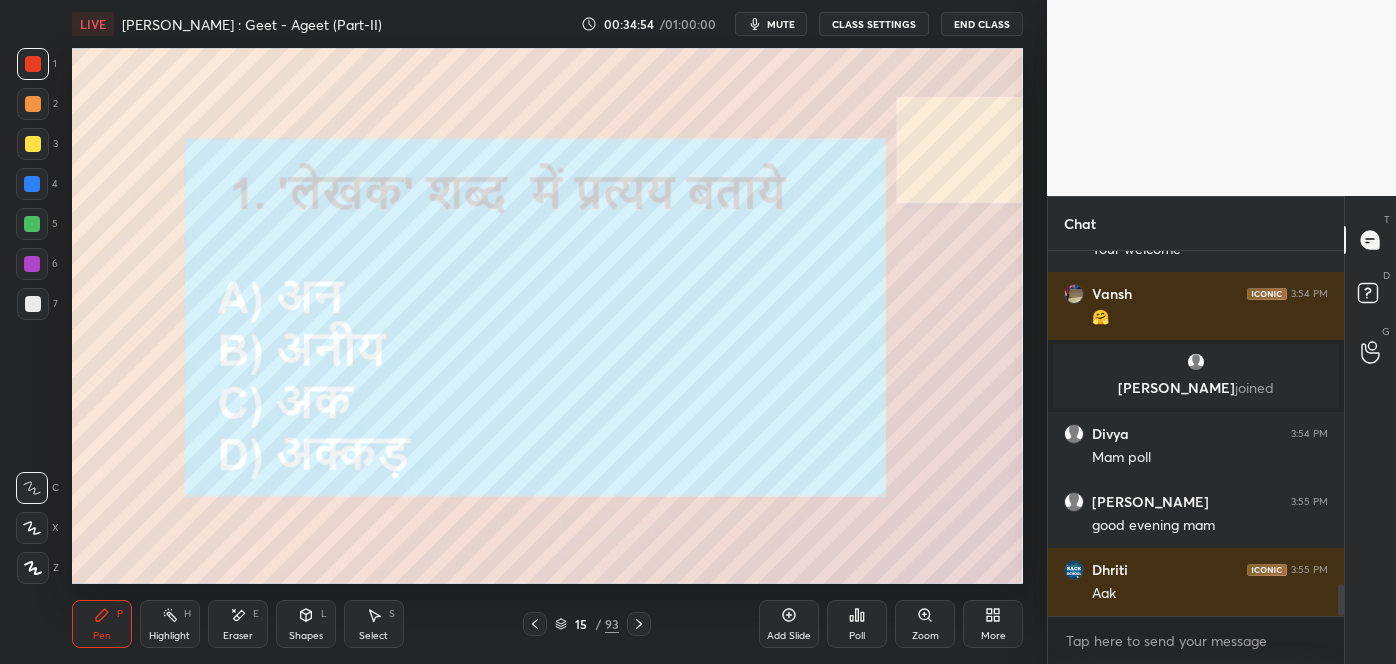 click on "Poll" at bounding box center (857, 624) 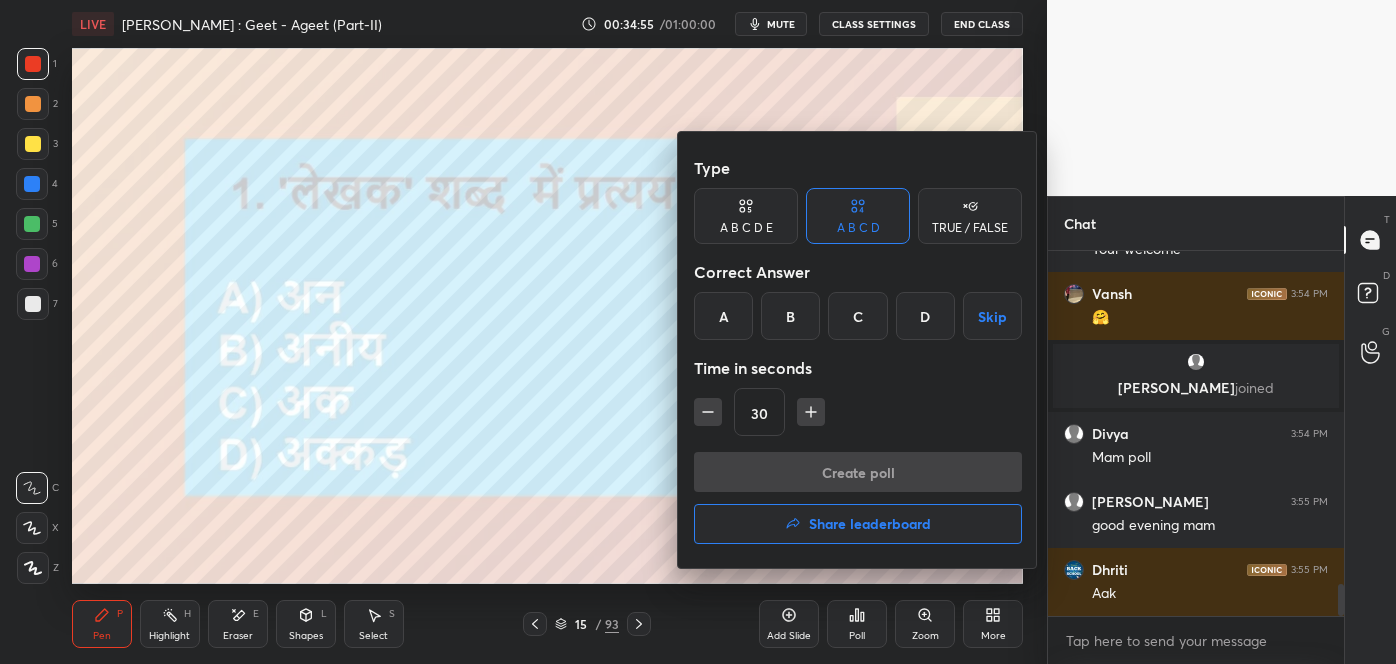 click on "C" at bounding box center (857, 316) 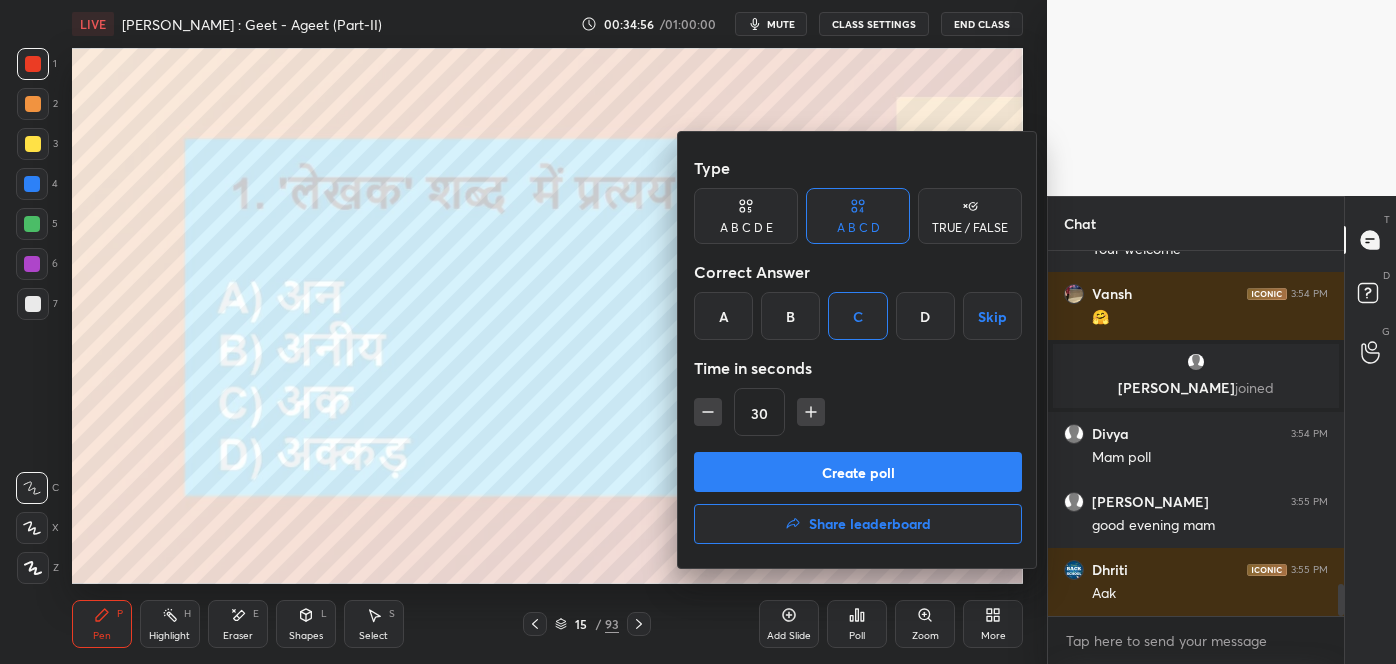 click on "Create poll" at bounding box center (858, 472) 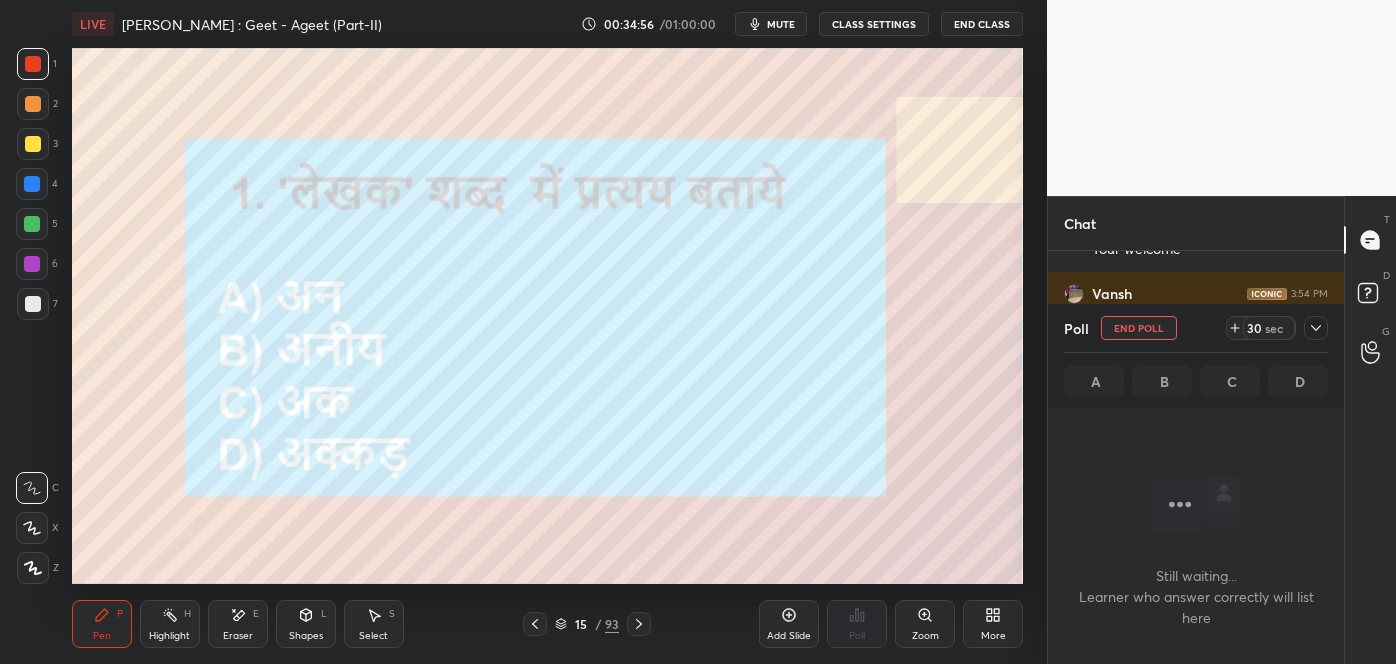 scroll, scrollTop: 330, scrollLeft: 290, axis: both 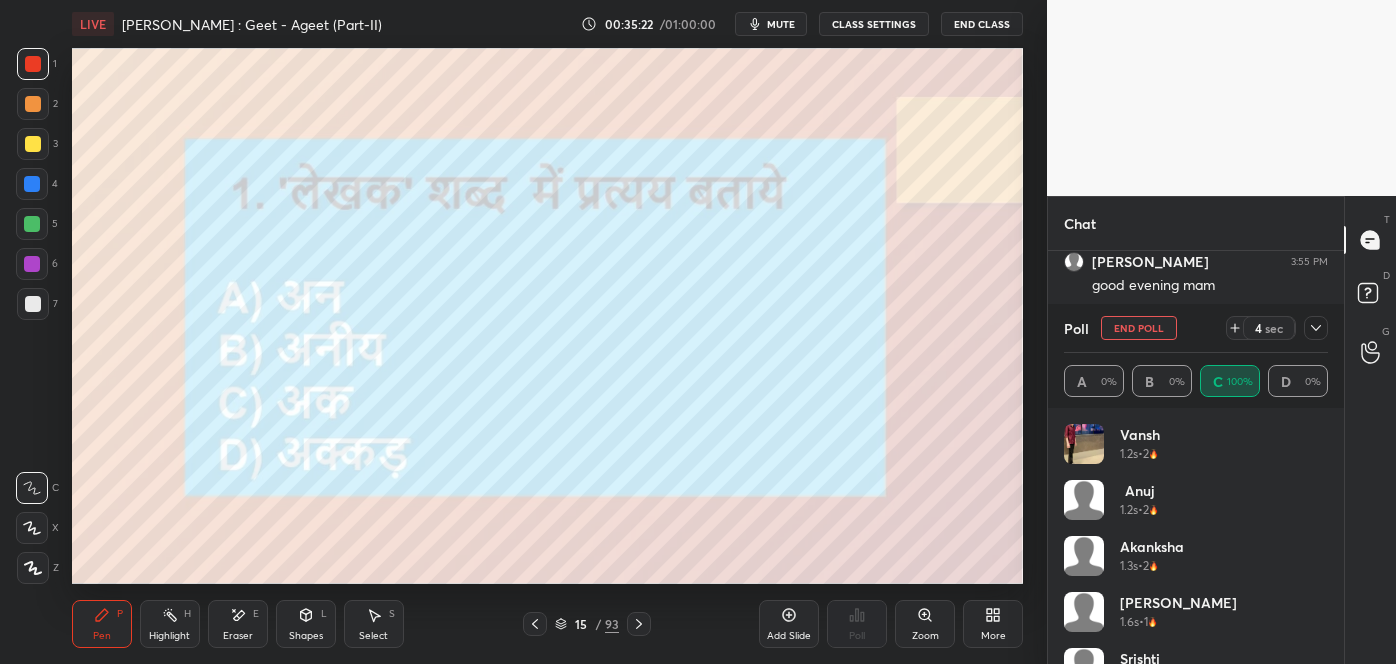 click 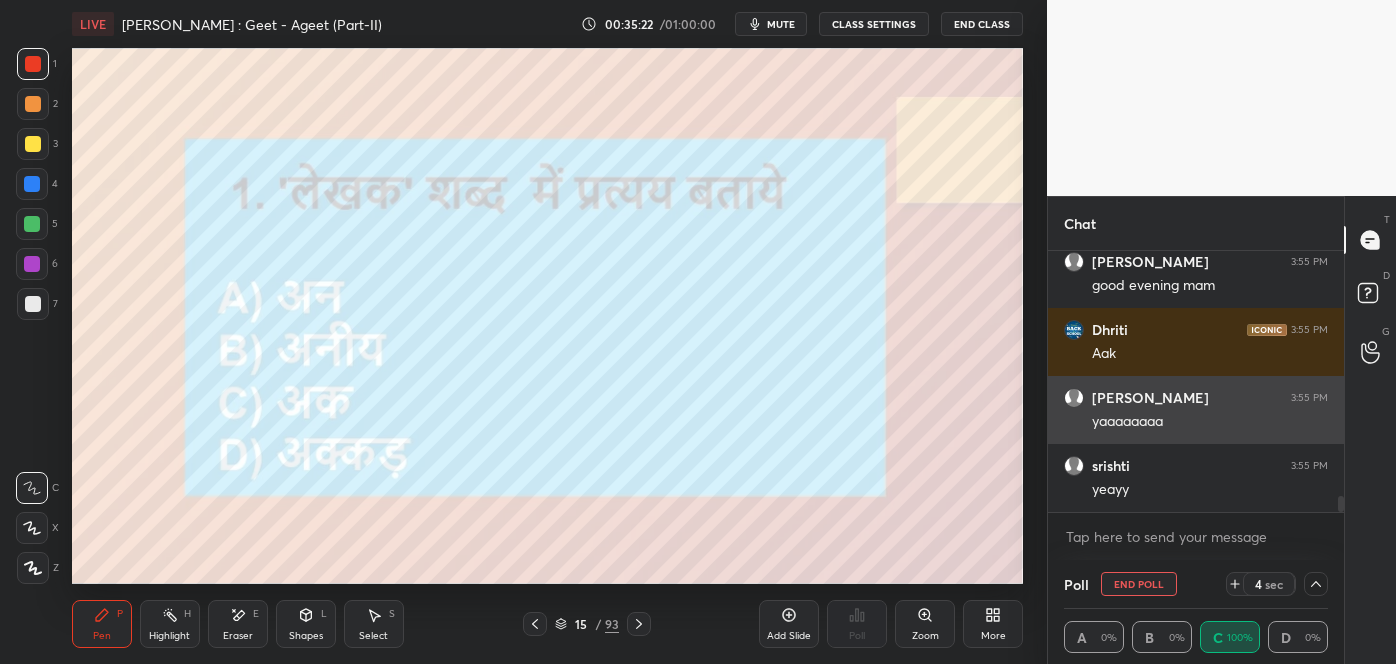 scroll, scrollTop: 69, scrollLeft: 258, axis: both 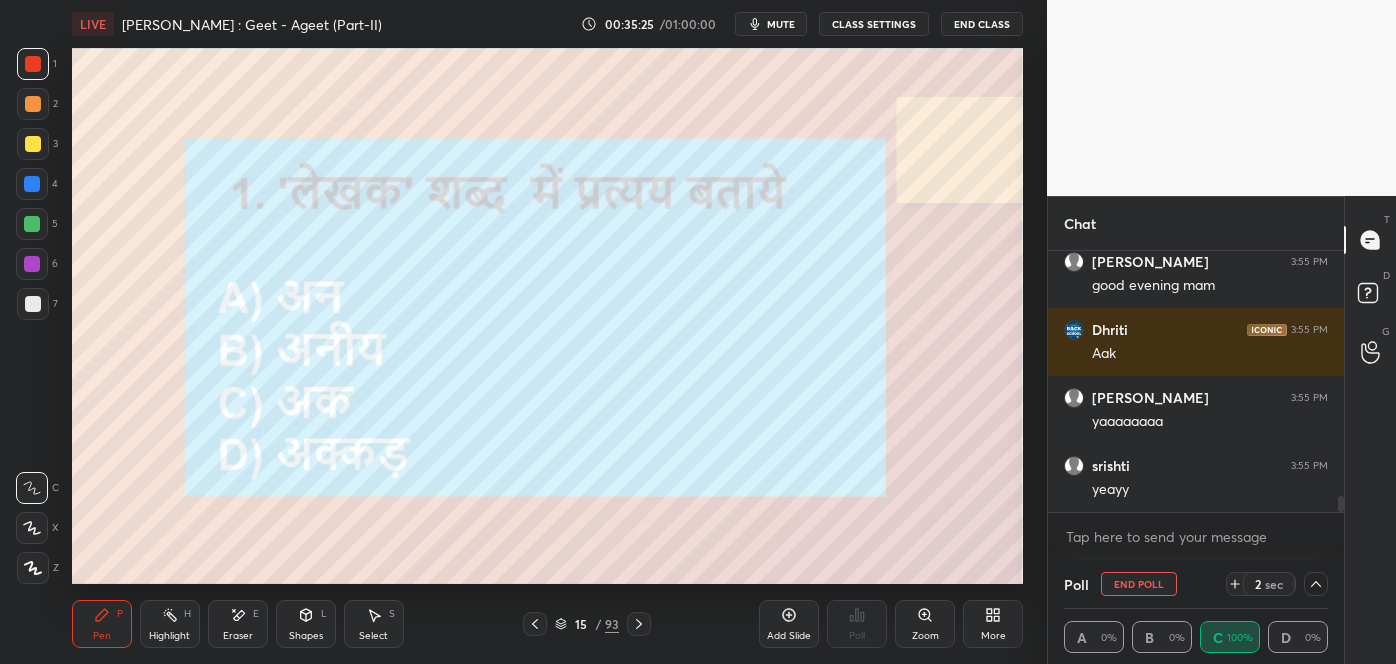 click 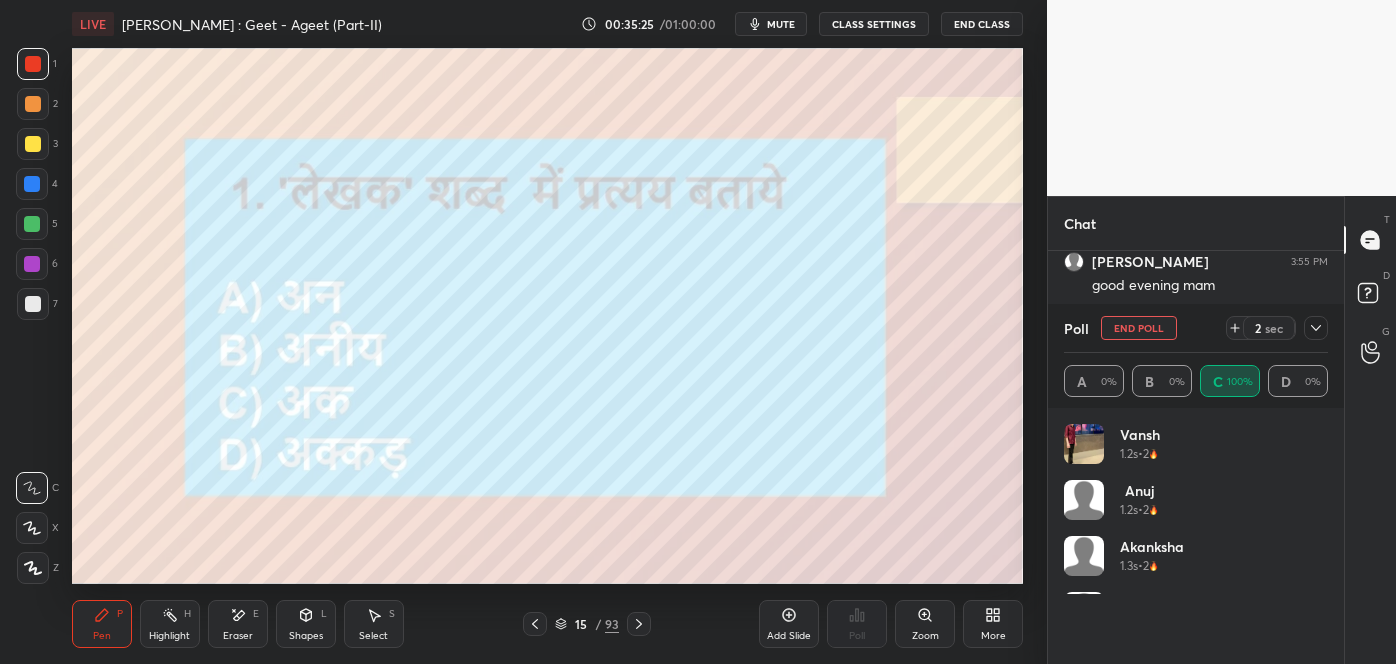 scroll, scrollTop: 0, scrollLeft: 0, axis: both 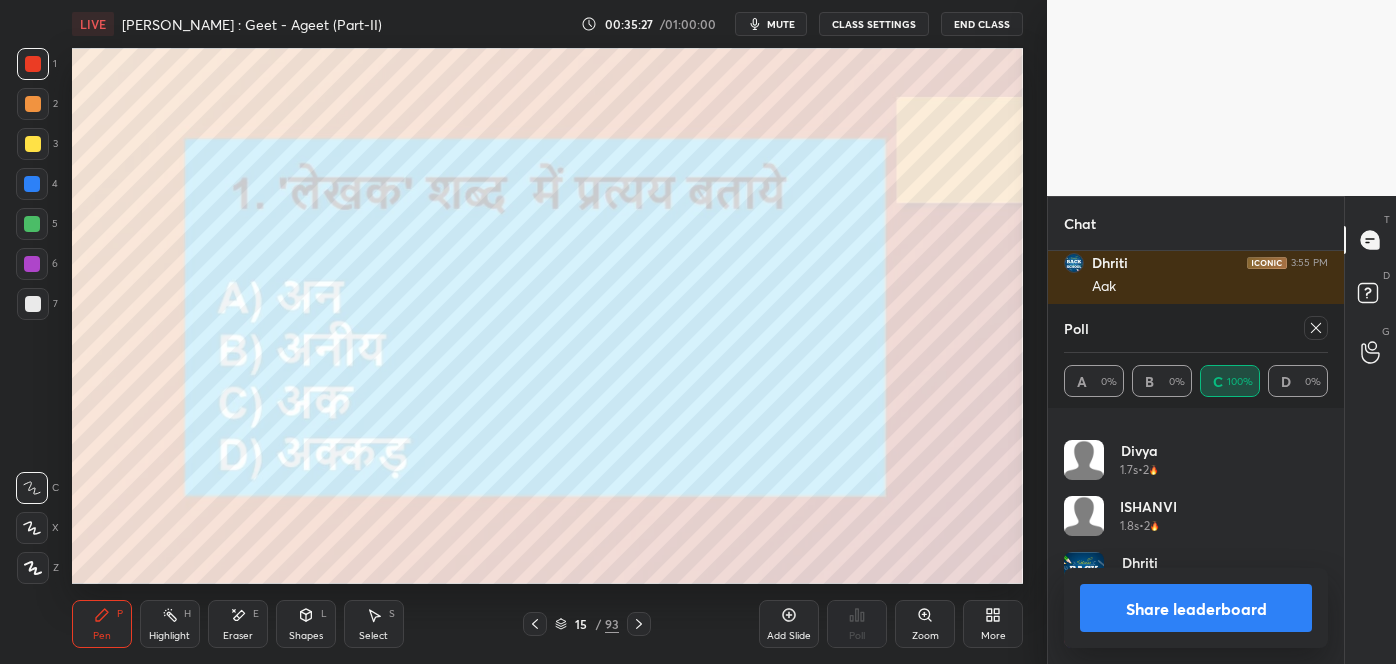 click 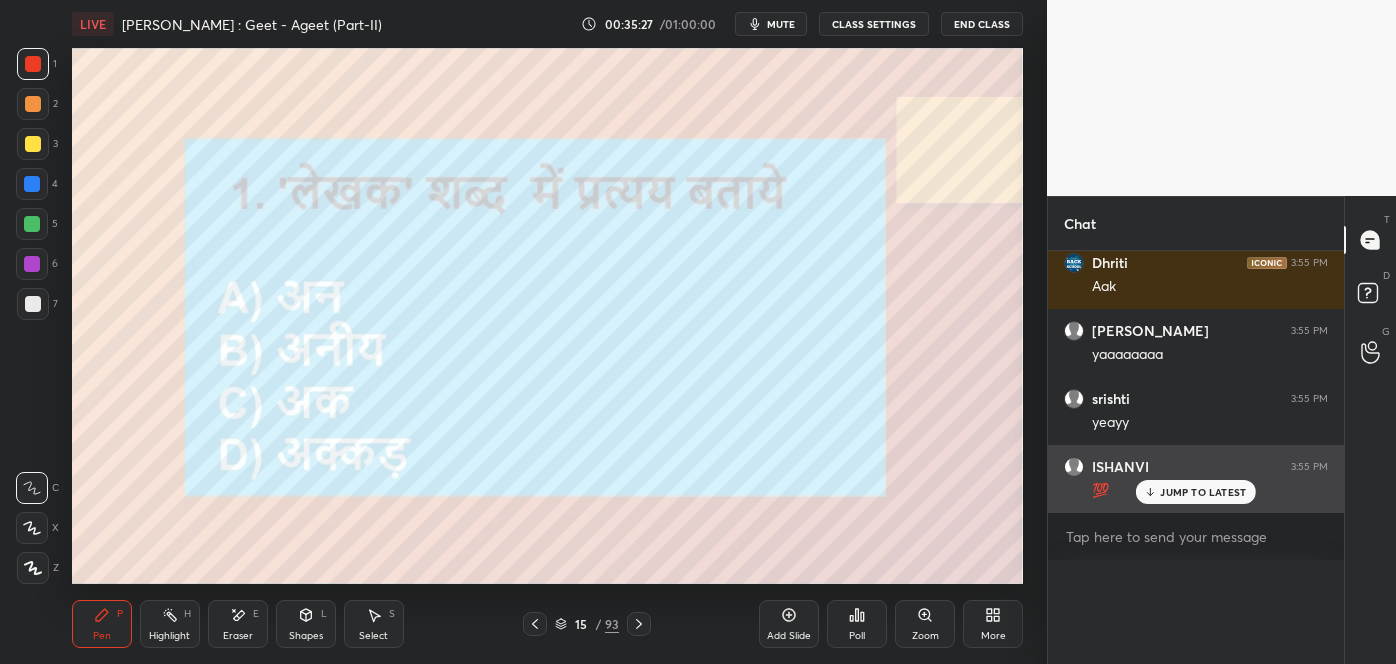 scroll, scrollTop: 0, scrollLeft: 0, axis: both 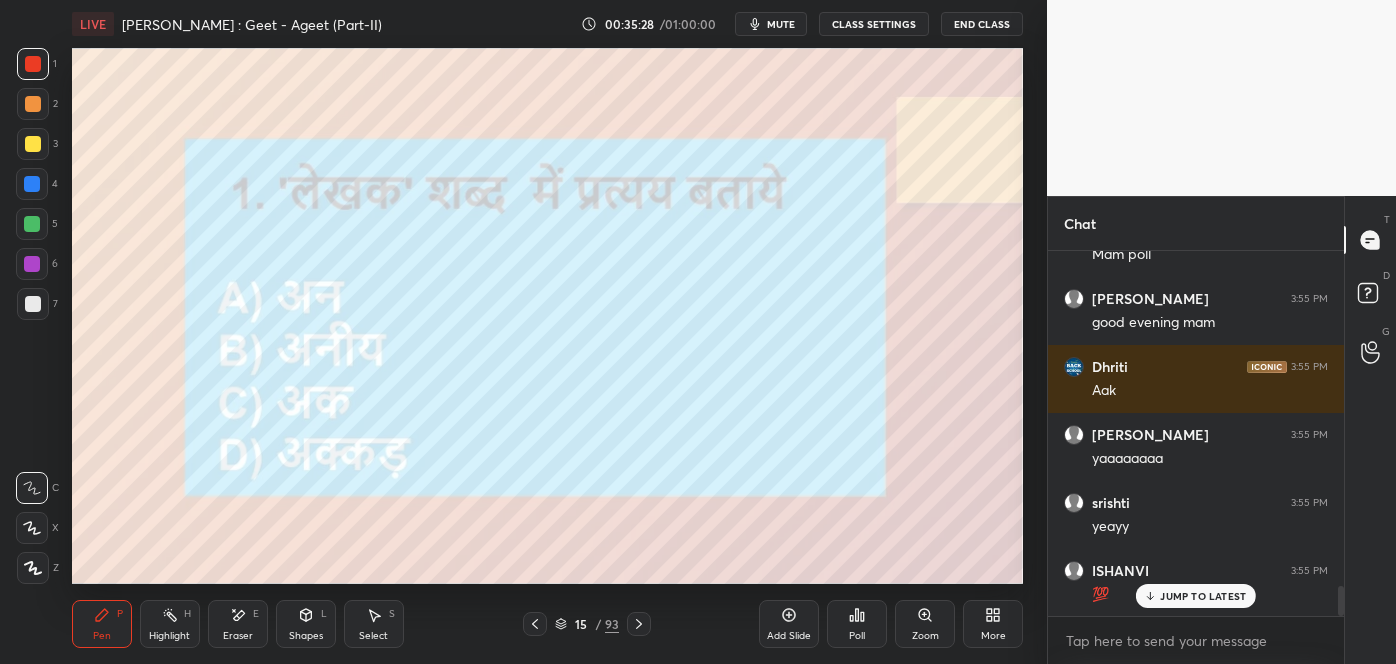 click on "JUMP TO LATEST" at bounding box center (1203, 596) 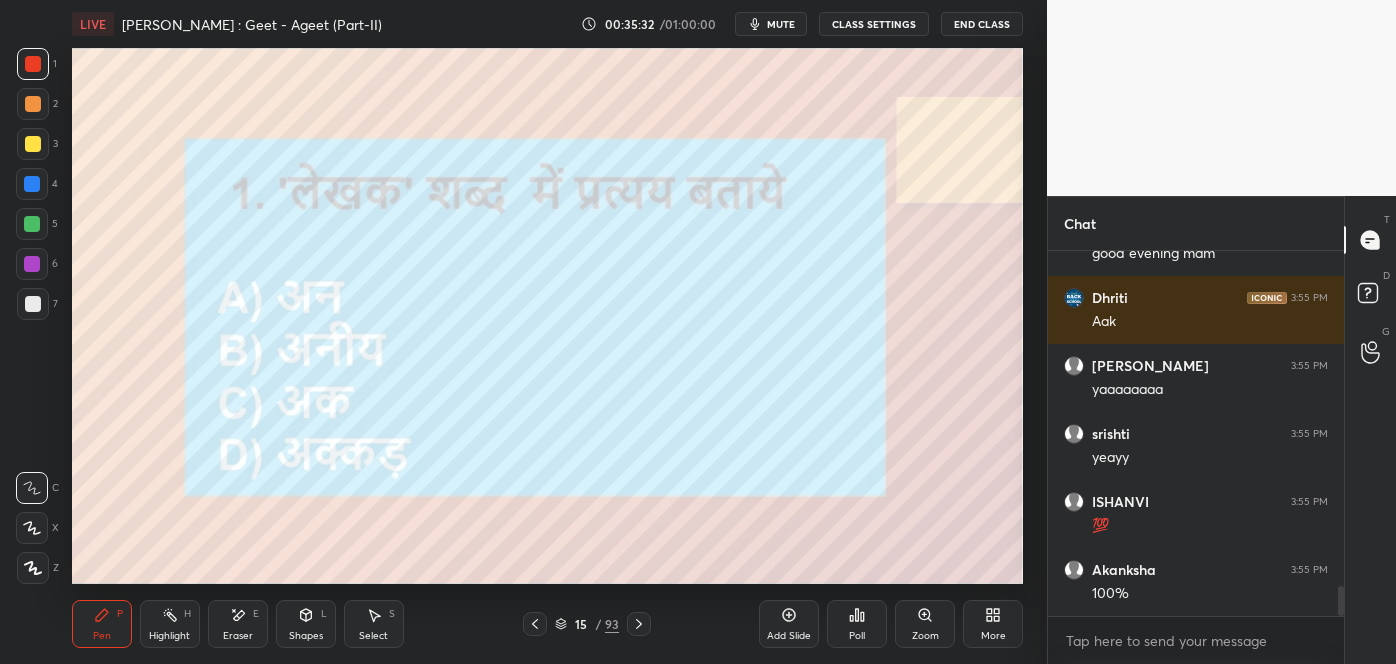 click on "Eraser E" at bounding box center [238, 624] 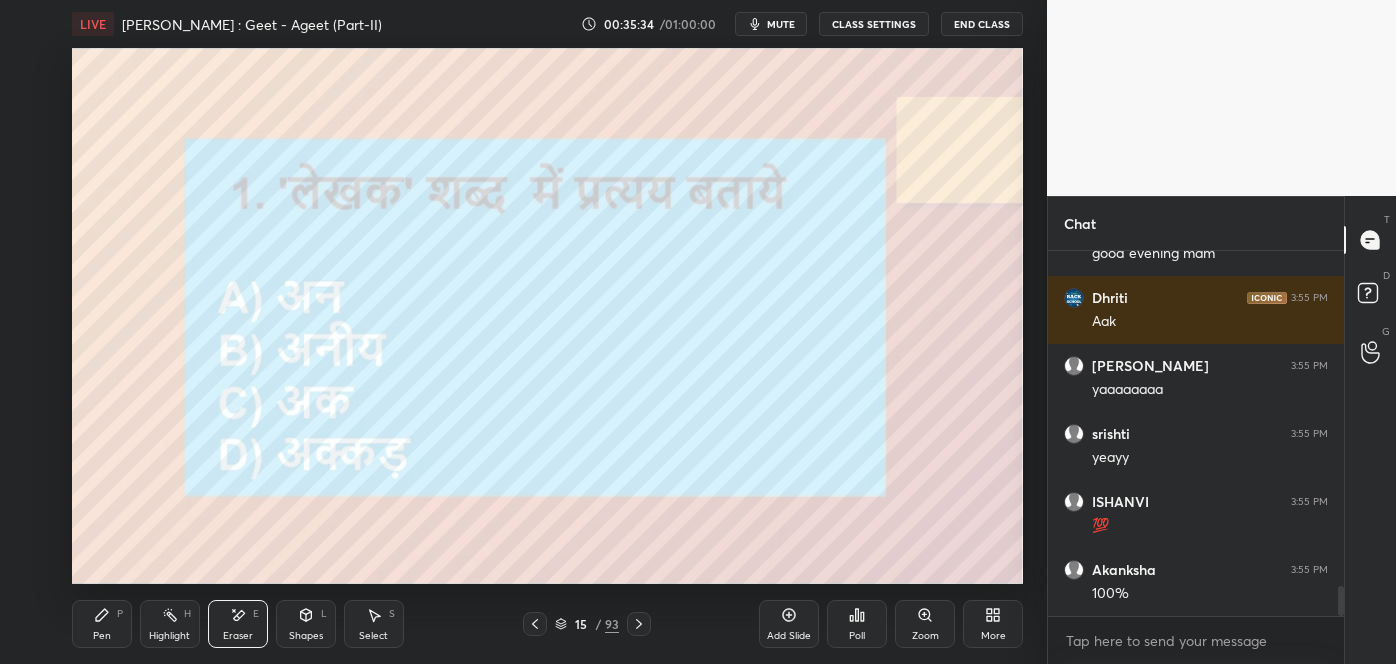 click 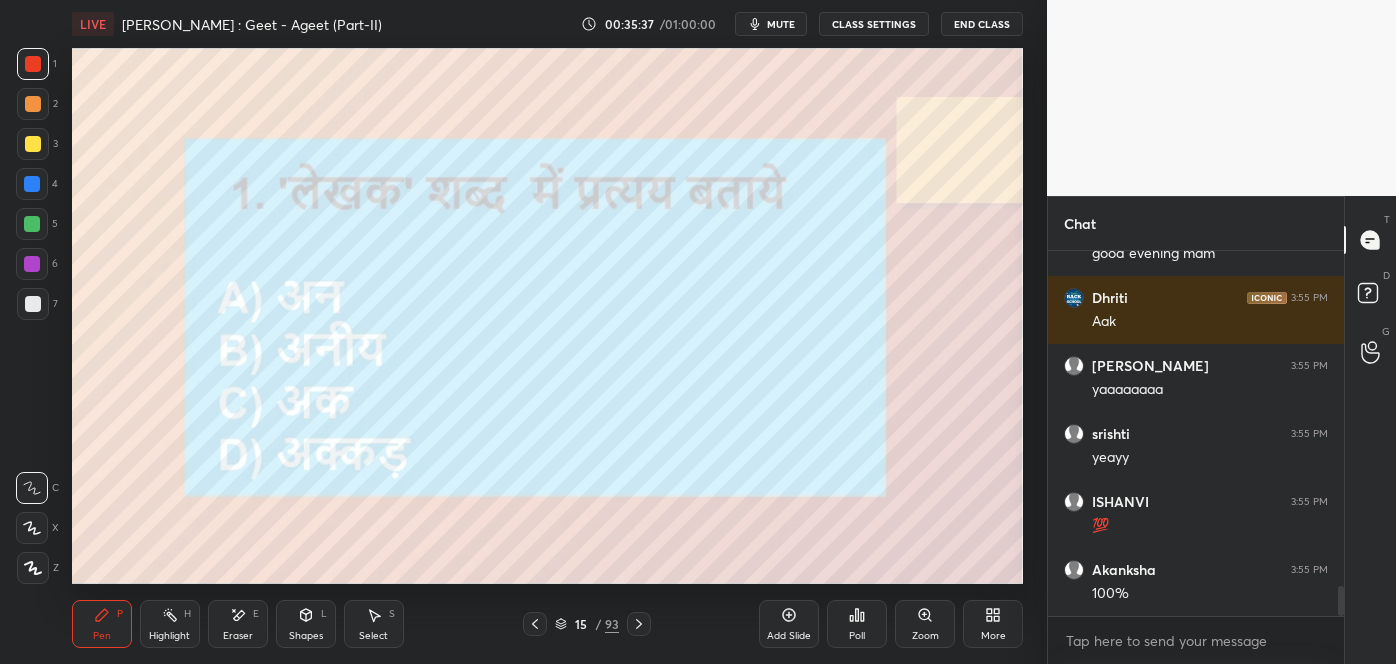click 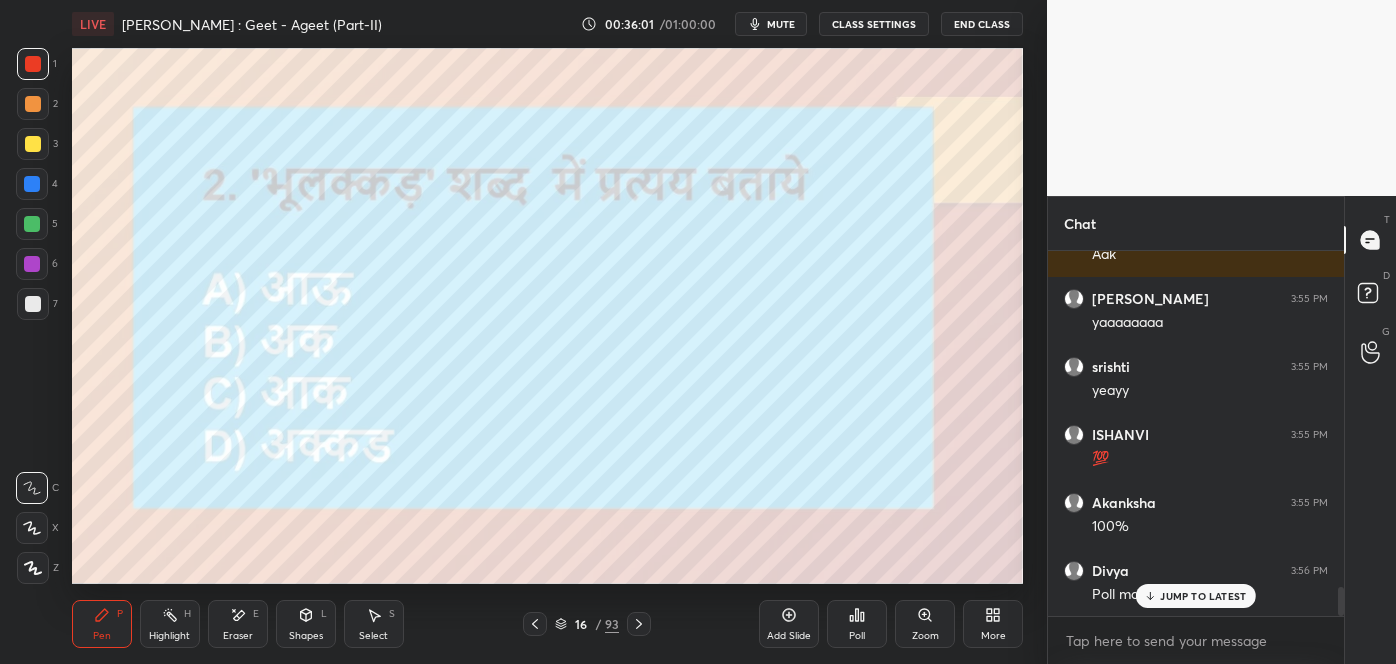 click on "Poll" at bounding box center (857, 636) 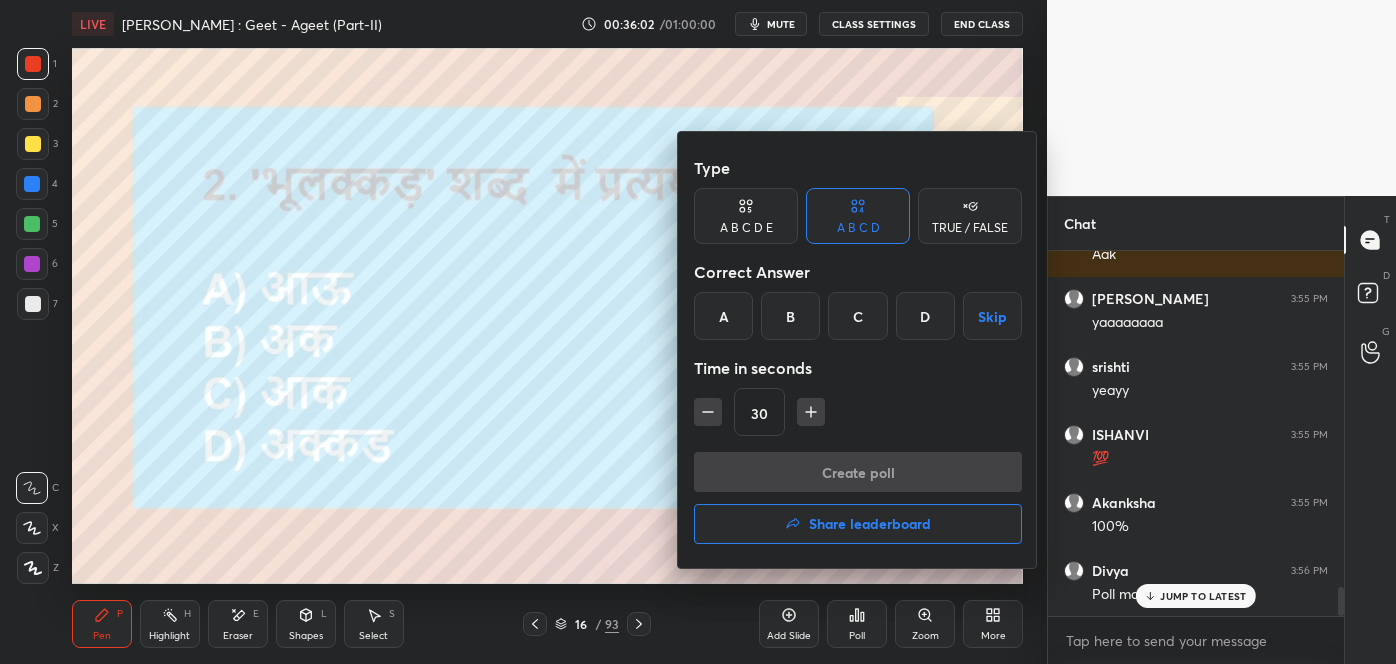 click on "D" at bounding box center [925, 316] 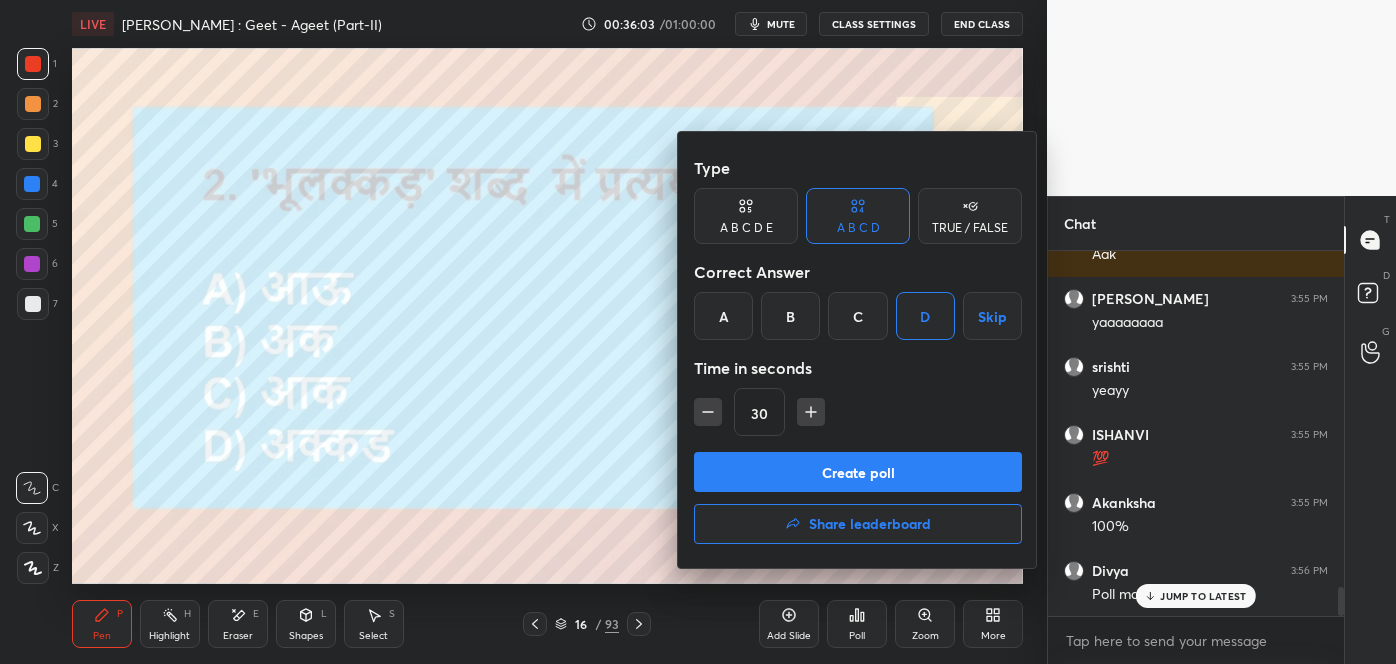 click on "Create poll" at bounding box center (858, 472) 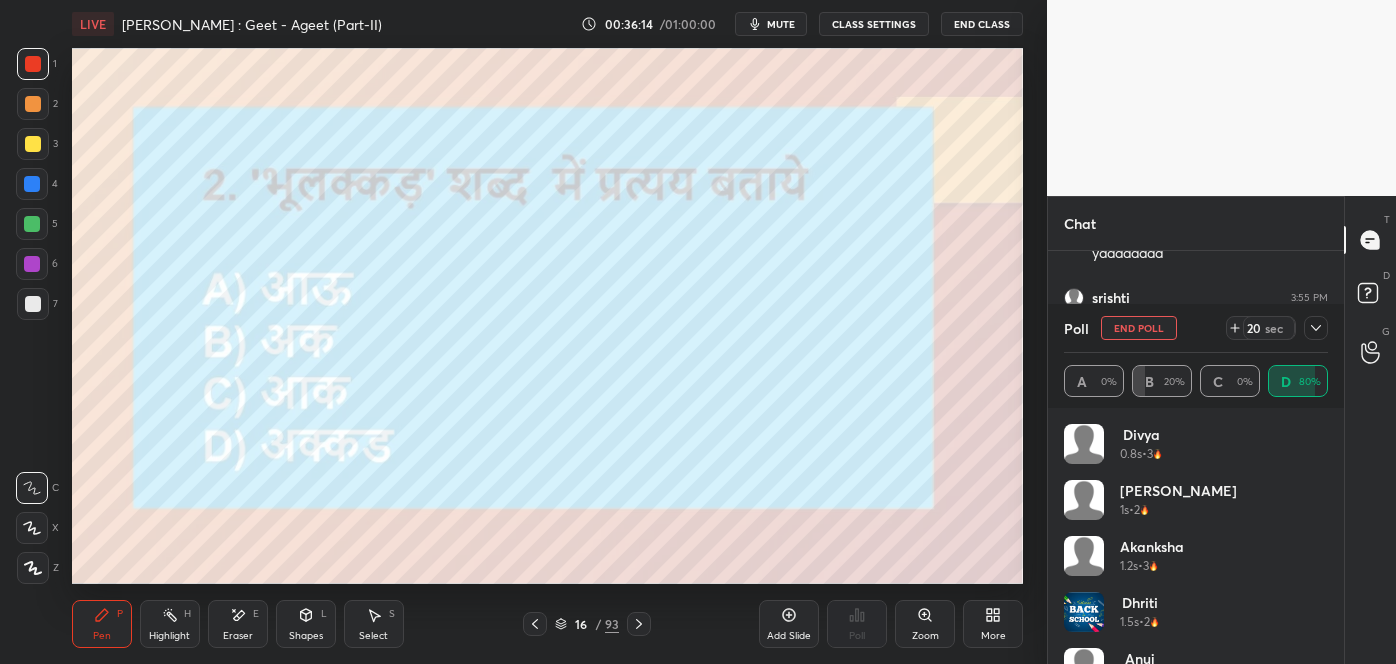 click 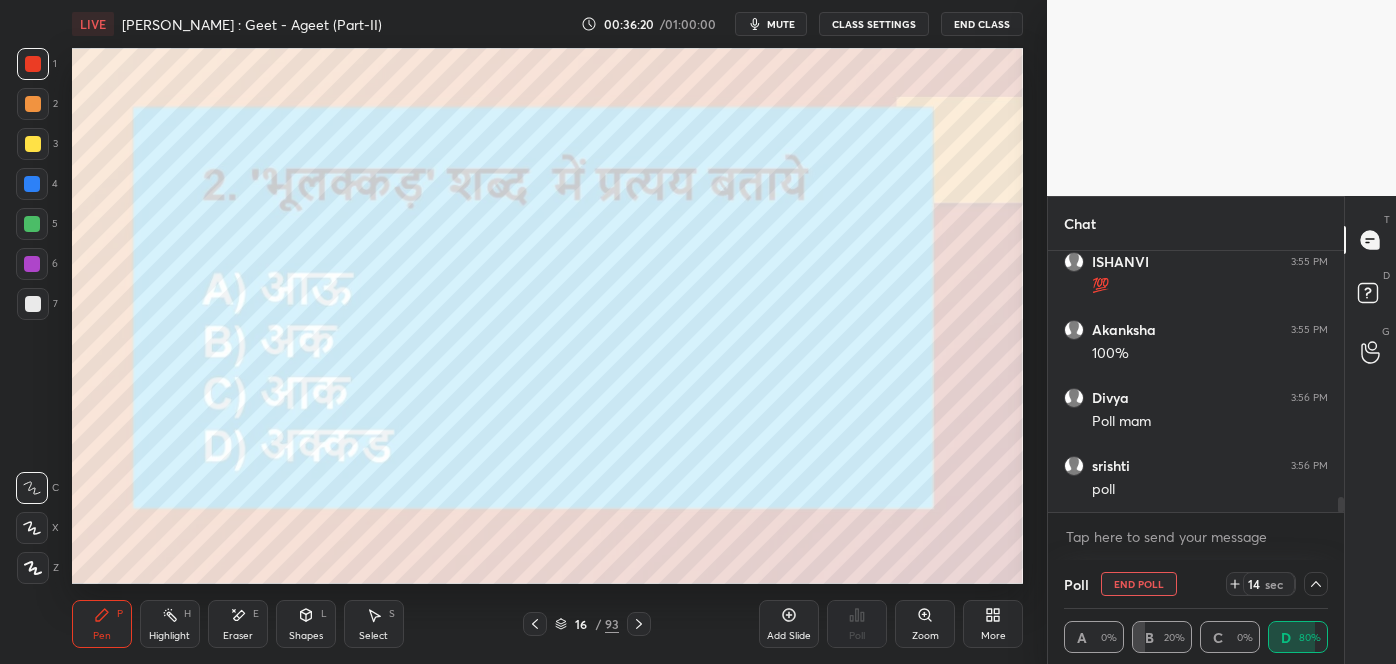 click 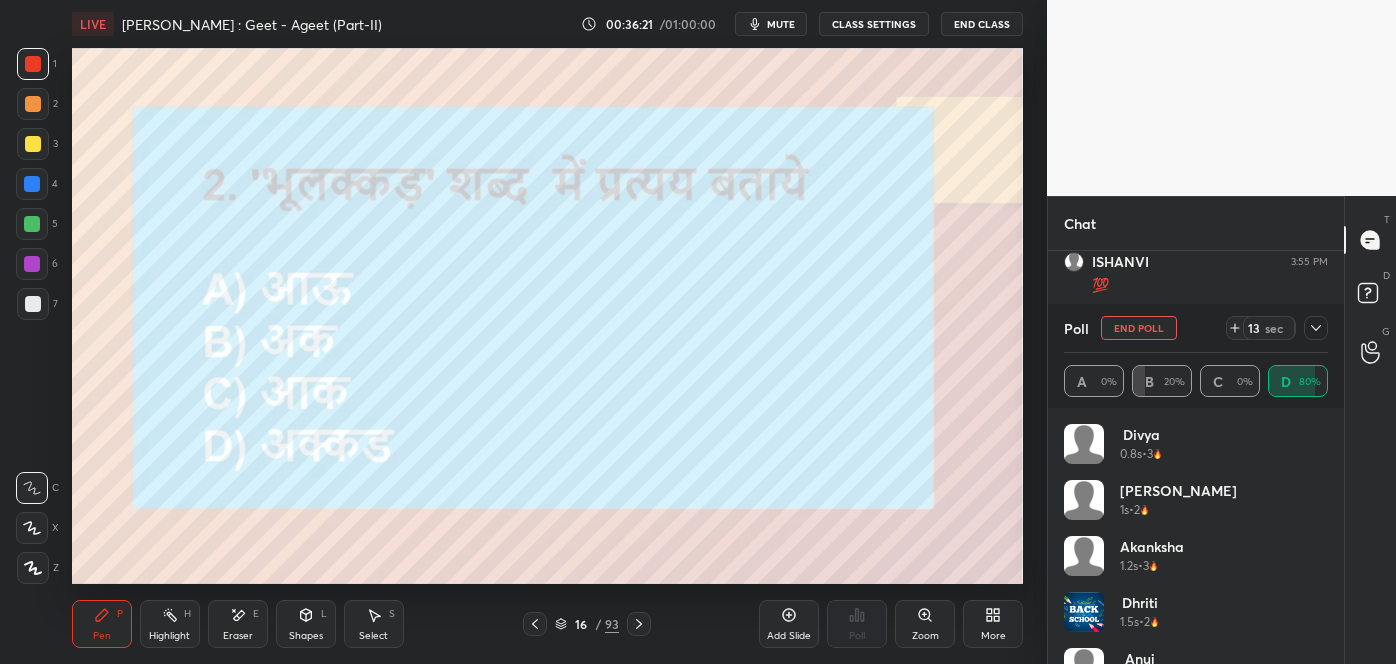 click 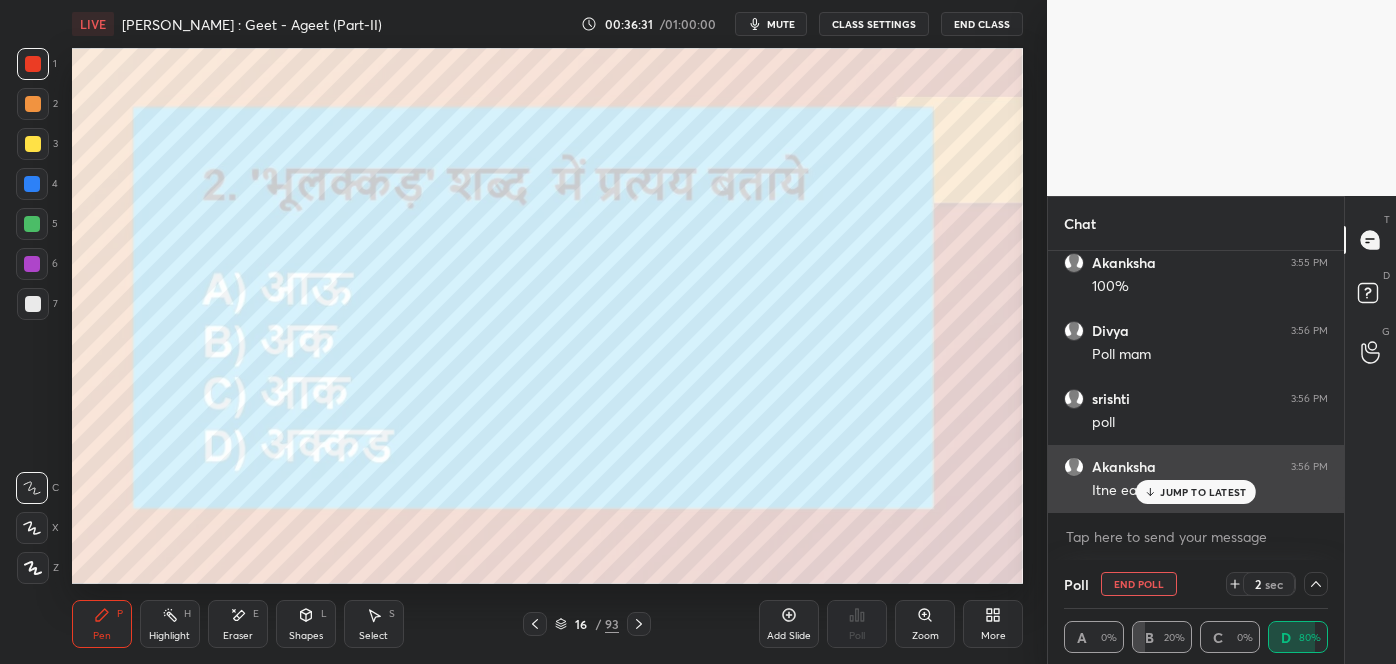 click on "JUMP TO LATEST" at bounding box center (1203, 492) 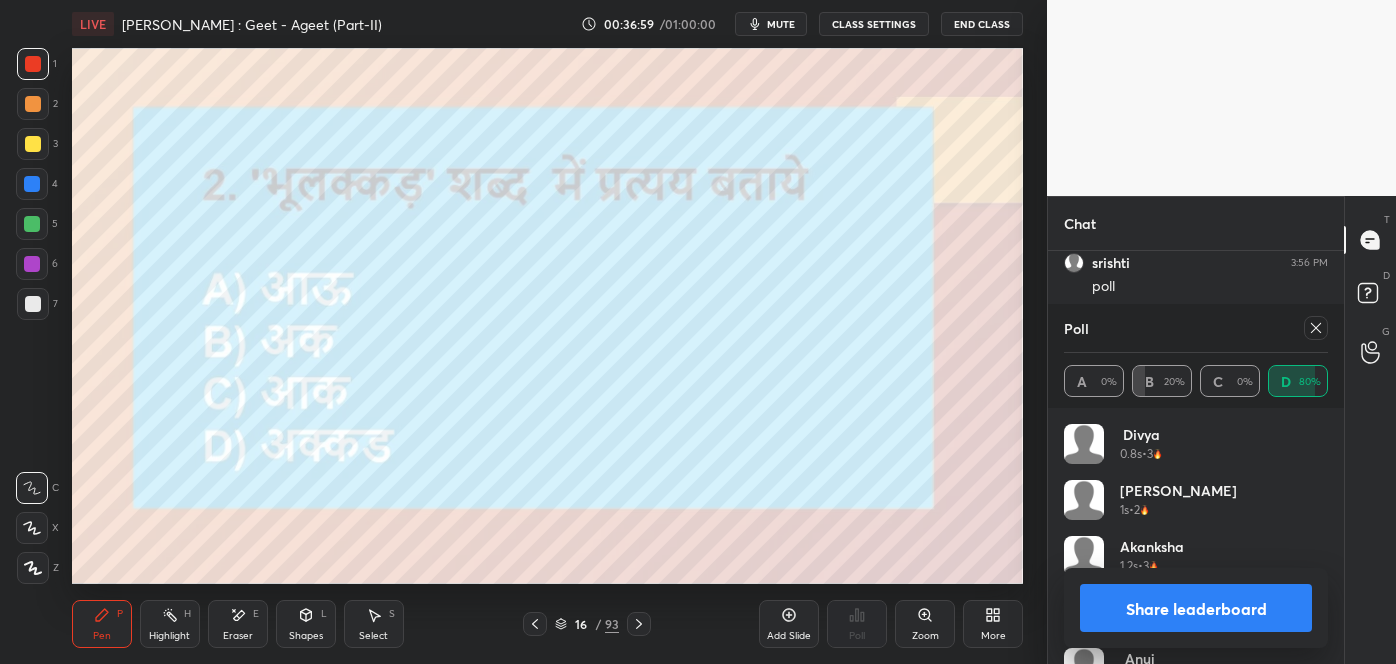 click 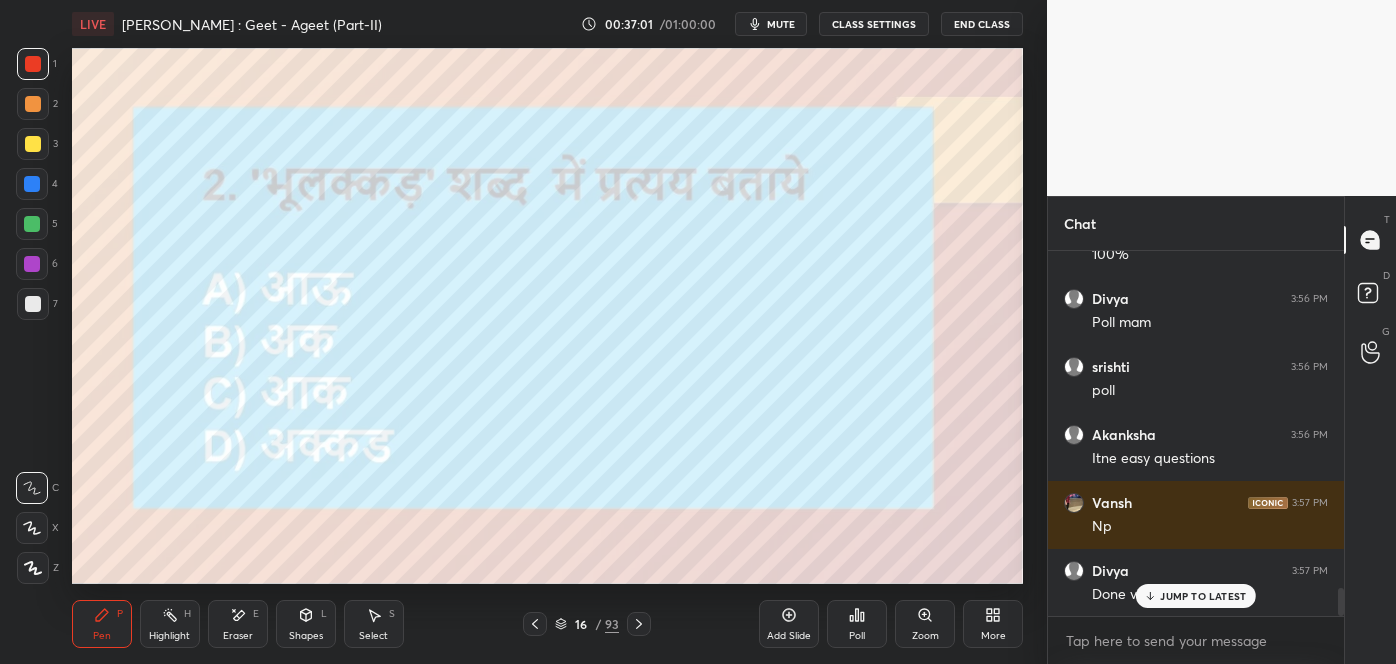 click on "JUMP TO LATEST" at bounding box center [1203, 596] 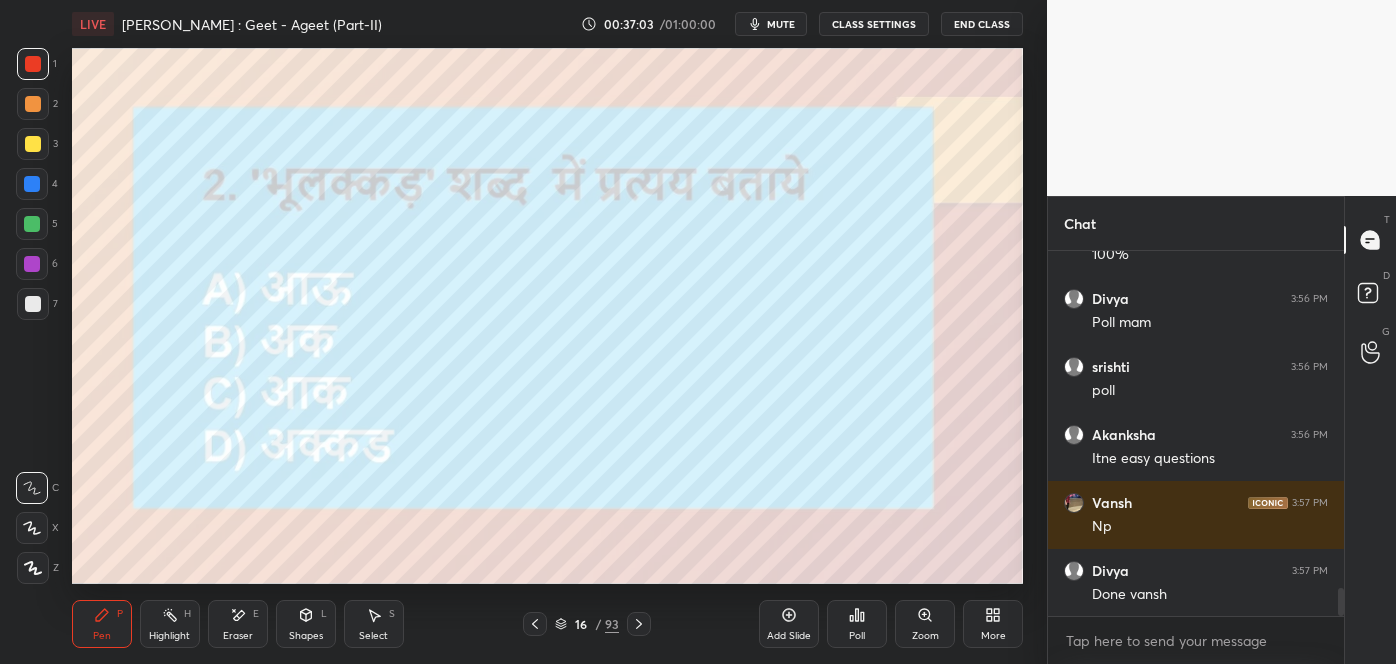 click 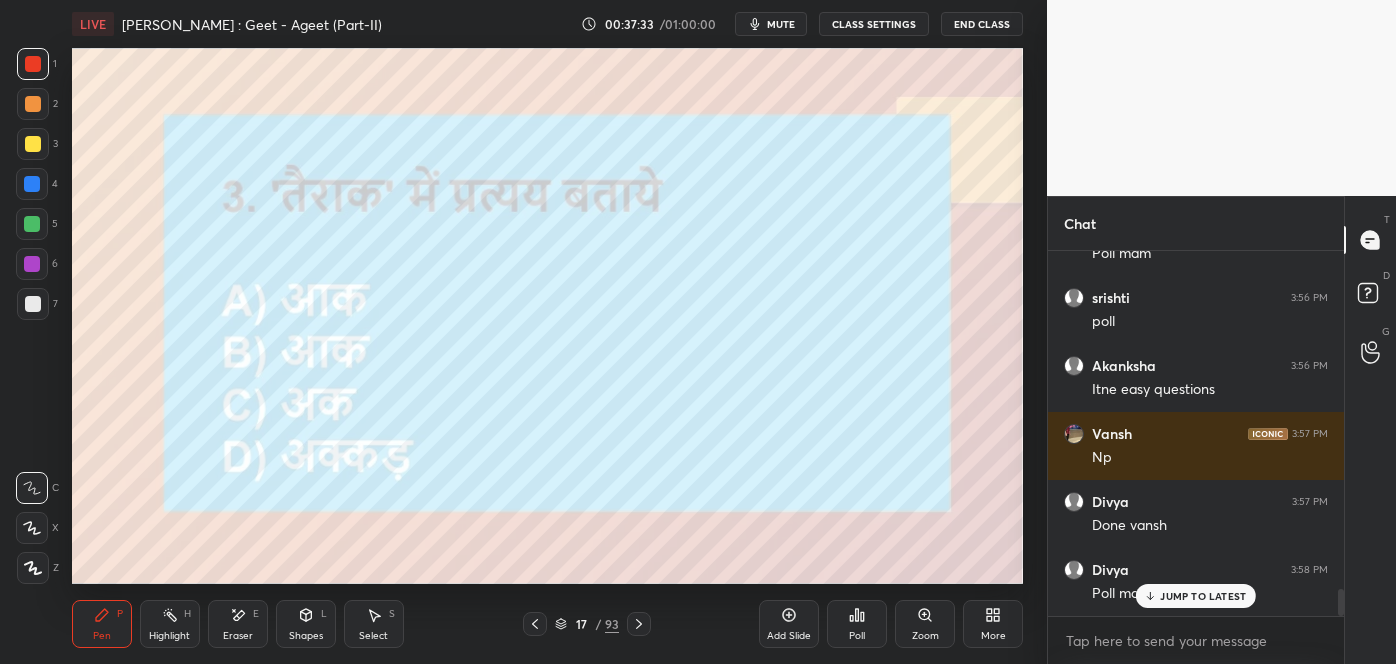 scroll, scrollTop: 4600, scrollLeft: 0, axis: vertical 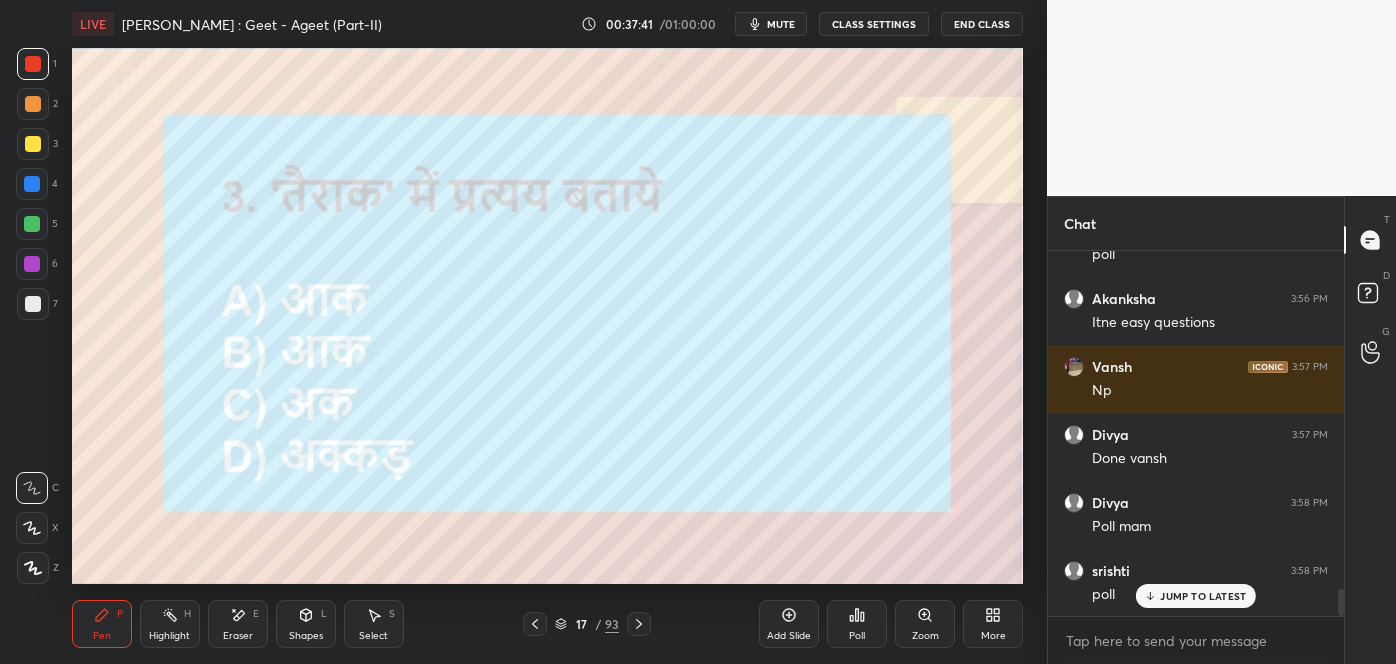 click 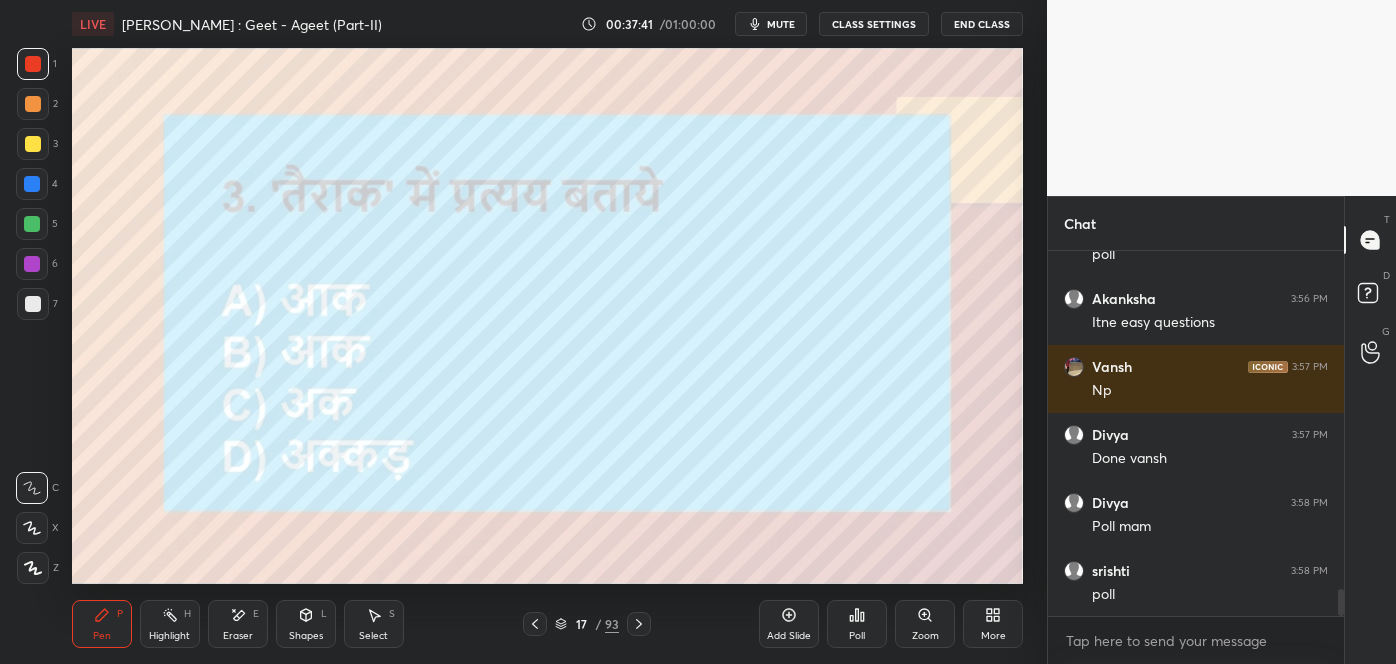 click on "Poll" at bounding box center (857, 636) 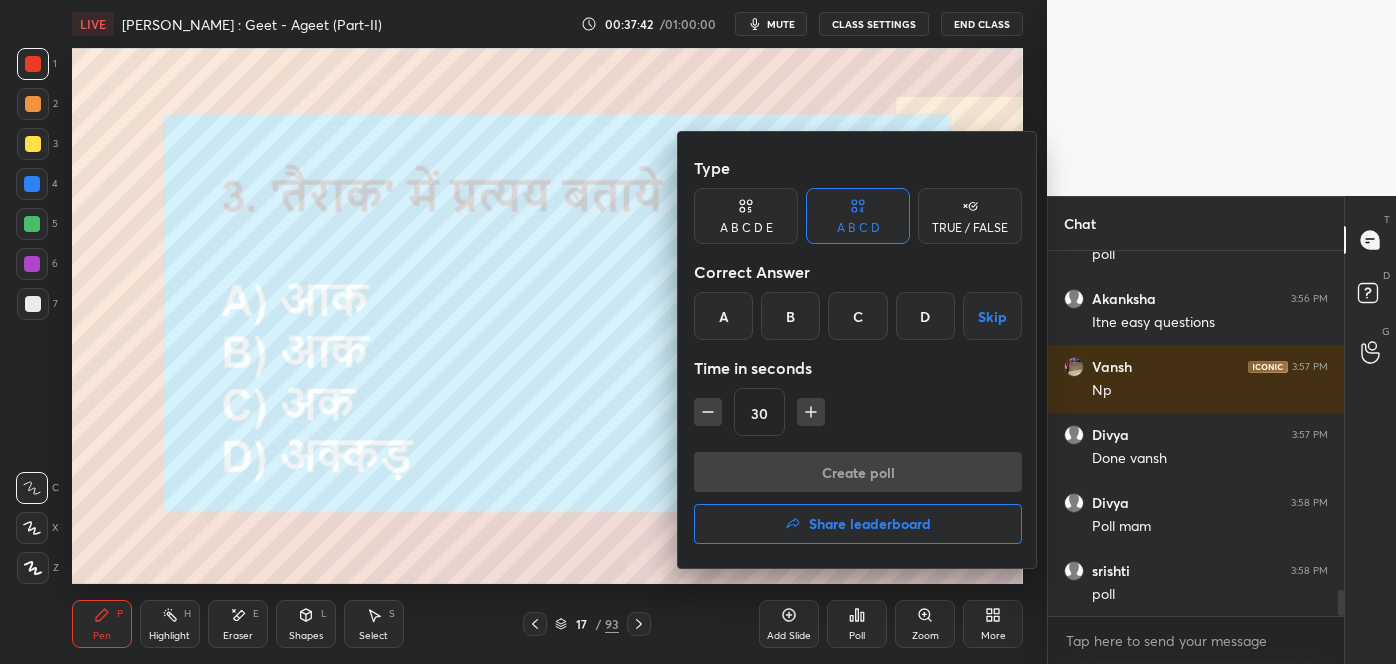 scroll, scrollTop: 4669, scrollLeft: 0, axis: vertical 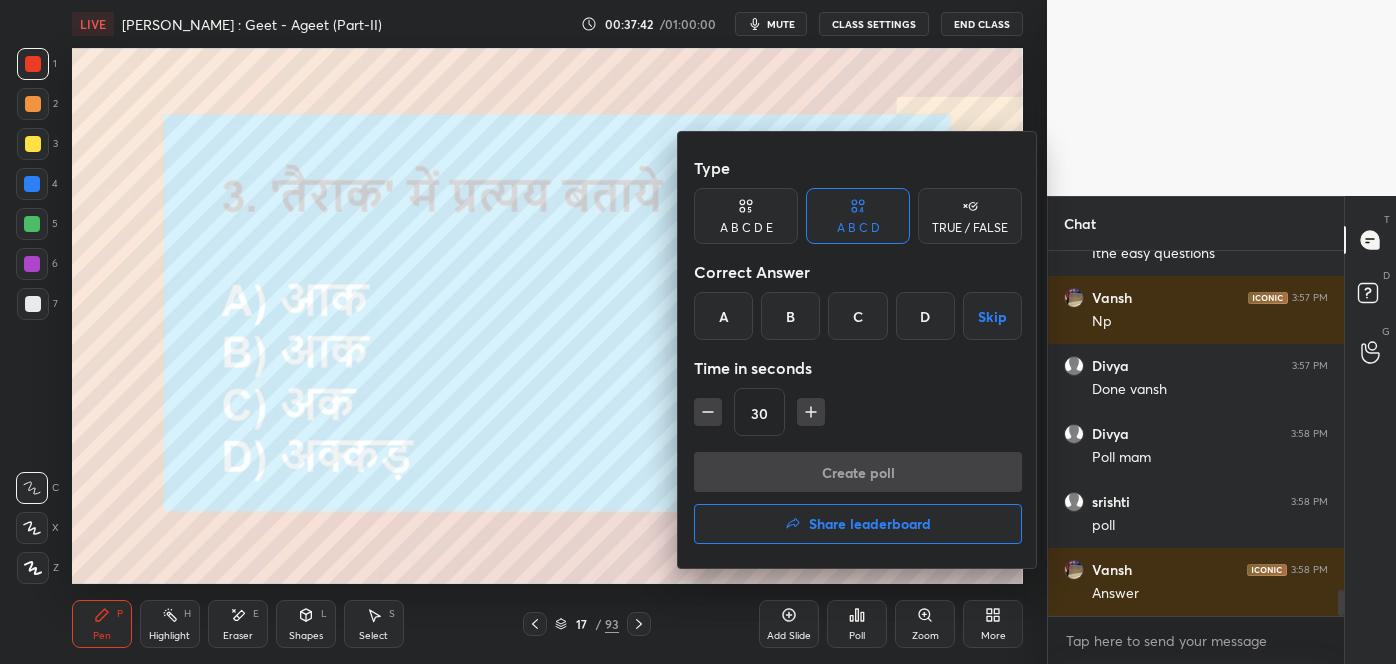 click on "B" at bounding box center (790, 316) 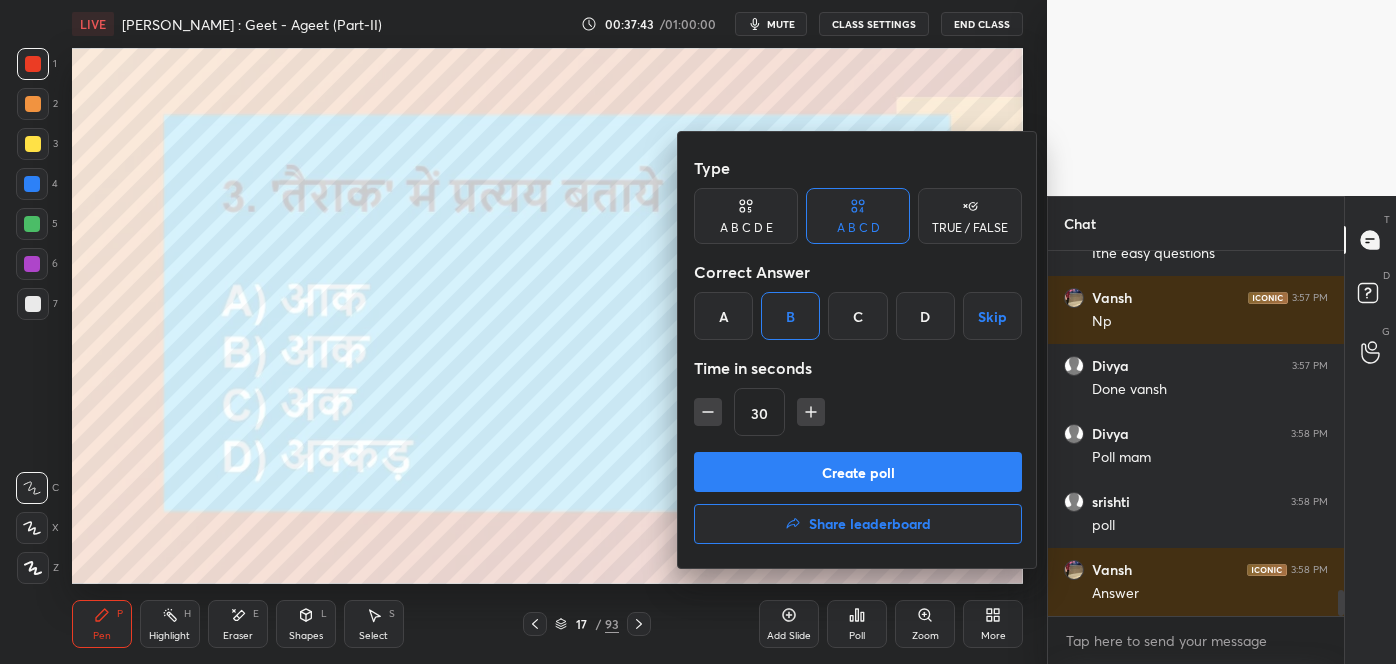 click on "Create poll" at bounding box center (858, 472) 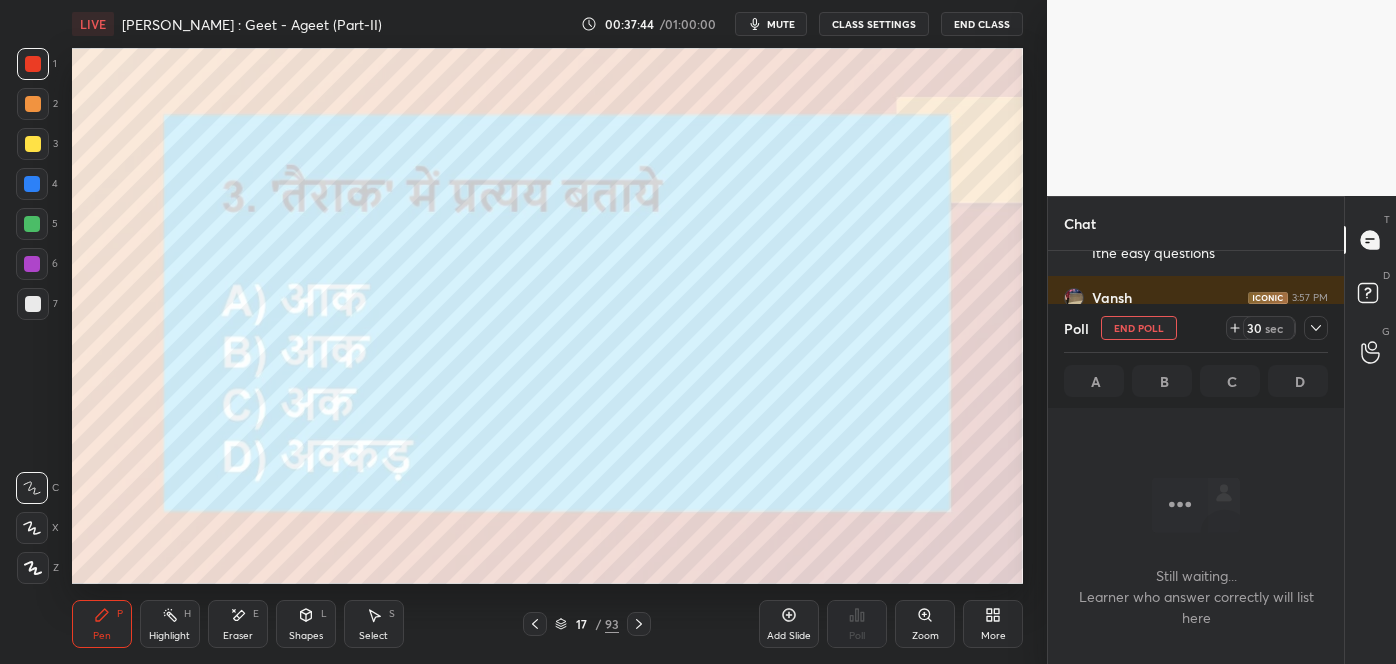 scroll, scrollTop: 287, scrollLeft: 290, axis: both 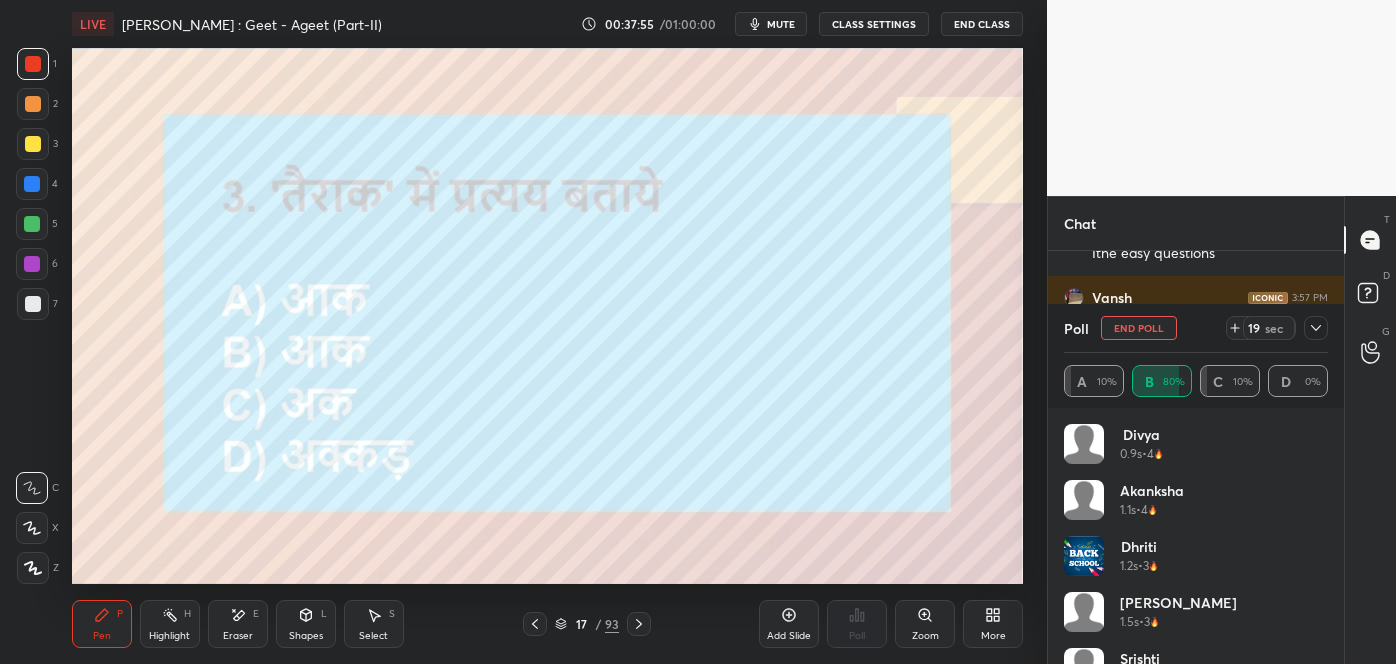 click 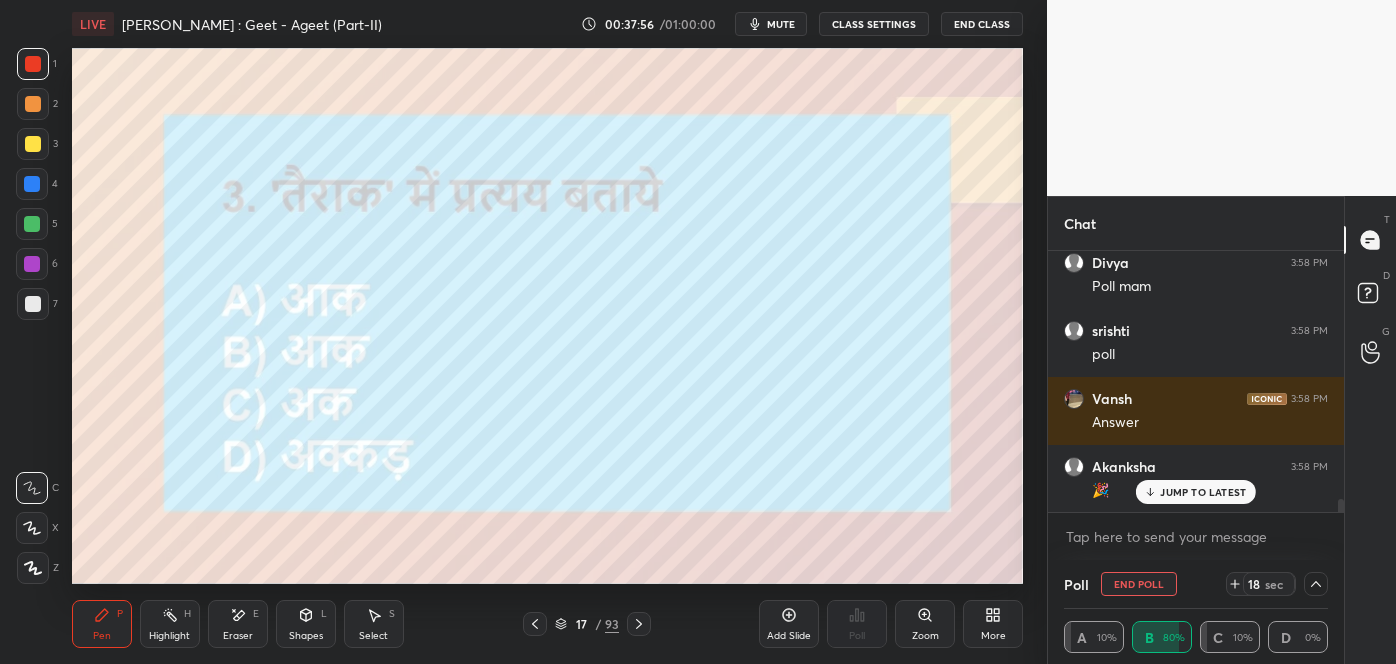 click on "JUMP TO LATEST" at bounding box center [1203, 492] 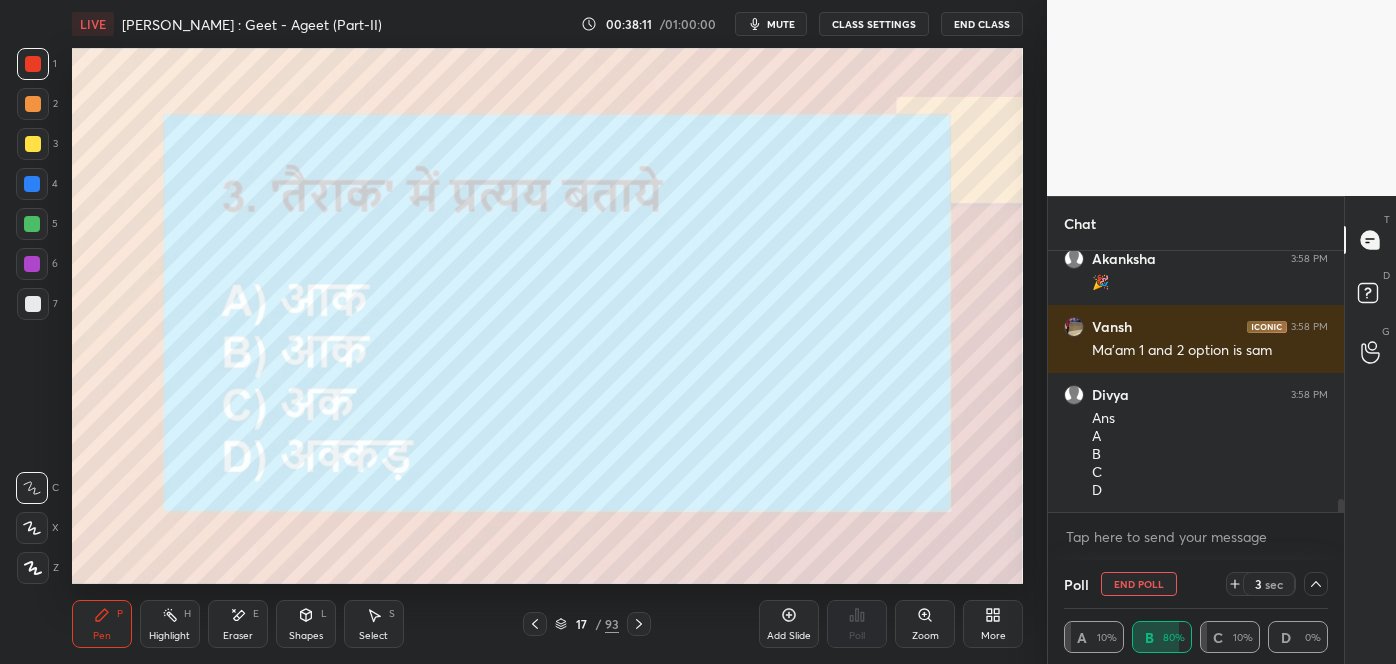 scroll, scrollTop: 5117, scrollLeft: 0, axis: vertical 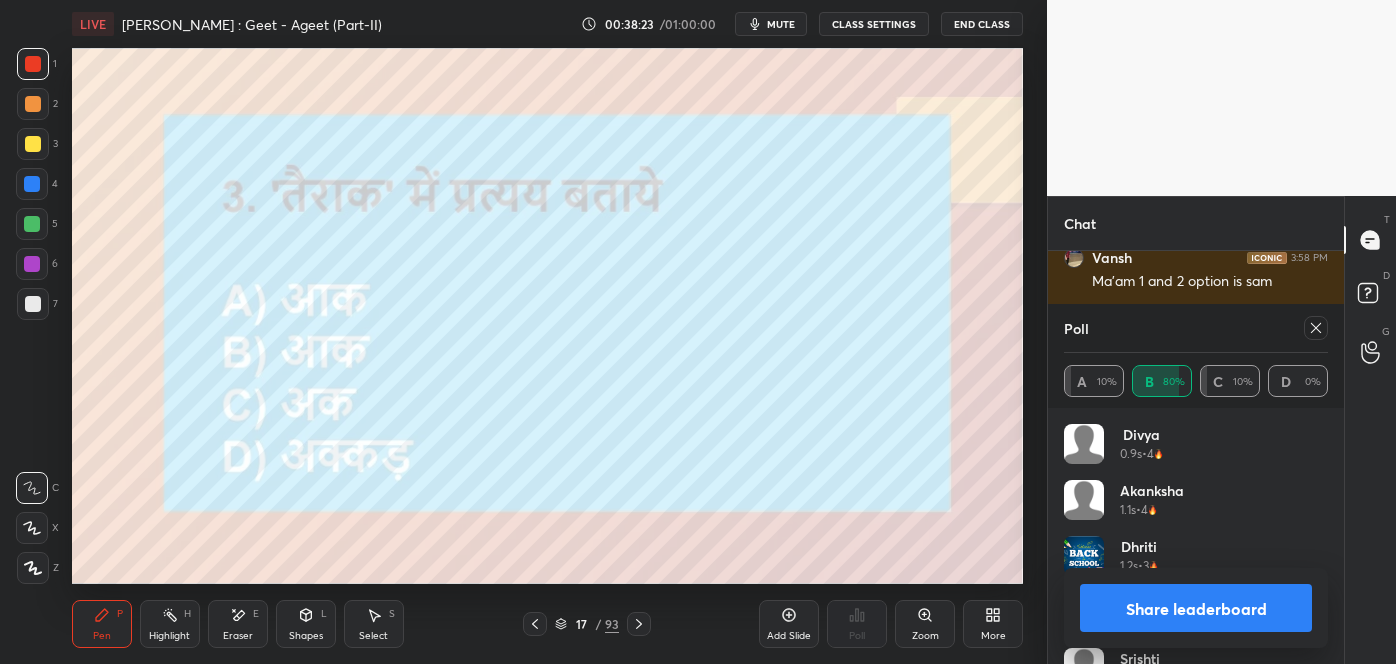 click 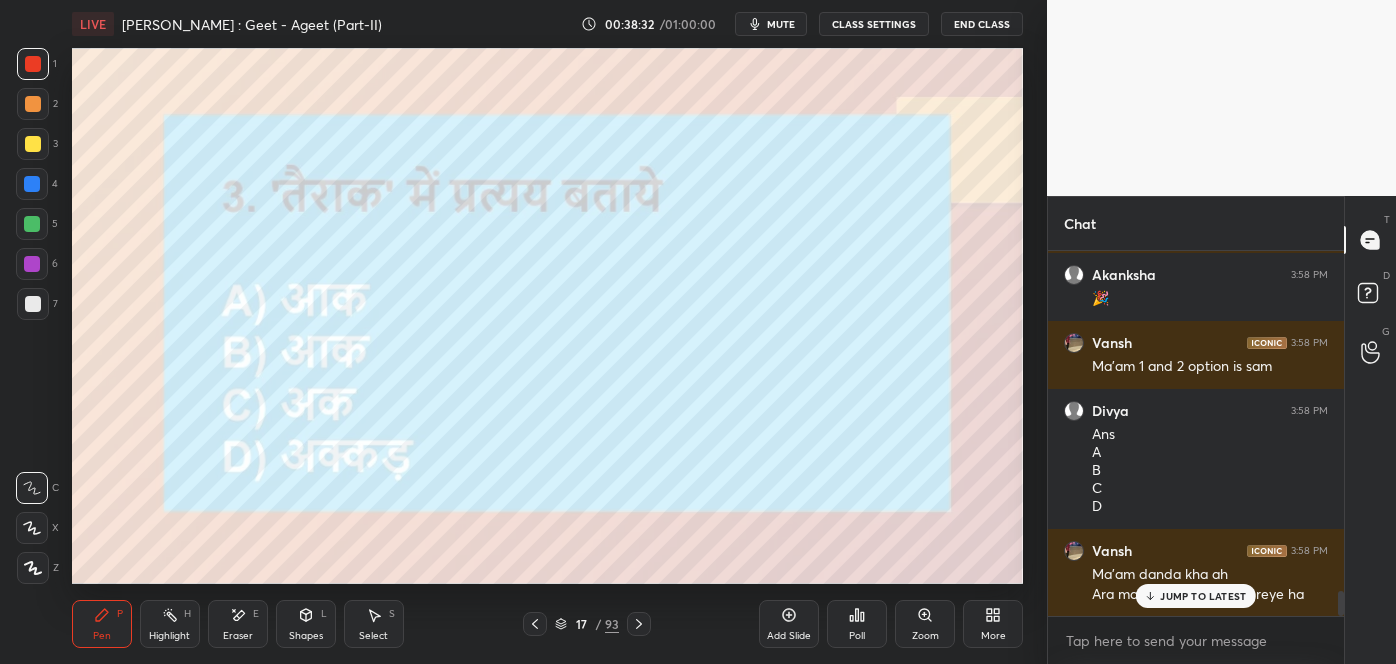 click on "JUMP TO LATEST" at bounding box center (1203, 596) 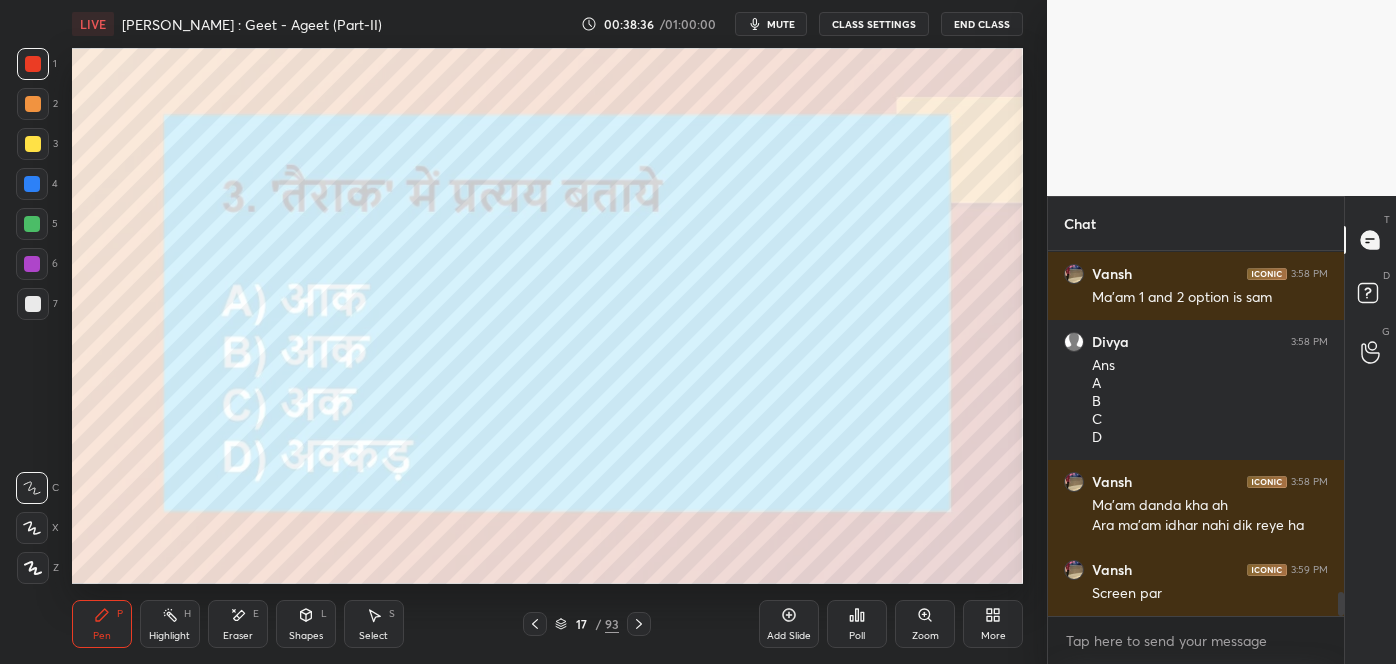 click 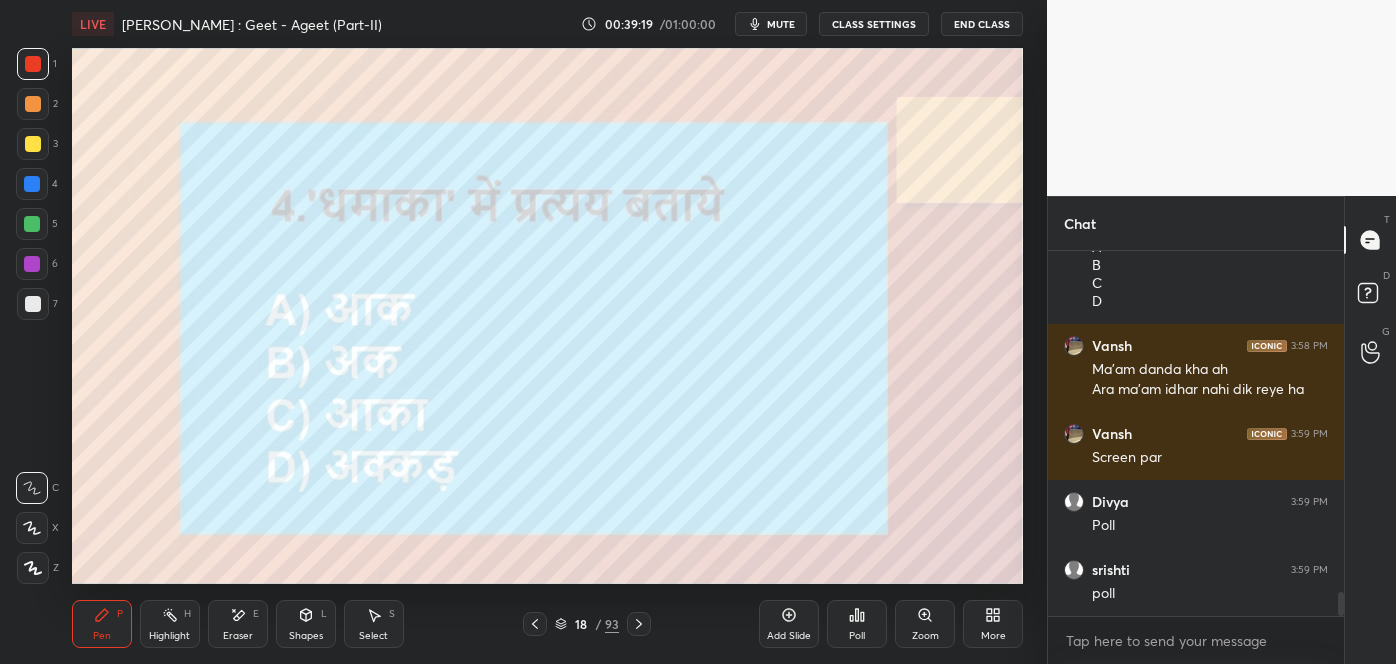 scroll, scrollTop: 5304, scrollLeft: 0, axis: vertical 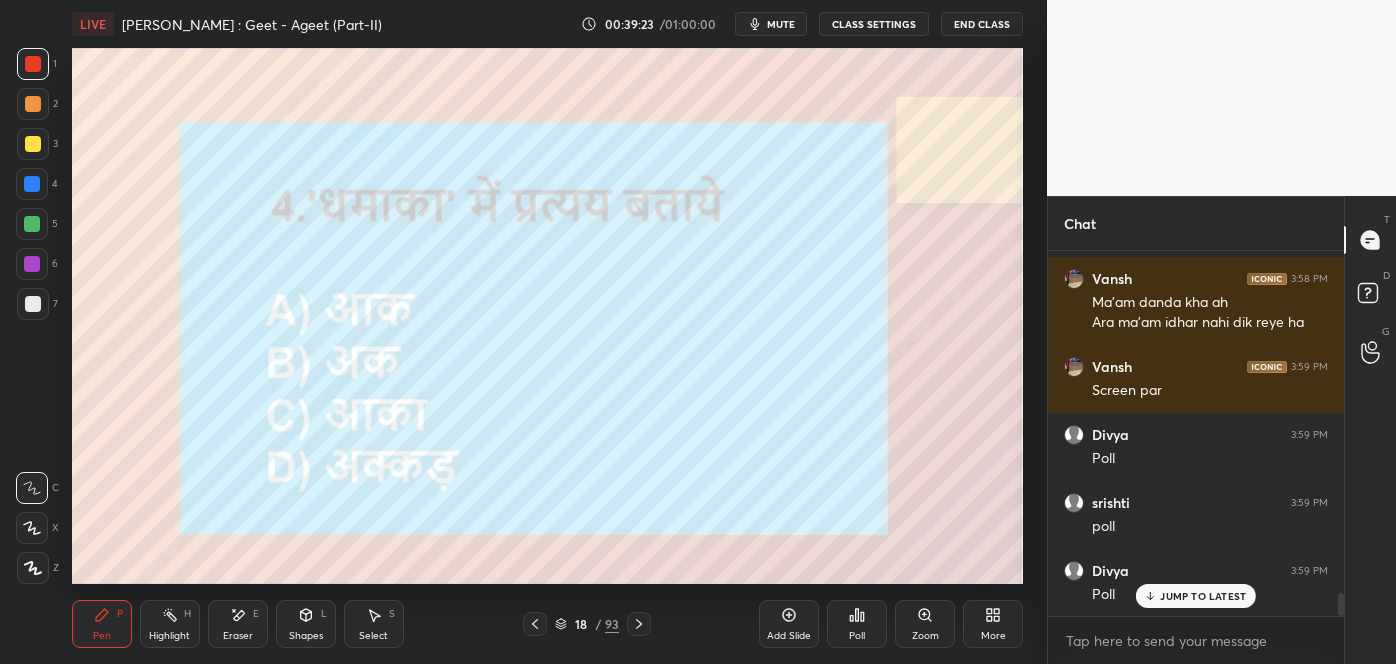 click on "Poll" at bounding box center (857, 624) 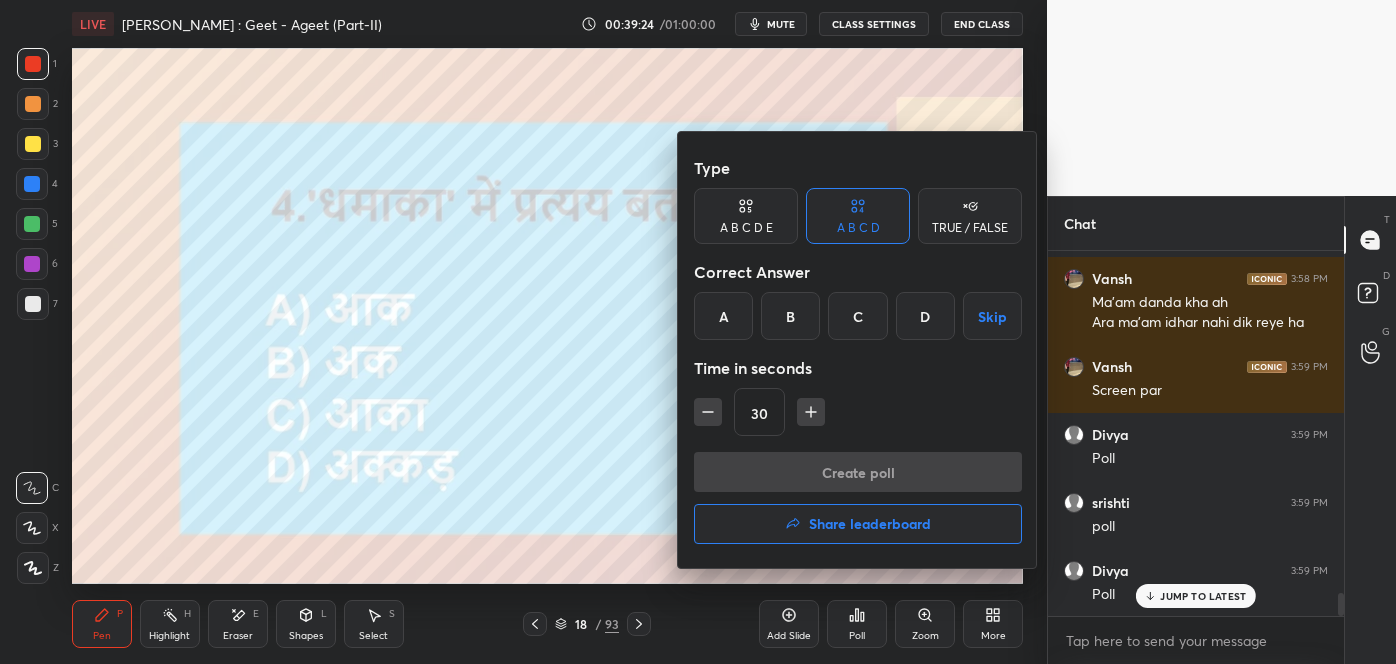 click on "C" at bounding box center (857, 316) 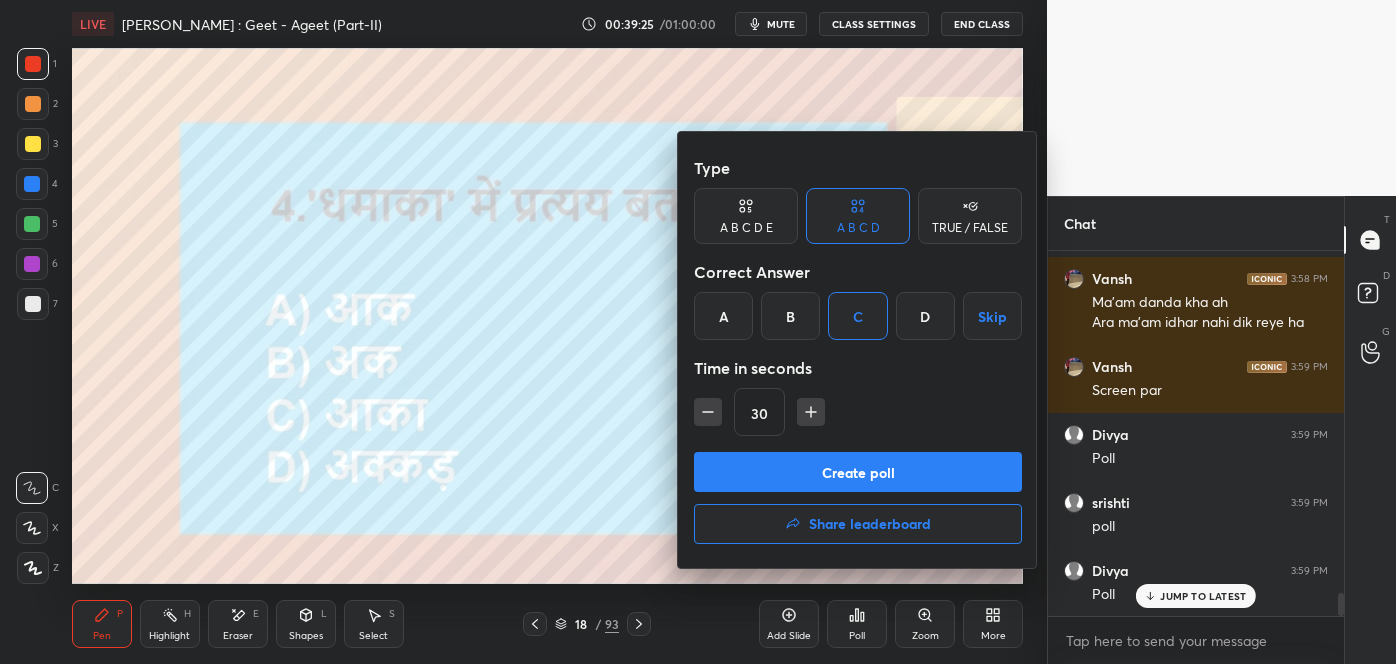 click on "Create poll" at bounding box center (858, 472) 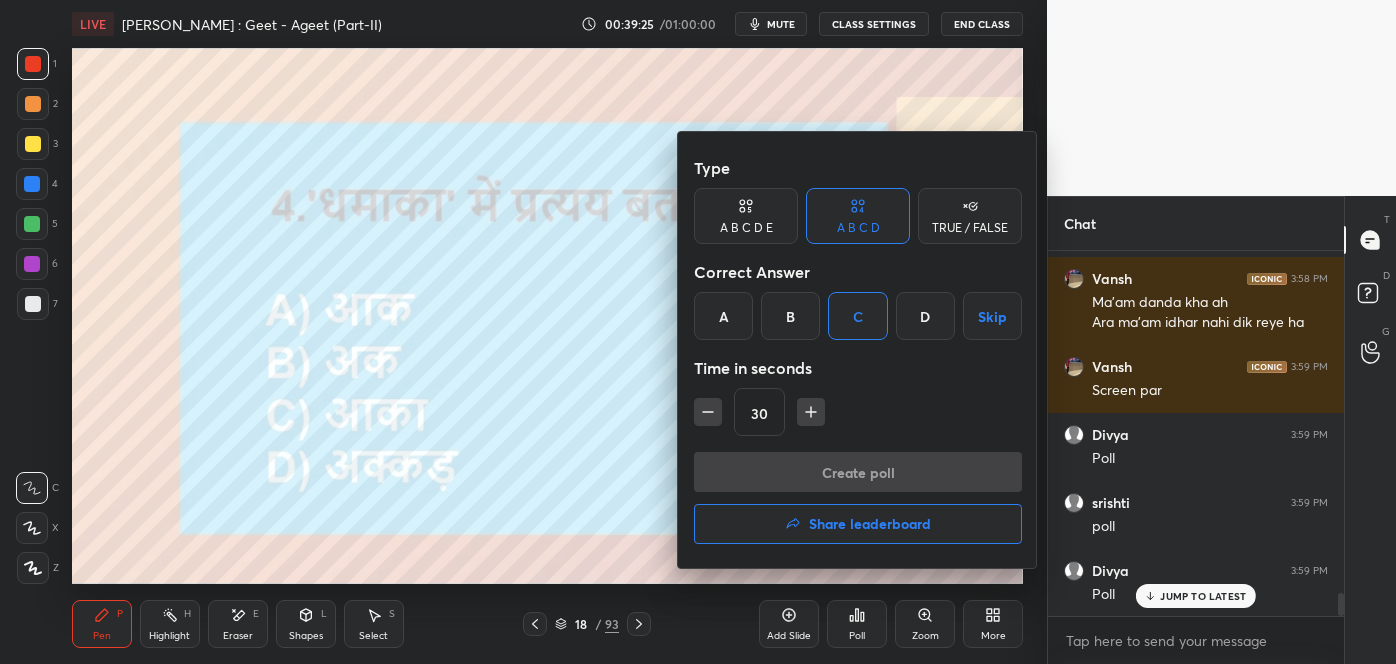 scroll, scrollTop: 326, scrollLeft: 290, axis: both 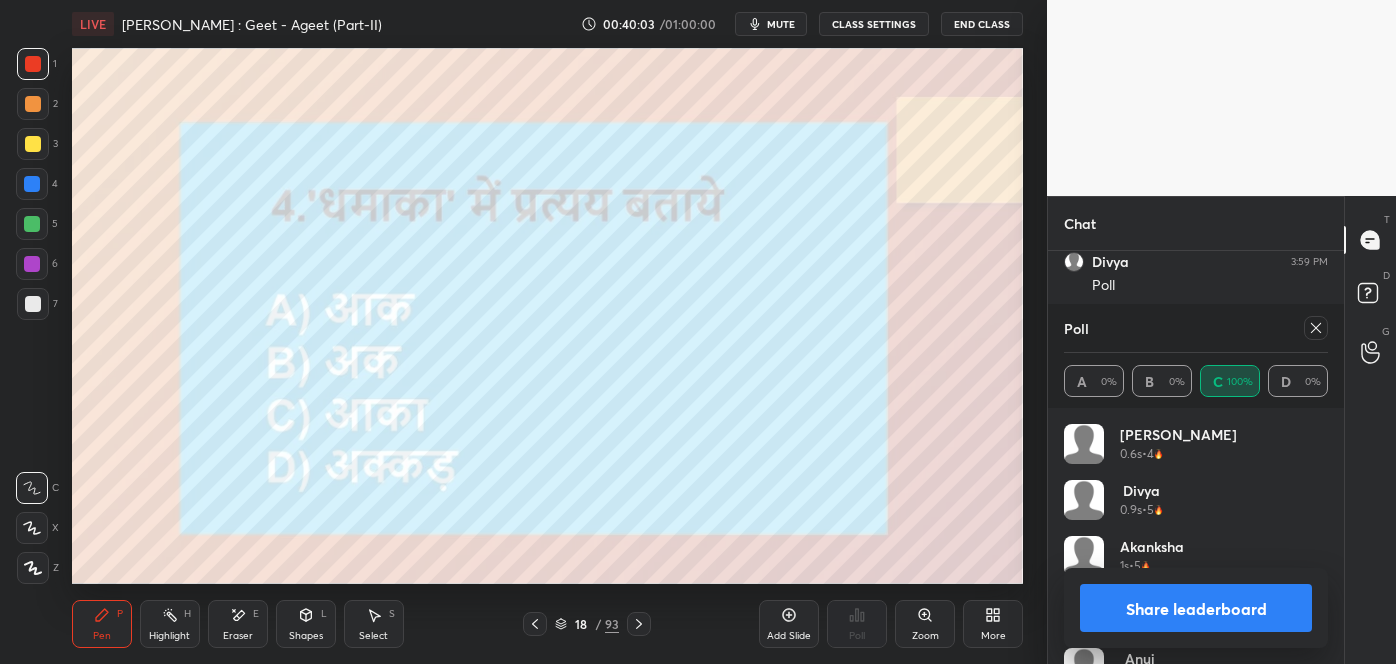 click 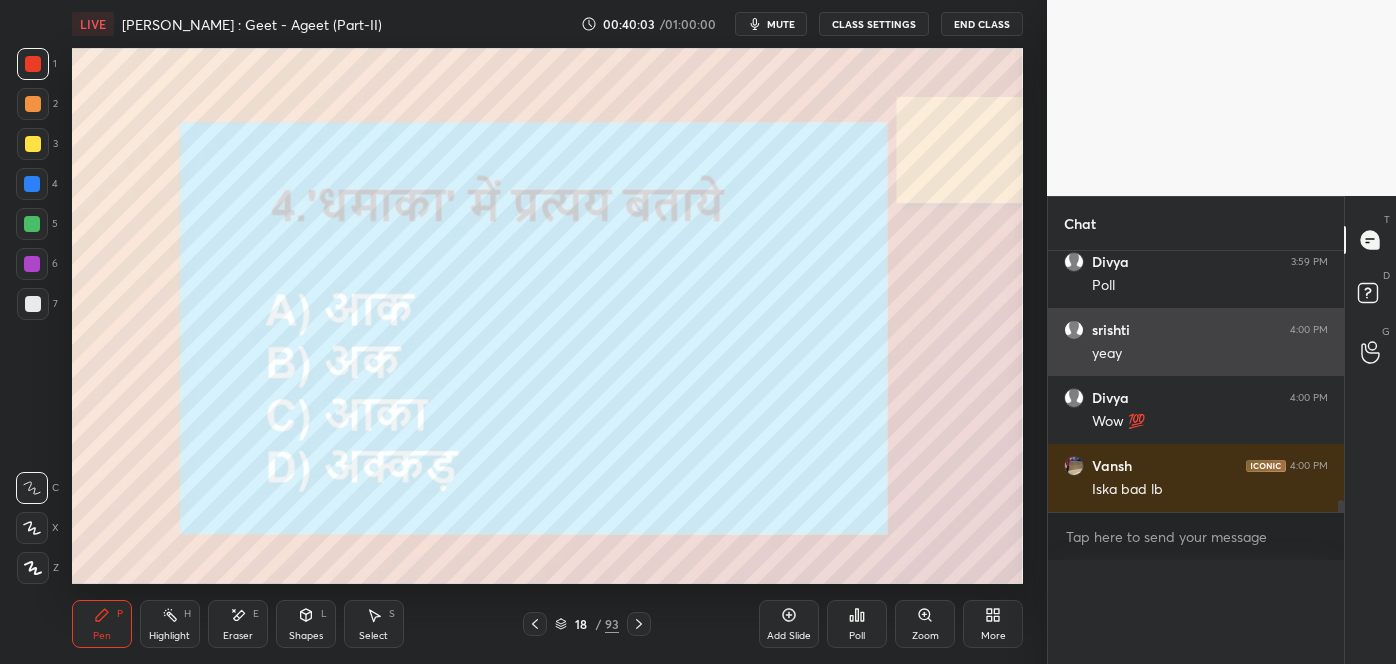 scroll, scrollTop: 104, scrollLeft: 258, axis: both 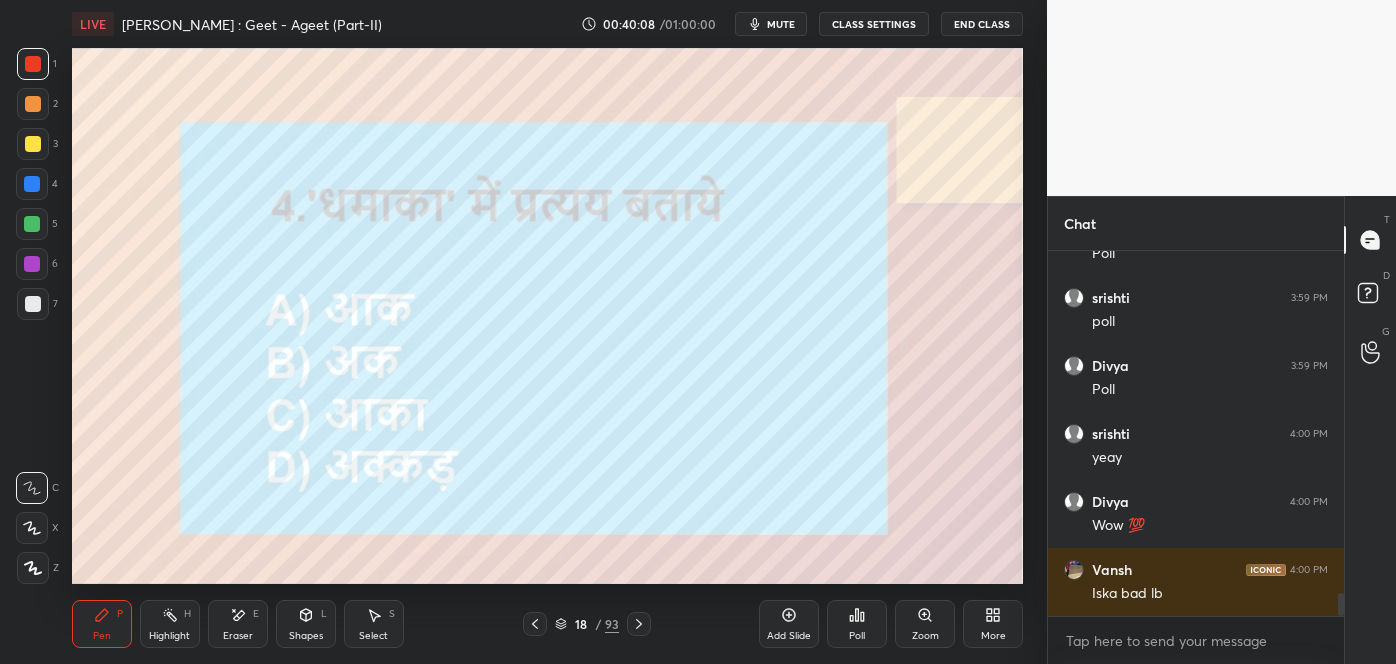 click at bounding box center (639, 624) 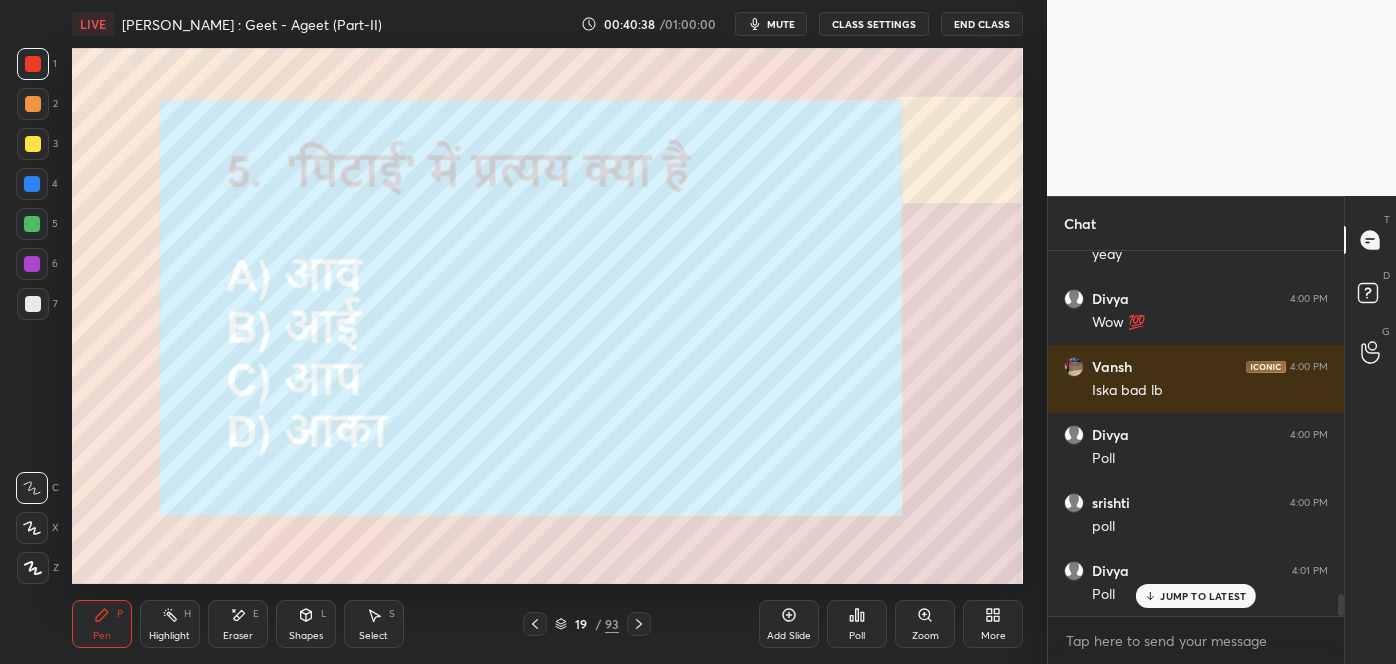 scroll, scrollTop: 5781, scrollLeft: 0, axis: vertical 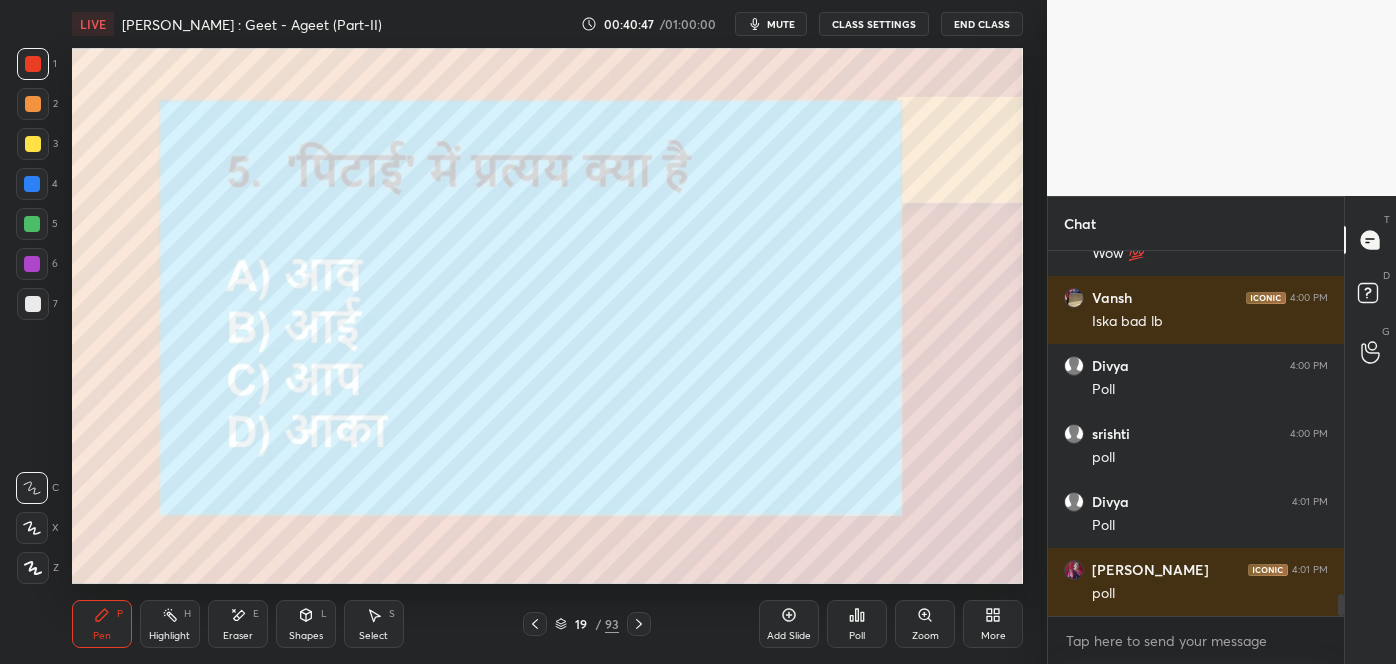 click on "Poll" at bounding box center (857, 624) 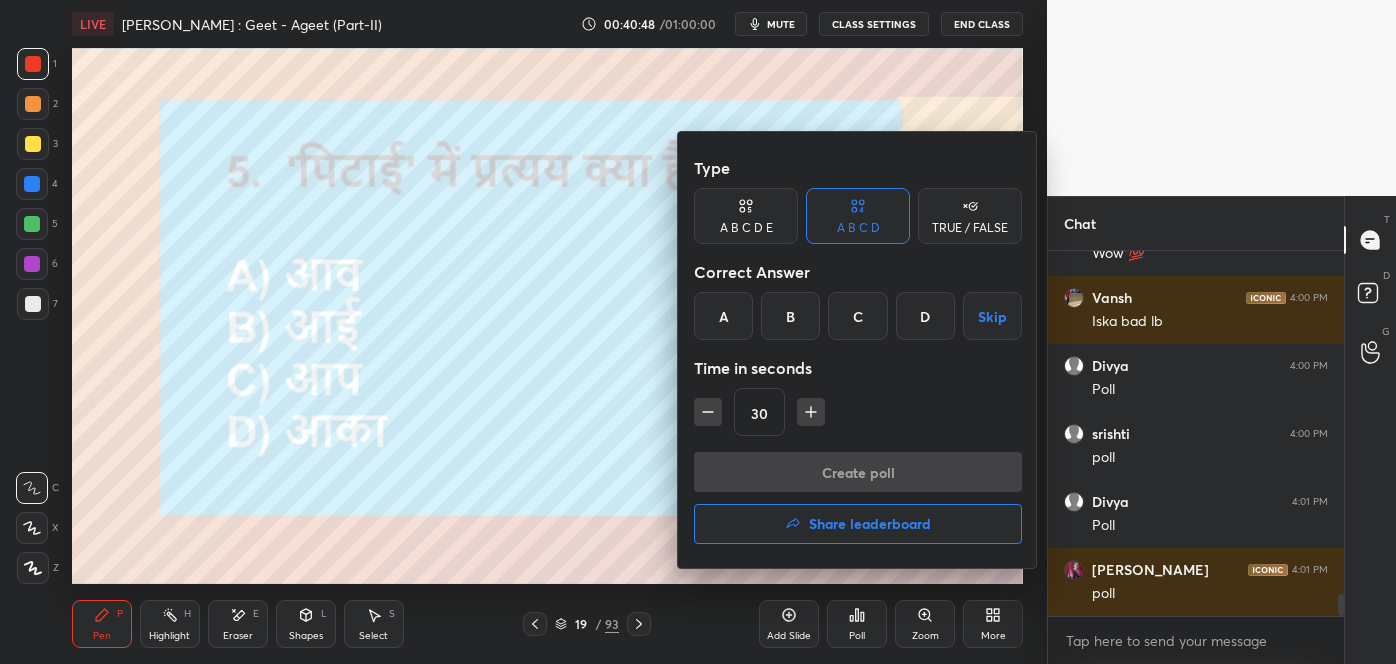 click on "B" at bounding box center (790, 316) 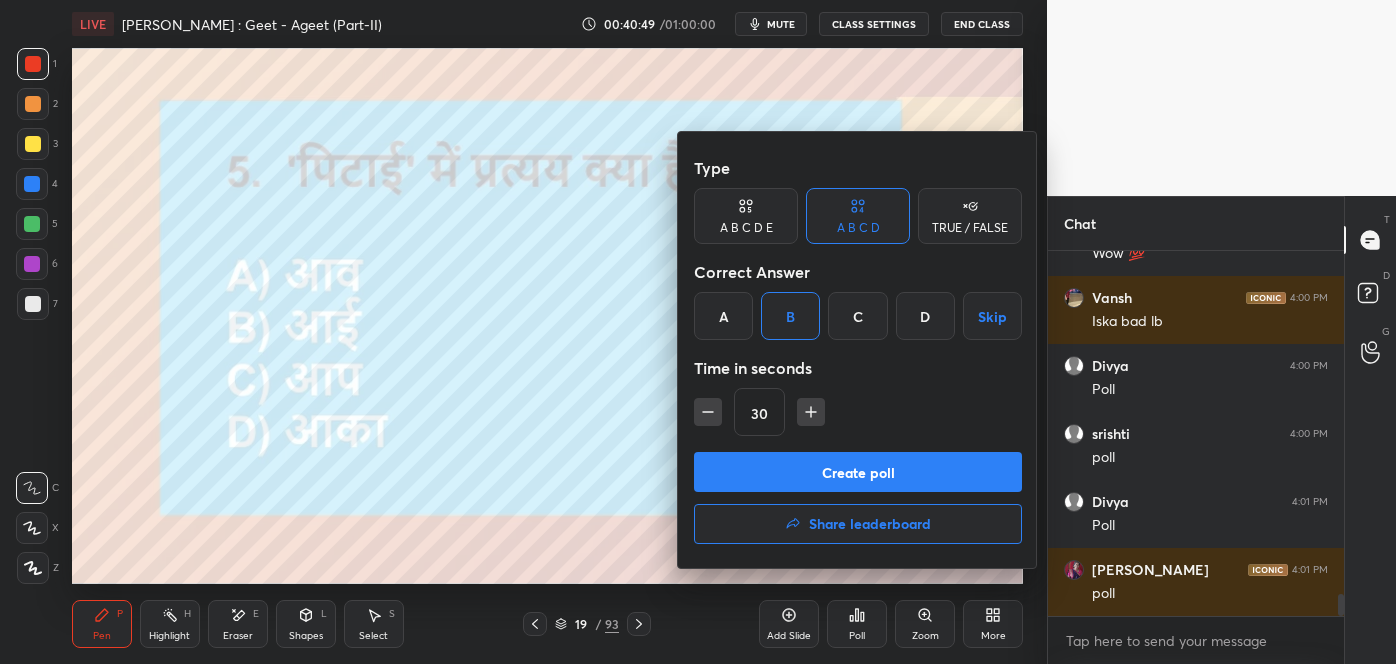 click on "Create poll" at bounding box center [858, 472] 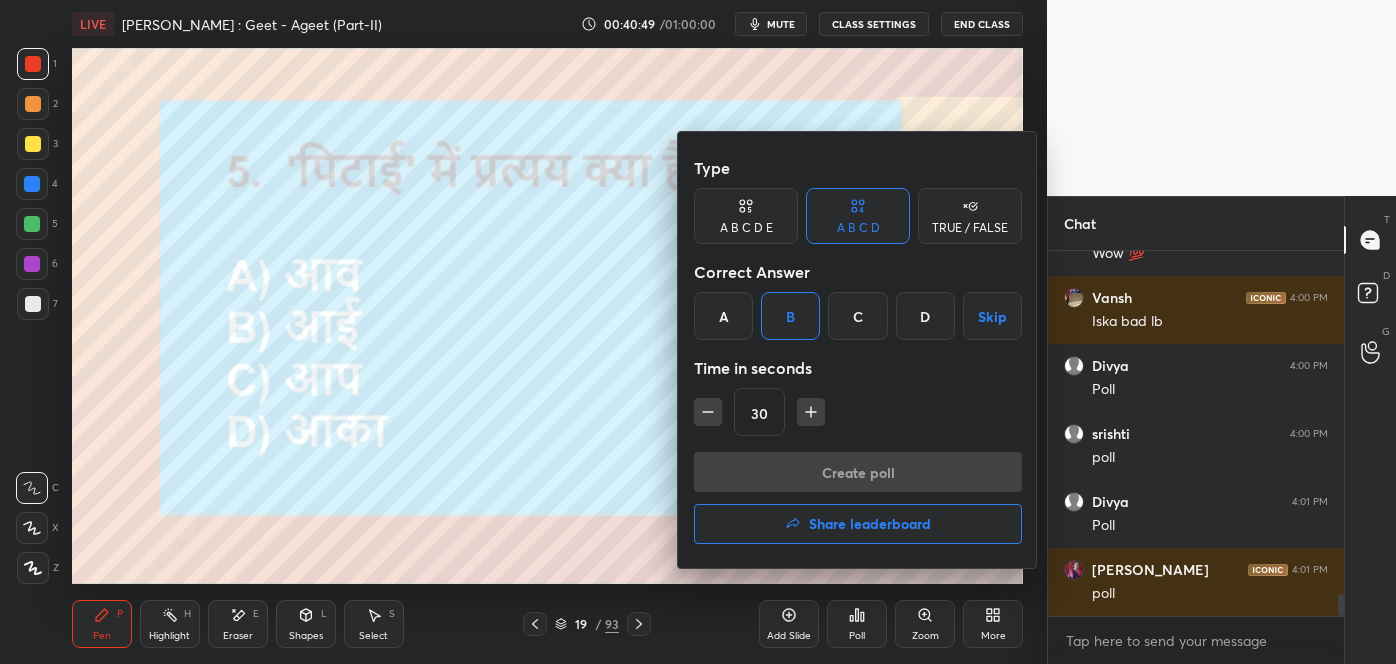 scroll, scrollTop: 292, scrollLeft: 290, axis: both 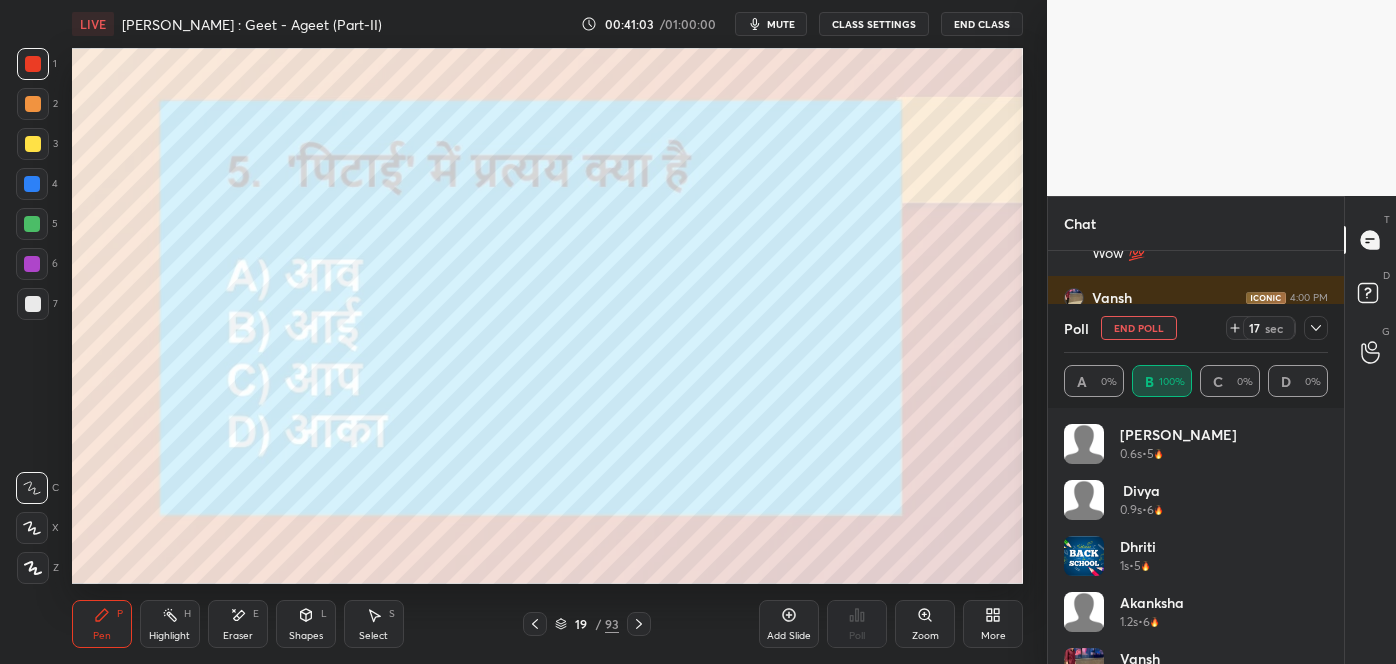 click 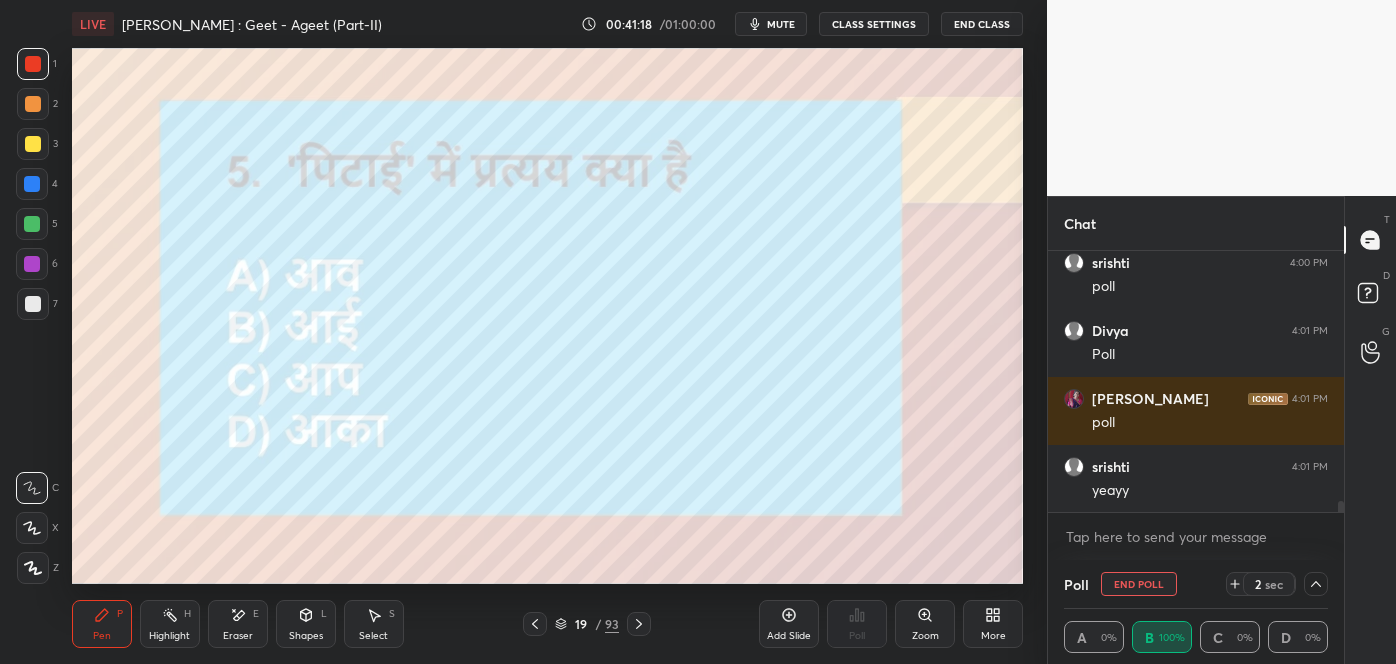 scroll, scrollTop: 6020, scrollLeft: 0, axis: vertical 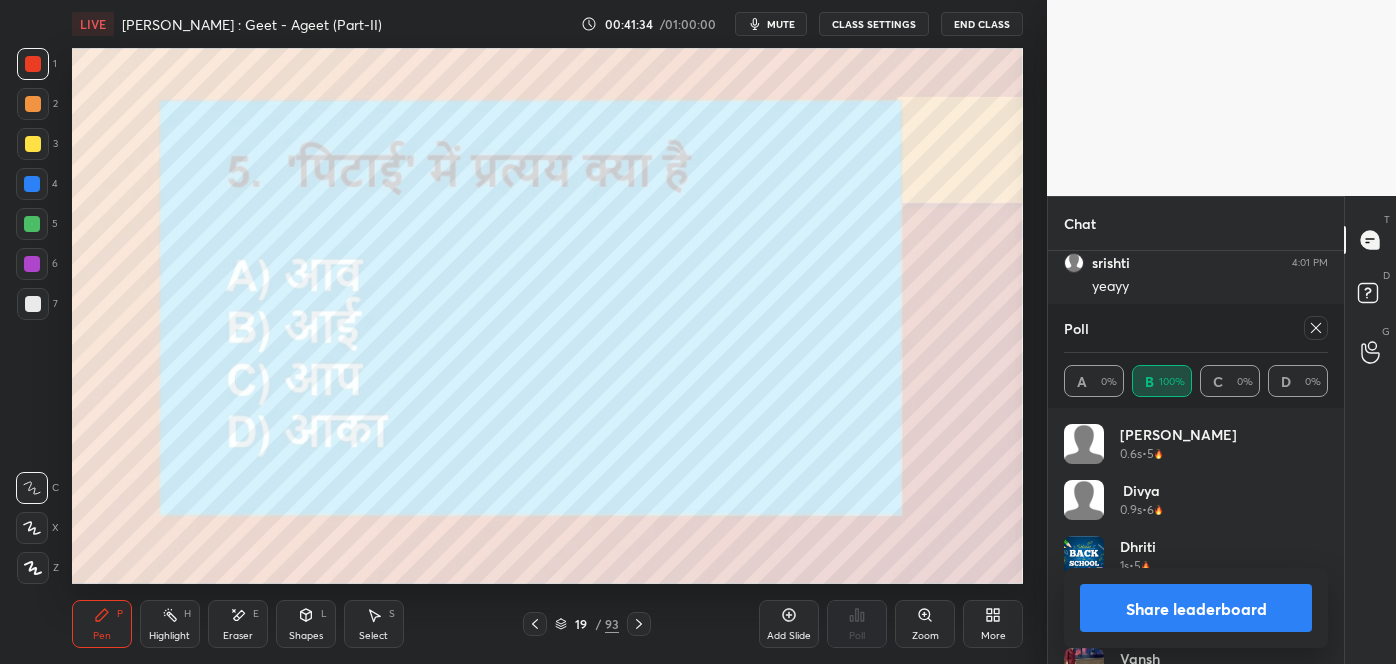 click at bounding box center (1316, 328) 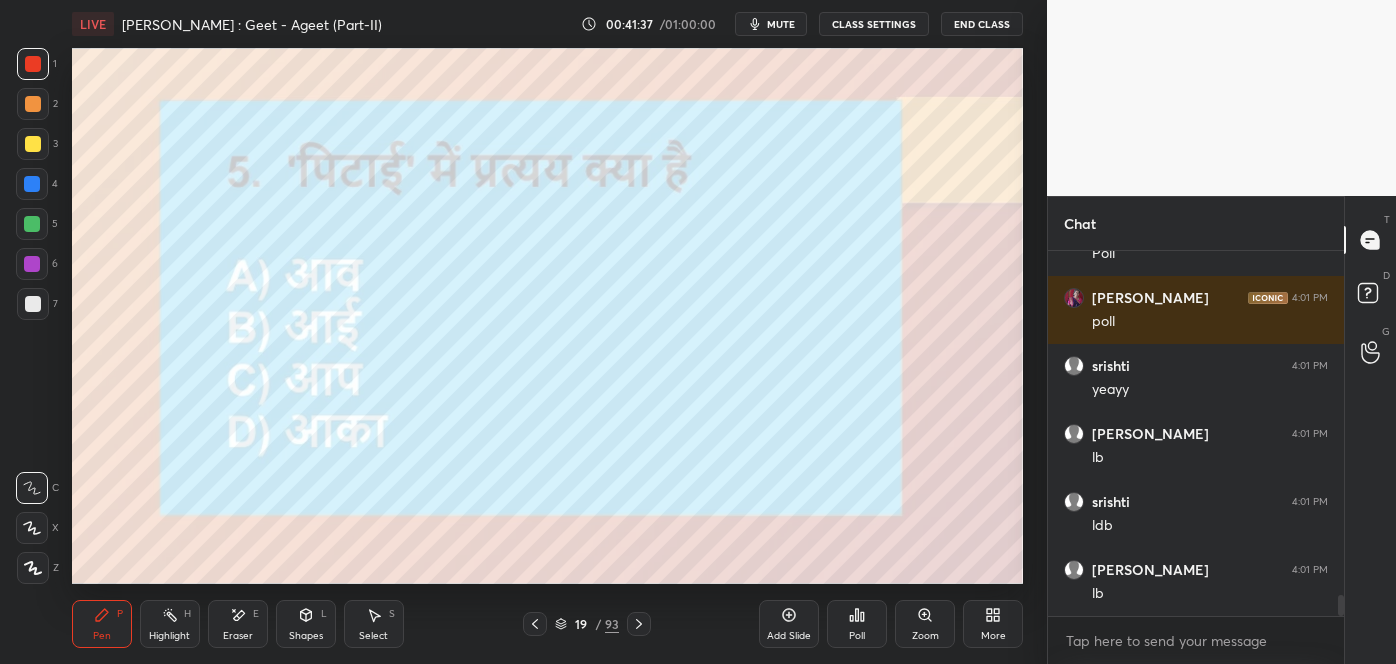 click on "Poll" at bounding box center [857, 636] 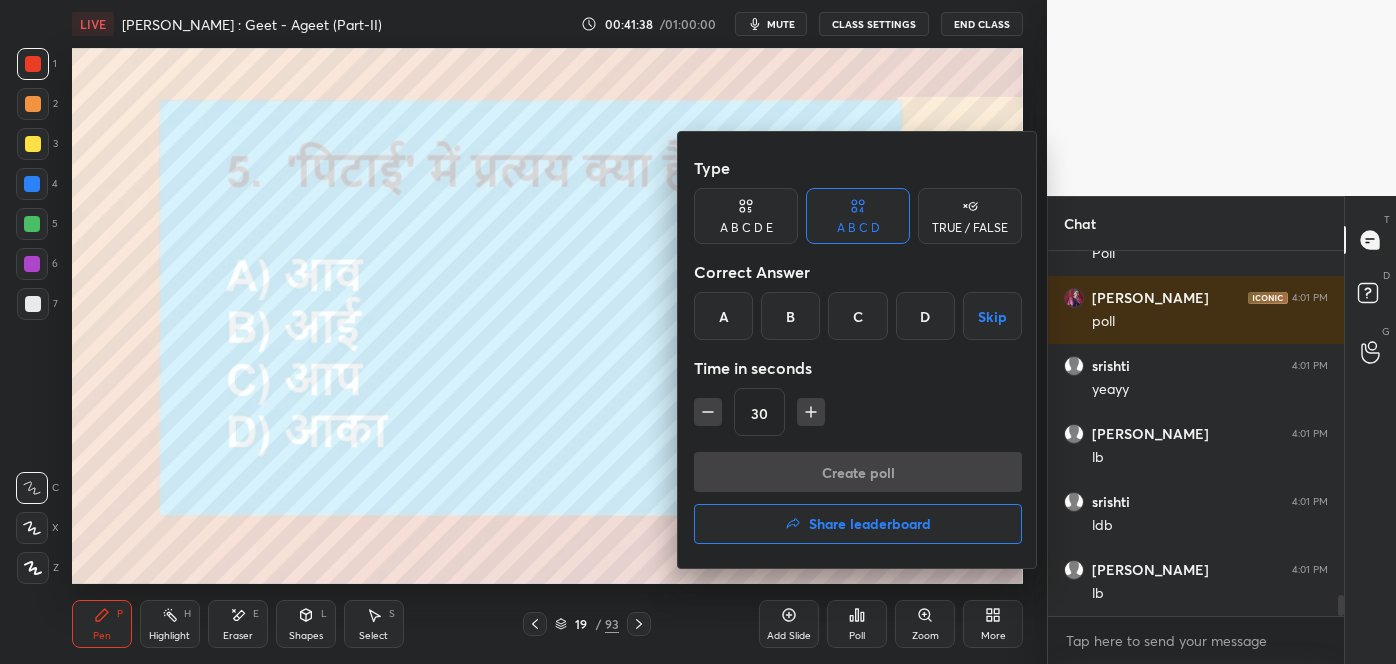 click on "Share leaderboard" at bounding box center (858, 524) 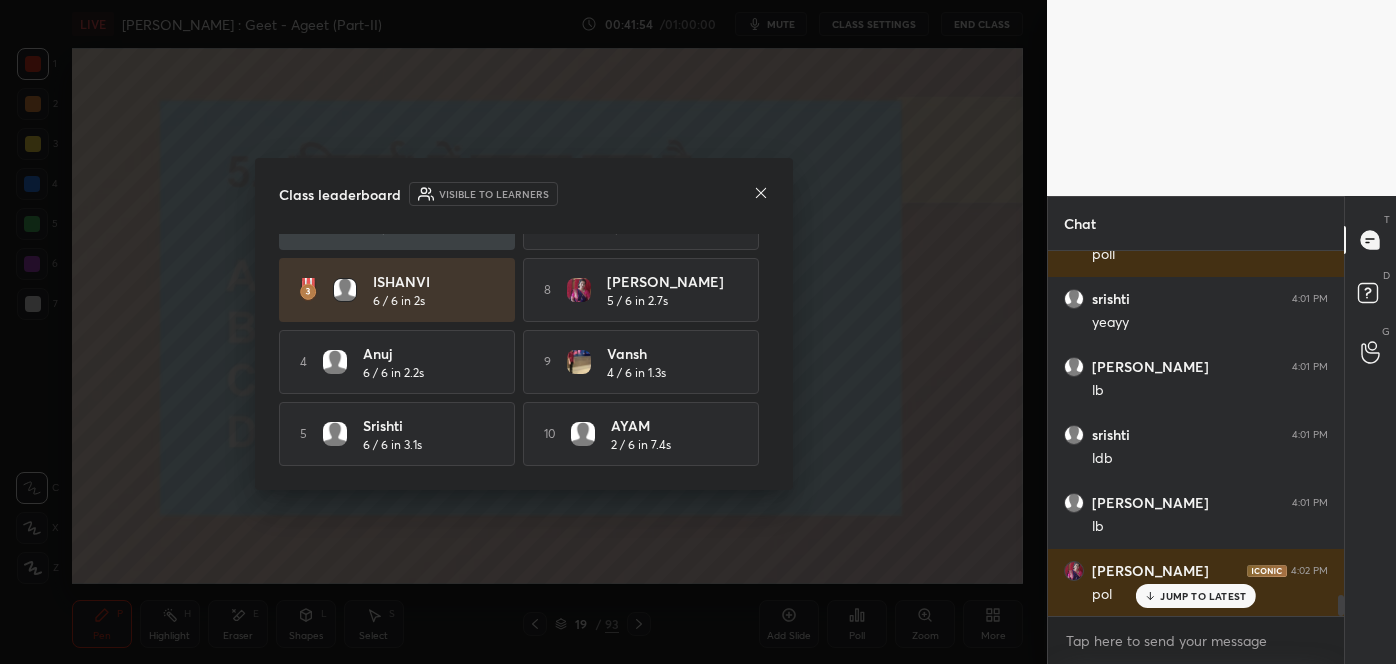 click 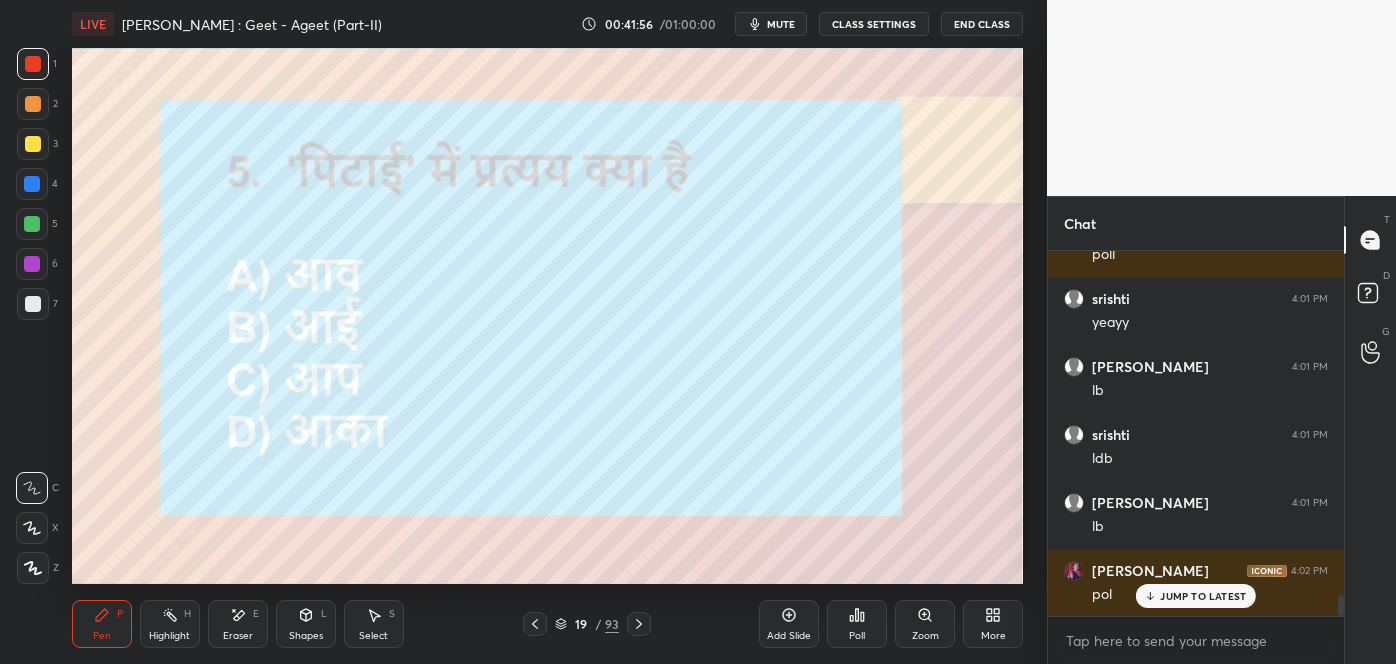 click on "JUMP TO LATEST" at bounding box center (1203, 596) 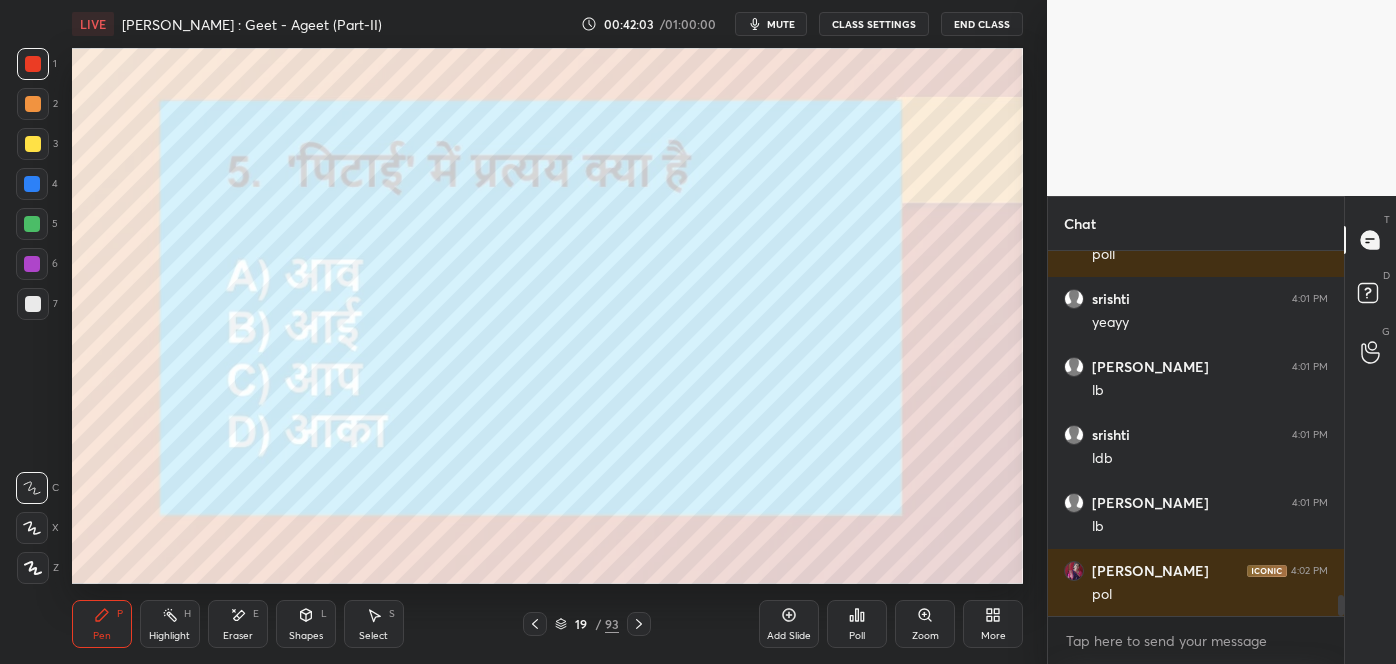 click 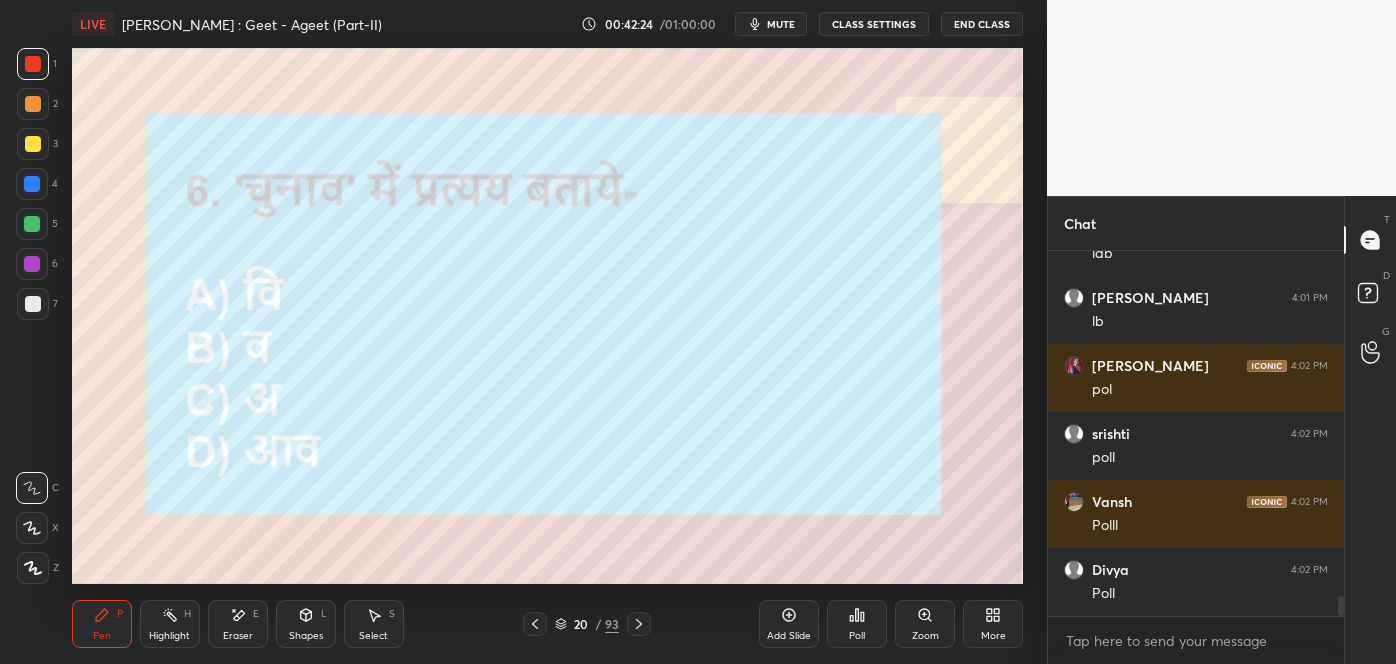 scroll, scrollTop: 6392, scrollLeft: 0, axis: vertical 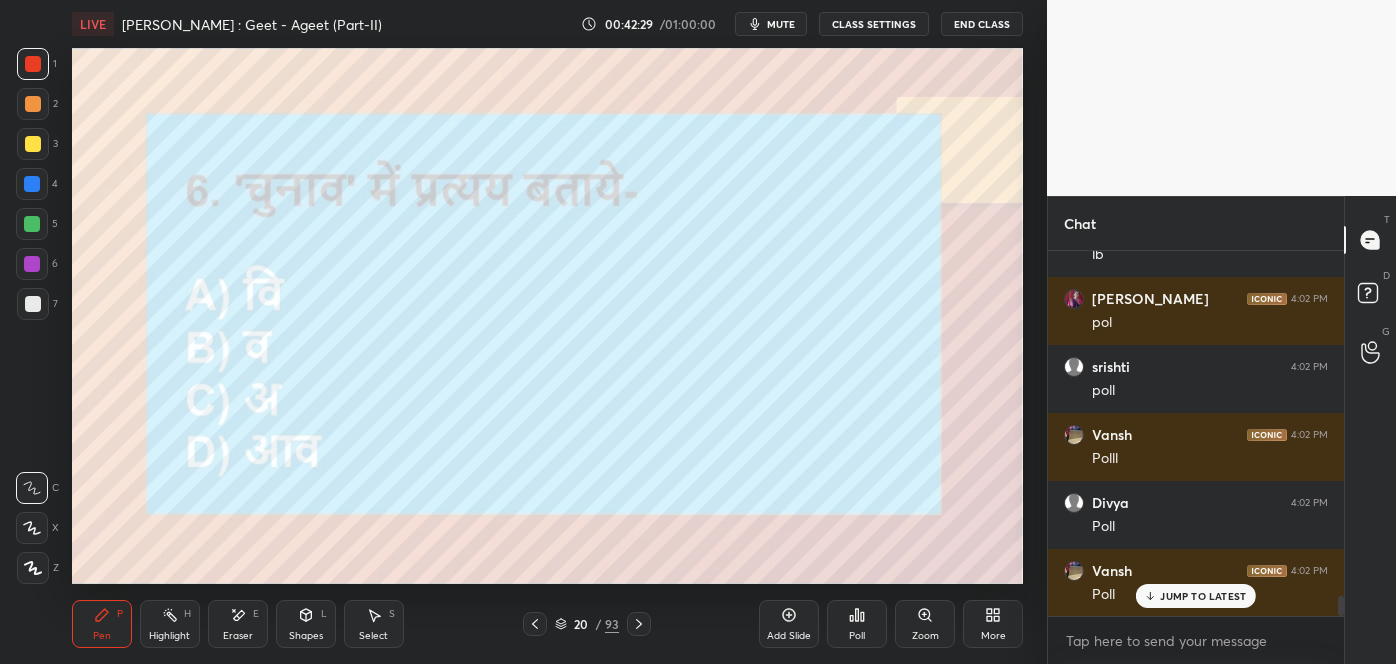 click 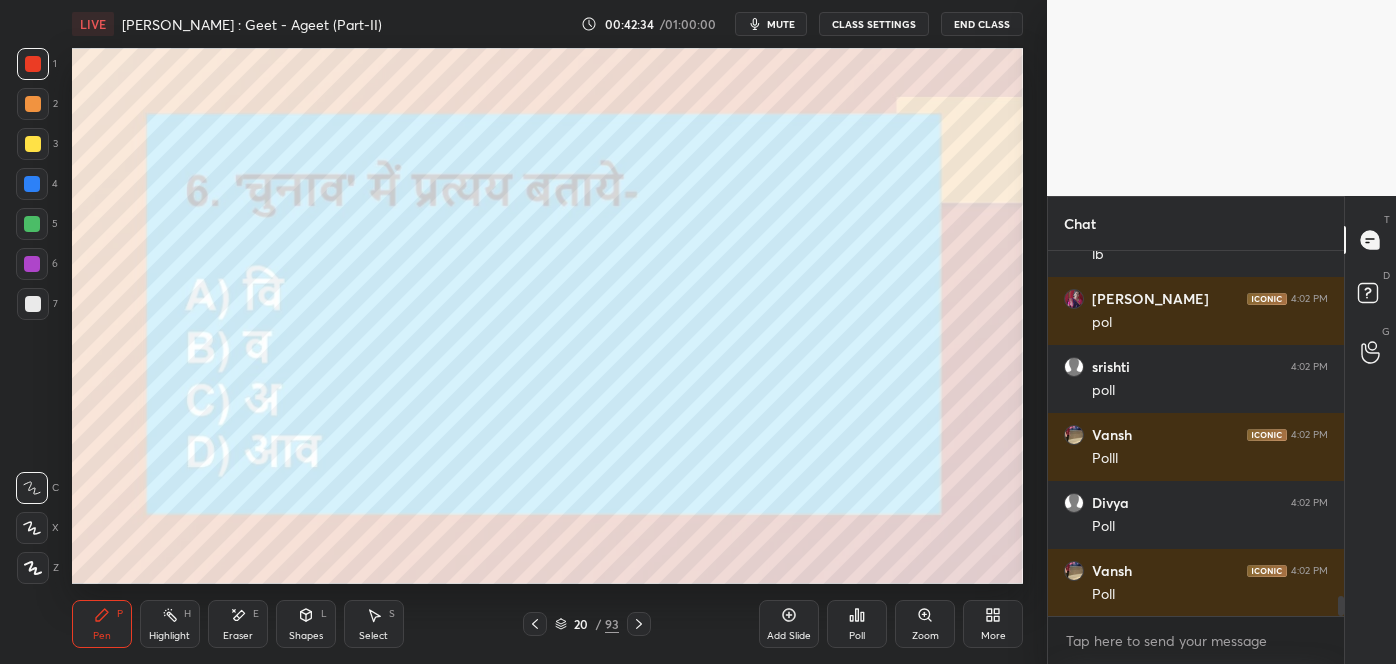 click on "Eraser E" at bounding box center [238, 624] 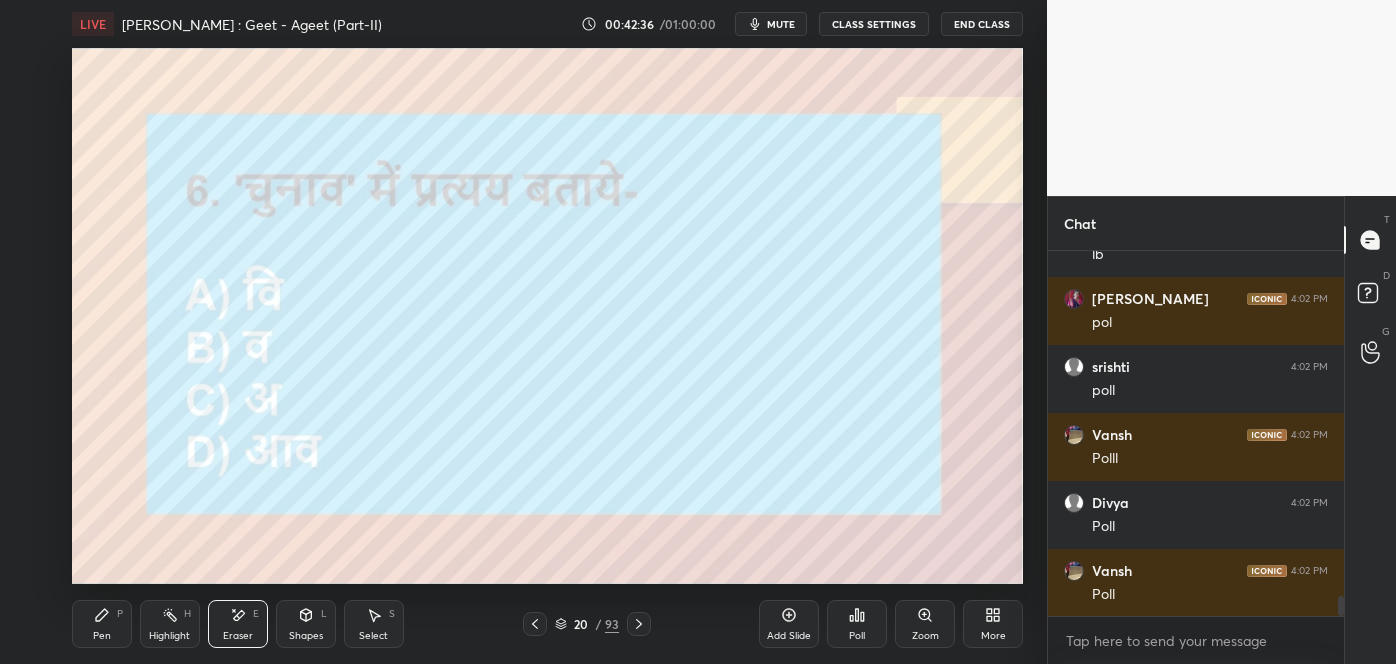 click on "Pen P" at bounding box center [102, 624] 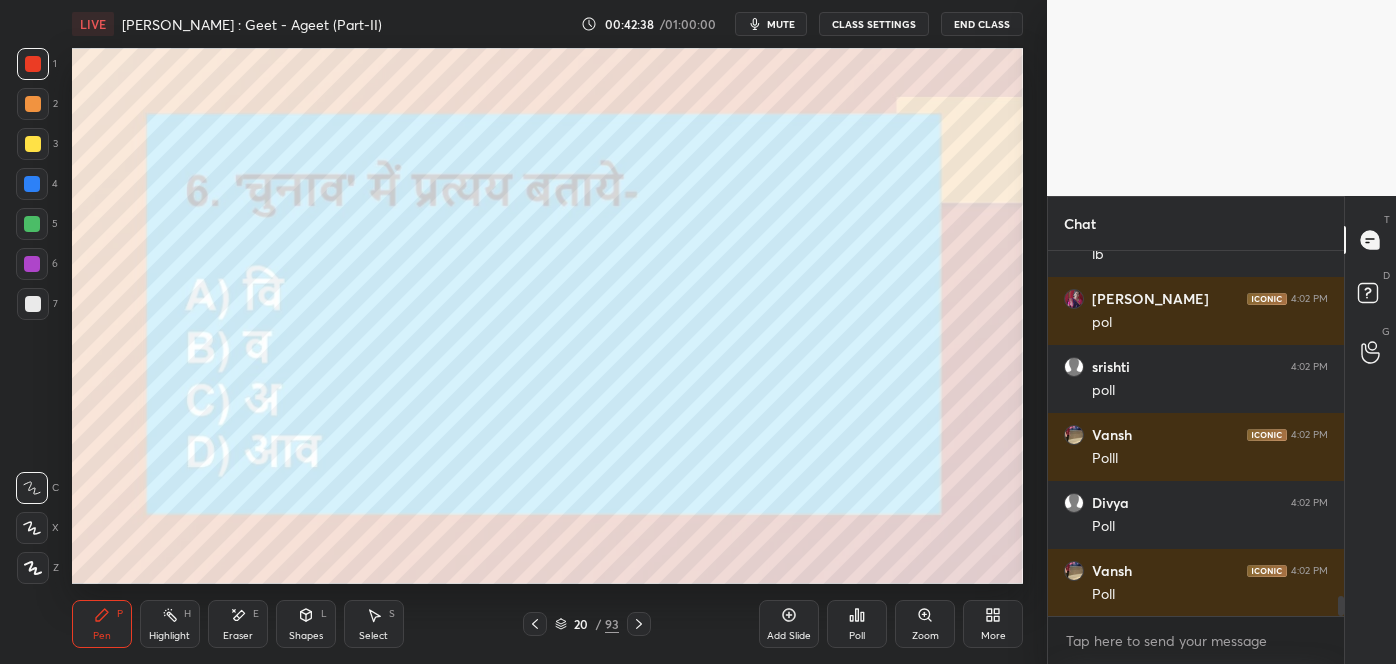 click on "Poll" at bounding box center [857, 624] 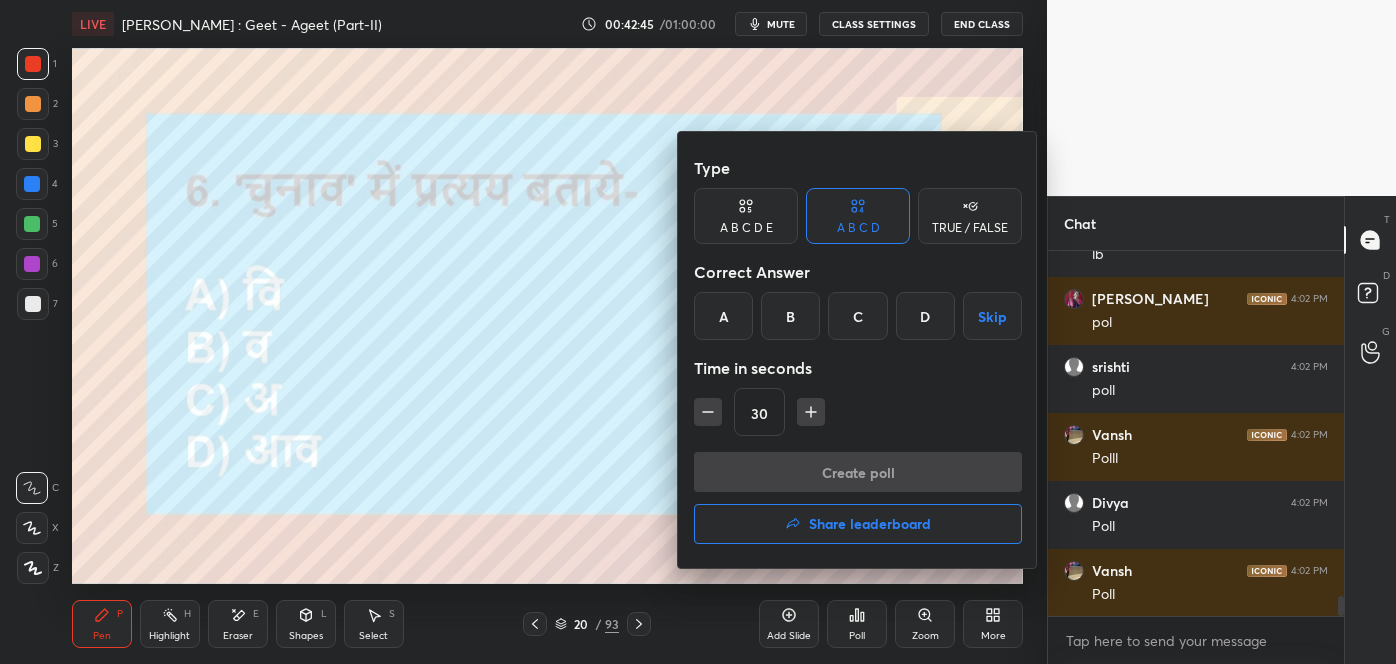 click on "D" at bounding box center (925, 316) 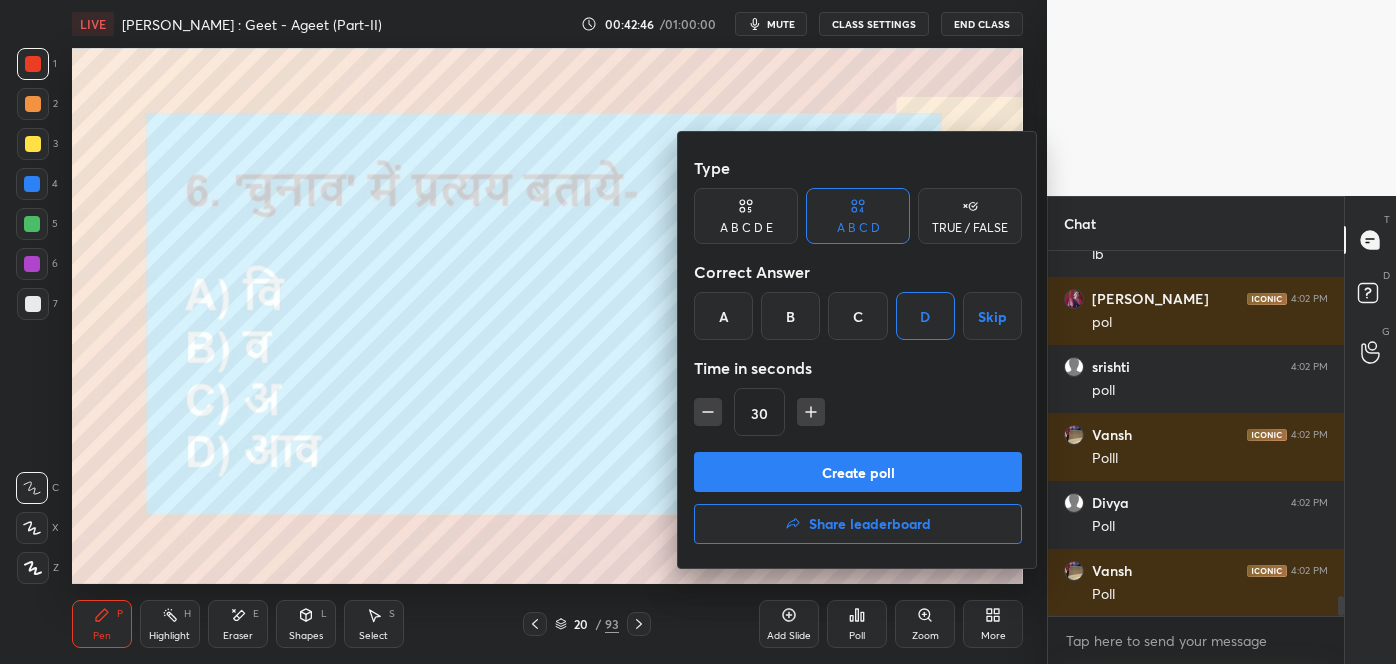 click on "Create poll" at bounding box center [858, 472] 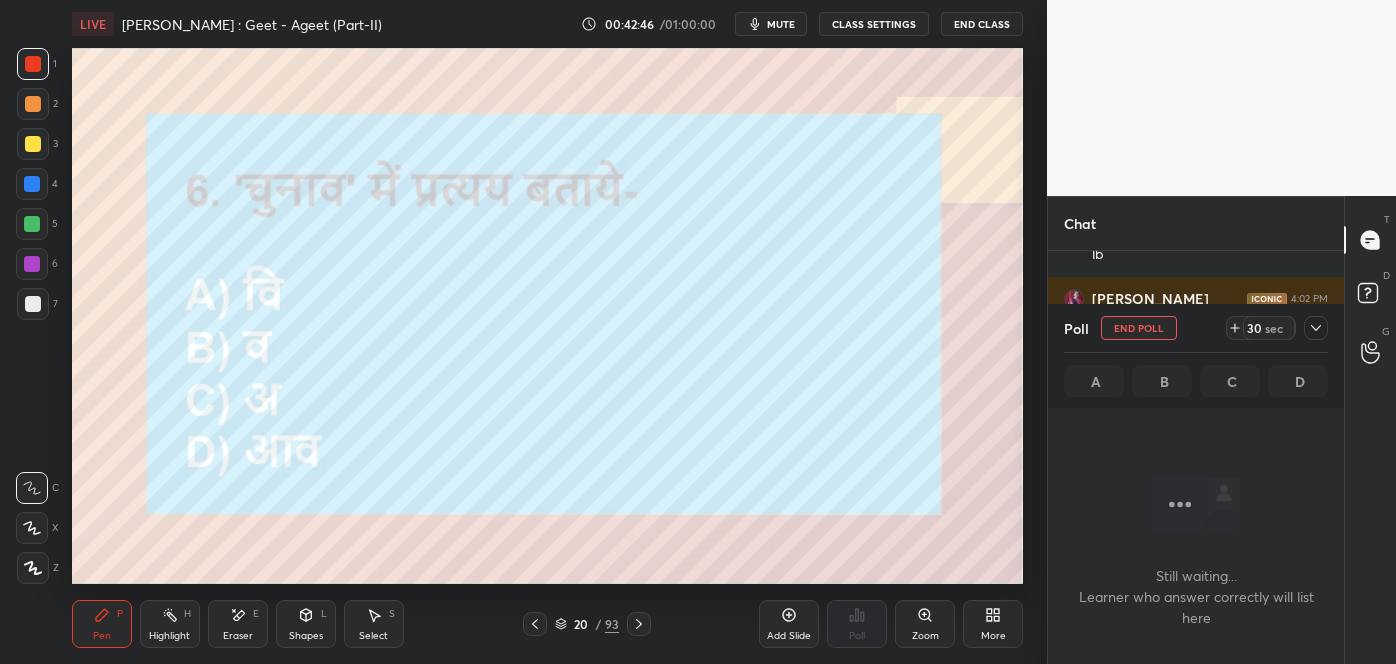 scroll, scrollTop: 338, scrollLeft: 290, axis: both 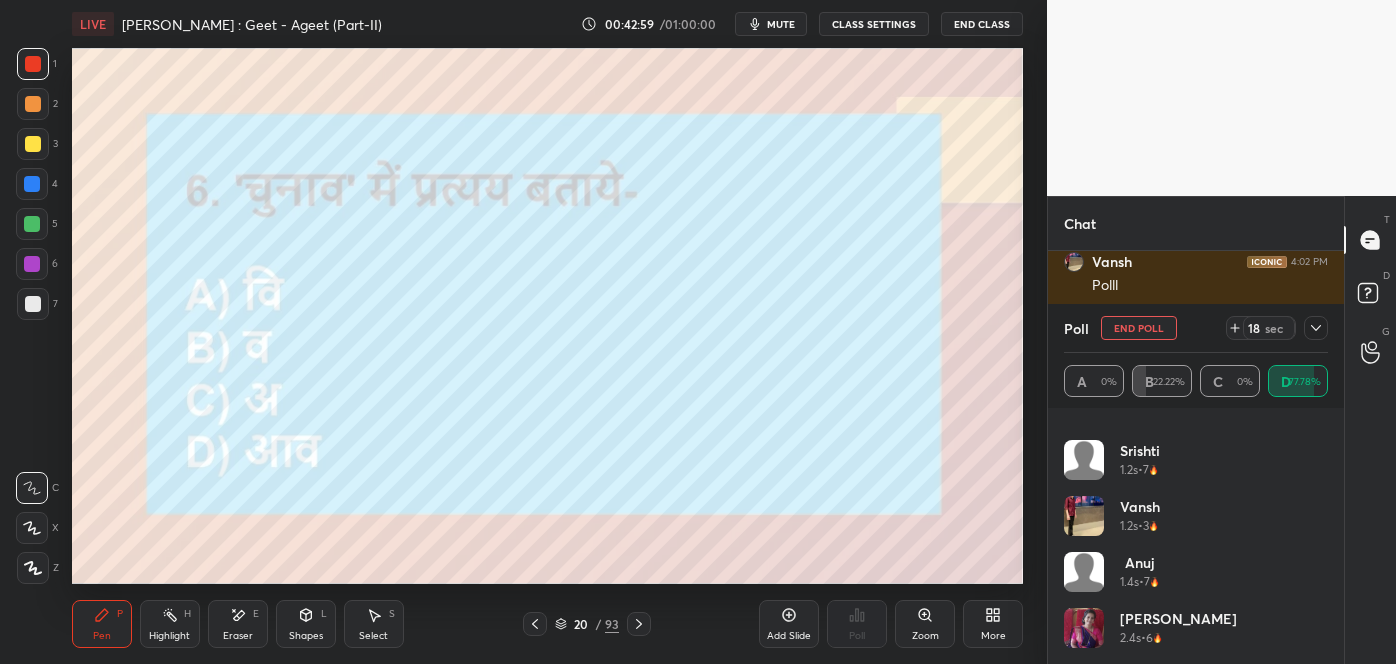 click 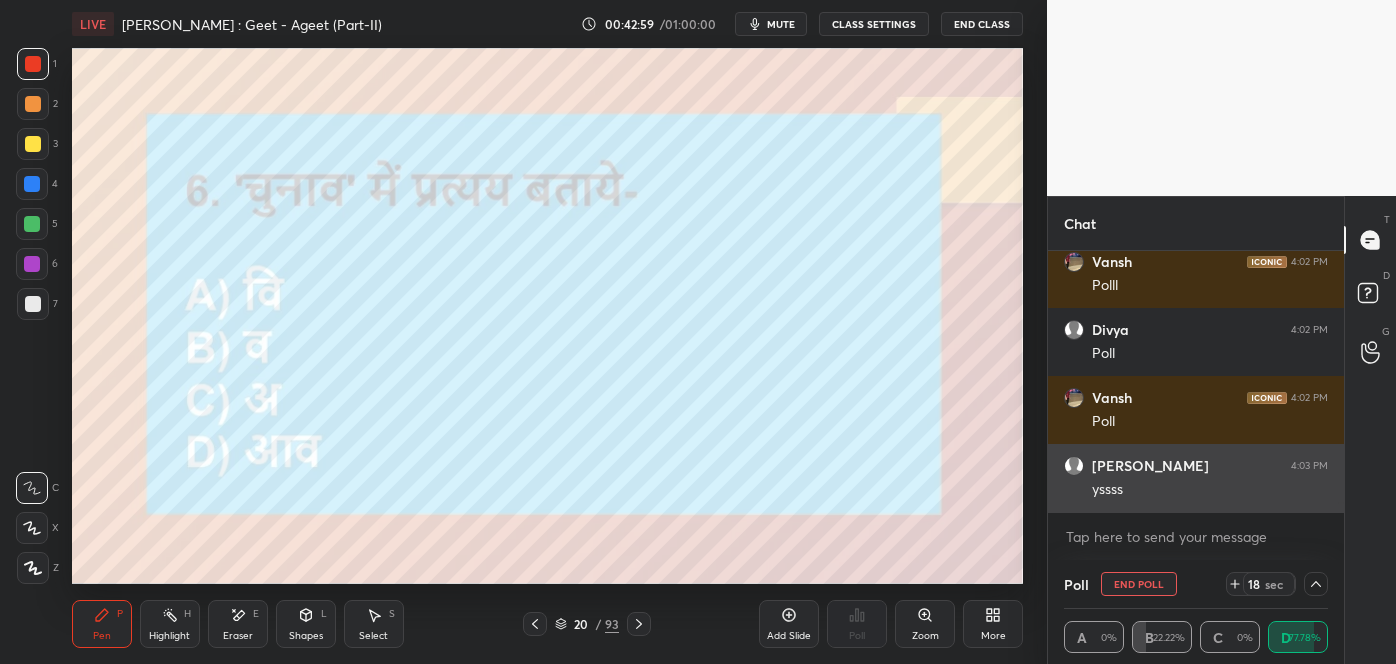 scroll, scrollTop: 0, scrollLeft: 0, axis: both 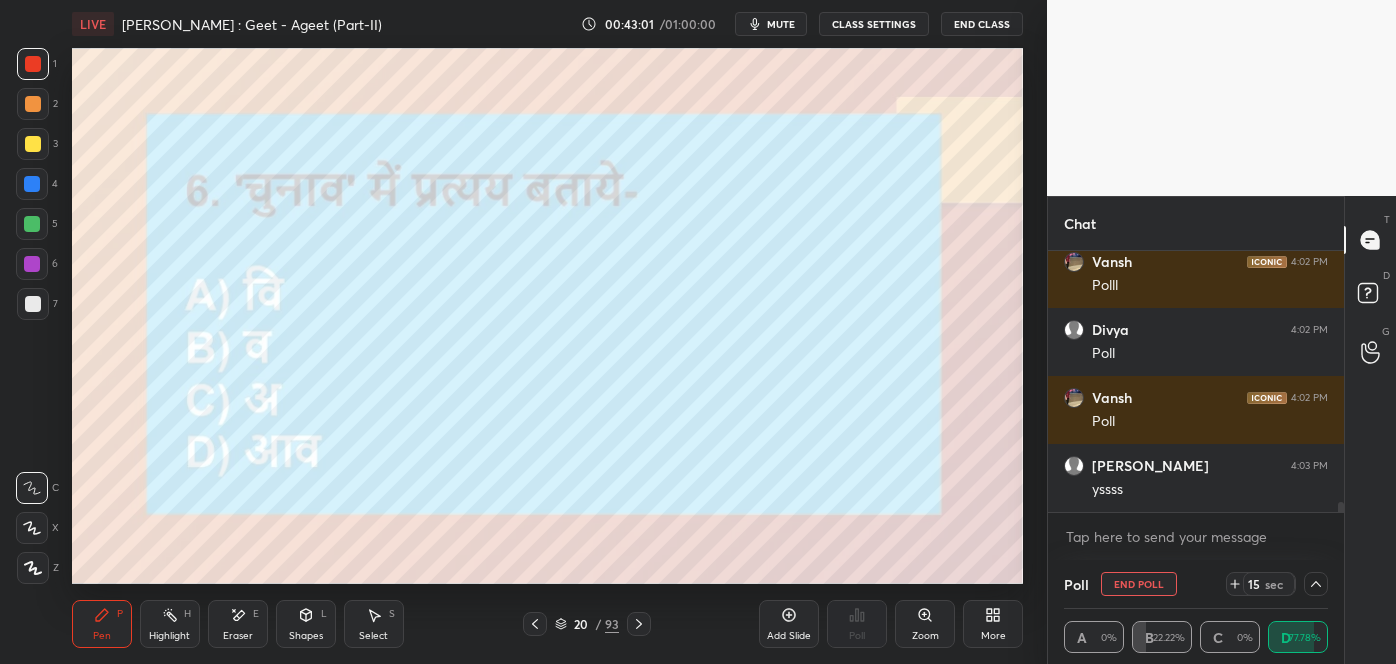 click 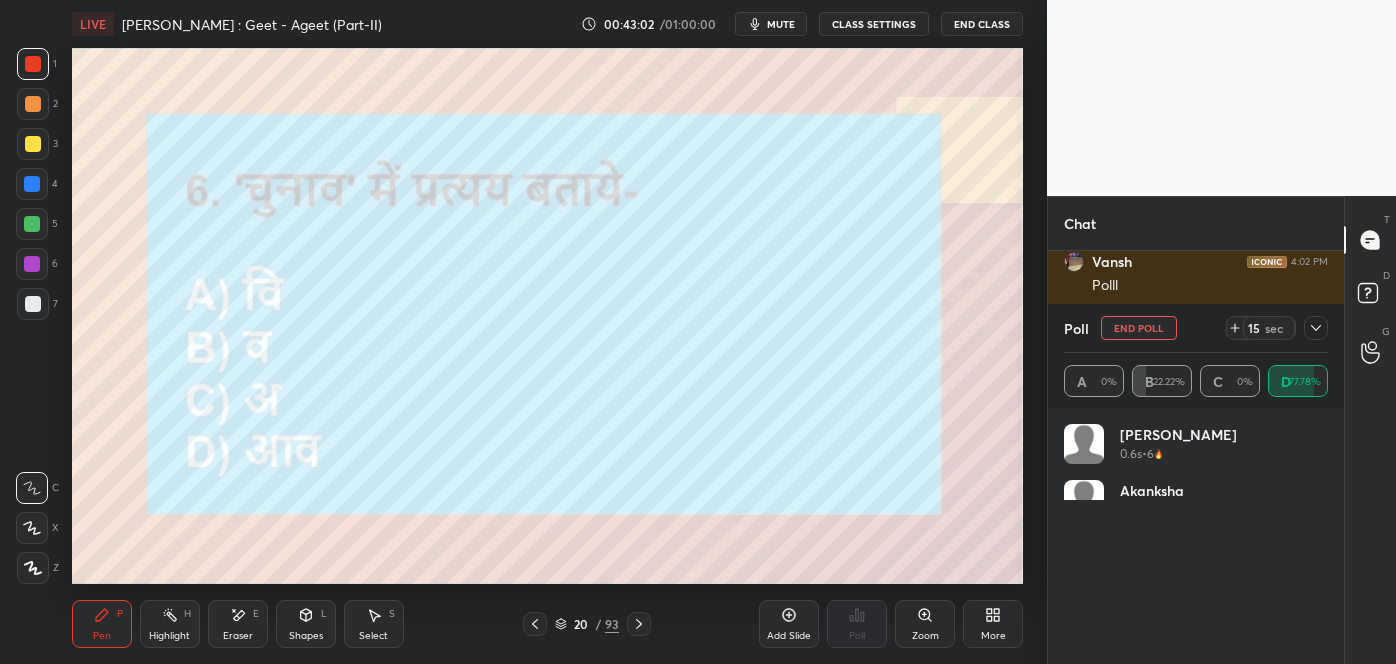 scroll, scrollTop: 0, scrollLeft: 0, axis: both 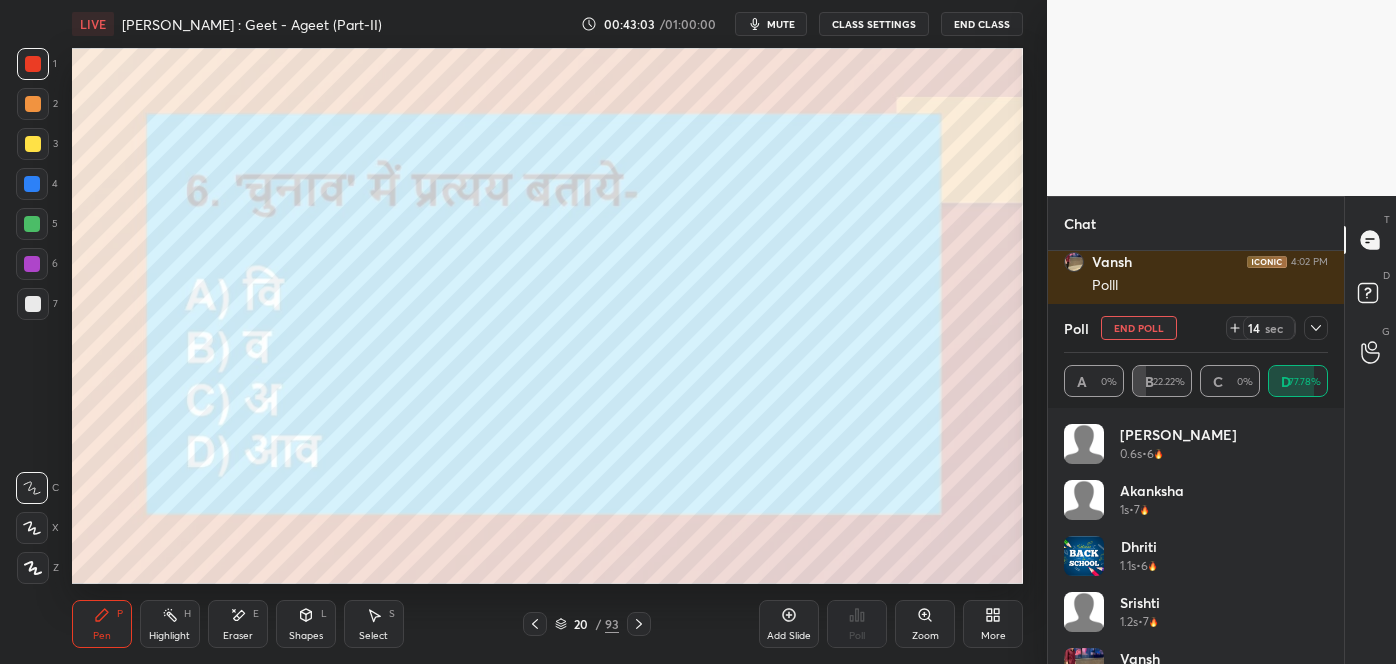 click 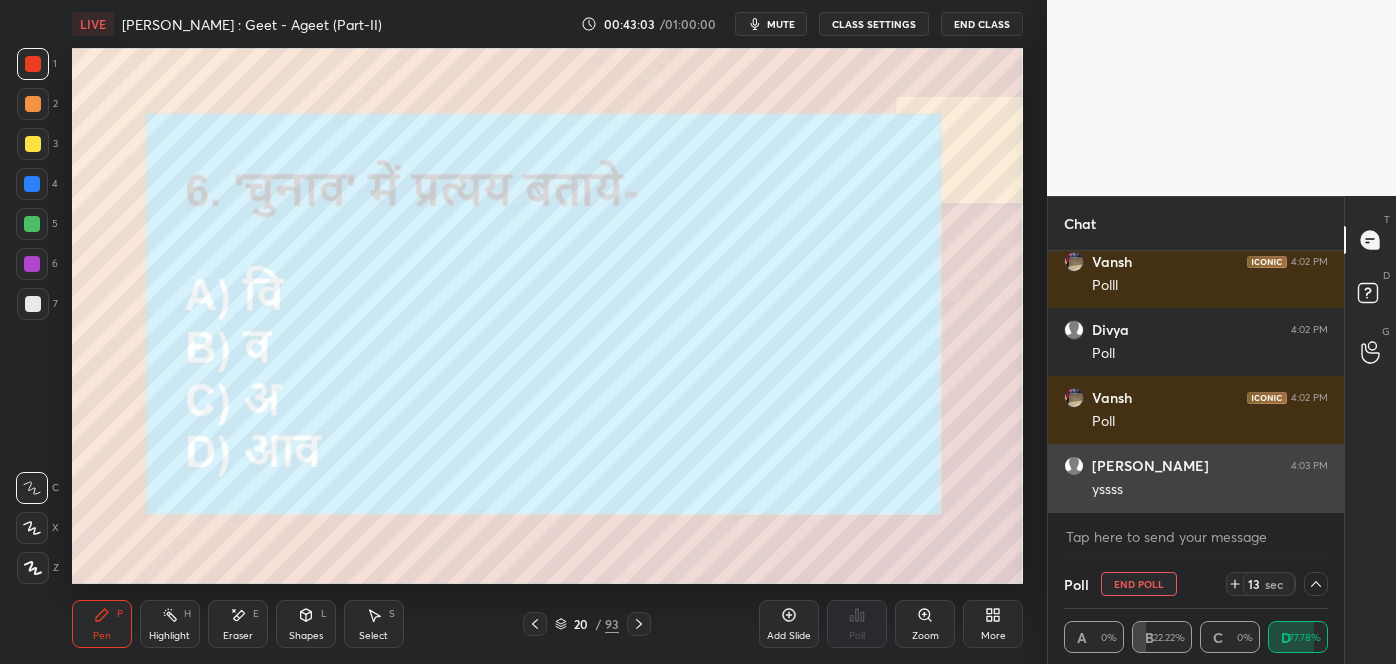 scroll, scrollTop: 0, scrollLeft: 0, axis: both 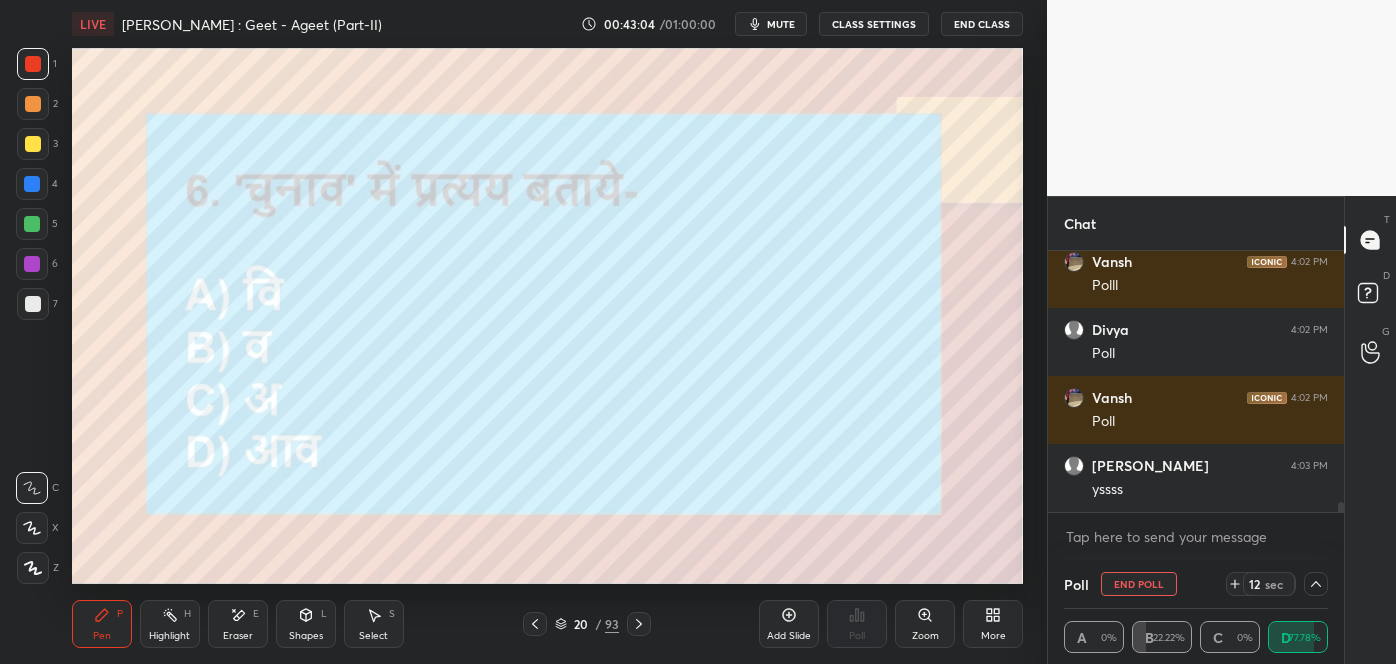 click on "End Poll" at bounding box center [1139, 584] 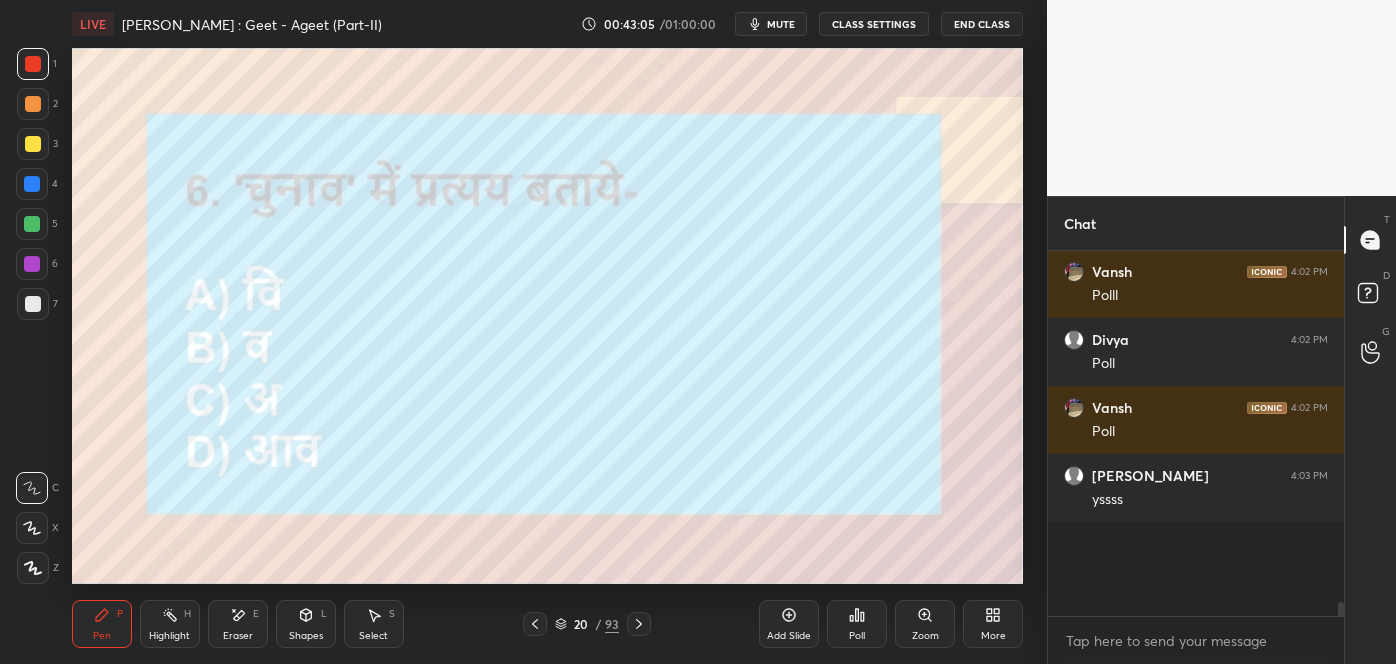 scroll, scrollTop: 6, scrollLeft: 5, axis: both 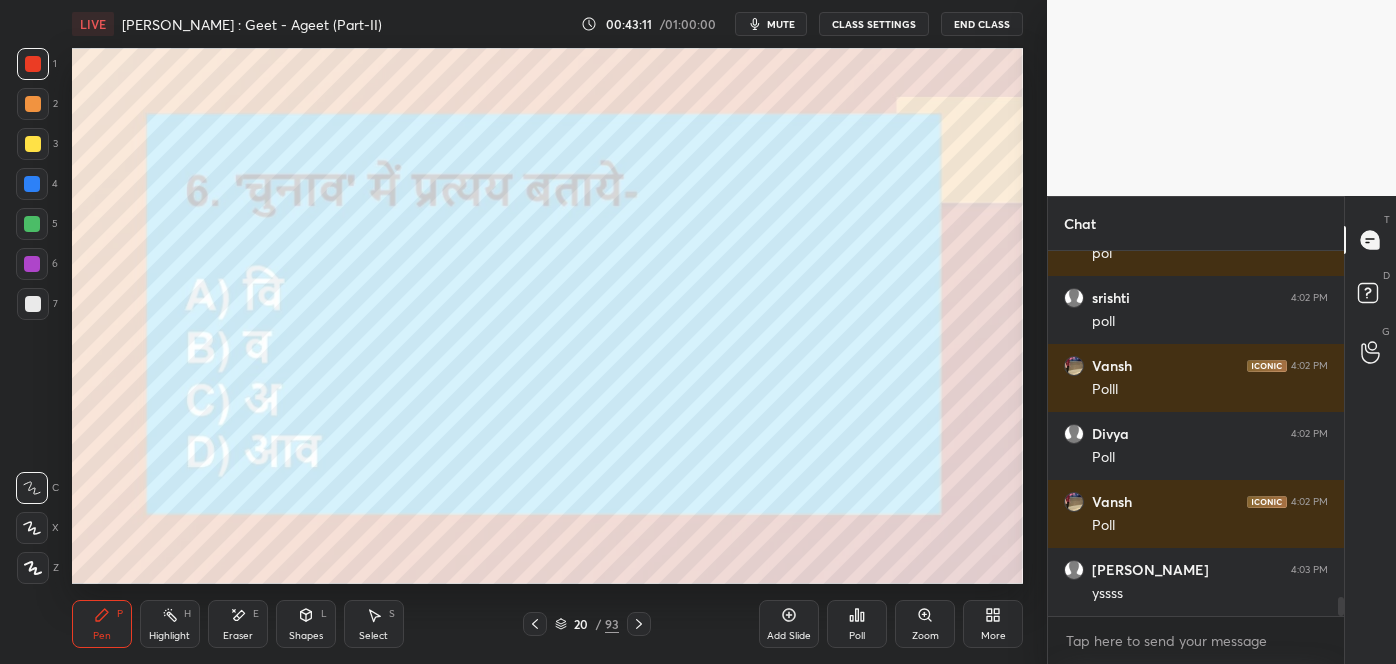 click 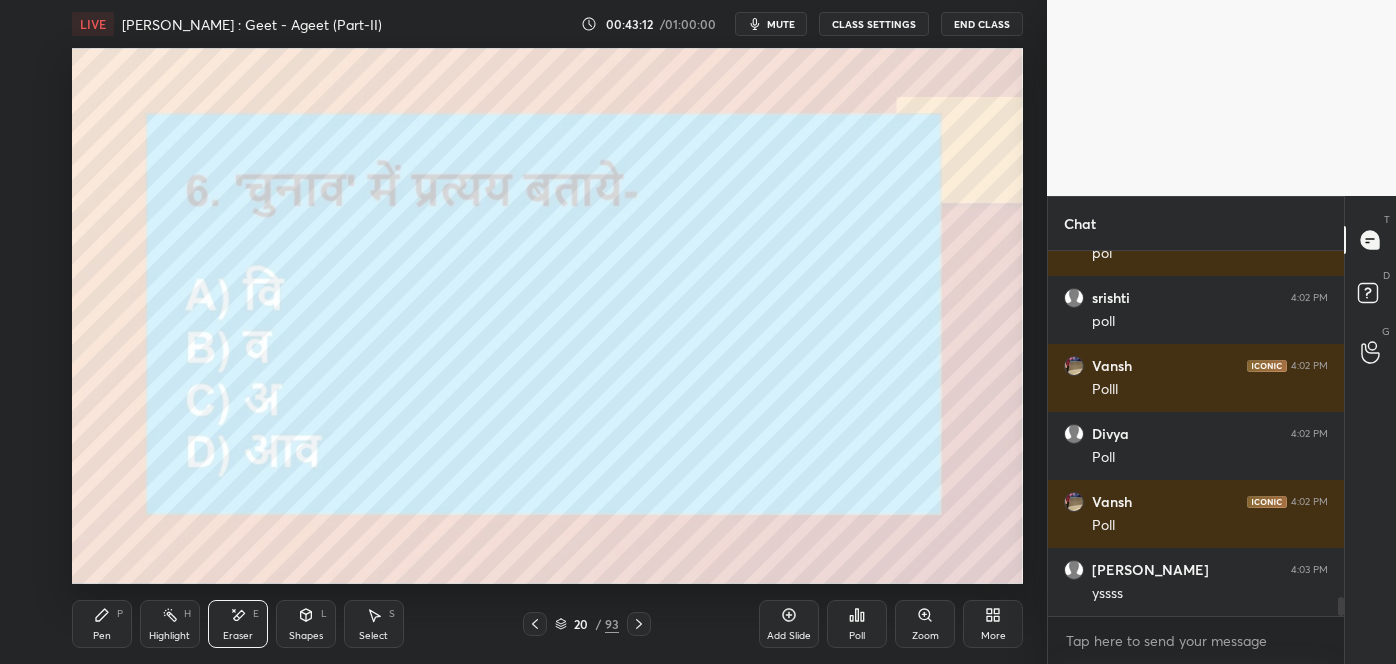 click on "Pen P" at bounding box center [102, 624] 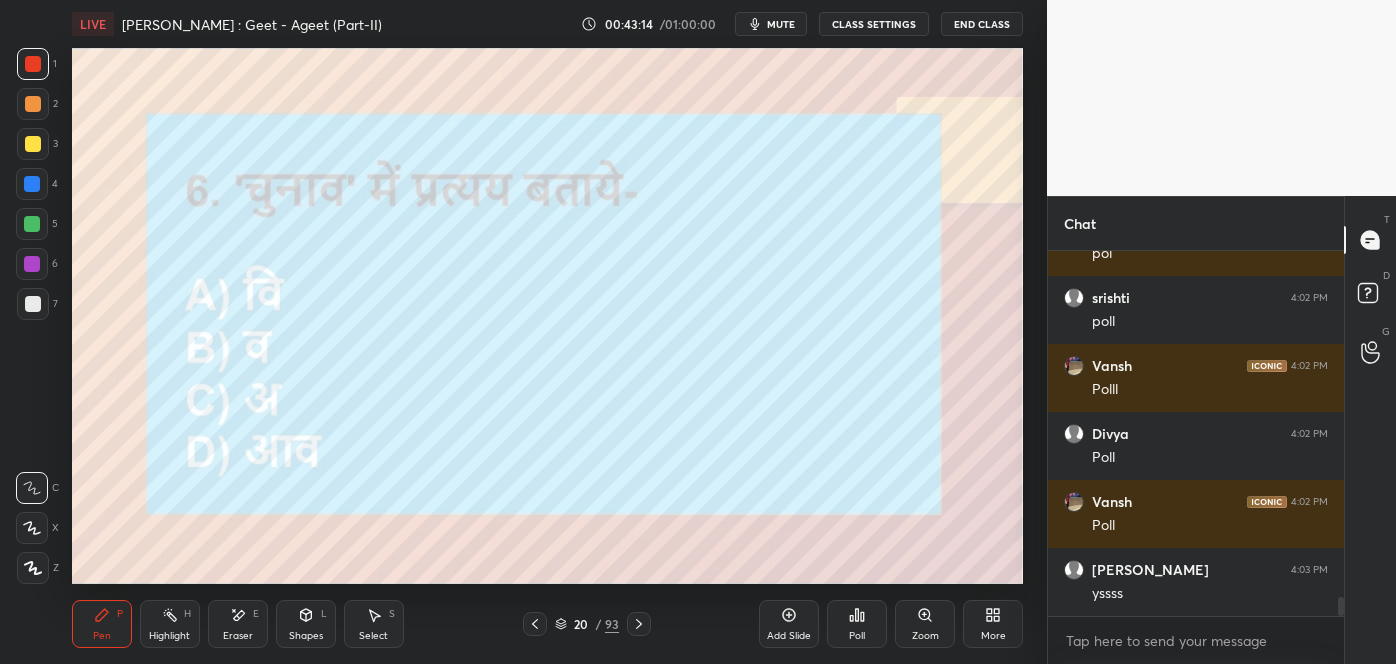 click on "Eraser E" at bounding box center [238, 624] 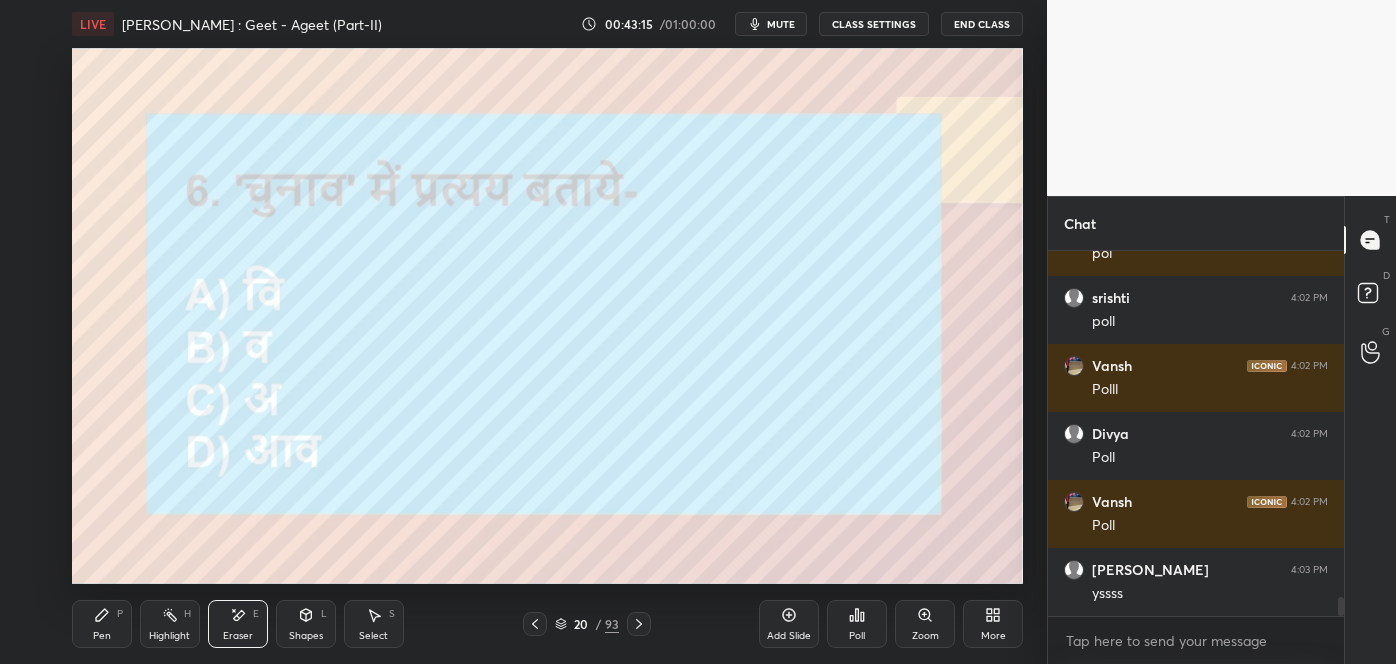 click on "Pen" at bounding box center (102, 636) 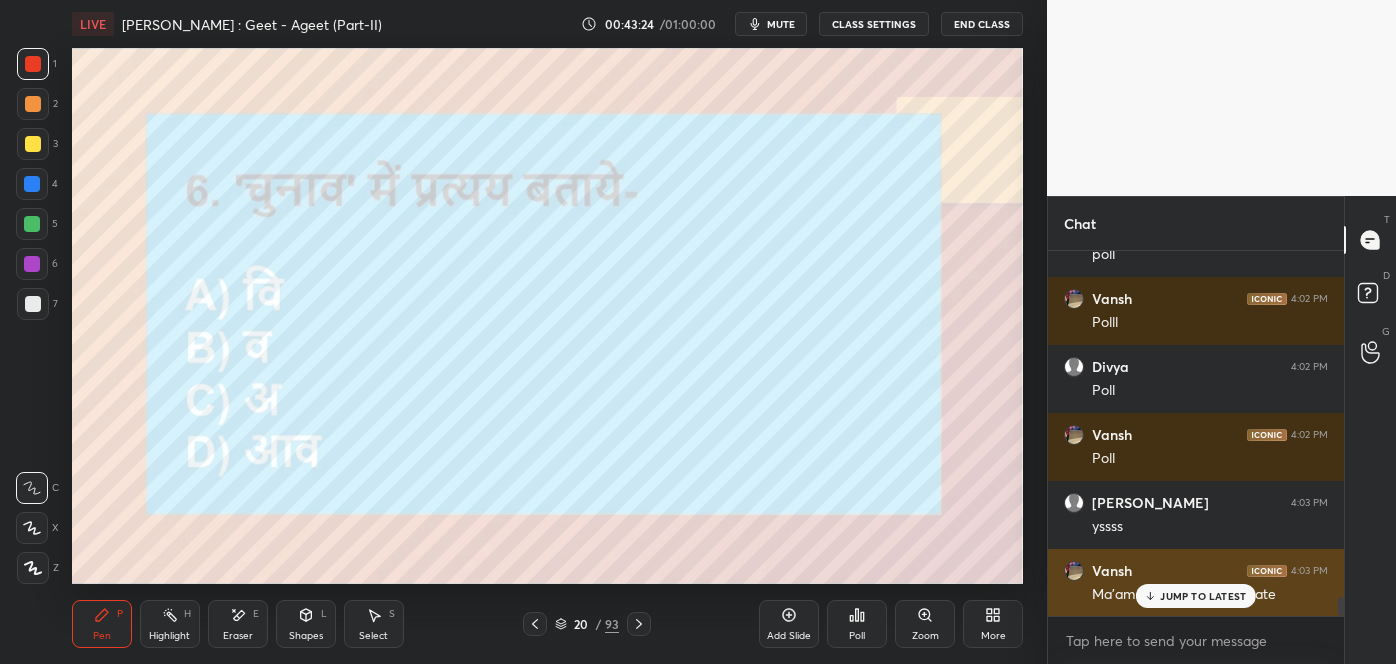 click 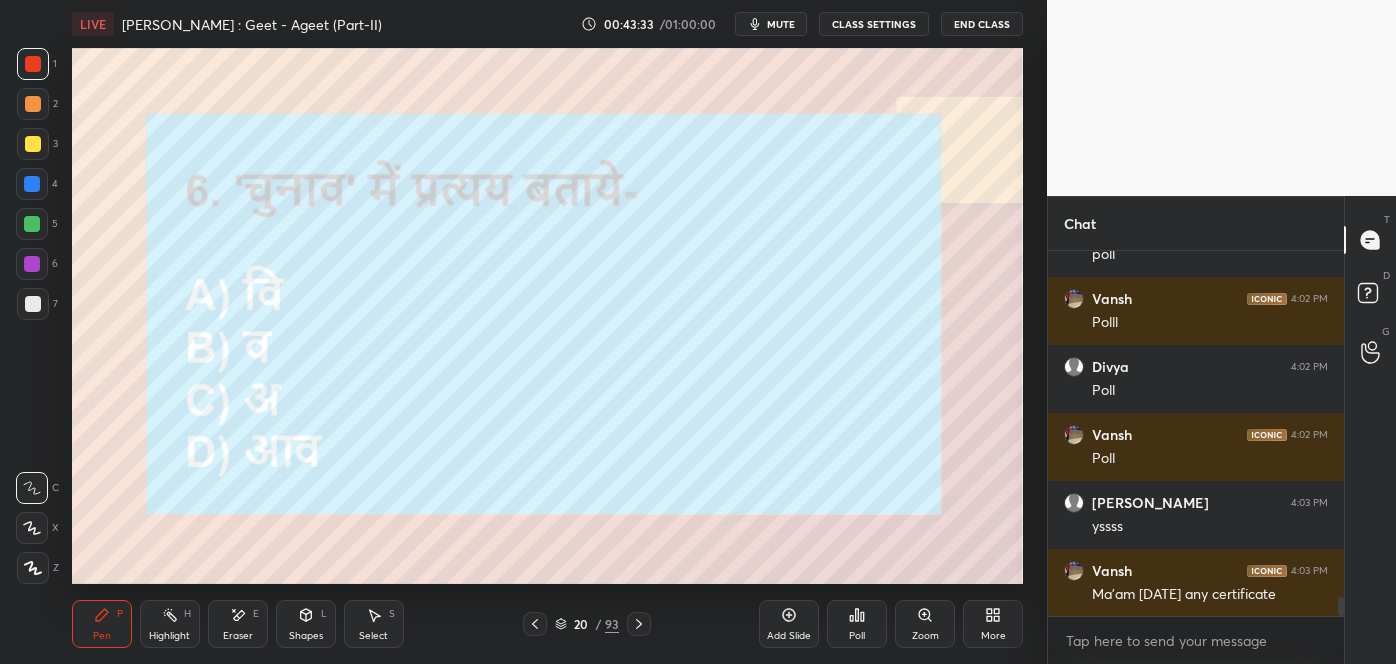 click 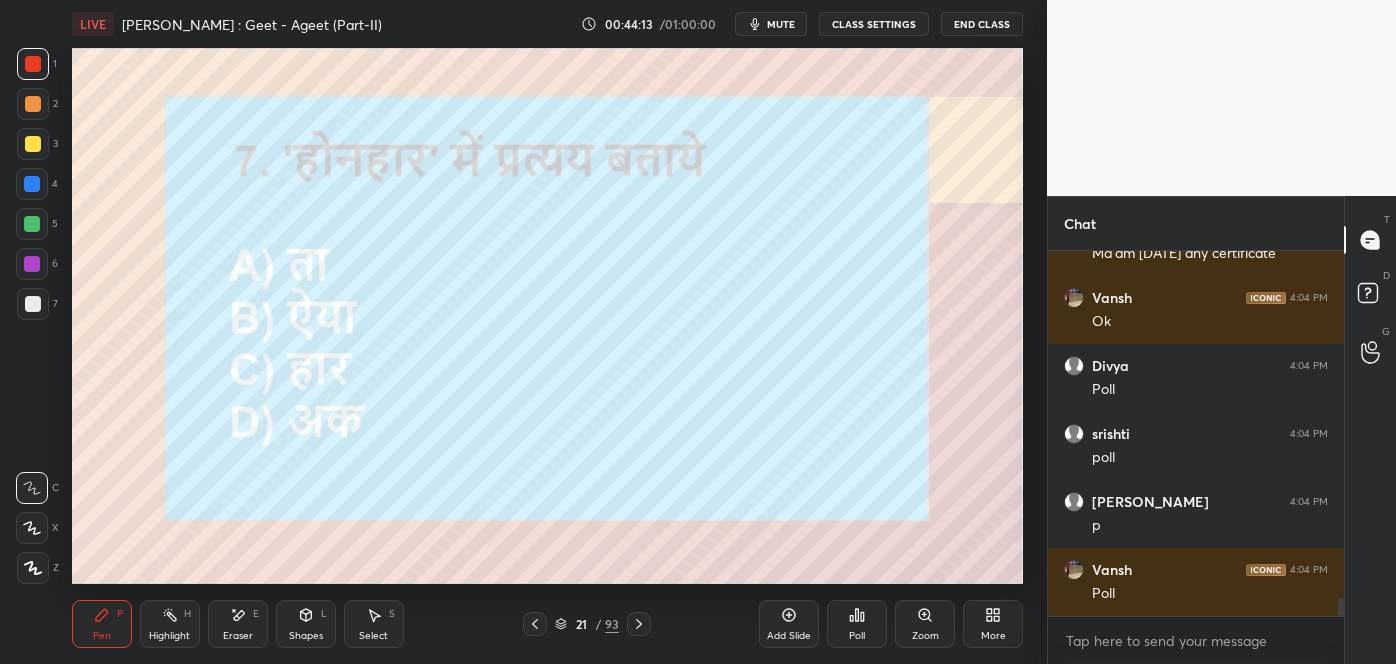 scroll, scrollTop: 6888, scrollLeft: 0, axis: vertical 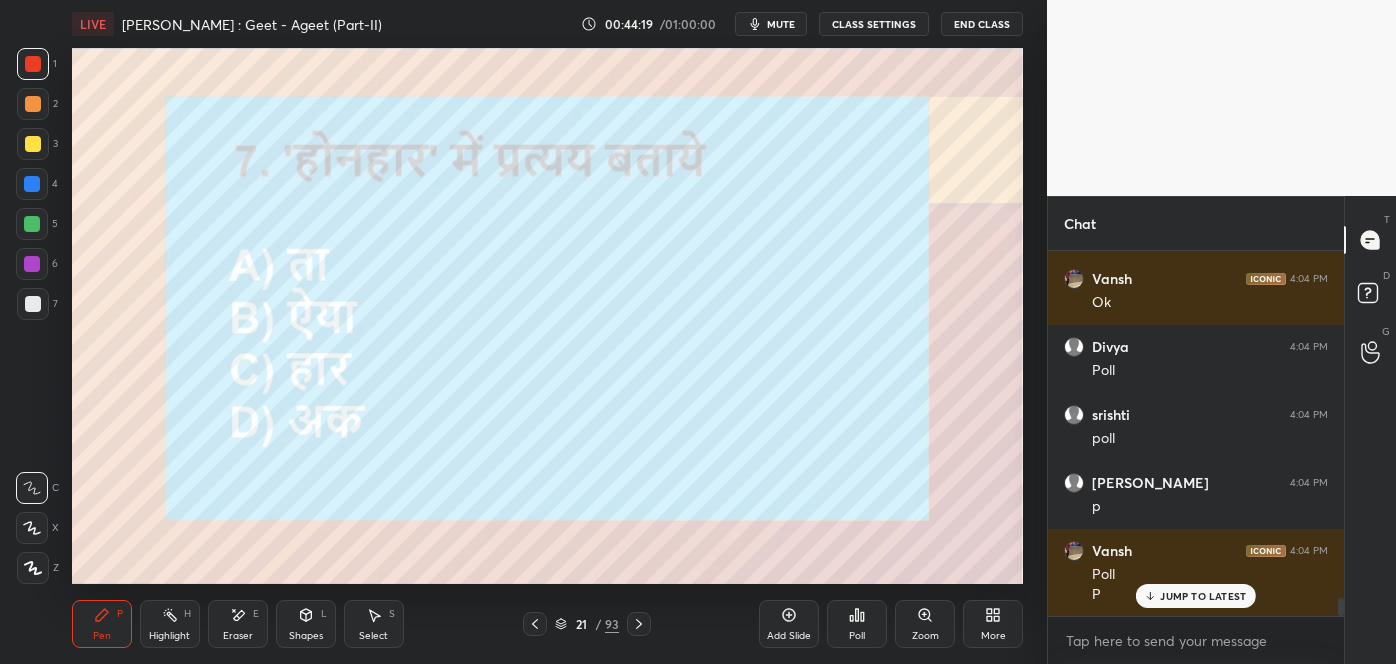 click on "JUMP TO LATEST" at bounding box center [1196, 596] 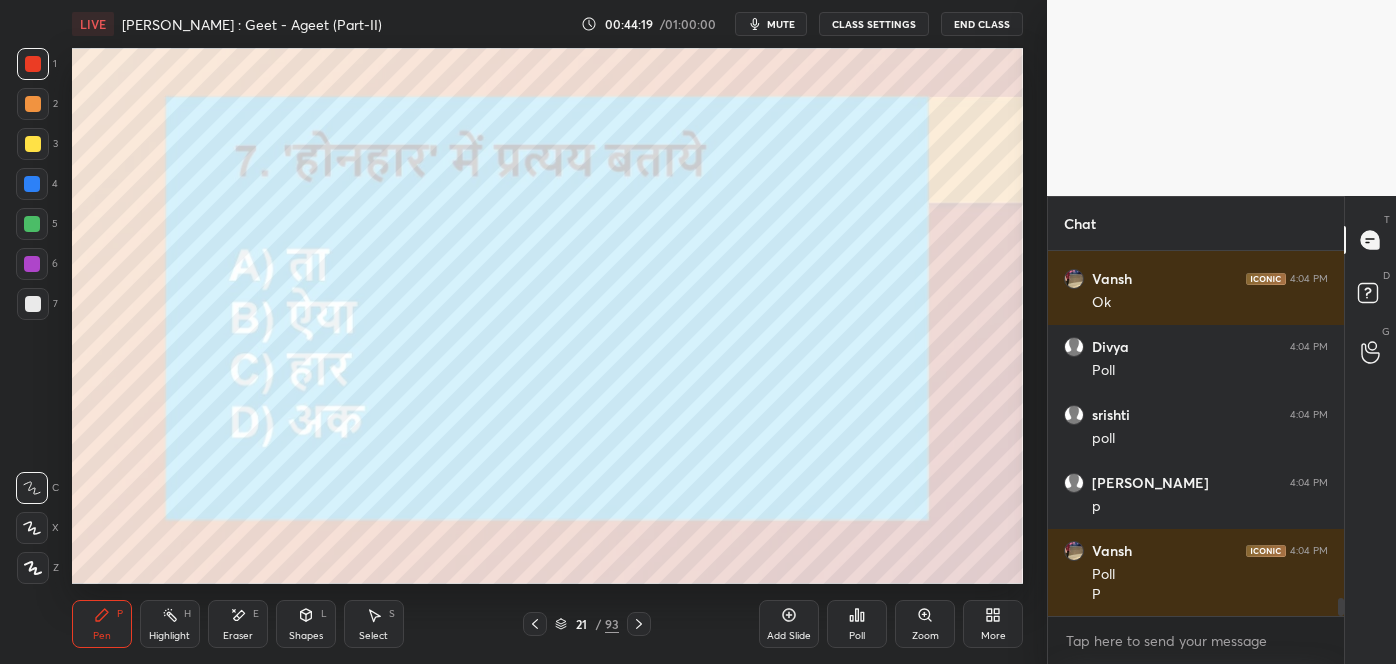 click on "Poll" at bounding box center (857, 624) 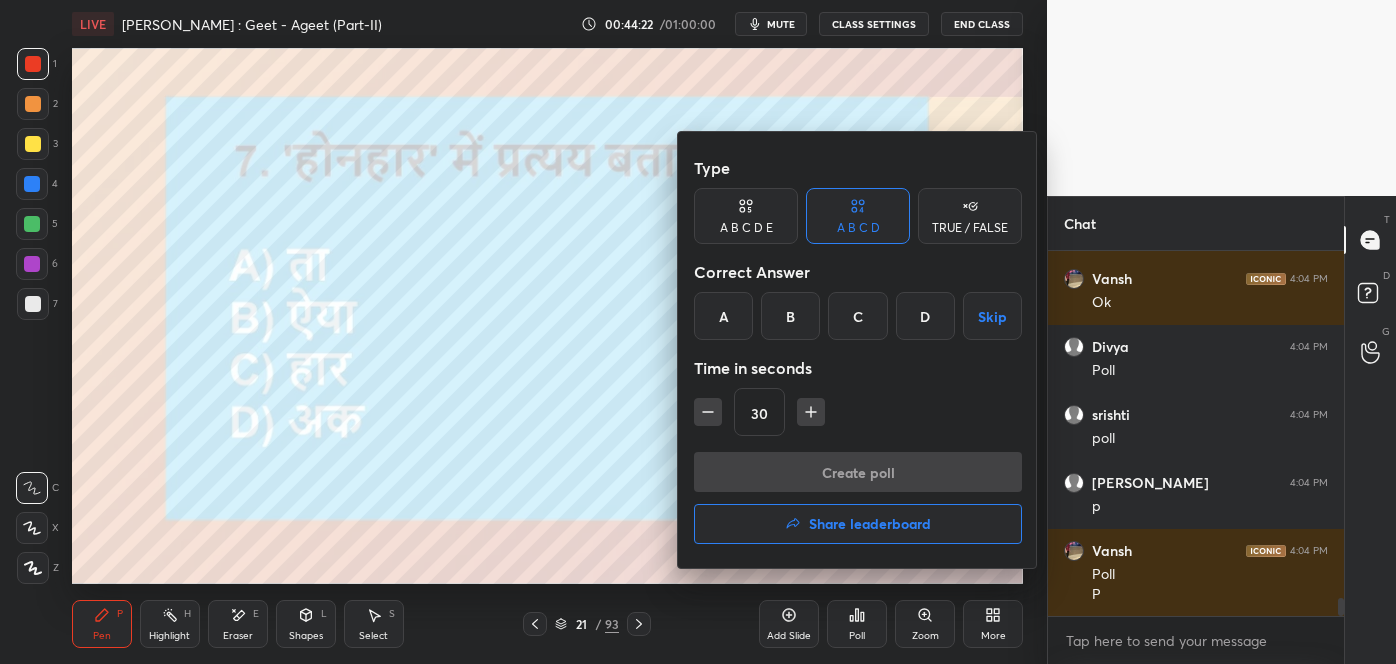 click on "C" at bounding box center (857, 316) 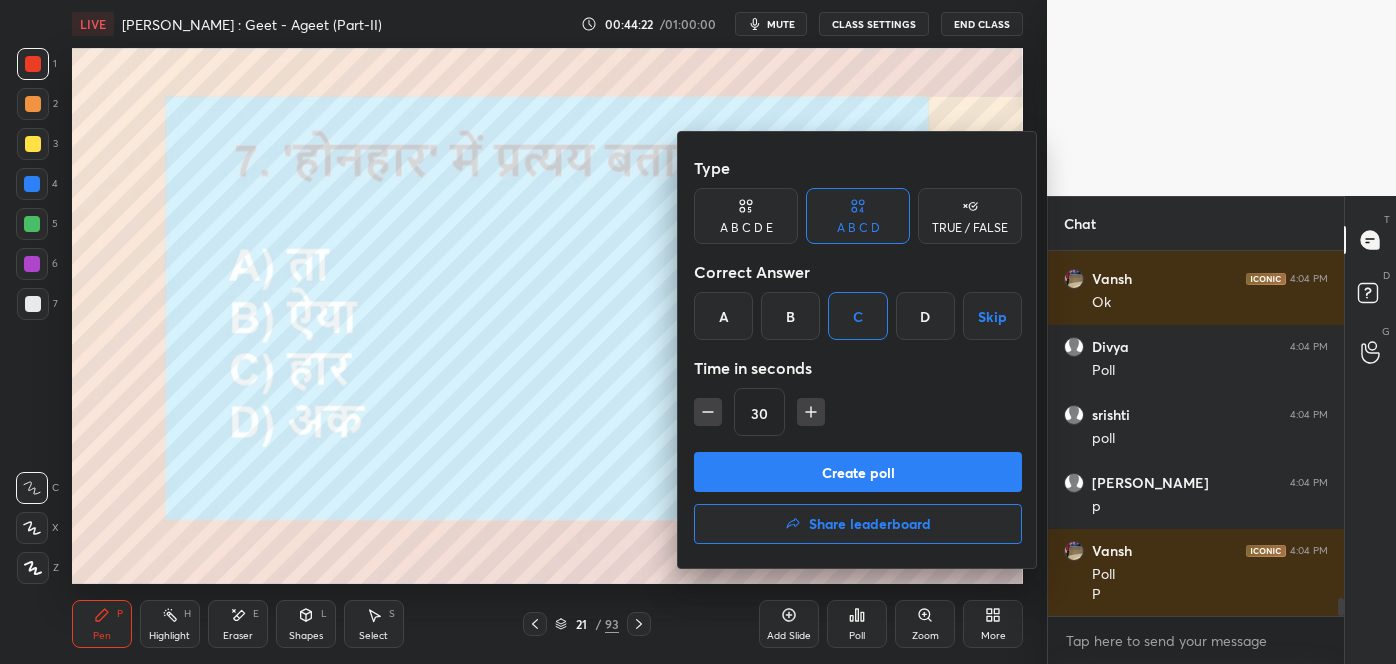 click on "Create poll" at bounding box center (858, 472) 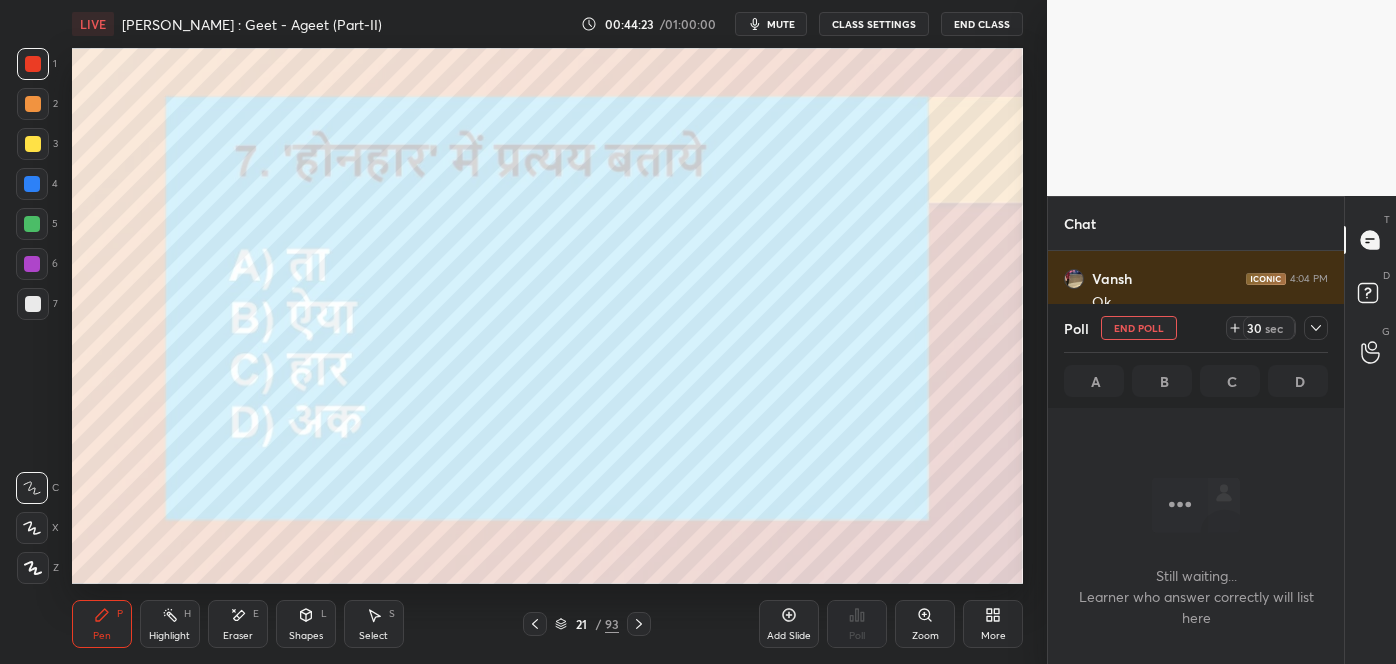 scroll, scrollTop: 287, scrollLeft: 290, axis: both 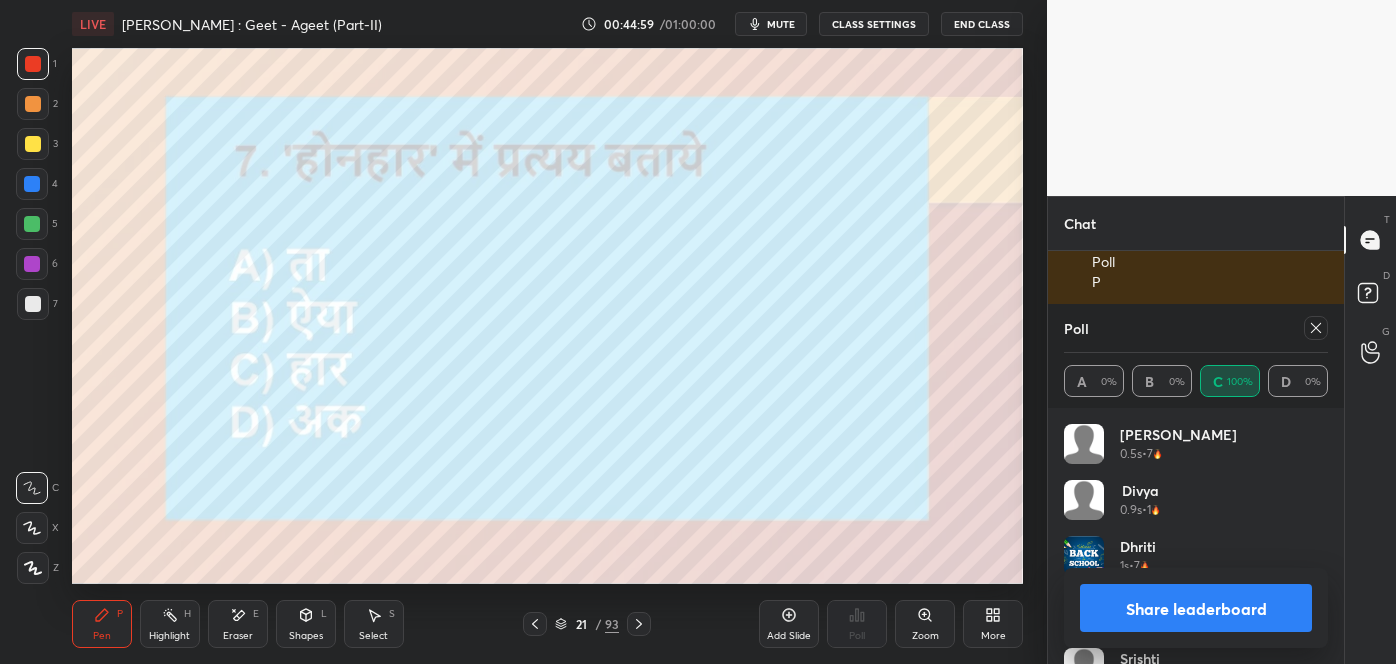 click at bounding box center [1316, 328] 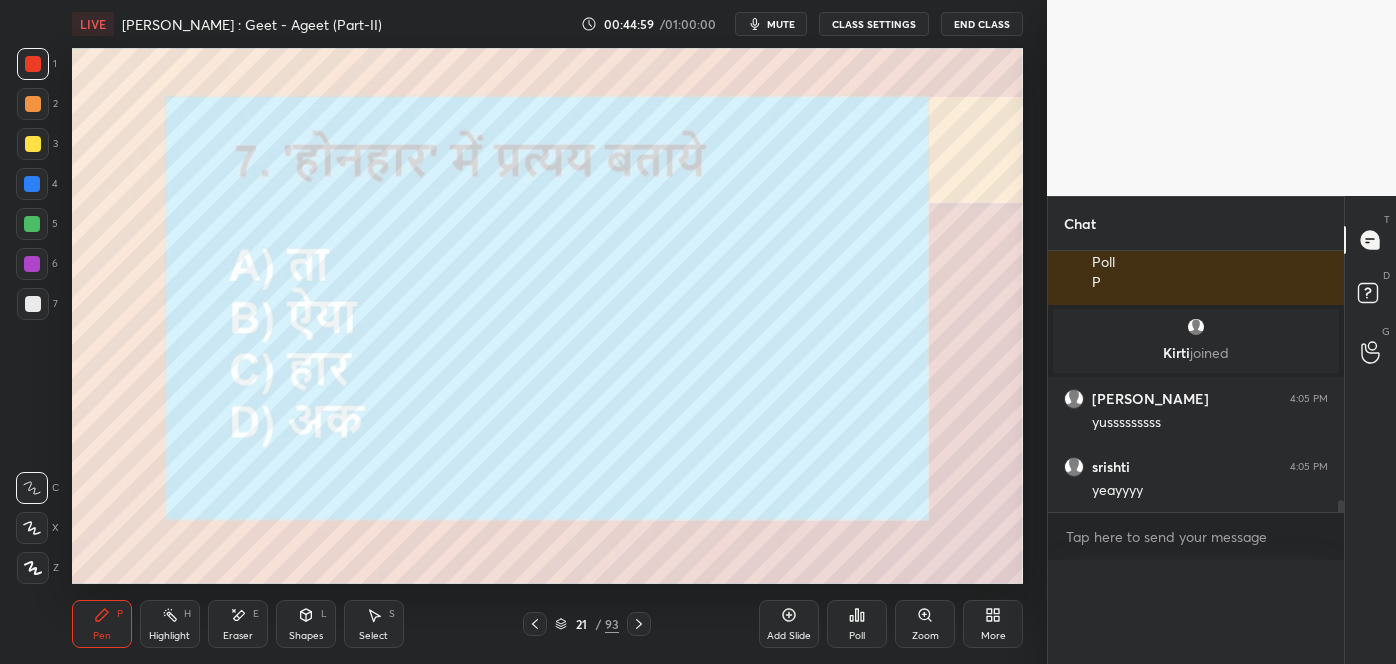 scroll, scrollTop: 0, scrollLeft: 0, axis: both 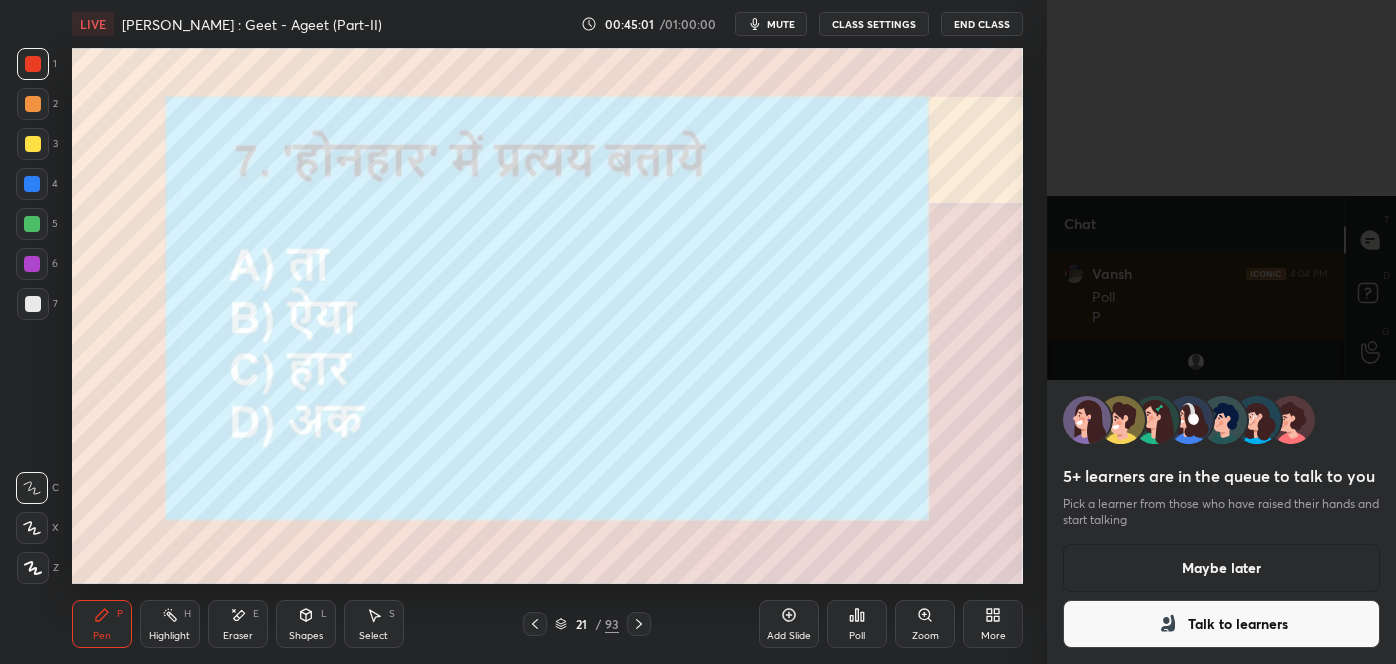 click on "Talk to learners" at bounding box center [1221, 624] 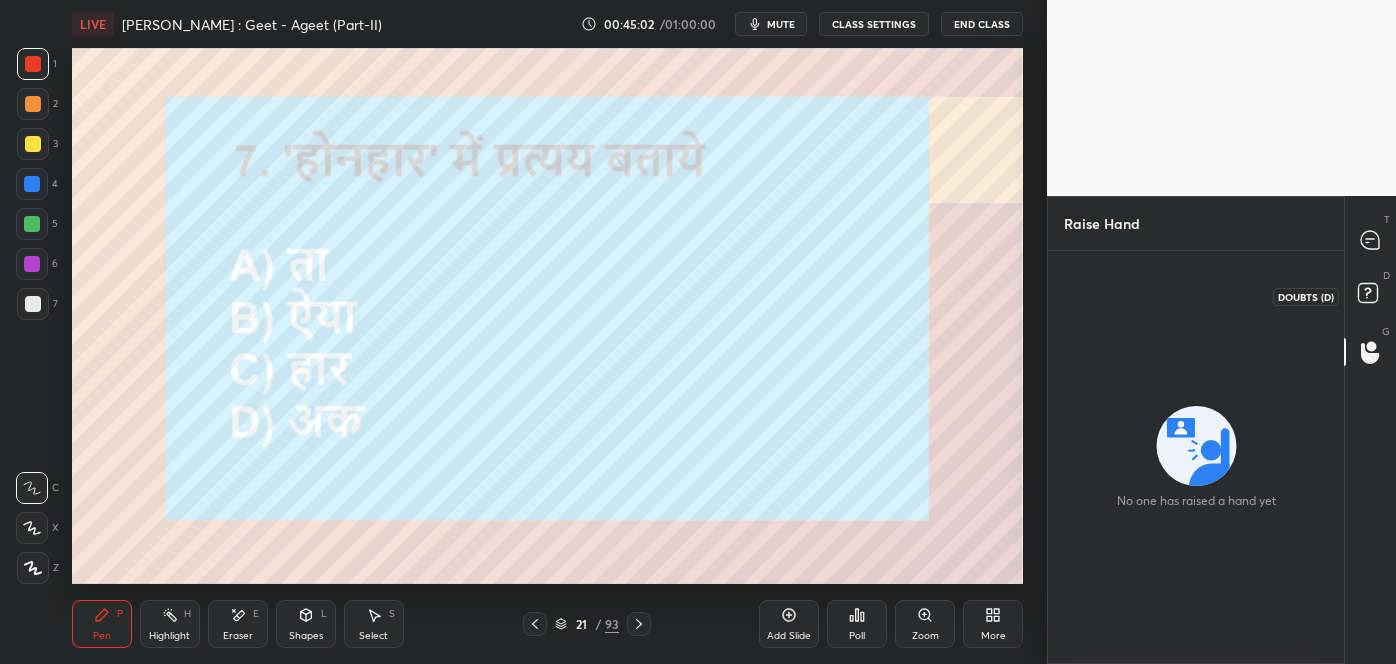 click 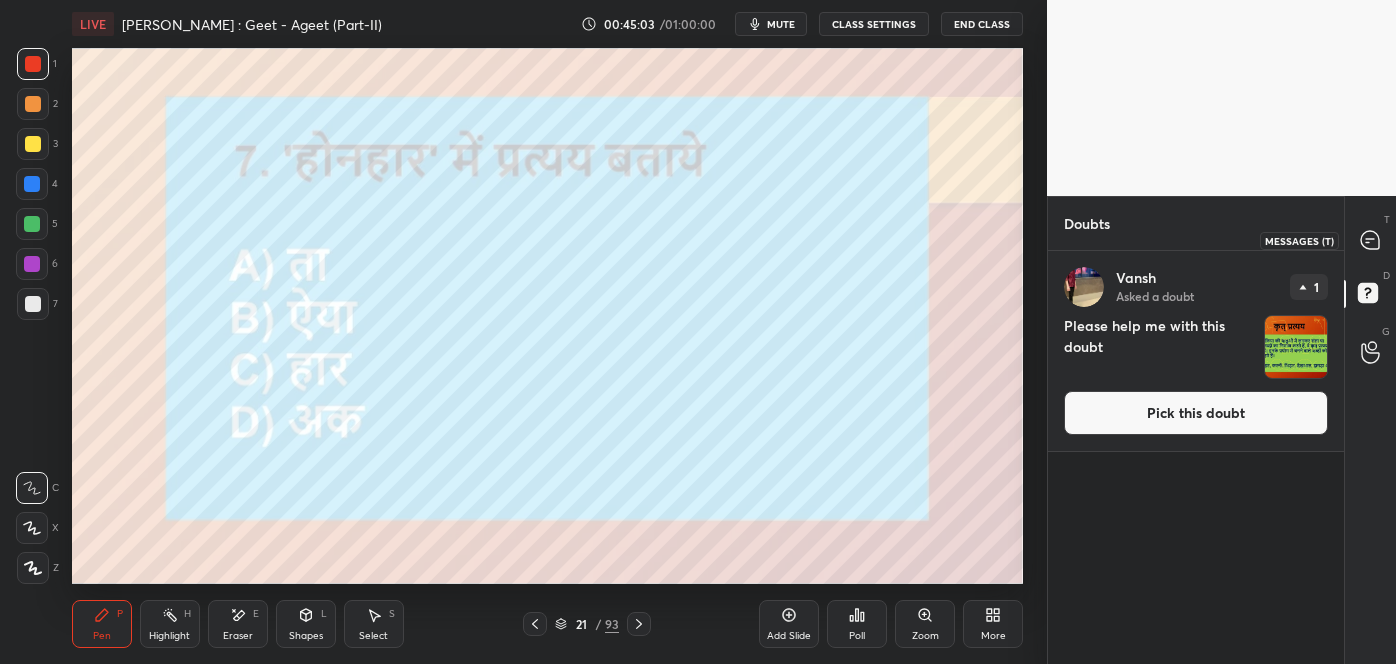 click 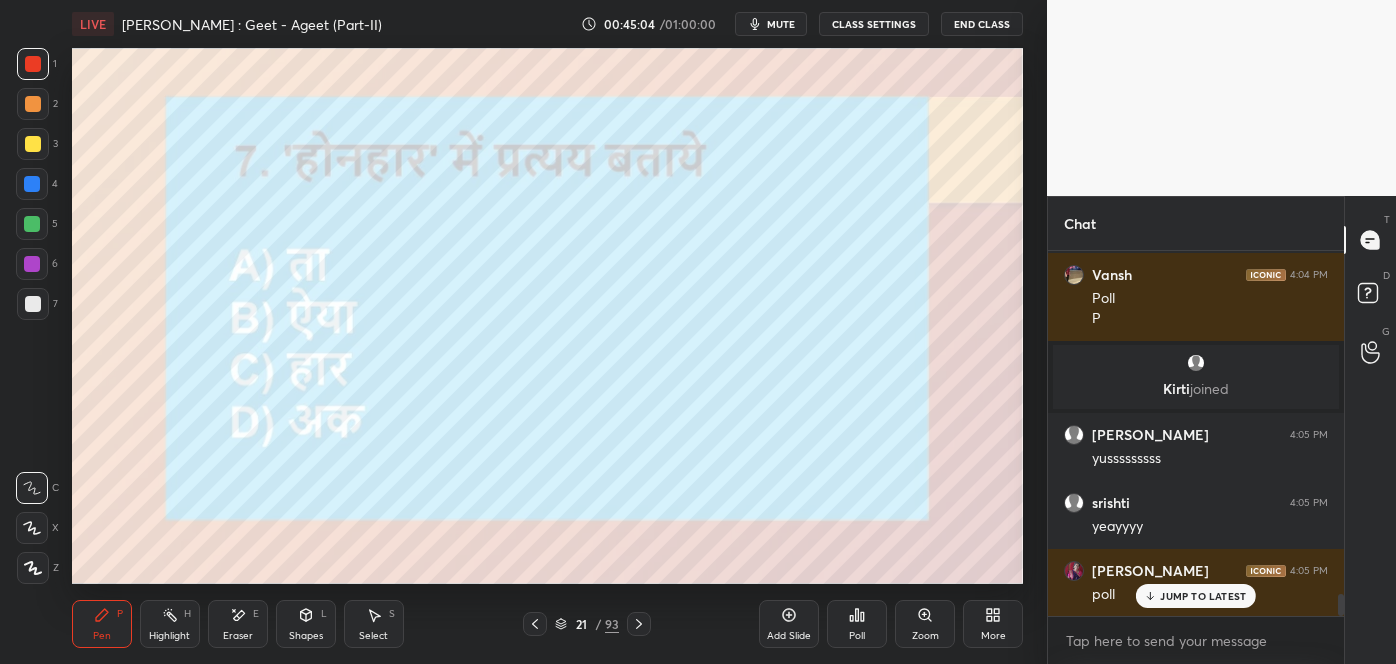 click on "JUMP TO LATEST" at bounding box center (1203, 596) 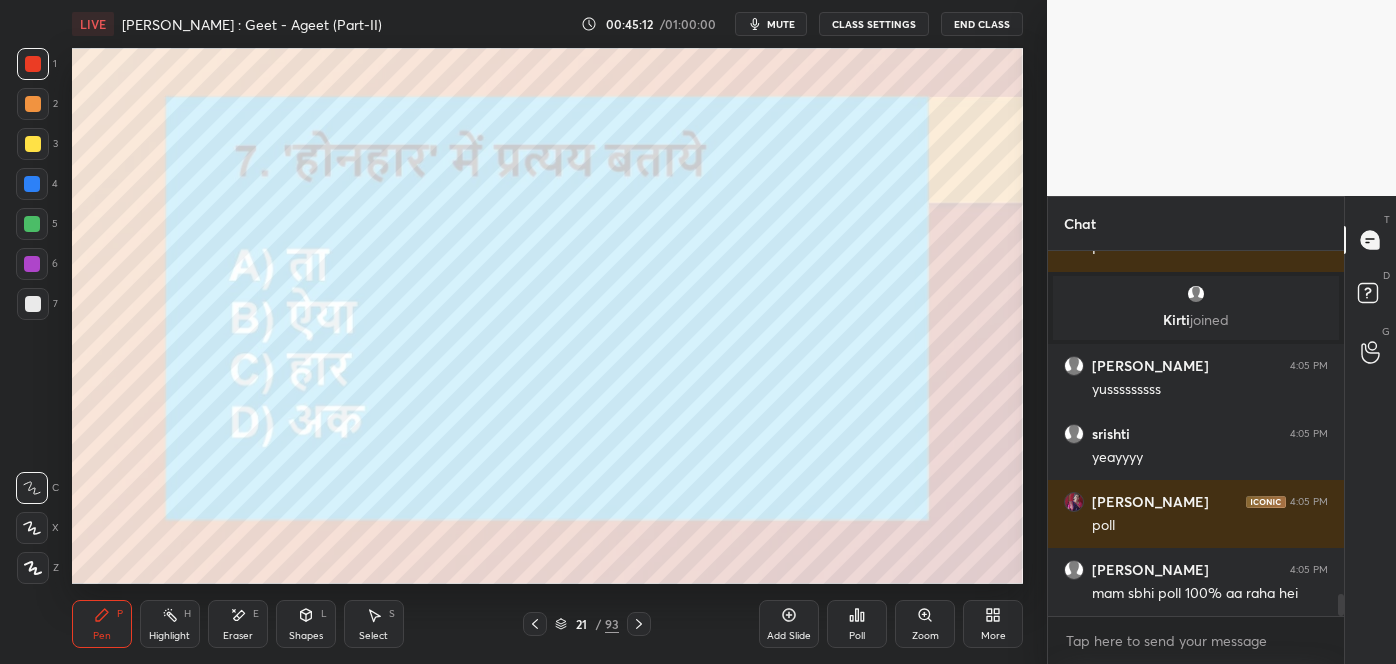 click at bounding box center (639, 624) 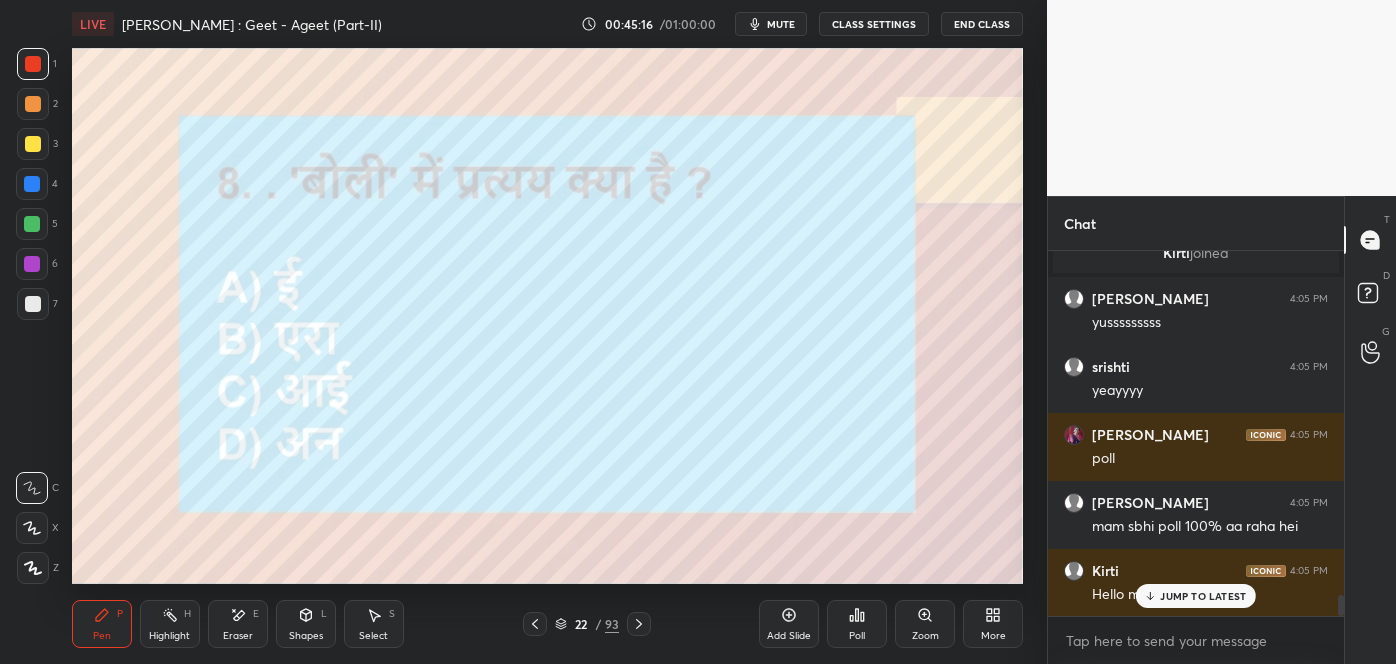 click on "JUMP TO LATEST" at bounding box center (1203, 596) 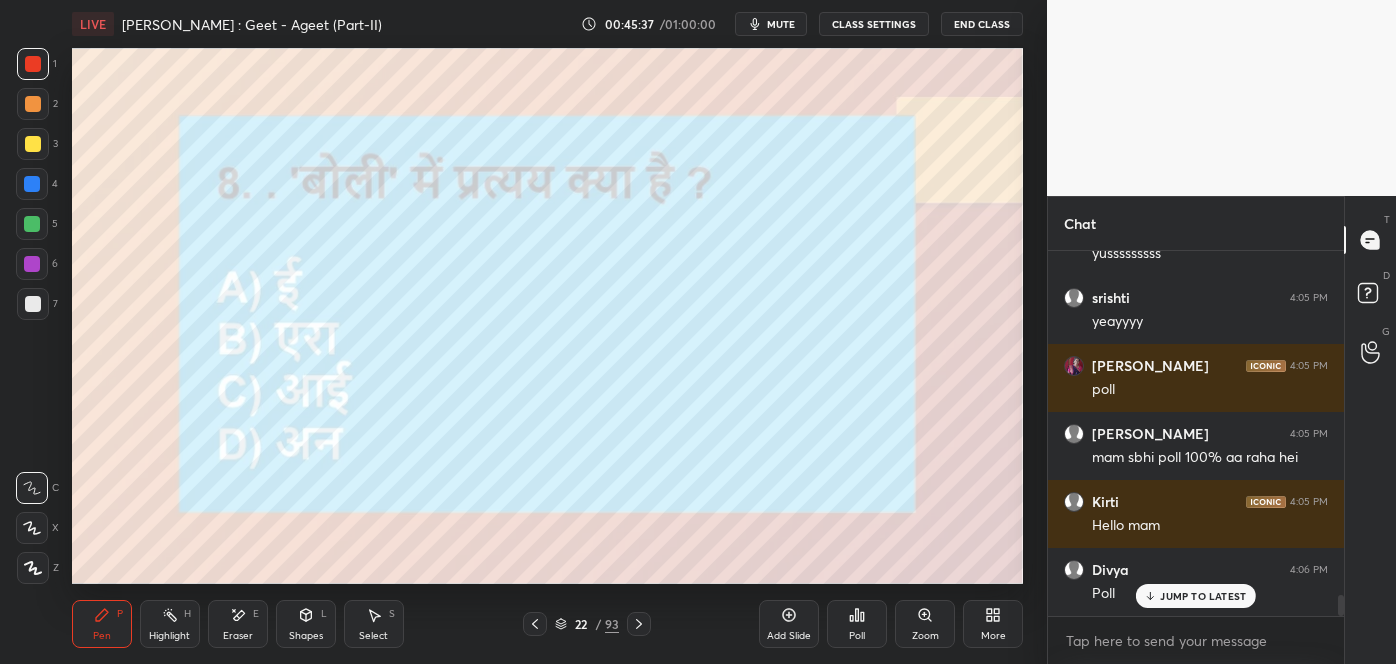 scroll, scrollTop: 6016, scrollLeft: 0, axis: vertical 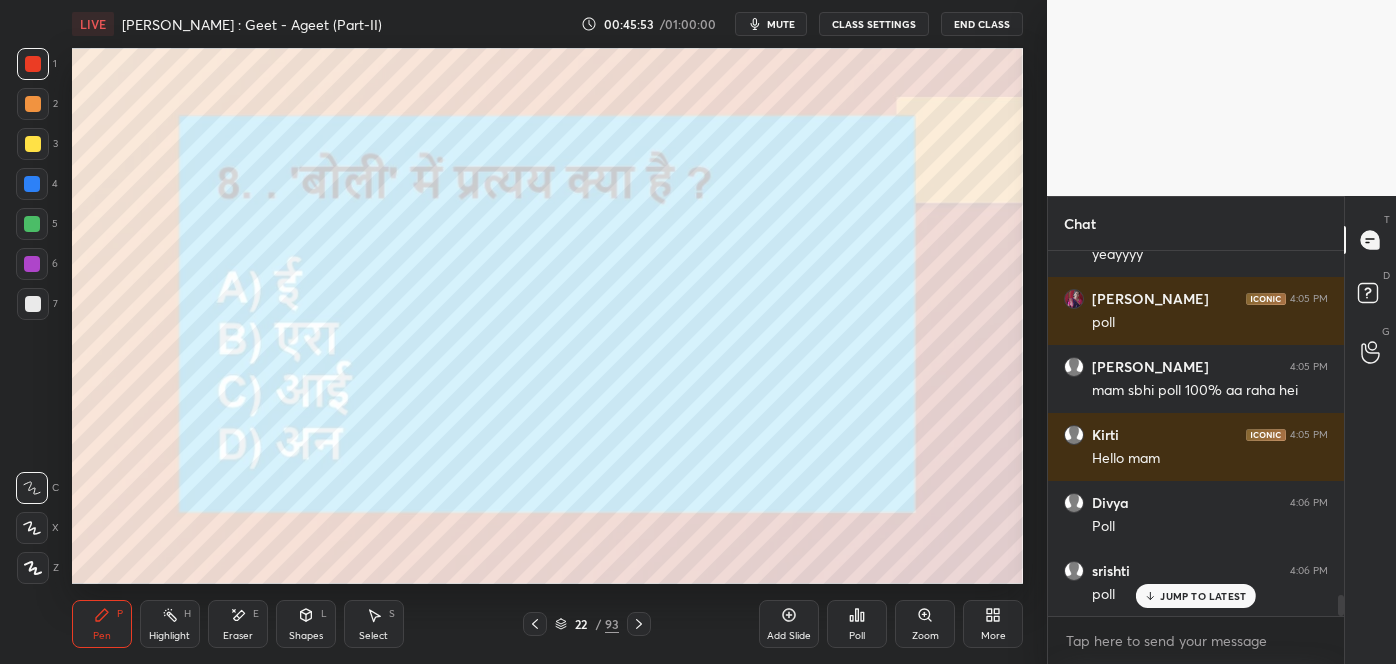 click on "JUMP TO LATEST" at bounding box center [1196, 596] 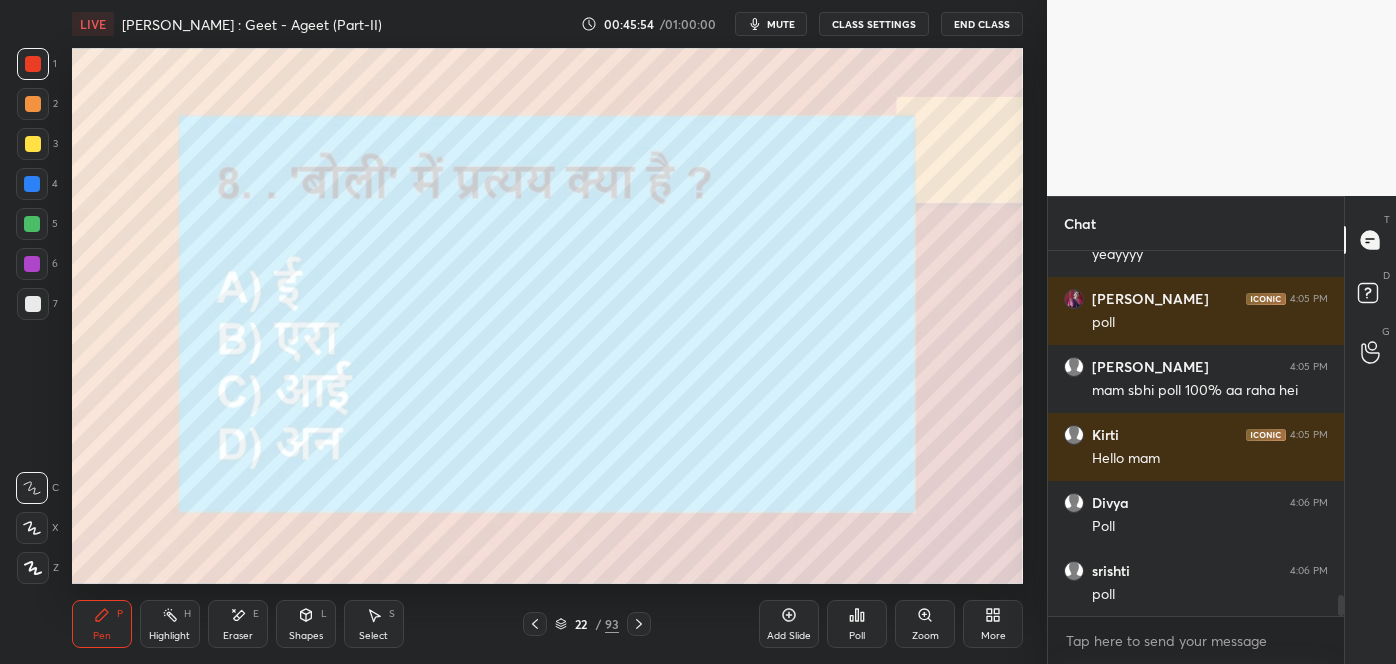 click on "Poll" at bounding box center [857, 624] 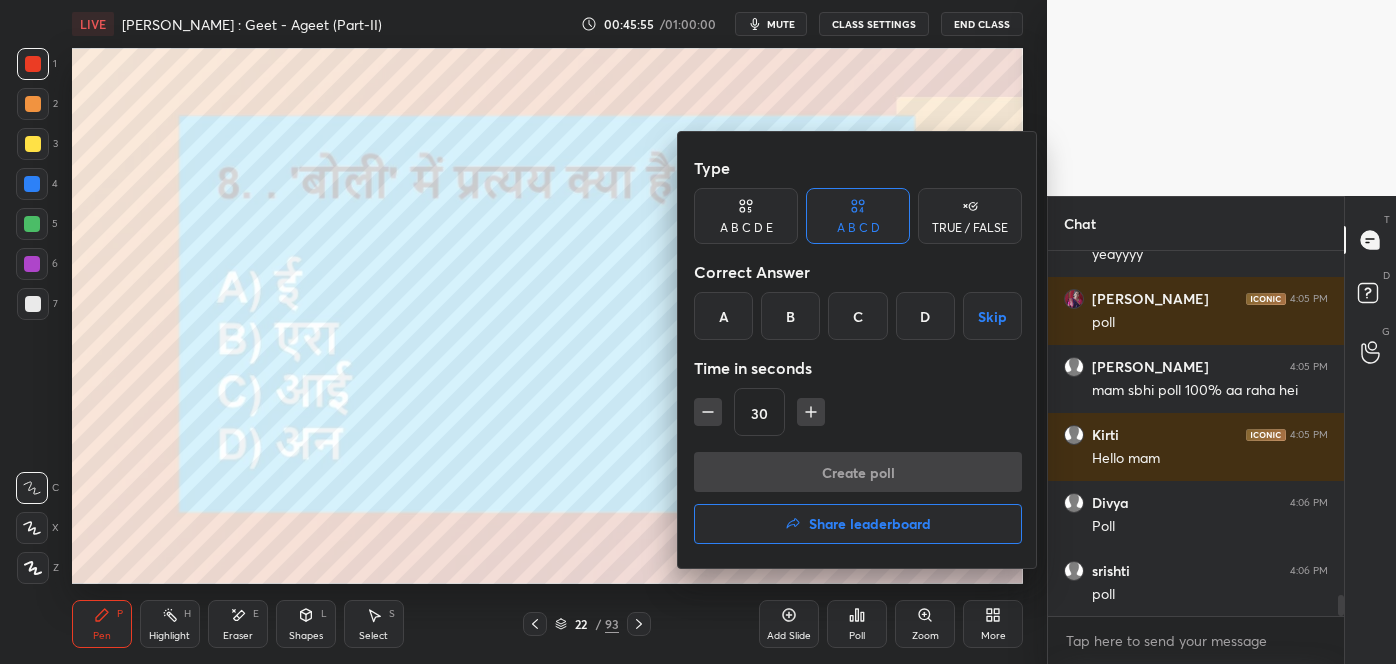 click on "A" at bounding box center (723, 316) 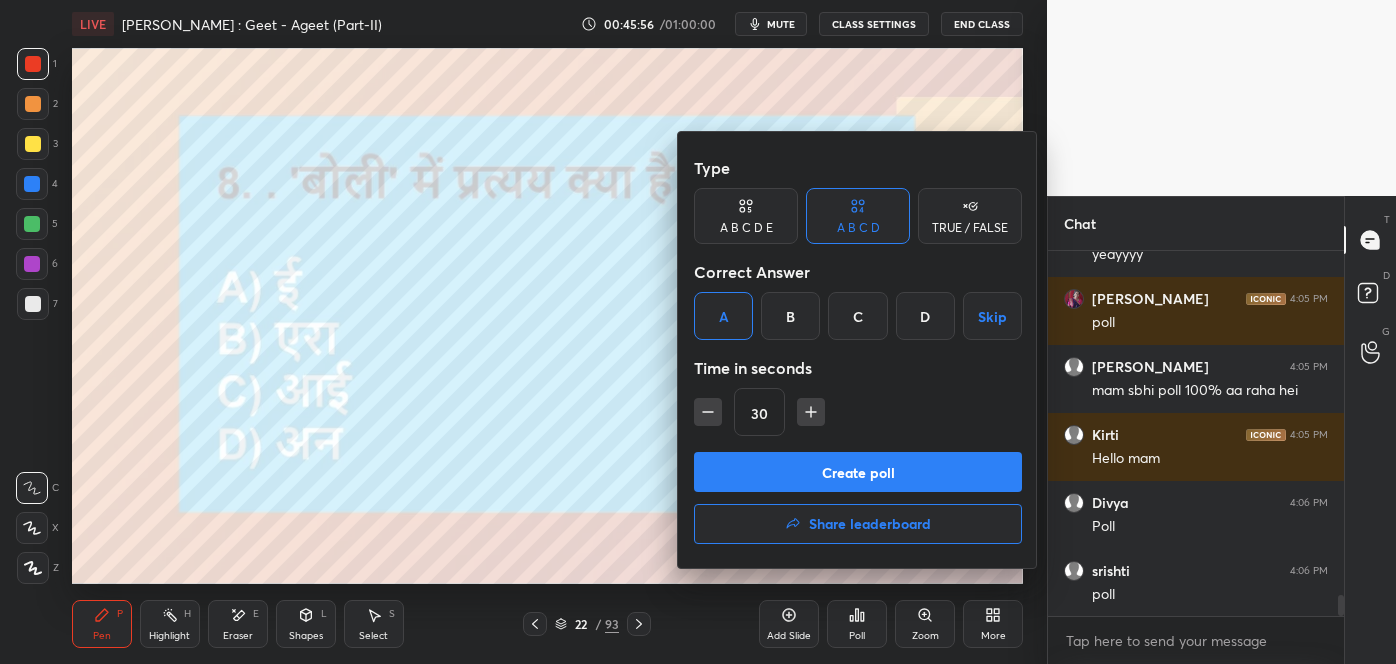 click on "Create poll" at bounding box center [858, 472] 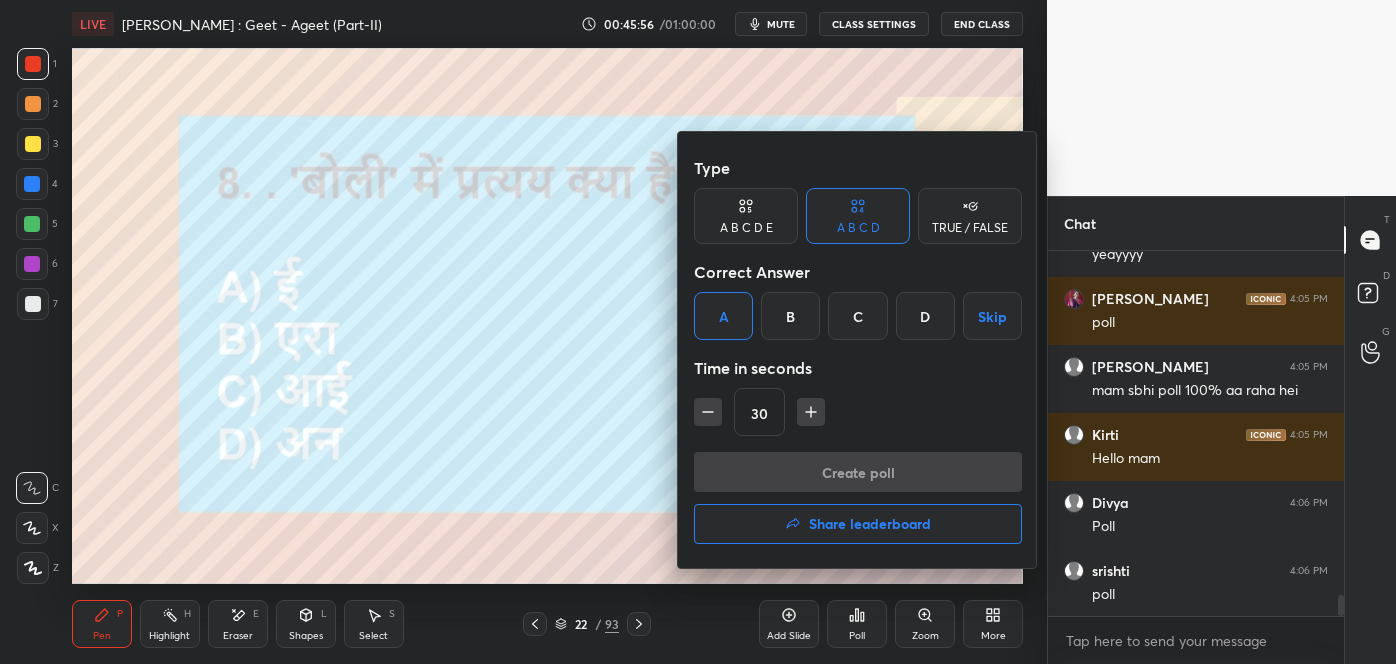 scroll, scrollTop: 322, scrollLeft: 290, axis: both 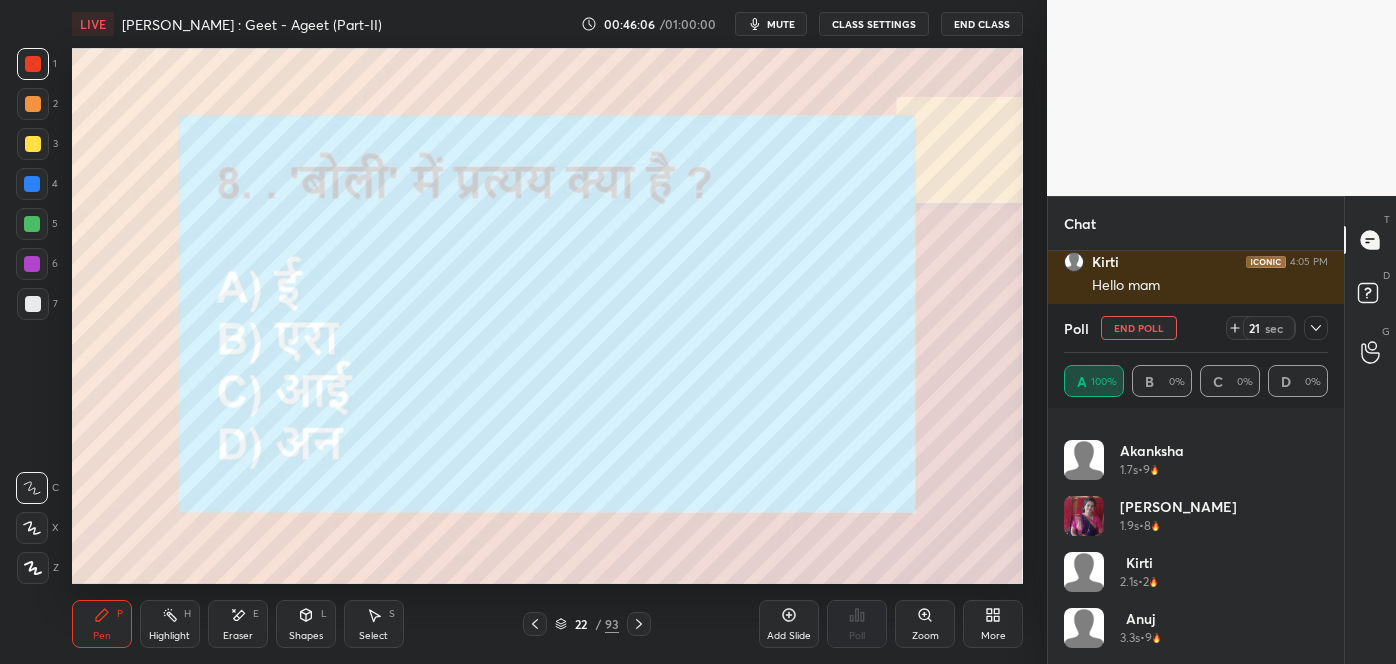 click at bounding box center [1316, 328] 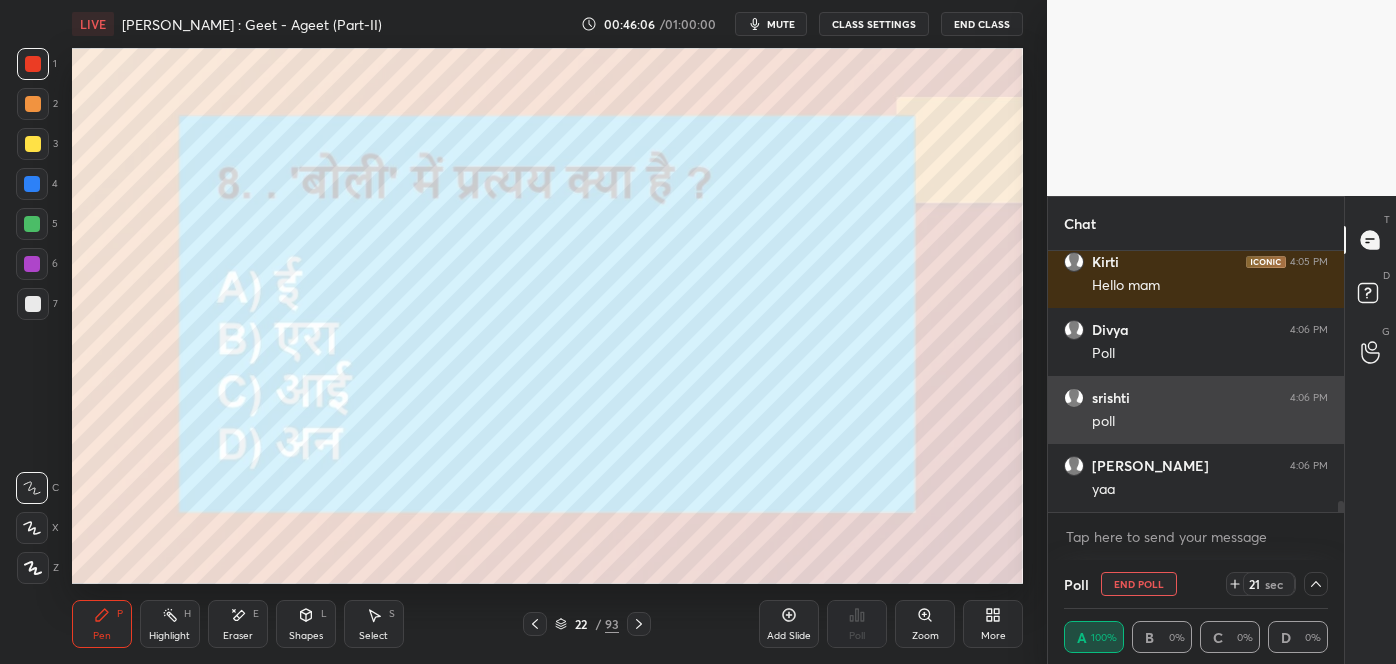 scroll, scrollTop: 94, scrollLeft: 258, axis: both 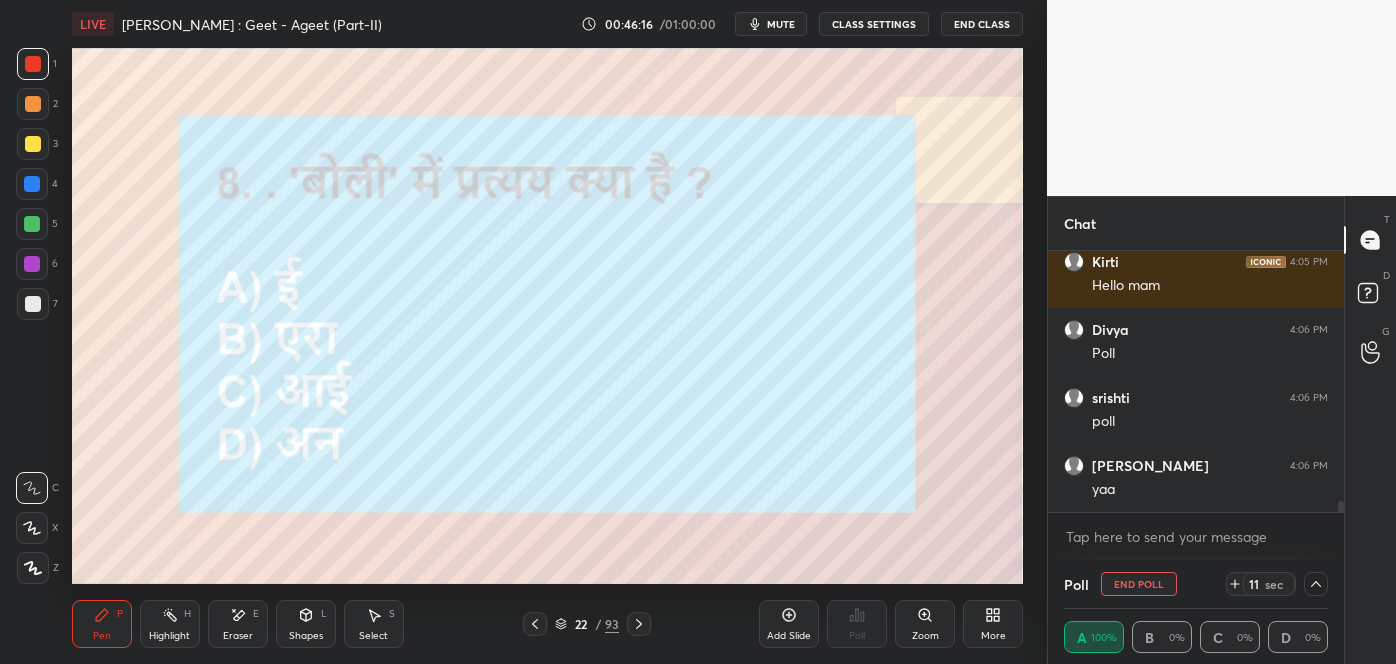 click on "End Poll" at bounding box center [1139, 584] 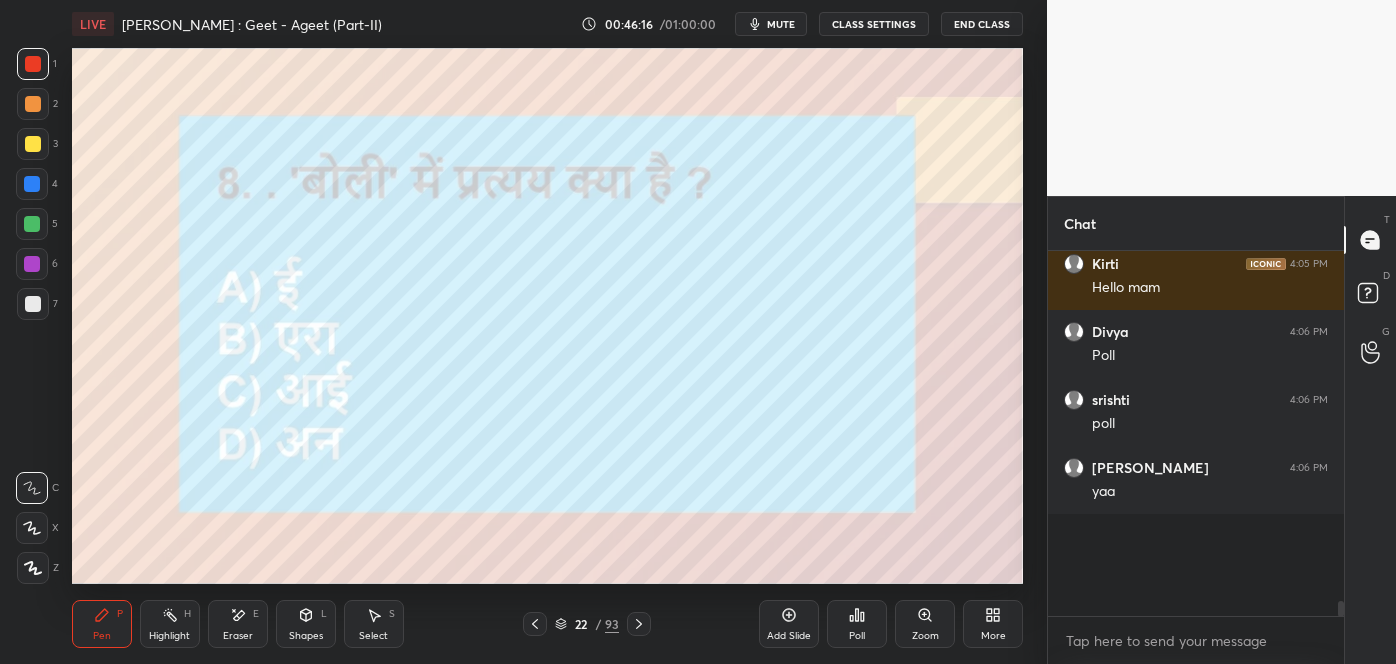 scroll, scrollTop: 6, scrollLeft: 5, axis: both 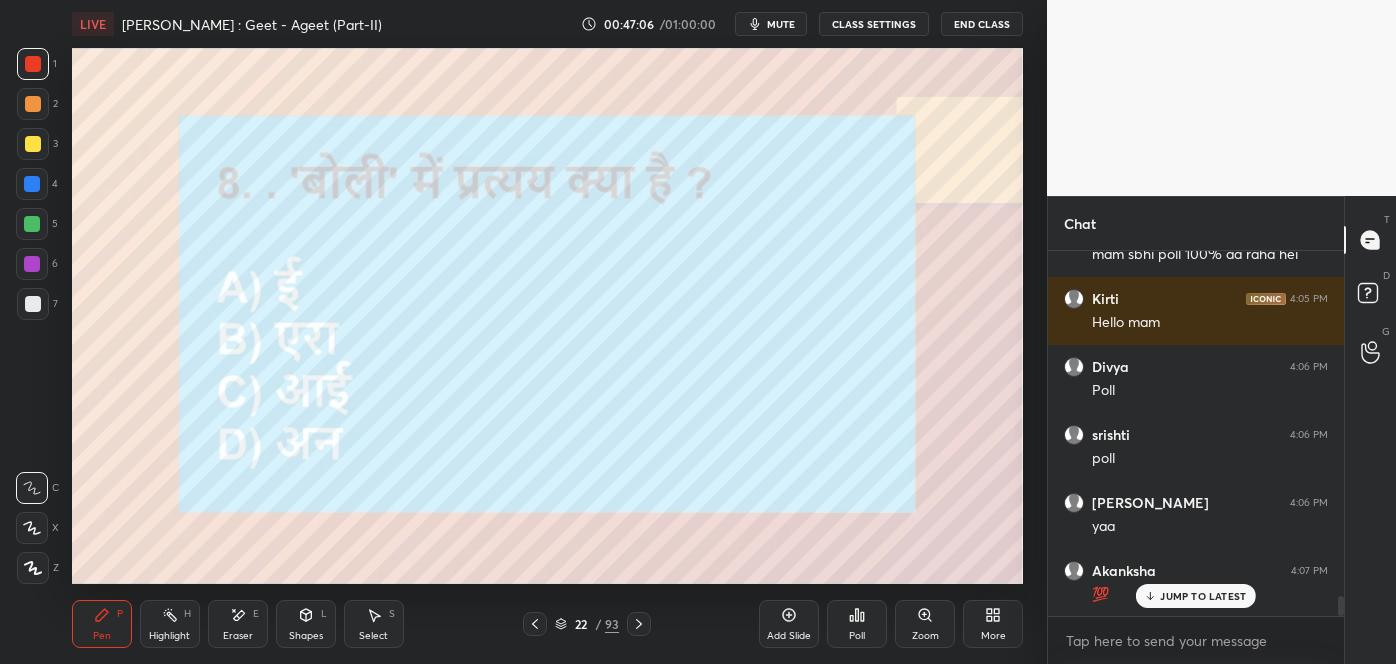click on "JUMP TO LATEST" at bounding box center [1196, 596] 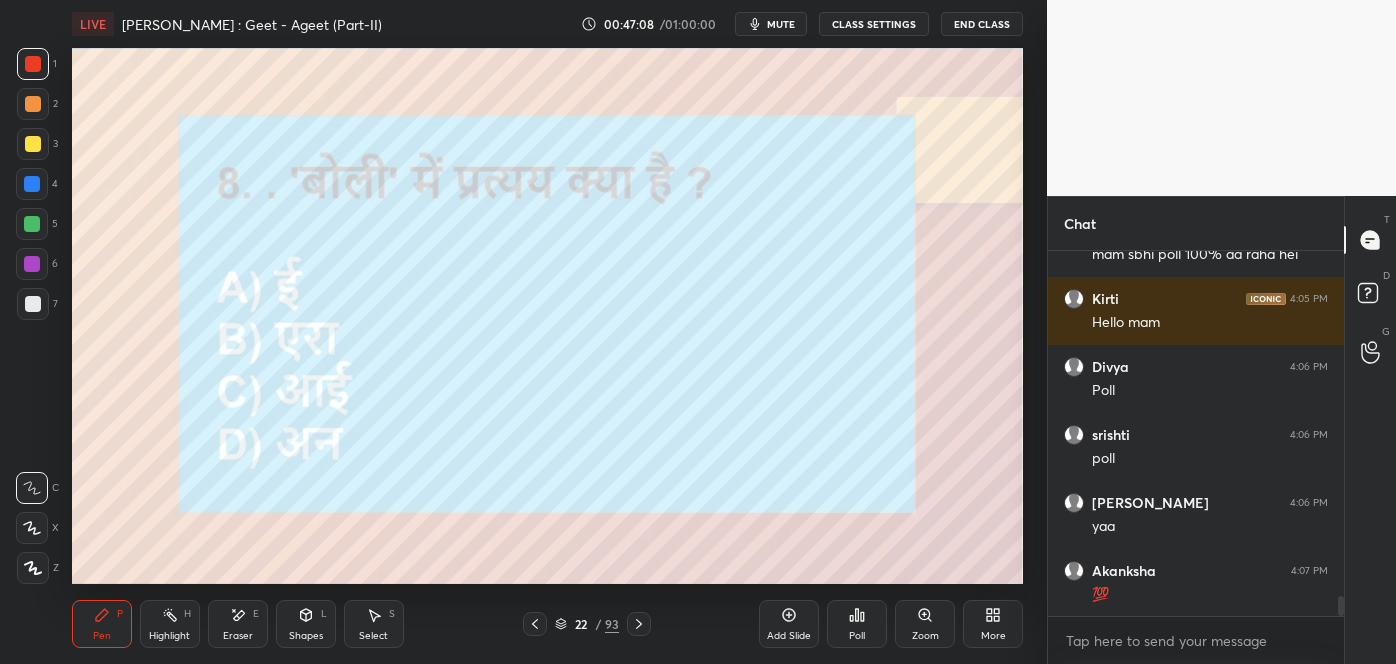 click 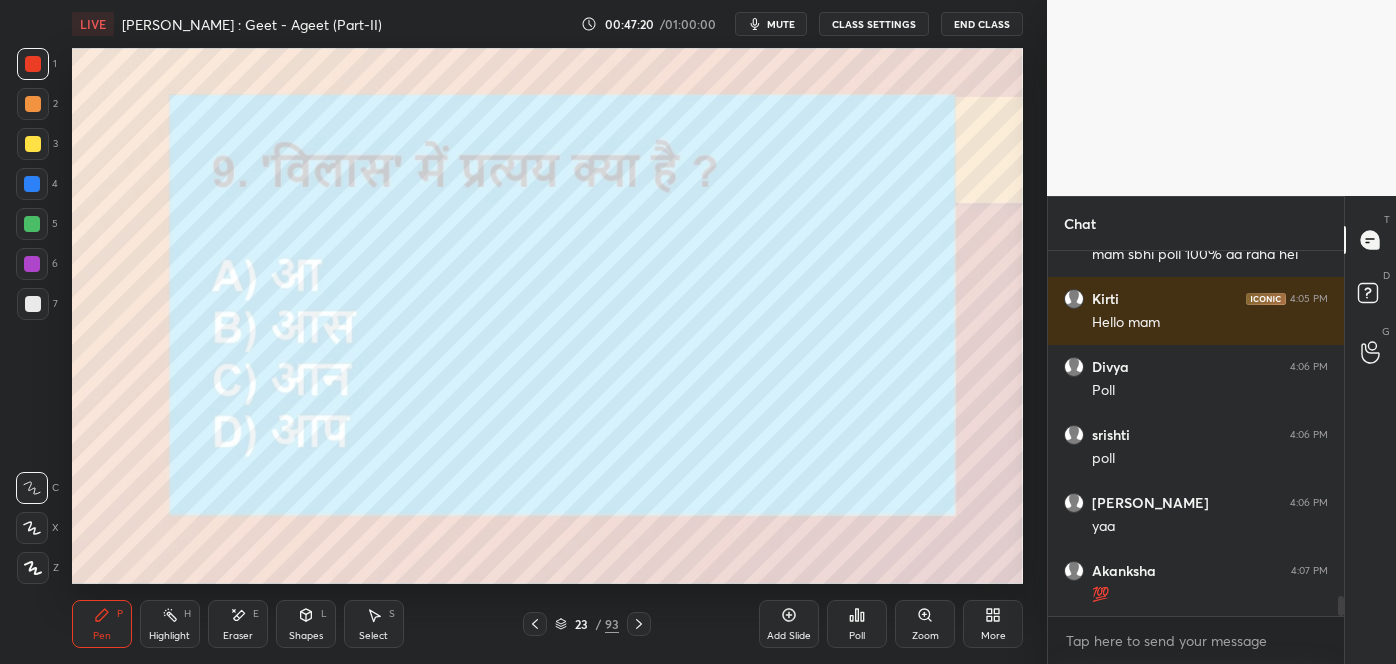 scroll, scrollTop: 6221, scrollLeft: 0, axis: vertical 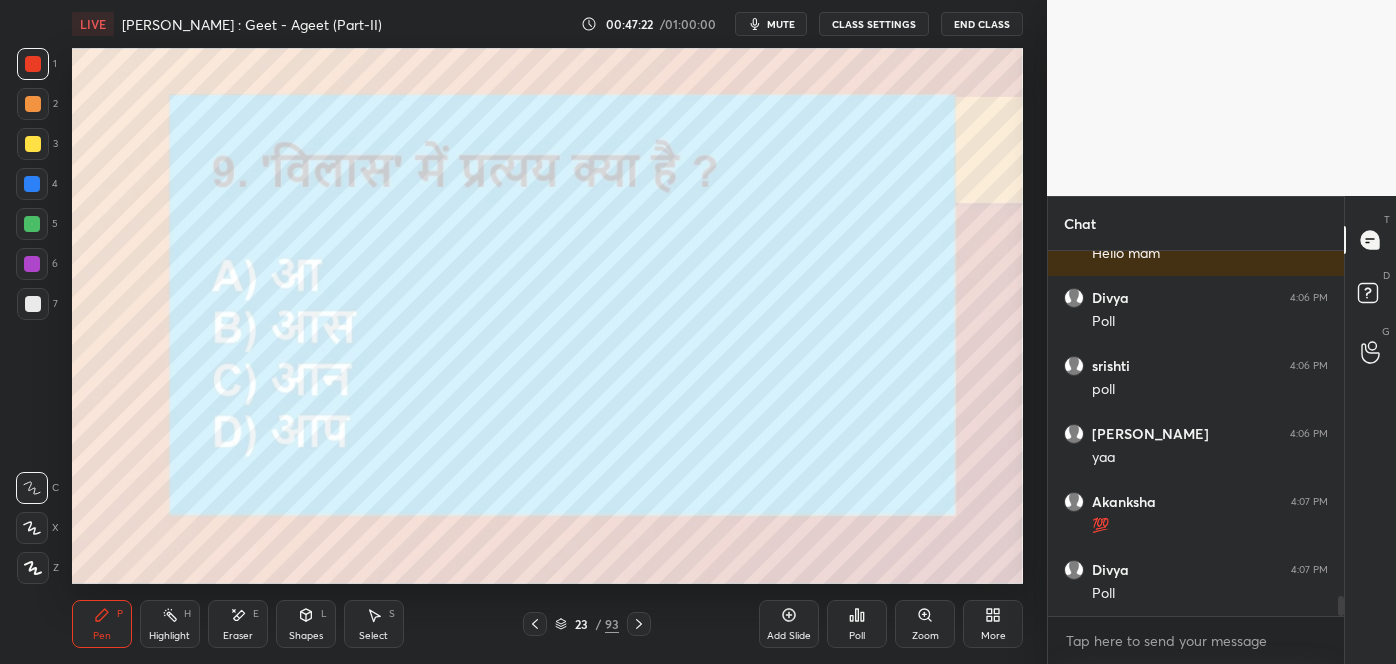 click on "Poll" at bounding box center (857, 624) 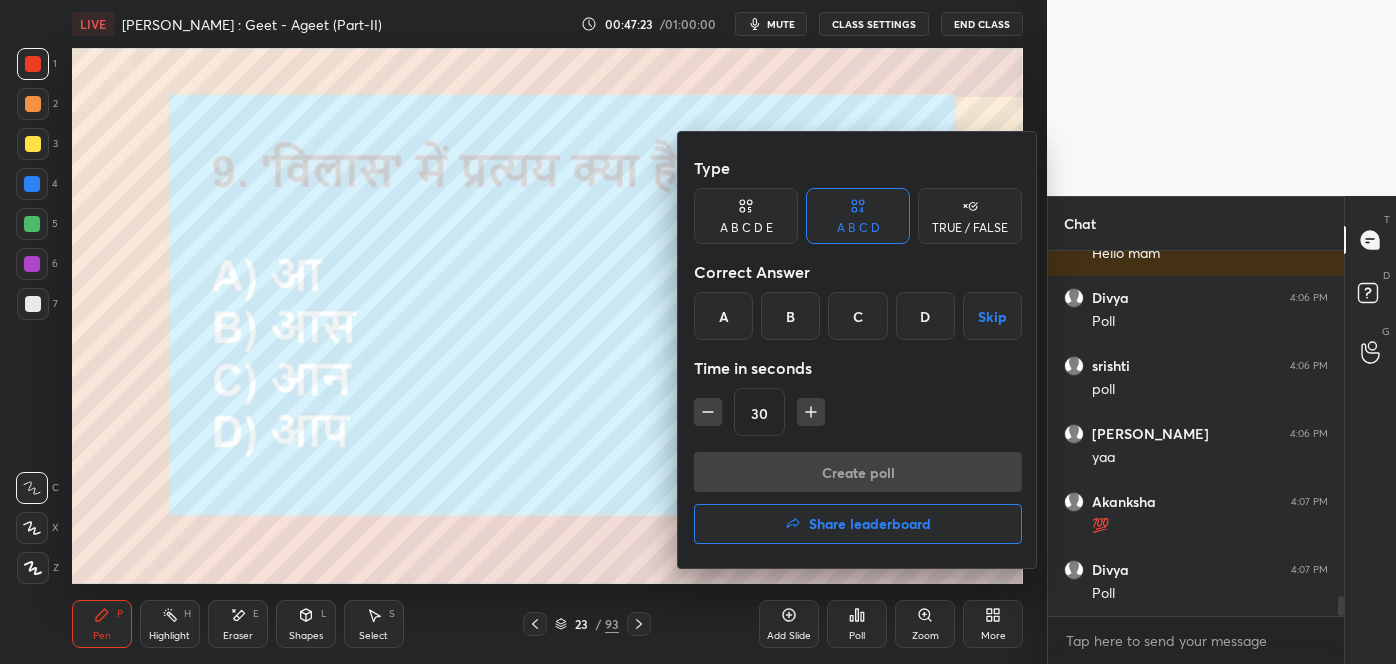 click on "B" at bounding box center (790, 316) 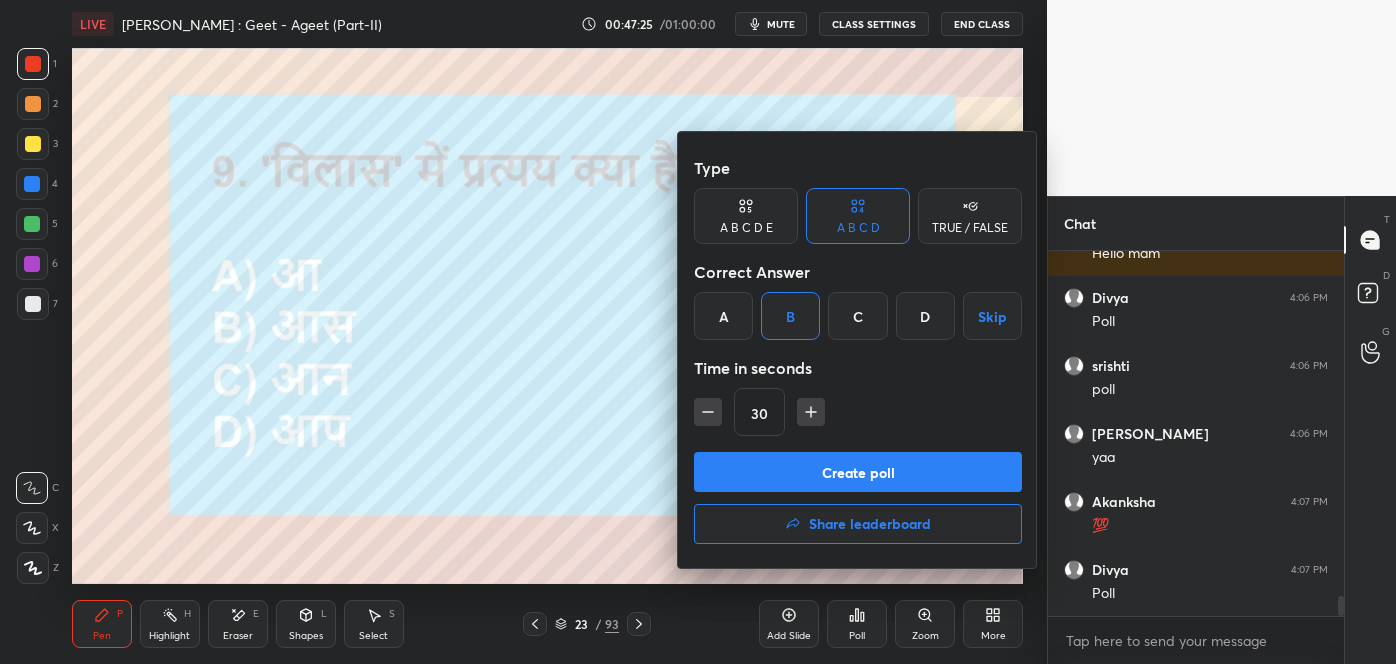 click on "Create poll" at bounding box center (858, 472) 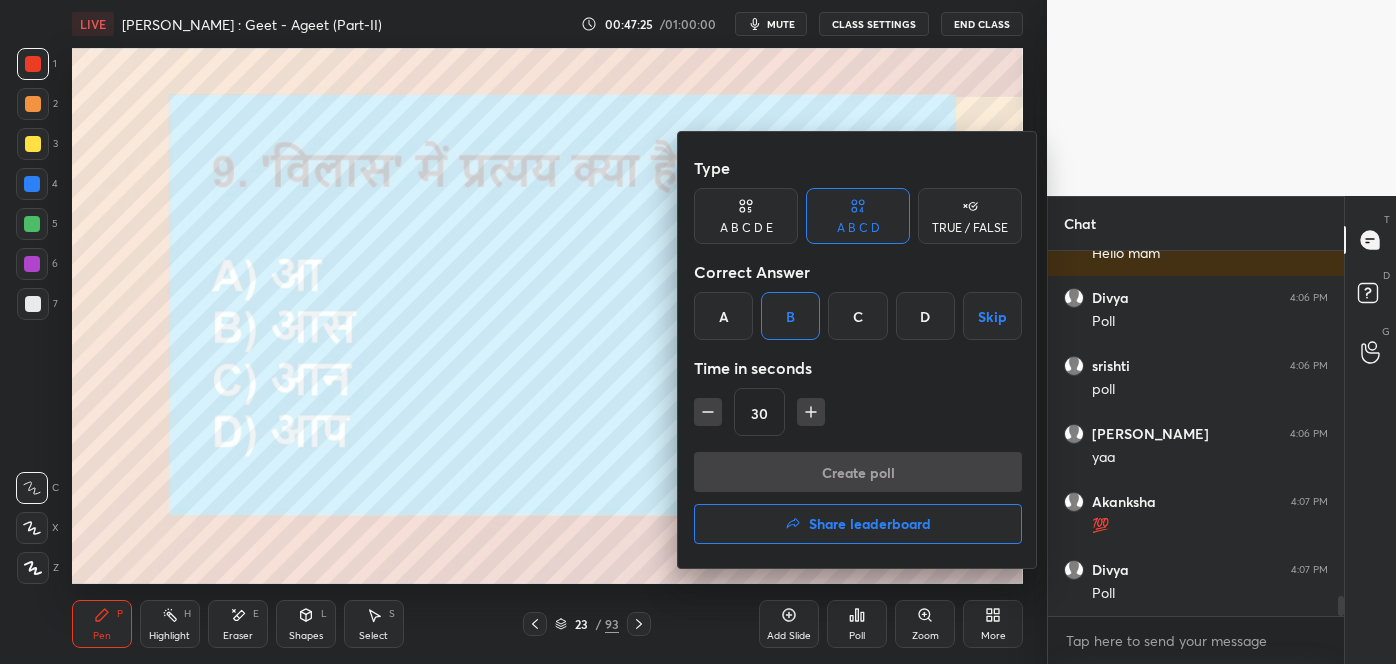 scroll, scrollTop: 287, scrollLeft: 290, axis: both 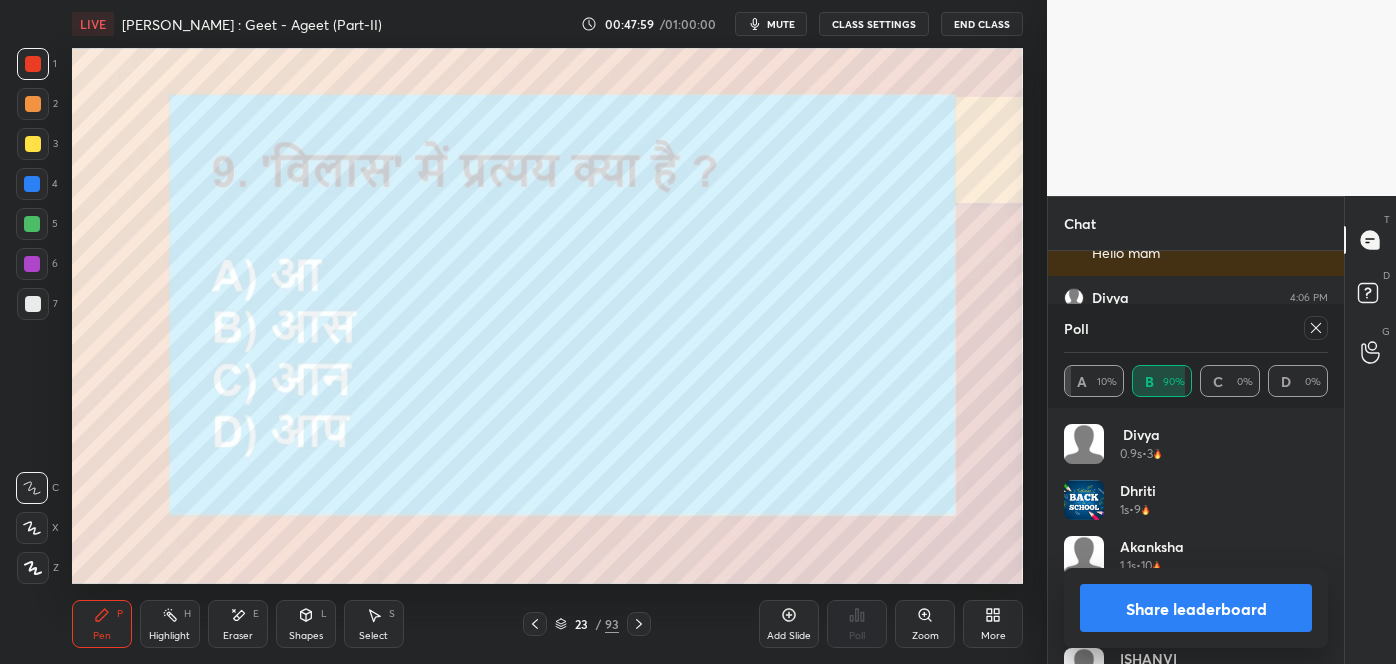 click 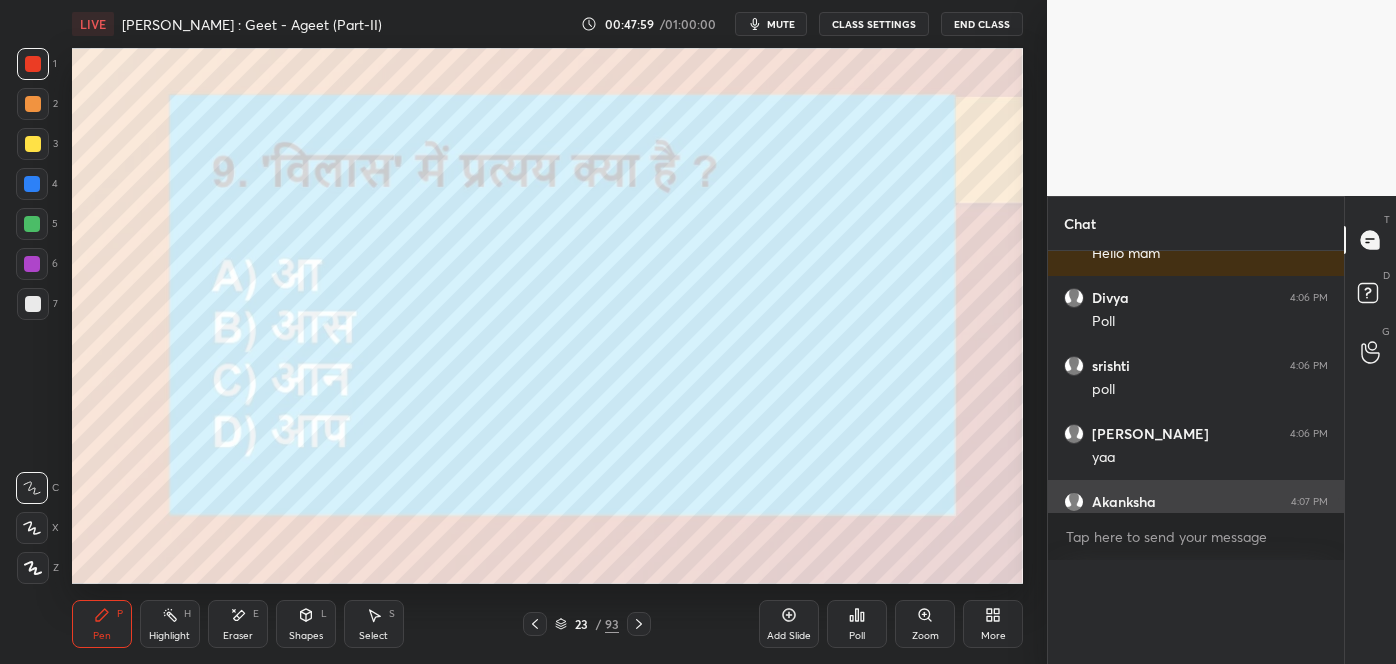 scroll, scrollTop: 0, scrollLeft: 0, axis: both 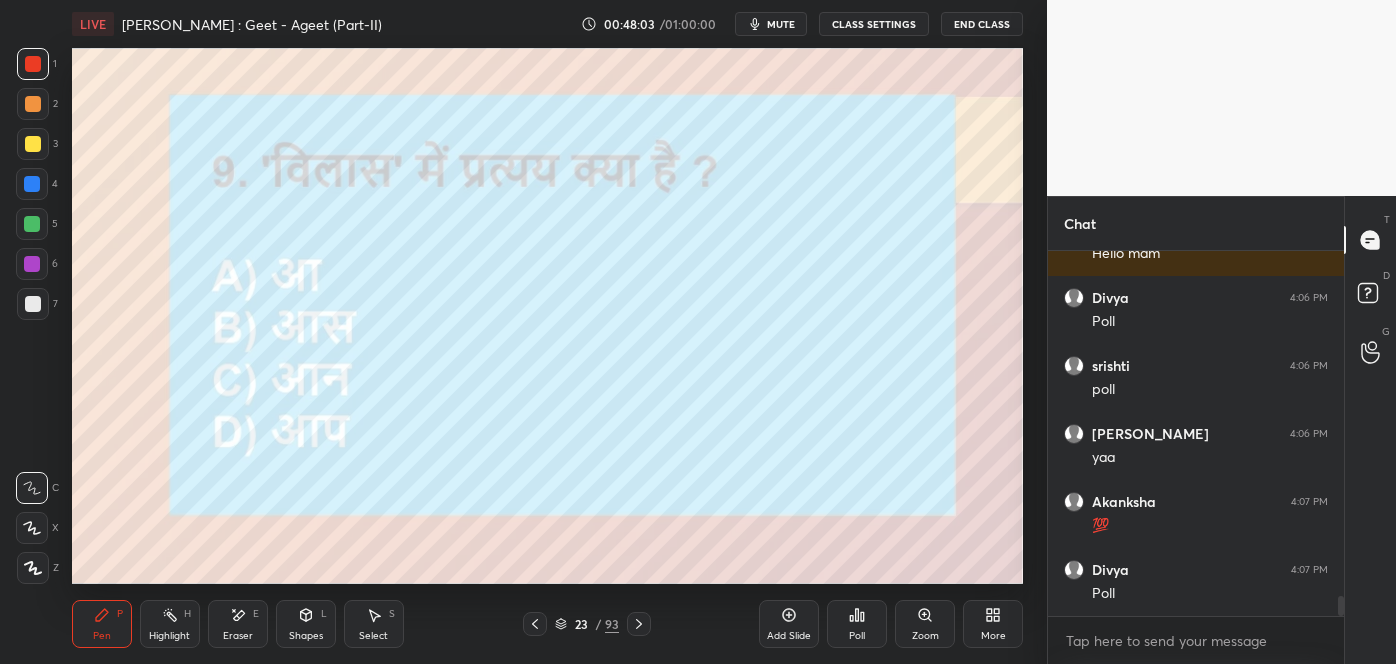 click on "Eraser E" at bounding box center (238, 624) 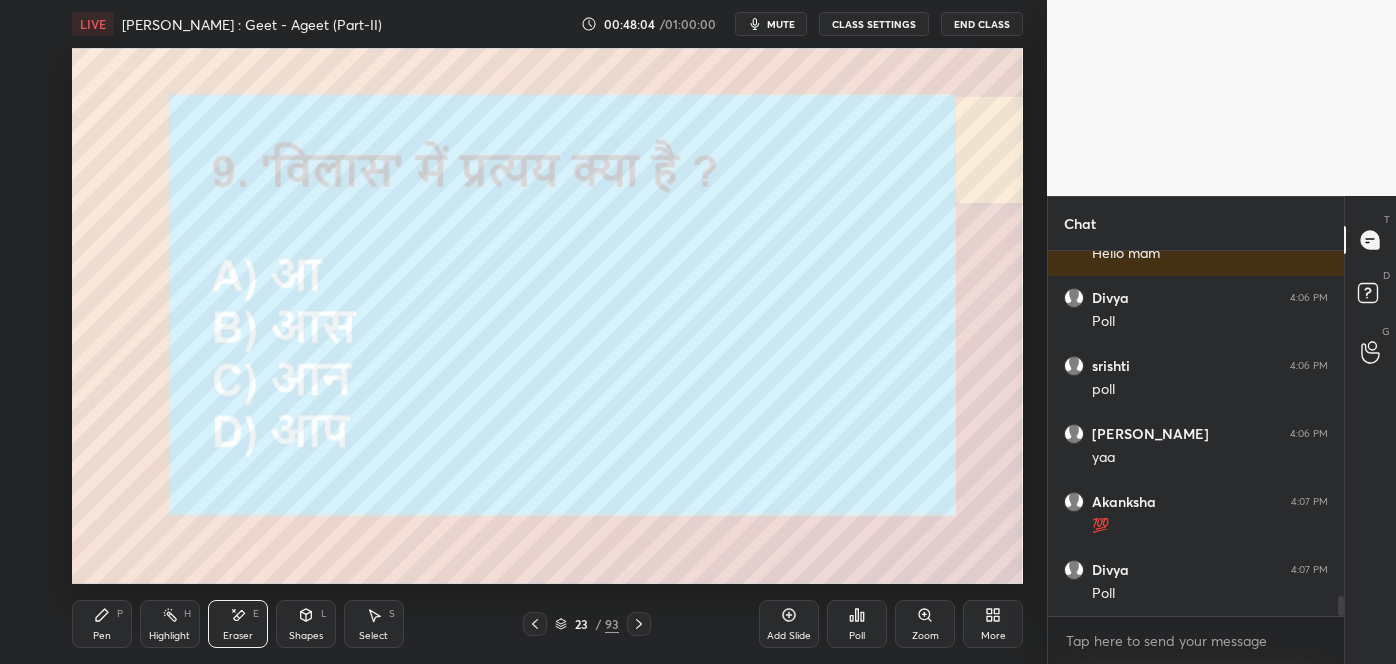 click 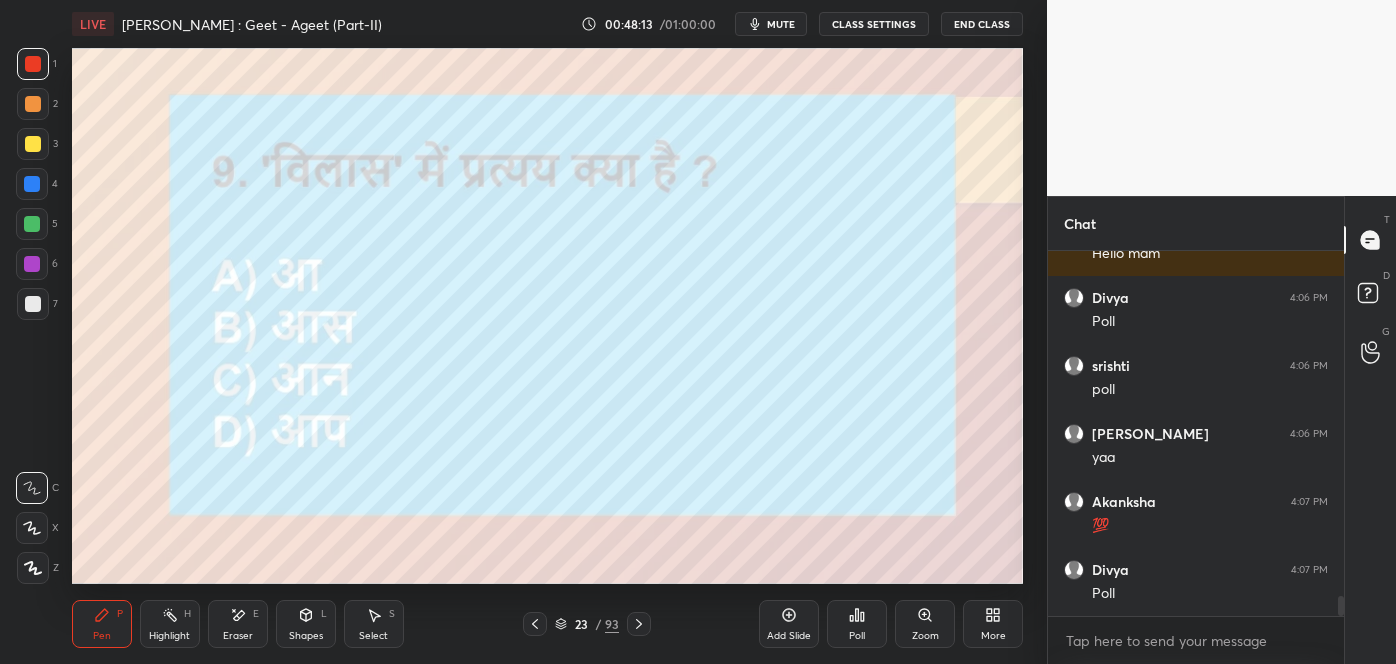 click 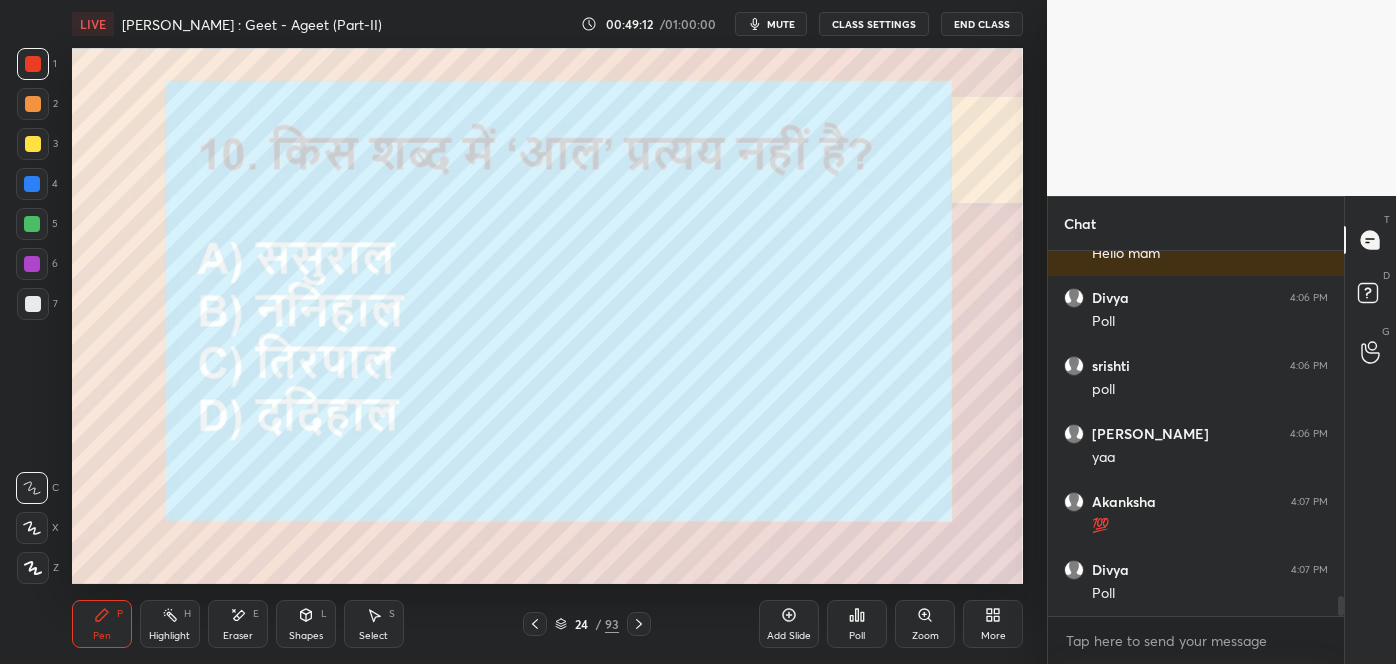 scroll, scrollTop: 6288, scrollLeft: 0, axis: vertical 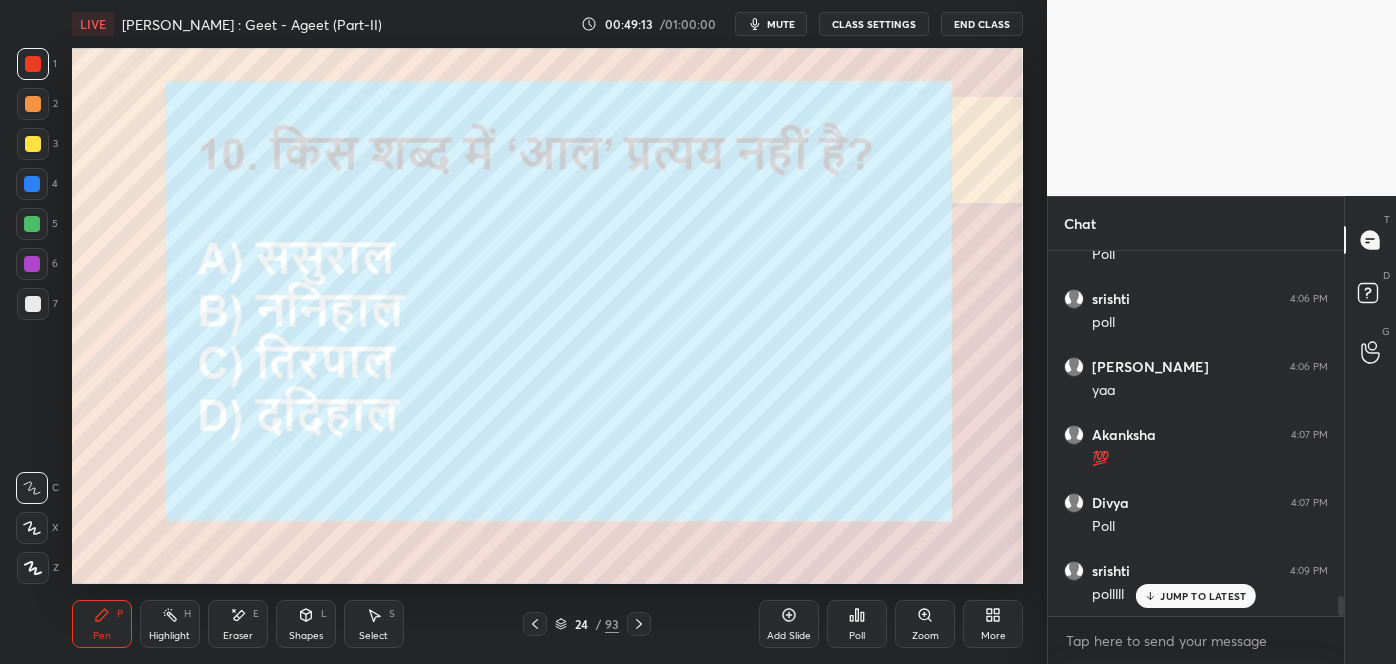click on "JUMP TO LATEST" at bounding box center [1196, 596] 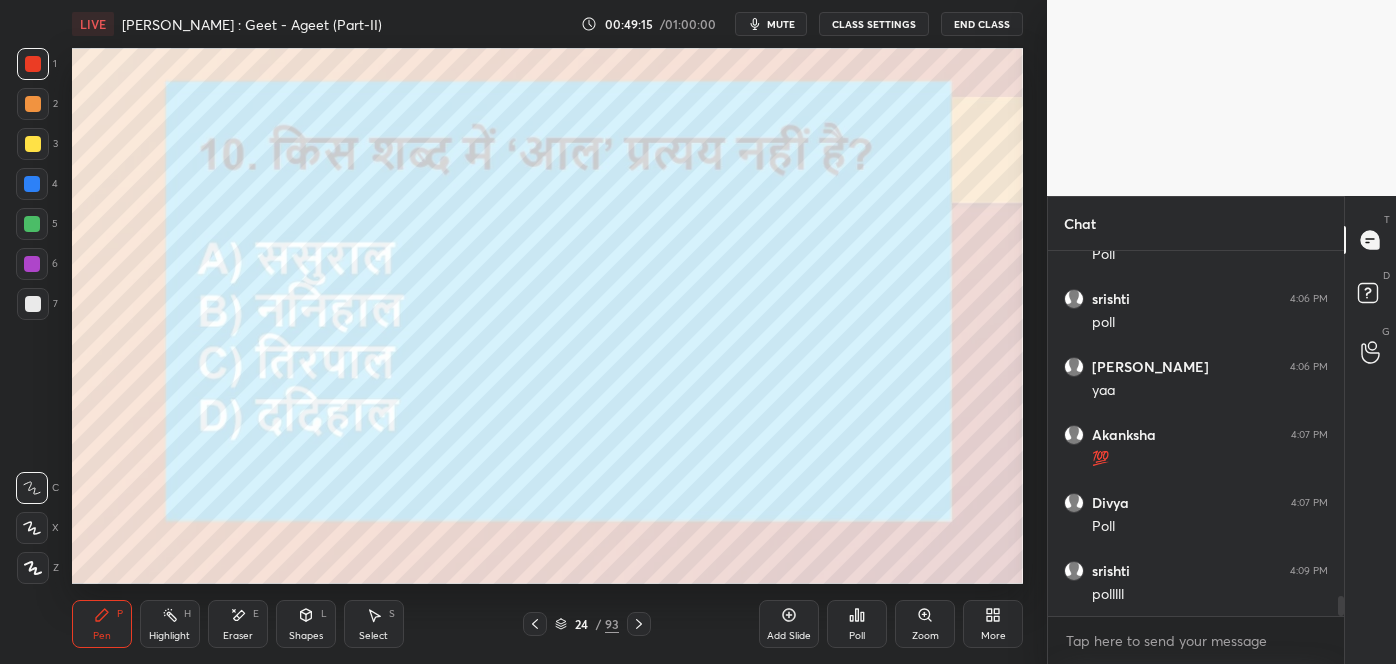 click on "Poll" at bounding box center [857, 624] 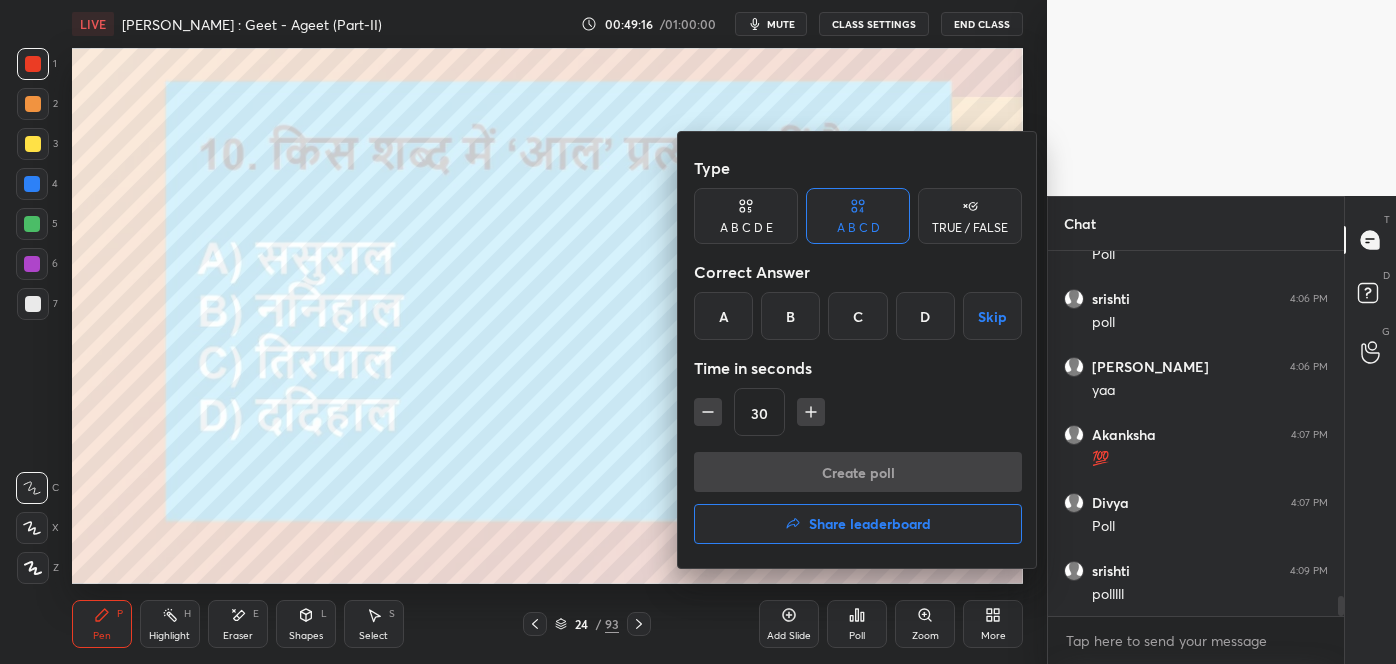 click on "C" at bounding box center (857, 316) 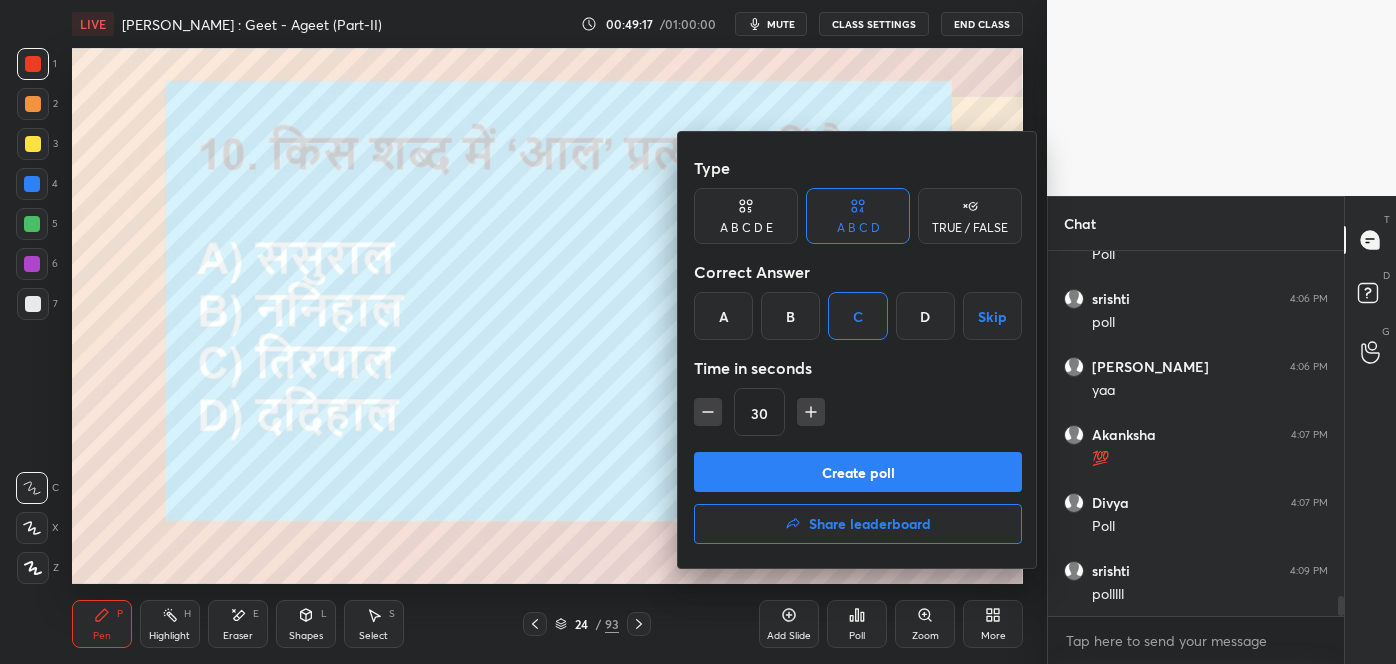 click on "Create poll" at bounding box center (858, 472) 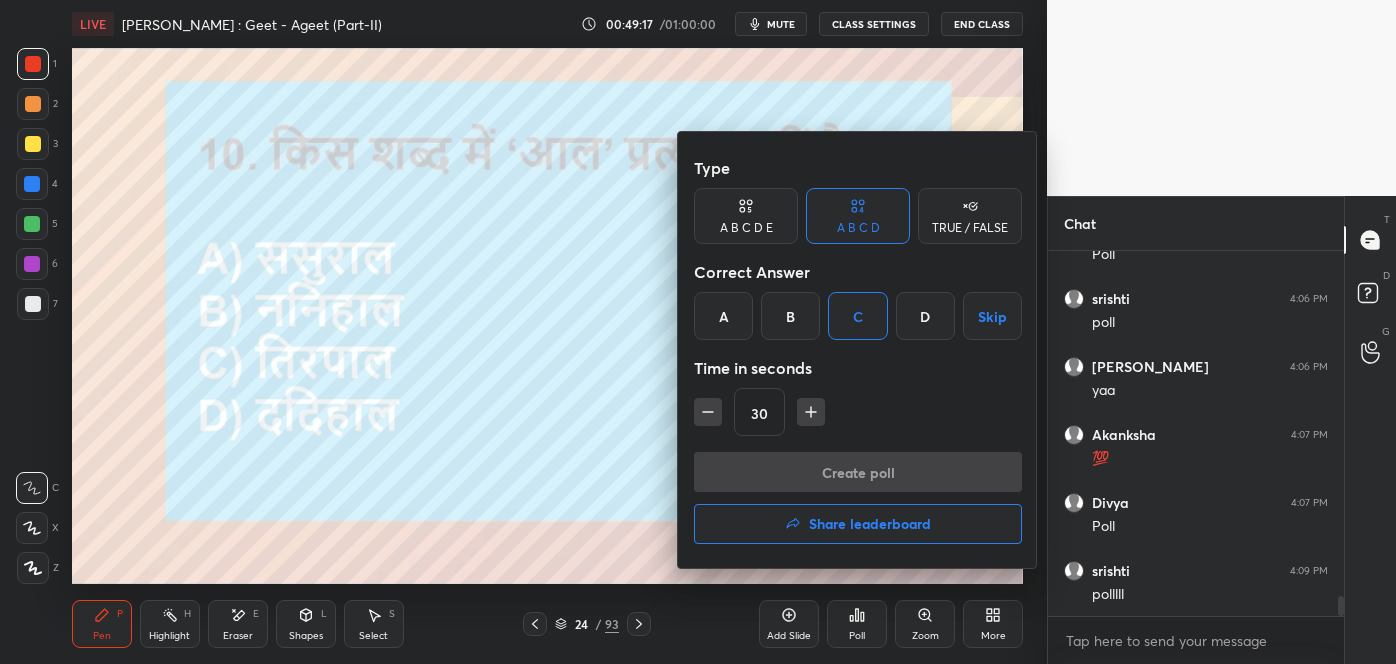 scroll, scrollTop: 335, scrollLeft: 290, axis: both 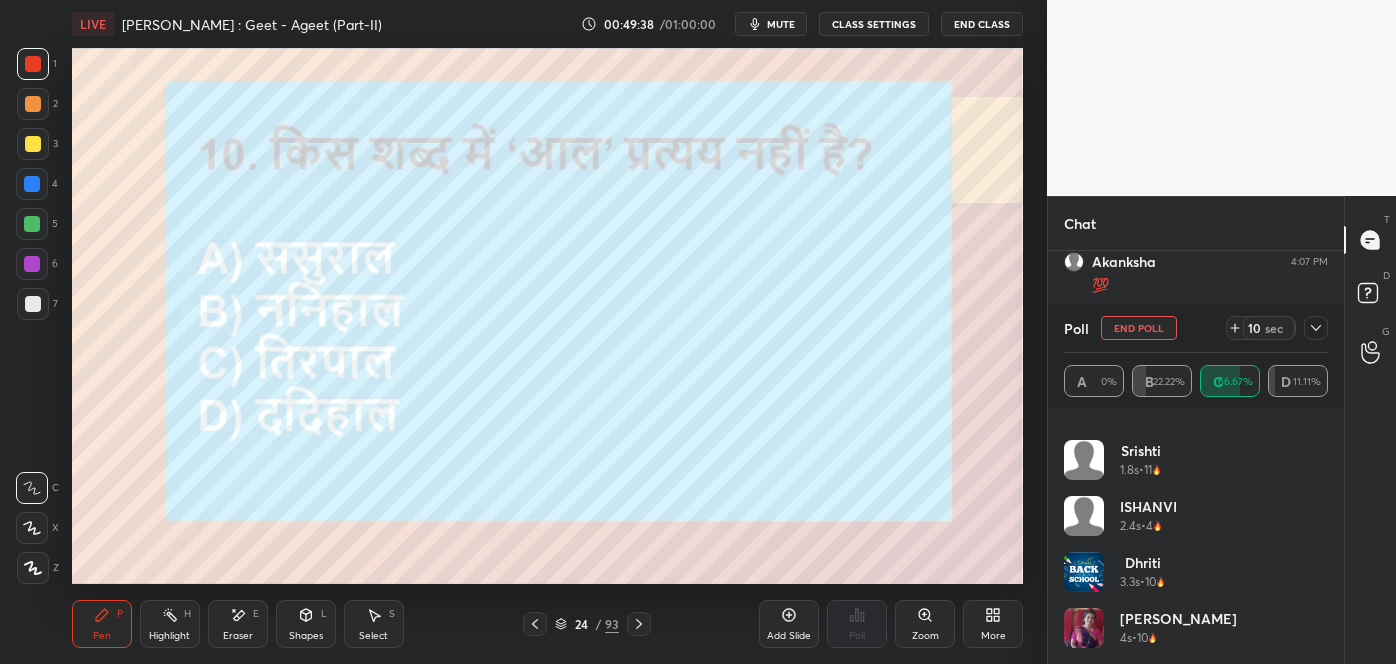 click 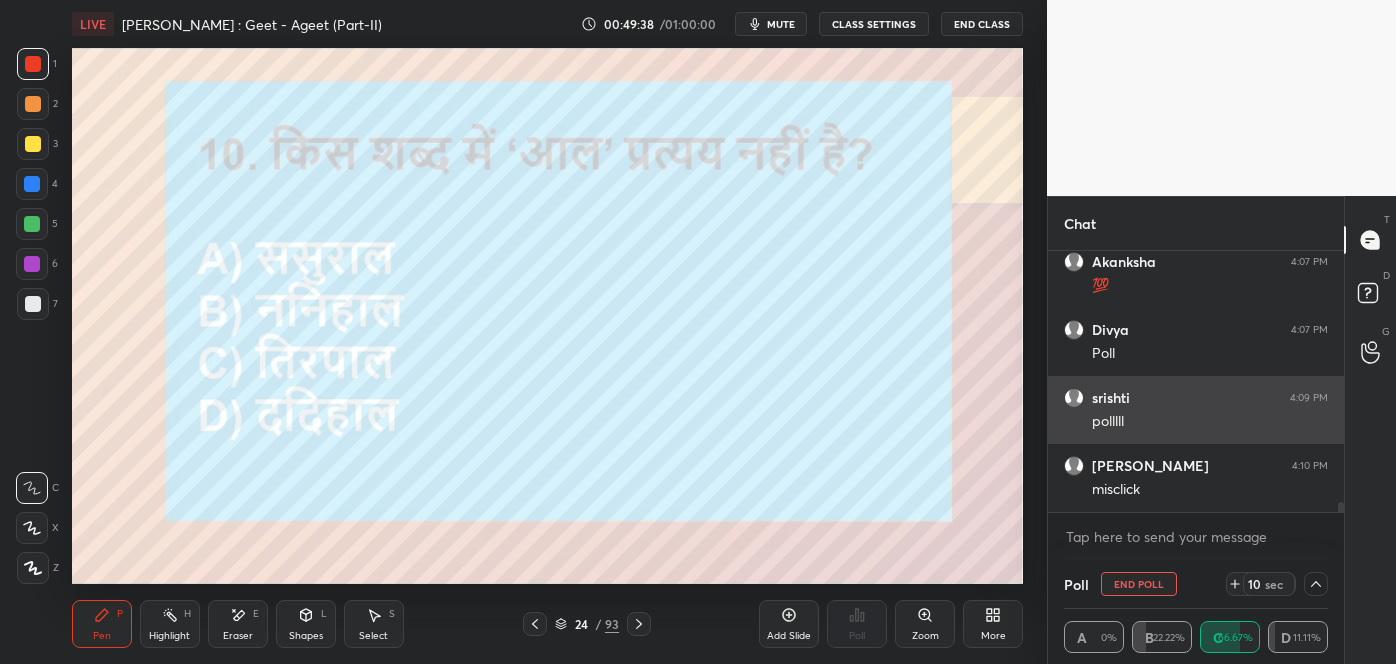 scroll, scrollTop: 58, scrollLeft: 258, axis: both 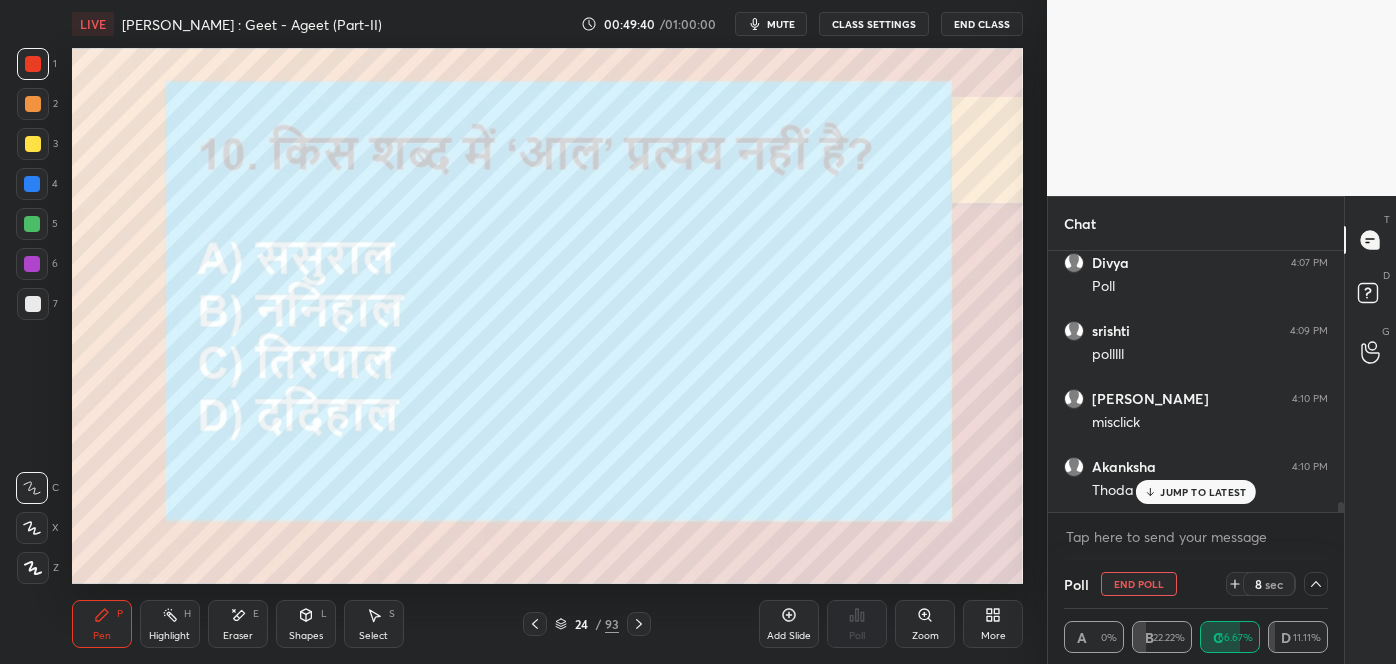 click on "JUMP TO LATEST" at bounding box center (1203, 492) 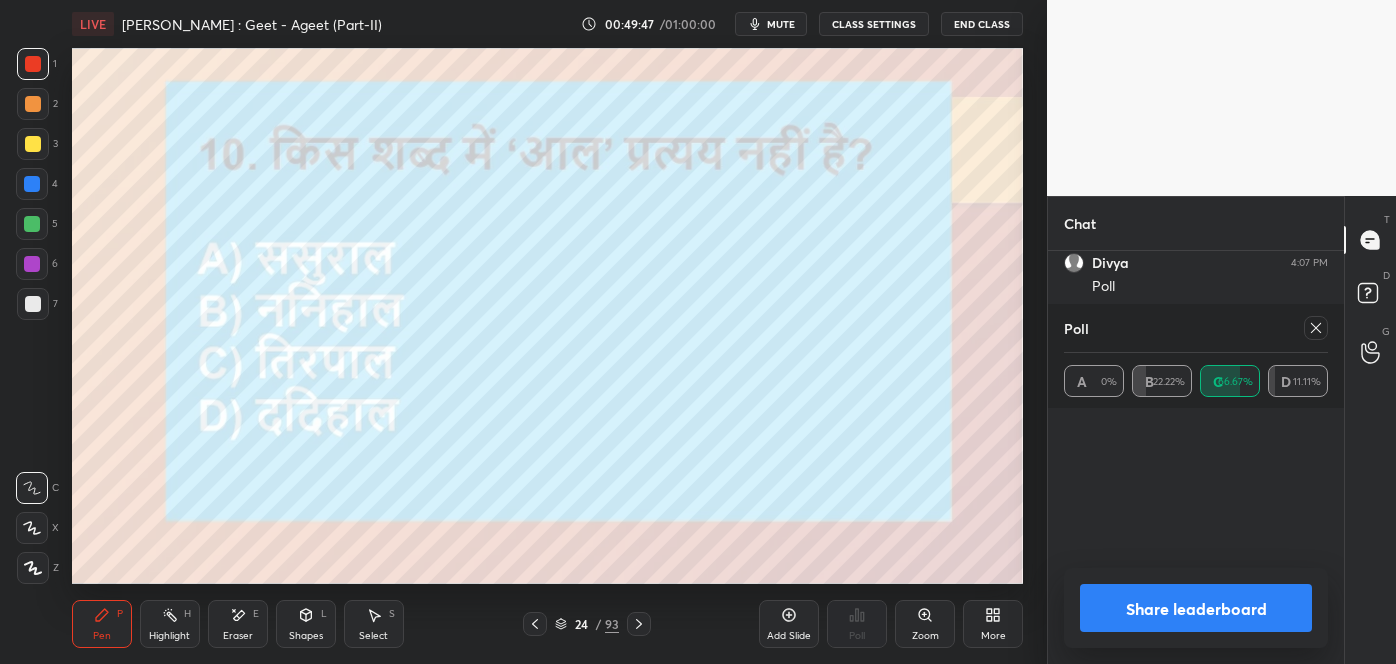 scroll, scrollTop: 7, scrollLeft: 5, axis: both 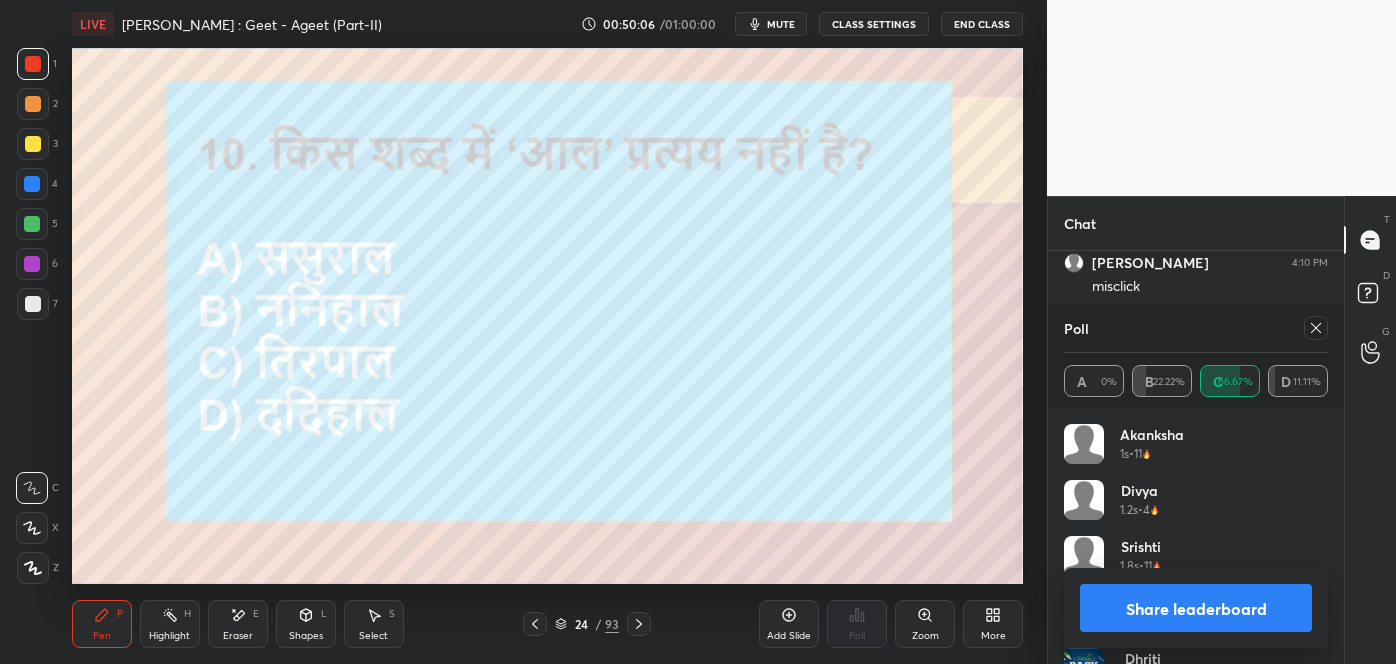 click 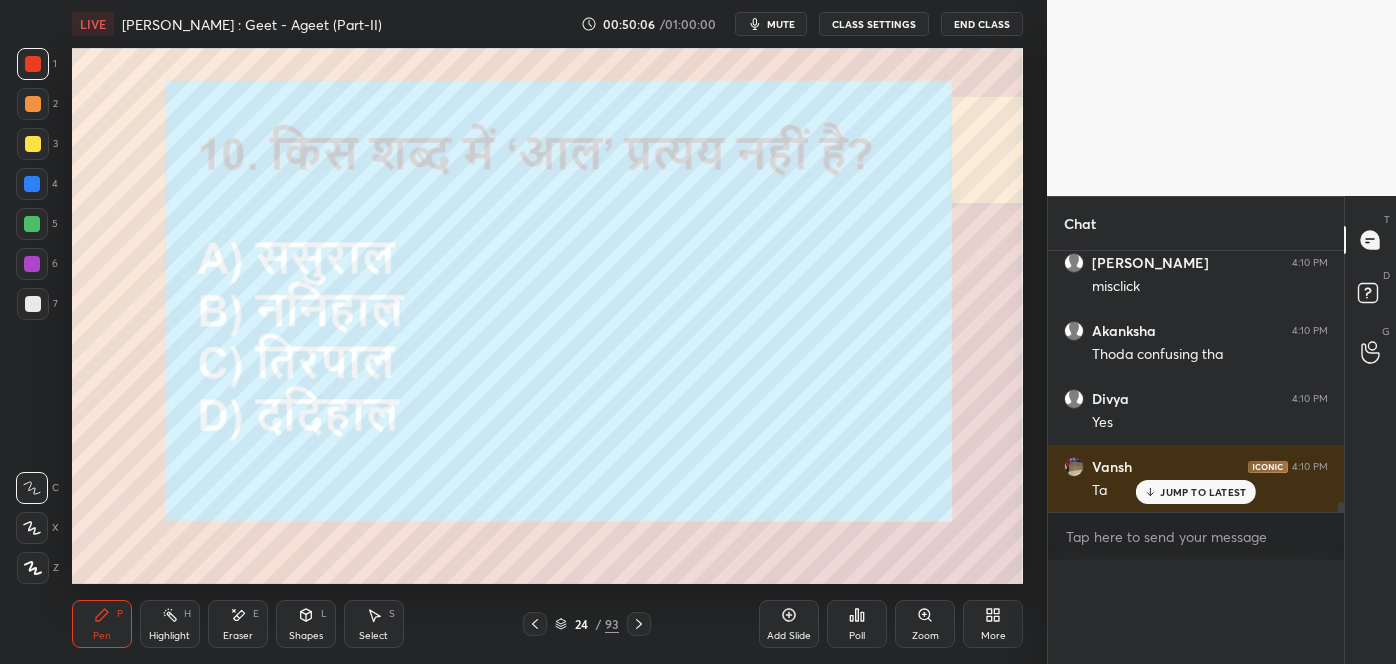 scroll, scrollTop: 0, scrollLeft: 0, axis: both 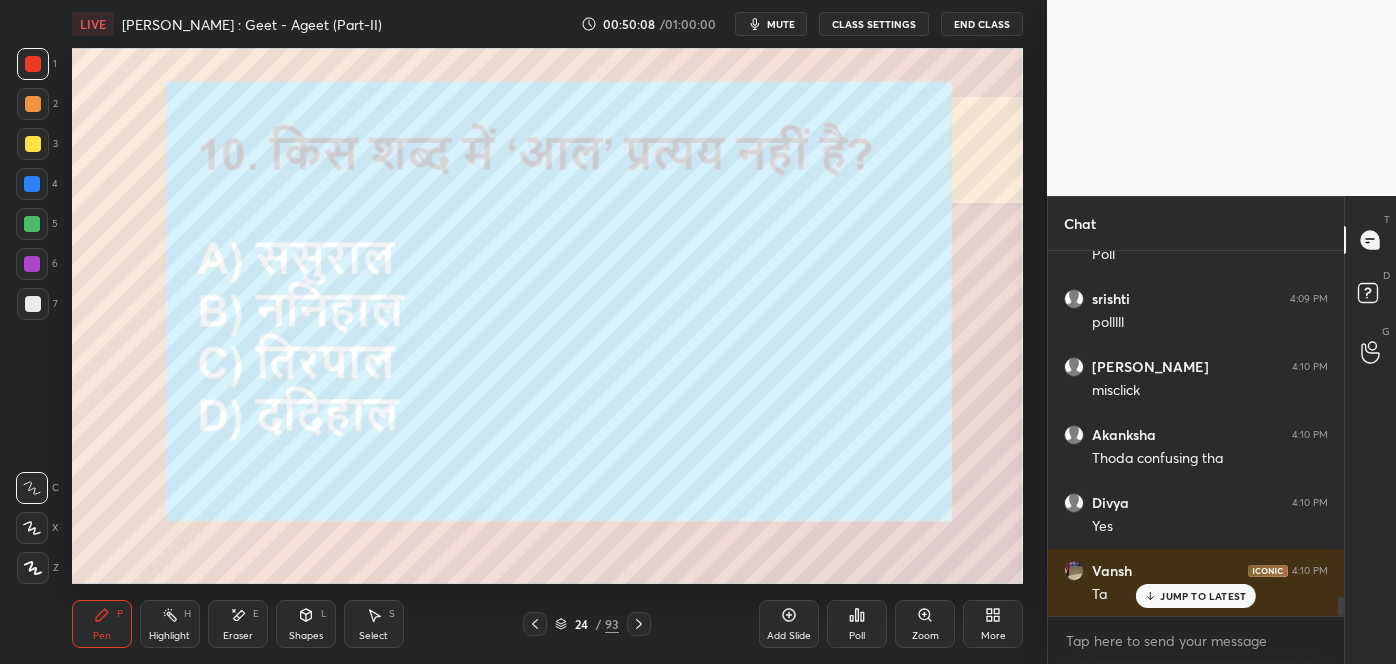 click on "JUMP TO LATEST" at bounding box center [1203, 596] 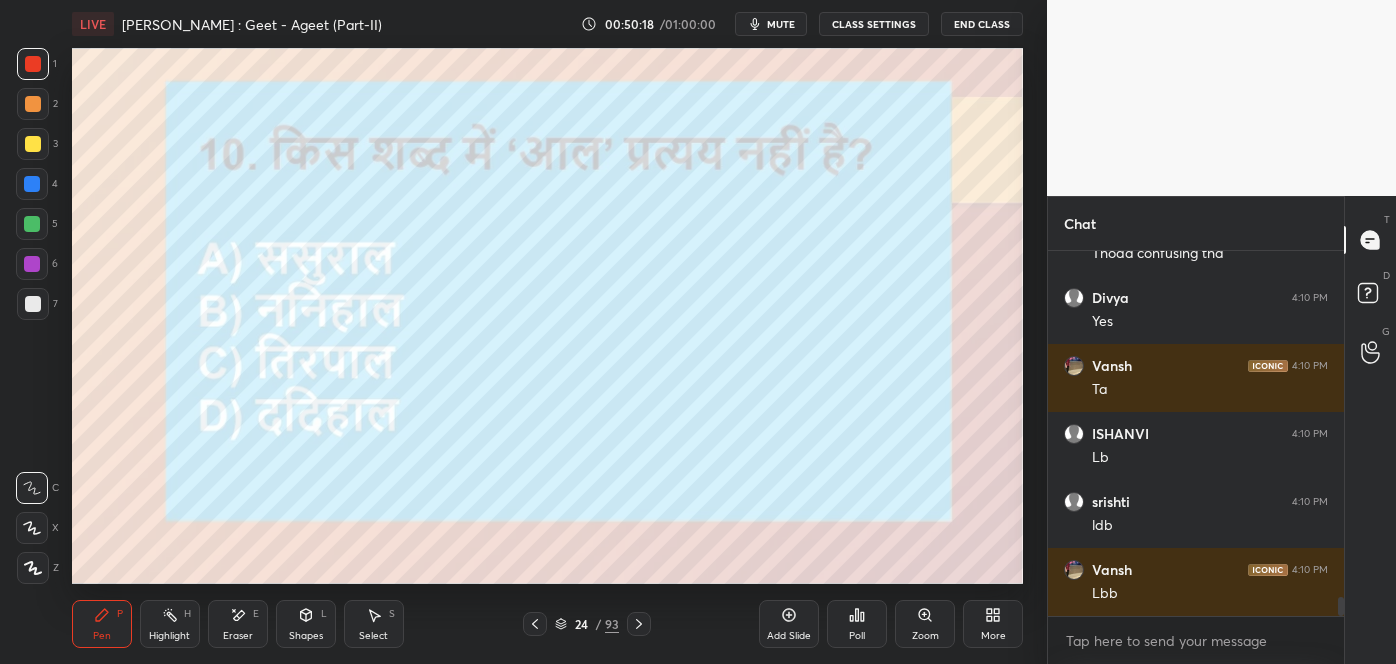 click on "Poll" at bounding box center (857, 624) 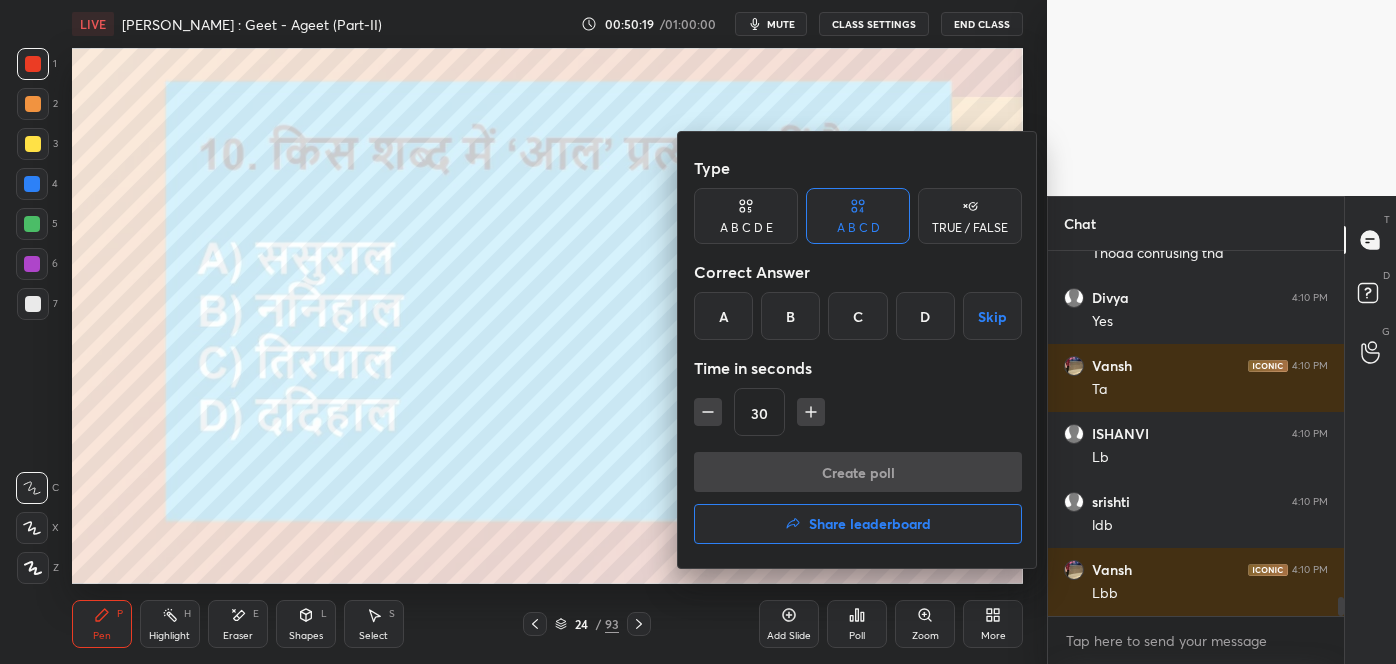 click on "Share leaderboard" at bounding box center (858, 524) 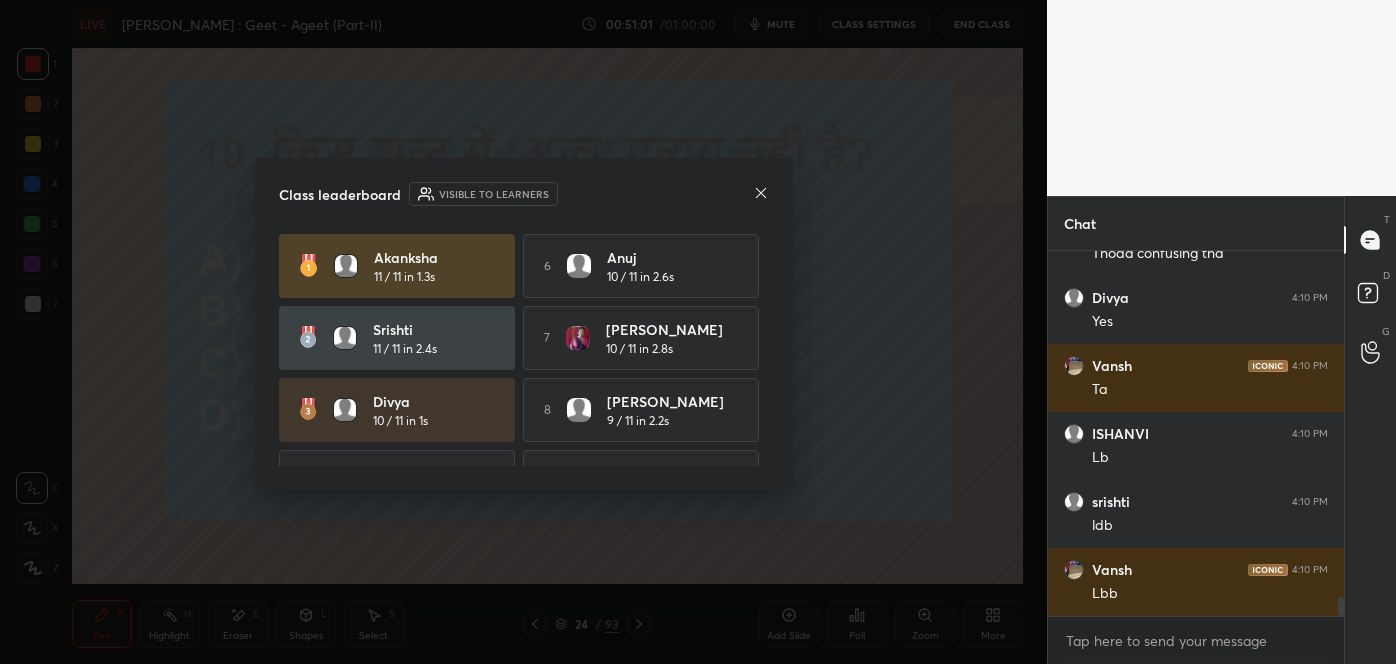 click 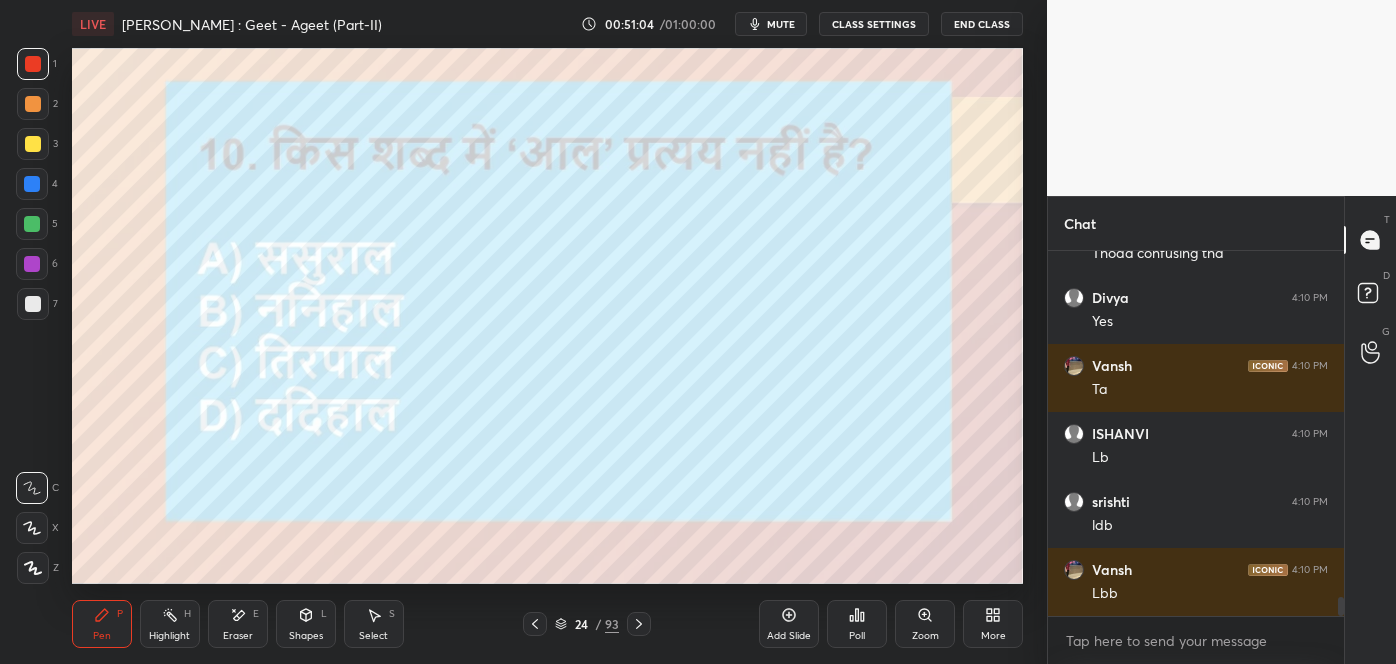 click on "Poll" at bounding box center (857, 636) 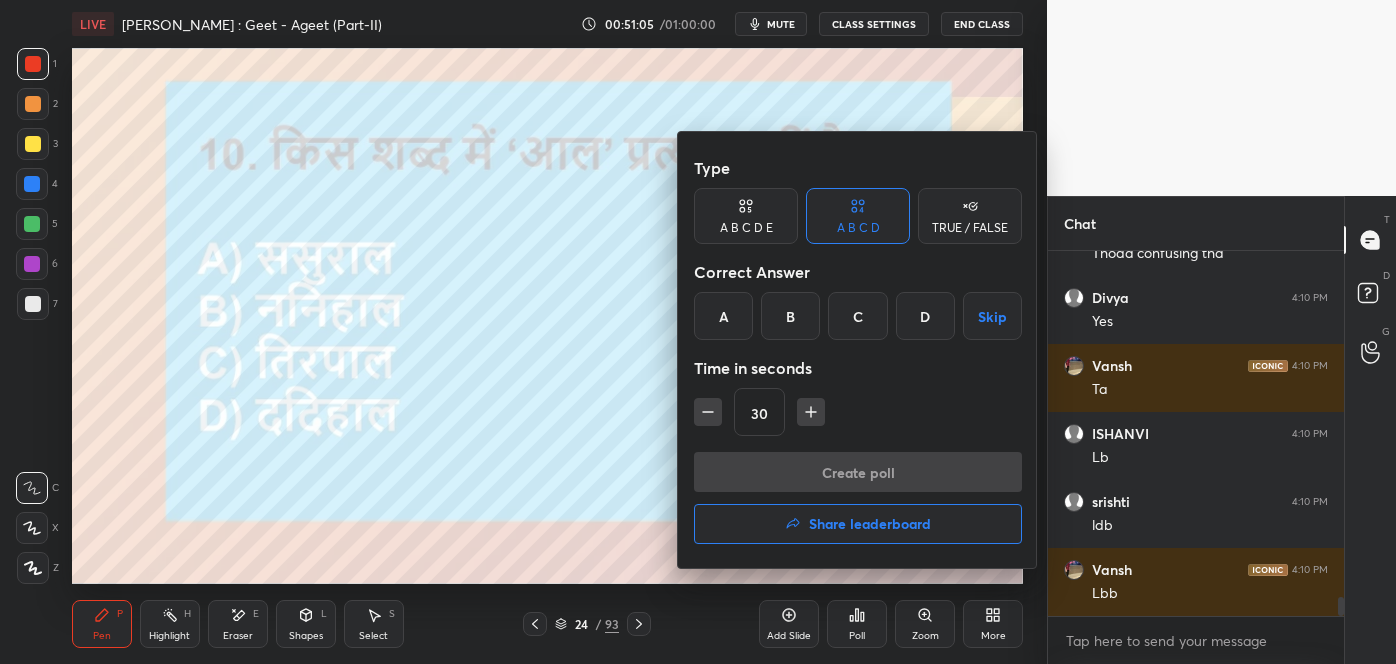 click on "Share leaderboard" at bounding box center [858, 524] 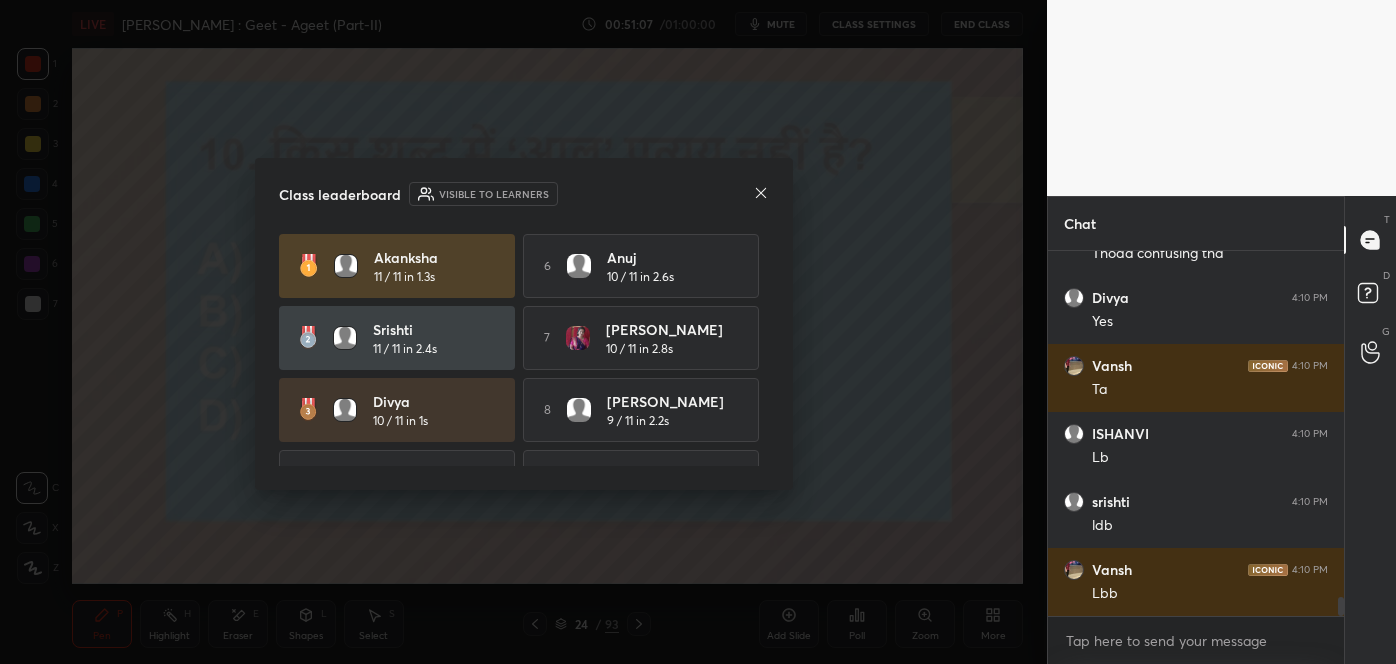 scroll, scrollTop: 6837, scrollLeft: 0, axis: vertical 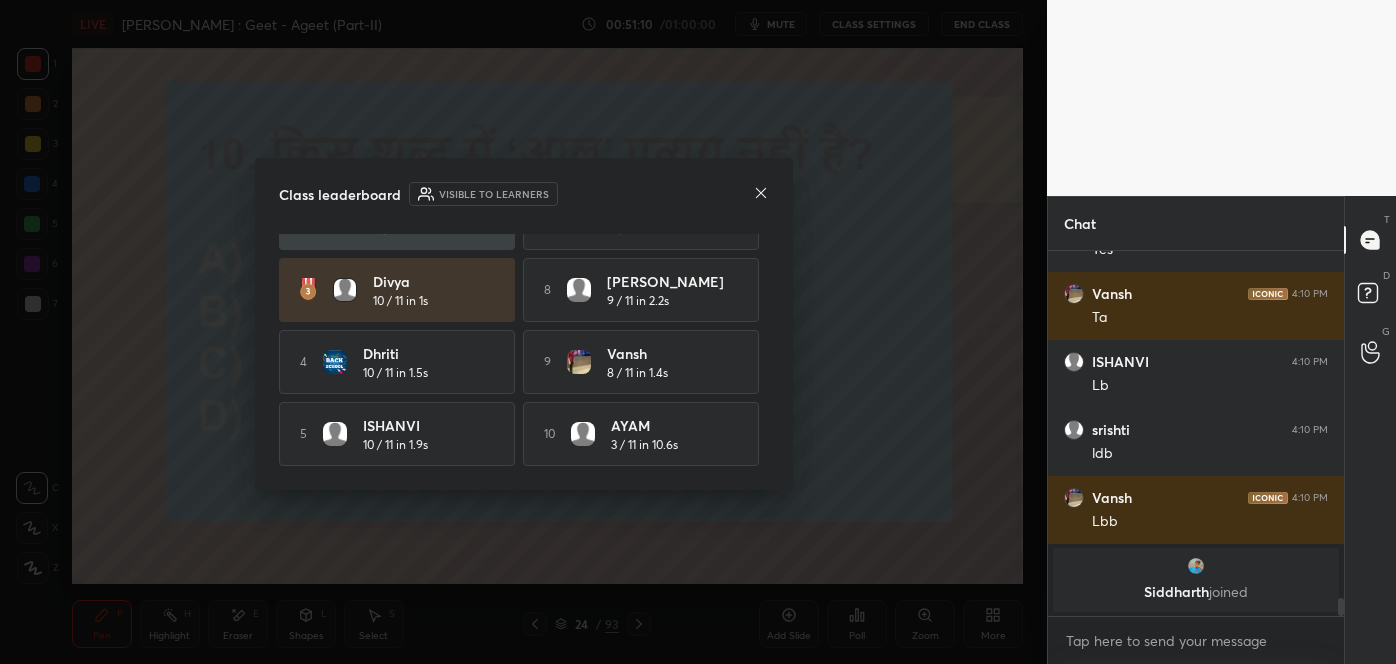 click 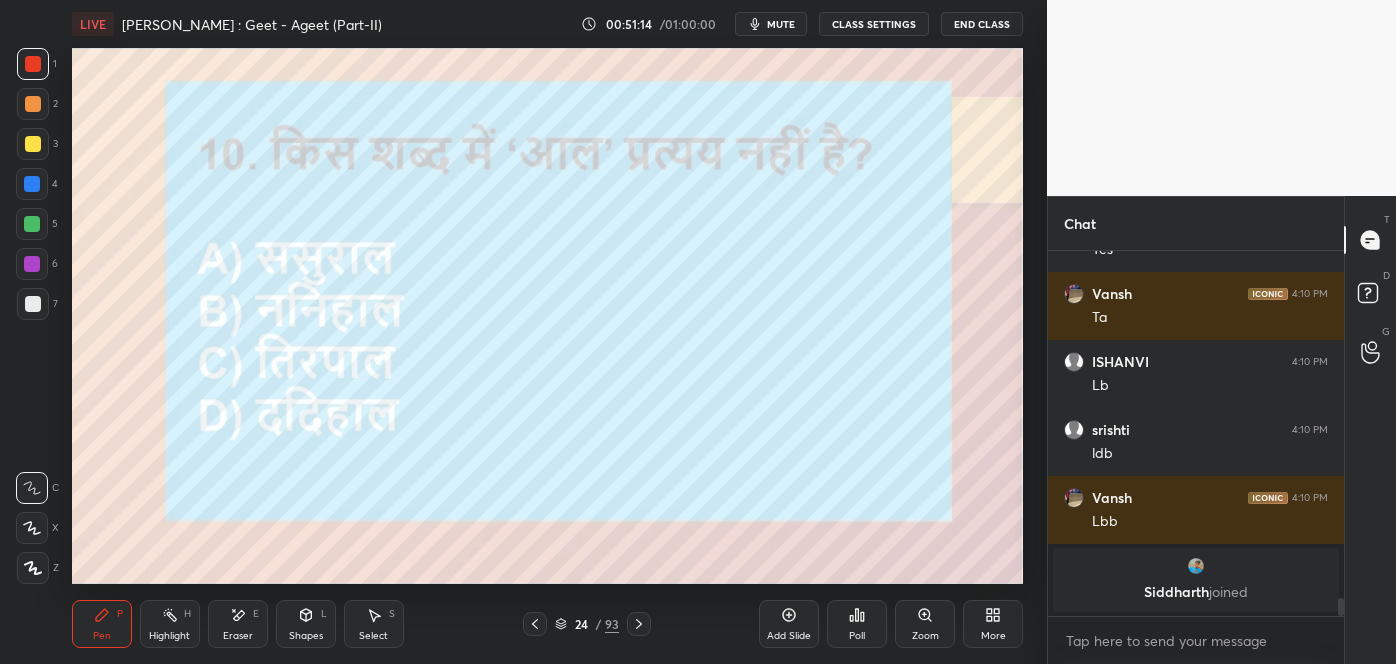 click 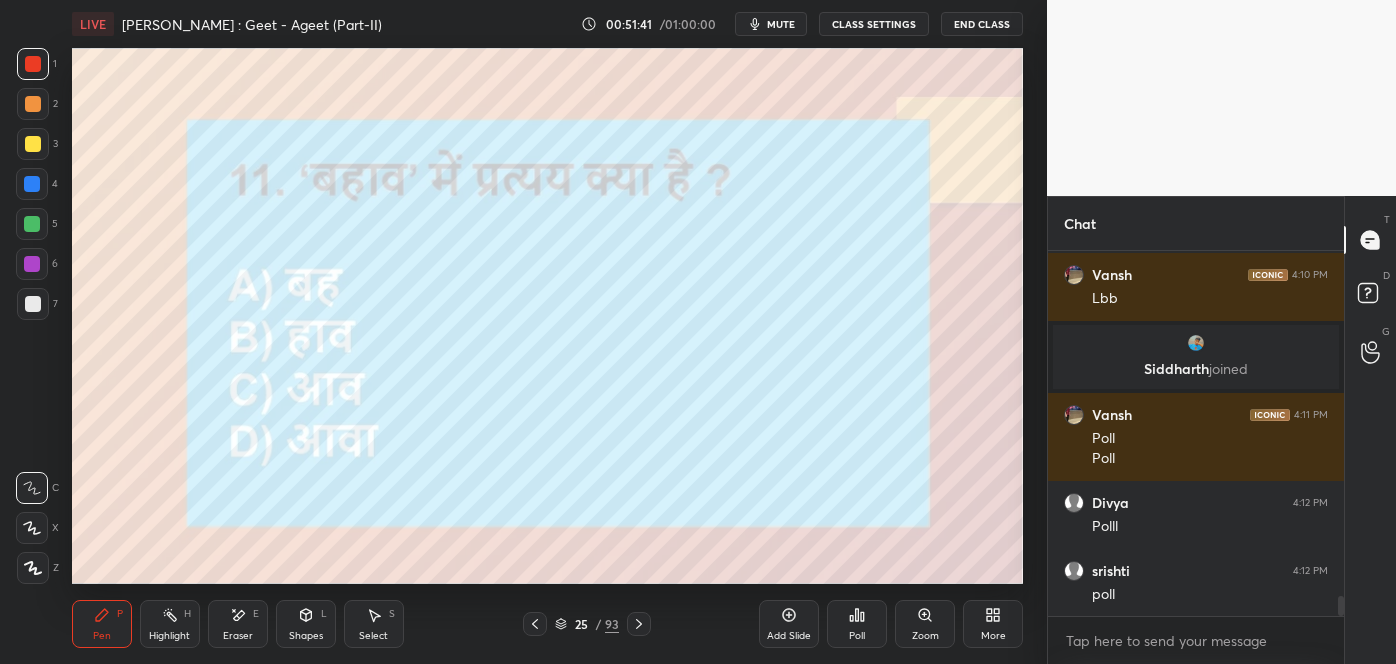 scroll, scrollTop: 6437, scrollLeft: 0, axis: vertical 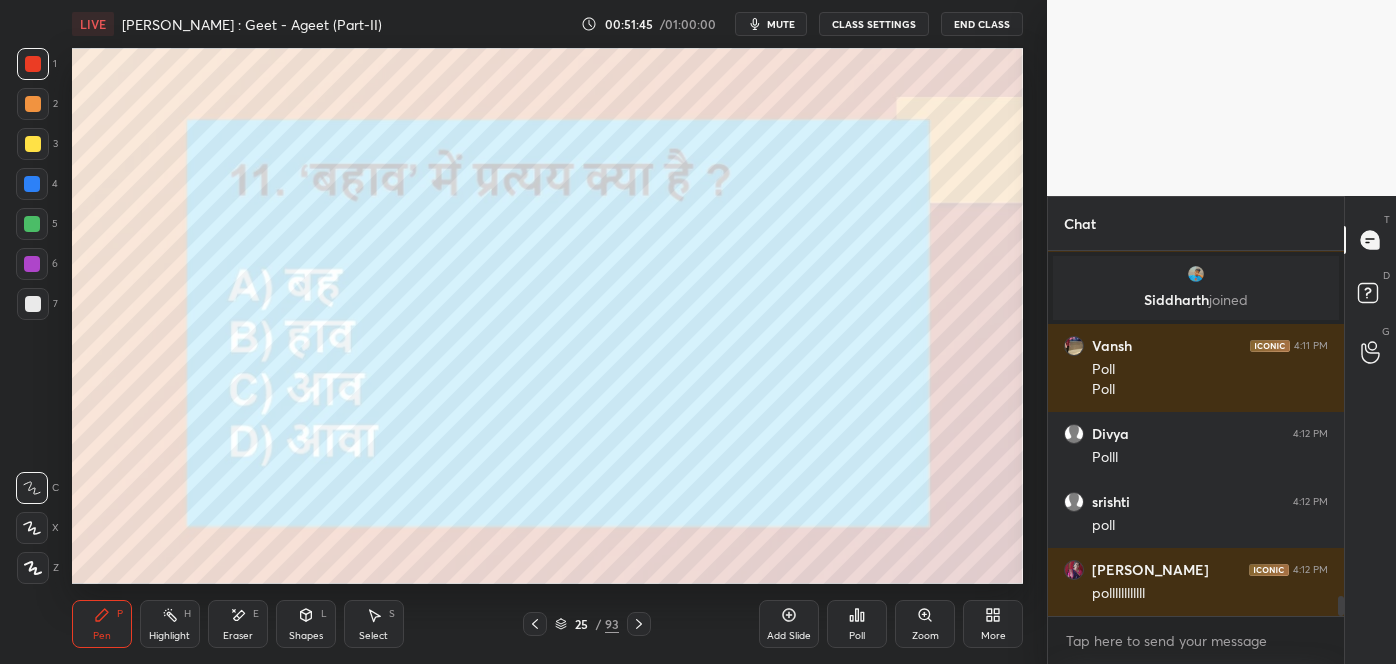 click on "Poll" at bounding box center [857, 624] 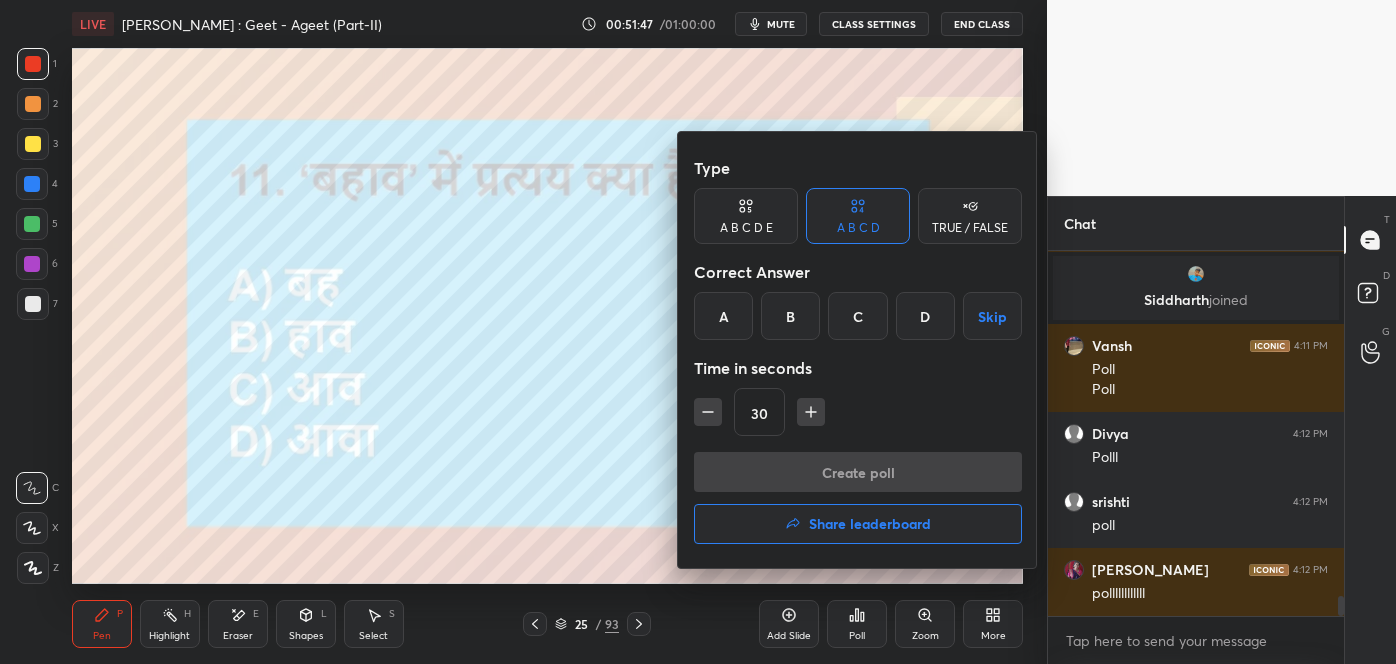 click on "C" at bounding box center (857, 316) 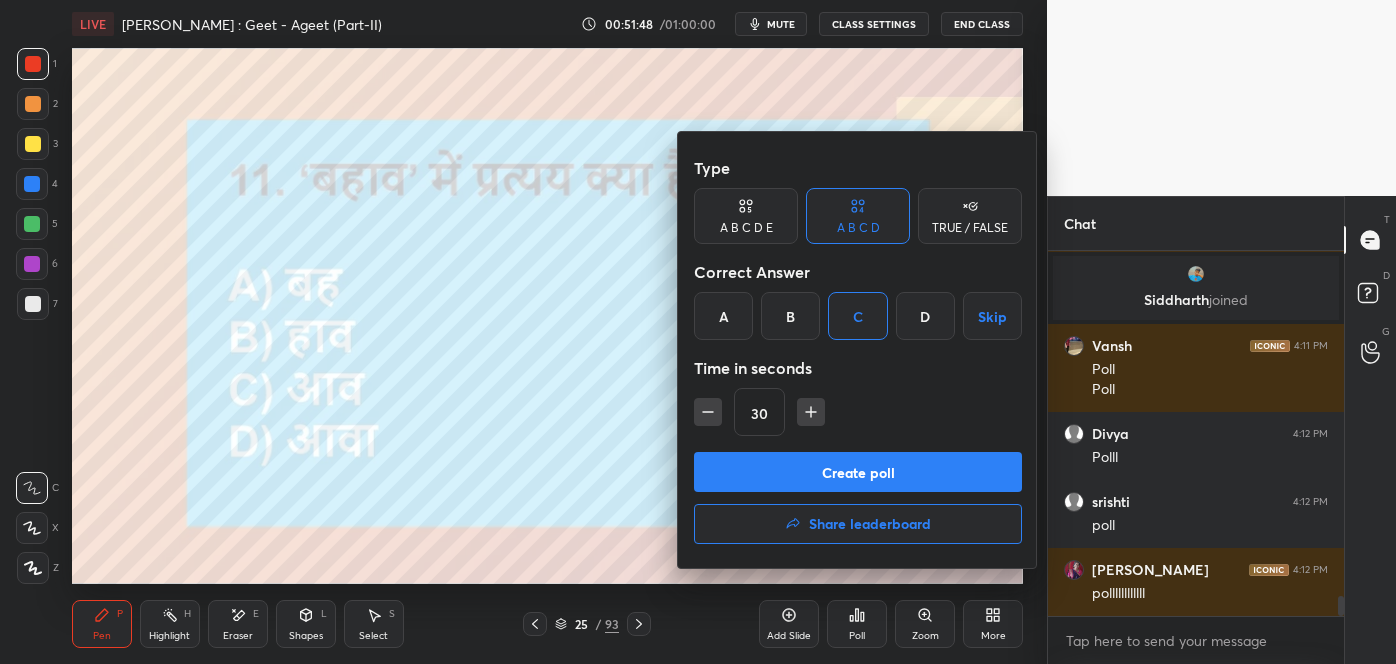 click on "Create poll" at bounding box center [858, 472] 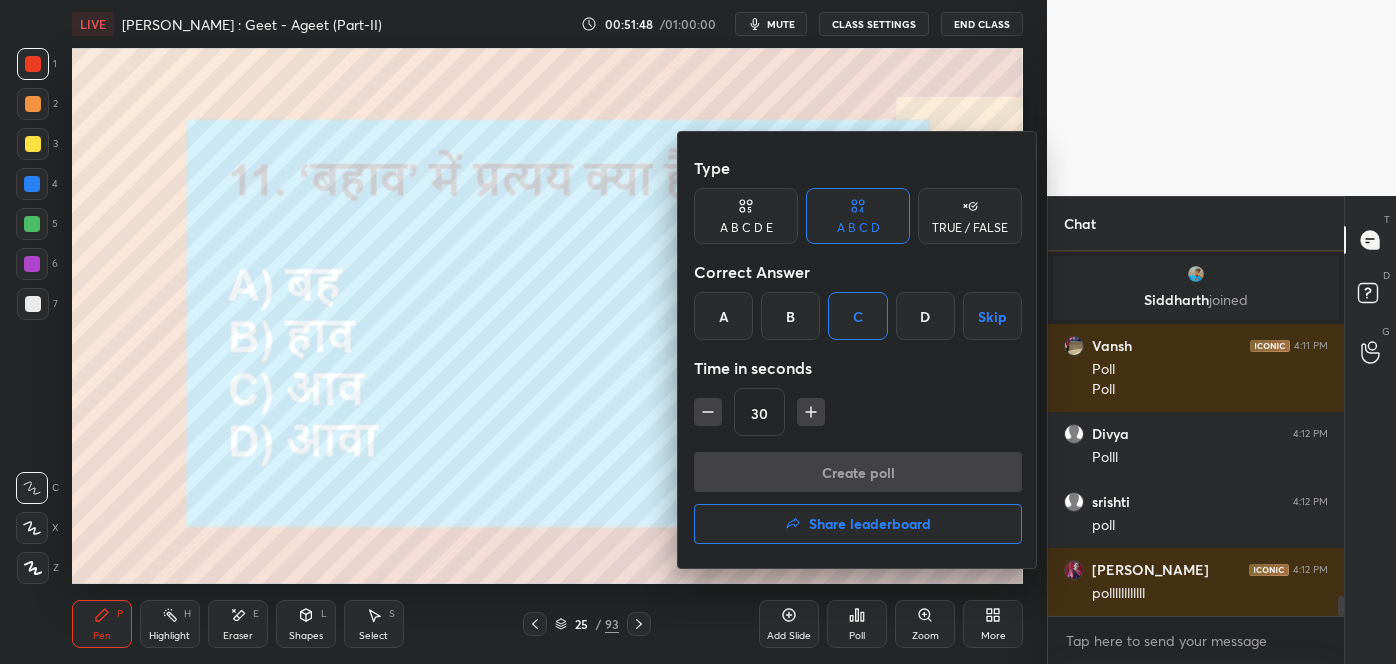 scroll, scrollTop: 292, scrollLeft: 290, axis: both 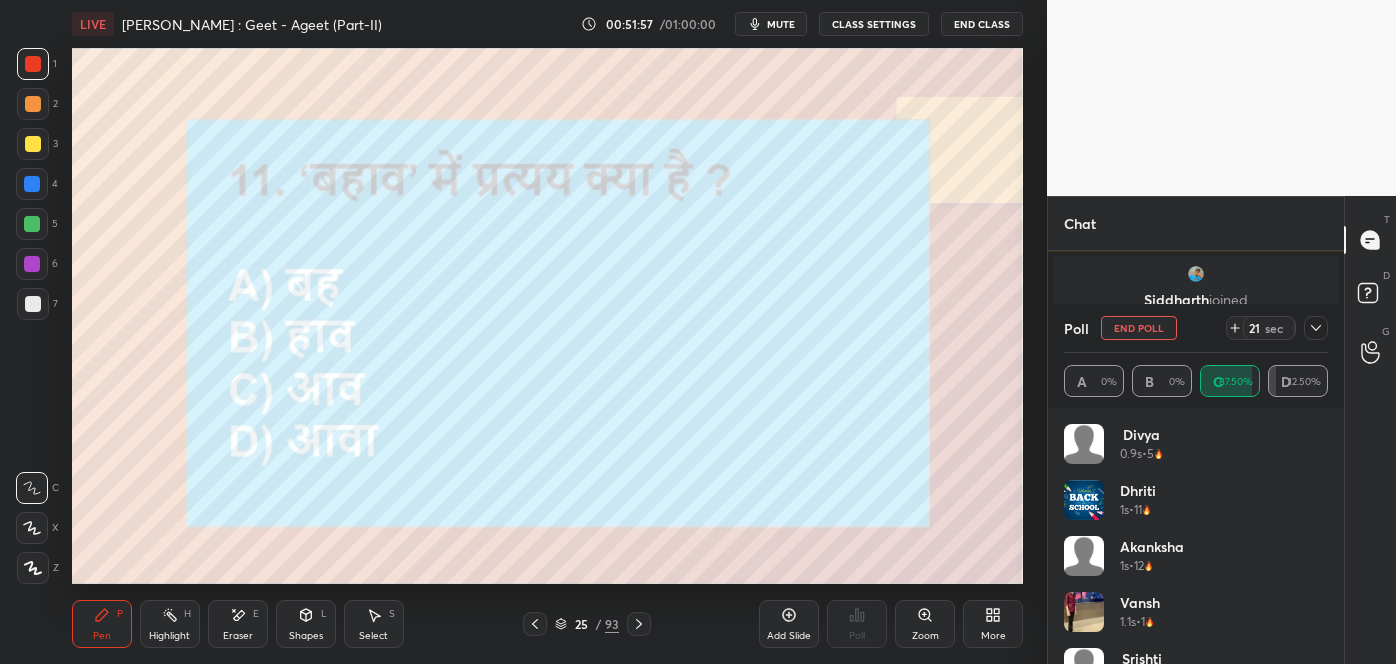 click at bounding box center [1316, 328] 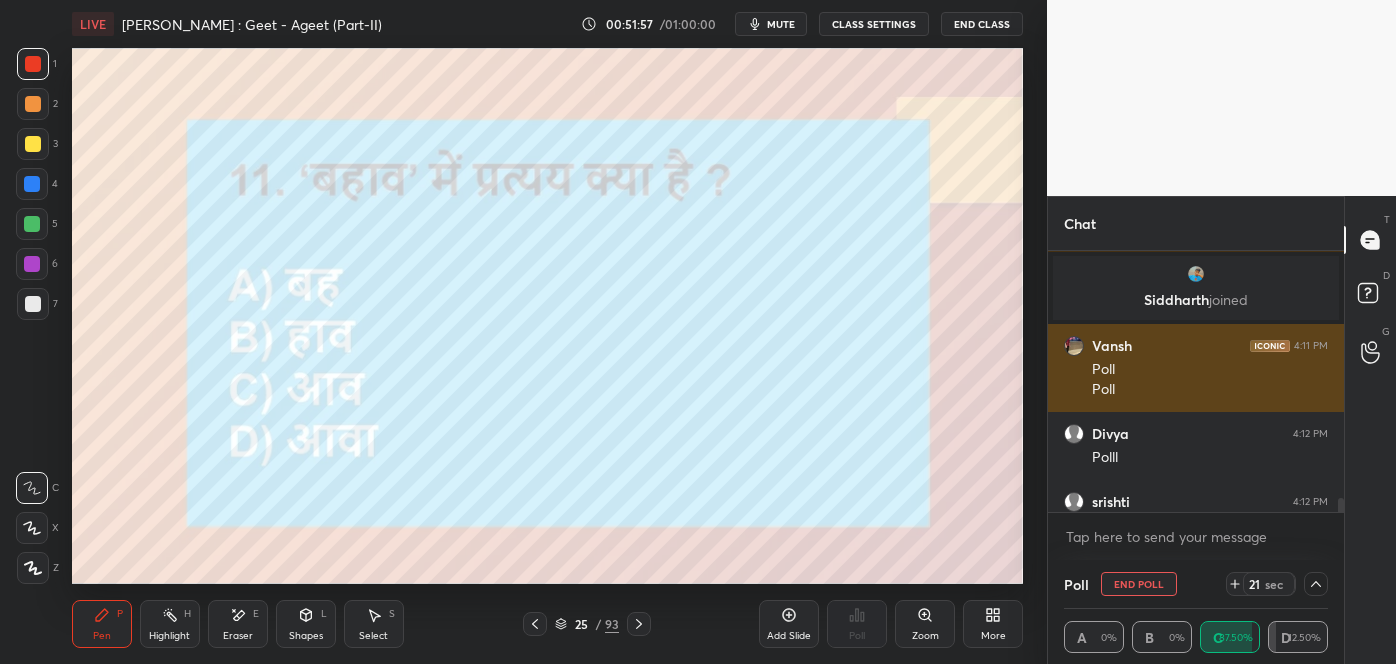 scroll, scrollTop: 58, scrollLeft: 258, axis: both 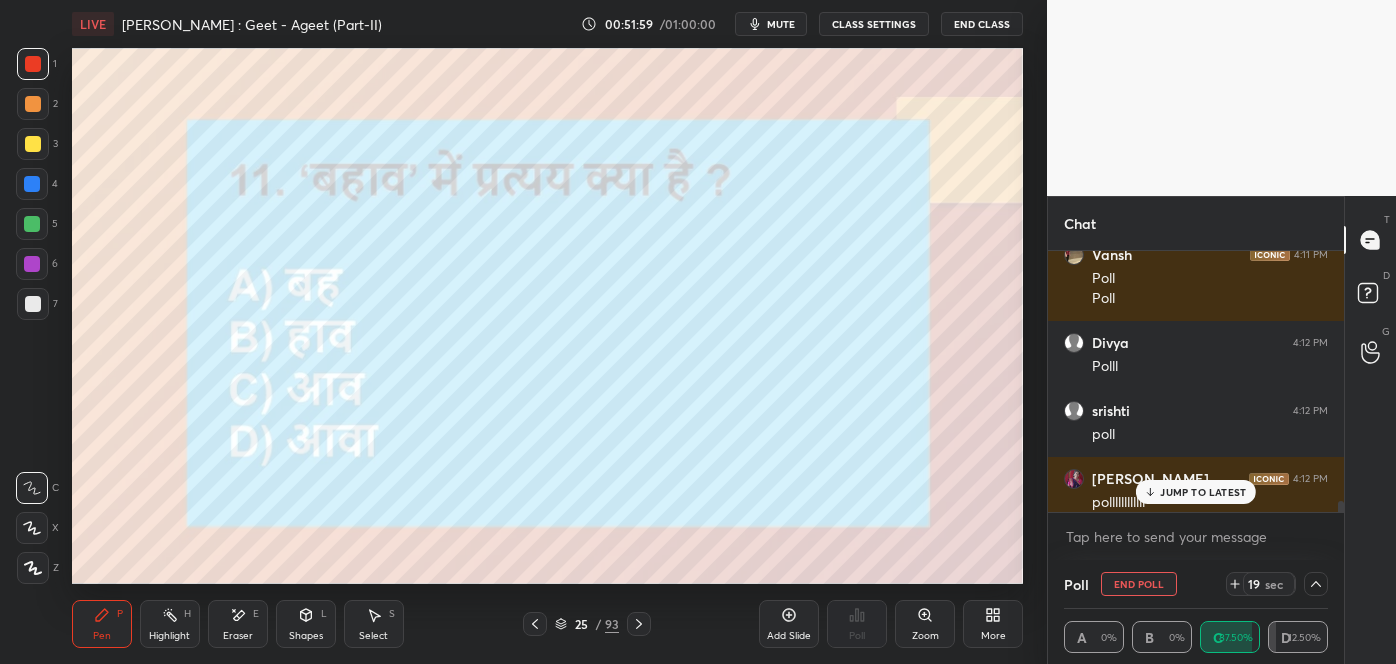 click on "JUMP TO LATEST" at bounding box center [1203, 492] 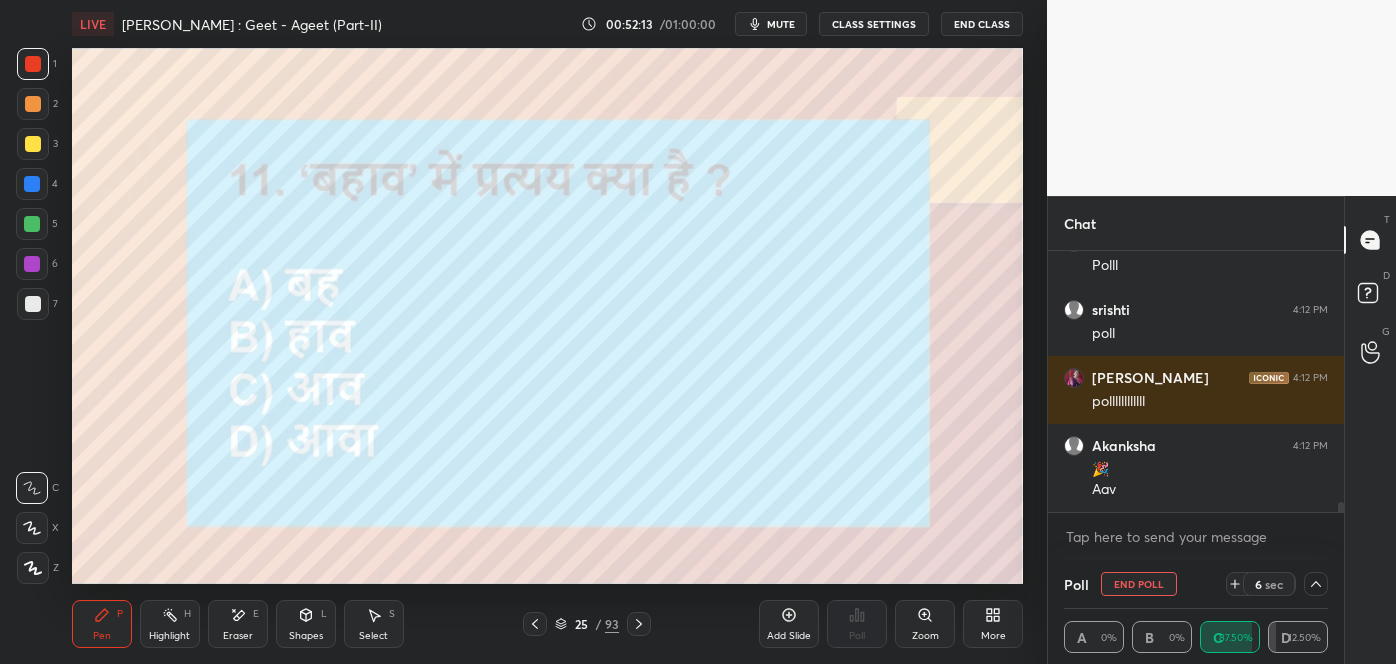 scroll, scrollTop: 6696, scrollLeft: 0, axis: vertical 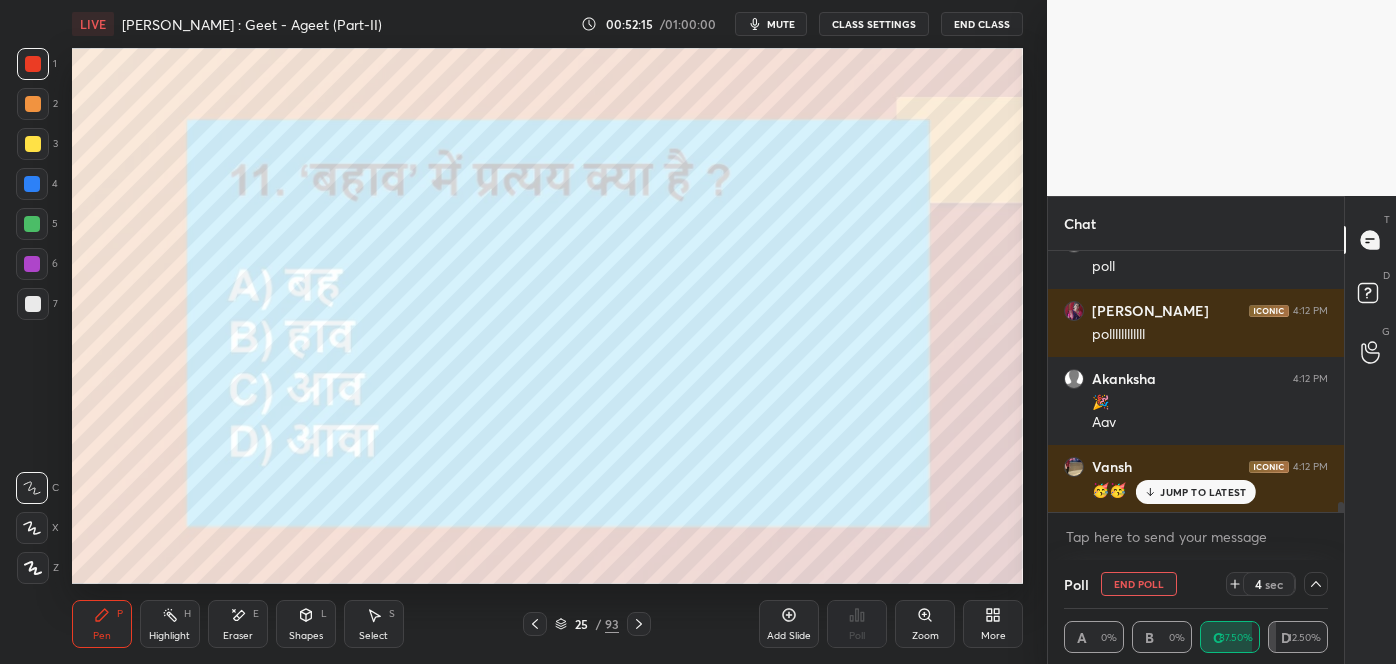 click on "JUMP TO LATEST" at bounding box center [1203, 492] 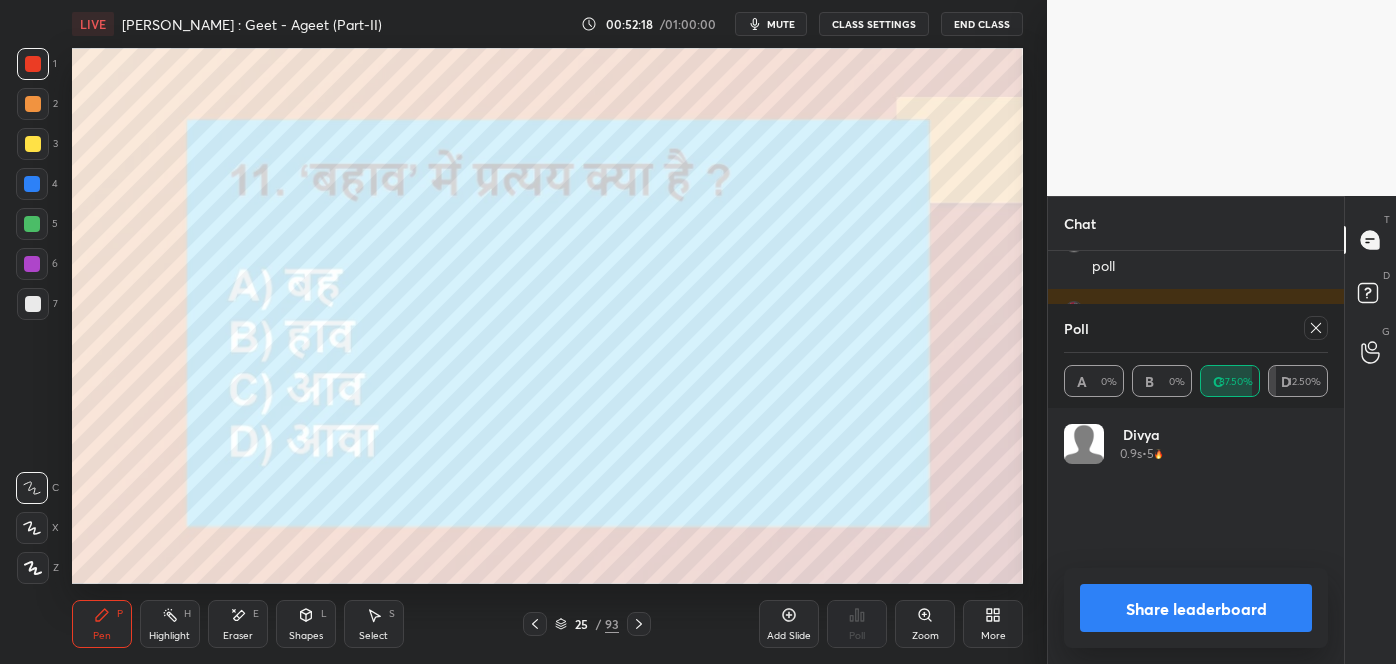 scroll, scrollTop: 0, scrollLeft: 0, axis: both 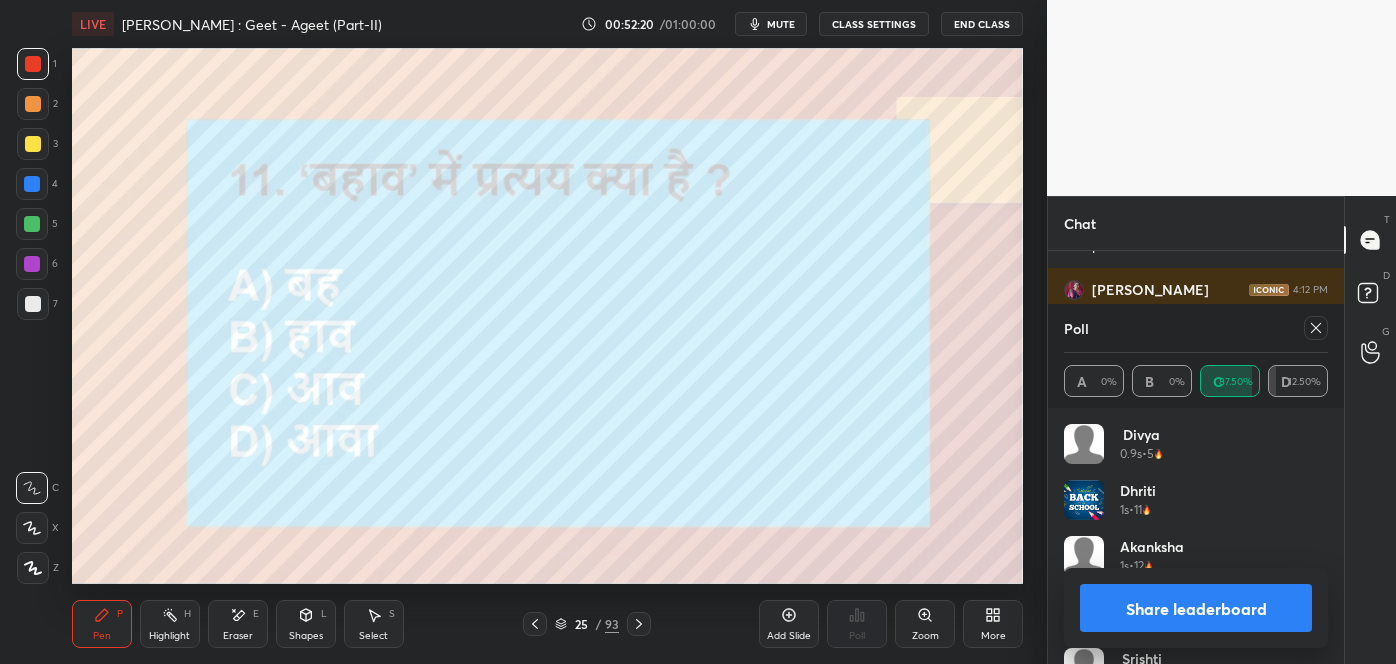 click 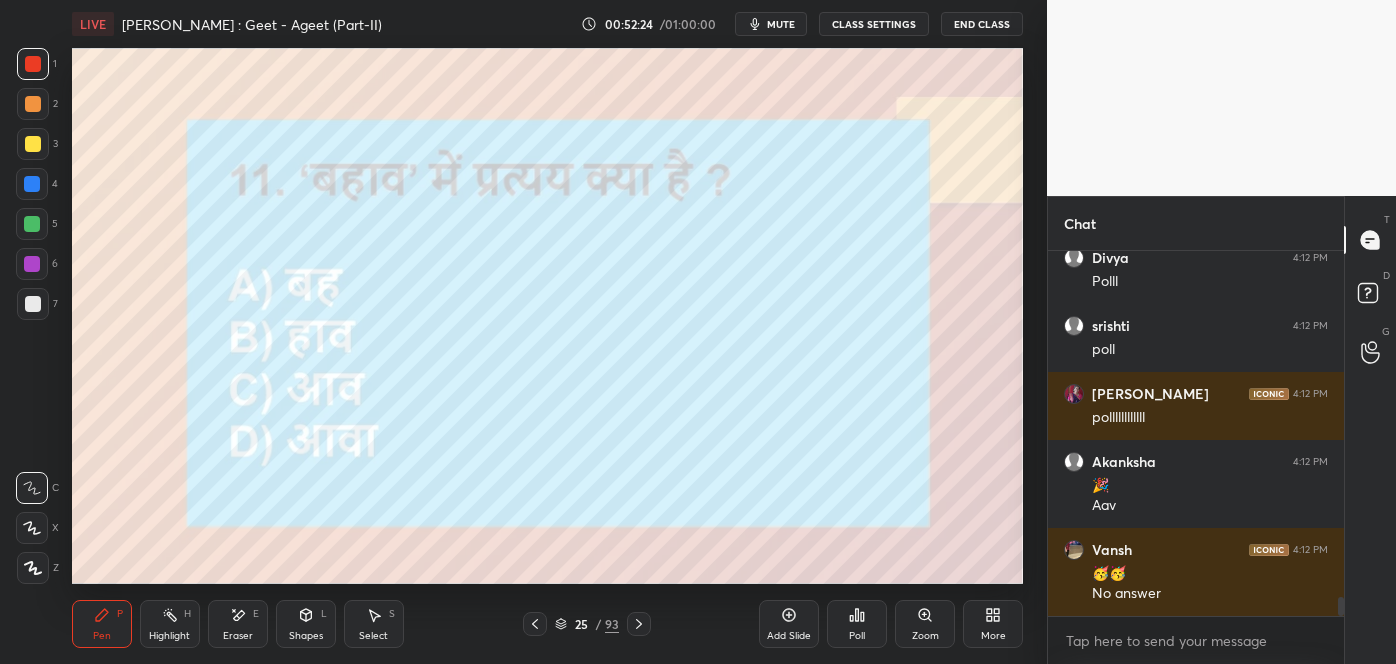 click on "/" at bounding box center [598, 624] 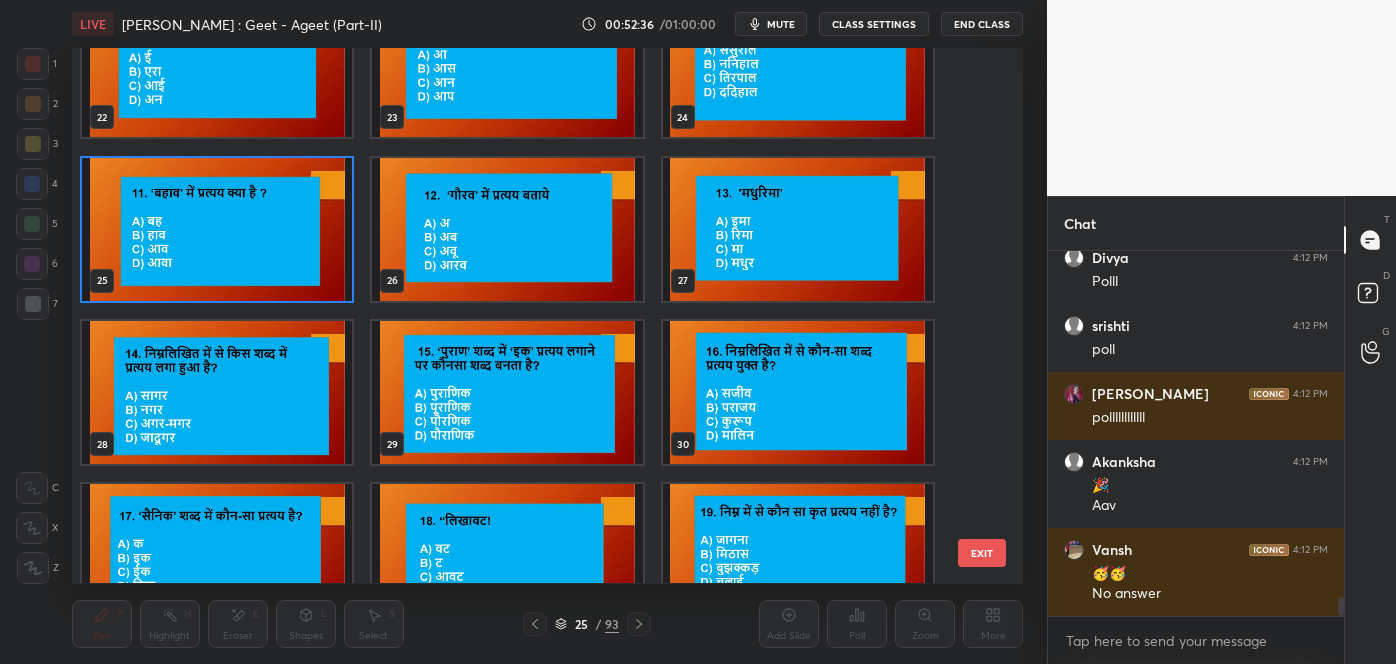 click at bounding box center (798, 229) 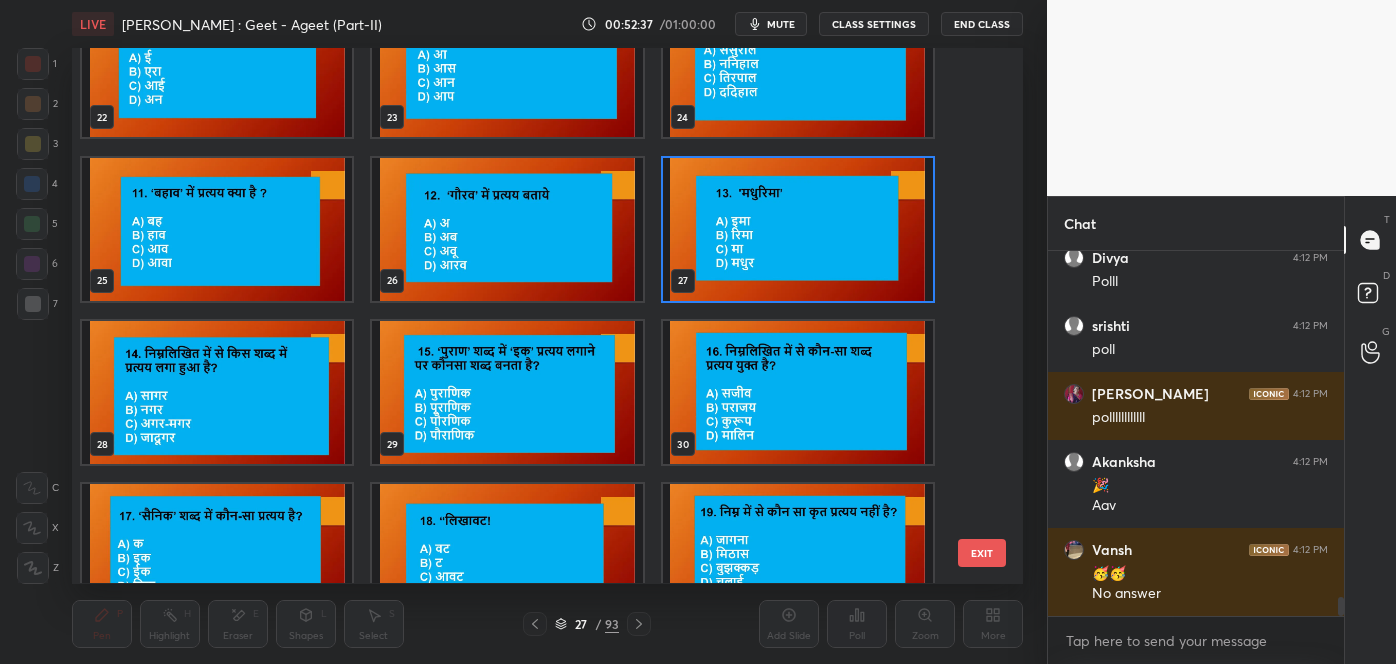 click at bounding box center (798, 229) 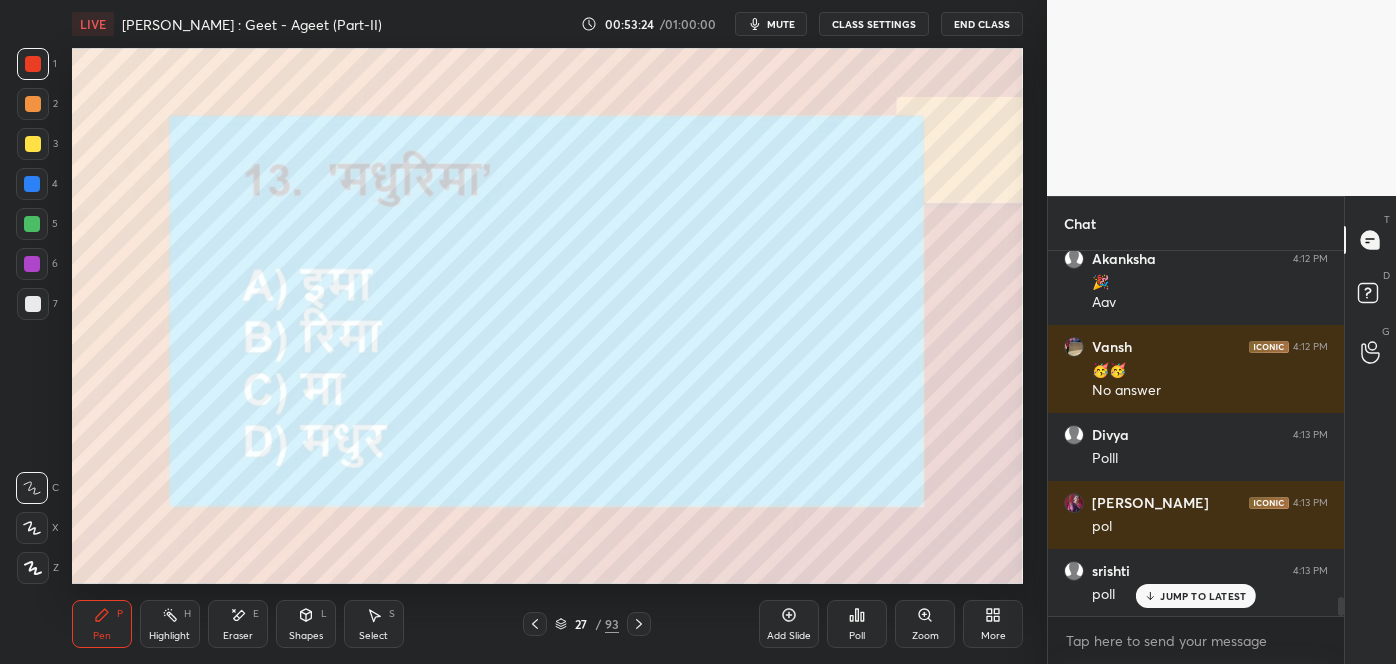 click on "Poll" at bounding box center [857, 624] 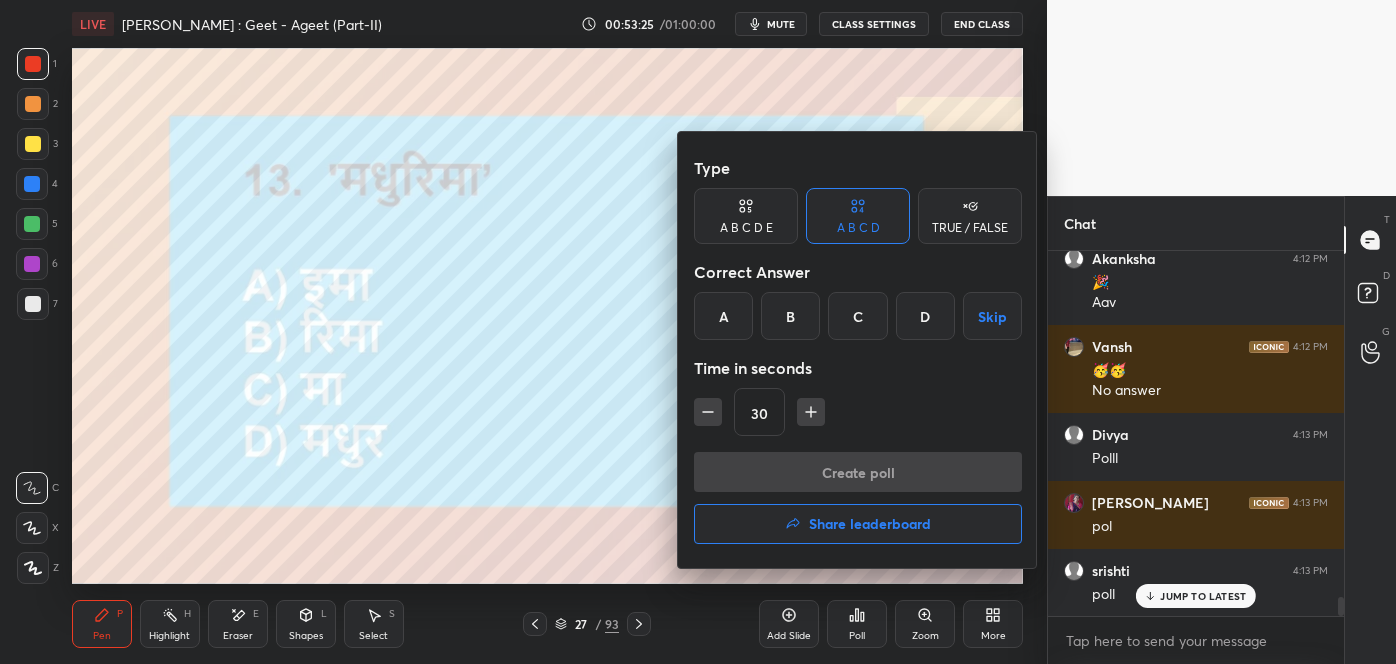 click on "A" at bounding box center [723, 316] 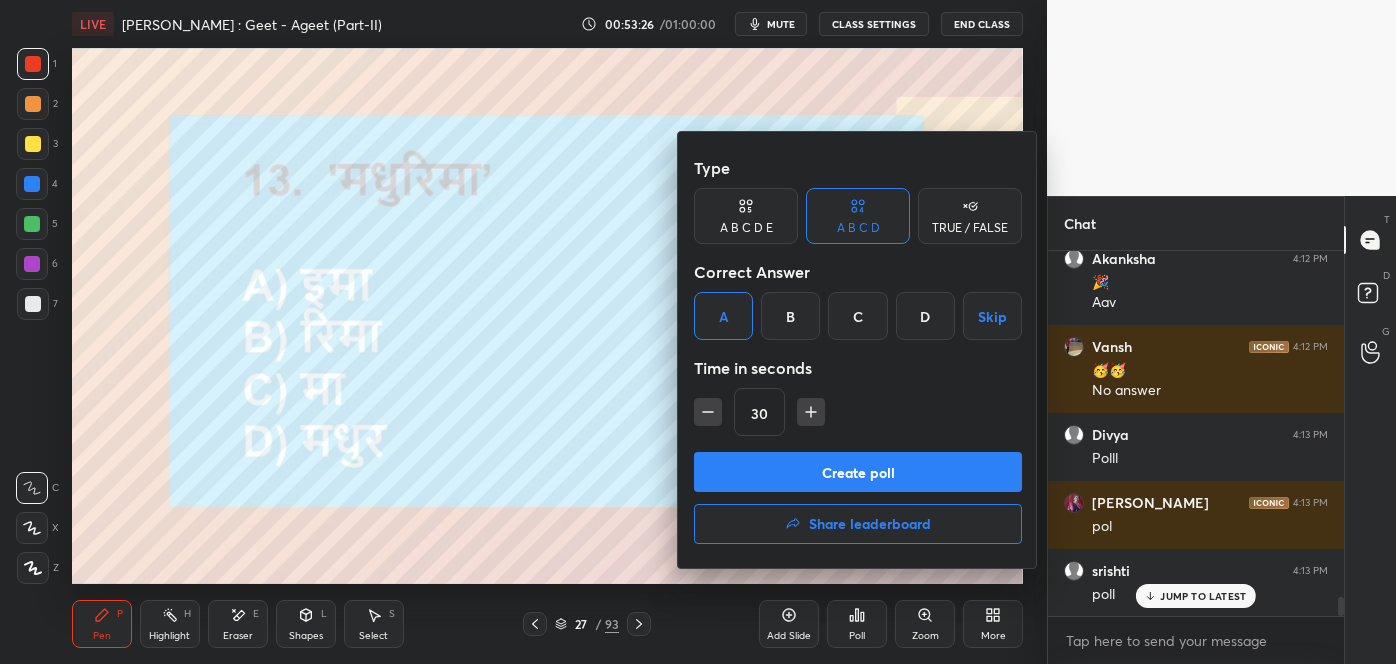 click on "Create poll" at bounding box center (858, 472) 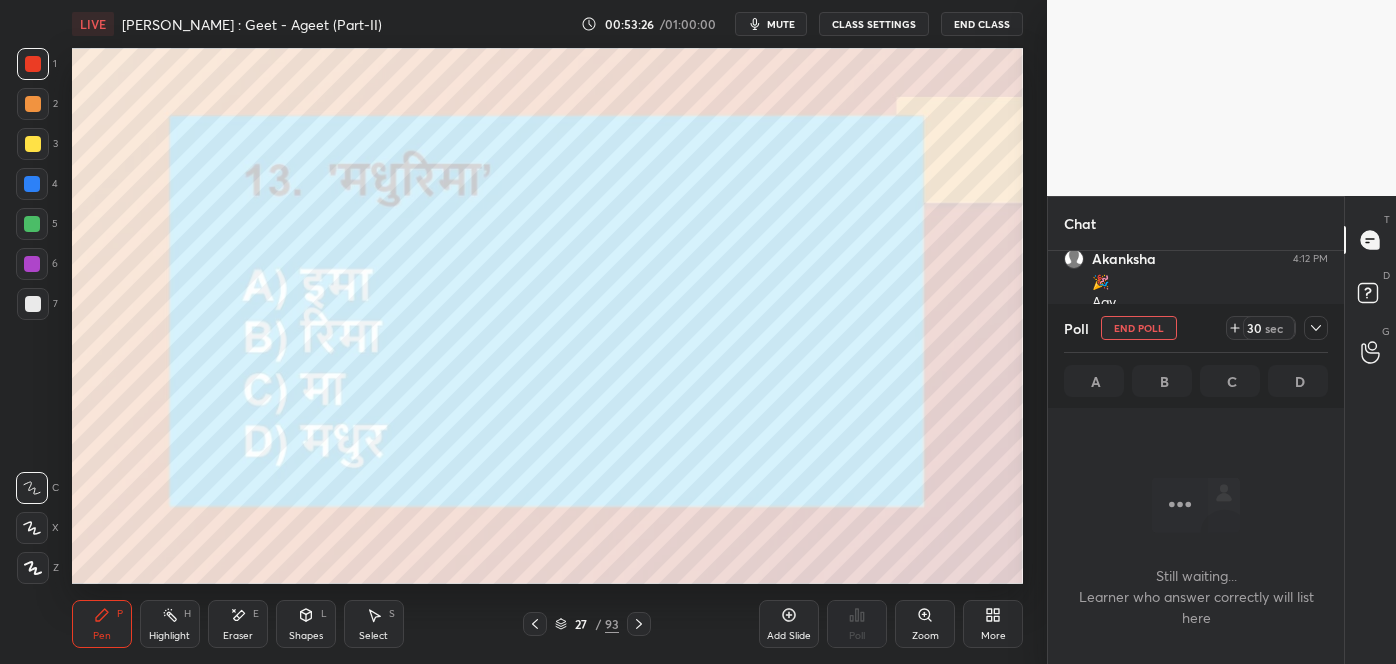 scroll, scrollTop: 287, scrollLeft: 290, axis: both 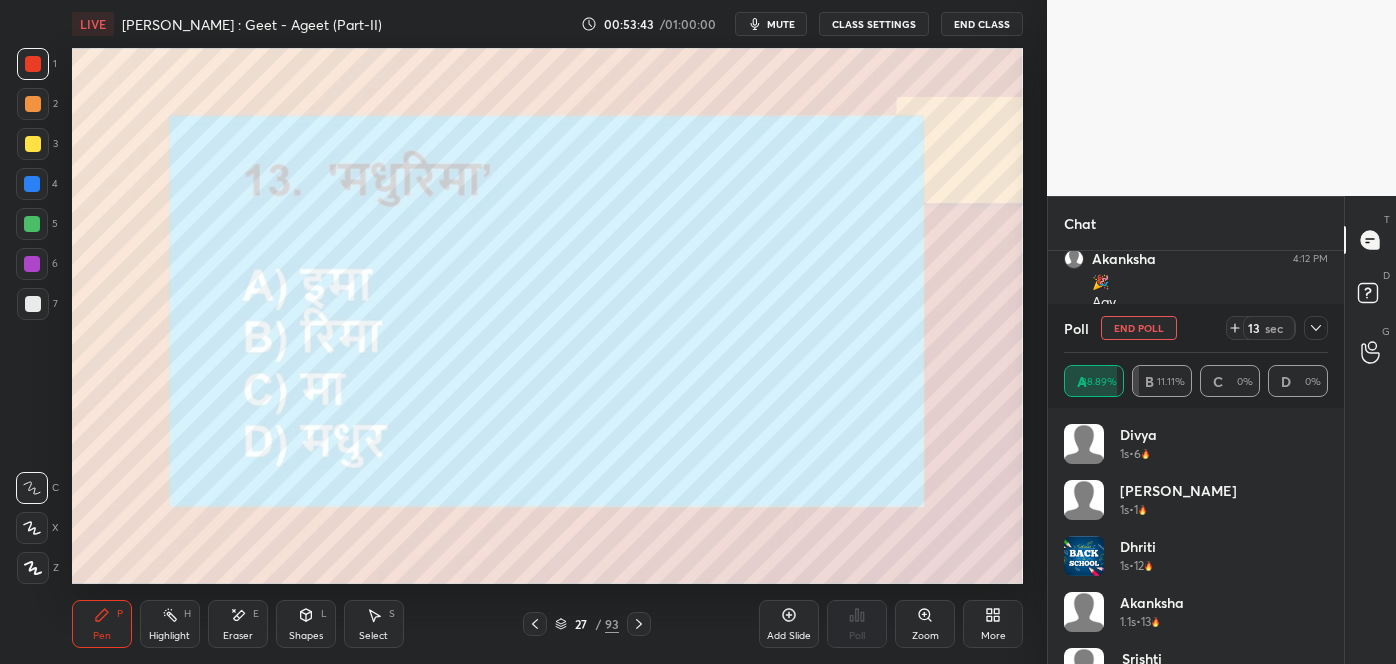 click 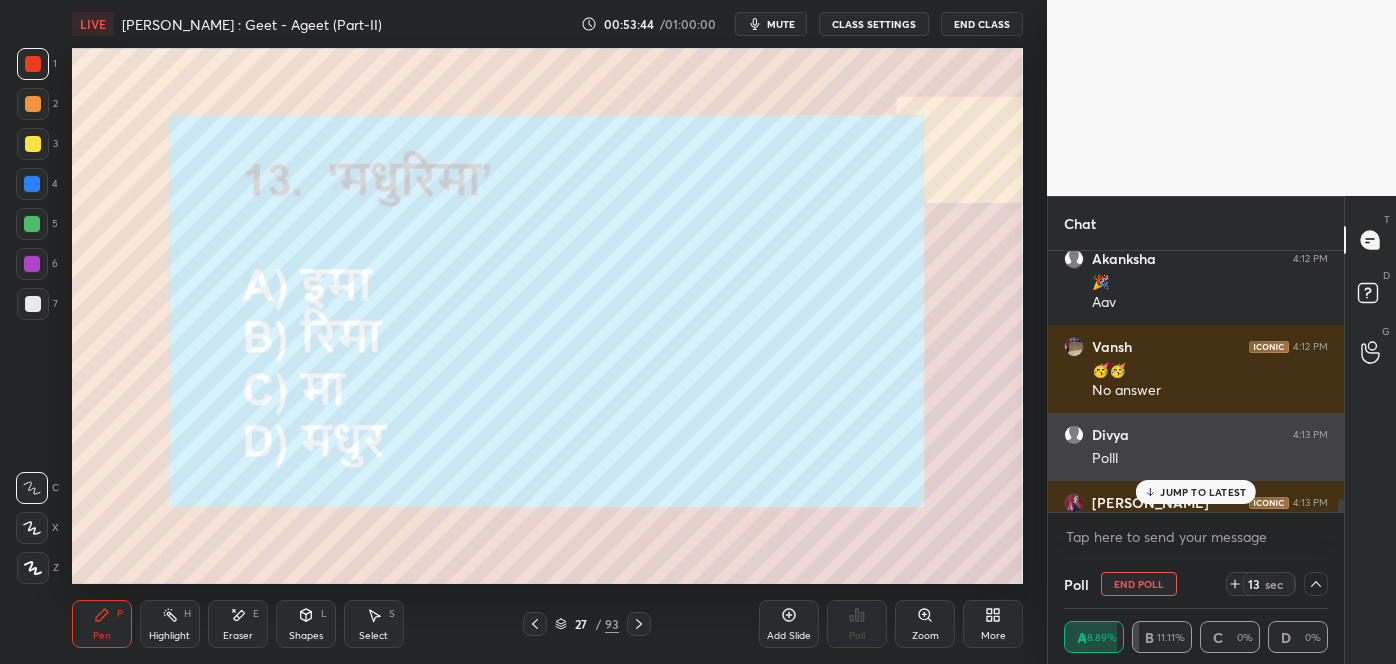 scroll, scrollTop: 58, scrollLeft: 258, axis: both 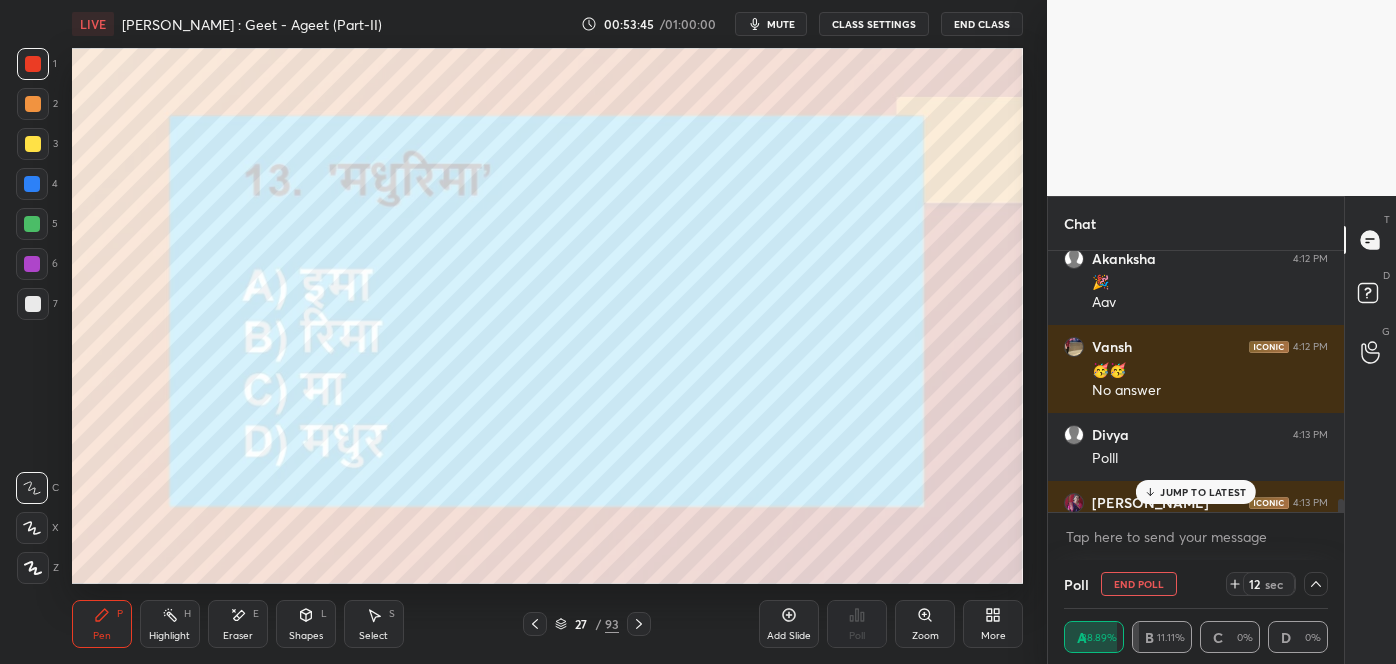 click on "JUMP TO LATEST" at bounding box center (1196, 492) 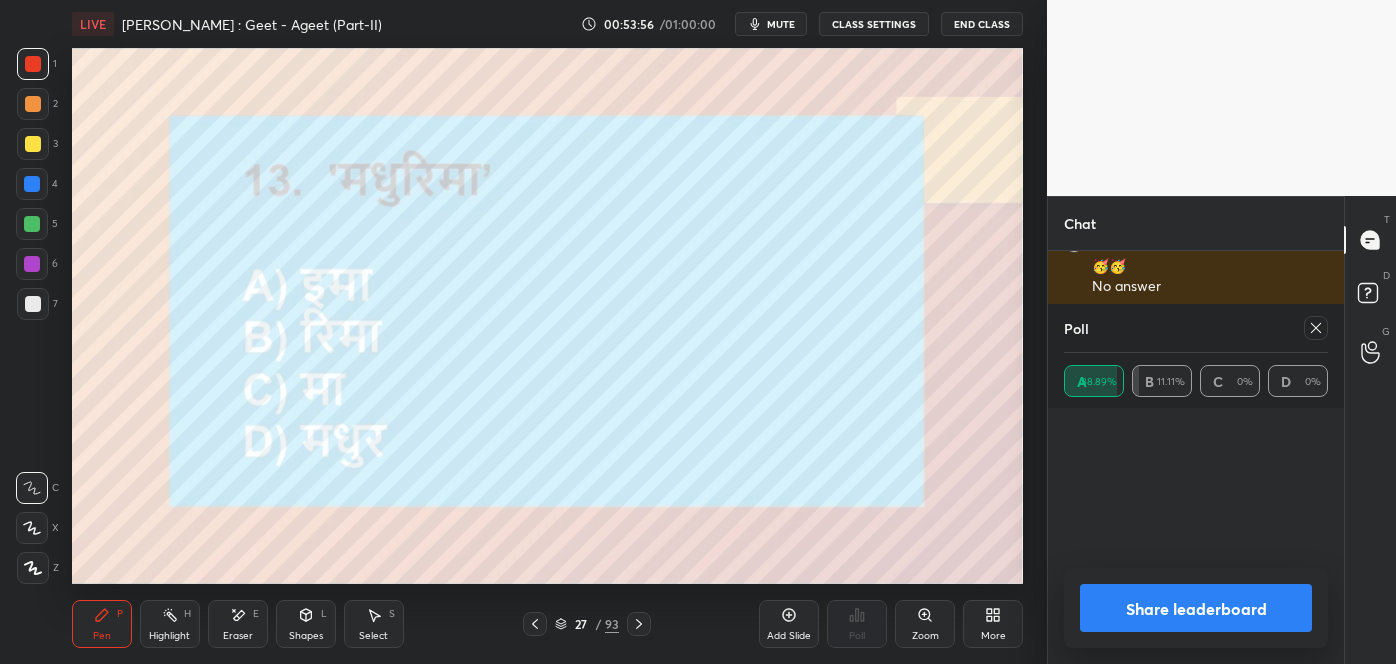 scroll, scrollTop: 0, scrollLeft: 0, axis: both 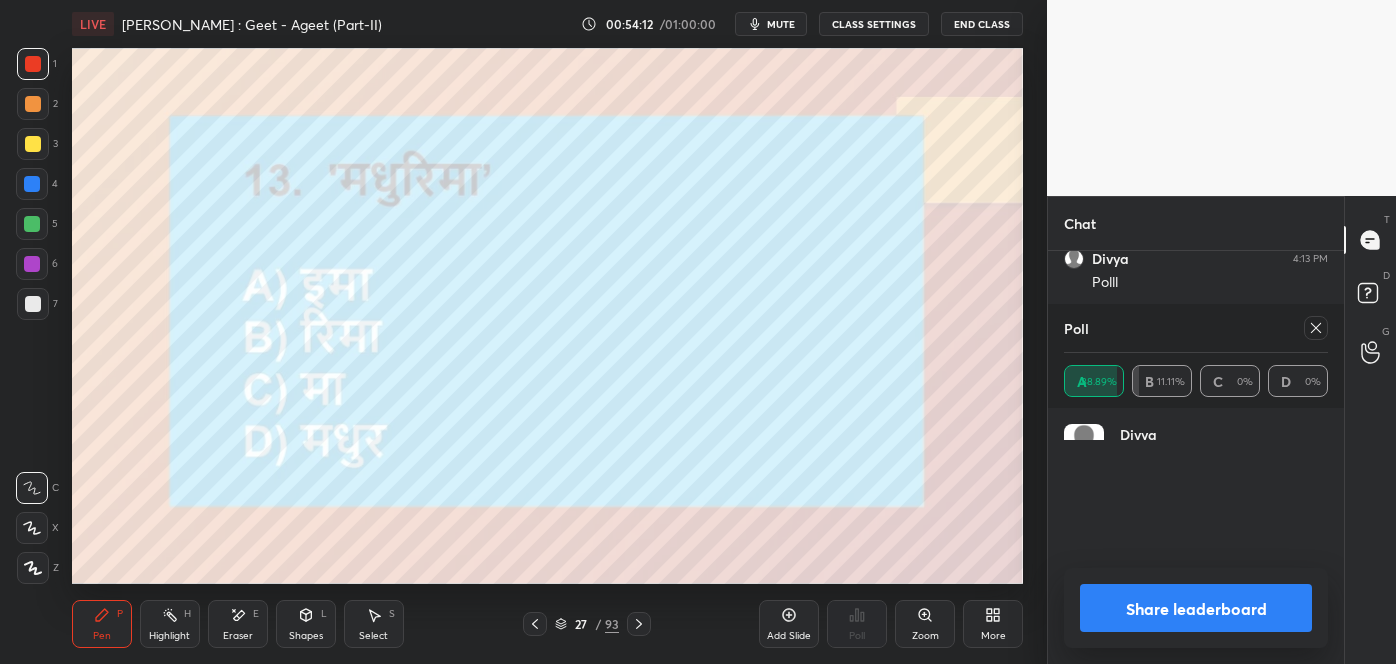 click 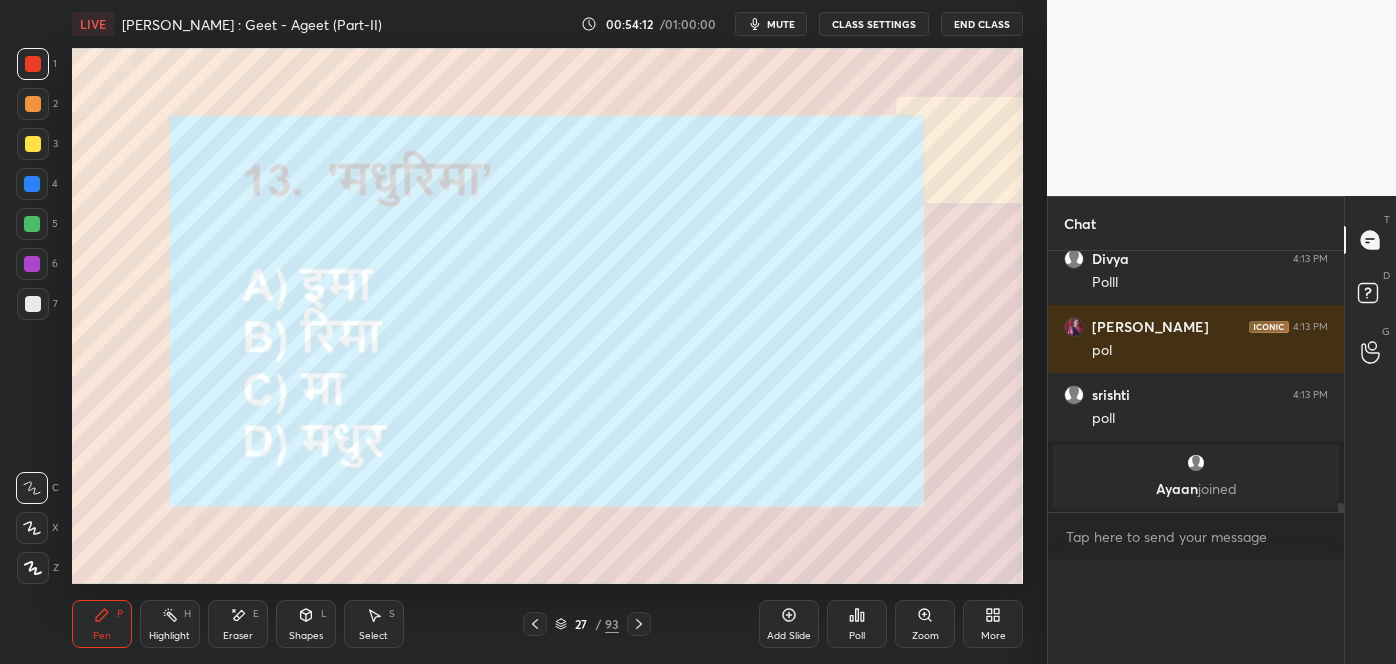 scroll, scrollTop: 0, scrollLeft: 0, axis: both 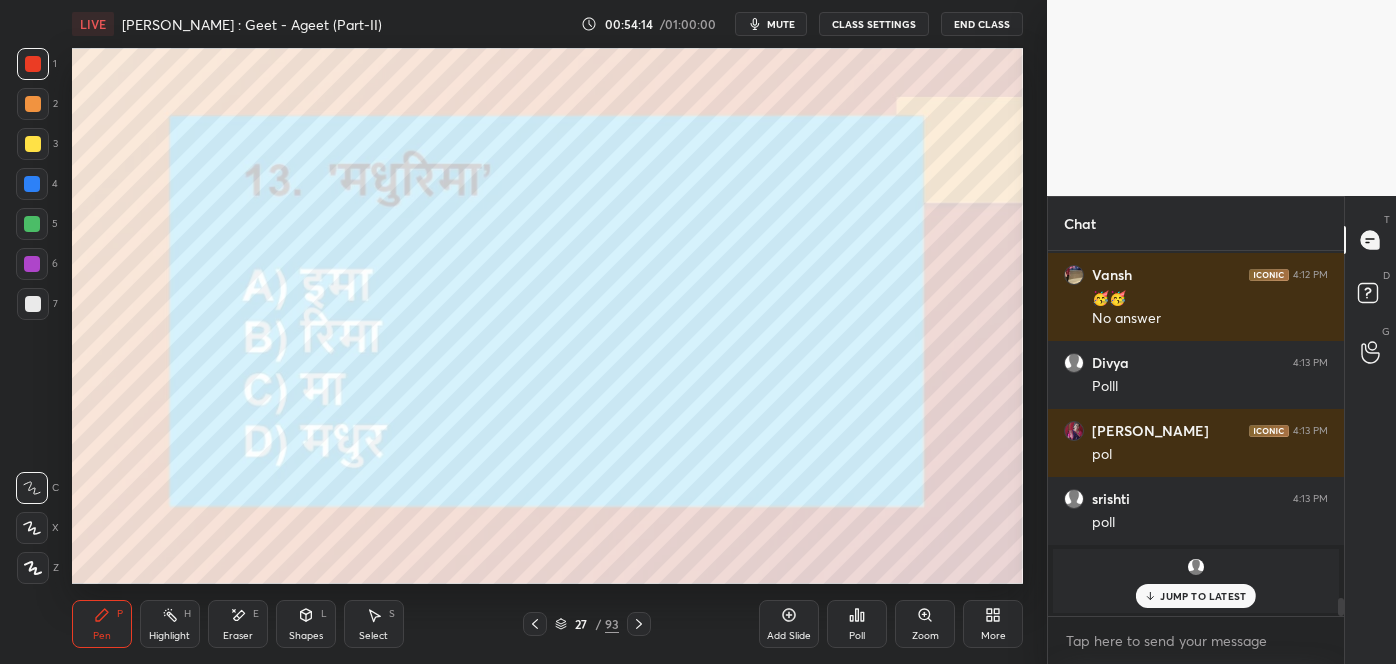 click on "JUMP TO LATEST" at bounding box center (1196, 596) 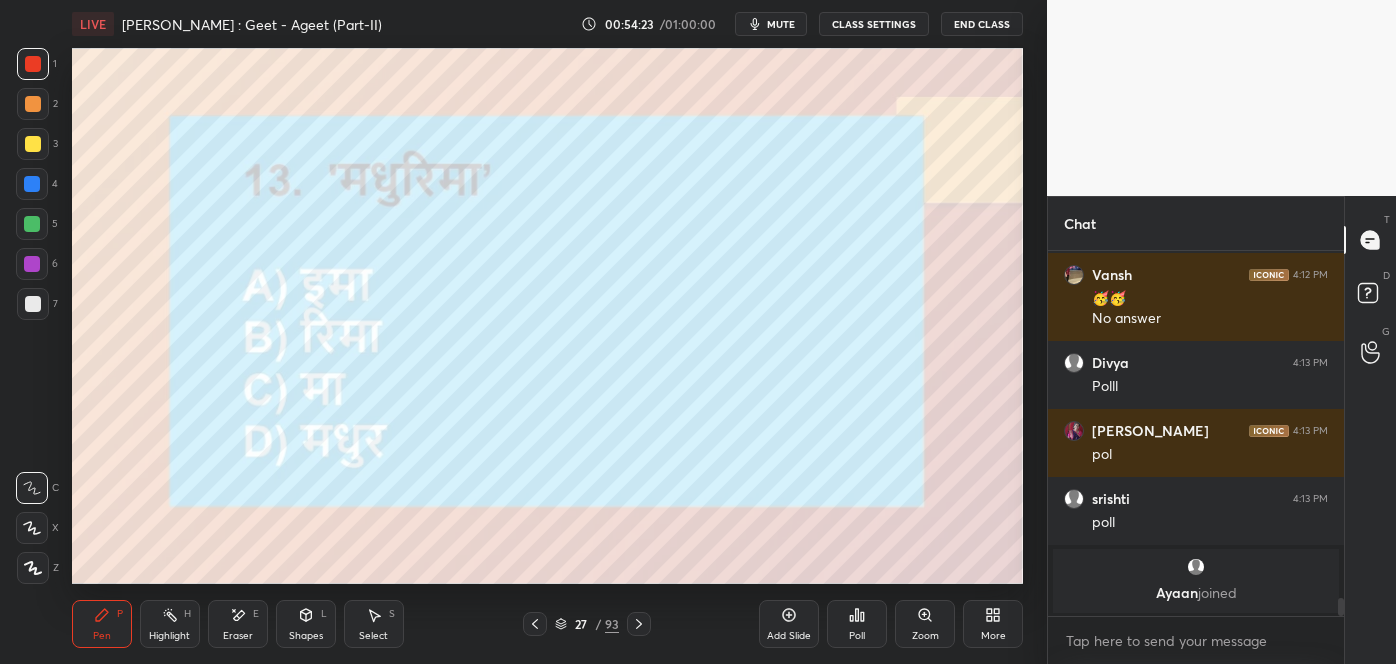 click at bounding box center [639, 624] 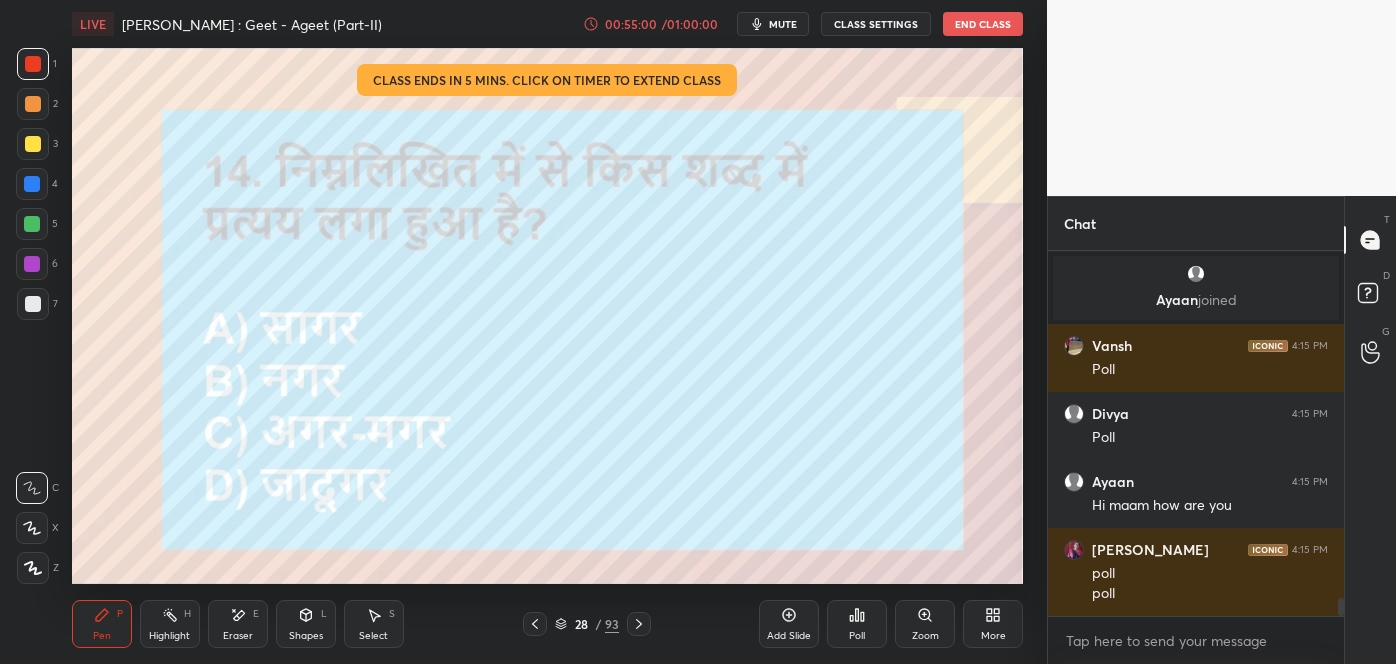scroll, scrollTop: 7050, scrollLeft: 0, axis: vertical 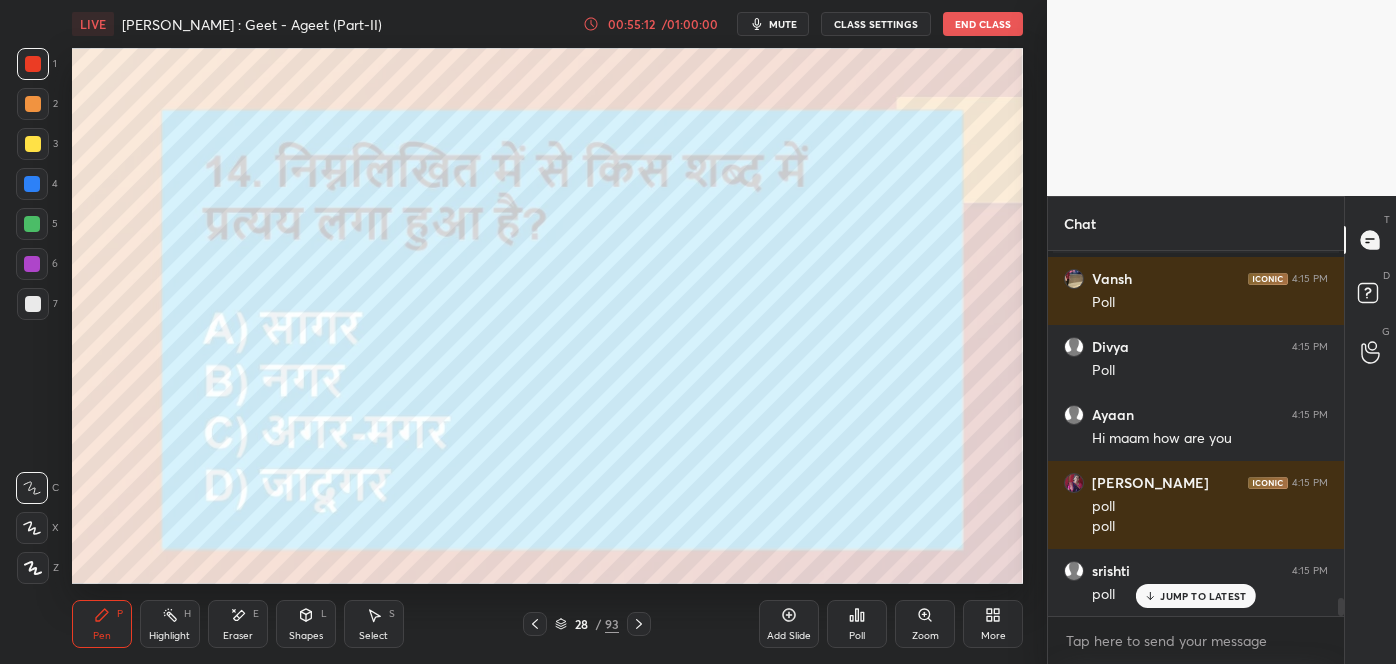 click on "Poll" at bounding box center (857, 624) 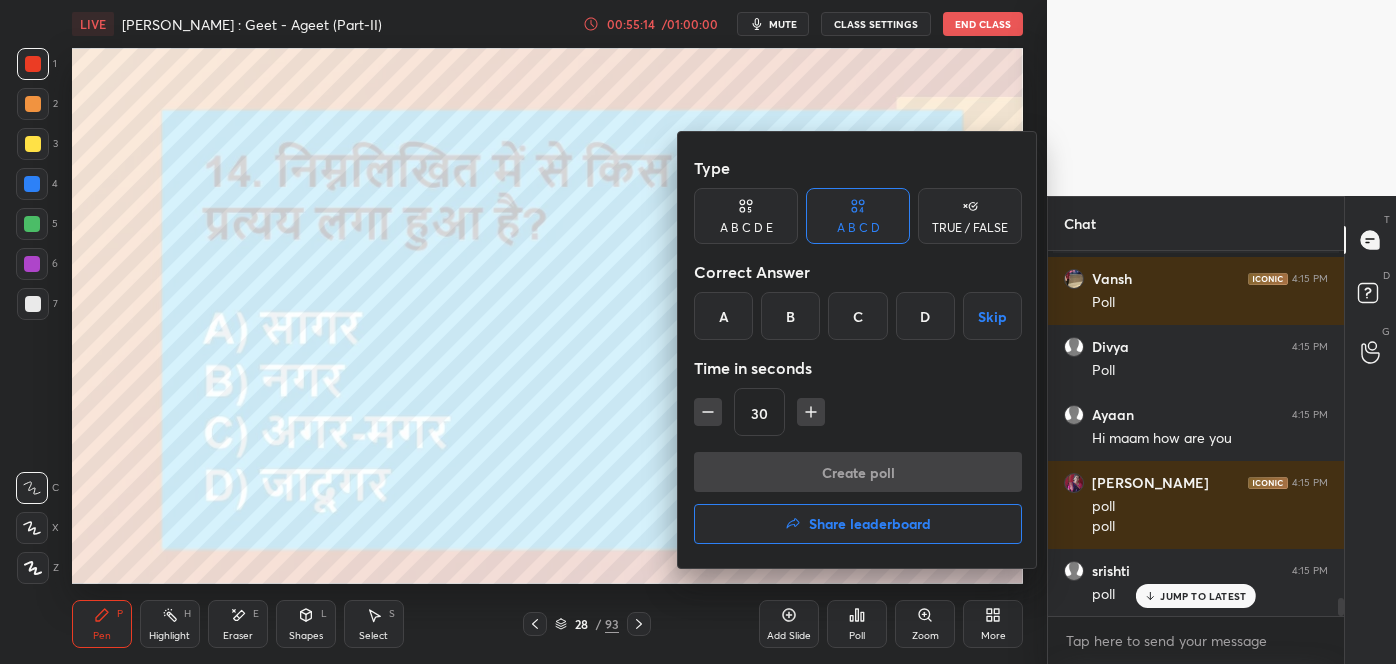 click on "D" at bounding box center [925, 316] 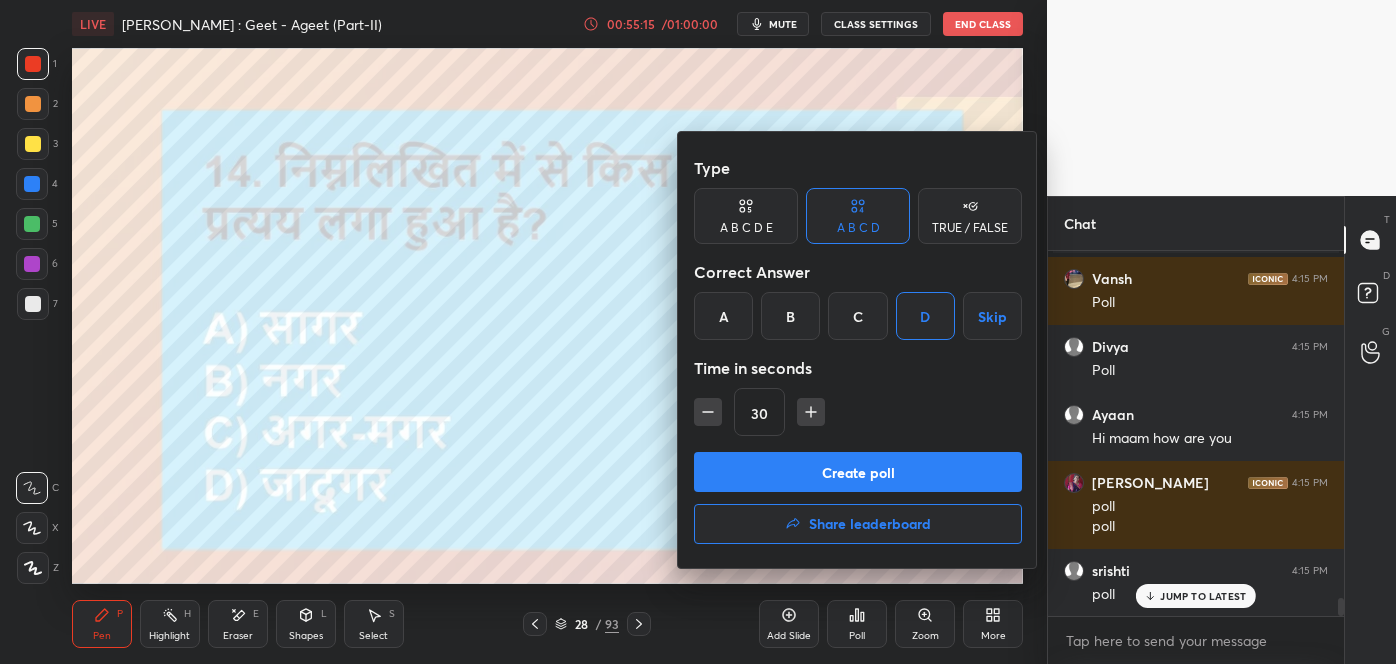 click on "Create poll" at bounding box center (858, 472) 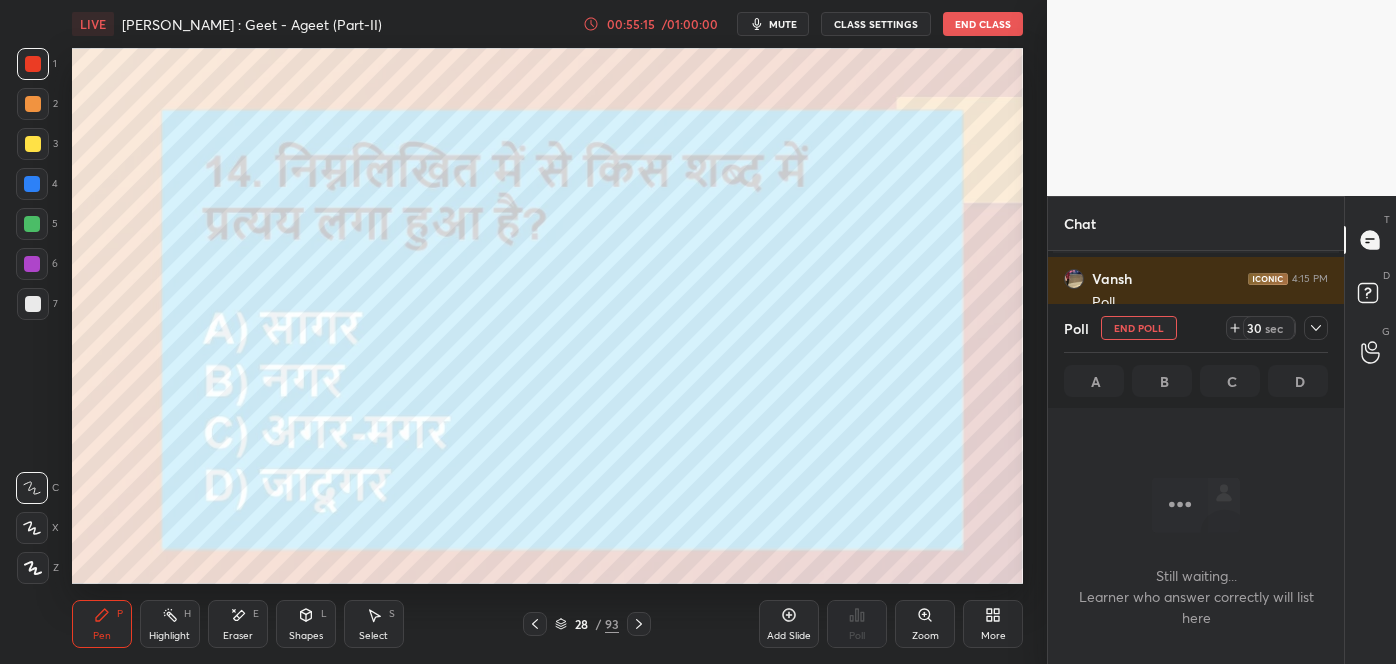 scroll, scrollTop: 334, scrollLeft: 290, axis: both 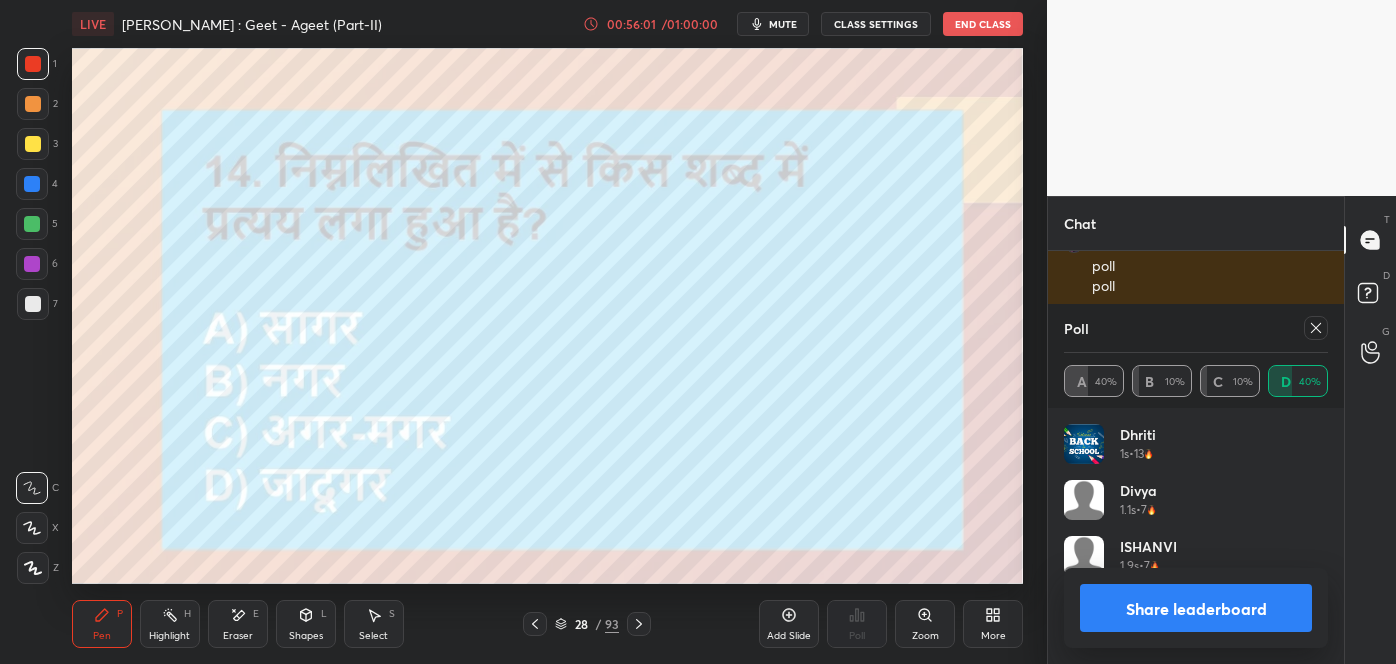 click 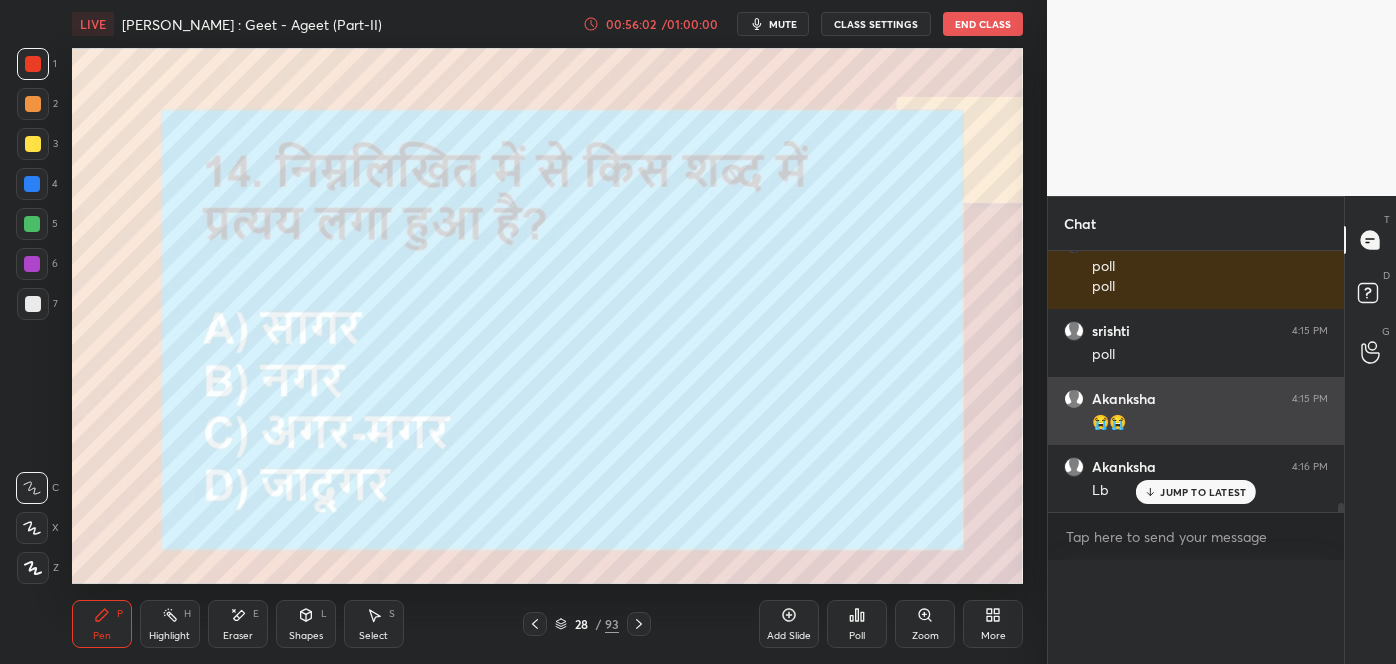 scroll, scrollTop: 0, scrollLeft: 0, axis: both 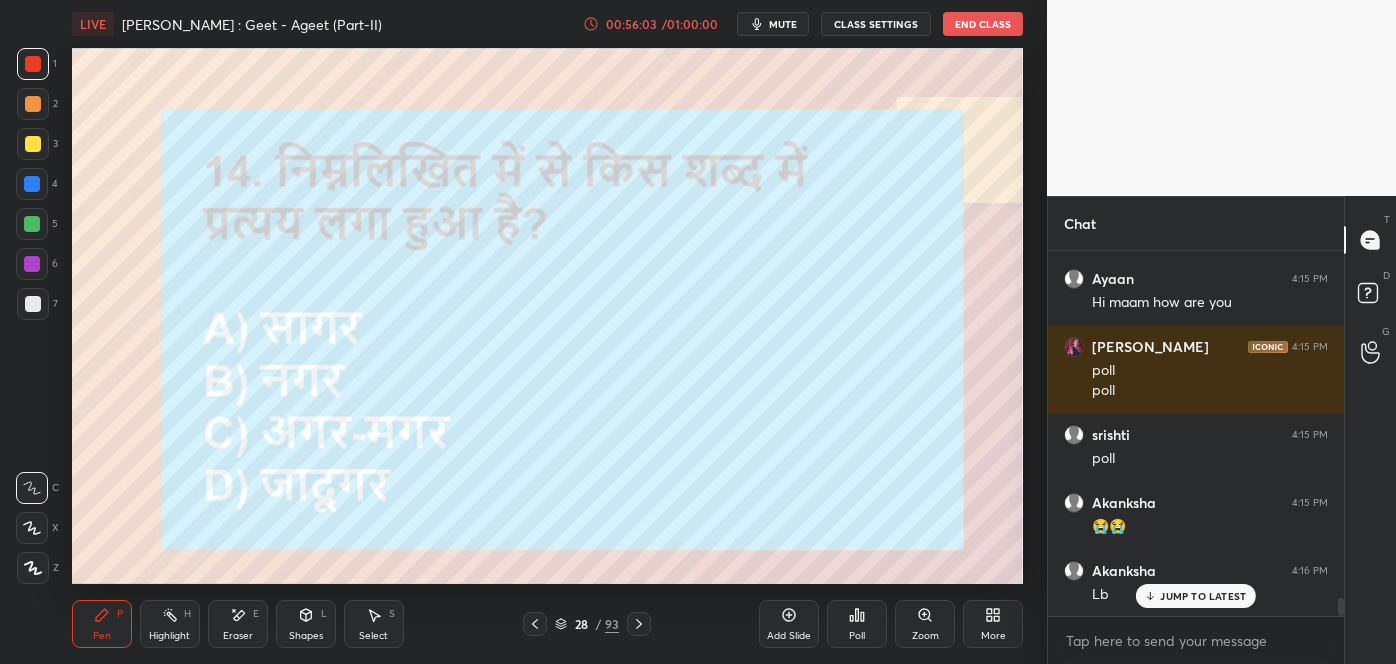 click on "JUMP TO LATEST" at bounding box center [1196, 596] 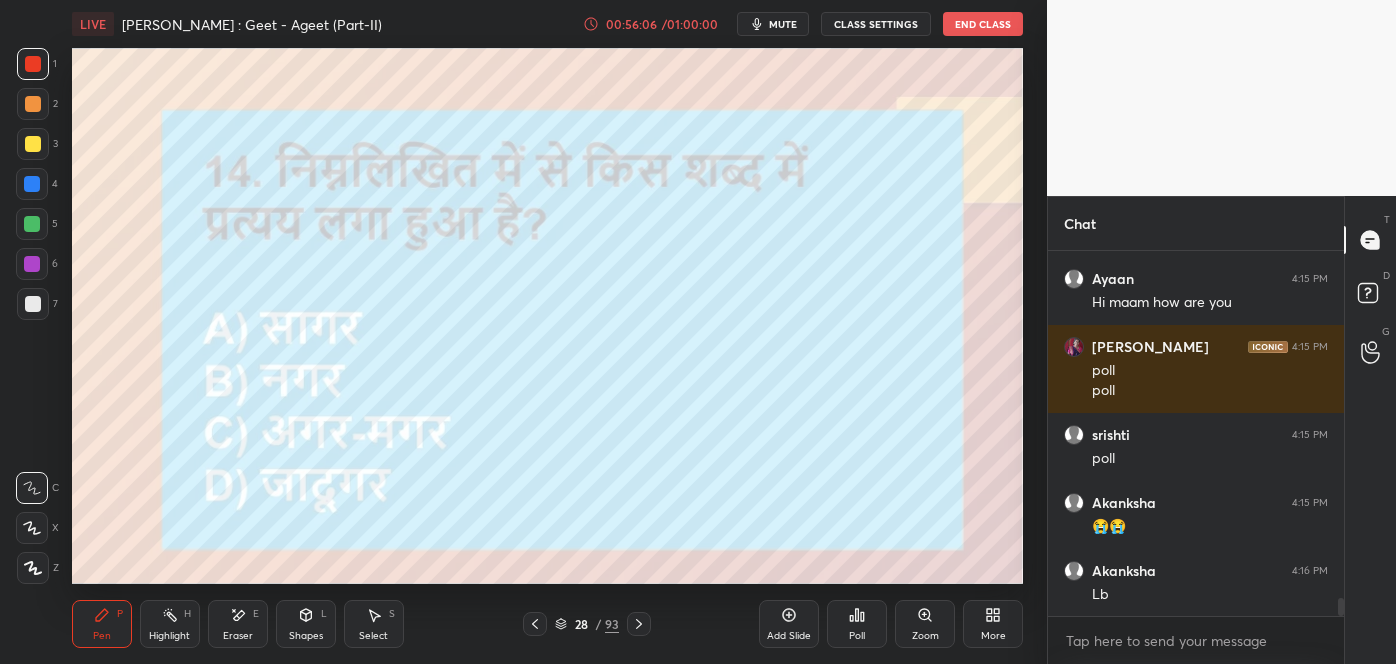 scroll, scrollTop: 7258, scrollLeft: 0, axis: vertical 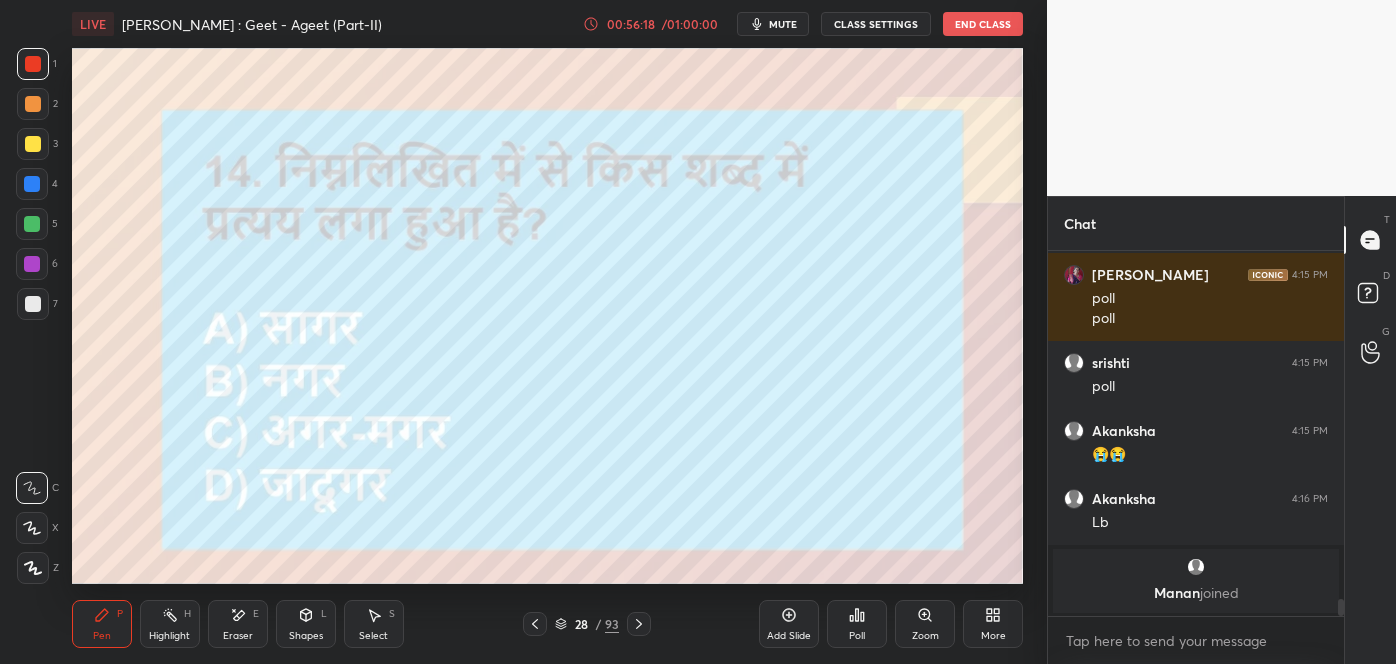 click at bounding box center (1196, 567) 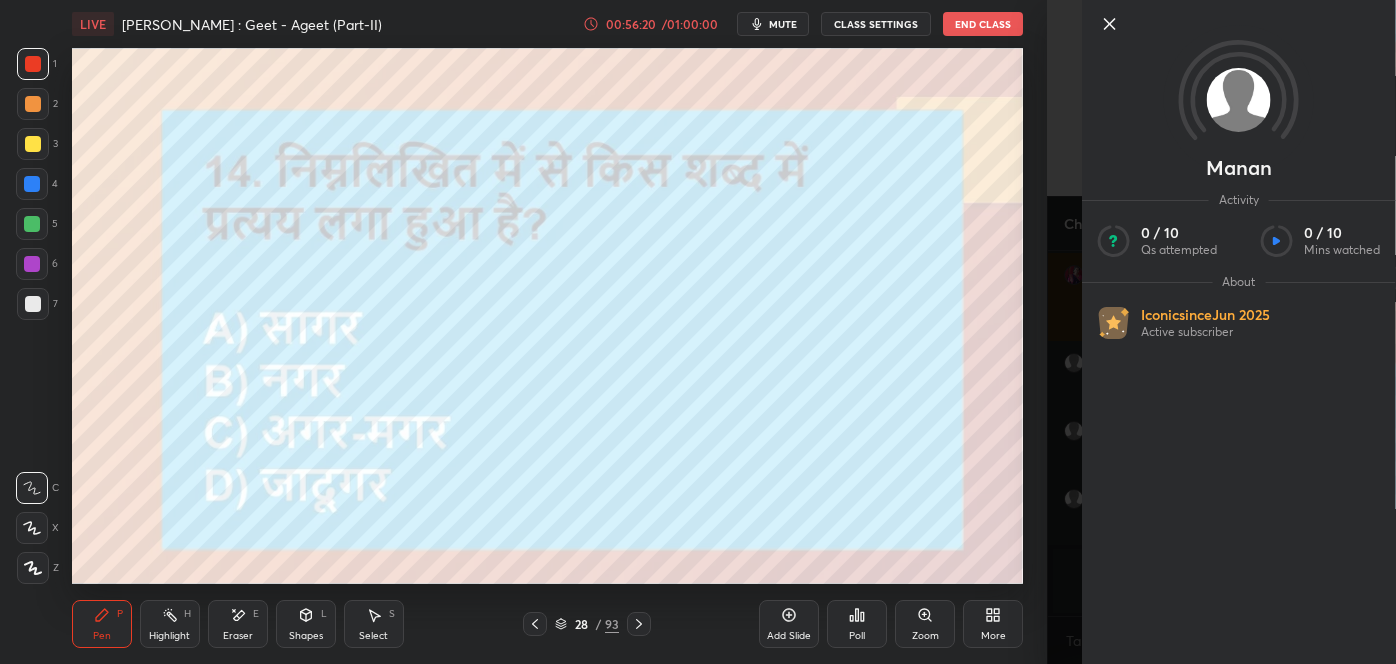 click 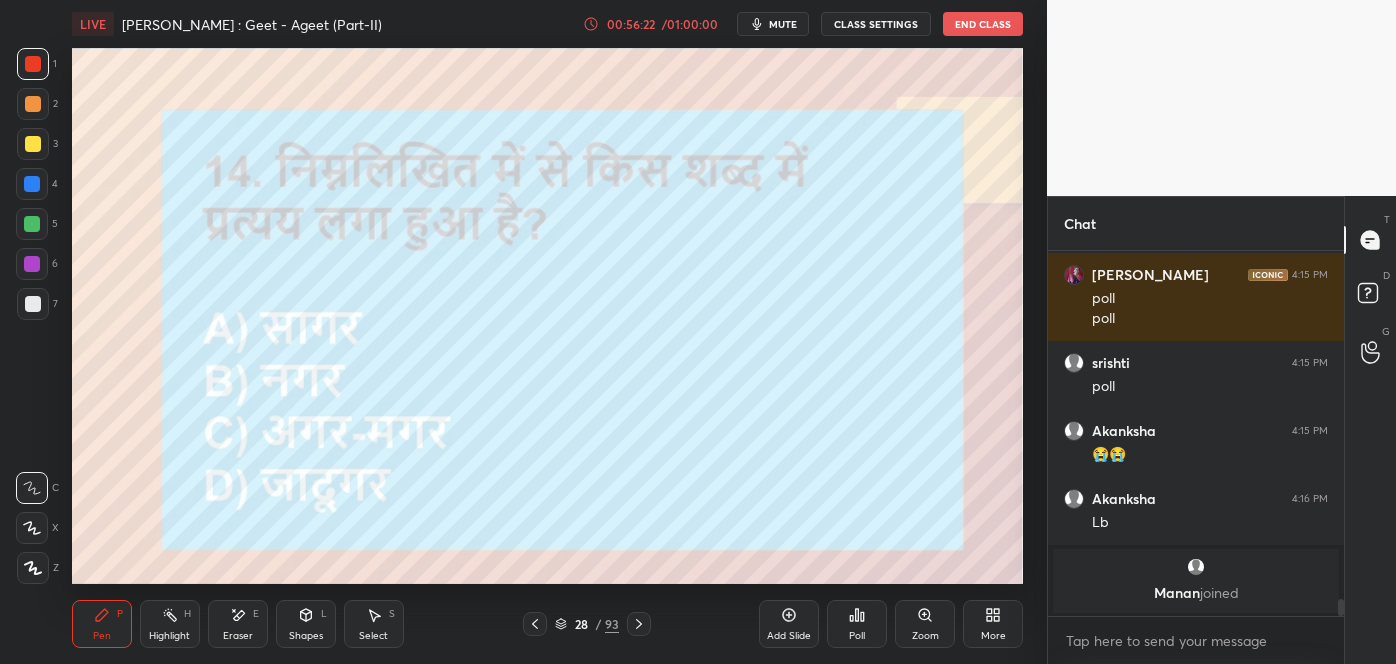 click on "joined" at bounding box center (1219, 592) 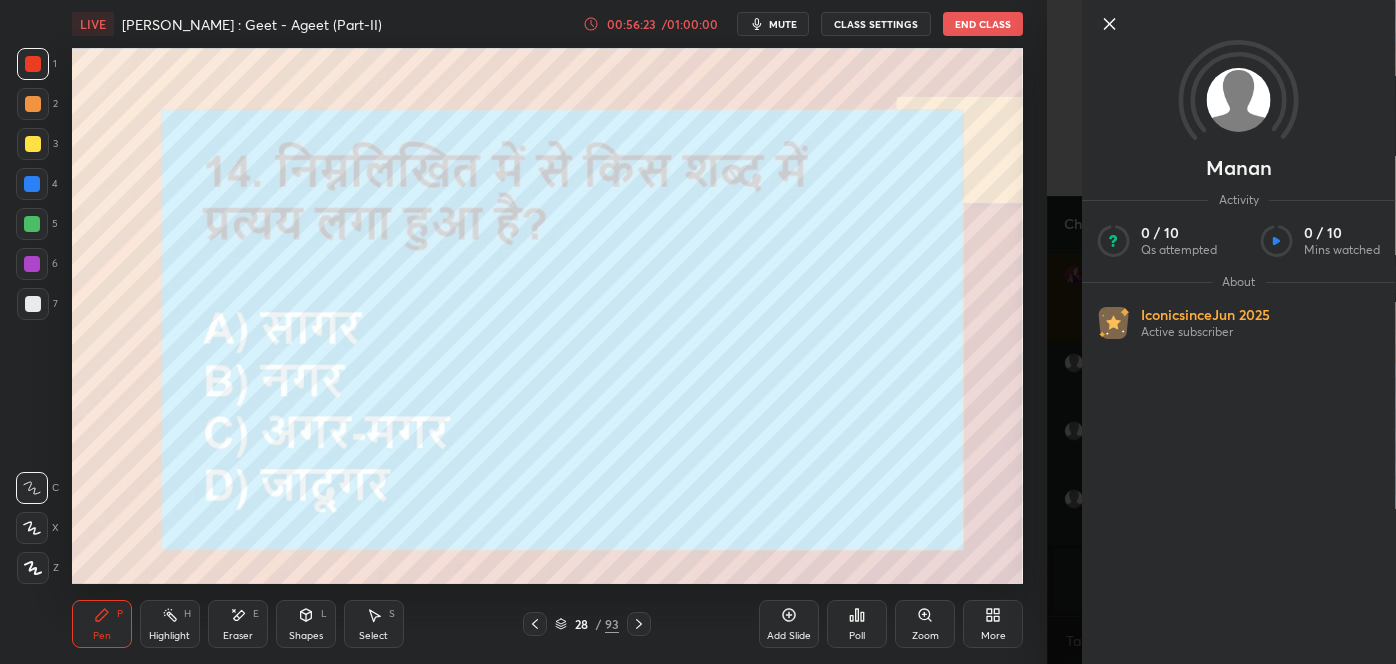scroll, scrollTop: 318, scrollLeft: 290, axis: both 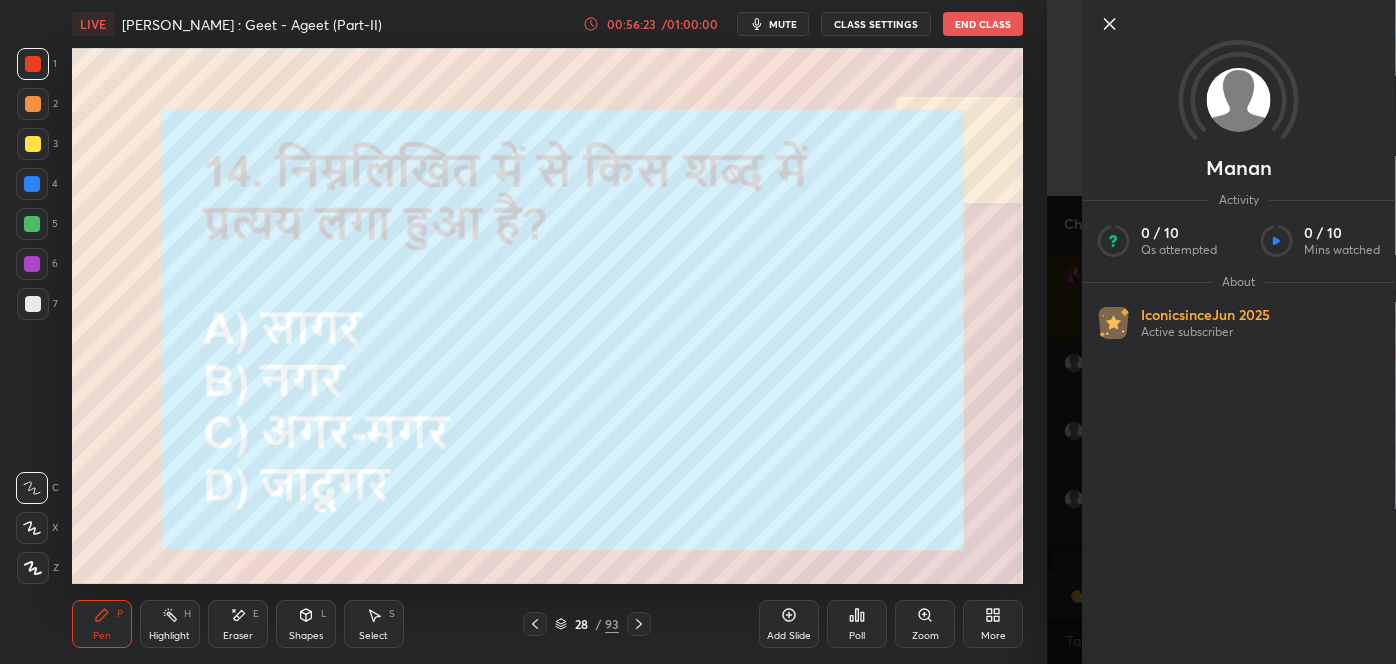 click 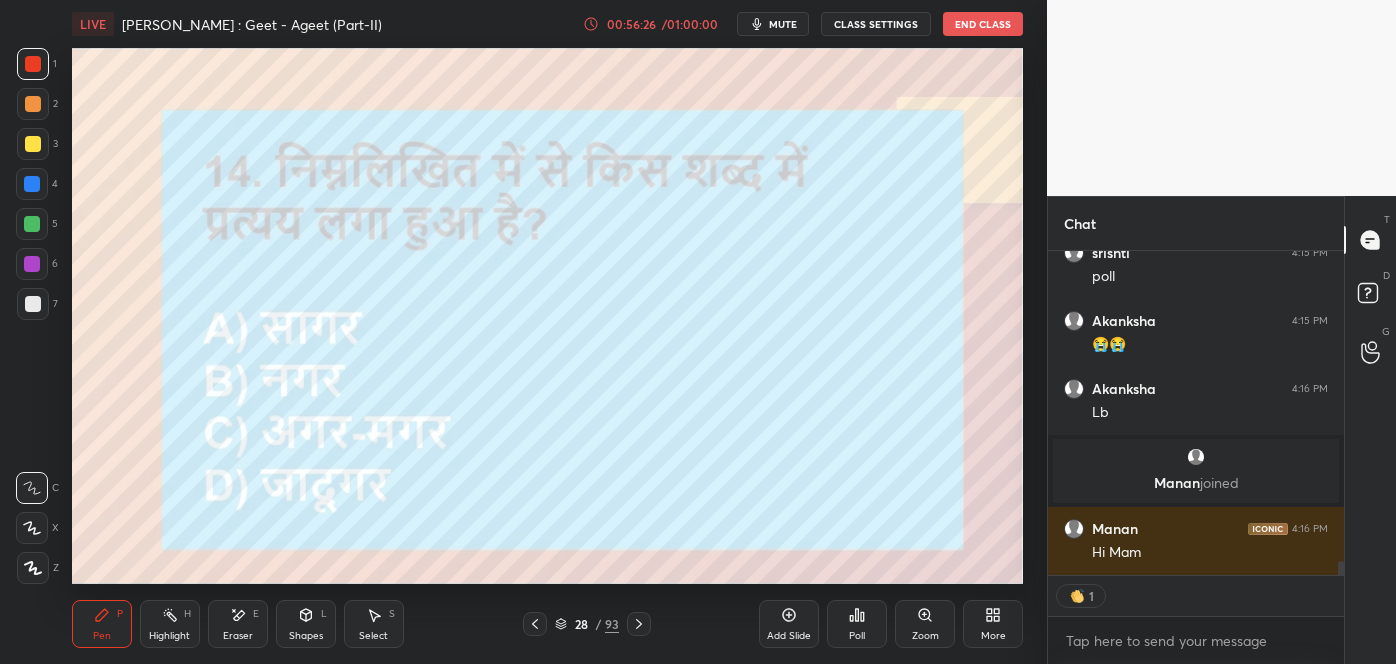 scroll, scrollTop: 7200, scrollLeft: 0, axis: vertical 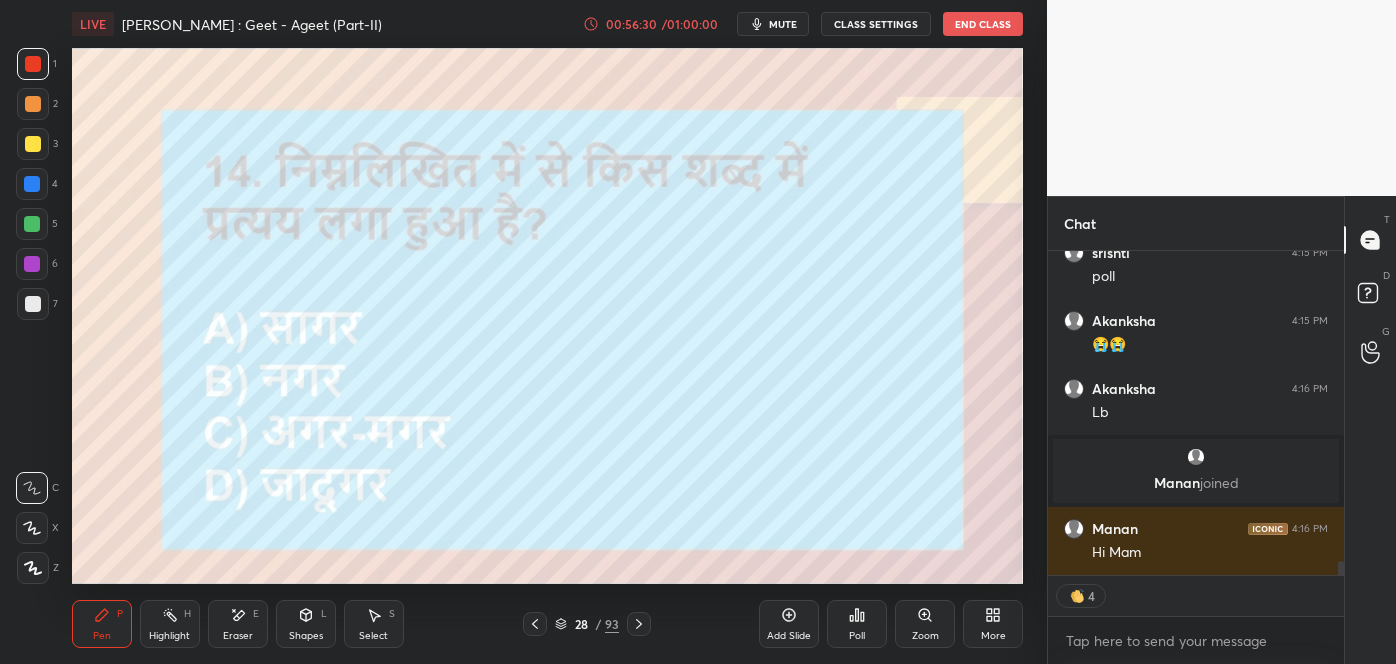 click at bounding box center (639, 624) 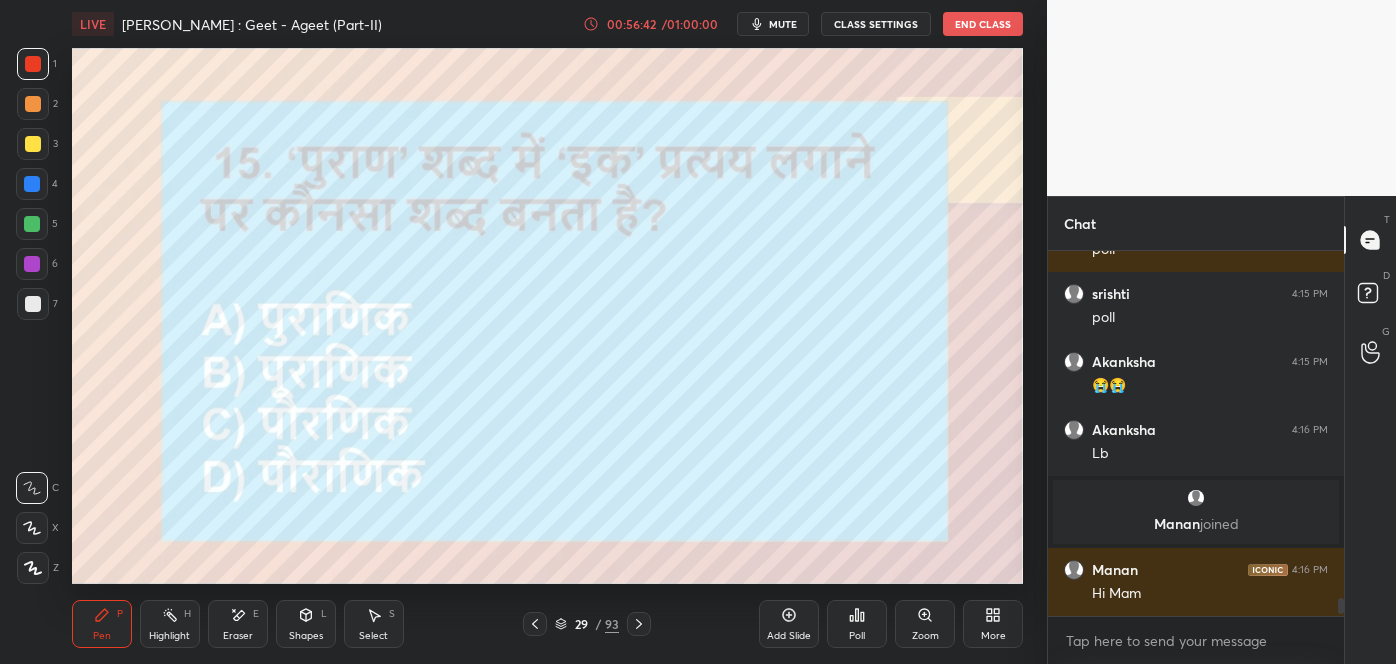 scroll, scrollTop: 6, scrollLeft: 5, axis: both 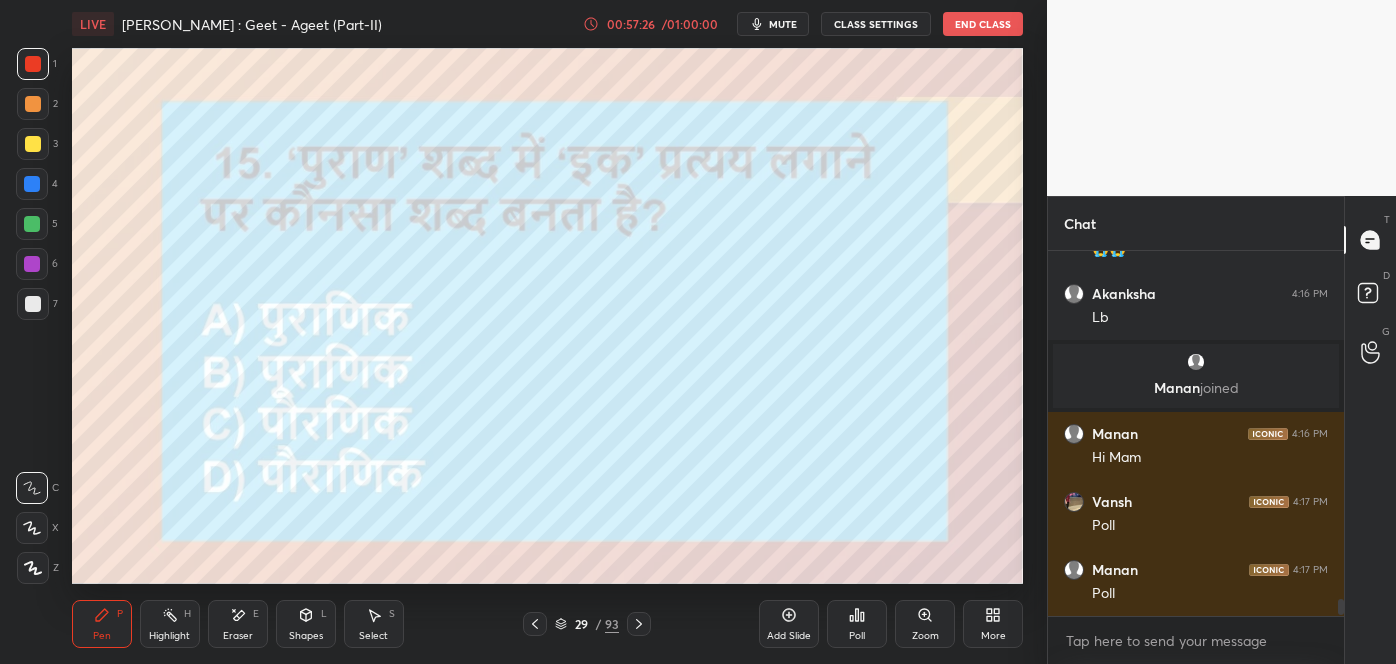 click on "Poll" at bounding box center (857, 624) 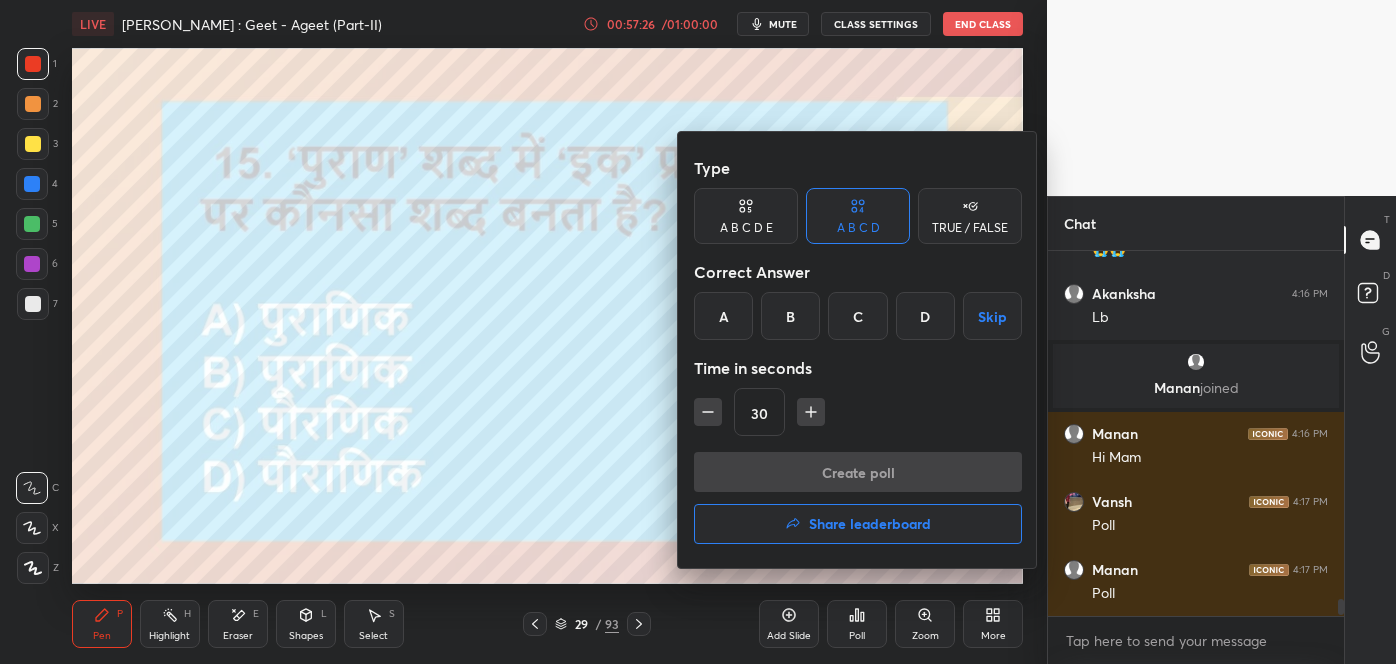 scroll, scrollTop: 7362, scrollLeft: 0, axis: vertical 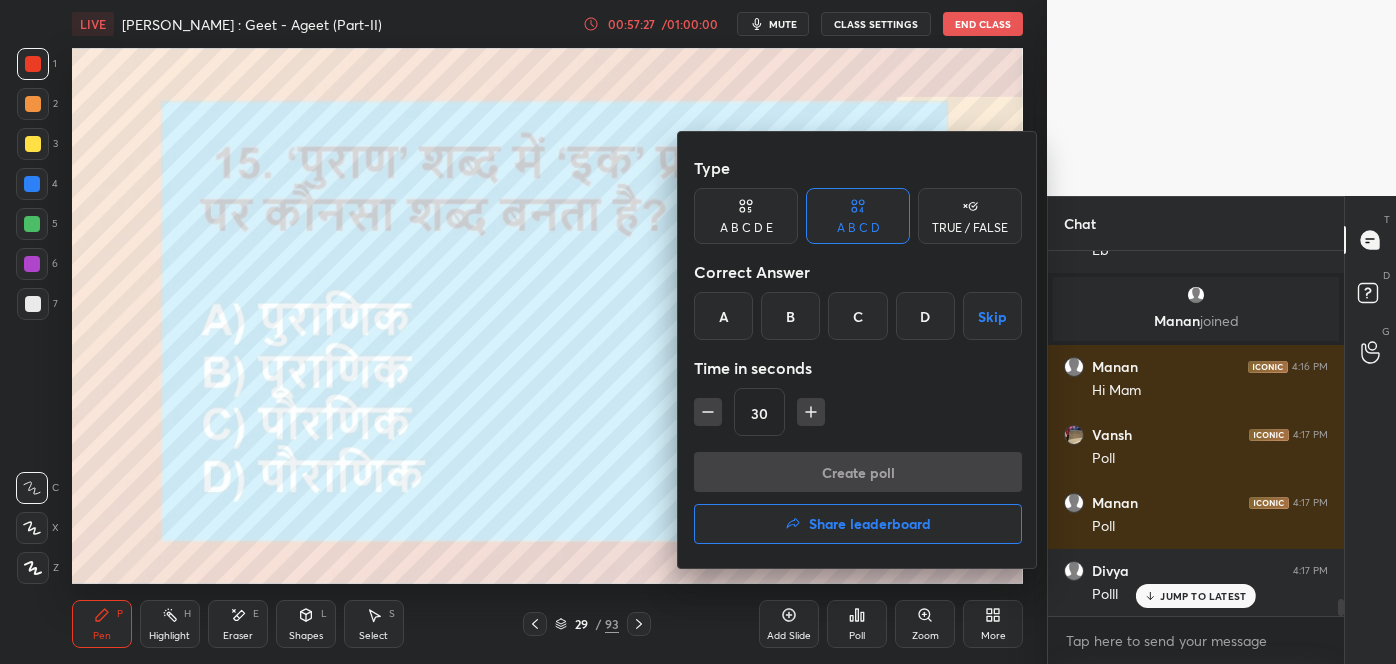 click on "D" at bounding box center (925, 316) 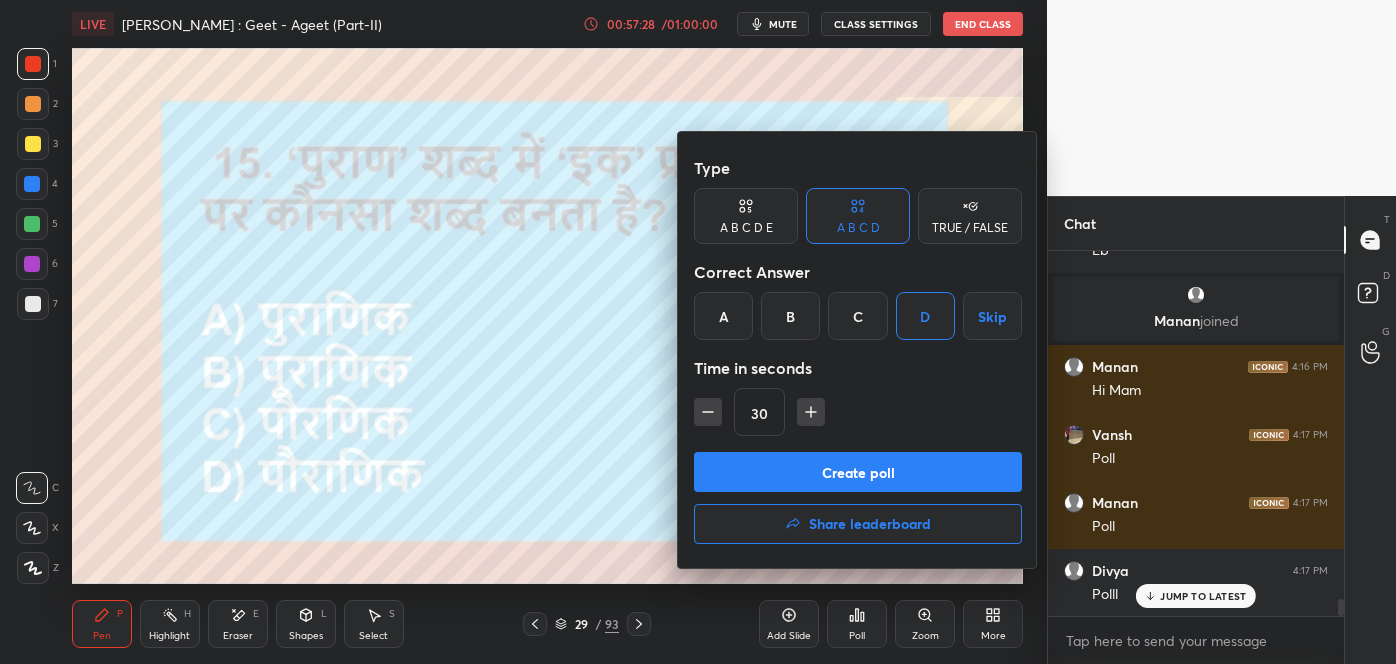click on "Create poll" at bounding box center [858, 472] 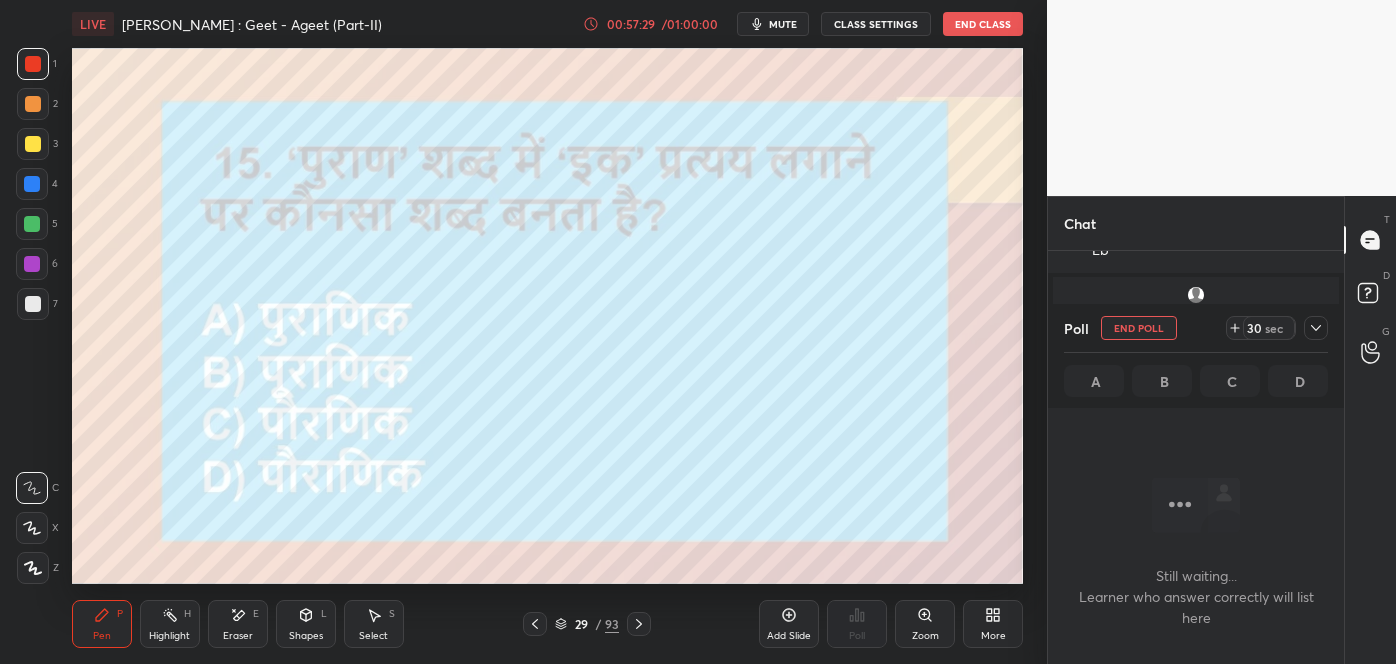 scroll, scrollTop: 287, scrollLeft: 290, axis: both 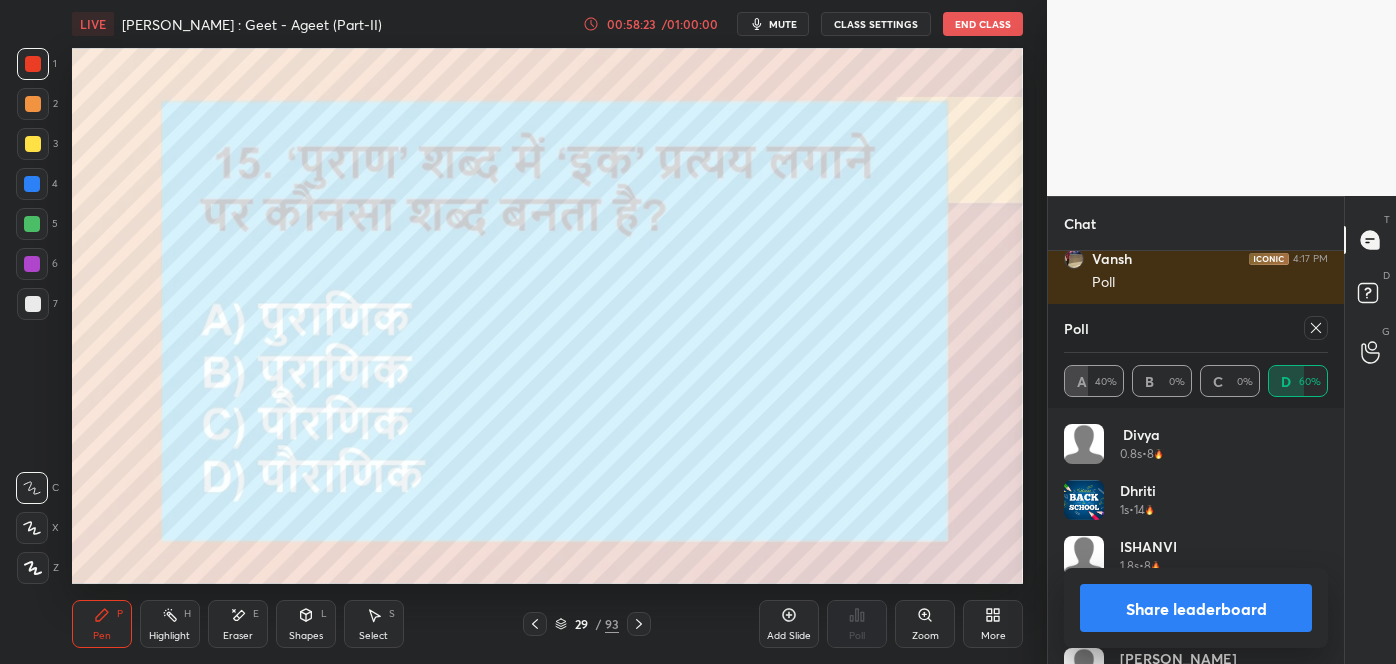 click at bounding box center (1316, 328) 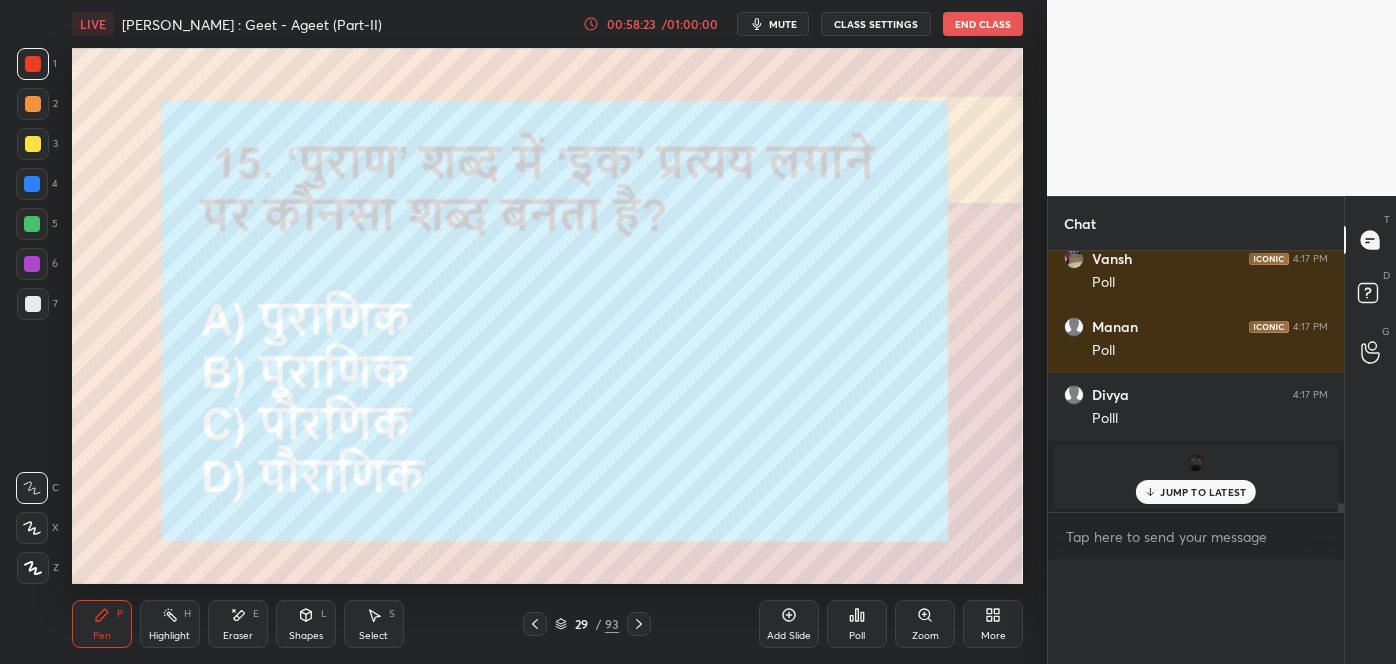 scroll, scrollTop: 0, scrollLeft: 0, axis: both 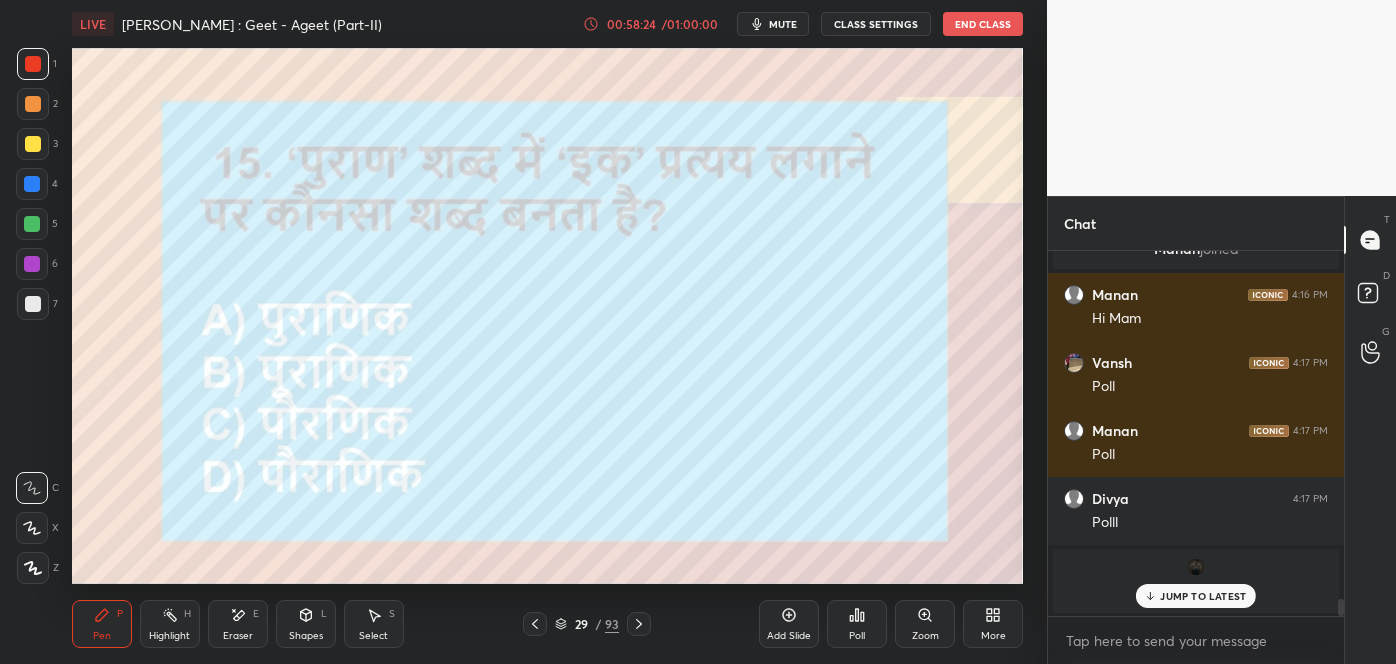 click on "JUMP TO LATEST" at bounding box center (1196, 596) 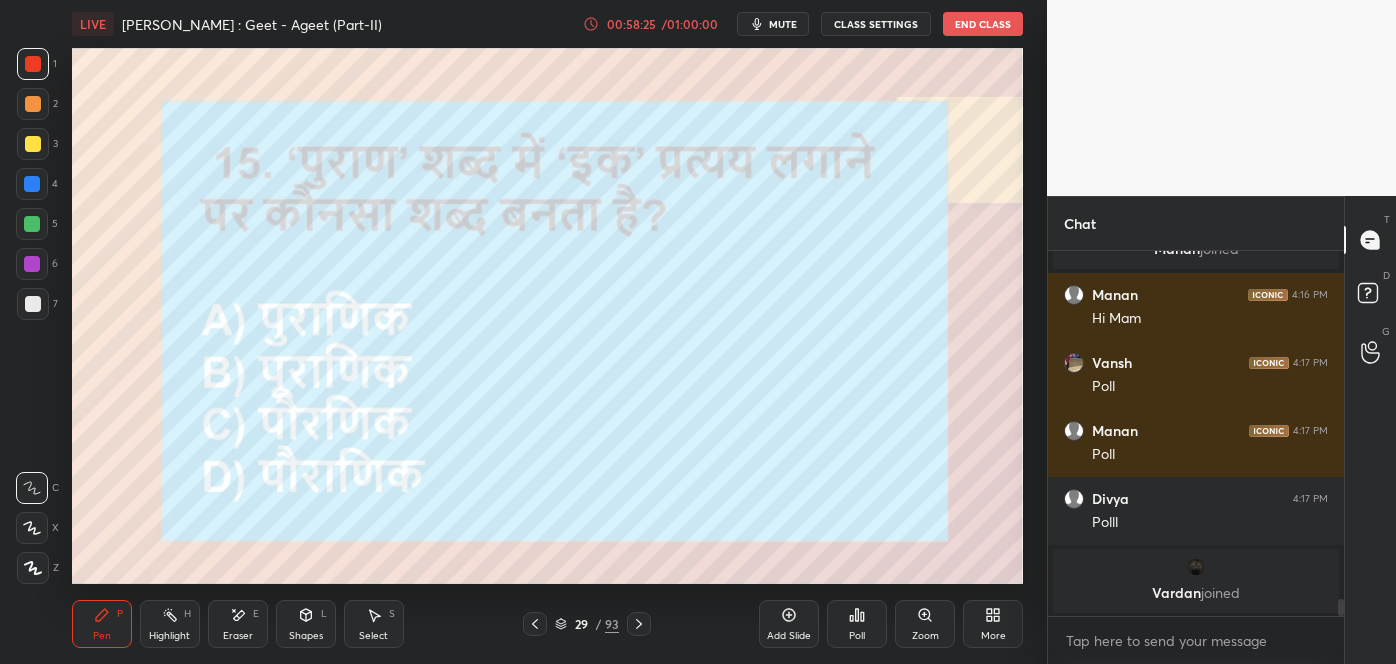 click on "Add Slide" at bounding box center [789, 624] 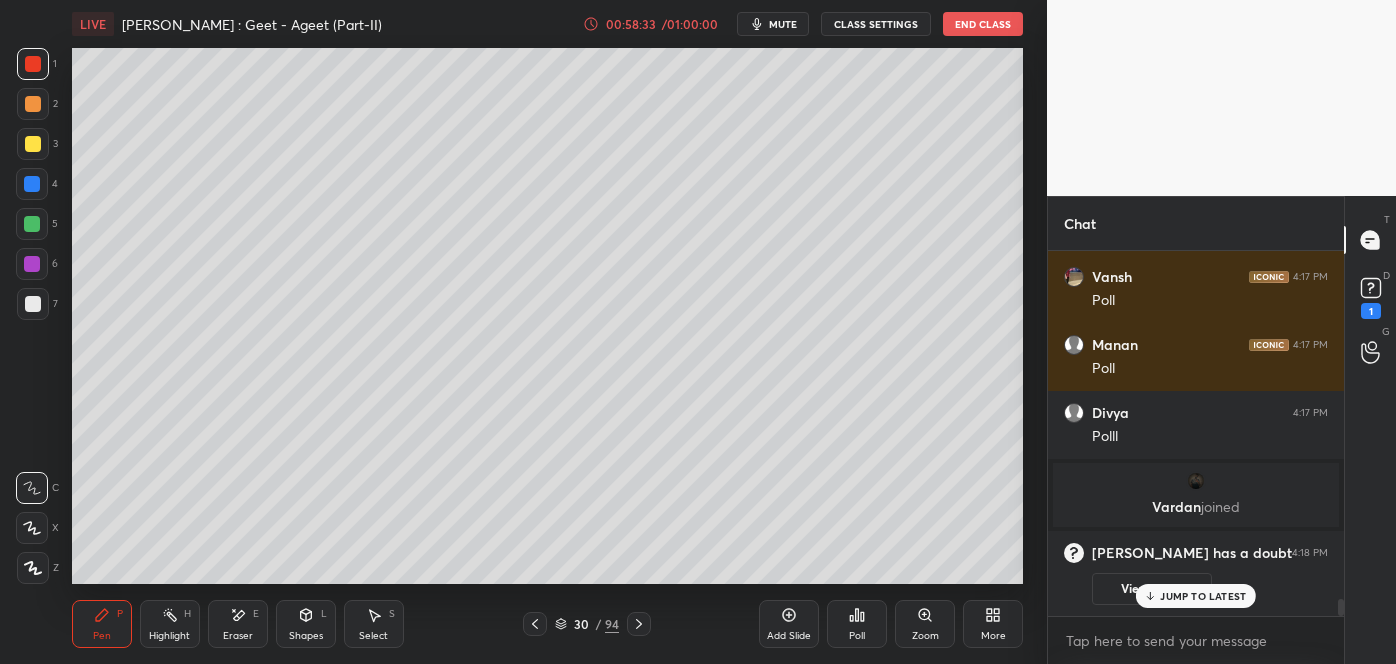 click 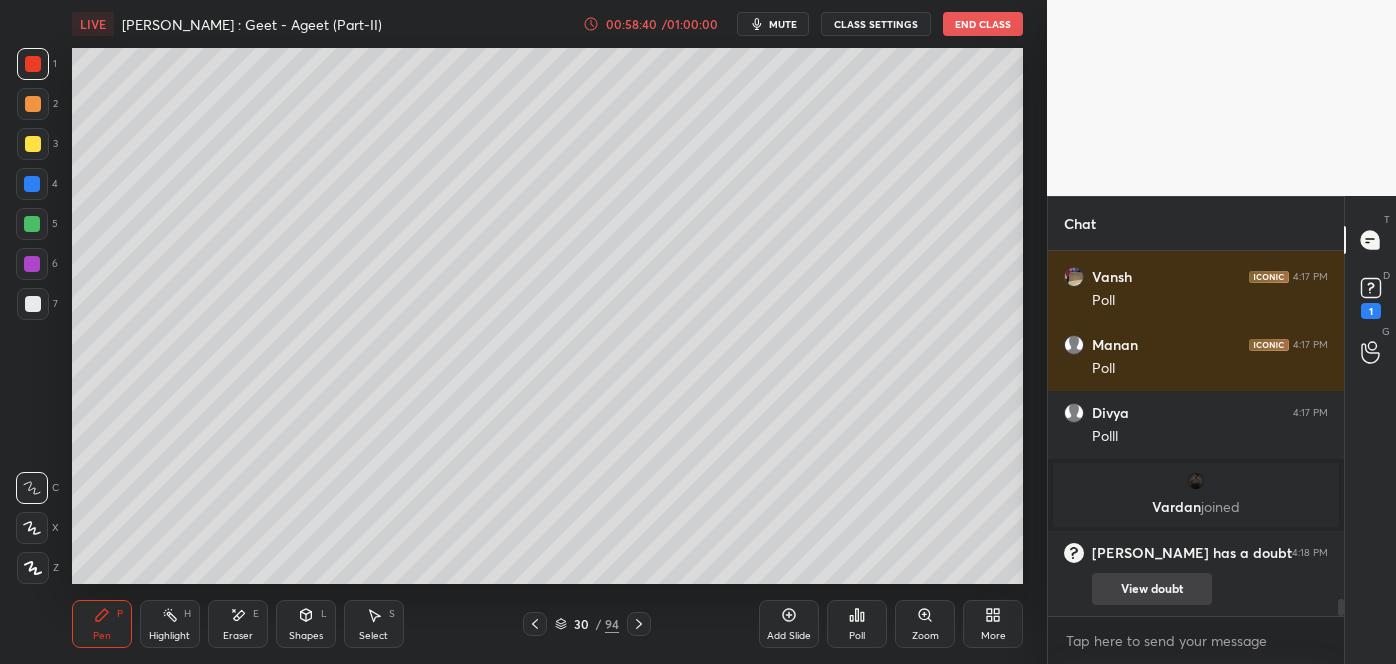 click on "View doubt" at bounding box center [1152, 589] 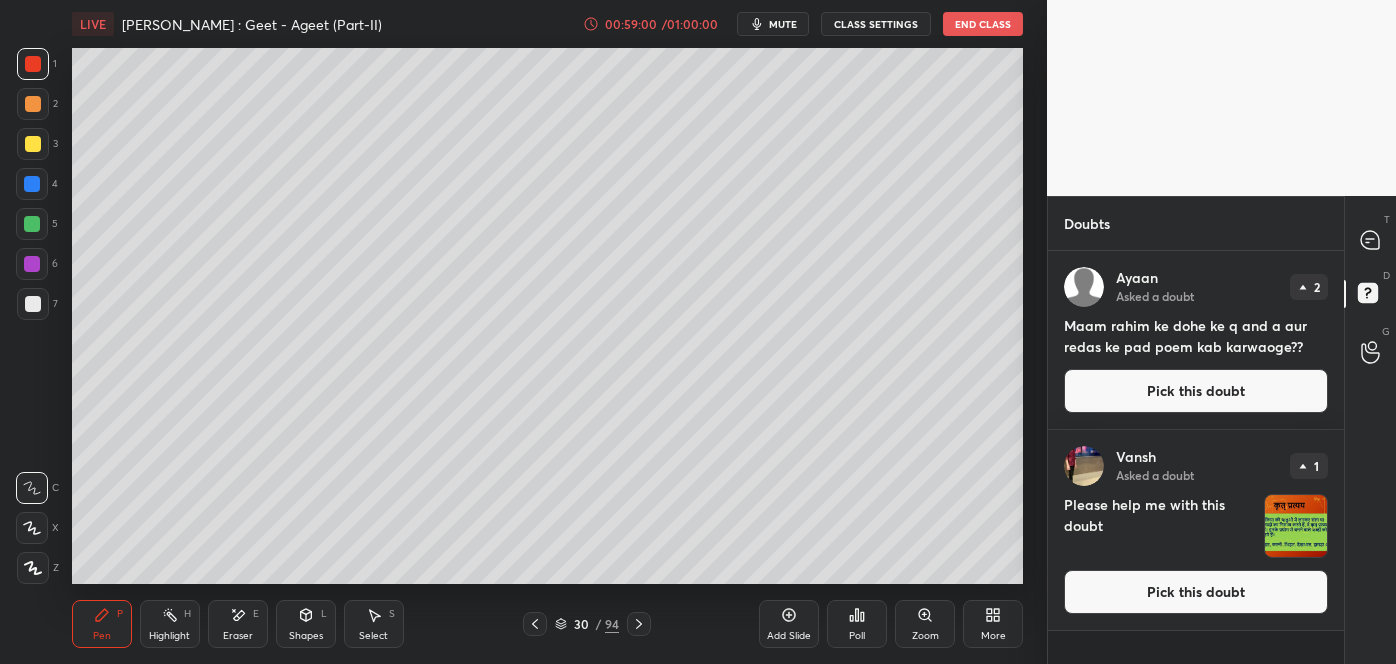 click 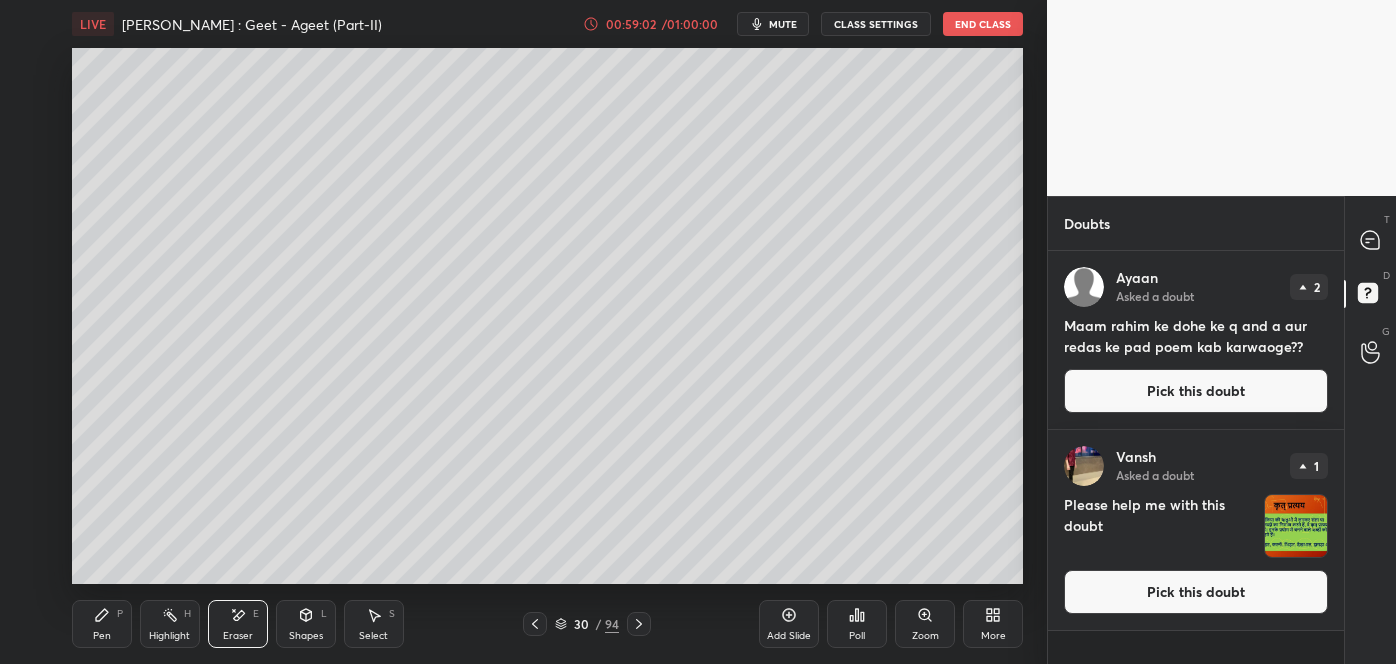 click on "Pen P" at bounding box center [102, 624] 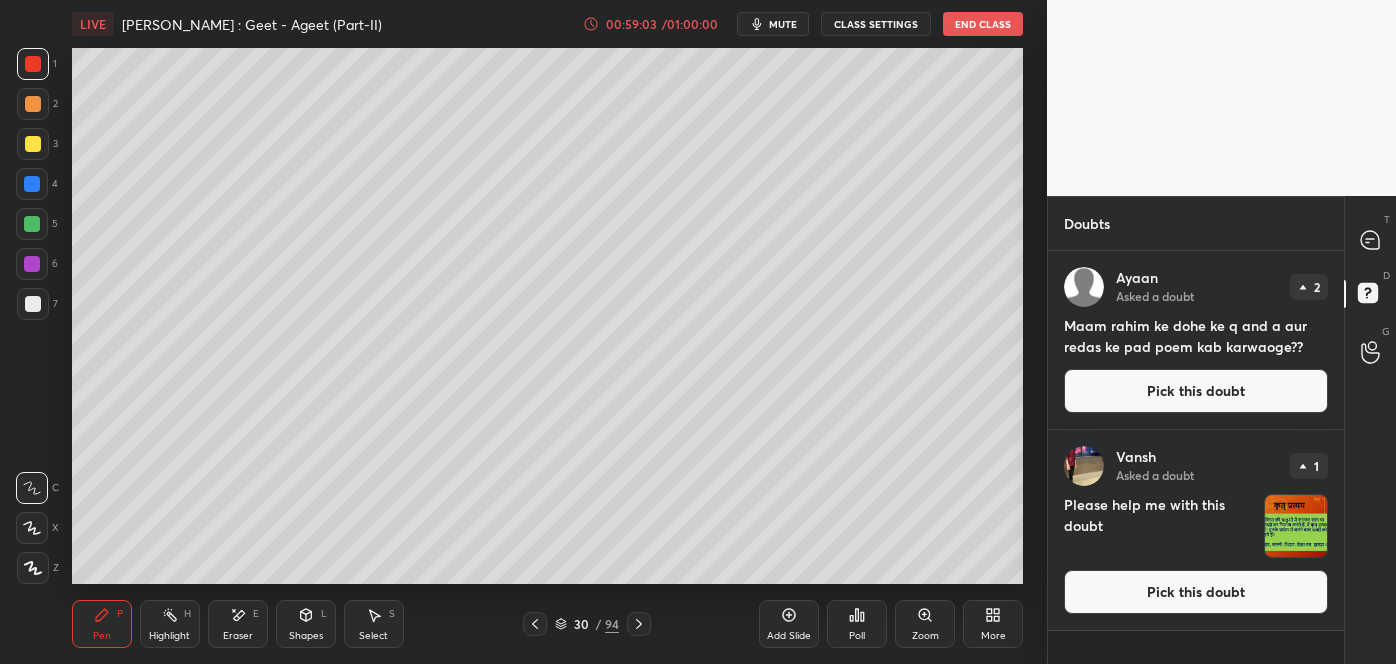click 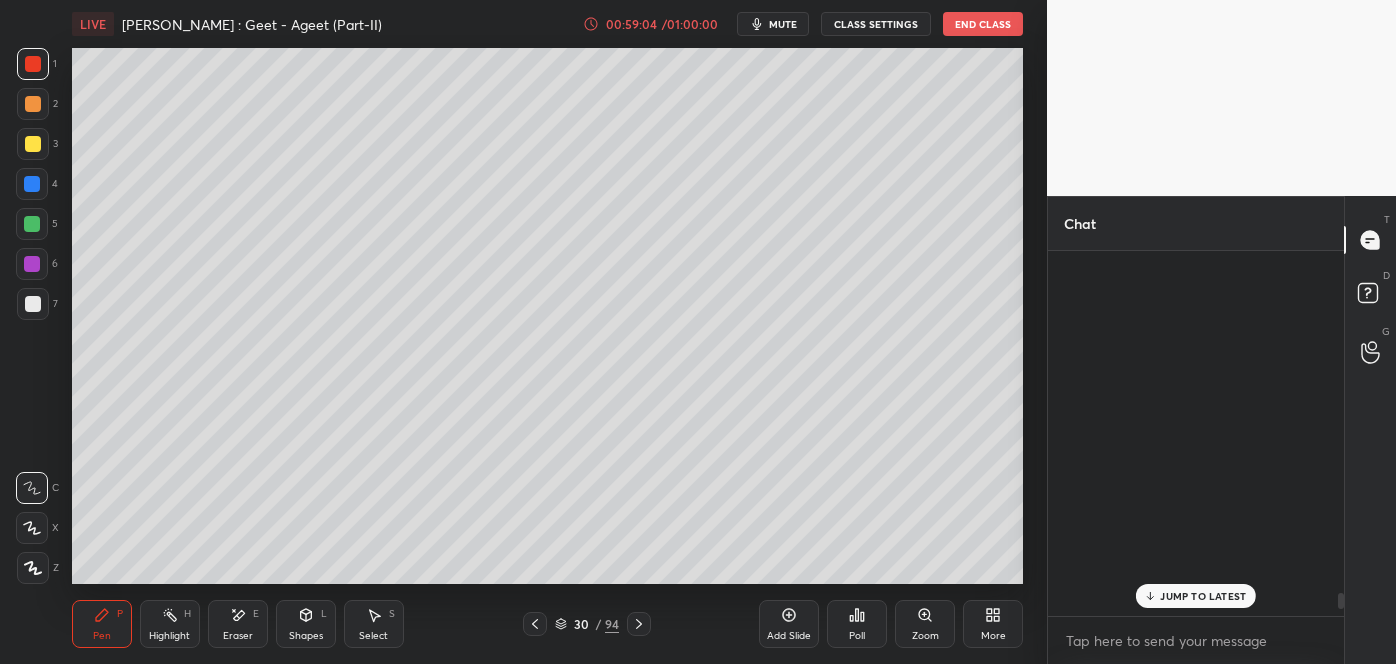scroll, scrollTop: 7698, scrollLeft: 0, axis: vertical 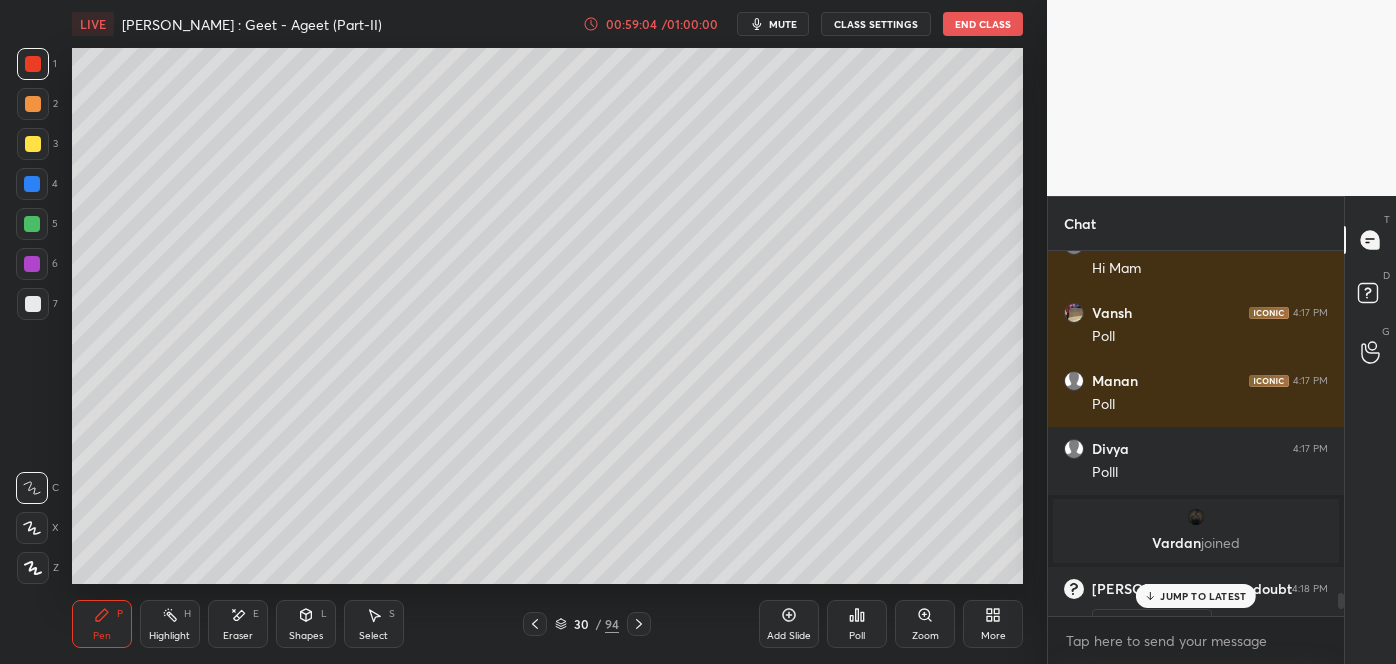 click on "JUMP TO LATEST" at bounding box center (1203, 596) 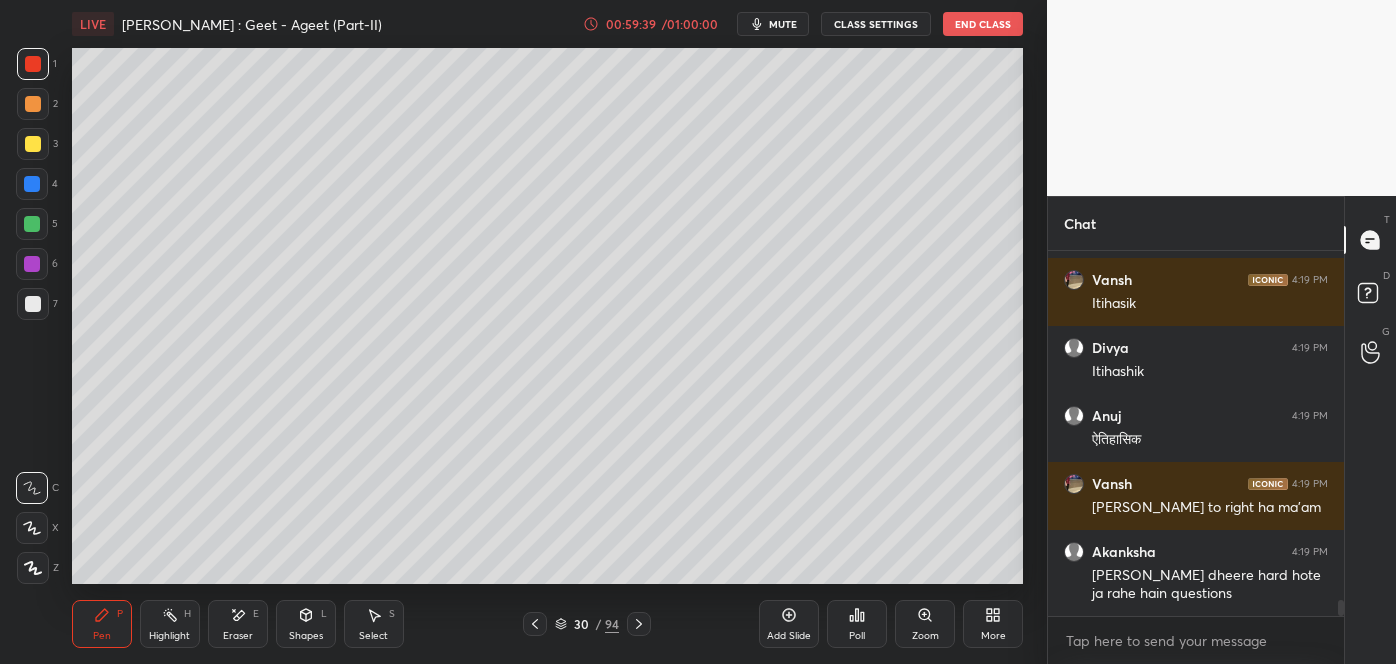 scroll, scrollTop: 8160, scrollLeft: 0, axis: vertical 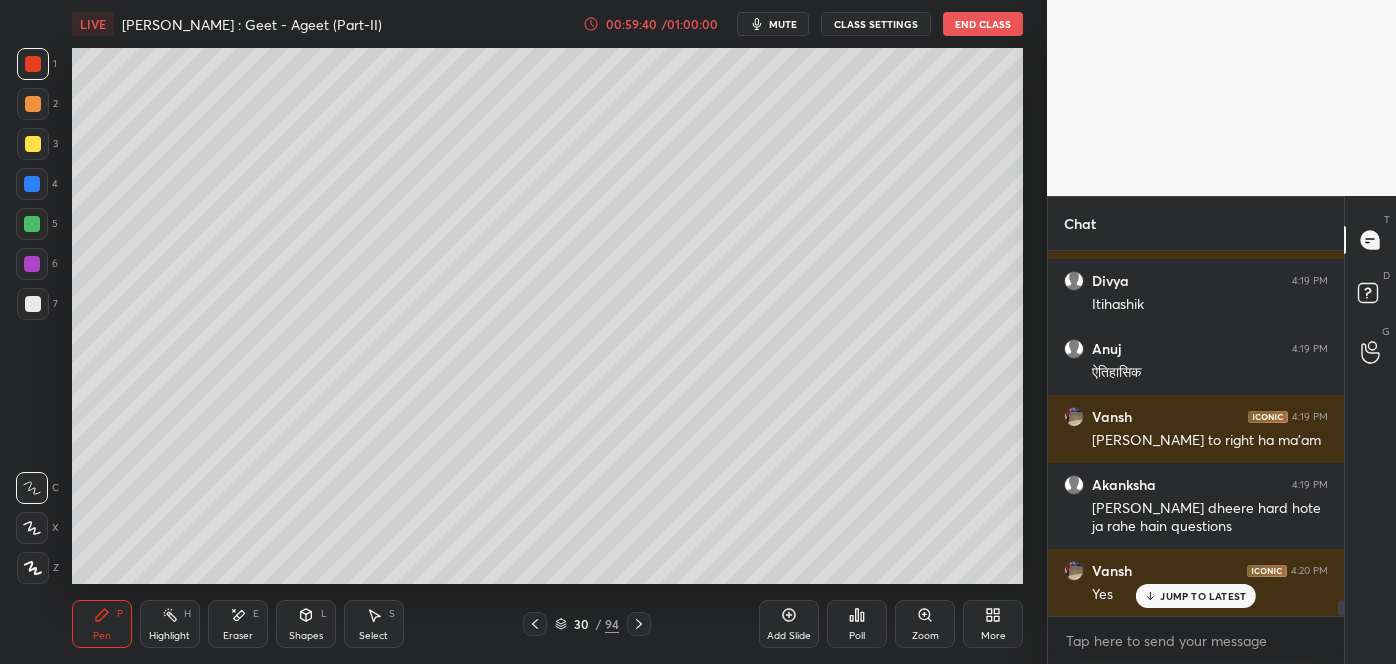 click on "JUMP TO LATEST" at bounding box center [1196, 596] 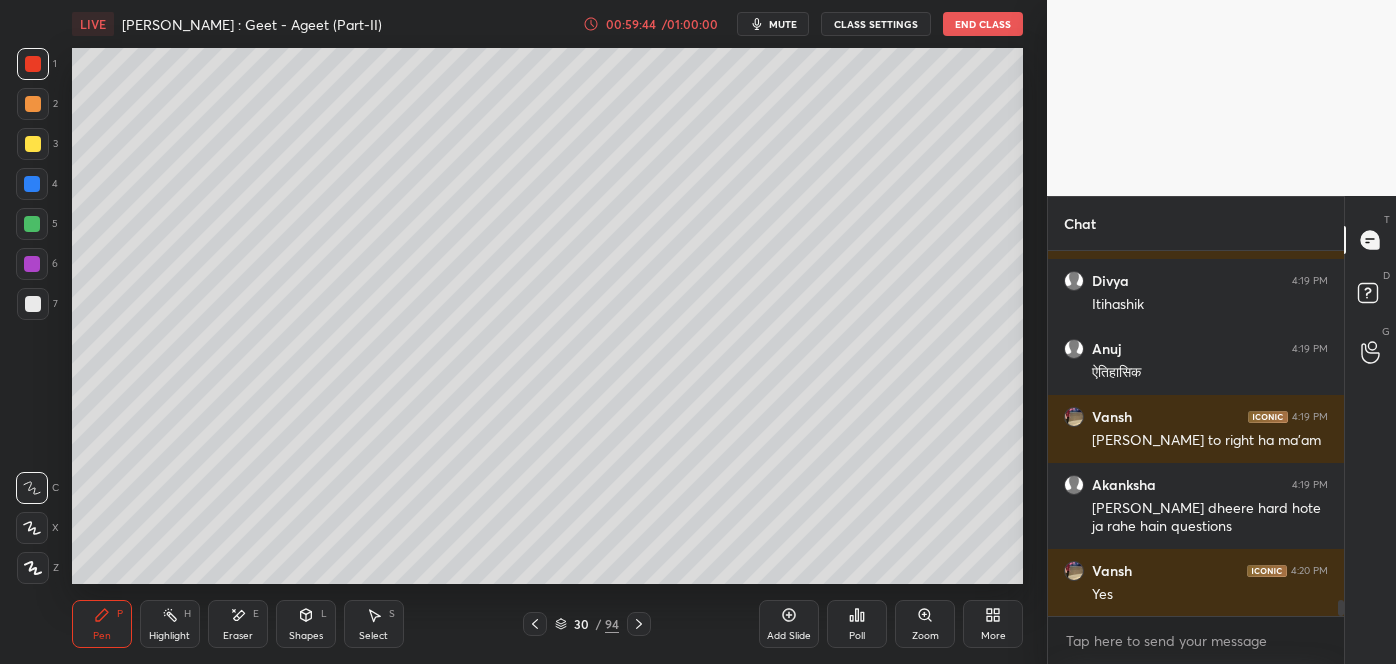 click 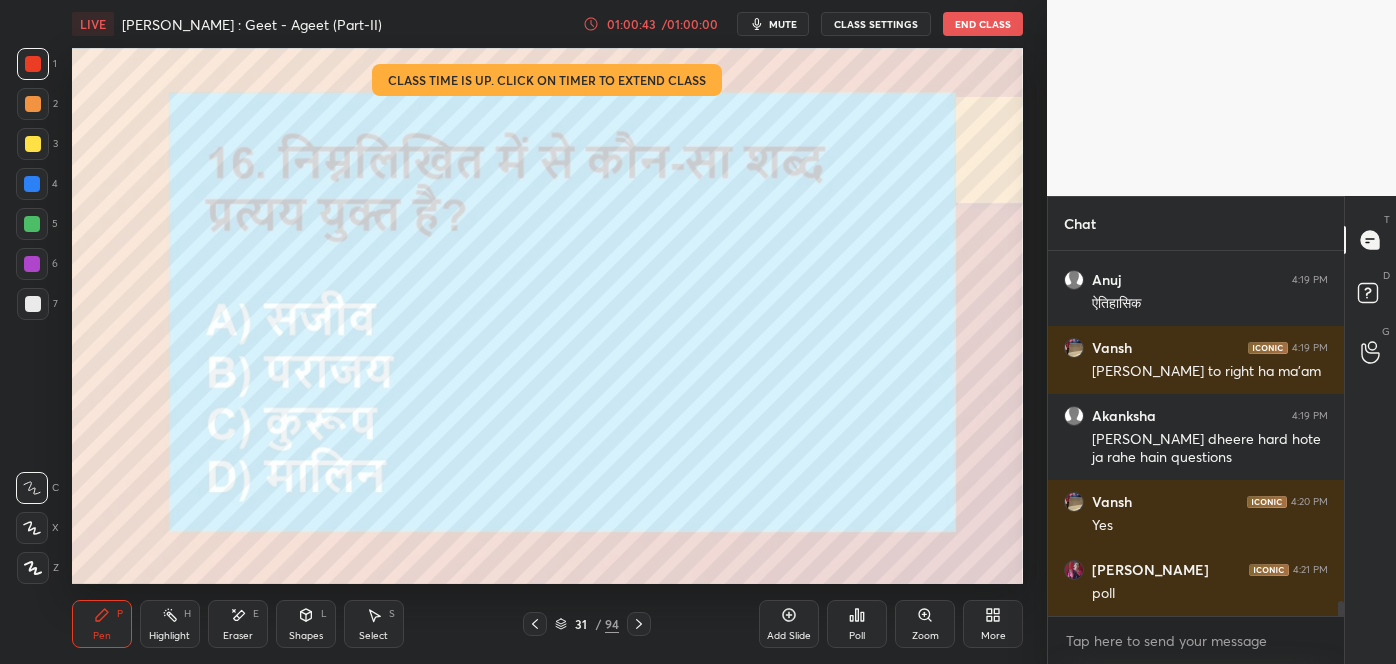 scroll, scrollTop: 8314, scrollLeft: 0, axis: vertical 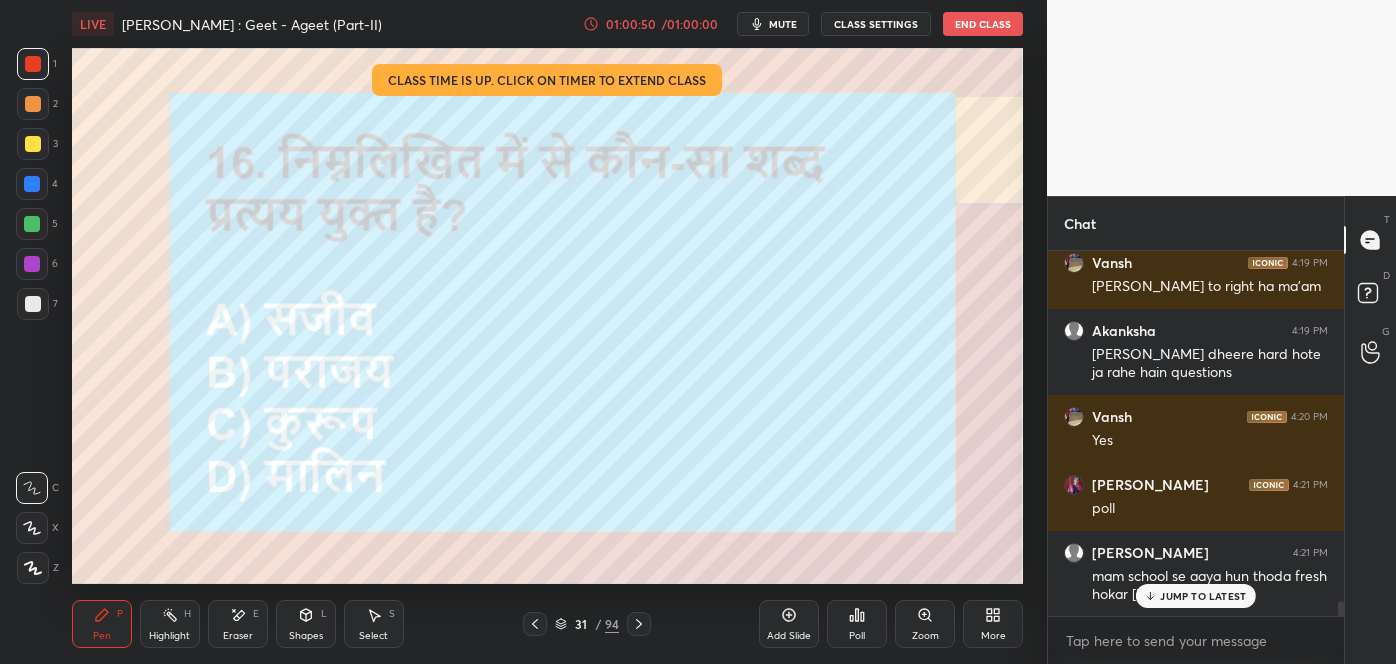 click on "JUMP TO LATEST" at bounding box center [1203, 596] 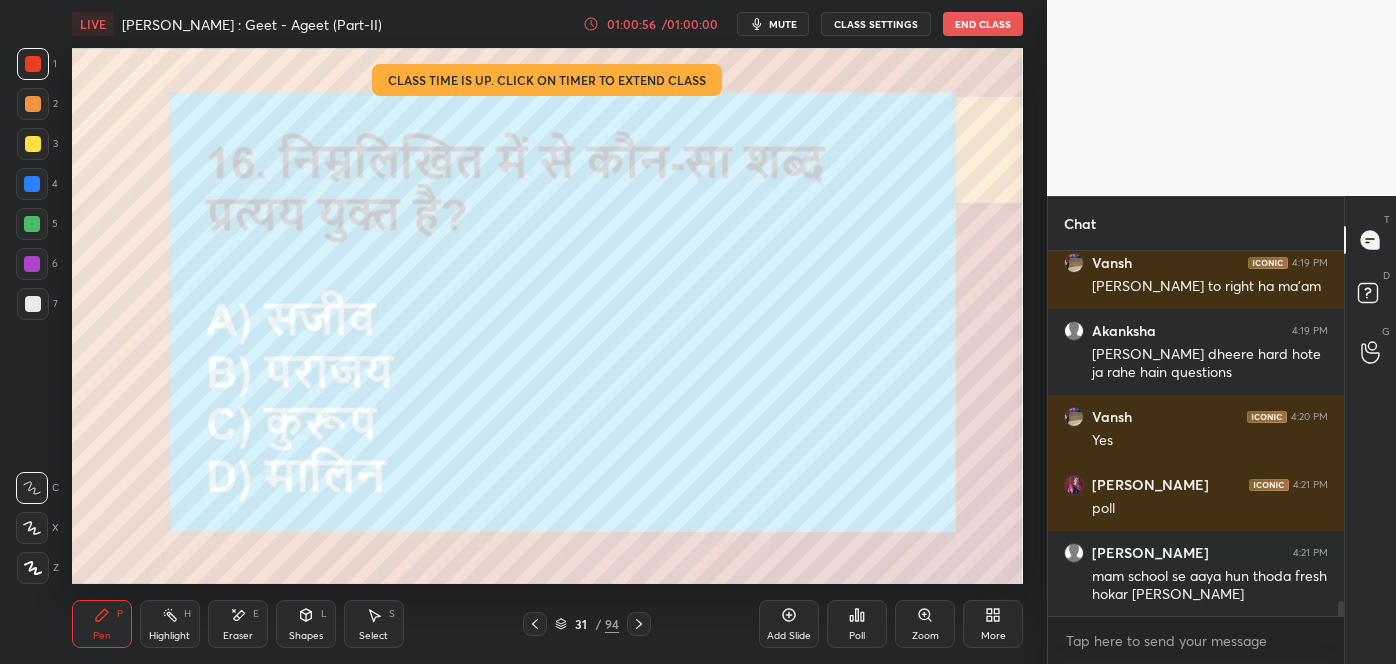 click on "Poll" at bounding box center [857, 636] 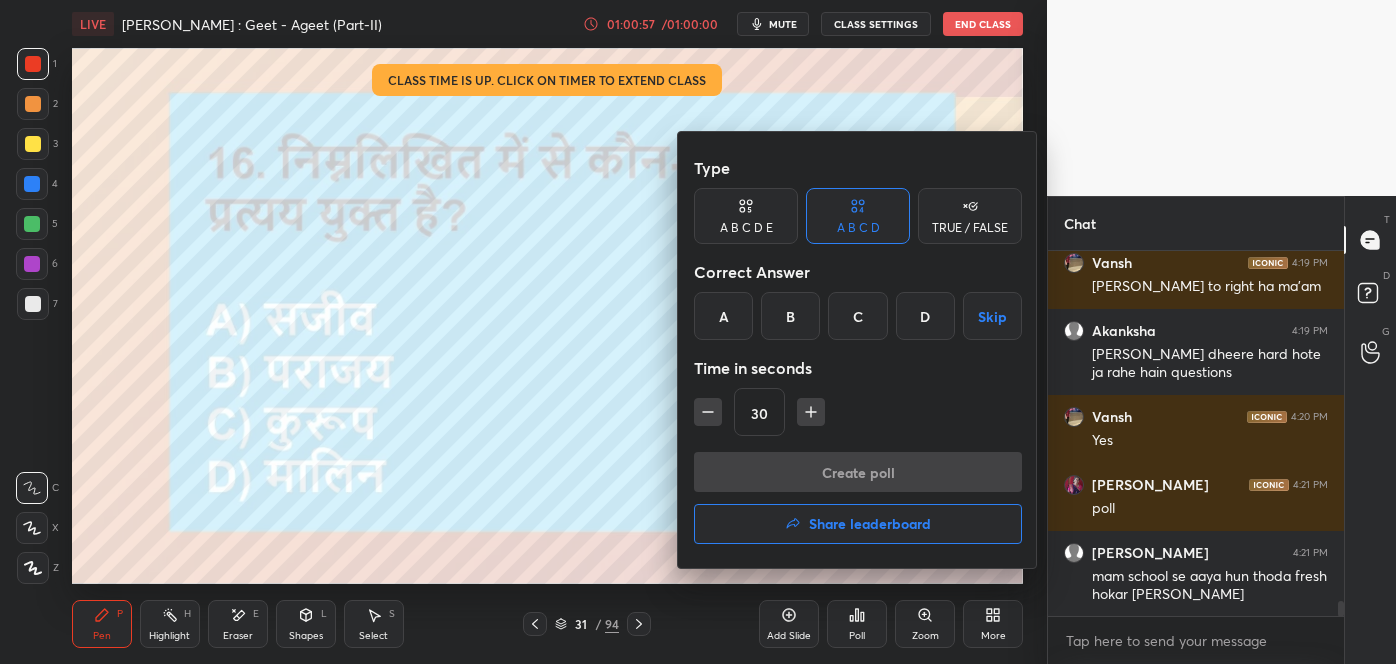 click on "D" at bounding box center [925, 316] 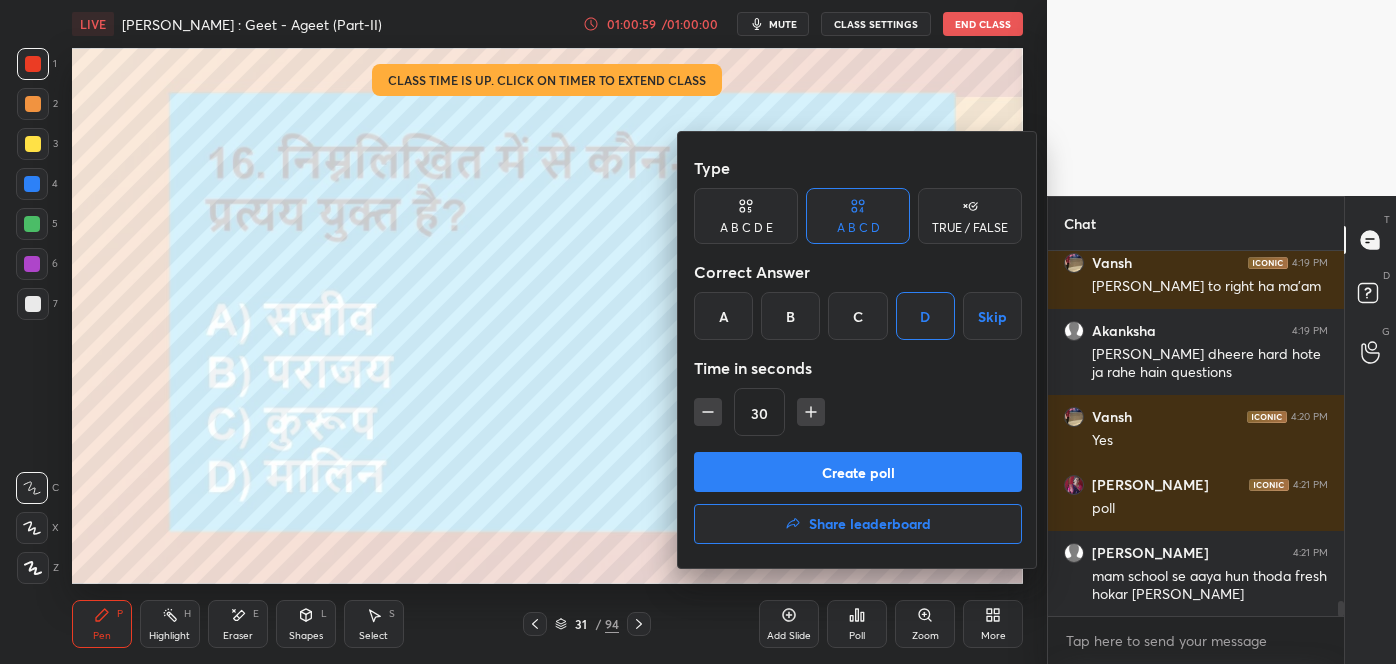 click on "Create poll" at bounding box center (858, 472) 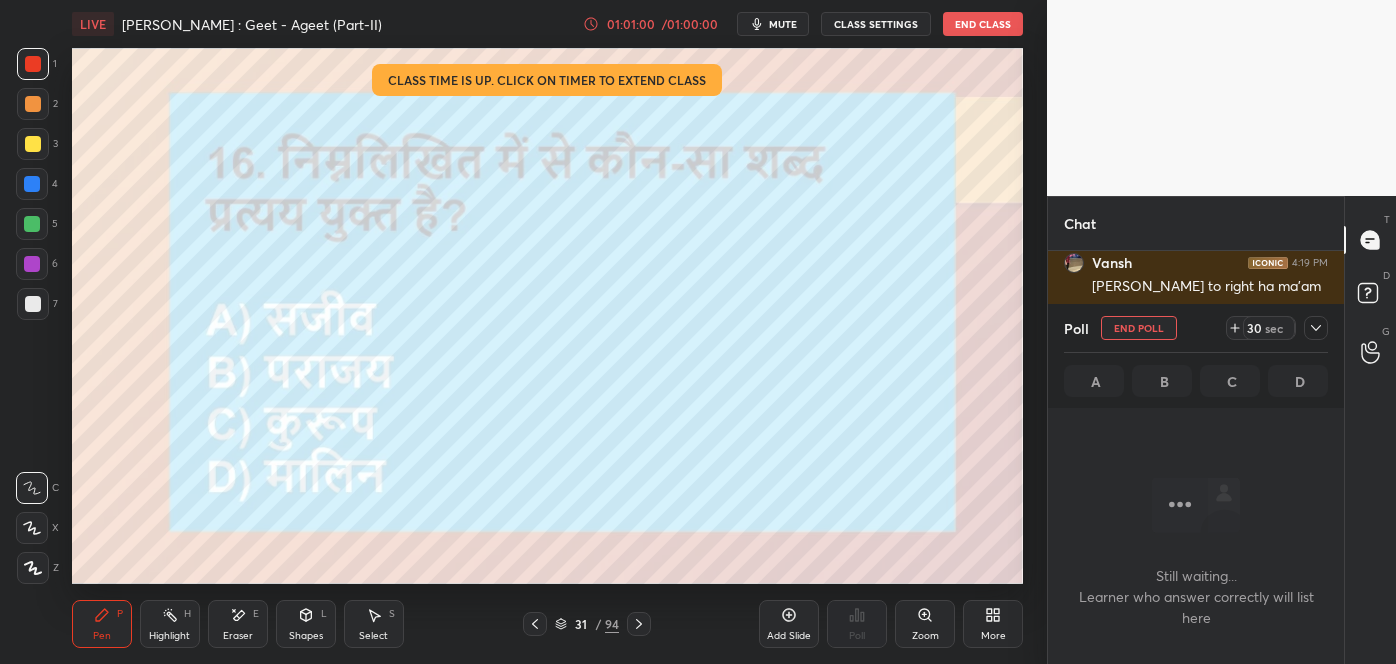 scroll, scrollTop: 7, scrollLeft: 5, axis: both 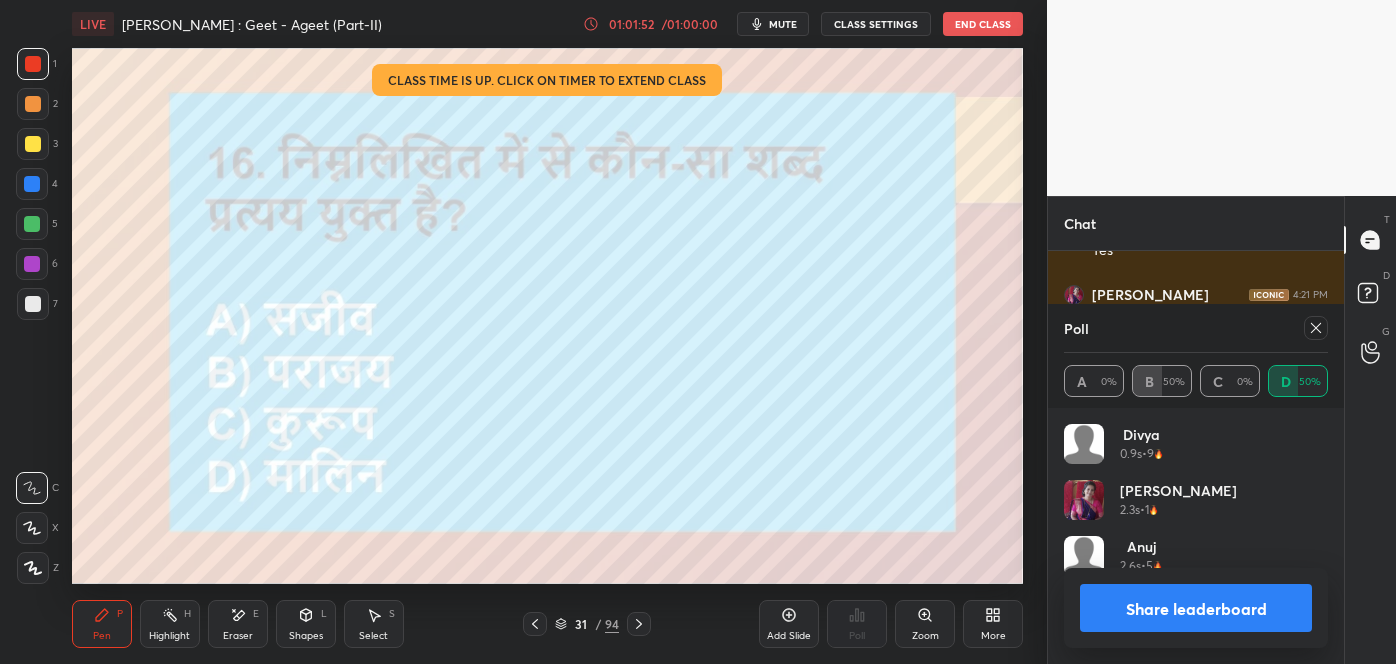 click 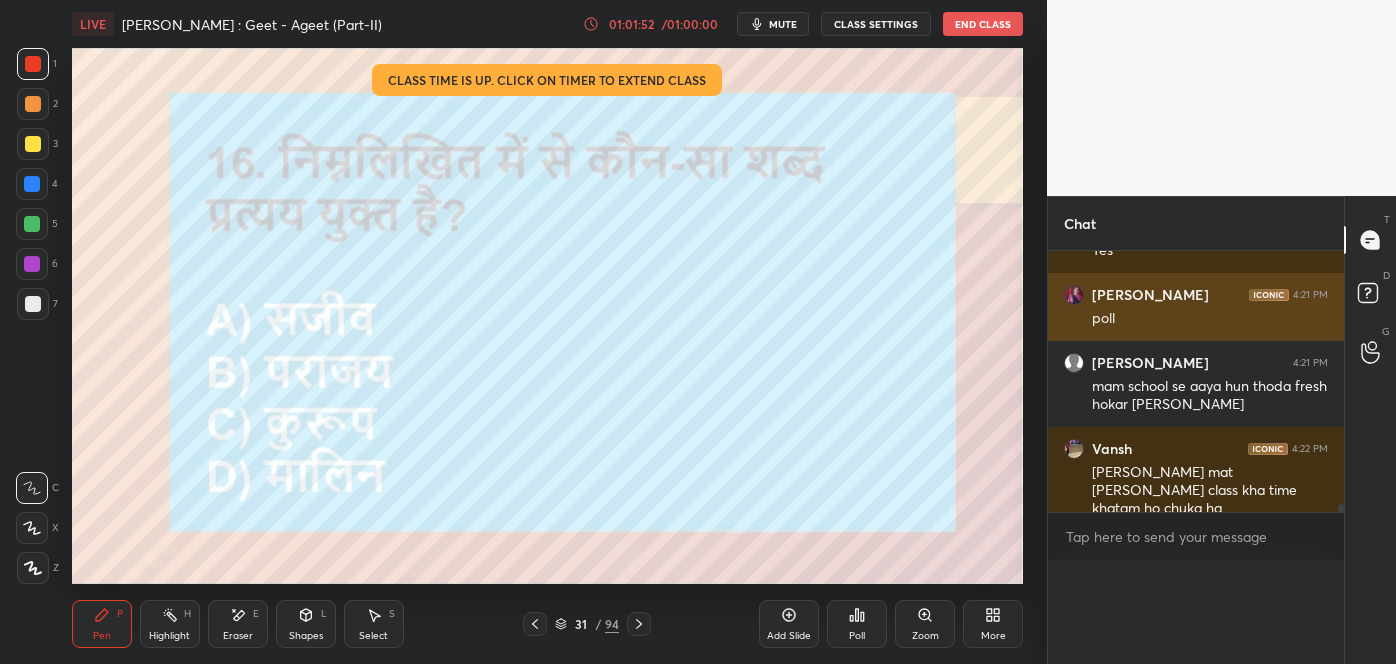 scroll, scrollTop: 150, scrollLeft: 258, axis: both 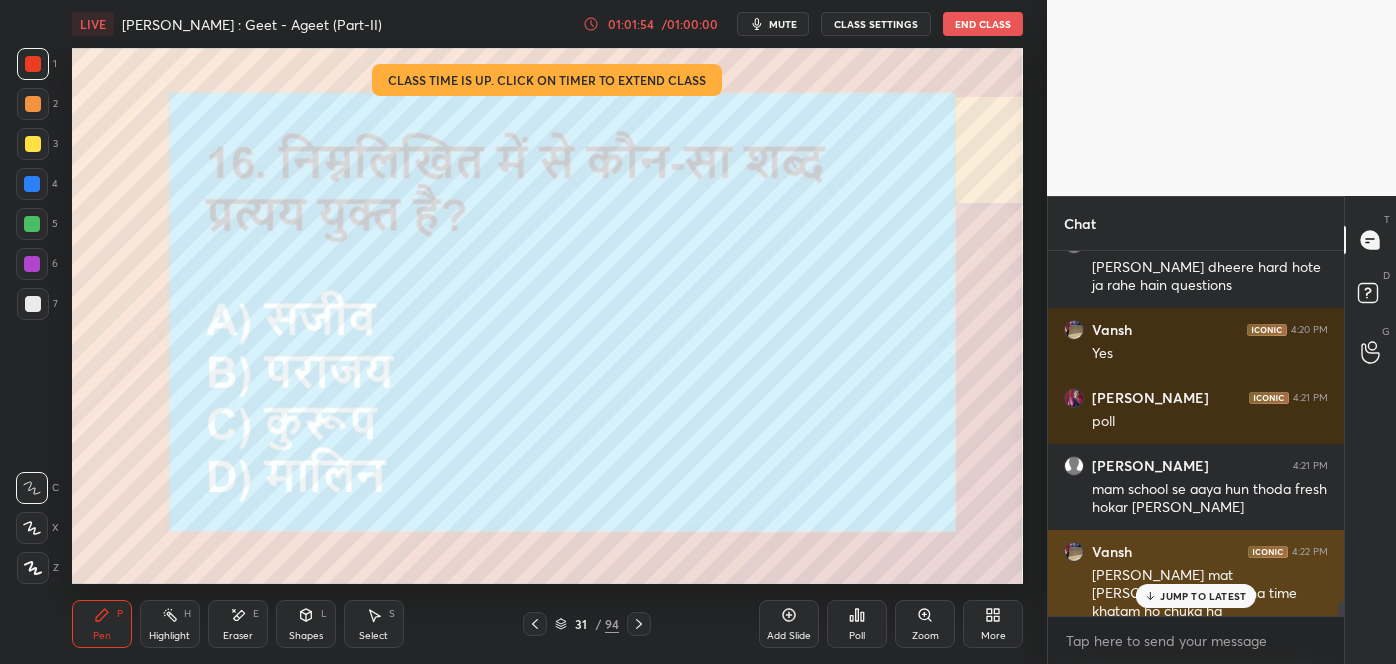 click on "x" at bounding box center [1196, 640] 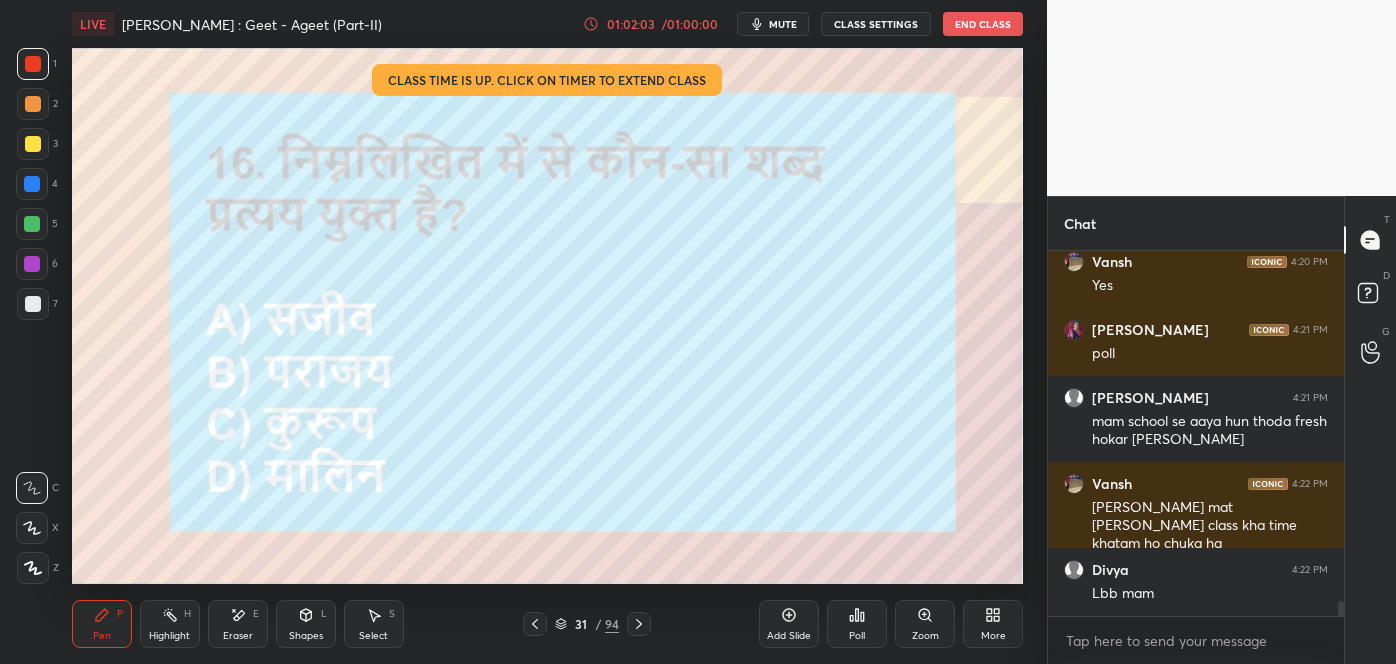 click 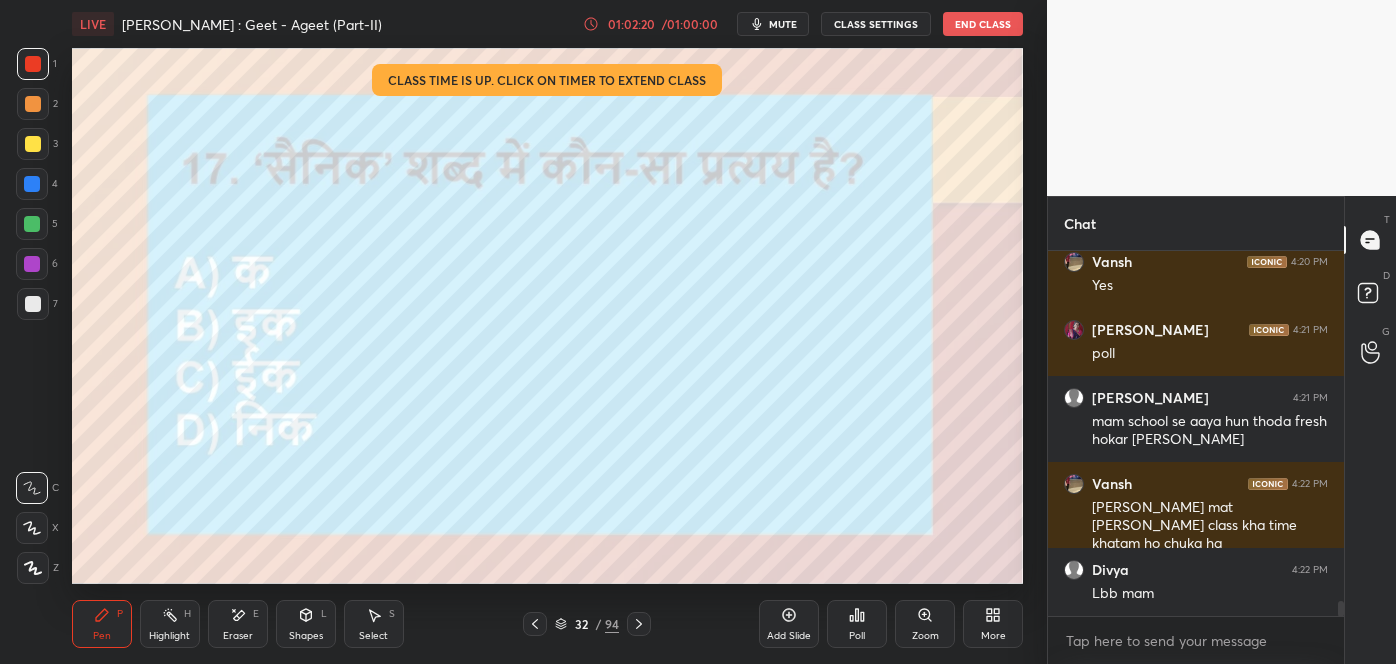 click on "Eraser E" at bounding box center (238, 624) 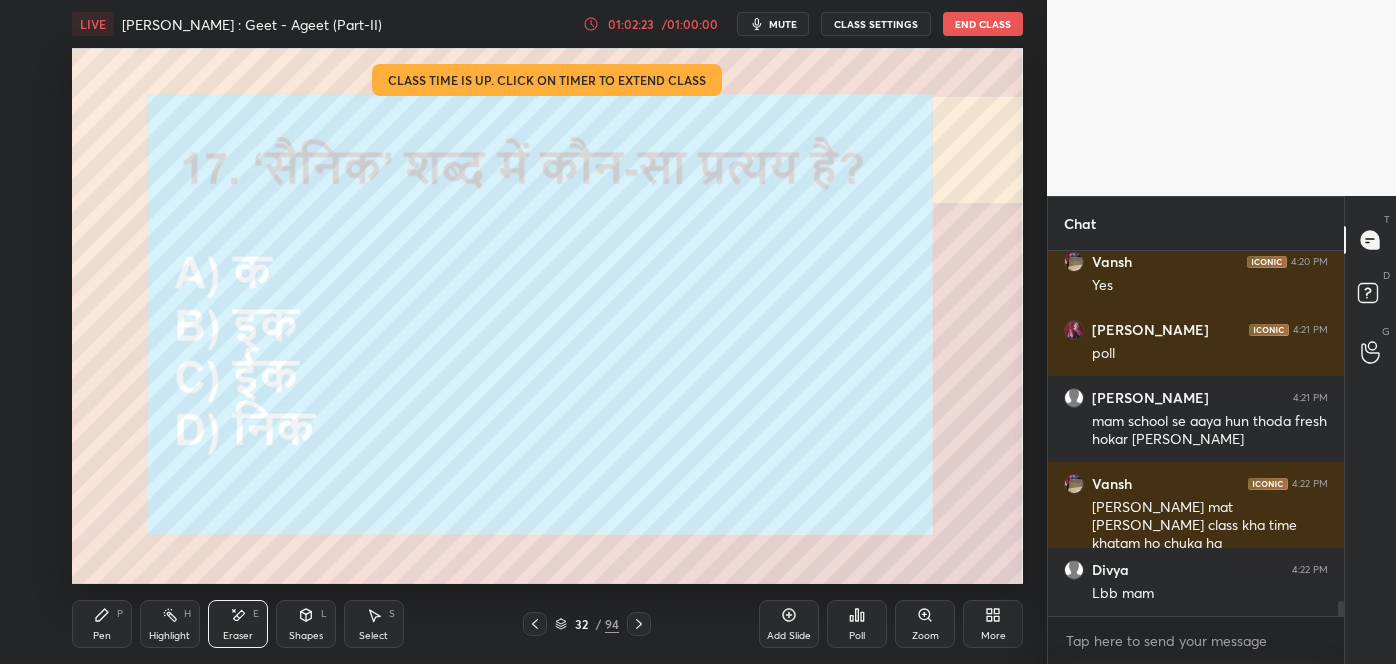 click on "Pen P" at bounding box center [102, 624] 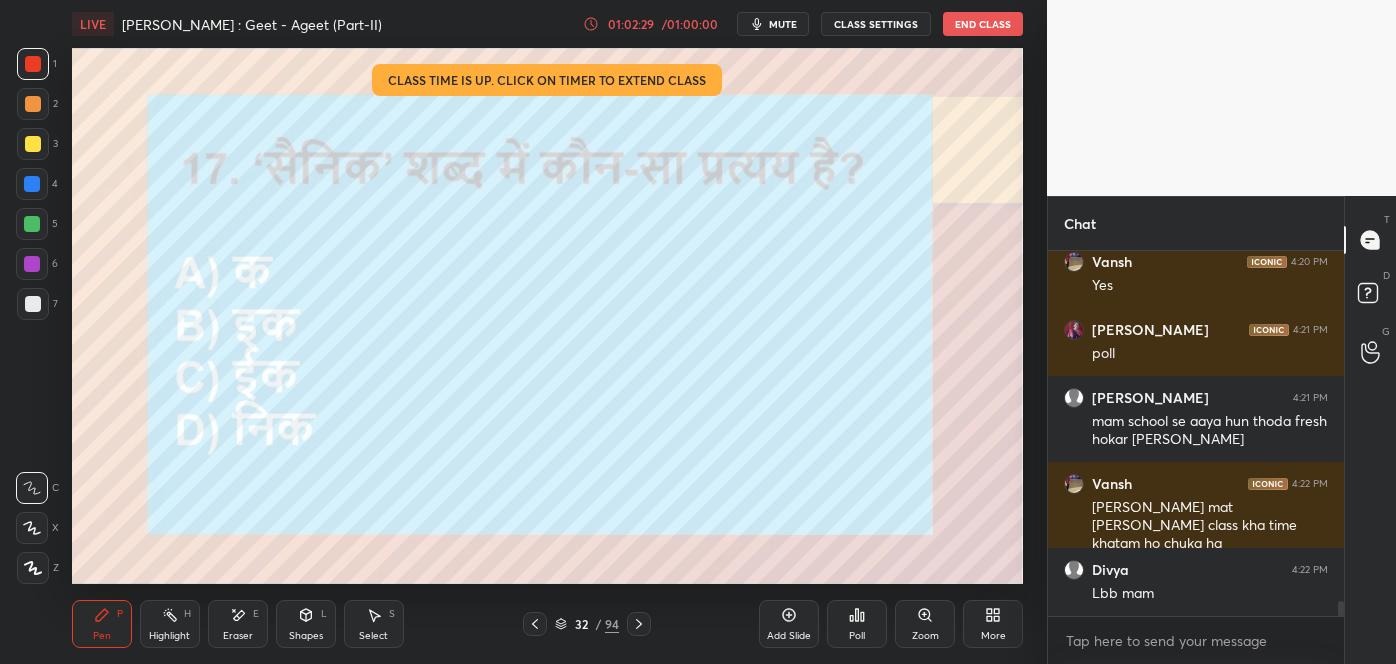 click on "Poll" at bounding box center (857, 624) 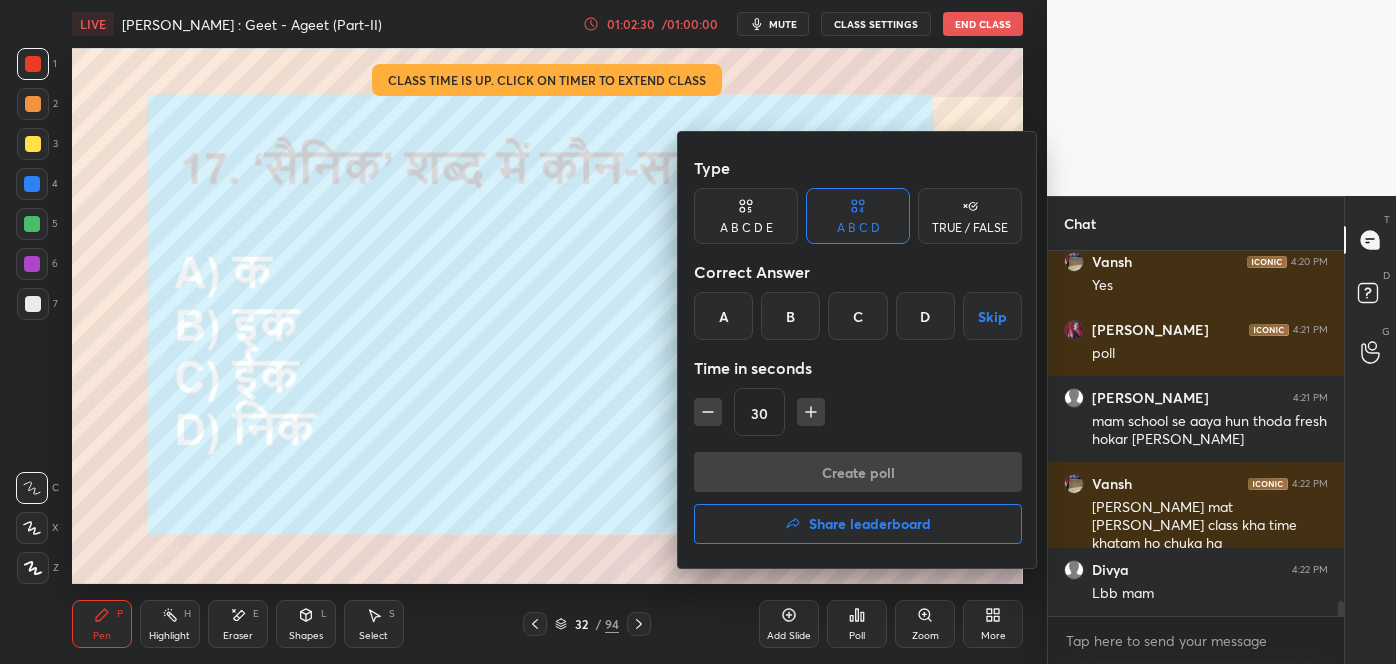 click on "B" at bounding box center [790, 316] 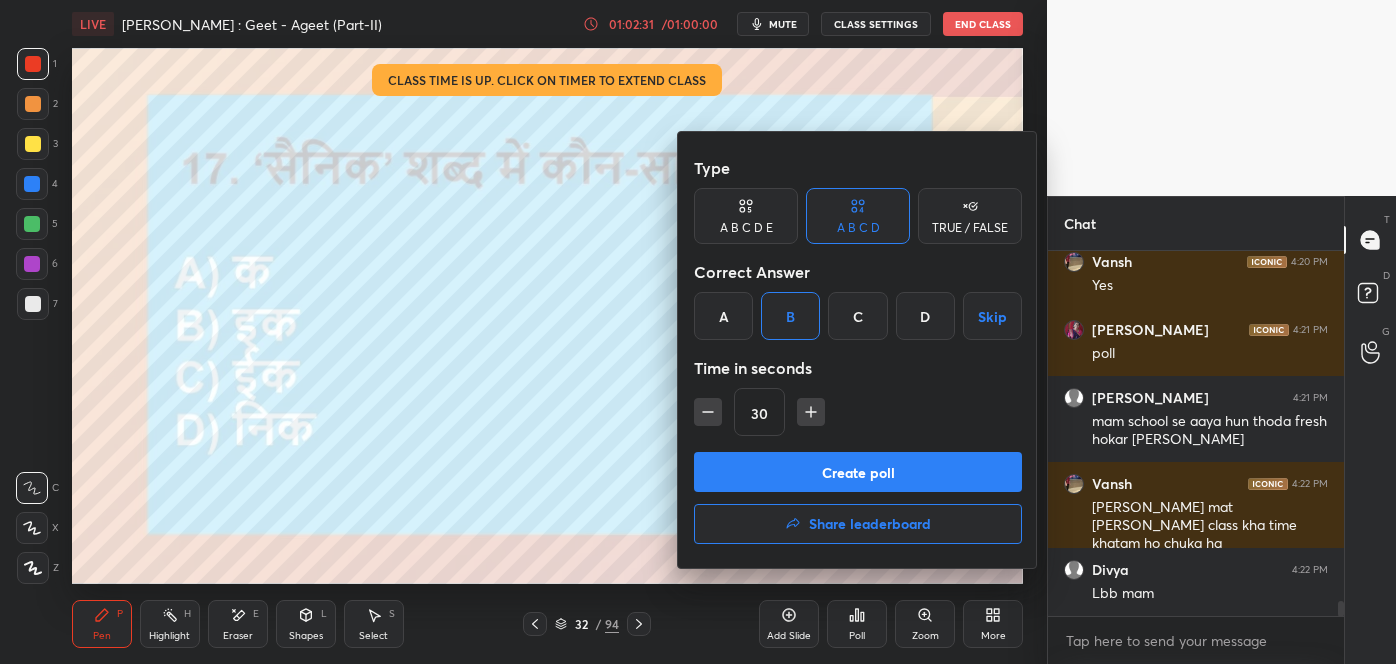 click on "Create poll" at bounding box center (858, 472) 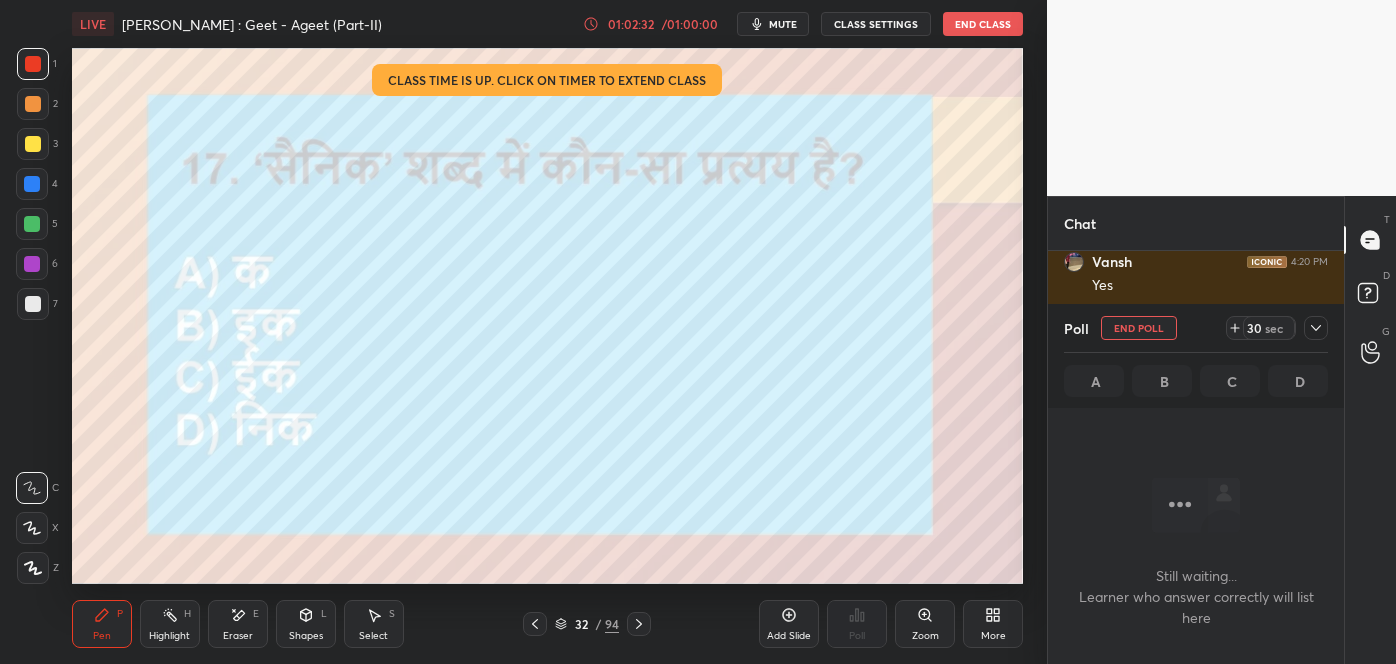 scroll, scrollTop: 330, scrollLeft: 290, axis: both 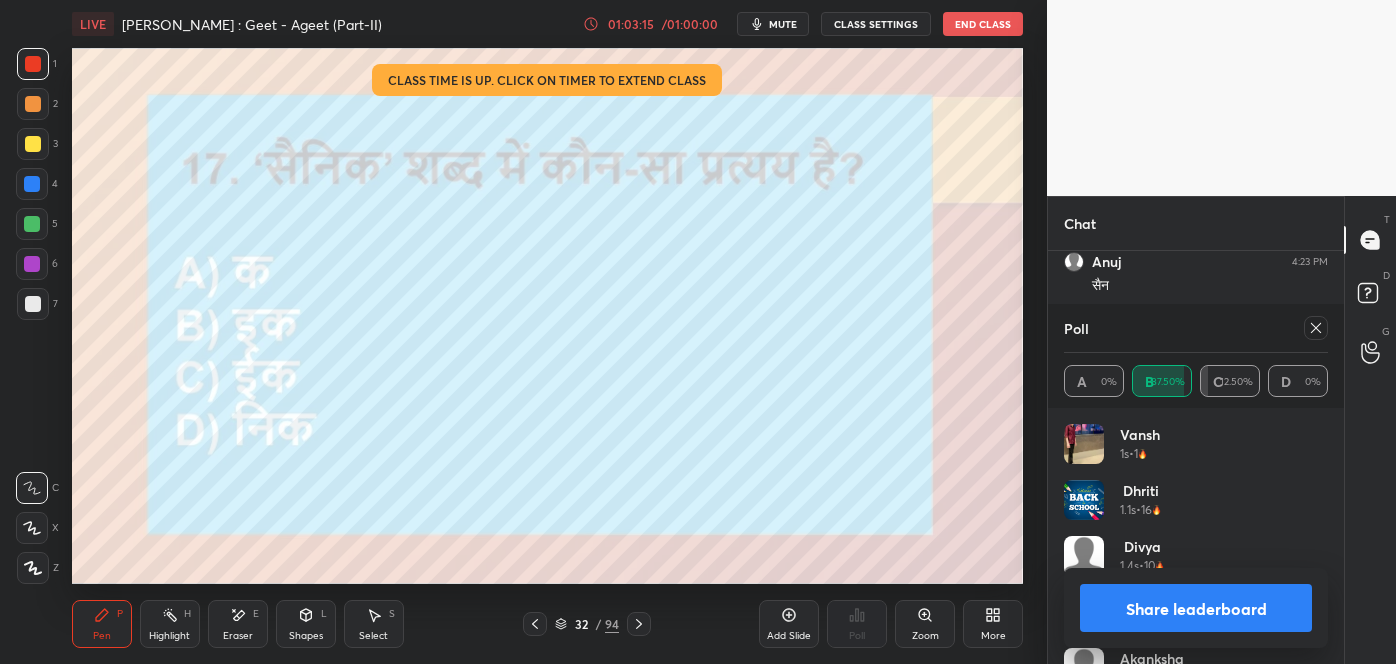 click at bounding box center (1316, 328) 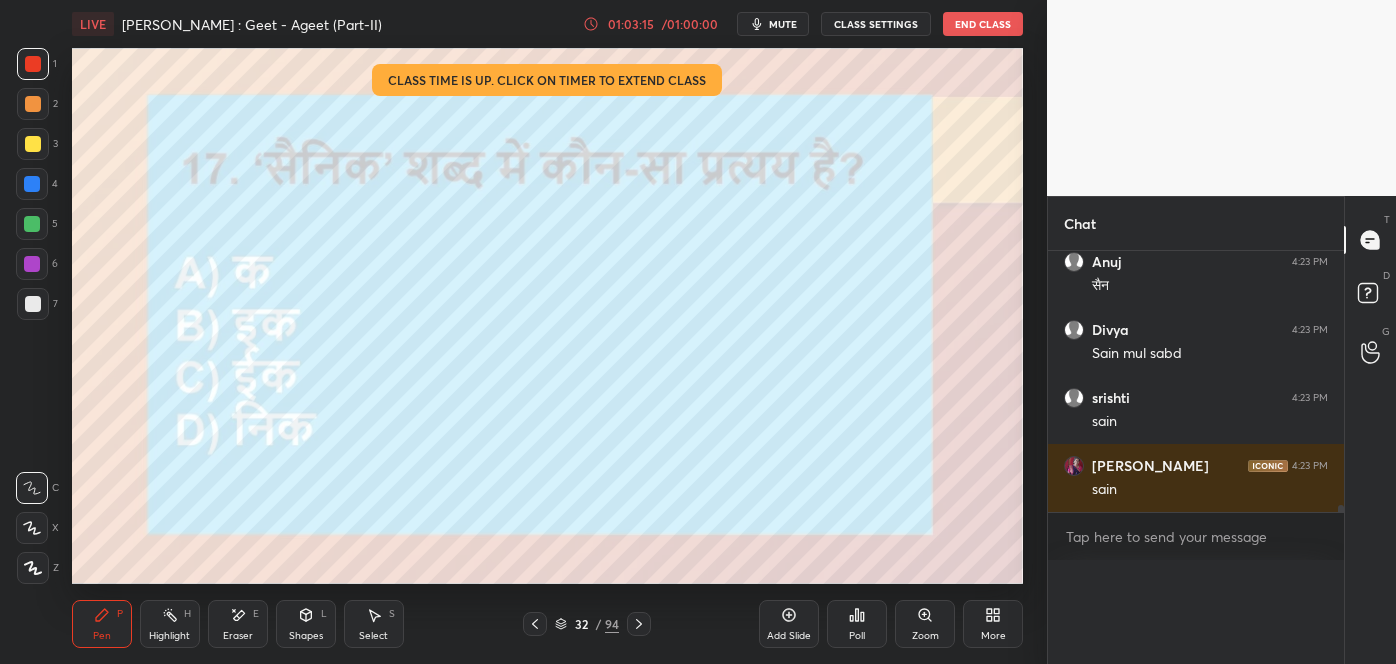 scroll, scrollTop: 151, scrollLeft: 258, axis: both 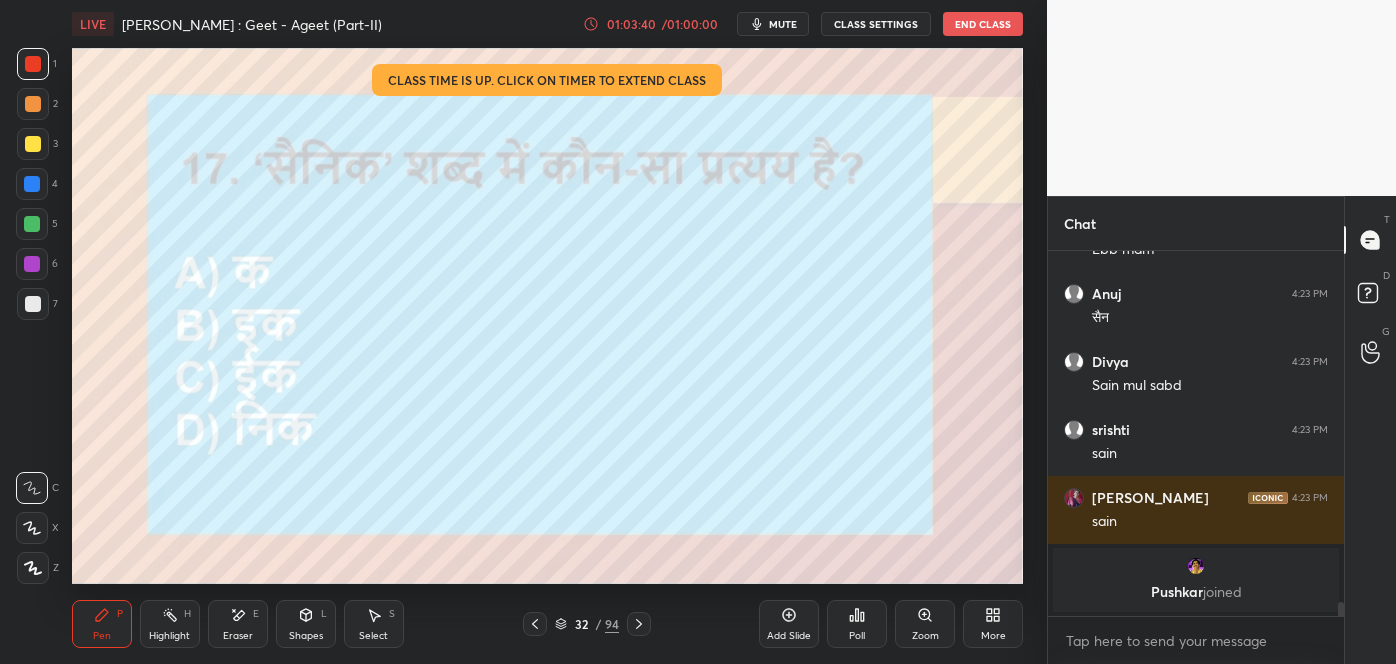 click on "94" at bounding box center [612, 624] 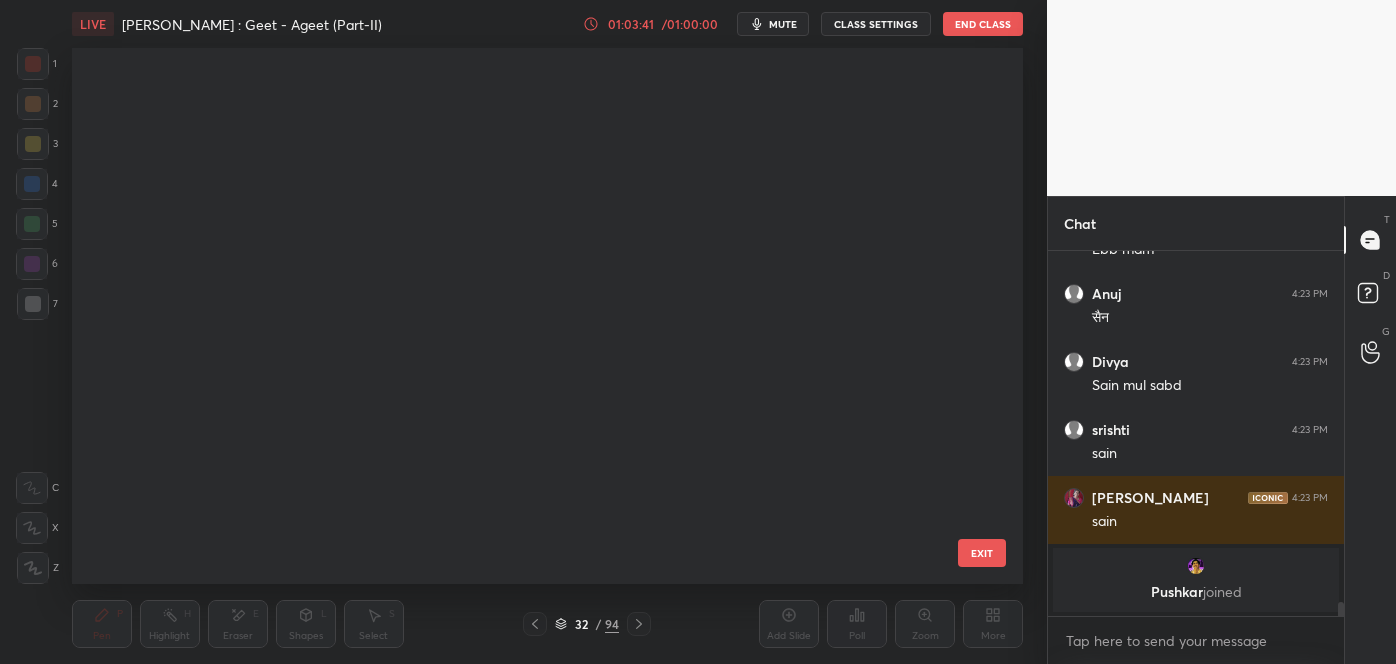 scroll, scrollTop: 1261, scrollLeft: 0, axis: vertical 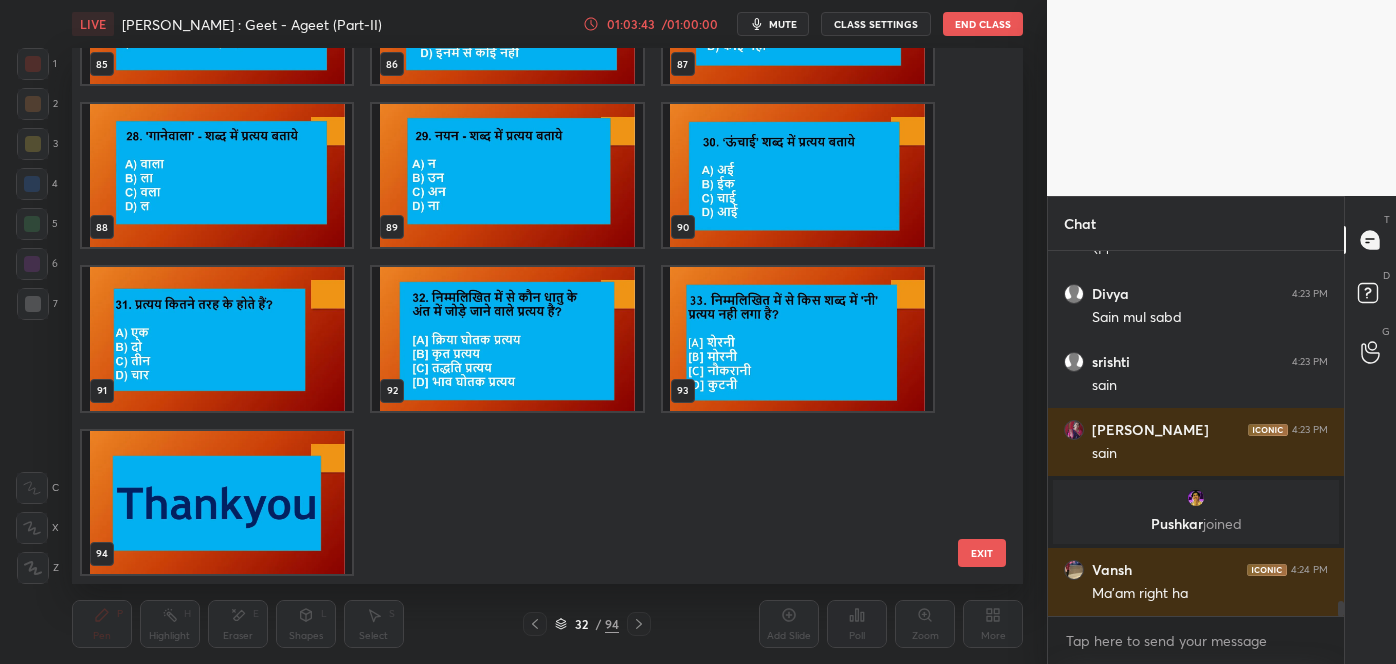 click at bounding box center (217, 502) 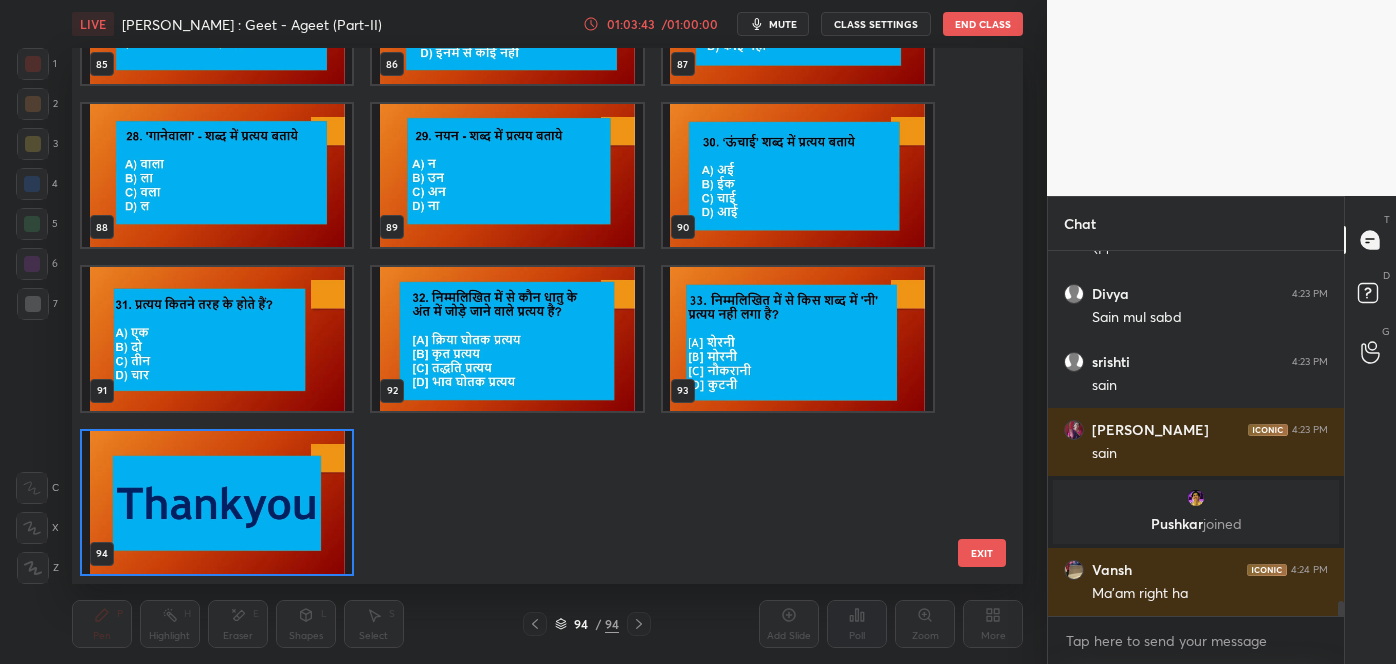 click at bounding box center [217, 502] 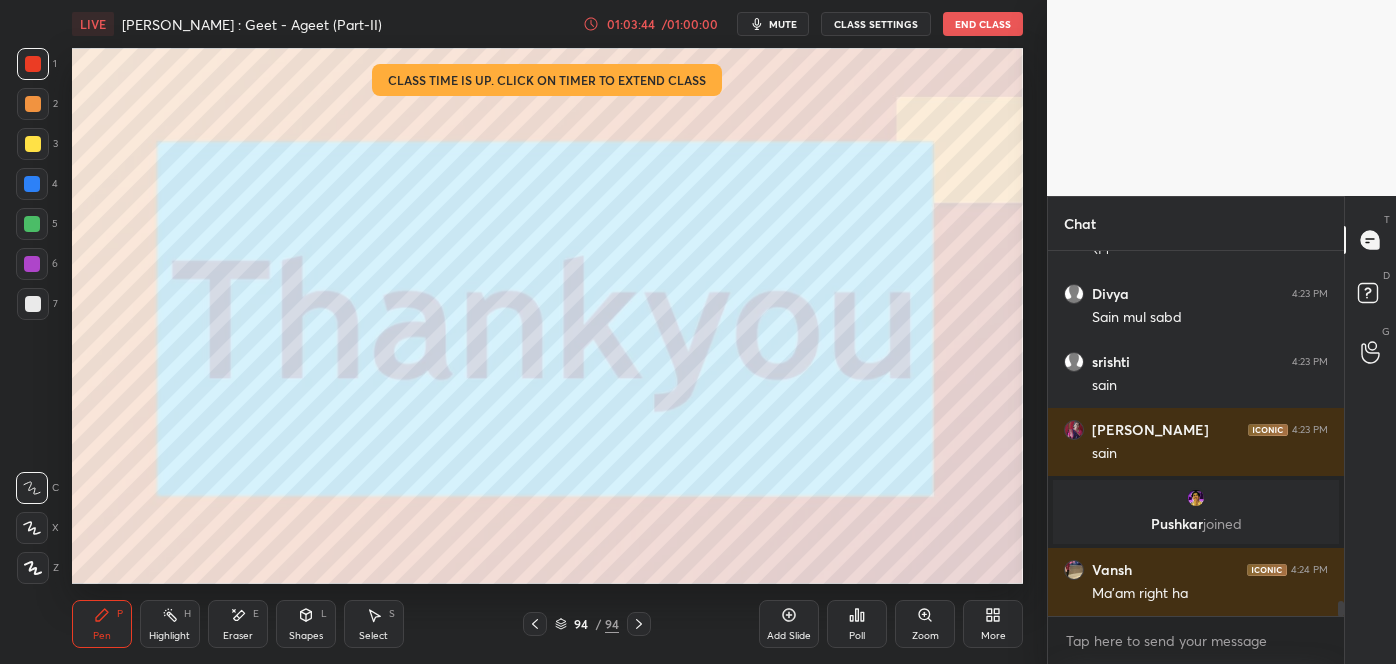 click on "Poll" at bounding box center [857, 624] 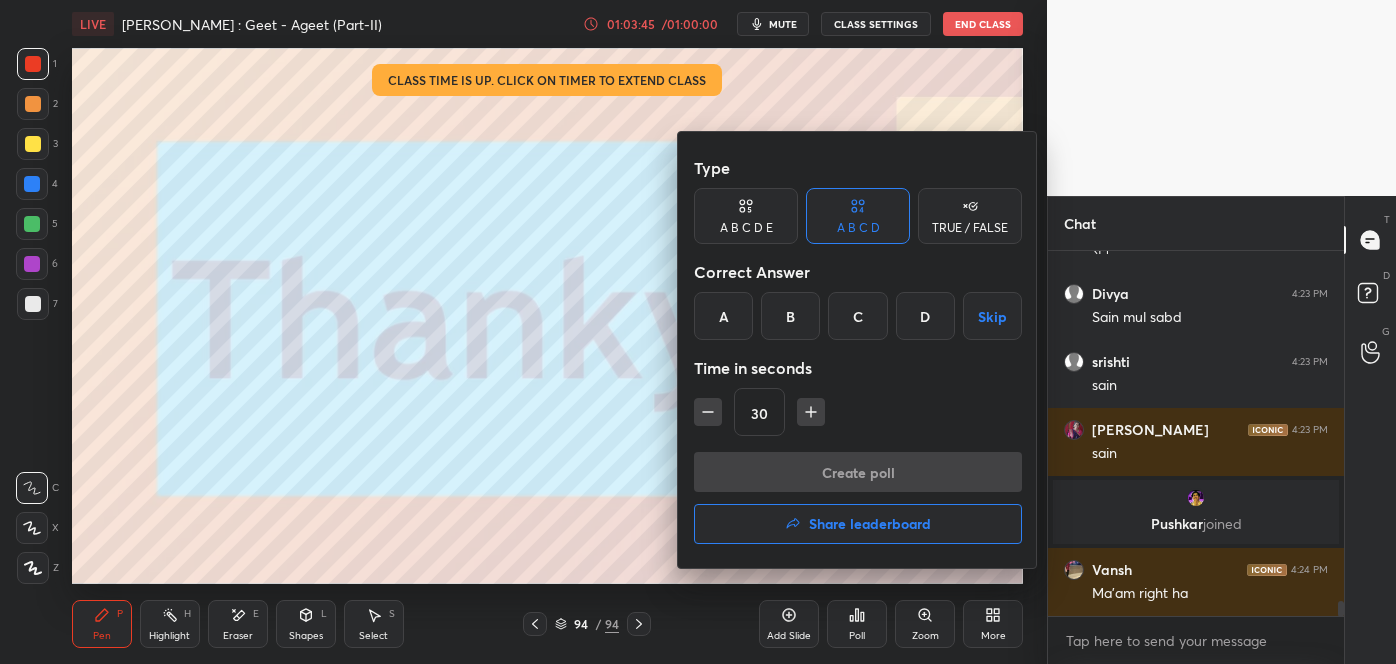 scroll, scrollTop: 8306, scrollLeft: 0, axis: vertical 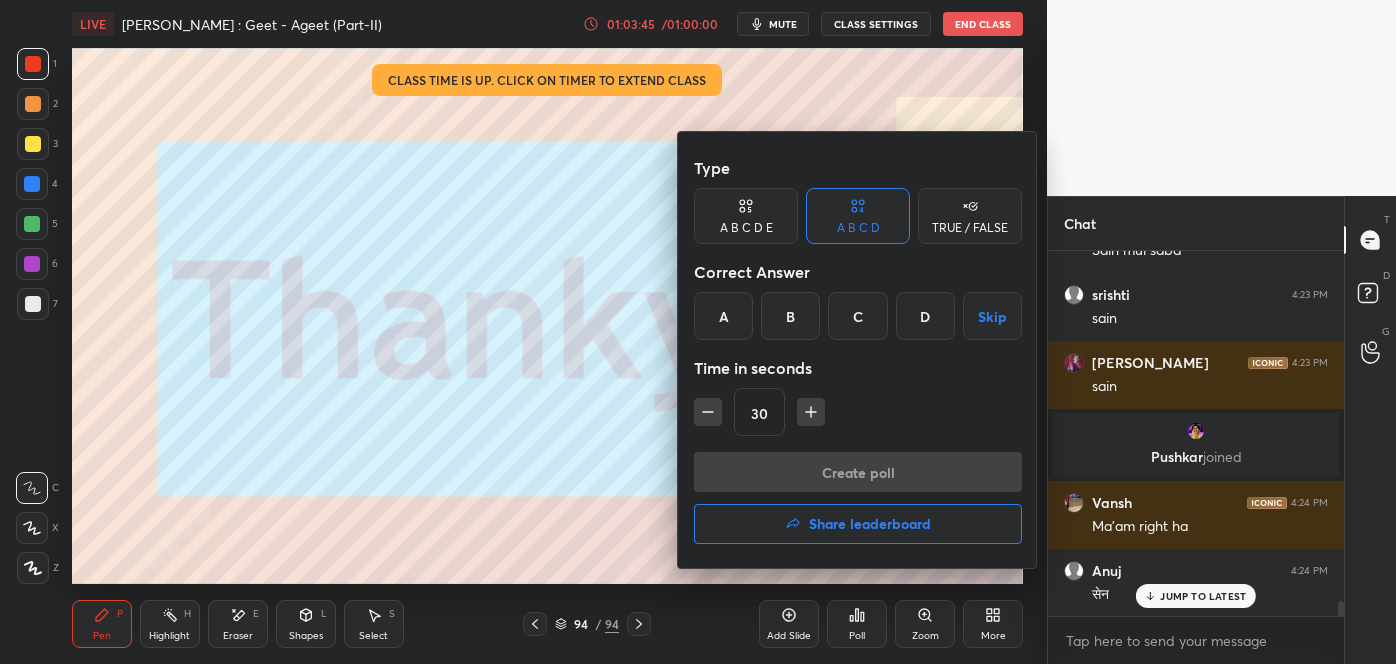 click on "Share leaderboard" at bounding box center (870, 524) 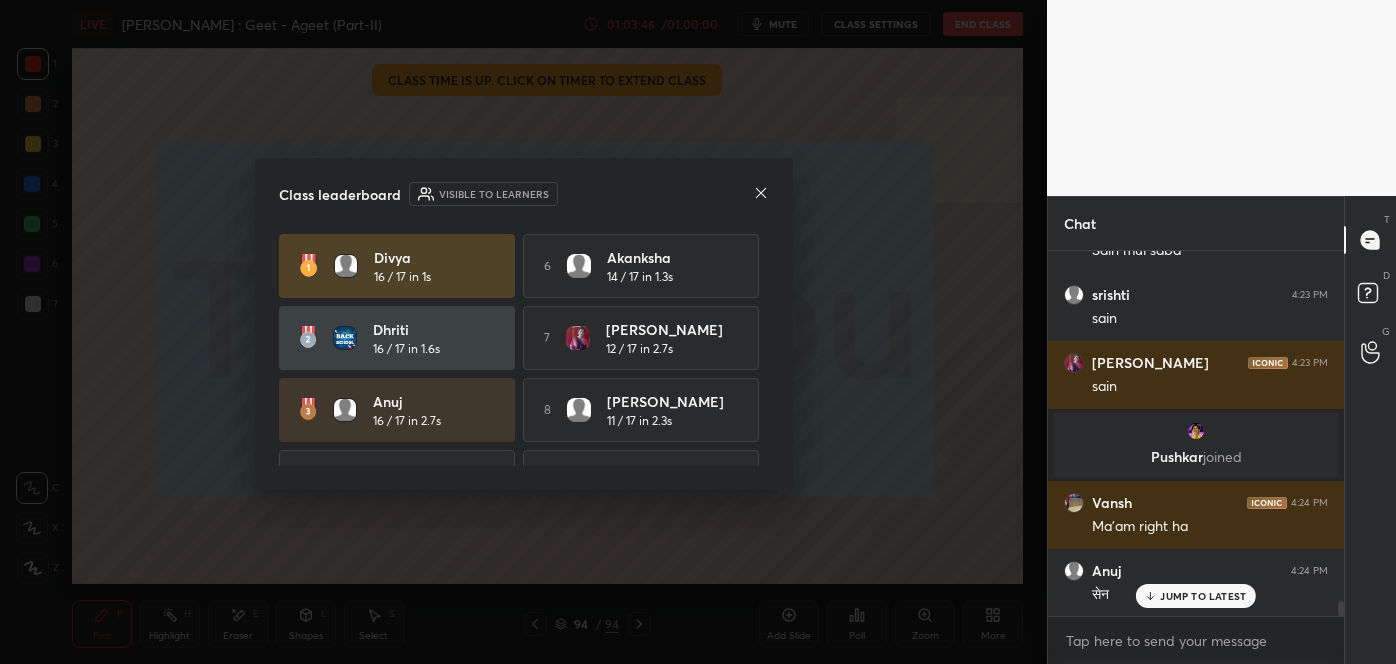 click on "JUMP TO LATEST" at bounding box center (1196, 596) 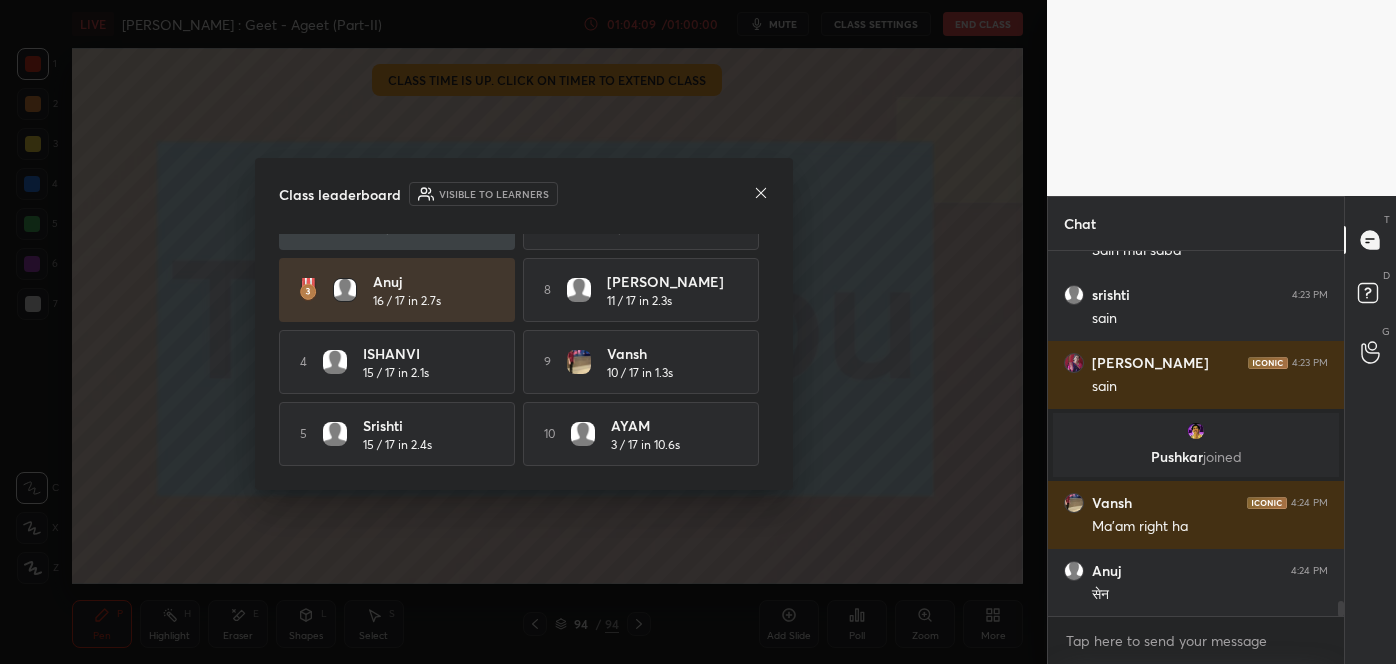 click 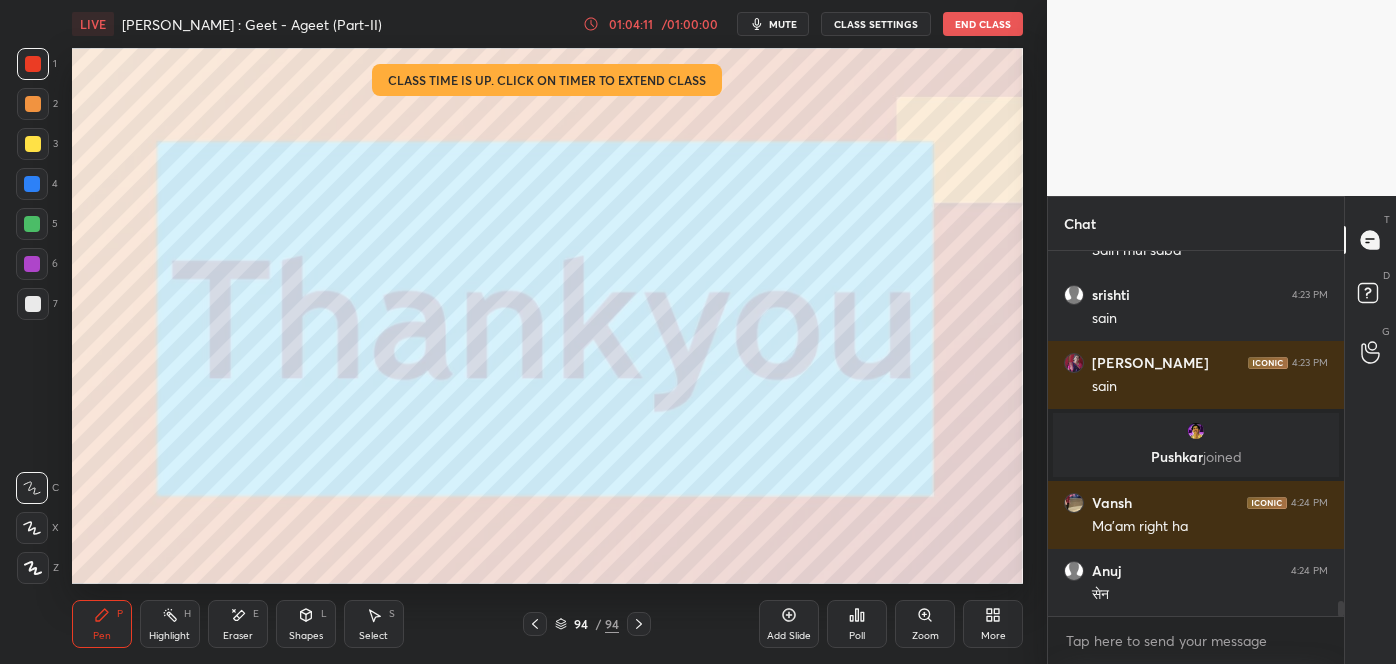 click on "Poll" at bounding box center [857, 636] 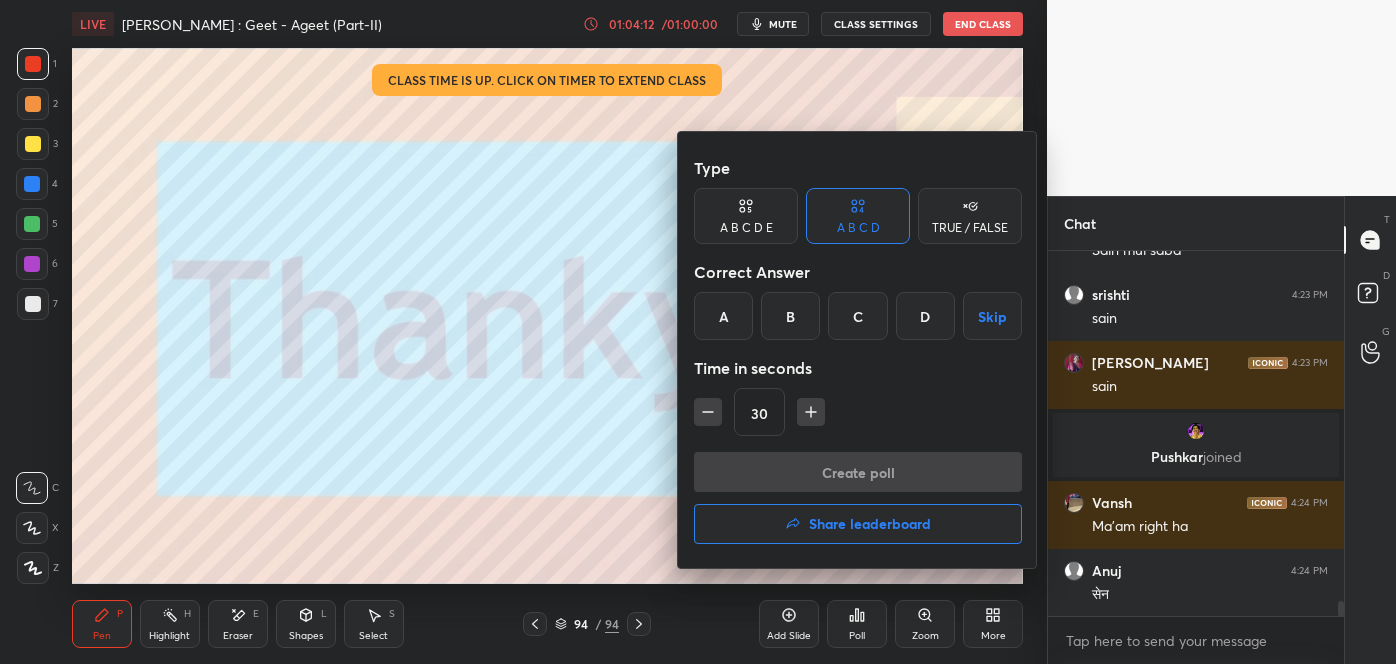click at bounding box center (698, 332) 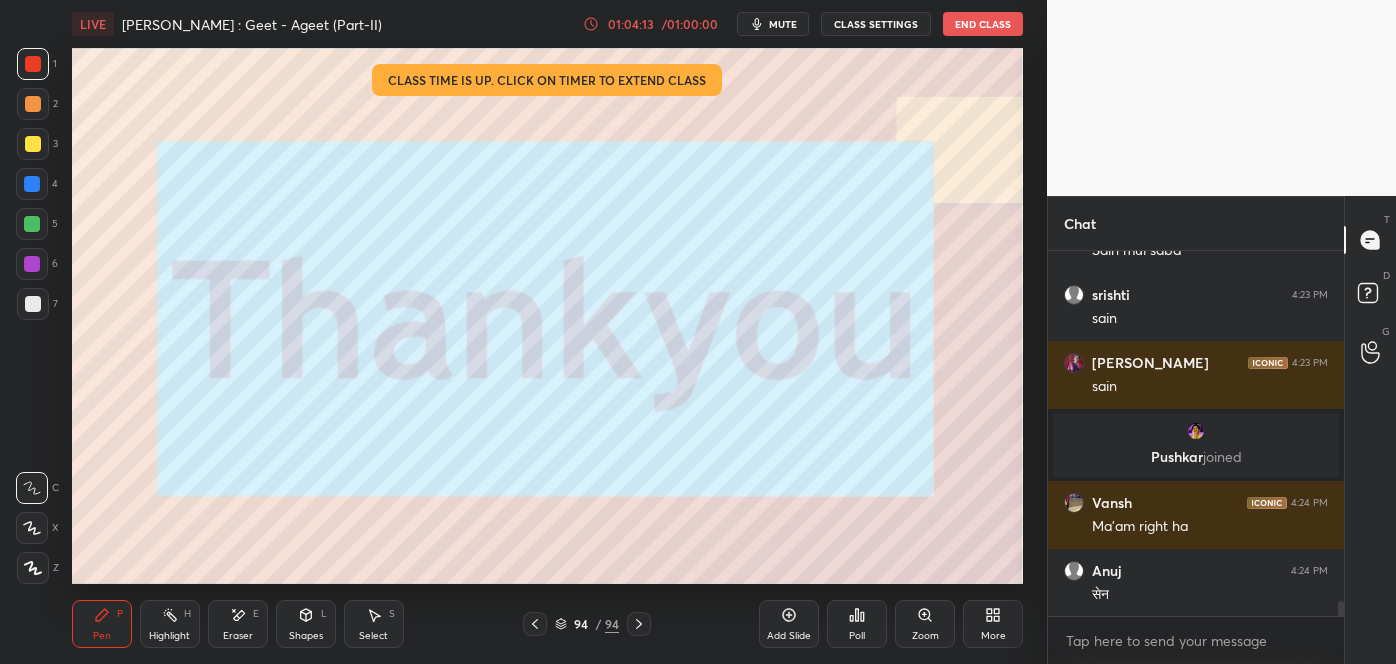 click on "Poll" at bounding box center [857, 636] 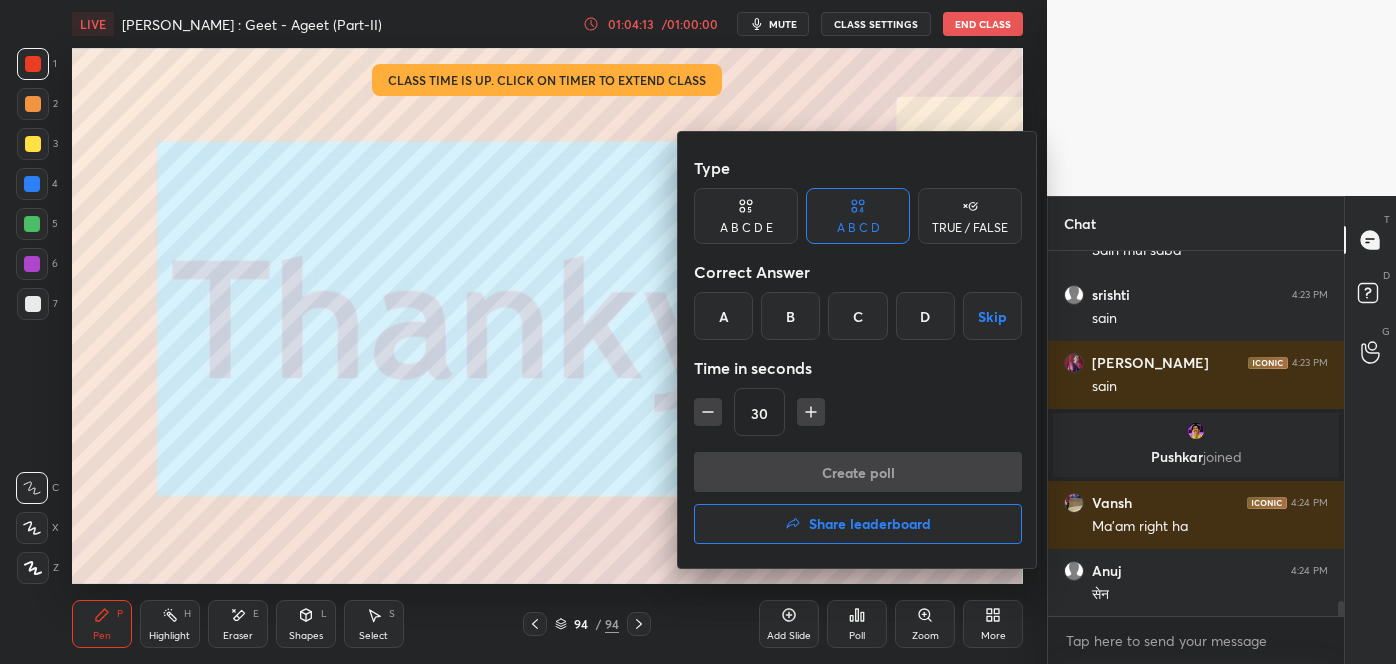 click on "Share leaderboard" at bounding box center (858, 524) 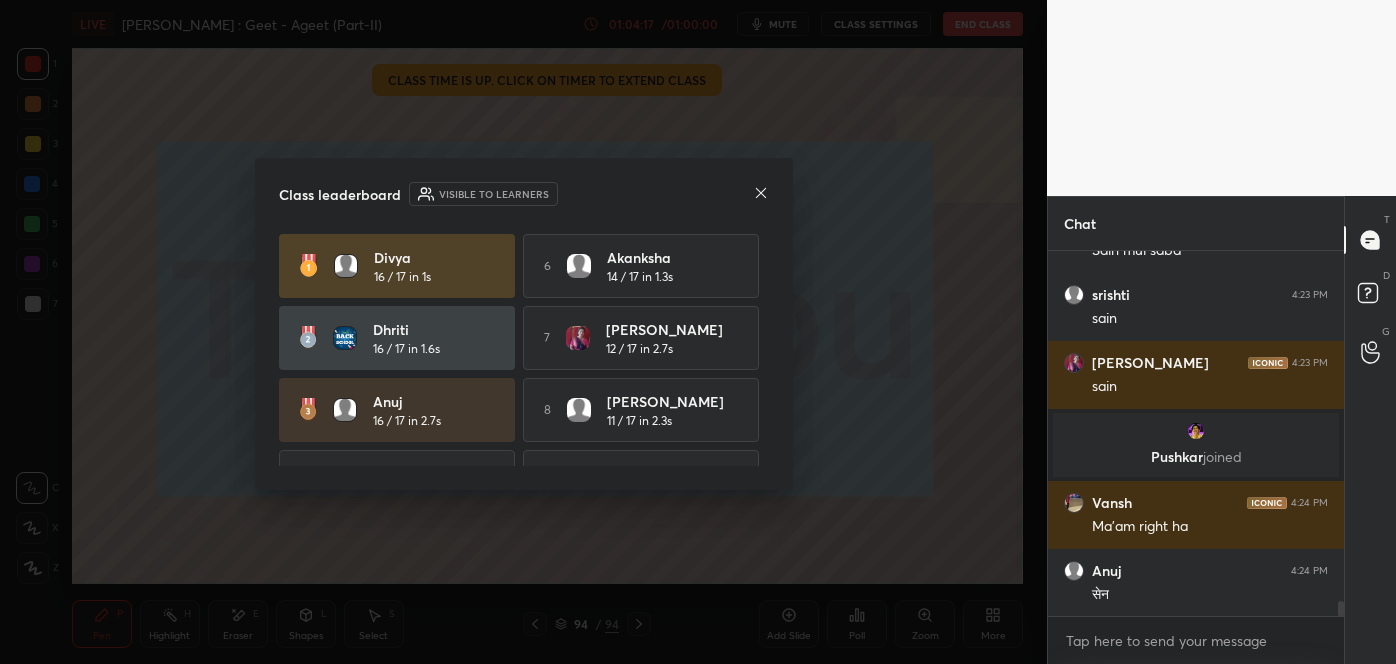 click 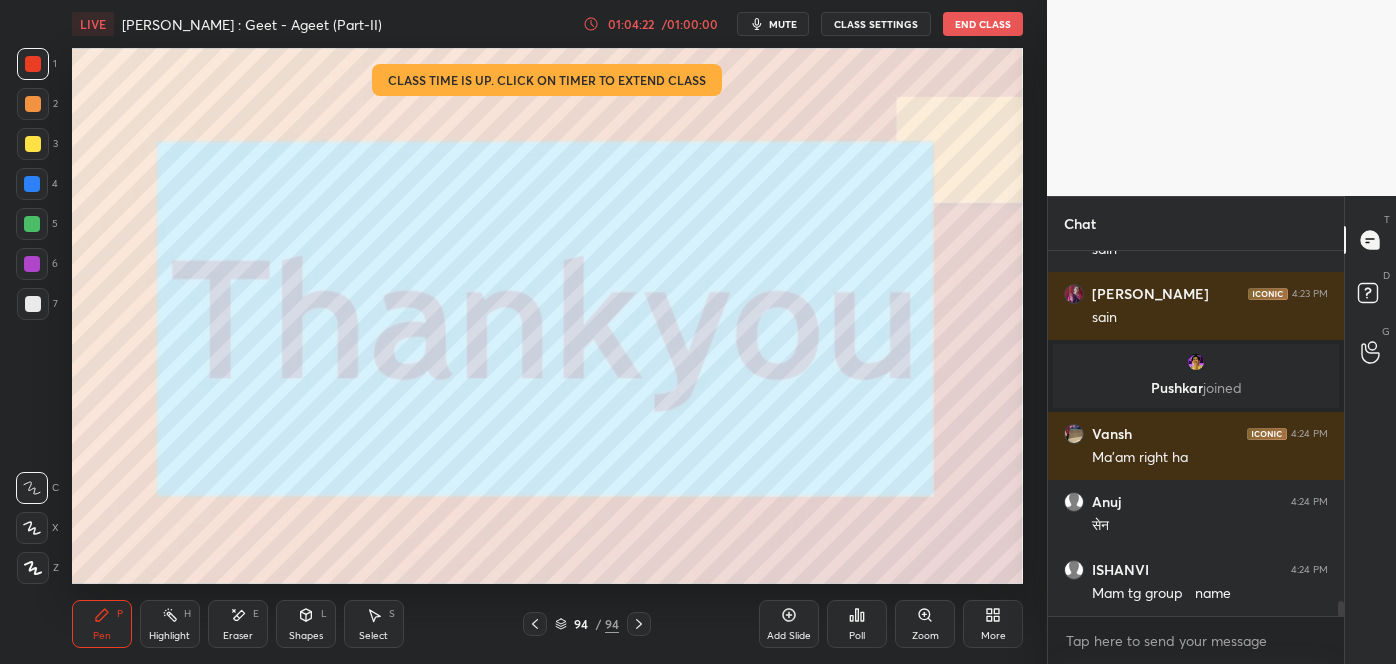scroll, scrollTop: 8442, scrollLeft: 0, axis: vertical 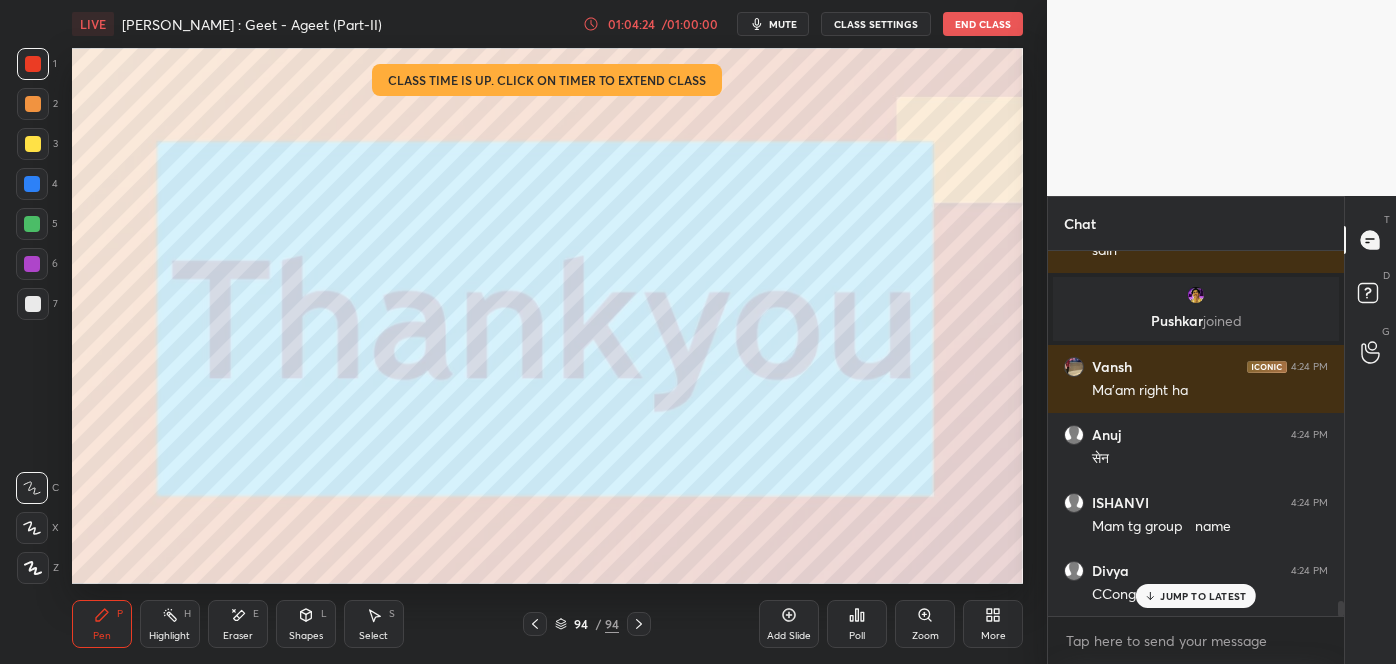 click on "JUMP TO LATEST" at bounding box center (1203, 596) 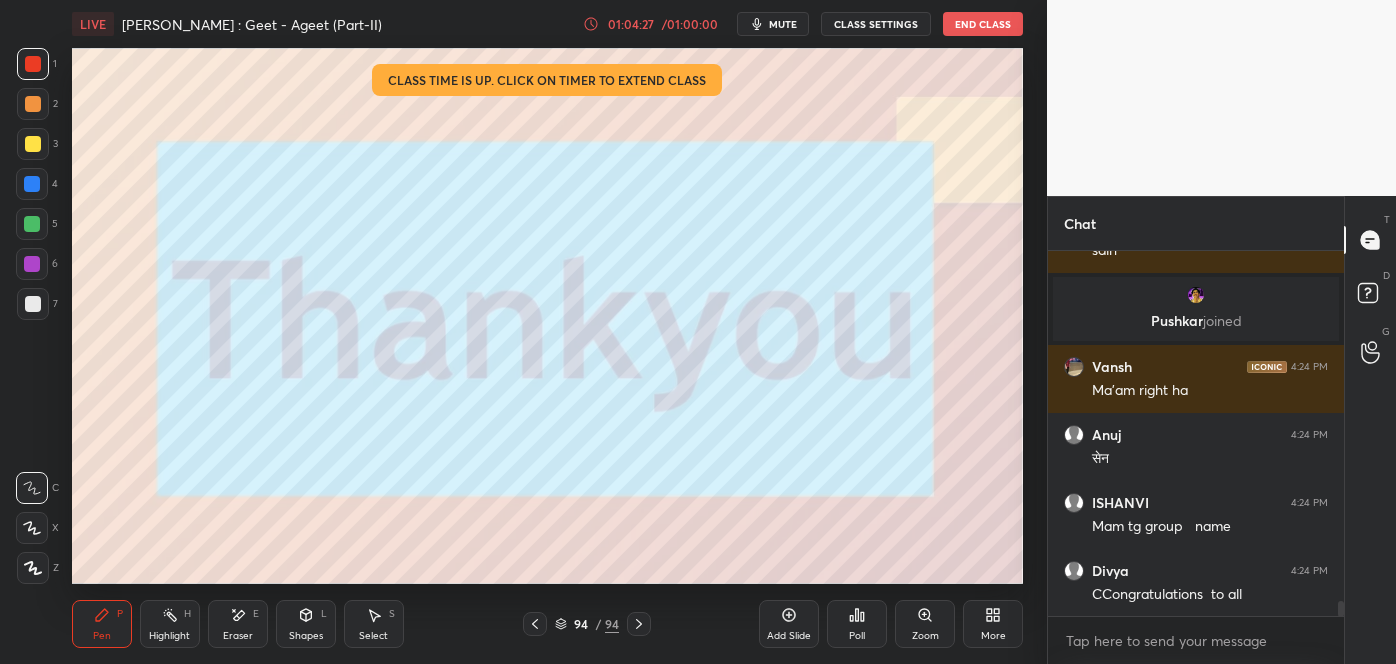 scroll, scrollTop: 8463, scrollLeft: 0, axis: vertical 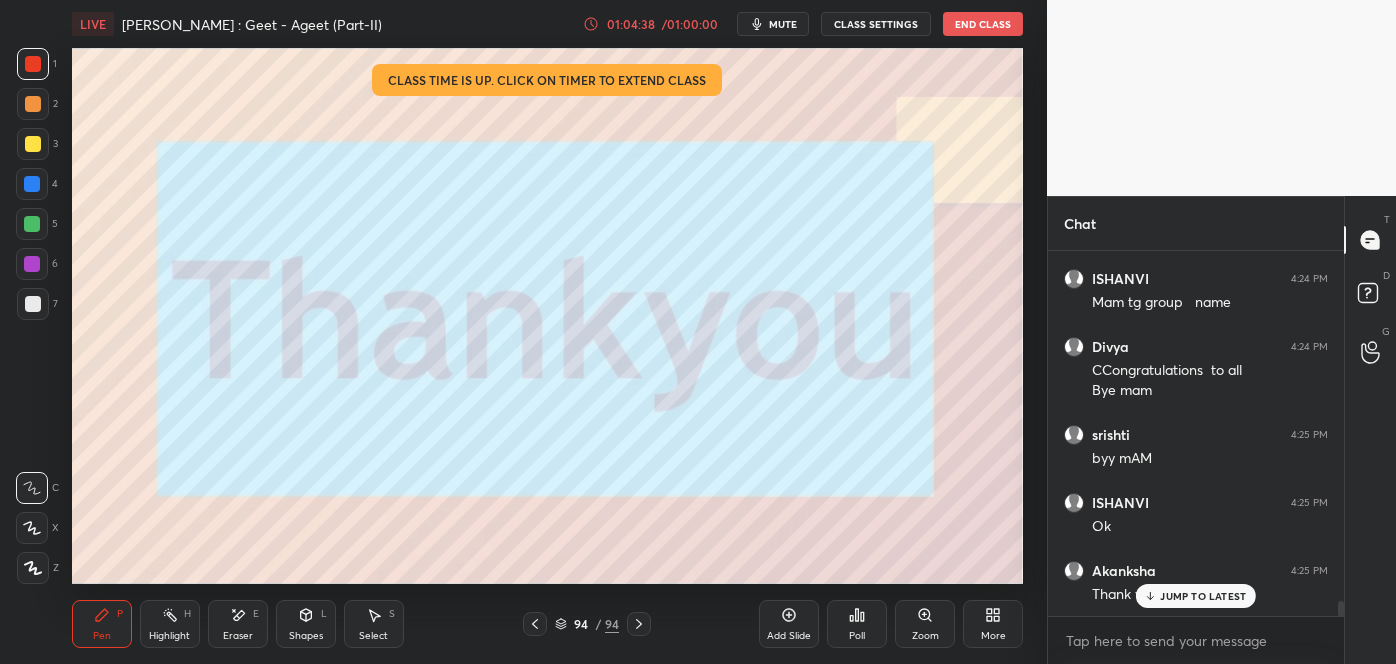 click on "JUMP TO LATEST" at bounding box center (1196, 596) 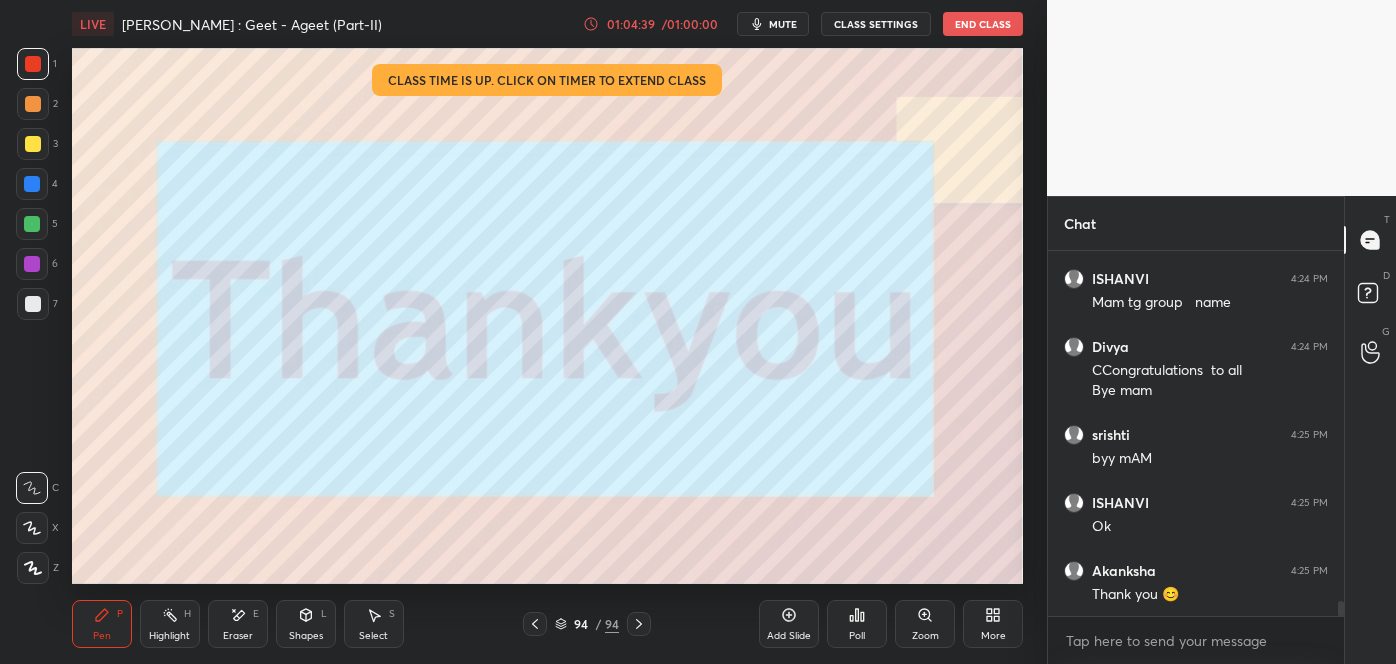scroll, scrollTop: 8735, scrollLeft: 0, axis: vertical 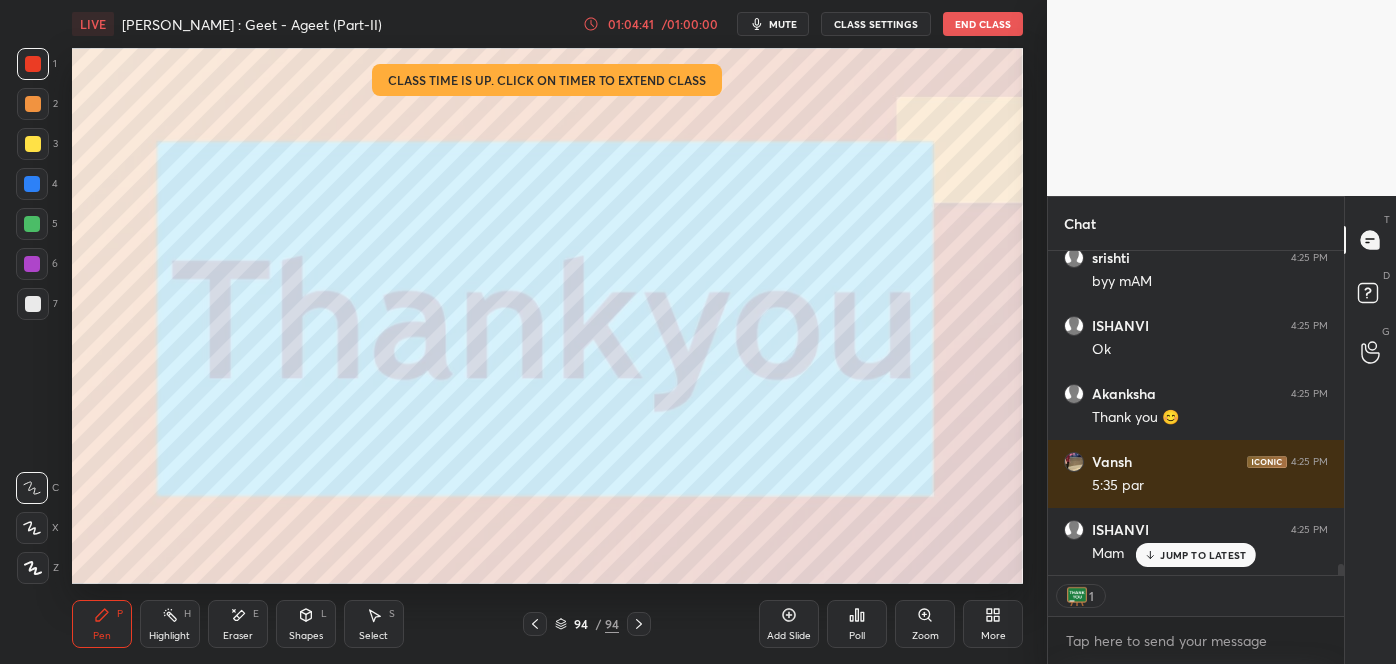 click on "End Class" at bounding box center (983, 24) 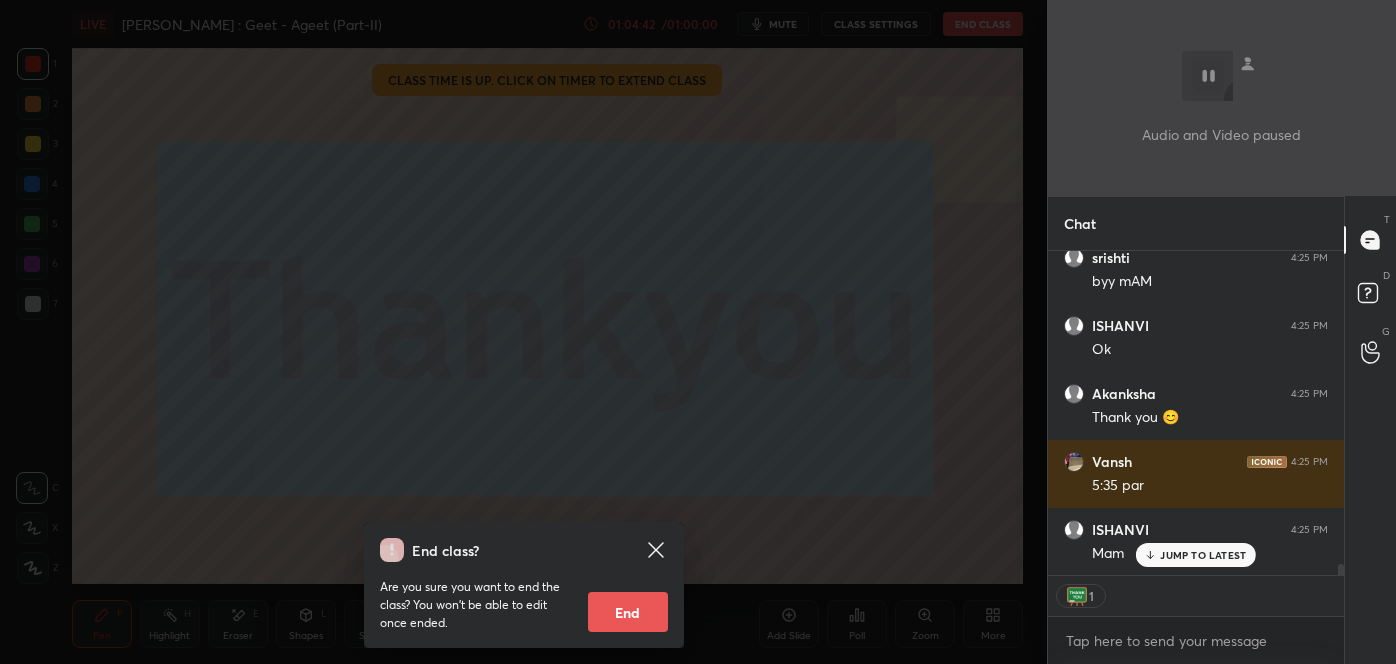 click on "End" at bounding box center (628, 612) 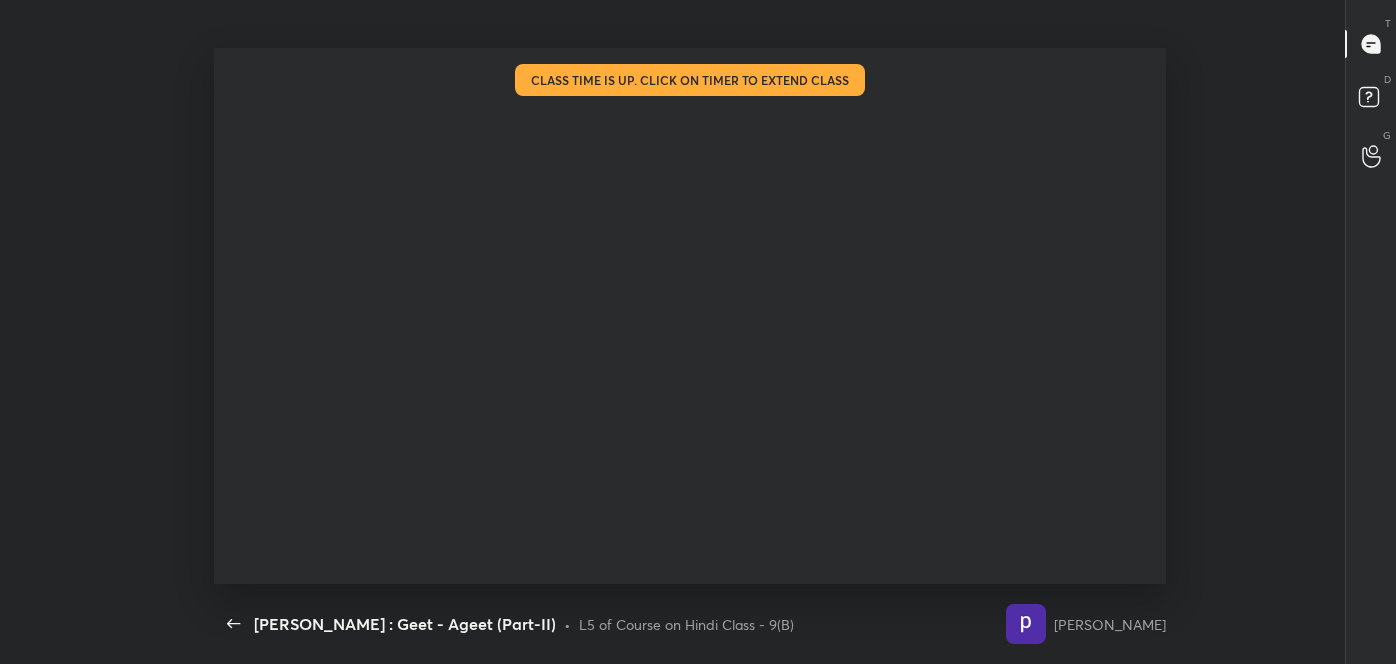 scroll, scrollTop: 99464, scrollLeft: 98968, axis: both 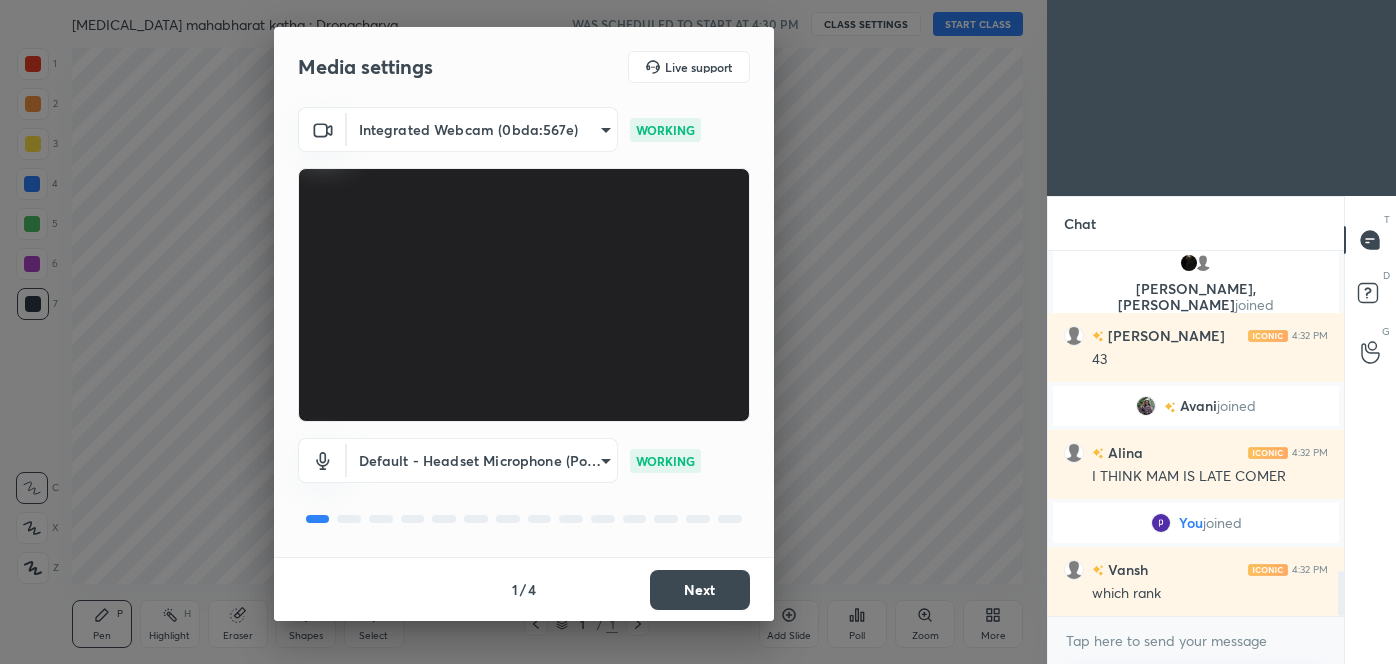 click on "Next" at bounding box center (700, 590) 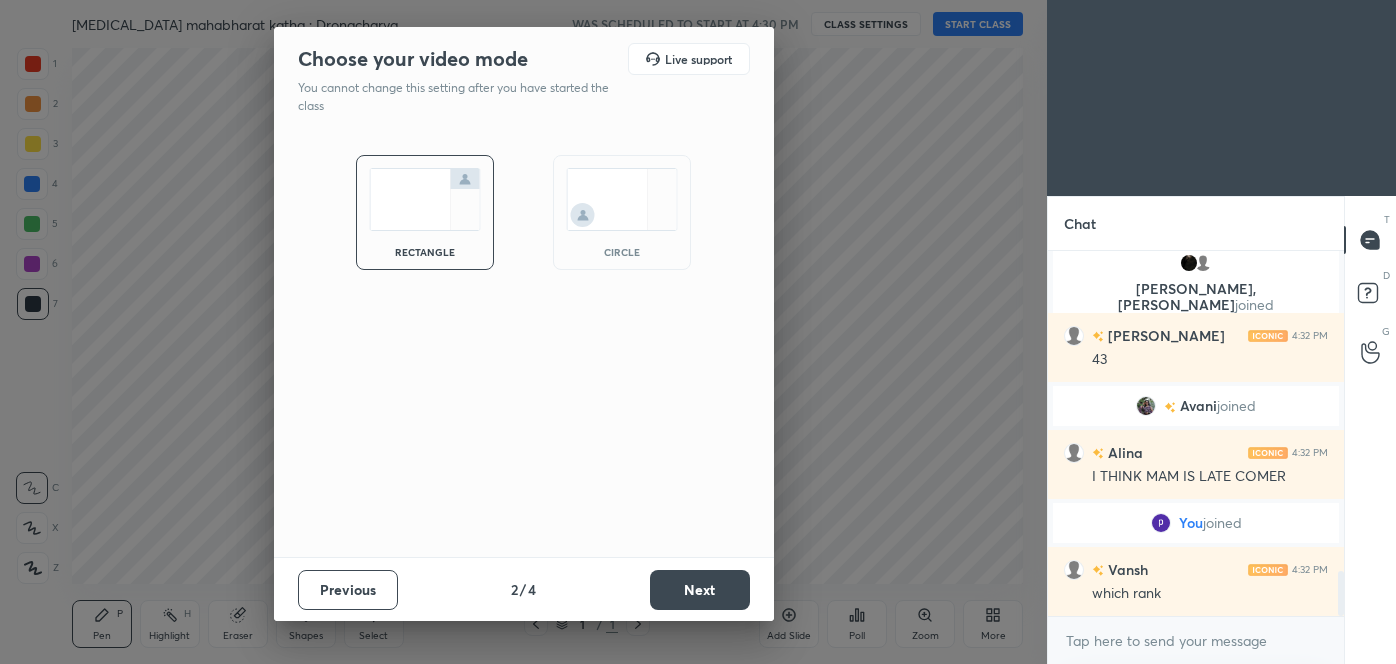 click on "Next" at bounding box center [700, 590] 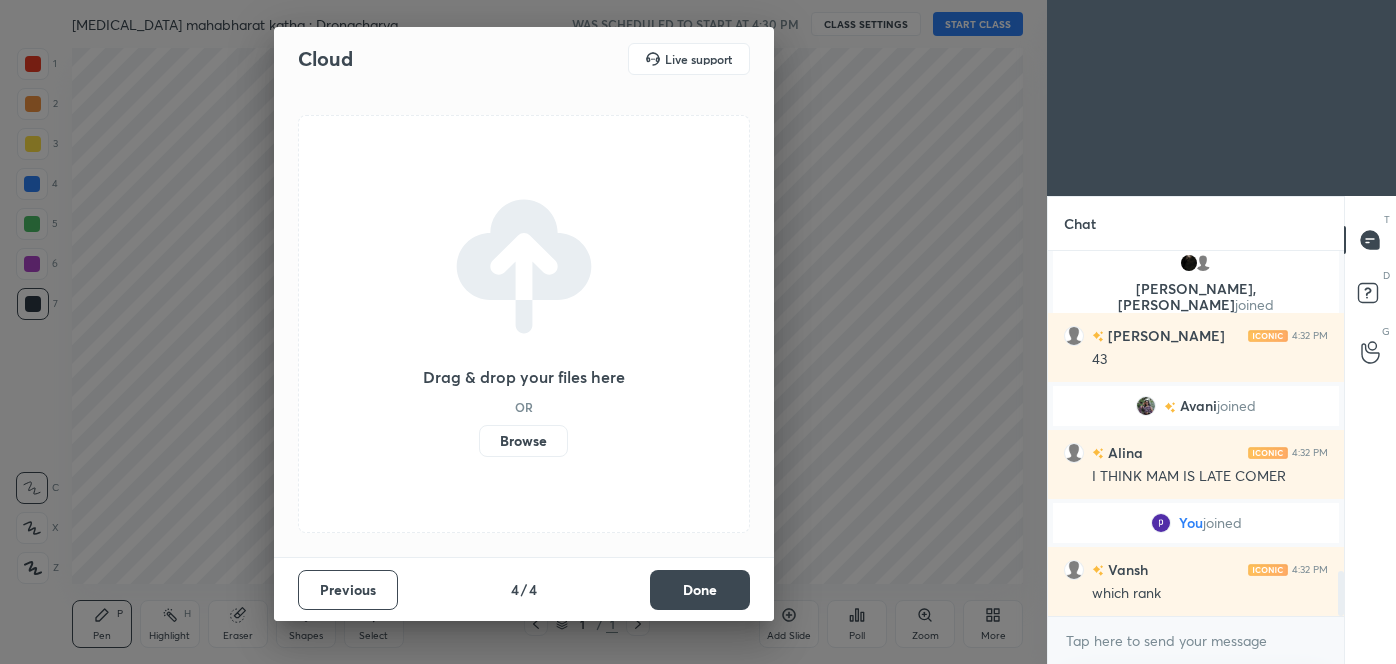 scroll, scrollTop: 2659, scrollLeft: 0, axis: vertical 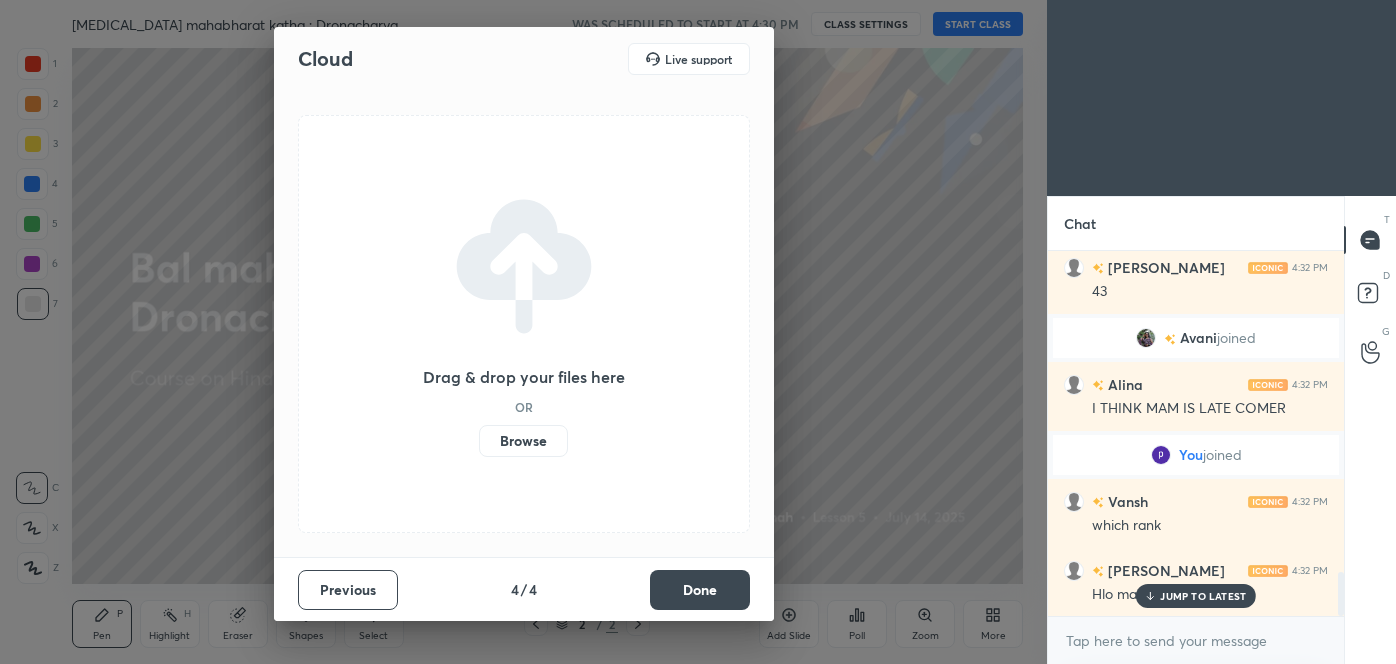 click on "Done" at bounding box center [700, 590] 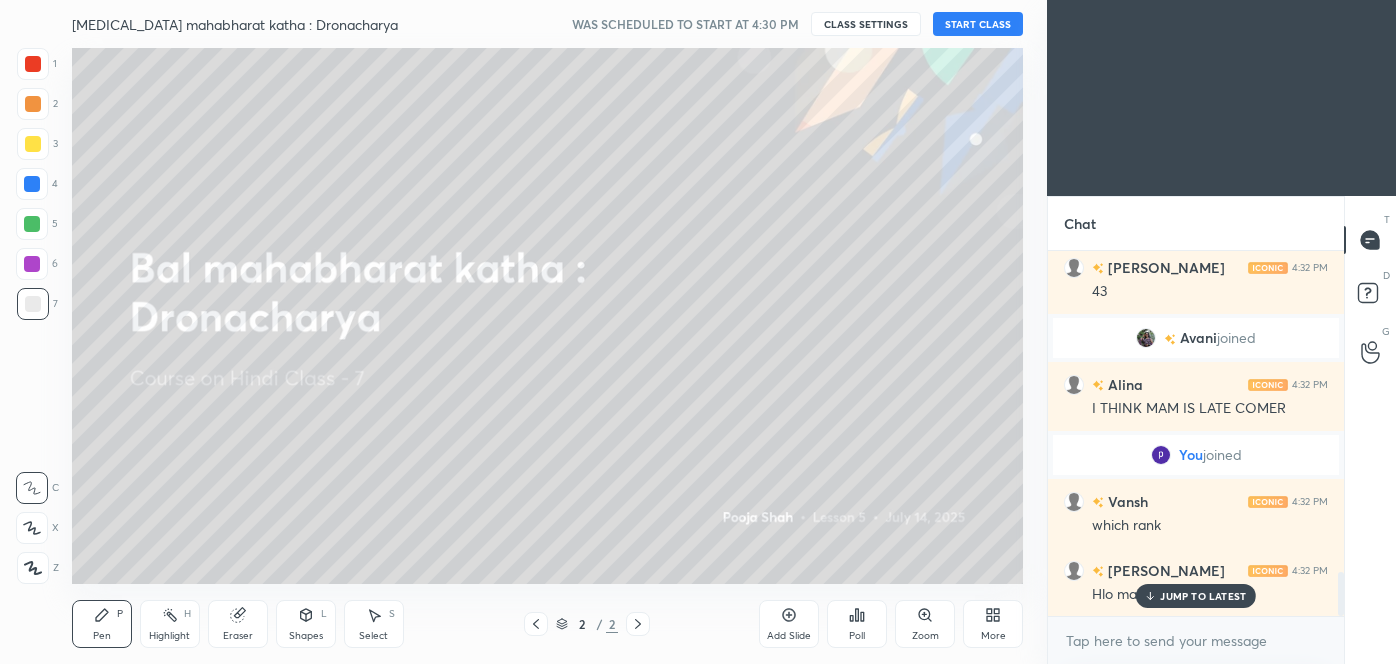 scroll, scrollTop: 2707, scrollLeft: 0, axis: vertical 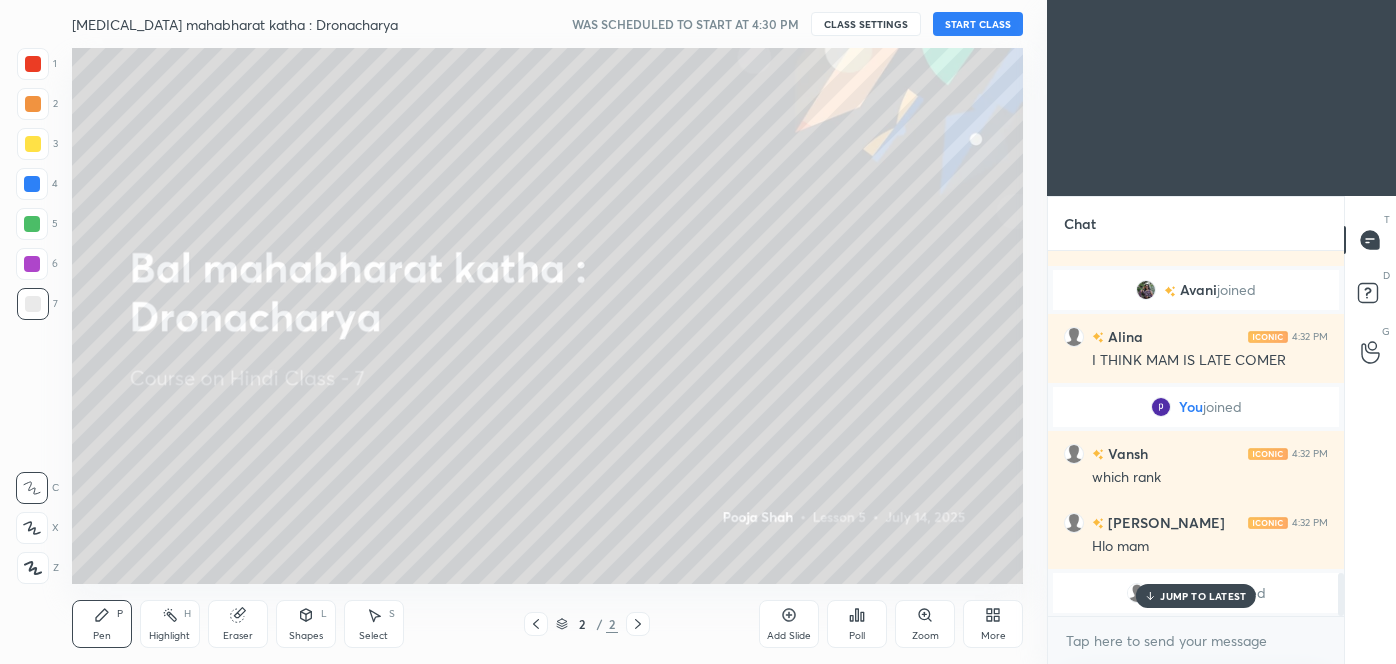 click on "START CLASS" at bounding box center [978, 24] 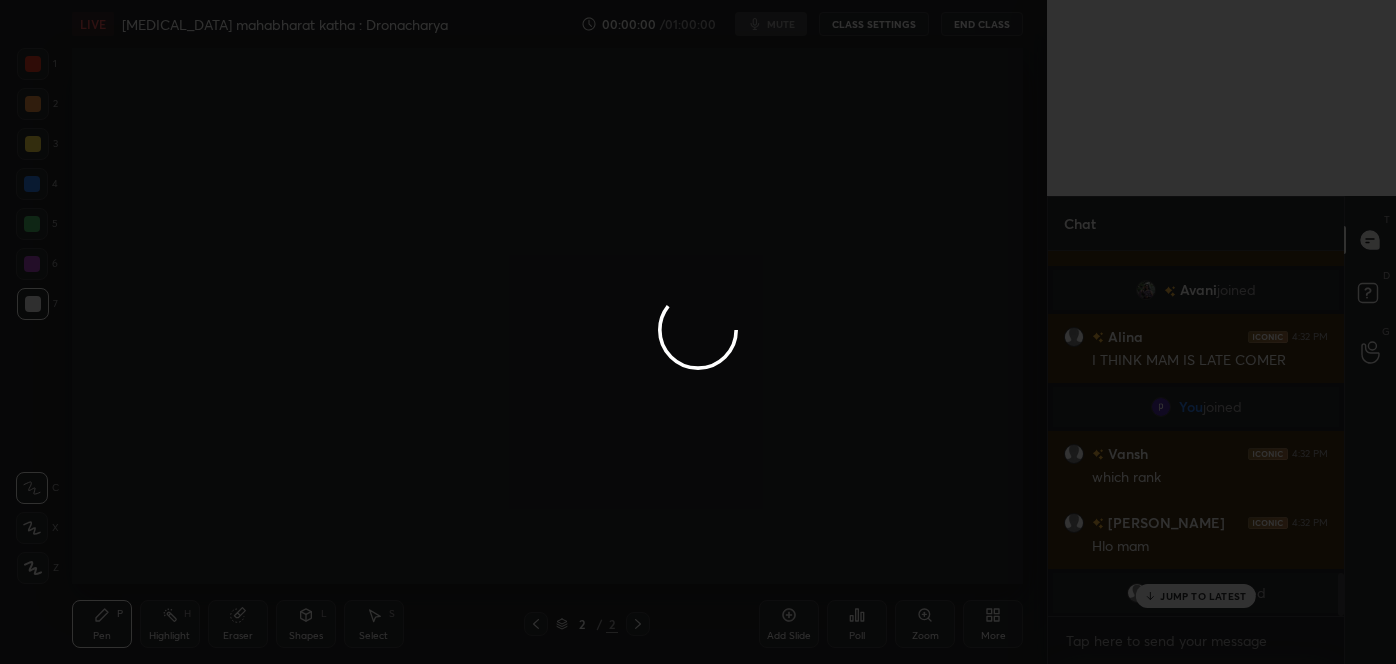 click at bounding box center (698, 332) 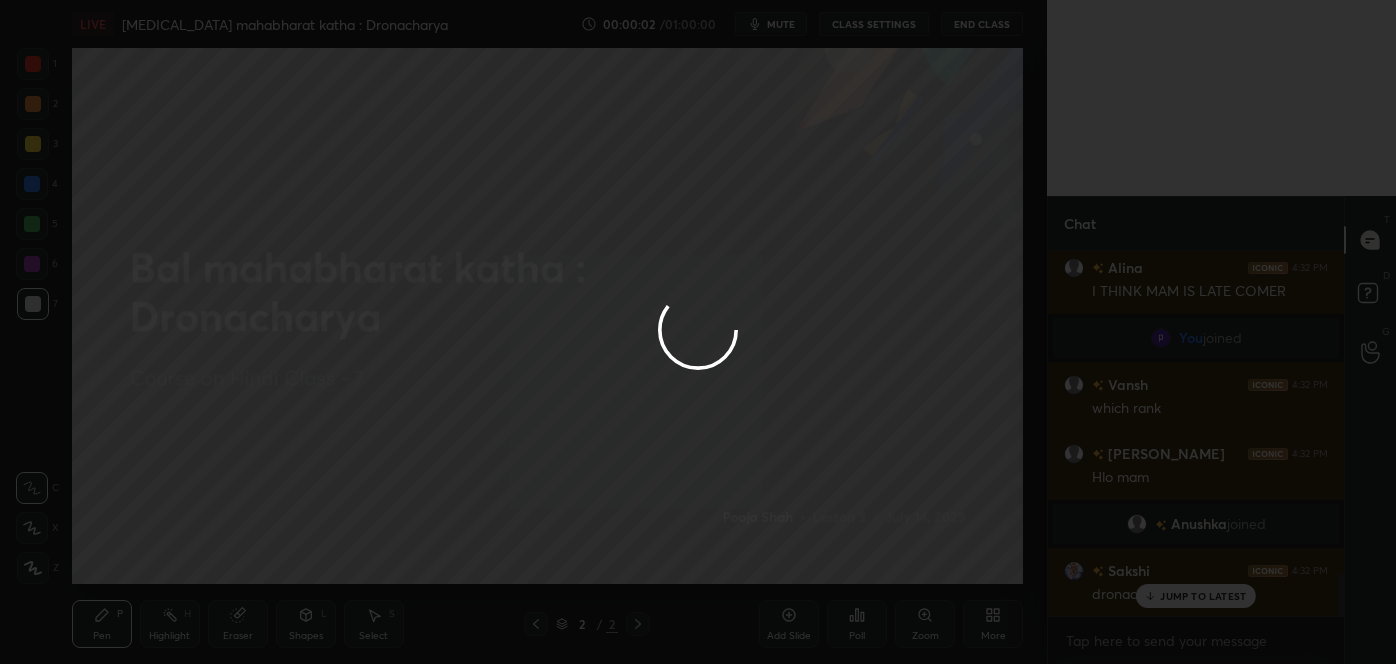 scroll, scrollTop: 2845, scrollLeft: 0, axis: vertical 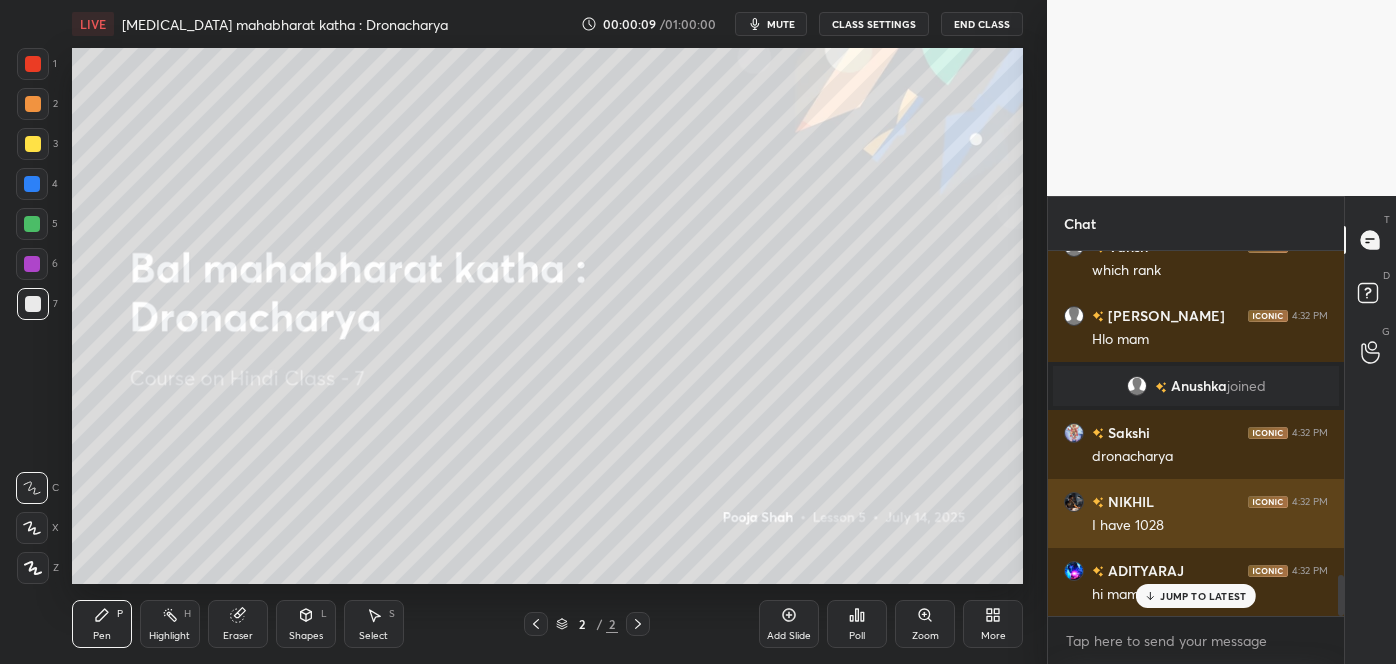 click on "Shreyash  joined Vansh 4:31 PM your uid please Sonia  joined Vansh 4:31 PM and how much level Rajesh 4:31 PM 8698430762 Yuvank, Shivansh  joined Rajesh 4:32 PM 43 Avani  joined Alina 4:32 PM I THINK MAM IS LATE COMER You  joined Vansh 4:32 PM which rank Rajesh 4:32 PM Hlo mam Anushka  joined Sakshi 4:32 PM dronacharya NIKHIL 4:32 PM I have 1028 ADITYARAJ 4:32 PM hi mam3" at bounding box center (1196, 433) 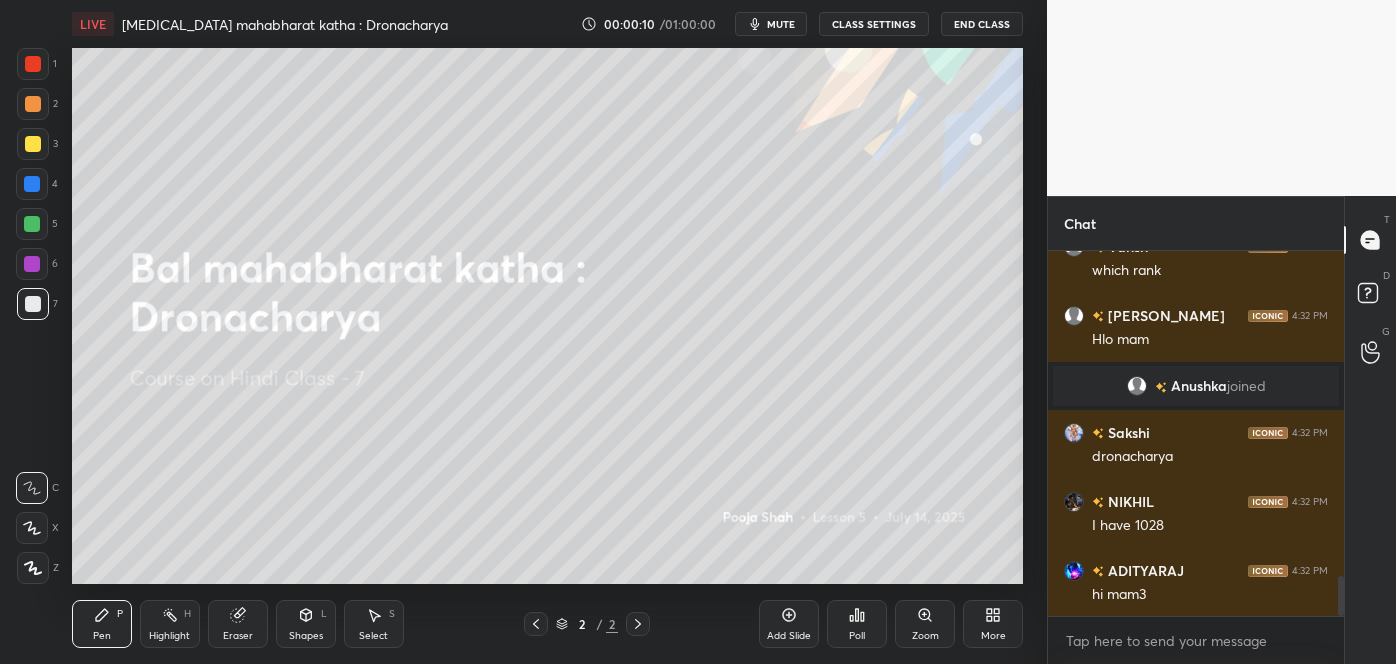 scroll, scrollTop: 2984, scrollLeft: 0, axis: vertical 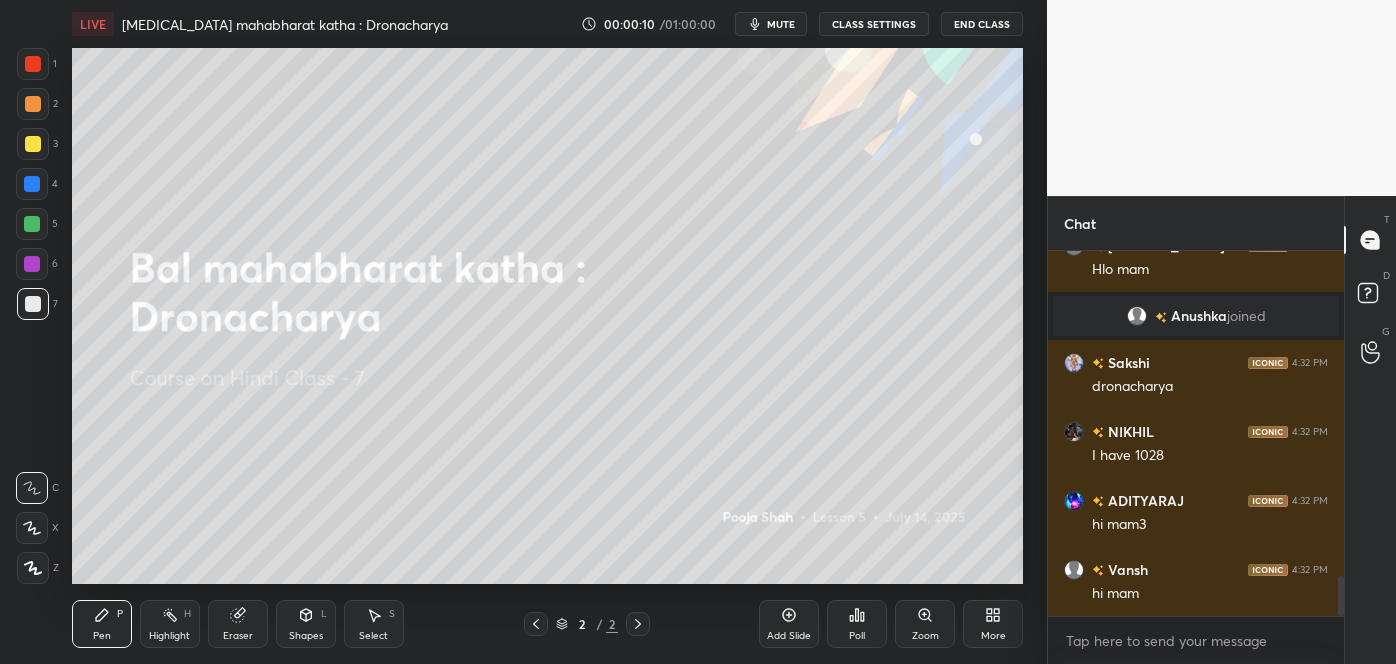 click on "hi mam" at bounding box center [1210, 594] 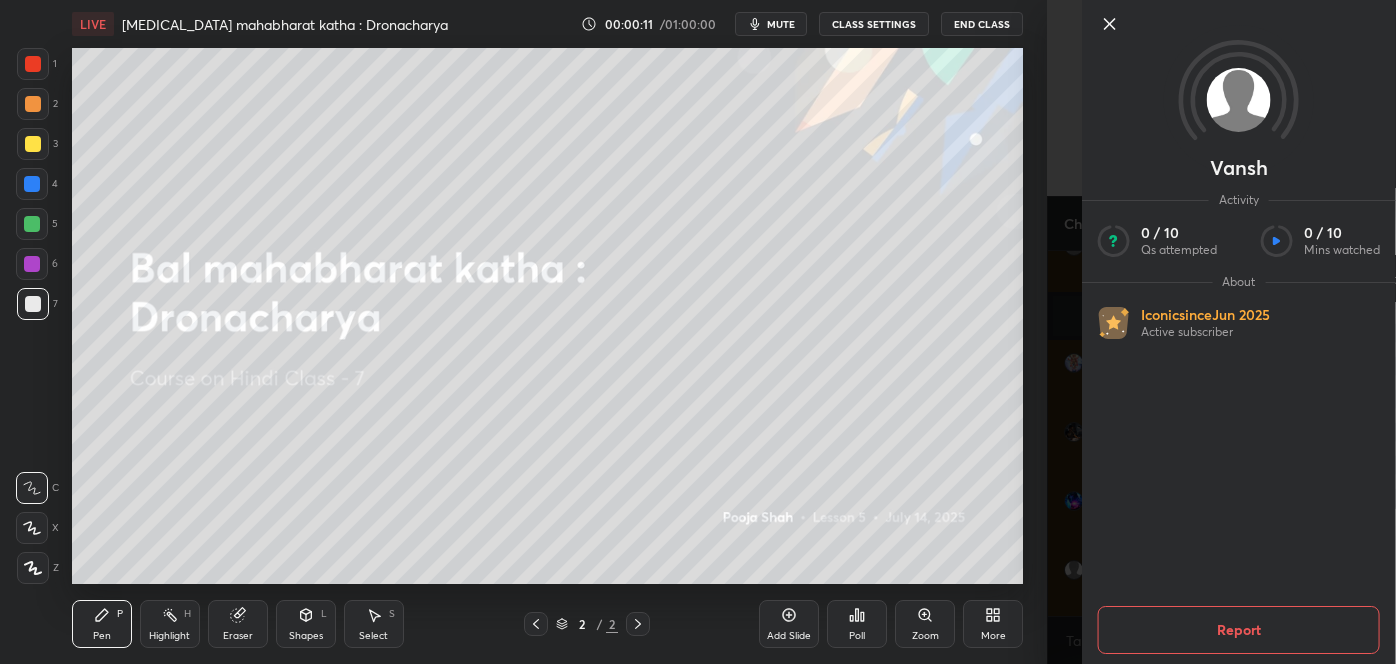 click 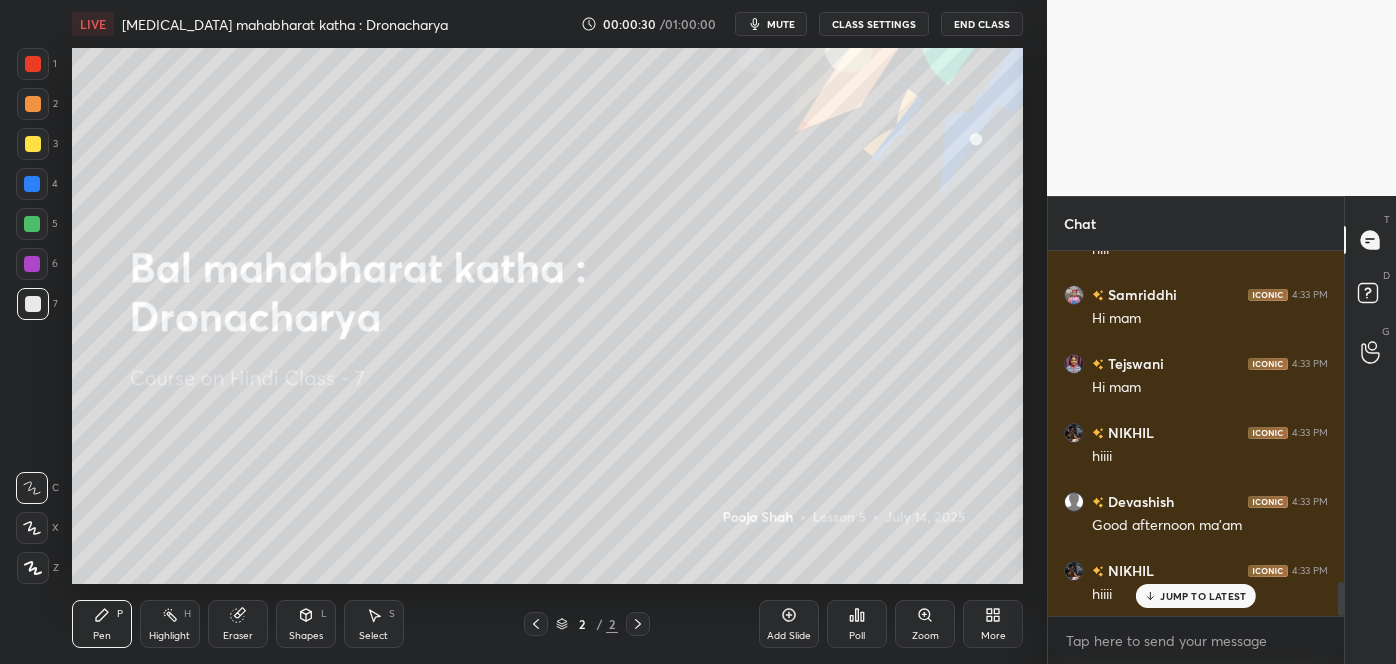 scroll, scrollTop: 3578, scrollLeft: 0, axis: vertical 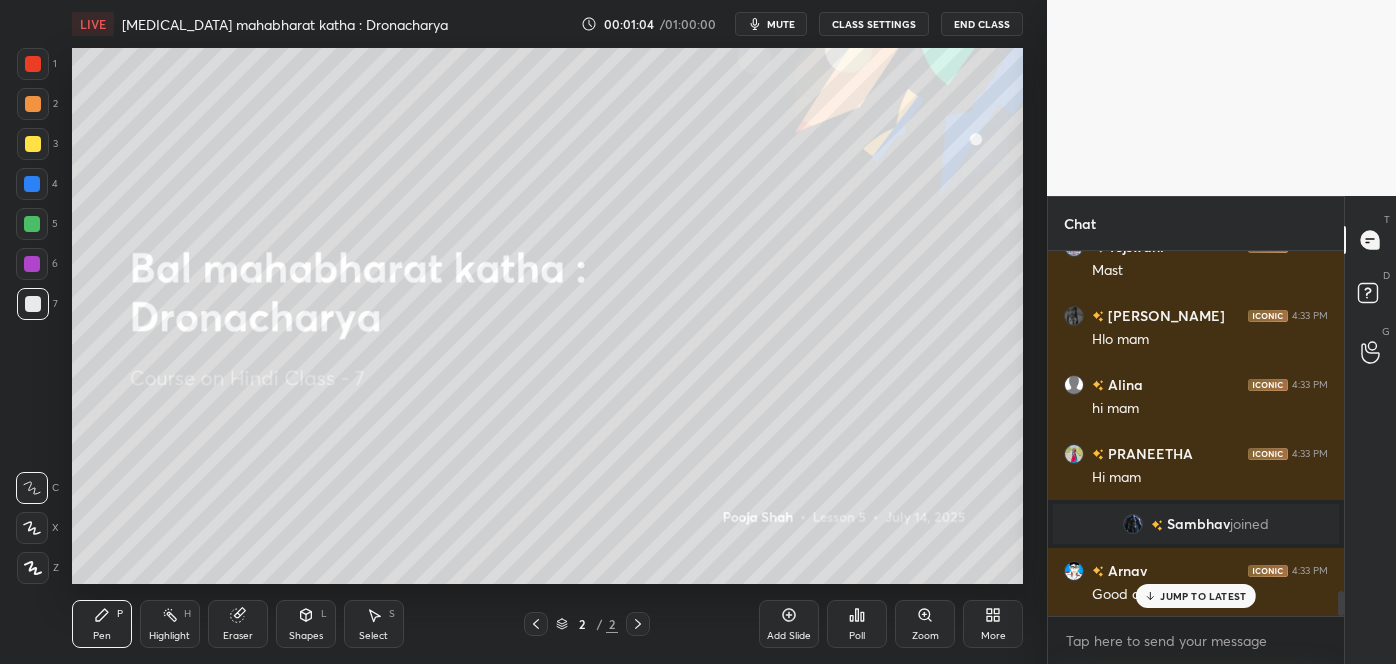 click on "JUMP TO LATEST" at bounding box center (1203, 596) 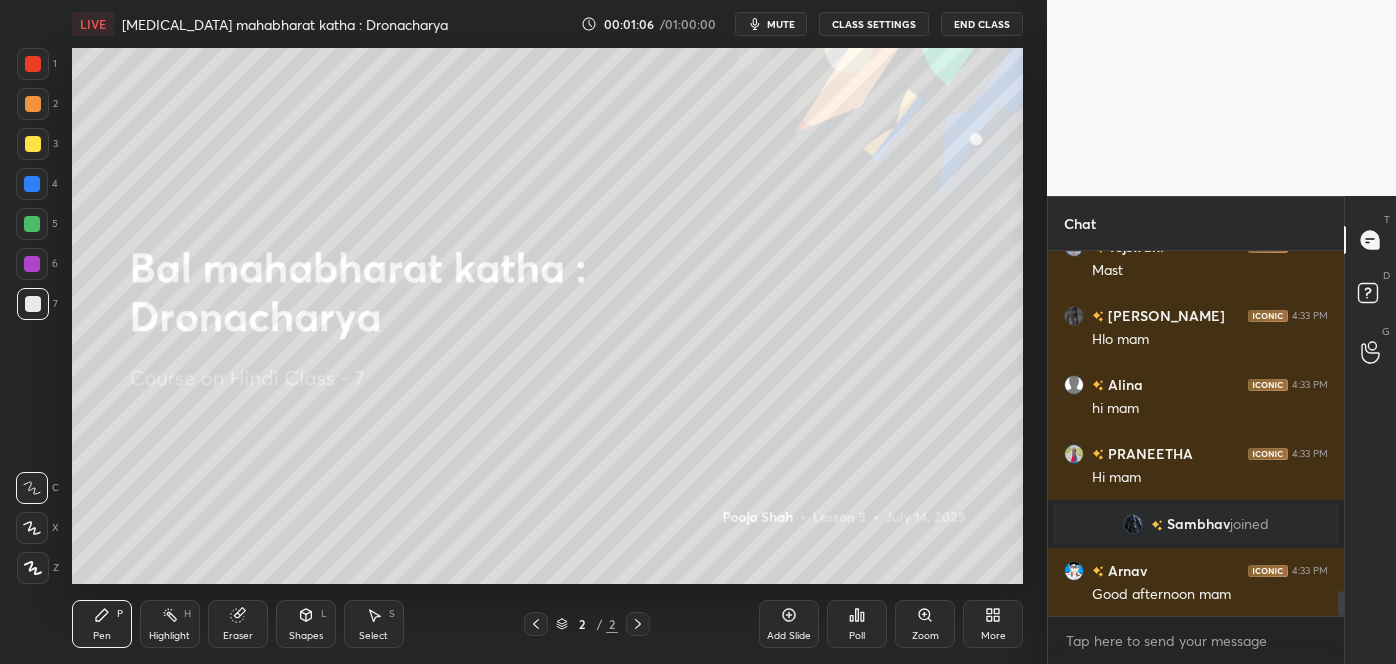 click on "More" at bounding box center [993, 636] 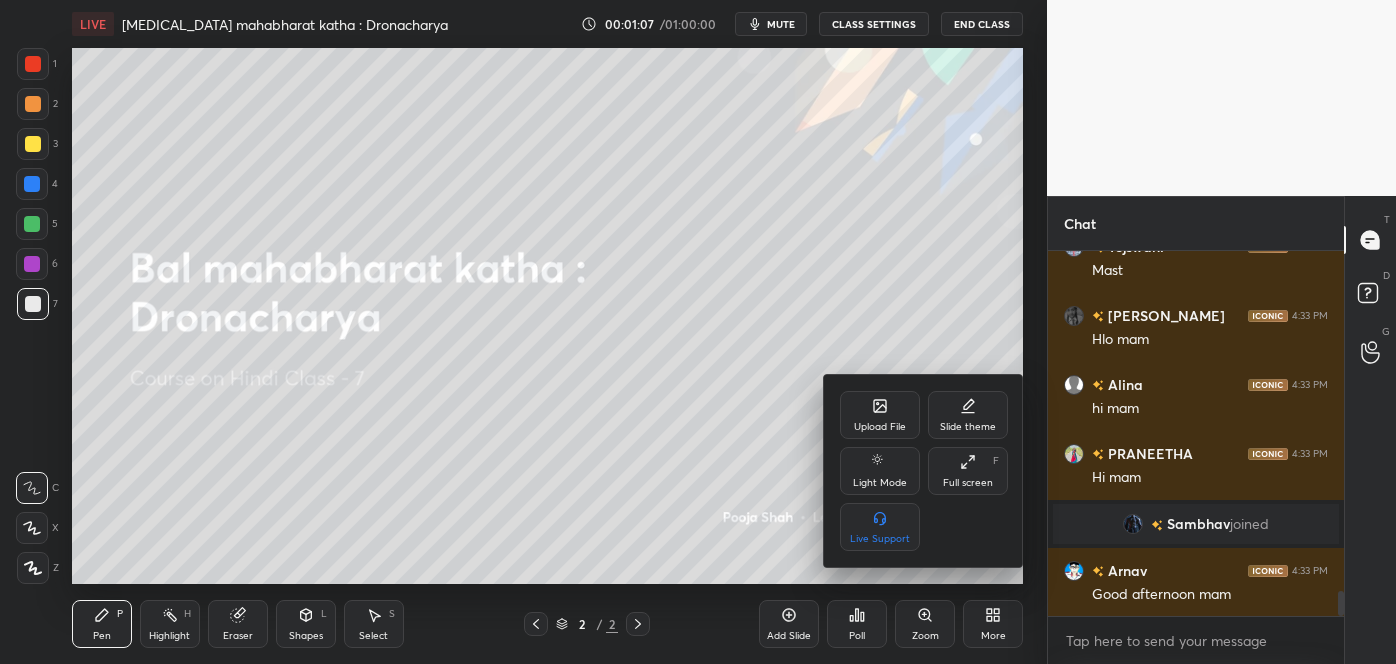 click on "Upload File" at bounding box center (880, 427) 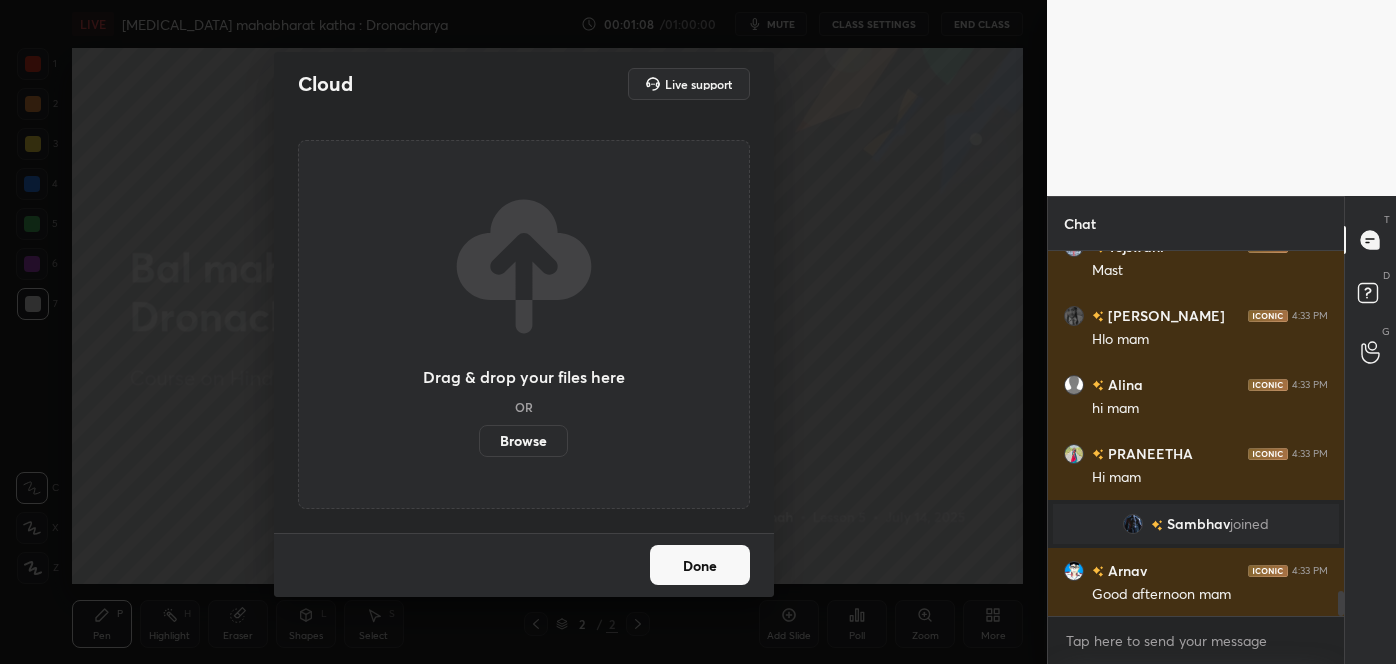 click on "Browse" at bounding box center [523, 441] 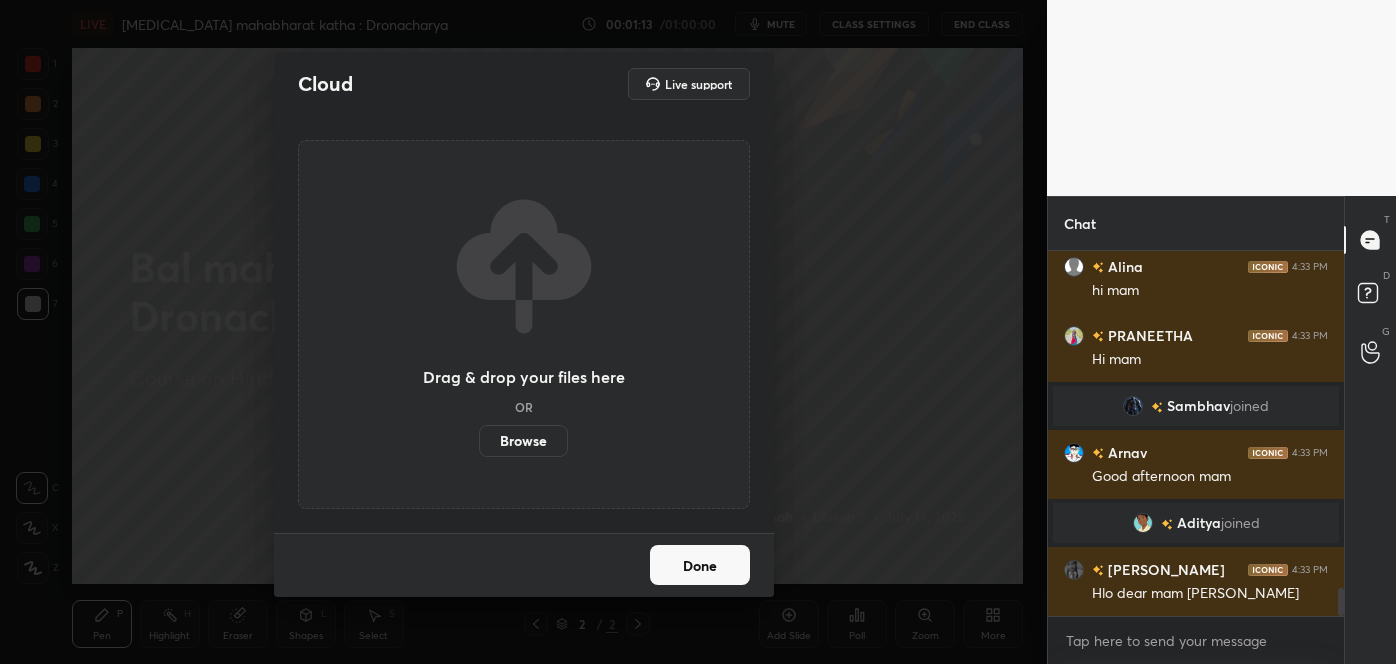 scroll, scrollTop: 4514, scrollLeft: 0, axis: vertical 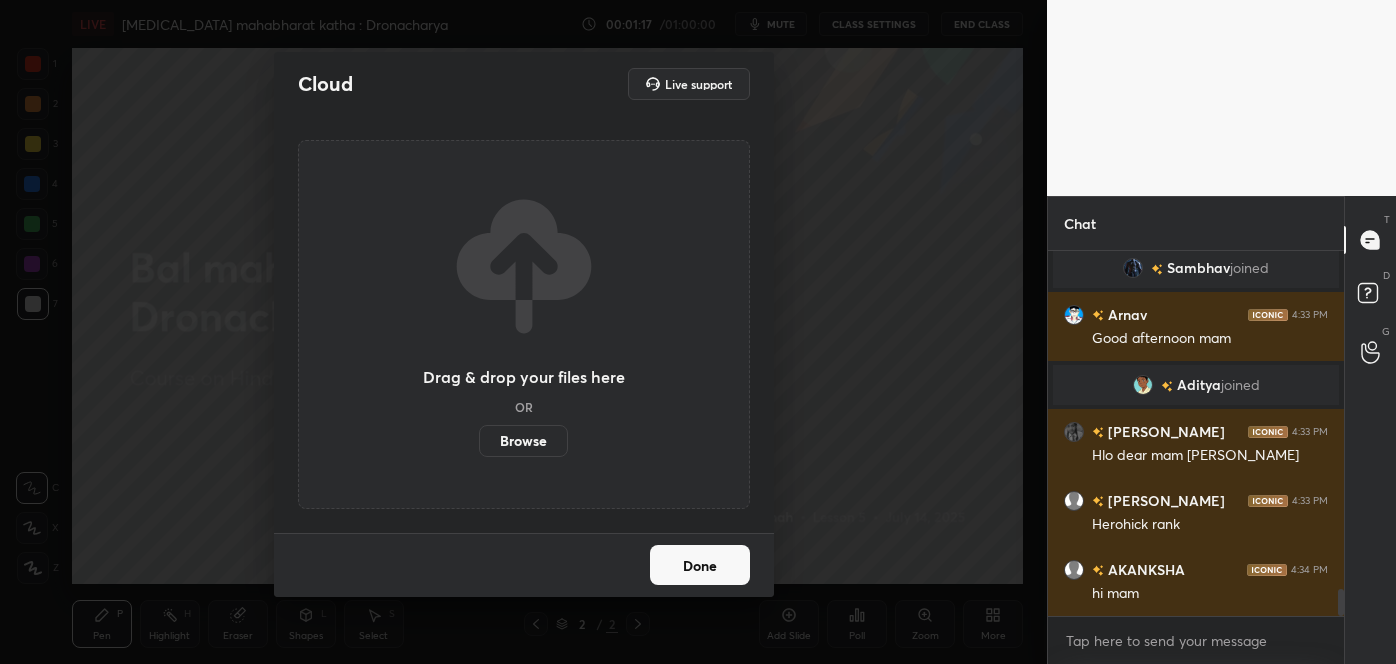 click on "Done" at bounding box center [700, 565] 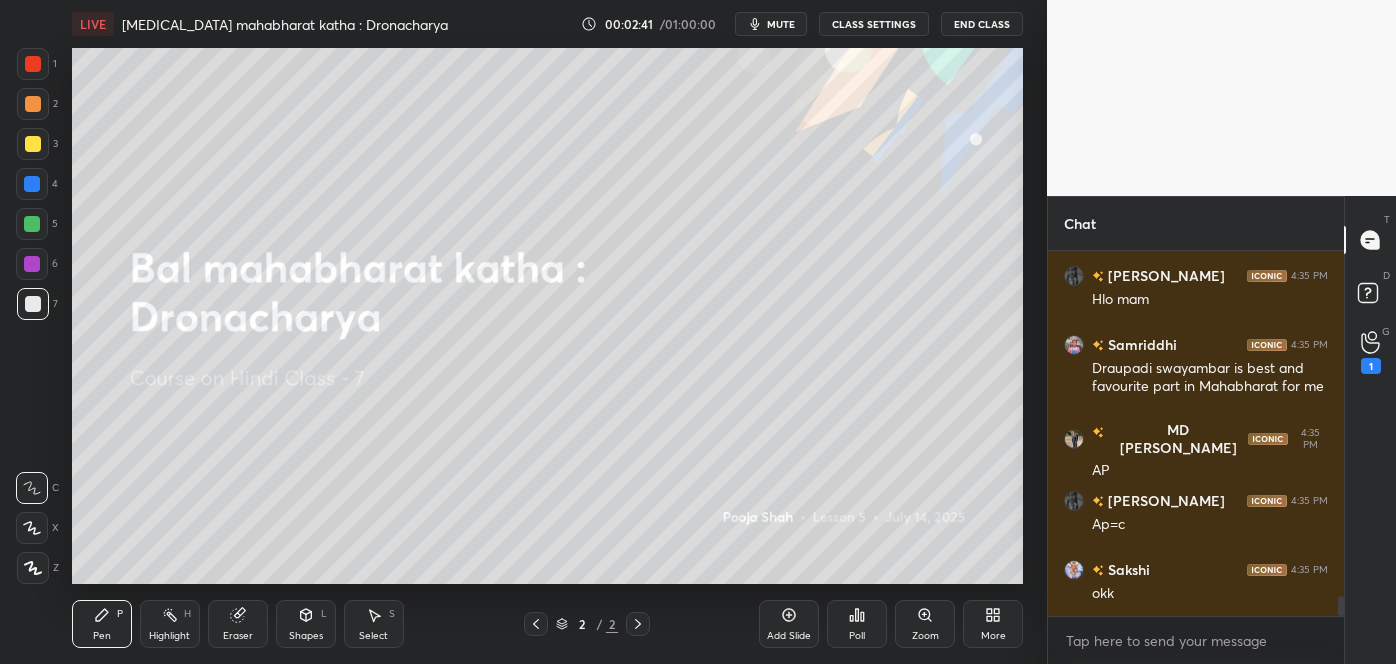 scroll, scrollTop: 6227, scrollLeft: 0, axis: vertical 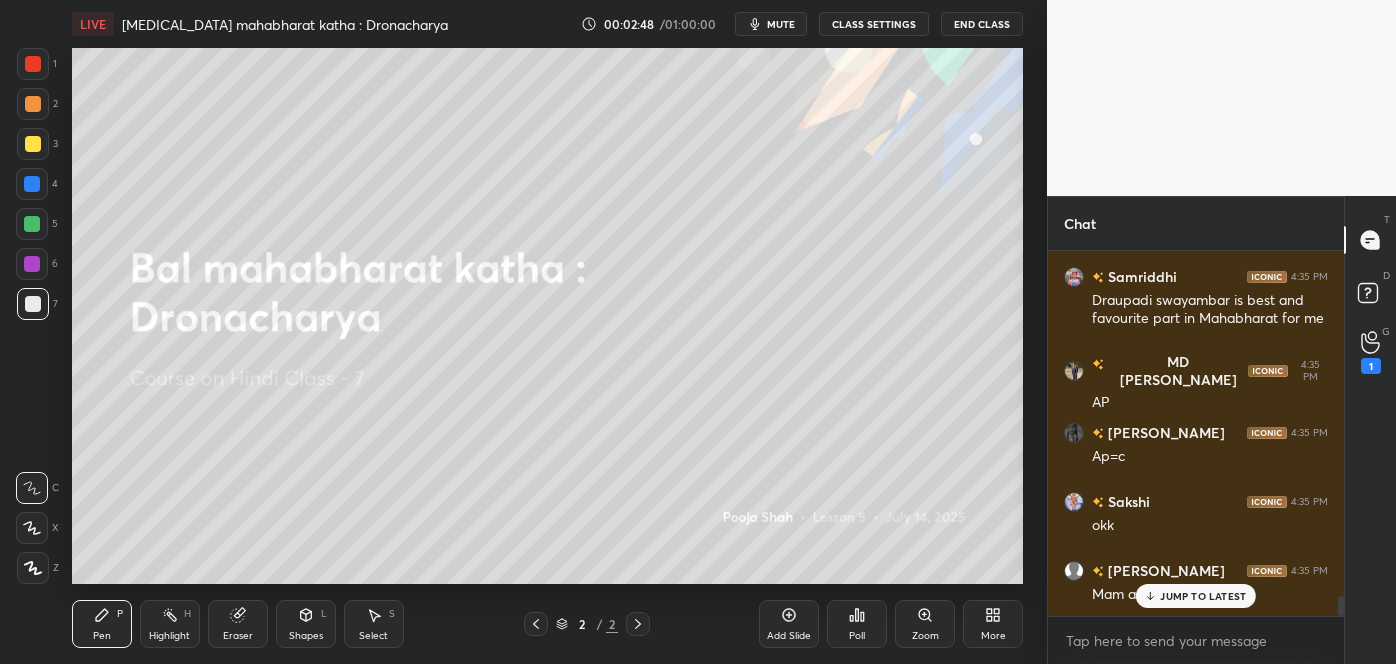 click on "JUMP TO LATEST" at bounding box center [1203, 596] 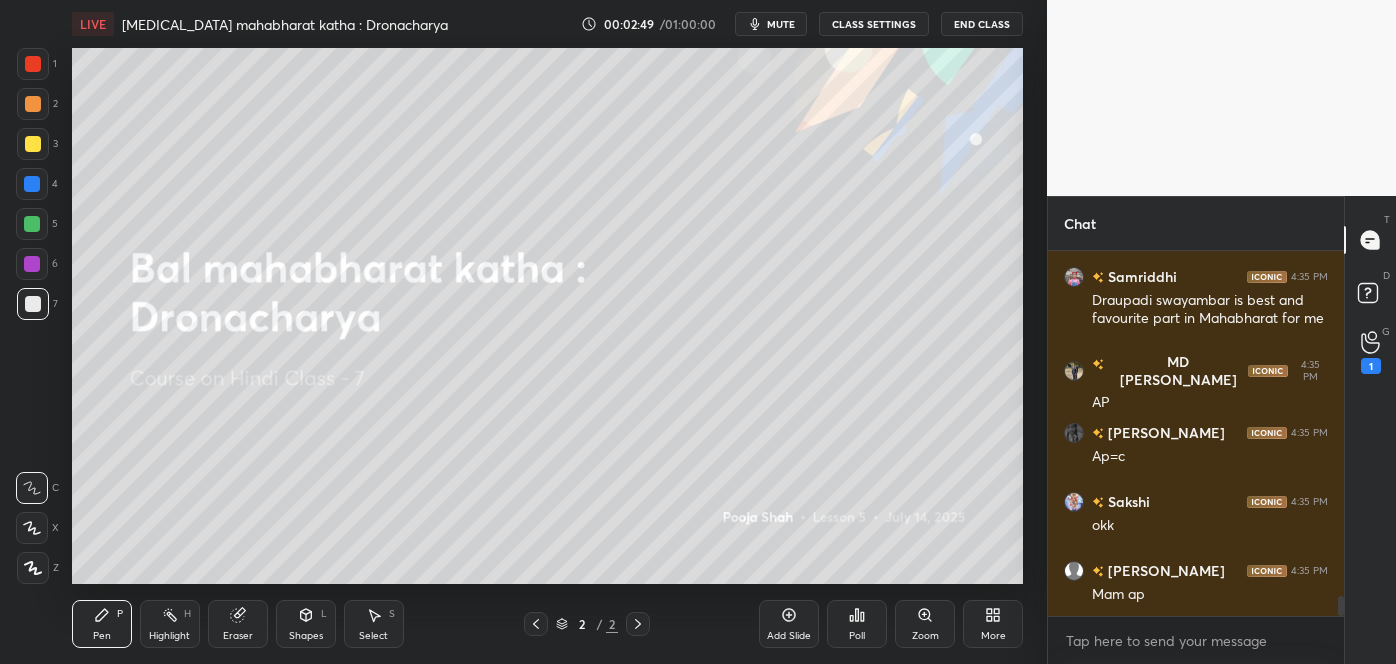 click on "Eraser" at bounding box center (238, 624) 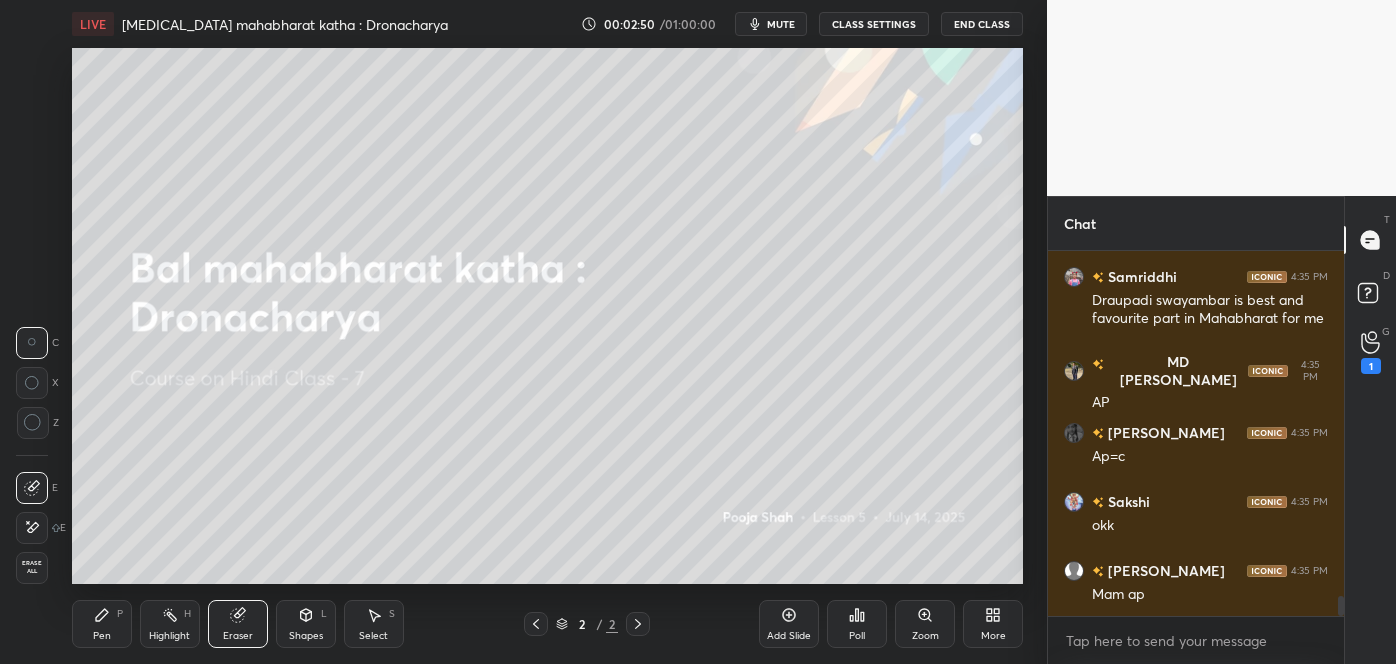 scroll, scrollTop: 6275, scrollLeft: 0, axis: vertical 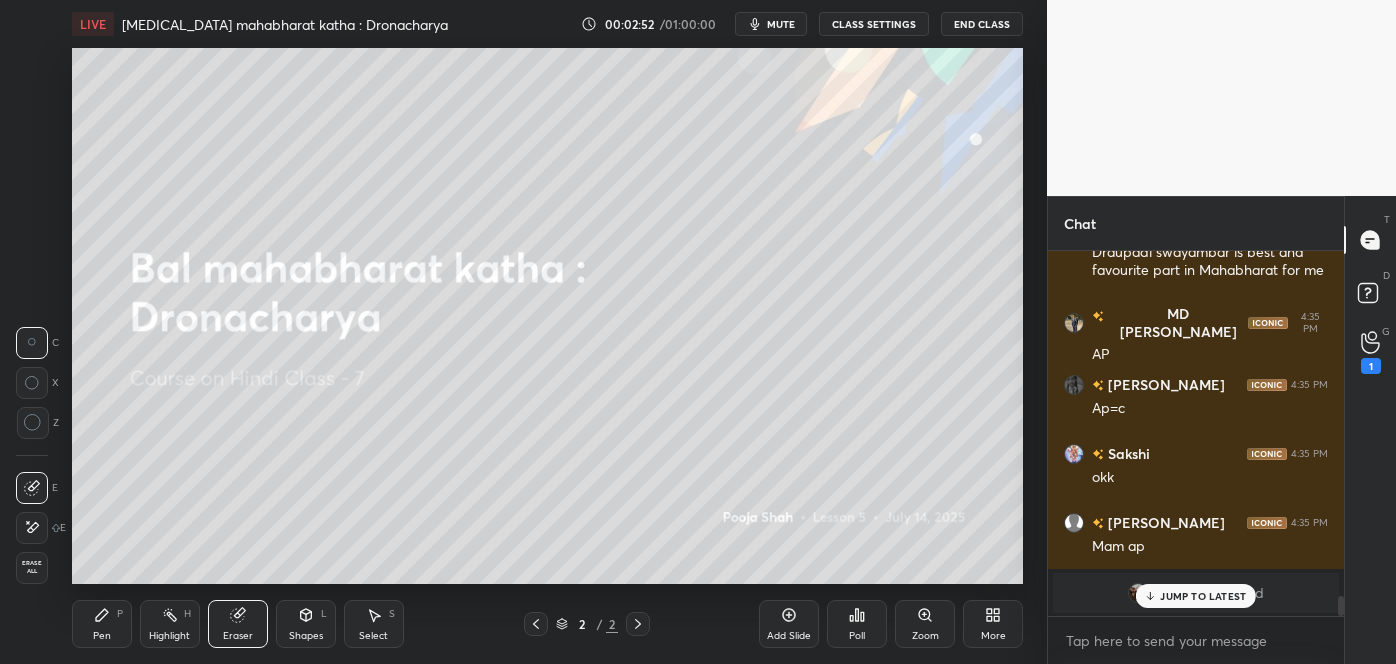click at bounding box center (32, 528) 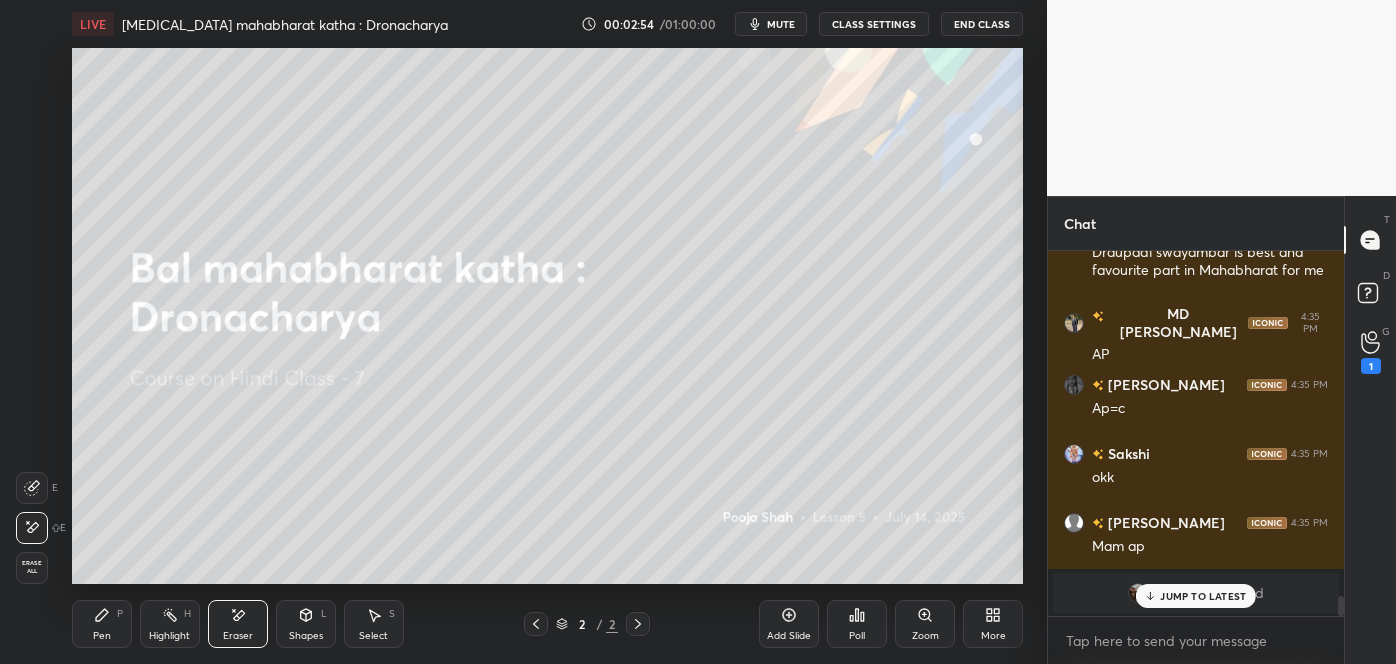 scroll, scrollTop: 6101, scrollLeft: 0, axis: vertical 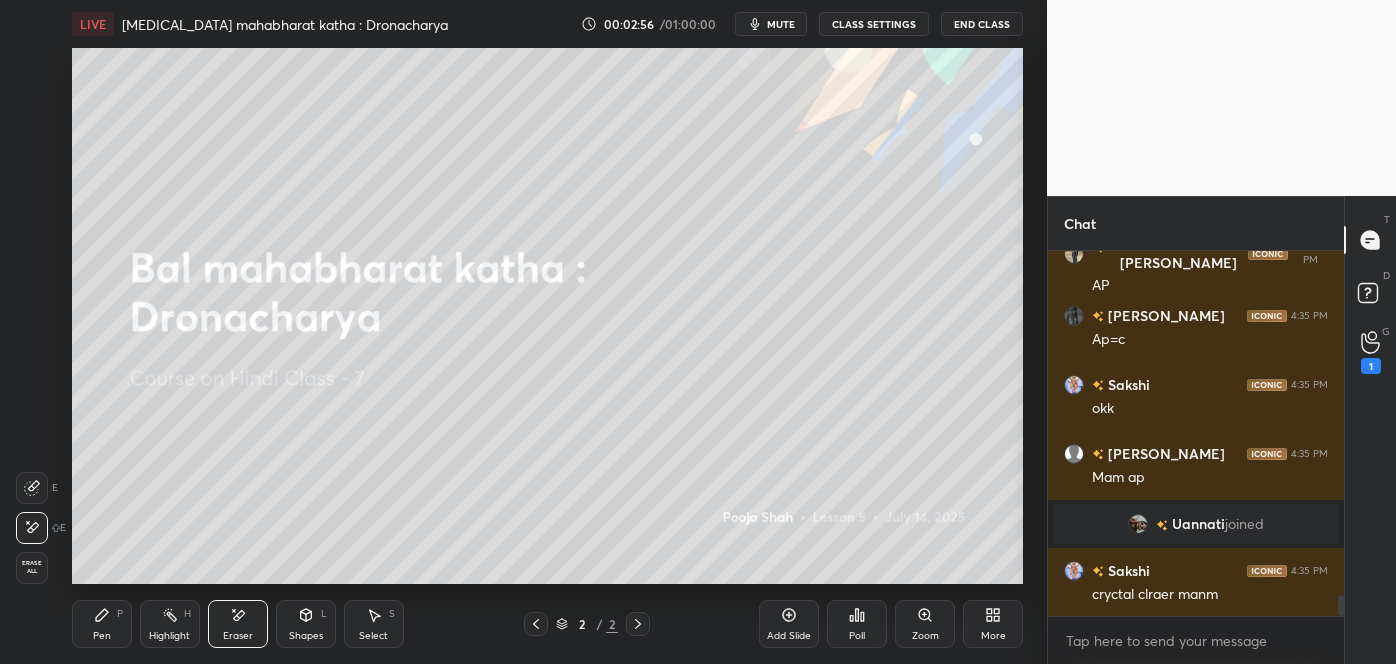 click on "Pen P Highlight H Eraser Shapes L Select S 2 / 2 Add Slide Poll Zoom More" at bounding box center [547, 624] 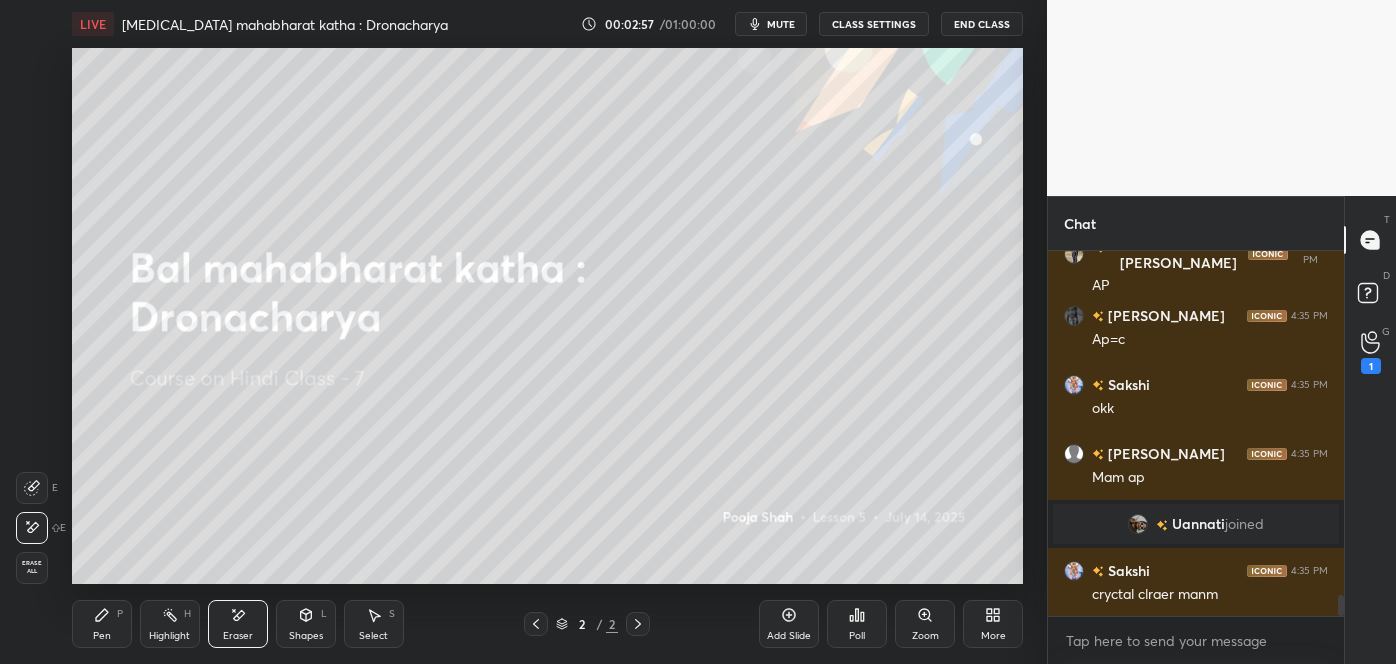 click on "Pen P" at bounding box center (102, 624) 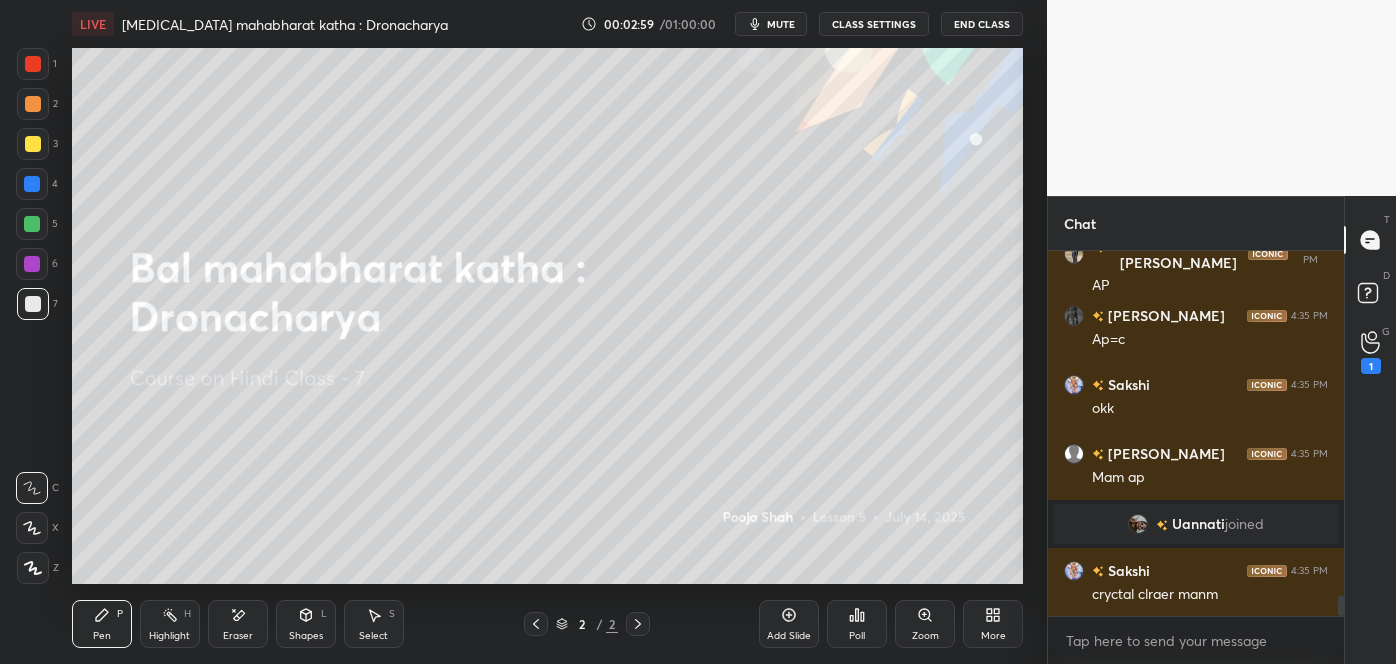 scroll, scrollTop: 6170, scrollLeft: 0, axis: vertical 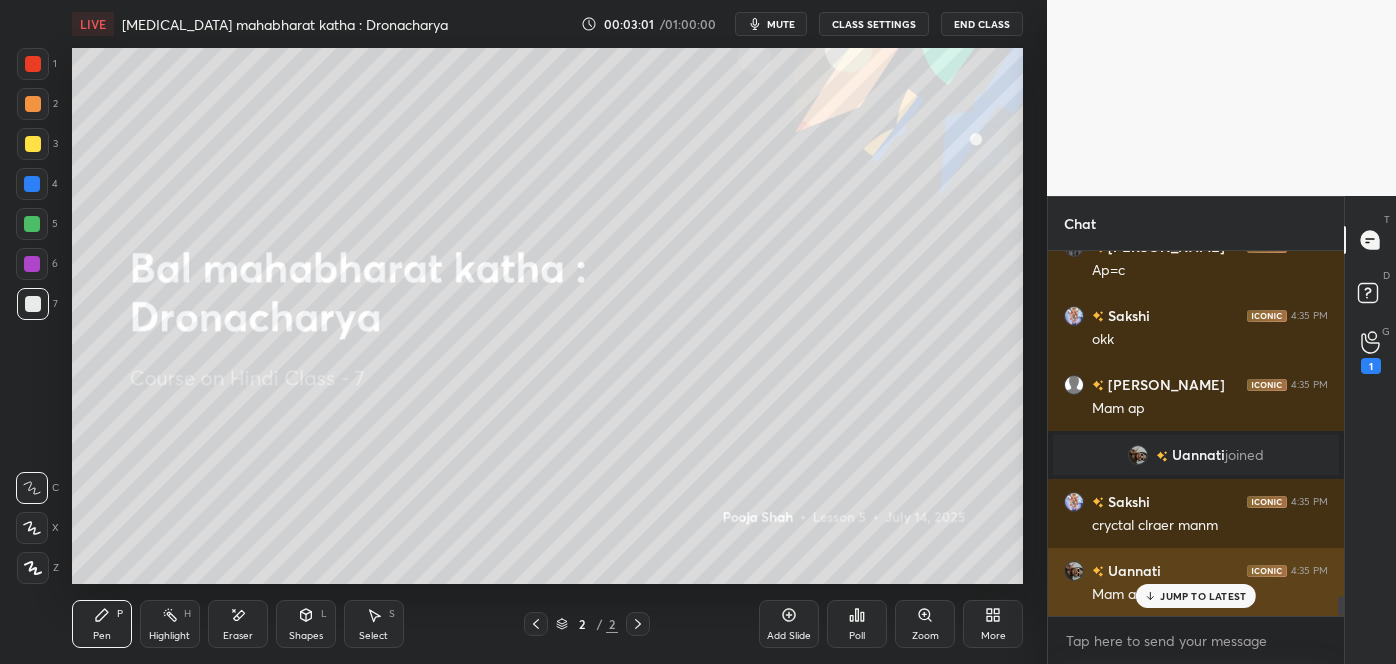 click on "JUMP TO LATEST" at bounding box center (1203, 596) 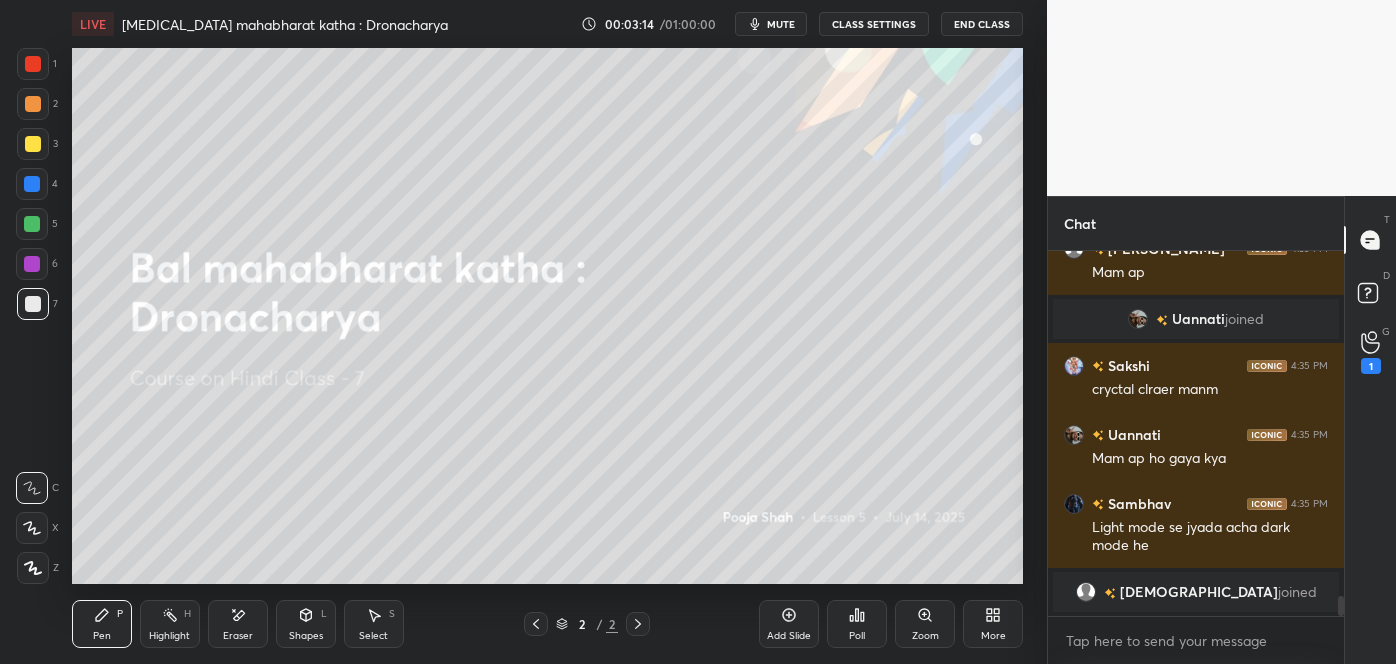 scroll, scrollTop: 6330, scrollLeft: 0, axis: vertical 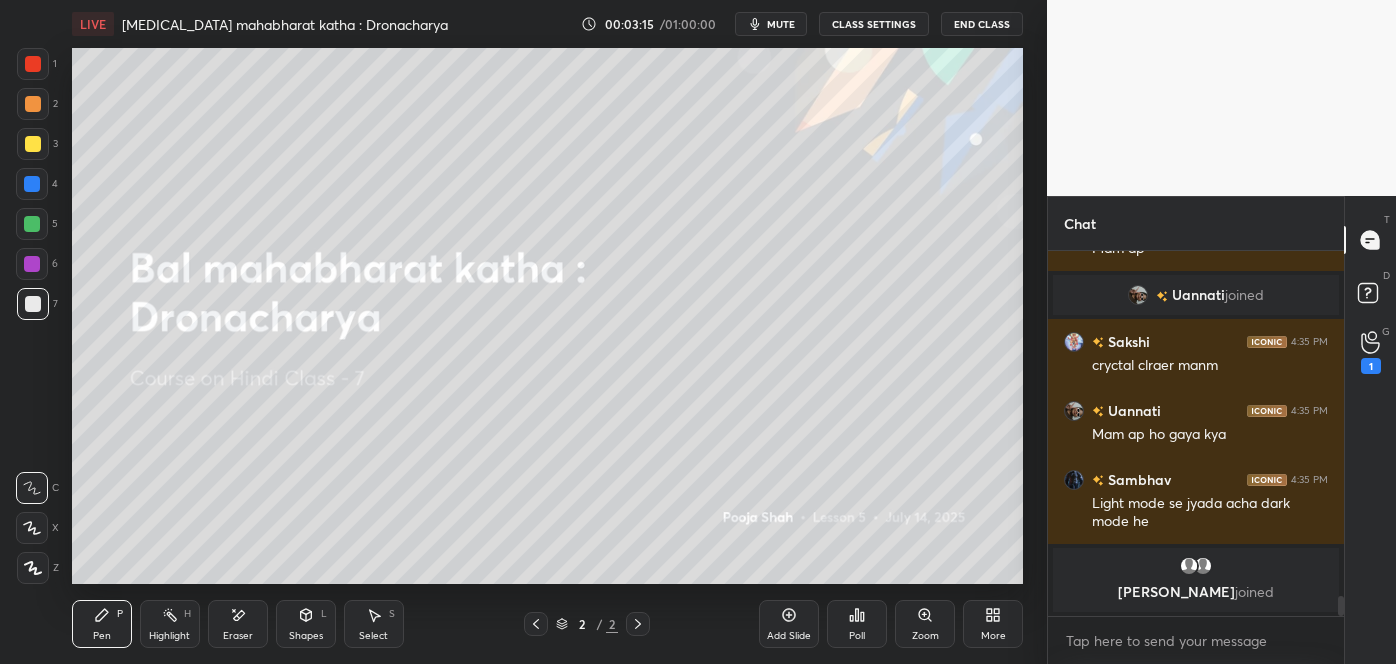 click 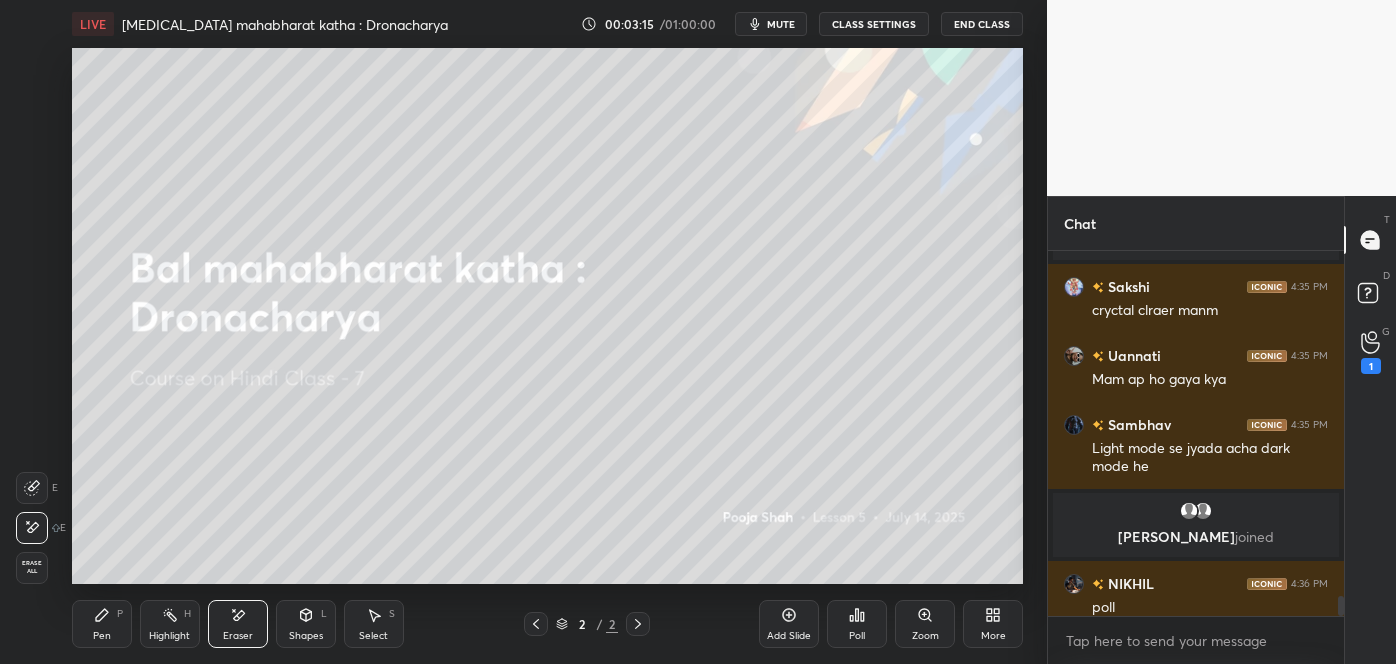 scroll, scrollTop: 6344, scrollLeft: 0, axis: vertical 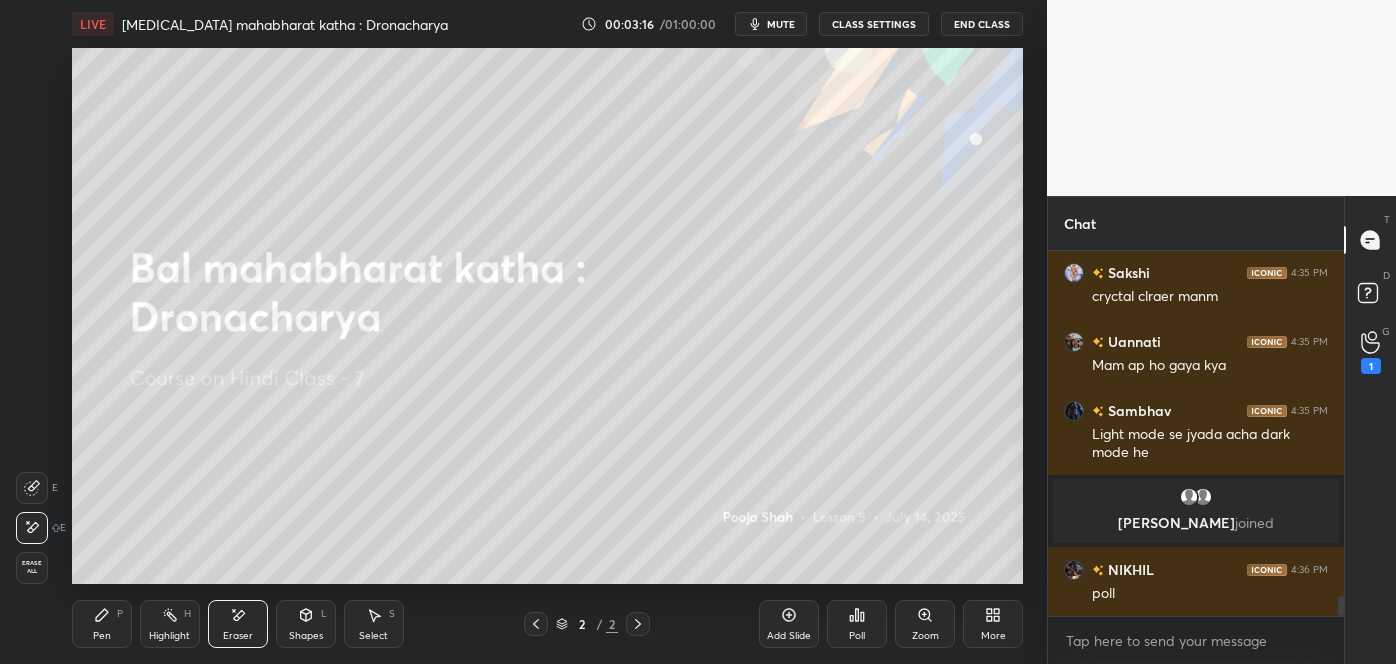 click 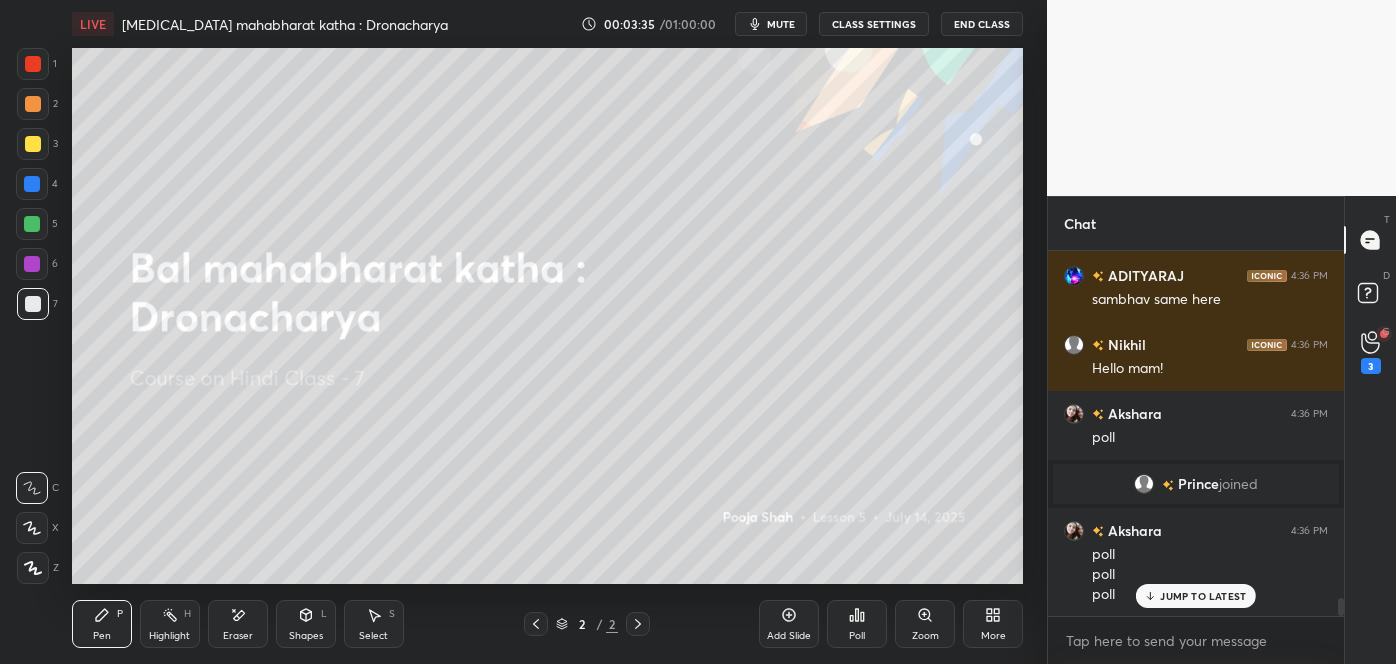 scroll, scrollTop: 7202, scrollLeft: 0, axis: vertical 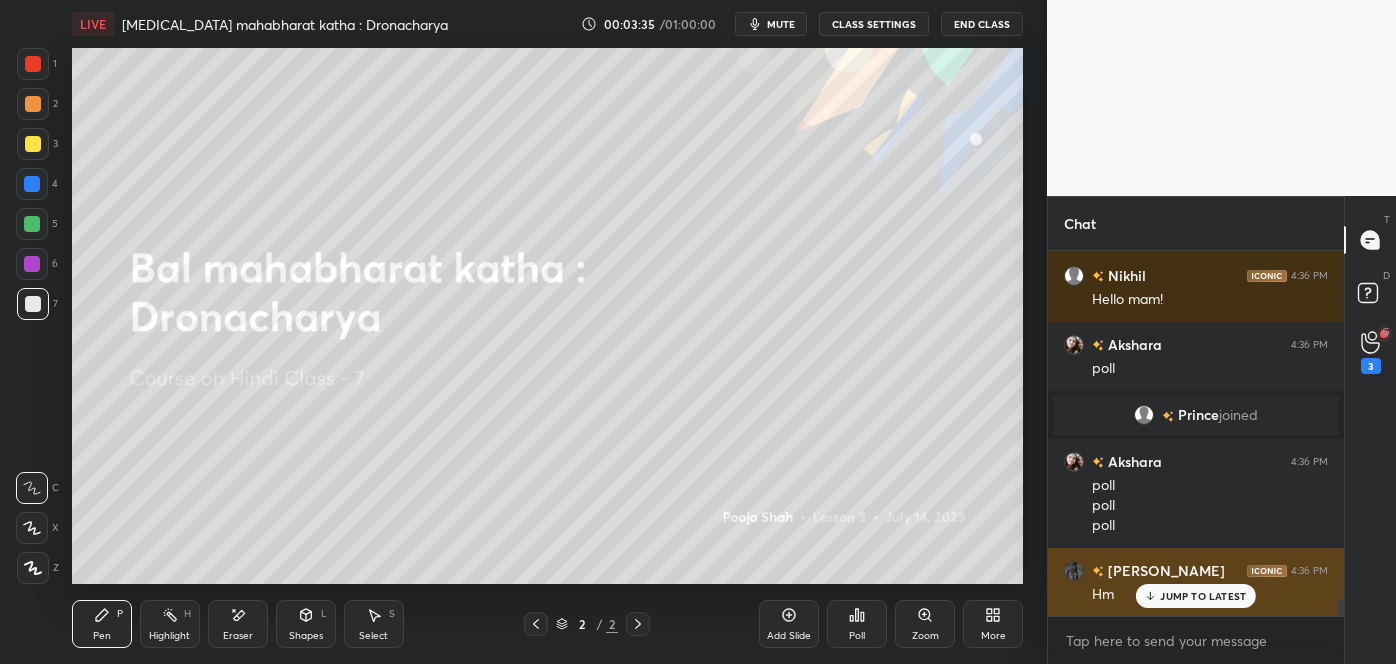 click on "Lucy 4:36 PM" at bounding box center [1196, 570] 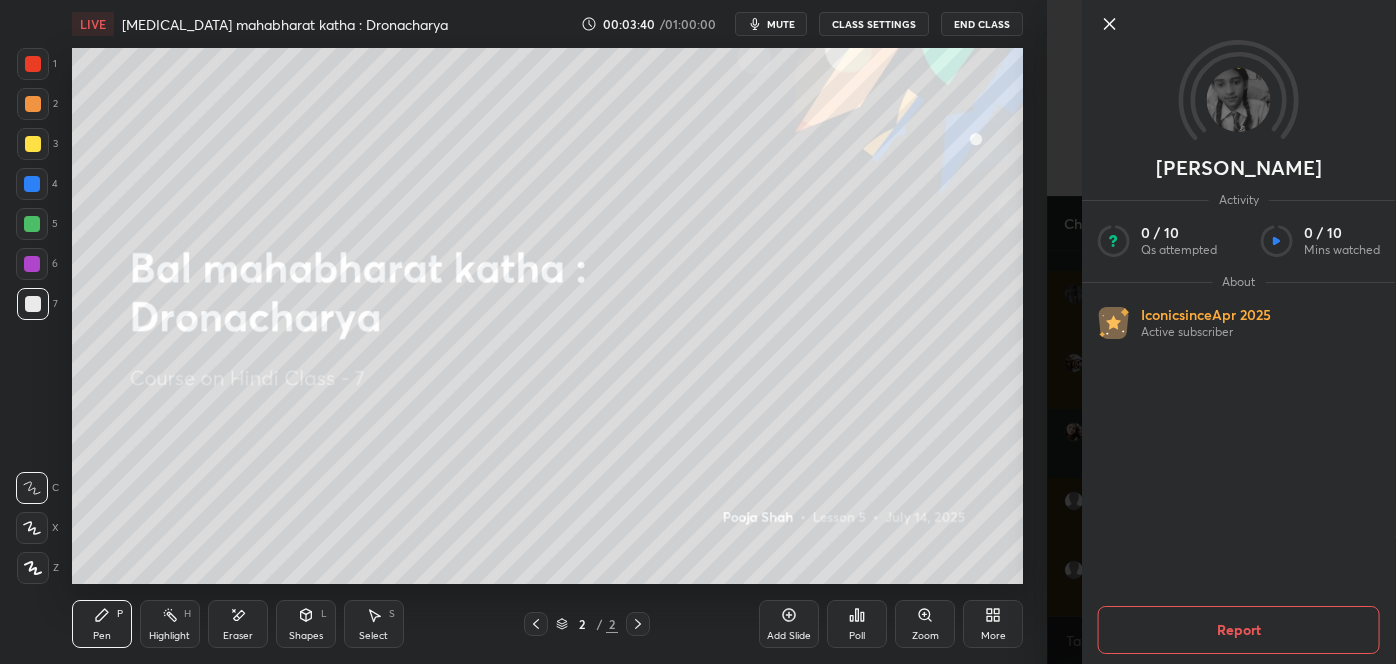 scroll, scrollTop: 7547, scrollLeft: 0, axis: vertical 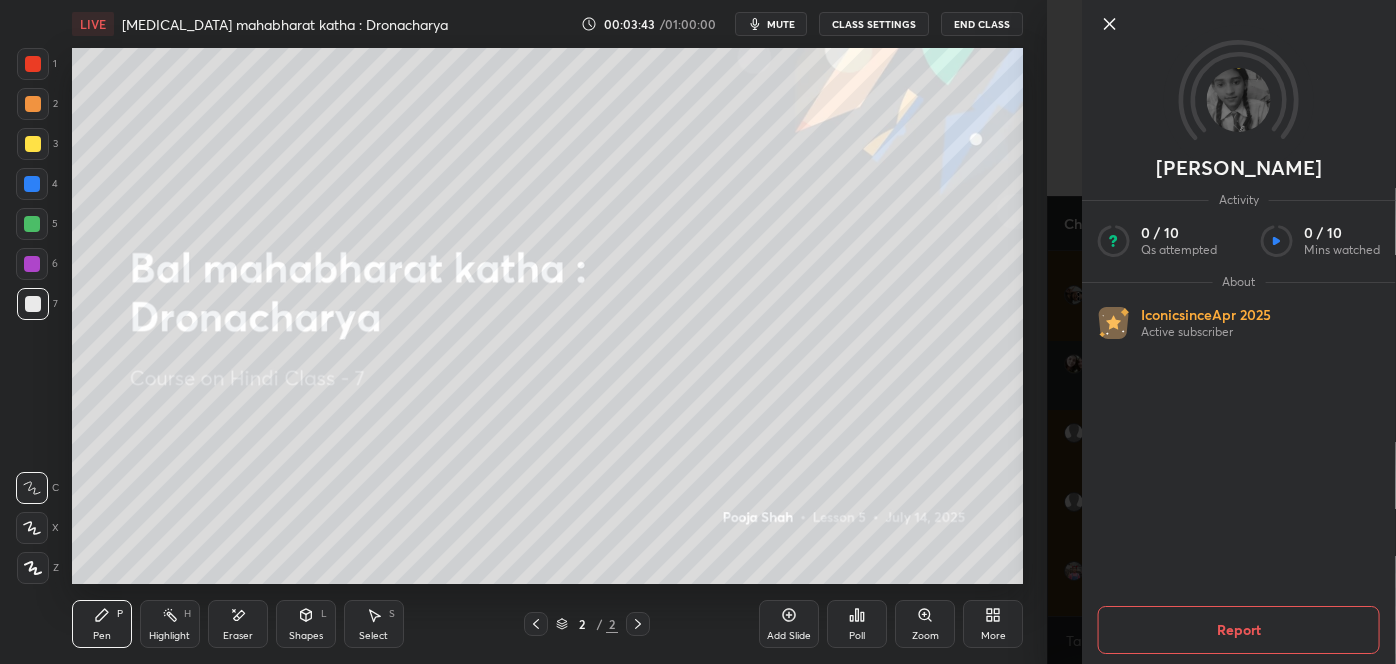 click 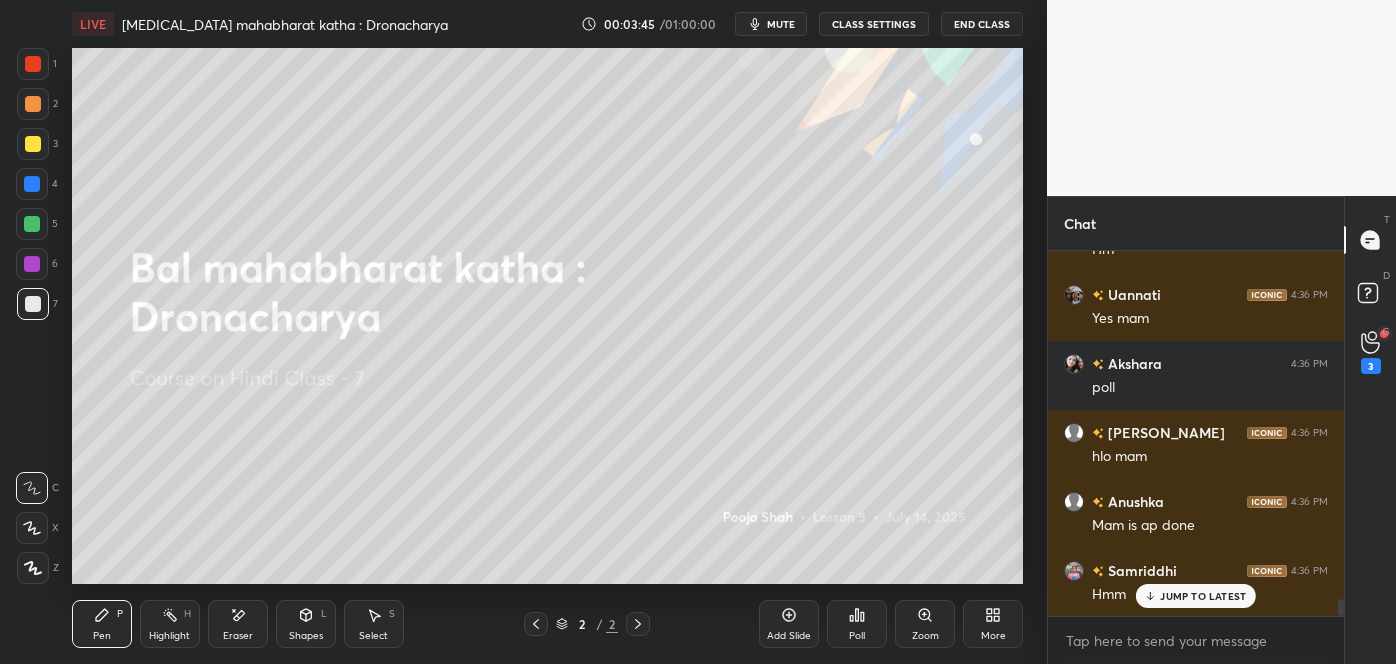 click on "JUMP TO LATEST" at bounding box center (1203, 596) 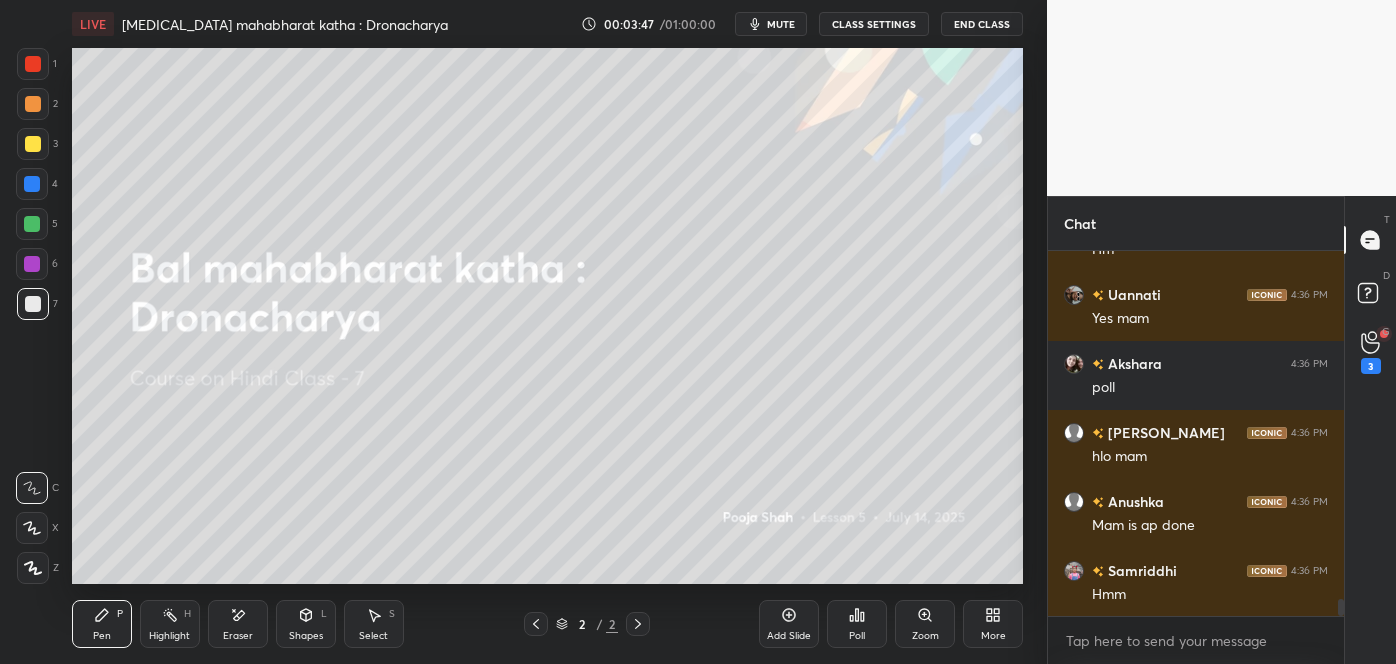 scroll, scrollTop: 7616, scrollLeft: 0, axis: vertical 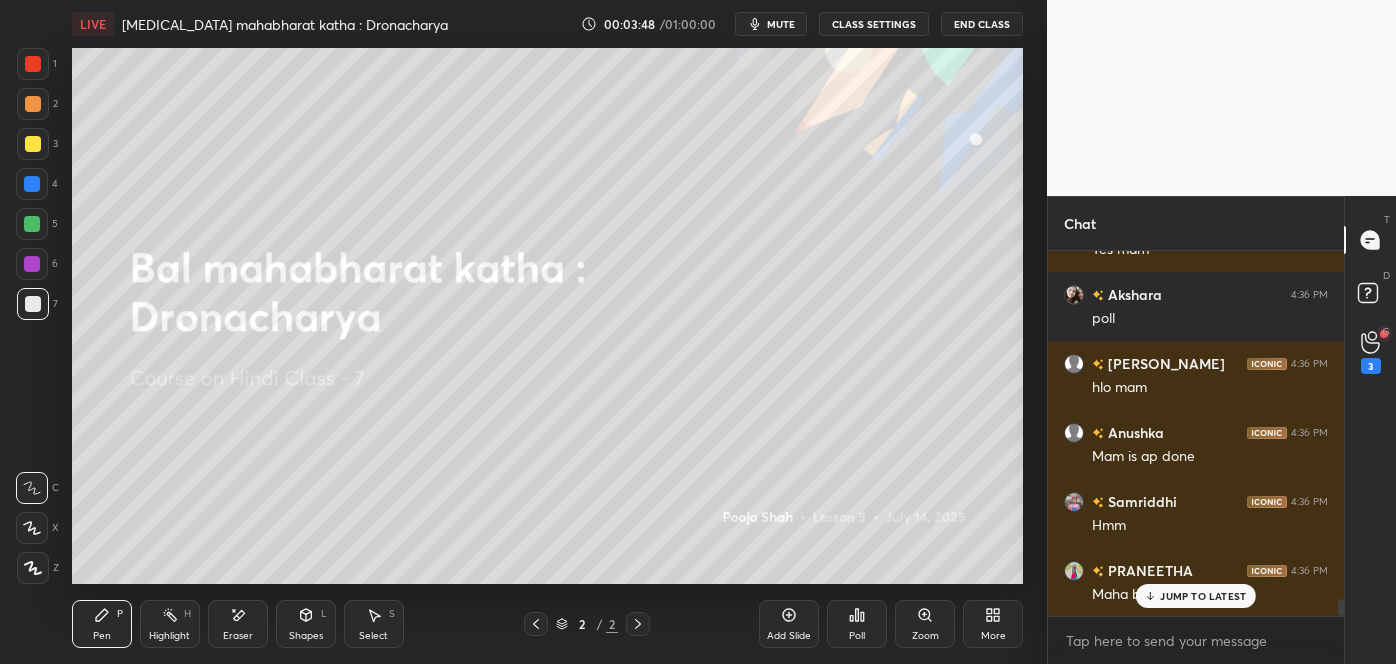 click on "JUMP TO LATEST" at bounding box center (1203, 596) 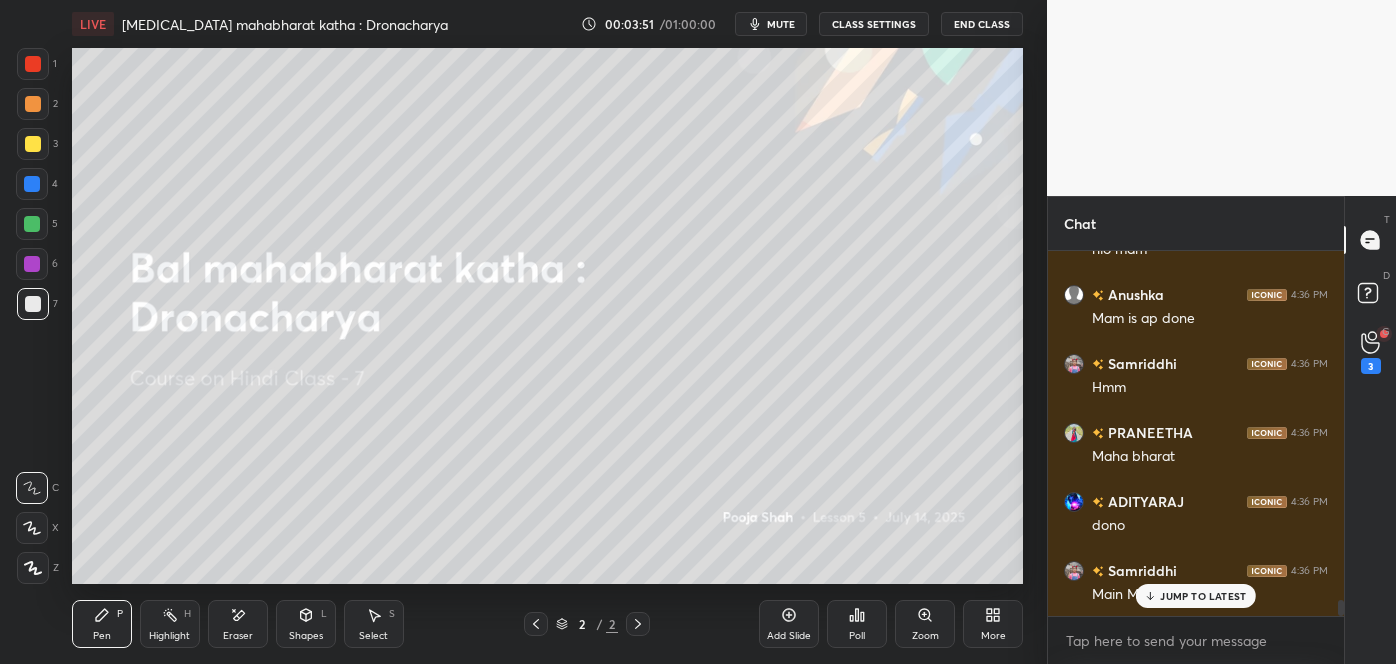 scroll, scrollTop: 7824, scrollLeft: 0, axis: vertical 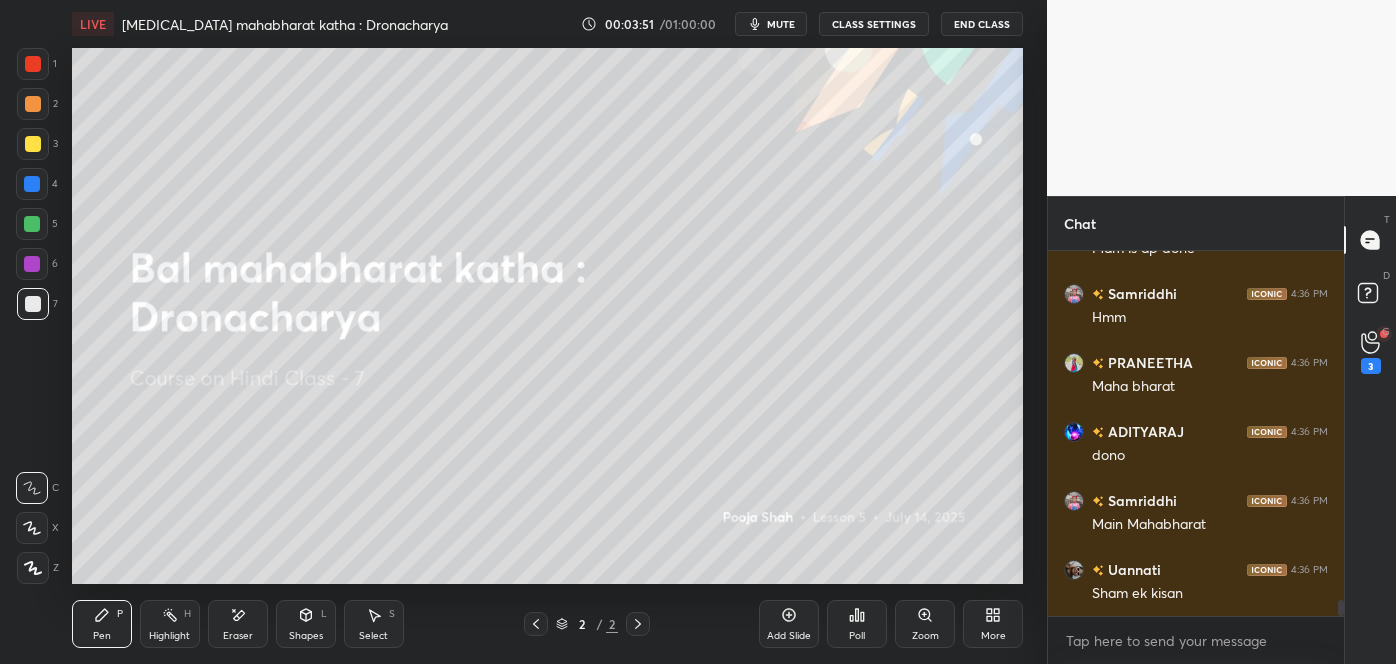 click on "Sham ek kisan" at bounding box center (1210, 594) 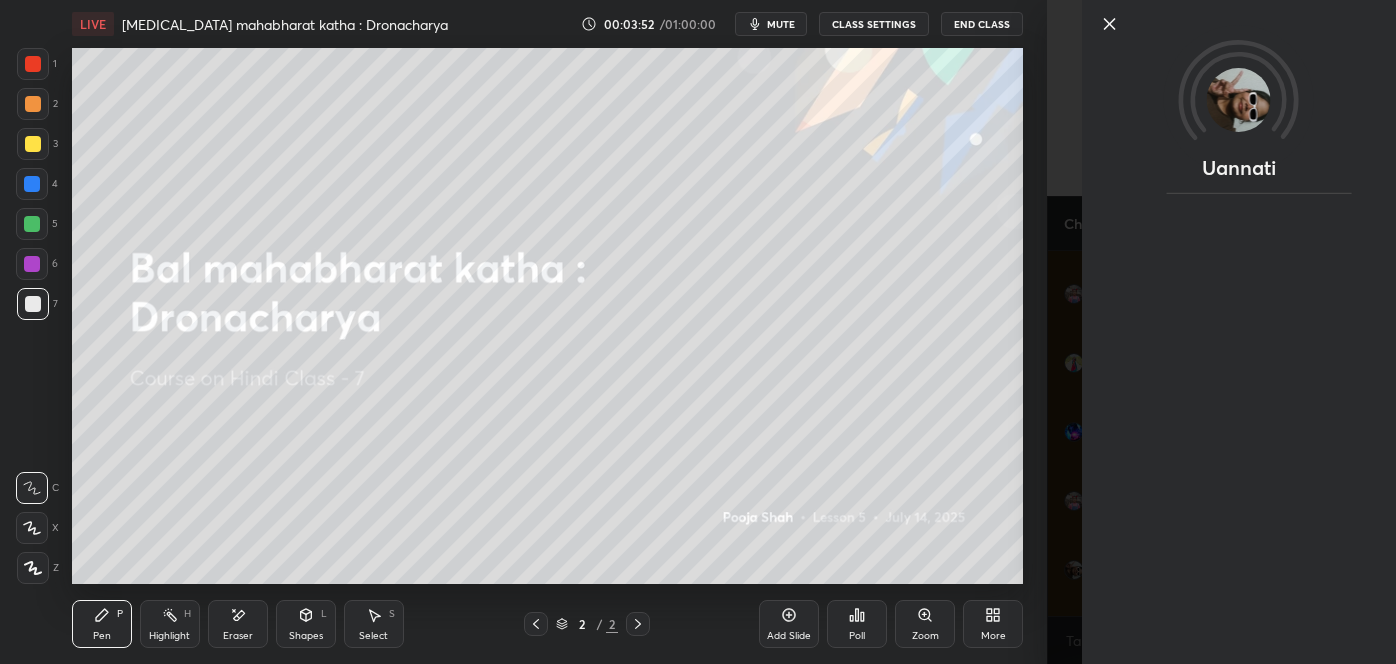 click 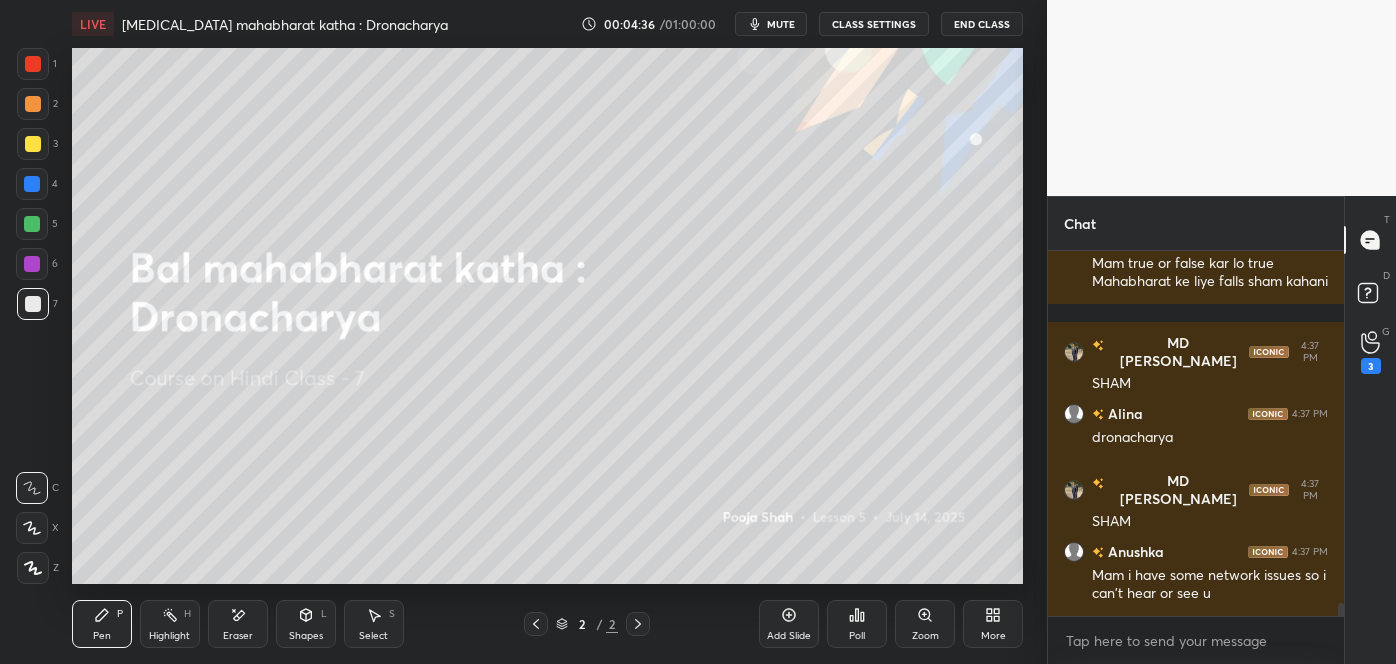 scroll, scrollTop: 10277, scrollLeft: 0, axis: vertical 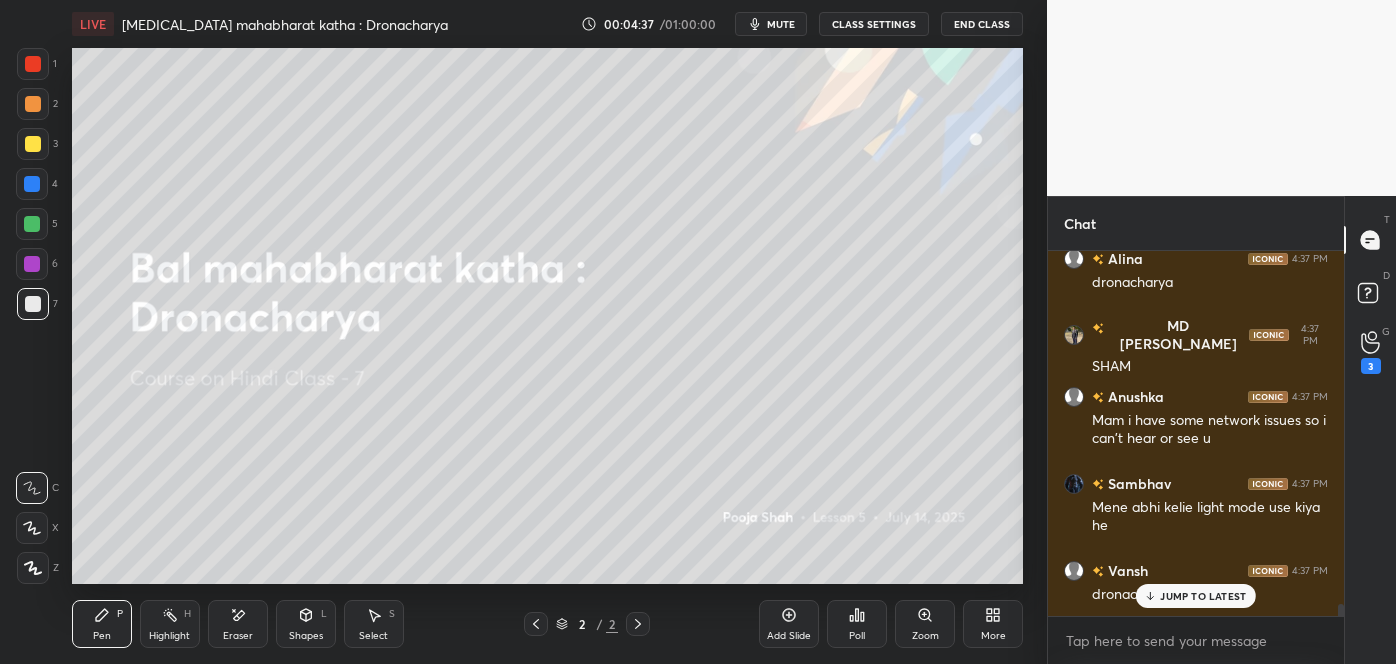 click on "JUMP TO LATEST" at bounding box center [1203, 596] 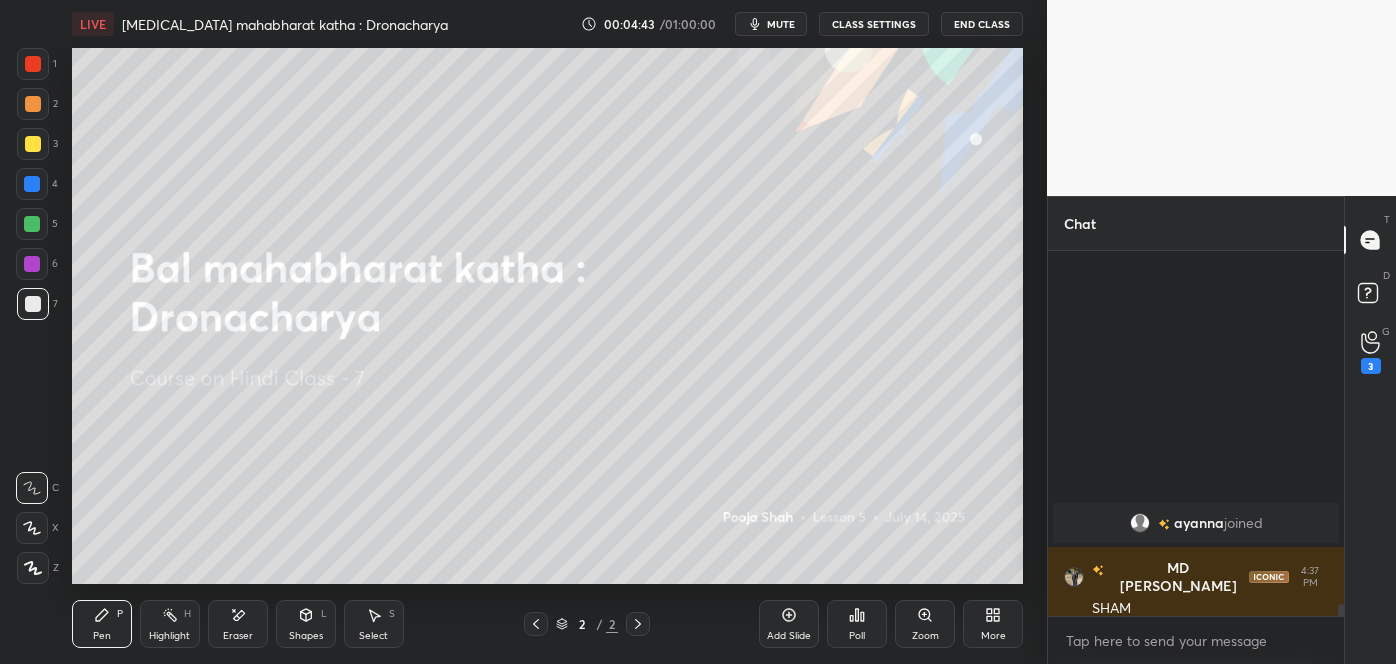 scroll, scrollTop: 9296, scrollLeft: 0, axis: vertical 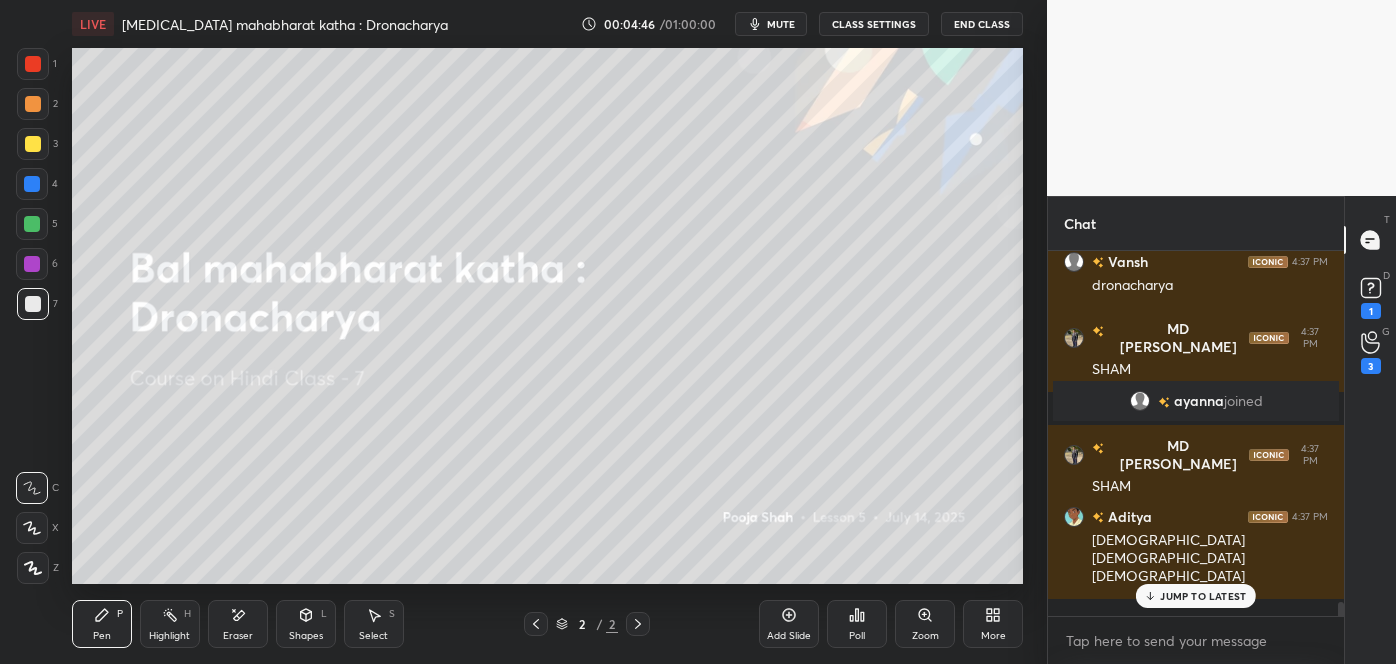 click 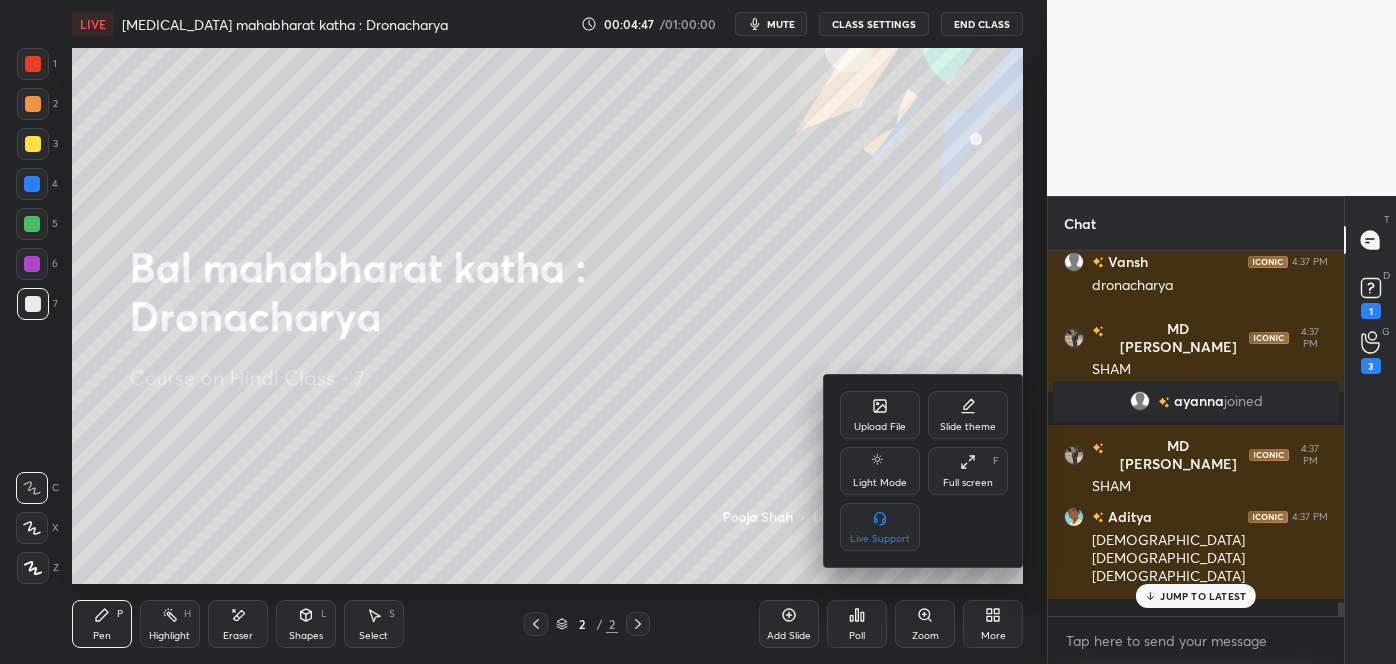 scroll, scrollTop: 9488, scrollLeft: 0, axis: vertical 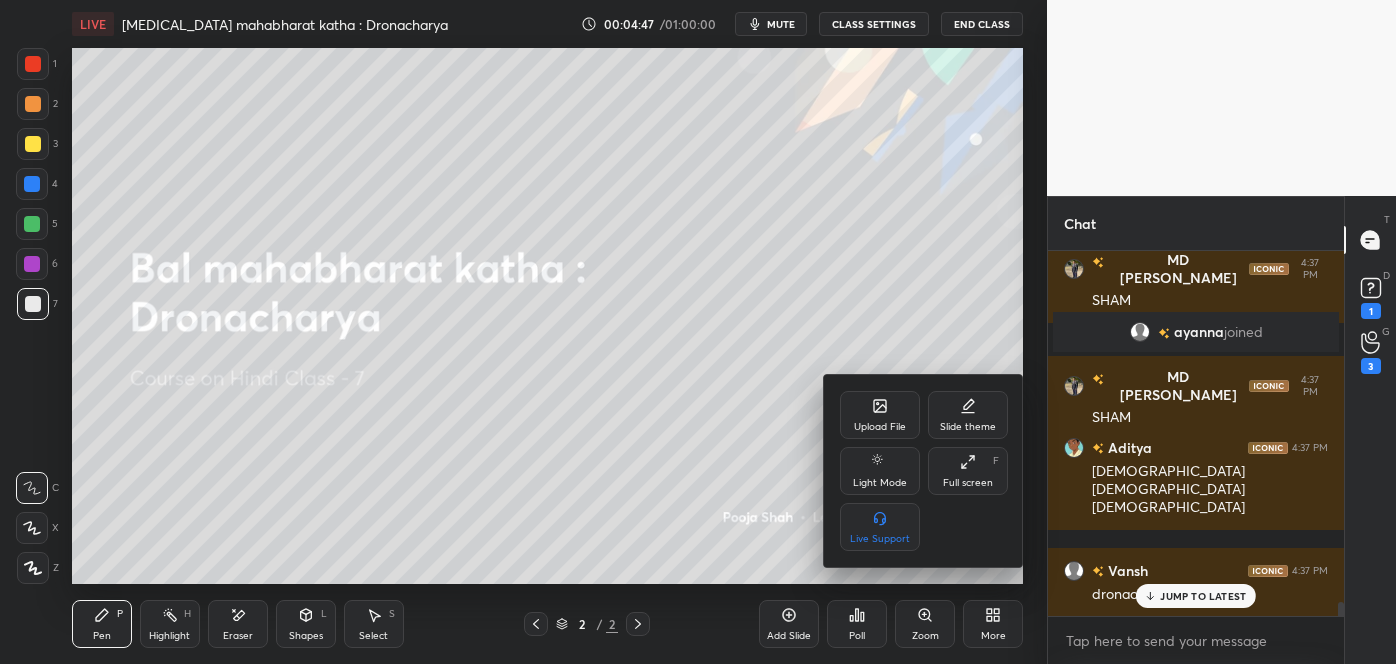 click at bounding box center (698, 332) 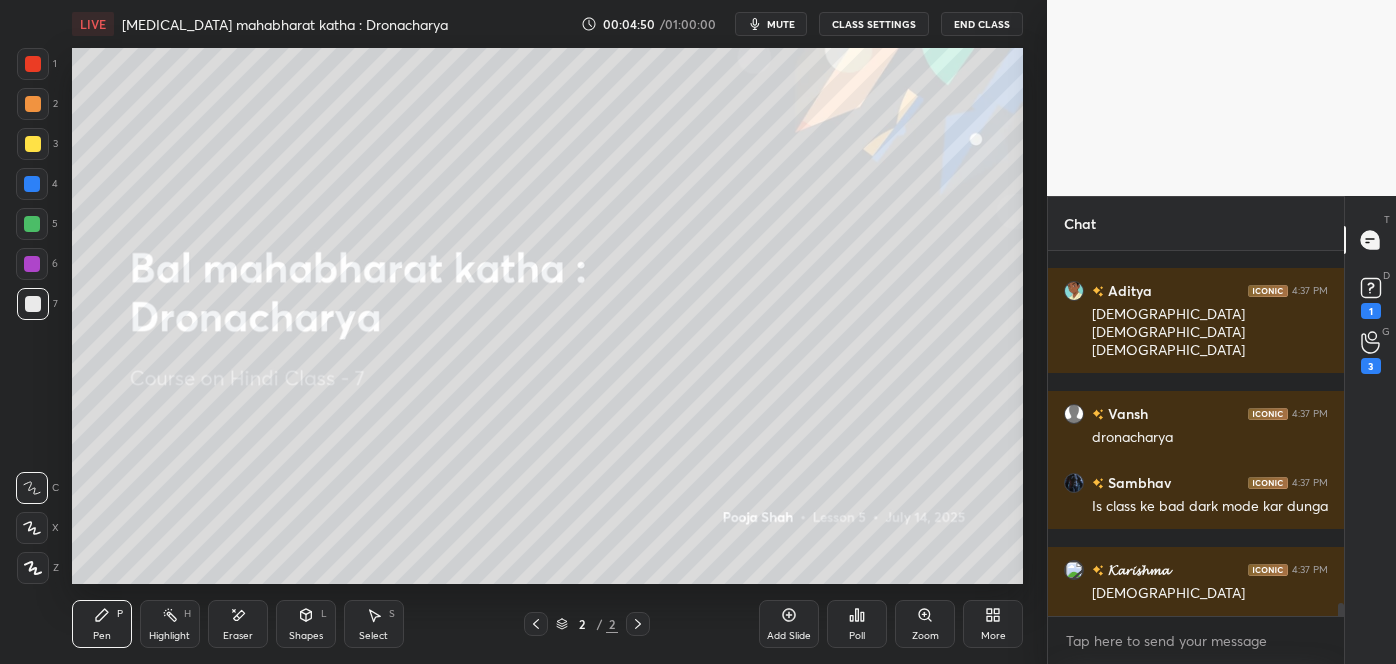 scroll, scrollTop: 9714, scrollLeft: 0, axis: vertical 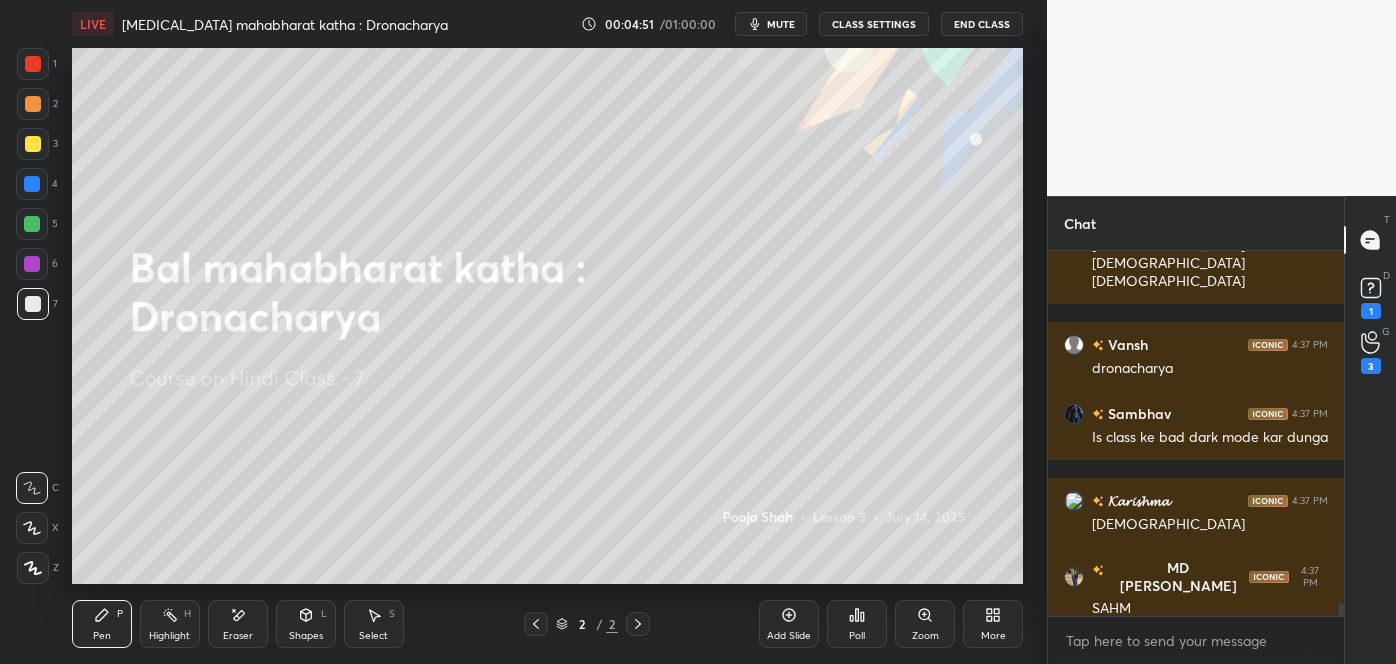 click on "Poll" at bounding box center (857, 624) 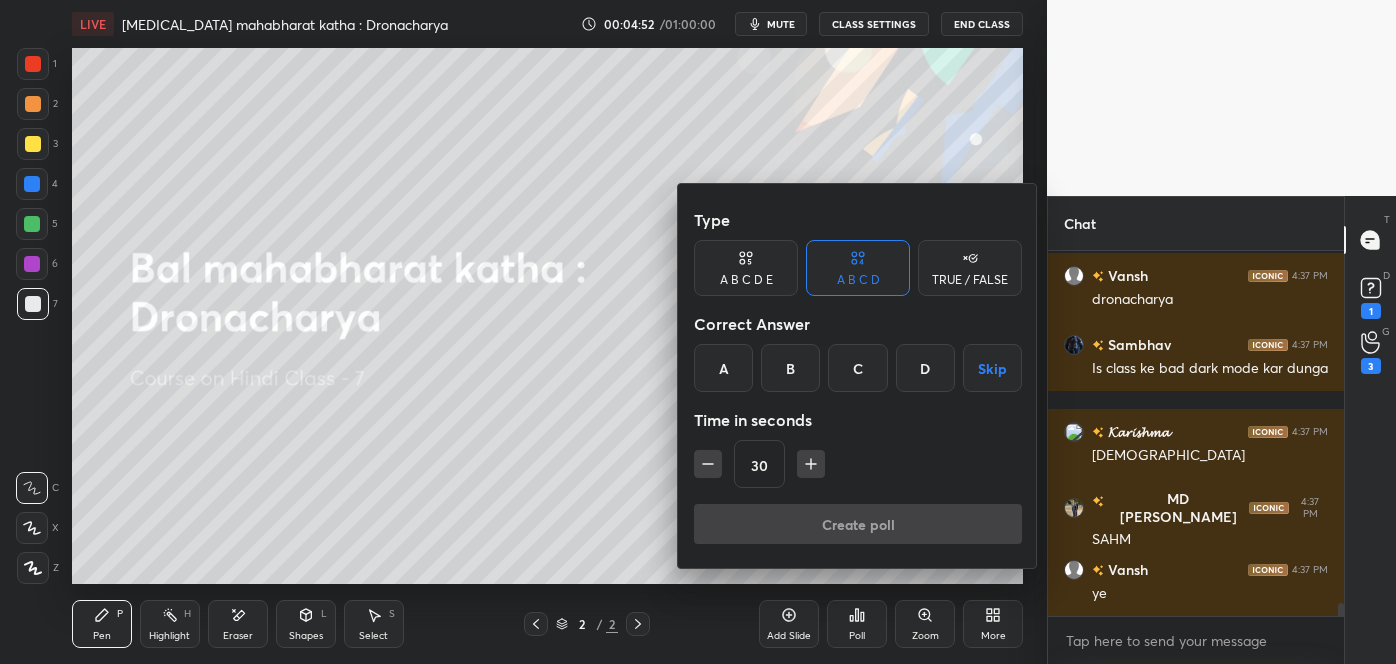 click at bounding box center (698, 332) 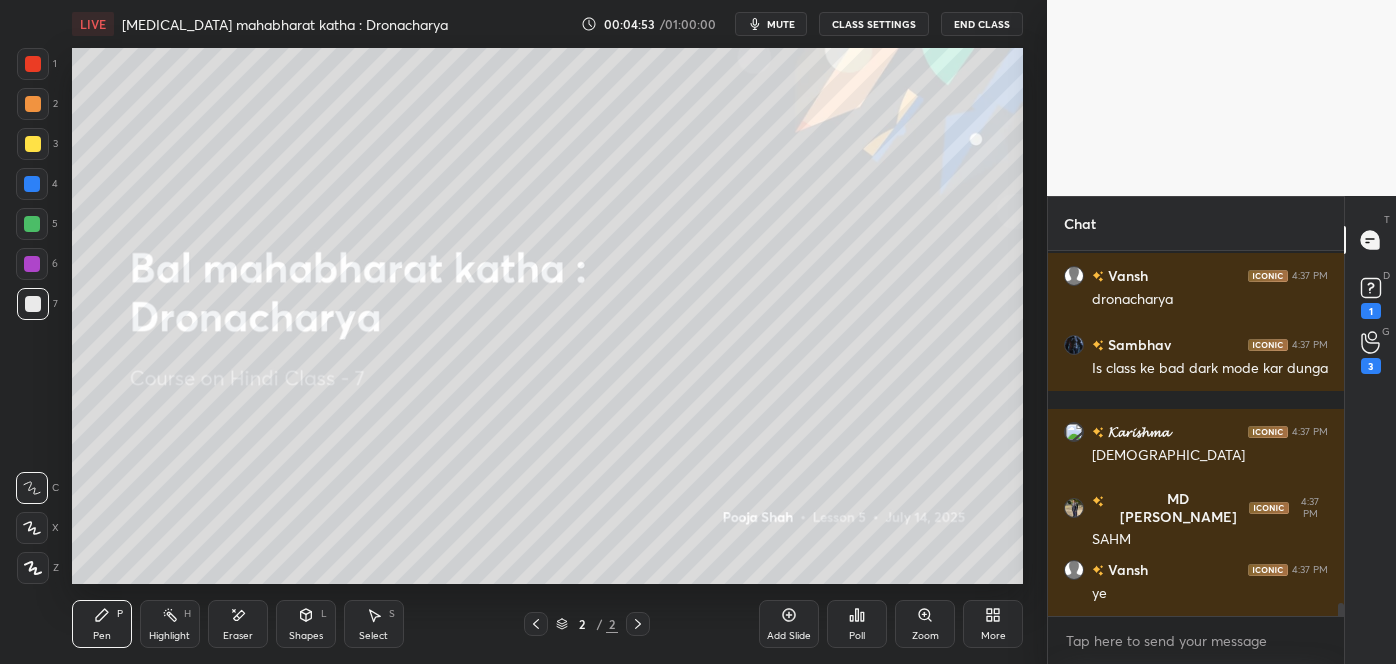 scroll, scrollTop: 9851, scrollLeft: 0, axis: vertical 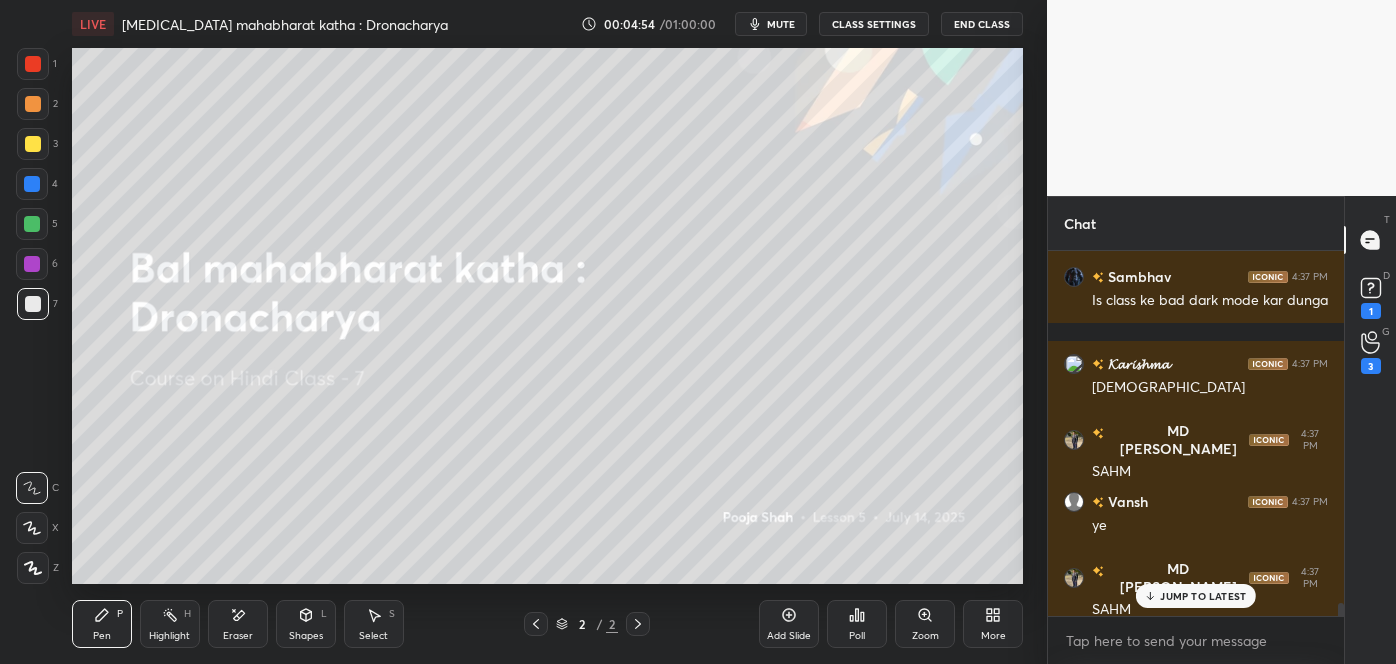 click on "Poll" at bounding box center [857, 636] 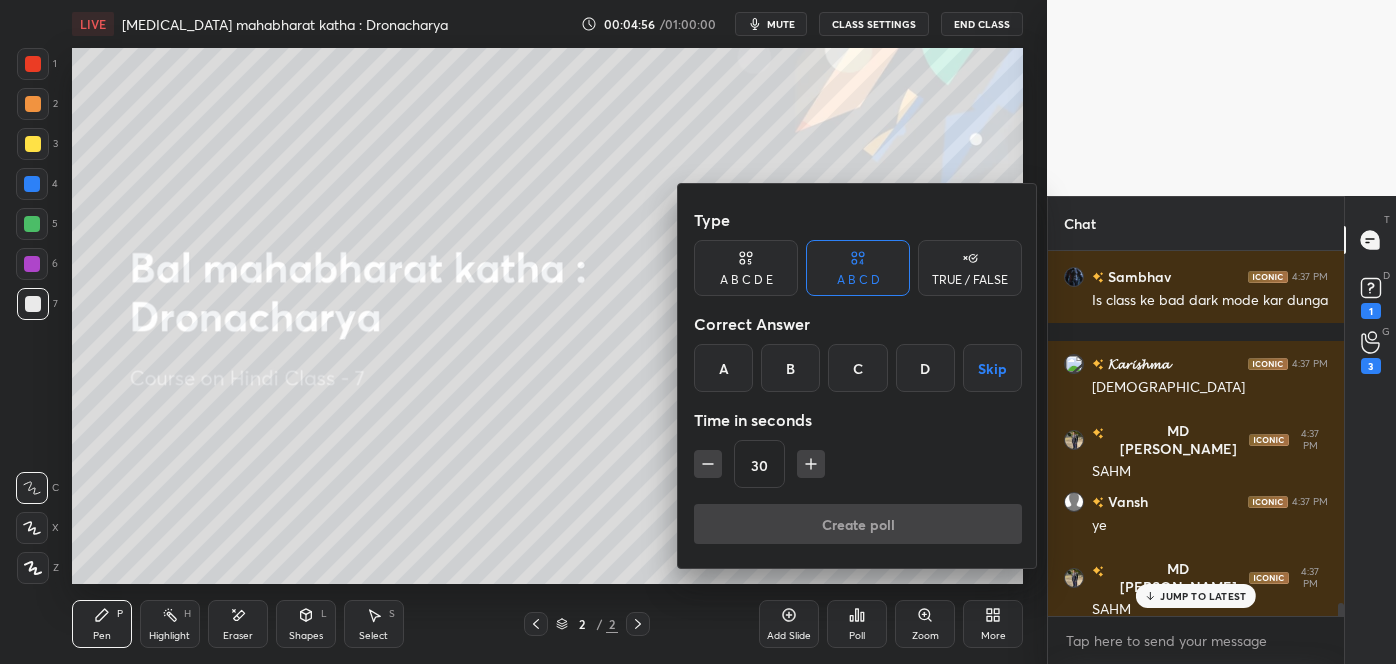 click on "C" at bounding box center (857, 368) 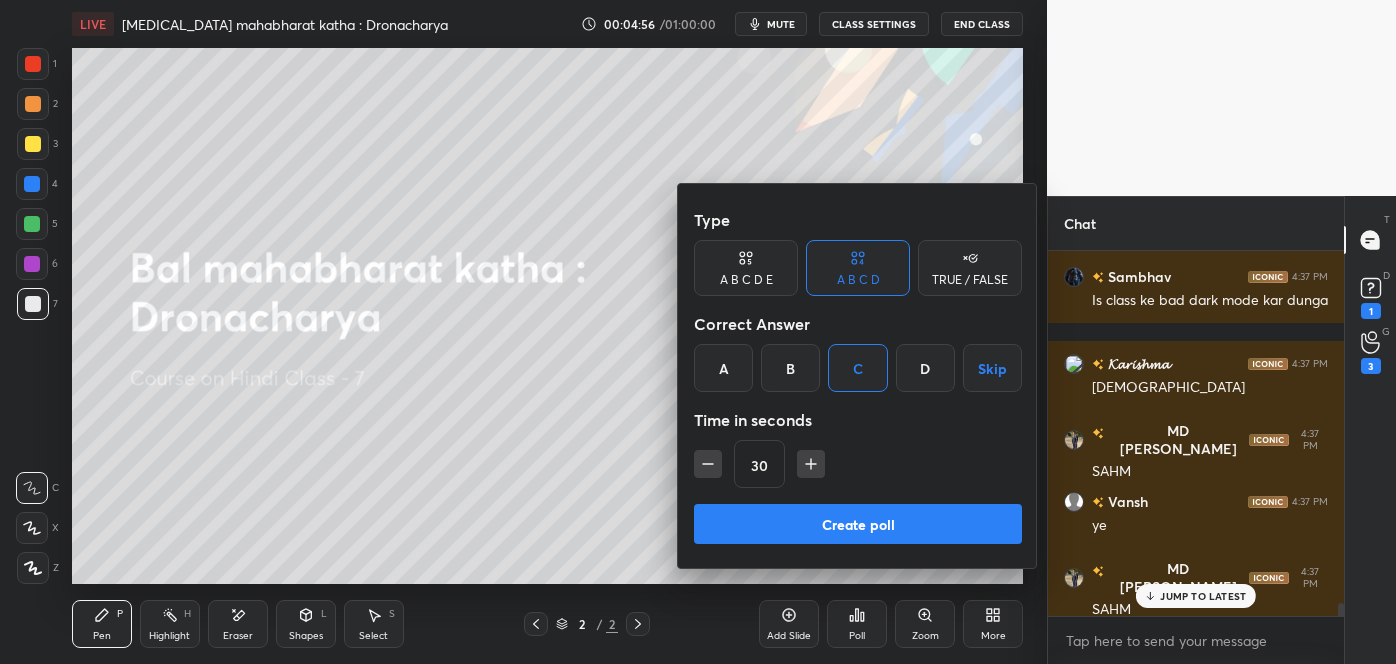 scroll, scrollTop: 9872, scrollLeft: 0, axis: vertical 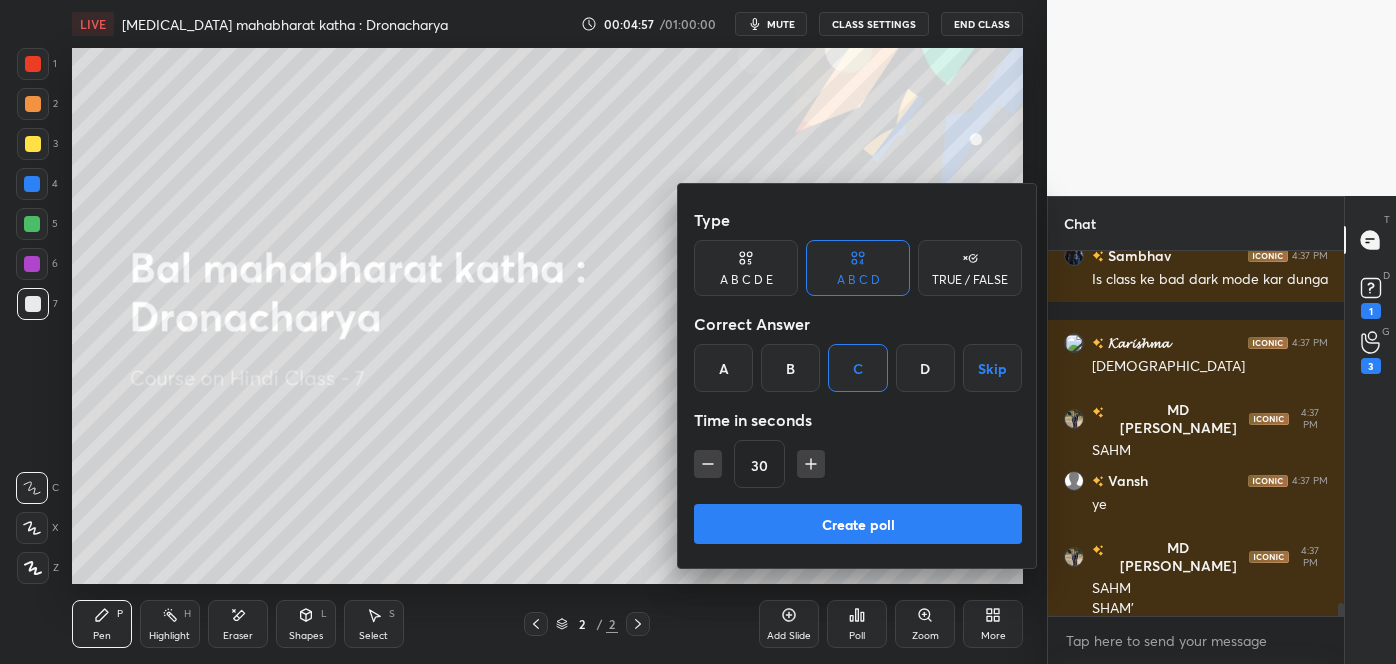 drag, startPoint x: 318, startPoint y: 155, endPoint x: 402, endPoint y: 112, distance: 94.36631 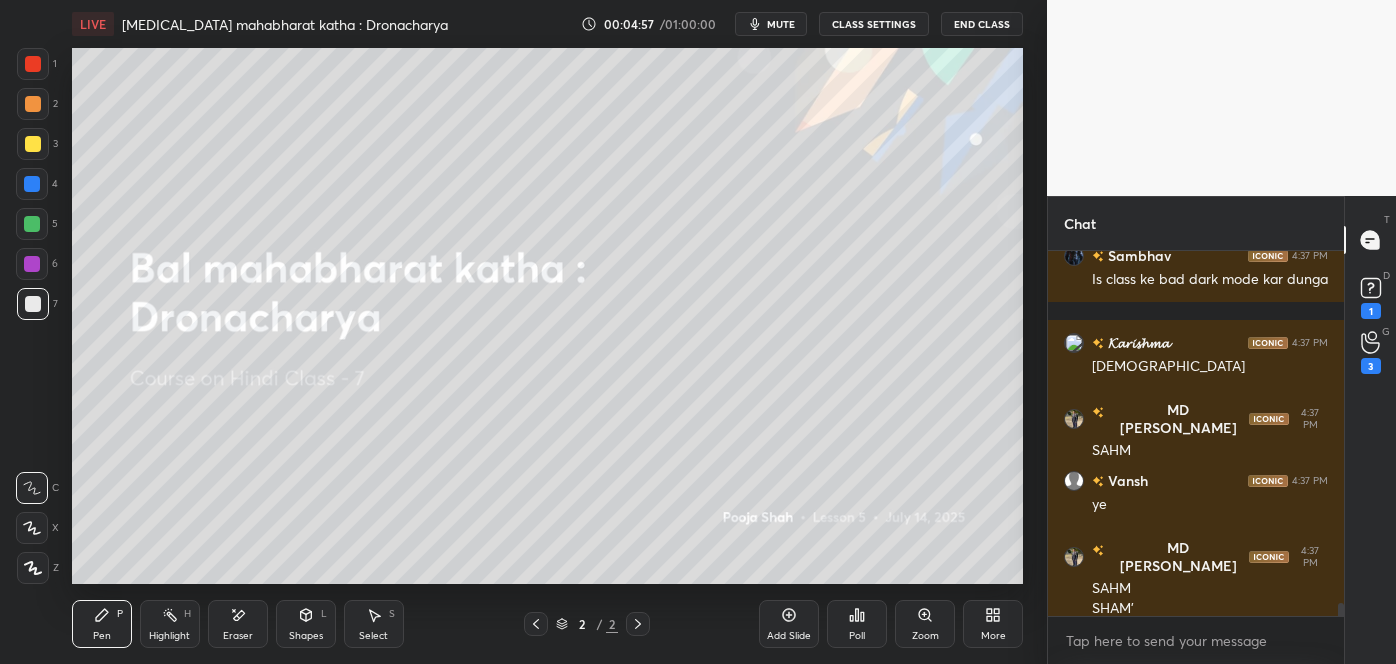scroll, scrollTop: 9989, scrollLeft: 0, axis: vertical 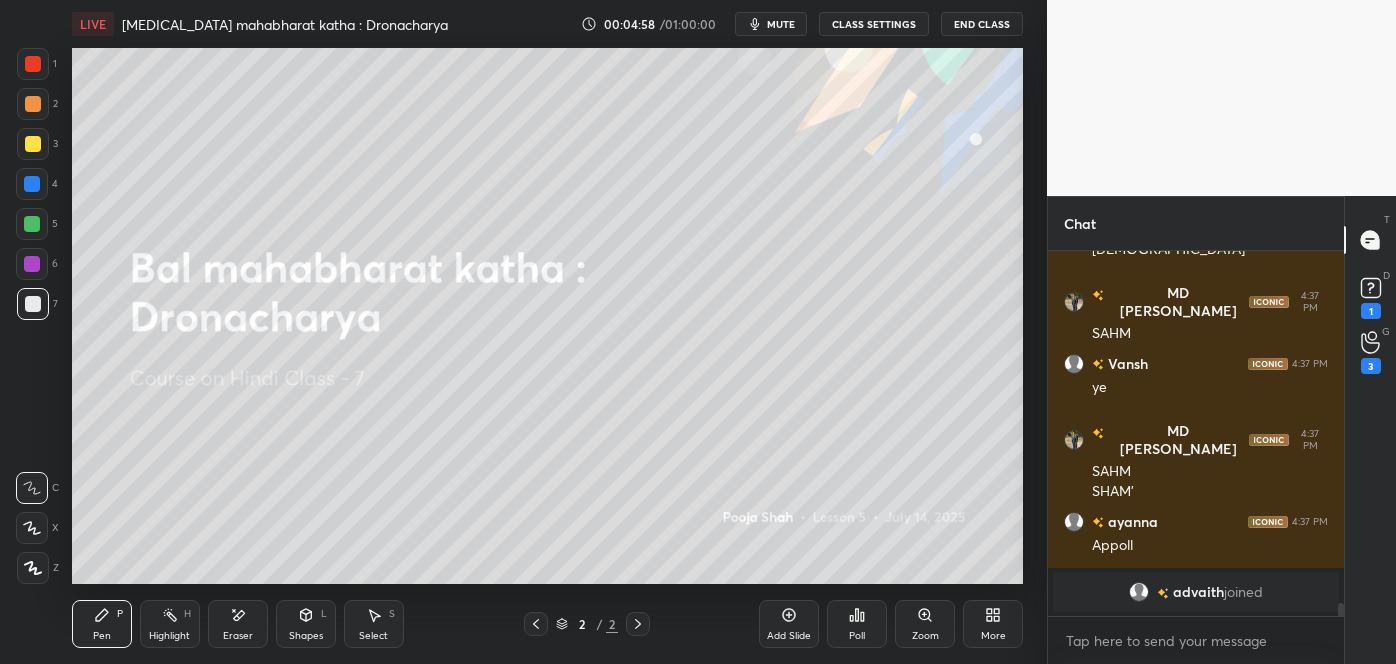 click 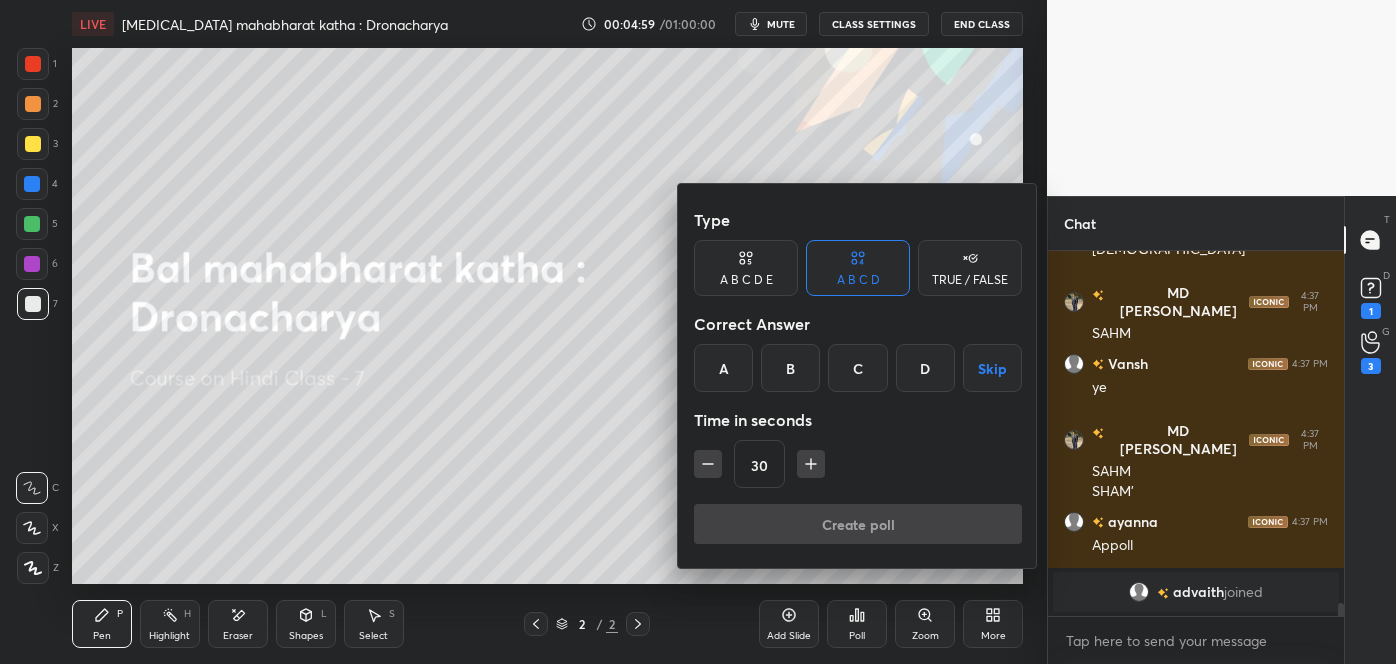 click on "C" at bounding box center (857, 368) 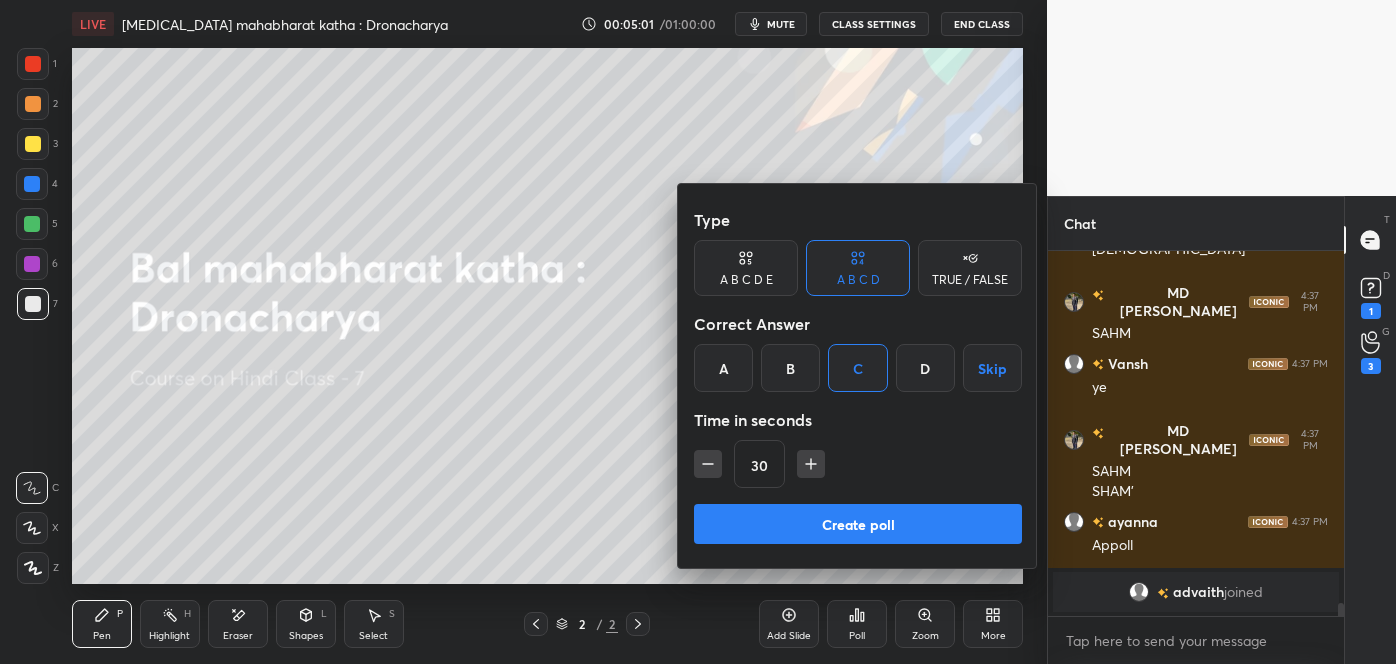 click on "Create poll" at bounding box center [858, 524] 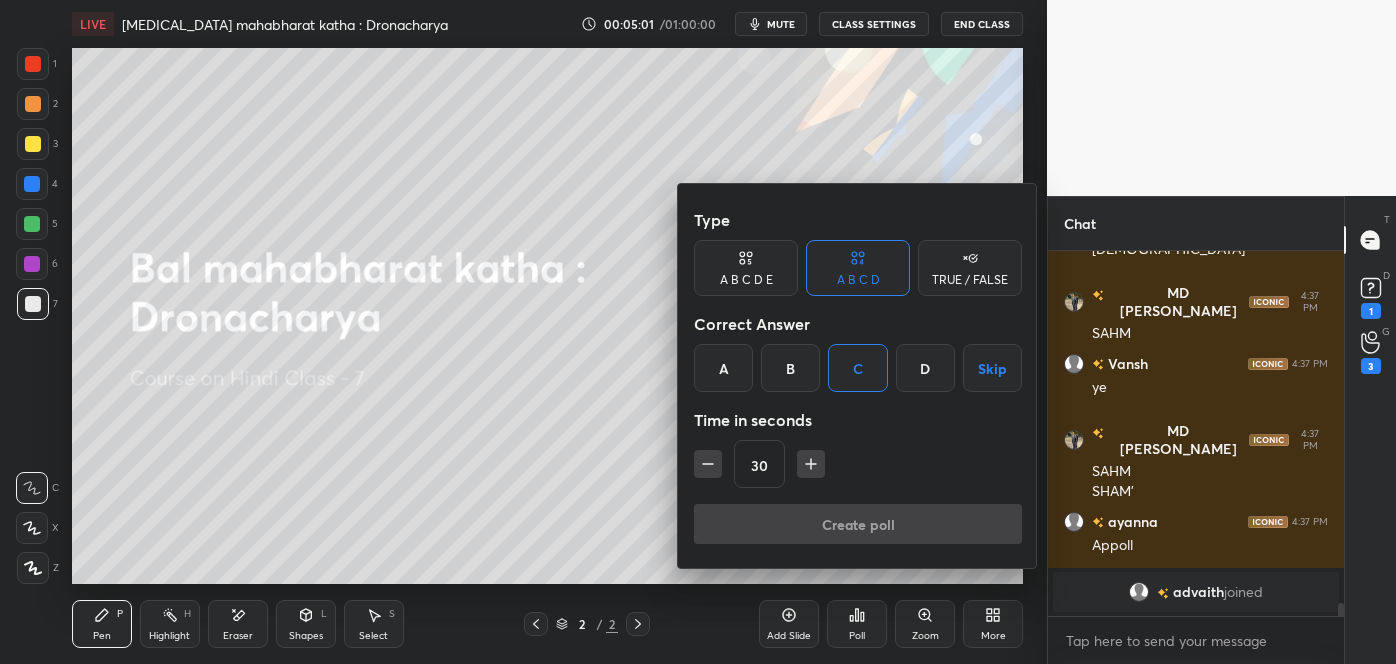 scroll, scrollTop: 330, scrollLeft: 290, axis: both 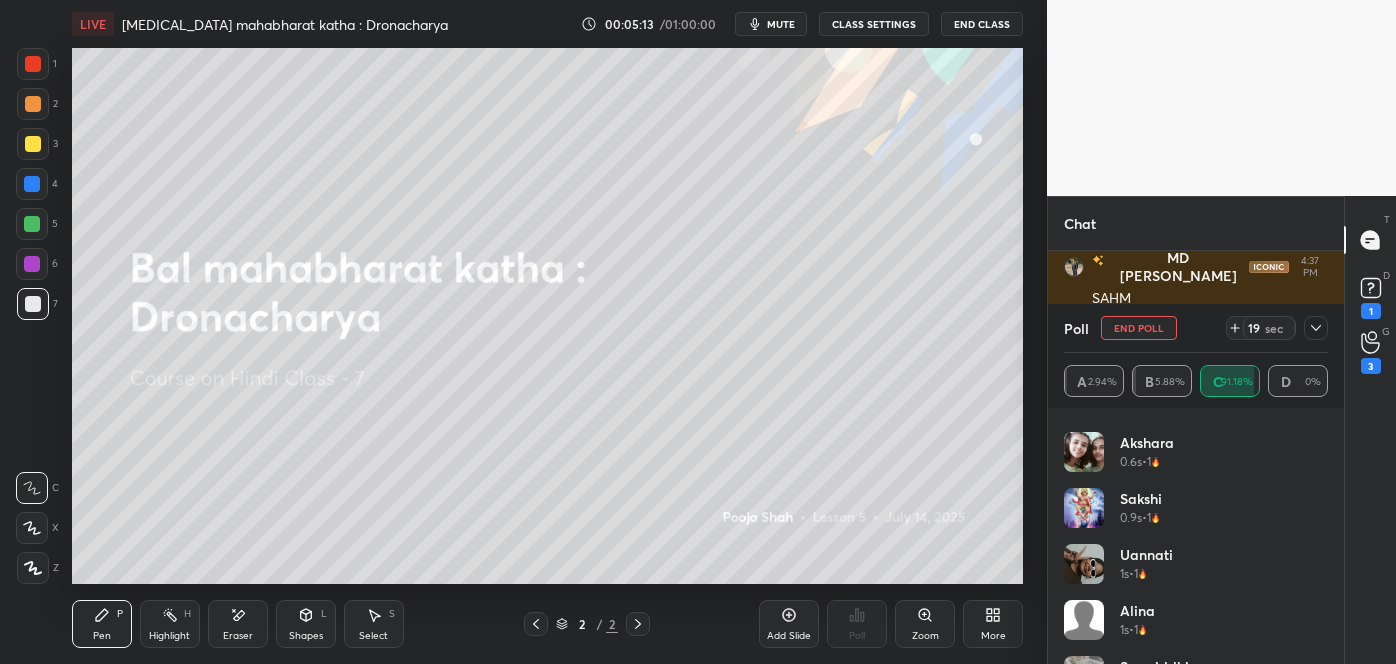 click on "mute" at bounding box center [771, 24] 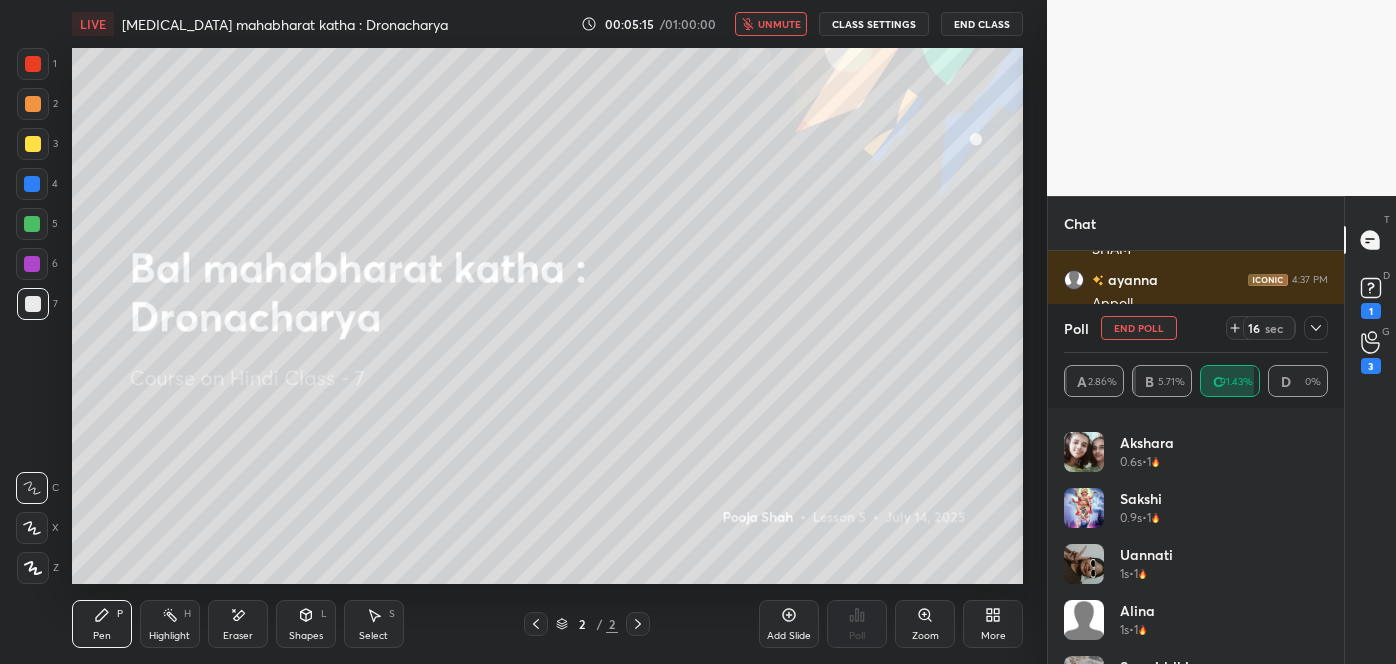 click on "unmute" at bounding box center (771, 24) 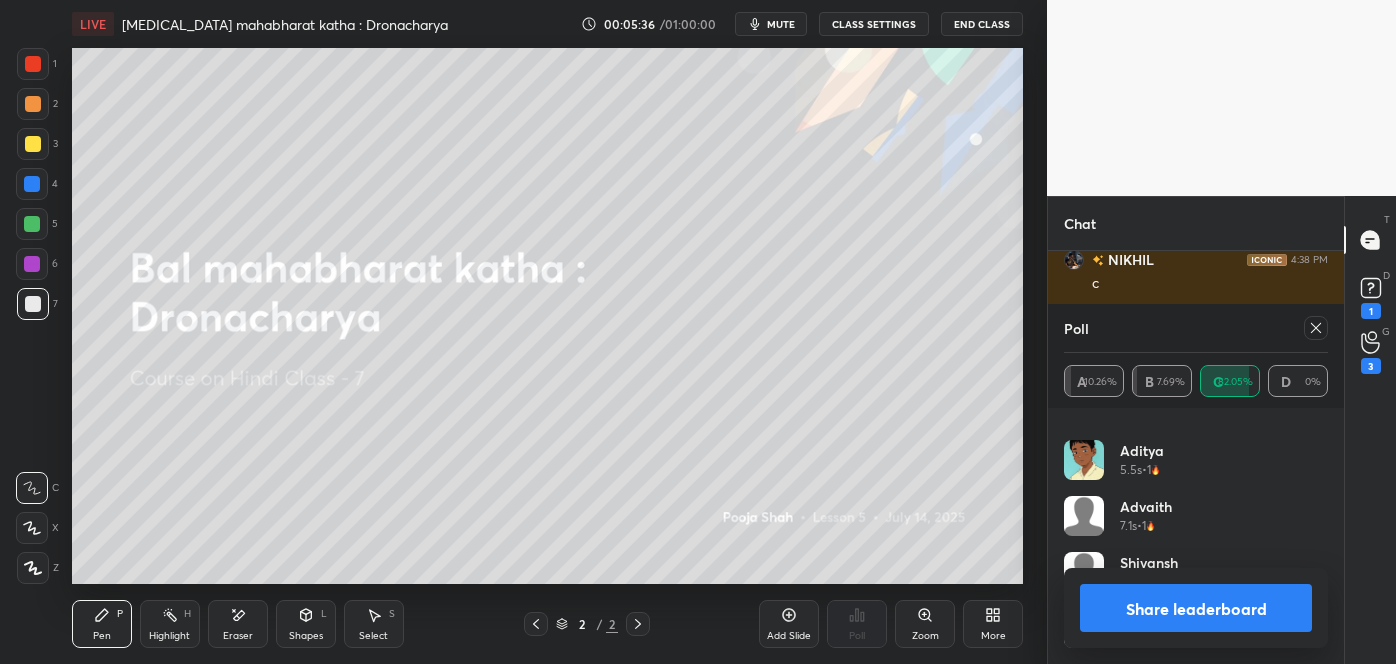 click at bounding box center (1316, 328) 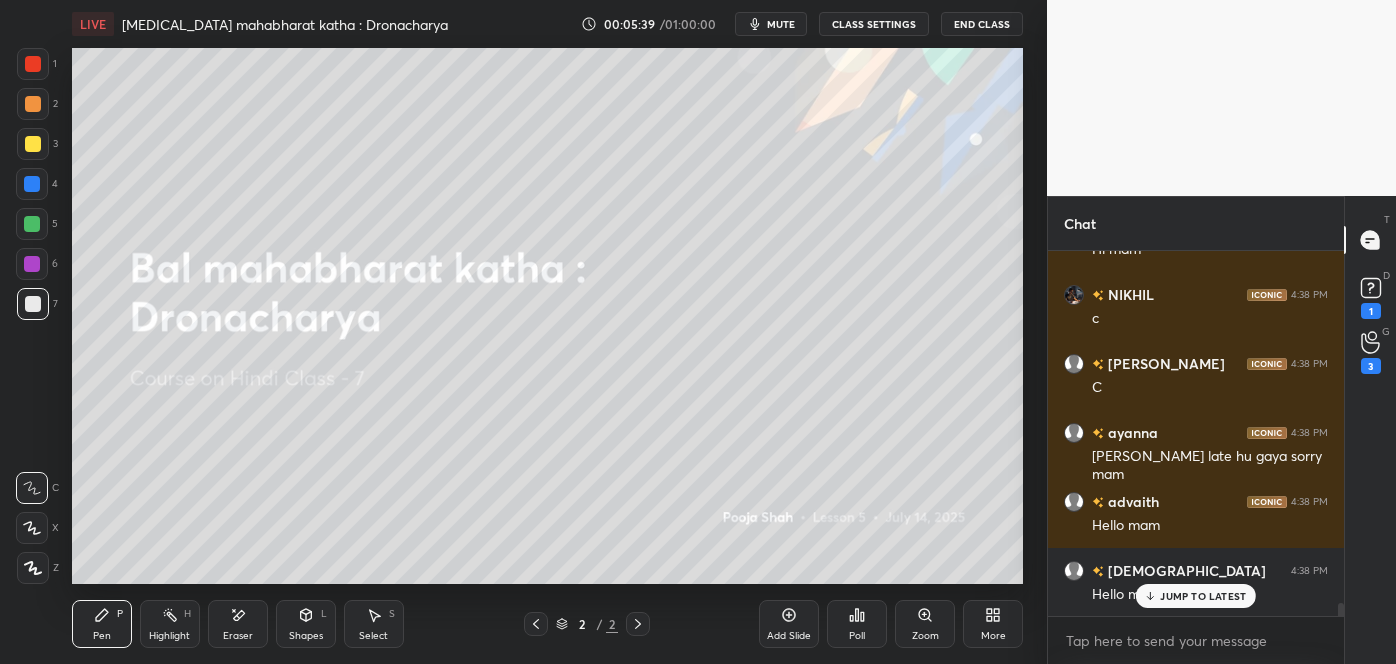 click on "JUMP TO LATEST" at bounding box center [1196, 596] 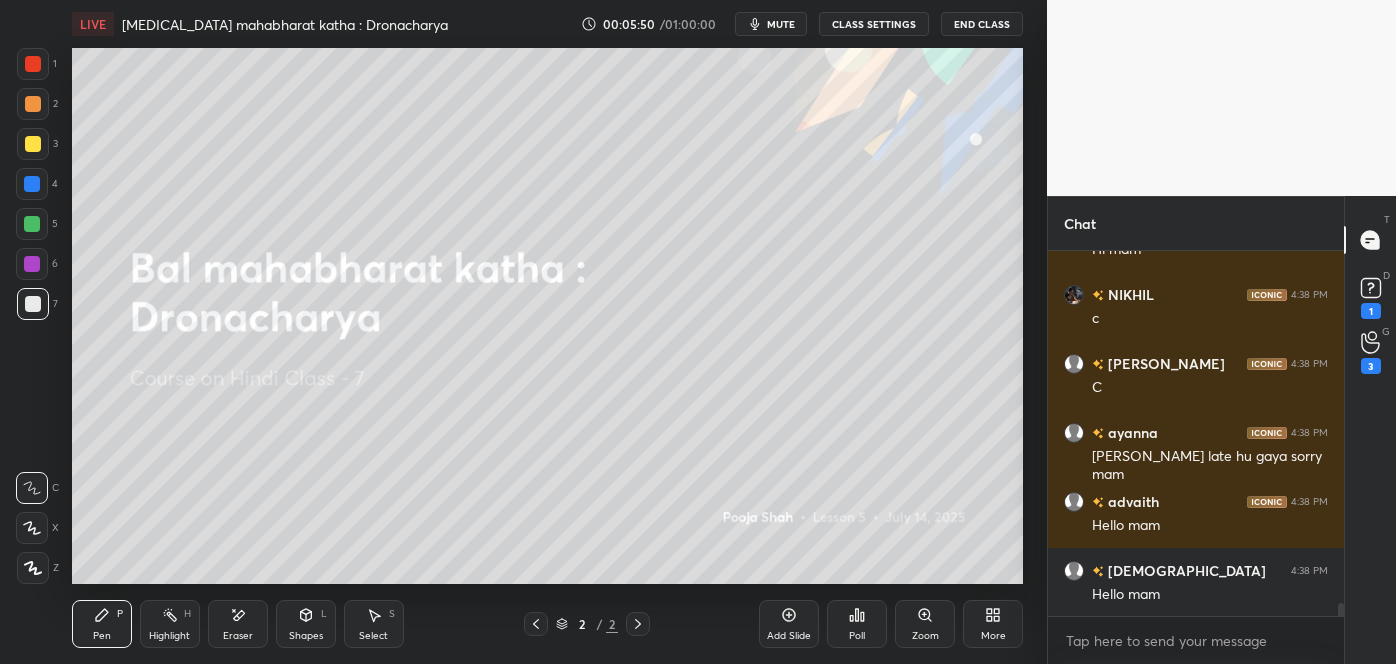 click 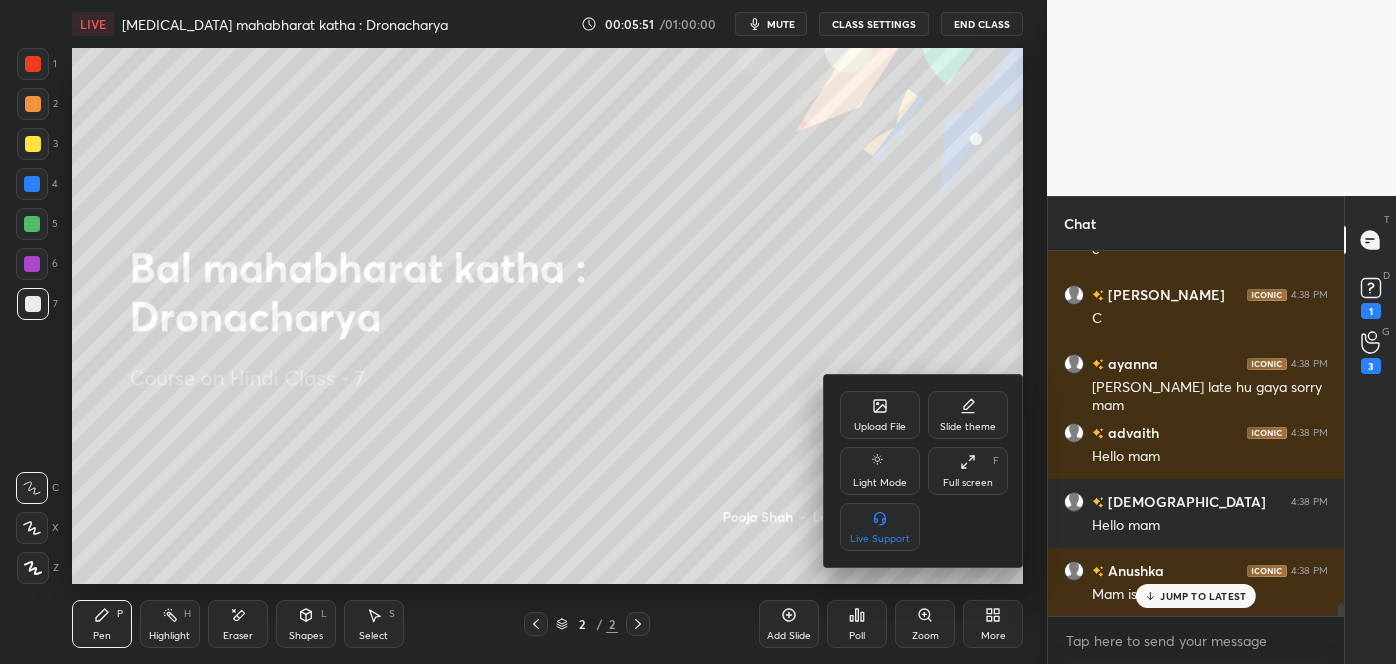 click on "Upload File" at bounding box center [880, 427] 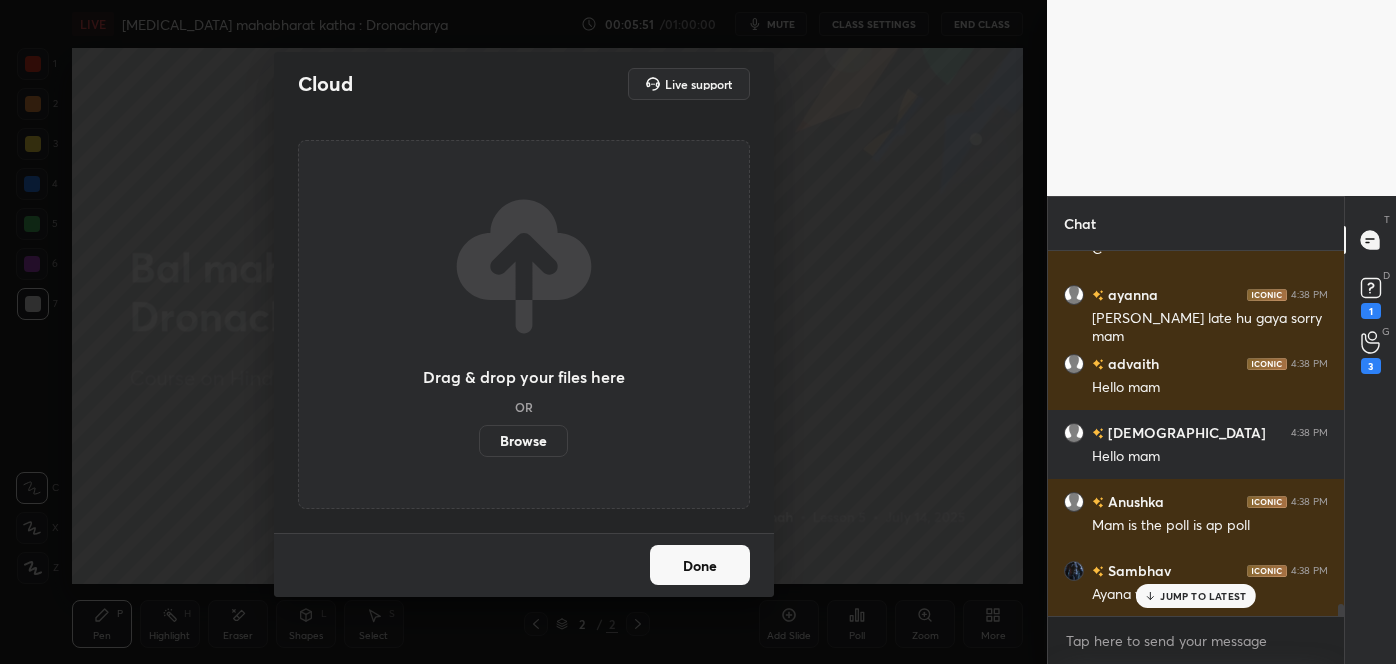 click on "Browse" at bounding box center (523, 441) 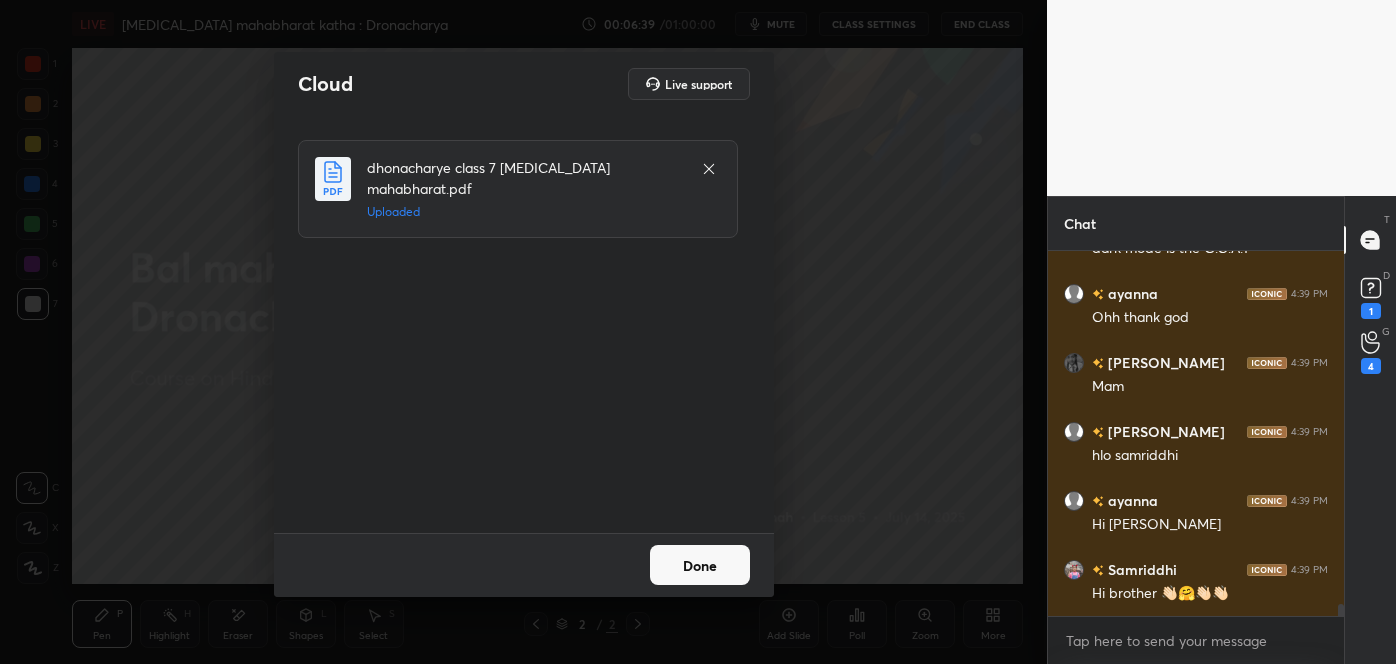 scroll, scrollTop: 10935, scrollLeft: 0, axis: vertical 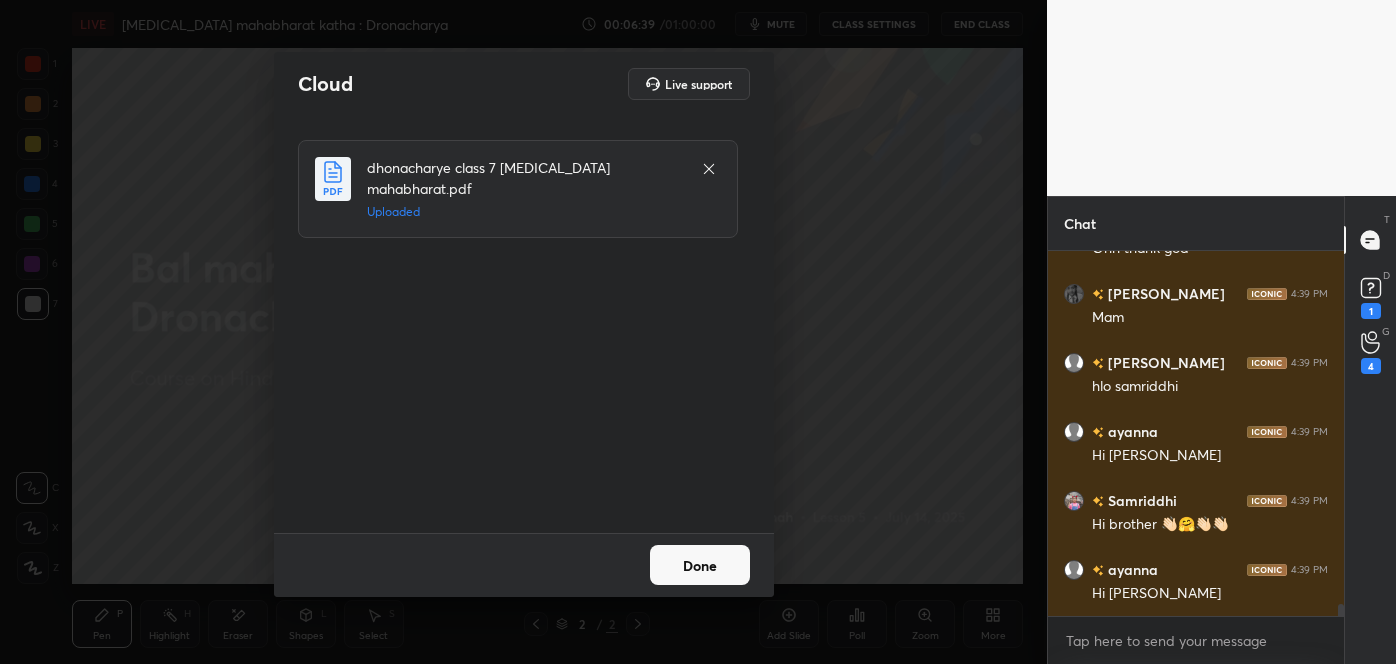 click on "Done" at bounding box center (700, 565) 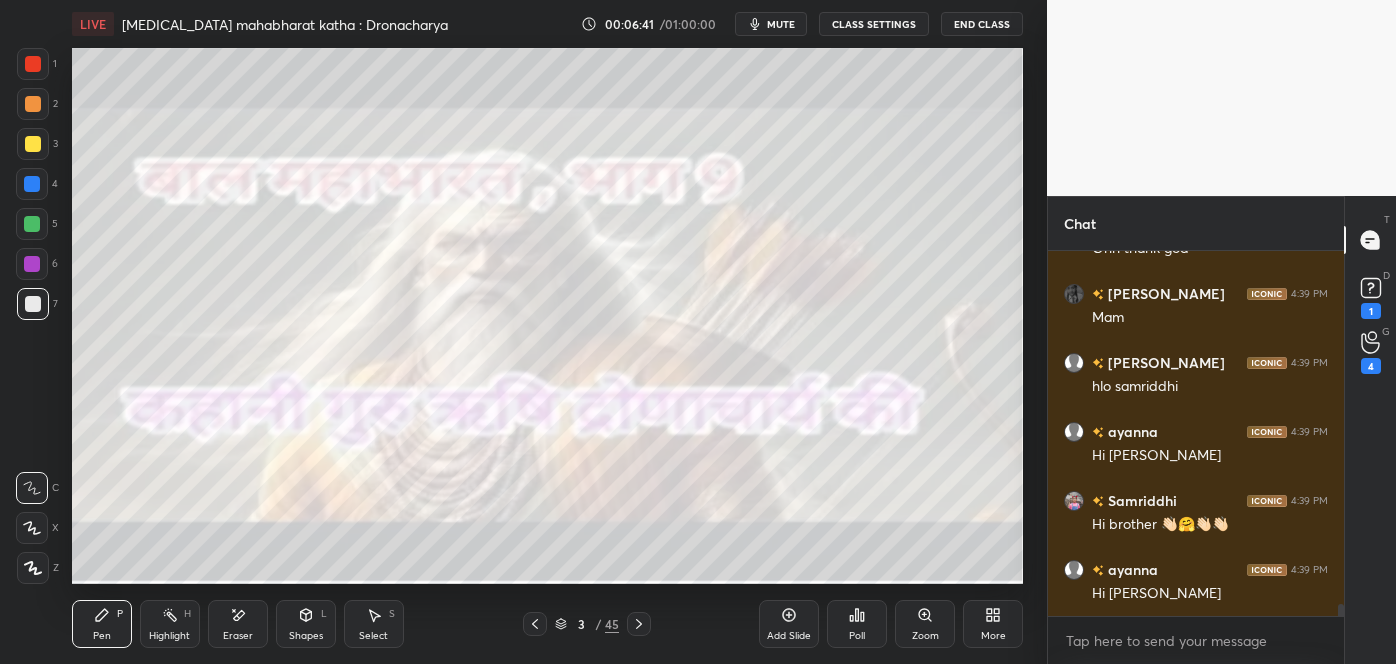scroll, scrollTop: 11003, scrollLeft: 0, axis: vertical 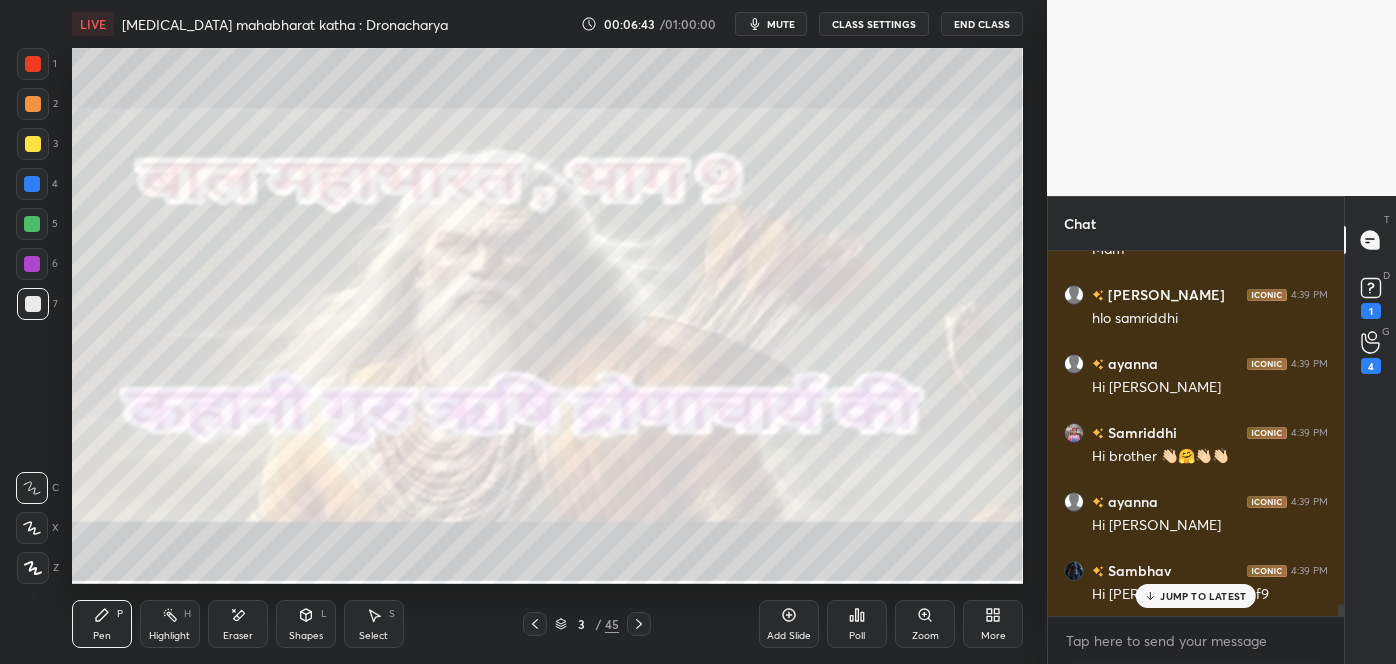 click on "JUMP TO LATEST" at bounding box center [1203, 596] 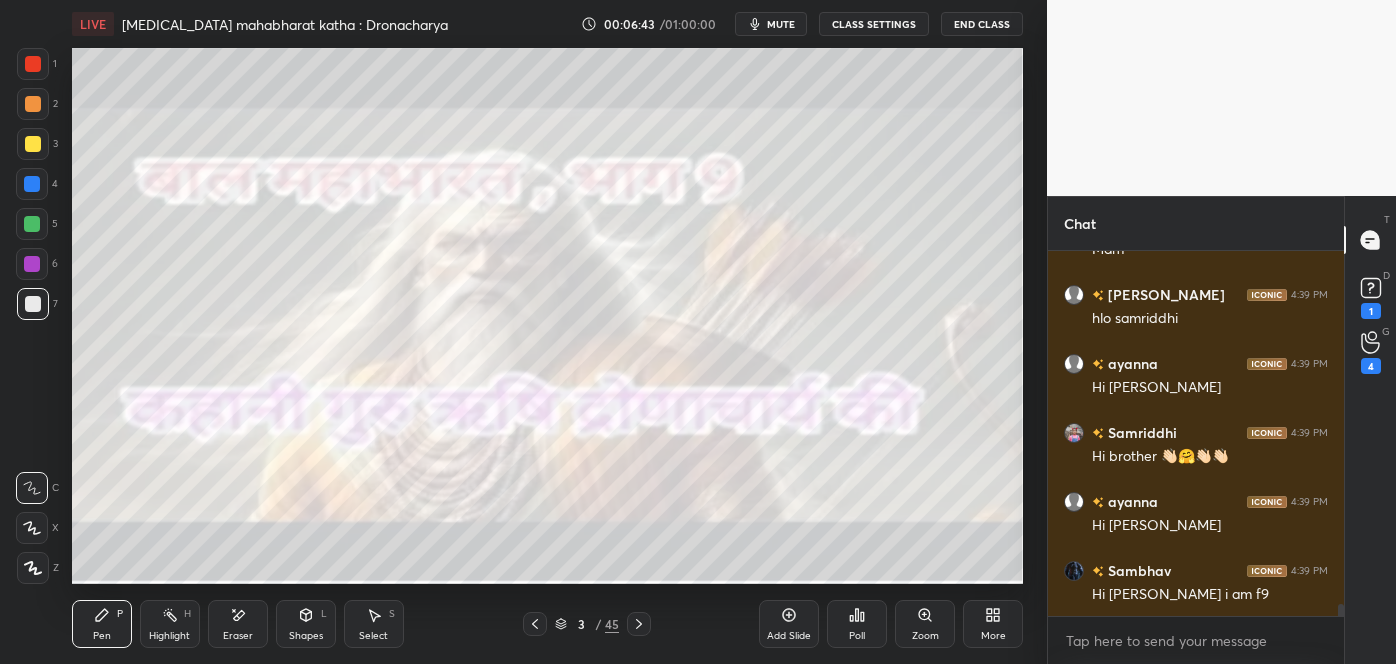 scroll, scrollTop: 11072, scrollLeft: 0, axis: vertical 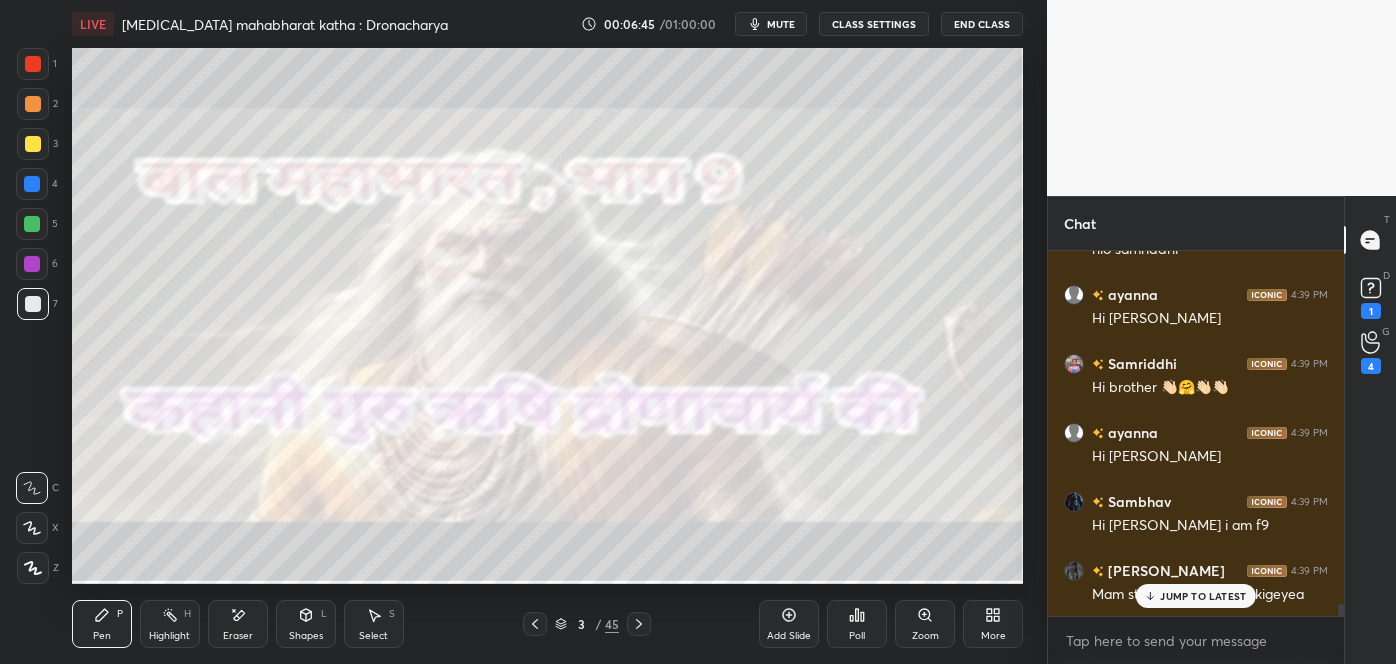 click on "JUMP TO LATEST" at bounding box center [1203, 596] 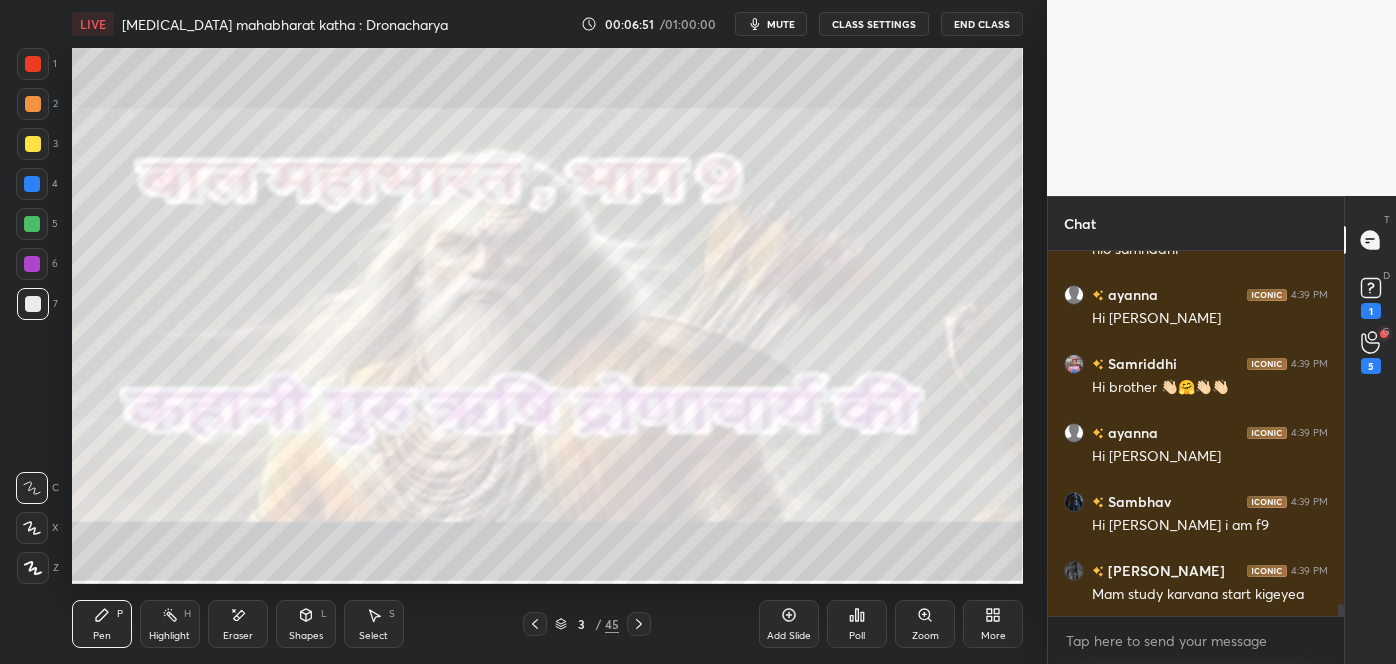 click on "3 / 45" at bounding box center (587, 624) 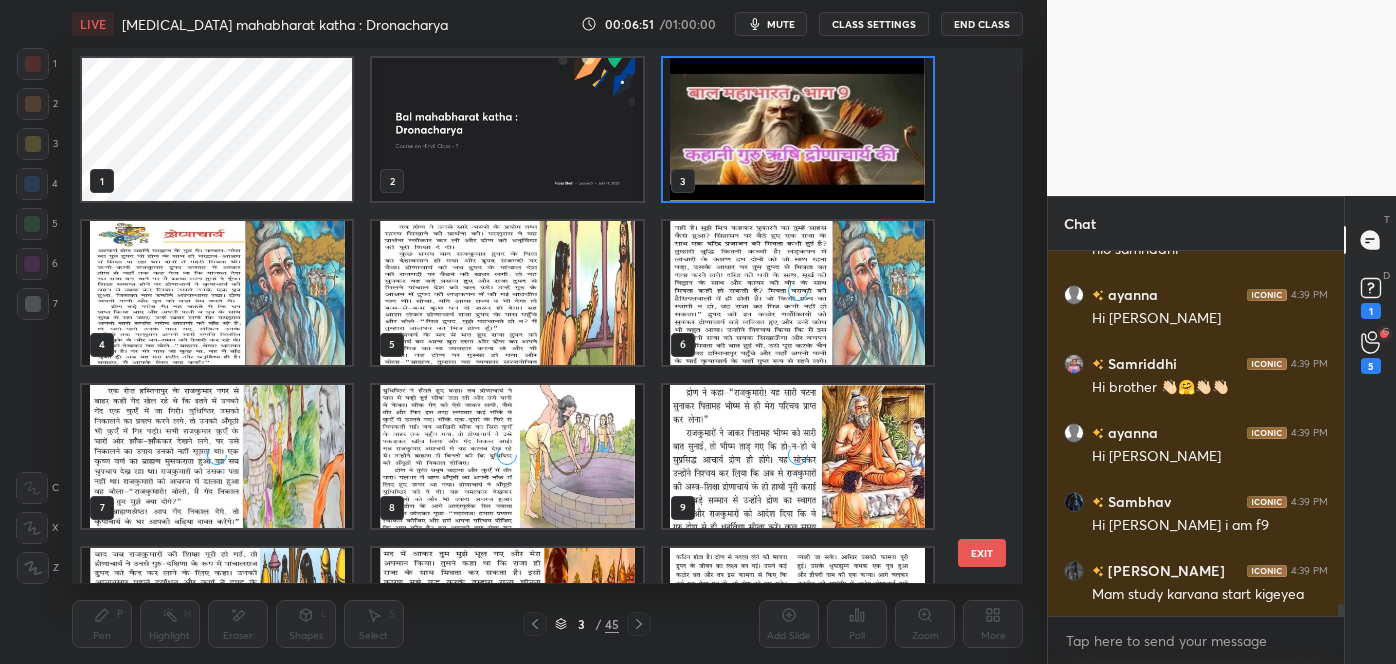 scroll, scrollTop: 6, scrollLeft: 10, axis: both 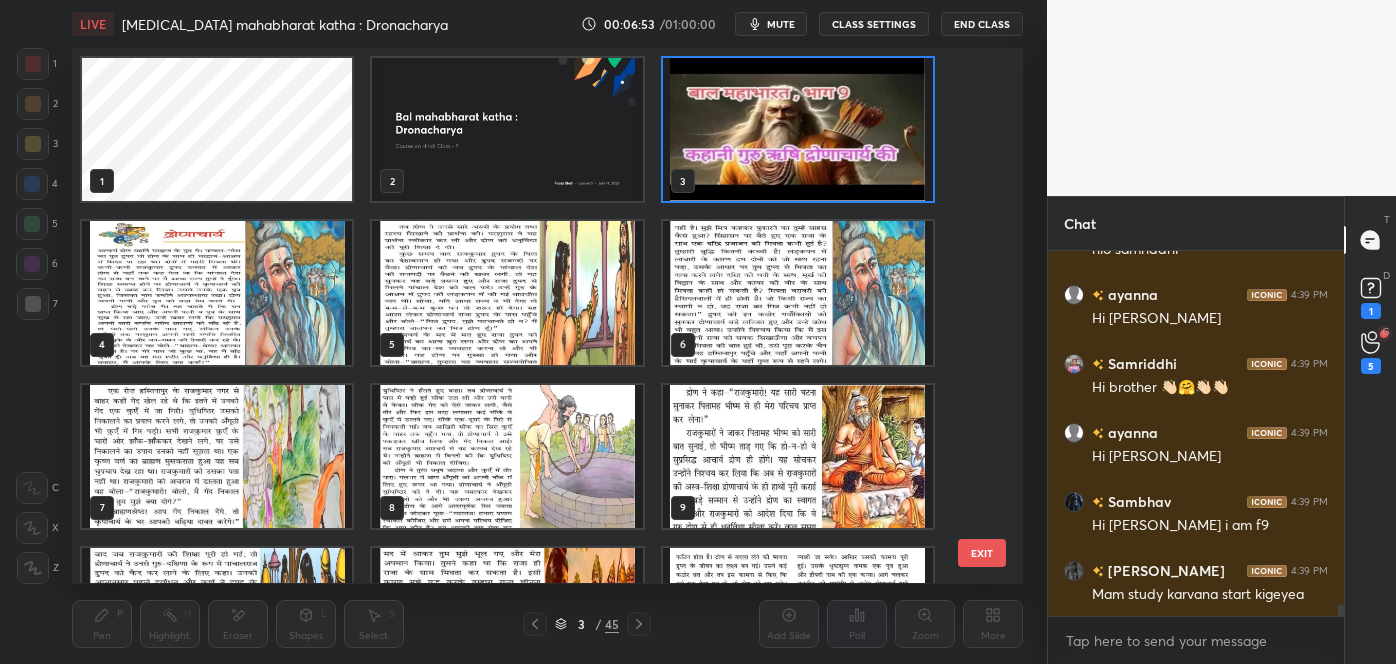 click at bounding box center (798, 129) 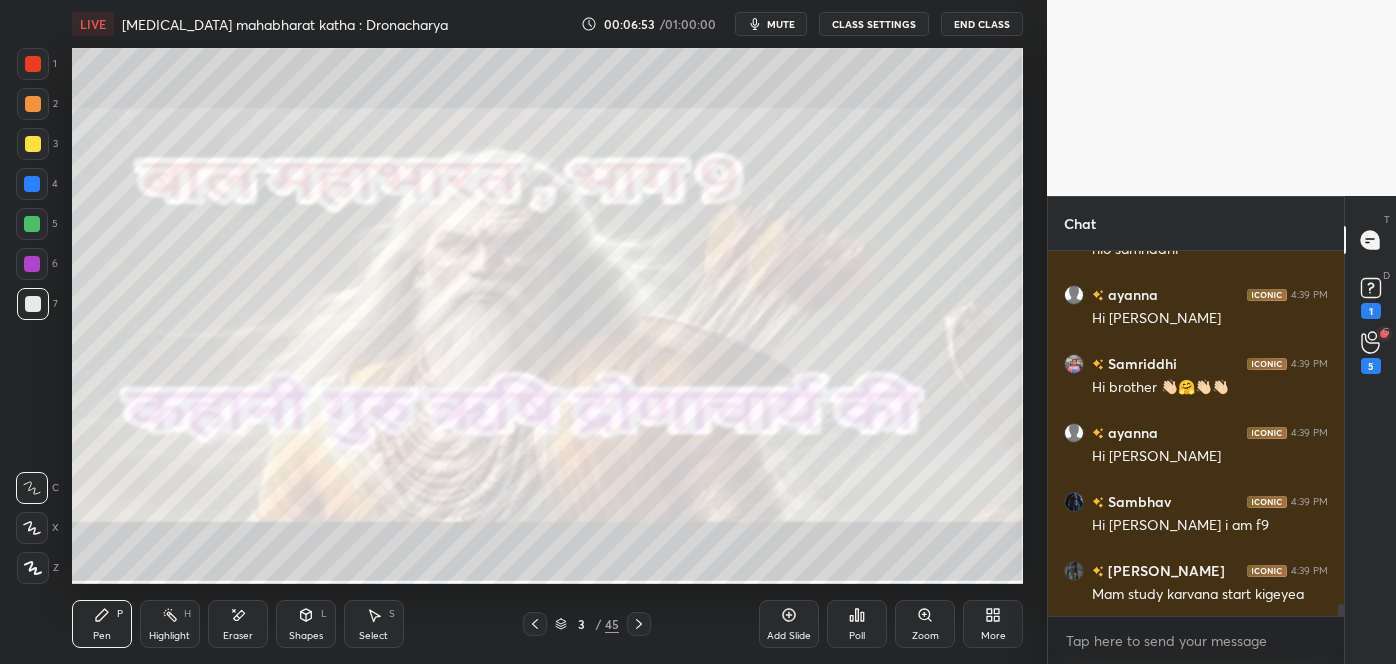 click at bounding box center (798, 129) 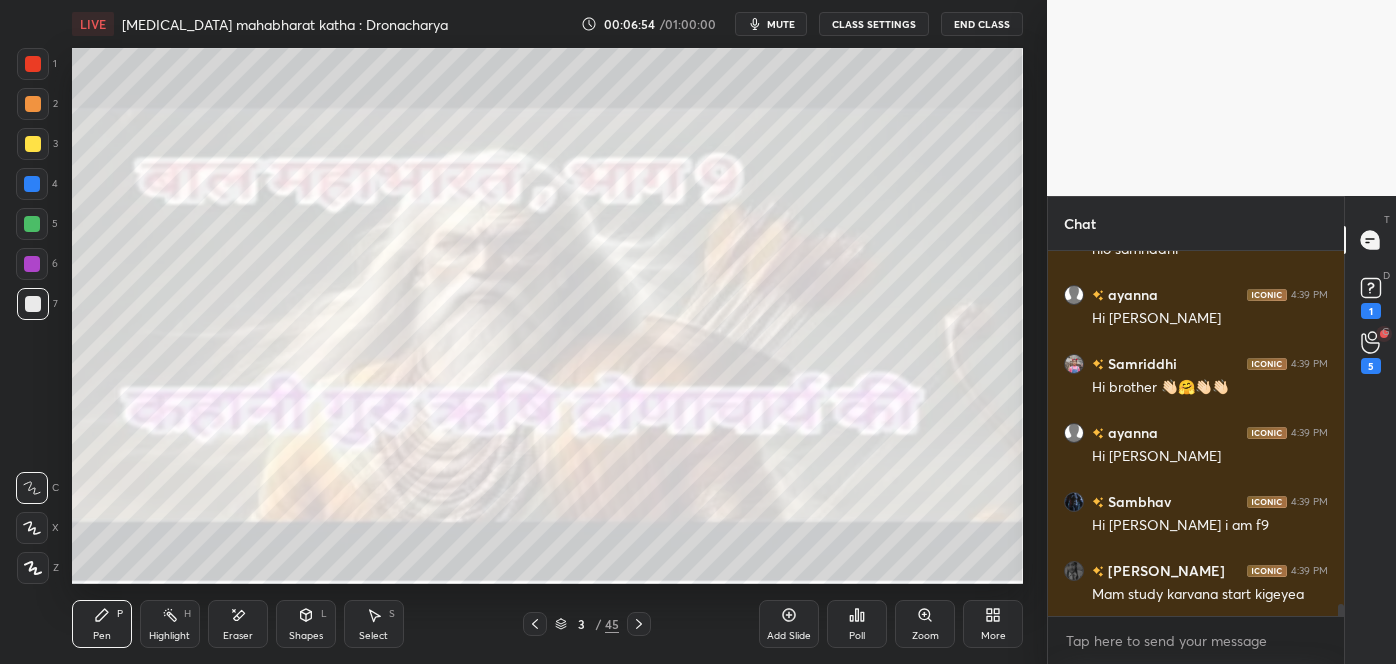 scroll, scrollTop: 11141, scrollLeft: 0, axis: vertical 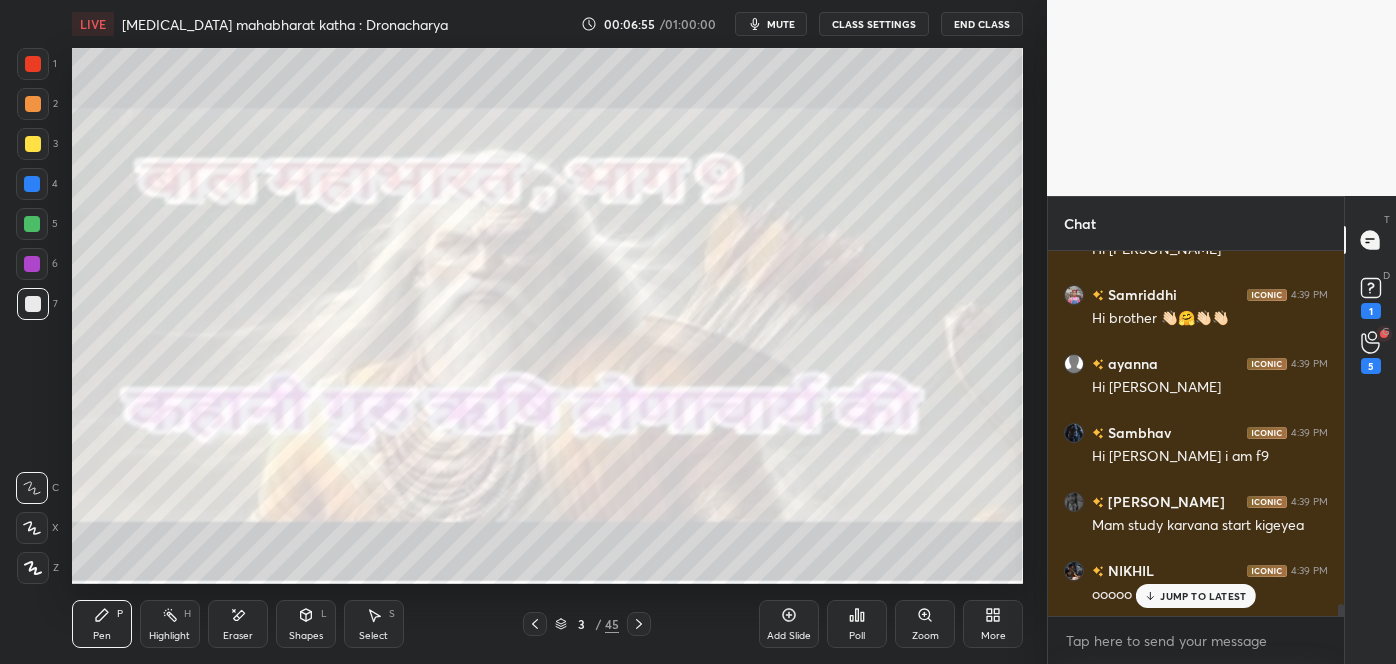 click on "JUMP TO LATEST" at bounding box center [1196, 596] 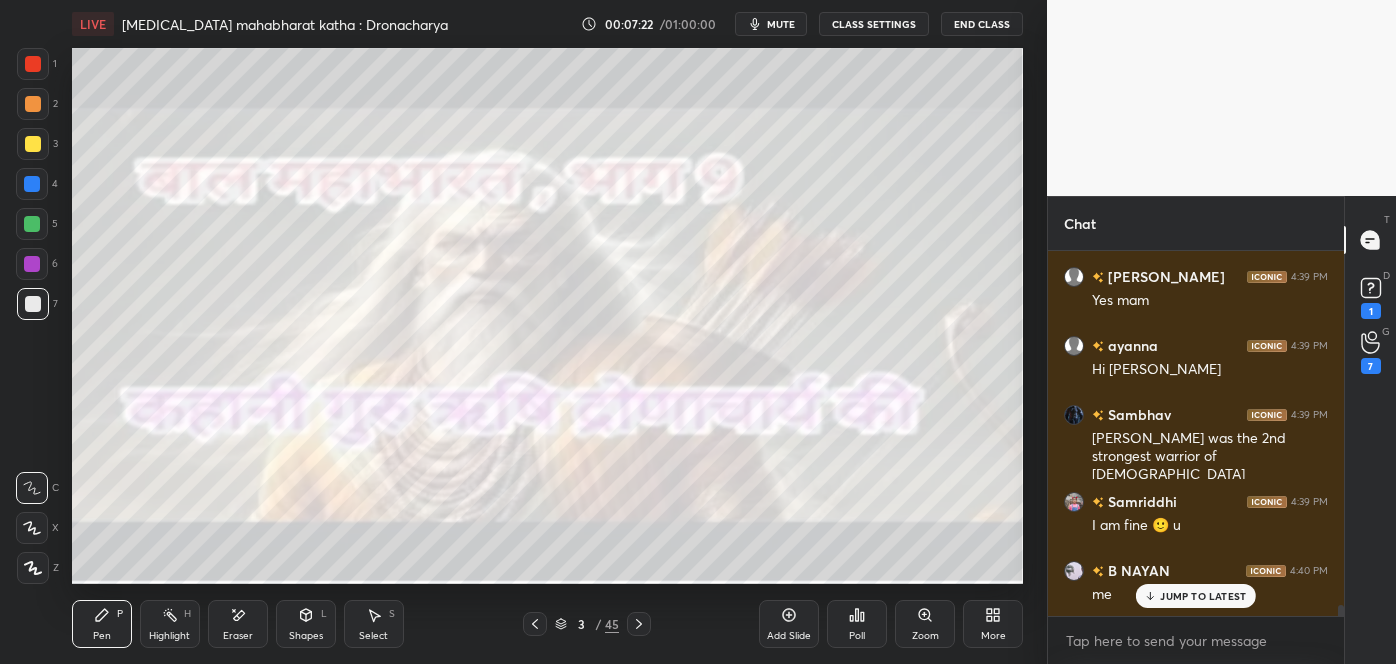 scroll, scrollTop: 11642, scrollLeft: 0, axis: vertical 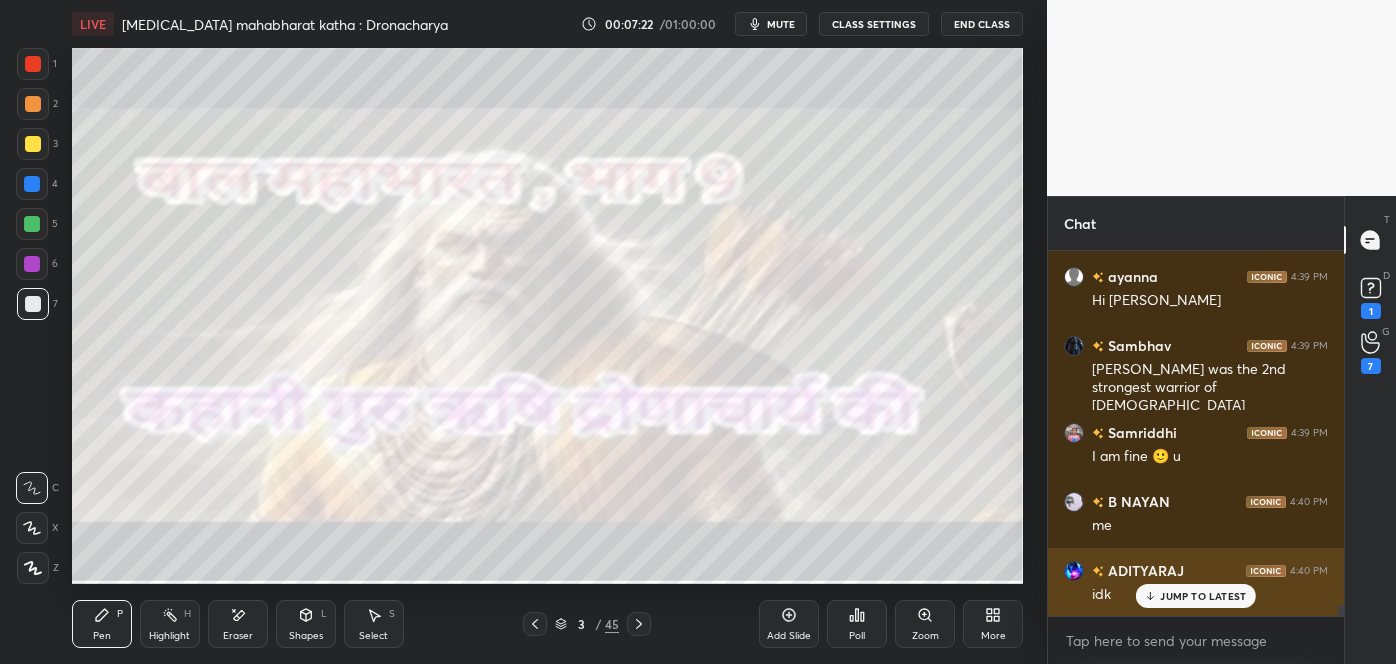 click on "JUMP TO LATEST" at bounding box center [1203, 596] 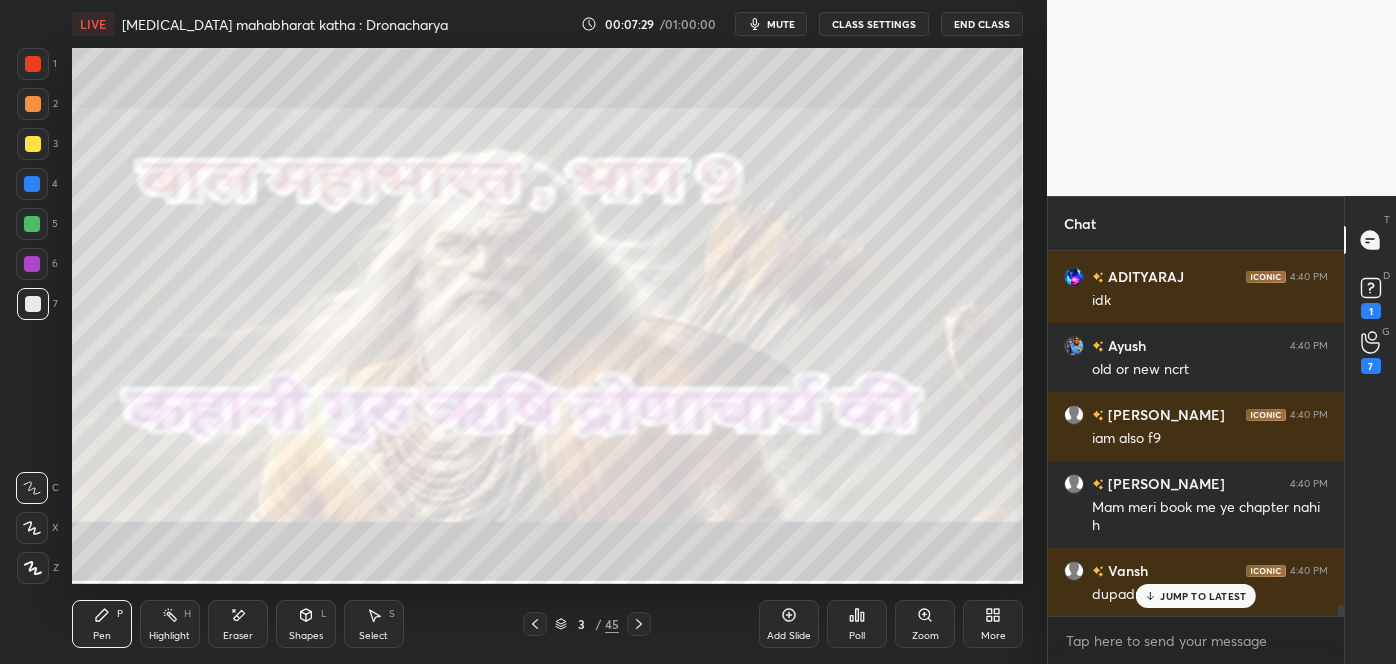 scroll, scrollTop: 12005, scrollLeft: 0, axis: vertical 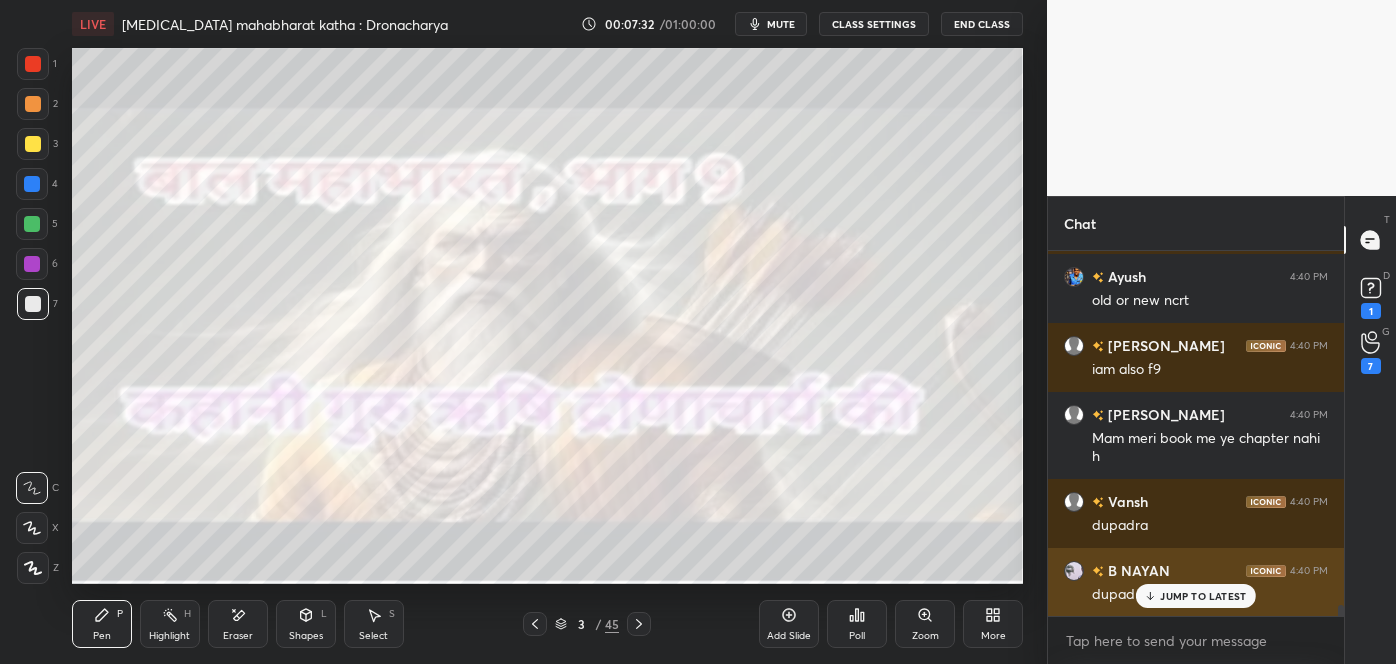 click on "JUMP TO LATEST" at bounding box center (1203, 596) 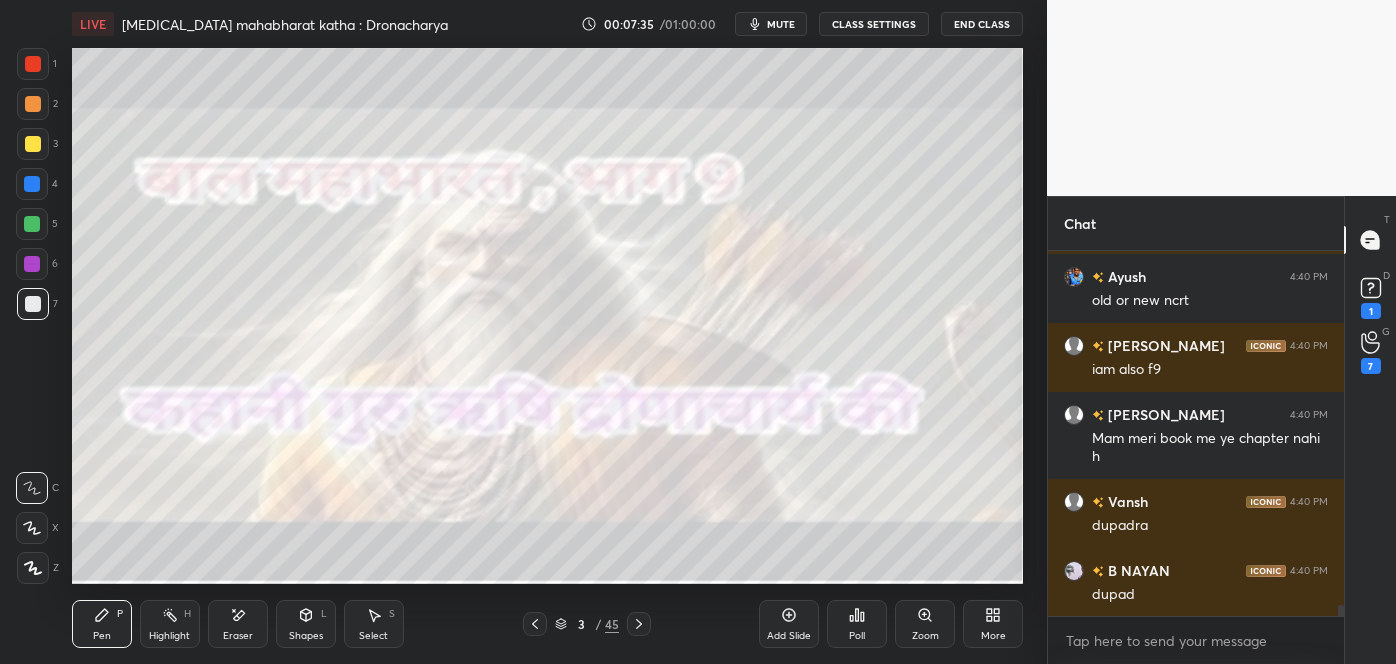 click 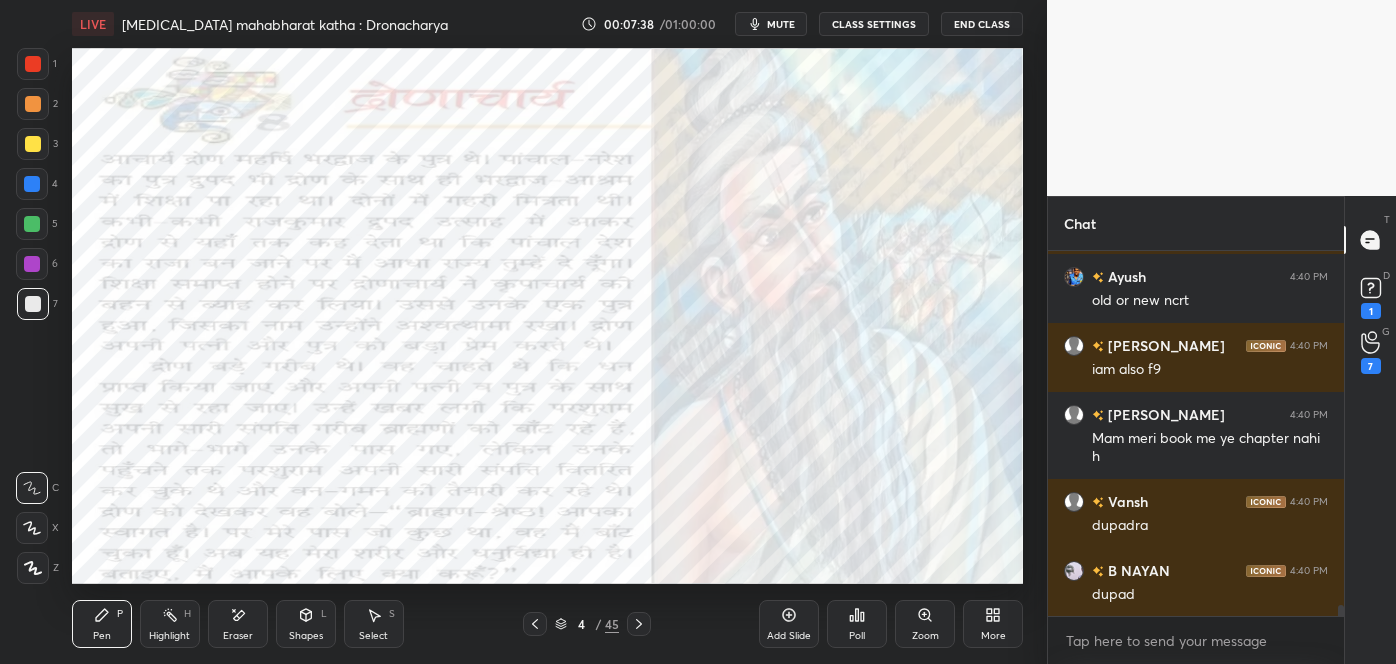 click on "4" at bounding box center [581, 624] 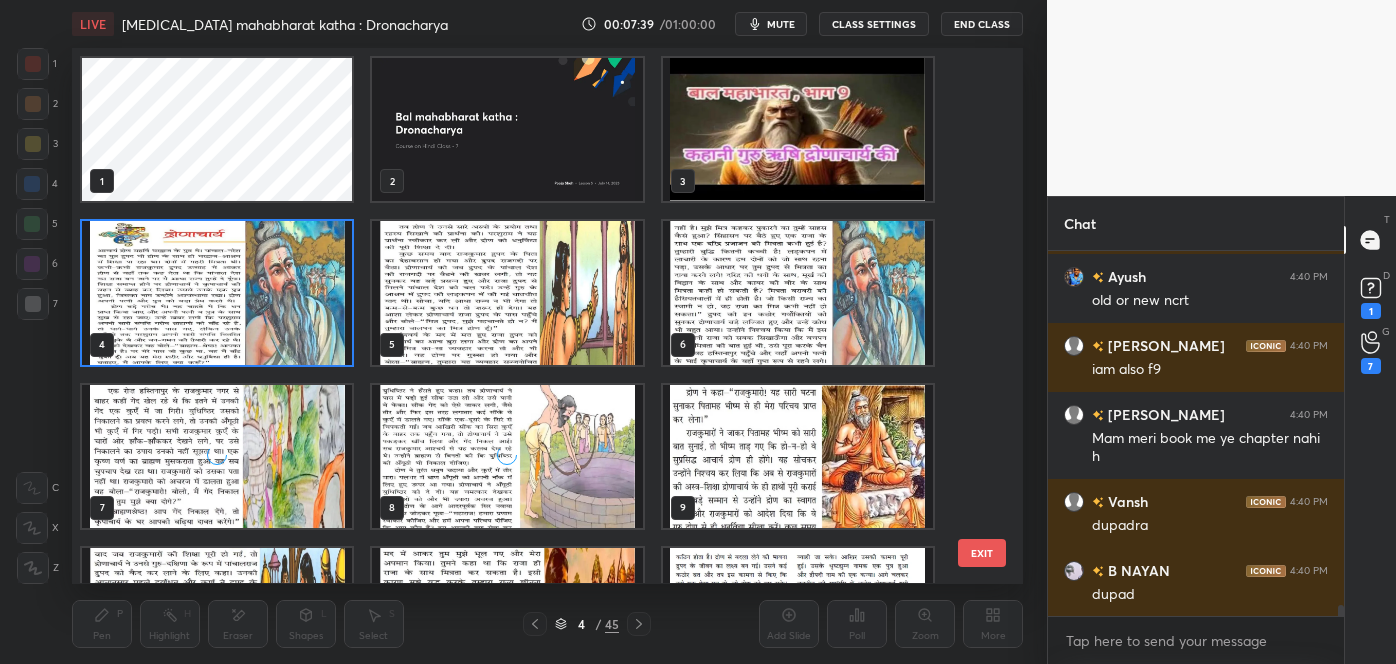 scroll, scrollTop: 6, scrollLeft: 10, axis: both 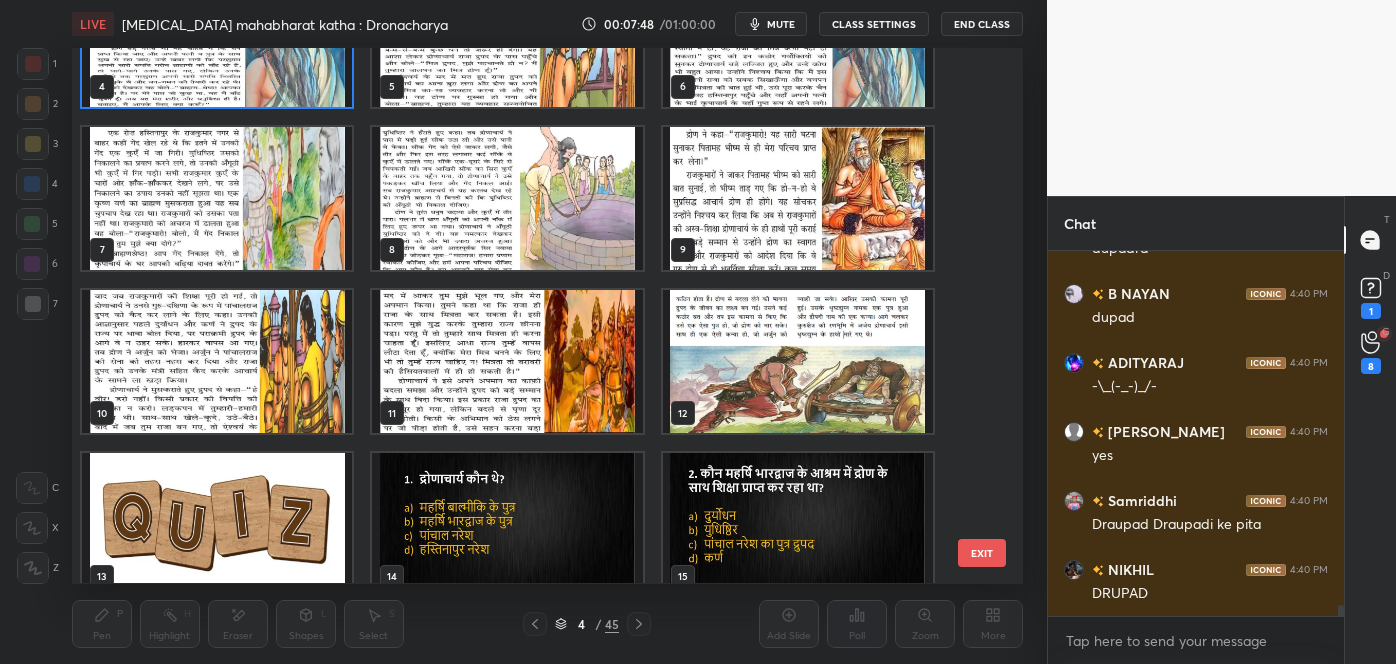 click on "EXIT" at bounding box center (982, 553) 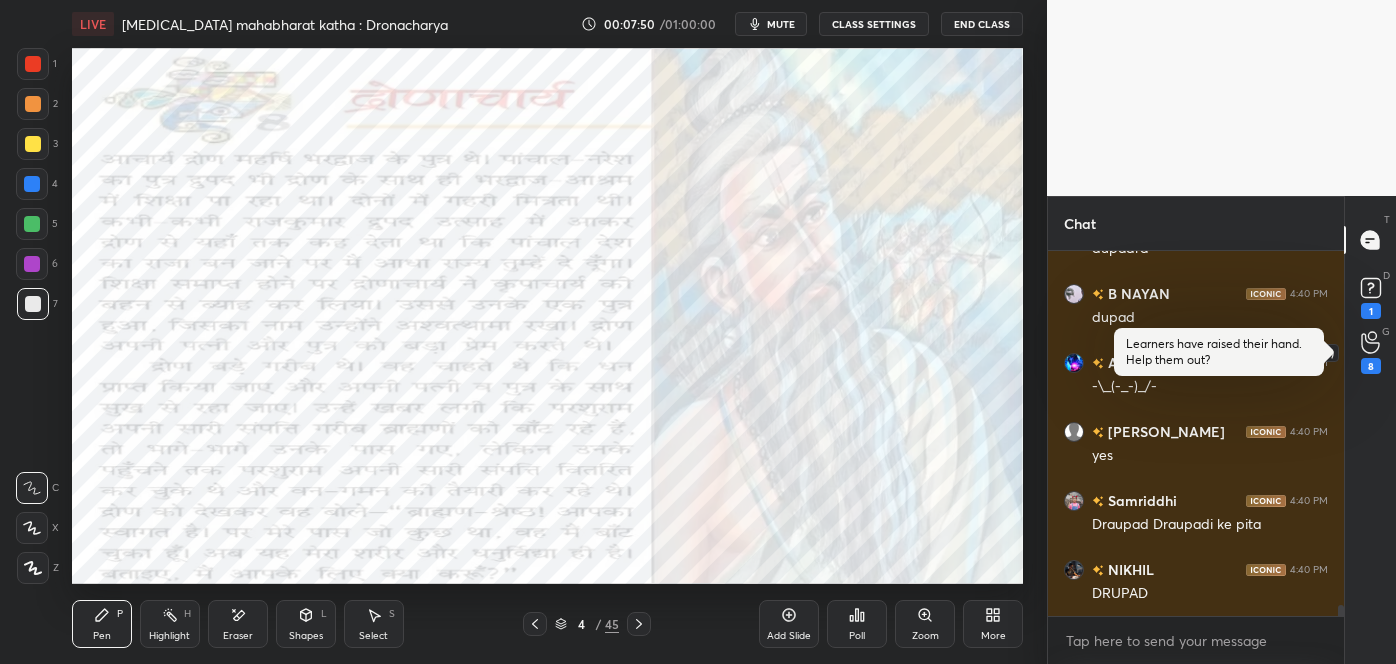 click 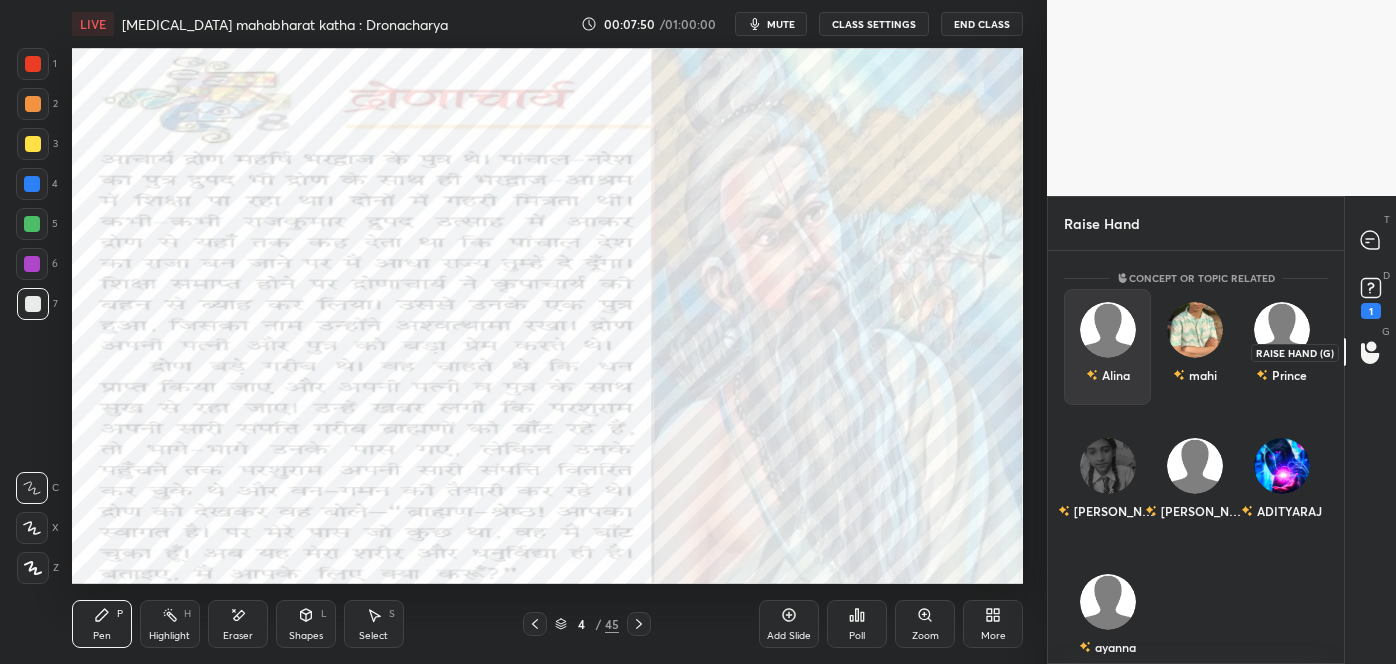 scroll, scrollTop: 407, scrollLeft: 290, axis: both 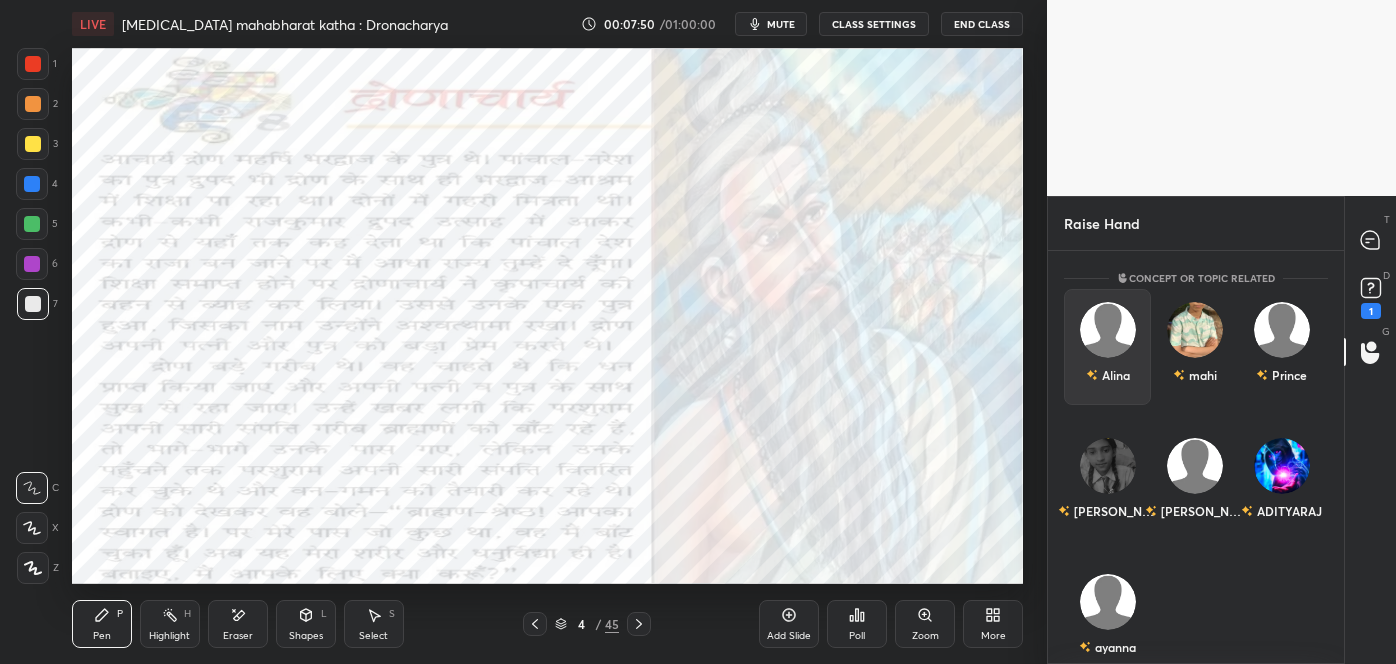 click on "Alina" at bounding box center (1107, 347) 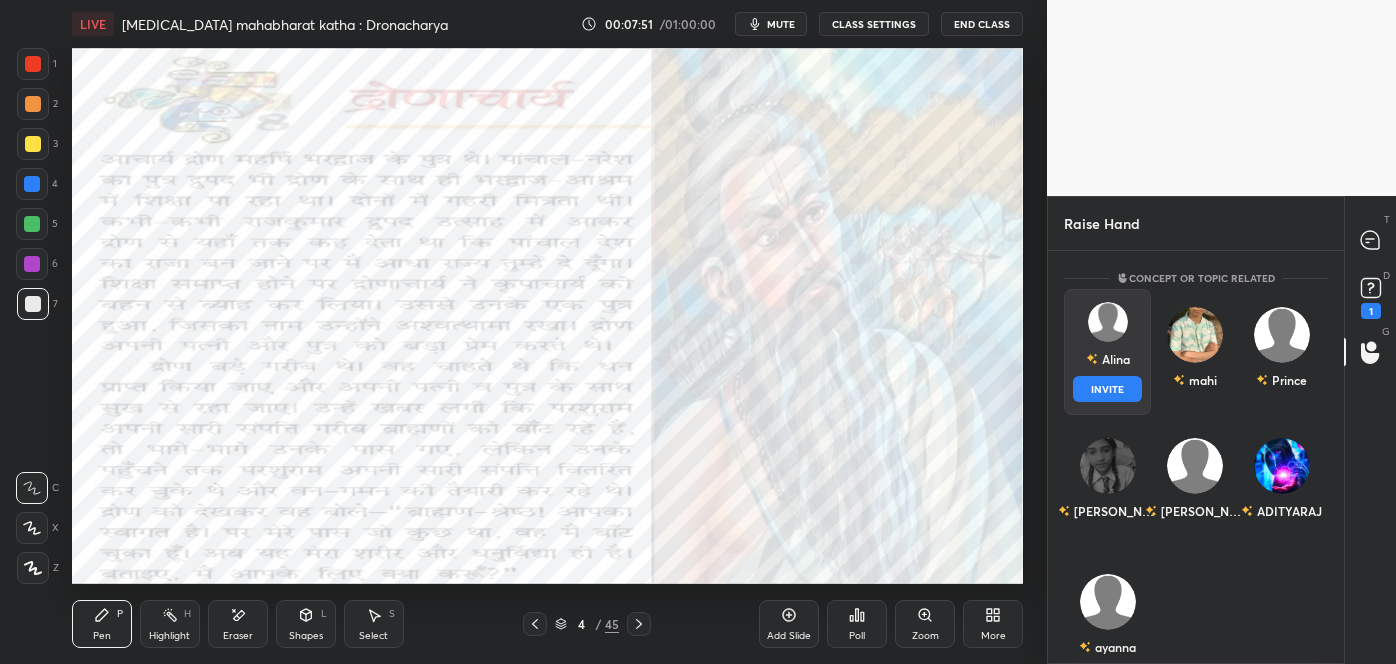 click on "INVITE" at bounding box center [1107, 389] 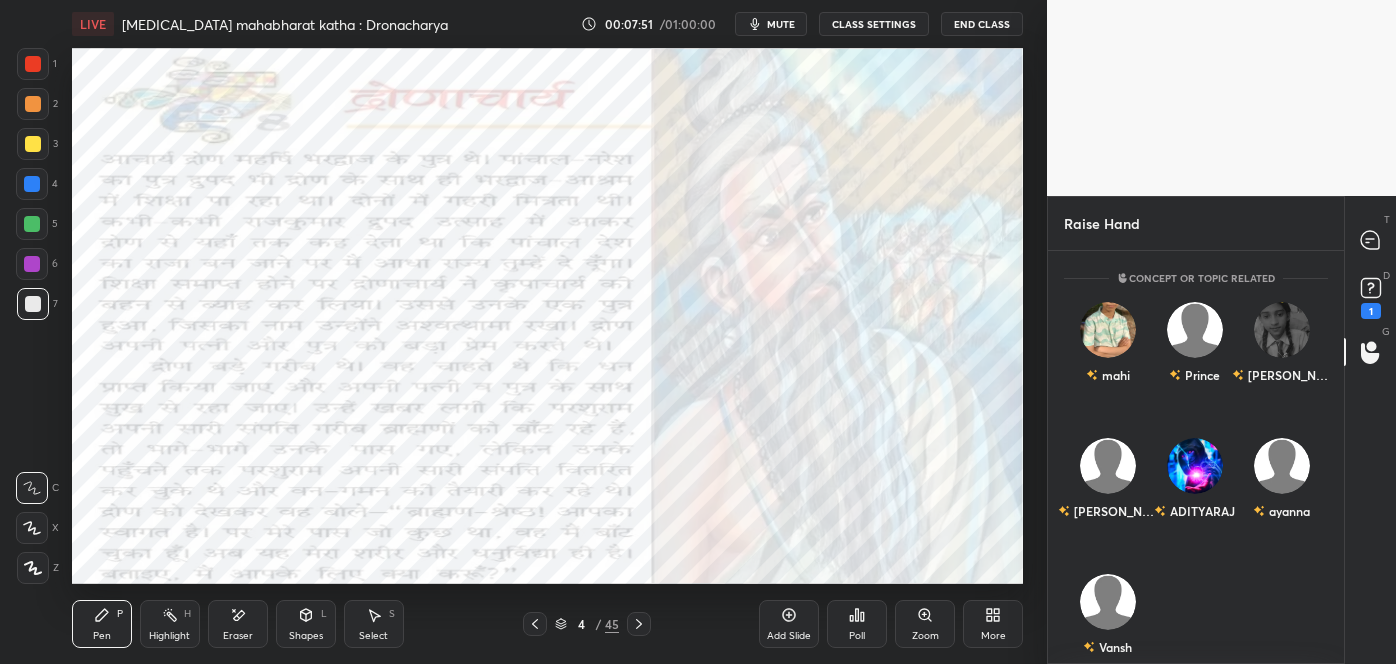 scroll, scrollTop: 326, scrollLeft: 290, axis: both 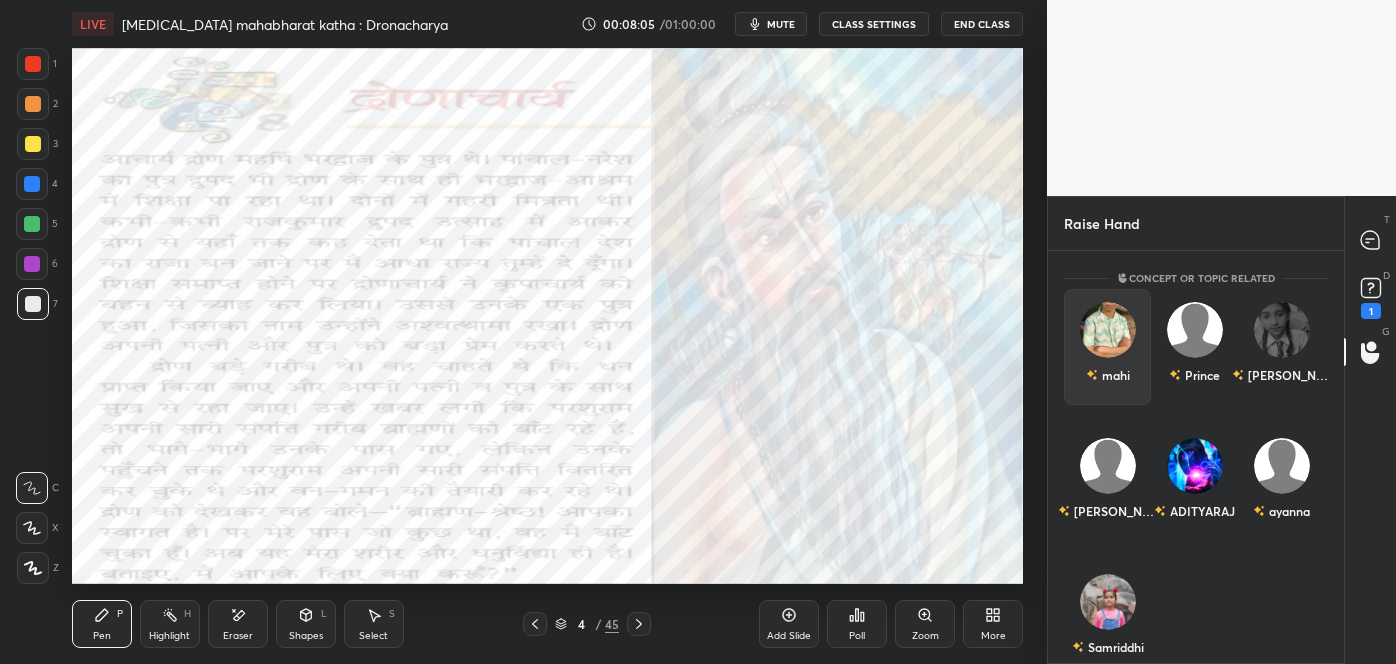 click on "mahi" at bounding box center (1107, 347) 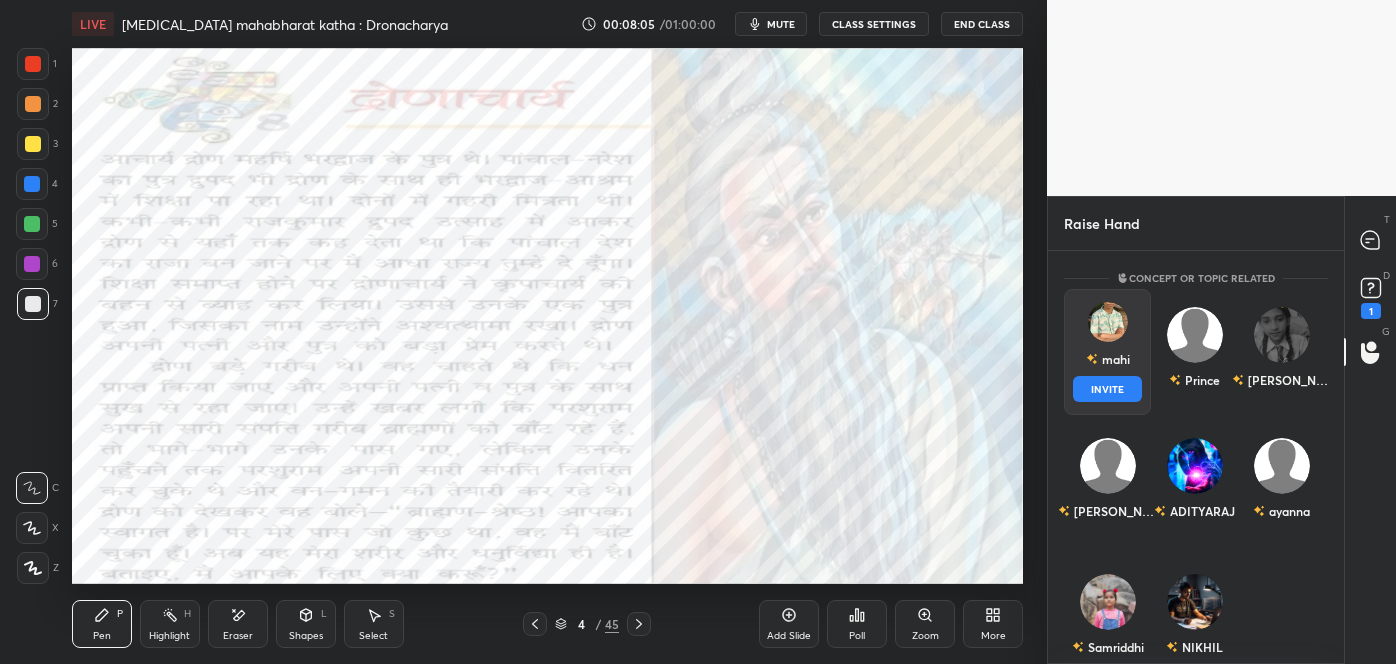 click on "INVITE" at bounding box center [1107, 389] 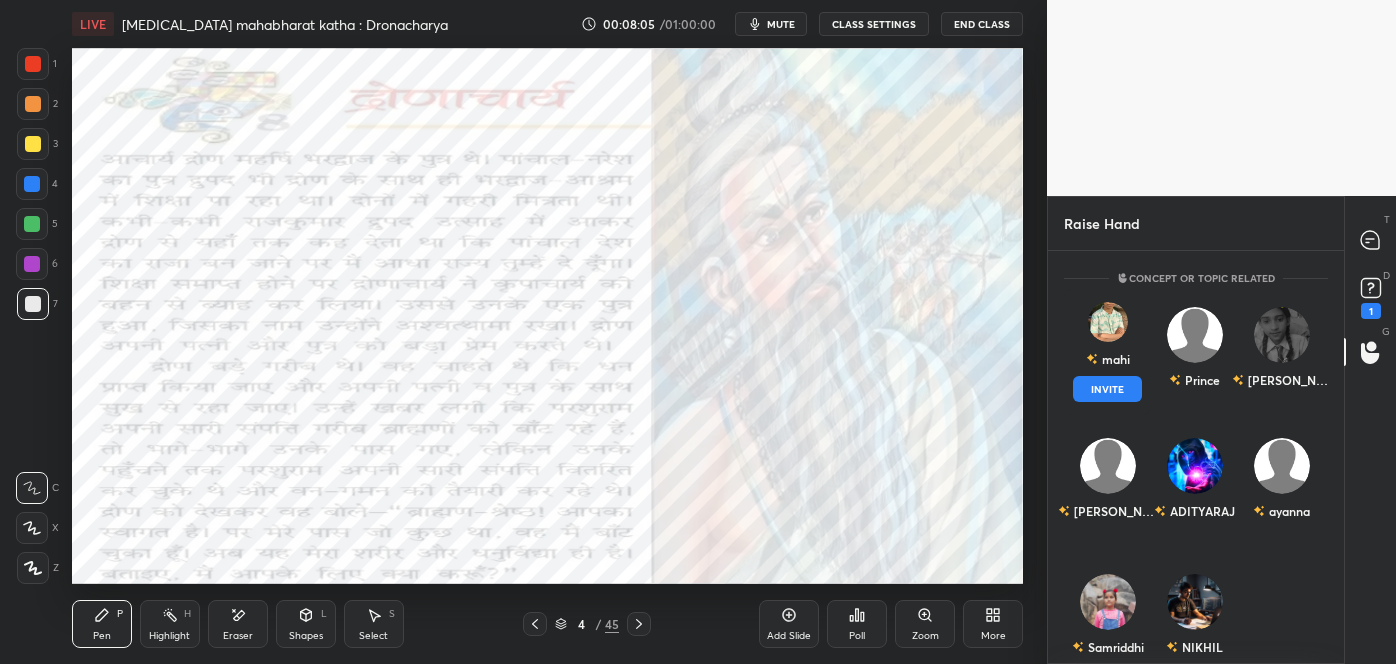 scroll, scrollTop: 326, scrollLeft: 290, axis: both 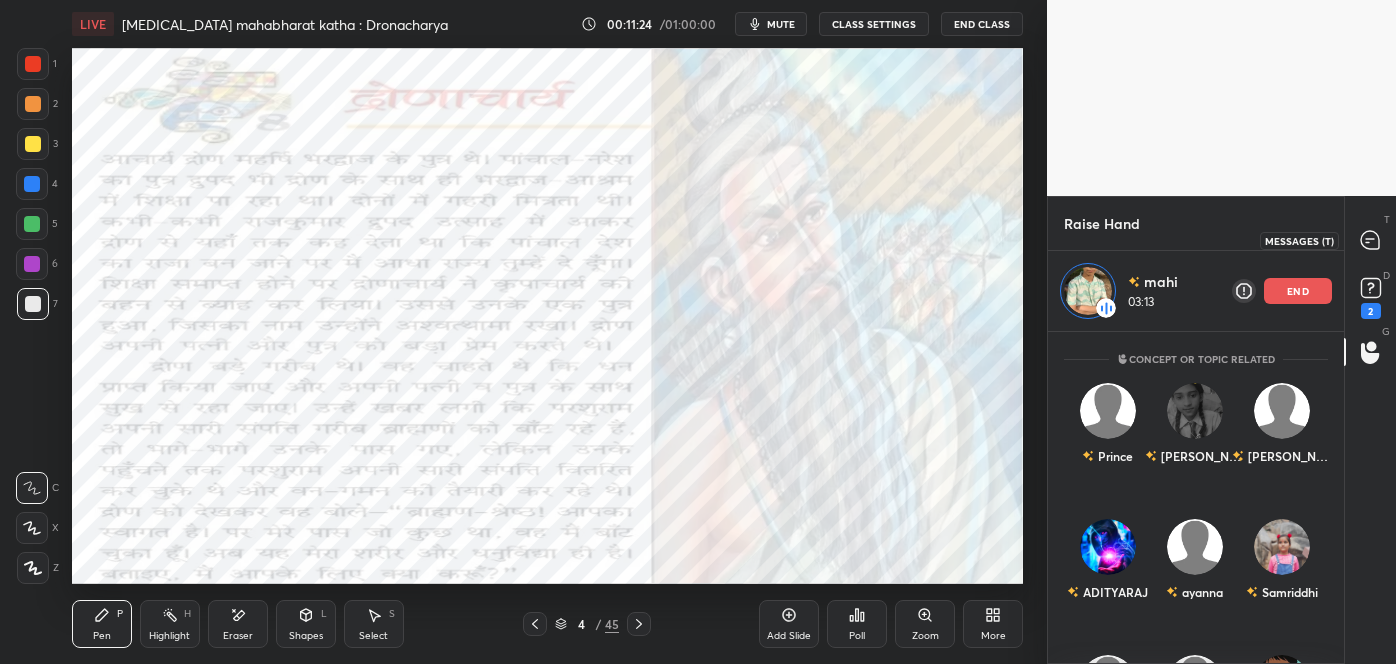 click 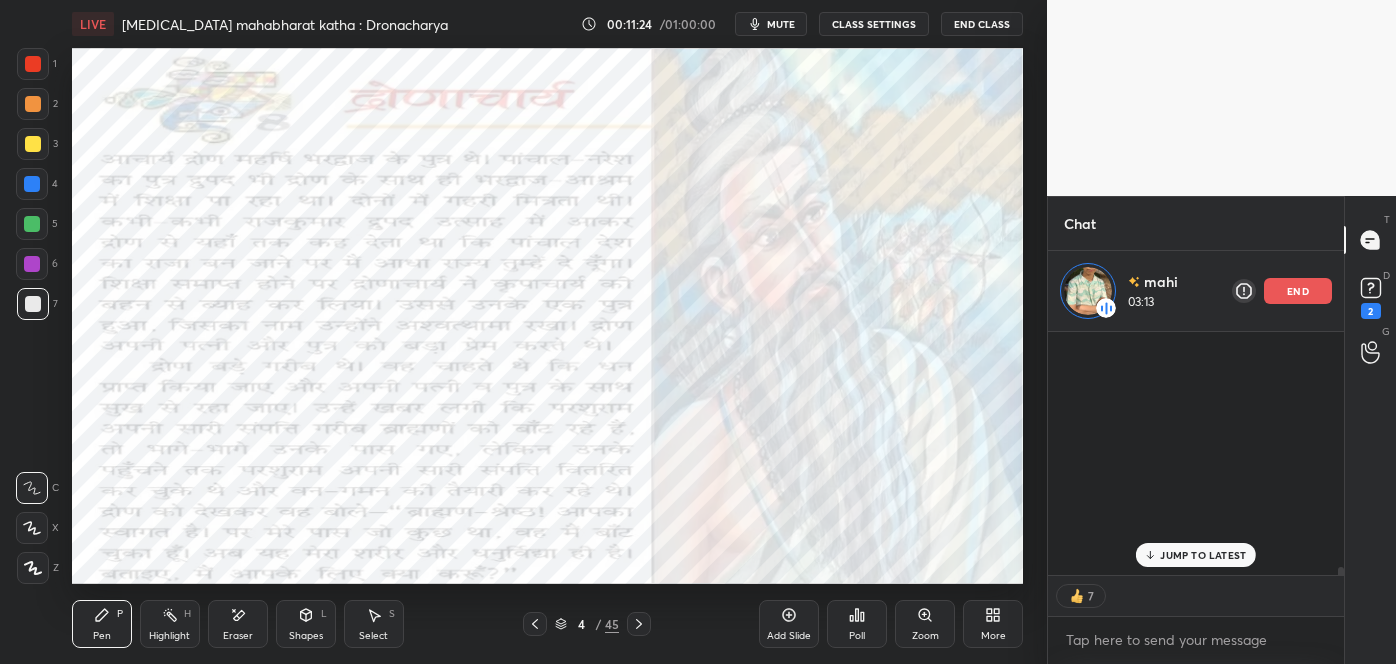 scroll, scrollTop: 326, scrollLeft: 290, axis: both 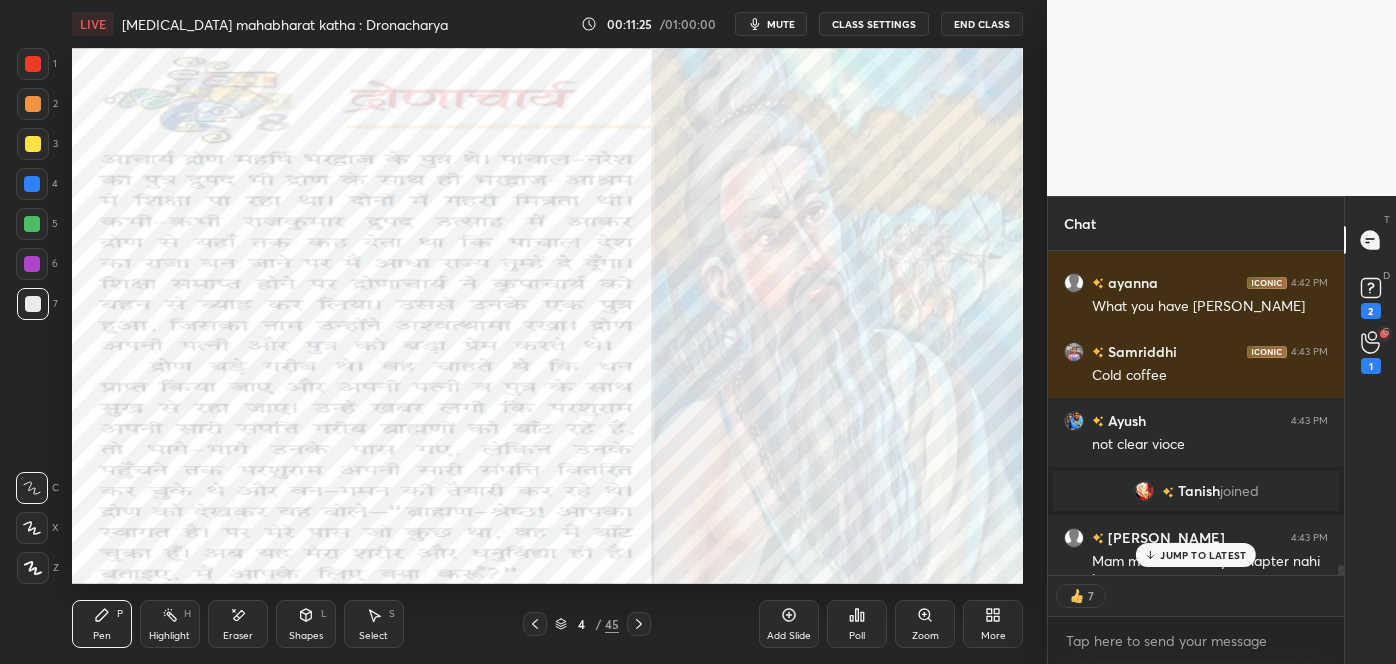click on "JUMP TO LATEST" at bounding box center [1203, 555] 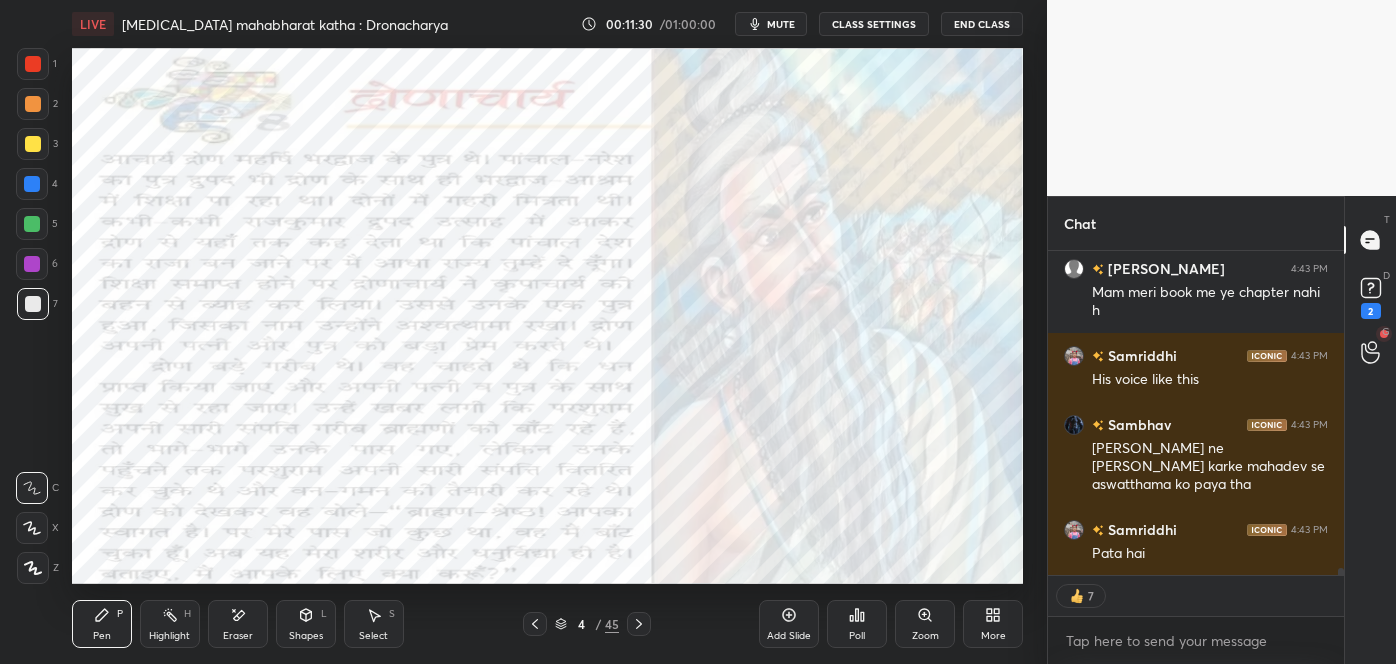 scroll, scrollTop: 13884, scrollLeft: 0, axis: vertical 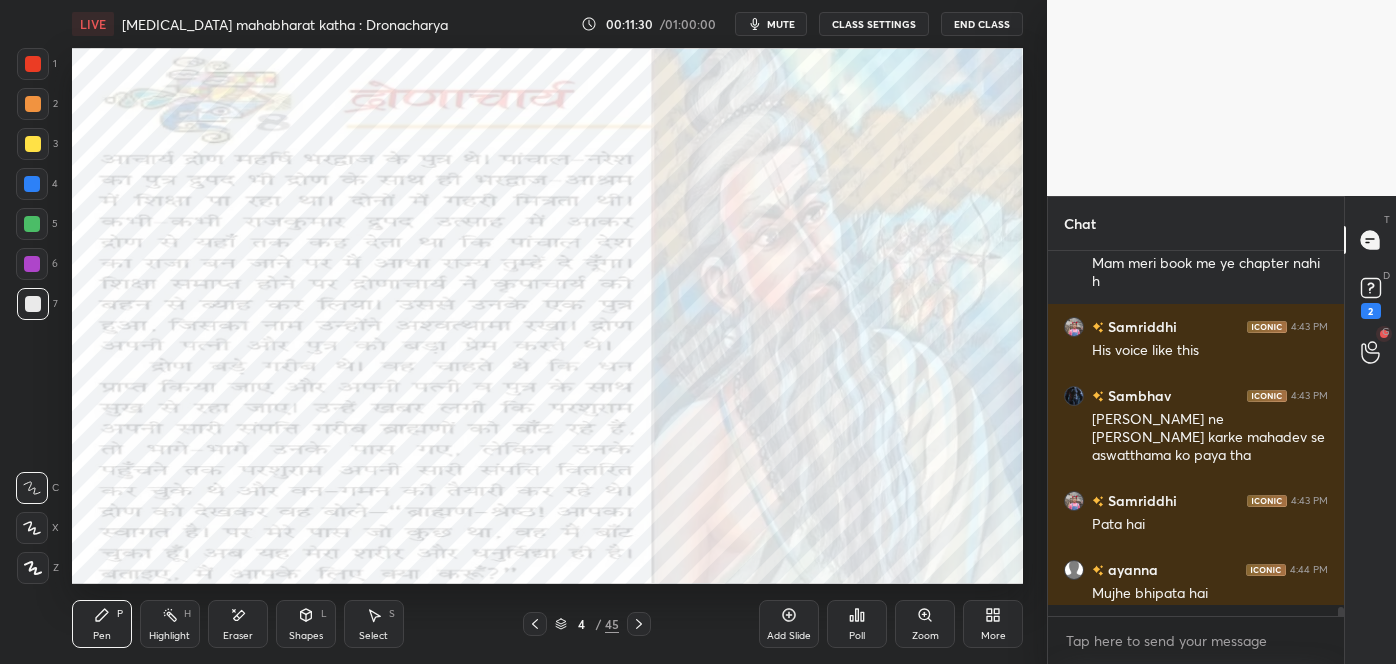 click on "Eraser" at bounding box center (238, 636) 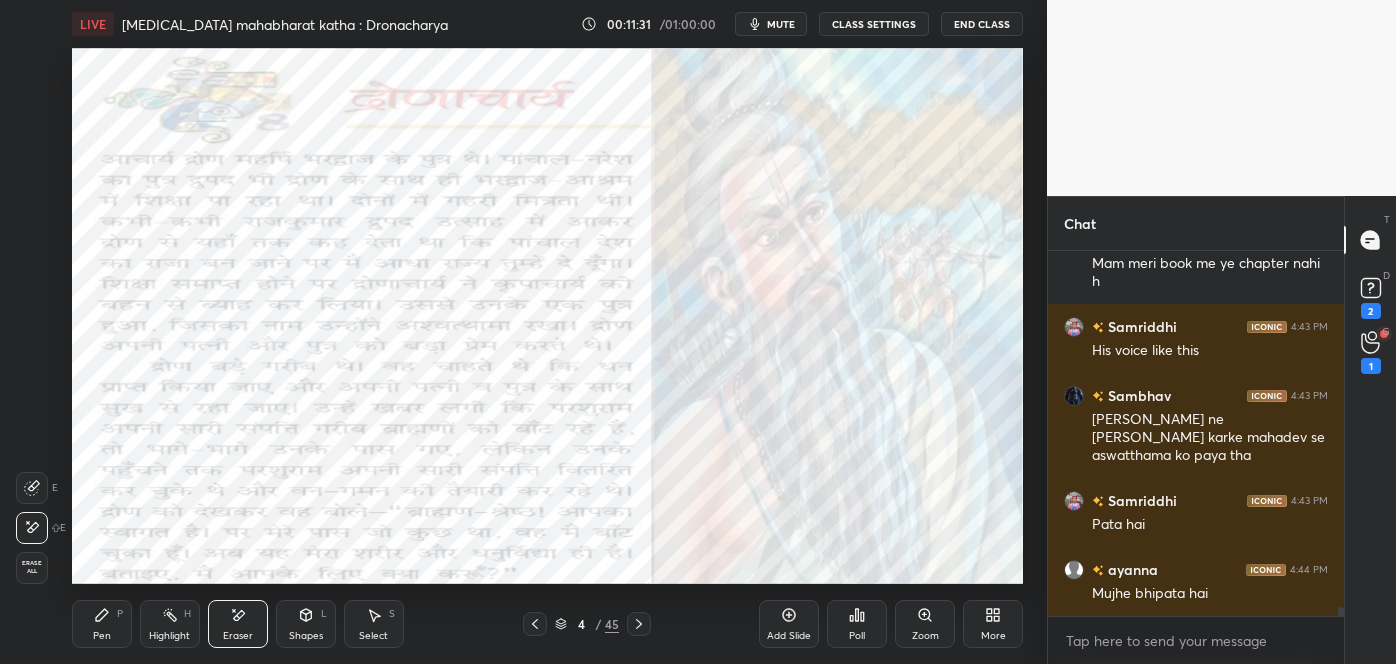 scroll, scrollTop: 13919, scrollLeft: 0, axis: vertical 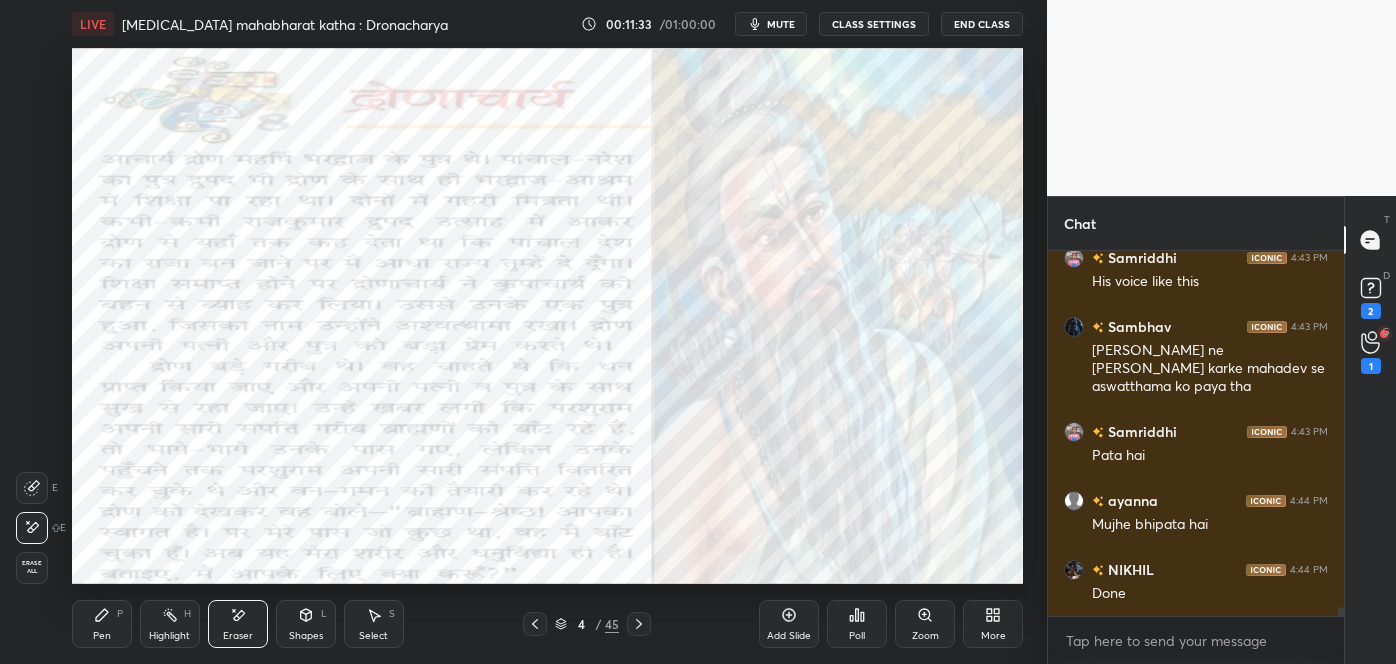 click 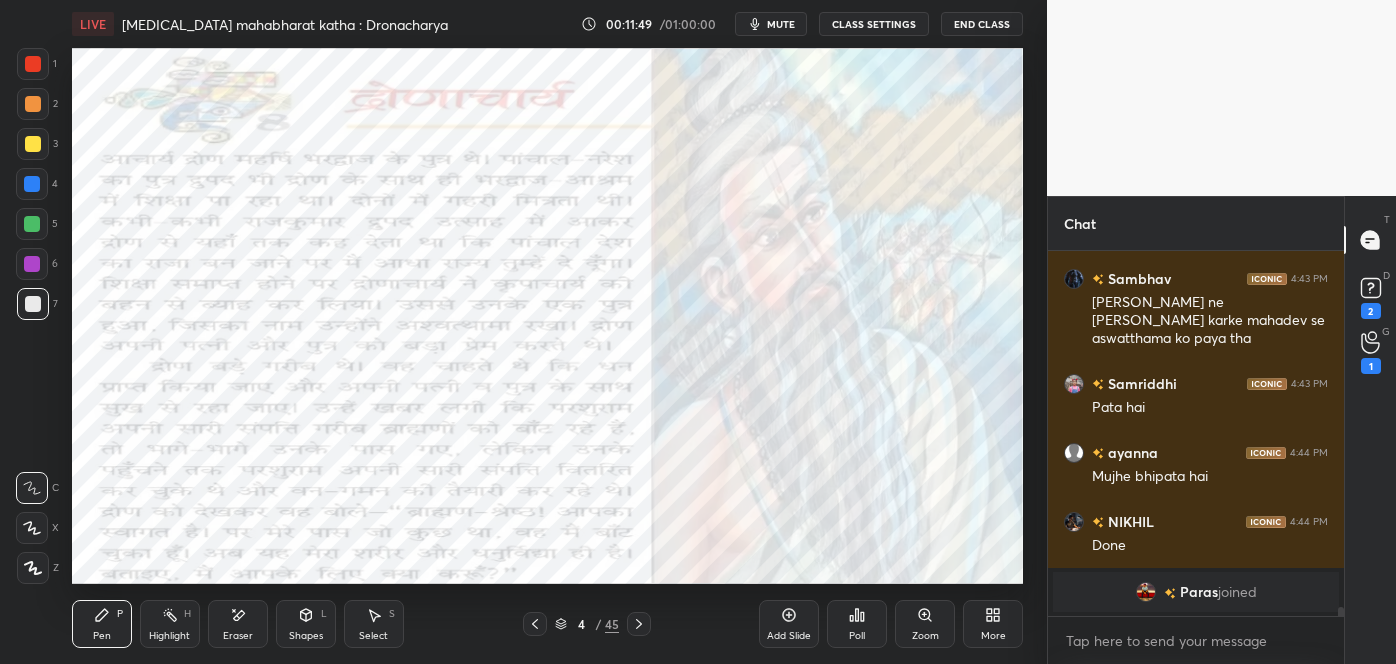 scroll, scrollTop: 12584, scrollLeft: 0, axis: vertical 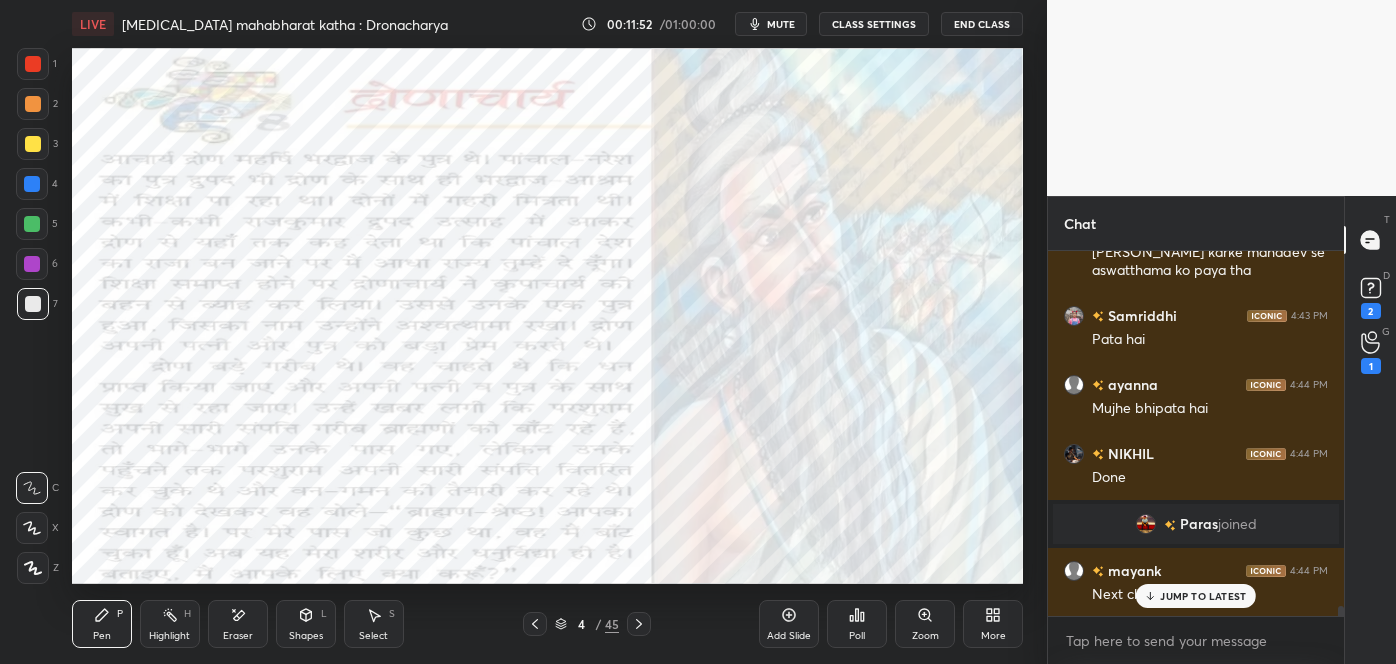 click at bounding box center [33, 64] 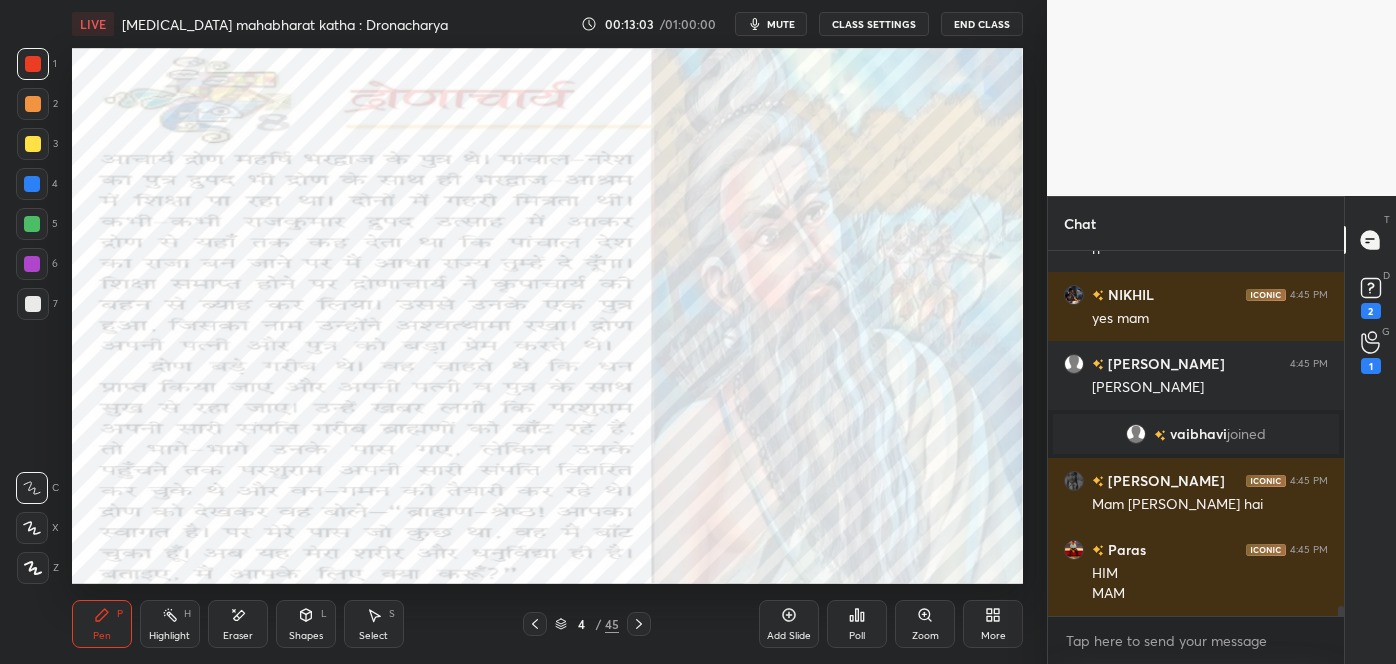 scroll, scrollTop: 13223, scrollLeft: 0, axis: vertical 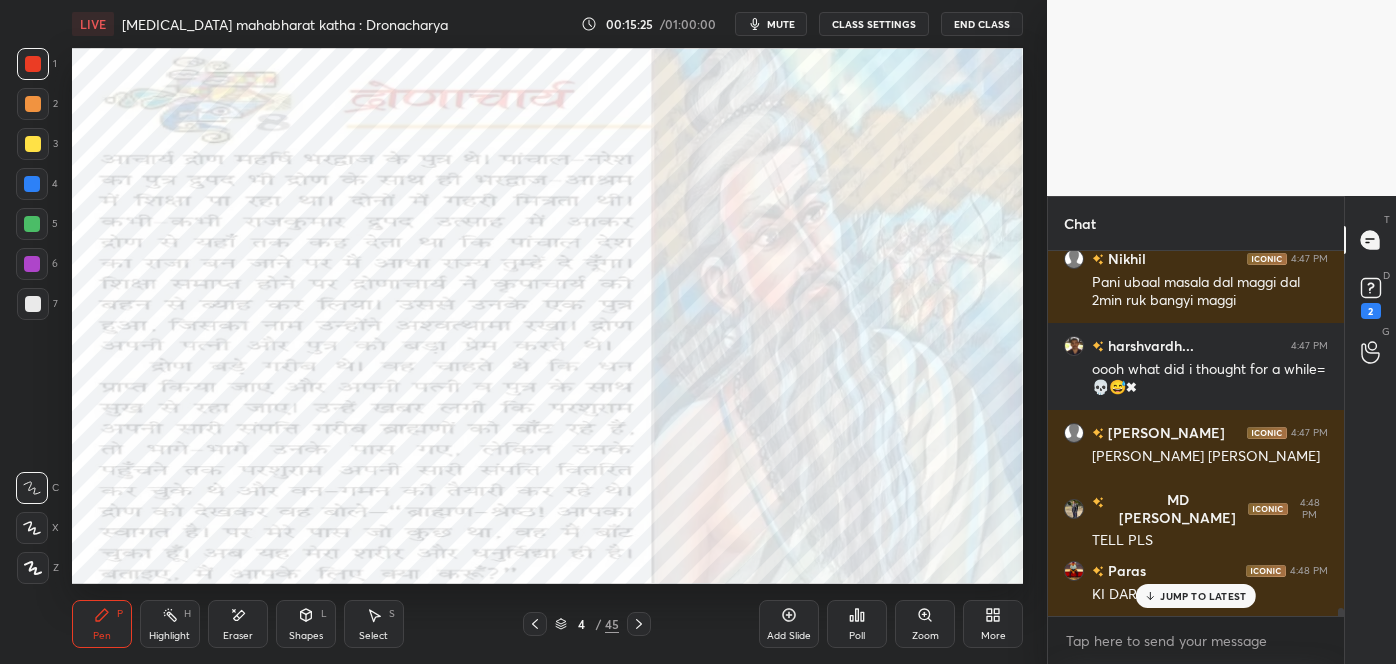 click on "JUMP TO LATEST" at bounding box center (1203, 596) 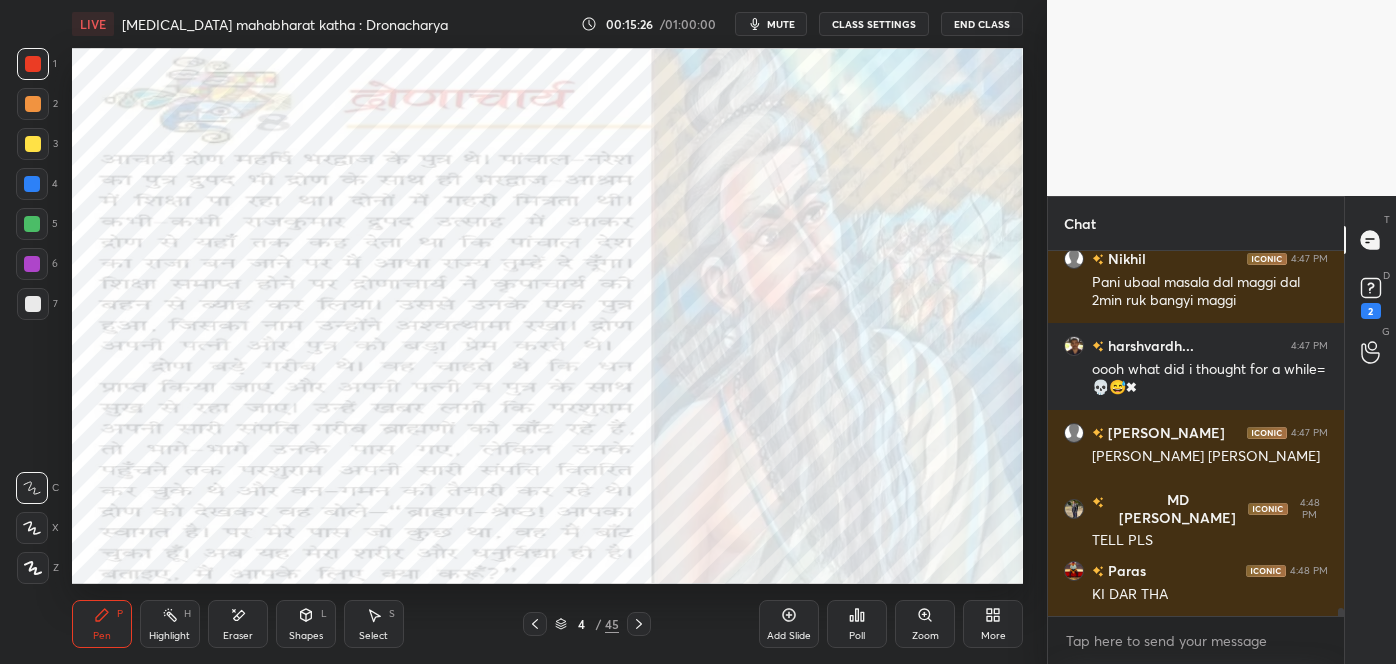 scroll, scrollTop: 15989, scrollLeft: 0, axis: vertical 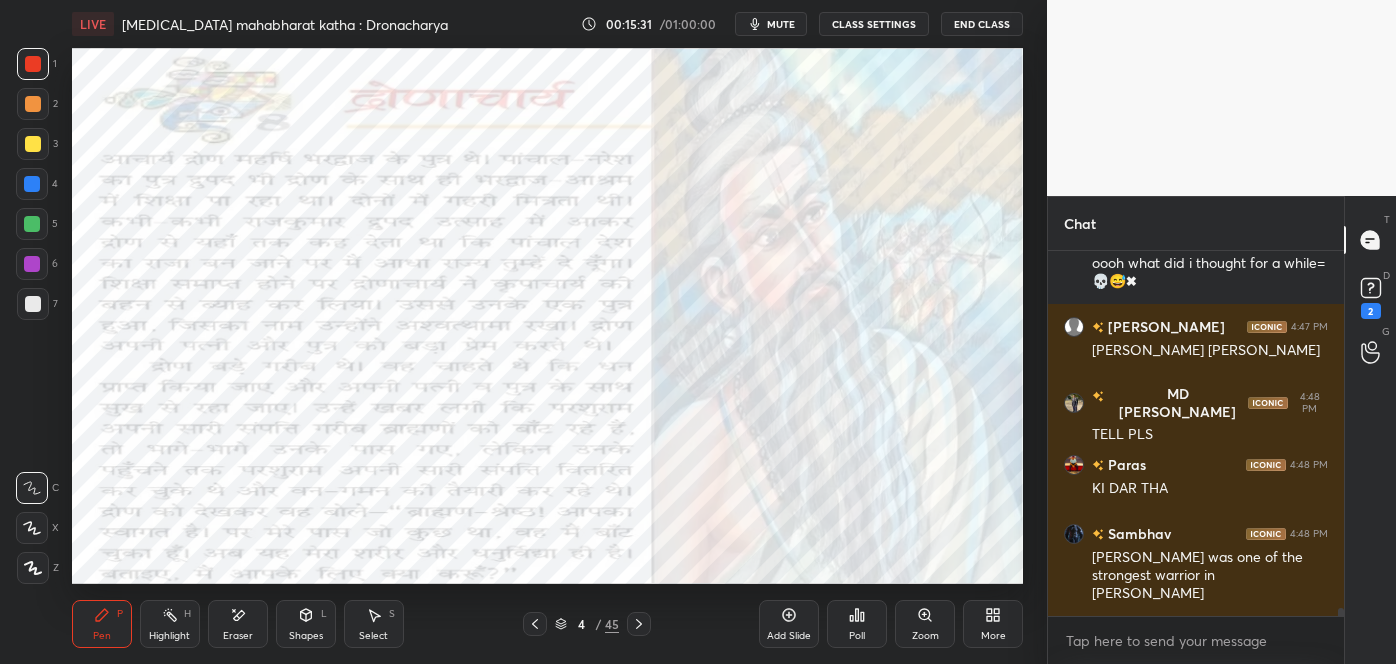 click on "Add Slide" at bounding box center [789, 636] 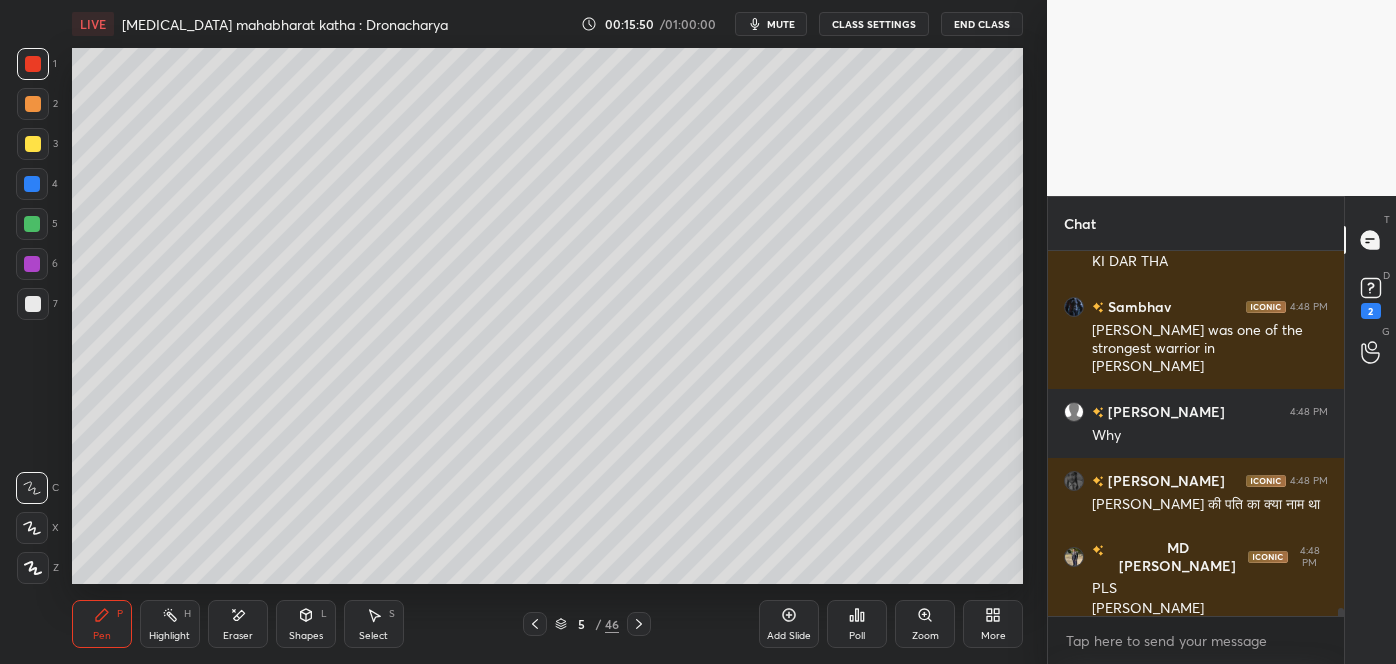 scroll, scrollTop: 16285, scrollLeft: 0, axis: vertical 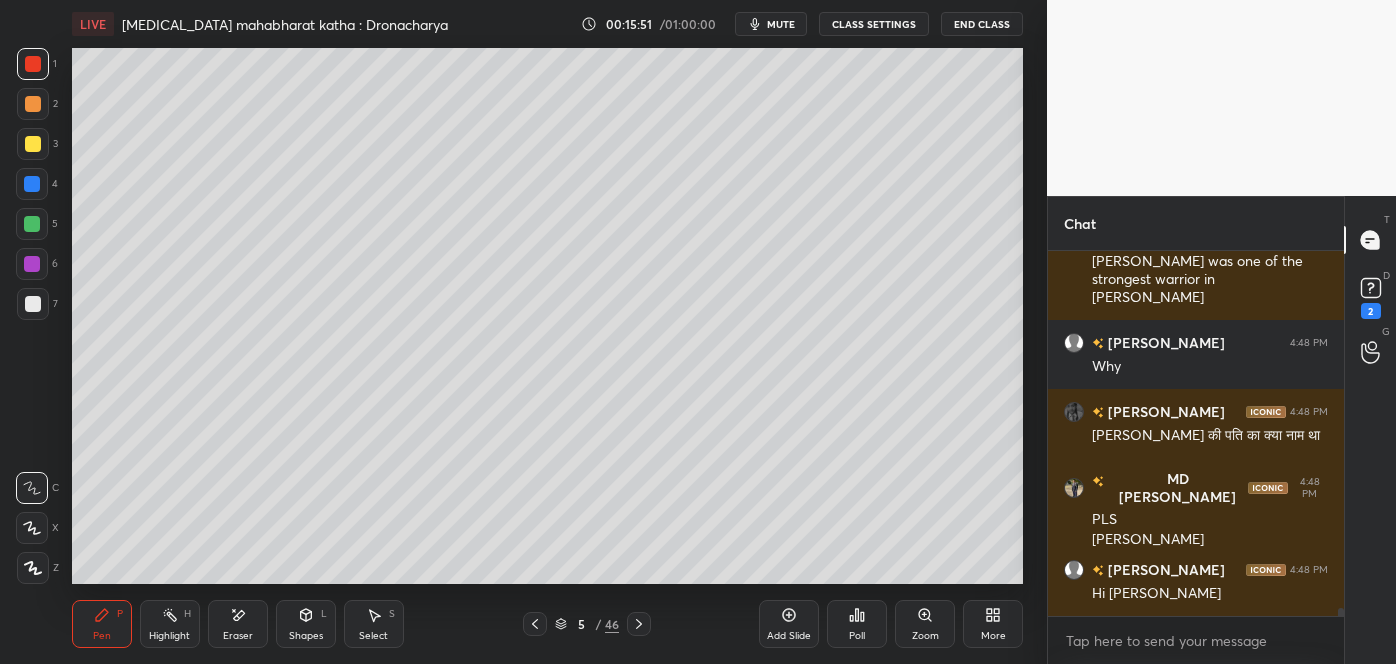 click 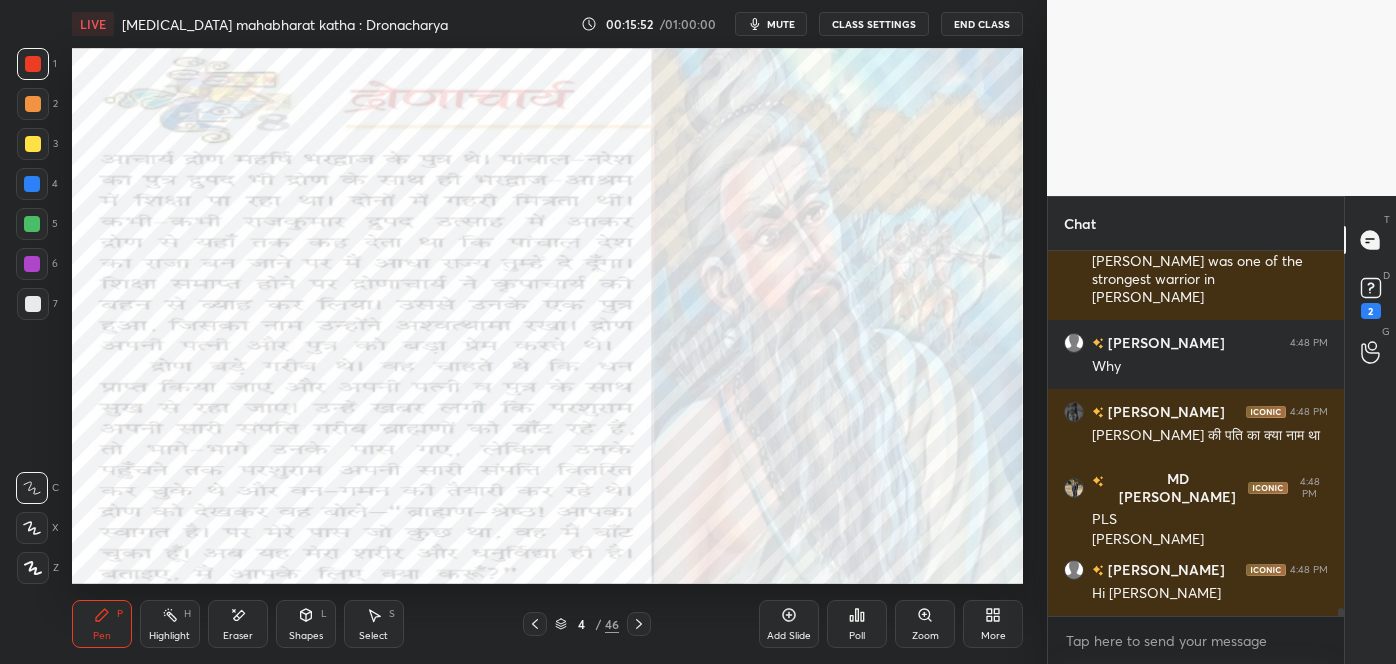 scroll, scrollTop: 16354, scrollLeft: 0, axis: vertical 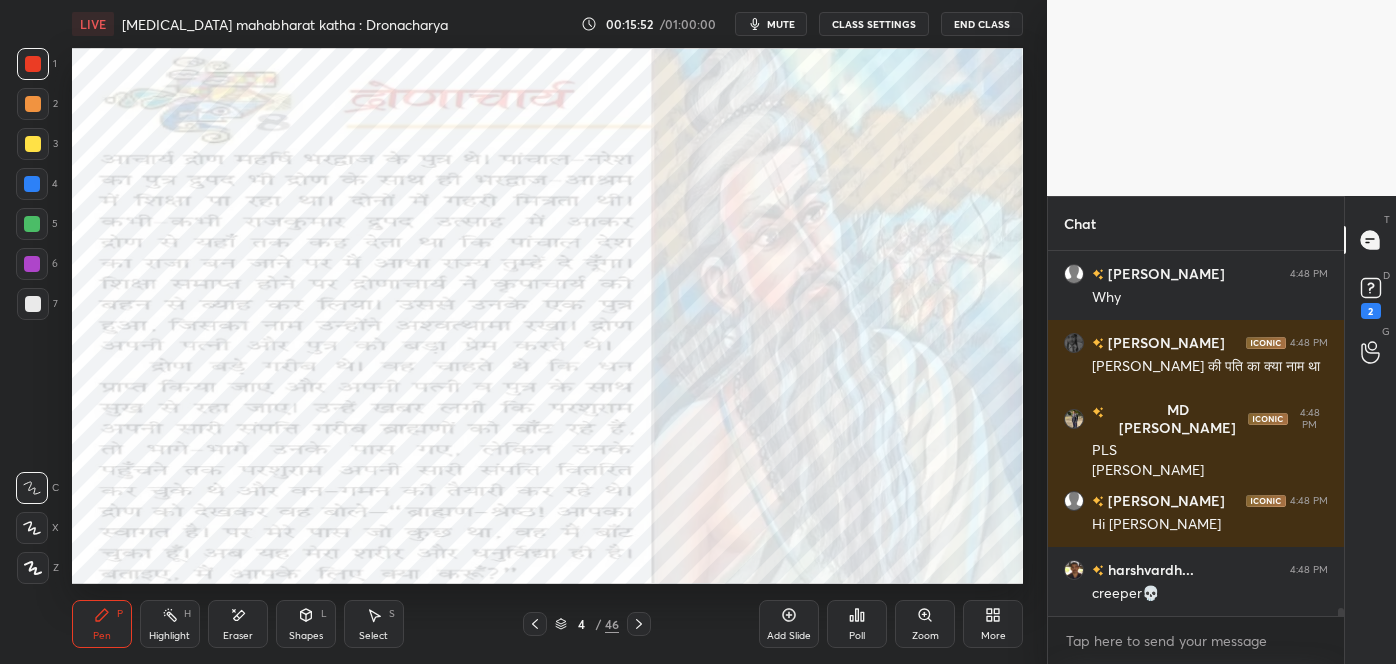 click 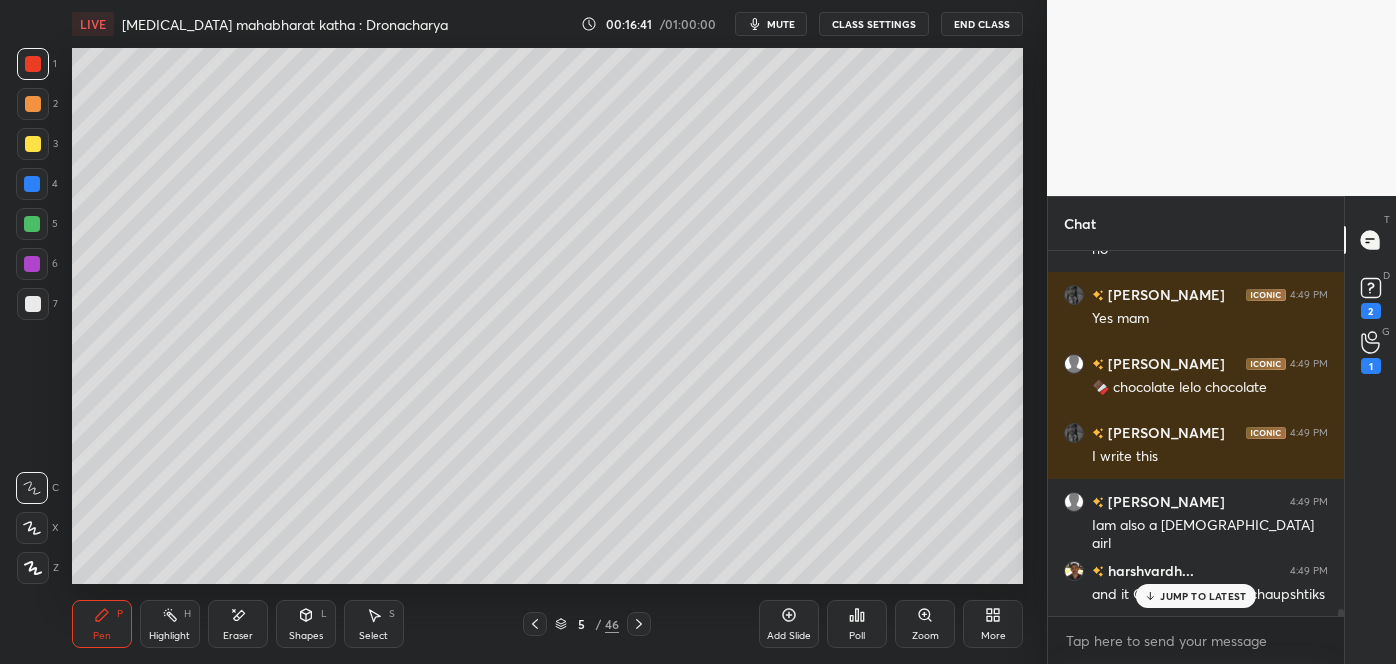 scroll, scrollTop: 17544, scrollLeft: 0, axis: vertical 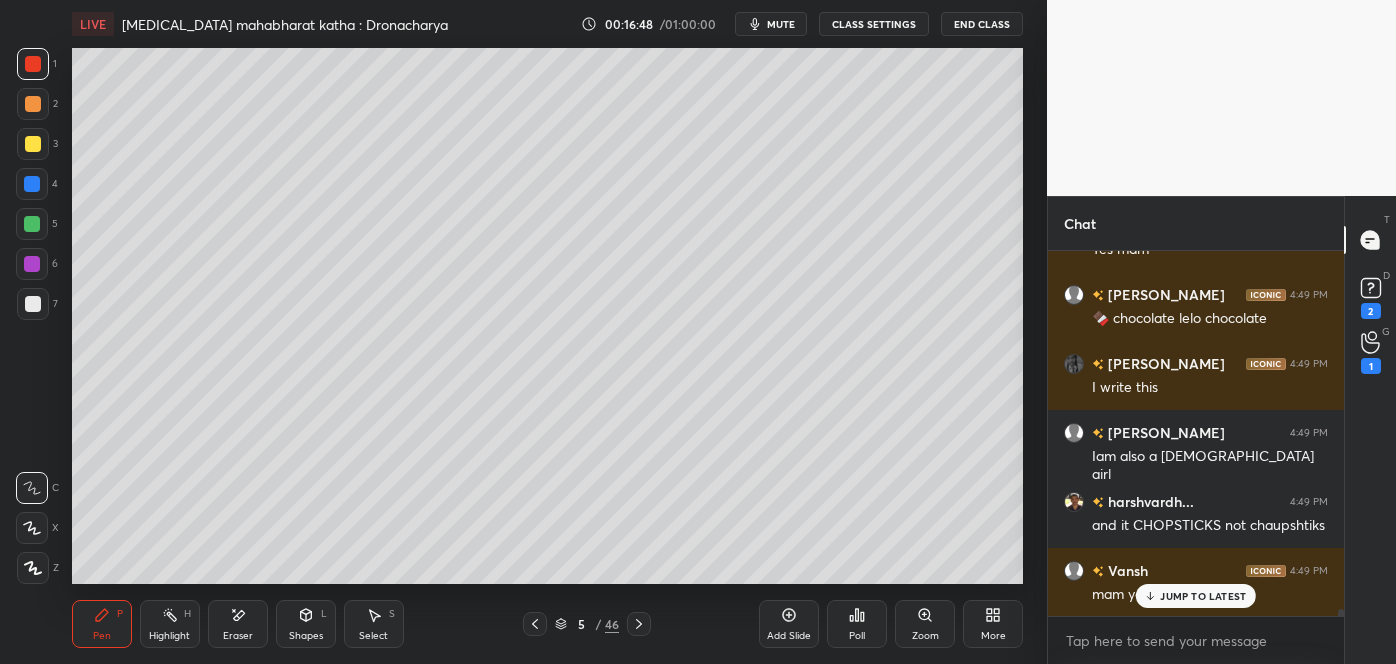 click on "JUMP TO LATEST" at bounding box center [1203, 596] 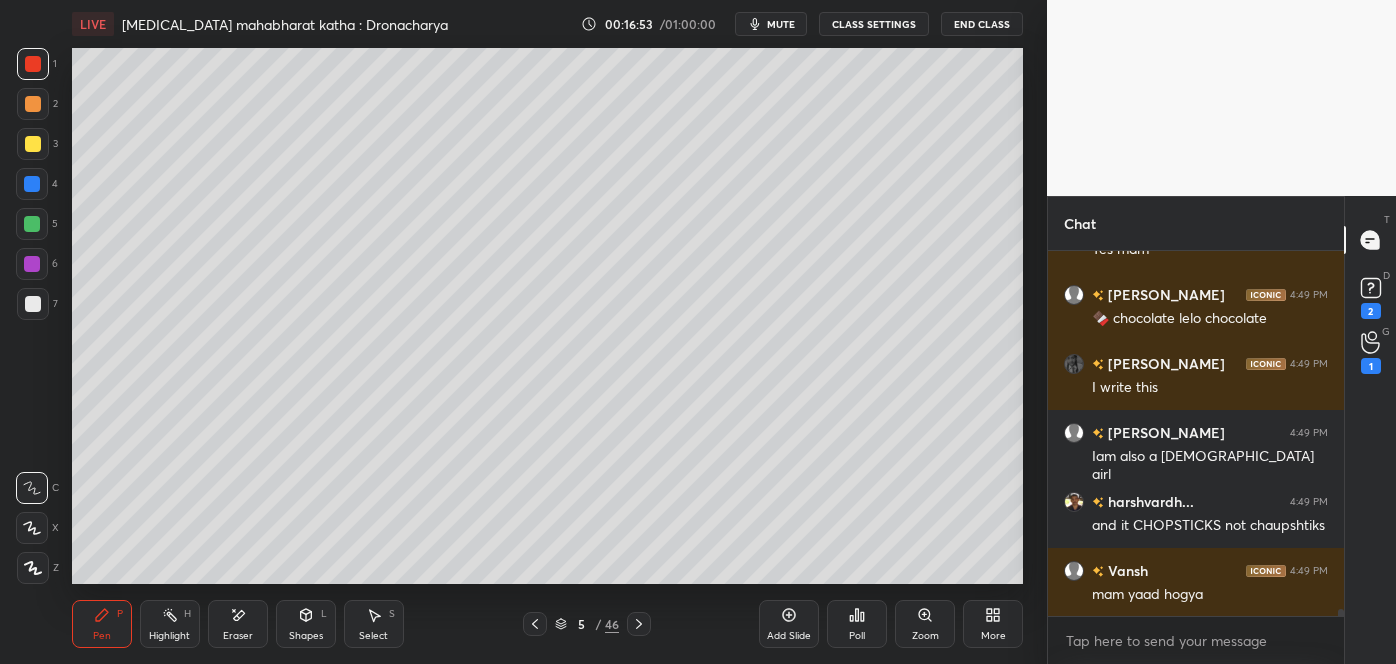 click at bounding box center [535, 624] 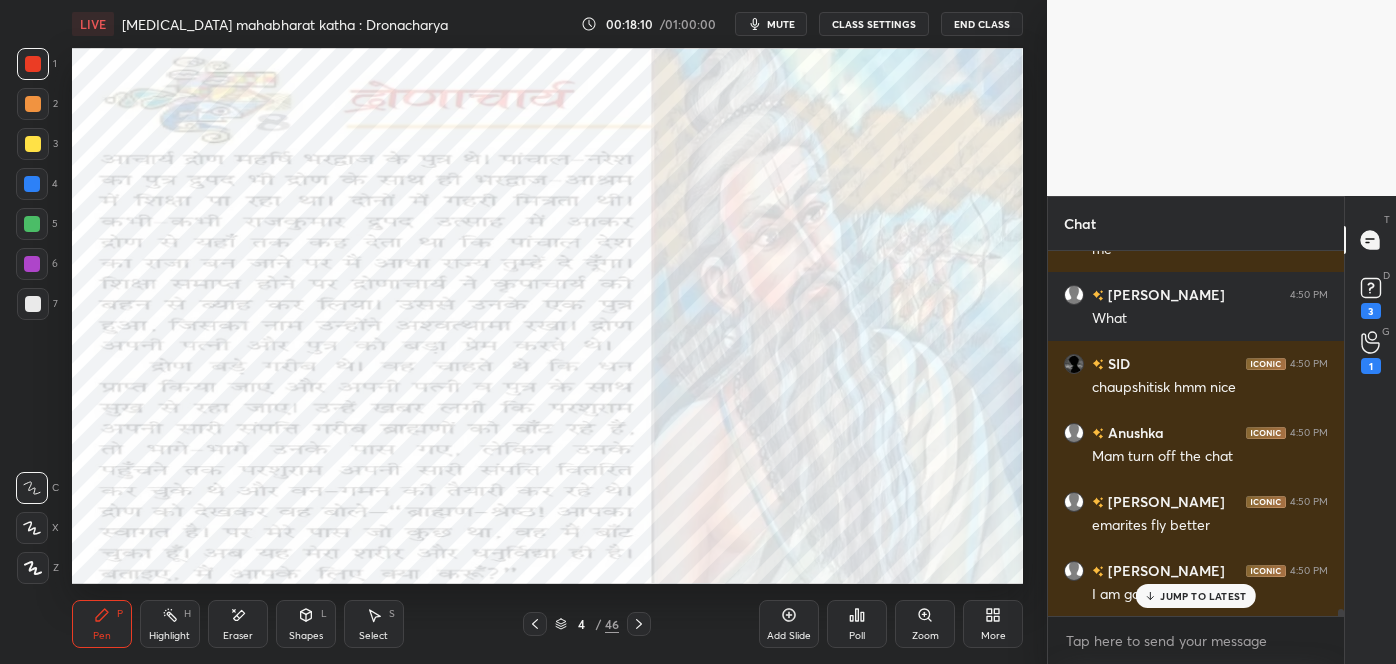 scroll, scrollTop: 19658, scrollLeft: 0, axis: vertical 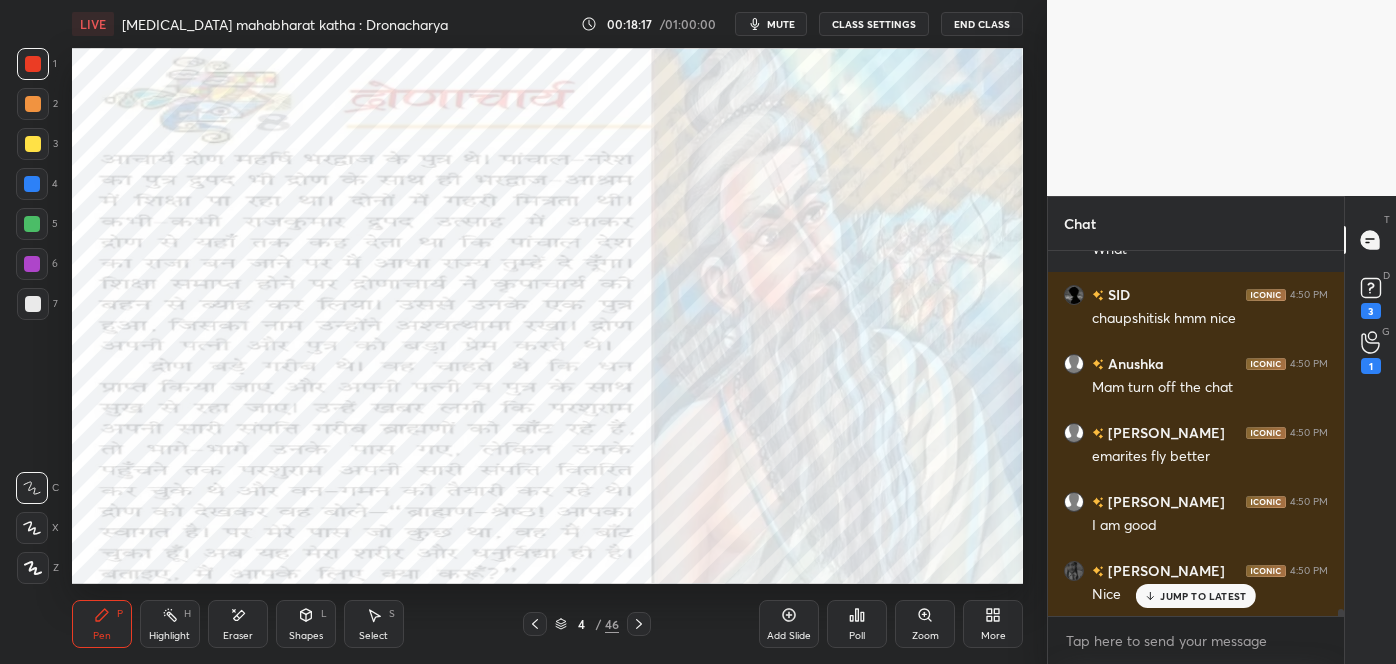 click 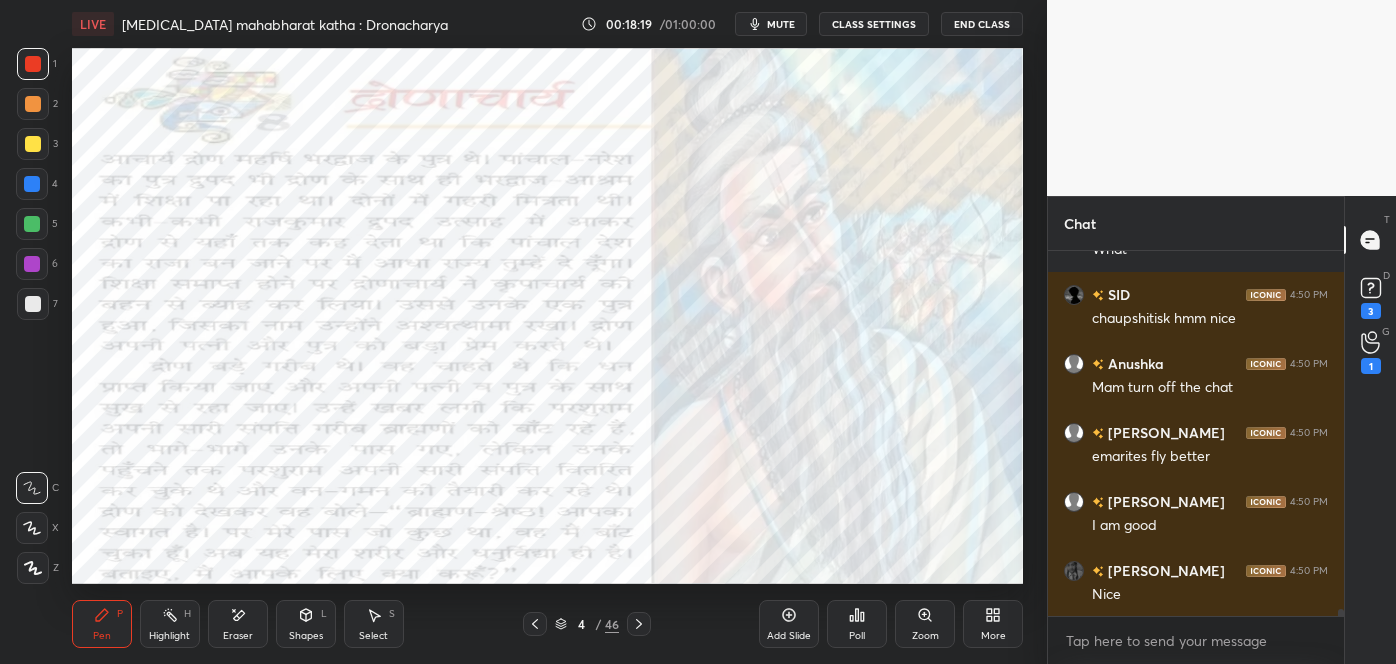 click 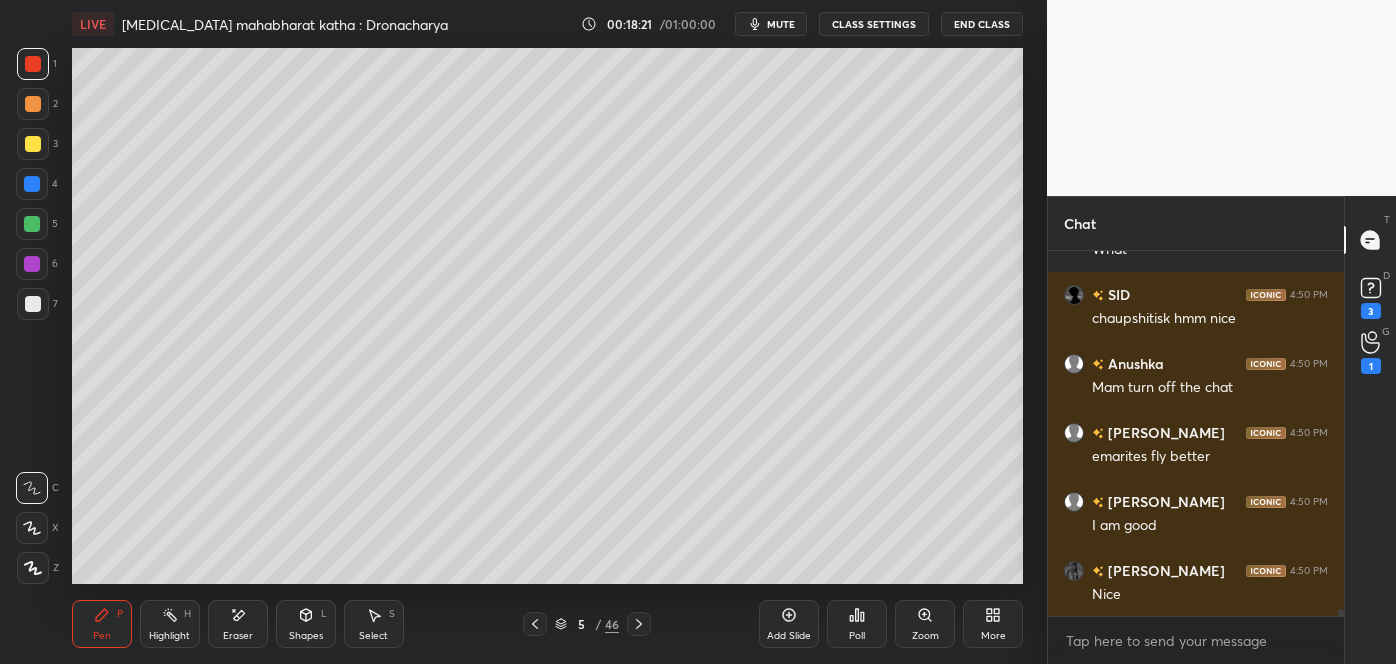 click 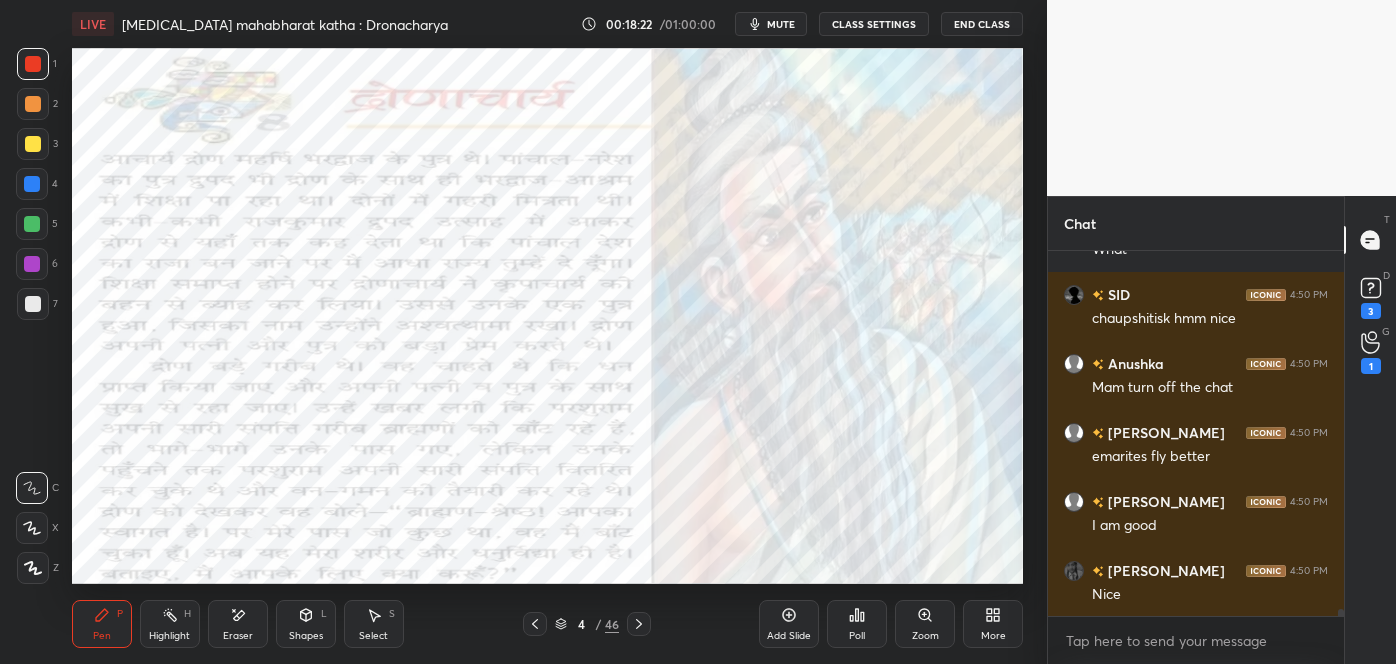 scroll, scrollTop: 19728, scrollLeft: 0, axis: vertical 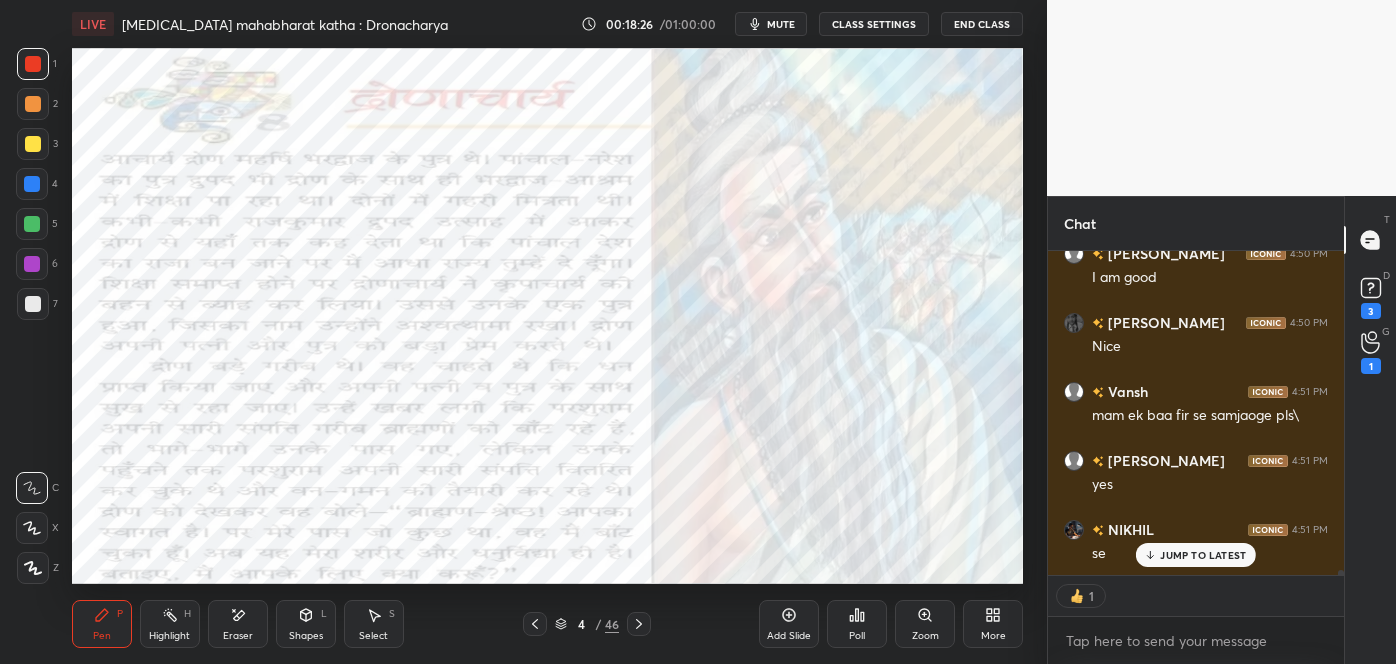 click on "JUMP TO LATEST" at bounding box center (1203, 555) 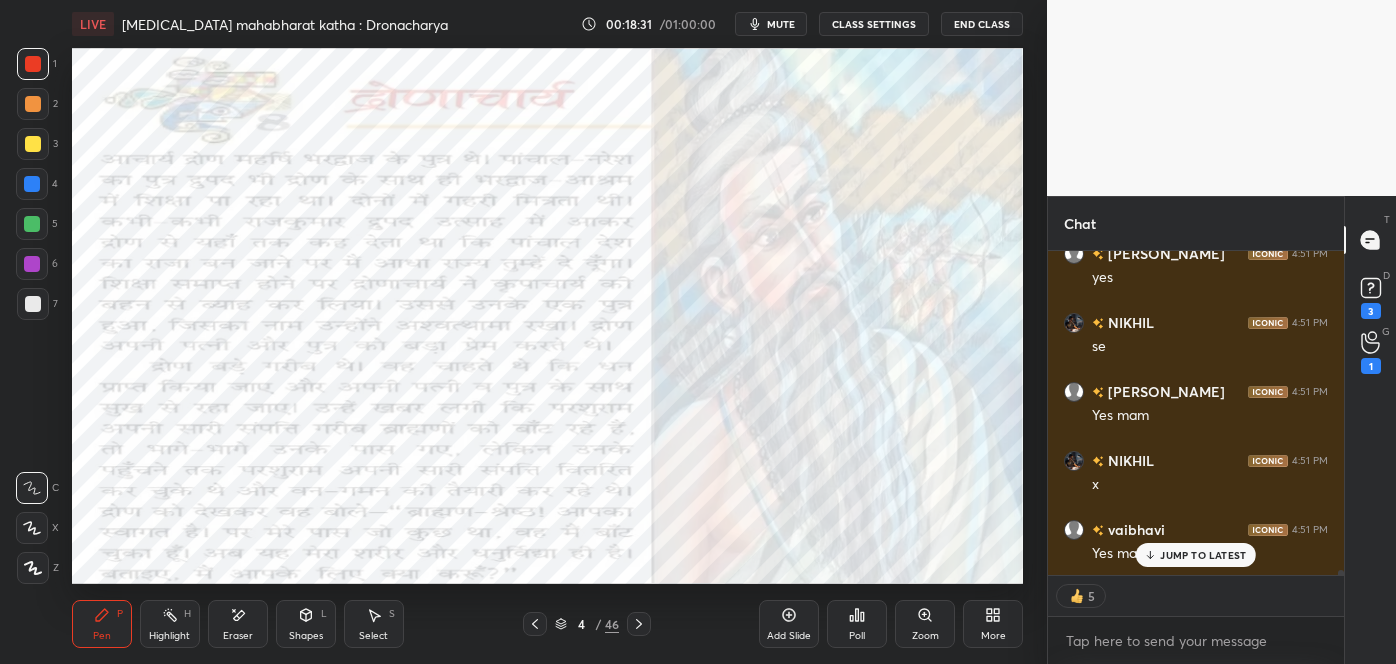 scroll, scrollTop: 20182, scrollLeft: 0, axis: vertical 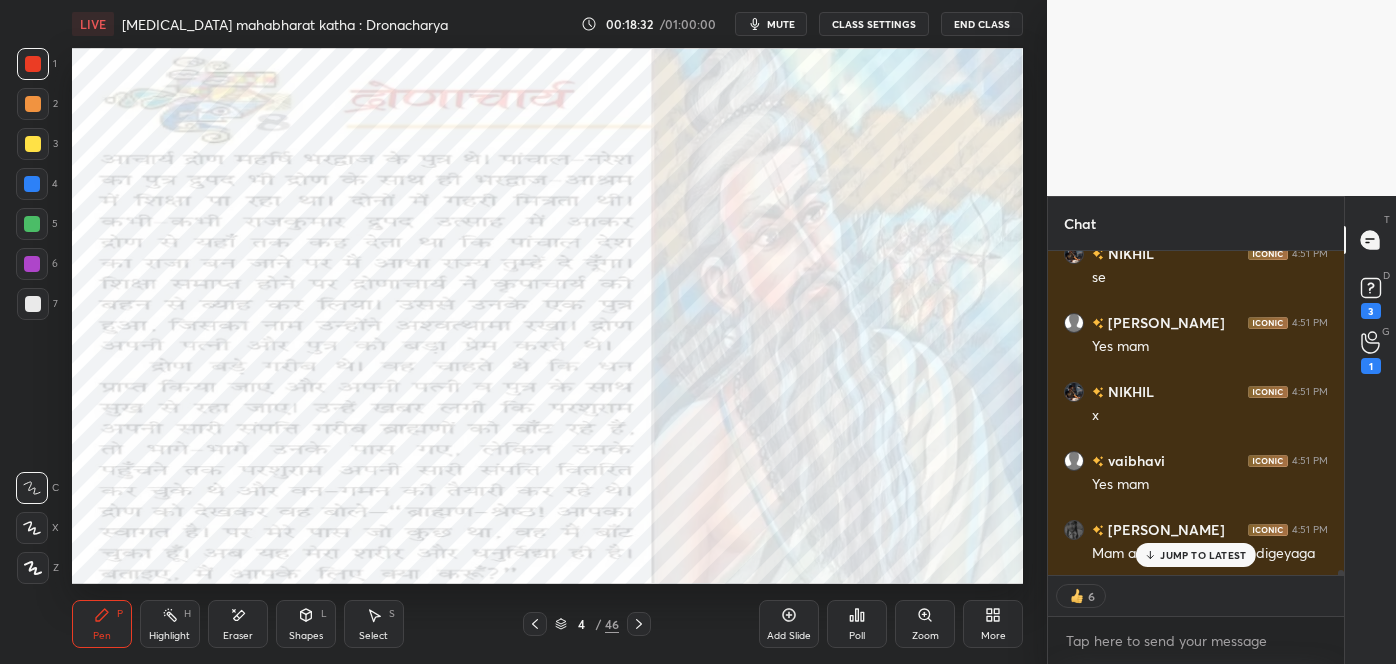 click 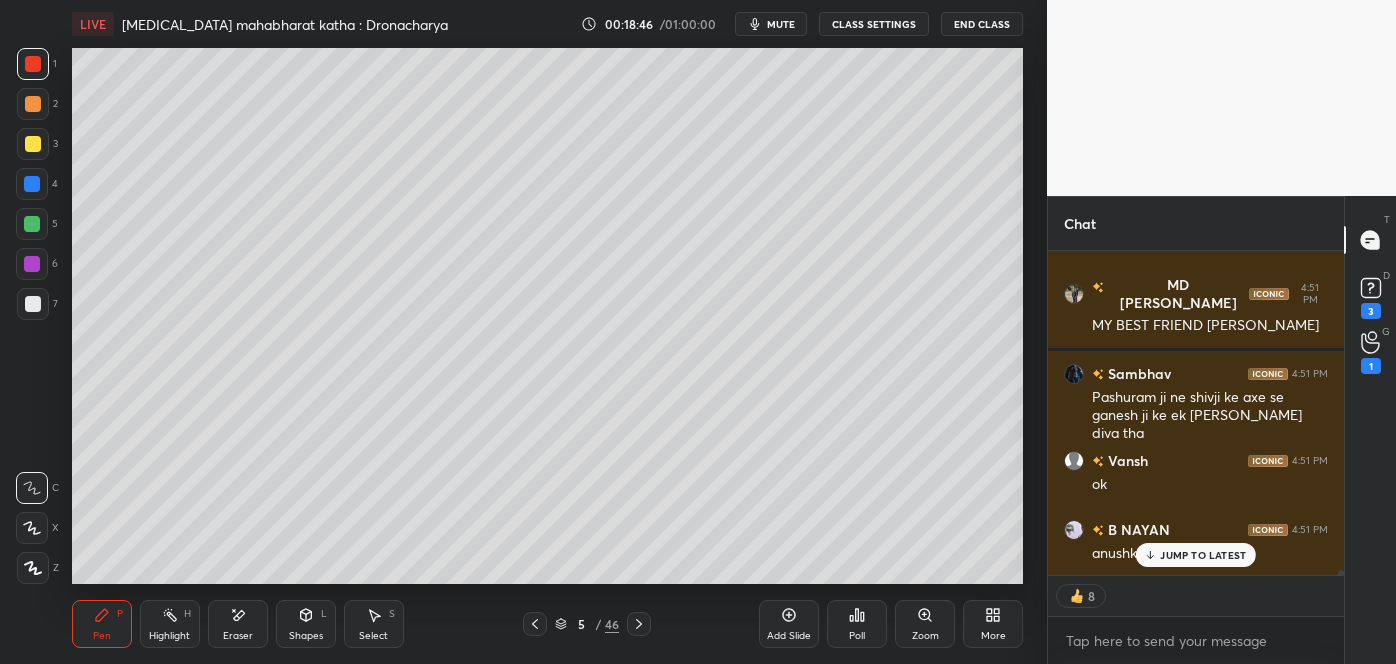 scroll, scrollTop: 20650, scrollLeft: 0, axis: vertical 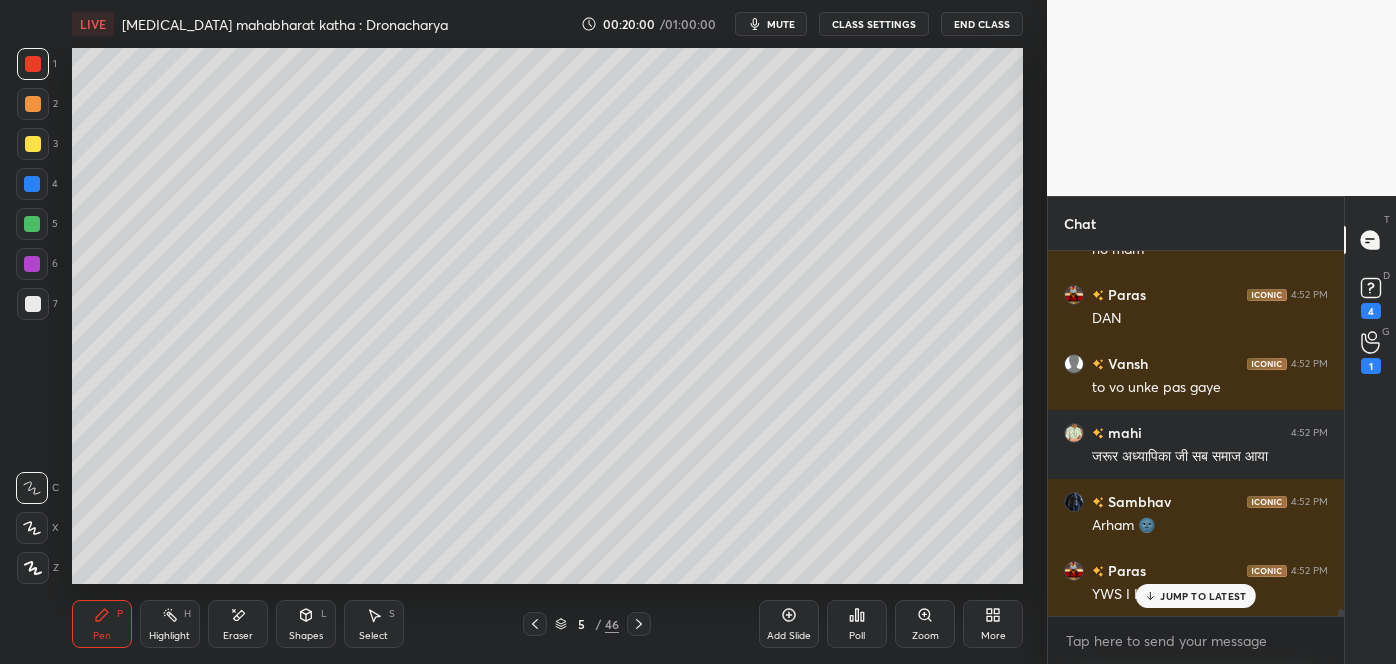 click 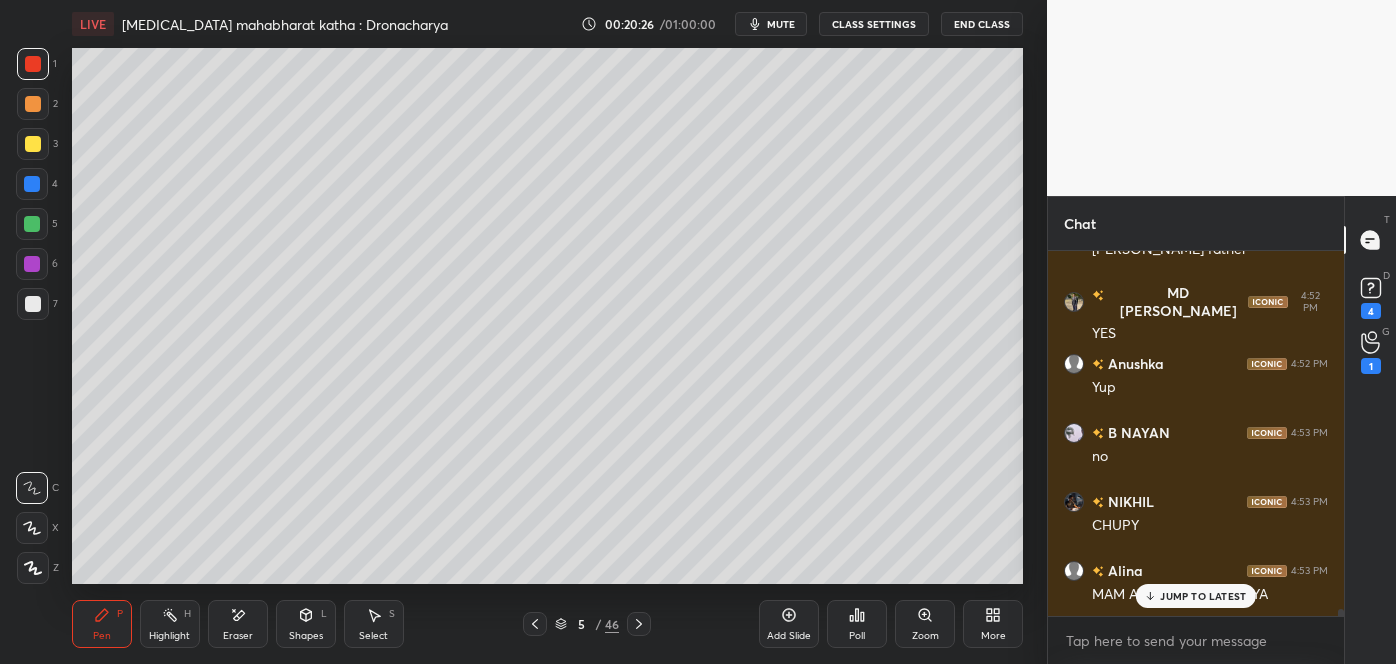 scroll, scrollTop: 19594, scrollLeft: 0, axis: vertical 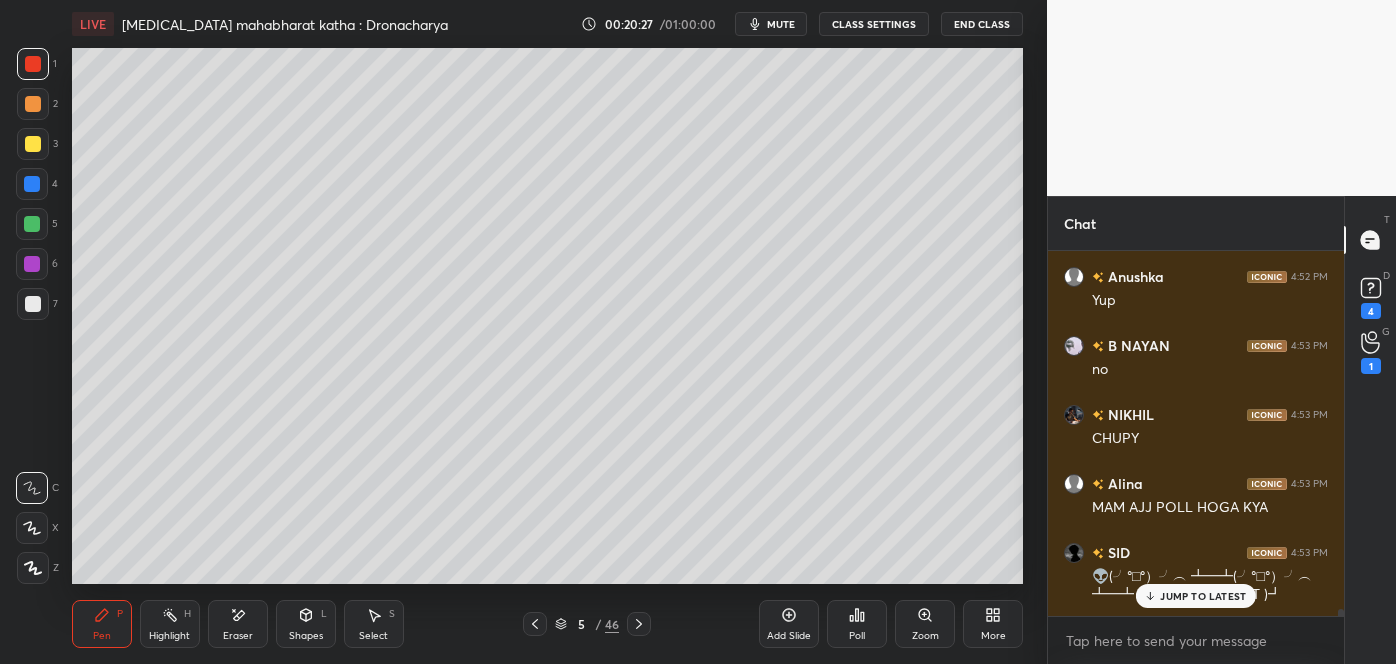 click on "JUMP TO LATEST" at bounding box center (1203, 596) 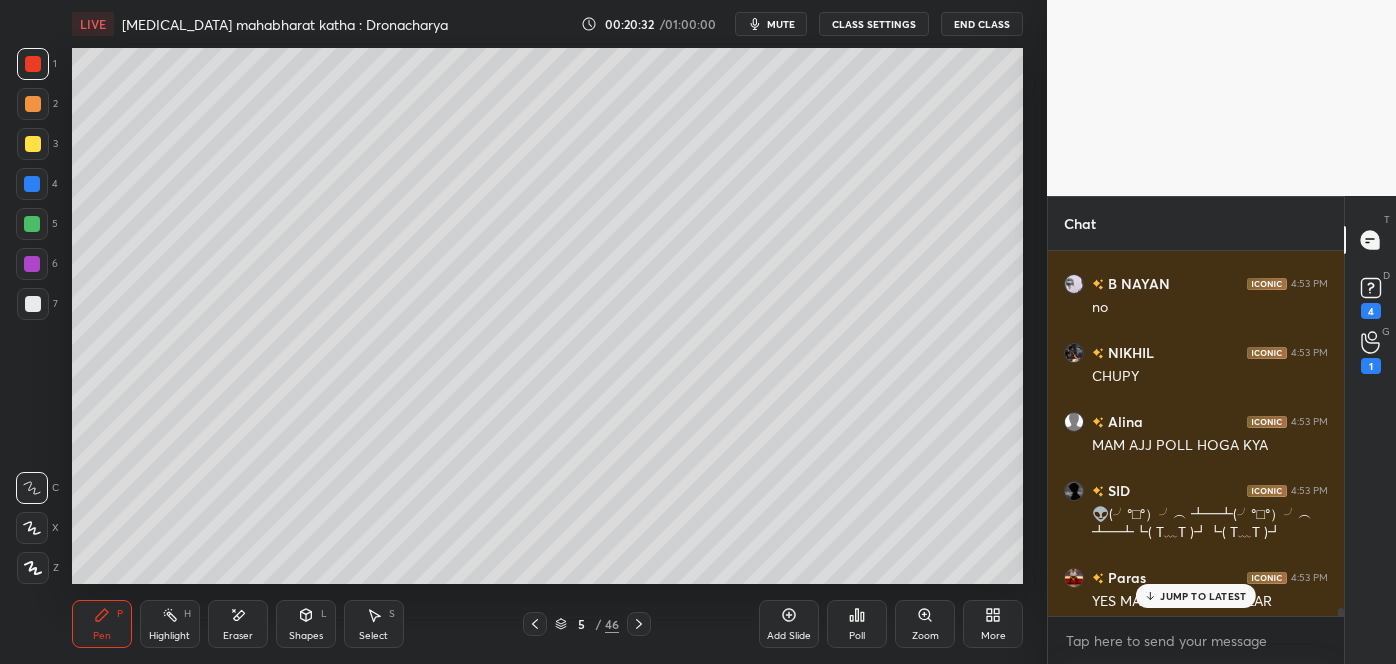 scroll, scrollTop: 19664, scrollLeft: 0, axis: vertical 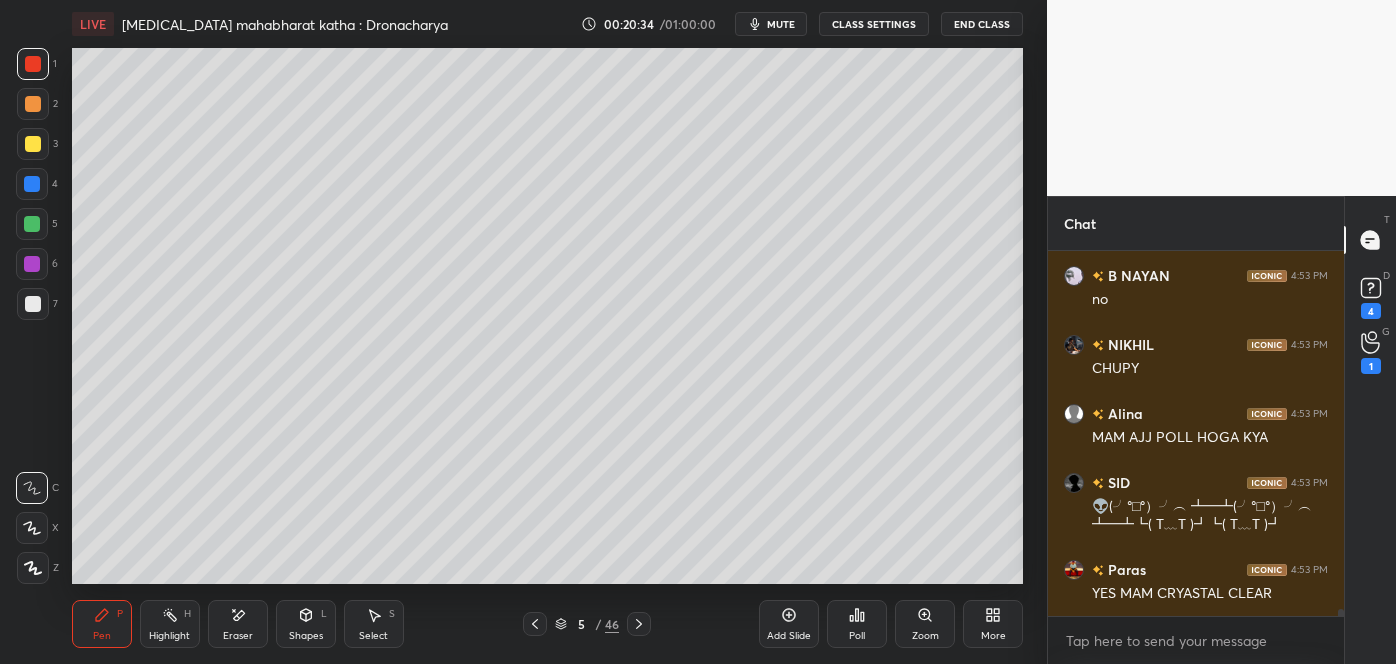 click 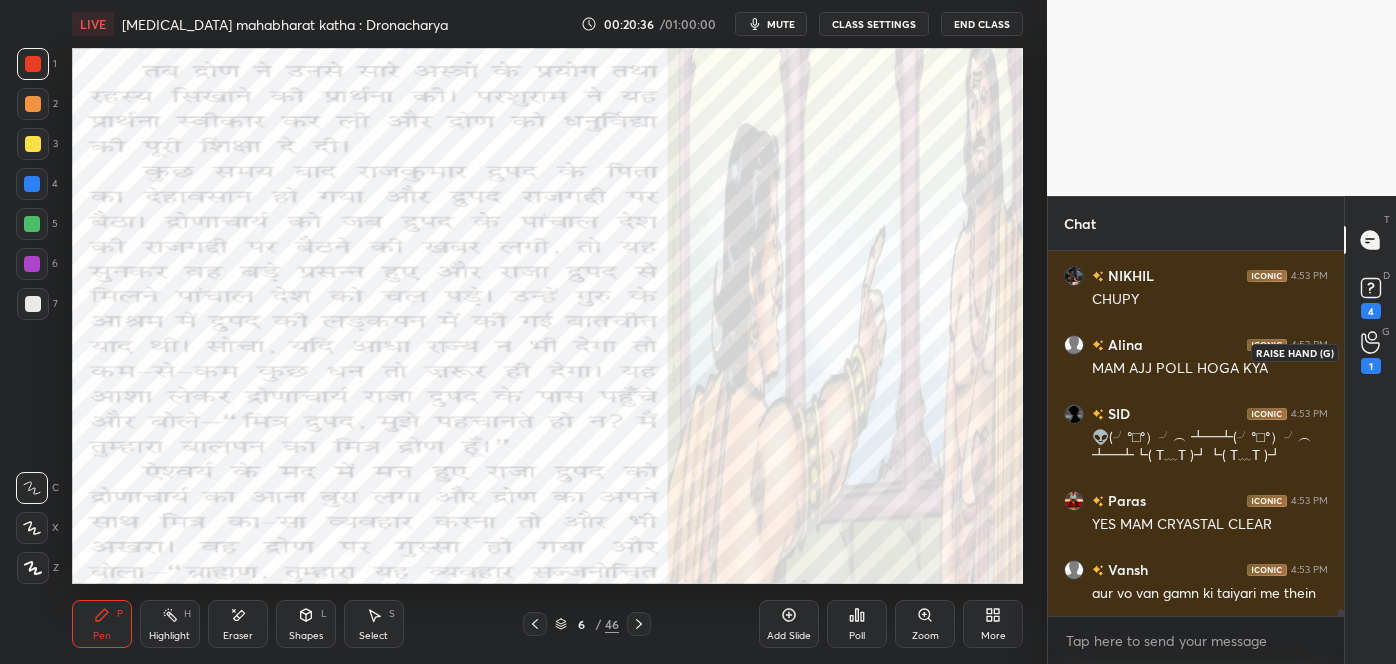 click 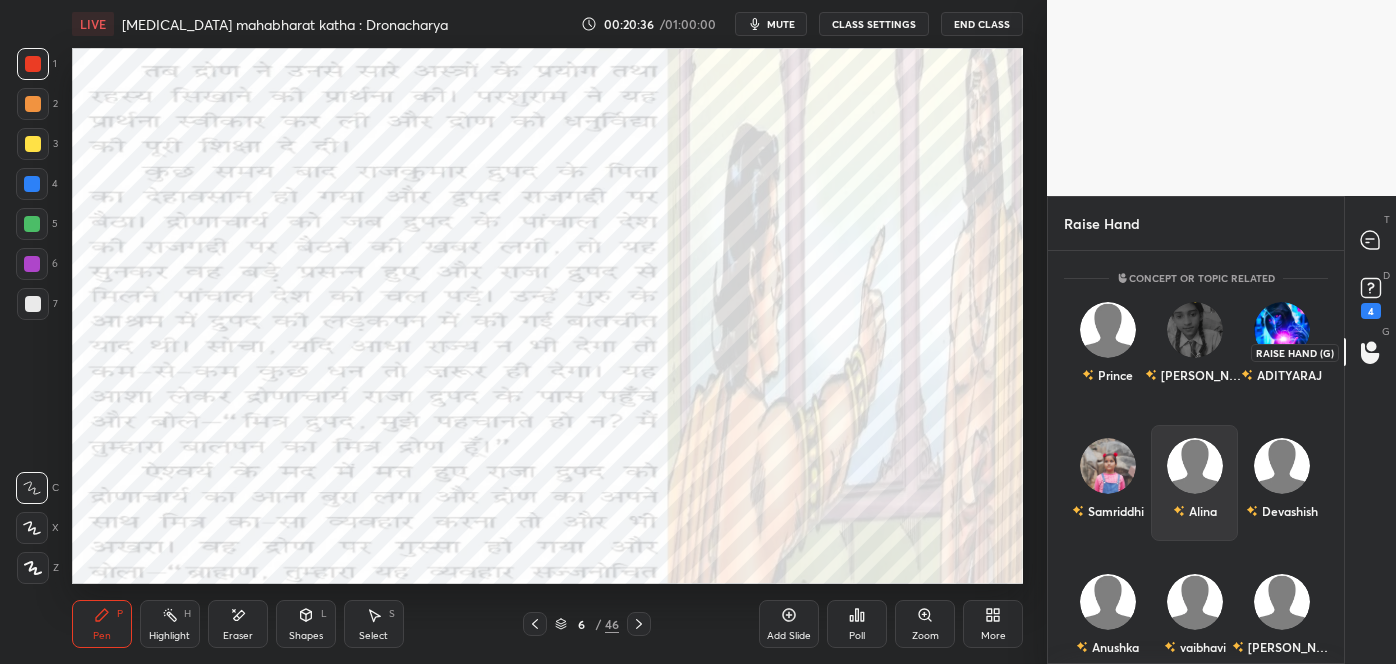 scroll, scrollTop: 6, scrollLeft: 5, axis: both 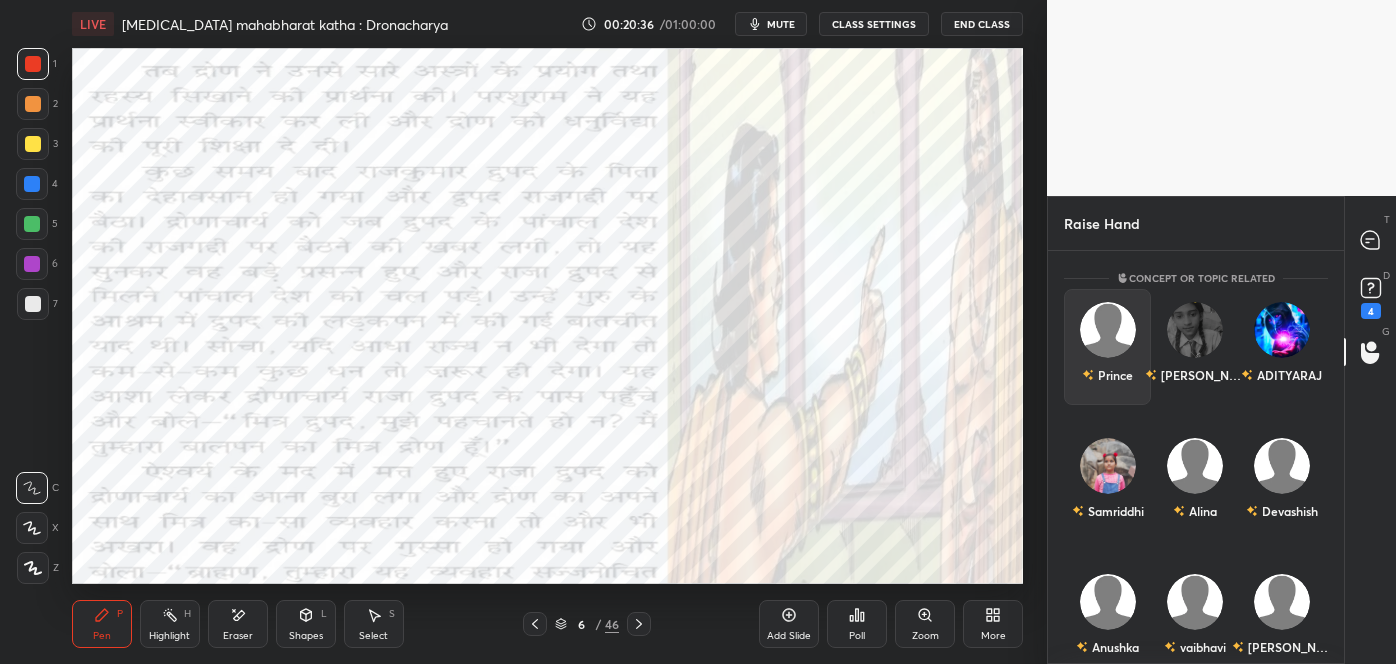 click on "Prince" at bounding box center (1107, 347) 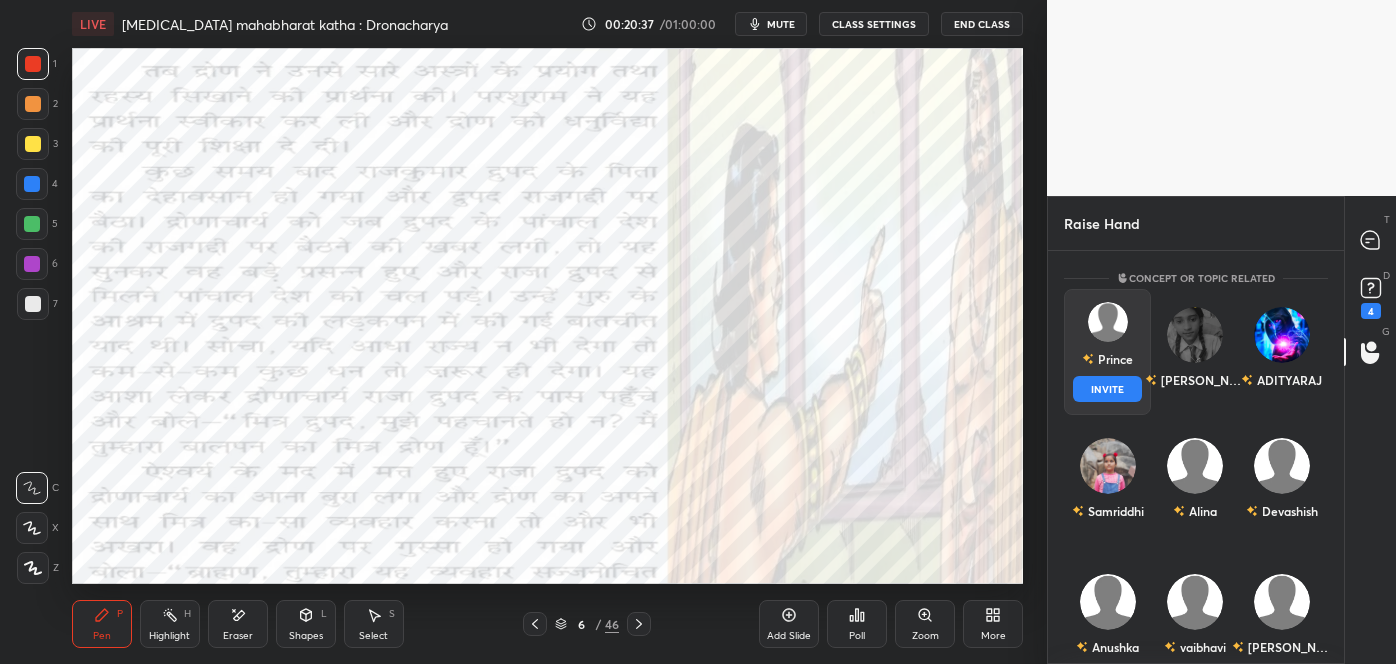 click on "INVITE" at bounding box center [1107, 389] 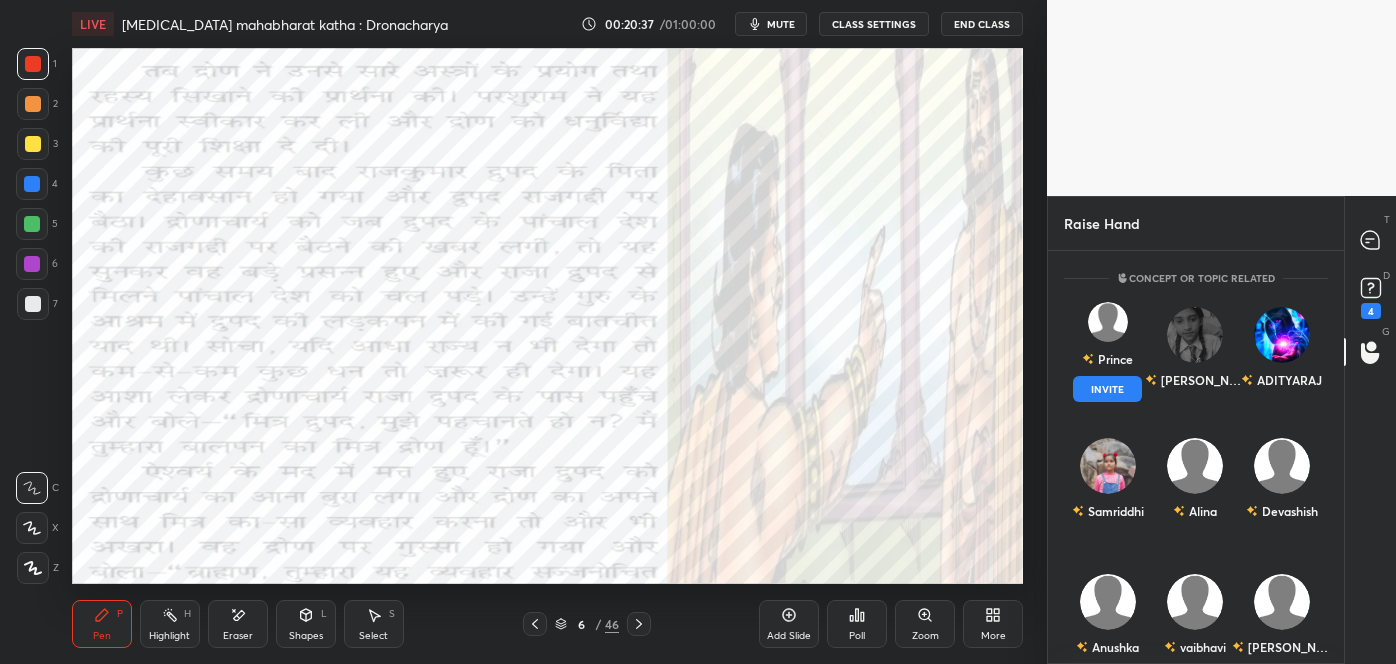 scroll, scrollTop: 326, scrollLeft: 290, axis: both 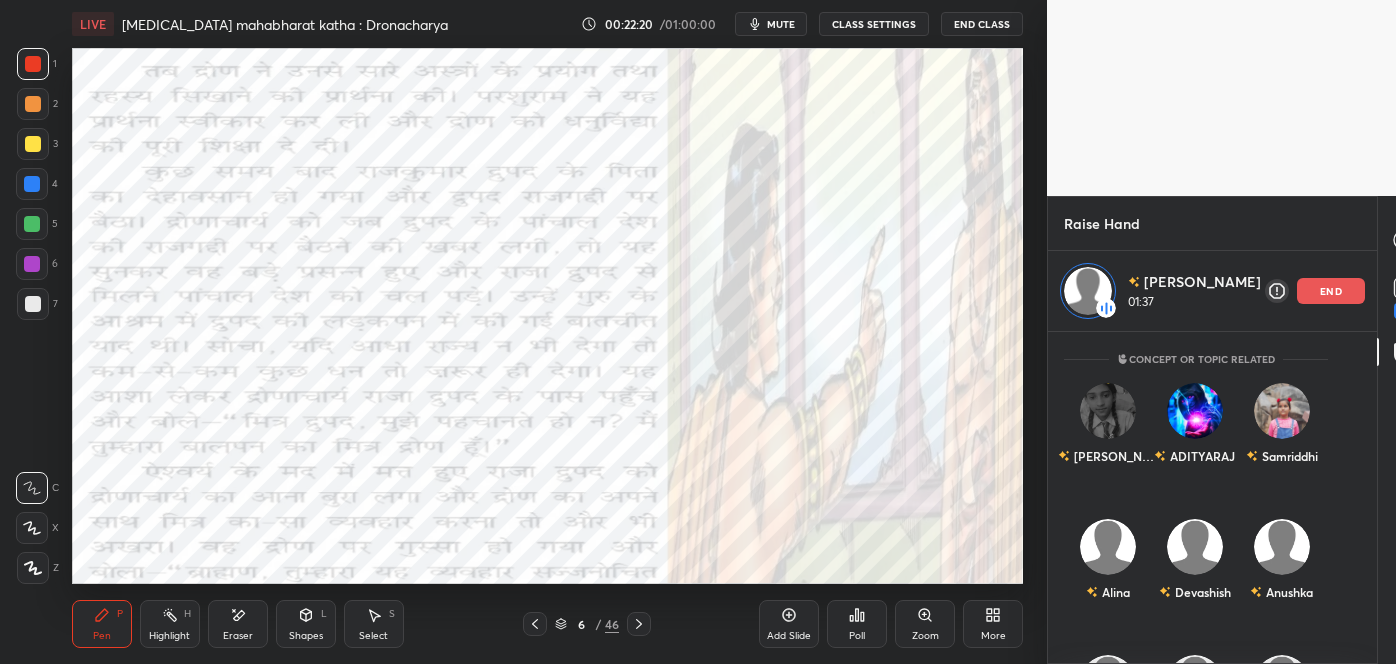 click on "Prince Raj 01:37 end" at bounding box center [1212, 291] 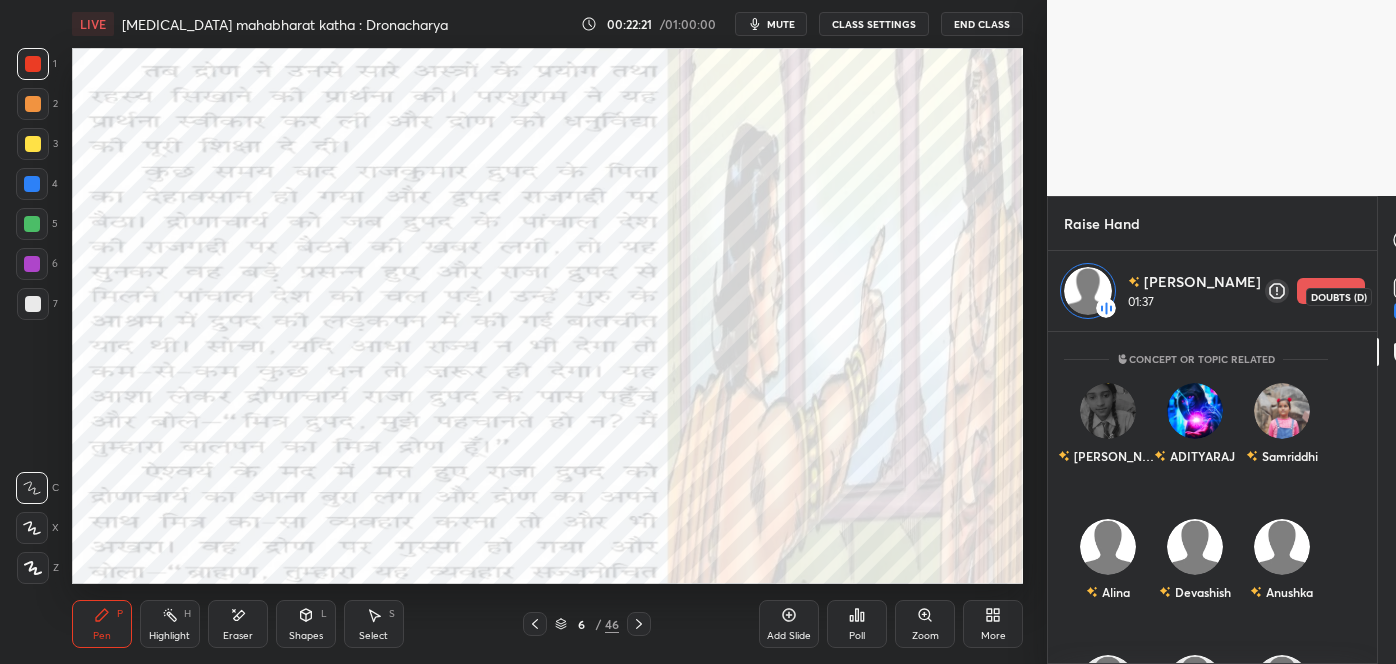 click 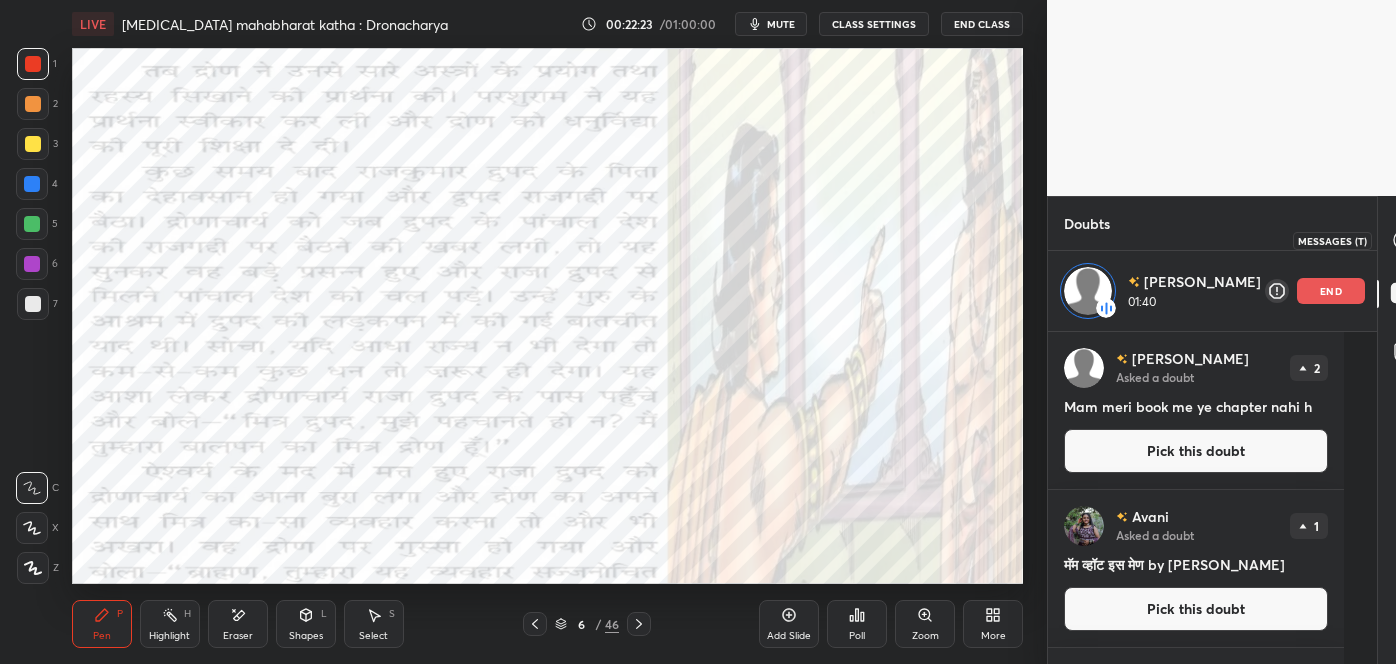 click 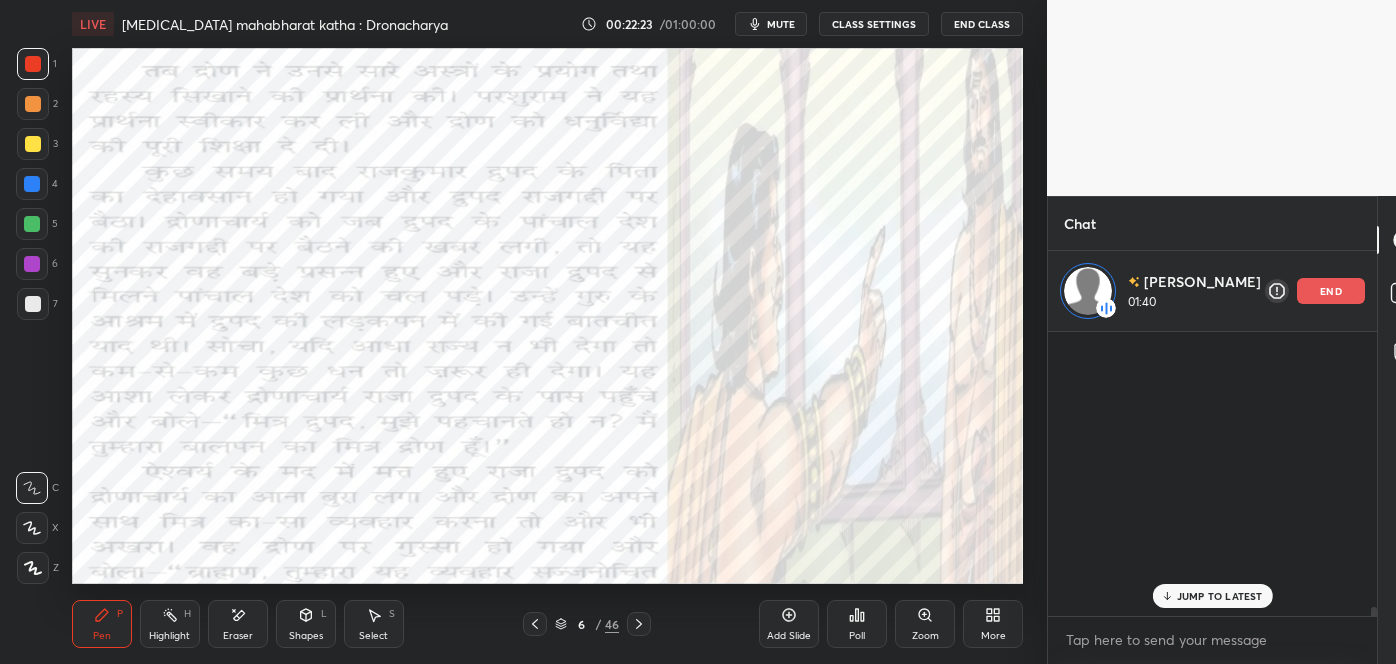 scroll, scrollTop: 21282, scrollLeft: 0, axis: vertical 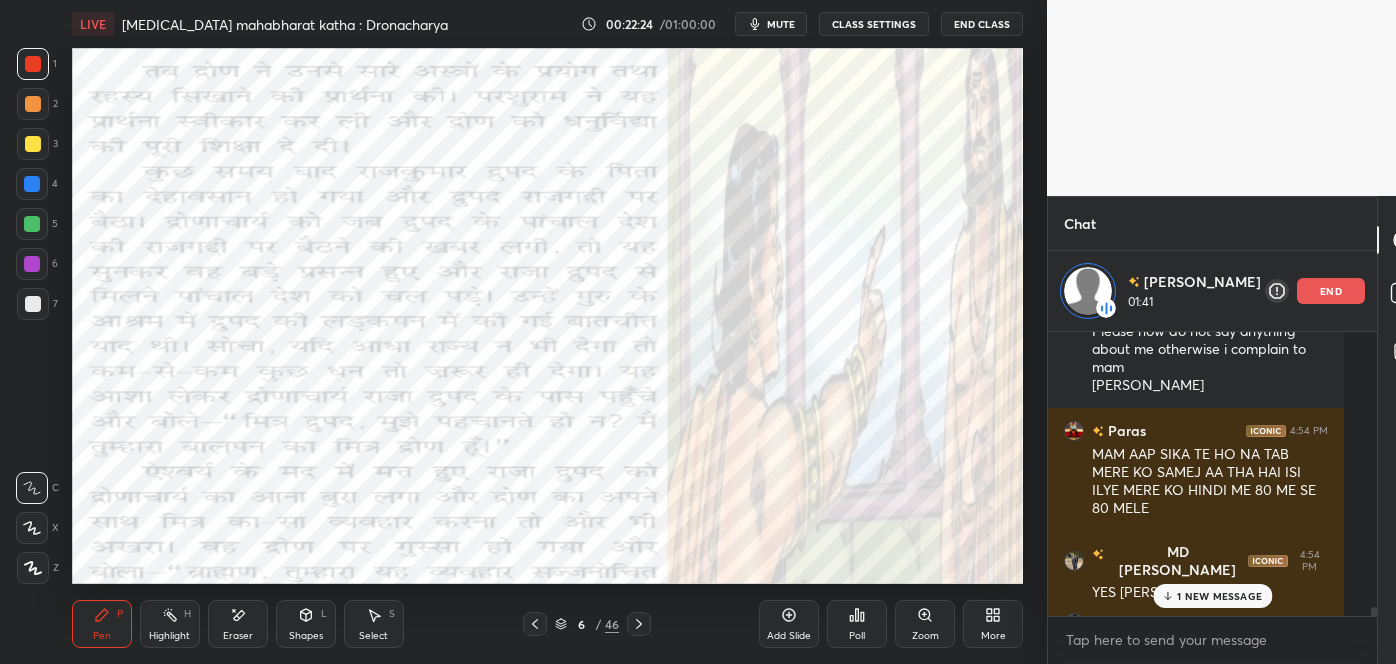 click on "1 NEW MESSAGE" at bounding box center [1219, 596] 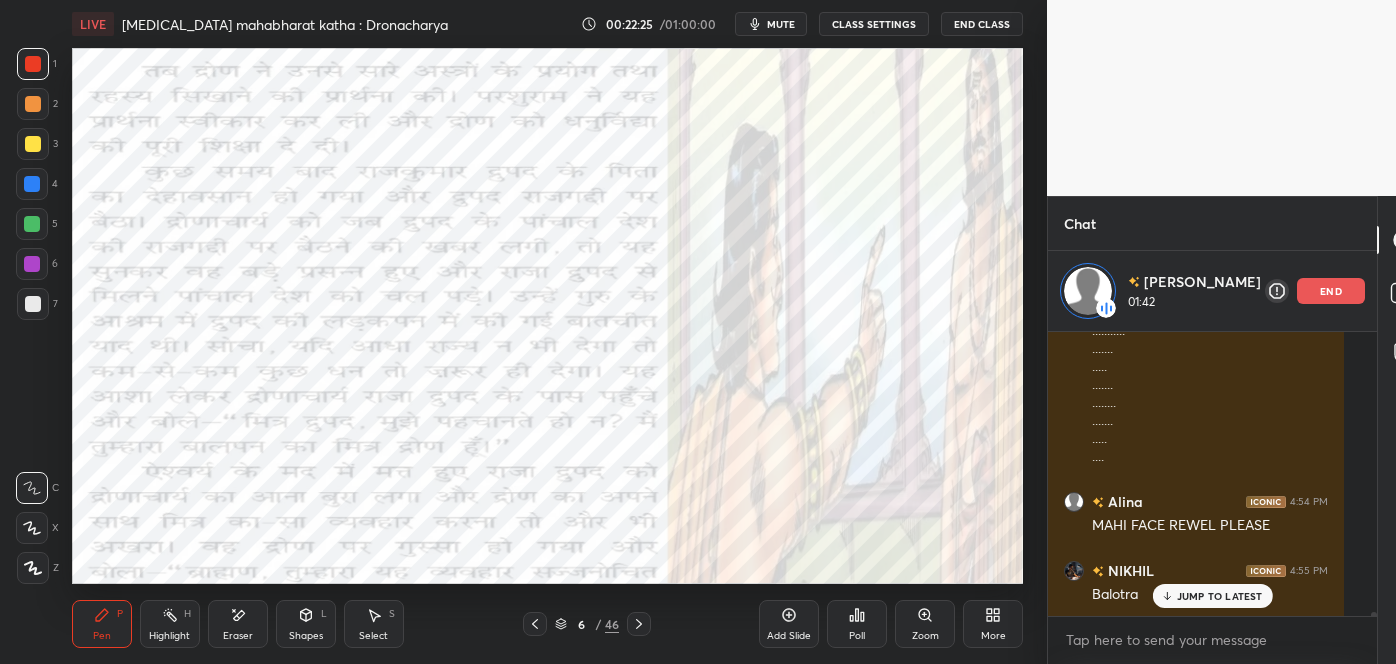 scroll, scrollTop: 21953, scrollLeft: 0, axis: vertical 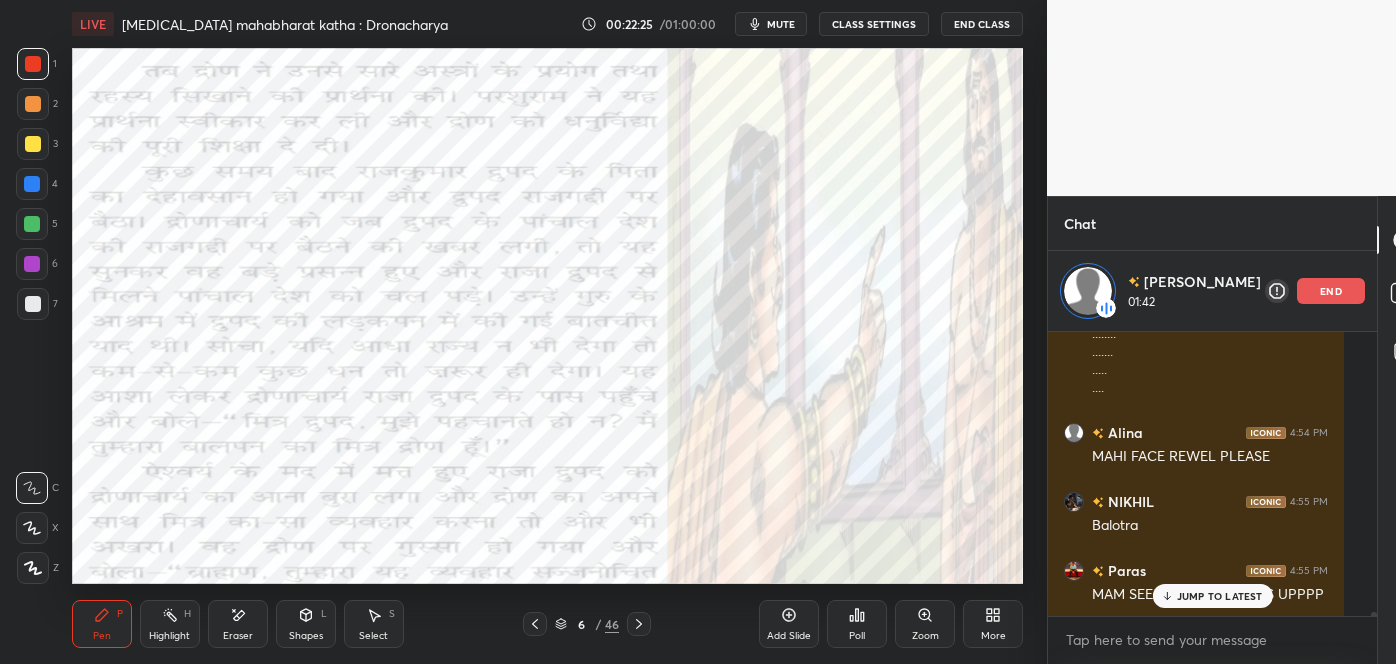 click on "JUMP TO LATEST" at bounding box center (1220, 596) 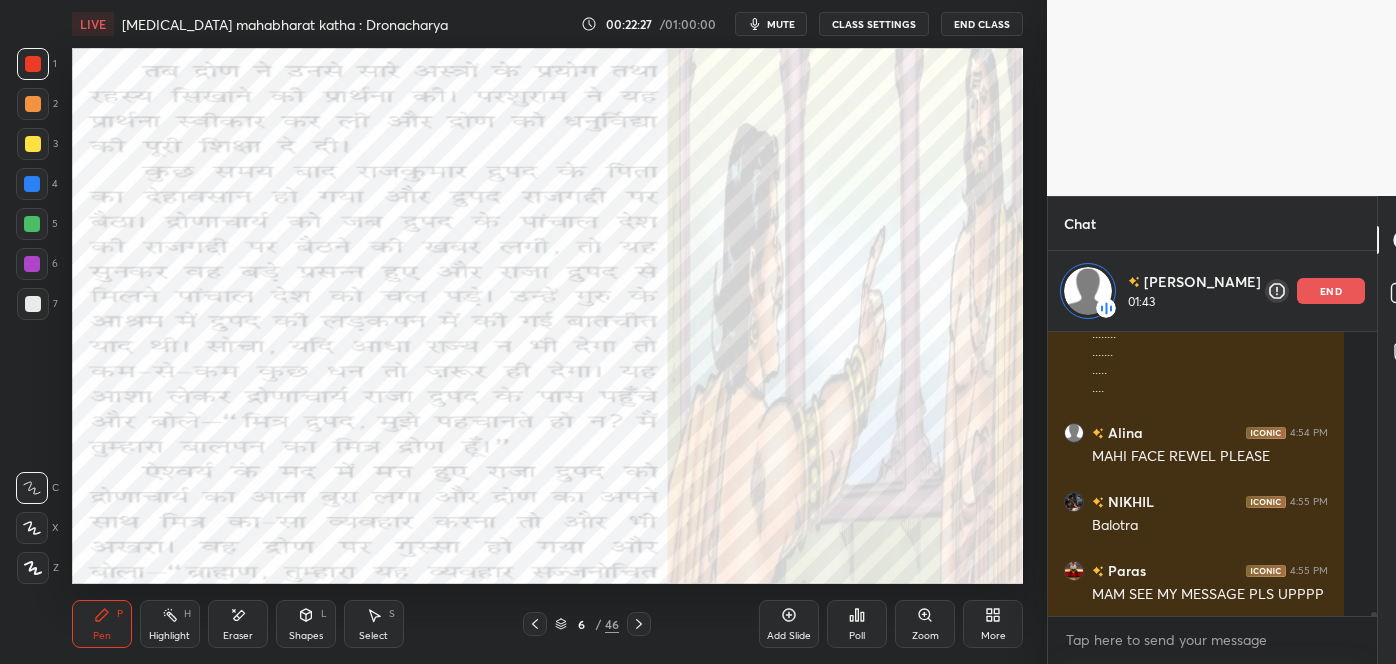 scroll, scrollTop: 22022, scrollLeft: 0, axis: vertical 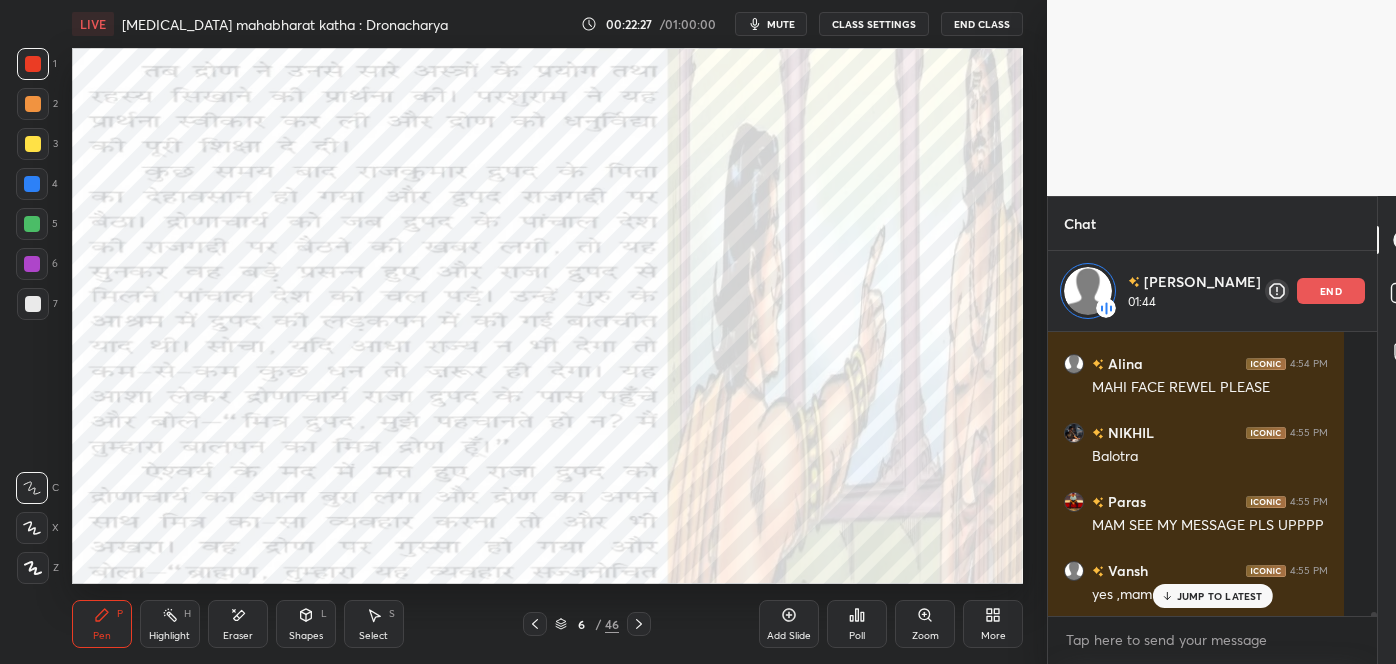 click on "end" at bounding box center (1331, 291) 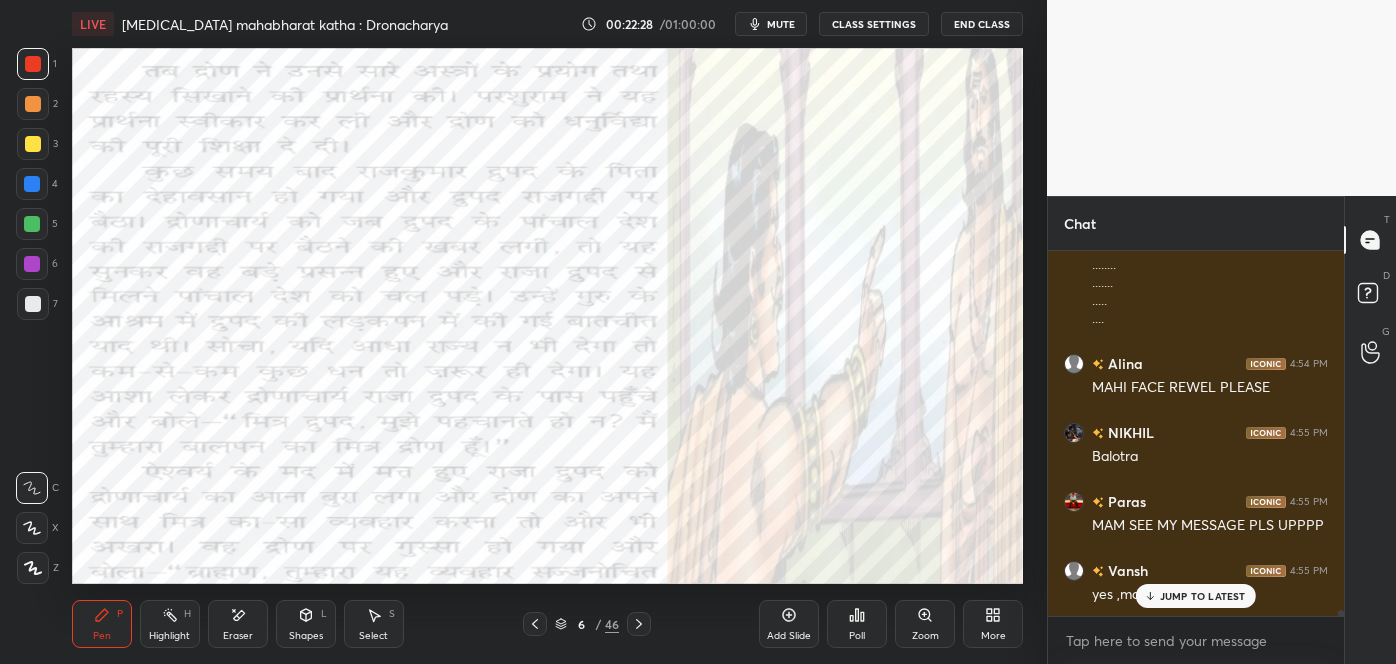 click on "JUMP TO LATEST" at bounding box center [1203, 596] 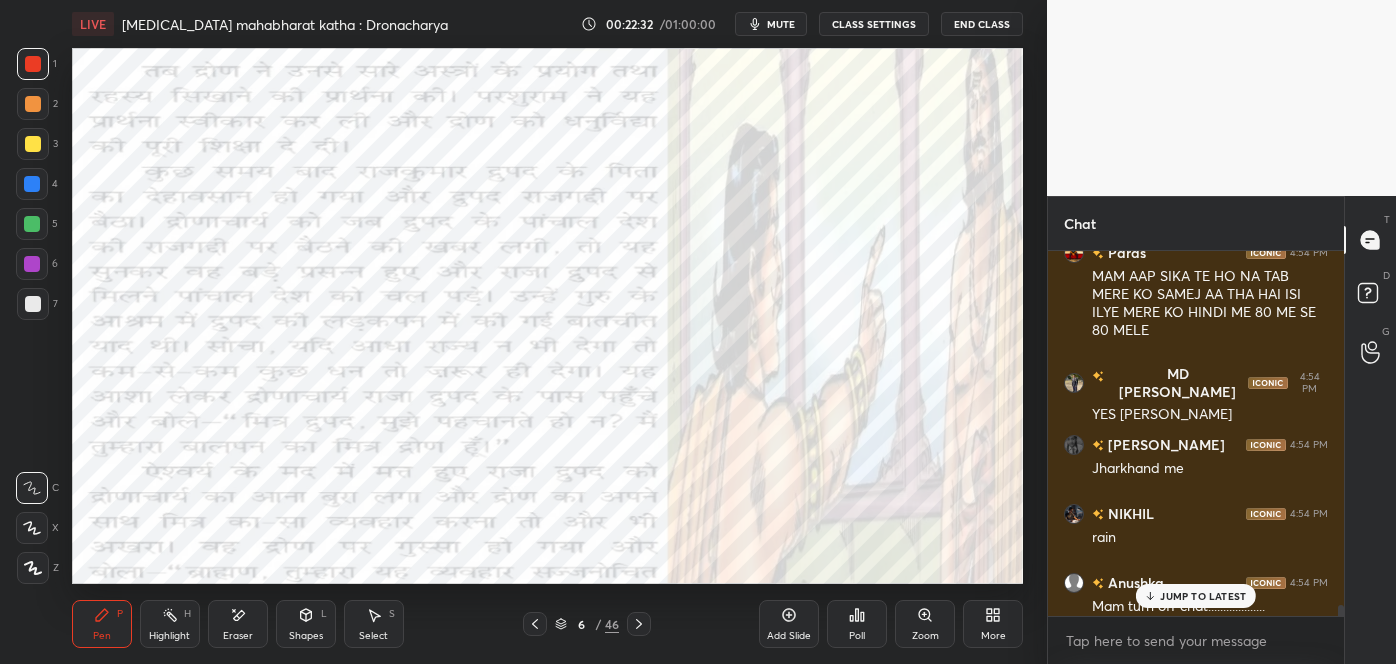 scroll, scrollTop: 21487, scrollLeft: 0, axis: vertical 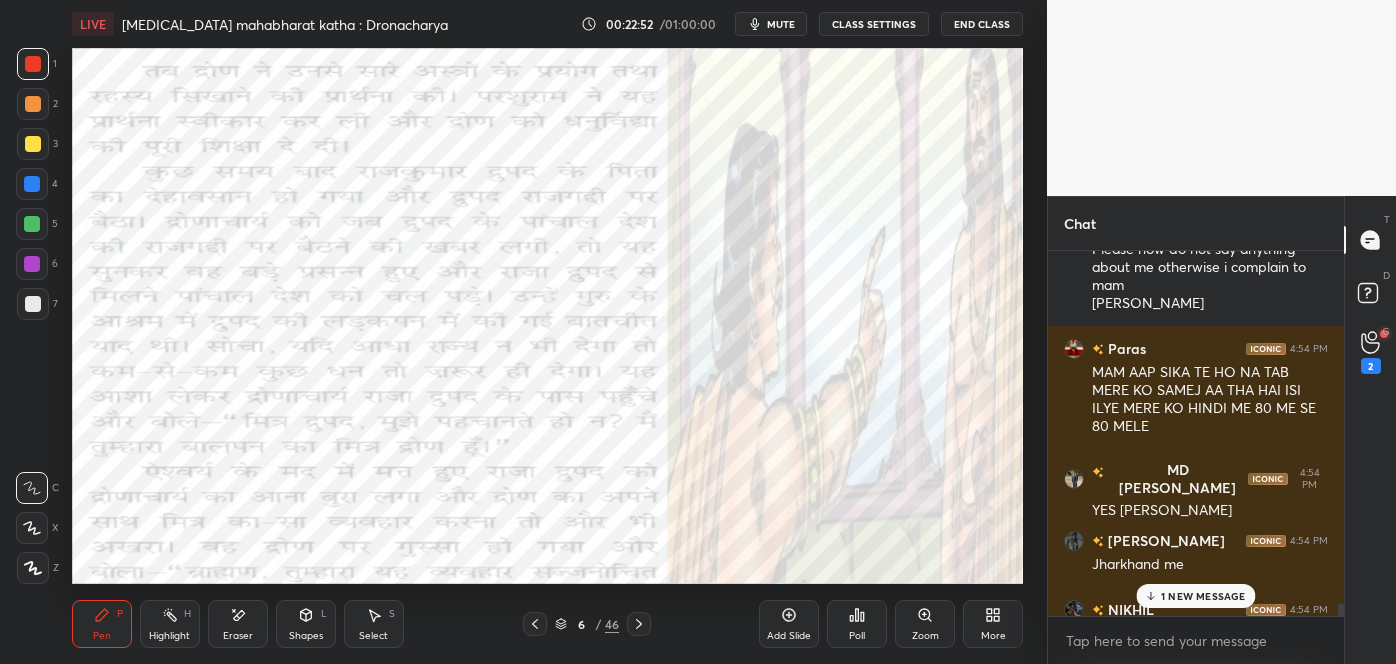 click on "1 NEW MESSAGE" at bounding box center (1195, 596) 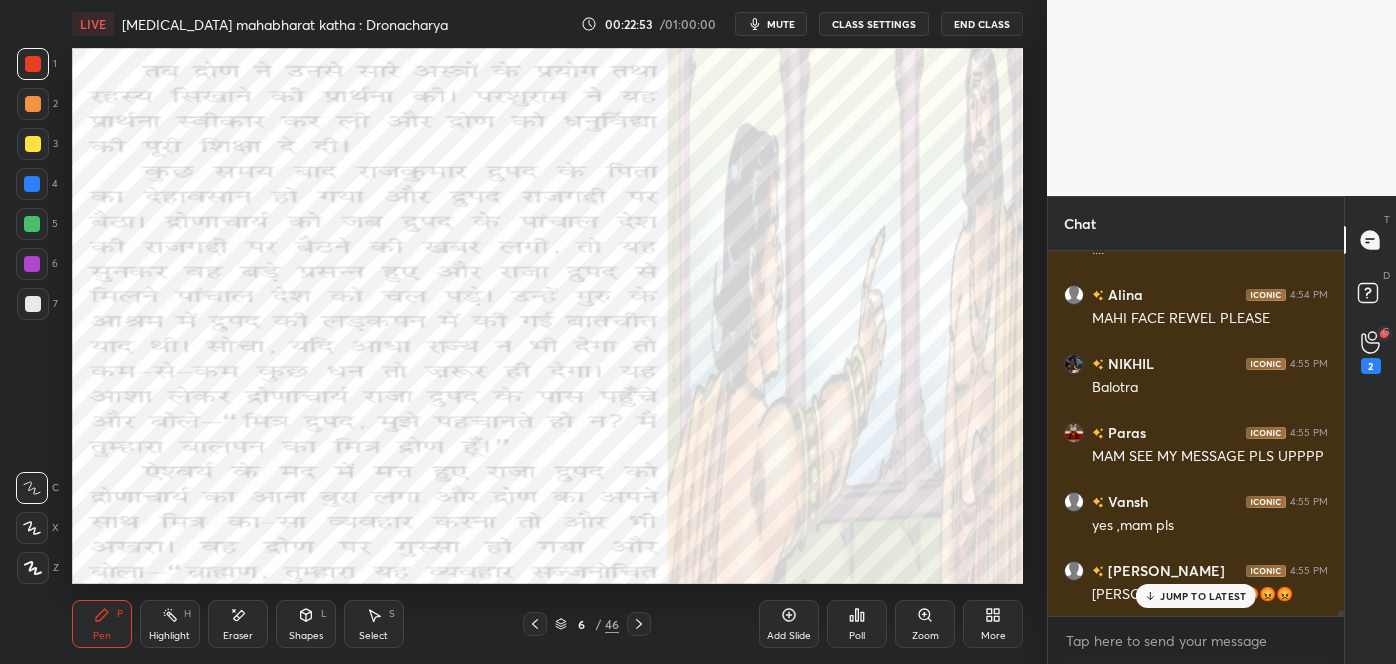 click on "JUMP TO LATEST" at bounding box center (1196, 596) 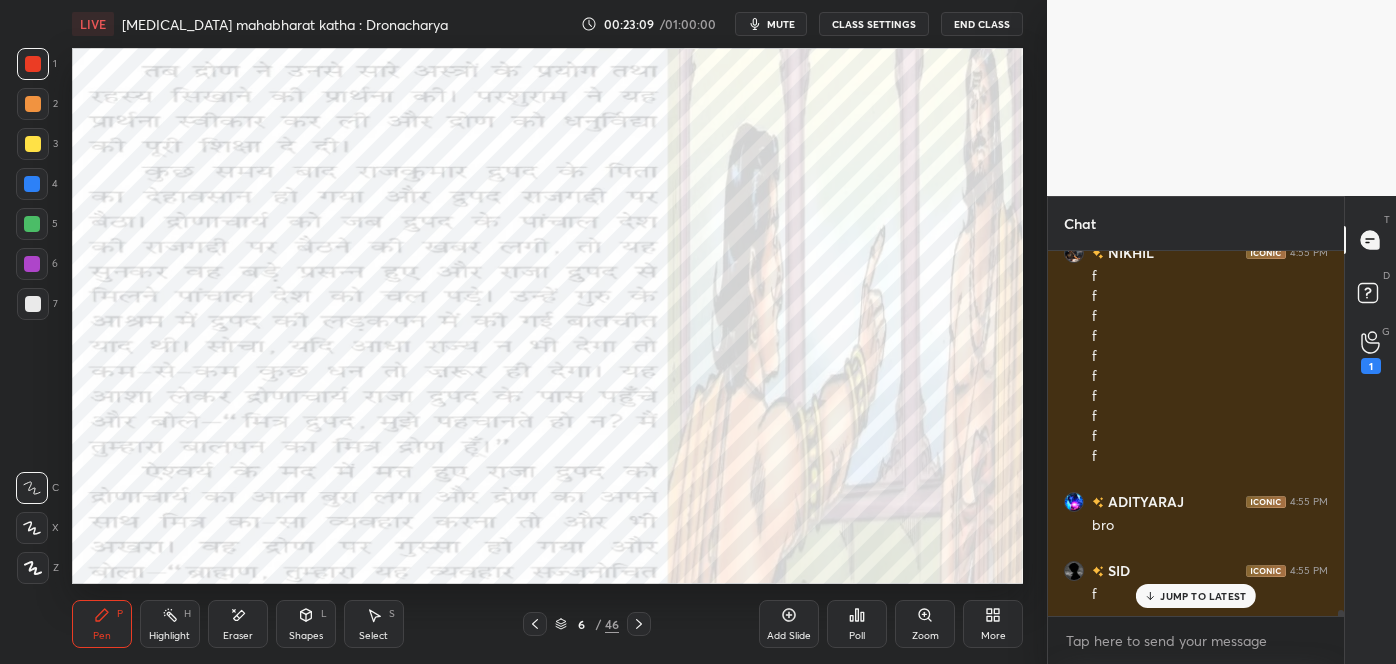 scroll, scrollTop: 22576, scrollLeft: 0, axis: vertical 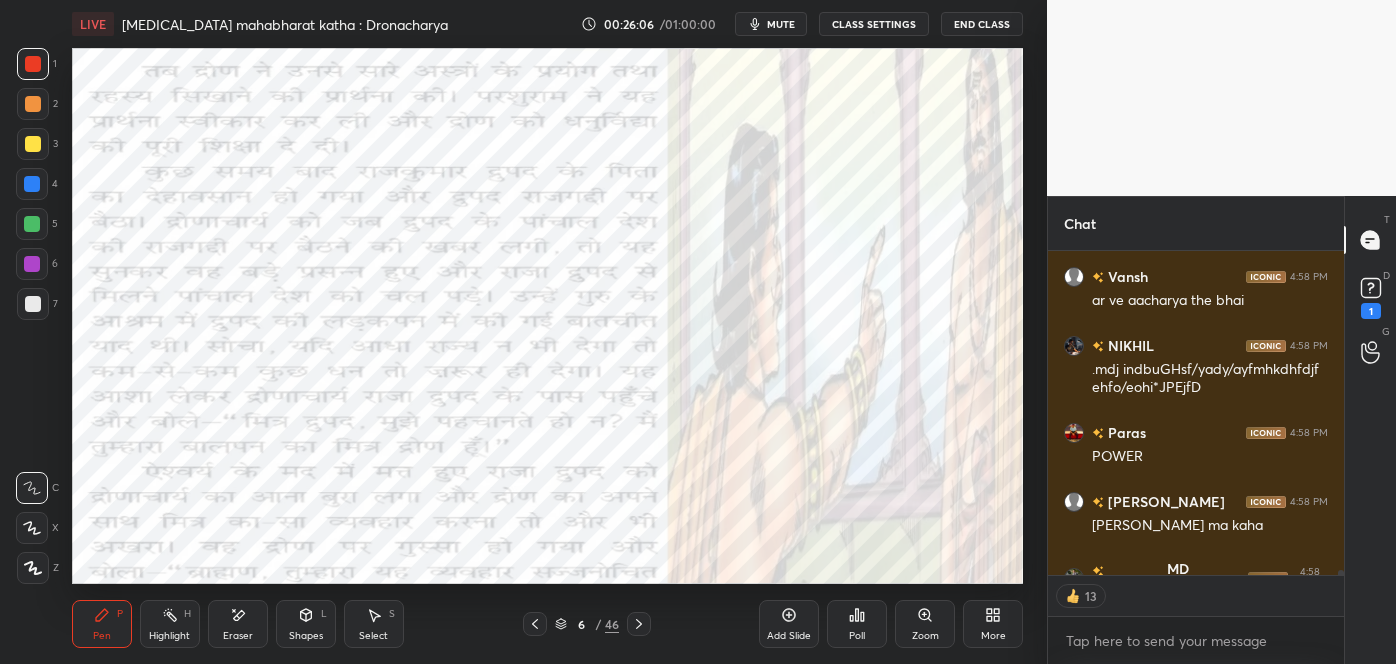 click 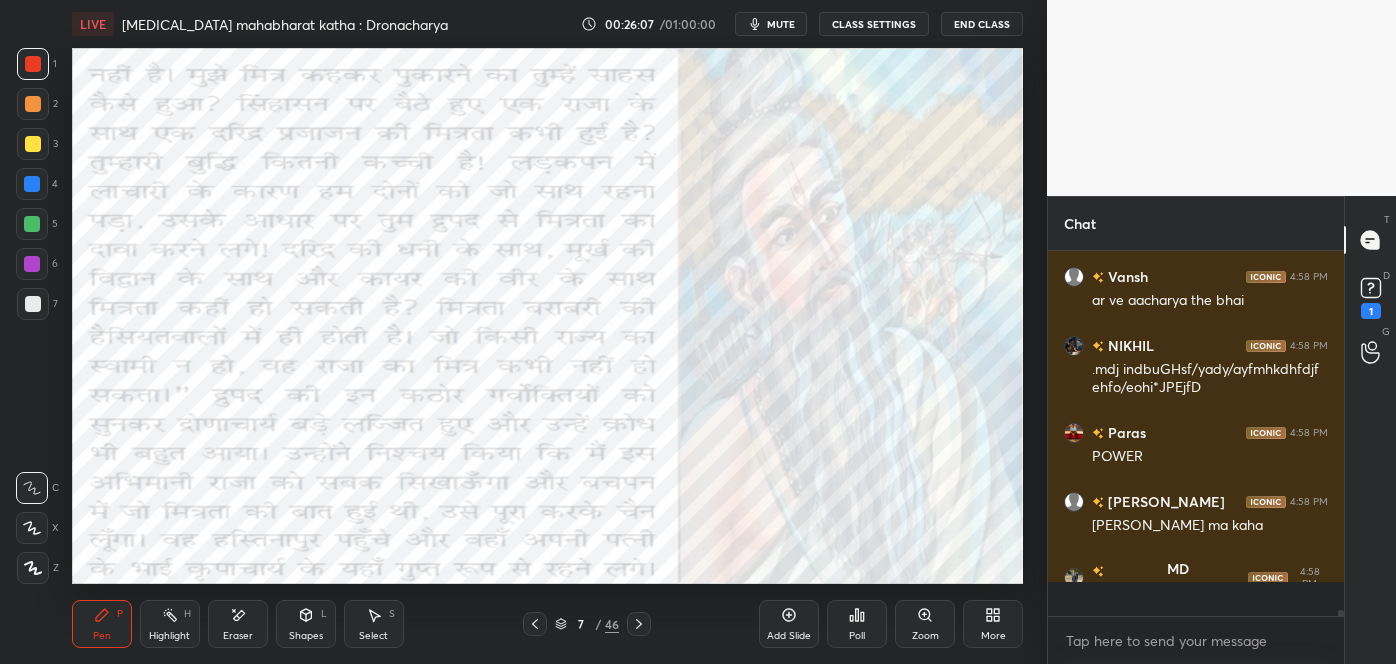scroll, scrollTop: 6, scrollLeft: 5, axis: both 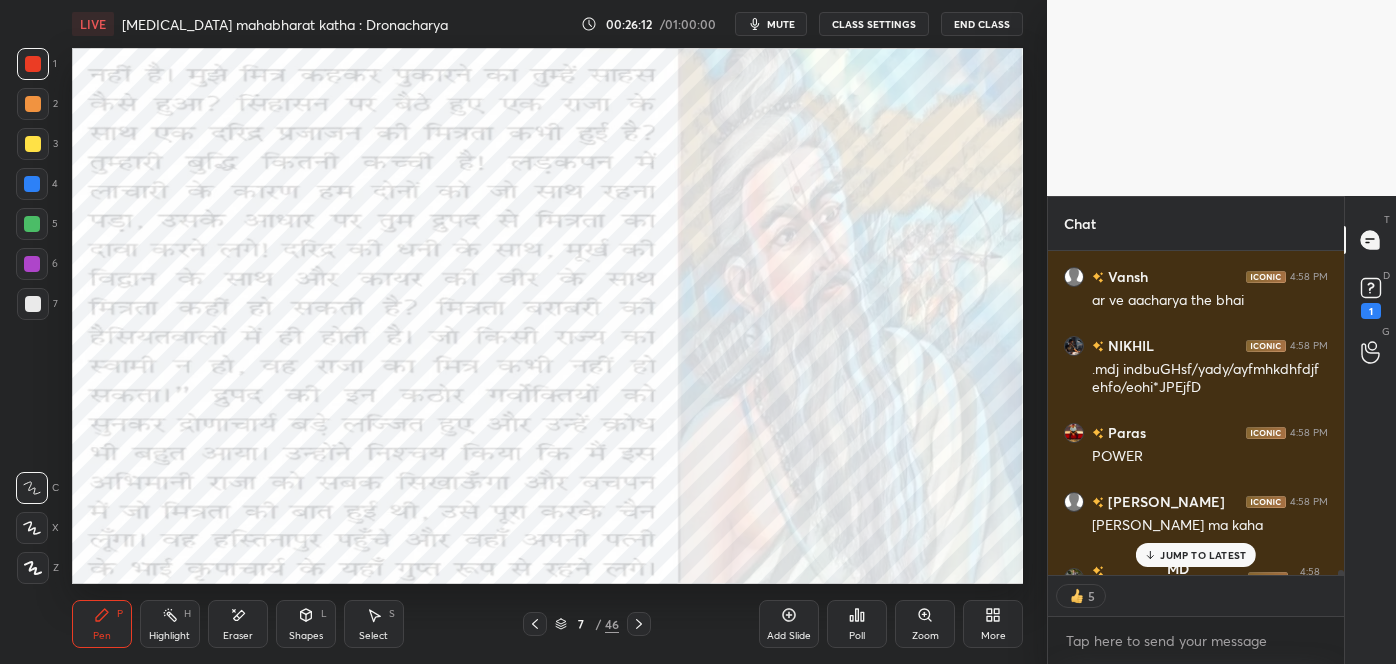 click on "JUMP TO LATEST" at bounding box center [1196, 555] 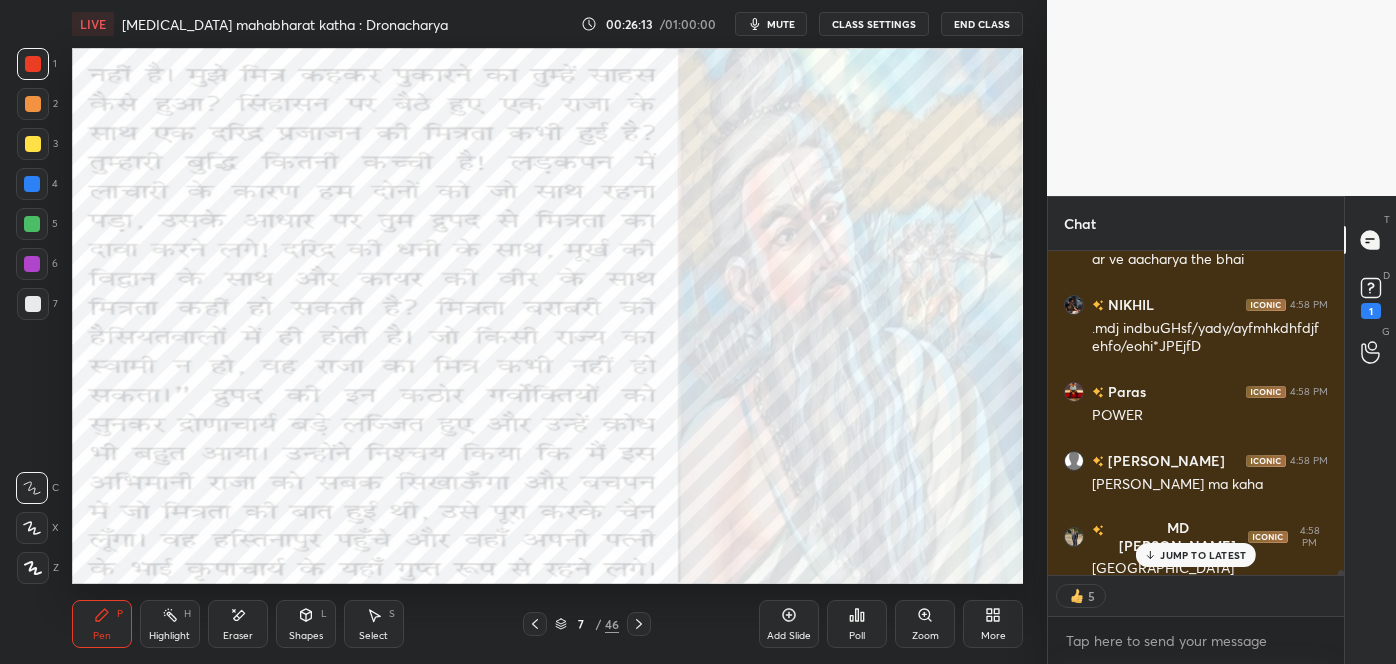 scroll, scrollTop: 22032, scrollLeft: 0, axis: vertical 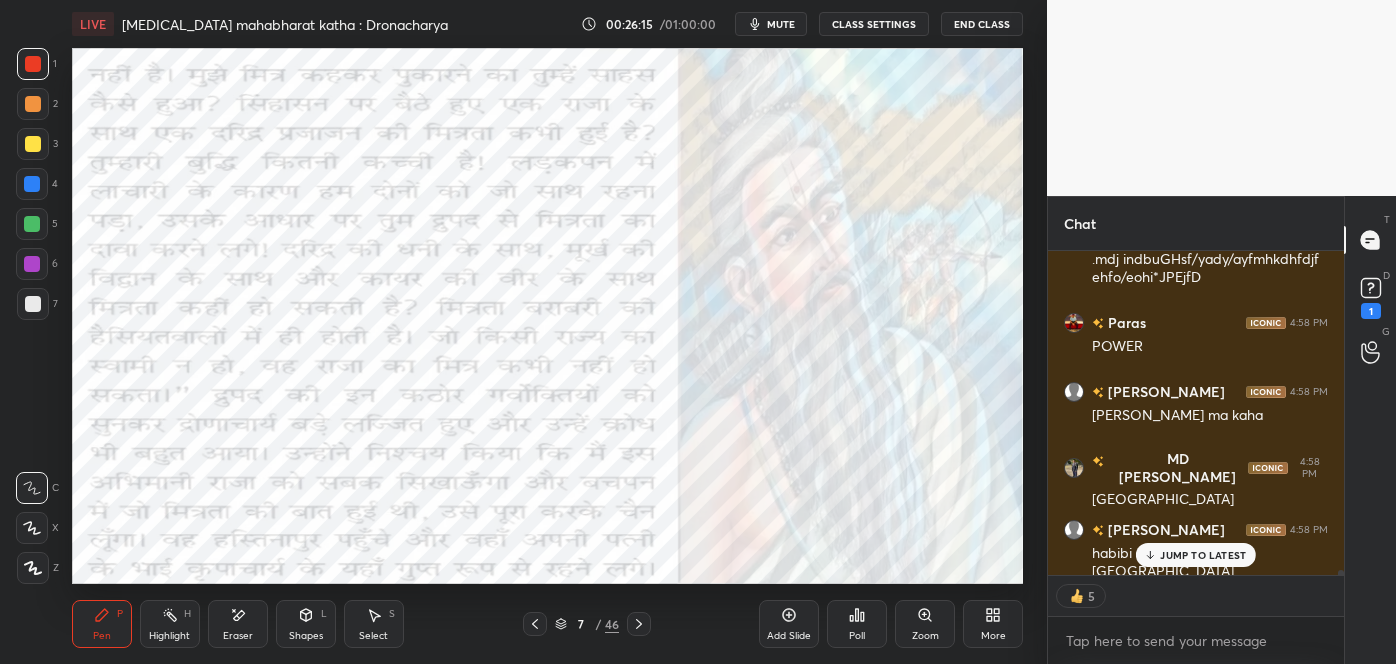 click on "JUMP TO LATEST" at bounding box center (1196, 555) 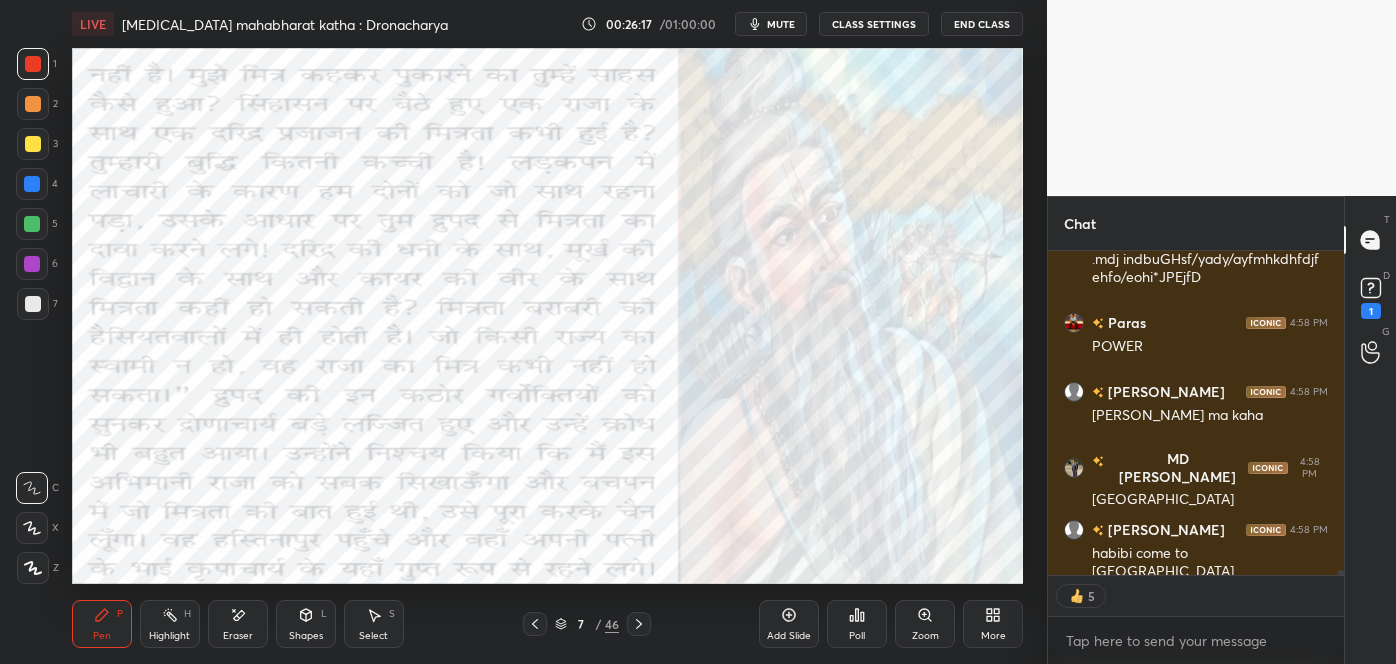 scroll, scrollTop: 22120, scrollLeft: 0, axis: vertical 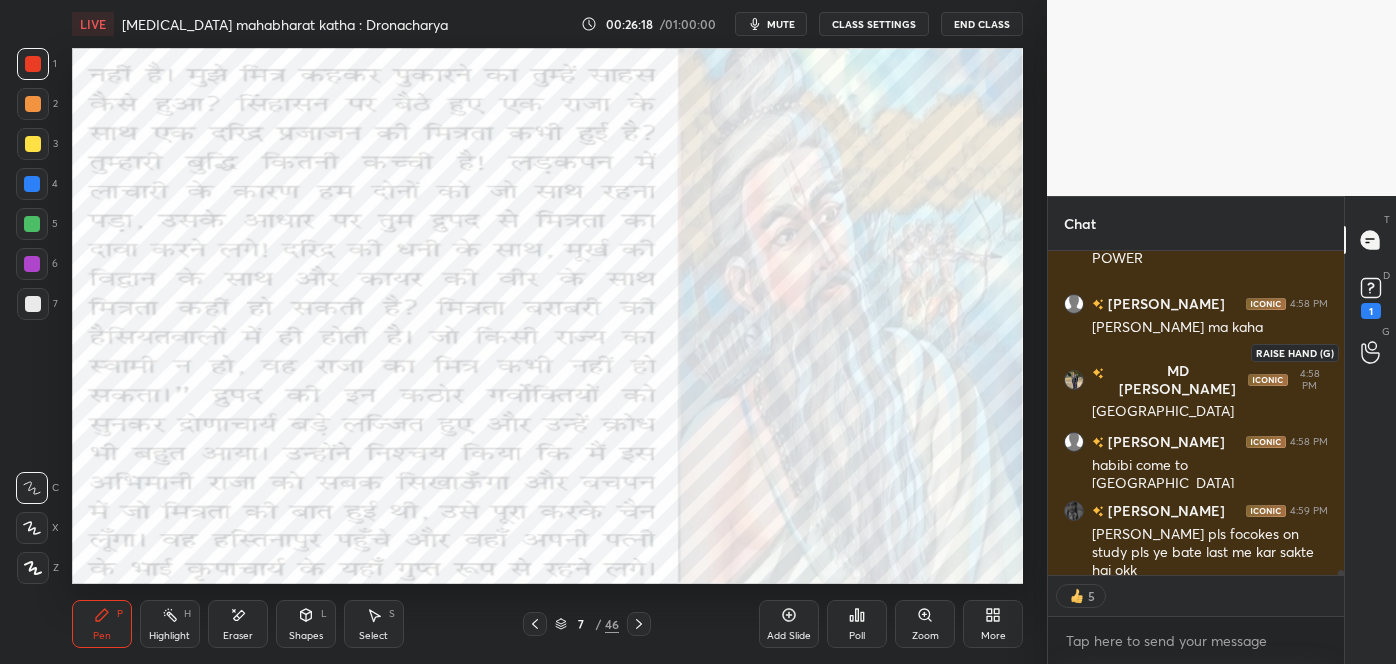 click at bounding box center [1371, 352] 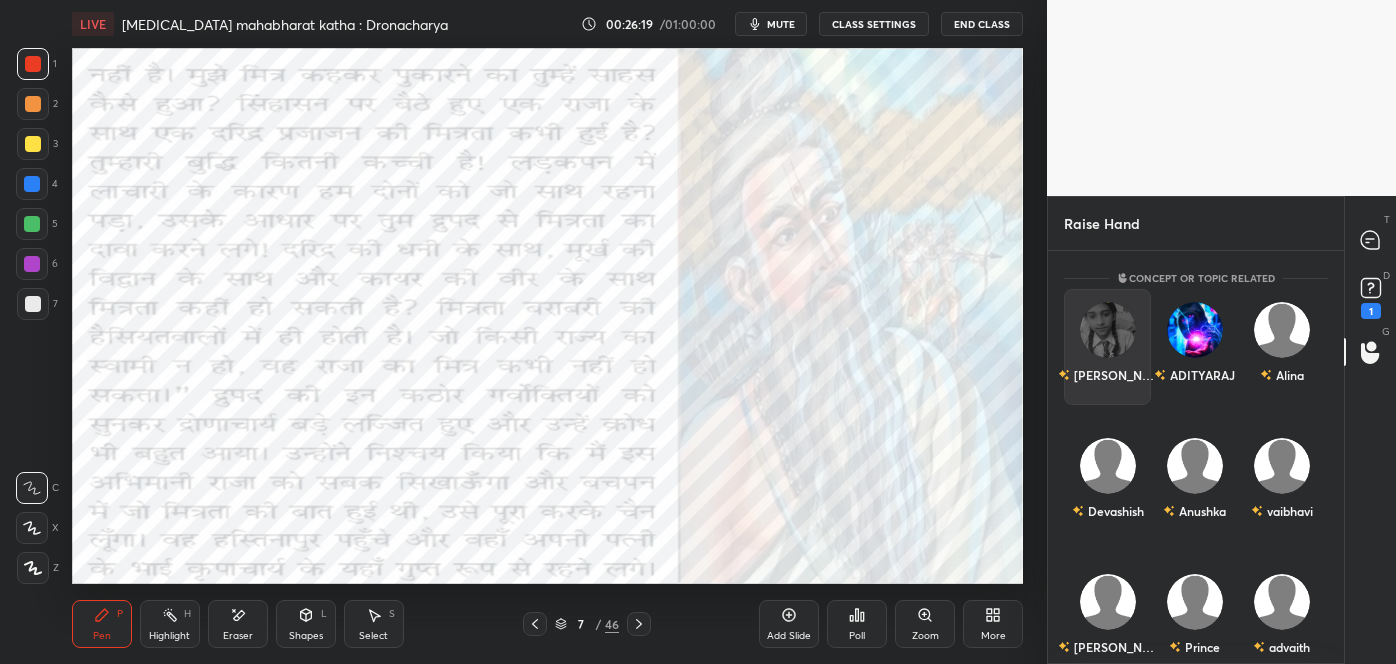 click on "Lucy" at bounding box center (1107, 347) 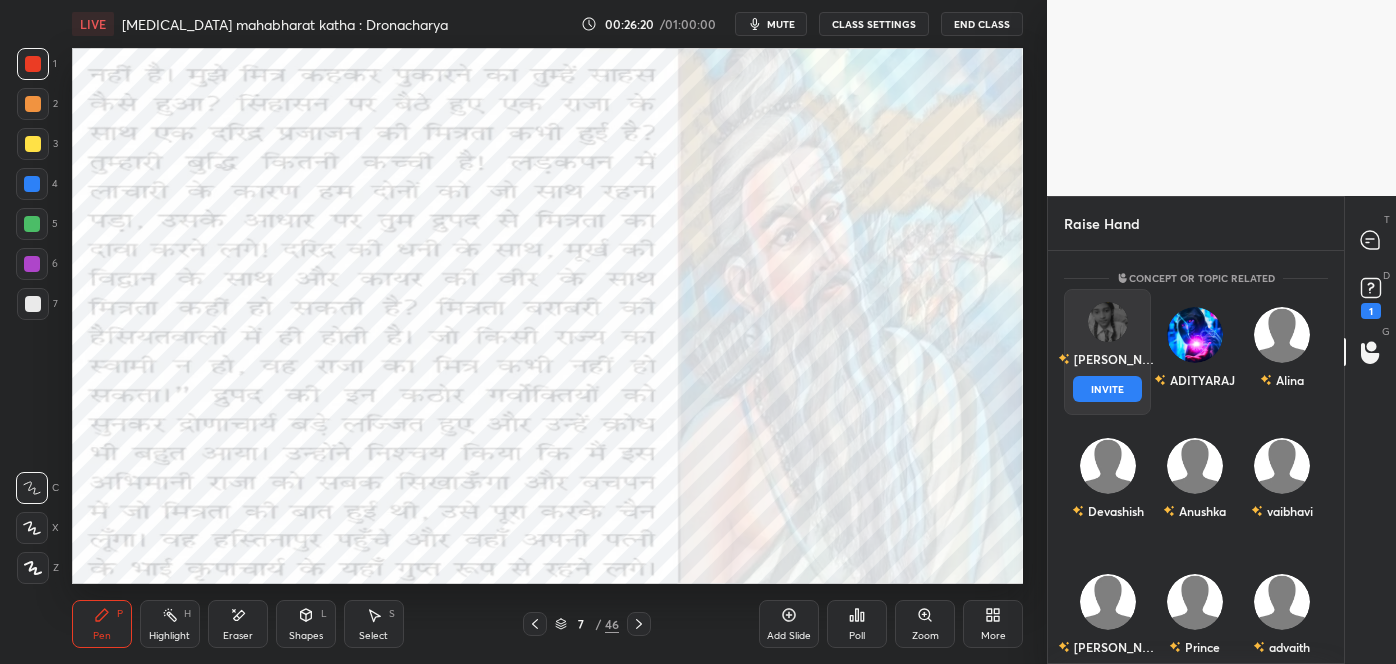 click on "INVITE" at bounding box center [1107, 389] 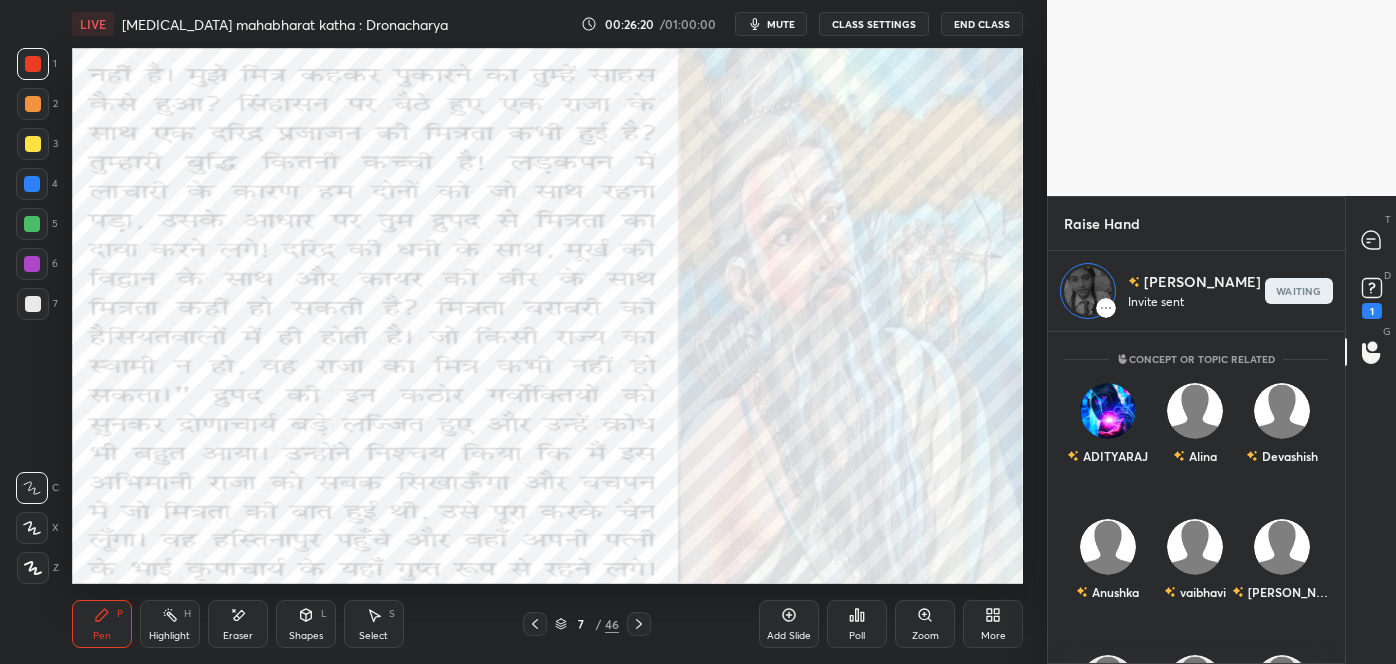scroll, scrollTop: 326, scrollLeft: 290, axis: both 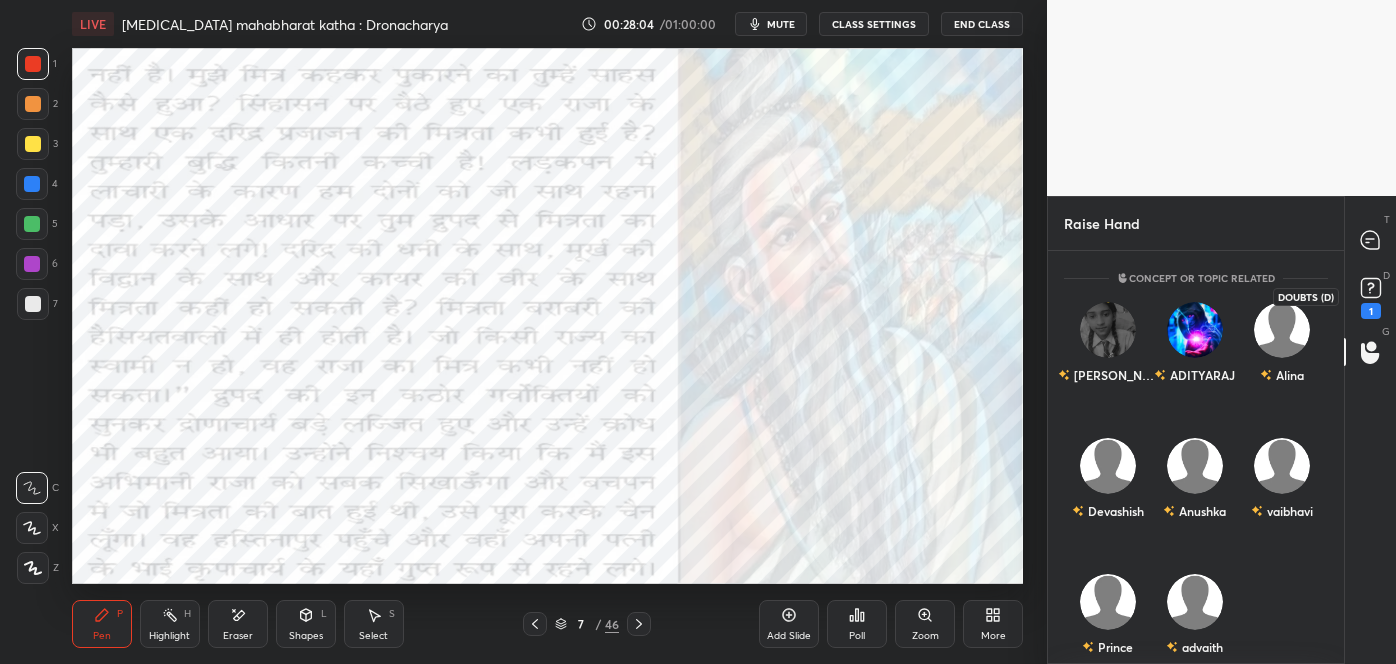 click 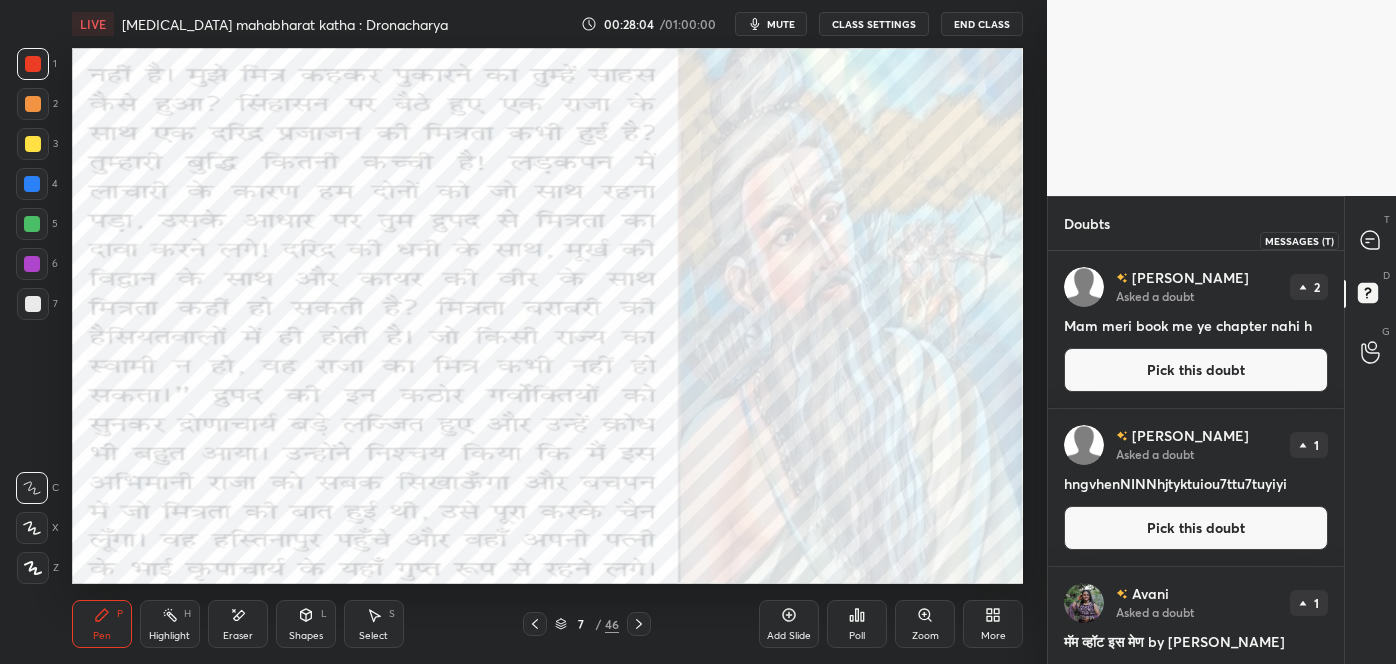 click 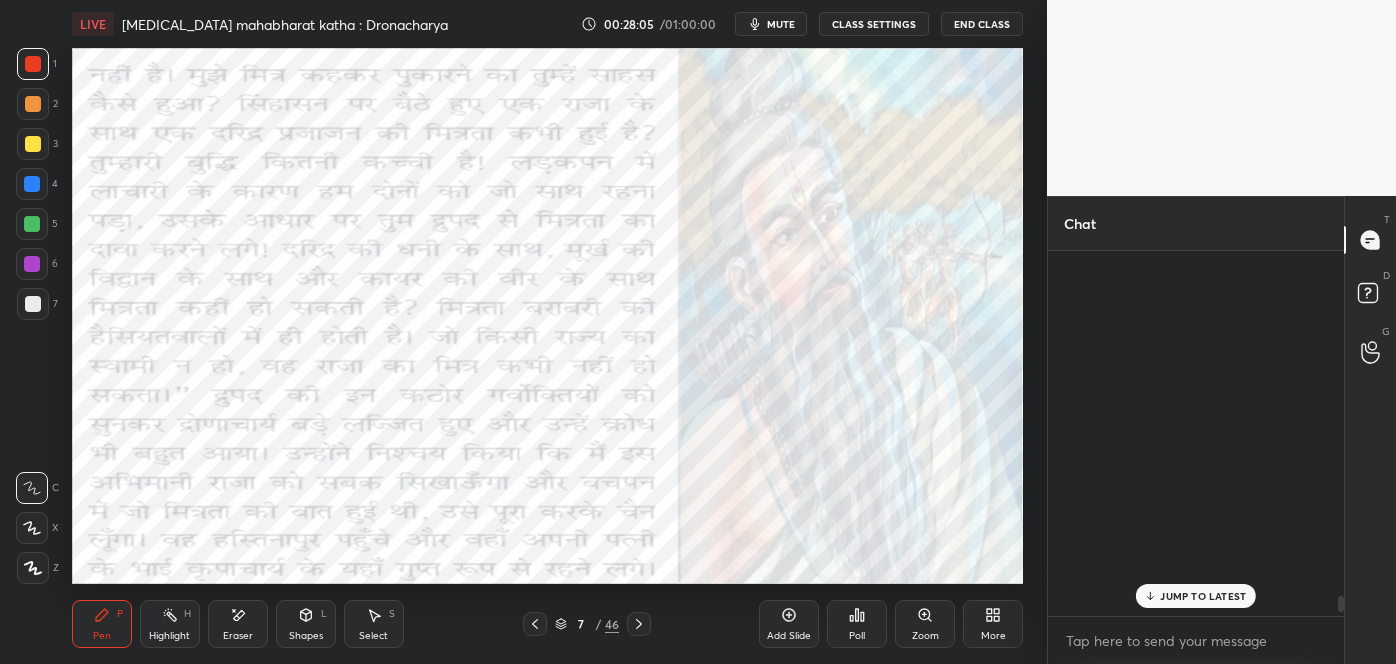 scroll, scrollTop: 23335, scrollLeft: 0, axis: vertical 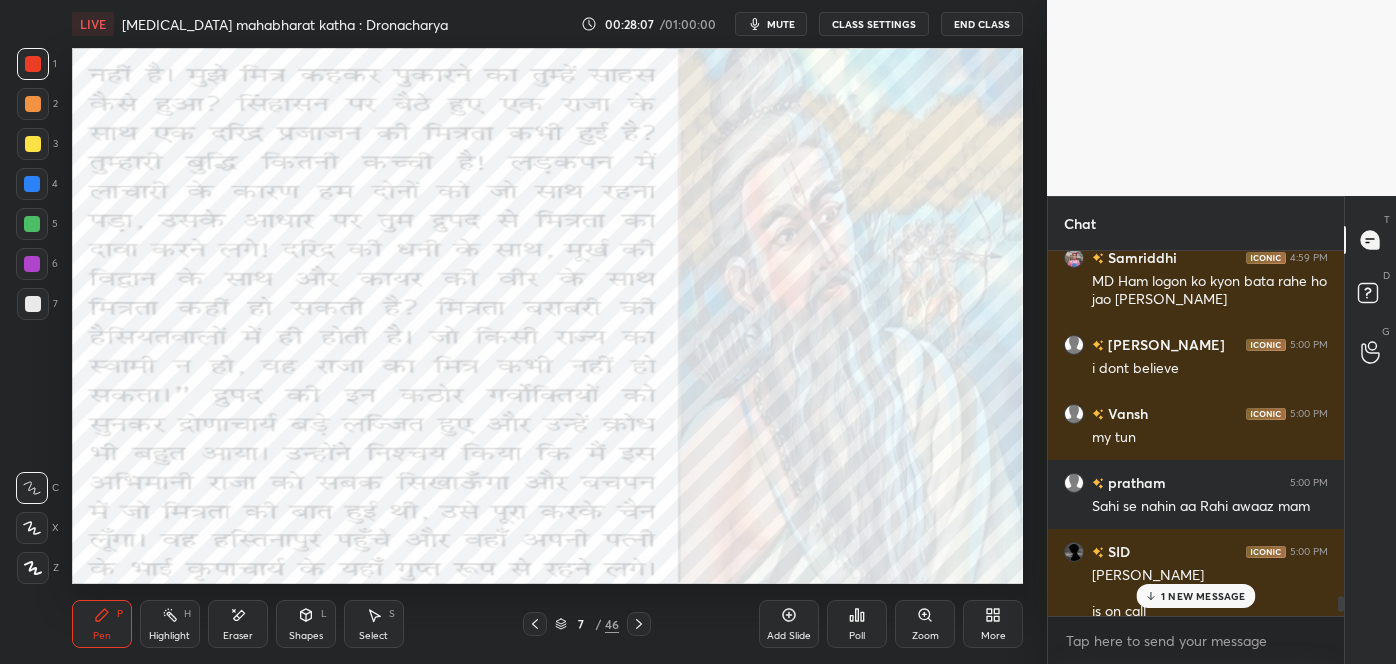 click on "1 NEW MESSAGE" at bounding box center (1203, 596) 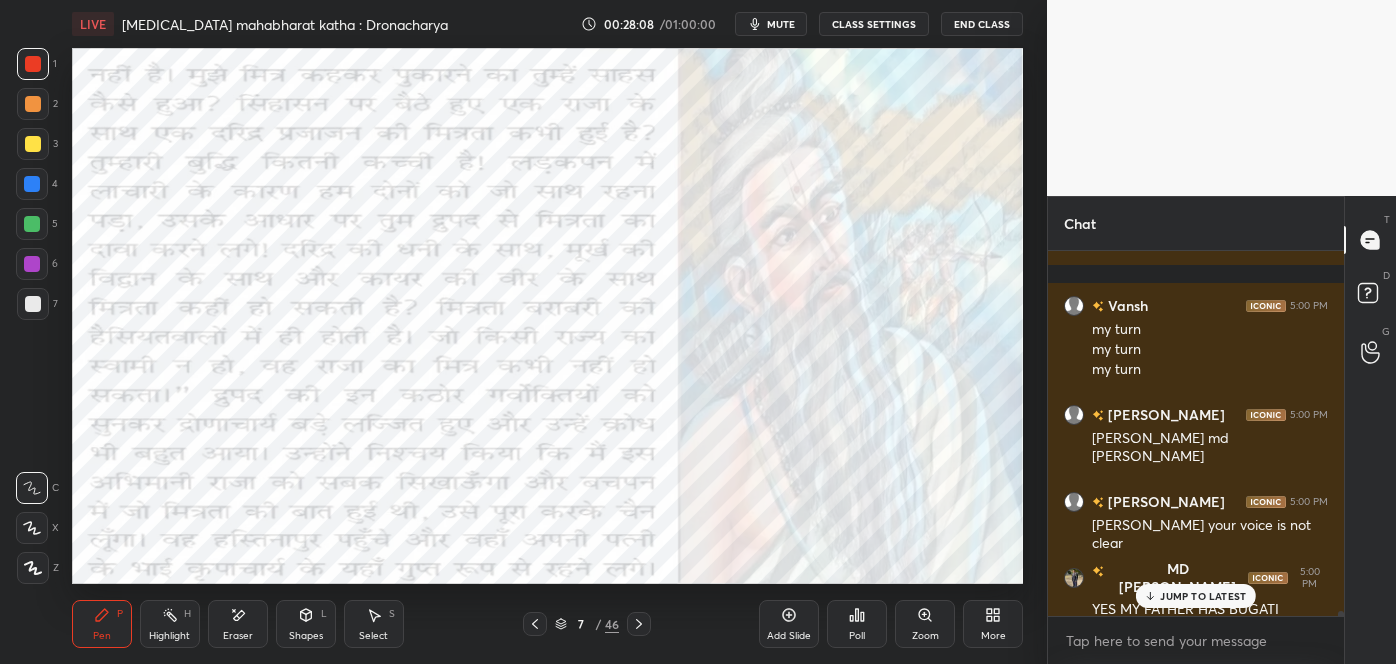 click 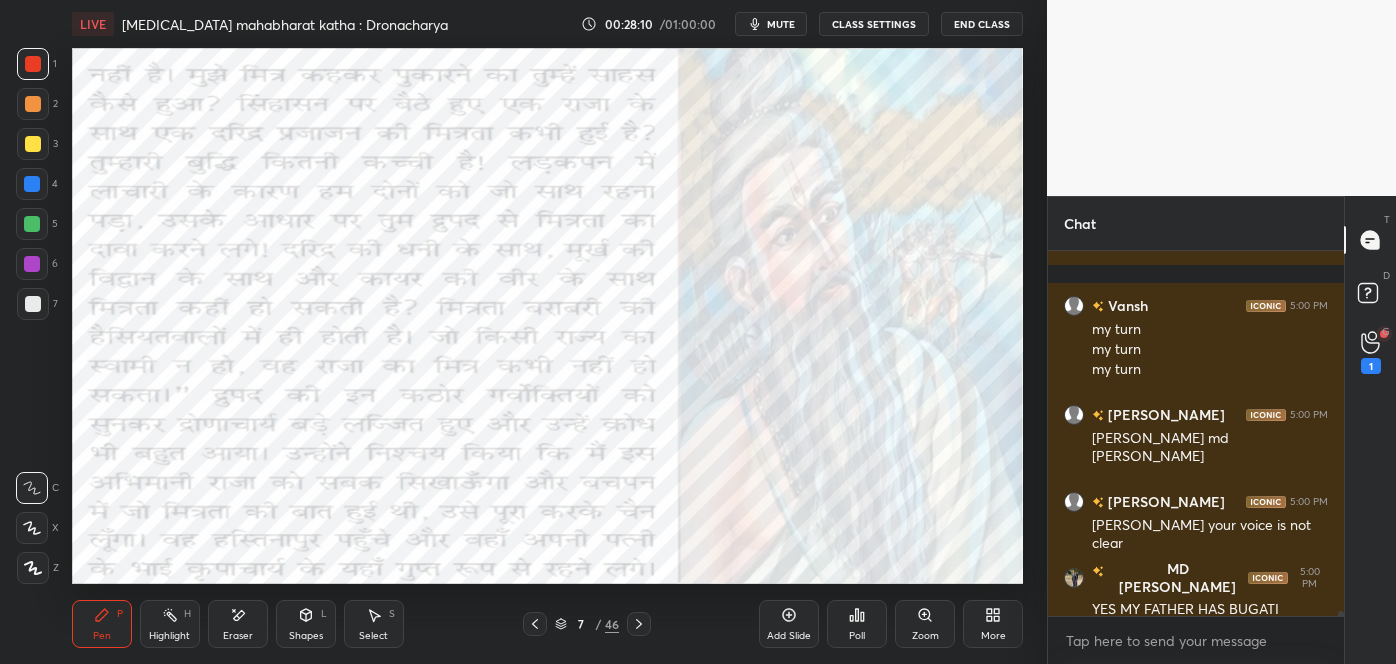 scroll, scrollTop: 24552, scrollLeft: 0, axis: vertical 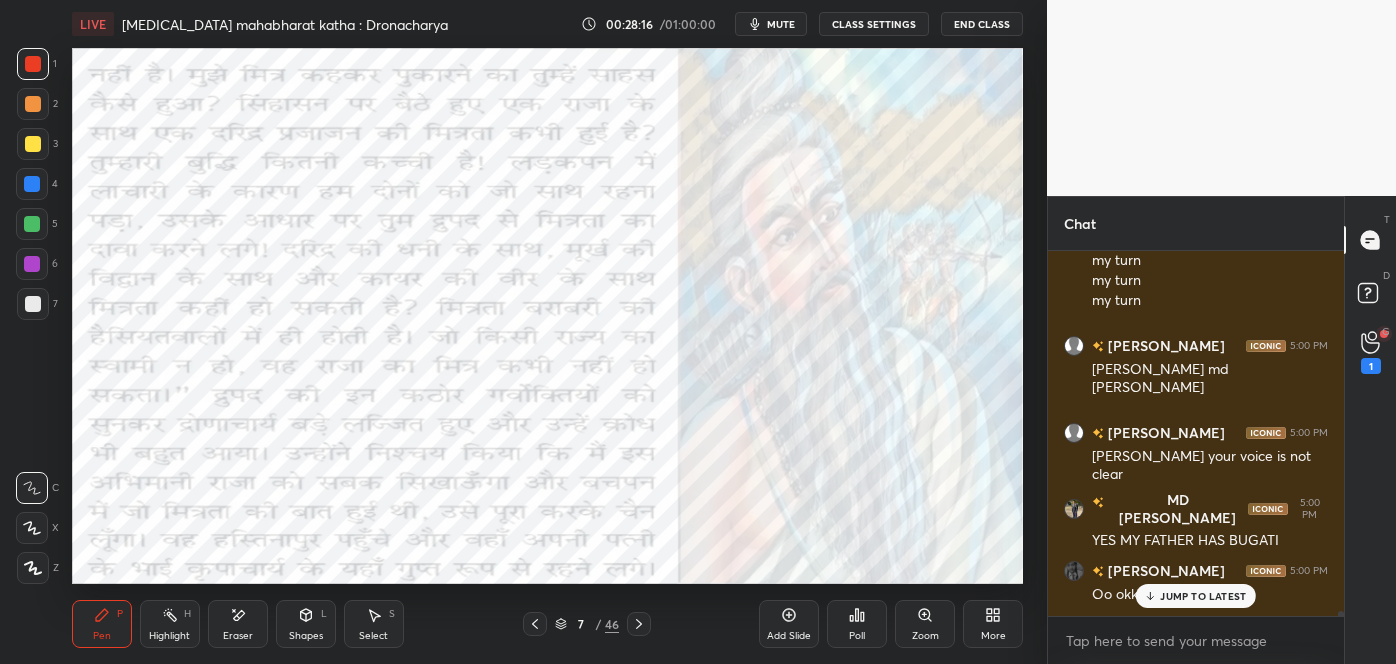 click on "JUMP TO LATEST" at bounding box center [1203, 596] 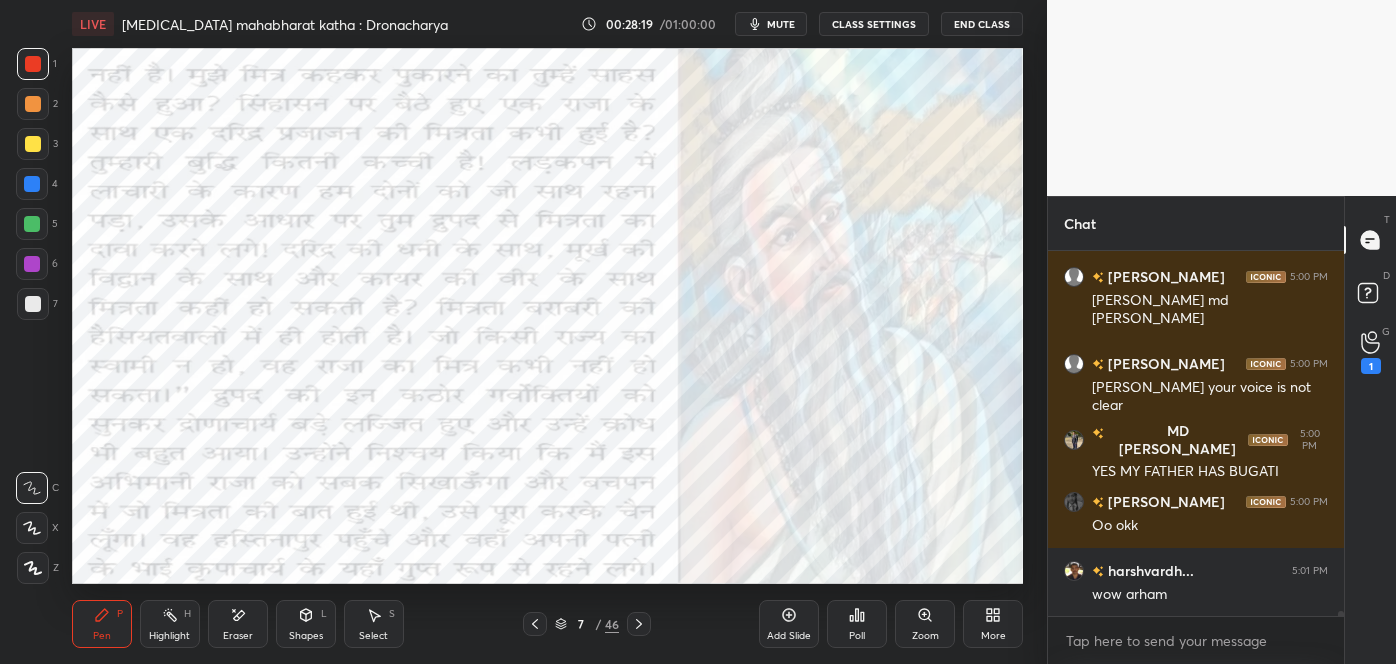 click 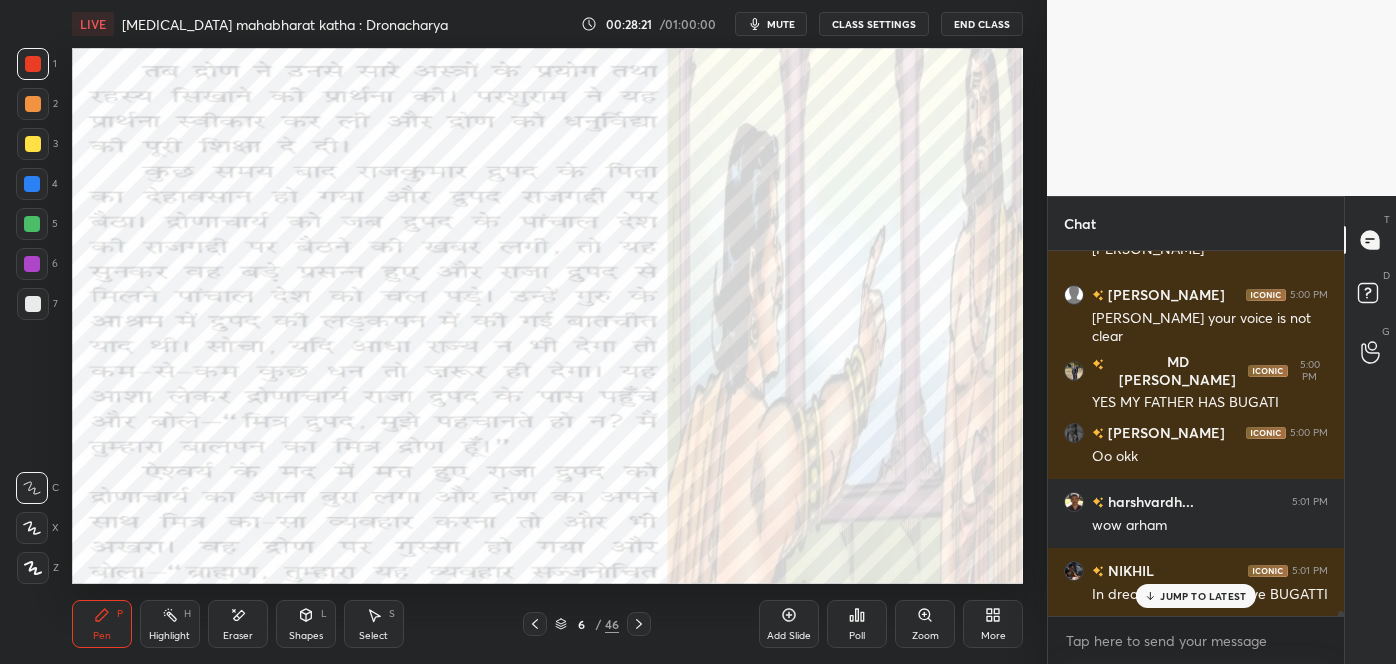 scroll, scrollTop: 24829, scrollLeft: 0, axis: vertical 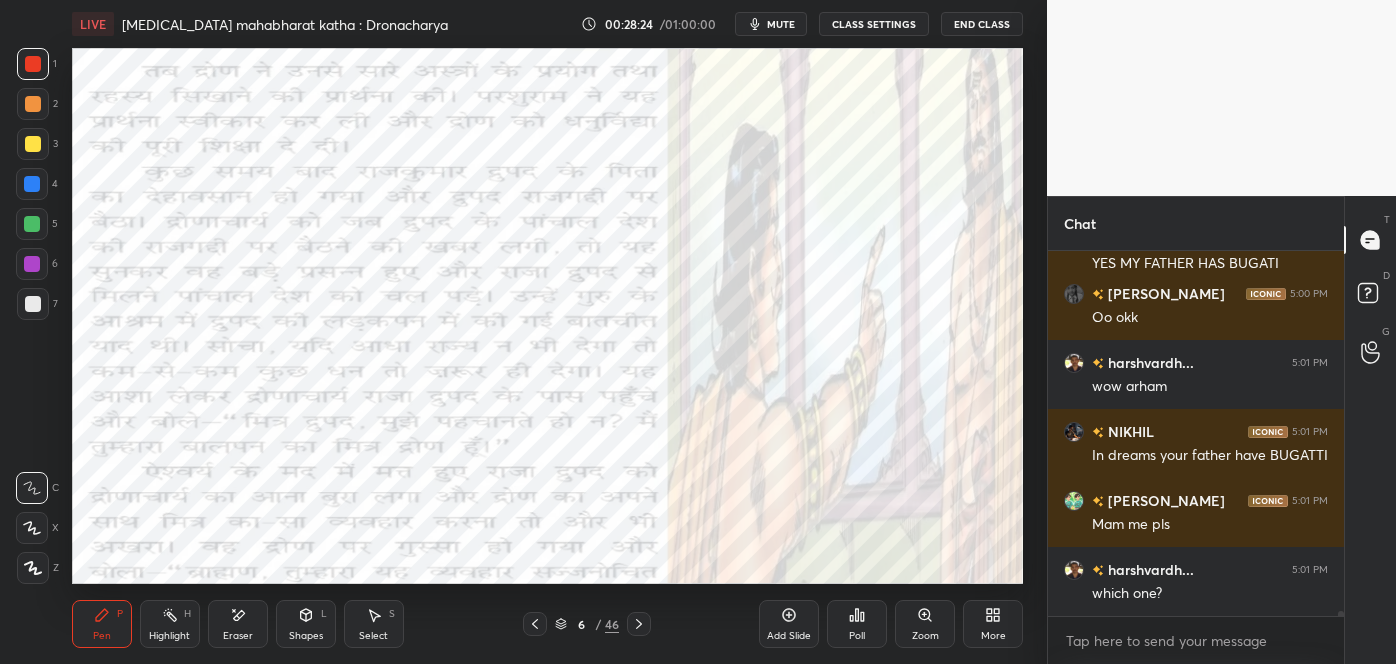 click 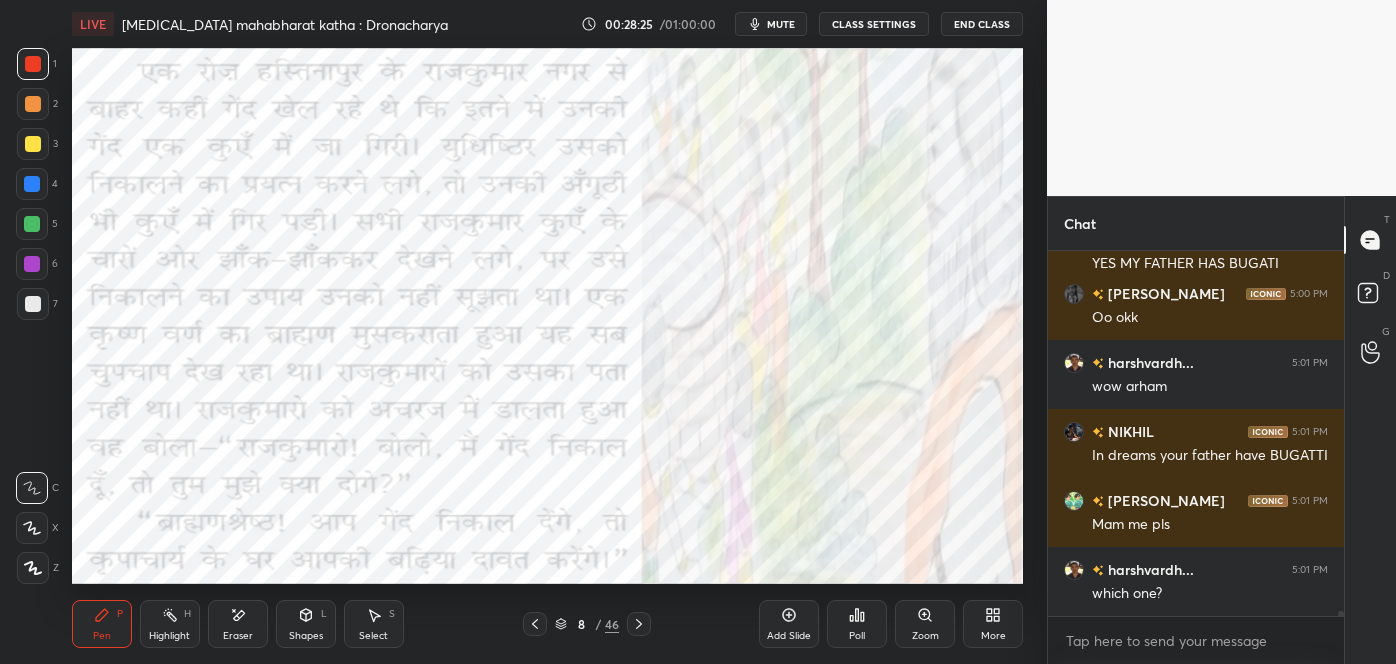 scroll, scrollTop: 24933, scrollLeft: 0, axis: vertical 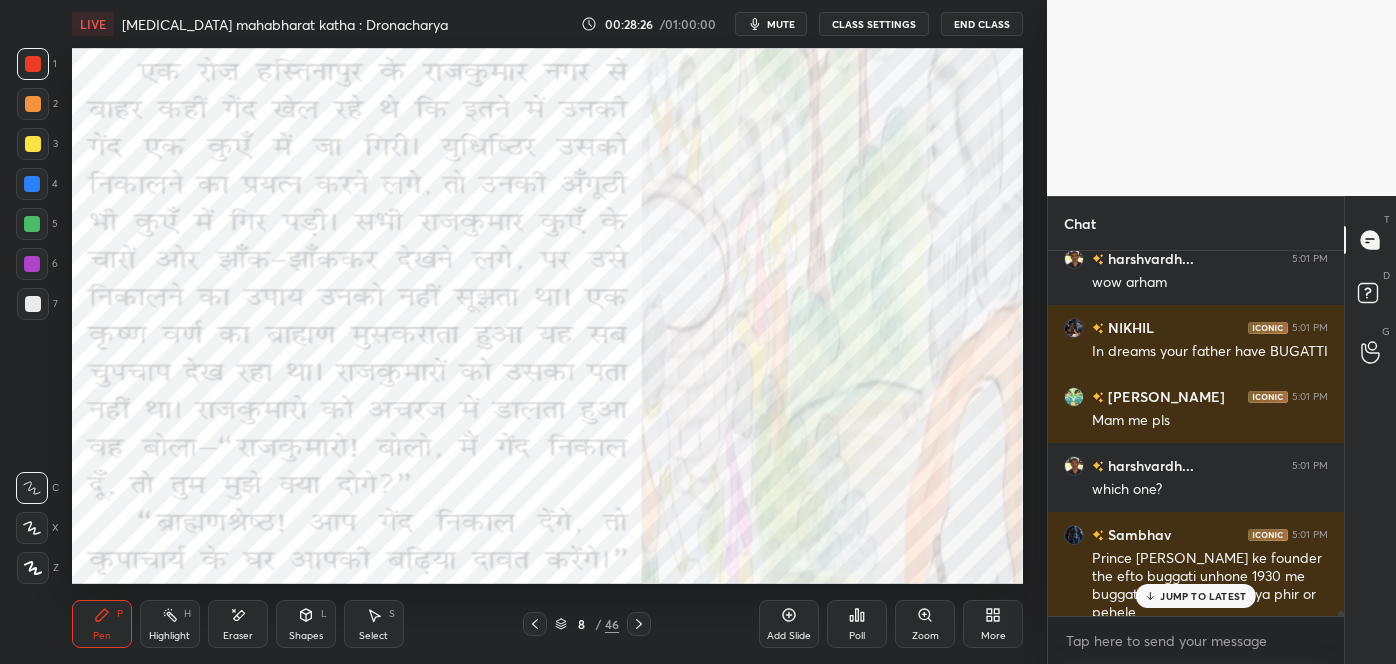 click 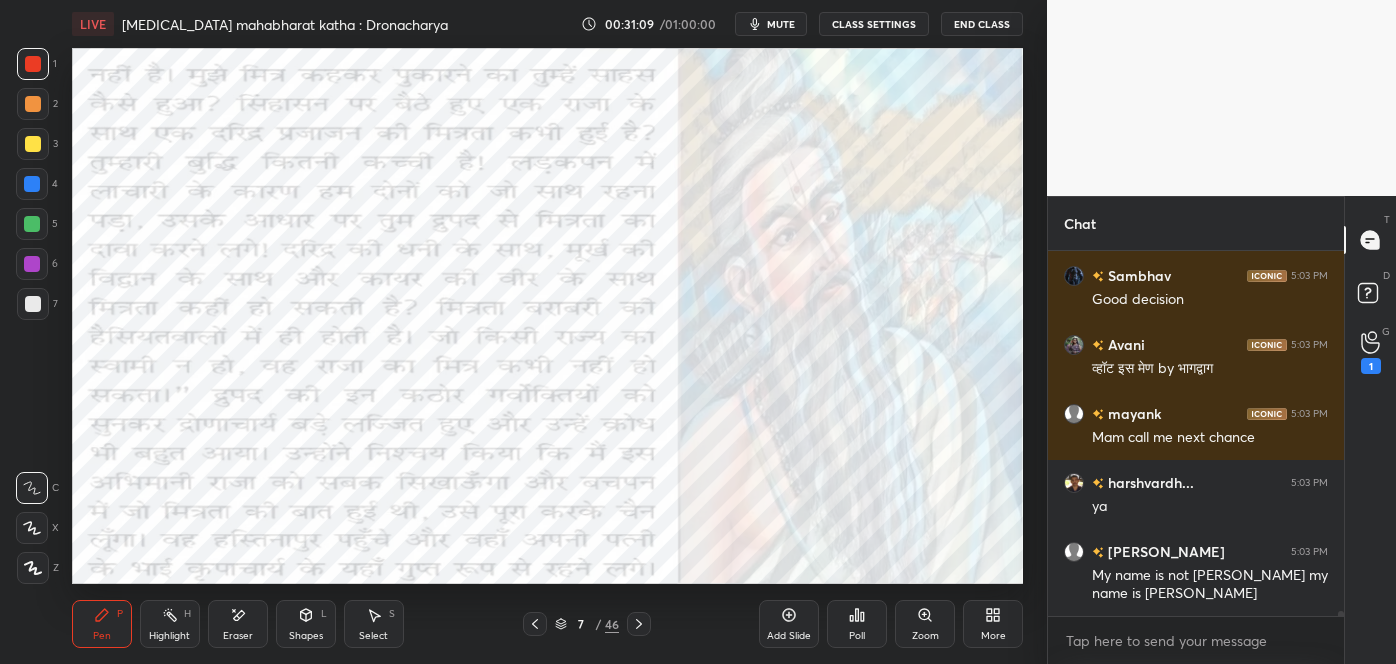 scroll, scrollTop: 26989, scrollLeft: 0, axis: vertical 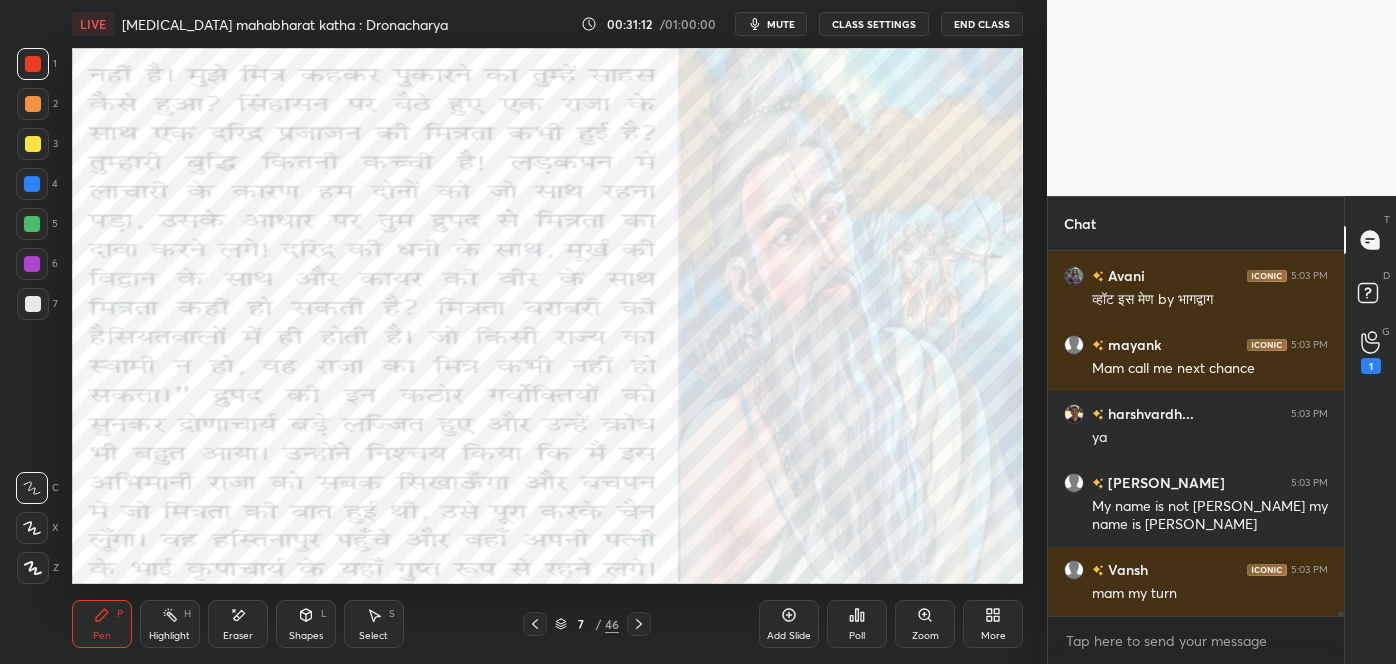 click on "G Raise Hand (G) 1" at bounding box center (1370, 352) 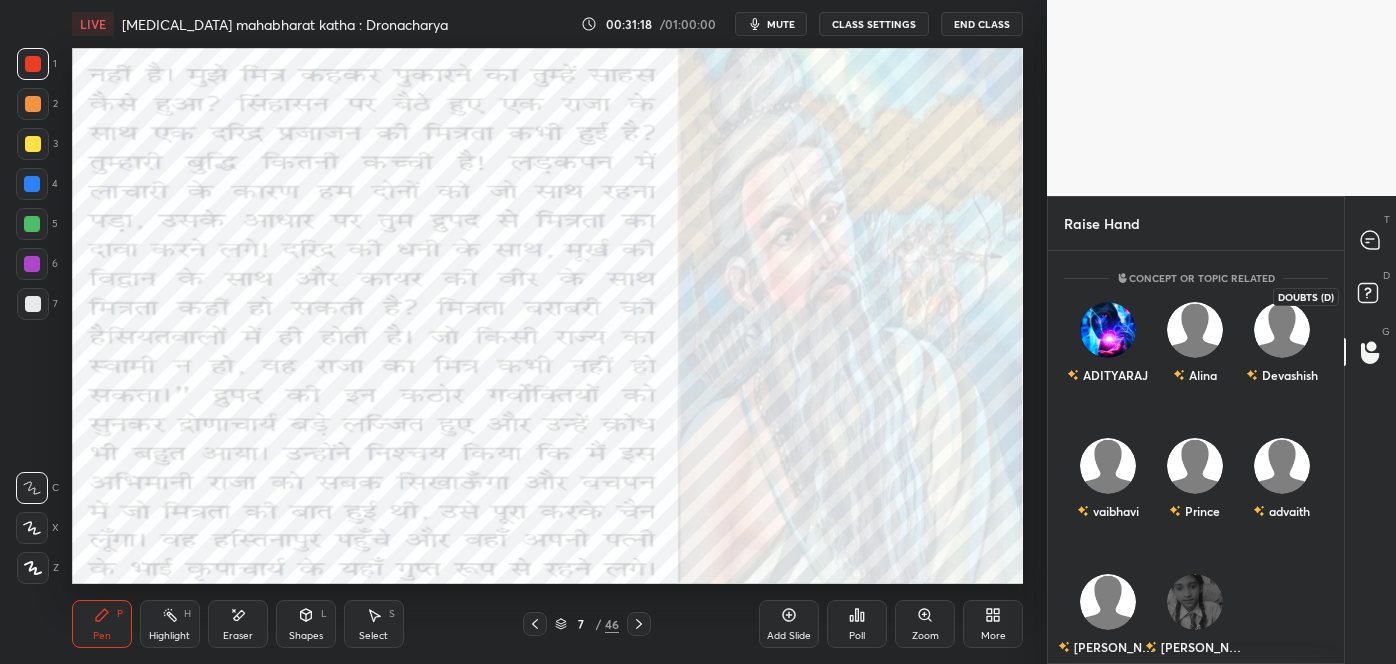click 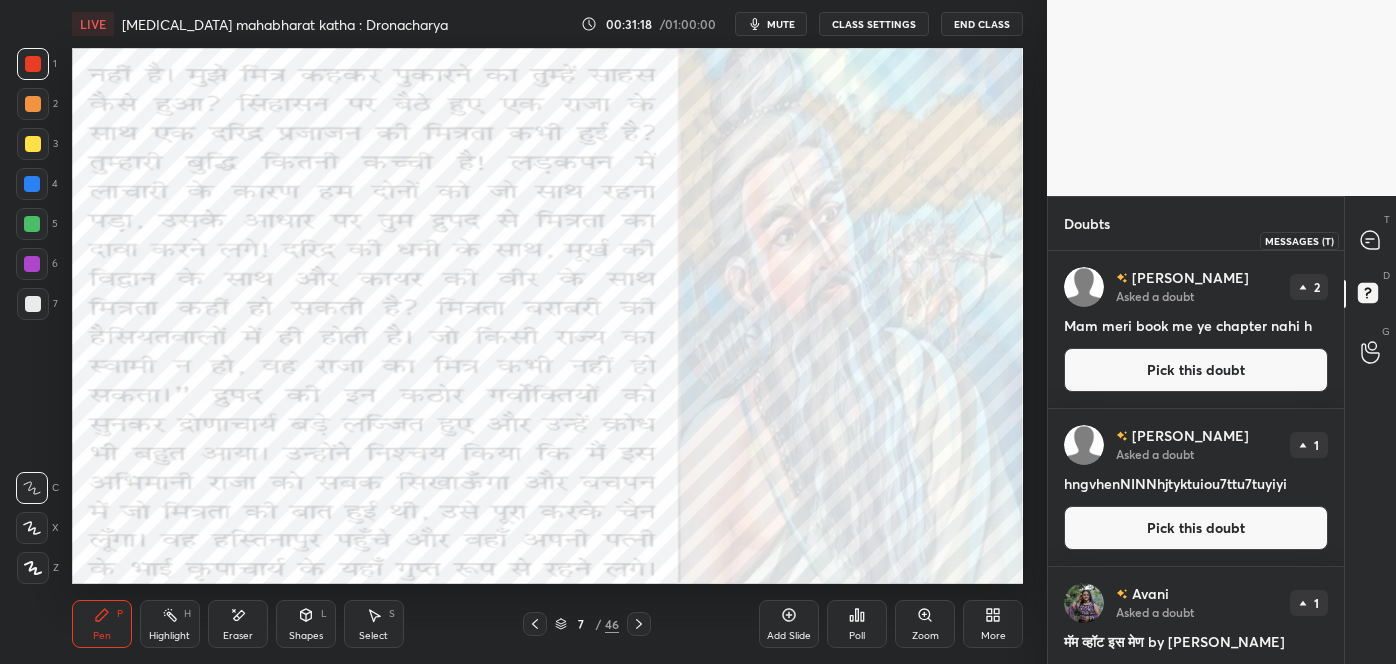click at bounding box center (1371, 240) 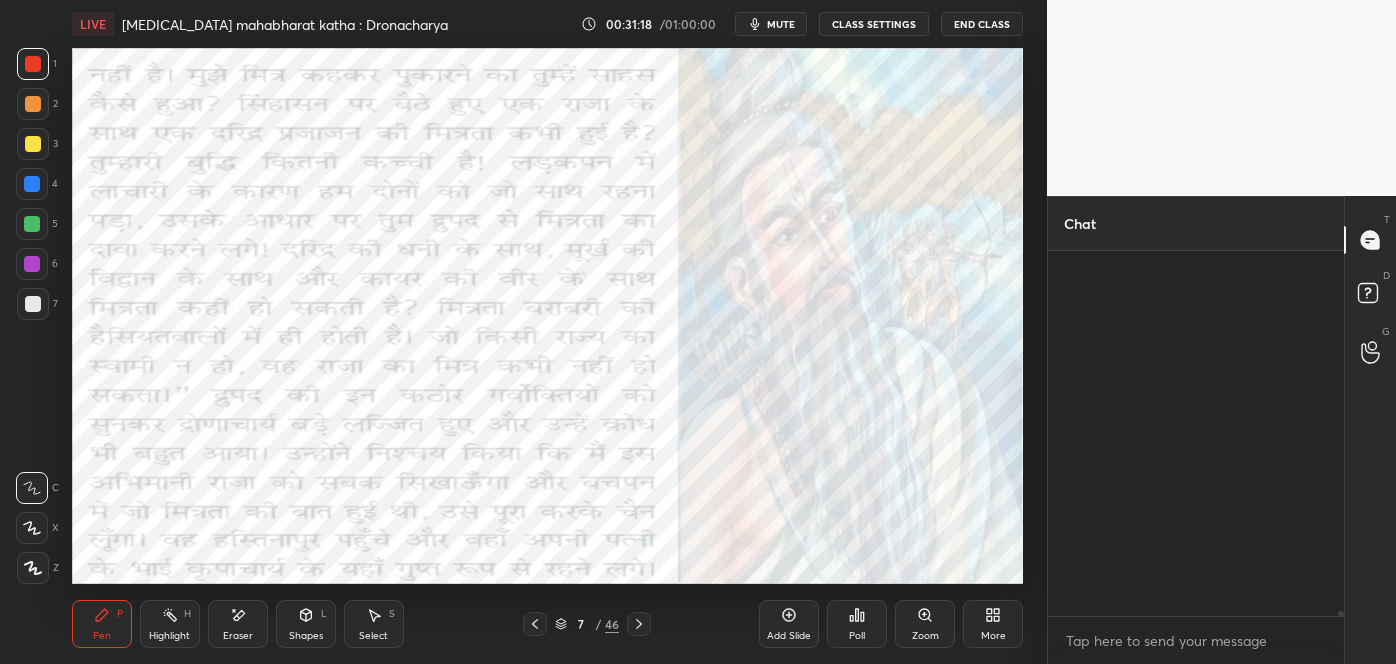 scroll, scrollTop: 26989, scrollLeft: 0, axis: vertical 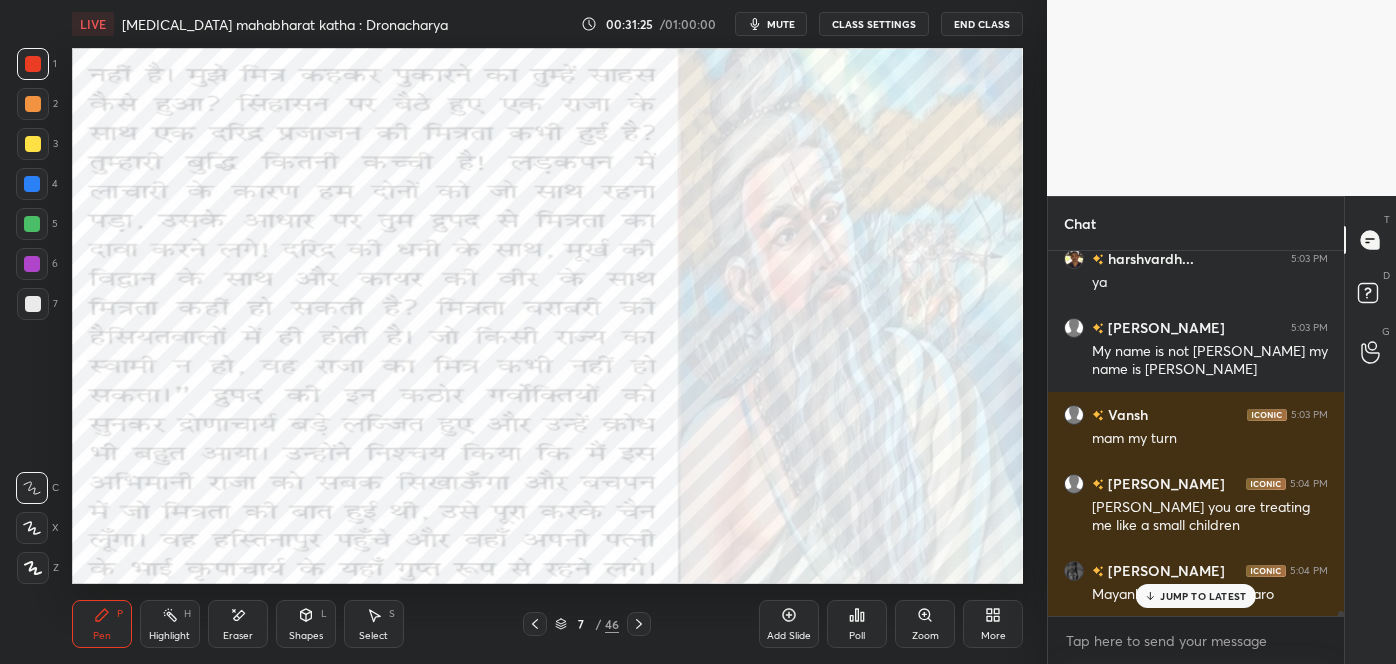 click on "JUMP TO LATEST" at bounding box center (1203, 596) 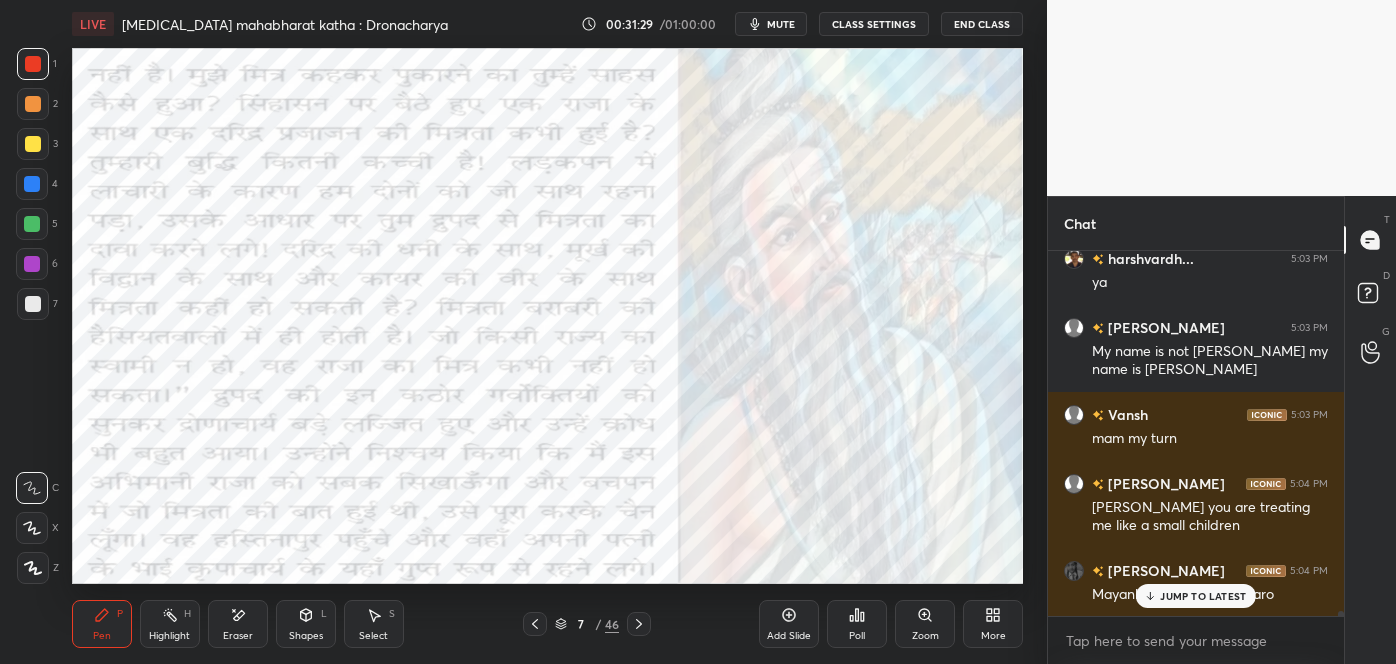 scroll, scrollTop: 27213, scrollLeft: 0, axis: vertical 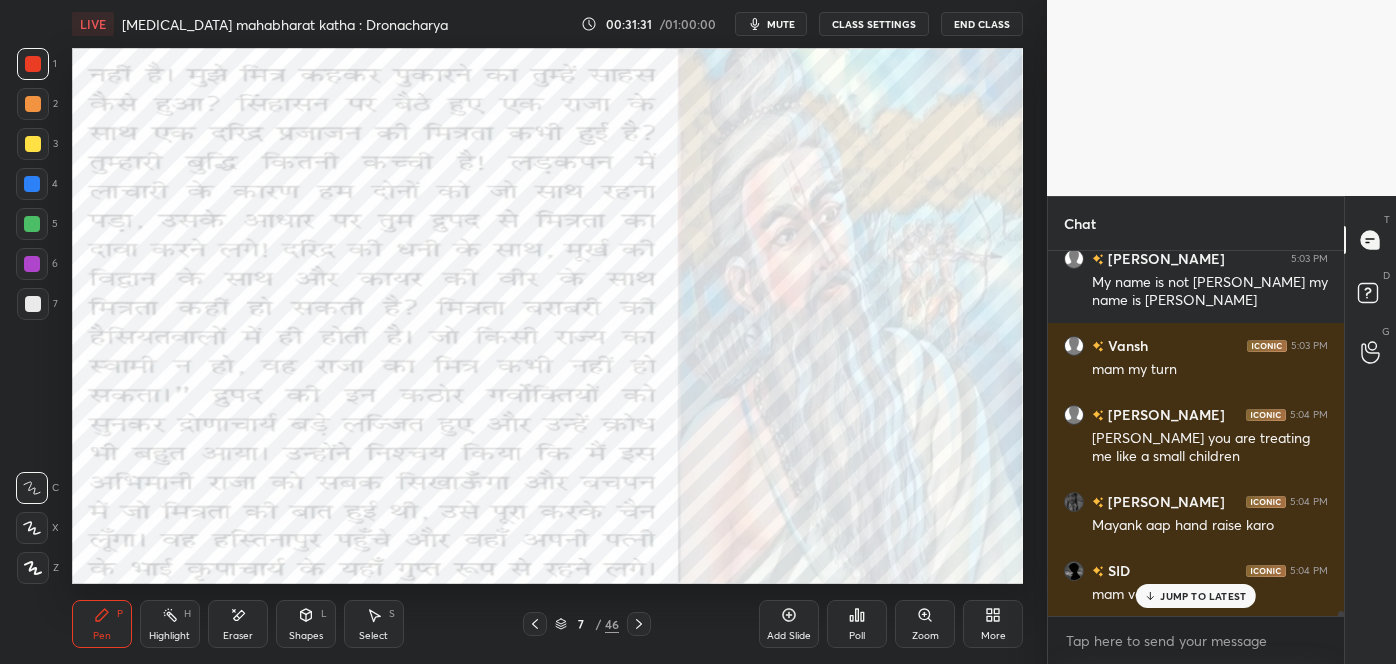 click on "JUMP TO LATEST" at bounding box center [1203, 596] 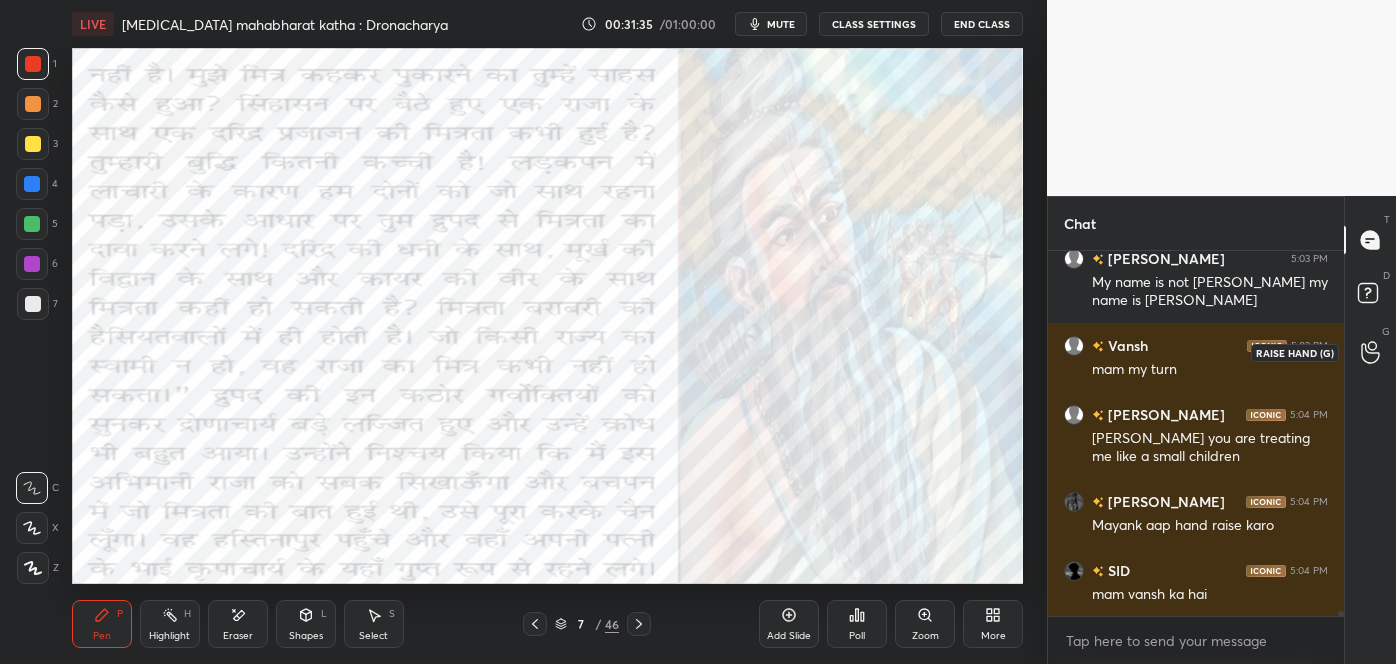 click 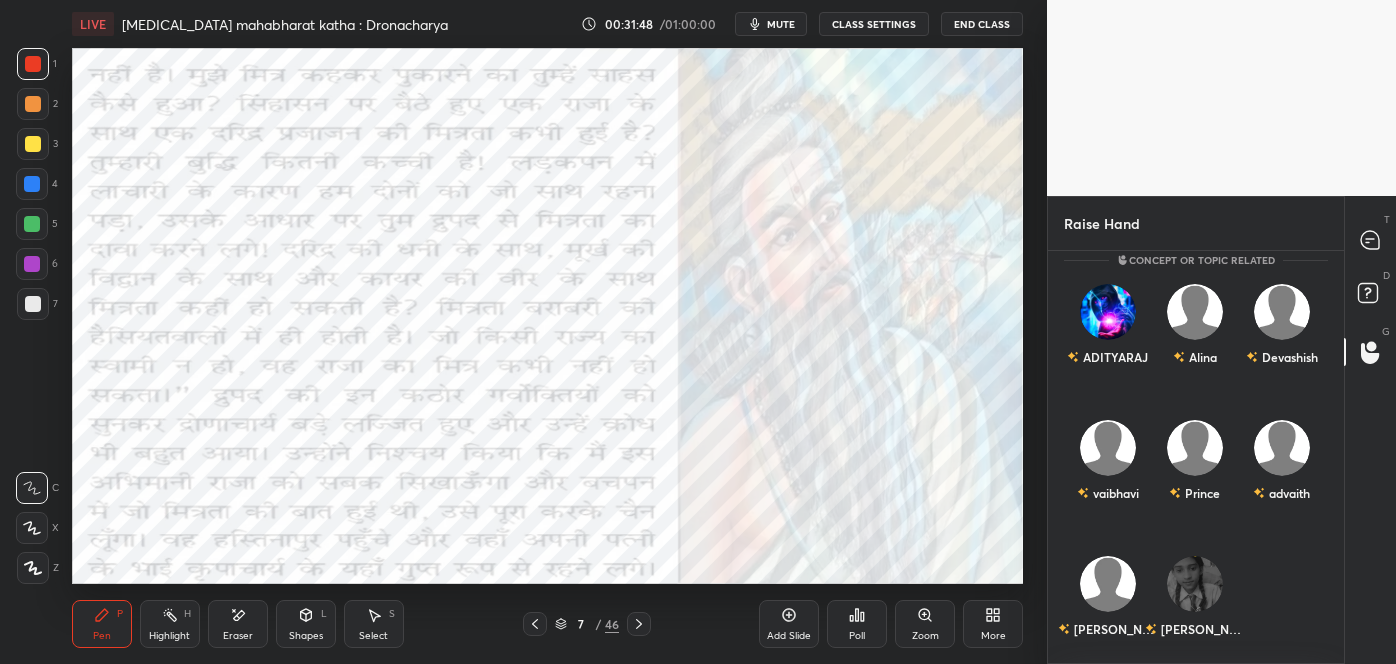 scroll, scrollTop: 0, scrollLeft: 0, axis: both 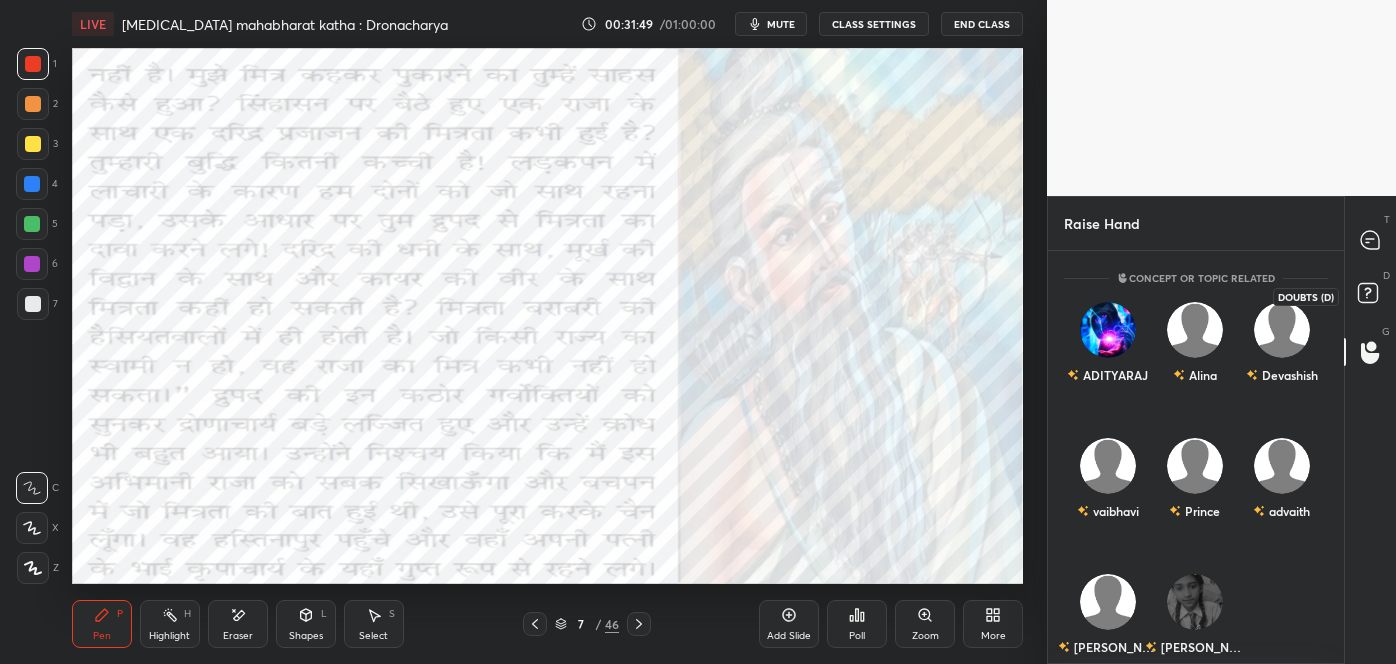 click 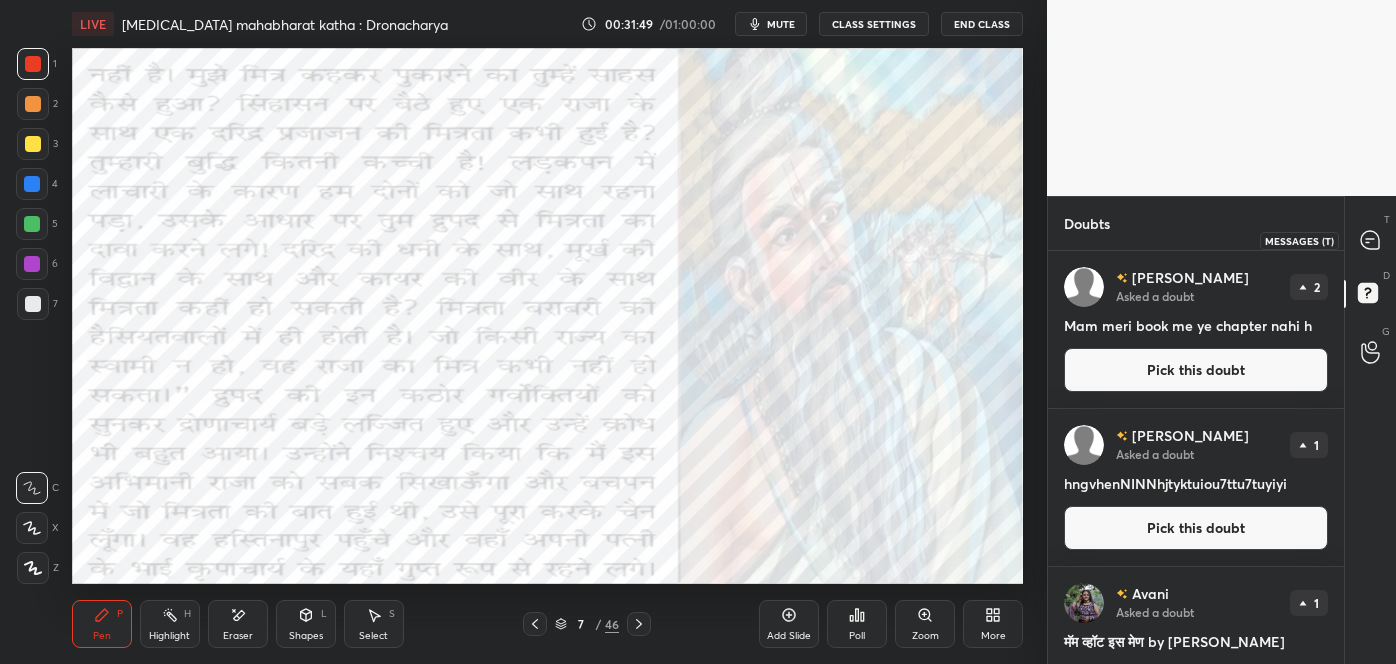 click 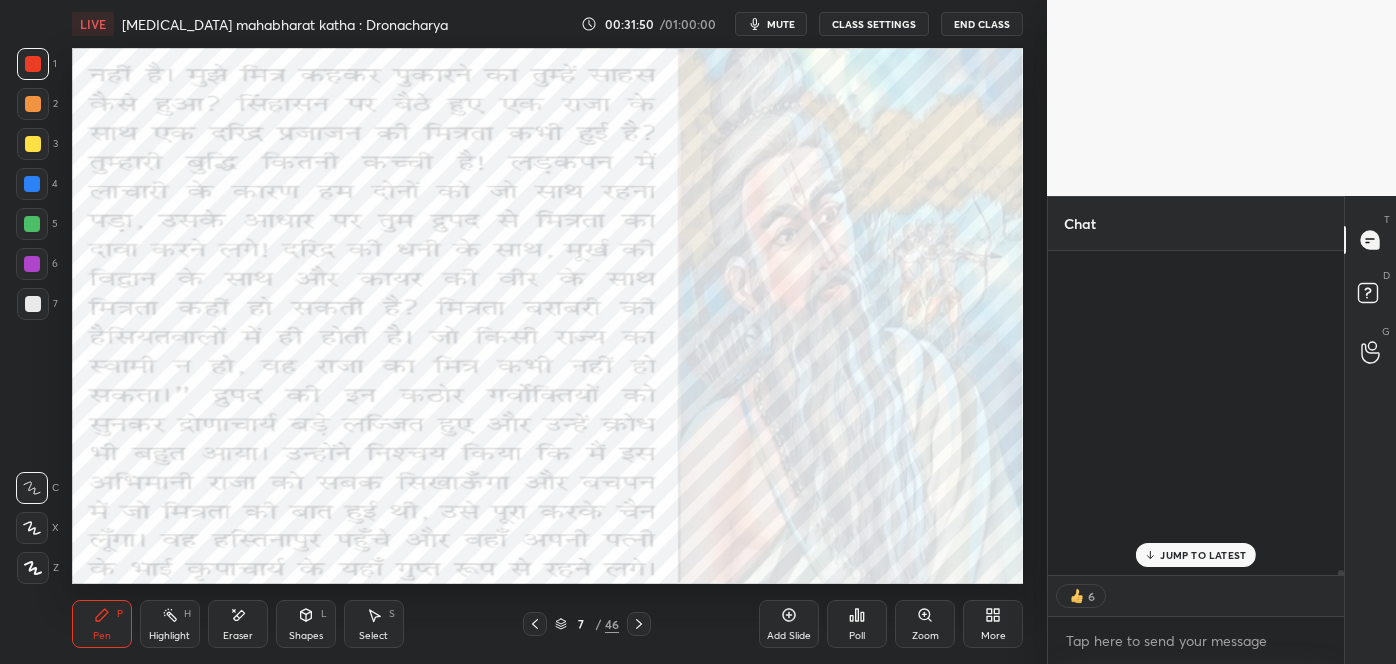 scroll, scrollTop: 27455, scrollLeft: 0, axis: vertical 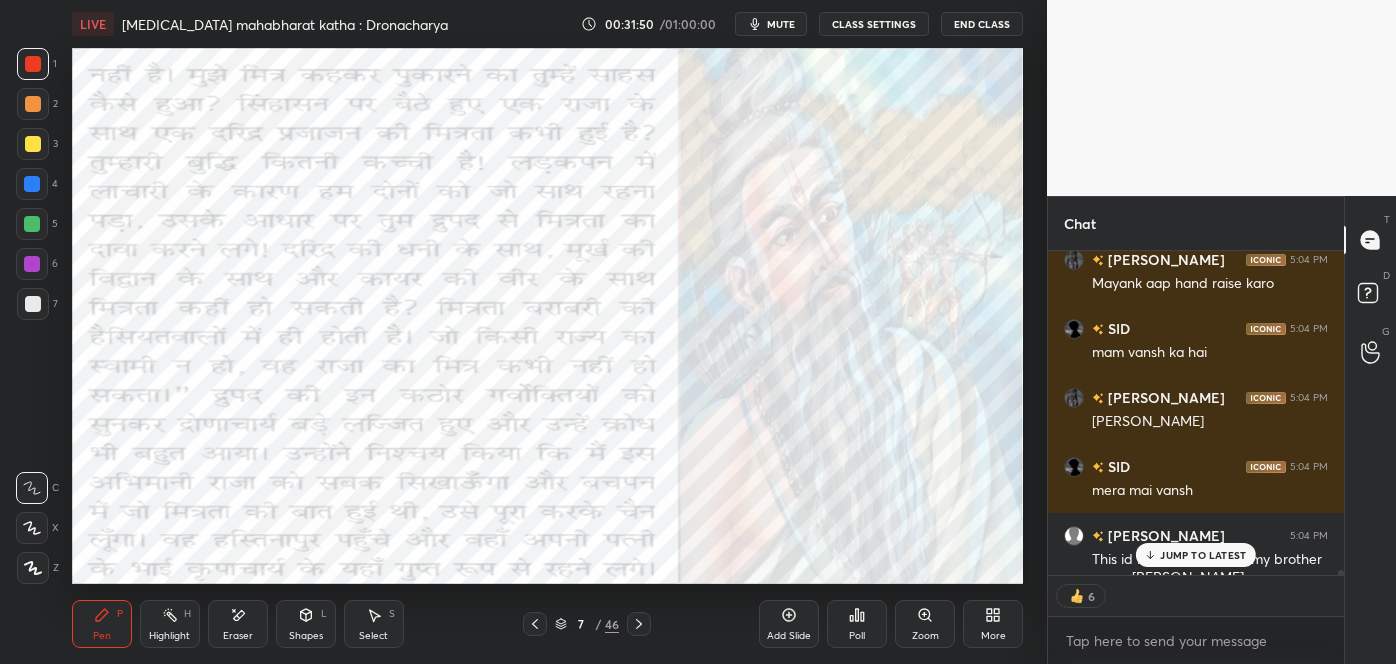 click on "JUMP TO LATEST" at bounding box center [1196, 555] 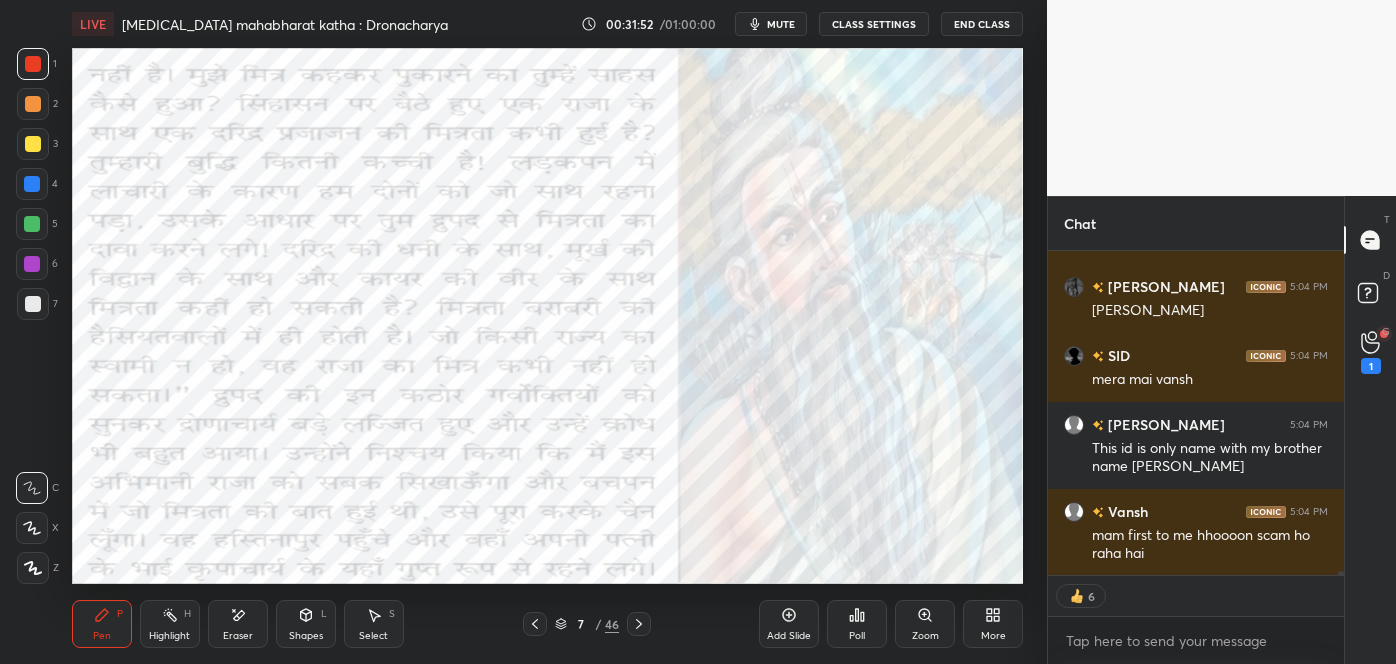 scroll, scrollTop: 7, scrollLeft: 5, axis: both 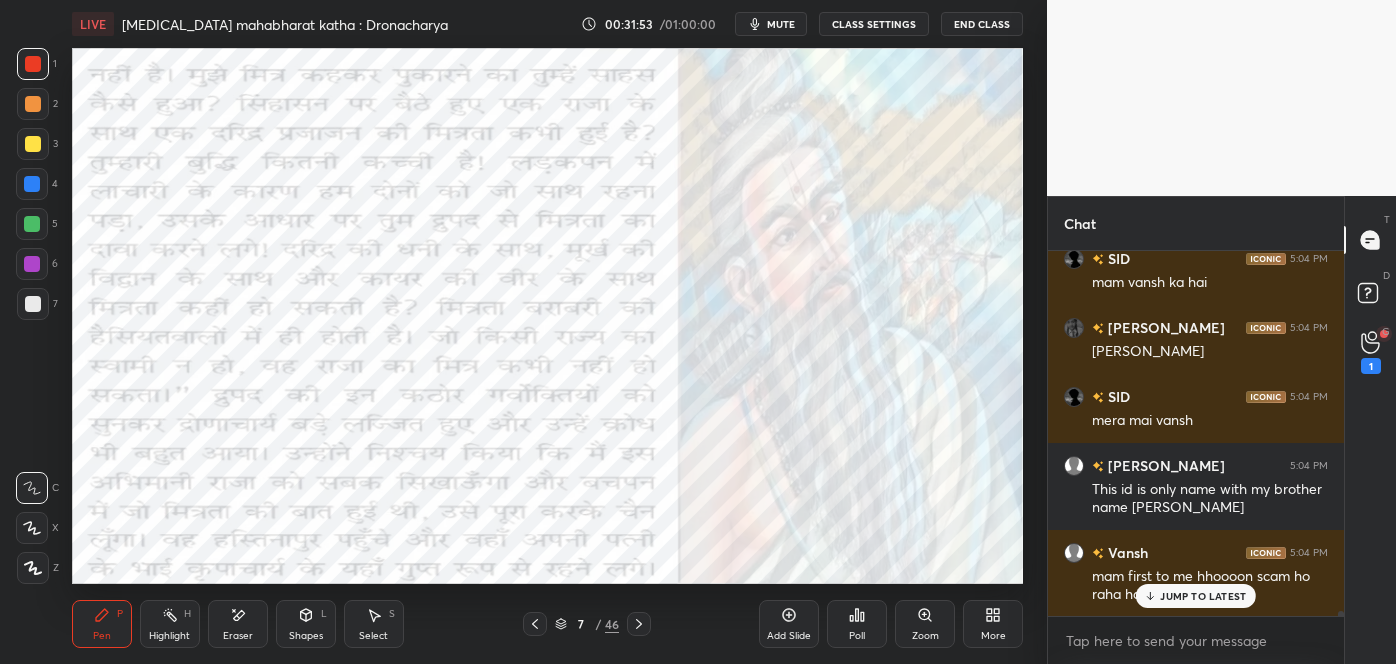 click on "JUMP TO LATEST" at bounding box center [1203, 596] 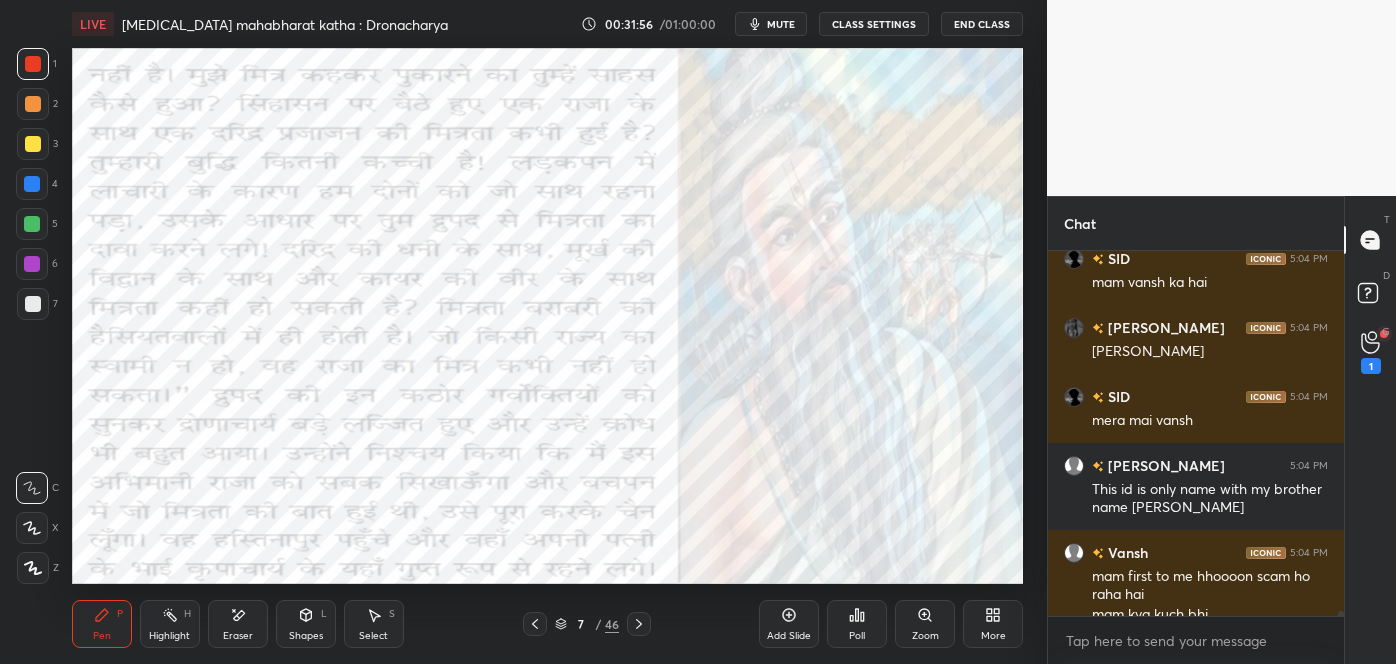 scroll, scrollTop: 27546, scrollLeft: 0, axis: vertical 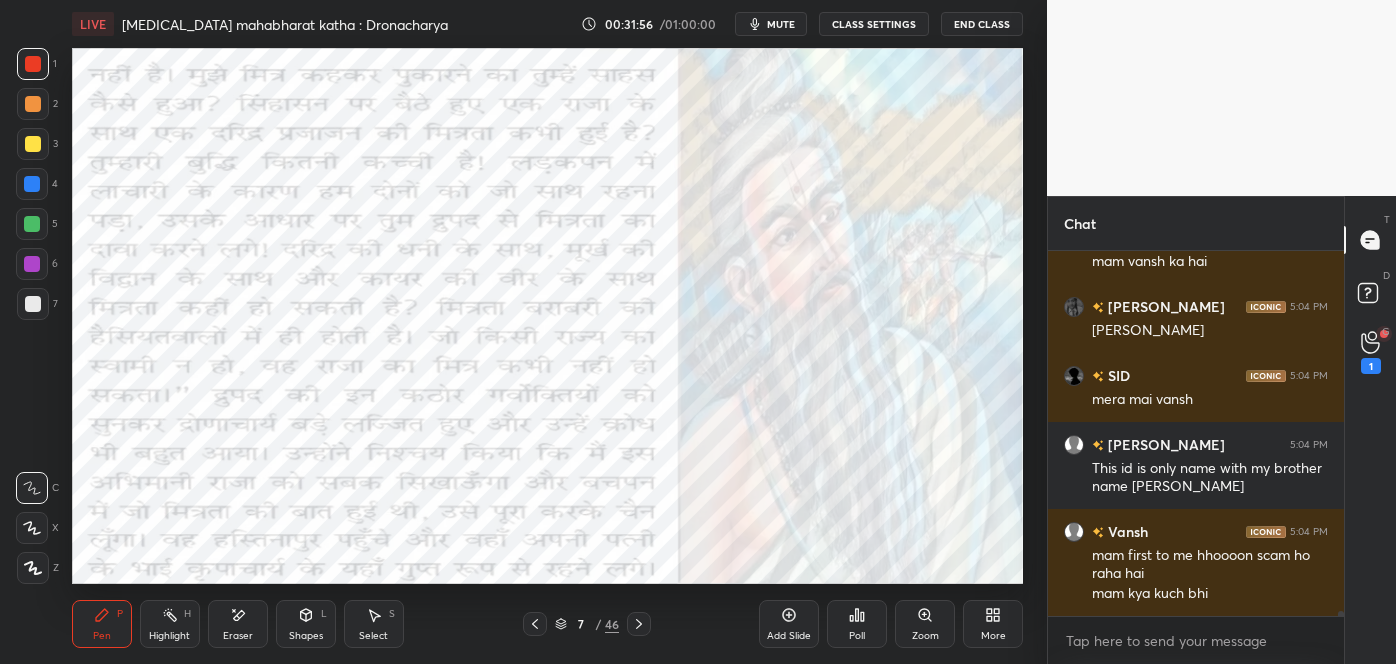click on "LIVE Bal mahabharat katha : Dronacharya 00:31:56 /  01:00:00 mute CLASS SETTINGS End Class Setting up your live class Poll for   secs No correct answer Start poll Back Bal mahabharat katha : Dronacharya • L5 of Course on Hindi Class - 7 Pooja Shah Pen P Highlight H Eraser Shapes L Select S 7 / 46 Add Slide Poll Zoom More" at bounding box center (547, 332) 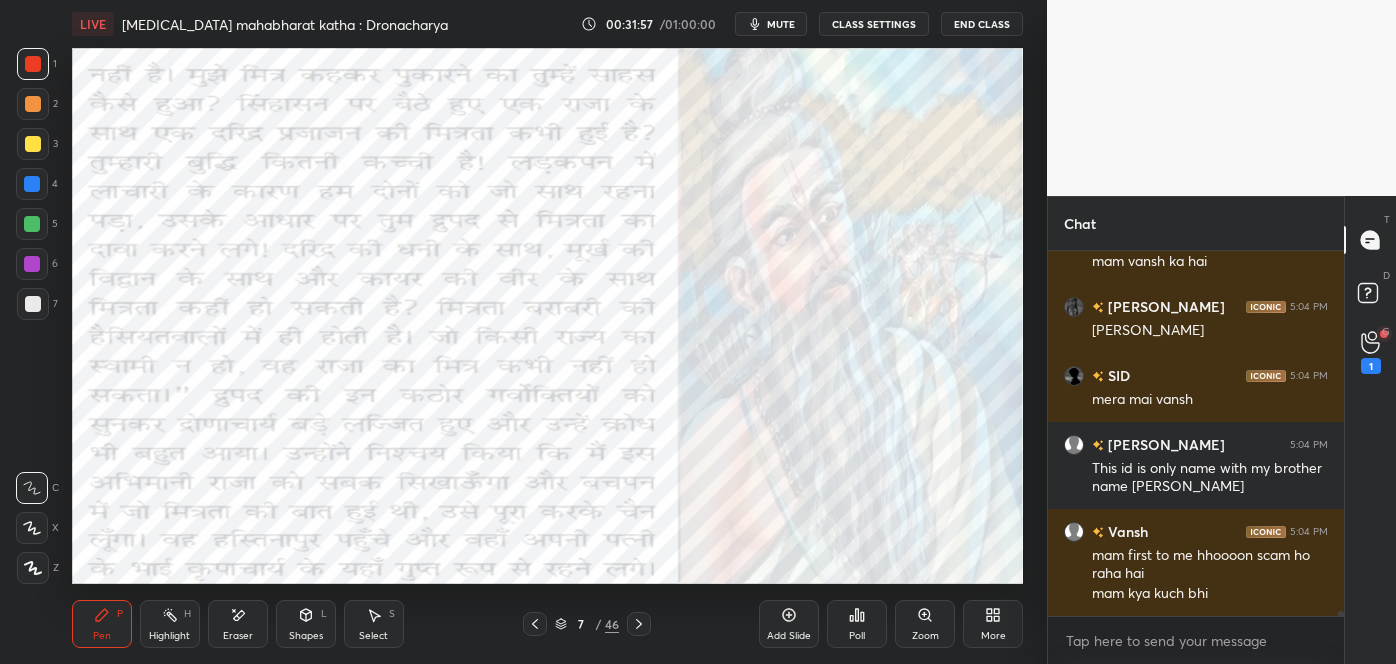 scroll, scrollTop: 27615, scrollLeft: 0, axis: vertical 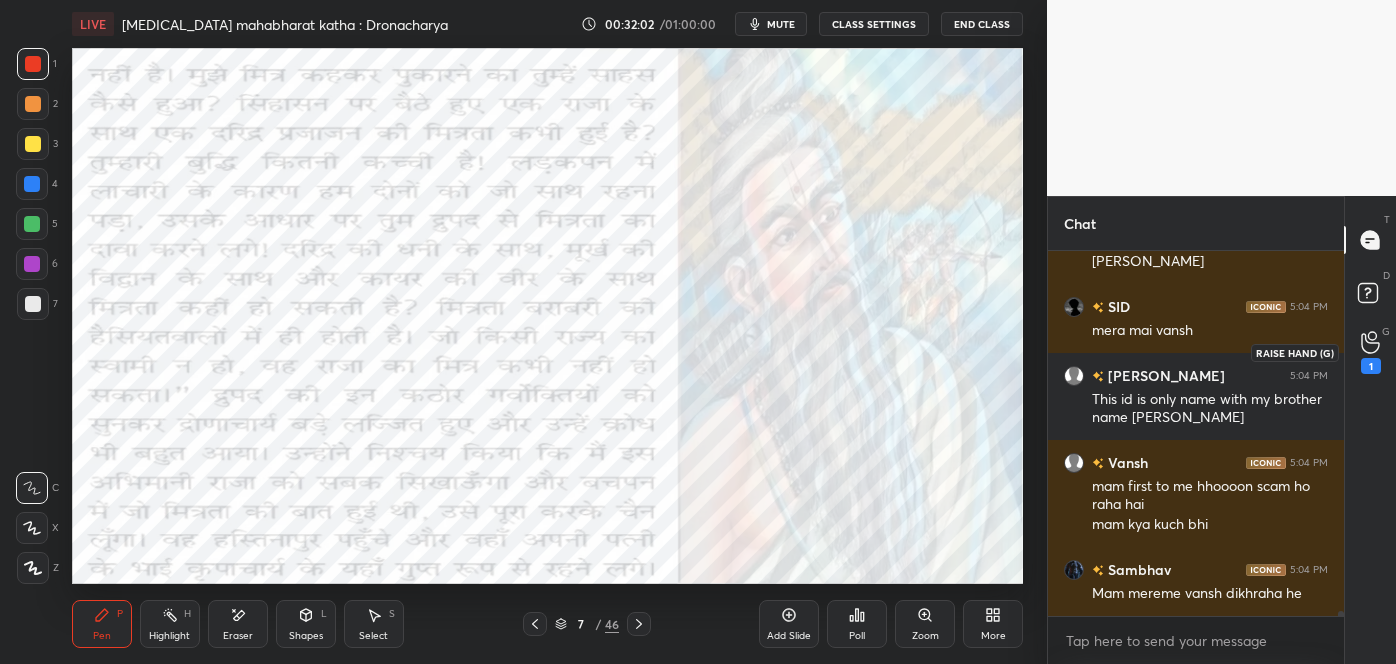 click on "1" at bounding box center [1371, 352] 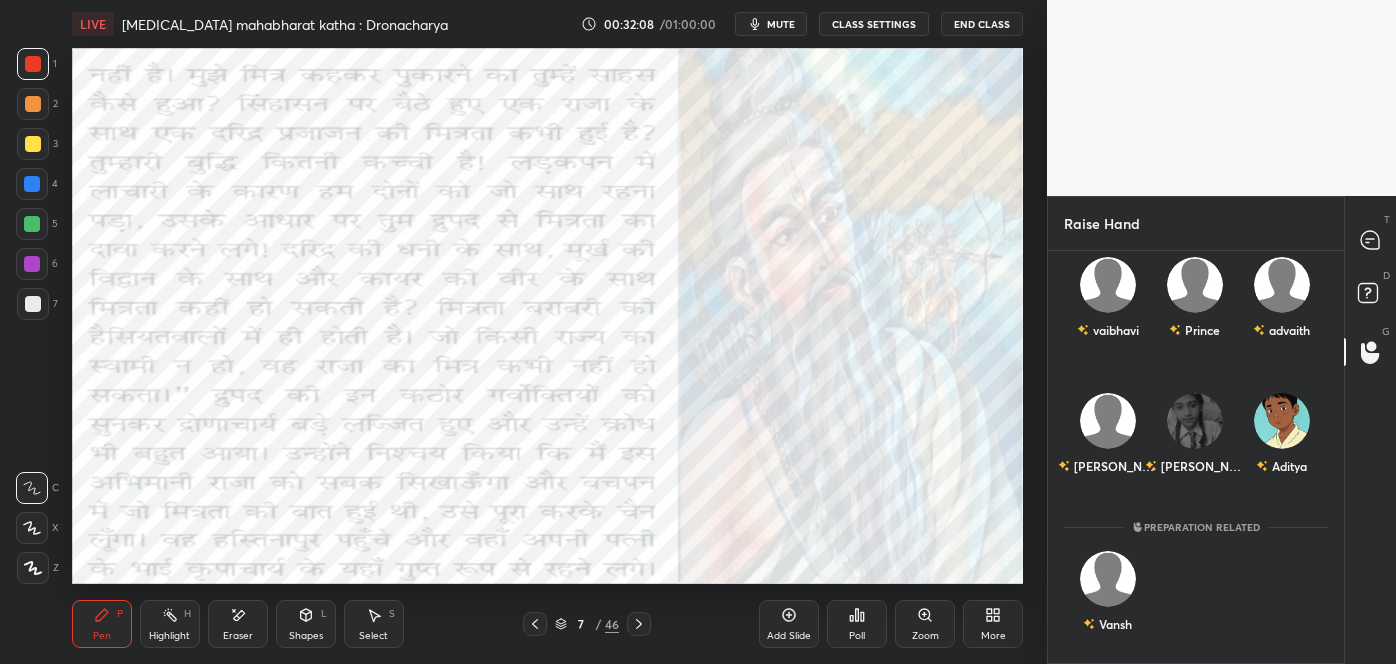 scroll, scrollTop: 191, scrollLeft: 0, axis: vertical 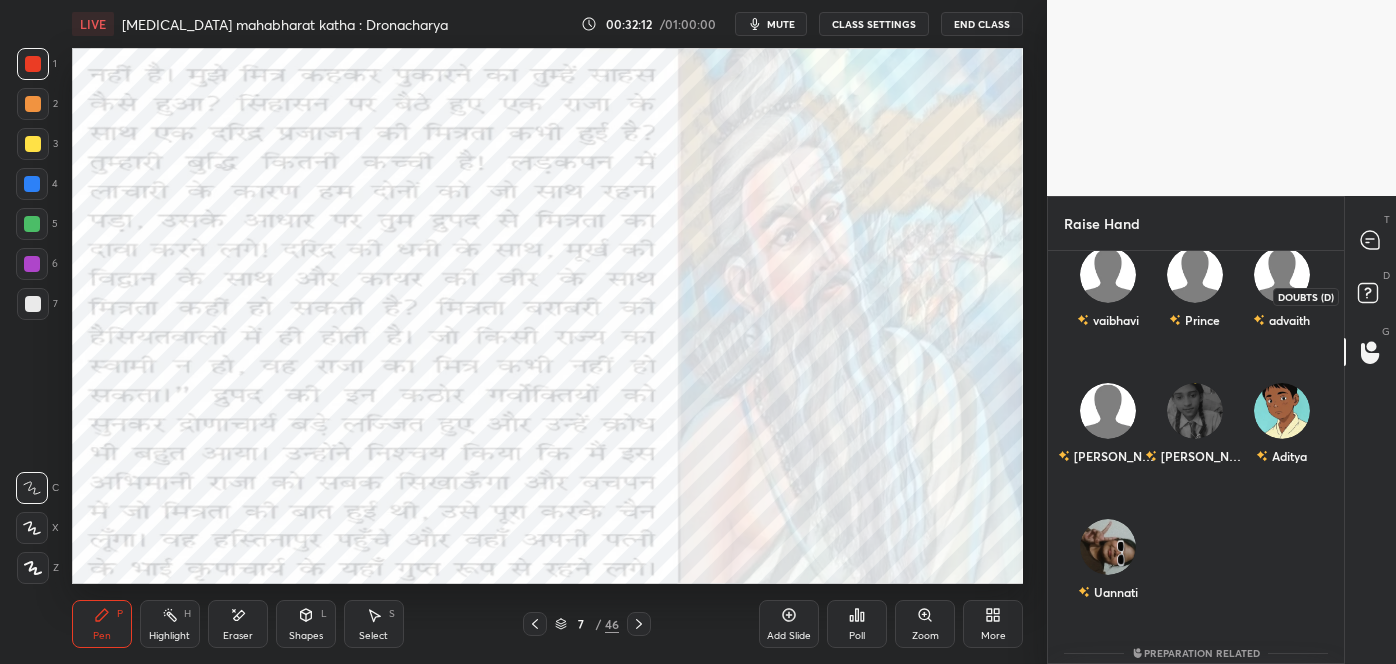 click 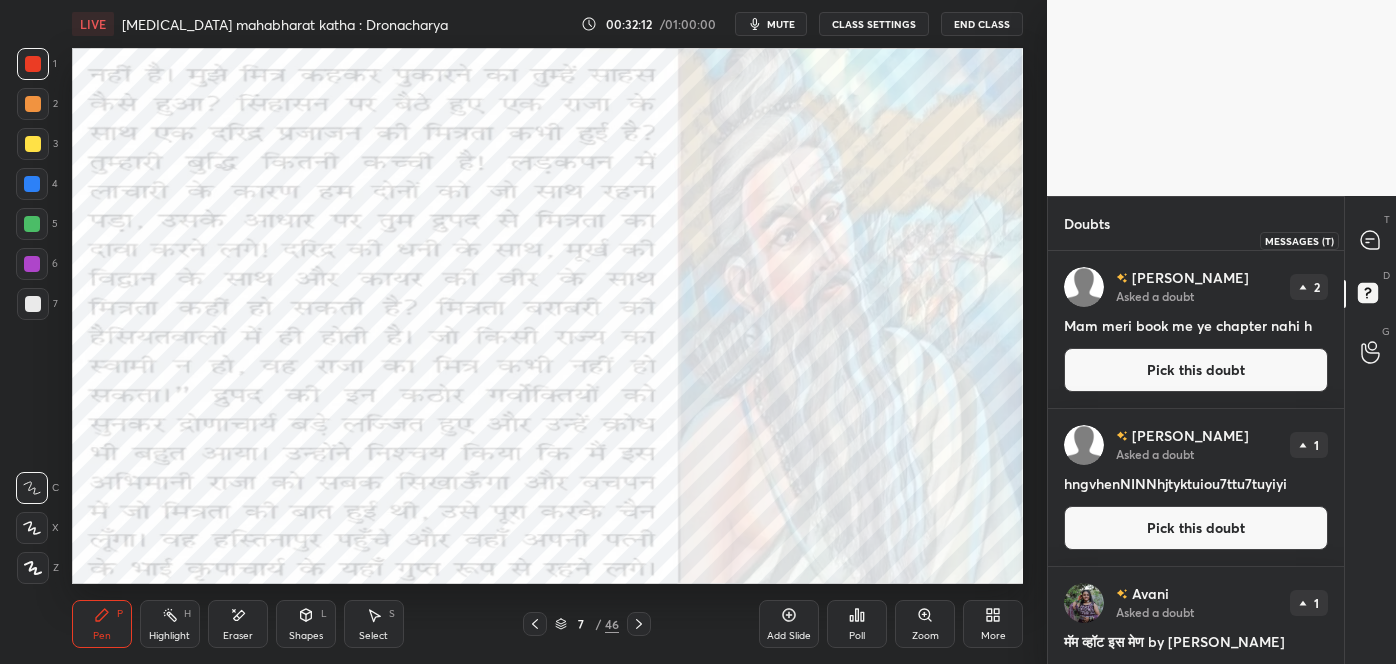 click at bounding box center (1371, 240) 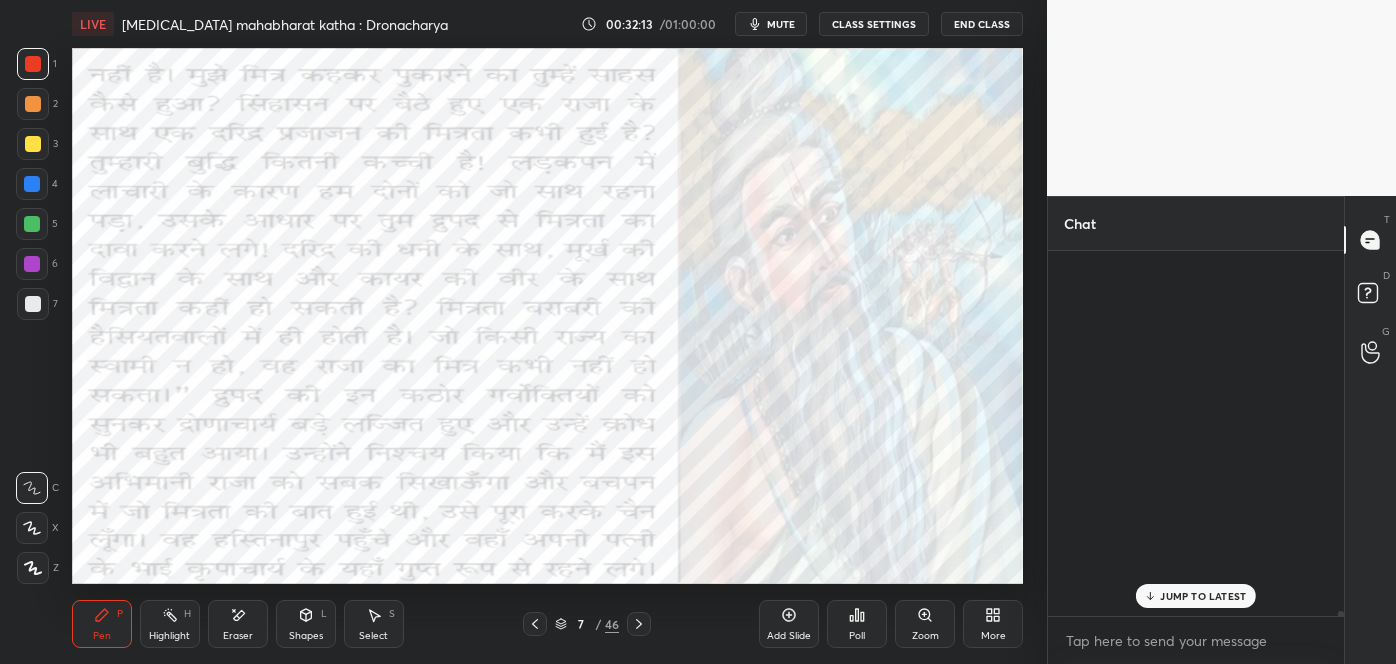 scroll, scrollTop: 27765, scrollLeft: 0, axis: vertical 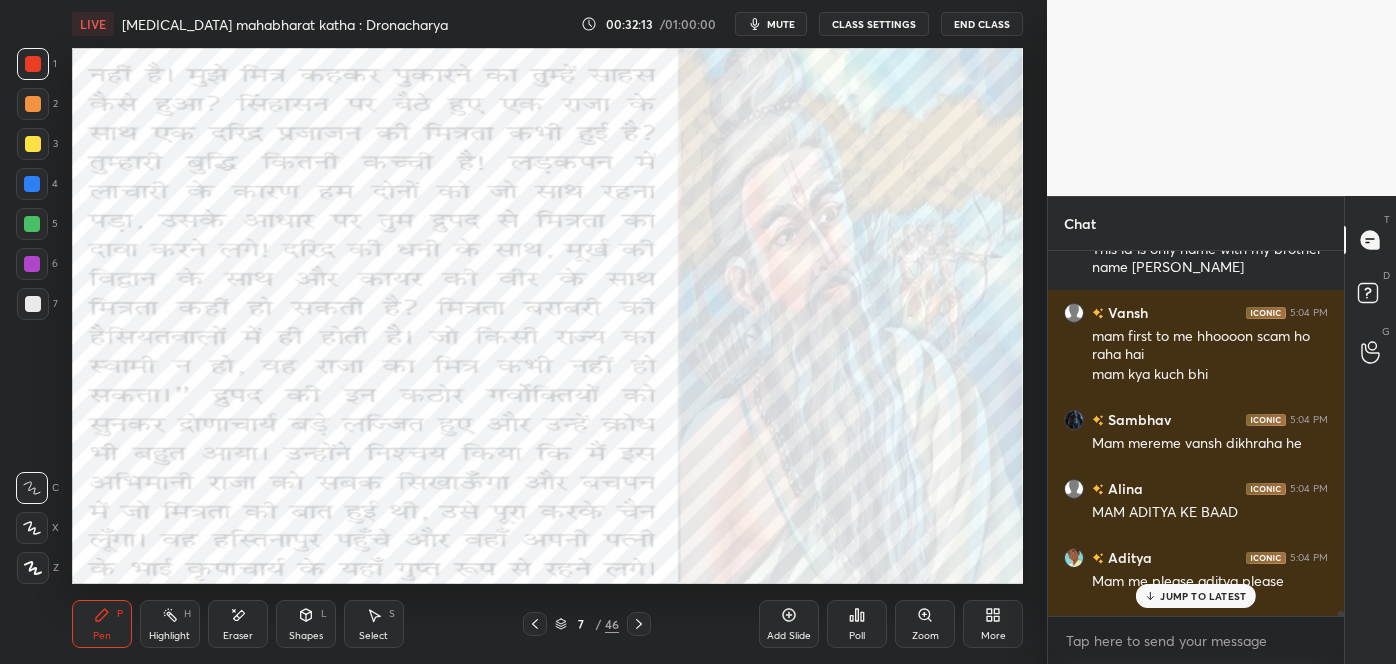 click on "JUMP TO LATEST" at bounding box center [1196, 596] 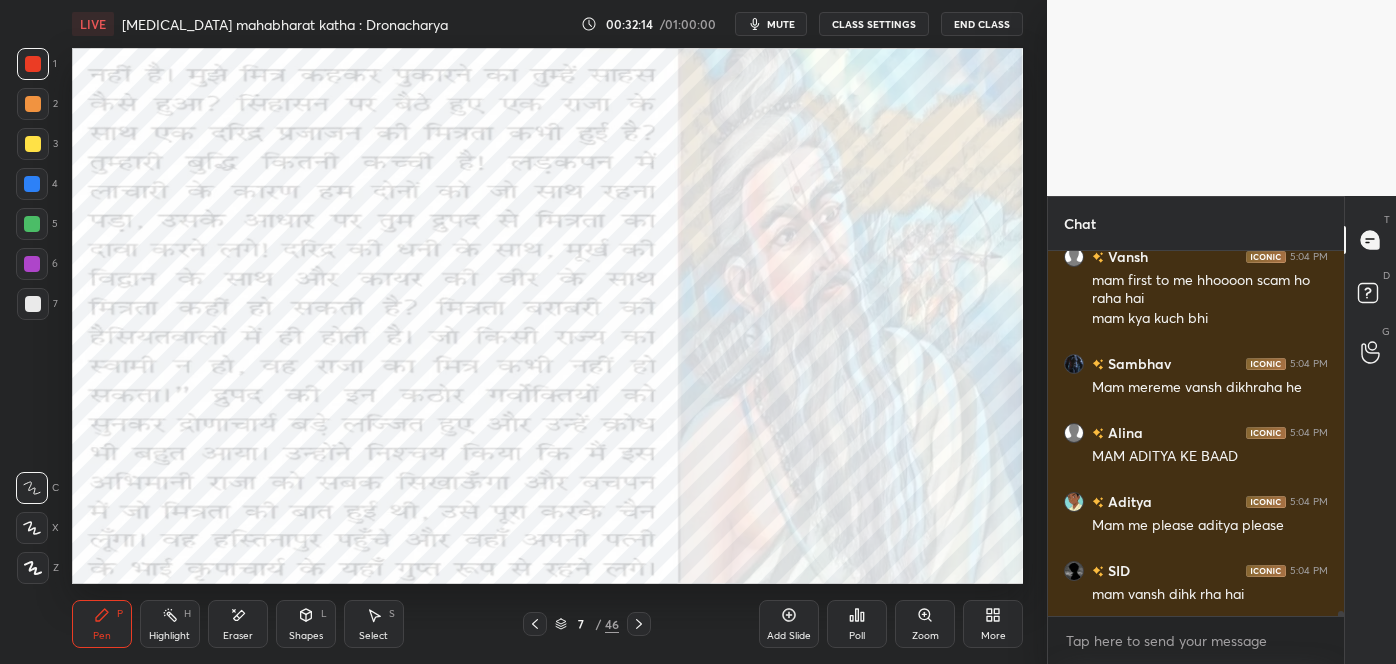 scroll, scrollTop: 27890, scrollLeft: 0, axis: vertical 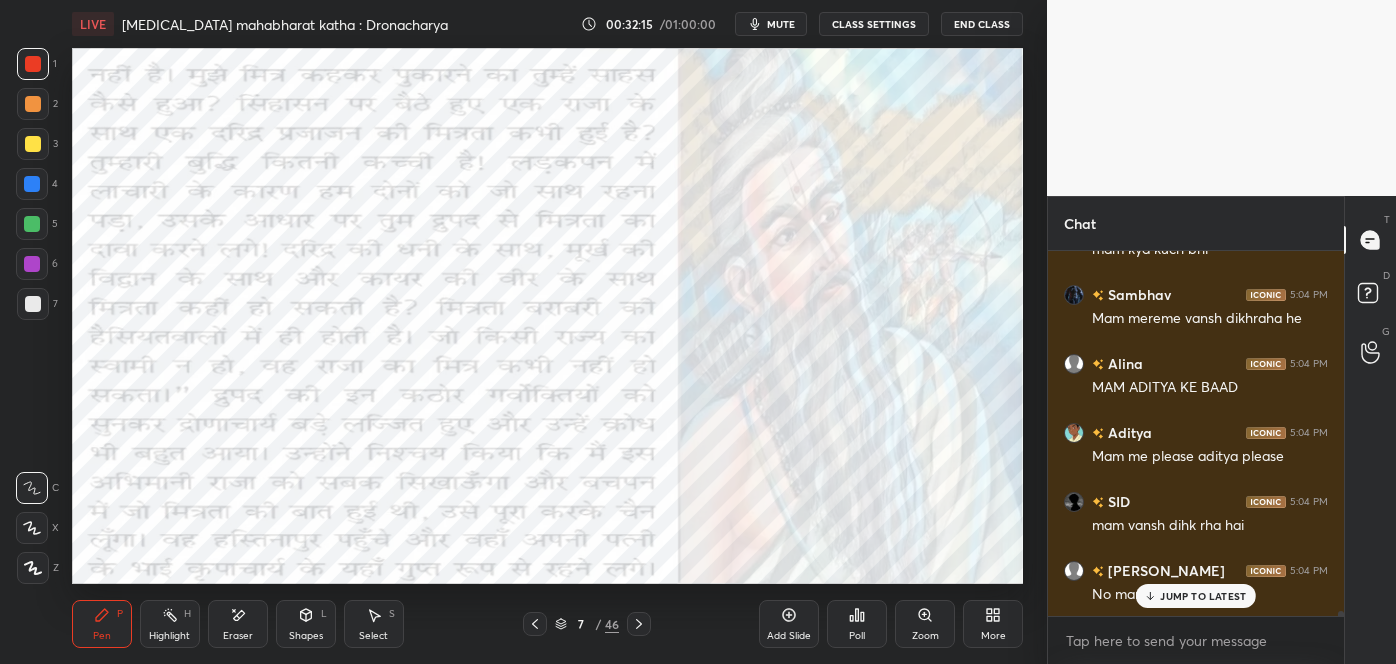 click on "JUMP TO LATEST" at bounding box center [1203, 596] 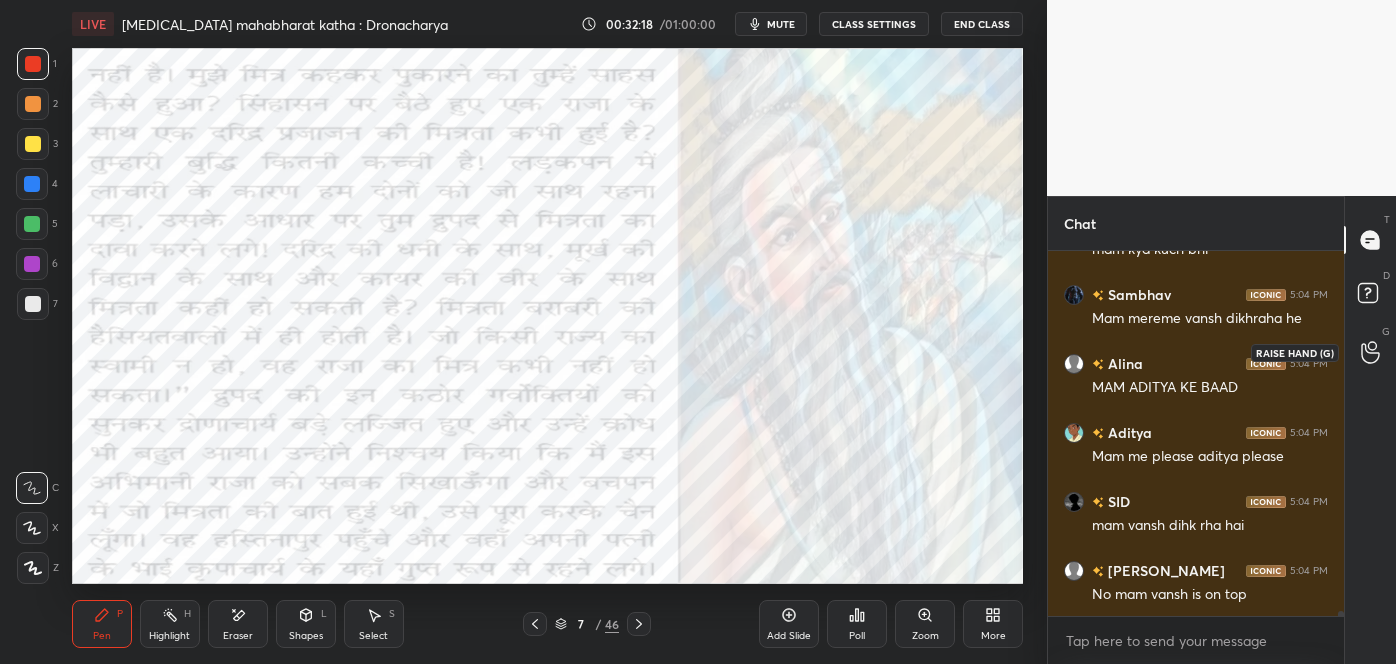 click at bounding box center (1371, 352) 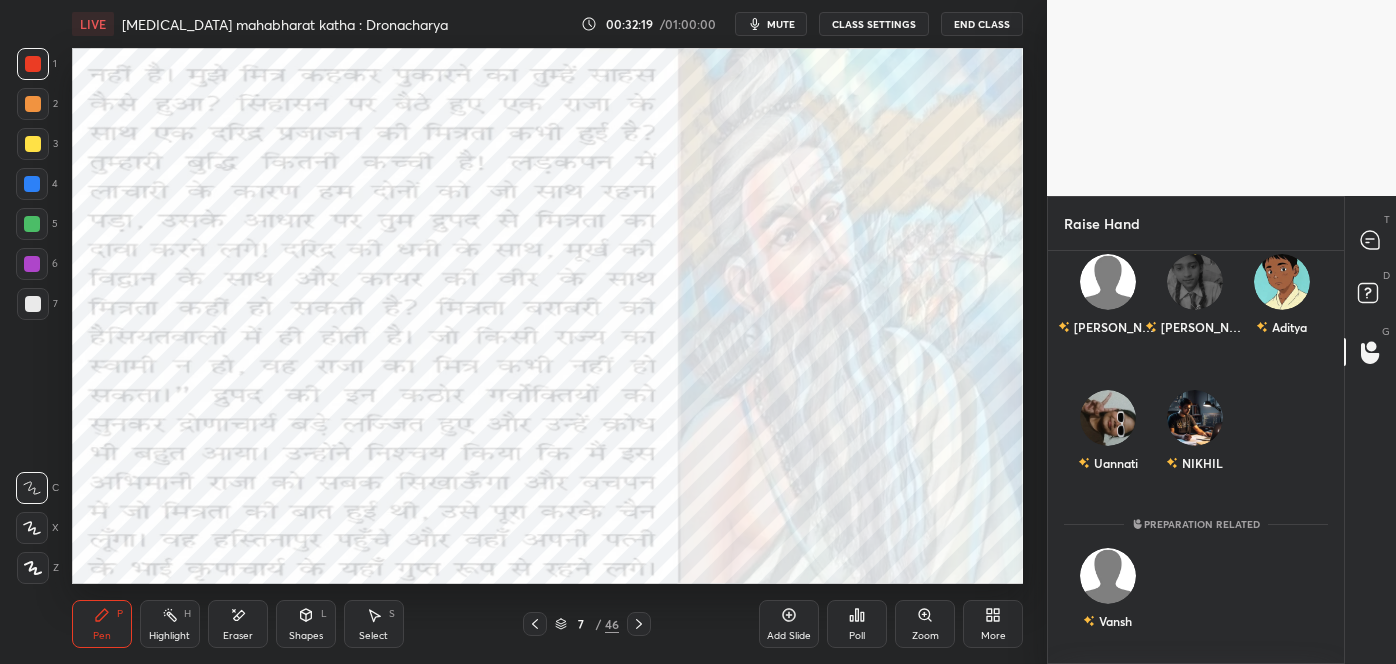 scroll, scrollTop: 327, scrollLeft: 0, axis: vertical 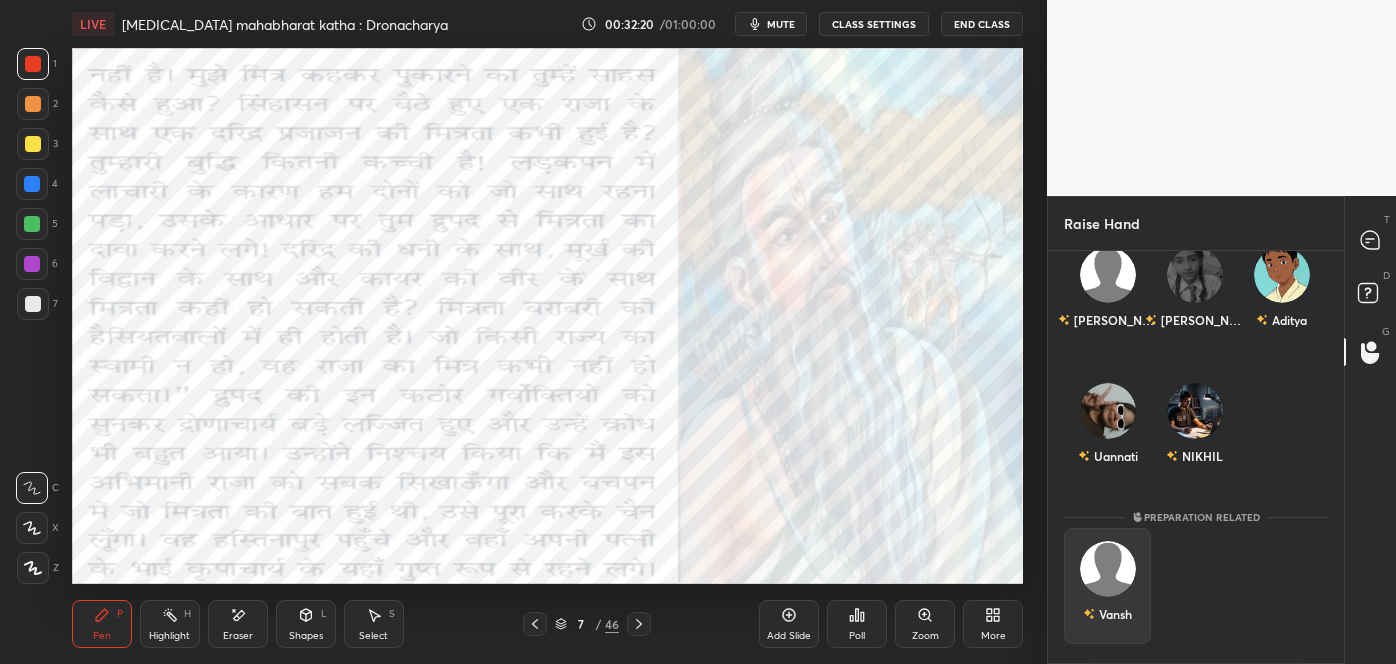 click at bounding box center (1108, 569) 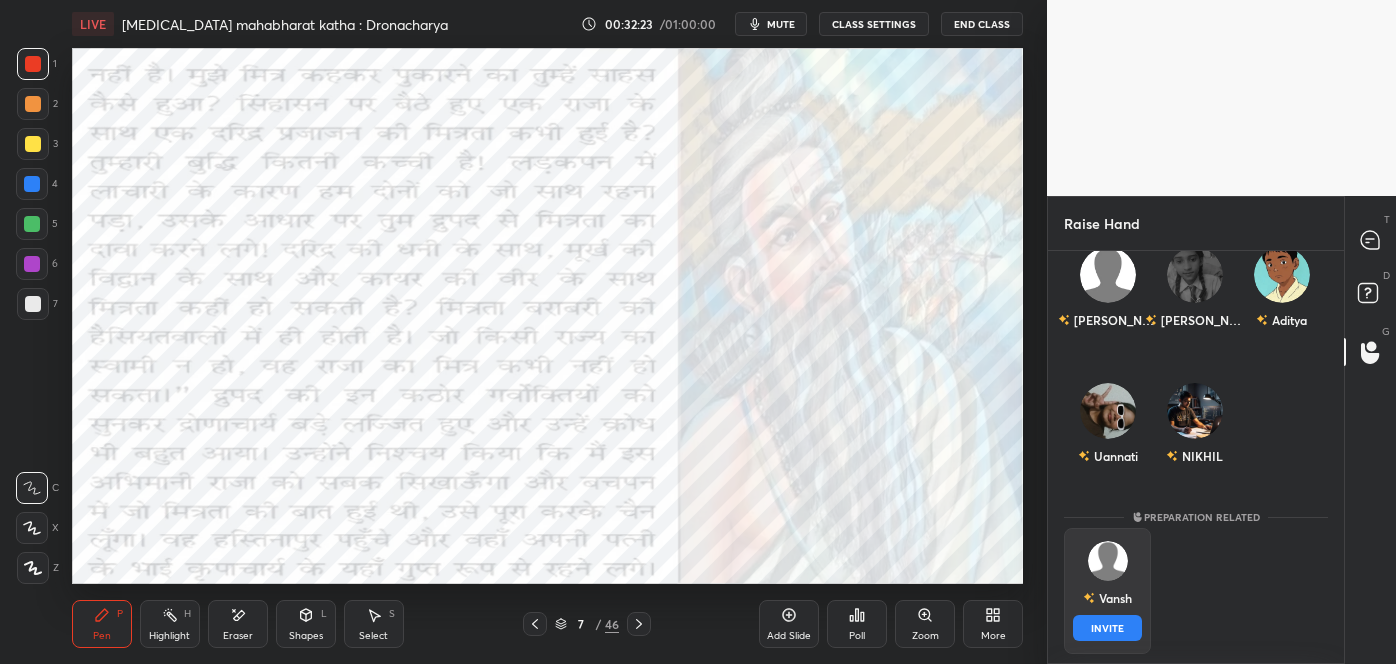 click on "INVITE" at bounding box center [1107, 628] 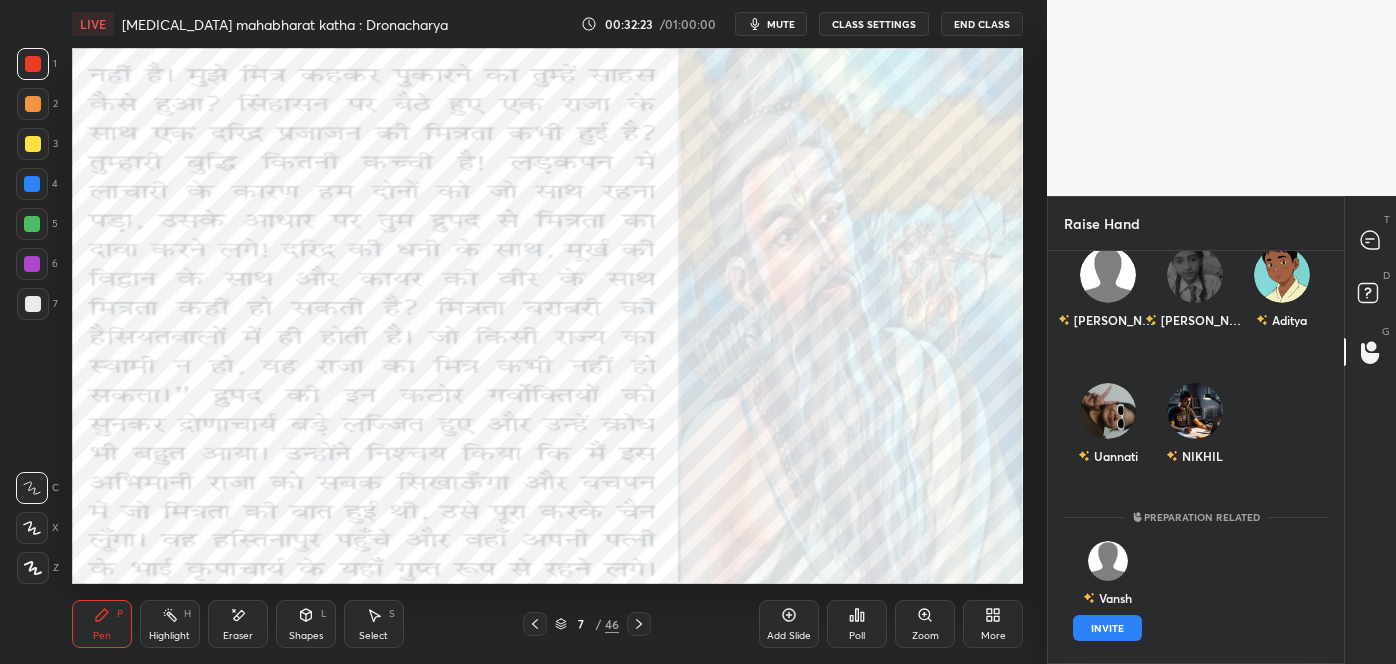 scroll, scrollTop: 326, scrollLeft: 290, axis: both 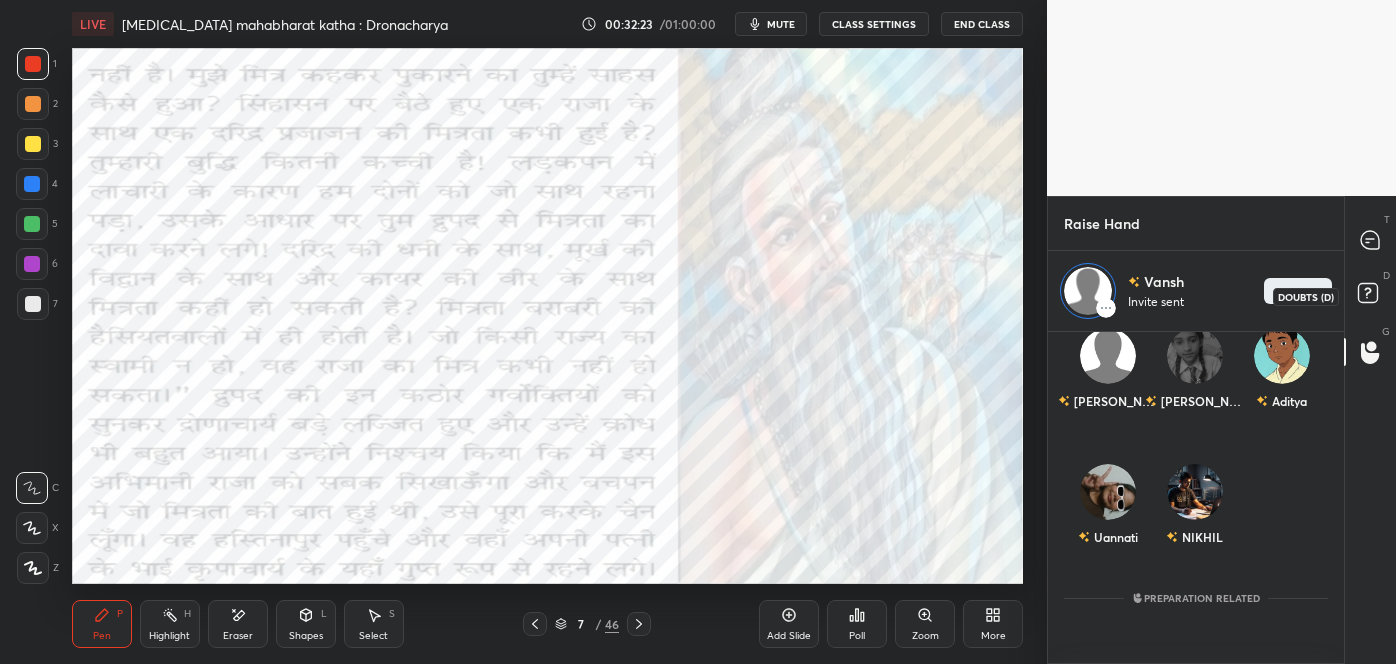 click 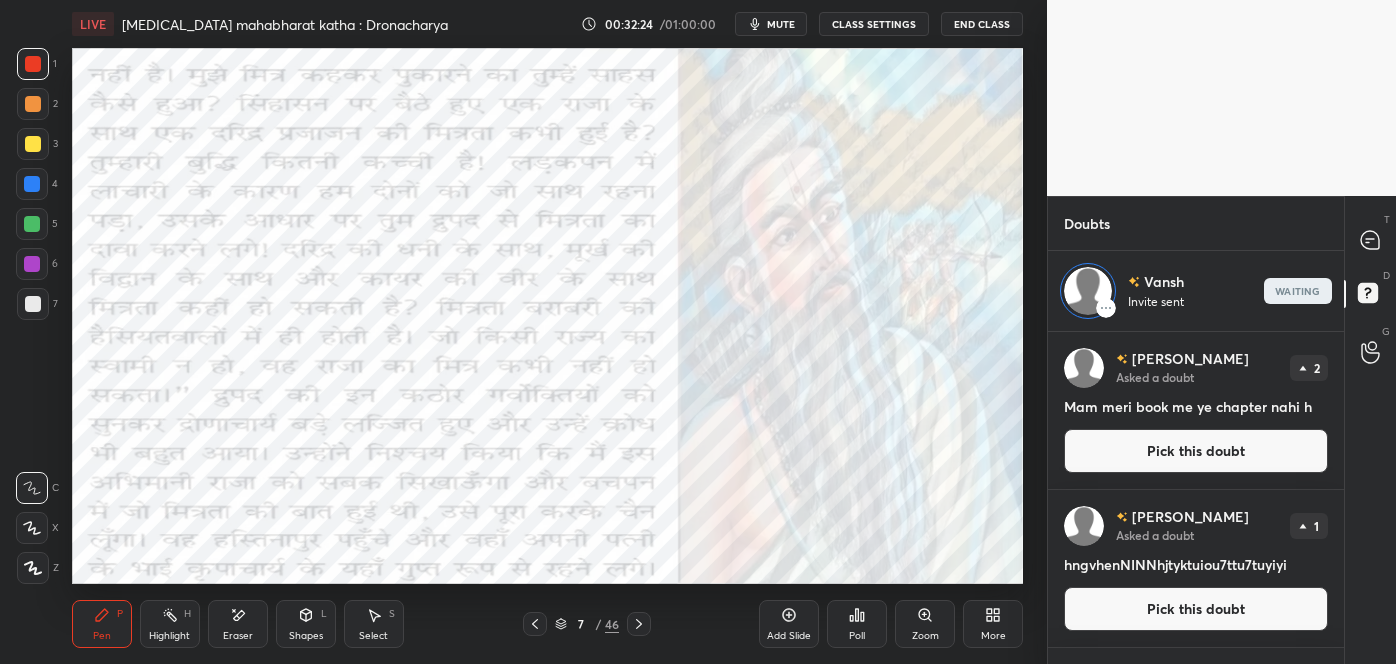 scroll, scrollTop: 326, scrollLeft: 290, axis: both 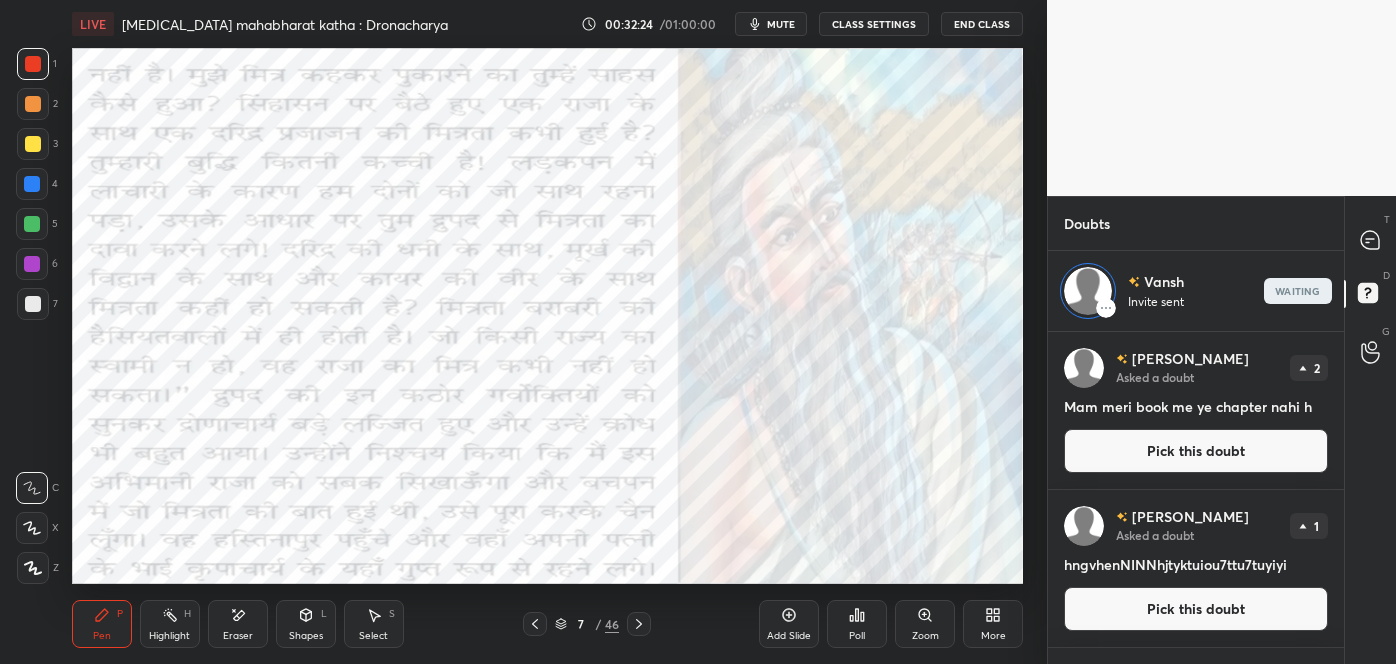click on "T Messages (T)" at bounding box center (1370, 240) 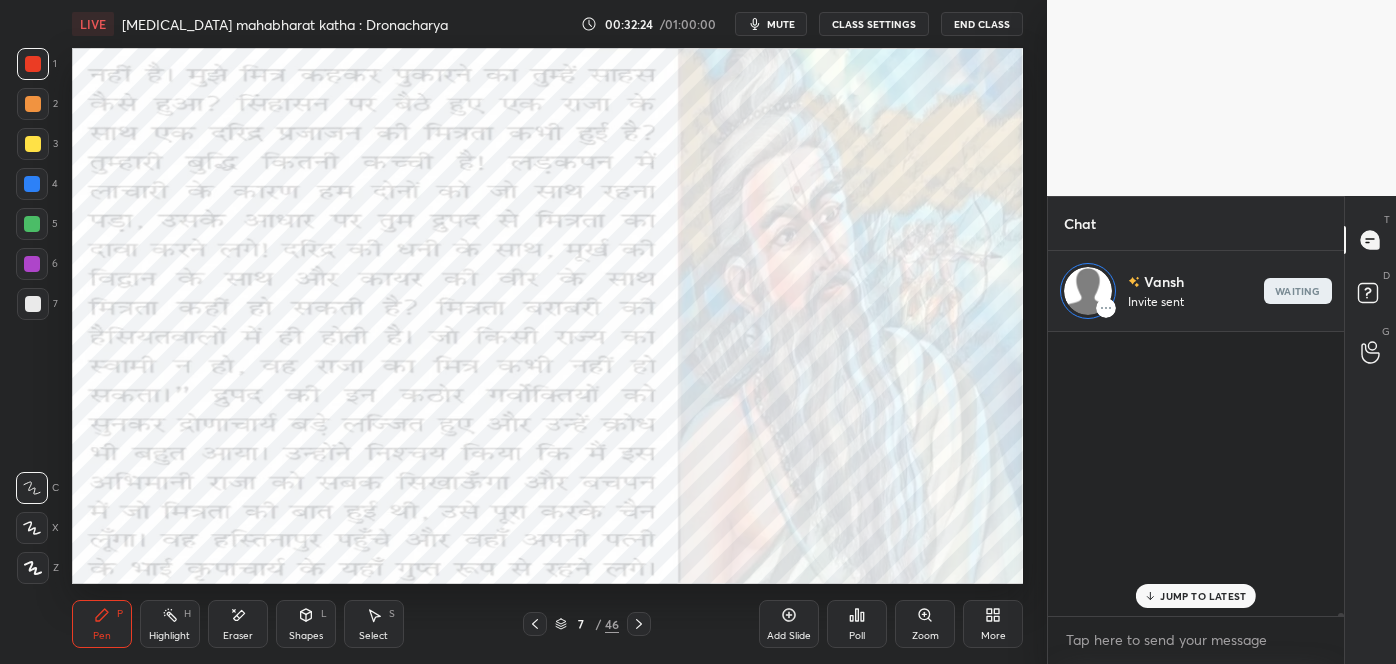 scroll, scrollTop: 27971, scrollLeft: 0, axis: vertical 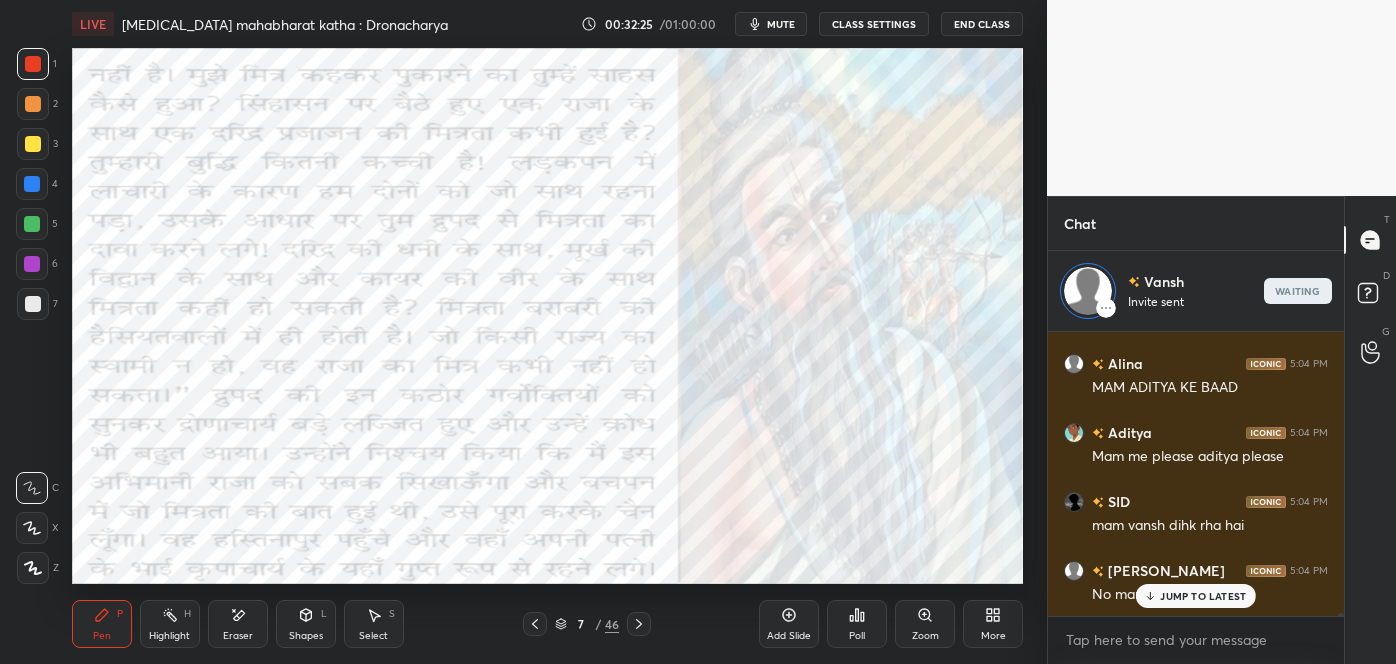 click on "JUMP TO LATEST" at bounding box center (1203, 596) 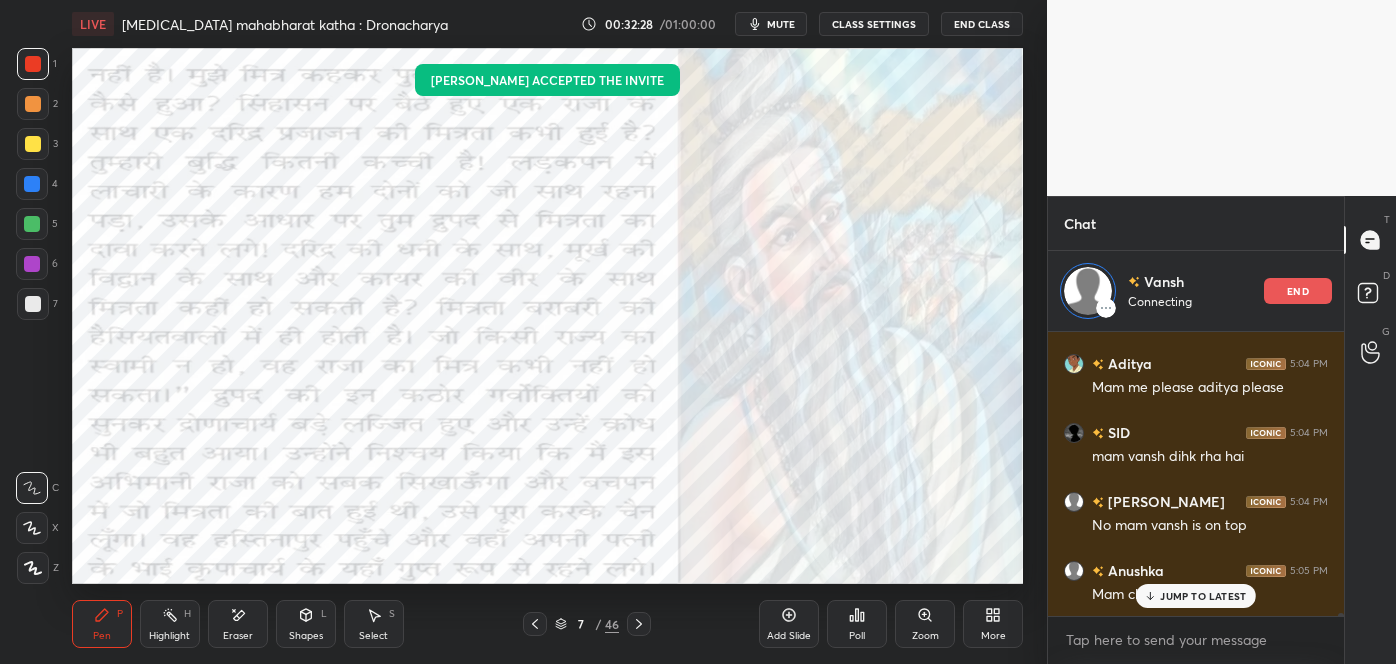 click on "JUMP TO LATEST" at bounding box center [1203, 596] 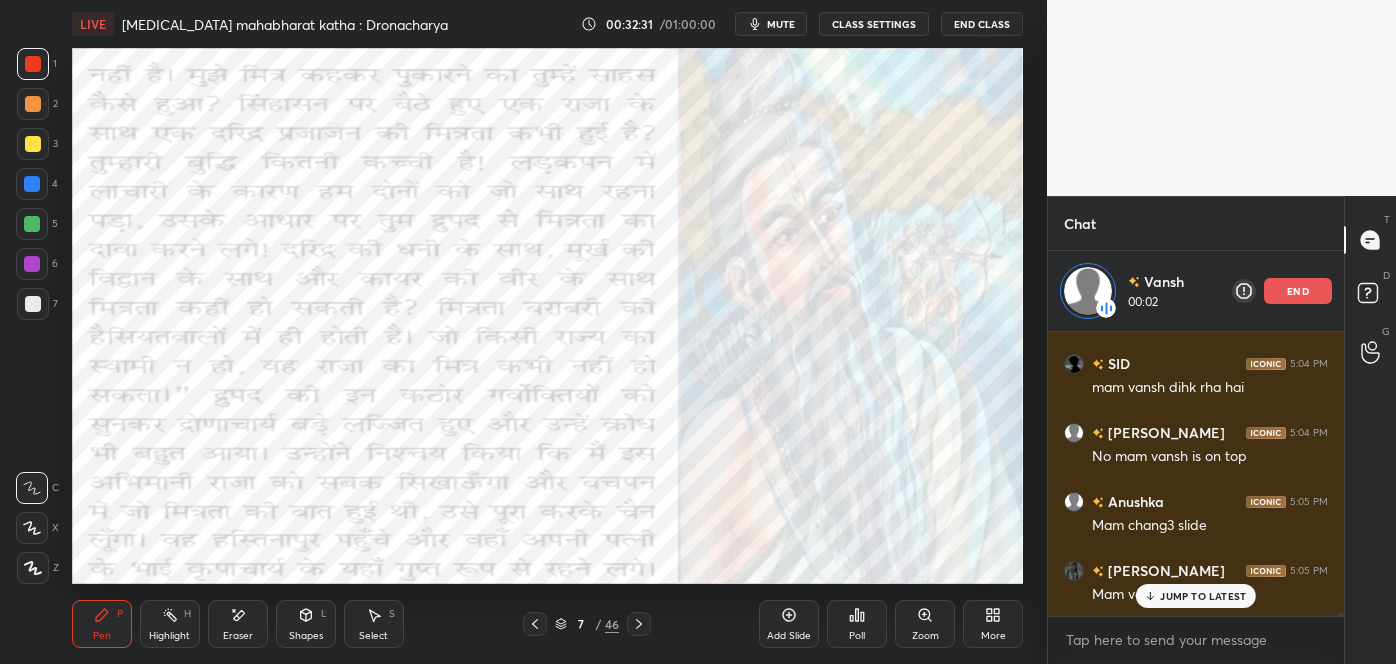 click at bounding box center (639, 624) 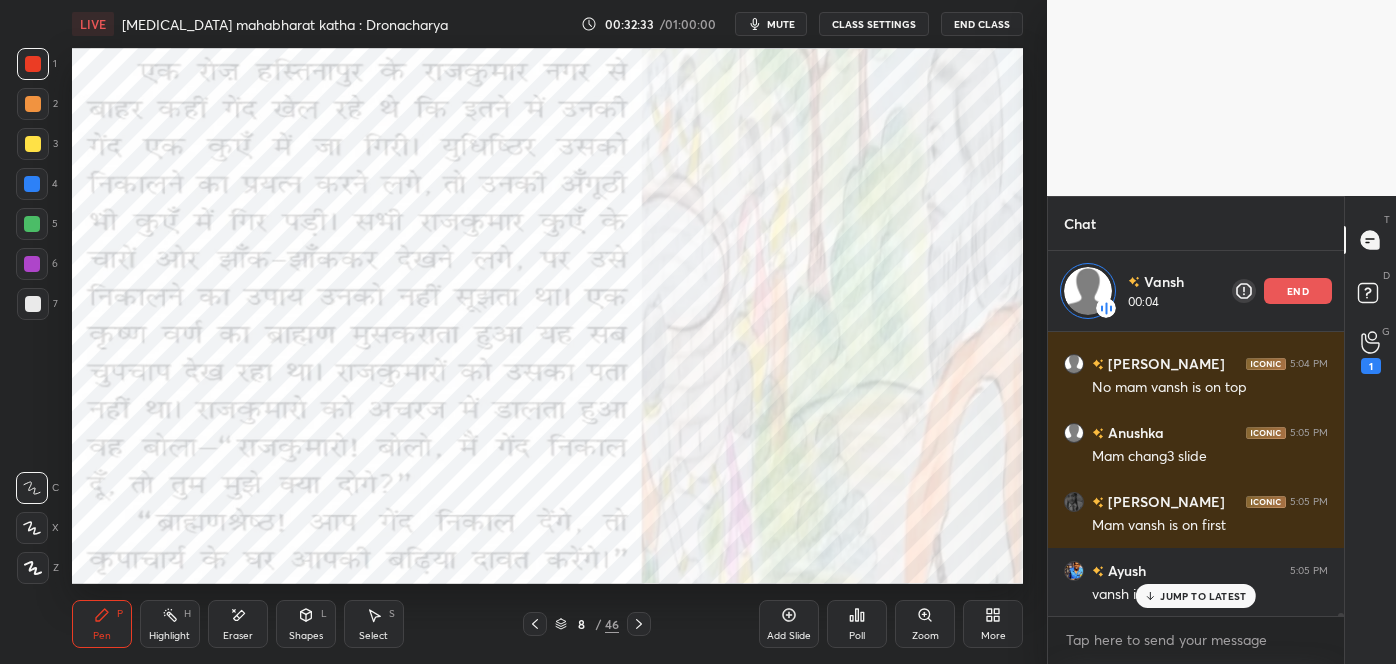click on "JUMP TO LATEST" at bounding box center (1203, 596) 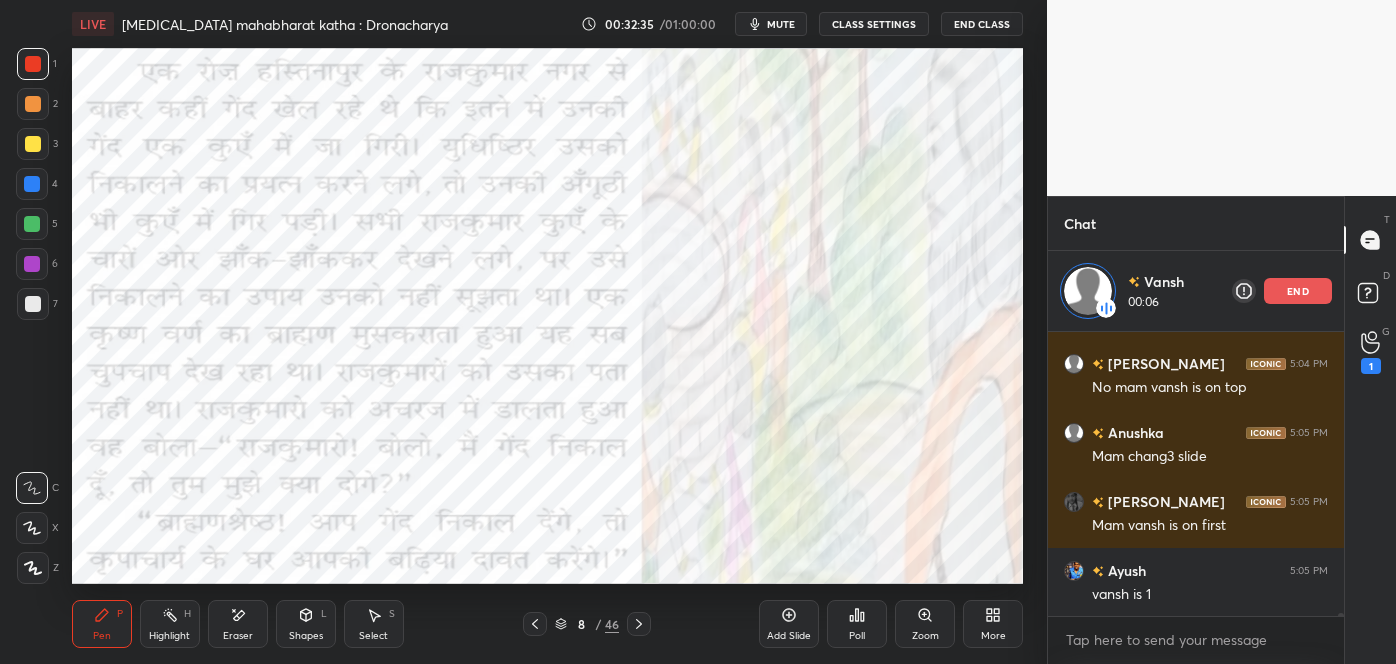 click on "mute" at bounding box center (781, 24) 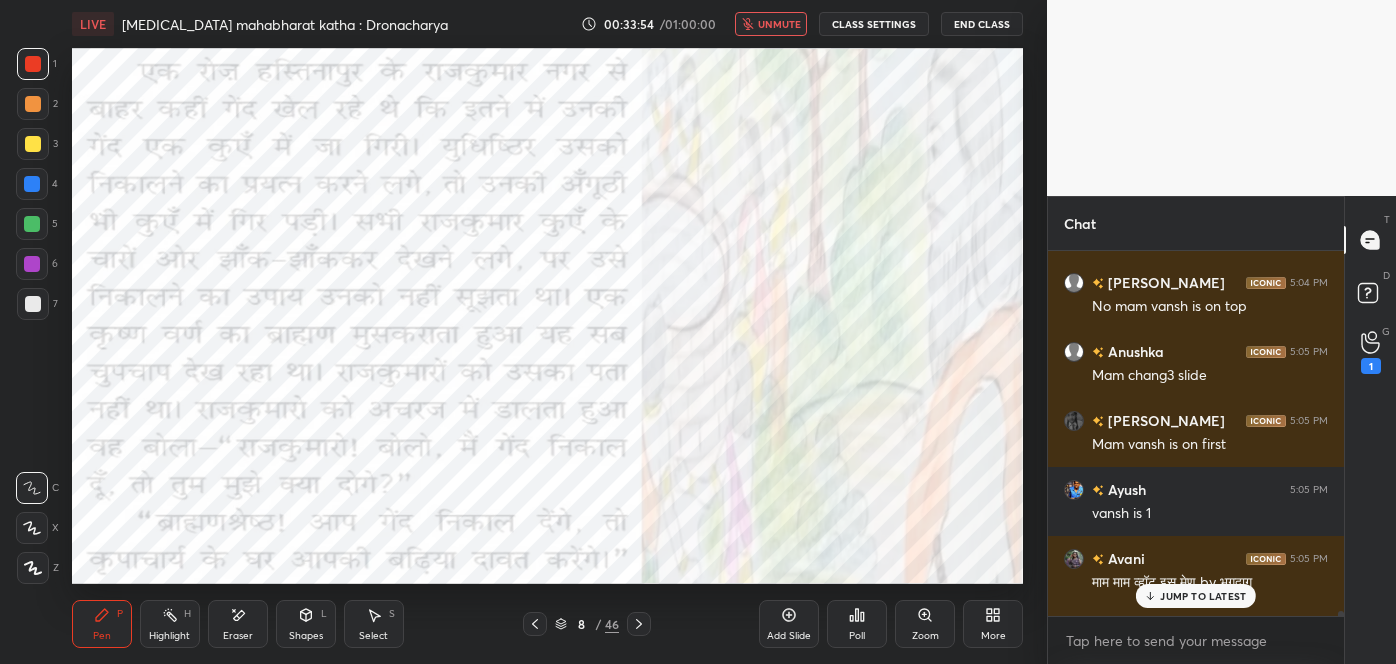 scroll, scrollTop: 28805, scrollLeft: 0, axis: vertical 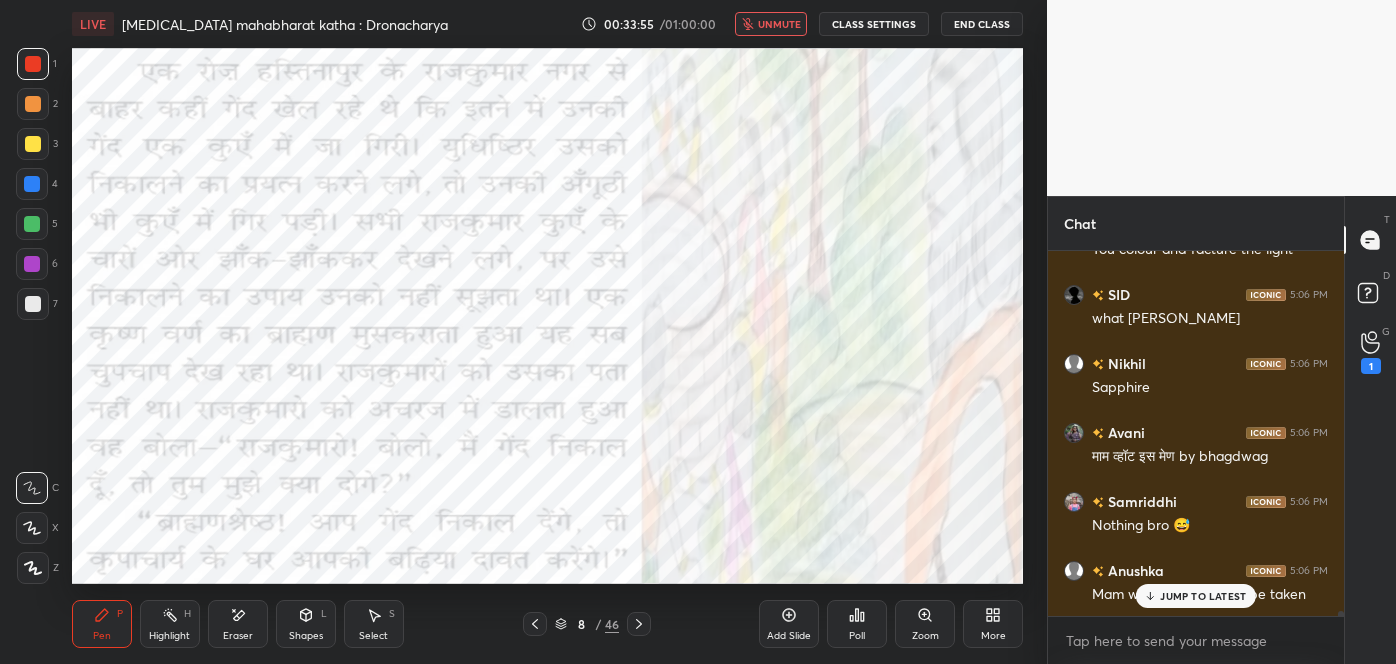 click on "JUMP TO LATEST" at bounding box center (1203, 596) 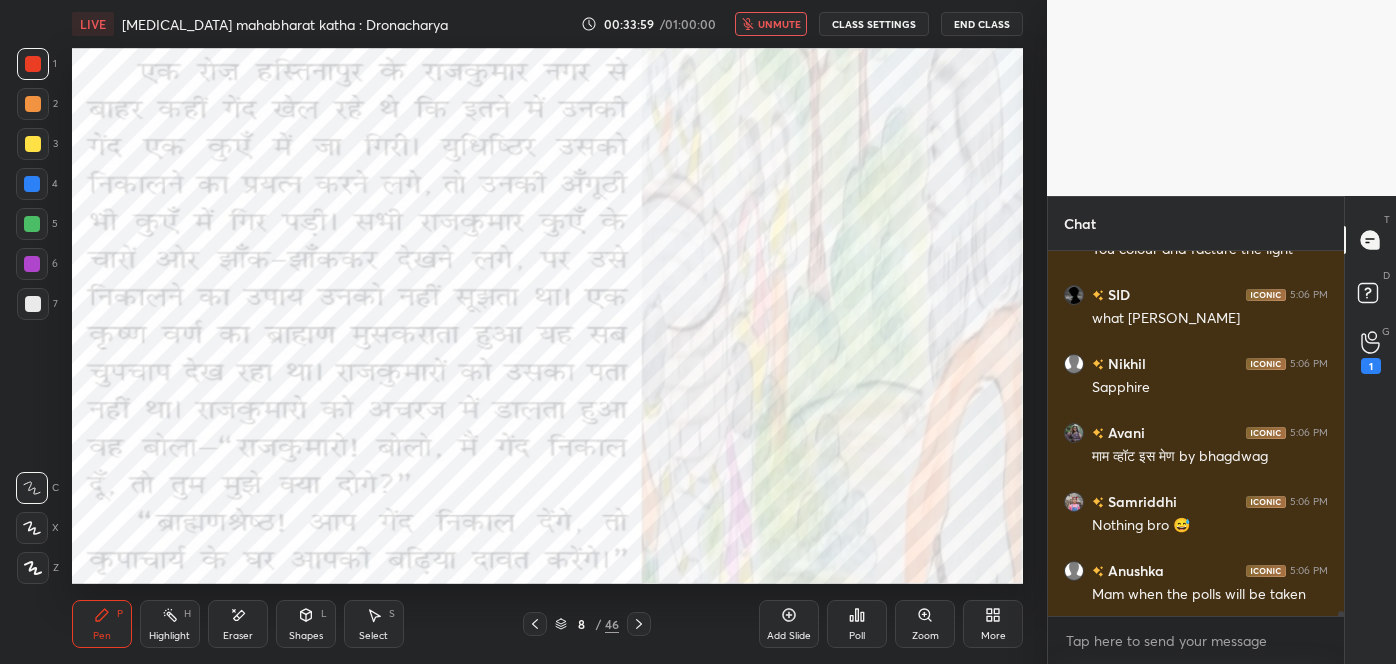 click on "LIVE Bal mahabharat katha : Dronacharya 00:33:59 /  01:00:00 unmute CLASS SETTINGS End Class" at bounding box center [547, 24] 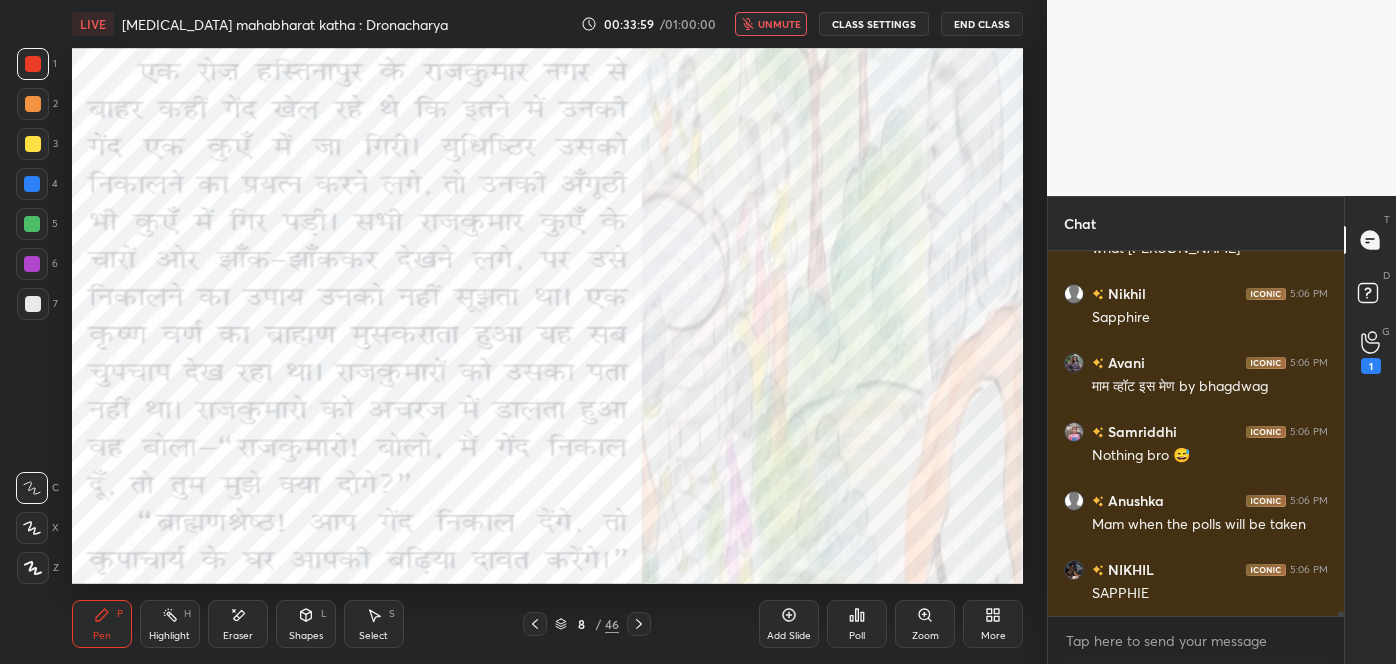 click on "unmute" at bounding box center (779, 24) 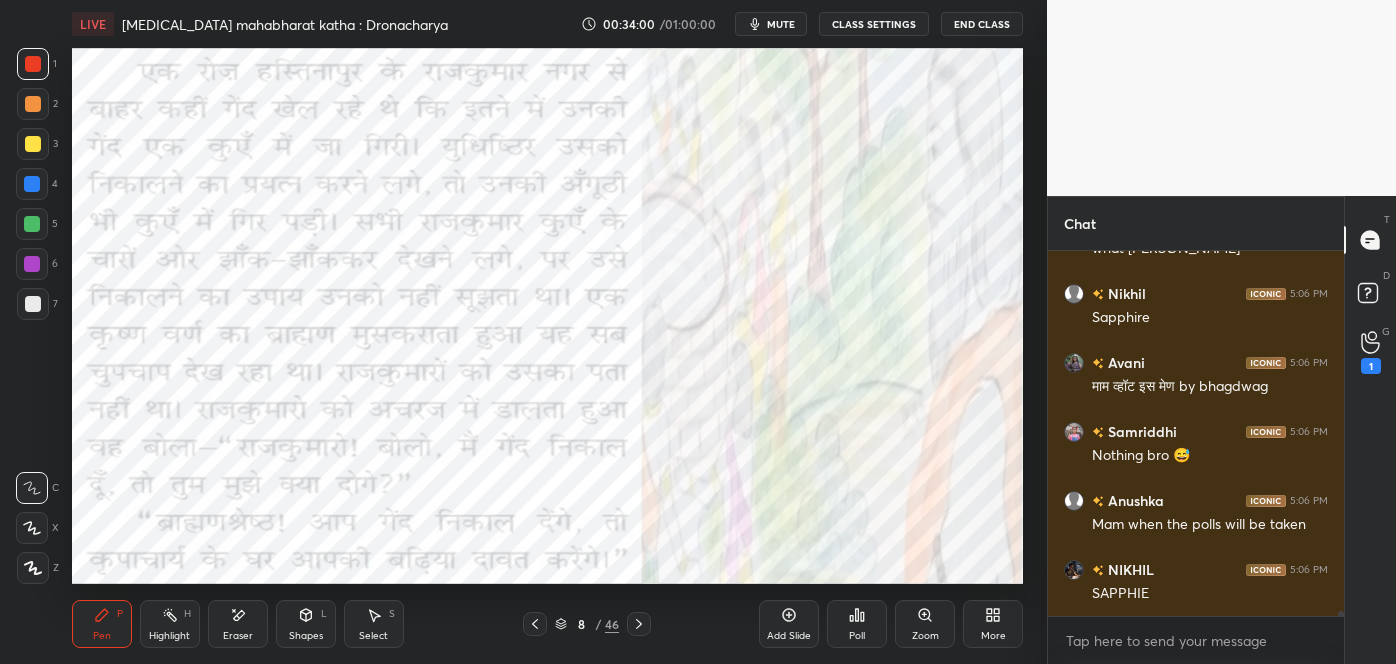 scroll, scrollTop: 29013, scrollLeft: 0, axis: vertical 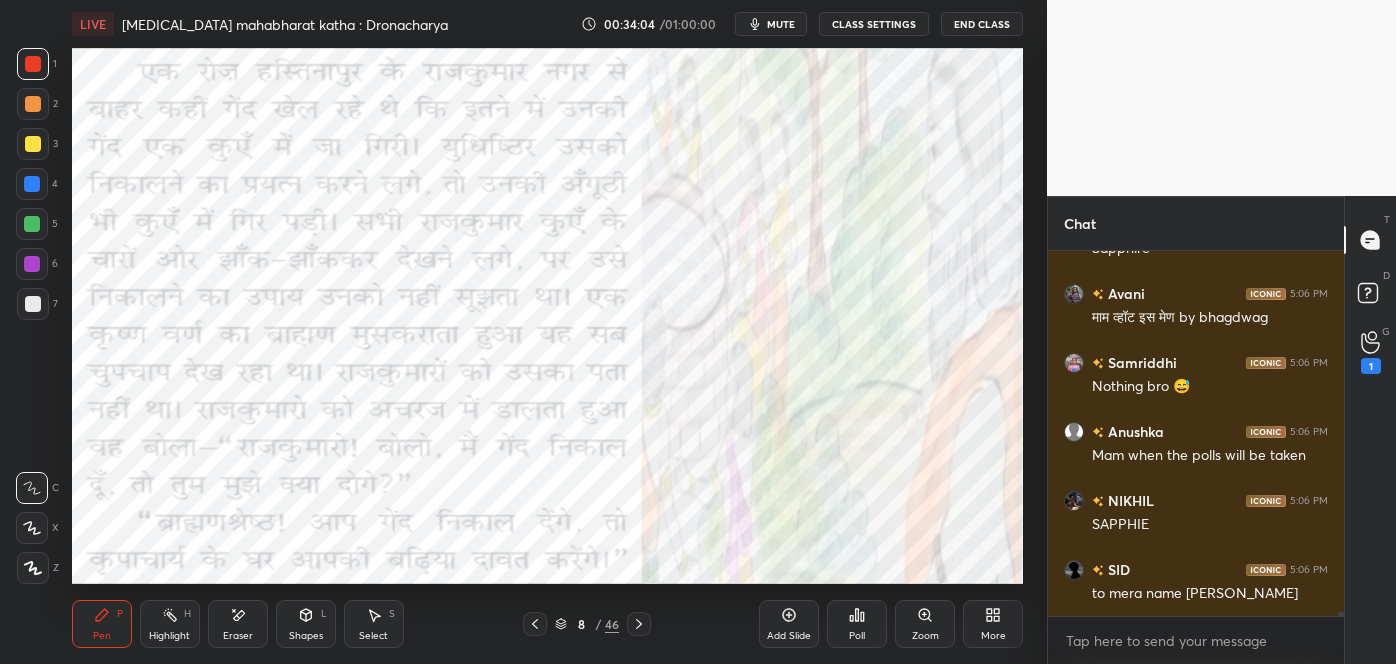 click on "46" at bounding box center (612, 624) 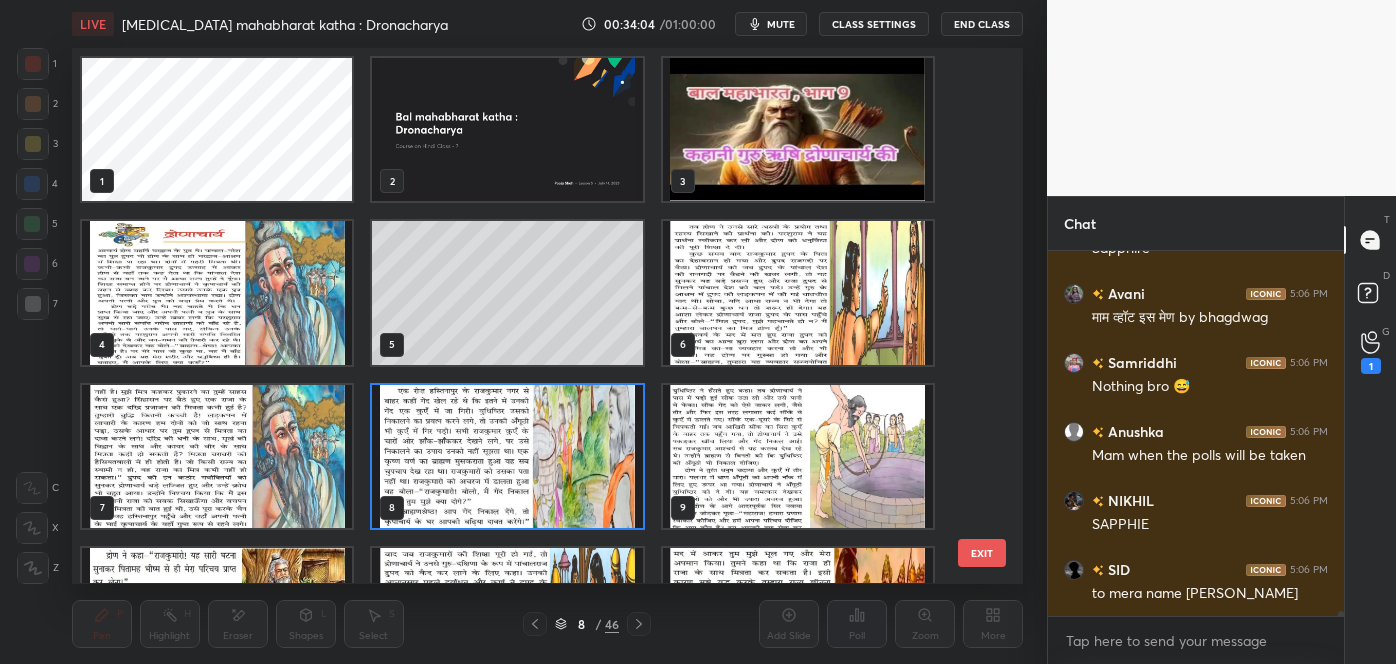 scroll, scrollTop: 6, scrollLeft: 10, axis: both 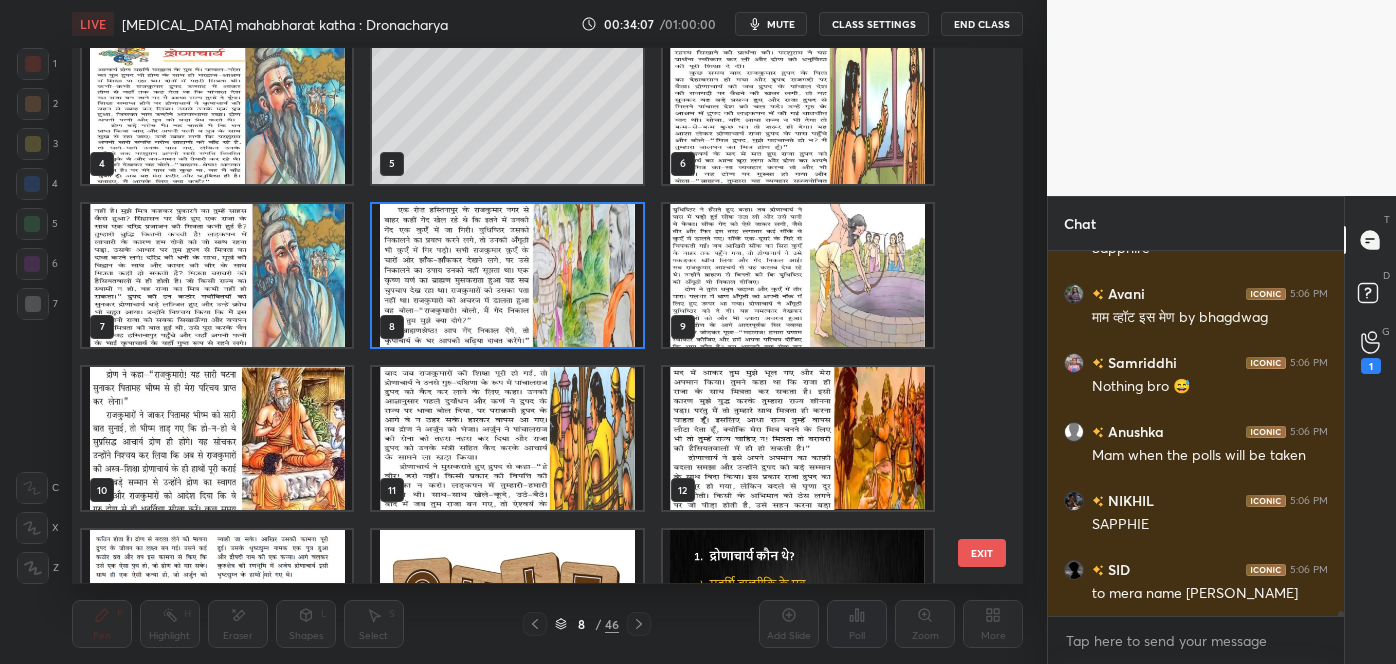 click on "EXIT" at bounding box center [982, 553] 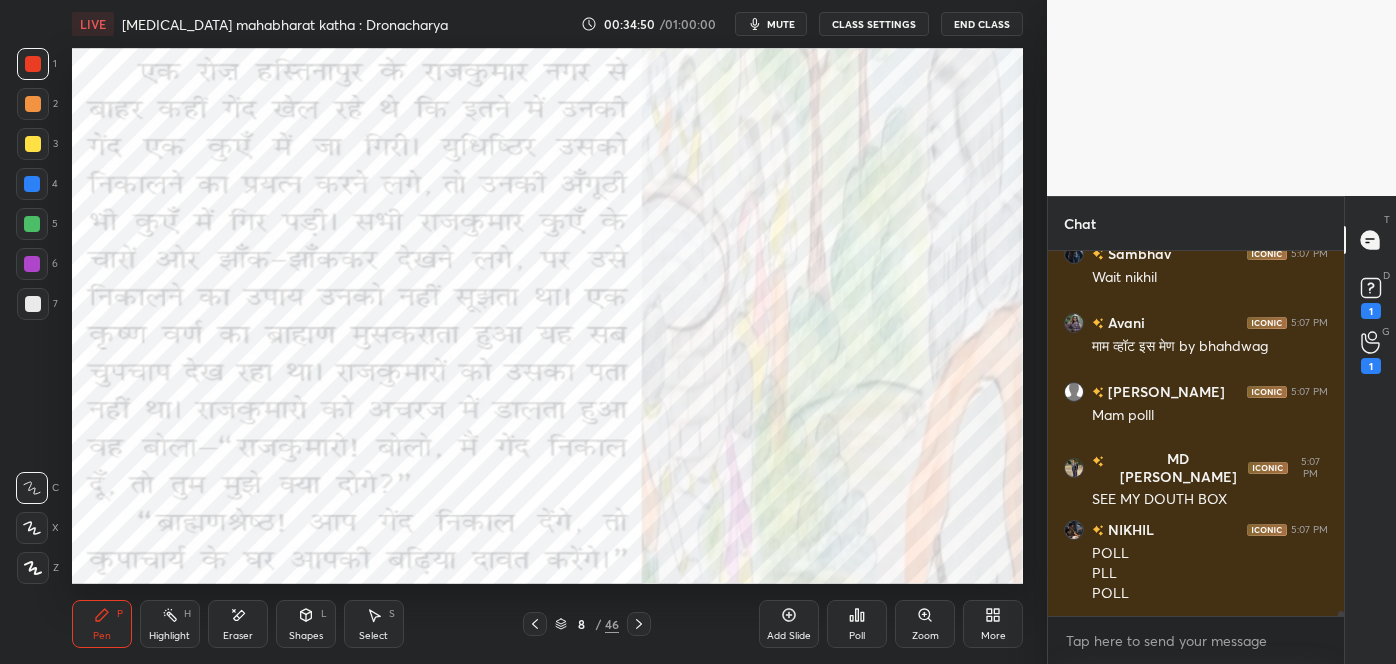 scroll, scrollTop: 26786, scrollLeft: 0, axis: vertical 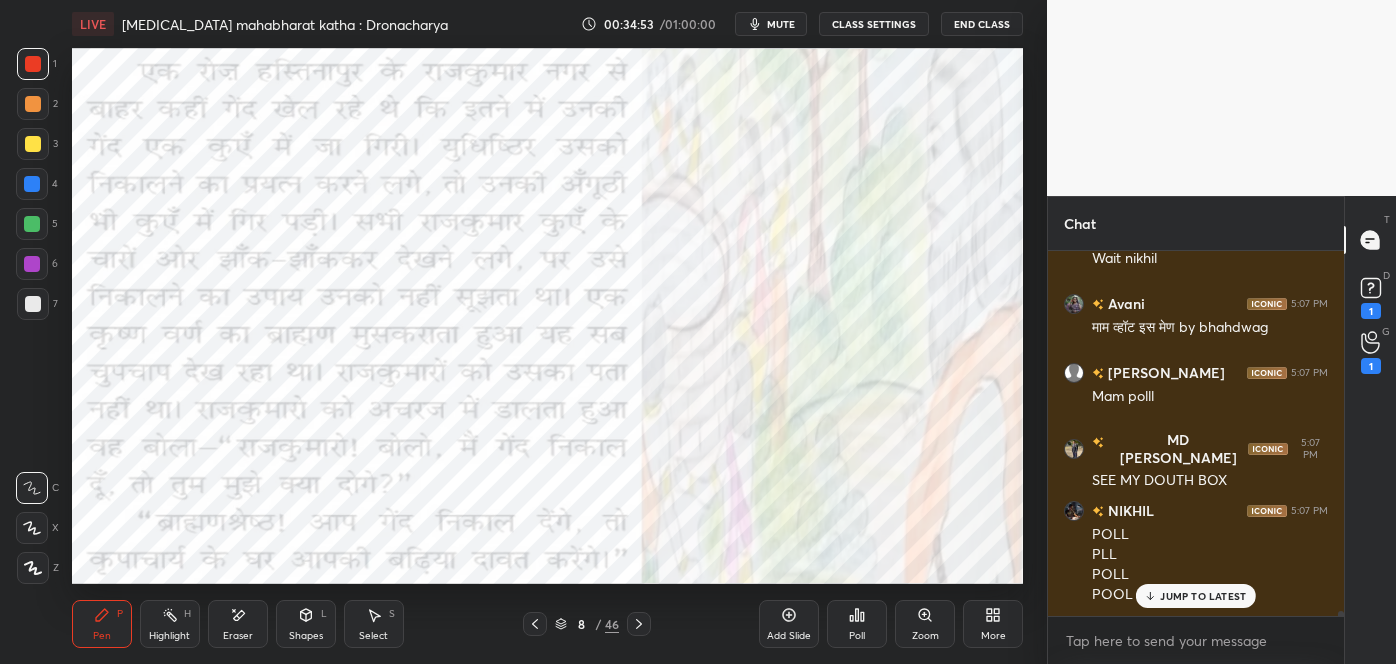 click 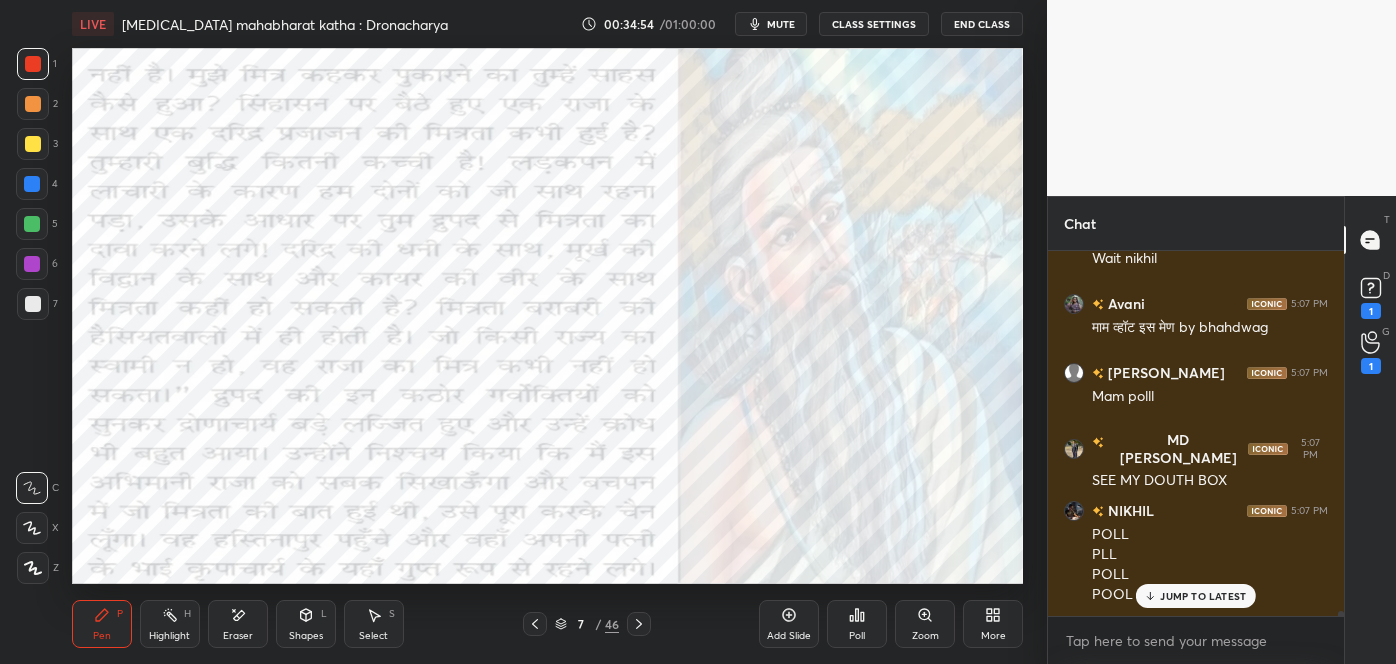 click 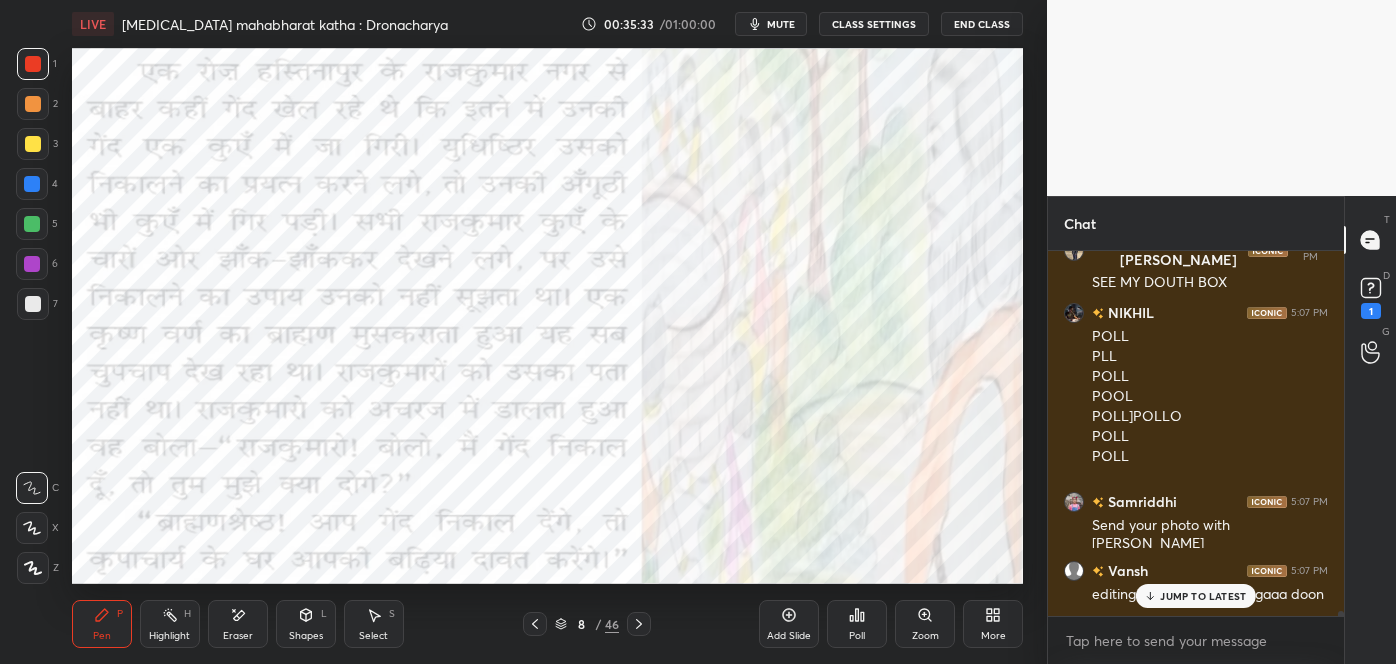 scroll, scrollTop: 27072, scrollLeft: 0, axis: vertical 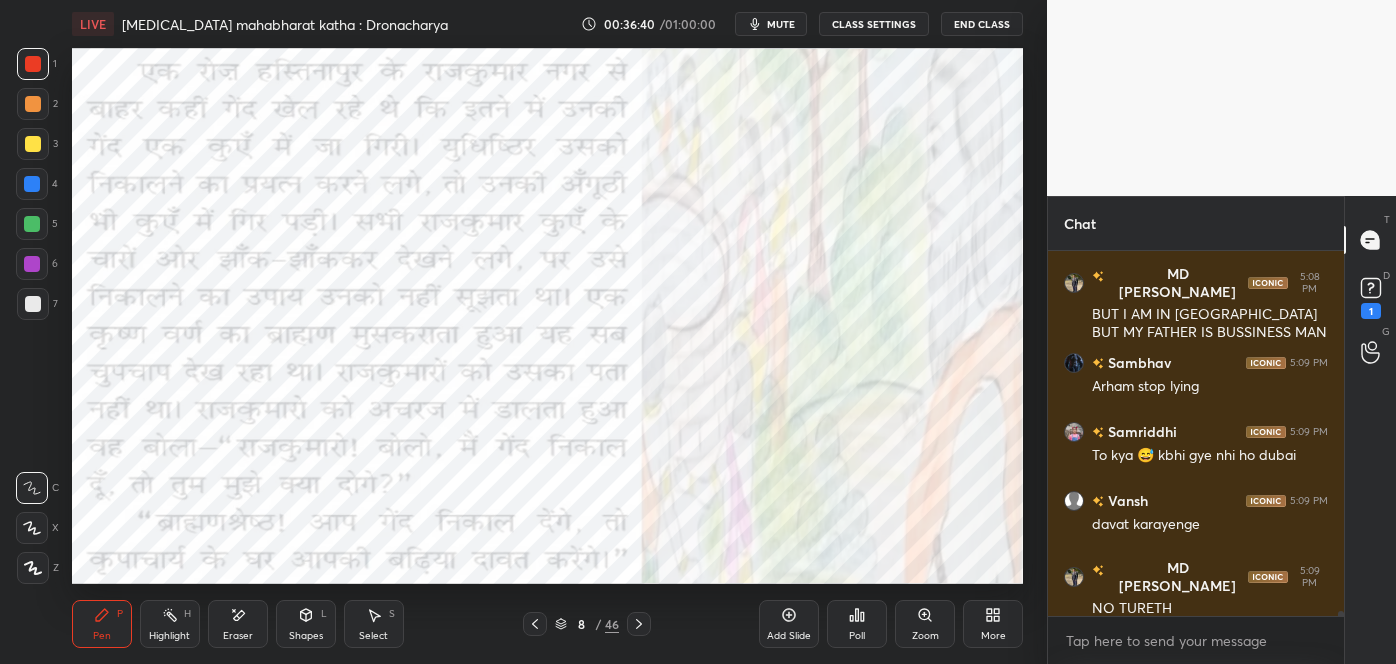 click 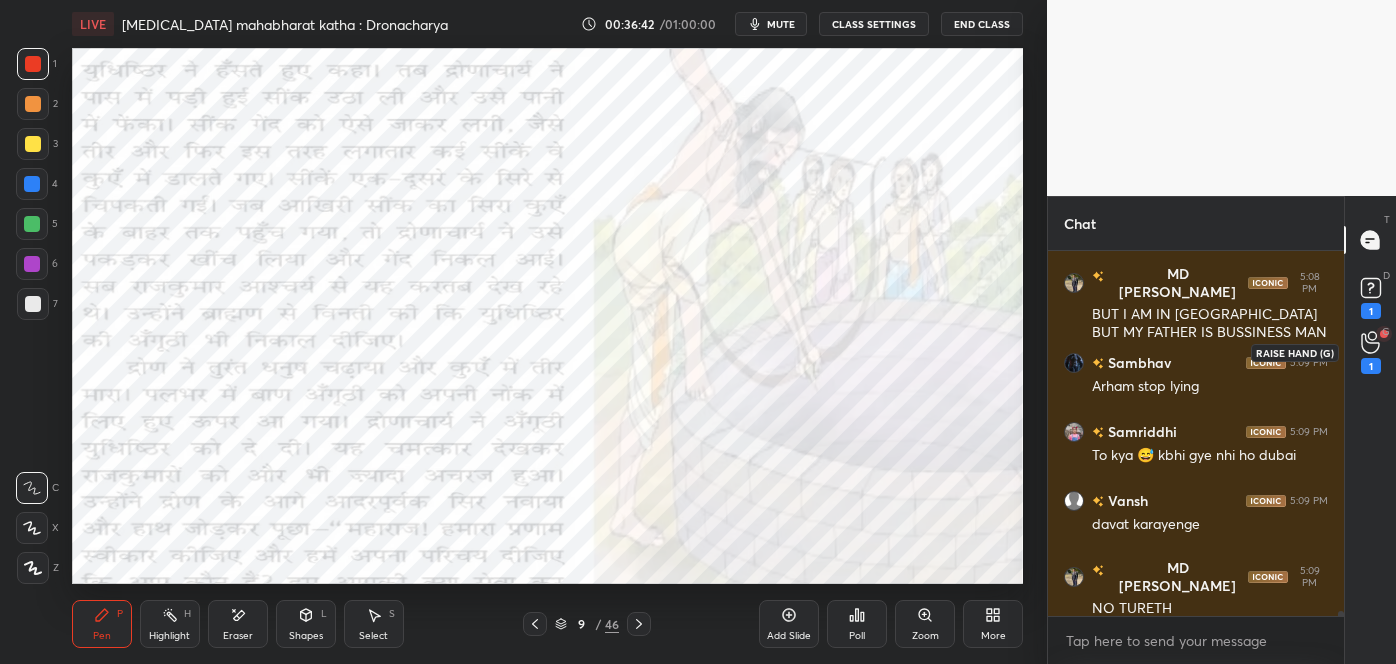 click on "1" at bounding box center [1371, 366] 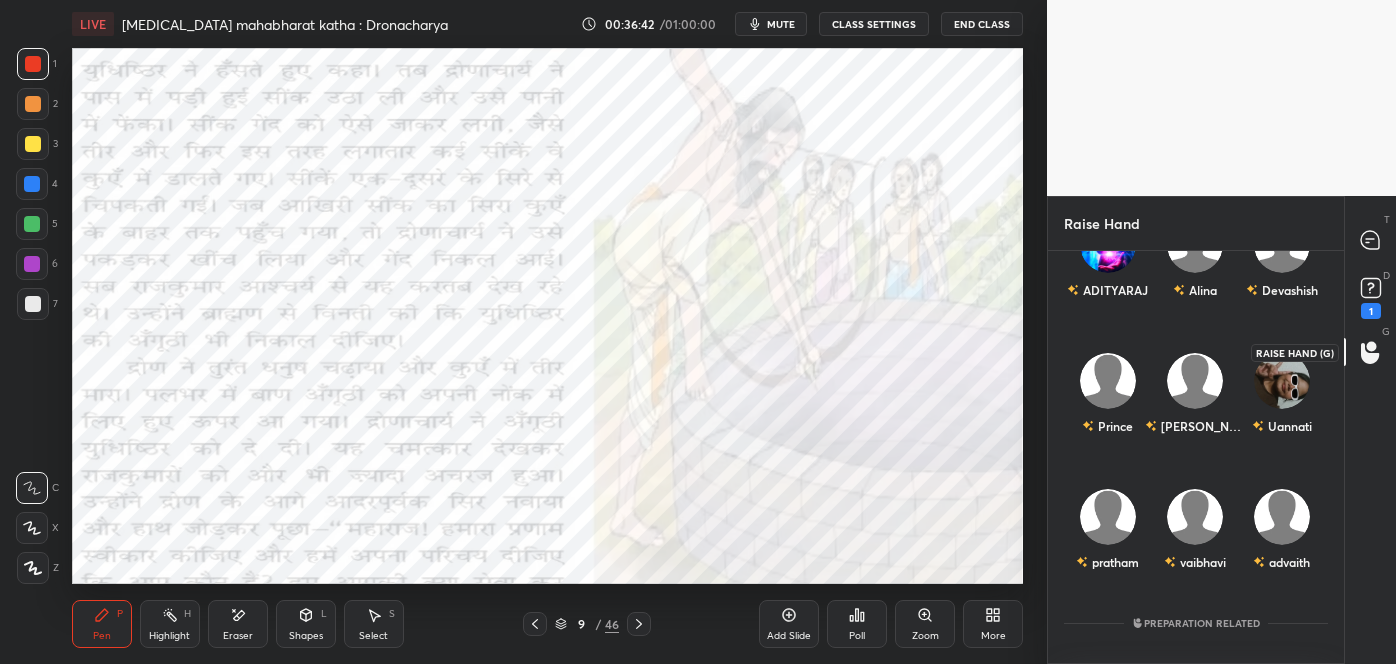 scroll, scrollTop: 0, scrollLeft: 0, axis: both 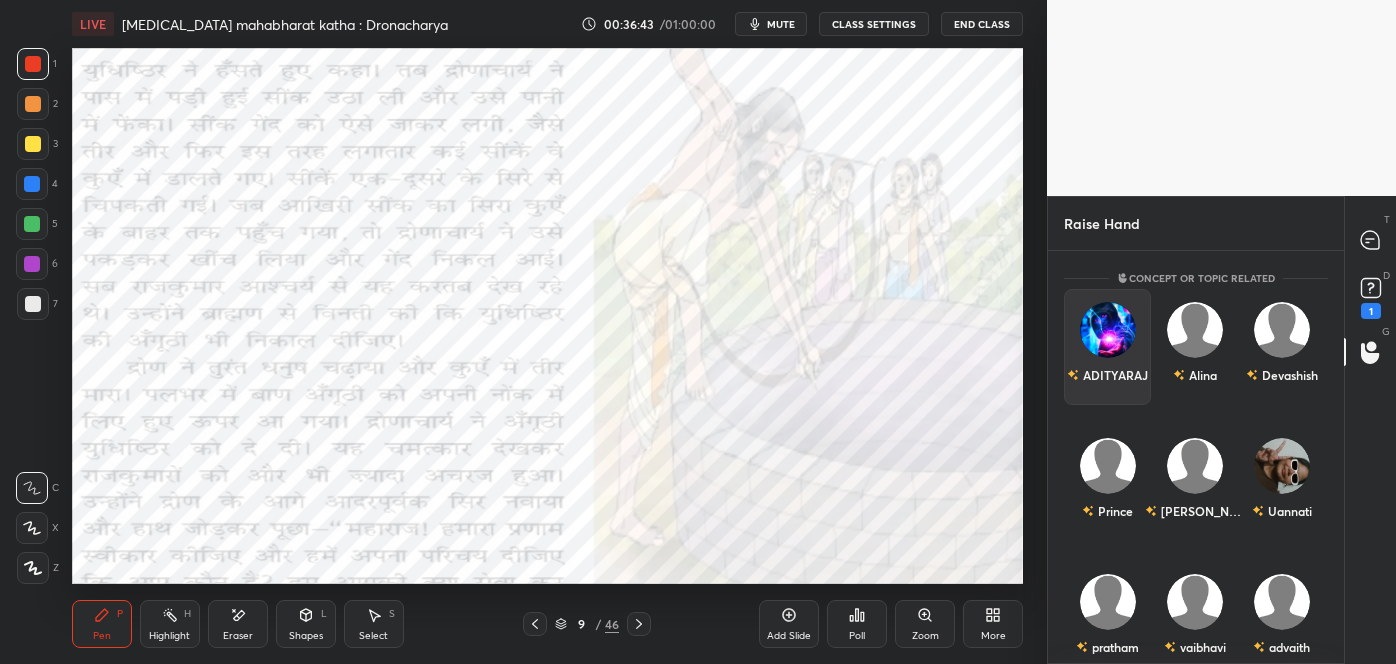 click on "ADITYARAJ" at bounding box center [1107, 375] 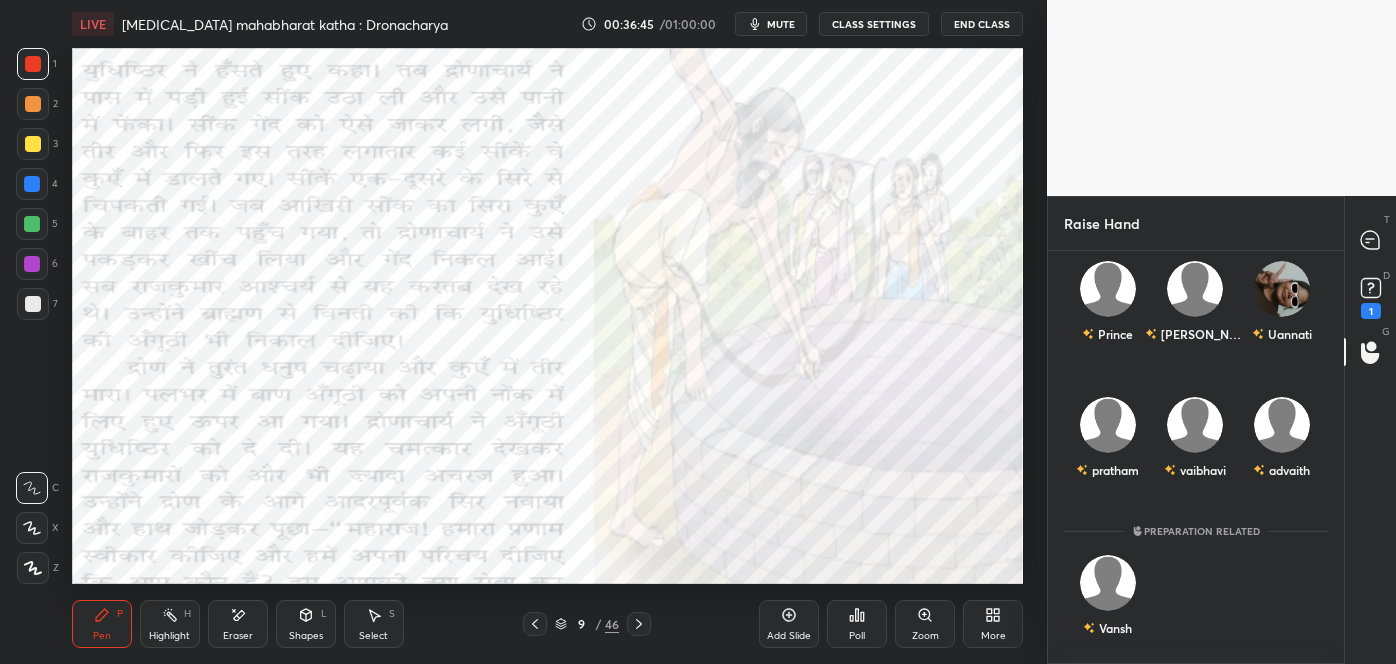 scroll, scrollTop: 191, scrollLeft: 0, axis: vertical 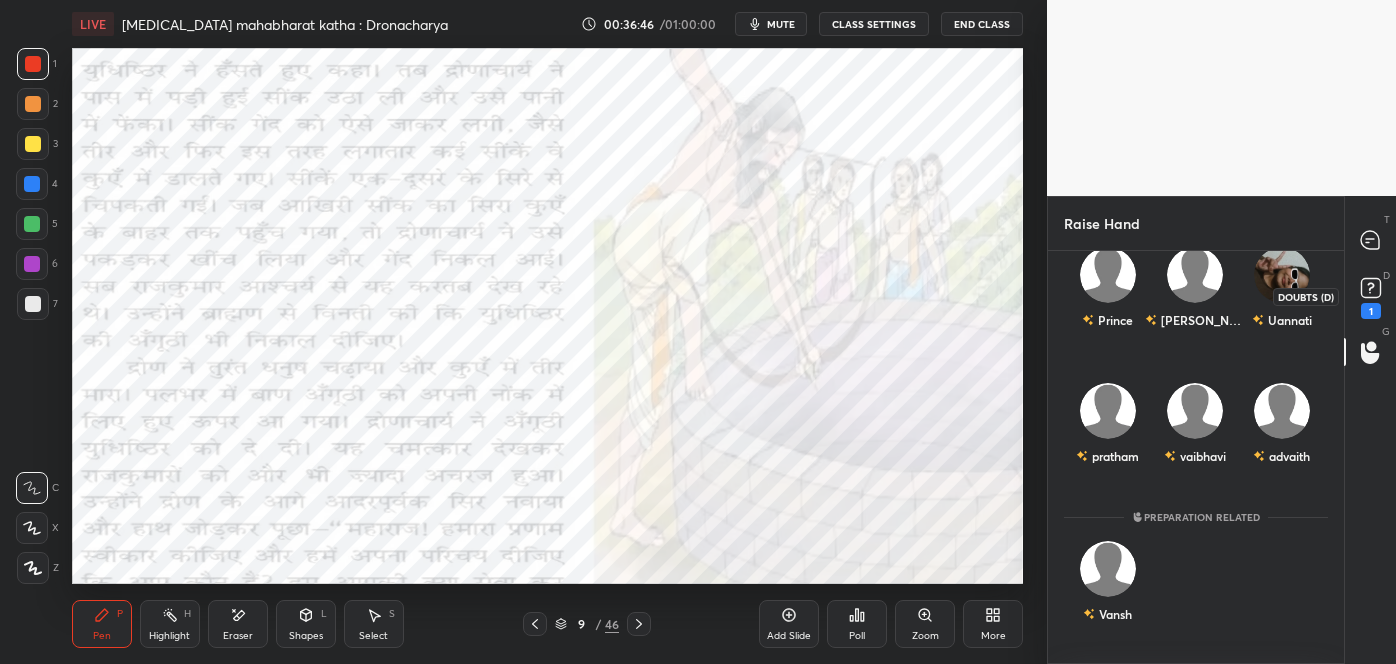 click 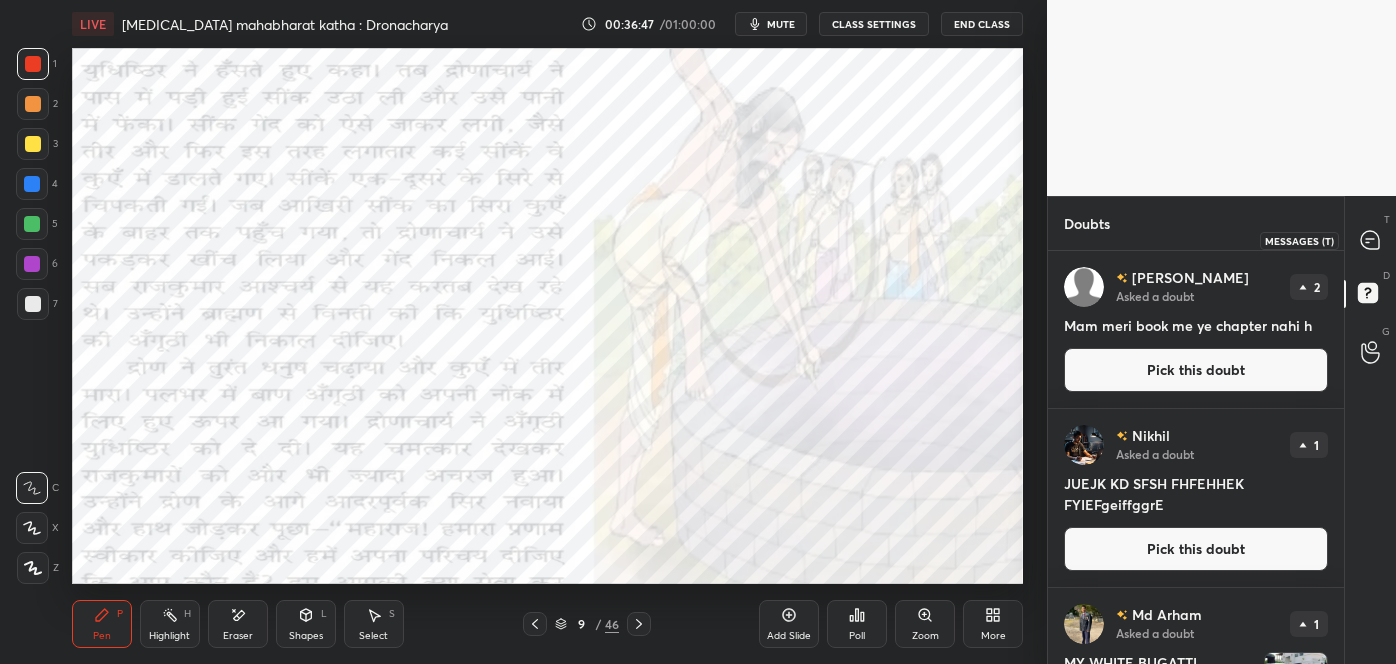 click 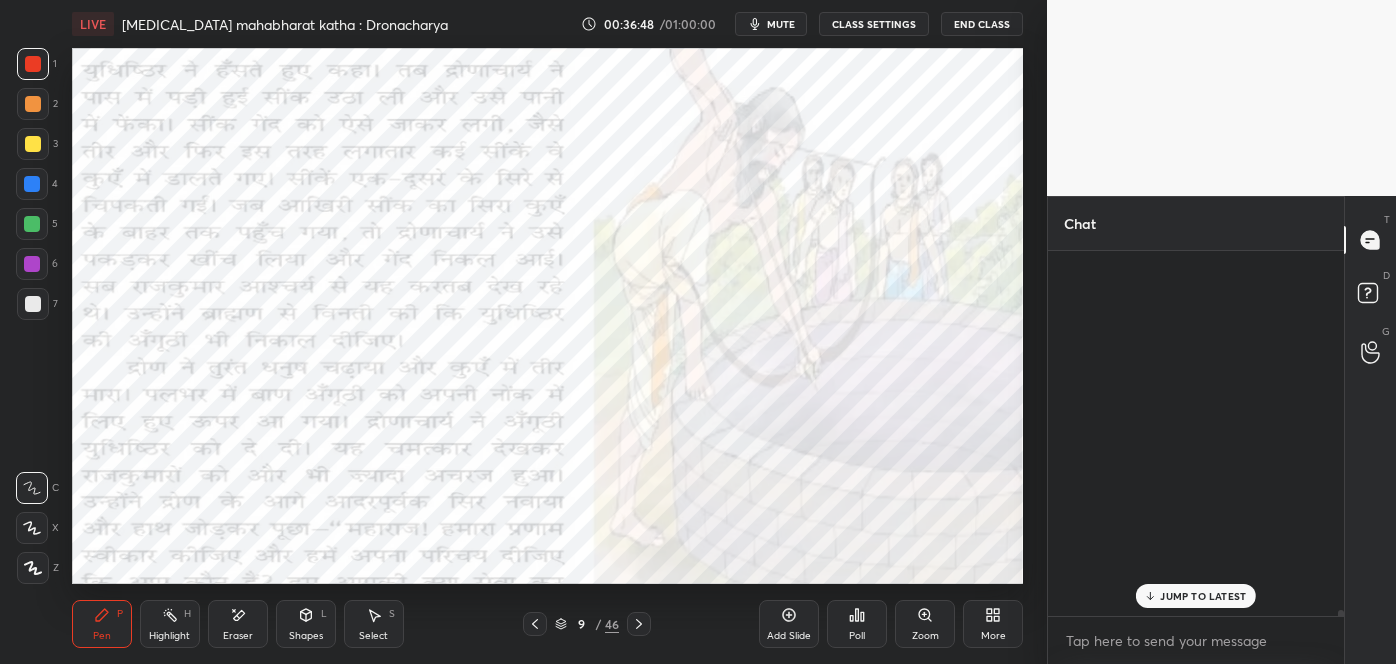 scroll, scrollTop: 27840, scrollLeft: 0, axis: vertical 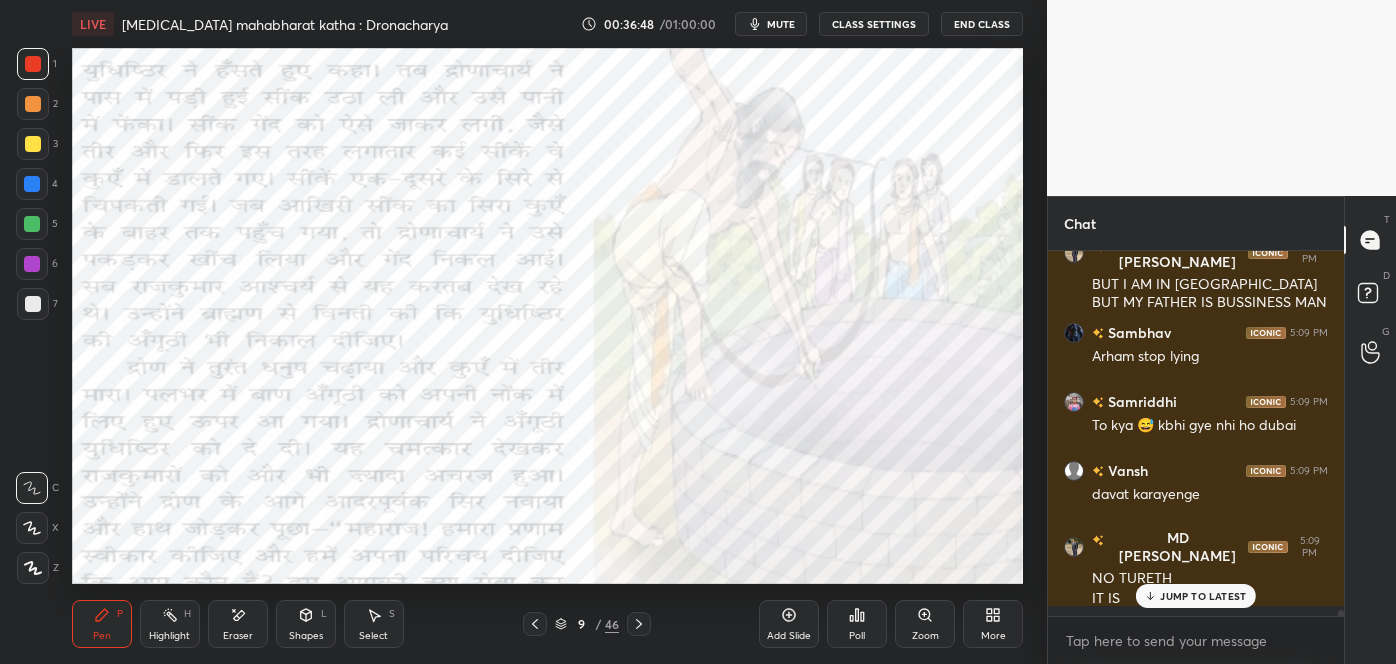 click on "JUMP TO LATEST" at bounding box center [1203, 596] 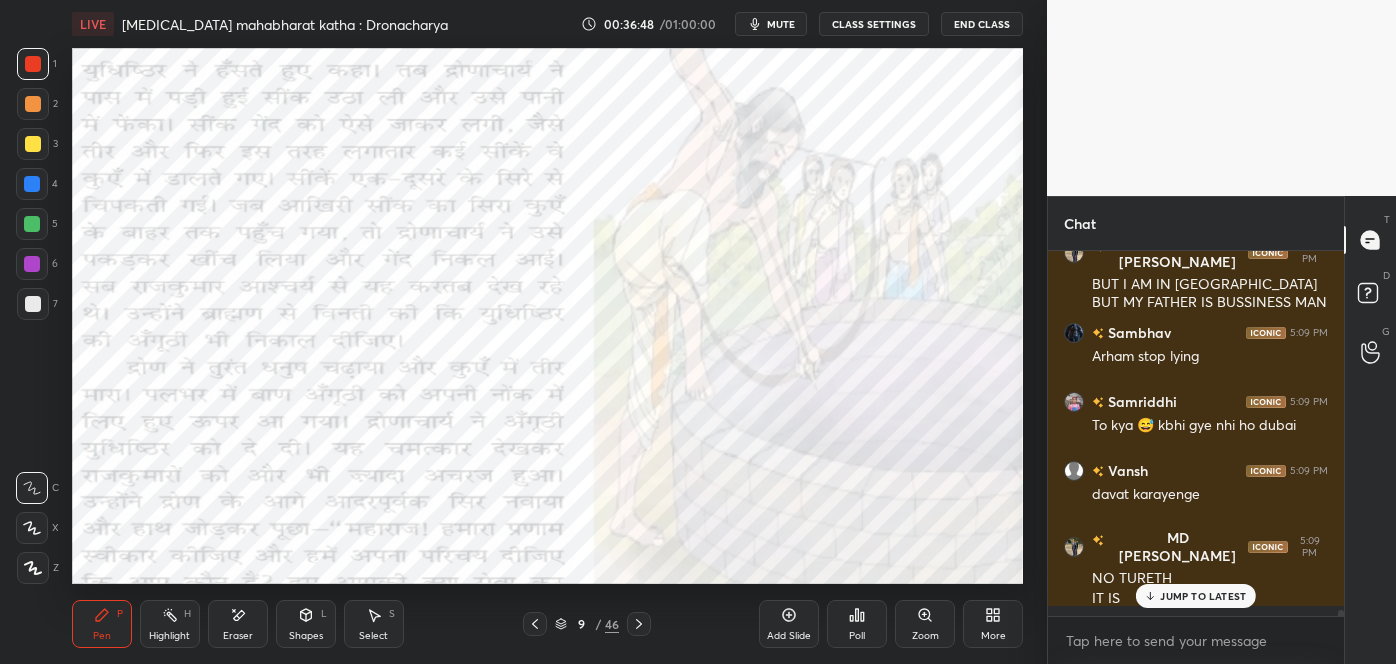 scroll, scrollTop: 27915, scrollLeft: 0, axis: vertical 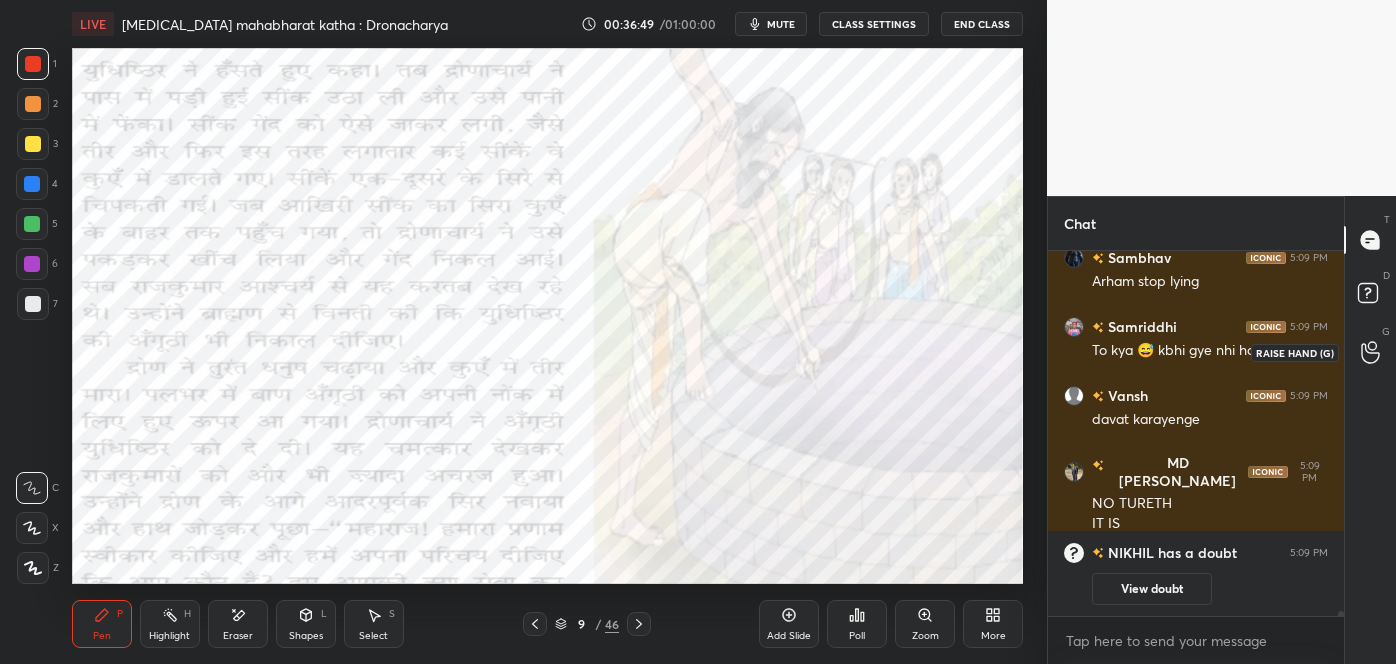 click 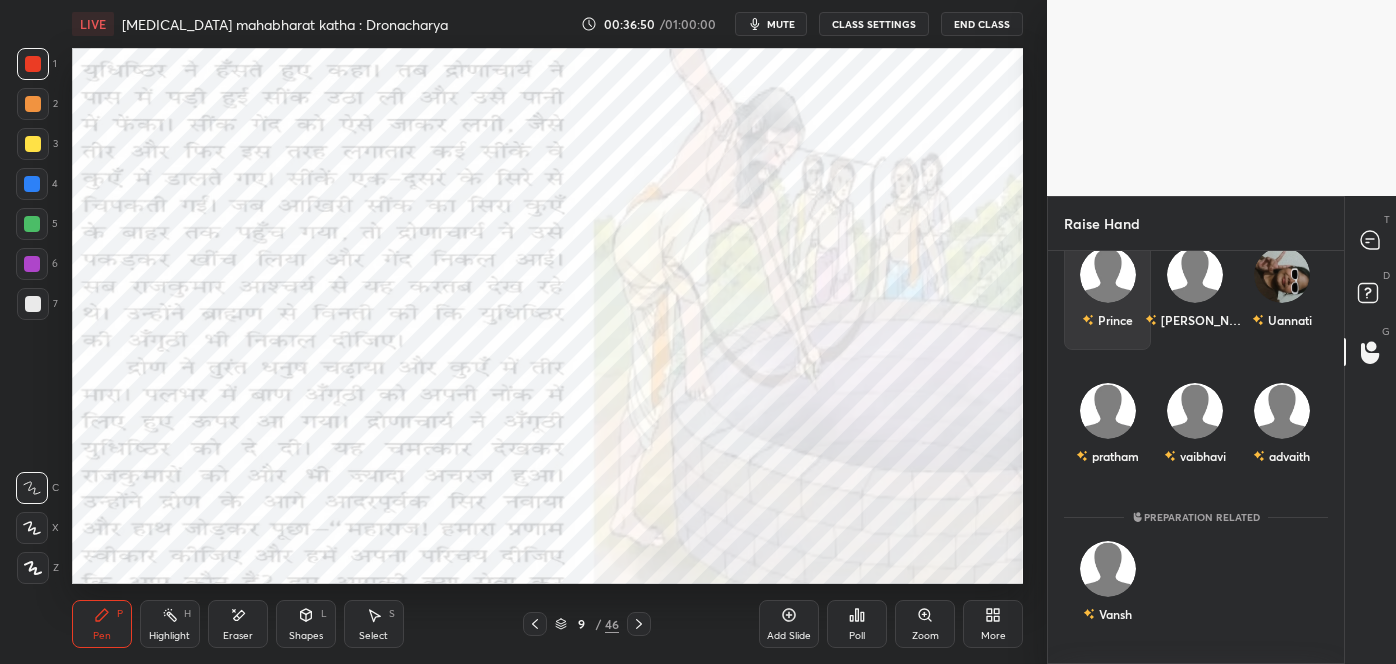click on "Prince" at bounding box center (1107, 292) 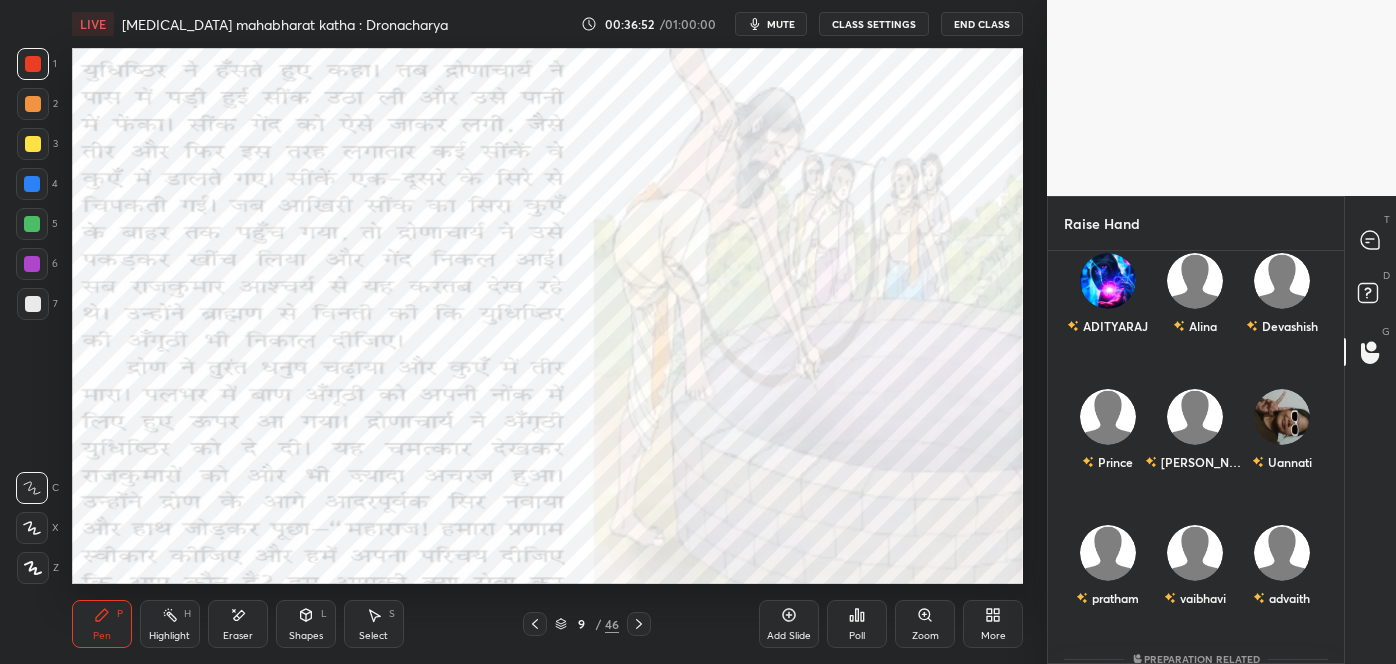 scroll, scrollTop: 0, scrollLeft: 0, axis: both 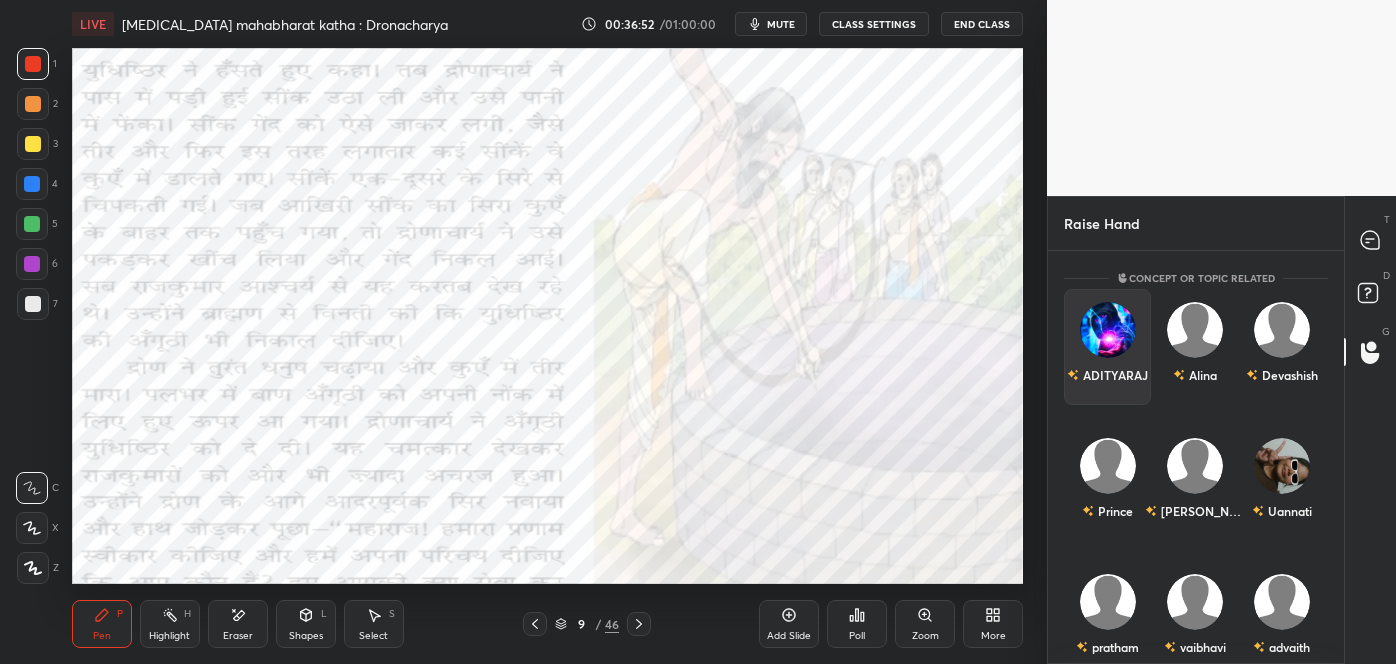 click on "ADITYARAJ" at bounding box center [1107, 347] 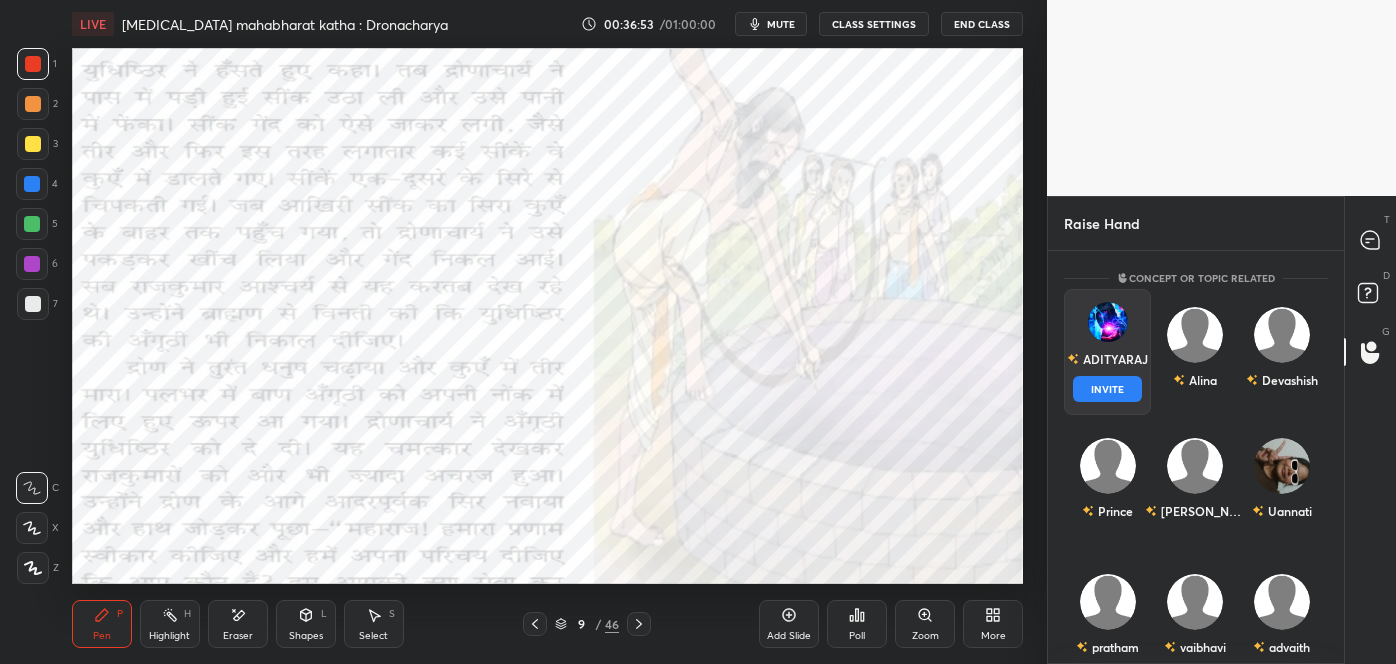 click on "INVITE" at bounding box center [1107, 389] 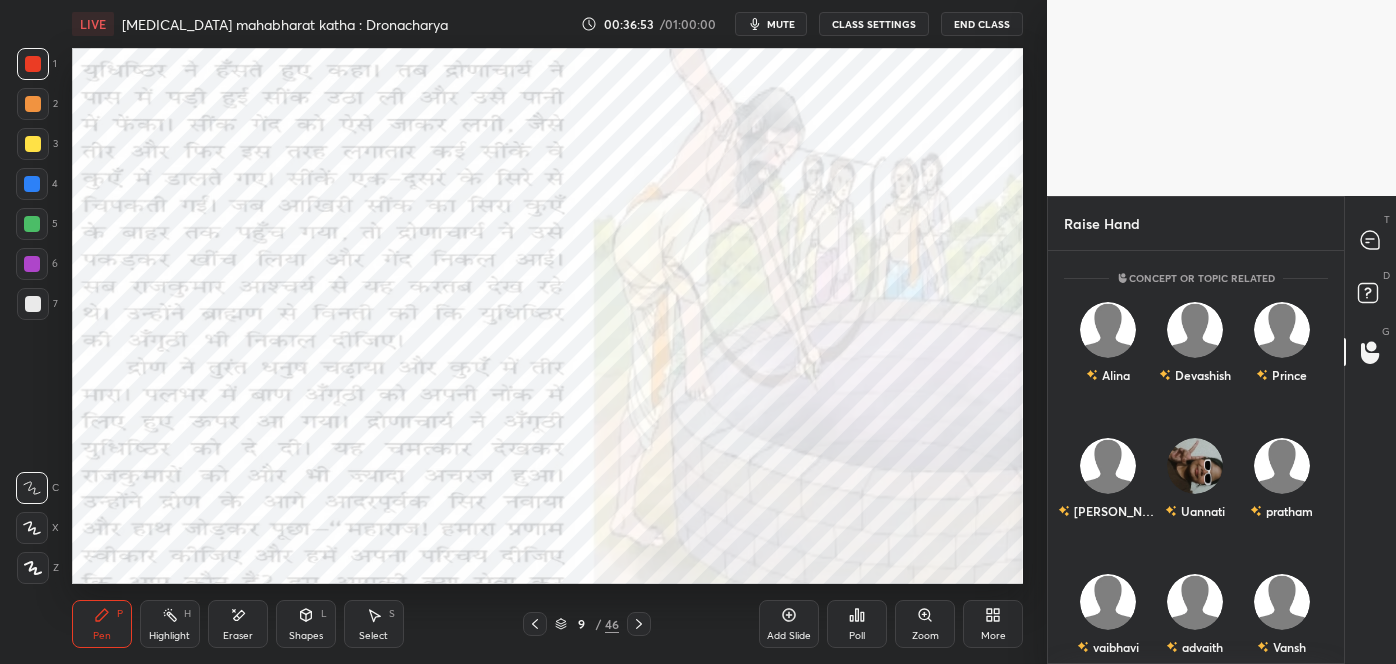 scroll, scrollTop: 326, scrollLeft: 290, axis: both 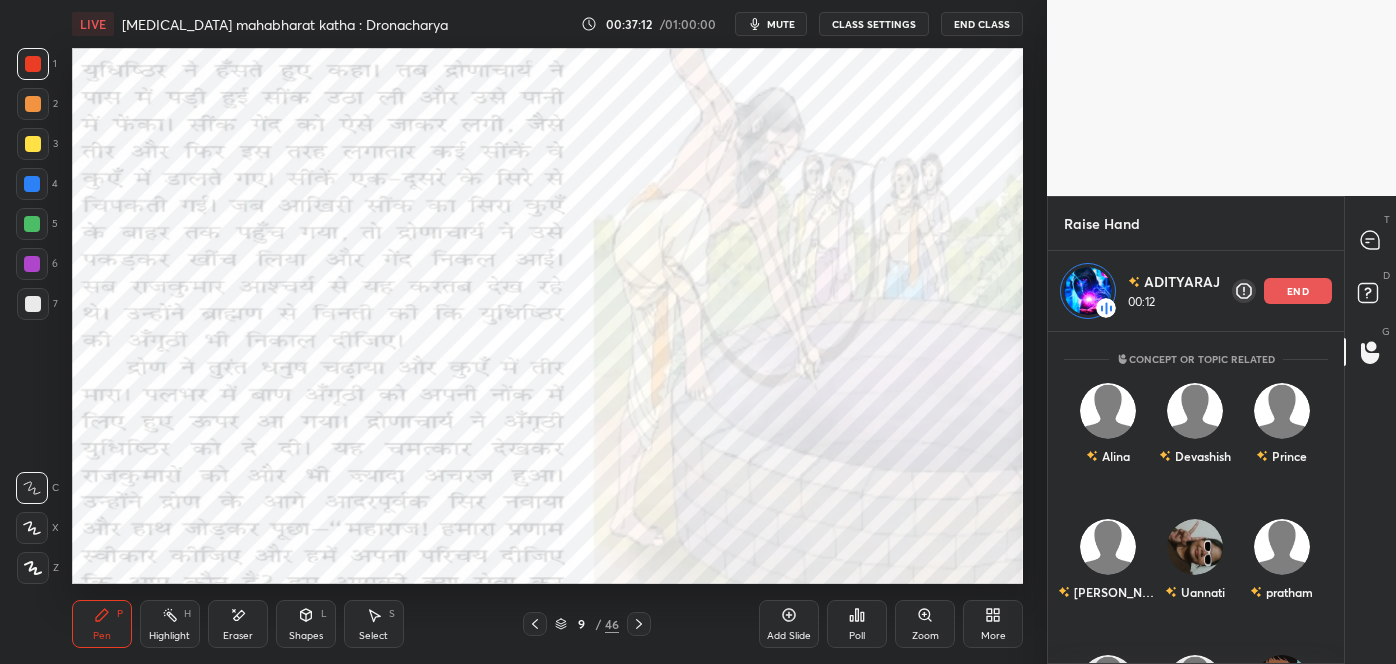 click 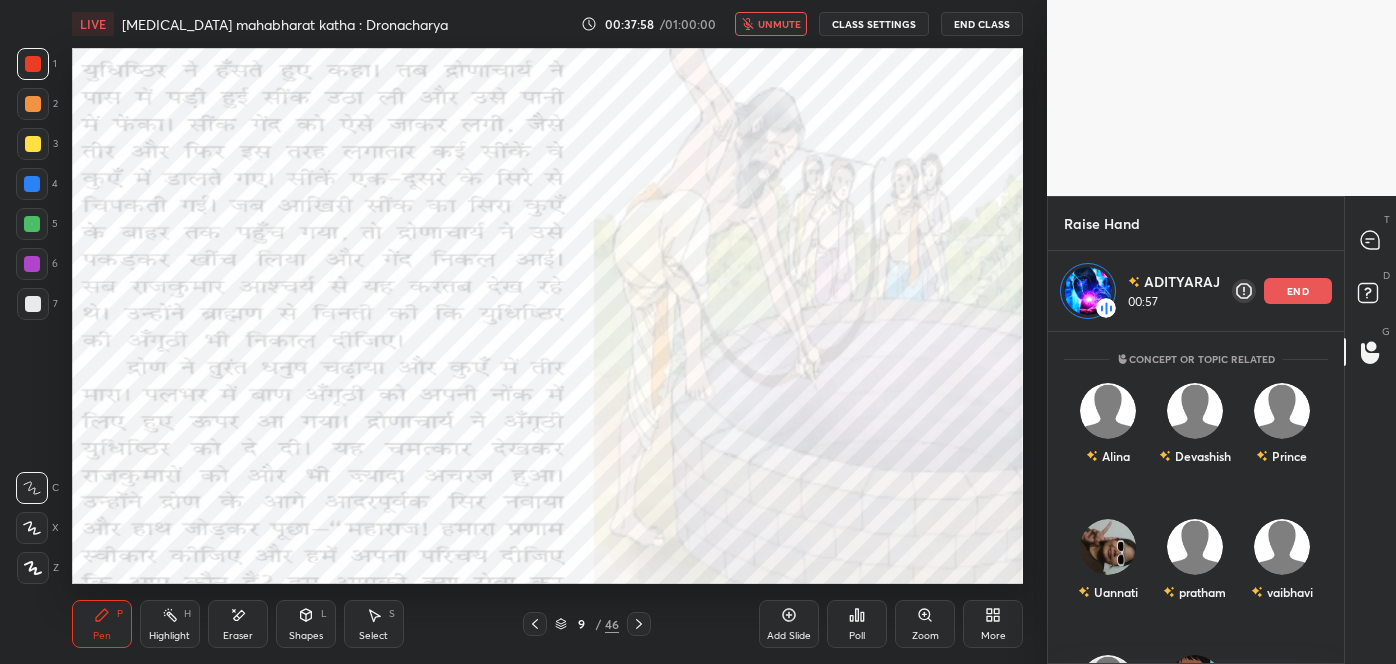 click on "unmute" at bounding box center (779, 24) 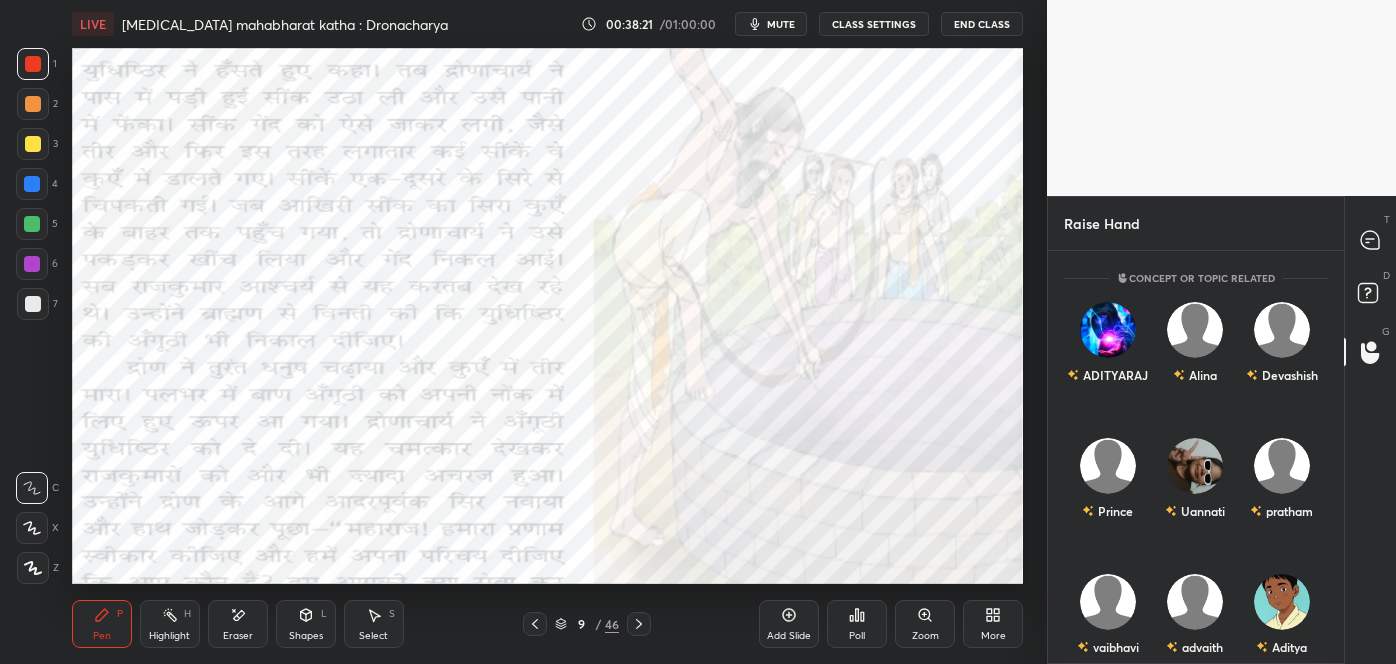 scroll, scrollTop: 6, scrollLeft: 5, axis: both 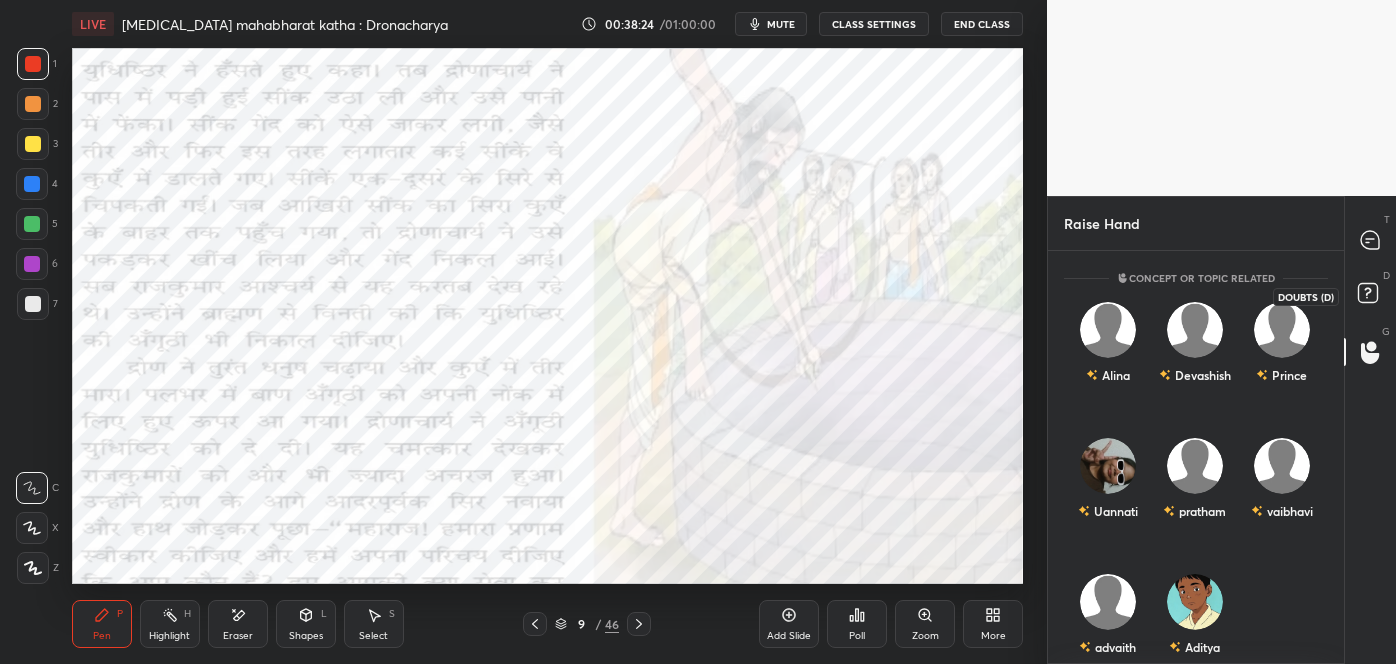 click 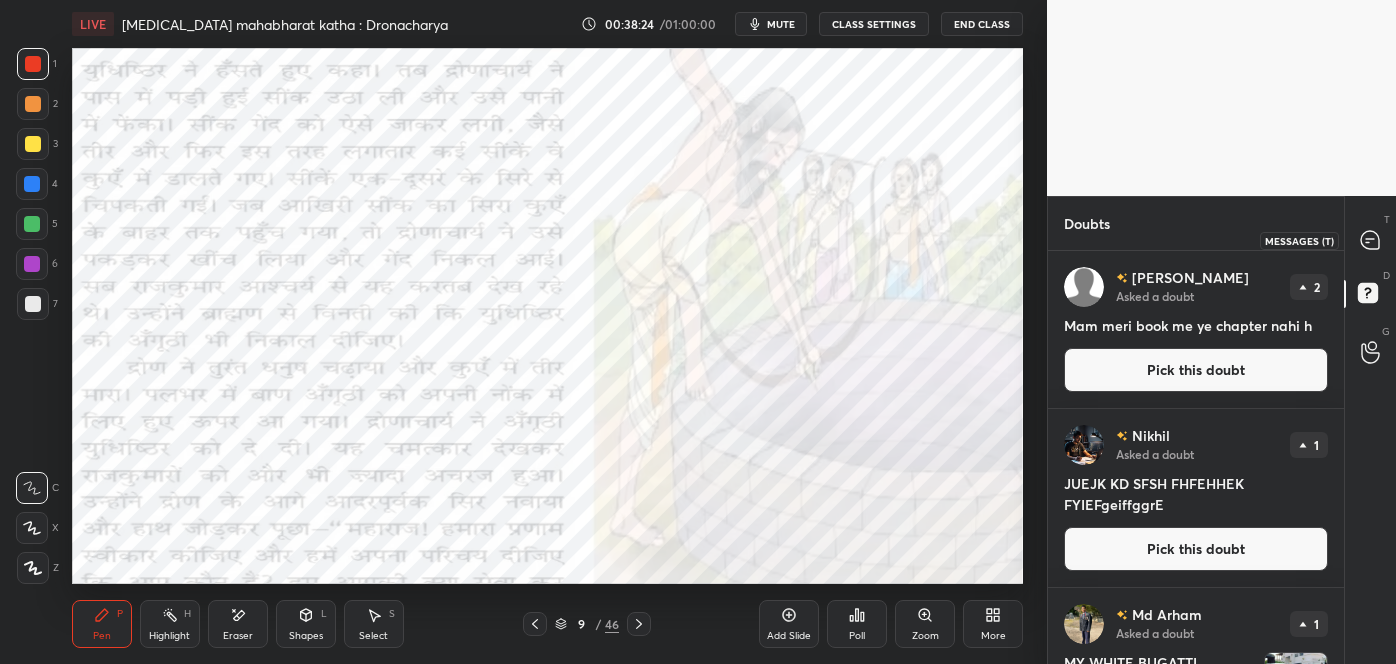 click at bounding box center [1371, 240] 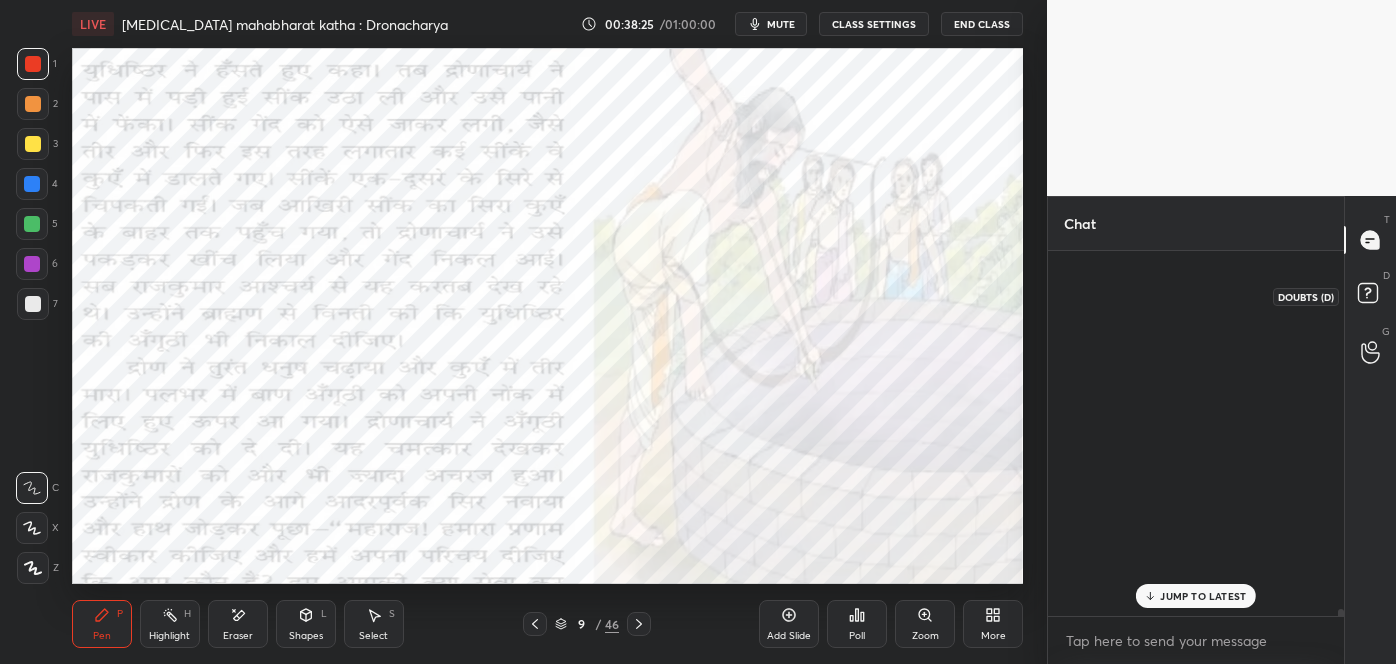scroll, scrollTop: 28303, scrollLeft: 0, axis: vertical 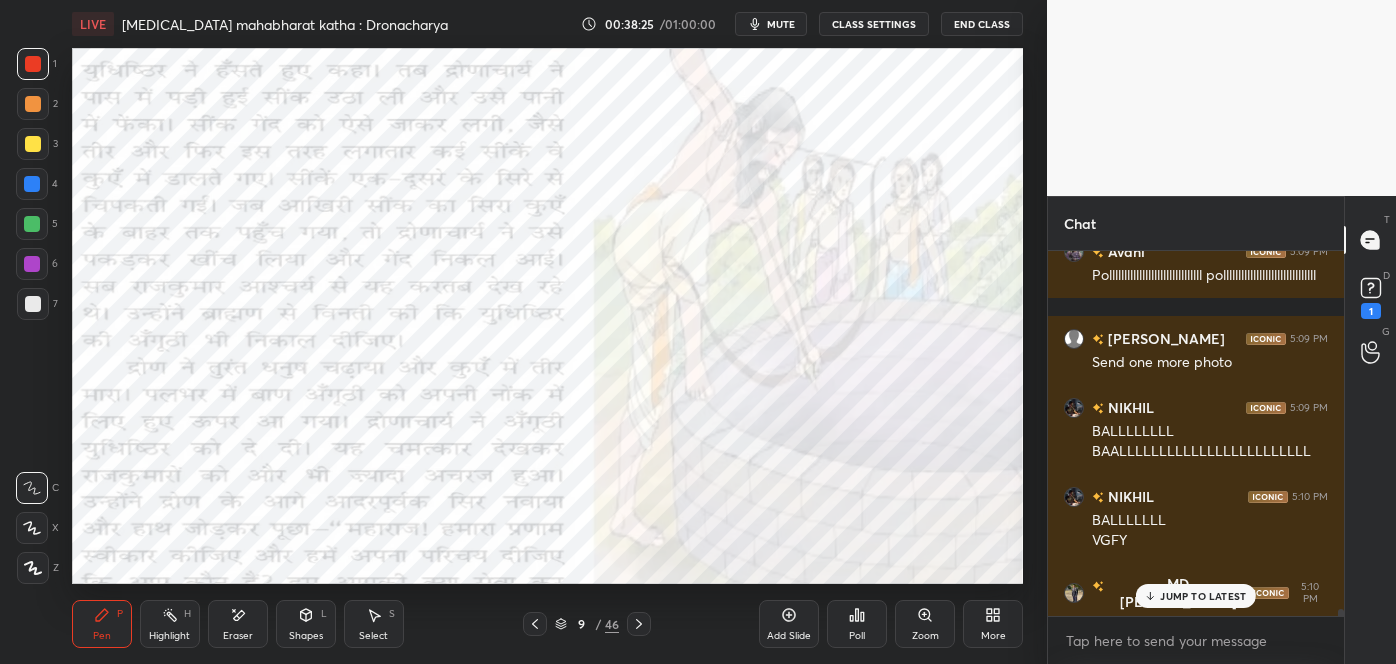 click 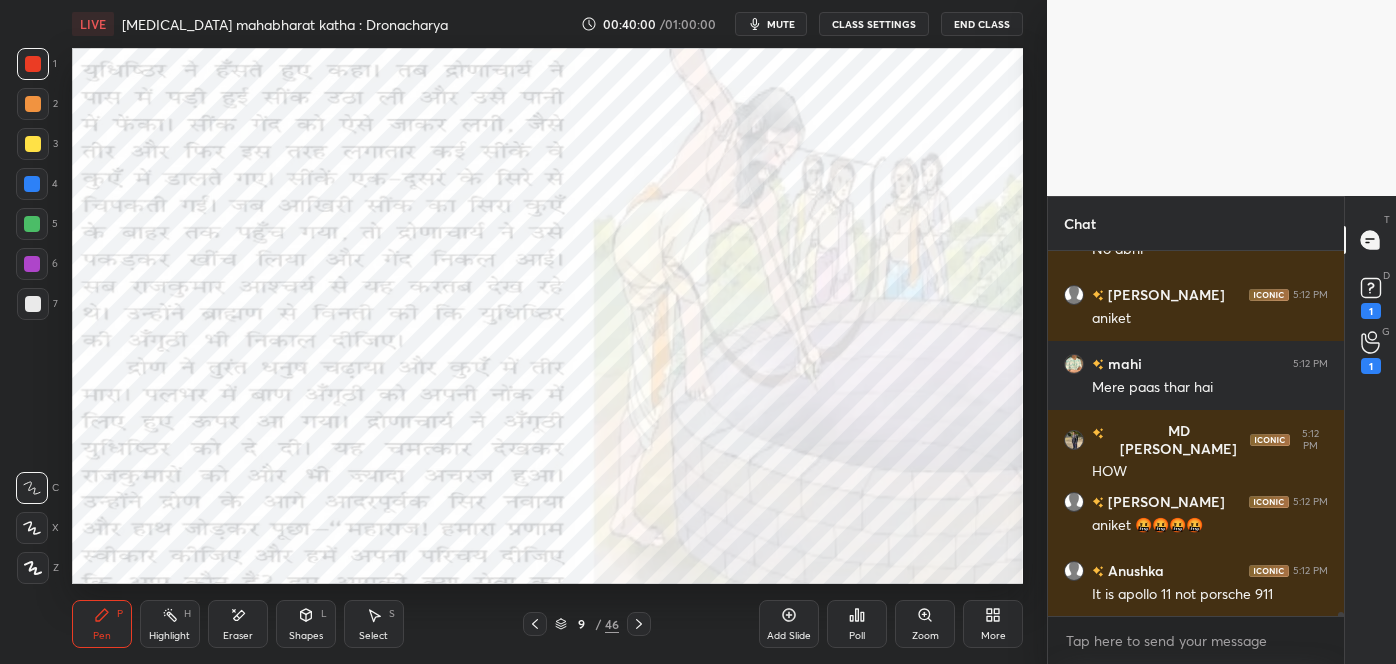 scroll, scrollTop: 29690, scrollLeft: 0, axis: vertical 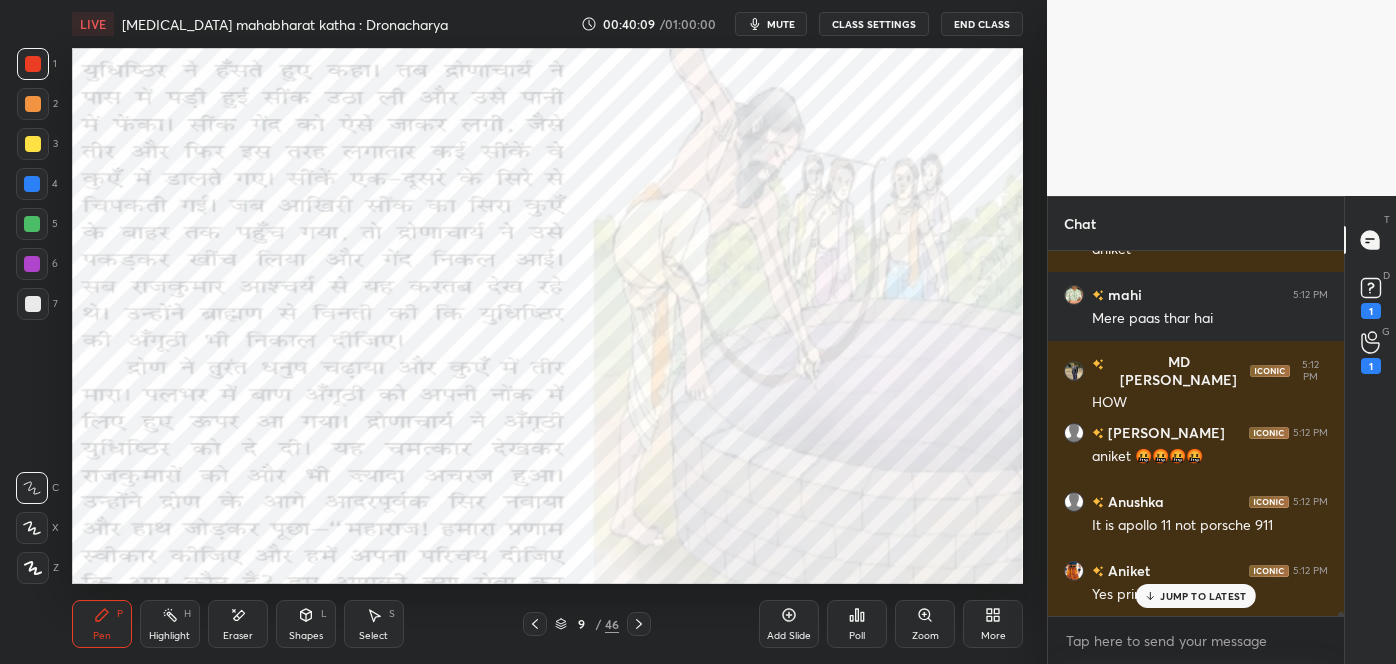 click on "JUMP TO LATEST" at bounding box center (1196, 596) 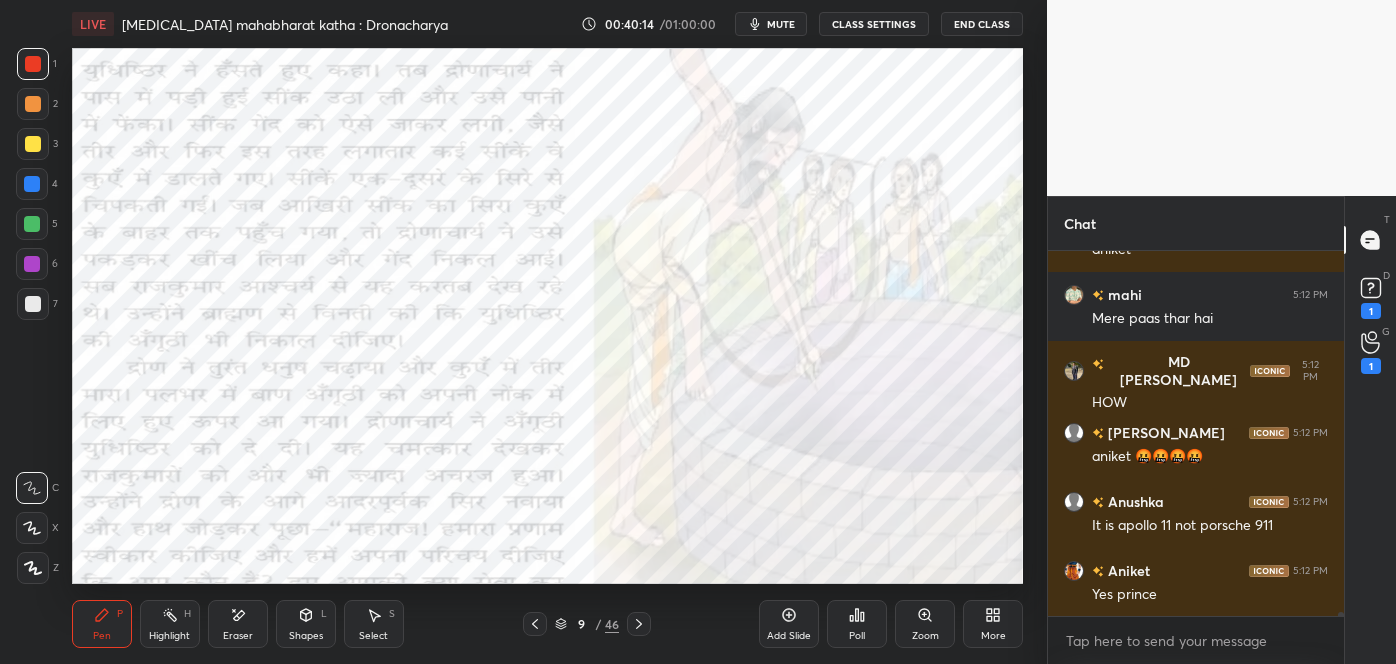 scroll, scrollTop: 29760, scrollLeft: 0, axis: vertical 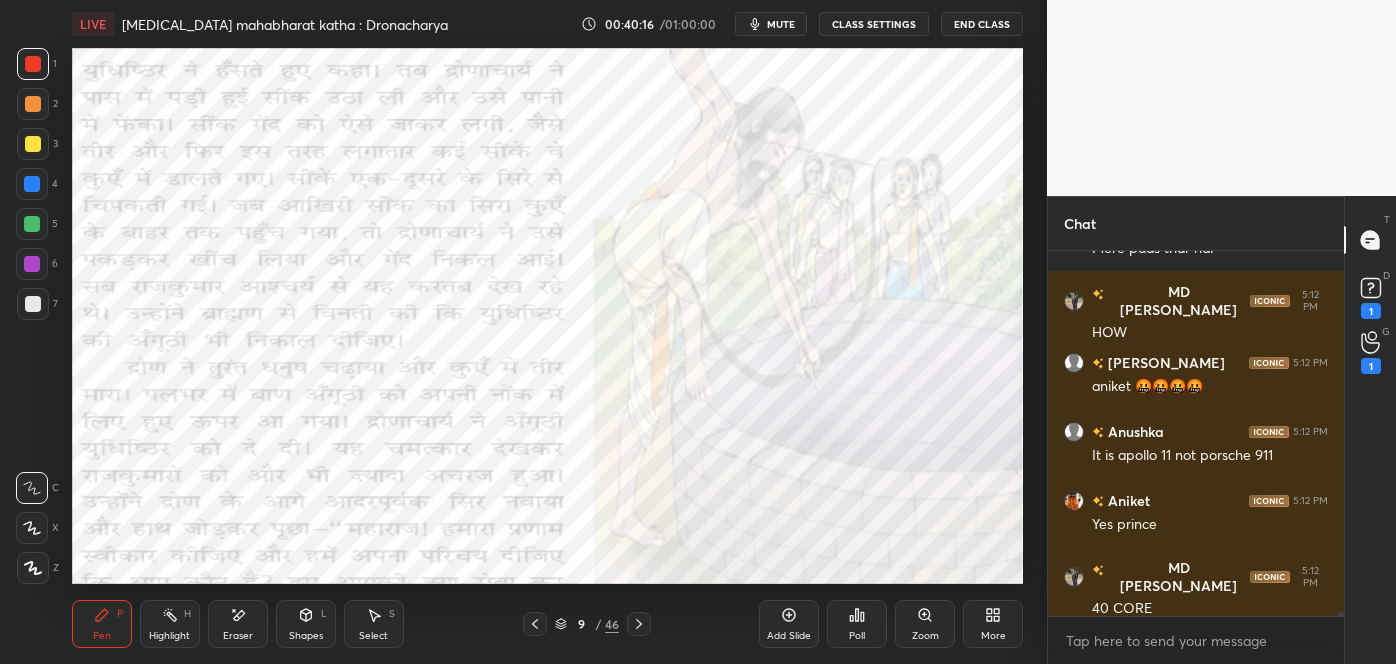 click 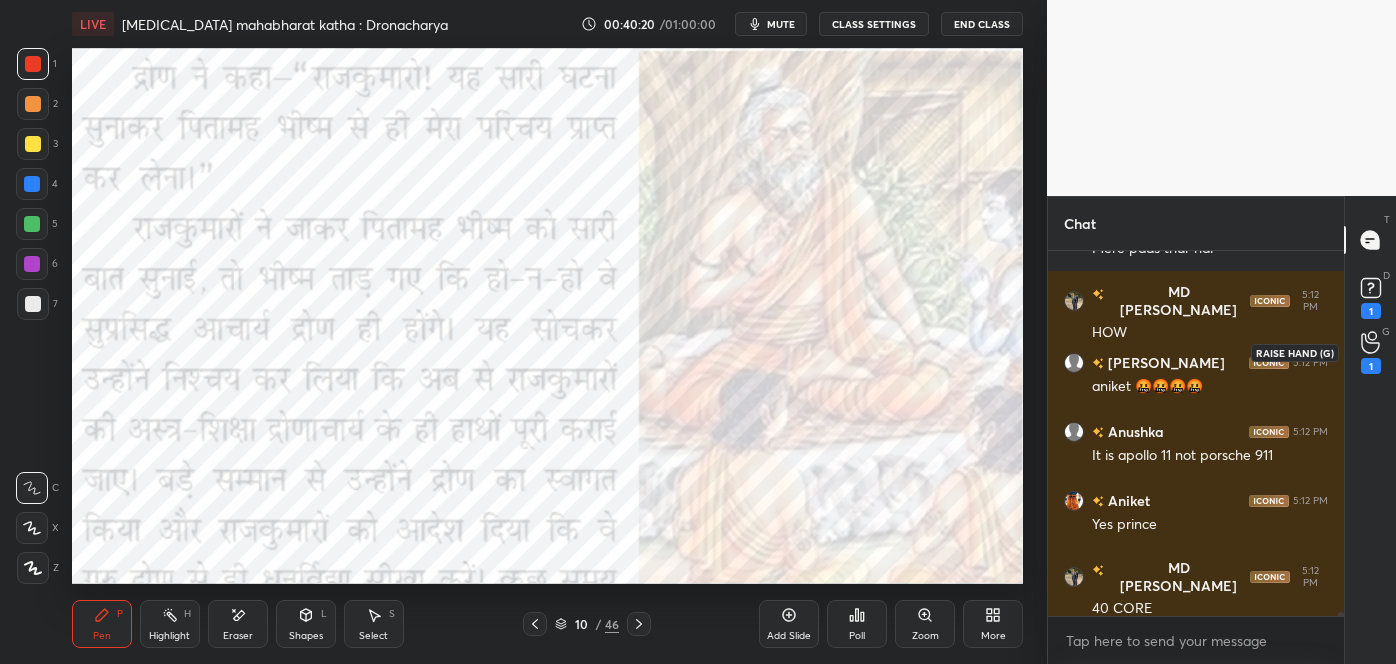 click on "1" at bounding box center (1371, 366) 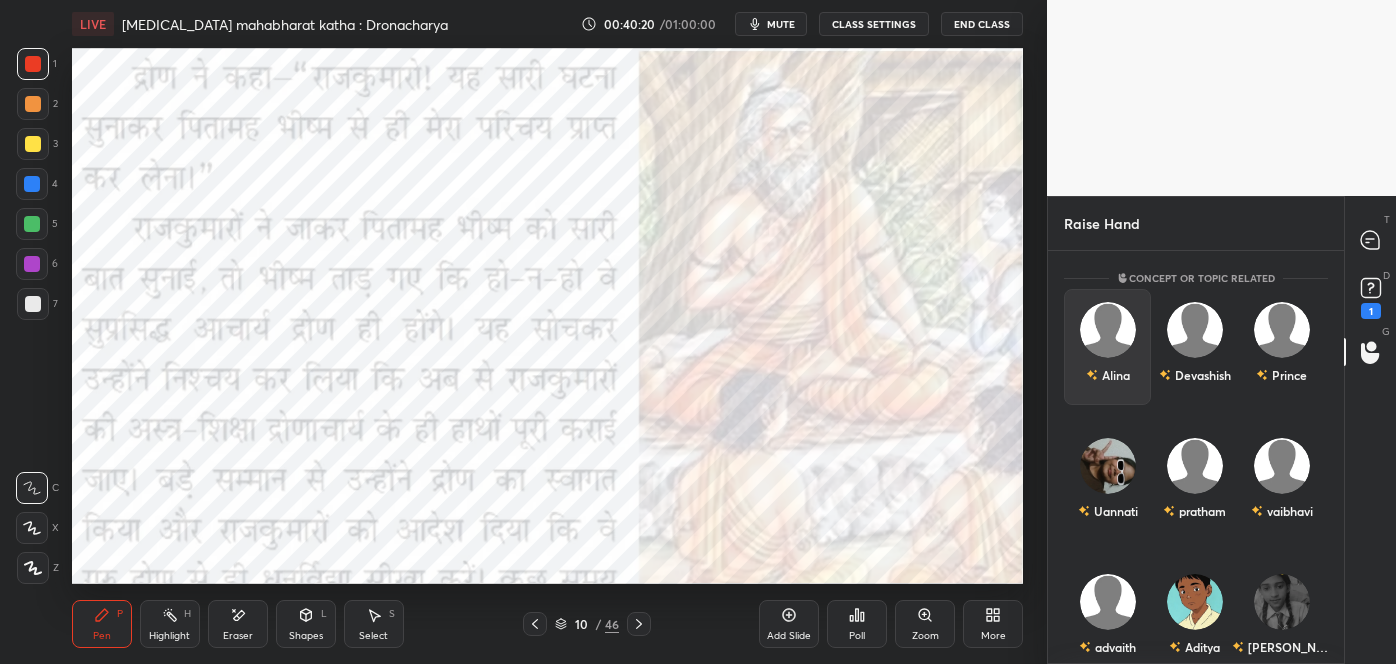 click on "Alina" at bounding box center [1107, 347] 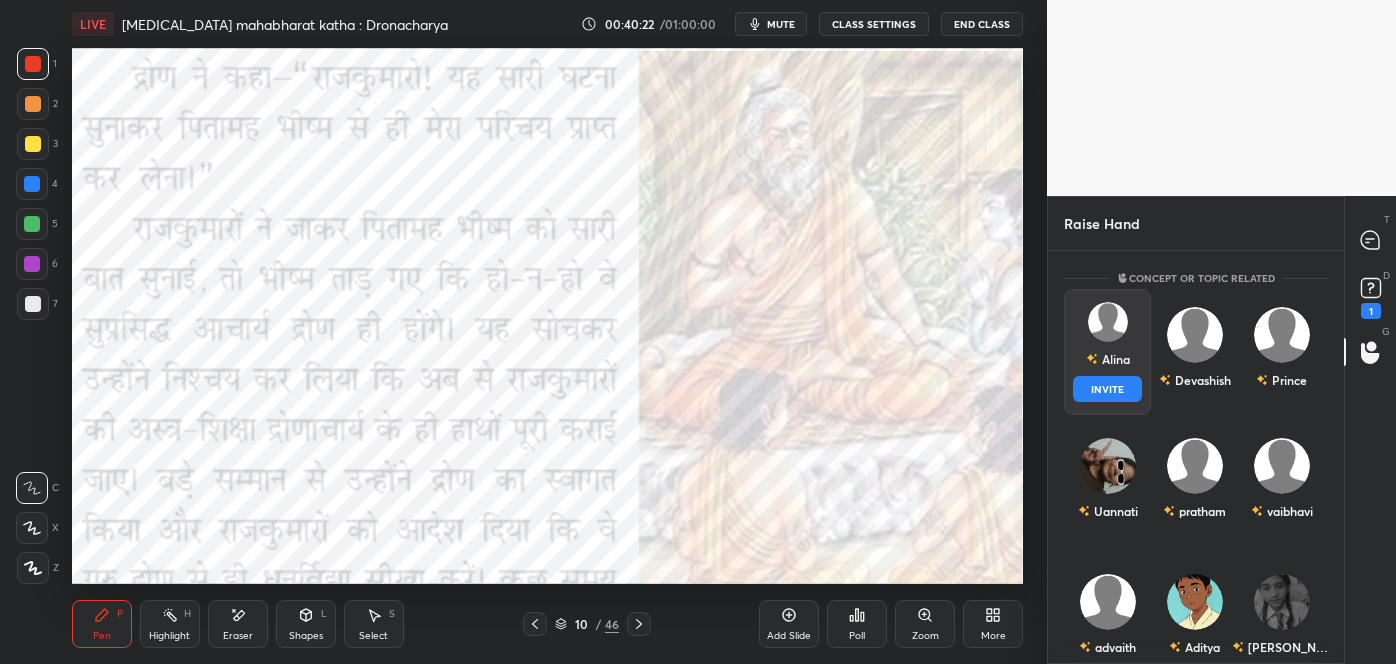 click on "INVITE" at bounding box center (1107, 389) 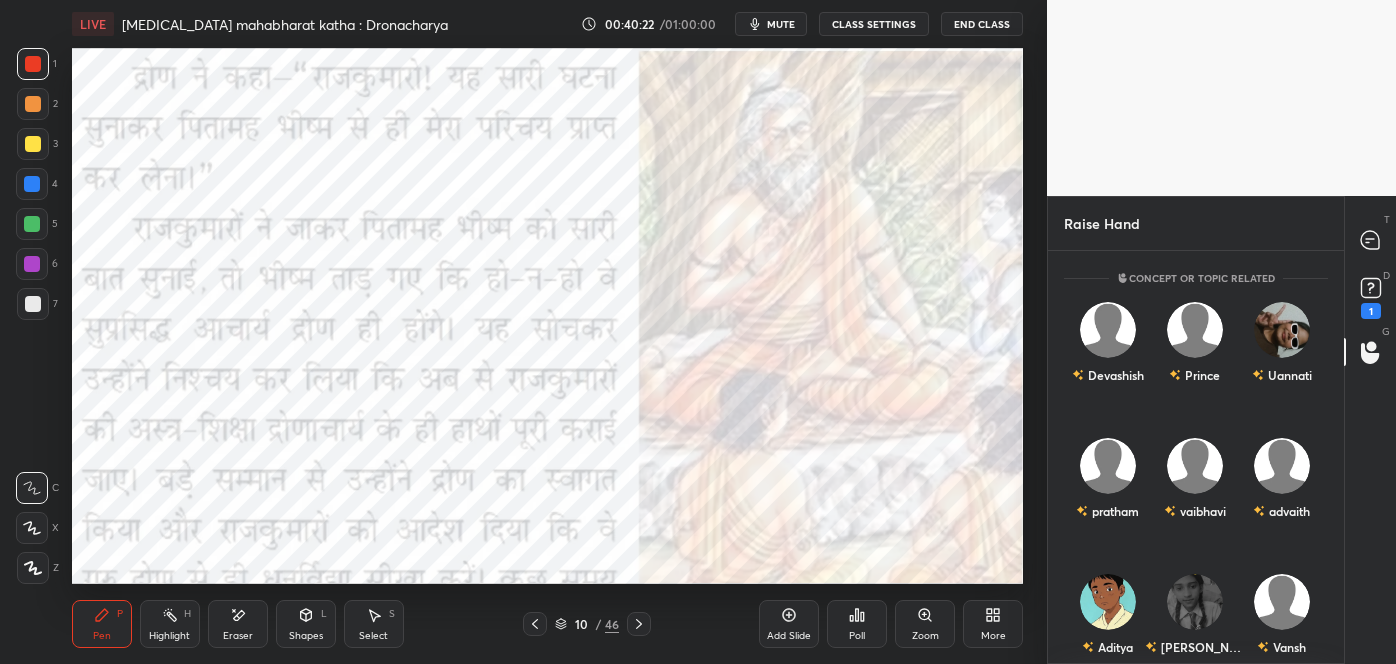 scroll, scrollTop: 326, scrollLeft: 290, axis: both 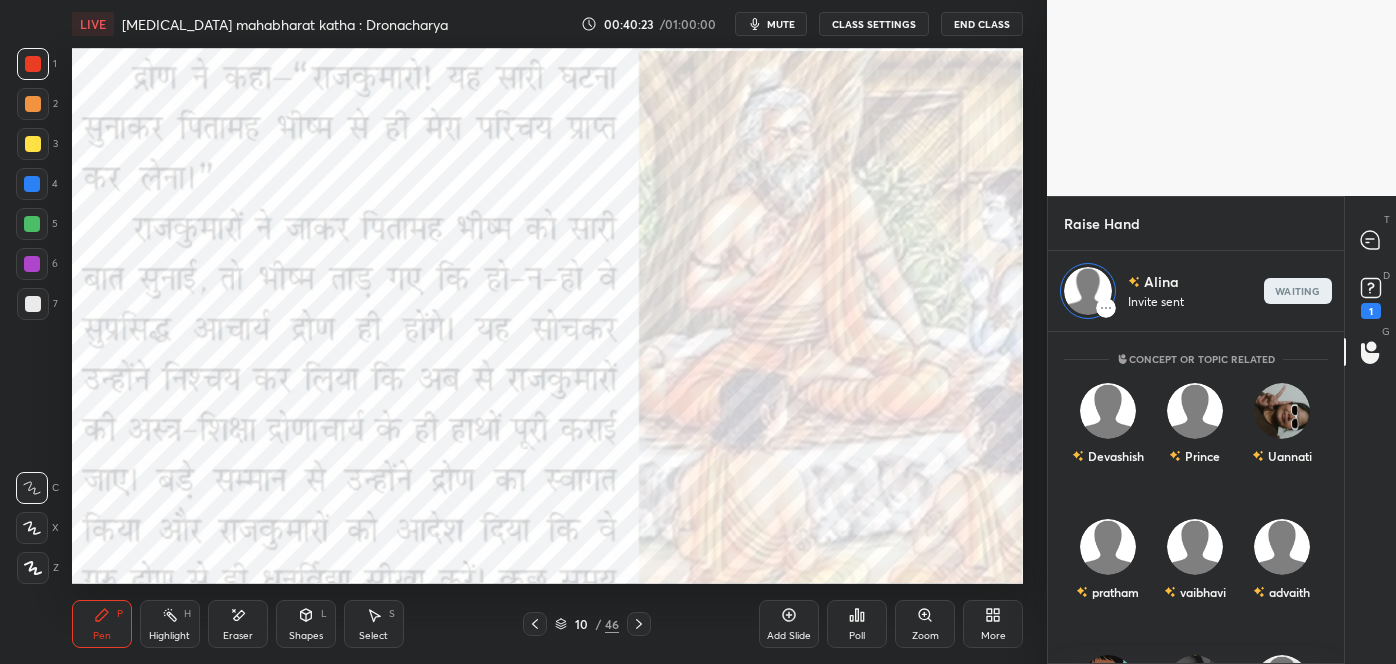 click on "10 / 46" at bounding box center (587, 624) 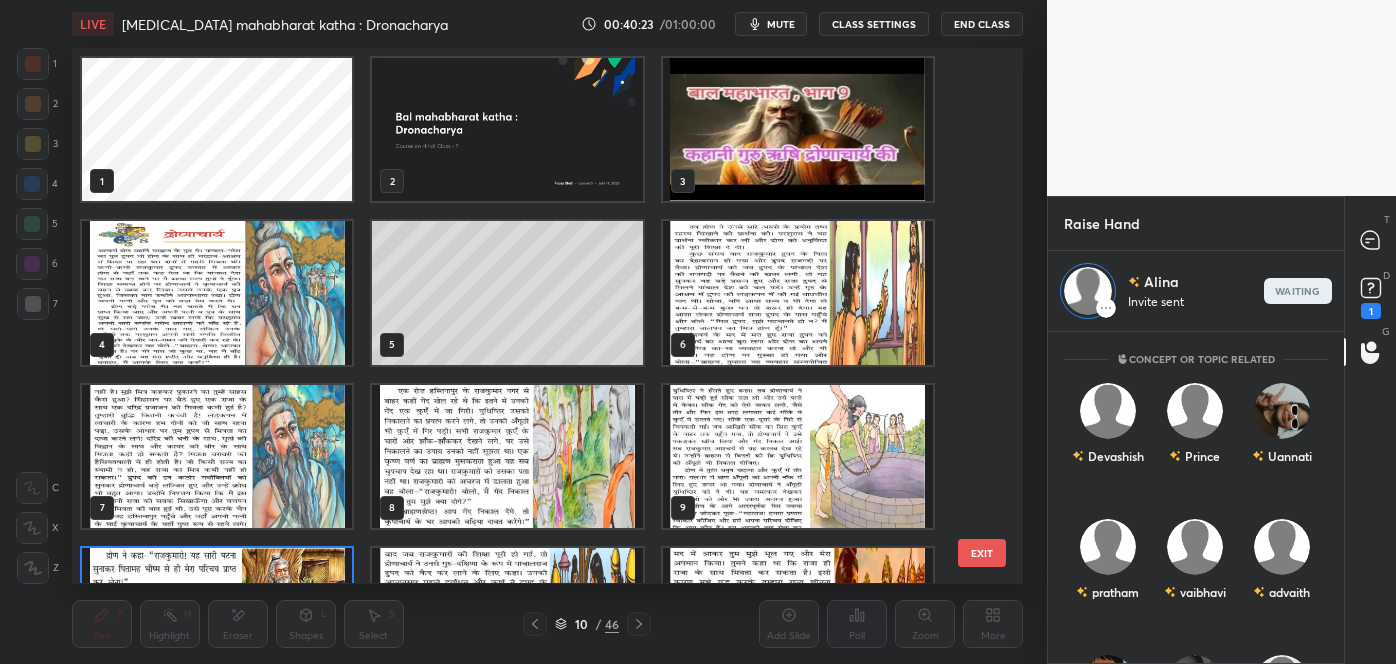 scroll, scrollTop: 118, scrollLeft: 0, axis: vertical 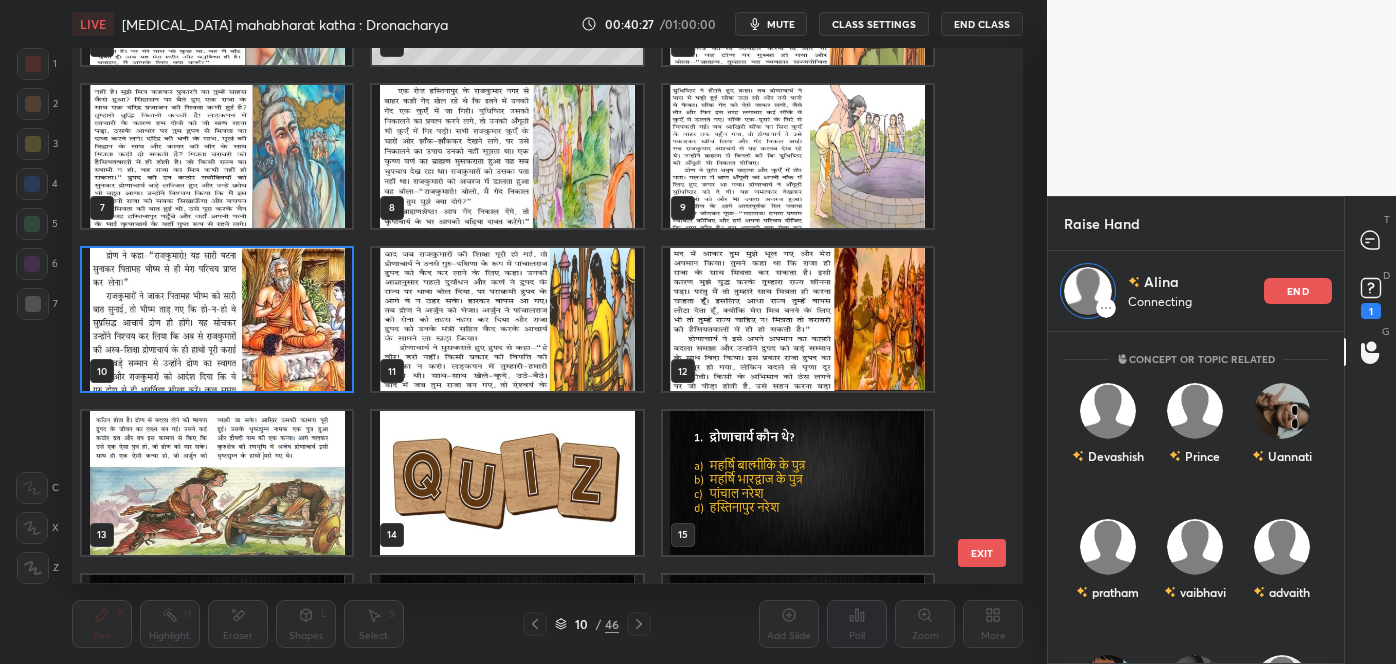 click on "EXIT" at bounding box center [982, 553] 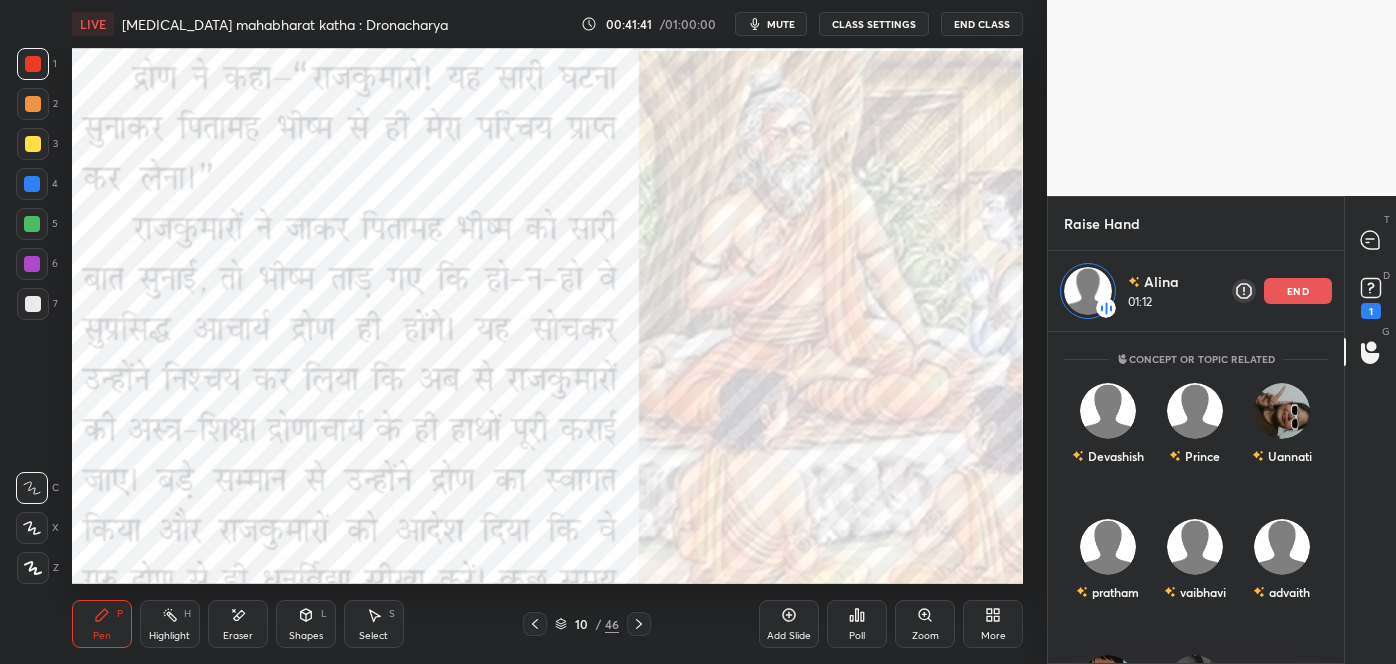 click on "end" at bounding box center (1298, 291) 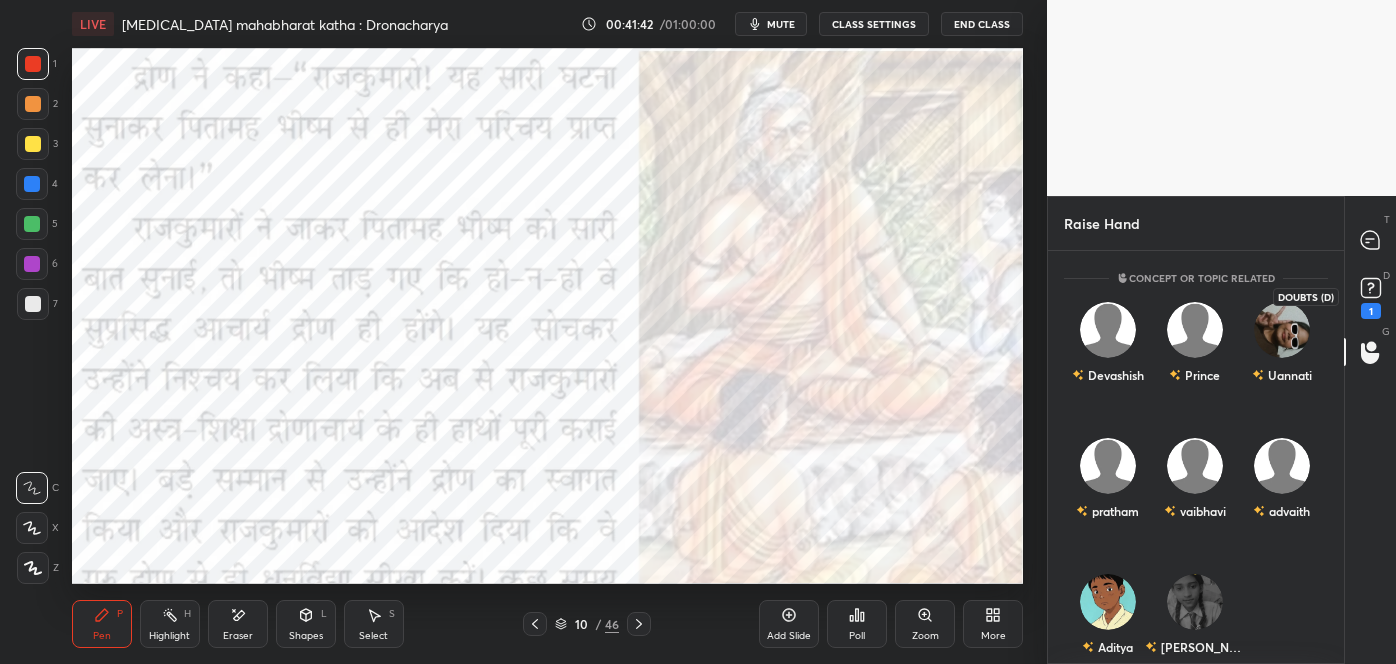 click 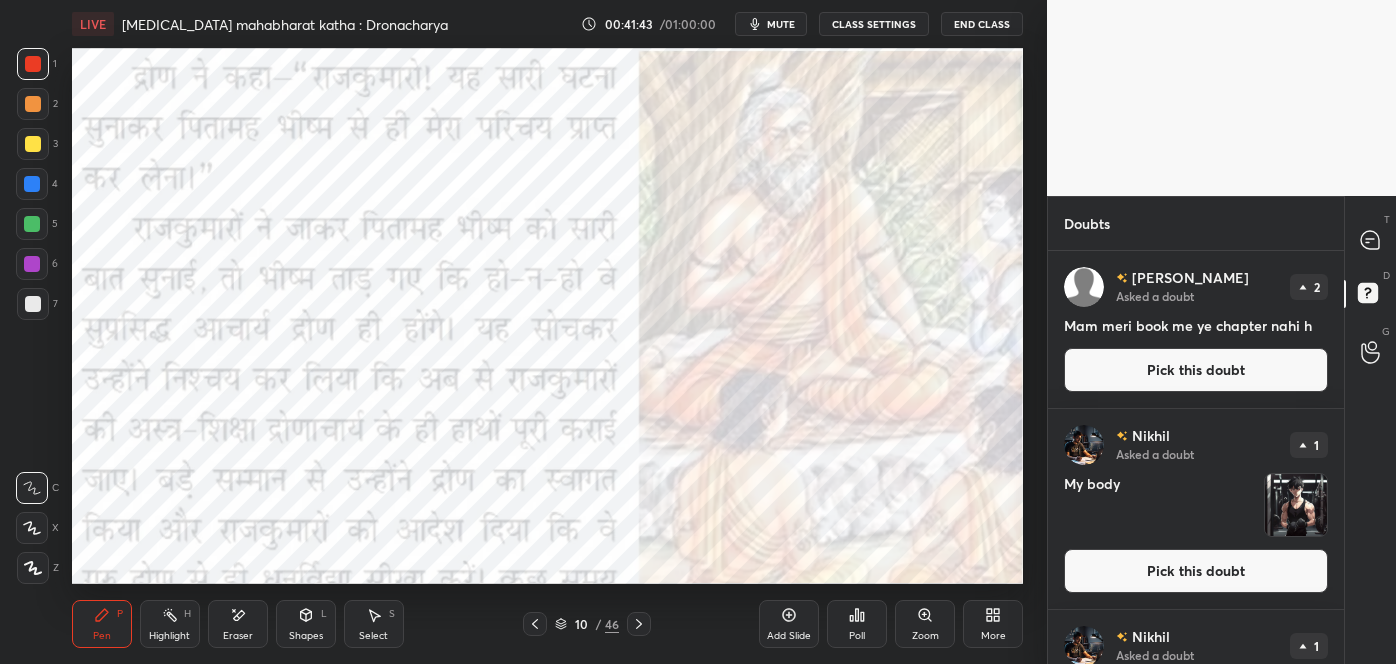 click at bounding box center (1296, 505) 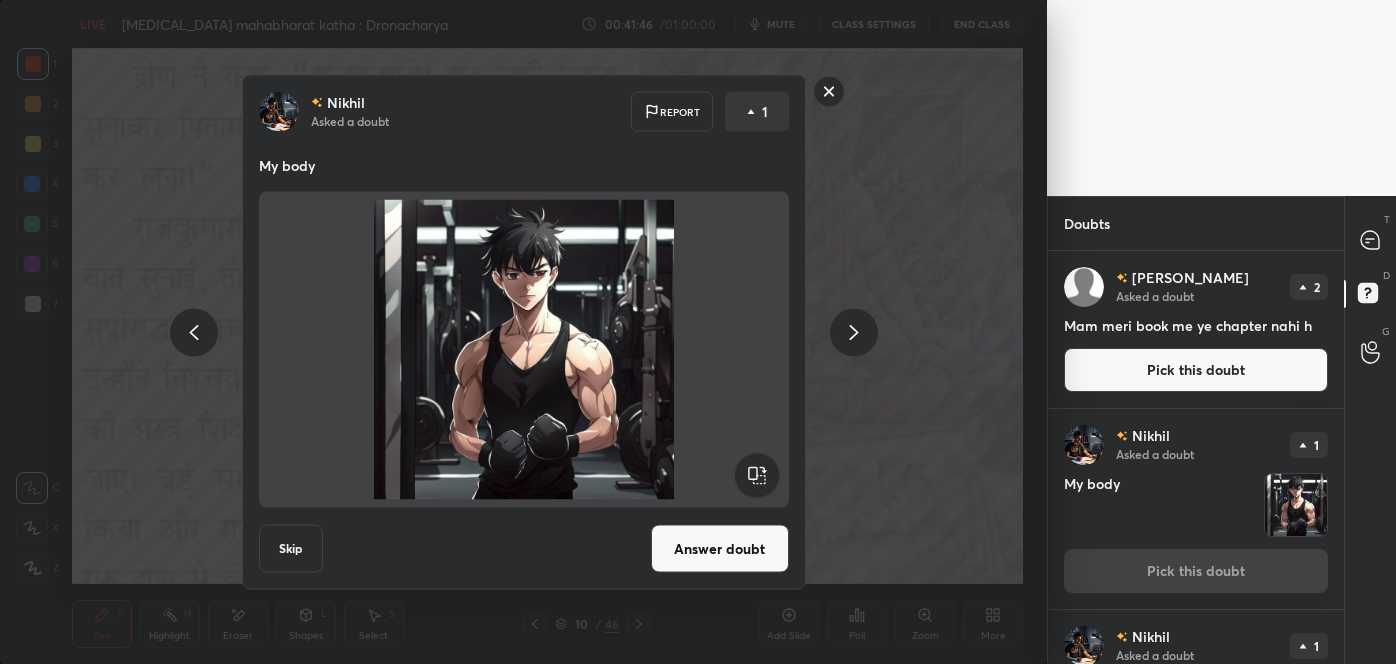 click 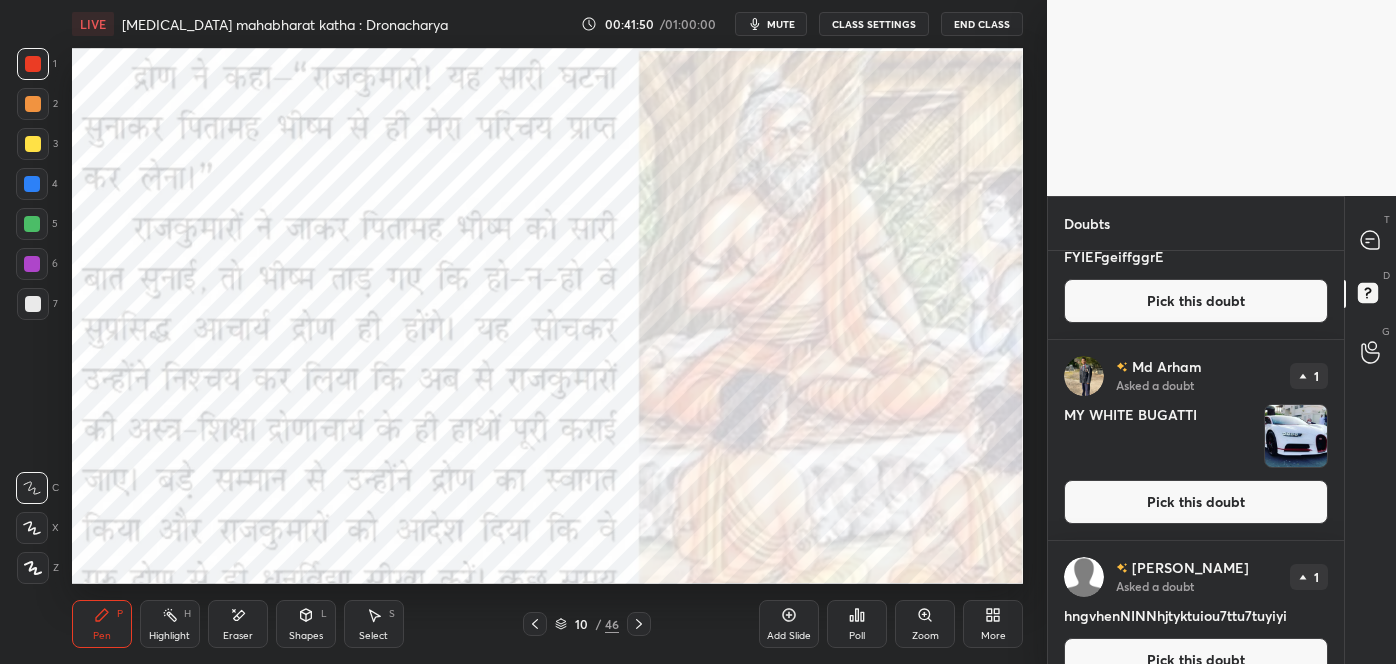 scroll, scrollTop: 454, scrollLeft: 0, axis: vertical 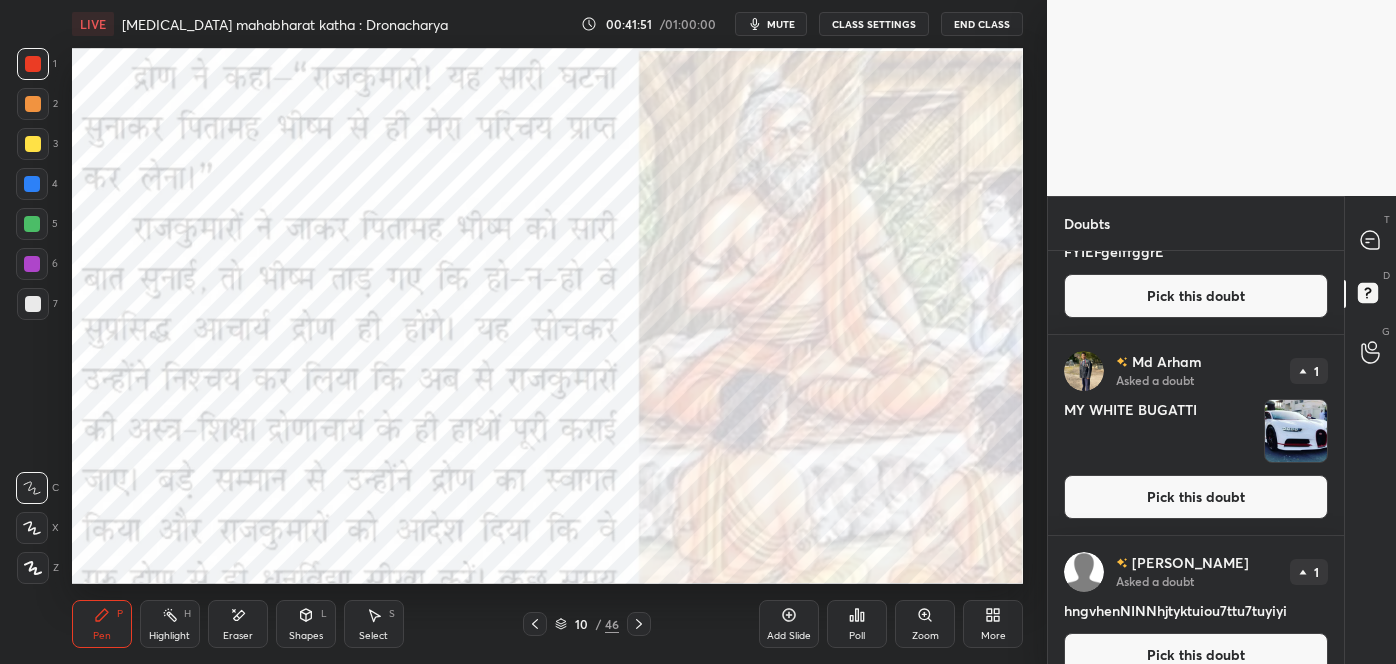 click at bounding box center (1296, 431) 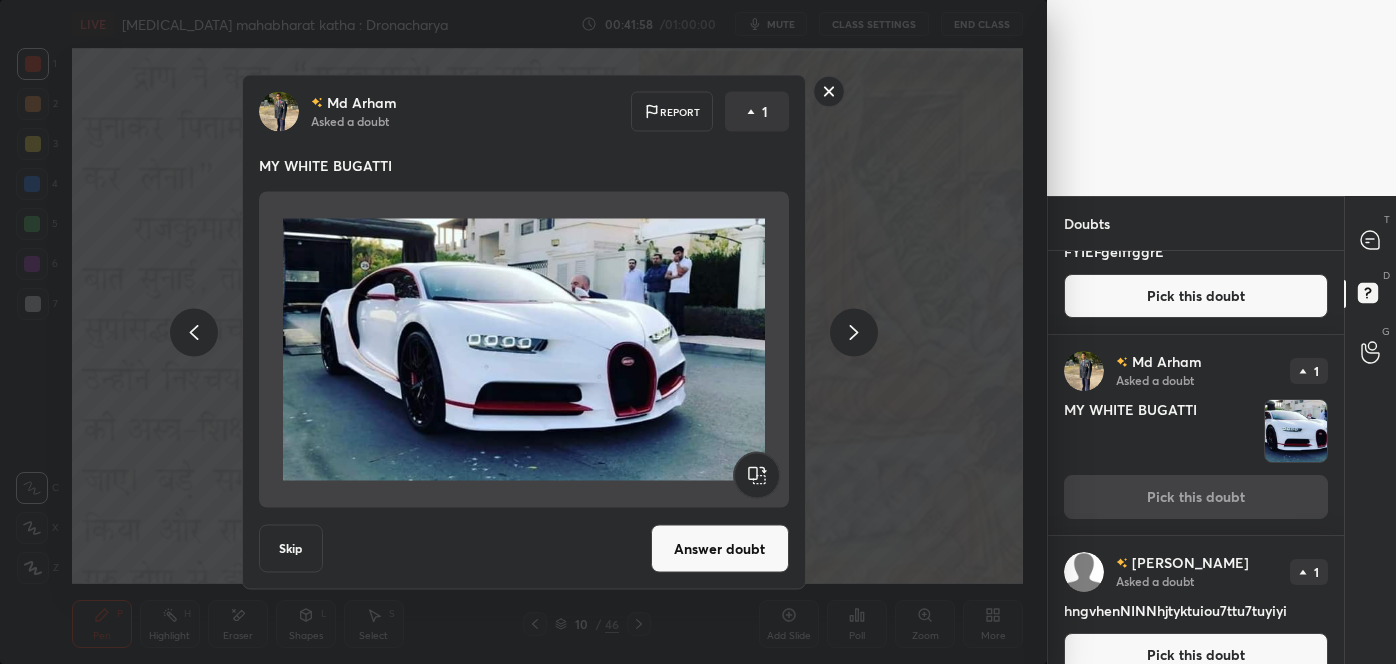 click 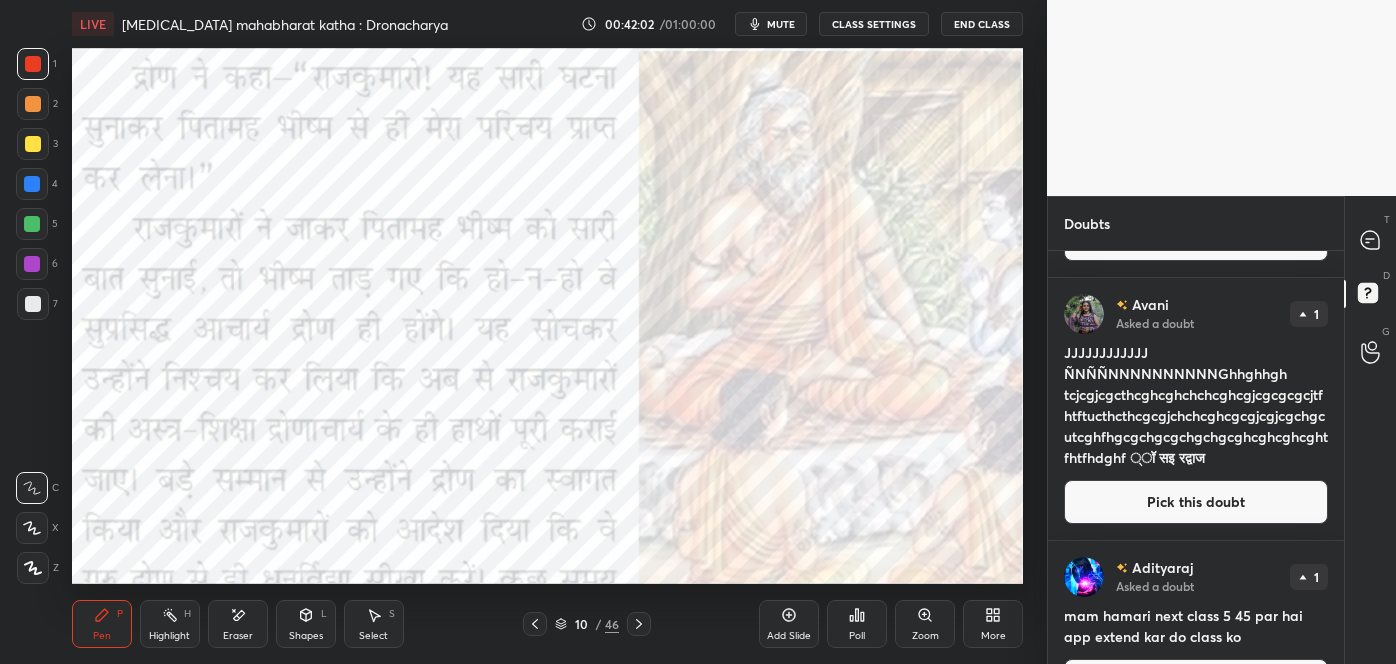scroll, scrollTop: 1083, scrollLeft: 0, axis: vertical 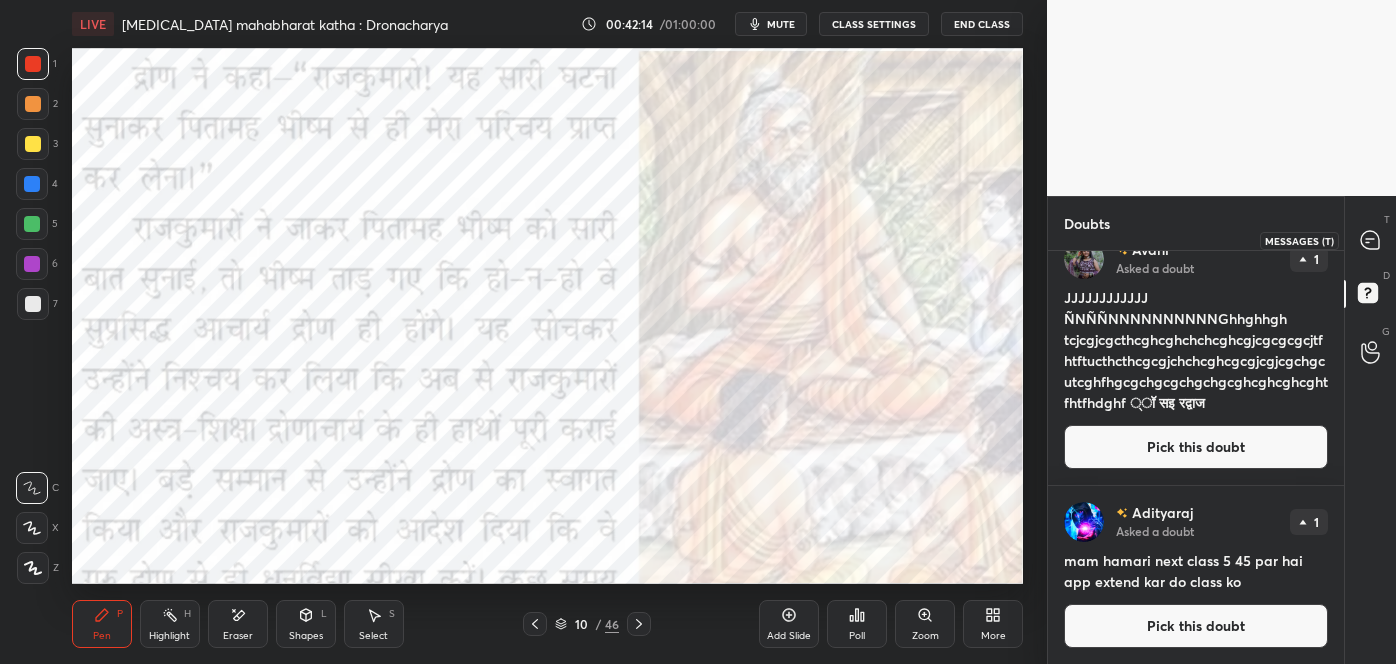 click 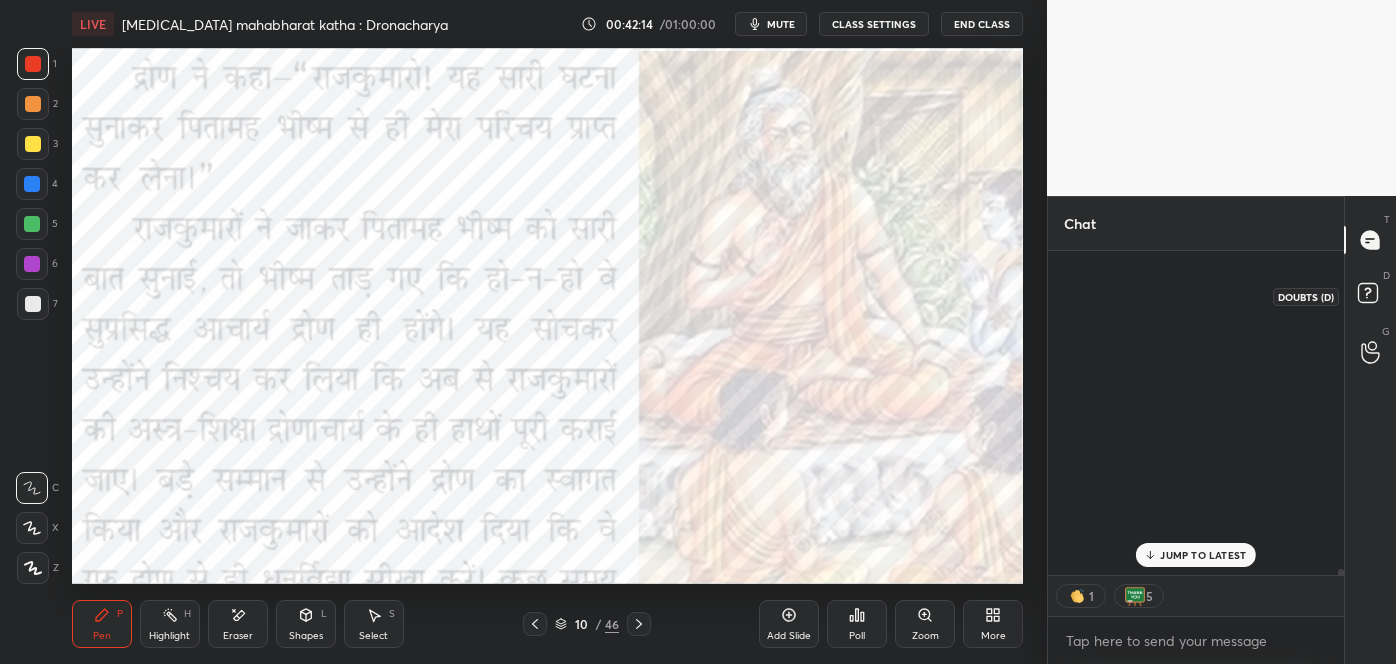 scroll, scrollTop: 31200, scrollLeft: 0, axis: vertical 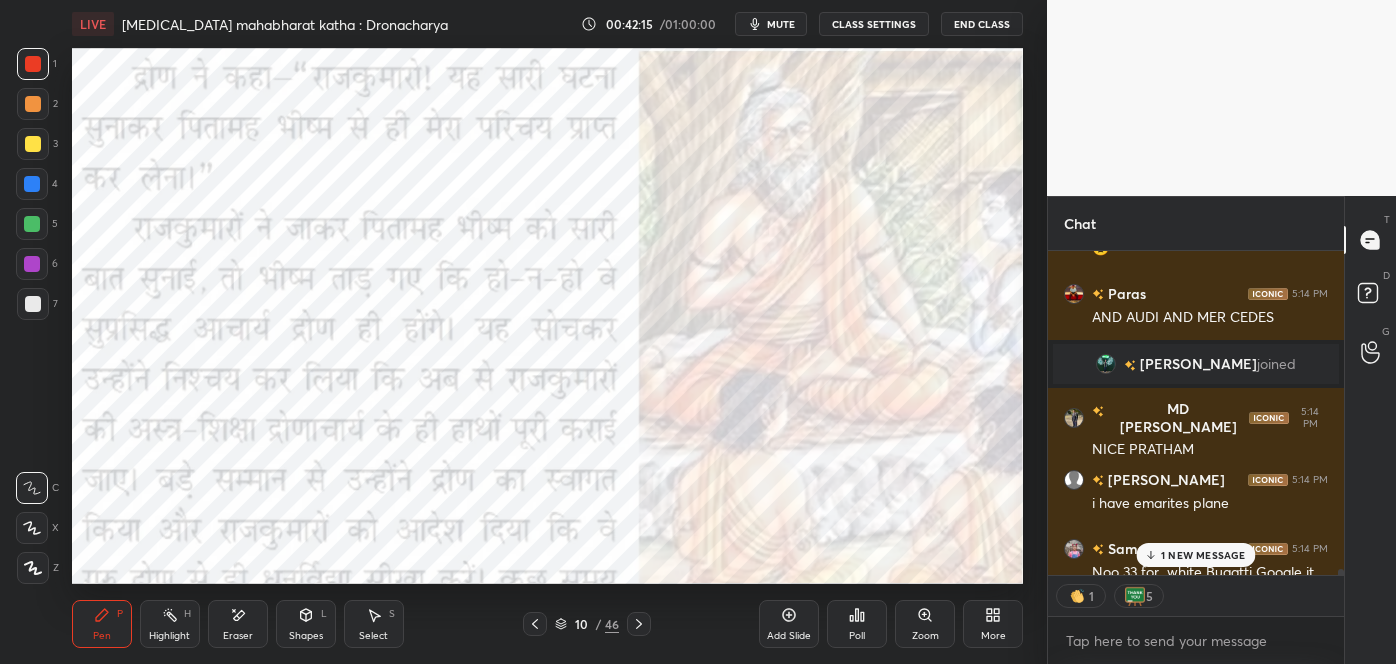 click on "1 NEW MESSAGE" at bounding box center (1195, 555) 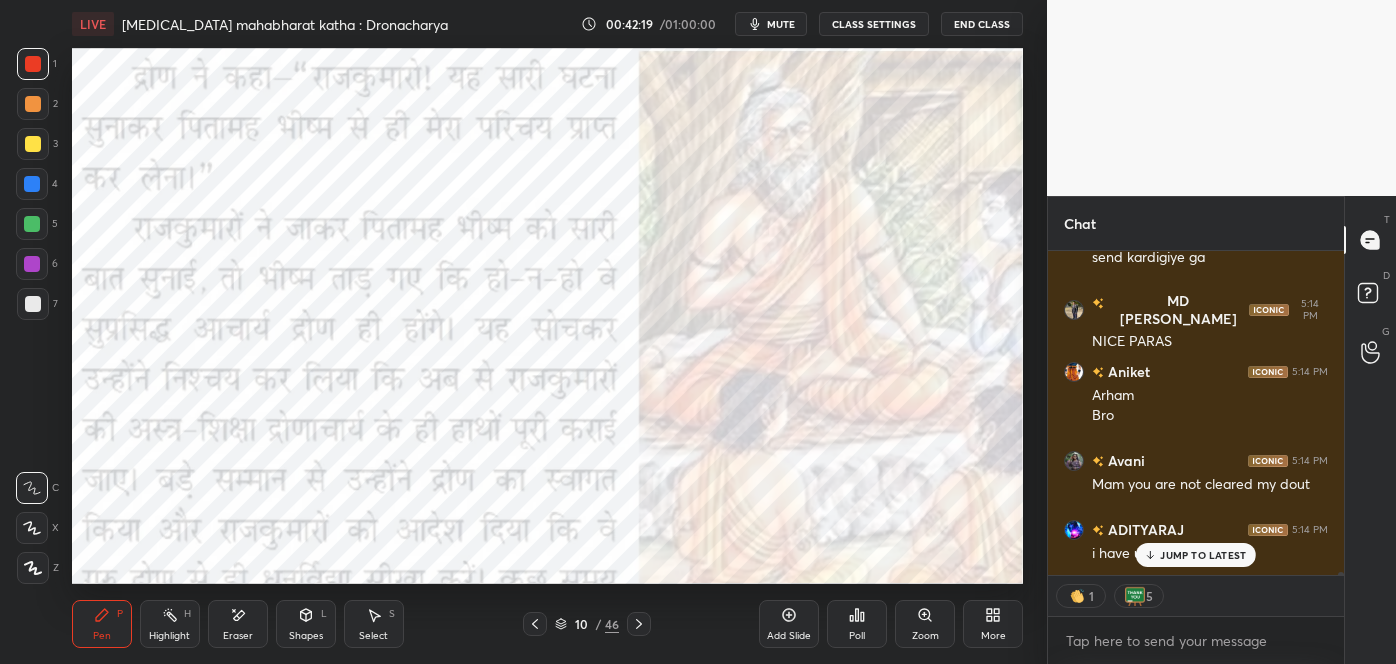 scroll, scrollTop: 31809, scrollLeft: 0, axis: vertical 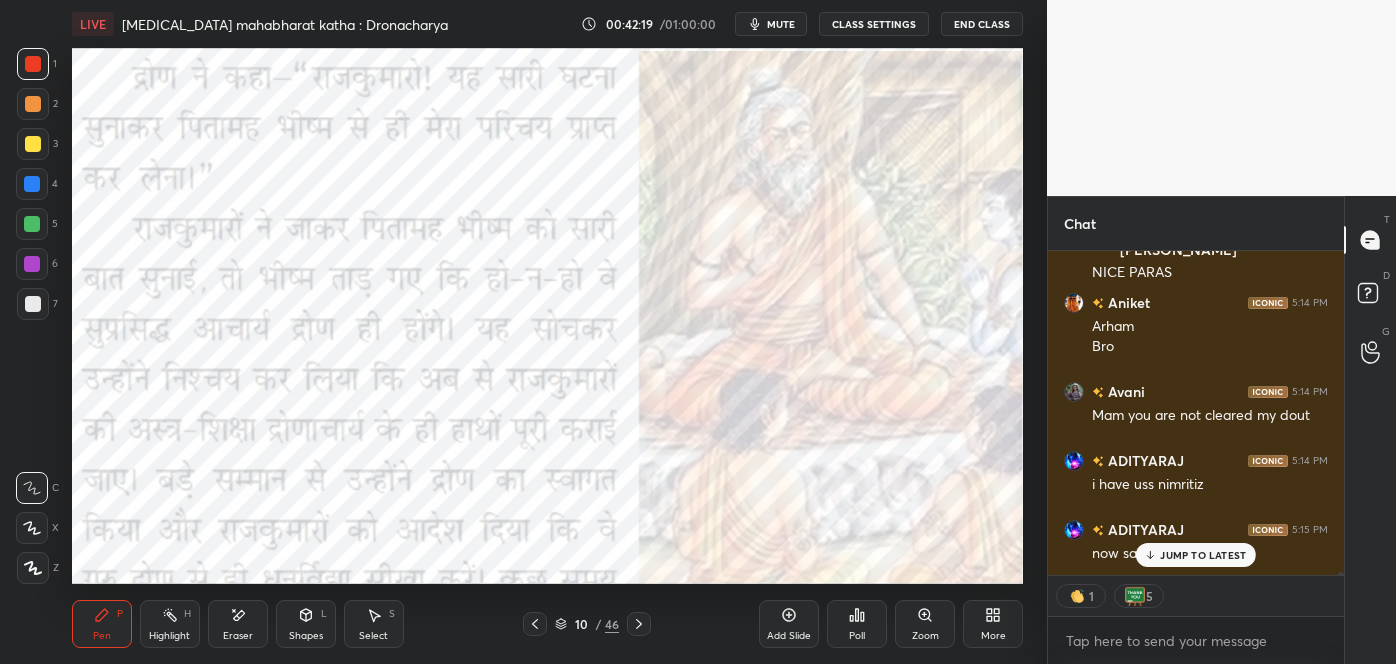 click on "JUMP TO LATEST" at bounding box center [1203, 555] 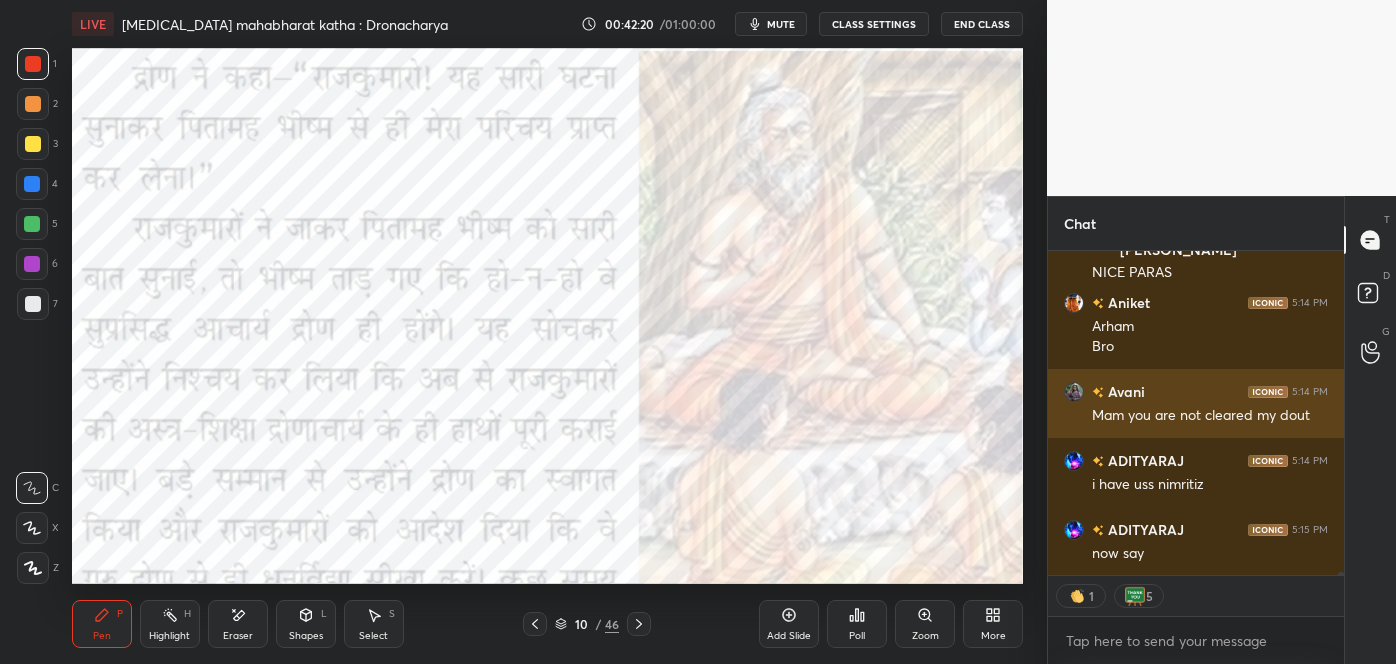 click on "Avani 5:14 PM" at bounding box center (1196, 391) 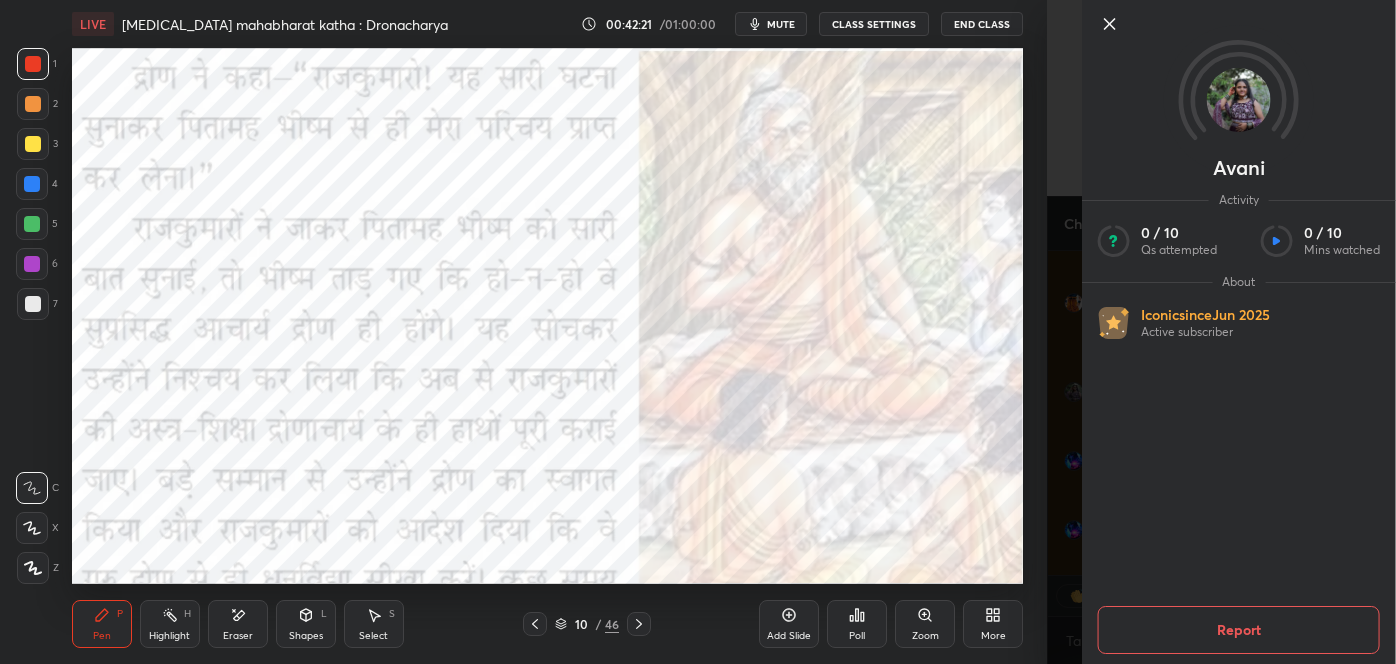 click 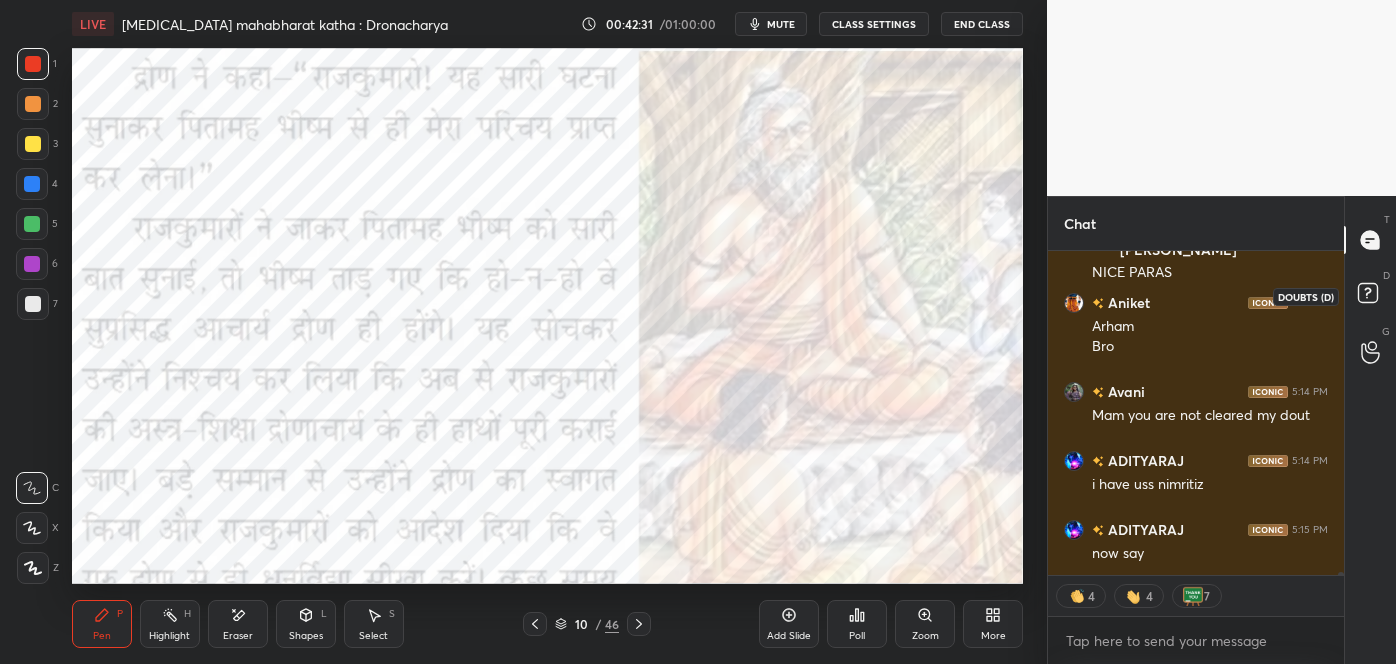 click 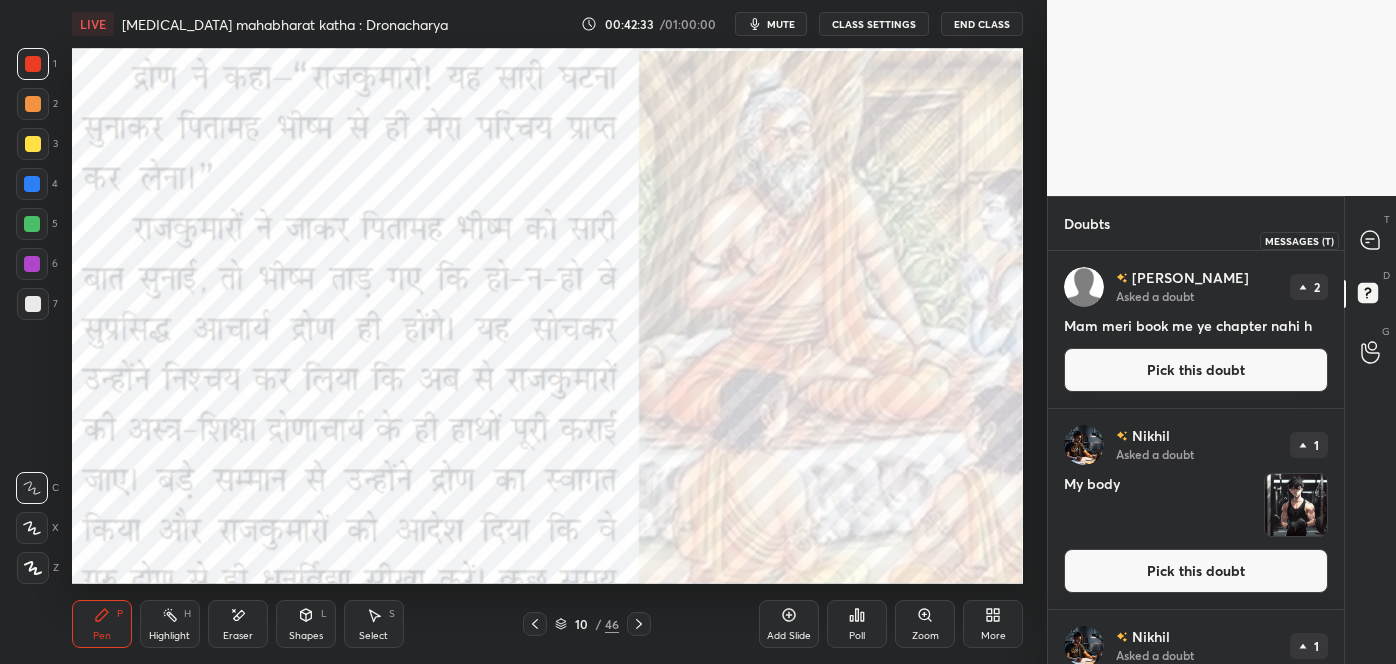click at bounding box center [1371, 240] 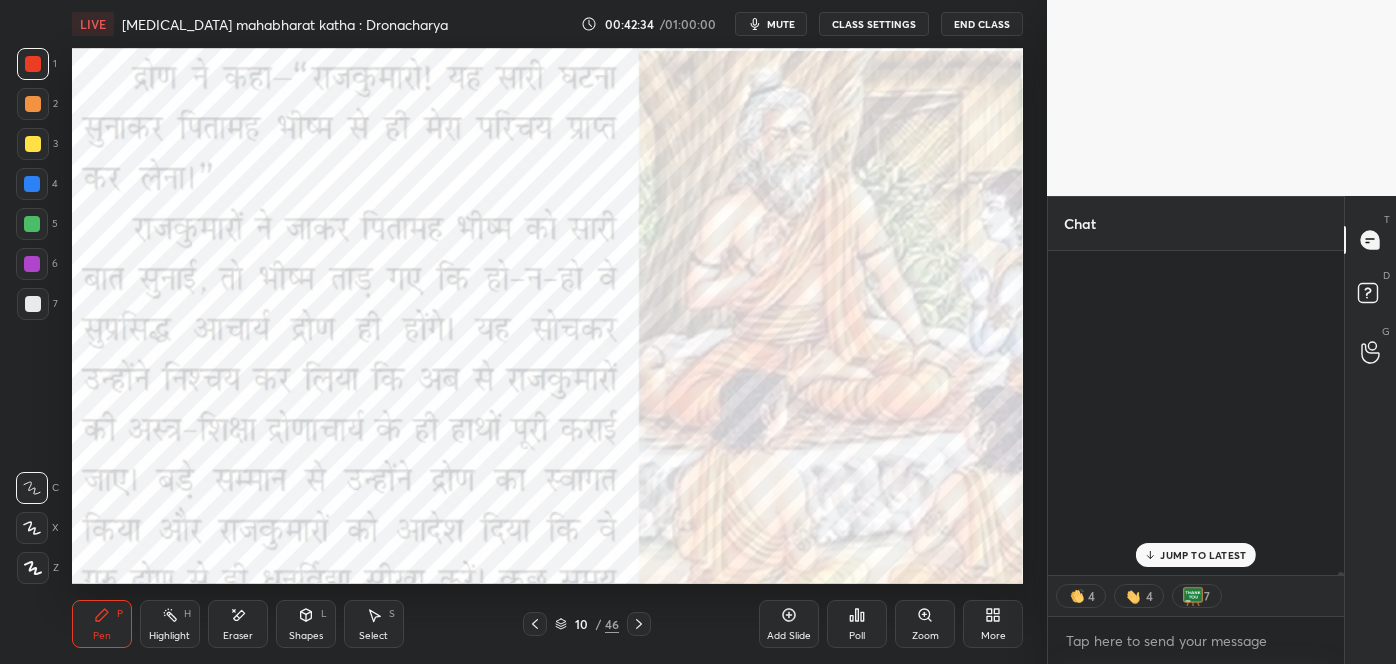scroll, scrollTop: 31809, scrollLeft: 0, axis: vertical 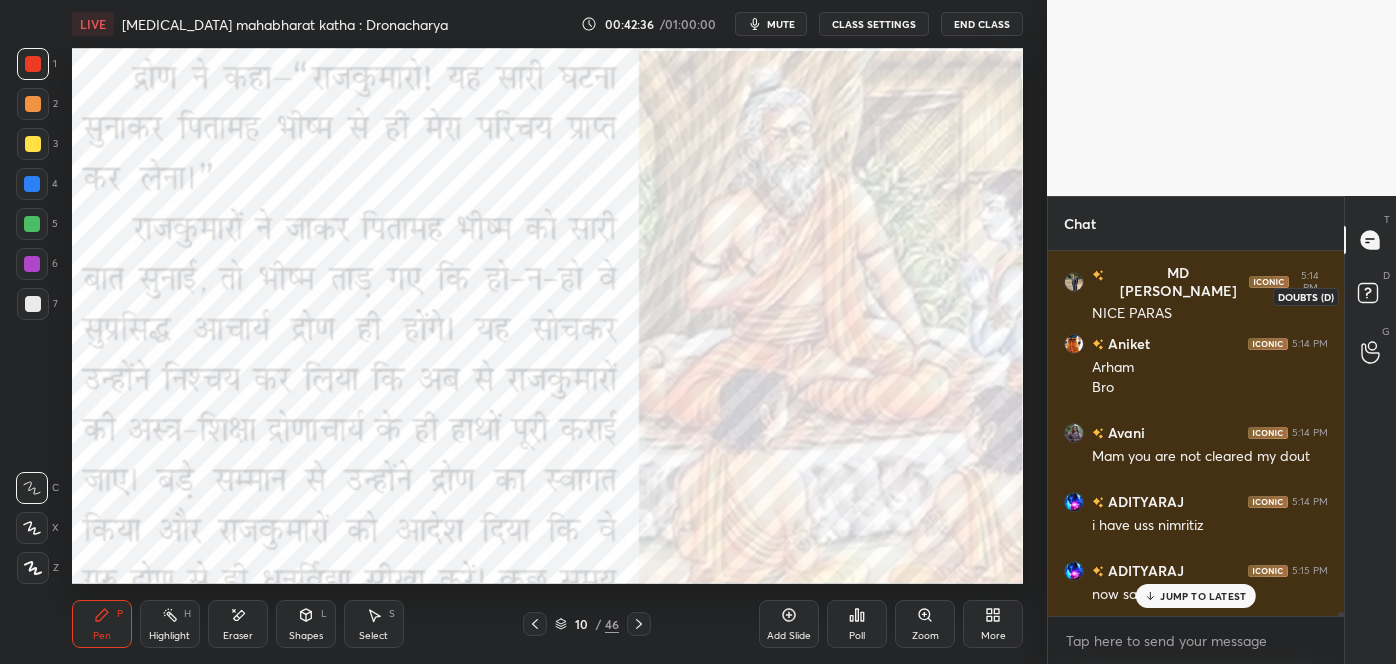 click 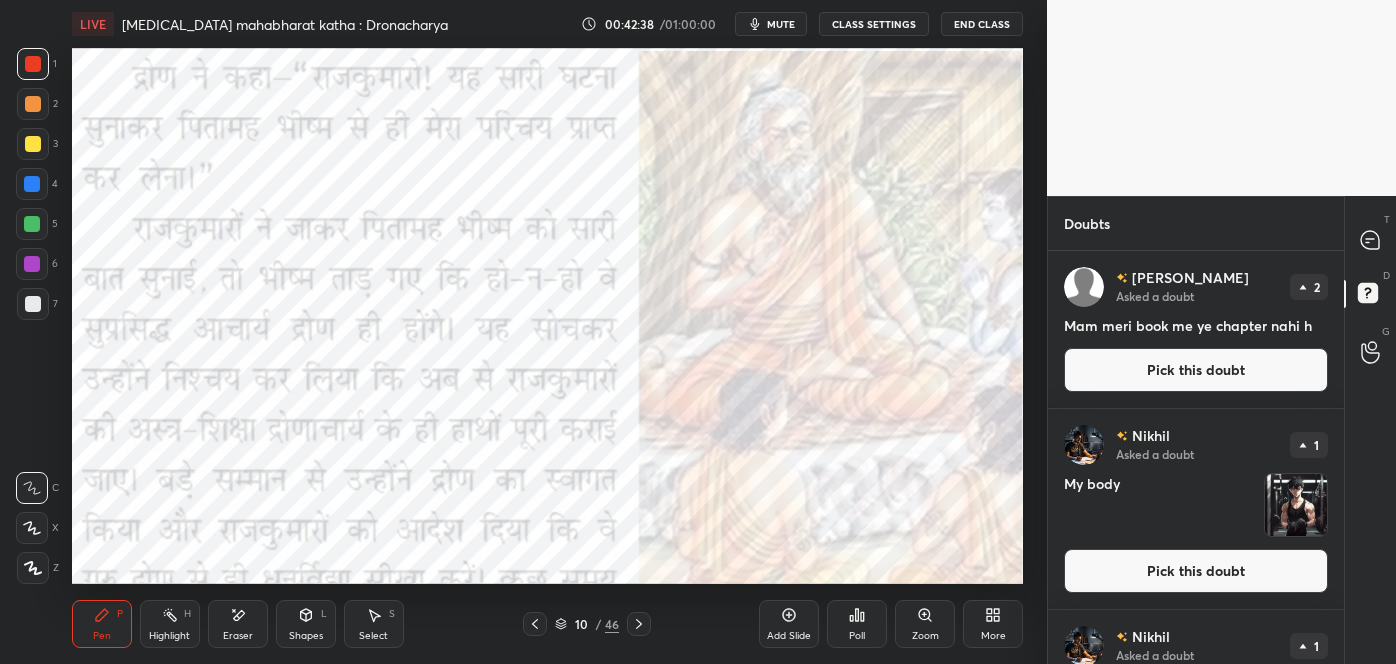 drag, startPoint x: 1346, startPoint y: 341, endPoint x: 1346, endPoint y: 400, distance: 59 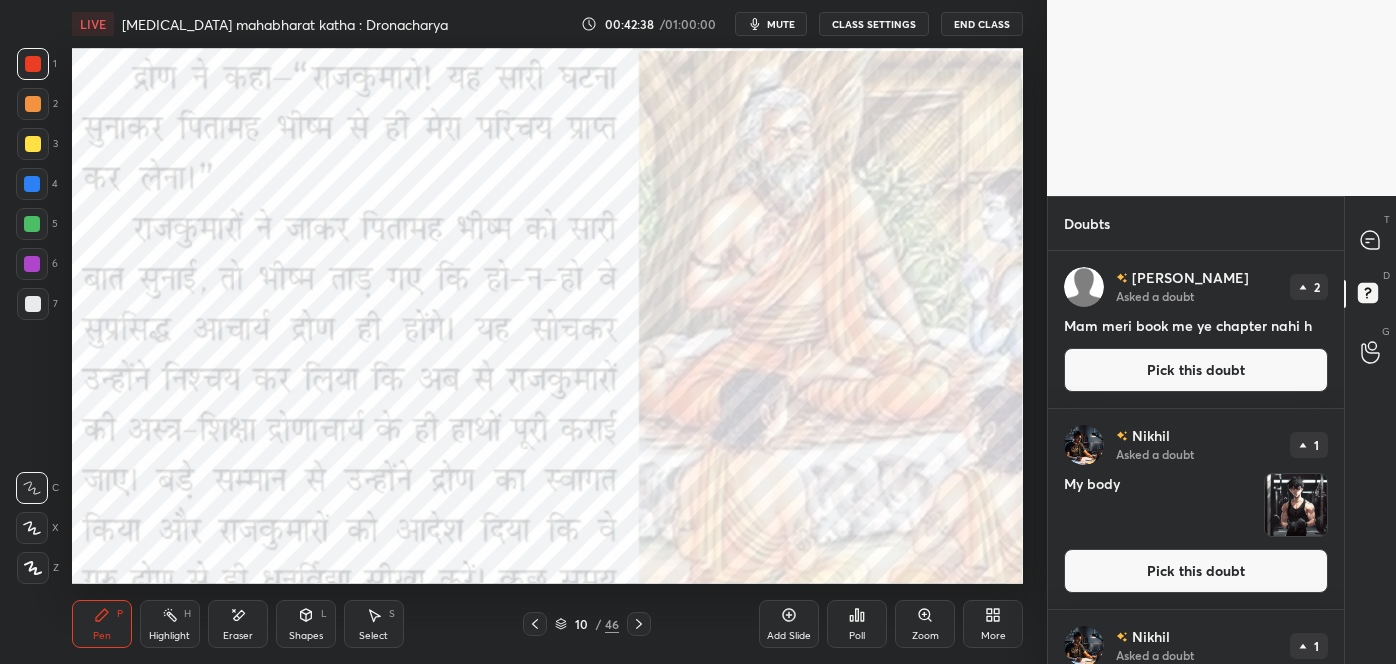 click on "T Messages (T) D Doubts (D) G Raise Hand (G)" at bounding box center [1370, 430] 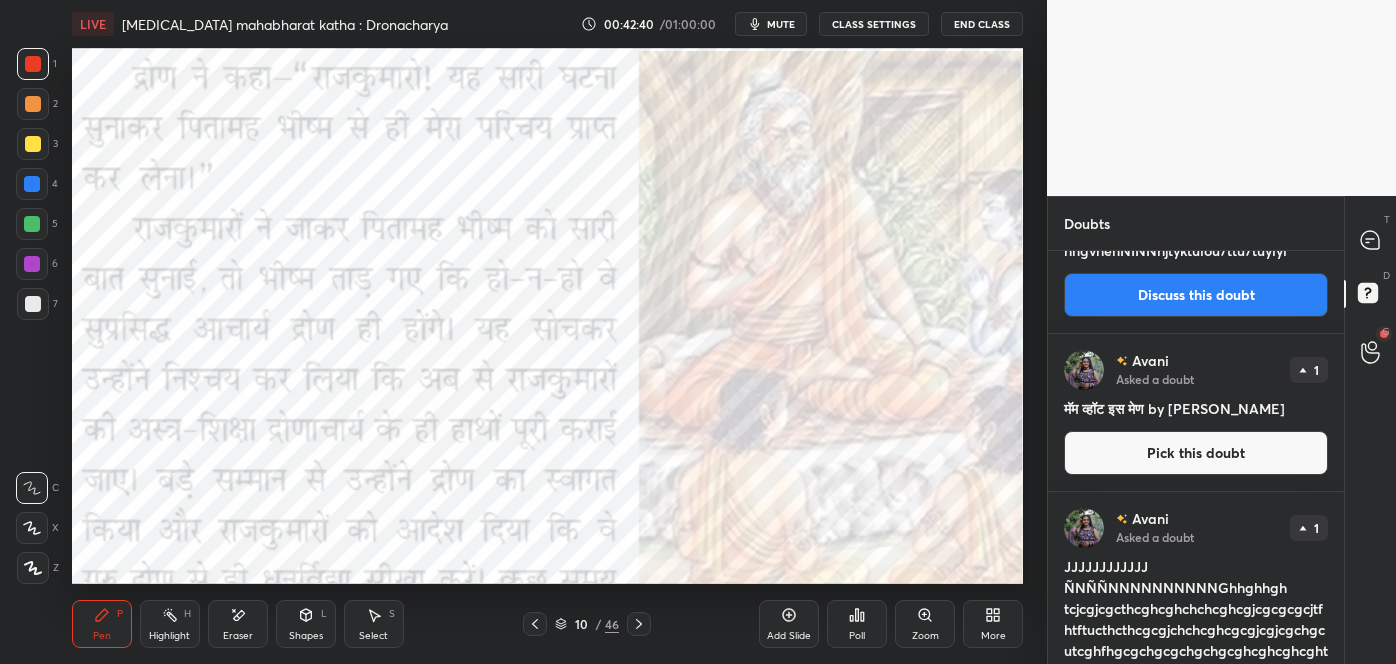 scroll, scrollTop: 854, scrollLeft: 0, axis: vertical 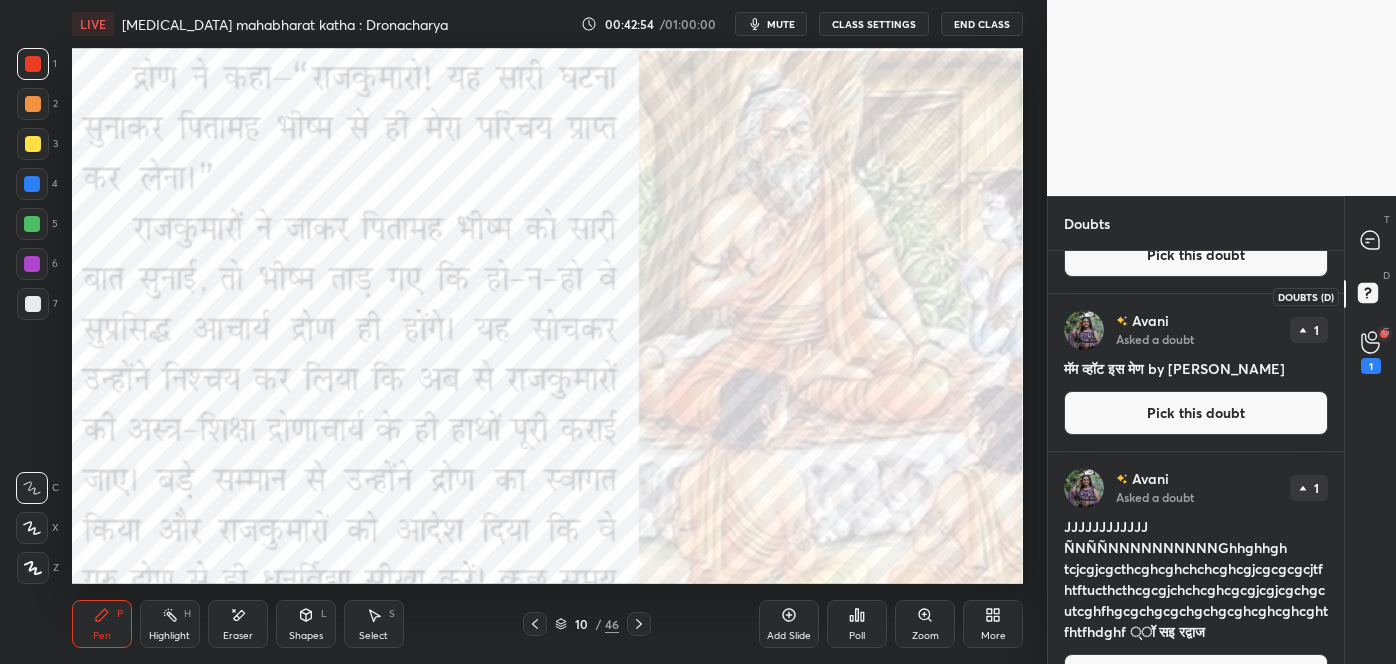 click 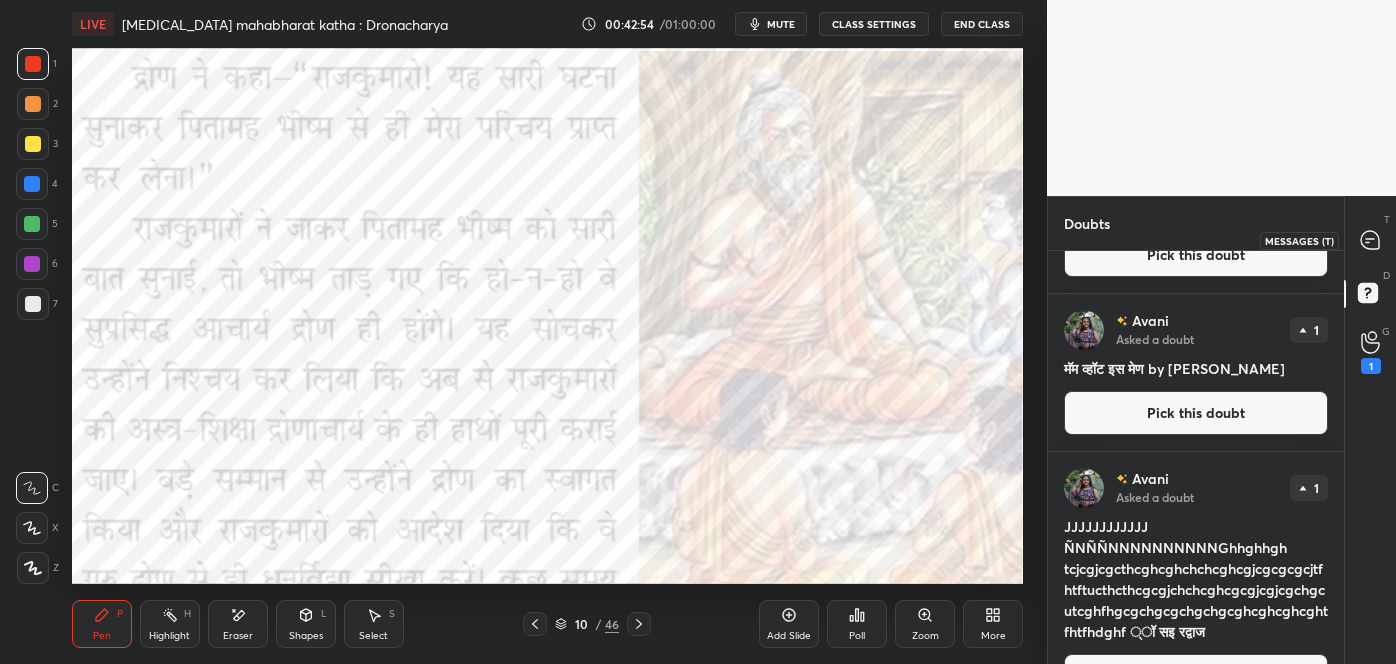 click 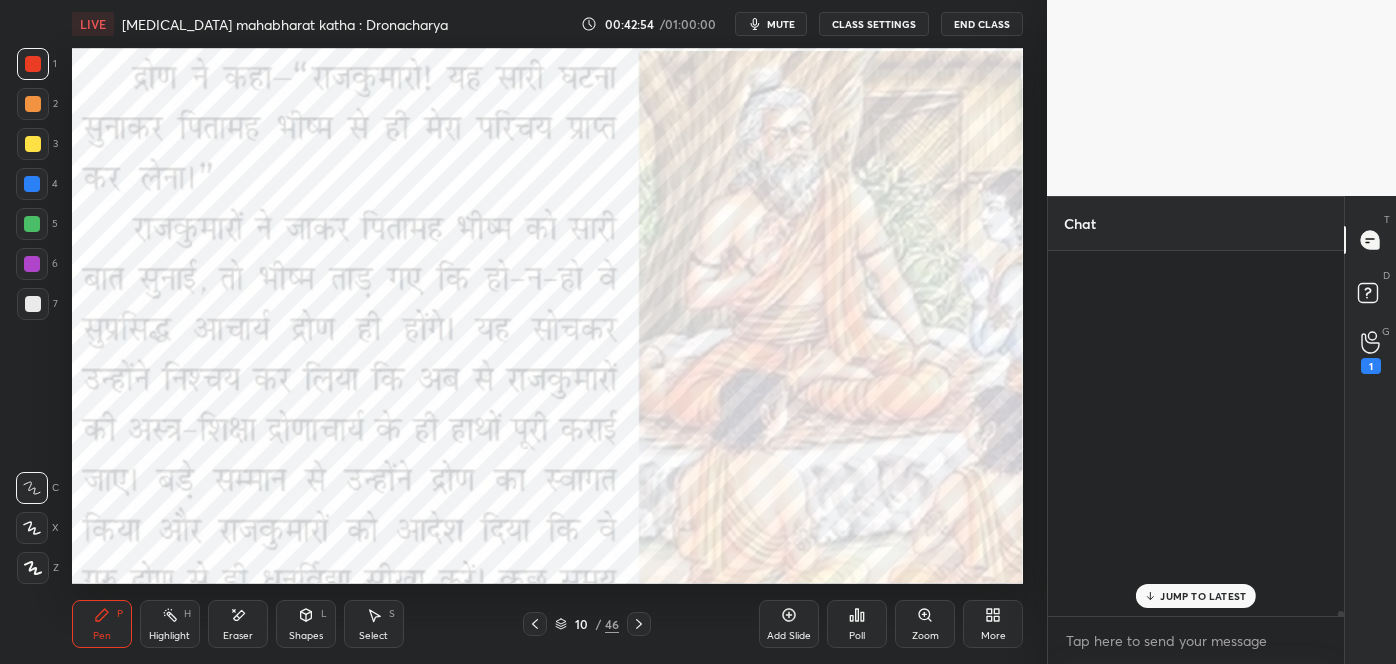 scroll, scrollTop: 31919, scrollLeft: 0, axis: vertical 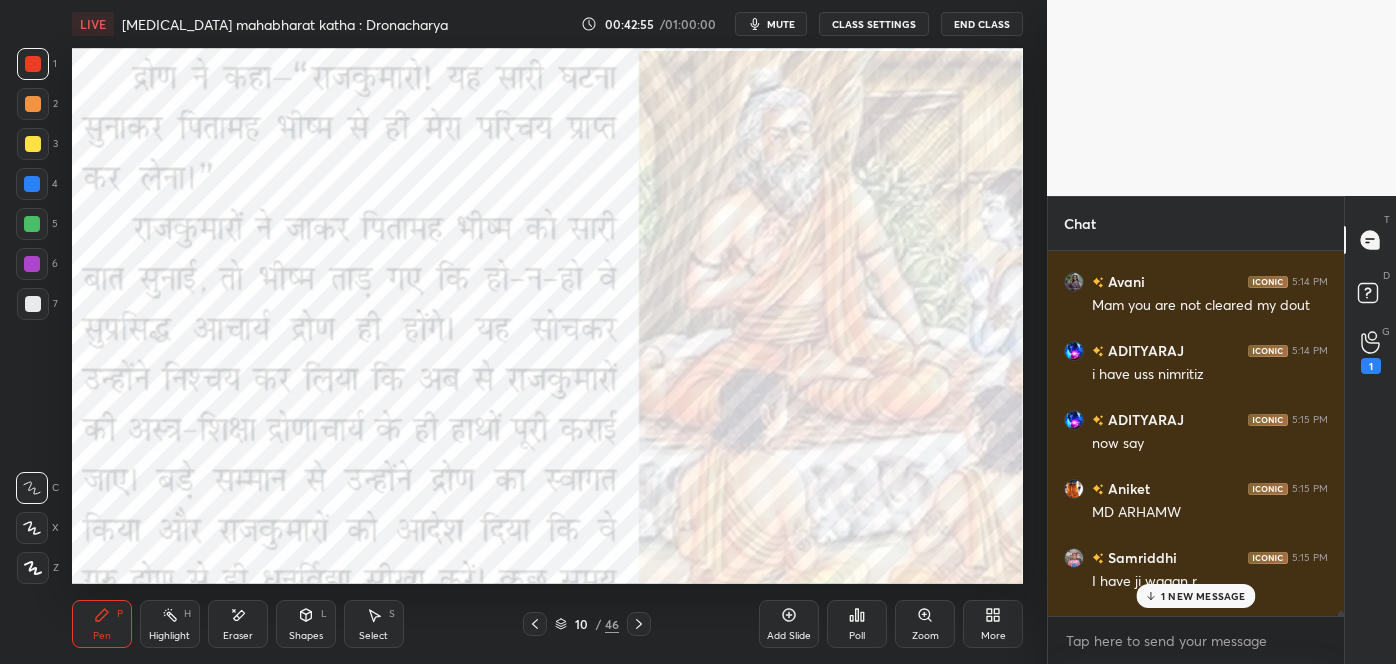 click on "1 NEW MESSAGE" at bounding box center (1195, 596) 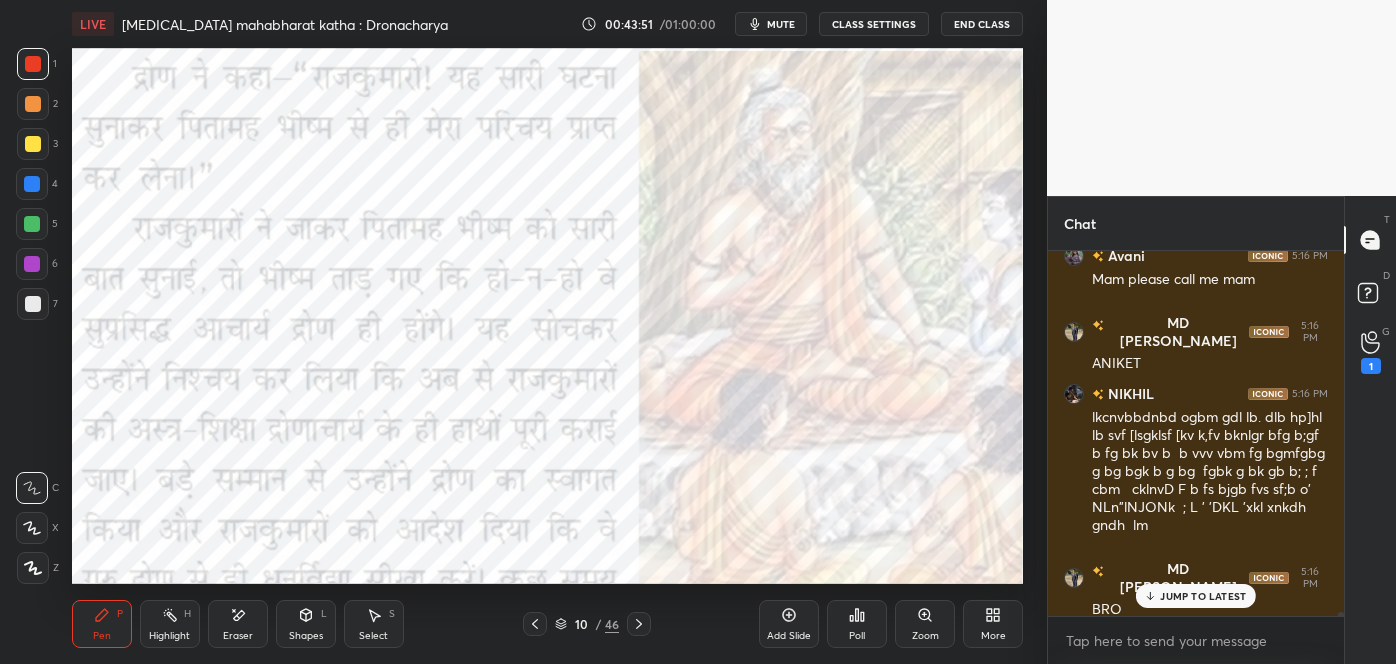scroll, scrollTop: 33069, scrollLeft: 0, axis: vertical 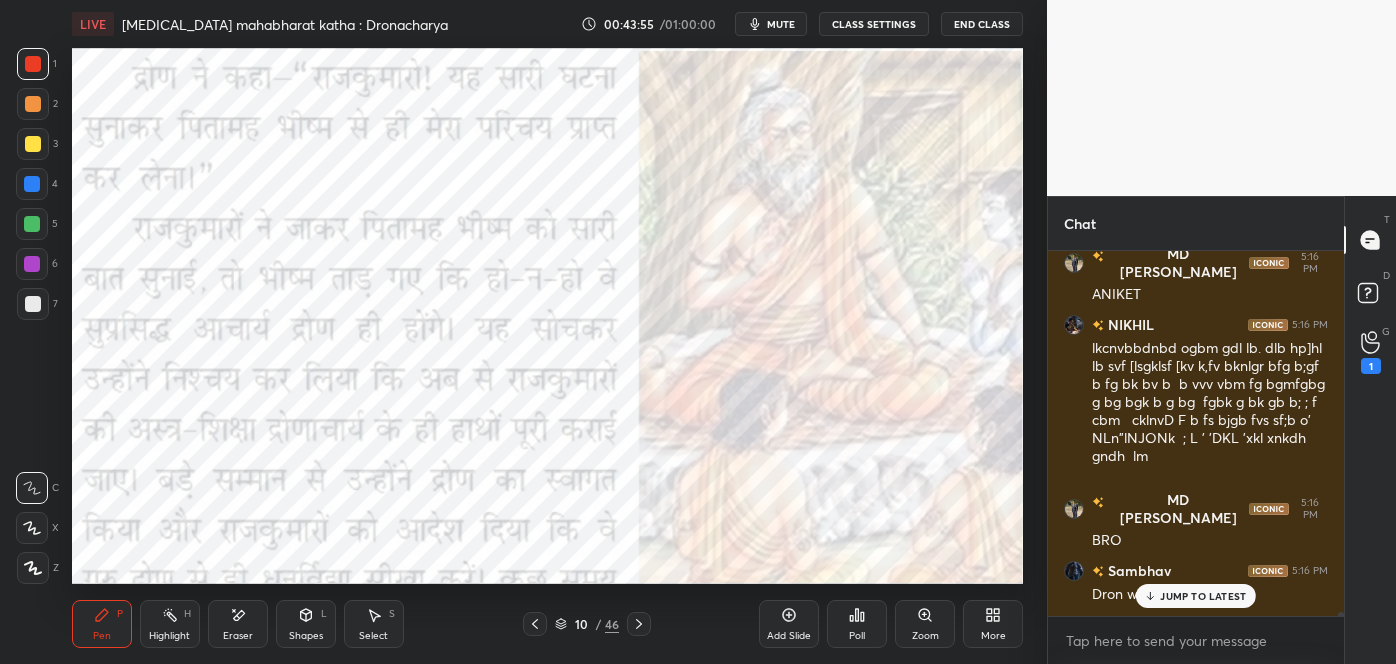 click 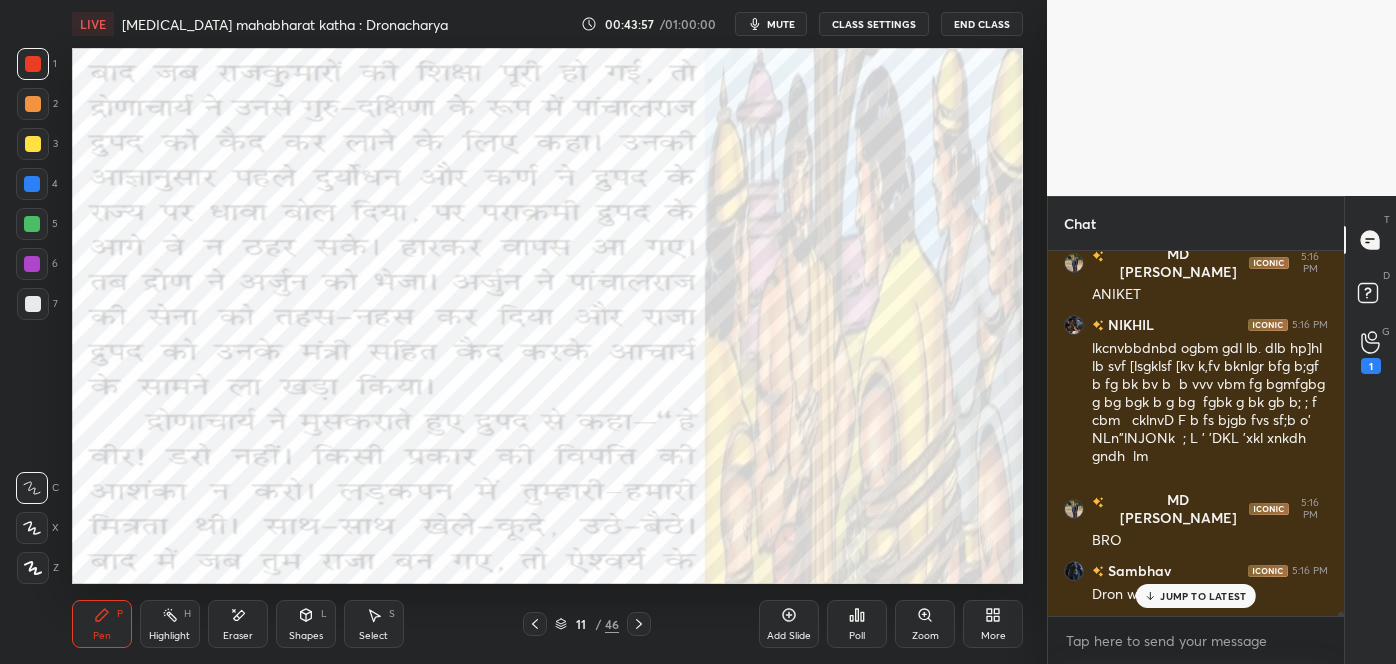 click on "JUMP TO LATEST" at bounding box center [1196, 596] 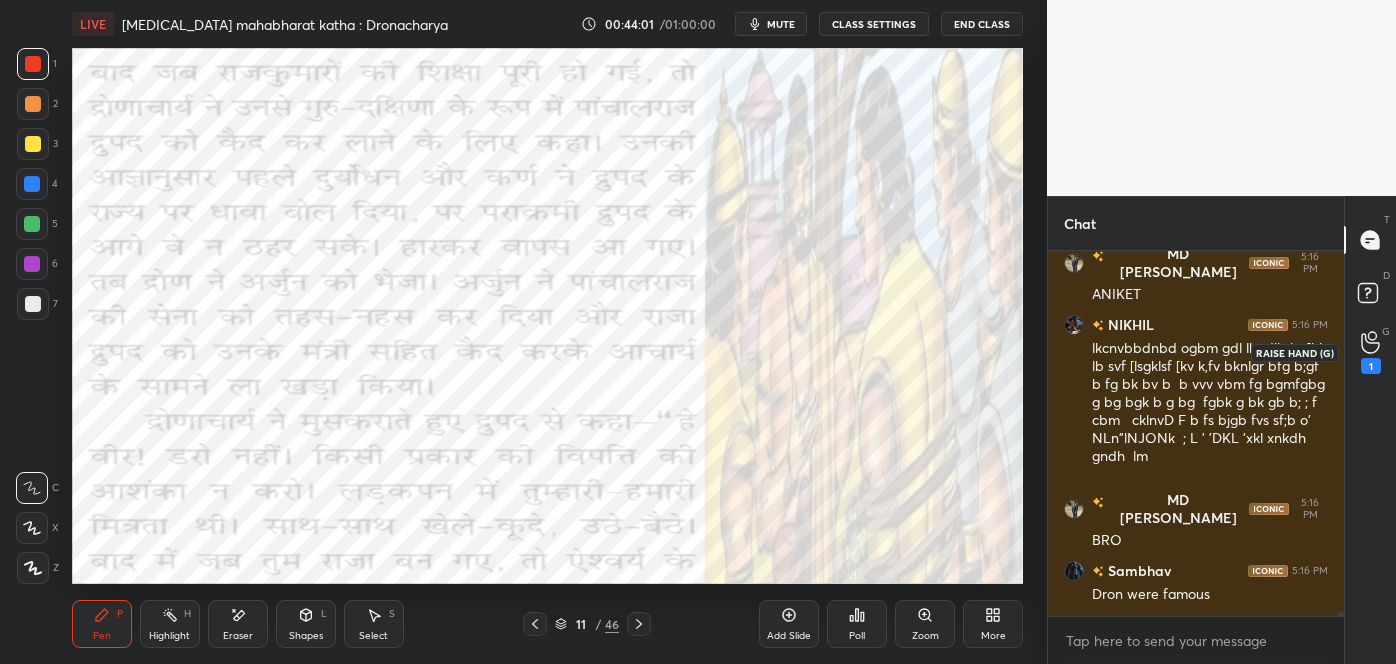 click on "1" at bounding box center (1371, 366) 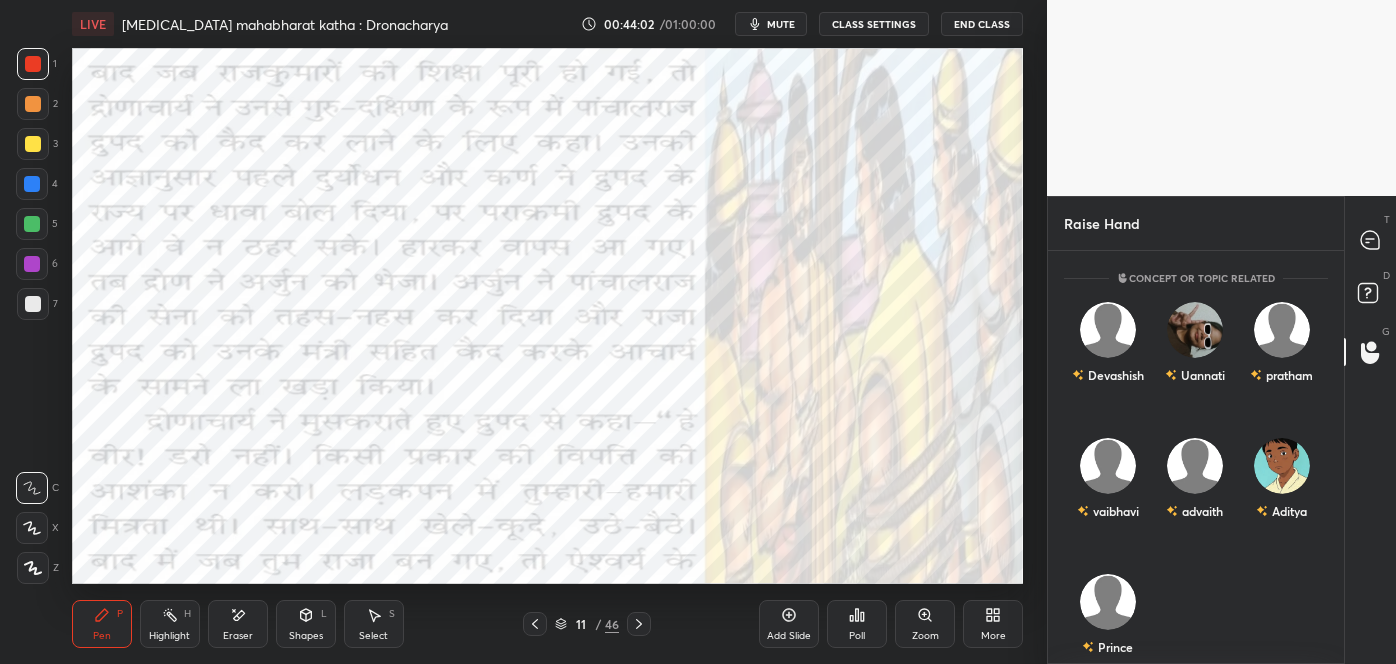 click on "46" at bounding box center (612, 624) 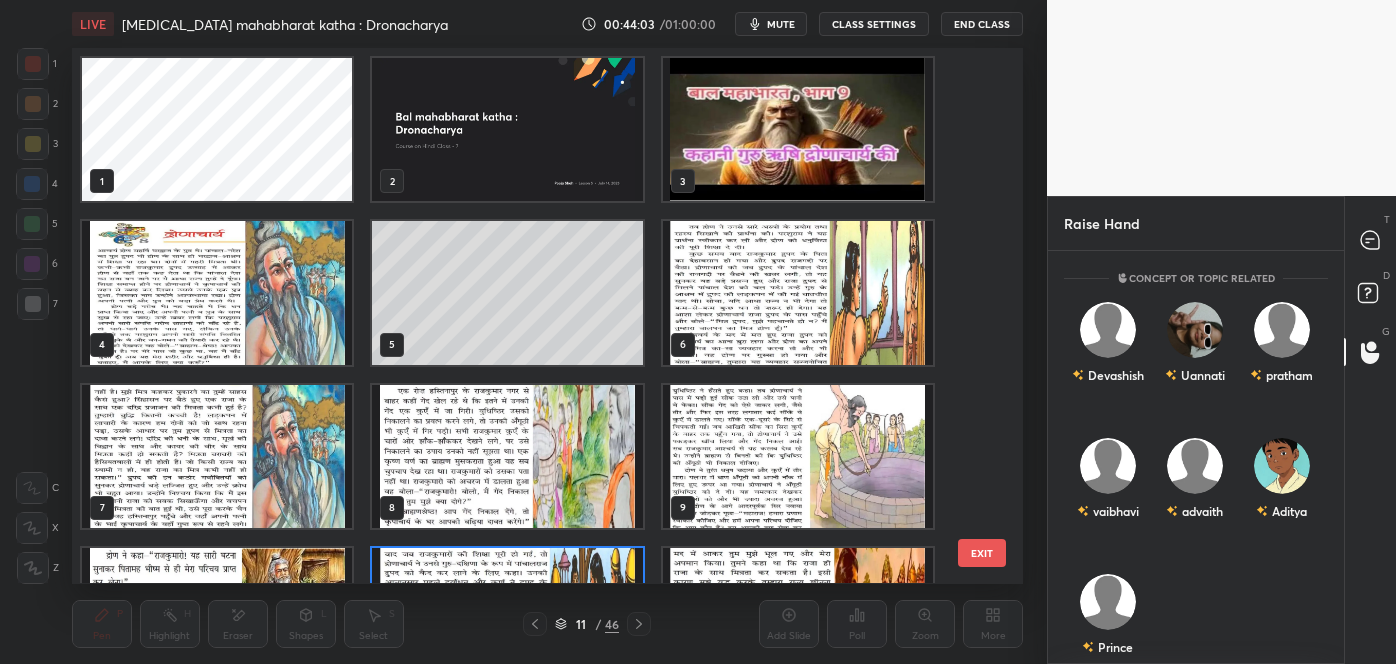 scroll, scrollTop: 118, scrollLeft: 0, axis: vertical 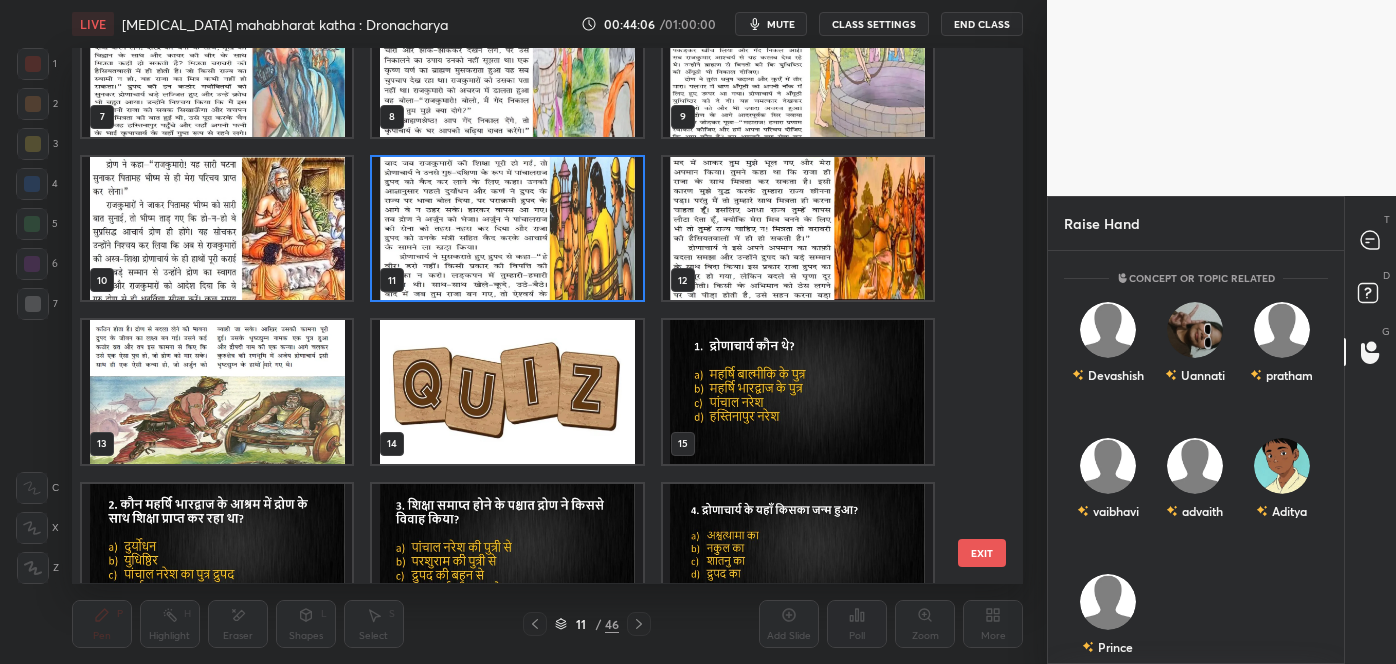 click on "EXIT" at bounding box center [982, 553] 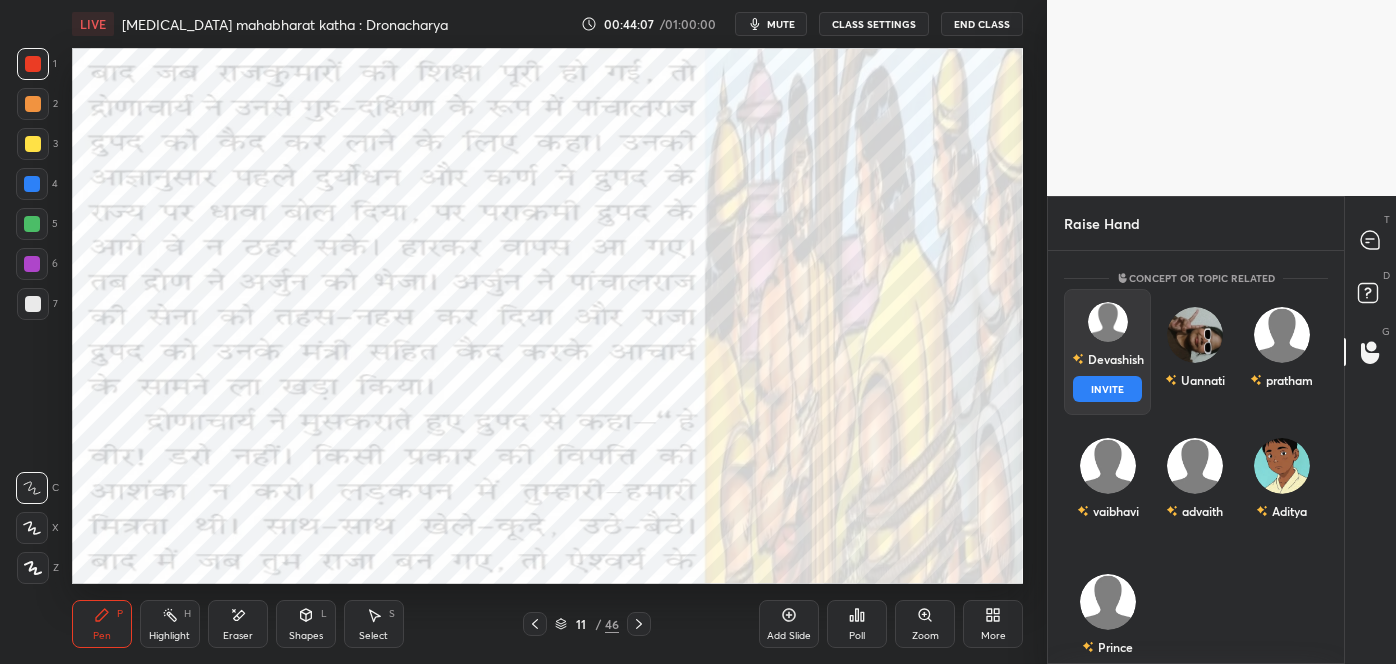 click on "Devashish INVITE" at bounding box center (1107, 352) 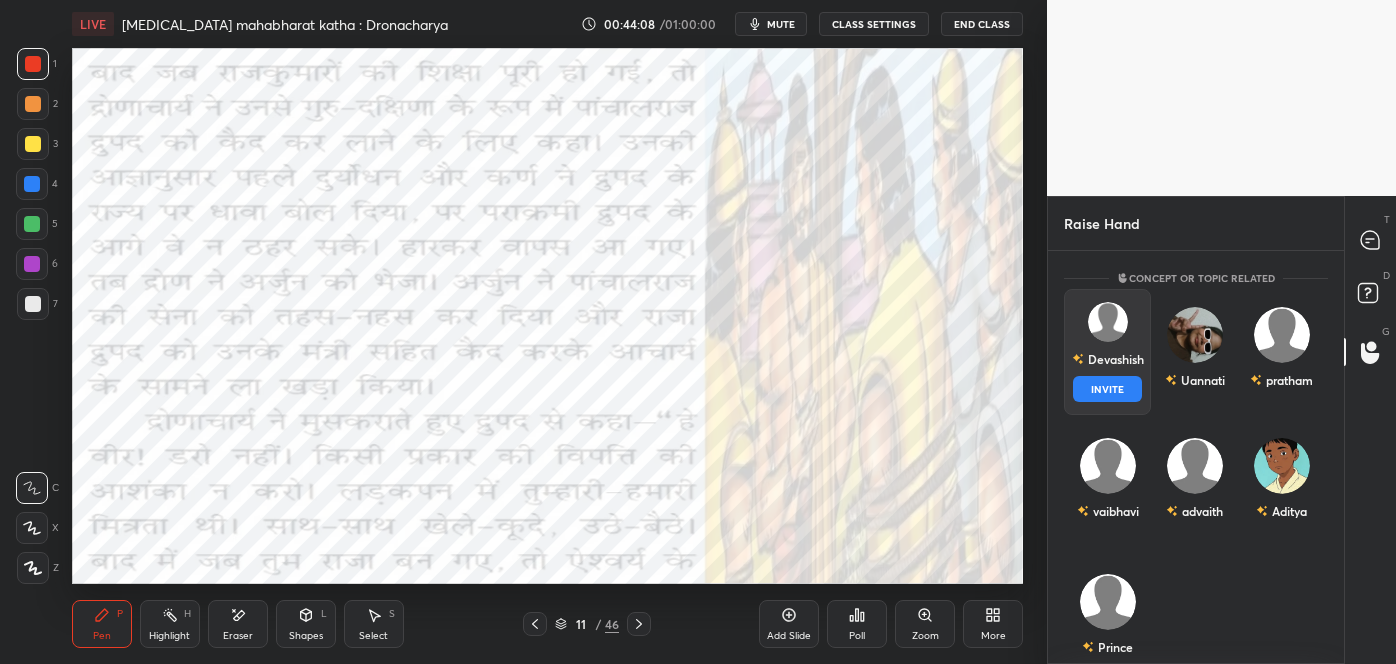 click on "INVITE" at bounding box center (1107, 389) 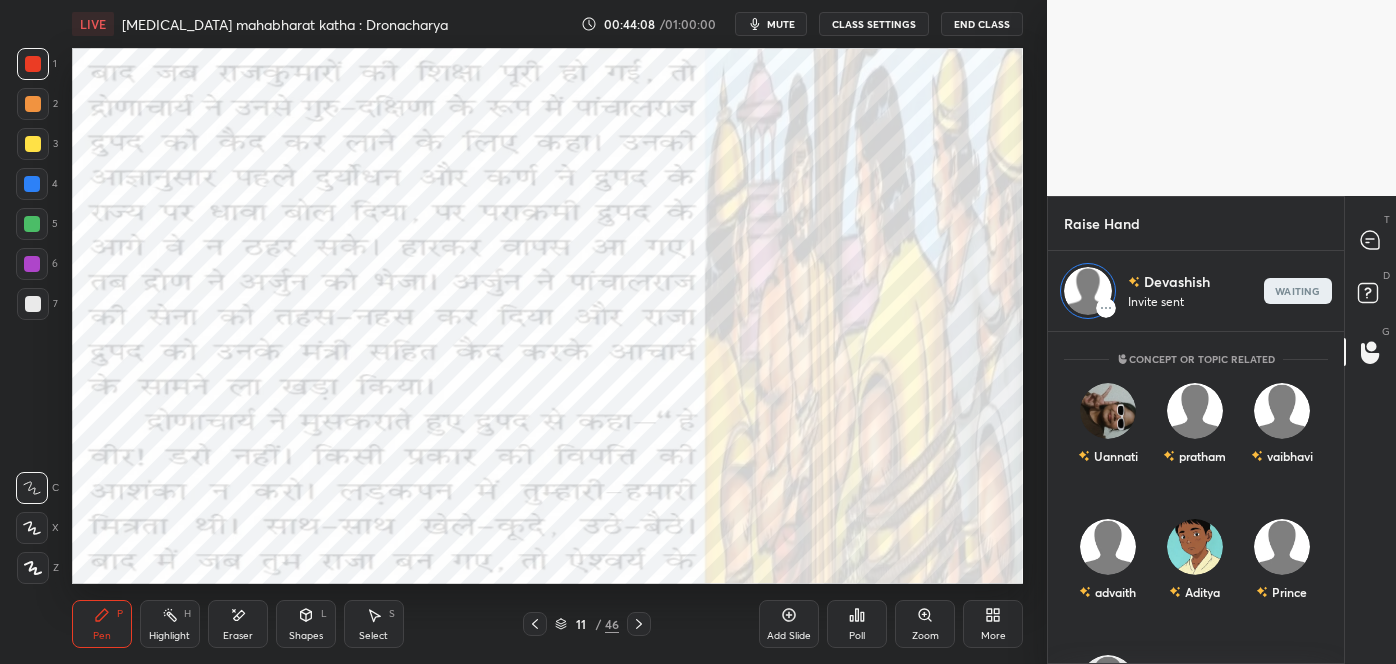 scroll, scrollTop: 326, scrollLeft: 290, axis: both 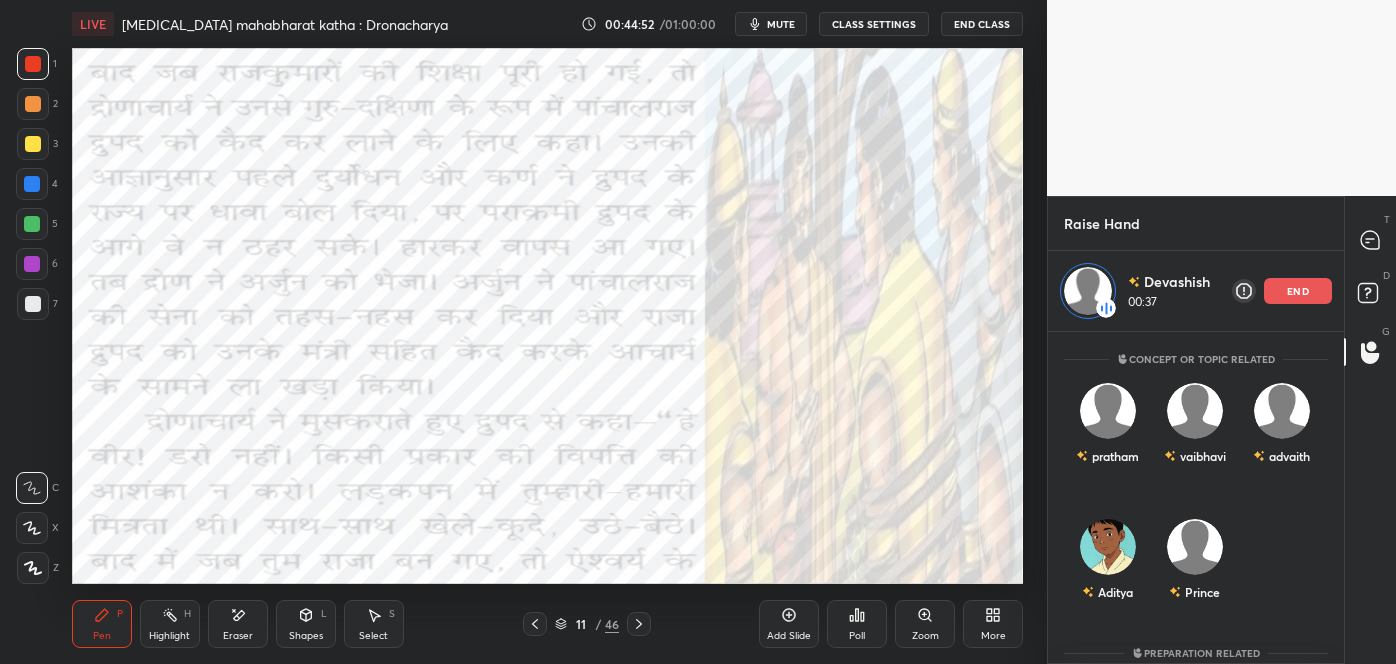 click 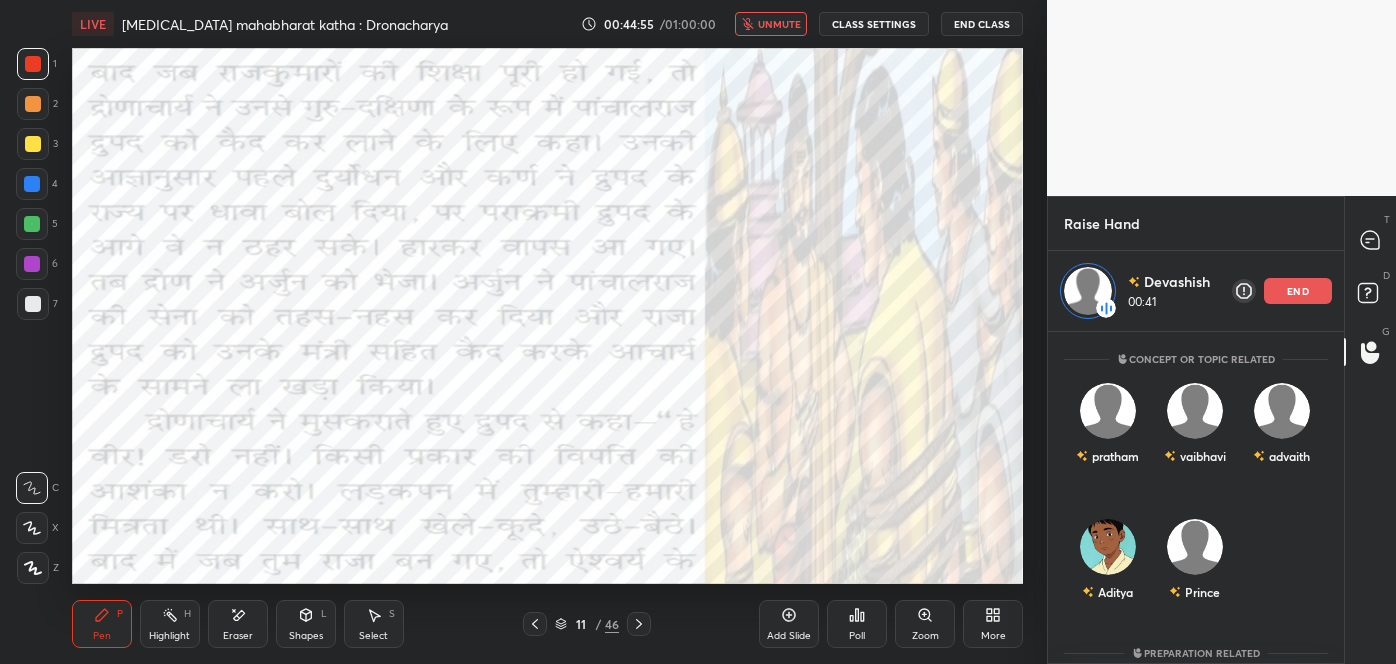 click on "unmute" at bounding box center [779, 24] 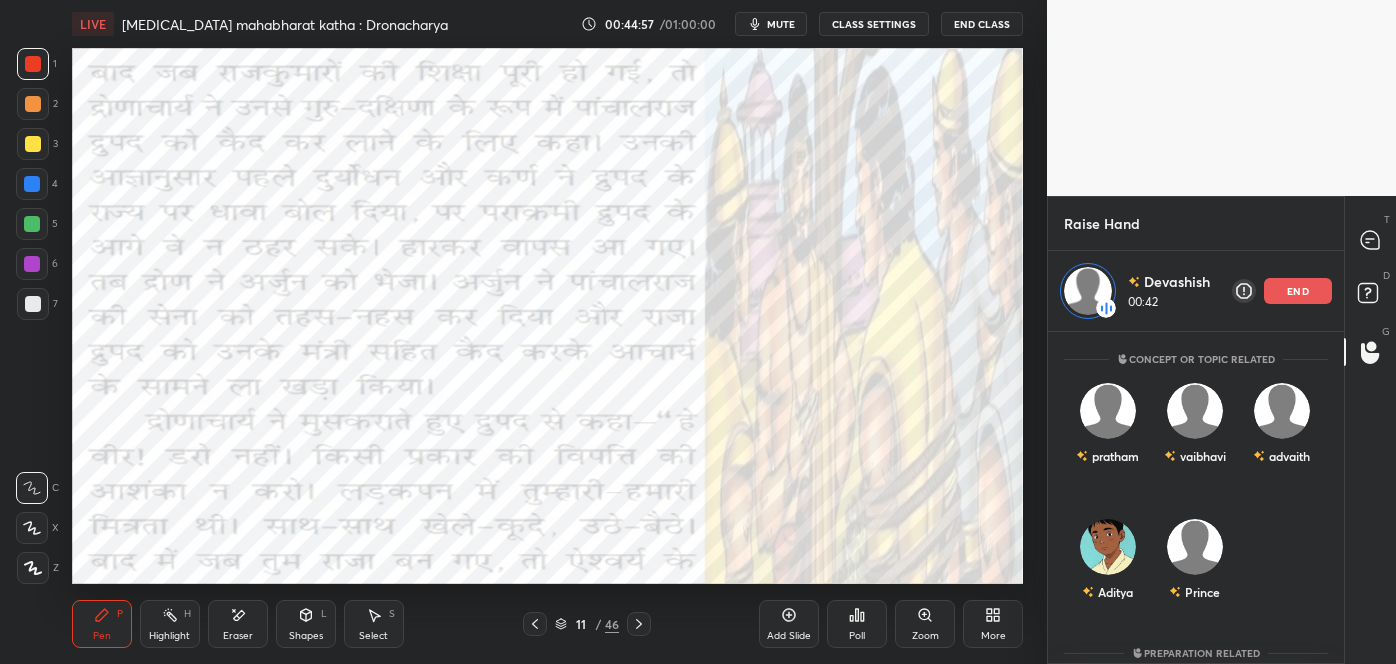 click on "mute" at bounding box center [771, 24] 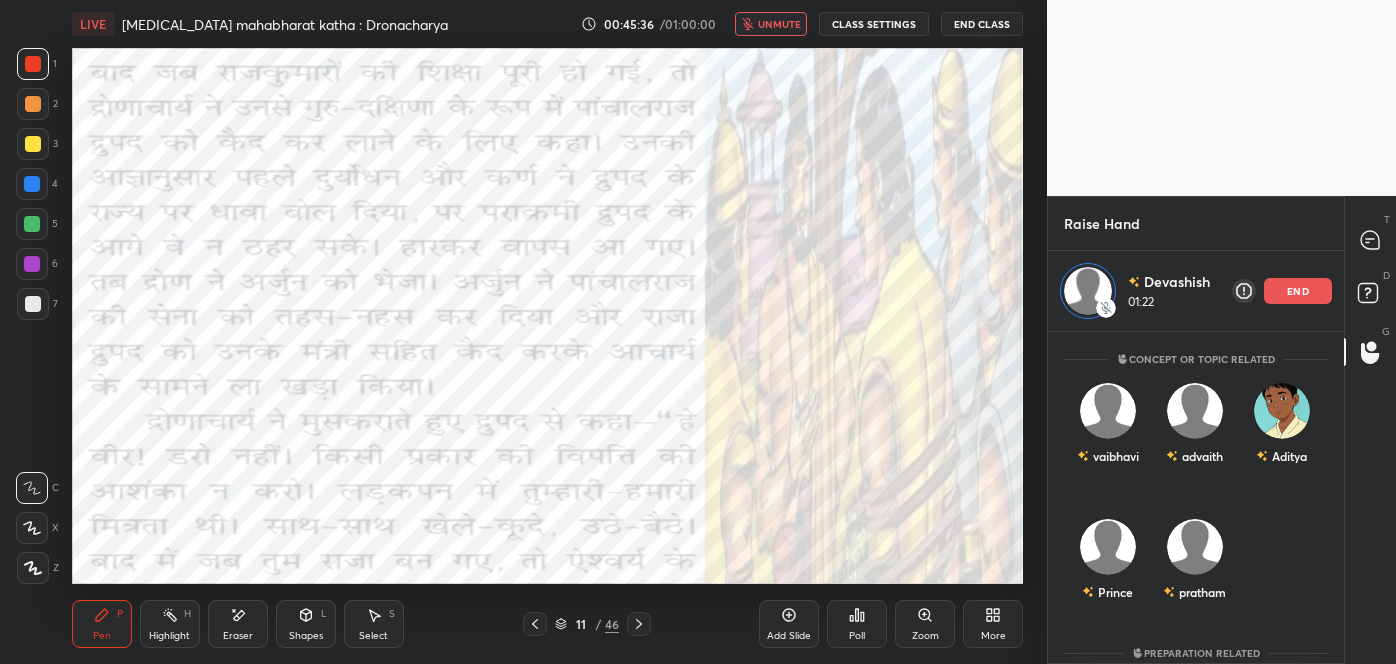 click on "unmute" at bounding box center [779, 24] 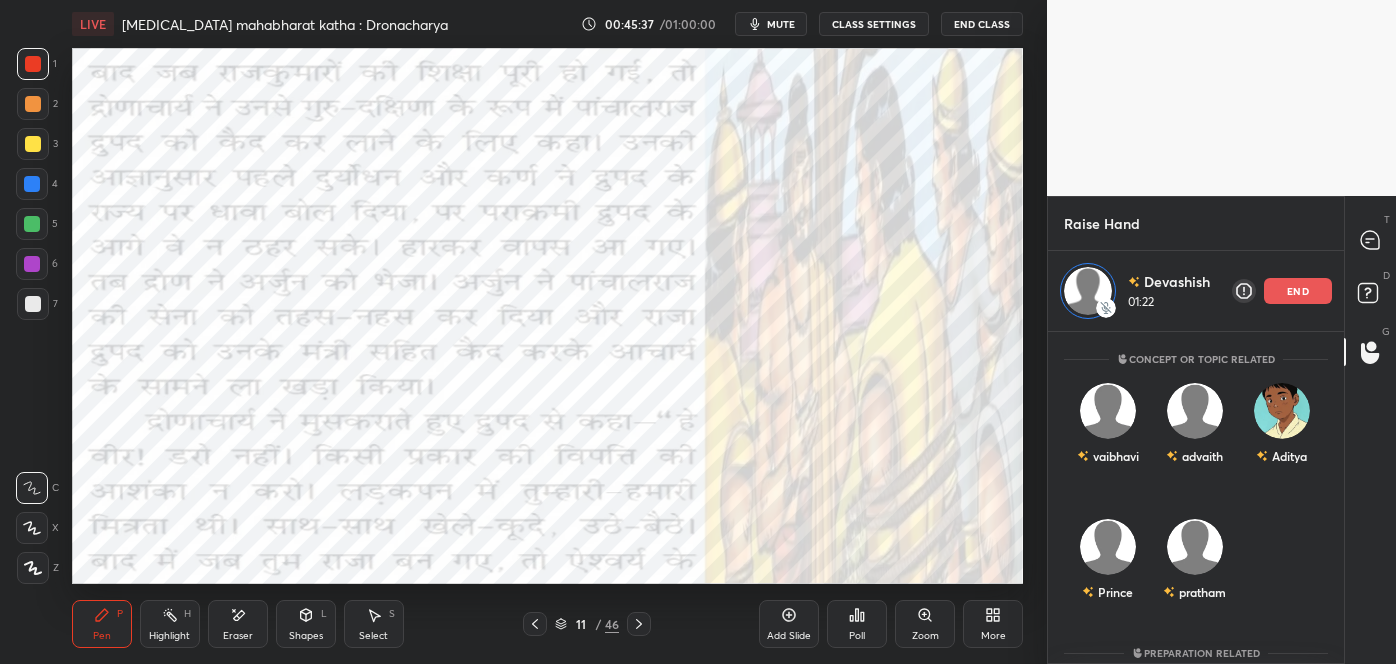 scroll, scrollTop: 6, scrollLeft: 5, axis: both 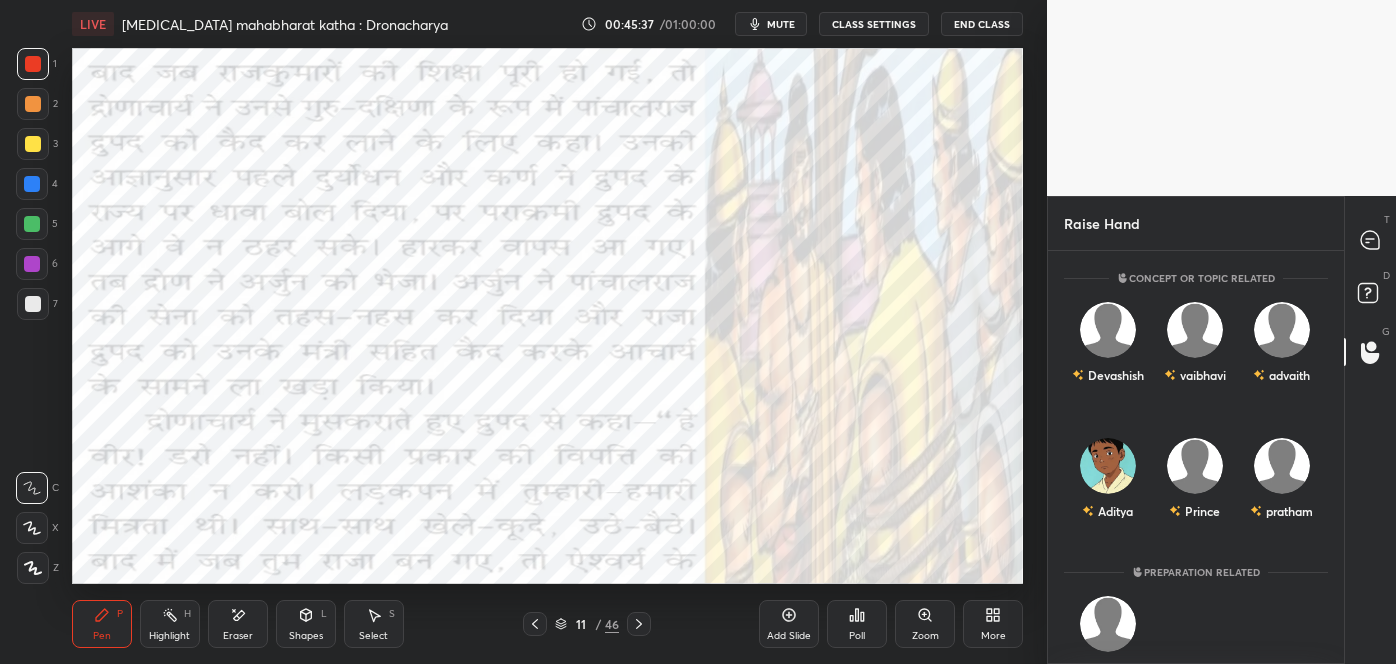 click on "mute" at bounding box center [781, 24] 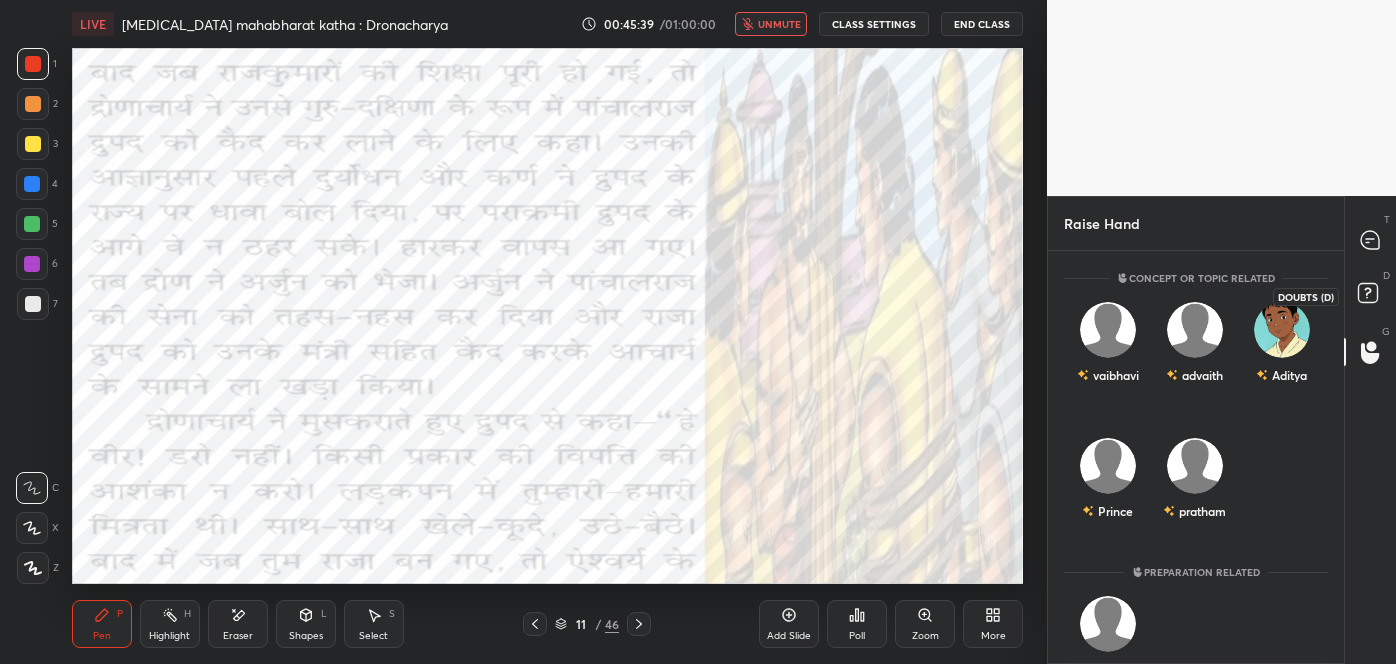 click 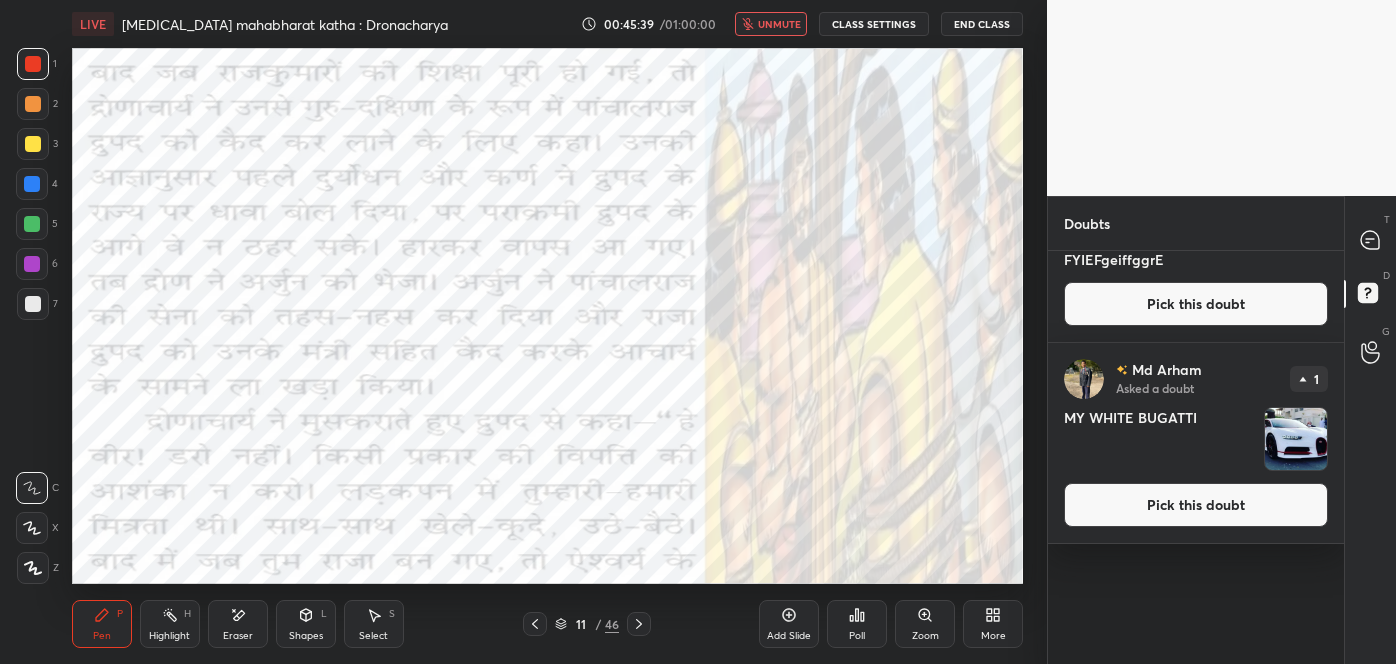 scroll, scrollTop: 0, scrollLeft: 0, axis: both 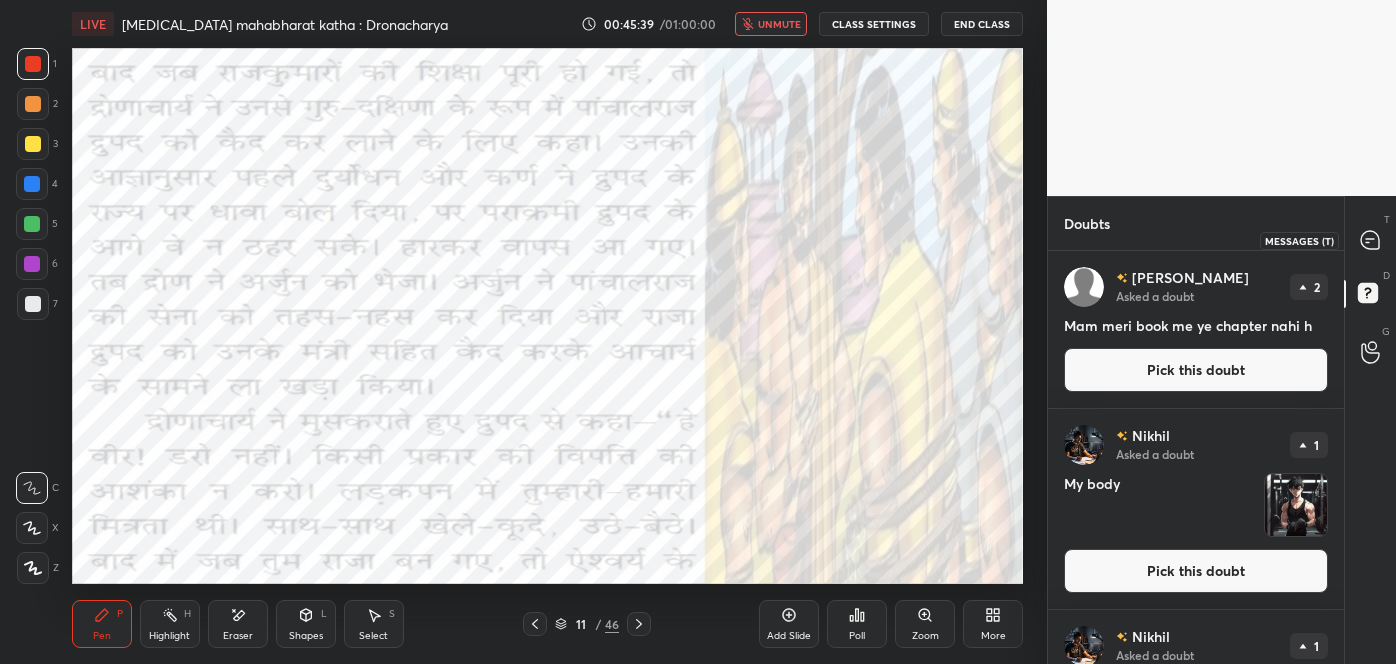 click at bounding box center (1371, 240) 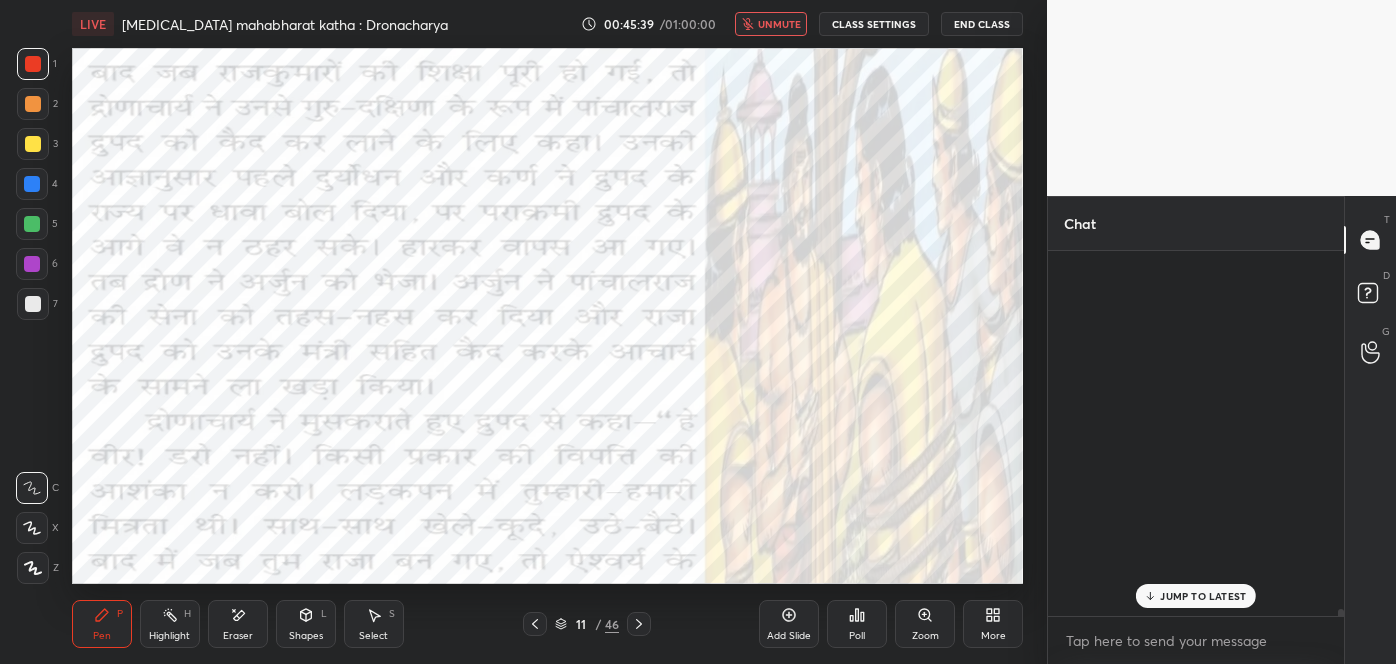 scroll, scrollTop: 33869, scrollLeft: 0, axis: vertical 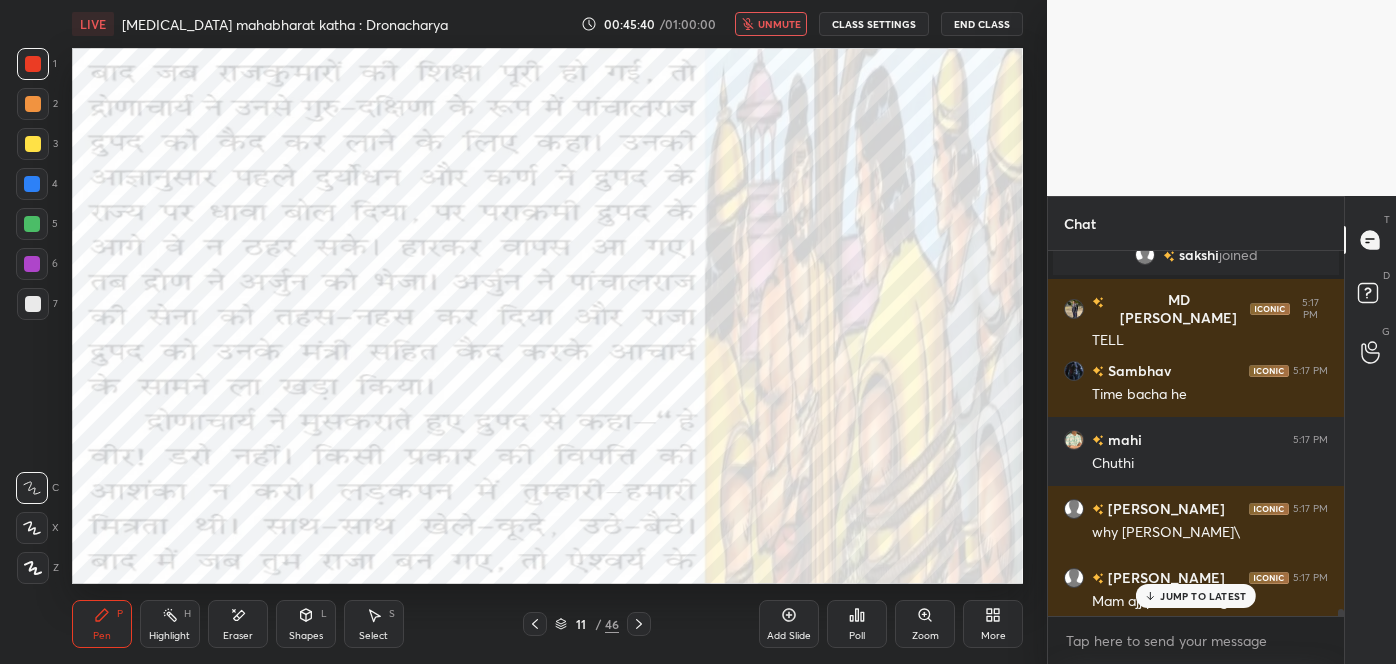 click on "JUMP TO LATEST" at bounding box center [1203, 596] 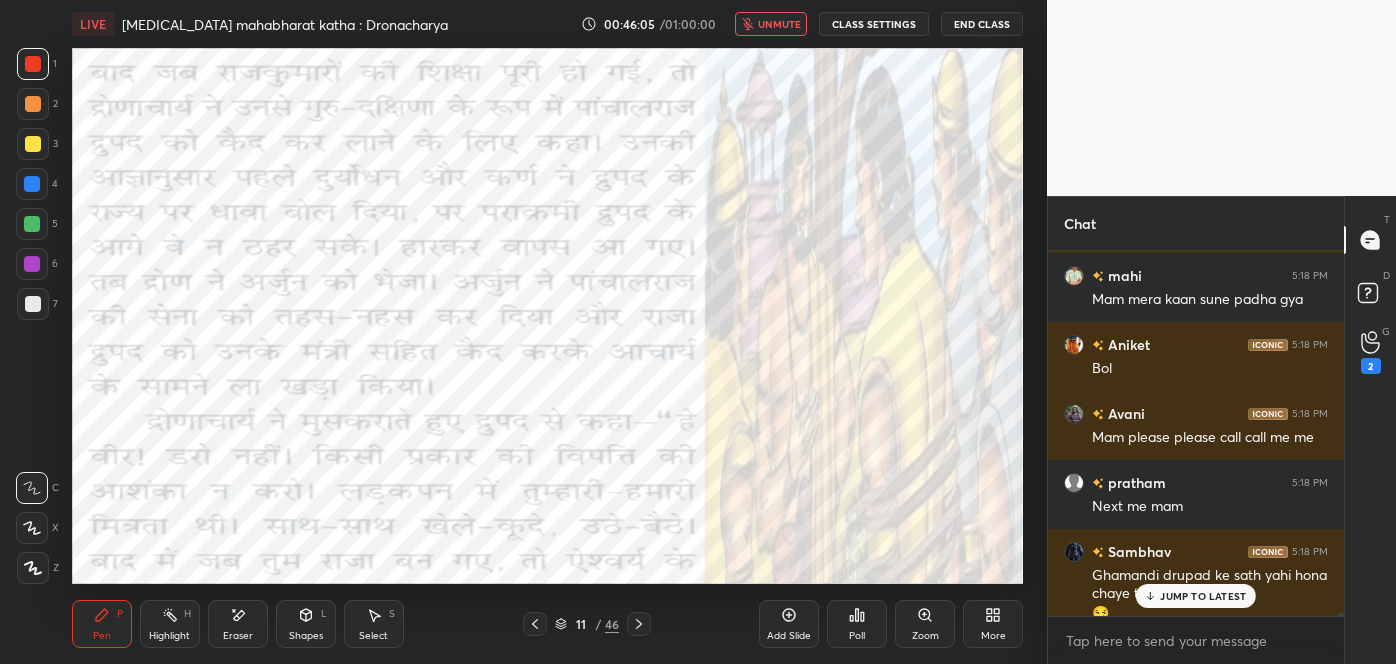 scroll, scrollTop: 34346, scrollLeft: 0, axis: vertical 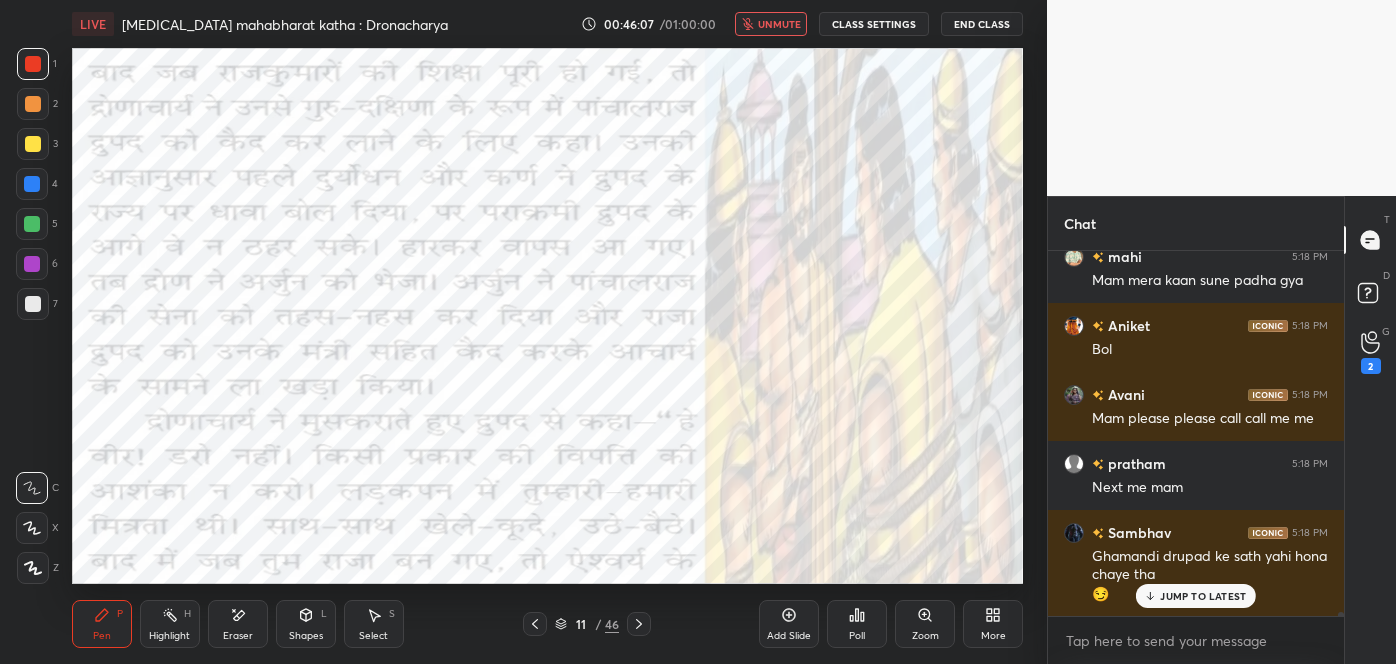 click on "unmute" at bounding box center (779, 24) 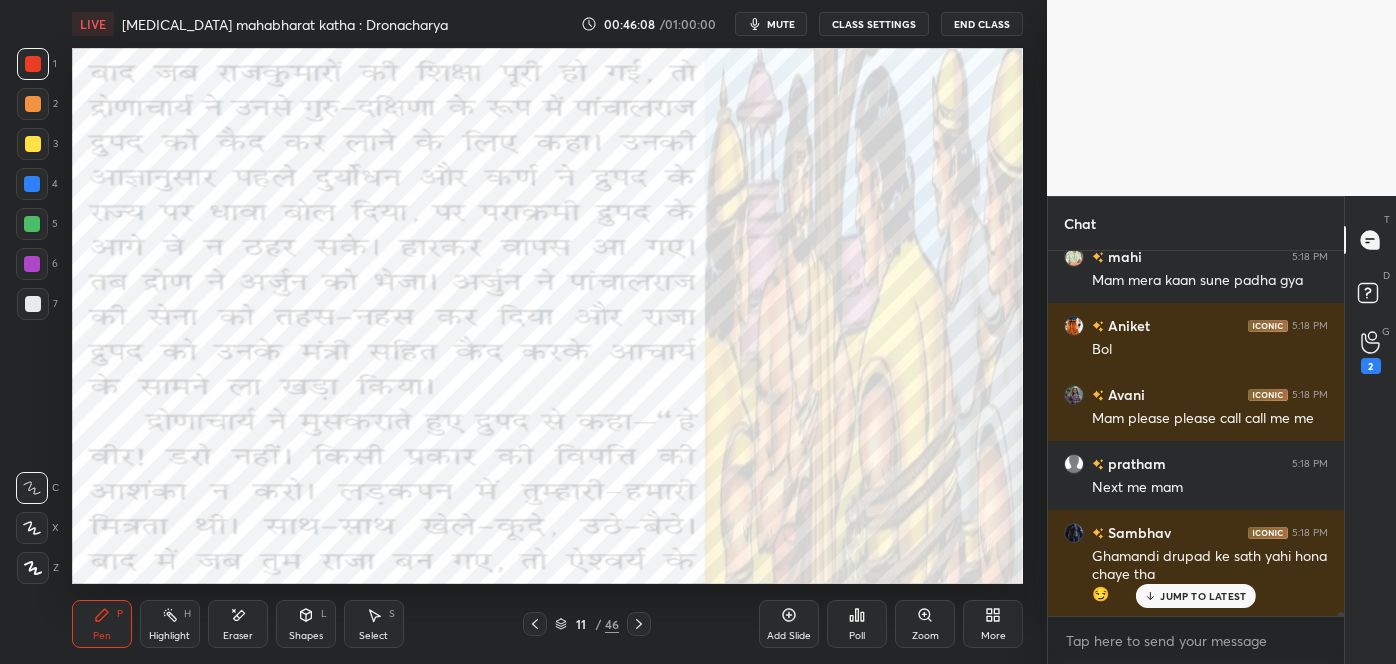 click on "JUMP TO LATEST" at bounding box center (1203, 596) 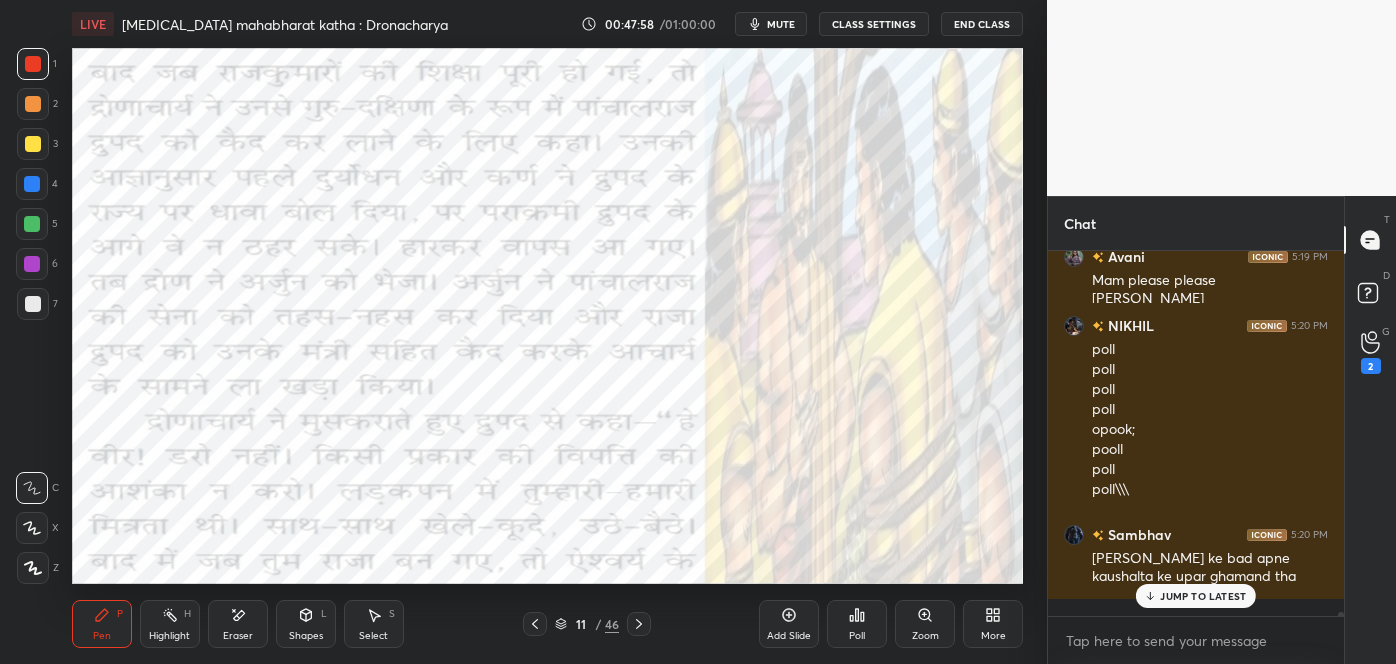 scroll, scrollTop: 35248, scrollLeft: 0, axis: vertical 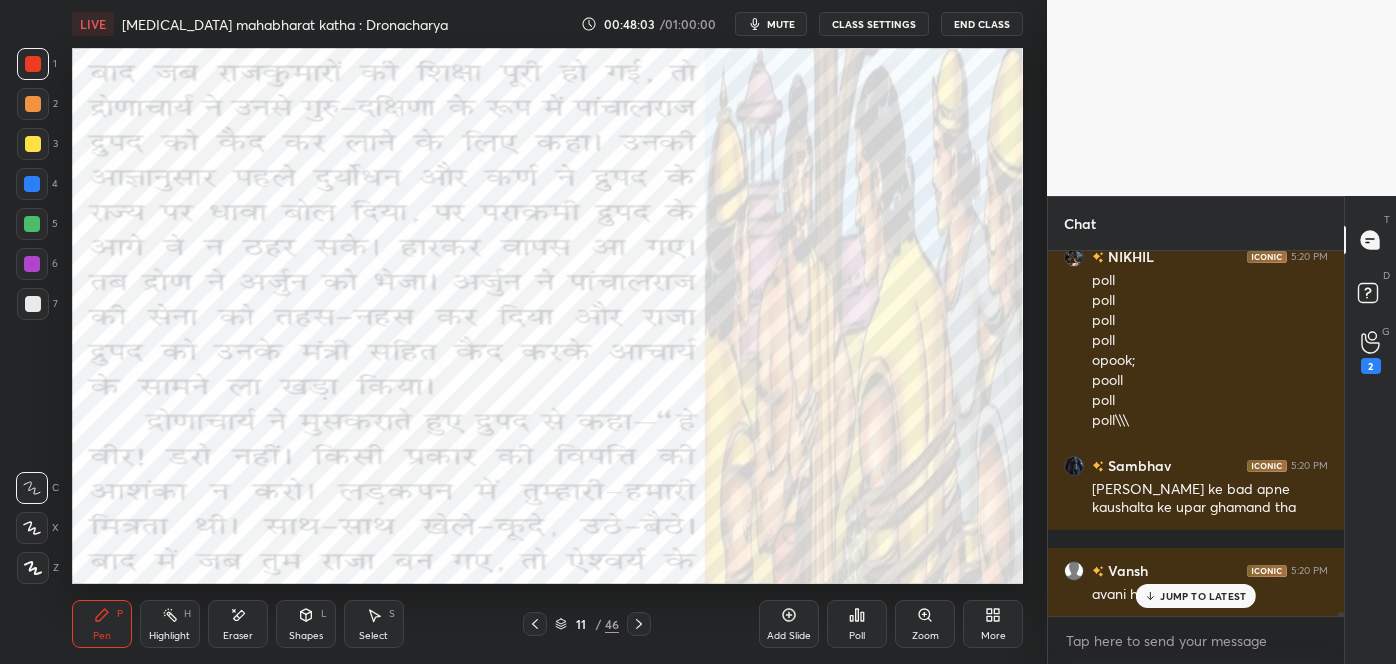 click 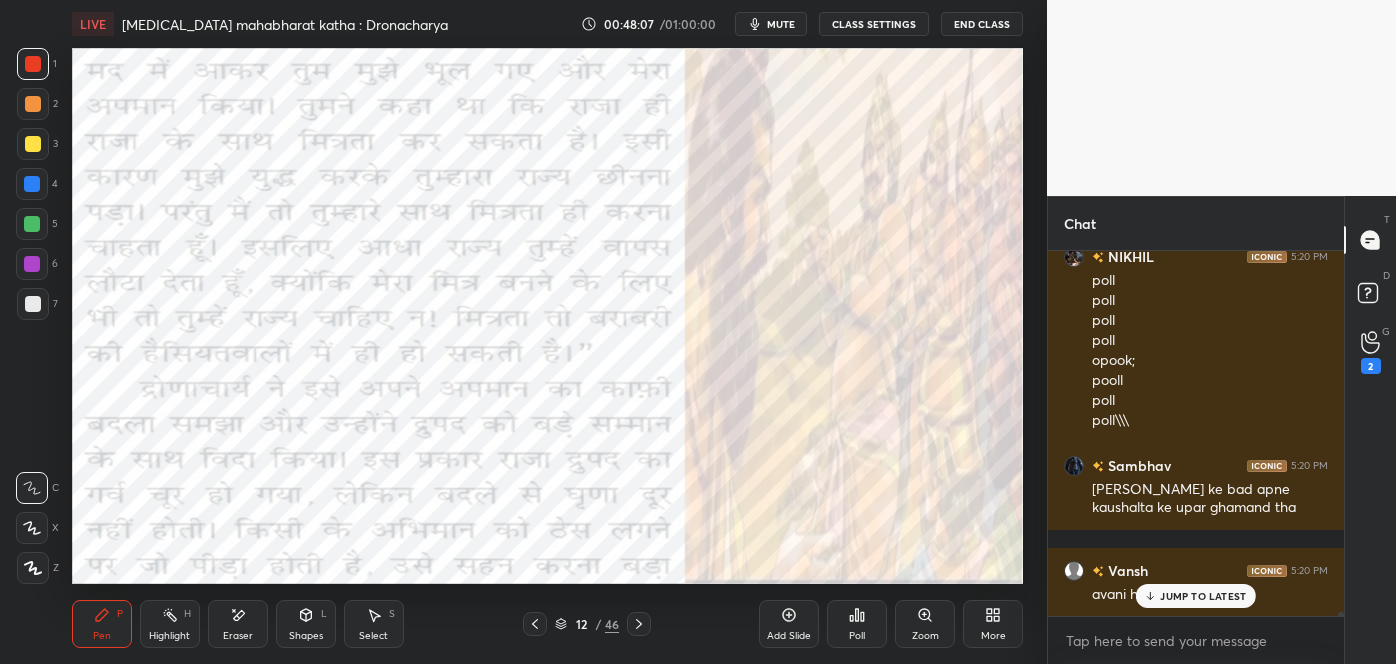 click on "JUMP TO LATEST" at bounding box center (1196, 596) 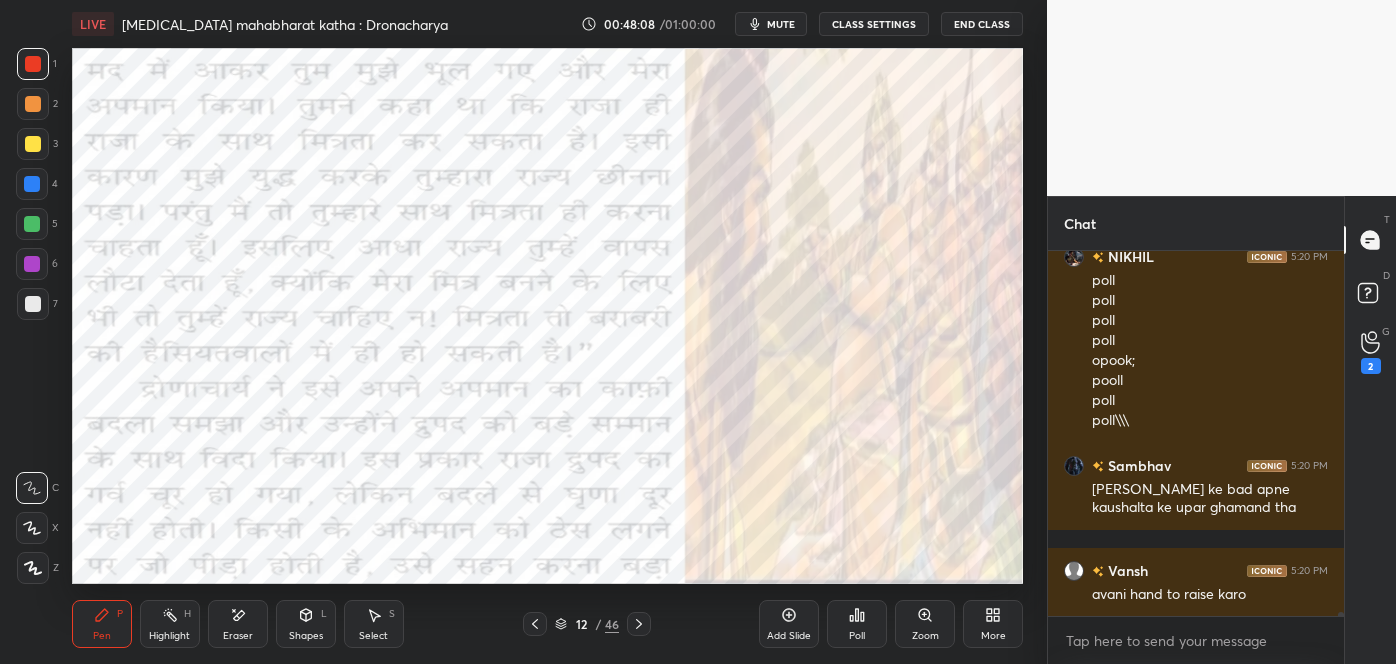 click on "12 / 46" at bounding box center [587, 624] 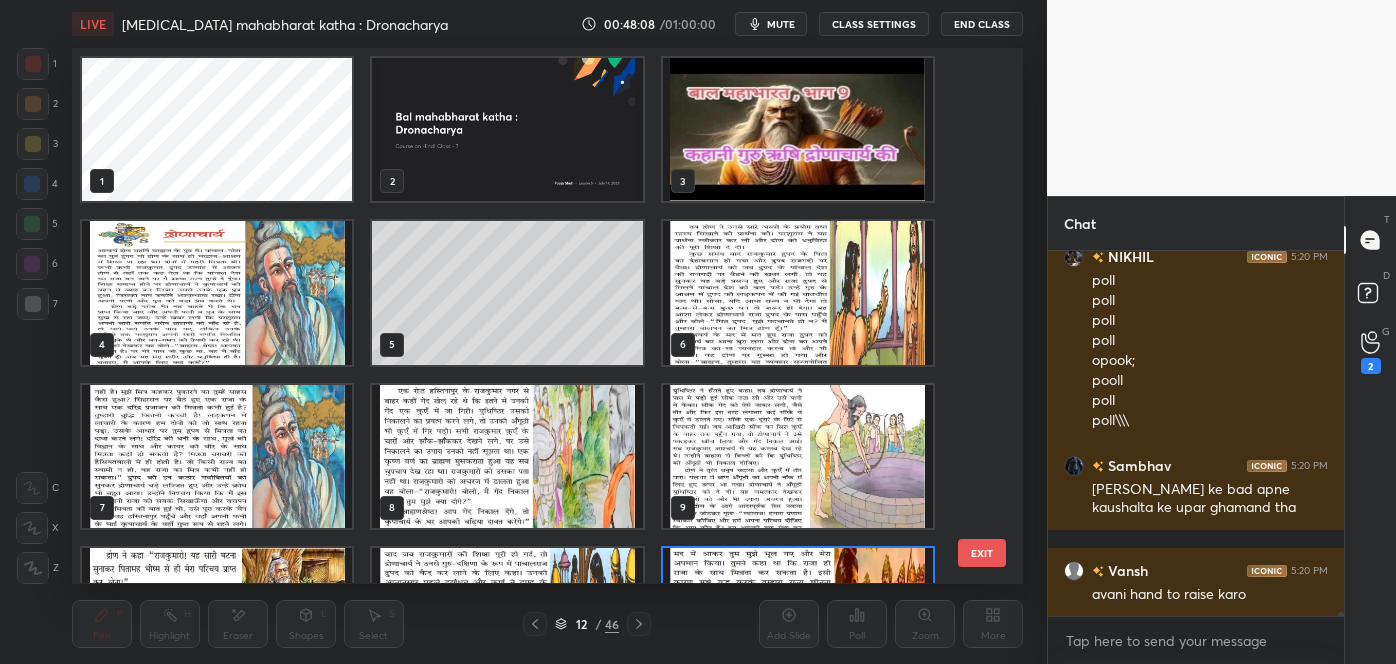 scroll, scrollTop: 118, scrollLeft: 0, axis: vertical 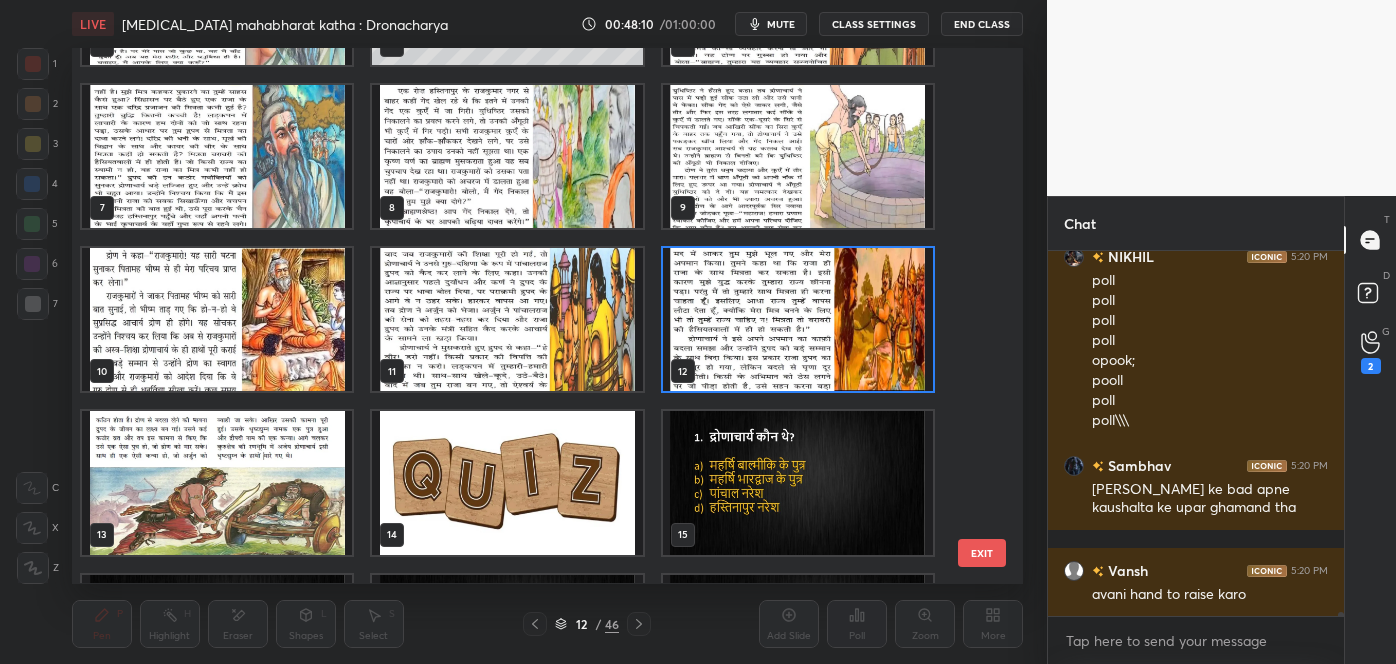 click on "EXIT" at bounding box center (982, 553) 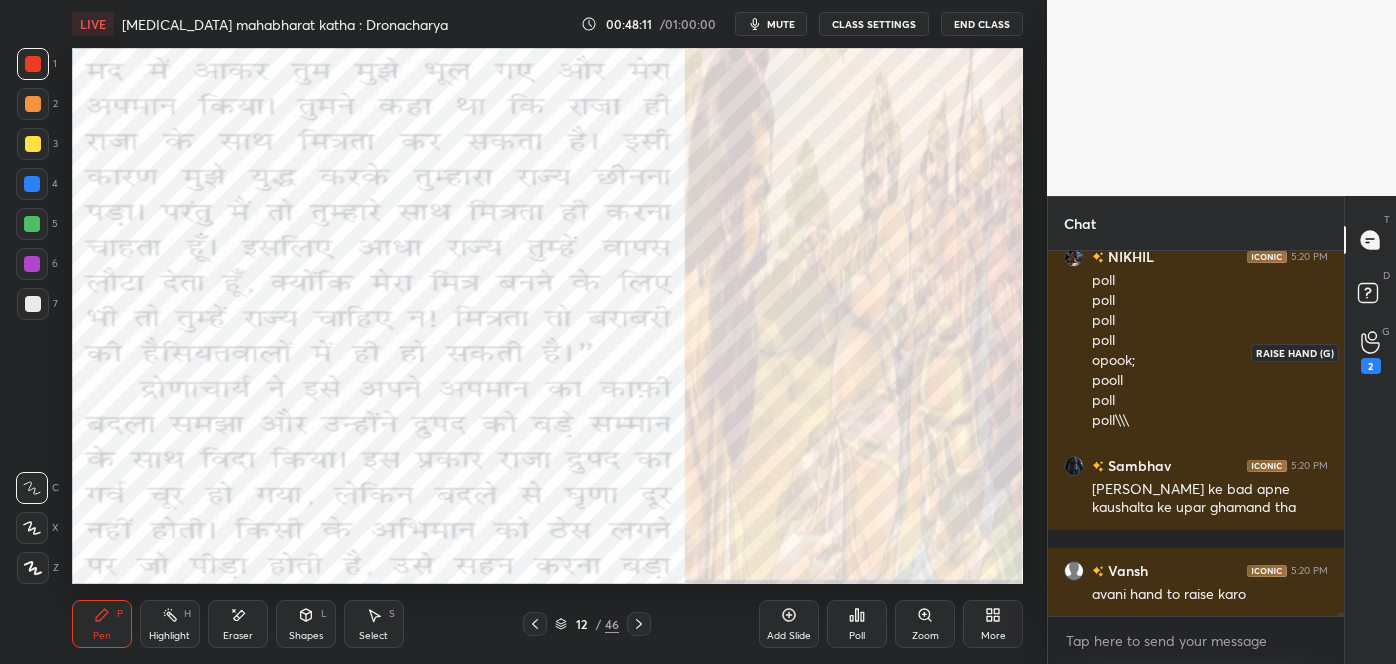 click on "2" at bounding box center (1371, 366) 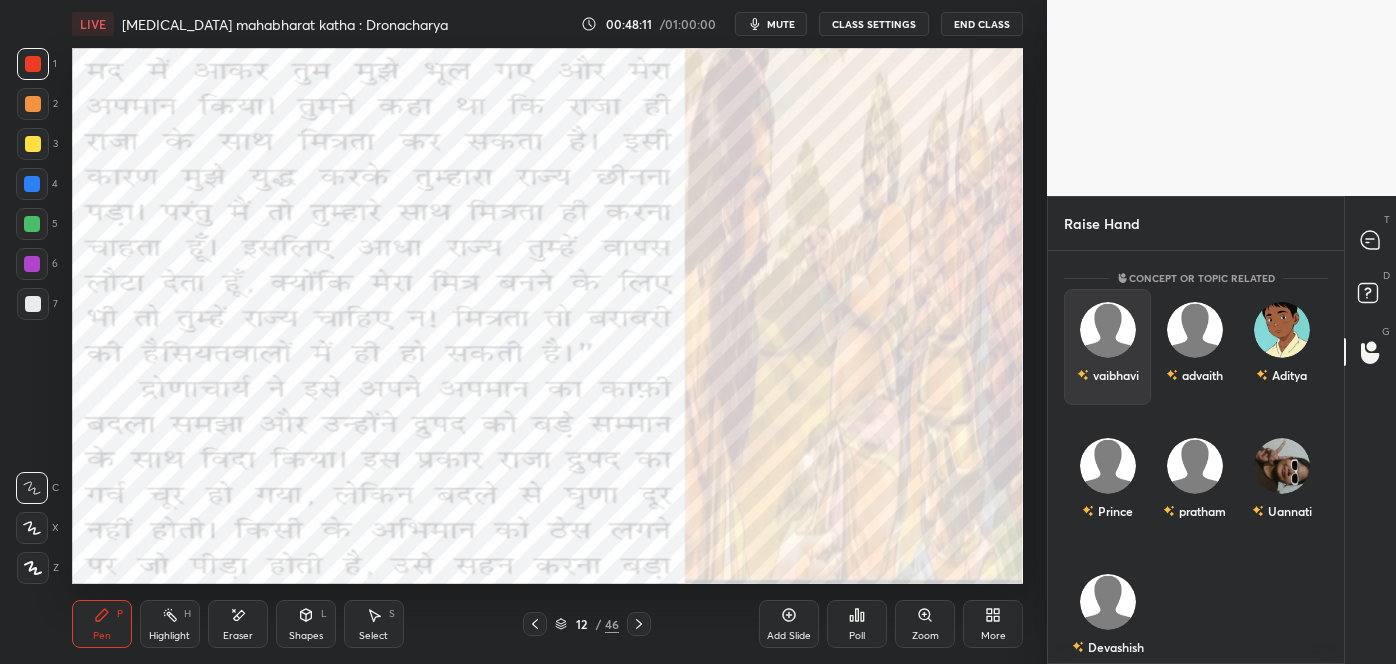 click on "vaibhavi" at bounding box center [1108, 375] 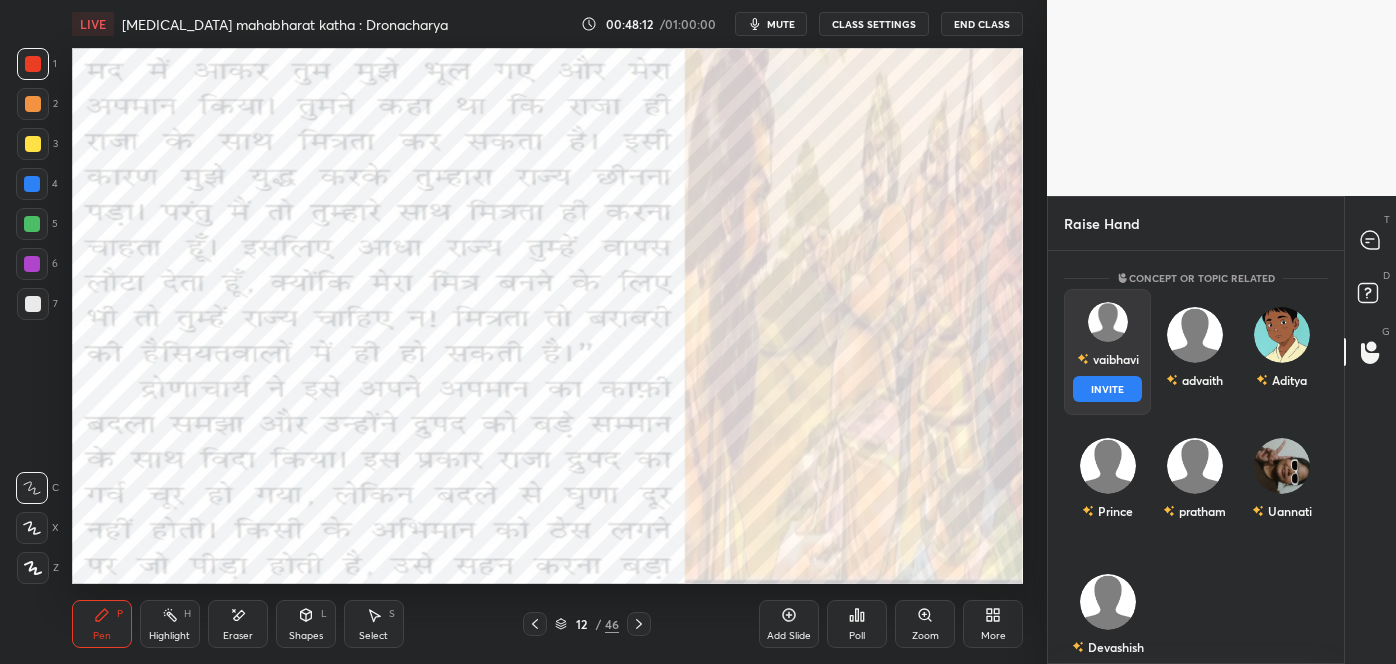 click on "INVITE" at bounding box center [1107, 389] 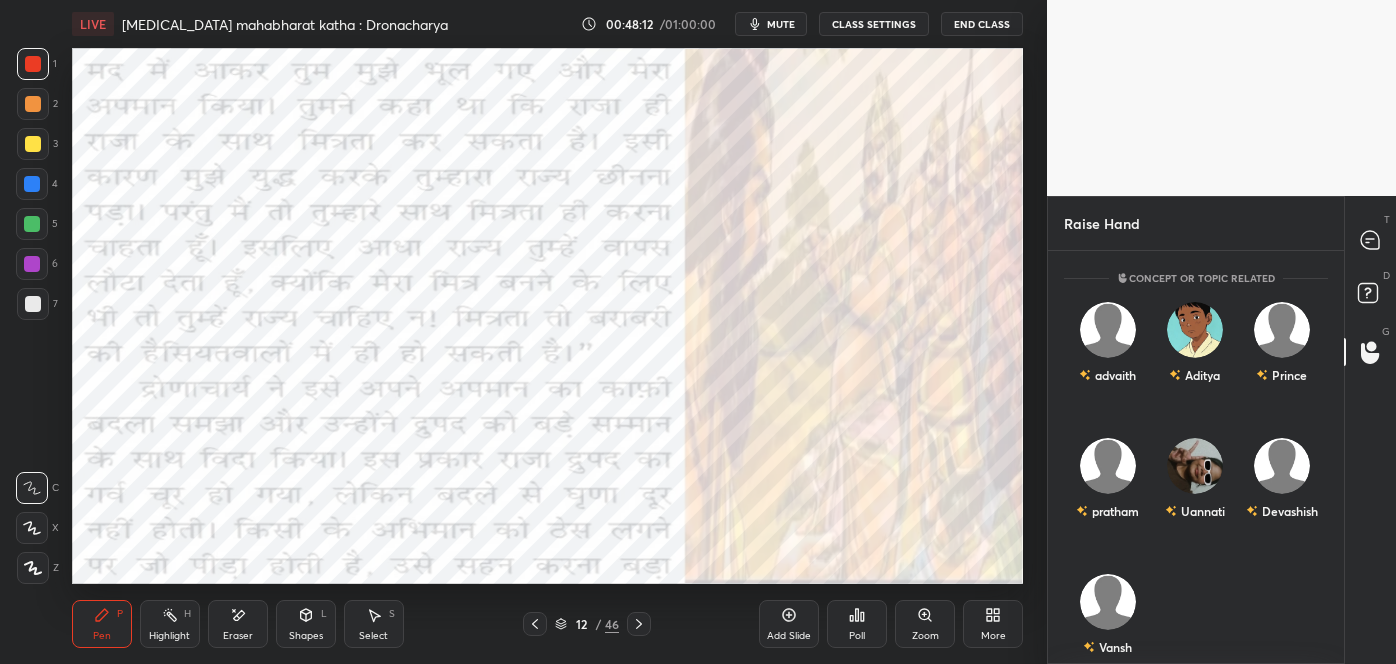 scroll, scrollTop: 326, scrollLeft: 290, axis: both 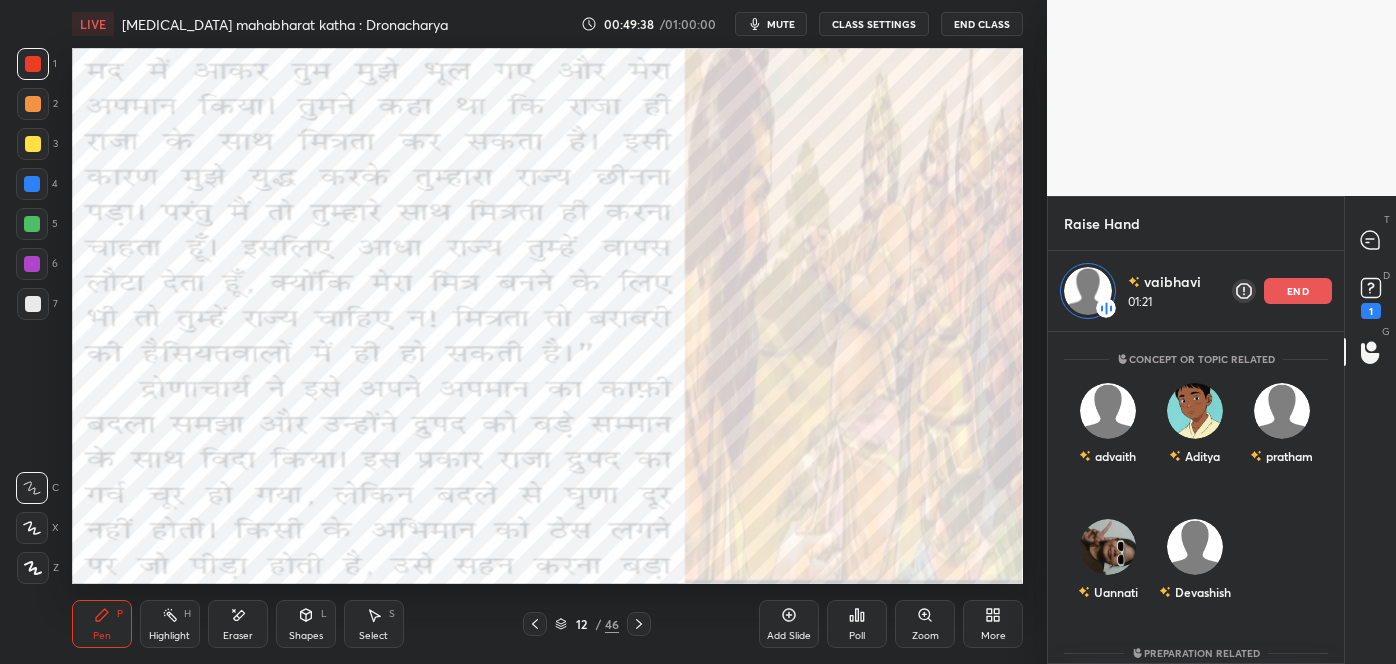 click 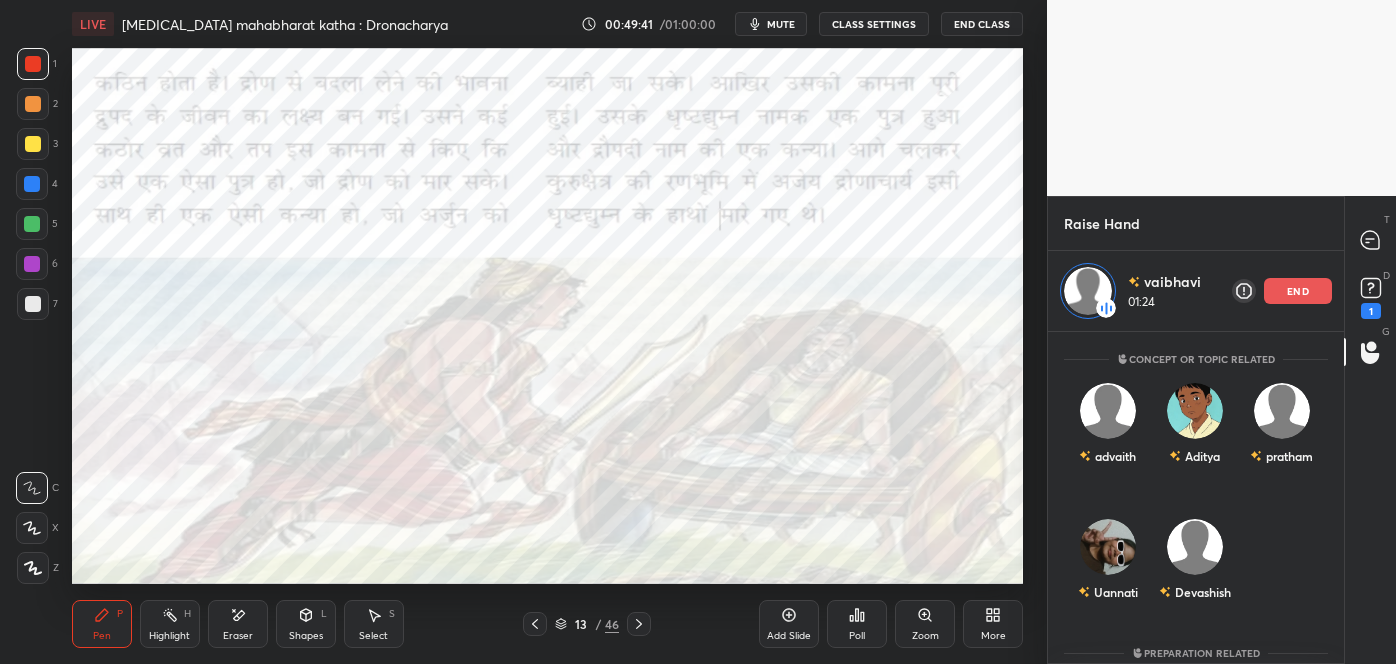 click 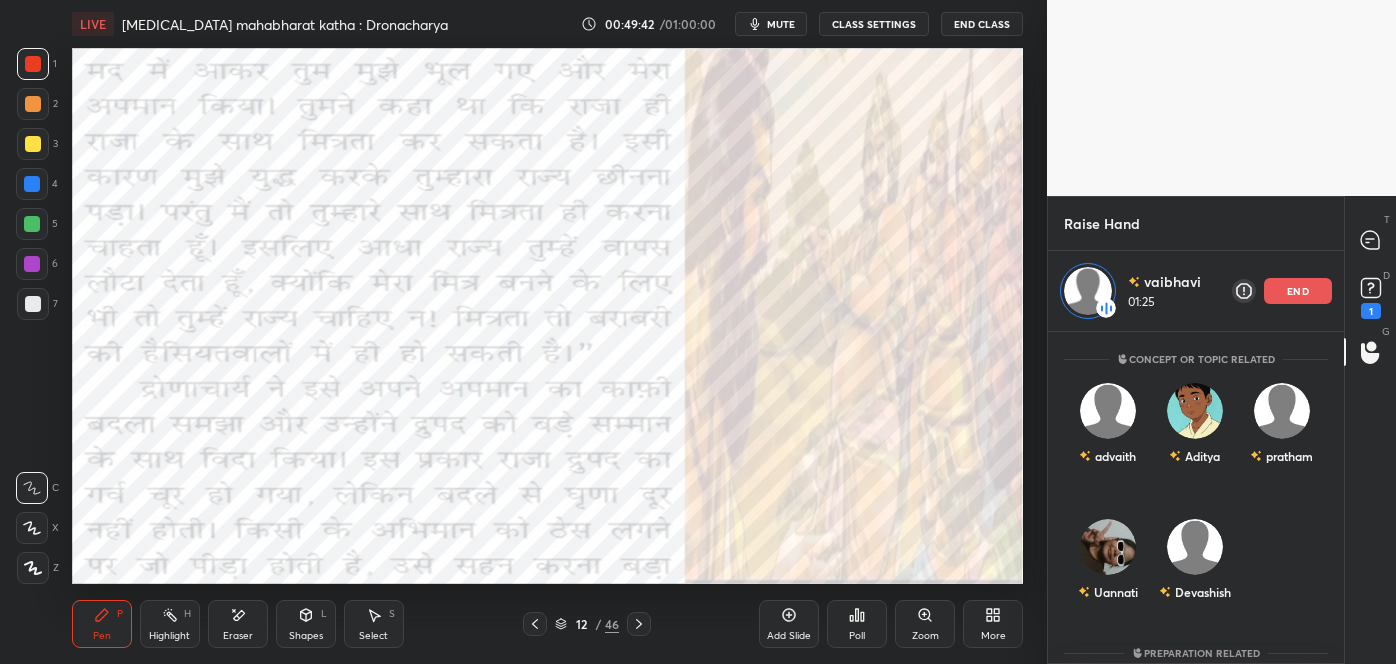 click 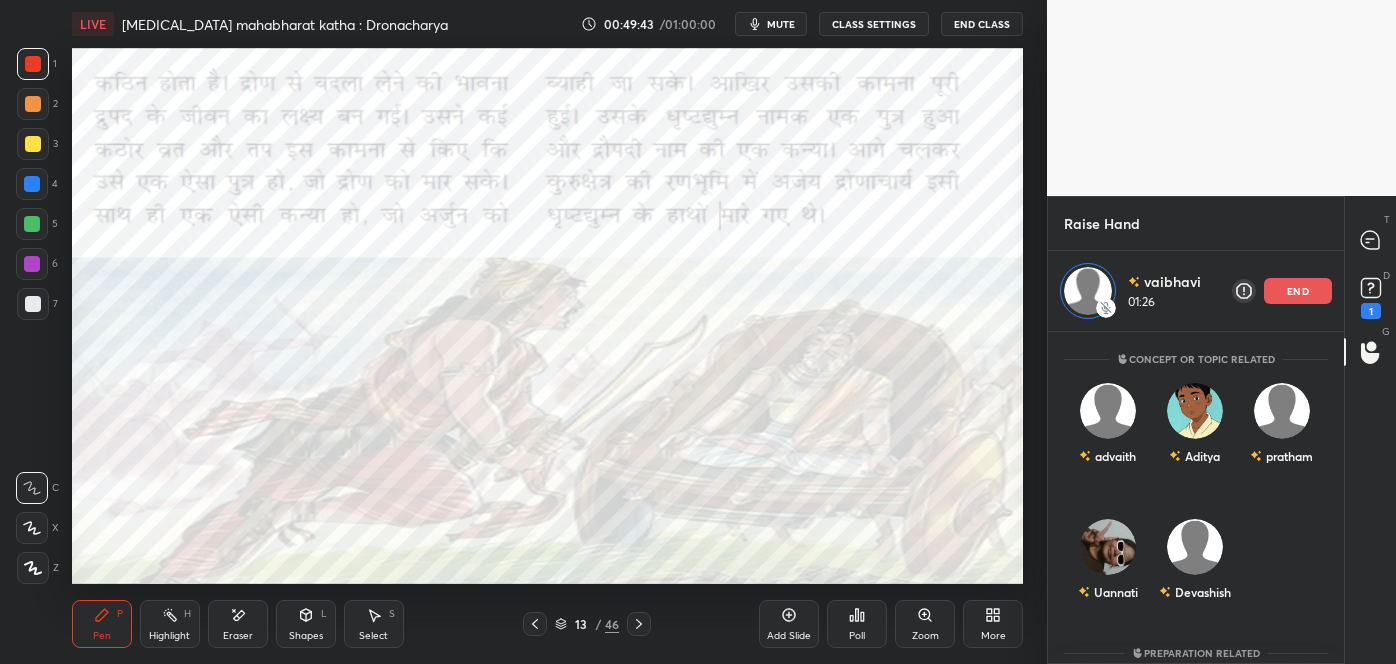 click on "end" at bounding box center [1298, 291] 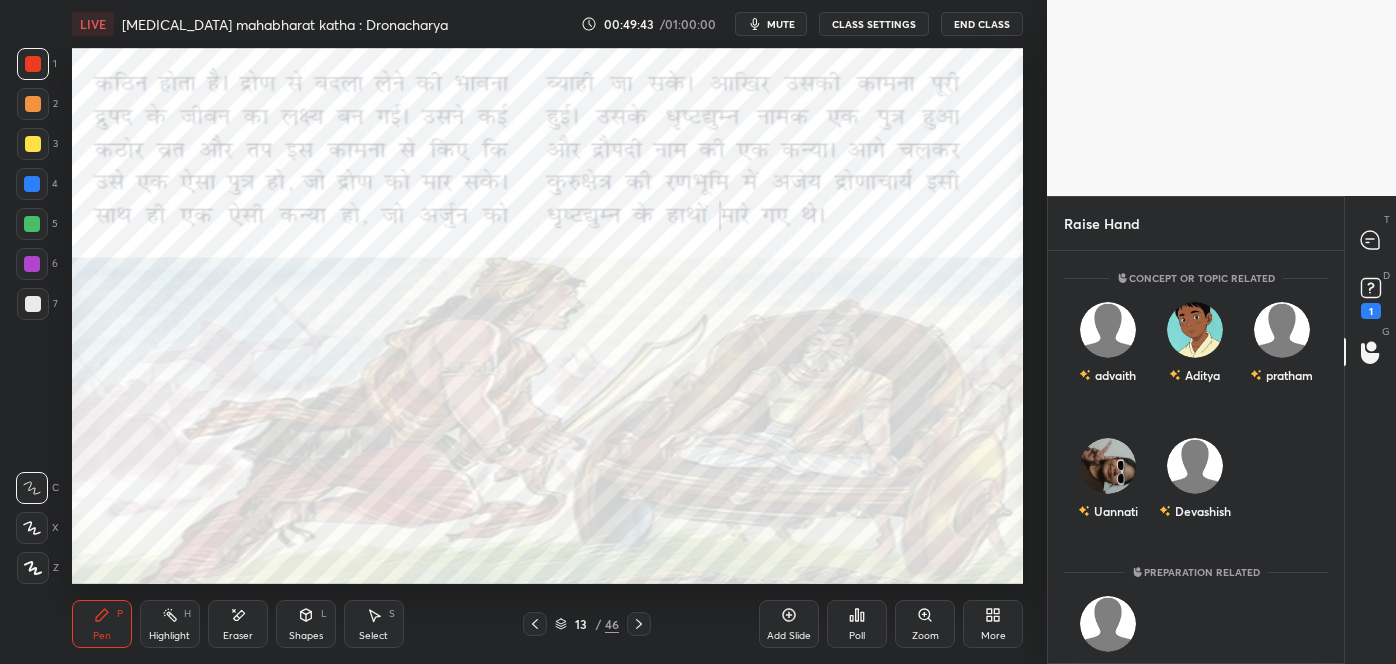 scroll, scrollTop: 6, scrollLeft: 5, axis: both 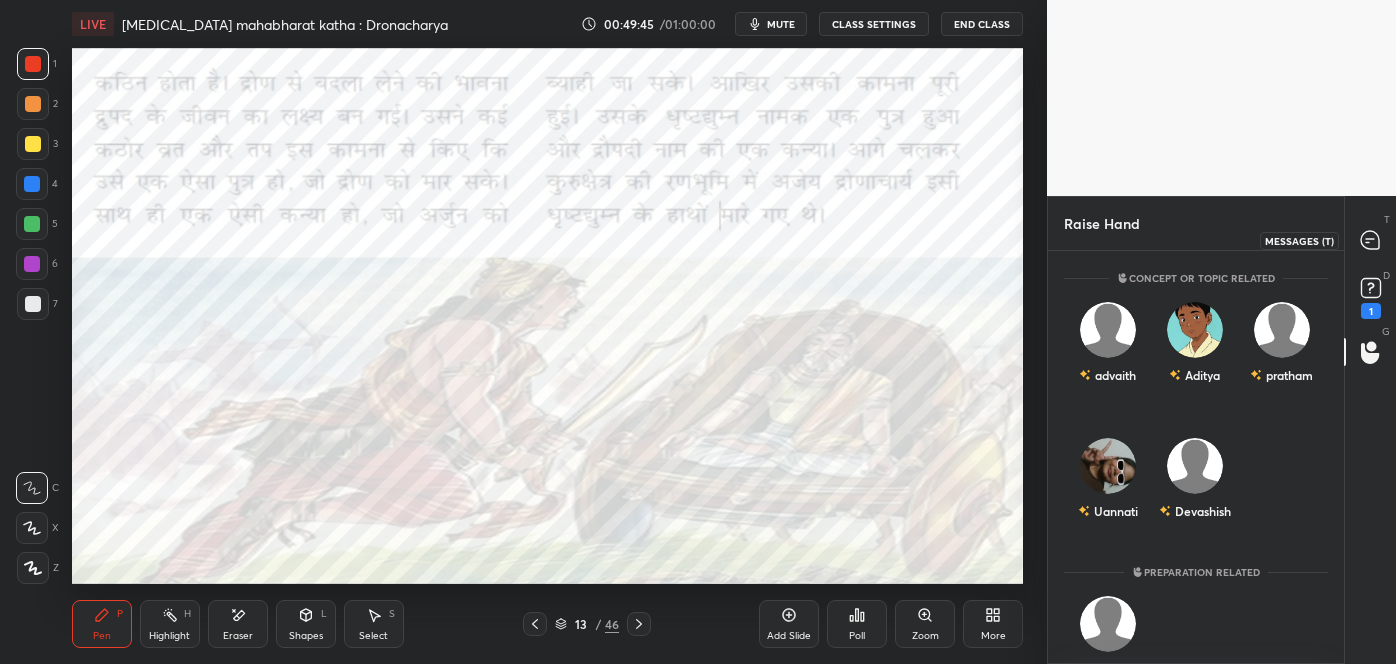 click 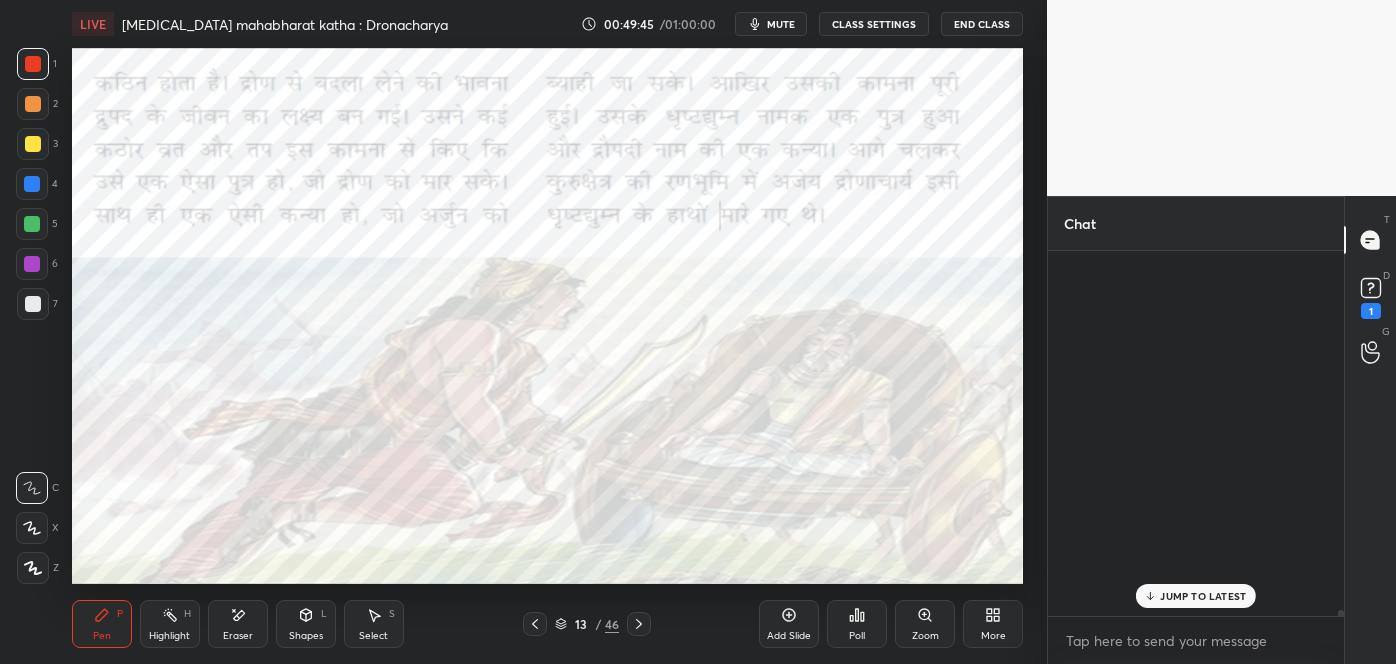 scroll, scrollTop: 36248, scrollLeft: 0, axis: vertical 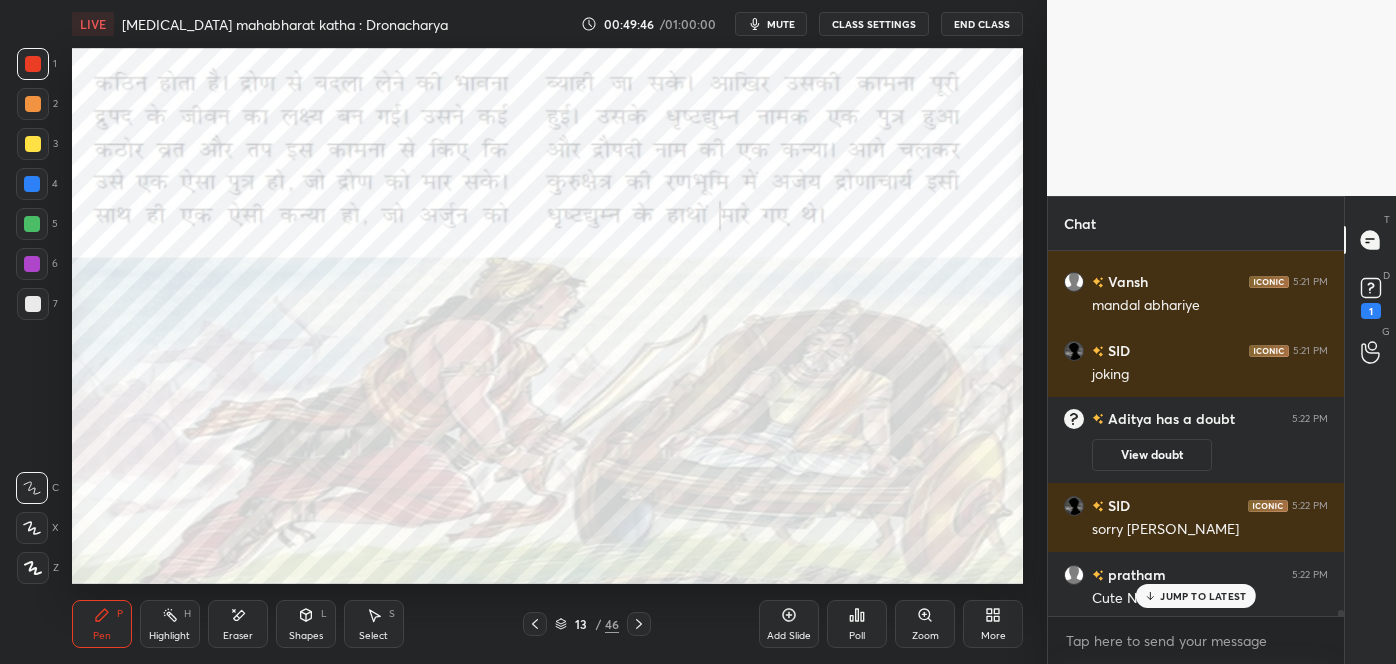 click on "JUMP TO LATEST" at bounding box center (1196, 596) 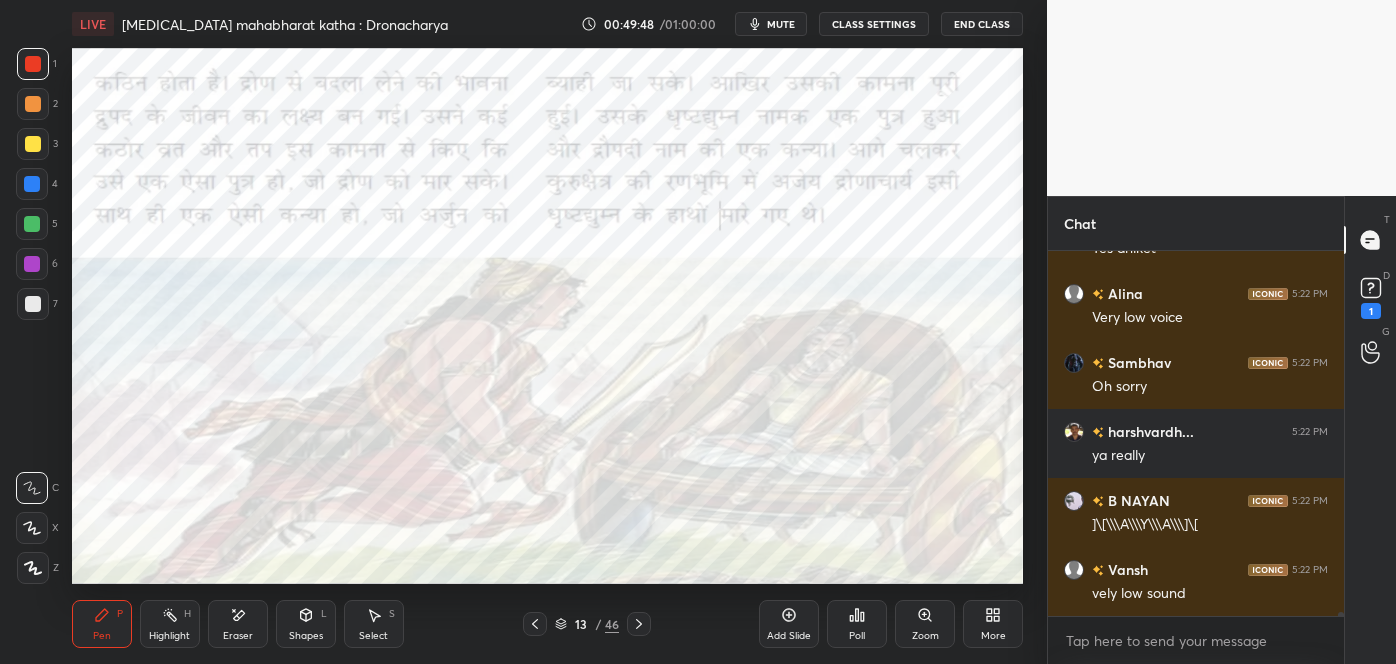 click at bounding box center [535, 624] 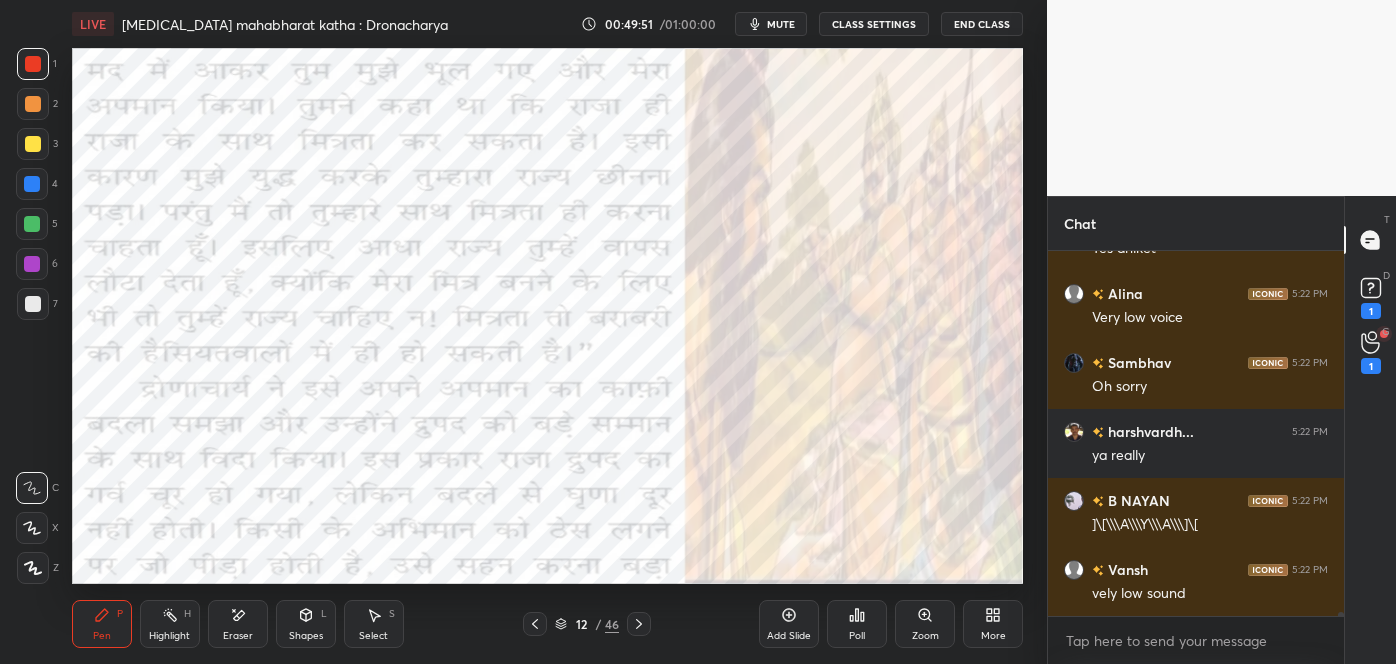 click 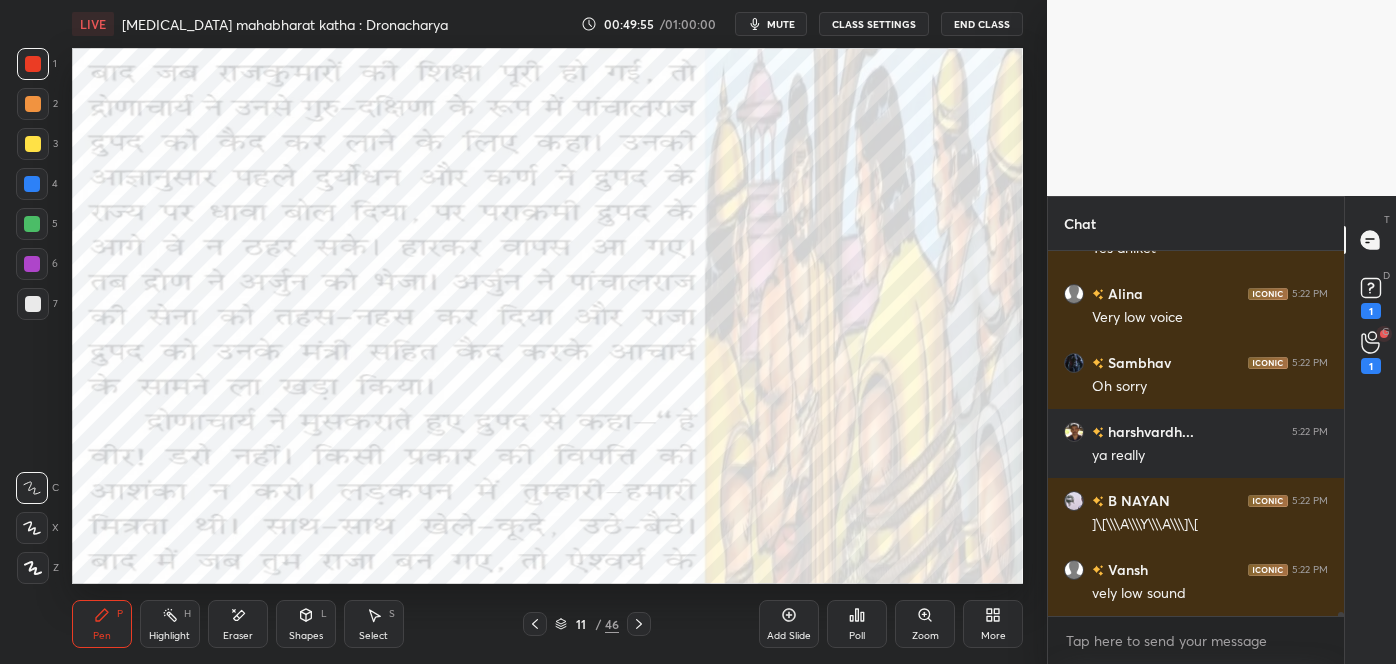 click 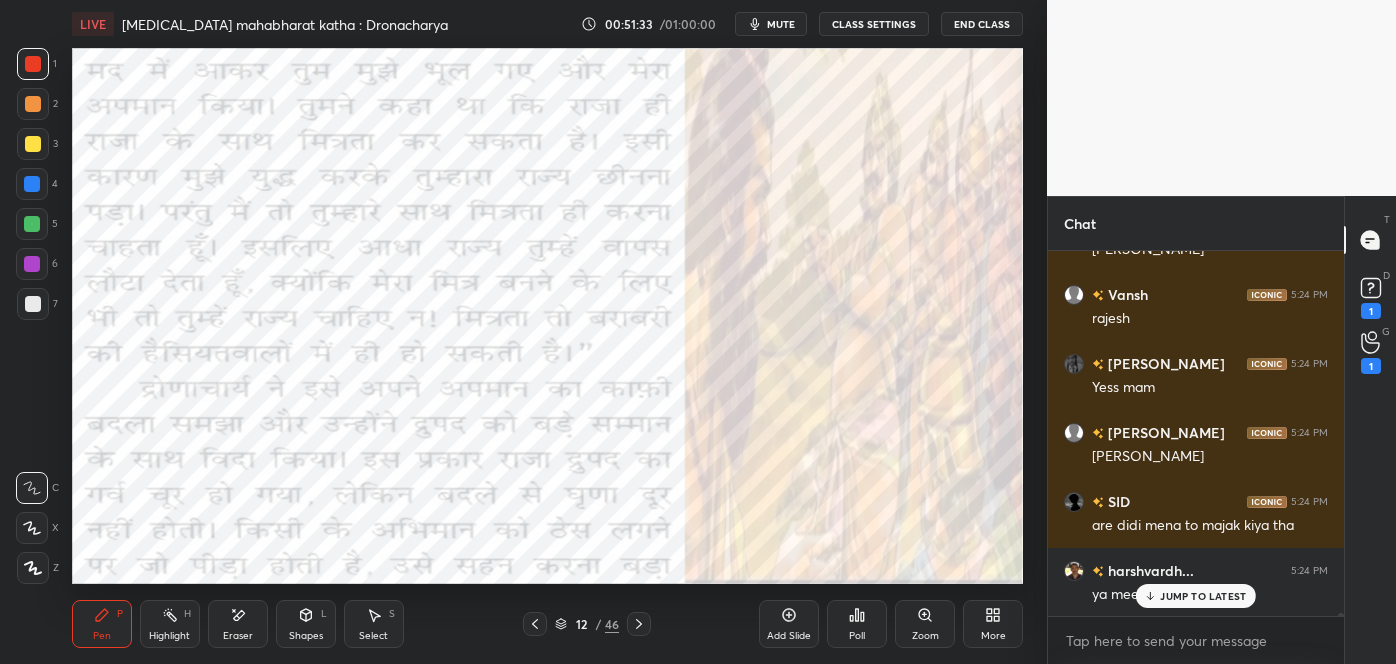 scroll, scrollTop: 37773, scrollLeft: 0, axis: vertical 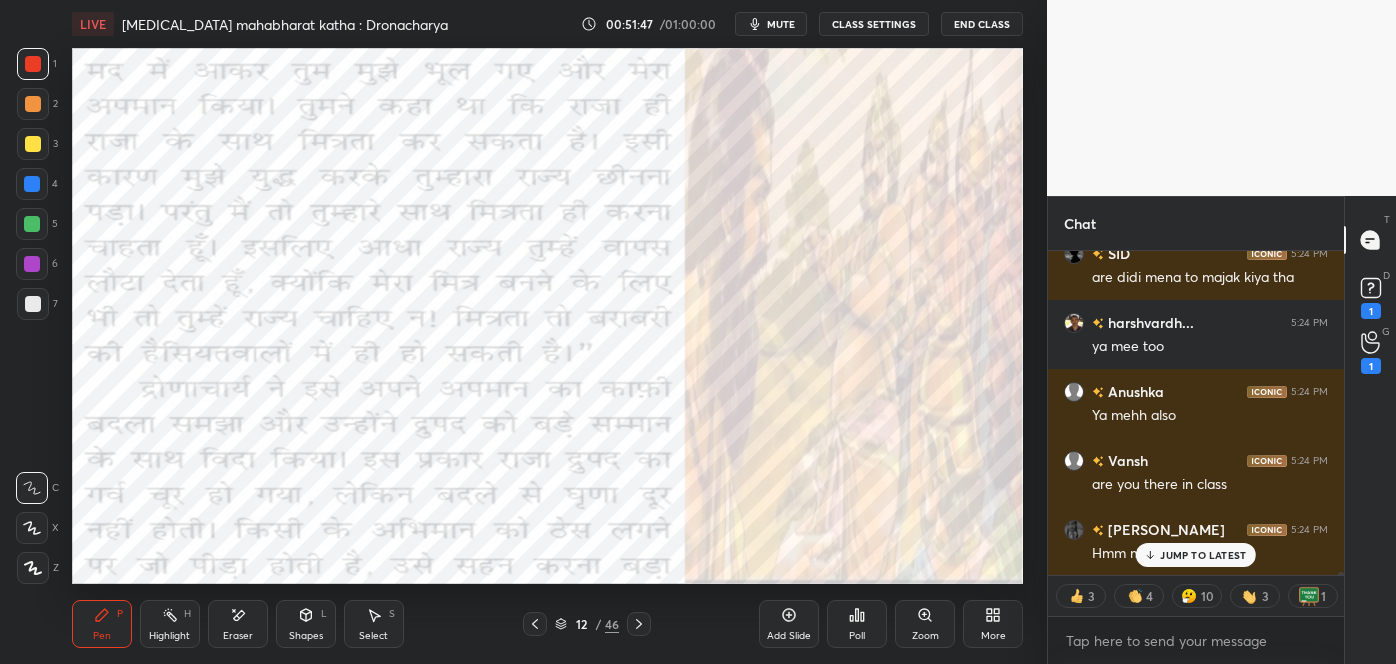 click 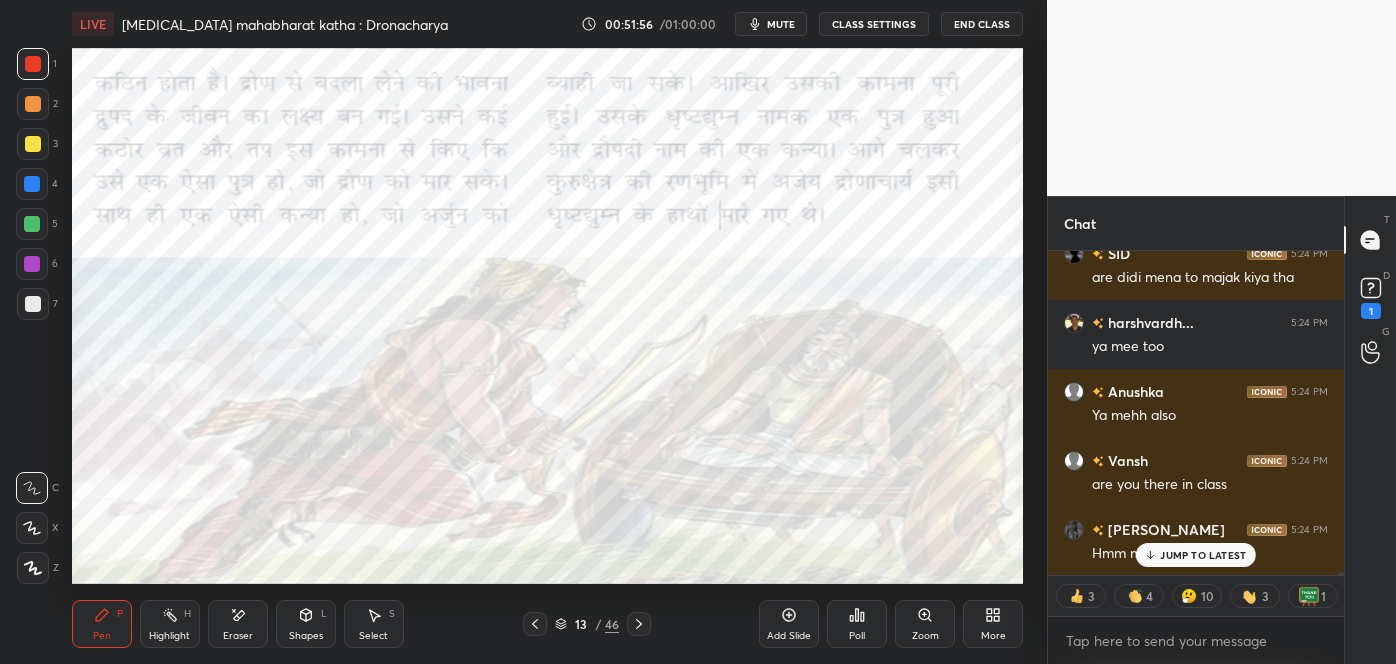 scroll, scrollTop: 6, scrollLeft: 5, axis: both 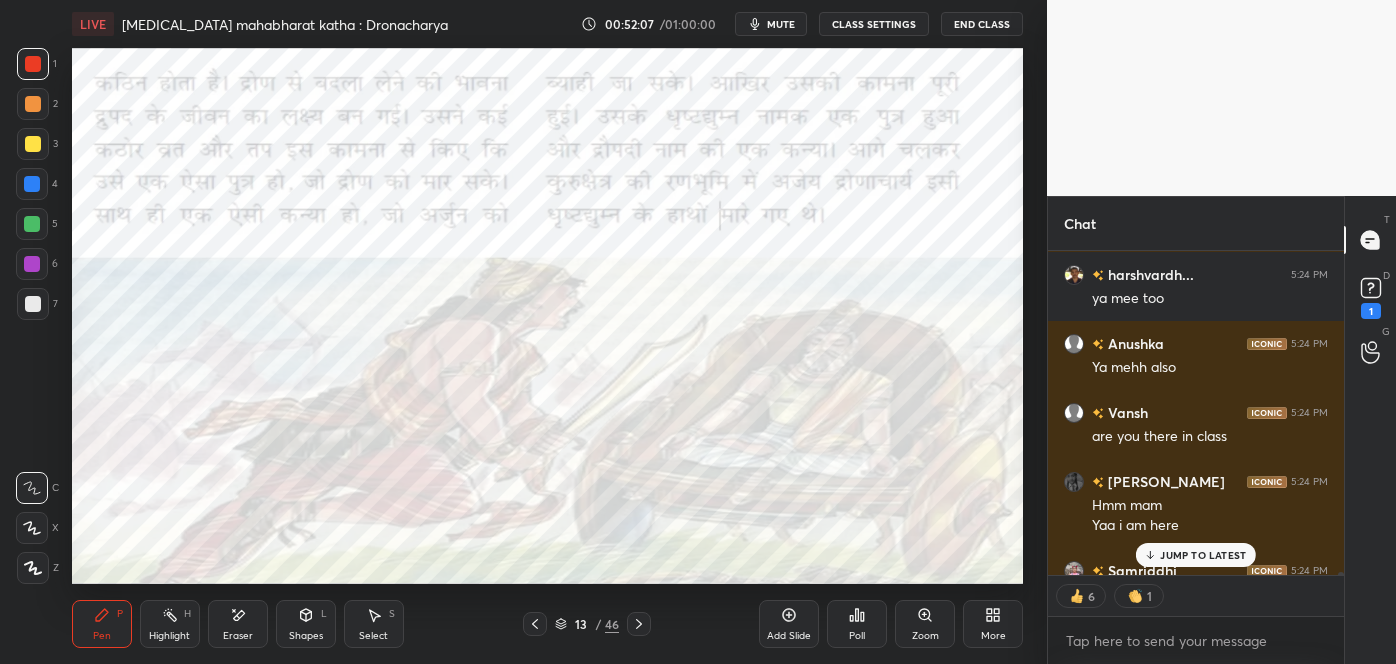 click on "JUMP TO LATEST" at bounding box center [1203, 555] 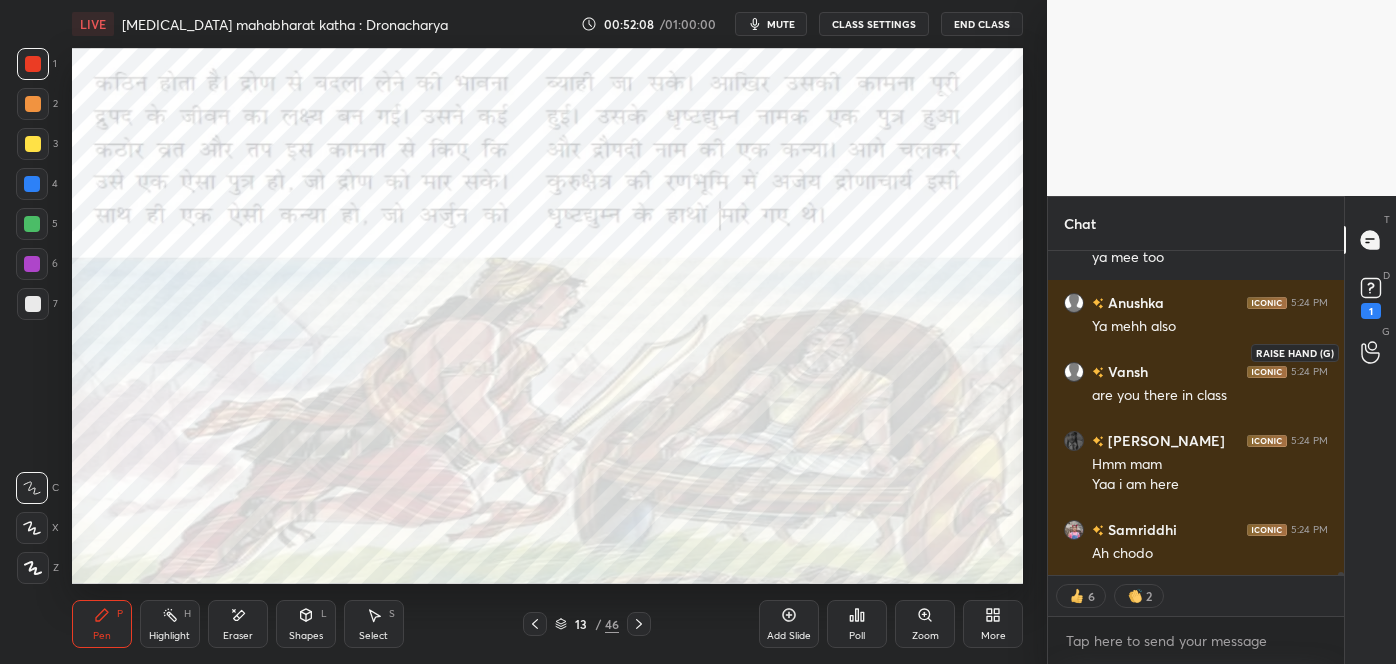 click at bounding box center [1371, 352] 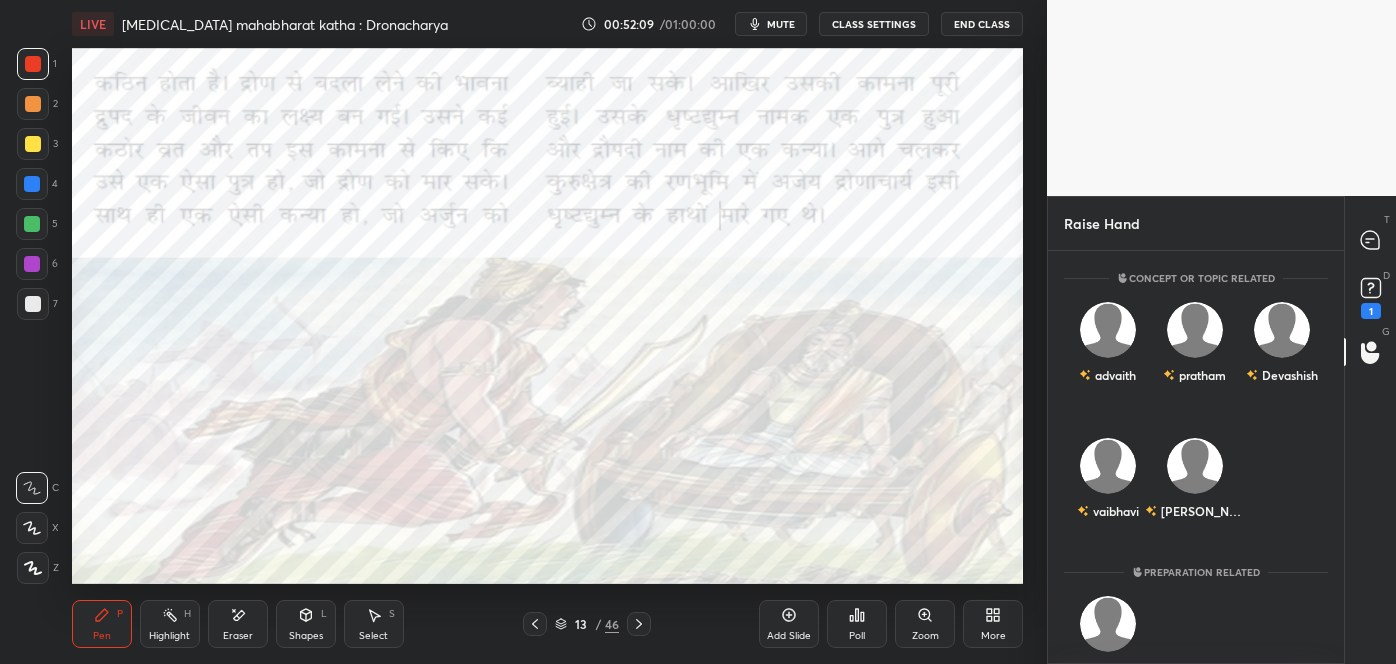 click on "advaith pratham Devashish" at bounding box center [1196, 357] 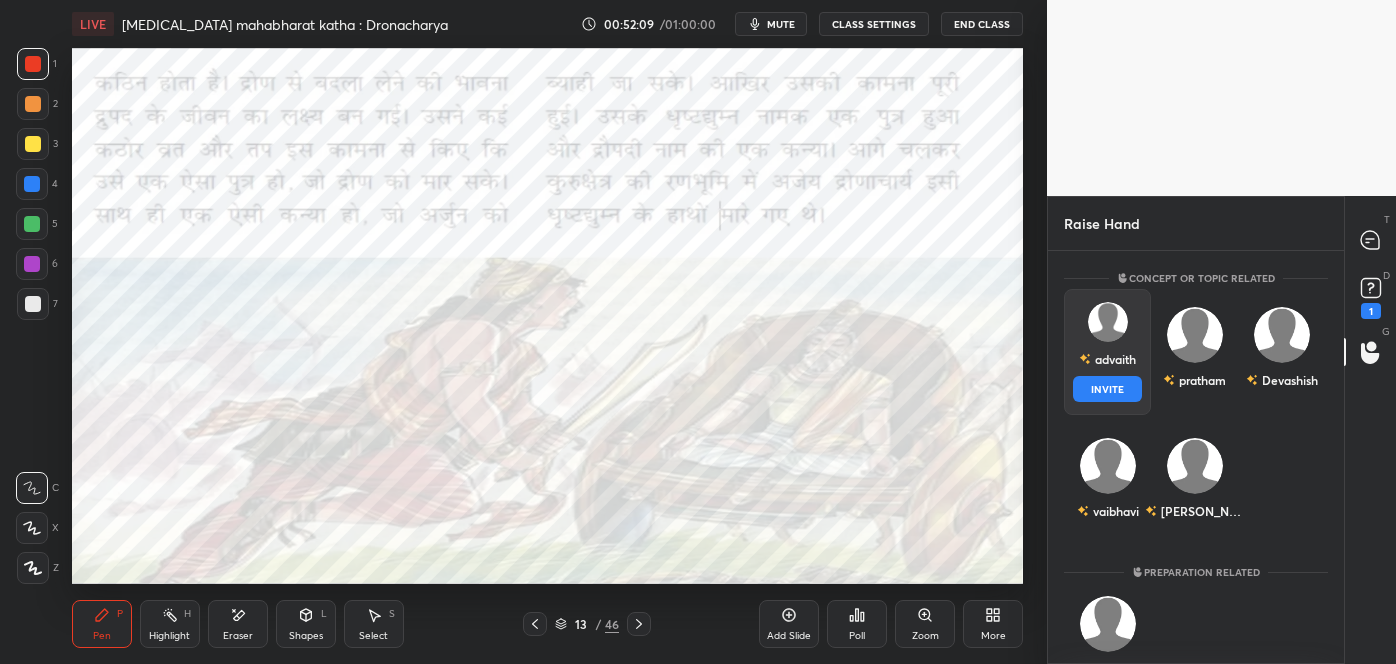 click on "advaith INVITE" at bounding box center [1107, 352] 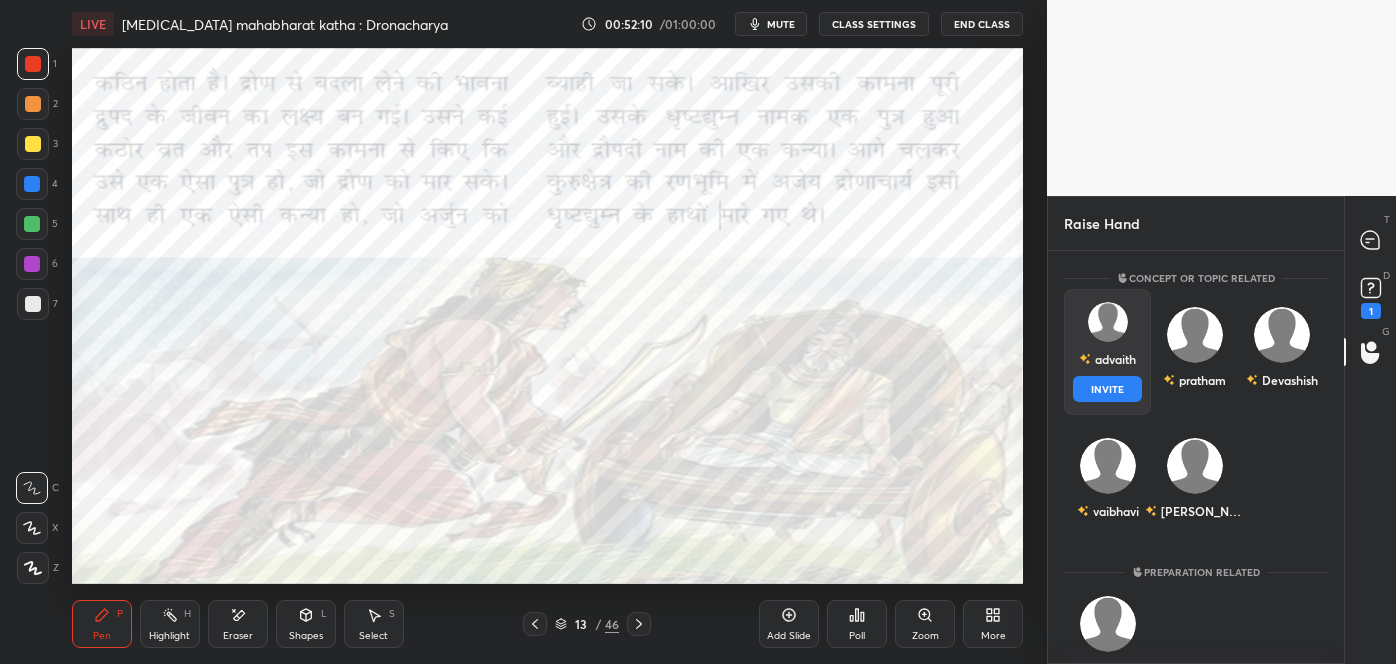 click on "INVITE" at bounding box center (1107, 389) 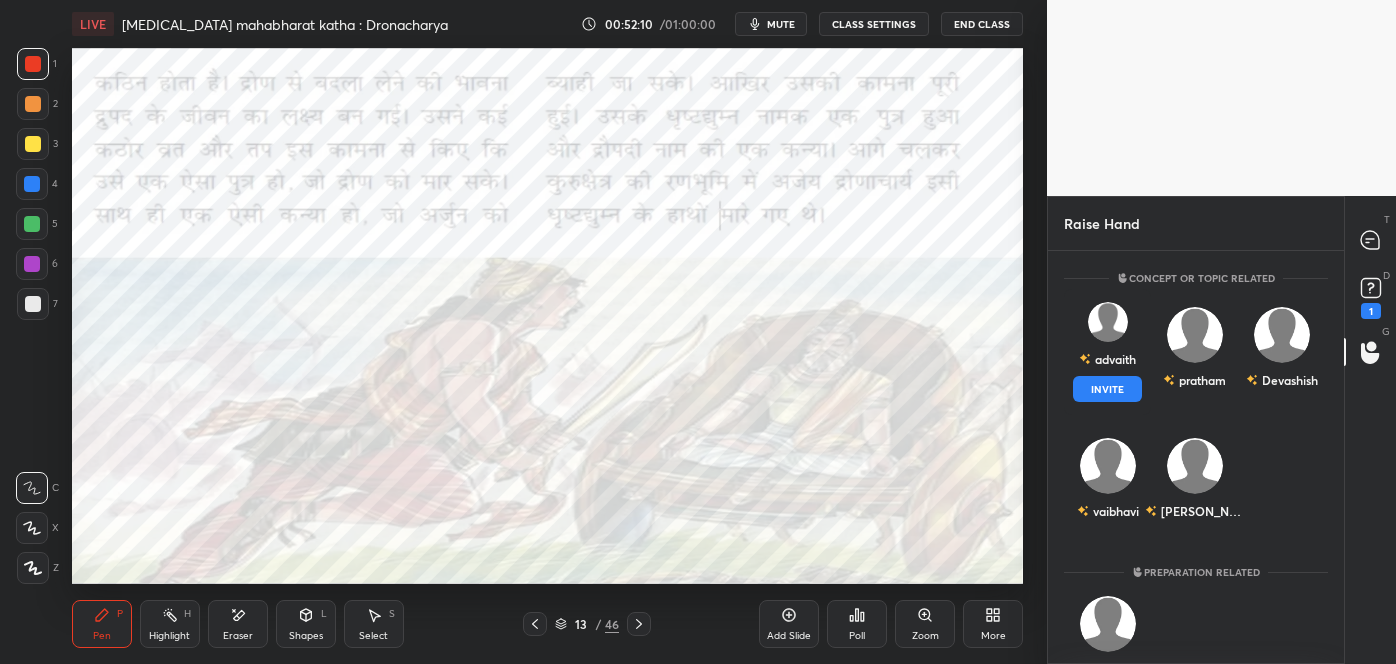 scroll, scrollTop: 326, scrollLeft: 290, axis: both 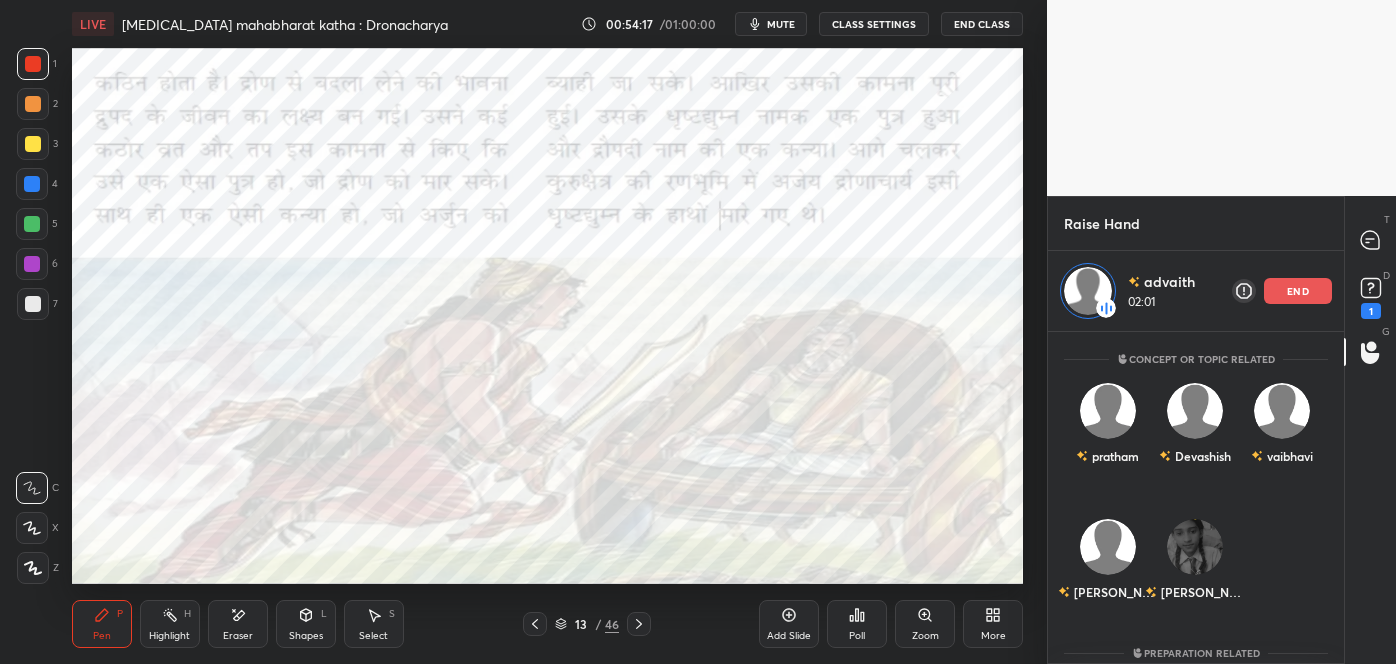 click on "advaith 02:01 end" at bounding box center (1196, 291) 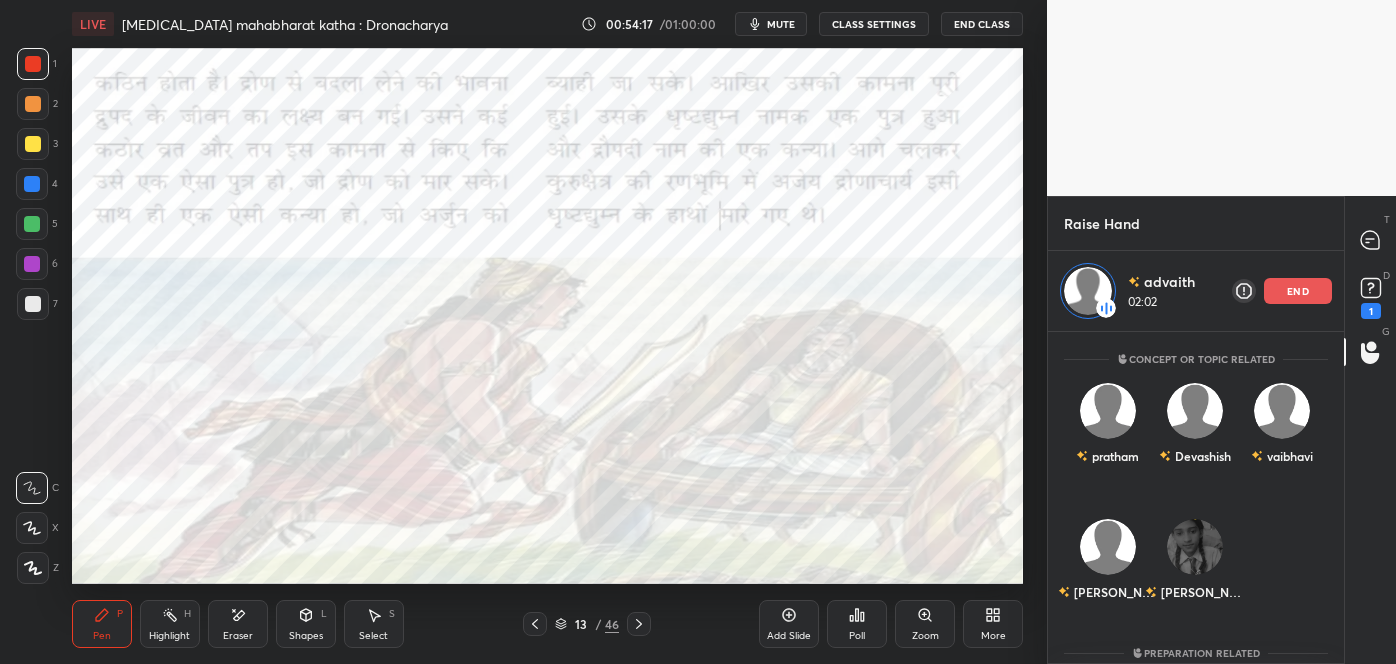 click on "end" at bounding box center [1298, 291] 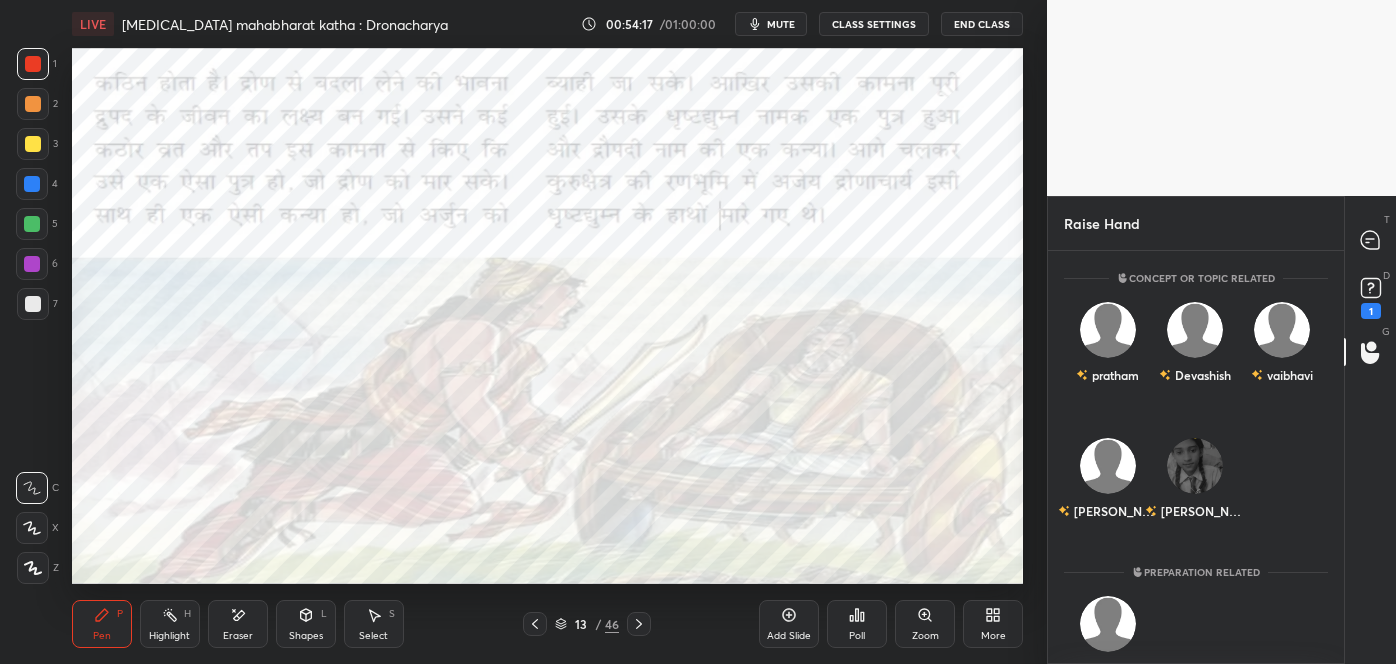 scroll, scrollTop: 6, scrollLeft: 5, axis: both 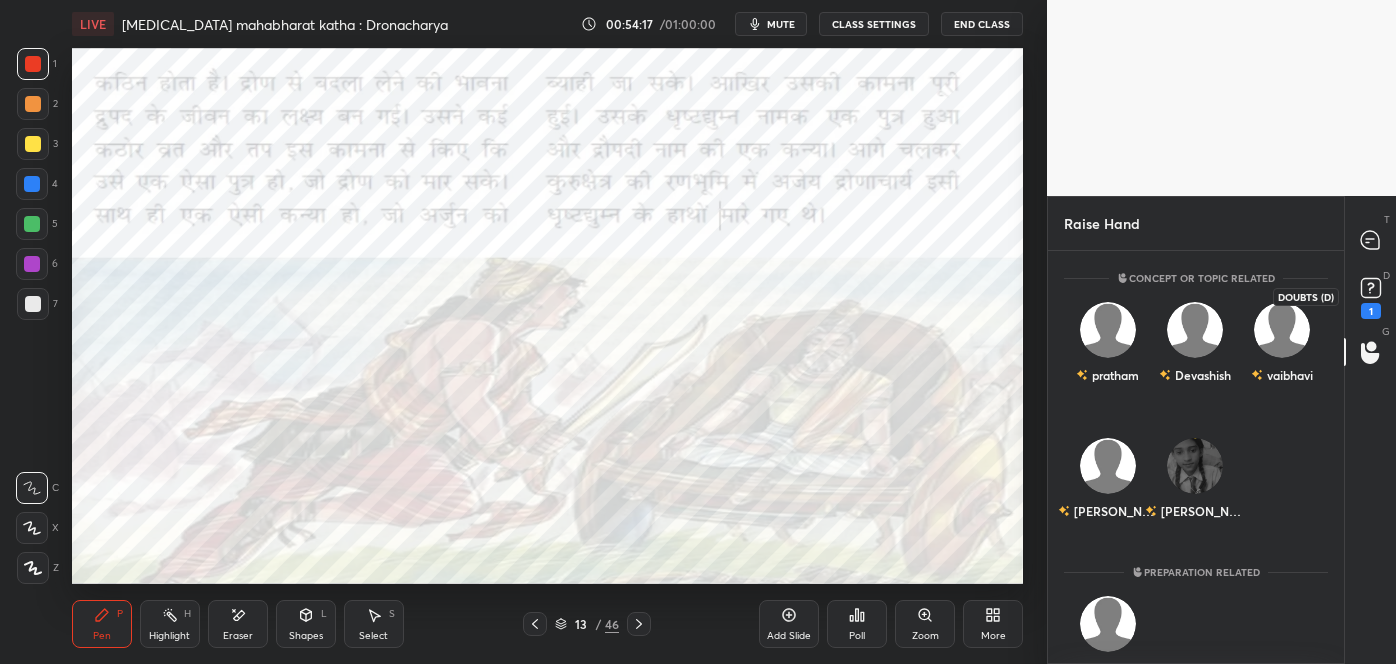 click 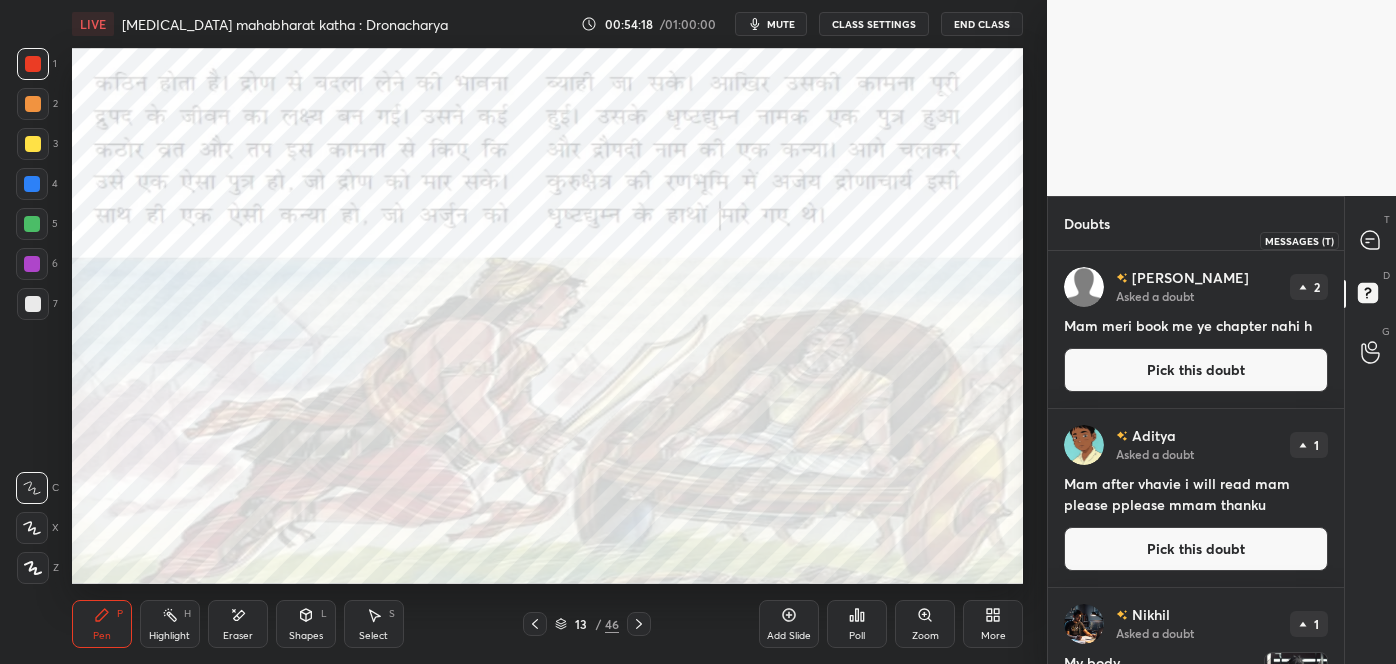click at bounding box center [1371, 240] 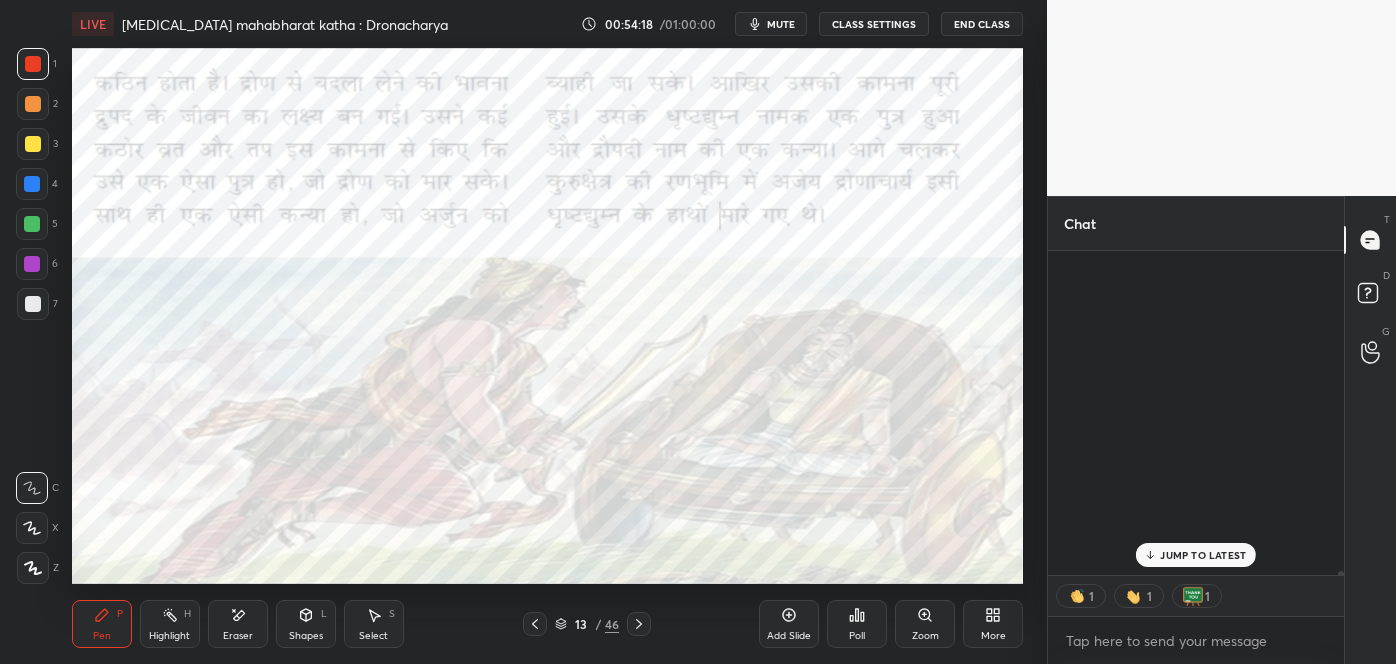 scroll, scrollTop: 38842, scrollLeft: 0, axis: vertical 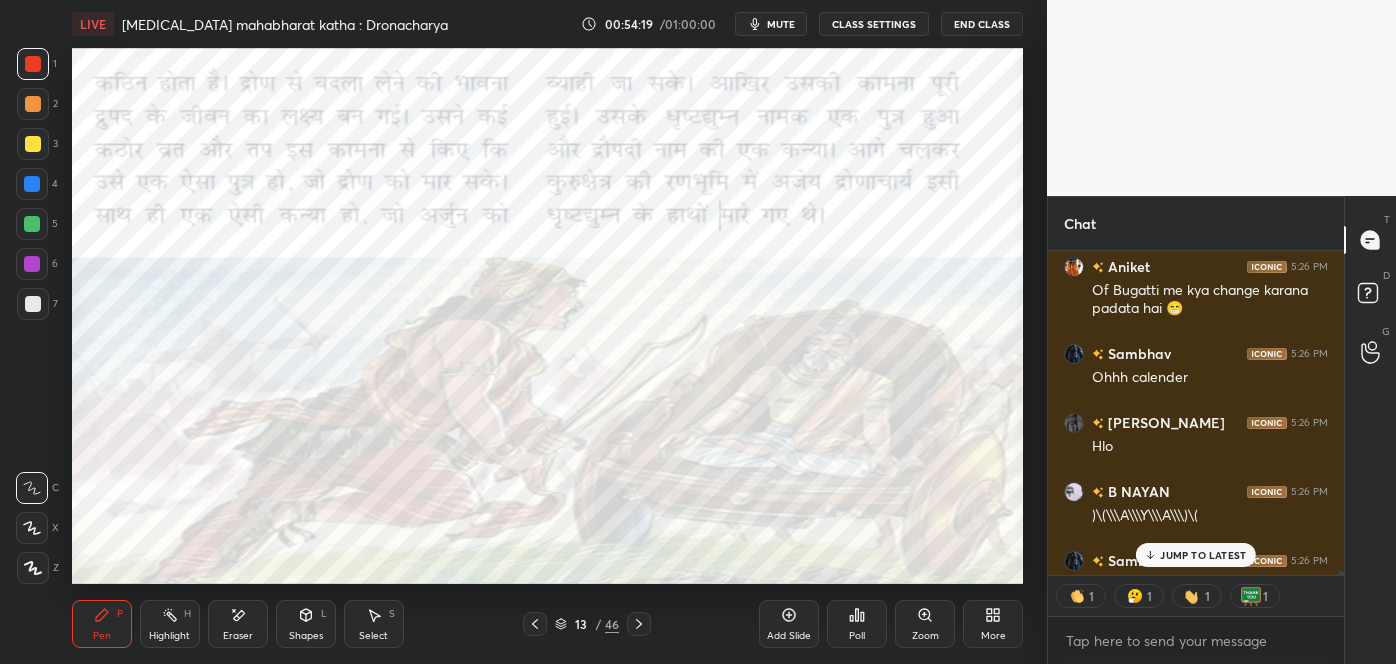 click on "JUMP TO LATEST" at bounding box center [1203, 555] 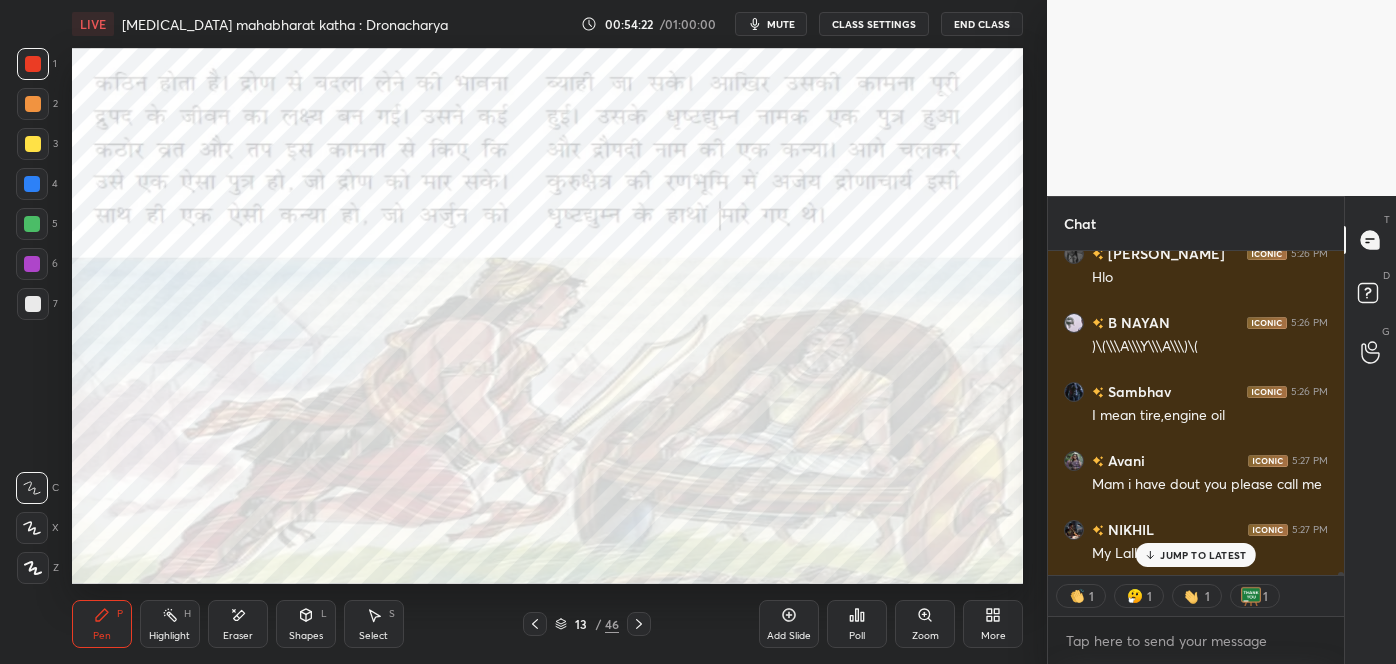 click on "JUMP TO LATEST" at bounding box center [1203, 555] 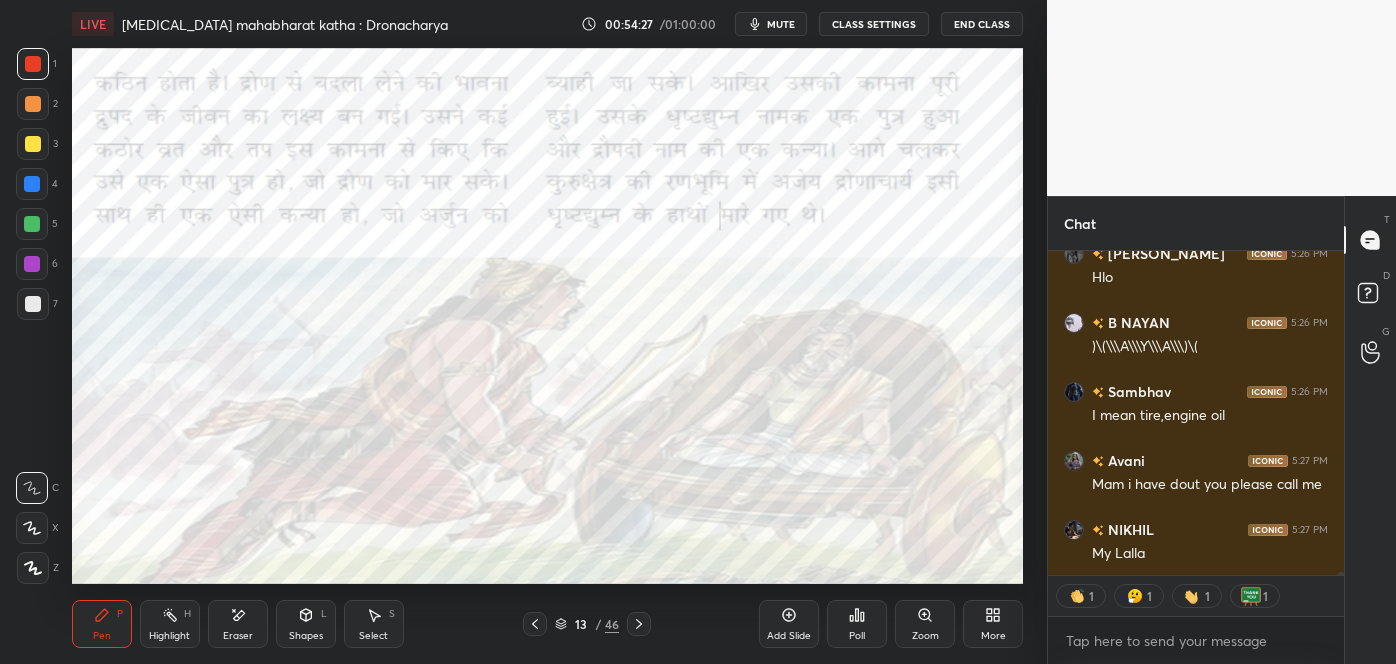 scroll, scrollTop: 39285, scrollLeft: 0, axis: vertical 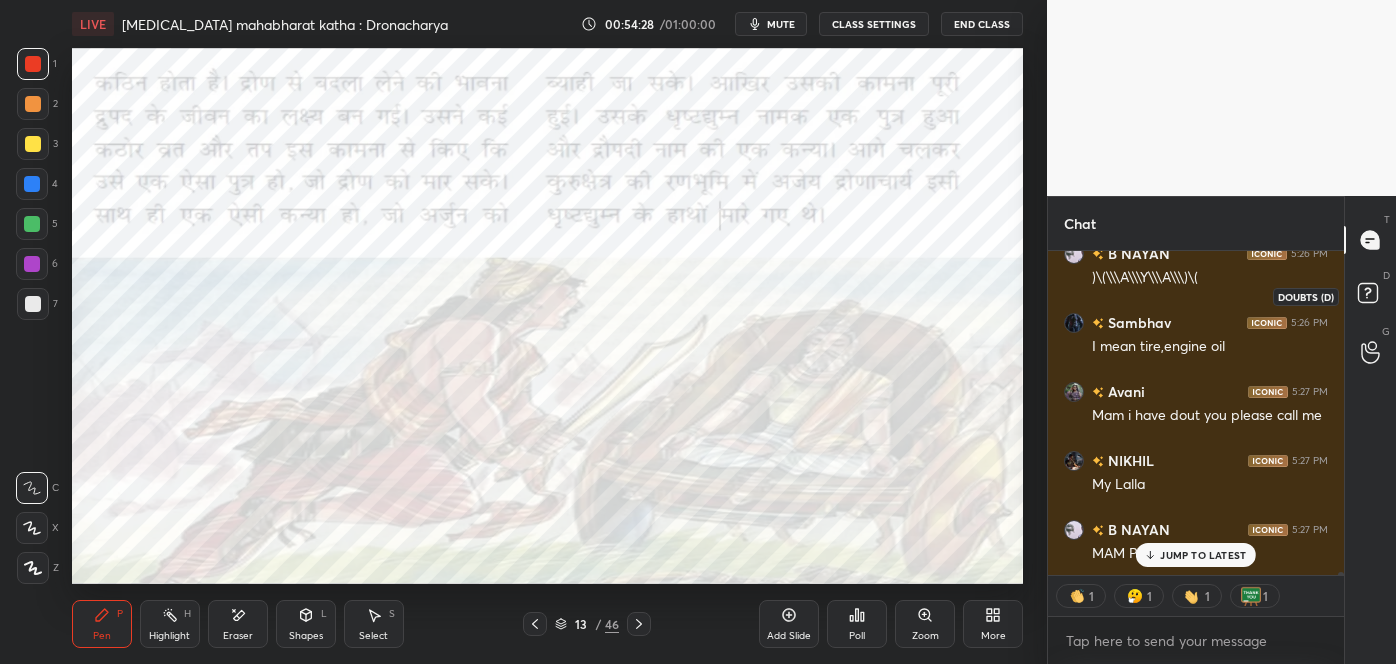 click 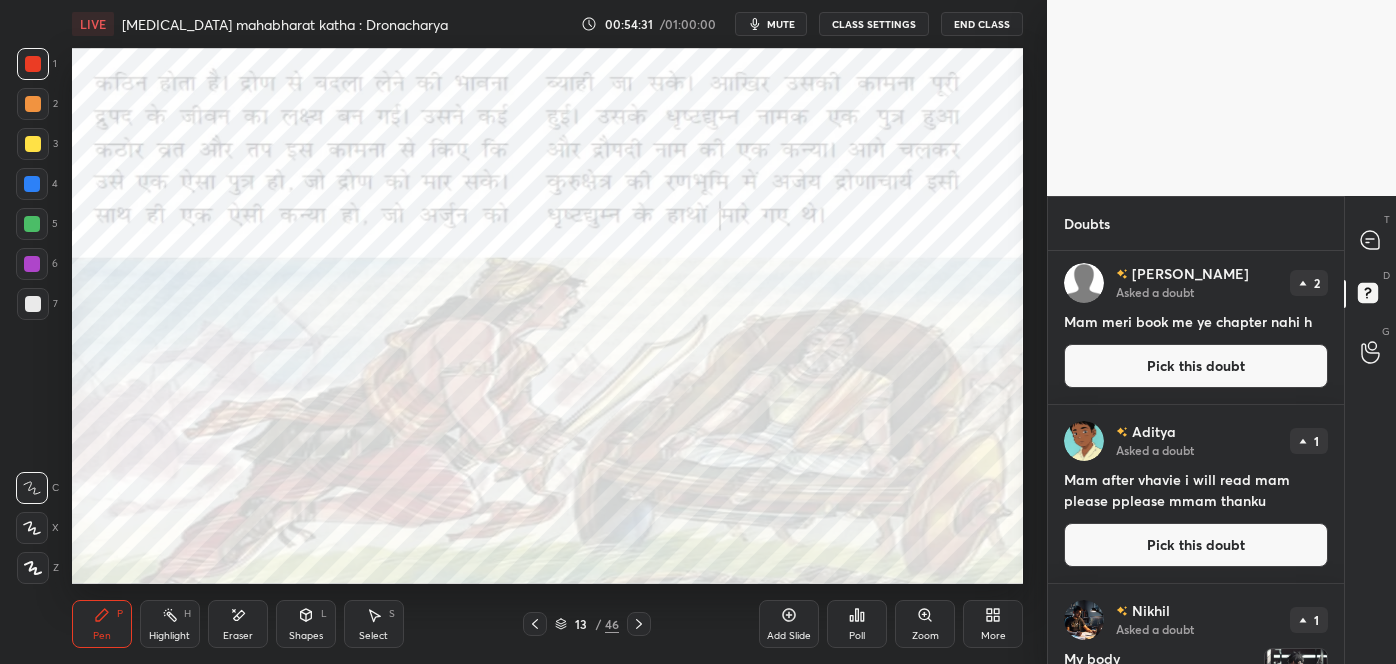 scroll, scrollTop: 0, scrollLeft: 0, axis: both 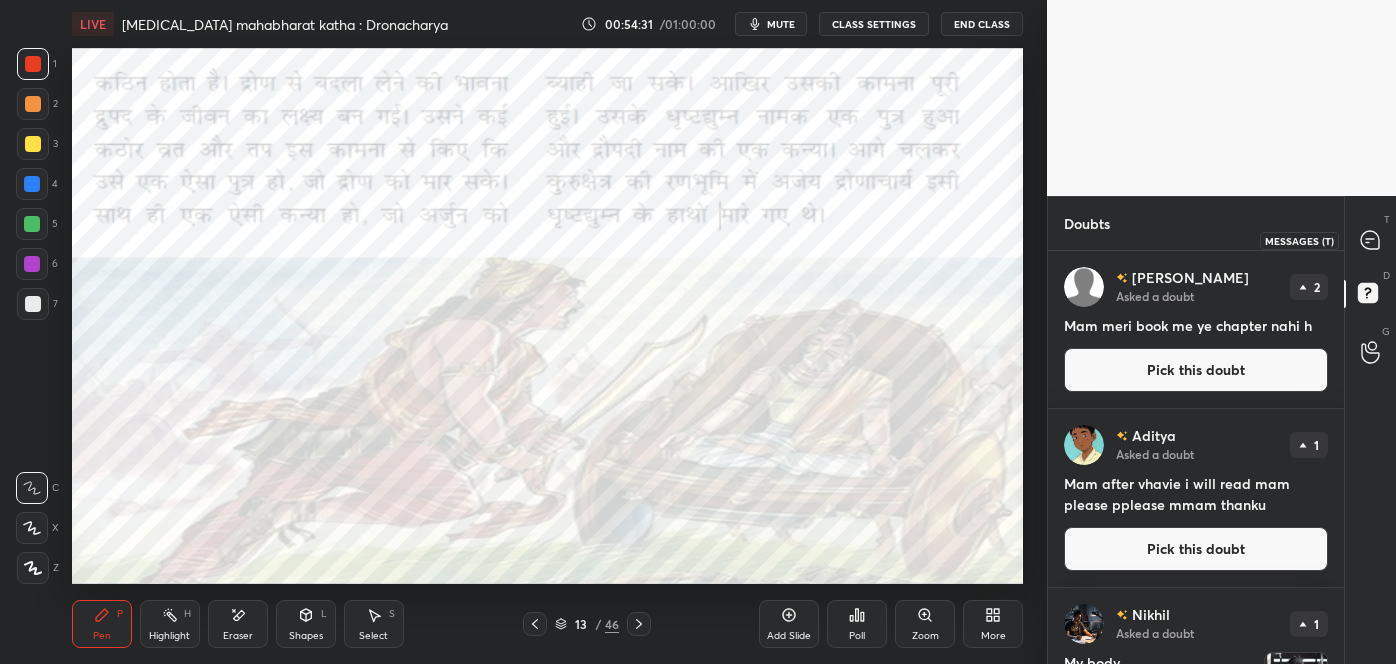 click 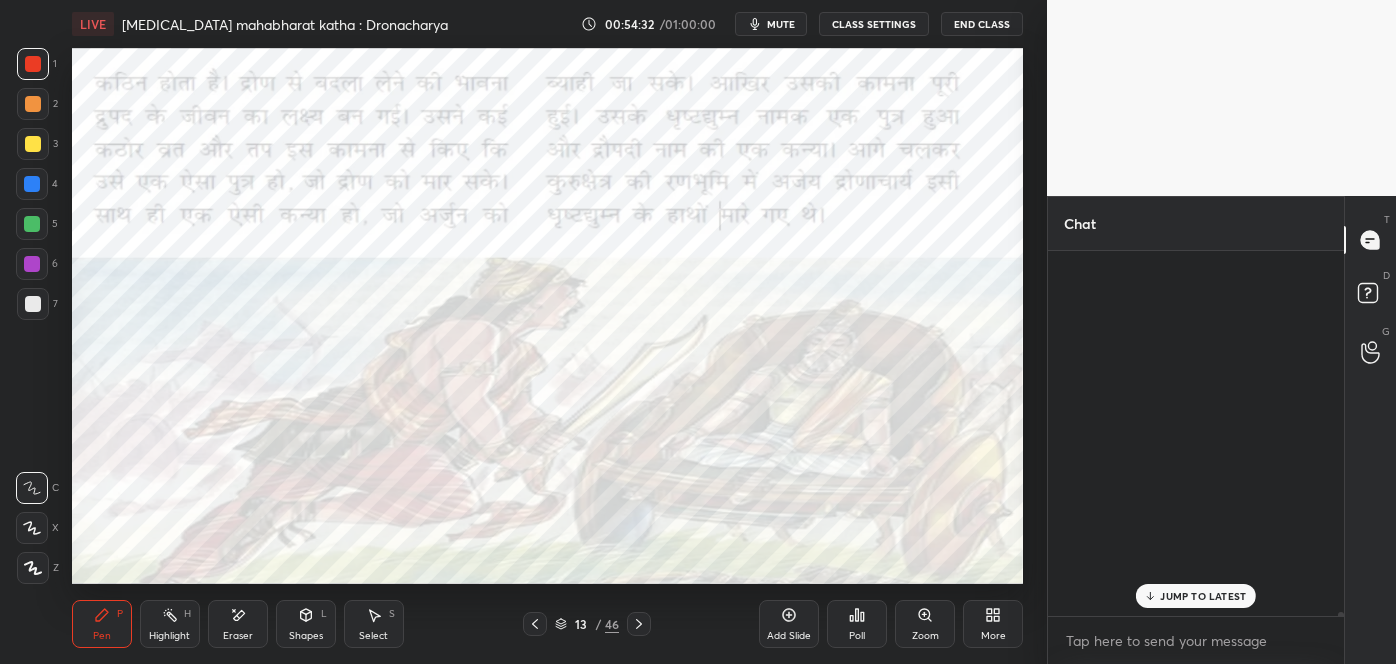 scroll, scrollTop: 39344, scrollLeft: 0, axis: vertical 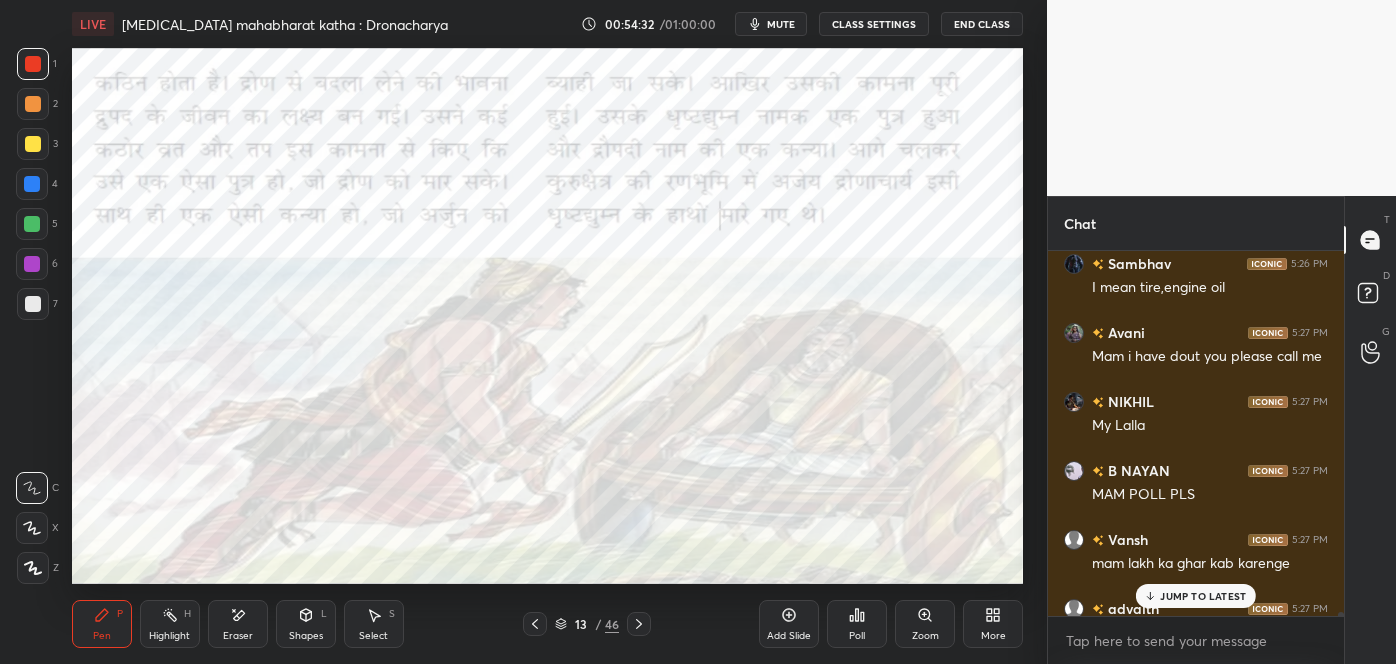 click on "JUMP TO LATEST" at bounding box center [1203, 596] 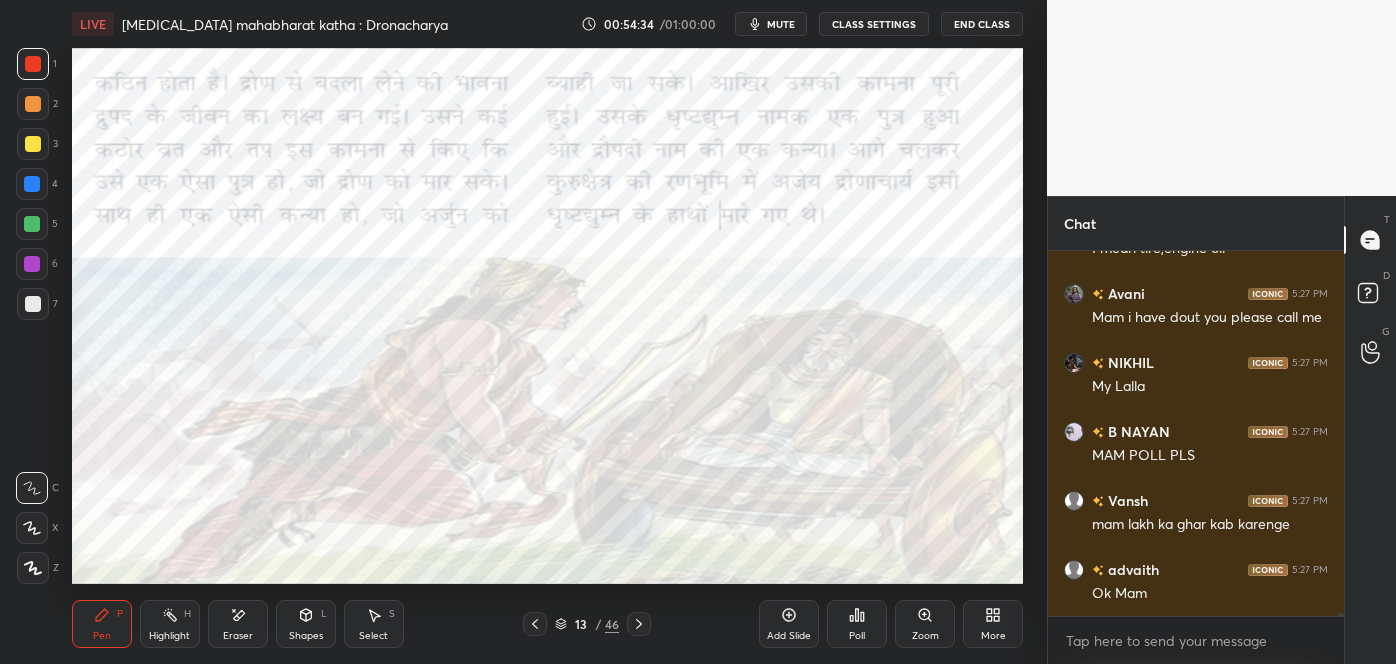 scroll, scrollTop: 39451, scrollLeft: 0, axis: vertical 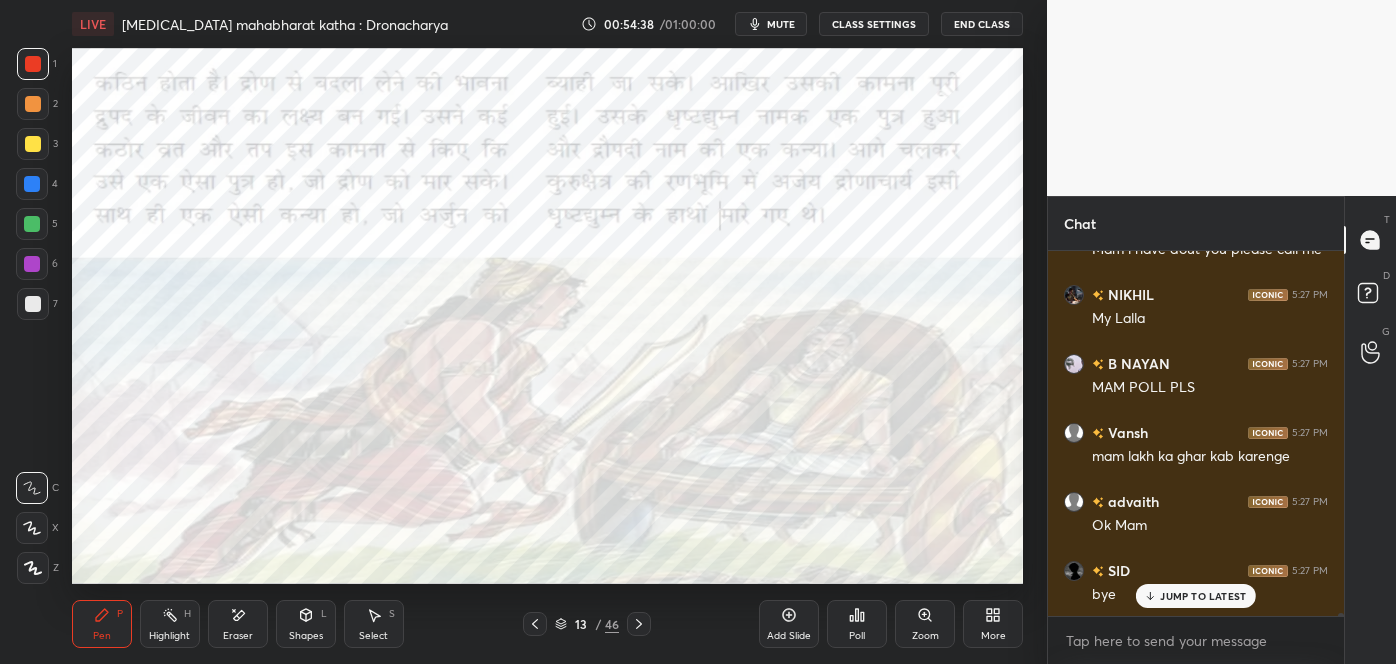 click 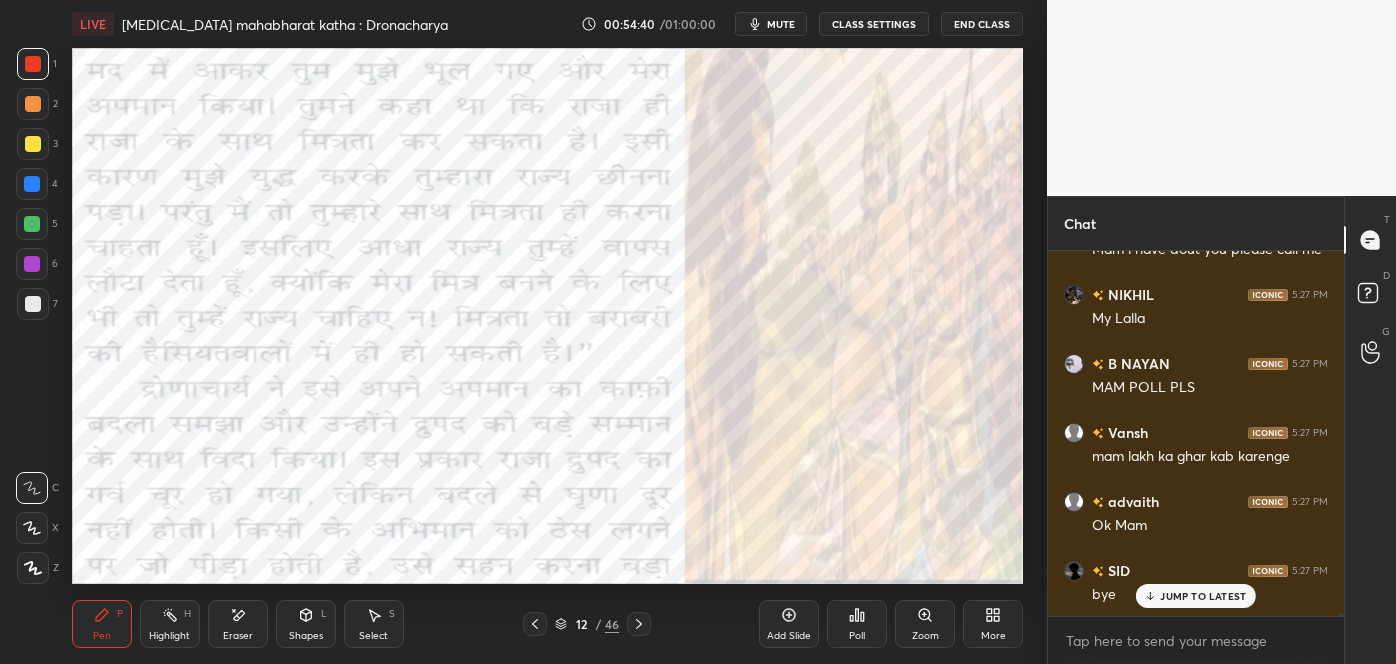 click 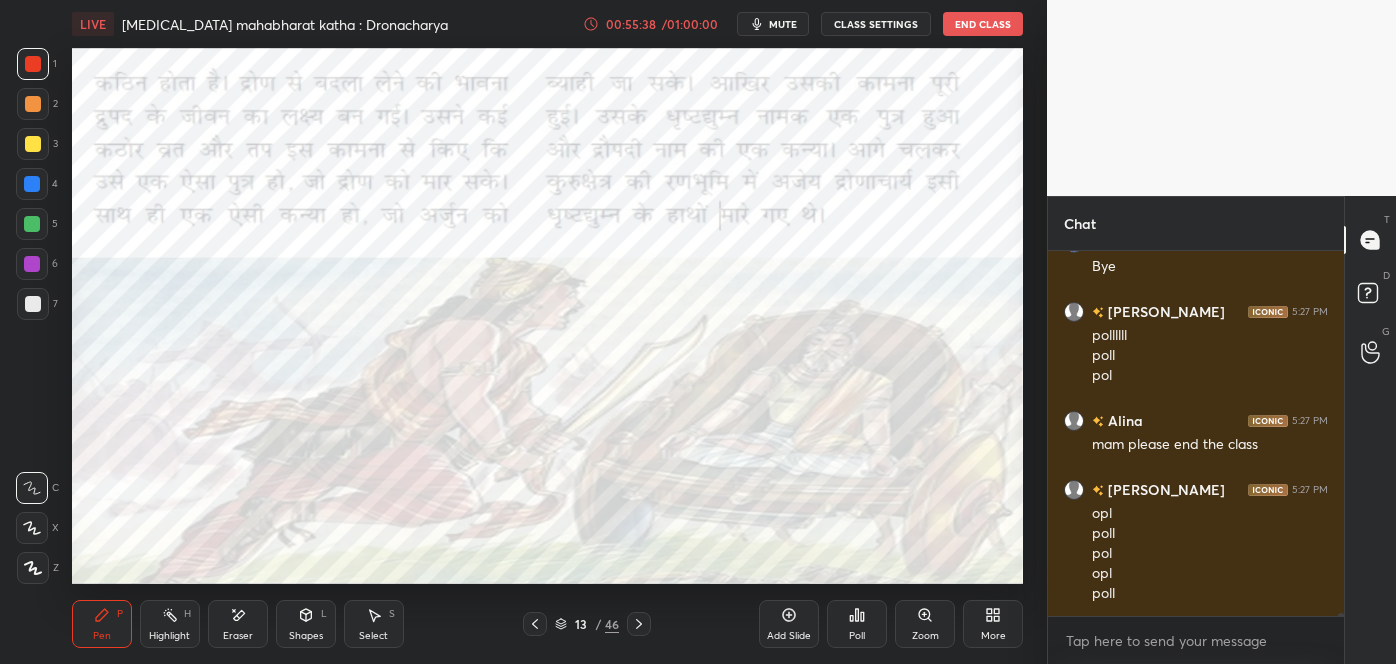 scroll, scrollTop: 39917, scrollLeft: 0, axis: vertical 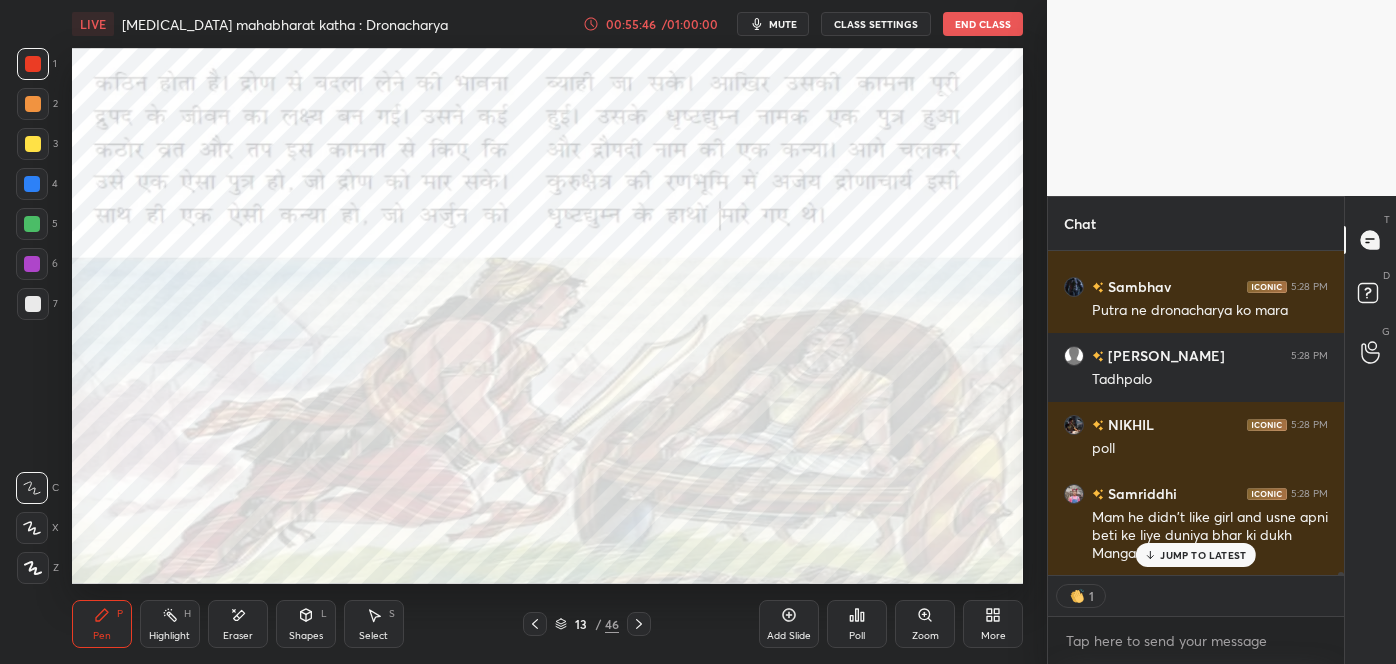 click on "JUMP TO LATEST" at bounding box center (1196, 555) 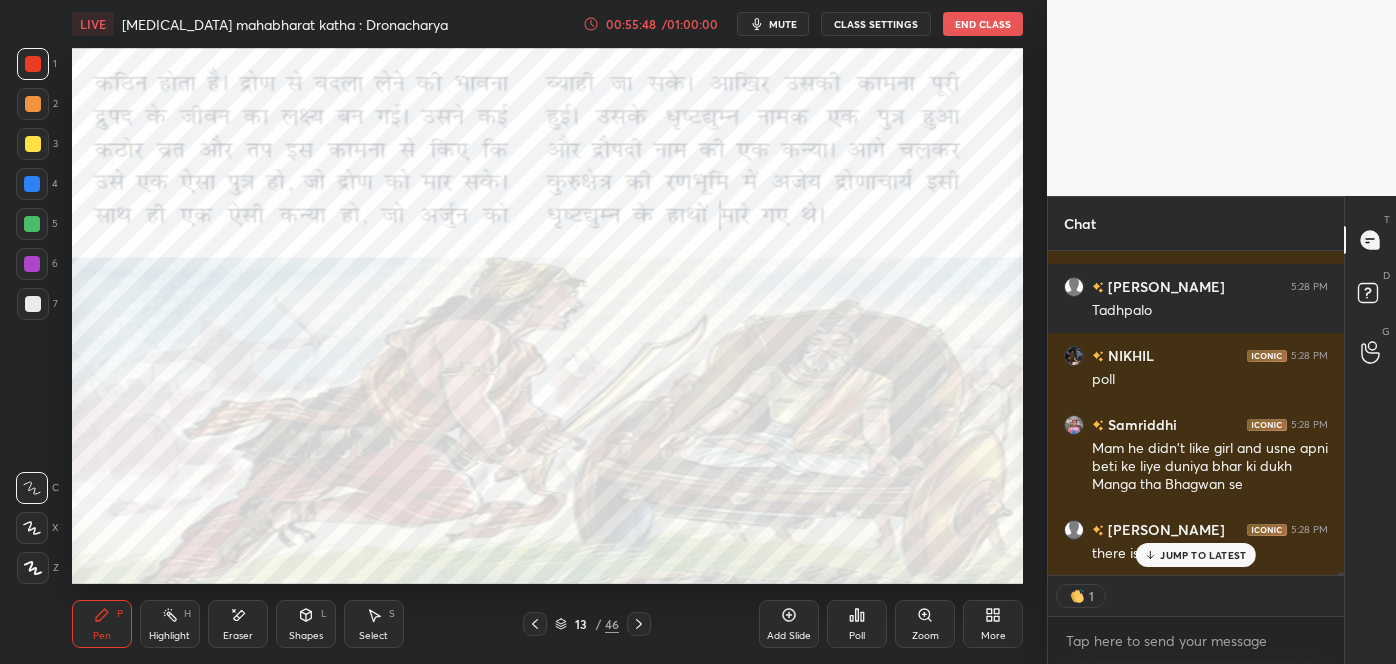 click on "JUMP TO LATEST" at bounding box center [1203, 555] 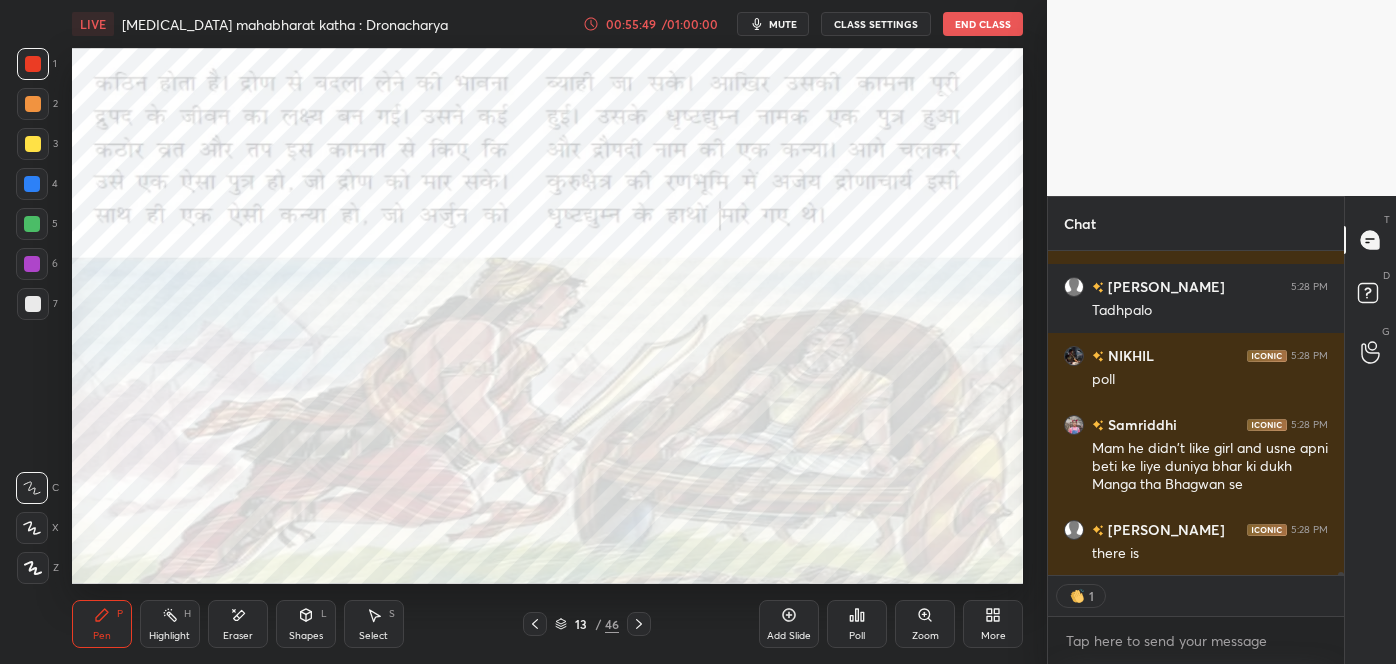 scroll, scrollTop: 40338, scrollLeft: 0, axis: vertical 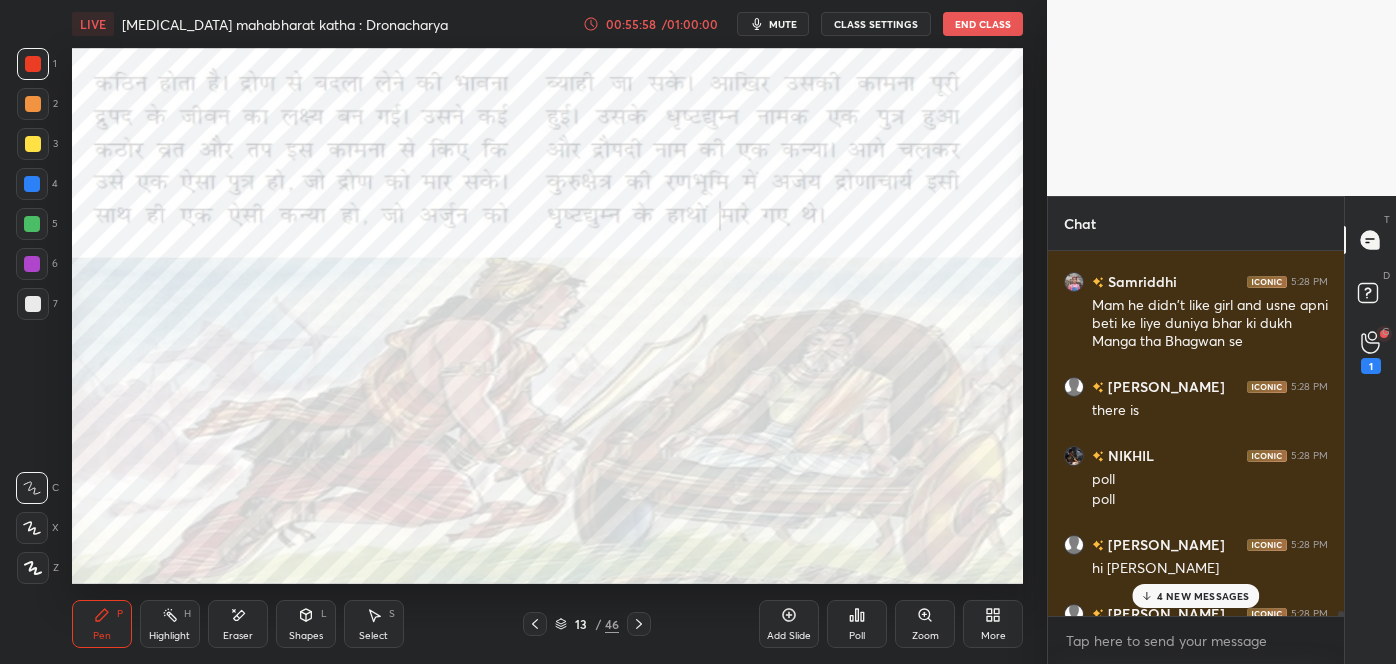 click on "4 NEW MESSAGES" at bounding box center (1203, 596) 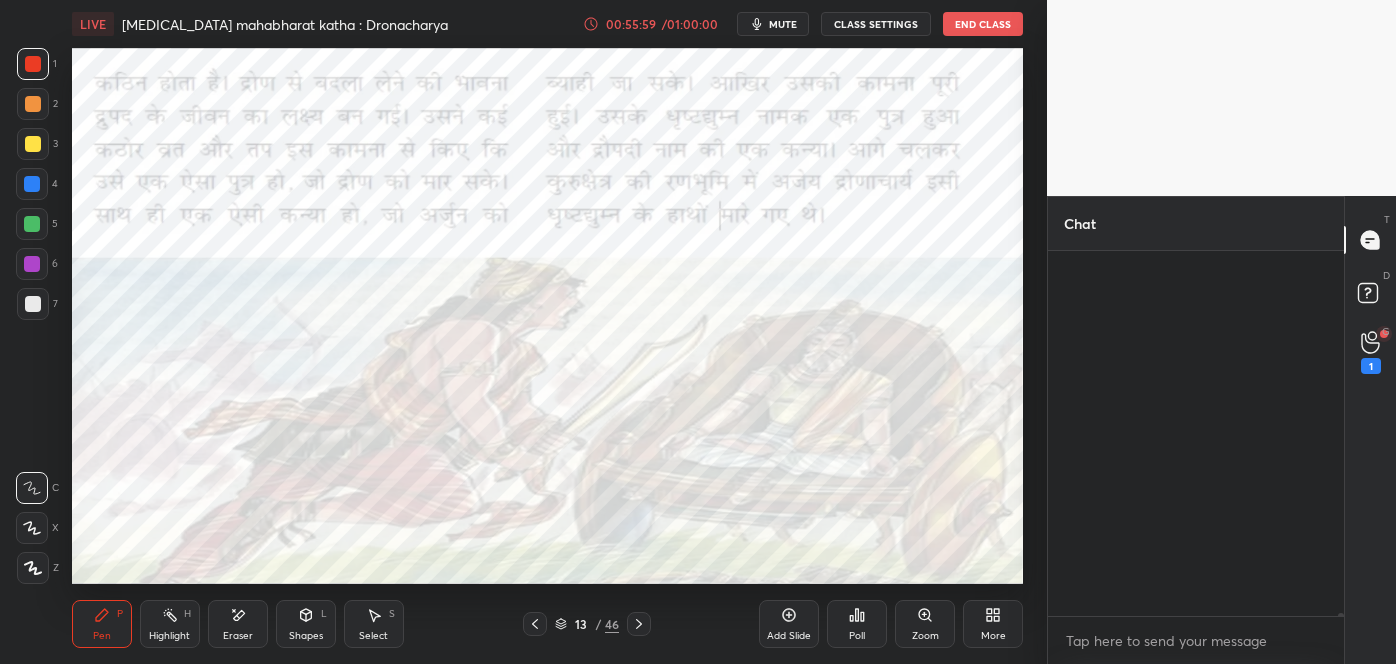 scroll, scrollTop: 40906, scrollLeft: 0, axis: vertical 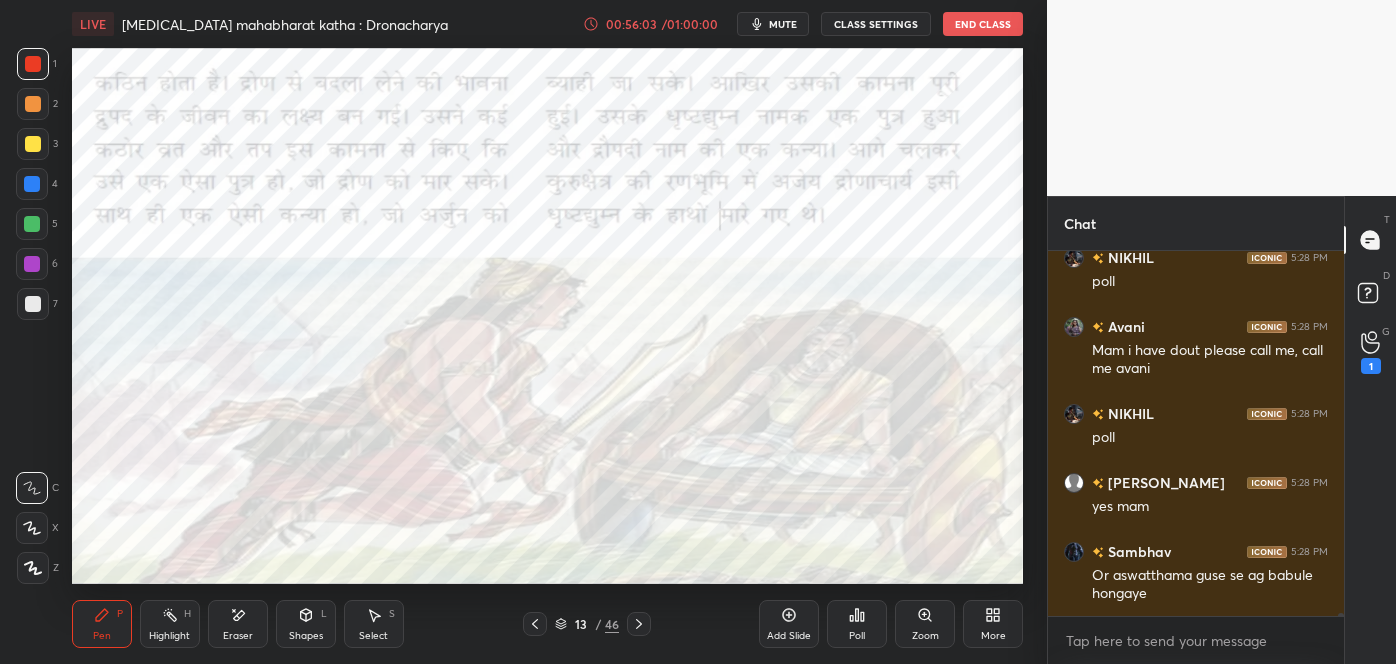 click on "13 / 46" at bounding box center (587, 624) 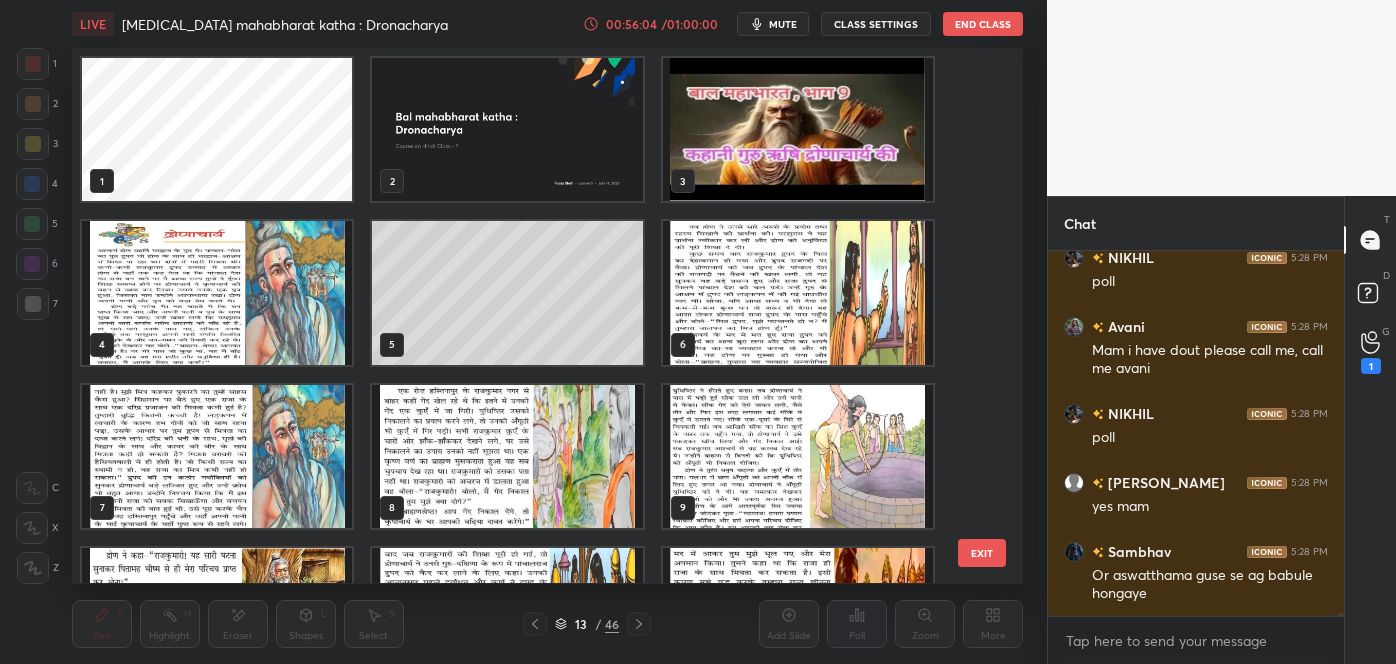 scroll, scrollTop: 281, scrollLeft: 0, axis: vertical 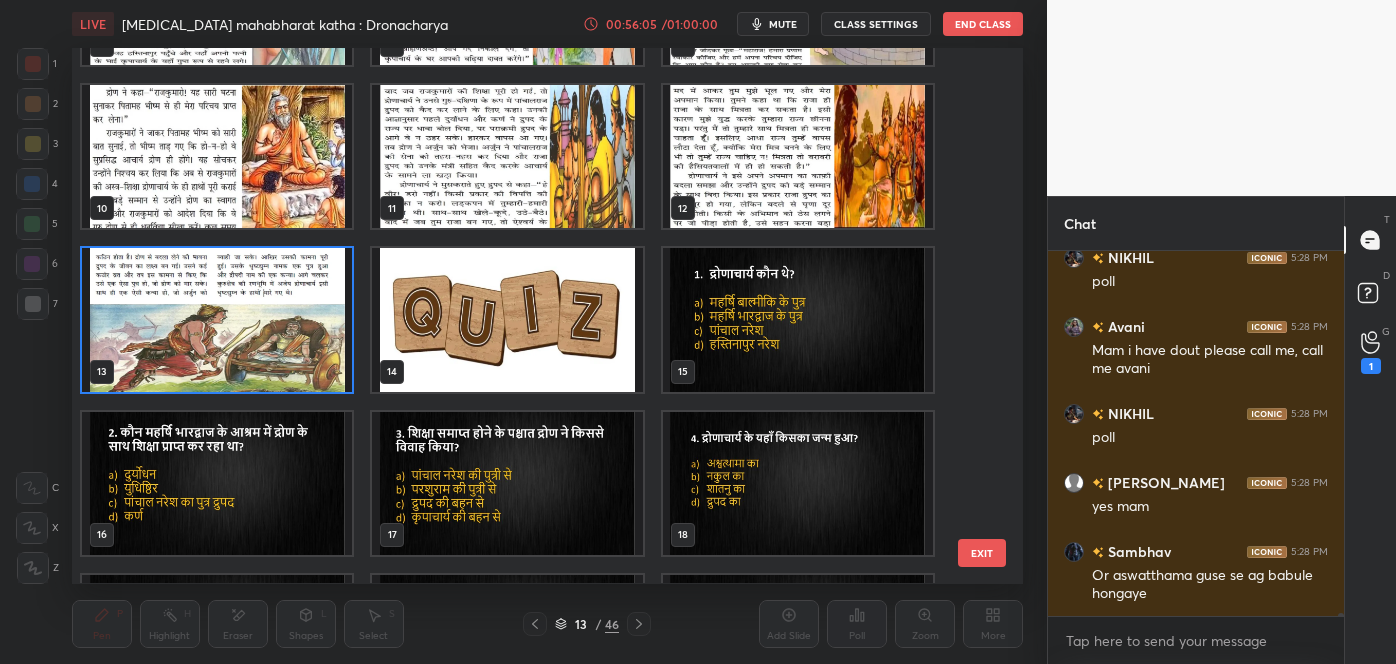 click at bounding box center (798, 320) 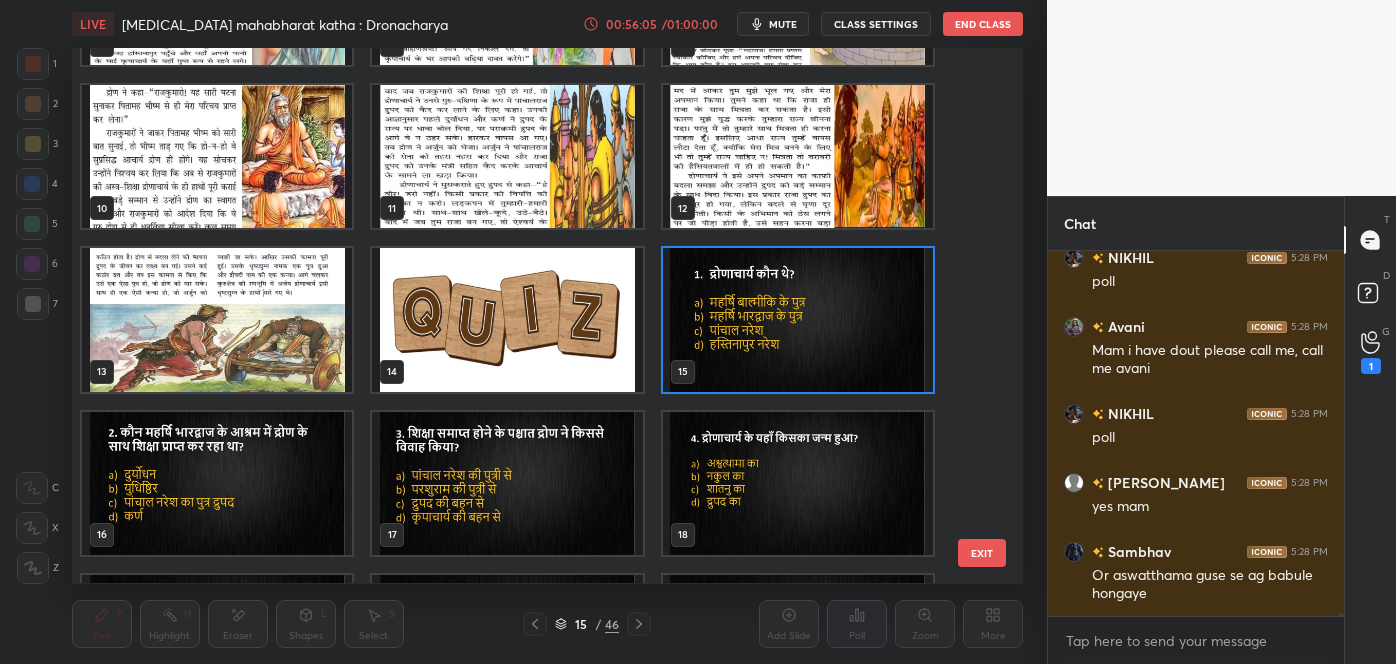 click at bounding box center [798, 320] 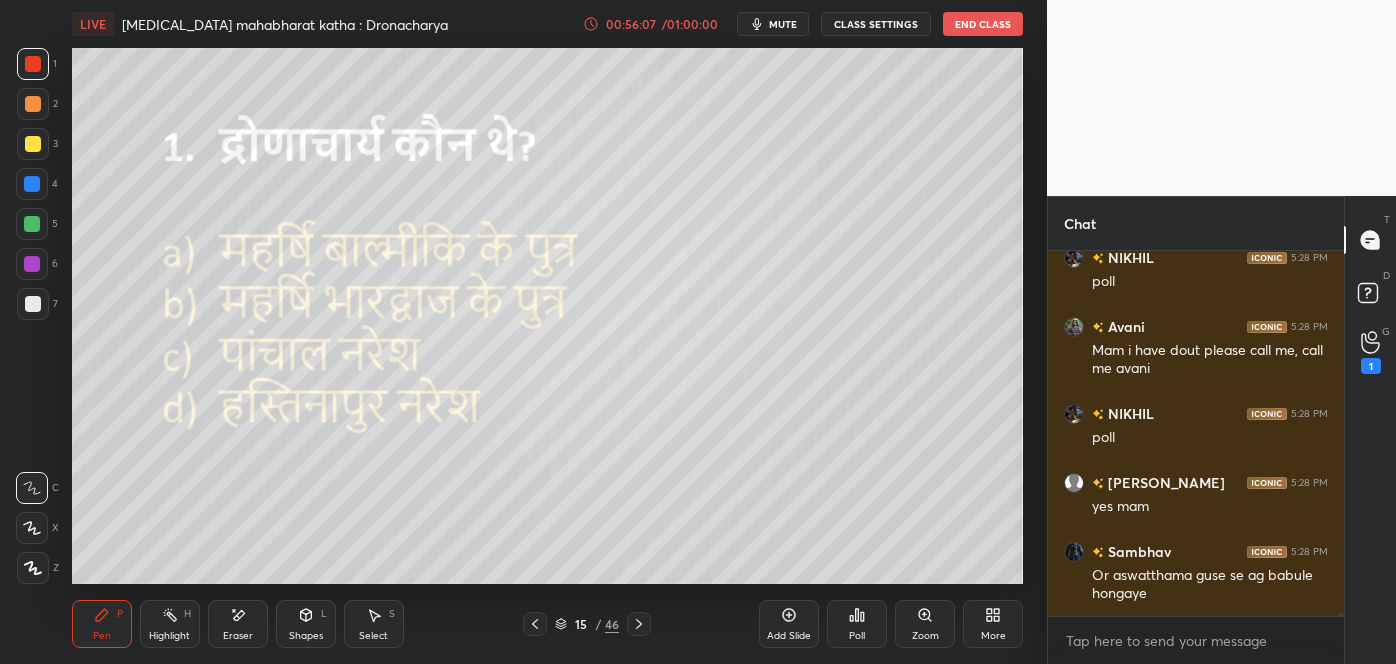 scroll, scrollTop: 40975, scrollLeft: 0, axis: vertical 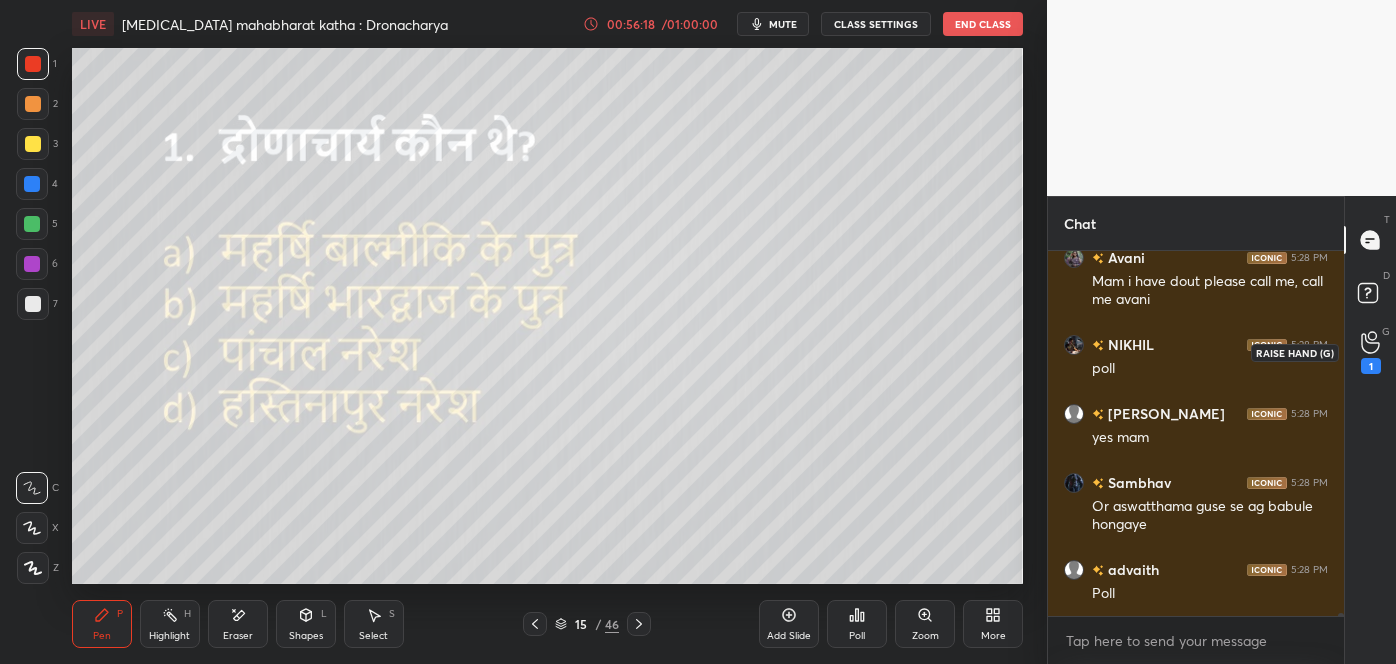 click on "1" at bounding box center [1371, 366] 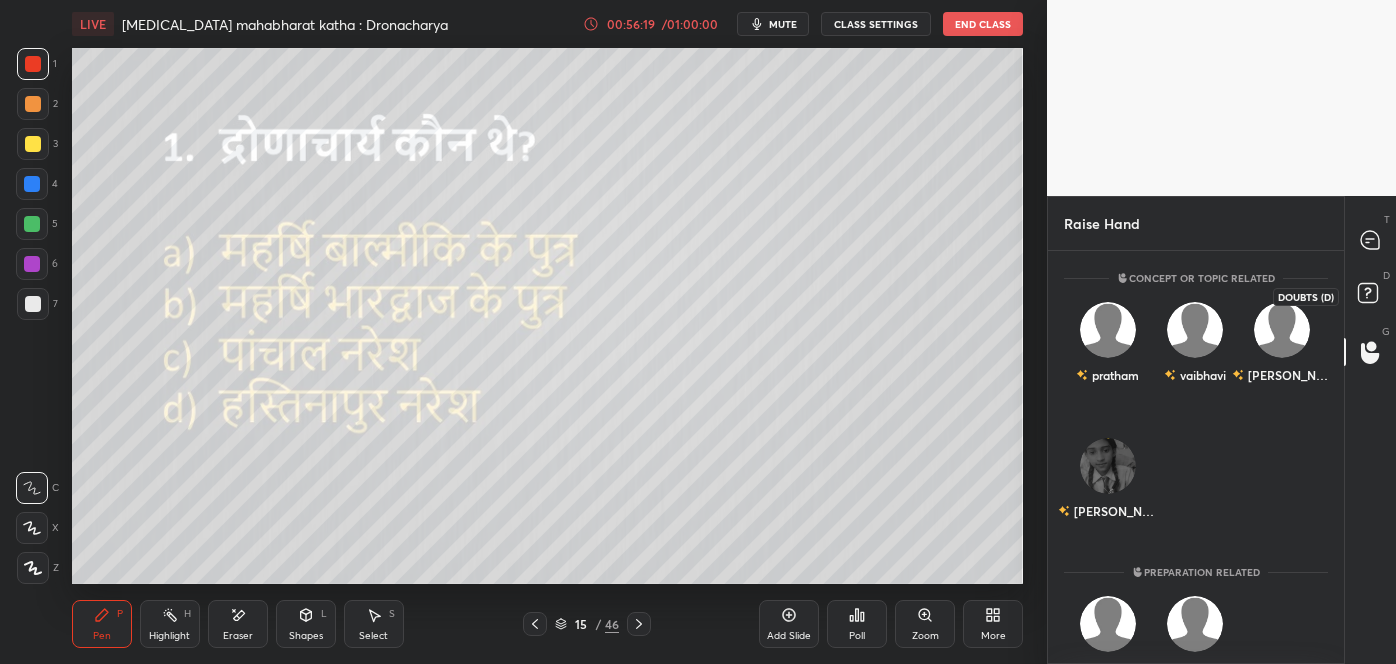 click 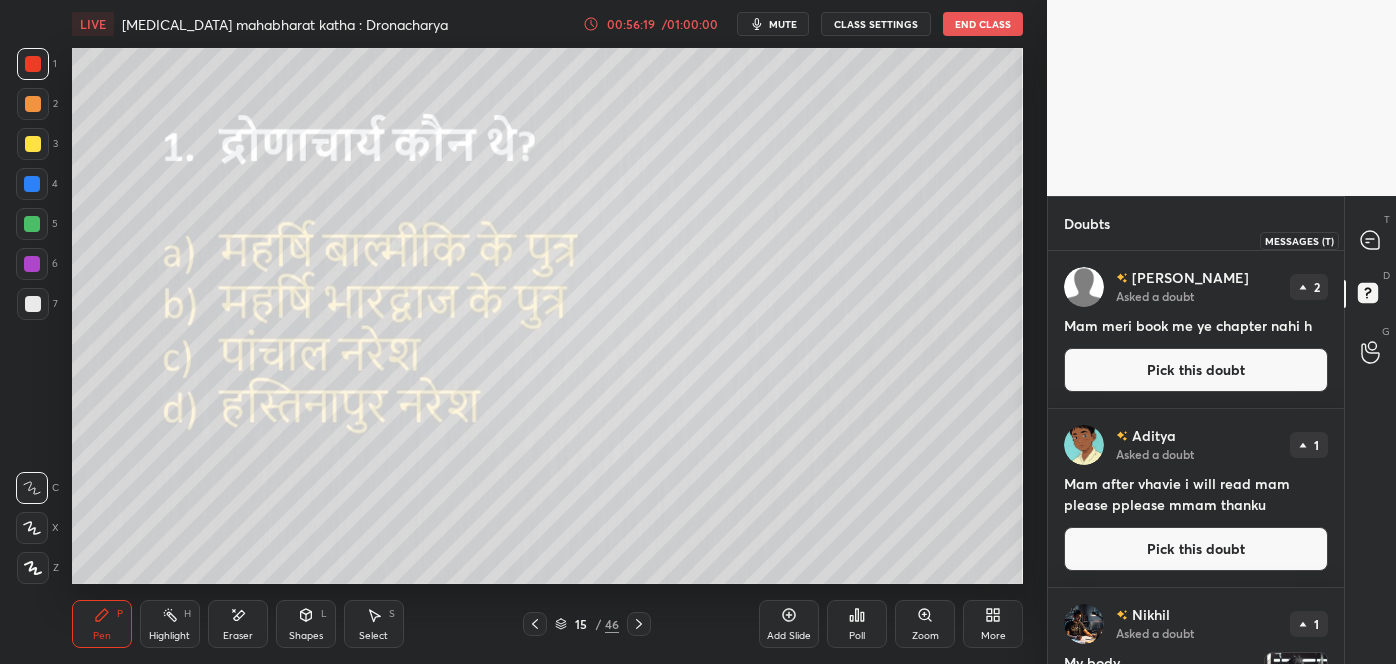 click at bounding box center [1371, 240] 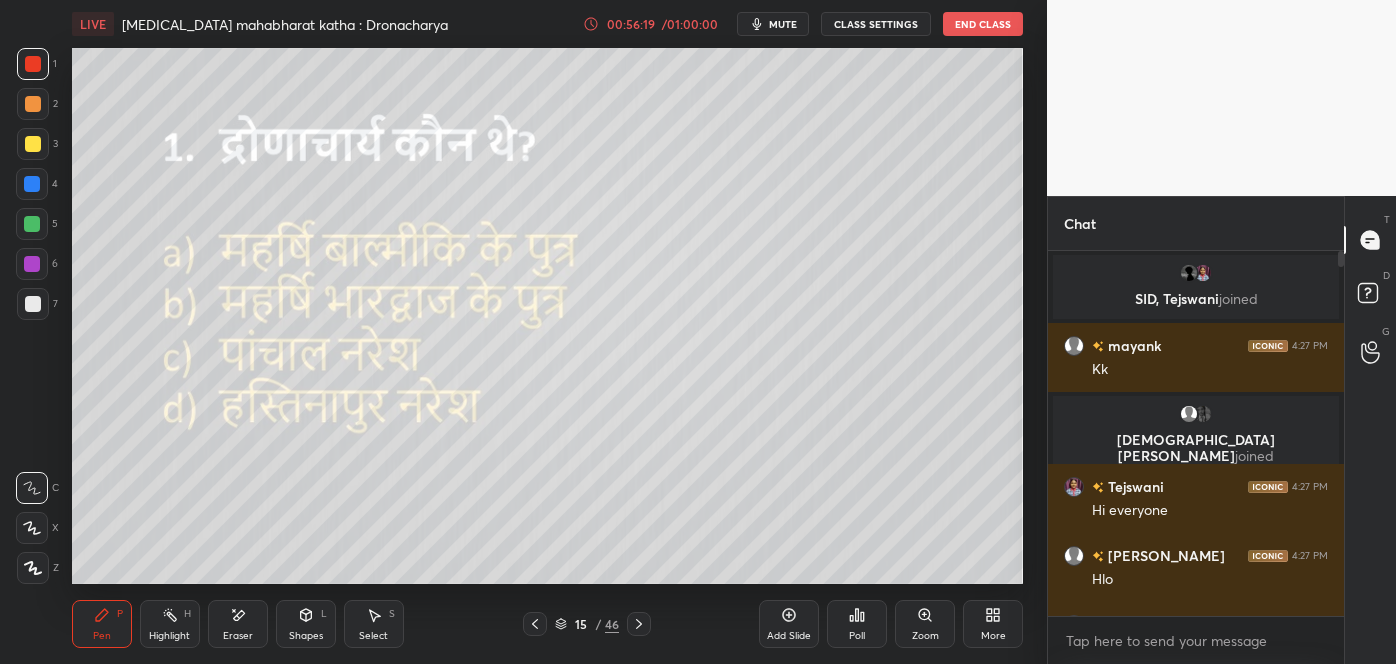scroll, scrollTop: 40975, scrollLeft: 0, axis: vertical 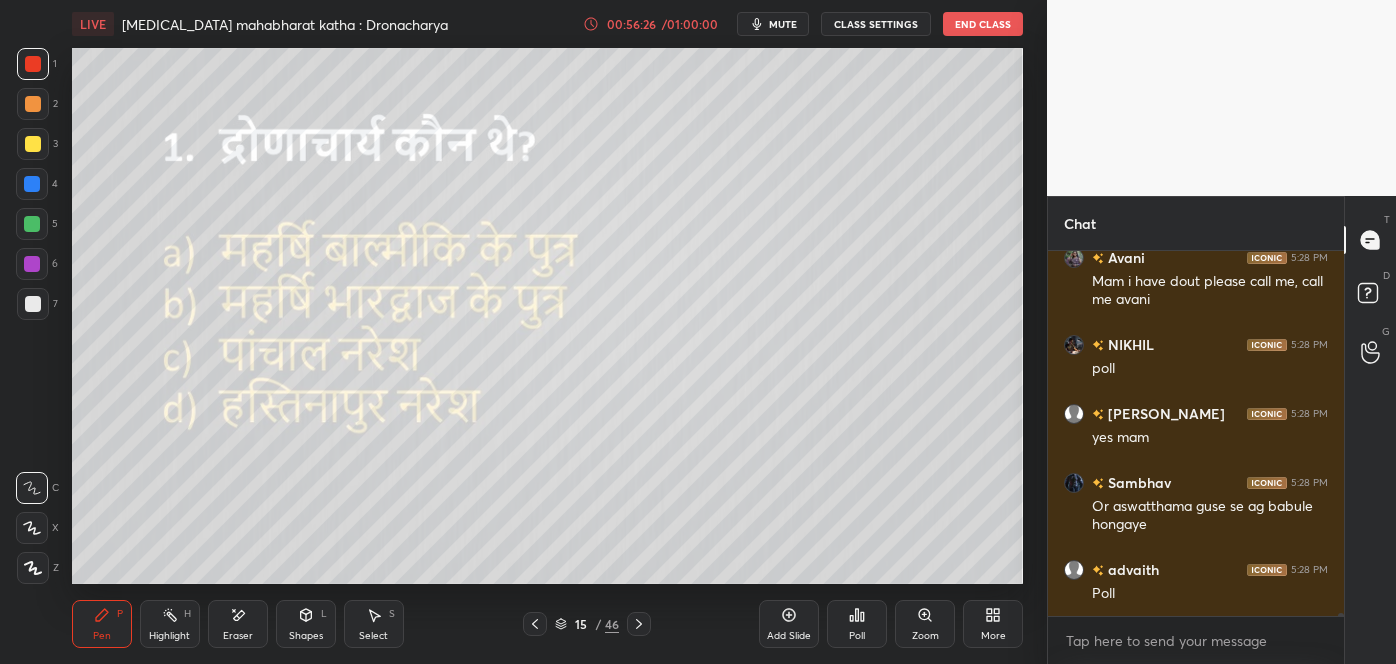 click 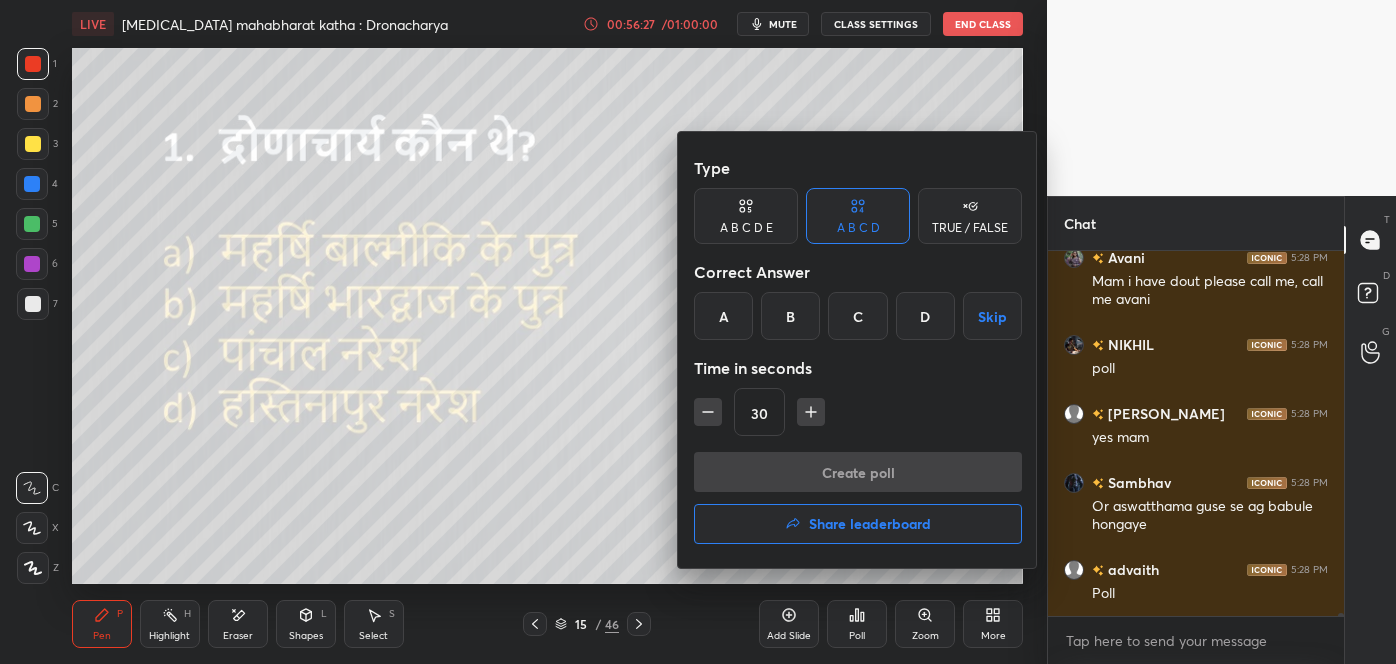 click on "B" at bounding box center (790, 316) 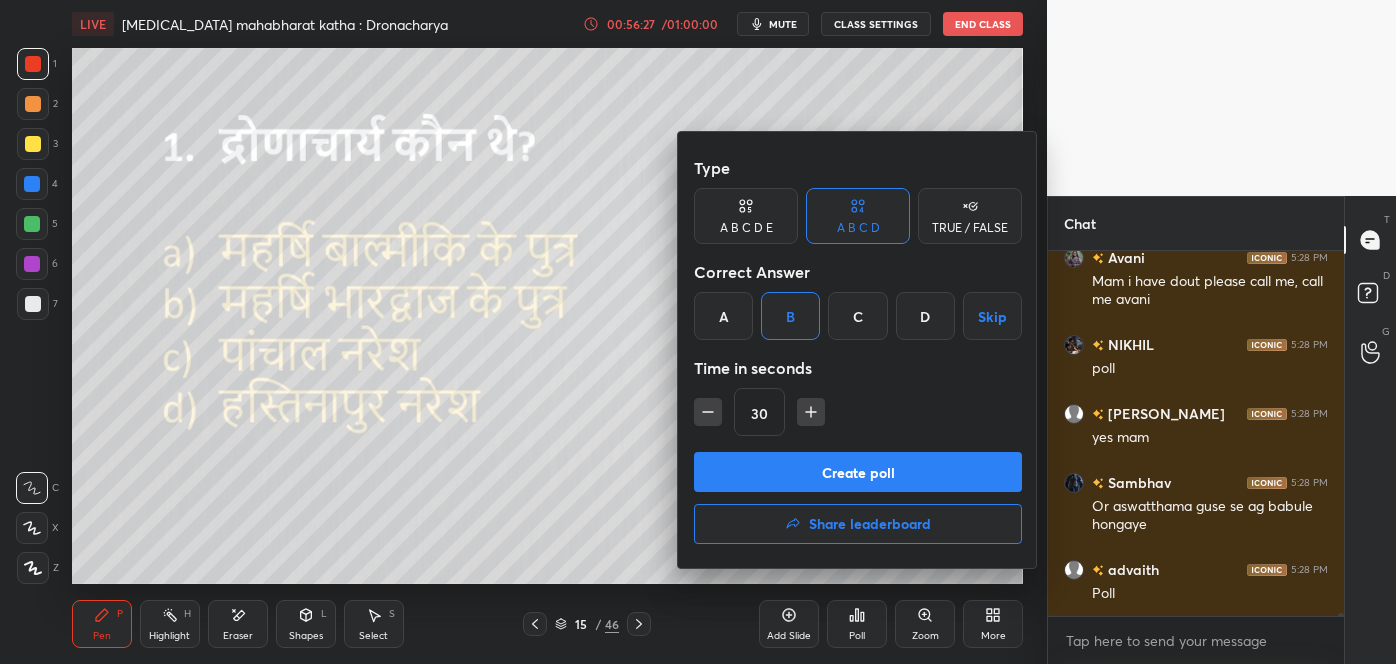 scroll, scrollTop: 41043, scrollLeft: 0, axis: vertical 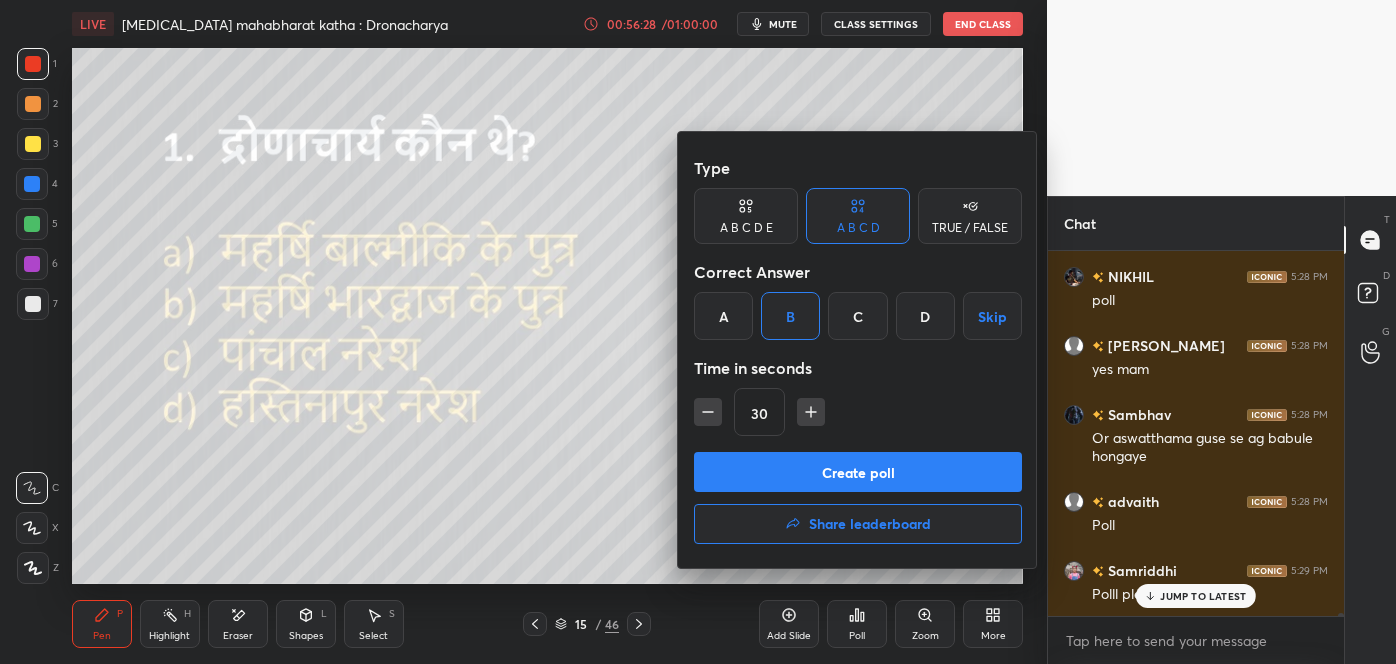 click on "Create poll" at bounding box center (858, 472) 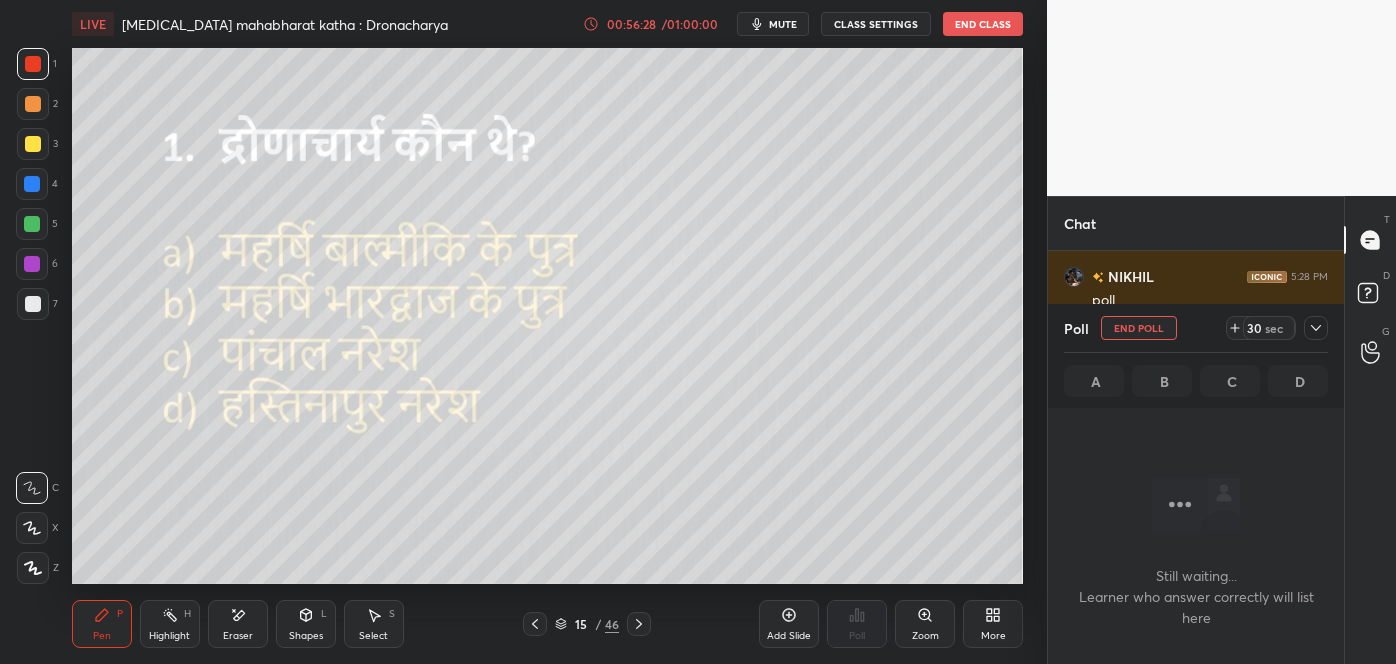 scroll, scrollTop: 330, scrollLeft: 290, axis: both 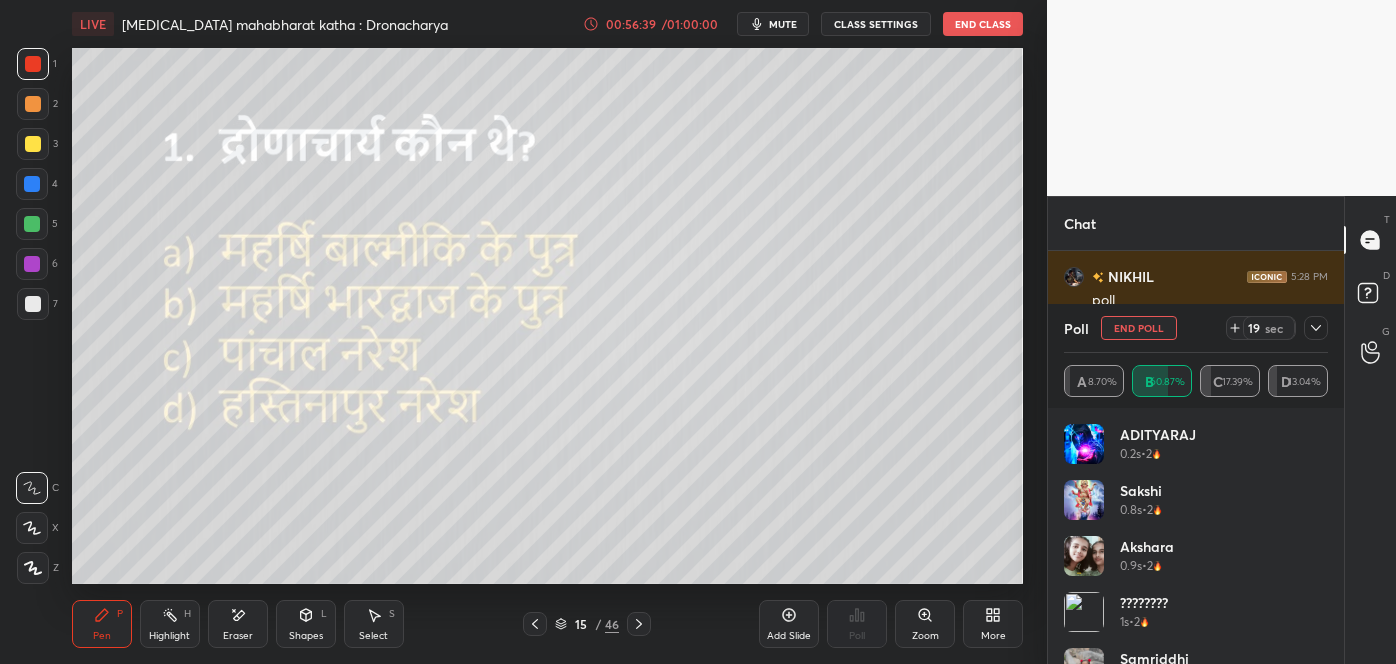 click 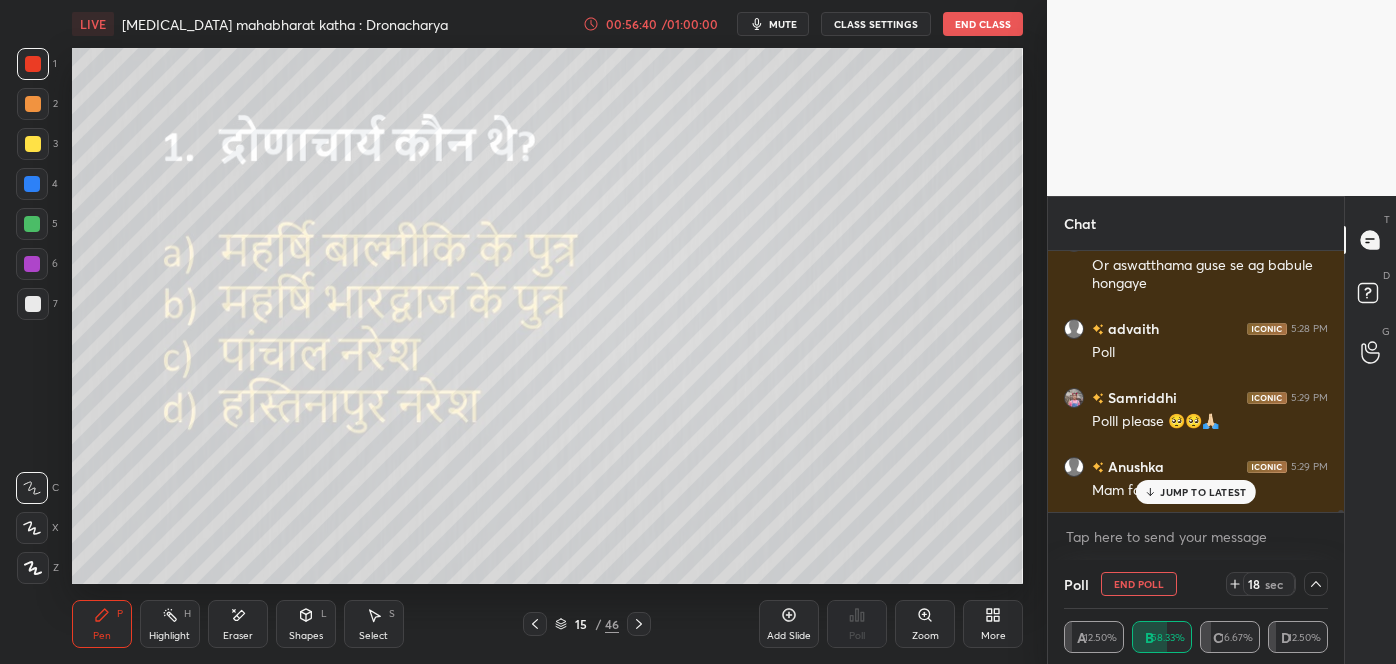 click on "JUMP TO LATEST" at bounding box center [1196, 492] 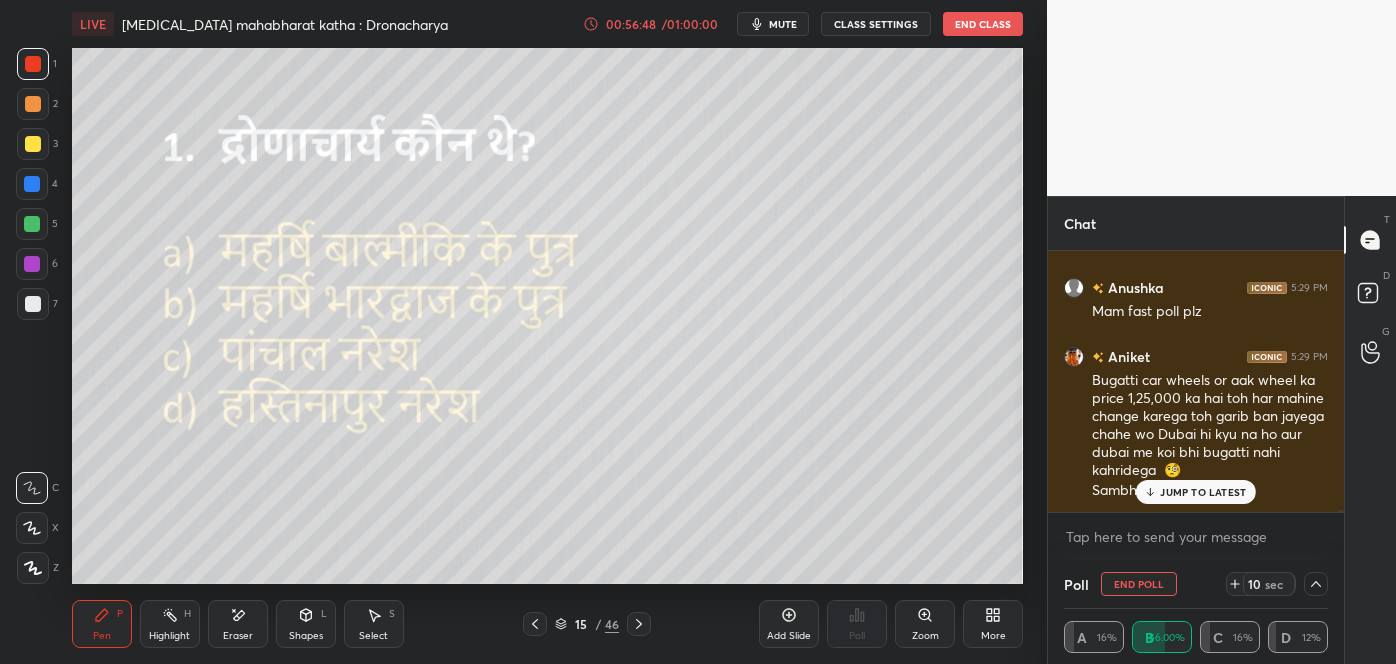 click on "JUMP TO LATEST" at bounding box center [1203, 492] 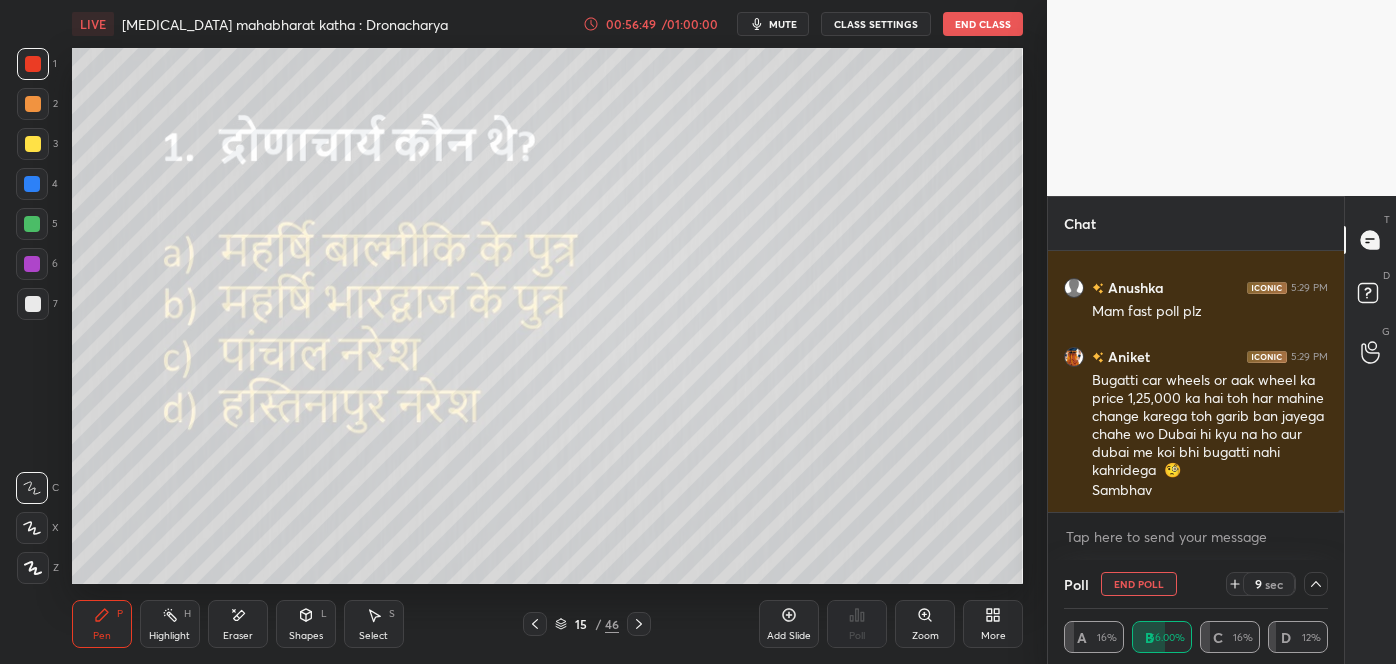 click 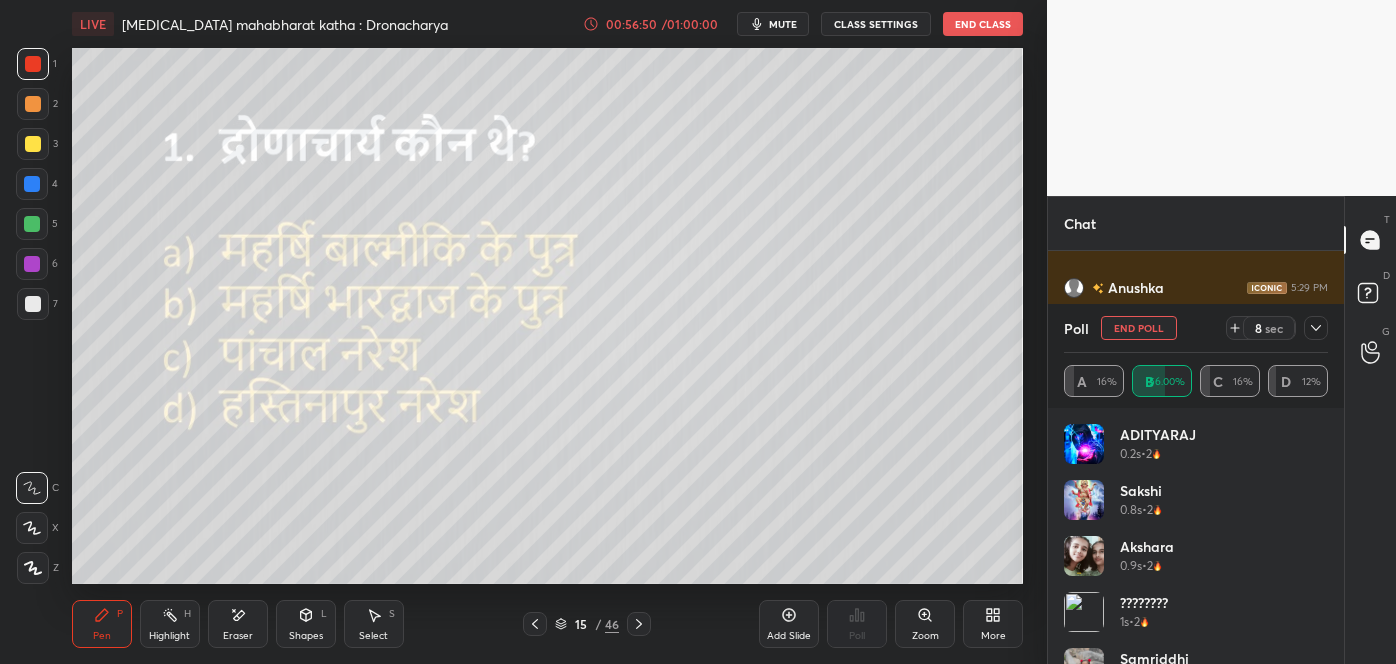 click 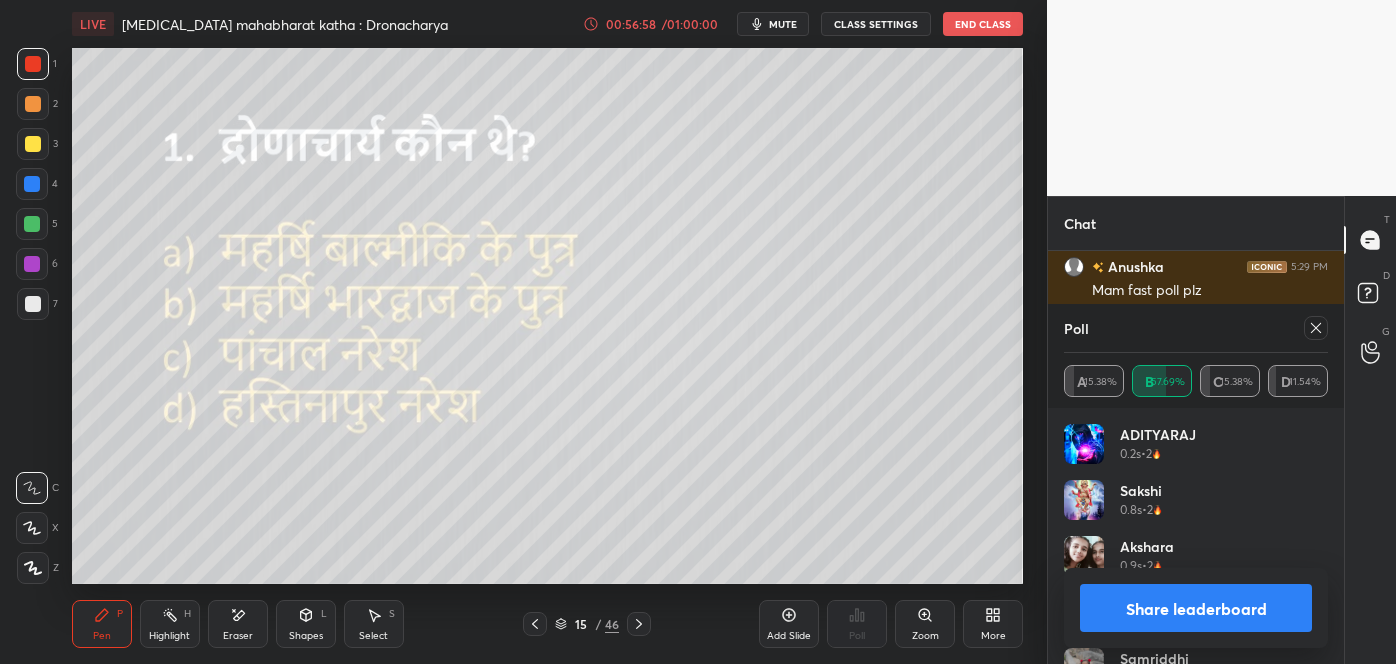 click 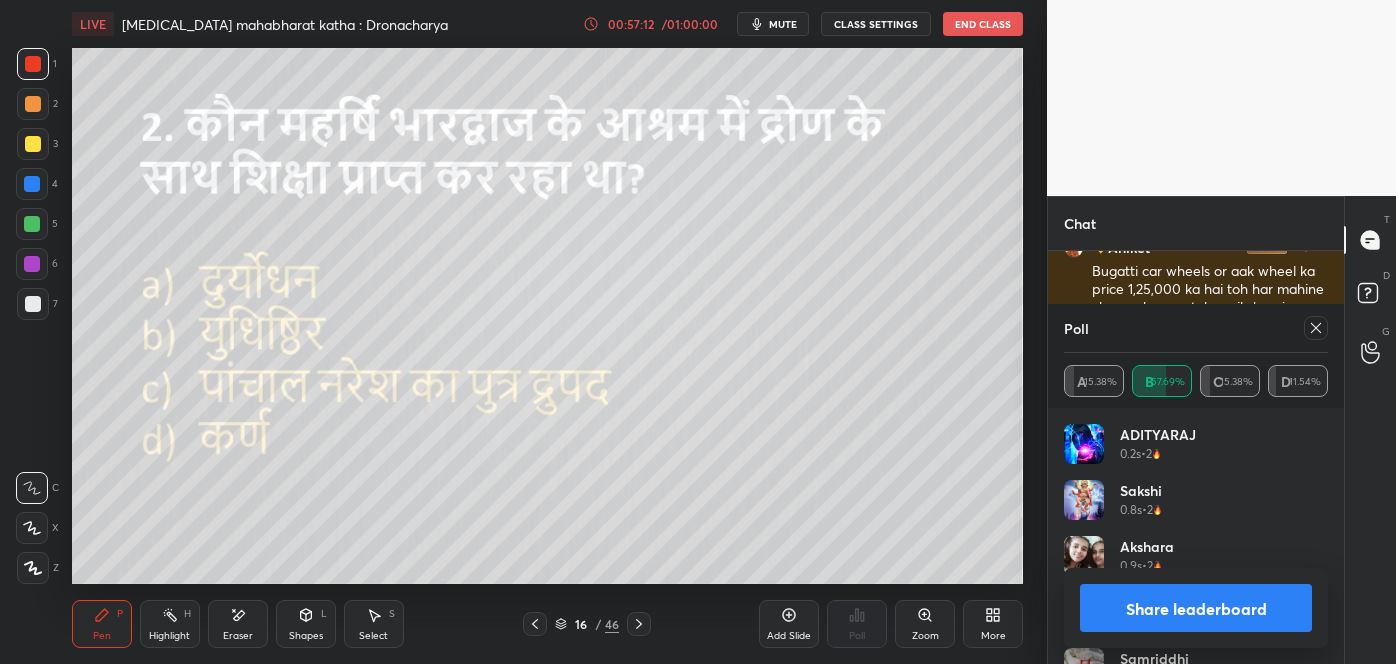 click 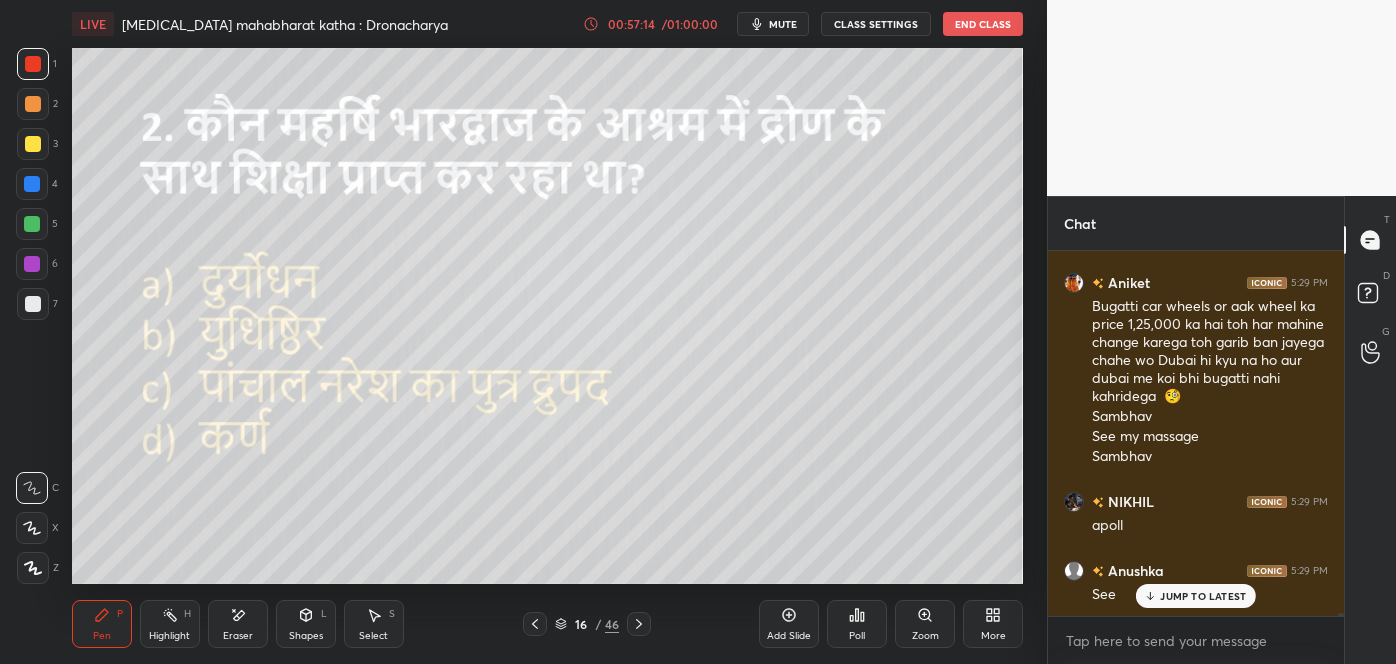 click on "JUMP TO LATEST" at bounding box center (1203, 596) 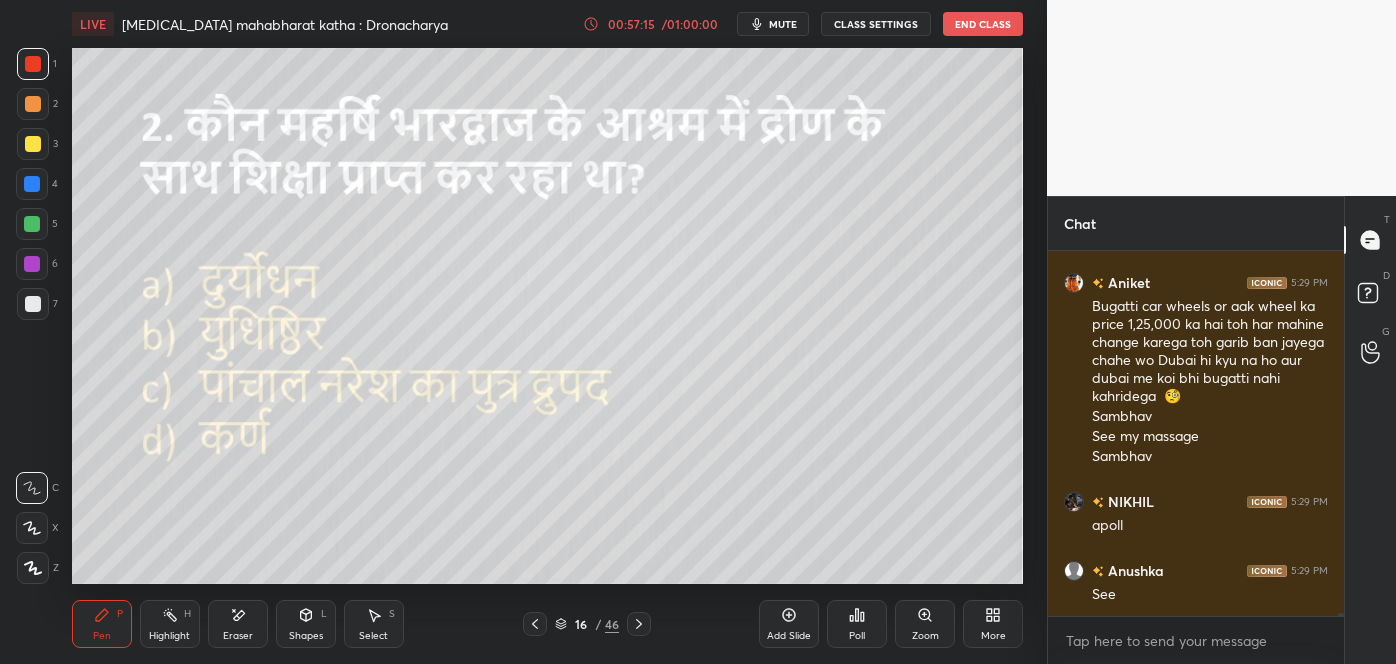 click on "Poll" at bounding box center [857, 636] 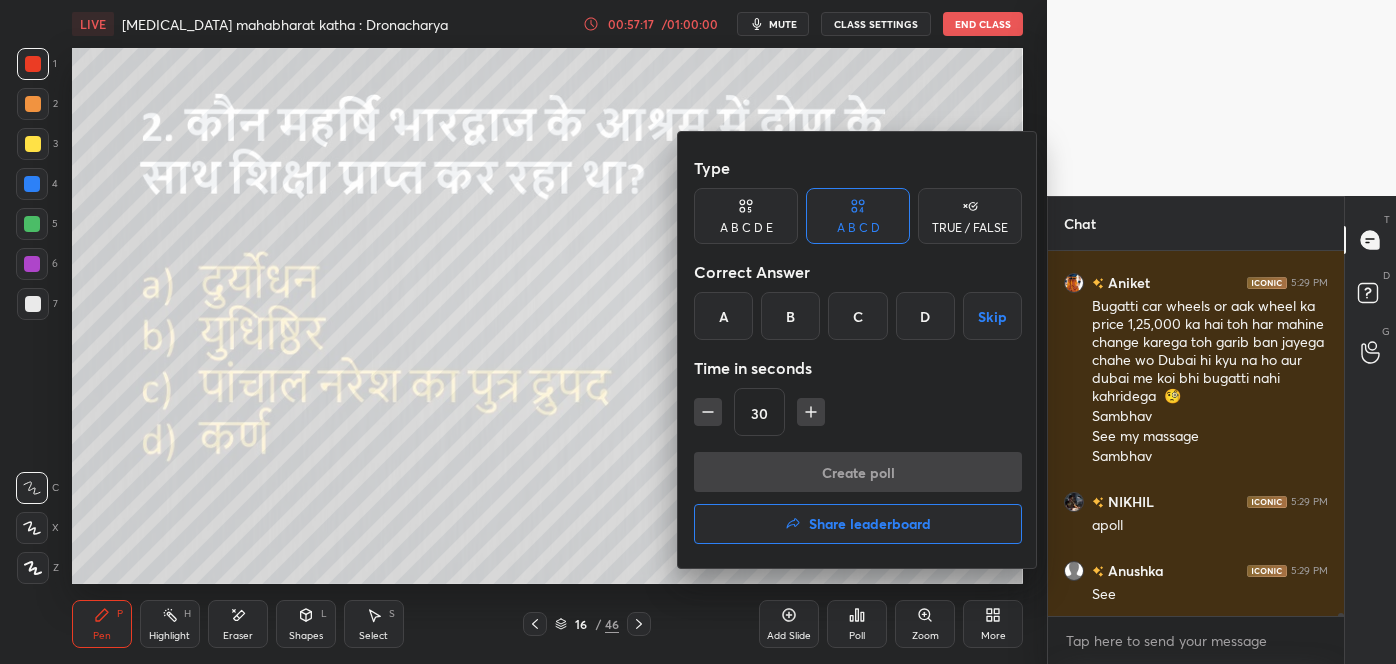 click on "C" at bounding box center [857, 316] 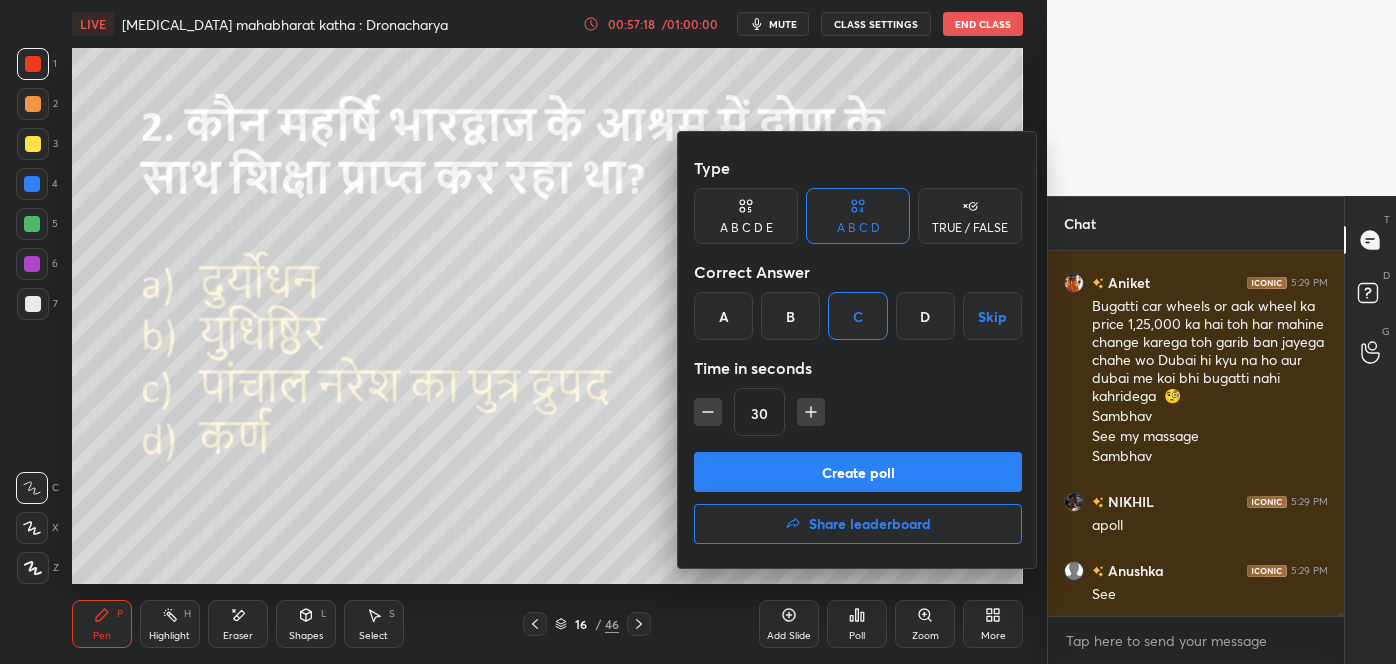 click on "Create poll" at bounding box center (858, 472) 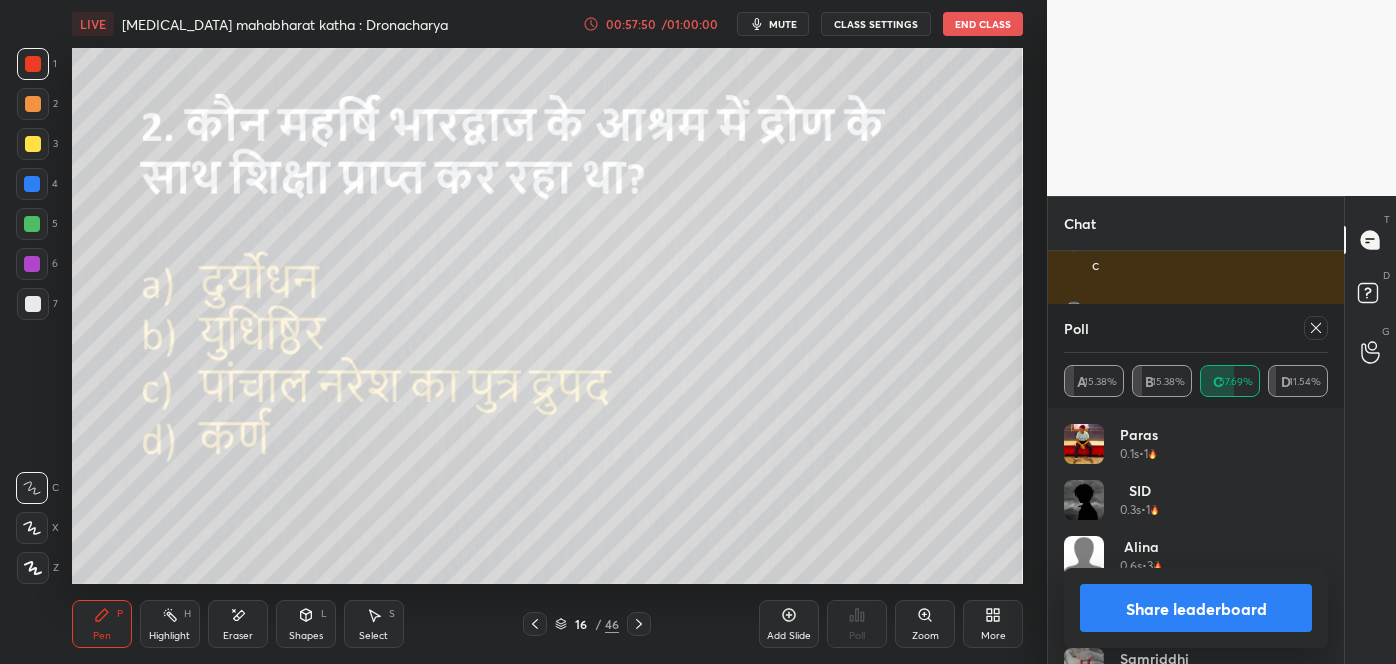 click 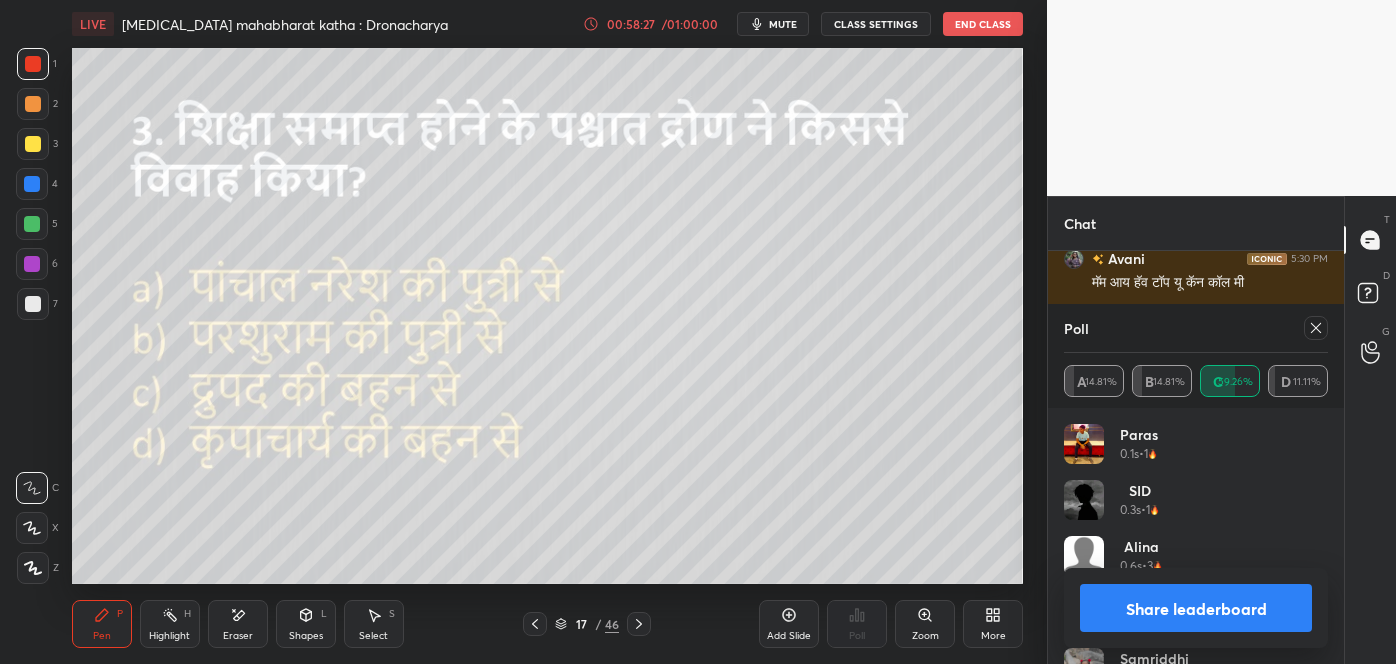 scroll, scrollTop: 42282, scrollLeft: 0, axis: vertical 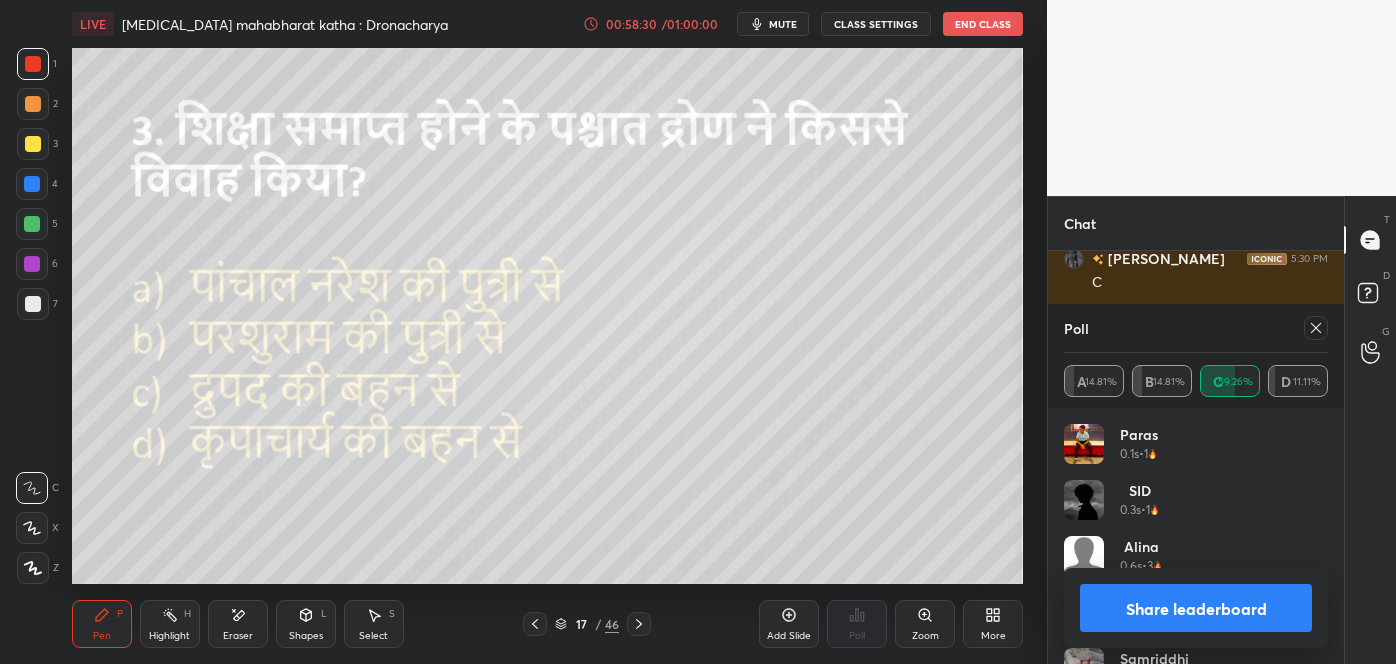 click 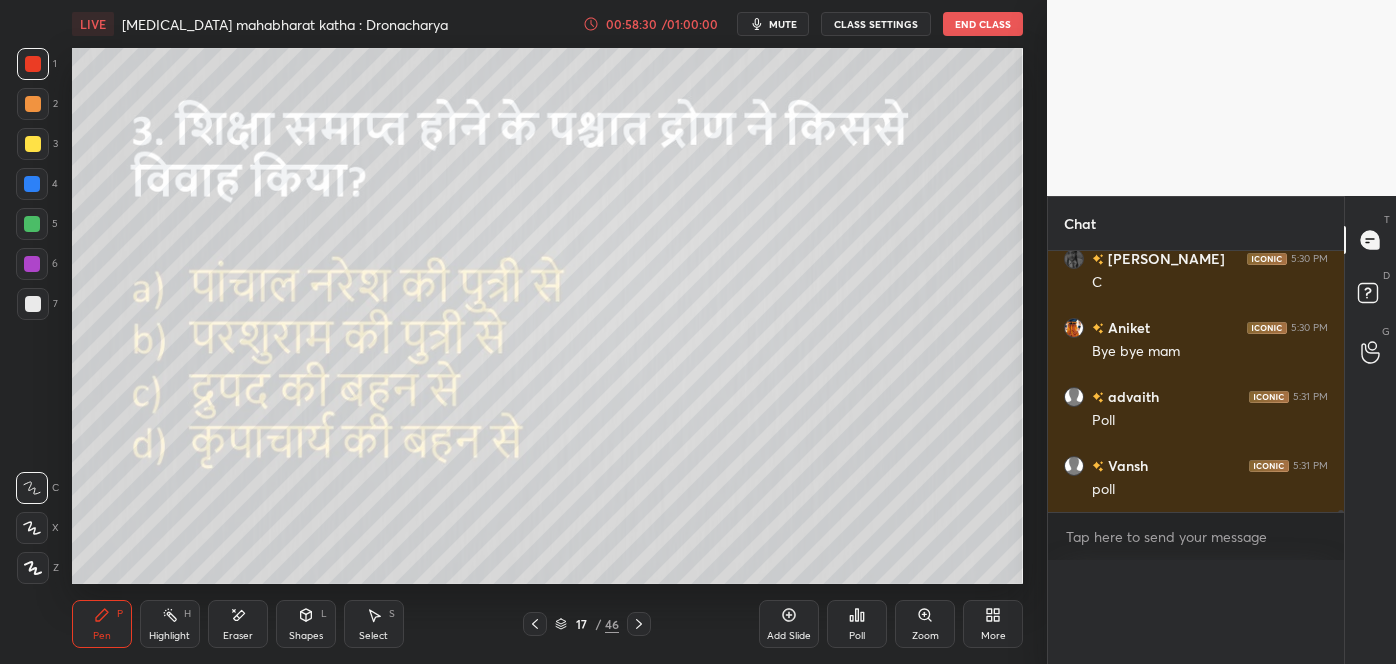 scroll, scrollTop: 0, scrollLeft: 0, axis: both 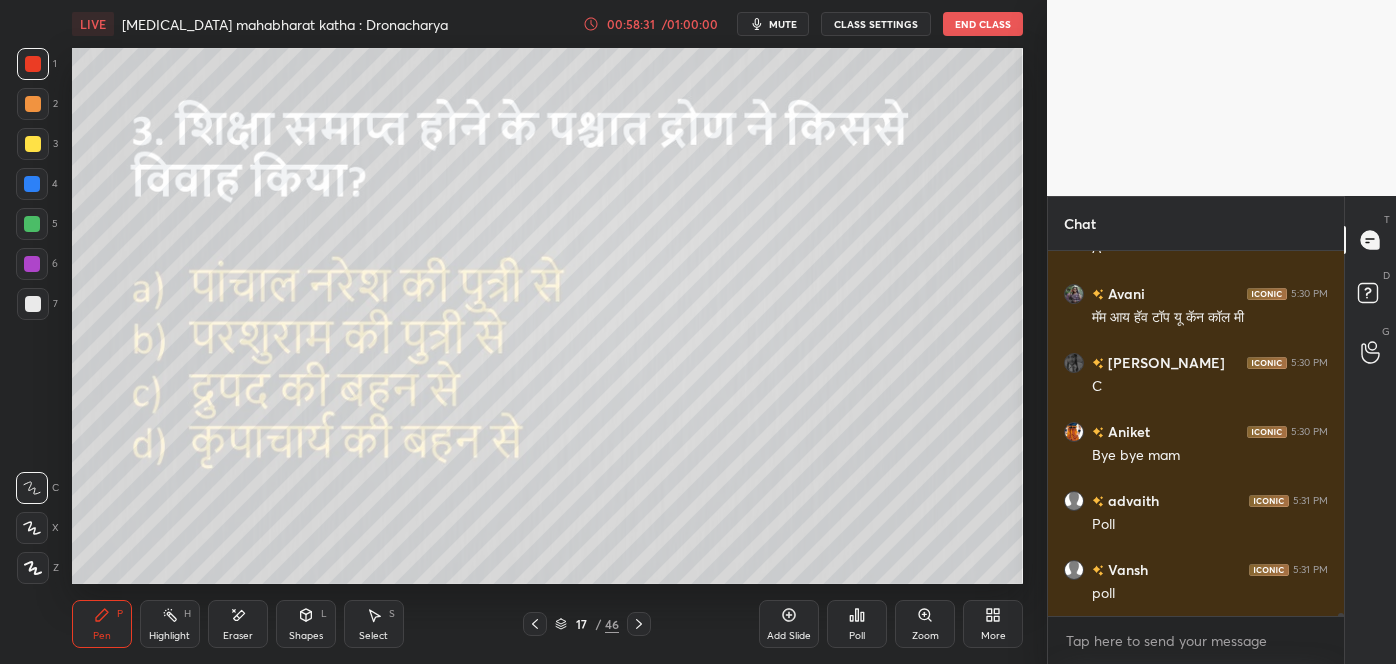 click on "Poll" at bounding box center [857, 624] 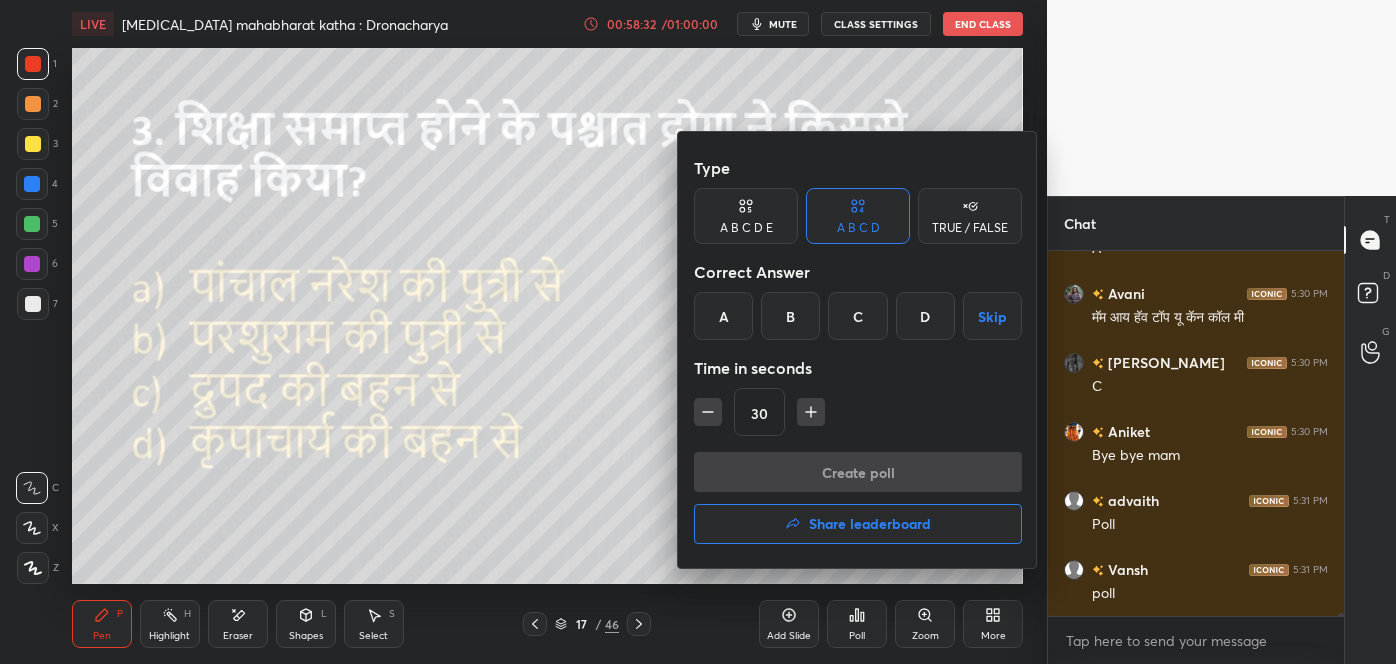click on "D" at bounding box center (925, 316) 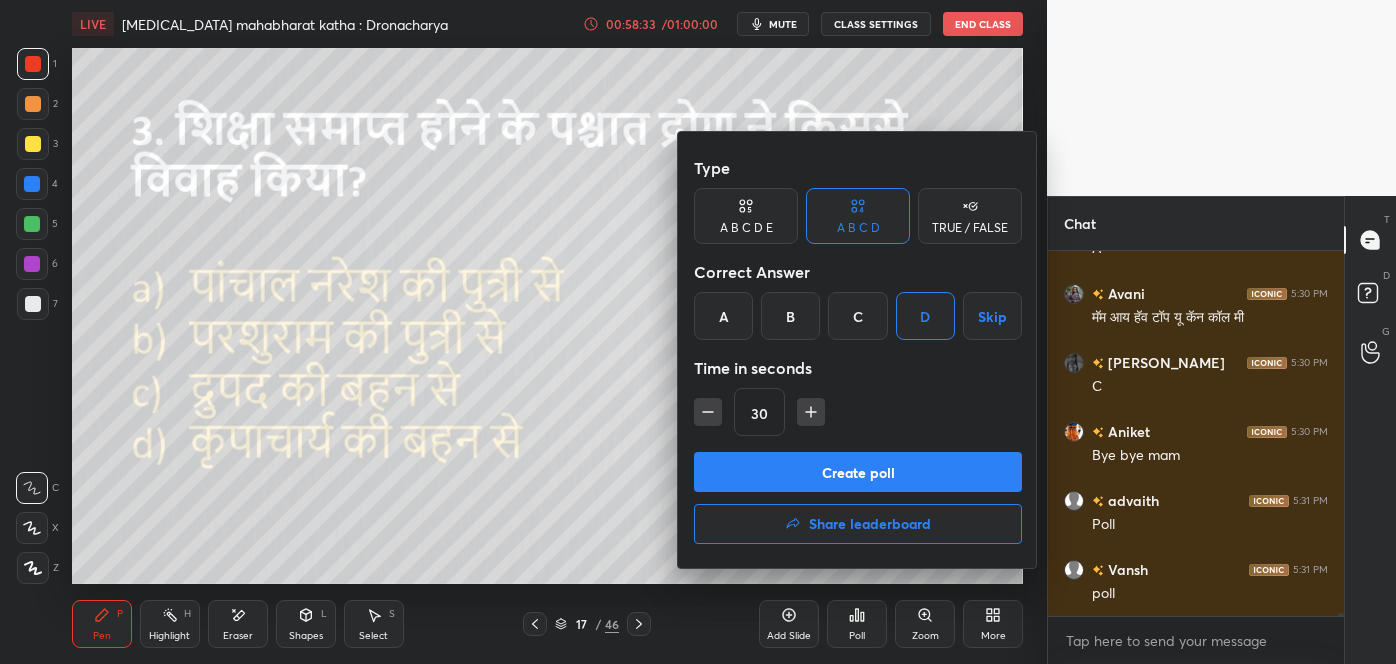 click on "Create poll" at bounding box center [858, 472] 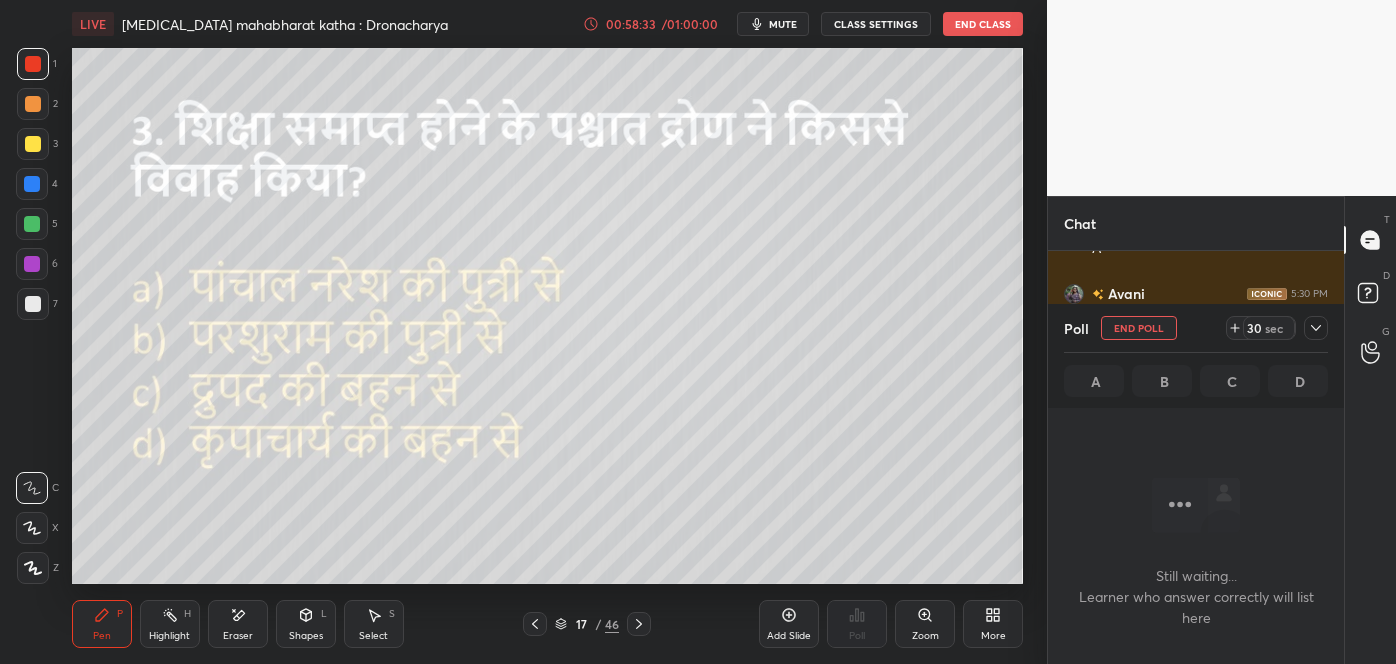 scroll, scrollTop: 287, scrollLeft: 290, axis: both 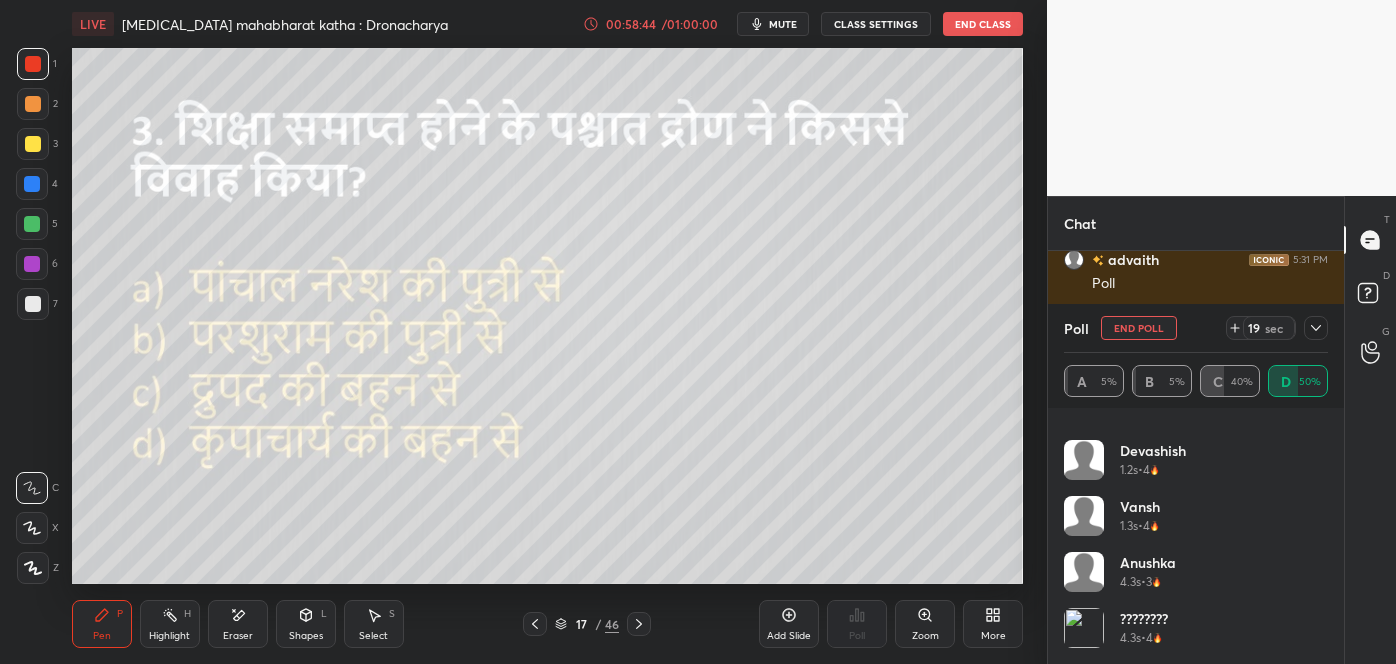 click 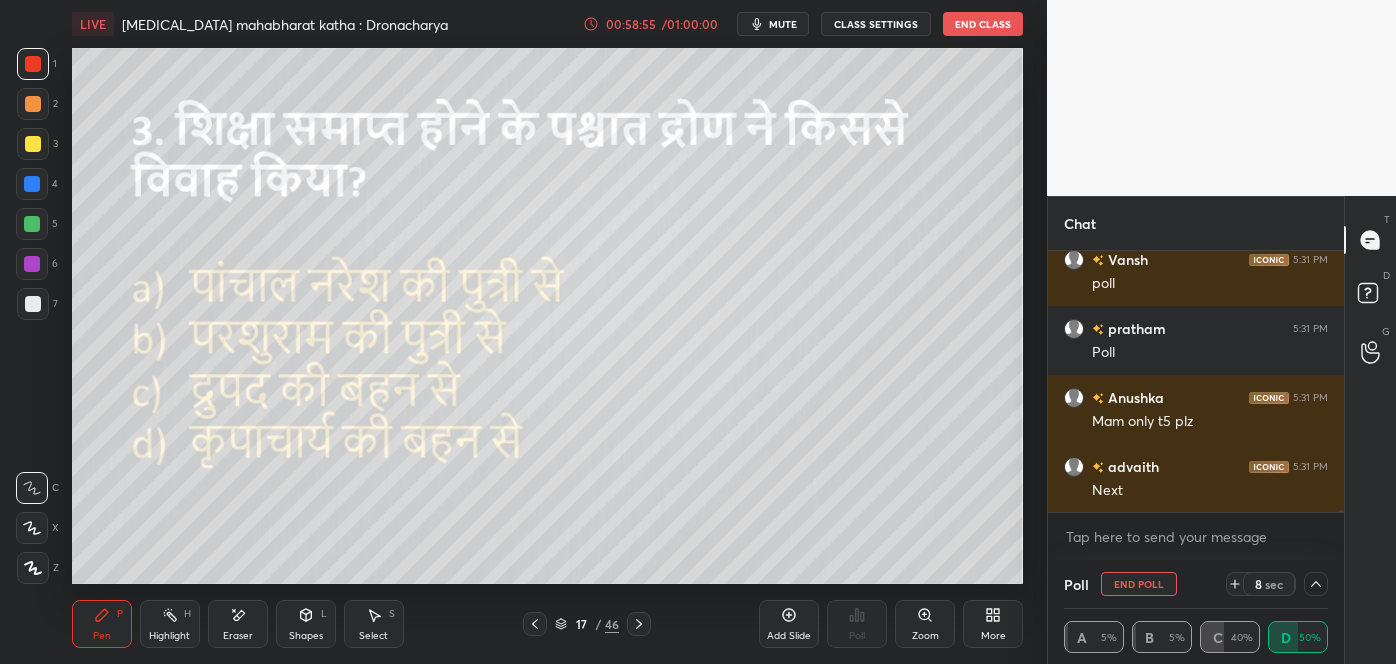 click 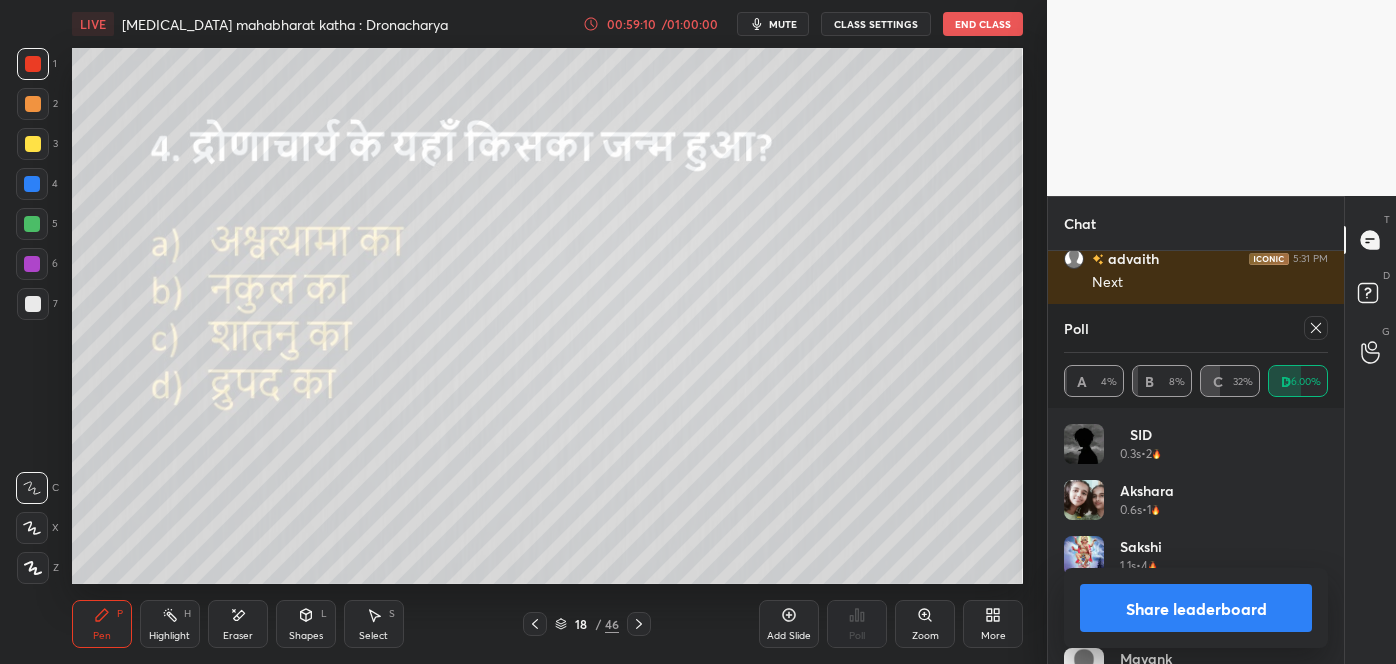 click 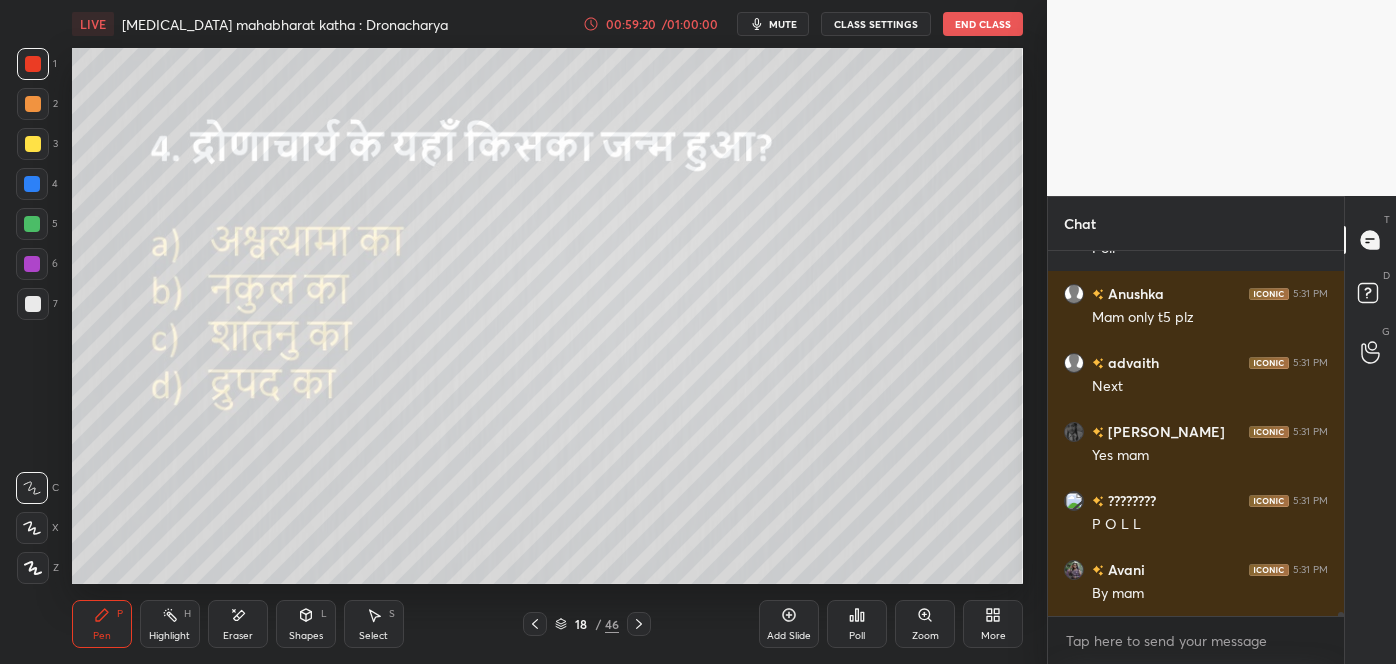 click 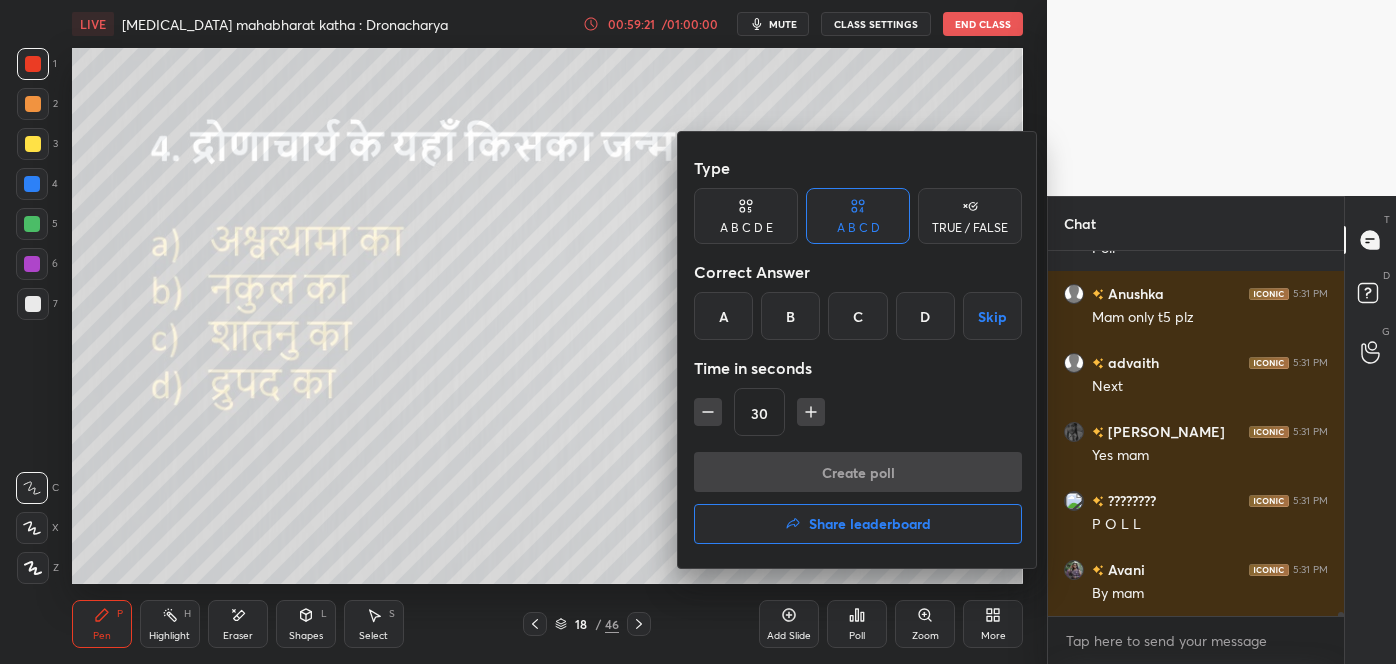 click on "A" at bounding box center [723, 316] 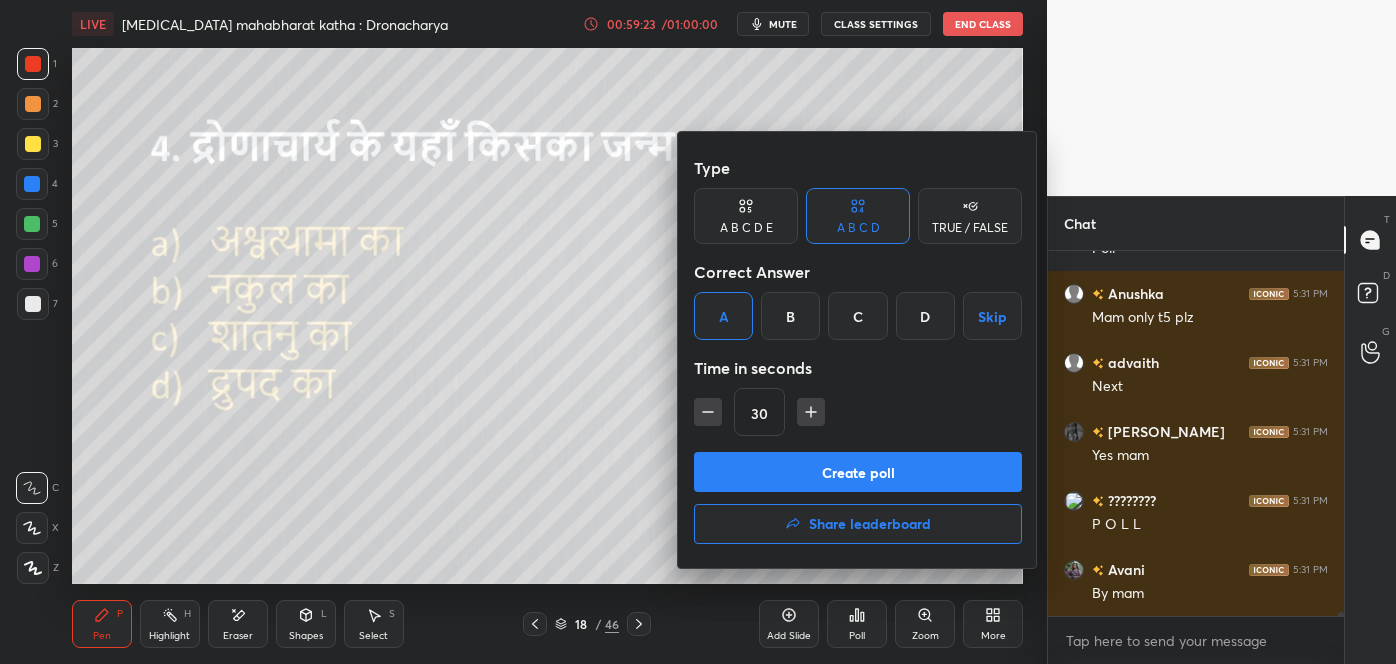 click on "Create poll" at bounding box center [858, 472] 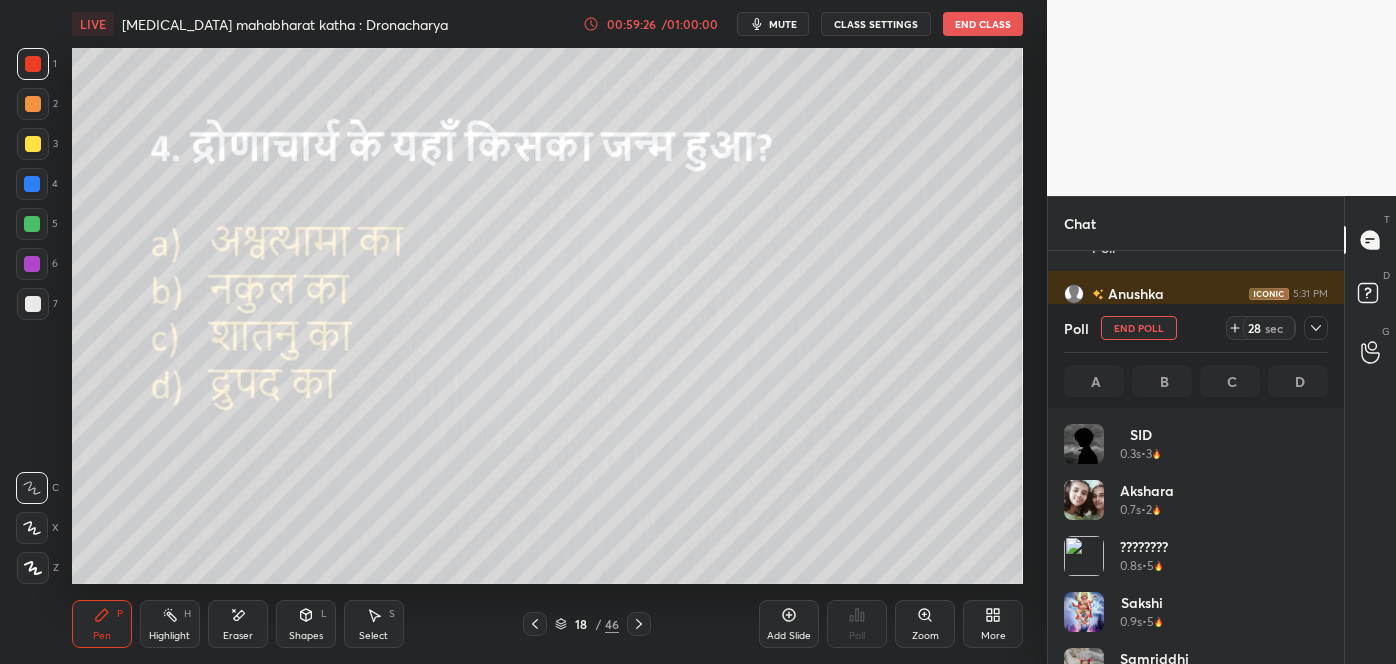 click on "18" at bounding box center [581, 624] 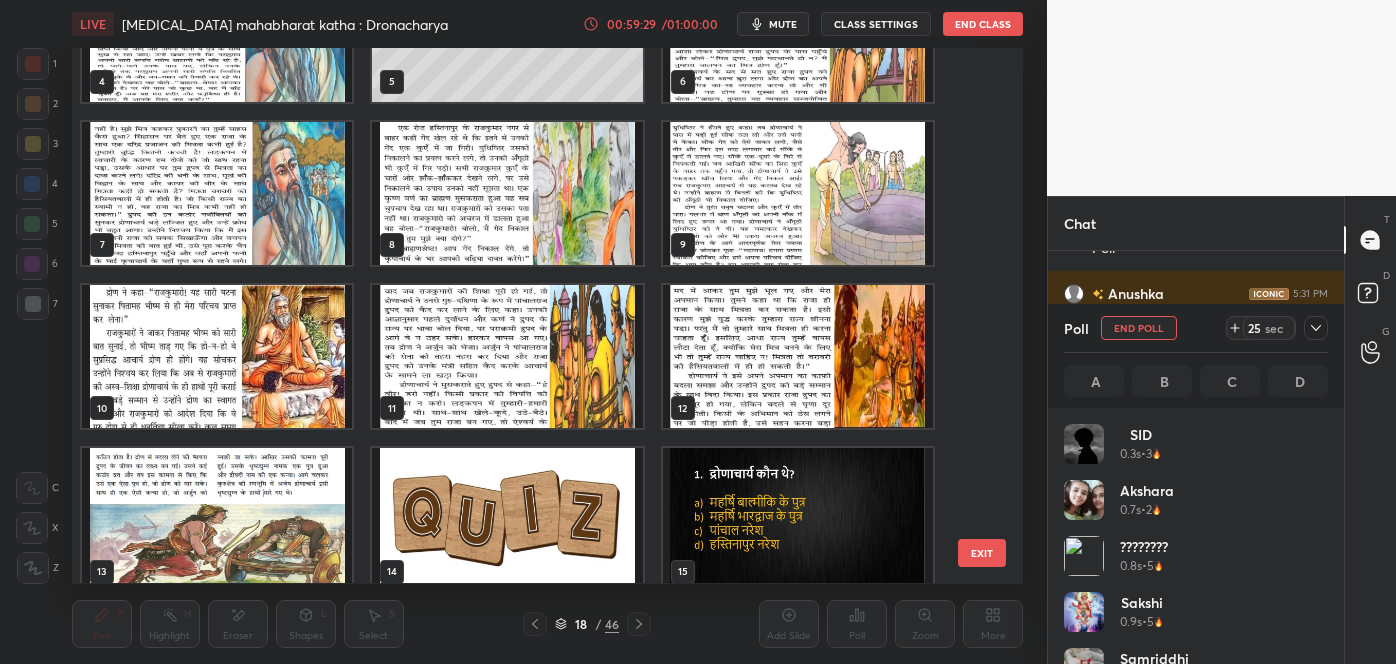 click on "EXIT" at bounding box center [982, 553] 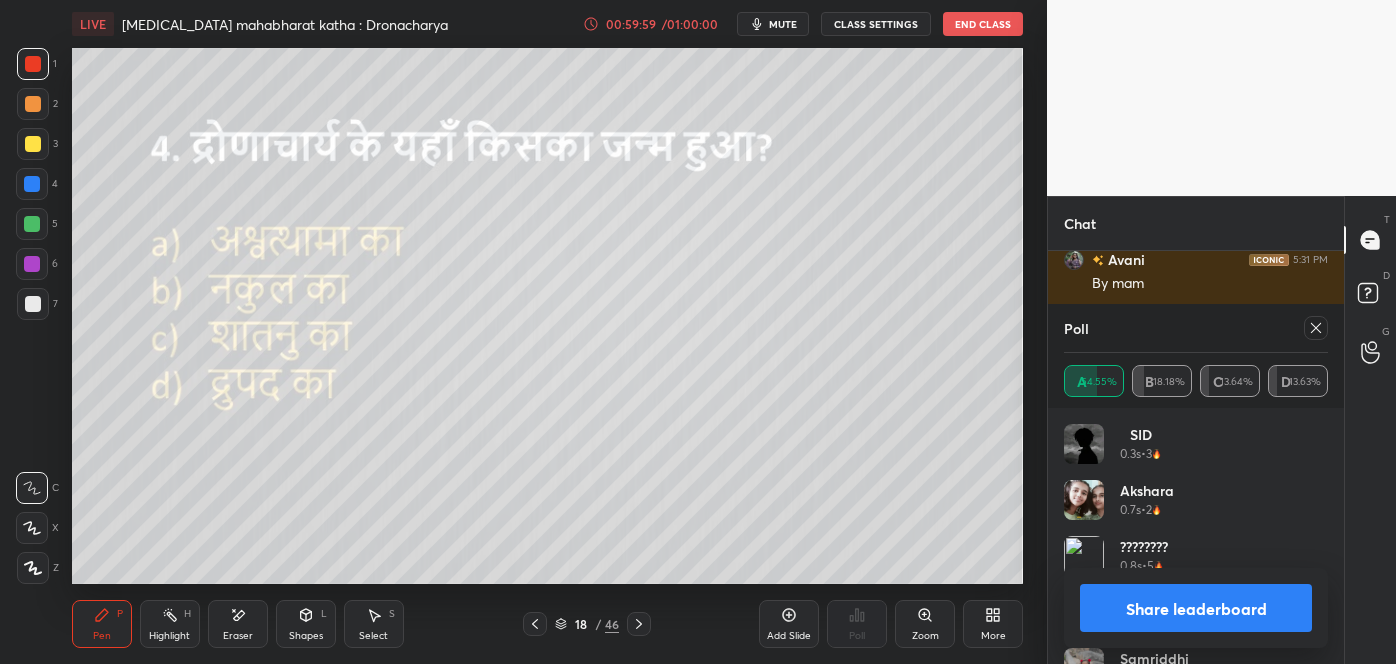 click at bounding box center [1316, 328] 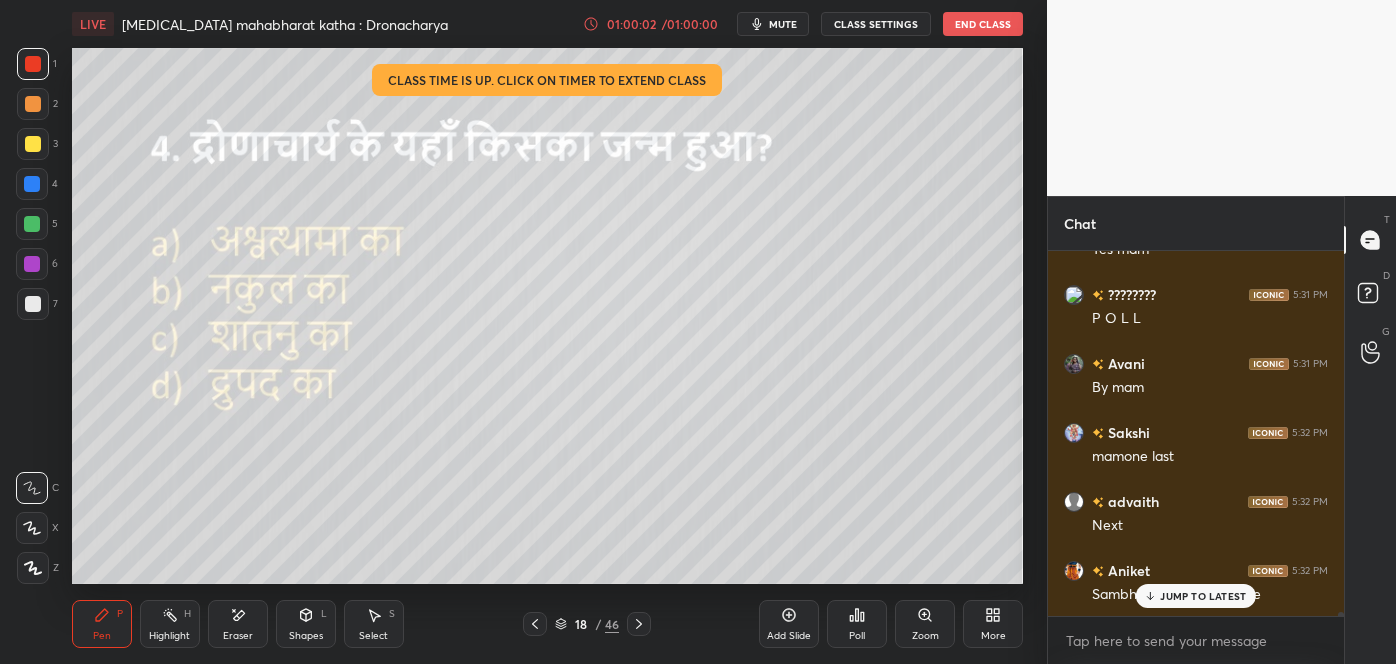 click on "JUMP TO LATEST" at bounding box center (1203, 596) 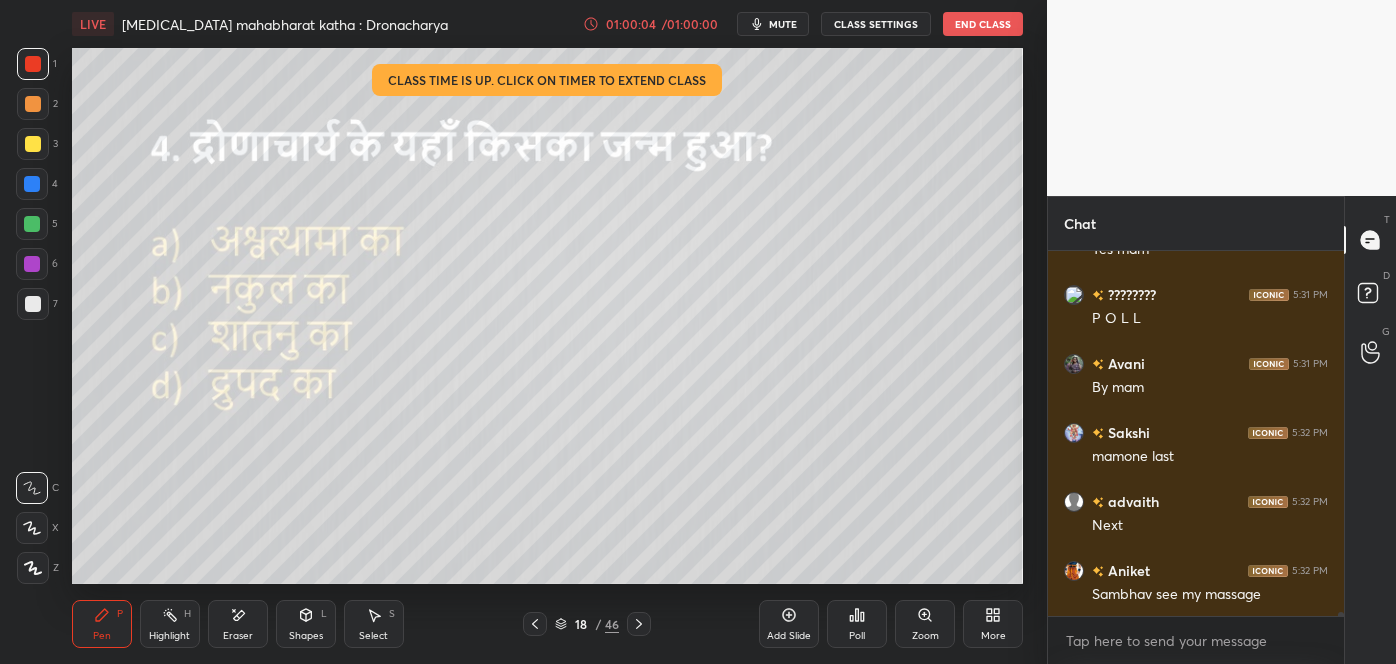 click on "18" at bounding box center [581, 624] 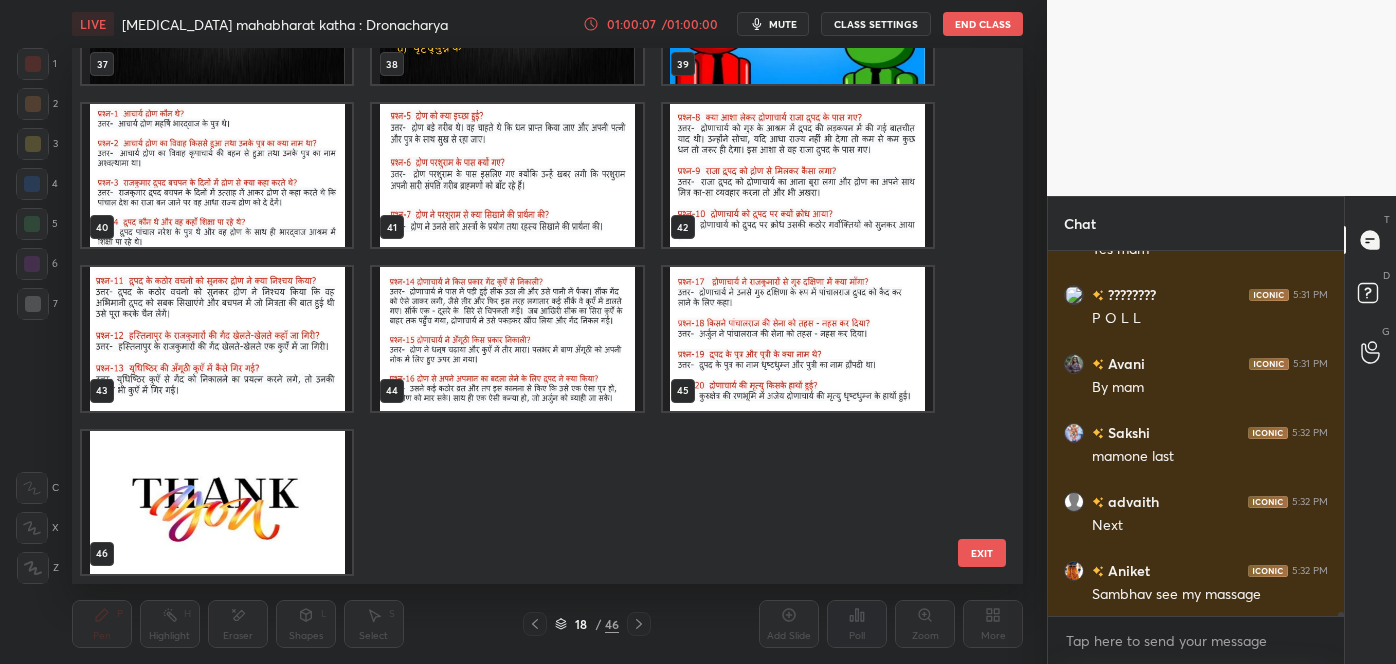click at bounding box center [217, 502] 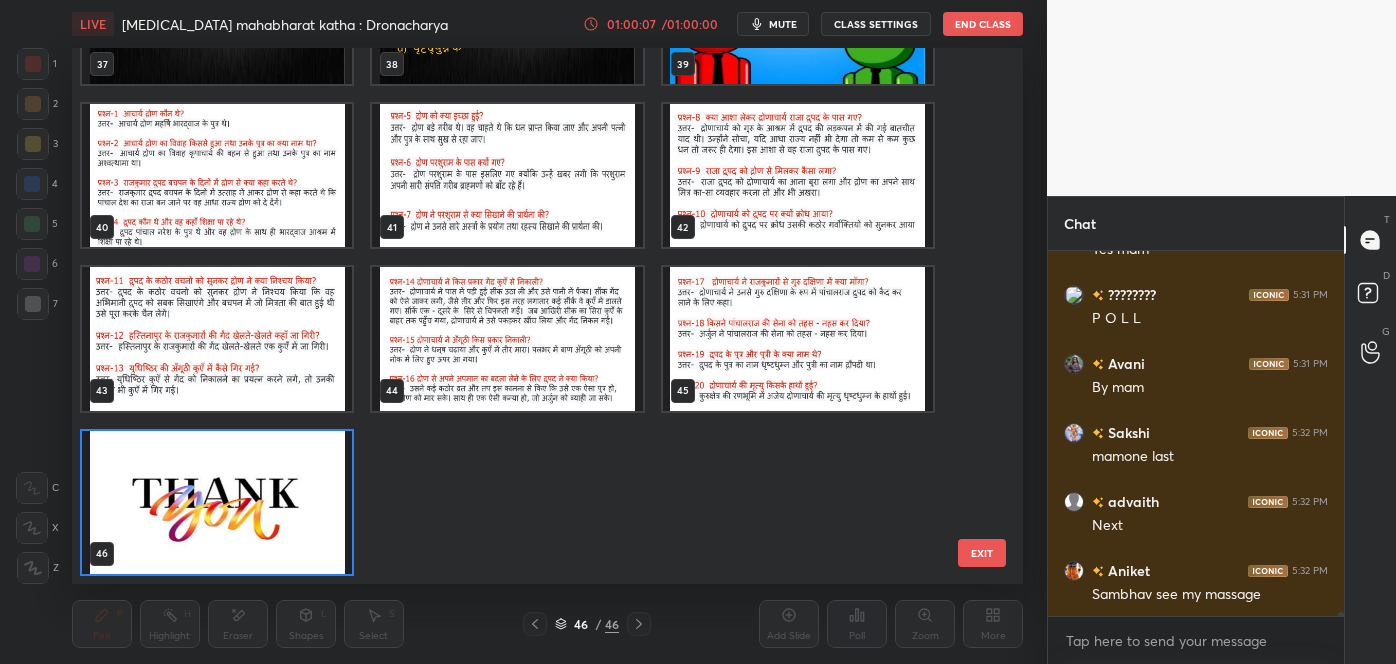 click at bounding box center (217, 502) 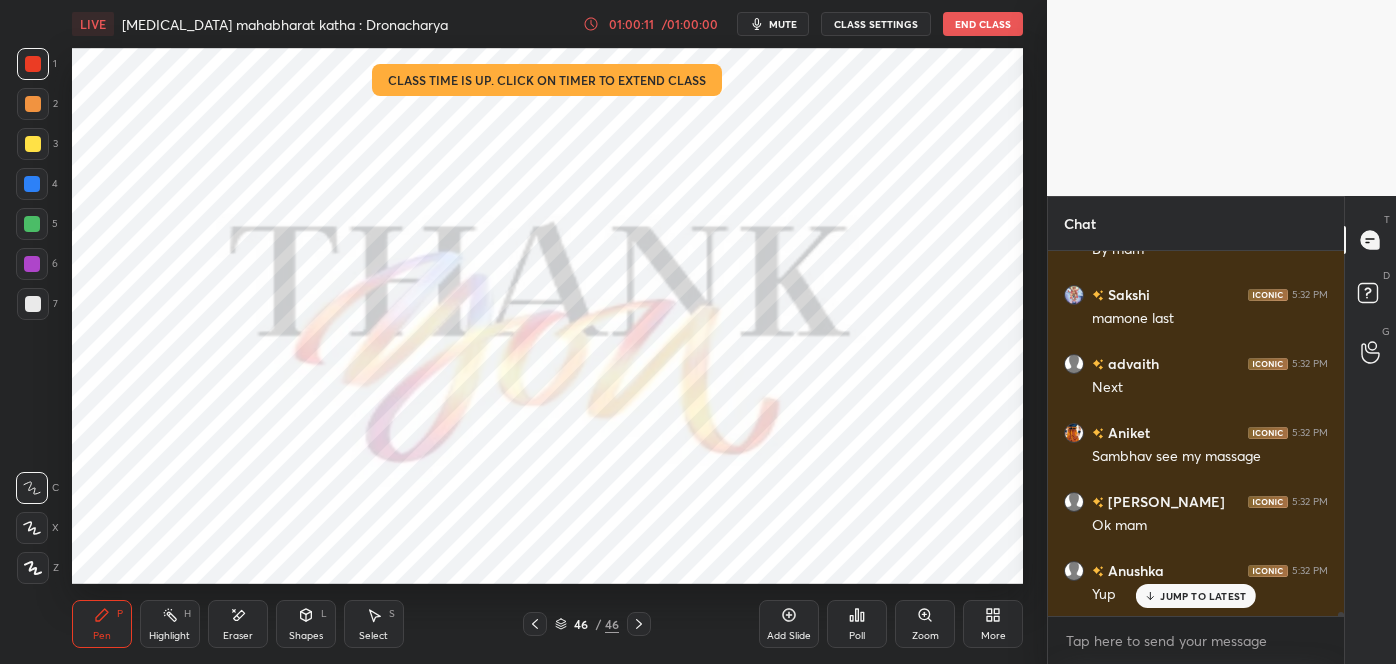 click on "JUMP TO LATEST" at bounding box center (1203, 596) 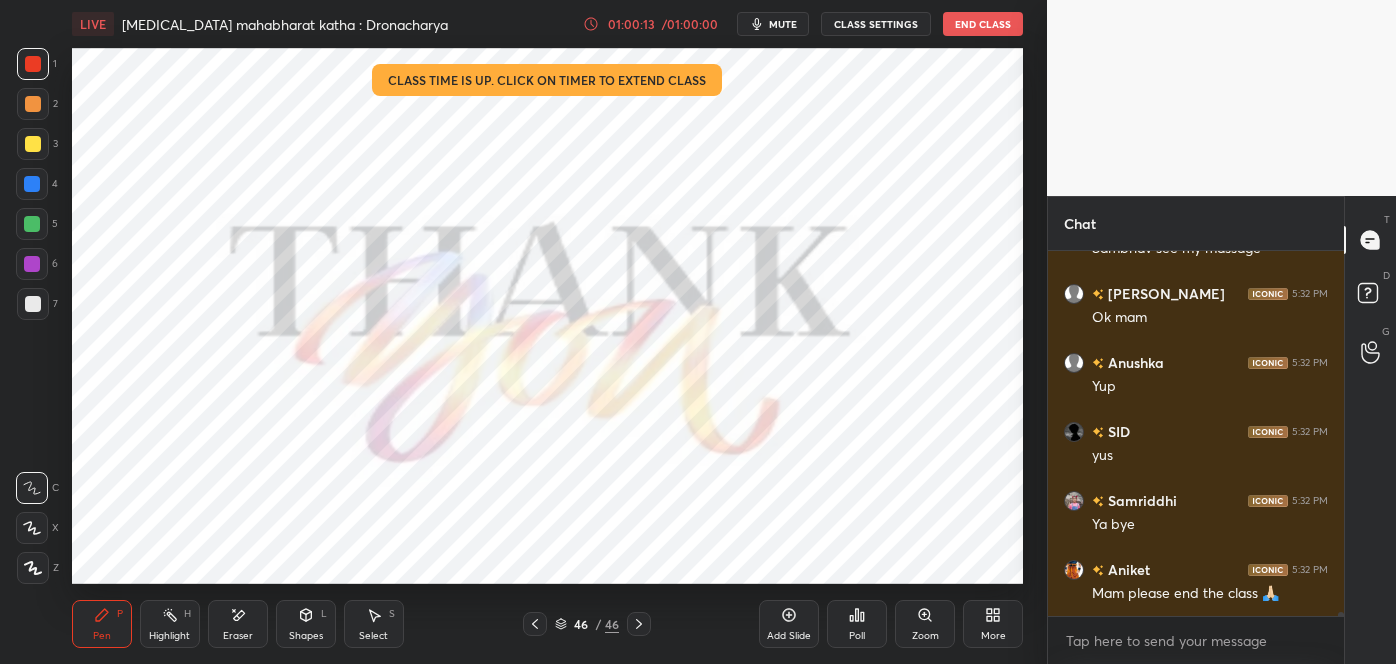click on "Poll" at bounding box center [857, 636] 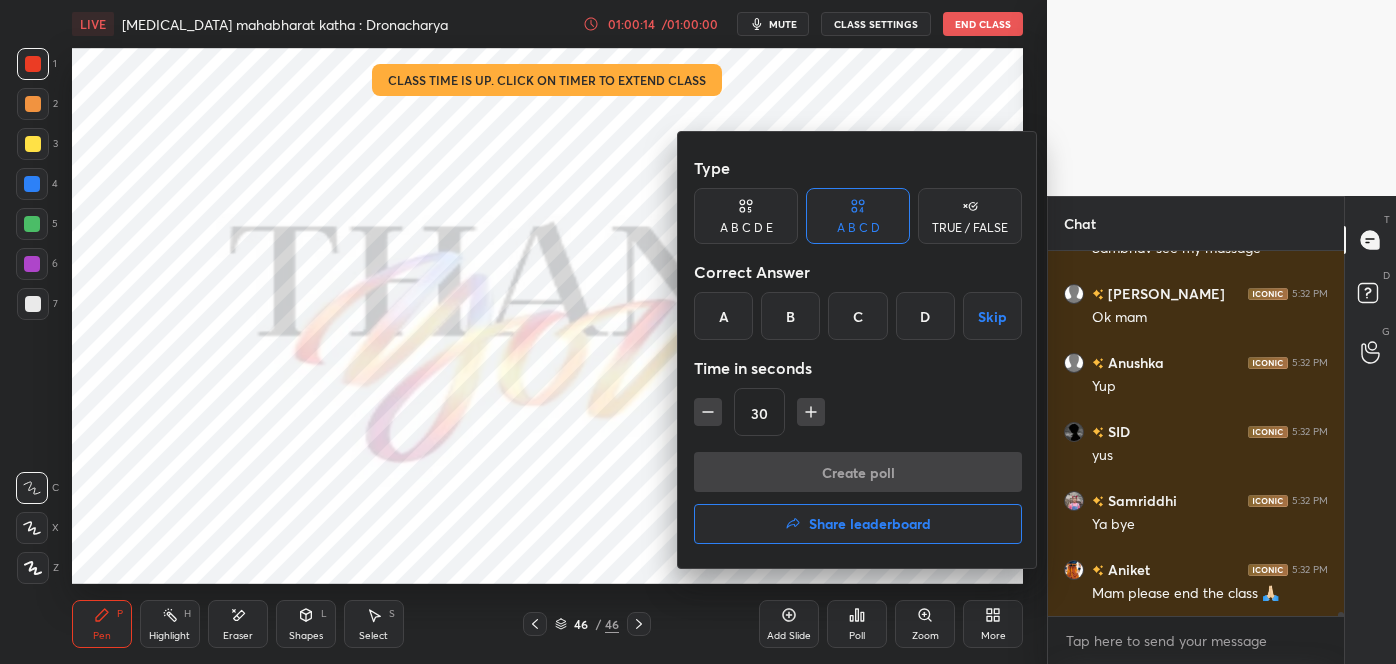 click at bounding box center (698, 332) 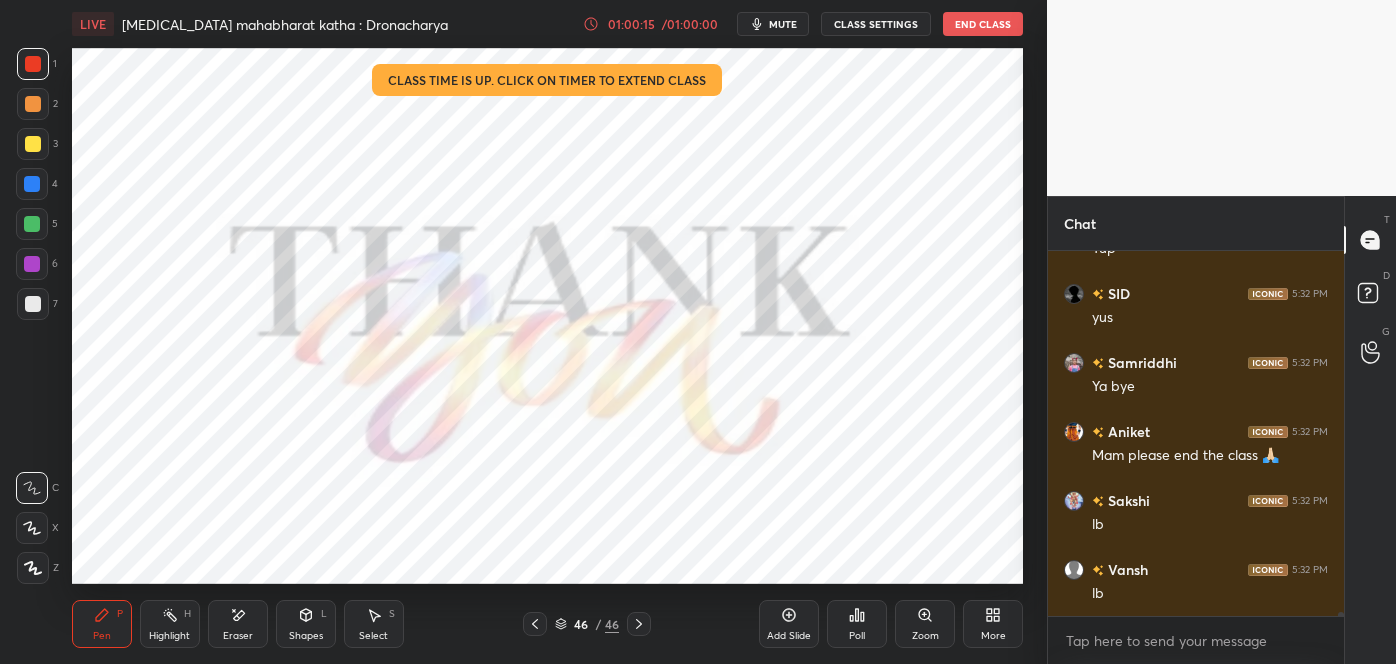 click on "Poll" at bounding box center [857, 624] 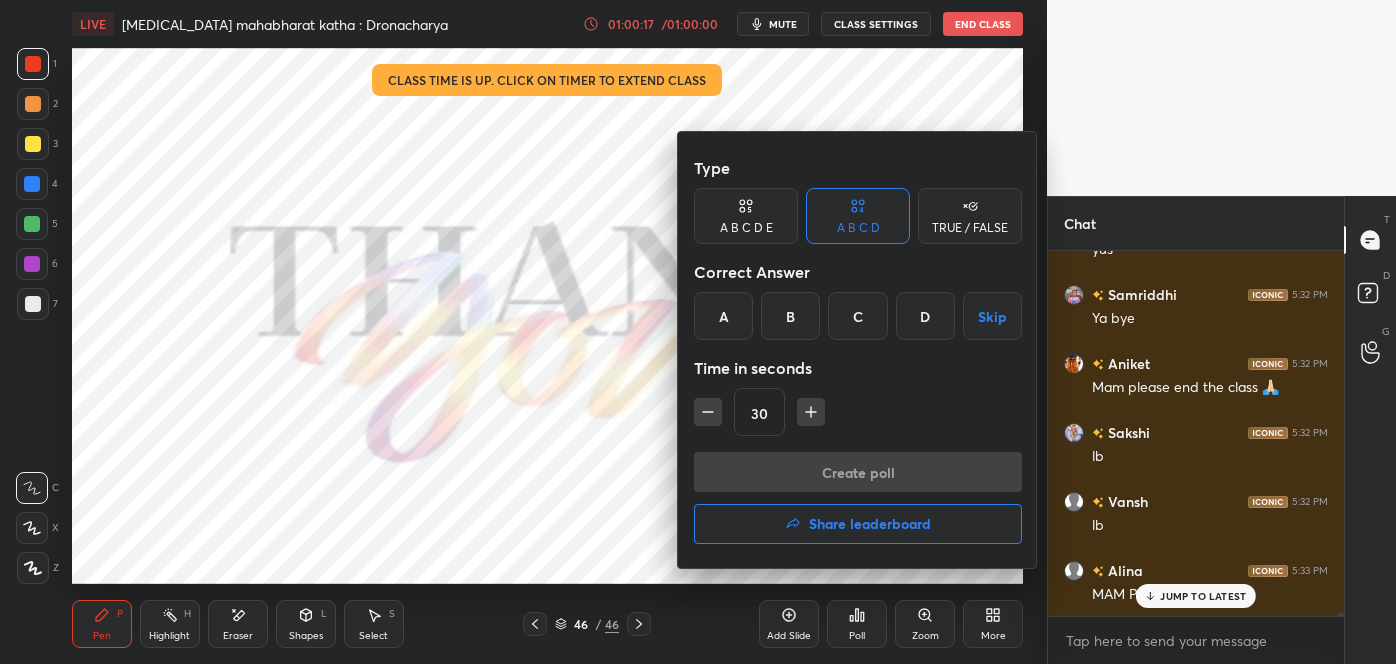click on "Share leaderboard" at bounding box center [870, 524] 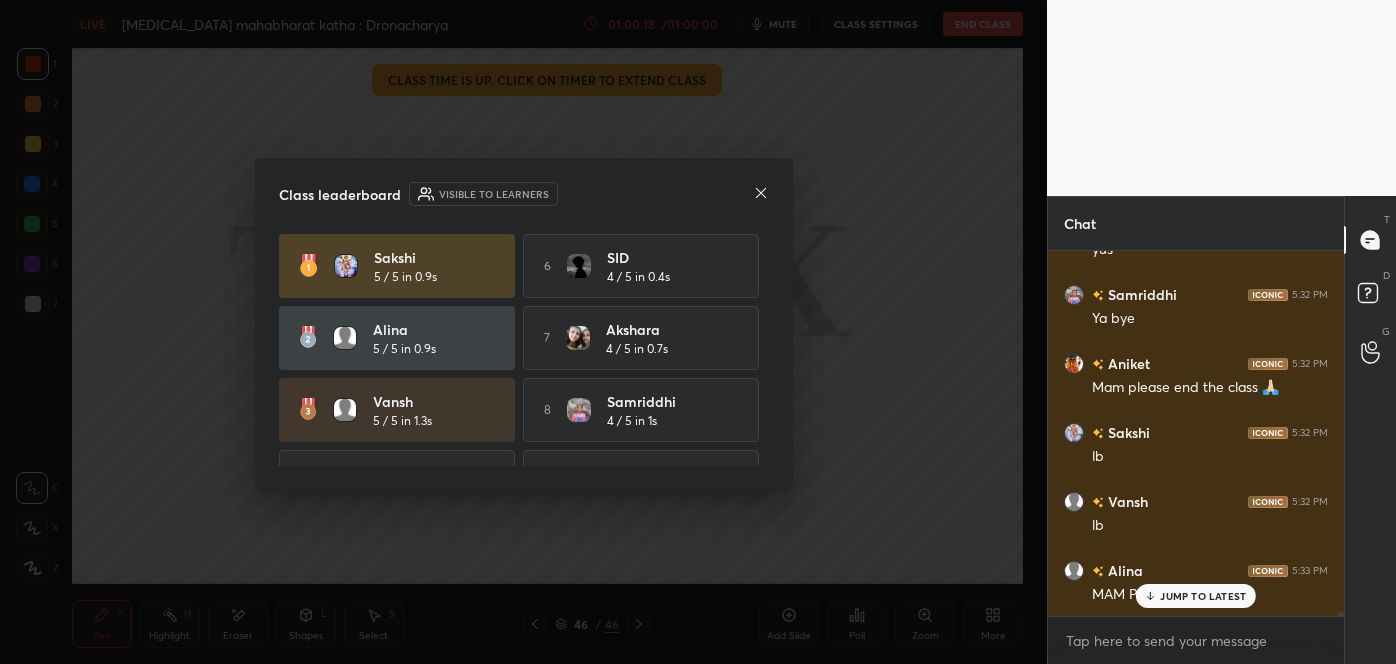click on "JUMP TO LATEST" at bounding box center (1203, 596) 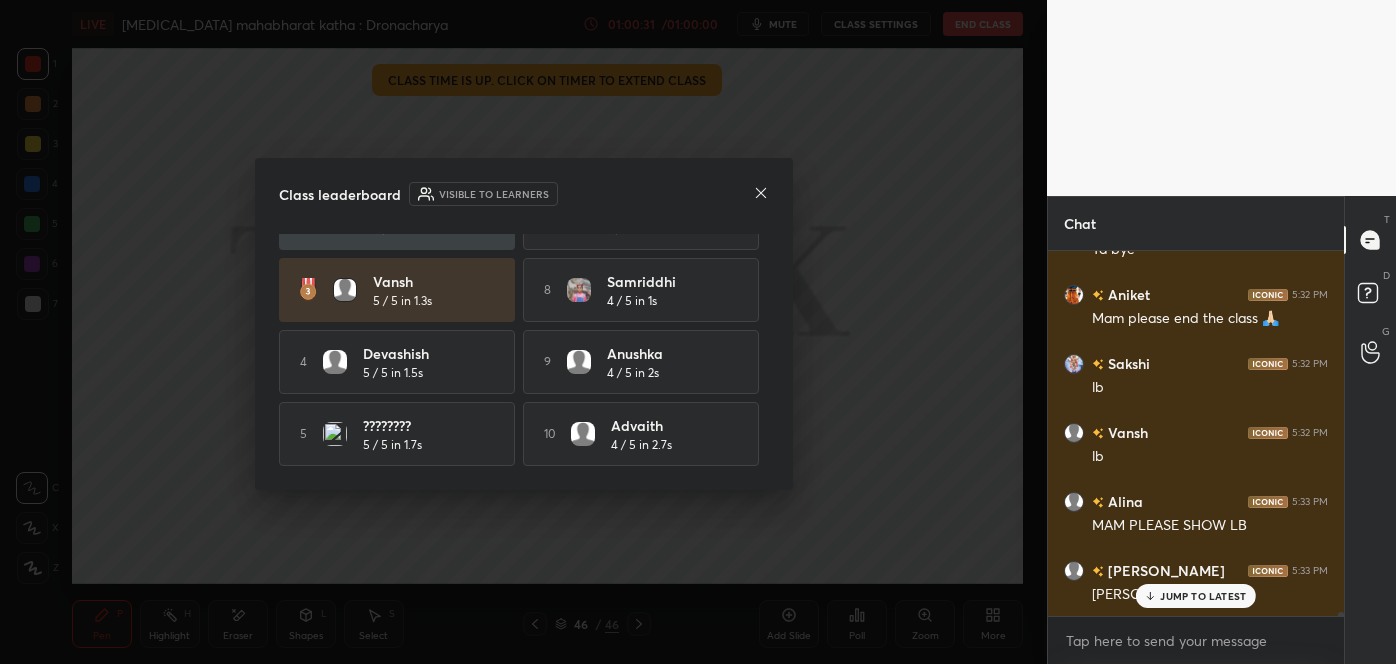 click at bounding box center [761, 194] 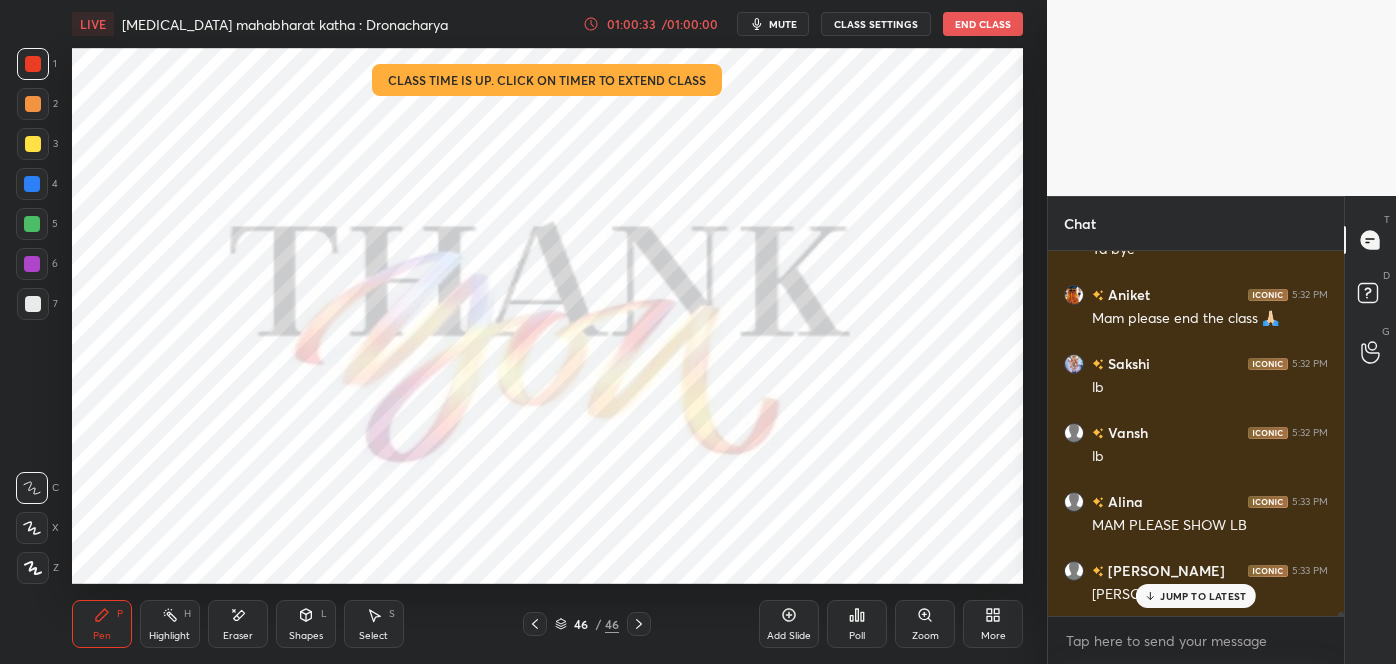 click on "JUMP TO LATEST" at bounding box center (1196, 596) 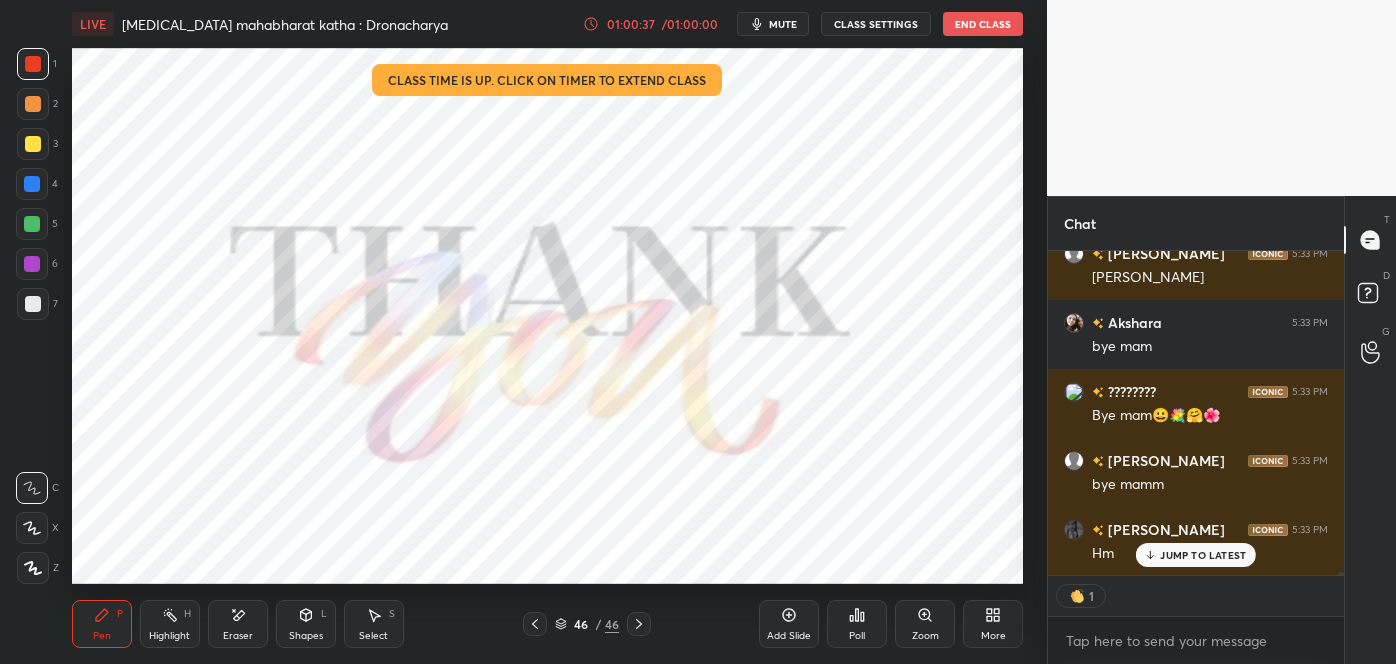 click on "End Class" at bounding box center (983, 24) 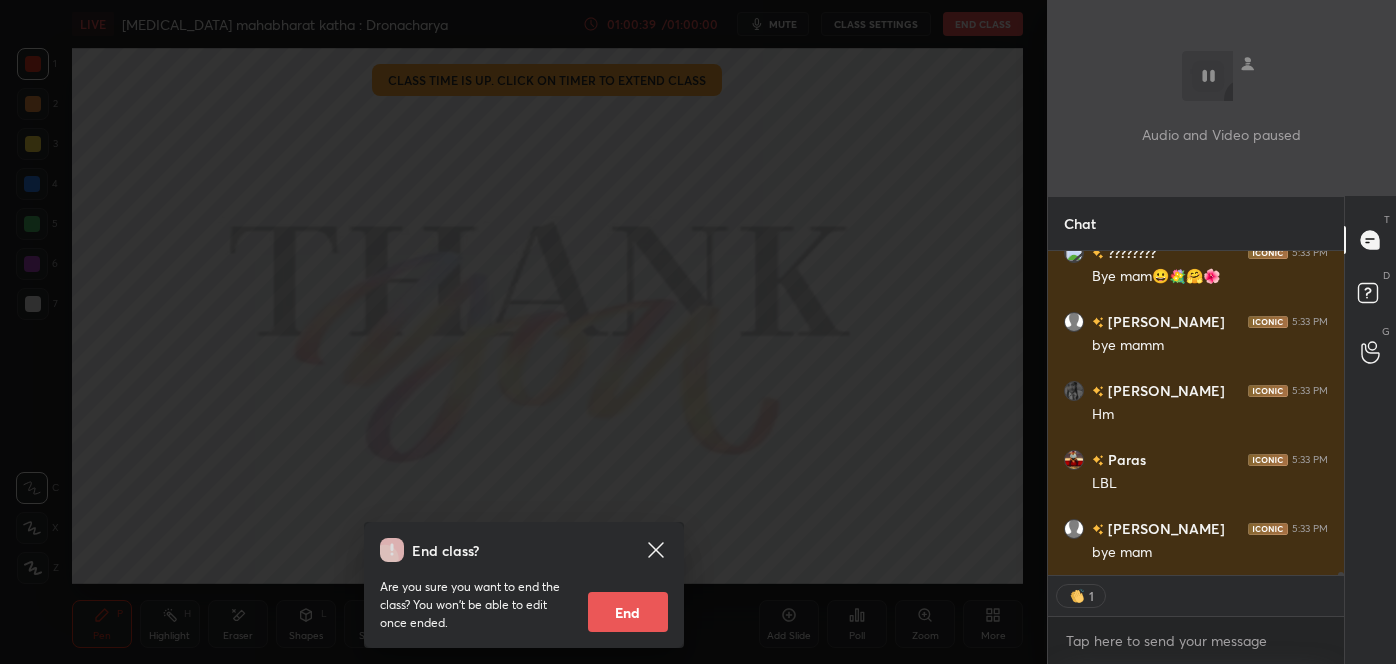 click on "End" at bounding box center [628, 612] 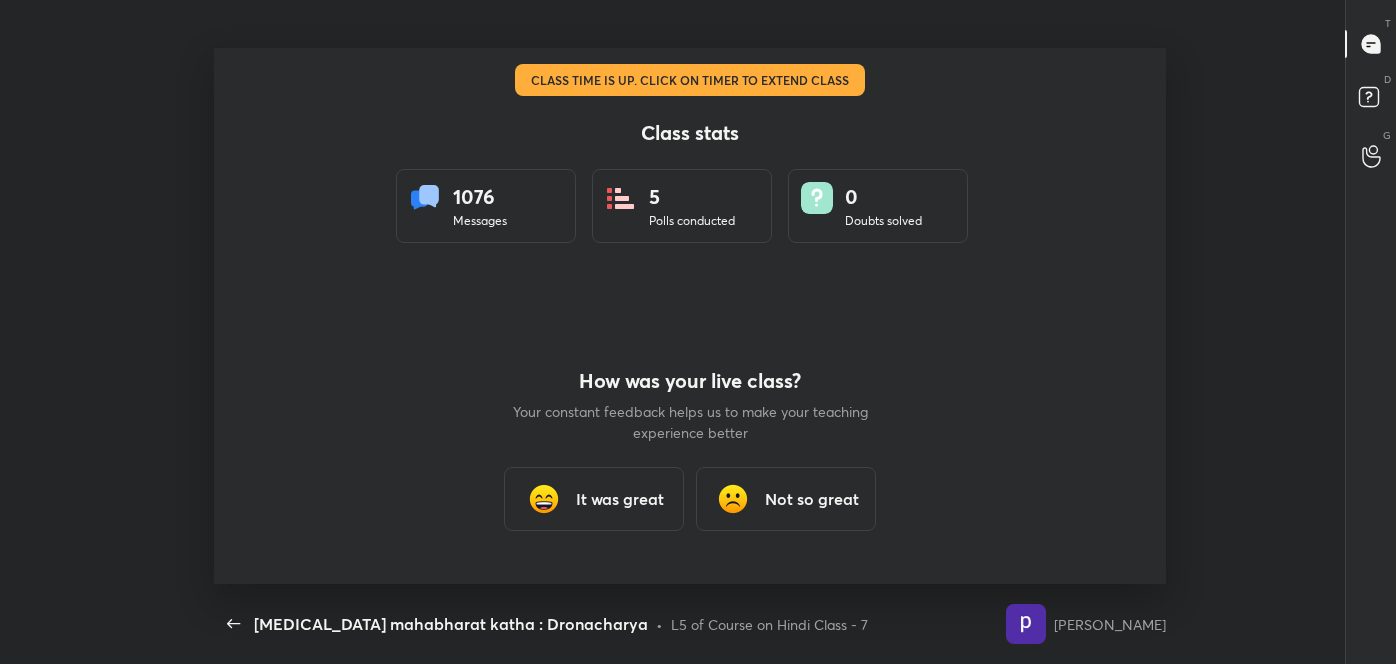 type on "x" 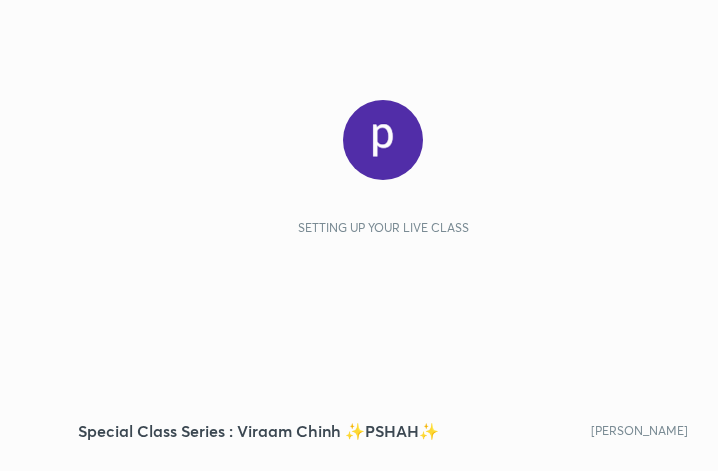 scroll, scrollTop: 0, scrollLeft: 0, axis: both 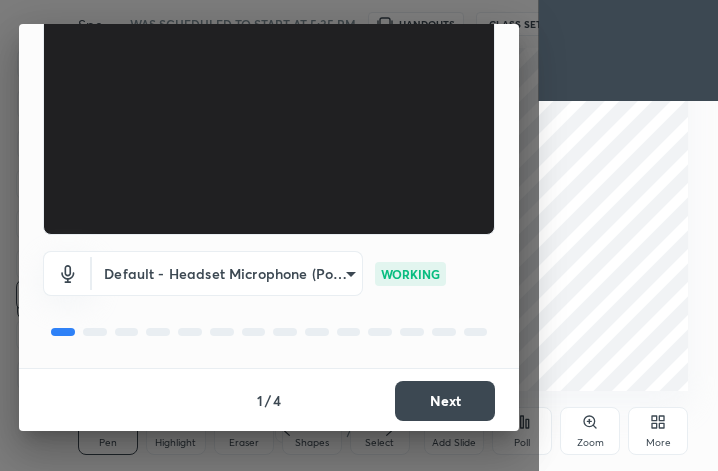 click on "Next" at bounding box center (445, 401) 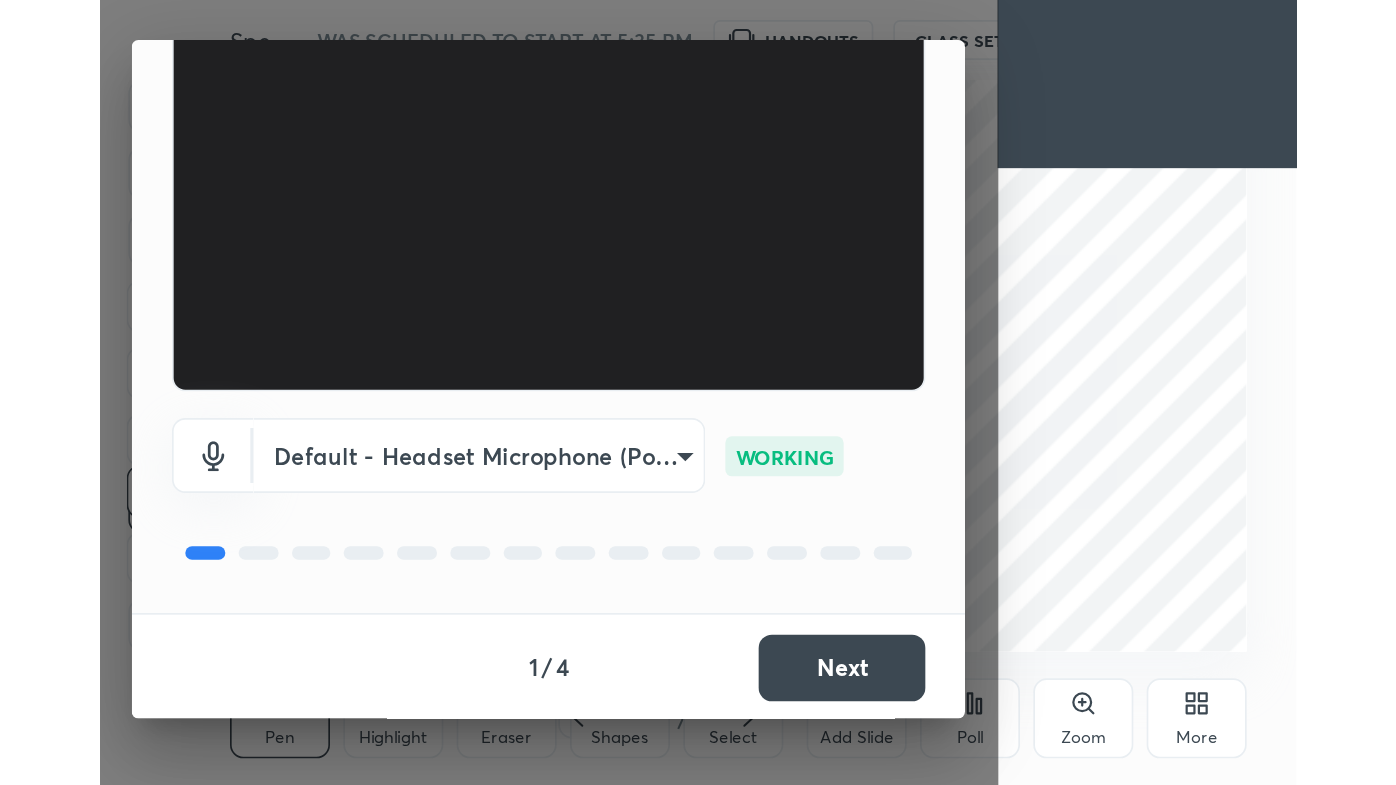 scroll, scrollTop: 0, scrollLeft: 0, axis: both 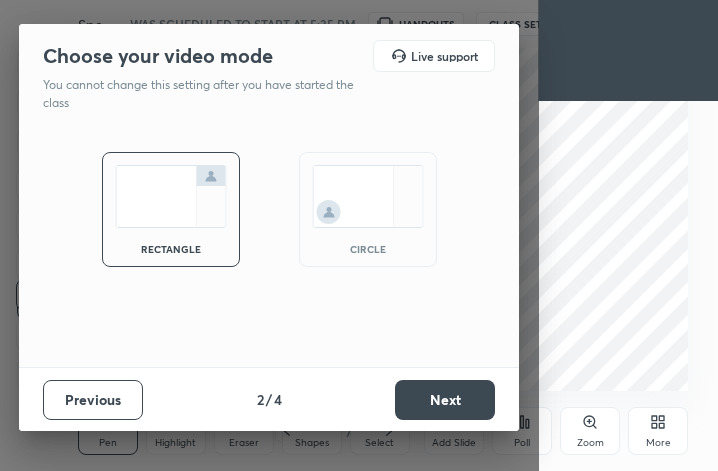 click on "Next" at bounding box center (445, 400) 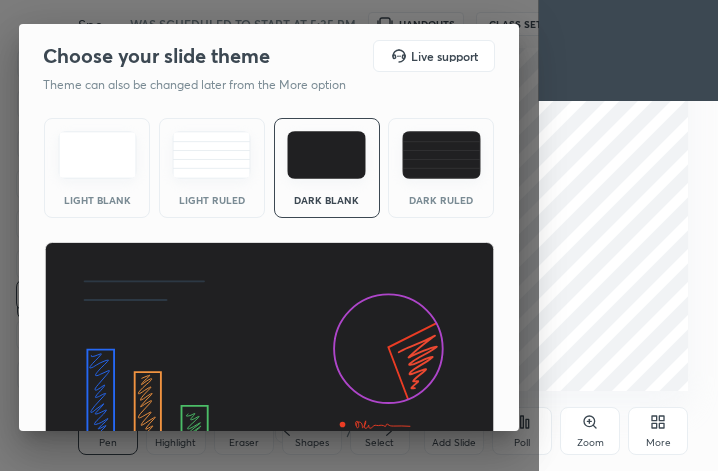click at bounding box center (269, 369) 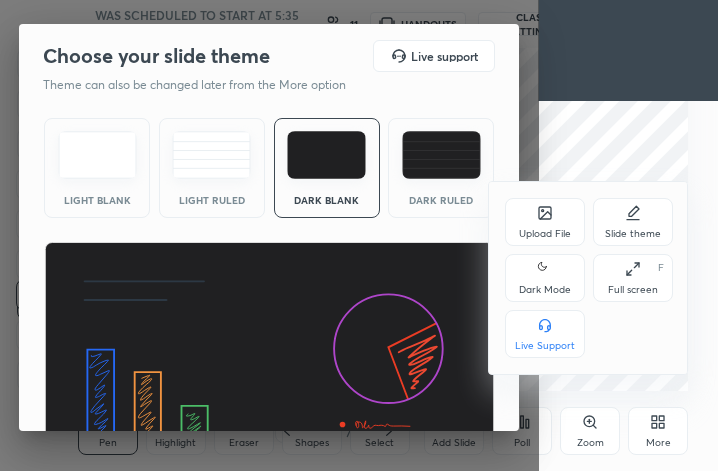 click on "Full screen" at bounding box center (633, 290) 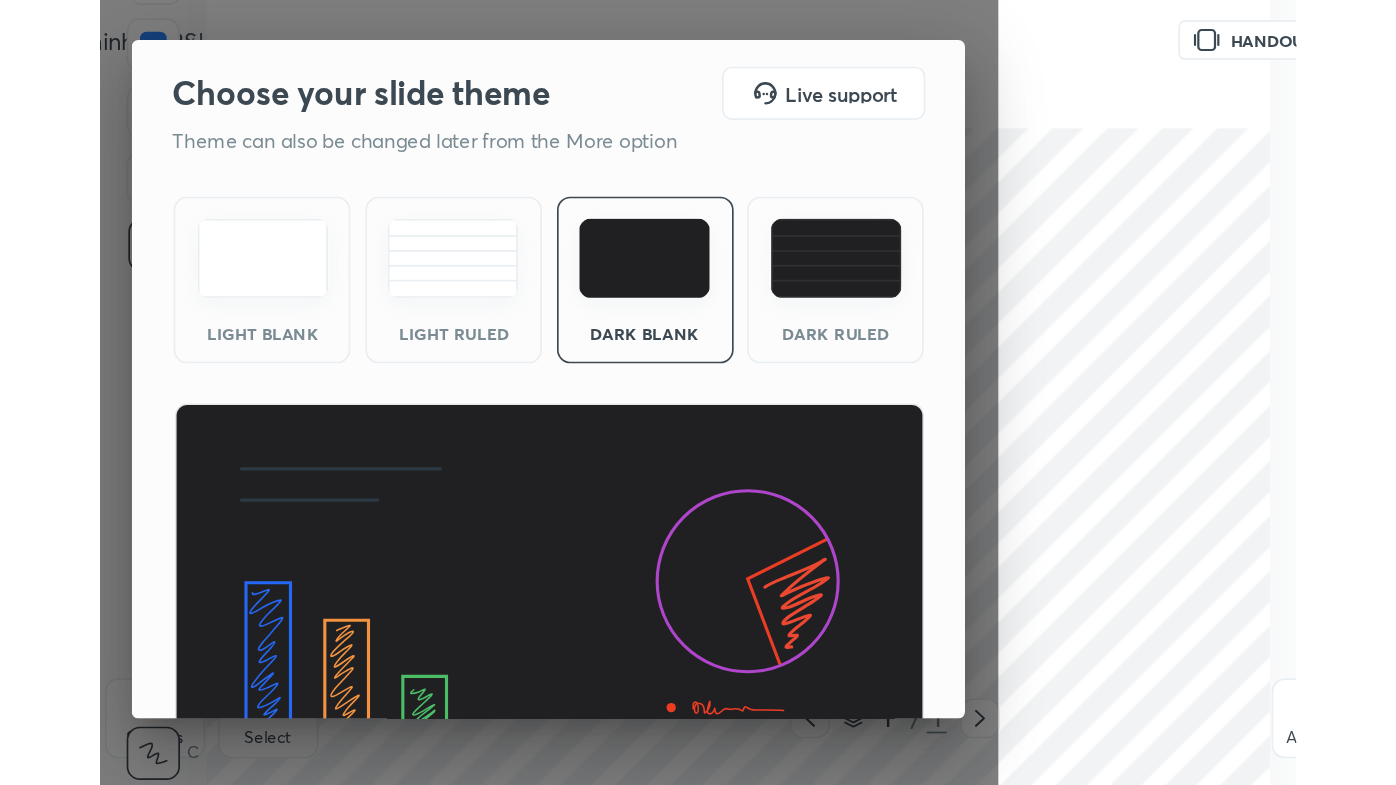 scroll, scrollTop: 99342, scrollLeft: 98722, axis: both 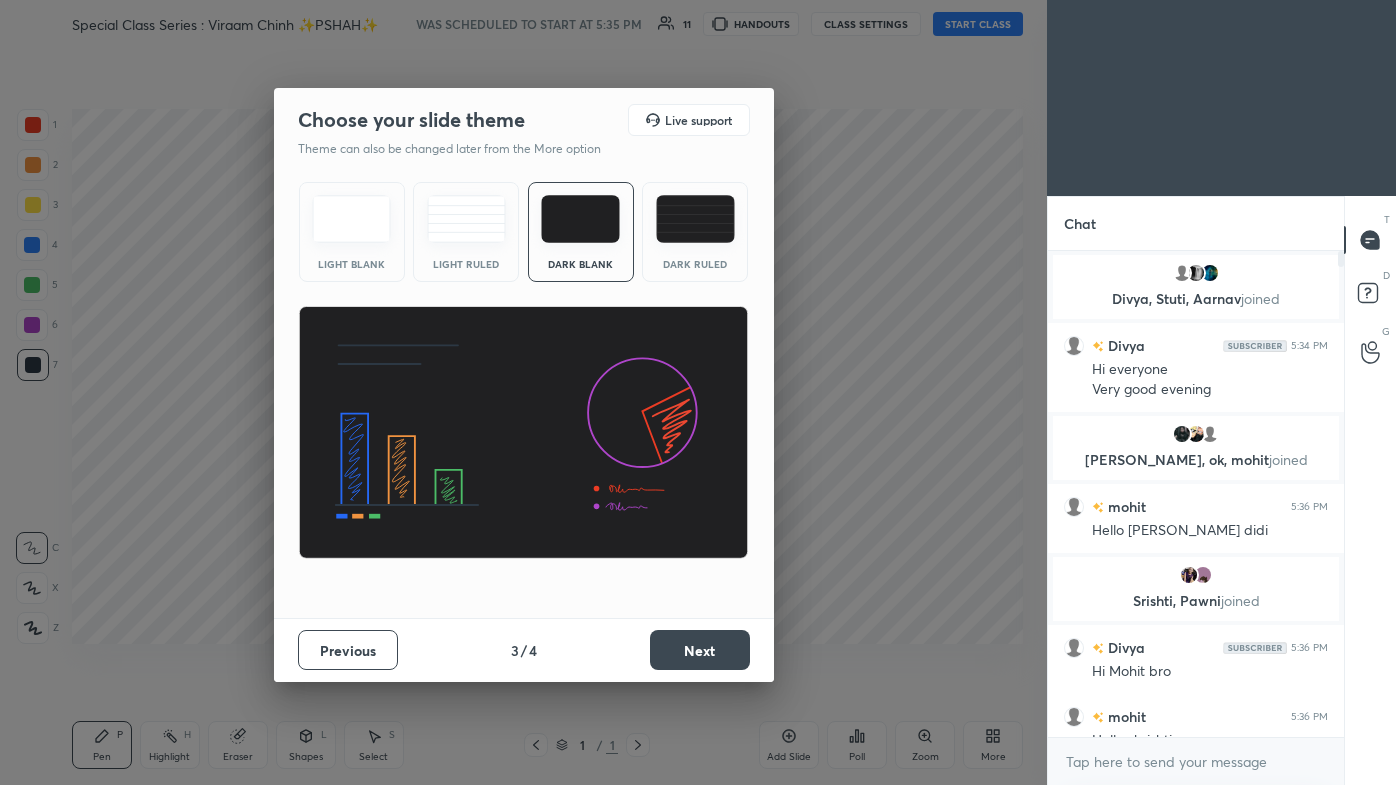 click on "Next" at bounding box center (700, 650) 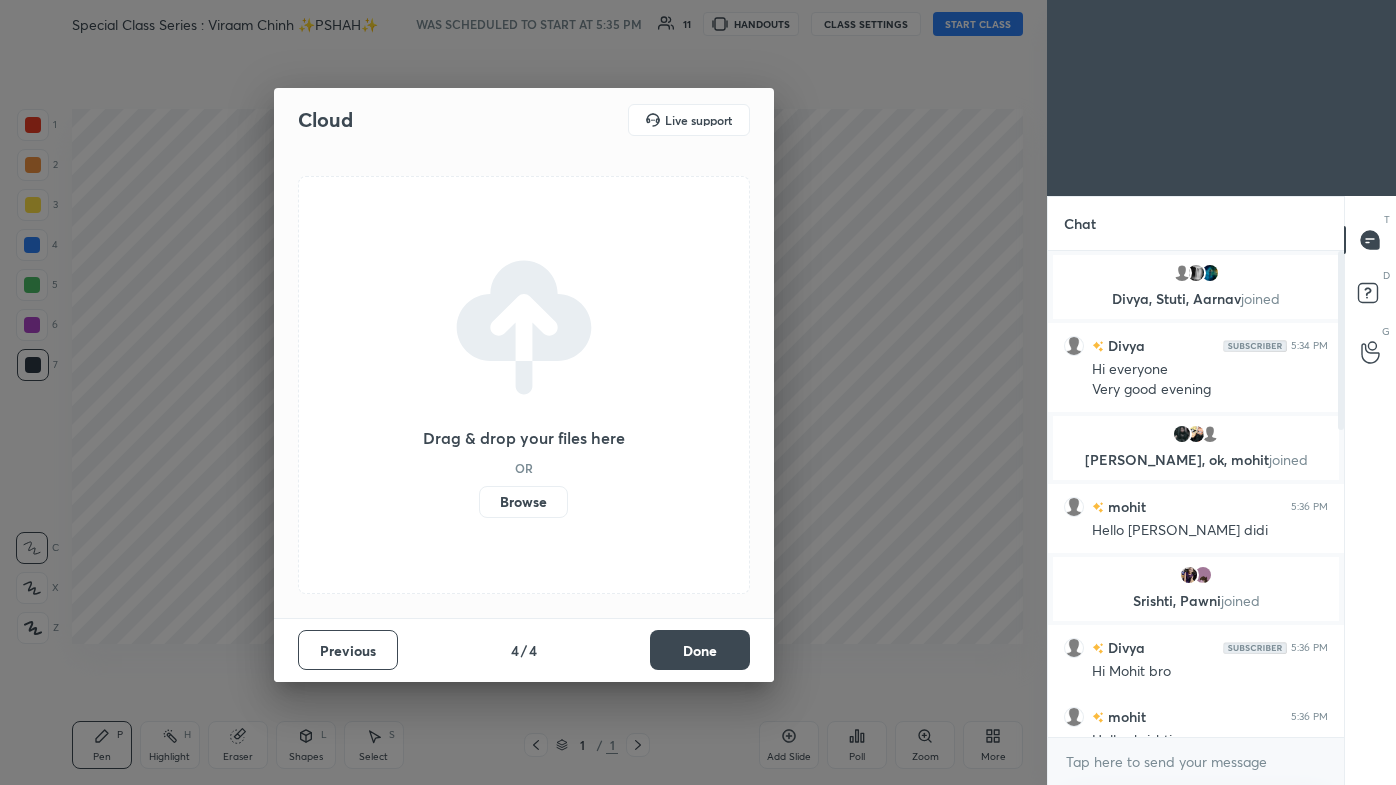 click on "Done" at bounding box center (700, 650) 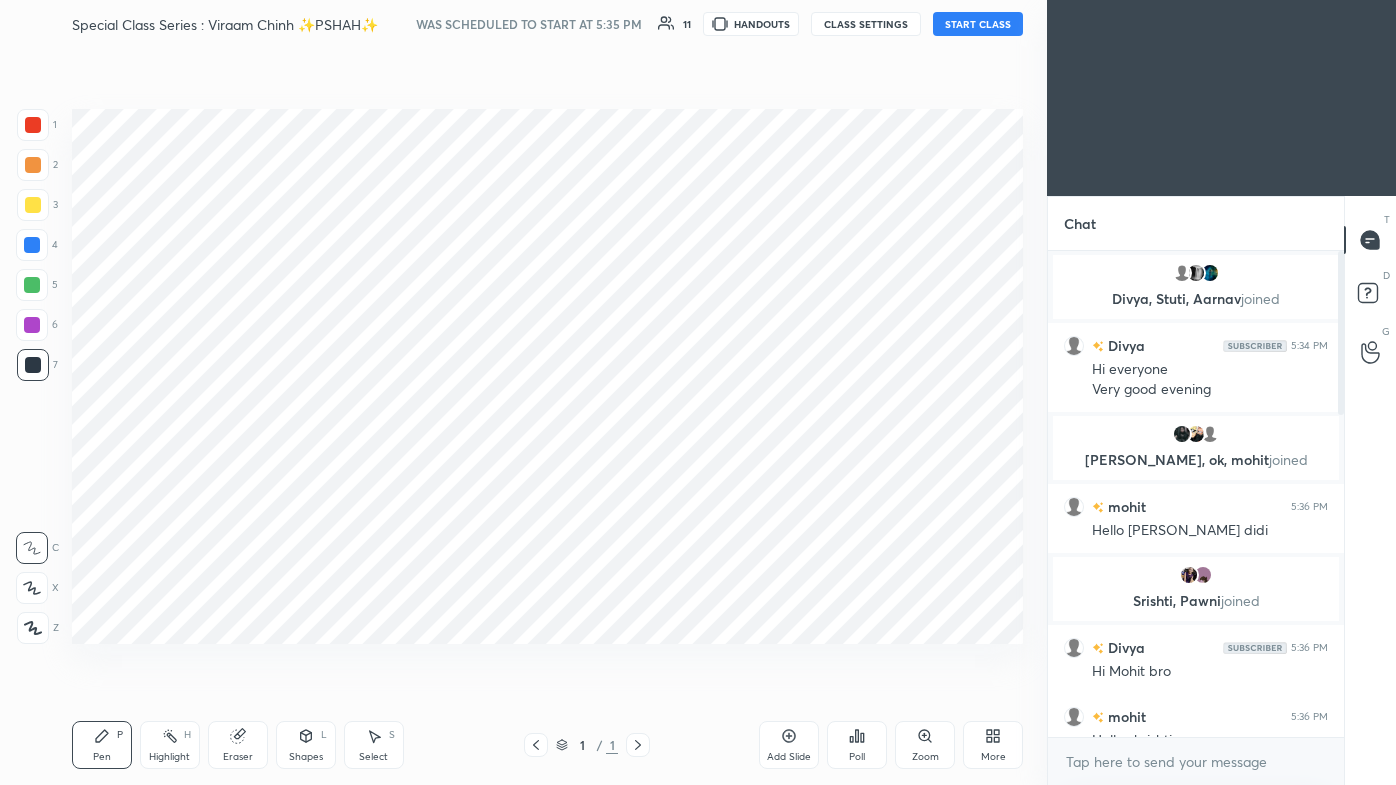 click on "START CLASS" at bounding box center [978, 24] 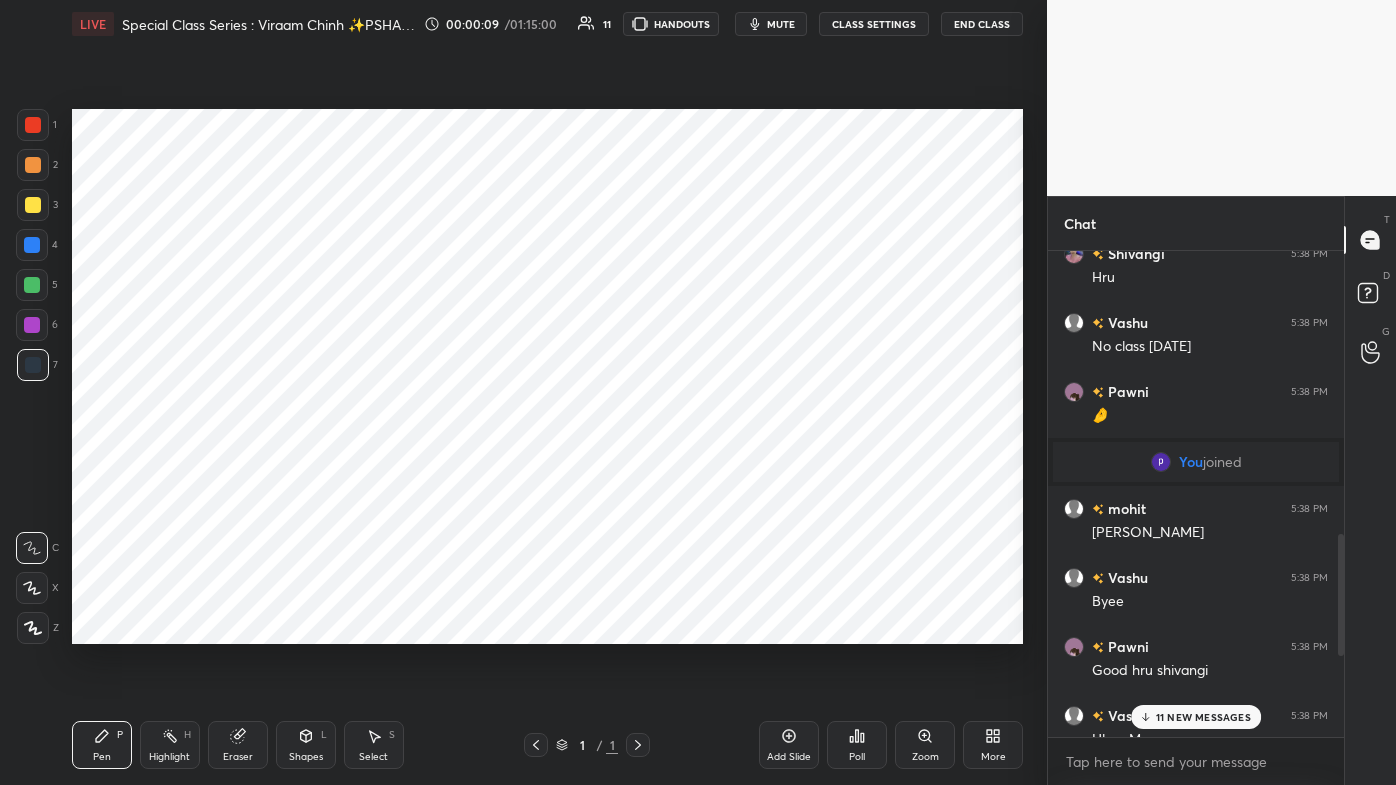 click on "11 NEW MESSAGES" at bounding box center [1196, 717] 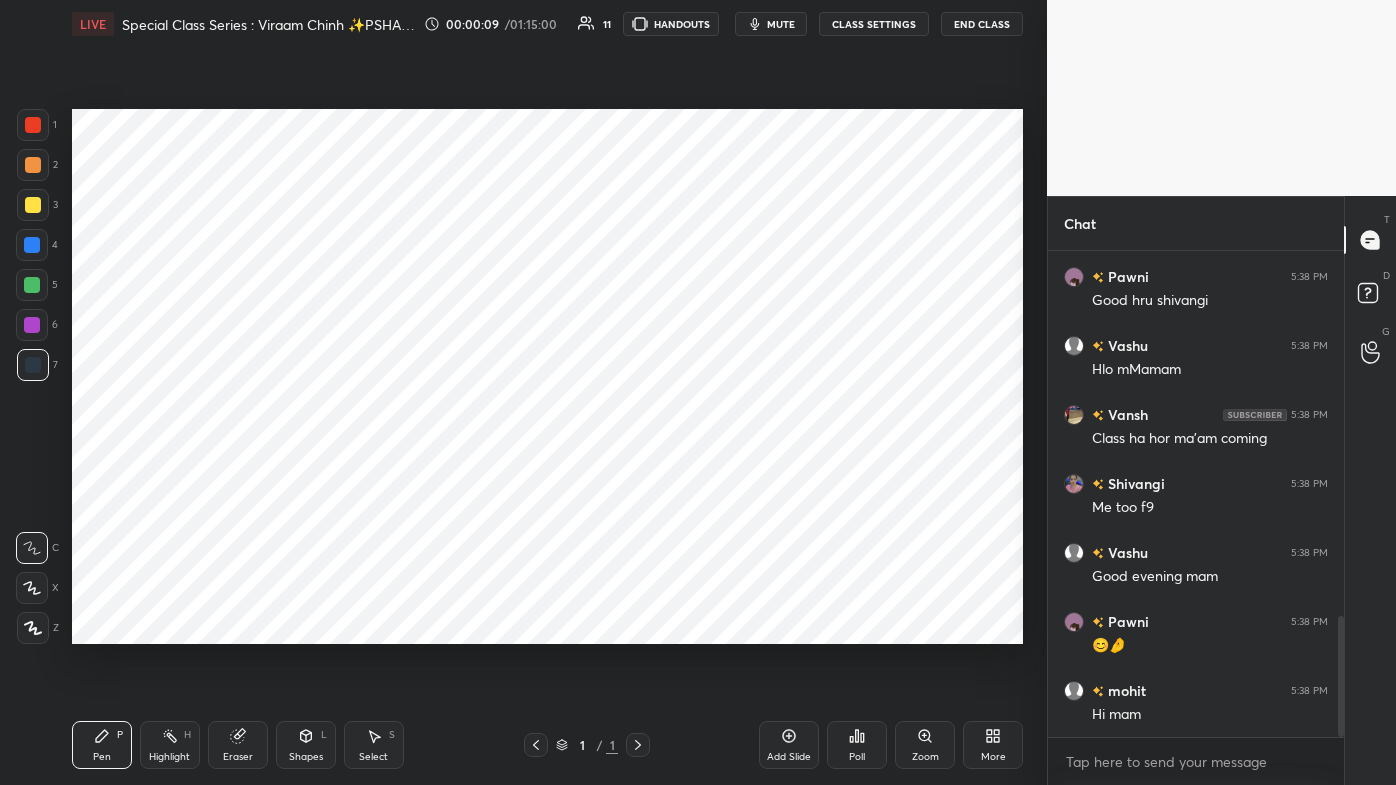 scroll, scrollTop: 1528, scrollLeft: 0, axis: vertical 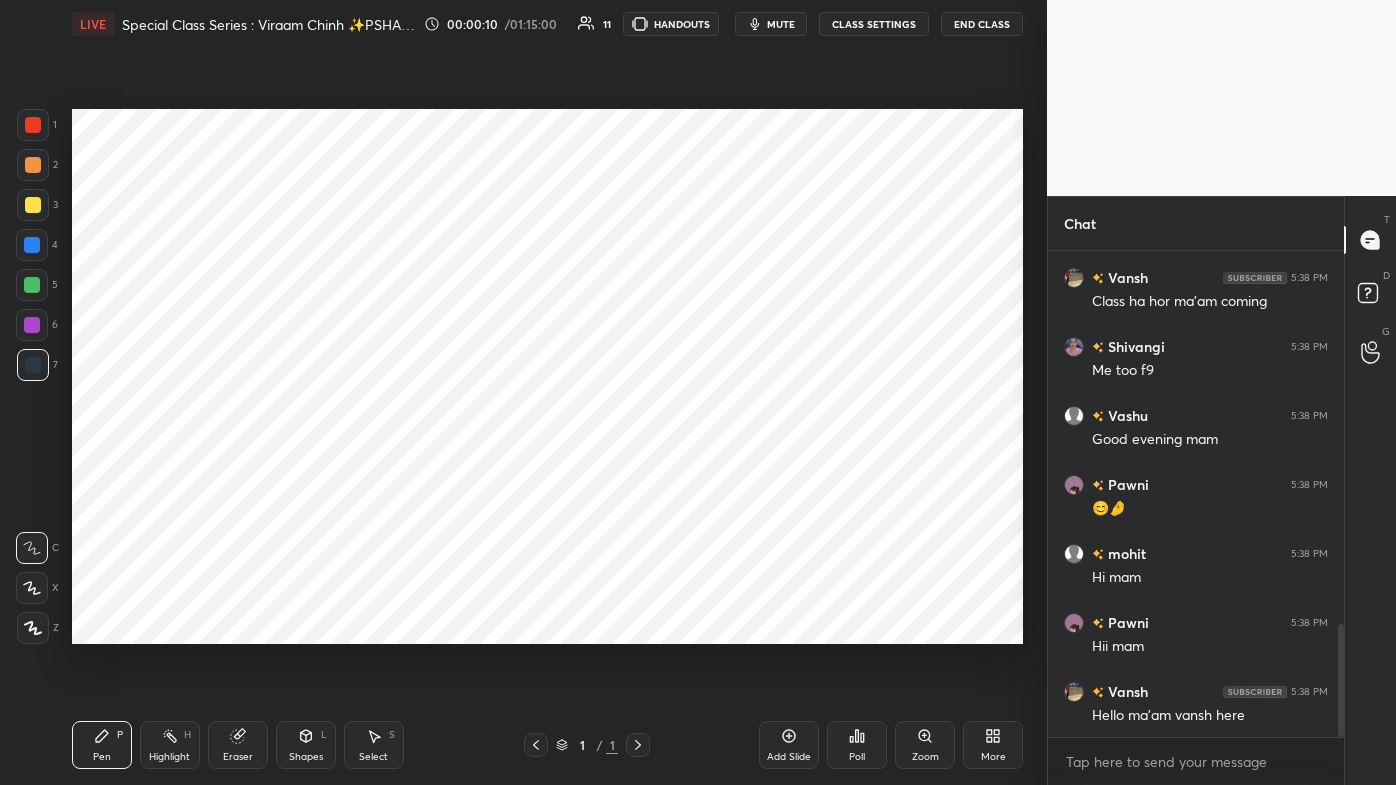 click on "Pawni 5:38 PM Good hru shivangi Vashu 5:38 PM Hlo mMamam Vansh 5:38 PM Class ha hor ma'am coming Shivangi 5:38 PM Me too f9 Vashu 5:38 PM Good evening mam Pawni 5:38 PM 😊🤌 mohit 5:38 PM Hi mam Pawni 5:38 PM Hii mam Vansh 5:38 PM Hello ma'am vansh here JUMP TO LATEST" at bounding box center [1196, 494] 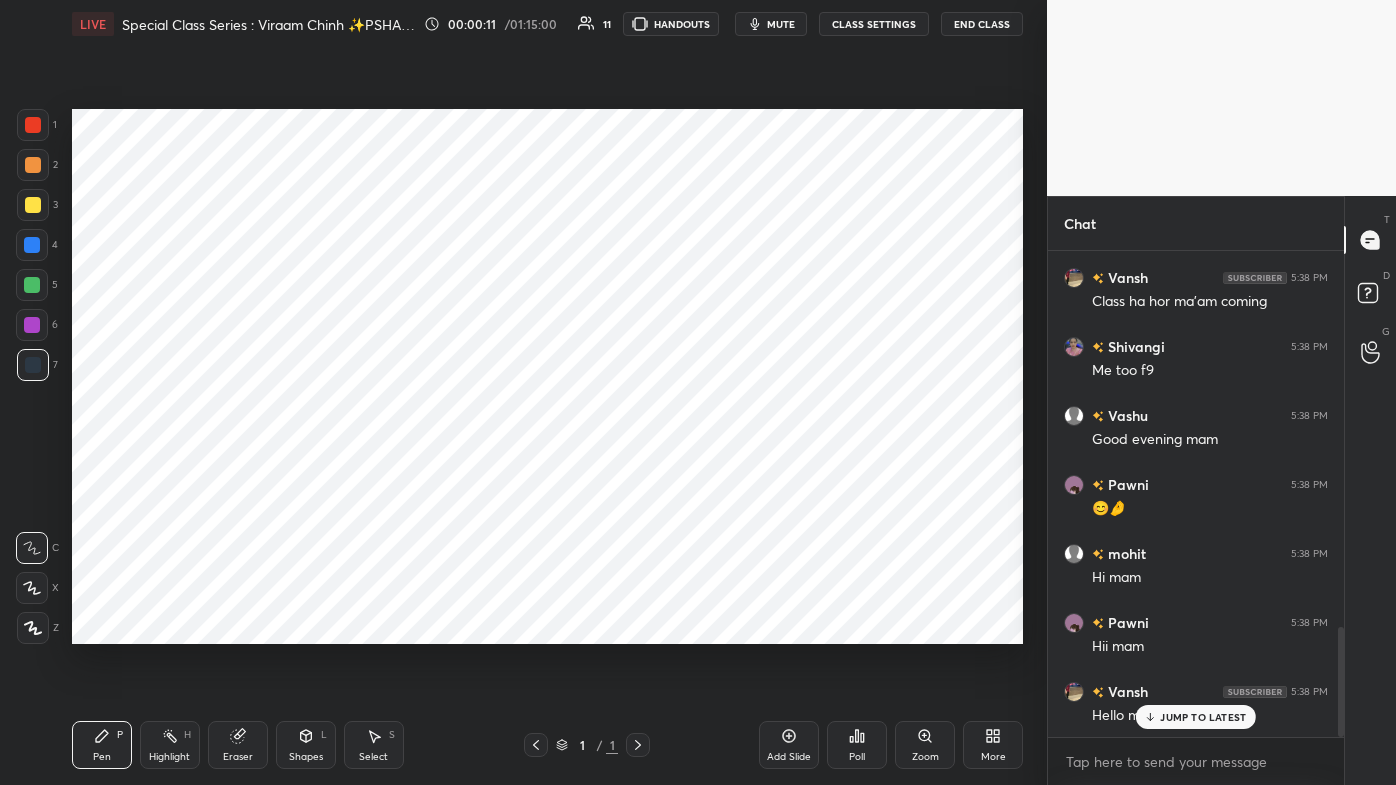 scroll, scrollTop: 1666, scrollLeft: 0, axis: vertical 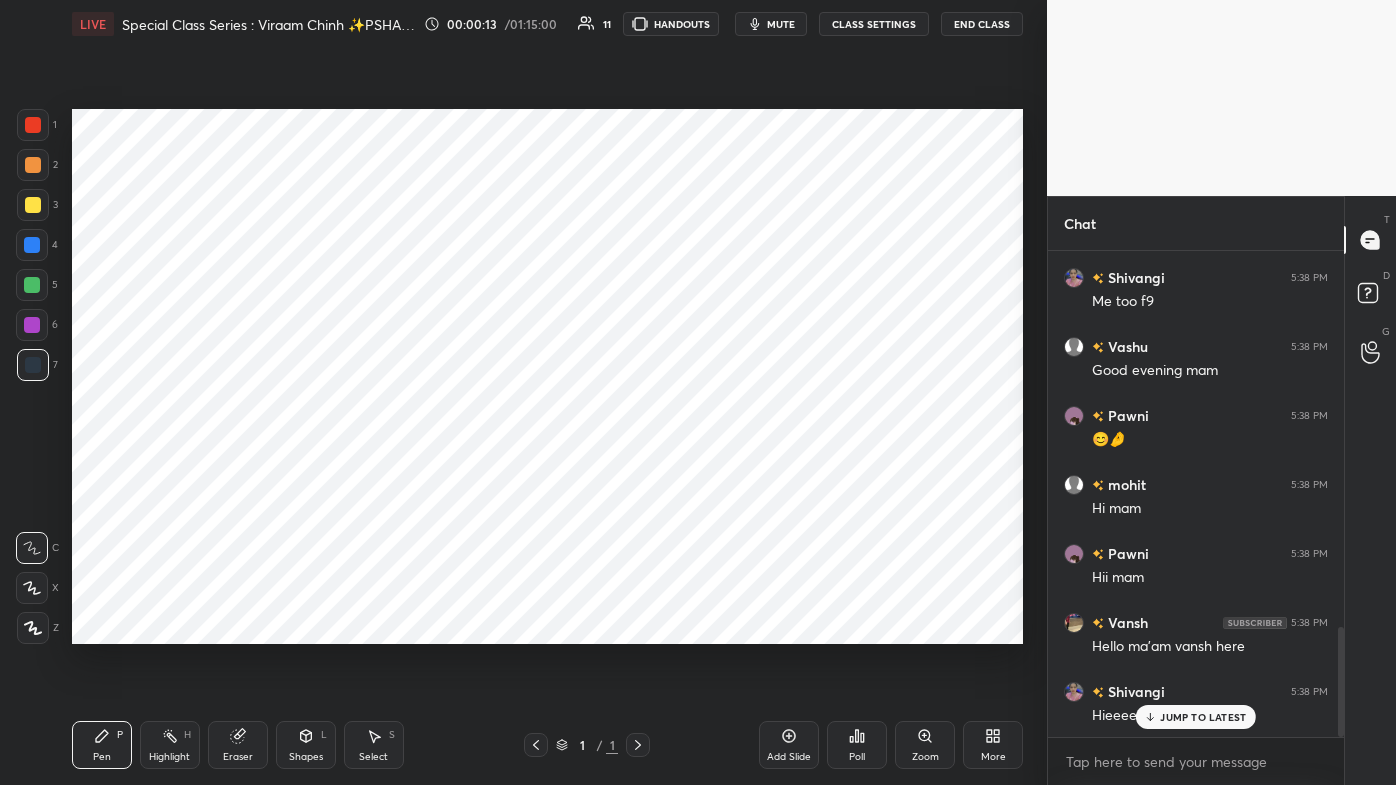 click on "JUMP TO LATEST" at bounding box center (1196, 717) 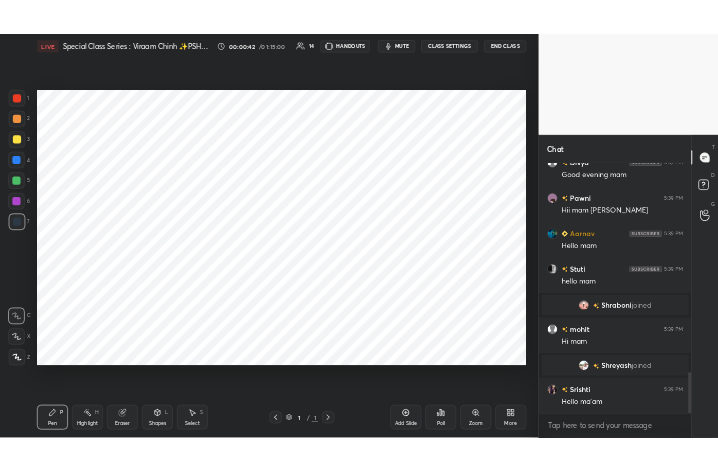 scroll, scrollTop: 2453, scrollLeft: 0, axis: vertical 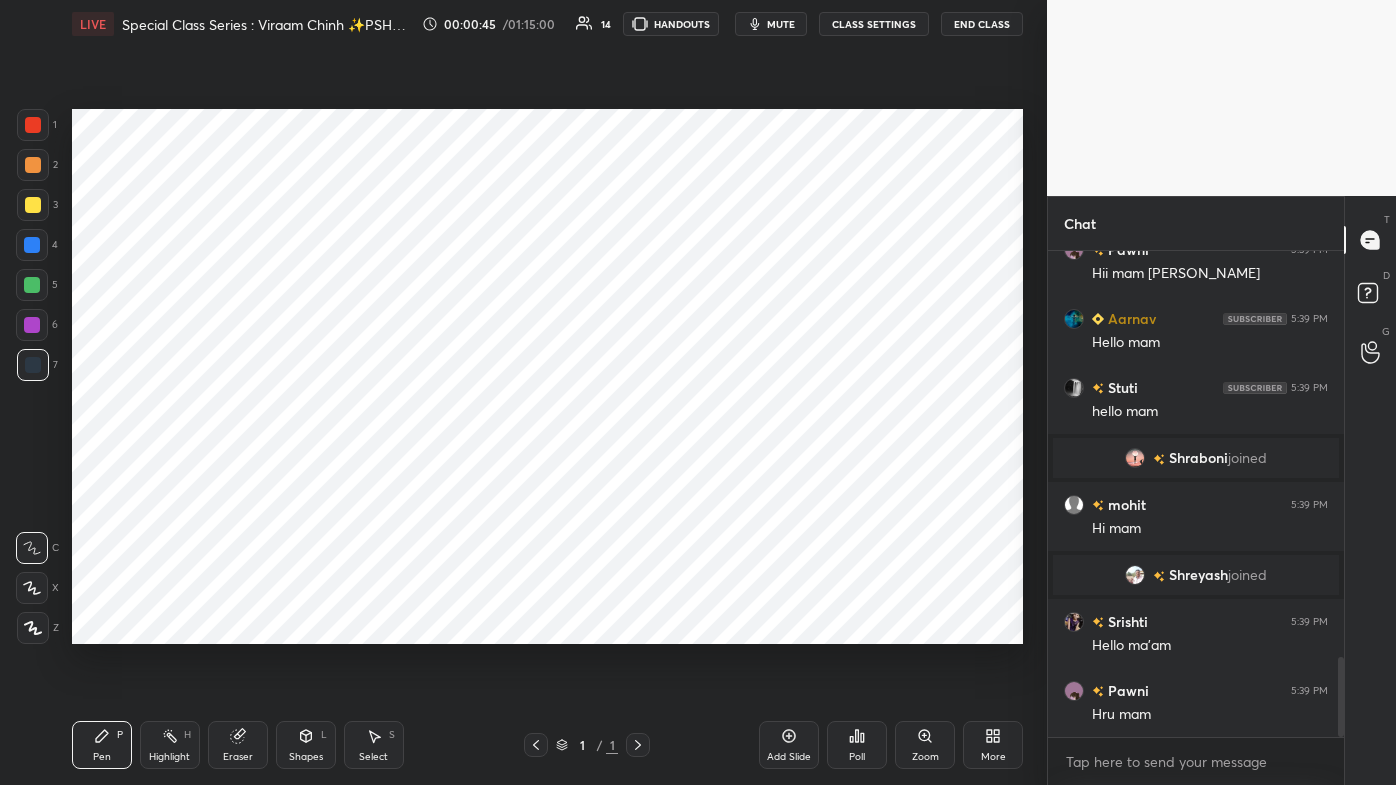 click on "More" at bounding box center (993, 757) 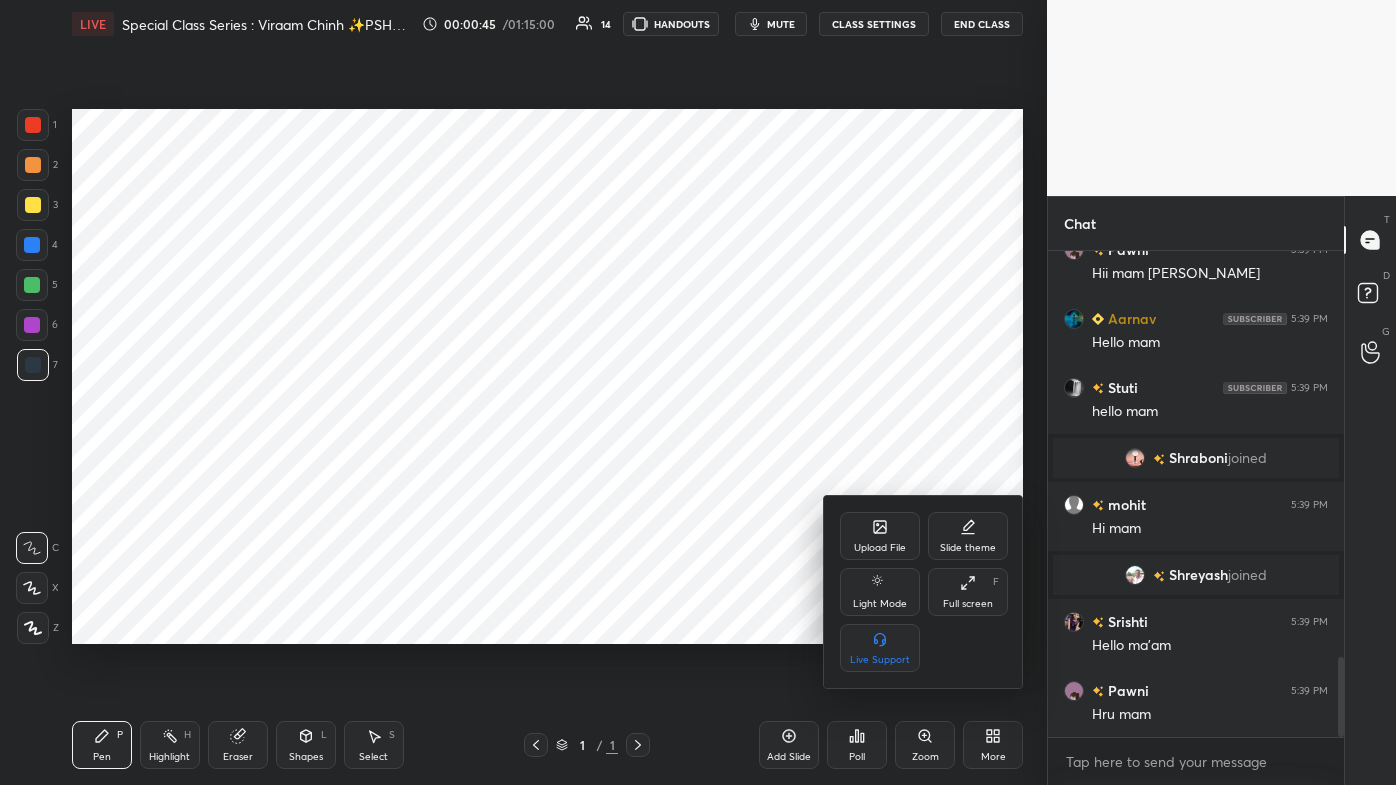click on "Upload File" at bounding box center (880, 536) 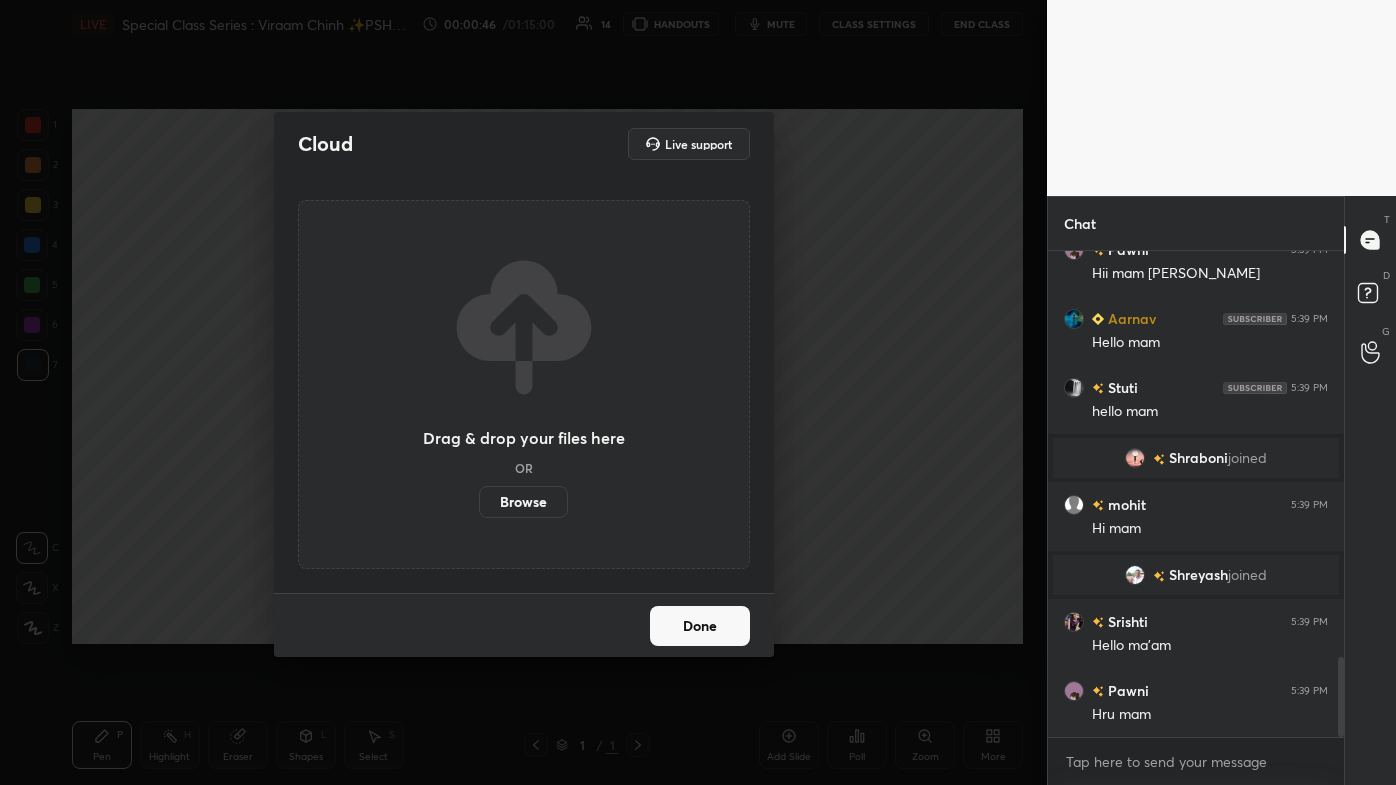 click on "Browse" at bounding box center (523, 502) 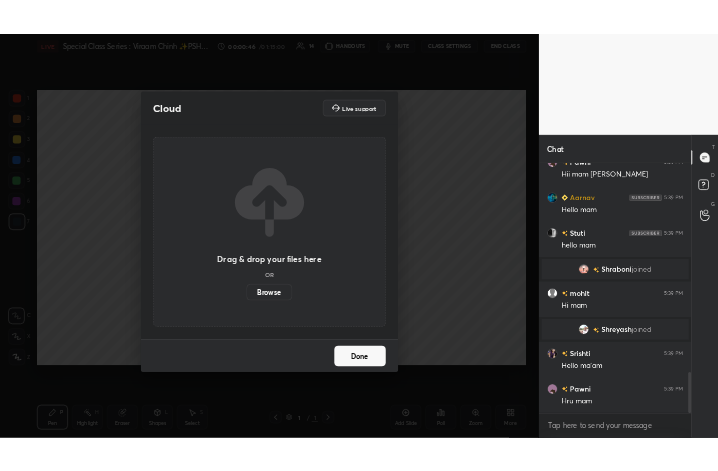 scroll, scrollTop: 343, scrollLeft: 460, axis: both 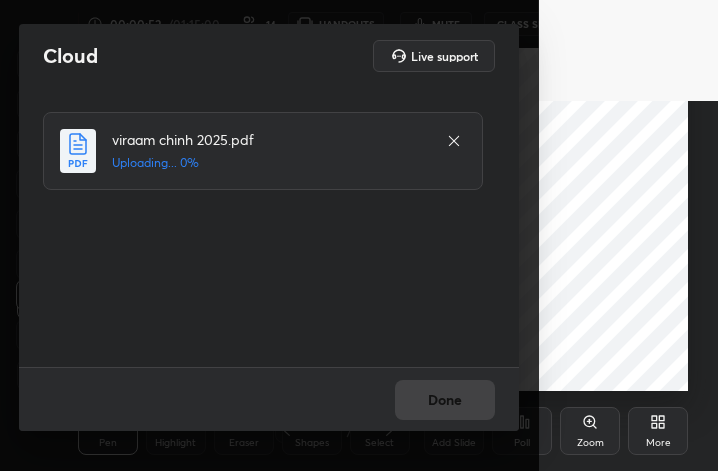 click on "More" at bounding box center (658, 431) 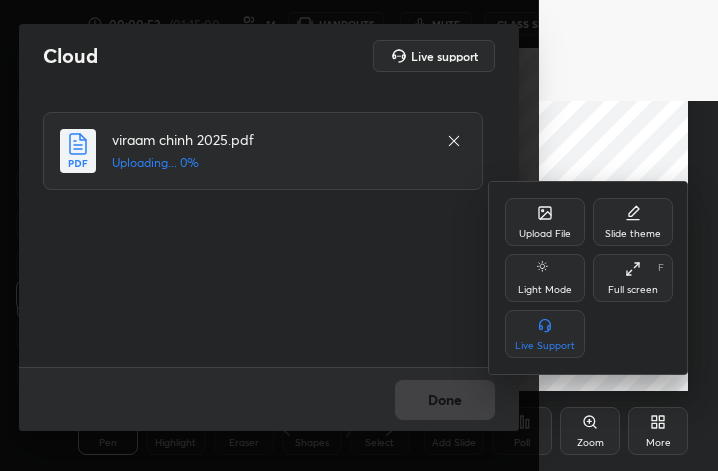 click 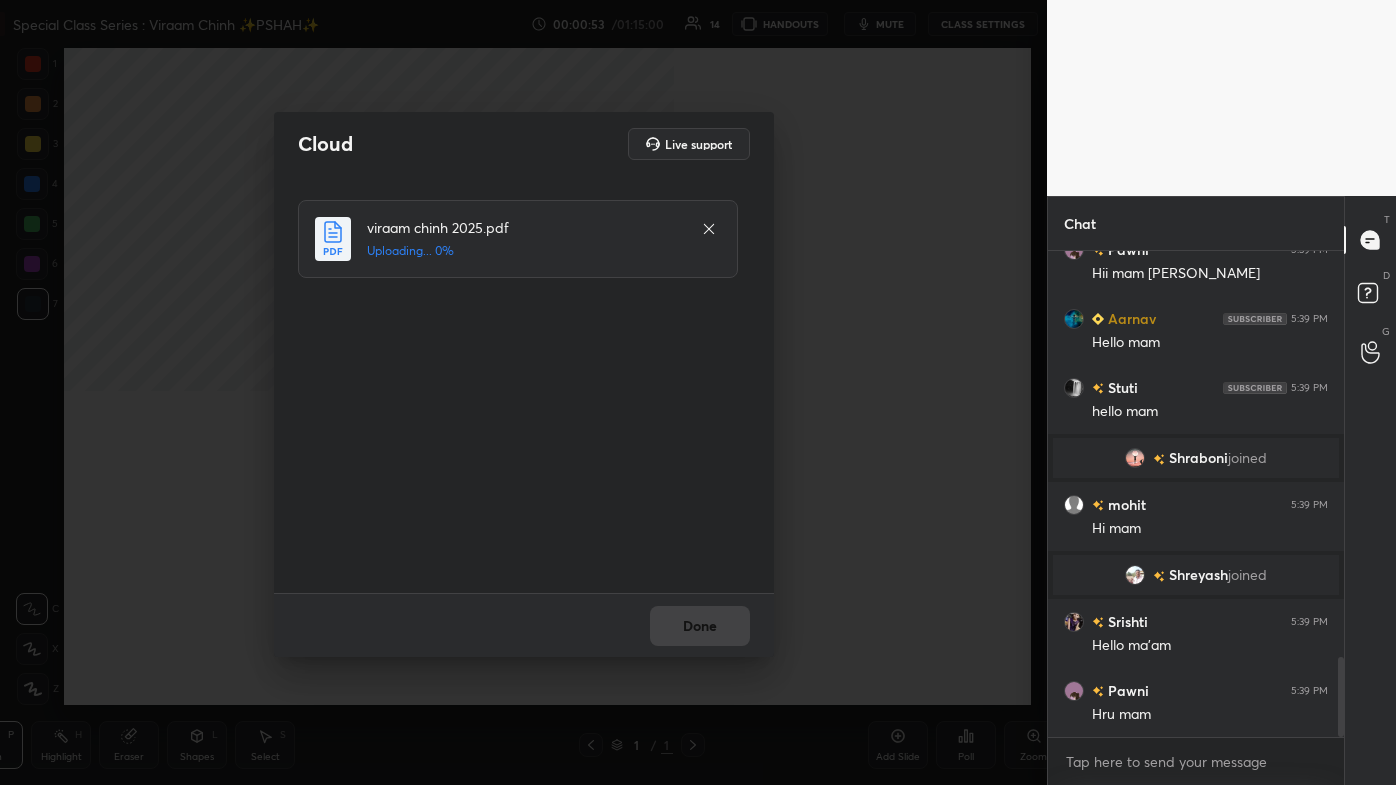 scroll, scrollTop: 99342, scrollLeft: 98688, axis: both 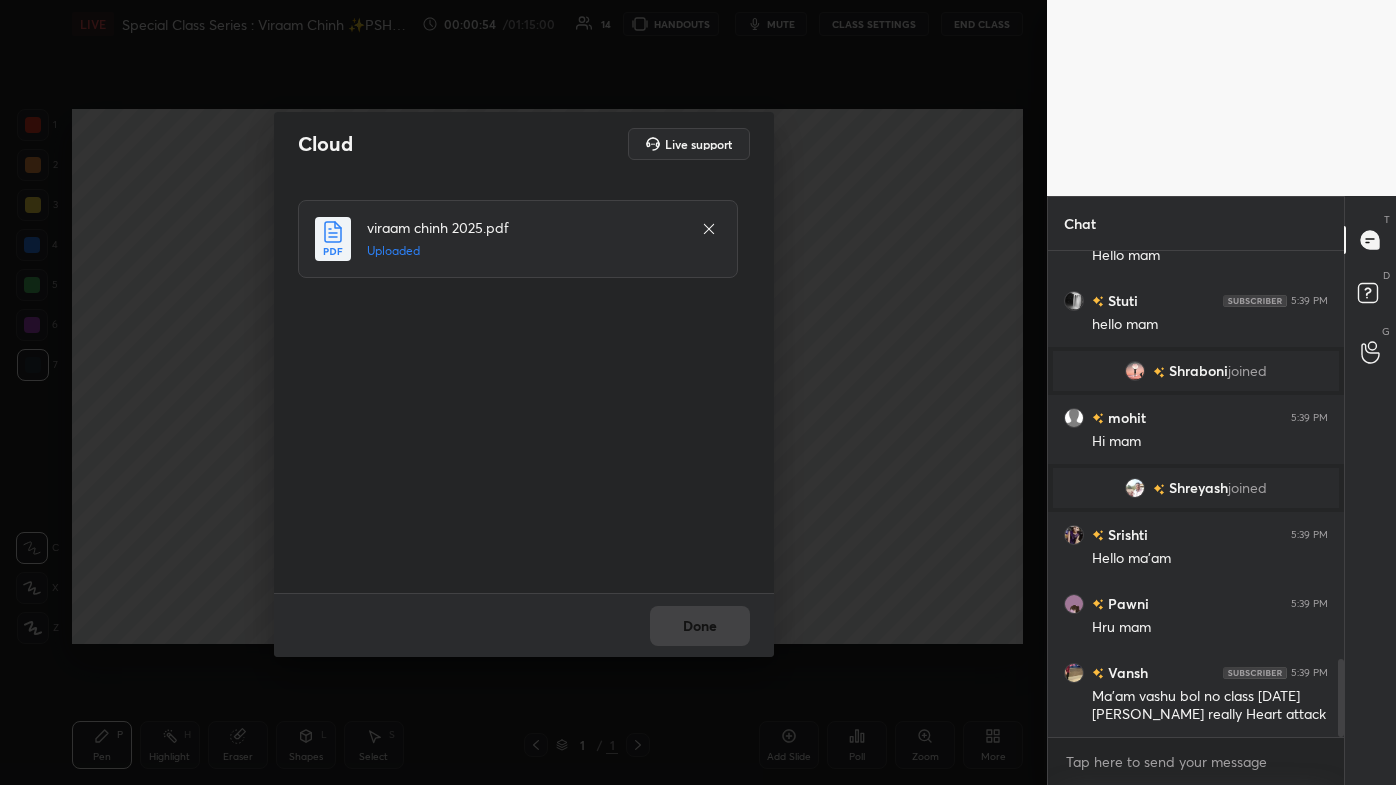 click on "Done" at bounding box center (524, 625) 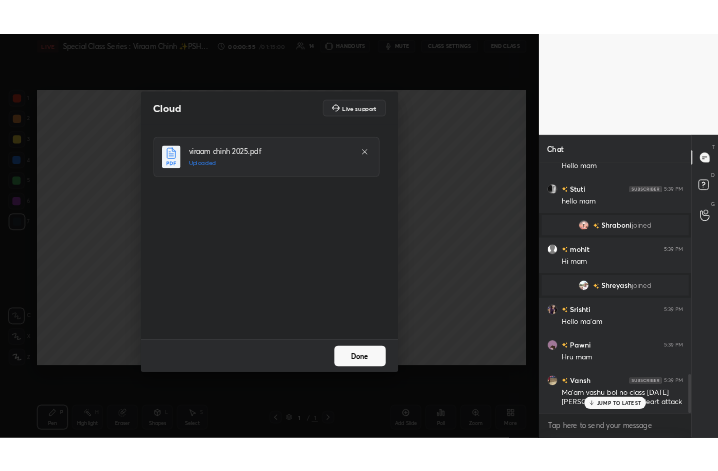 scroll, scrollTop: 2608, scrollLeft: 0, axis: vertical 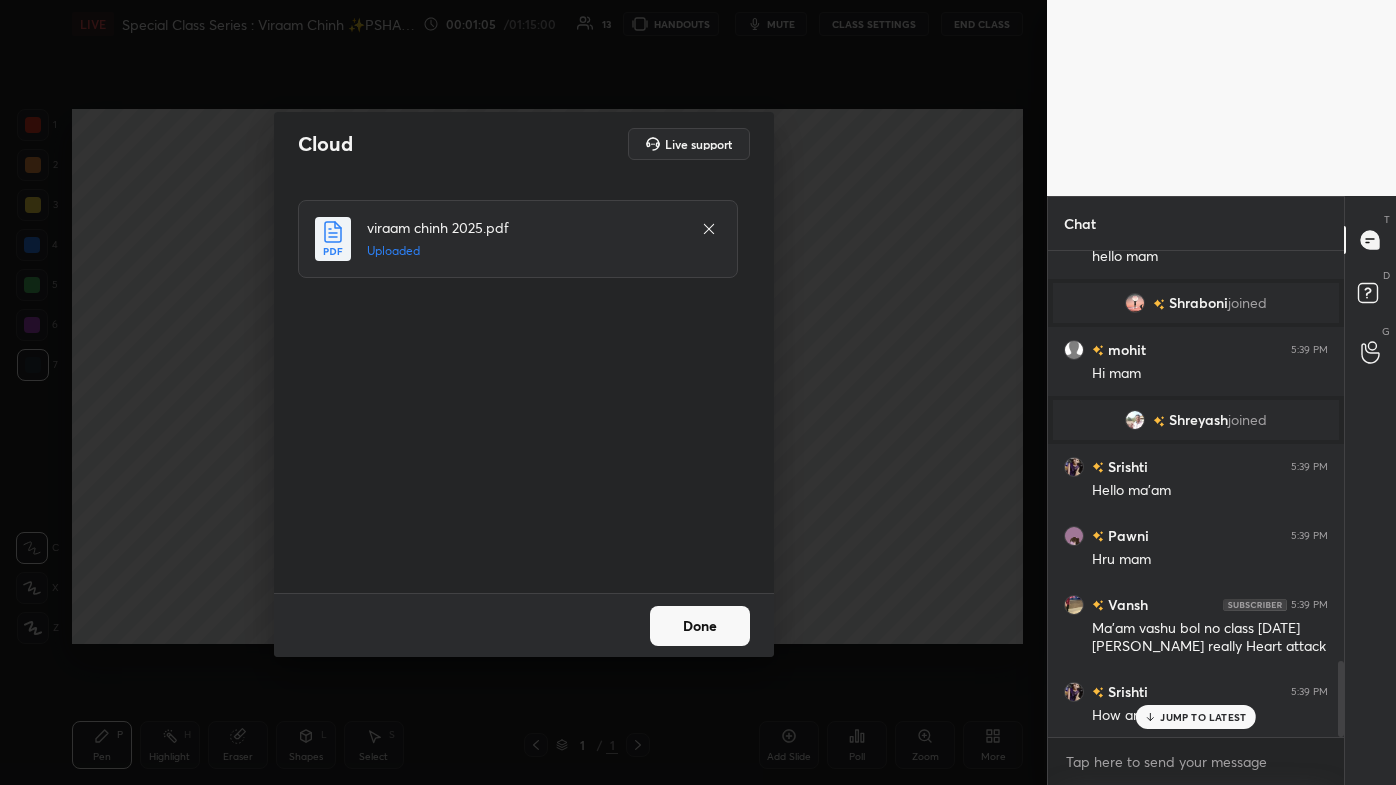 click on "Done" at bounding box center (700, 626) 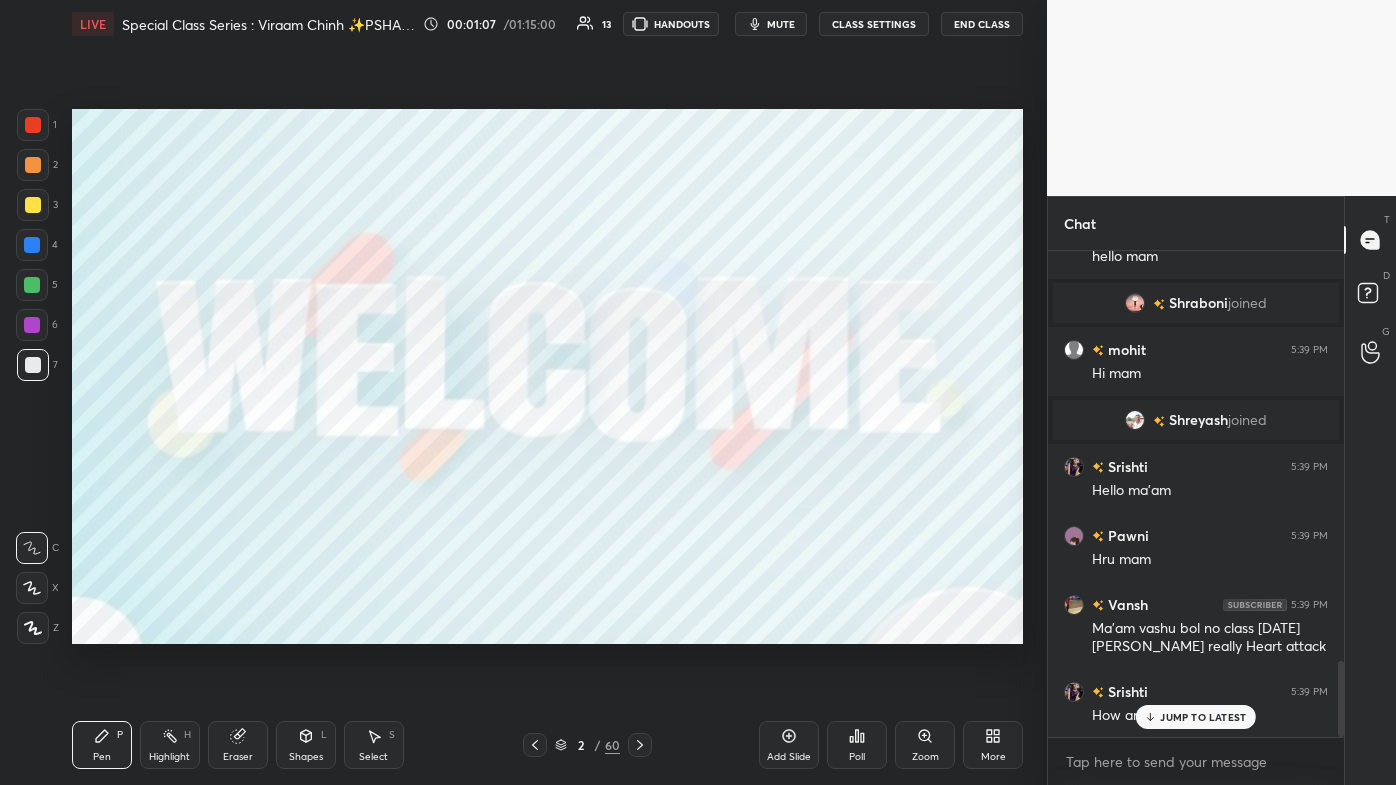 click 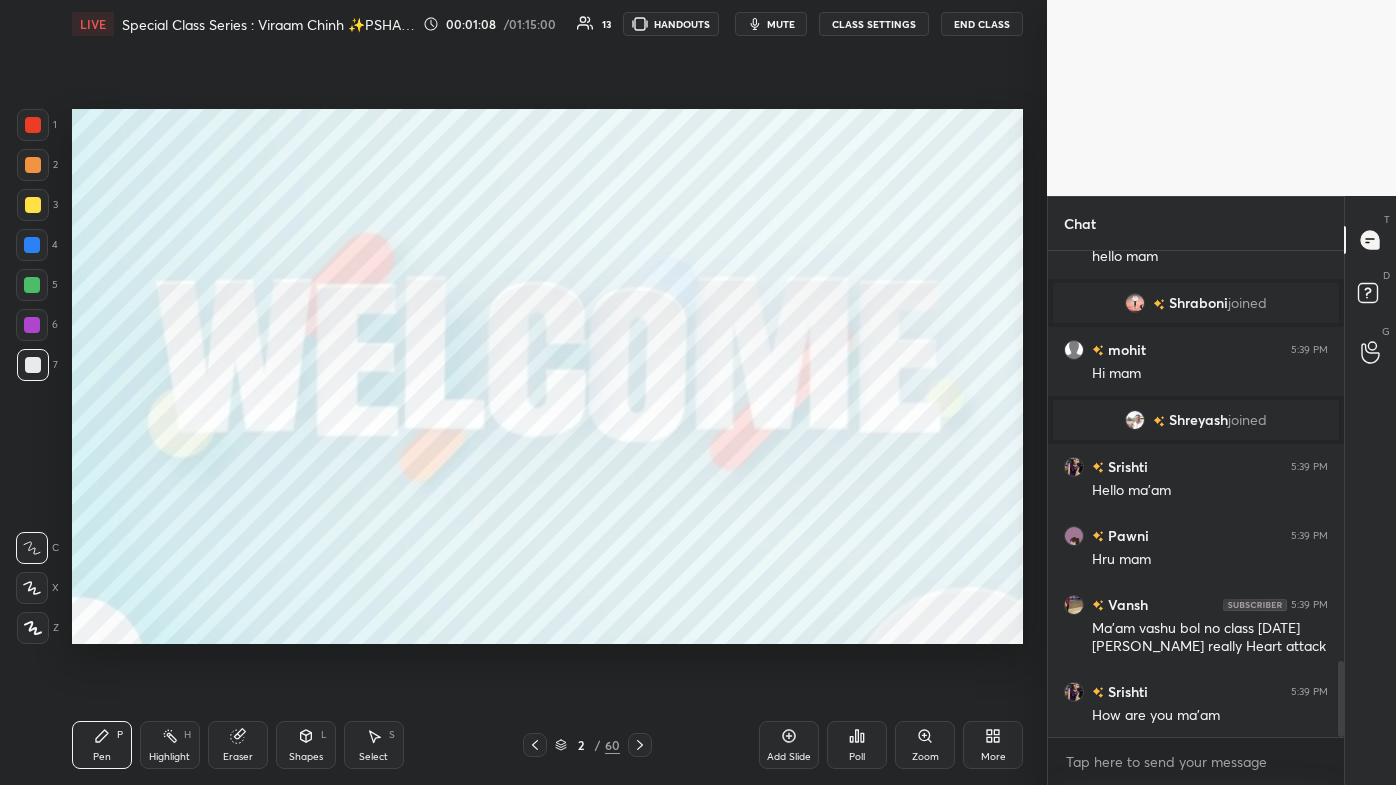 click on "More" at bounding box center [993, 745] 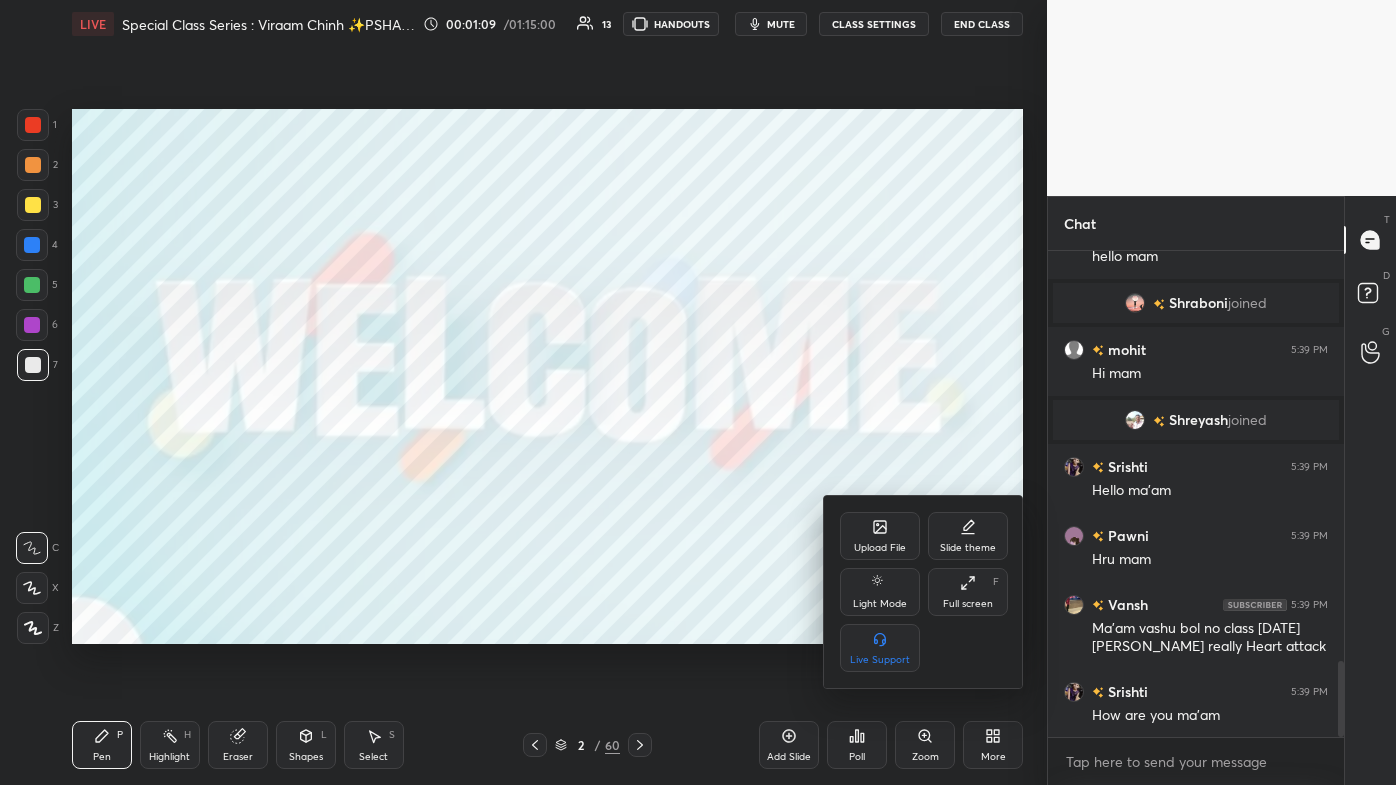 click at bounding box center [698, 392] 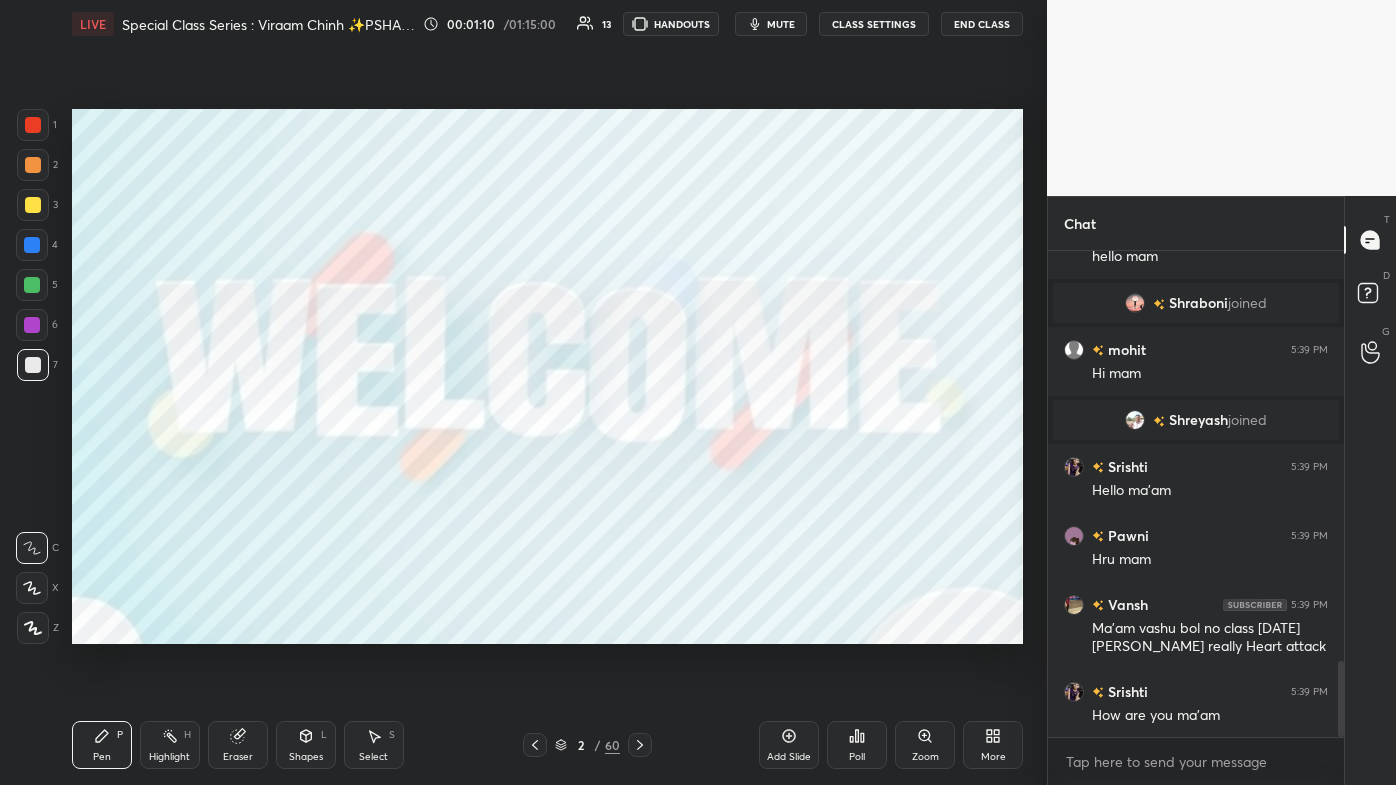 click on "More" at bounding box center [993, 745] 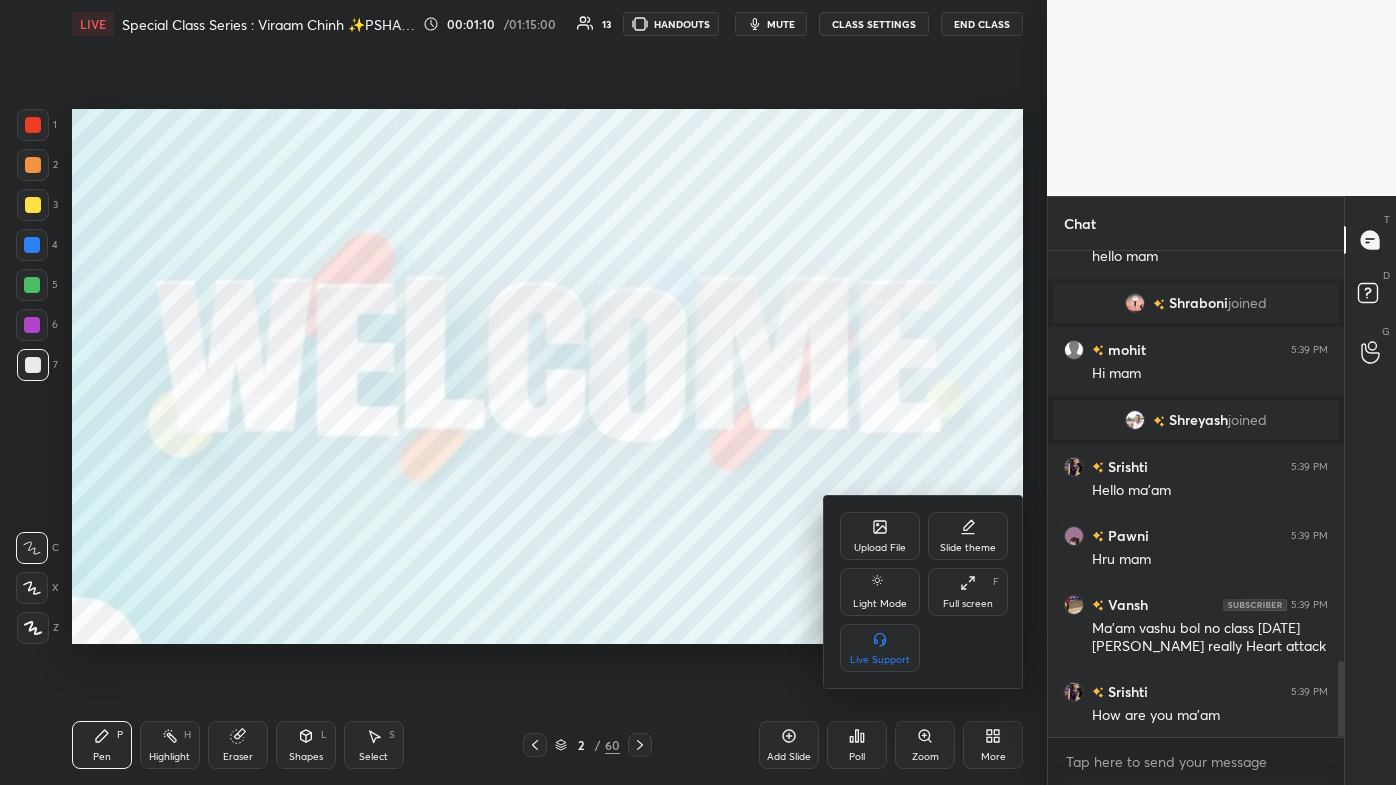 click on "Upload File" at bounding box center (880, 548) 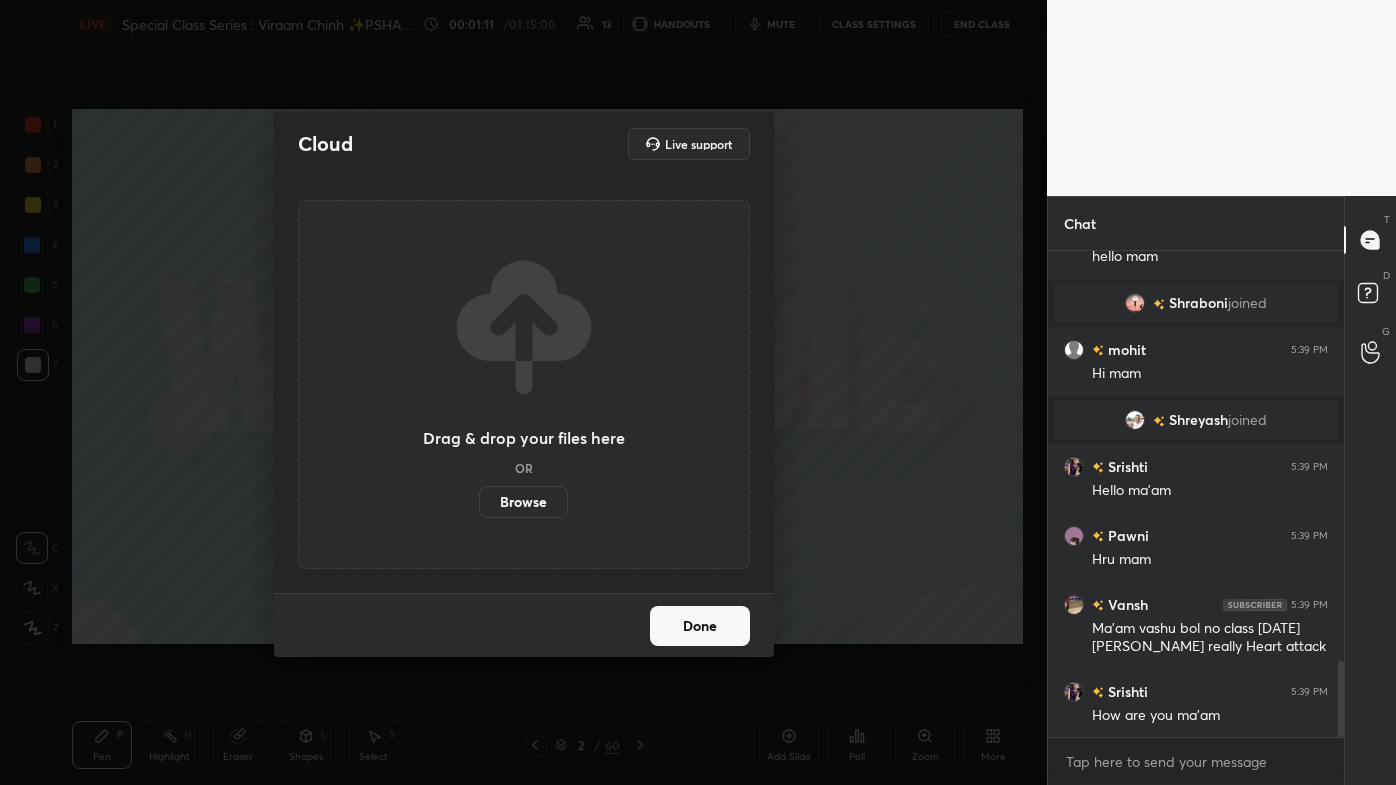 click on "Browse" at bounding box center [523, 502] 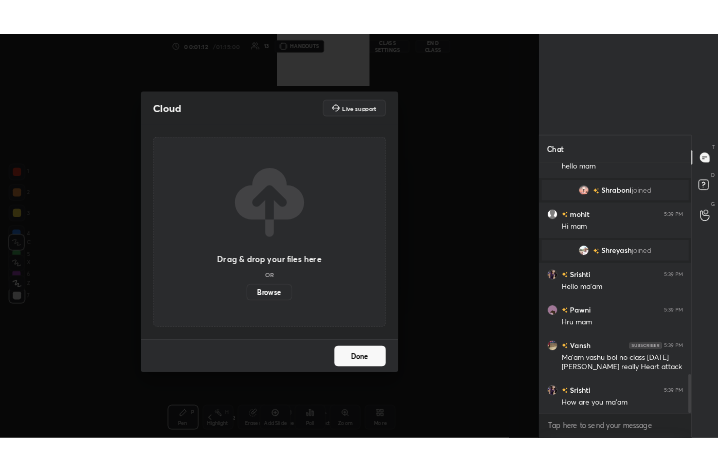 scroll, scrollTop: 343, scrollLeft: 543, axis: both 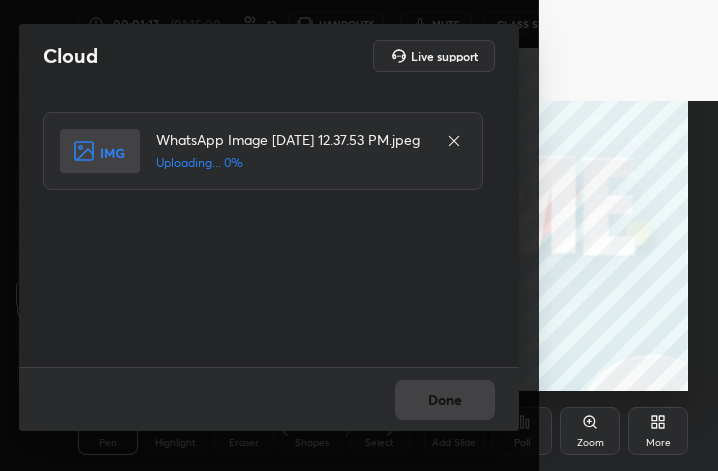 click on "More" at bounding box center (658, 443) 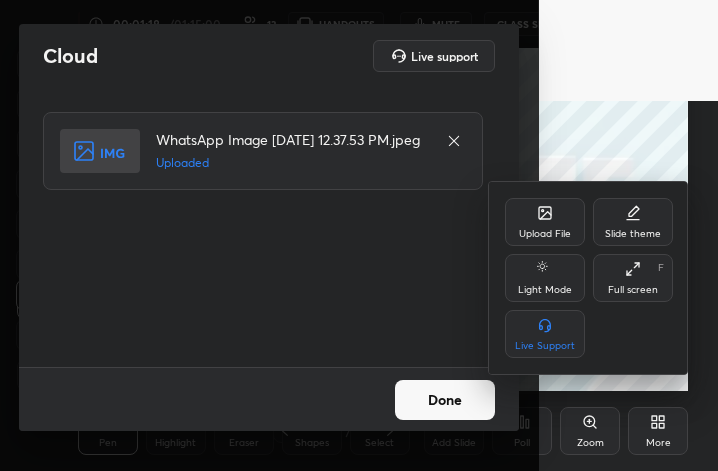 click on "Full screen" at bounding box center [633, 290] 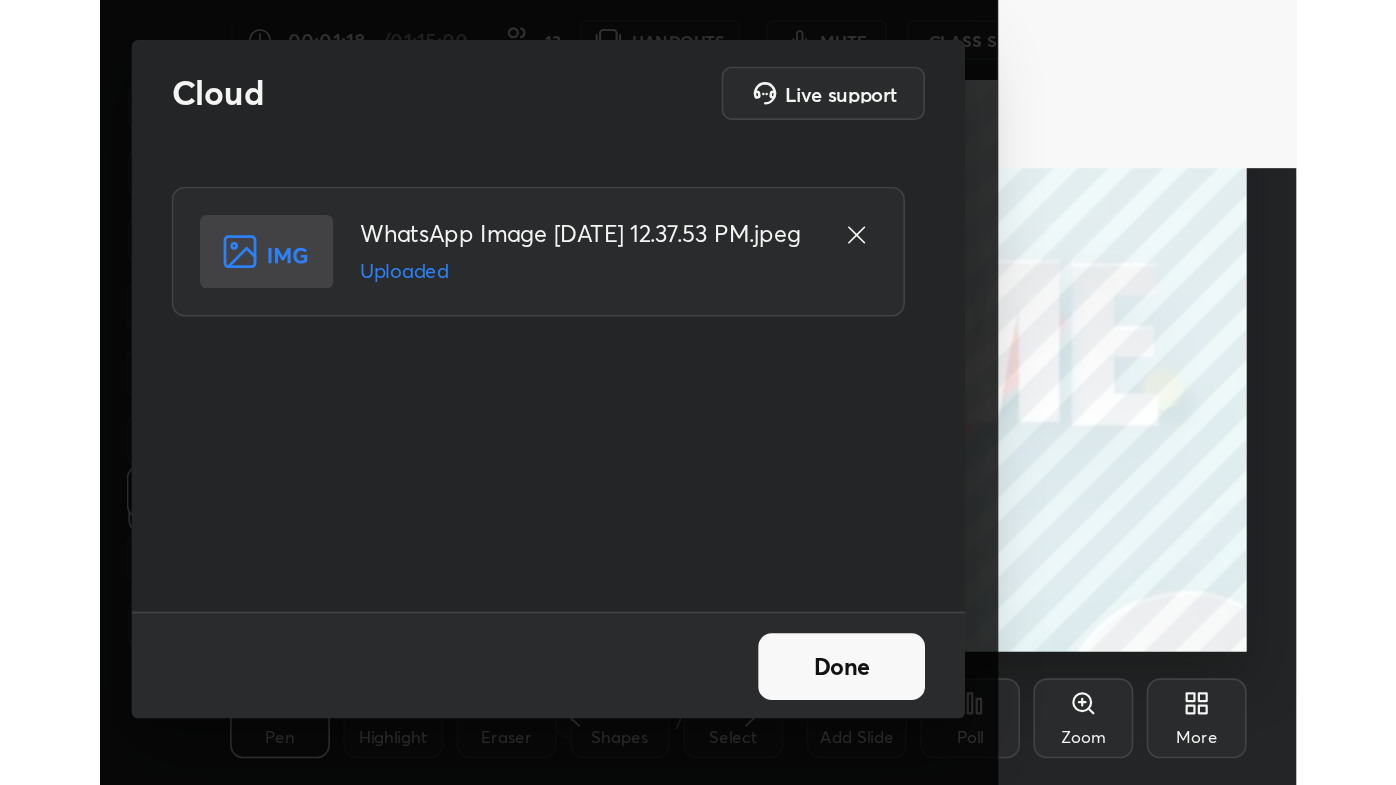 scroll, scrollTop: 99342, scrollLeft: 98683, axis: both 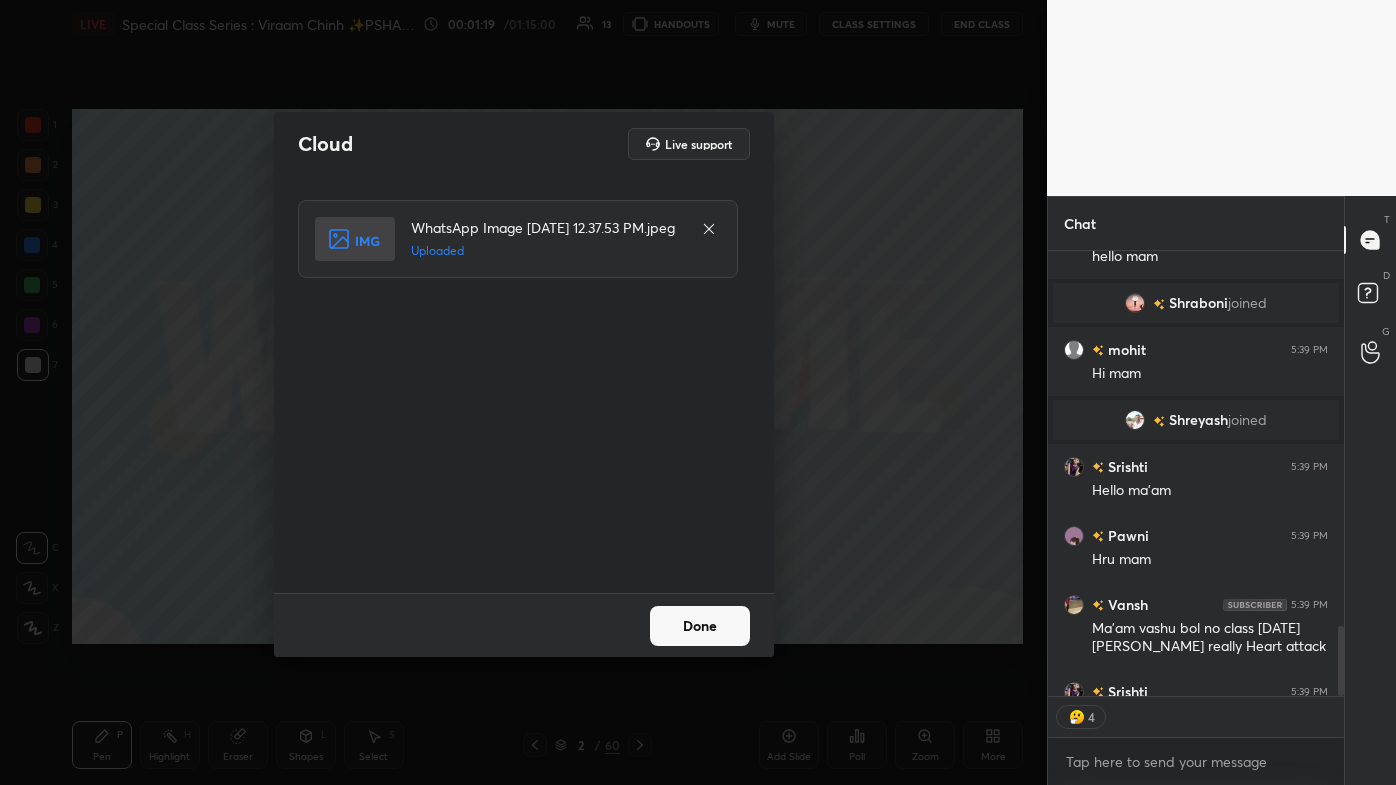 click on "Done" at bounding box center [524, 625] 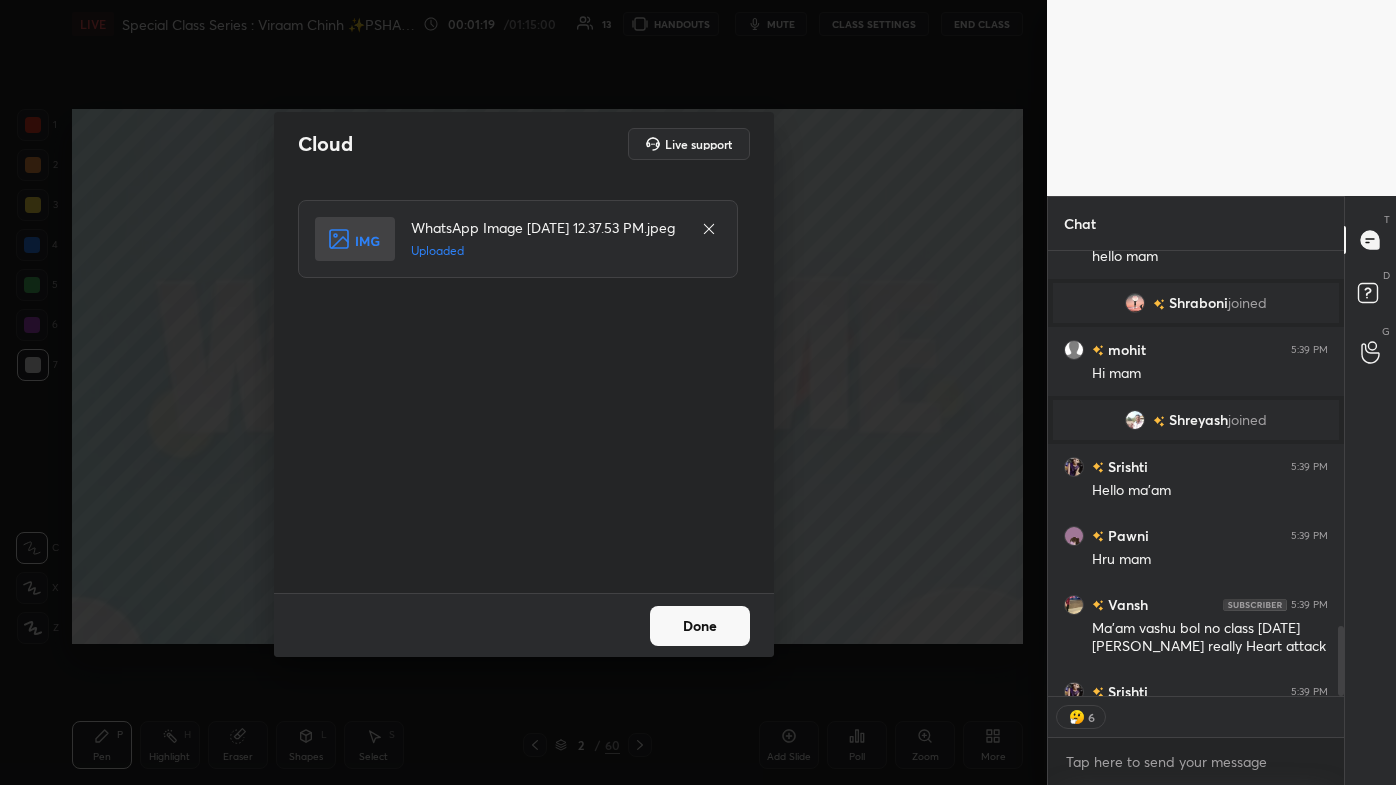 click on "Done" at bounding box center (700, 626) 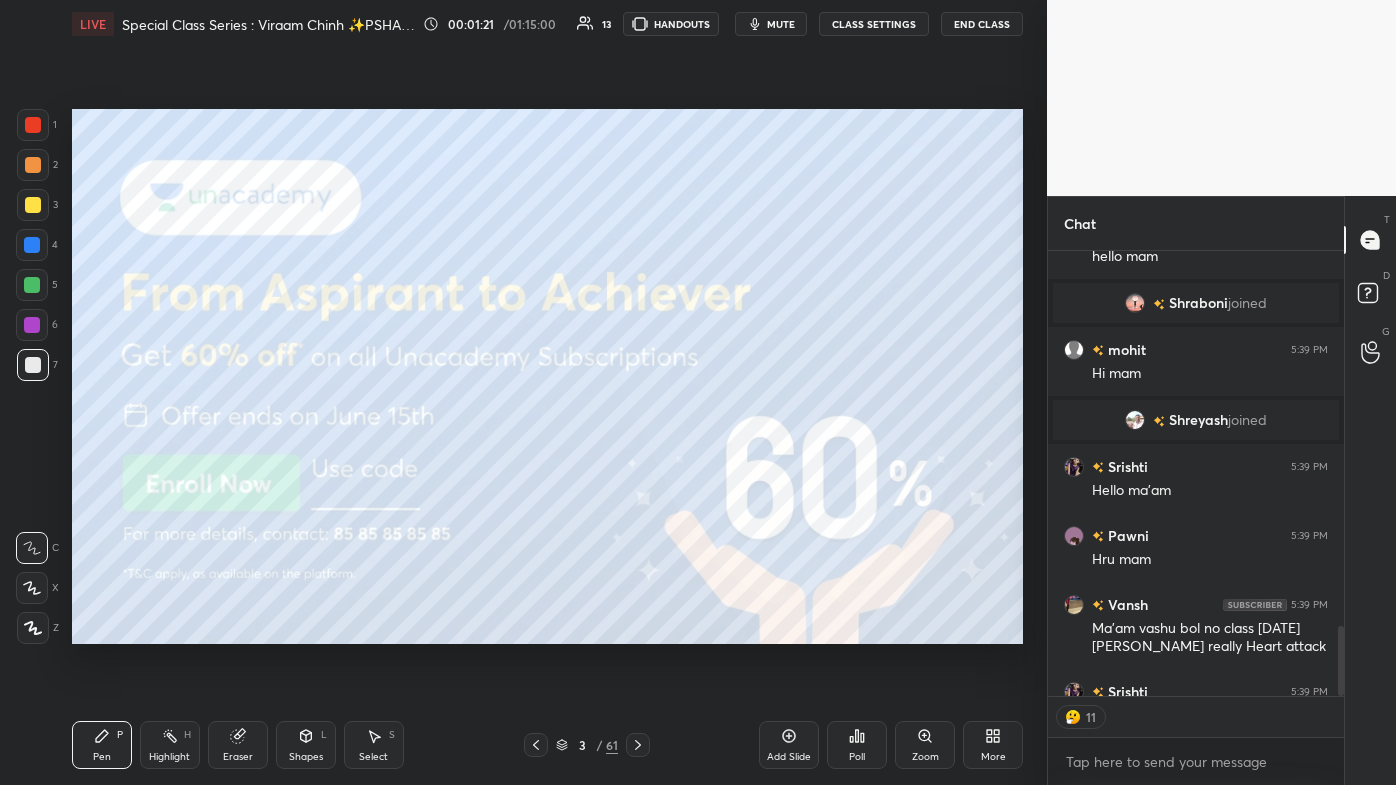 click on "More" at bounding box center [993, 745] 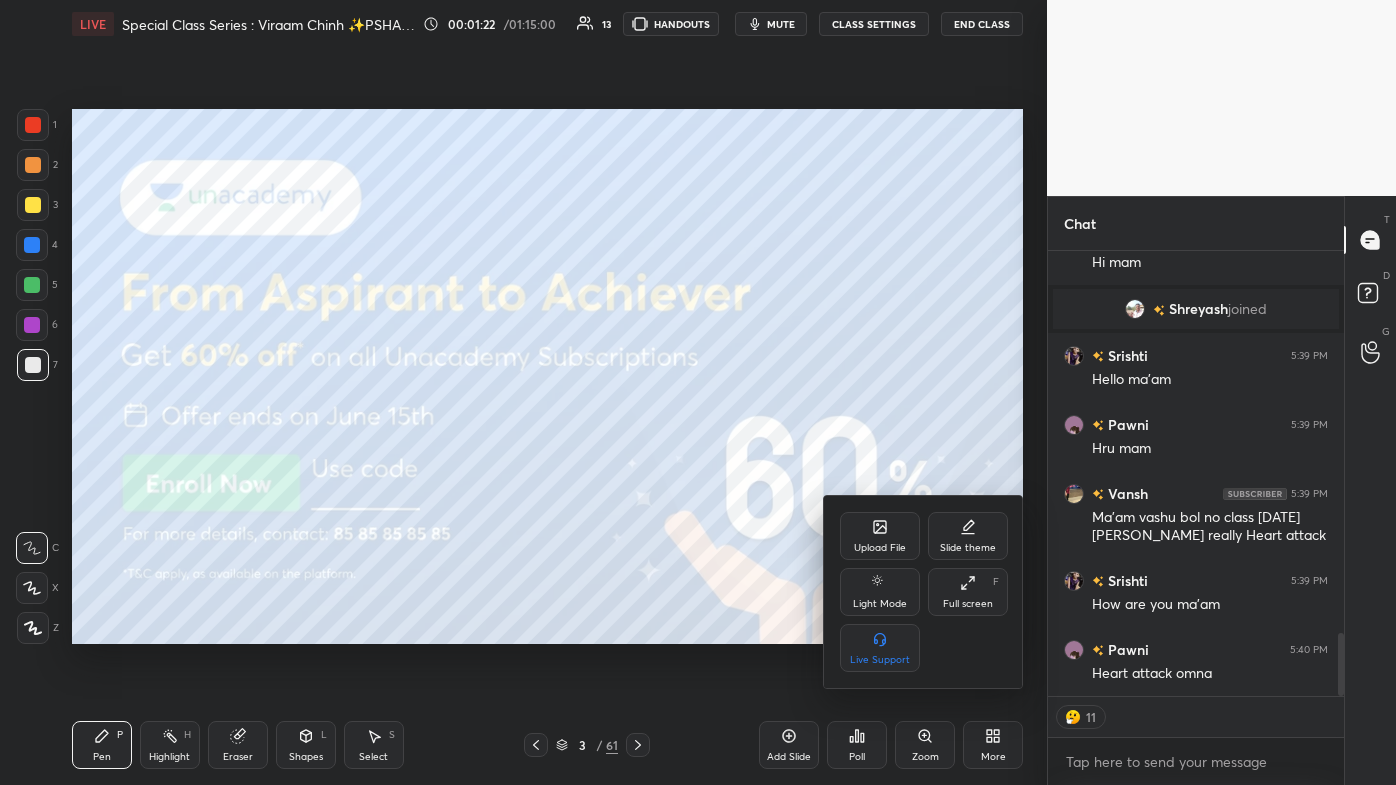 click on "Full screen" at bounding box center (968, 604) 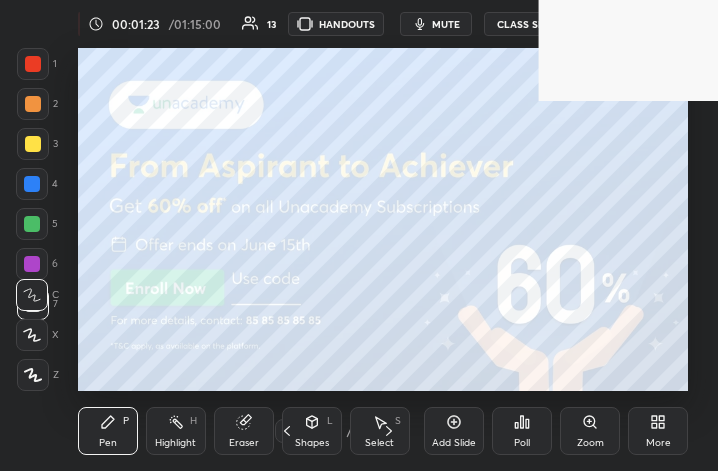 click on "More" at bounding box center (658, 431) 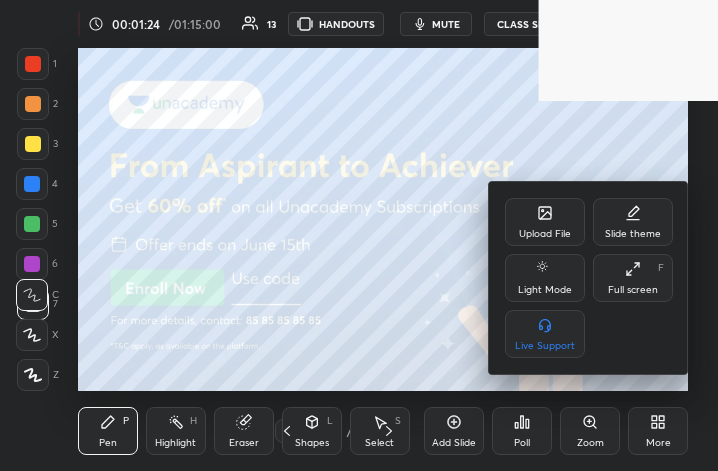 click 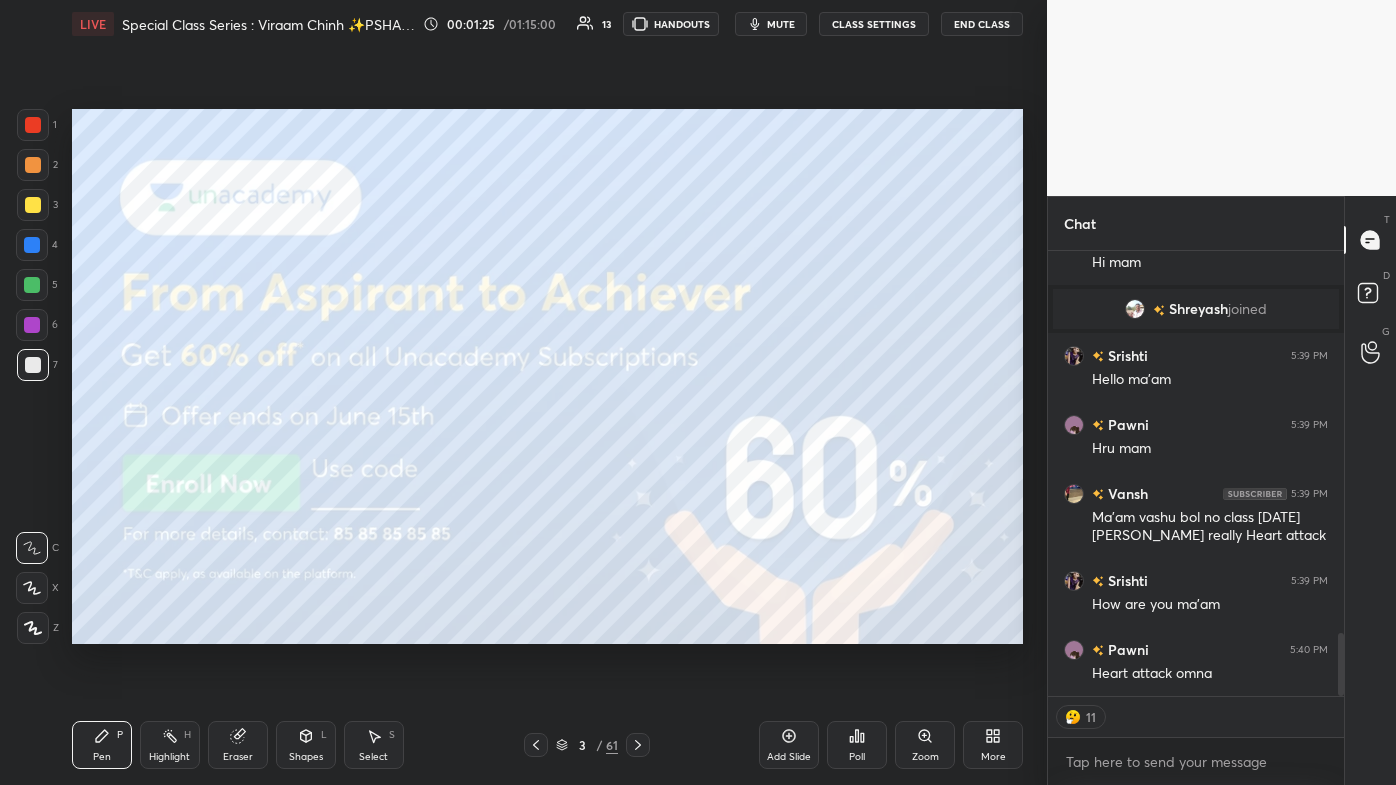 click on "More" at bounding box center (993, 745) 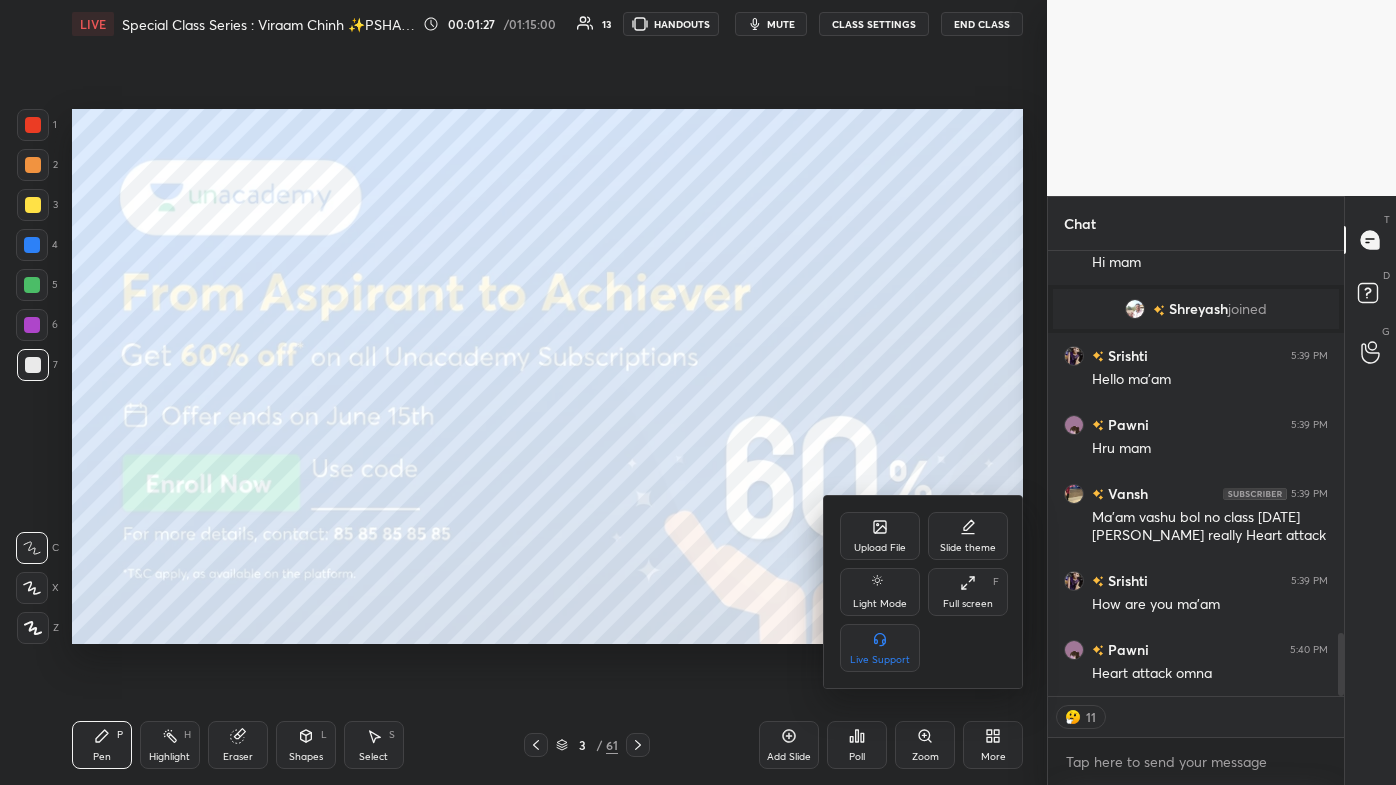 click on "Full screen" at bounding box center [968, 604] 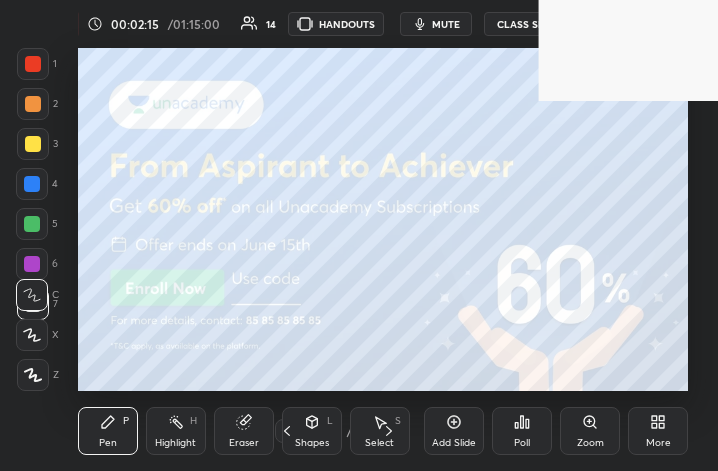 click 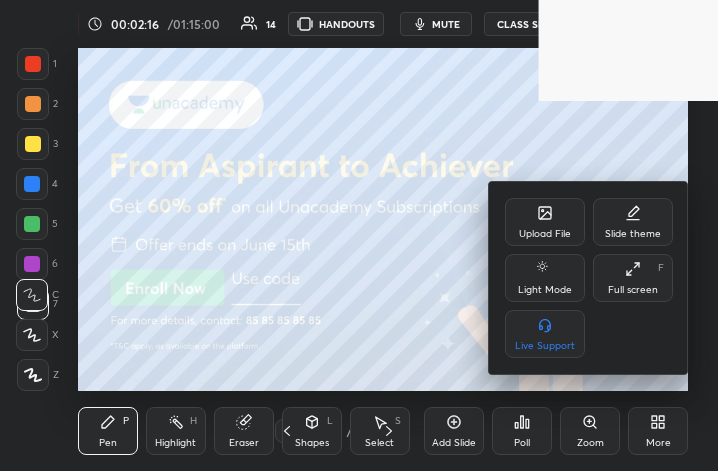 click on "Full screen F" at bounding box center [633, 278] 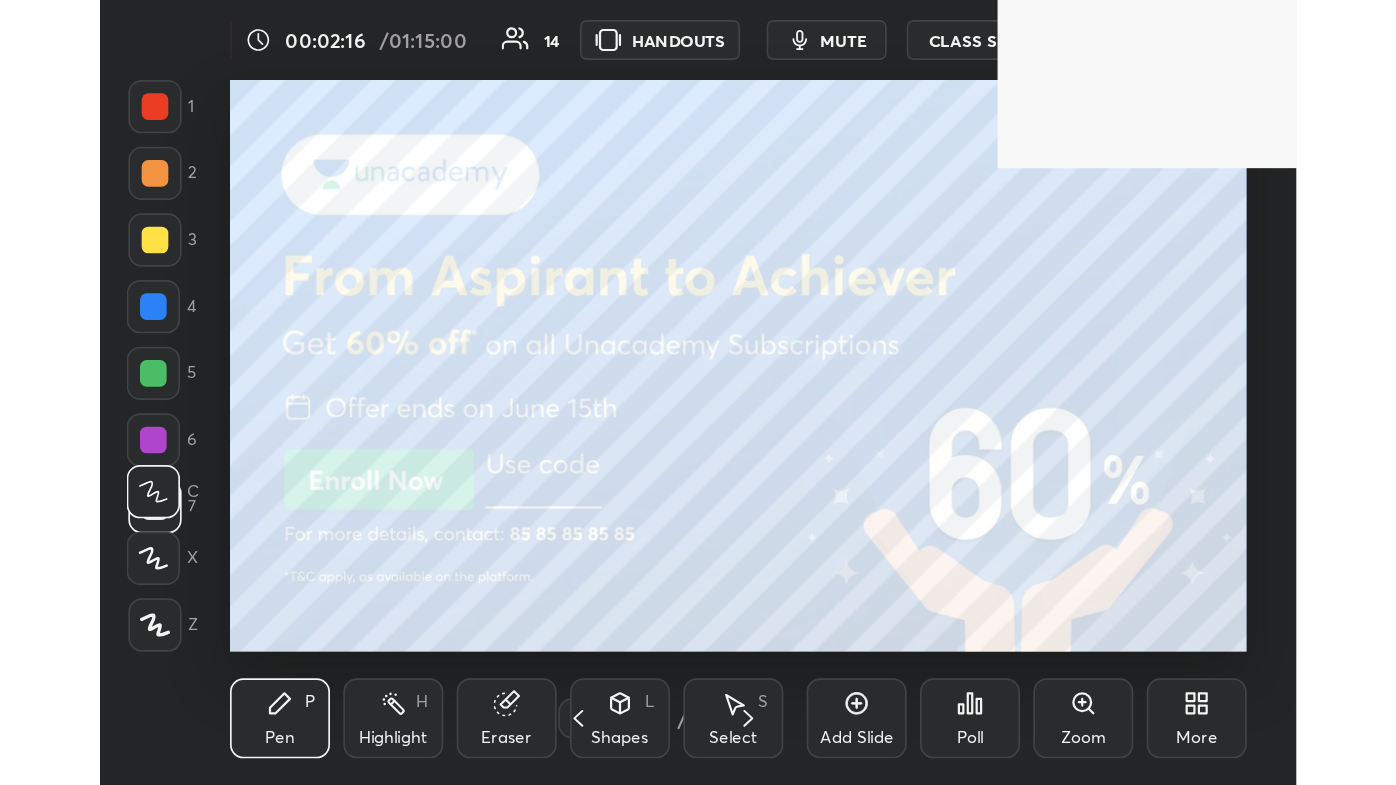 scroll, scrollTop: 99342, scrollLeft: 98683, axis: both 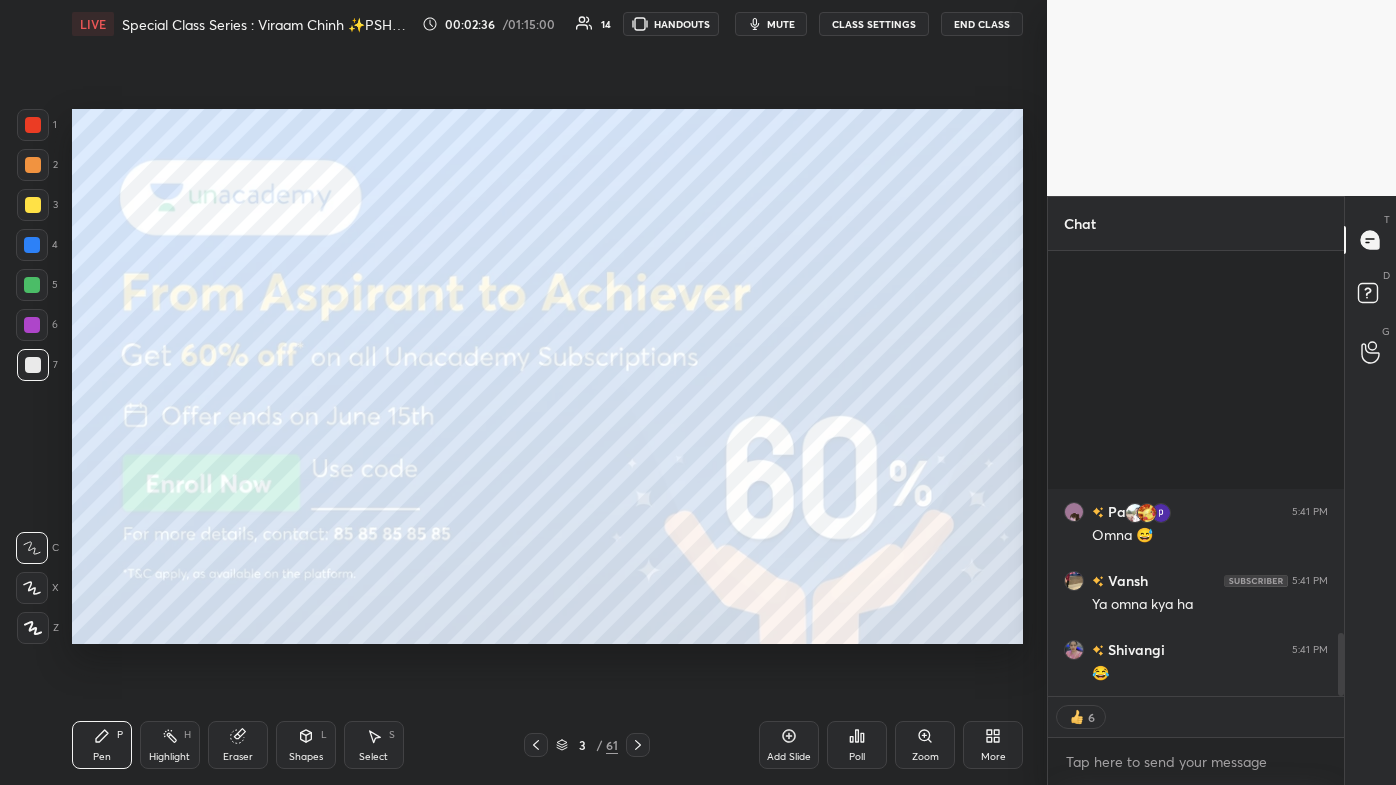click at bounding box center [33, 205] 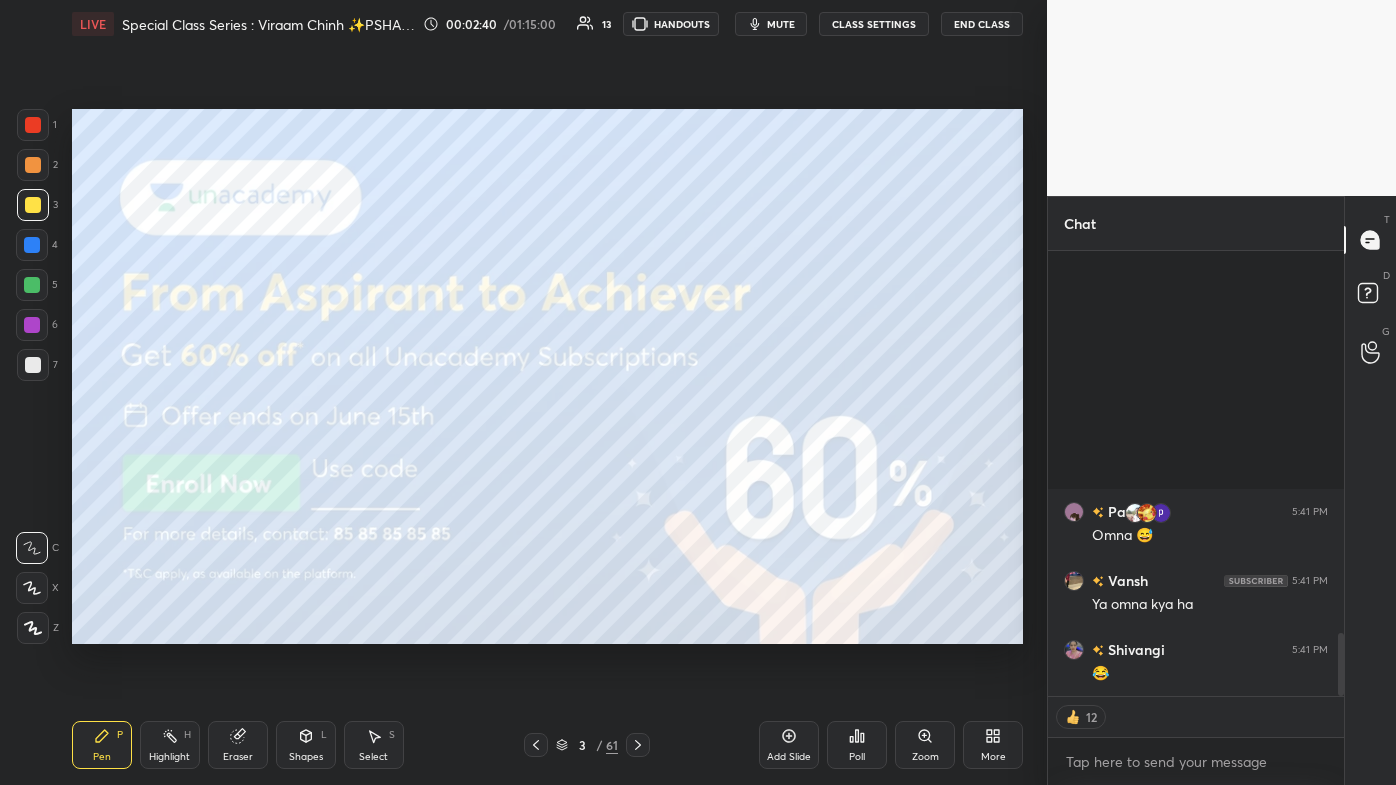 click 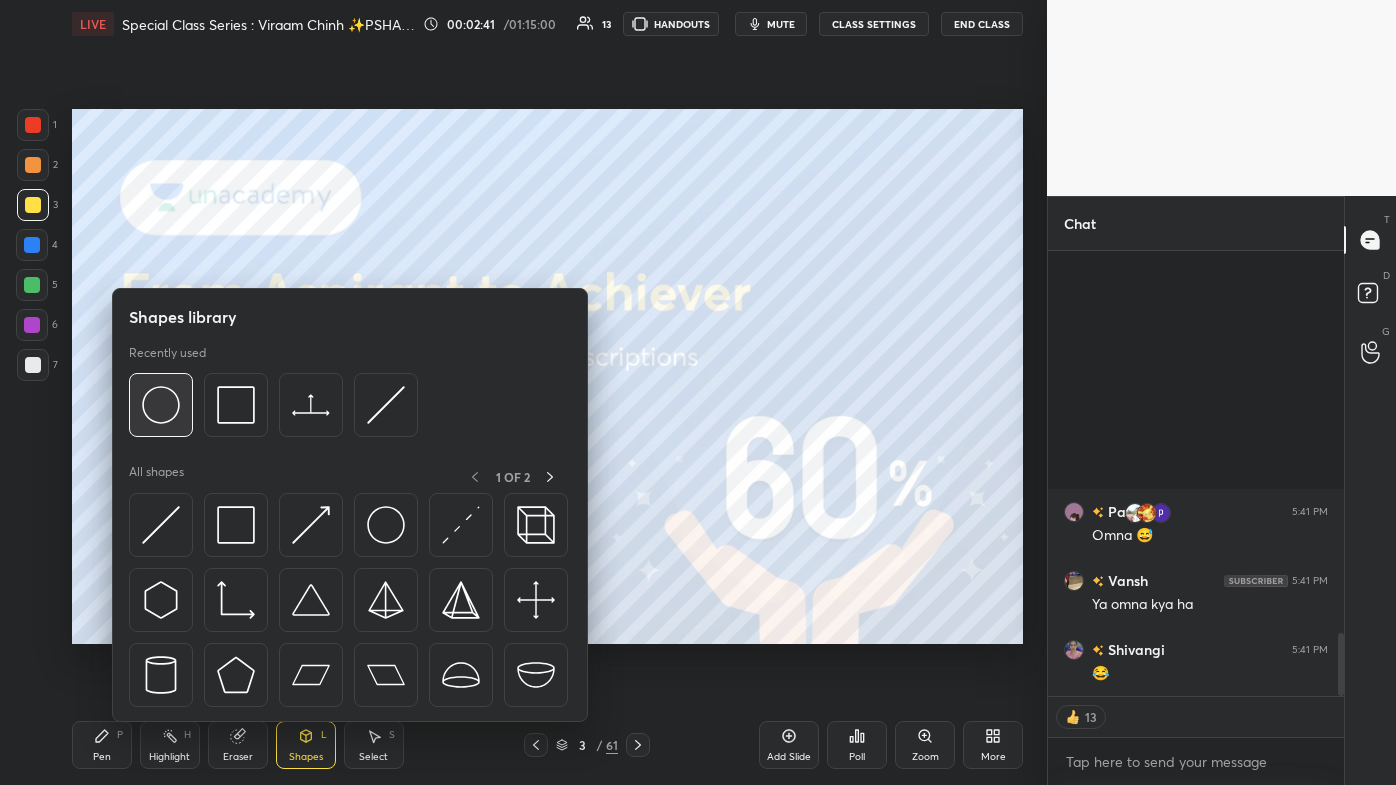 click at bounding box center [161, 405] 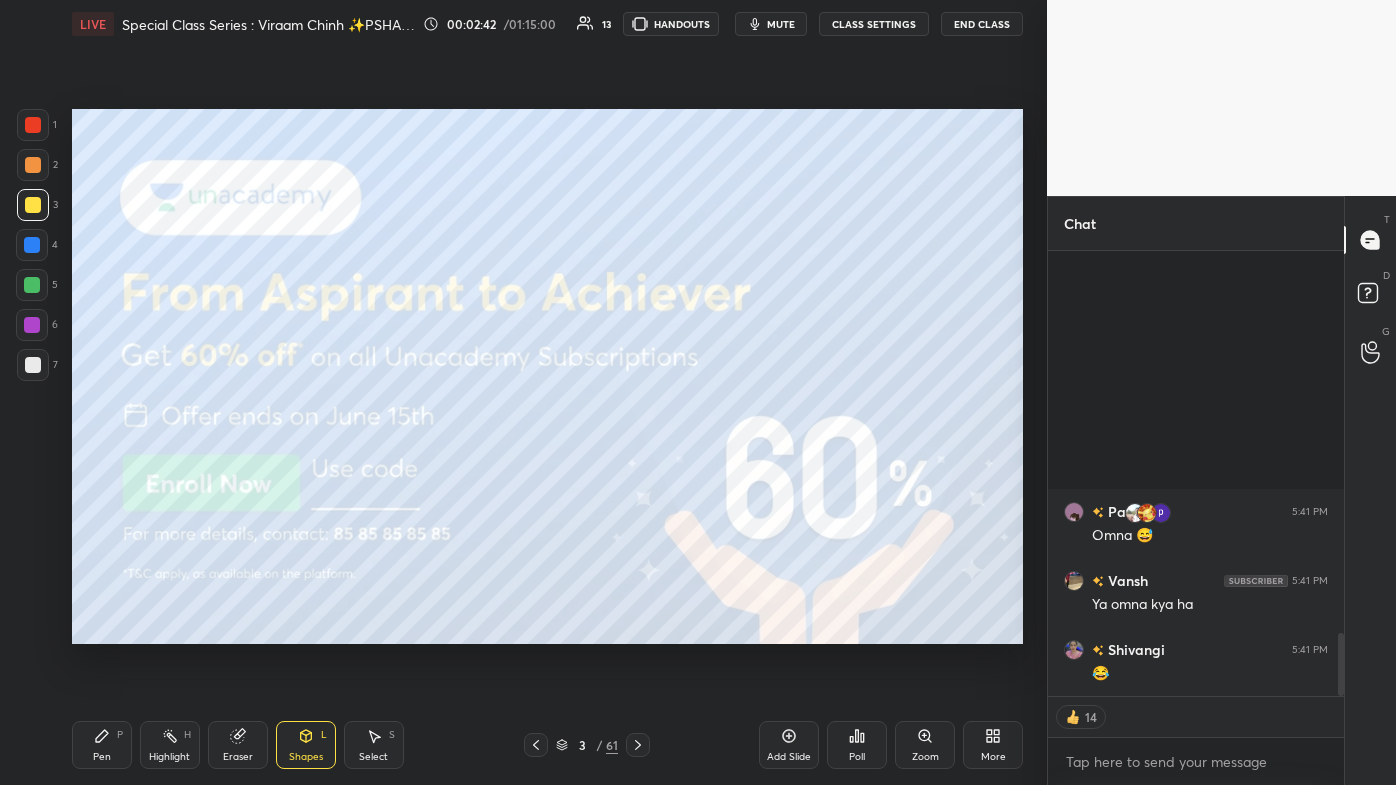 click 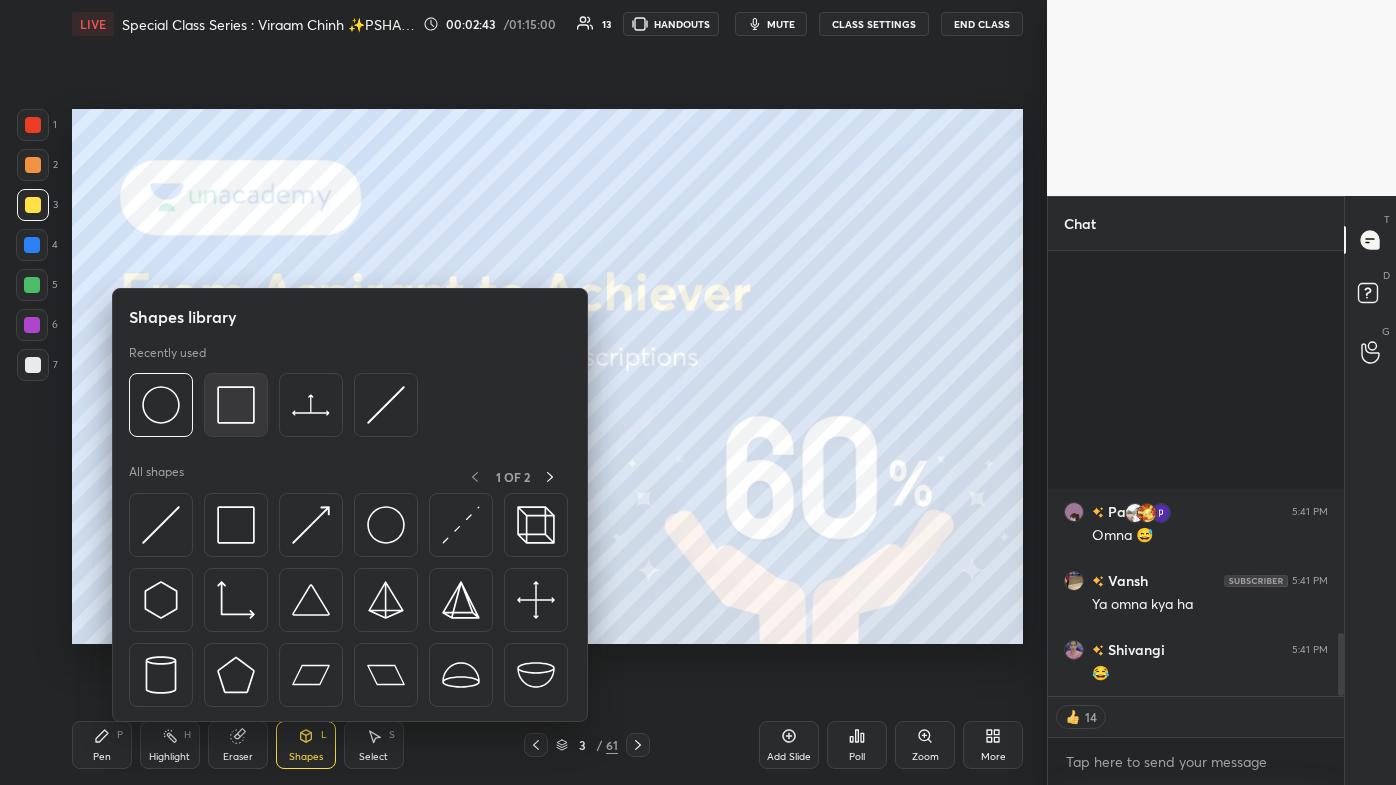 click at bounding box center [236, 405] 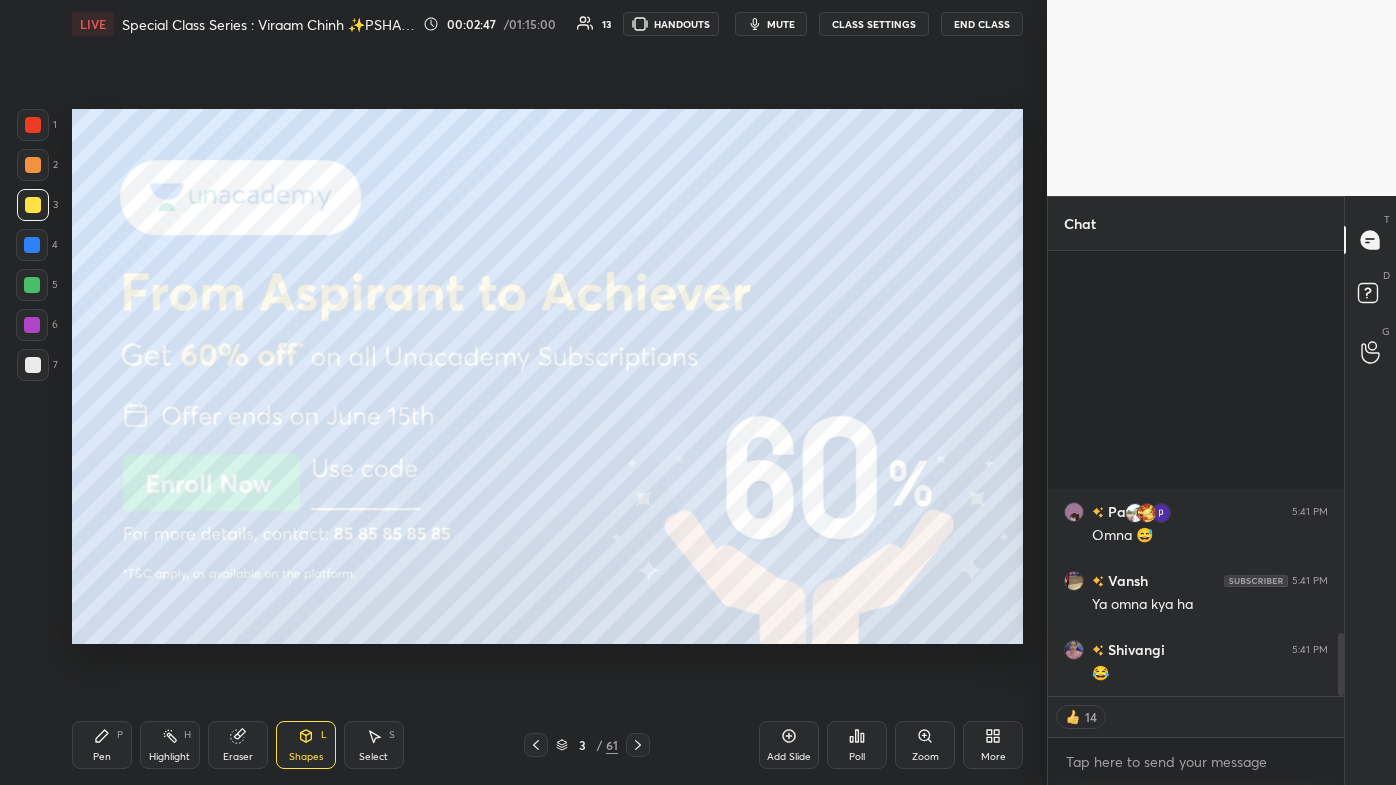 click on "P" at bounding box center [120, 735] 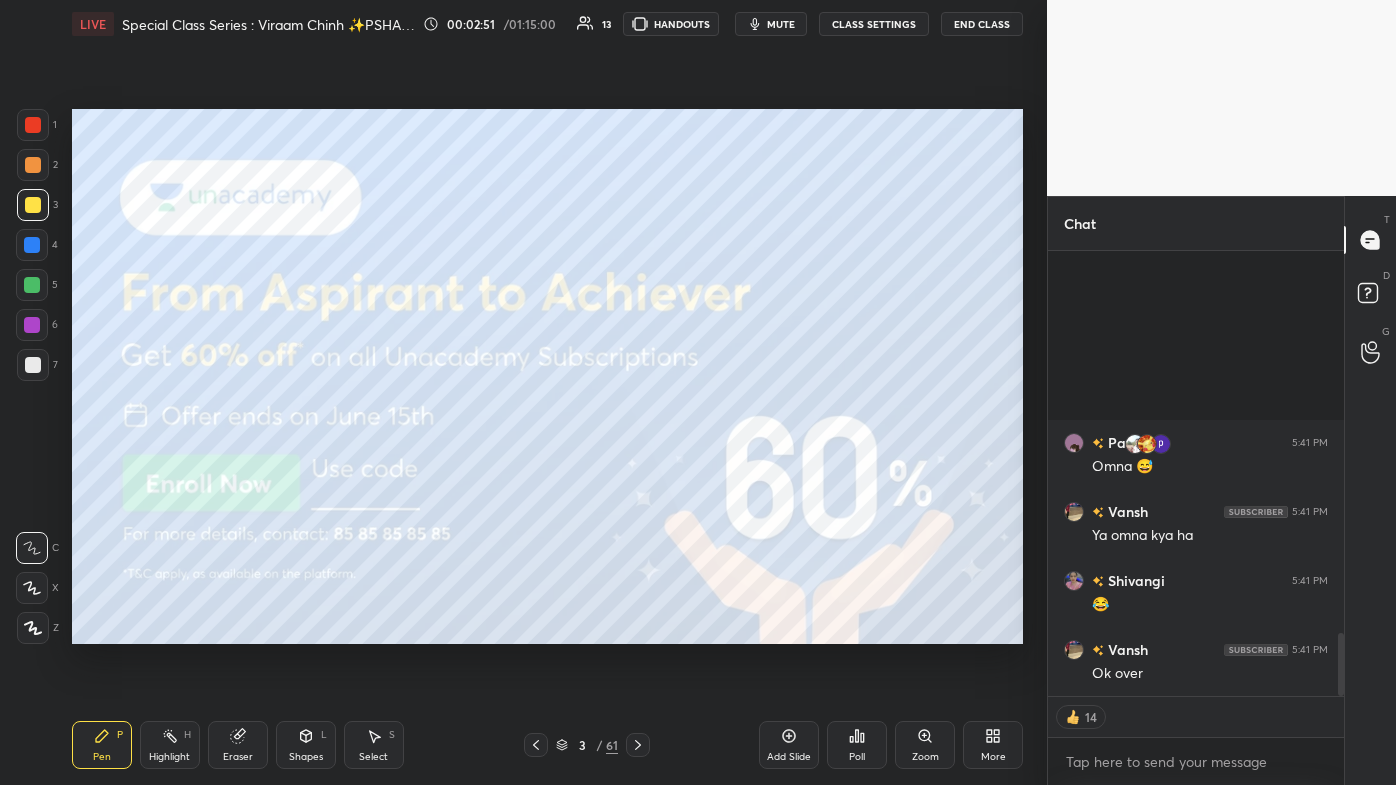 scroll, scrollTop: 6, scrollLeft: 5, axis: both 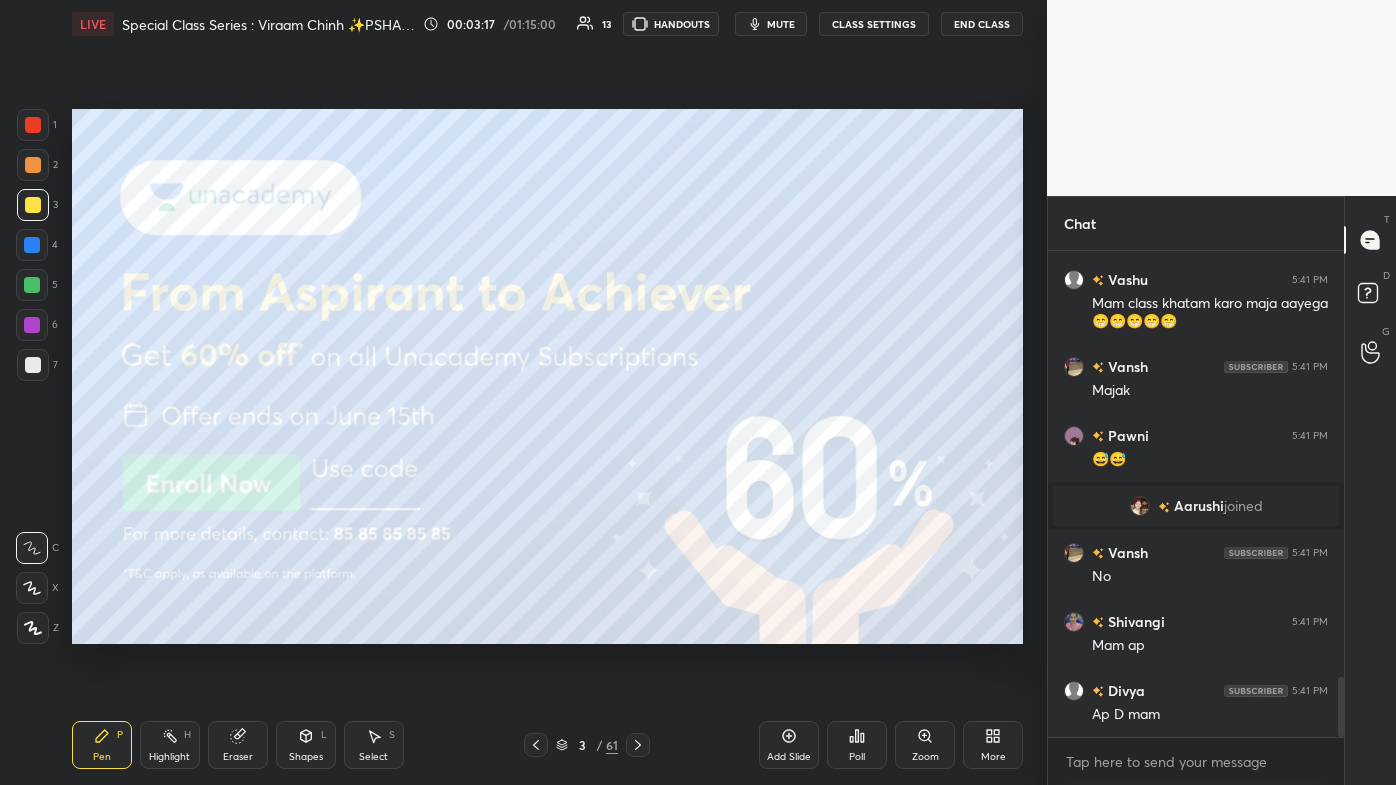 click 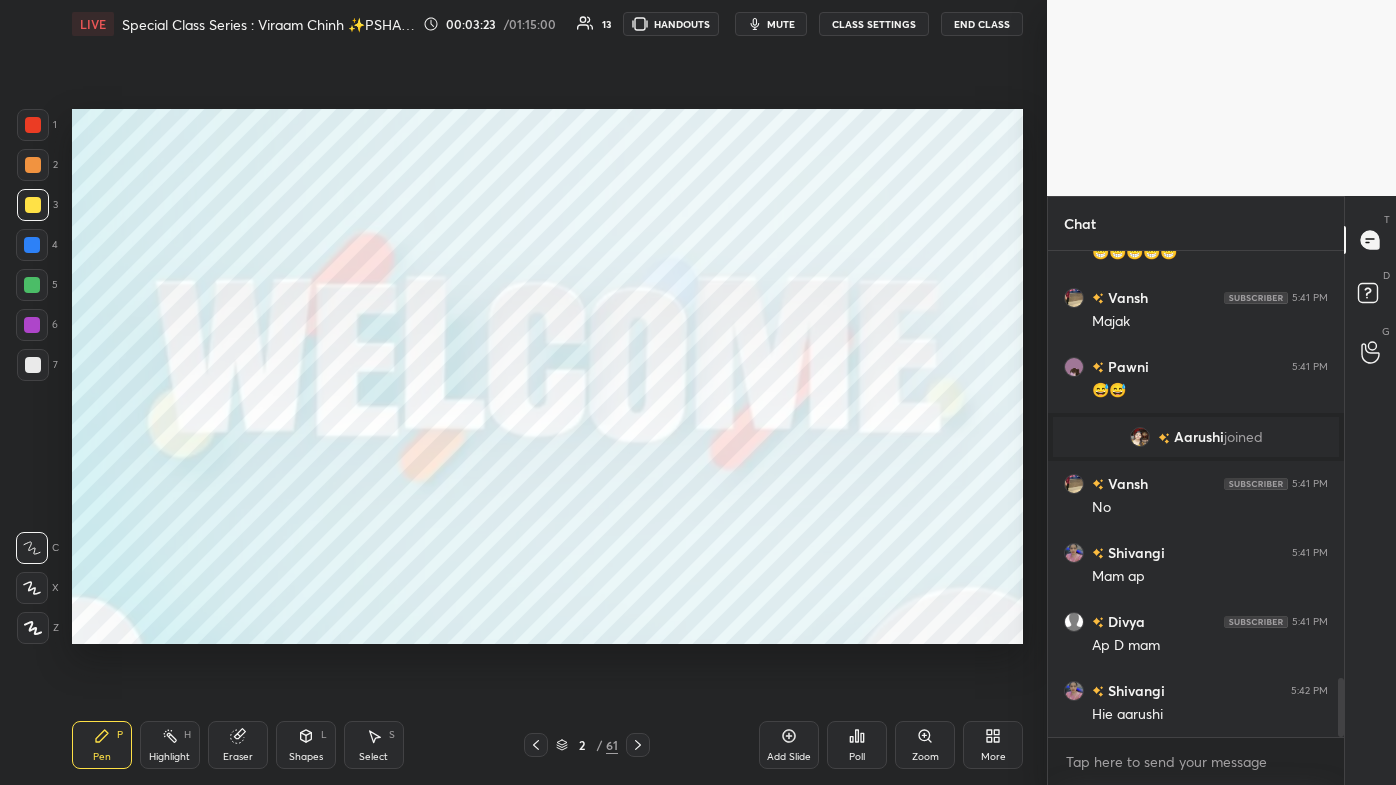 scroll, scrollTop: 3608, scrollLeft: 0, axis: vertical 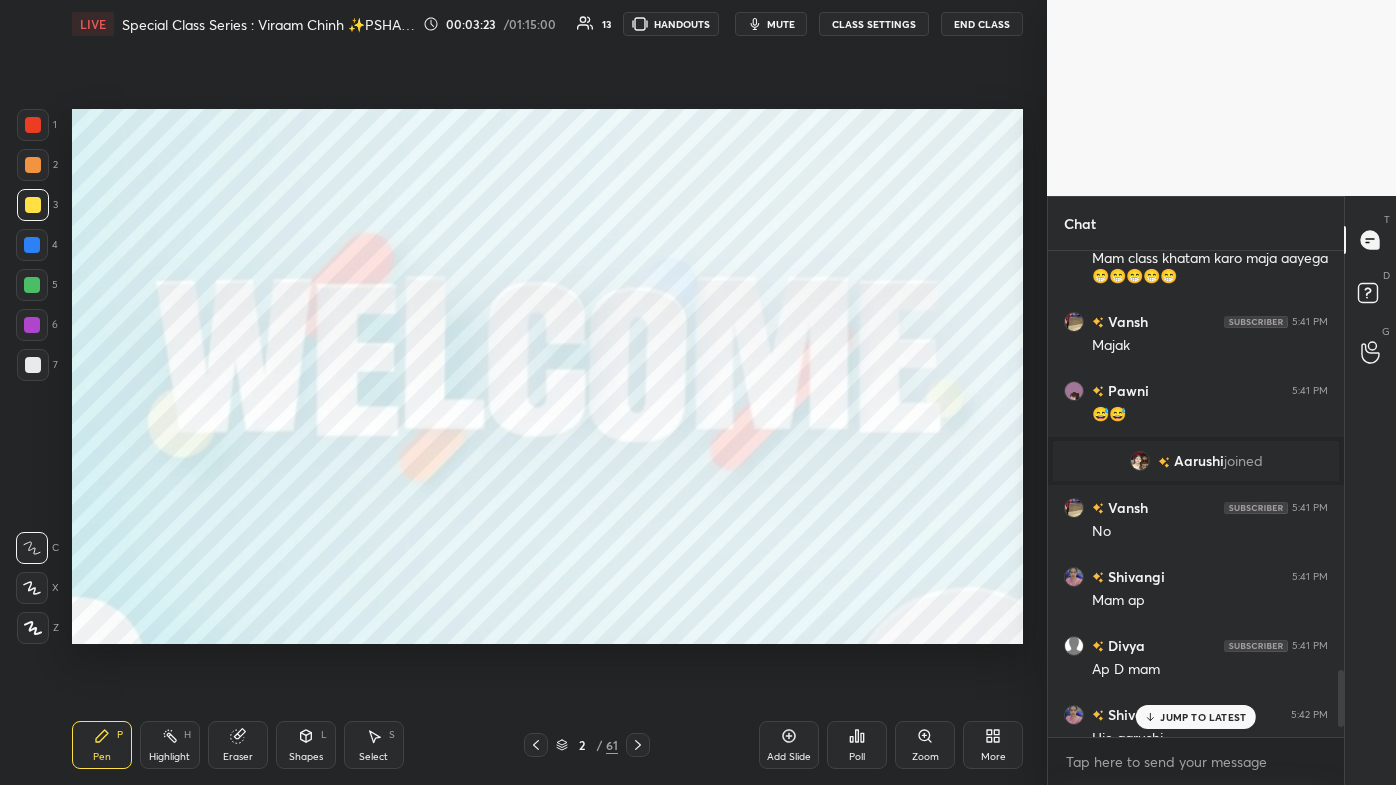 click on "2" at bounding box center (582, 745) 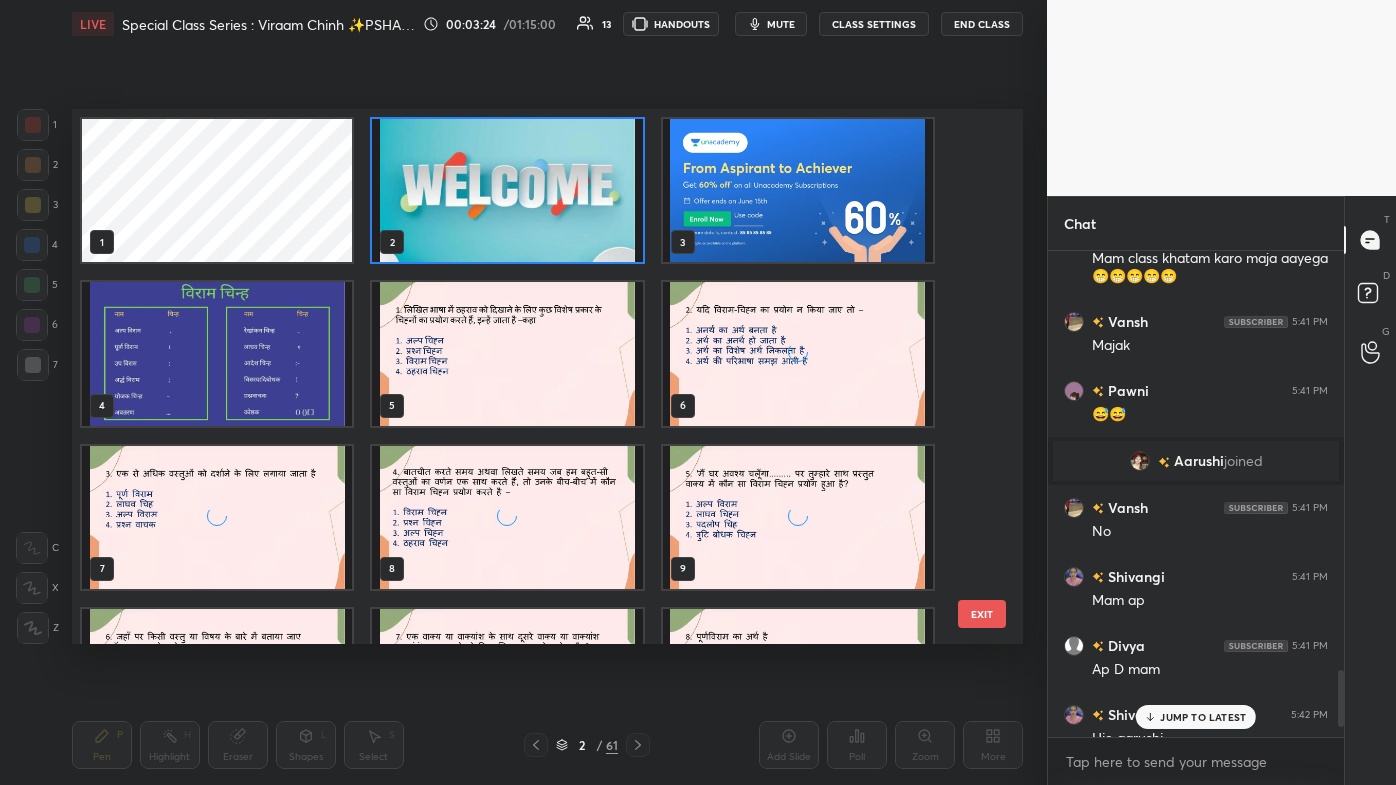 scroll, scrollTop: 6, scrollLeft: 10, axis: both 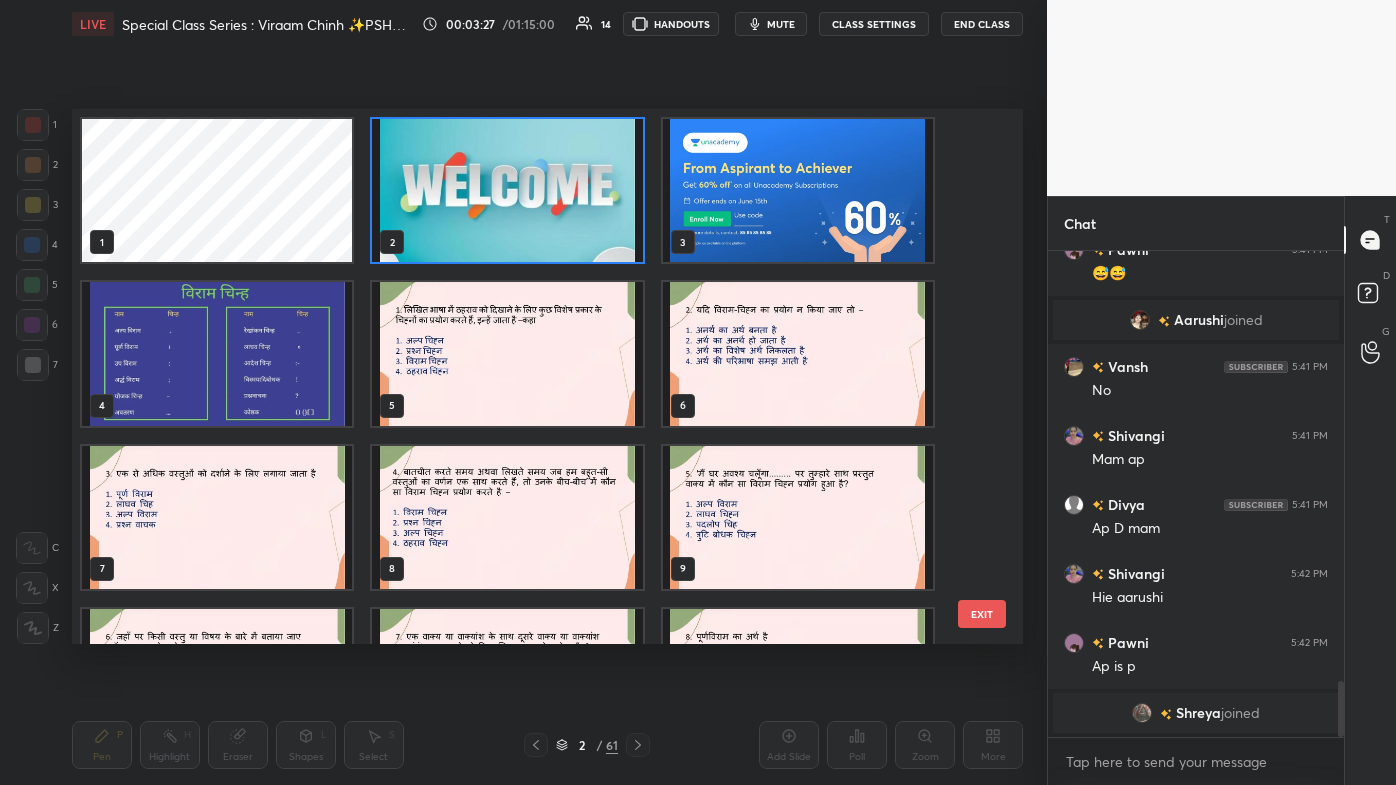 click on "EXIT" at bounding box center [982, 614] 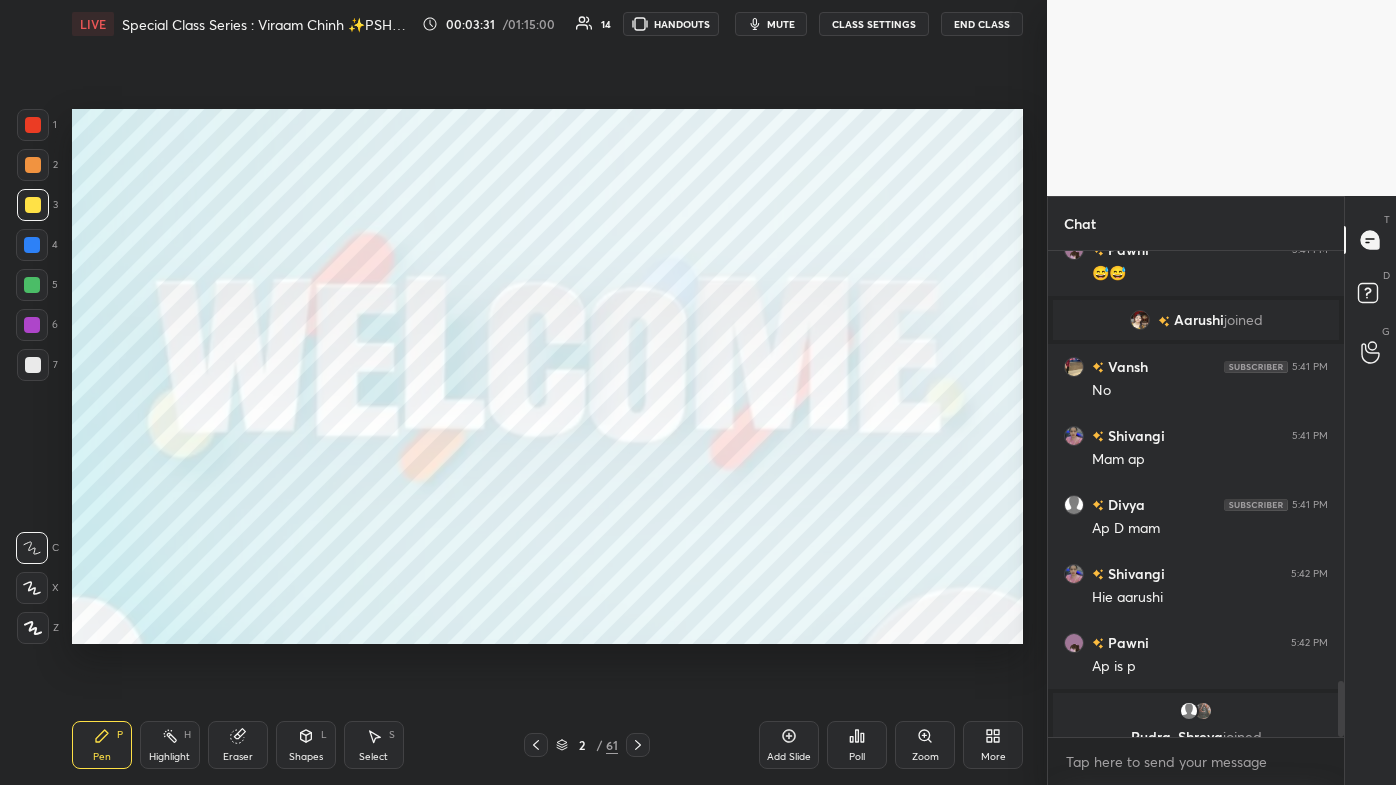 scroll, scrollTop: 3773, scrollLeft: 0, axis: vertical 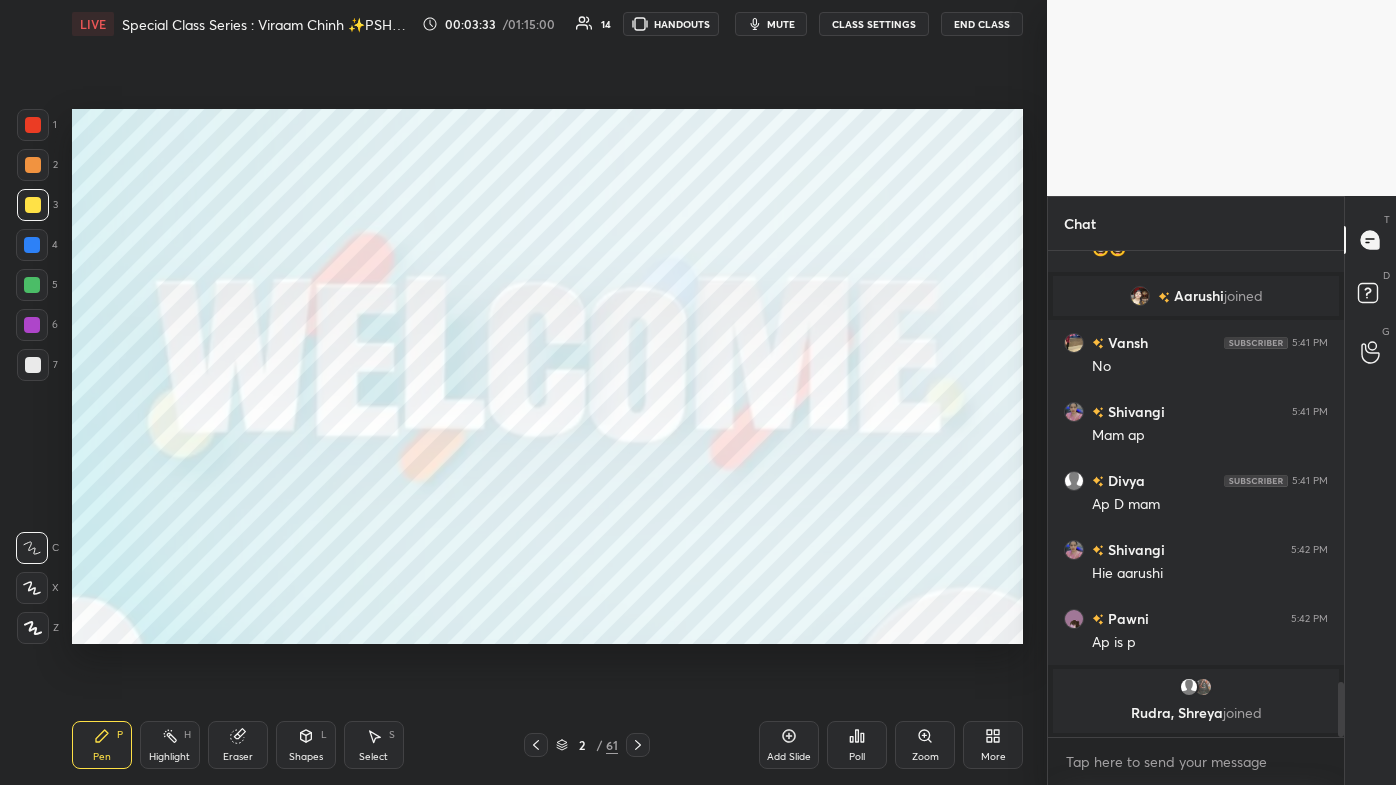 click on "More" at bounding box center (993, 745) 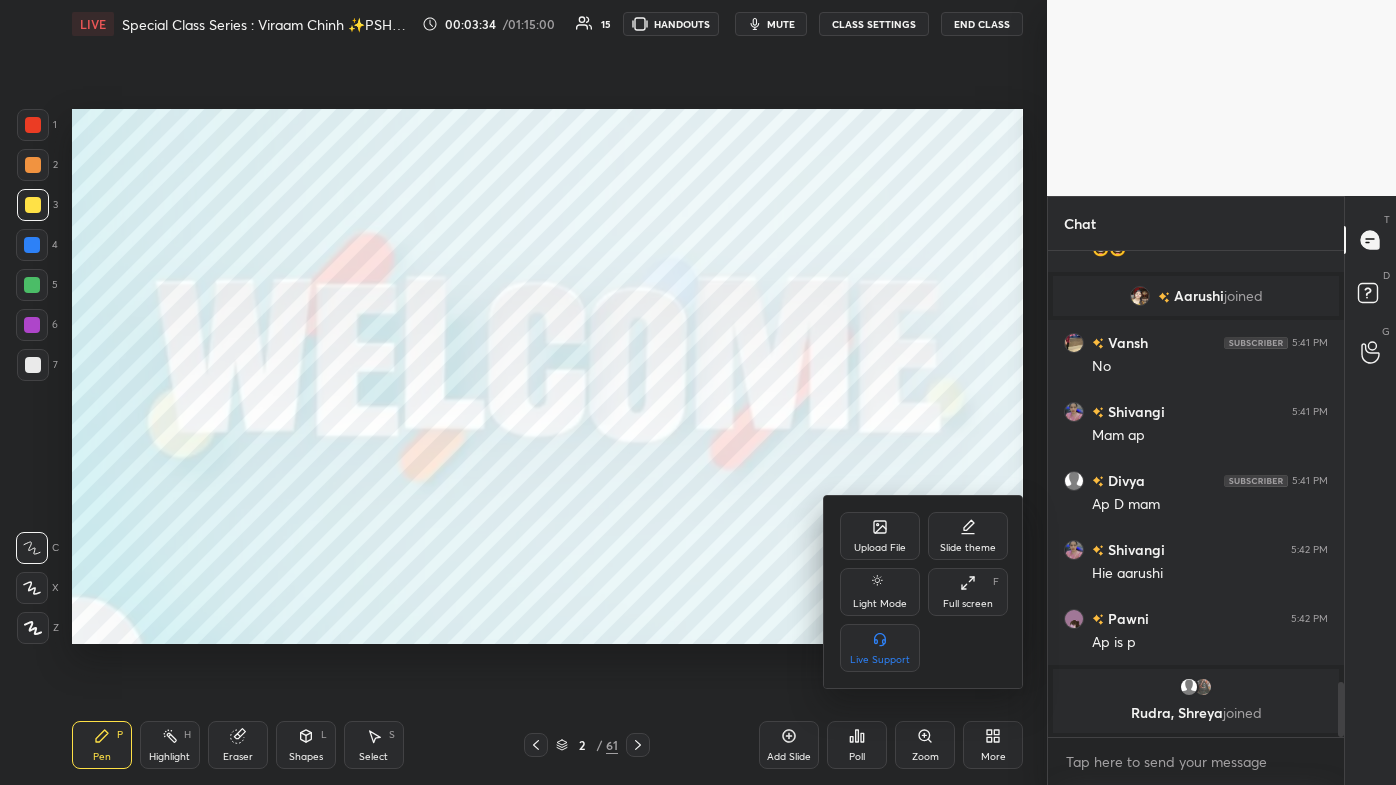 click on "Upload File" at bounding box center (880, 536) 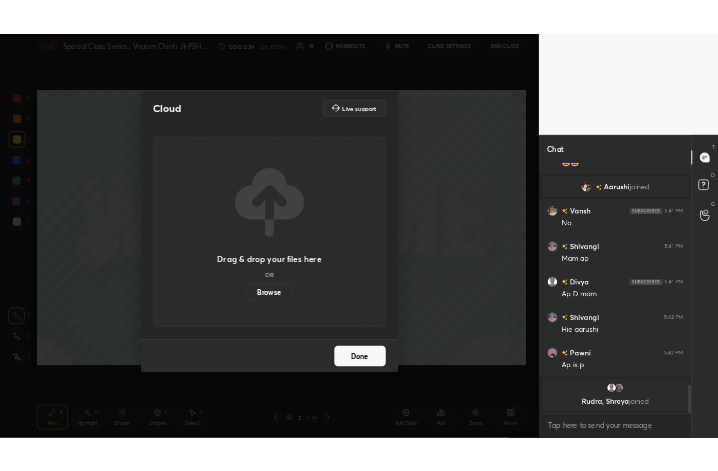 scroll, scrollTop: 3460, scrollLeft: 0, axis: vertical 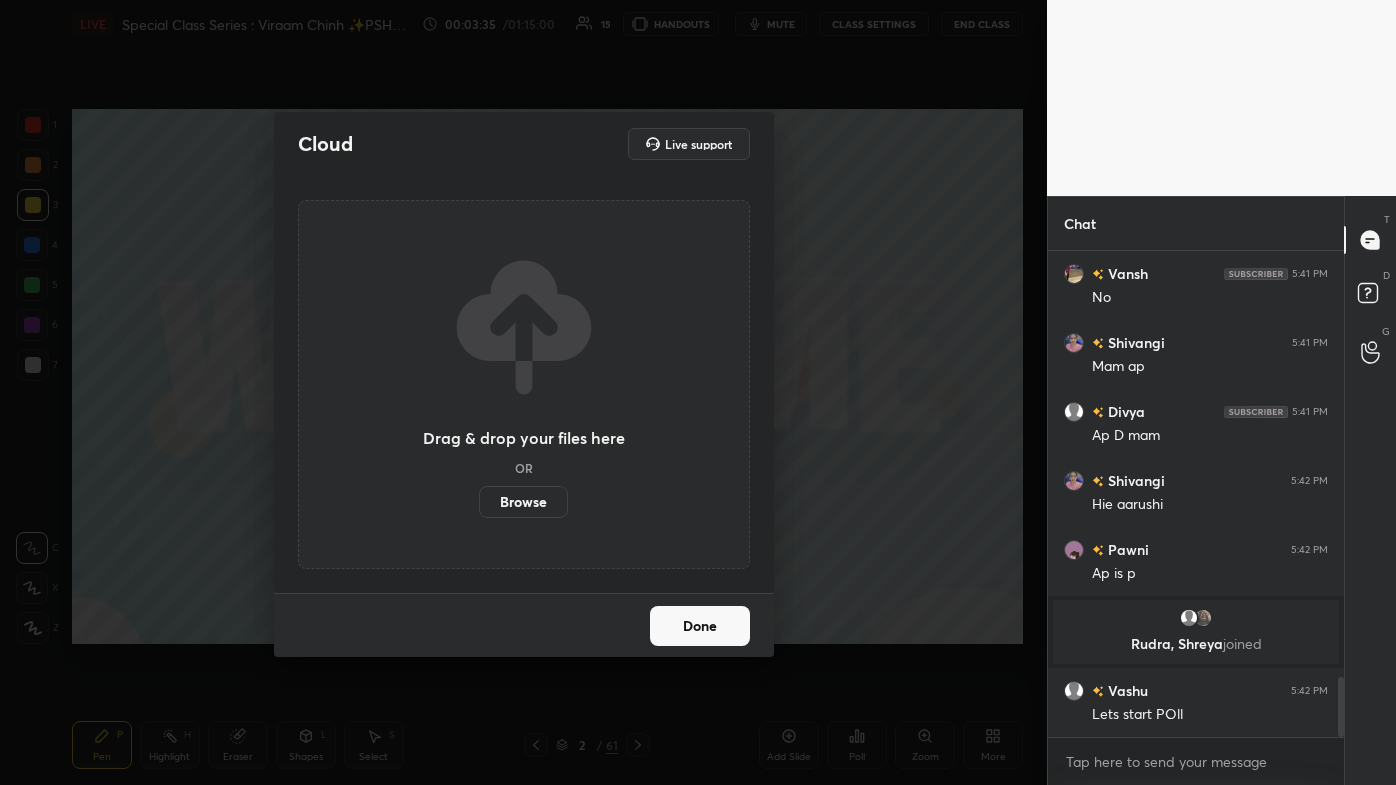 click on "Browse" at bounding box center (523, 502) 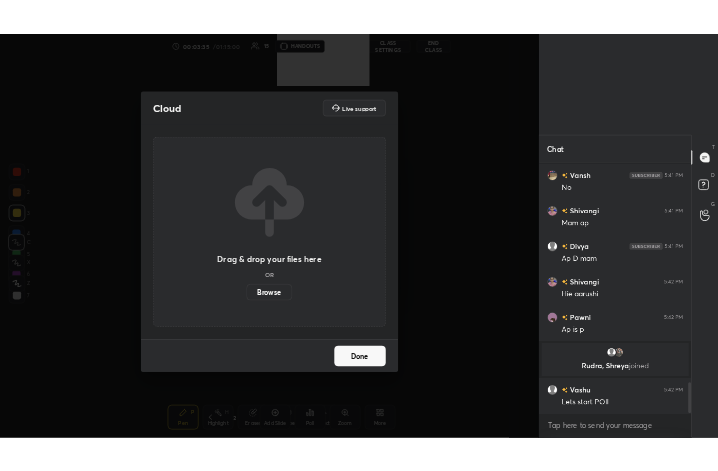 scroll, scrollTop: 343, scrollLeft: 460, axis: both 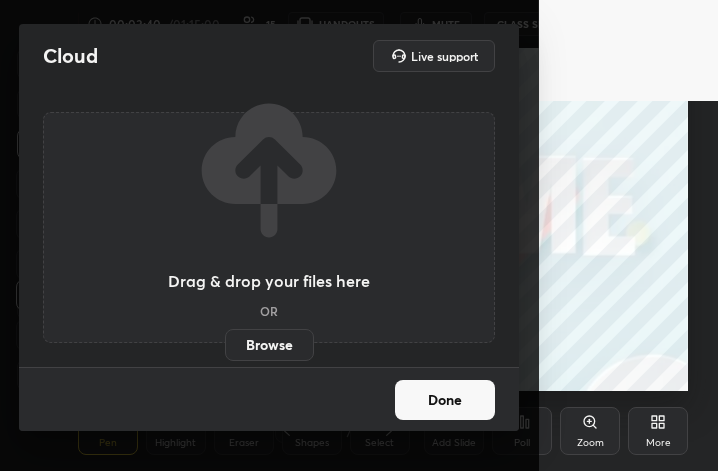 click 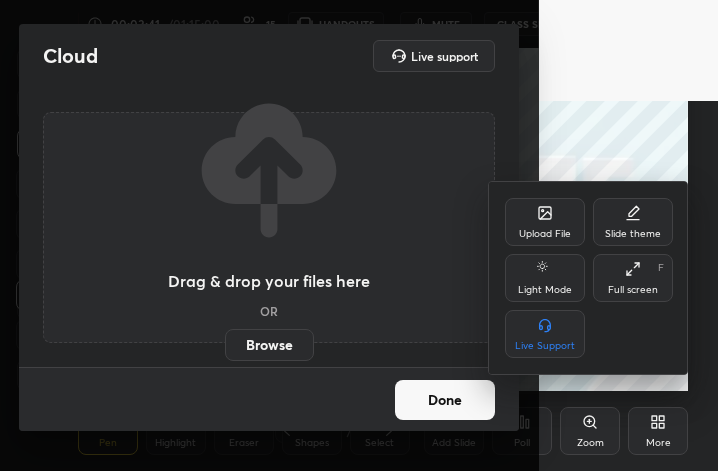 click on "Full screen F" at bounding box center (633, 278) 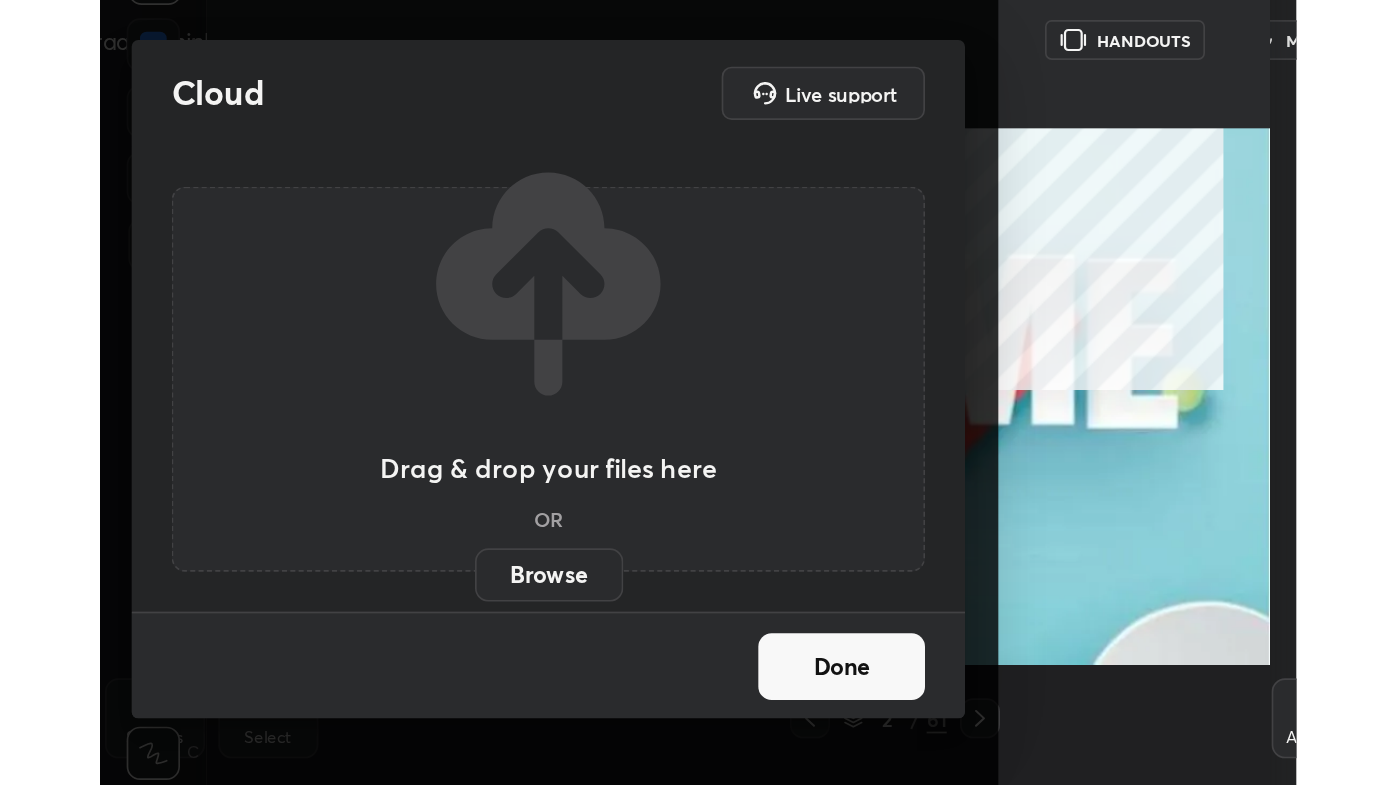 scroll, scrollTop: 99342, scrollLeft: 98749, axis: both 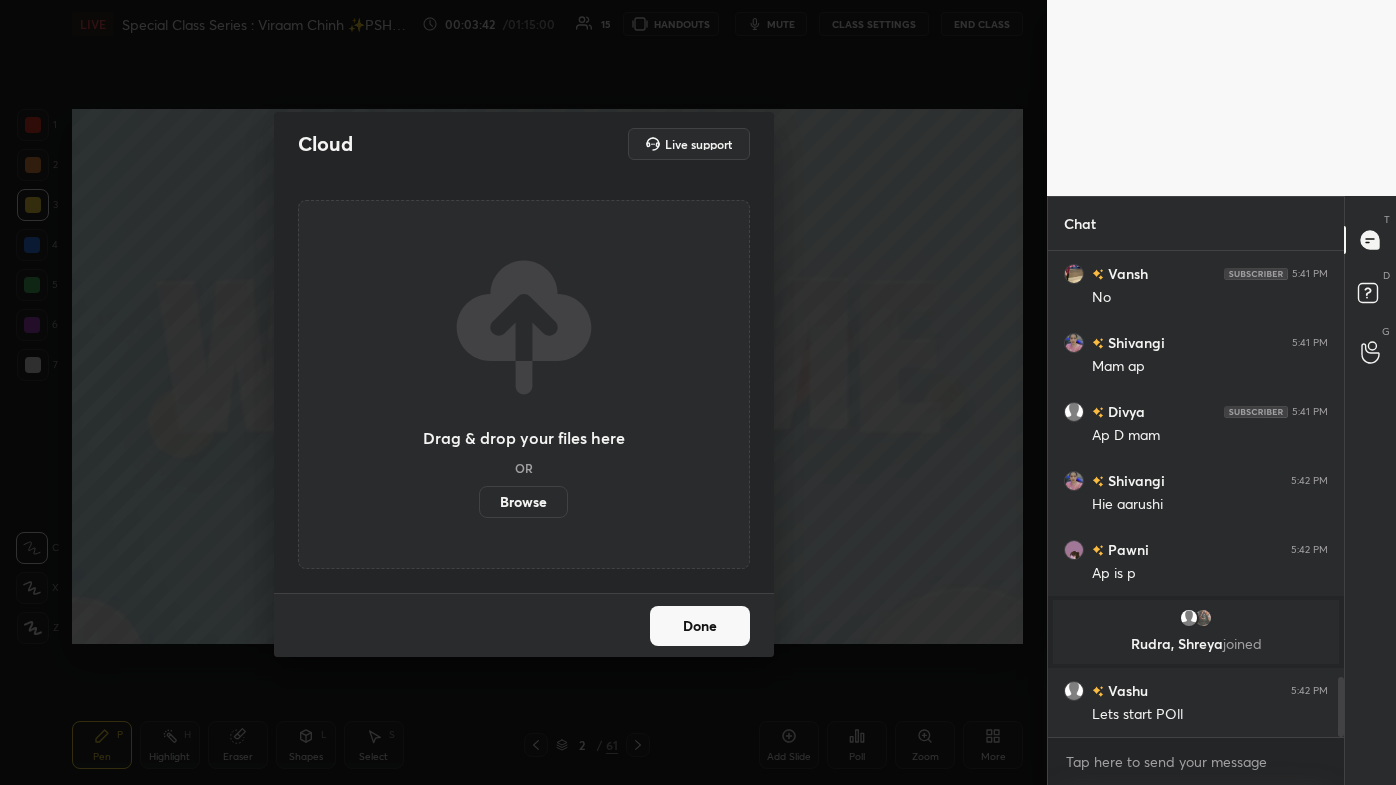 click on "Done" at bounding box center (700, 626) 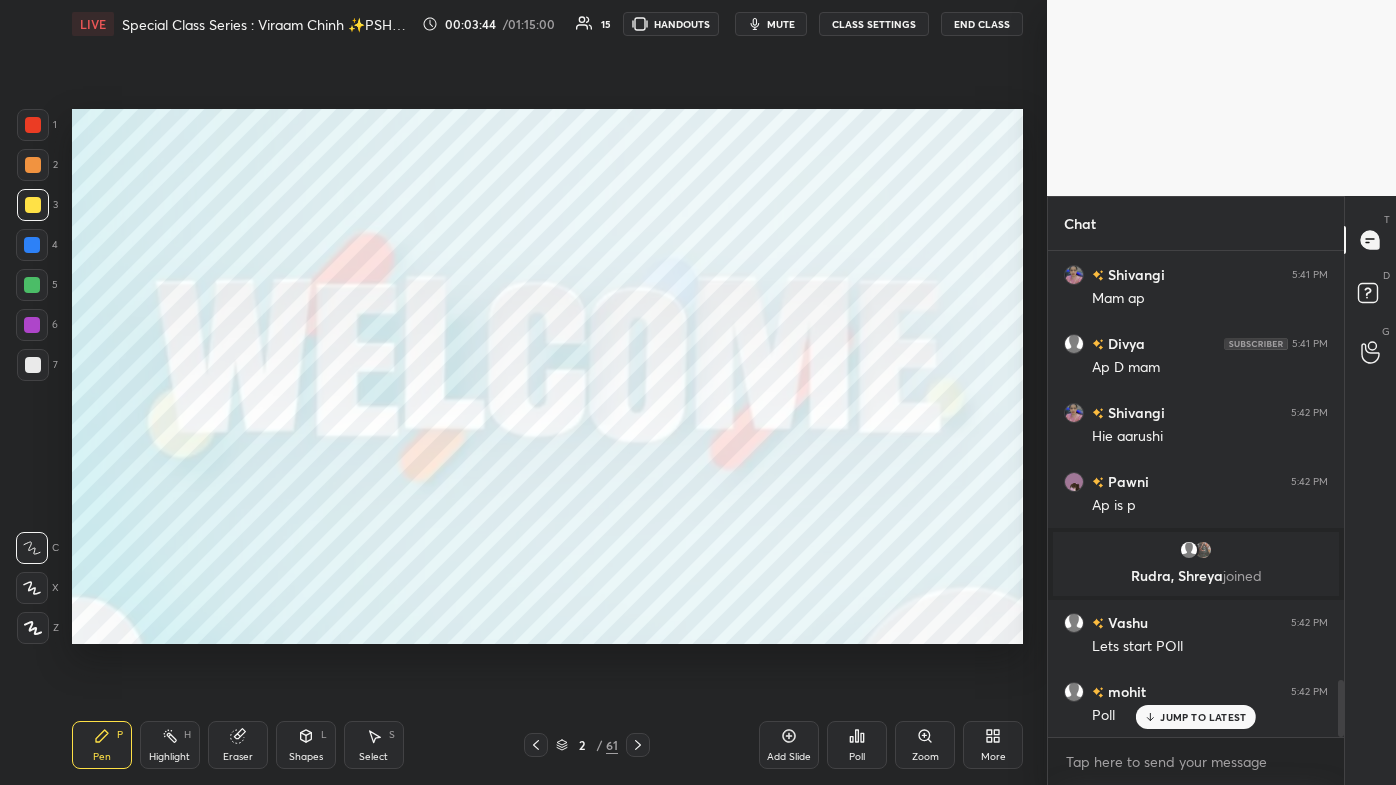 scroll, scrollTop: 3666, scrollLeft: 0, axis: vertical 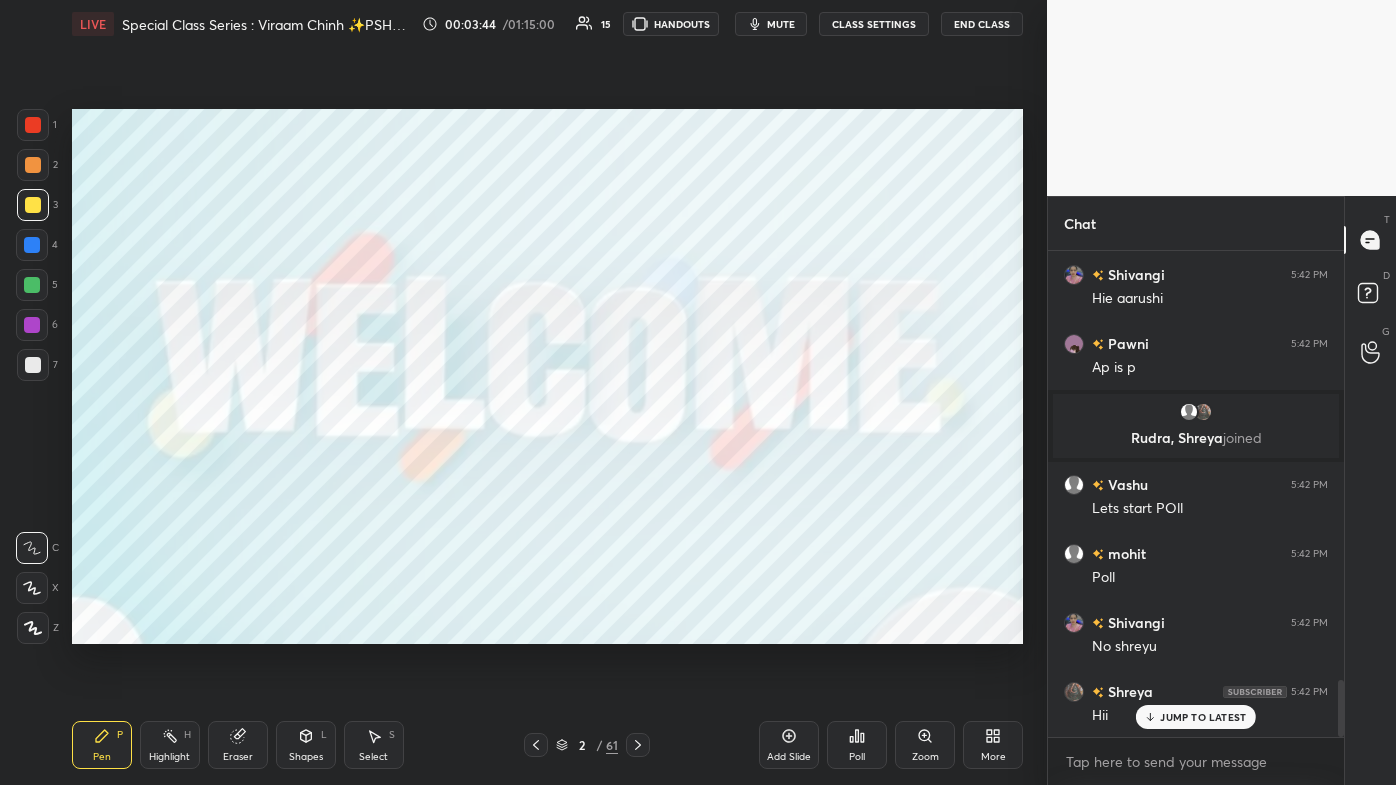 click on "JUMP TO LATEST" at bounding box center (1203, 717) 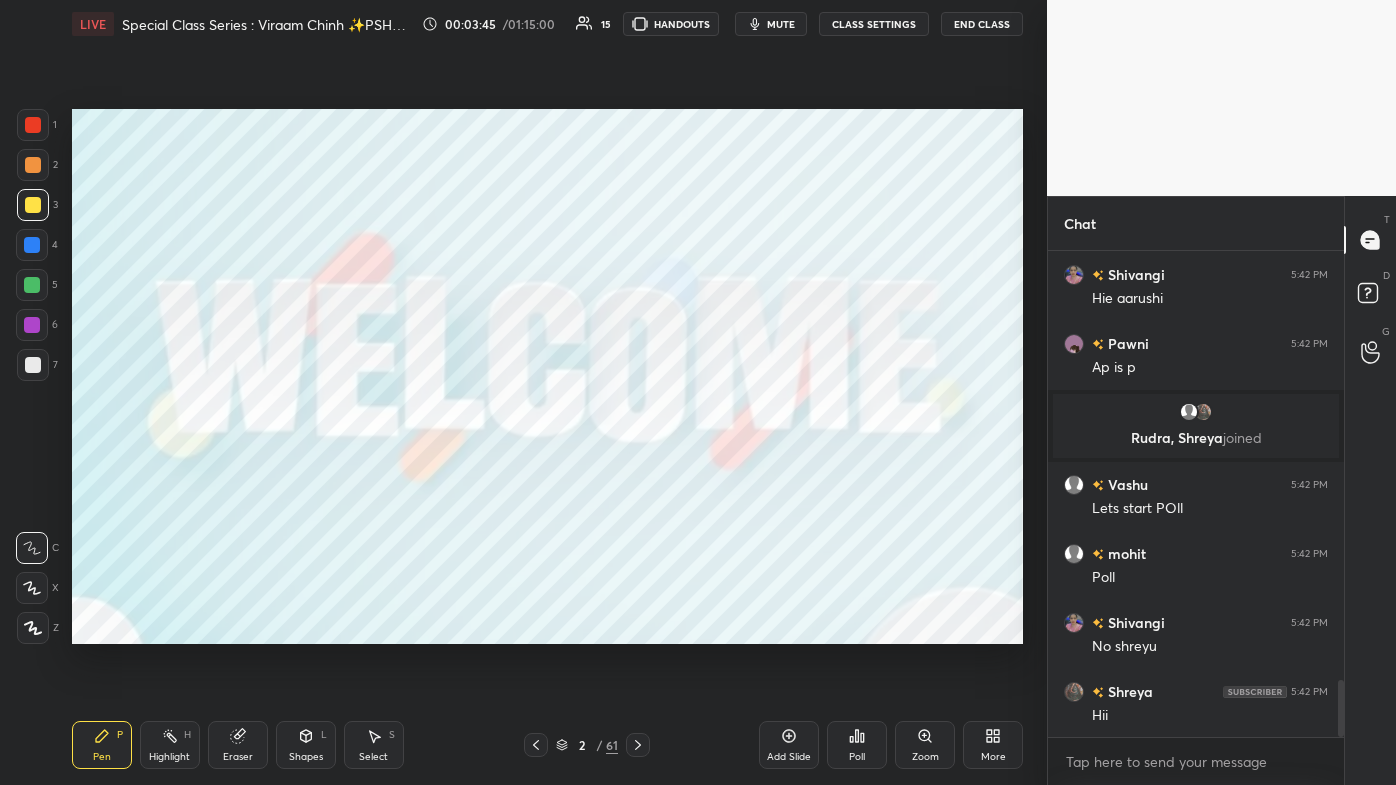 click on "2 / 61" at bounding box center [587, 745] 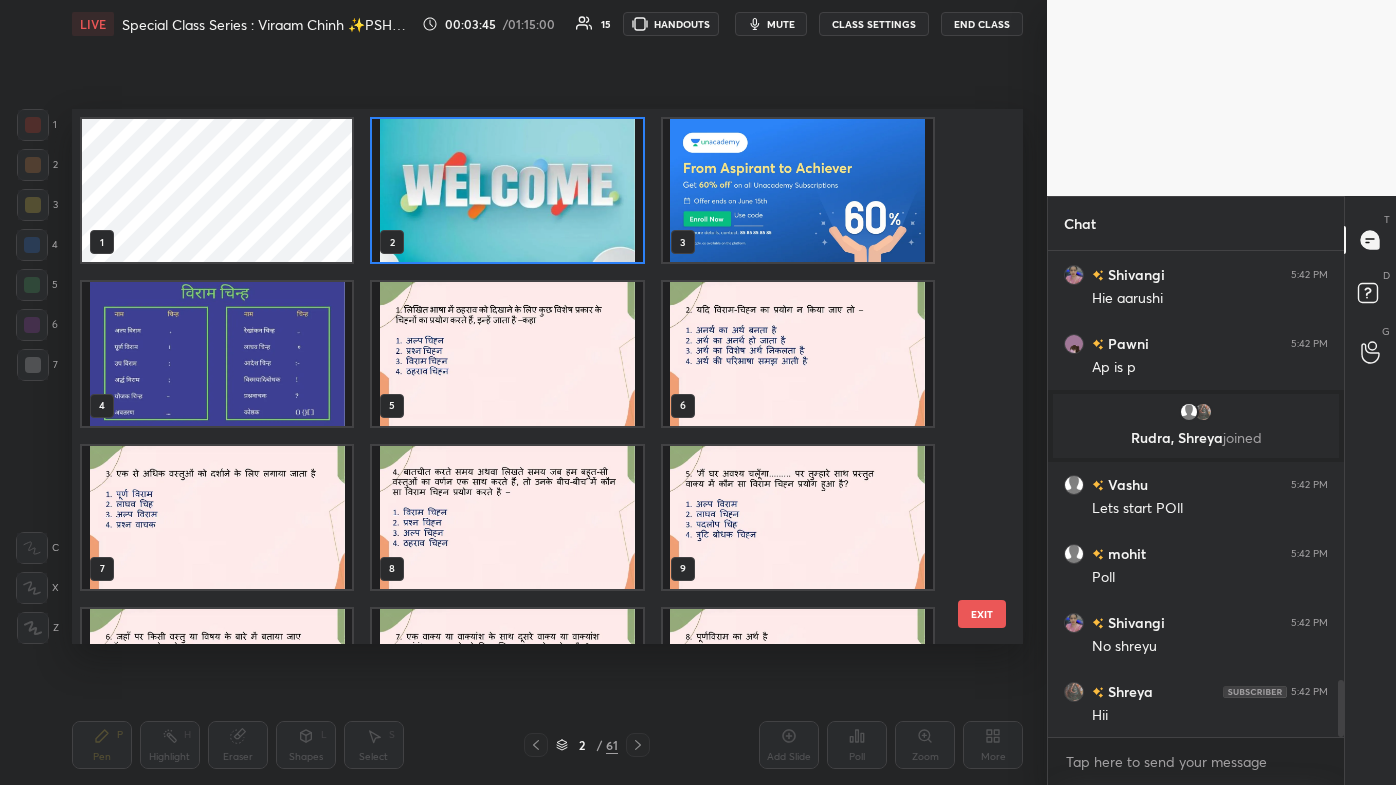 scroll, scrollTop: 6, scrollLeft: 10, axis: both 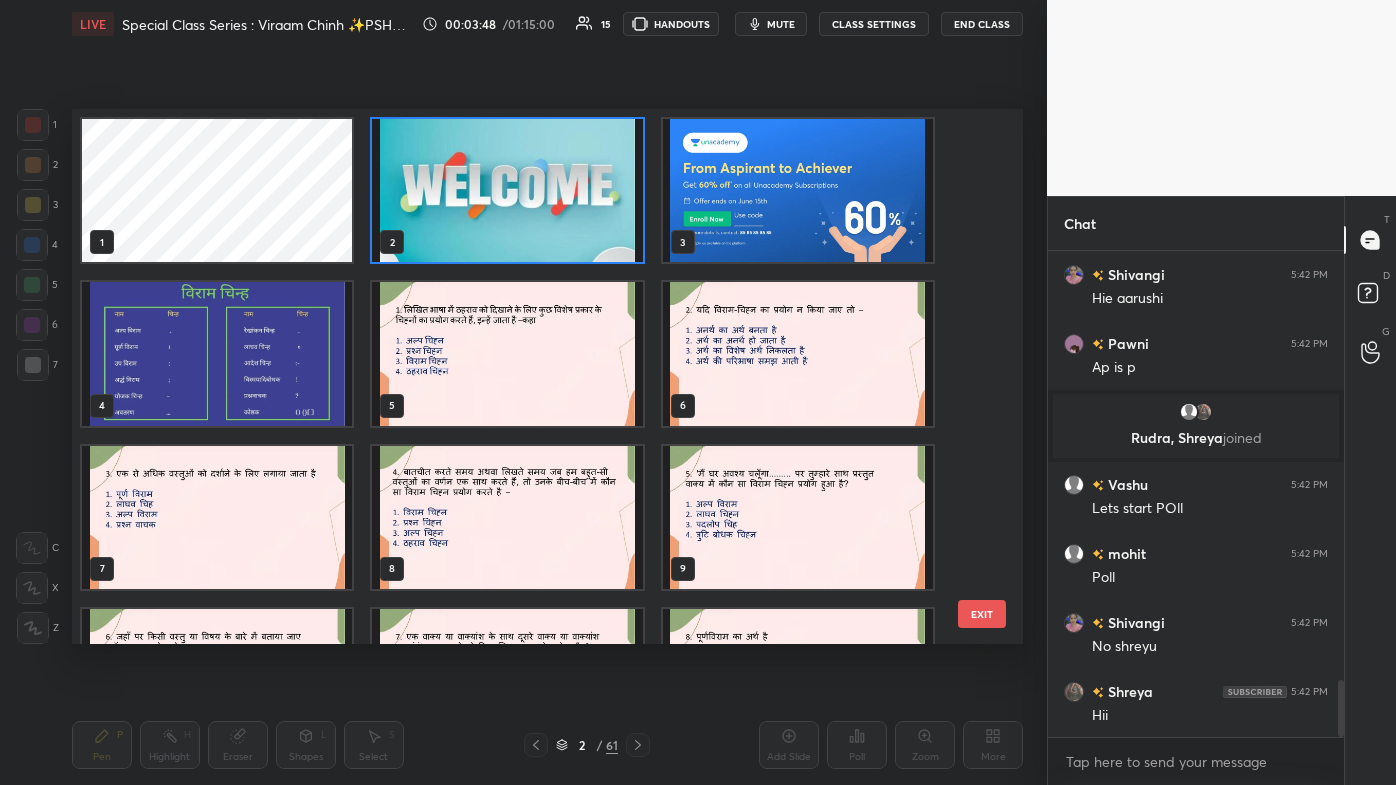click on "EXIT" at bounding box center (982, 614) 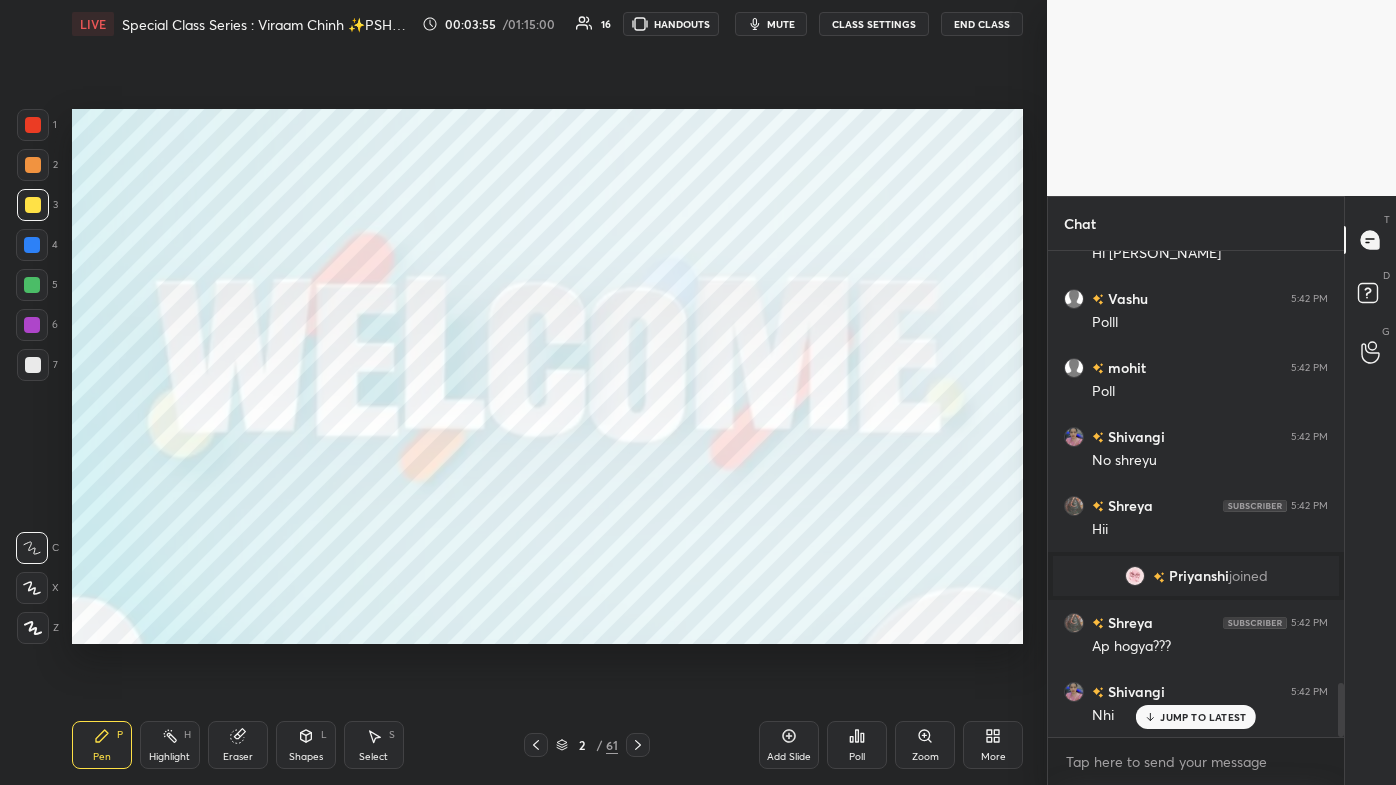 click 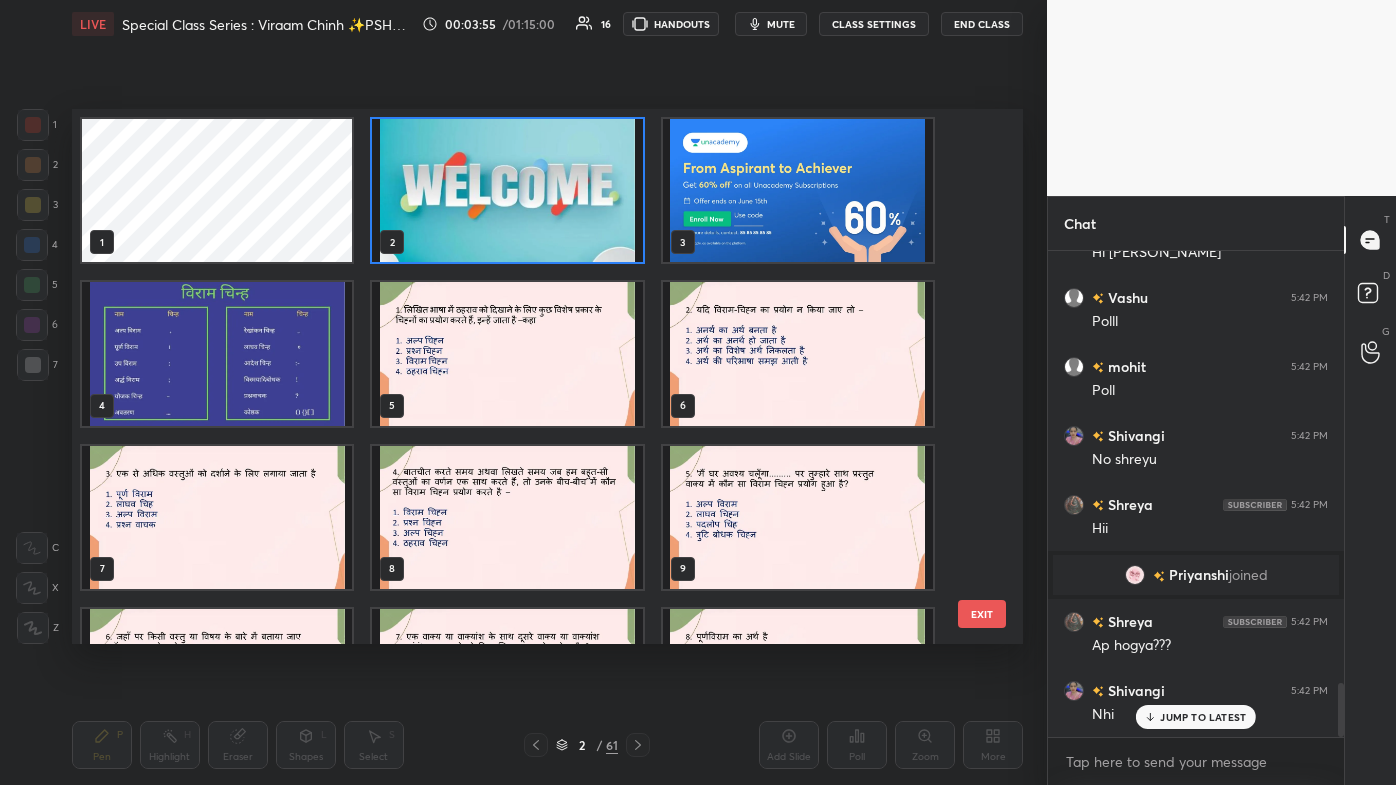 click at bounding box center (217, 353) 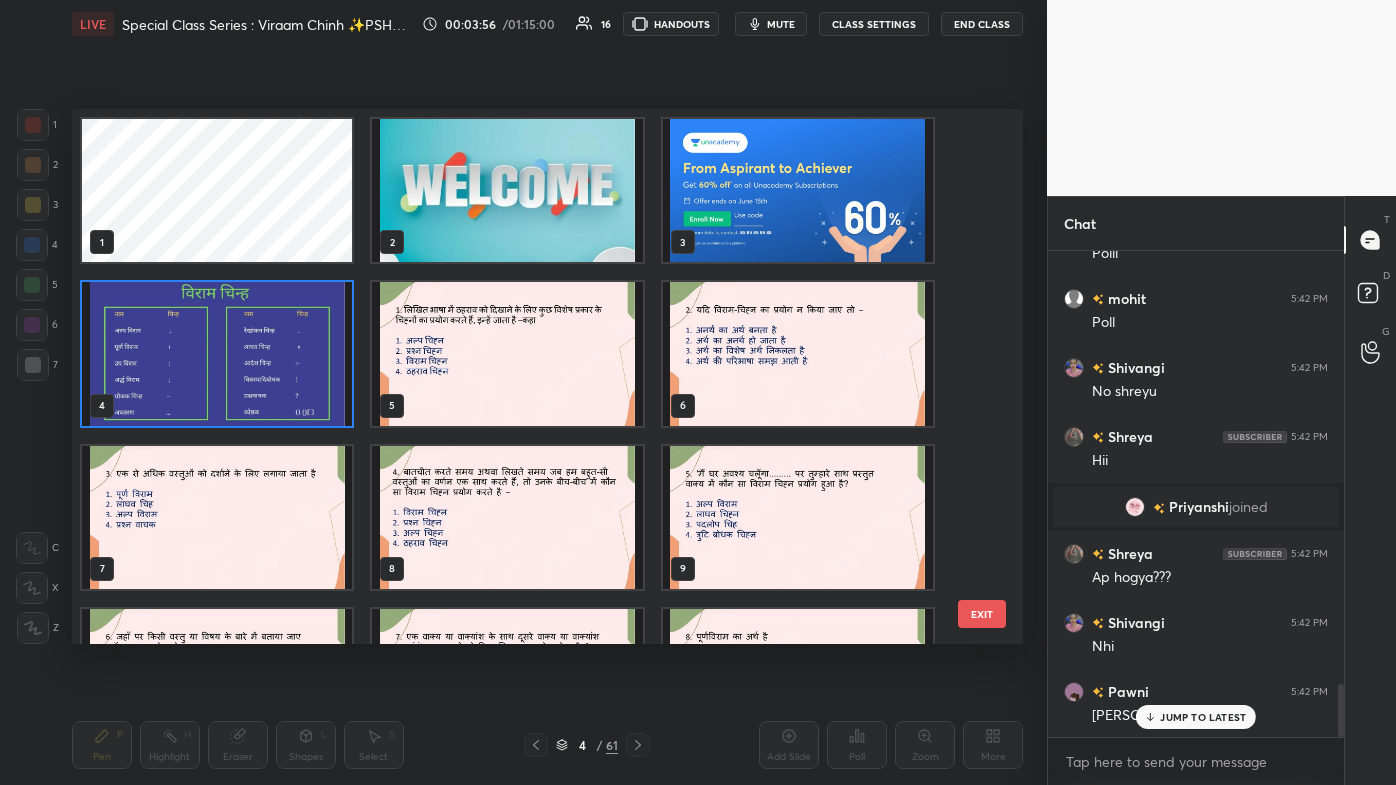 click at bounding box center [217, 353] 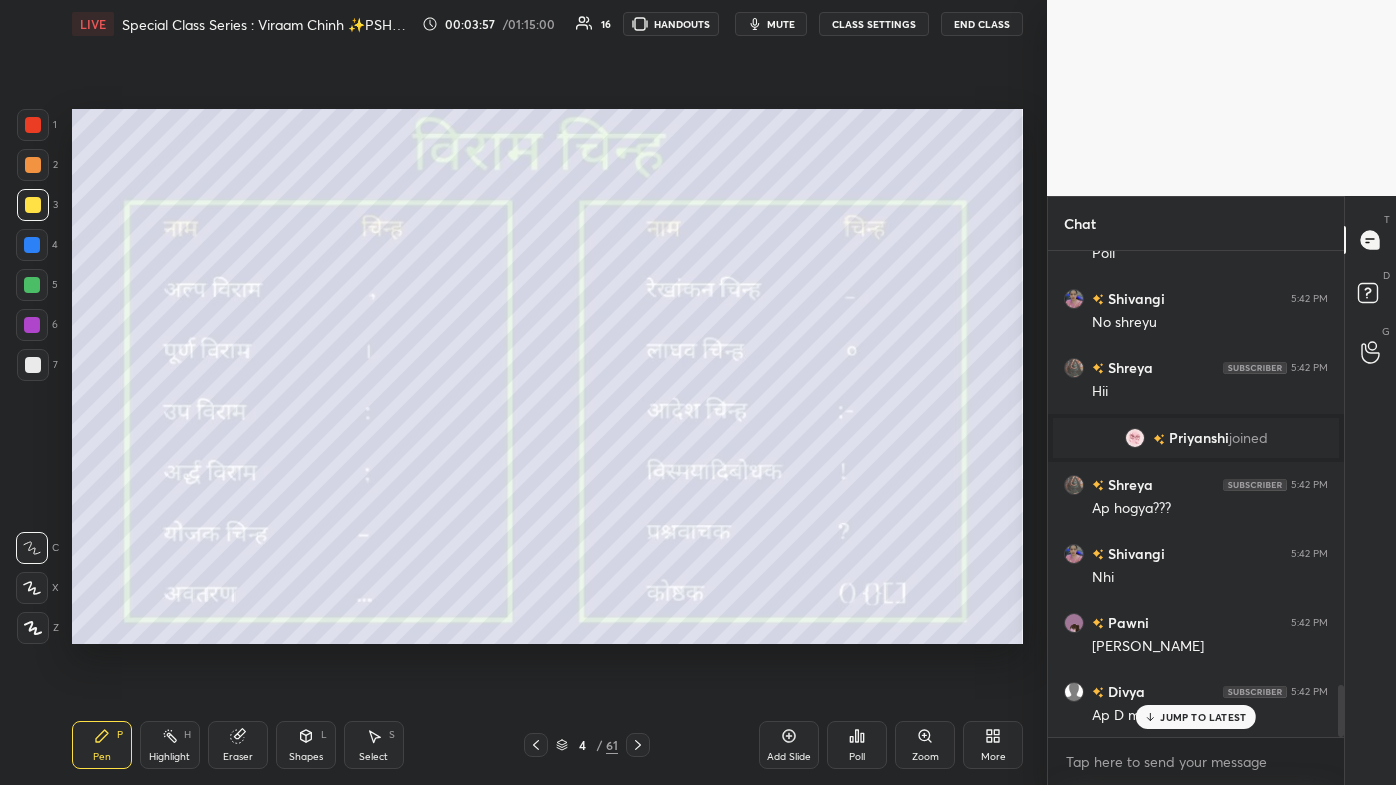 click on "JUMP TO LATEST" at bounding box center (1203, 717) 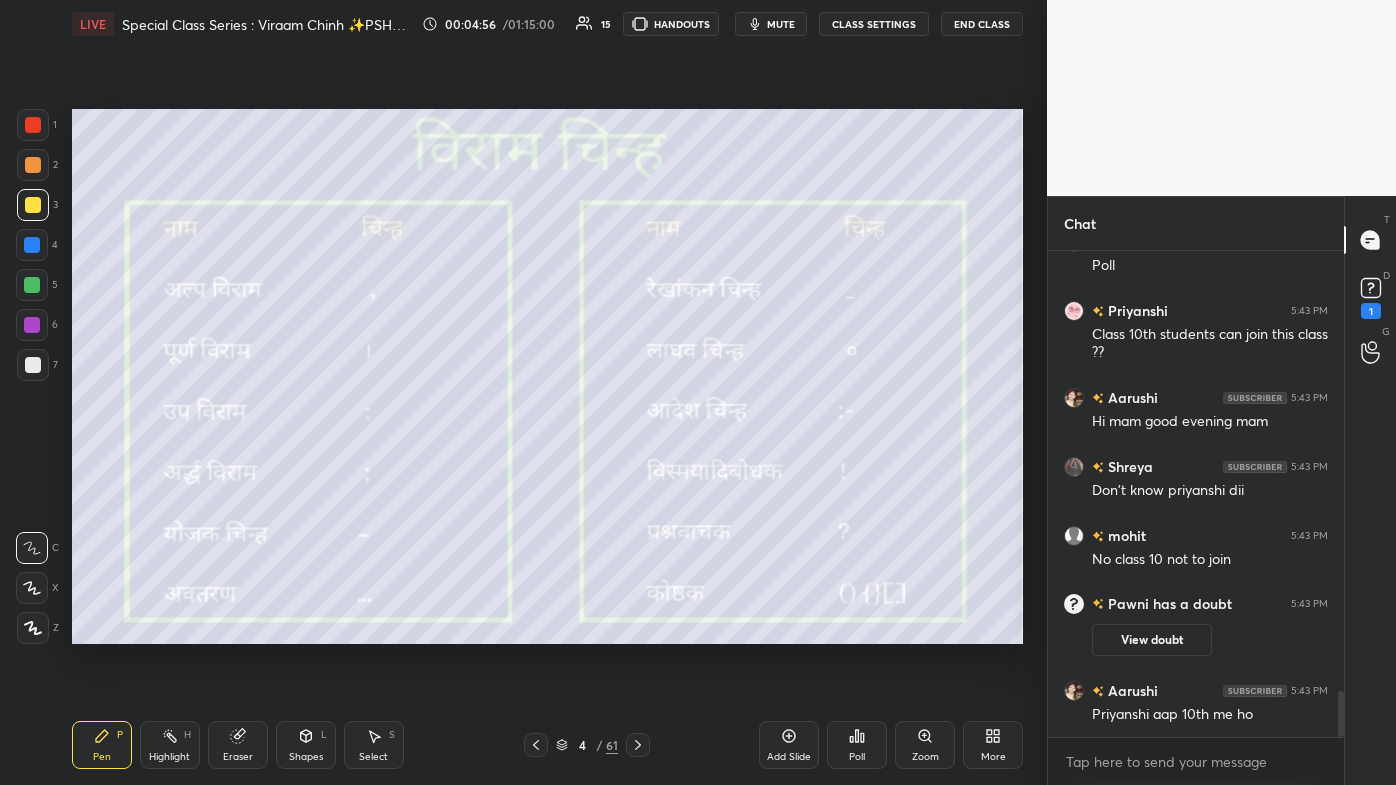 scroll, scrollTop: 4658, scrollLeft: 0, axis: vertical 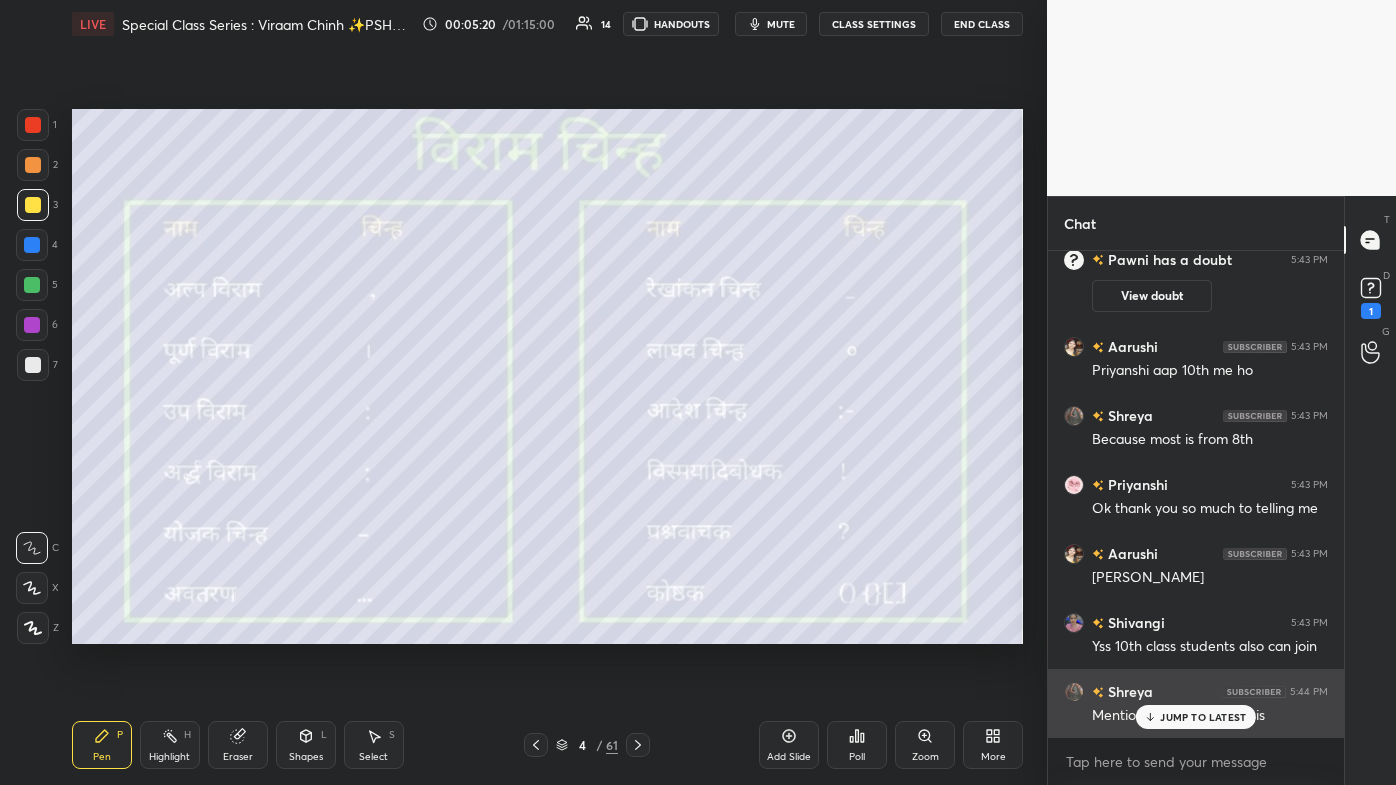 click on "JUMP TO LATEST" at bounding box center (1203, 717) 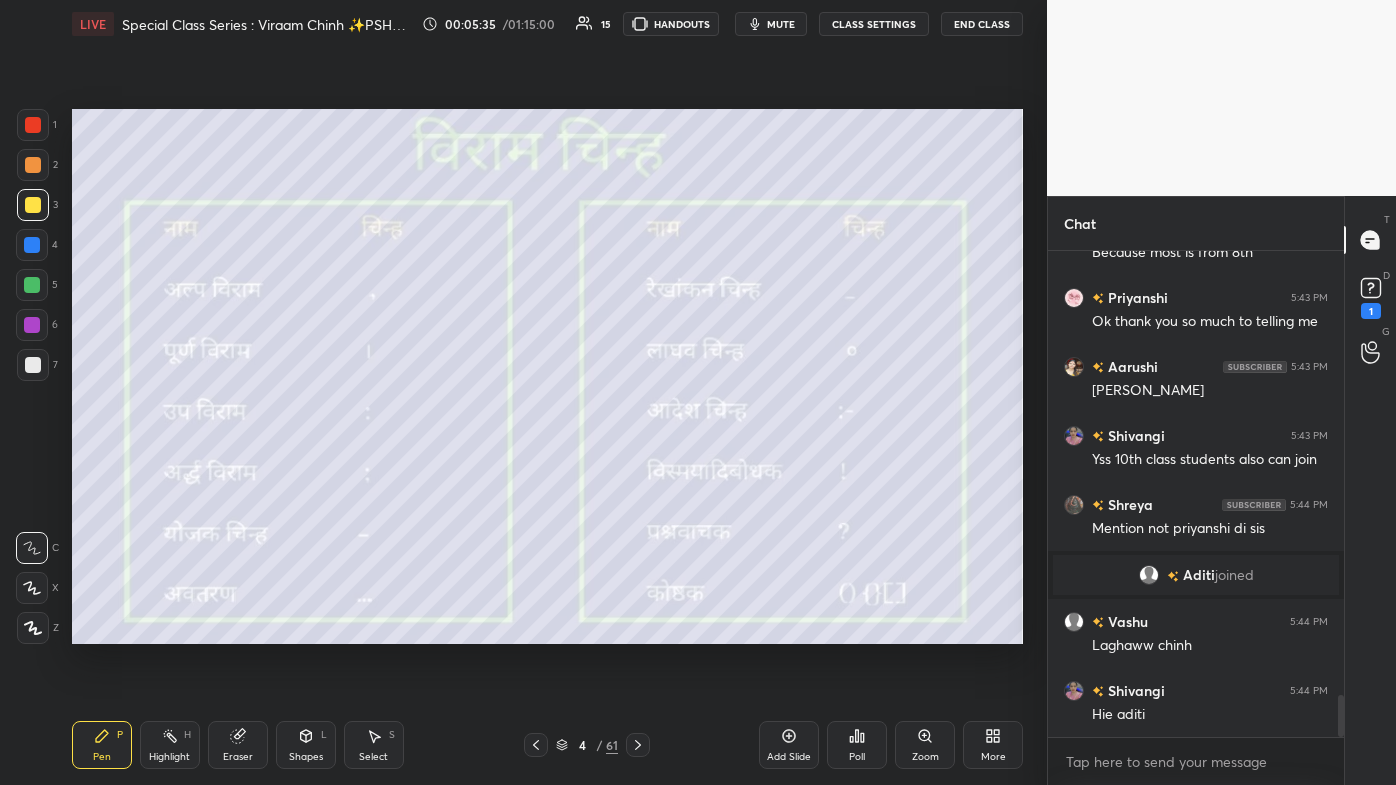 scroll, scrollTop: 5077, scrollLeft: 0, axis: vertical 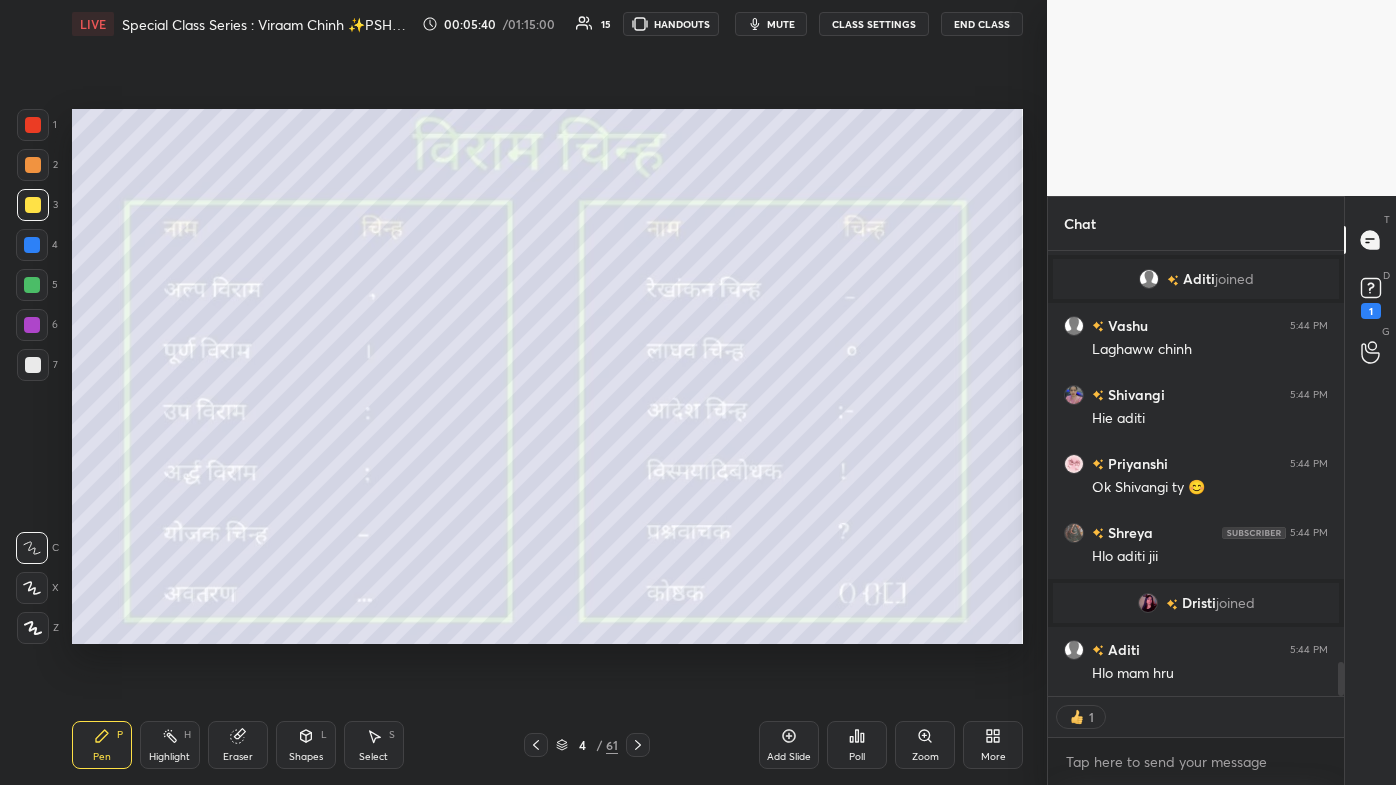 click on "Eraser" at bounding box center [238, 745] 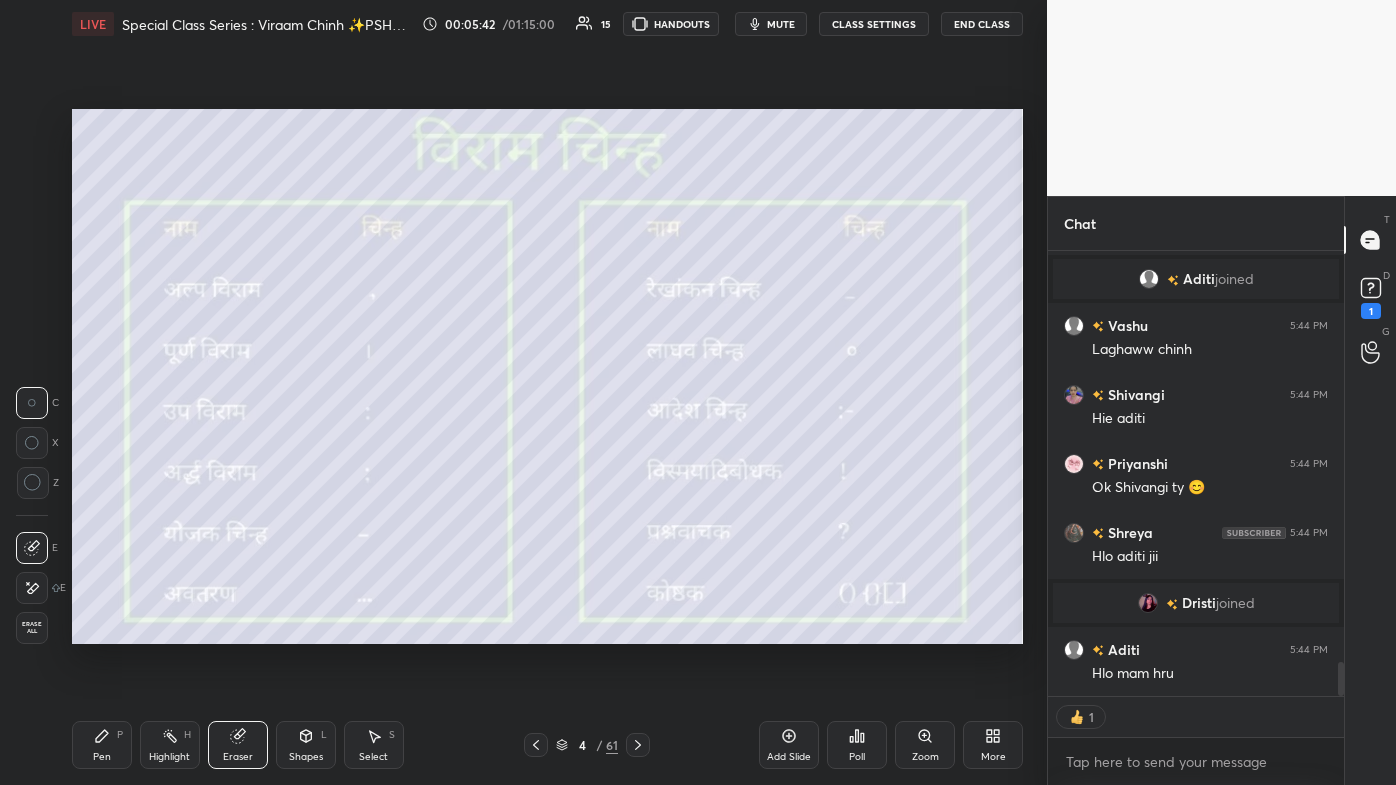 click at bounding box center (32, 588) 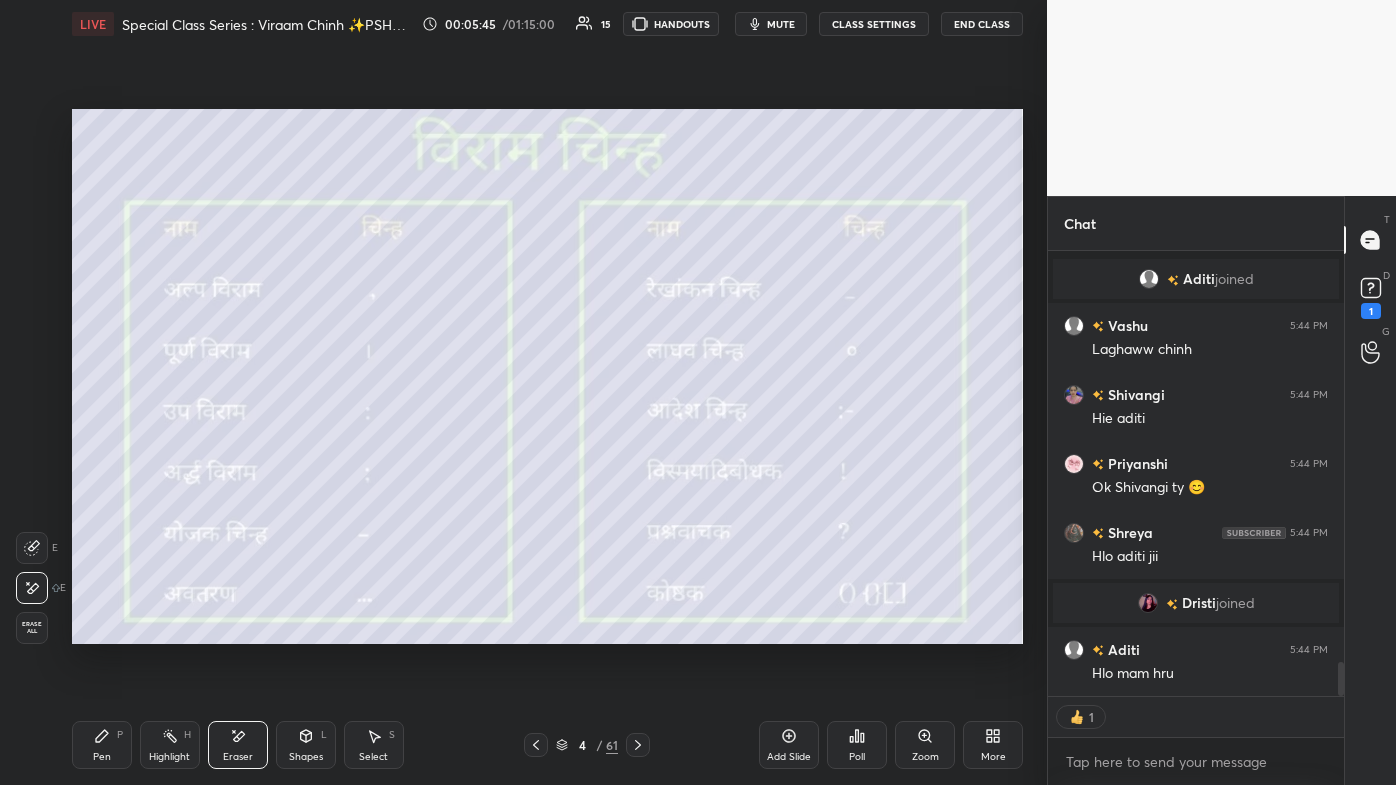 scroll, scrollTop: 5373, scrollLeft: 0, axis: vertical 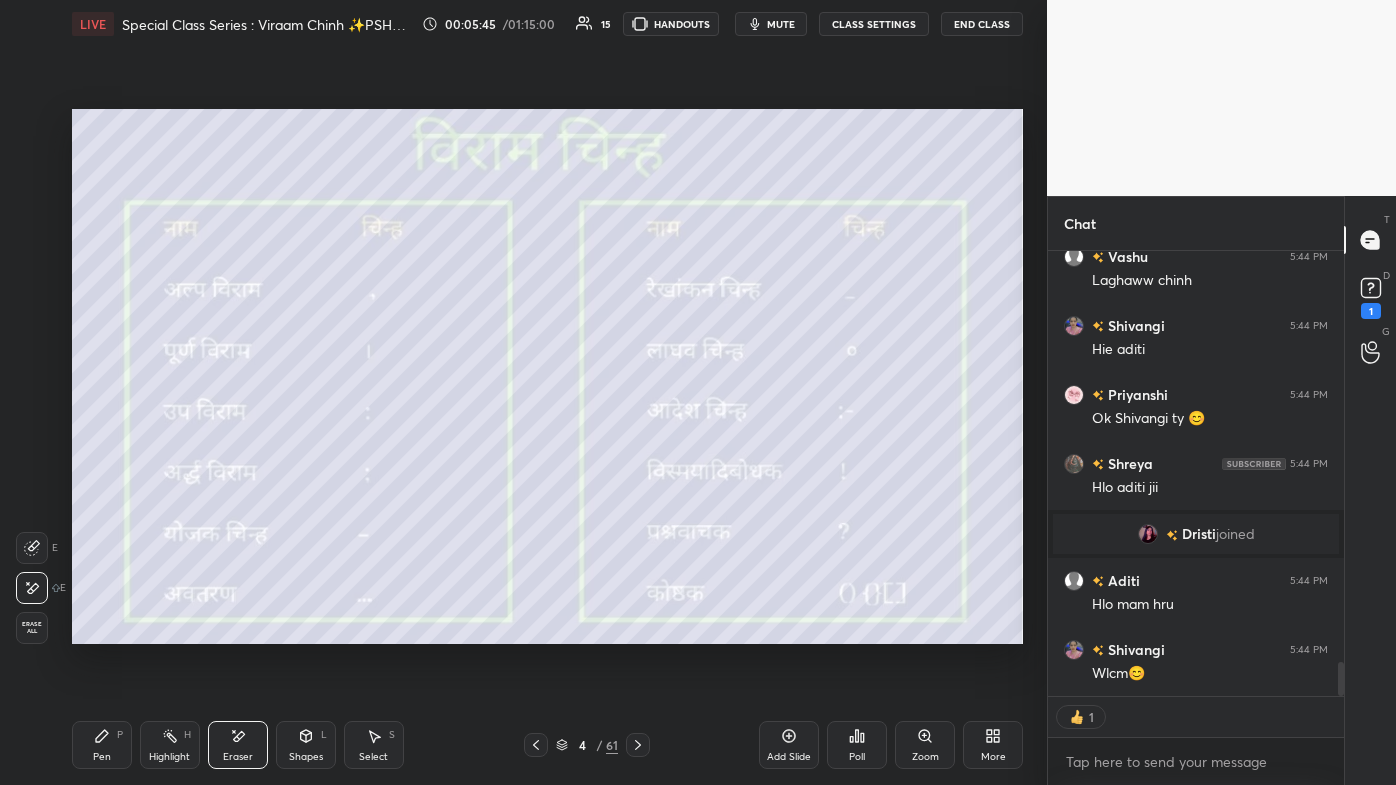 click 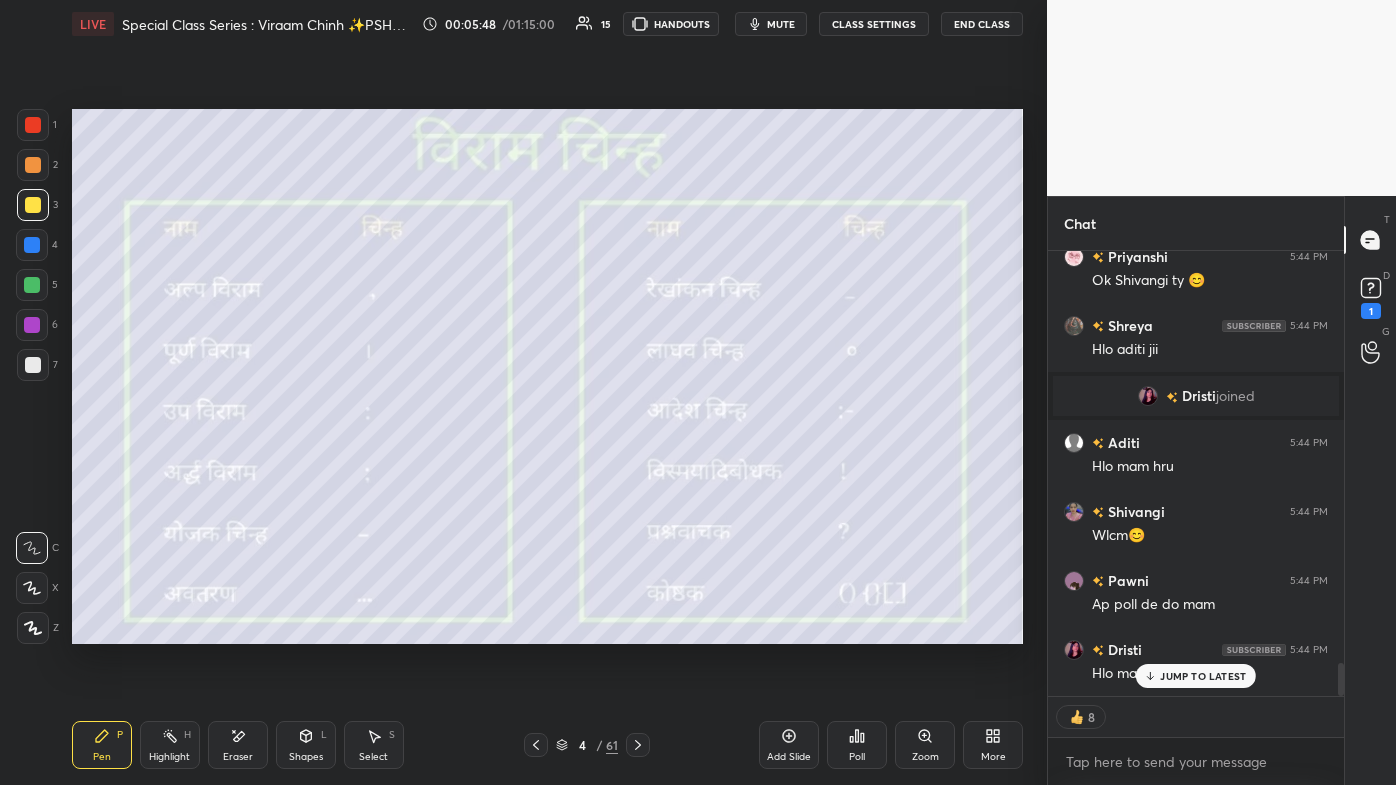 scroll, scrollTop: 5579, scrollLeft: 0, axis: vertical 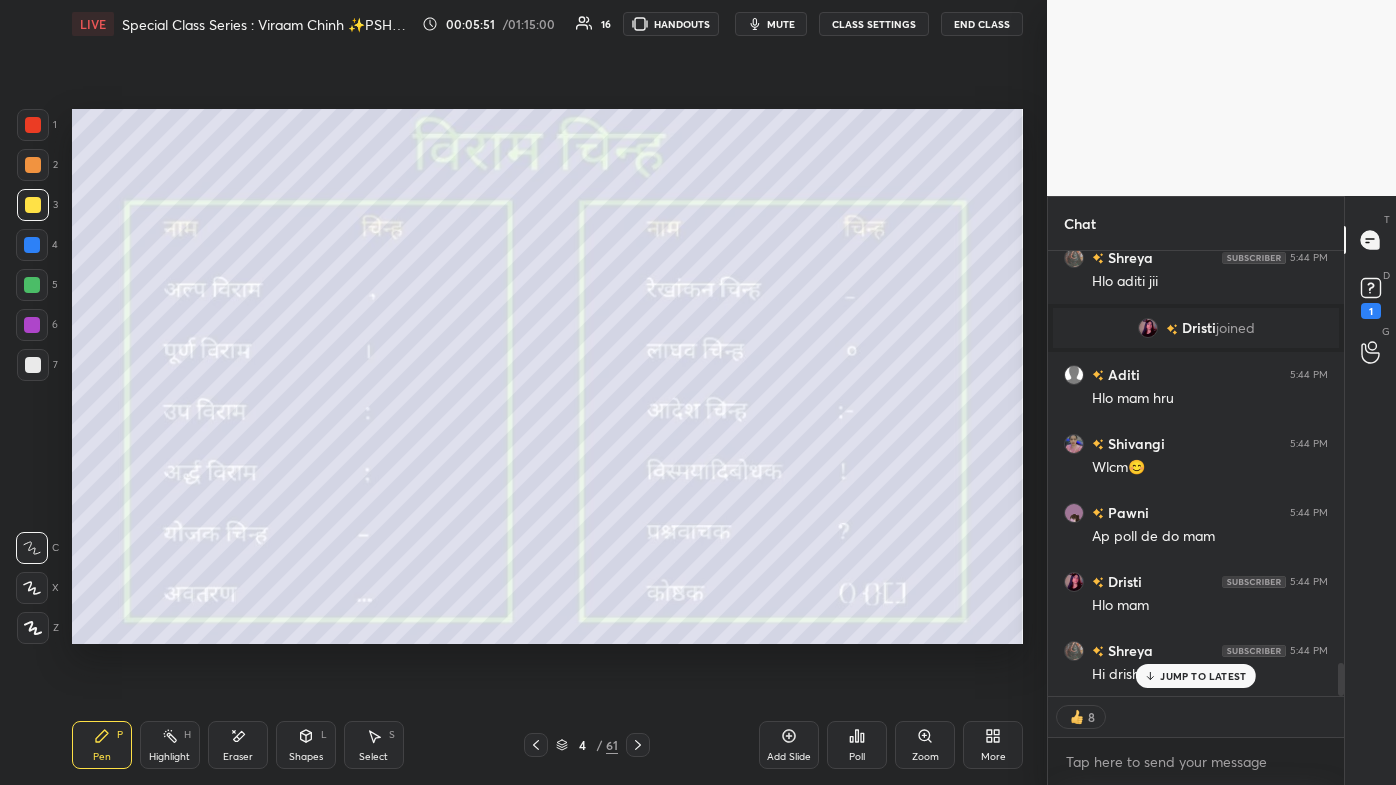 click on "Poll" at bounding box center (857, 745) 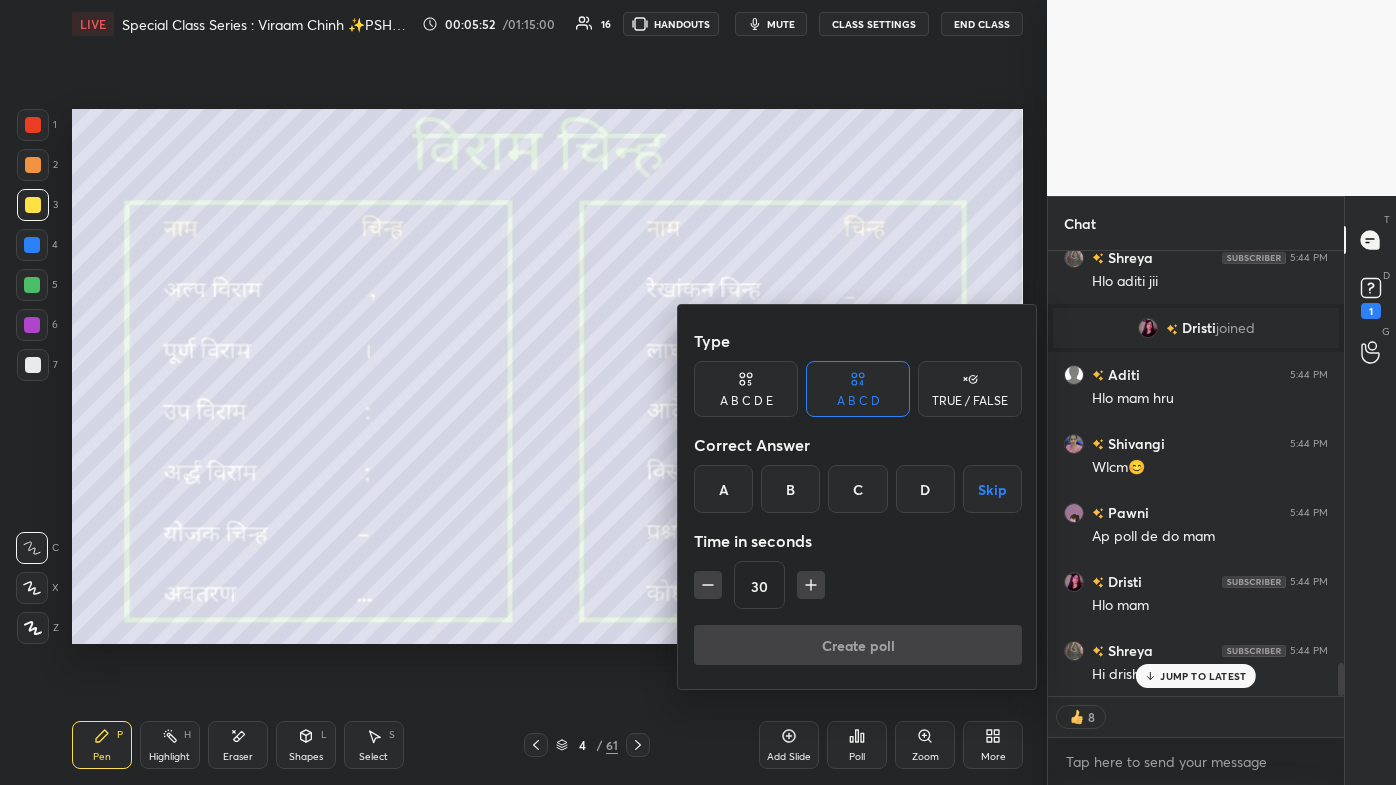 click on "D" at bounding box center [925, 489] 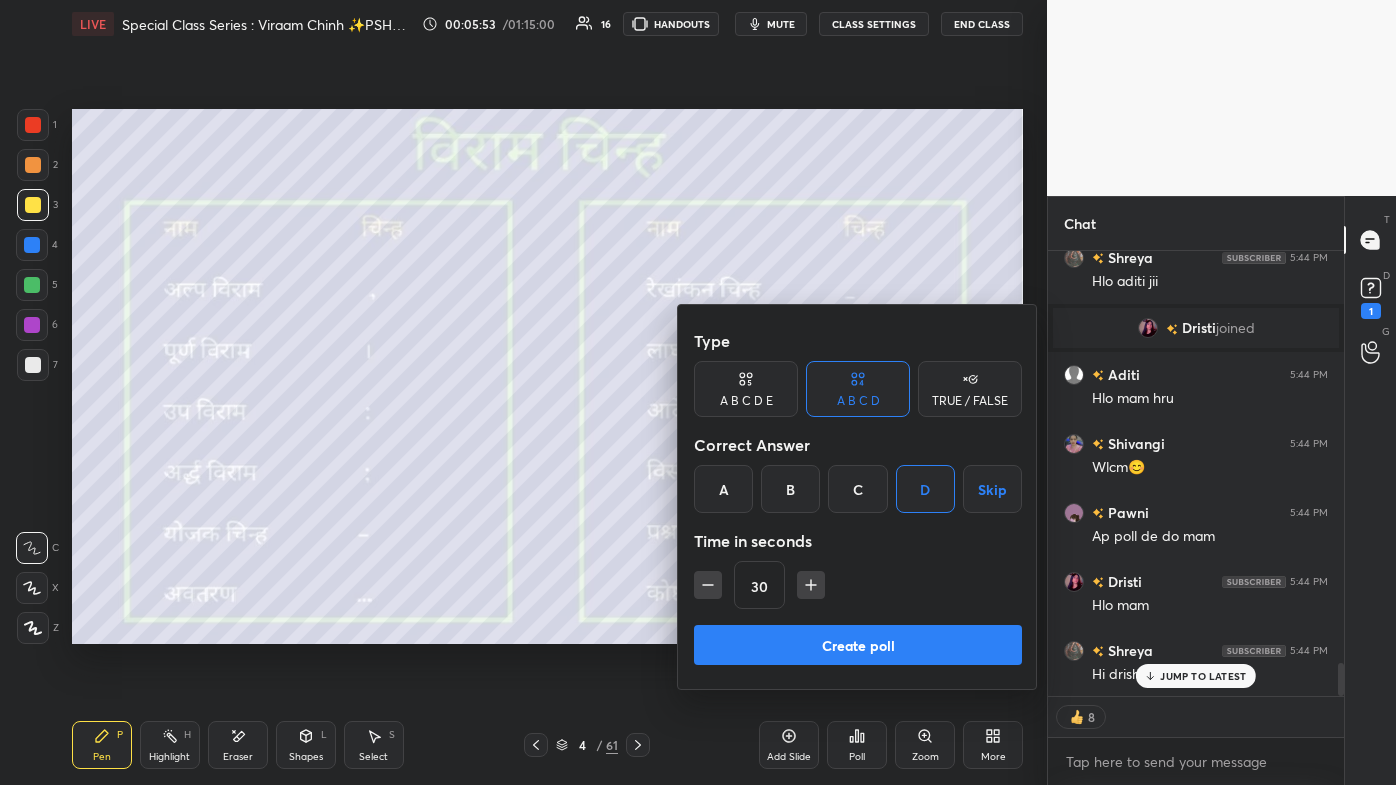 click on "Type A B C D E A B C D TRUE / FALSE Correct Answer A B C D Skip Time in seconds 30" at bounding box center [858, 473] 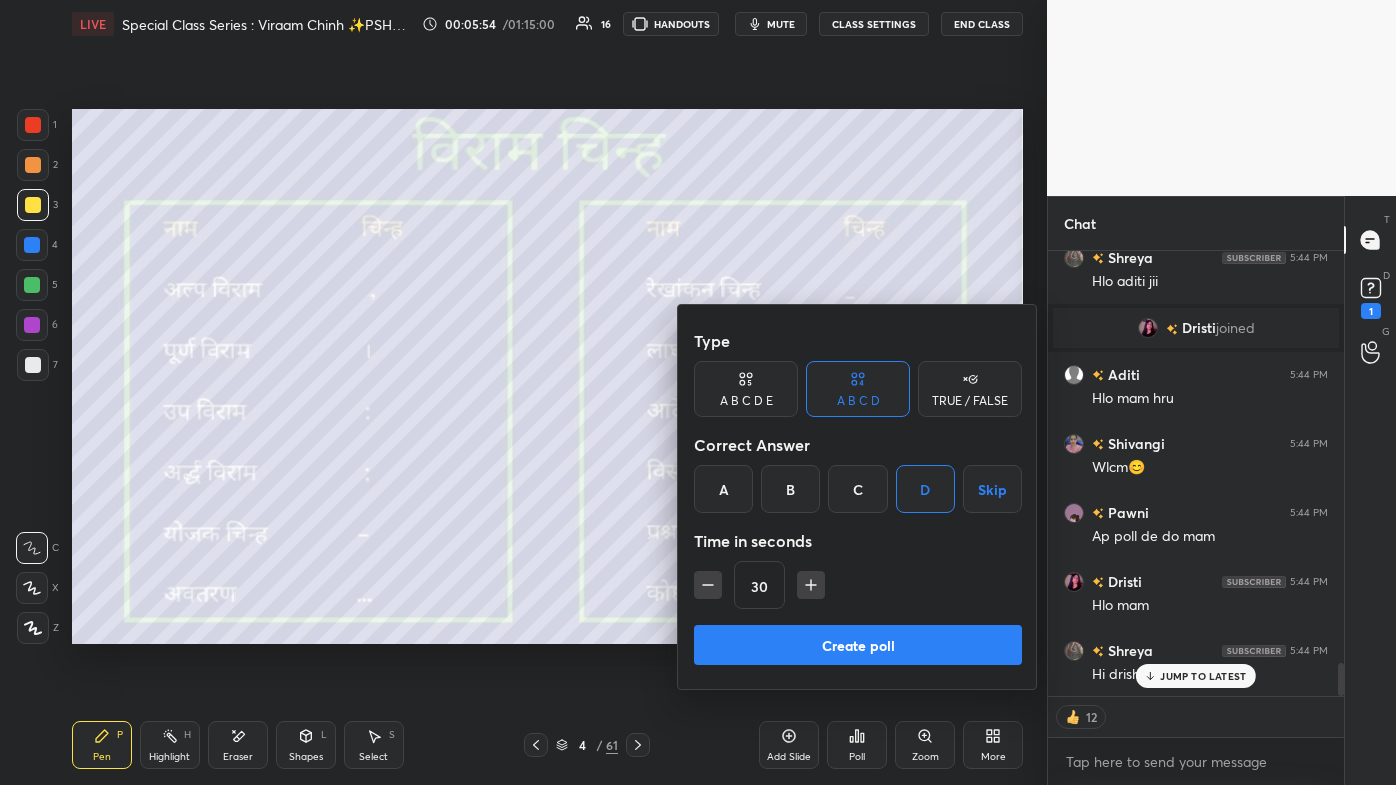 click on "Create poll" at bounding box center [858, 645] 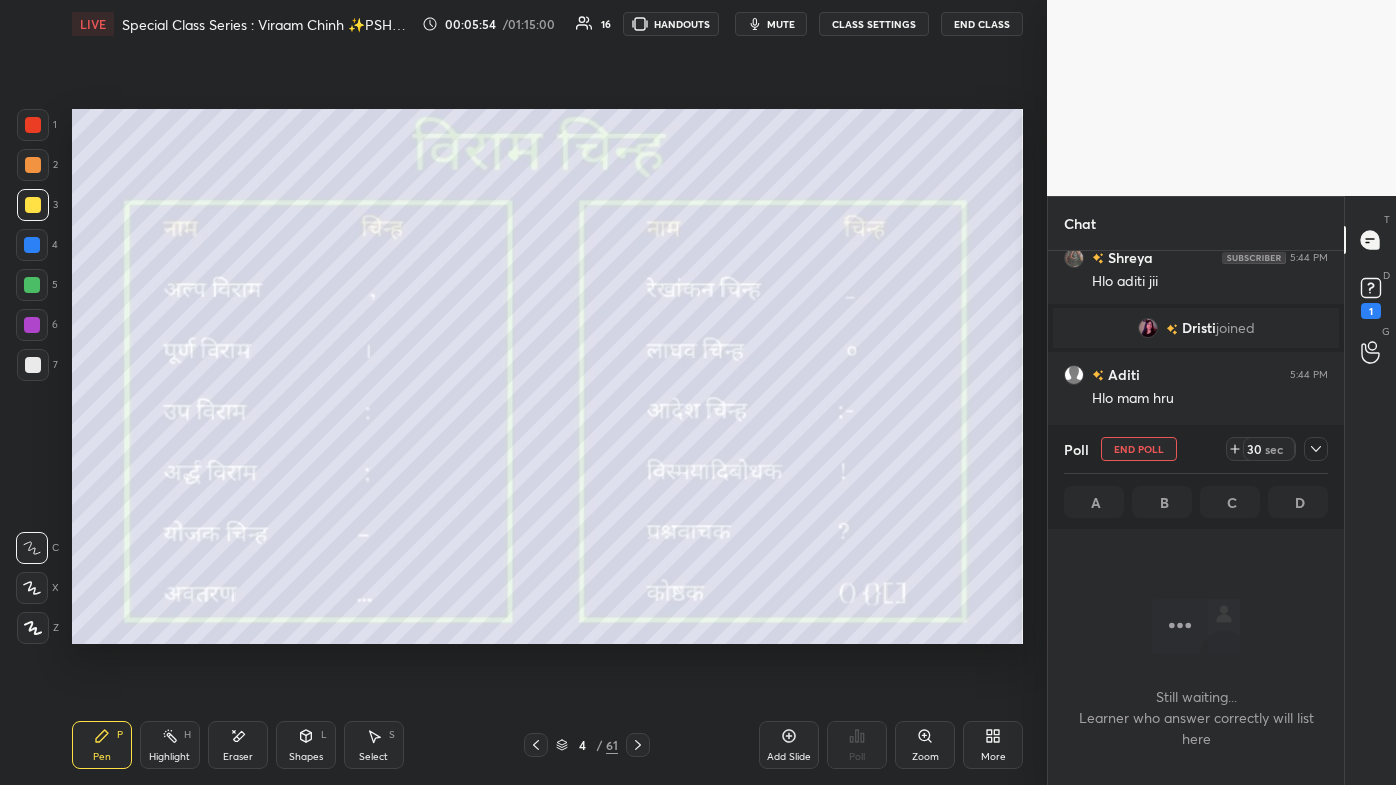 scroll, scrollTop: 349, scrollLeft: 290, axis: both 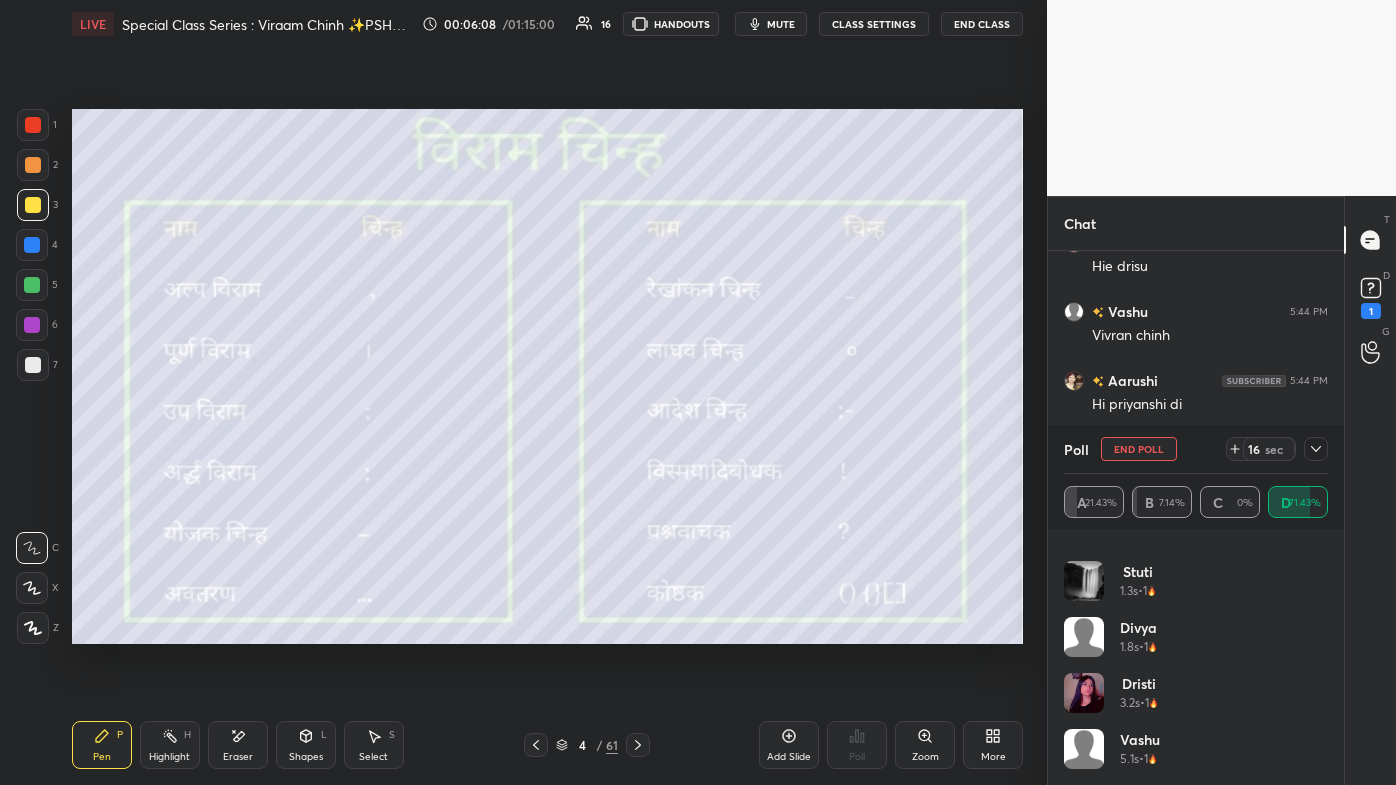 click 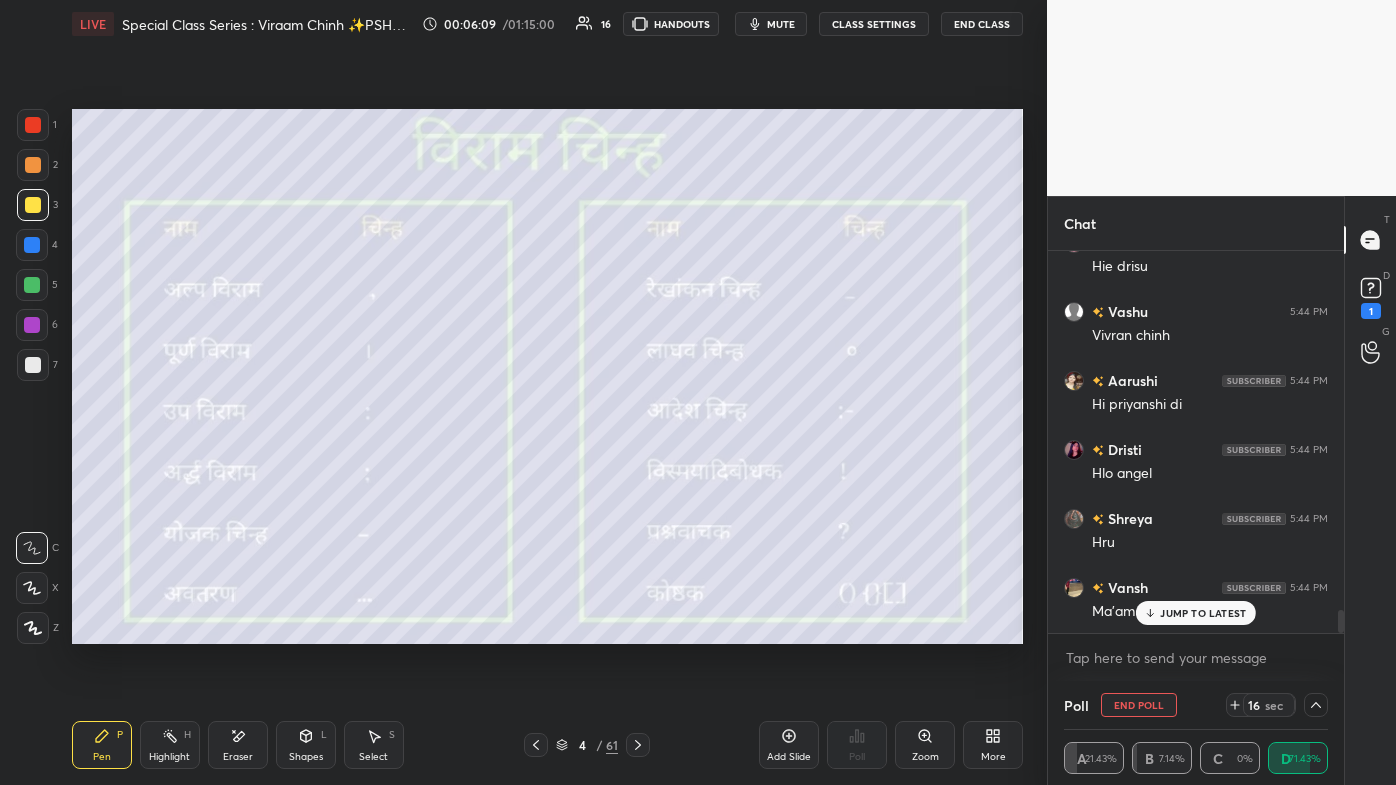 click on "JUMP TO LATEST" at bounding box center (1203, 613) 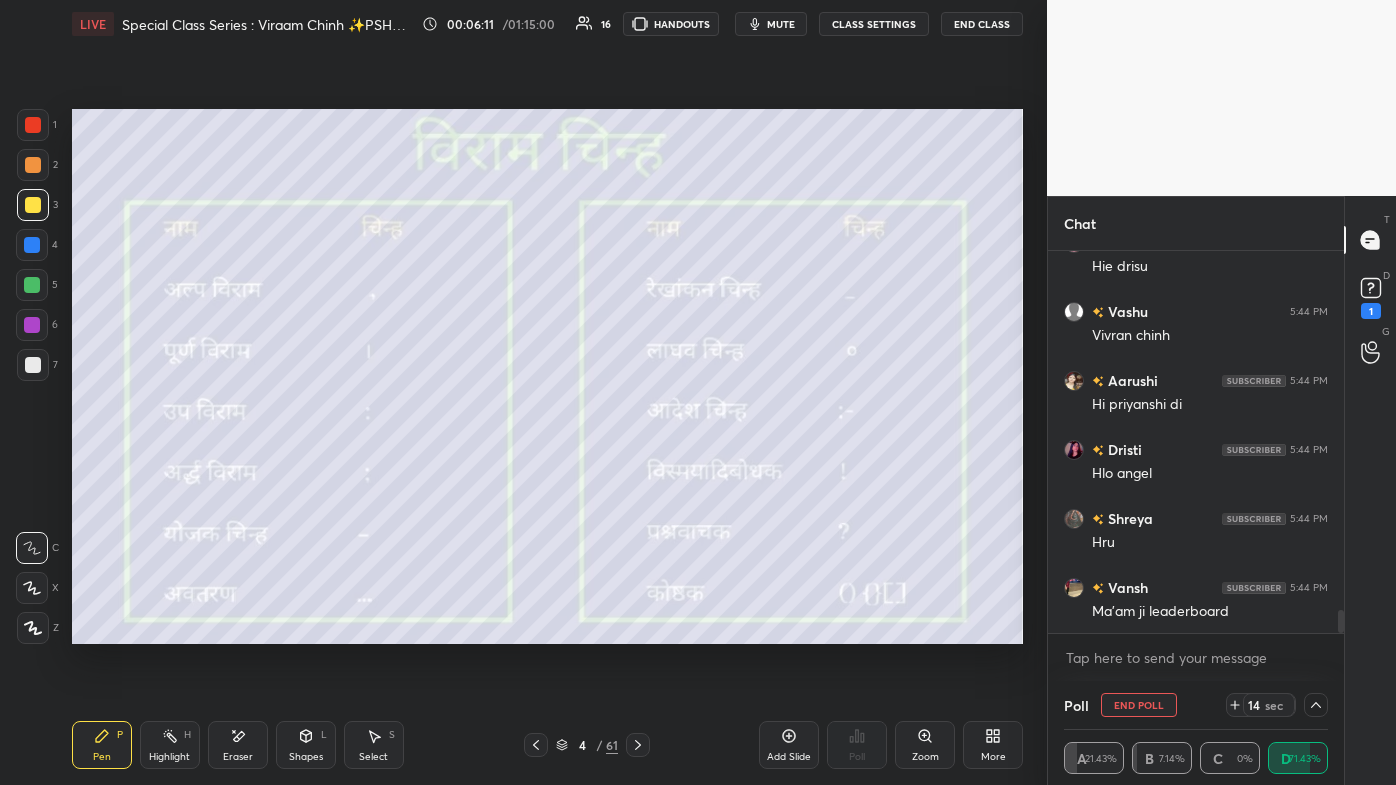 click on "Poll" at bounding box center (857, 745) 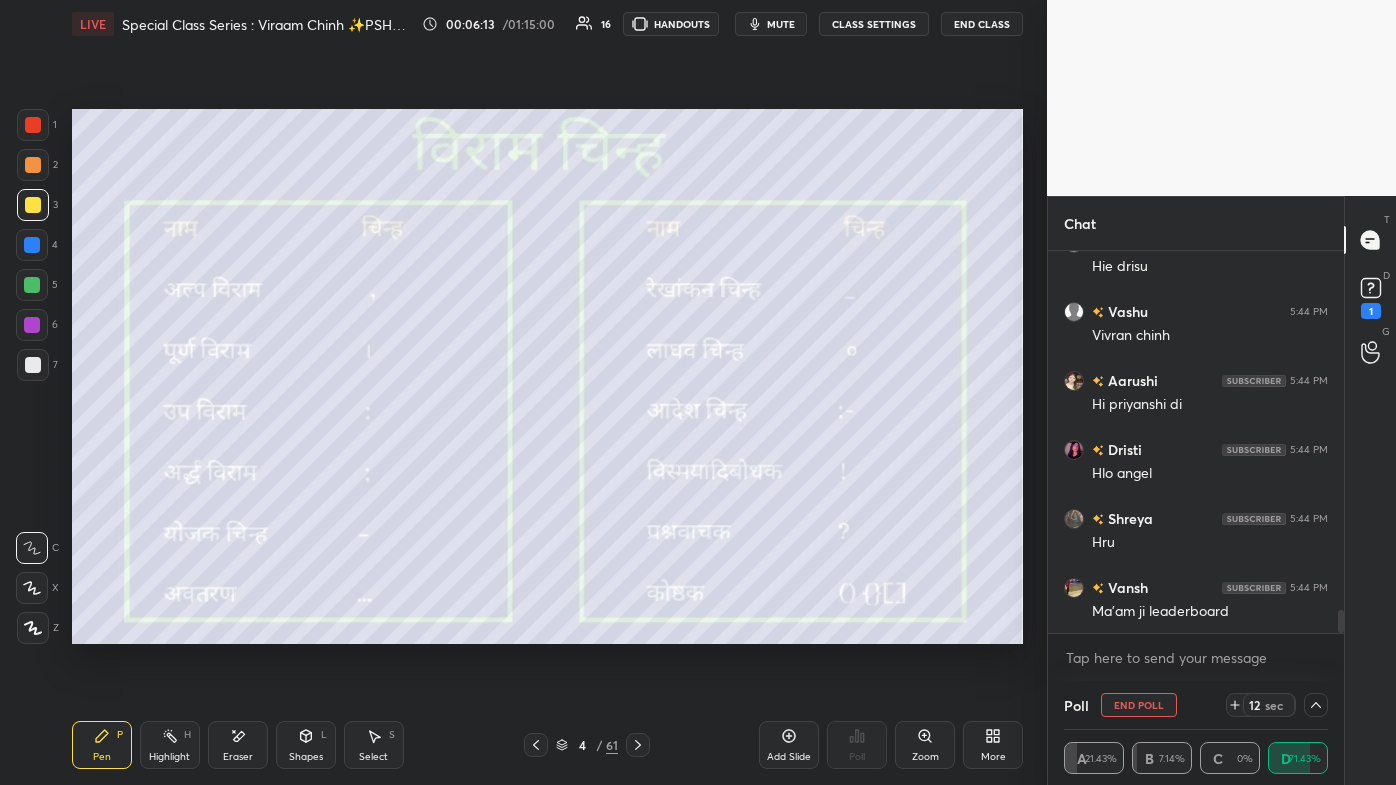 click 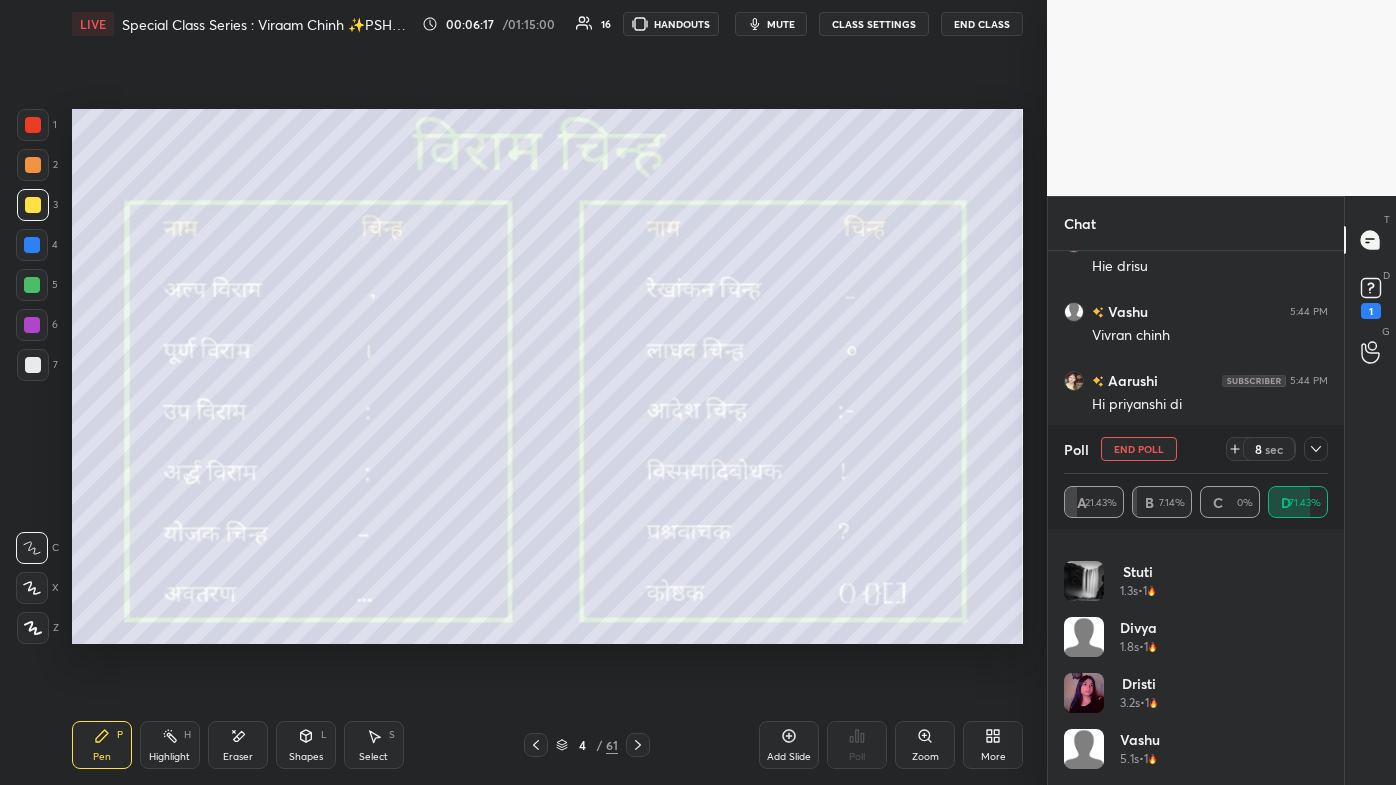 click on "Poll End Poll 8  sec" at bounding box center [1196, 449] 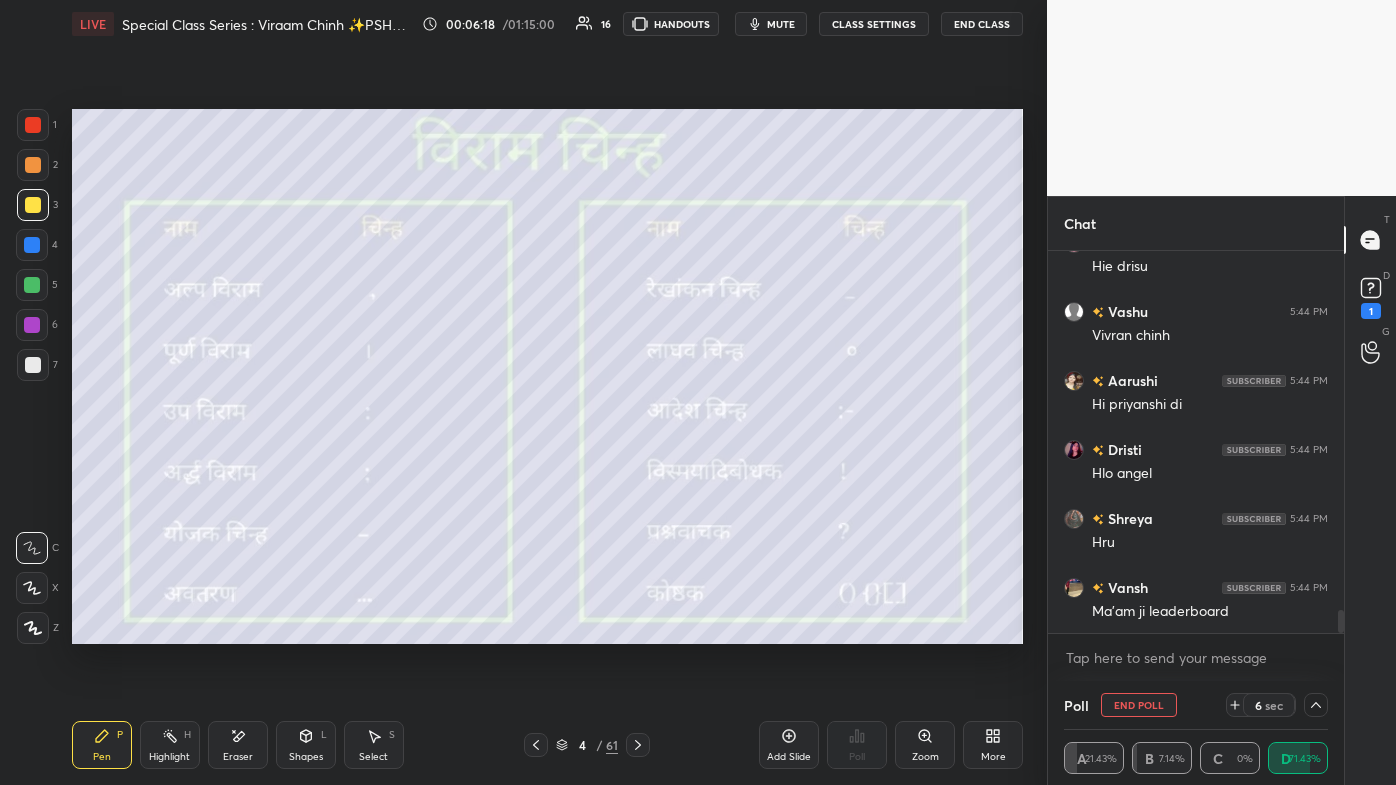 click on "End Poll" at bounding box center [1139, 705] 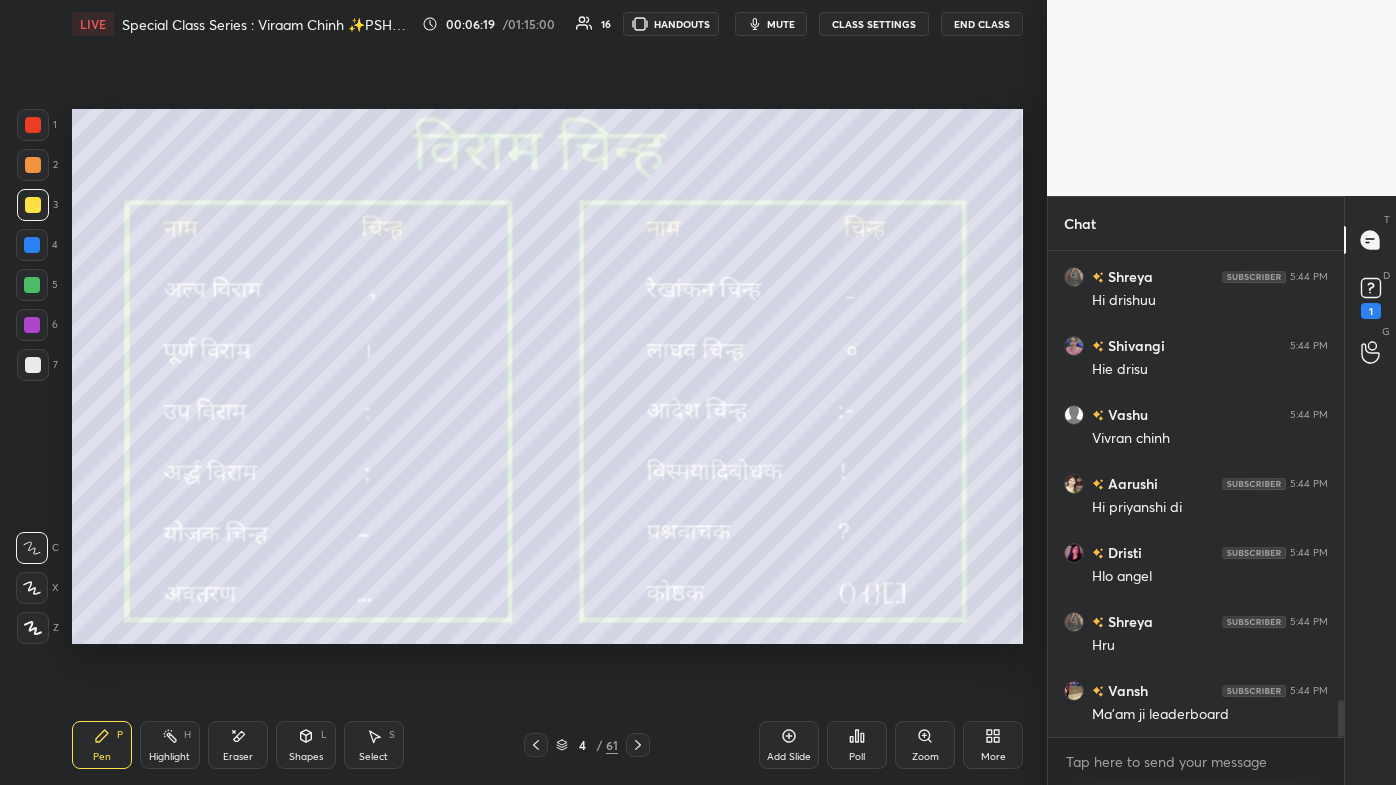 click on "Add Slide Poll Zoom More" at bounding box center [891, 745] 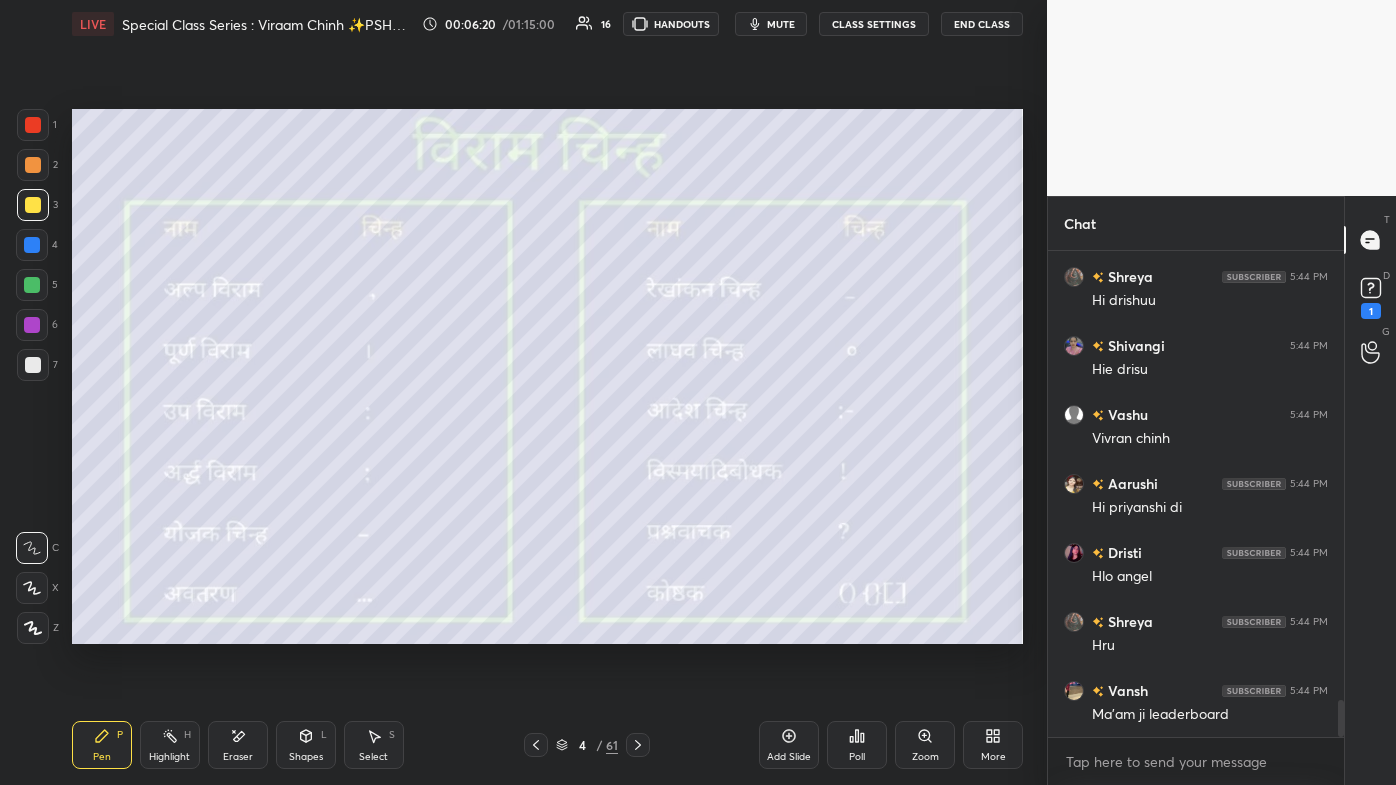 click on "Poll" at bounding box center (857, 745) 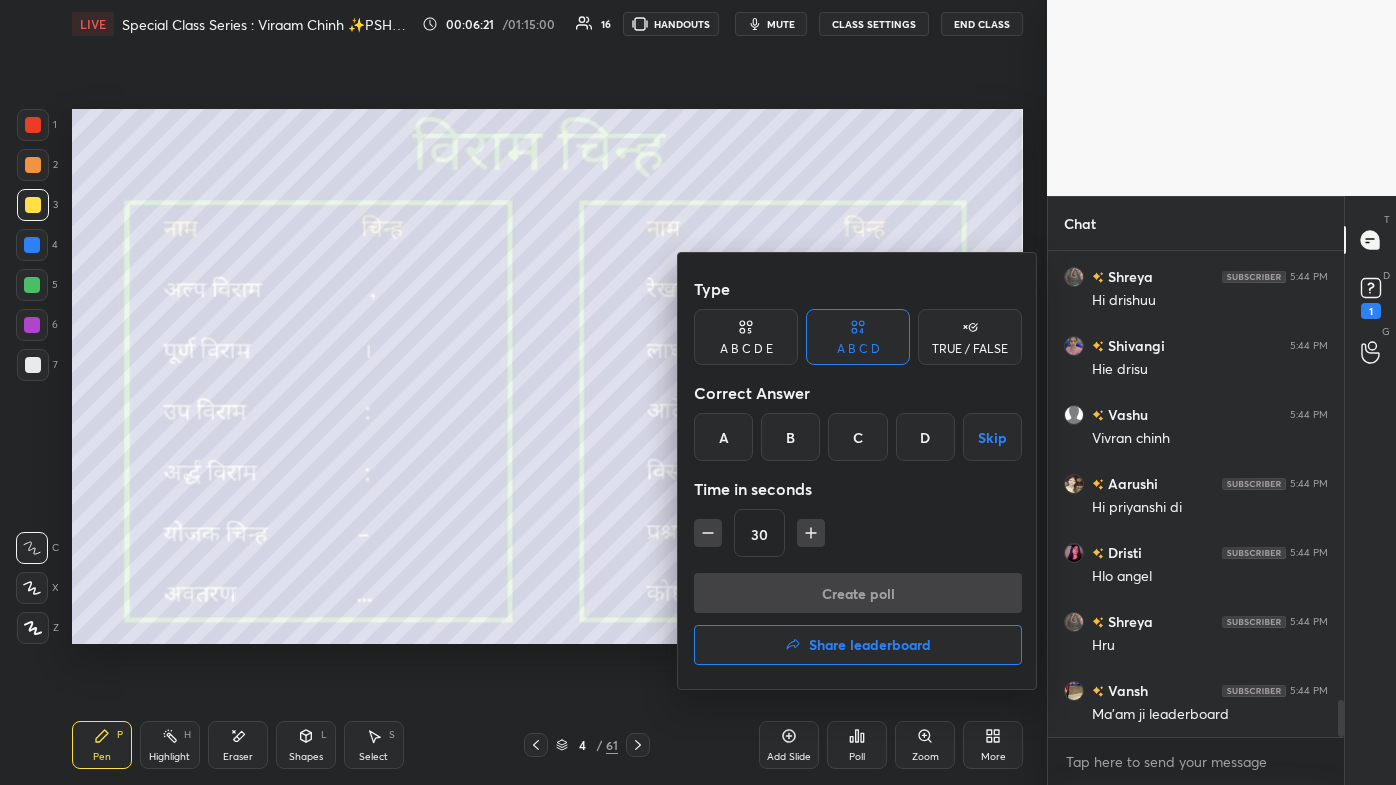 click on "Share leaderboard" at bounding box center [858, 645] 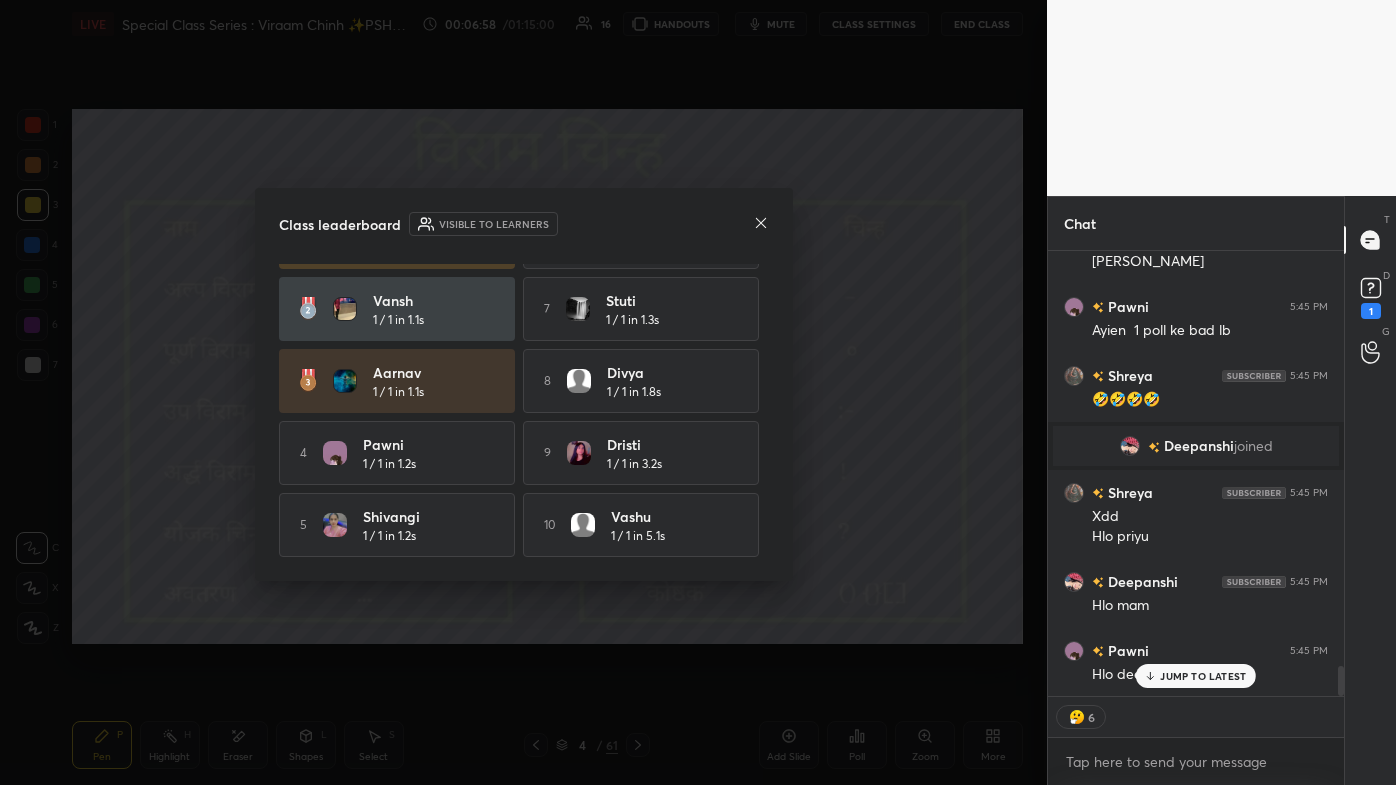 click 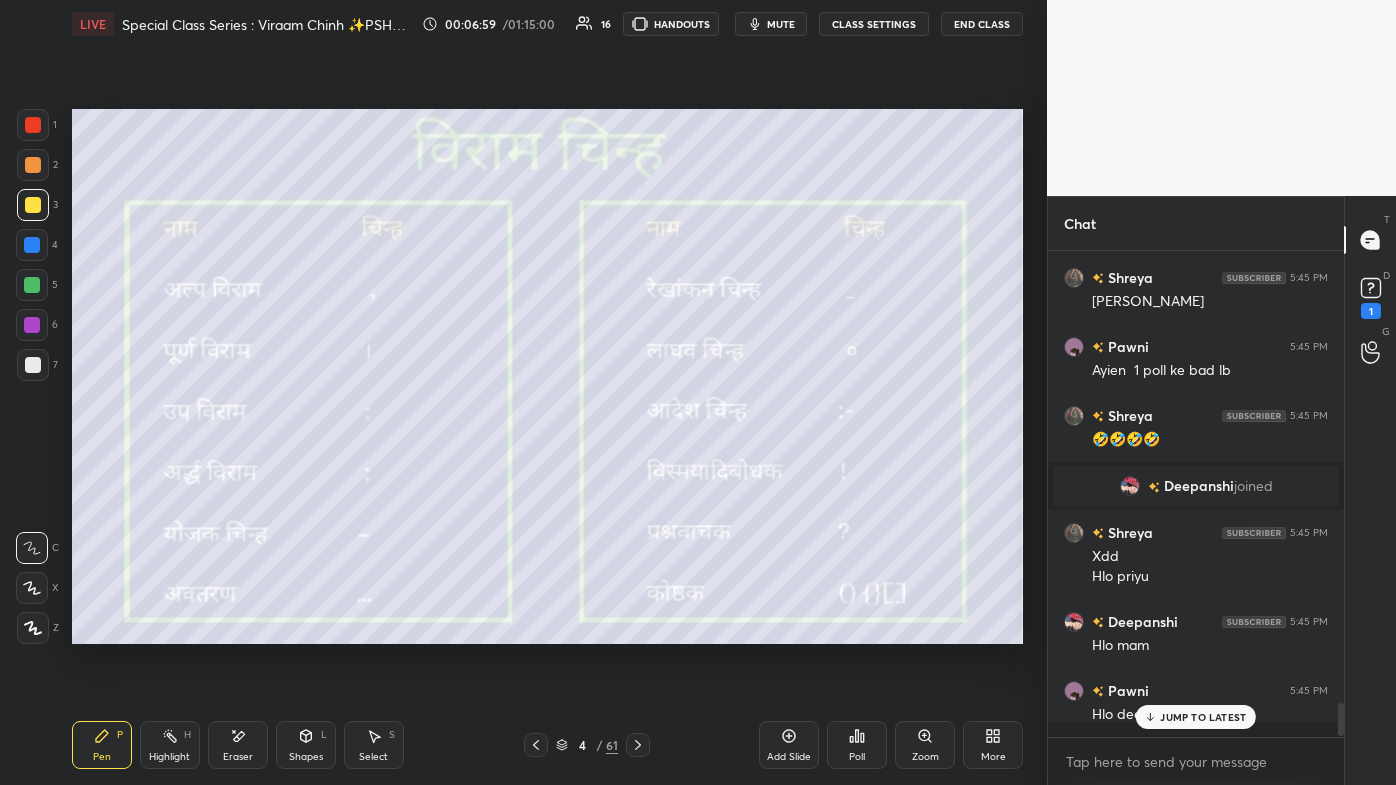 click on "Dristi 5:44 PM Hlo mam [PERSON_NAME] 5:44 PM Hi drishuu Shivangi 5:44 PM Hie drisu Vashu 5:44 PM [PERSON_NAME] chinh Aarushi 5:44 PM Hi priyanshi di Dristi 5:44 PM Hlo angel Shreya 5:44 PM [PERSON_NAME] 5:44 PM Ma'am ji leaderboard Shreya 5:45 PM Xd Vashu 5:45 PM Mam vivran chinh Shreya 5:45 PM [PERSON_NAME] 5:45 PM Ayien  1 poll ke bad lb Shreya 5:45 PM 🤣🤣🤣🤣 [PERSON_NAME]  joined Shreya 5:45 PM Xdd Hlo priyu Deepanshi 5:45 PM Hlo mam Pawni 5:45 PM Hlo deepanshi" at bounding box center (1196, 486) 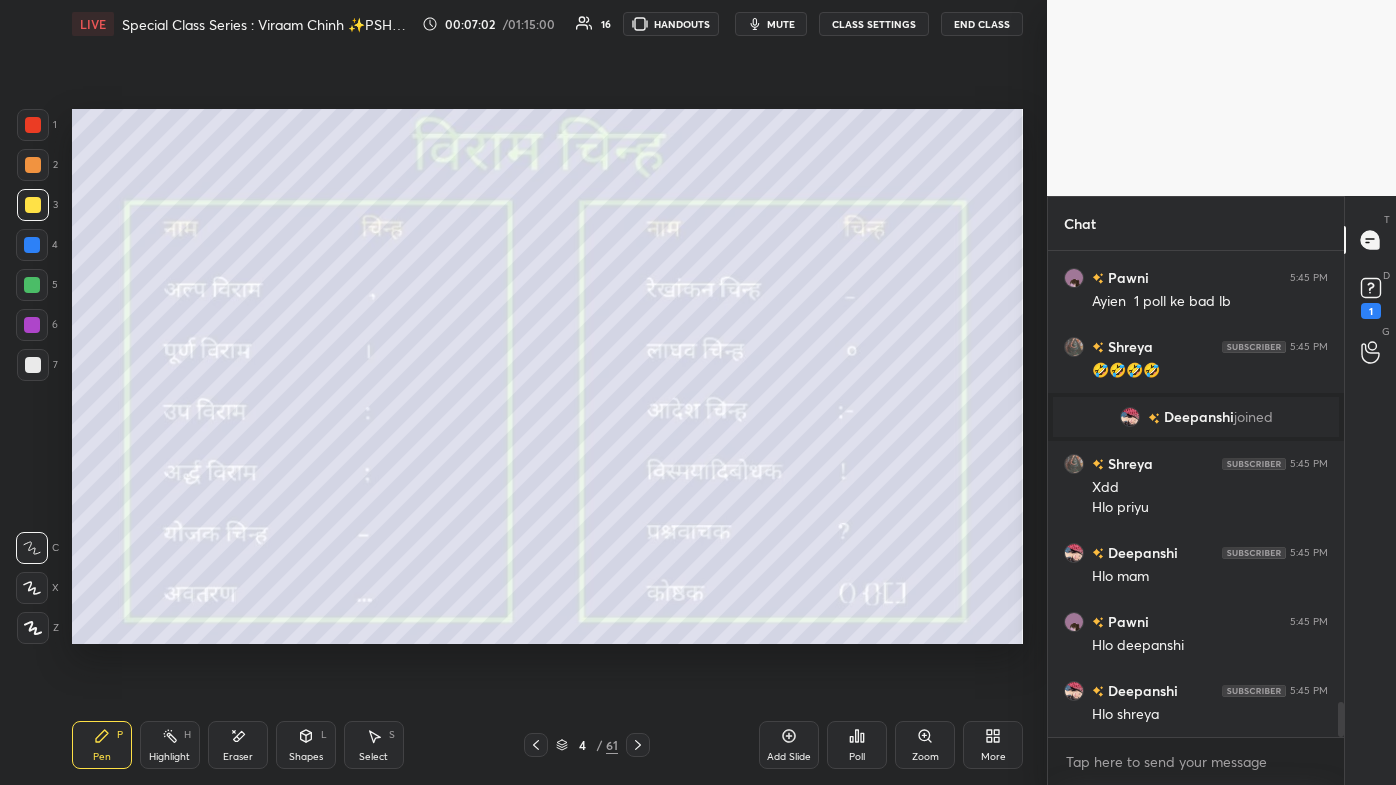 click on "mute" at bounding box center (771, 24) 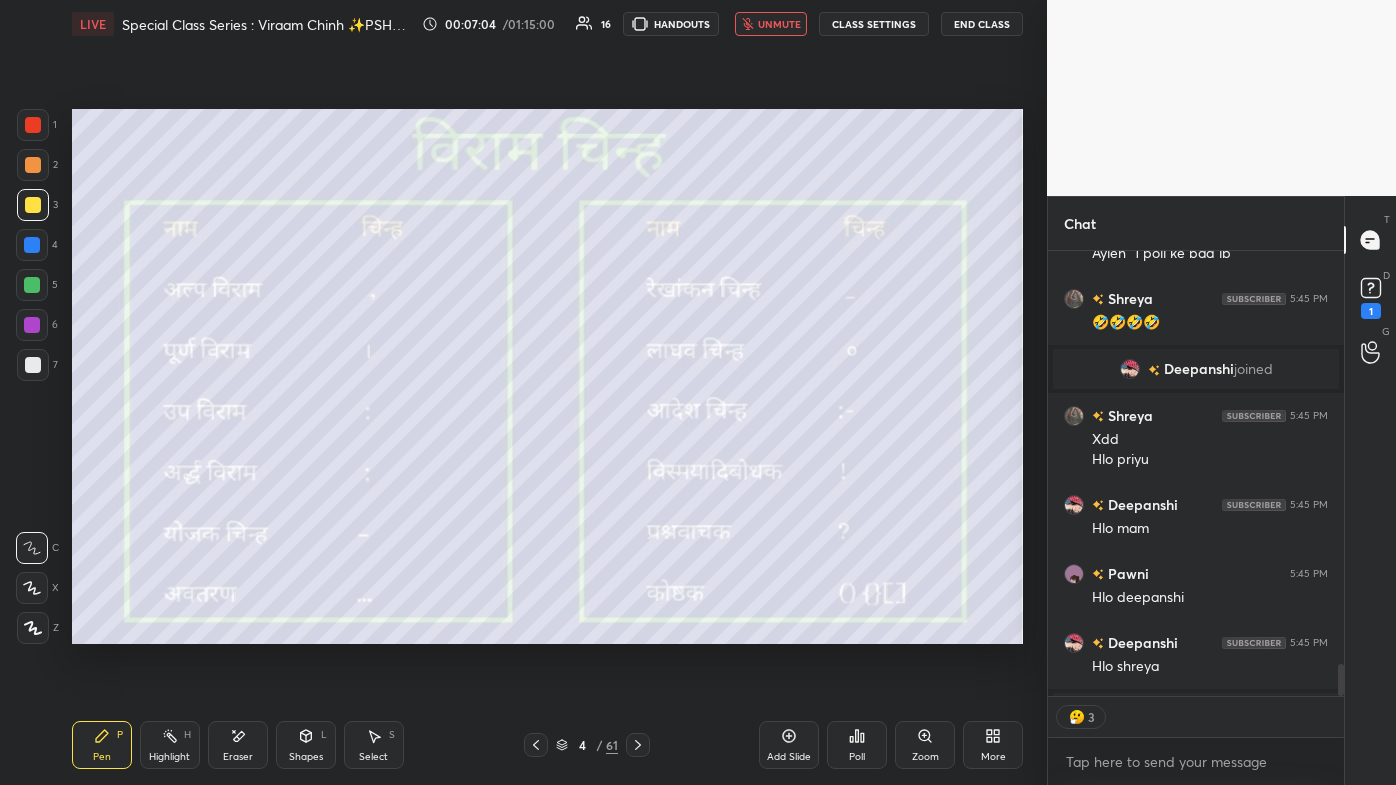 click on "unmute" at bounding box center (779, 24) 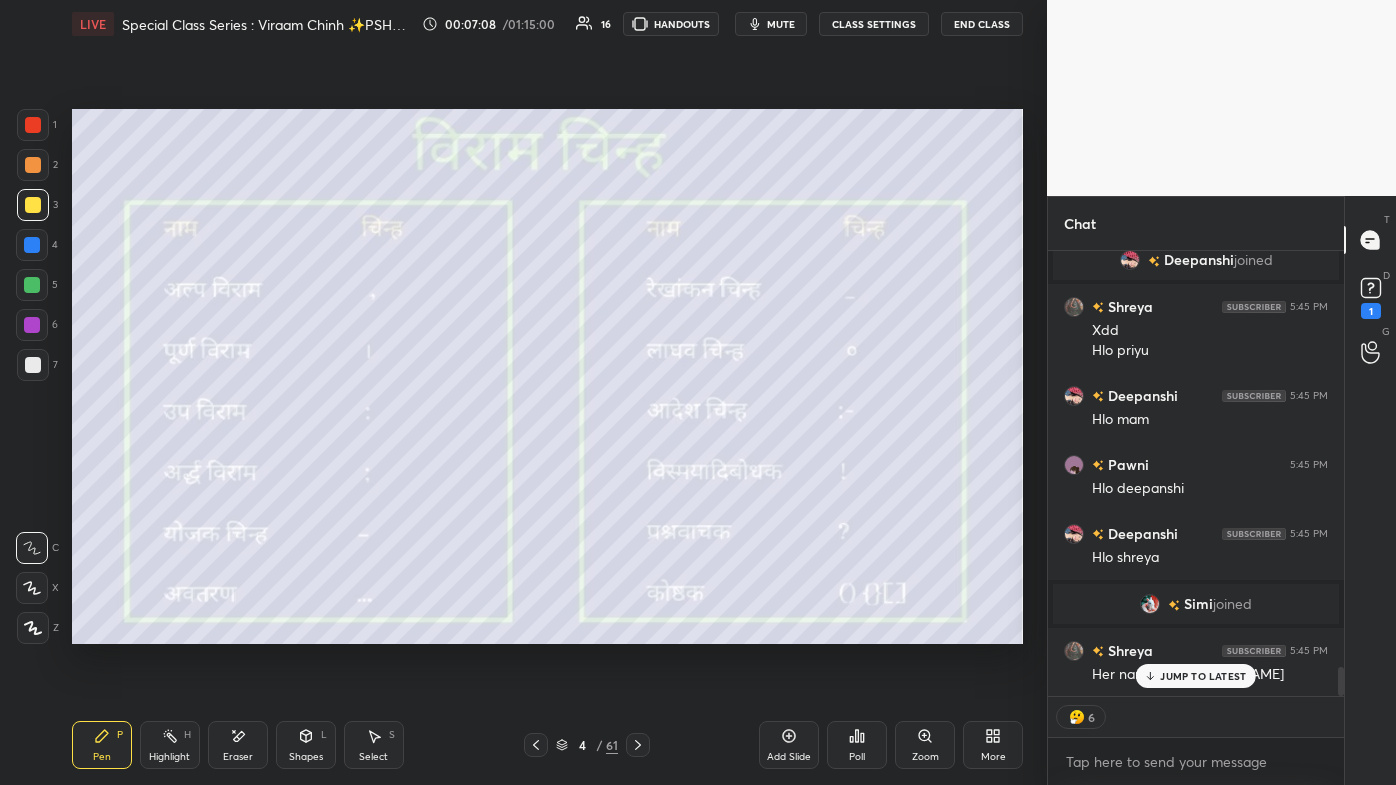 click on "JUMP TO LATEST" at bounding box center (1203, 676) 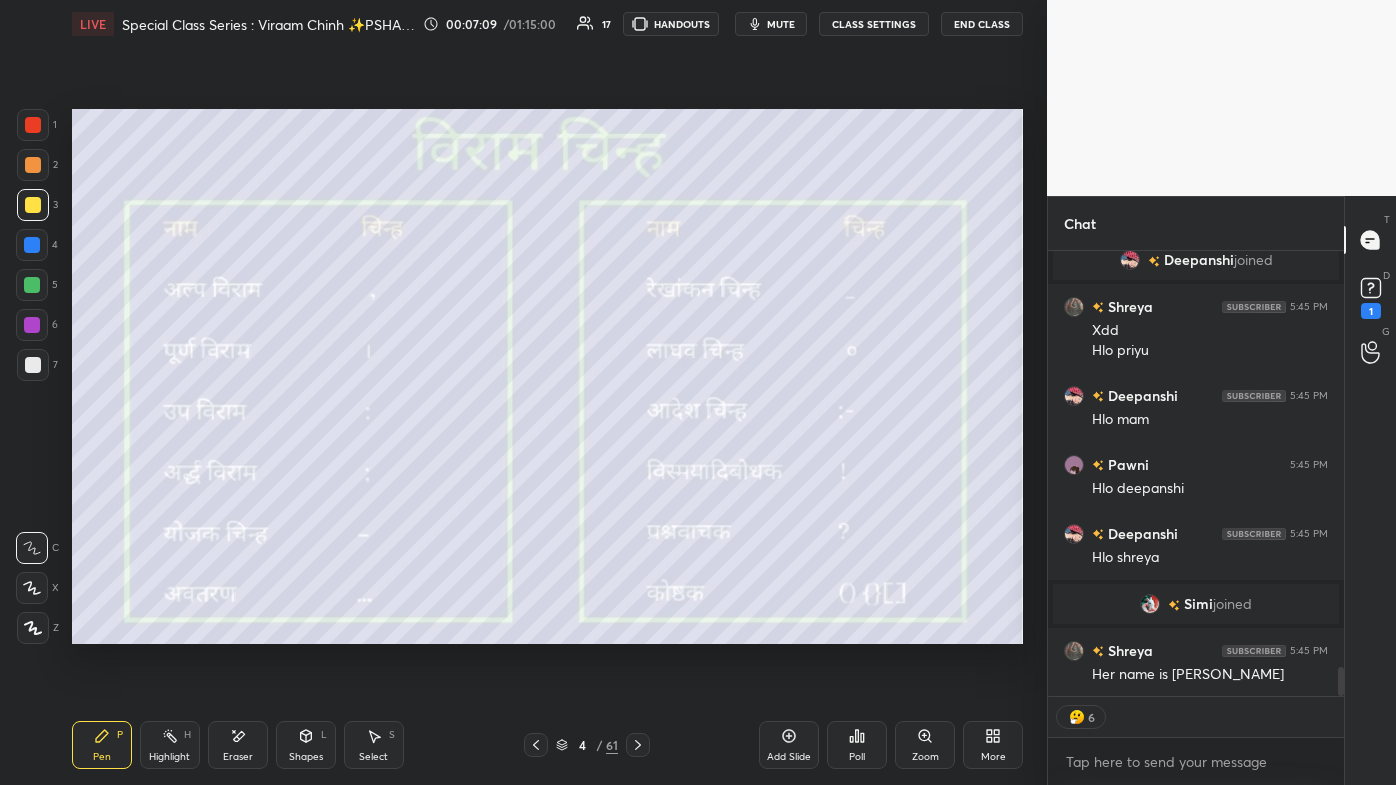 click on "4" at bounding box center (582, 745) 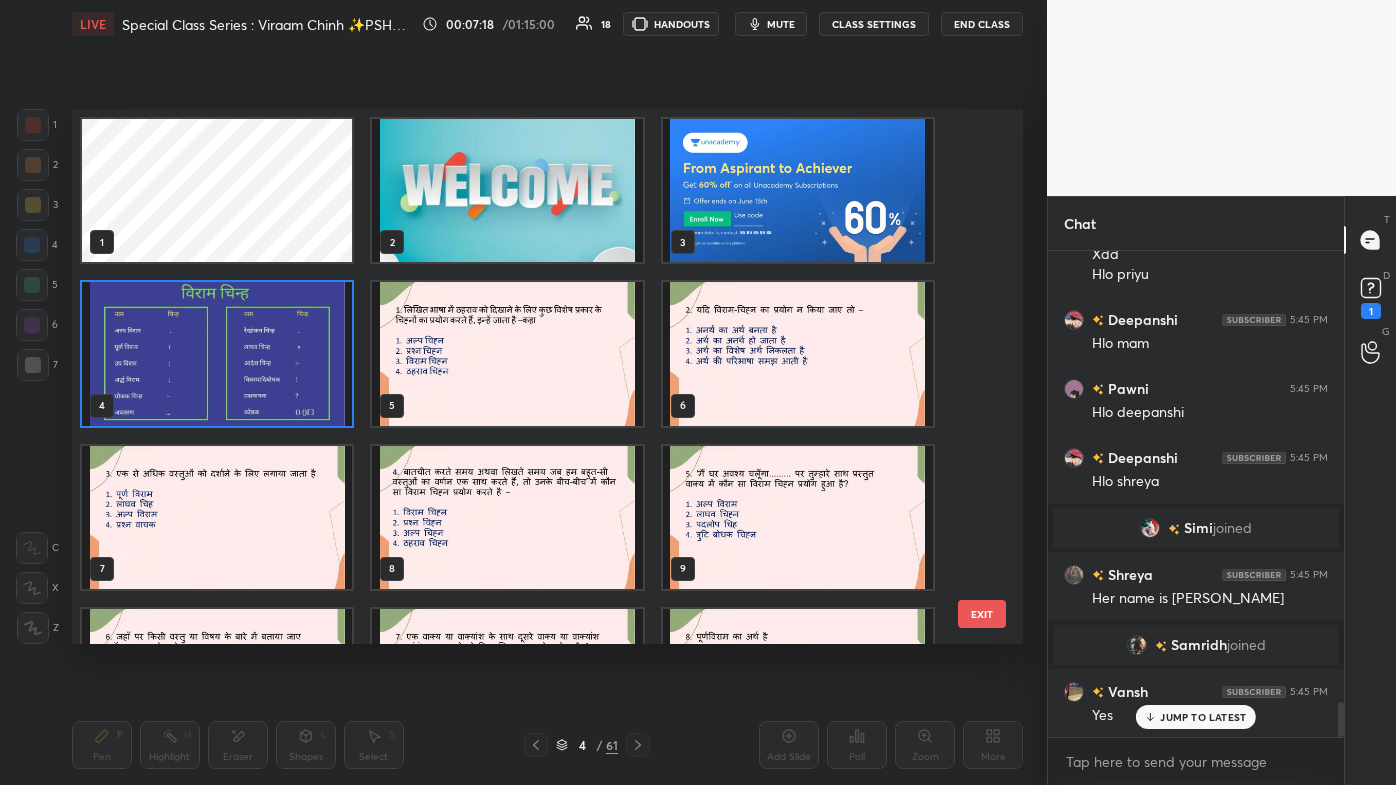 click on "JUMP TO LATEST" at bounding box center (1203, 717) 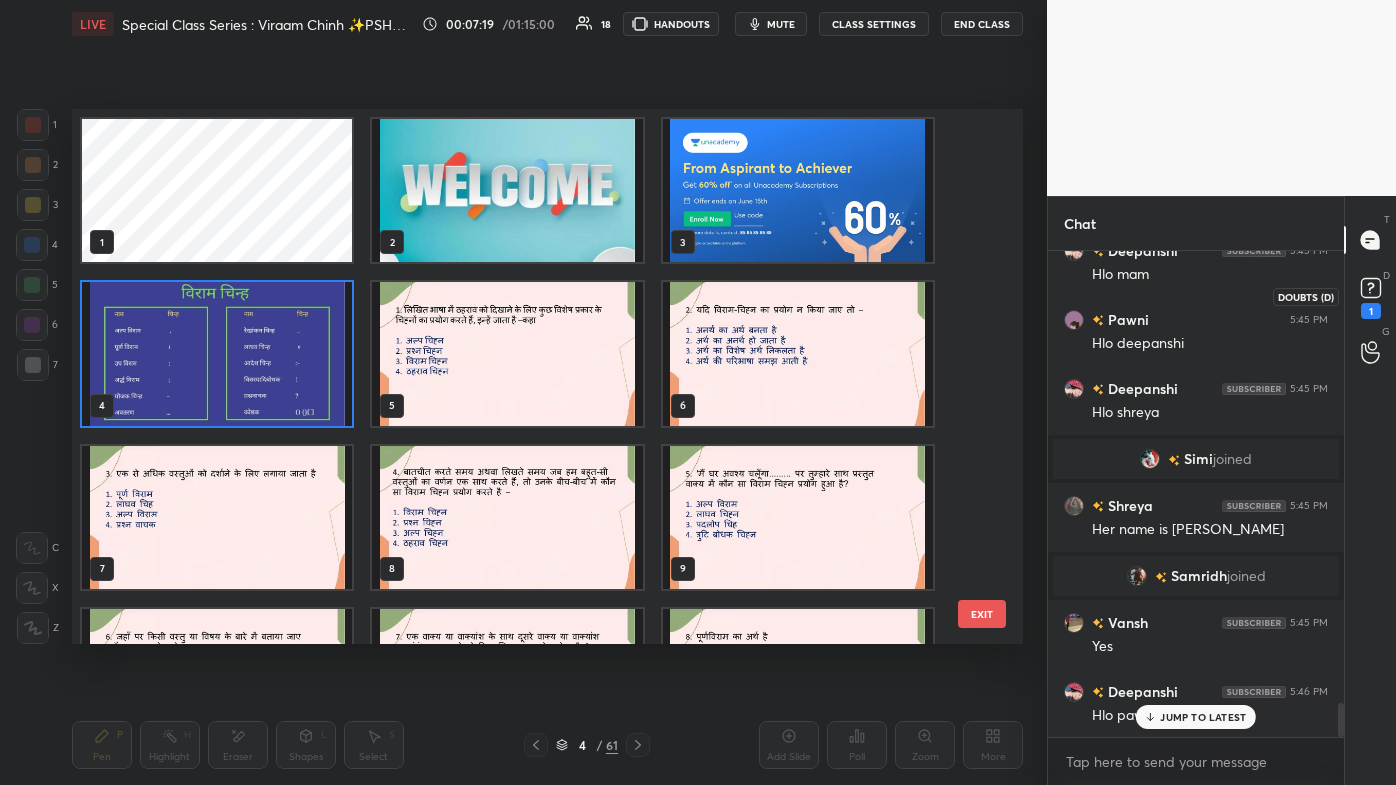 click 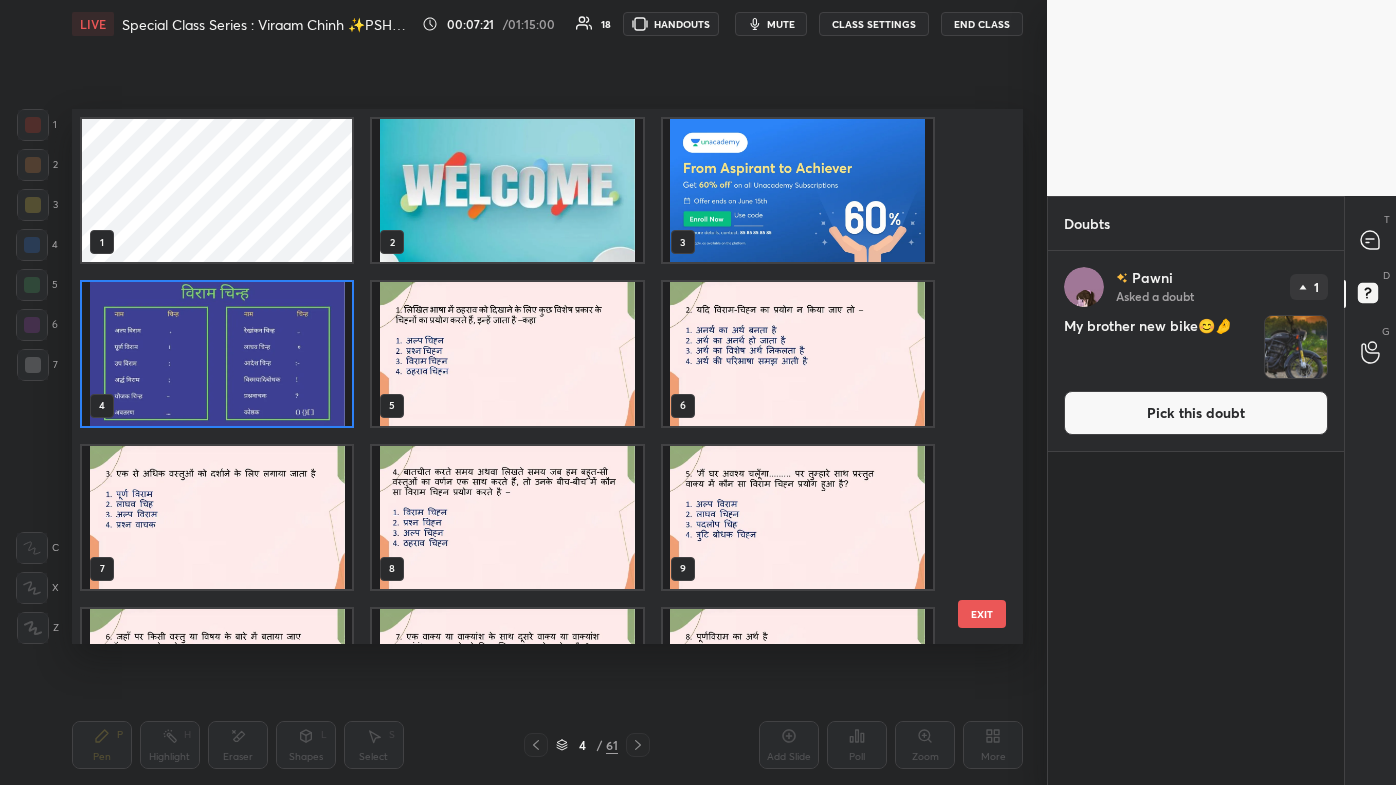 click at bounding box center [1296, 347] 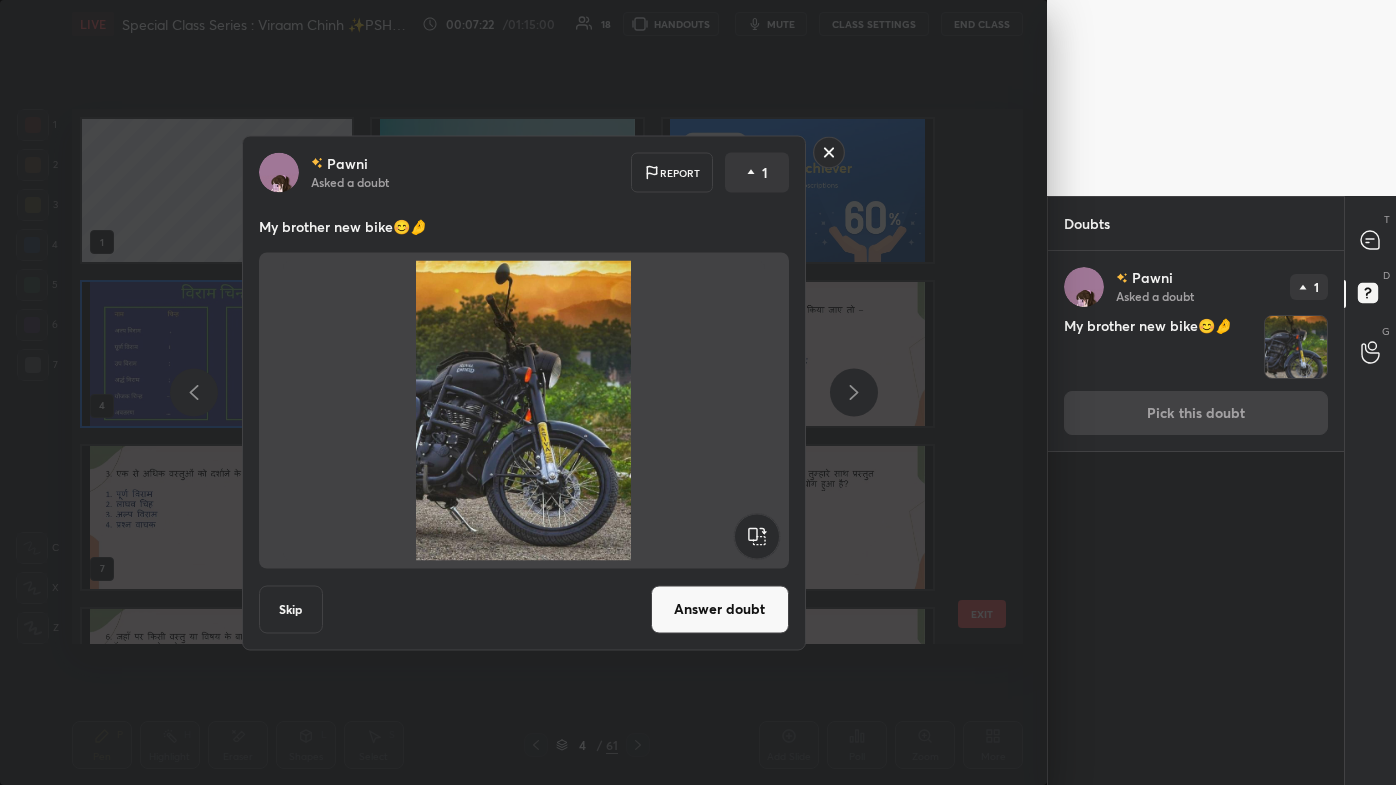 click at bounding box center [524, 410] 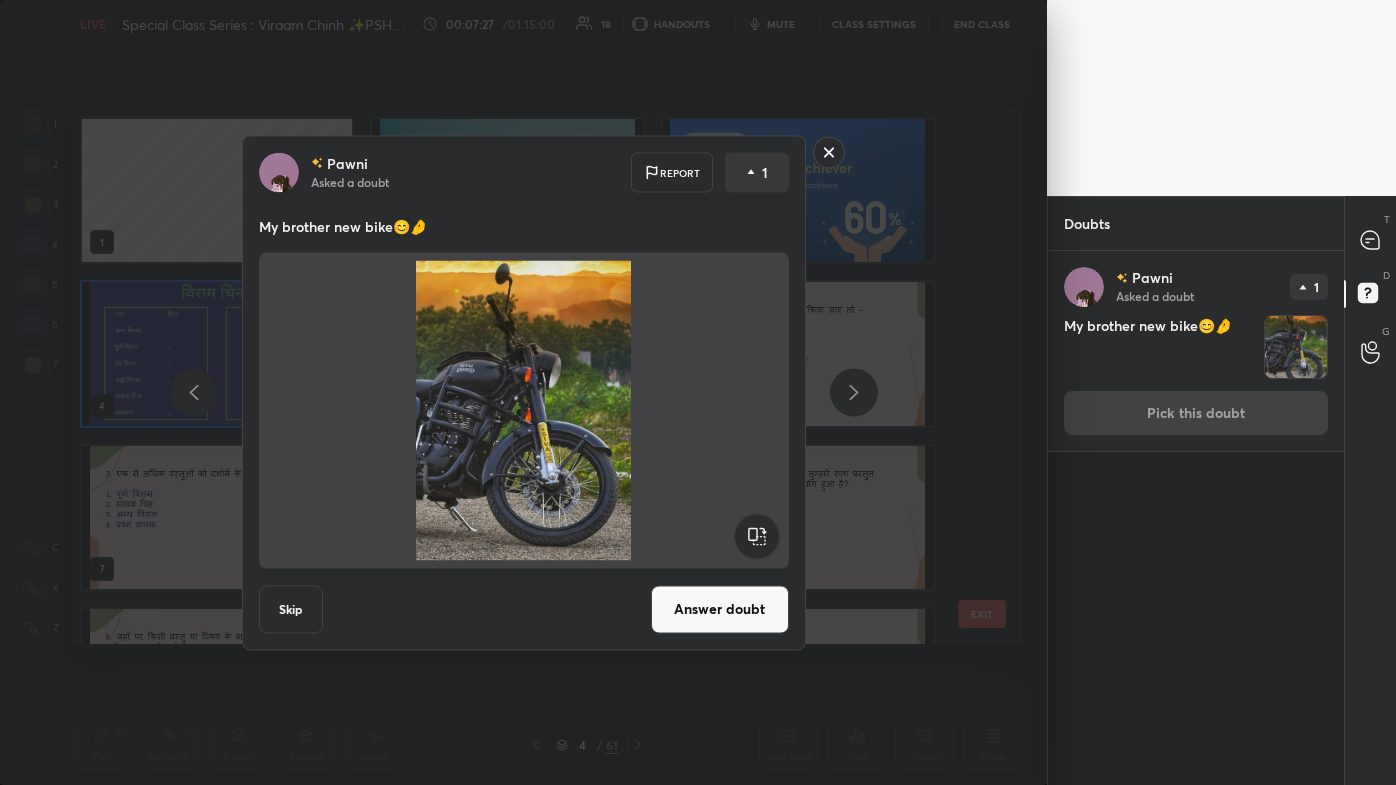 click 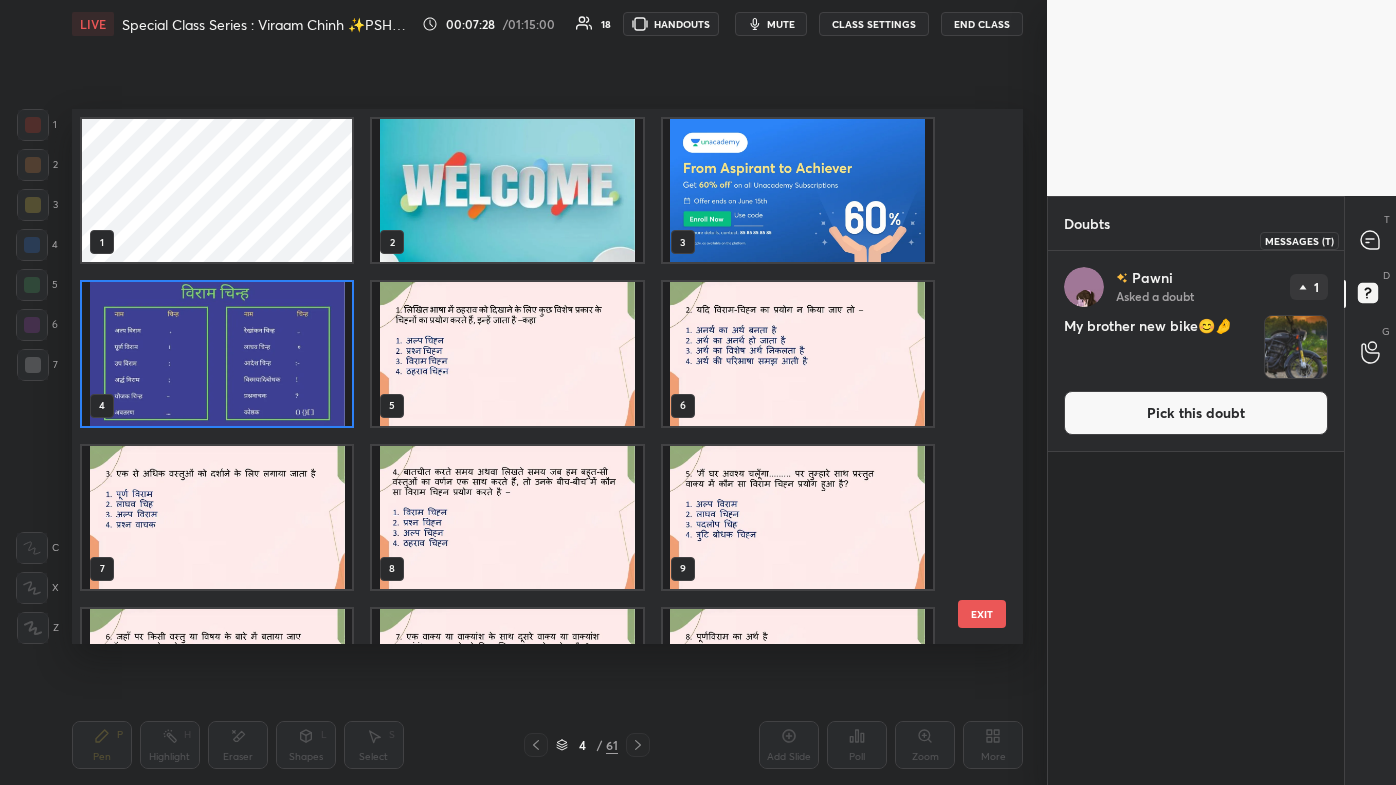 click 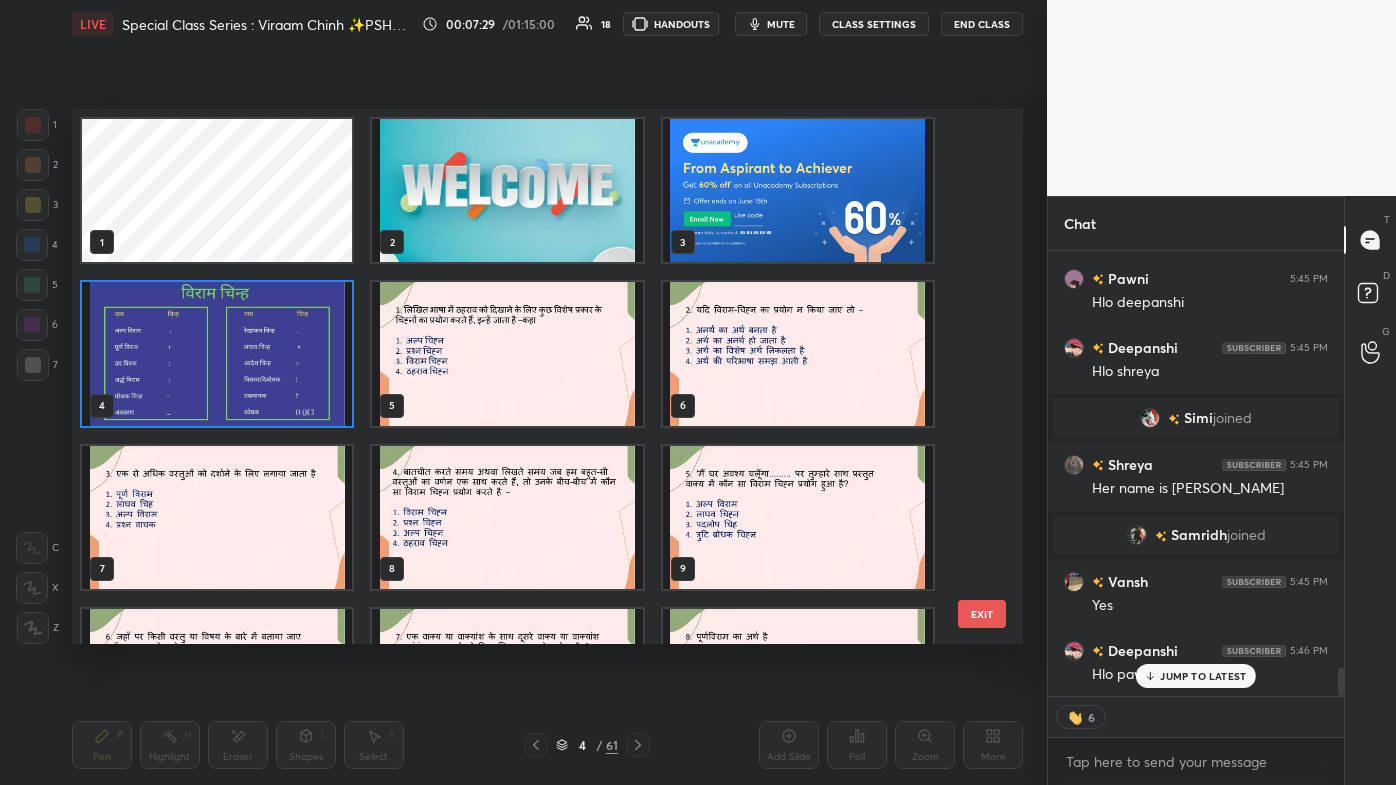 click on "JUMP TO LATEST" at bounding box center [1203, 676] 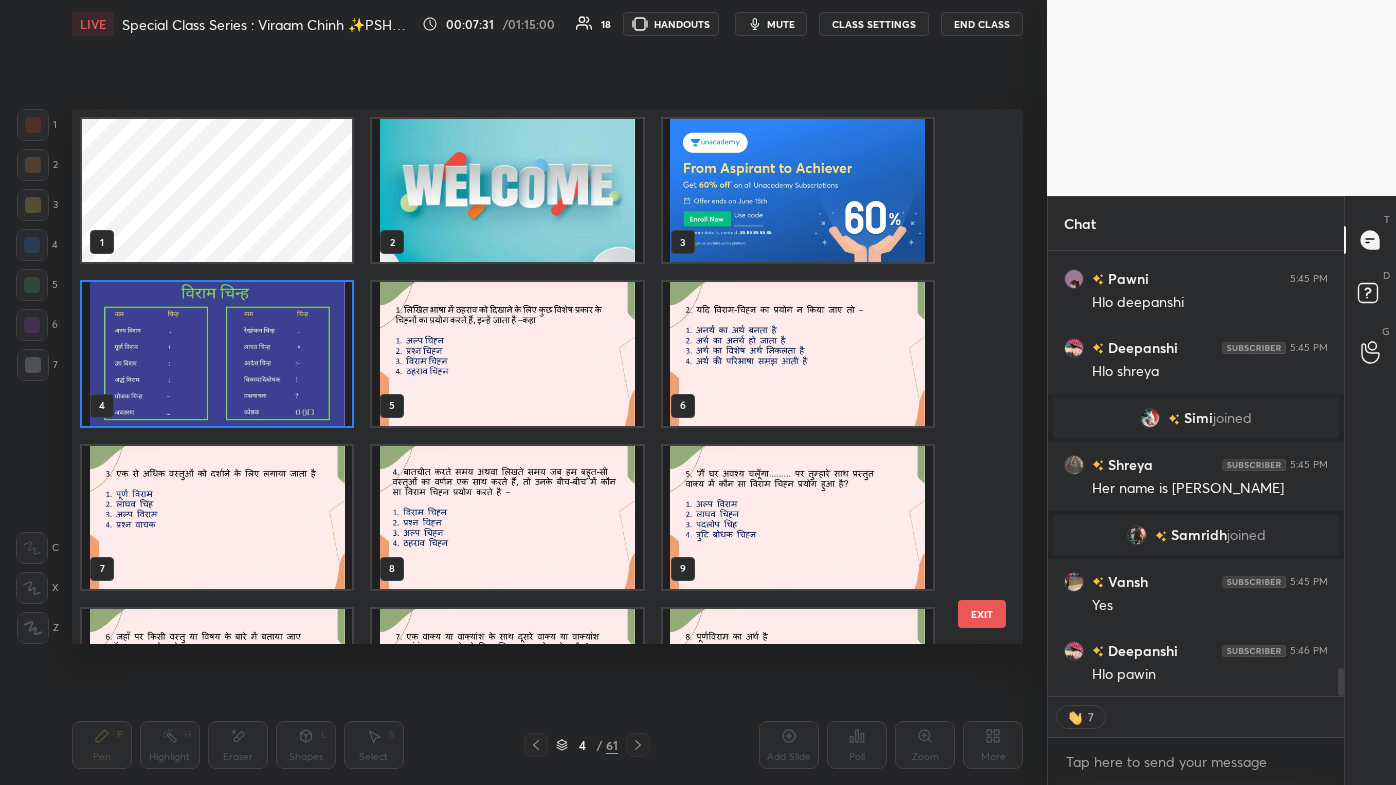 click at bounding box center (507, 353) 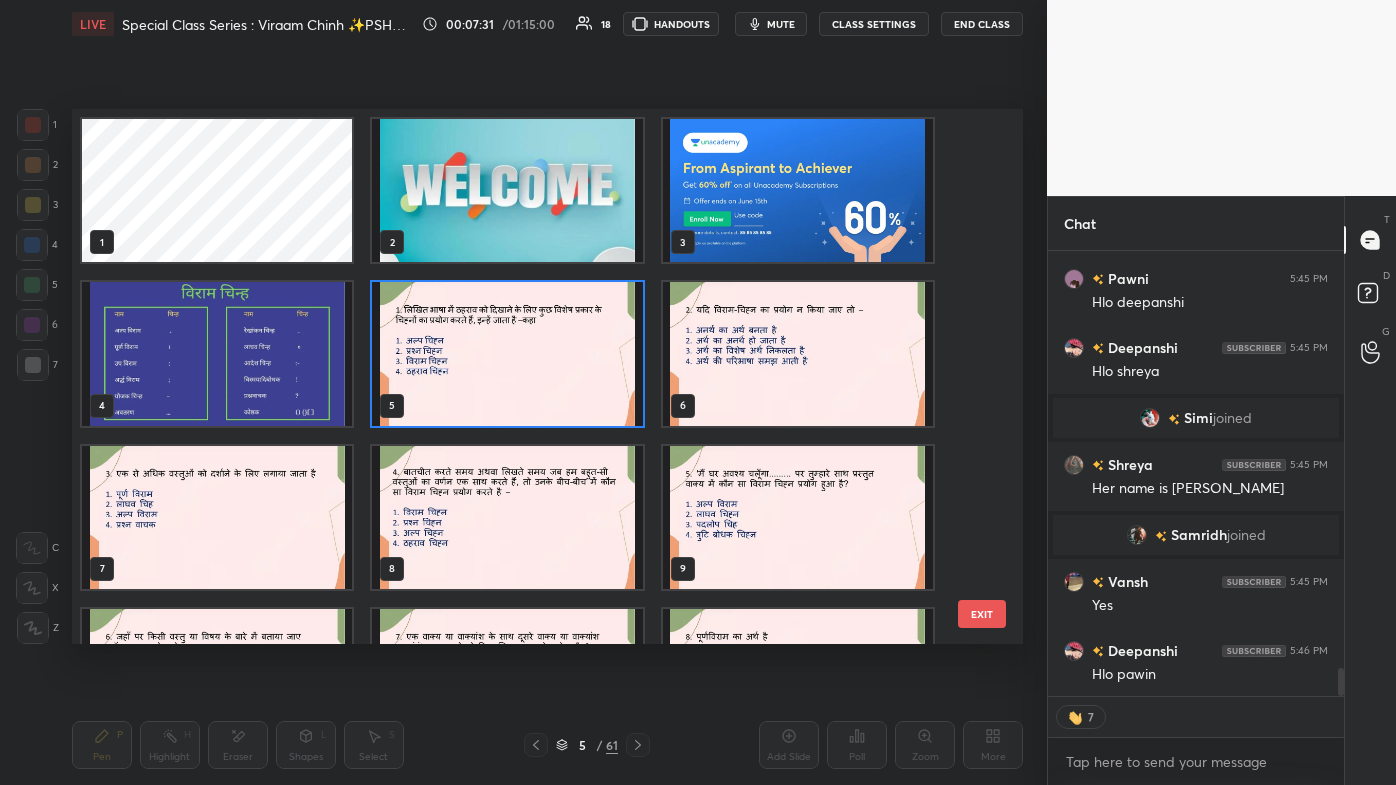 click at bounding box center (507, 353) 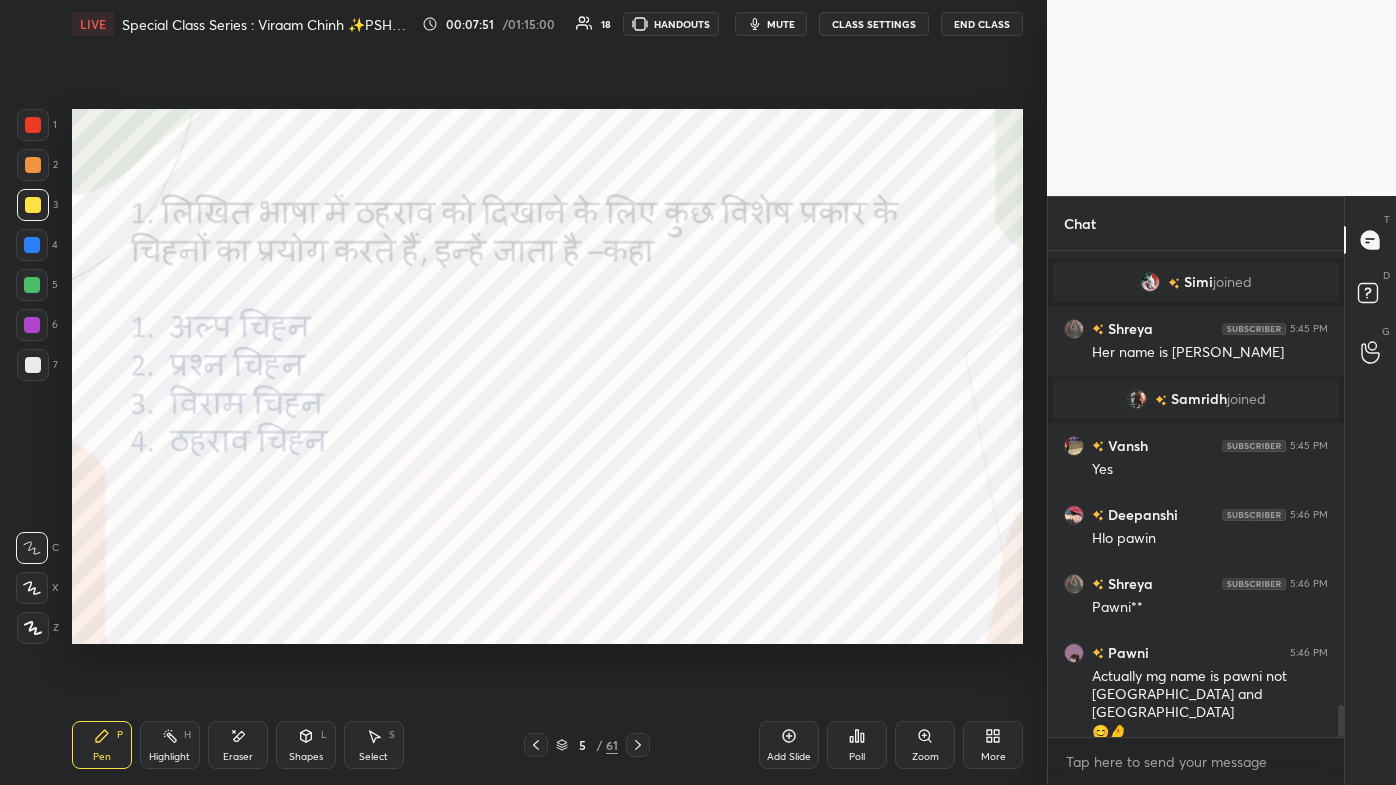 click at bounding box center [33, 125] 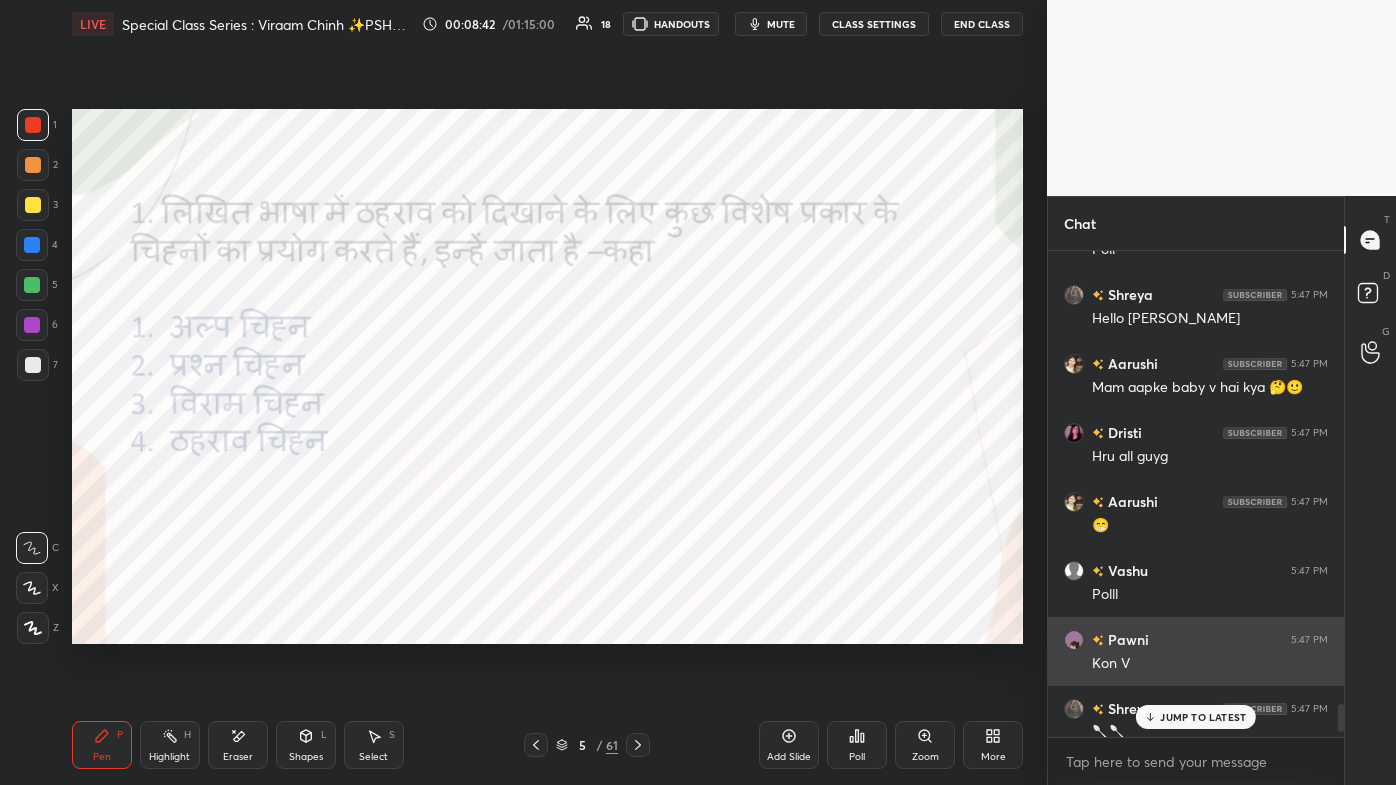 scroll, scrollTop: 7581, scrollLeft: 0, axis: vertical 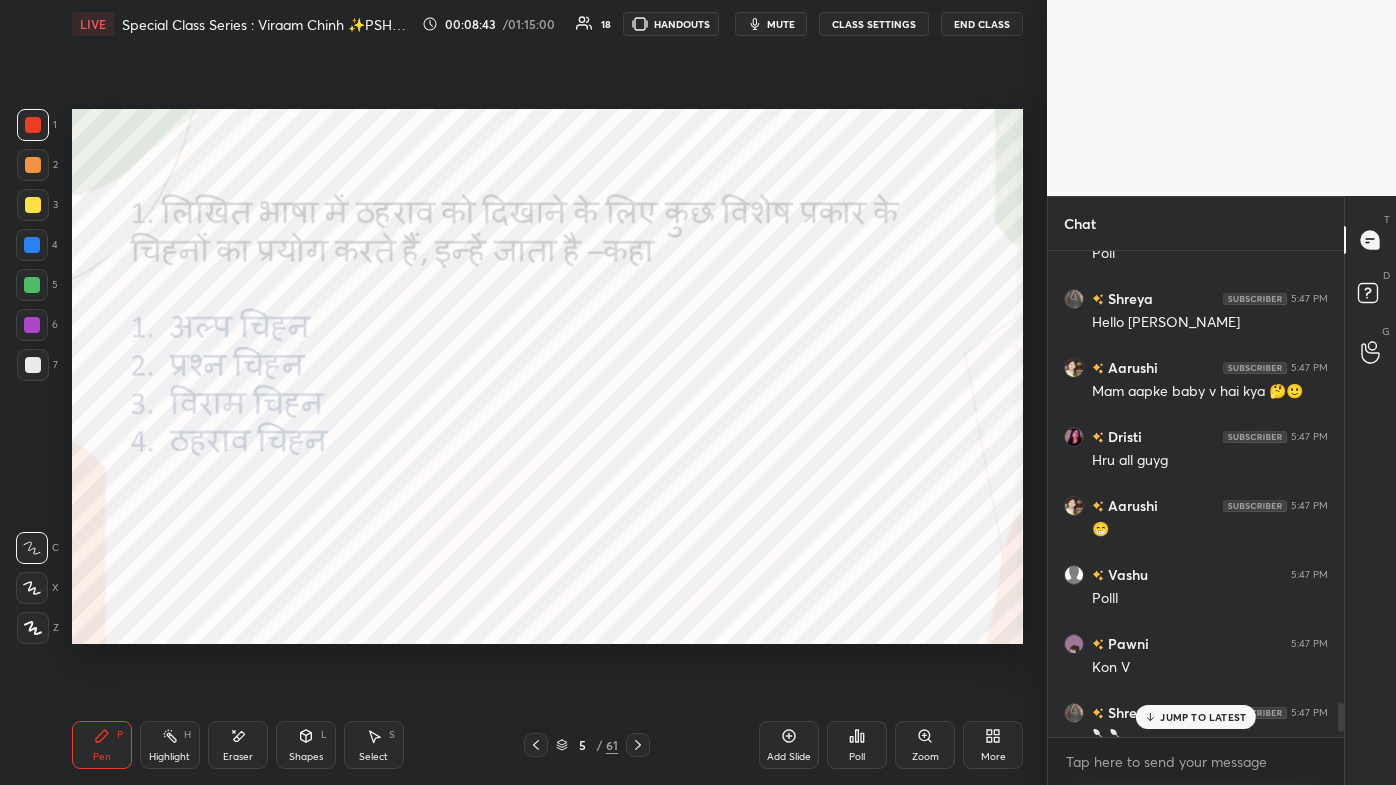click on "JUMP TO LATEST" at bounding box center (1203, 717) 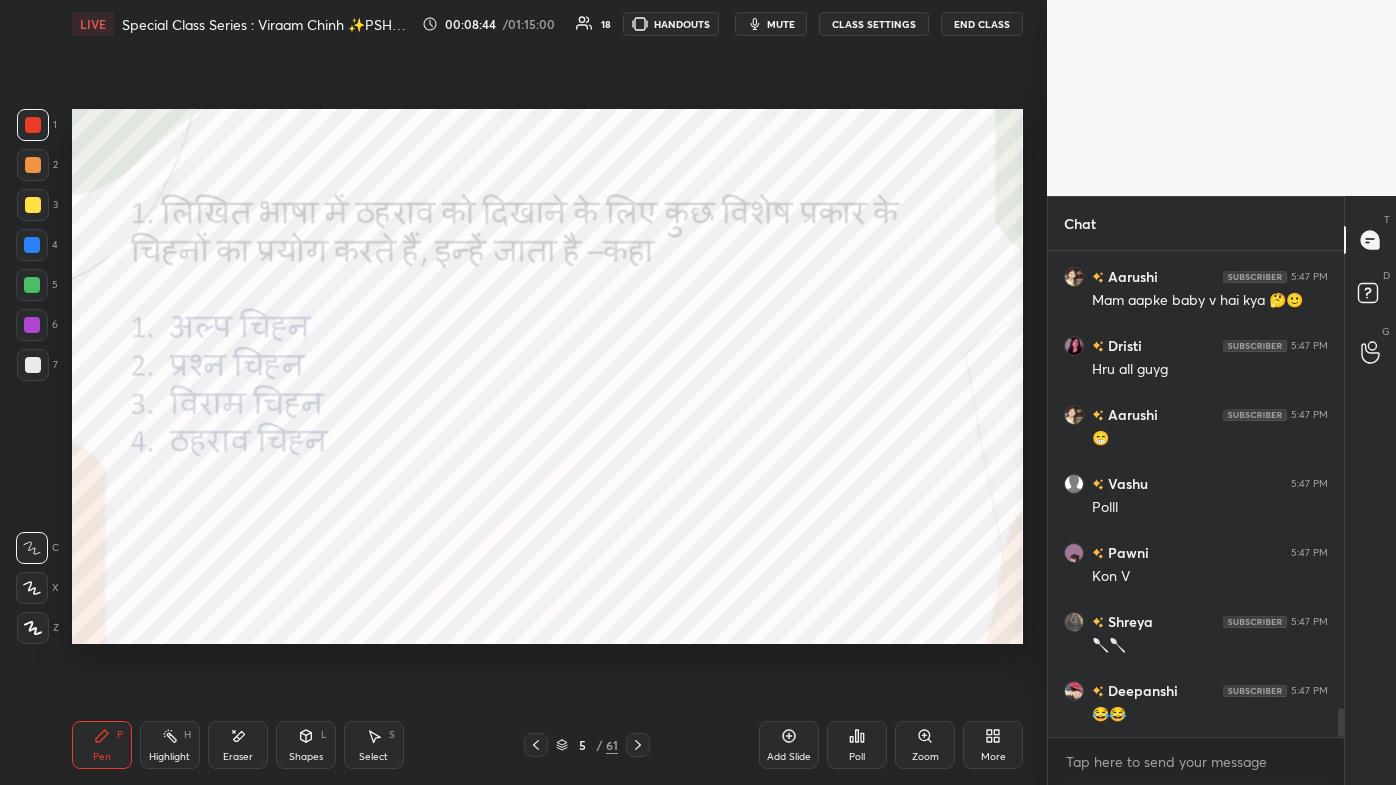 click on "Poll" at bounding box center [857, 745] 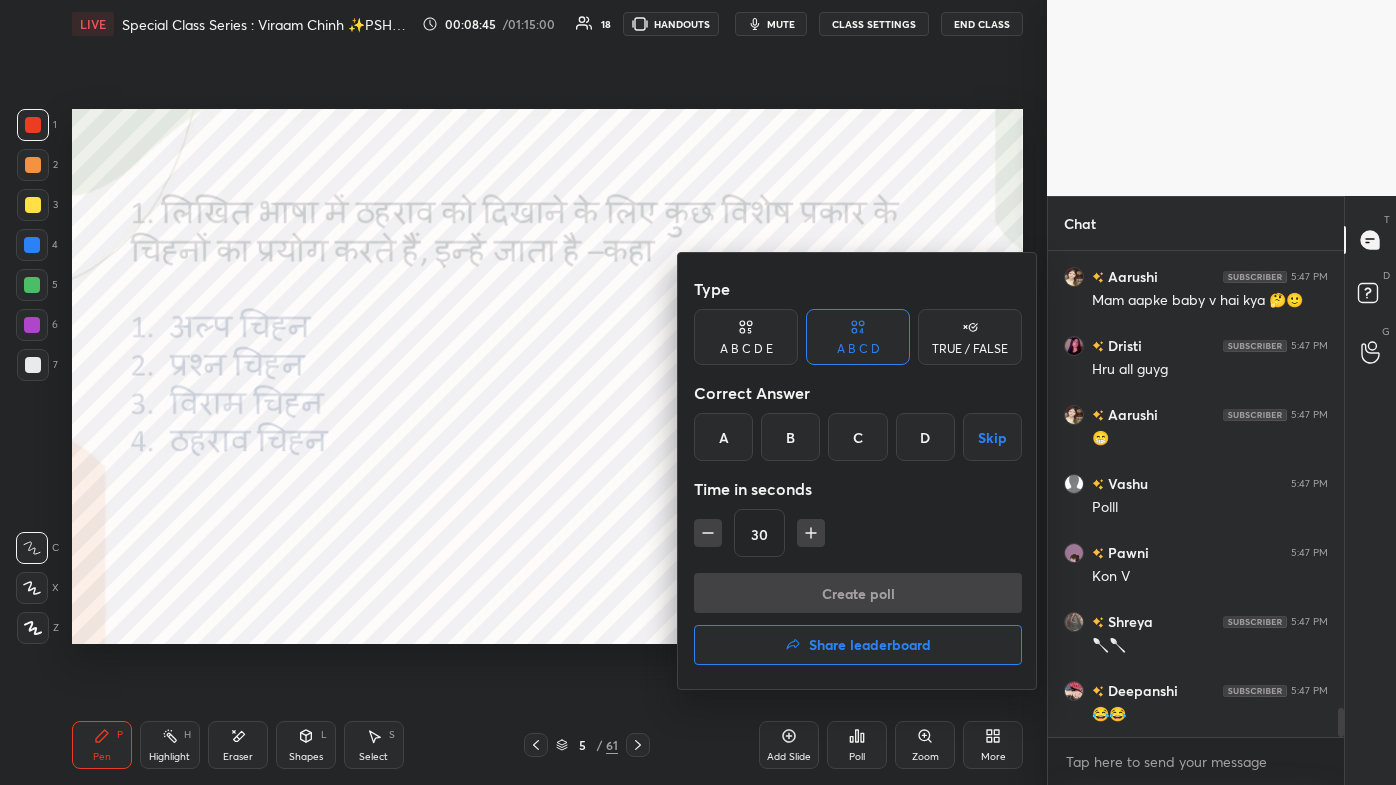 click on "C" at bounding box center [857, 437] 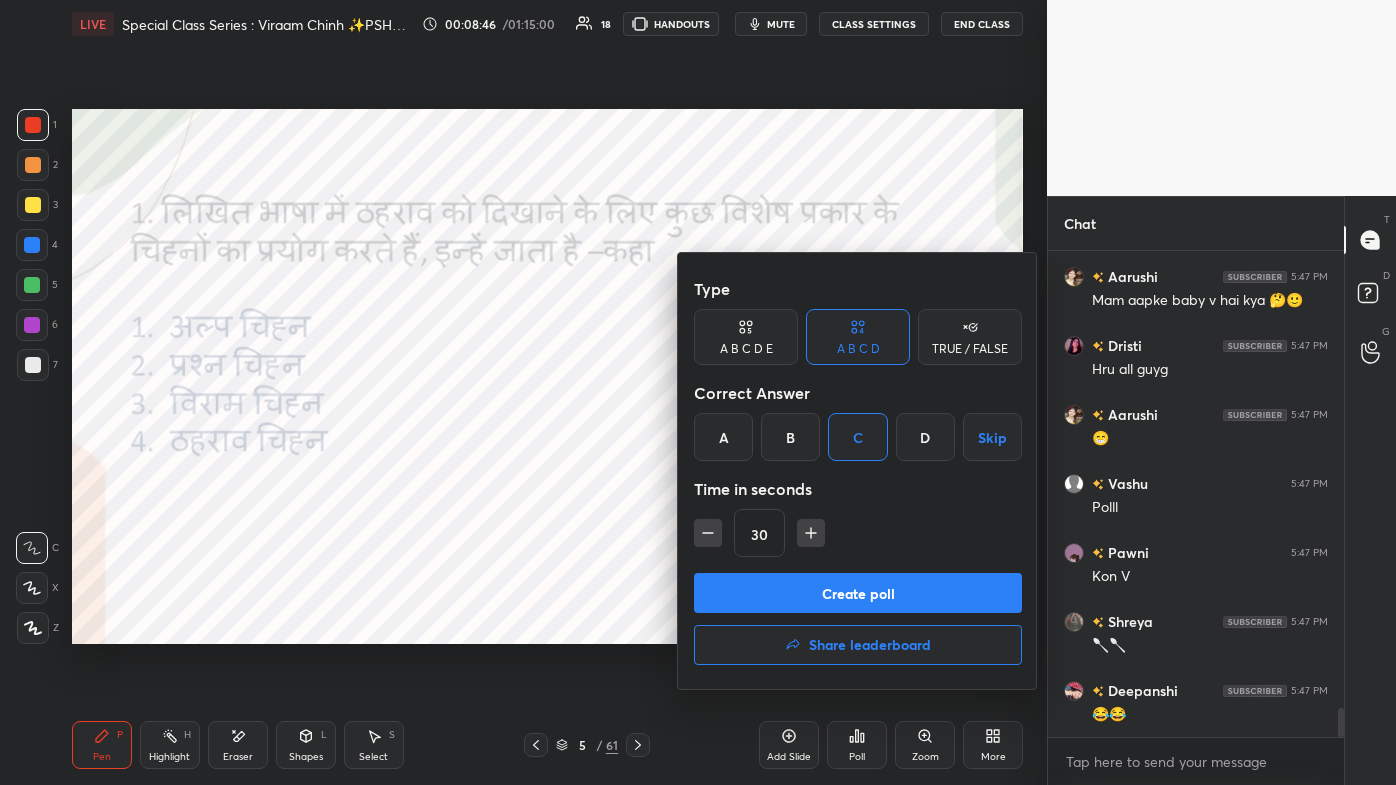 click on "Create poll" at bounding box center (858, 593) 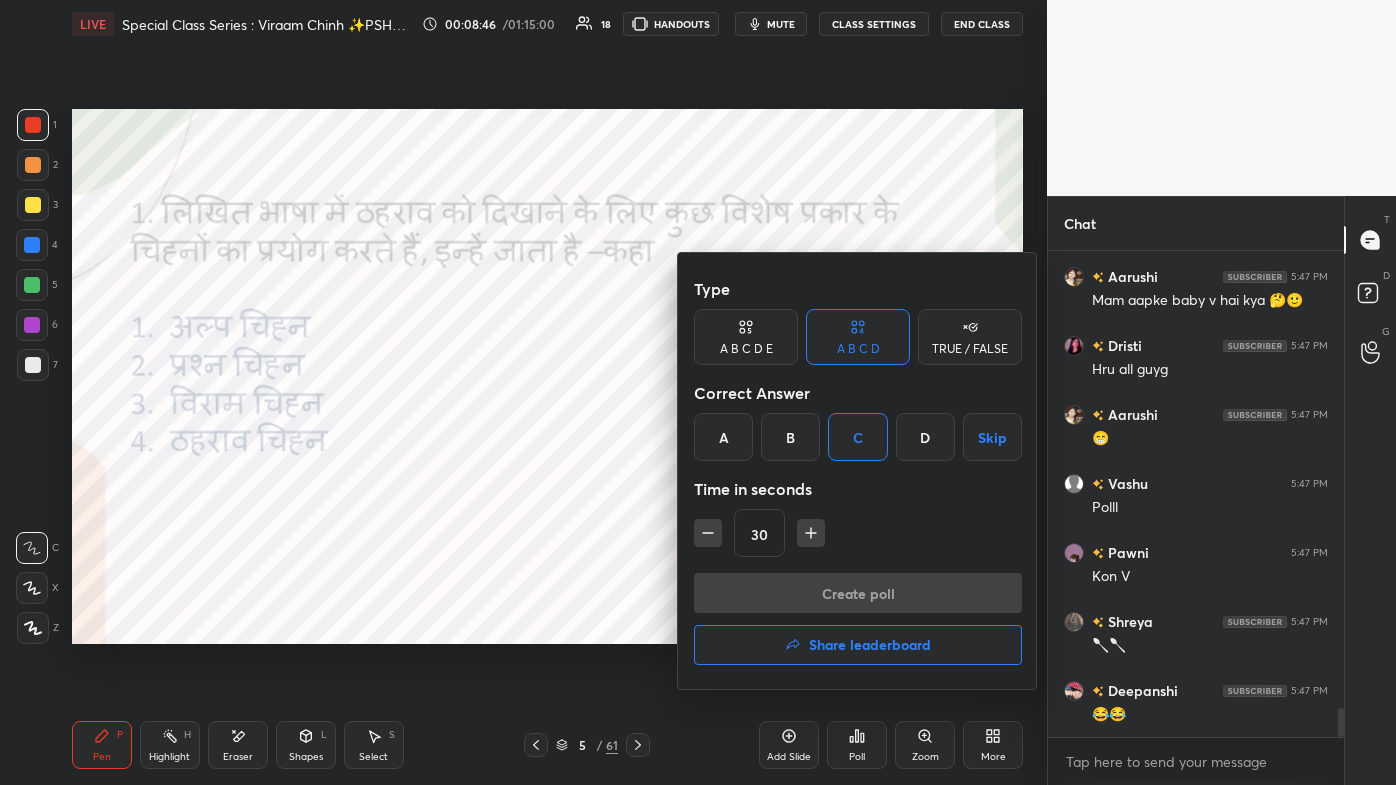 scroll, scrollTop: 452, scrollLeft: 290, axis: both 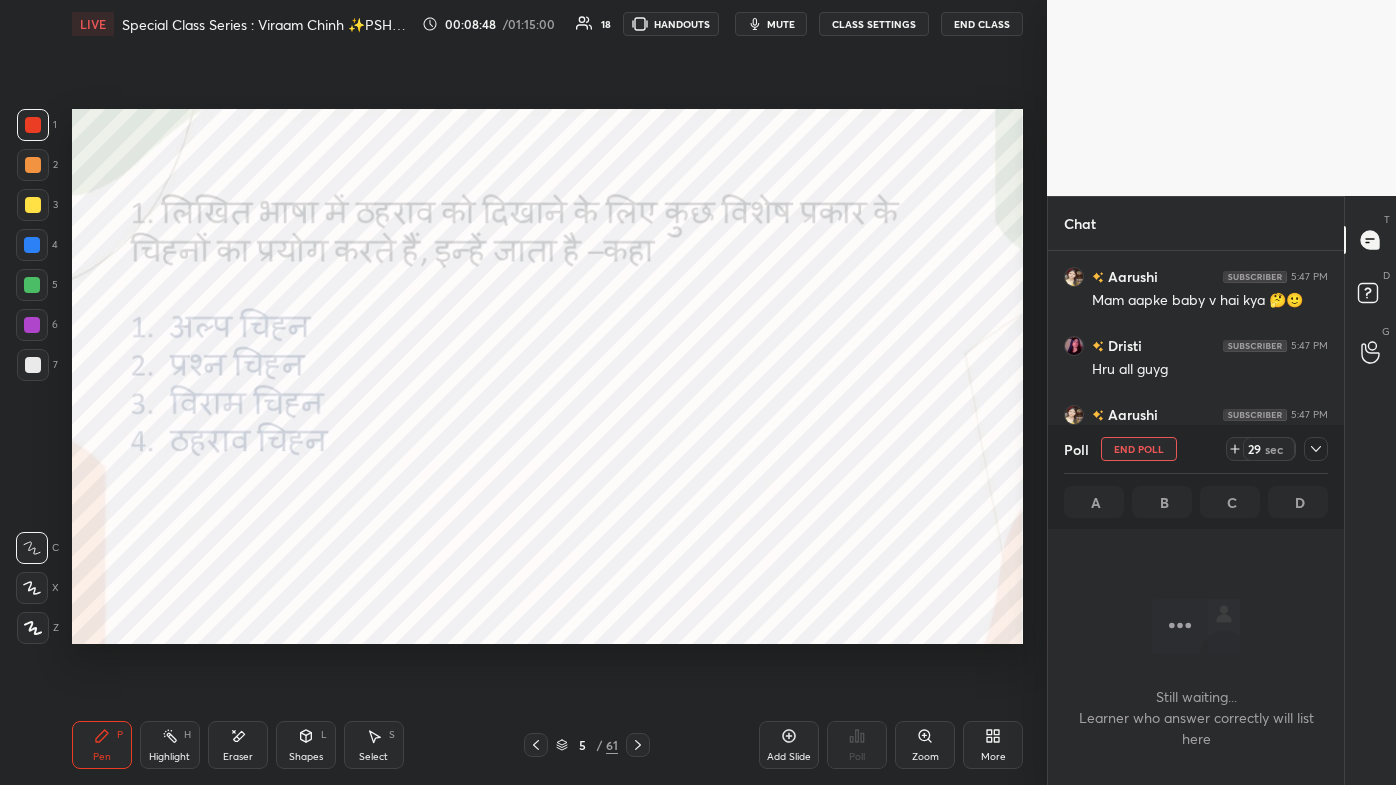 click 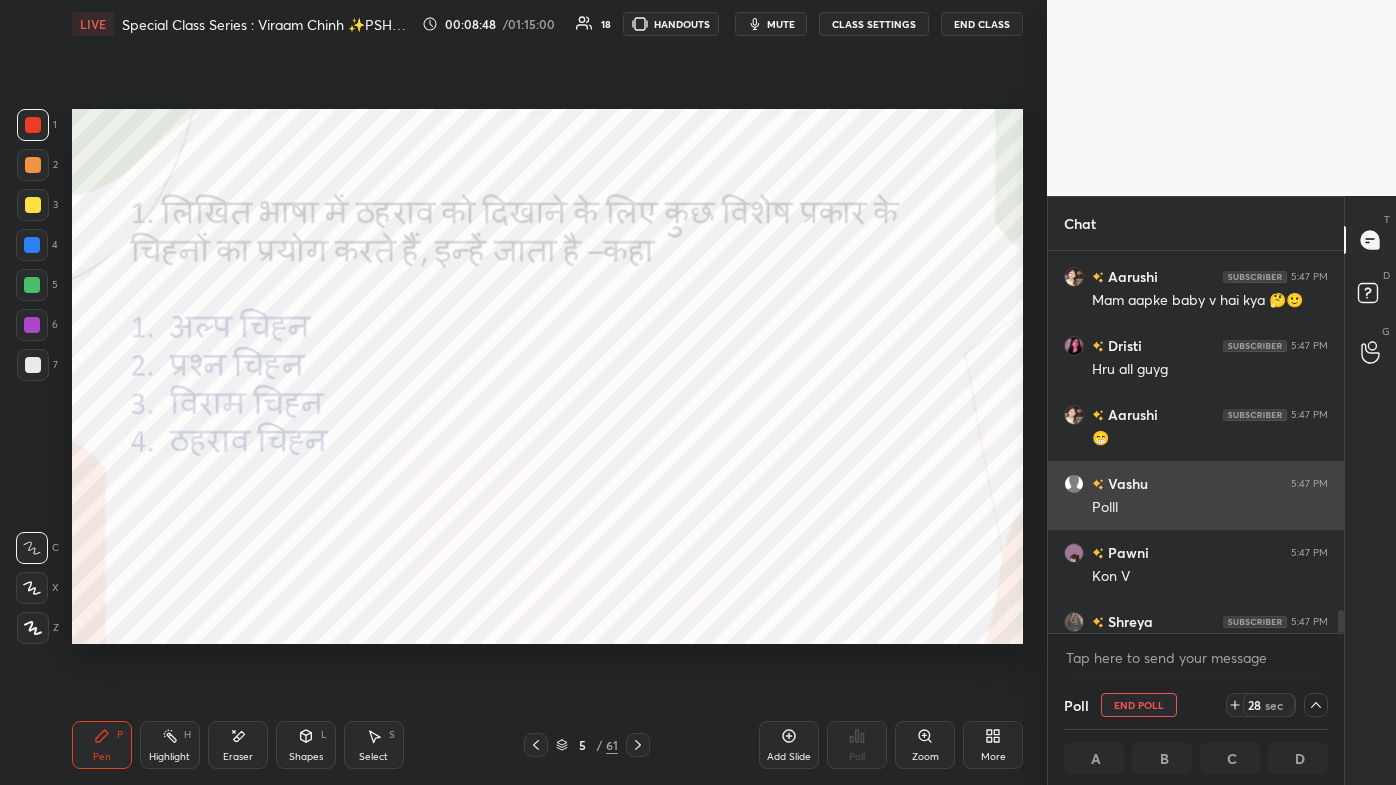 scroll, scrollTop: 37, scrollLeft: 258, axis: both 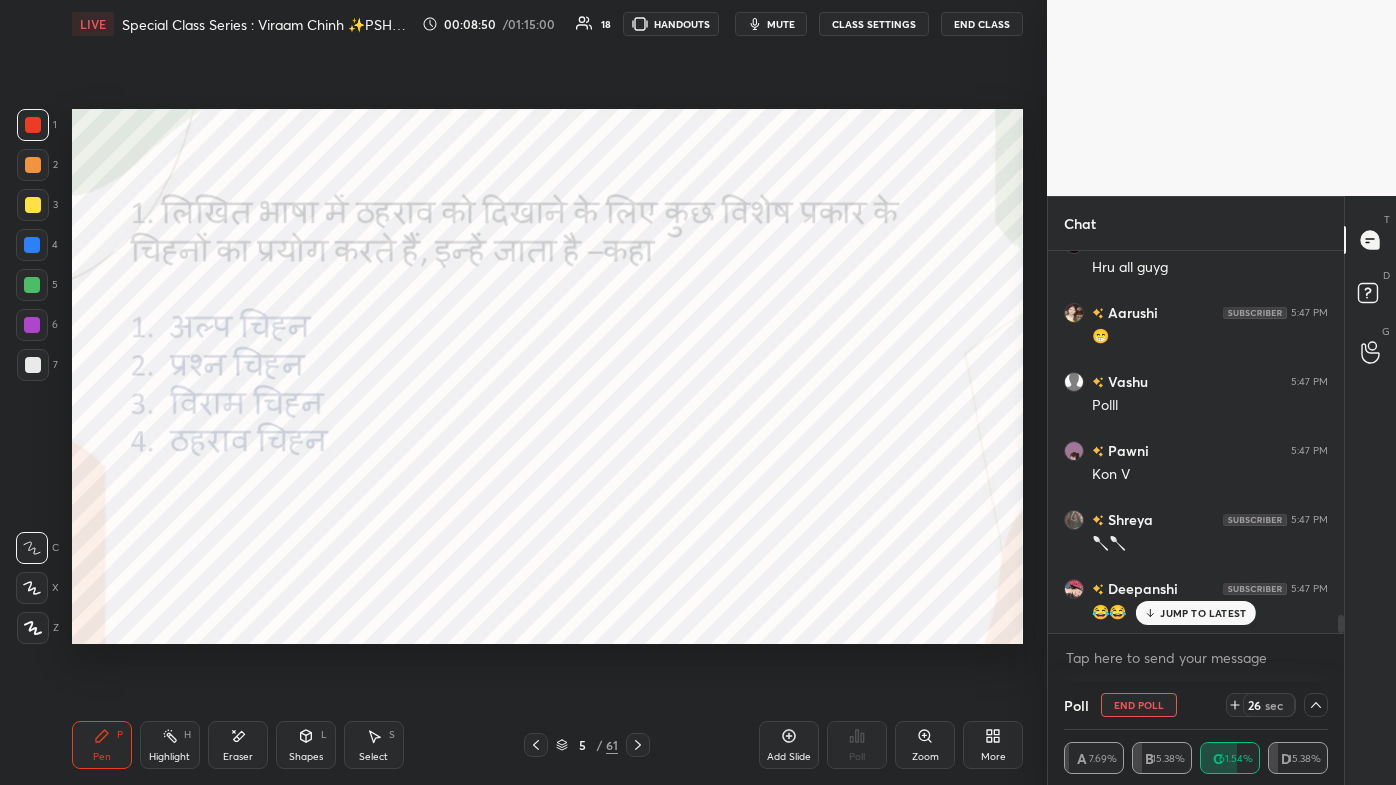 click on "JUMP TO LATEST" at bounding box center [1203, 613] 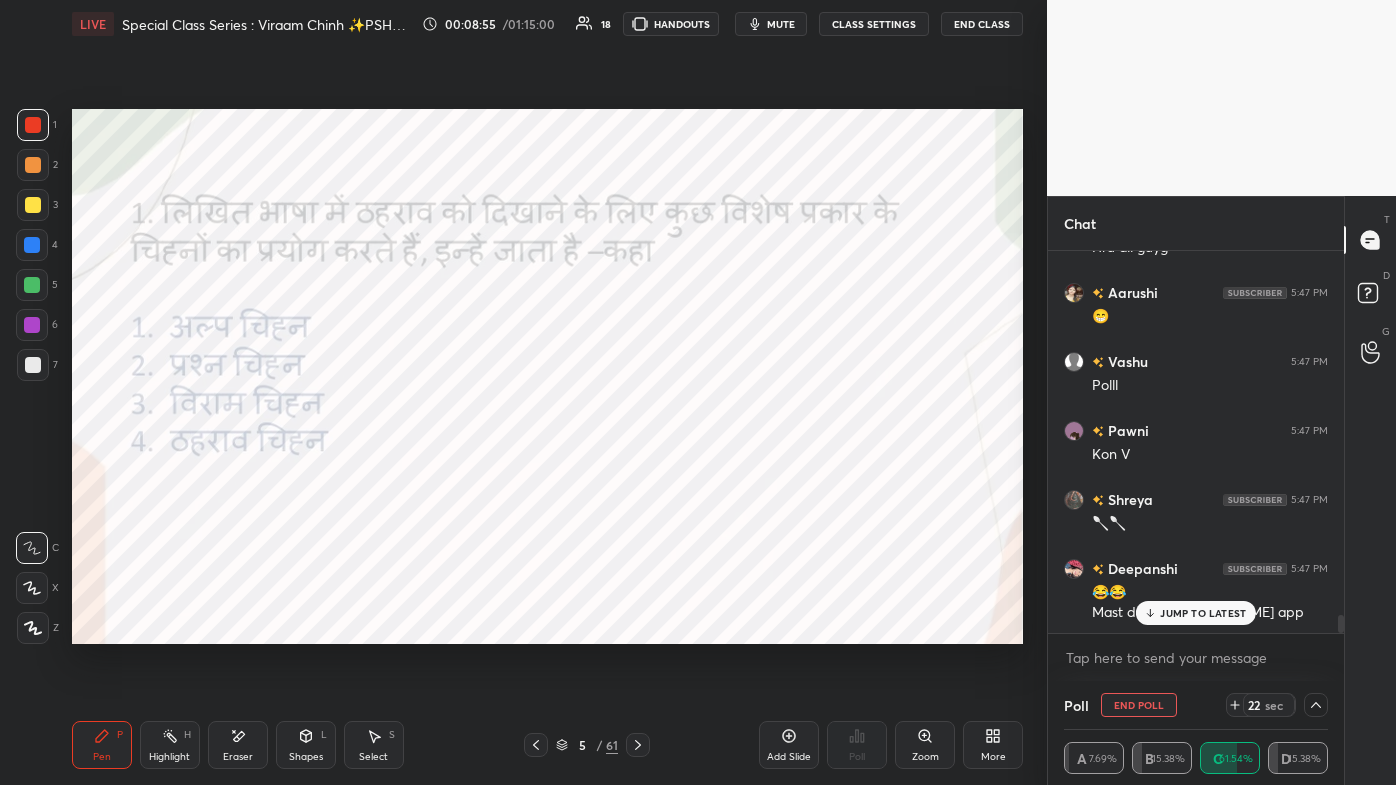 click on "JUMP TO LATEST" at bounding box center (1196, 613) 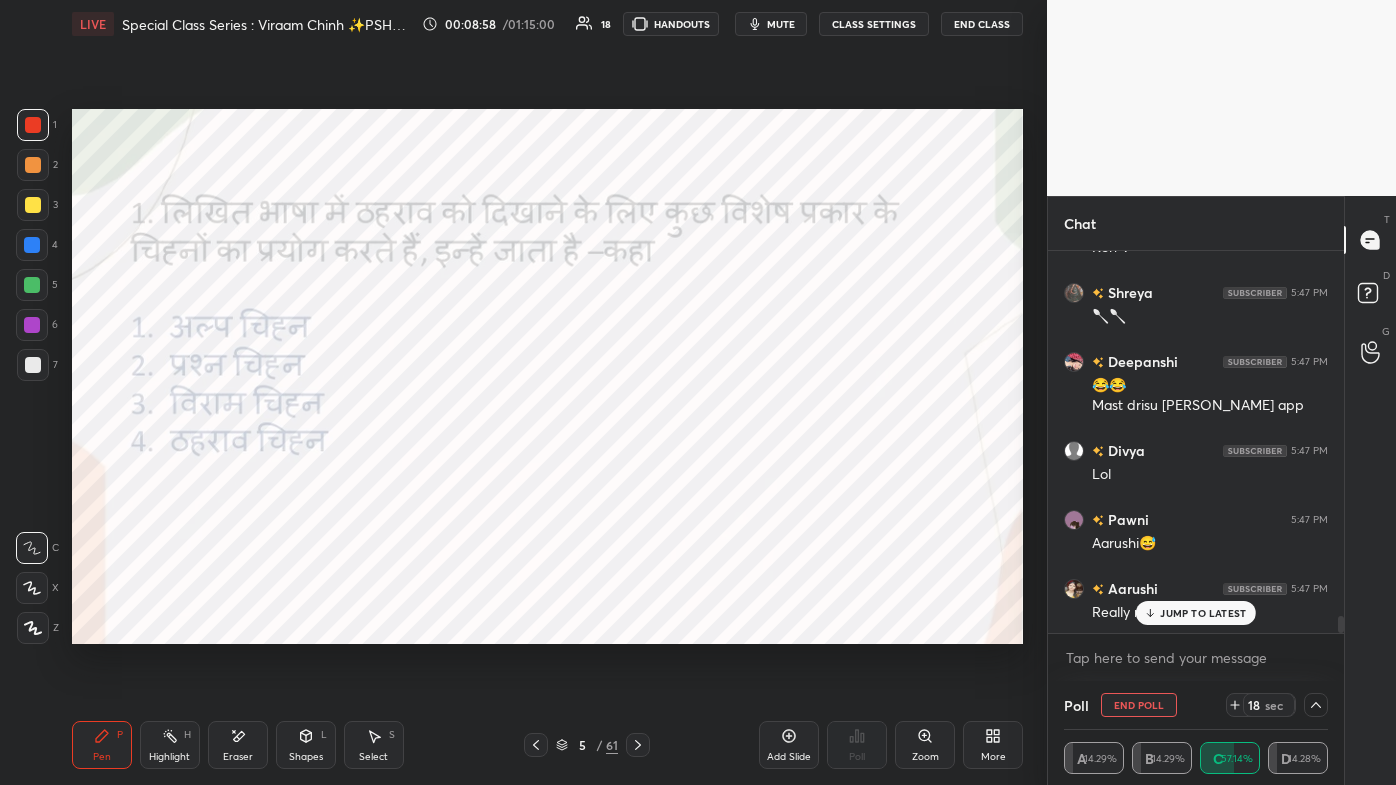 click on "JUMP TO LATEST" at bounding box center (1203, 613) 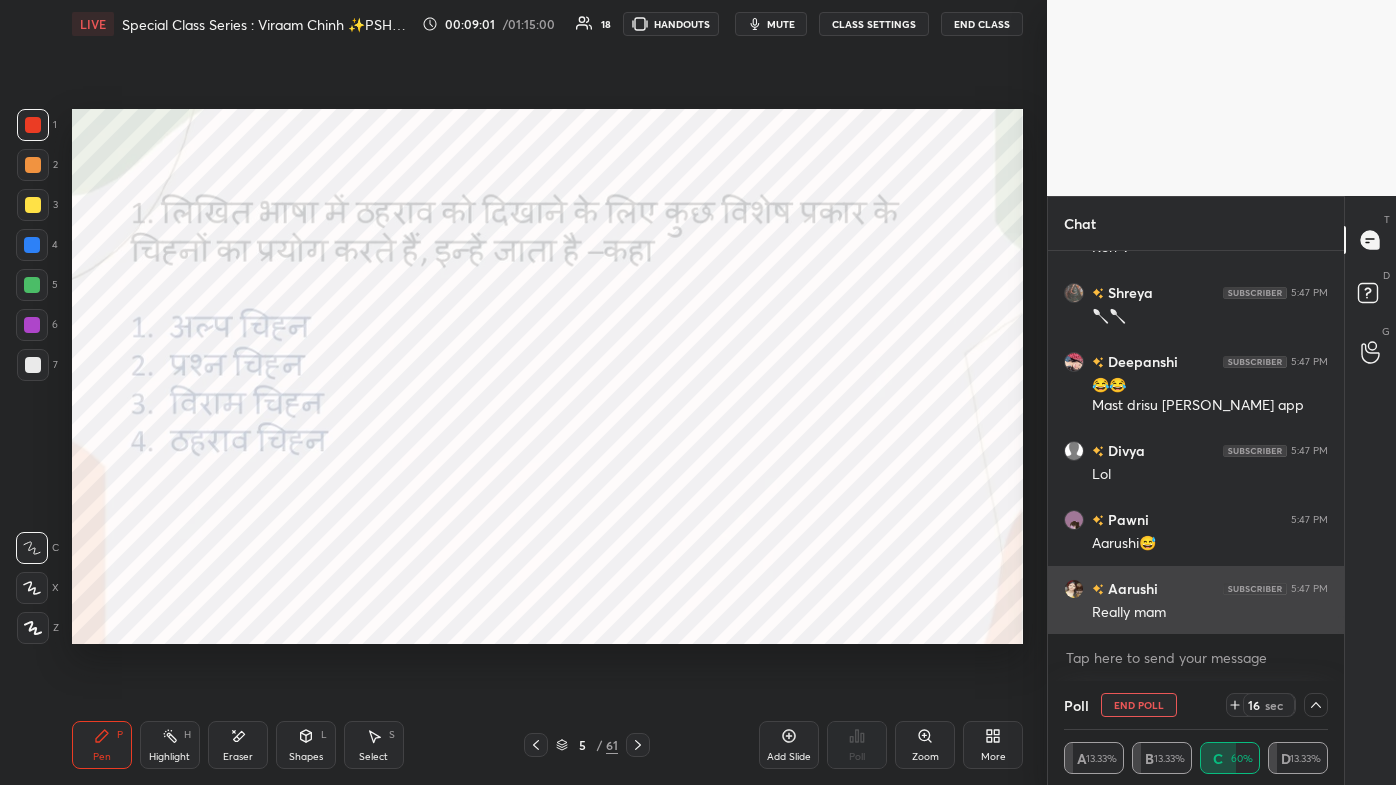 click on "Really mam" at bounding box center (1210, 613) 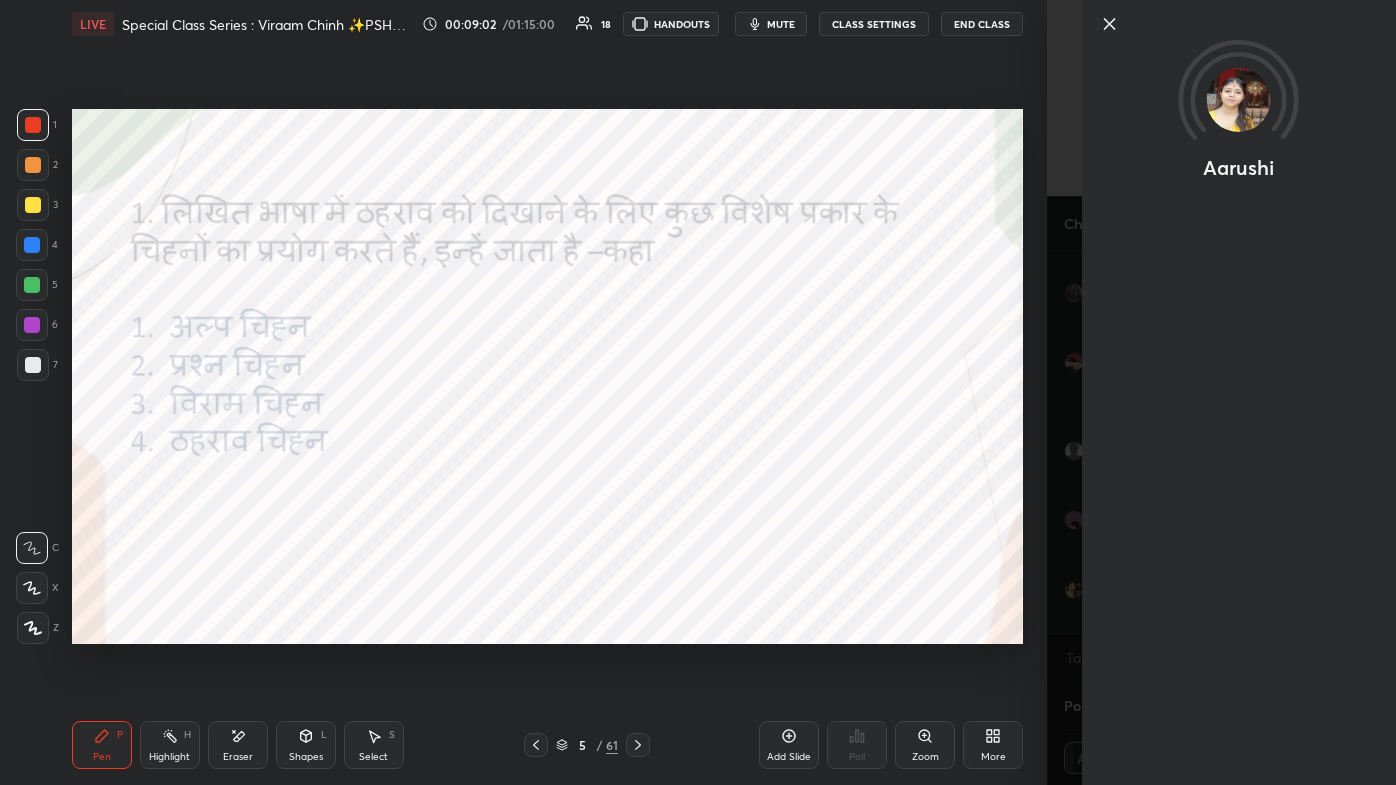 click at bounding box center (1239, 57) 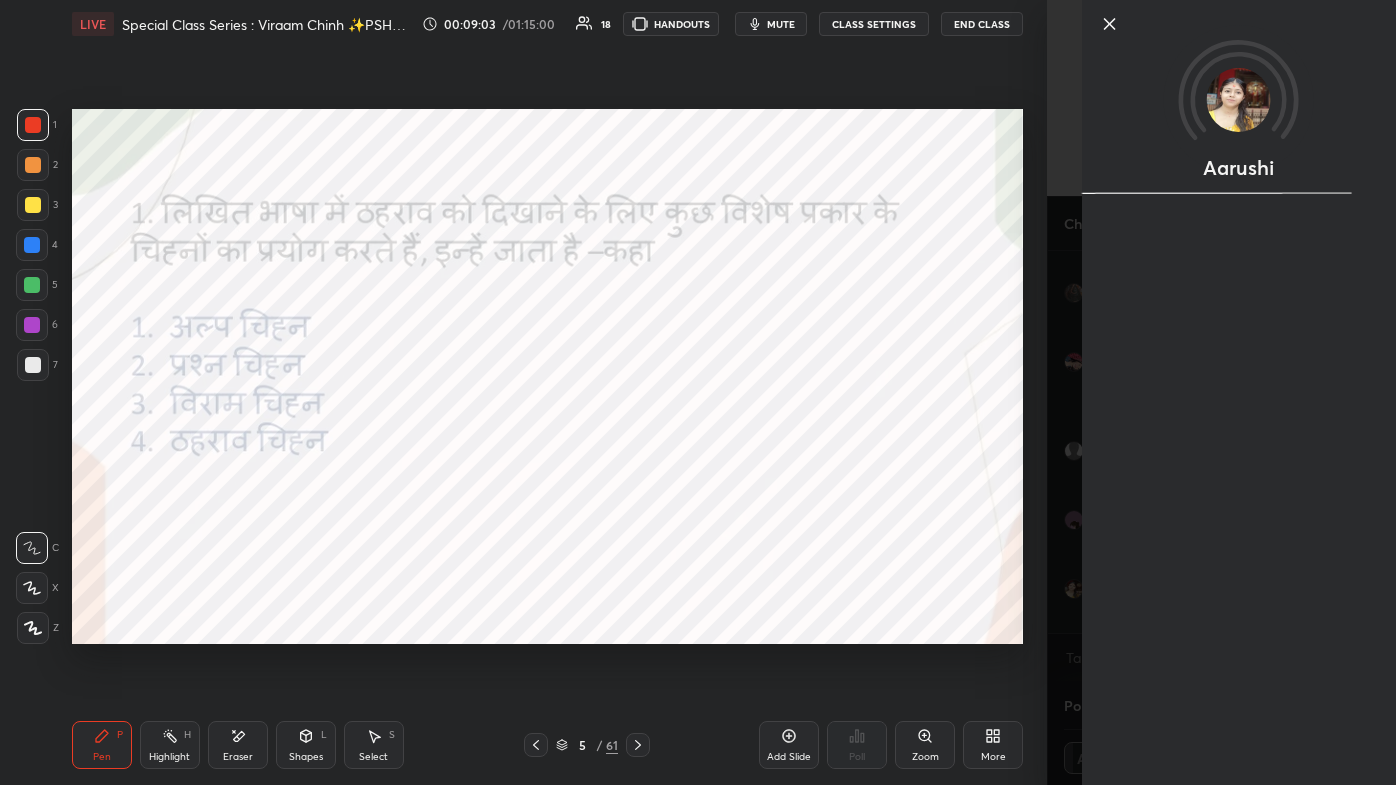 click 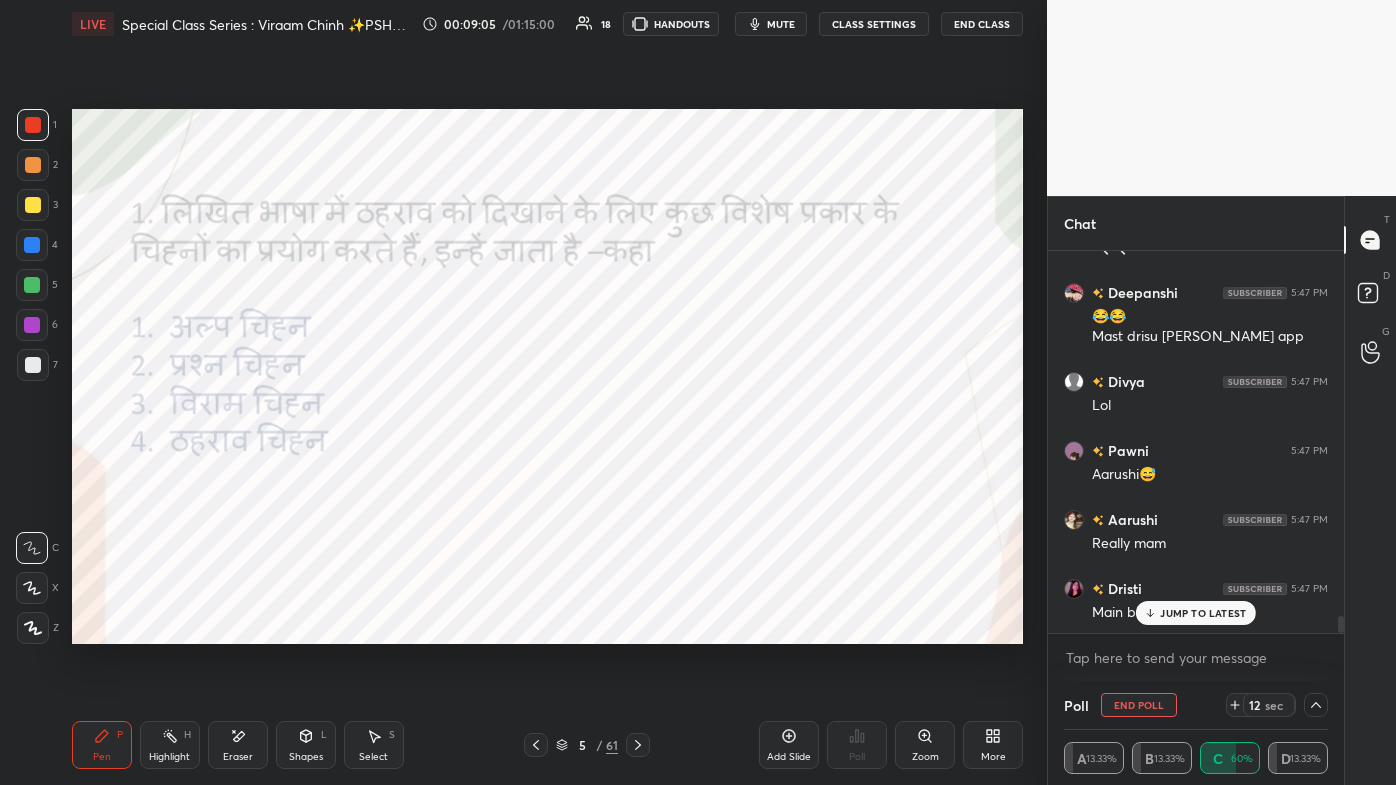 click on "JUMP TO LATEST" at bounding box center (1203, 613) 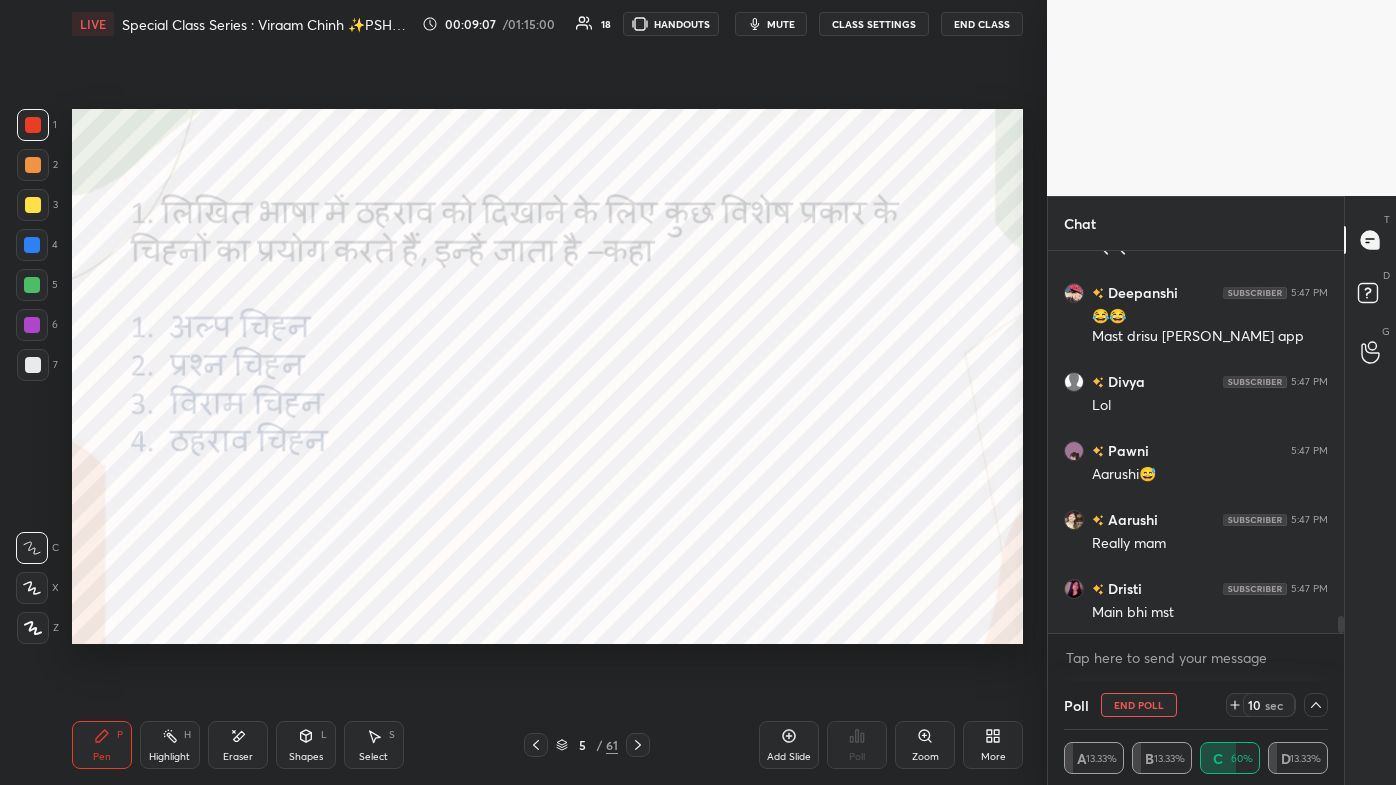 click at bounding box center (1316, 705) 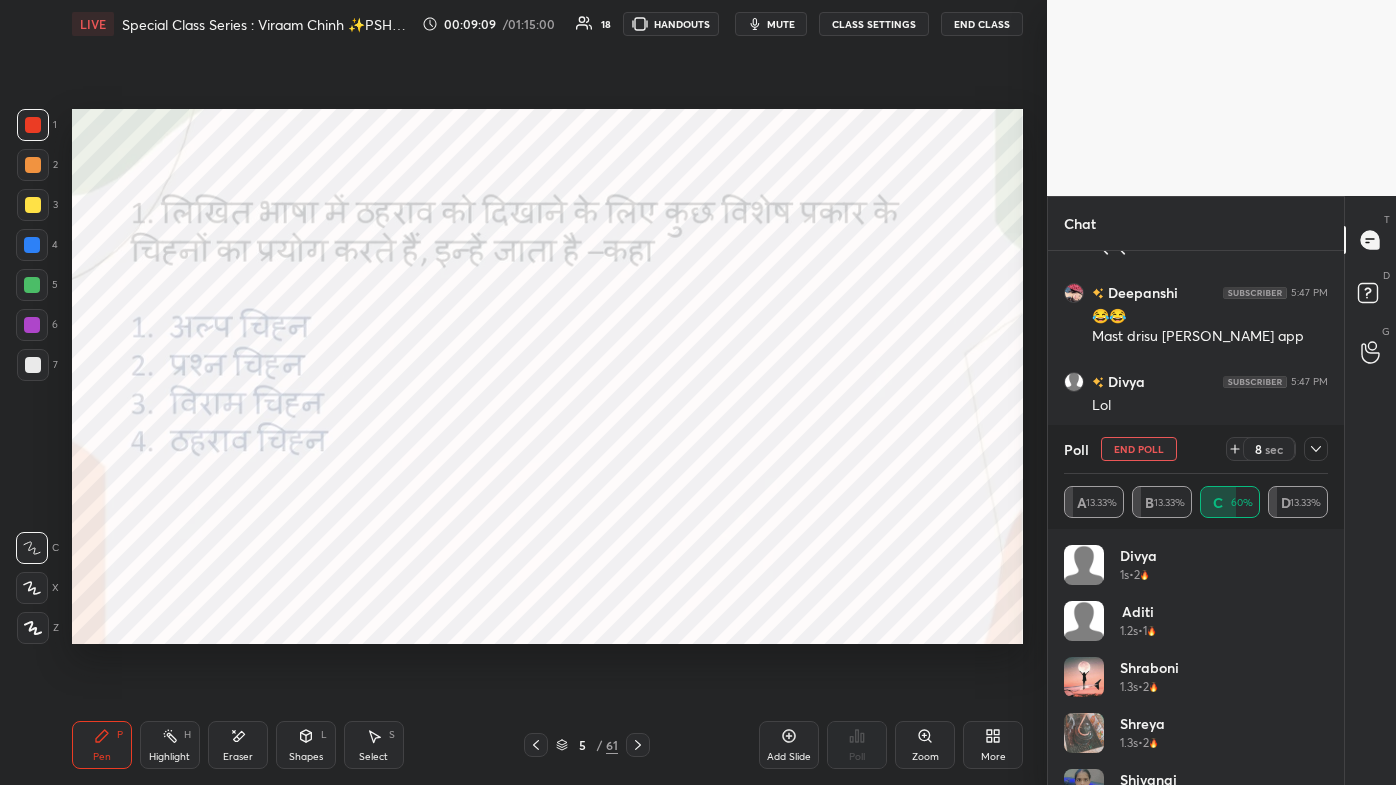 click 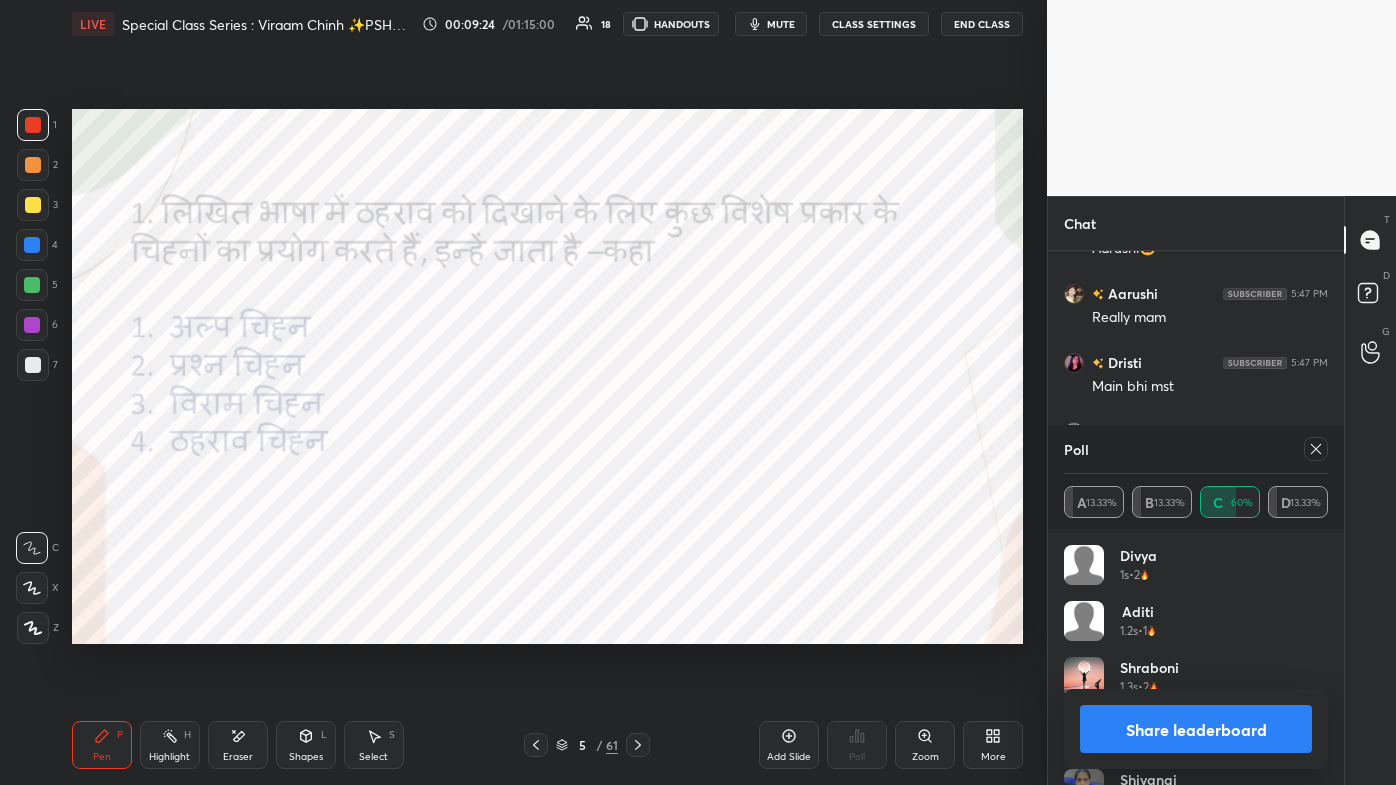 click 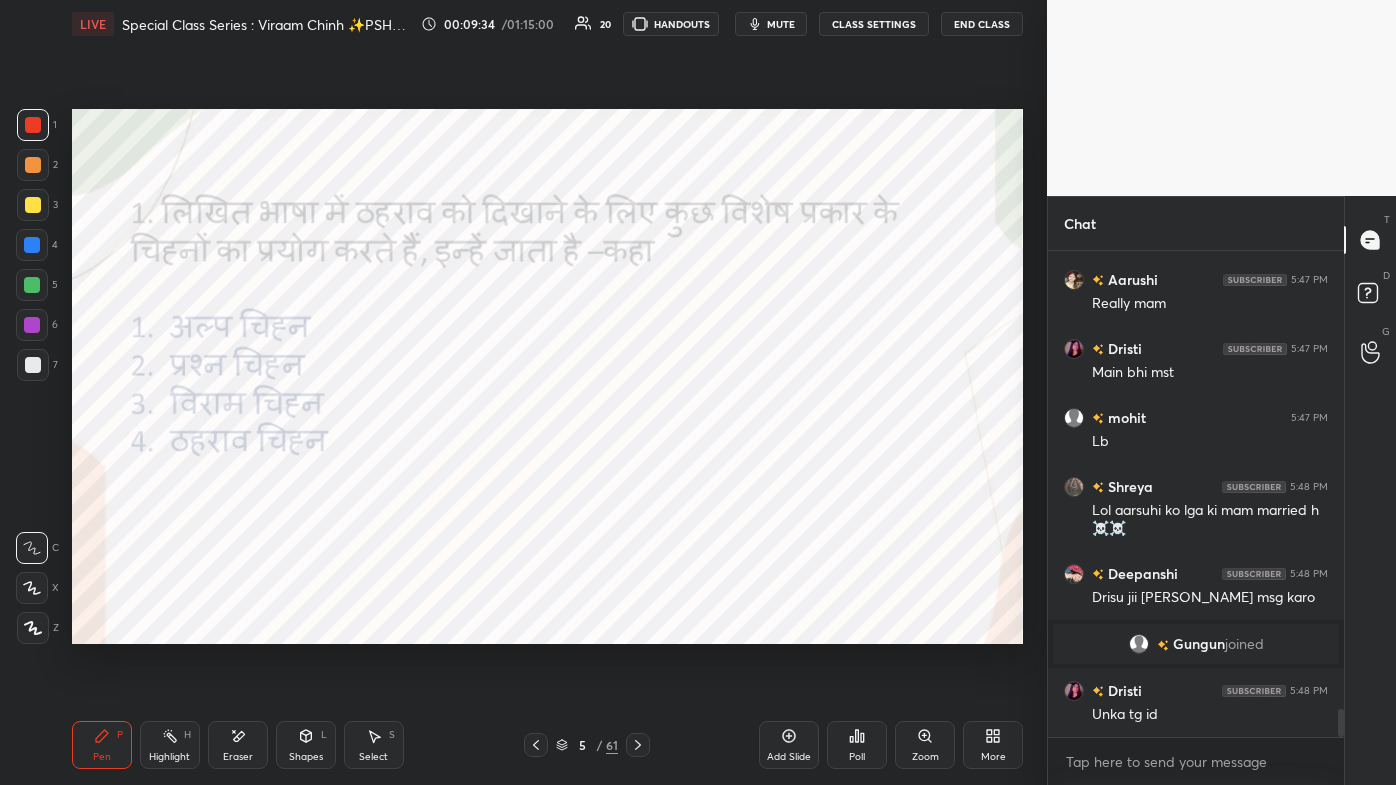 click on "Unka tg id" at bounding box center (1210, 715) 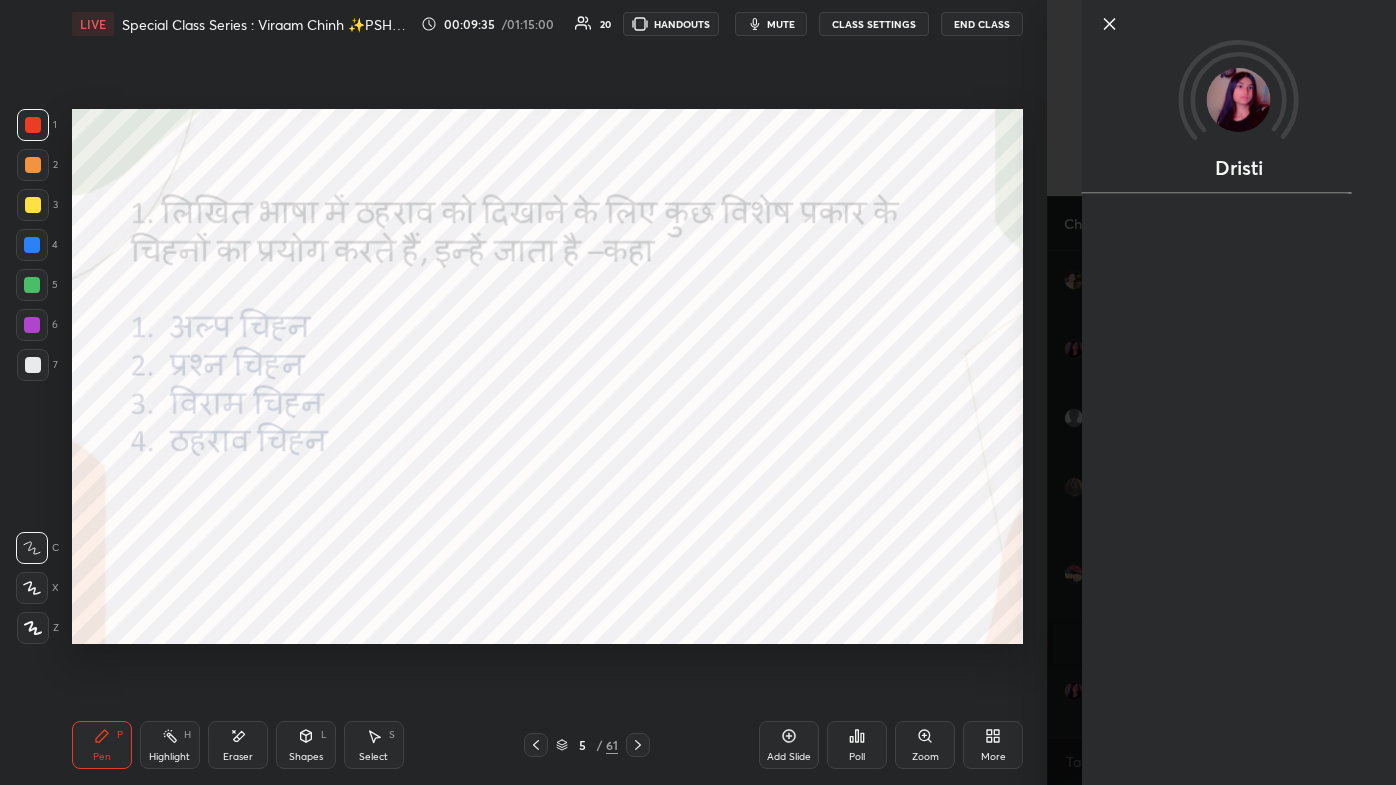 click 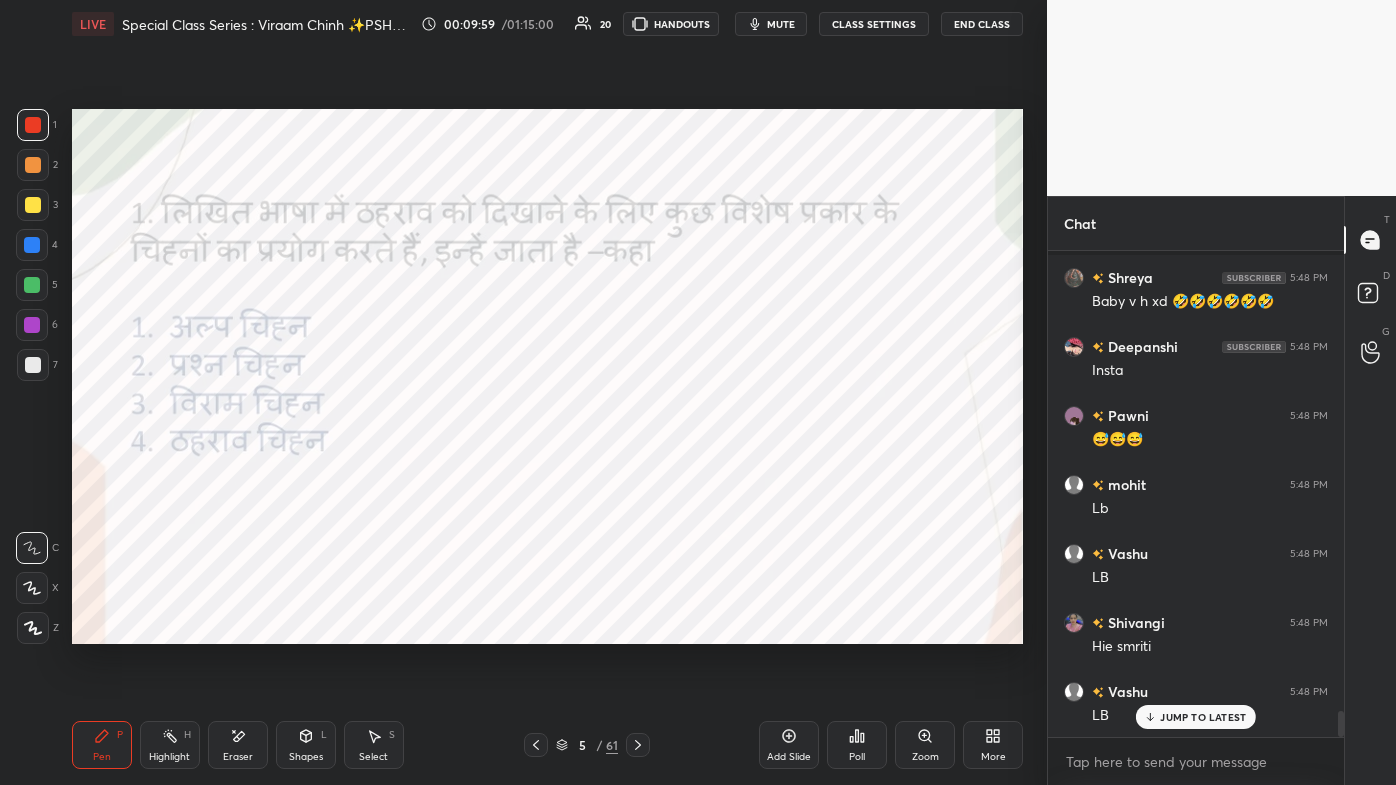 click on "JUMP TO LATEST" at bounding box center [1196, 717] 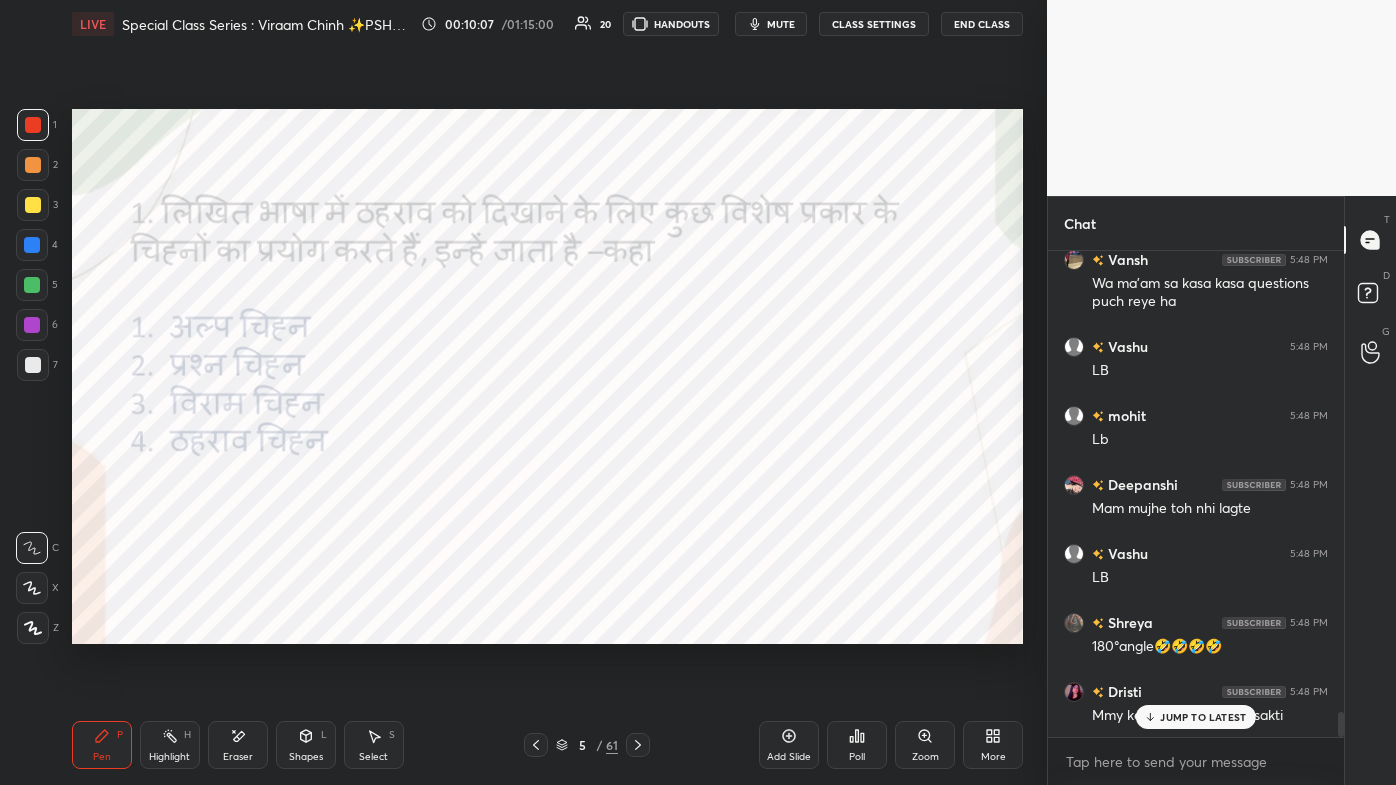 click on "JUMP TO LATEST" at bounding box center [1203, 717] 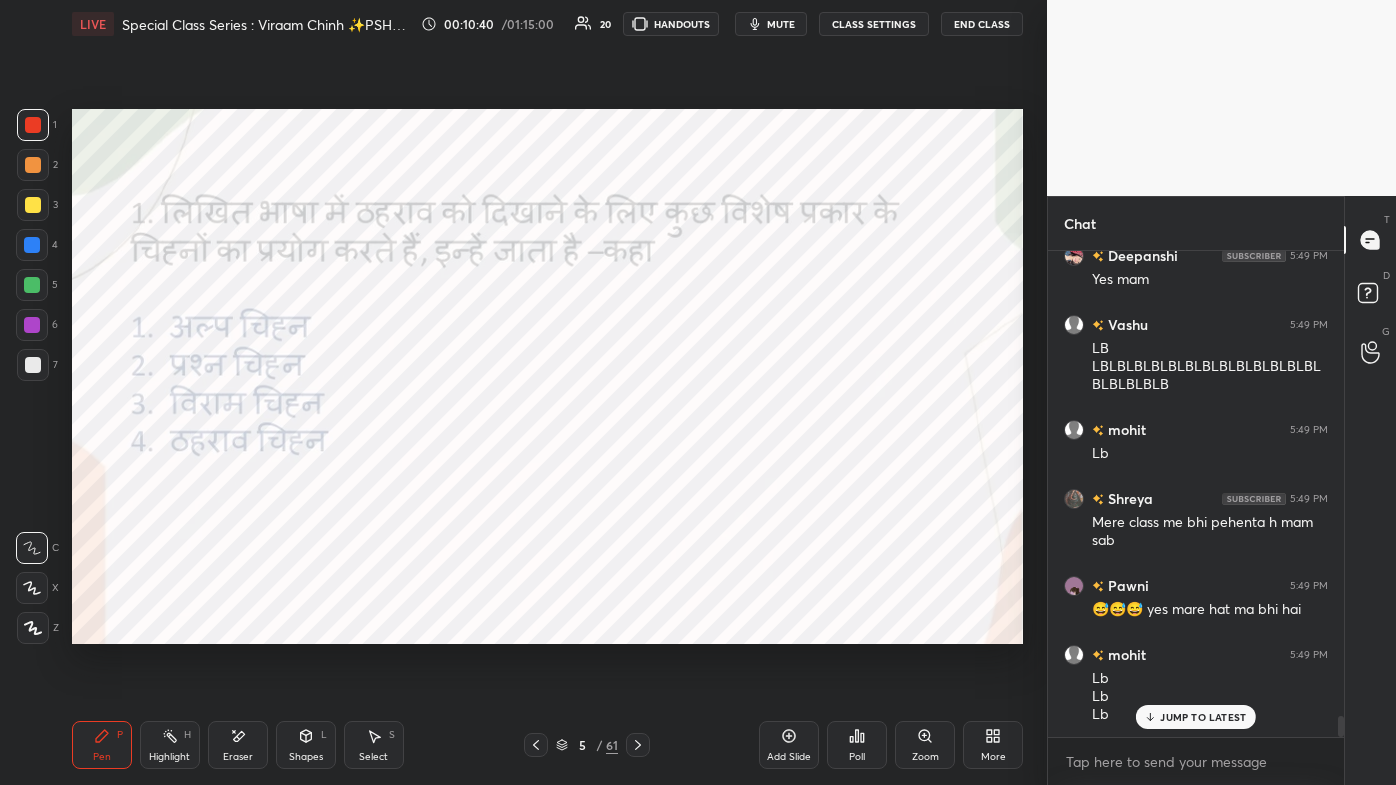 scroll, scrollTop: 10568, scrollLeft: 0, axis: vertical 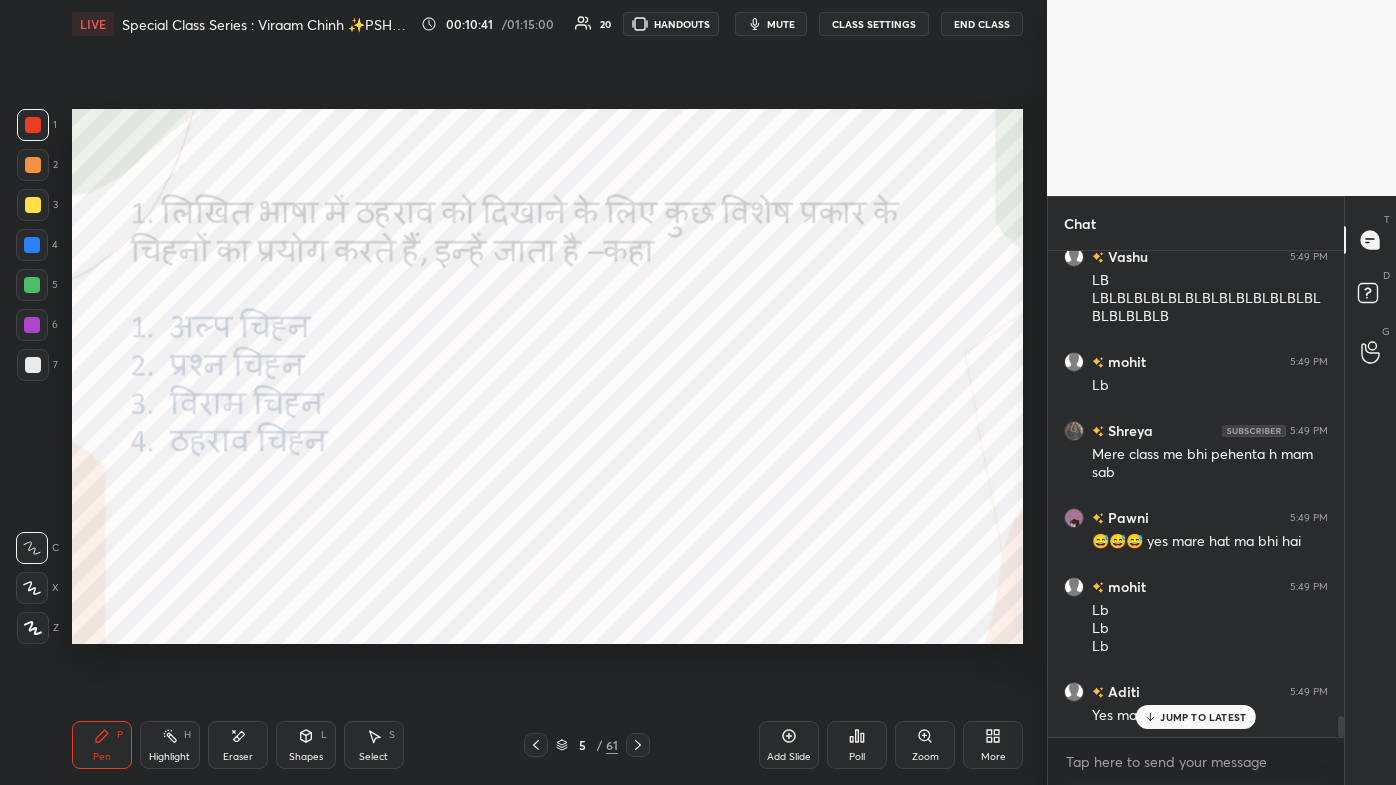 click at bounding box center (638, 745) 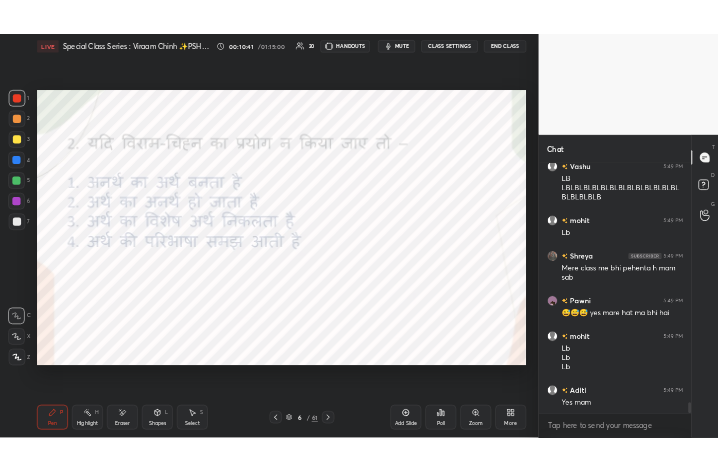 scroll, scrollTop: 10637, scrollLeft: 0, axis: vertical 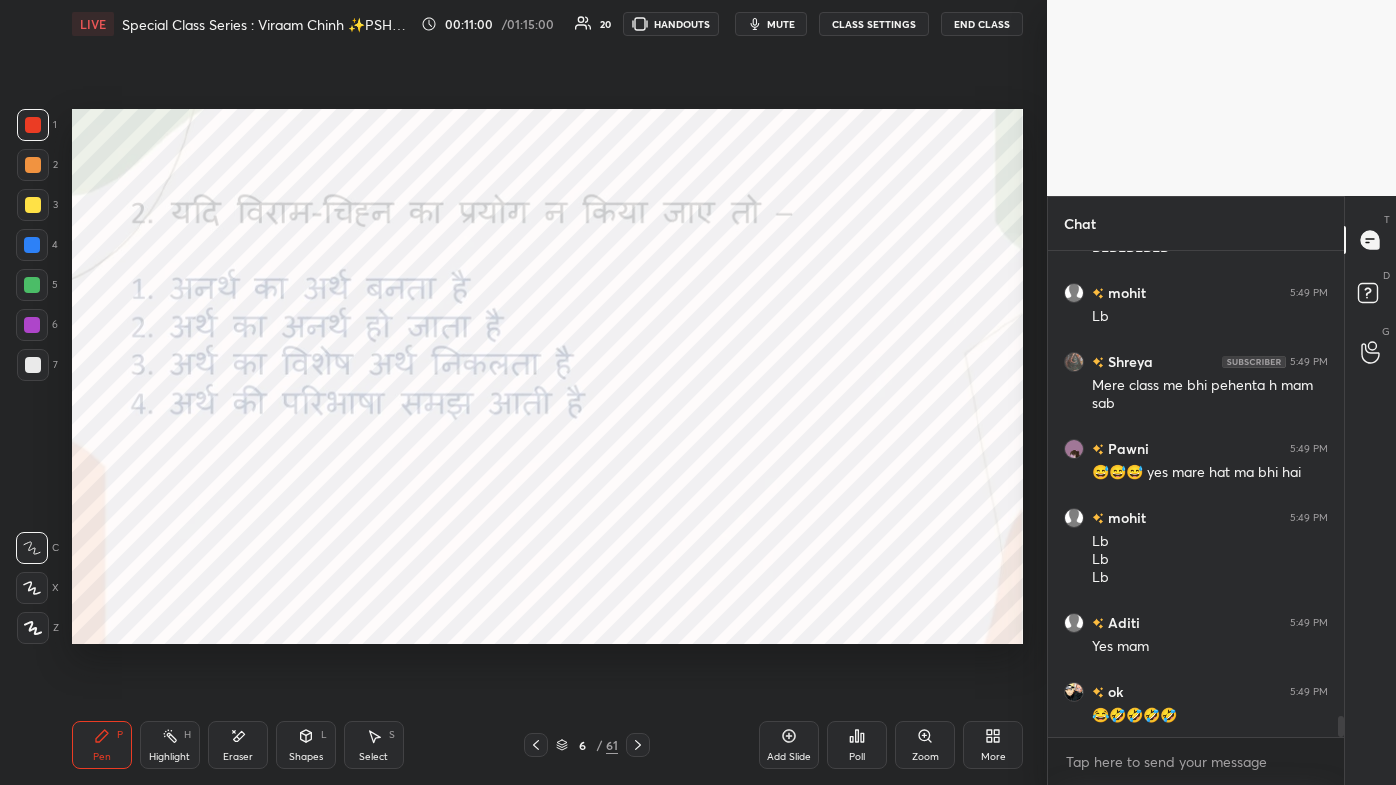 click on "More" at bounding box center (993, 745) 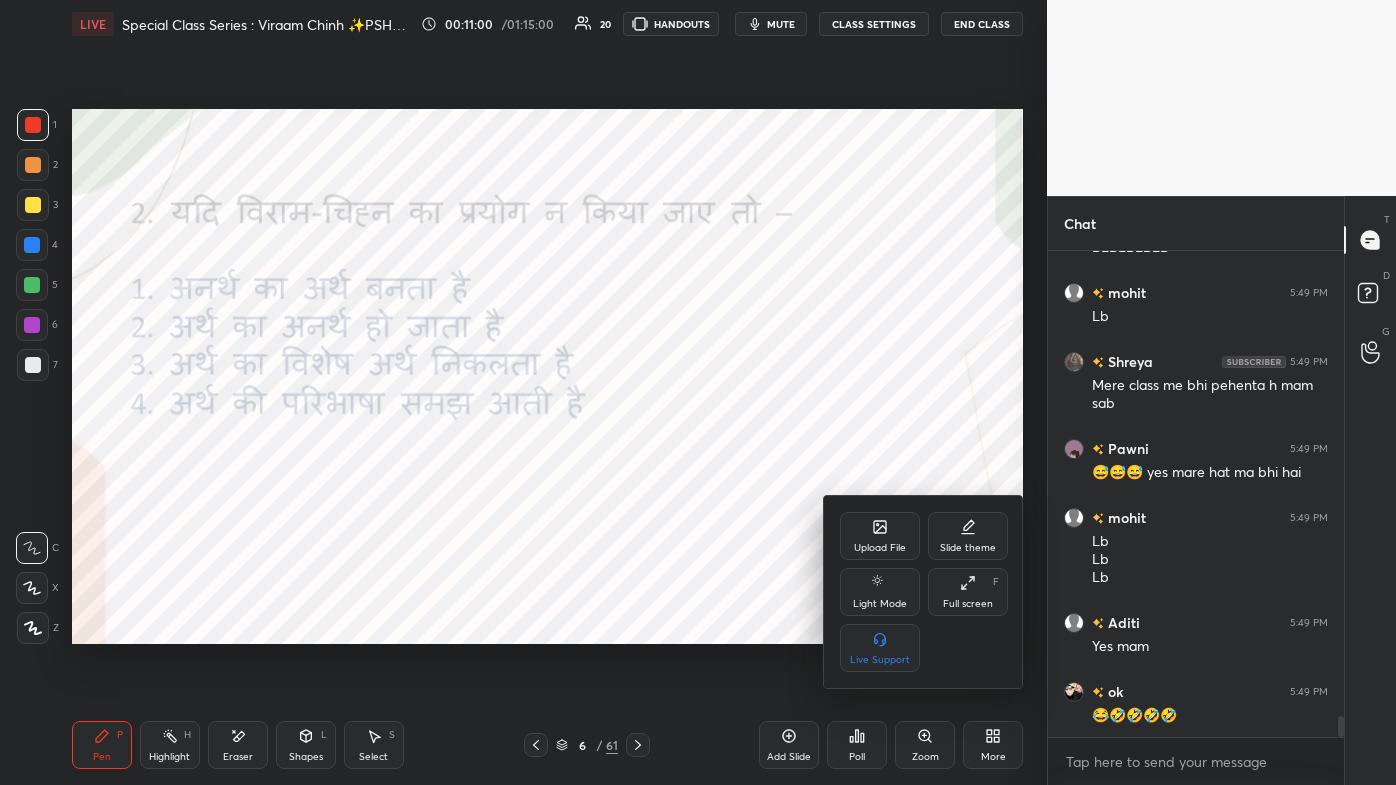 click 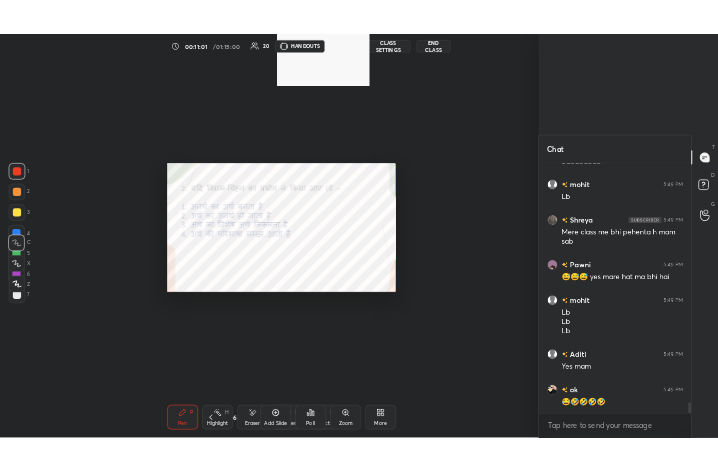 scroll, scrollTop: 343, scrollLeft: 496, axis: both 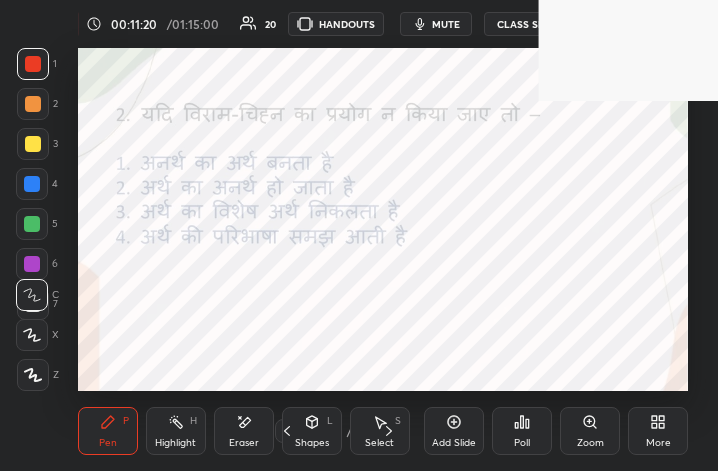 click on "More" at bounding box center [658, 431] 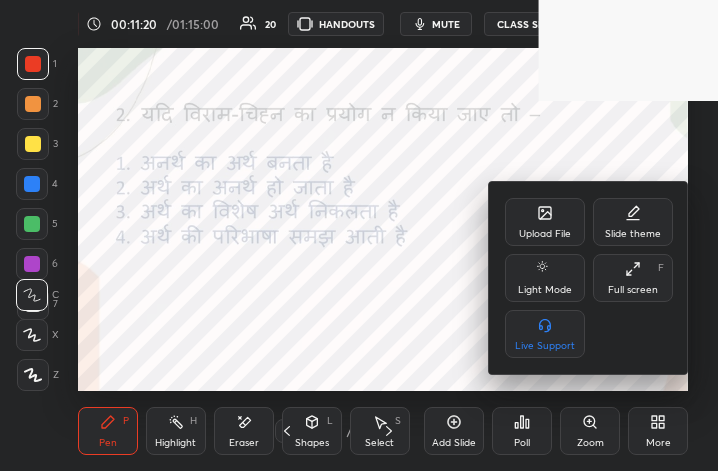 click on "Full screen F" at bounding box center (633, 278) 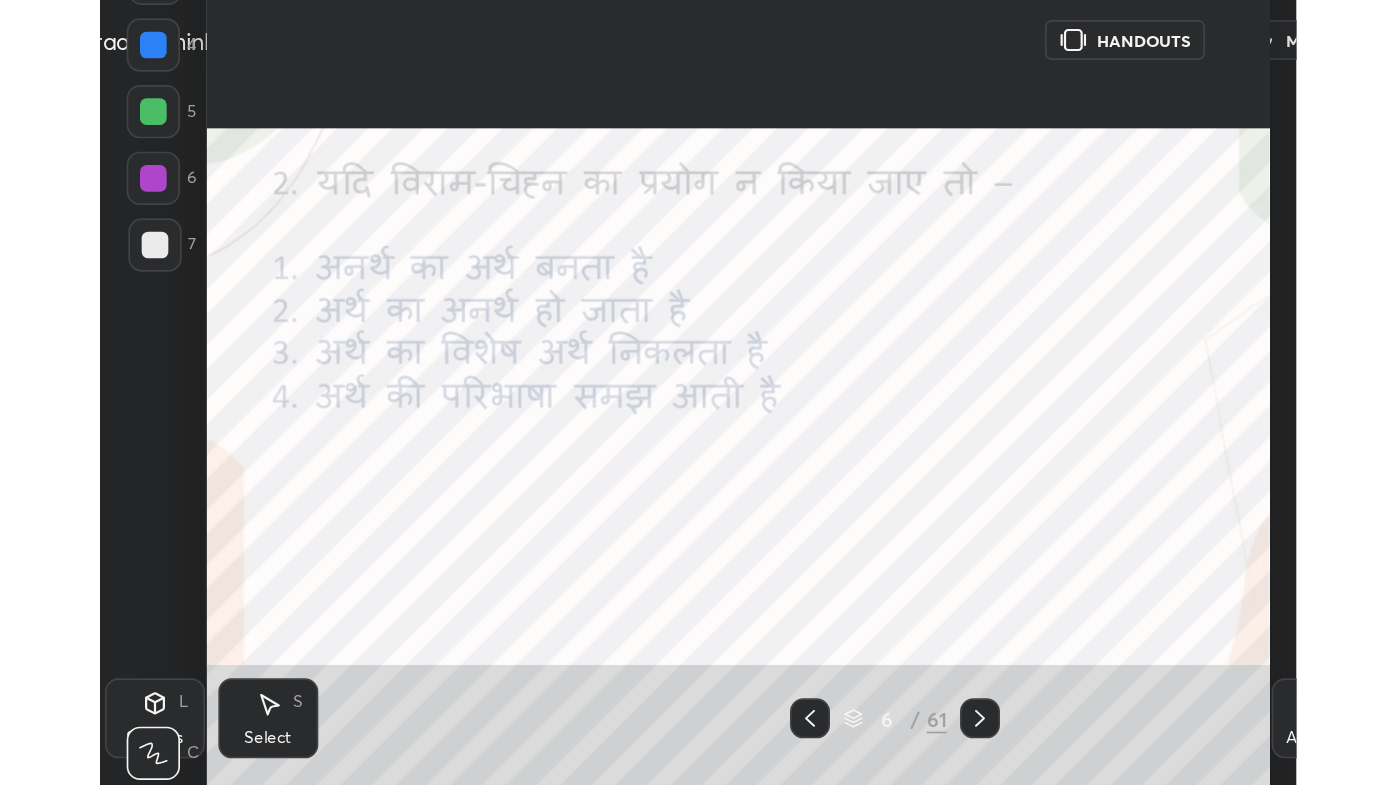 scroll, scrollTop: 99342, scrollLeft: 98683, axis: both 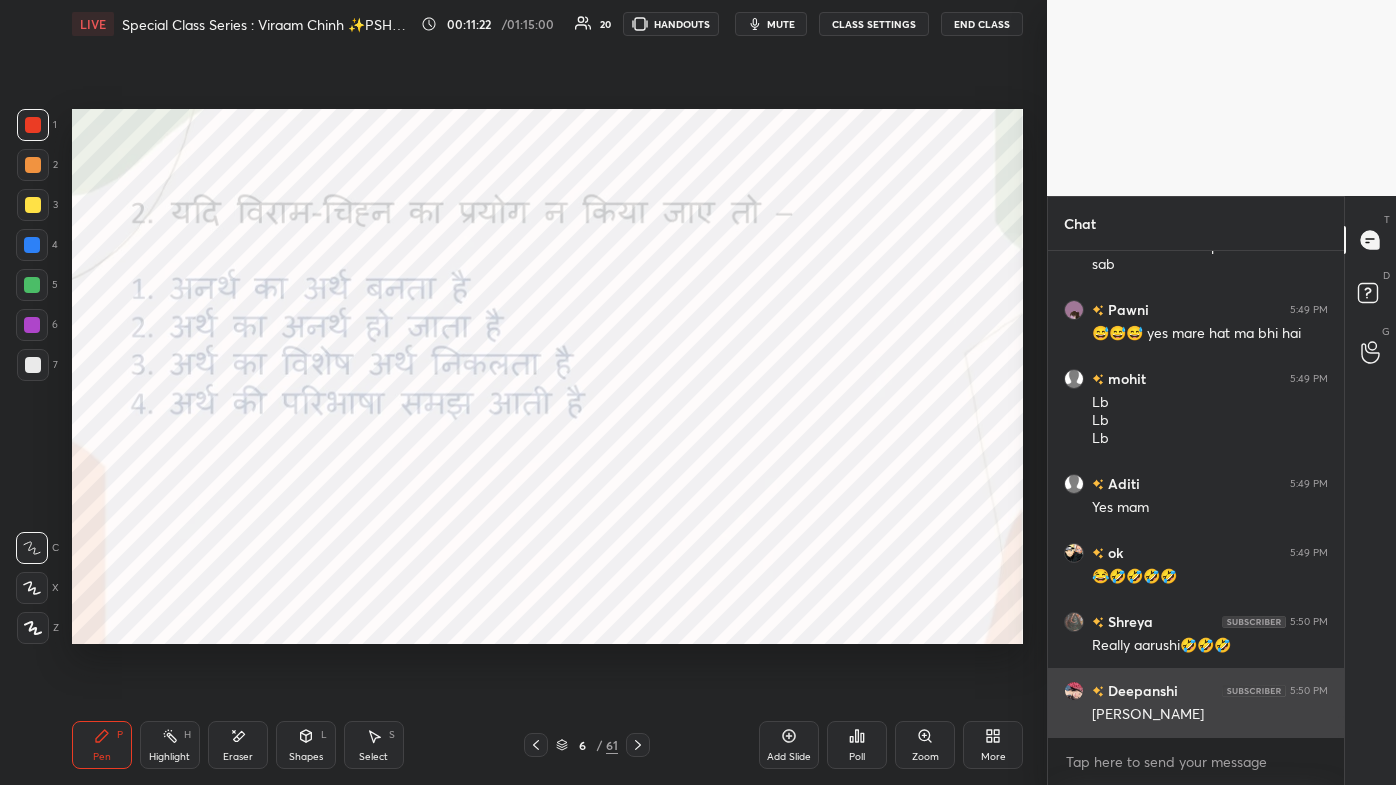 click on "[PERSON_NAME]" at bounding box center (1210, 715) 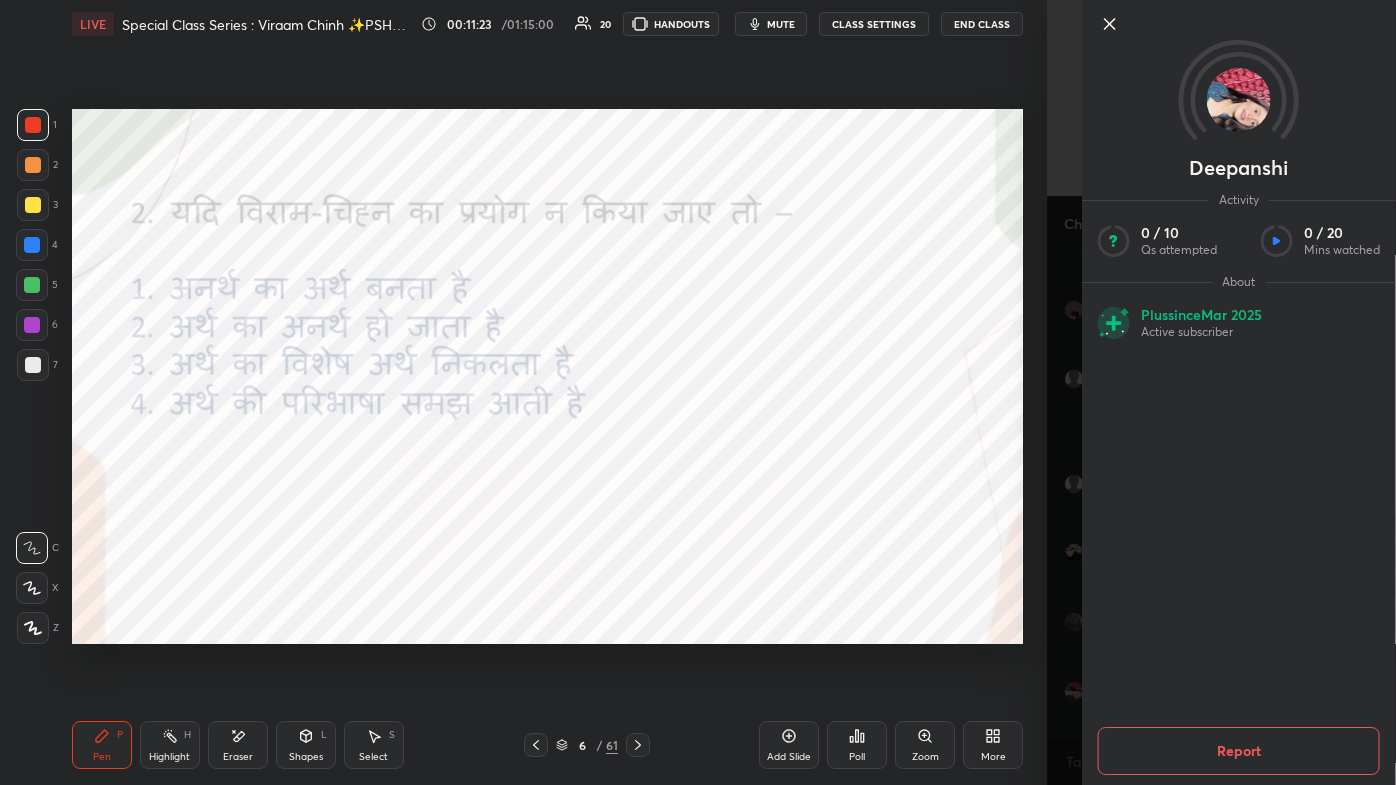 click 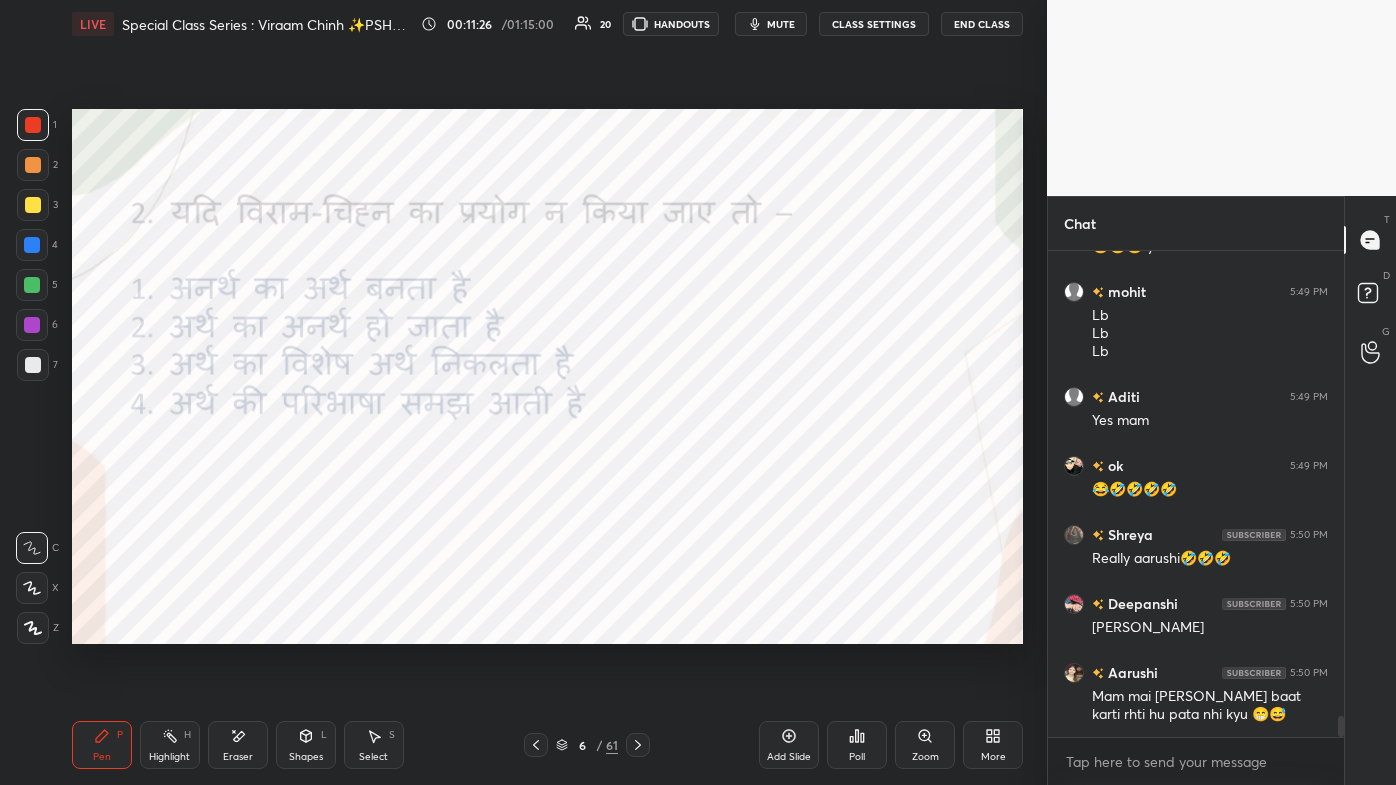 scroll, scrollTop: 10932, scrollLeft: 0, axis: vertical 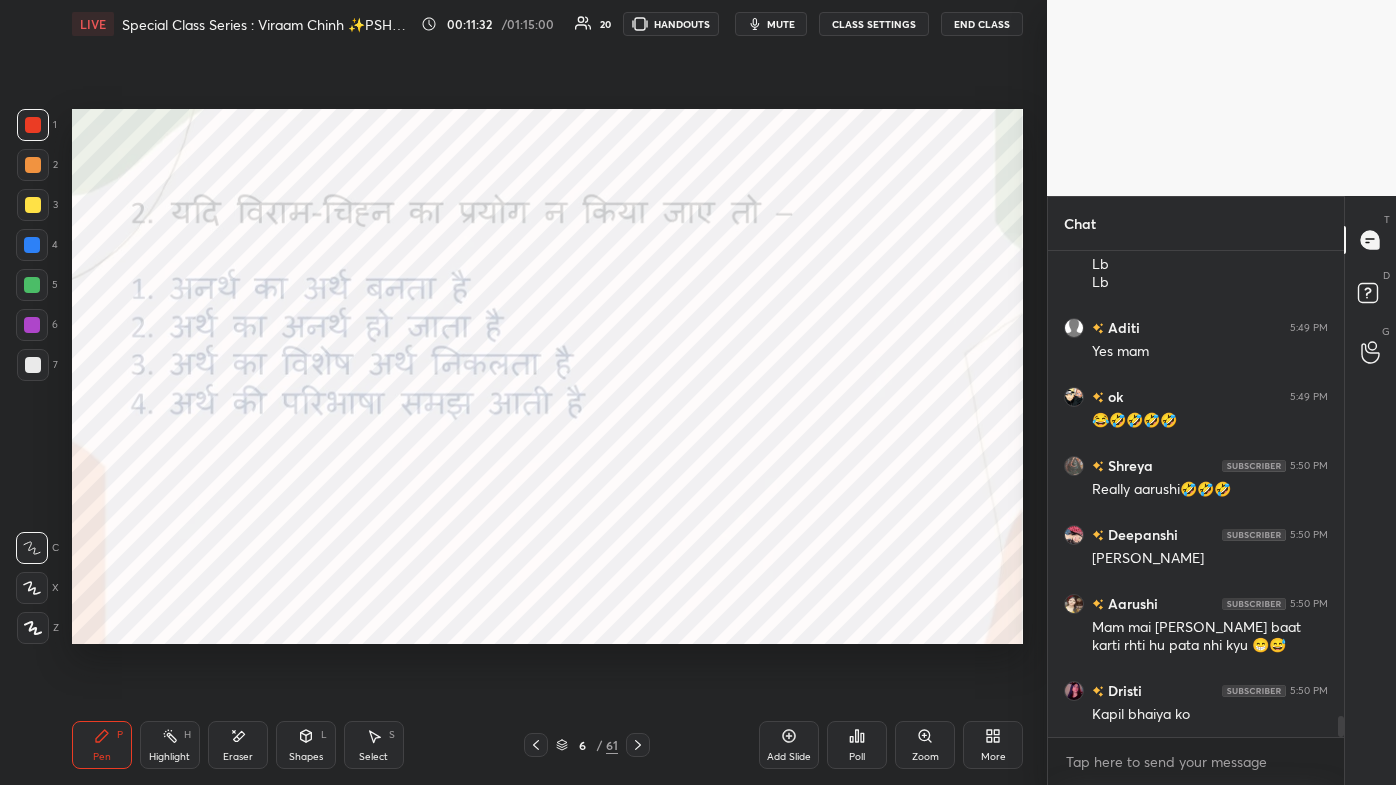 click on "Poll" at bounding box center (857, 745) 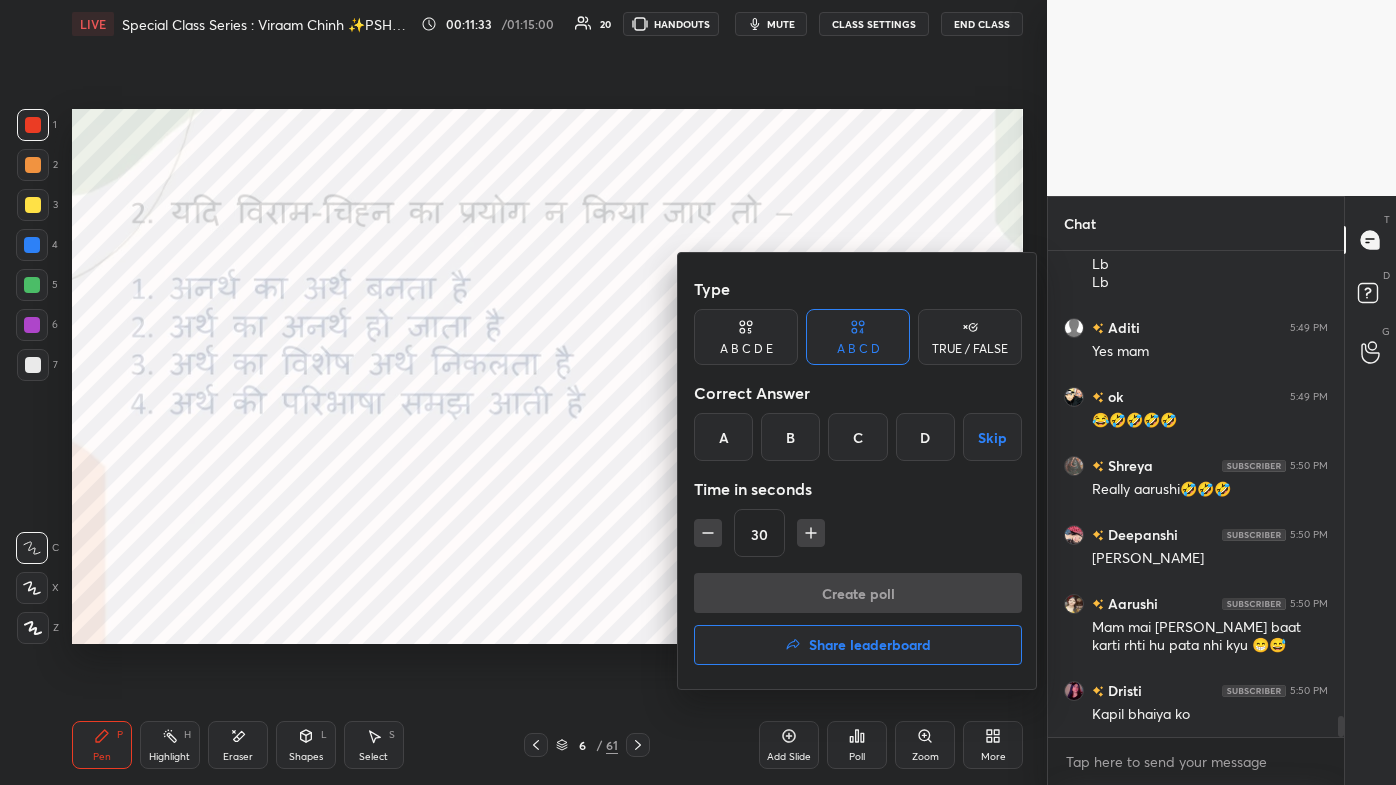 click at bounding box center [698, 392] 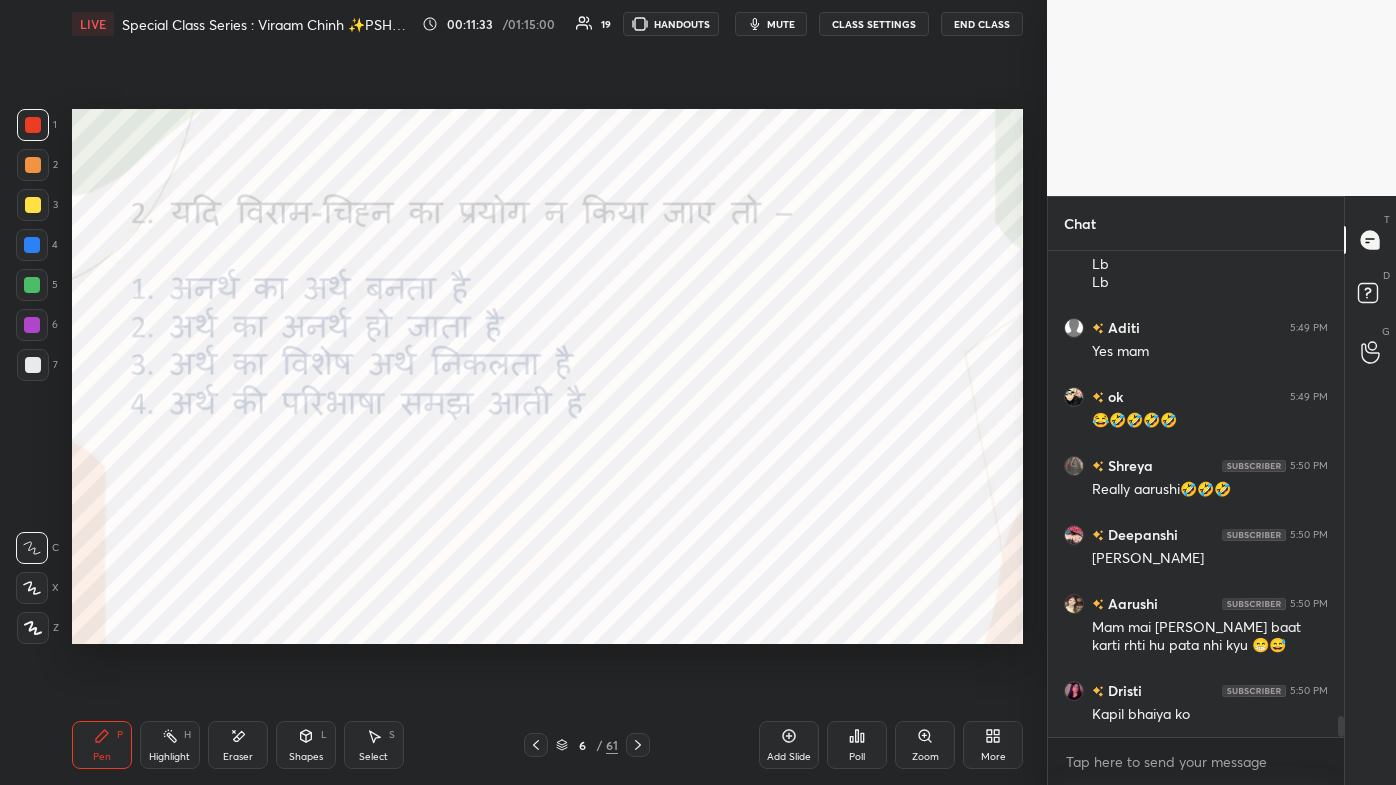 click on "Poll" at bounding box center [857, 745] 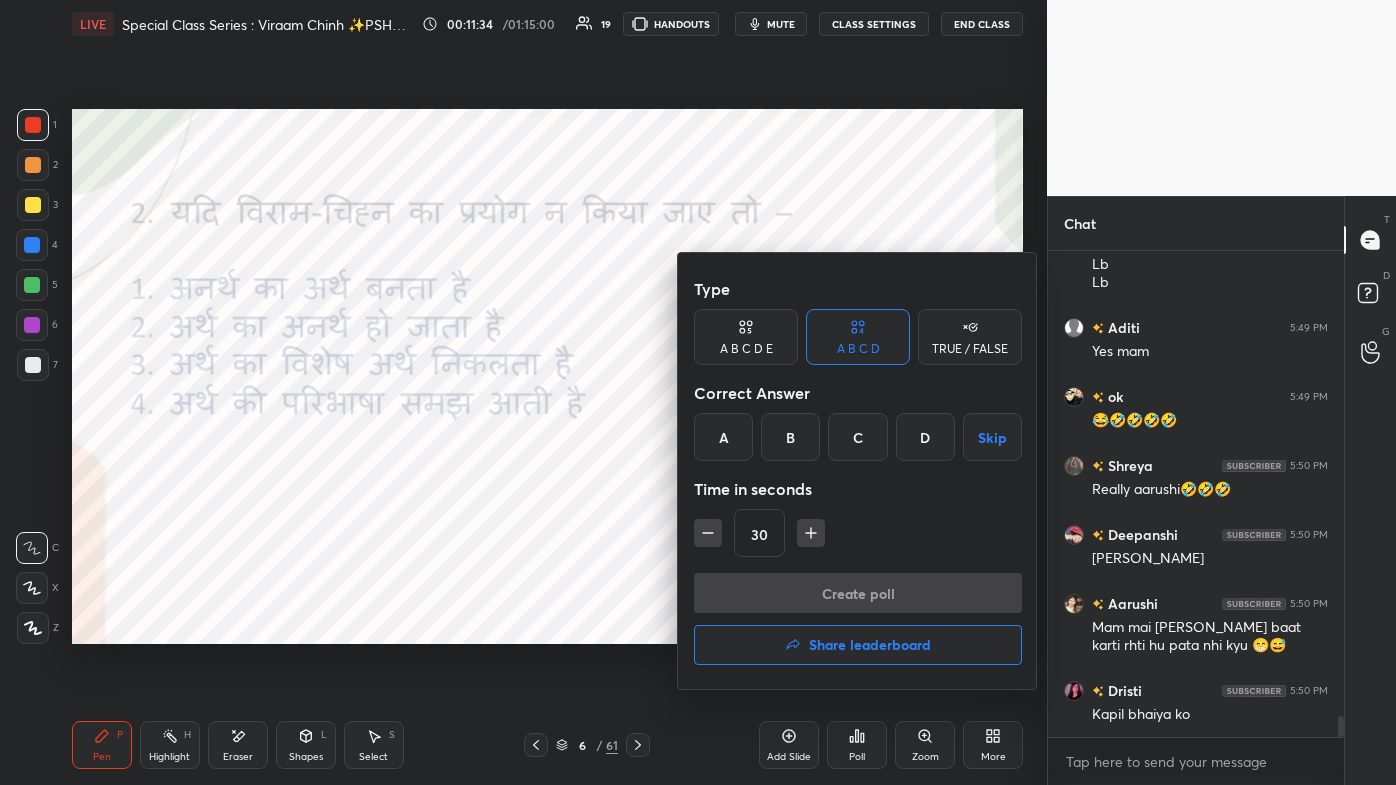 click on "B" at bounding box center [790, 437] 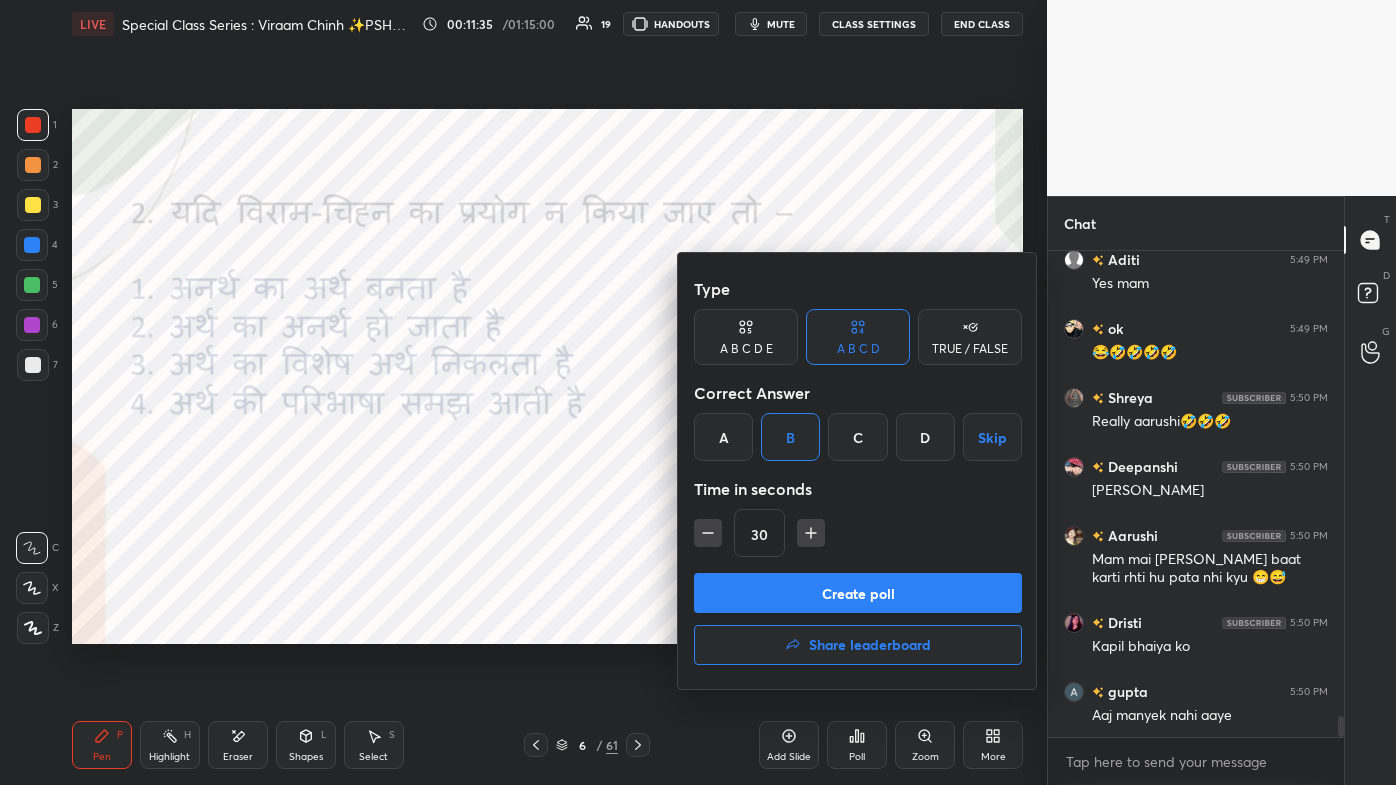 click on "Create poll" at bounding box center [858, 593] 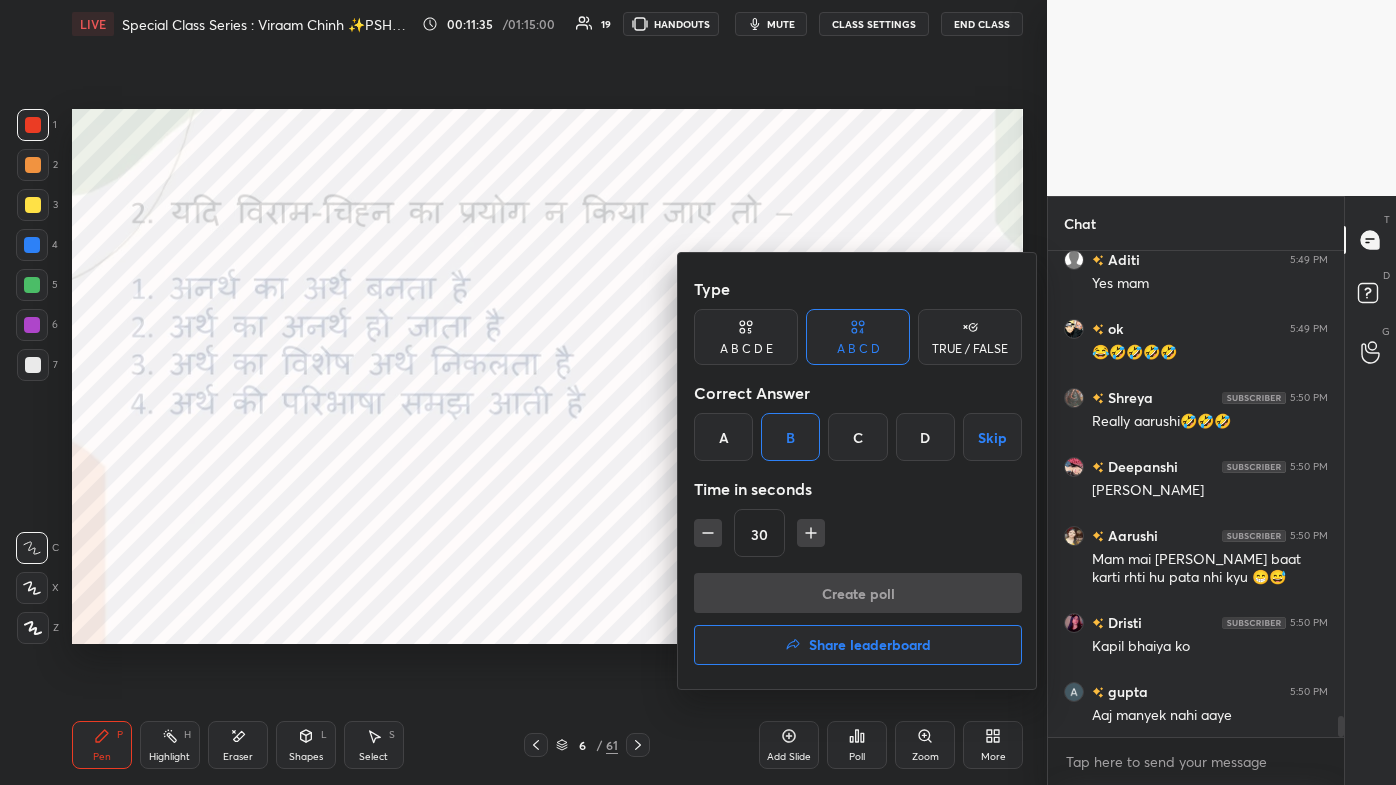 scroll, scrollTop: 452, scrollLeft: 290, axis: both 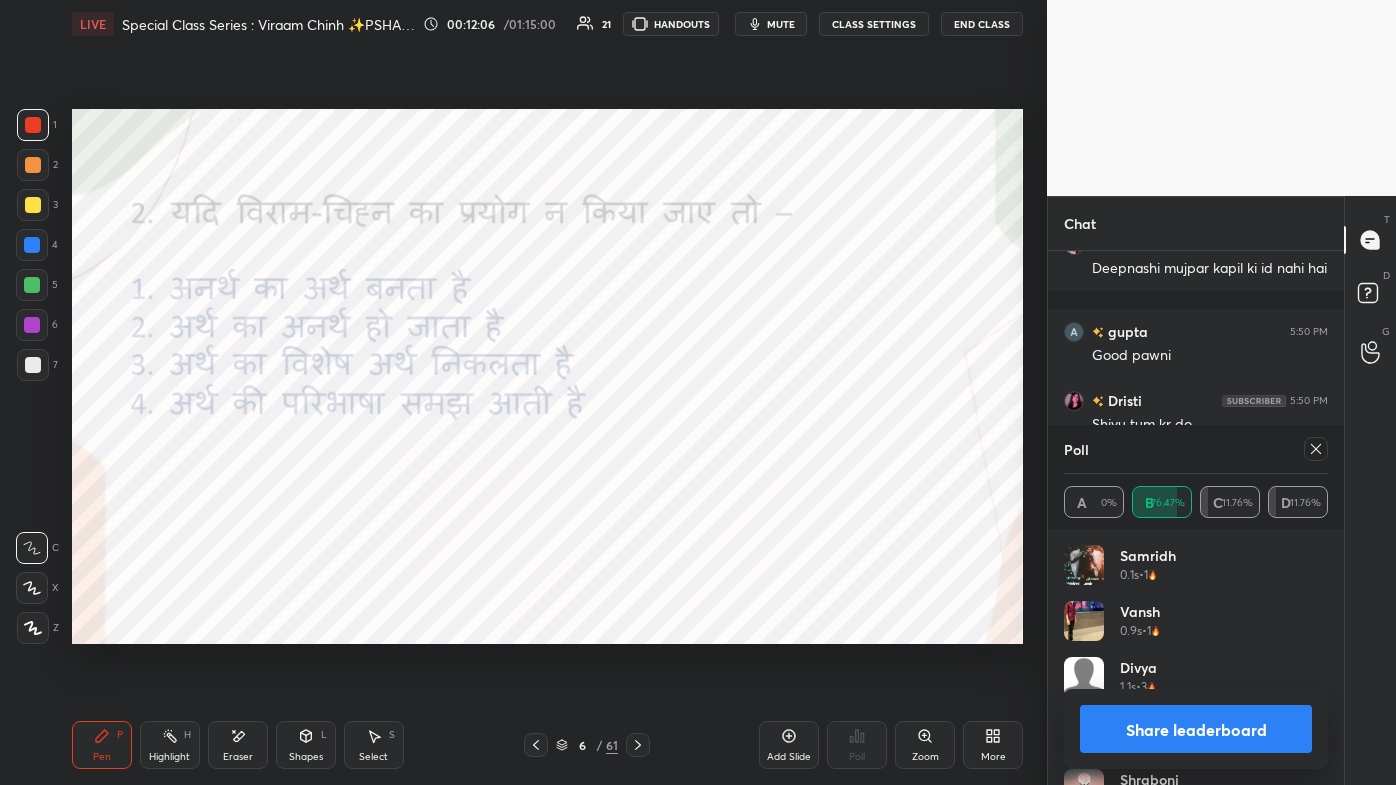 click 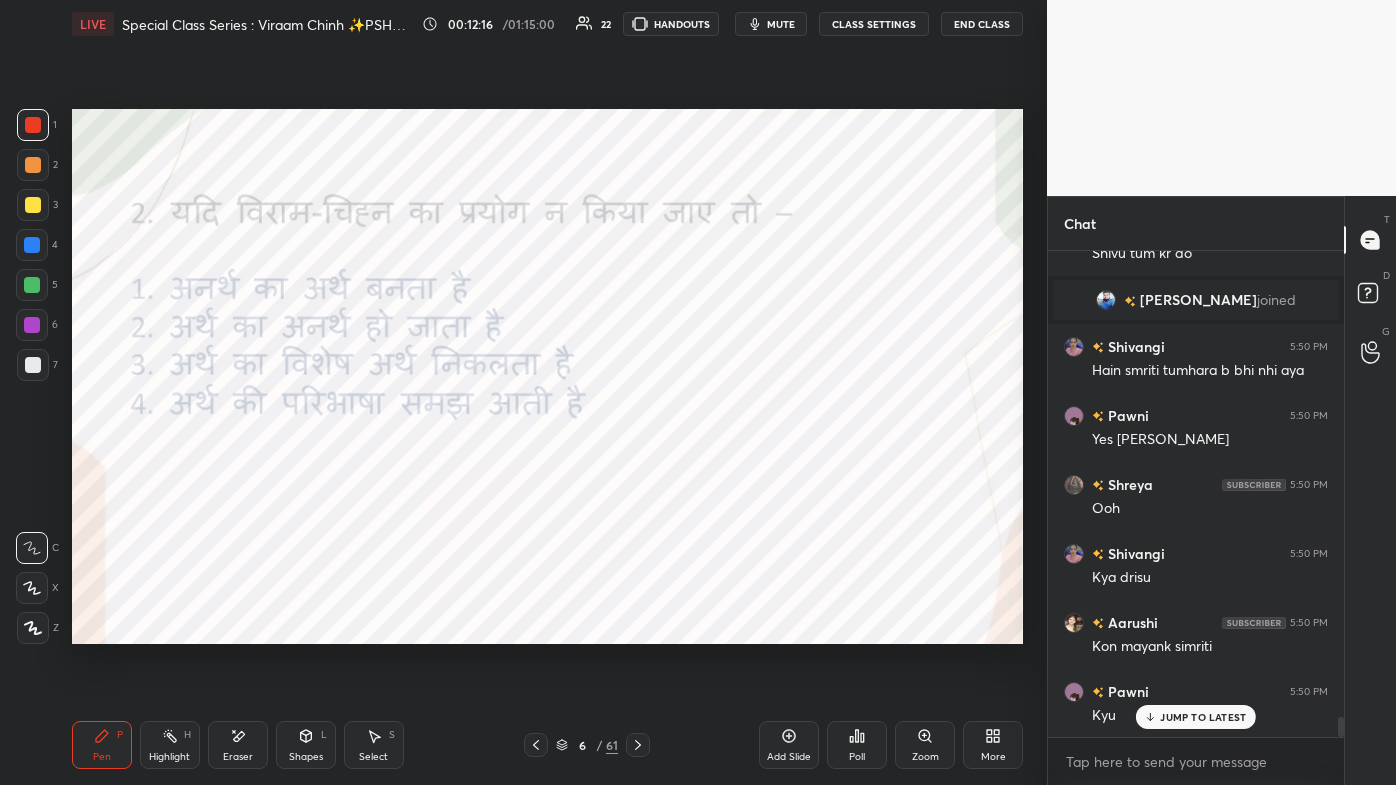 click at bounding box center (638, 745) 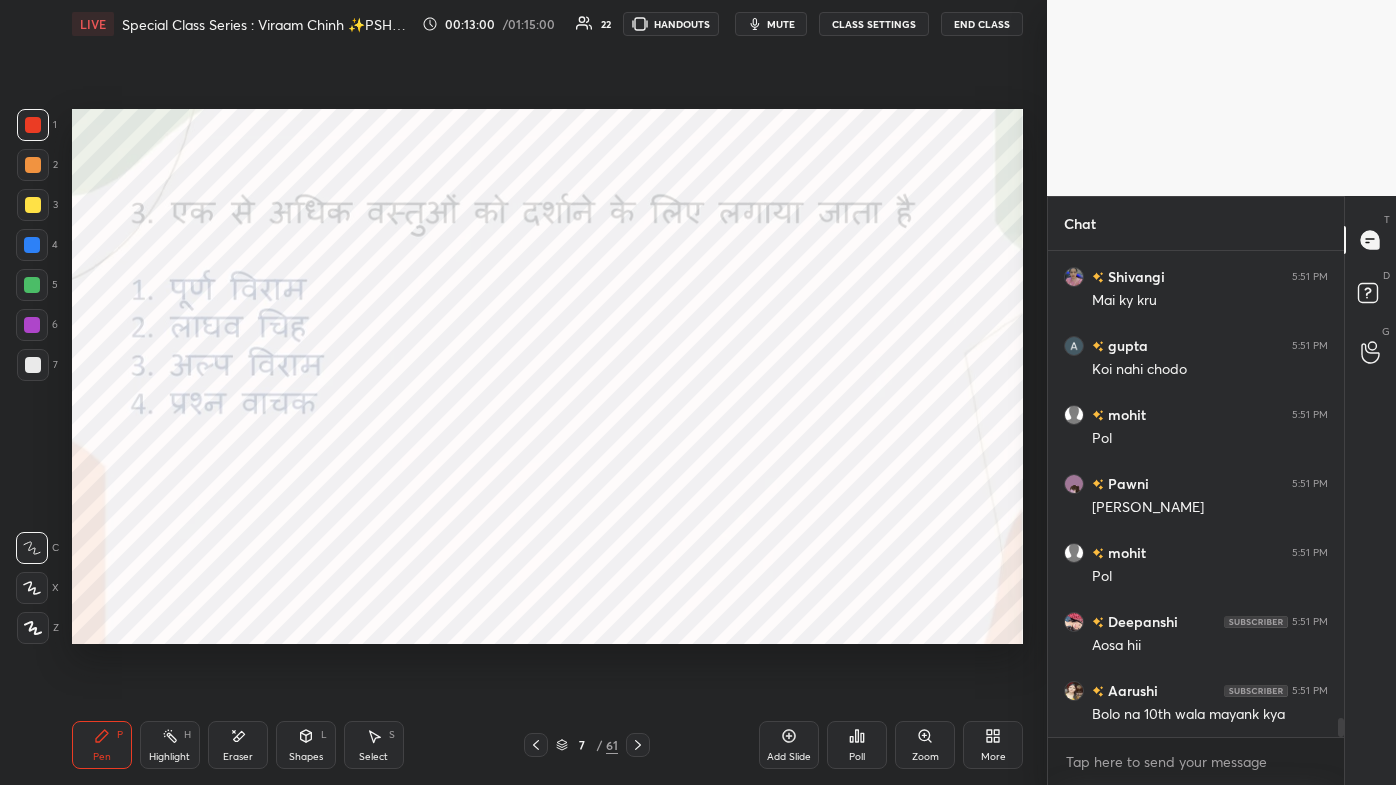 click on "Poll" at bounding box center (857, 745) 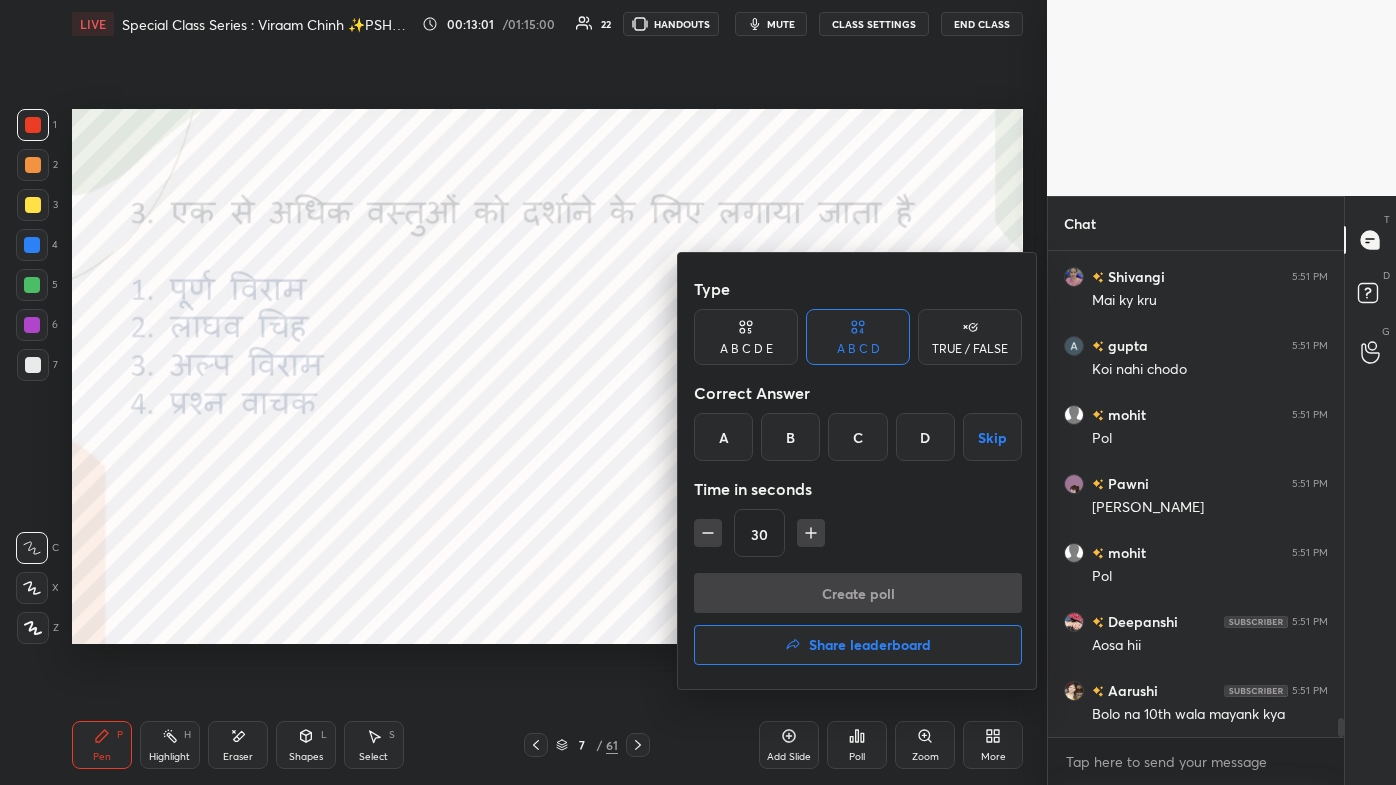 click on "C" at bounding box center (857, 437) 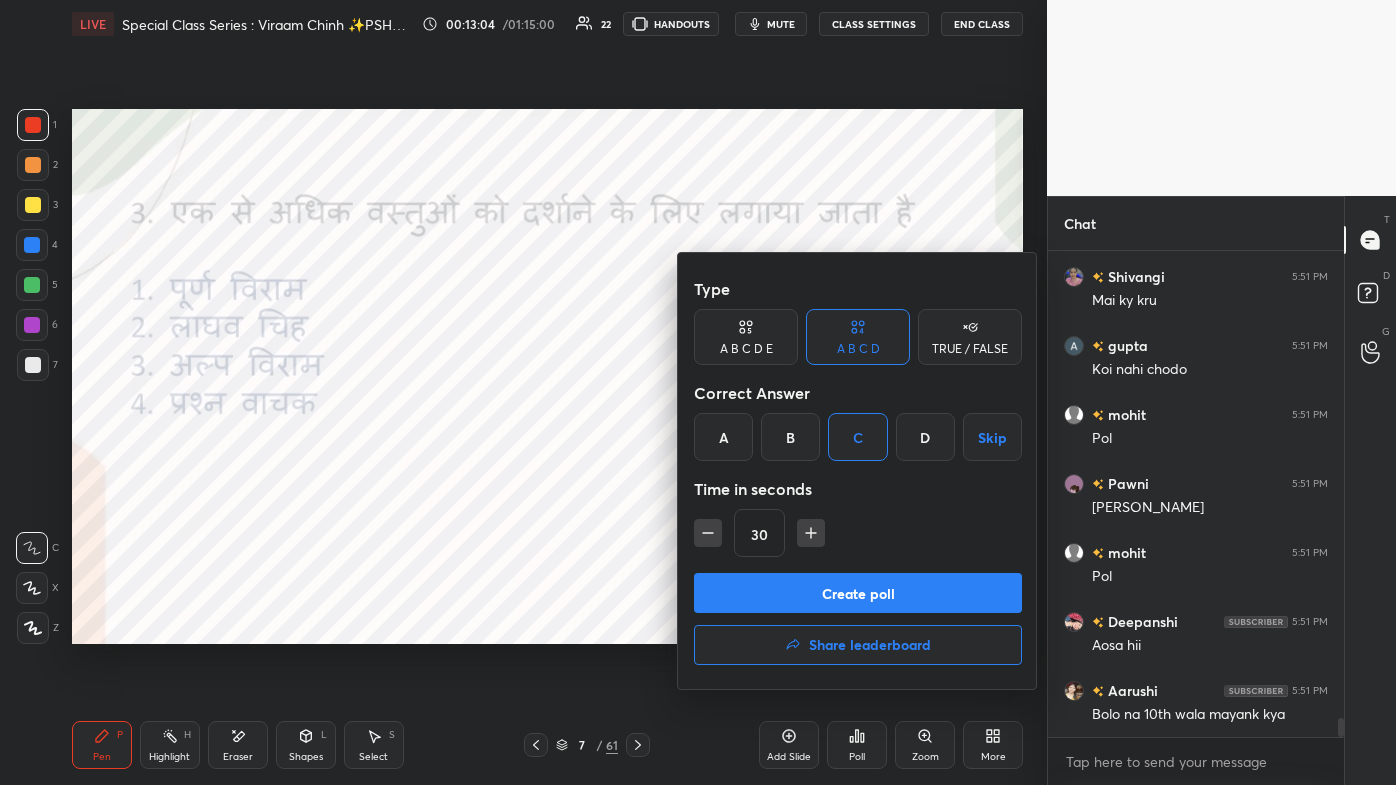 click on "Create poll" at bounding box center [858, 593] 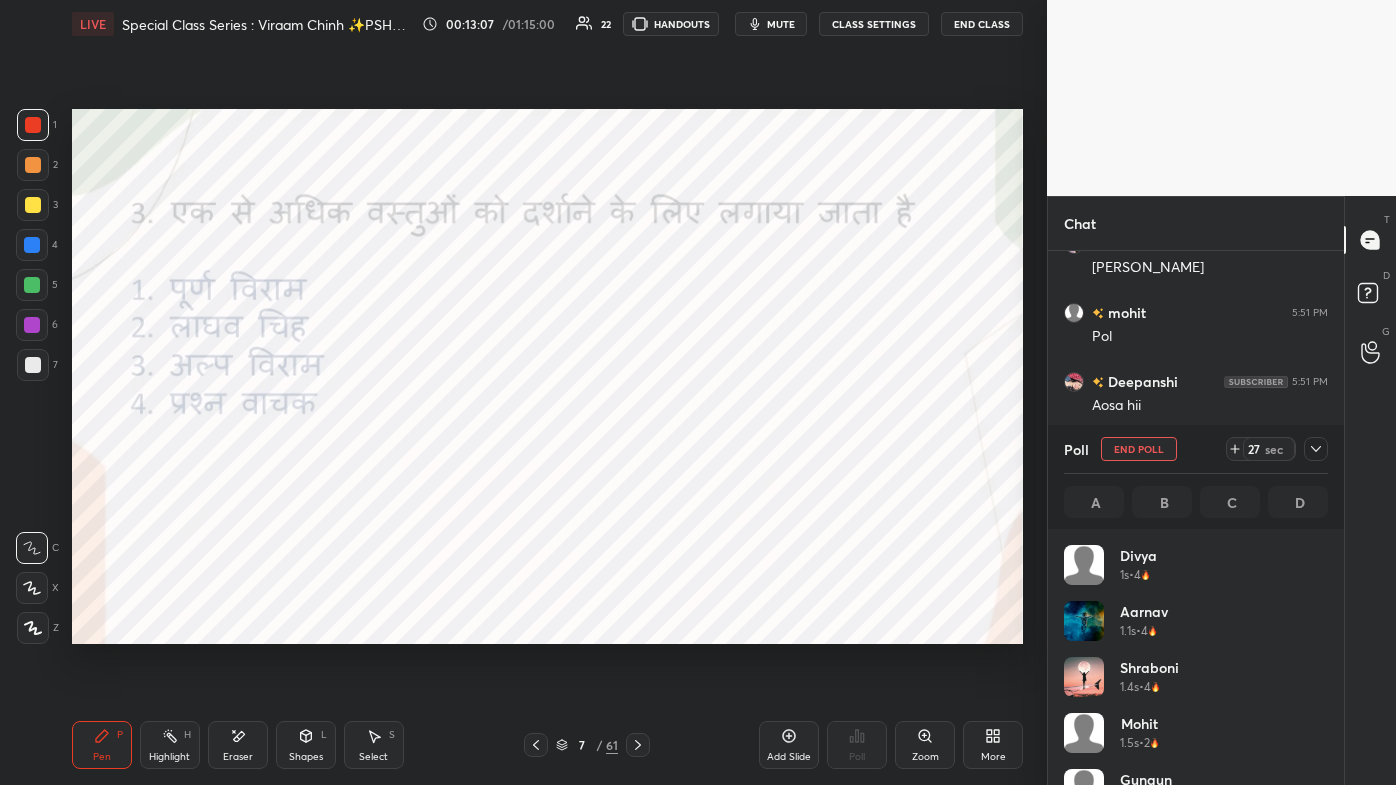 scroll, scrollTop: 12301, scrollLeft: 0, axis: vertical 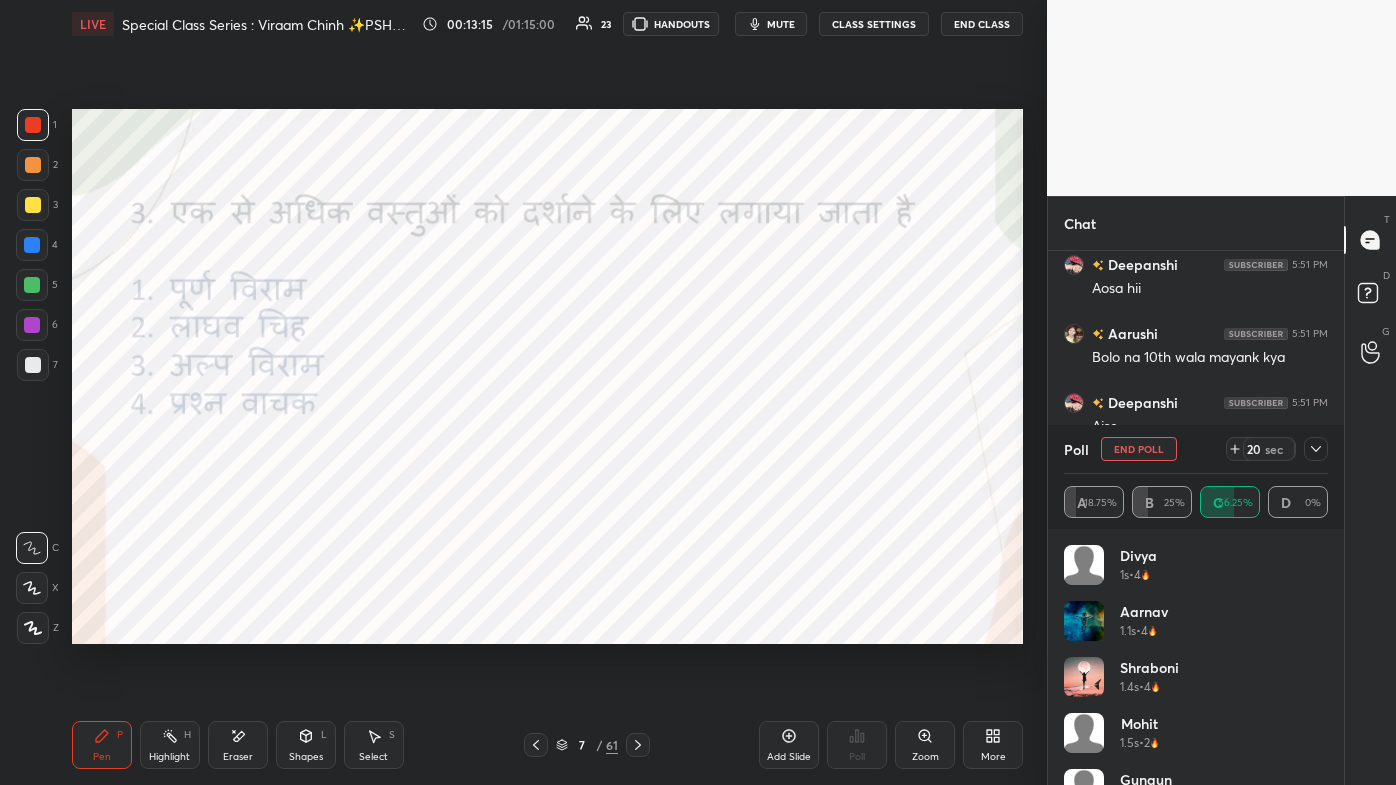 click on "20  sec" at bounding box center (1277, 449) 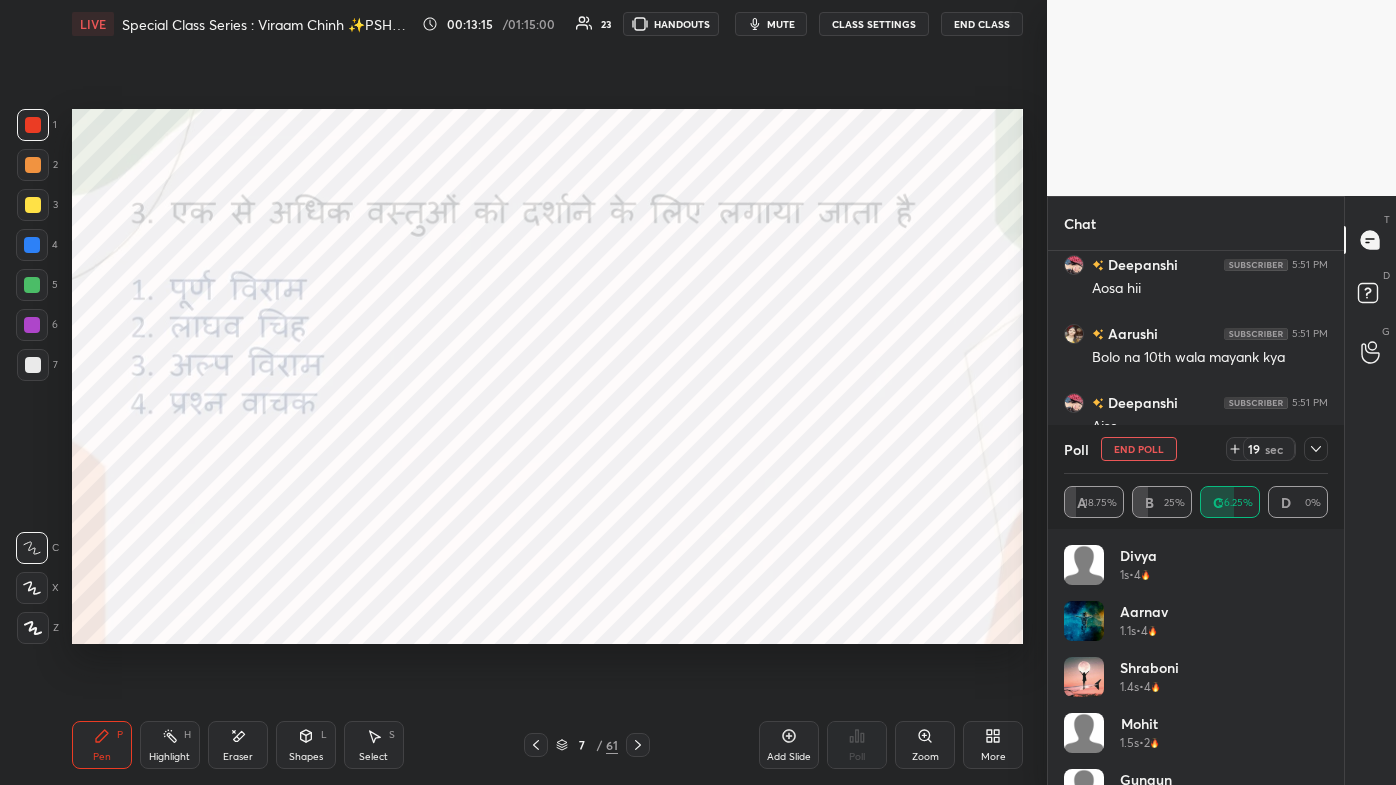 click 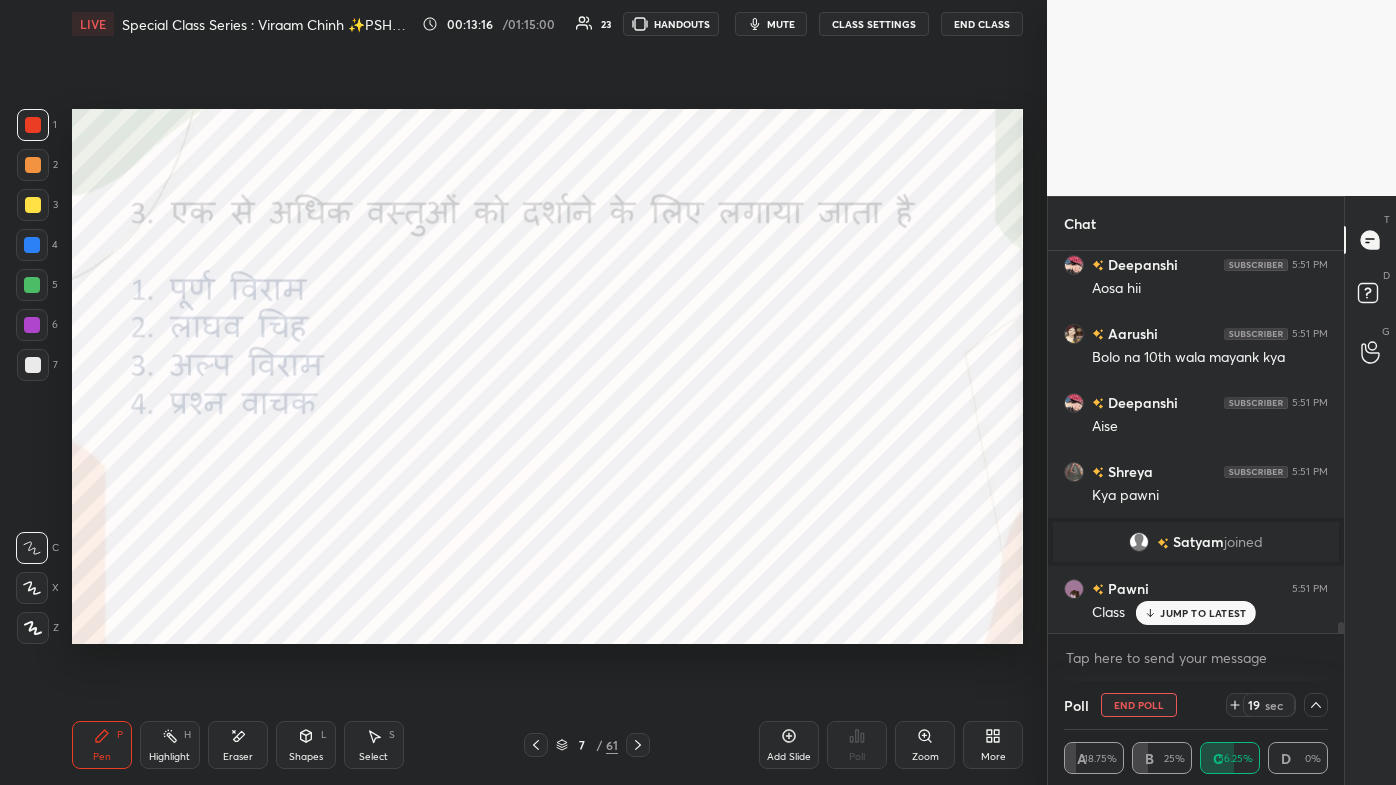 scroll, scrollTop: 69, scrollLeft: 258, axis: both 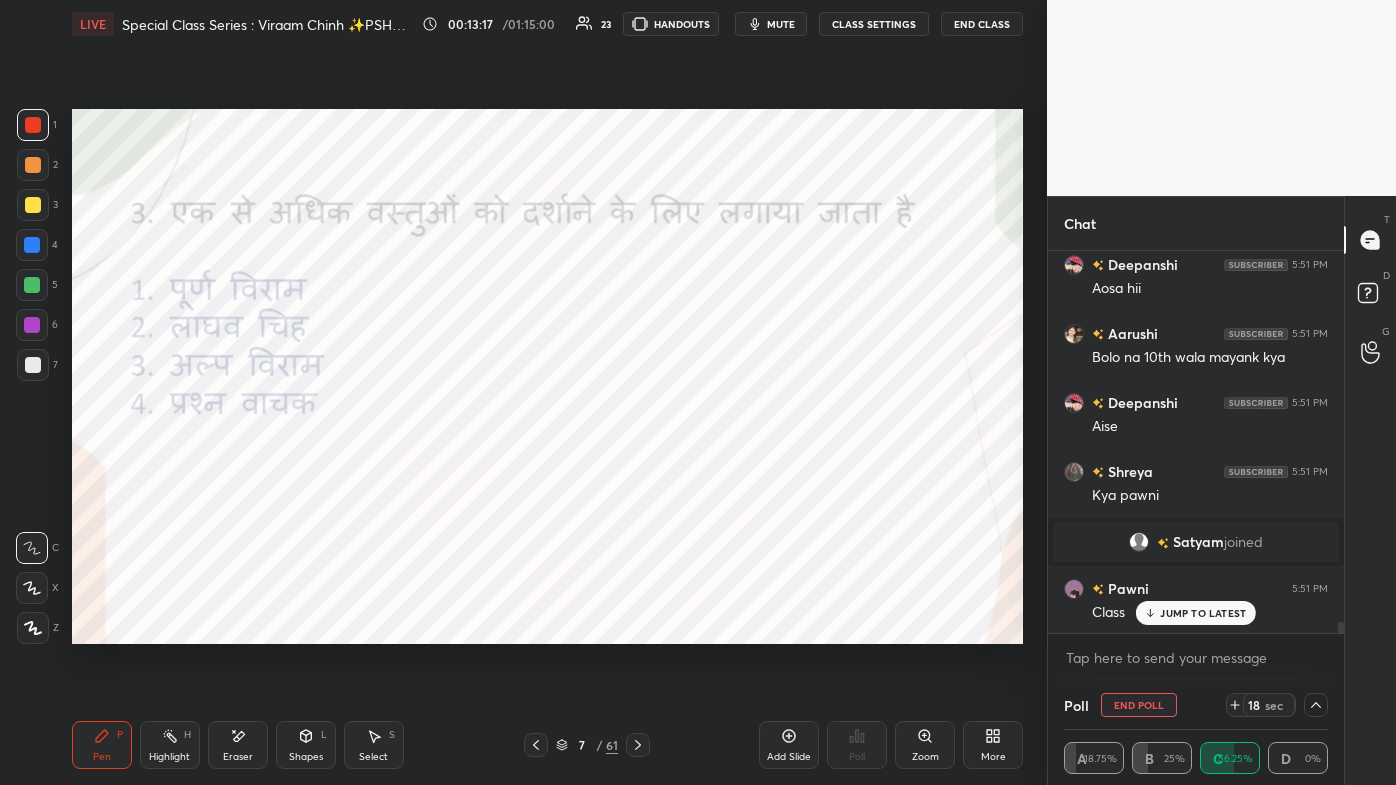 click on "JUMP TO LATEST" at bounding box center [1203, 613] 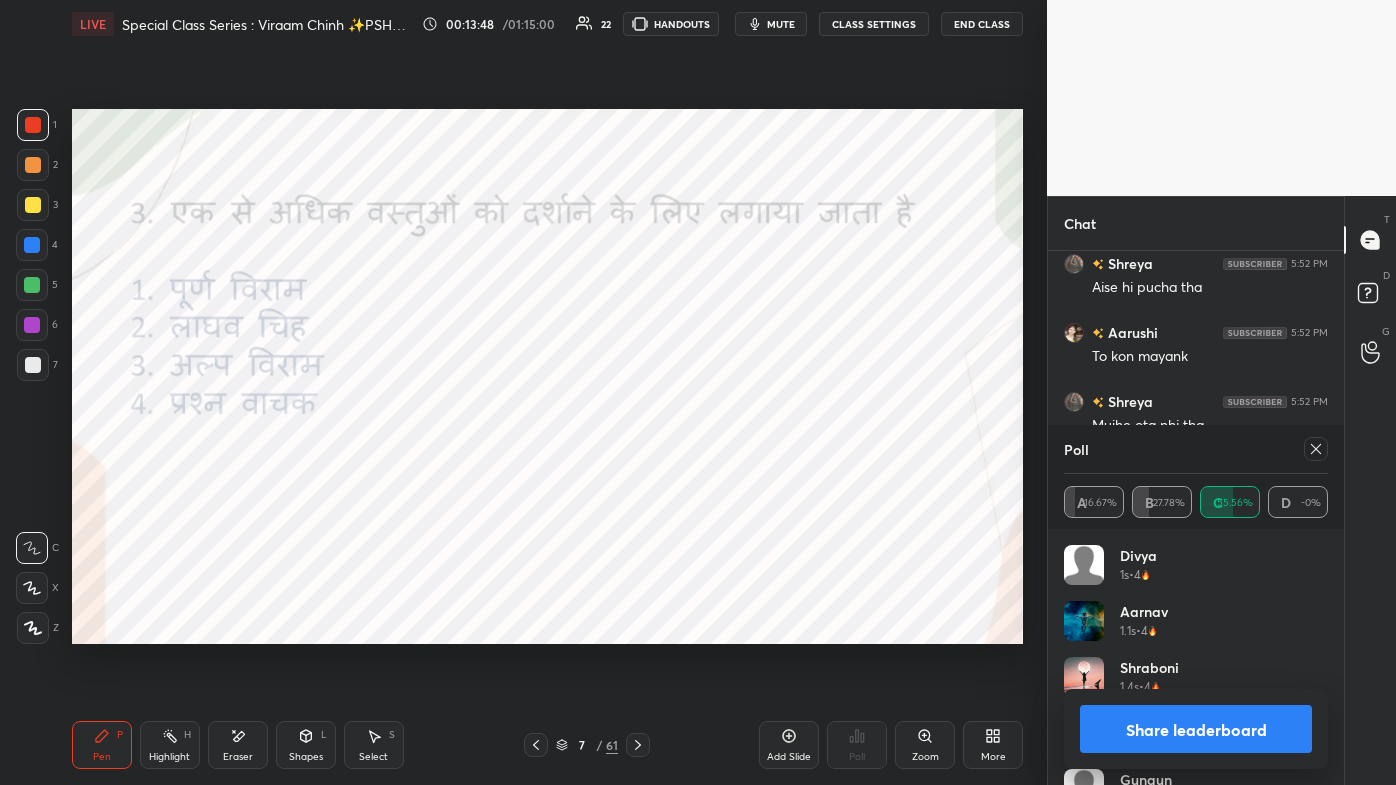 click 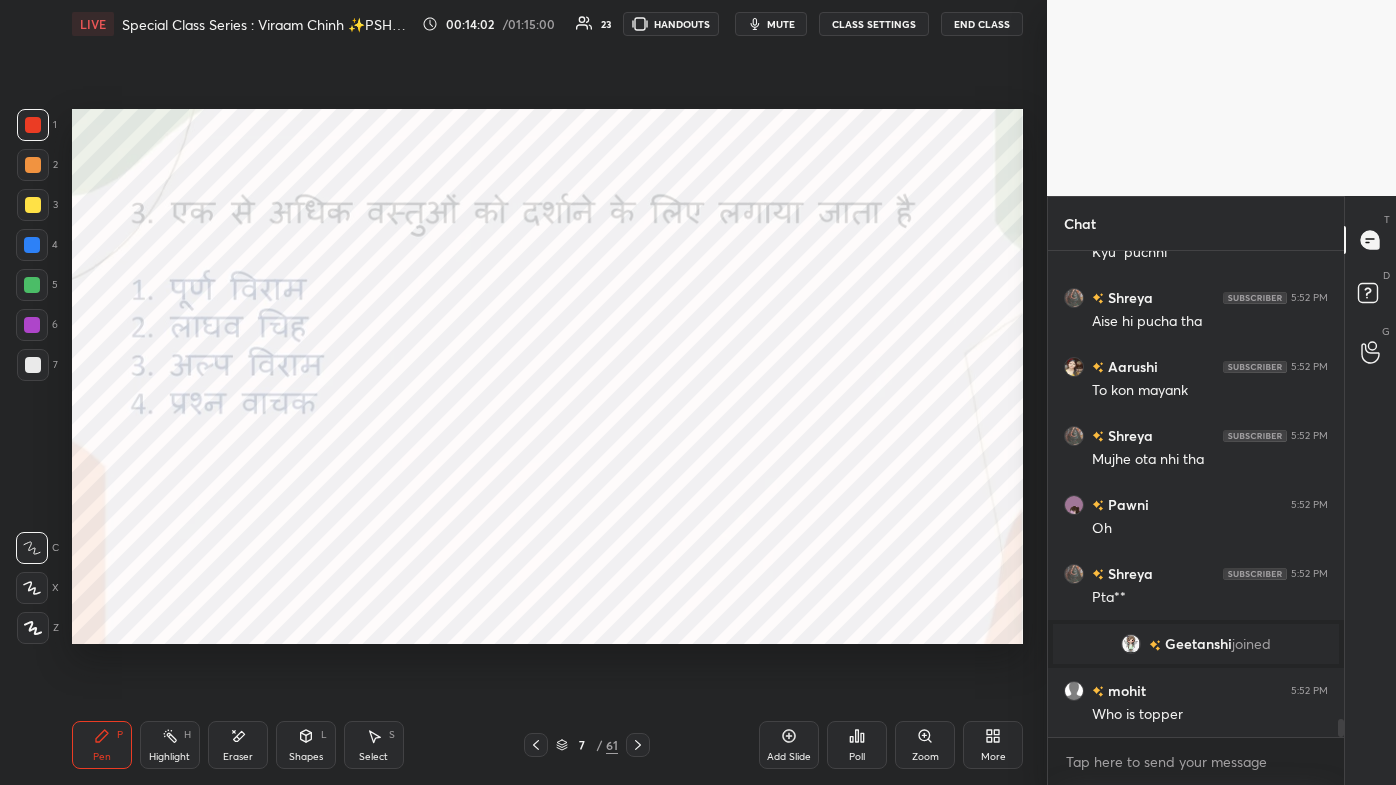 click 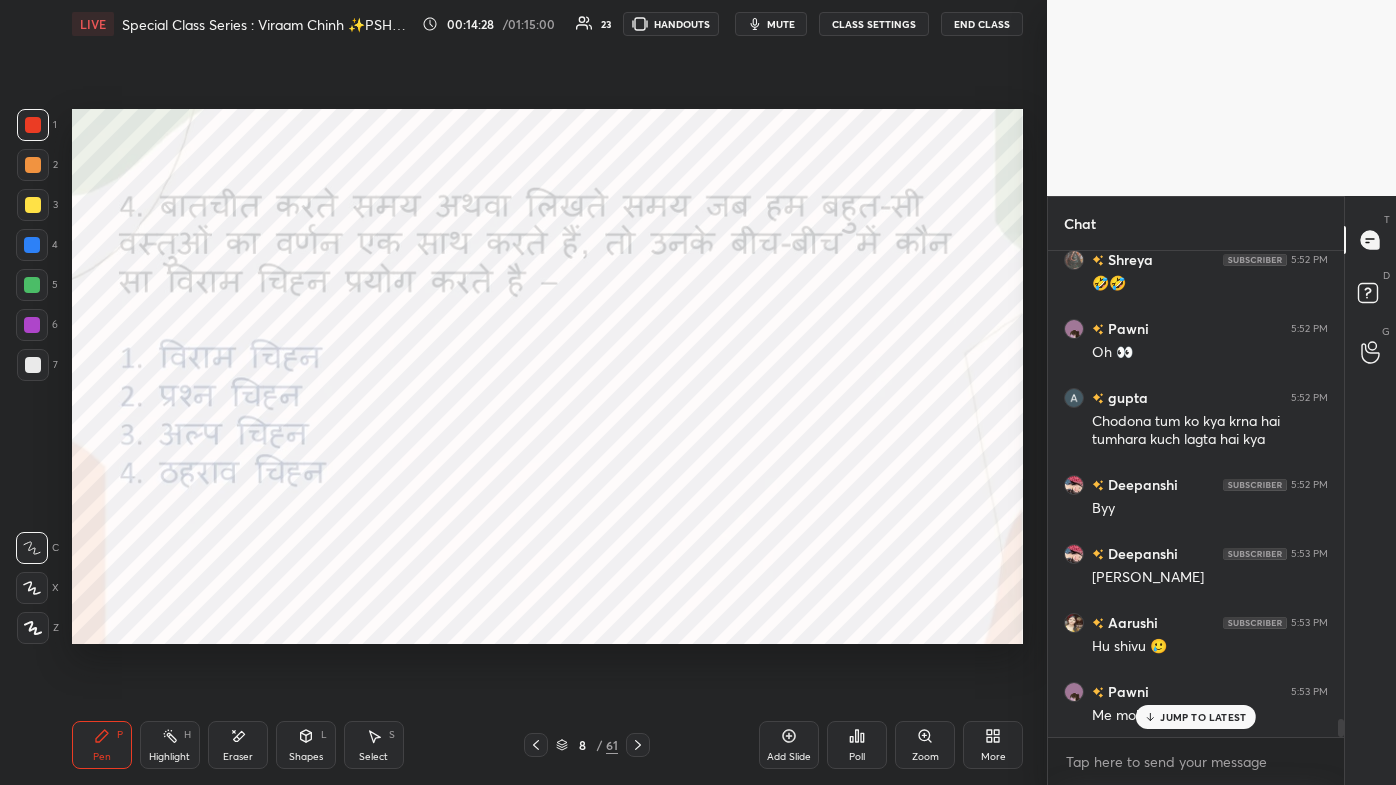 click on "More" at bounding box center (993, 757) 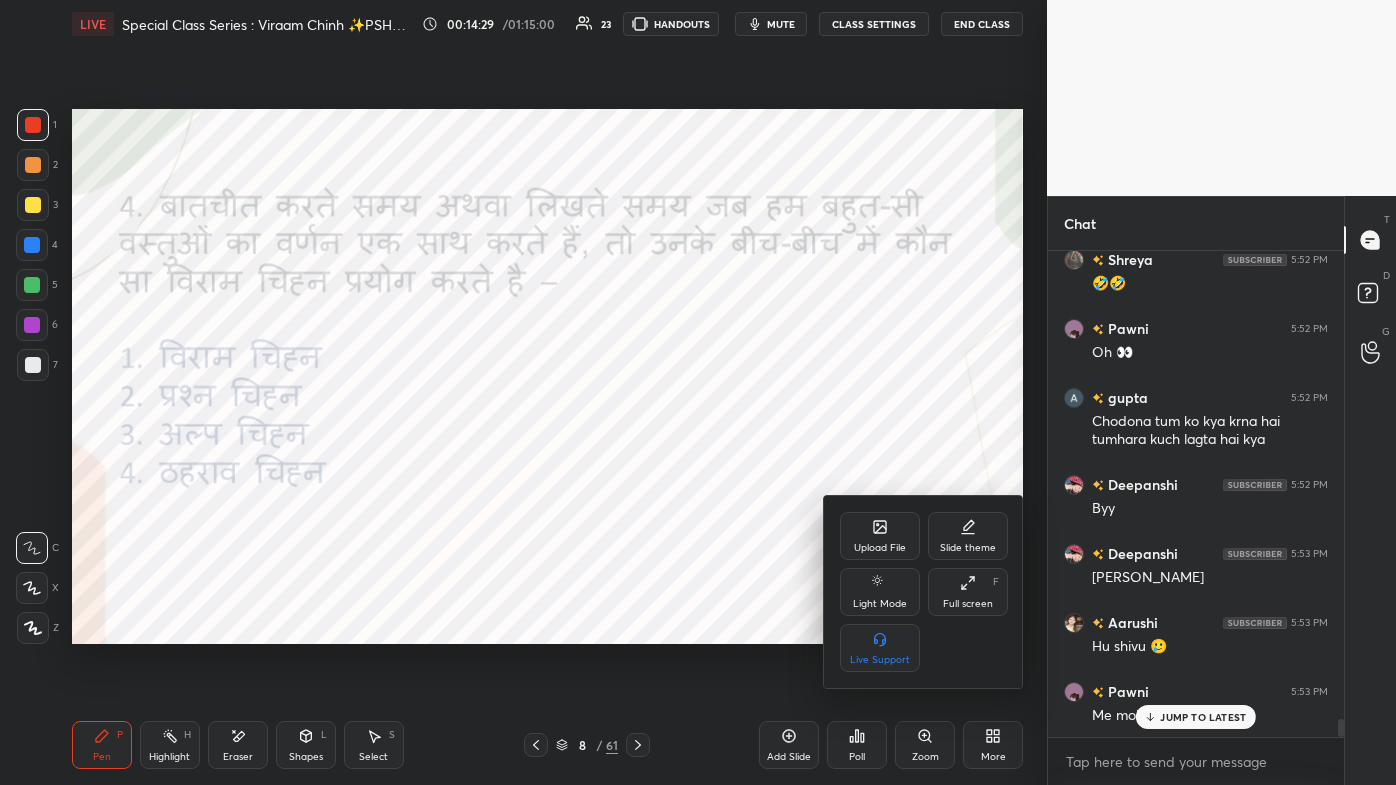click on "Full screen" at bounding box center [968, 604] 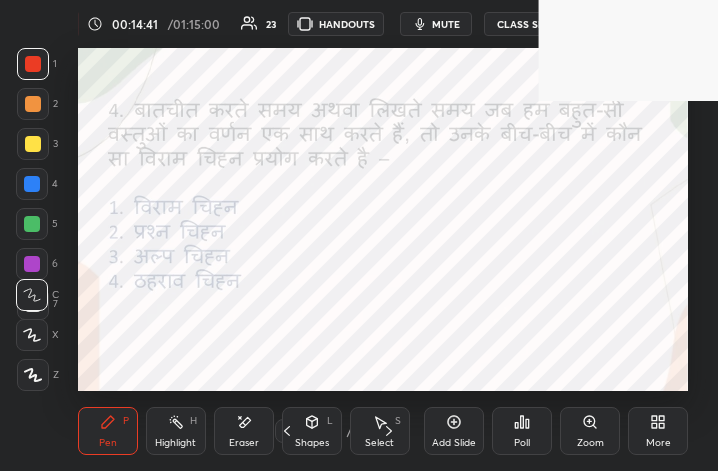 click on "More" at bounding box center (658, 443) 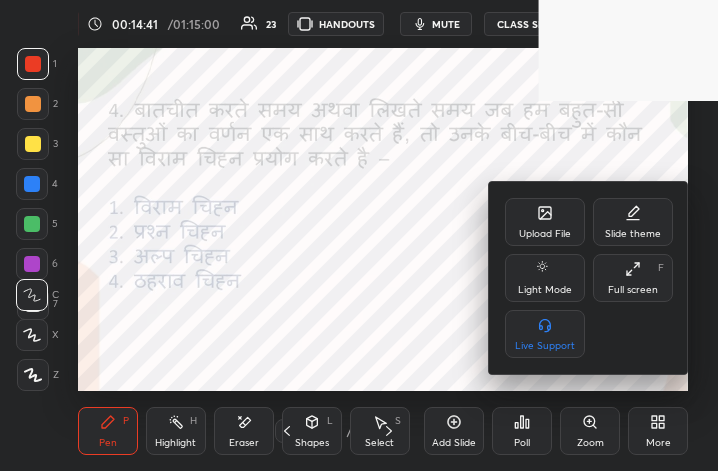 click on "Full screen F" at bounding box center (633, 278) 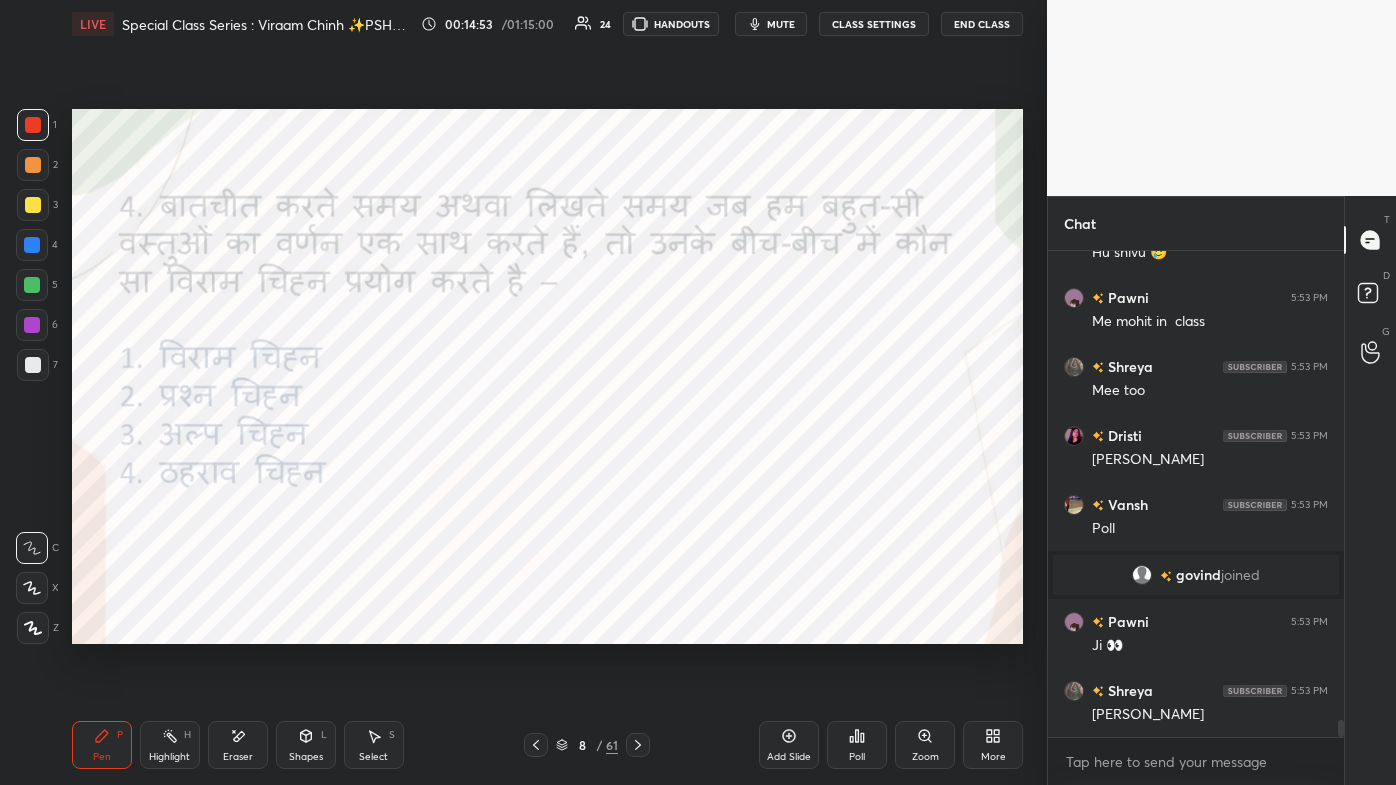 scroll, scrollTop: 13218, scrollLeft: 0, axis: vertical 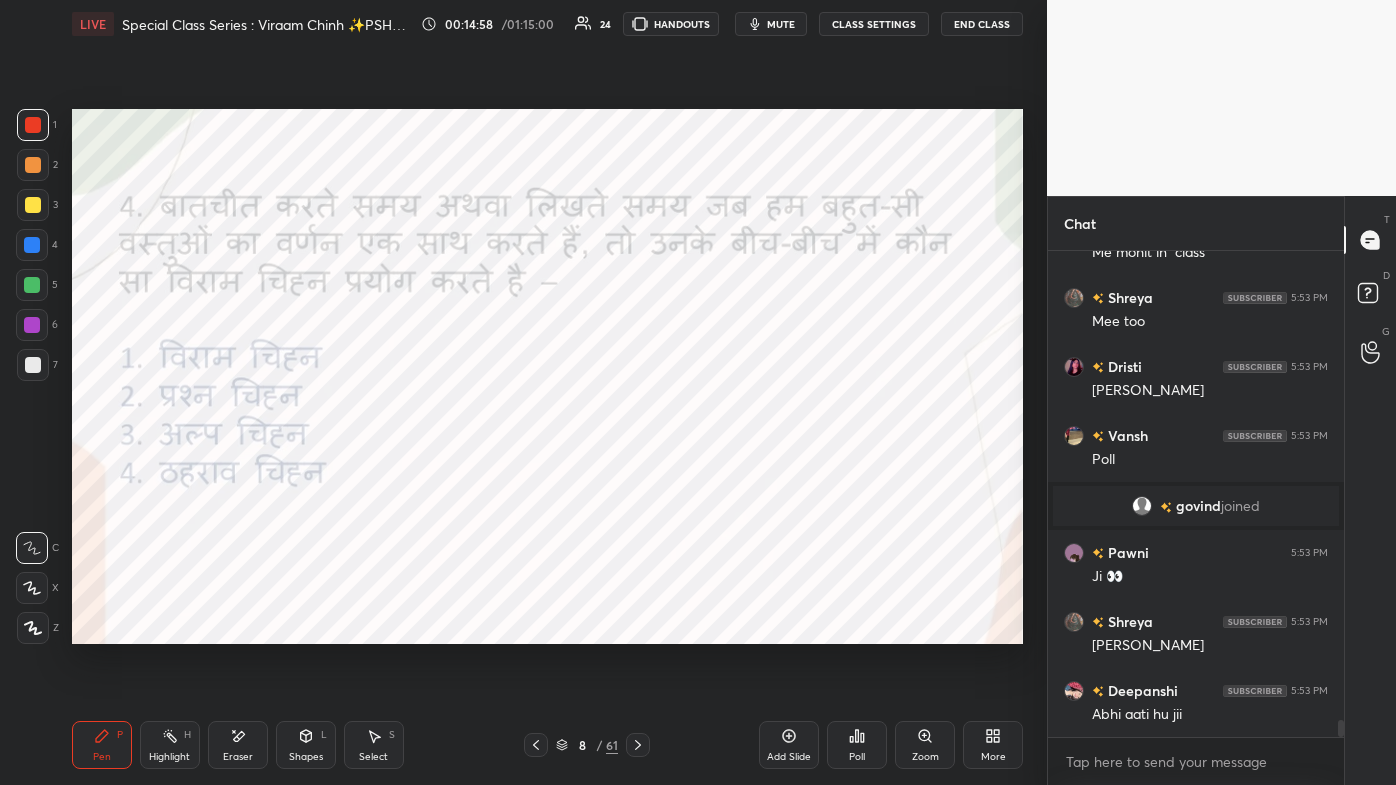 click on "Poll" at bounding box center (857, 745) 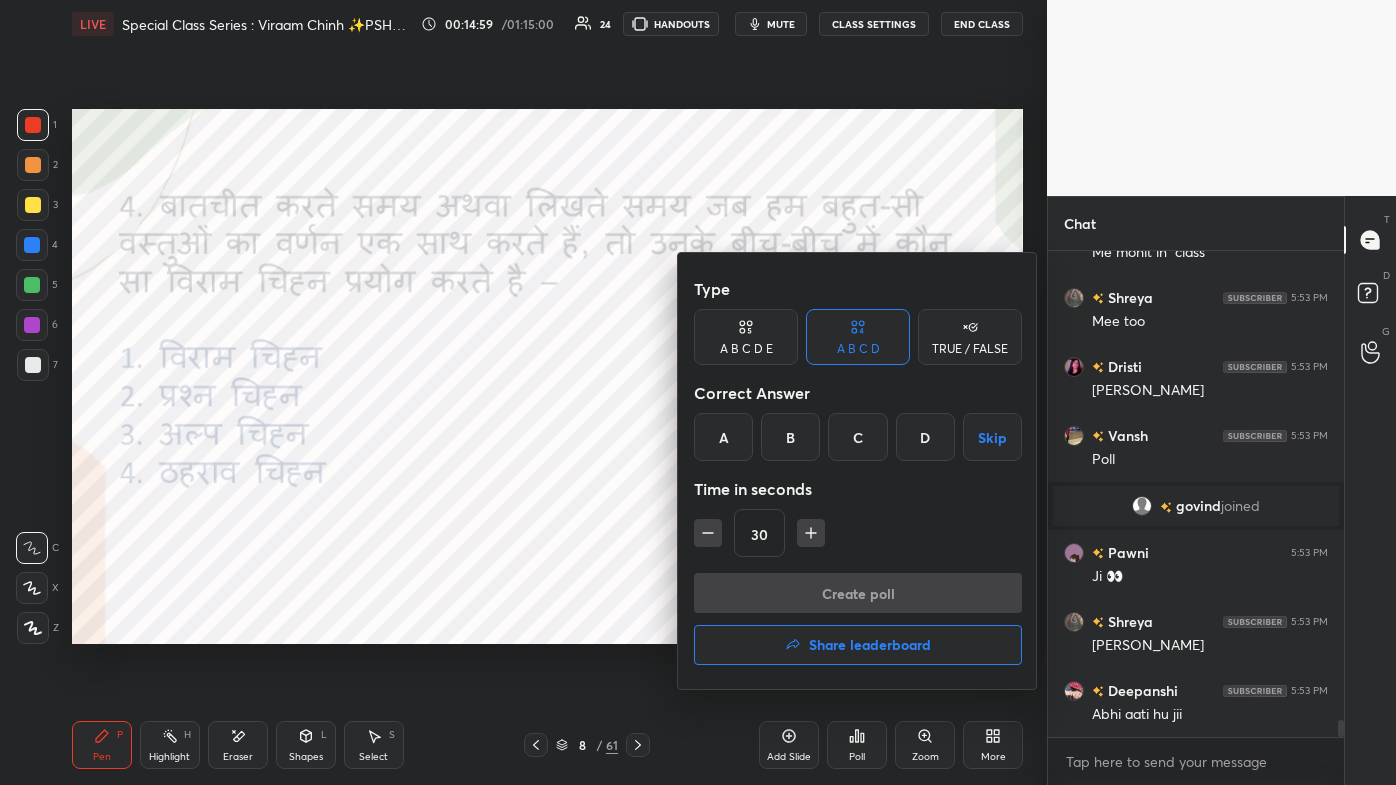 click on "C" at bounding box center [857, 437] 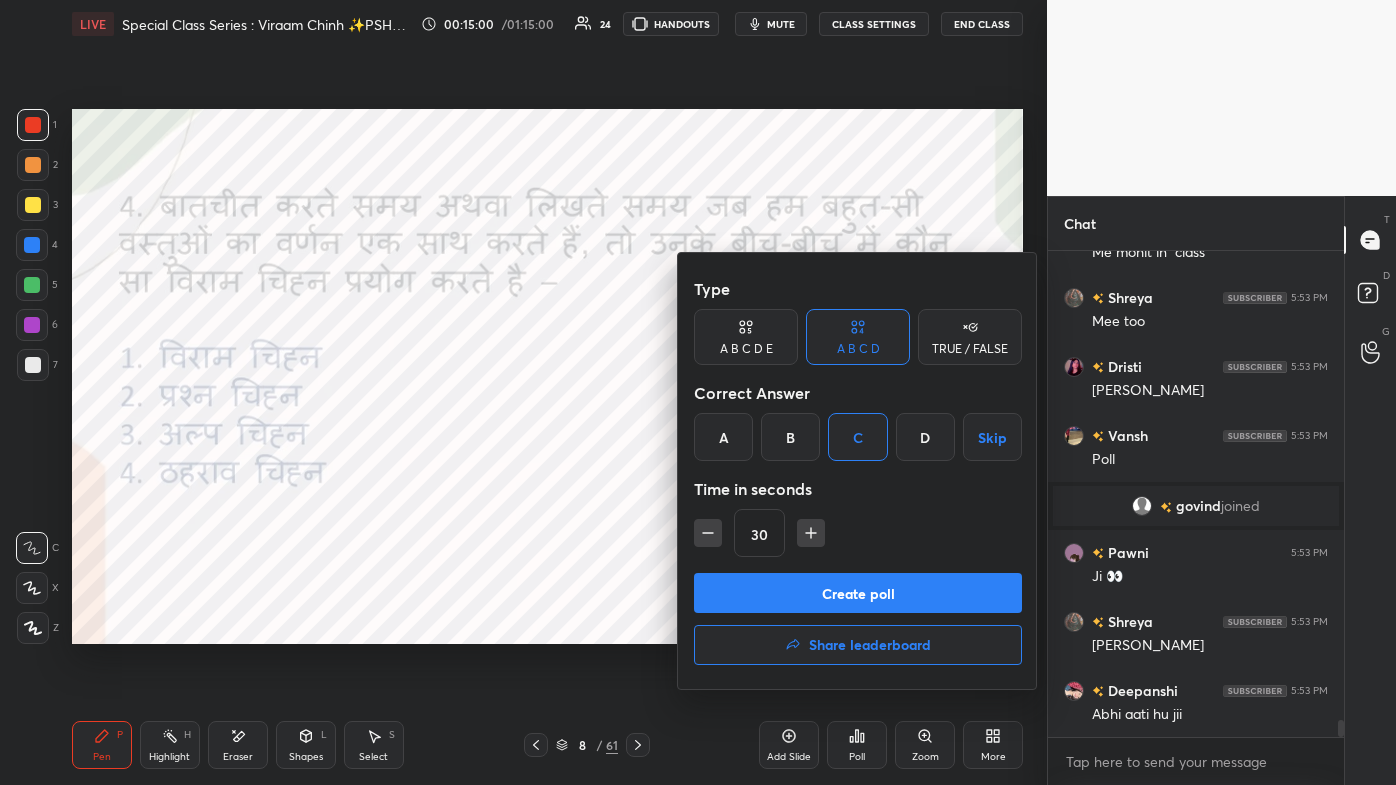 click on "Create poll" at bounding box center (858, 593) 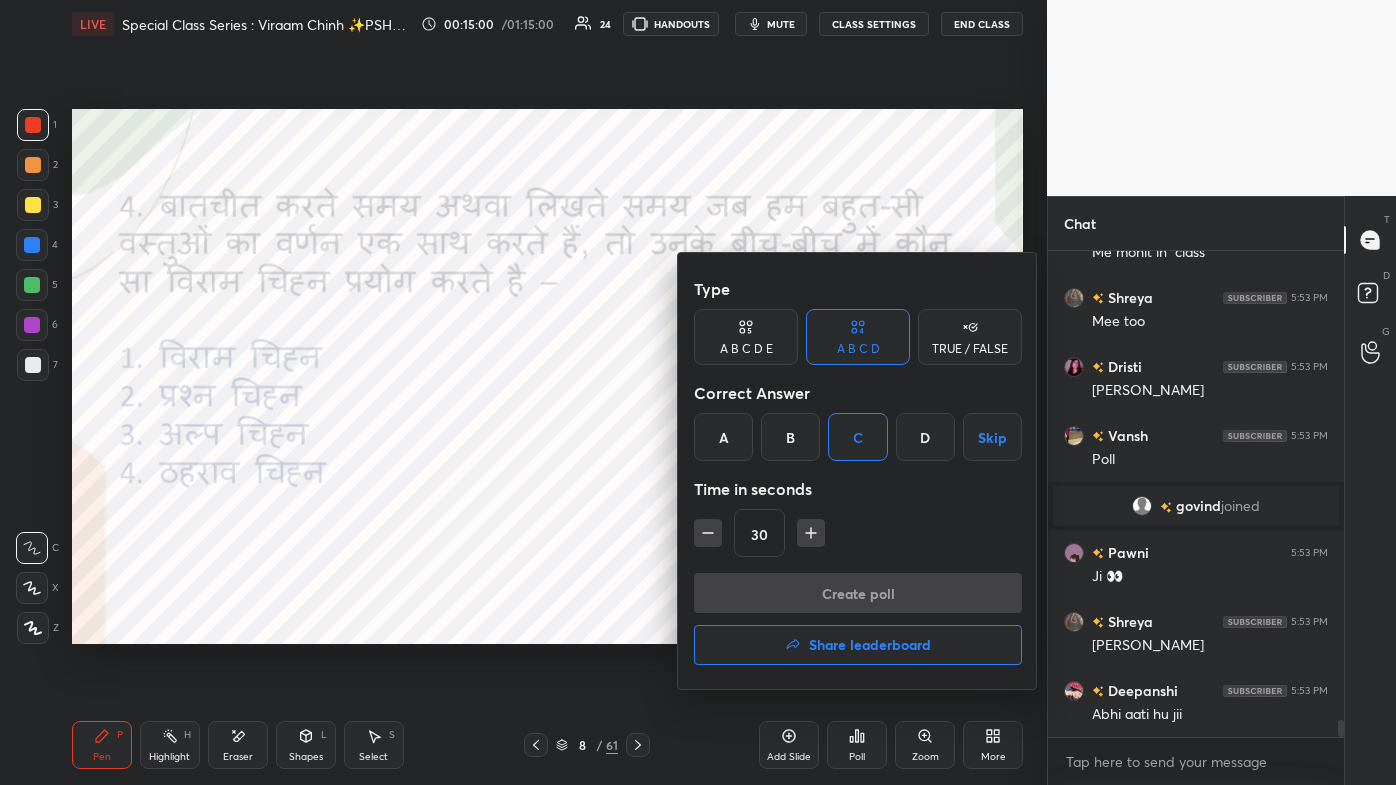 scroll, scrollTop: 428, scrollLeft: 290, axis: both 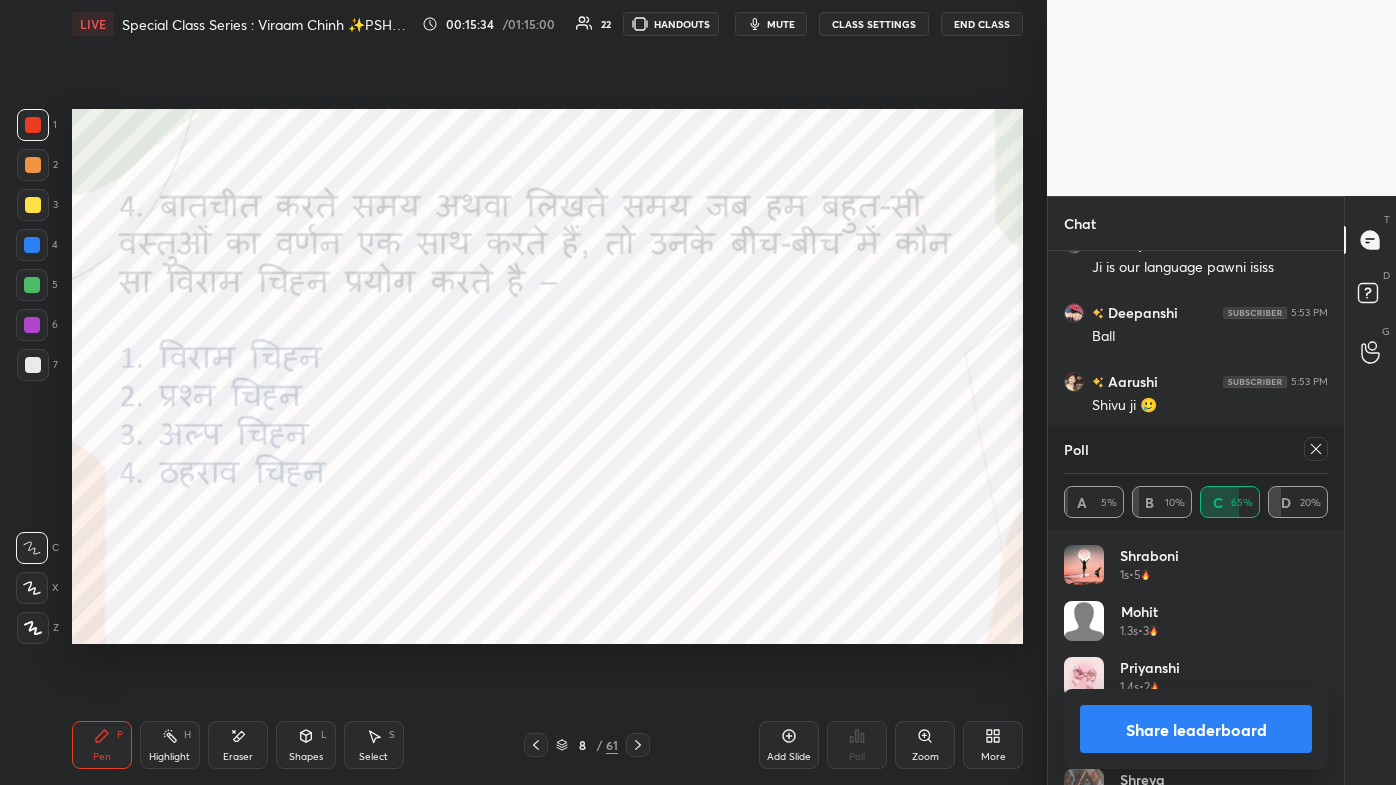 click 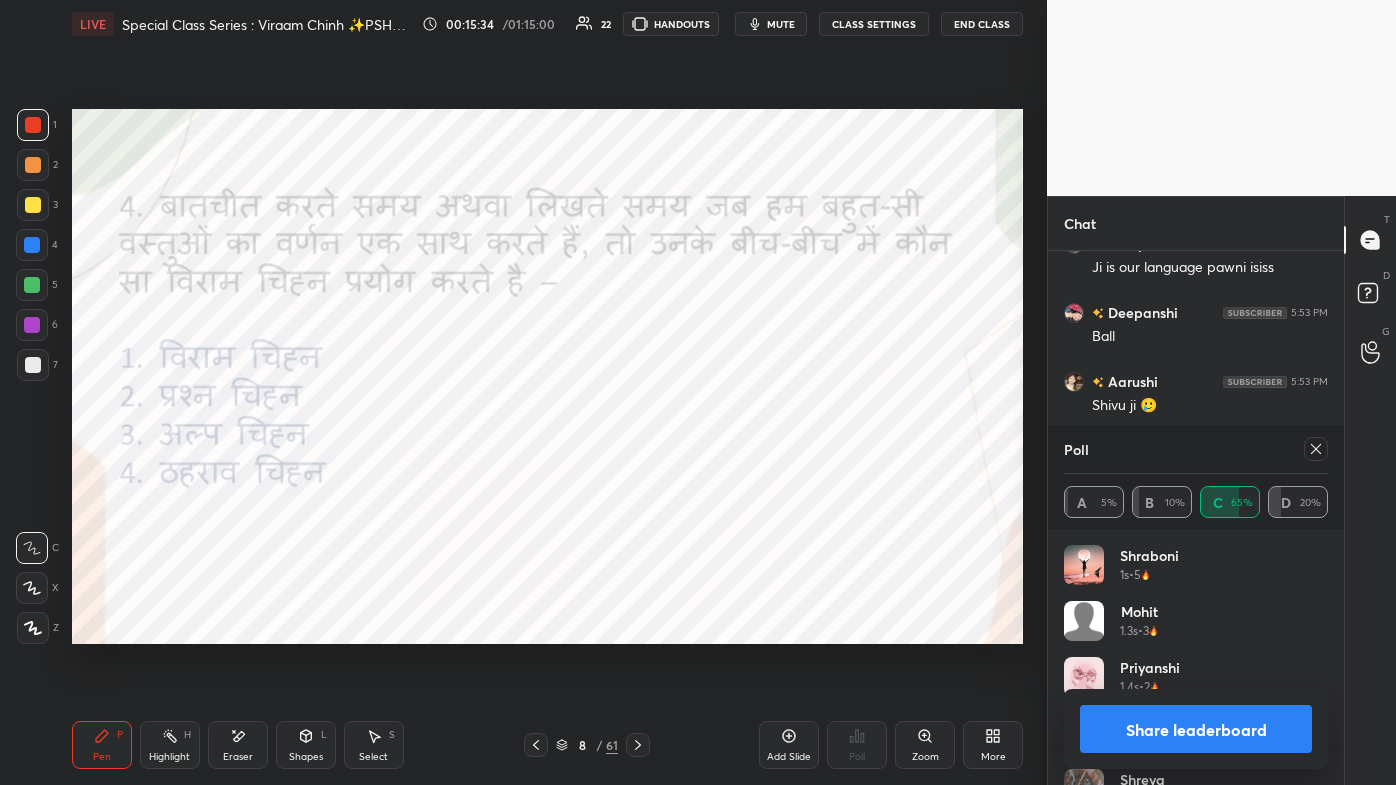 scroll, scrollTop: 151, scrollLeft: 258, axis: both 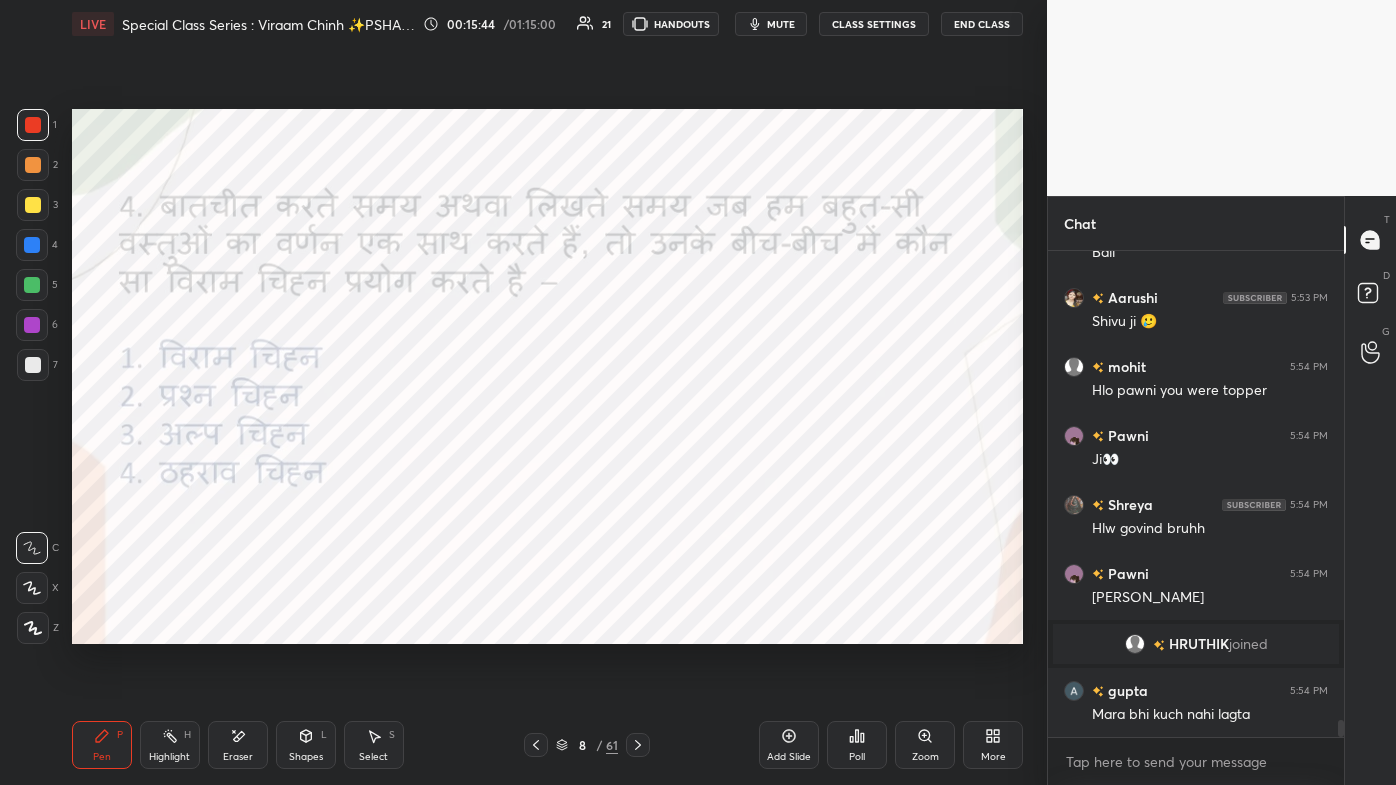 click 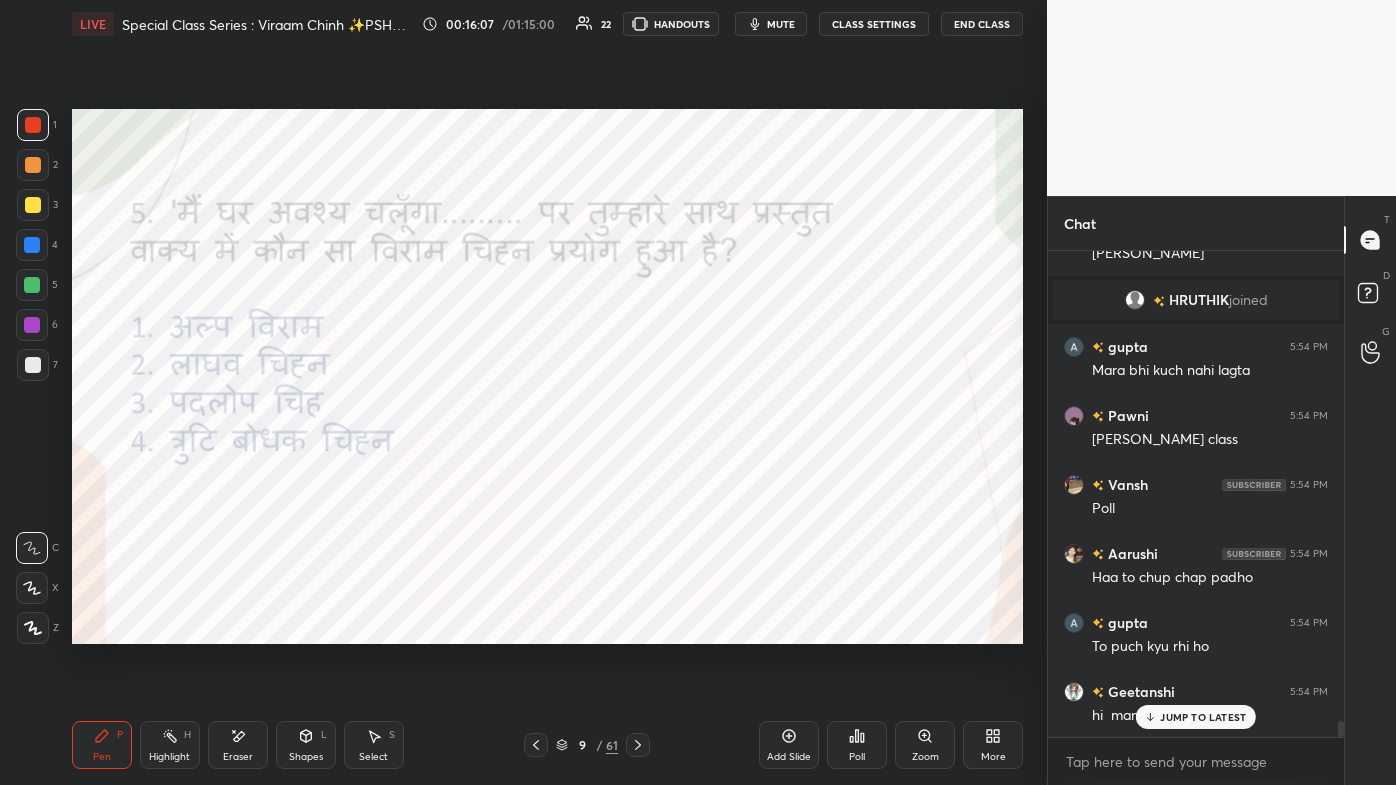 click on "More" at bounding box center [993, 745] 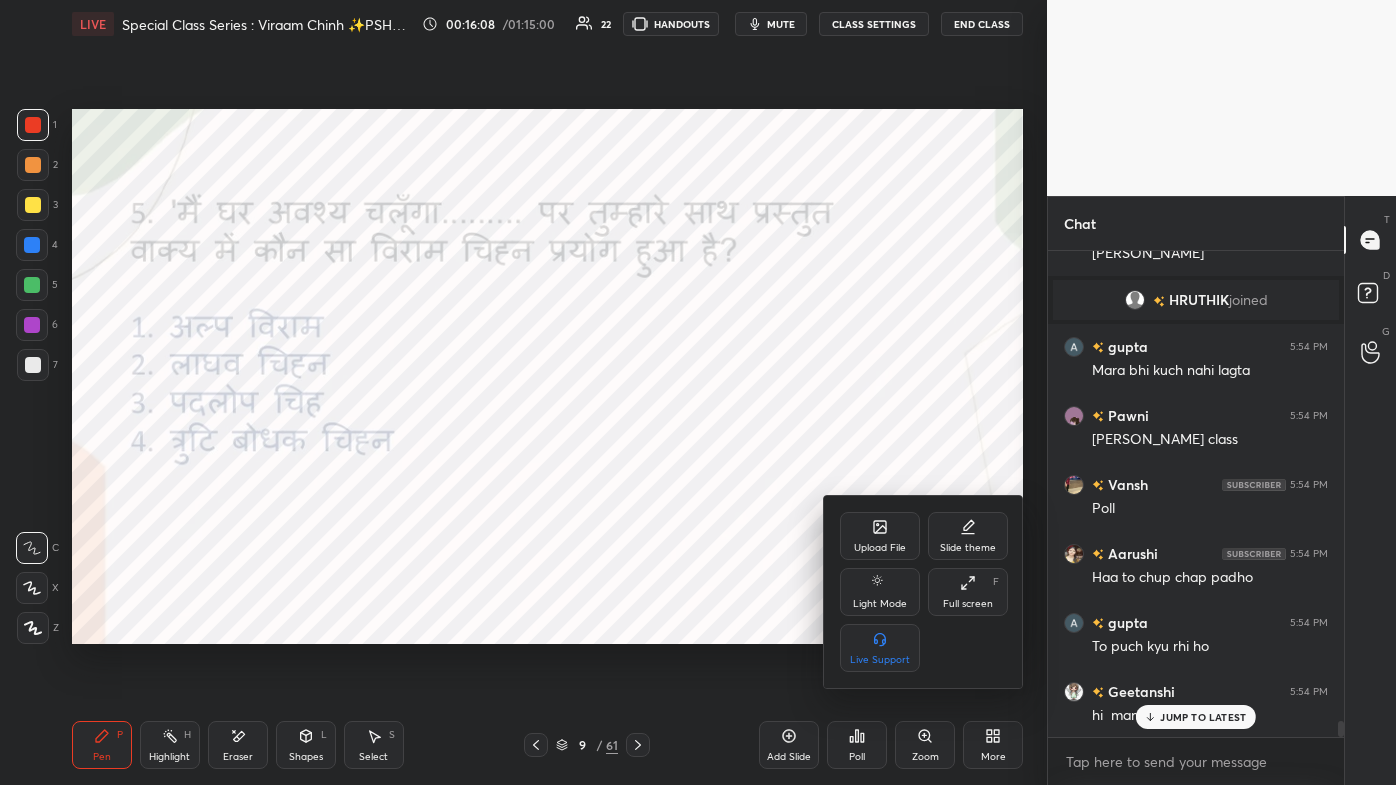 click on "Full screen F" at bounding box center (968, 592) 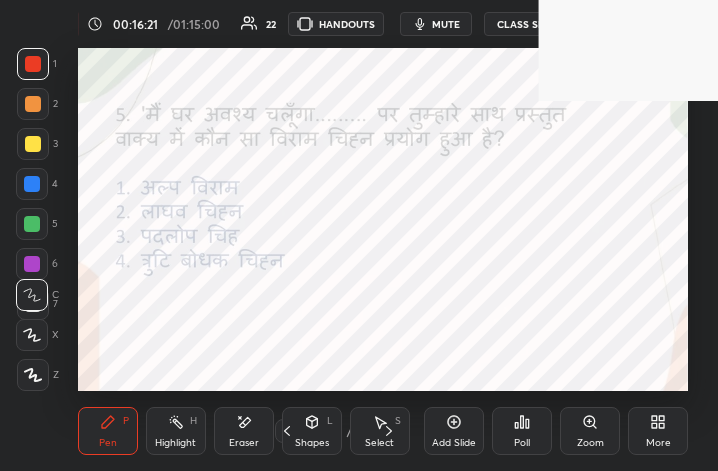 click on "More" at bounding box center [658, 443] 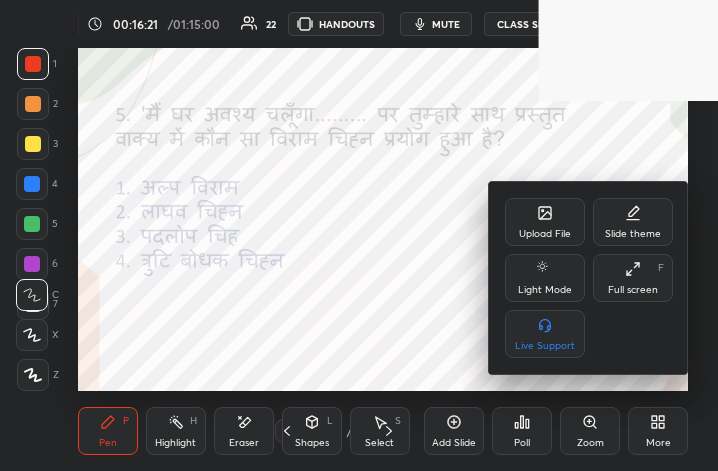 click on "Full screen F" at bounding box center [633, 278] 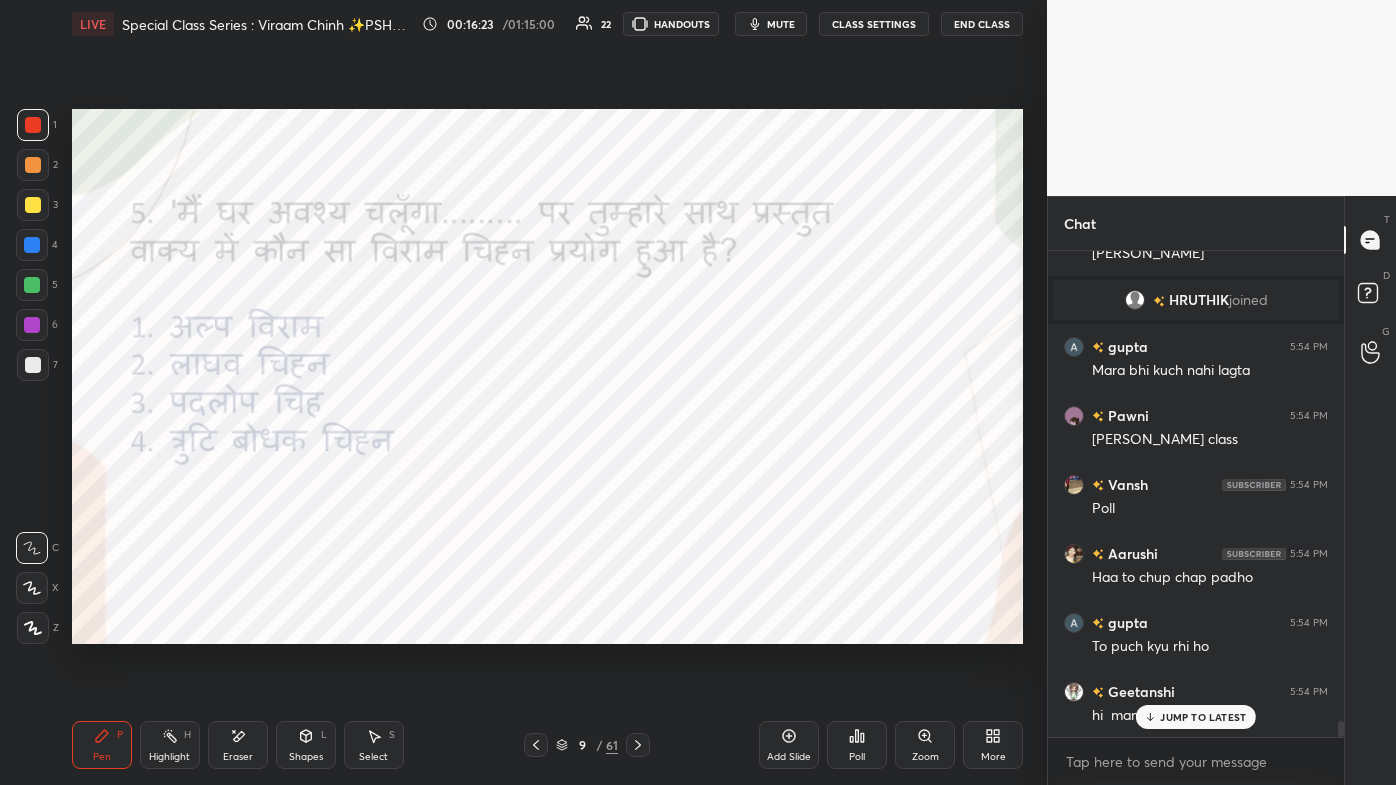 click on "JUMP TO LATEST" at bounding box center [1203, 717] 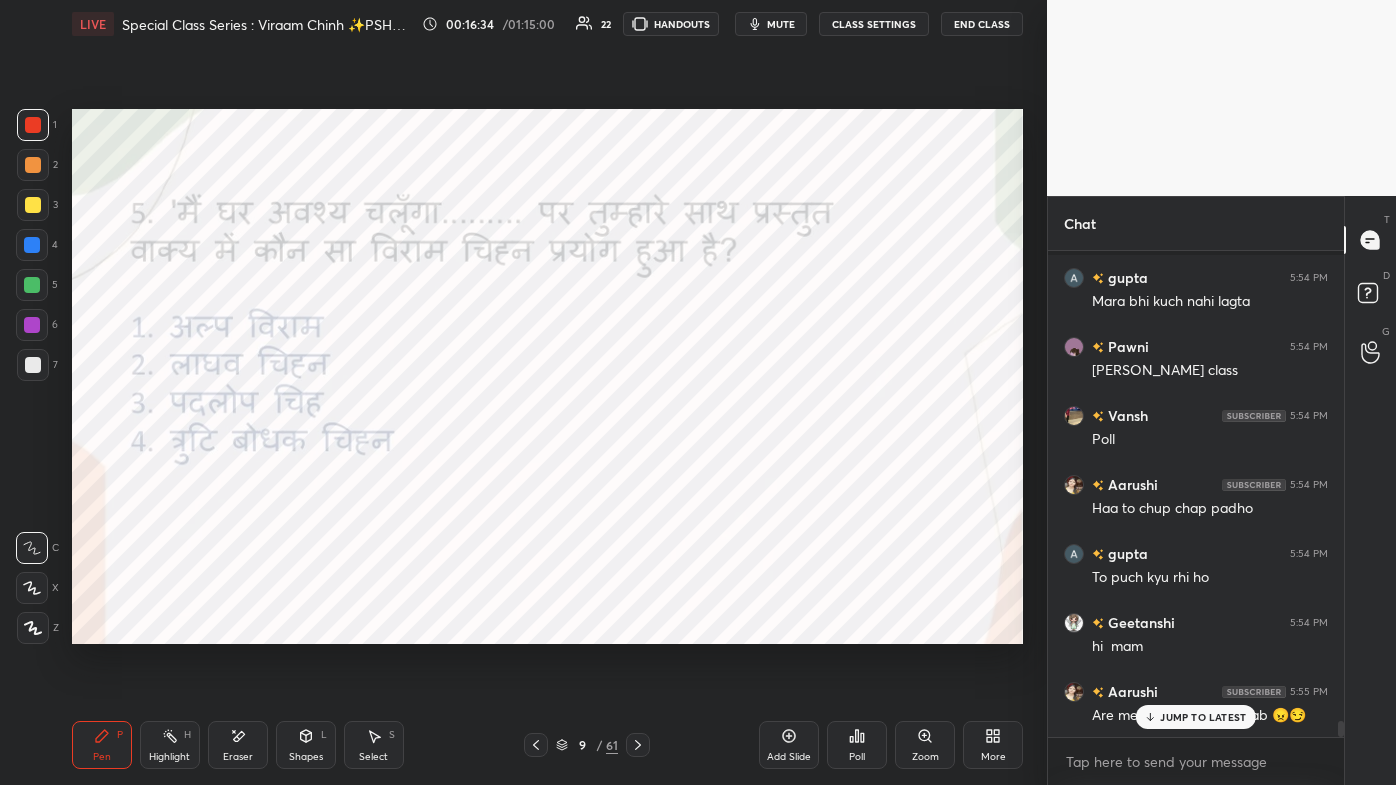 click on "JUMP TO LATEST" at bounding box center (1196, 717) 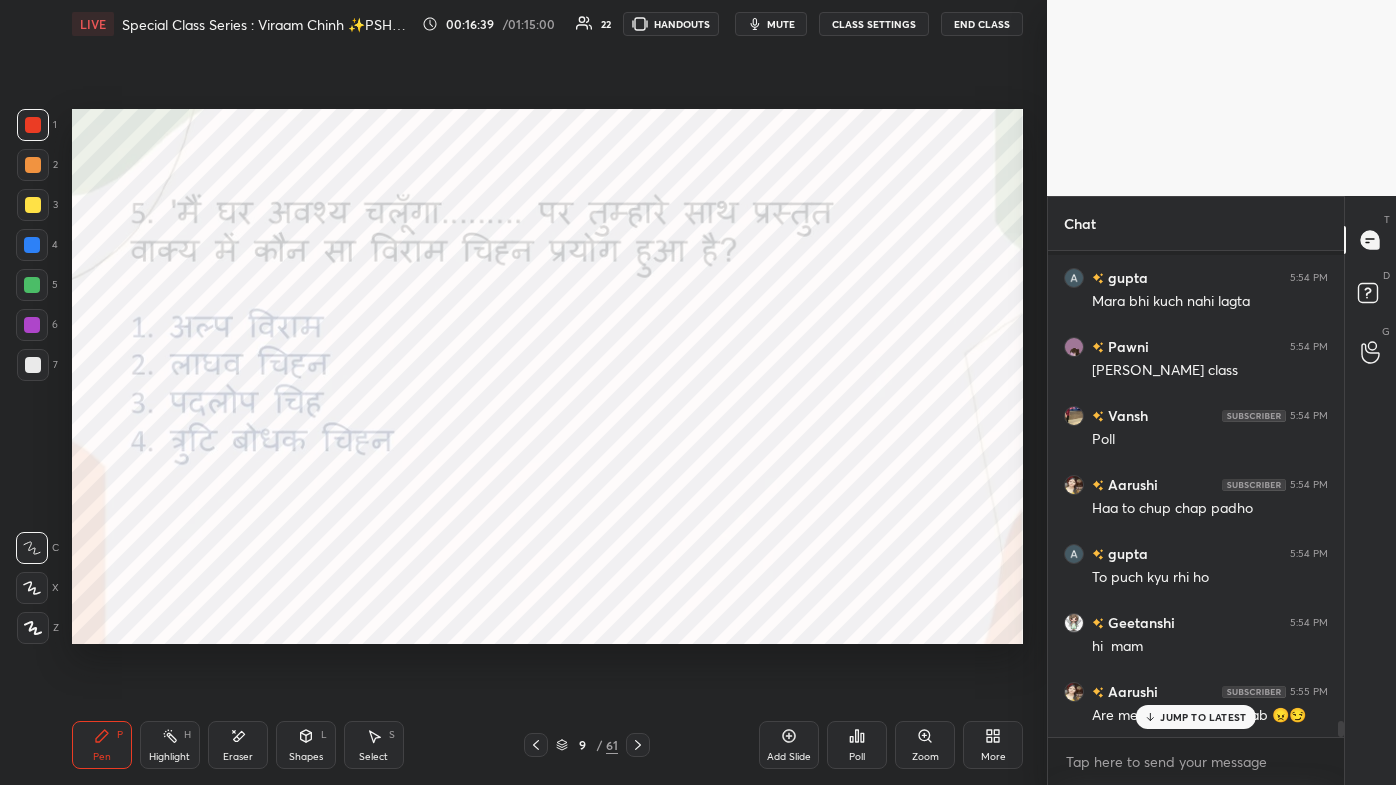 scroll, scrollTop: 14234, scrollLeft: 0, axis: vertical 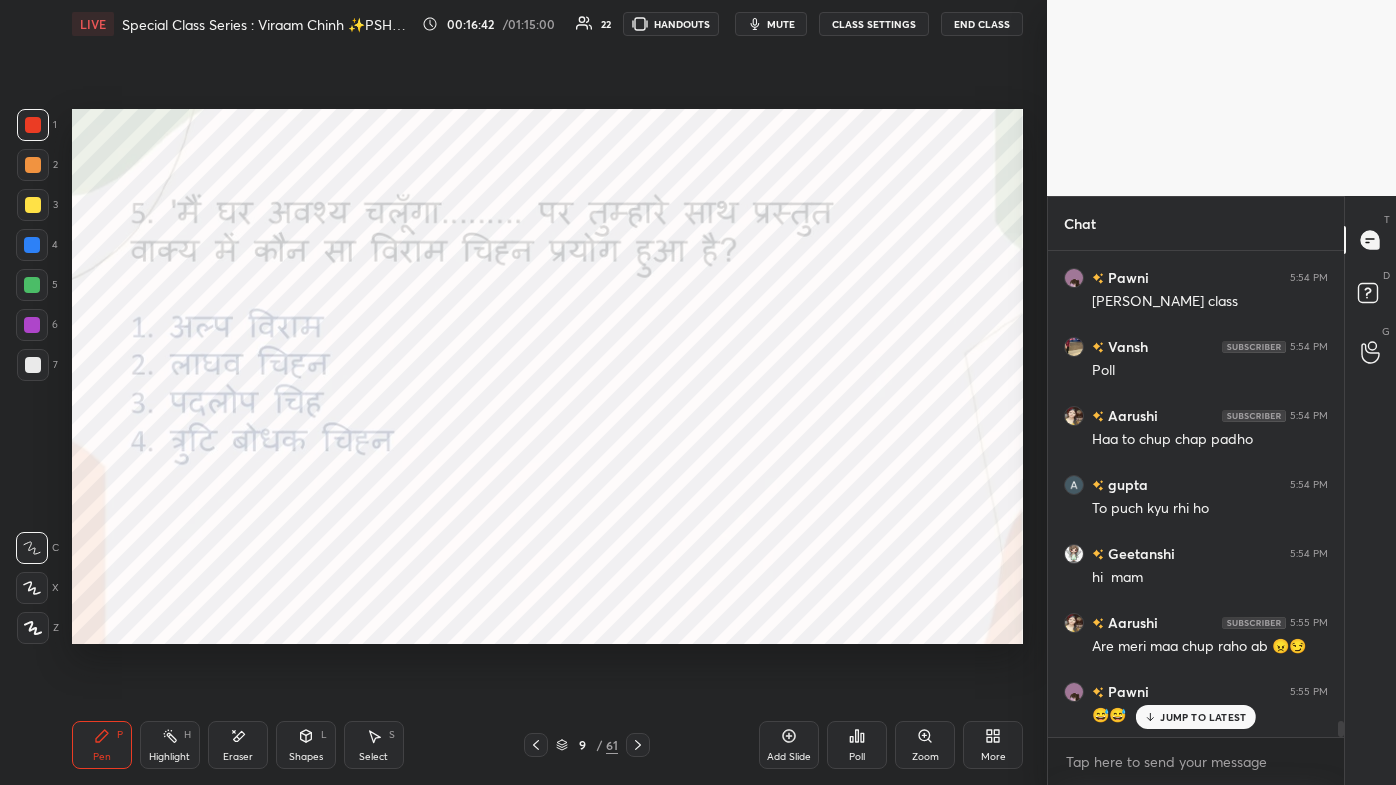 click on "JUMP TO LATEST" at bounding box center [1196, 717] 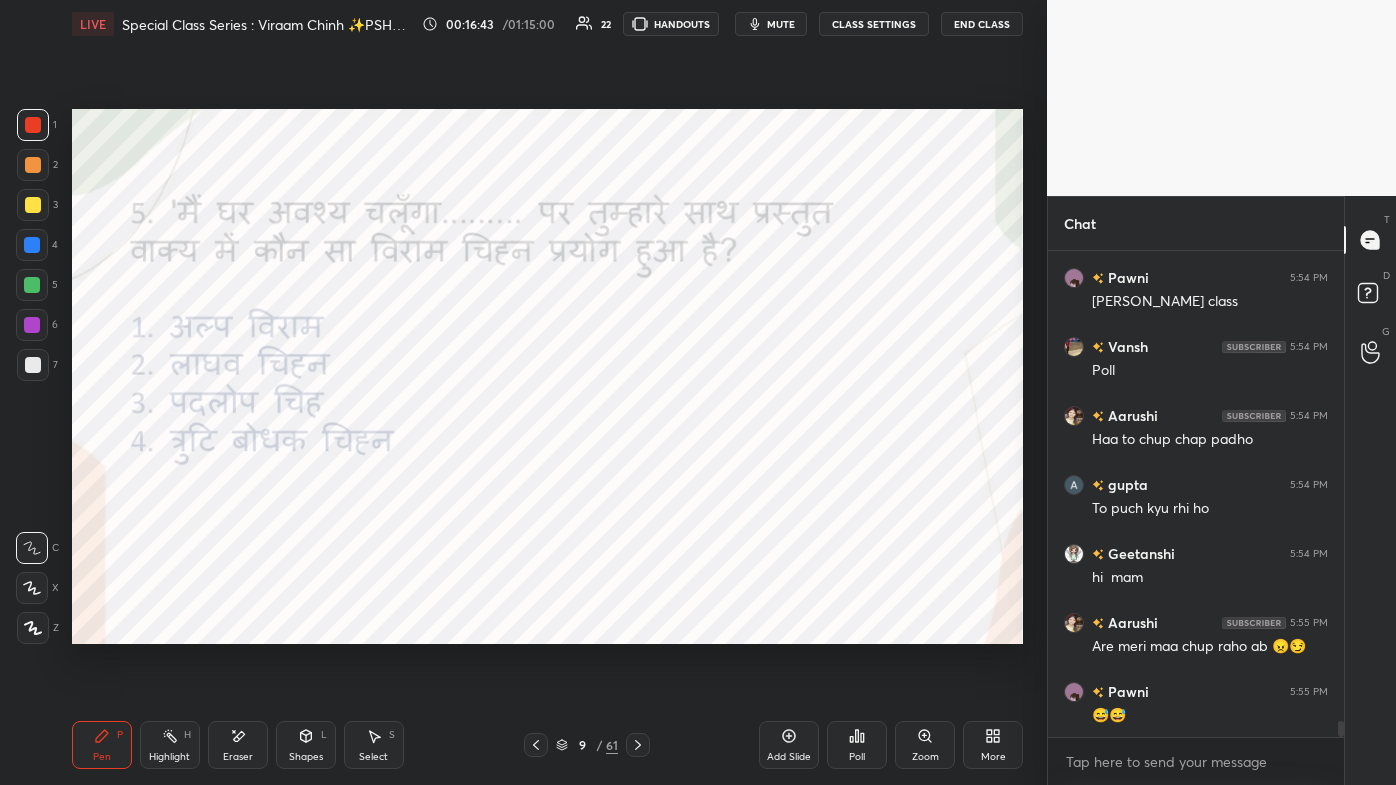 click on "Poll" at bounding box center [857, 745] 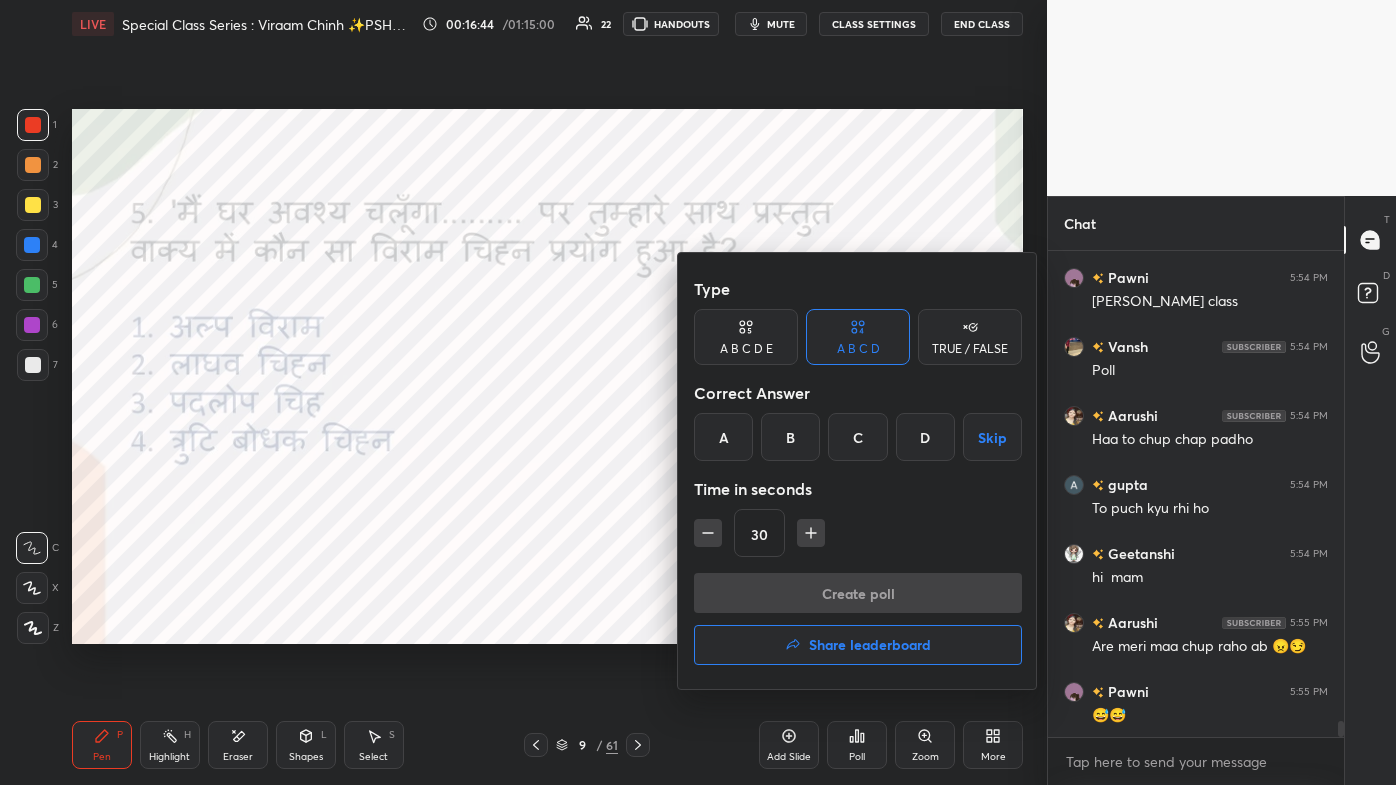 click on "C" at bounding box center (857, 437) 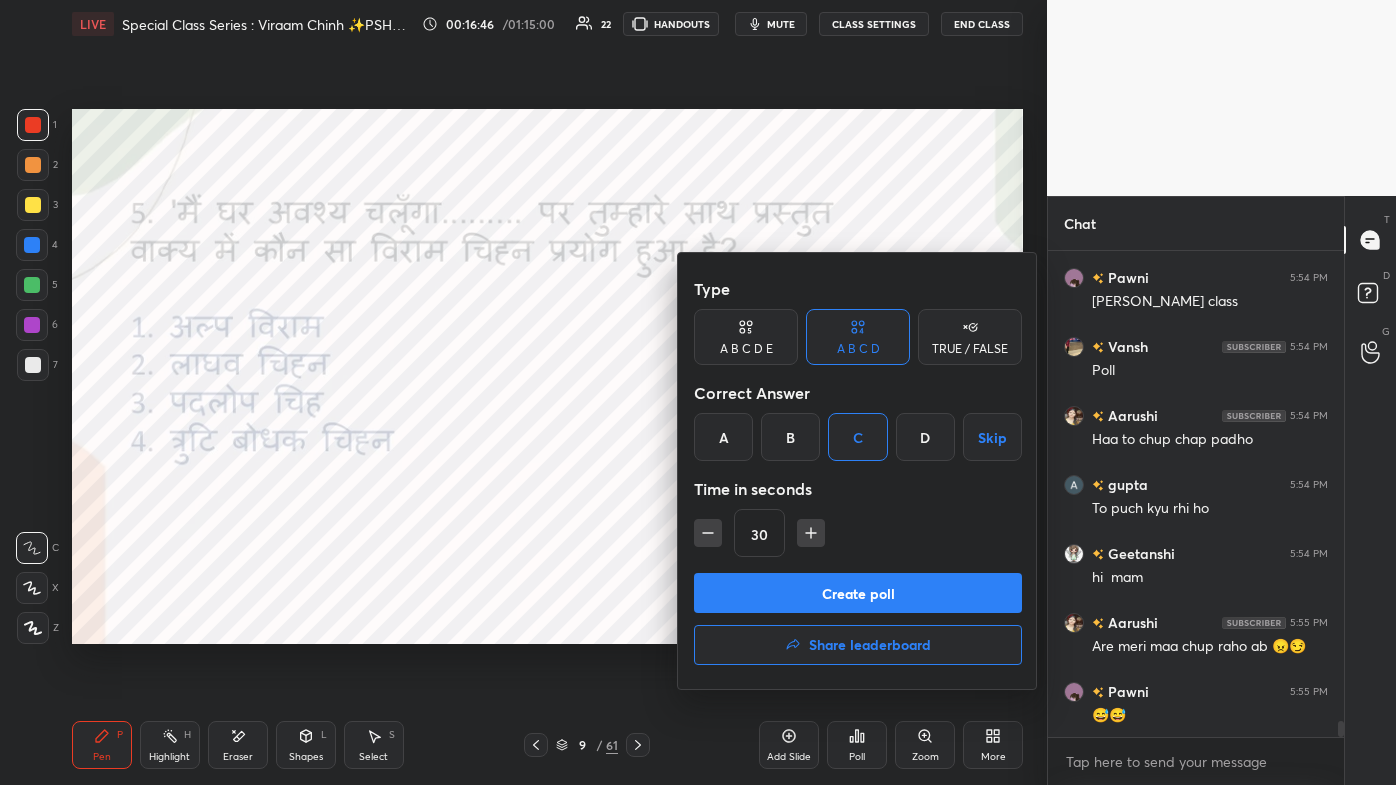click on "Create poll" at bounding box center (858, 593) 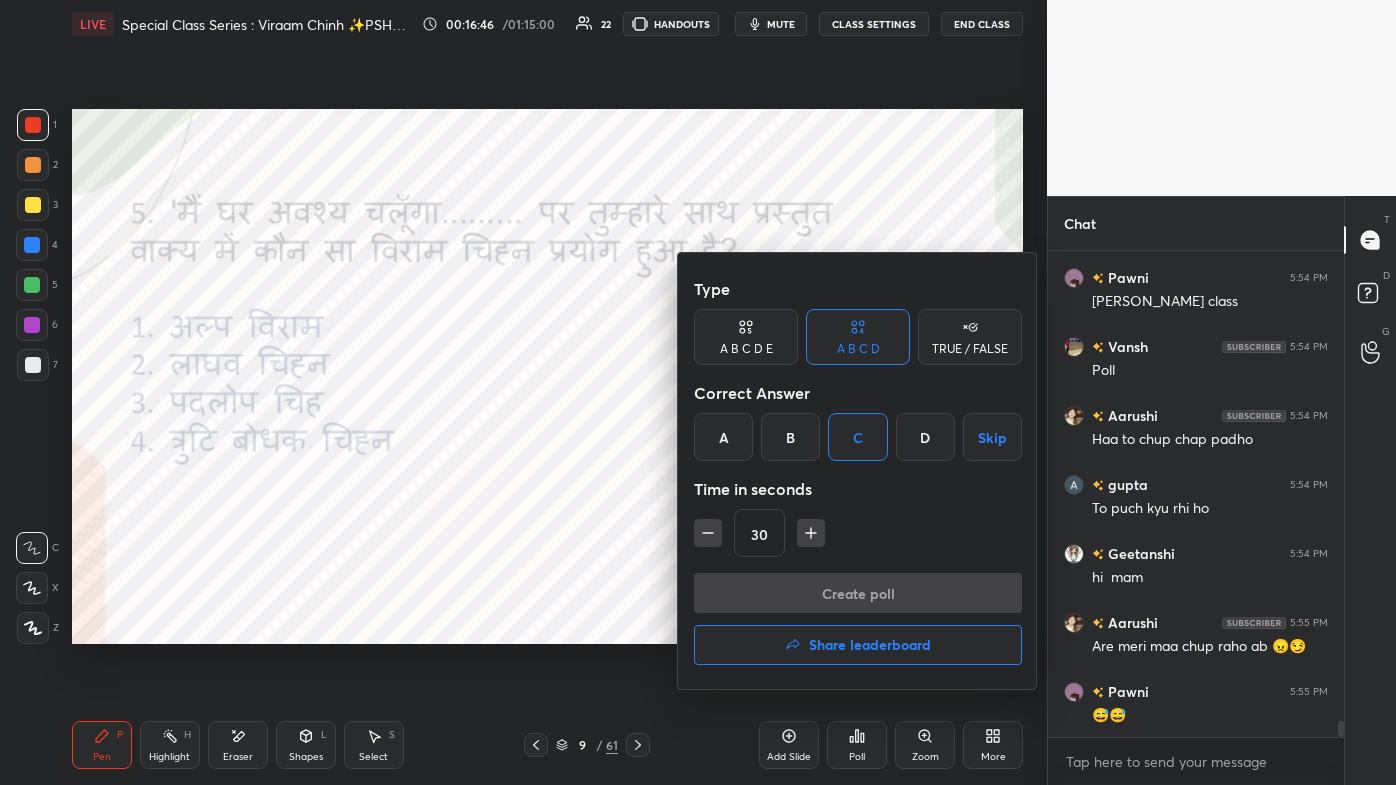 scroll, scrollTop: 456, scrollLeft: 290, axis: both 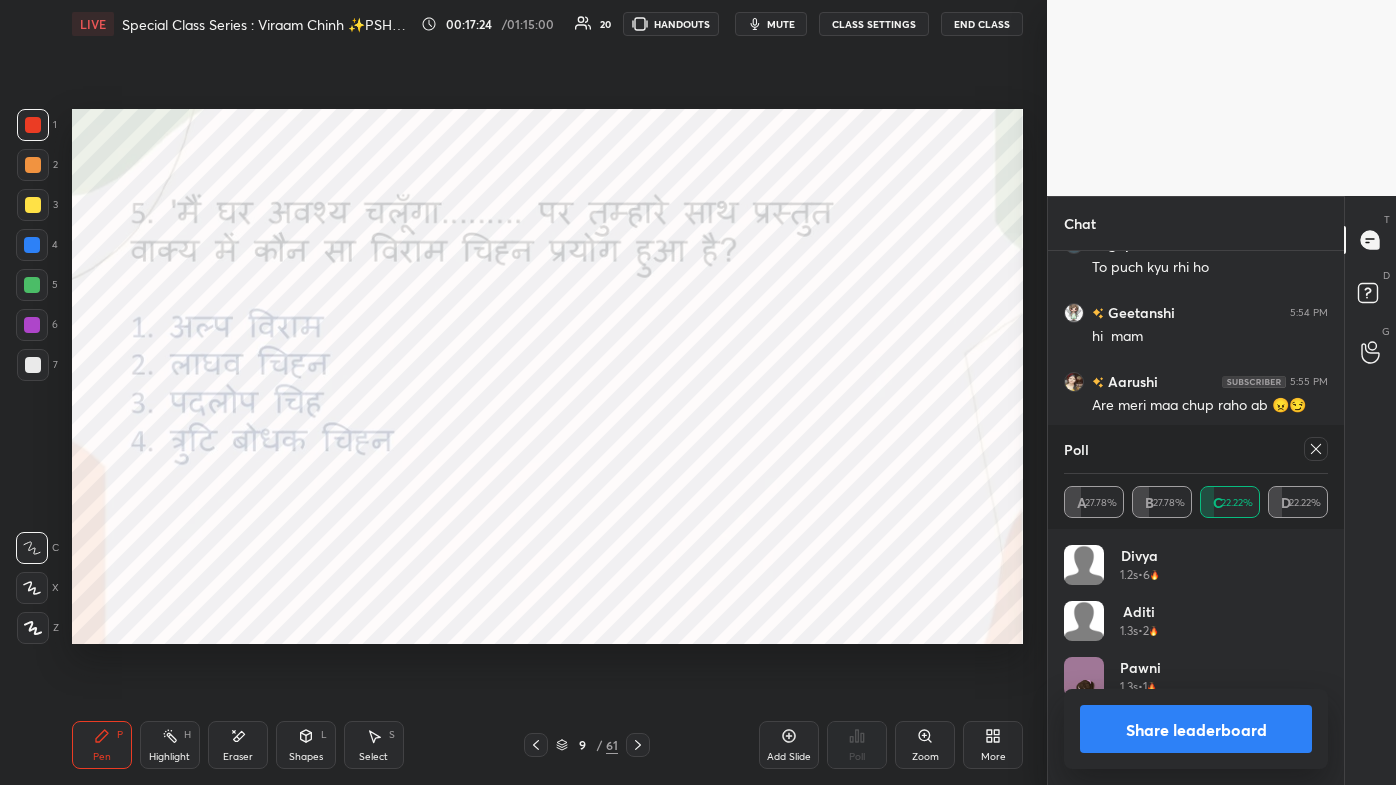 click at bounding box center [1316, 449] 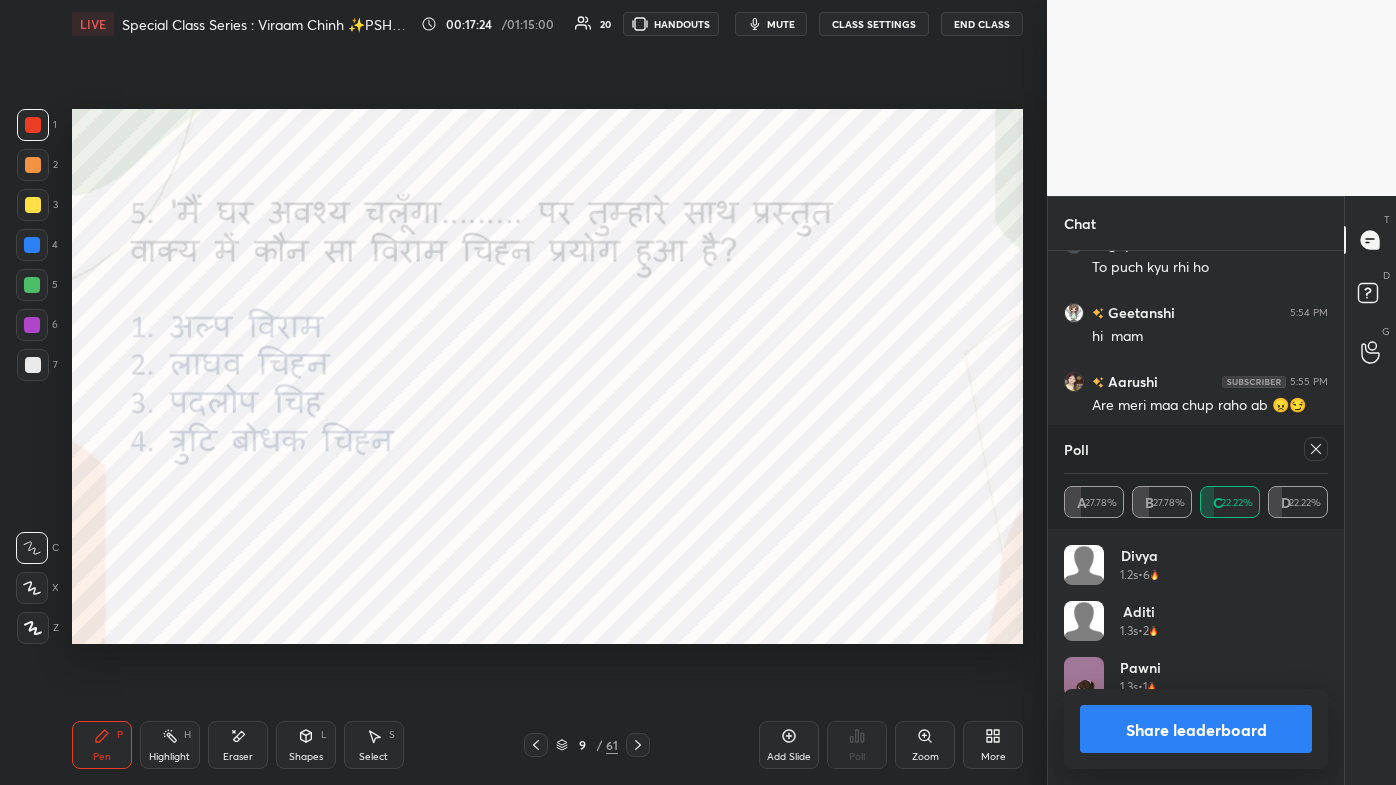 scroll, scrollTop: 151, scrollLeft: 258, axis: both 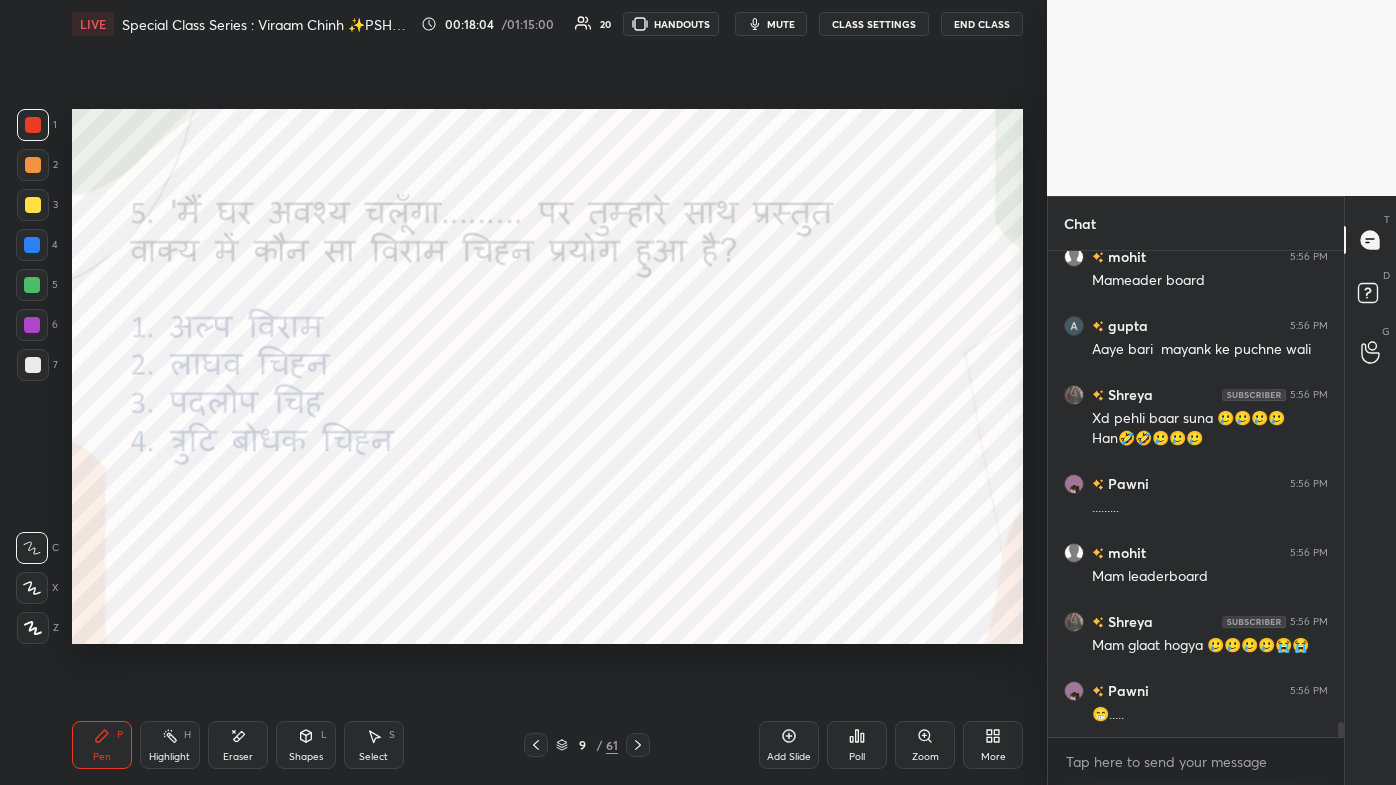click 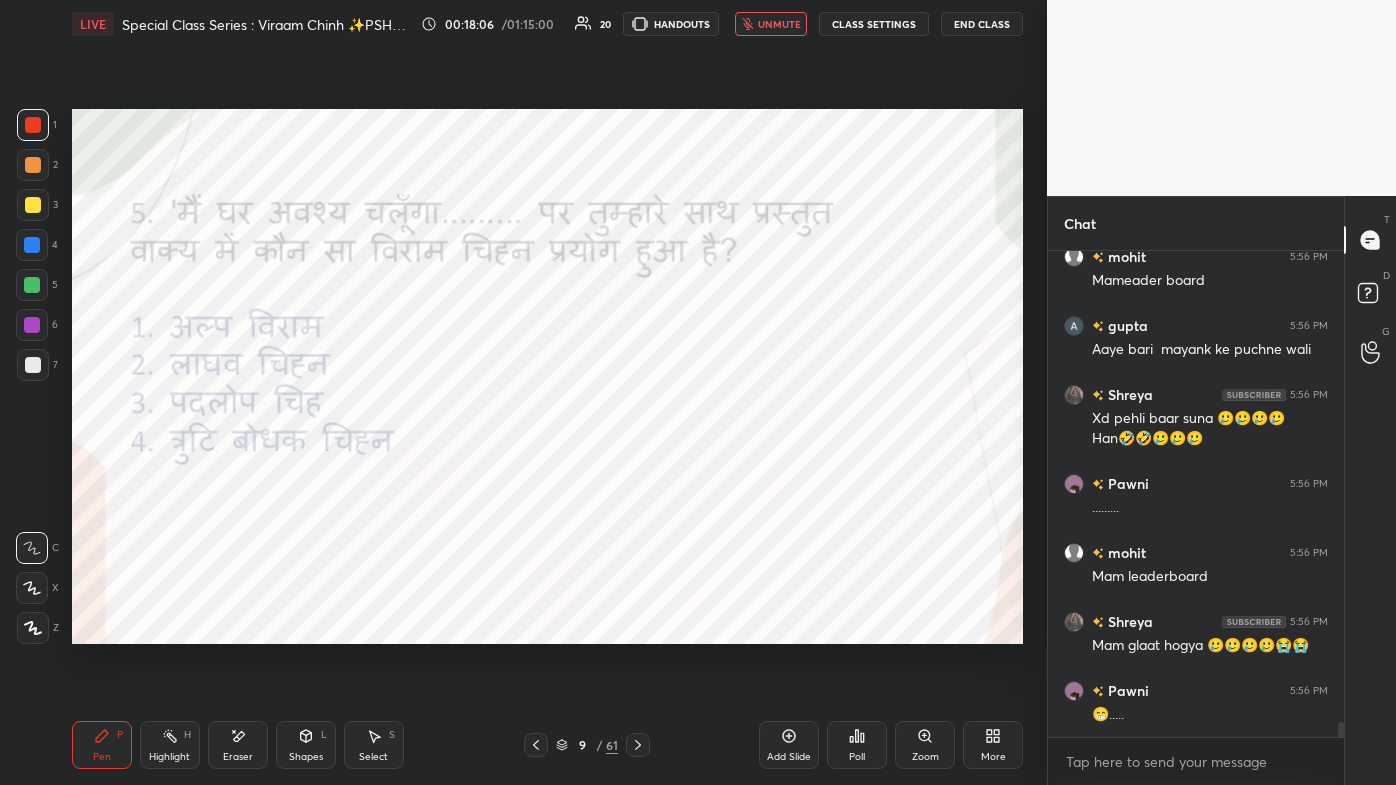 click on "unmute" at bounding box center [771, 24] 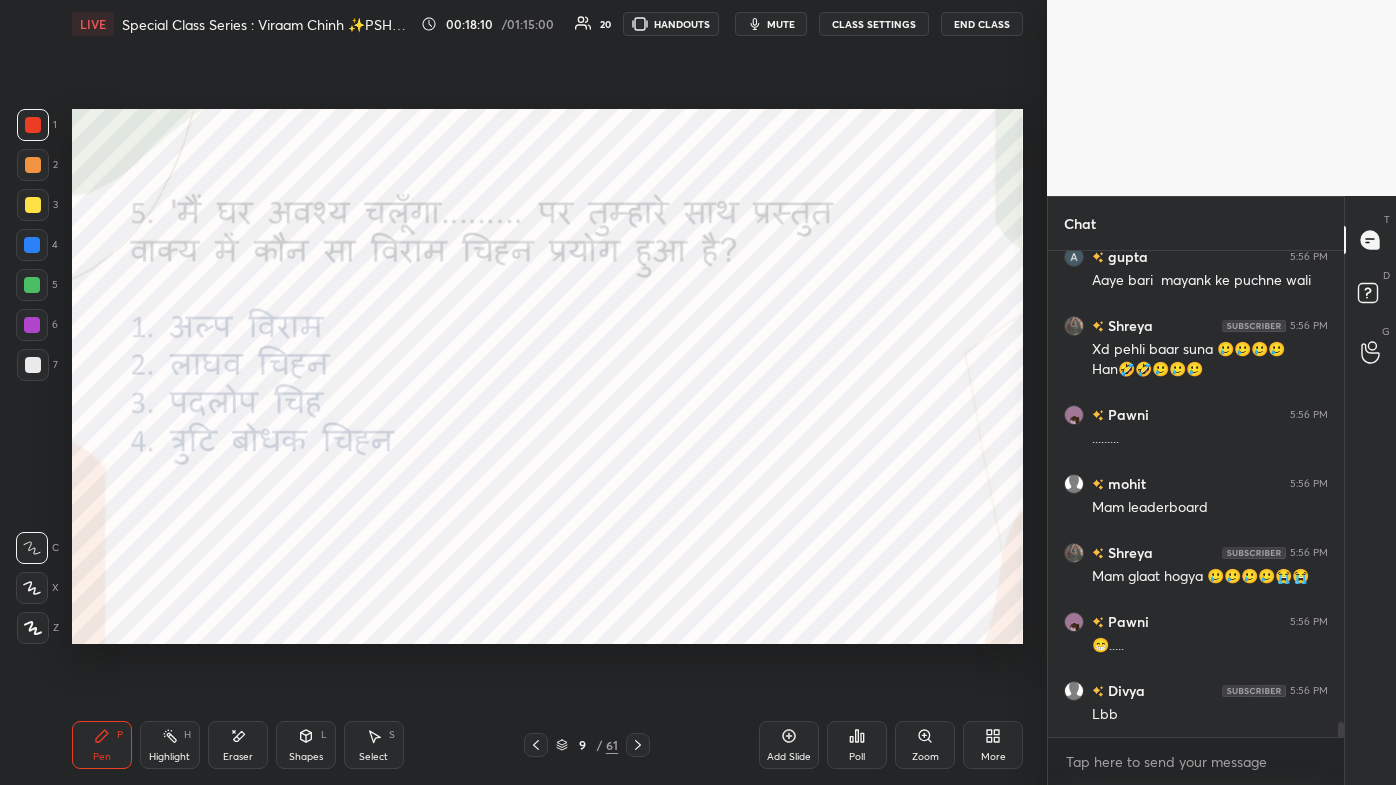 scroll, scrollTop: 14944, scrollLeft: 0, axis: vertical 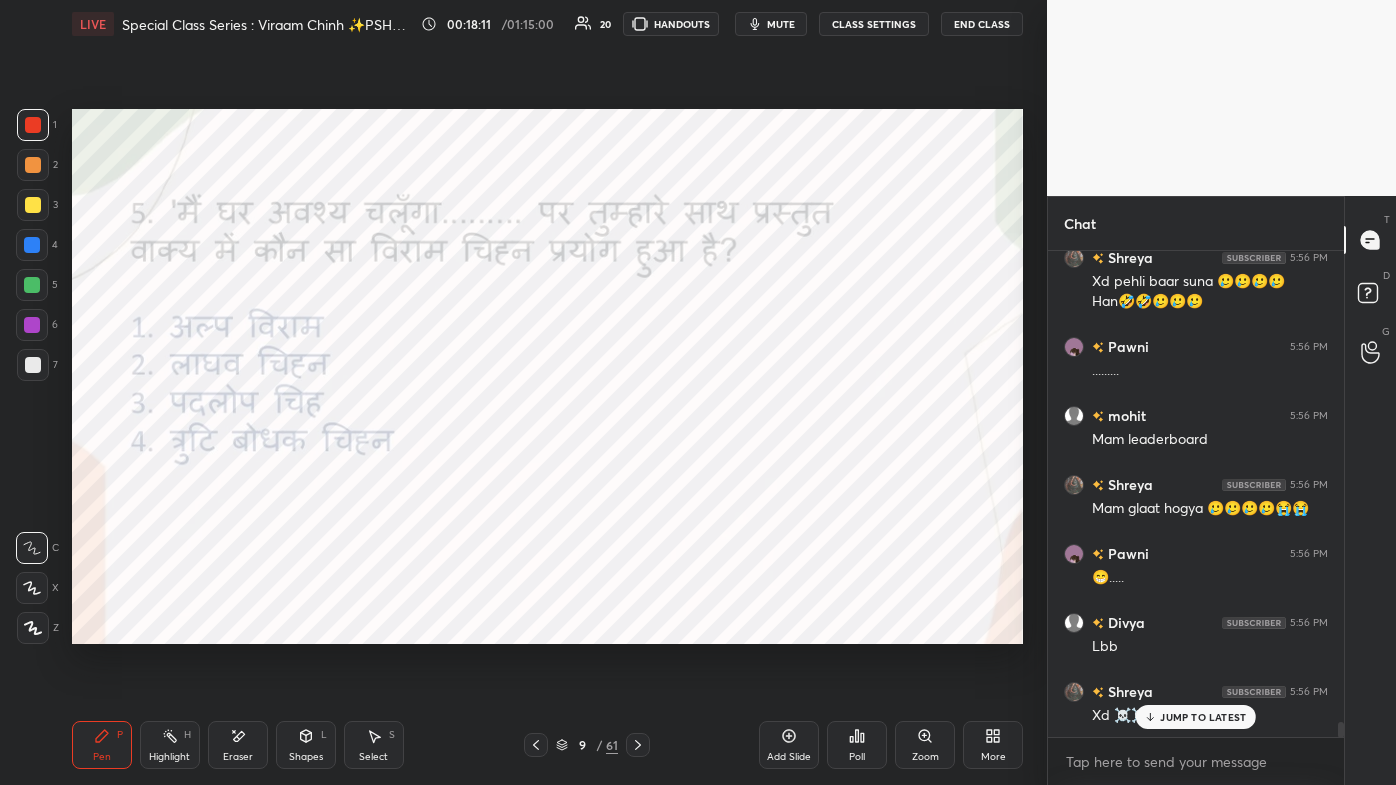 click 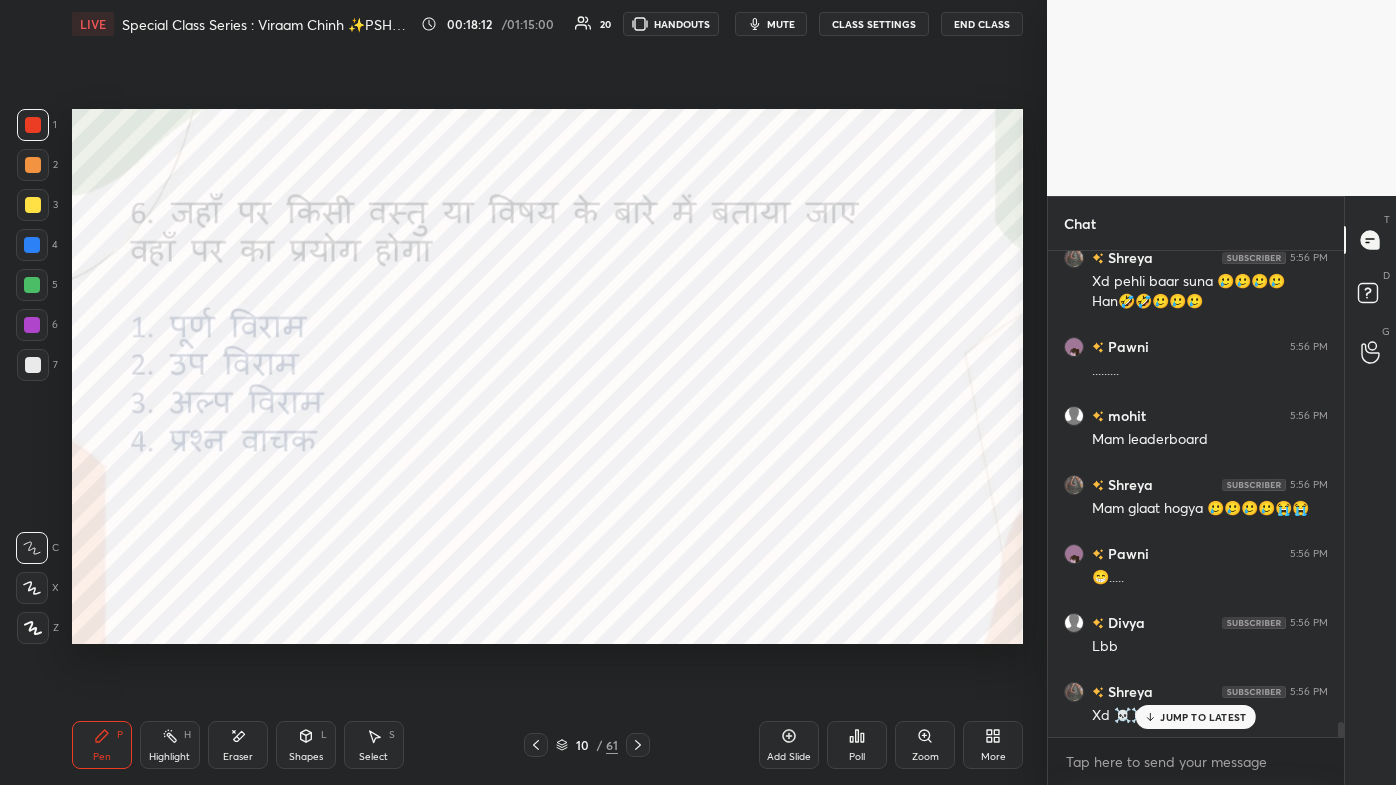 click on "JUMP TO LATEST" at bounding box center (1203, 717) 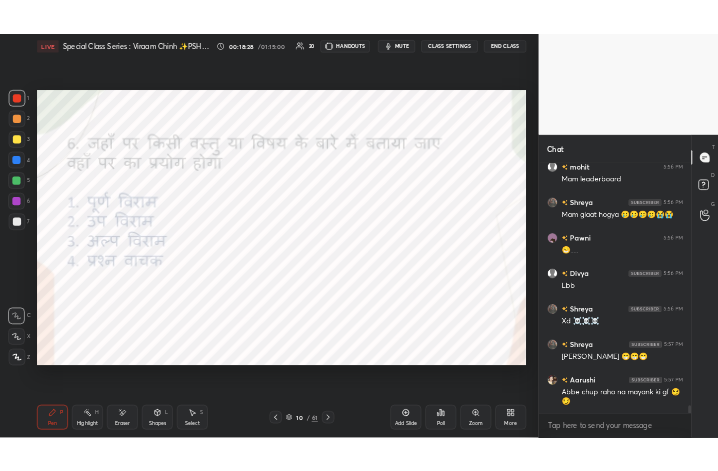 scroll, scrollTop: 15170, scrollLeft: 0, axis: vertical 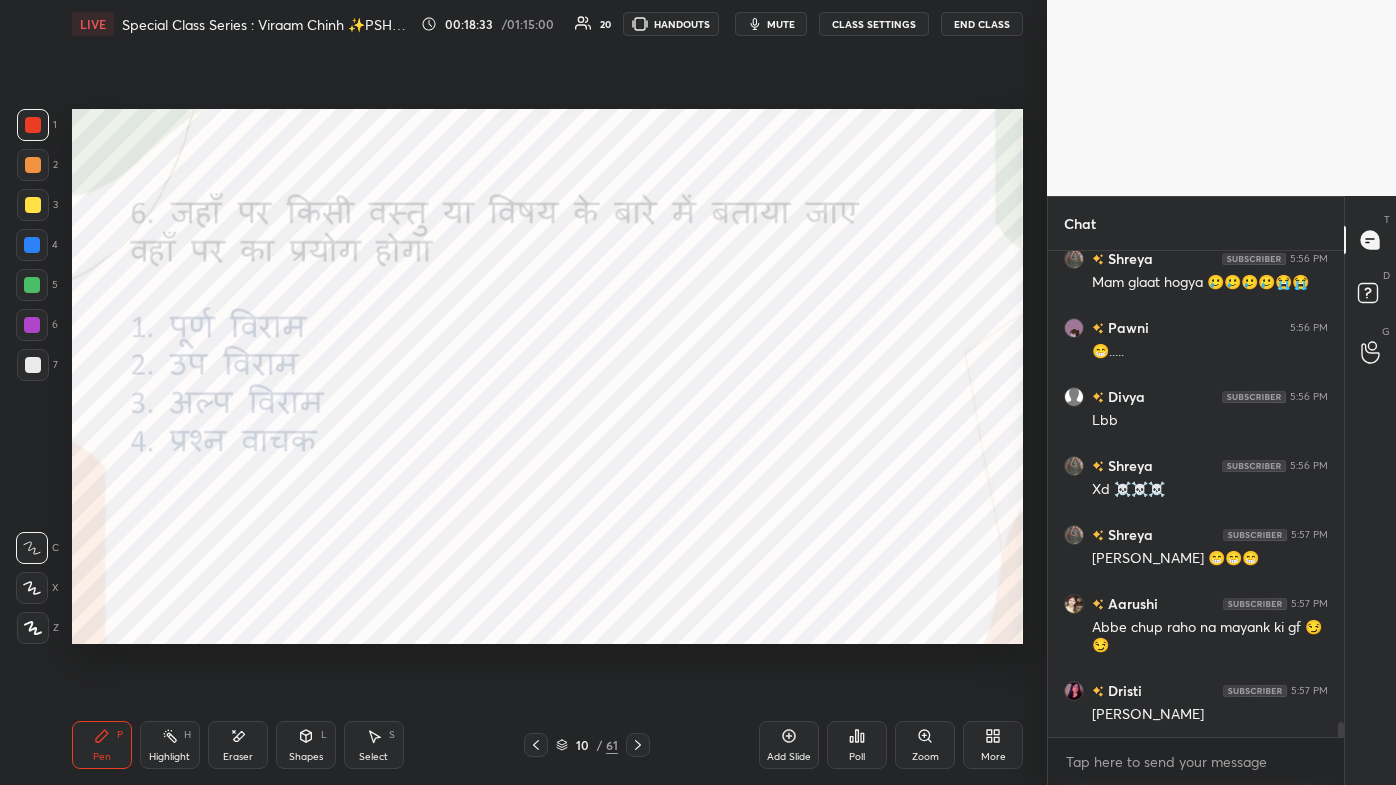 click 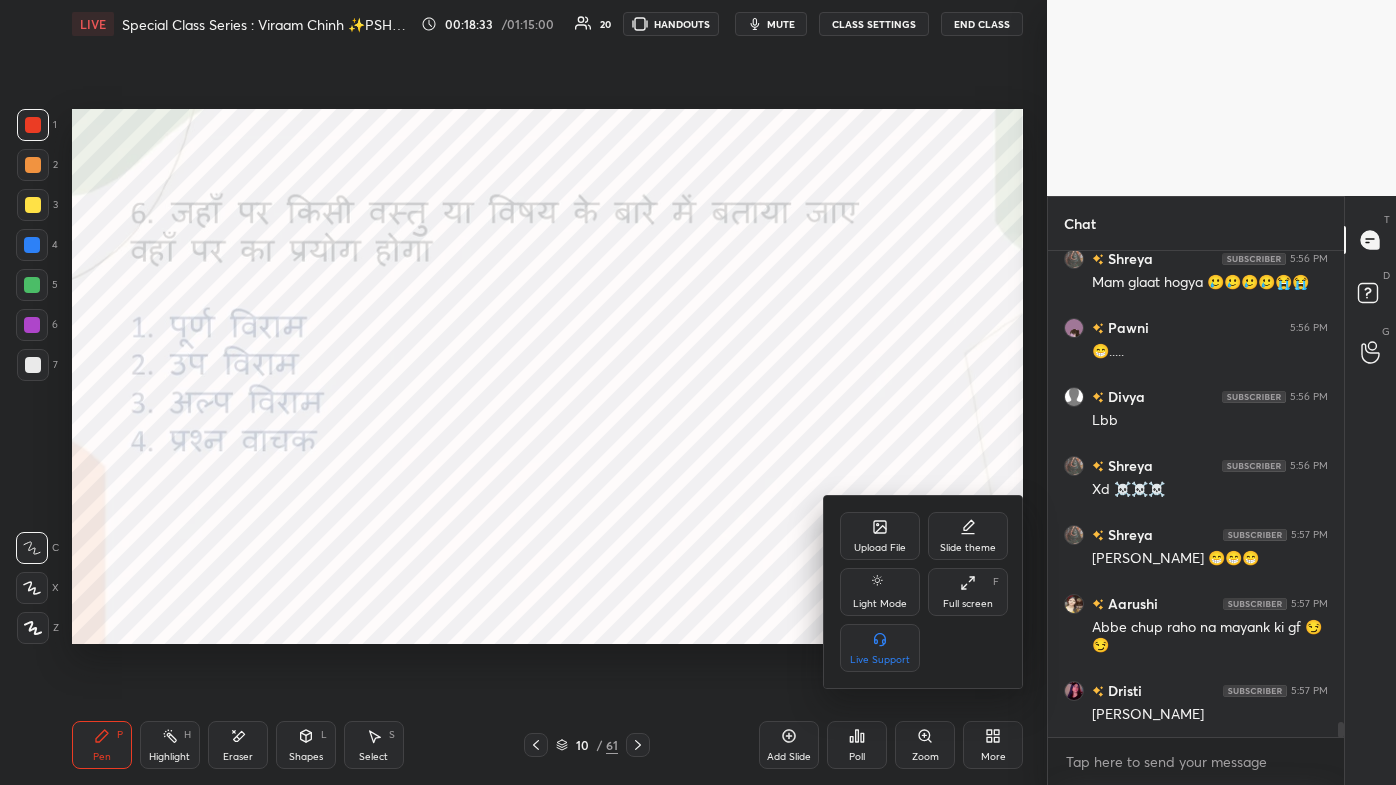 click on "Full screen F" at bounding box center (968, 592) 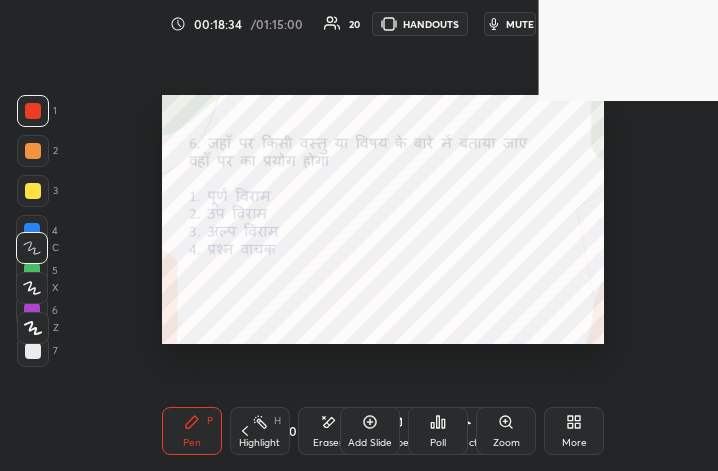 scroll, scrollTop: 343, scrollLeft: 496, axis: both 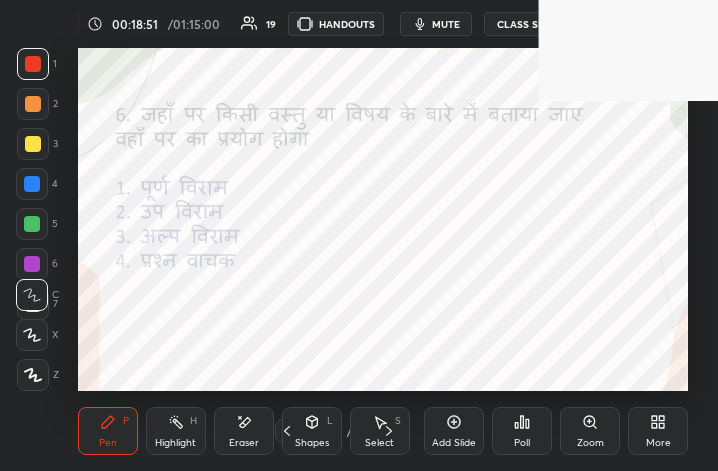 click on "More" at bounding box center [658, 443] 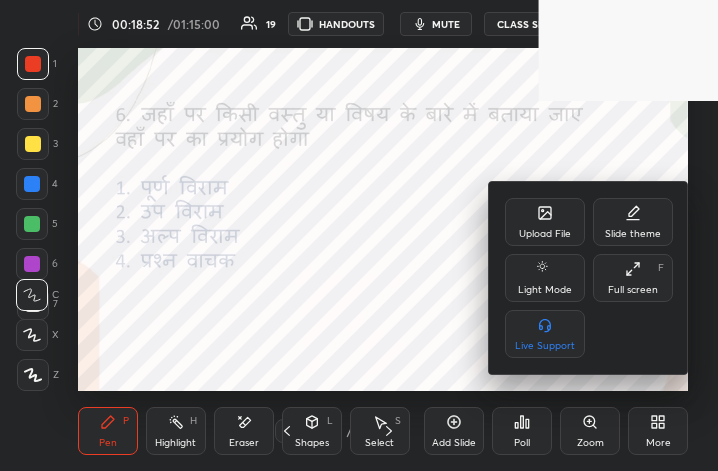 click on "Full screen F" at bounding box center (633, 278) 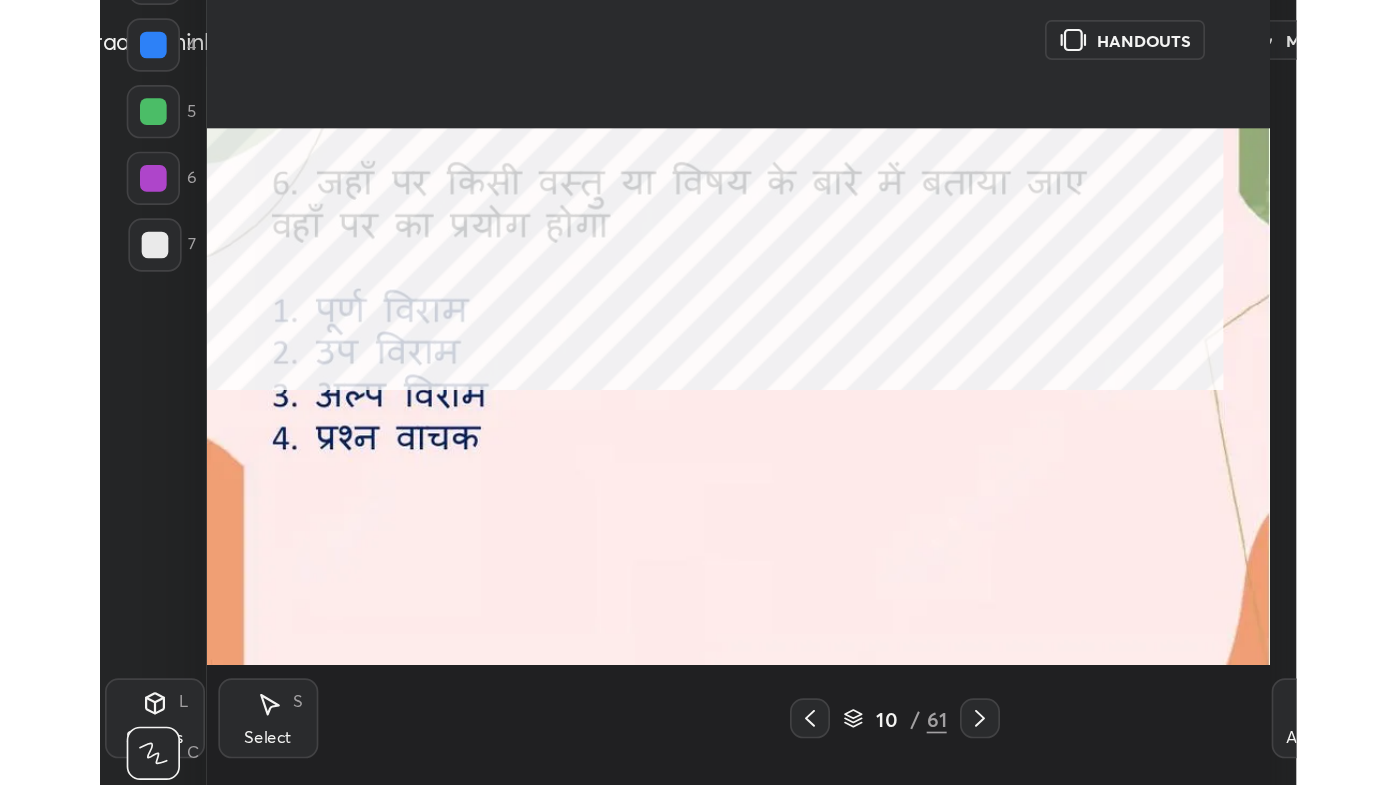 scroll, scrollTop: 99342, scrollLeft: 98686, axis: both 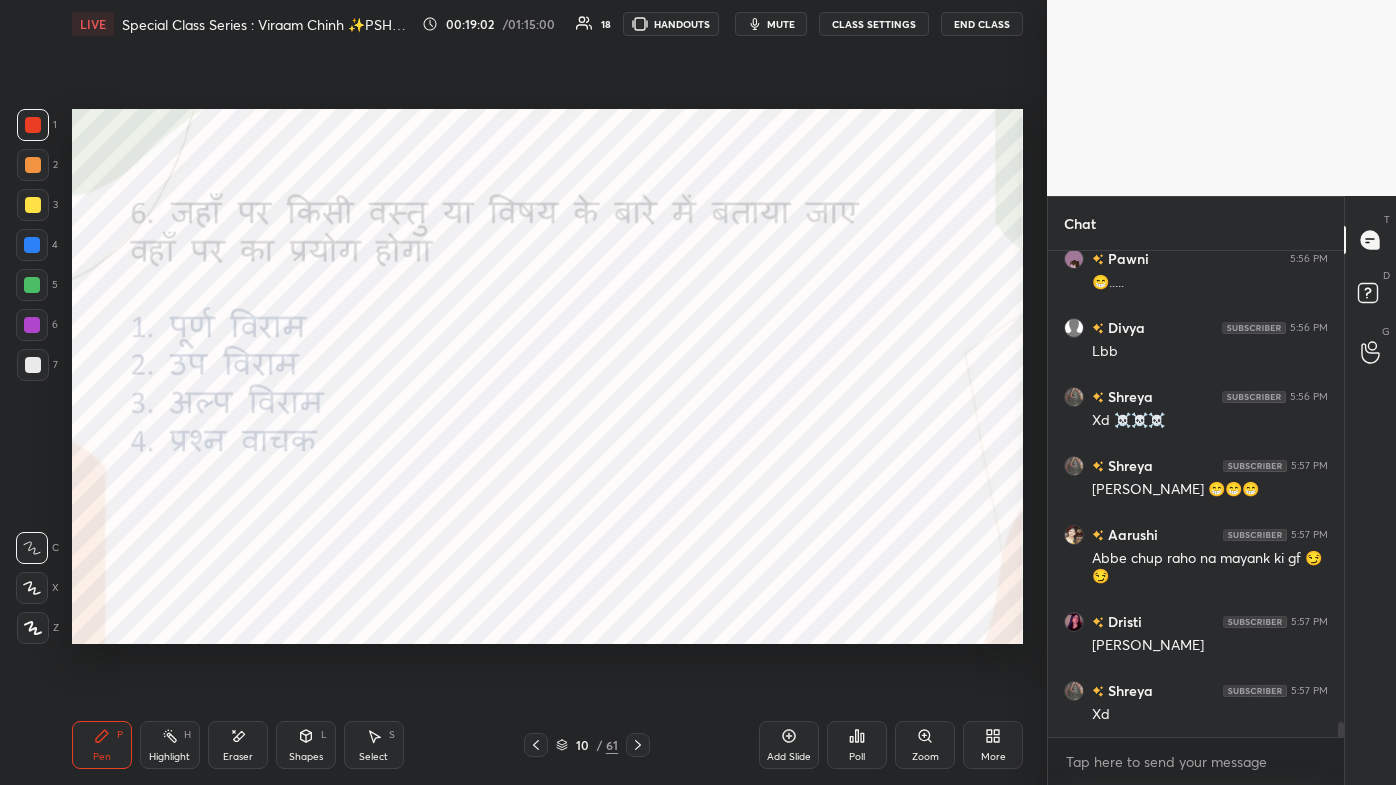 drag, startPoint x: 232, startPoint y: 735, endPoint x: 240, endPoint y: 702, distance: 33.955853 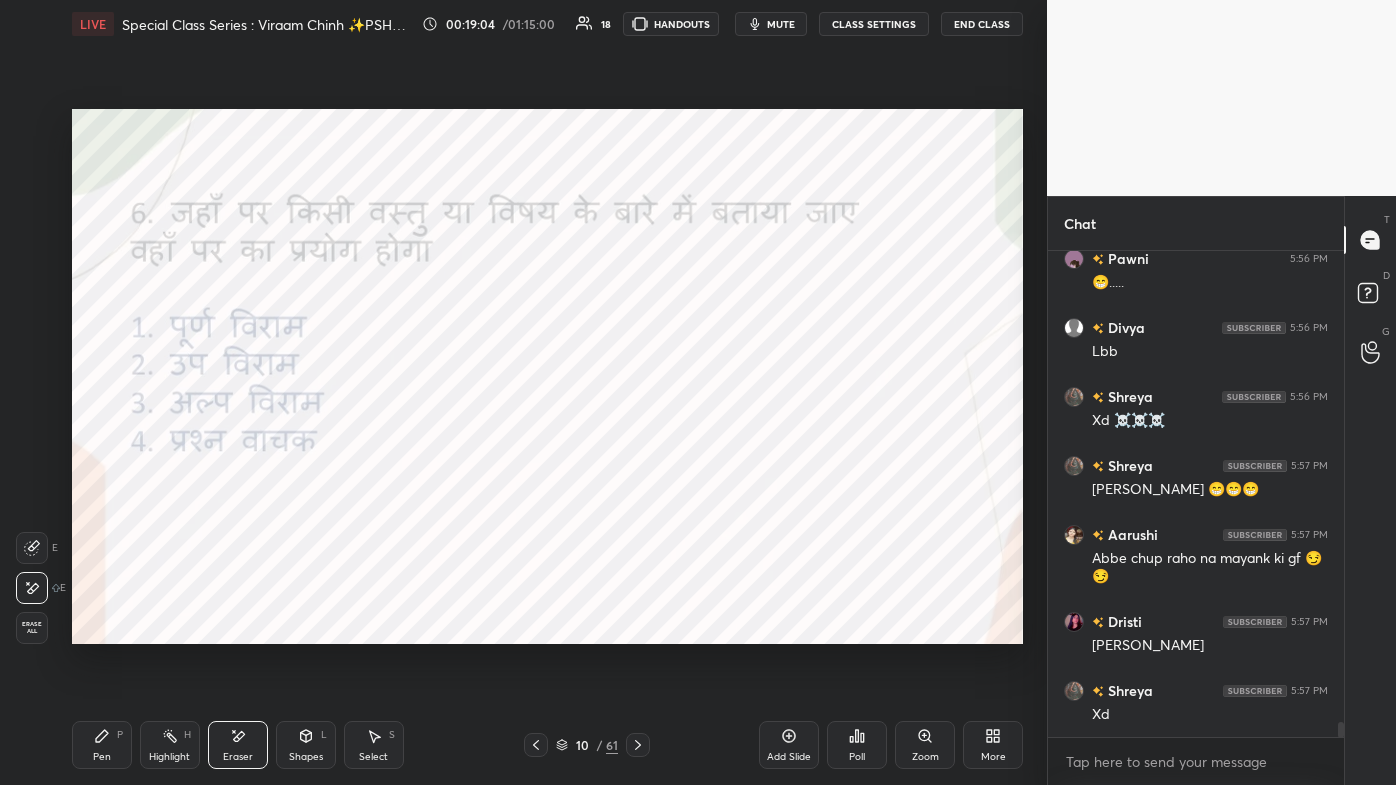 click on "Pen P" at bounding box center (102, 745) 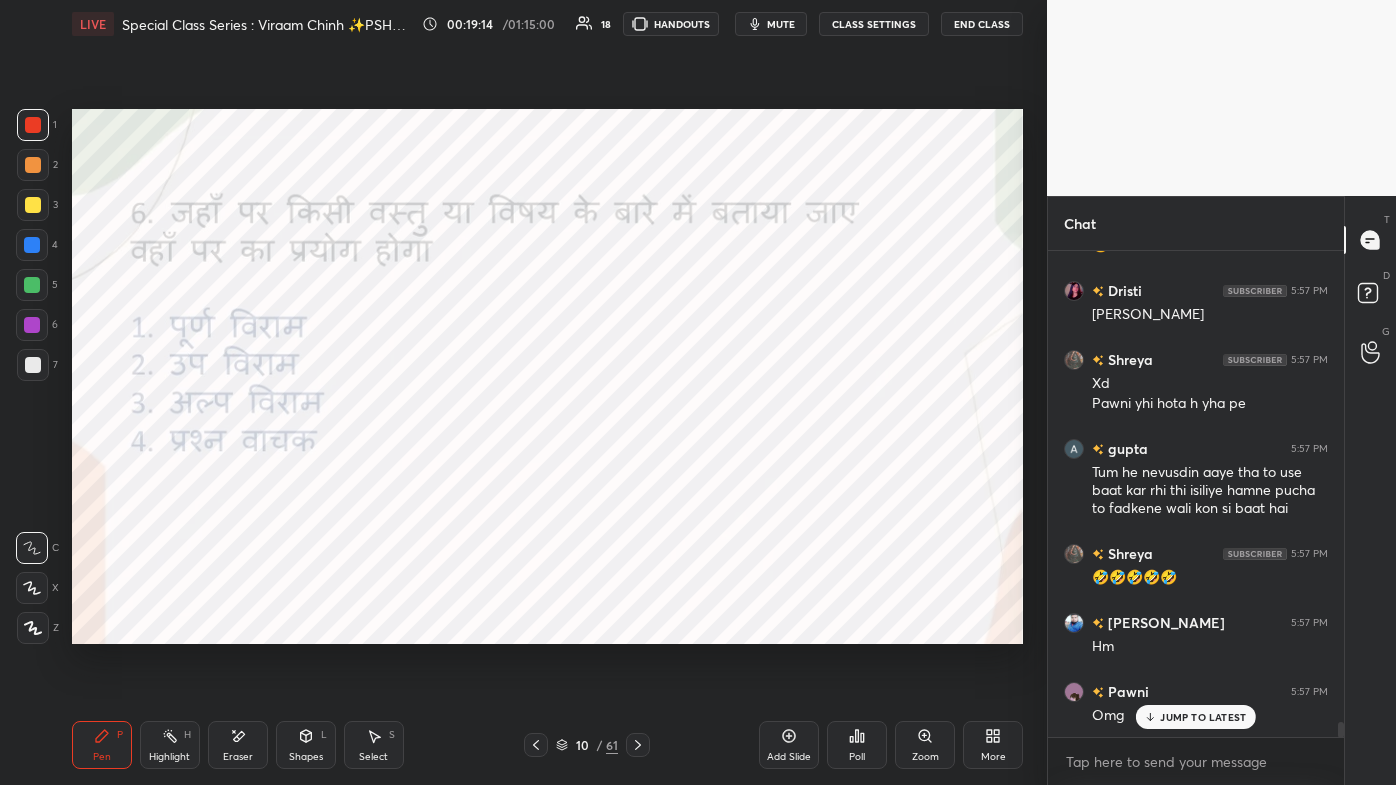 scroll, scrollTop: 15570, scrollLeft: 0, axis: vertical 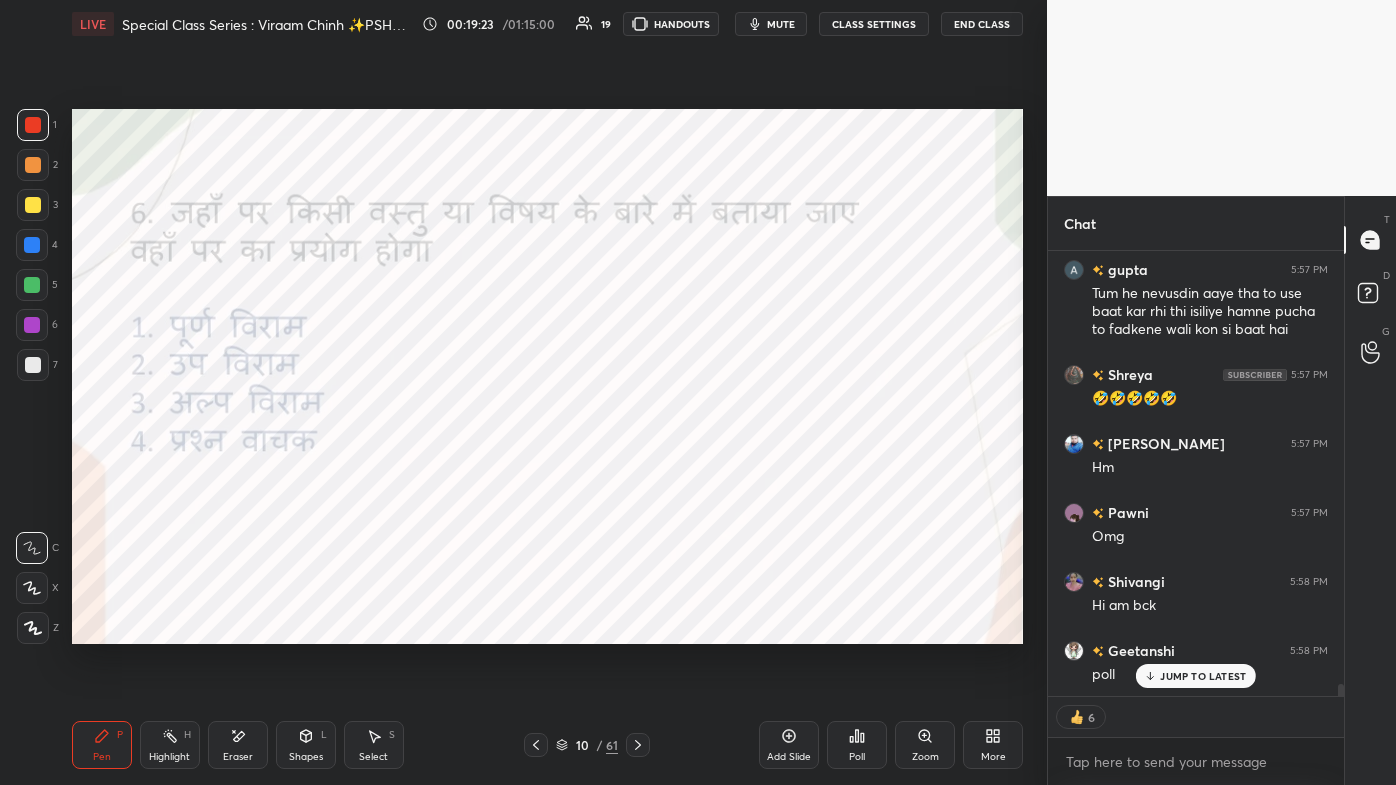 click 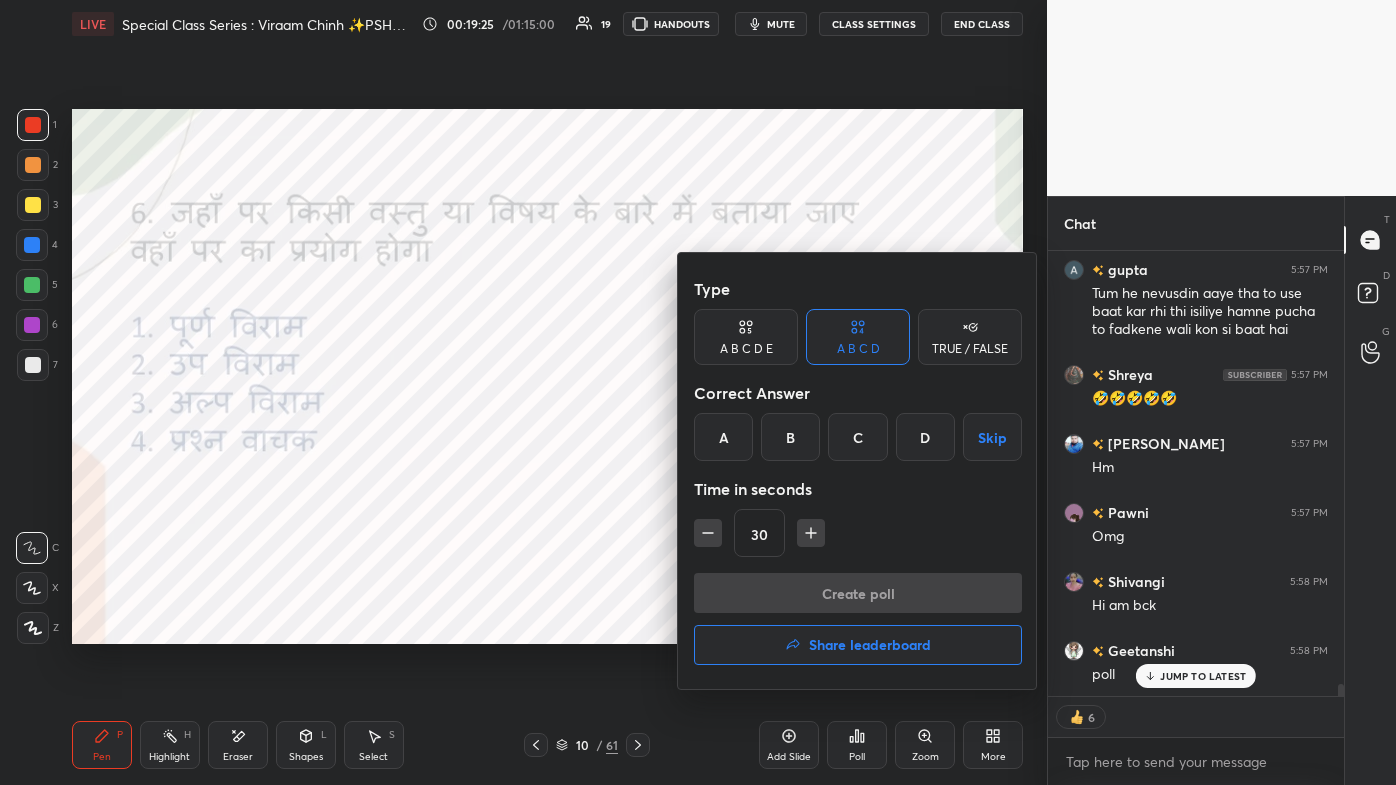 scroll, scrollTop: 15818, scrollLeft: 0, axis: vertical 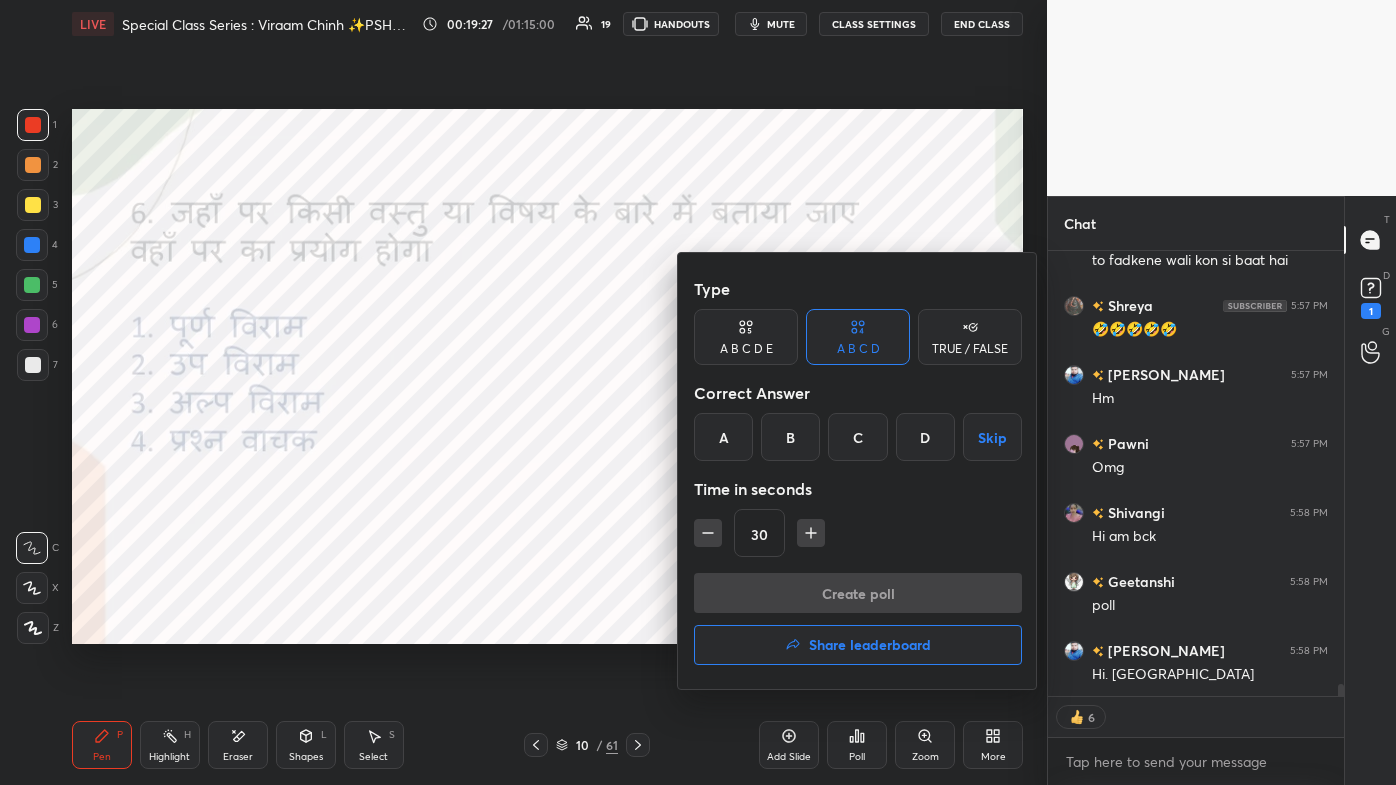 drag, startPoint x: 441, startPoint y: 248, endPoint x: 442, endPoint y: 259, distance: 11.045361 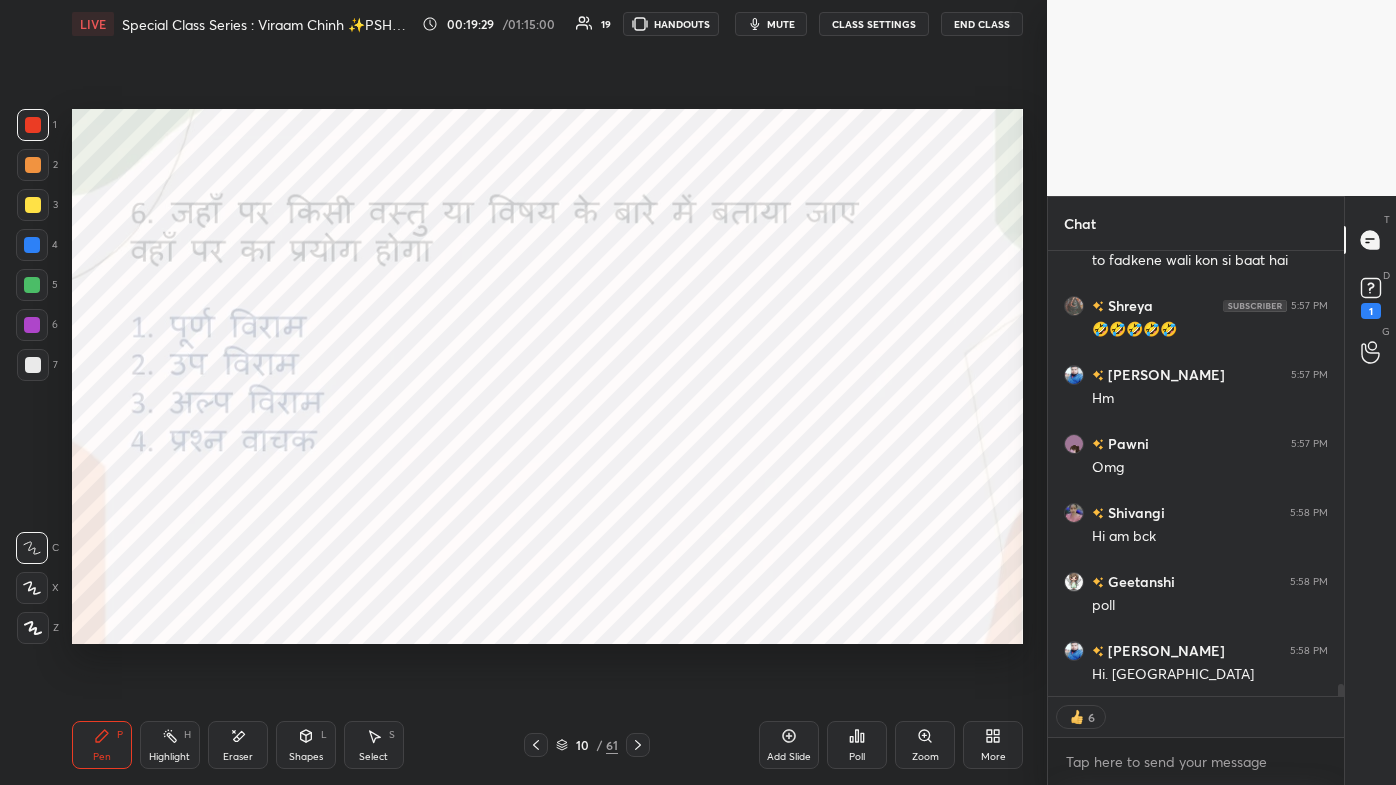 click 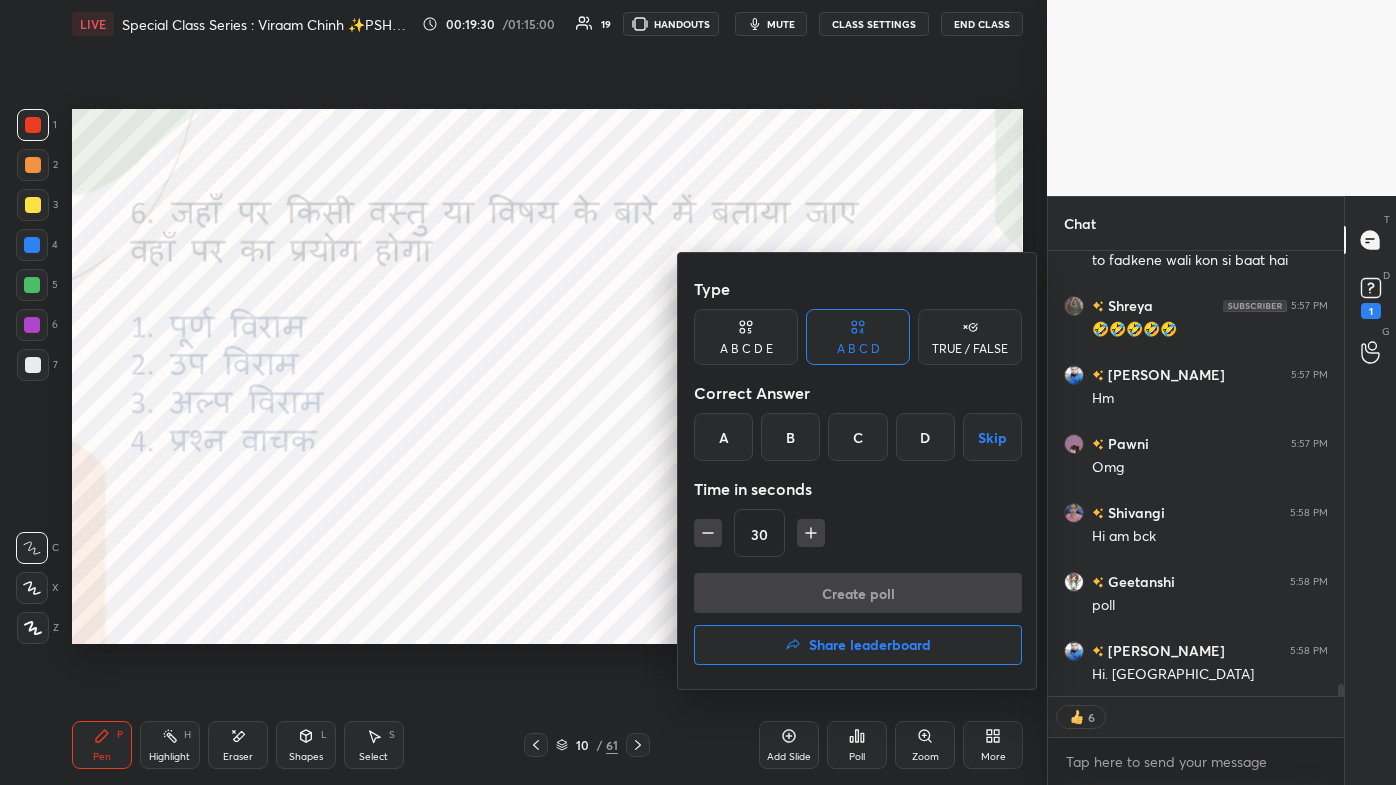 scroll, scrollTop: 15888, scrollLeft: 0, axis: vertical 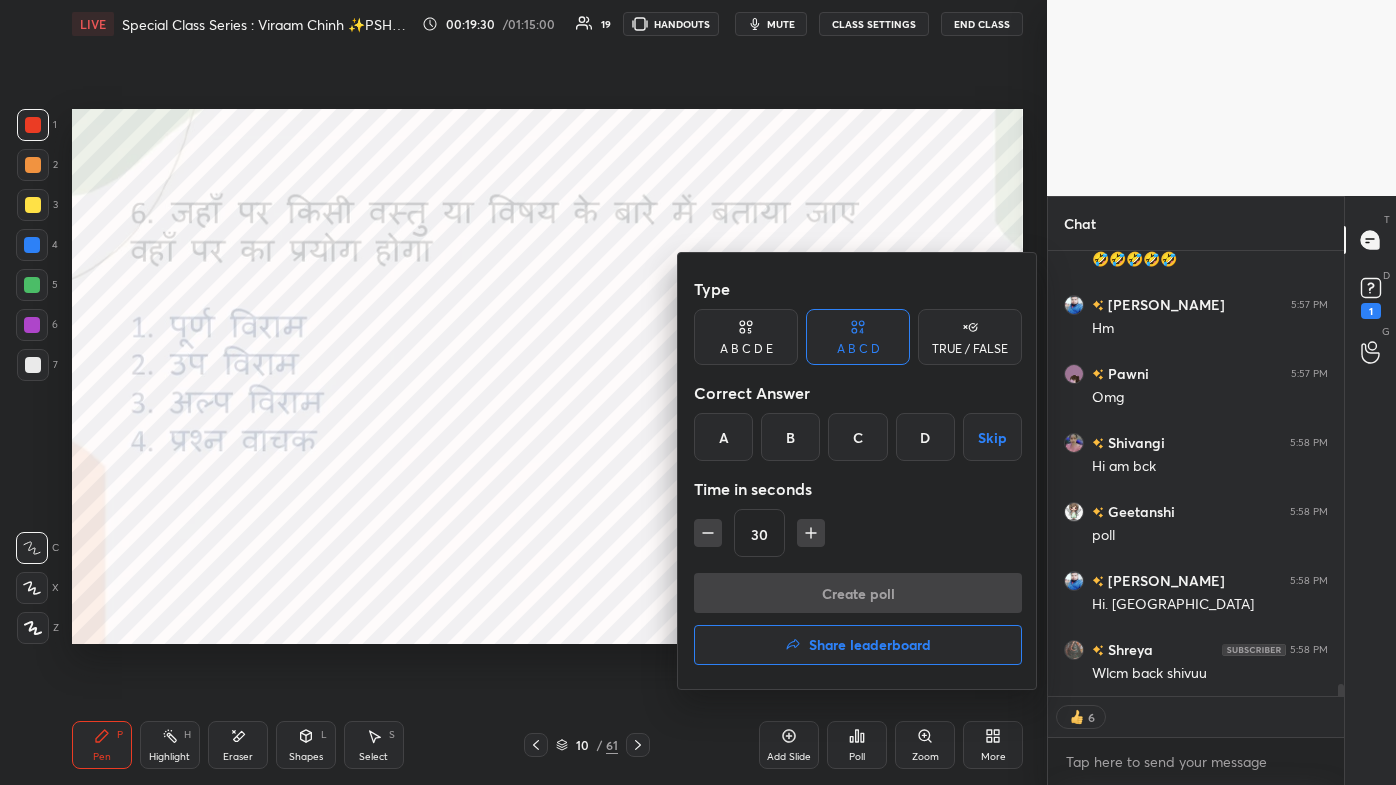 click on "B" at bounding box center (790, 437) 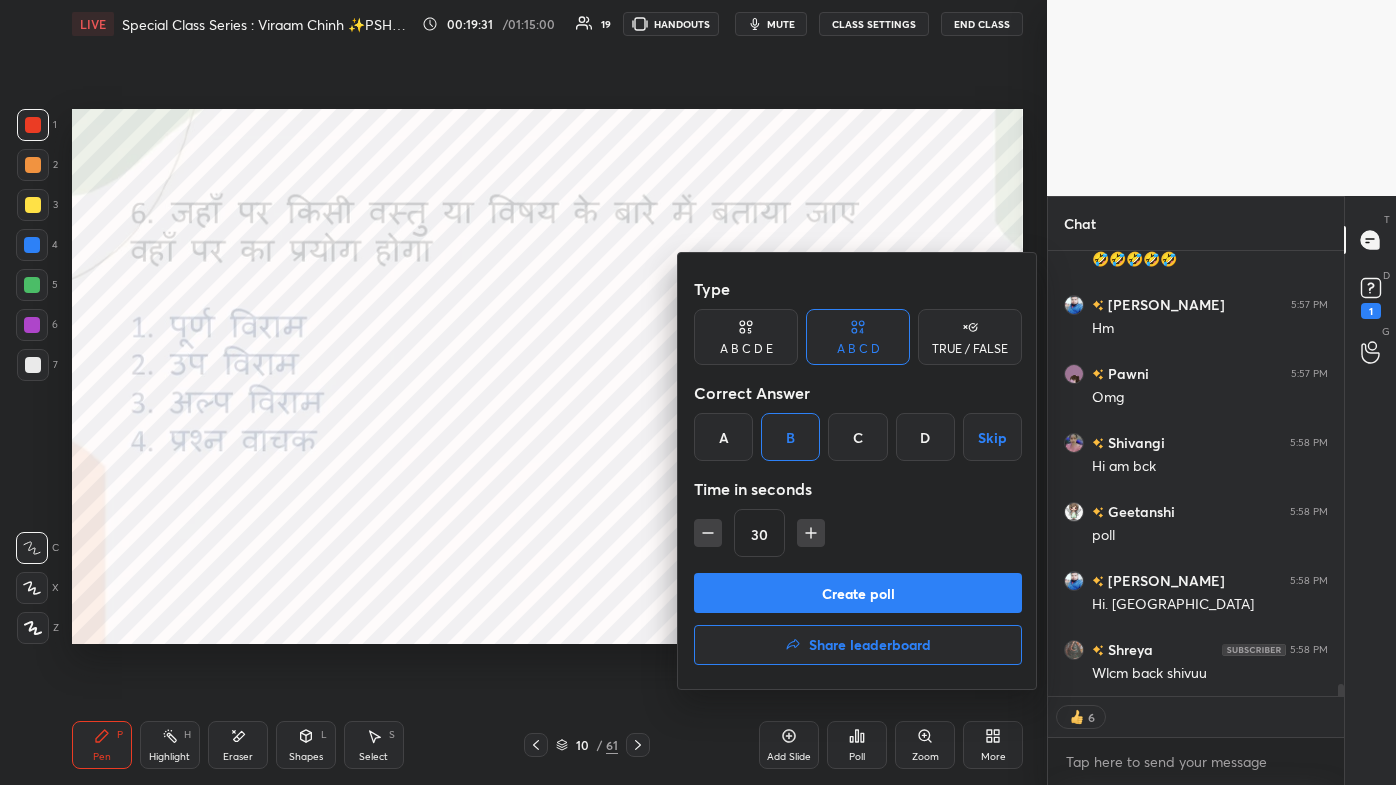 scroll, scrollTop: 15975, scrollLeft: 0, axis: vertical 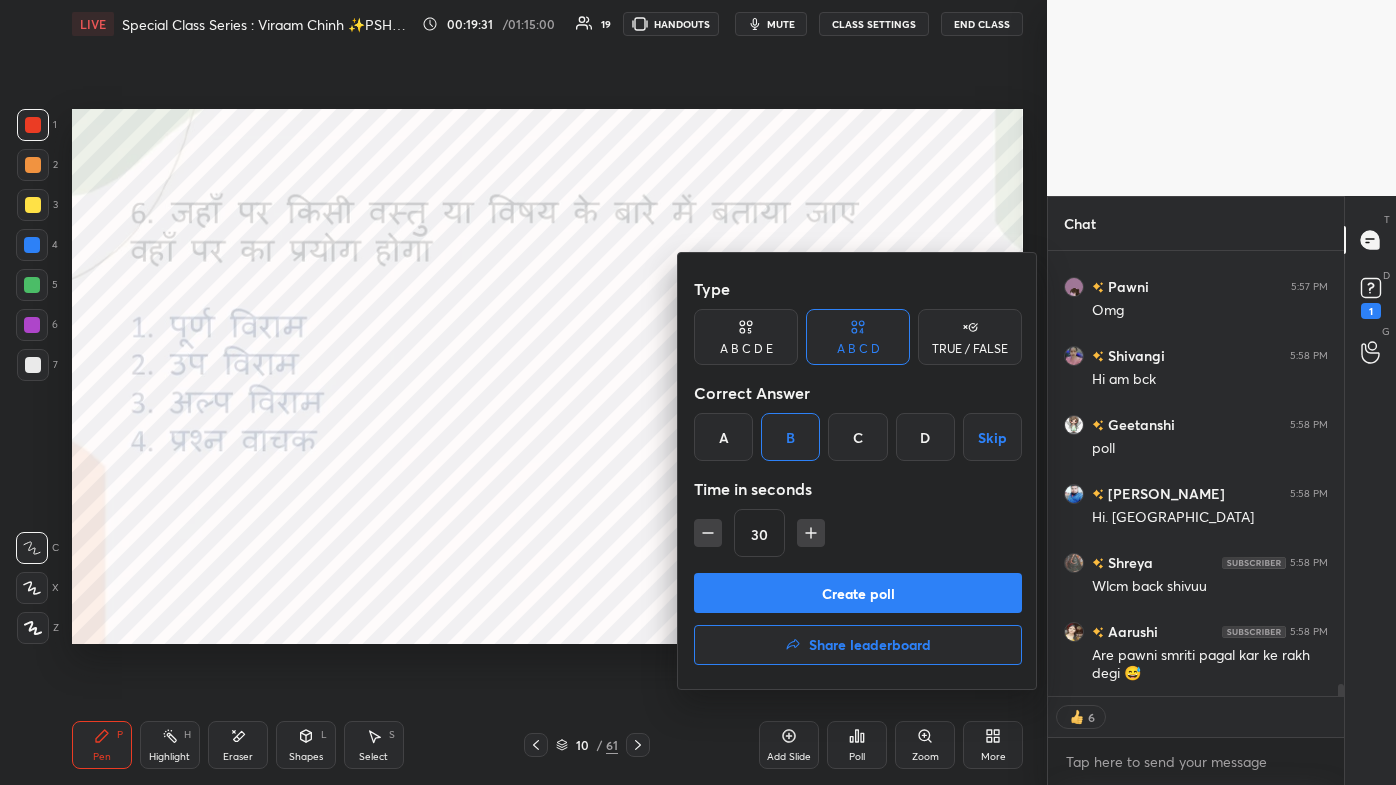 click on "Create poll" at bounding box center [858, 593] 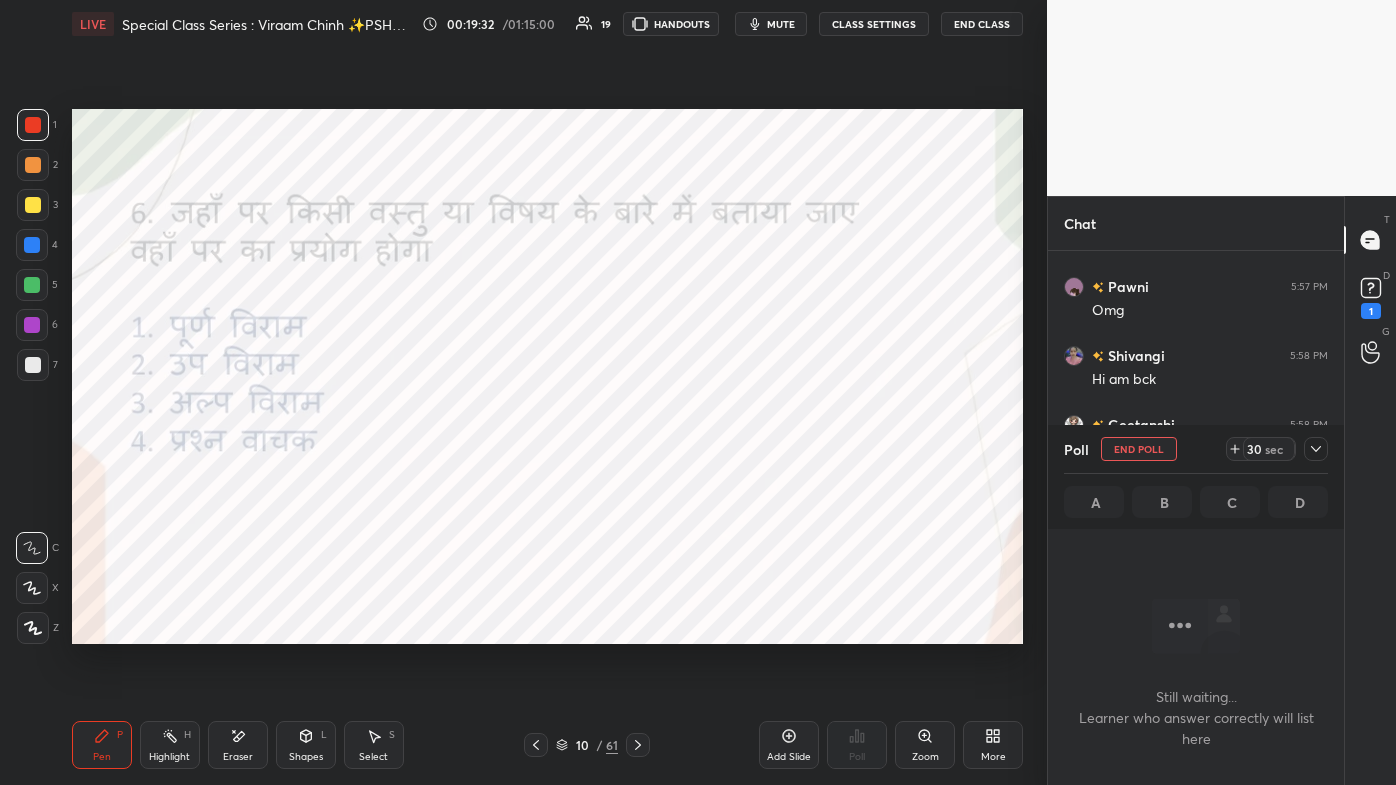 scroll, scrollTop: 344, scrollLeft: 290, axis: both 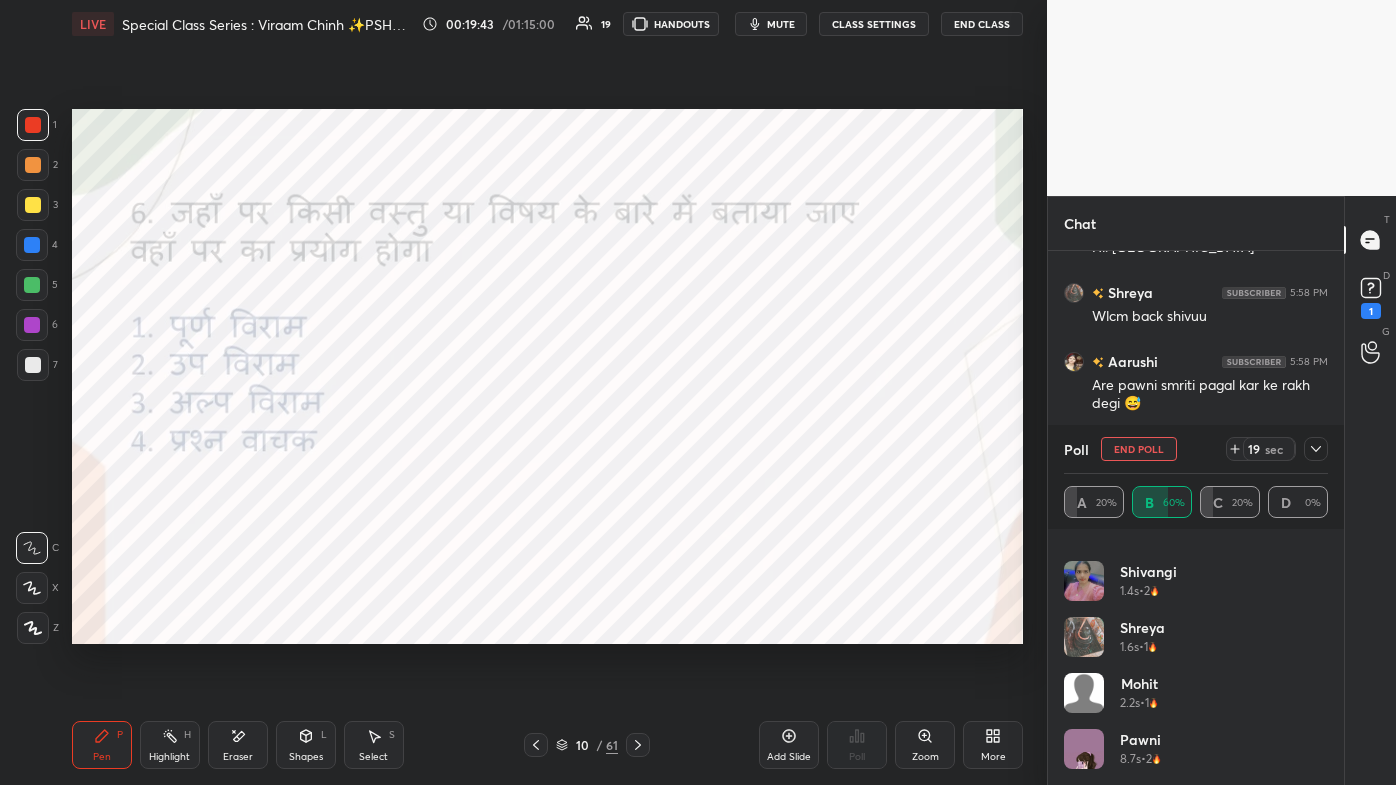 click 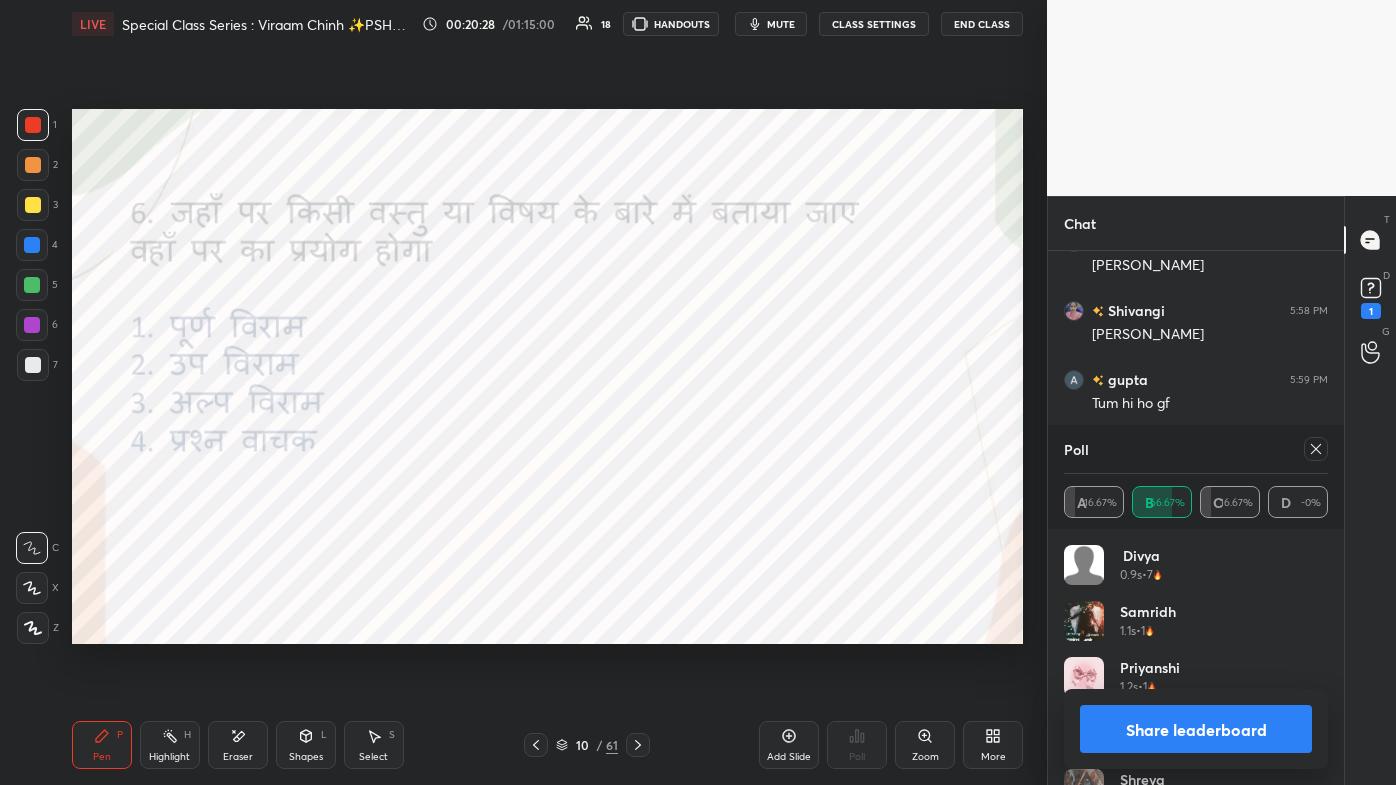 click on "Poll" at bounding box center (1196, 449) 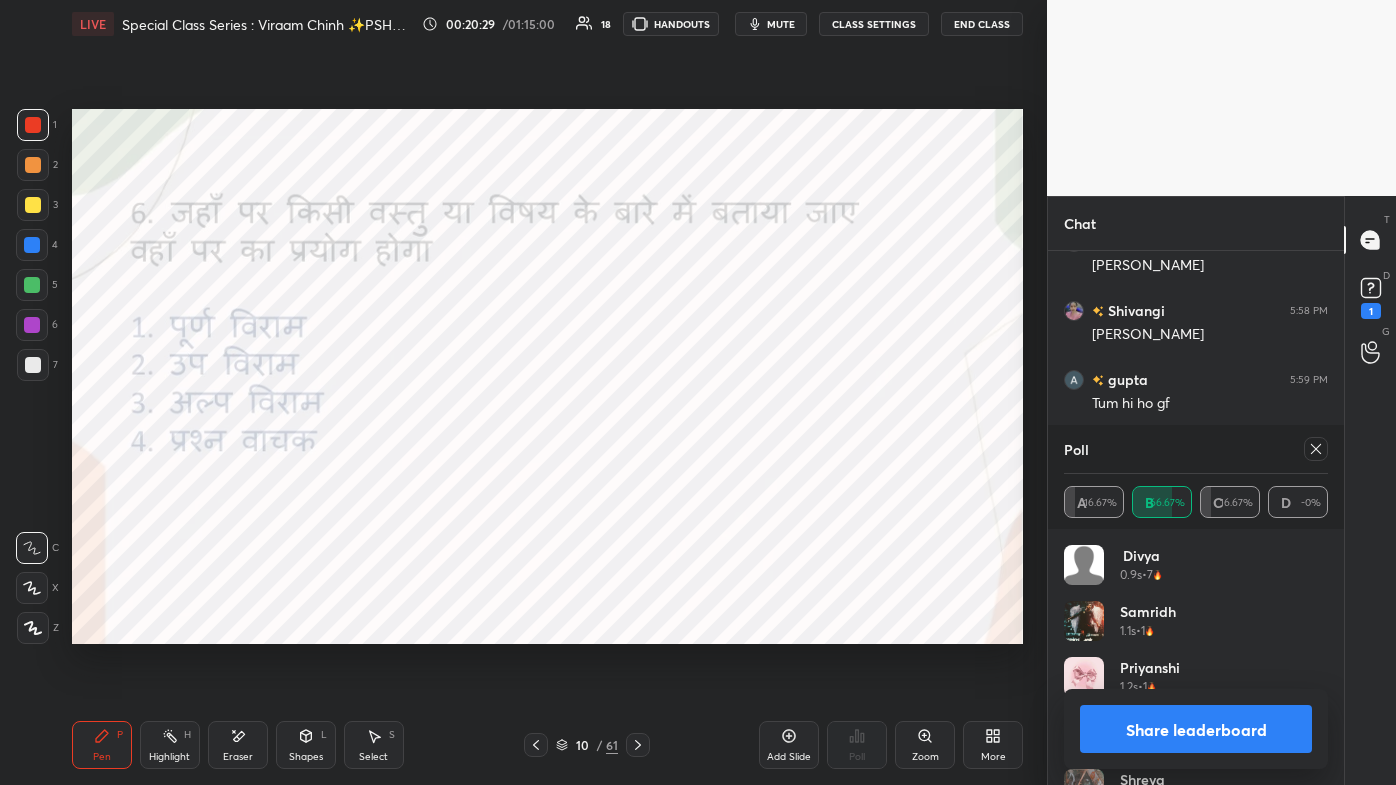 click on "Poll" at bounding box center (1196, 449) 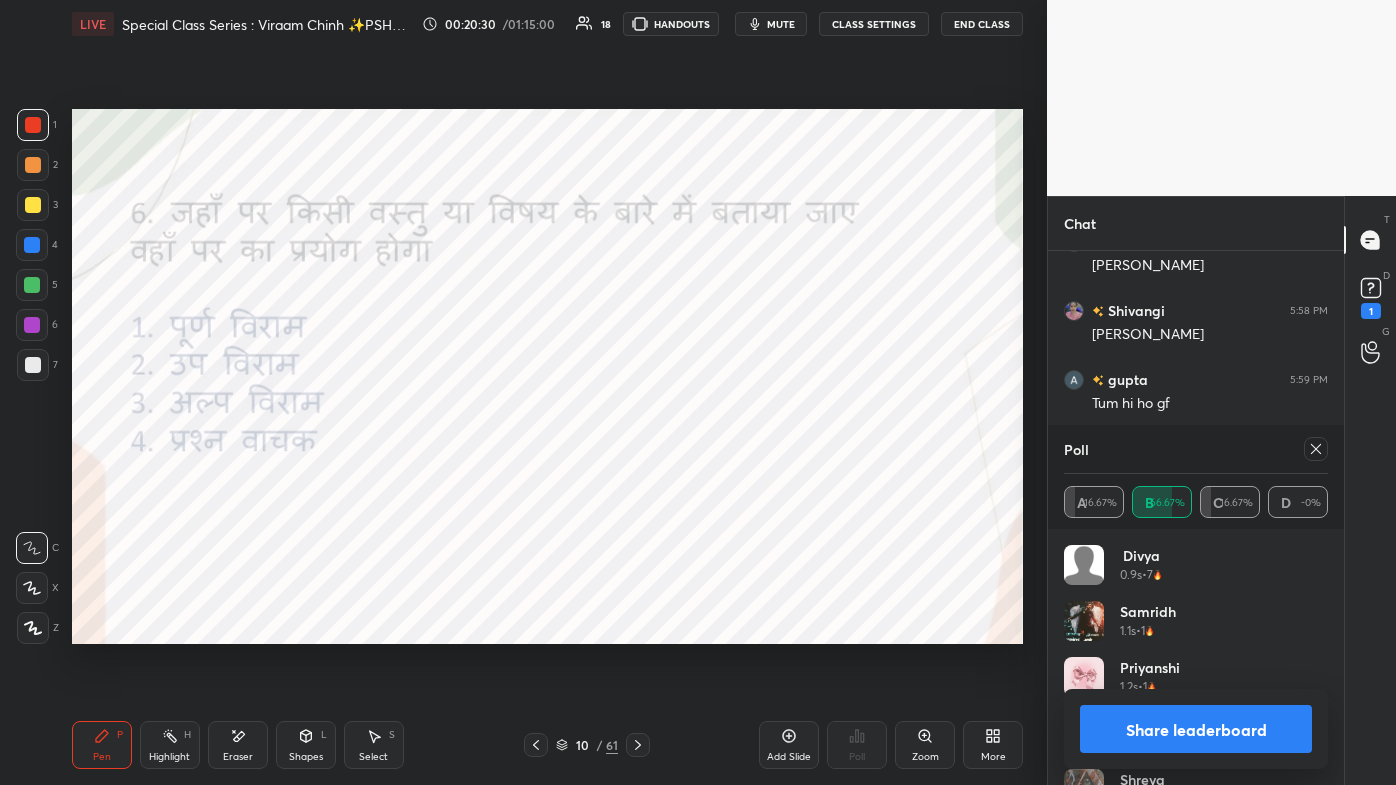 click 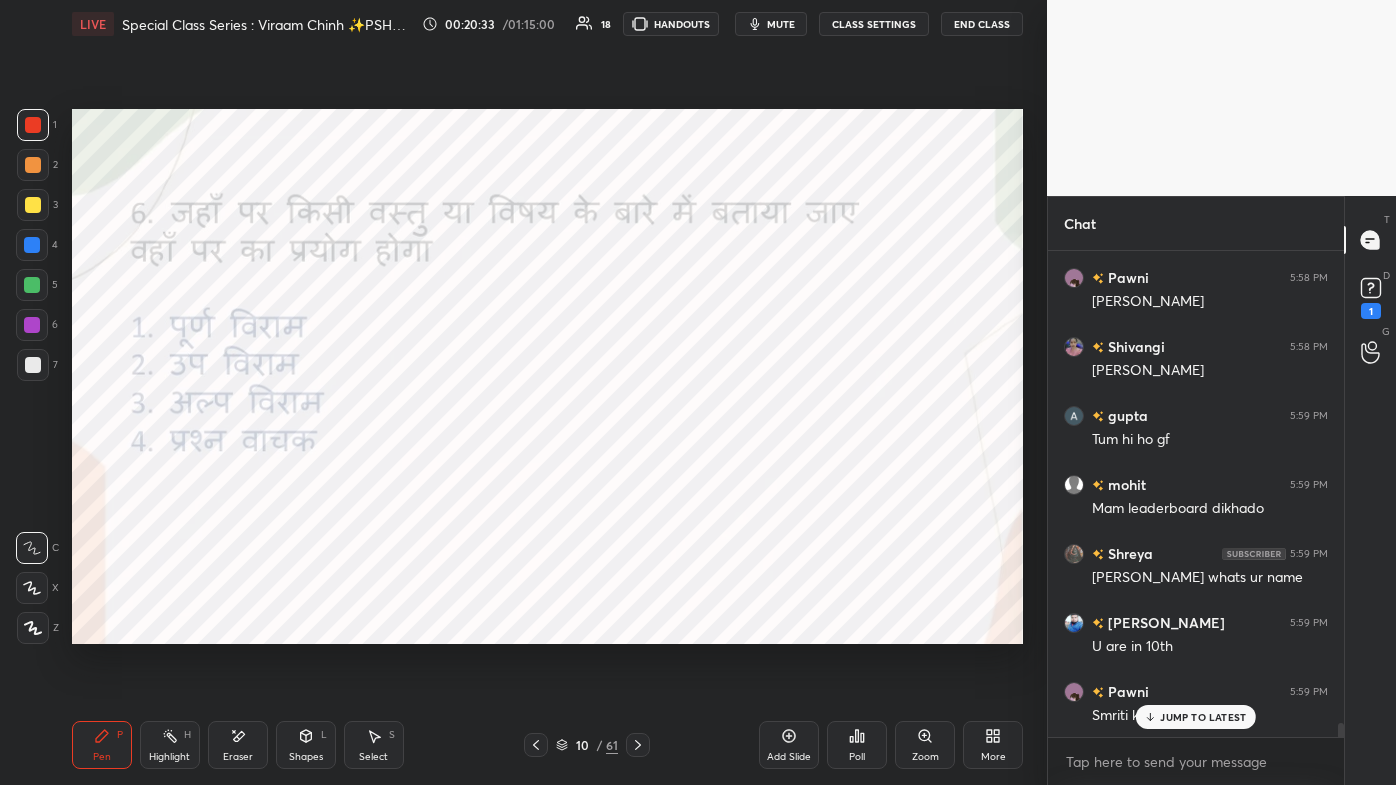 click on "Poll" at bounding box center (857, 745) 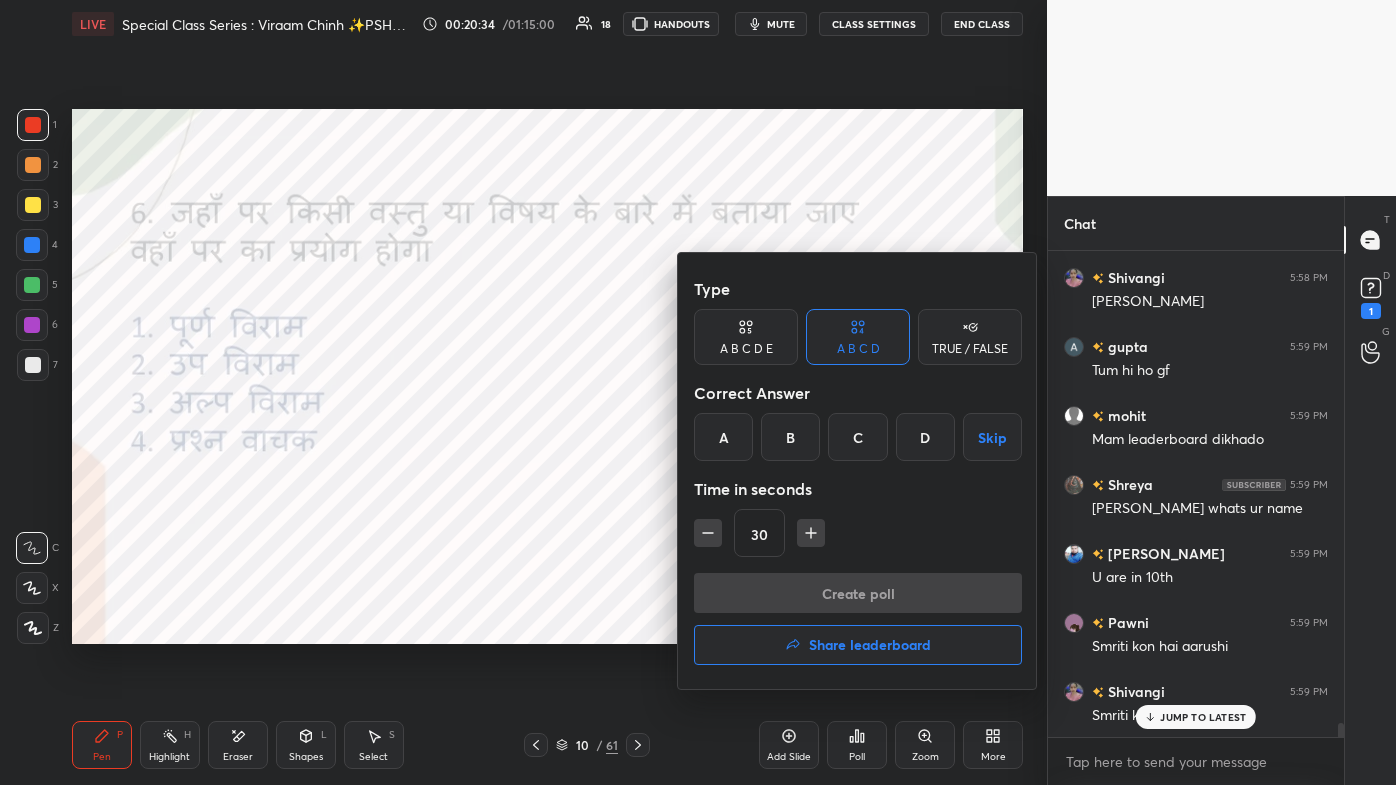 click on "Share leaderboard" at bounding box center (870, 645) 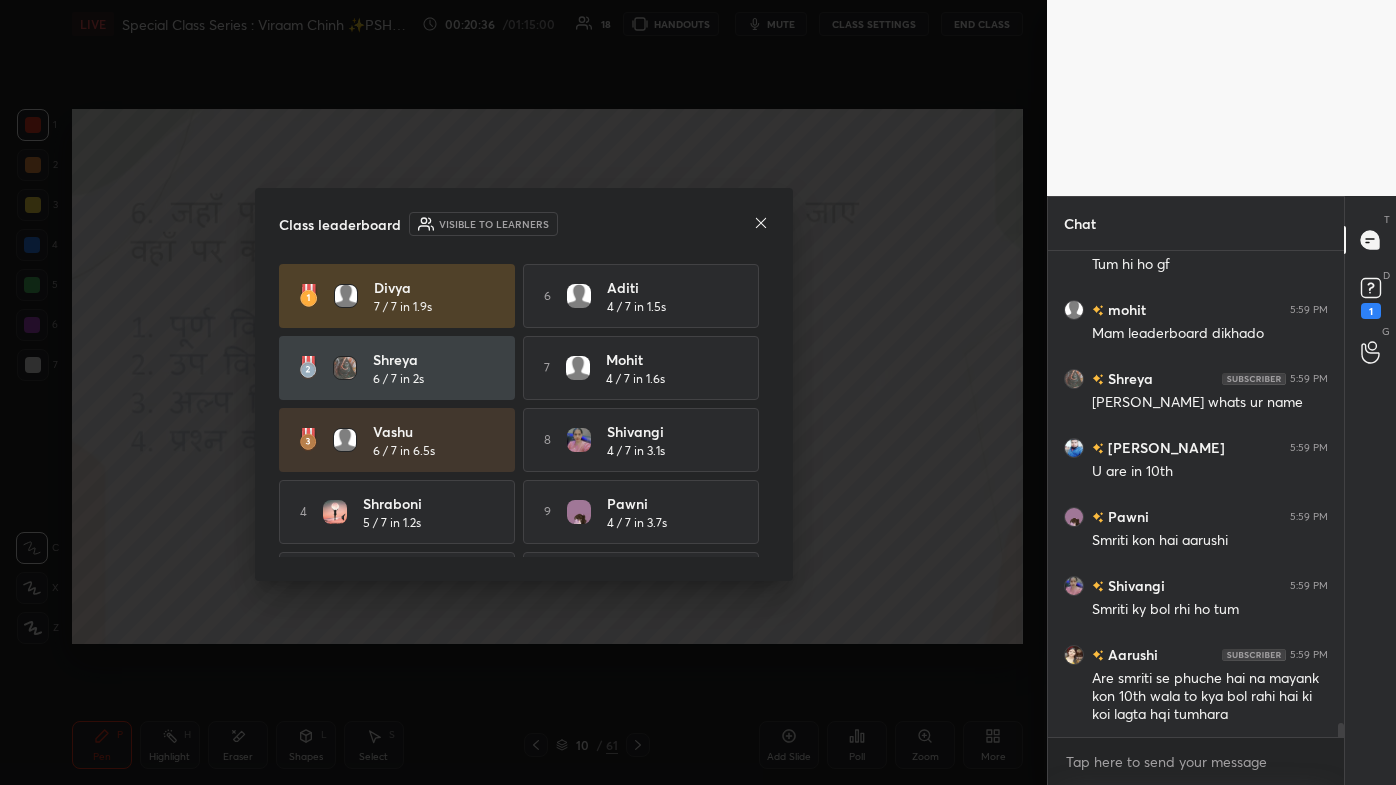click on "Class leaderboard Visible to learners" at bounding box center (524, 224) 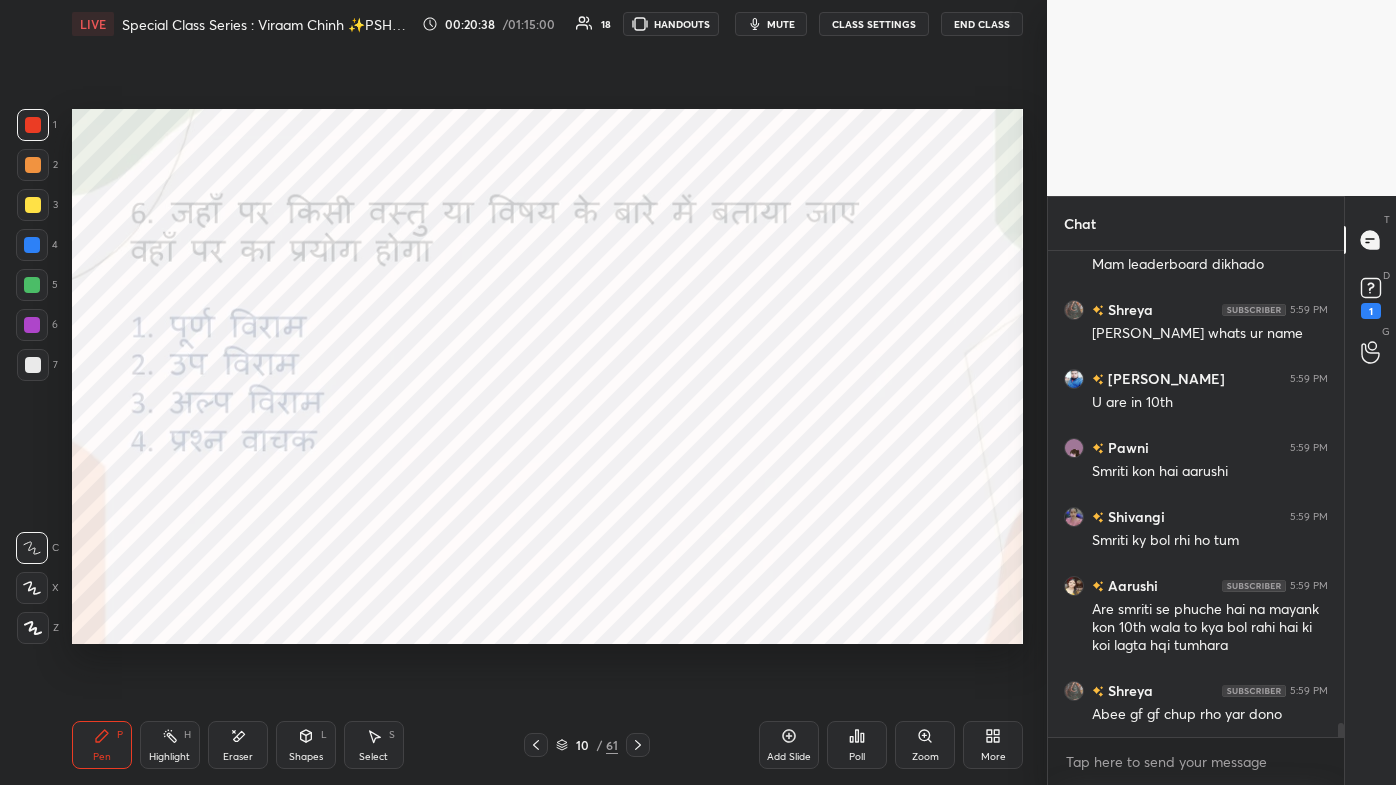 click on "mute" at bounding box center [781, 24] 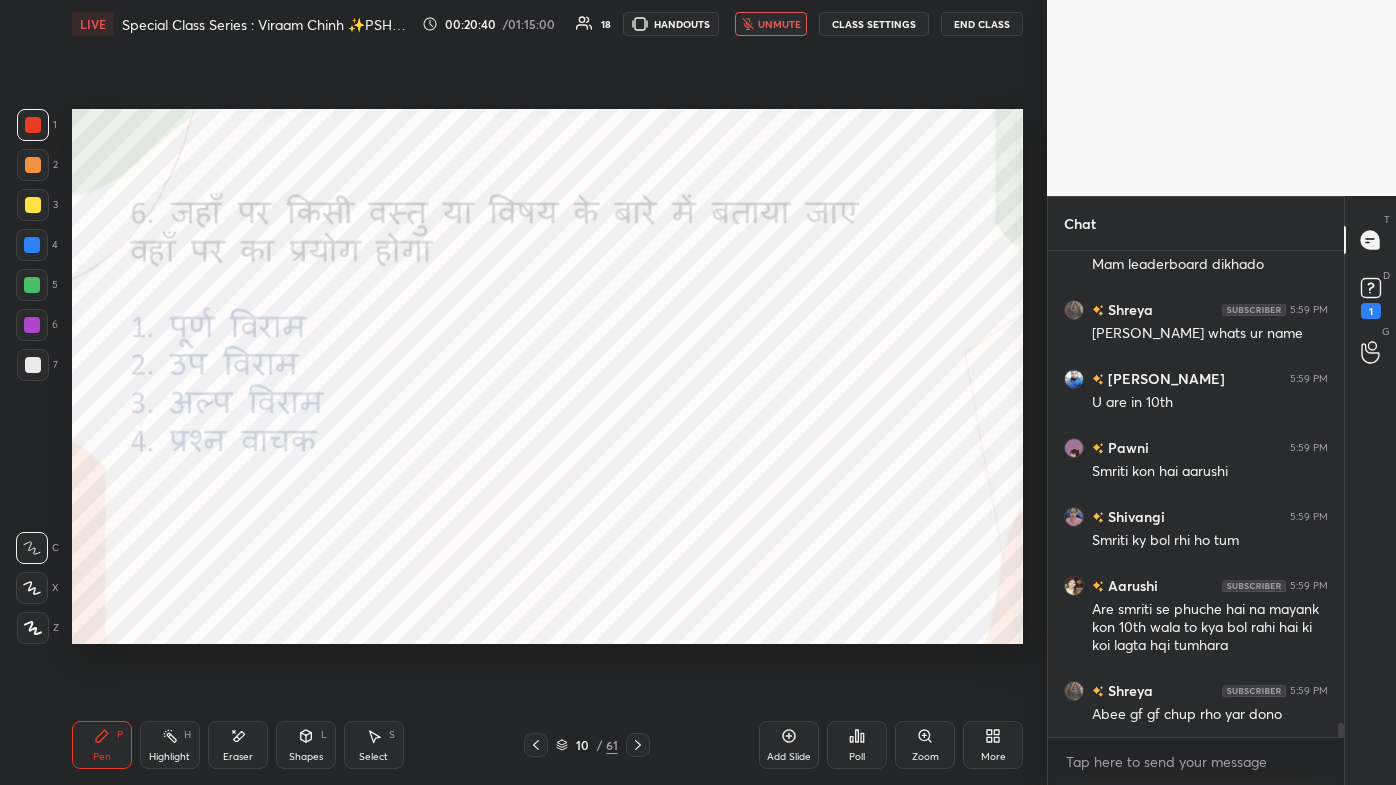 click on "Poll" at bounding box center (857, 745) 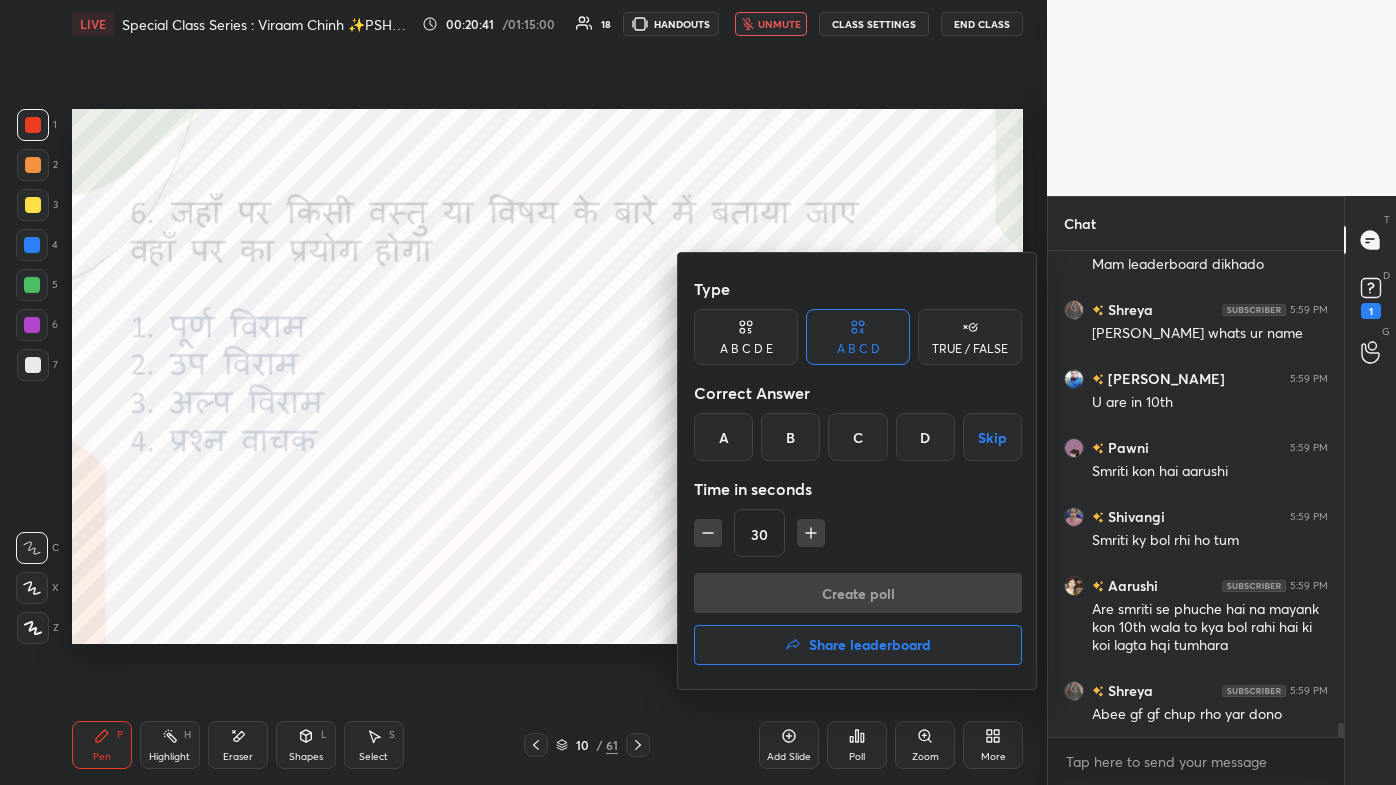 click at bounding box center [698, 392] 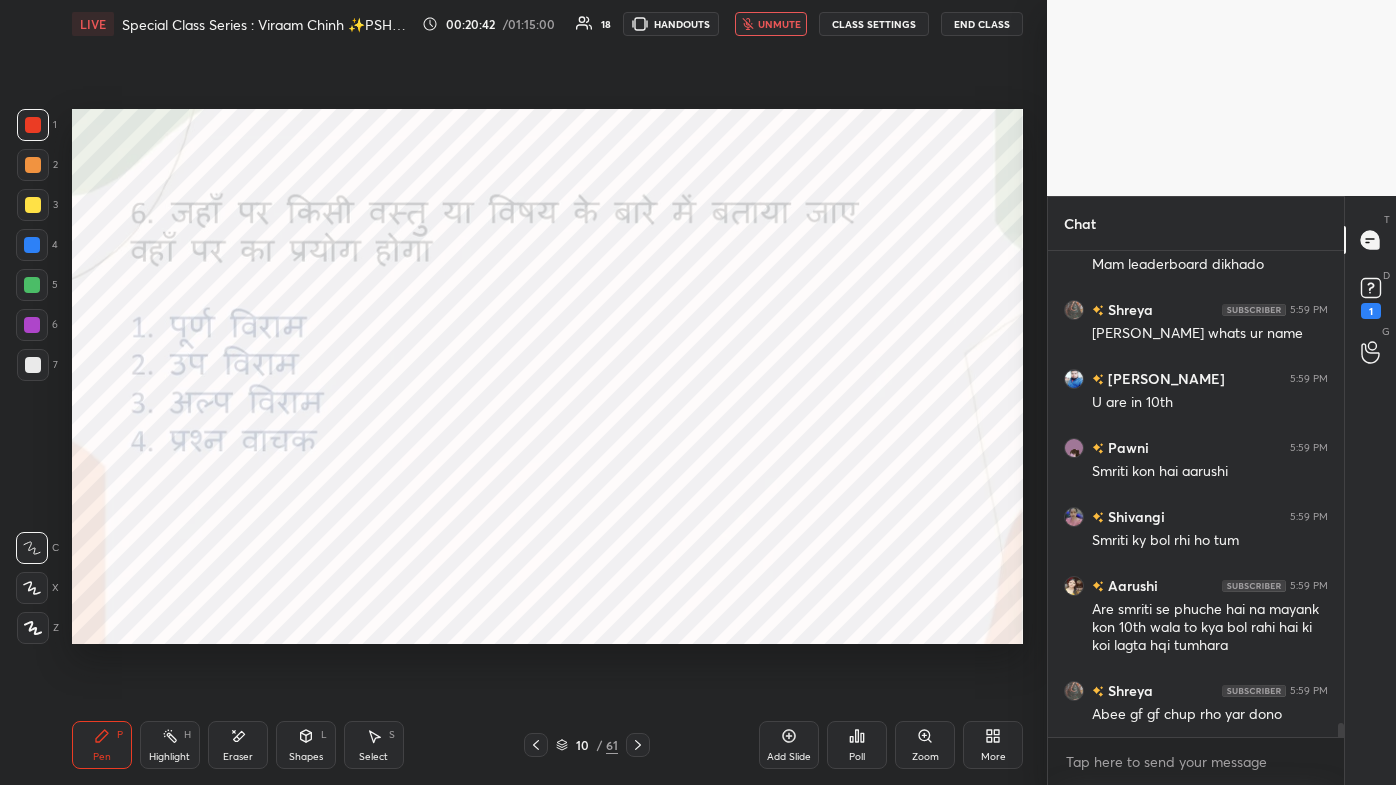 click on "More" at bounding box center [993, 757] 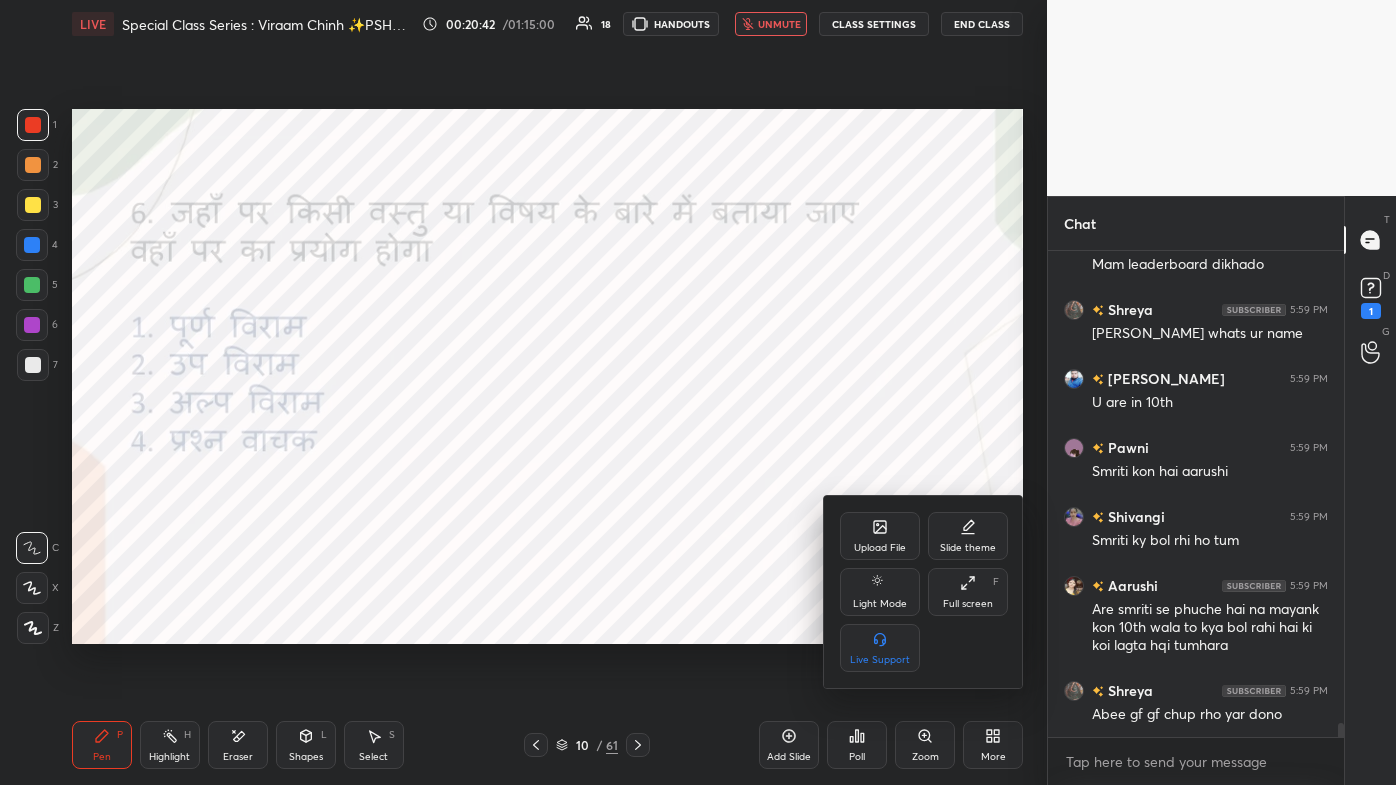 click on "Full screen" at bounding box center (968, 604) 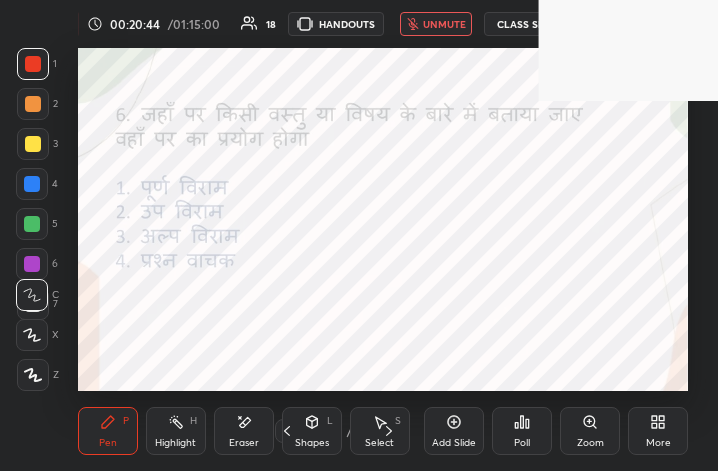 click on "Zoom" at bounding box center [590, 431] 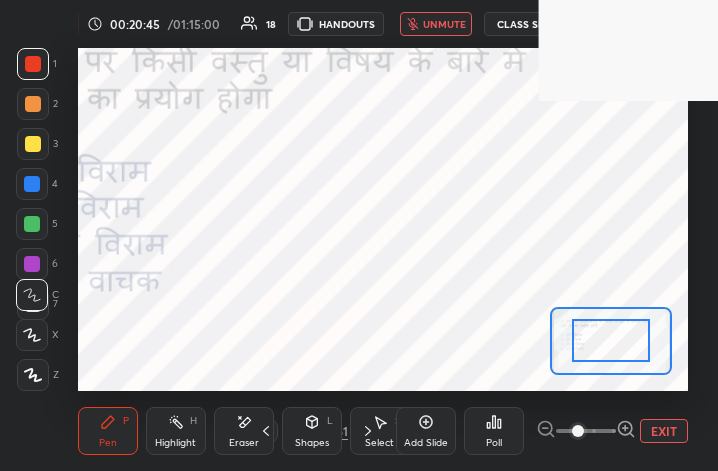 click on "EXIT" at bounding box center [664, 431] 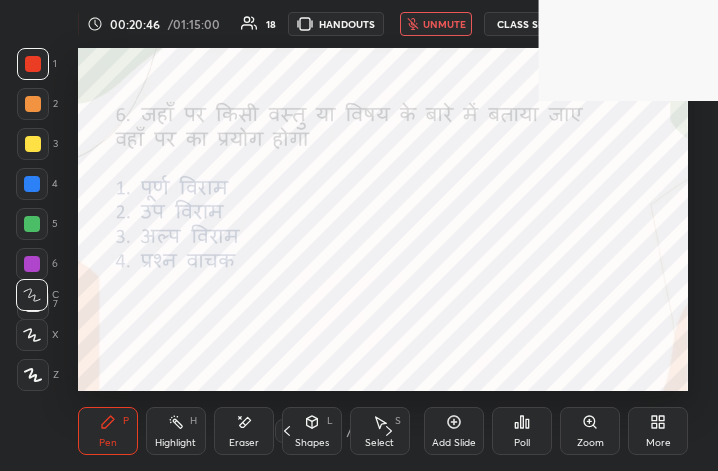 click on "Poll" at bounding box center [522, 431] 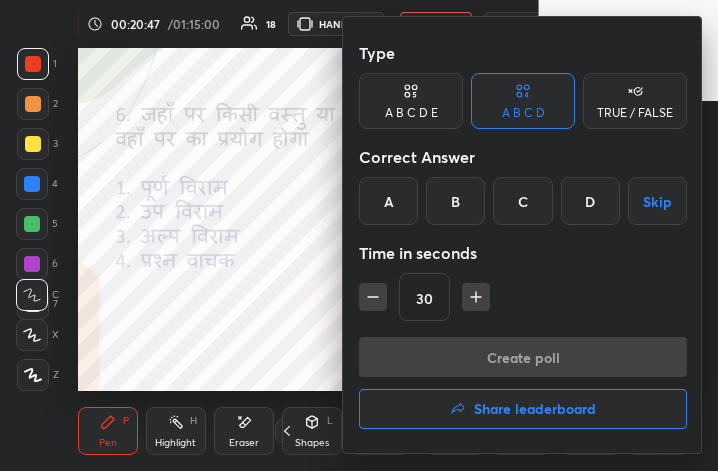 click on "Share leaderboard" at bounding box center [535, 409] 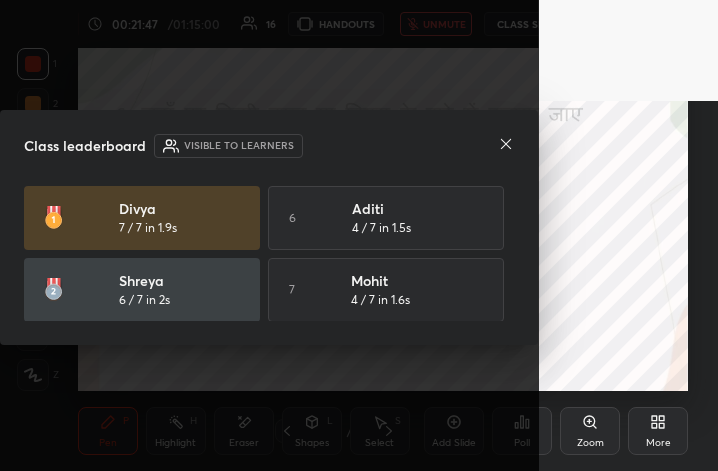 click on "More" at bounding box center [658, 443] 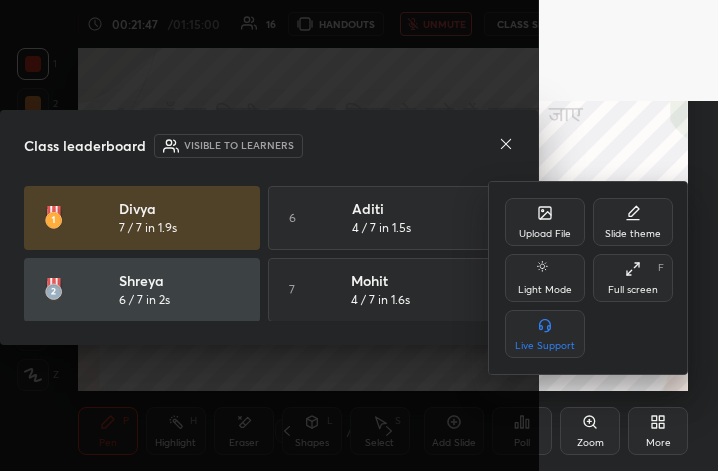 click on "Full screen" at bounding box center [633, 290] 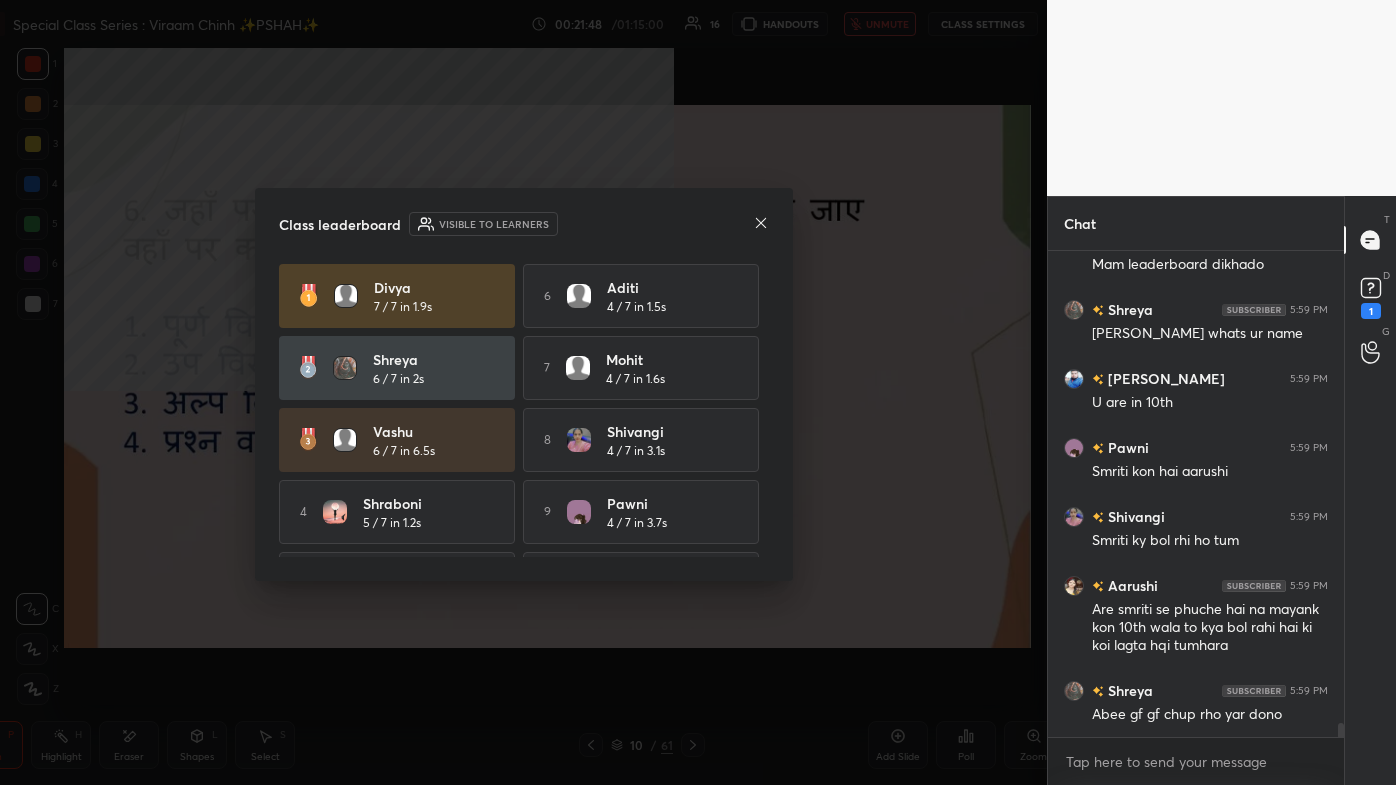 scroll, scrollTop: 99342, scrollLeft: 98688, axis: both 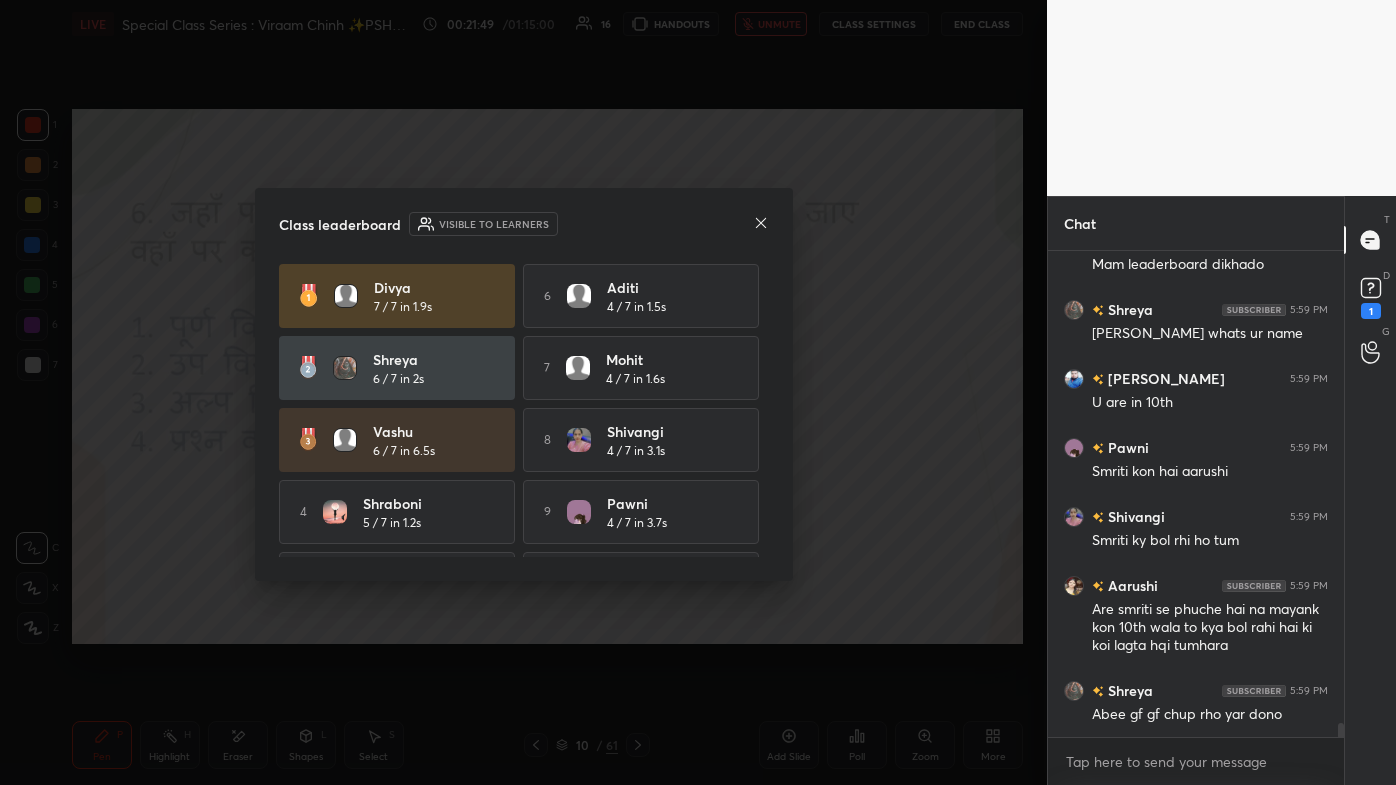 click 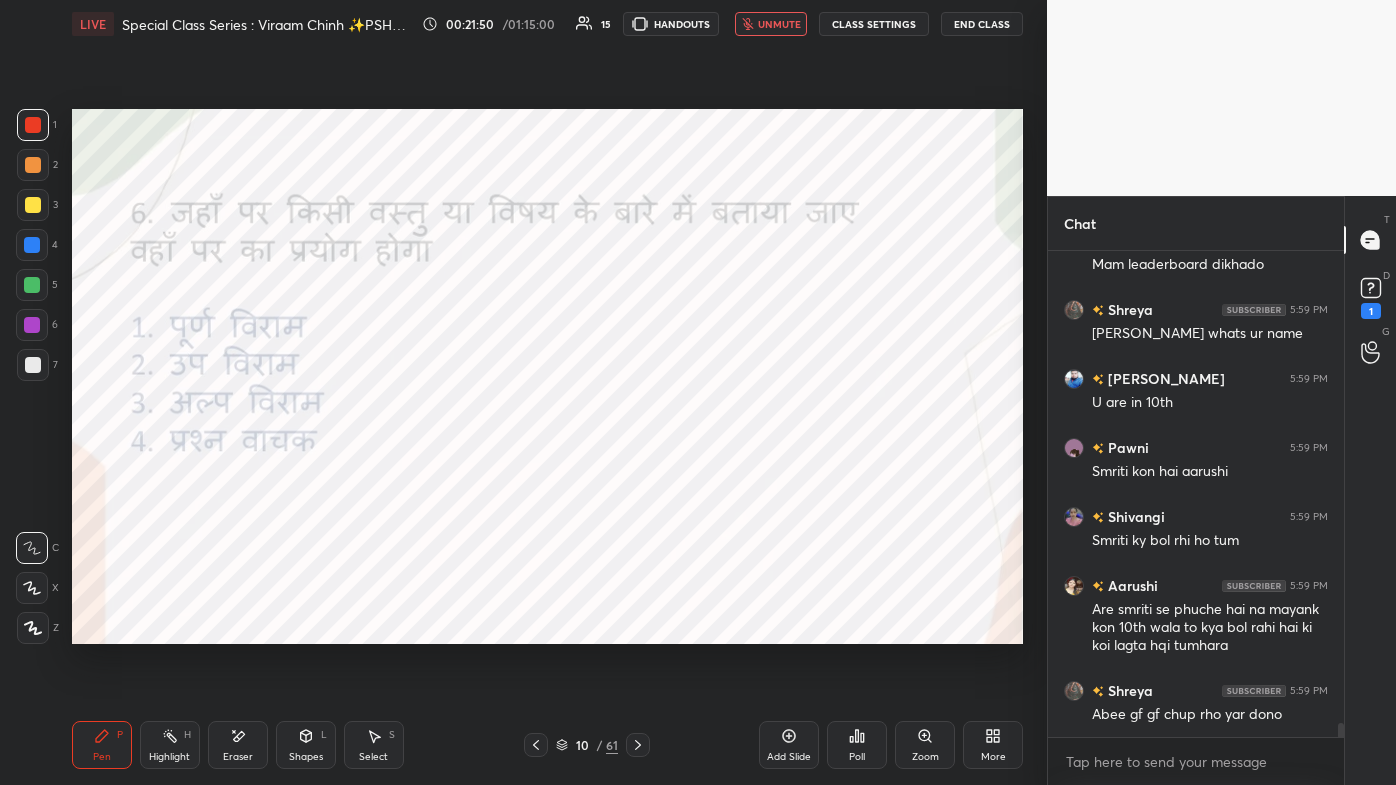 scroll, scrollTop: 16818, scrollLeft: 0, axis: vertical 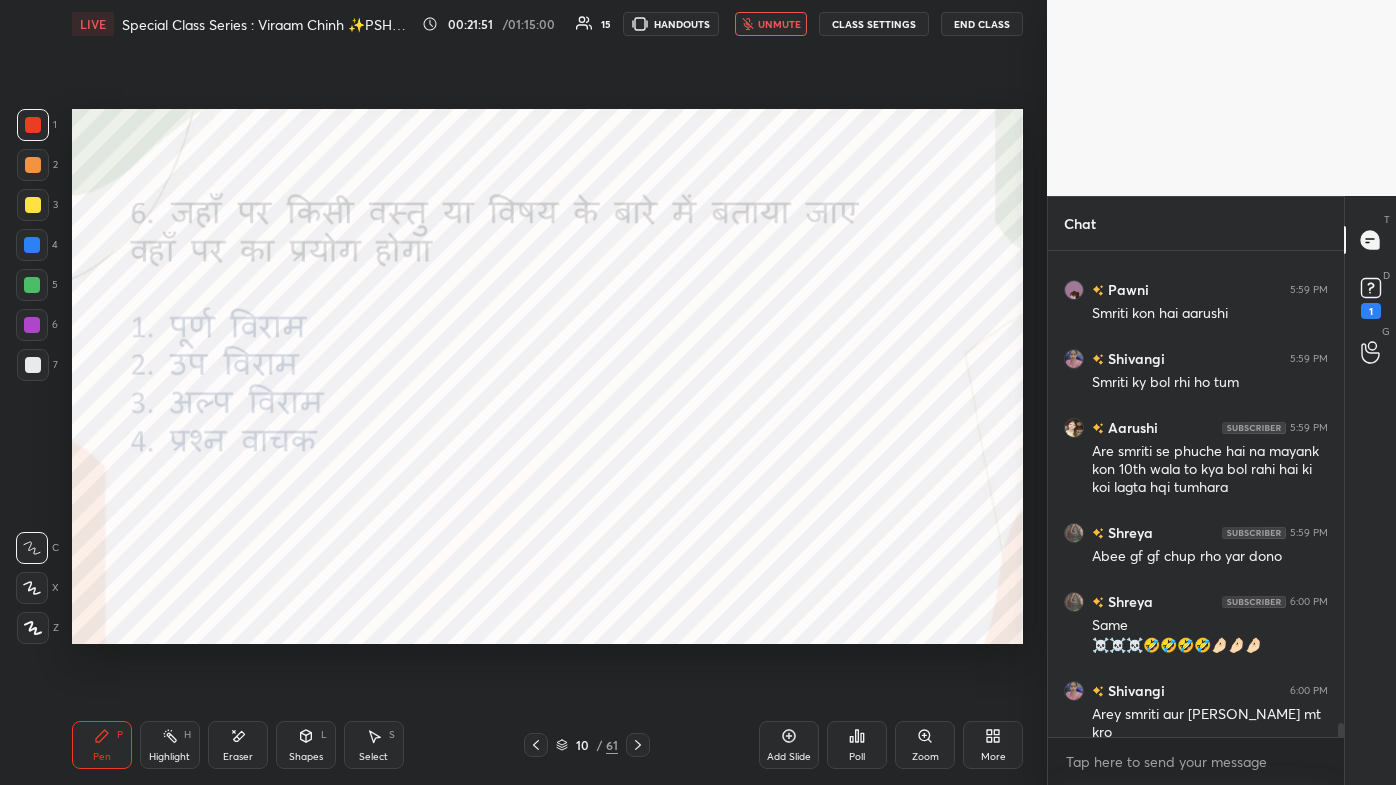 drag, startPoint x: 752, startPoint y: 27, endPoint x: 753, endPoint y: 37, distance: 10.049875 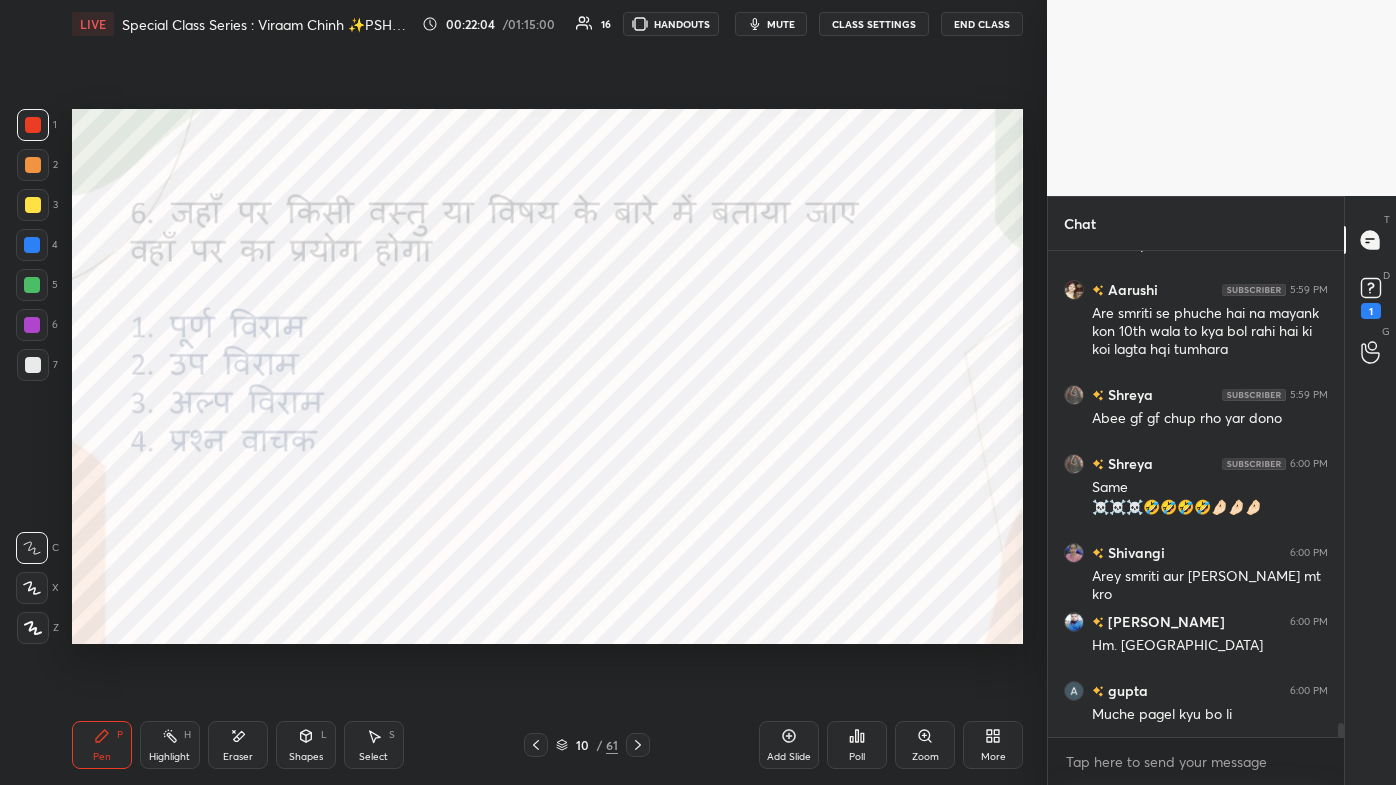scroll, scrollTop: 17610, scrollLeft: 0, axis: vertical 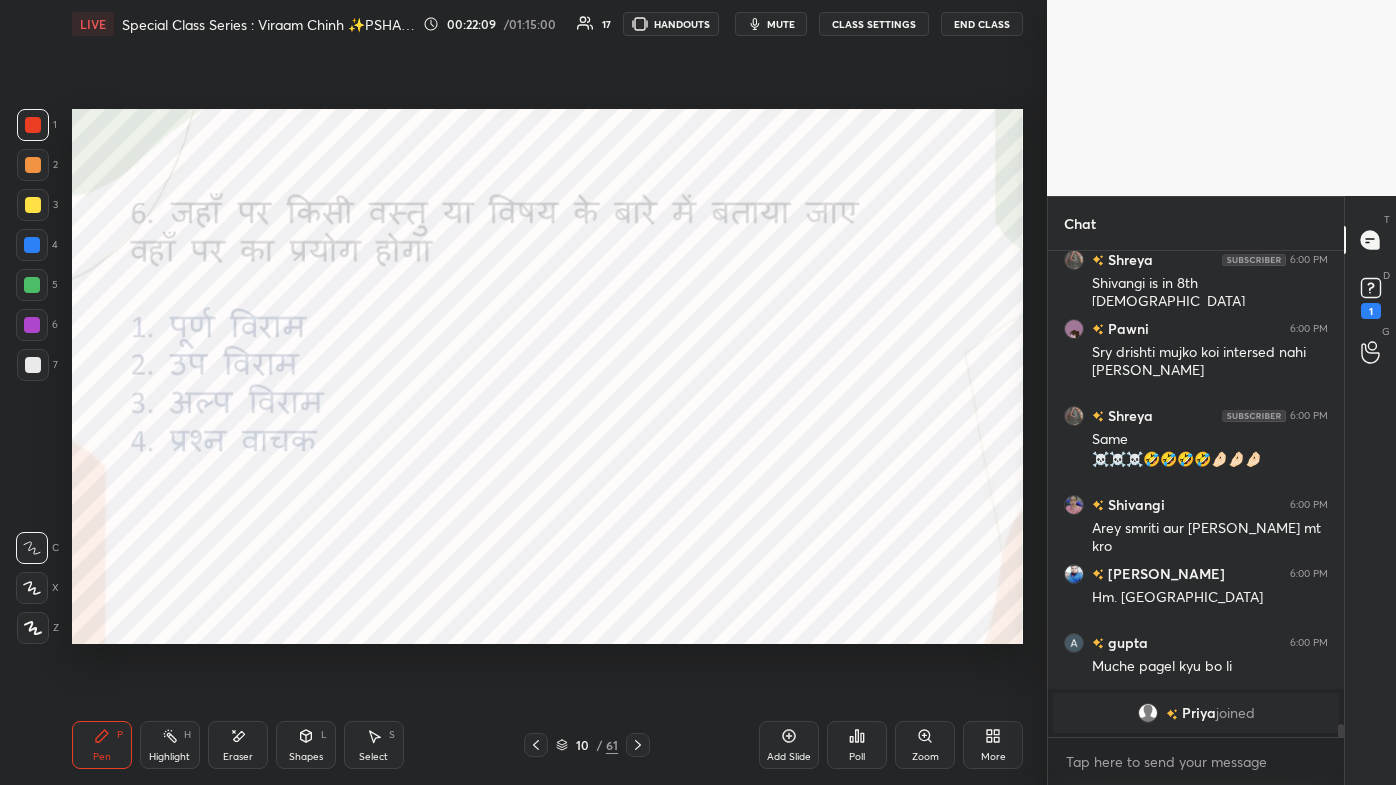 click 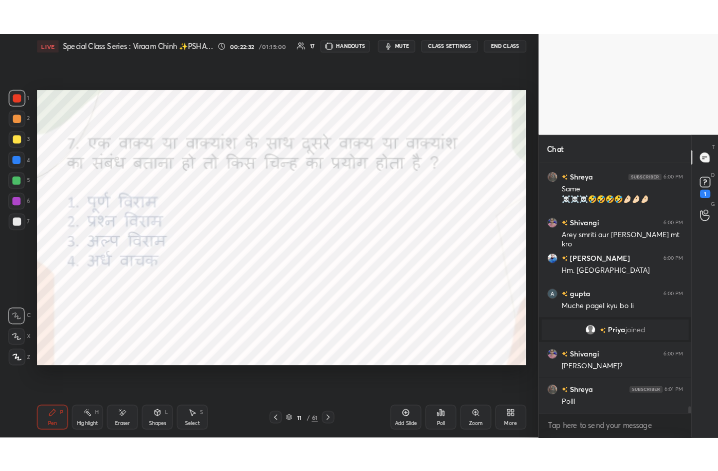 scroll, scrollTop: 17383, scrollLeft: 0, axis: vertical 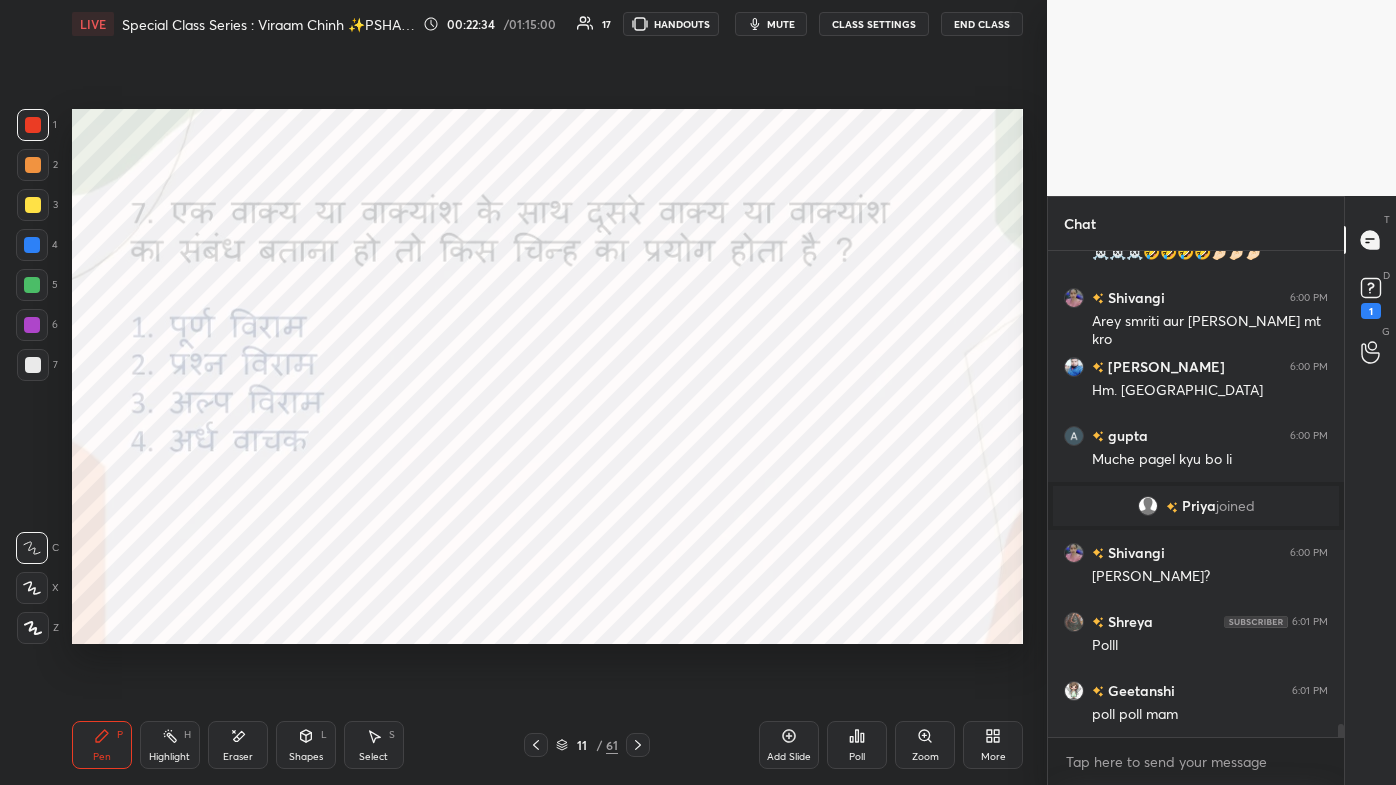 click 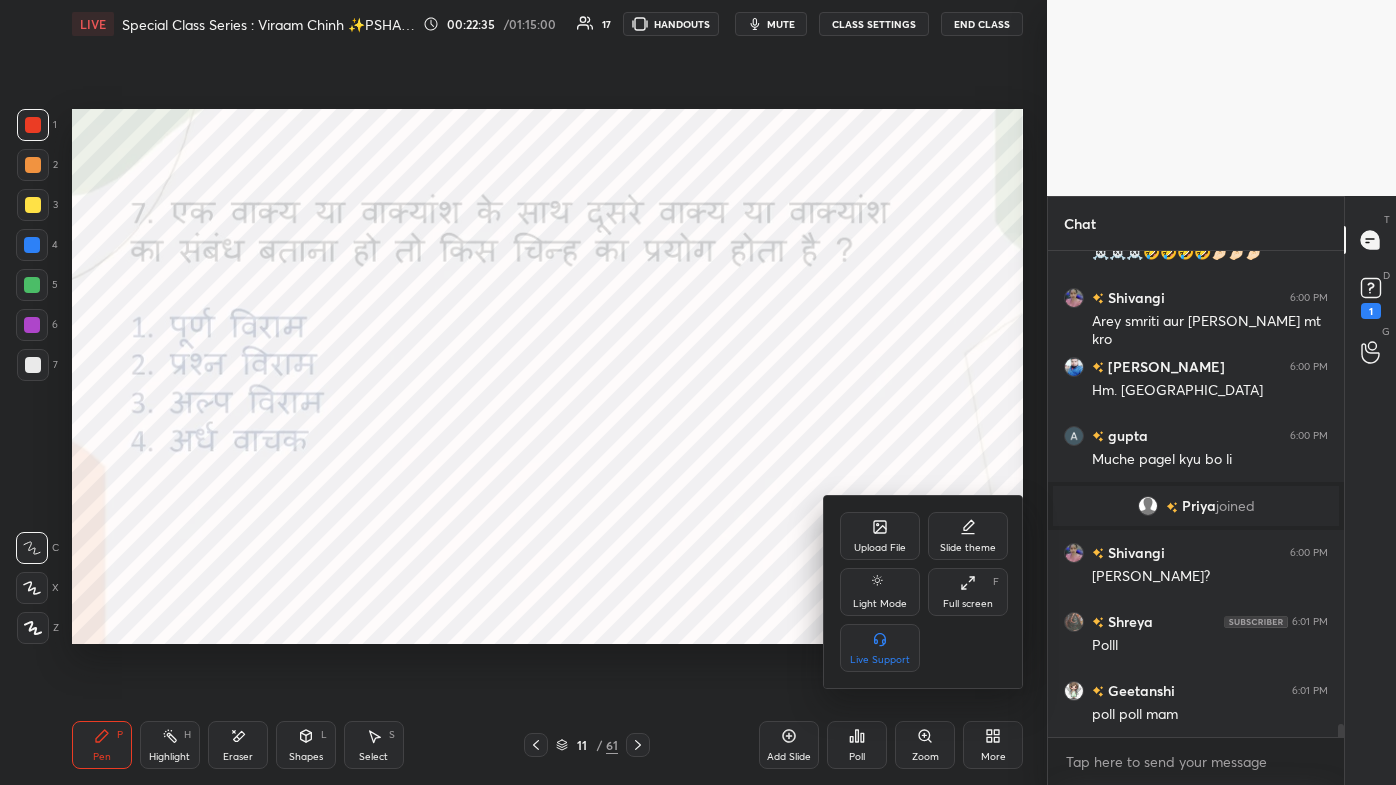 click on "Full screen F" at bounding box center (968, 592) 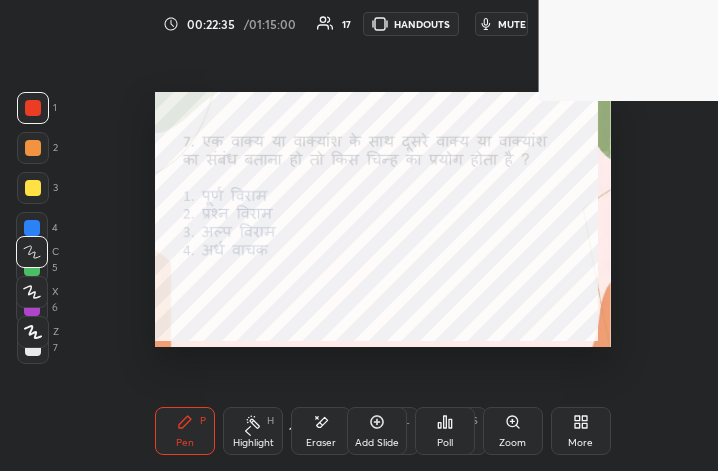 scroll, scrollTop: 343, scrollLeft: 523, axis: both 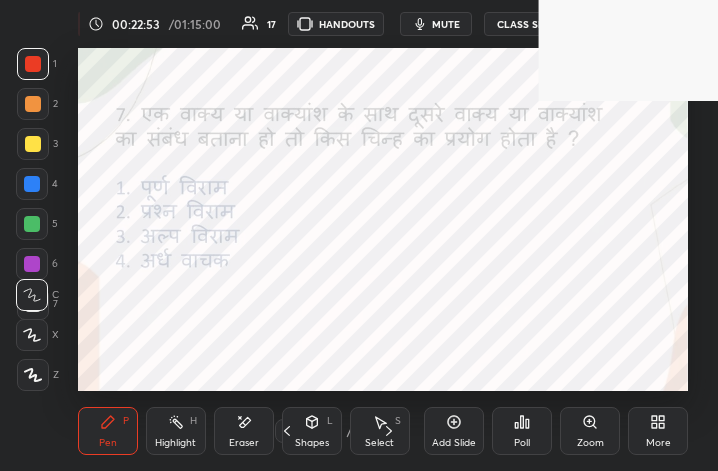 click 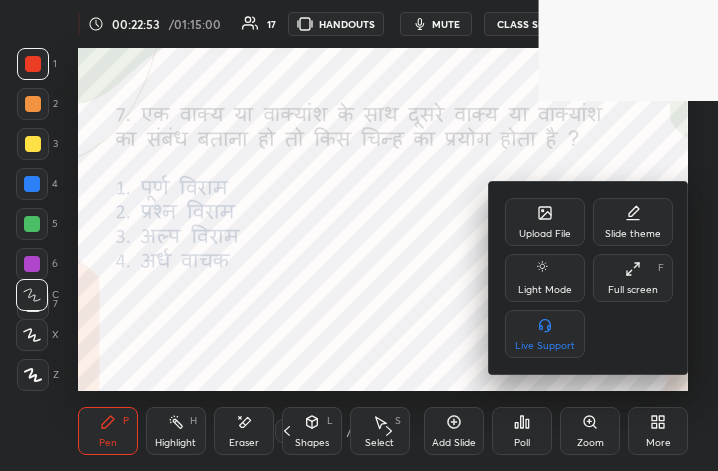 click 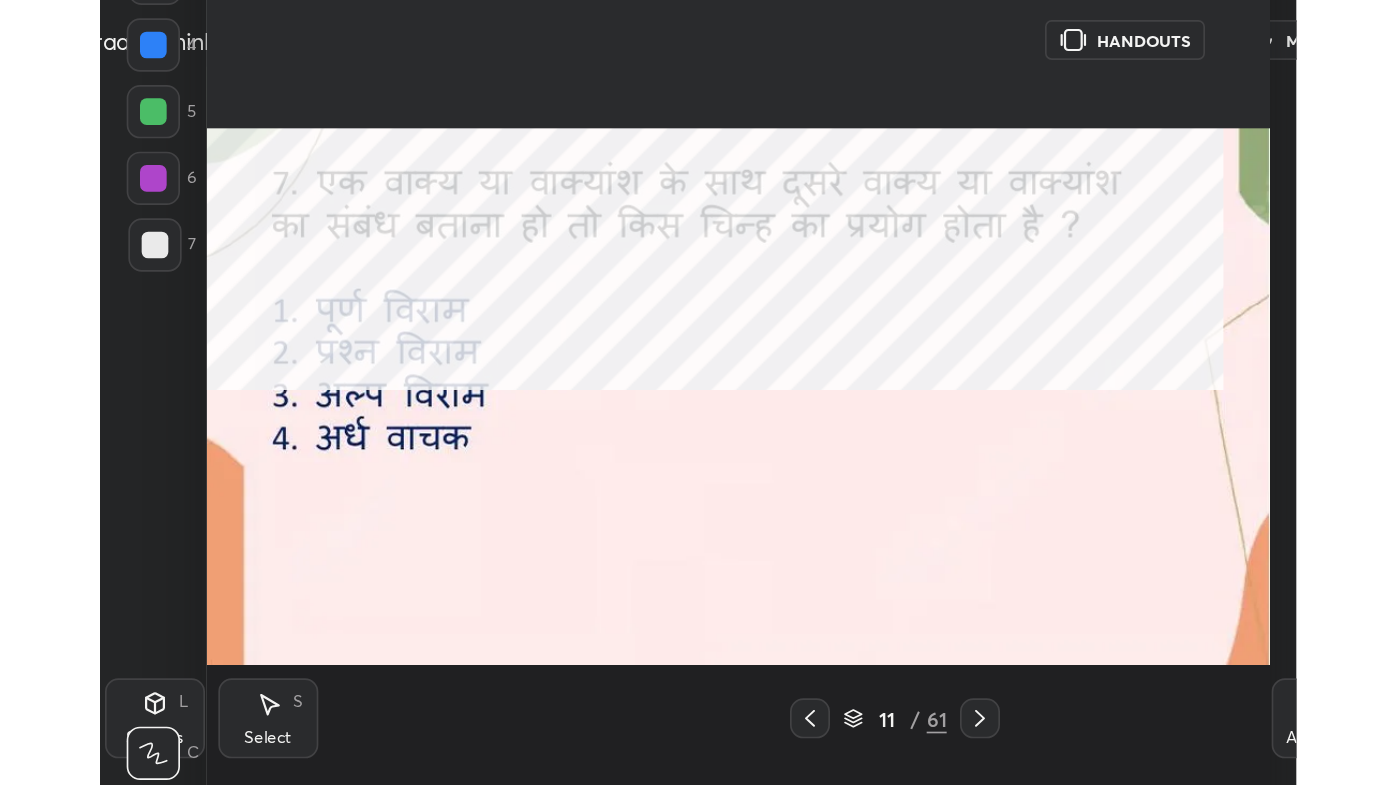 scroll, scrollTop: 99342, scrollLeft: 98735, axis: both 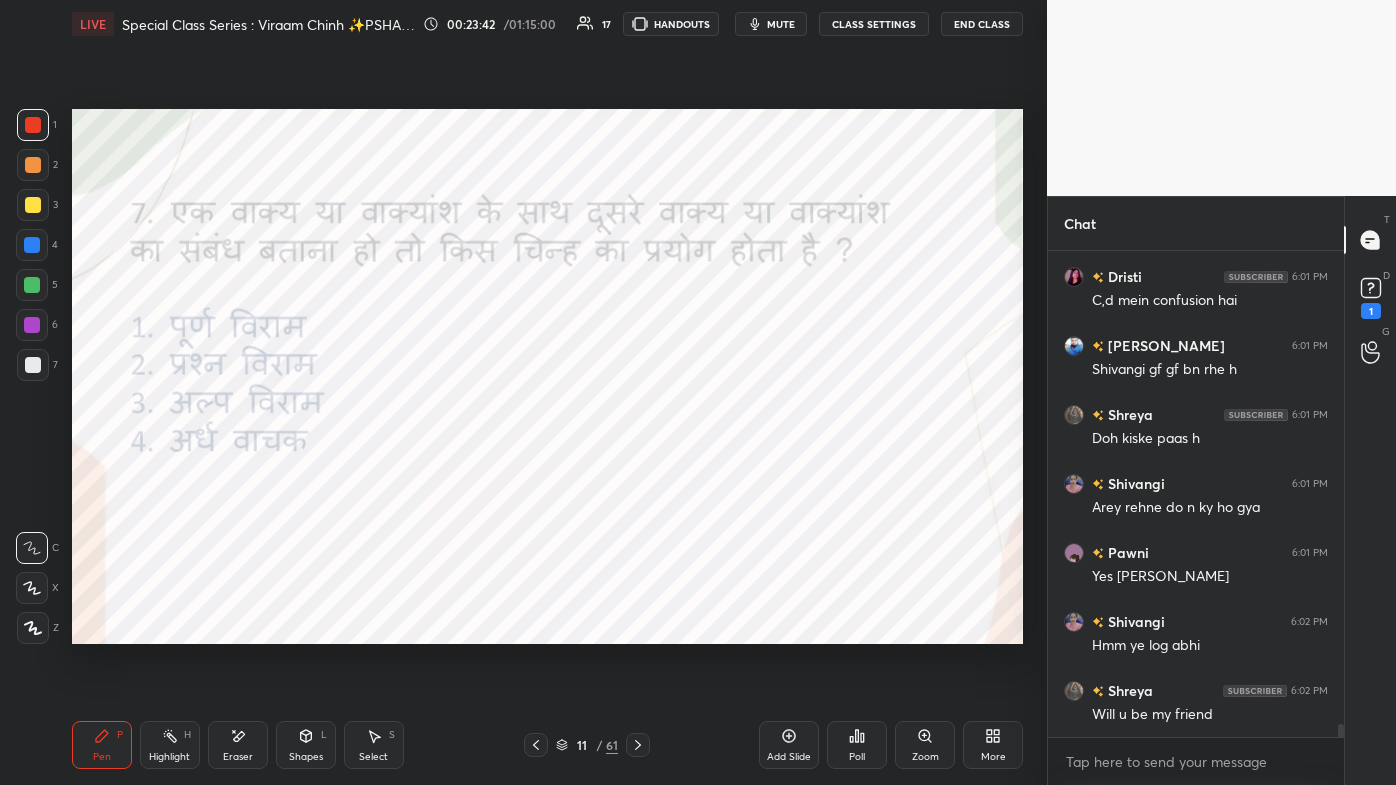 click on "Poll" at bounding box center (857, 745) 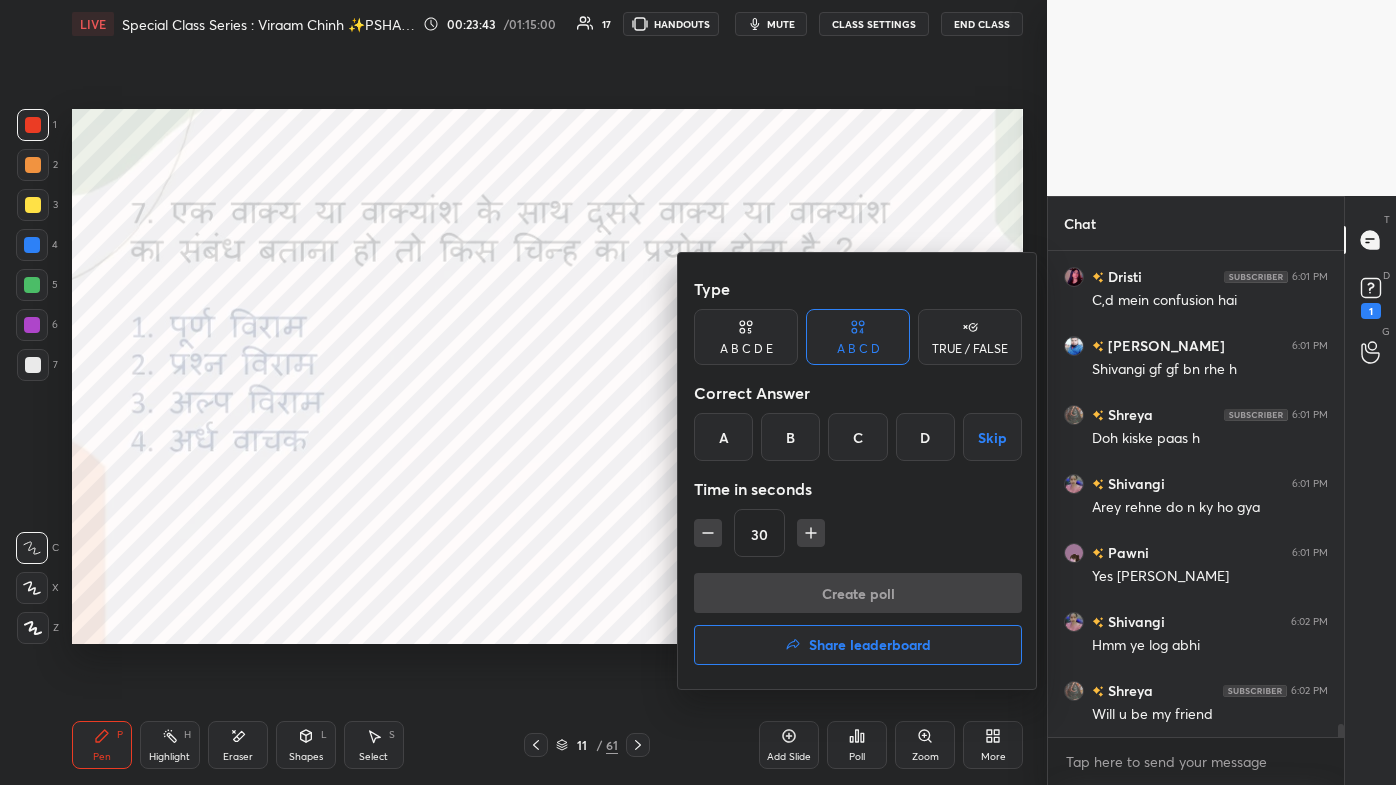 click on "D" at bounding box center [925, 437] 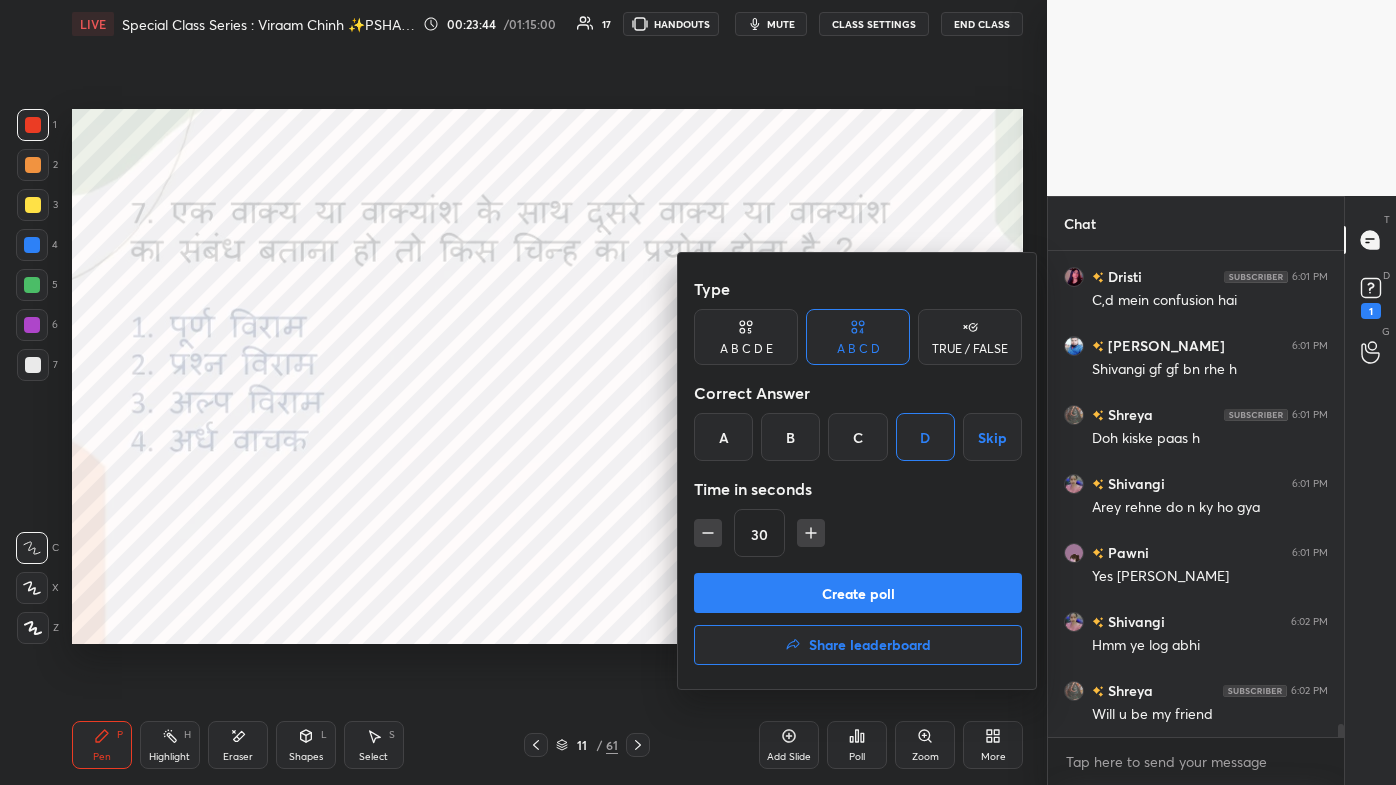 click on "Create poll" at bounding box center [858, 593] 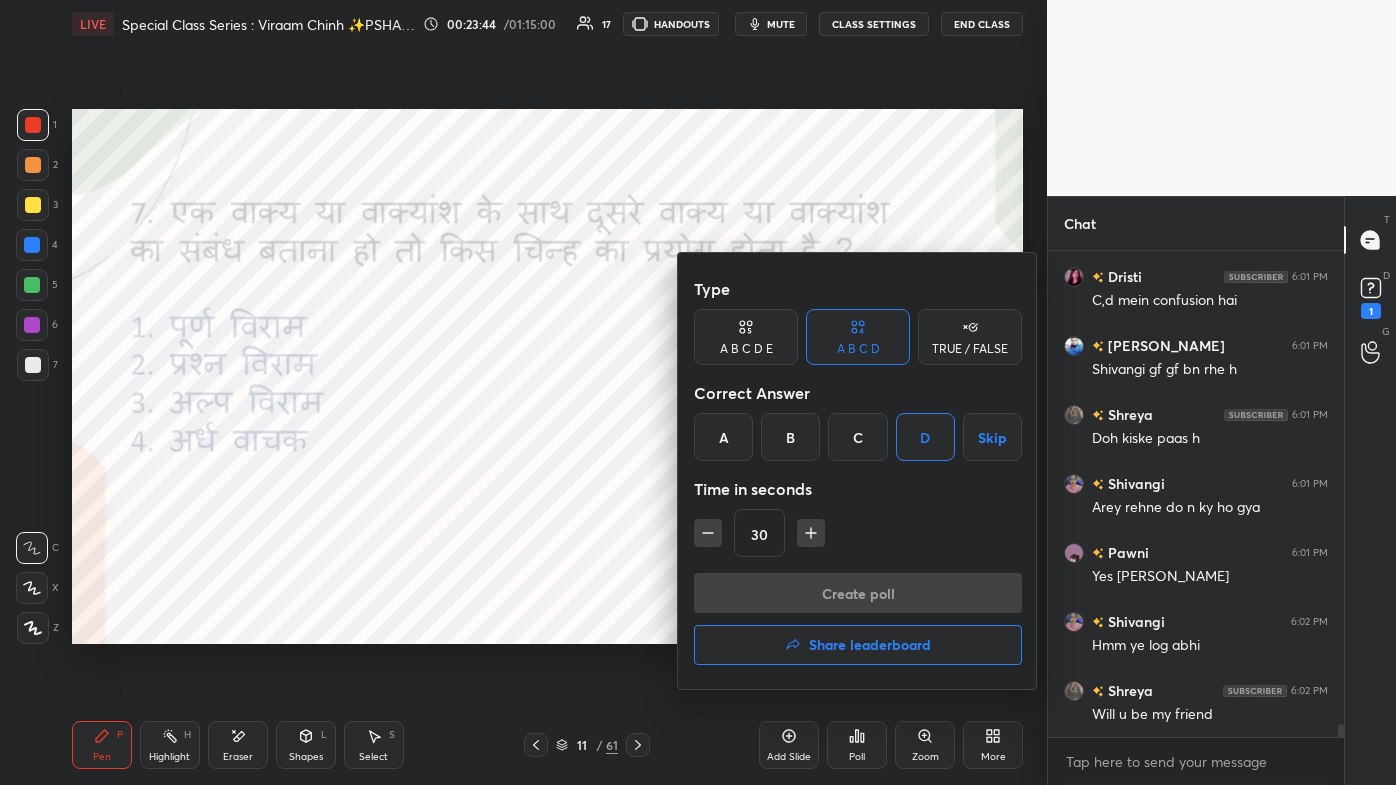 scroll, scrollTop: 404, scrollLeft: 290, axis: both 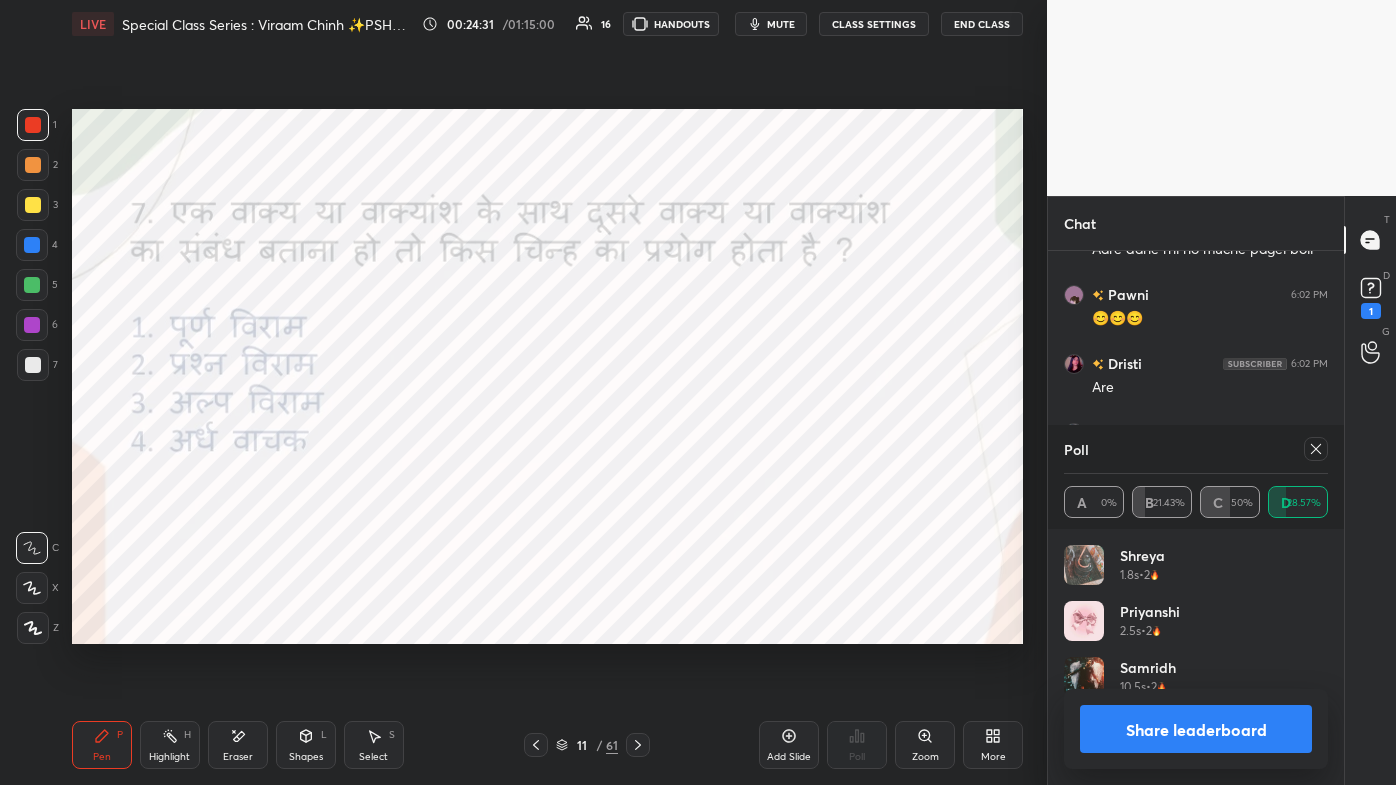 click at bounding box center [1316, 449] 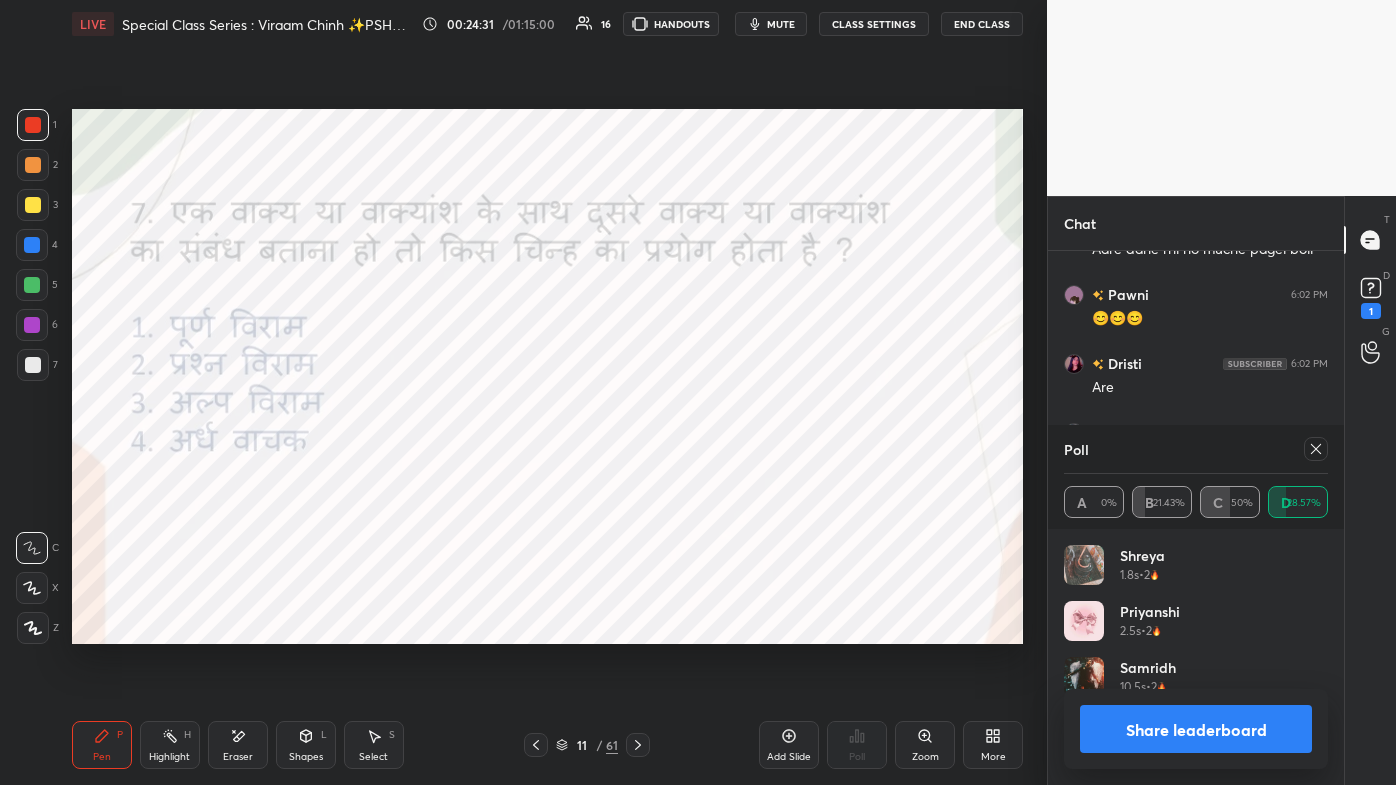 scroll, scrollTop: 0, scrollLeft: 0, axis: both 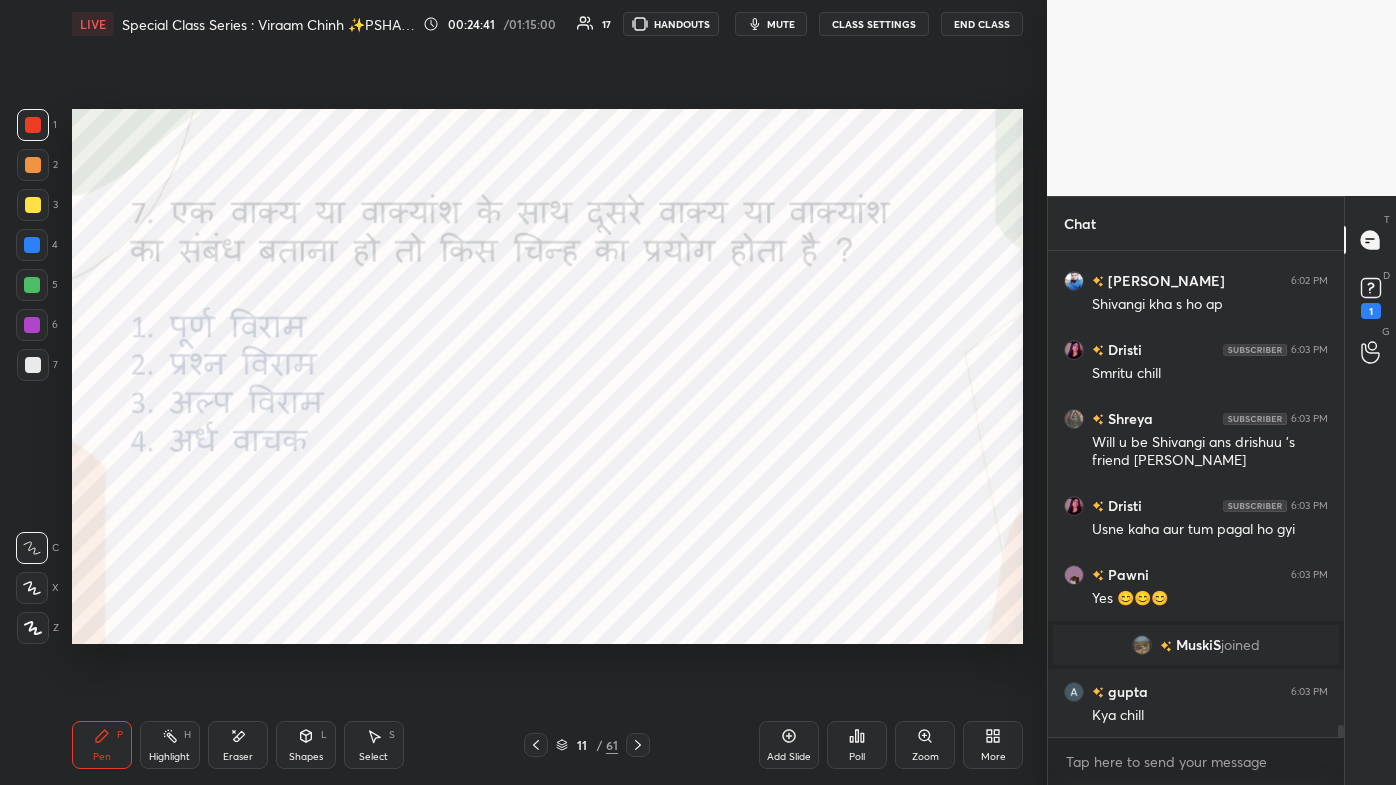 click 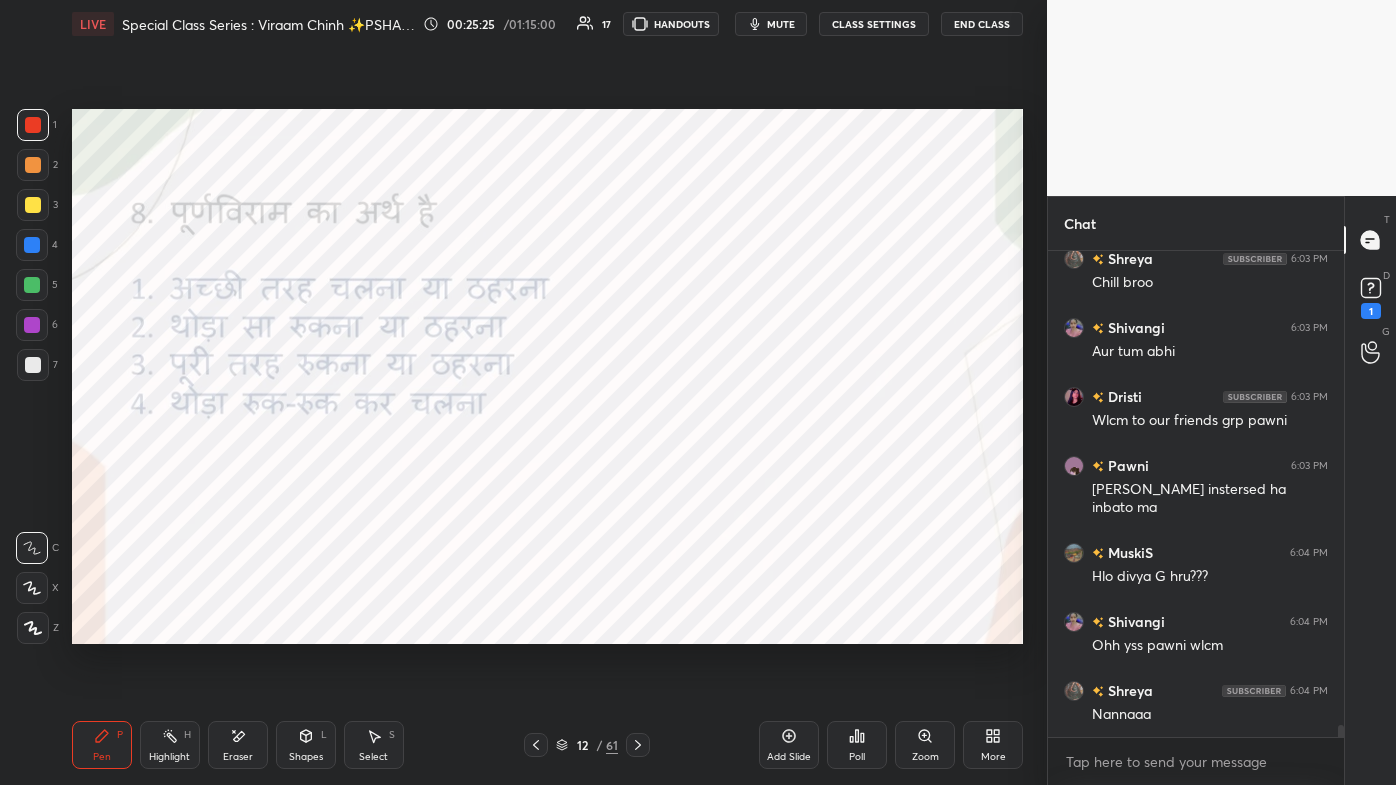 click on "Poll" at bounding box center [857, 745] 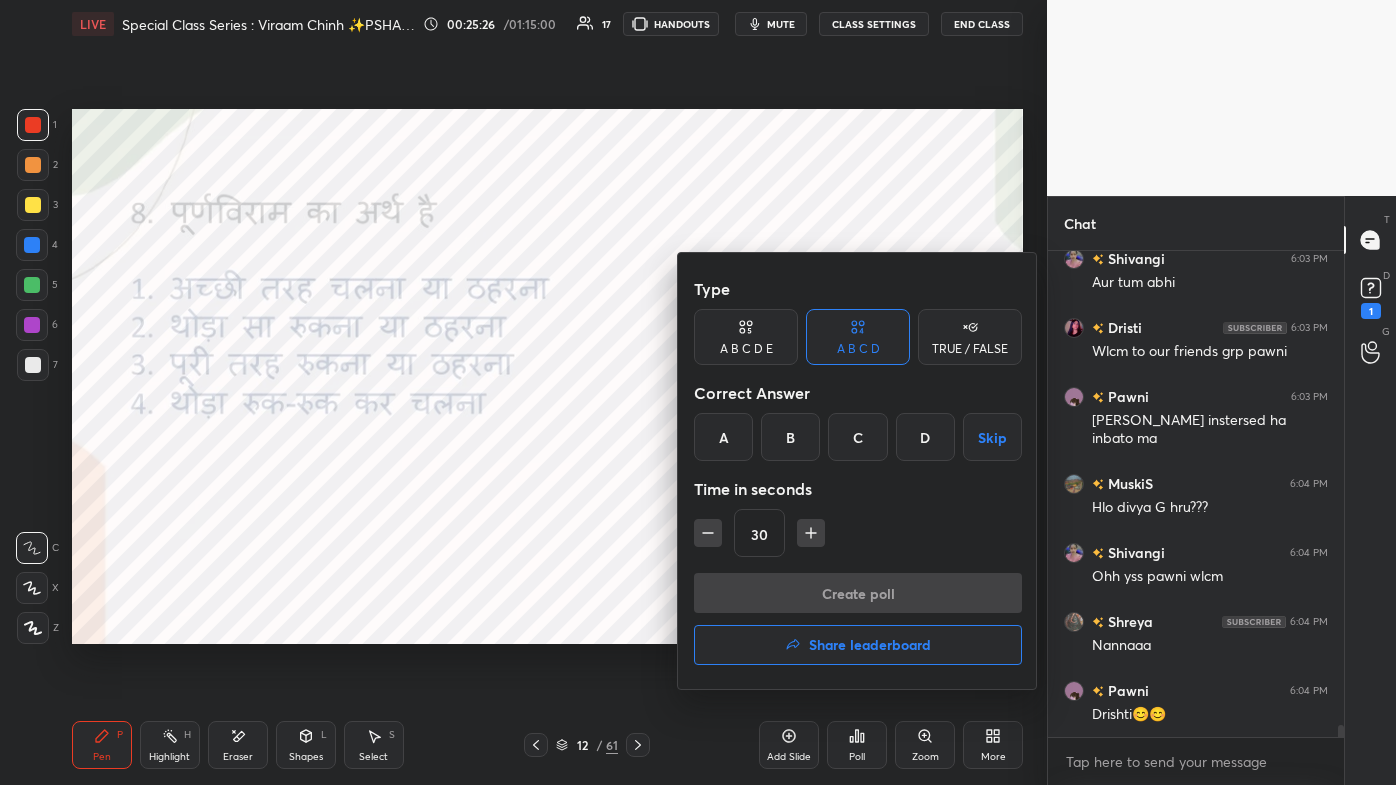 click on "C" at bounding box center [857, 437] 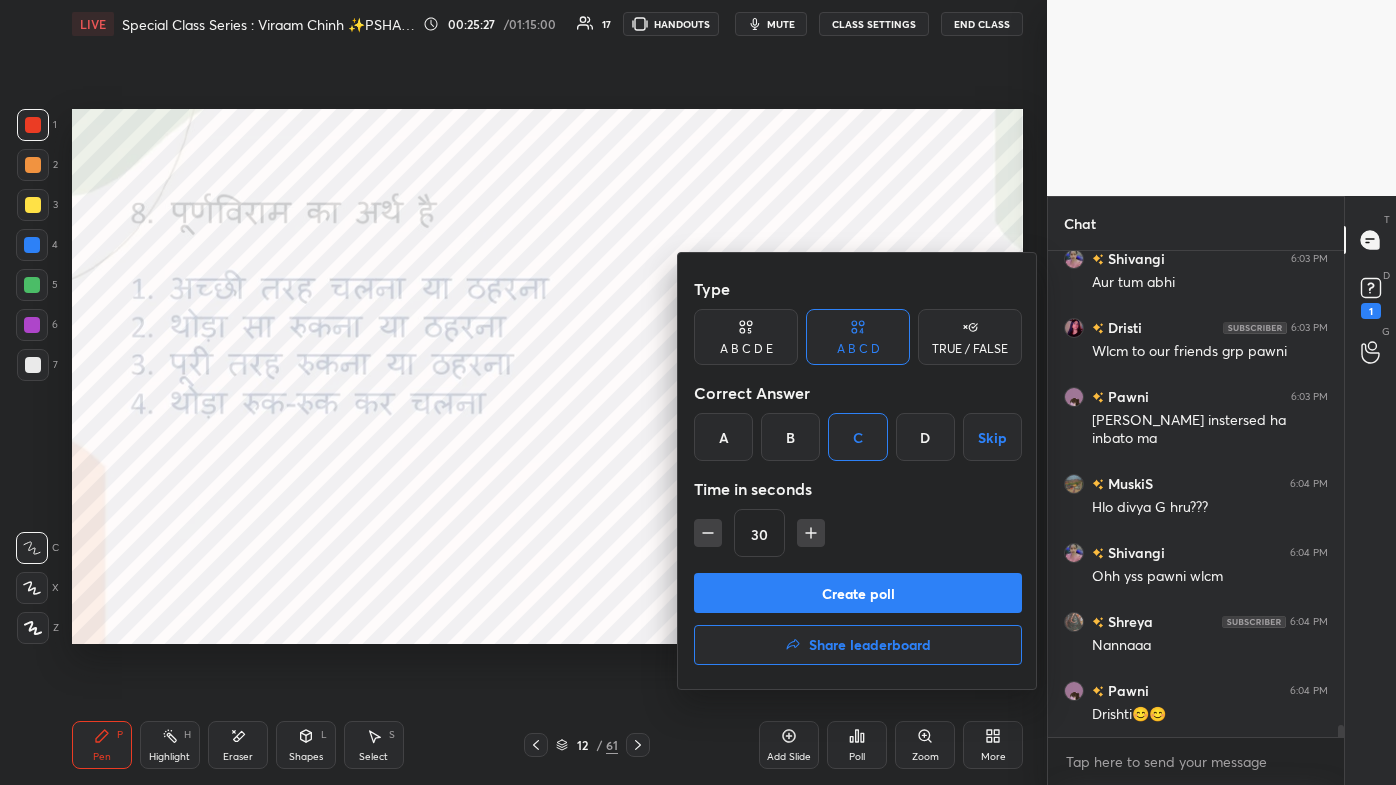 click on "Create poll" at bounding box center [858, 593] 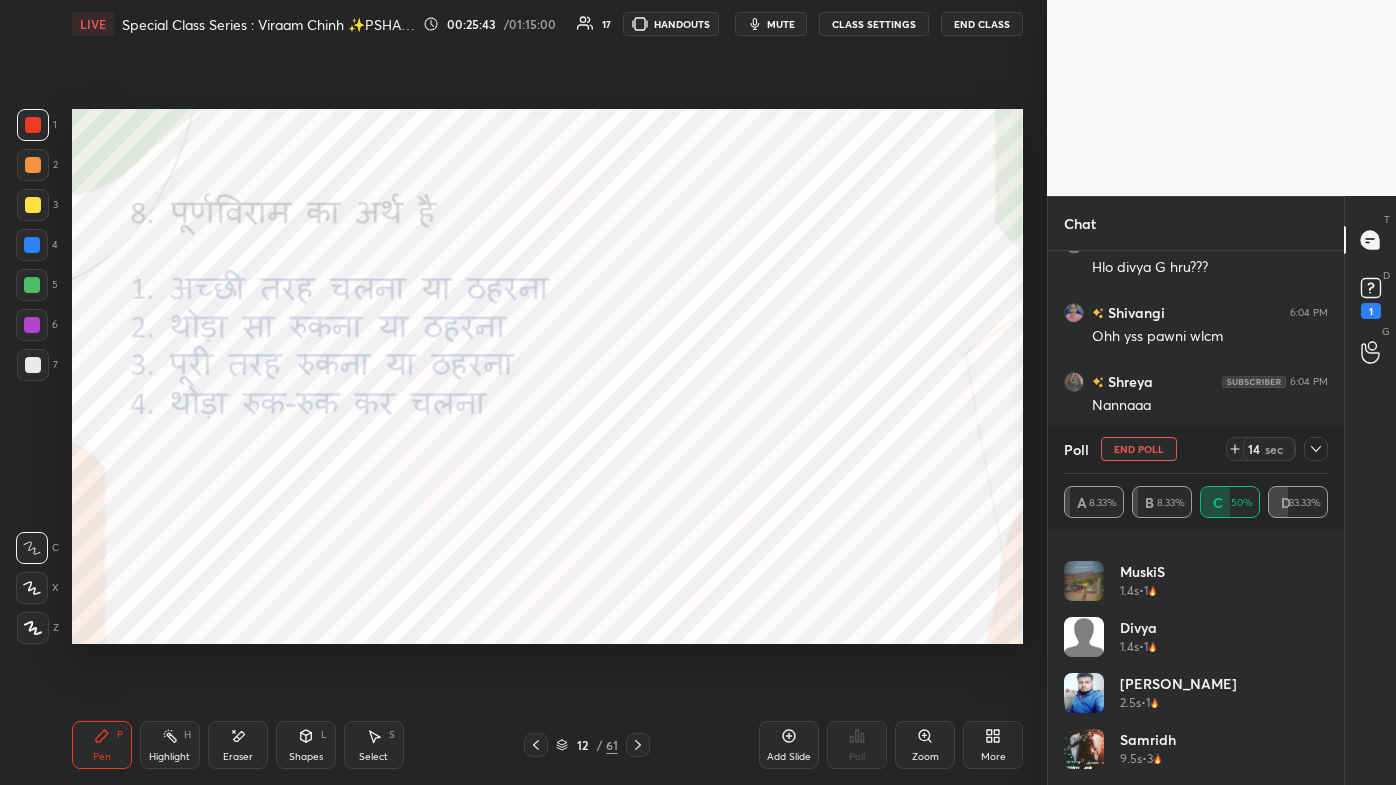 click 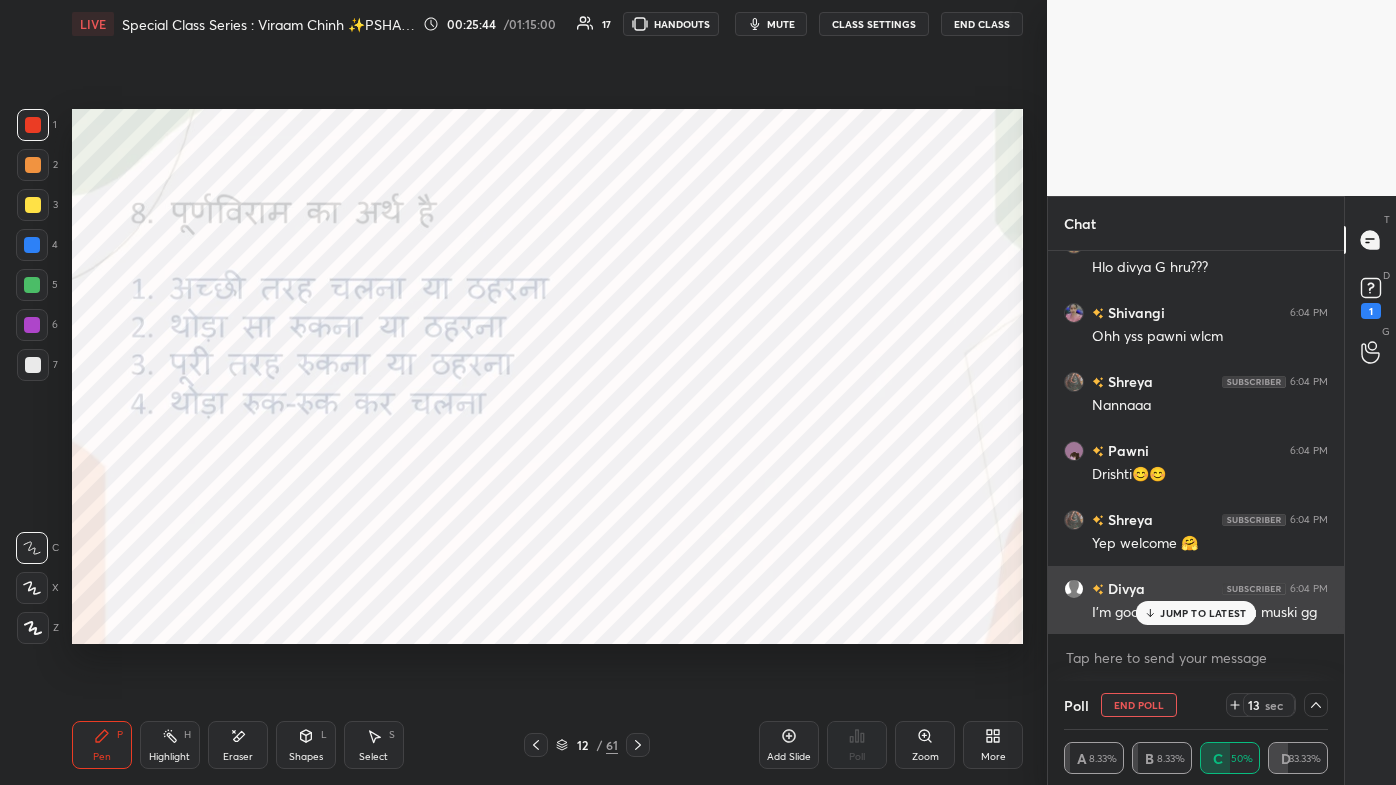 click on "I'm good  what about you muski gg" at bounding box center [1210, 611] 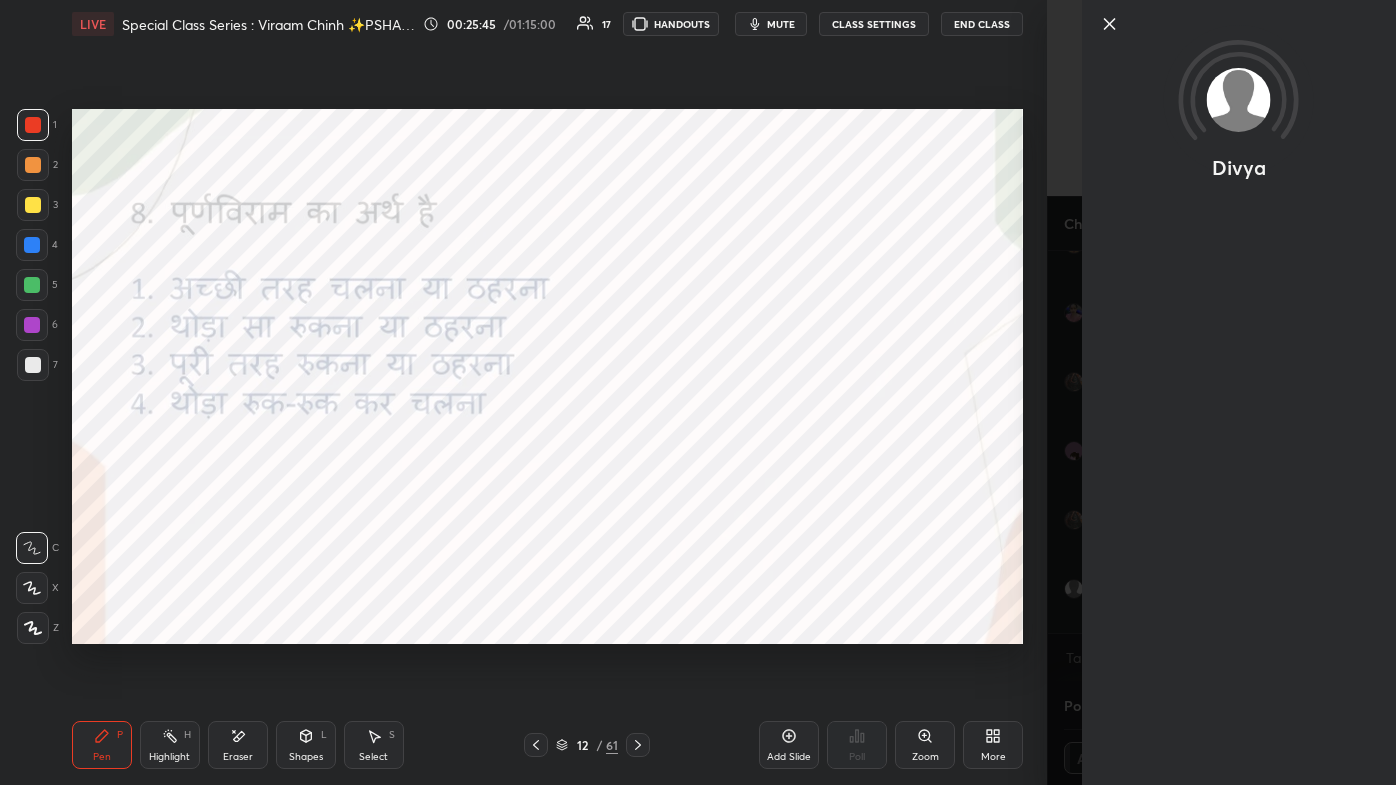 click 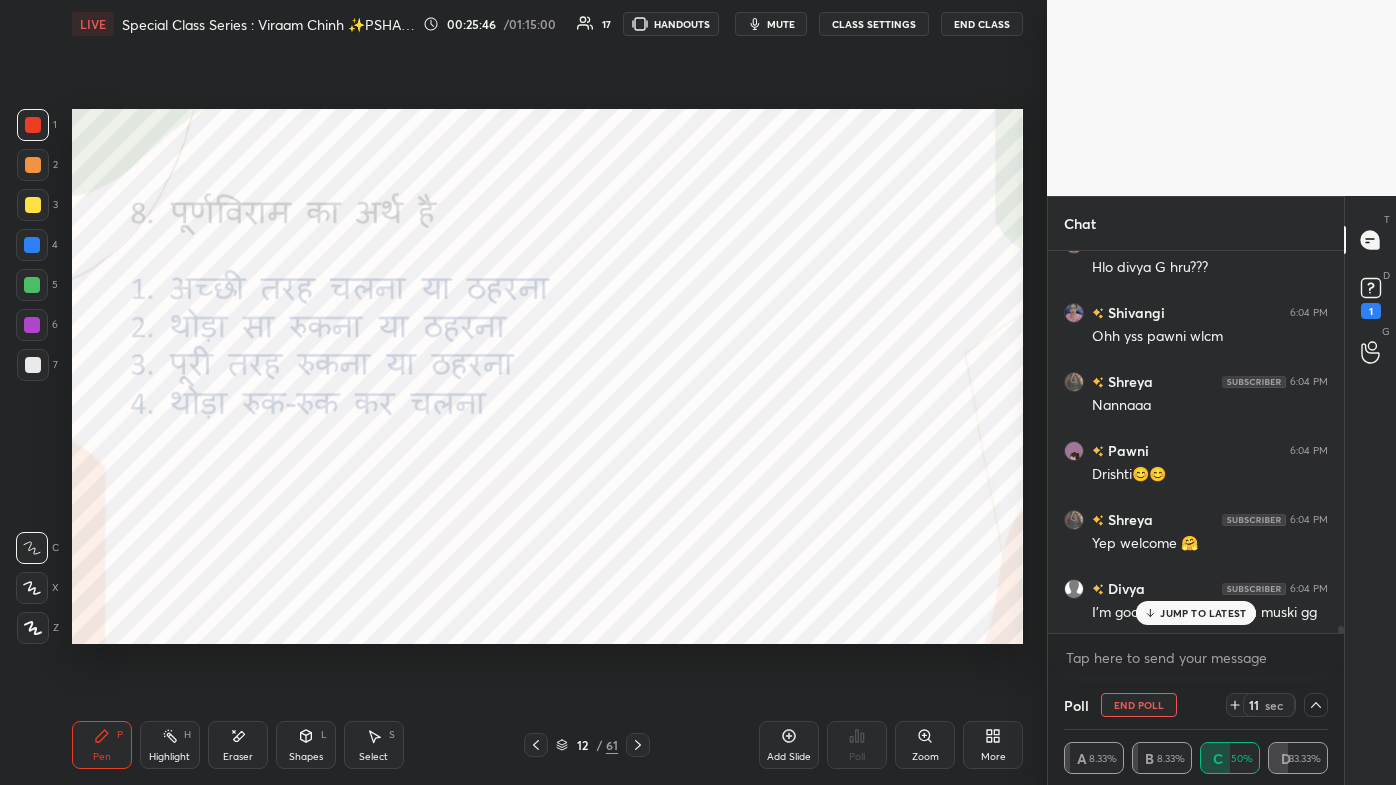 click on "JUMP TO LATEST" at bounding box center (1196, 613) 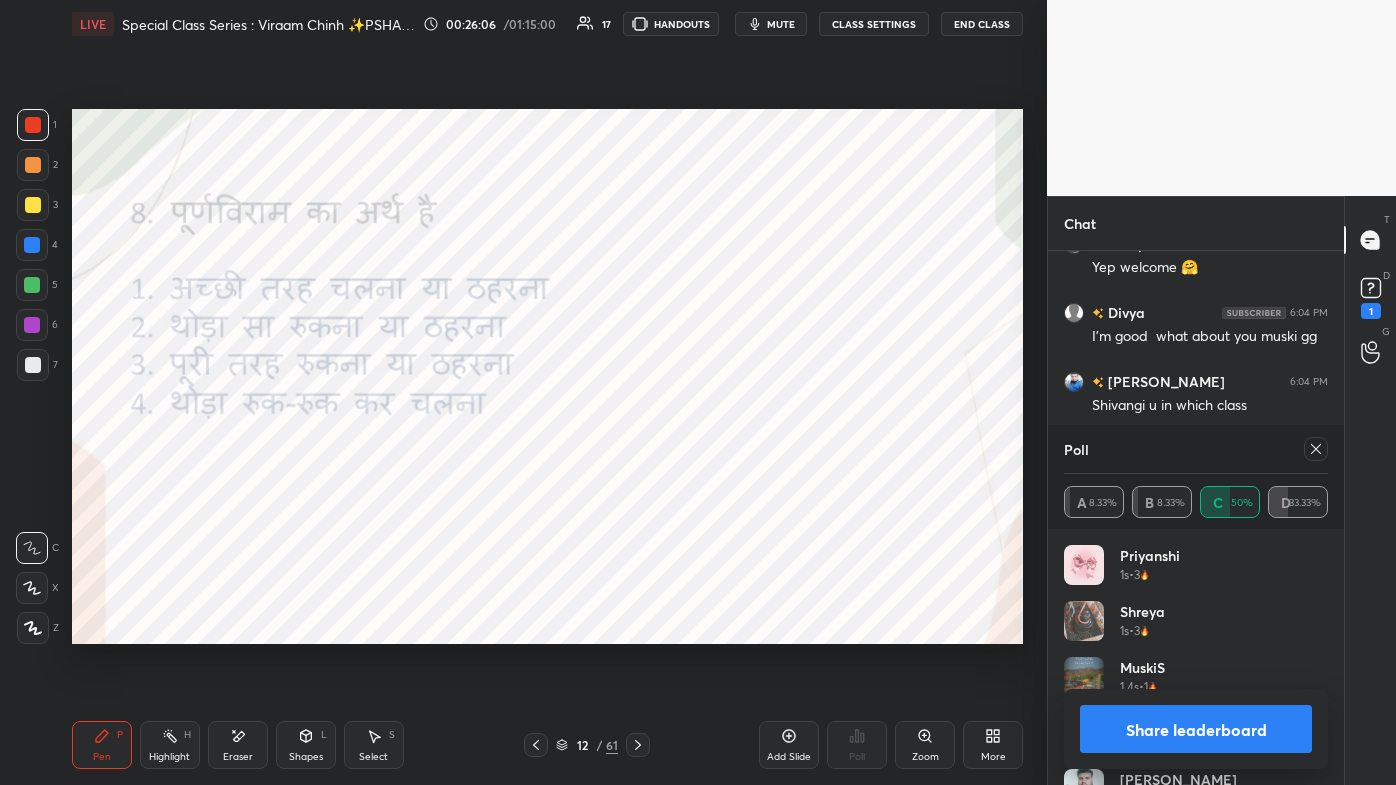 click on "Poll A 8.33% B 8.33% C 50% D 33.33%" at bounding box center [1196, 477] 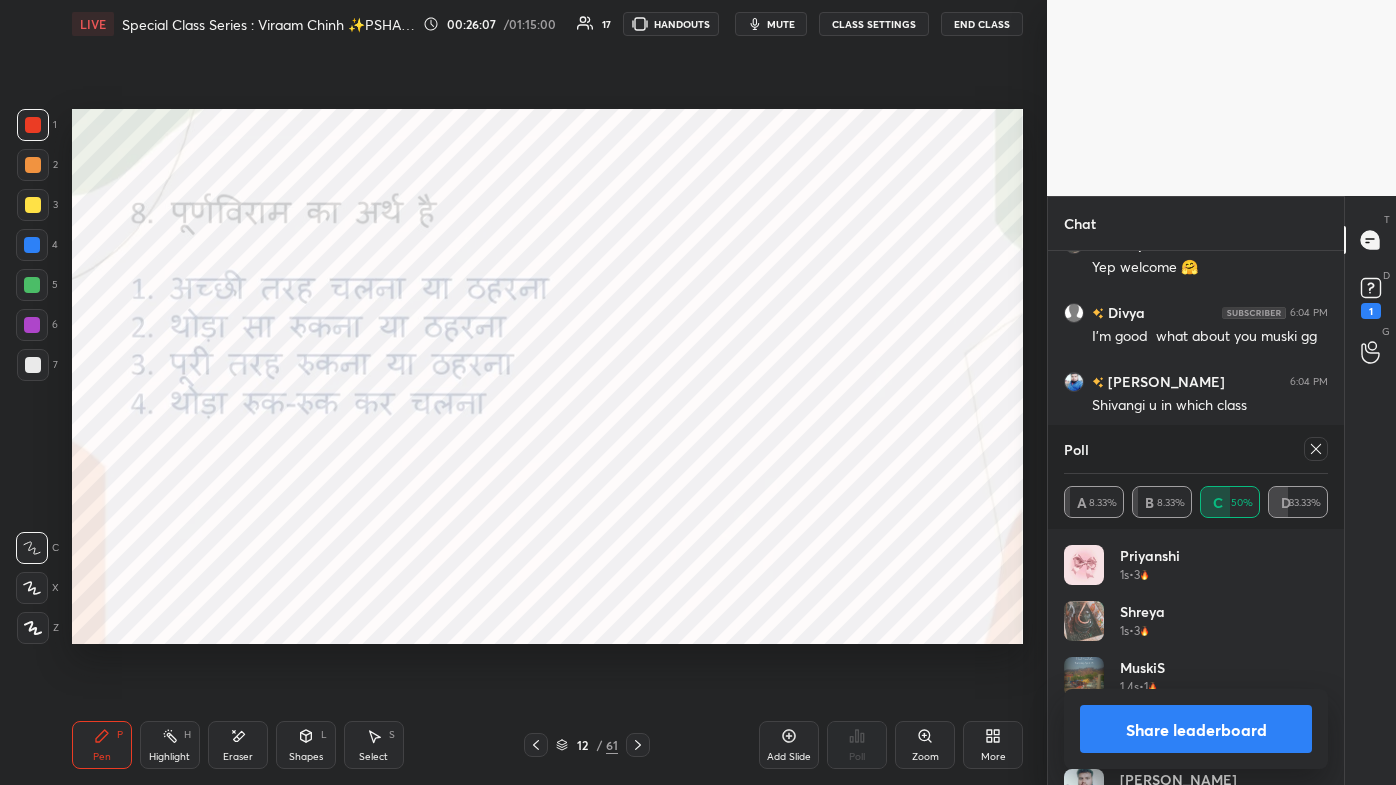 click at bounding box center [1316, 449] 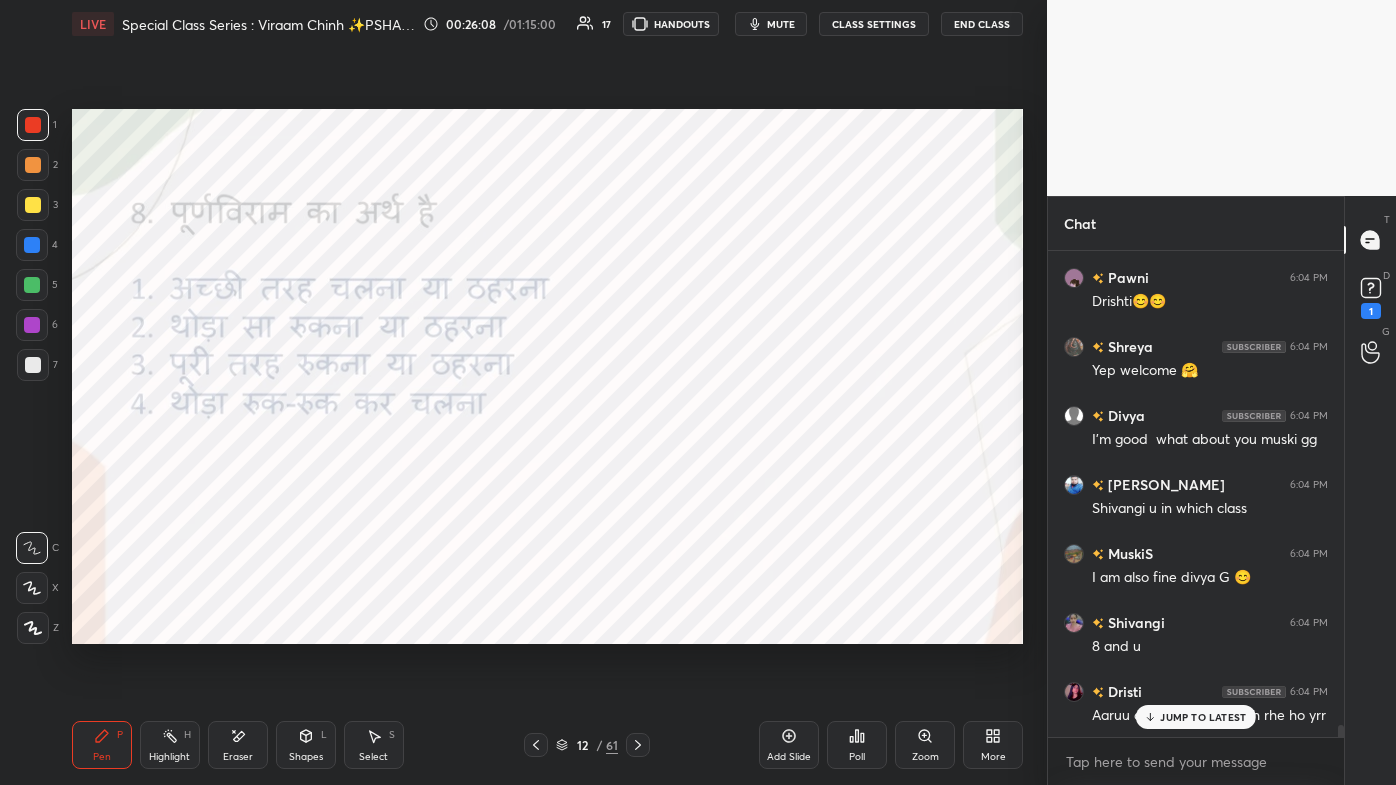 click on "JUMP TO LATEST" at bounding box center [1196, 717] 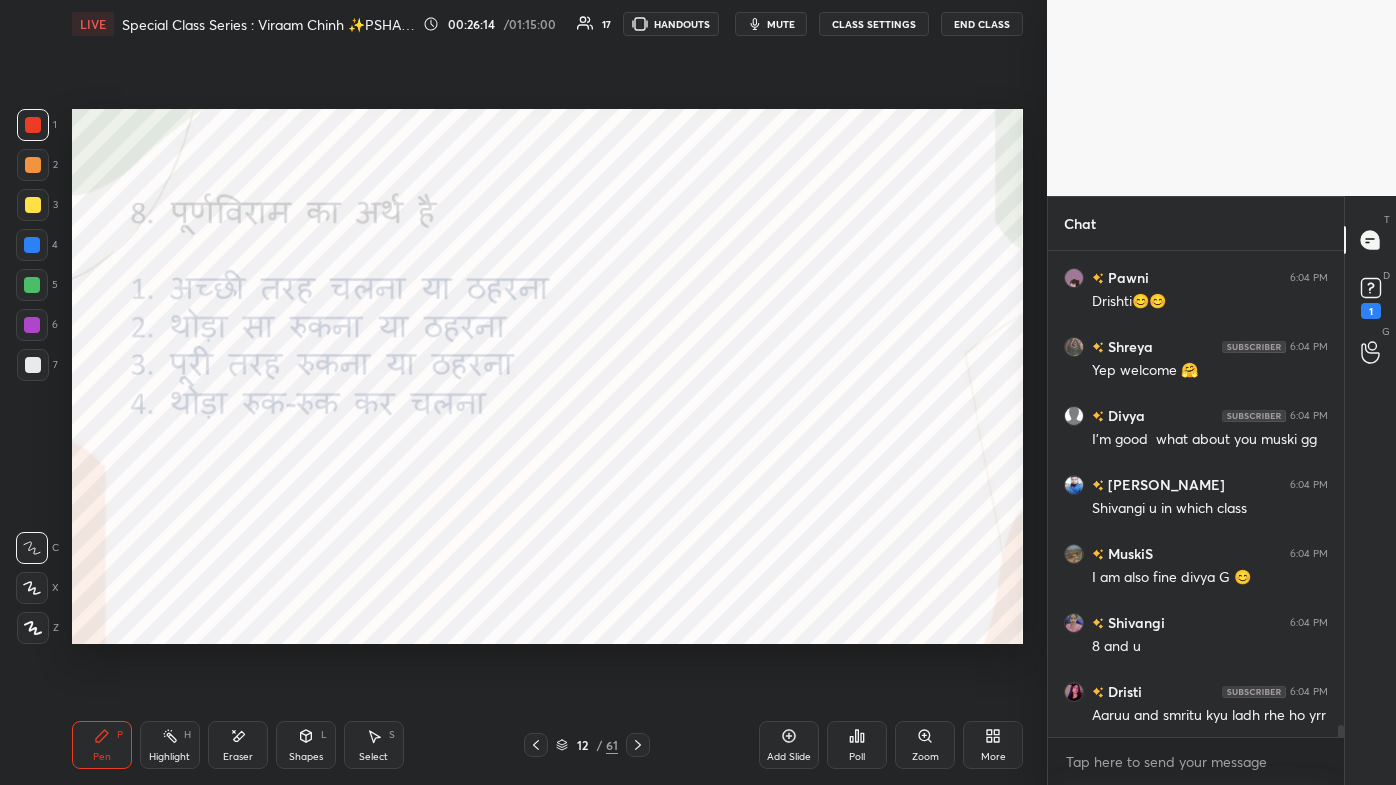 click on "Eraser" at bounding box center (238, 745) 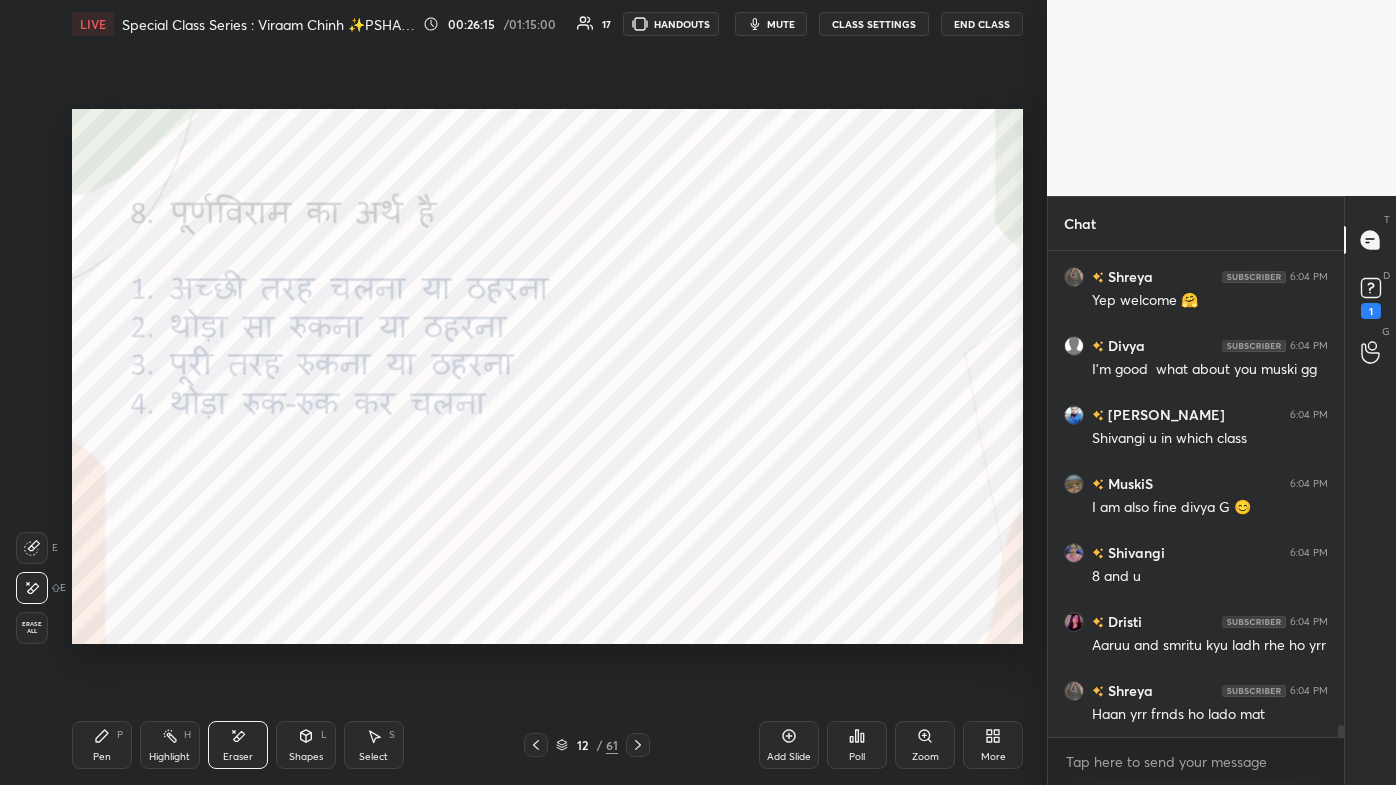 click on "Pen P" at bounding box center [102, 745] 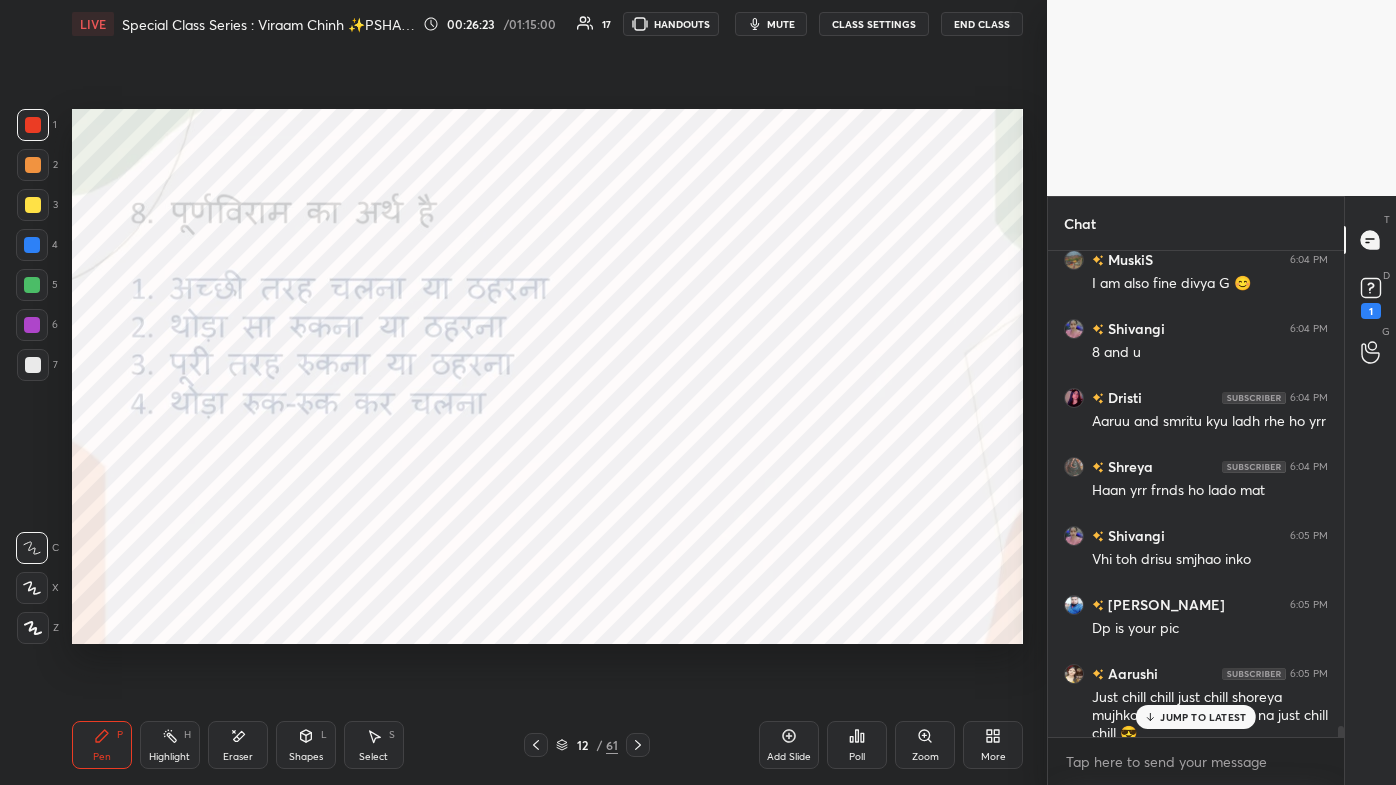 click 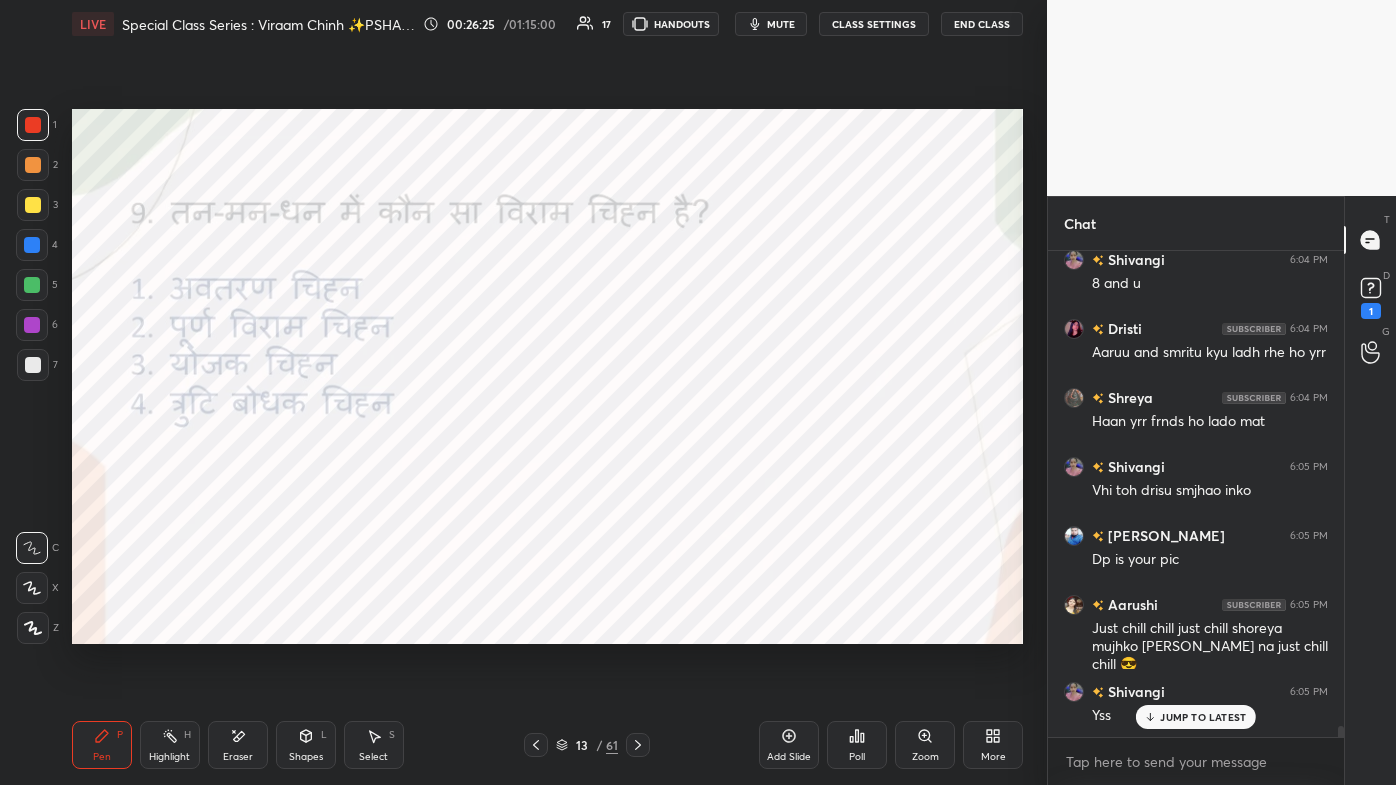 click on "JUMP TO LATEST" at bounding box center [1196, 717] 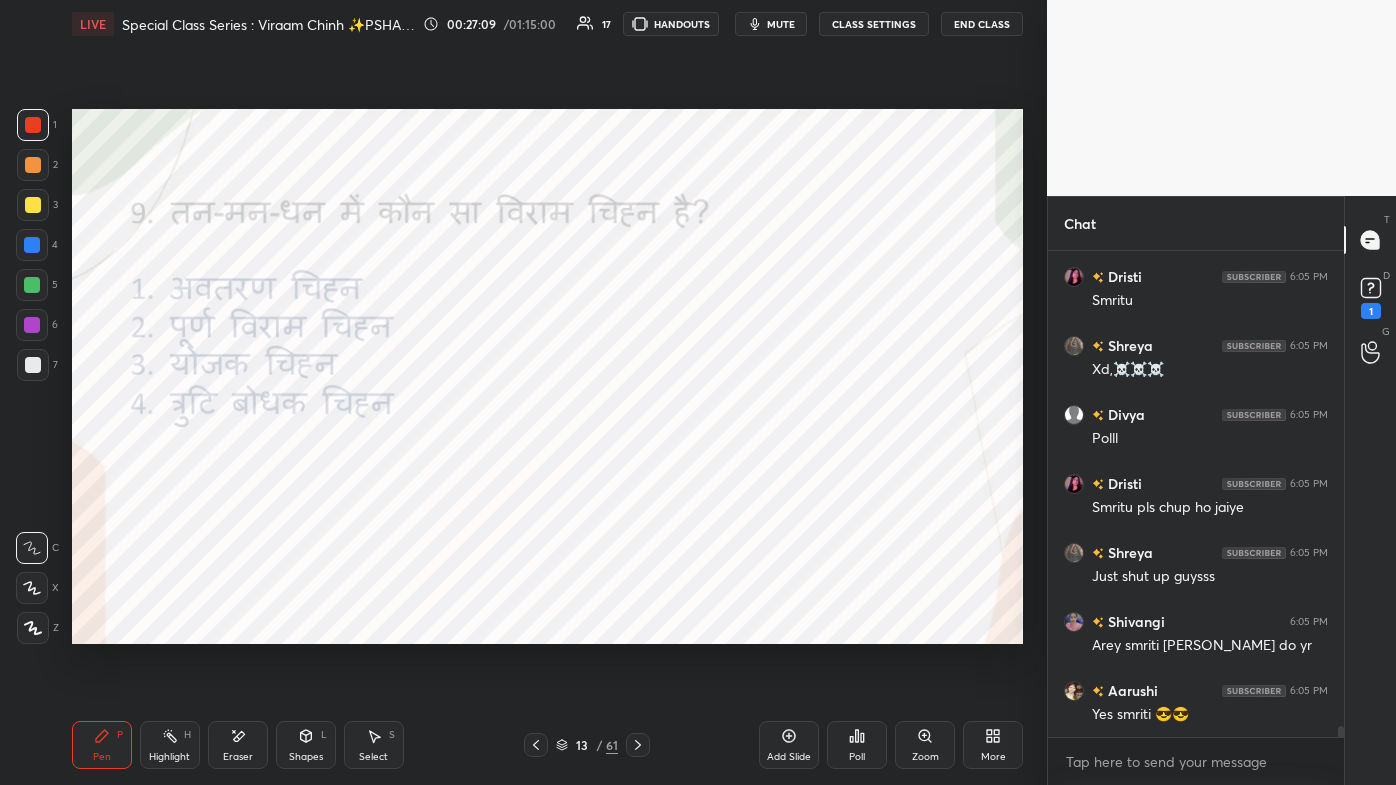 scroll, scrollTop: 20815, scrollLeft: 0, axis: vertical 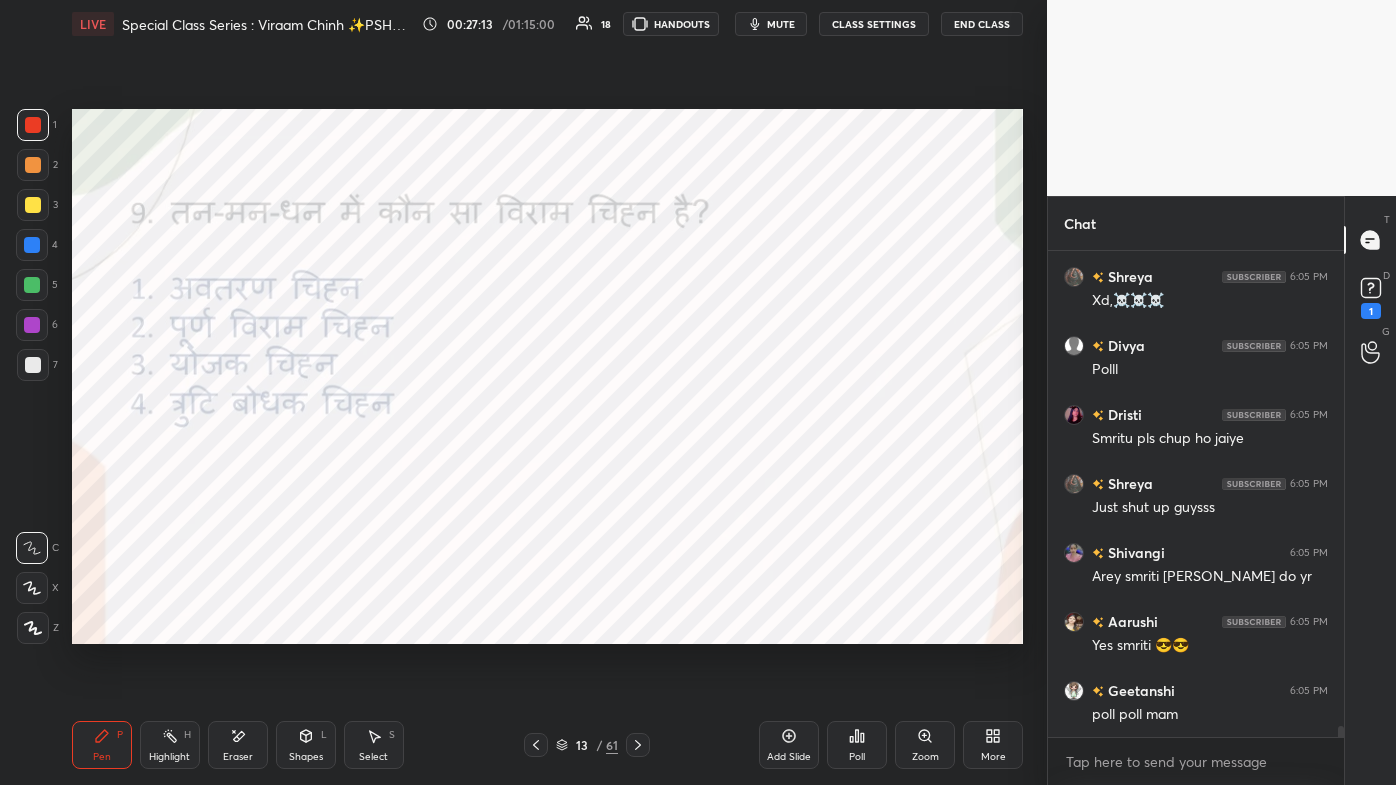 click 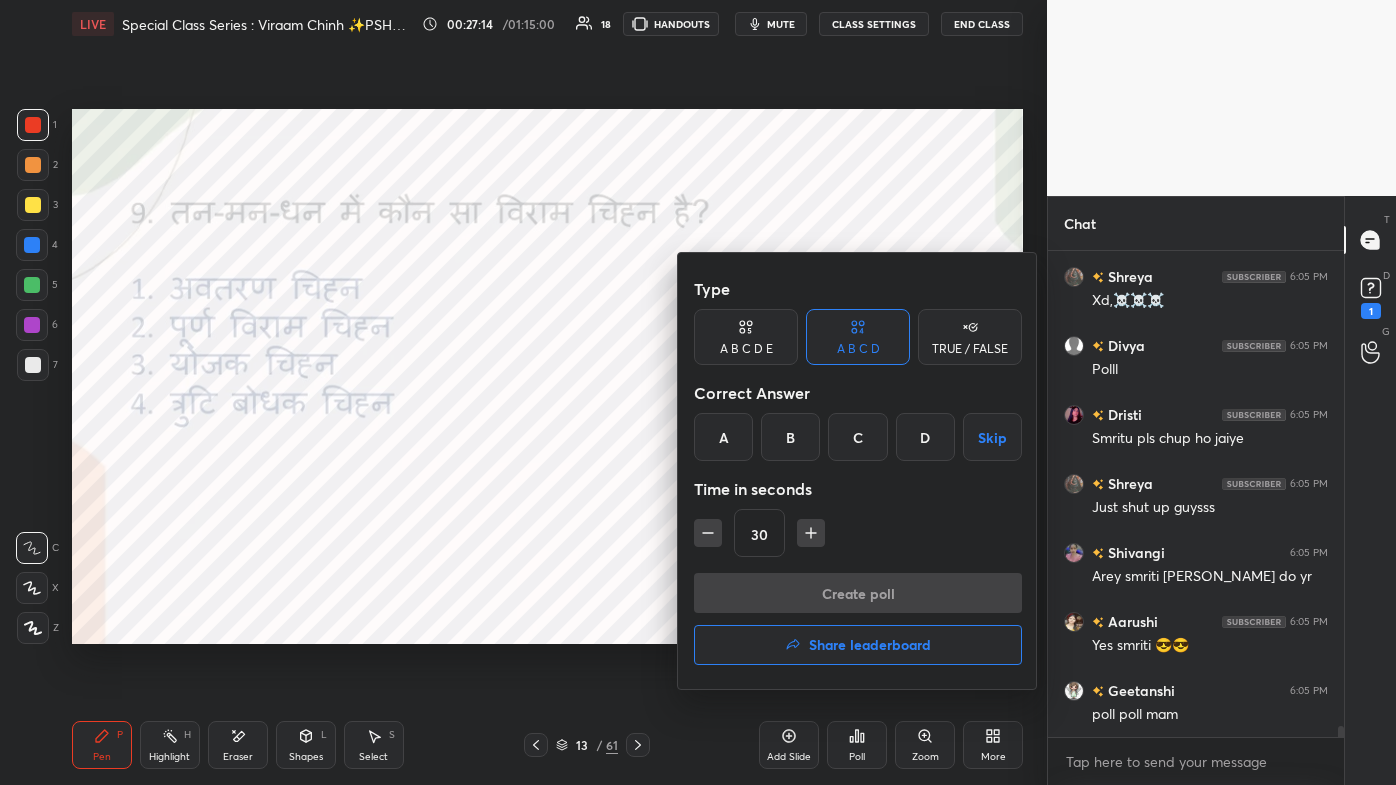 click on "C" at bounding box center [857, 437] 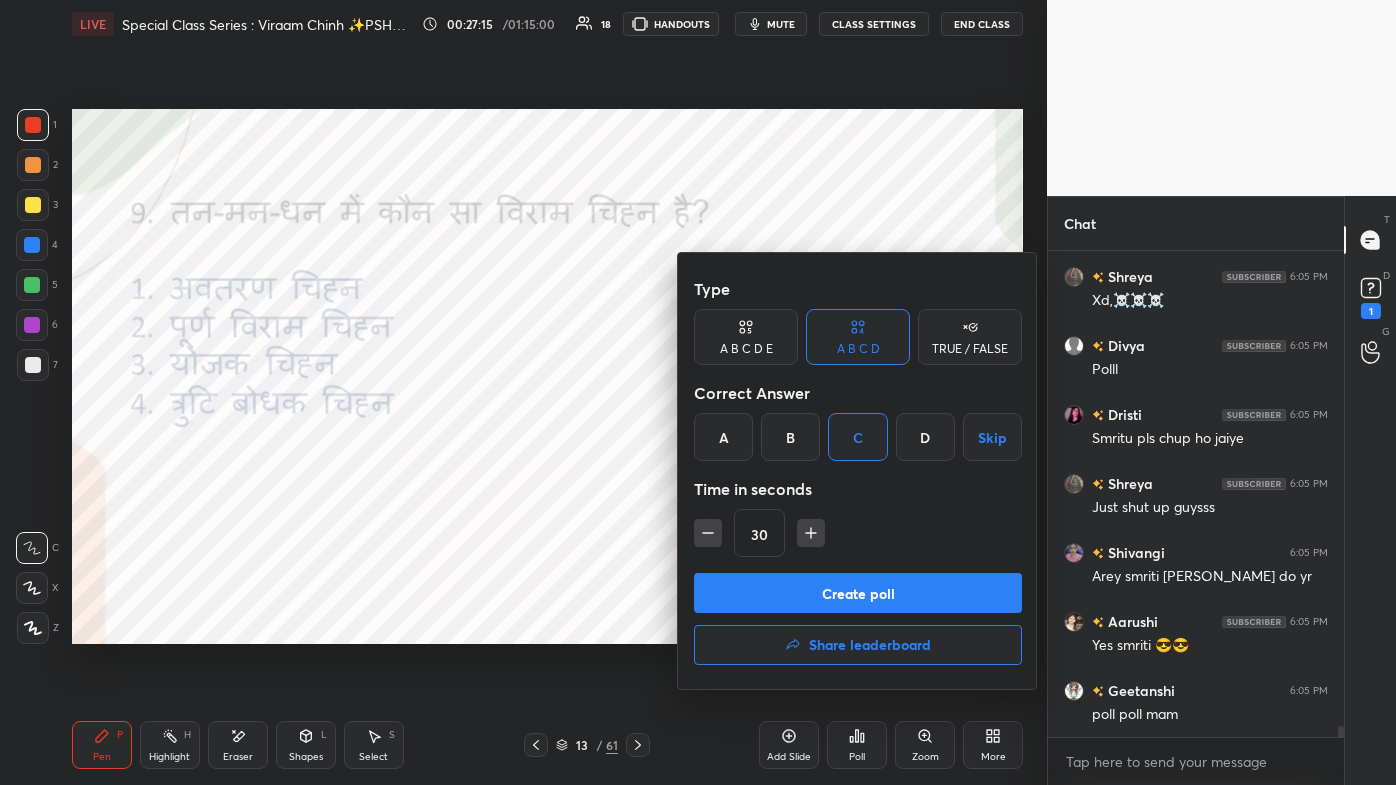 click on "Create poll" at bounding box center [858, 593] 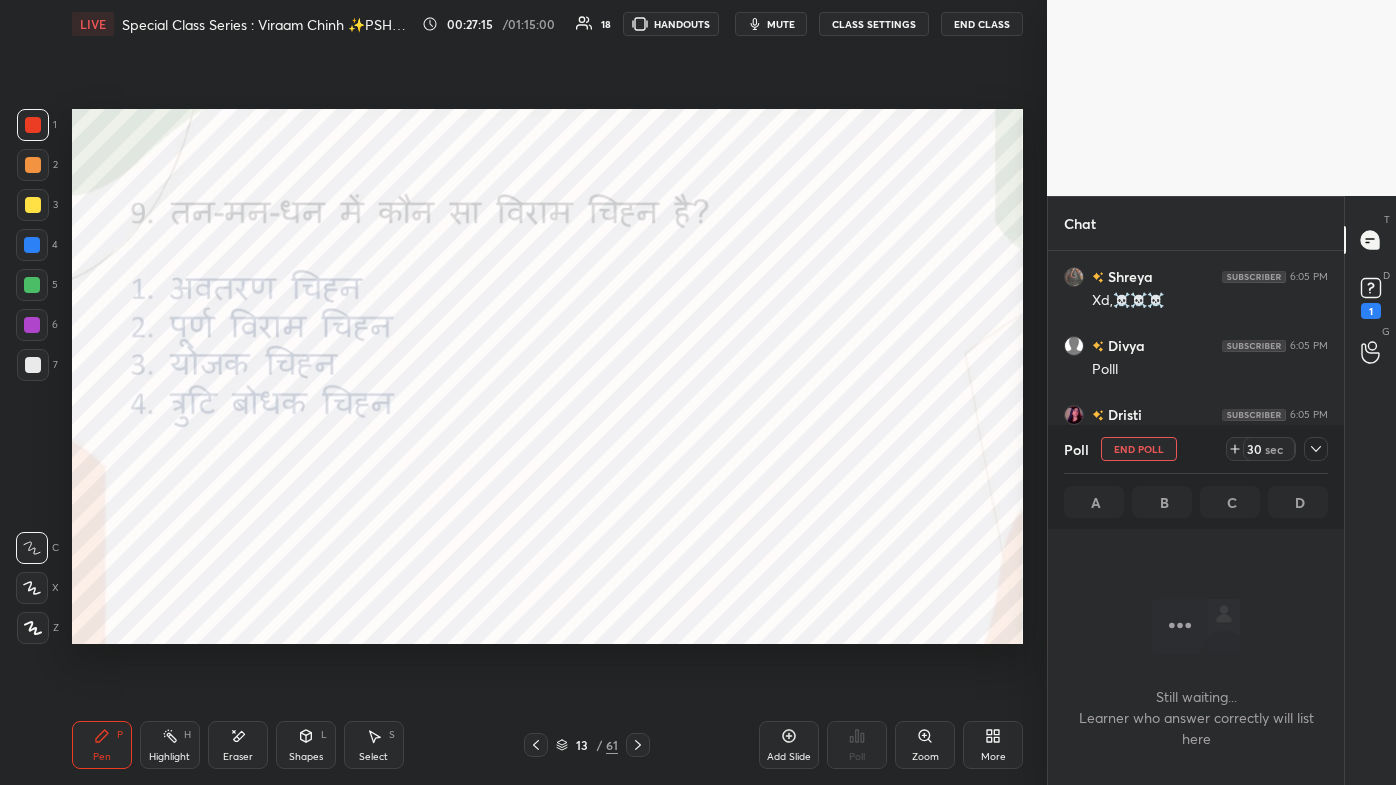 scroll, scrollTop: 400, scrollLeft: 290, axis: both 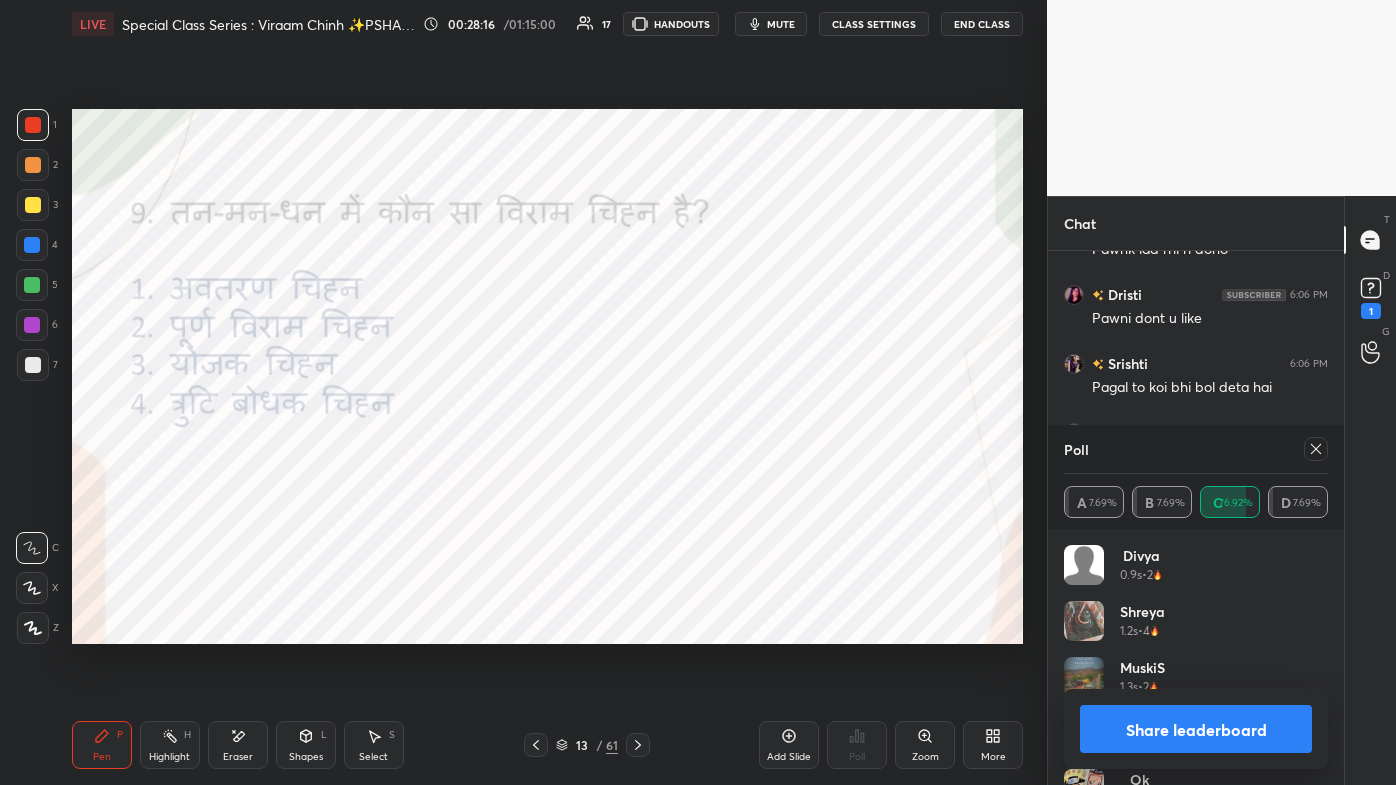 click on "Eraser" at bounding box center [238, 745] 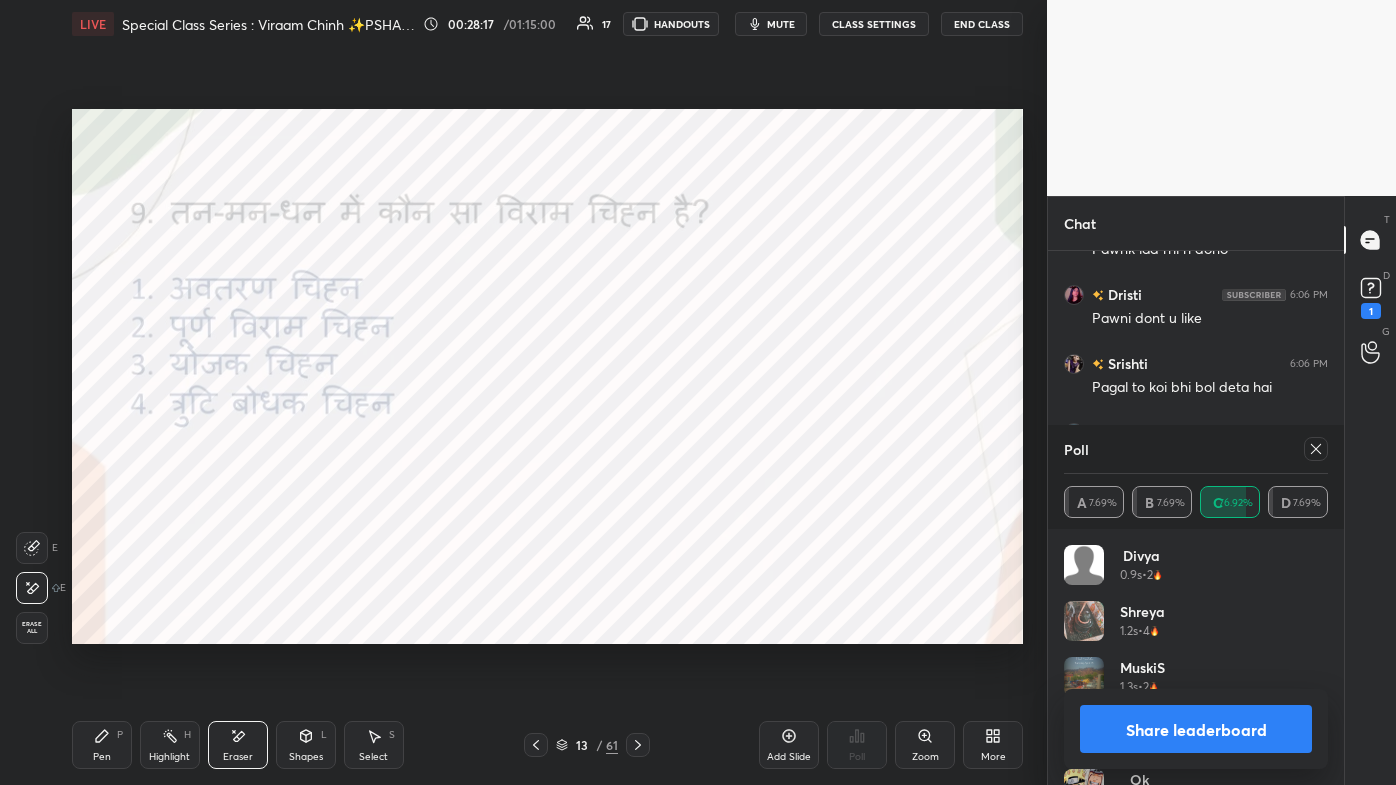 scroll, scrollTop: 21850, scrollLeft: 0, axis: vertical 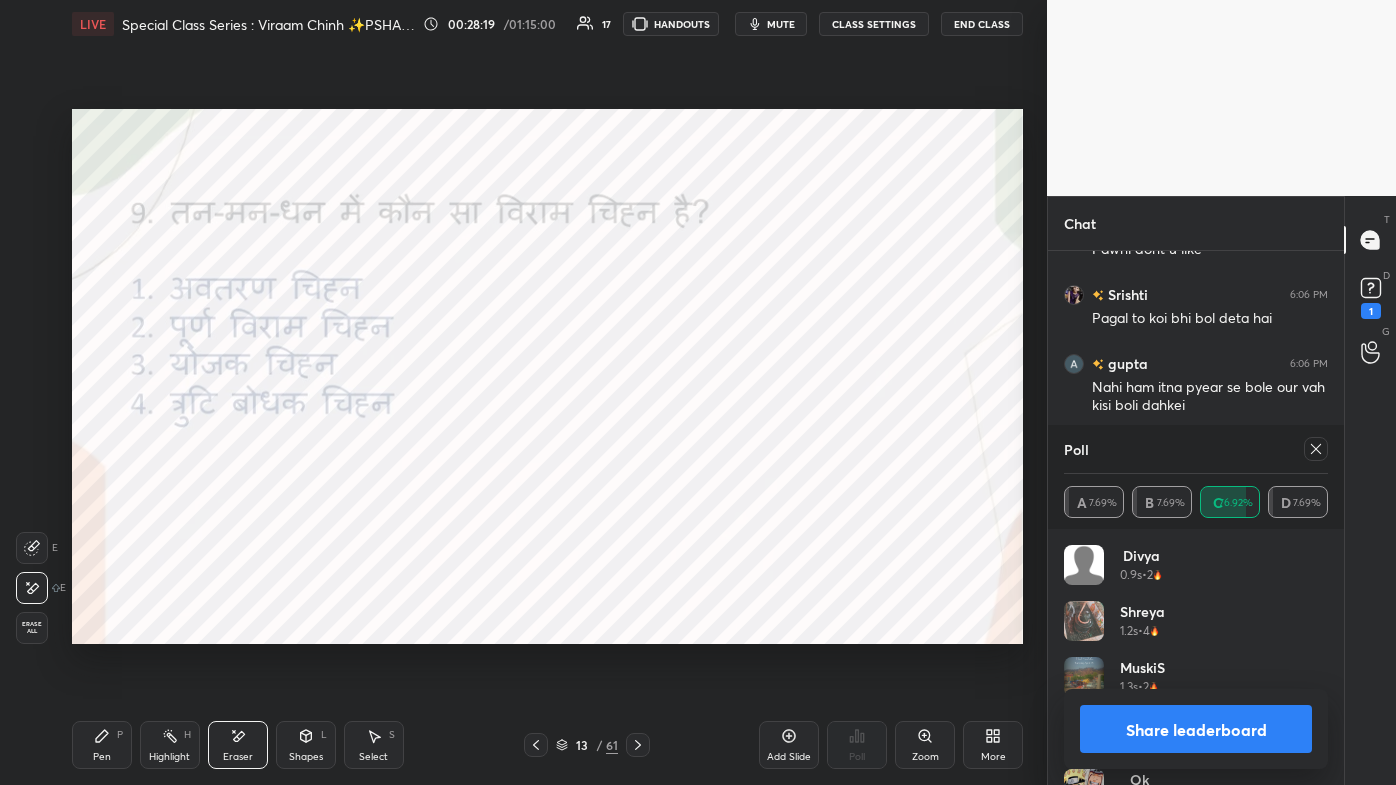 click 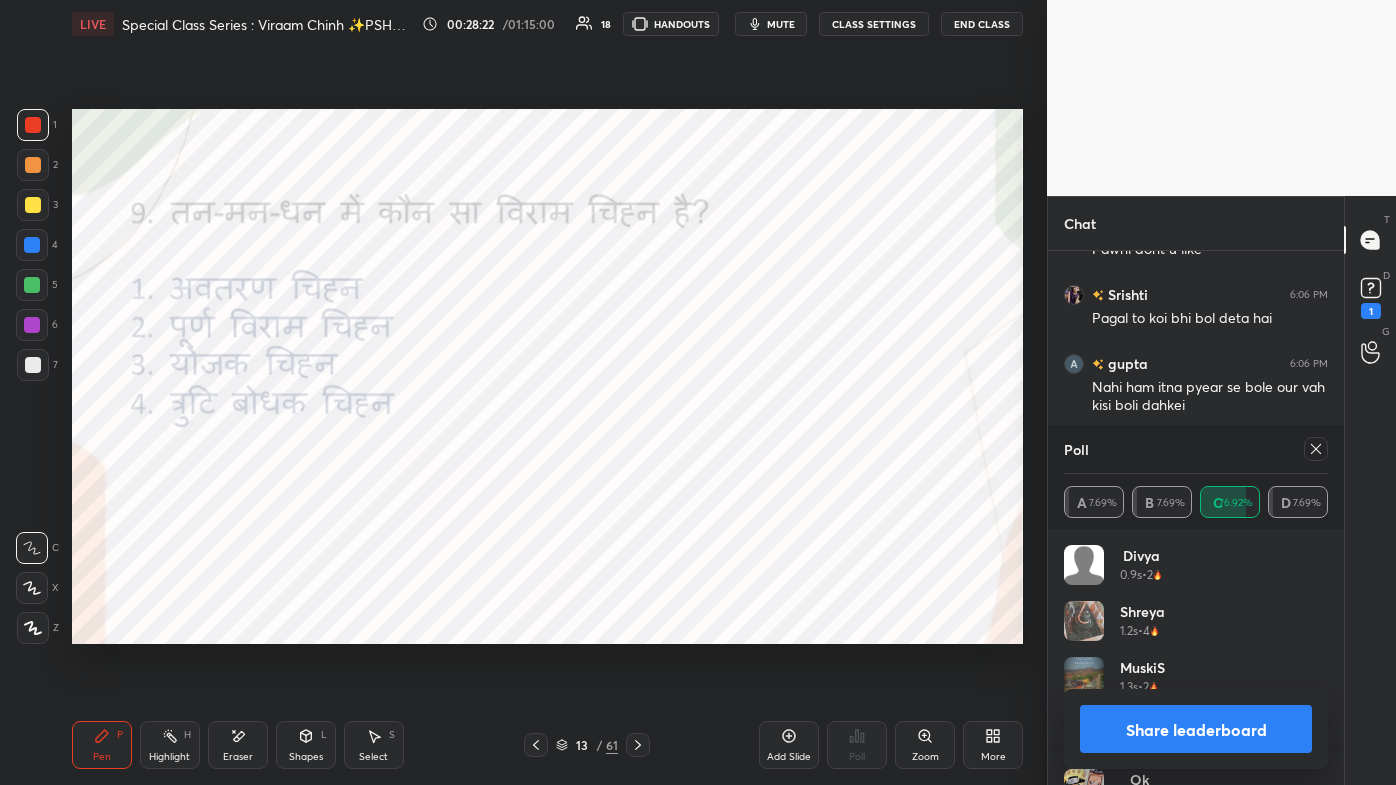 click 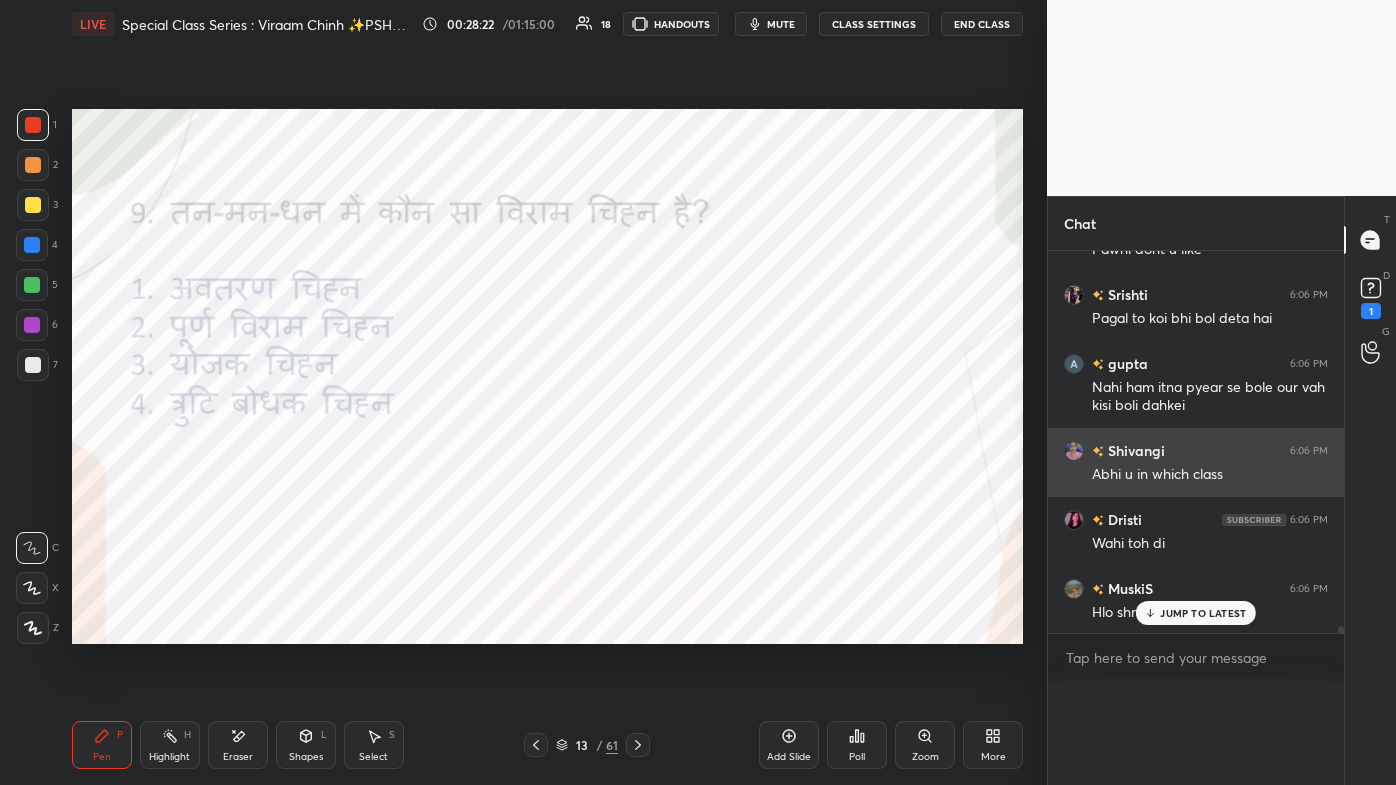 scroll, scrollTop: 121, scrollLeft: 258, axis: both 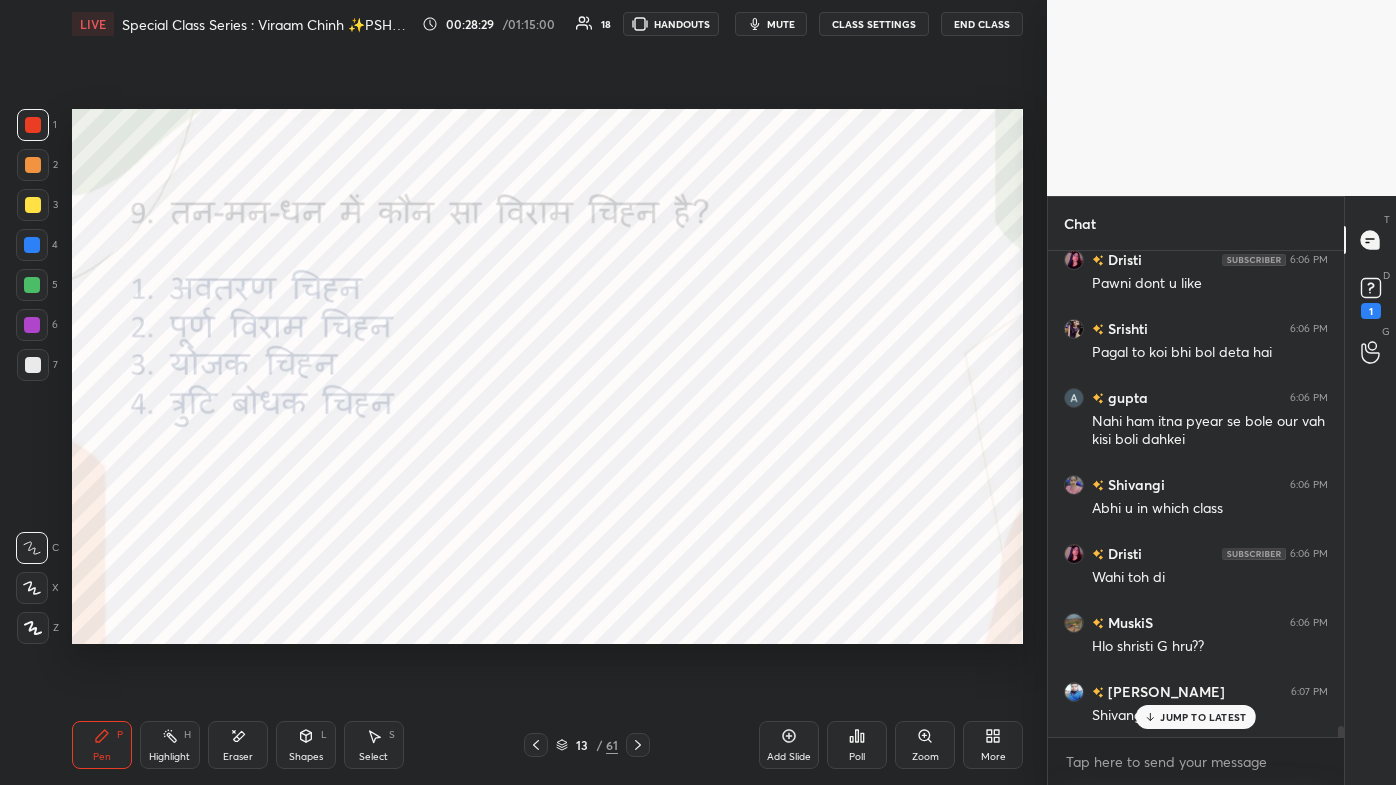 click on "Shivangi 6:05 PM Arey smriti [PERSON_NAME] do yr Aarushi 6:05 PM Yes smriti 😎😎 Geetanshi 6:05 PM poll poll mam Dristi 6:06 PM Aise toh koi bhi bol deta hai yrr Shivangi 6:06 PM Hmm aarushi jiiii ap bhi plzz ladai mt kriye Pawni 6:06 PM Kya yaha esehi bate hoti hai Dristi 6:06 PM Aur frndship mein its commo. Shreya 6:06 PM Smriti friend ship me itna chlta h yrrr [PERSON_NAME] 6:06 PM Huhu frendship common Shreya 6:06 PM Pawnk lad rhi h dono Dristi 6:06 PM Pawni dont u like Srishti 6:06 PM Pagal to koi bhi bol deta [PERSON_NAME] 6:06 PM Nahi ham itna pyear se bole our vah kisi boli dahkei Shivangi 6:06 PM Abhi u in which class Dristi 6:06 PM Wahi toh di MuskiS 6:06 PM Hlo shristi G hru?? [PERSON_NAME] 6:07 PM [PERSON_NAME] 10th JUMP TO LATEST" at bounding box center [1196, 494] 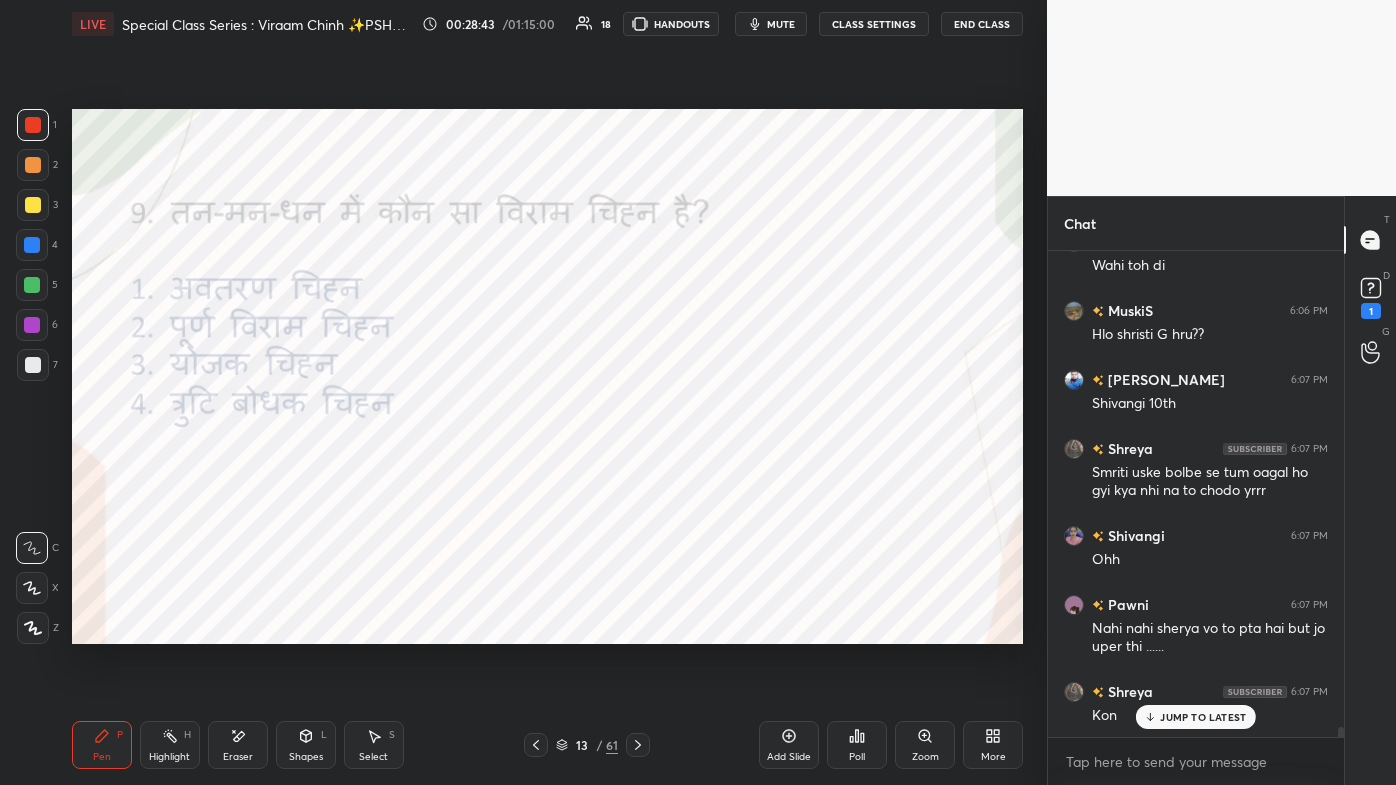 click on "JUMP TO LATEST" at bounding box center (1203, 717) 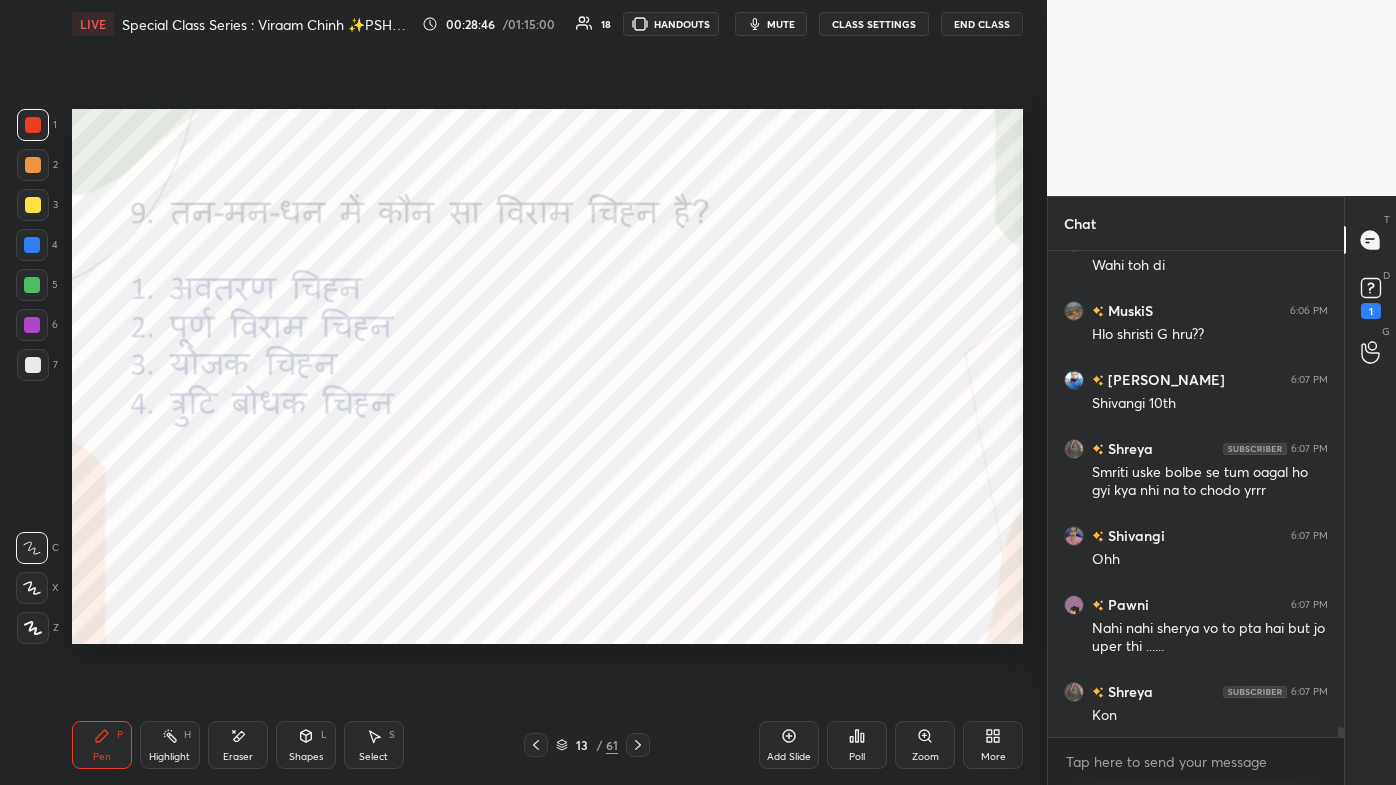 click 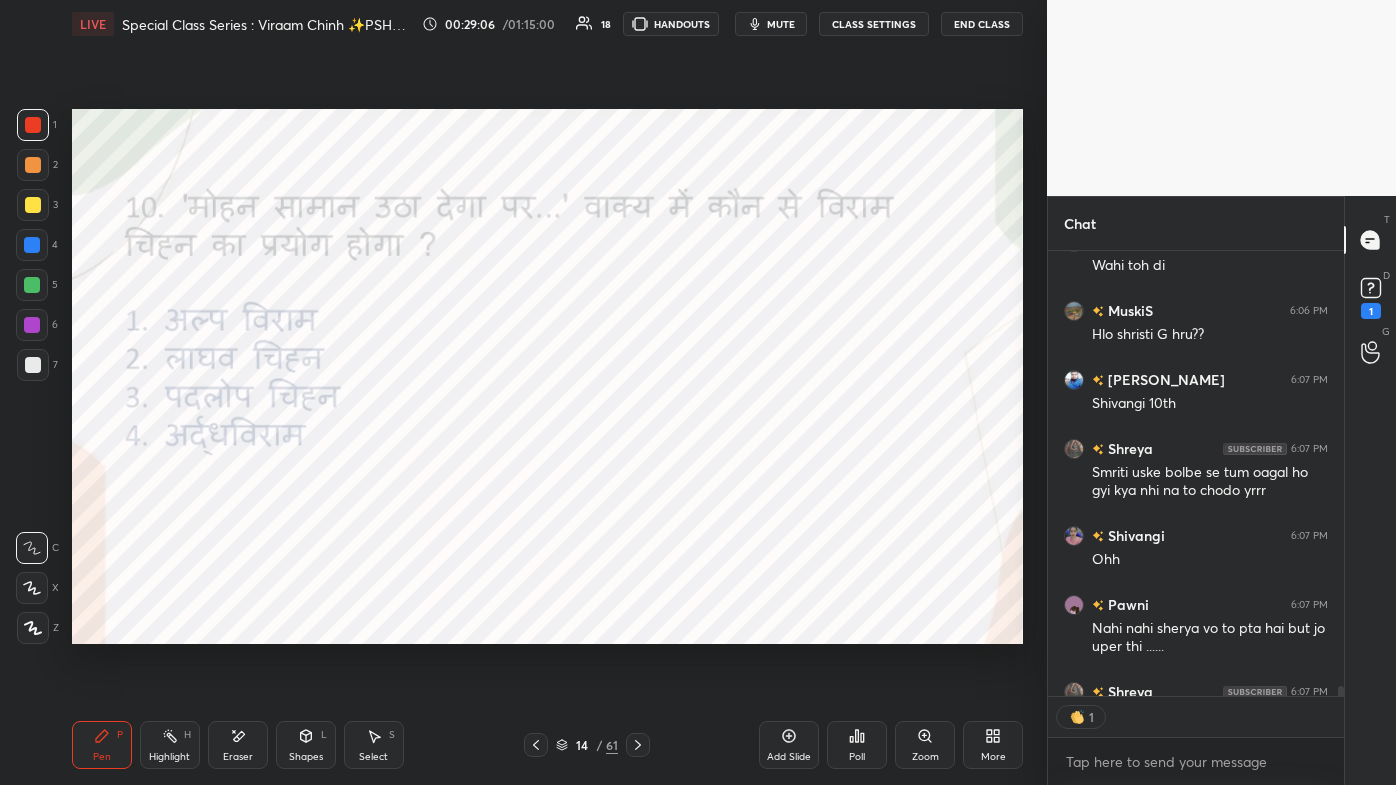scroll, scrollTop: 440, scrollLeft: 290, axis: both 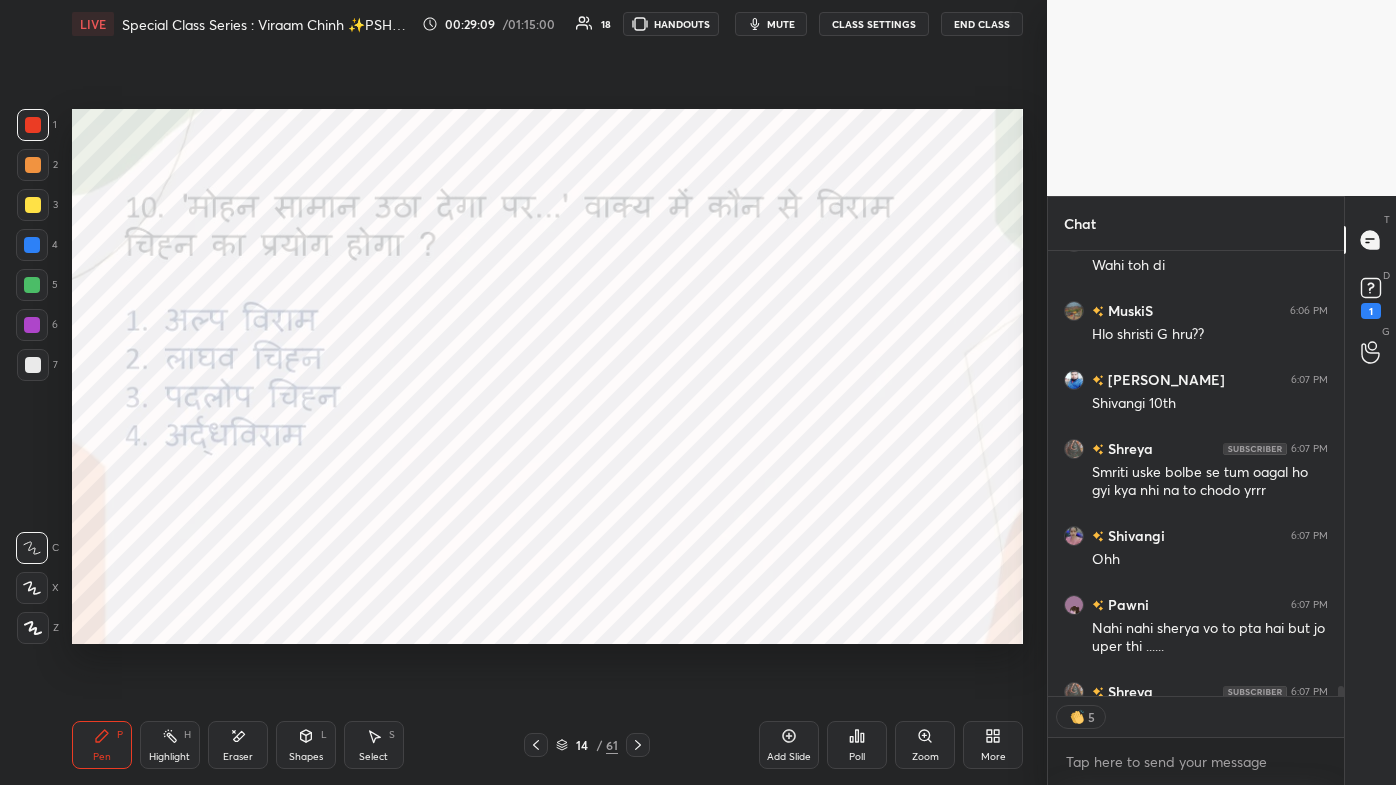 click on "More" at bounding box center [993, 757] 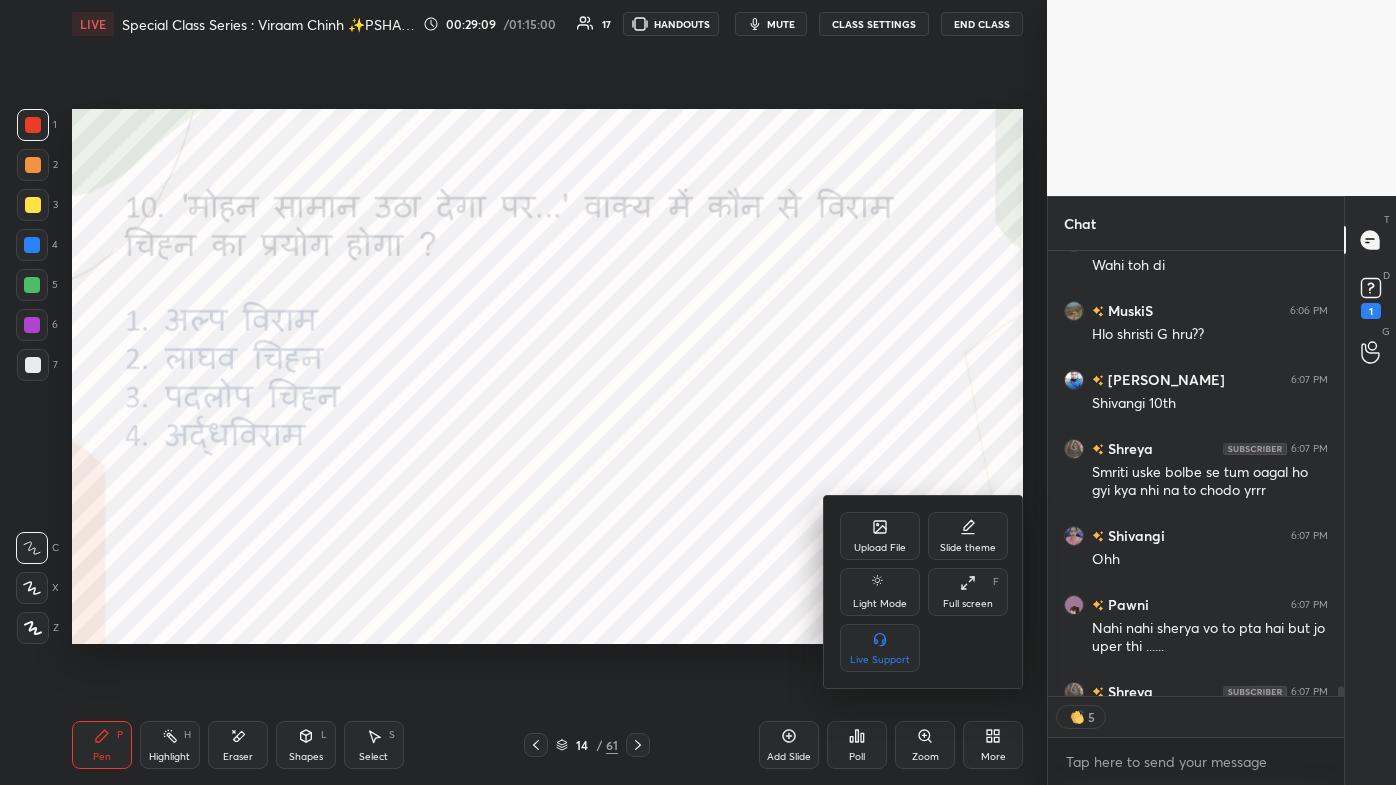 click on "Full screen F" at bounding box center (968, 592) 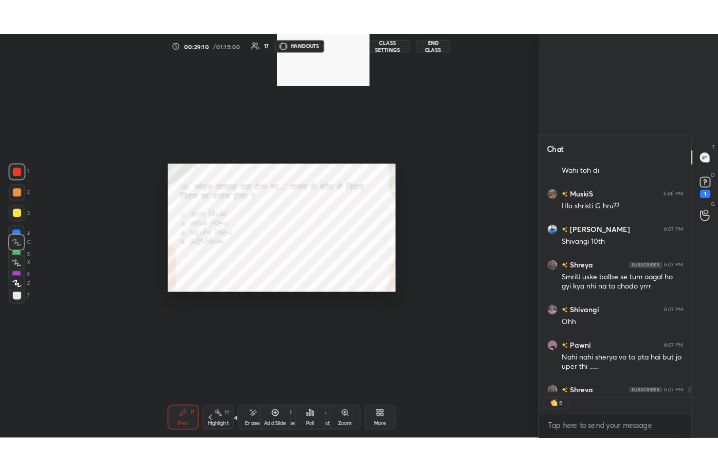 scroll, scrollTop: 343, scrollLeft: 461, axis: both 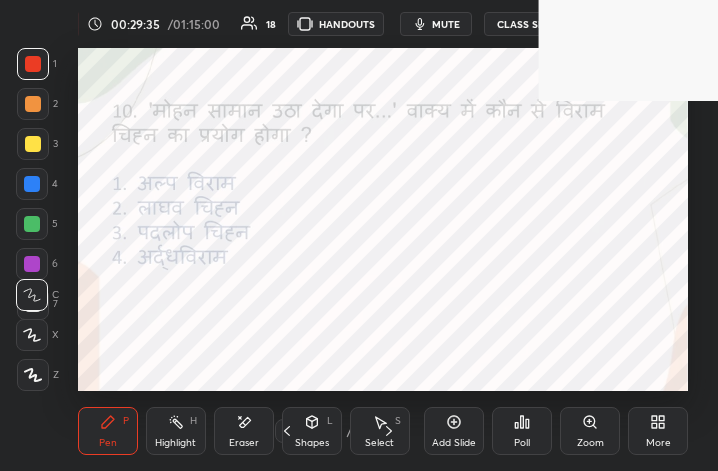 click on "More" at bounding box center (658, 431) 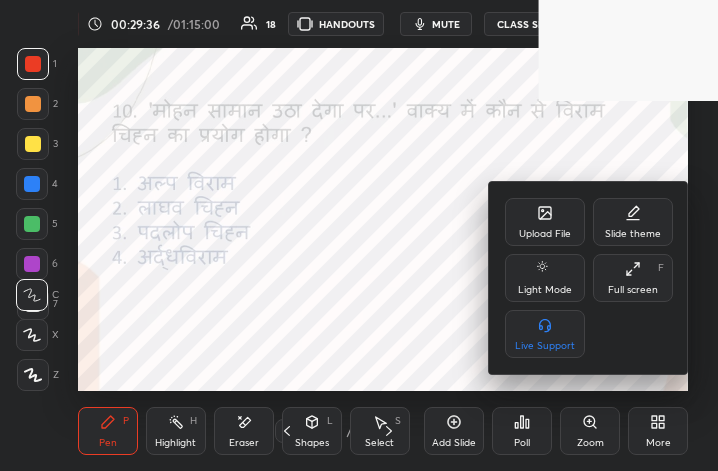 click on "Full screen" at bounding box center (633, 290) 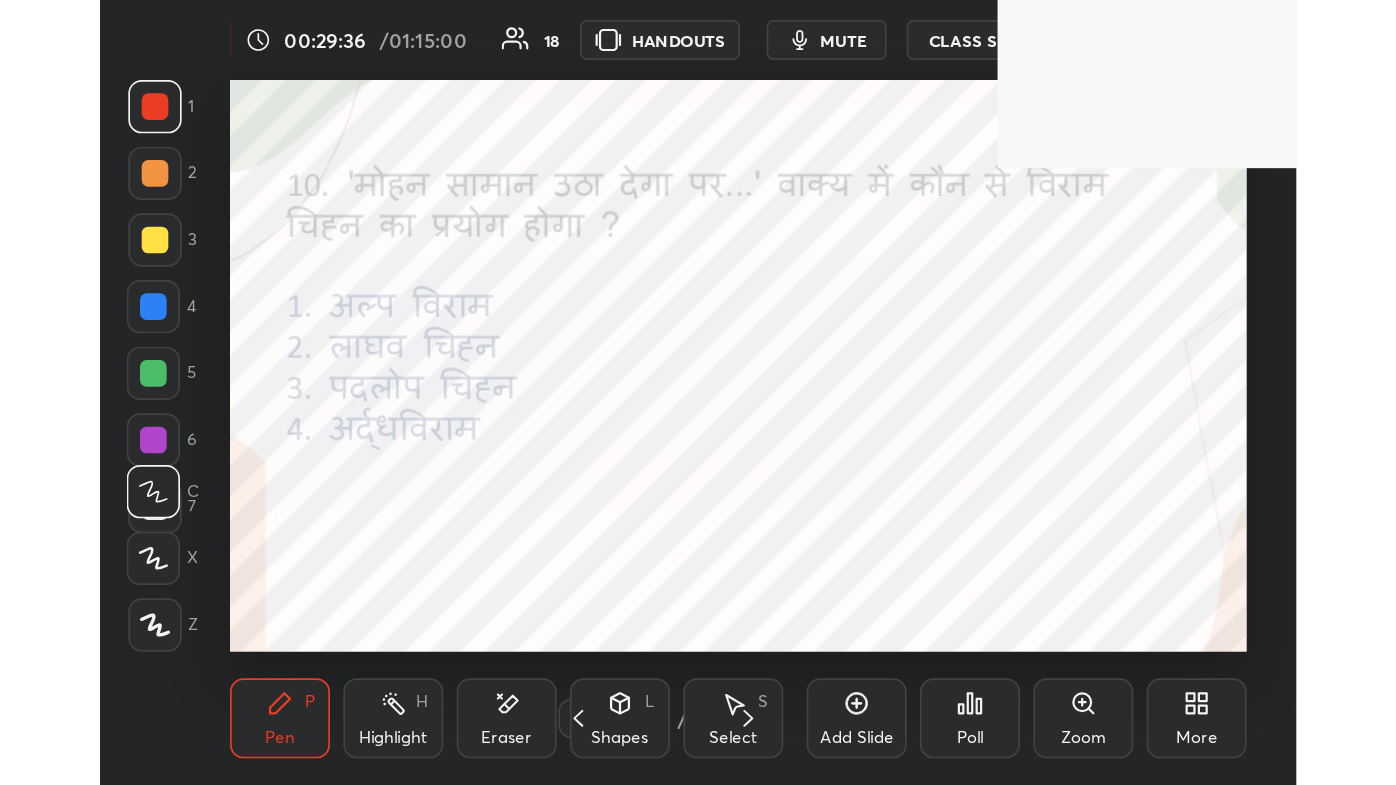 scroll, scrollTop: 99342, scrollLeft: 98683, axis: both 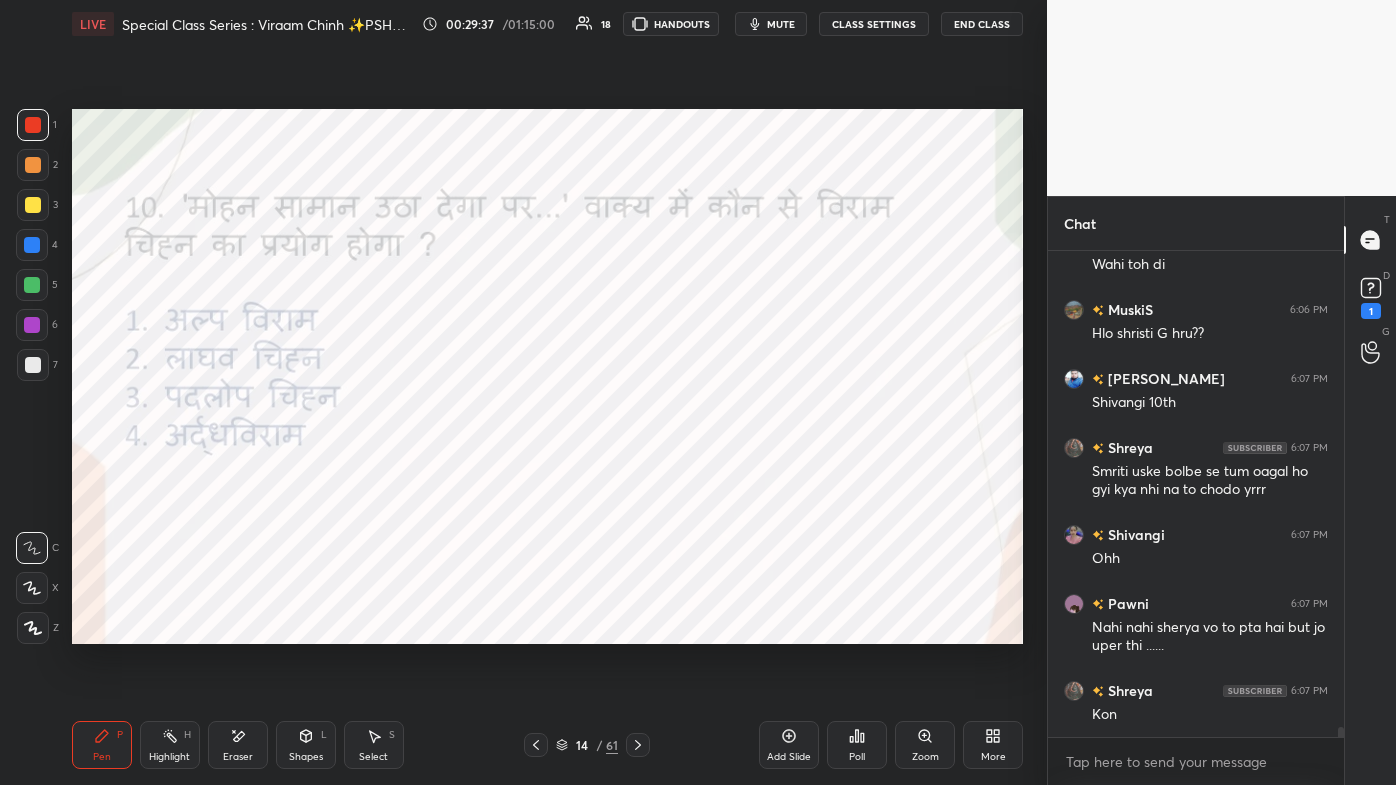 click on "Poll" at bounding box center (857, 745) 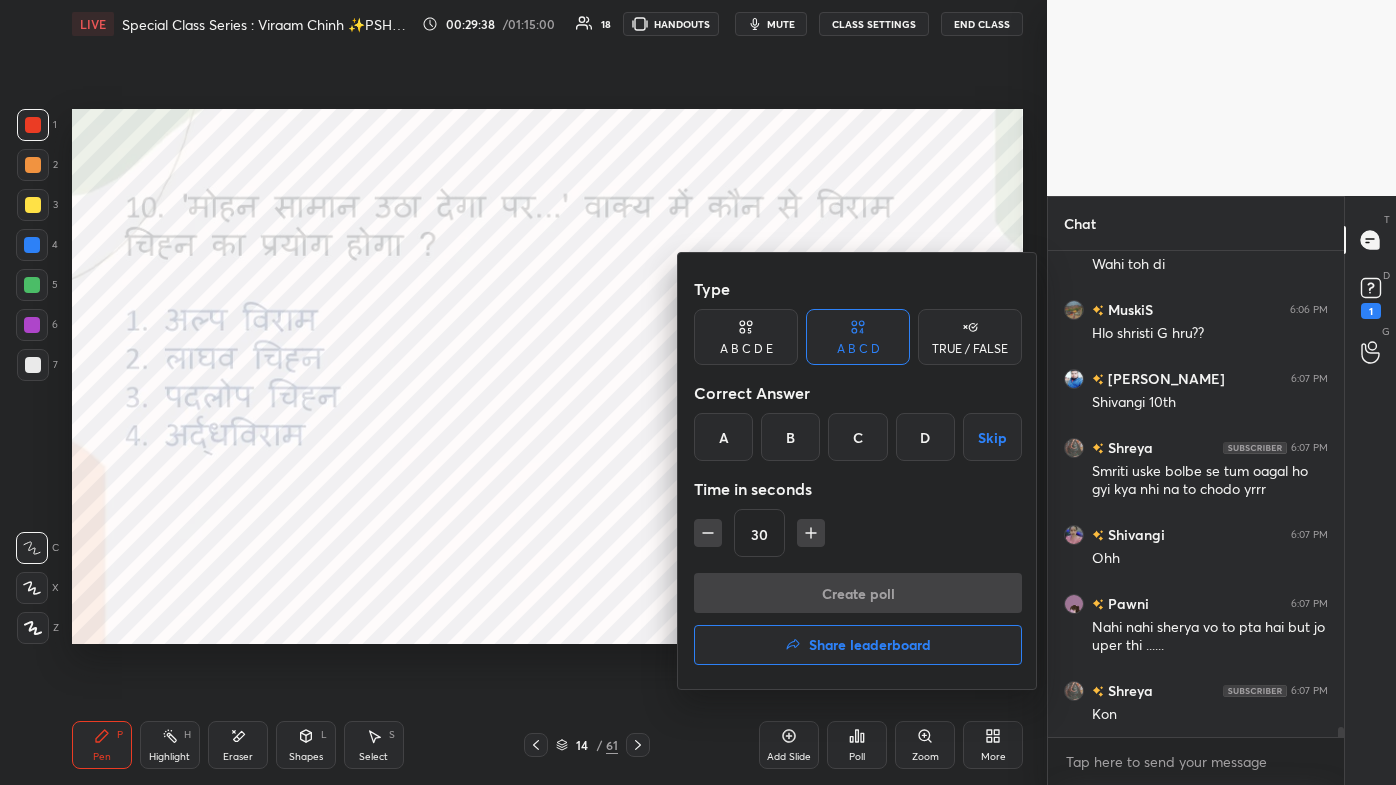 click on "C" at bounding box center [857, 437] 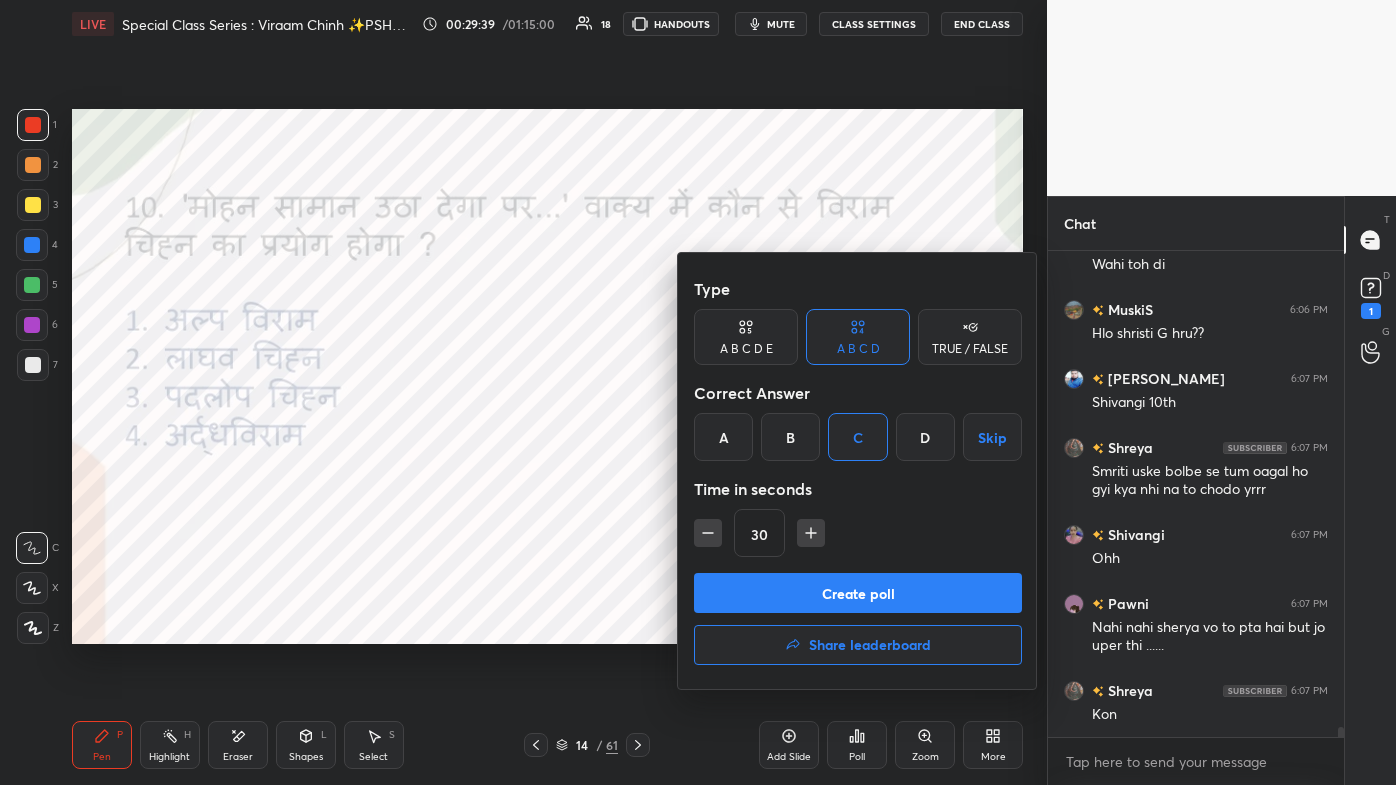 click on "Create poll" at bounding box center [858, 593] 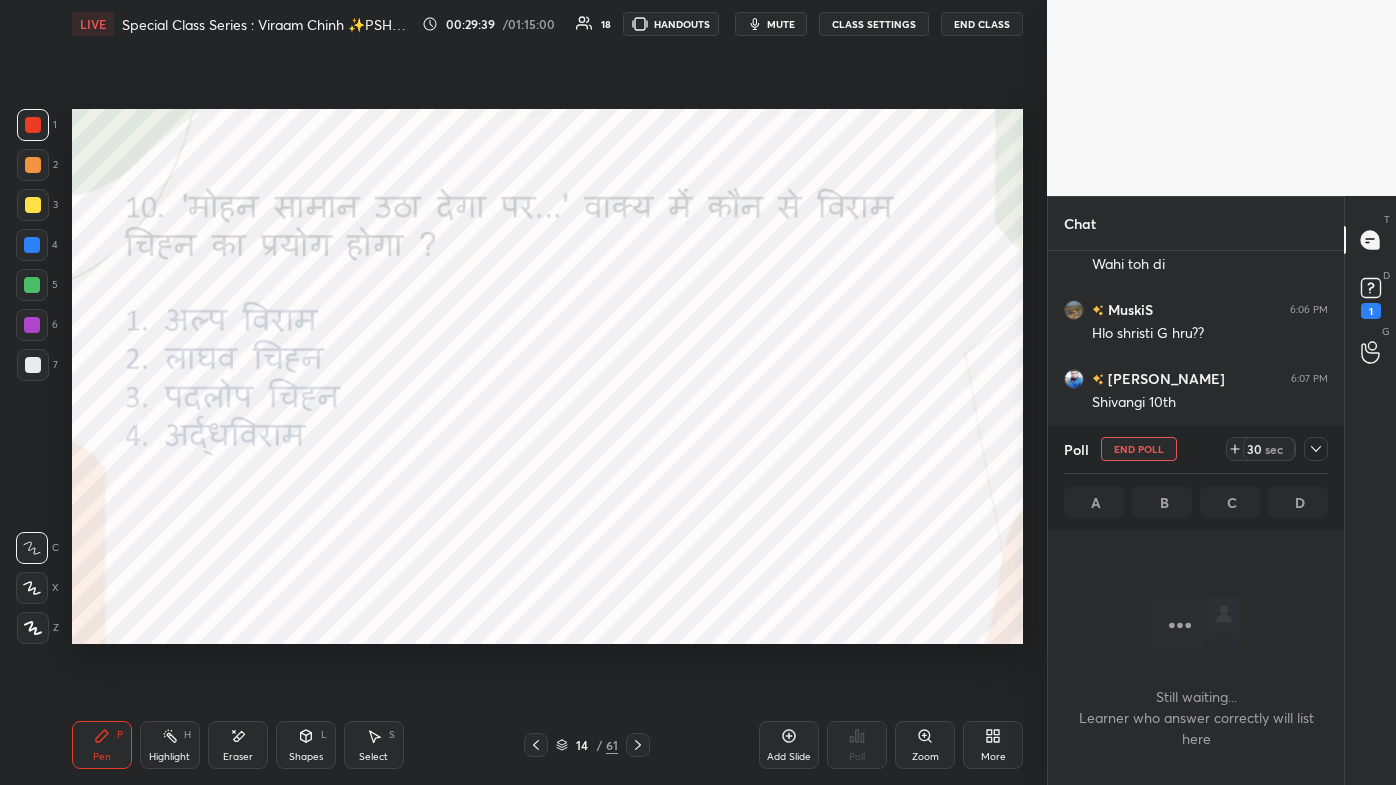 scroll, scrollTop: 392, scrollLeft: 290, axis: both 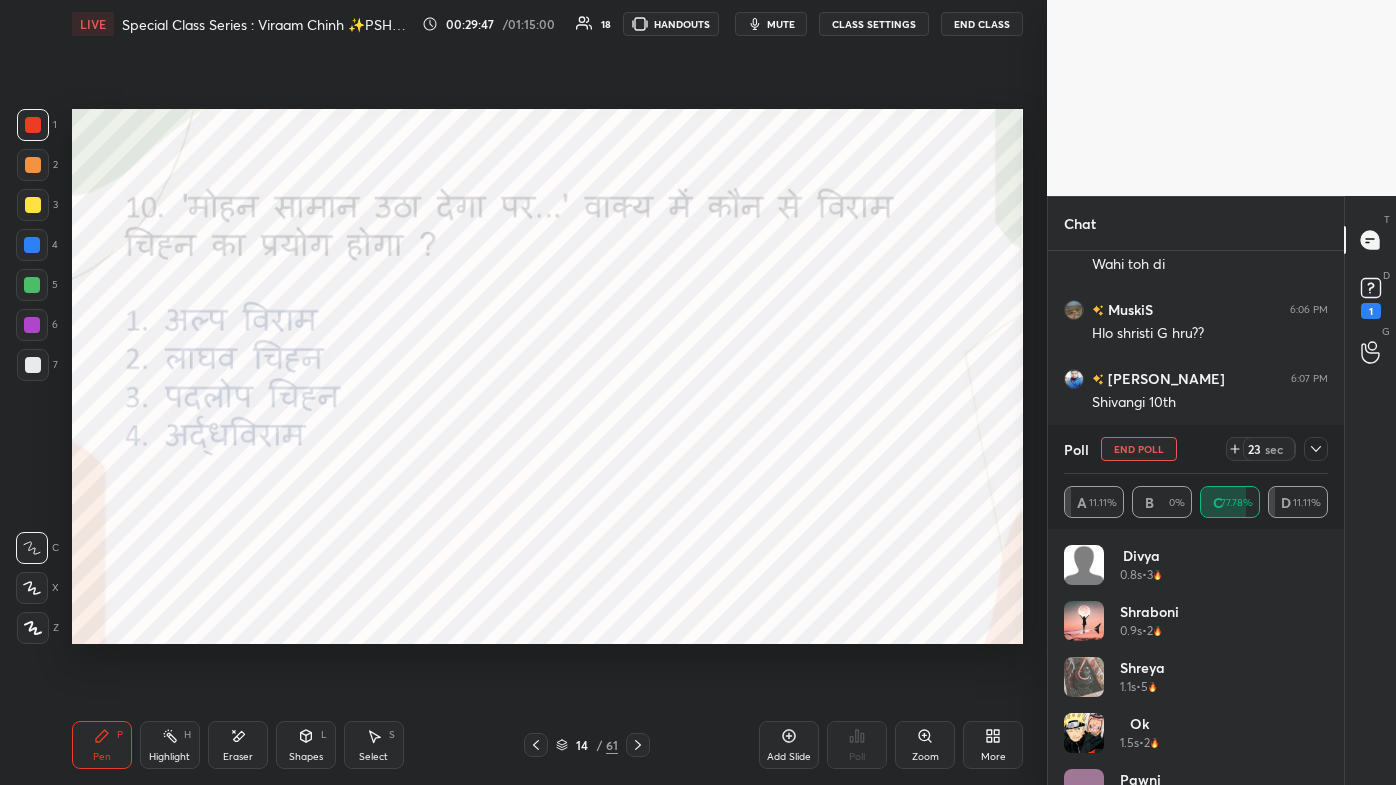 click on "More" at bounding box center (993, 745) 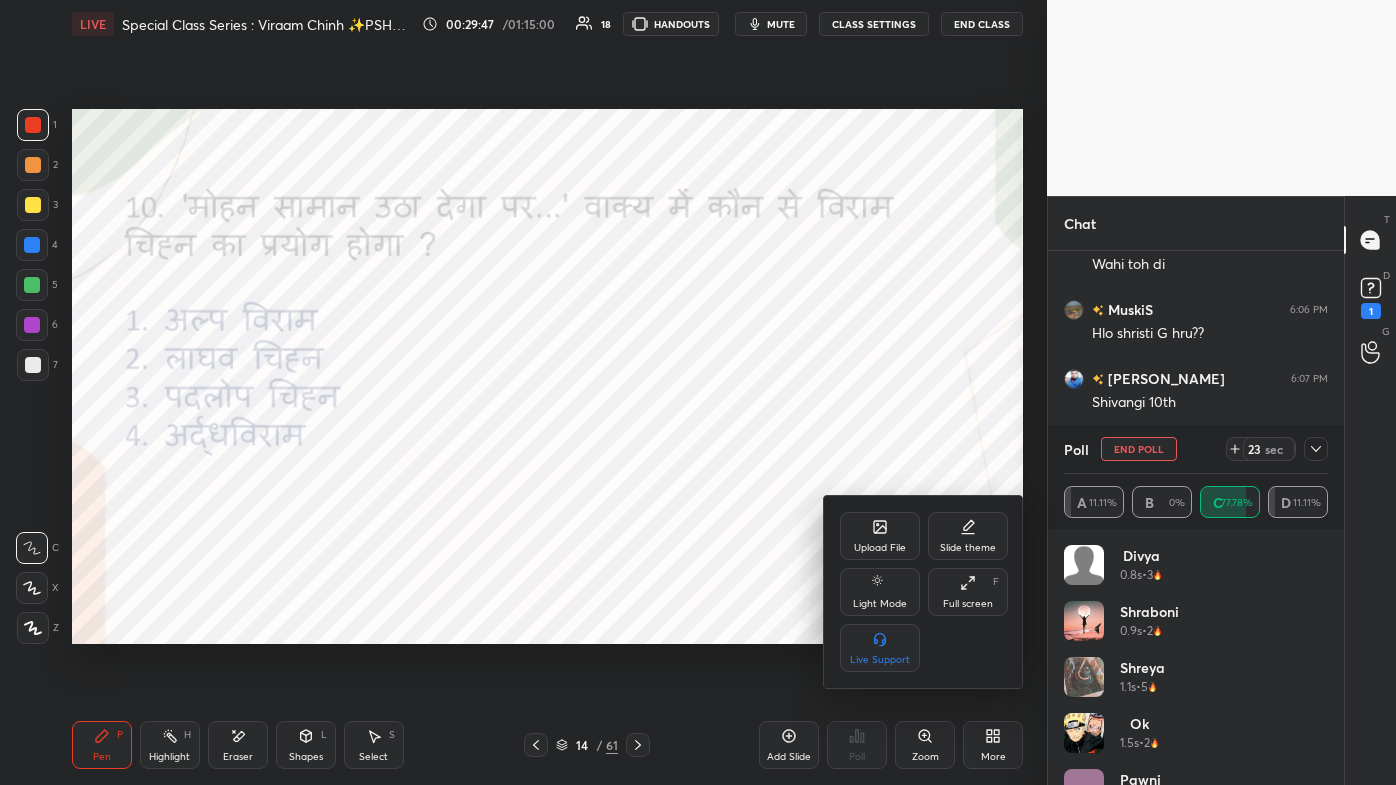 click on "Full screen" at bounding box center [968, 604] 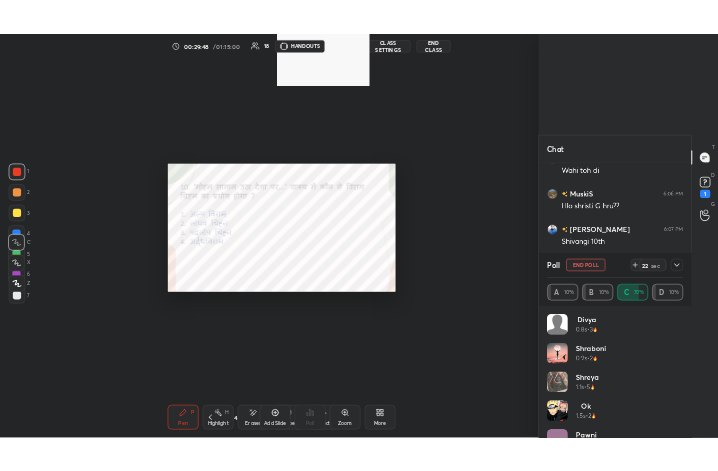 scroll, scrollTop: 343, scrollLeft: 488, axis: both 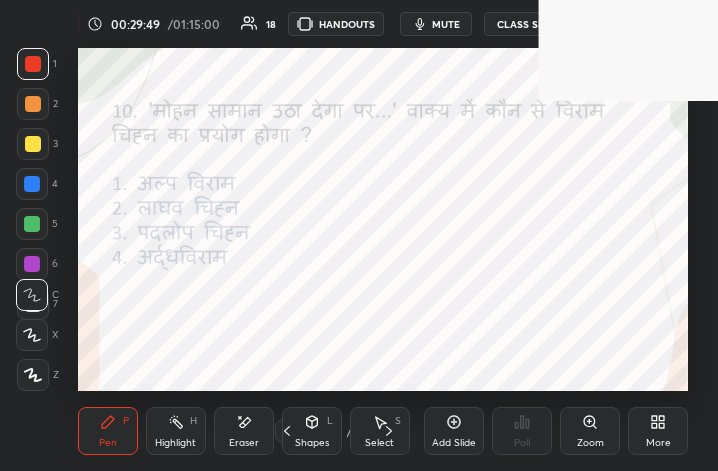 click on "More" at bounding box center [658, 431] 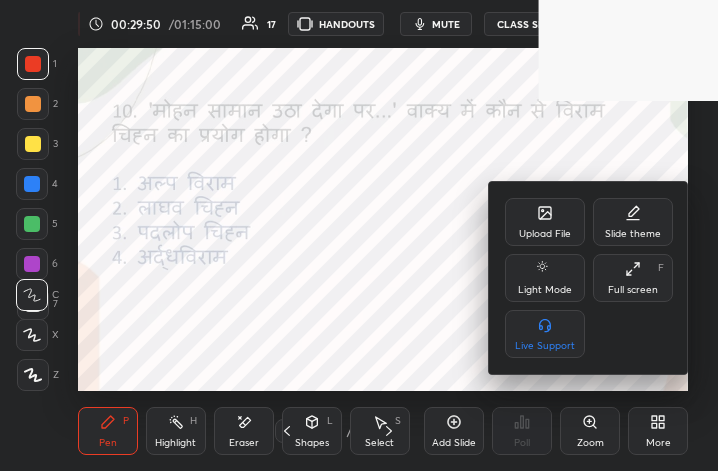 click on "Full screen F" at bounding box center (633, 278) 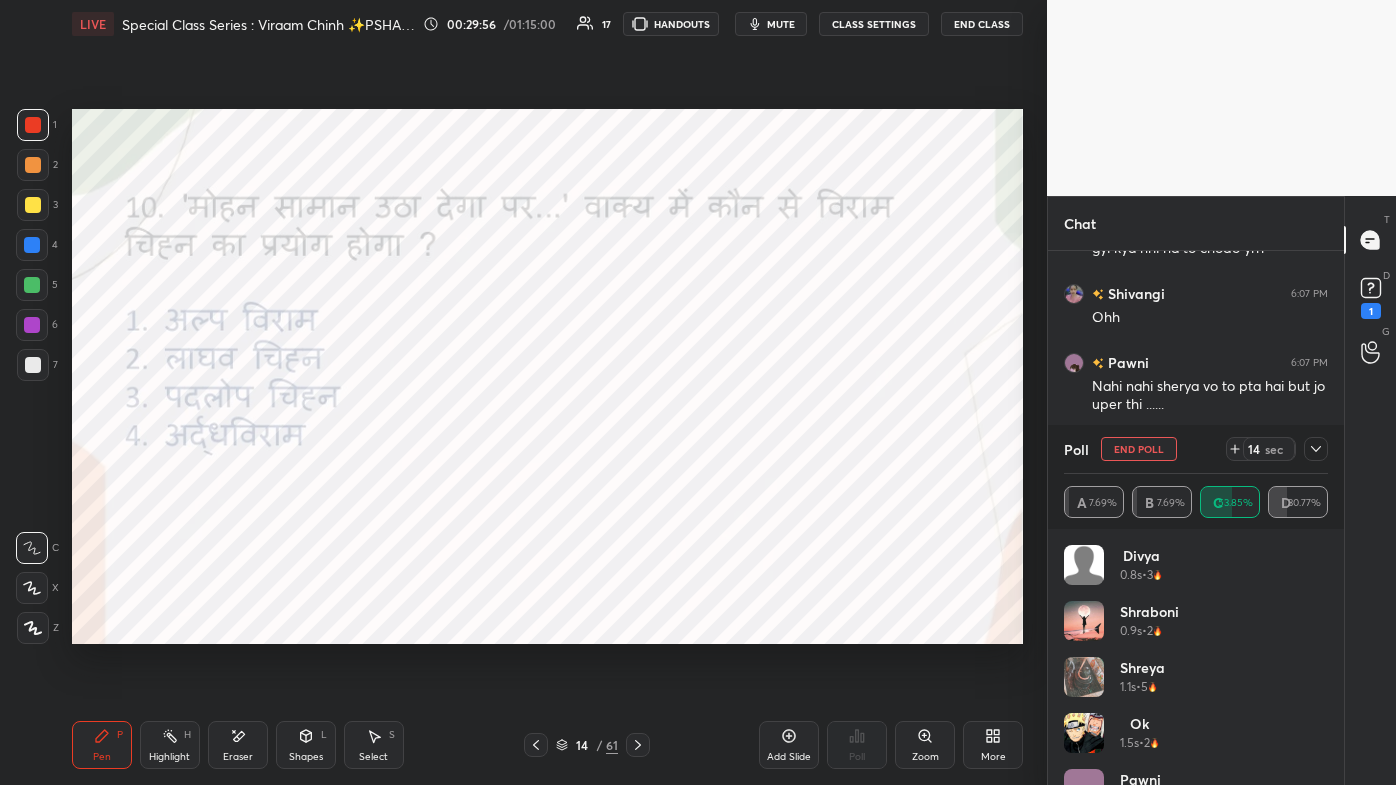 click at bounding box center [1316, 449] 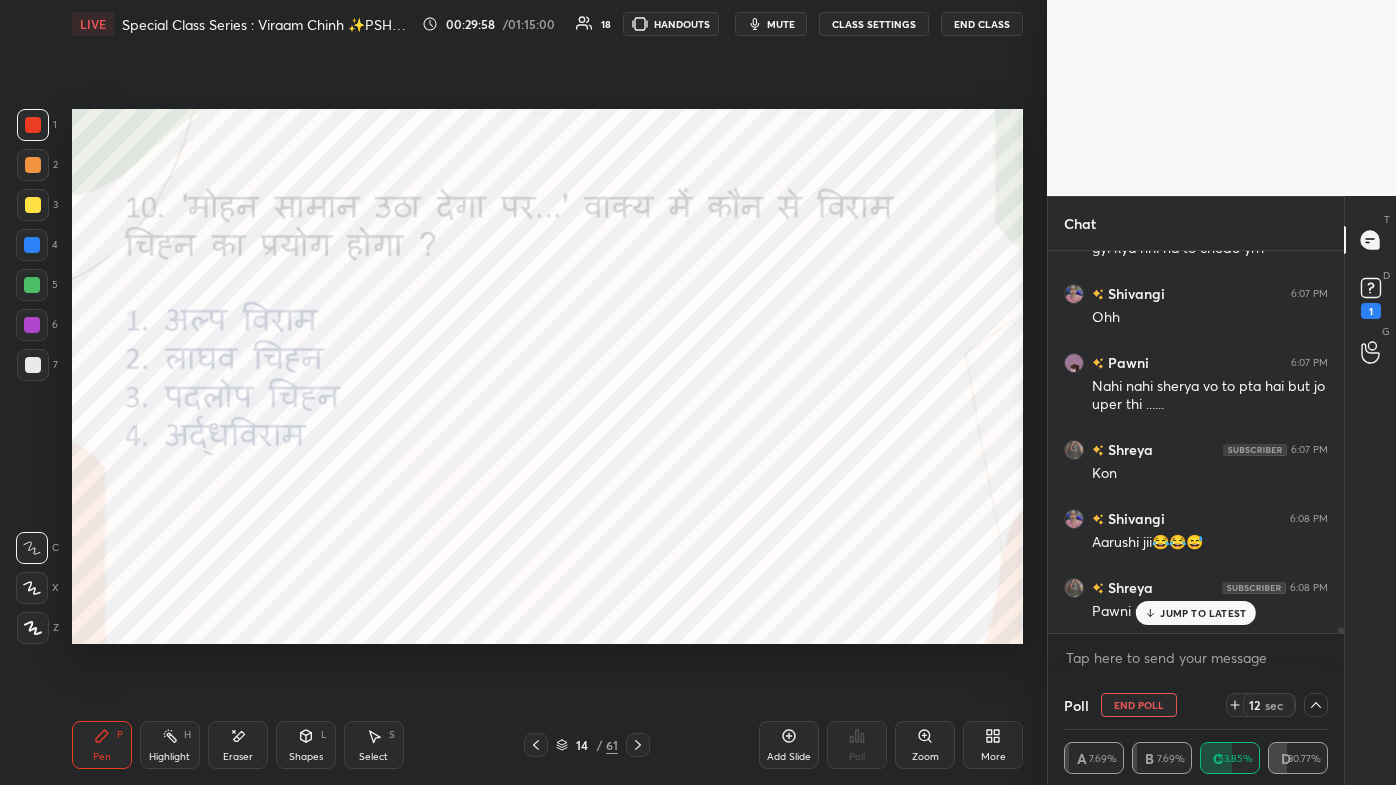 click on "JUMP TO LATEST" at bounding box center [1203, 613] 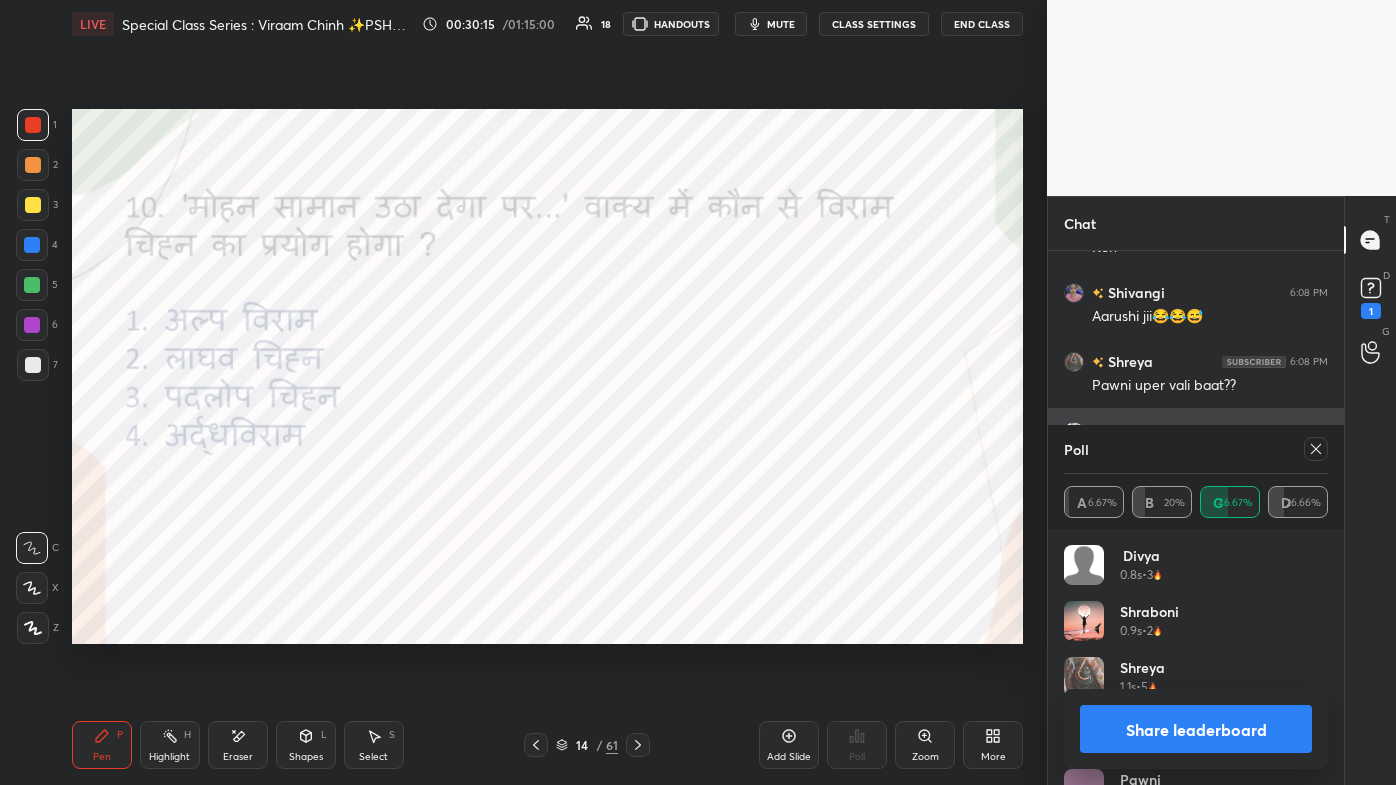 click 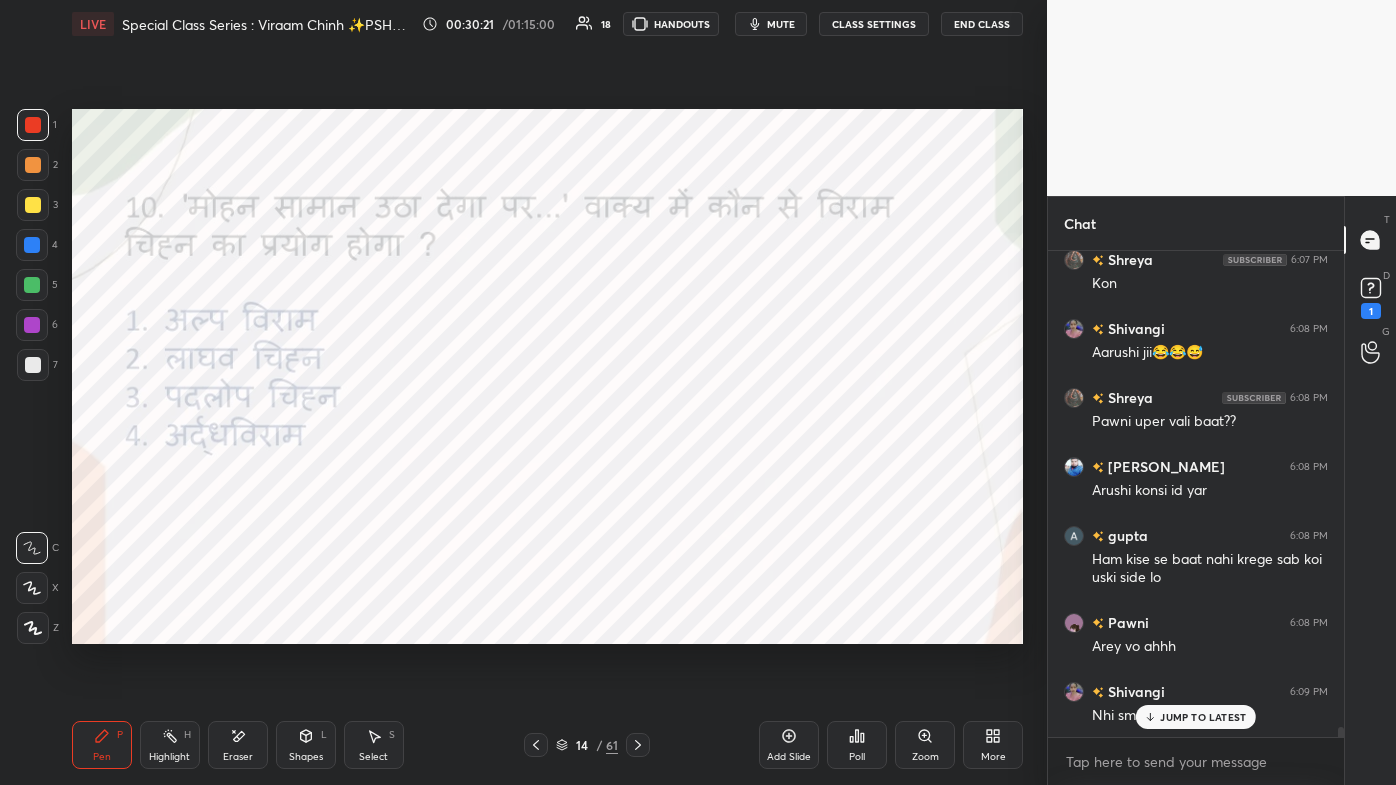 click on "JUMP TO LATEST" at bounding box center [1203, 717] 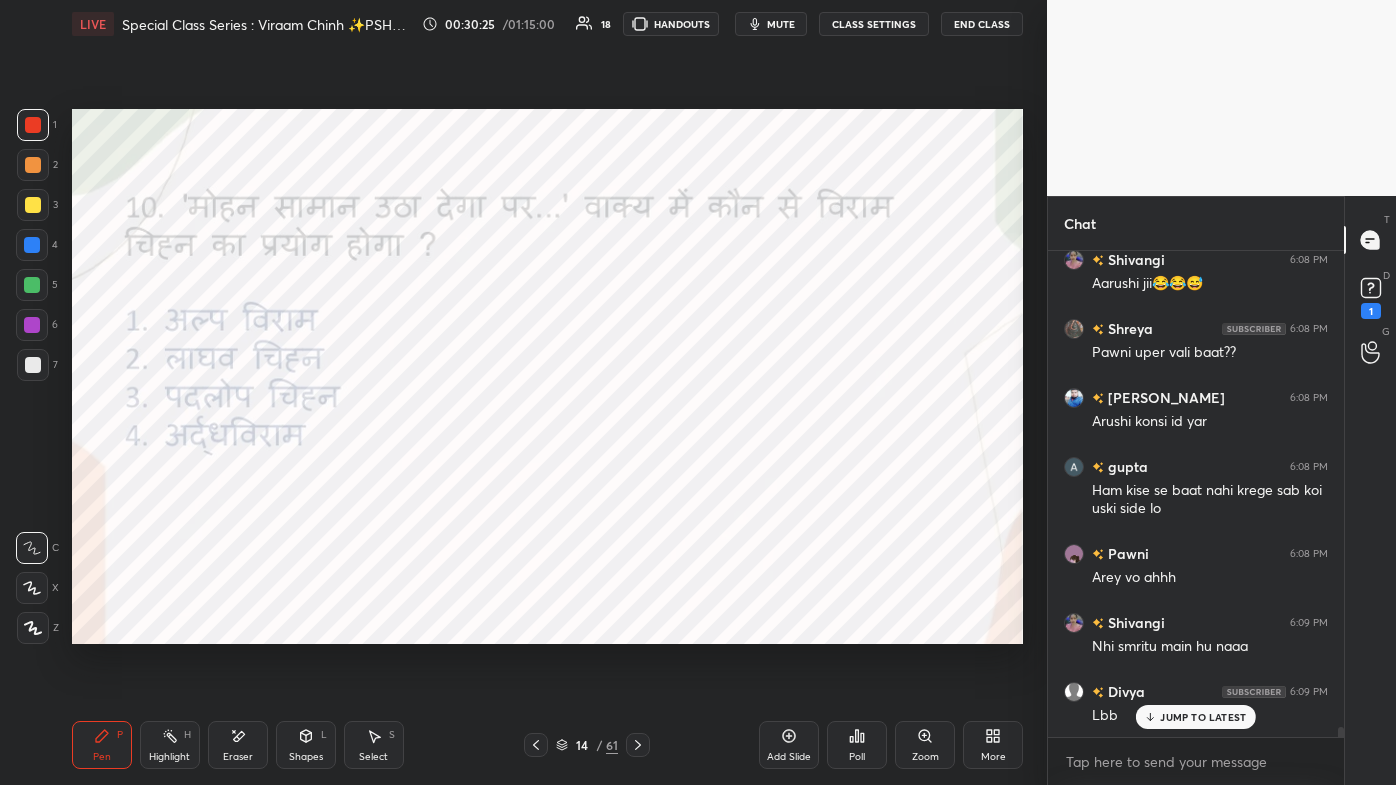 click on "JUMP TO LATEST" at bounding box center (1203, 717) 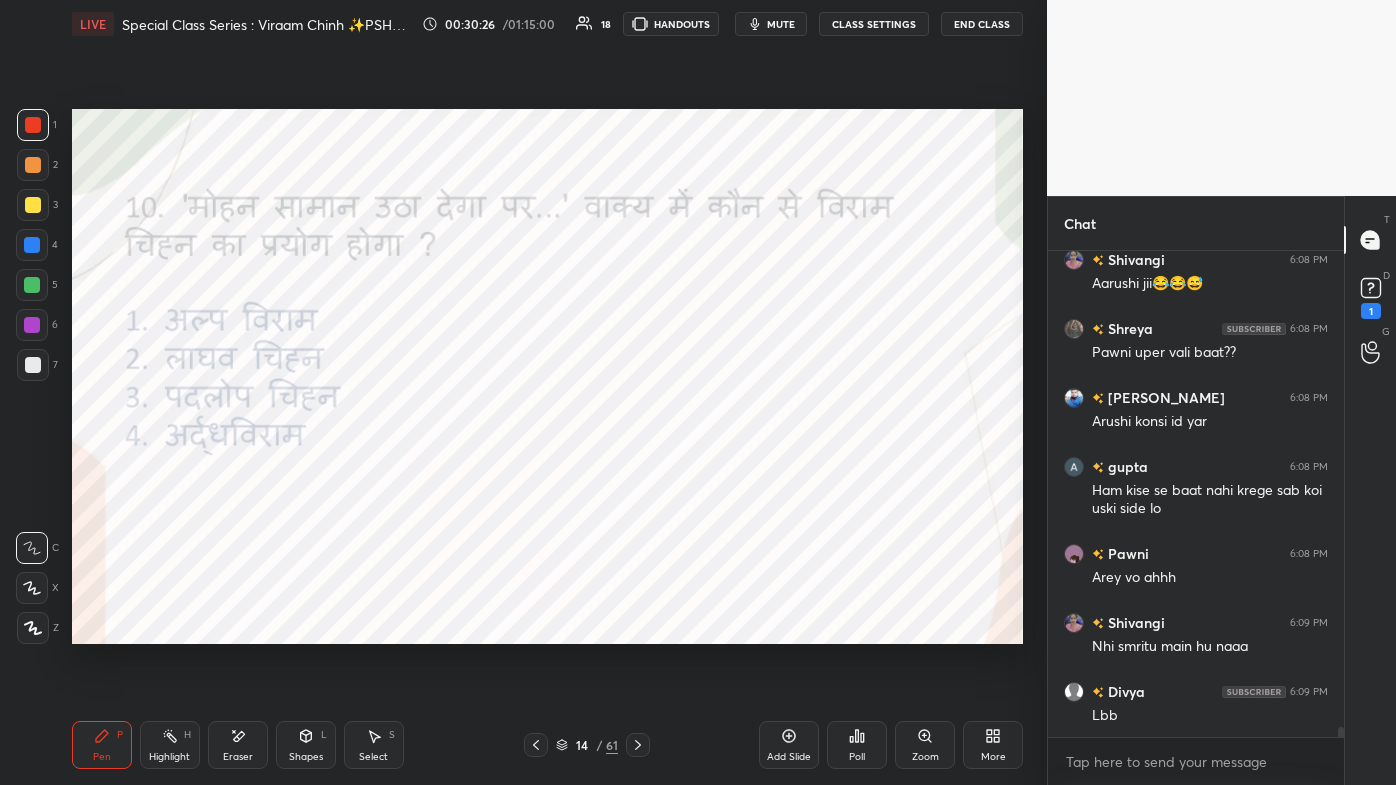 click 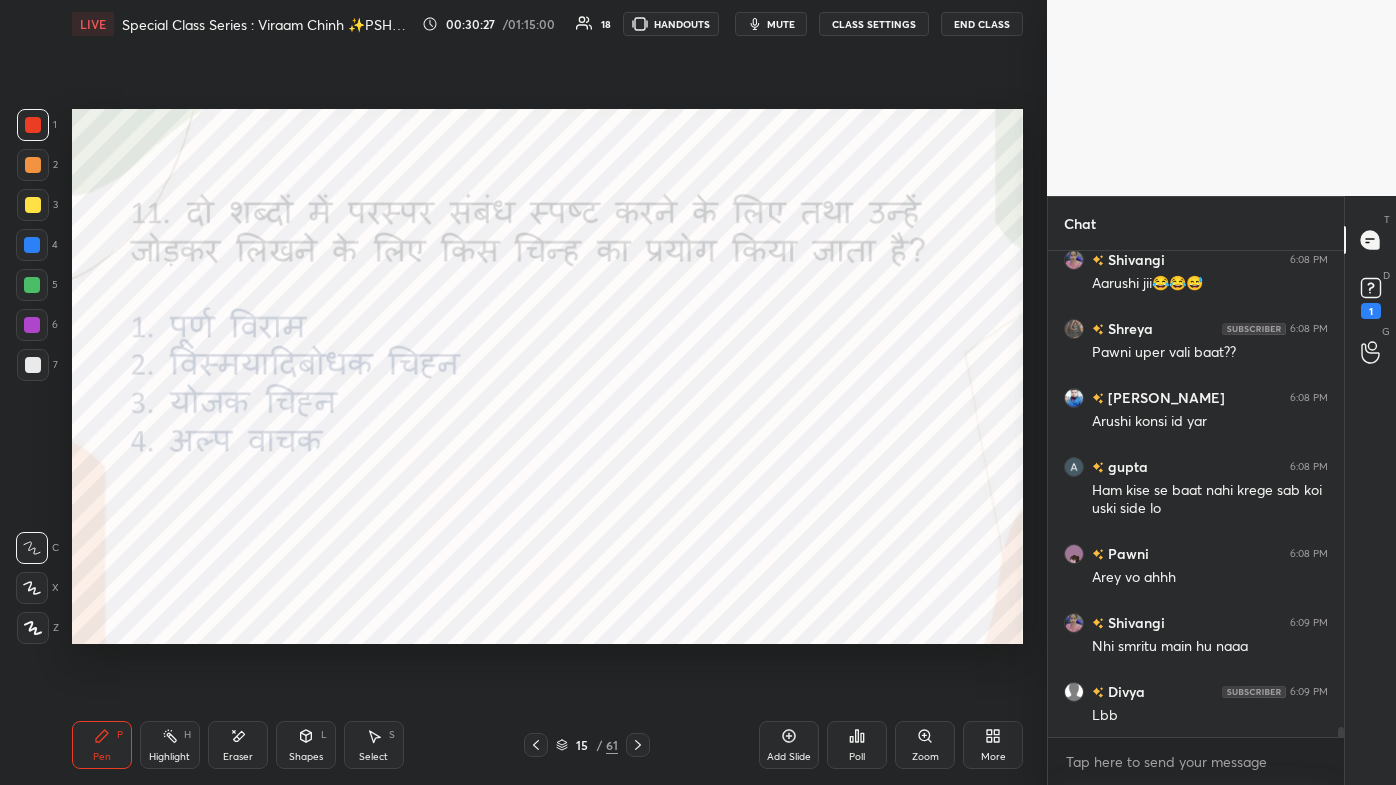 click at bounding box center (536, 745) 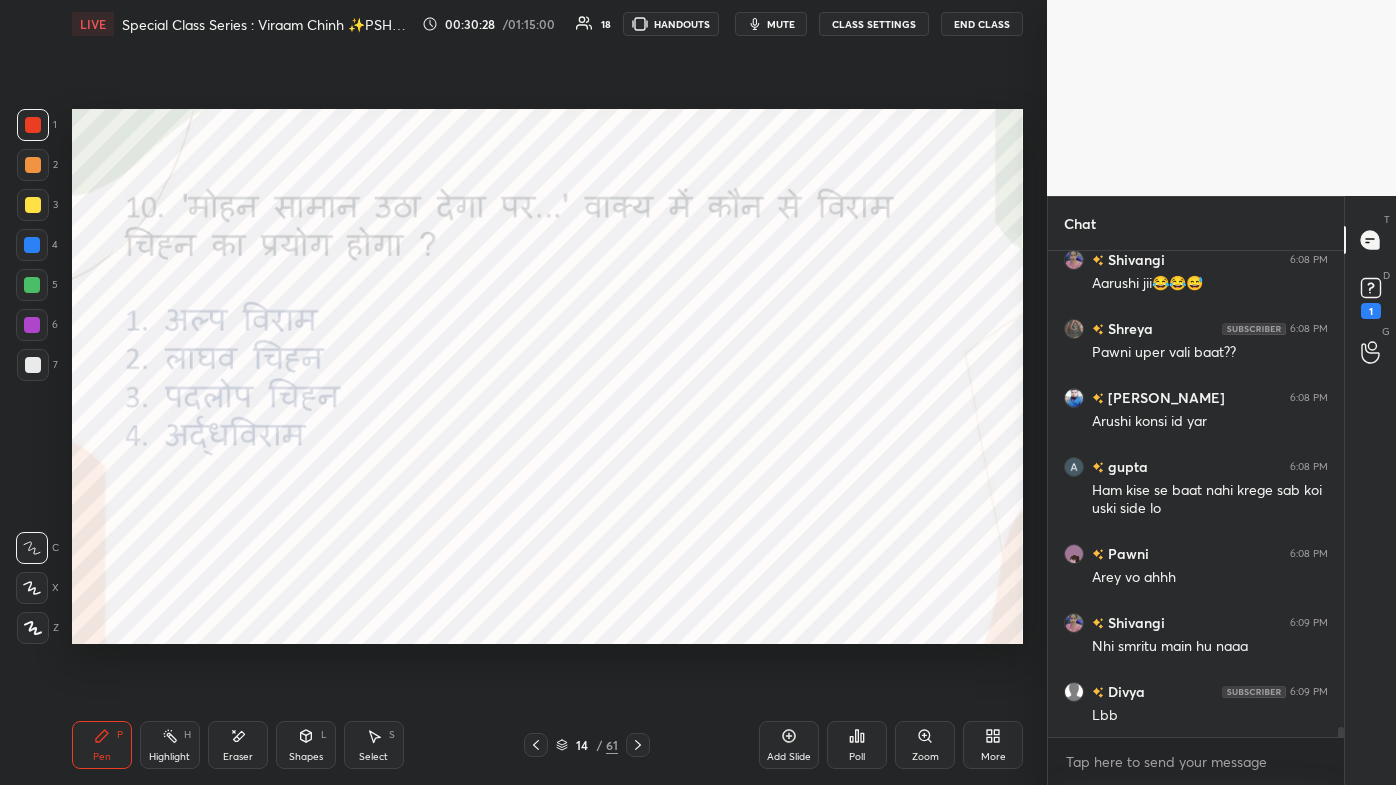 click 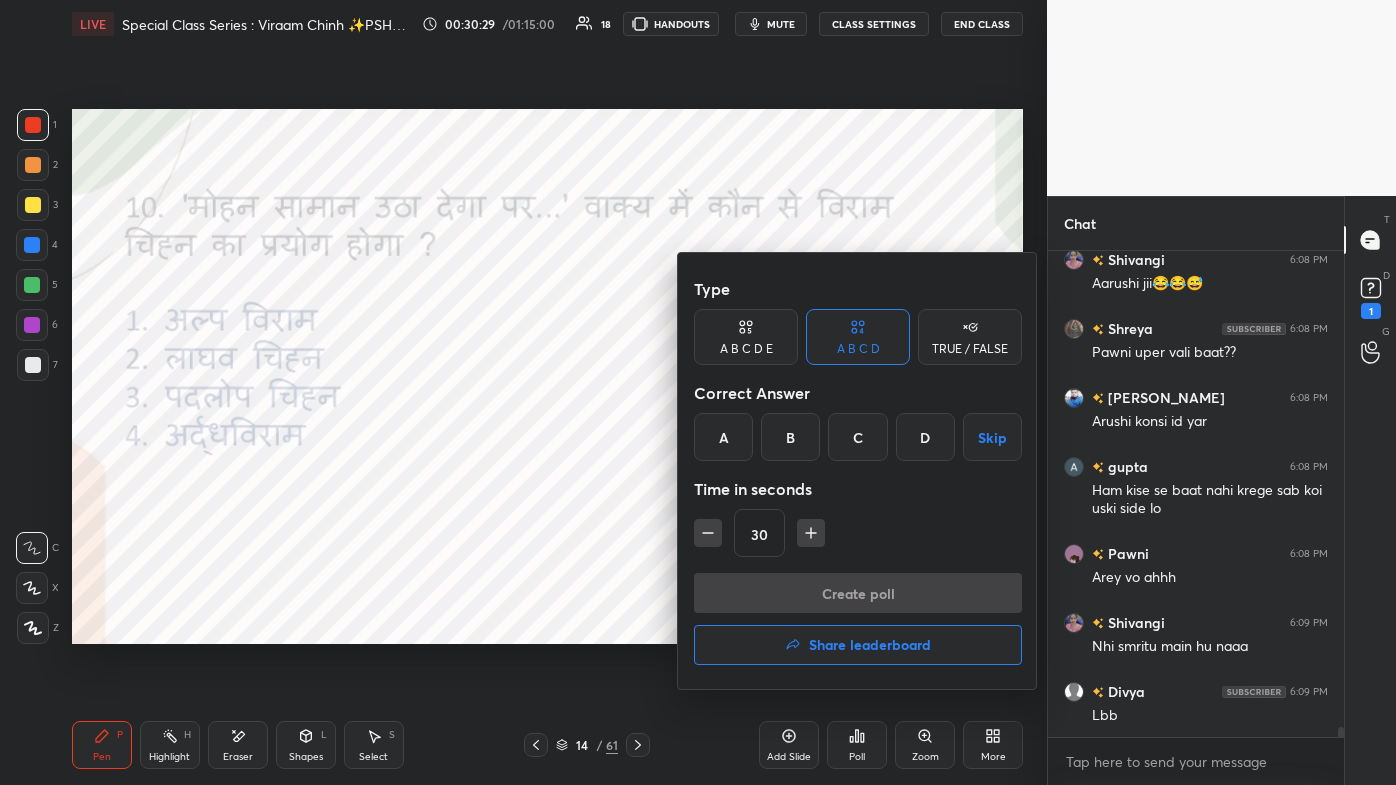 click on "Share leaderboard" at bounding box center [858, 645] 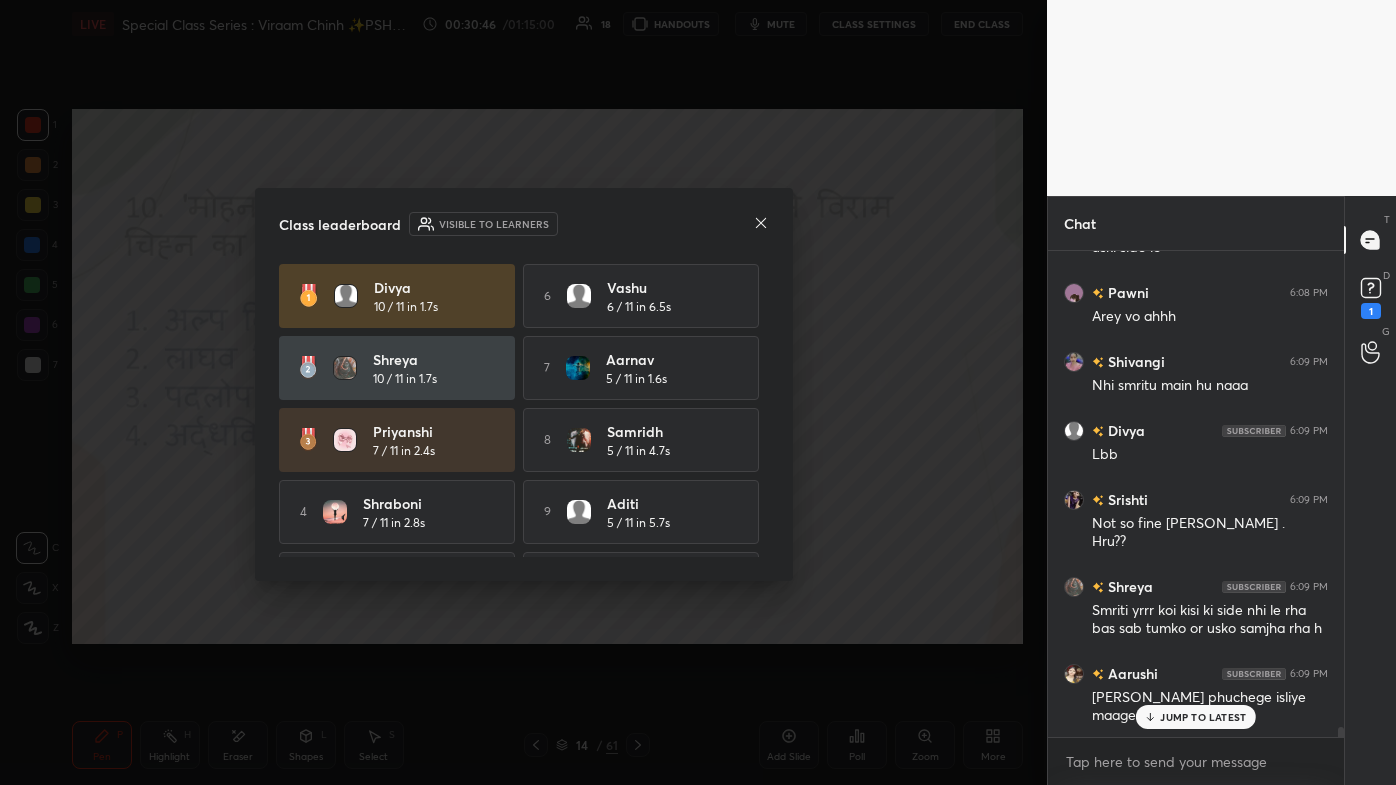 click 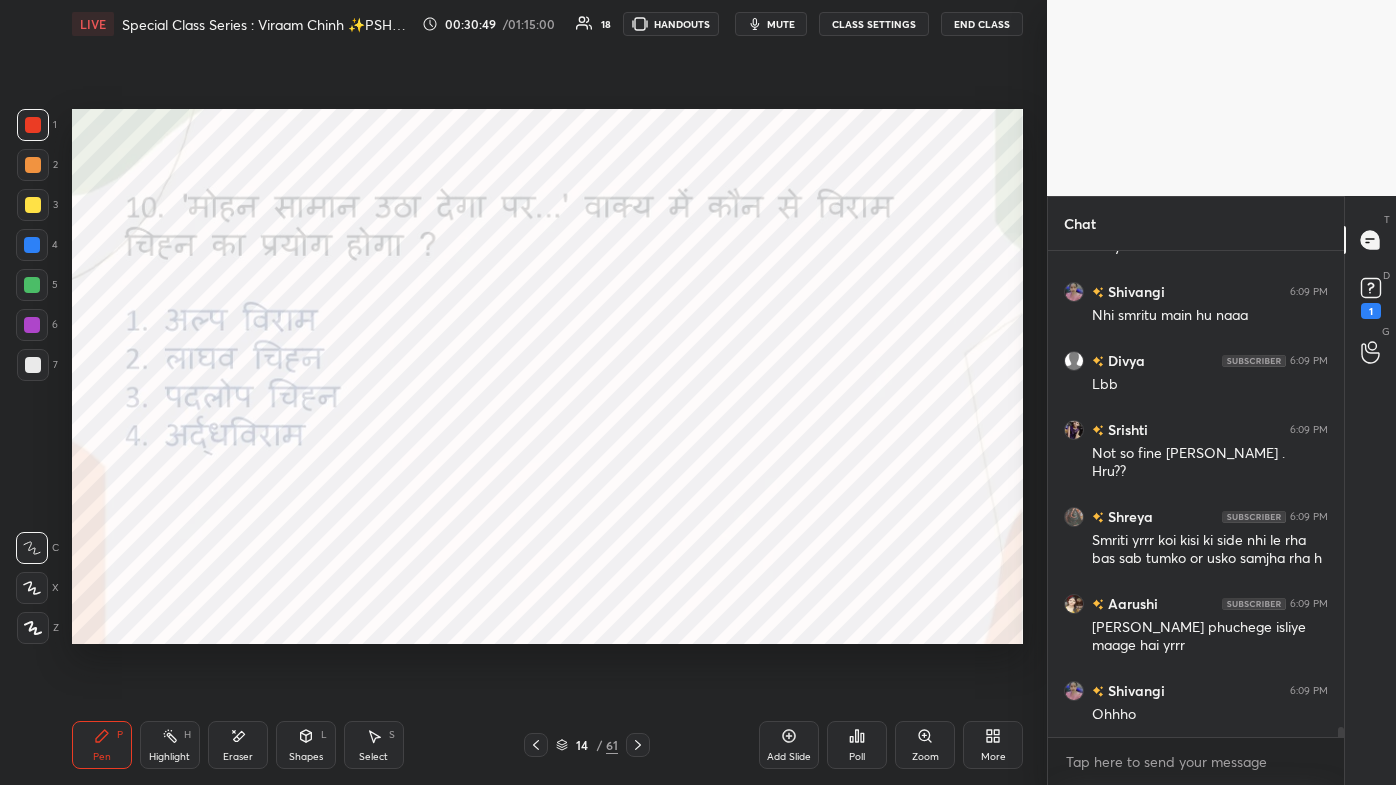 click on "More" at bounding box center (993, 745) 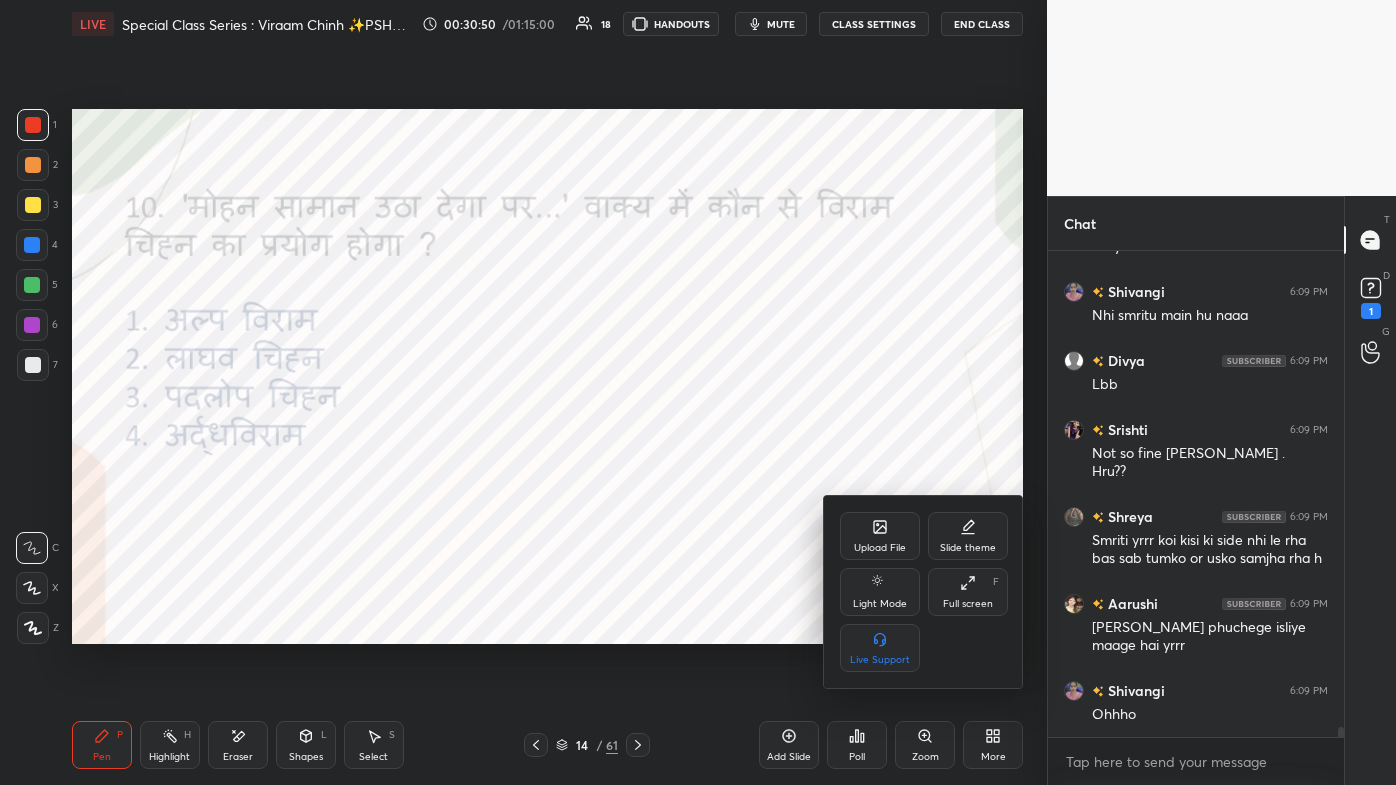 click 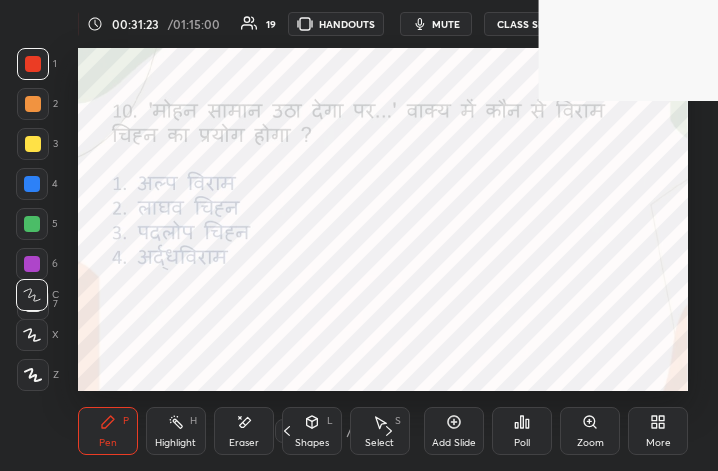 click on "More" at bounding box center [658, 431] 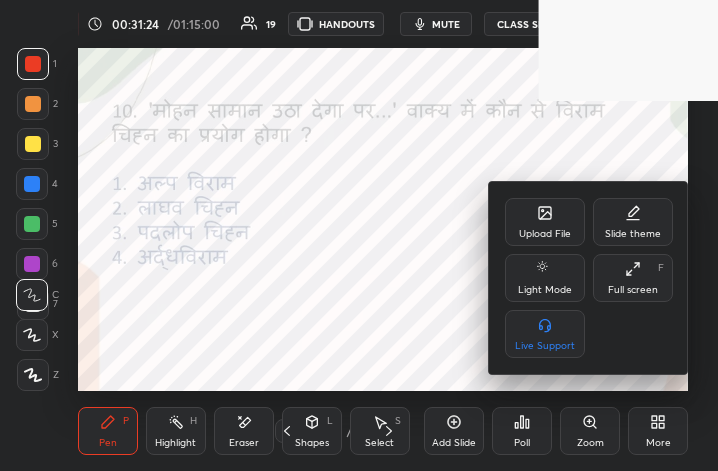 click on "Full screen" at bounding box center (633, 290) 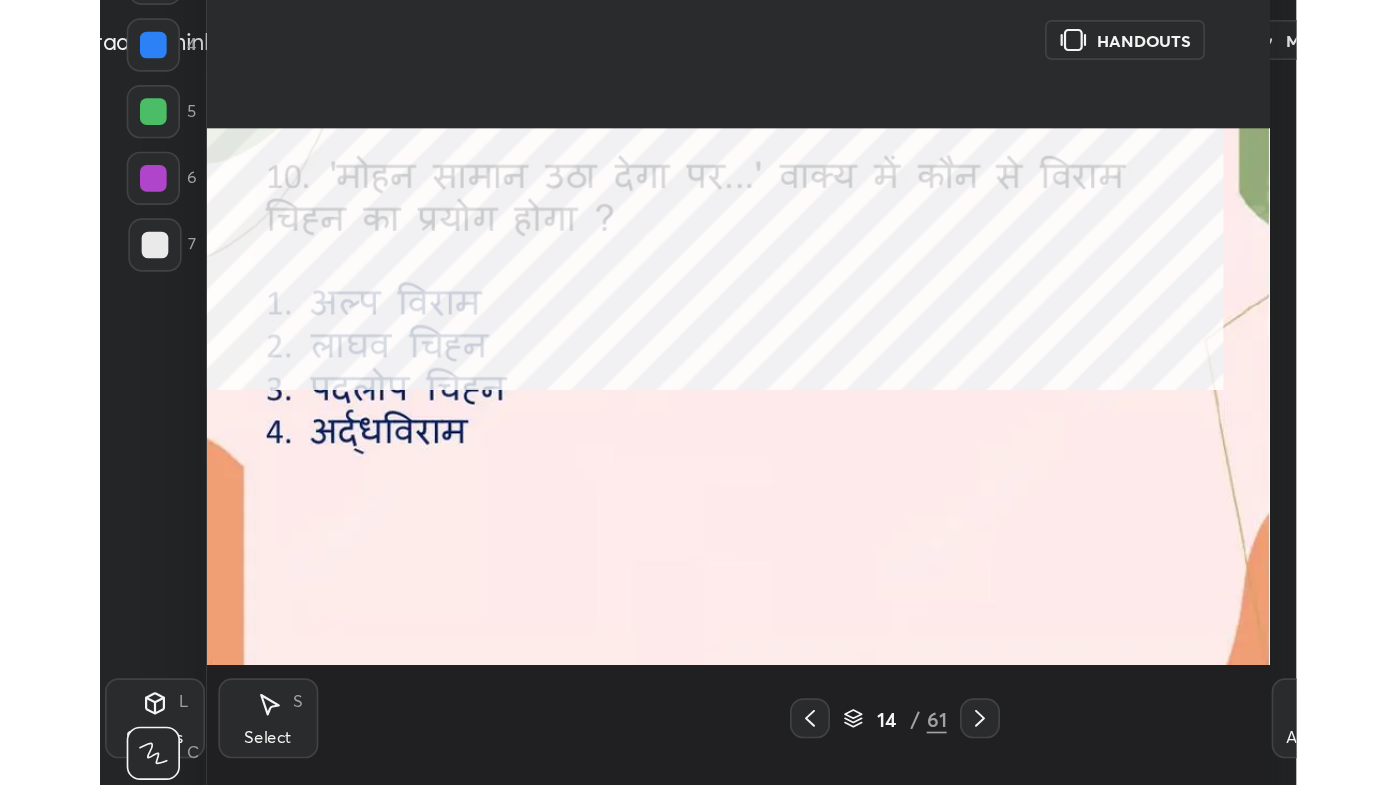 scroll, scrollTop: 99342, scrollLeft: 98683, axis: both 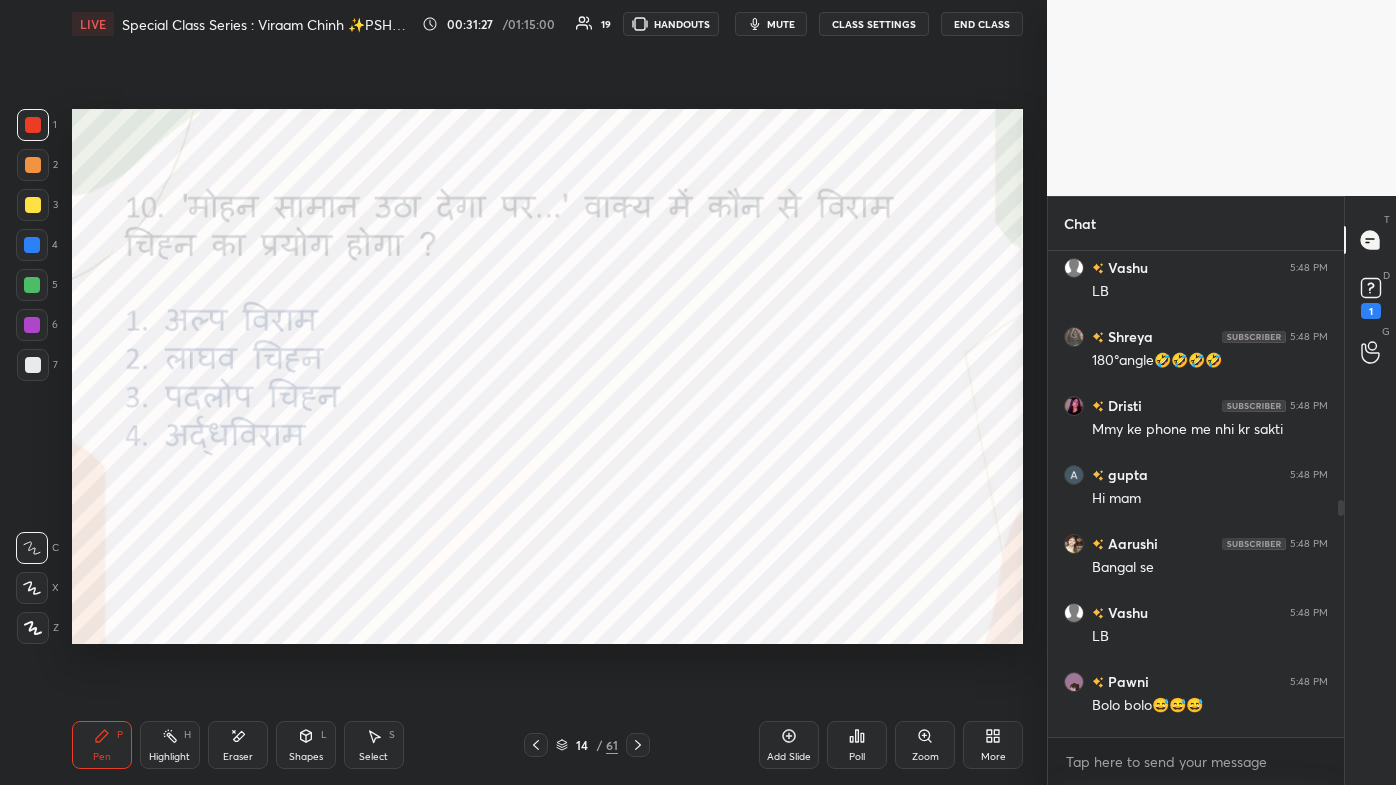 click on "Poll" at bounding box center [857, 745] 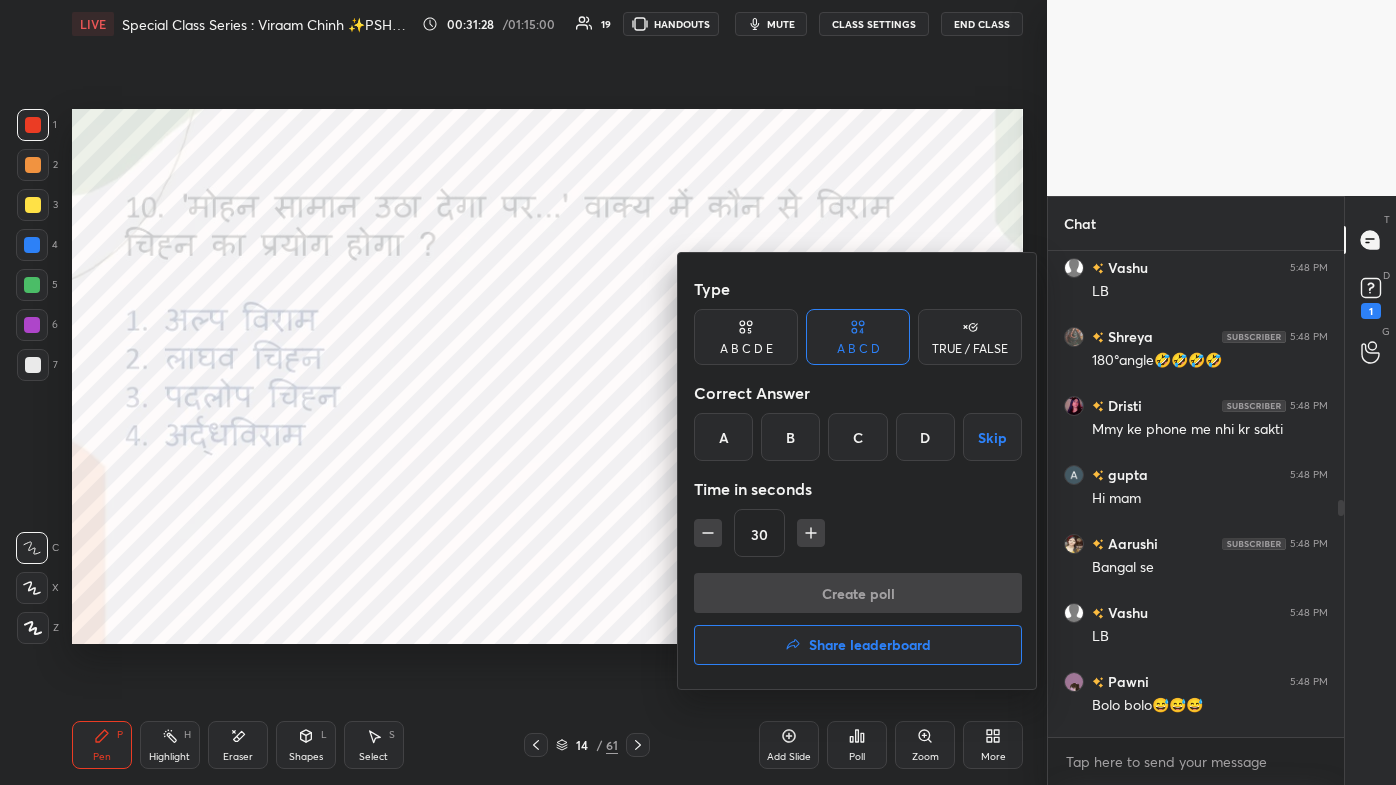 click on "Share leaderboard" at bounding box center (858, 645) 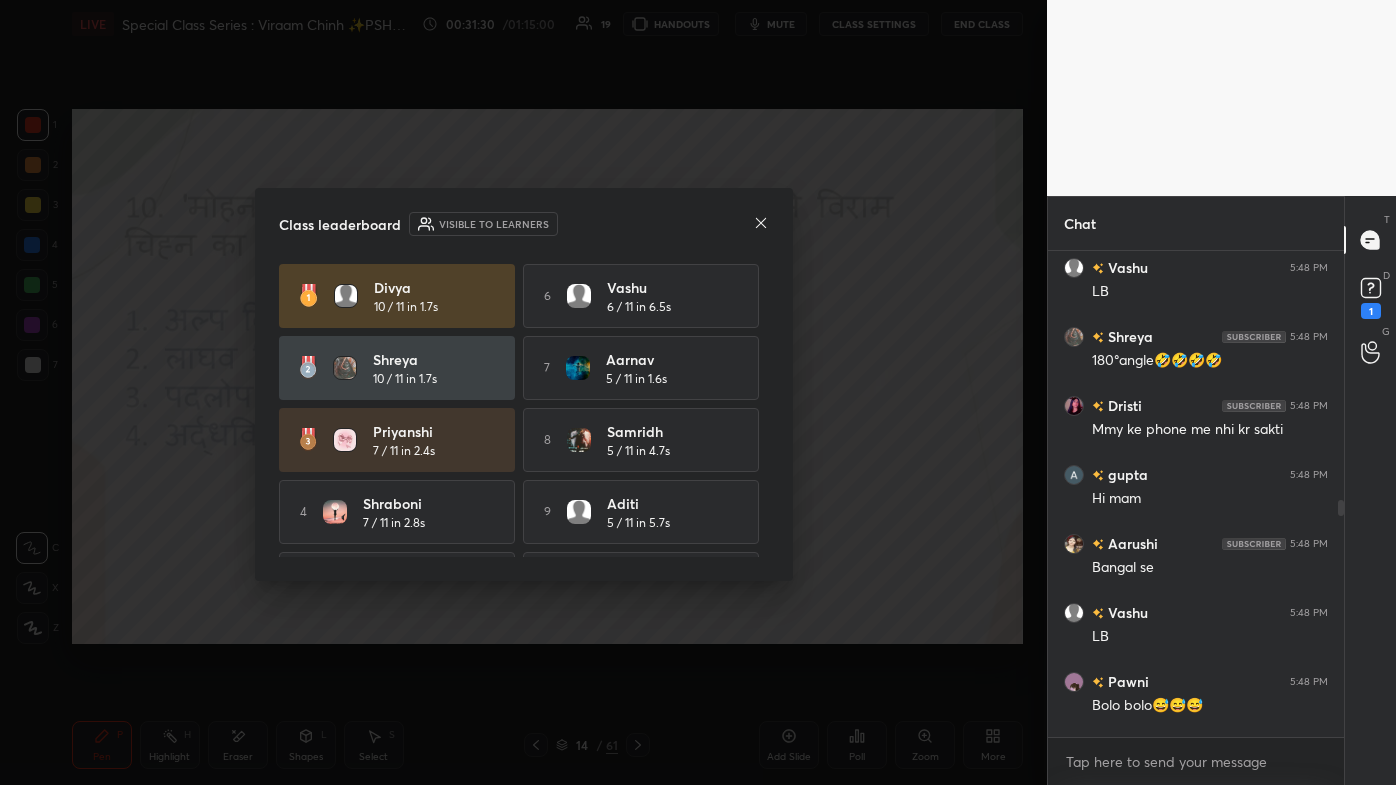 click 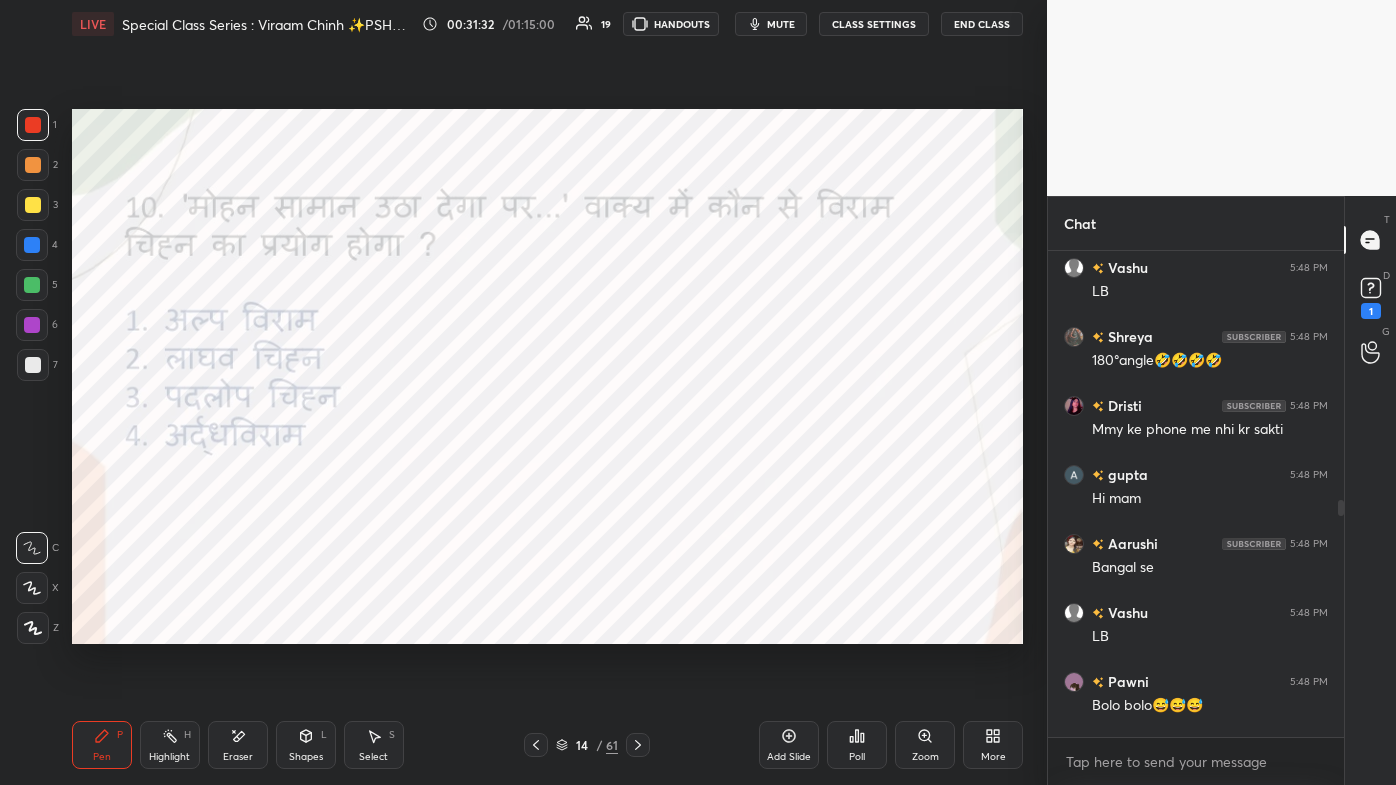 click on "More" at bounding box center (993, 757) 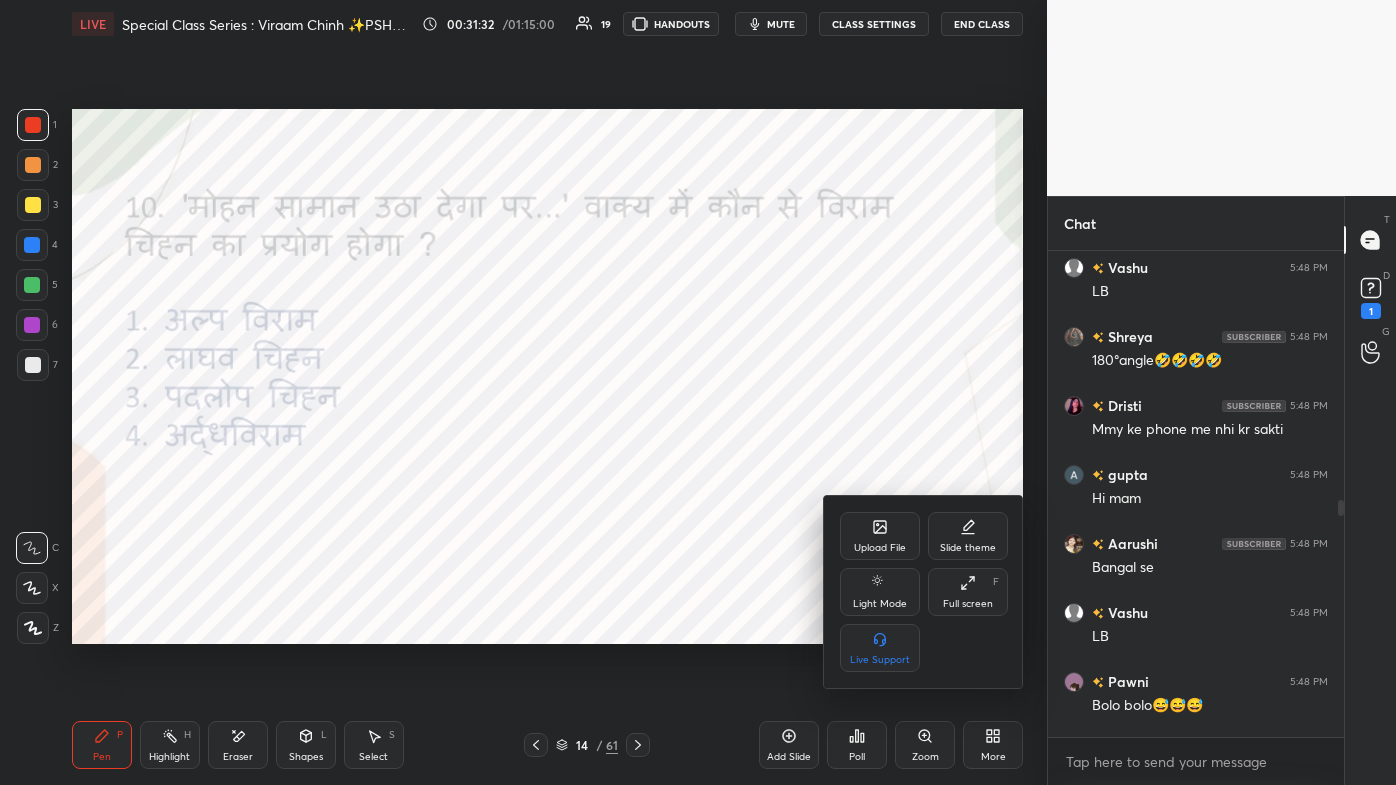 click on "Full screen" at bounding box center [968, 604] 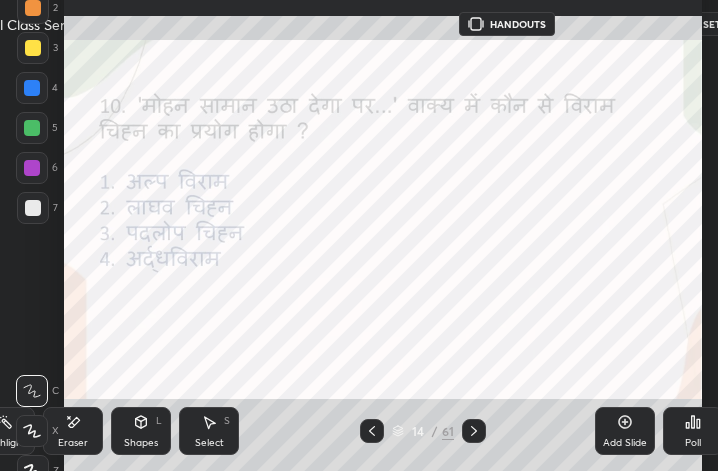 scroll, scrollTop: 343, scrollLeft: 463, axis: both 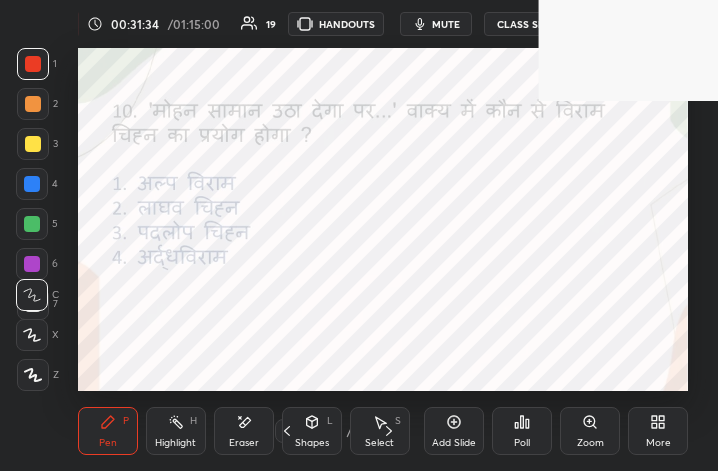 click 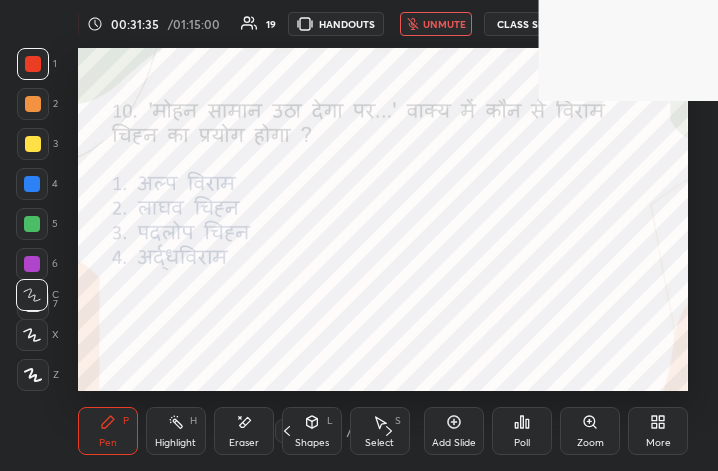 click on "Poll" at bounding box center [522, 431] 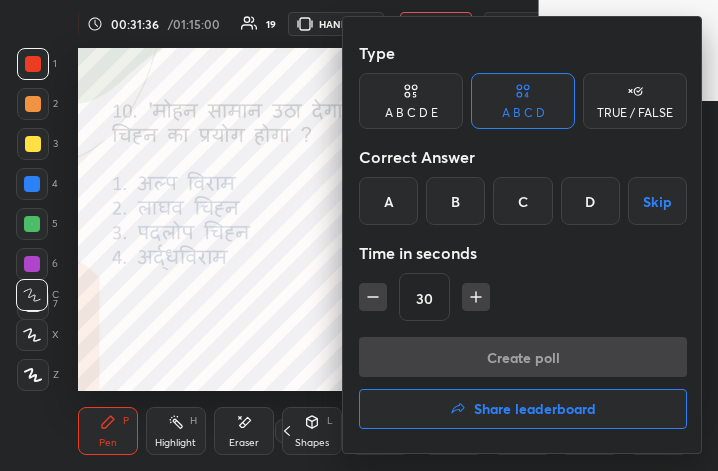 click on "Share leaderboard" at bounding box center [535, 409] 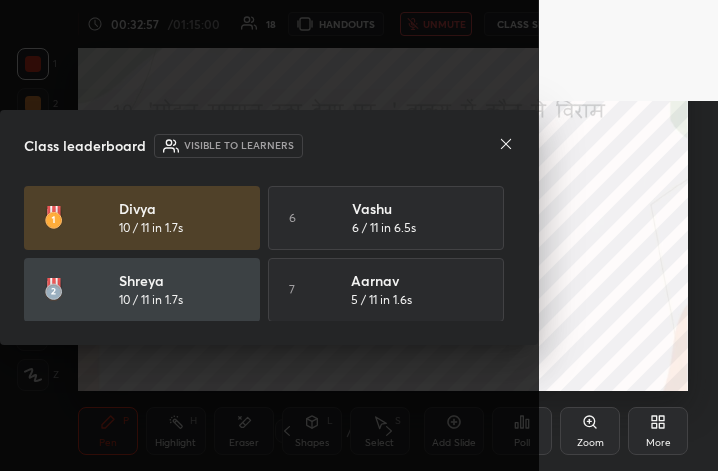 click on "More" at bounding box center (658, 431) 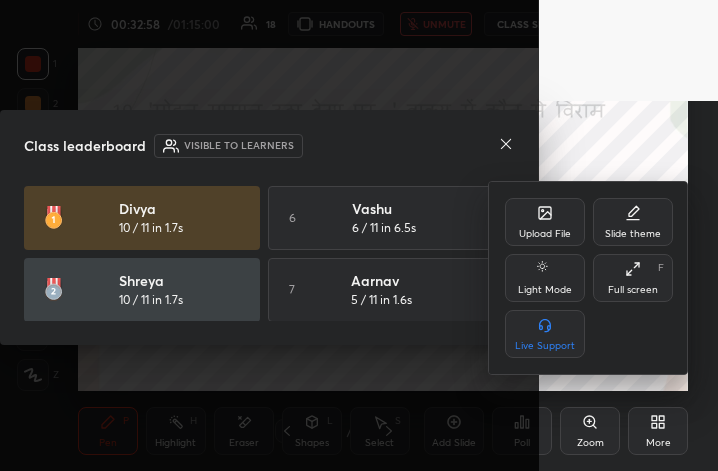 click on "Full screen" at bounding box center (633, 290) 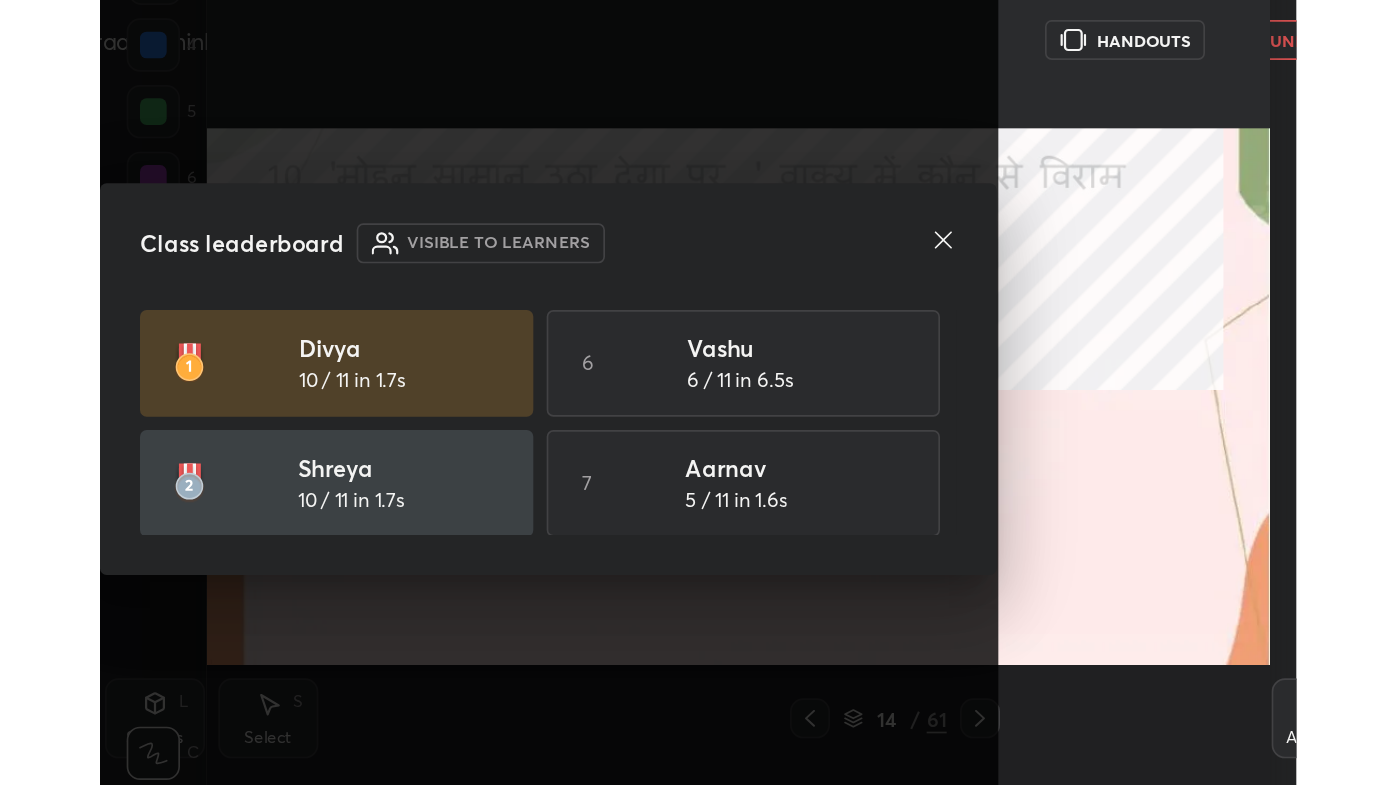 scroll, scrollTop: 99342, scrollLeft: 98683, axis: both 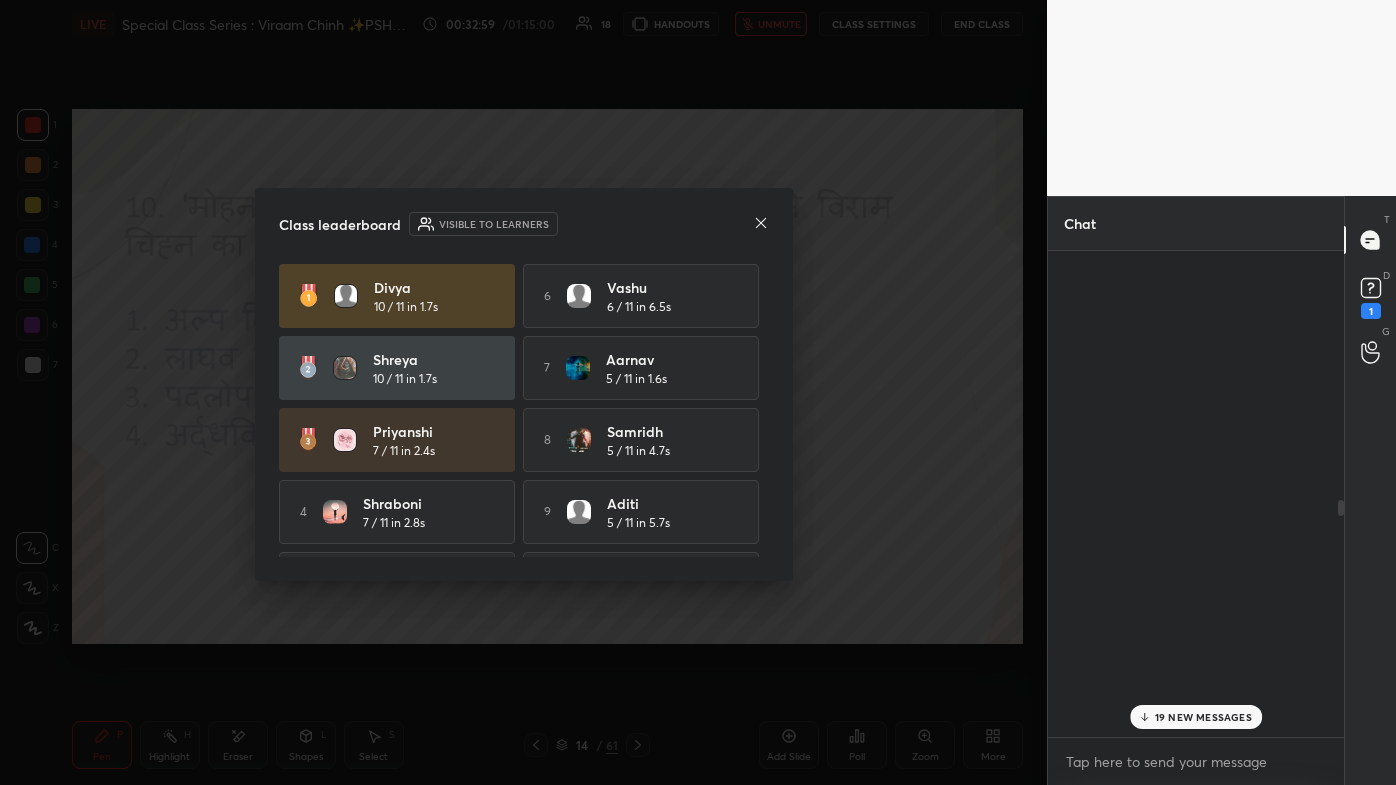 click on "19 NEW MESSAGES" at bounding box center [1203, 717] 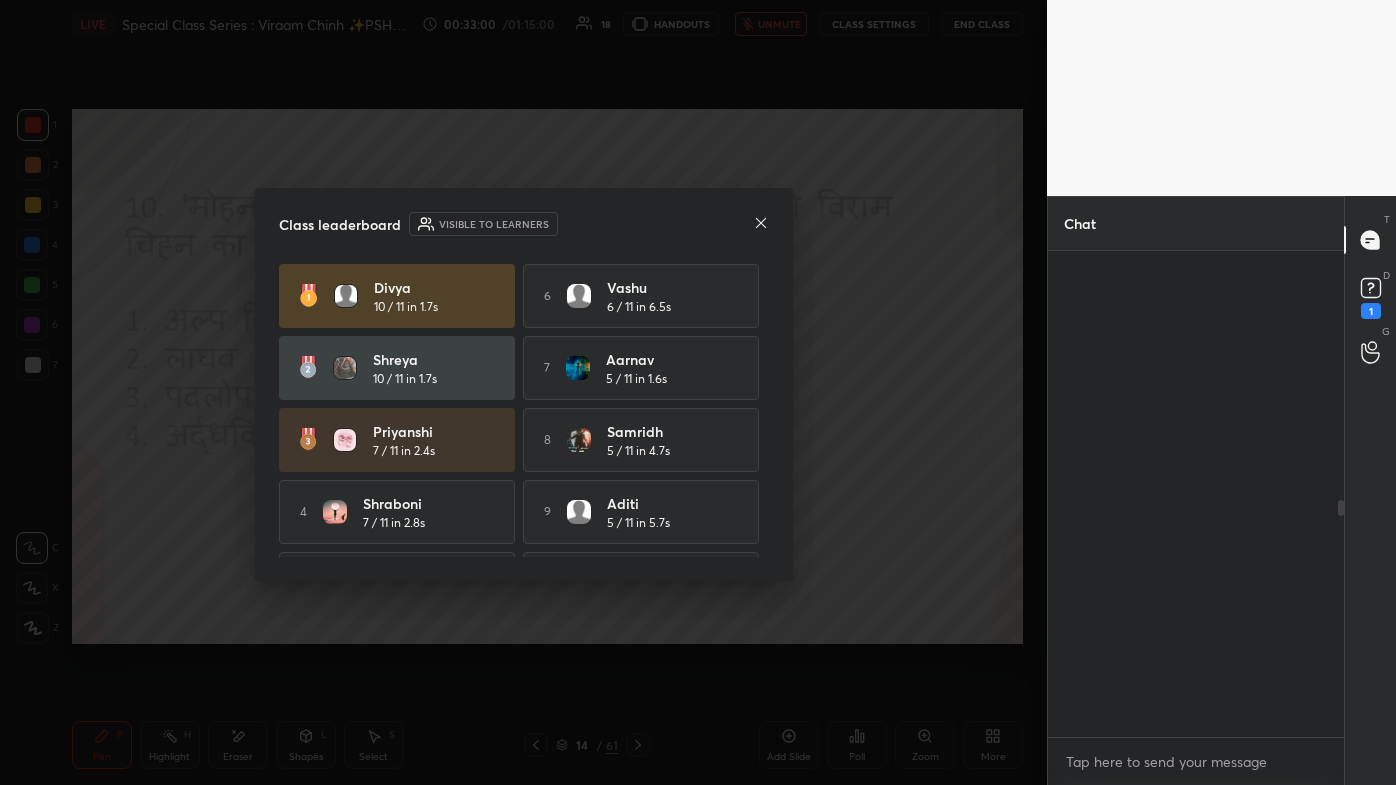 scroll, scrollTop: 64, scrollLeft: 0, axis: vertical 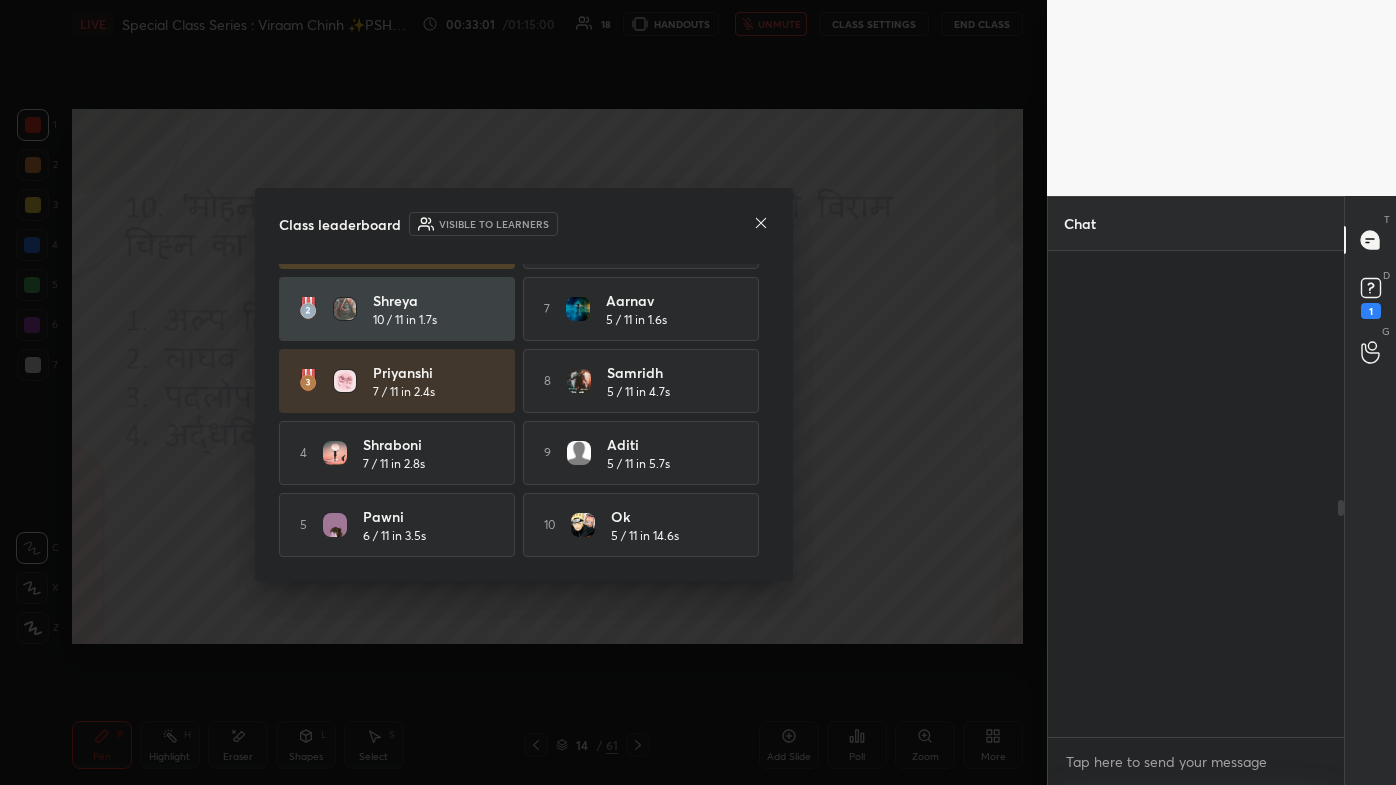 click 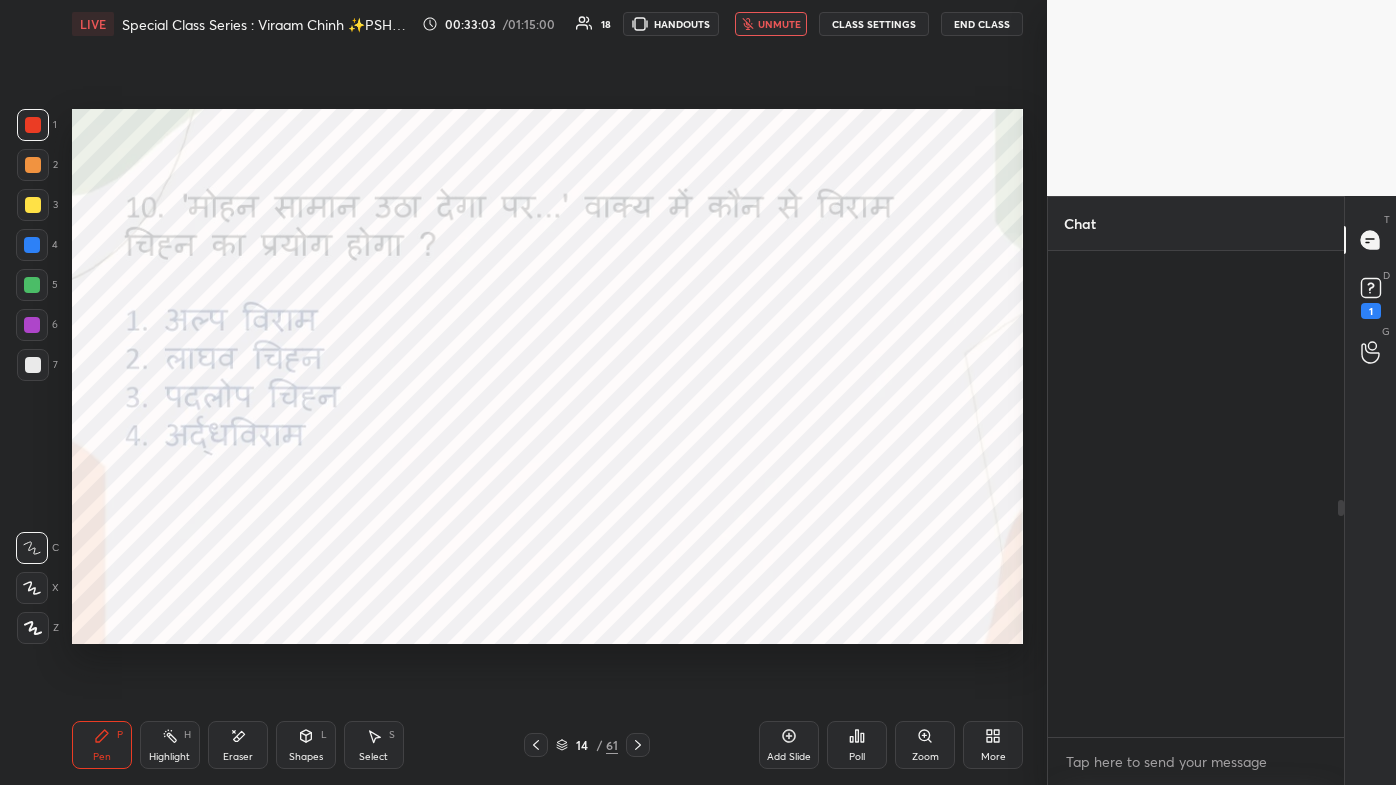 click on "unmute" at bounding box center [771, 24] 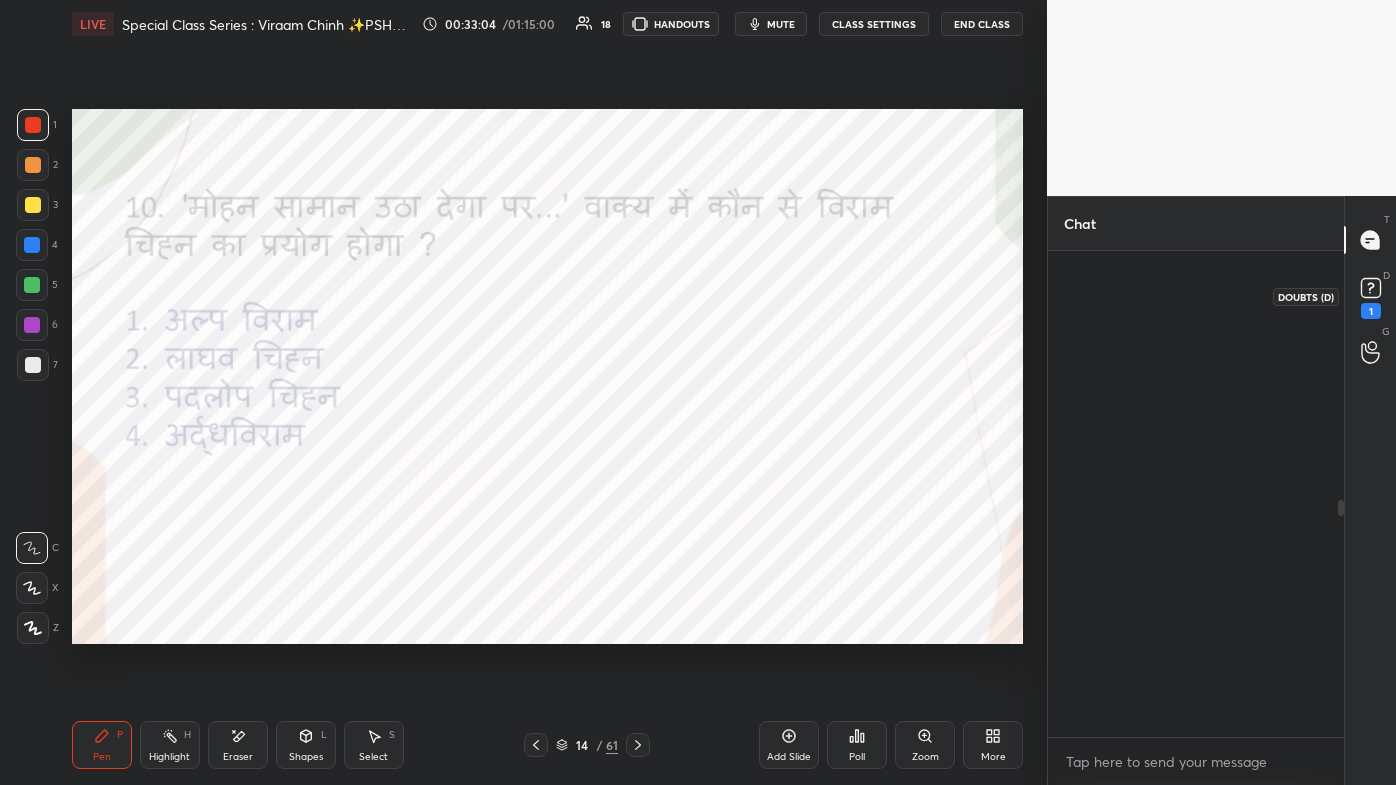 click 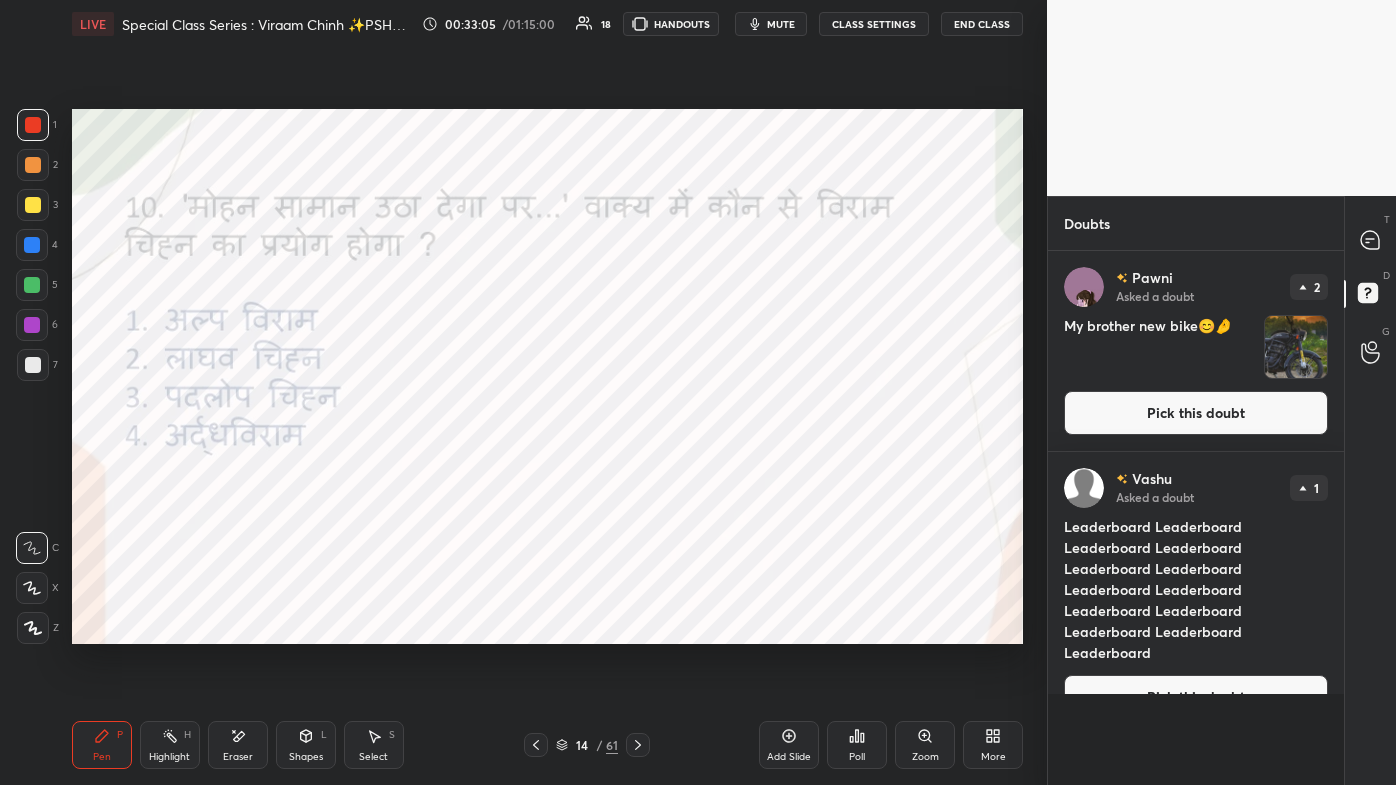 click on "T Messages (T)" at bounding box center [1370, 240] 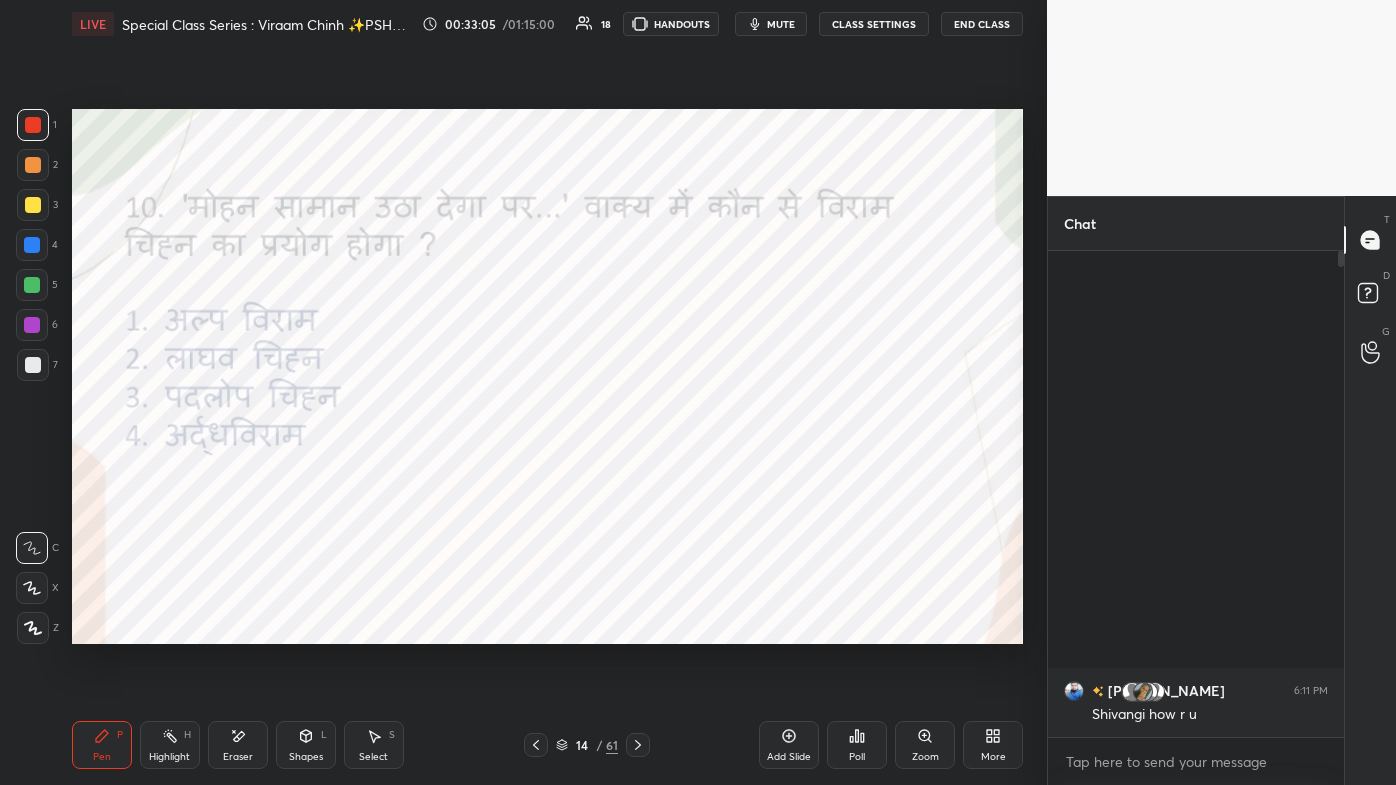 scroll, scrollTop: 6, scrollLeft: 5, axis: both 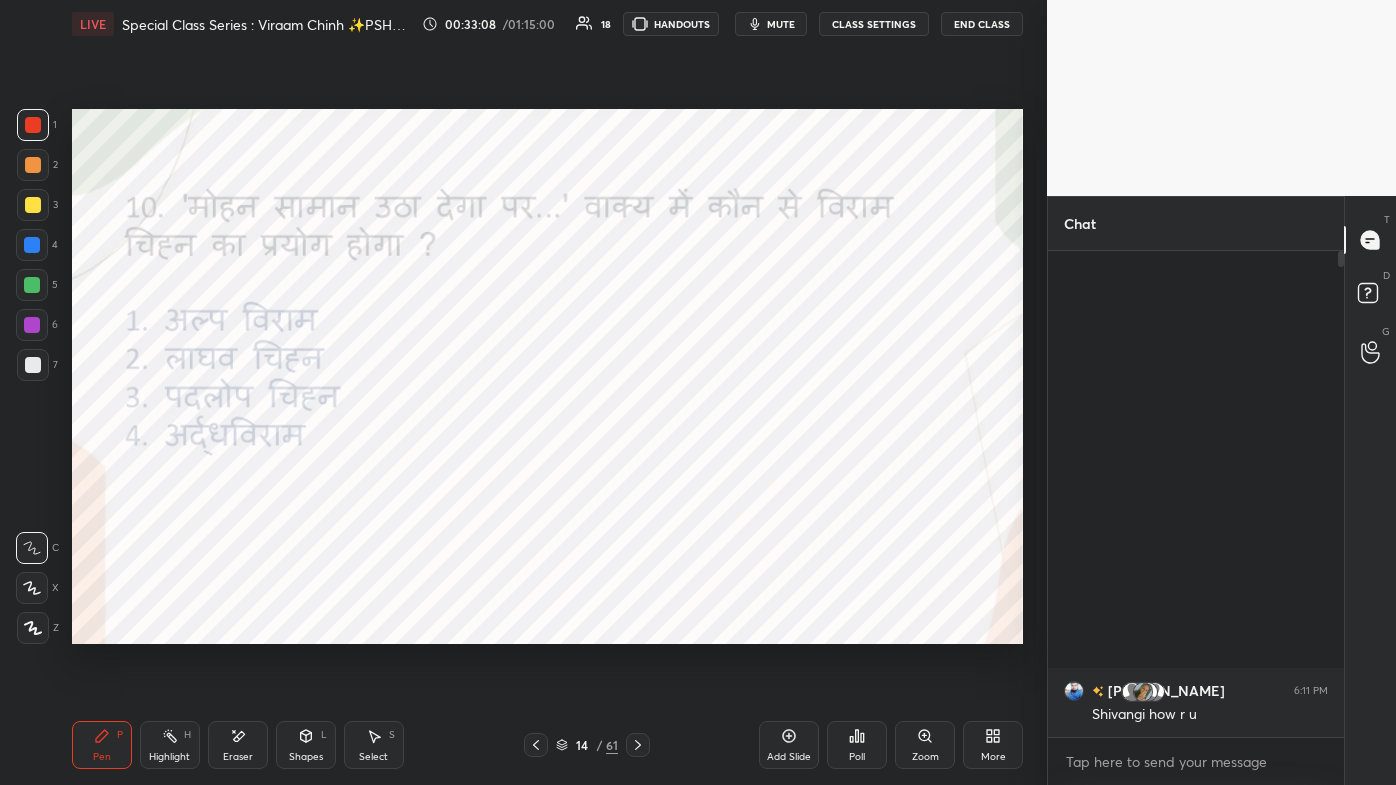 click 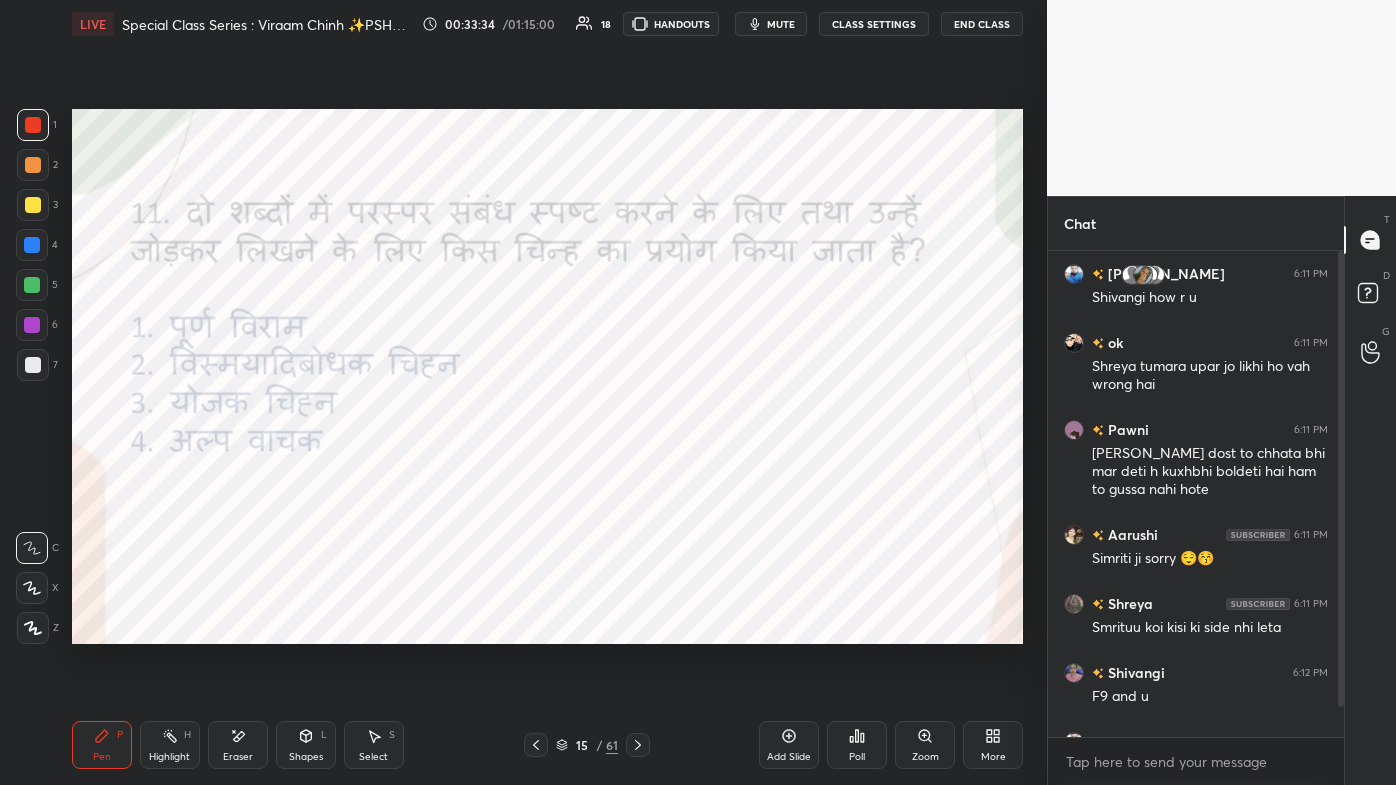 click on "More" at bounding box center [993, 745] 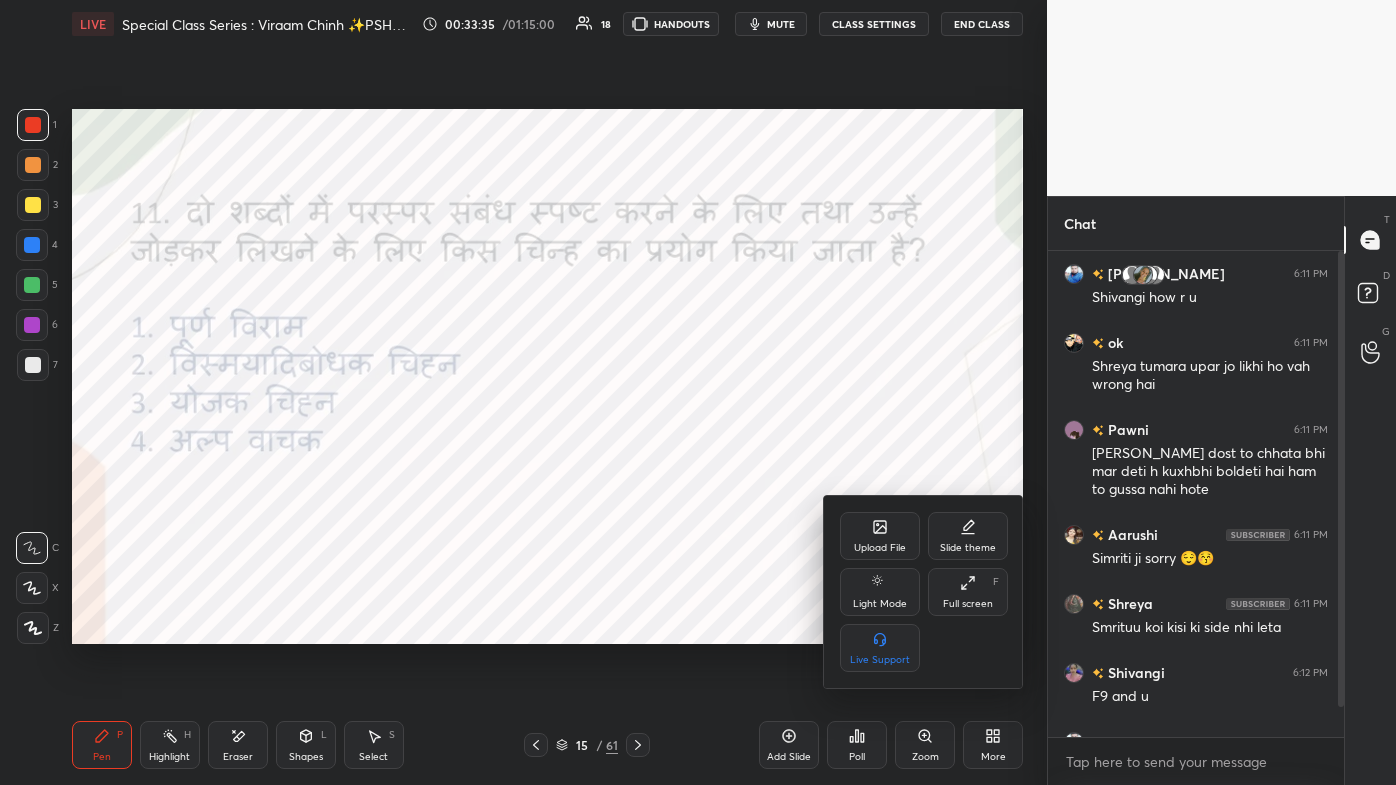 click on "Full screen" at bounding box center (968, 604) 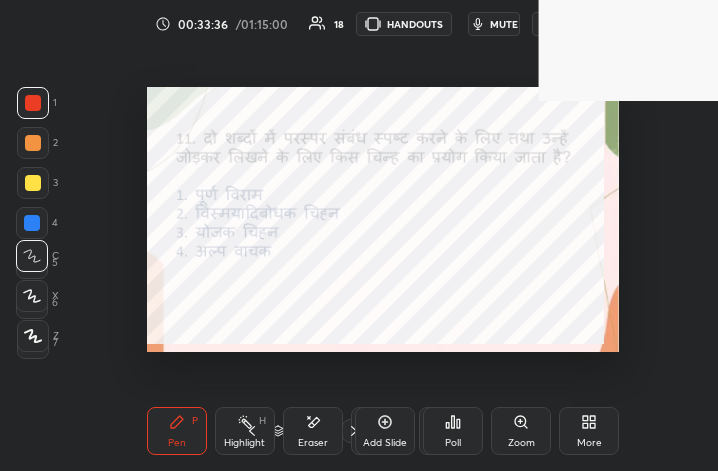 scroll, scrollTop: 343, scrollLeft: 488, axis: both 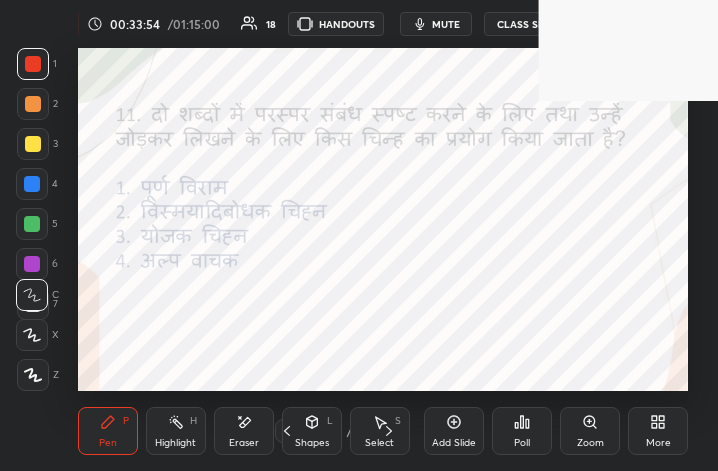 click on "Add Slide Poll Zoom More" at bounding box center (556, 431) 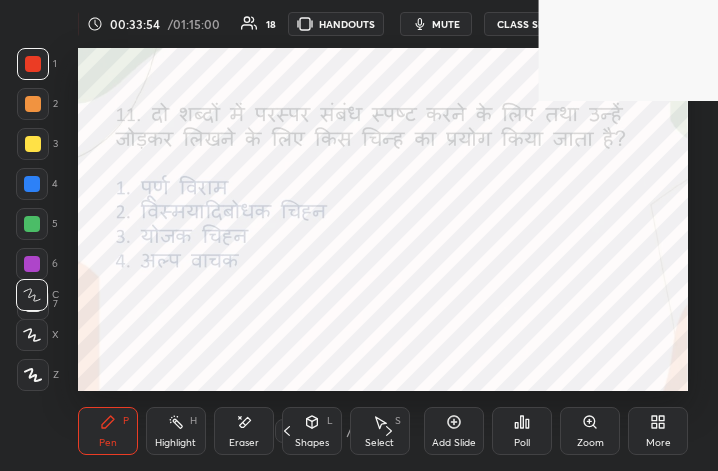 click 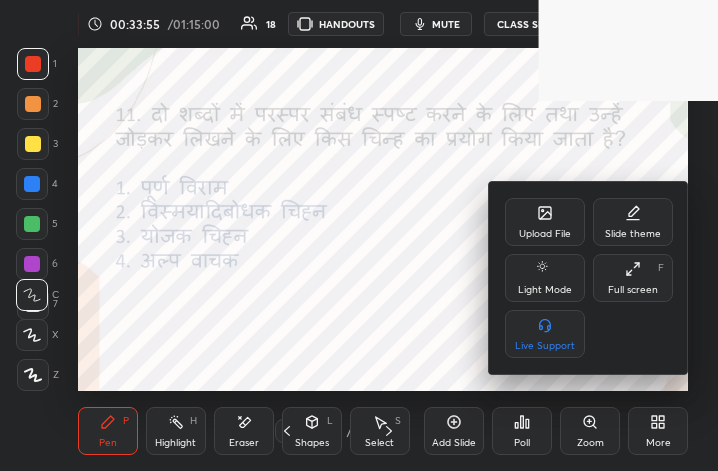 click on "Full screen" at bounding box center [633, 290] 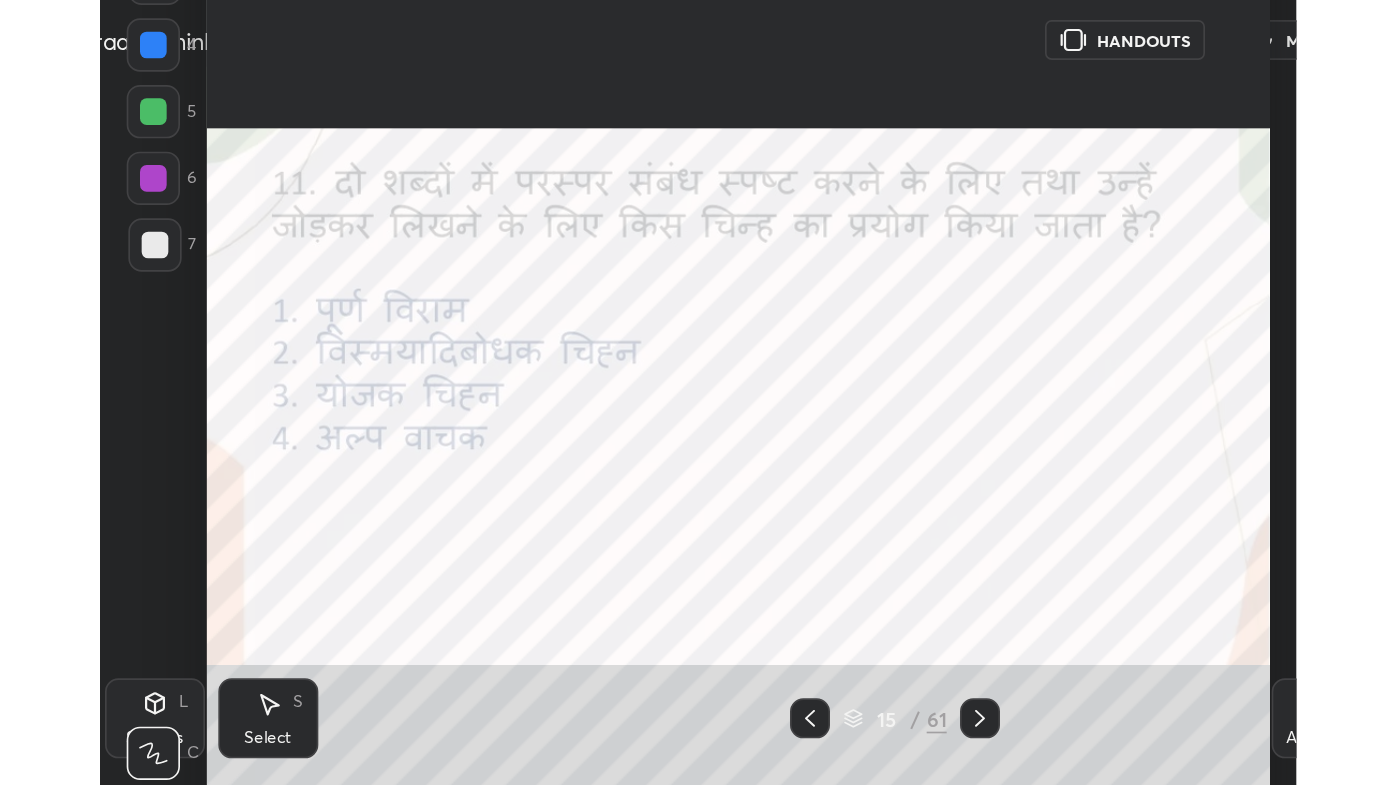 scroll, scrollTop: 99342, scrollLeft: 98683, axis: both 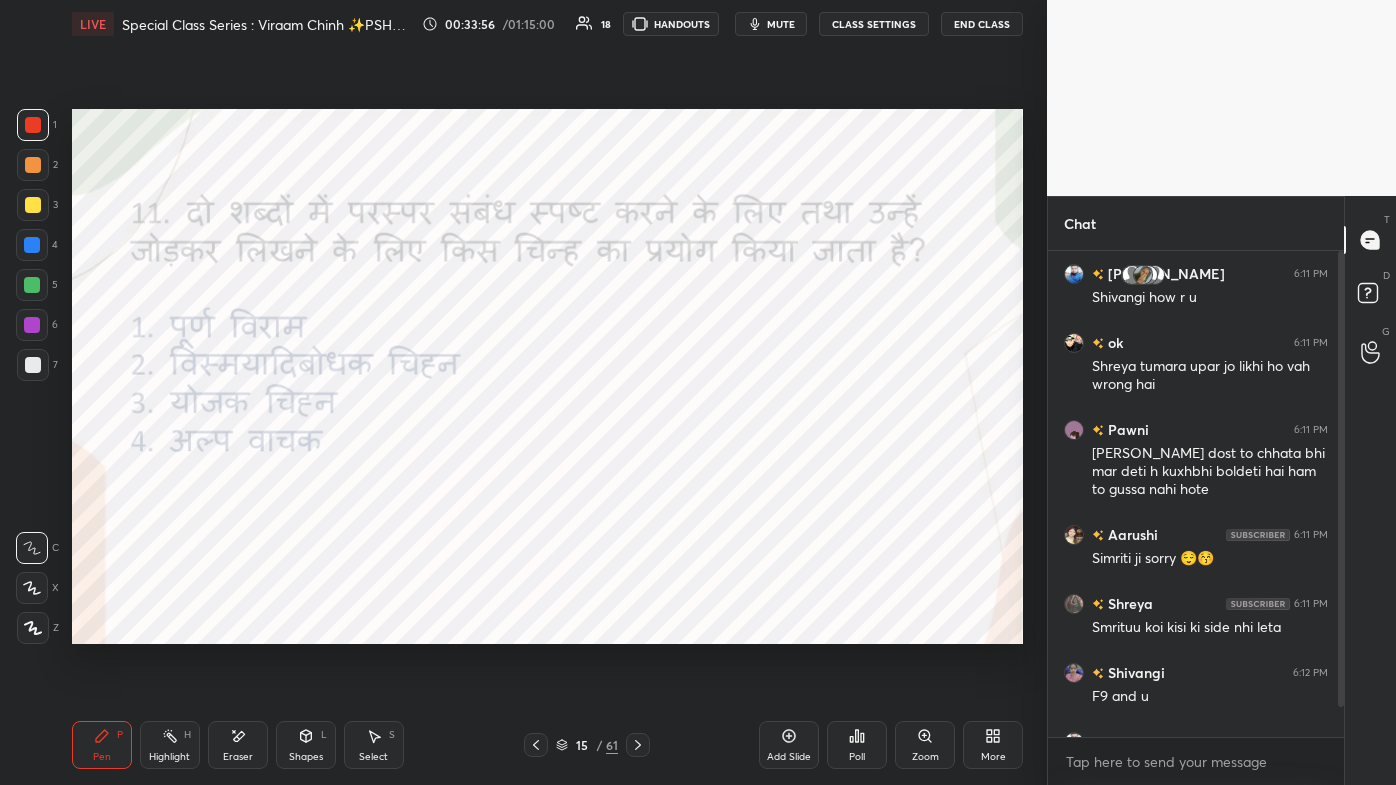 click on "Poll" at bounding box center (857, 745) 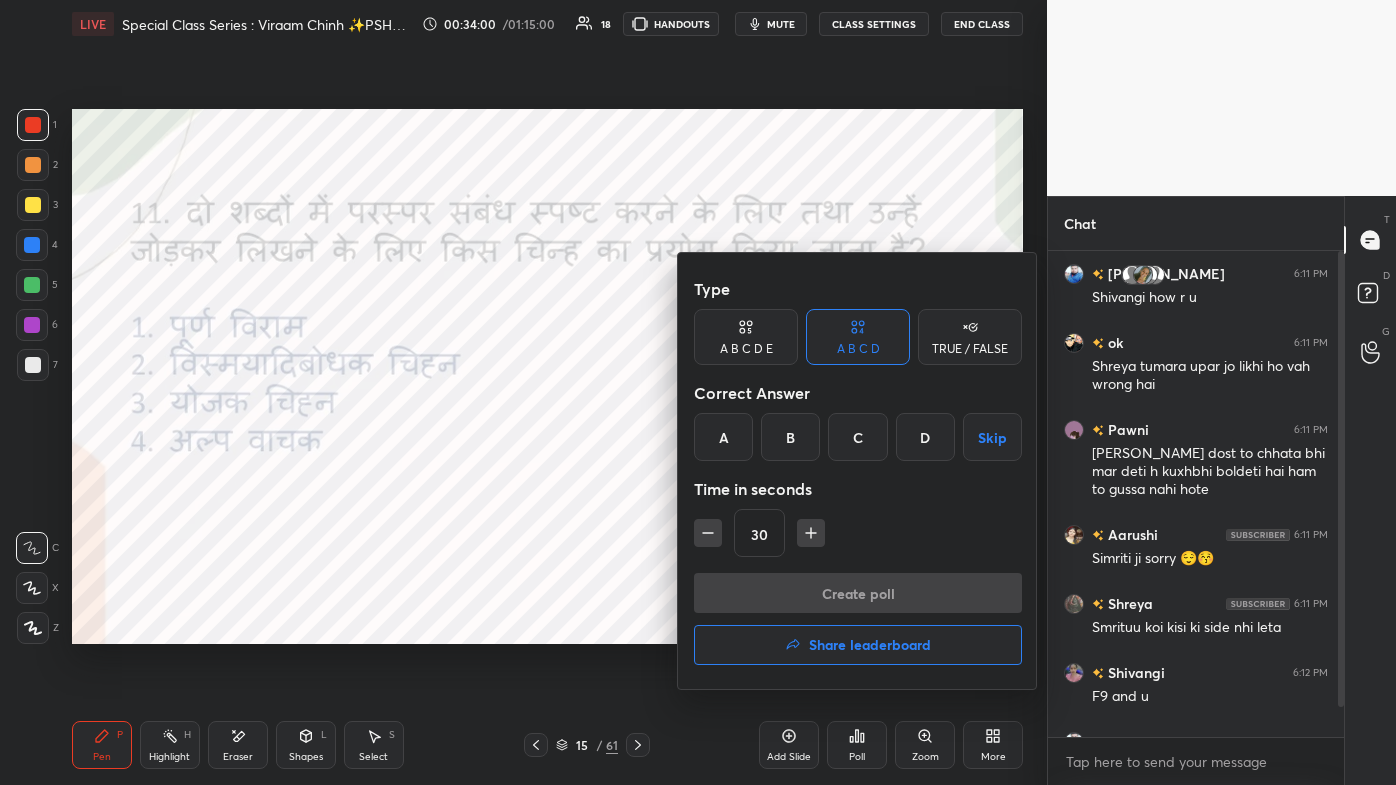 click on "C" at bounding box center (857, 437) 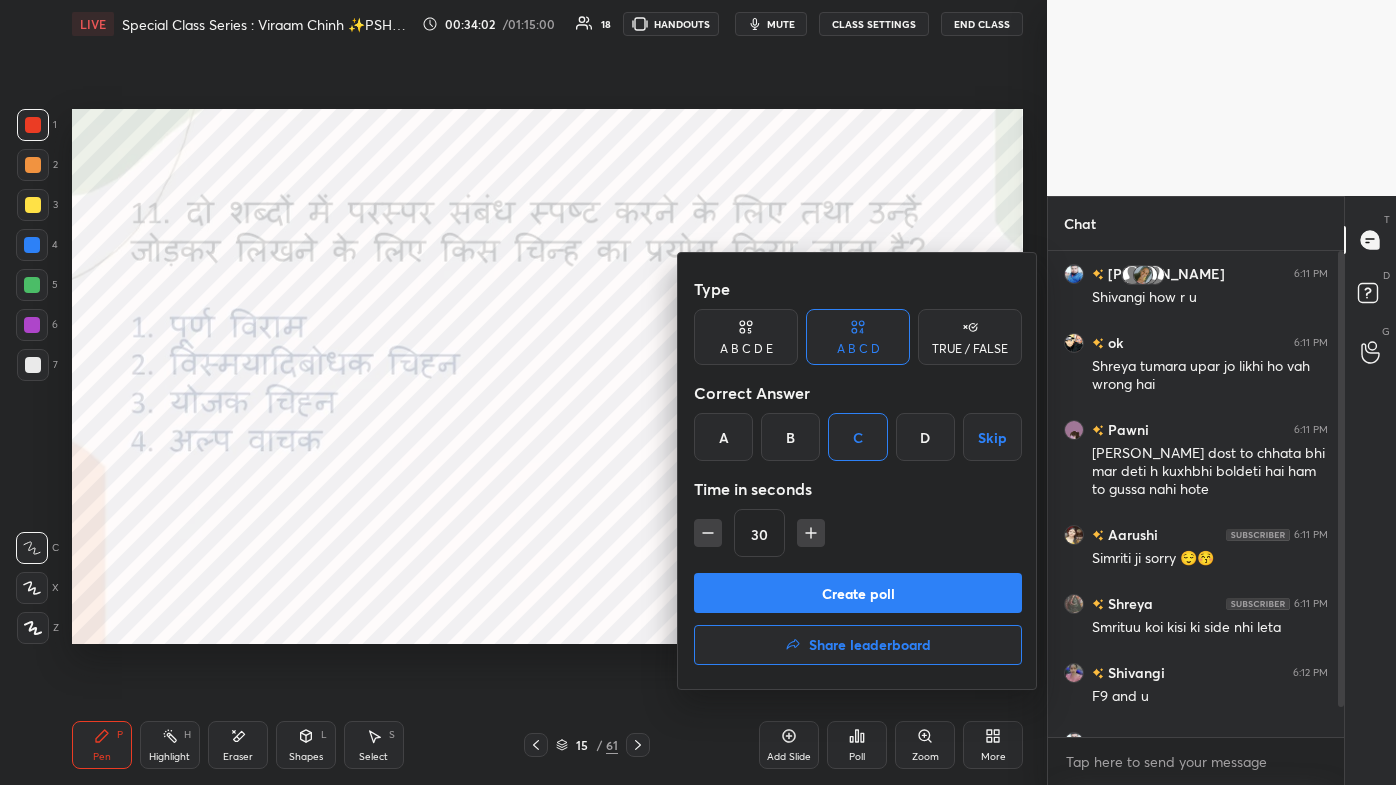 click on "Create poll" at bounding box center [858, 593] 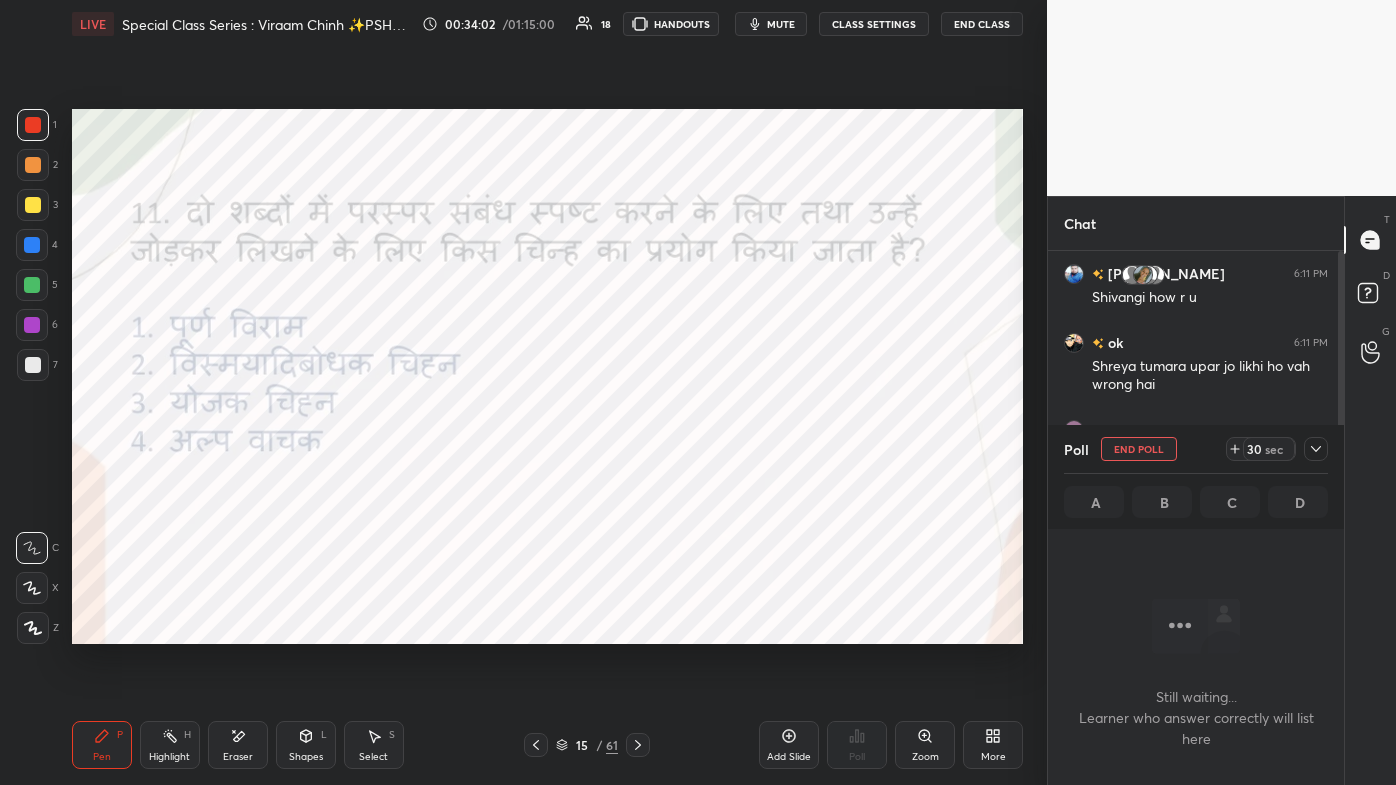 scroll, scrollTop: 376, scrollLeft: 290, axis: both 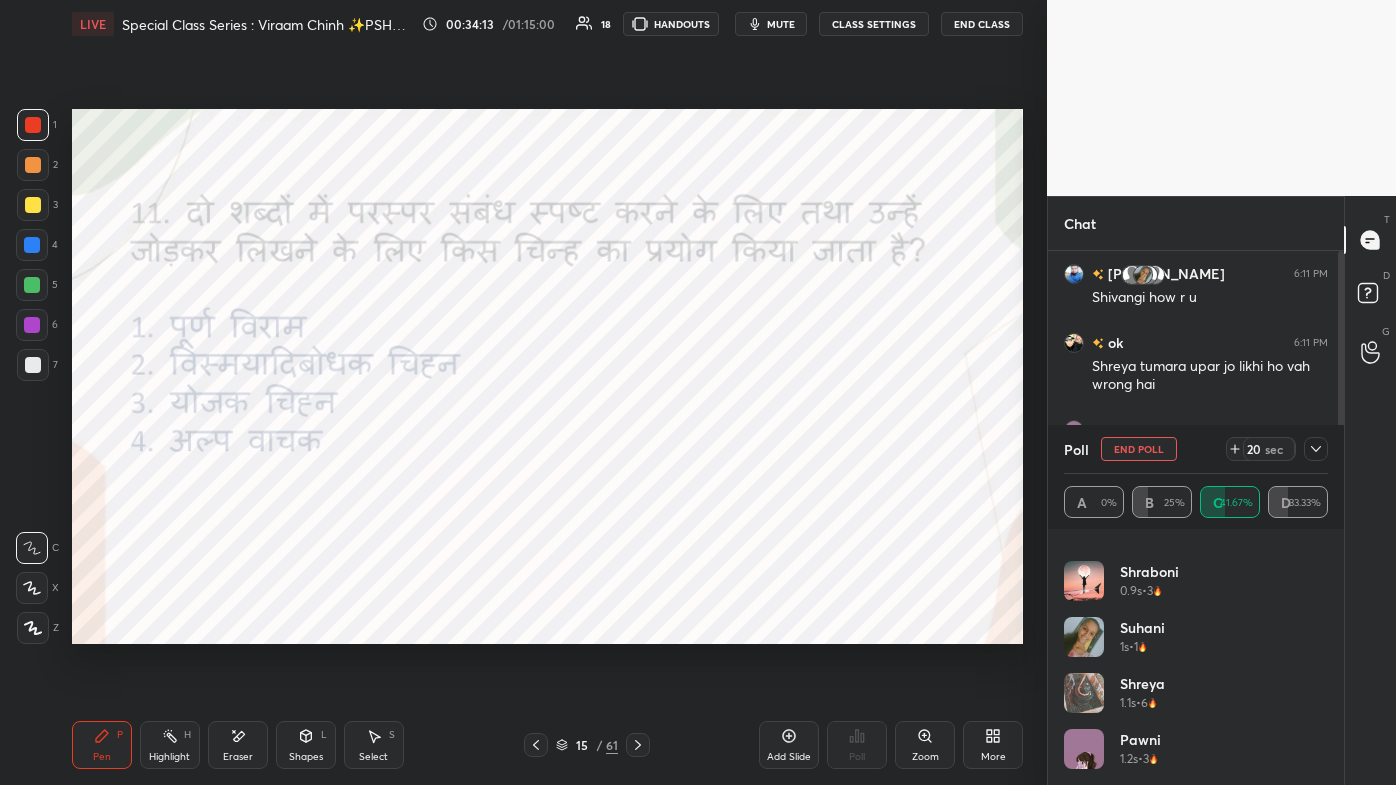 click 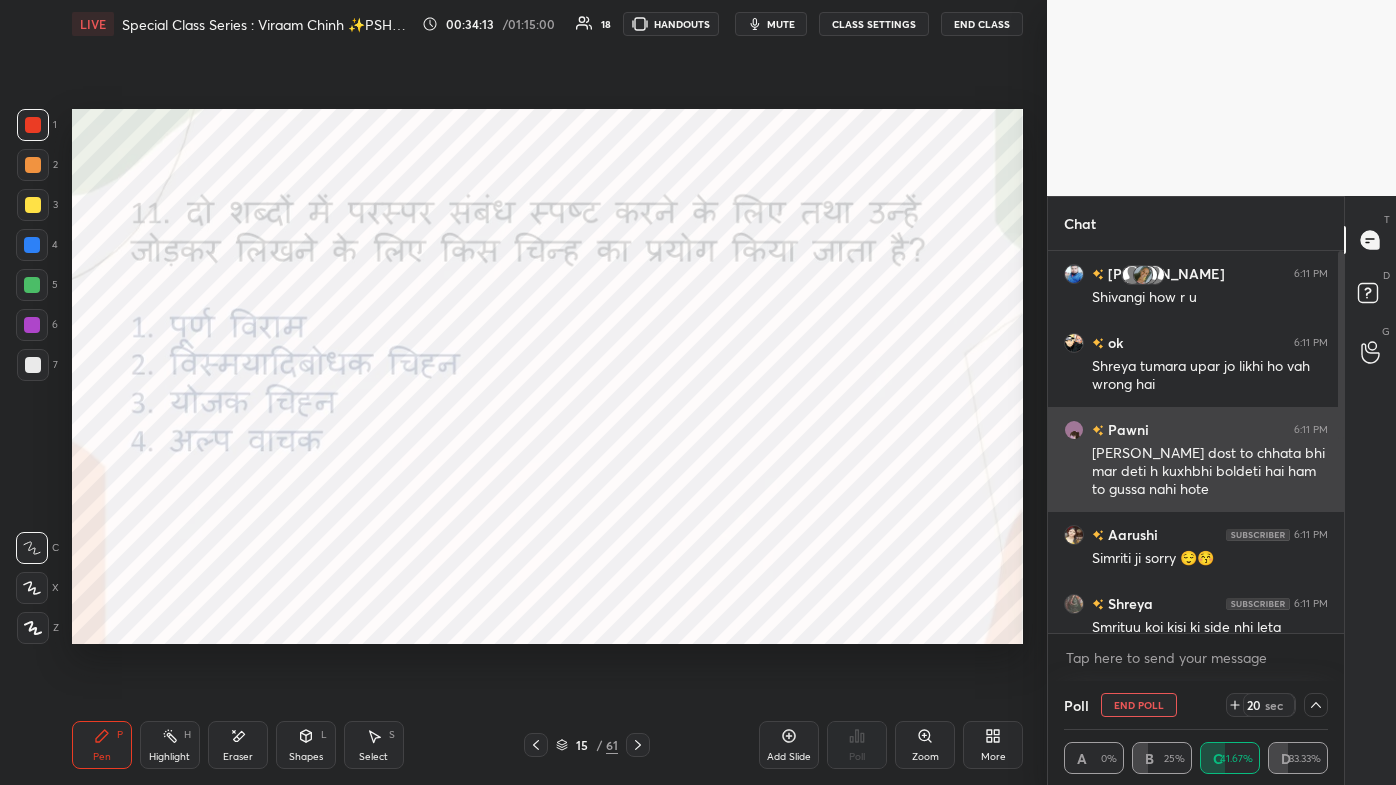 scroll, scrollTop: 164, scrollLeft: 258, axis: both 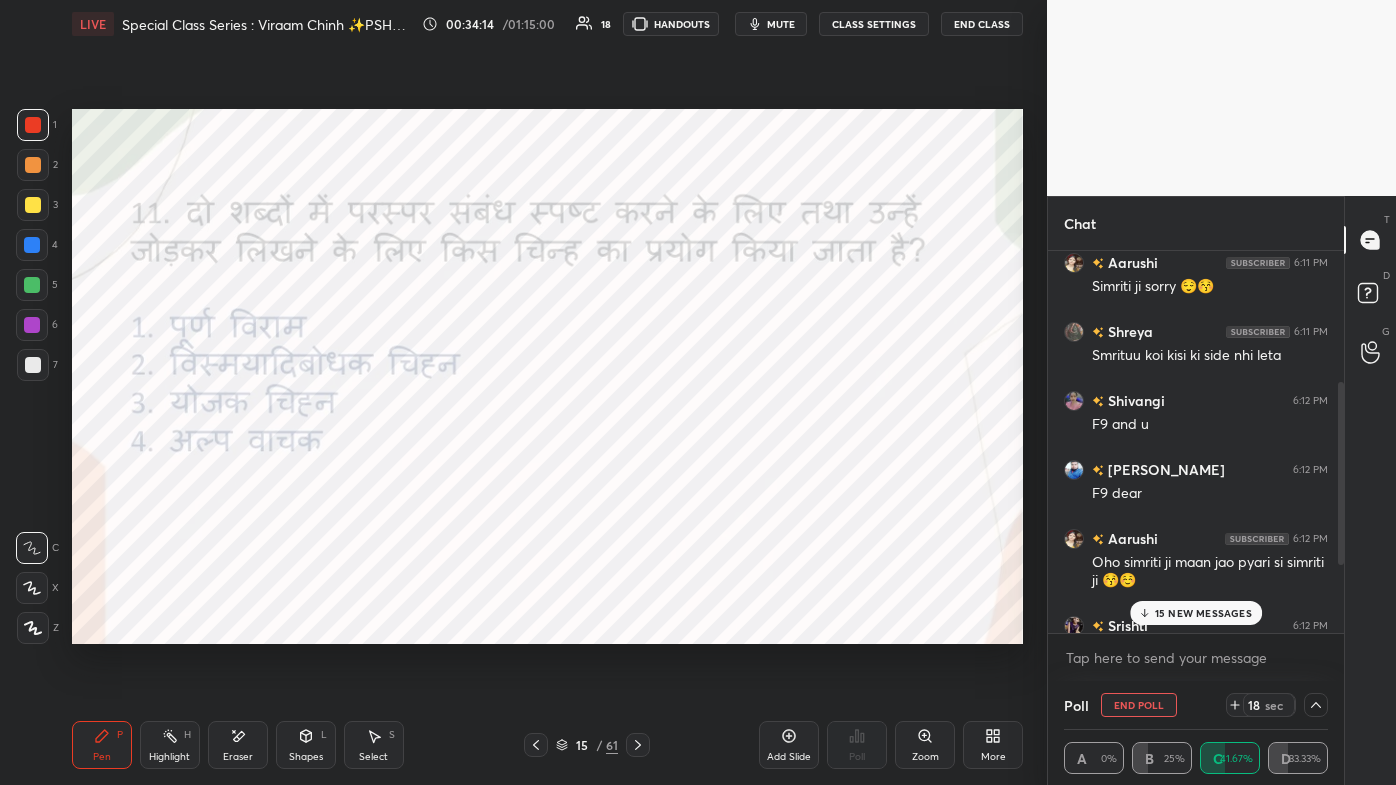 click on "15 NEW MESSAGES" at bounding box center [1203, 613] 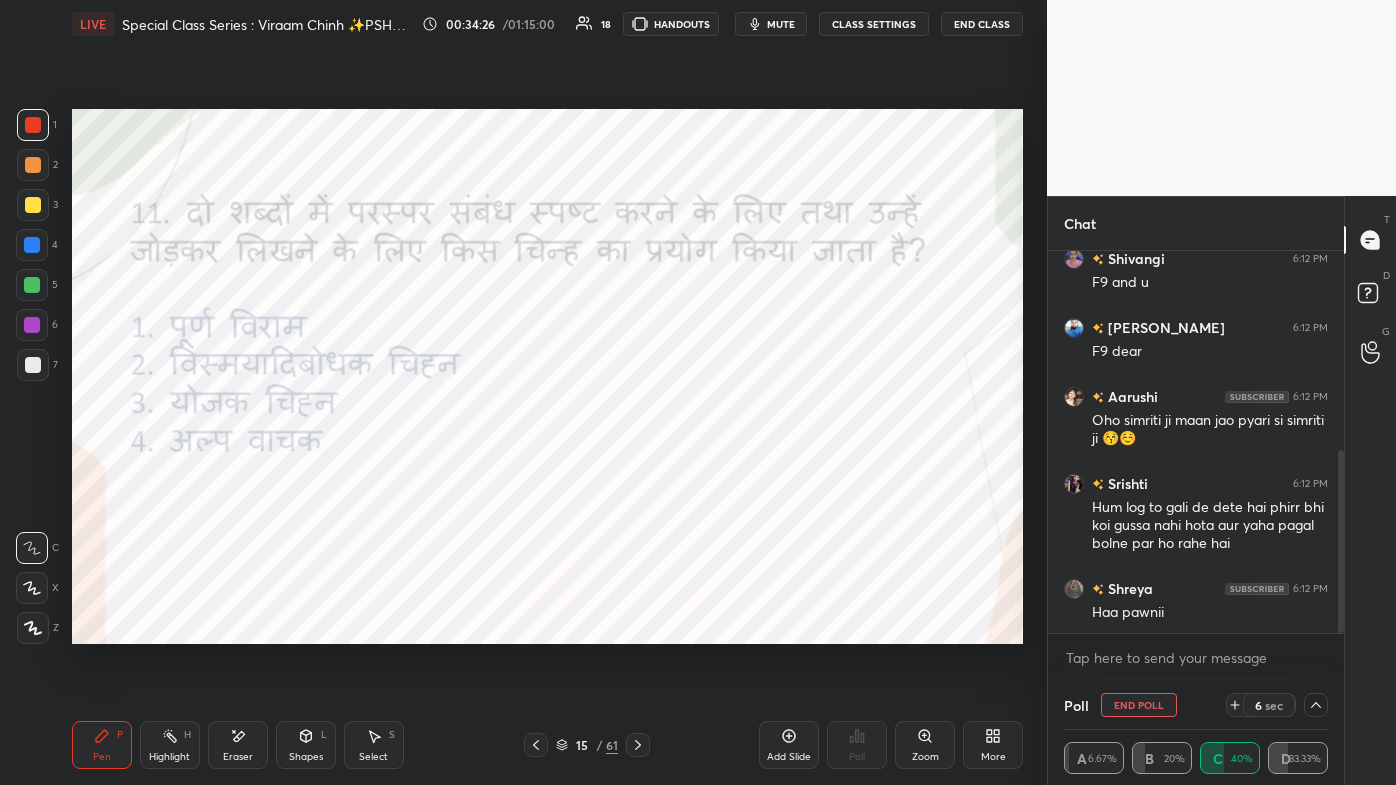 scroll, scrollTop: 483, scrollLeft: 0, axis: vertical 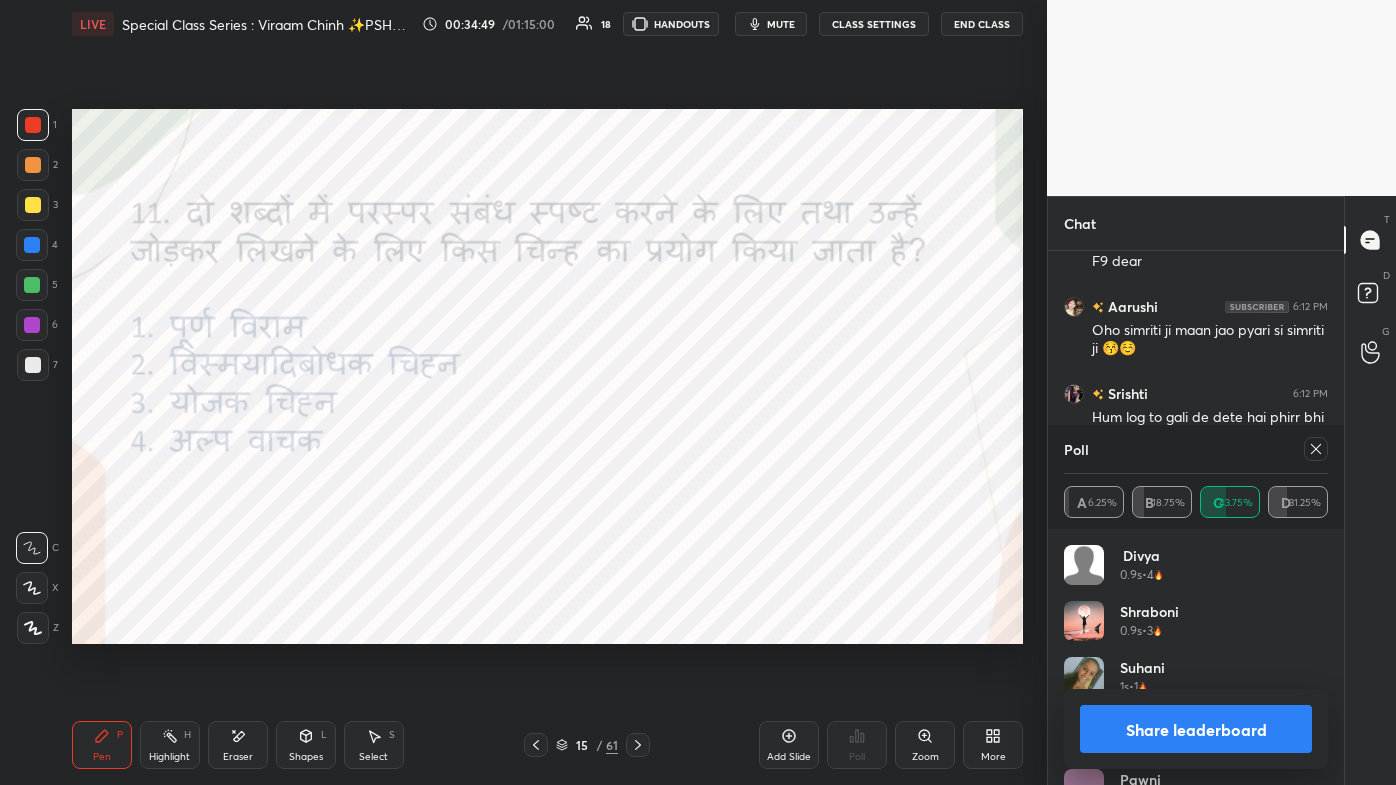 click on "Eraser" at bounding box center [238, 757] 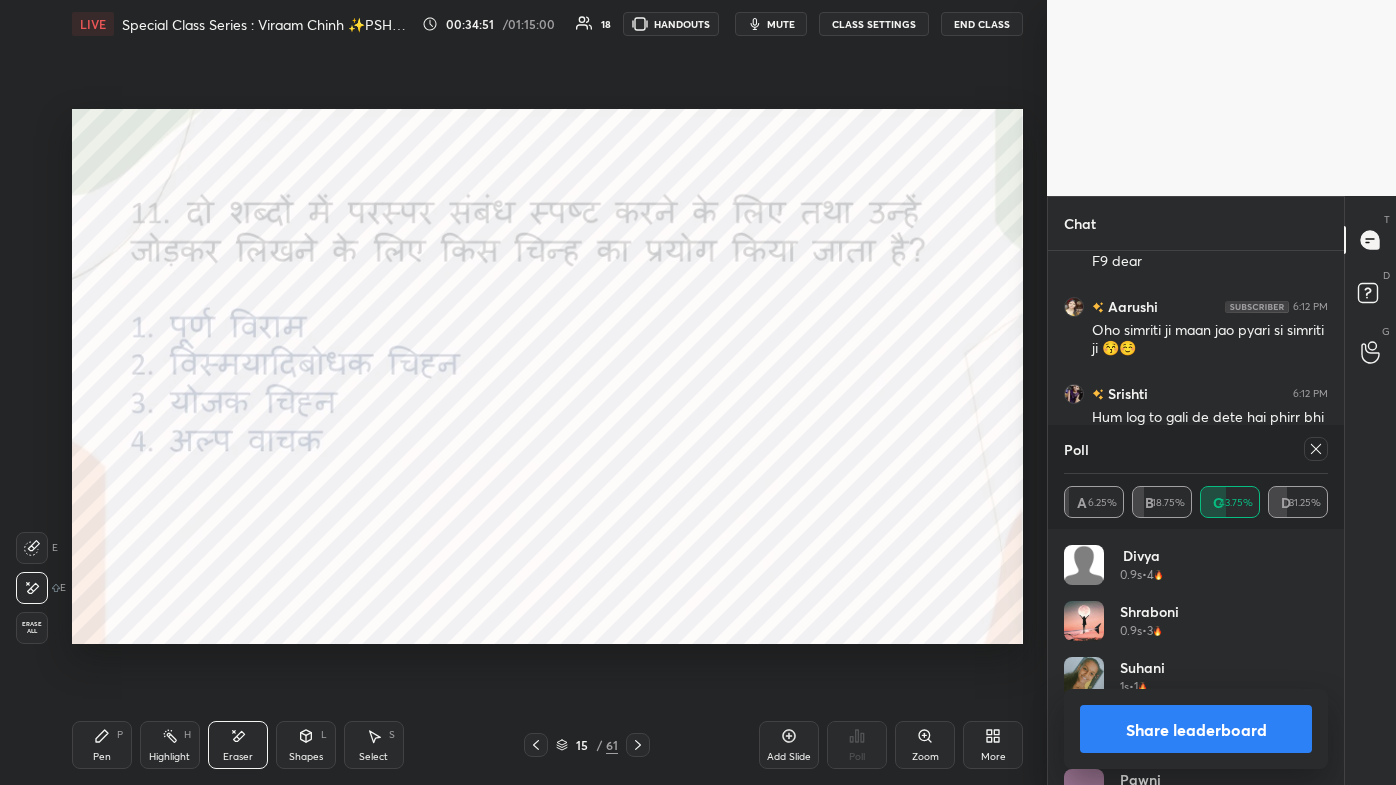 click on "Pen P" at bounding box center [102, 745] 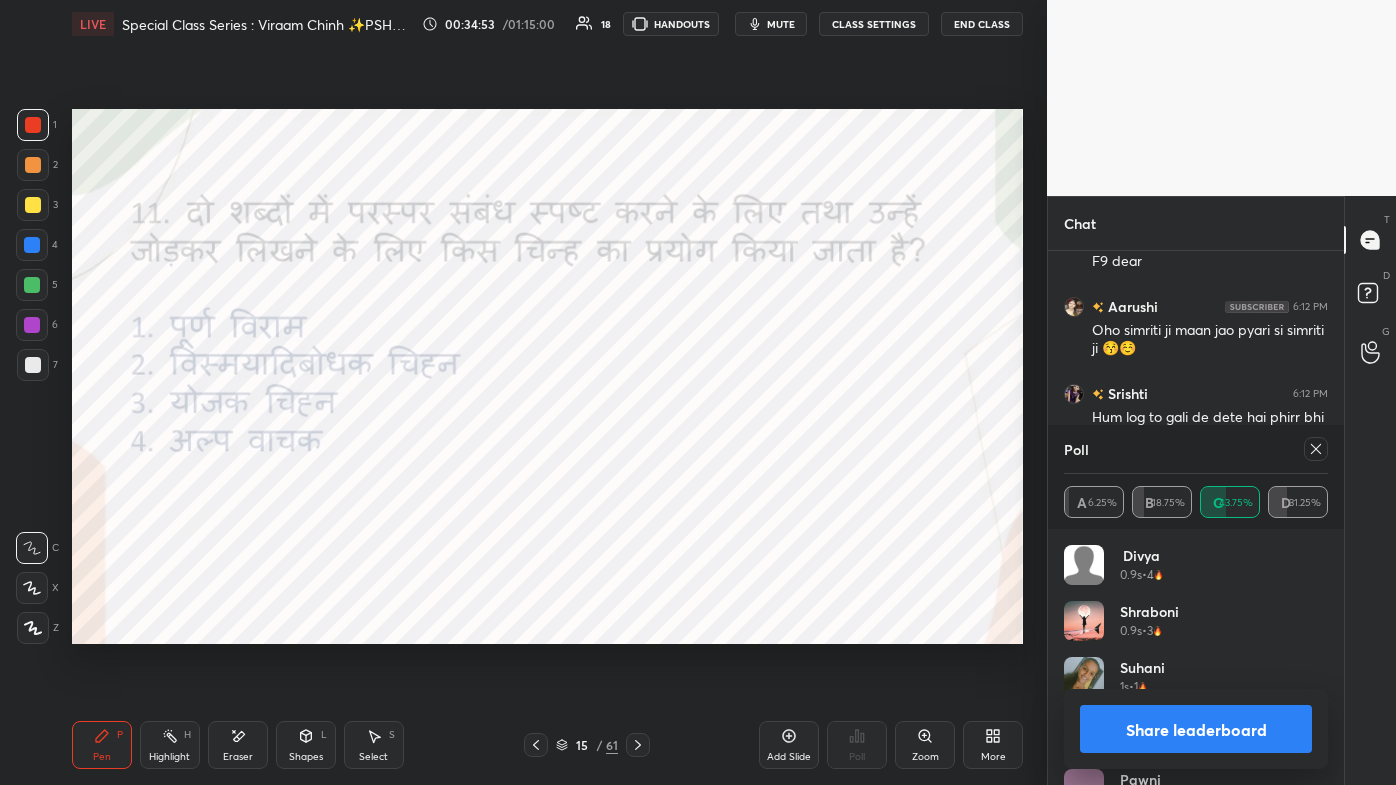 click 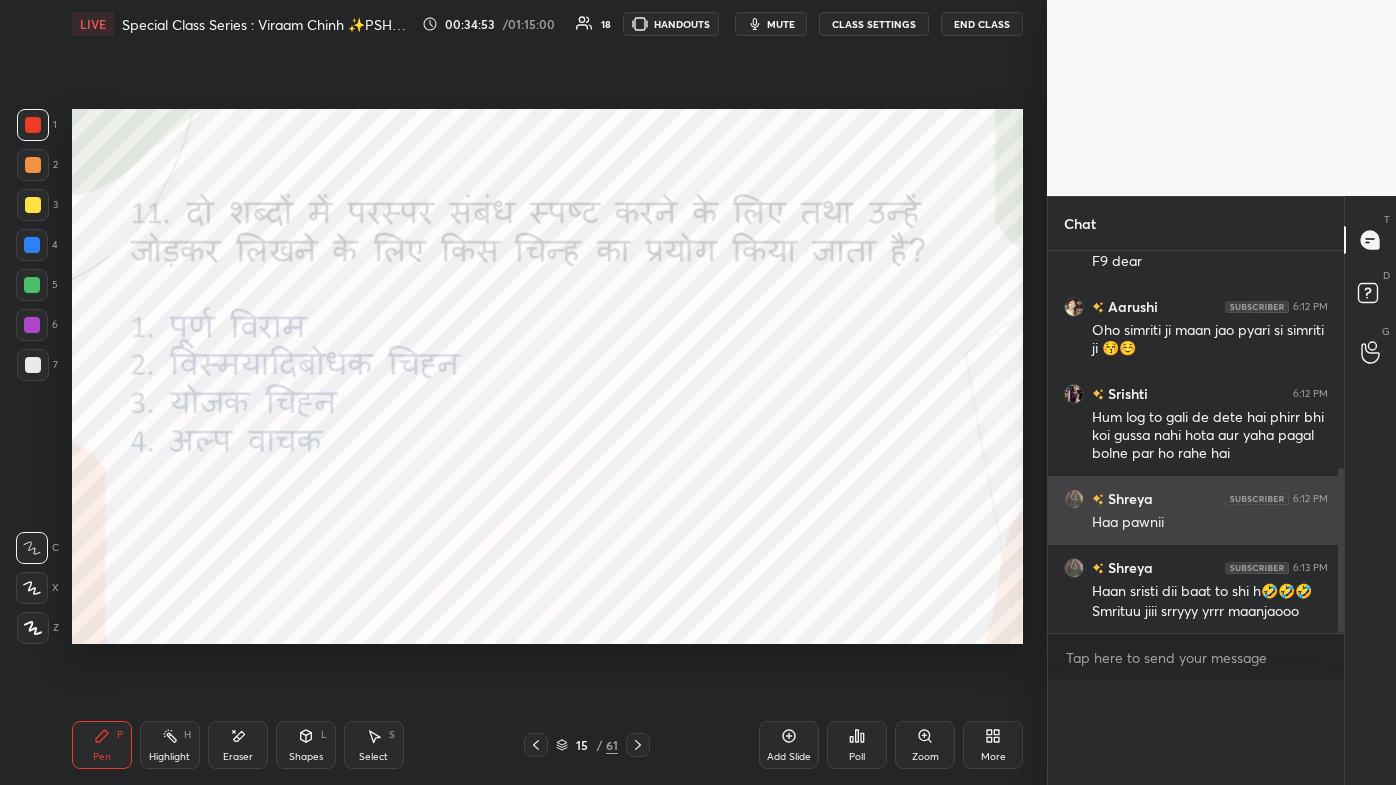 scroll, scrollTop: 120, scrollLeft: 258, axis: both 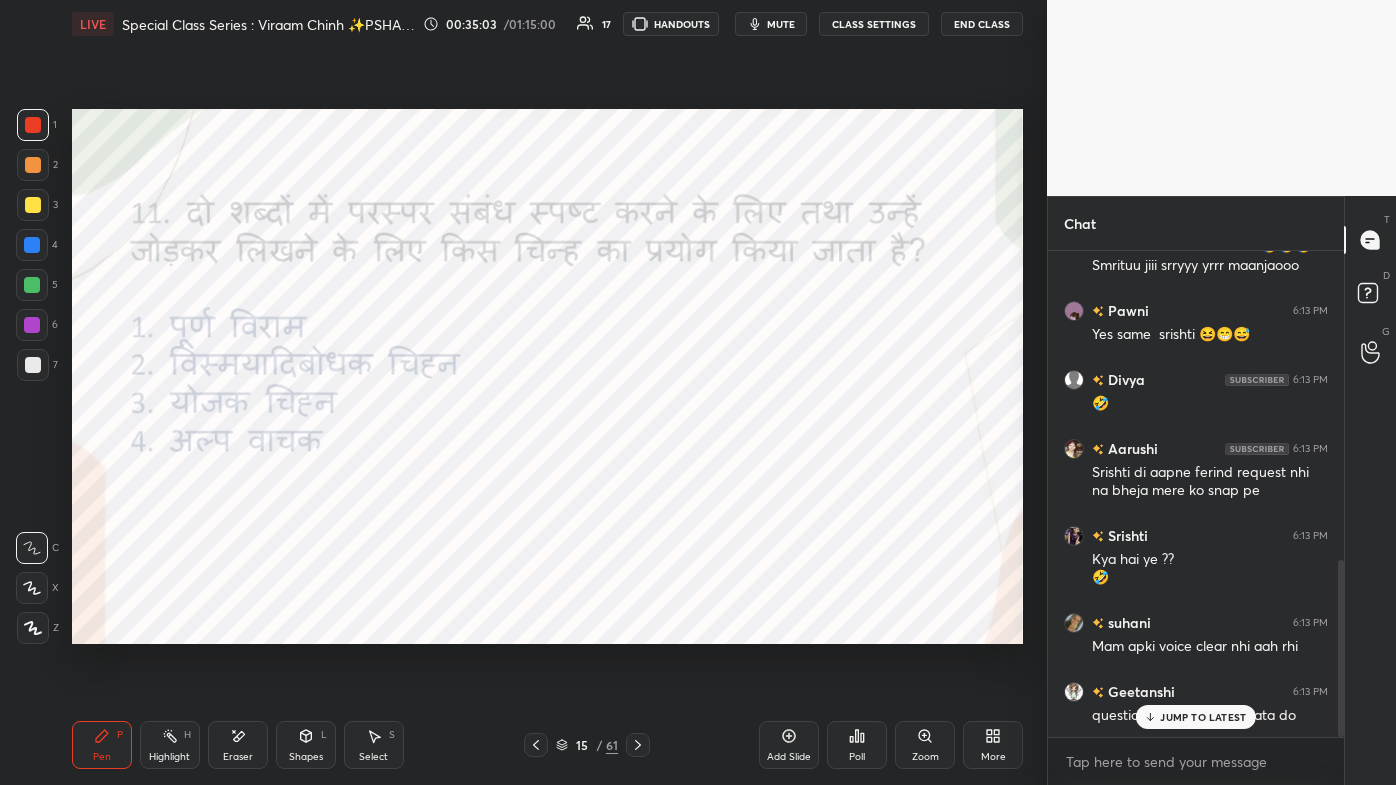 click on "JUMP TO LATEST" at bounding box center [1203, 717] 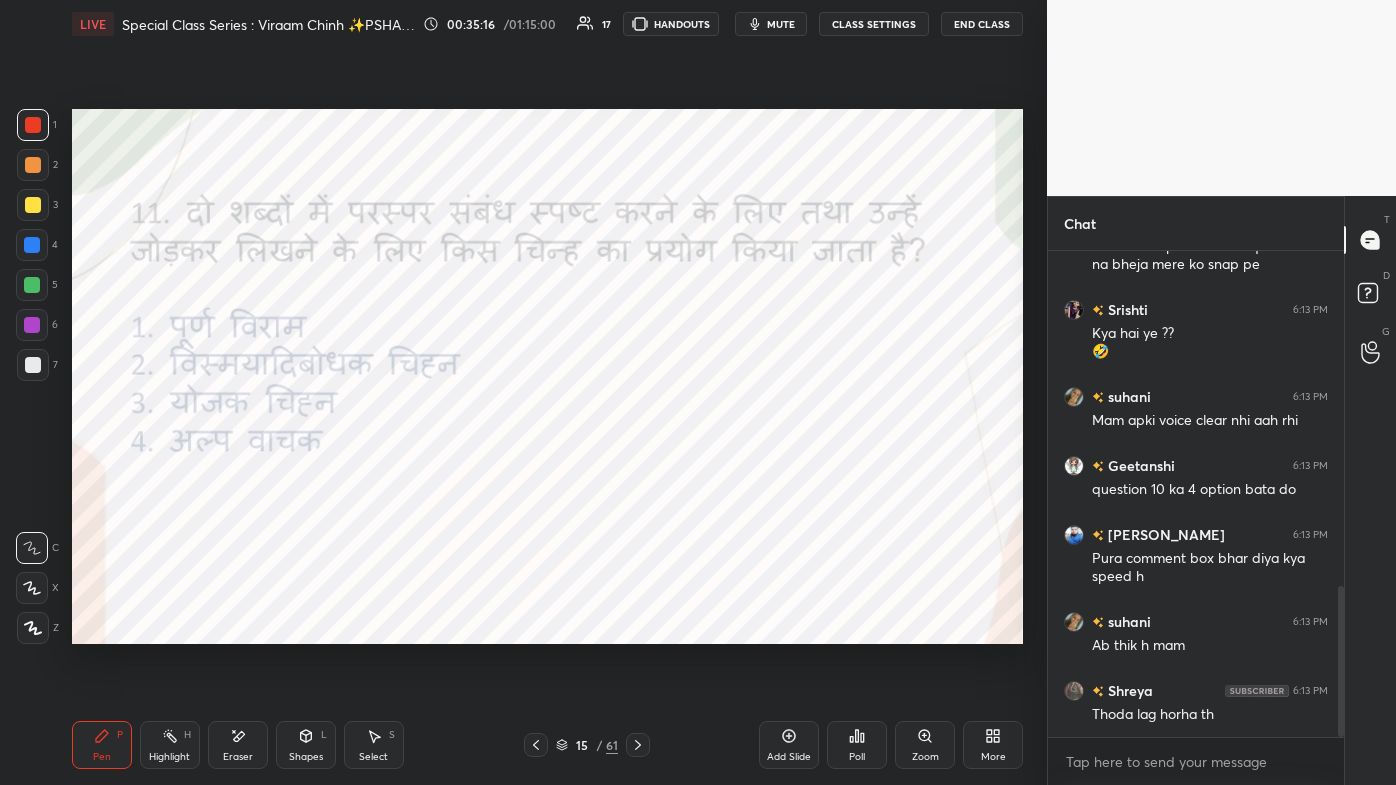 scroll, scrollTop: 1162, scrollLeft: 0, axis: vertical 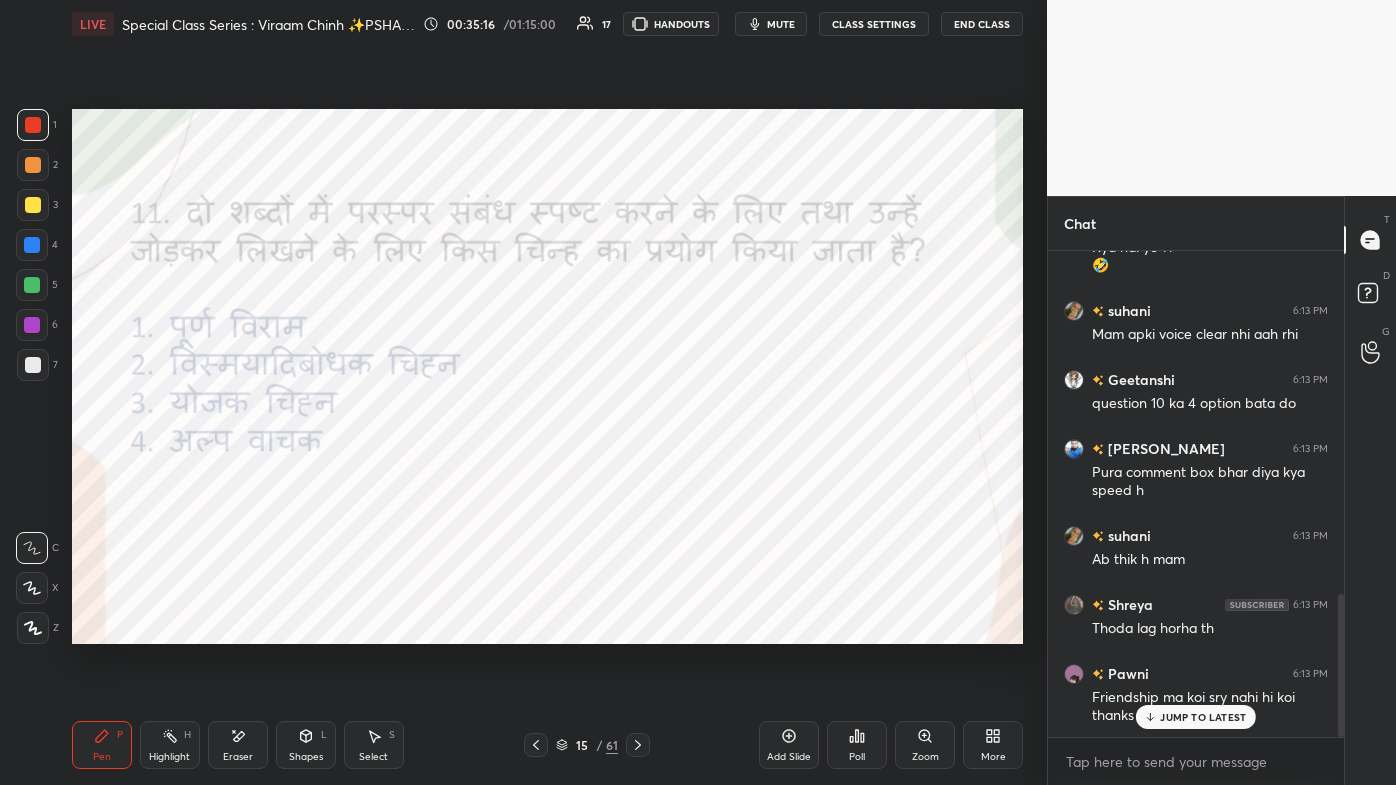 click 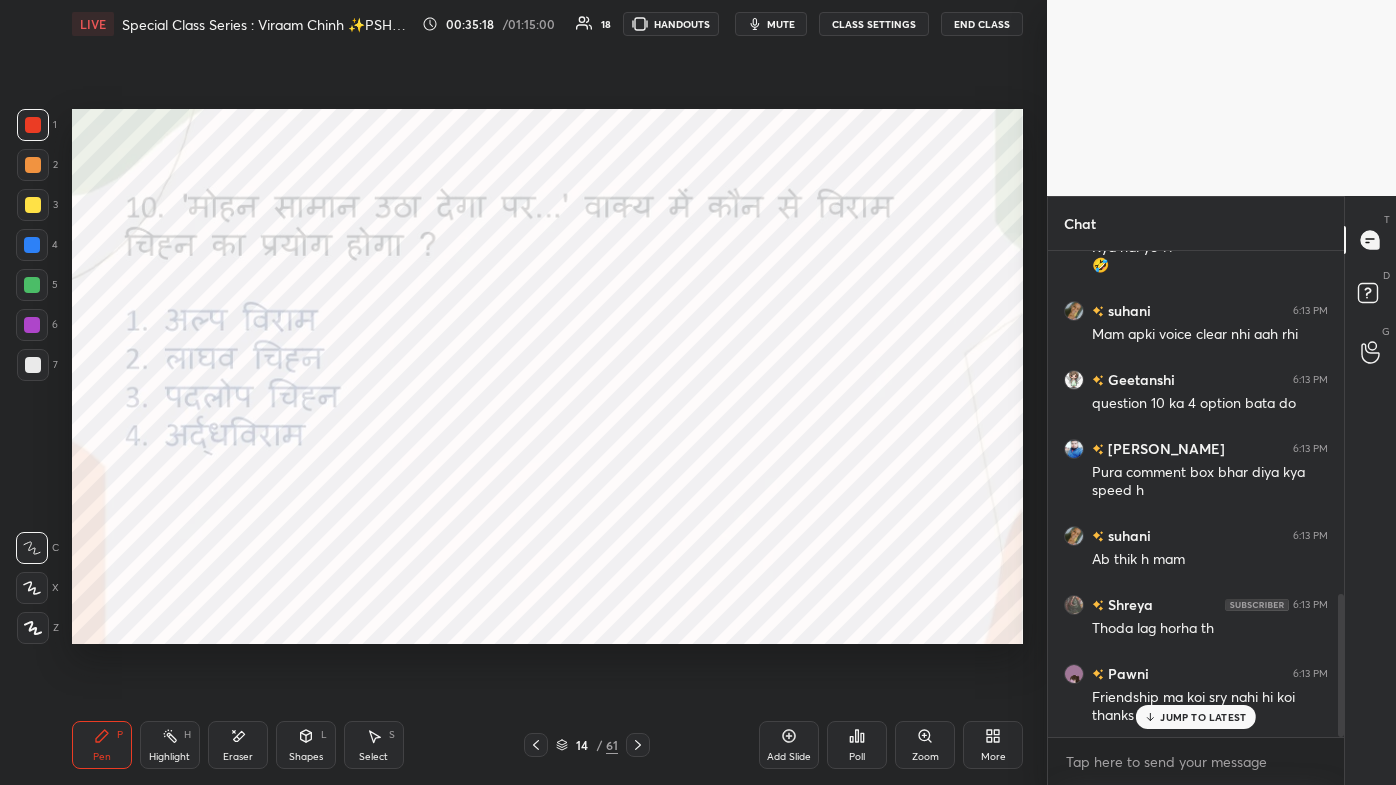 scroll, scrollTop: 1250, scrollLeft: 0, axis: vertical 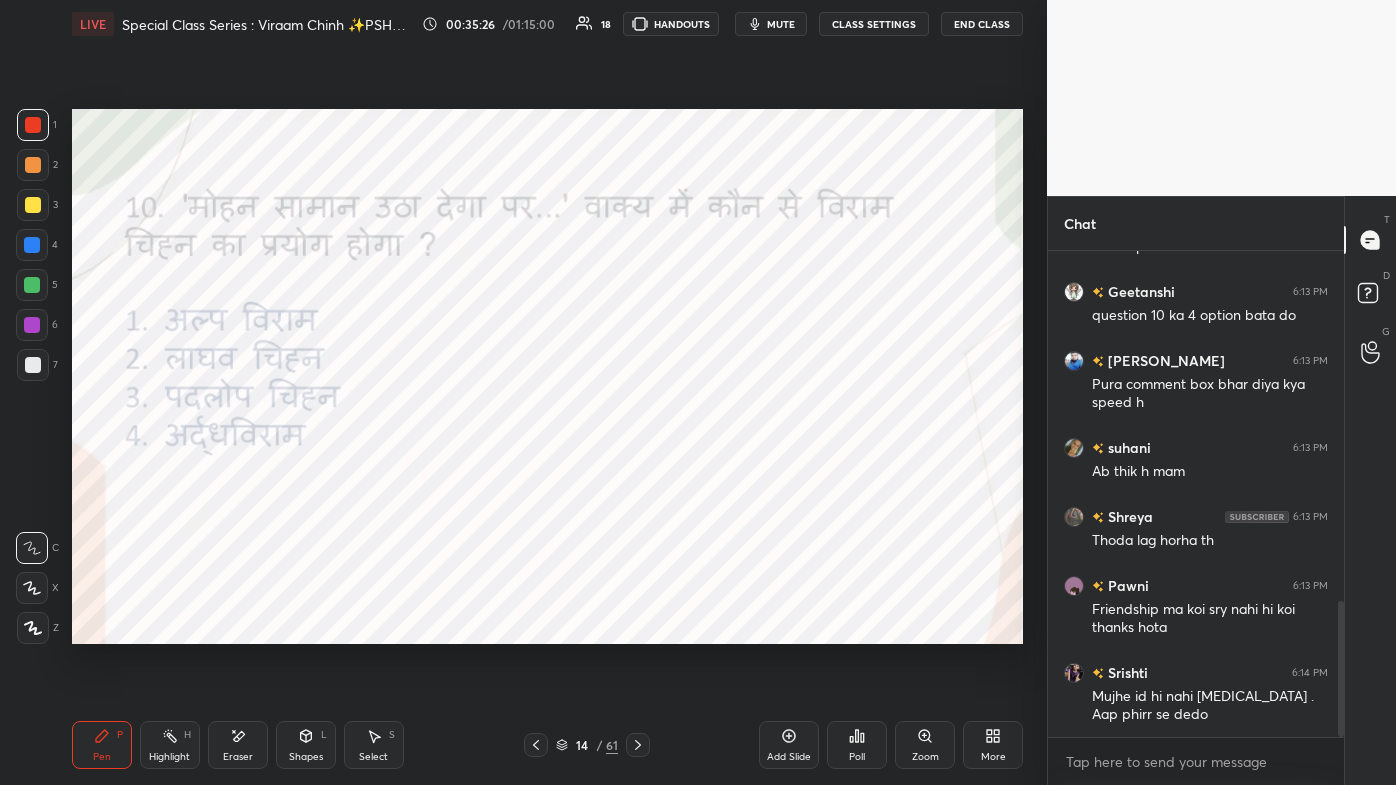 click 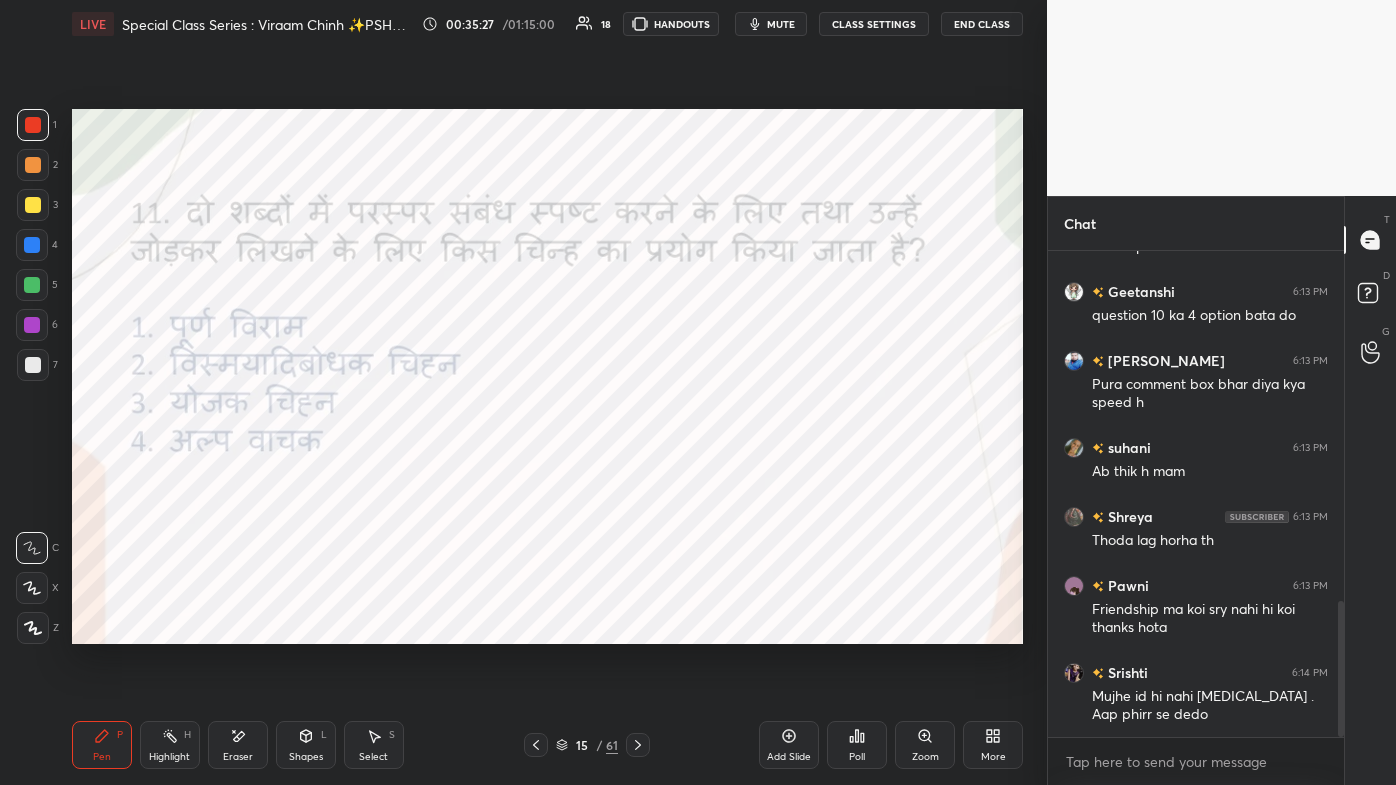click 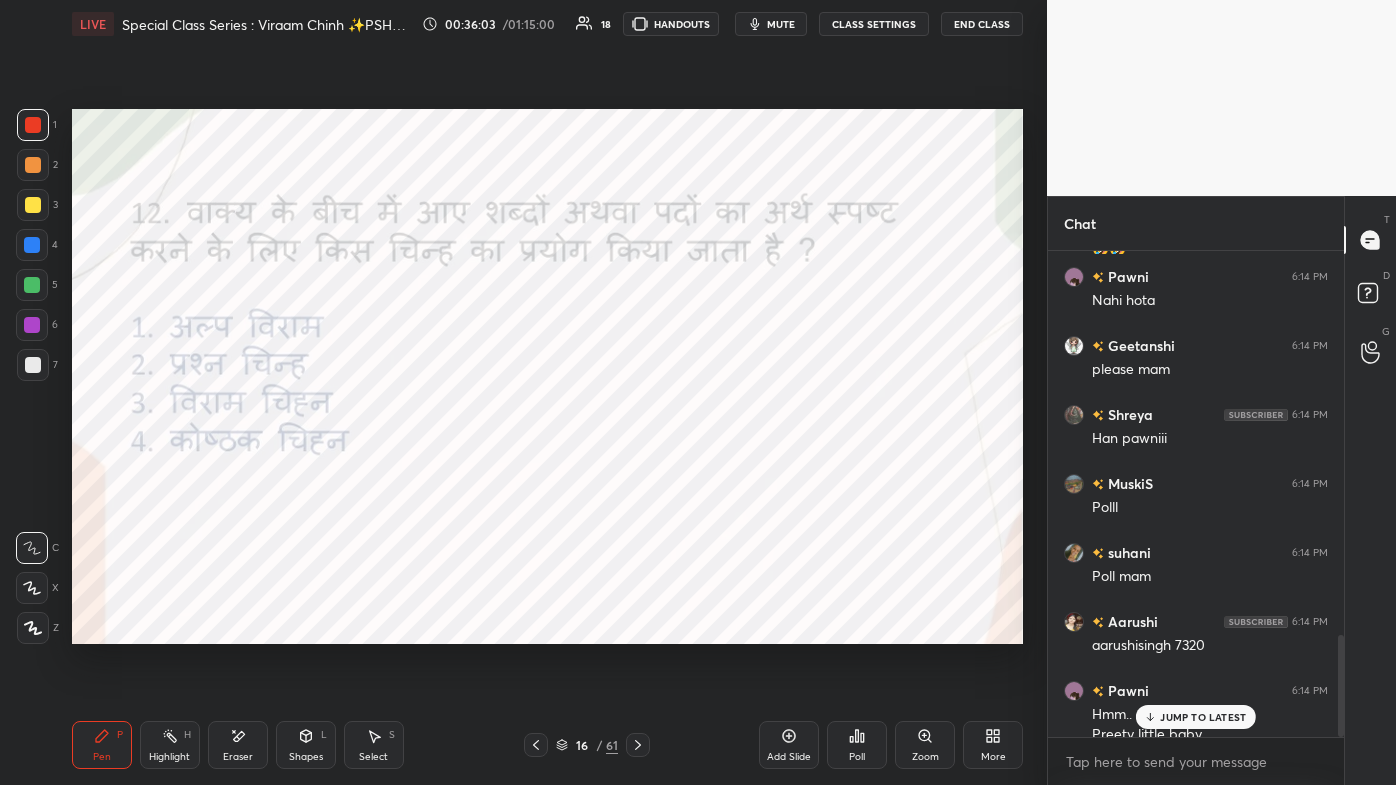 scroll, scrollTop: 1821, scrollLeft: 0, axis: vertical 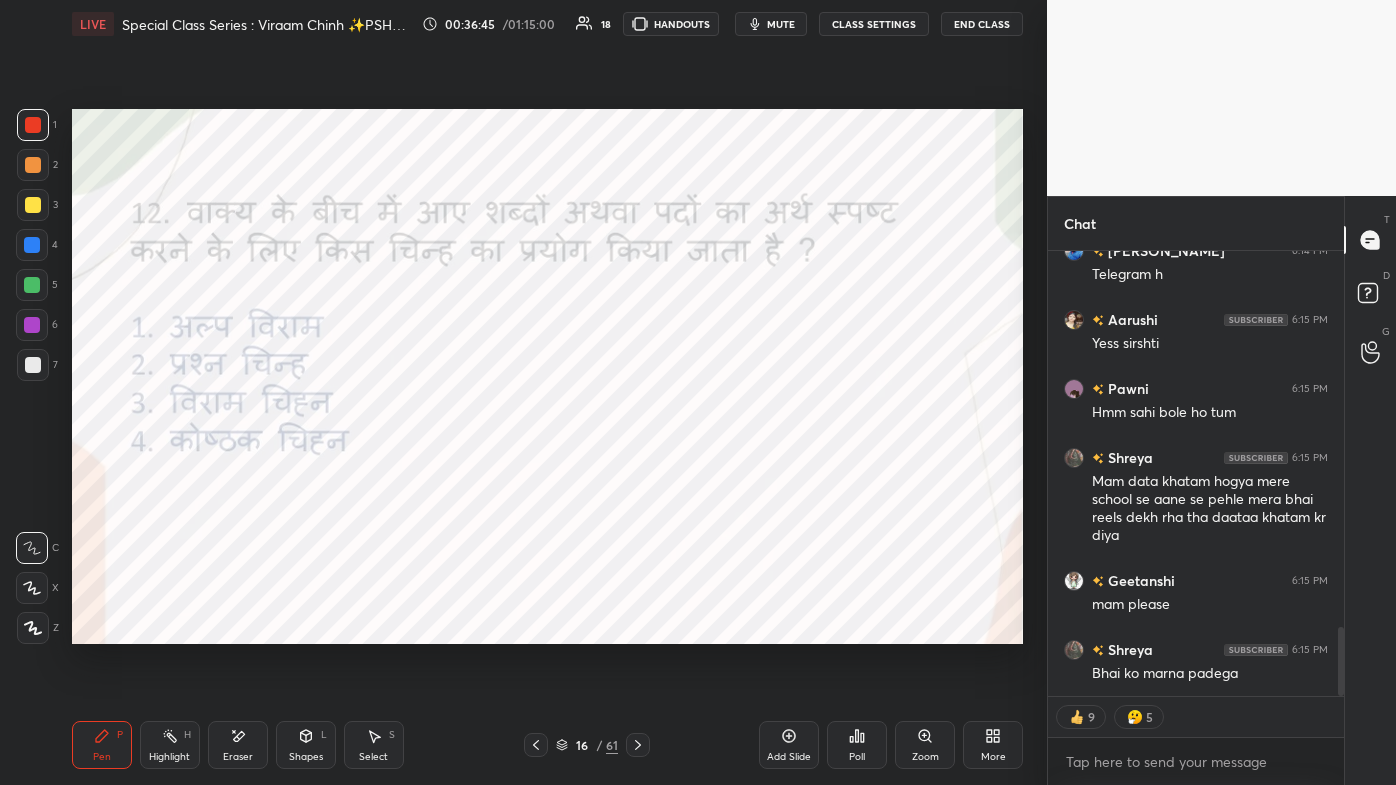 click on "Poll" at bounding box center (857, 757) 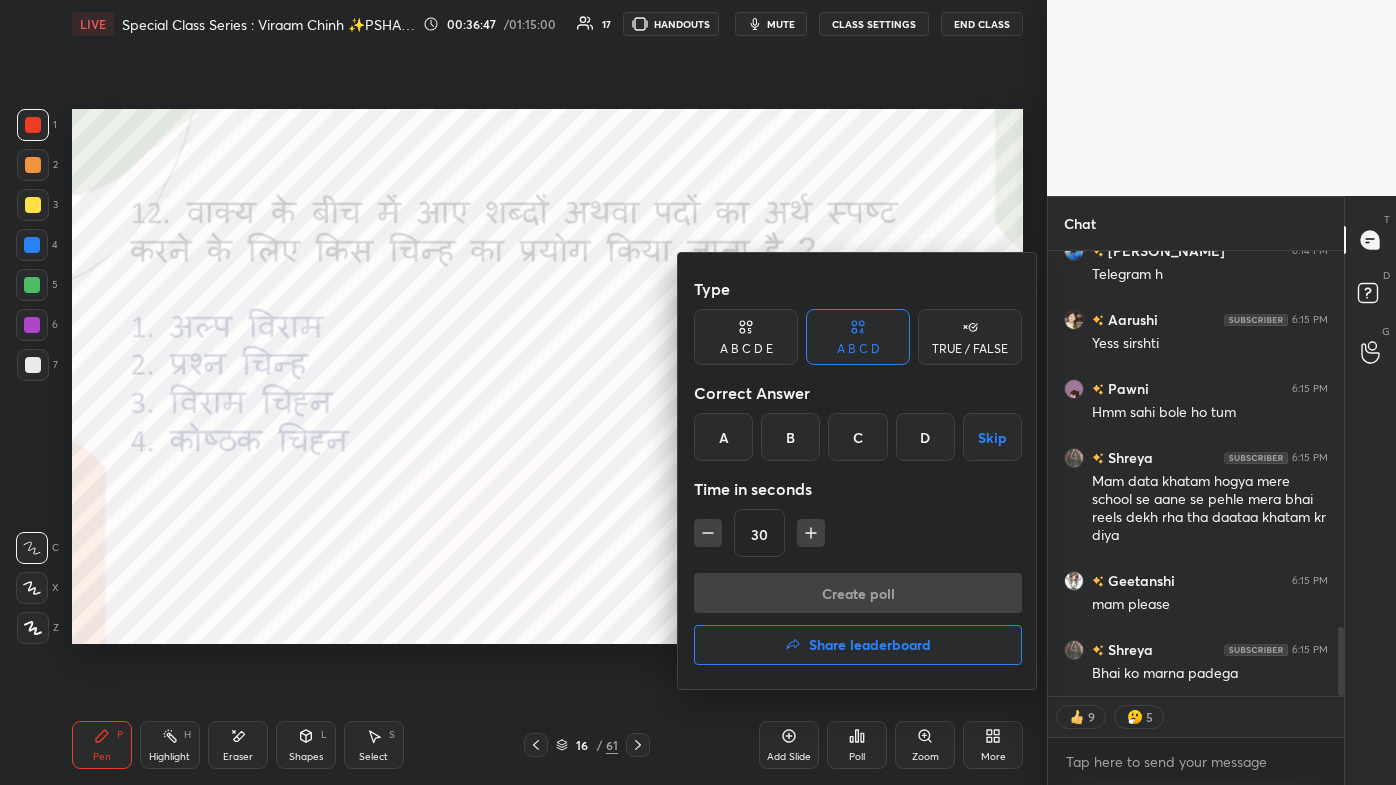 click on "D" at bounding box center [925, 437] 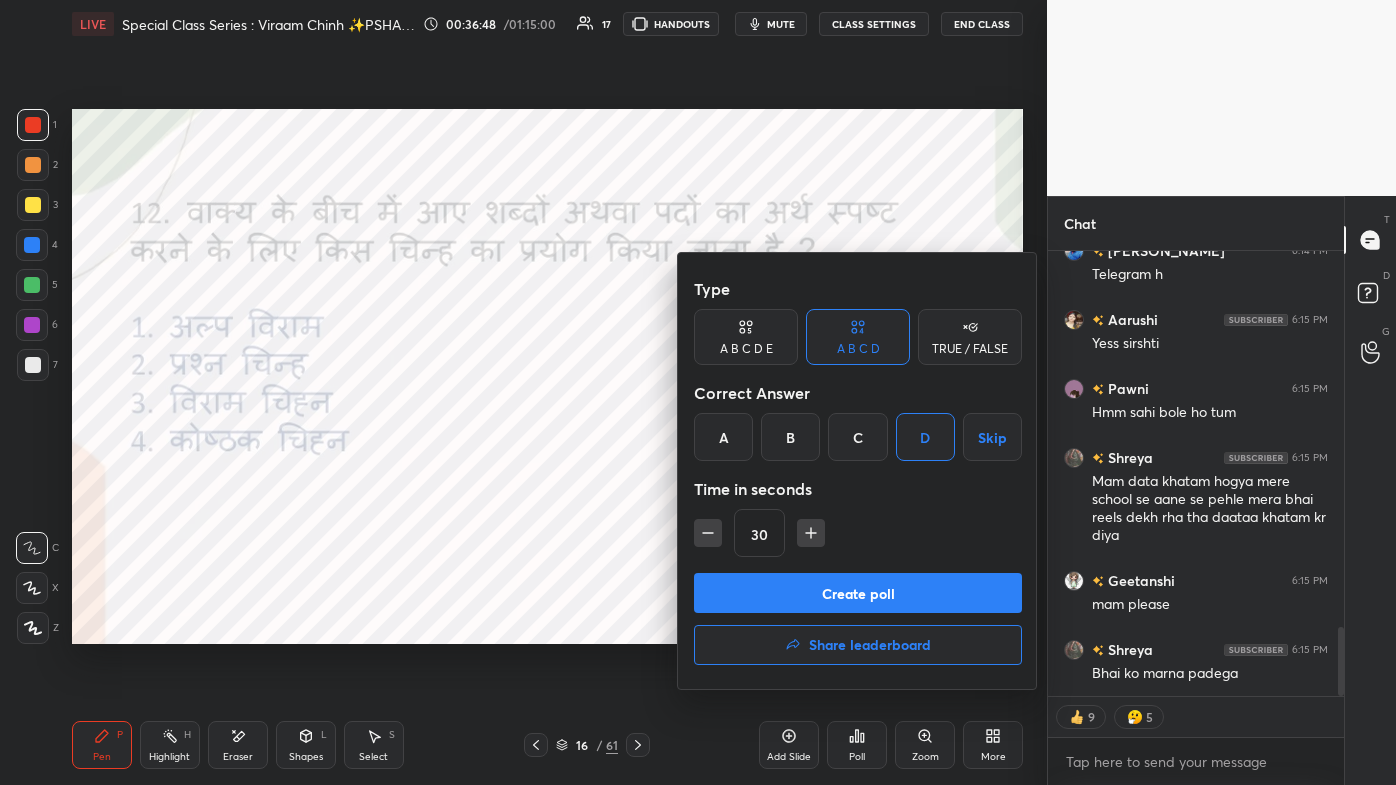 scroll, scrollTop: 2437, scrollLeft: 0, axis: vertical 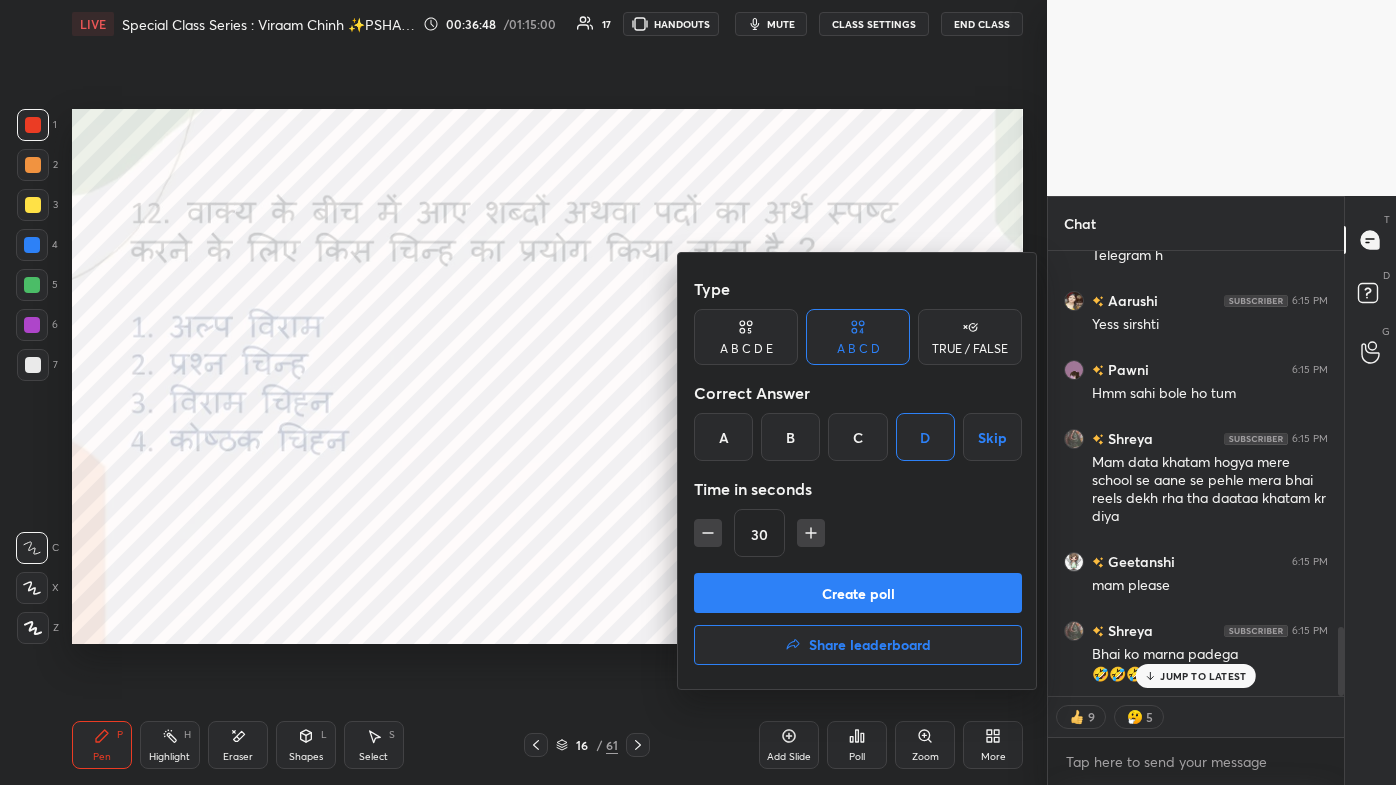 click on "Create poll" at bounding box center (858, 593) 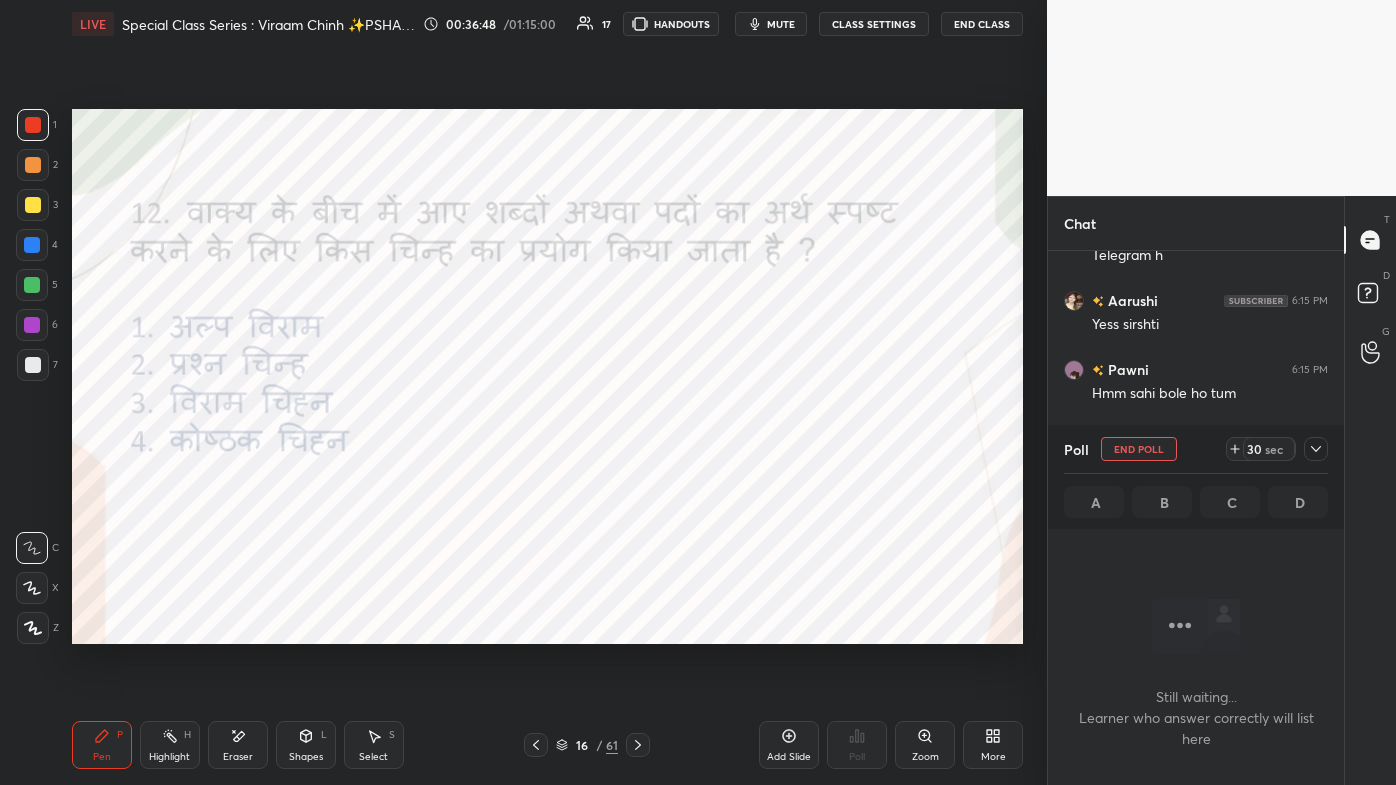scroll, scrollTop: 346, scrollLeft: 290, axis: both 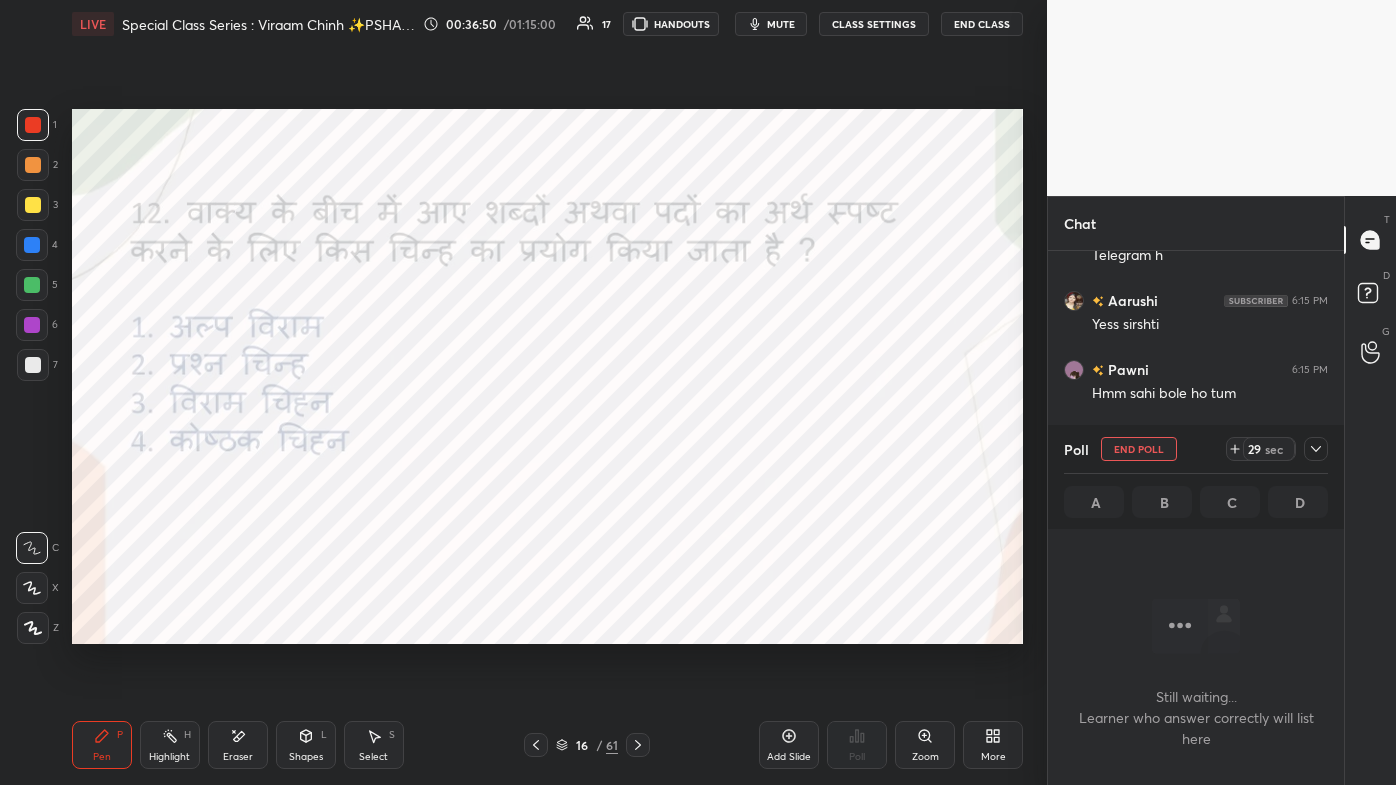 click 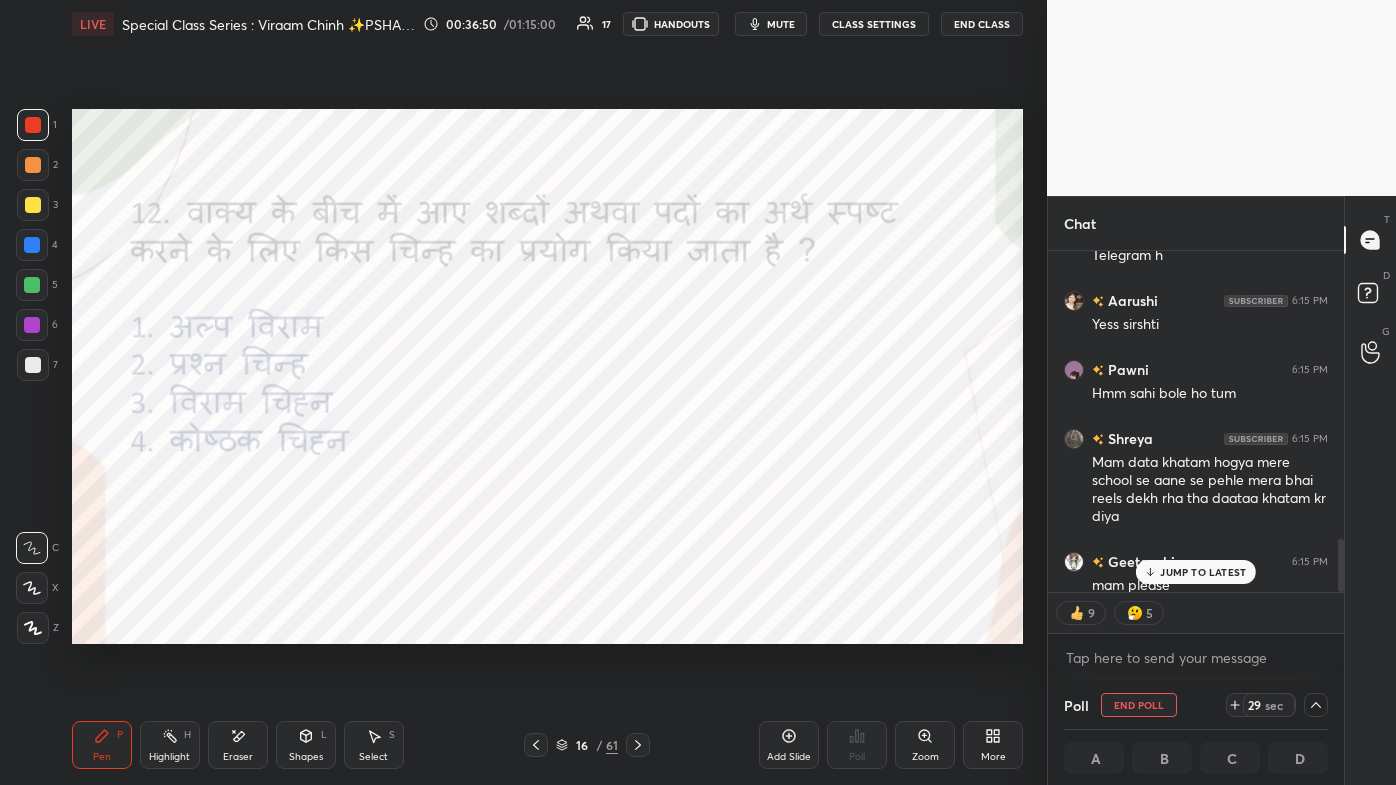 scroll, scrollTop: 2610, scrollLeft: 0, axis: vertical 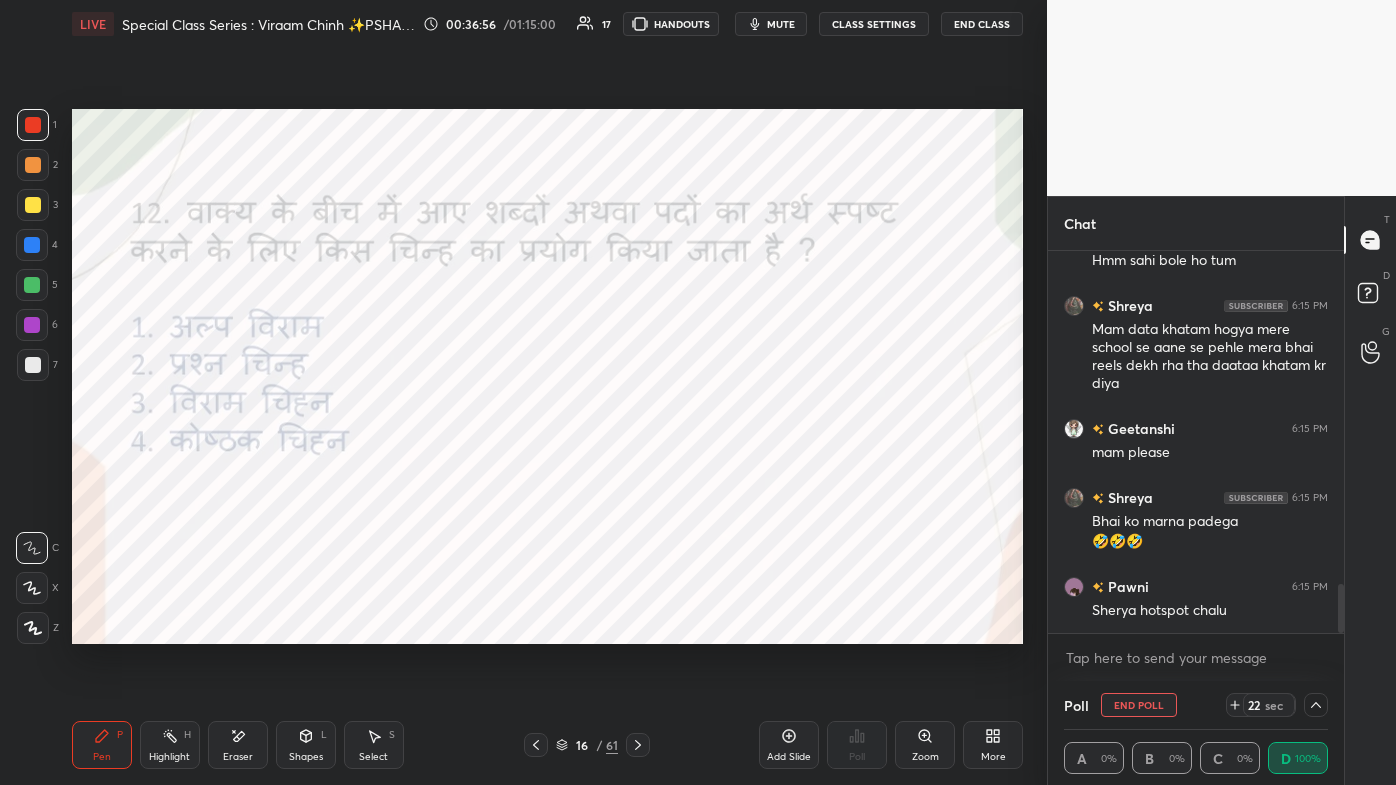 click 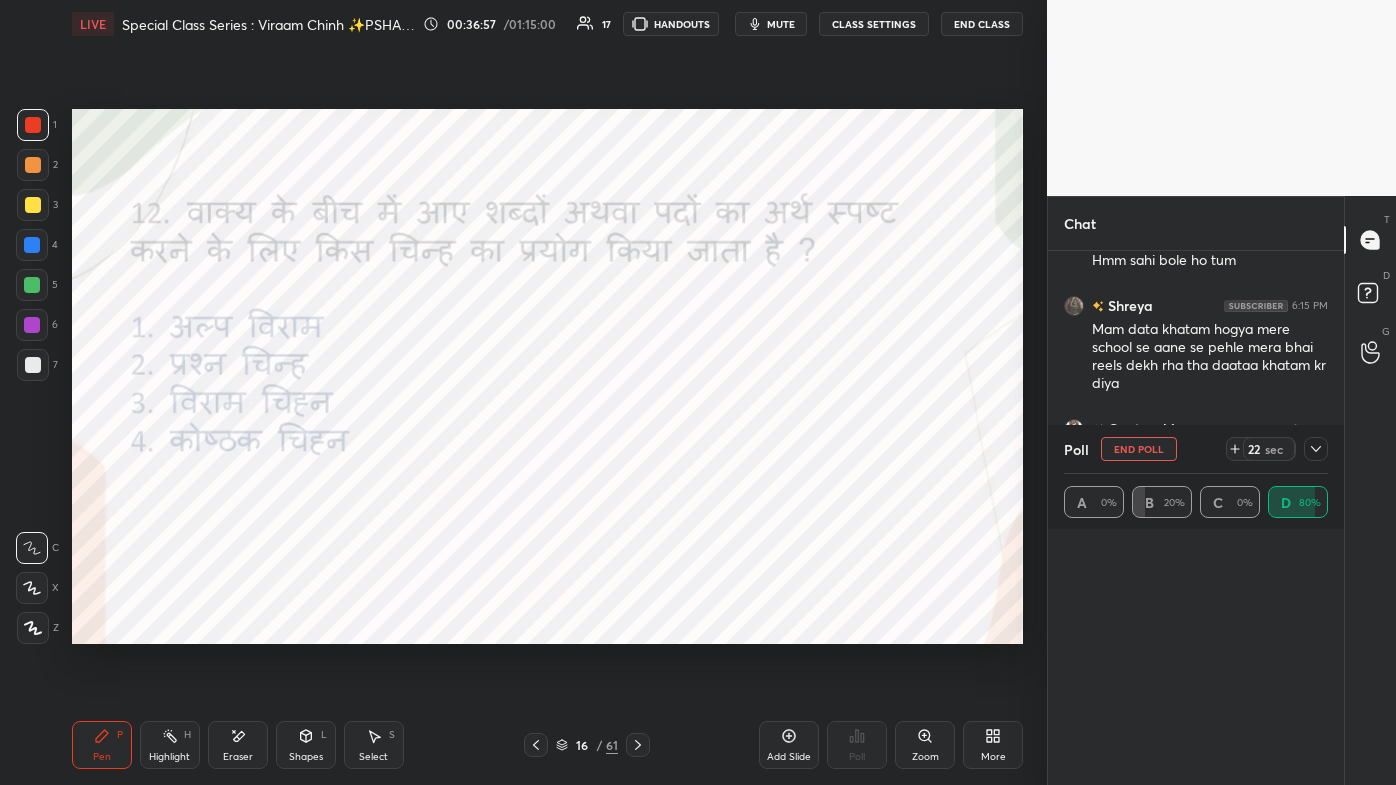 scroll, scrollTop: 0, scrollLeft: 0, axis: both 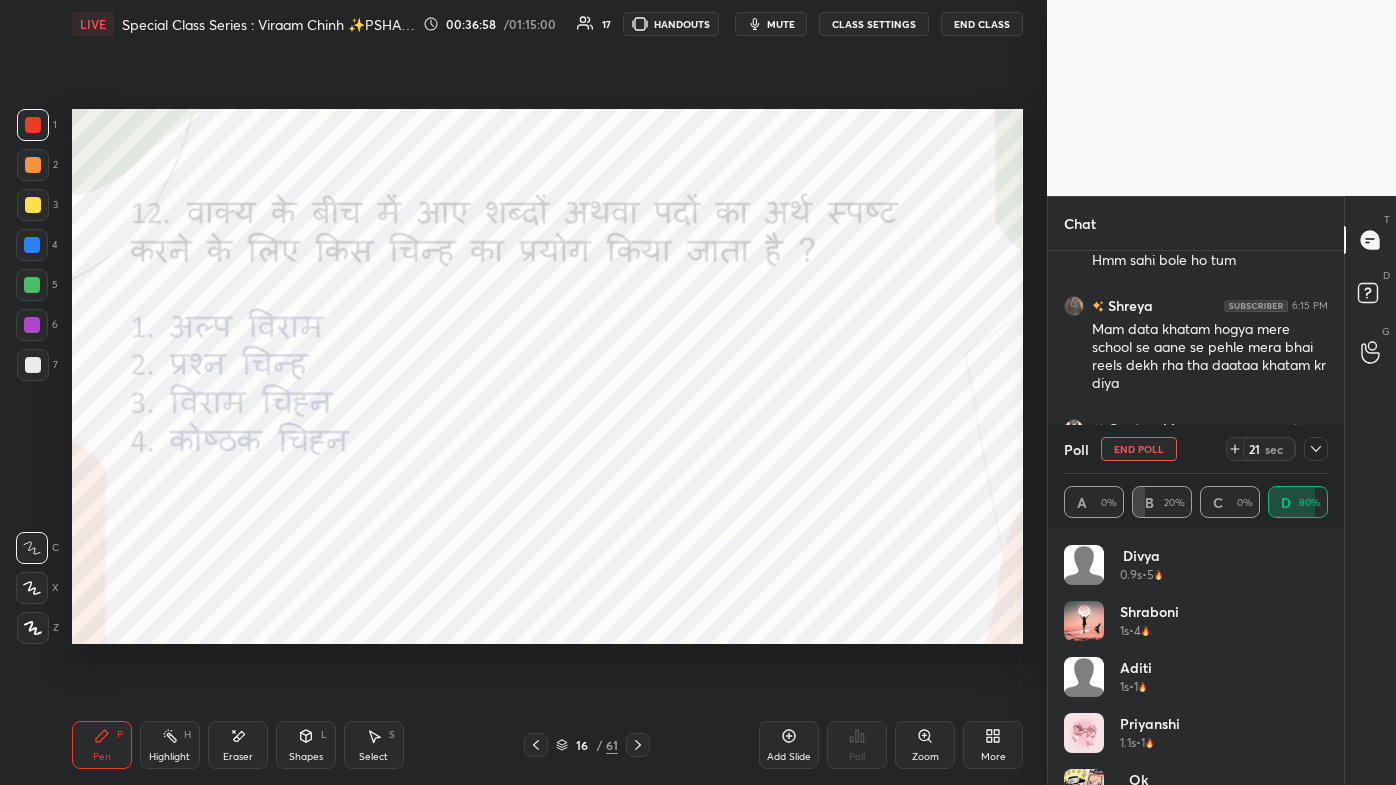 click 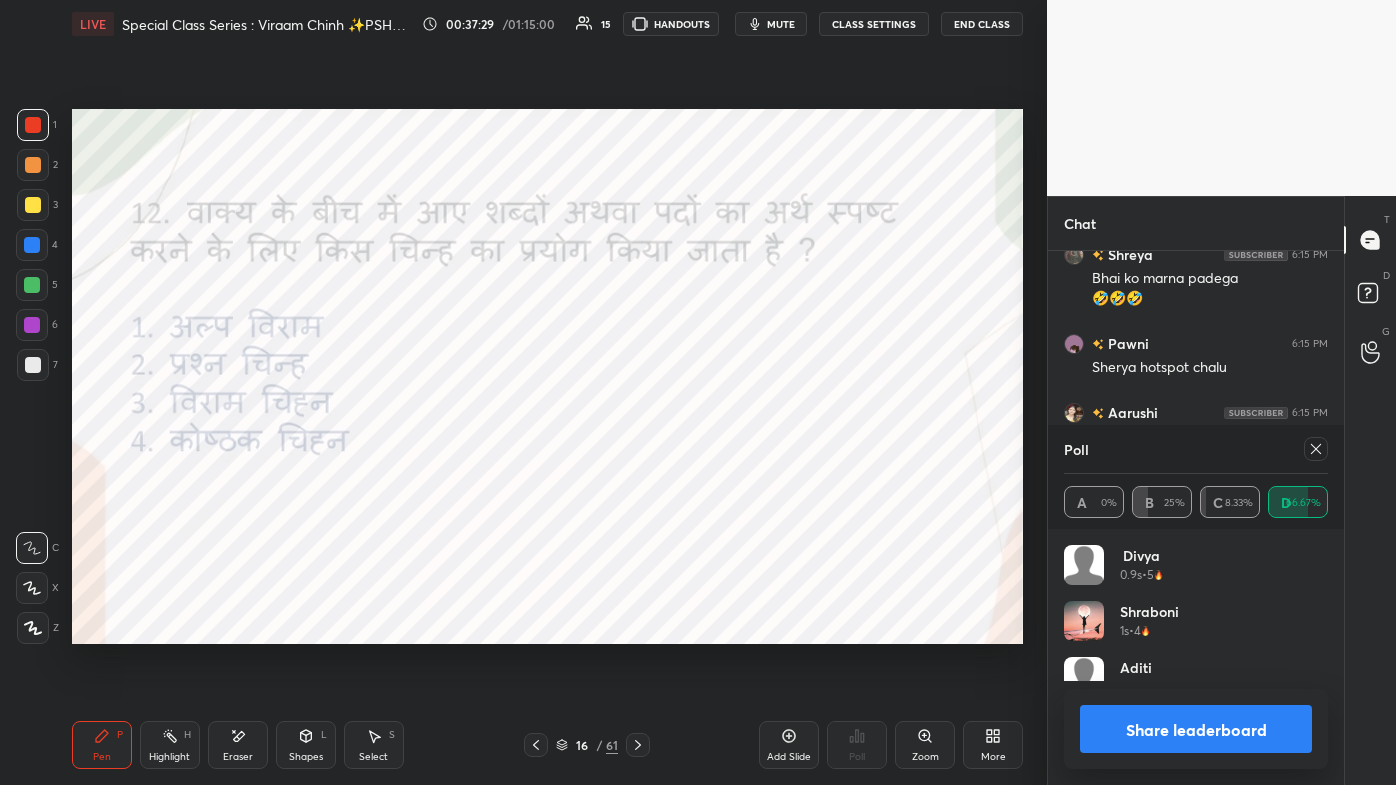 scroll, scrollTop: 2882, scrollLeft: 0, axis: vertical 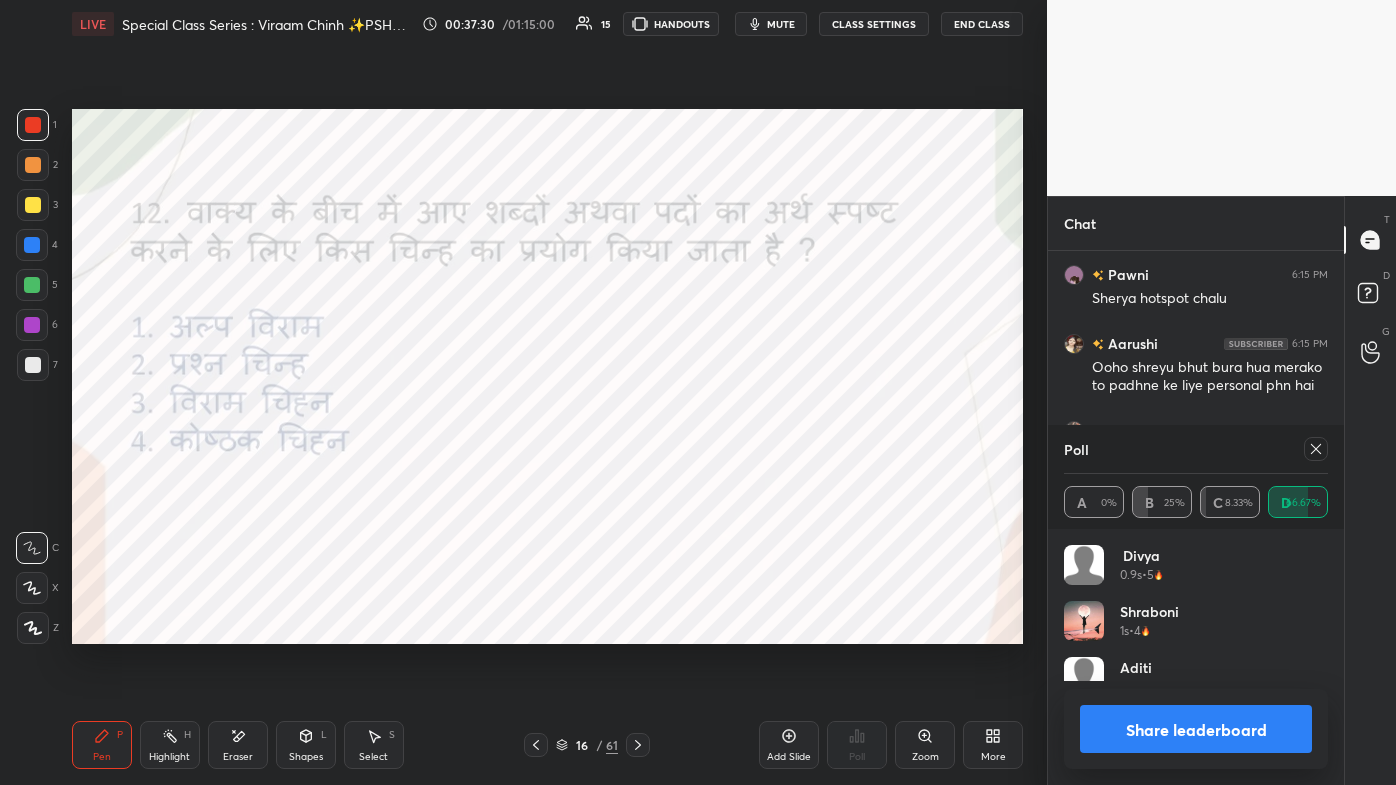 click 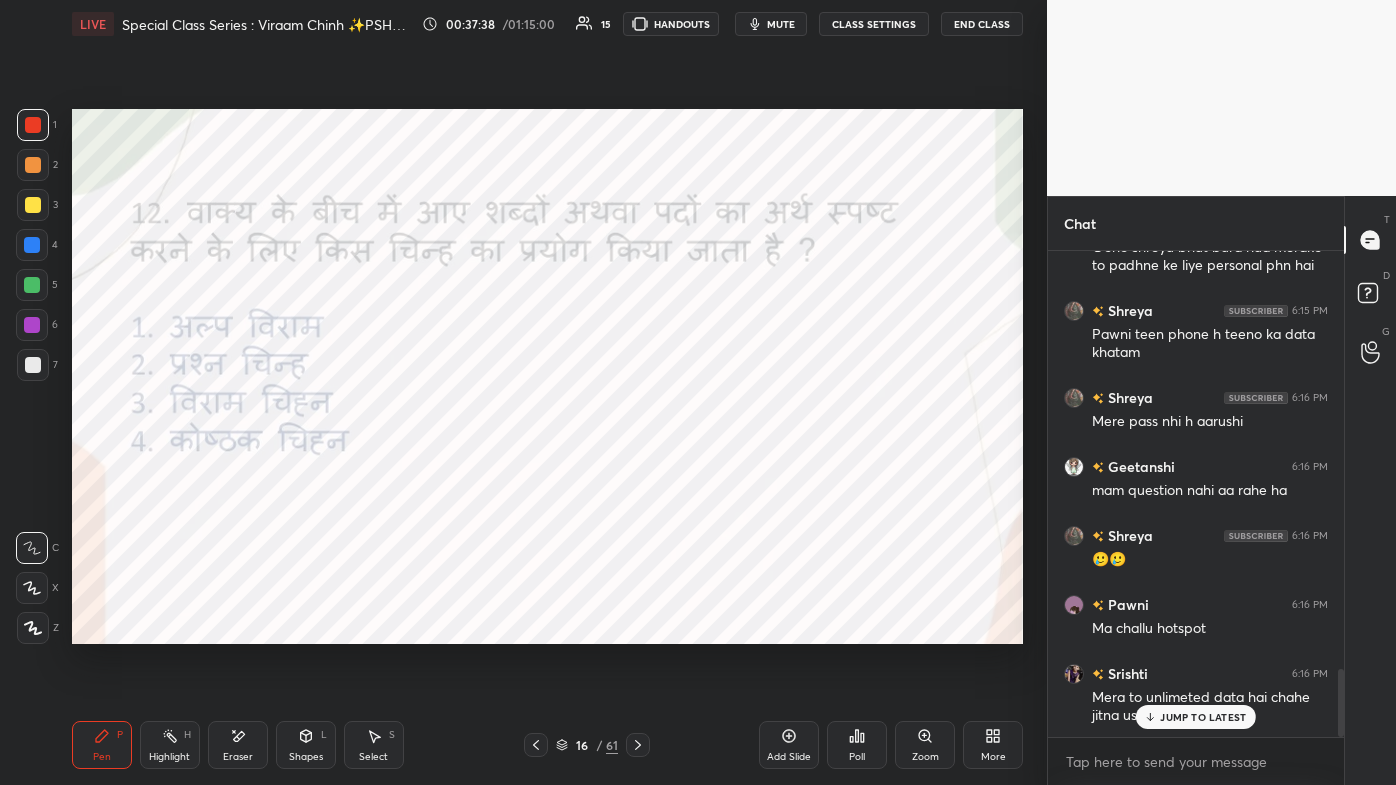 click on "JUMP TO LATEST" at bounding box center (1203, 717) 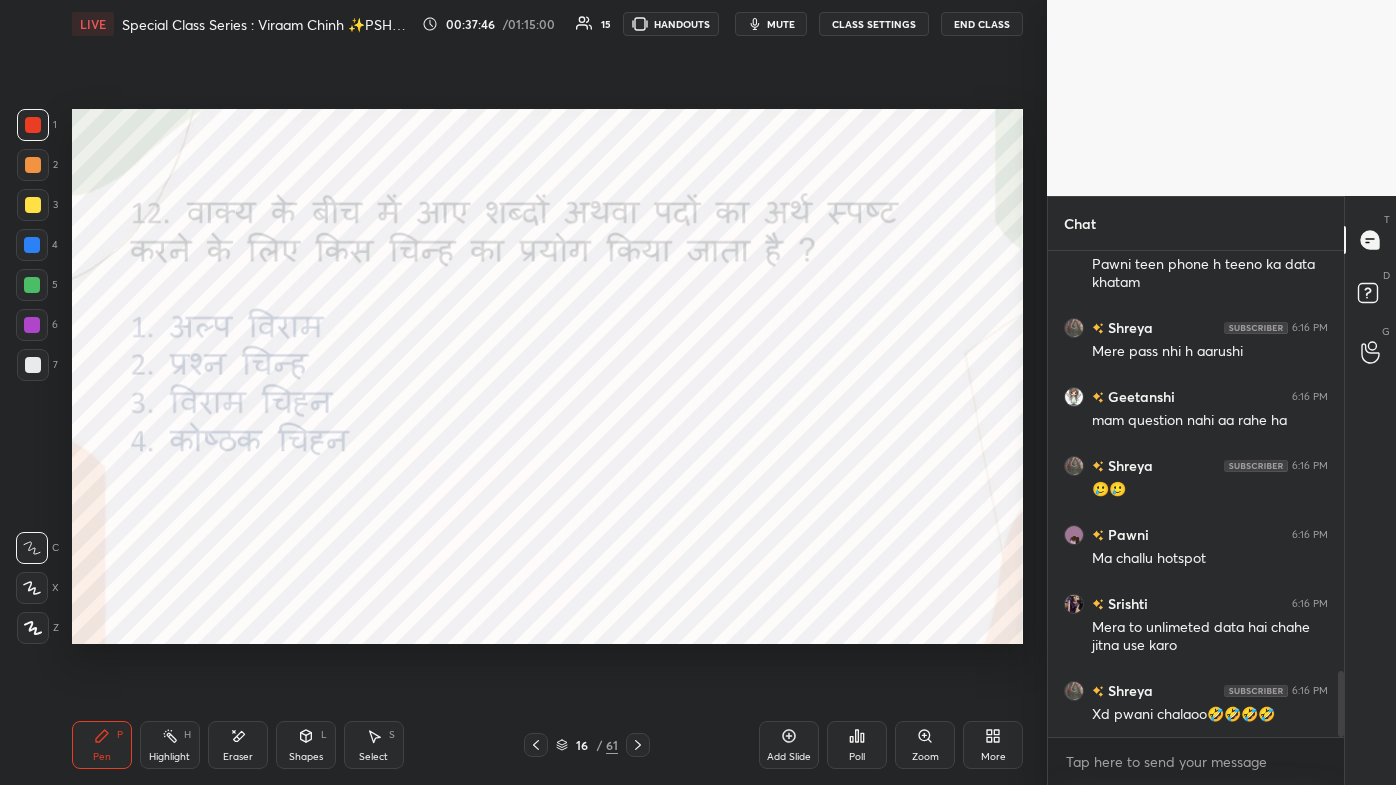 click on "Pen P Highlight H Eraser Shapes L Select S 16 / 61 Add Slide Poll Zoom More" at bounding box center [547, 745] 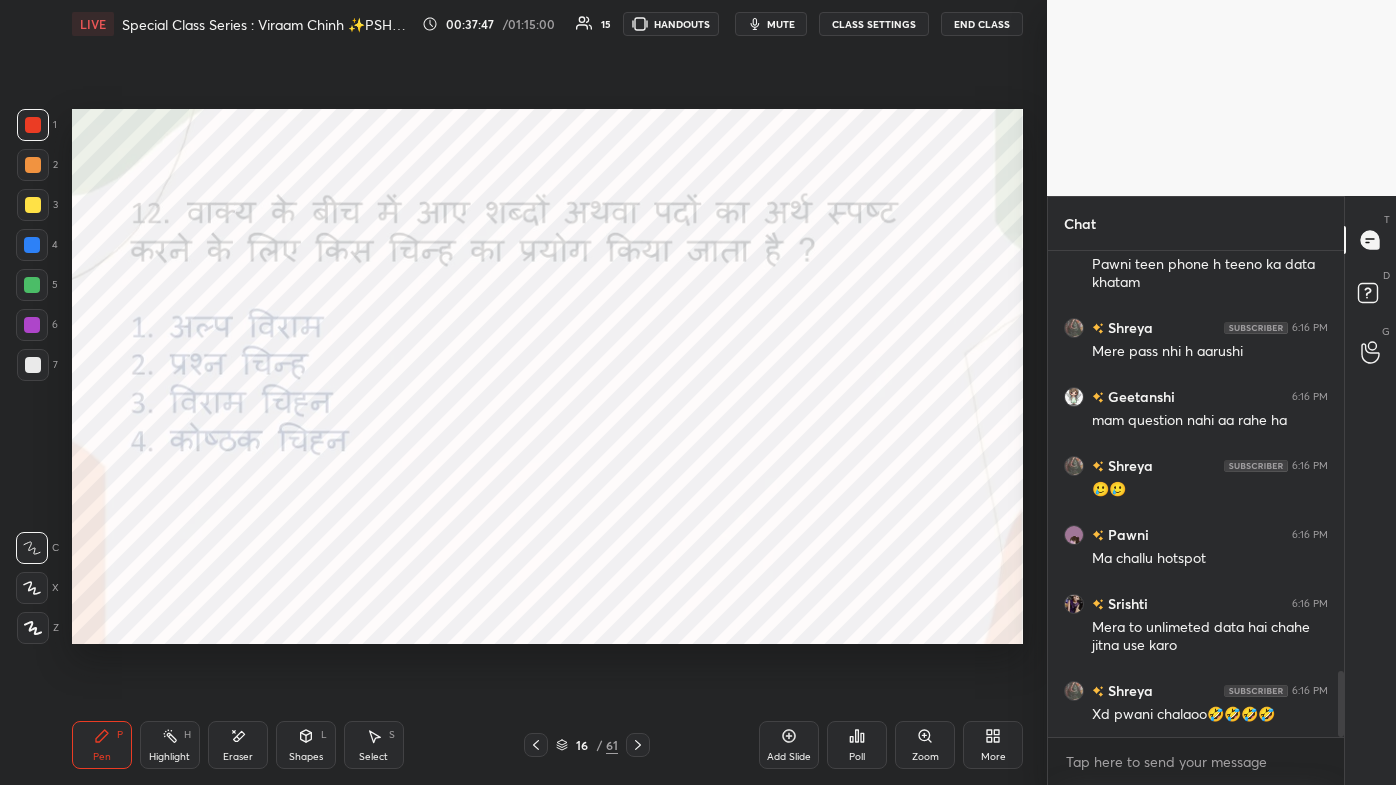 click 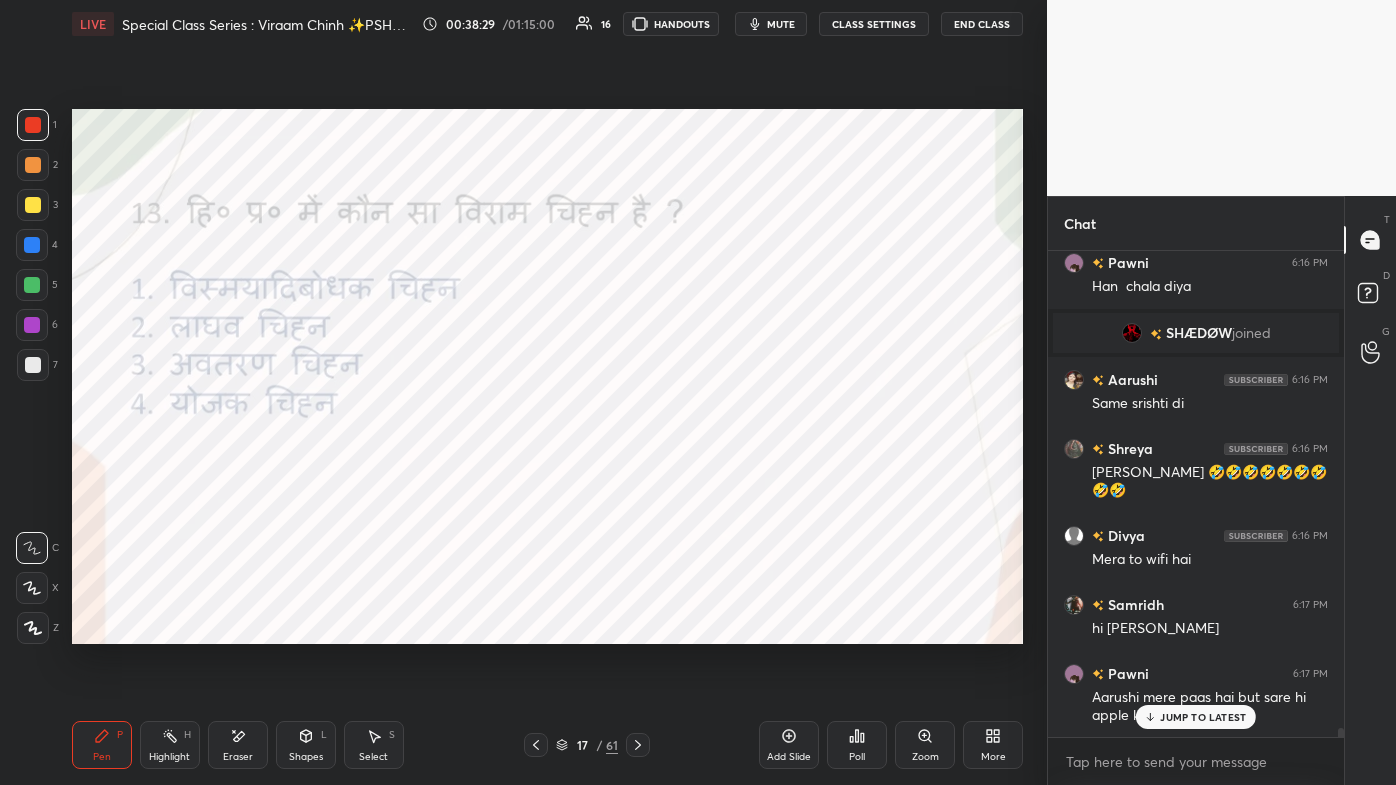 click 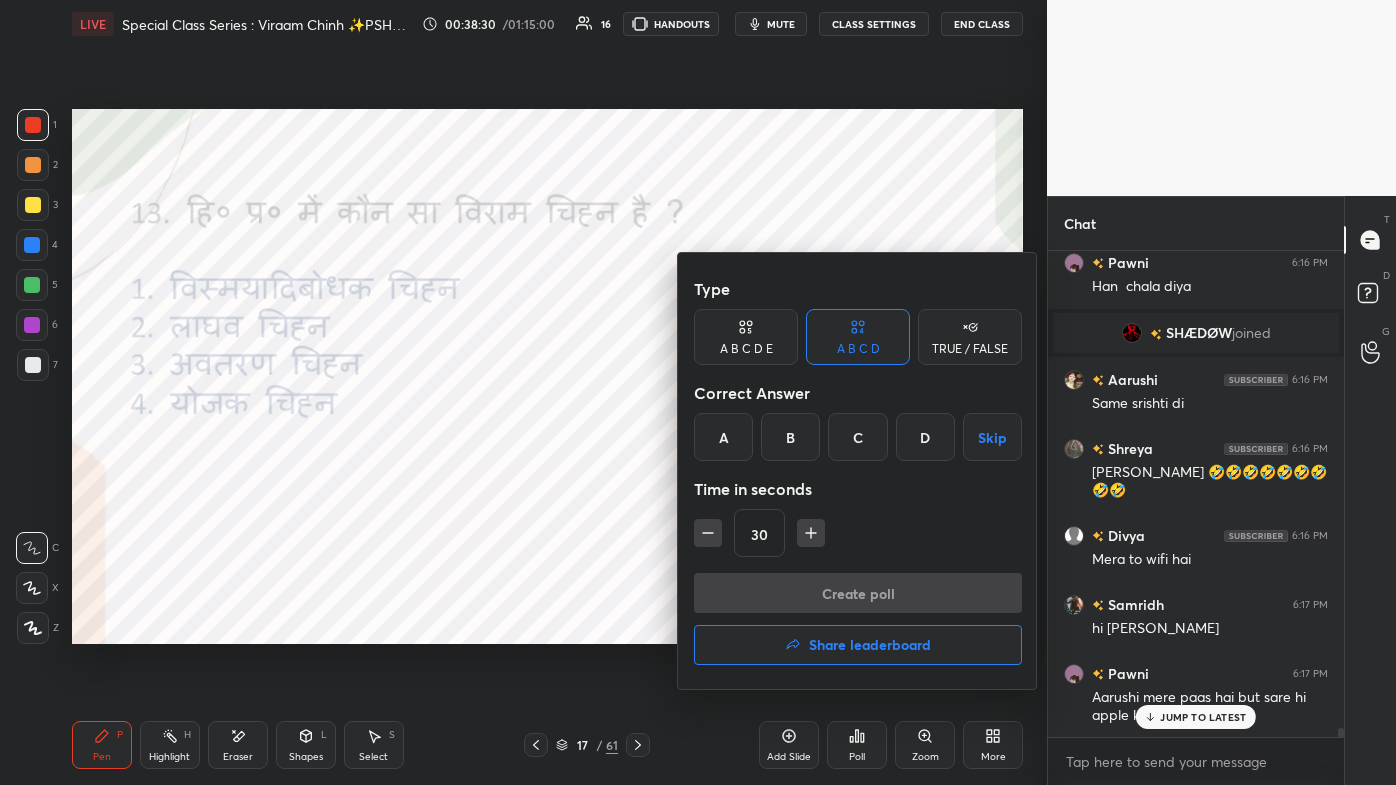 click on "B" at bounding box center (790, 437) 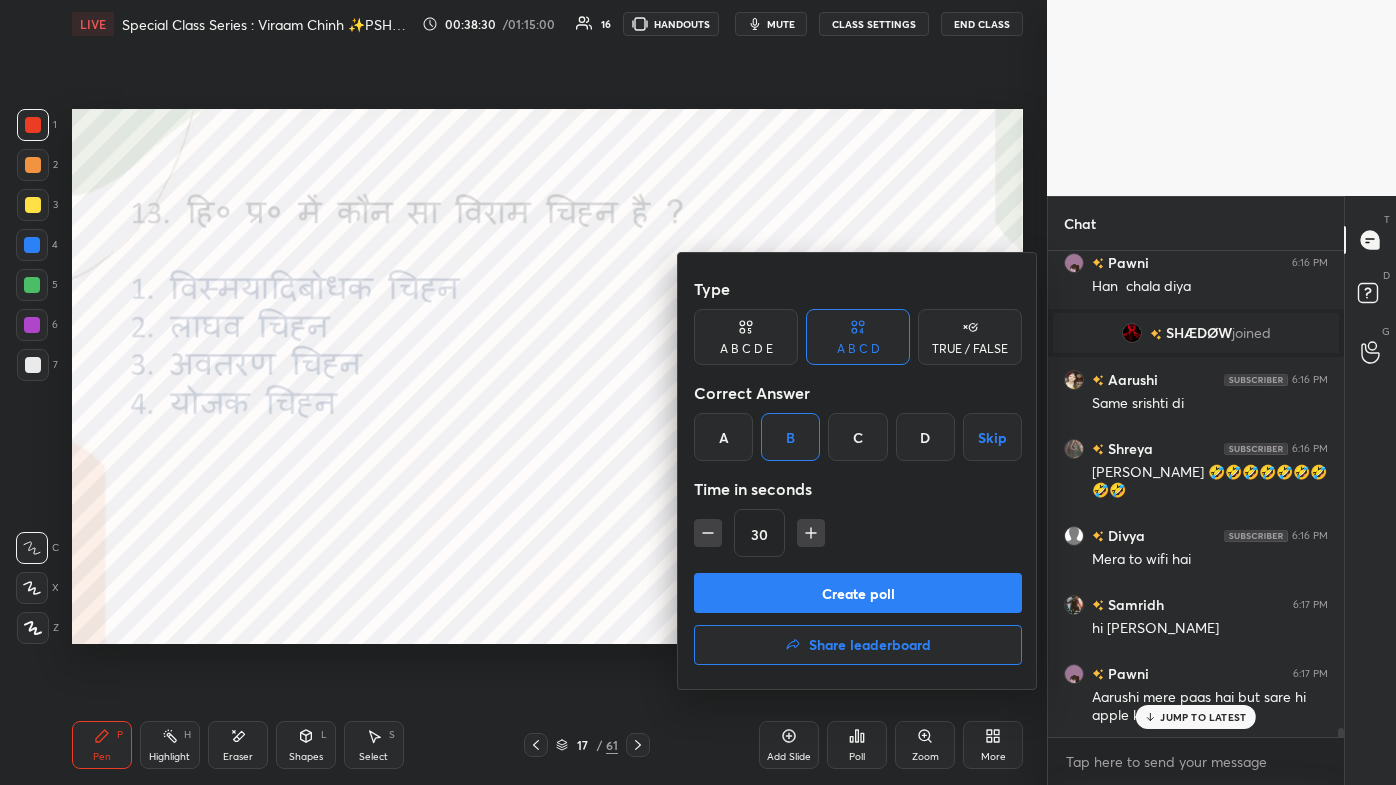 click on "Create poll Share leaderboard" at bounding box center [858, 623] 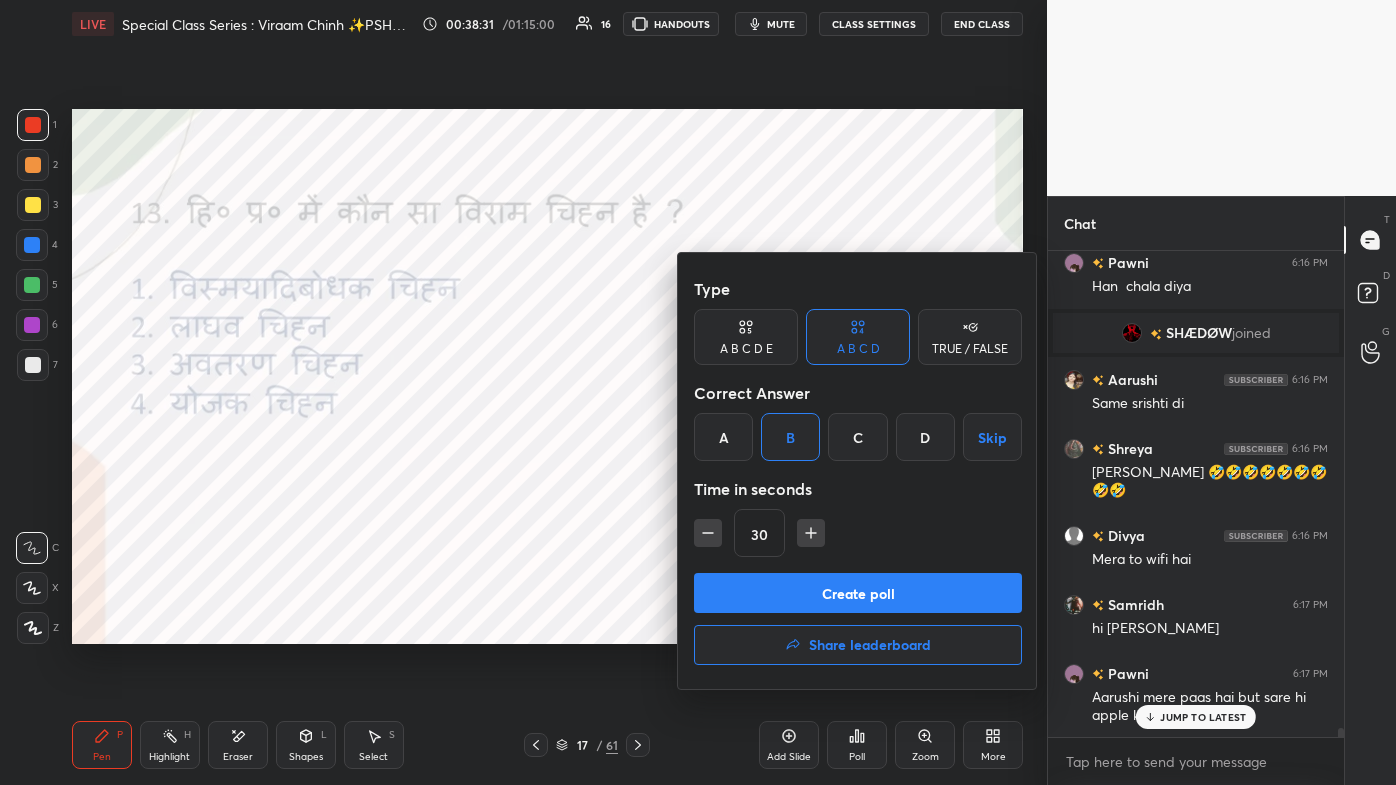 click on "Create poll" at bounding box center [858, 593] 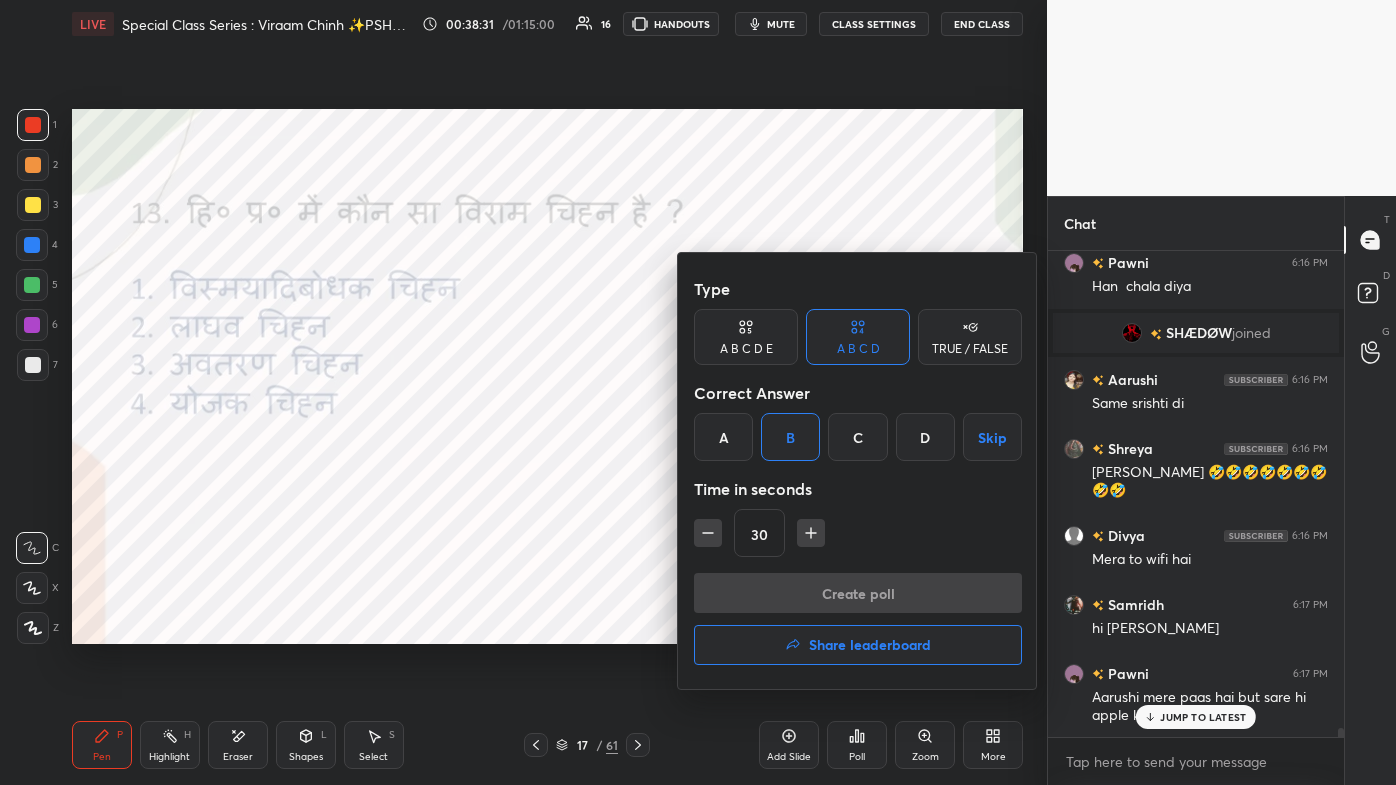 scroll, scrollTop: 456, scrollLeft: 290, axis: both 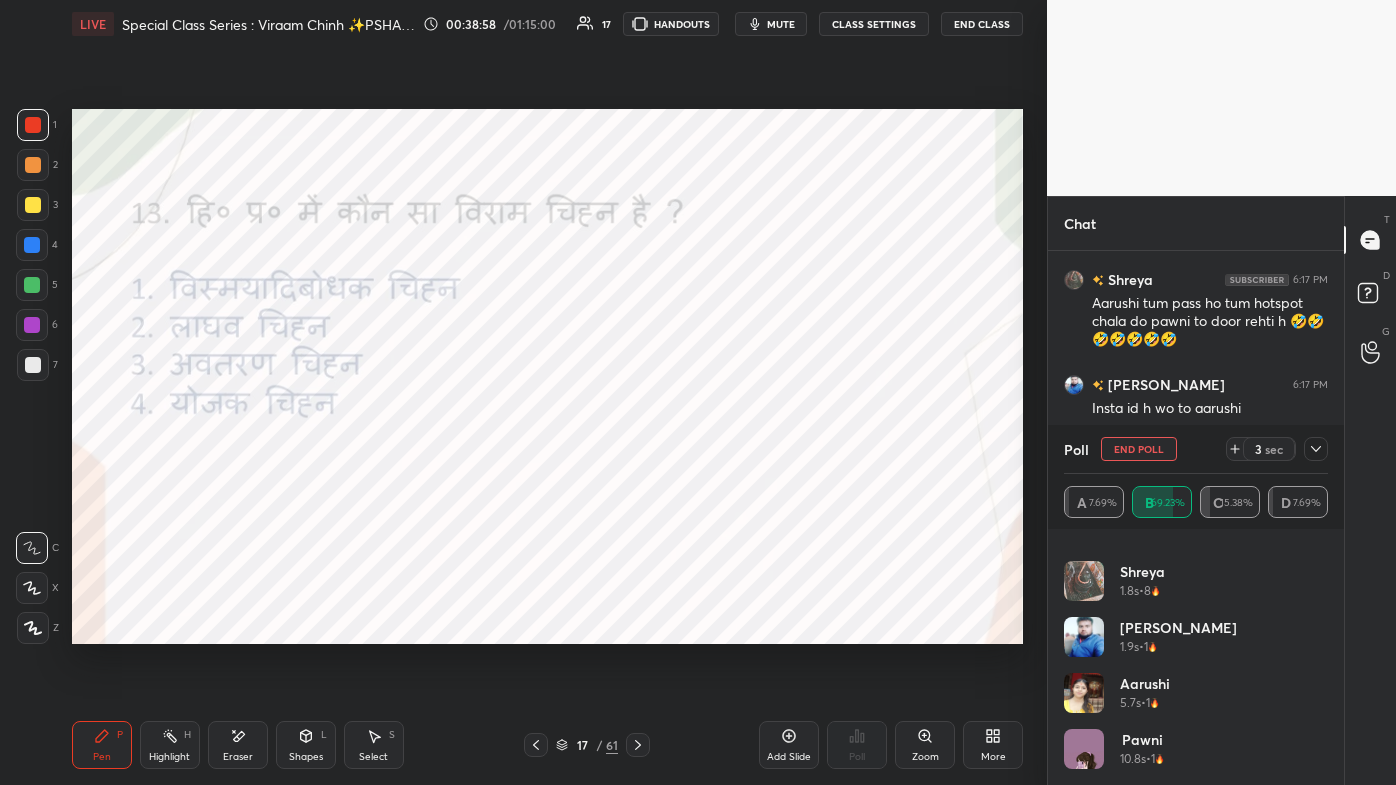 click at bounding box center (1316, 449) 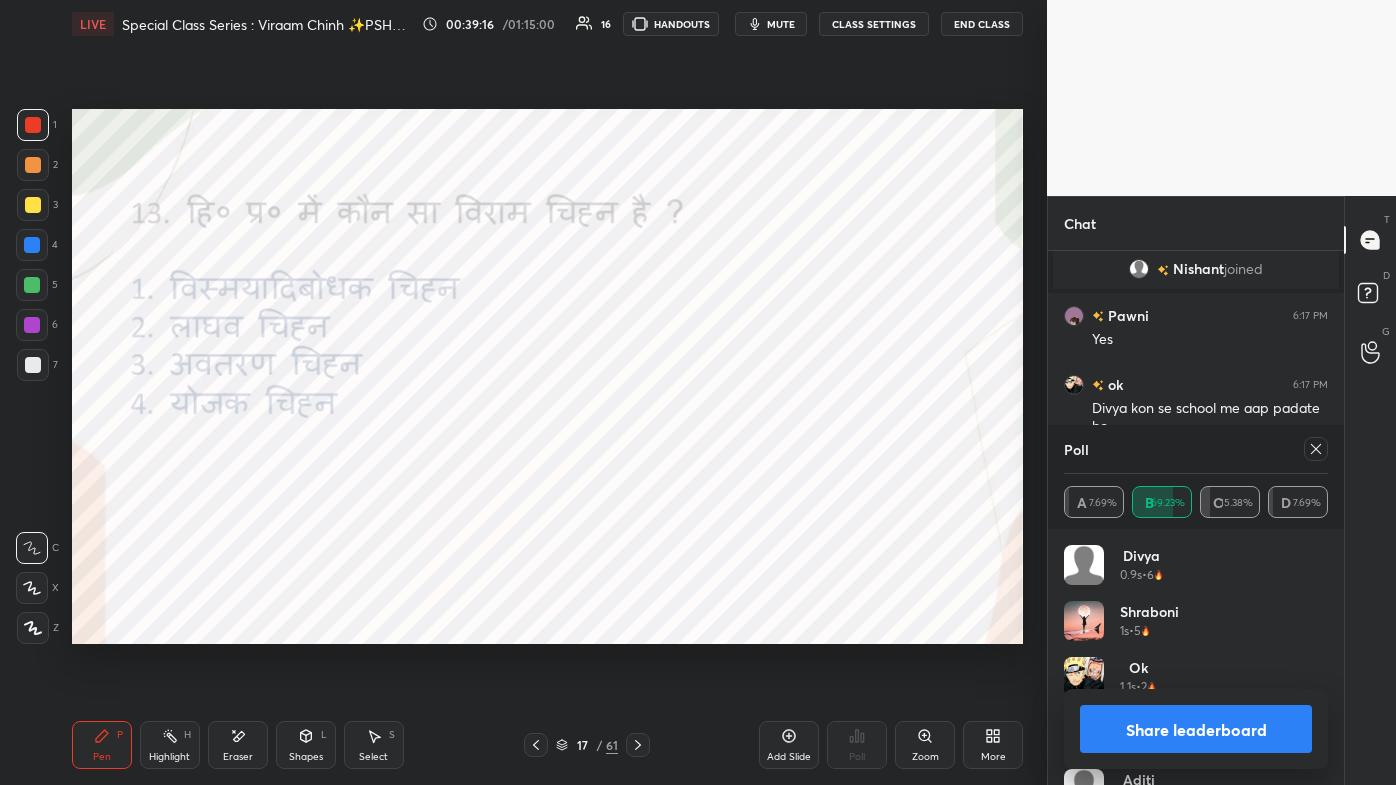 click at bounding box center [1316, 449] 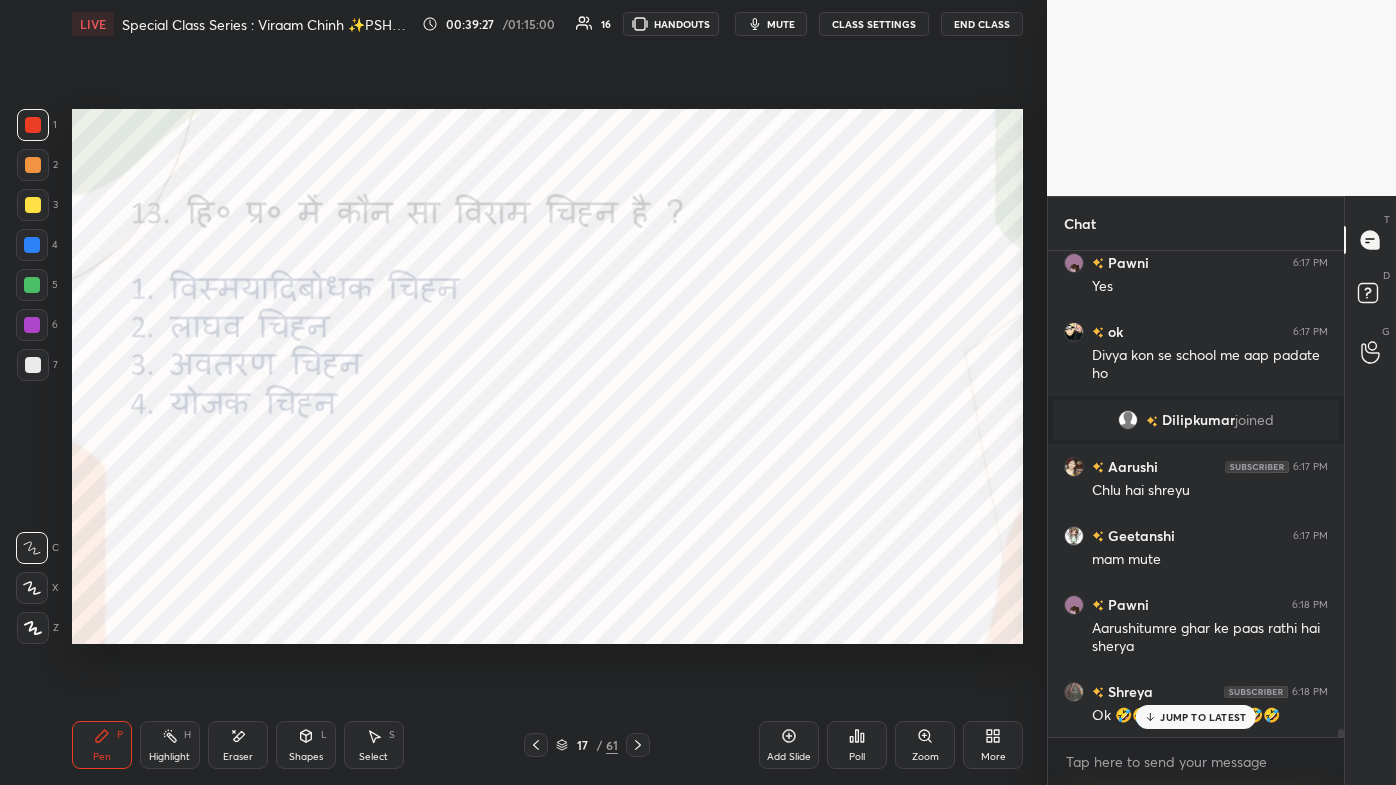 click on "JUMP TO LATEST" at bounding box center [1196, 717] 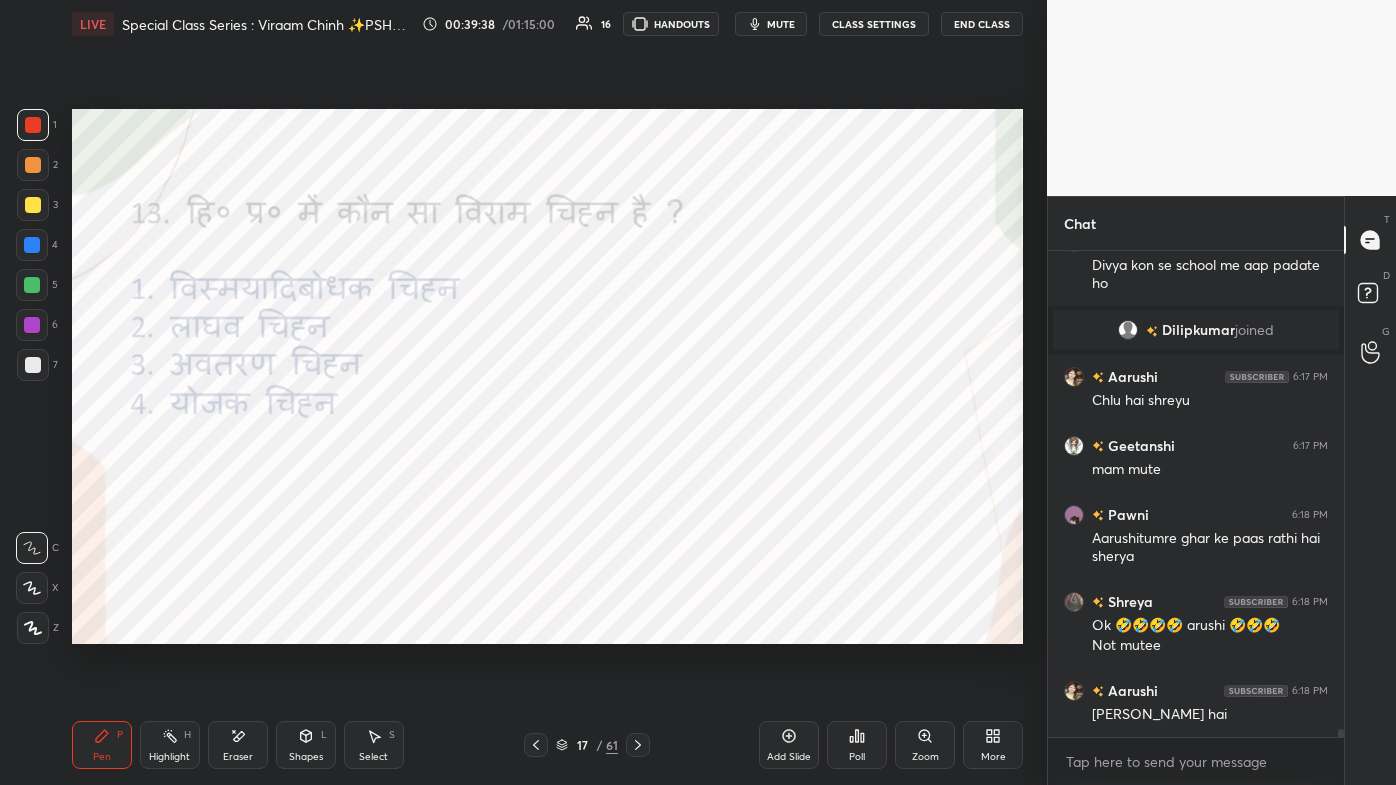 click at bounding box center [638, 745] 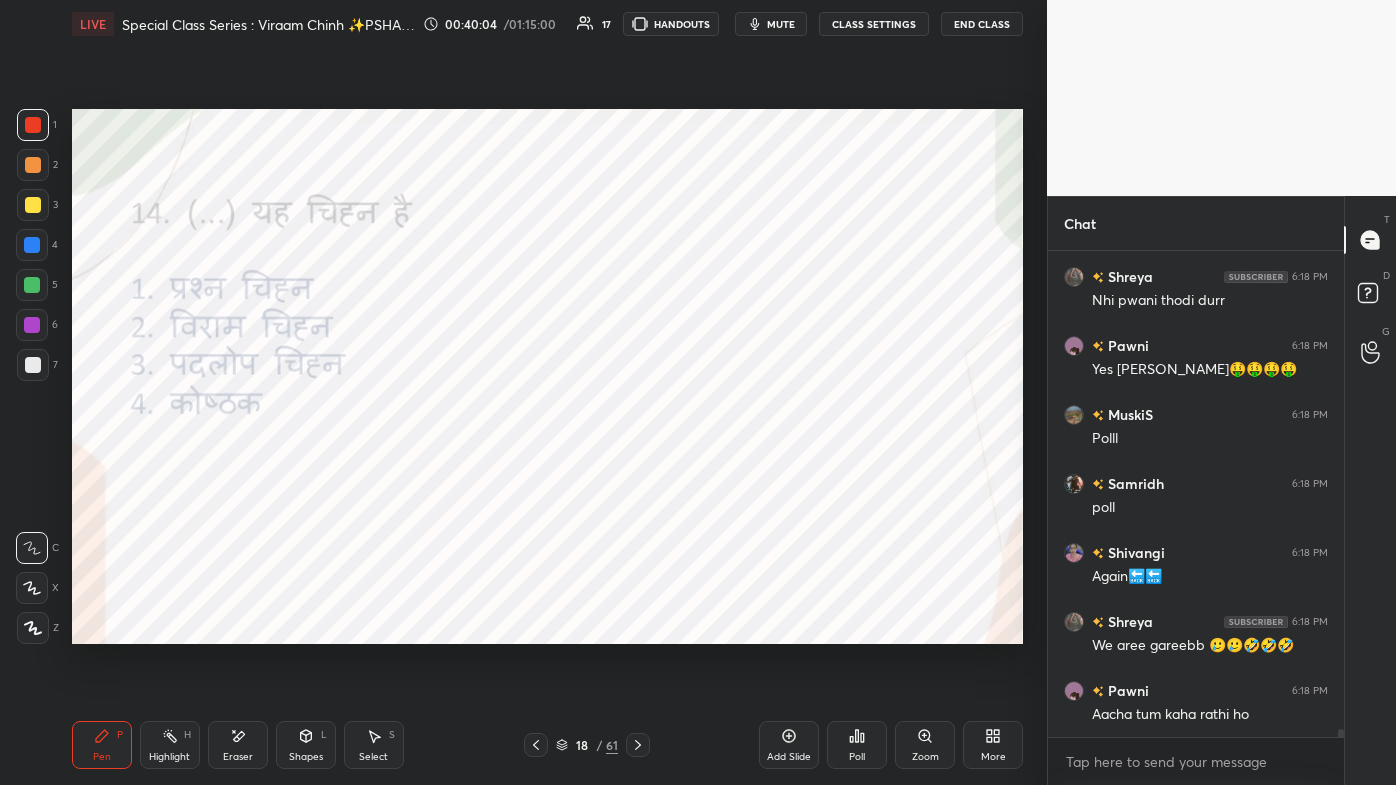 scroll, scrollTop: 28344, scrollLeft: 0, axis: vertical 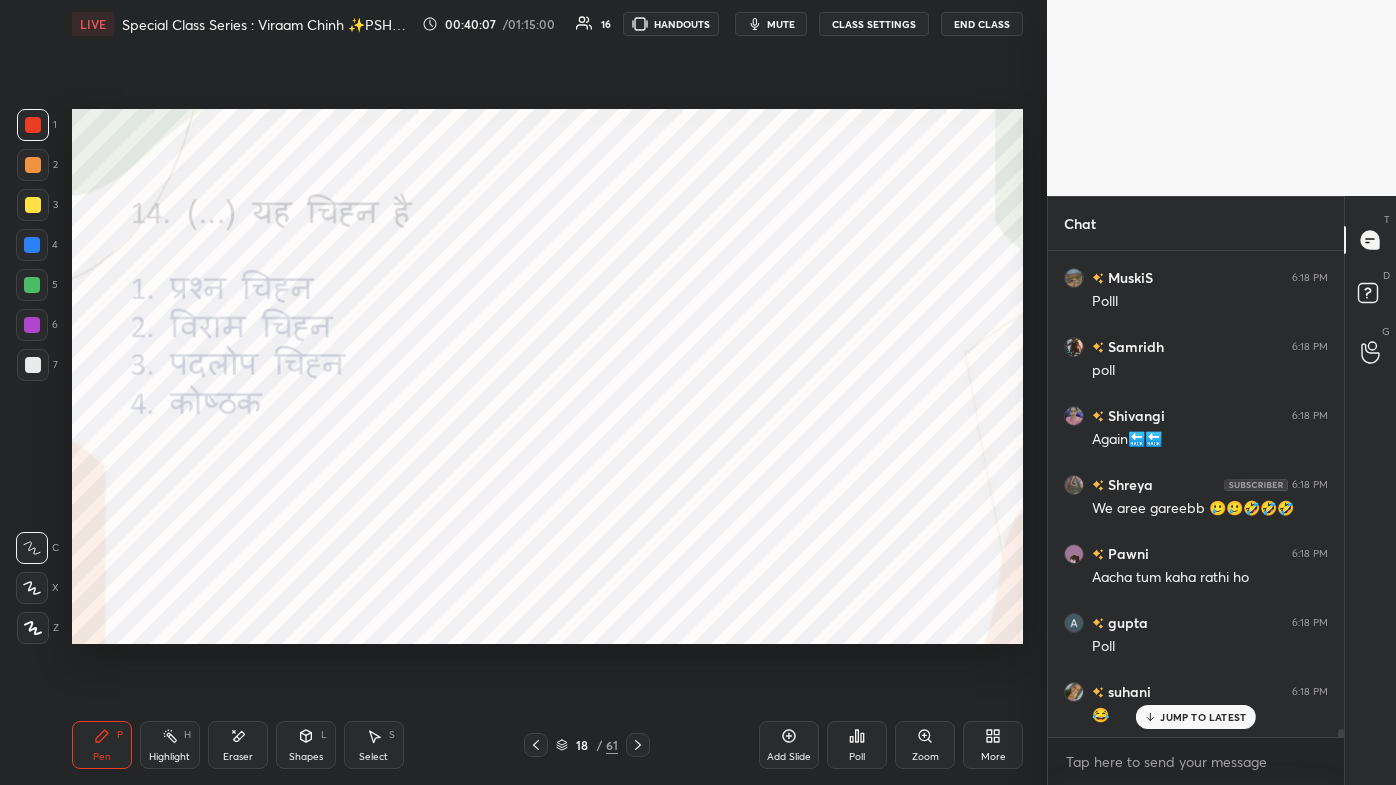 click on "JUMP TO LATEST" at bounding box center (1203, 717) 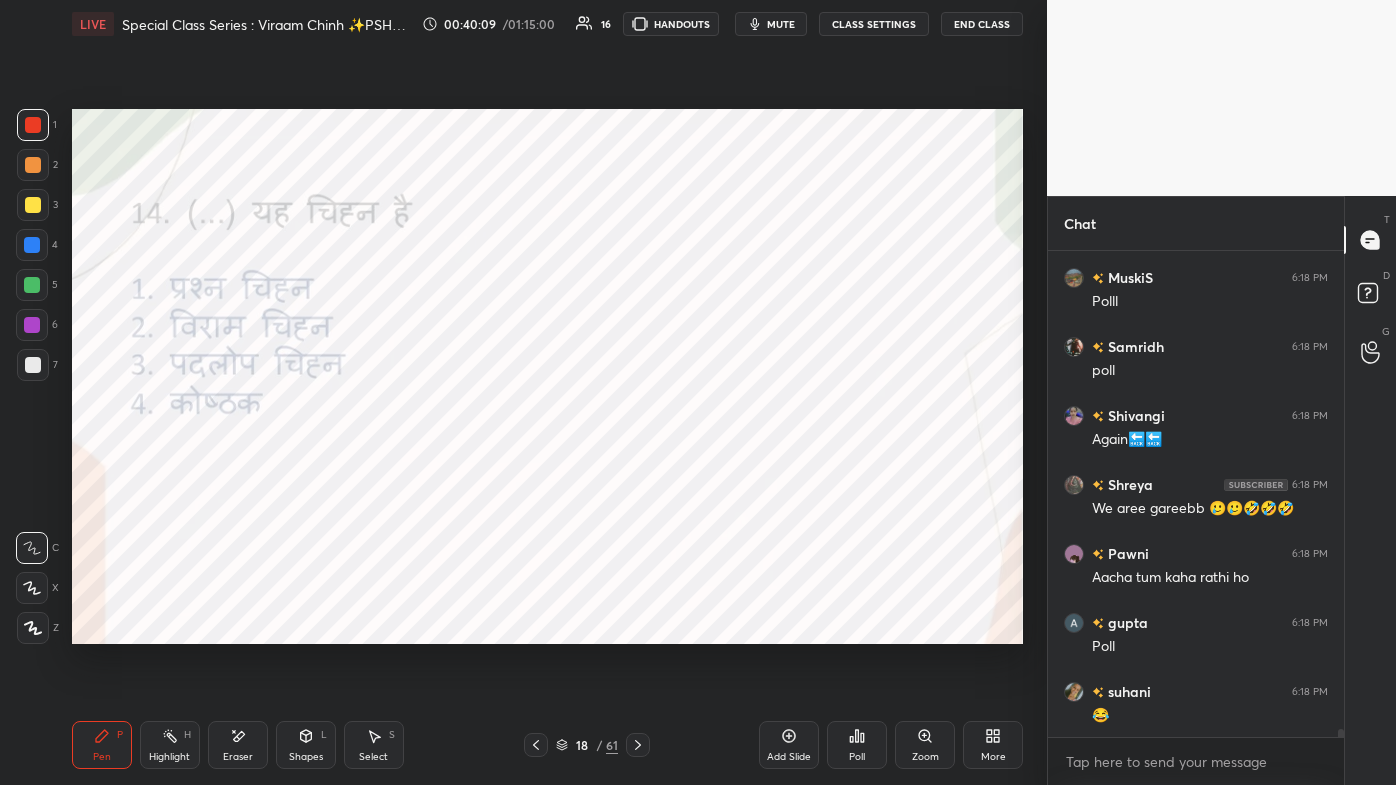 click on "Poll" at bounding box center (857, 745) 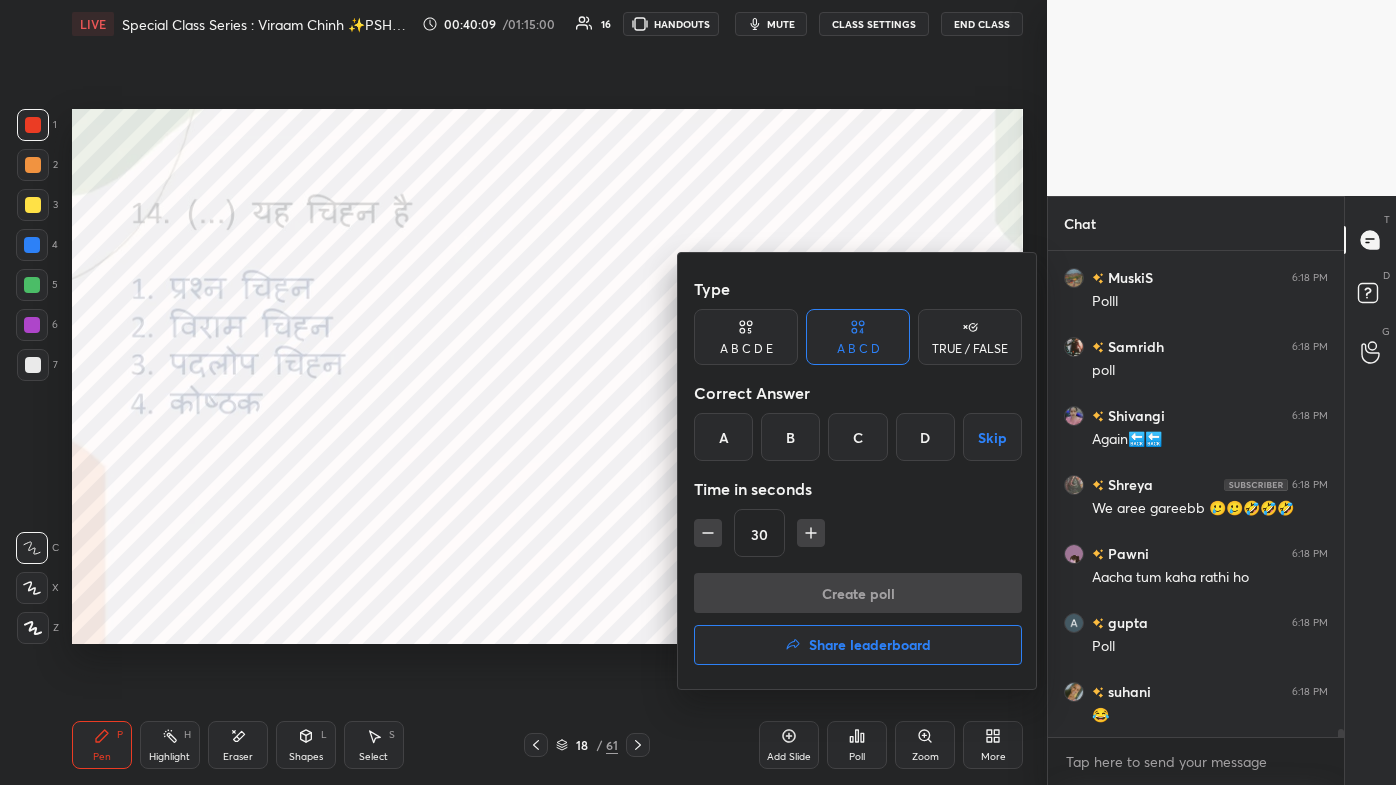 click on "C" at bounding box center [857, 437] 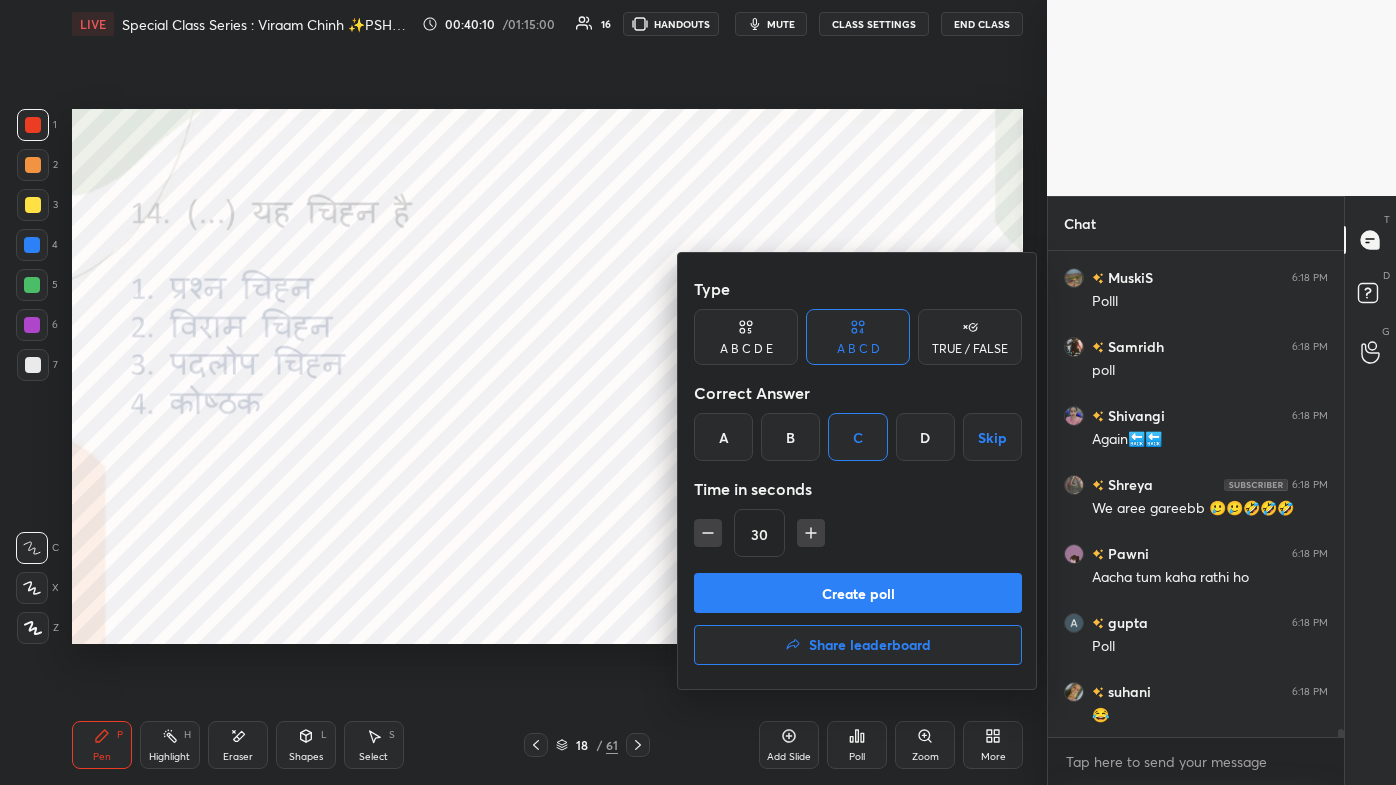 click on "Create poll" at bounding box center [858, 593] 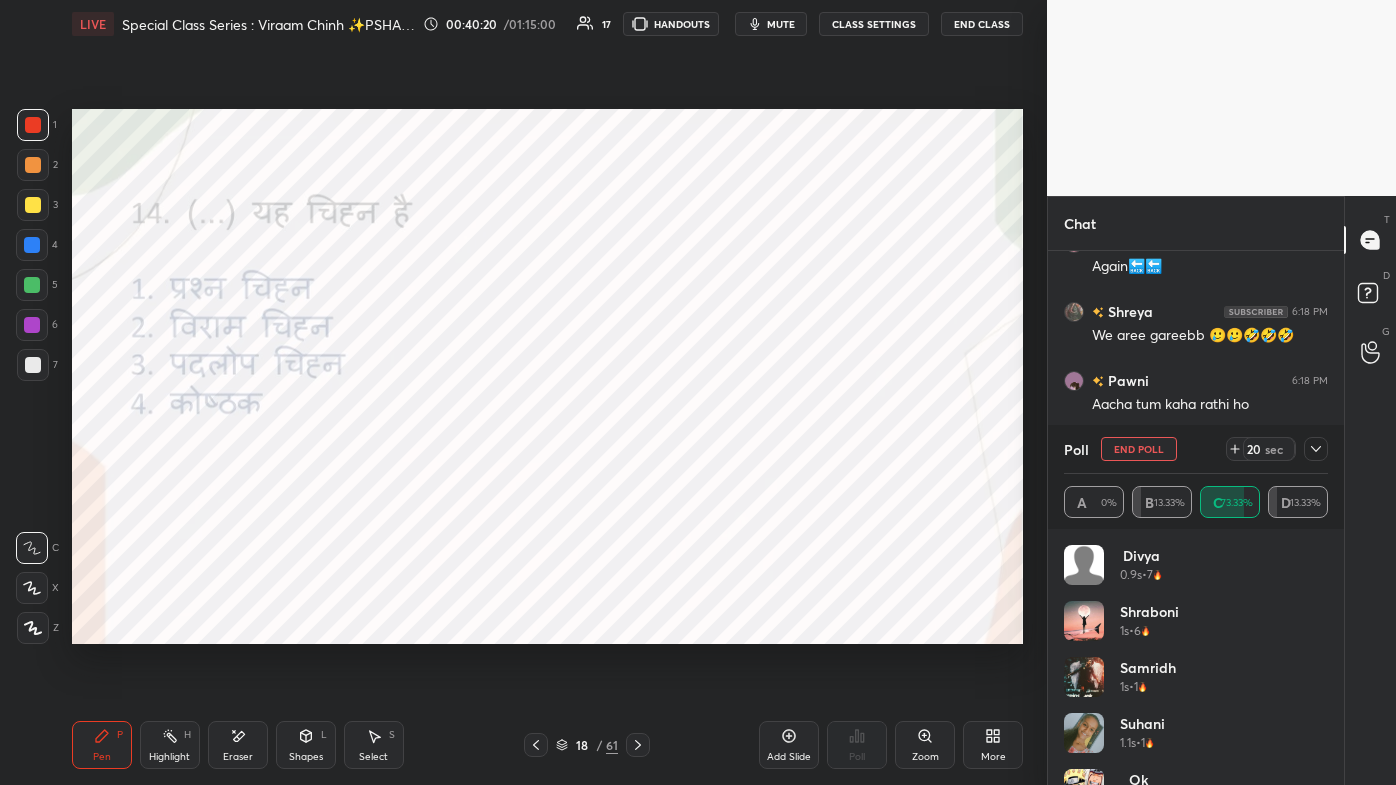 scroll, scrollTop: 28656, scrollLeft: 0, axis: vertical 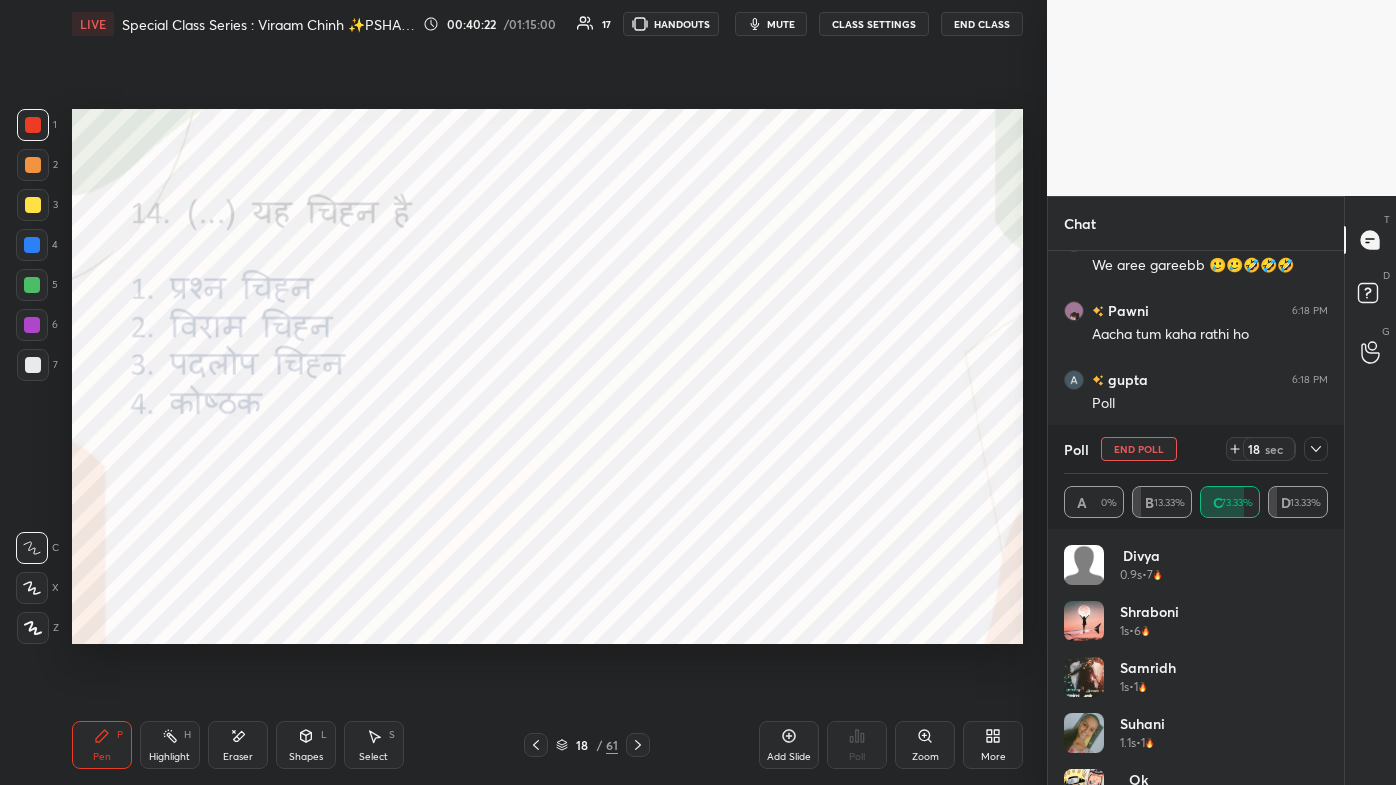 click 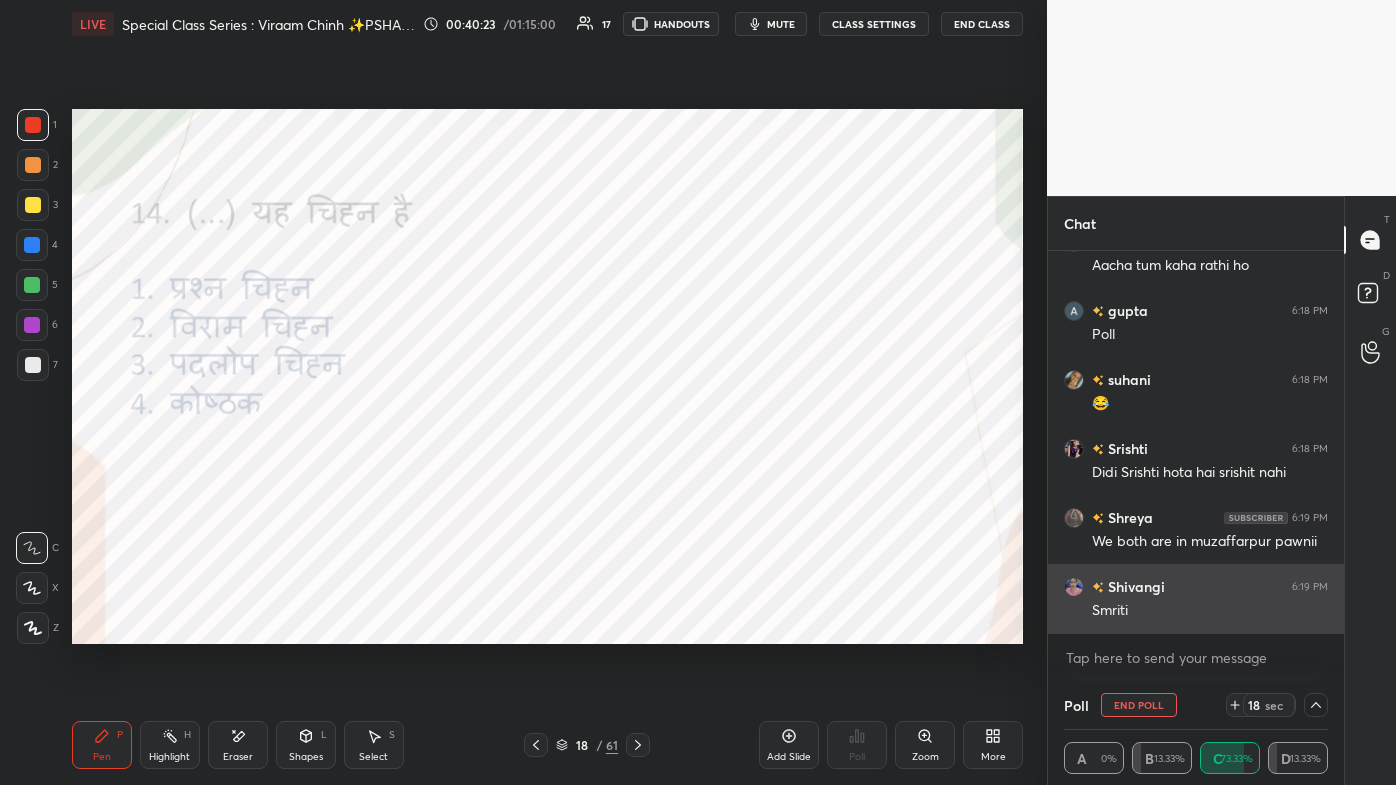 scroll, scrollTop: 58, scrollLeft: 258, axis: both 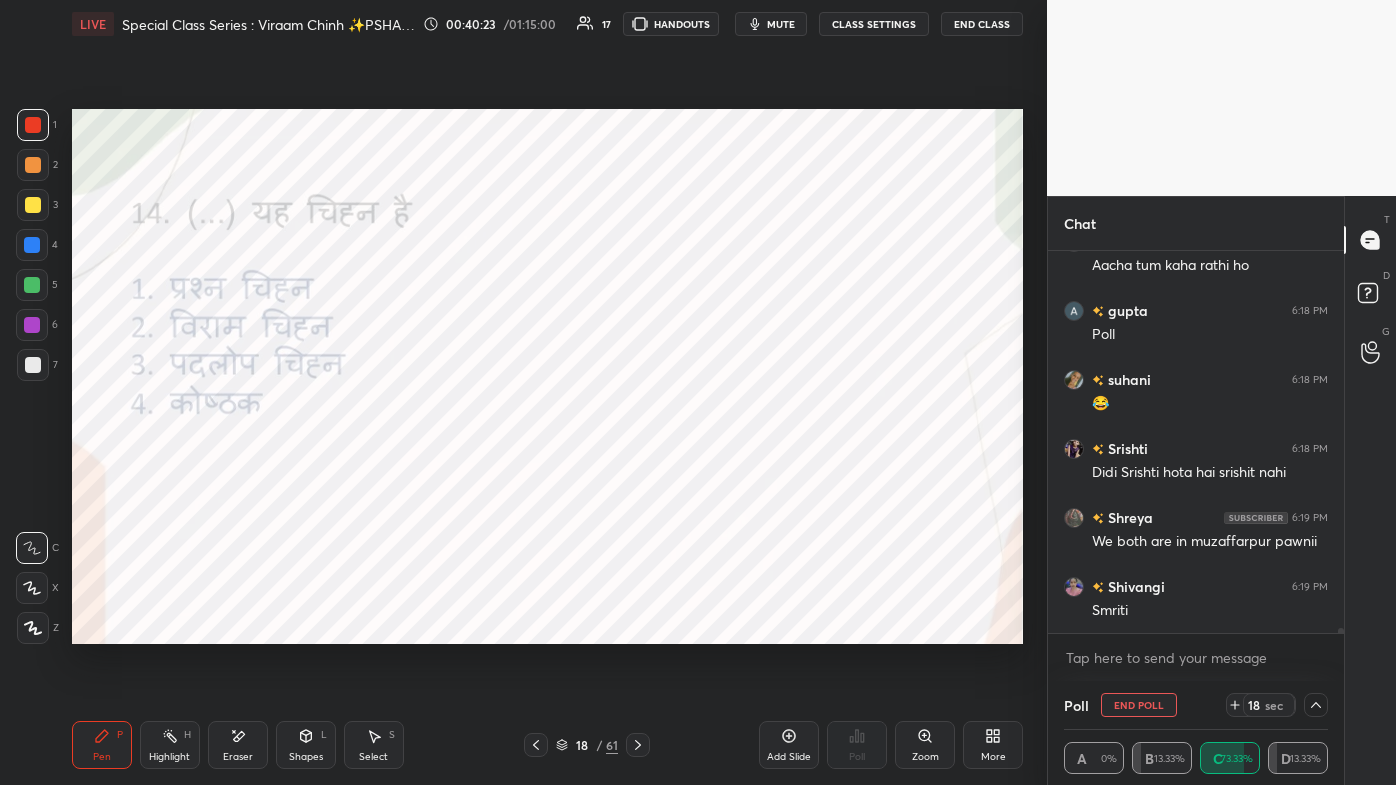 click on "More" at bounding box center [993, 745] 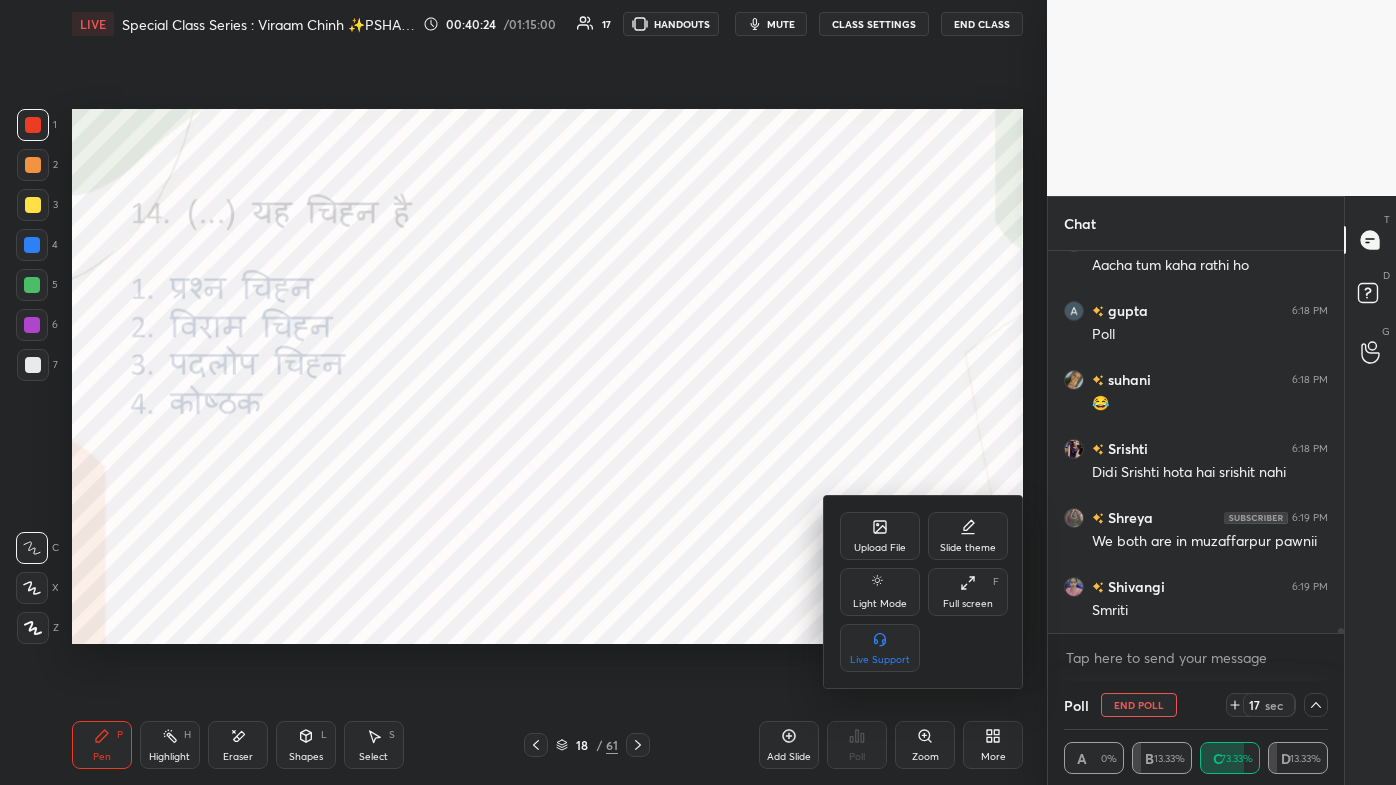 click on "Full screen F" at bounding box center (968, 592) 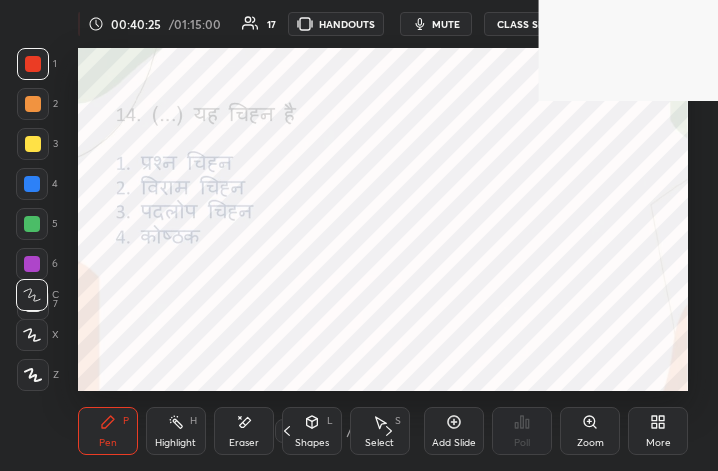 click on "More" at bounding box center [658, 431] 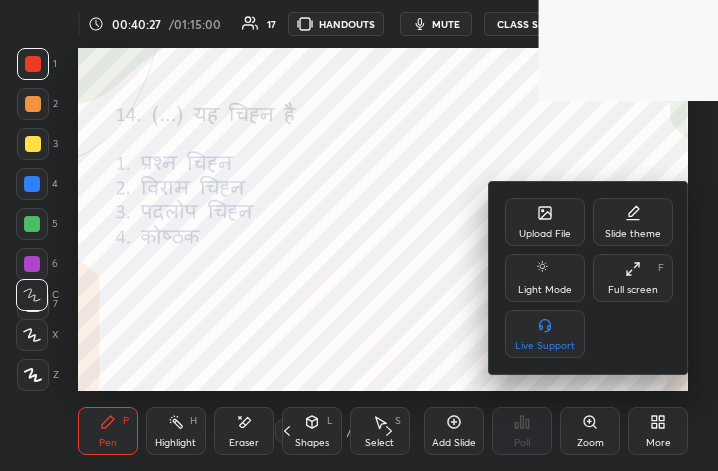 click on "Full screen F" at bounding box center [633, 278] 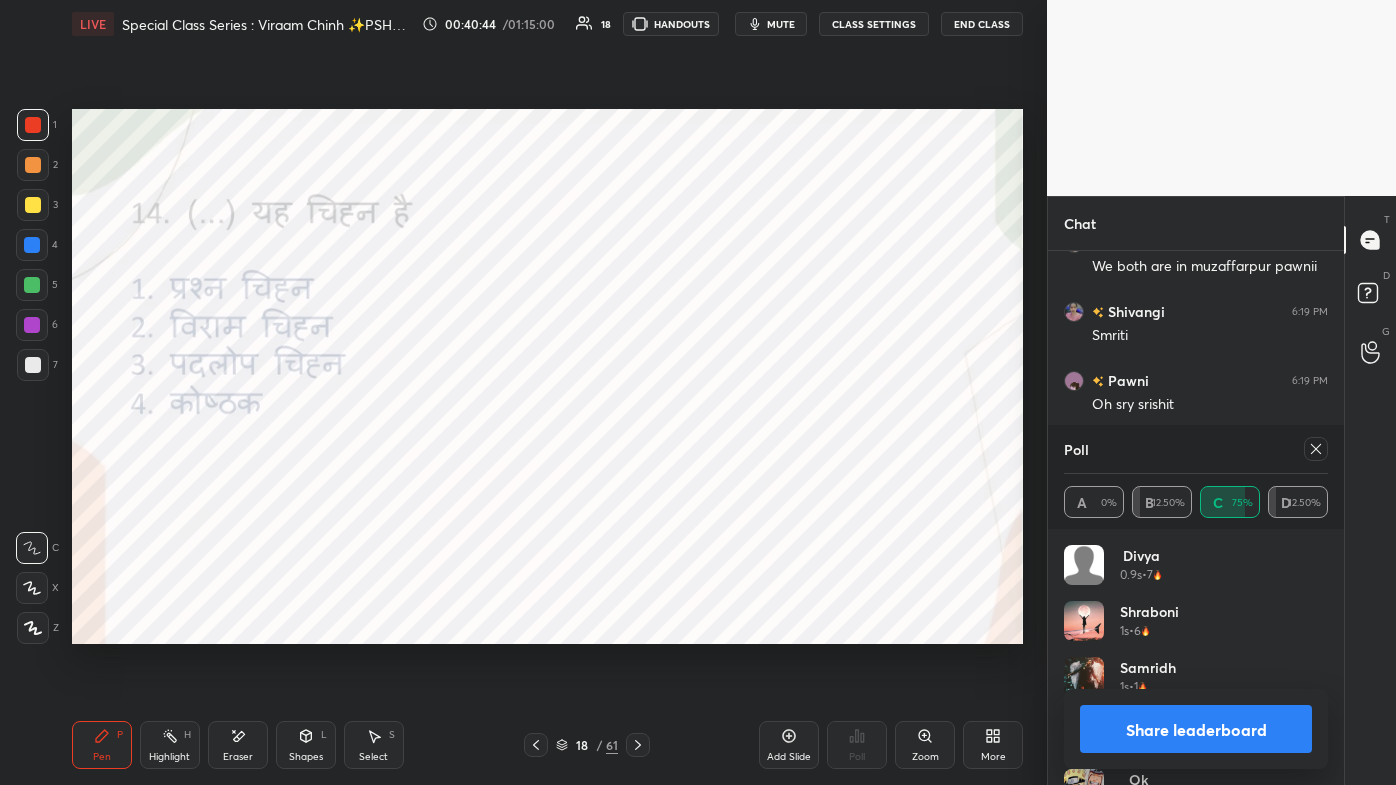 click 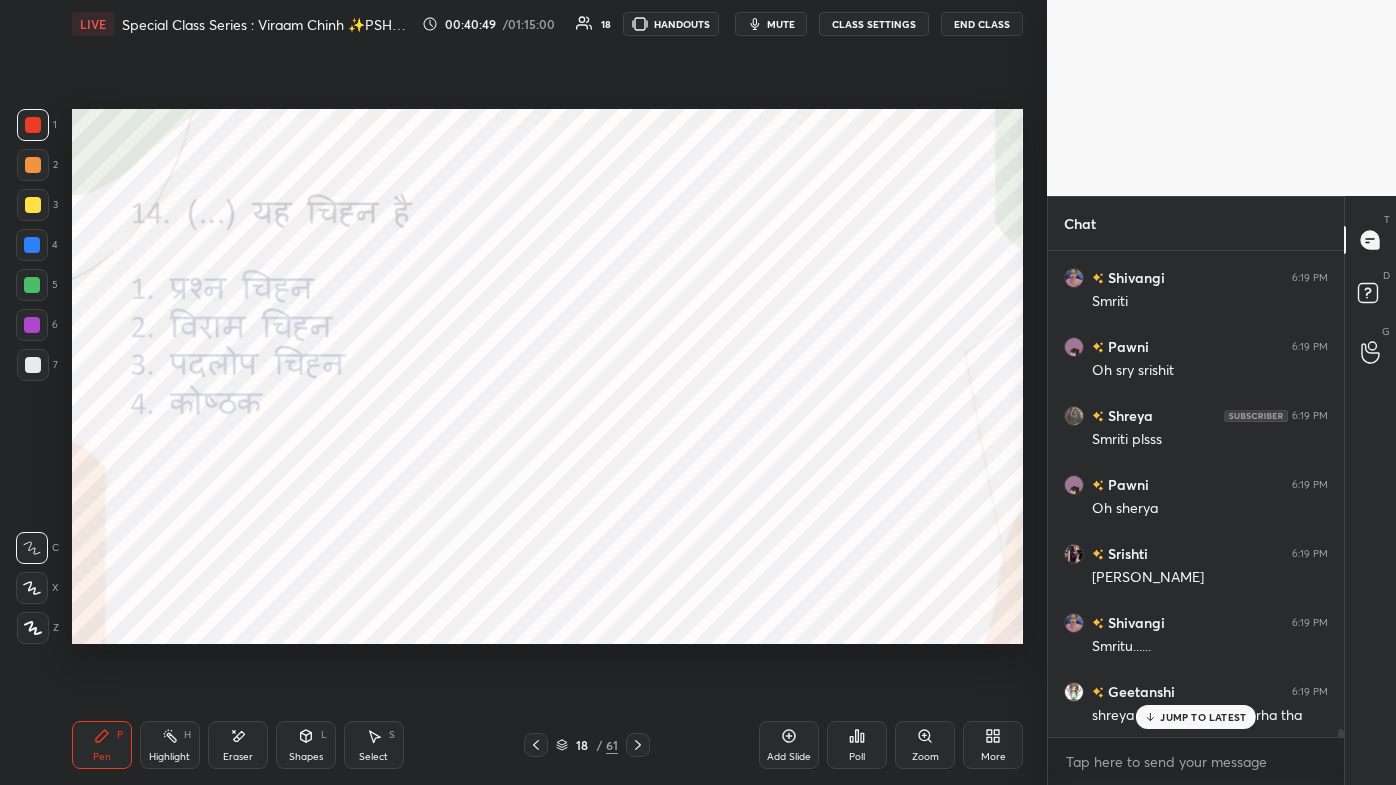 click on "JUMP TO LATEST" at bounding box center (1196, 717) 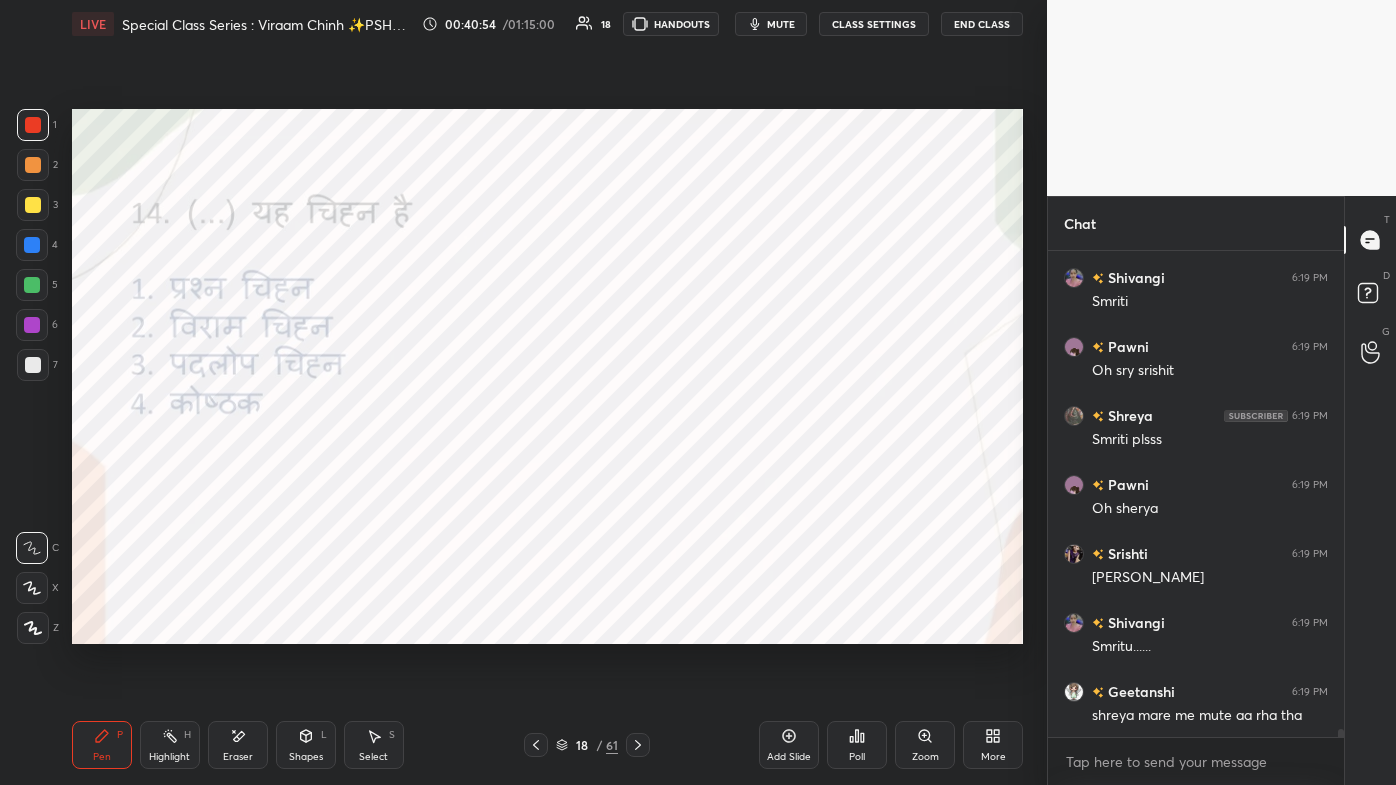click on "More" at bounding box center [993, 745] 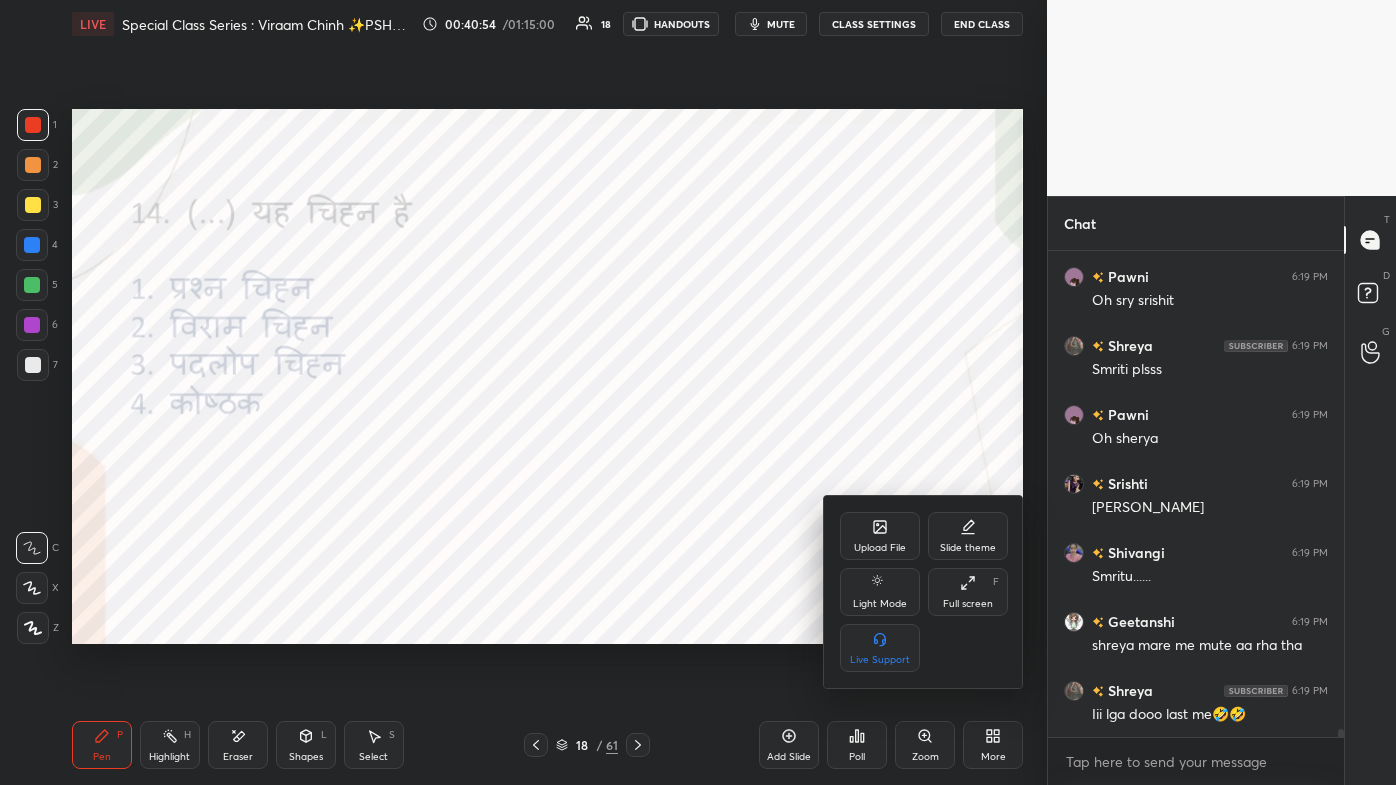 click on "Full screen F" at bounding box center [968, 592] 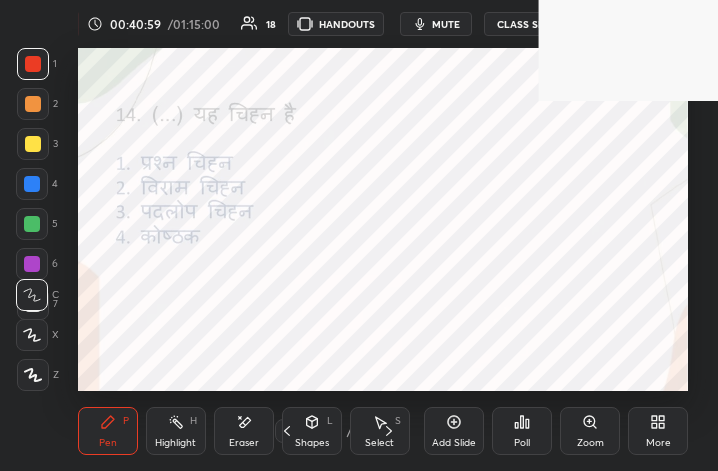 click on "More" at bounding box center [658, 431] 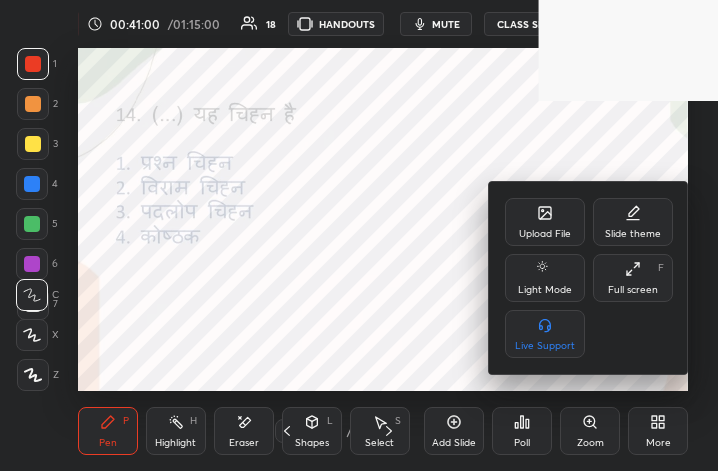 click on "Full screen F" at bounding box center [633, 278] 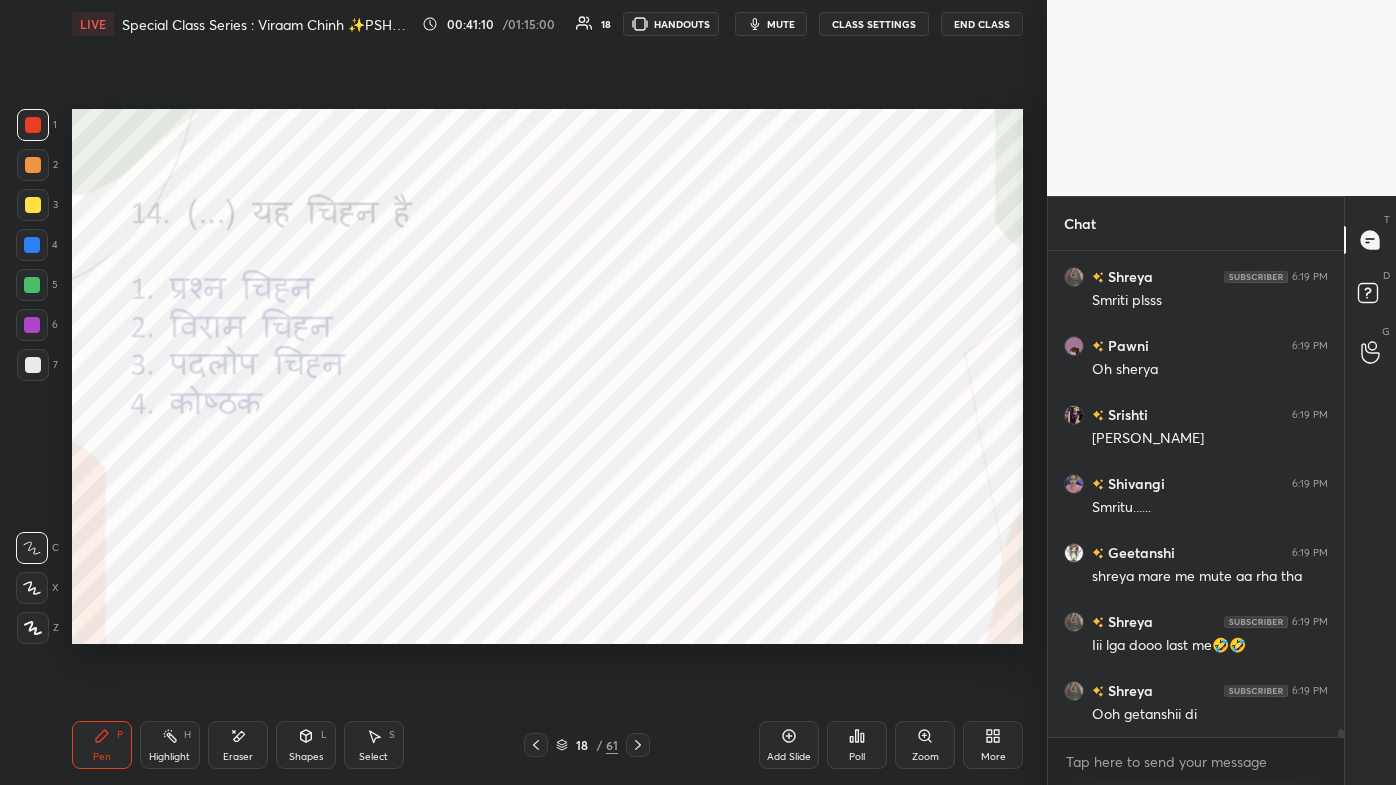 click at bounding box center [638, 745] 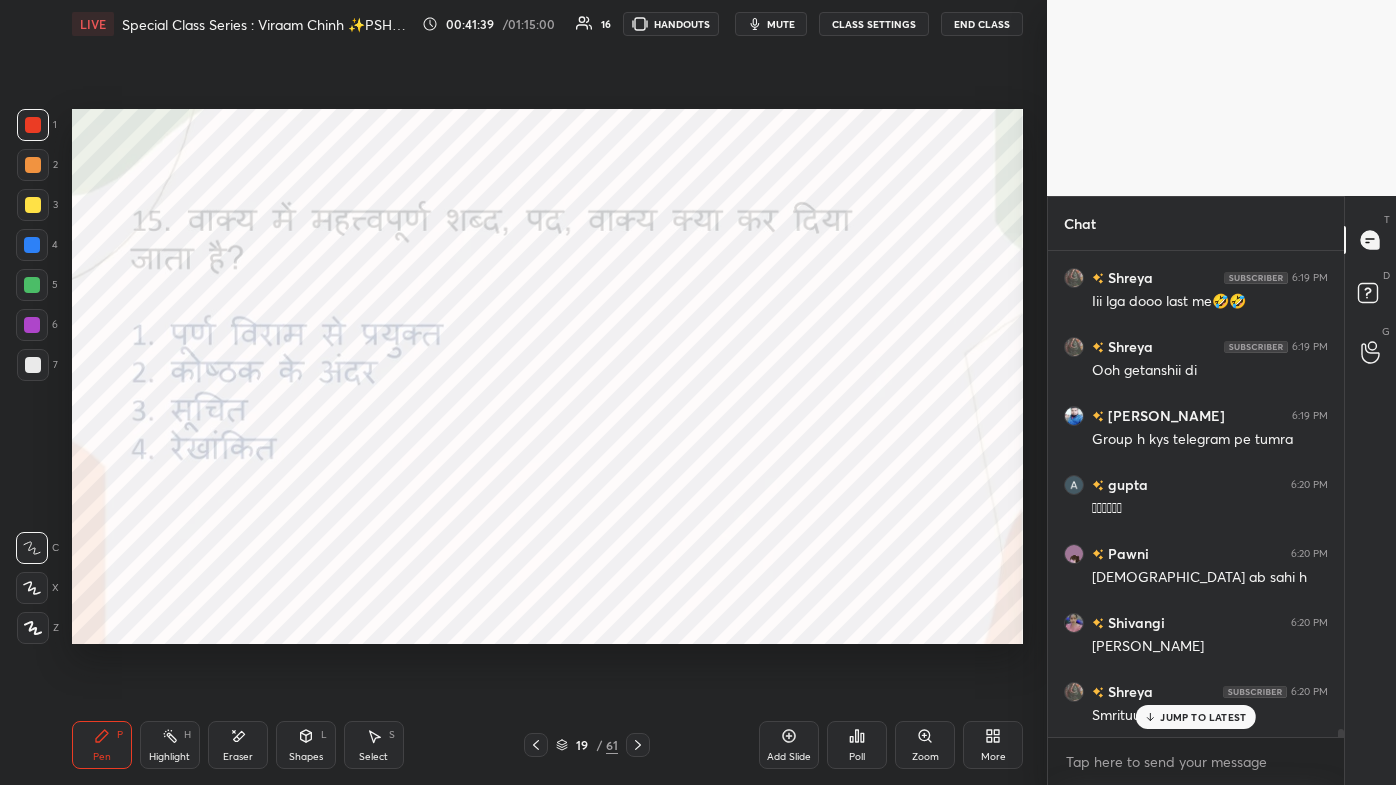 click on "LIVE Special Class Series : [PERSON_NAME] ✨PSHAH✨ 00:41:39 /  01:15:00 16 HANDOUTS mute CLASS SETTINGS End Class Setting up your live class Poll for   secs No correct answer Start poll Back Special Class Series : Viraam Chinh ✨PSHAH✨ [PERSON_NAME] Pen P Highlight H Eraser Shapes L Select S 19 / 61 Add Slide Poll Zoom More" at bounding box center [547, 392] 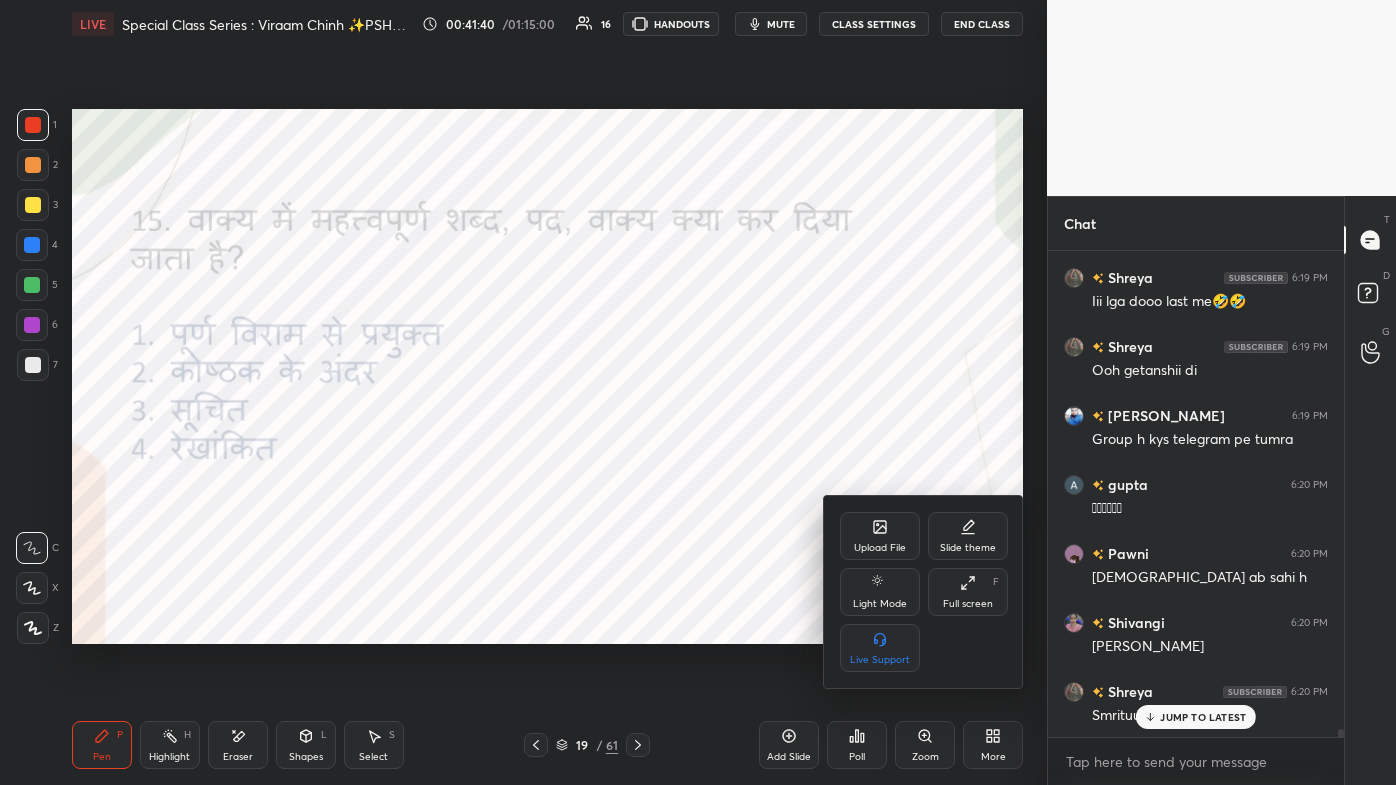 click 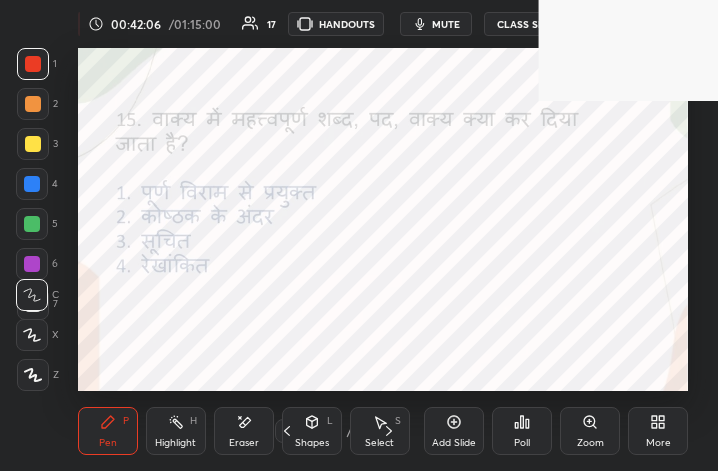 click on "More" at bounding box center [658, 431] 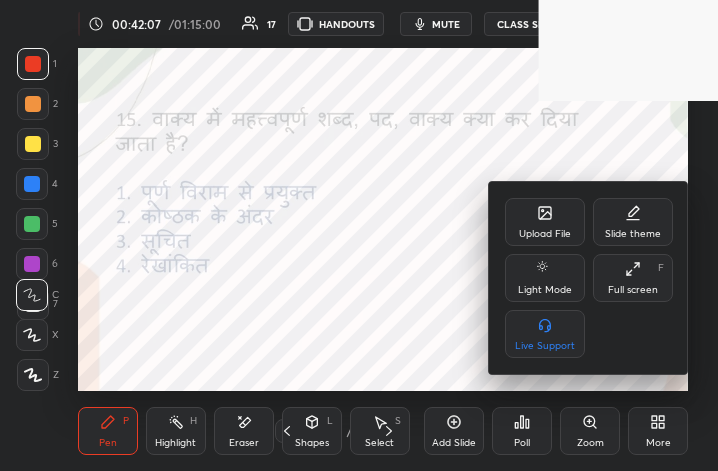 click on "Full screen" at bounding box center (633, 290) 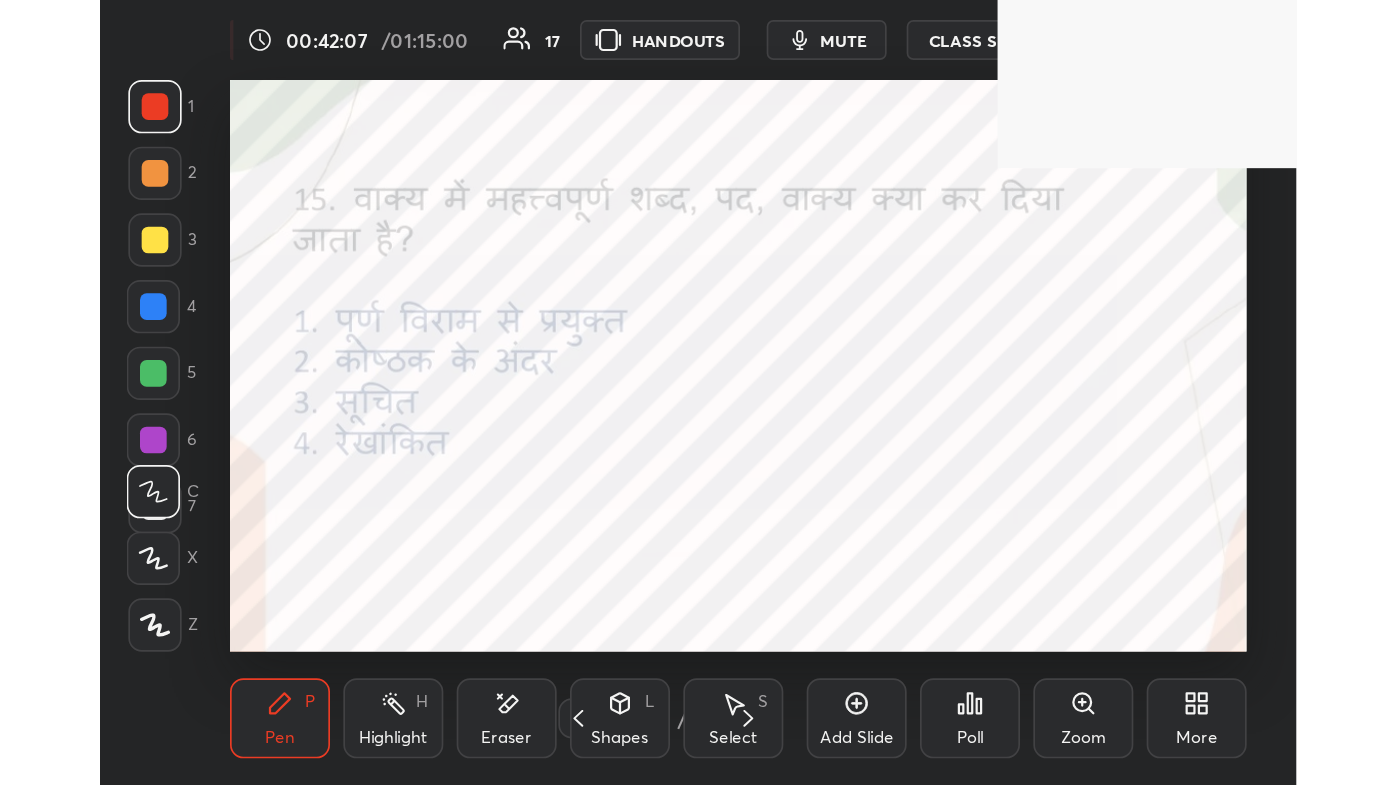 scroll, scrollTop: 99342, scrollLeft: 98683, axis: both 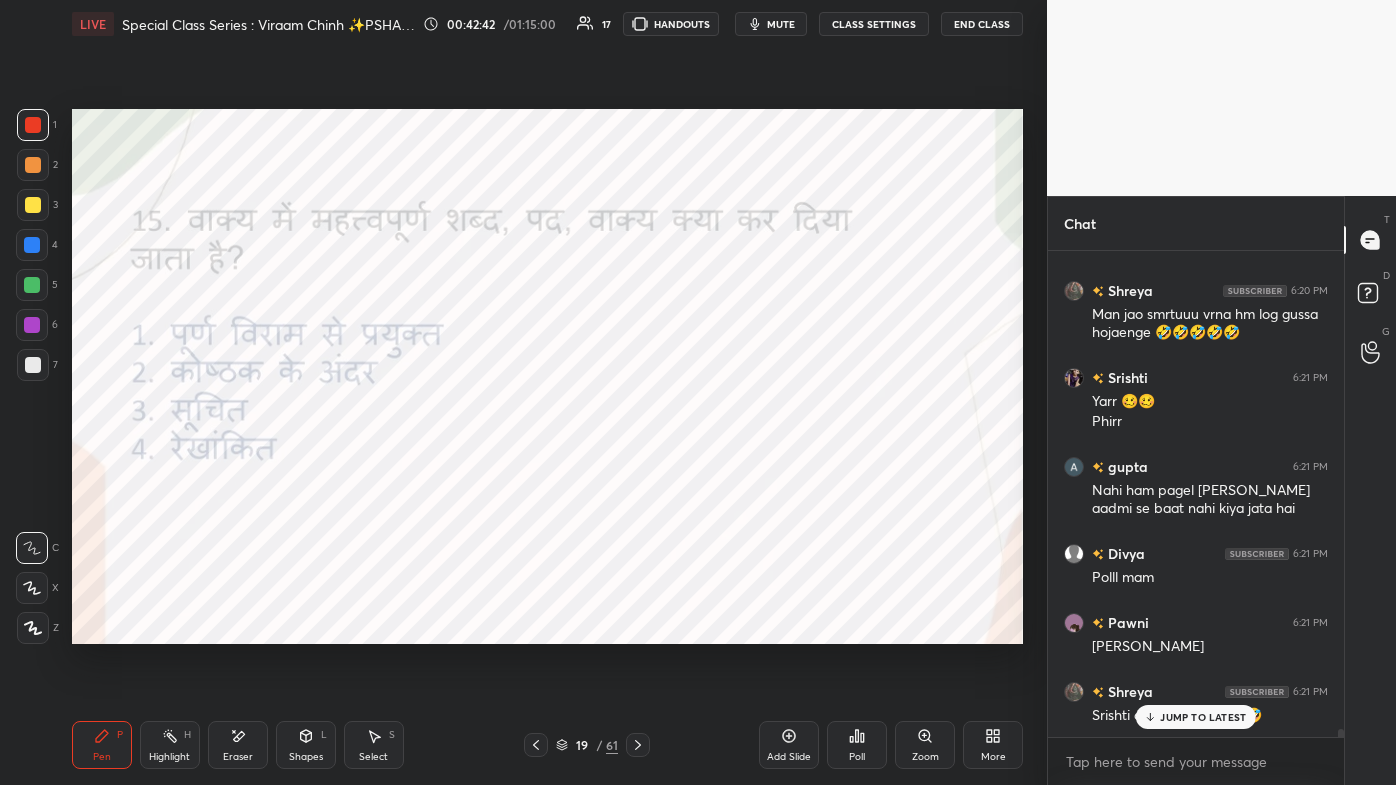 click on "JUMP TO LATEST" at bounding box center [1196, 717] 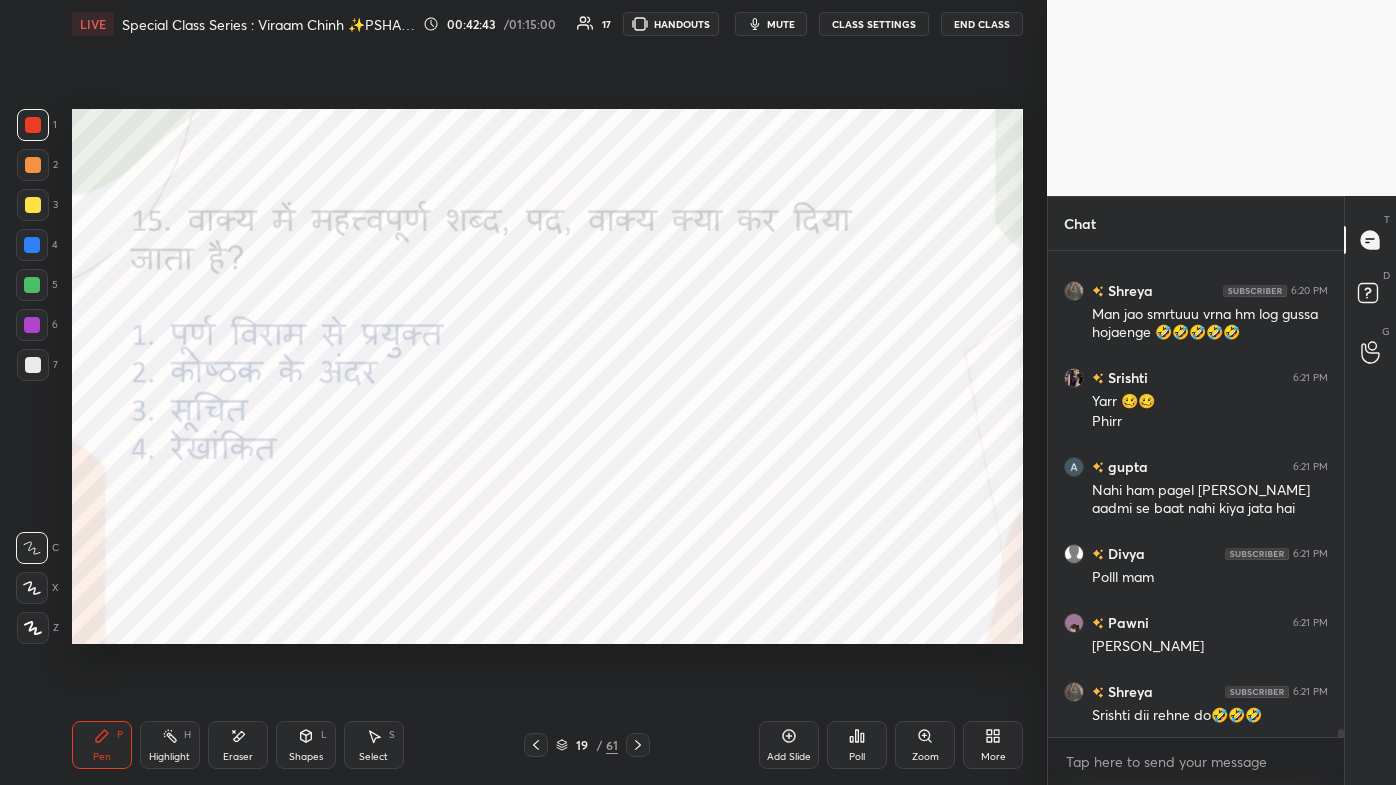 scroll, scrollTop: 30144, scrollLeft: 0, axis: vertical 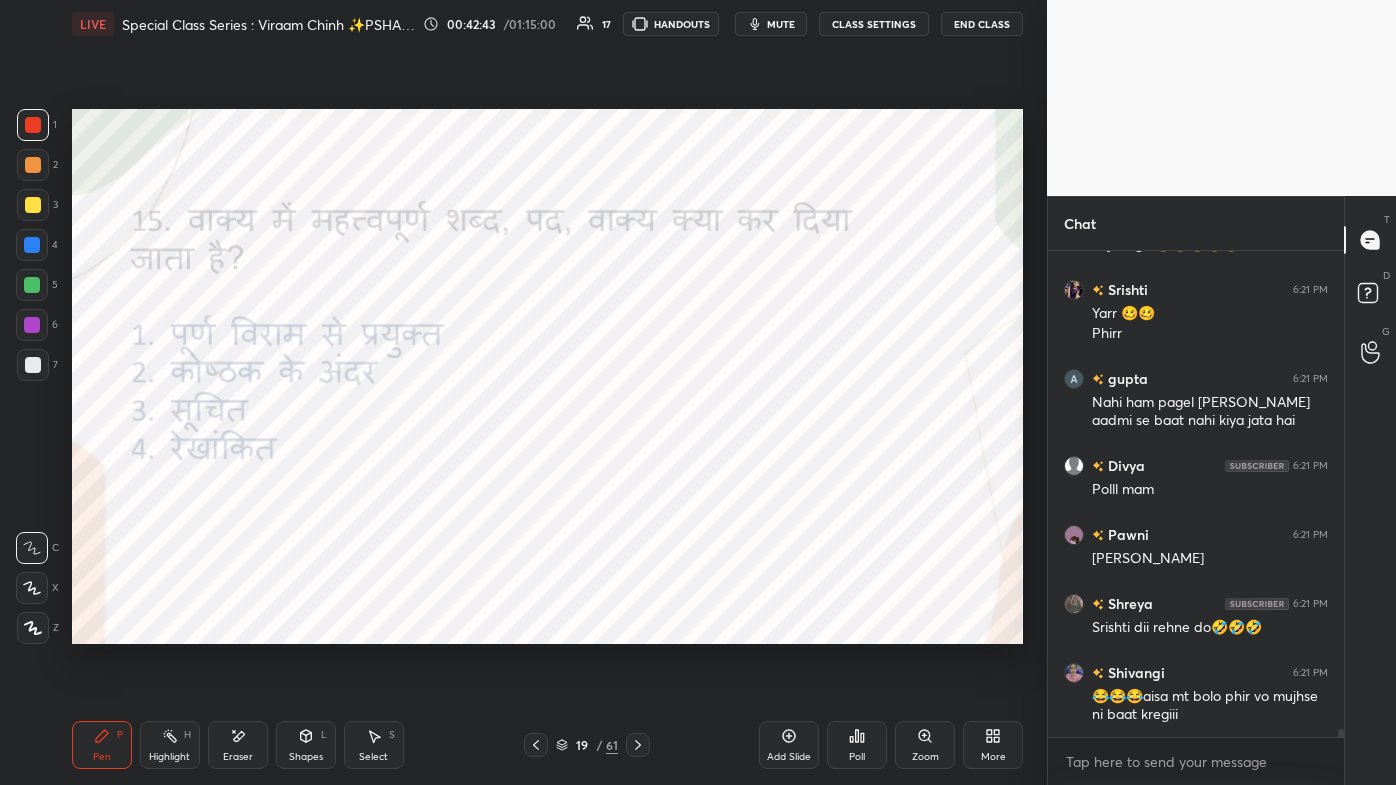 click 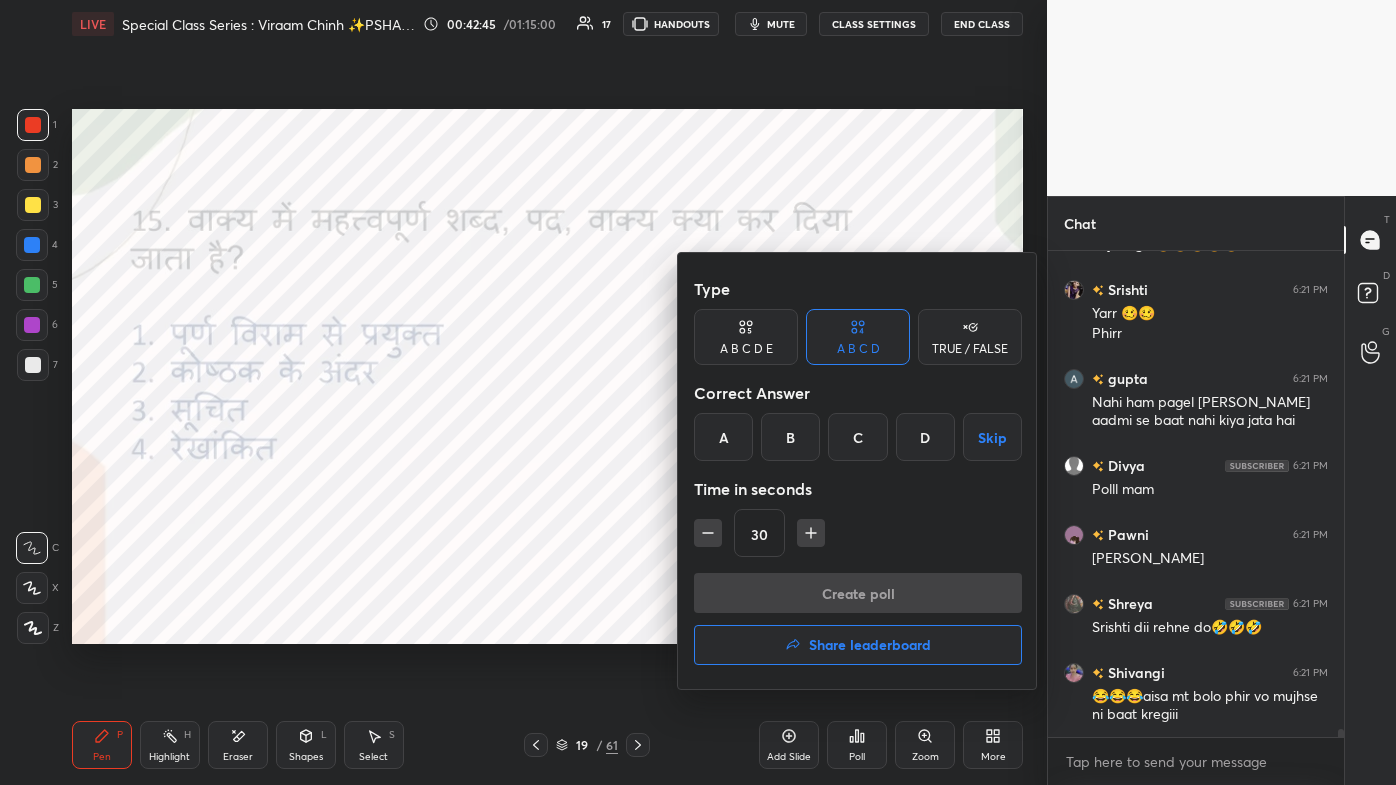 click on "D" at bounding box center [925, 437] 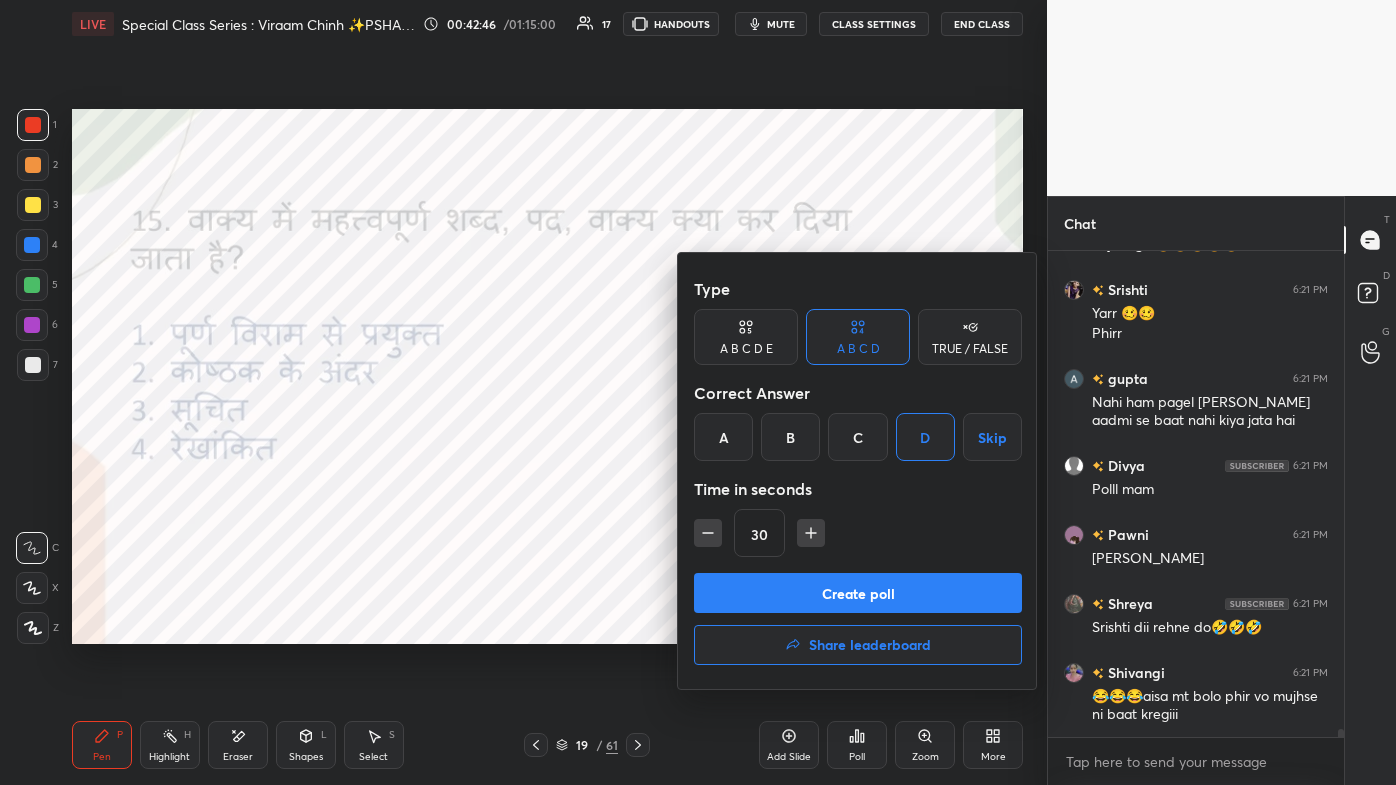 click on "Create poll" at bounding box center [858, 593] 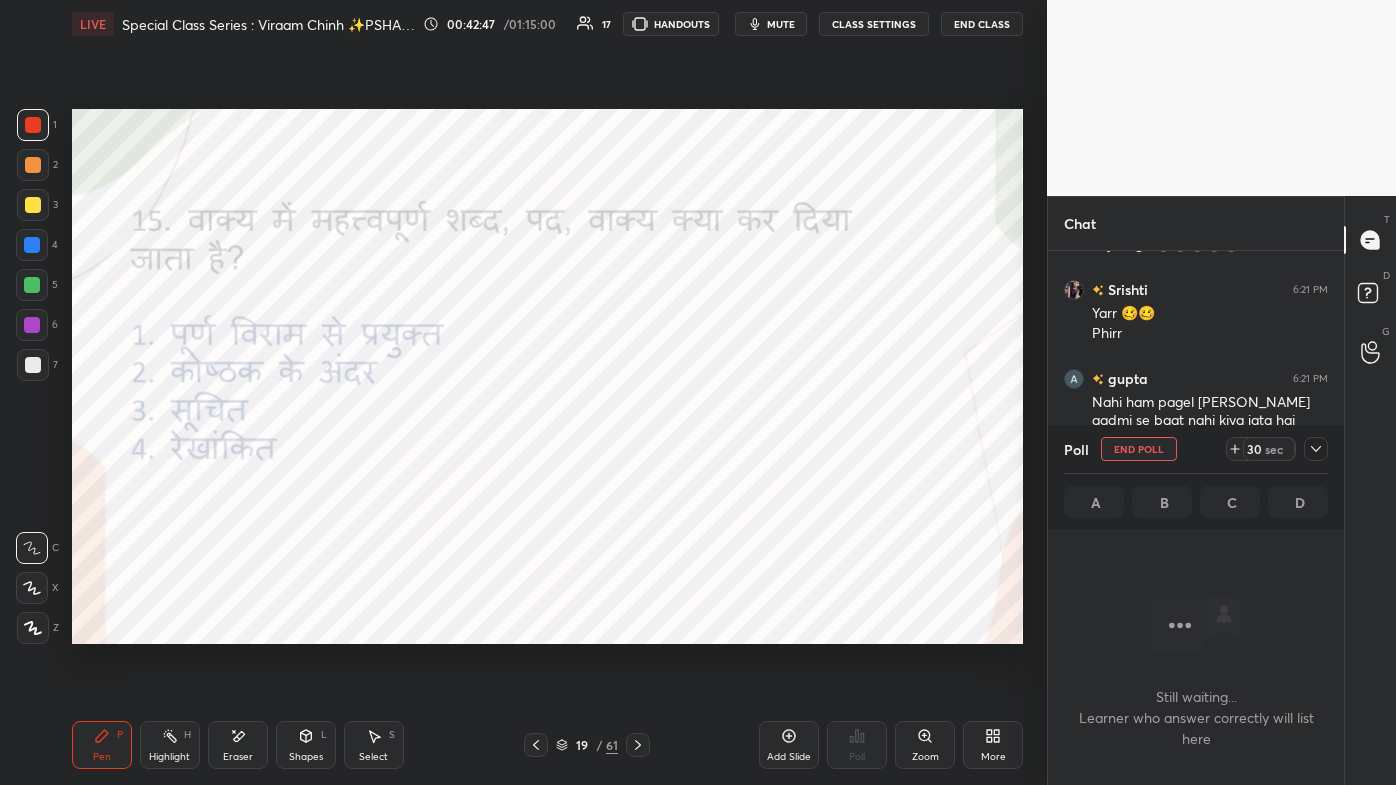 scroll, scrollTop: 437, scrollLeft: 290, axis: both 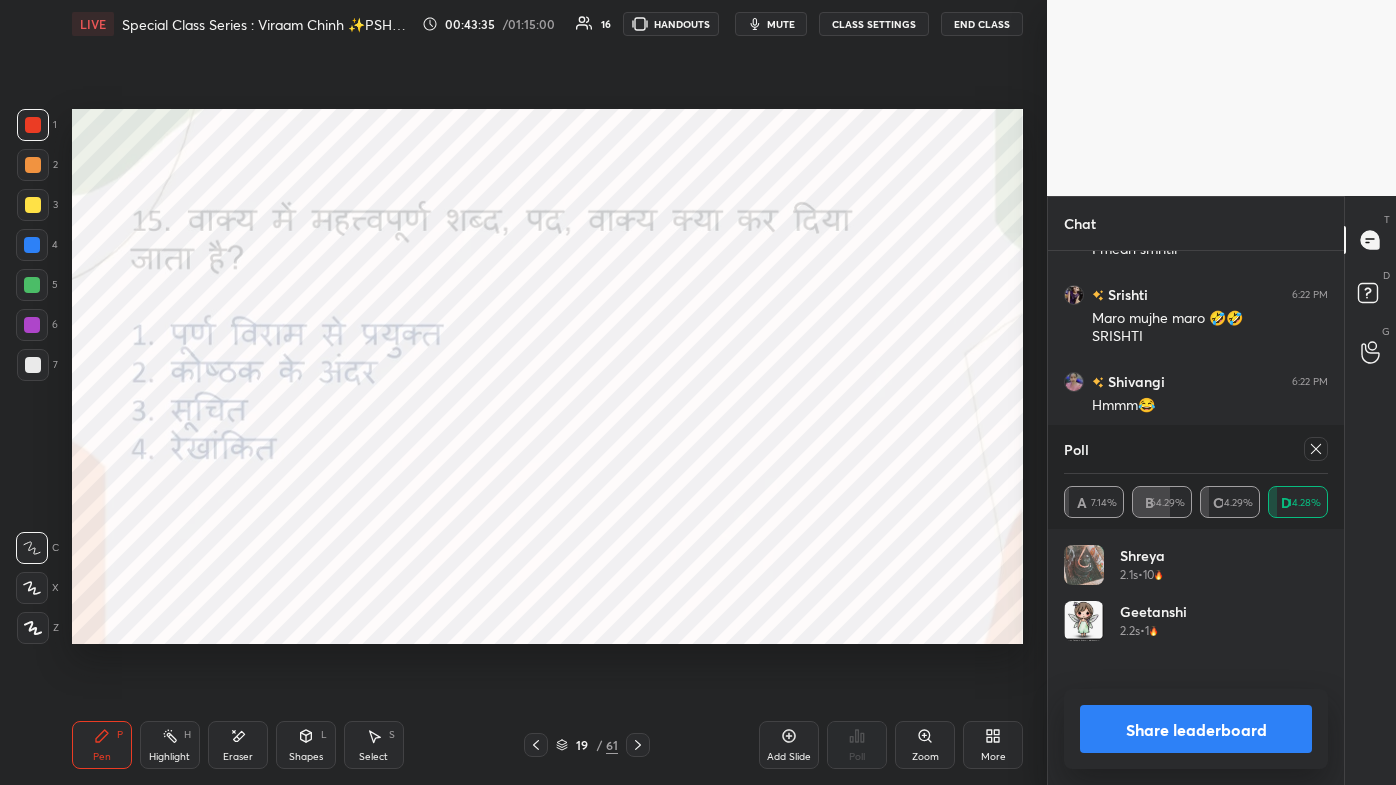click at bounding box center (1316, 449) 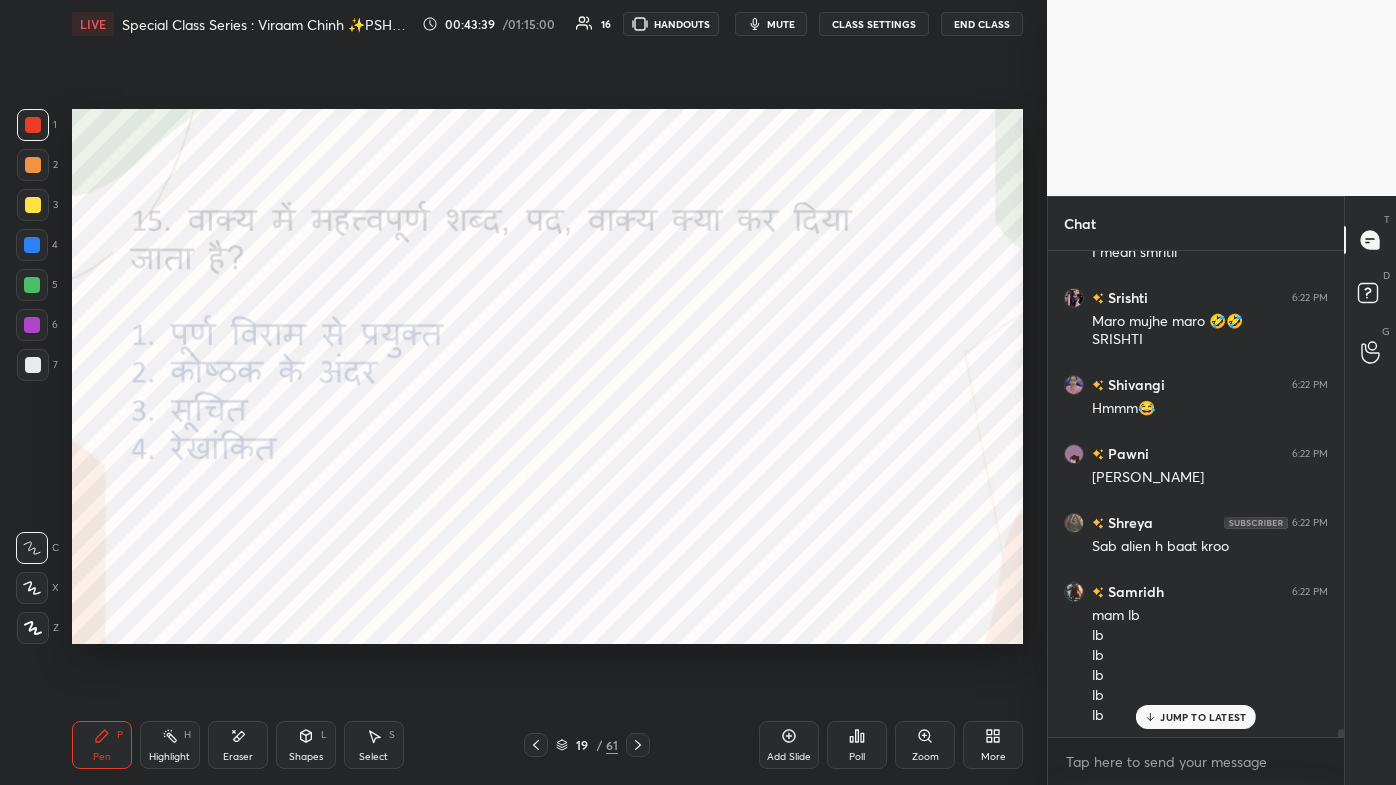 click on "JUMP TO LATEST" at bounding box center [1203, 717] 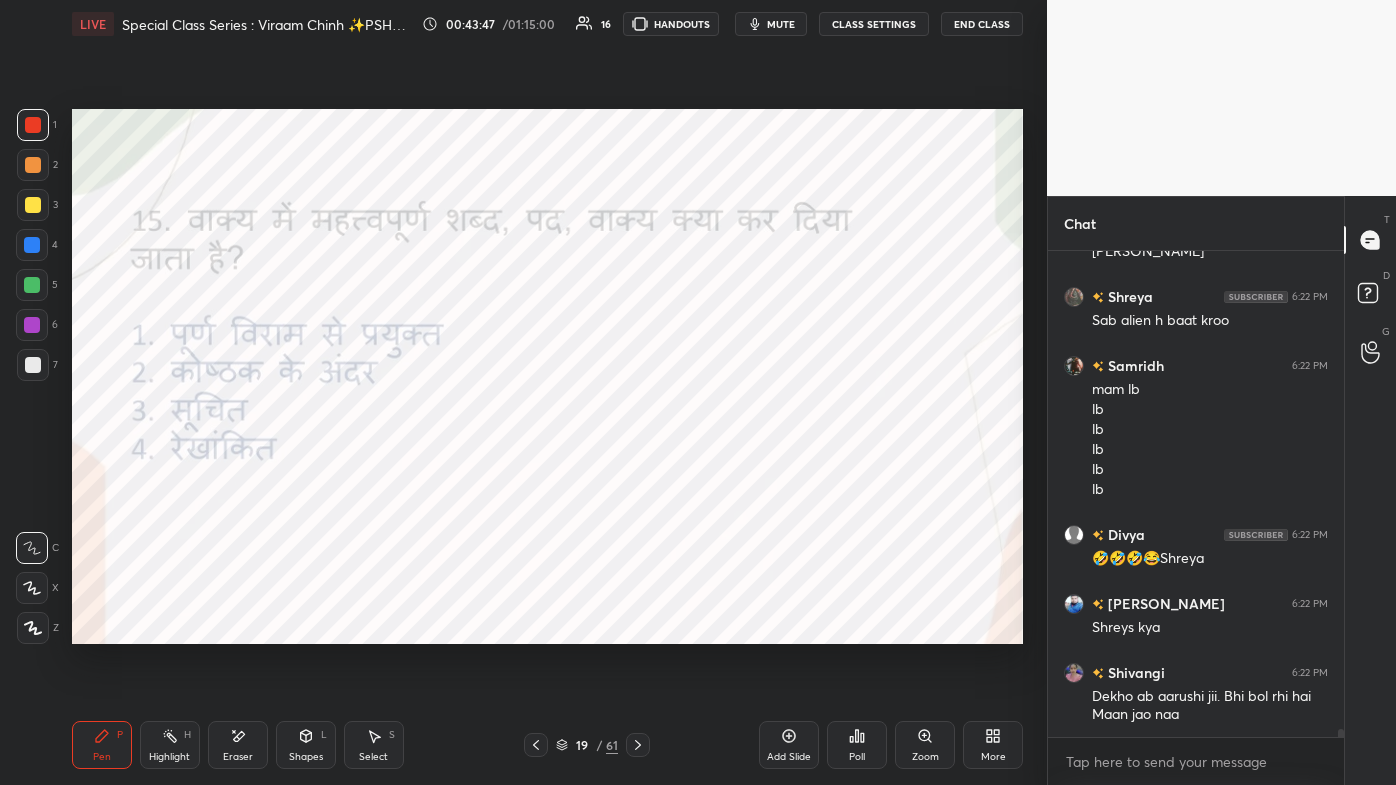 click 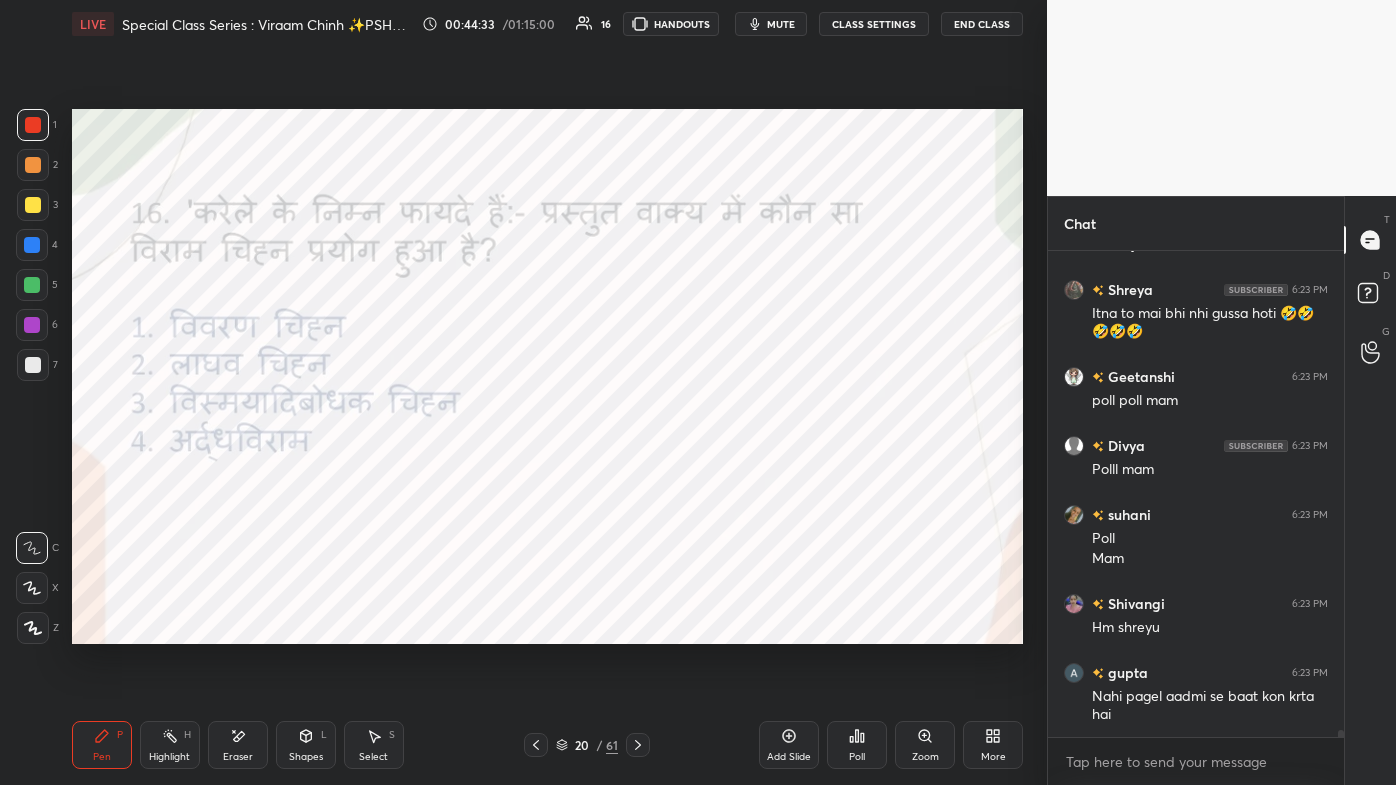 click on "Poll" at bounding box center (857, 757) 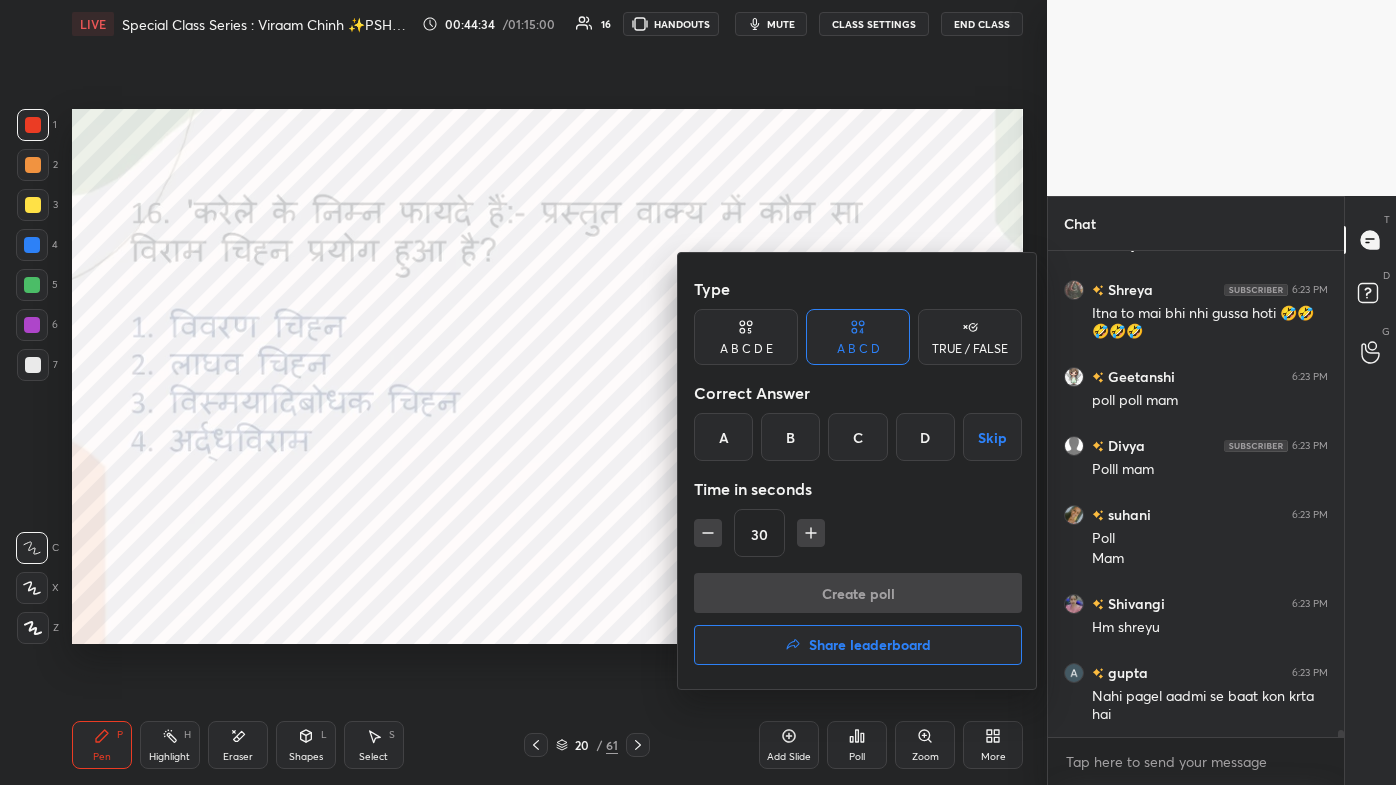 click on "A" at bounding box center (723, 437) 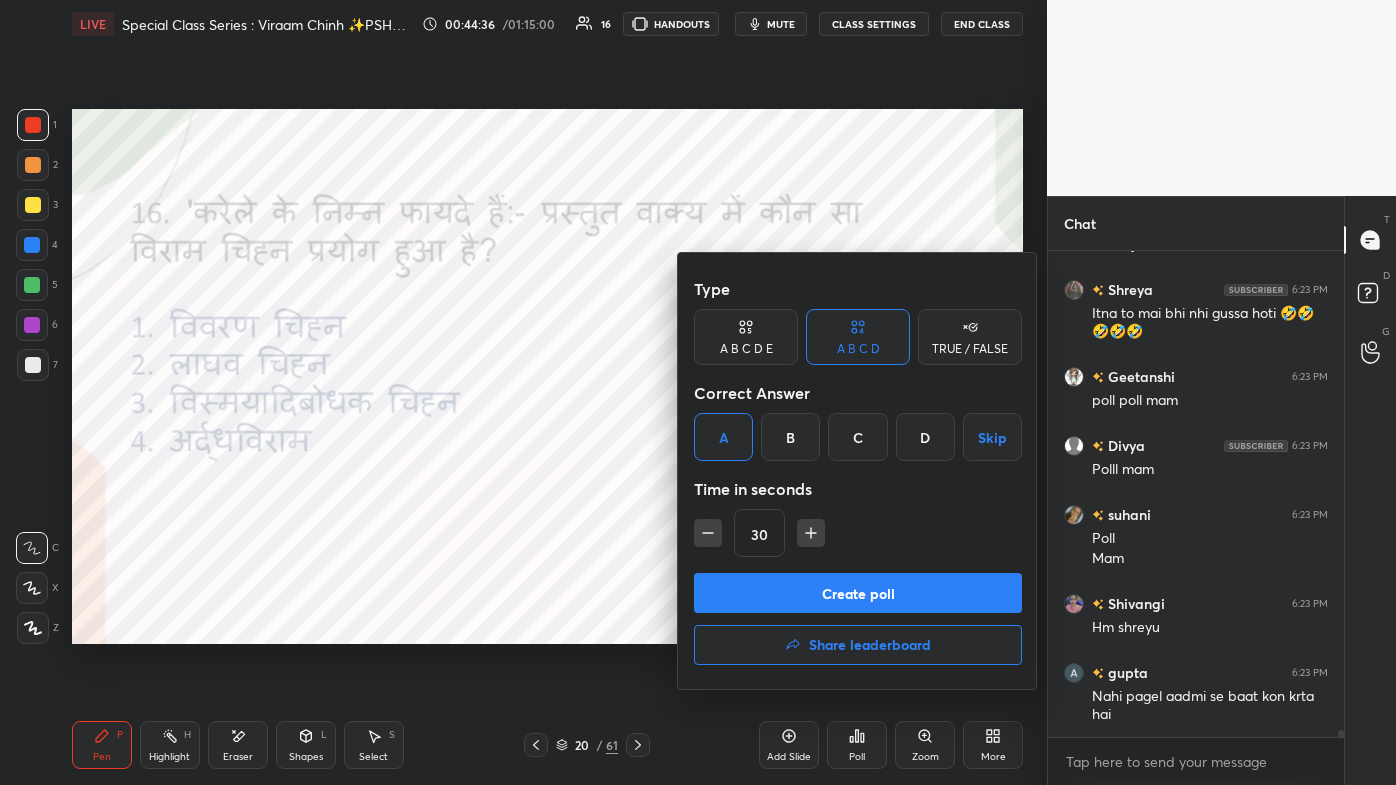 click on "Create poll" at bounding box center [858, 593] 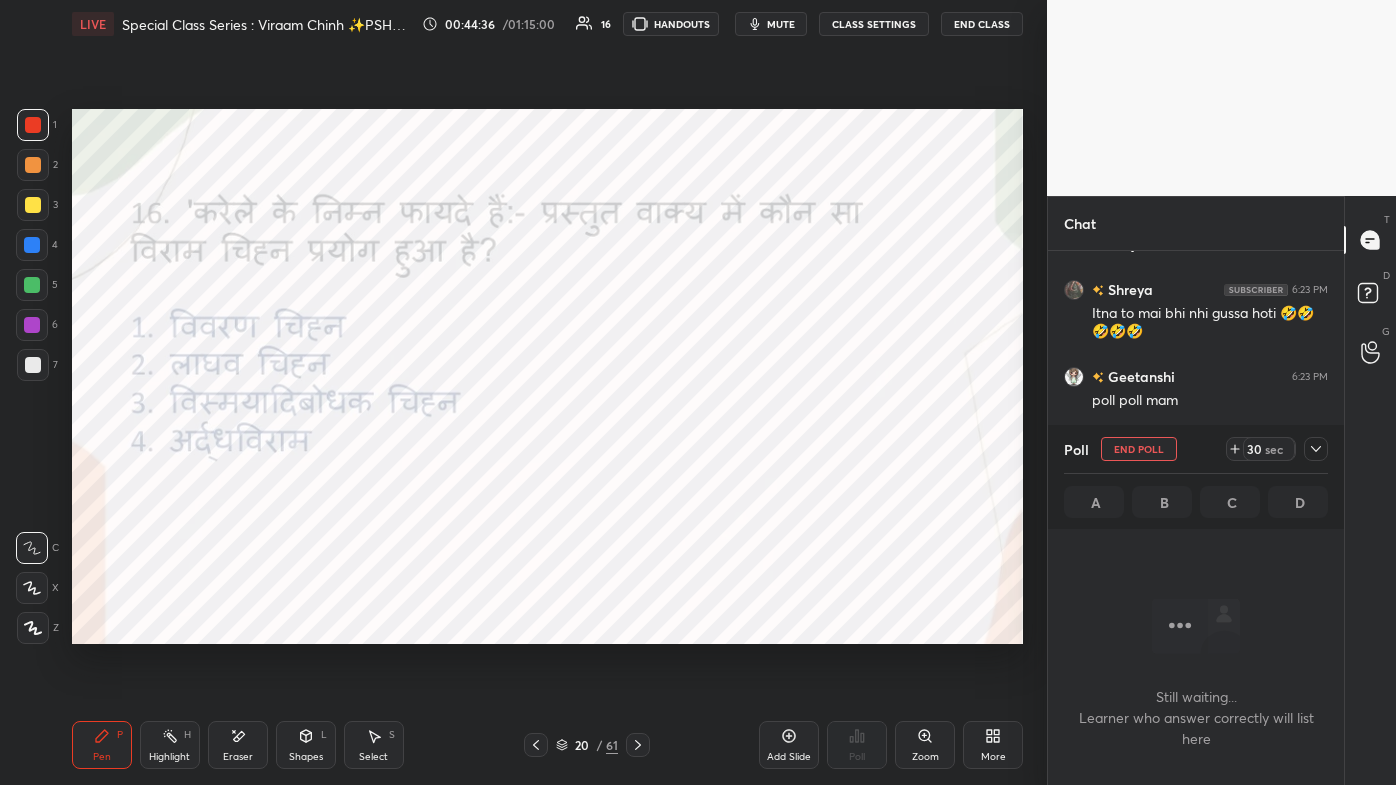 scroll, scrollTop: 376, scrollLeft: 290, axis: both 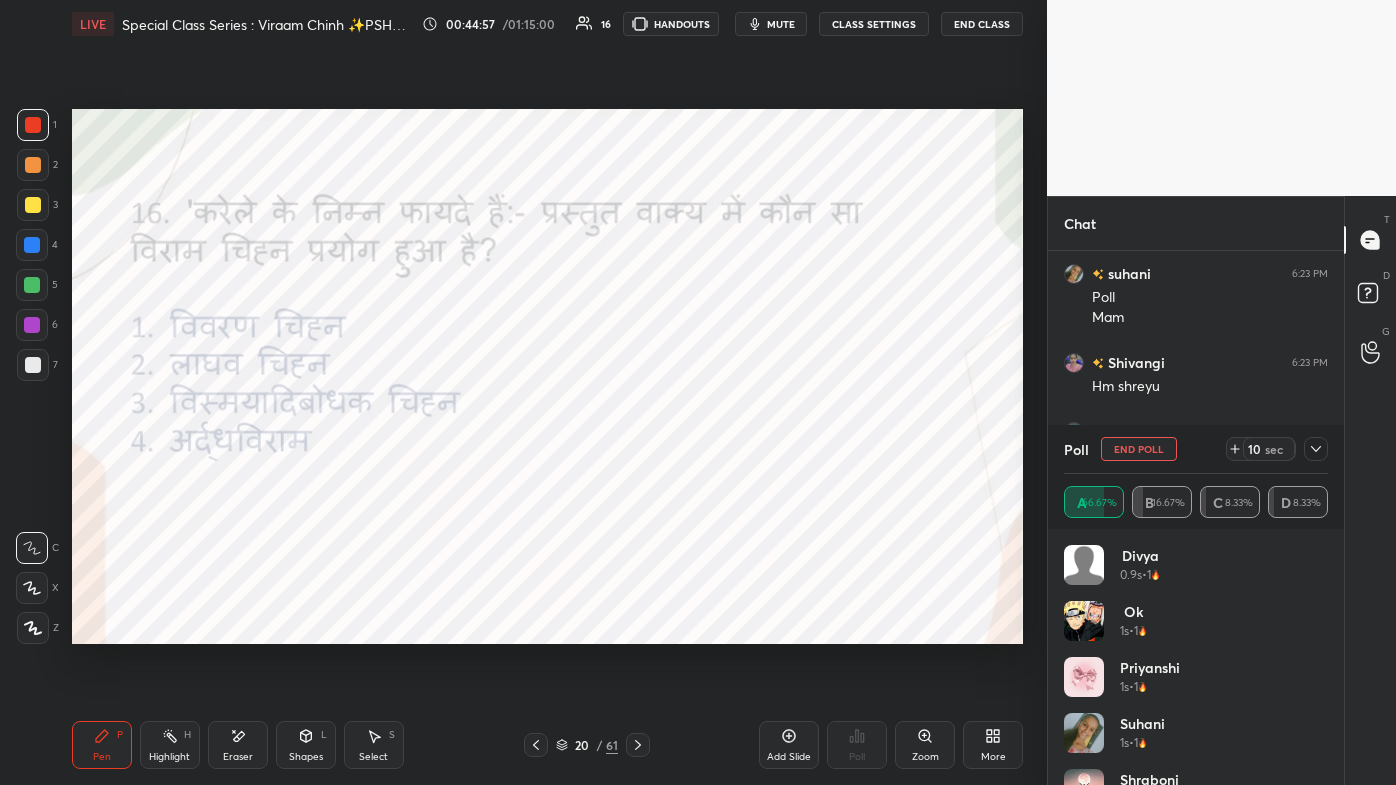 click 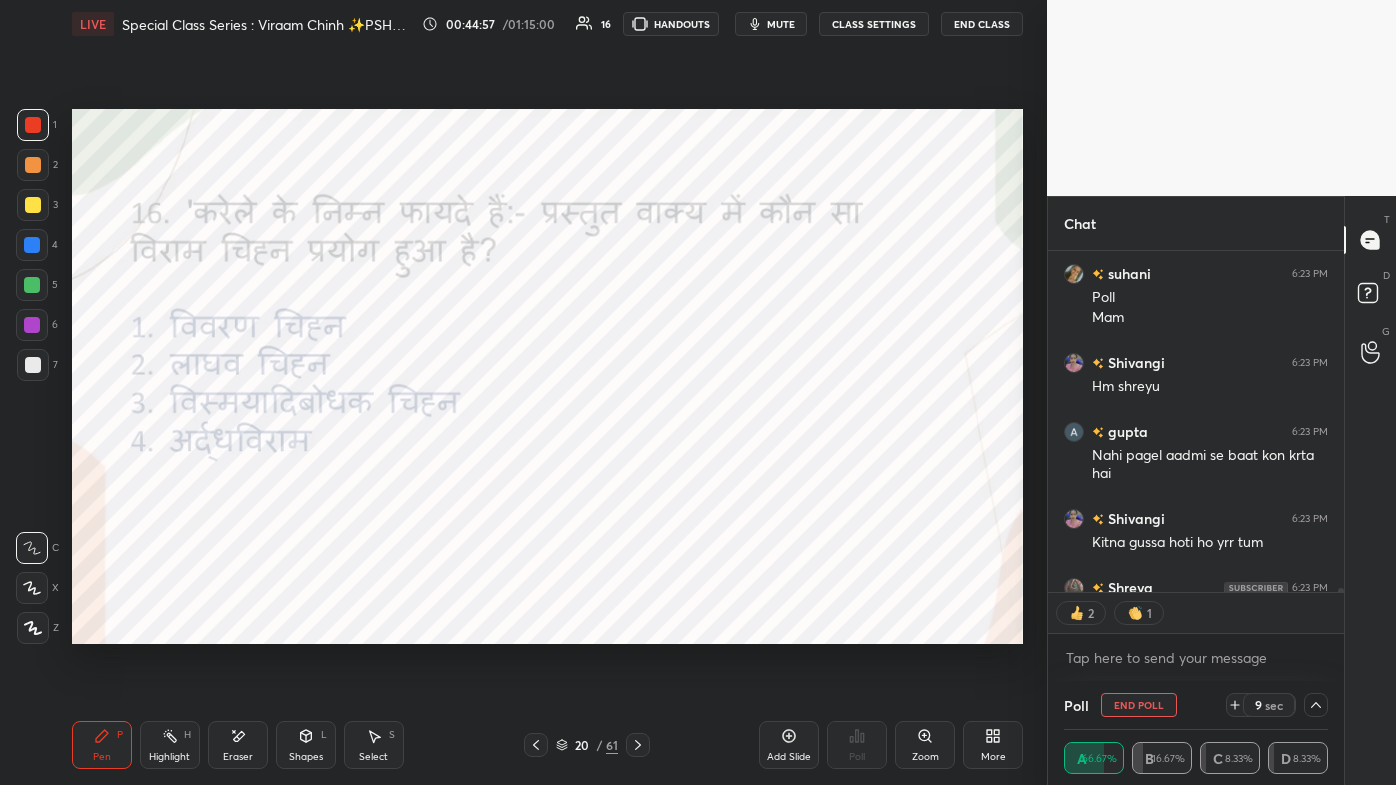 scroll, scrollTop: 0, scrollLeft: 0, axis: both 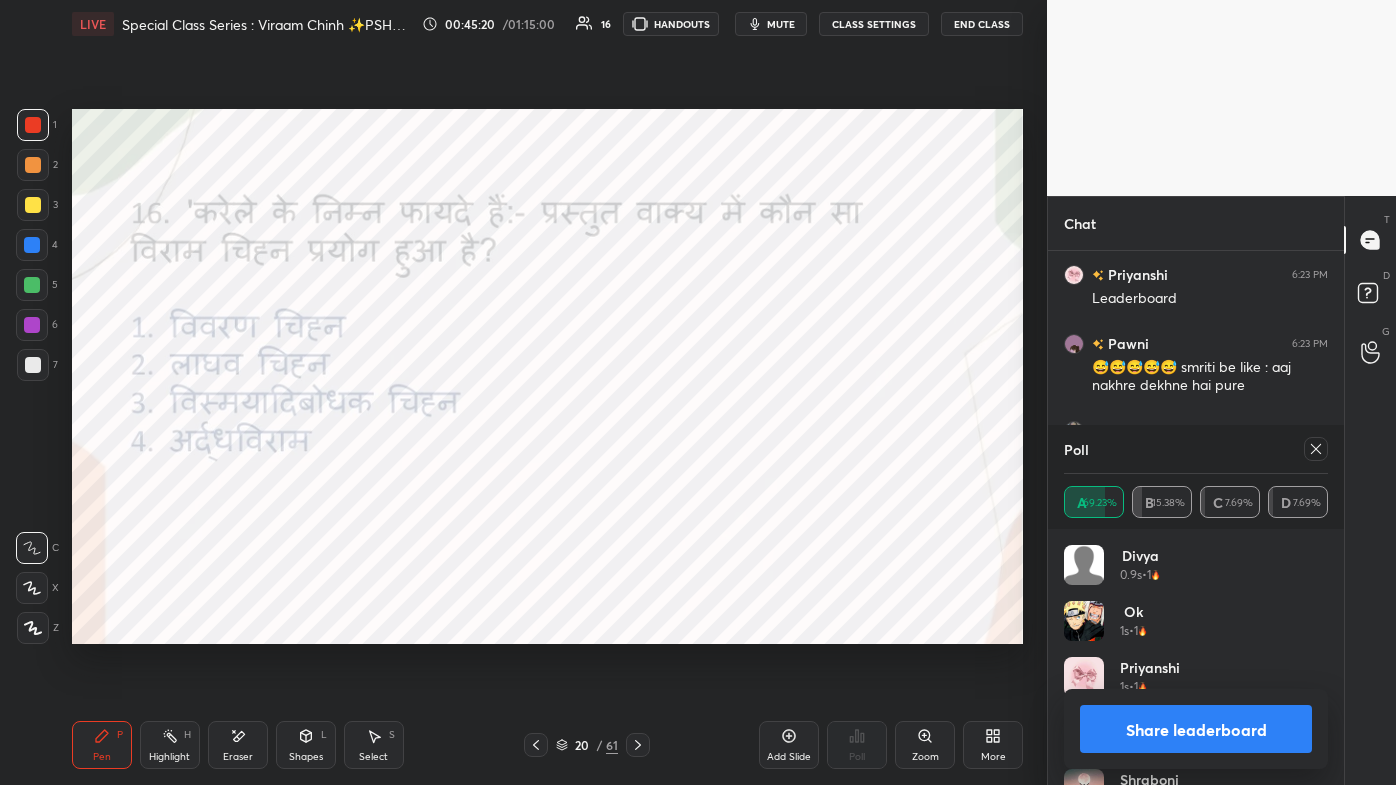click at bounding box center (1316, 449) 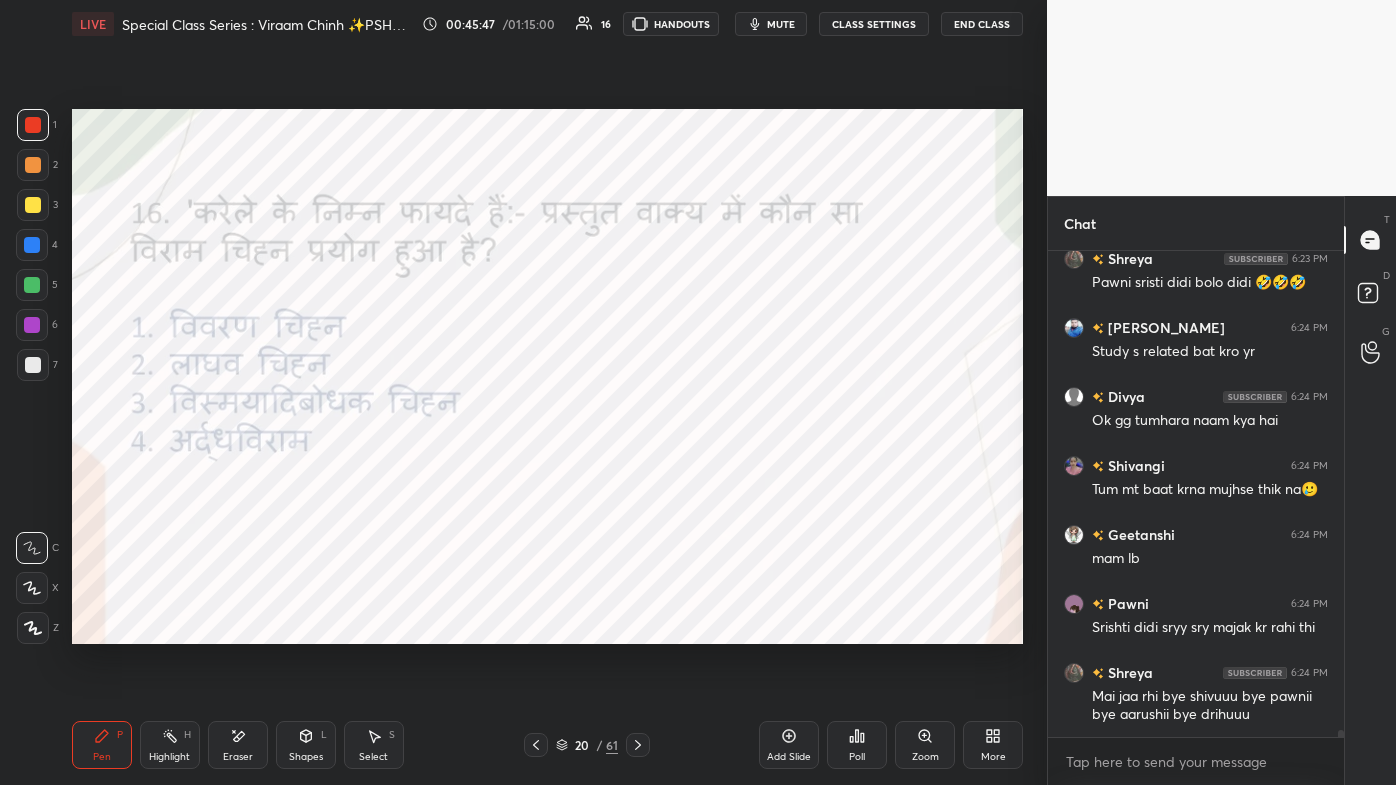 click 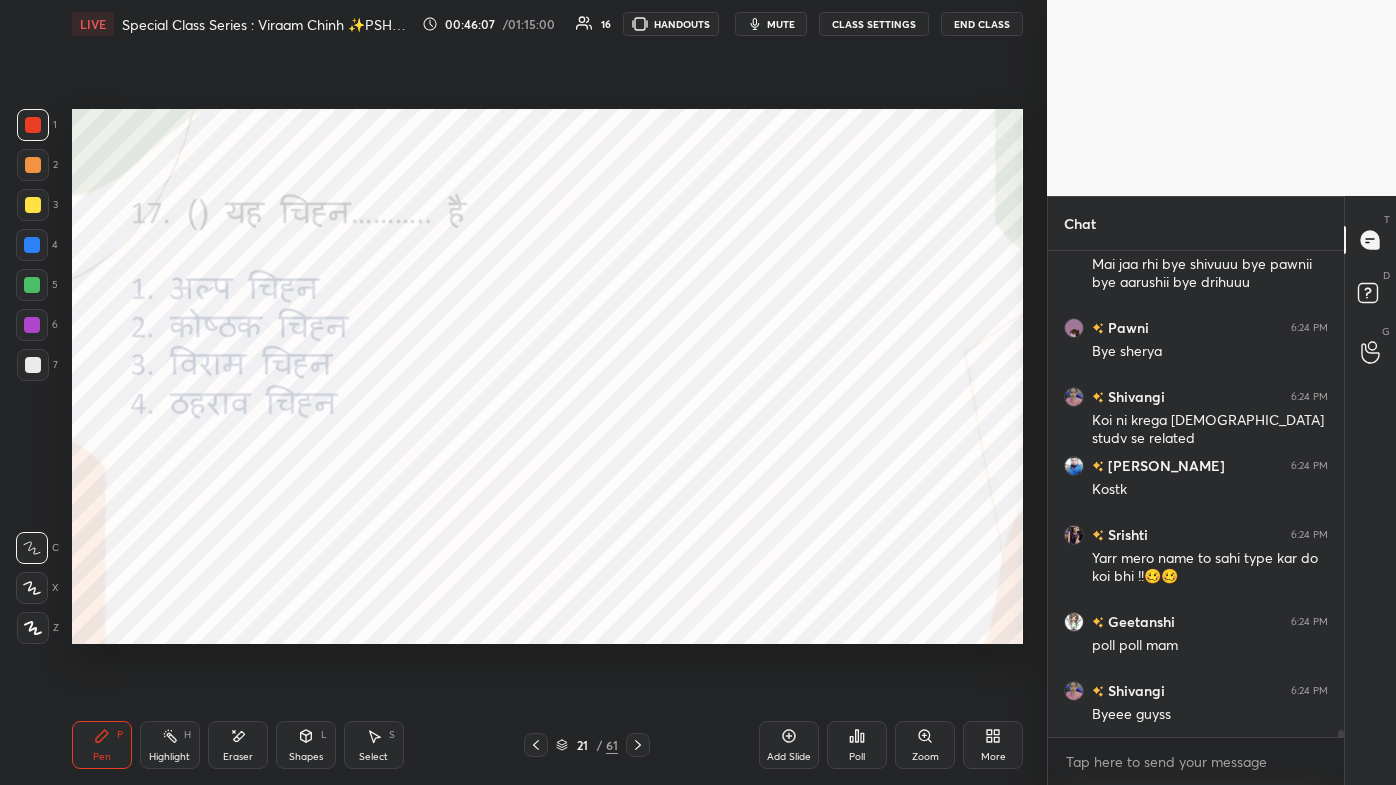 click on "Poll" at bounding box center (857, 745) 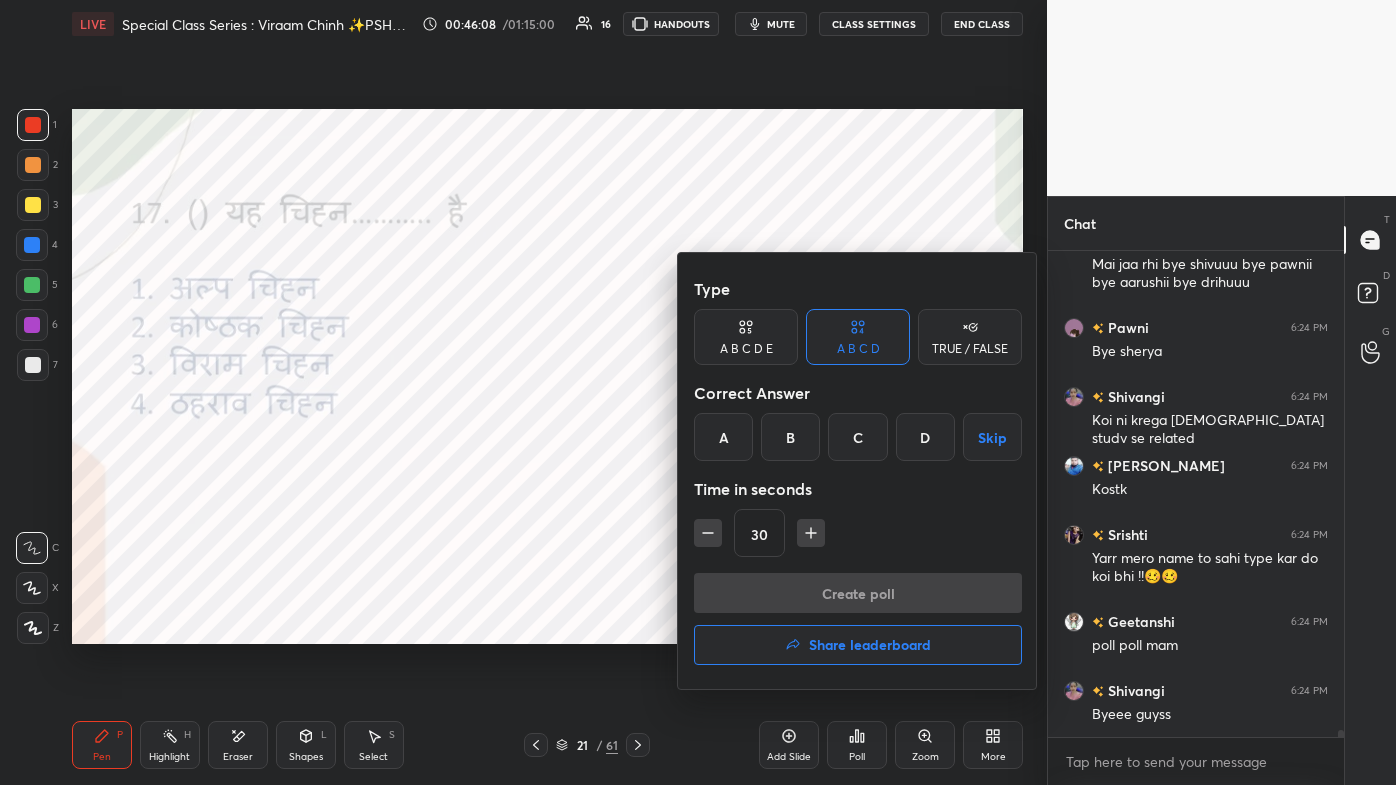 click on "B" at bounding box center [790, 437] 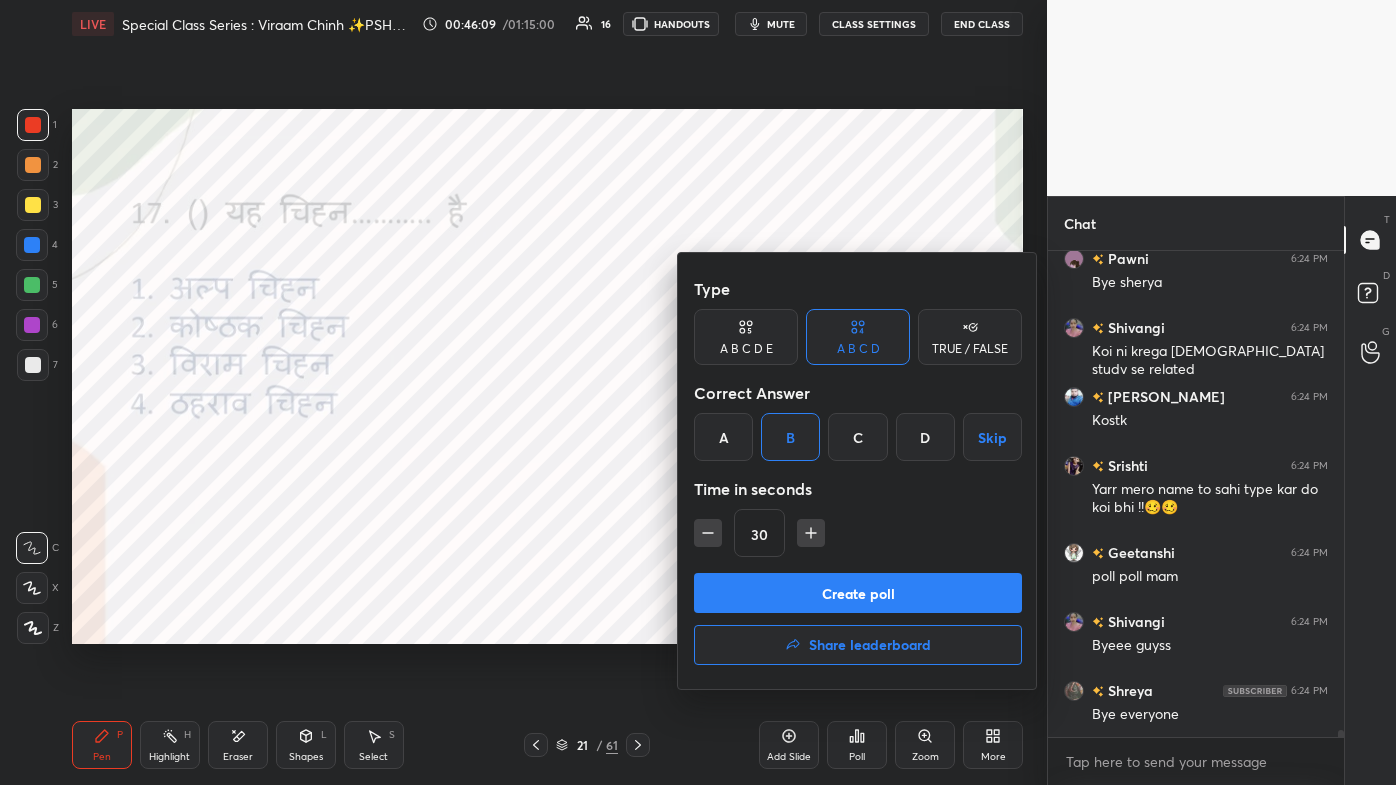 click on "Create poll" at bounding box center [858, 593] 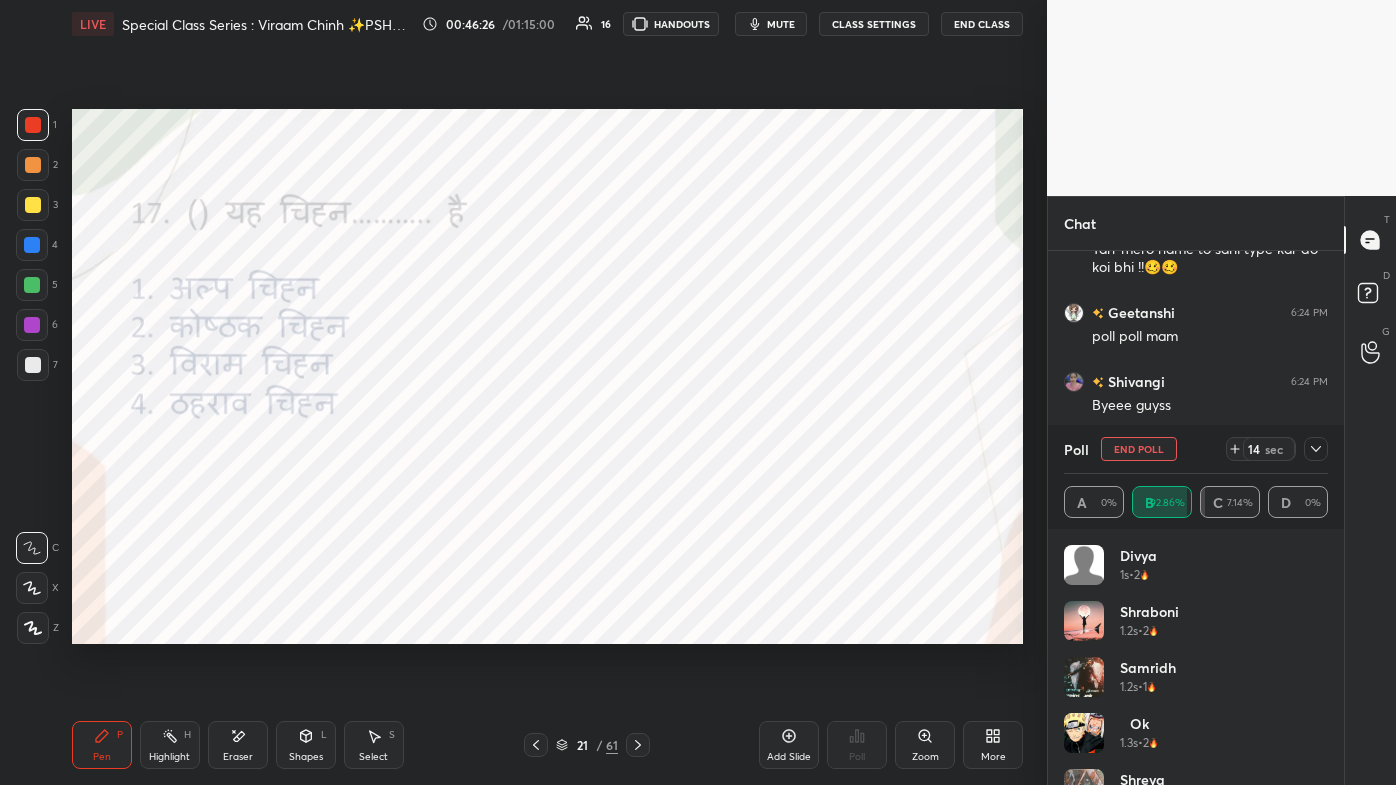 scroll, scrollTop: 33202, scrollLeft: 0, axis: vertical 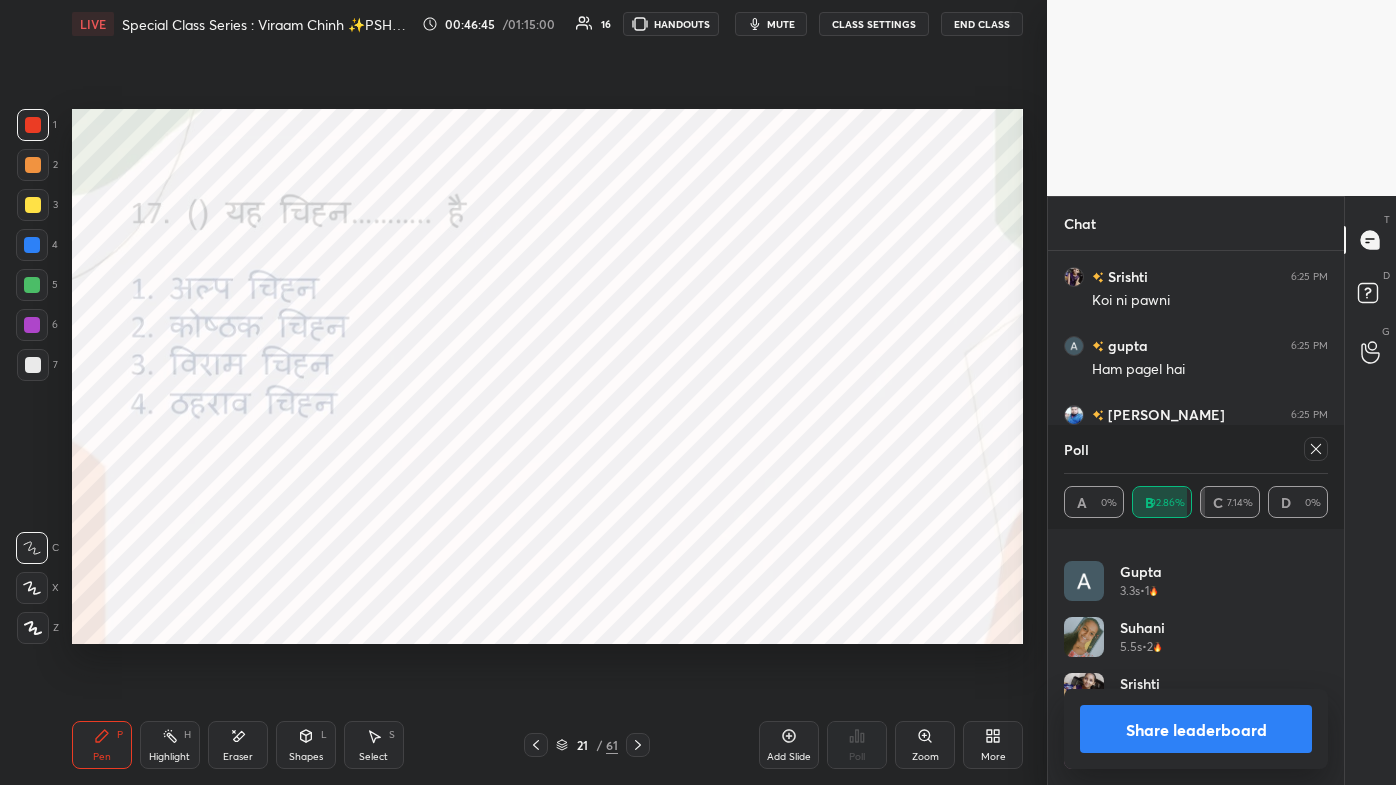 click 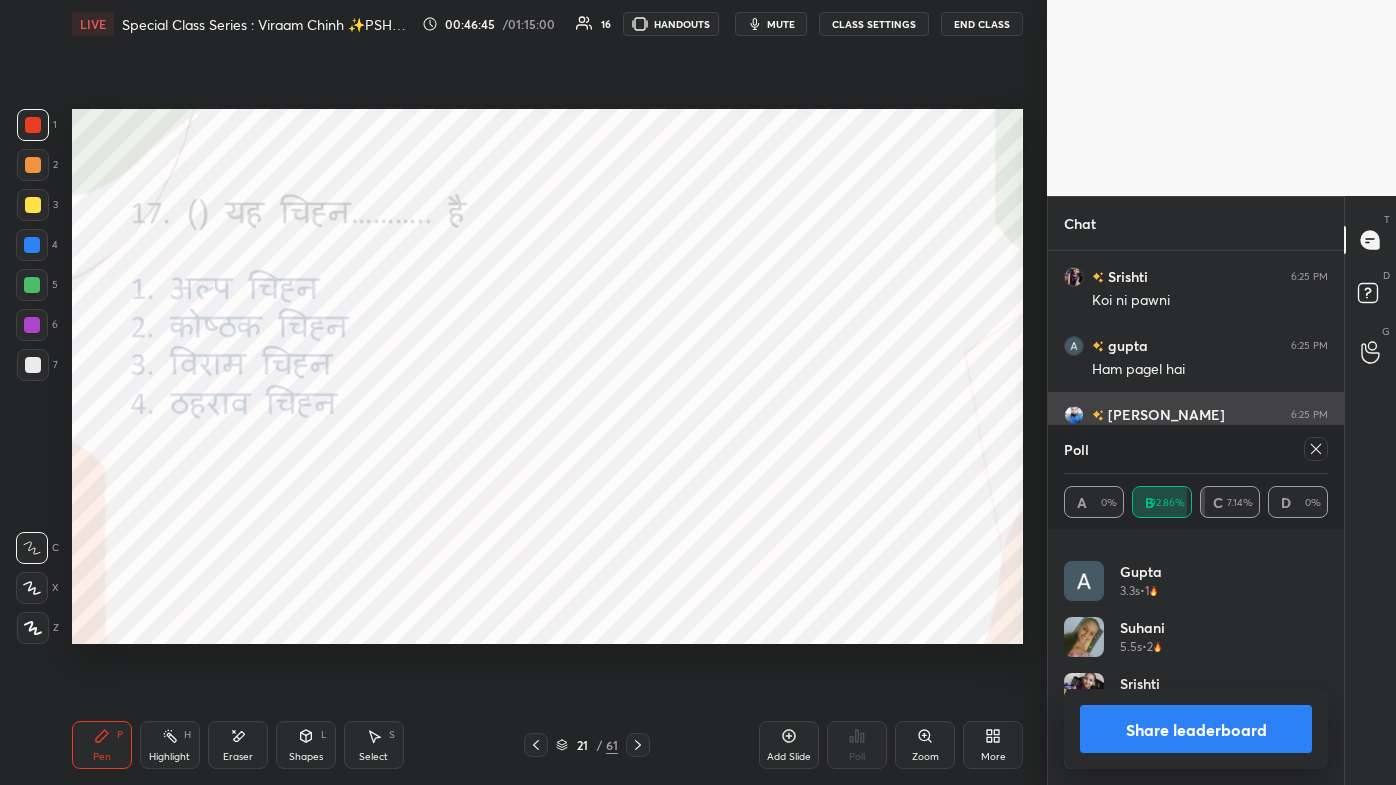 scroll, scrollTop: 150, scrollLeft: 258, axis: both 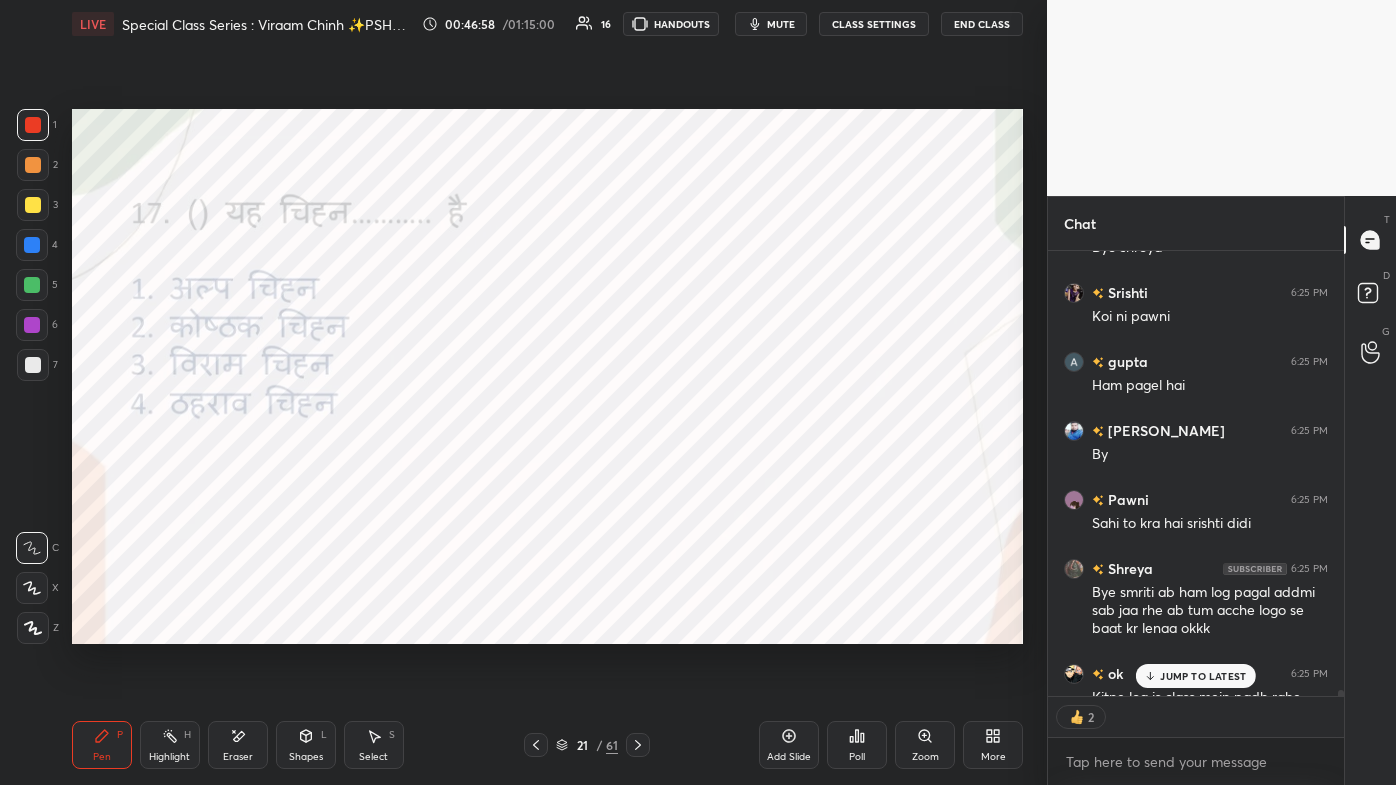 click on "JUMP TO LATEST" at bounding box center [1203, 676] 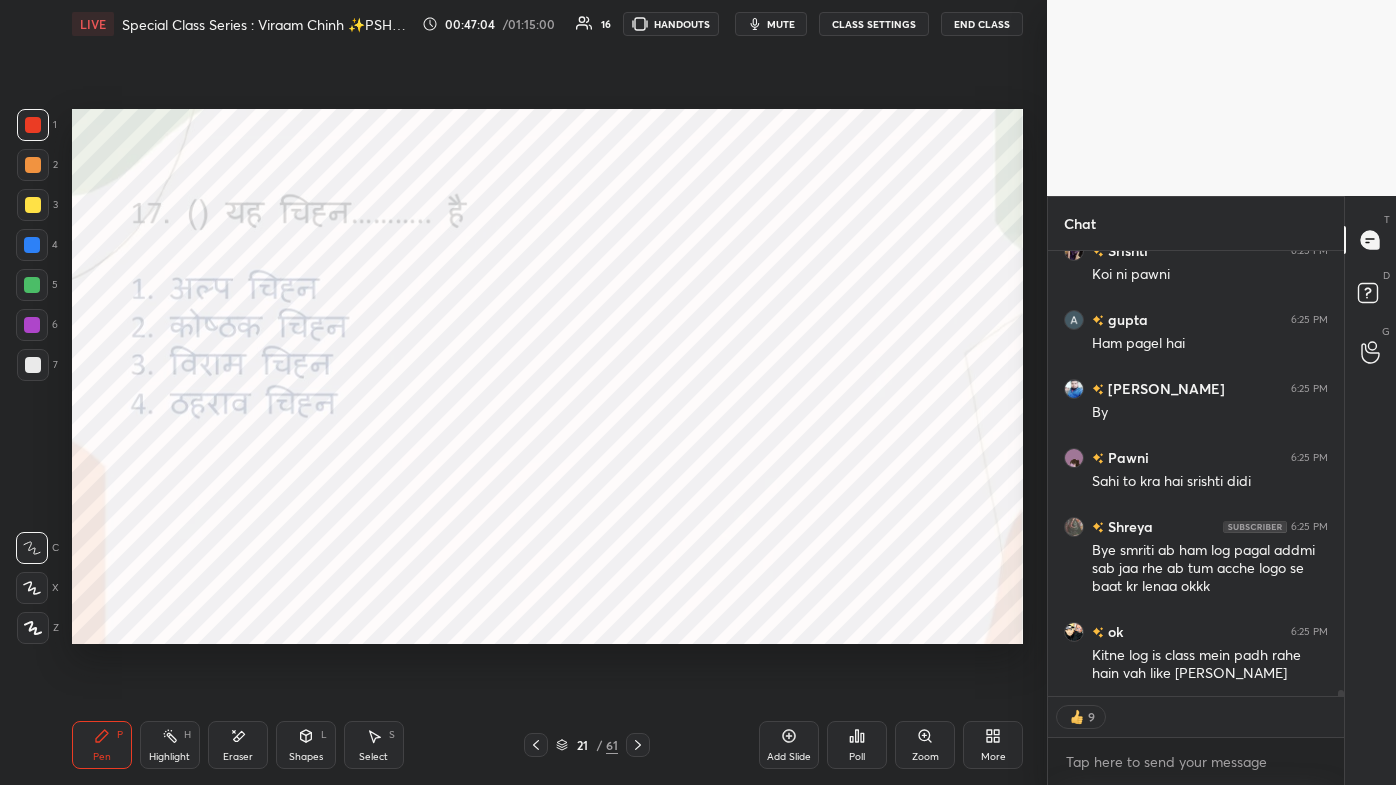 click at bounding box center [638, 745] 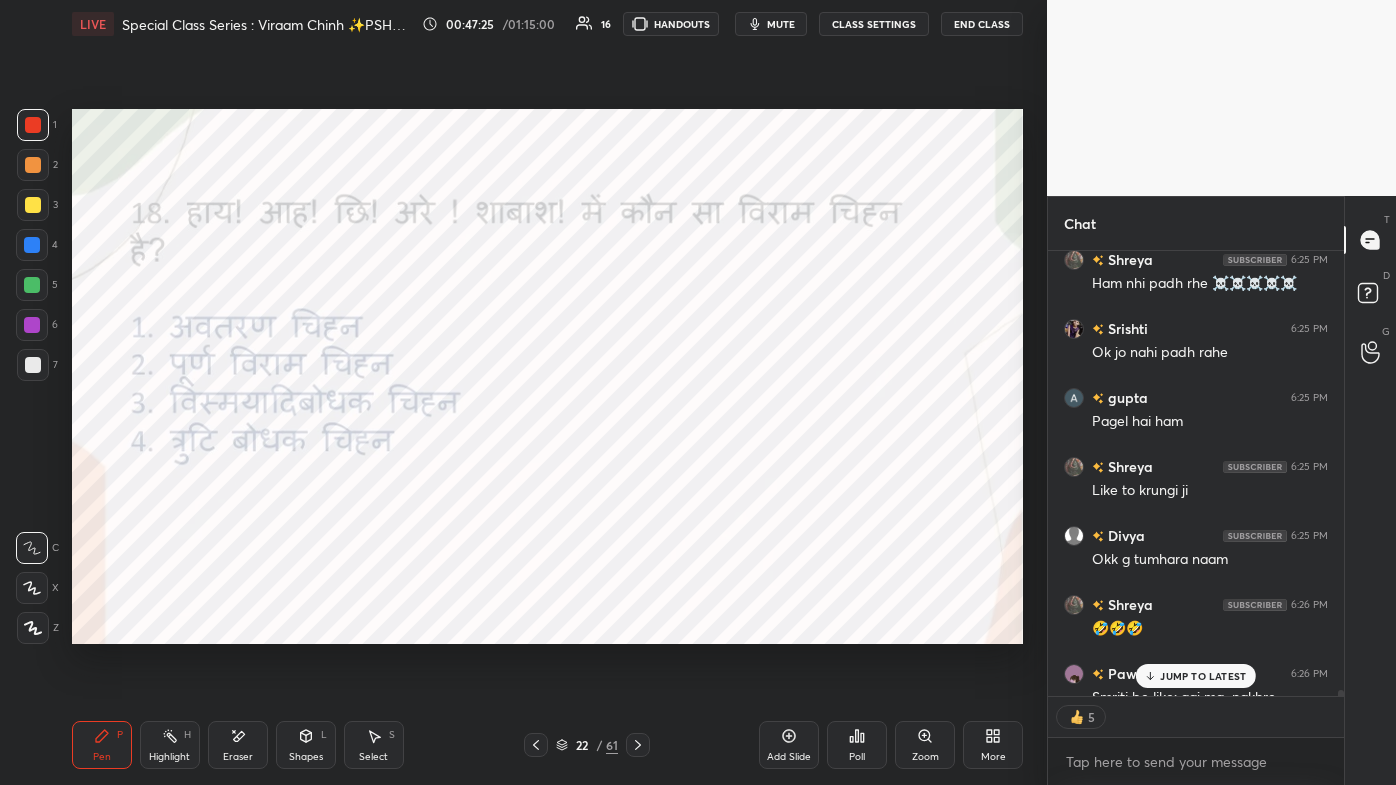 click on "More" at bounding box center [993, 745] 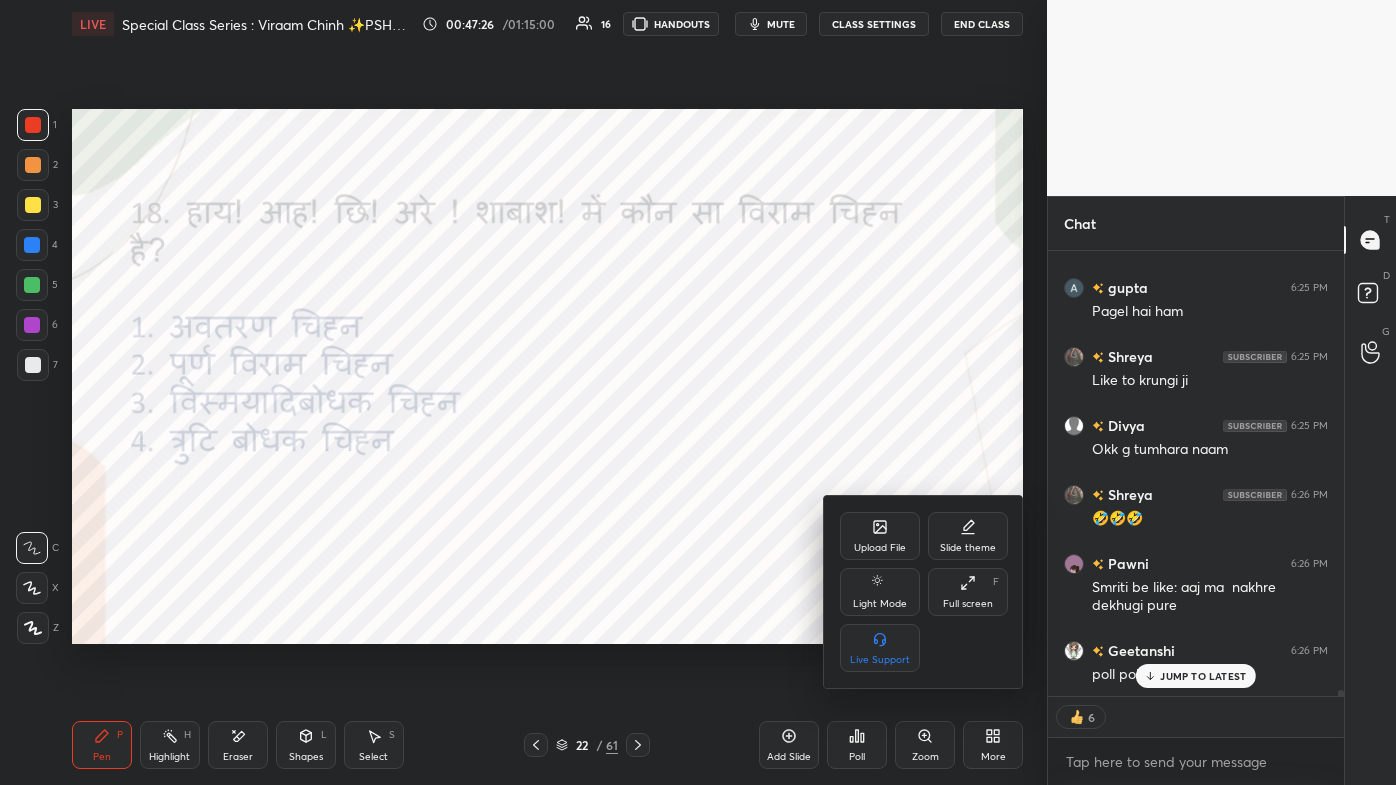 click 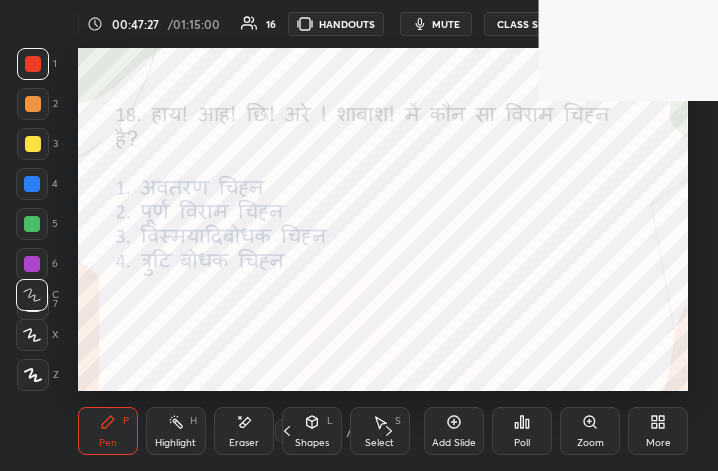 click 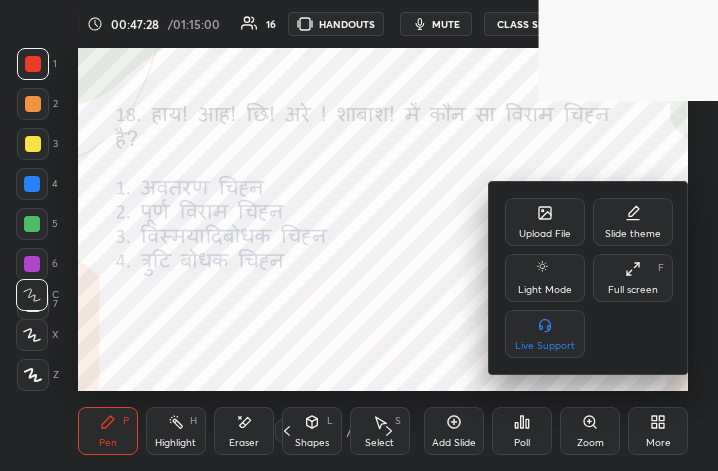click on "Full screen F" at bounding box center [633, 278] 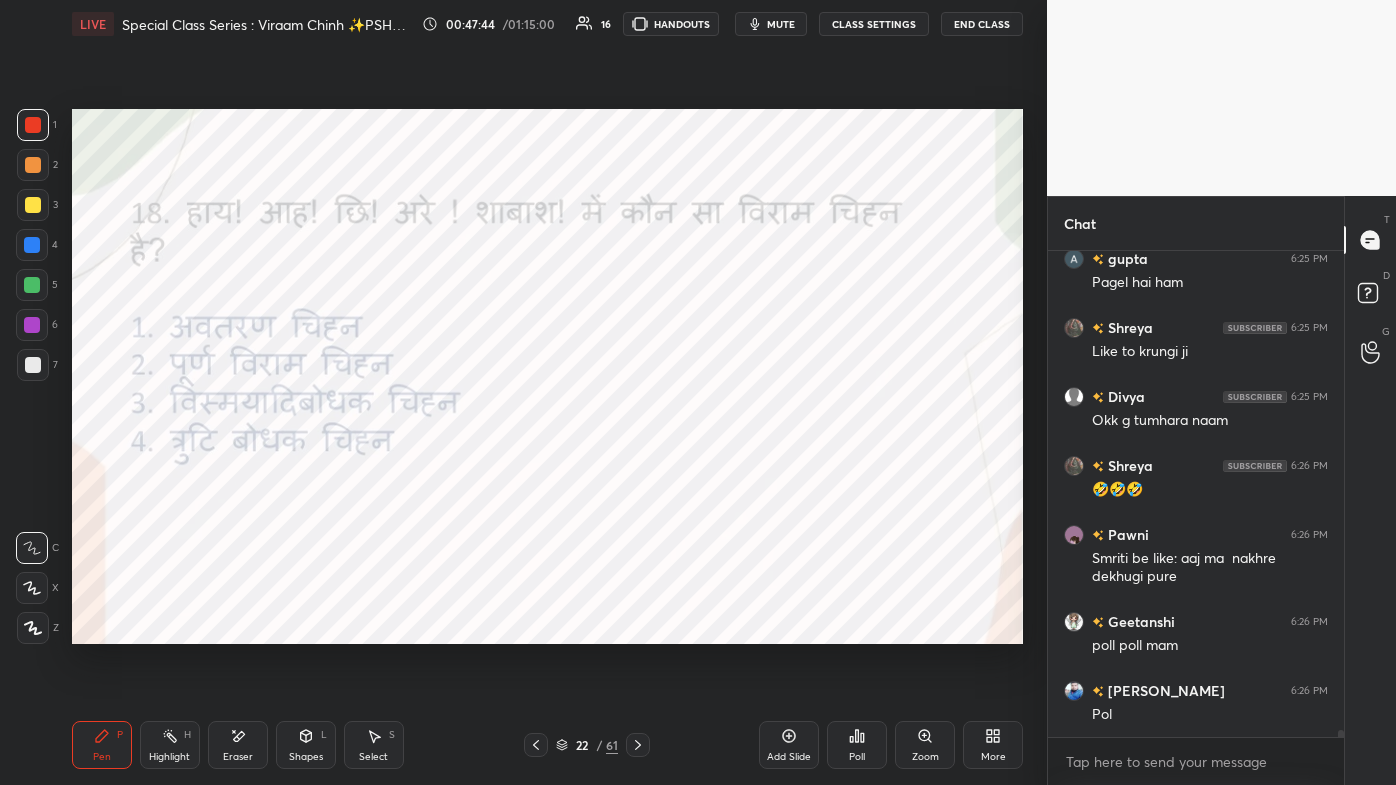 click on "Poll" at bounding box center (857, 745) 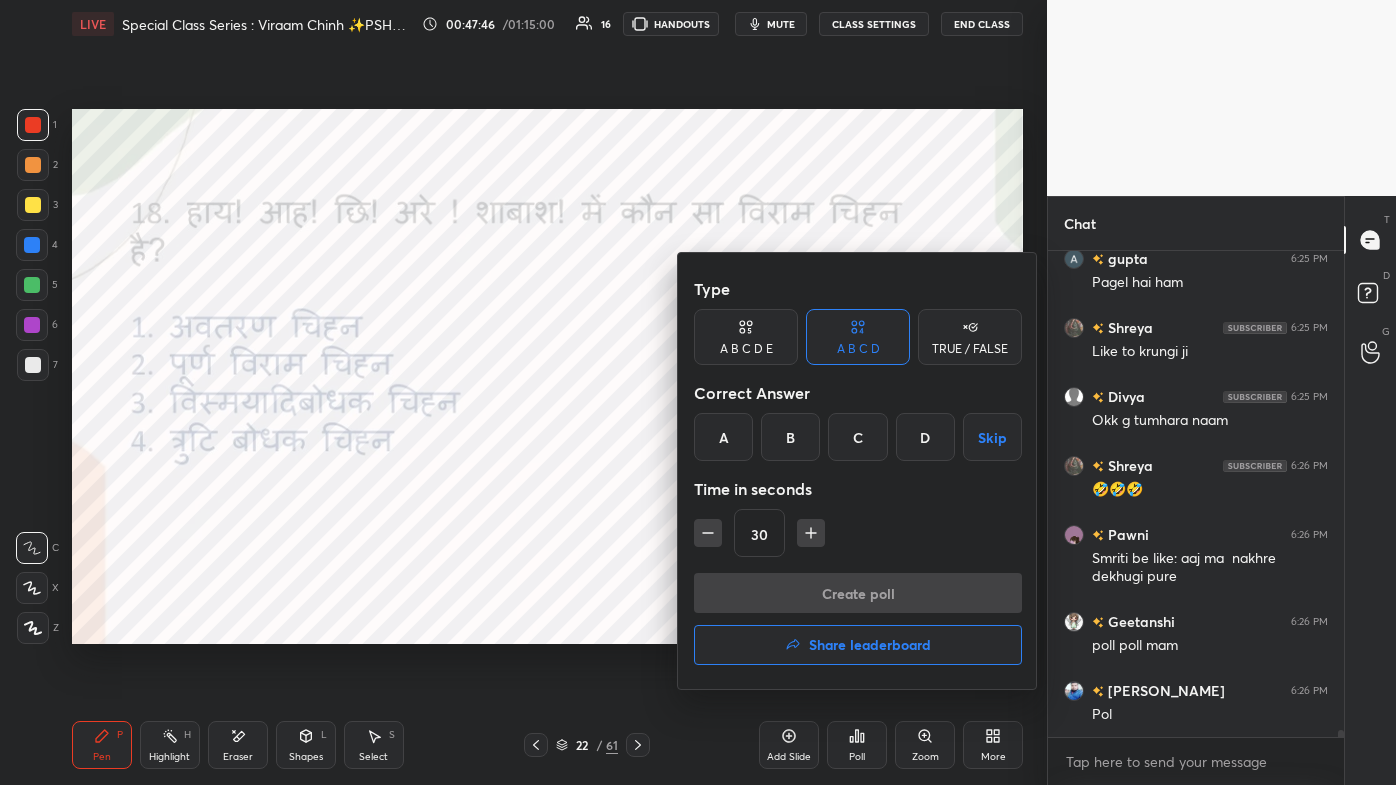 click on "C" at bounding box center (857, 437) 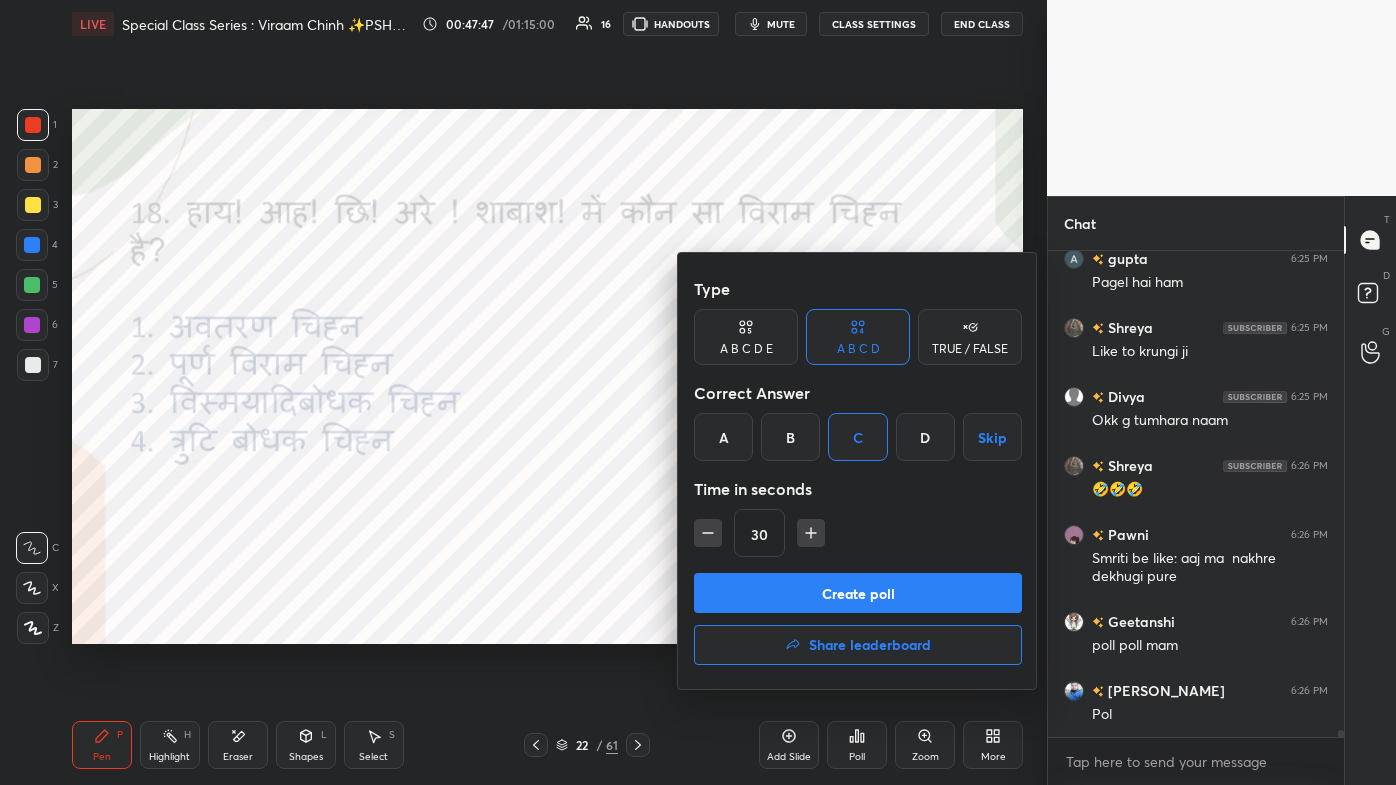 click on "Create poll" at bounding box center [858, 593] 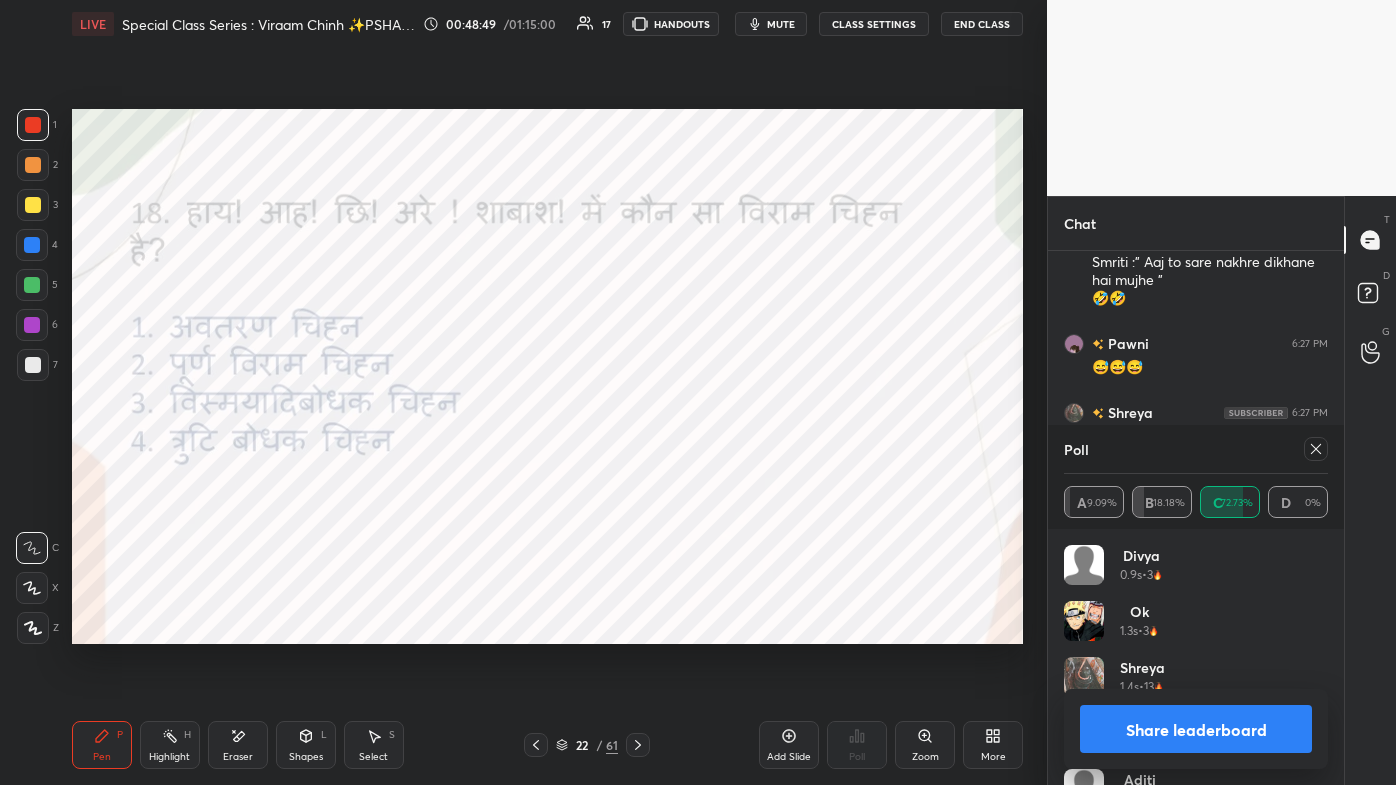 scroll, scrollTop: 34815, scrollLeft: 0, axis: vertical 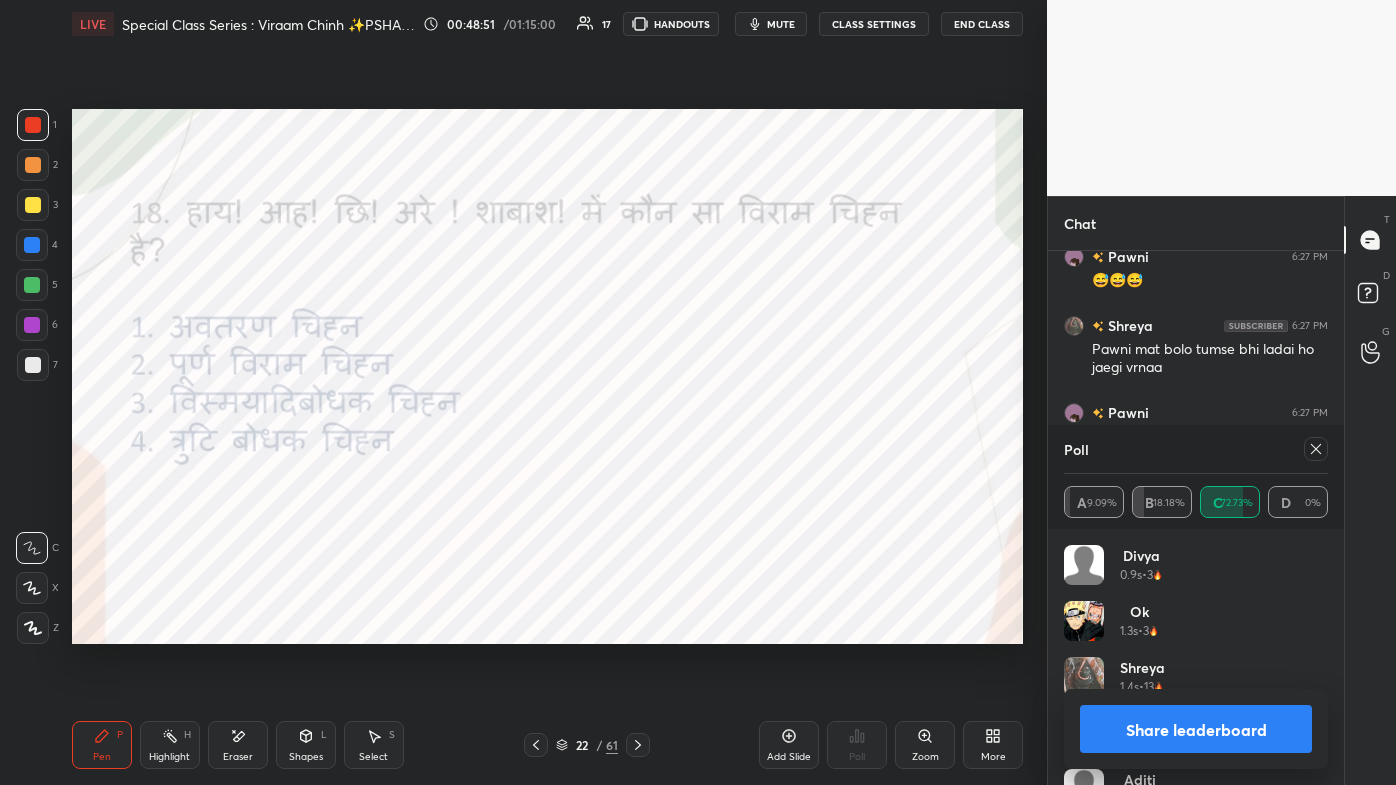 click 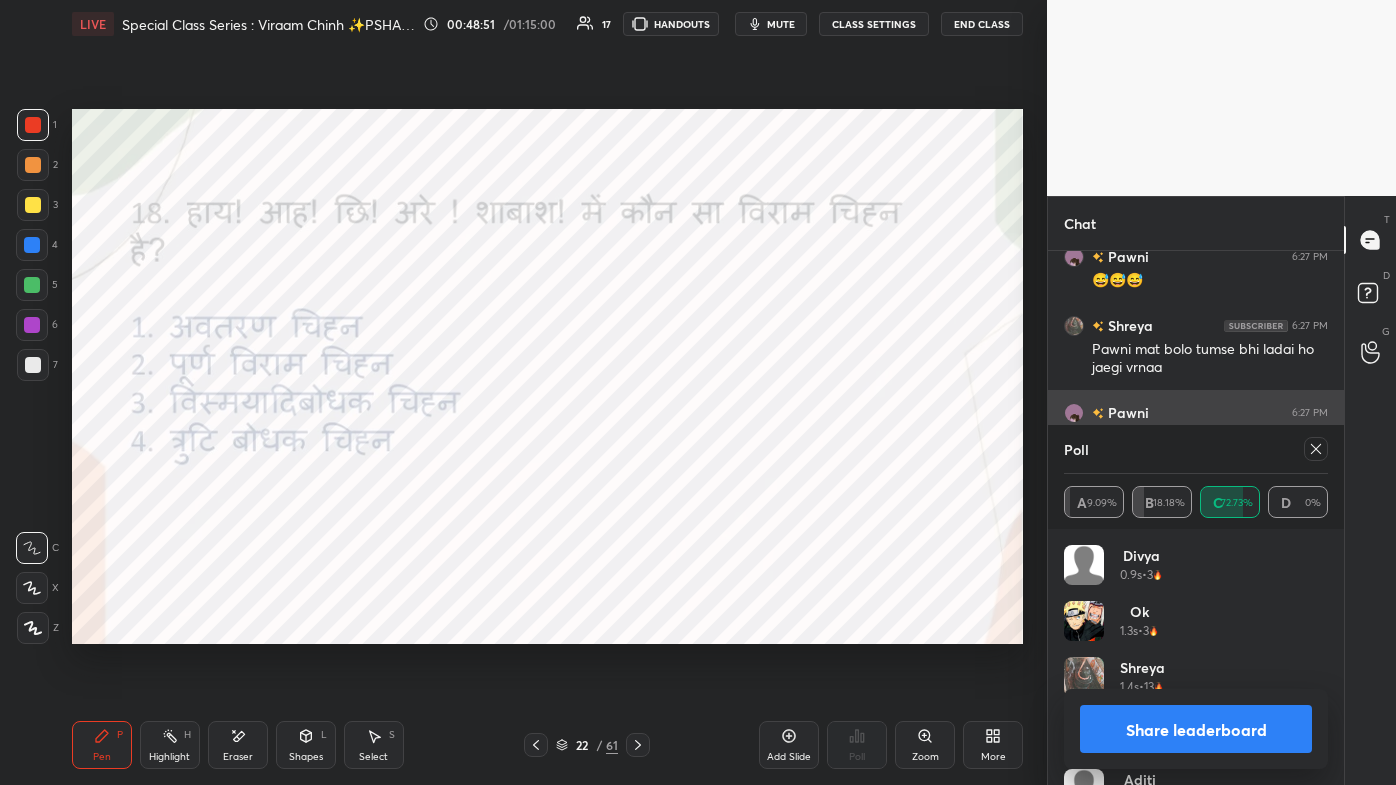 scroll, scrollTop: 136, scrollLeft: 258, axis: both 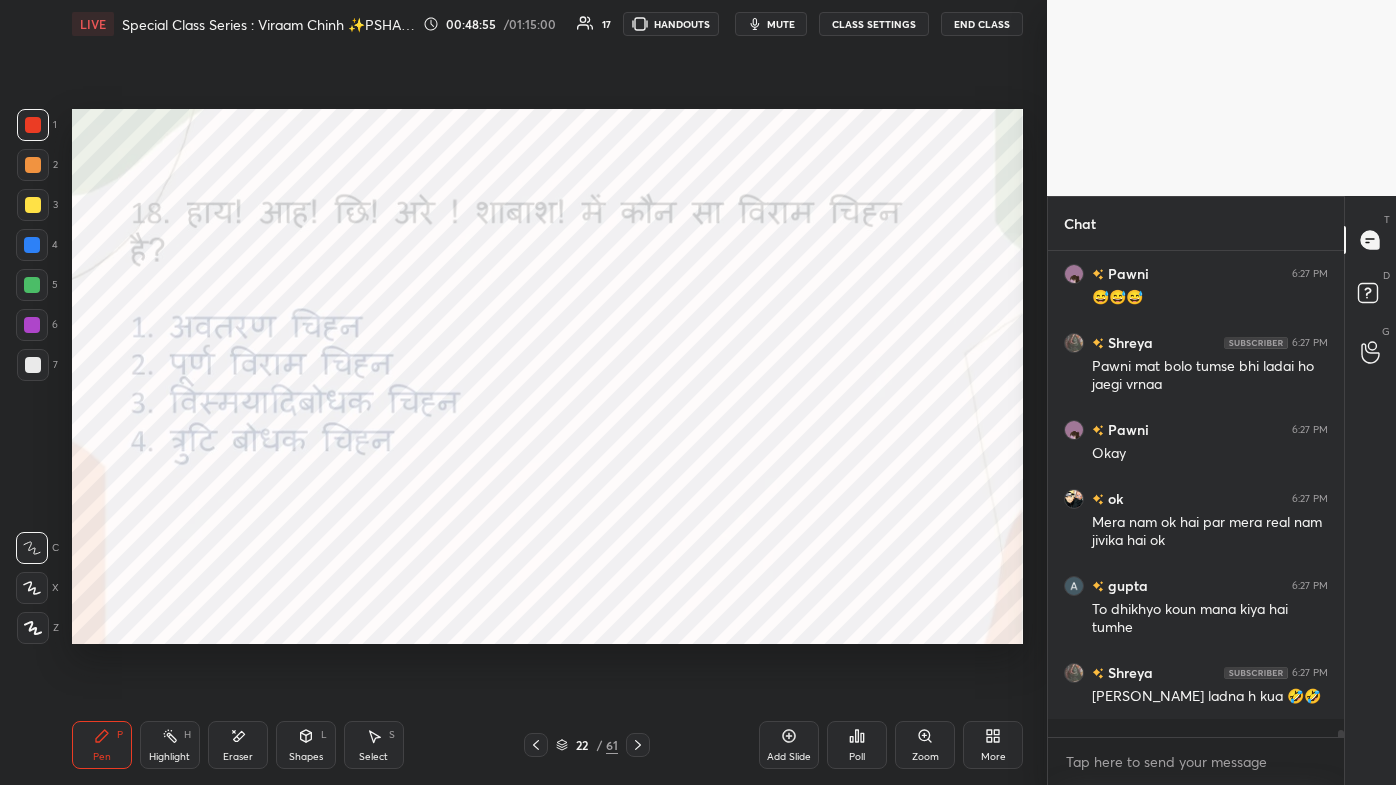 click at bounding box center (638, 745) 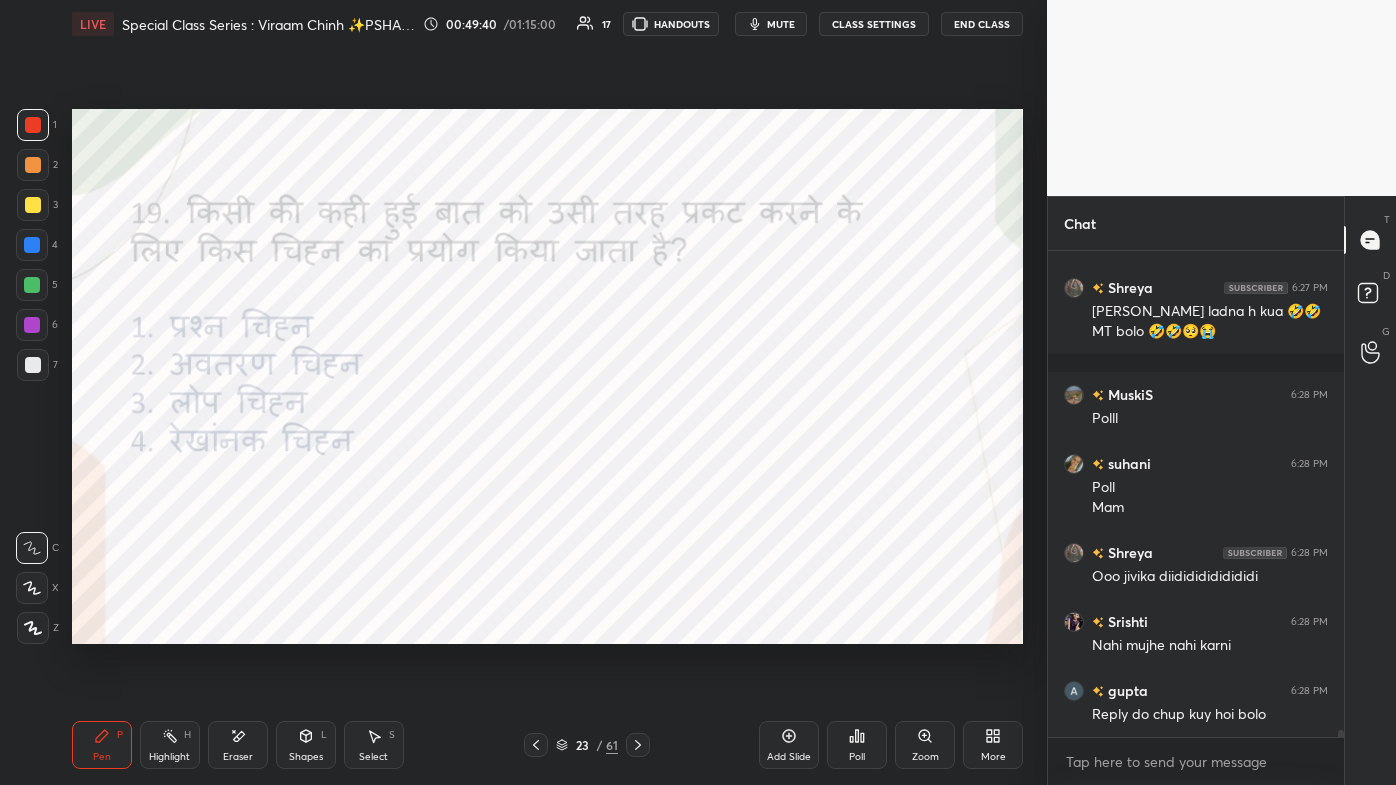 scroll, scrollTop: 35252, scrollLeft: 0, axis: vertical 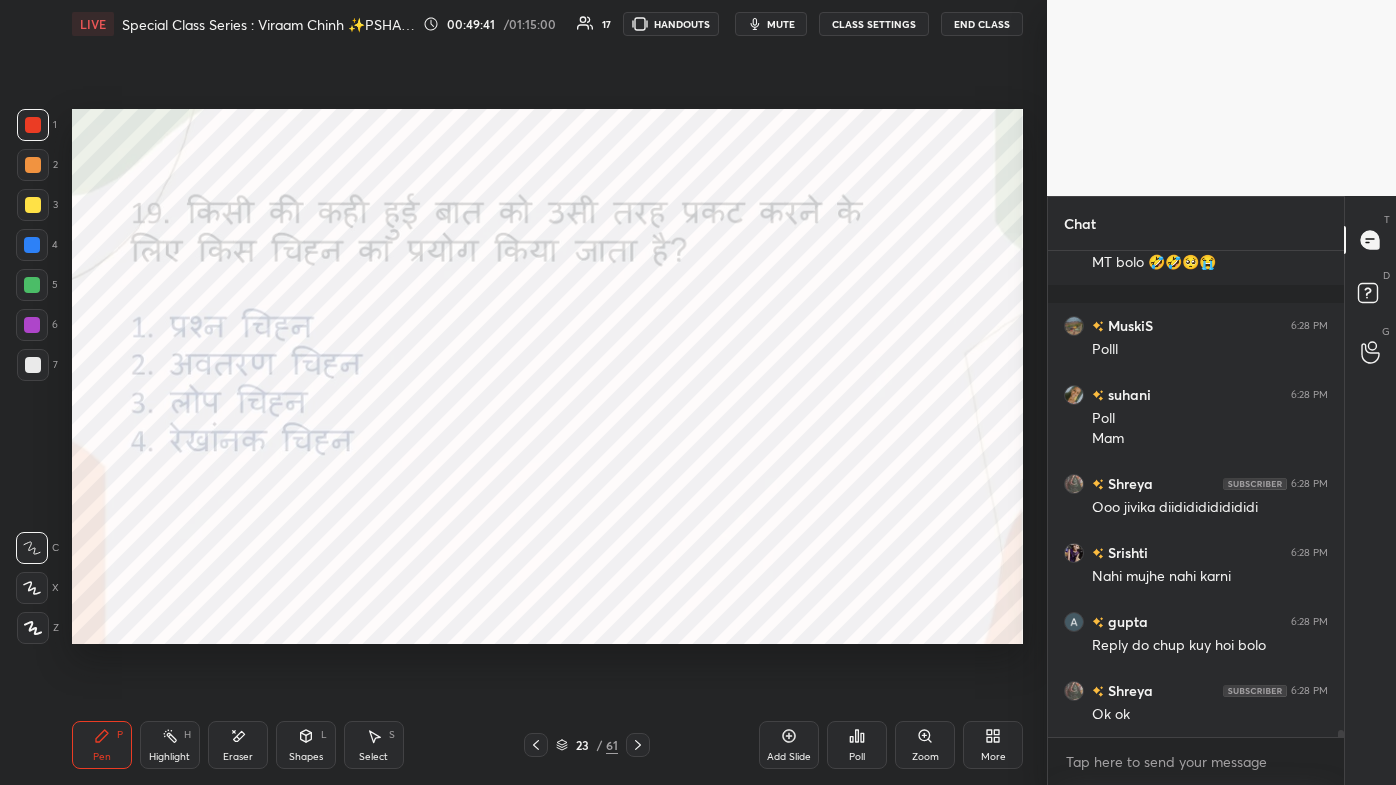 click on "Poll" at bounding box center [857, 745] 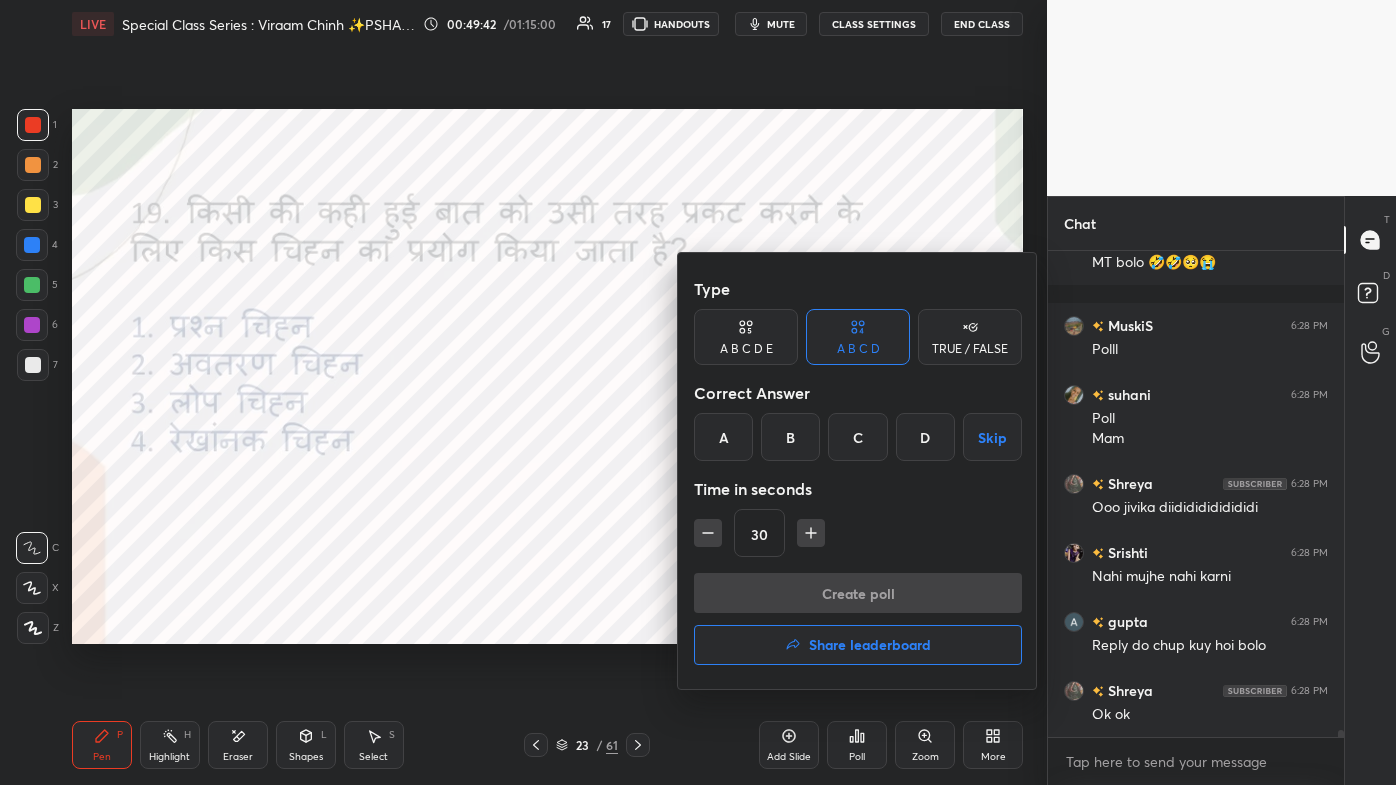 click at bounding box center [698, 392] 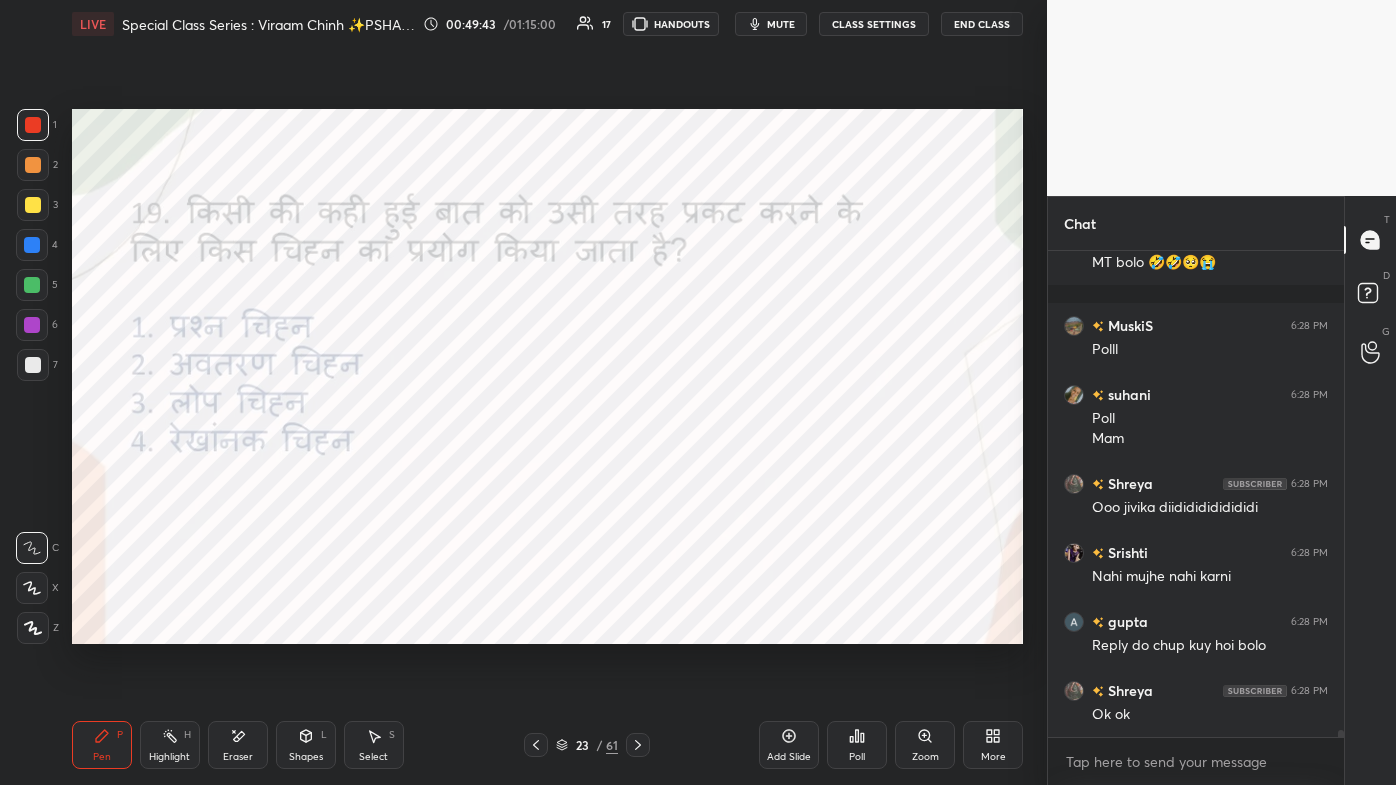 click on "Poll" at bounding box center [857, 745] 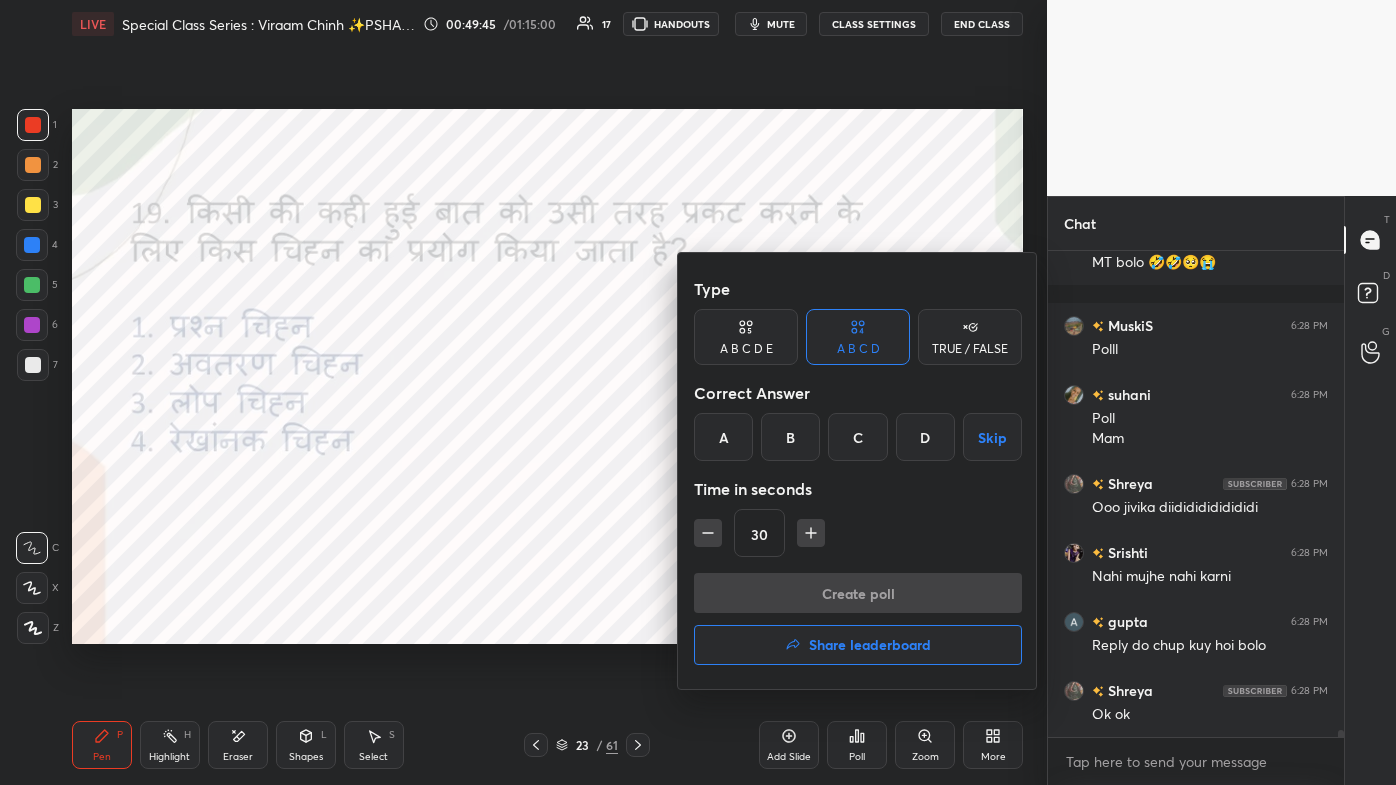 click on "B" at bounding box center (790, 437) 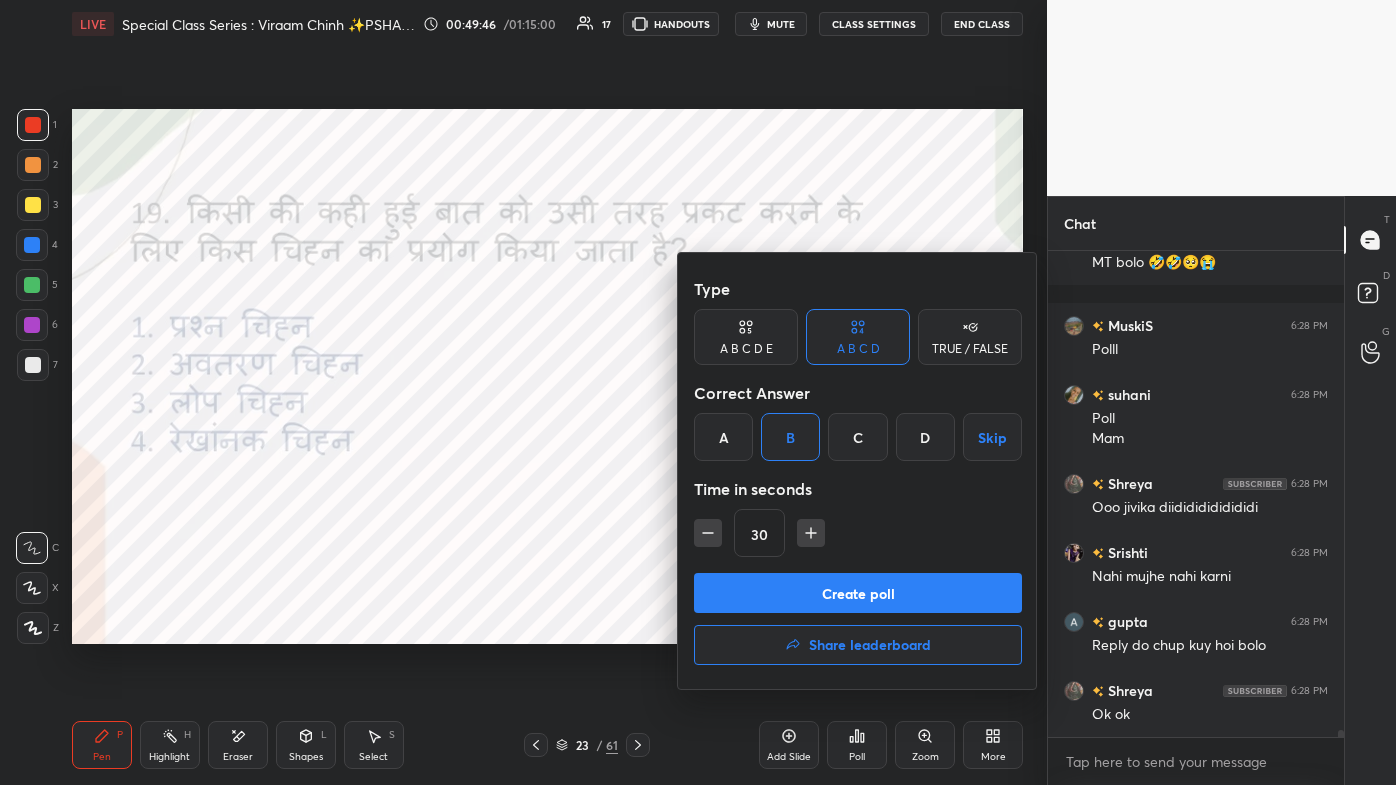 click on "Create poll" at bounding box center [858, 593] 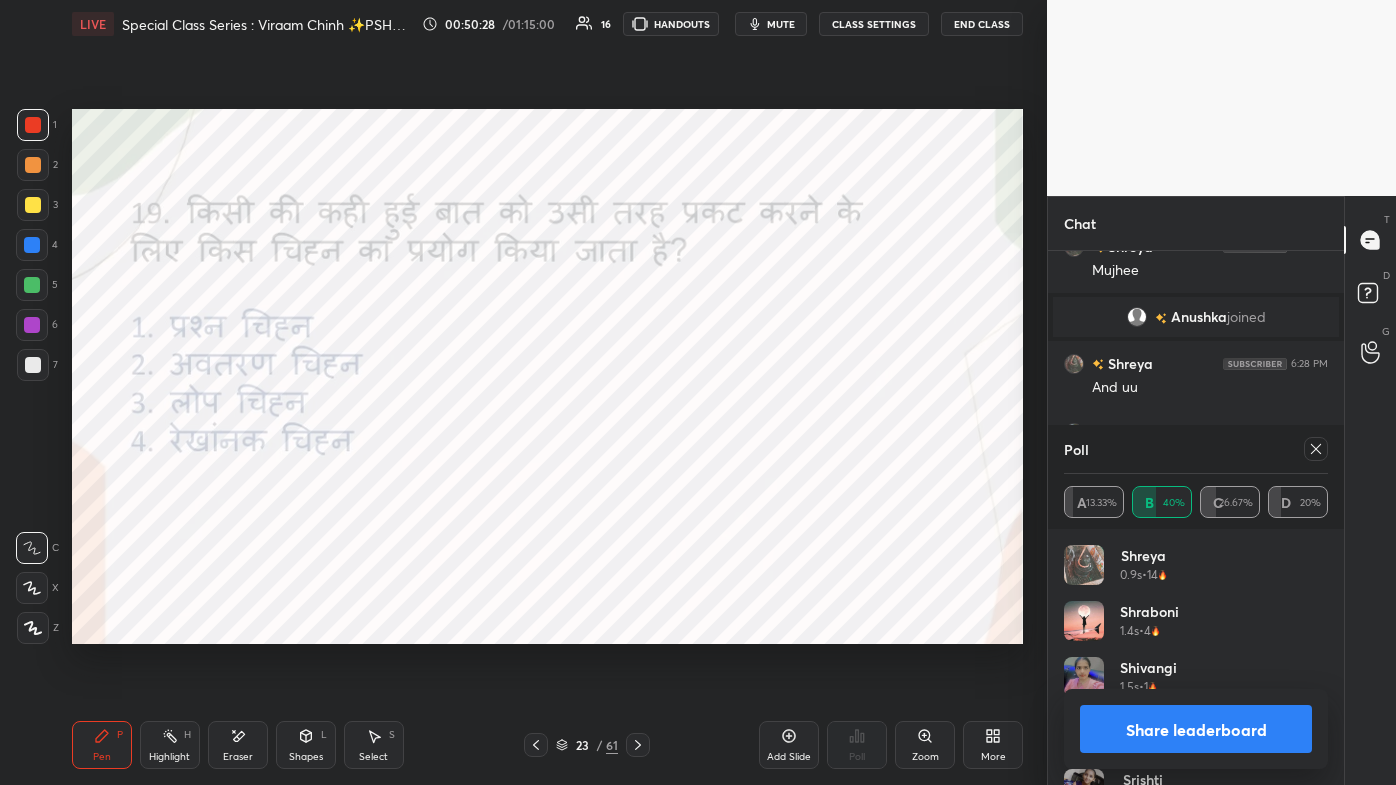 scroll, scrollTop: 33674, scrollLeft: 0, axis: vertical 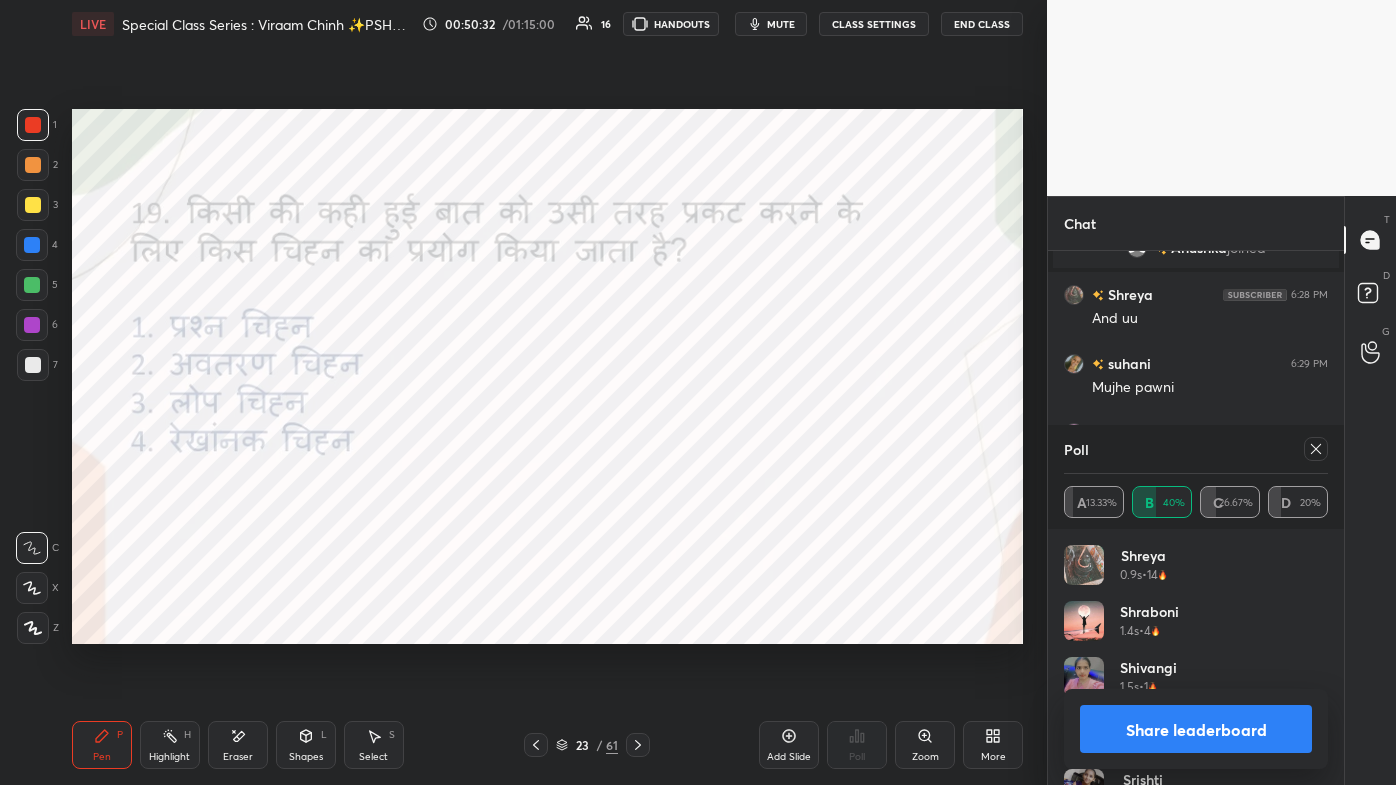 click at bounding box center (1312, 449) 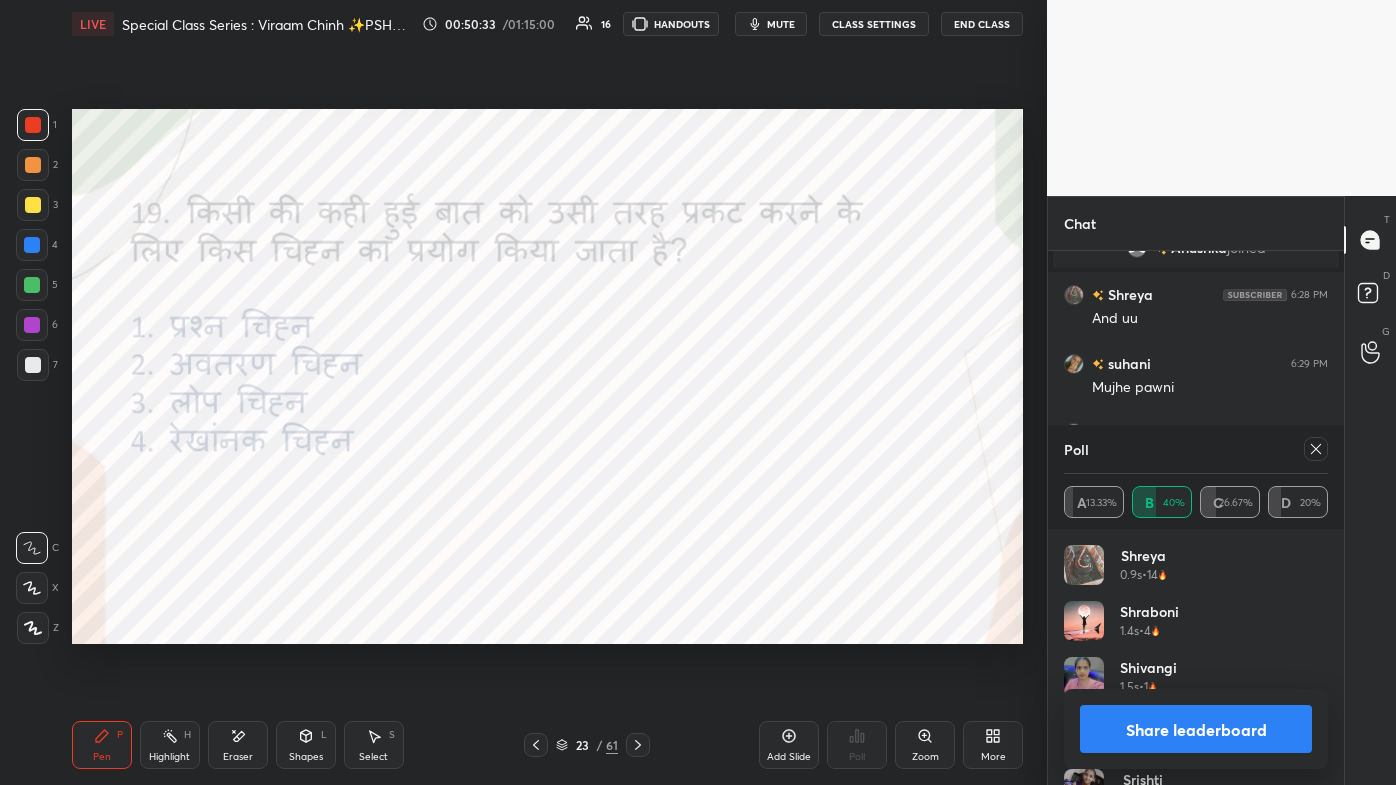 click 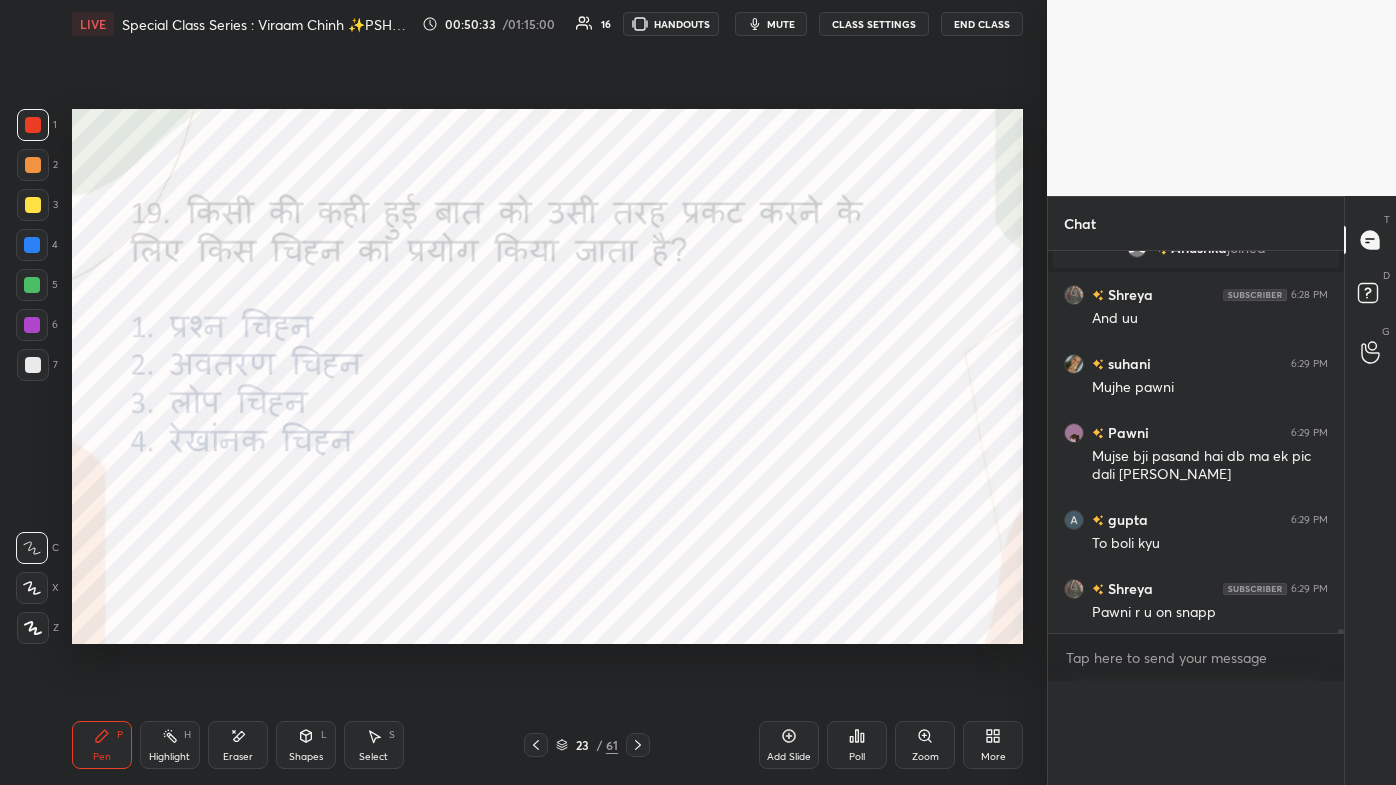 scroll, scrollTop: 0, scrollLeft: 0, axis: both 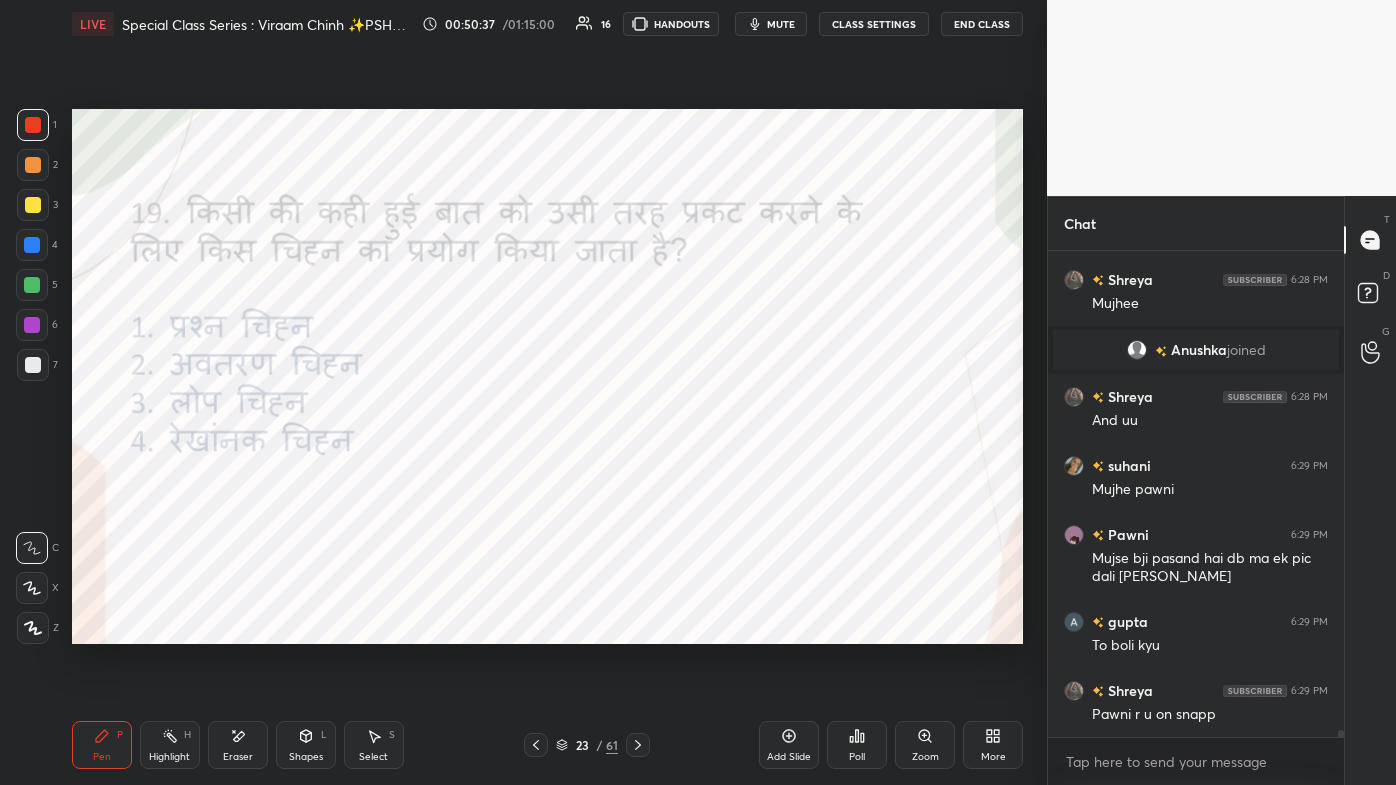 click on "More" at bounding box center (993, 745) 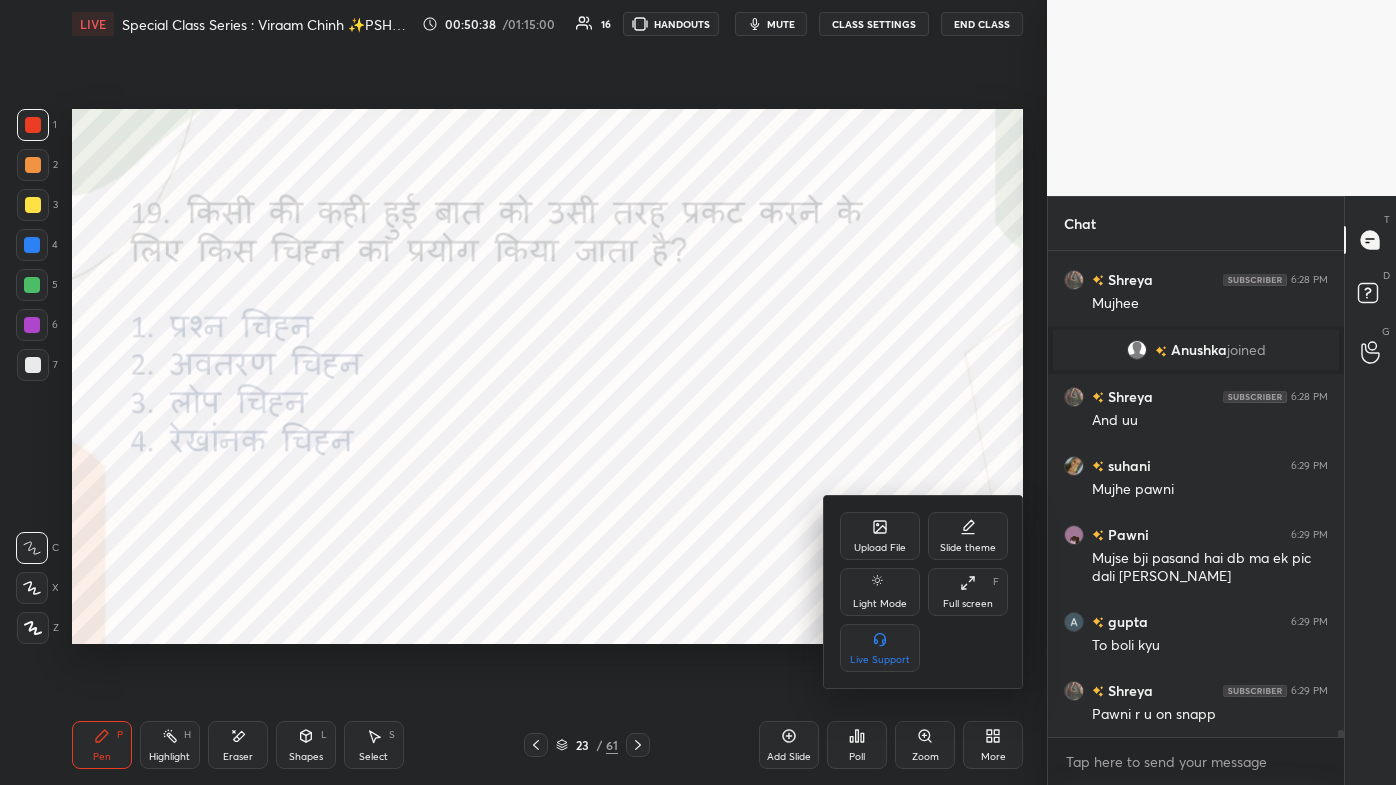 click on "Full screen" at bounding box center [968, 604] 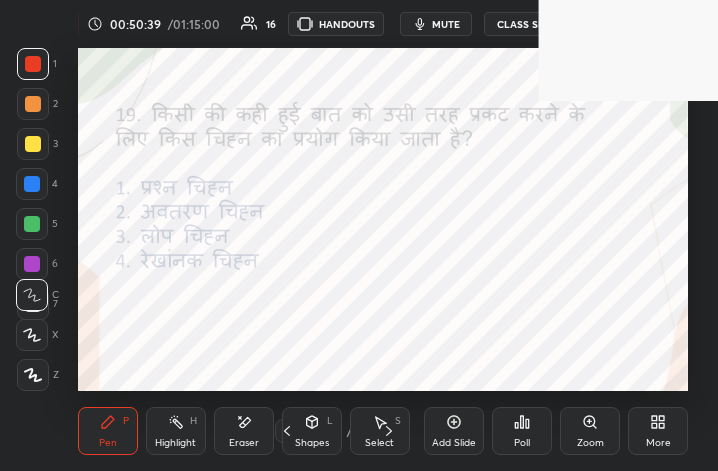 click 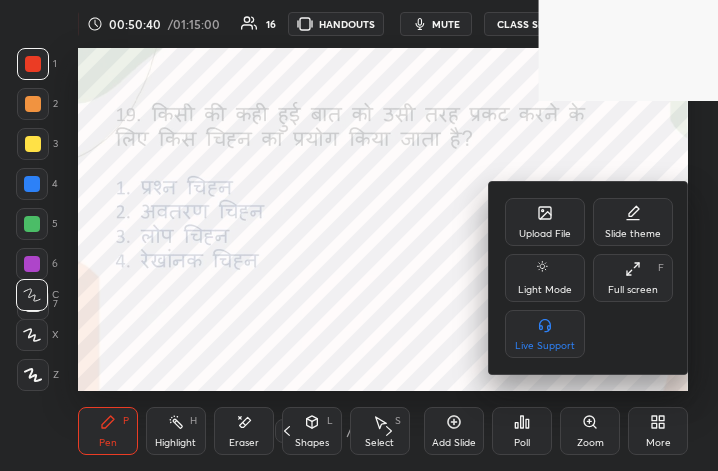 click on "Full screen" at bounding box center [633, 290] 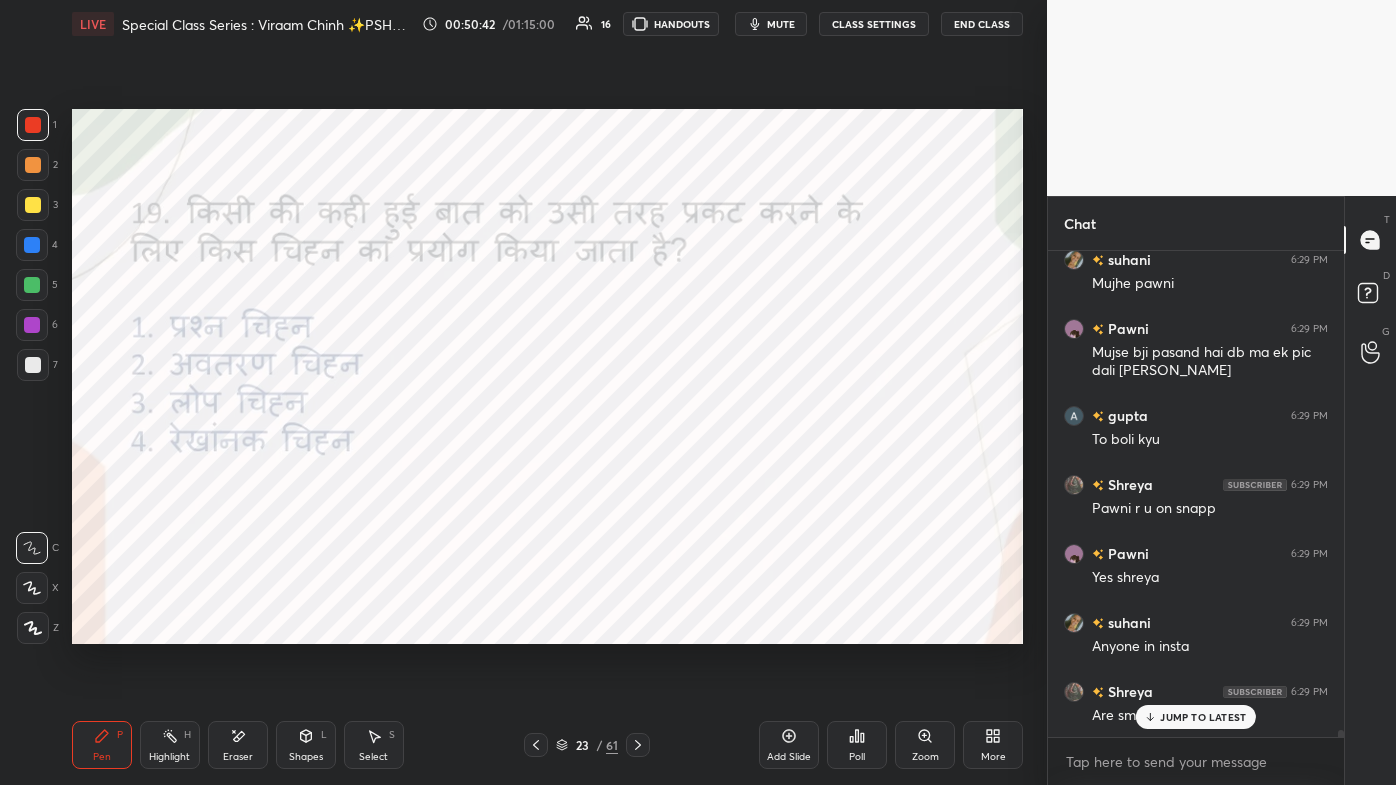 click on "JUMP TO LATEST" at bounding box center [1196, 717] 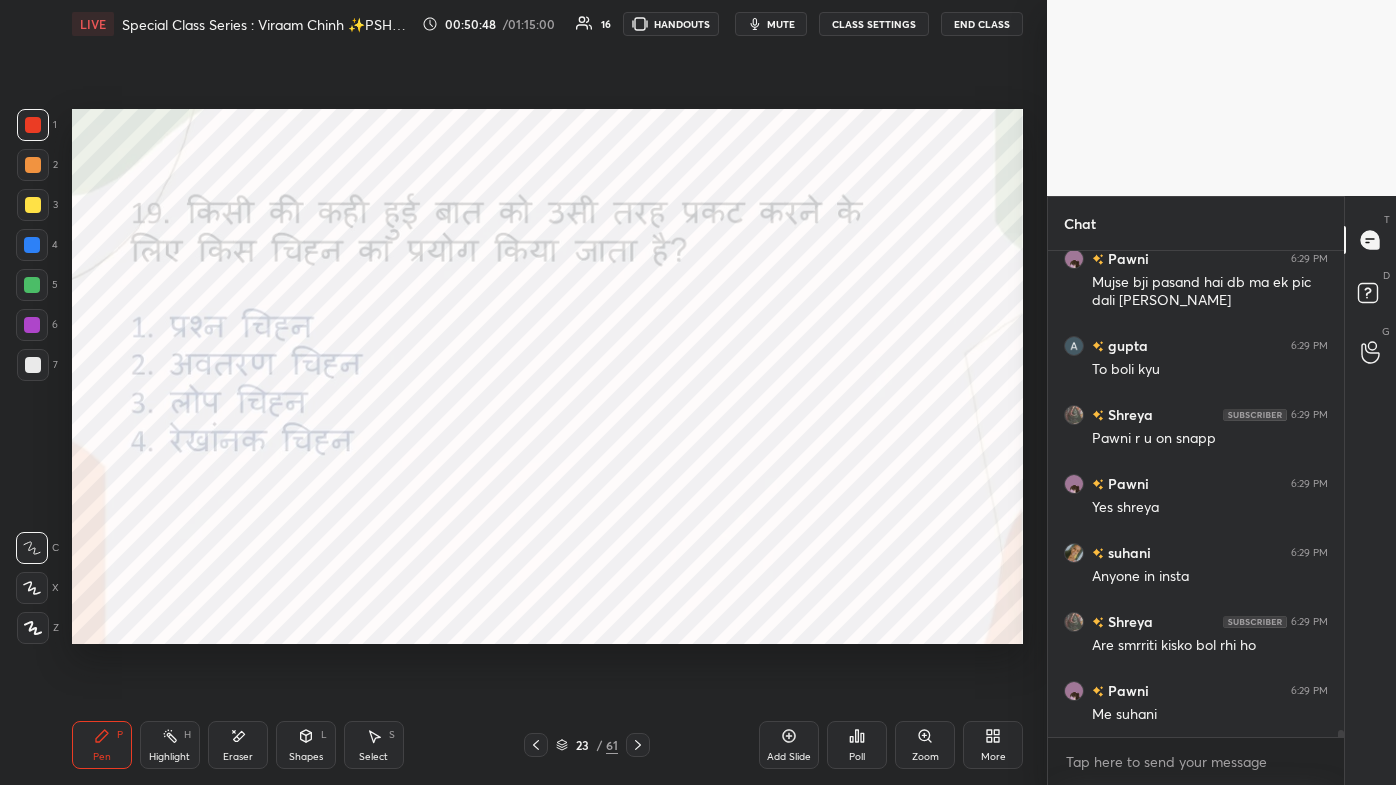 click on "More" at bounding box center (993, 745) 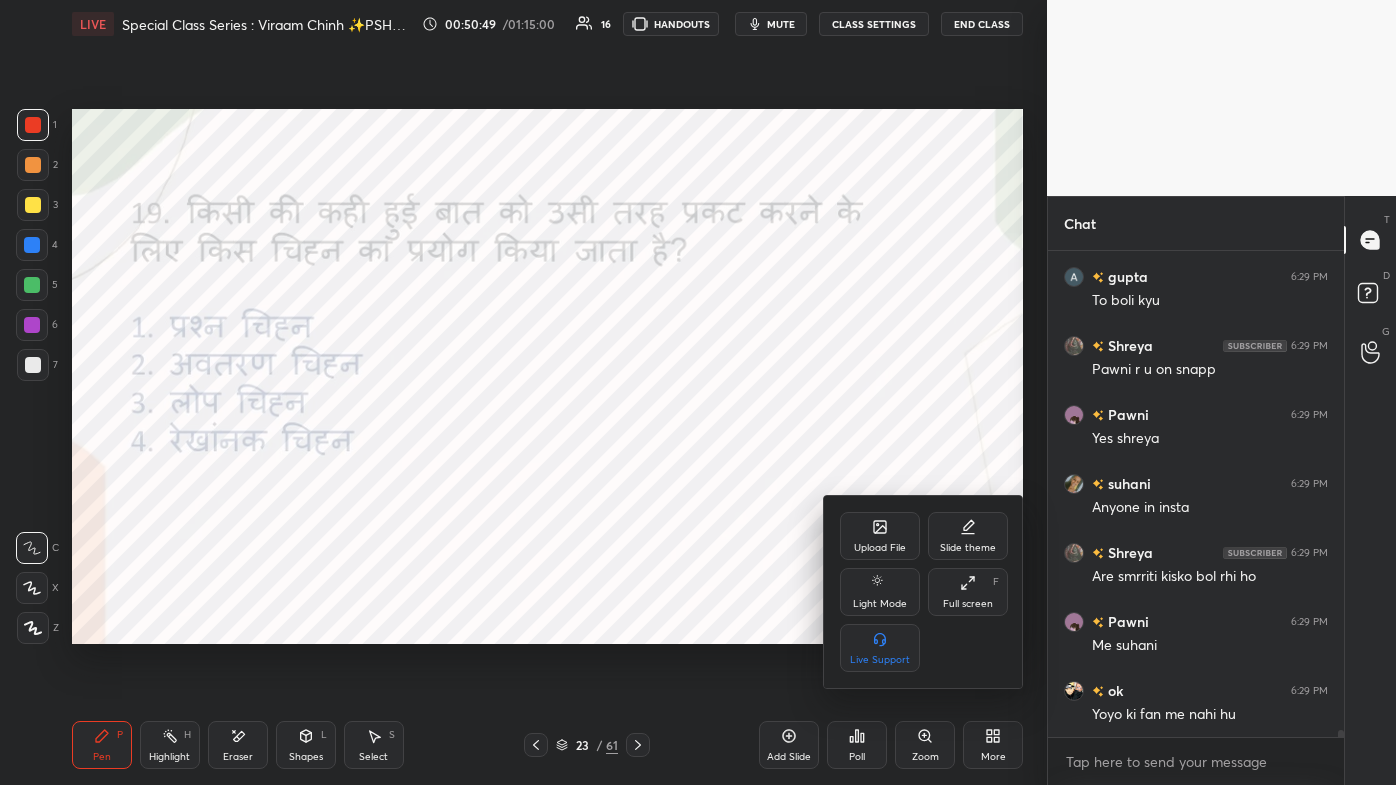 click 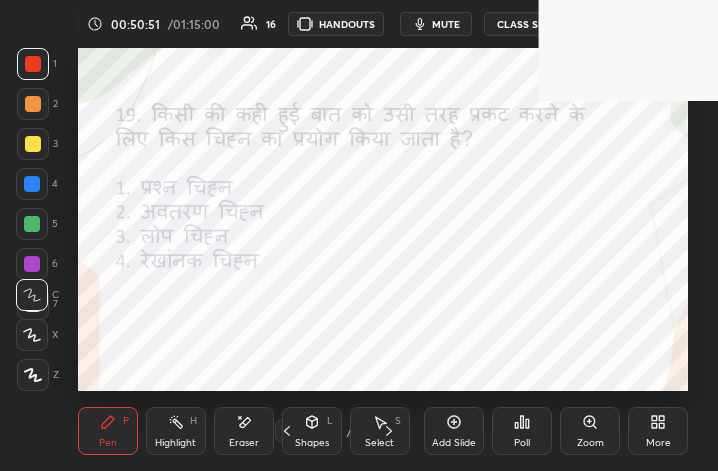 click on "More" at bounding box center (658, 431) 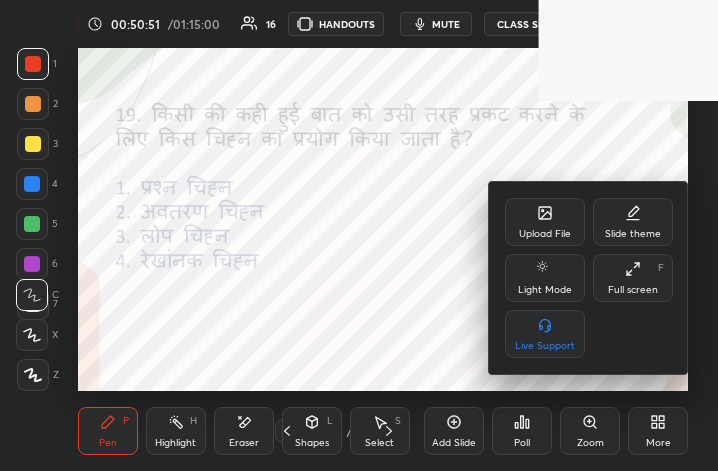 click 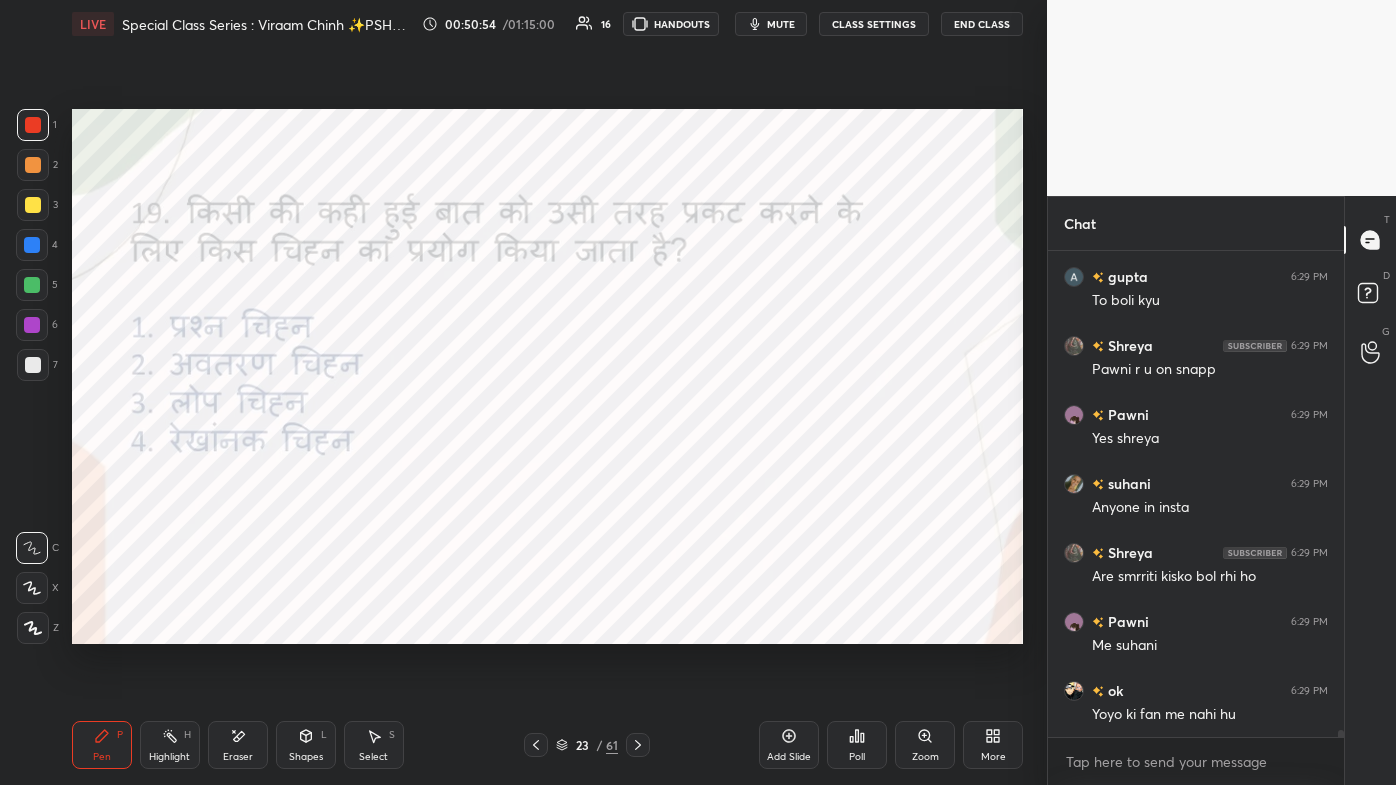 click at bounding box center [638, 745] 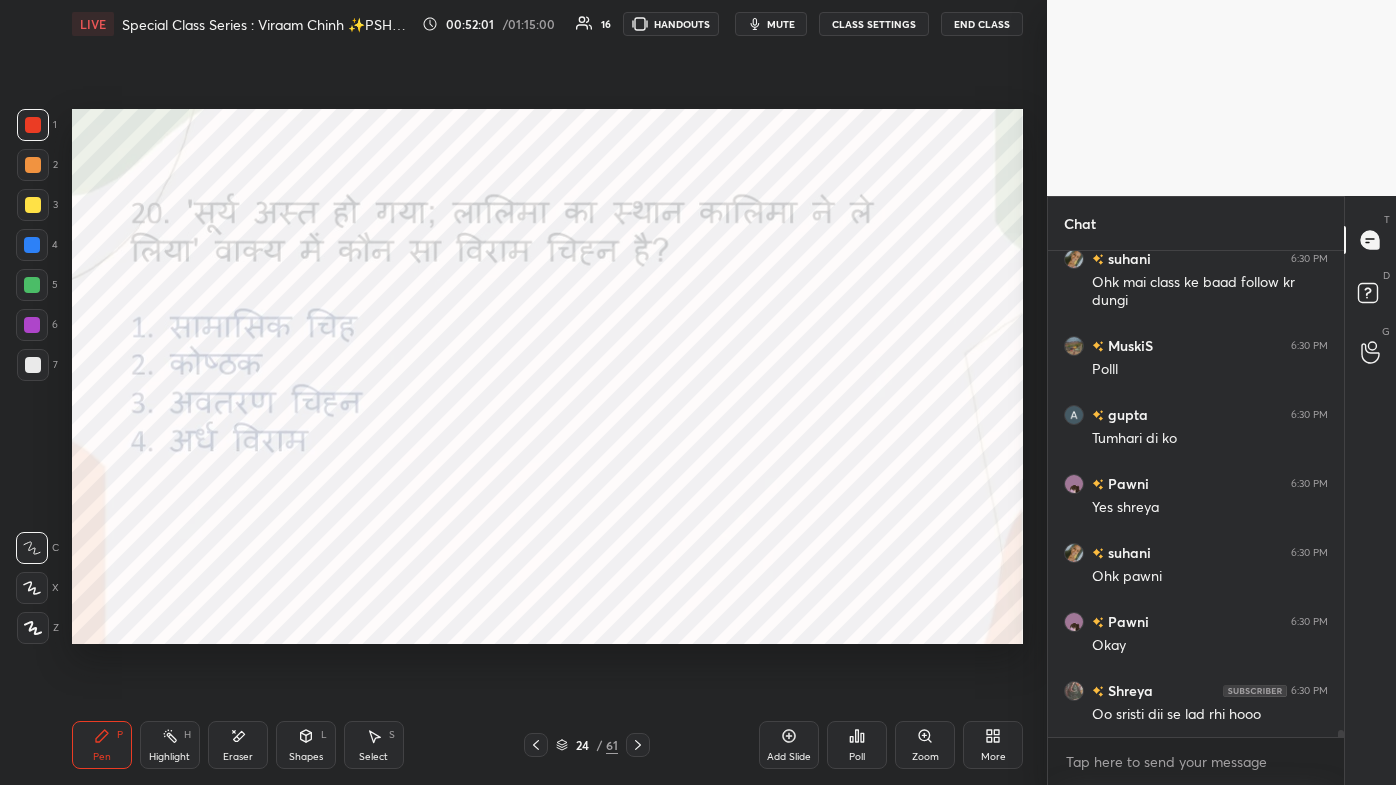 scroll, scrollTop: 34970, scrollLeft: 0, axis: vertical 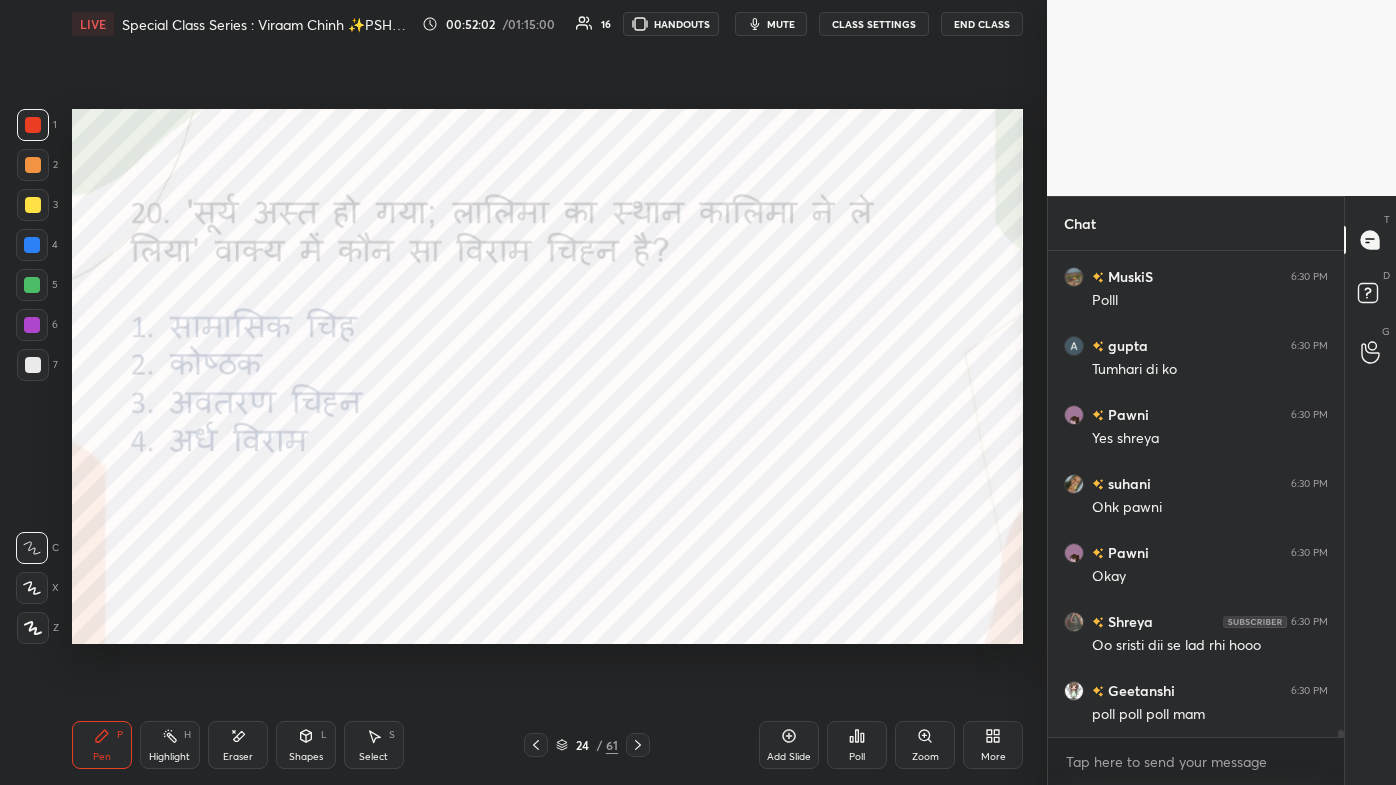 click on "Poll" at bounding box center (857, 745) 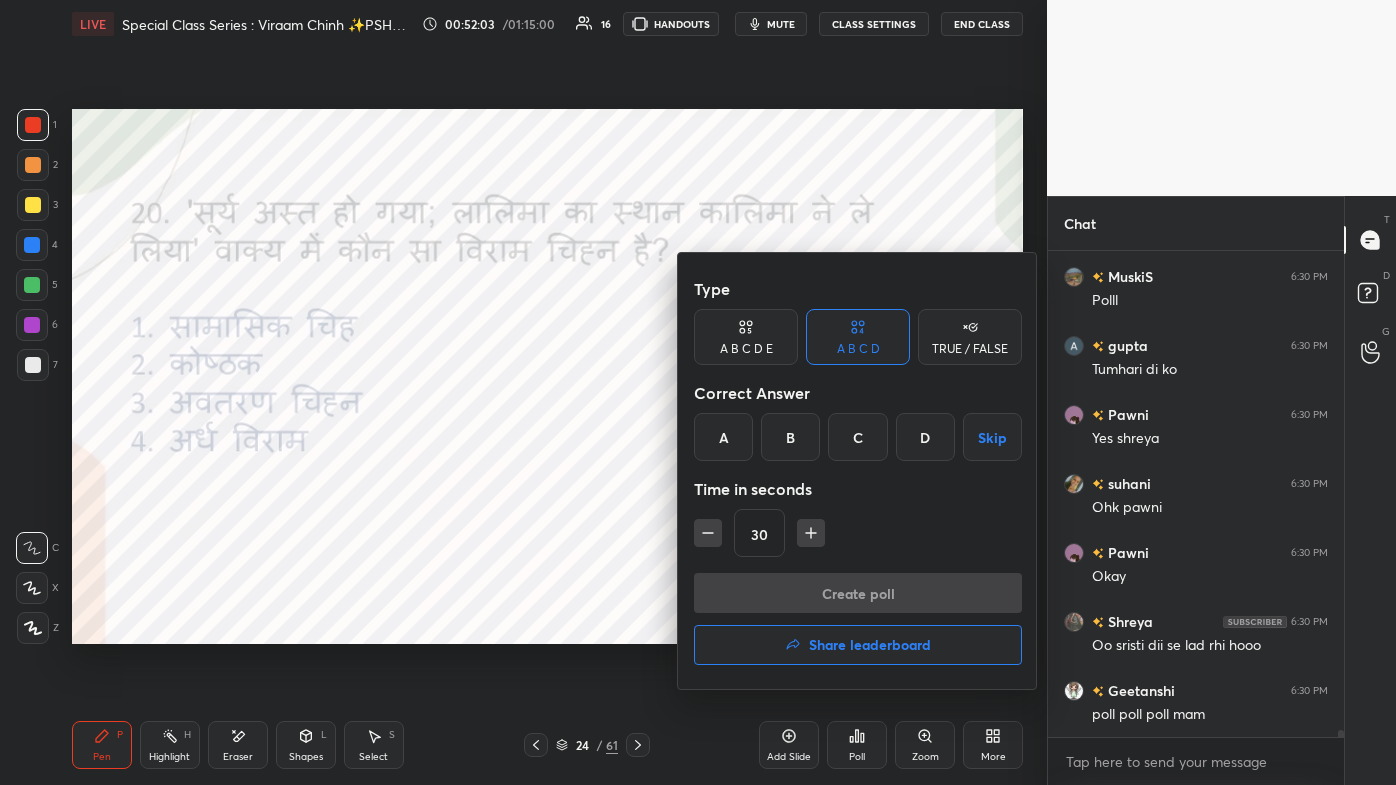 click on "D" at bounding box center [925, 437] 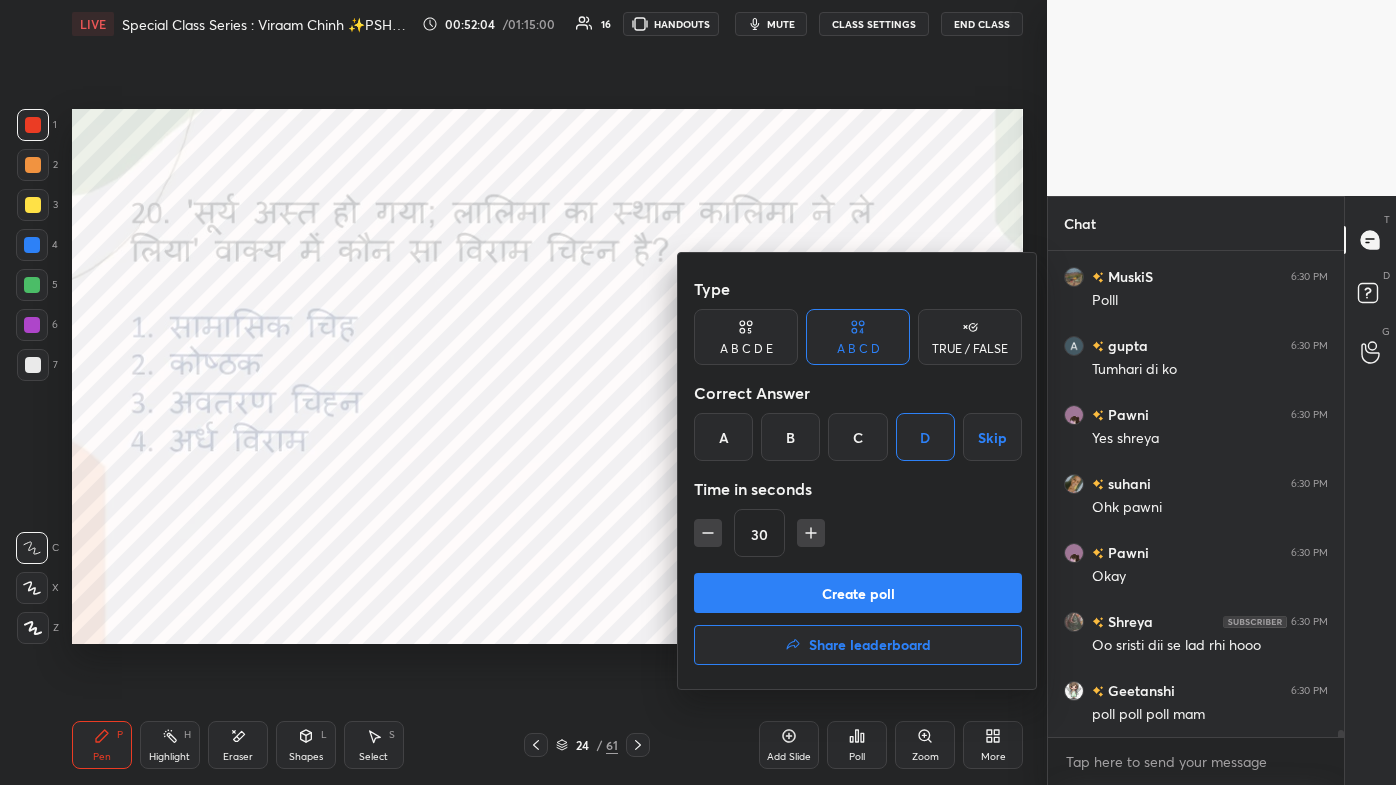 click on "Create poll" at bounding box center [858, 593] 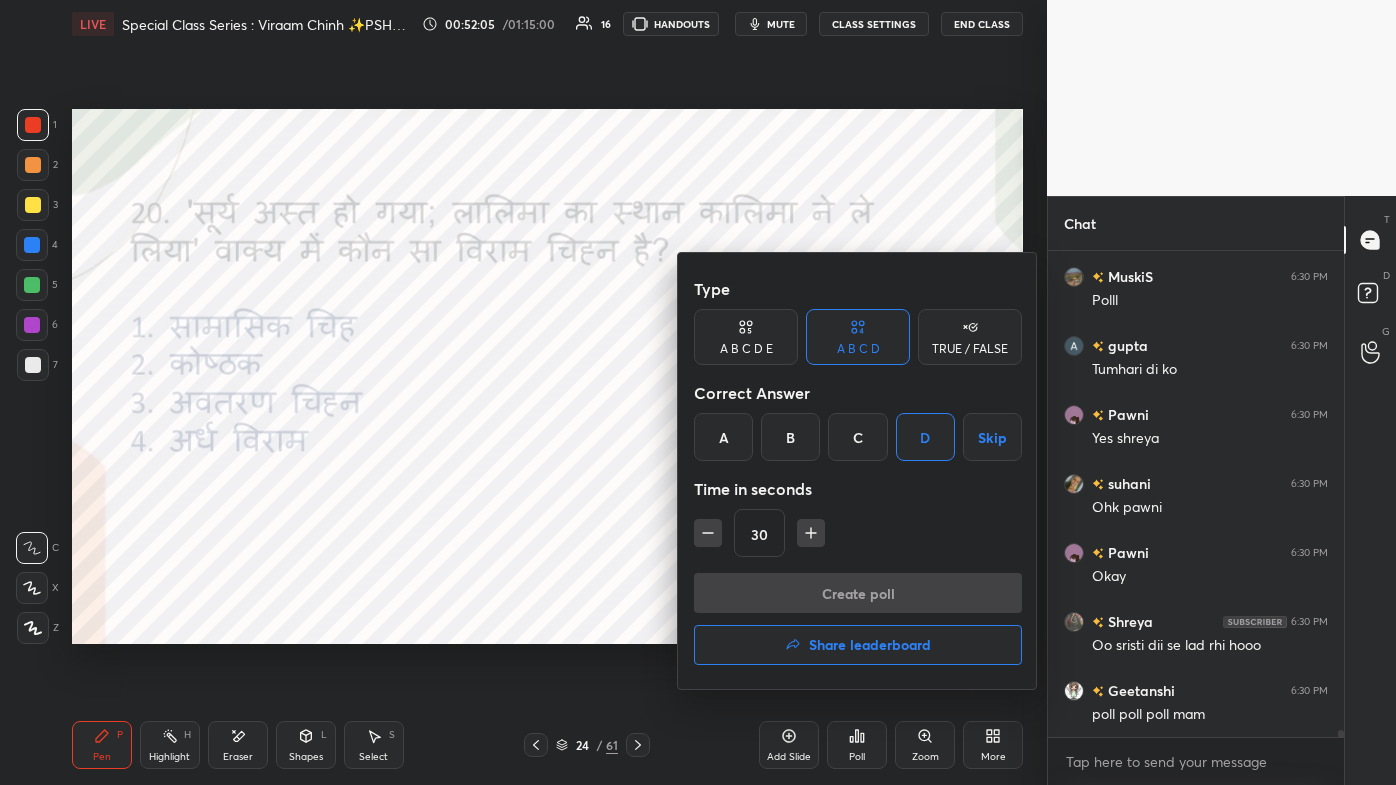scroll, scrollTop: 413, scrollLeft: 290, axis: both 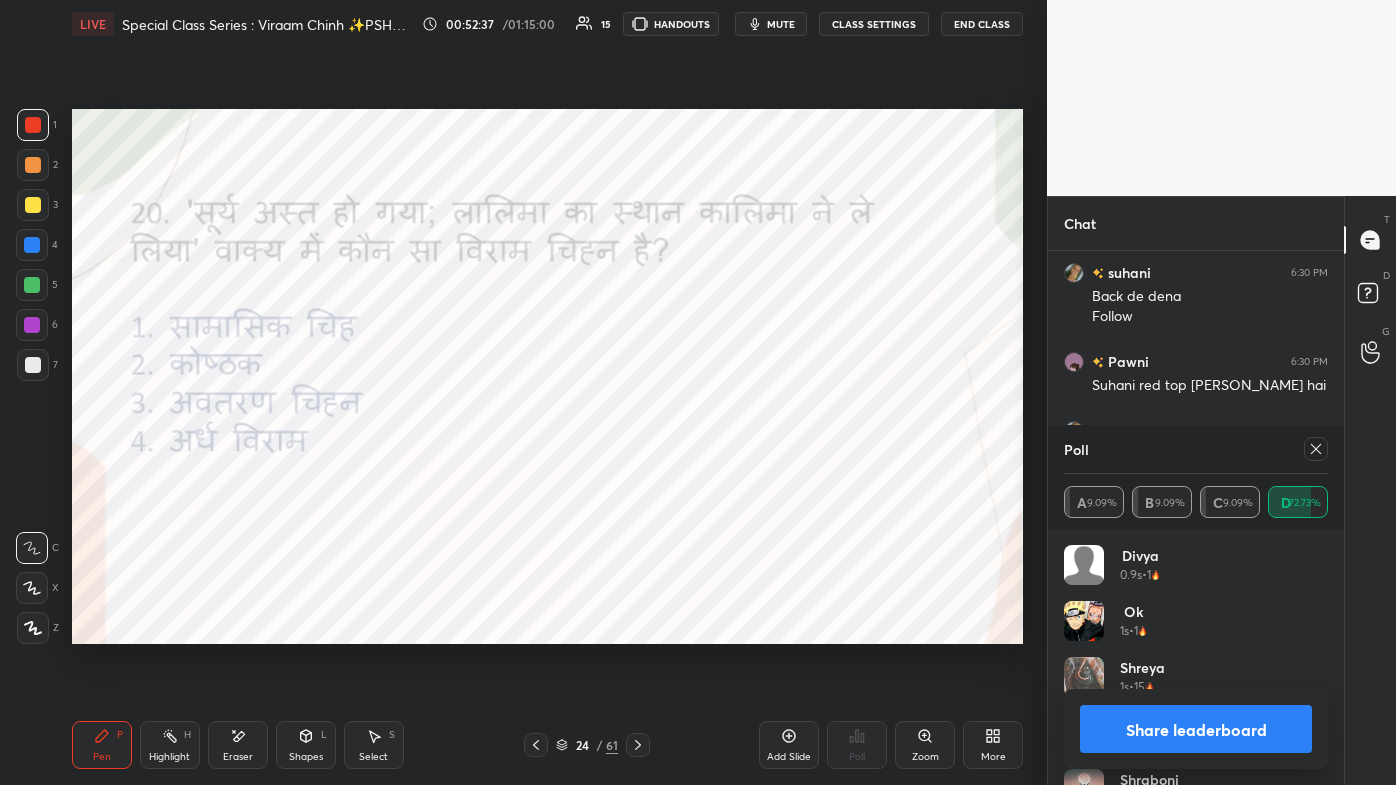 click at bounding box center (1316, 449) 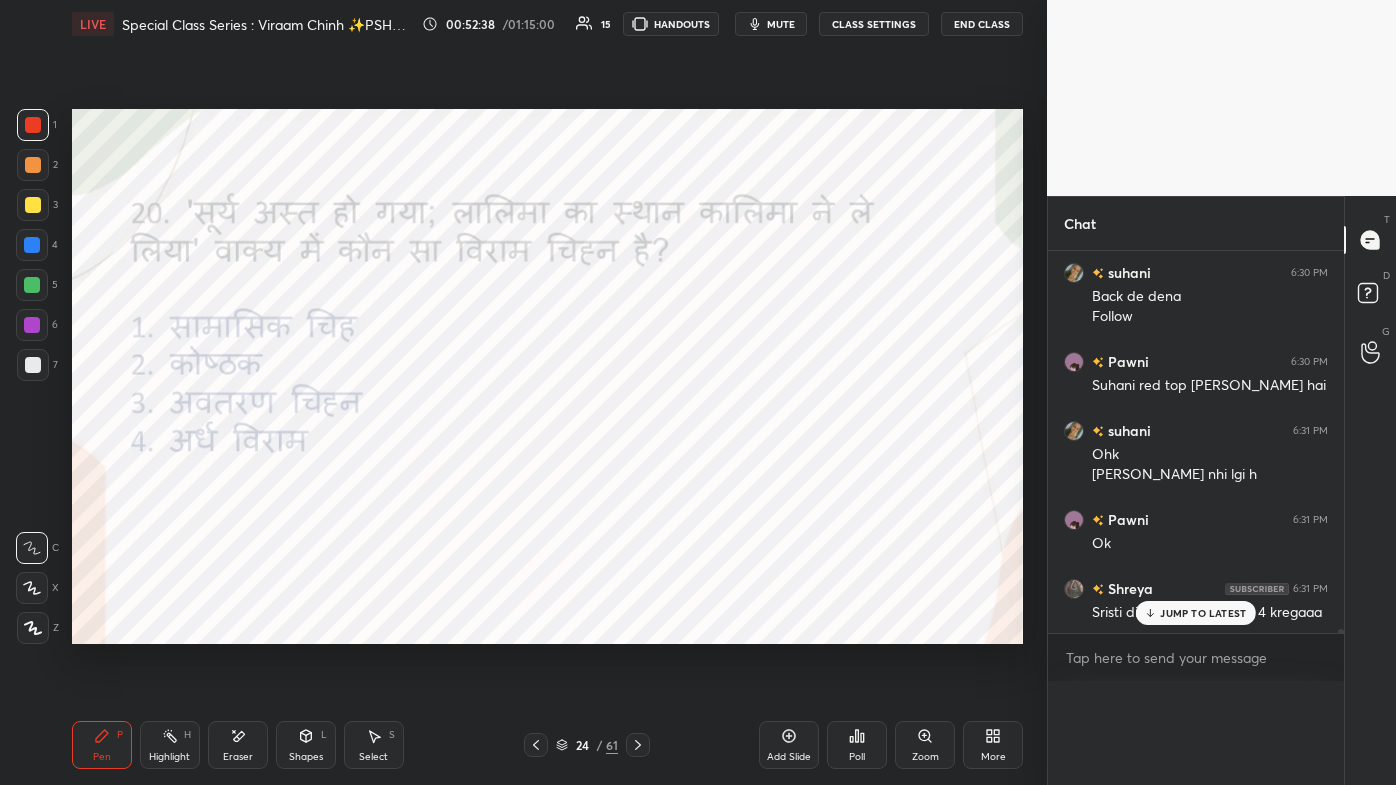 scroll, scrollTop: 3, scrollLeft: 258, axis: both 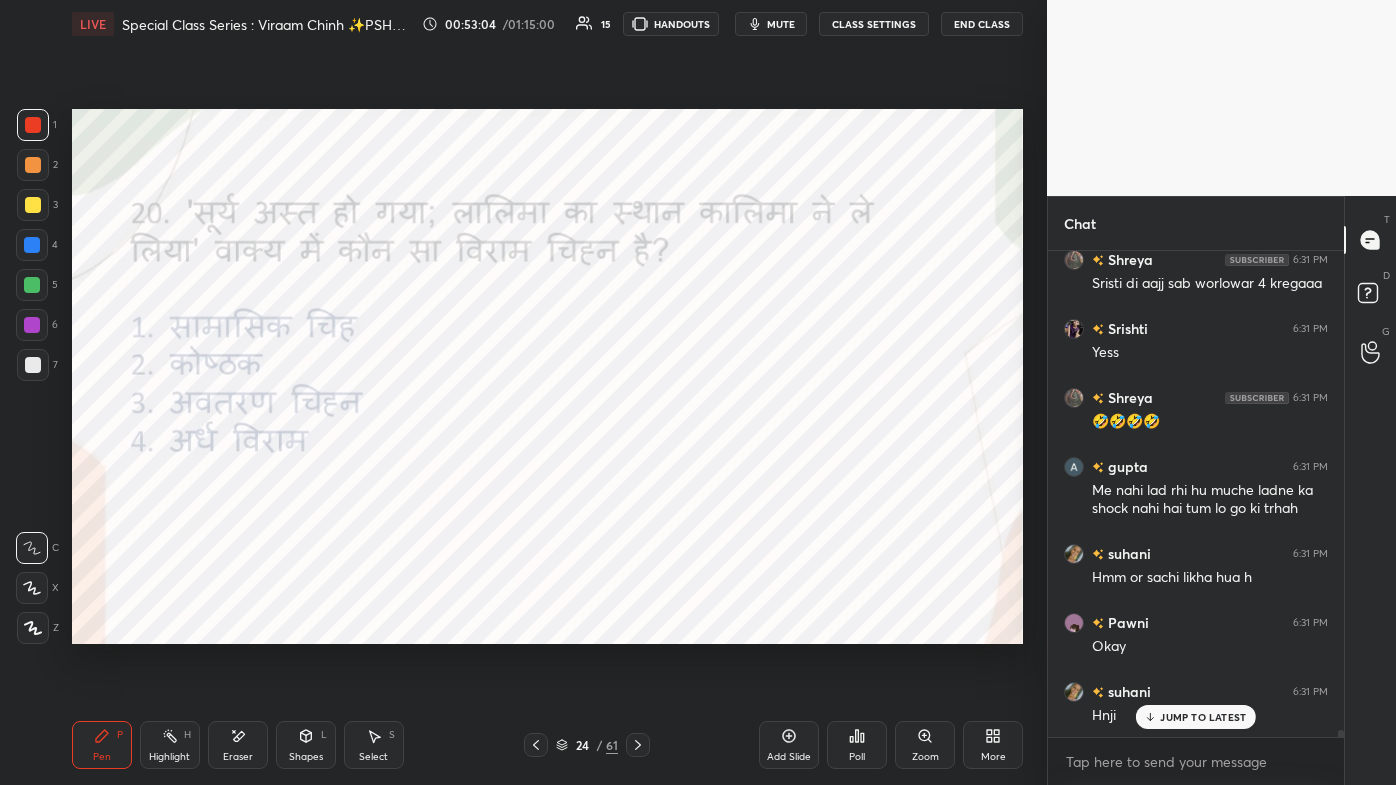 click on "JUMP TO LATEST" at bounding box center (1203, 717) 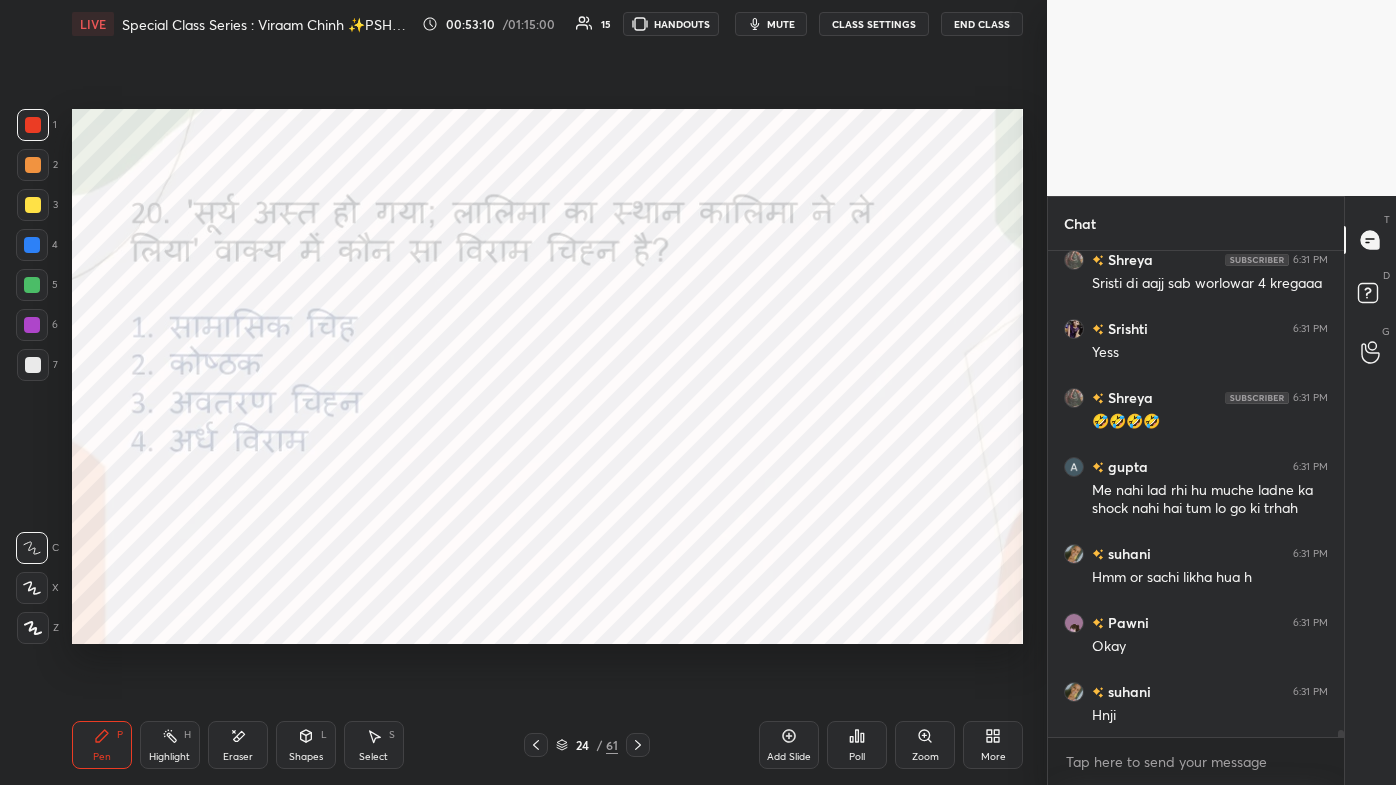 click 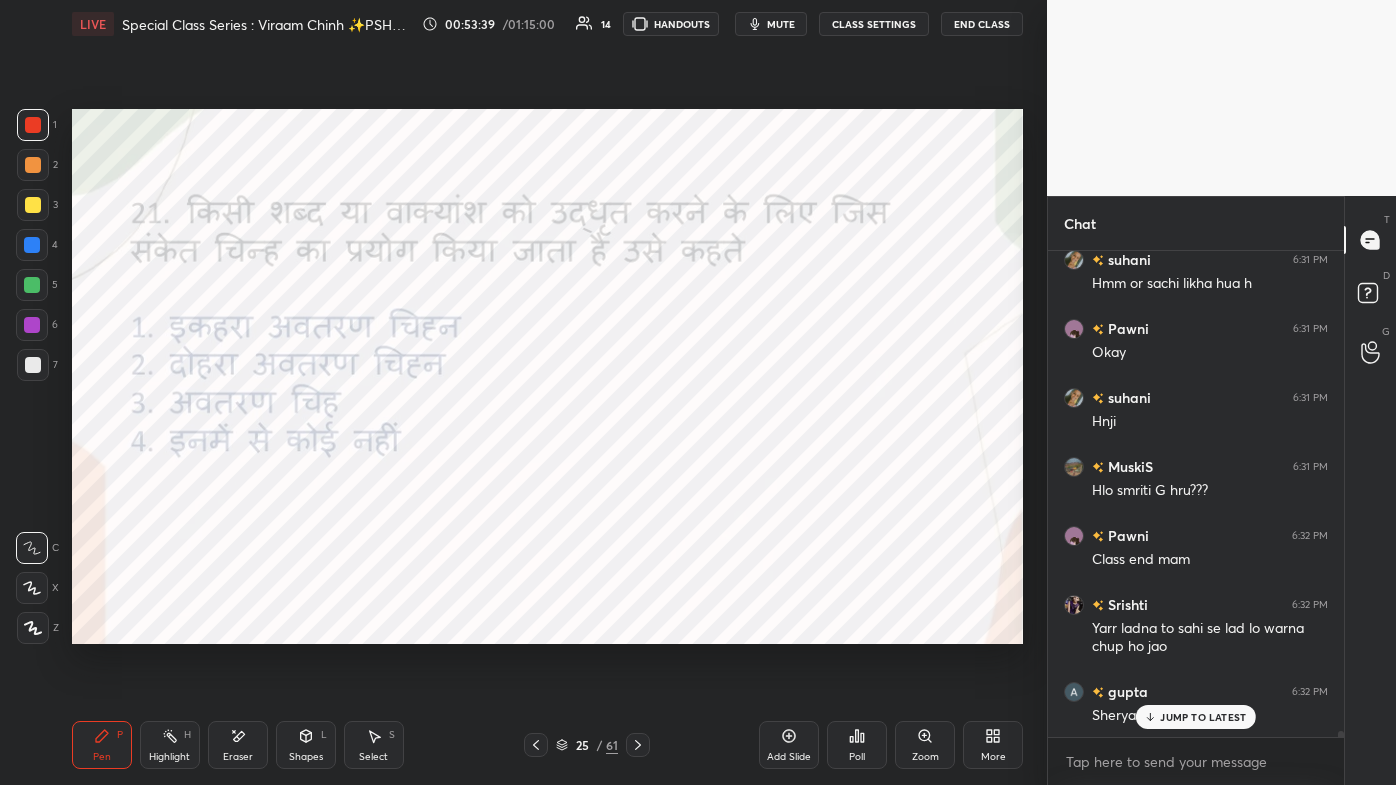 scroll, scrollTop: 36168, scrollLeft: 0, axis: vertical 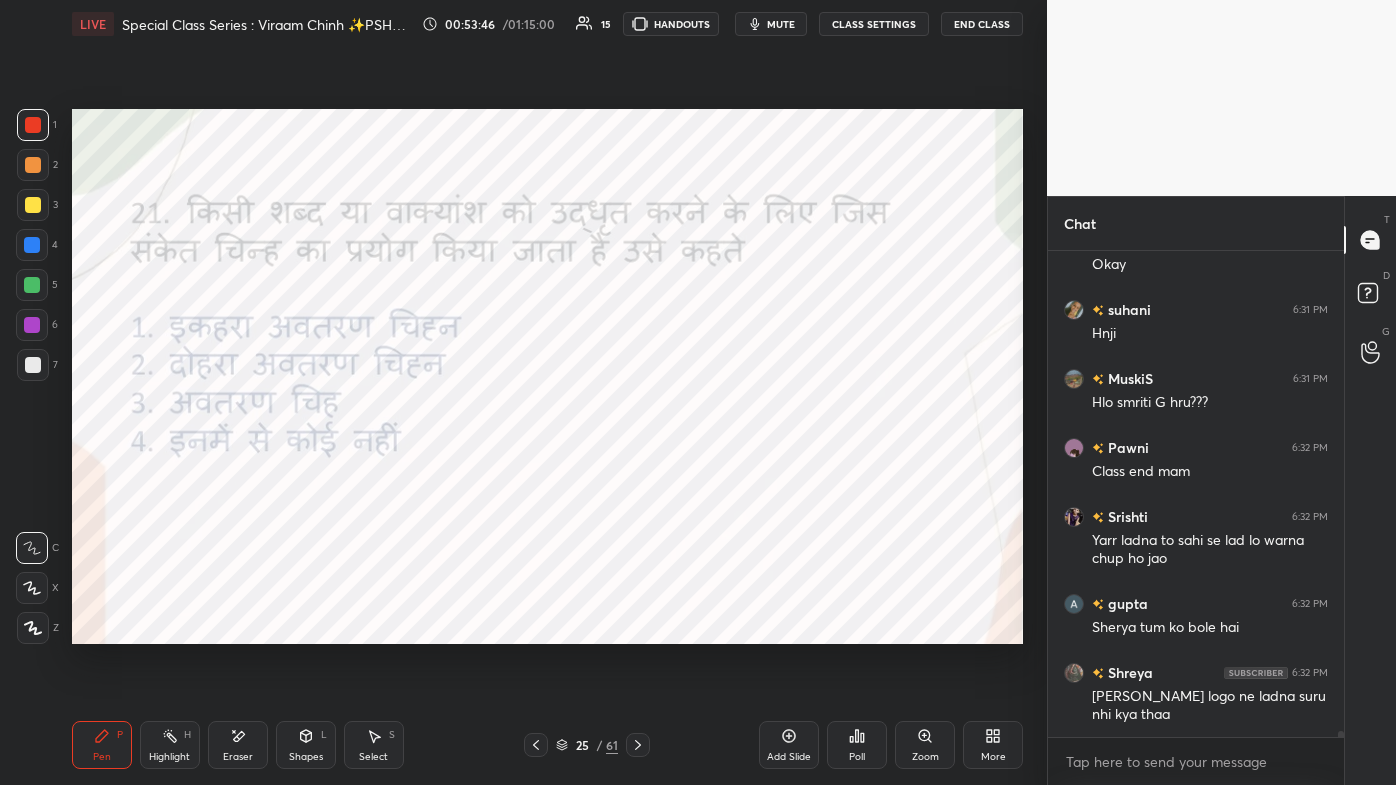 click 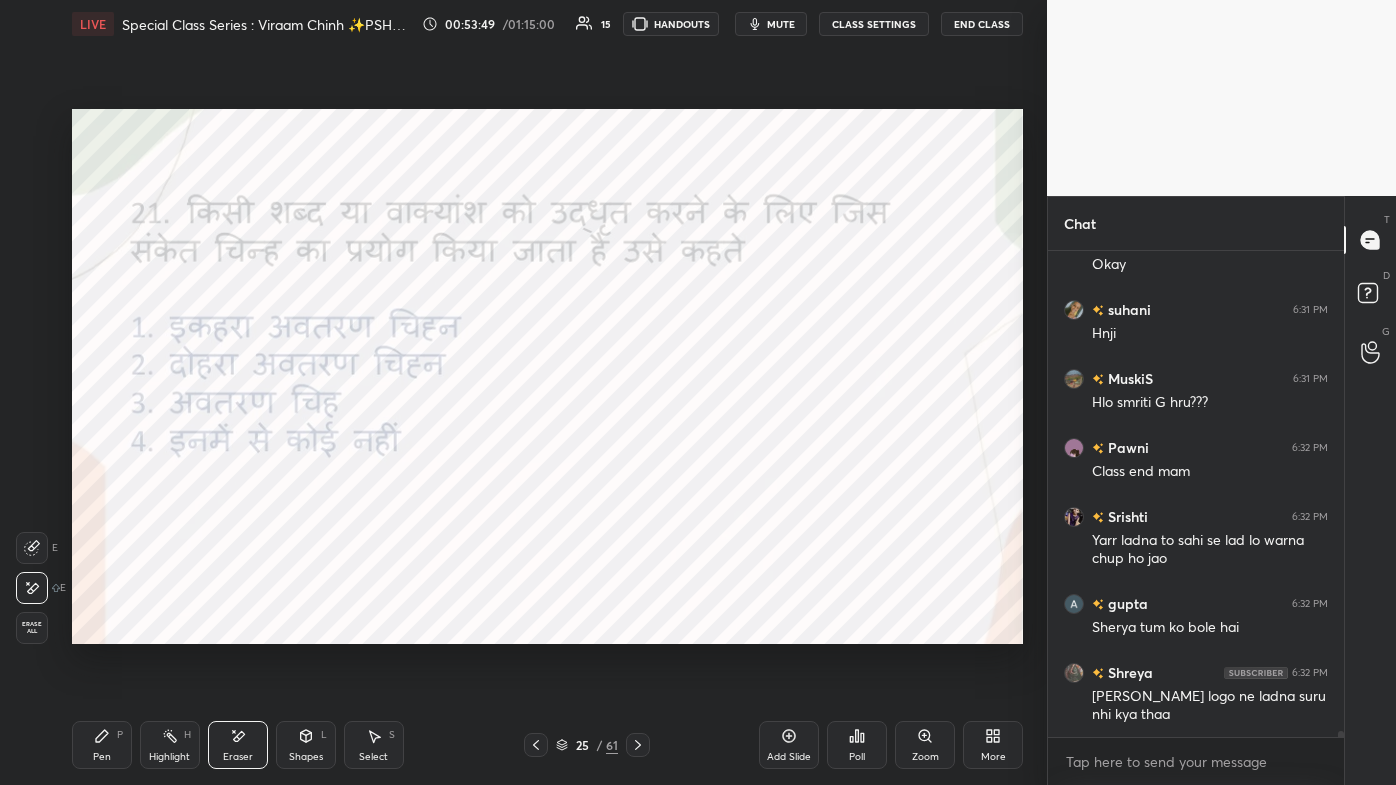 click on "Pen P" at bounding box center (102, 745) 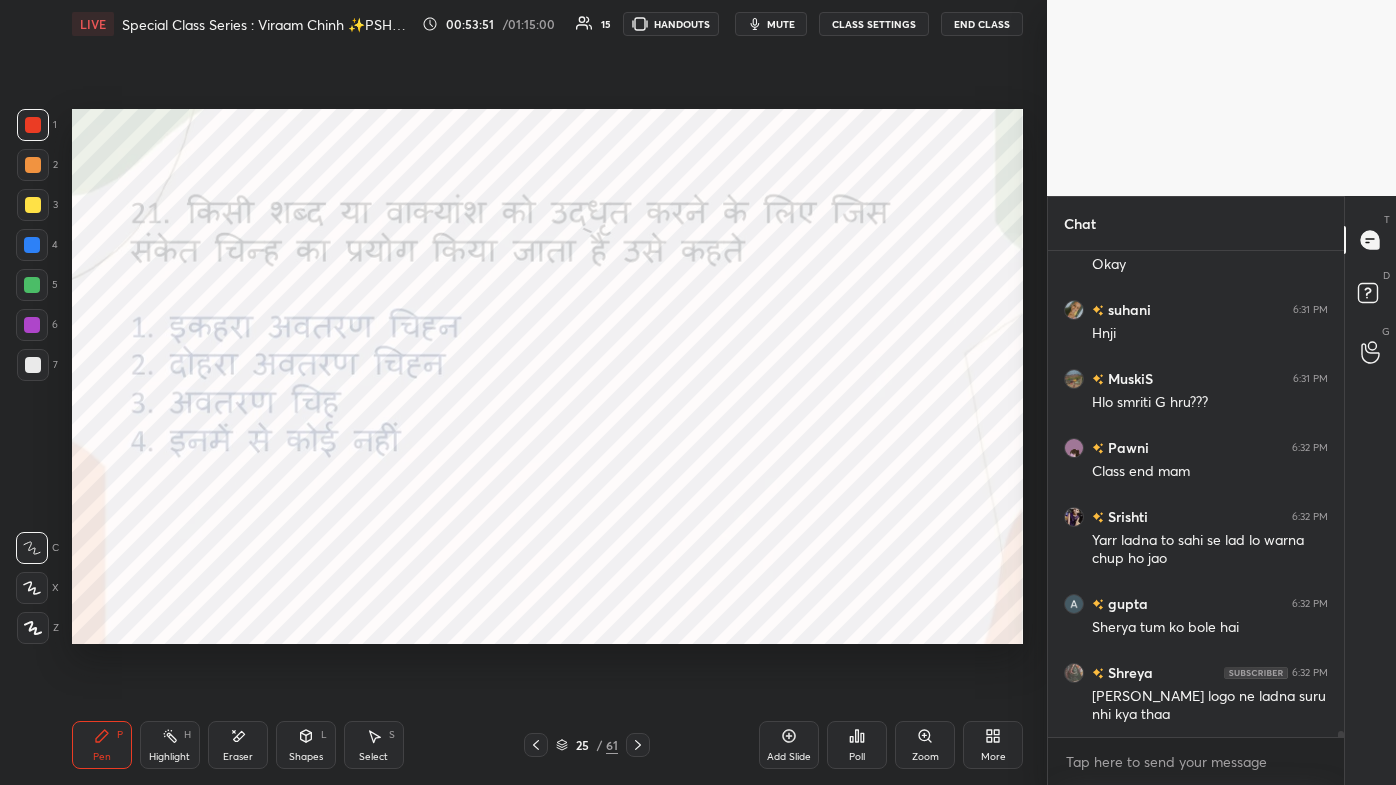 scroll, scrollTop: 36237, scrollLeft: 0, axis: vertical 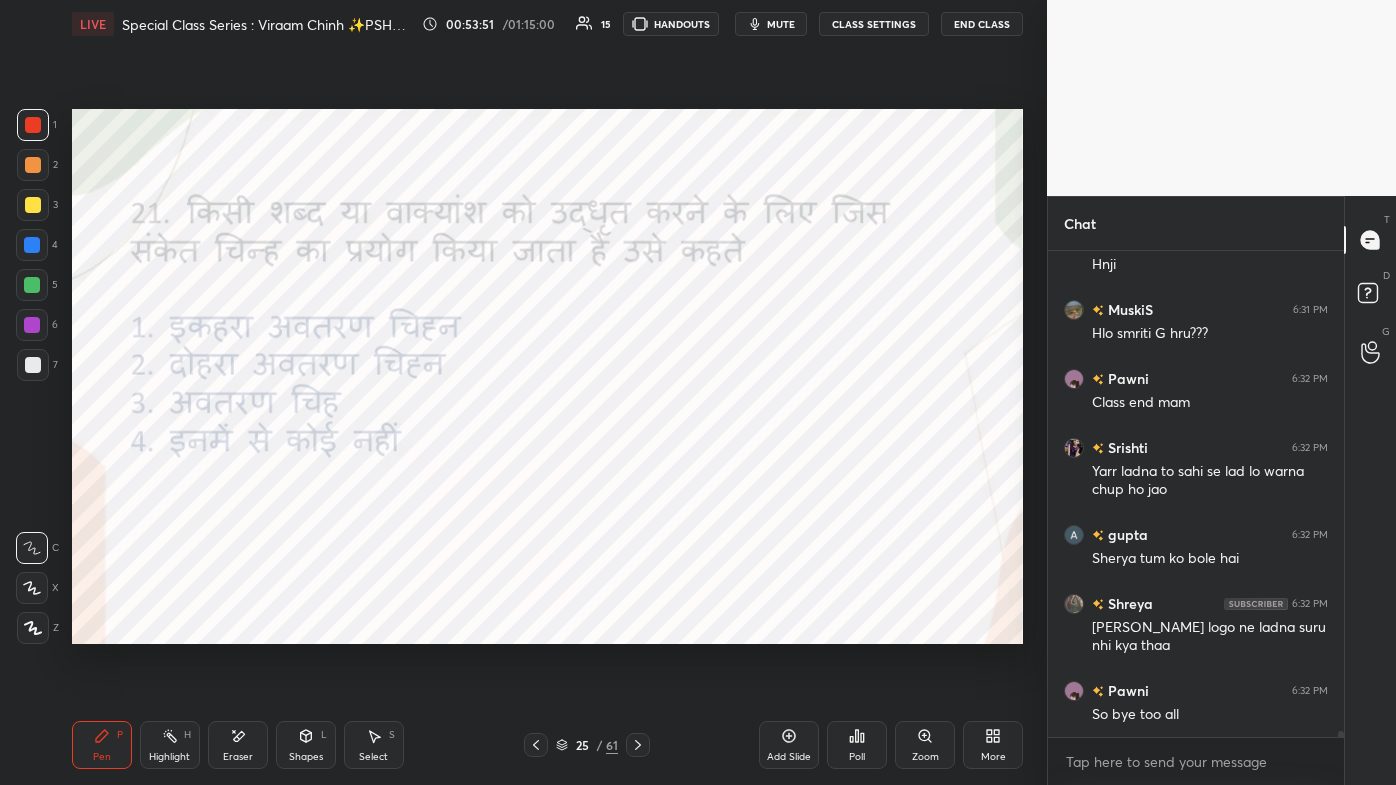 click on "Poll" at bounding box center (857, 745) 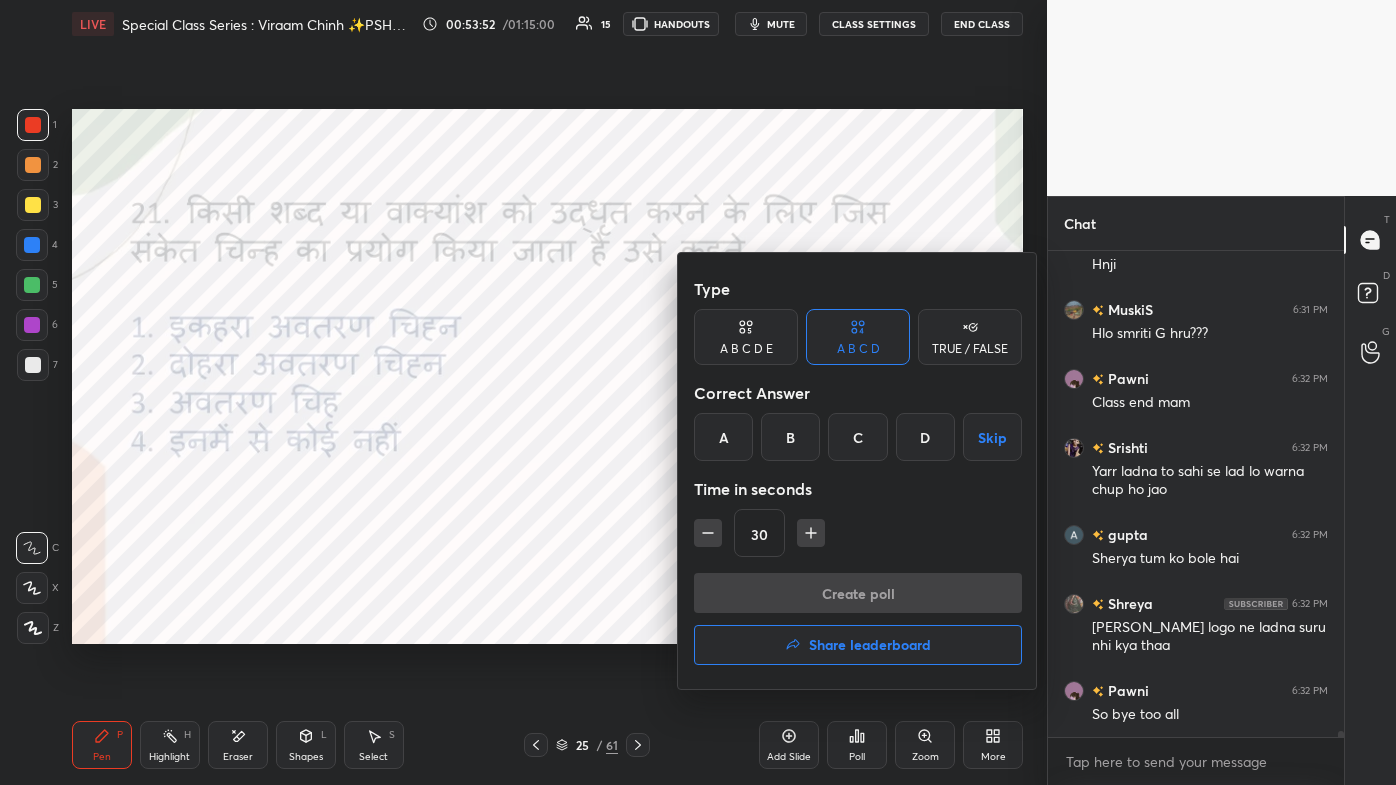 click at bounding box center [698, 392] 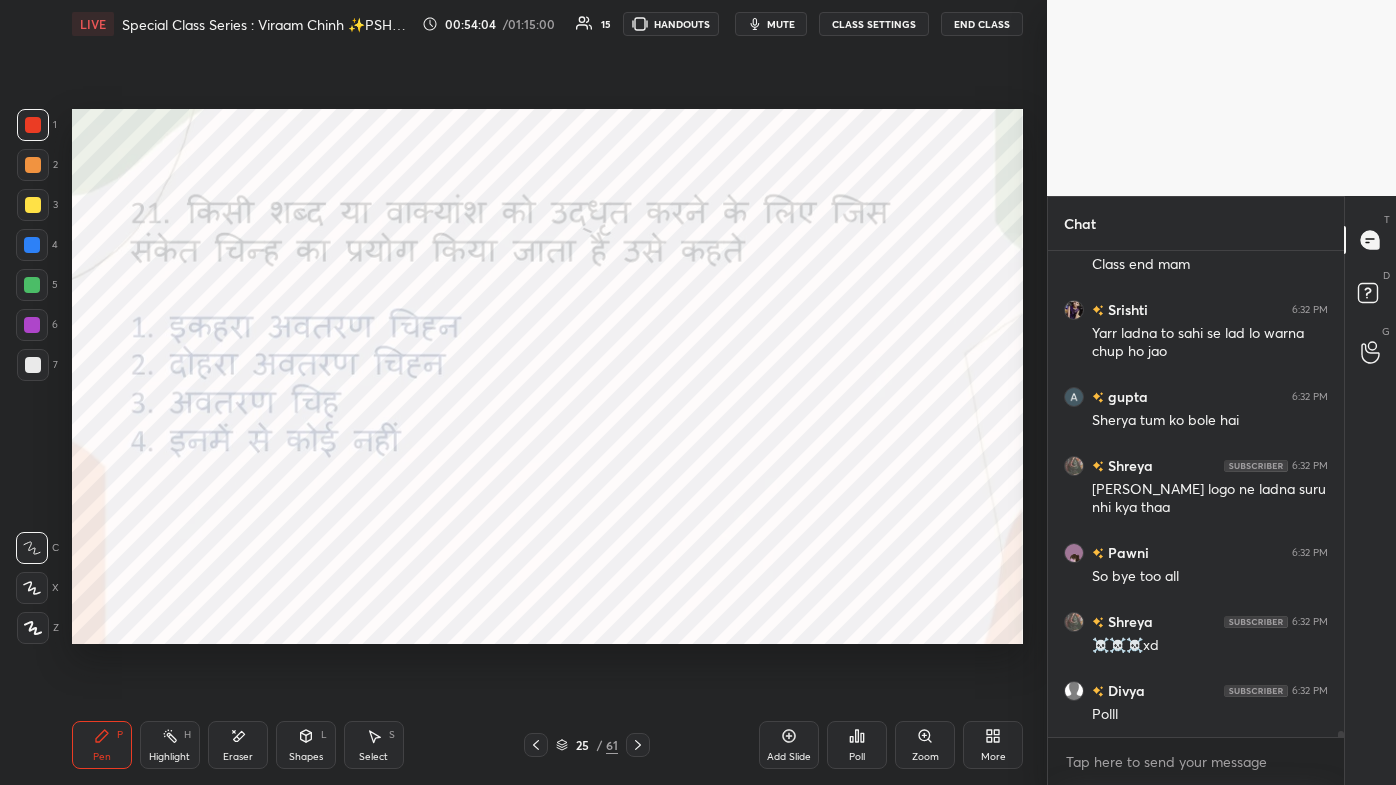 scroll, scrollTop: 36444, scrollLeft: 0, axis: vertical 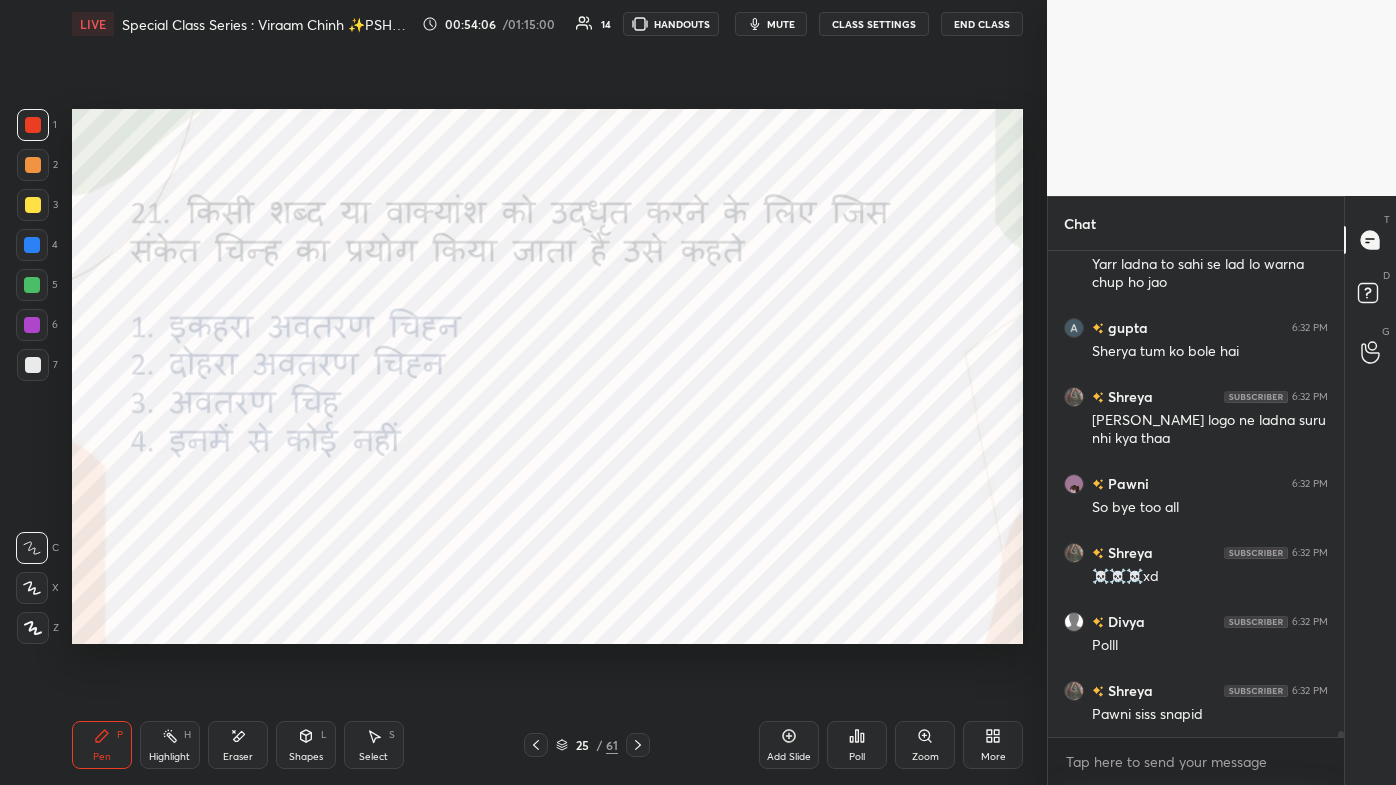 click on "Poll" at bounding box center (857, 745) 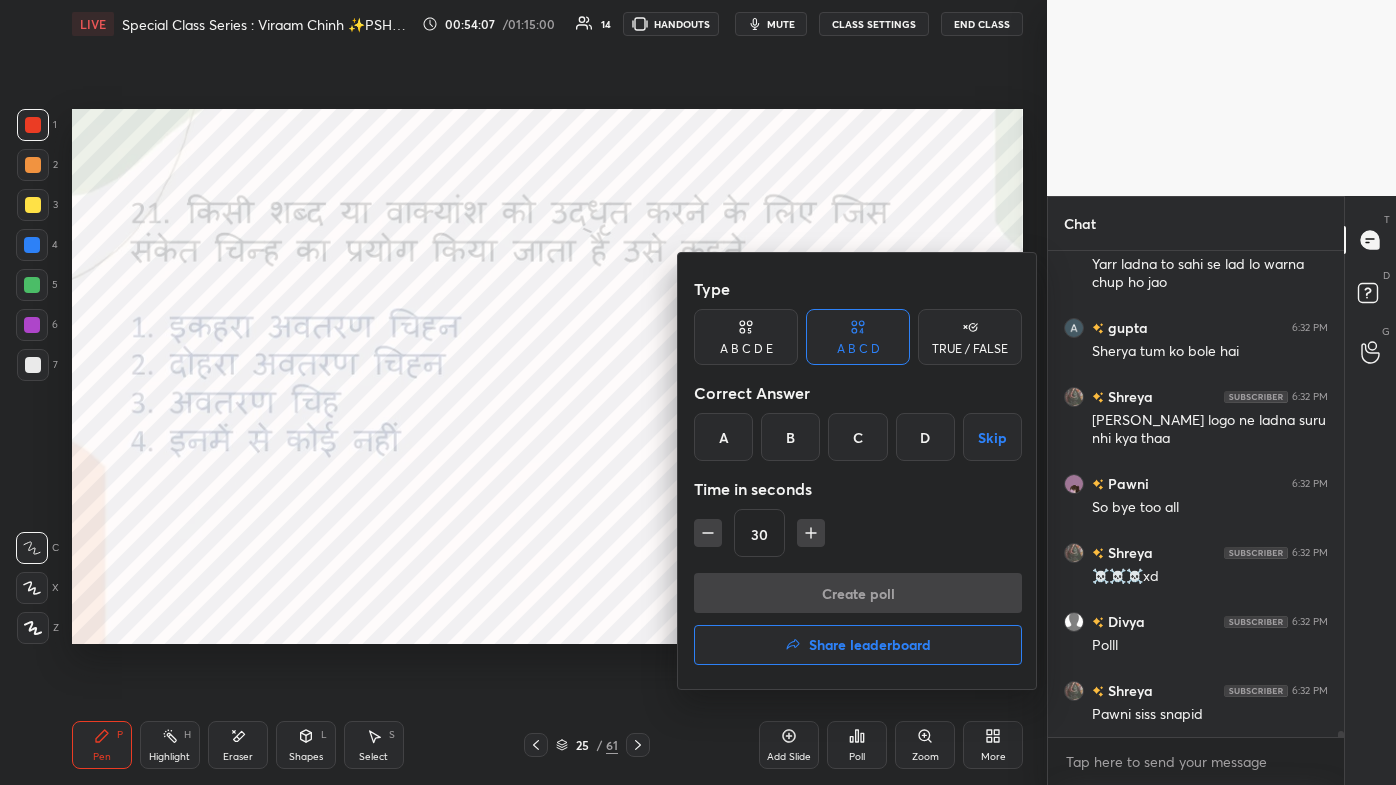 click on "B" at bounding box center [790, 437] 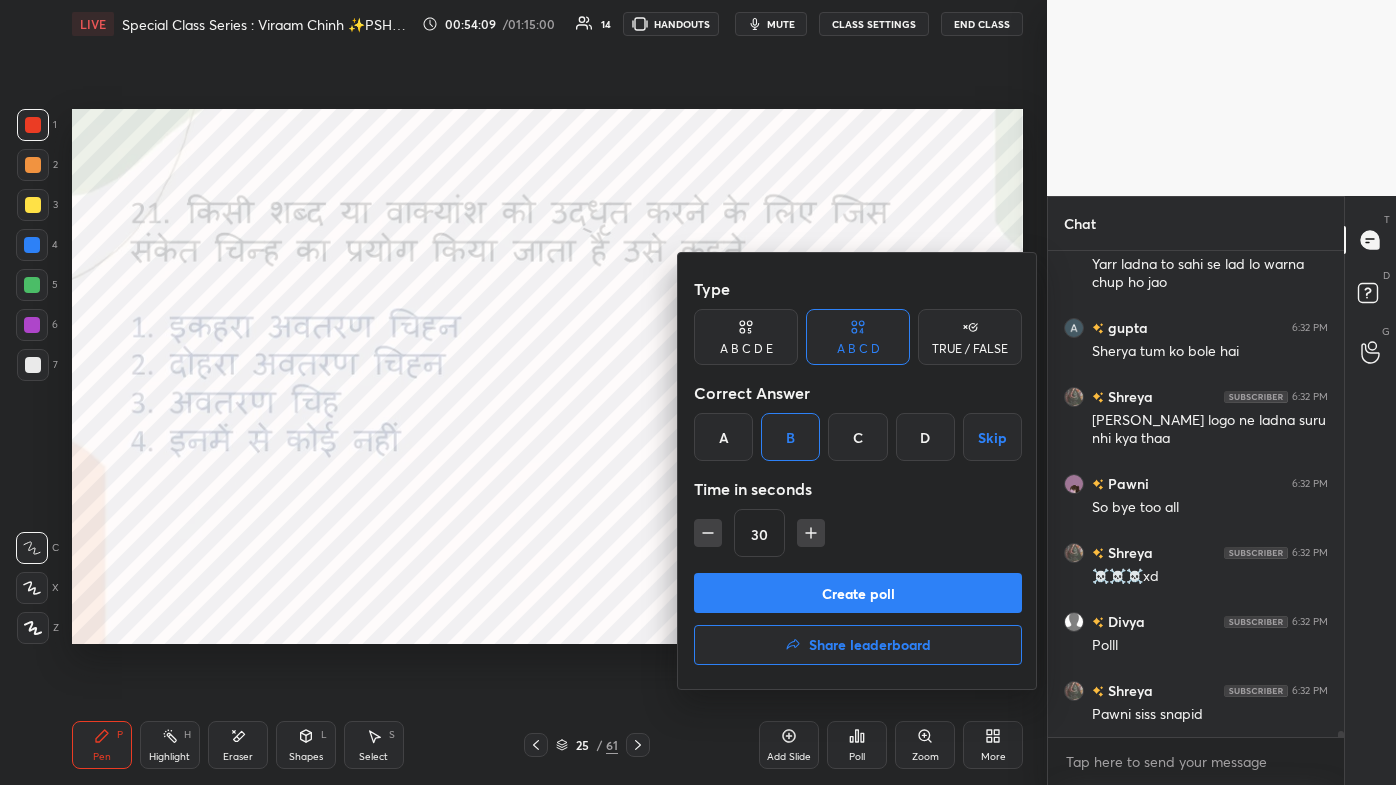 click on "Create poll" at bounding box center [858, 593] 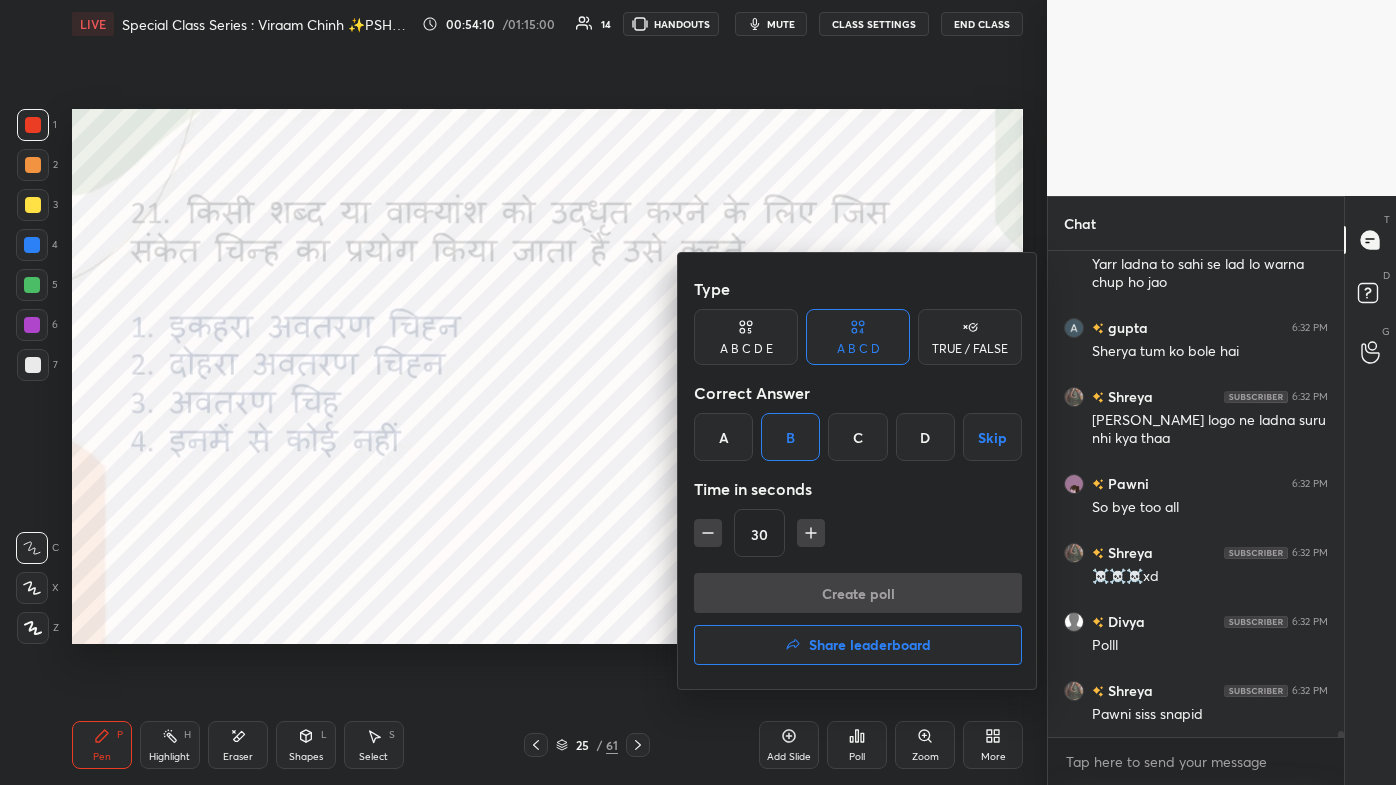 scroll, scrollTop: 433, scrollLeft: 290, axis: both 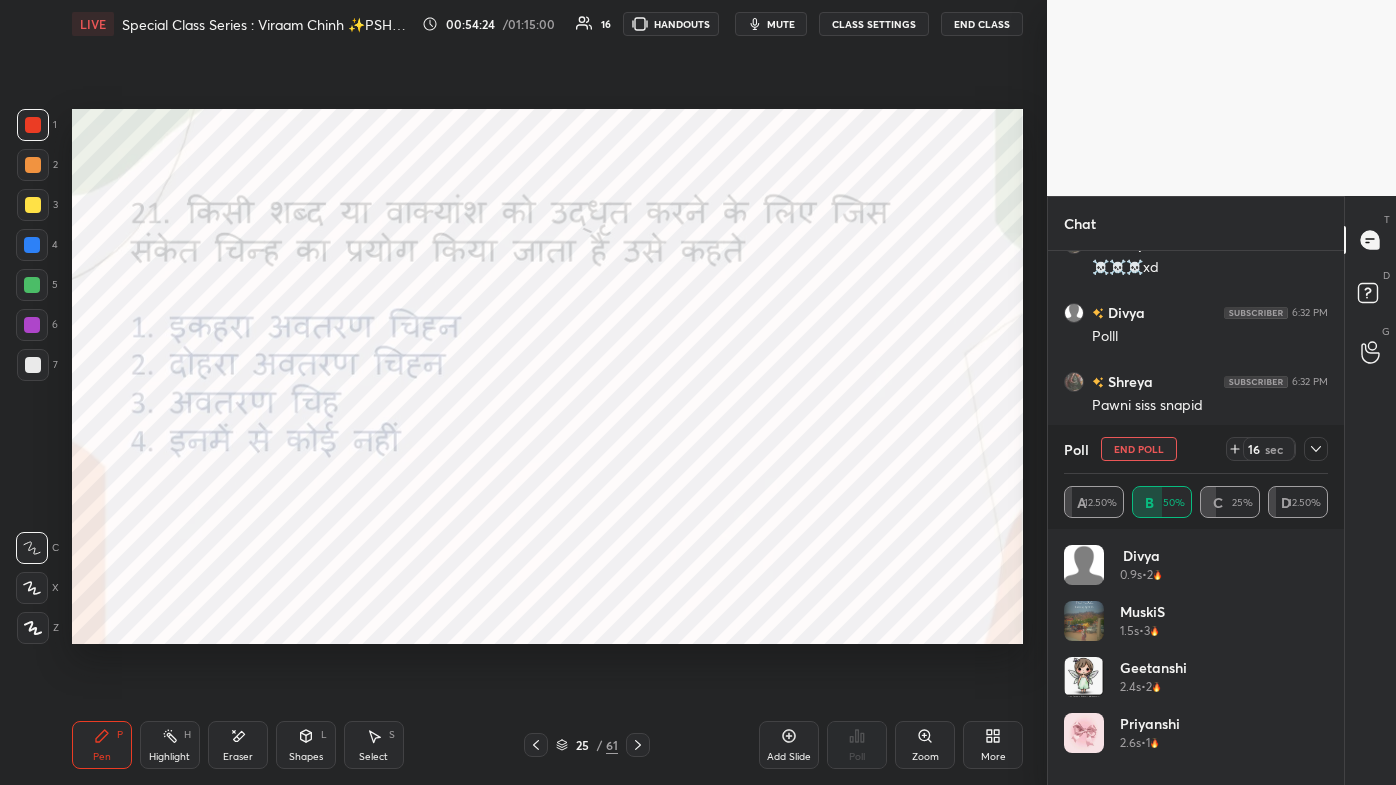 click 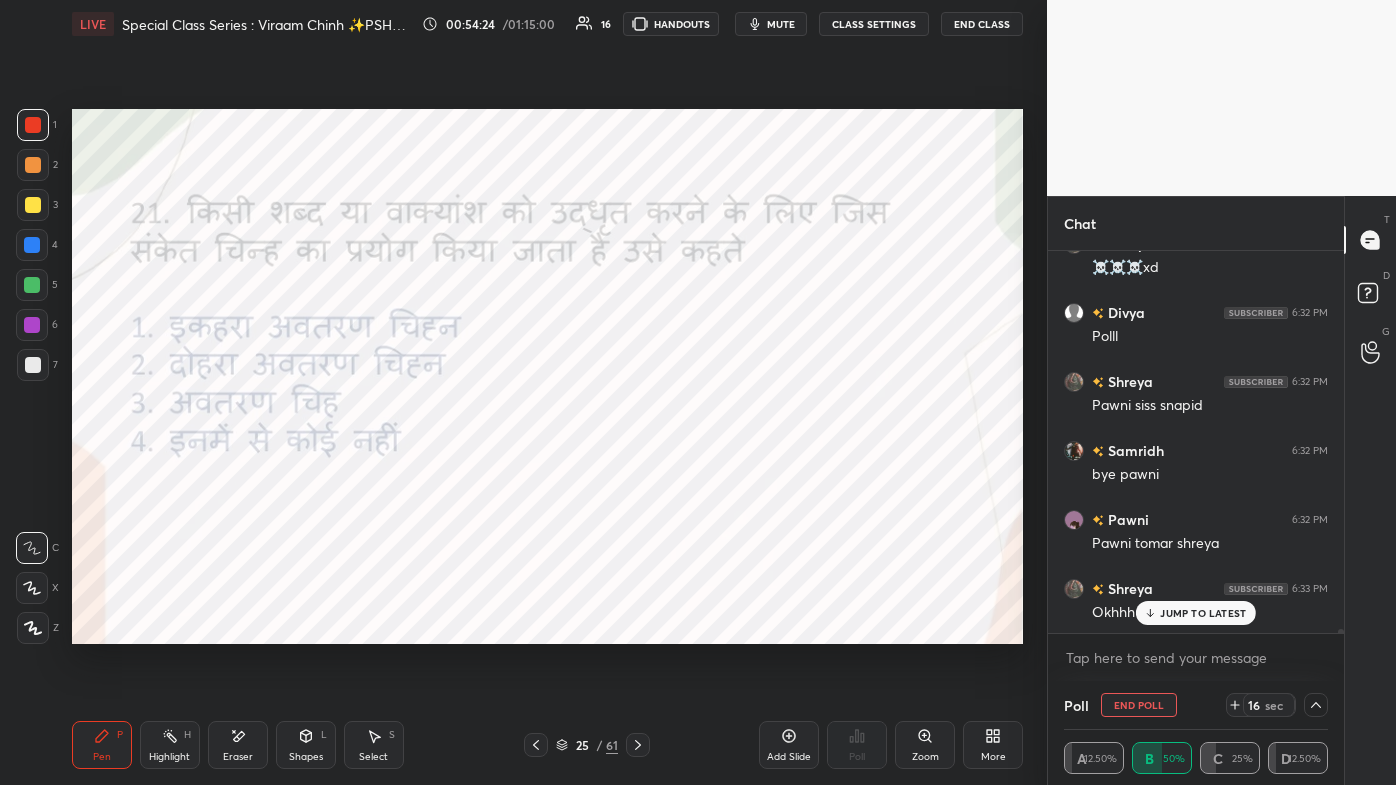 scroll, scrollTop: 69, scrollLeft: 258, axis: both 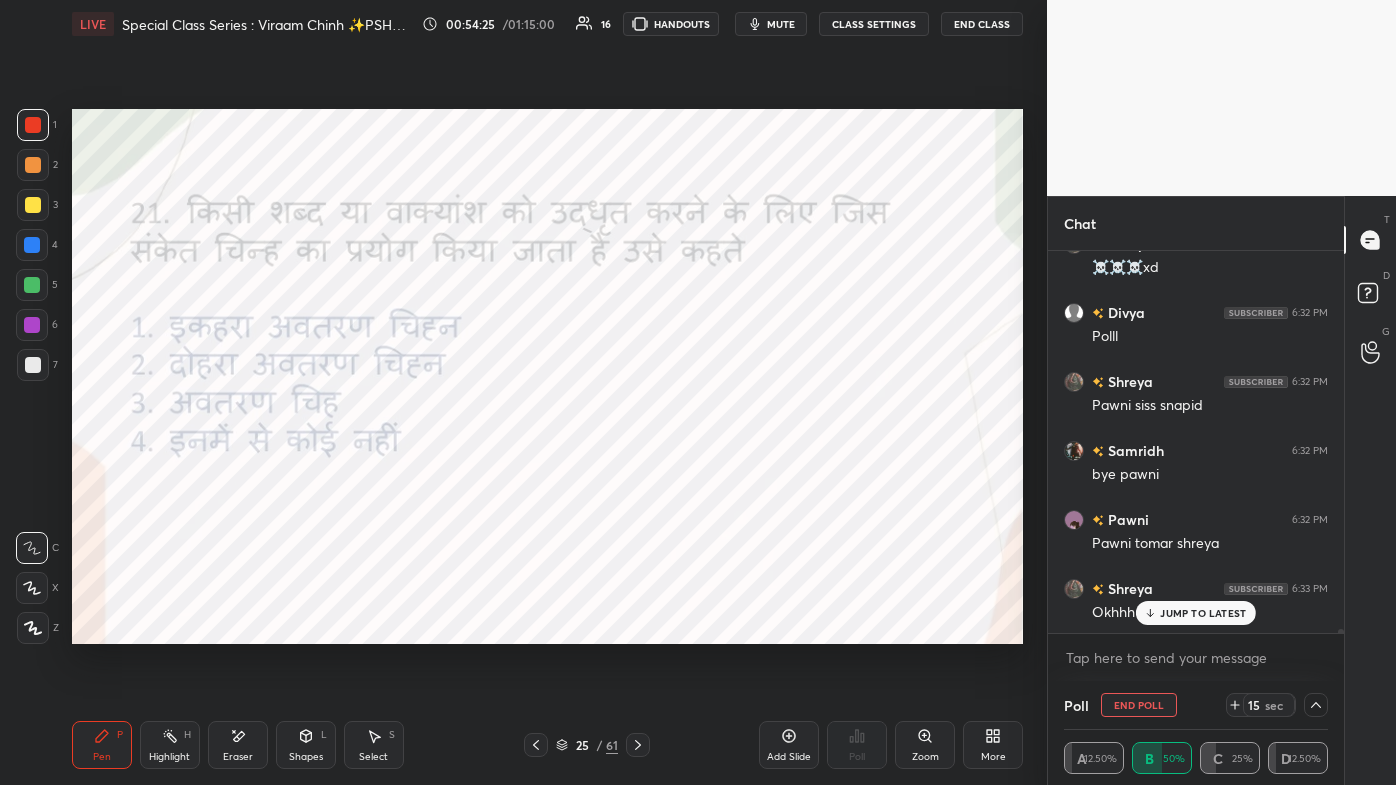 click on "JUMP TO LATEST" at bounding box center [1203, 613] 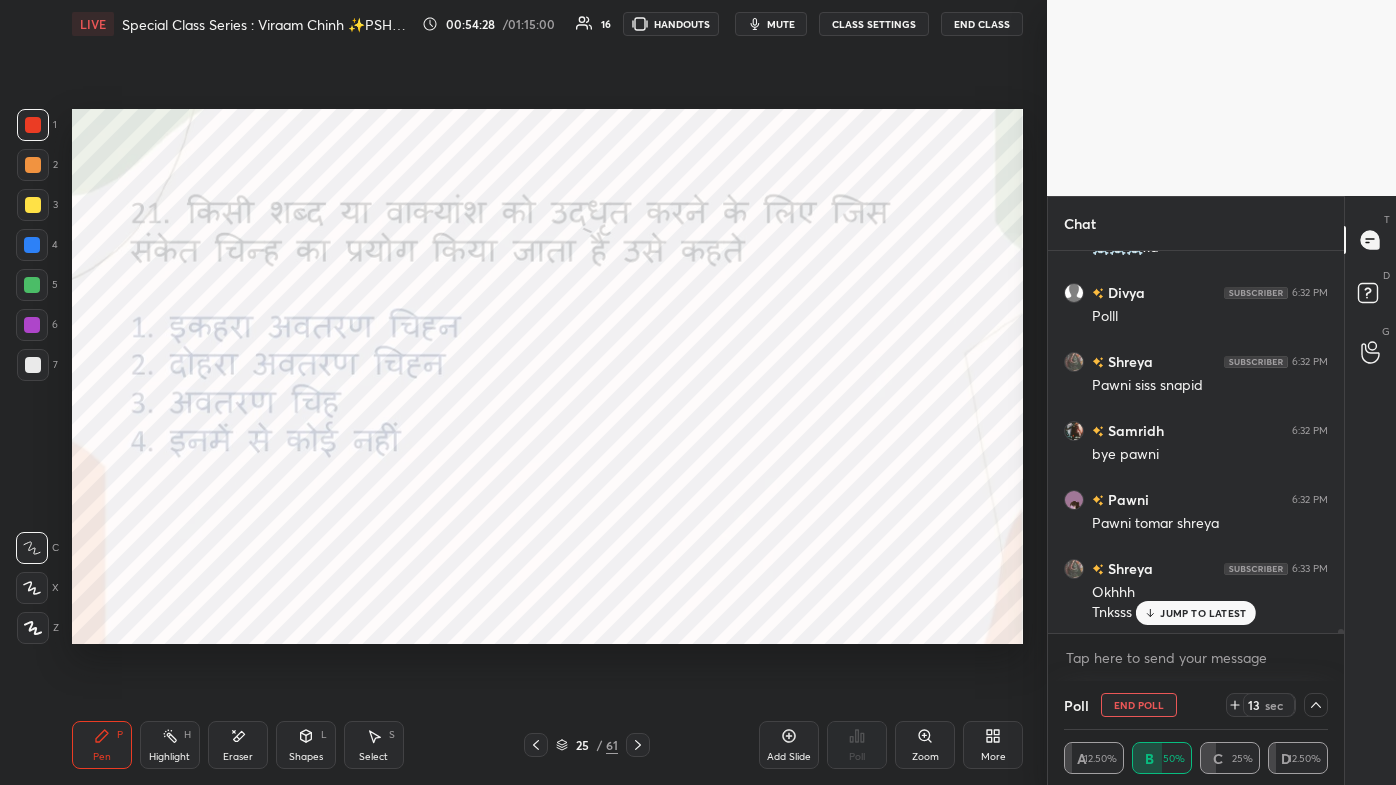 click on "JUMP TO LATEST" at bounding box center (1196, 613) 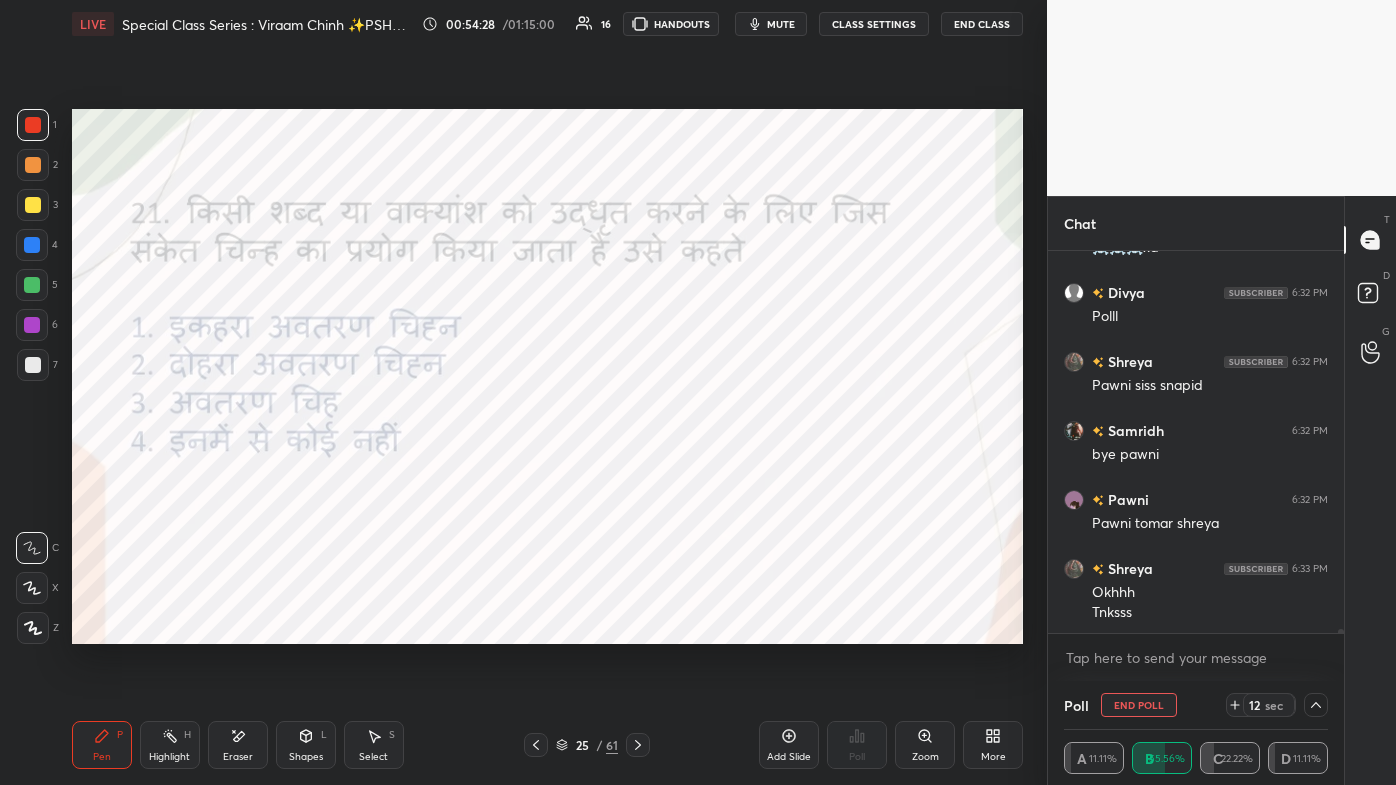 click 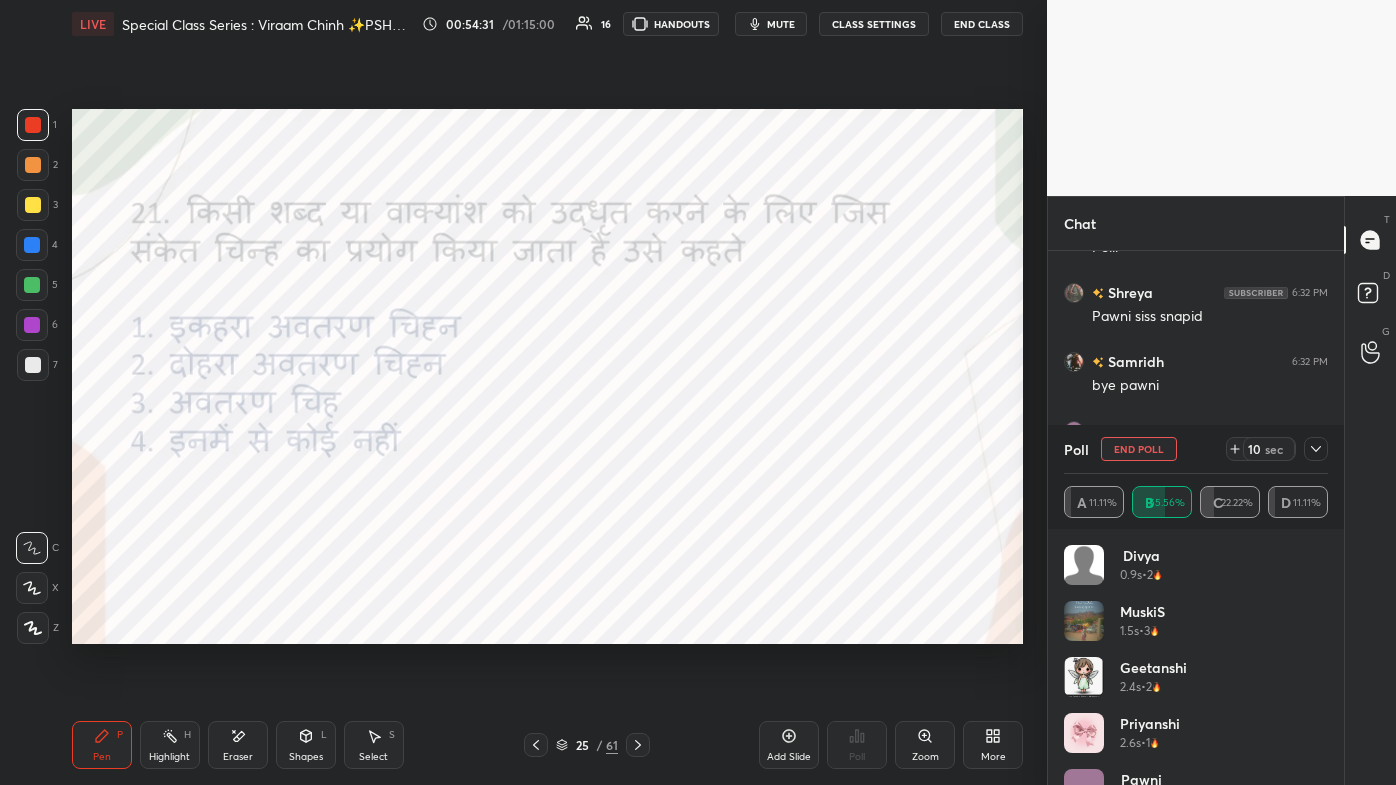 click at bounding box center (1316, 449) 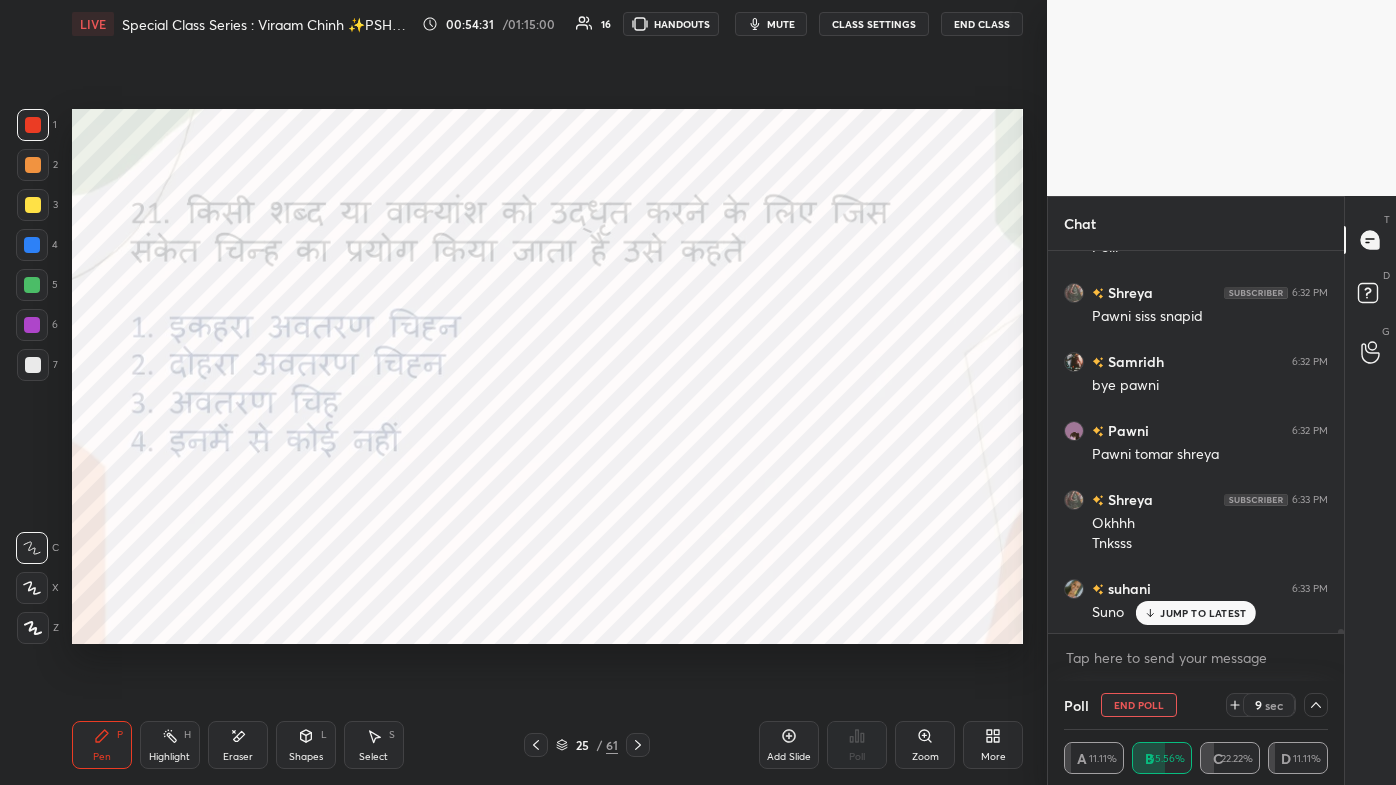 click on "JUMP TO LATEST" at bounding box center (1203, 613) 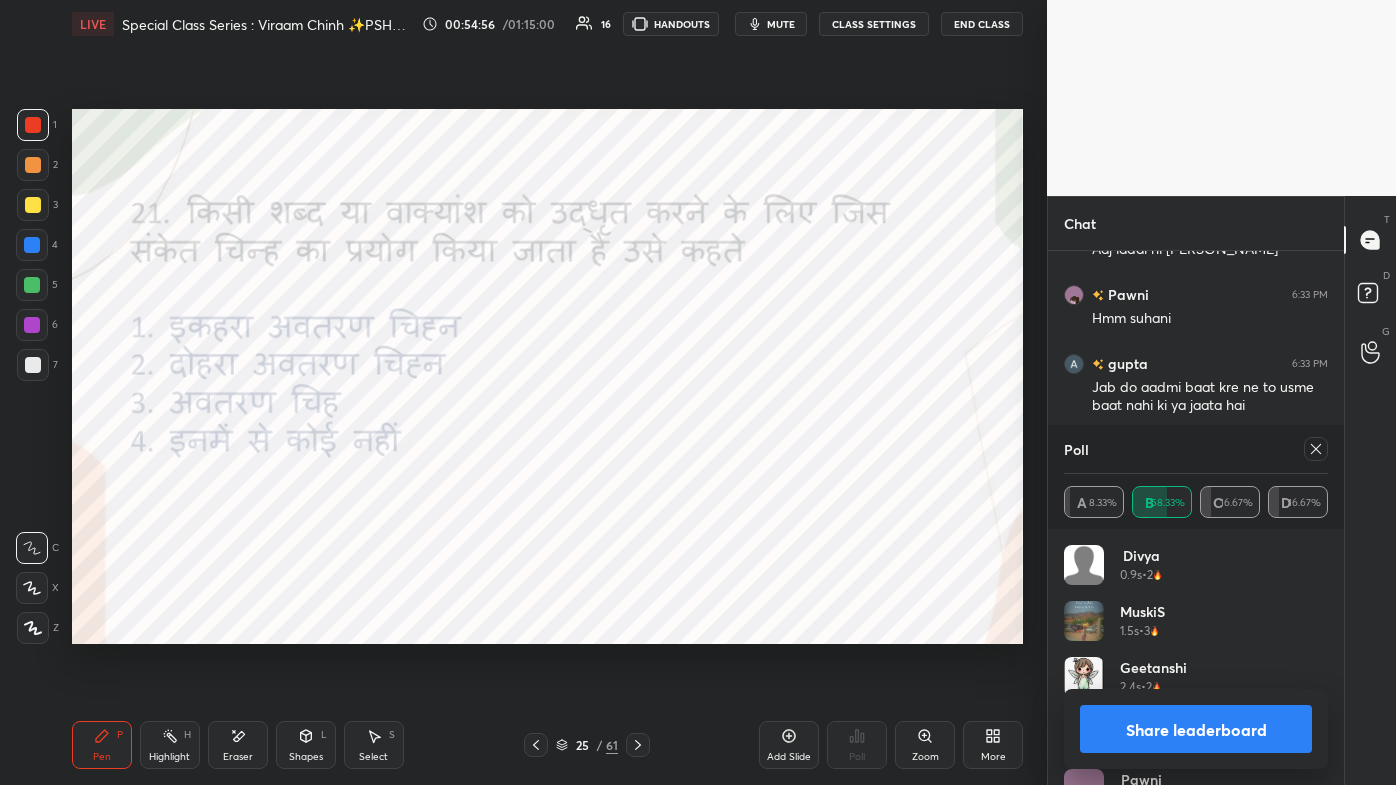 click 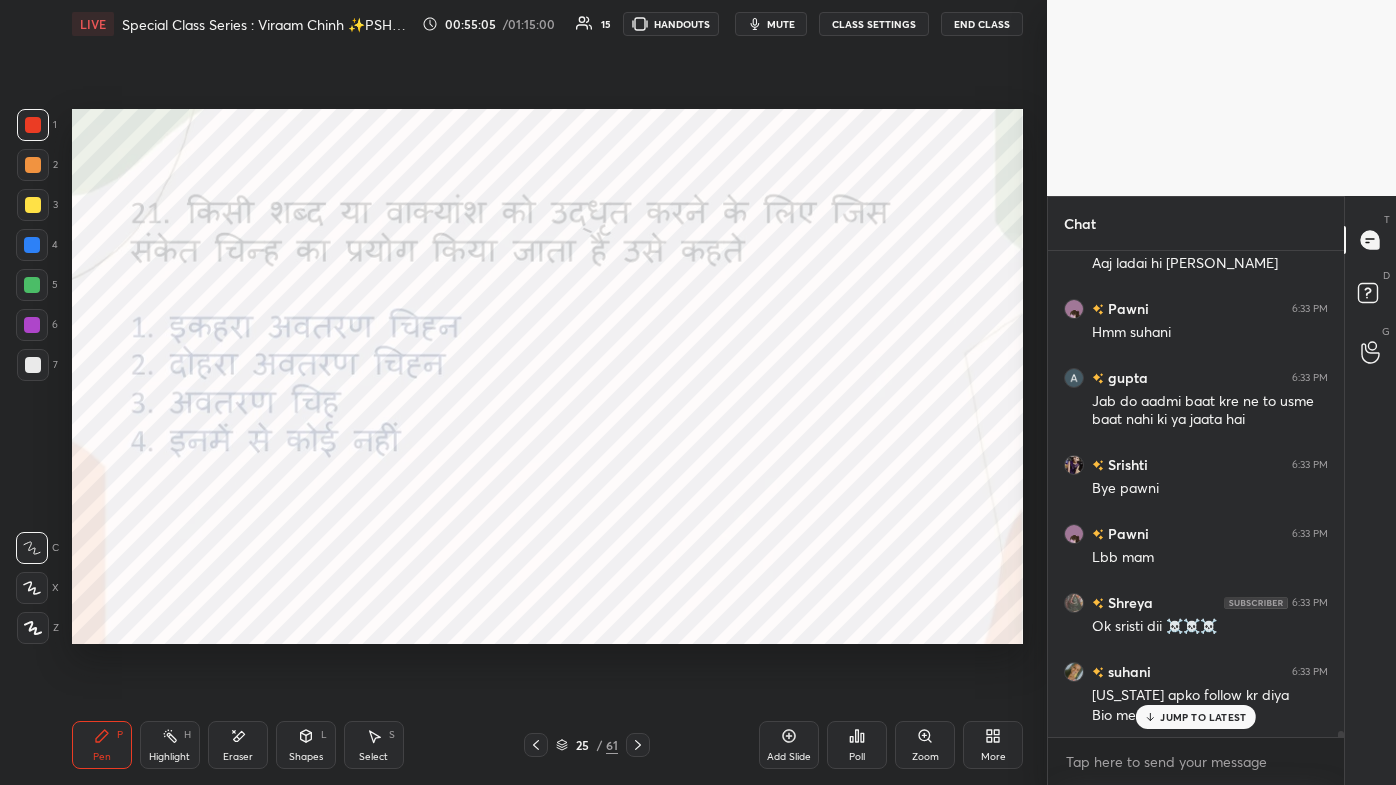 click at bounding box center (638, 745) 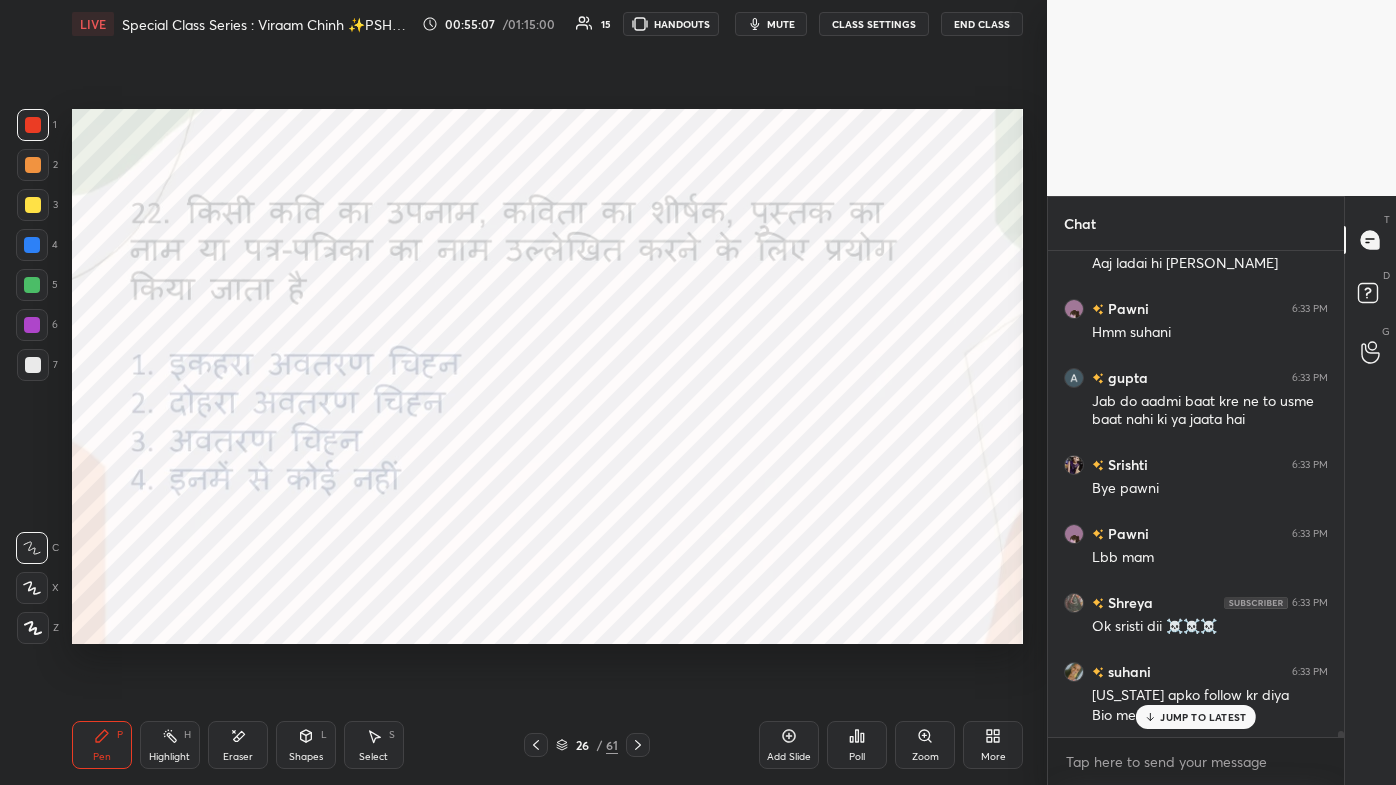click at bounding box center [536, 745] 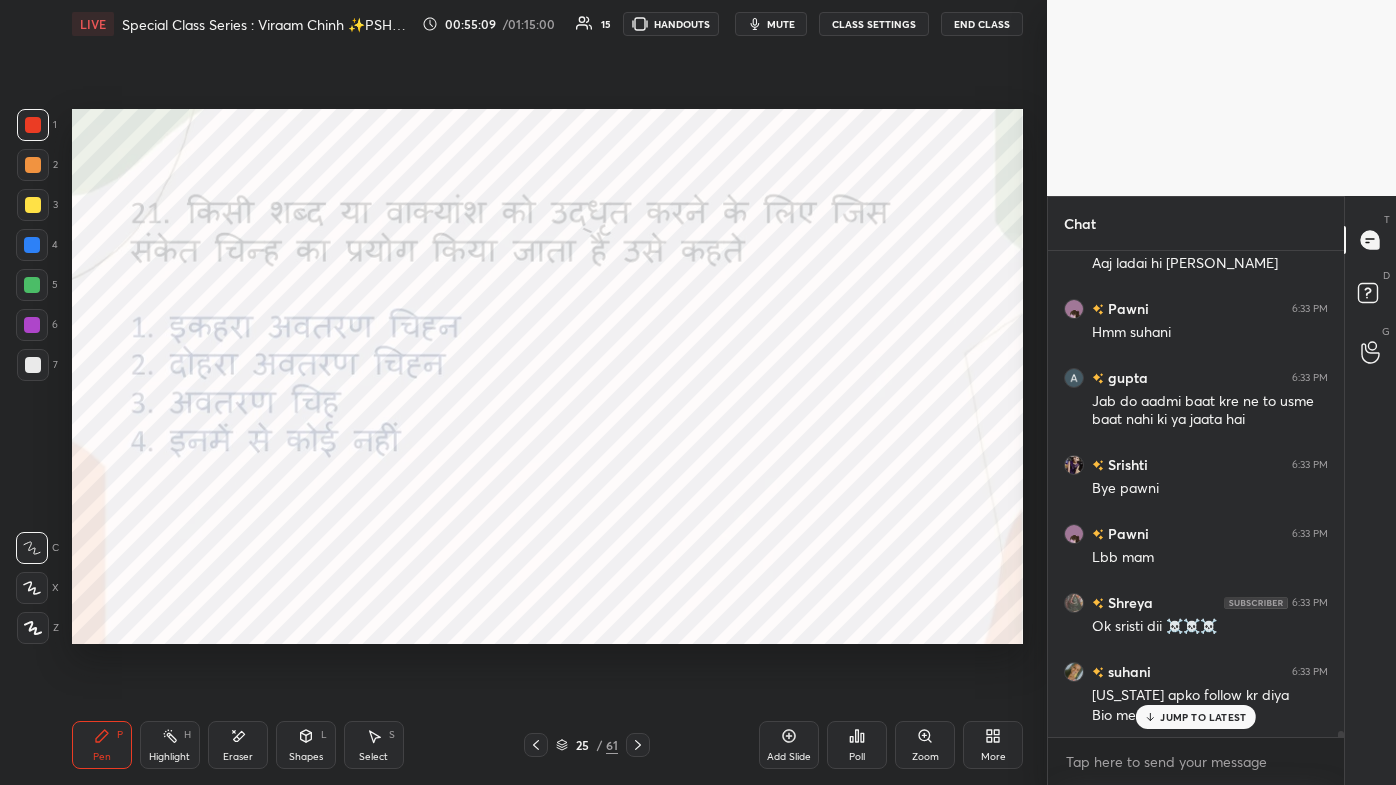 click on "JUMP TO LATEST" at bounding box center [1203, 717] 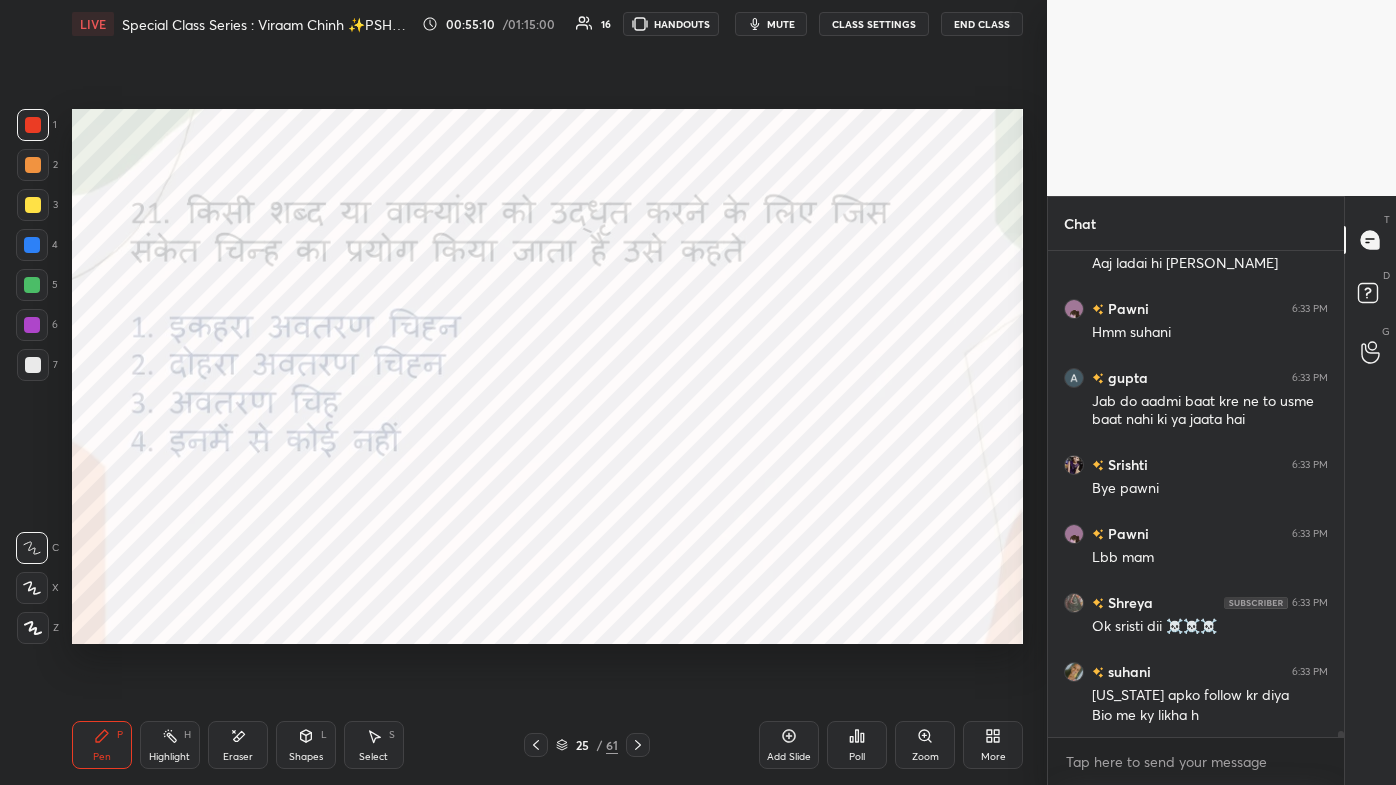 click 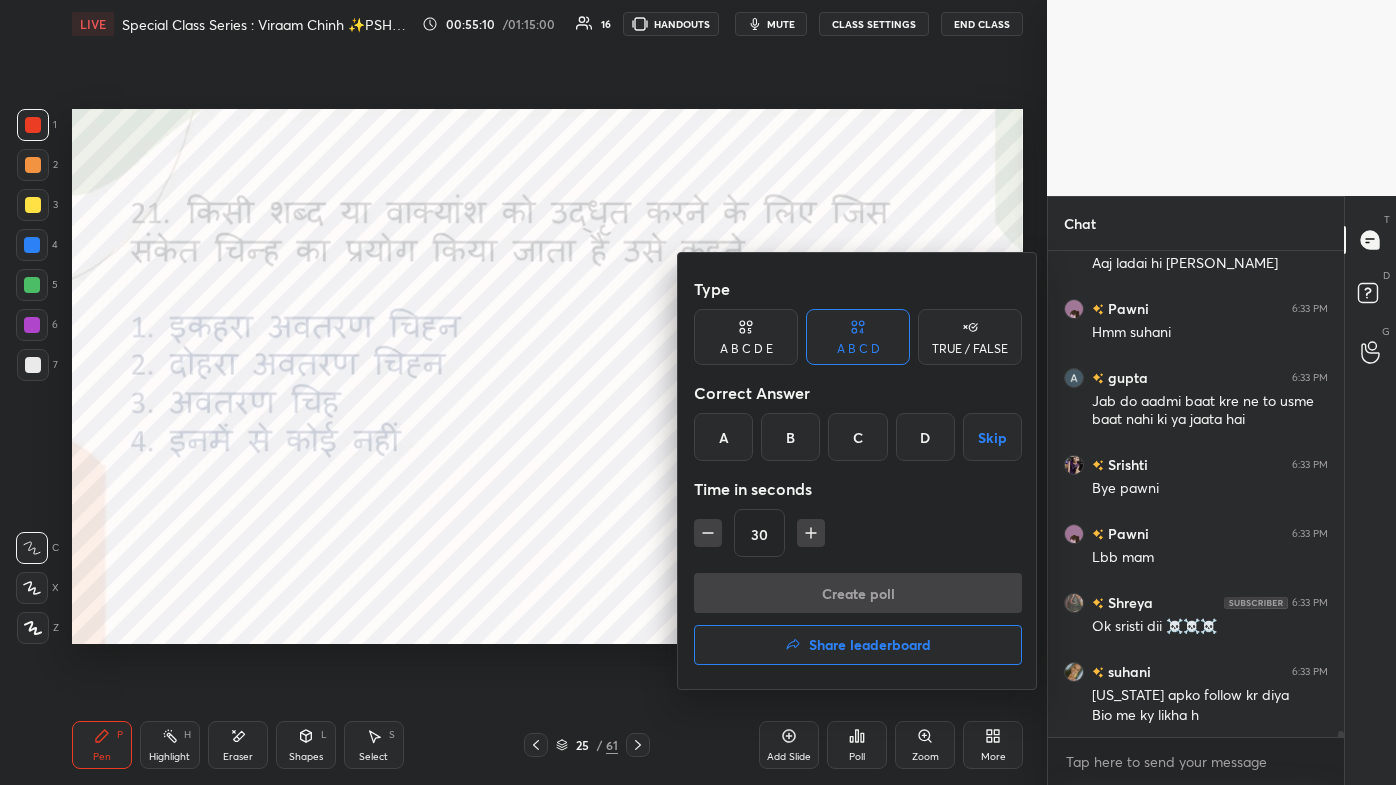 click on "Share leaderboard" at bounding box center [870, 645] 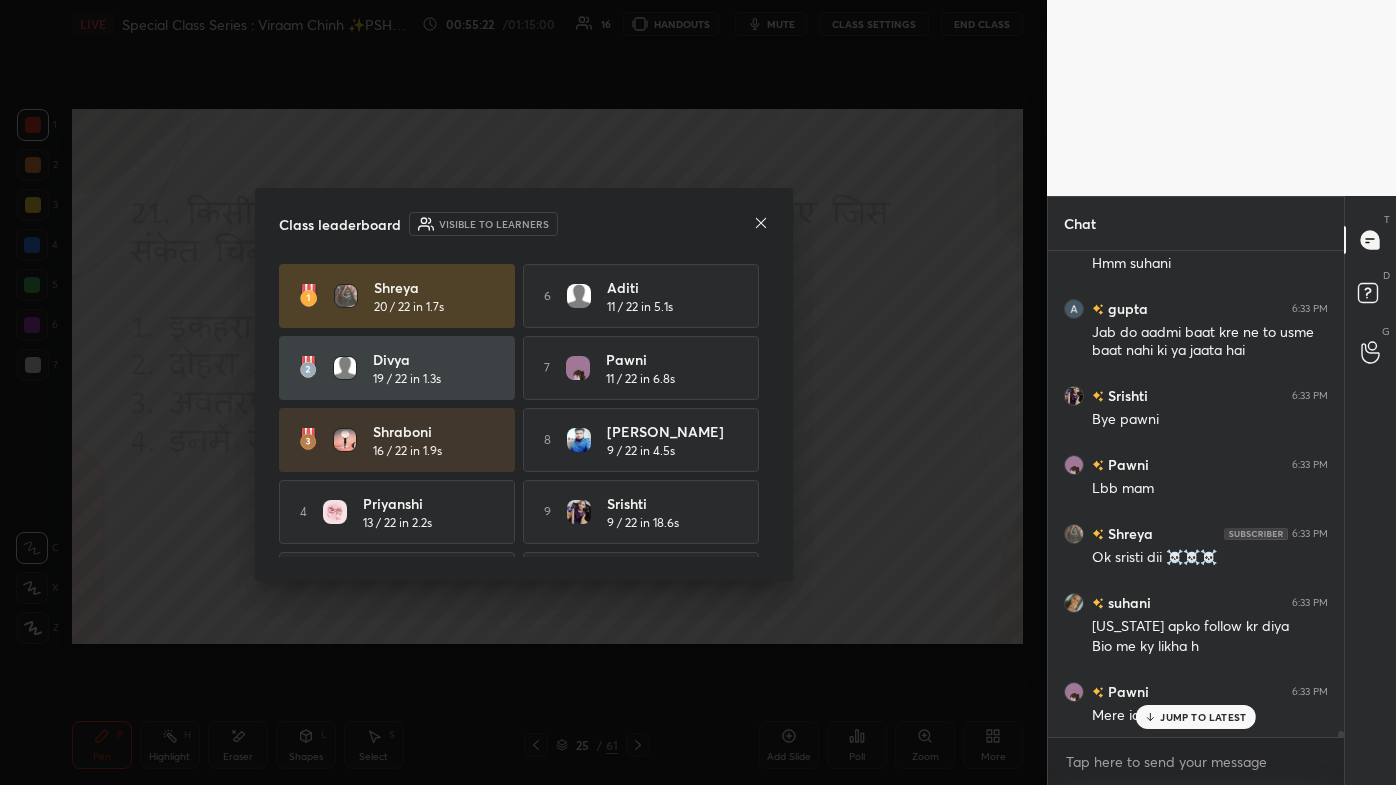 click on "Class leaderboard Visible to learners Shreya 20 / 22 in 1.7s 6 Aditi 11 / 22 in 5.1s Divya 19 / 22 in 1.3s 7 Pawni 11 / 22 in 6.8s Shraboni 16 / 22 in 1.9s 8 Alexander 9 / 22 in 4.5s 4 Priyanshi 13 / 22 in 2.2s 9 Srishti 9 / 22 in 18.6s 5 ok 12 / 22 in 6.8s 10 Geetanshi 8 / 22 in 3.9s" at bounding box center (524, 384) 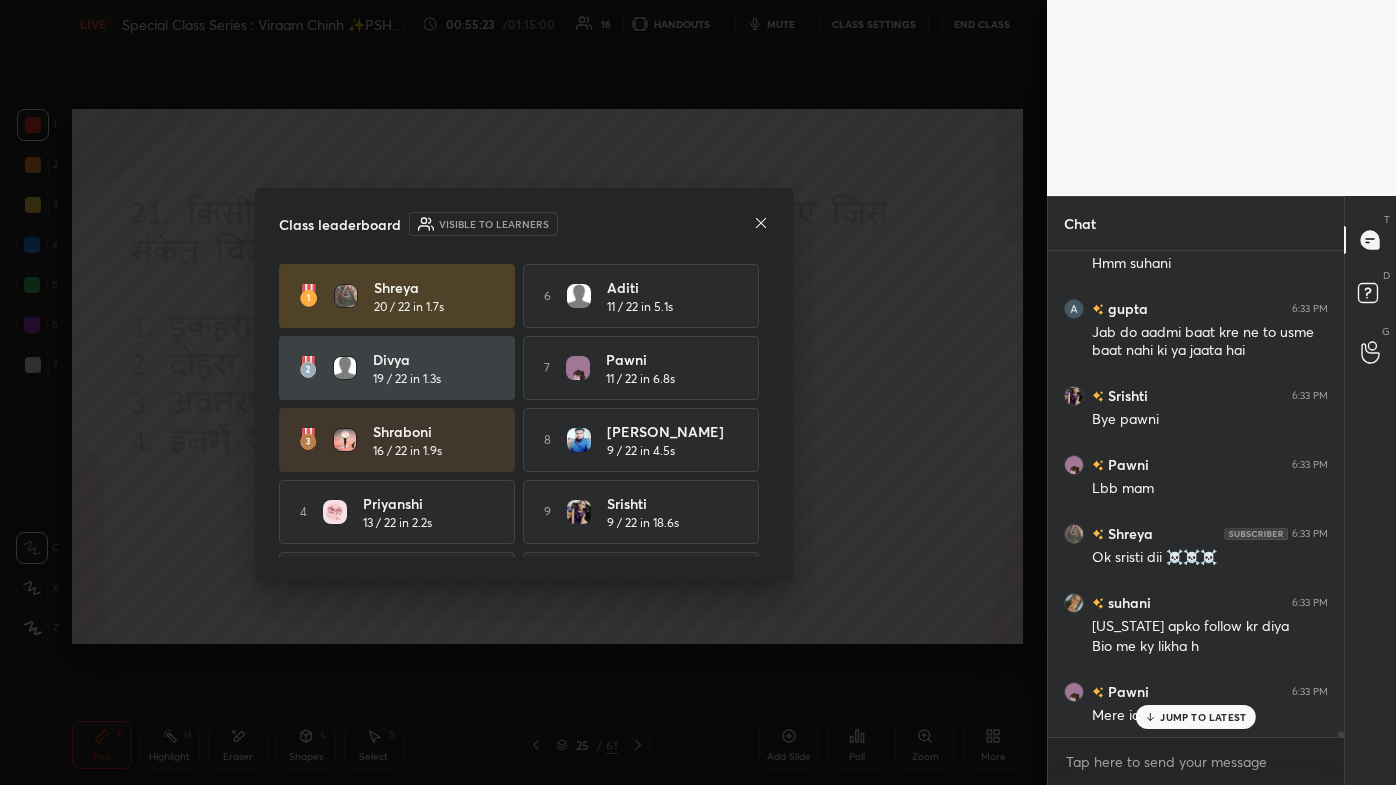 click on "Class leaderboard Visible to learners Shreya 20 / 22 in 1.7s 6 Aditi 11 / 22 in 5.1s Divya 19 / 22 in 1.3s 7 Pawni 11 / 22 in 6.8s Shraboni 16 / 22 in 1.9s 8 Alexander 9 / 22 in 4.5s 4 Priyanshi 13 / 22 in 2.2s 9 Srishti 9 / 22 in 18.6s 5 ok 12 / 22 in 6.8s 10 Geetanshi 8 / 22 in 3.9s" at bounding box center [524, 384] 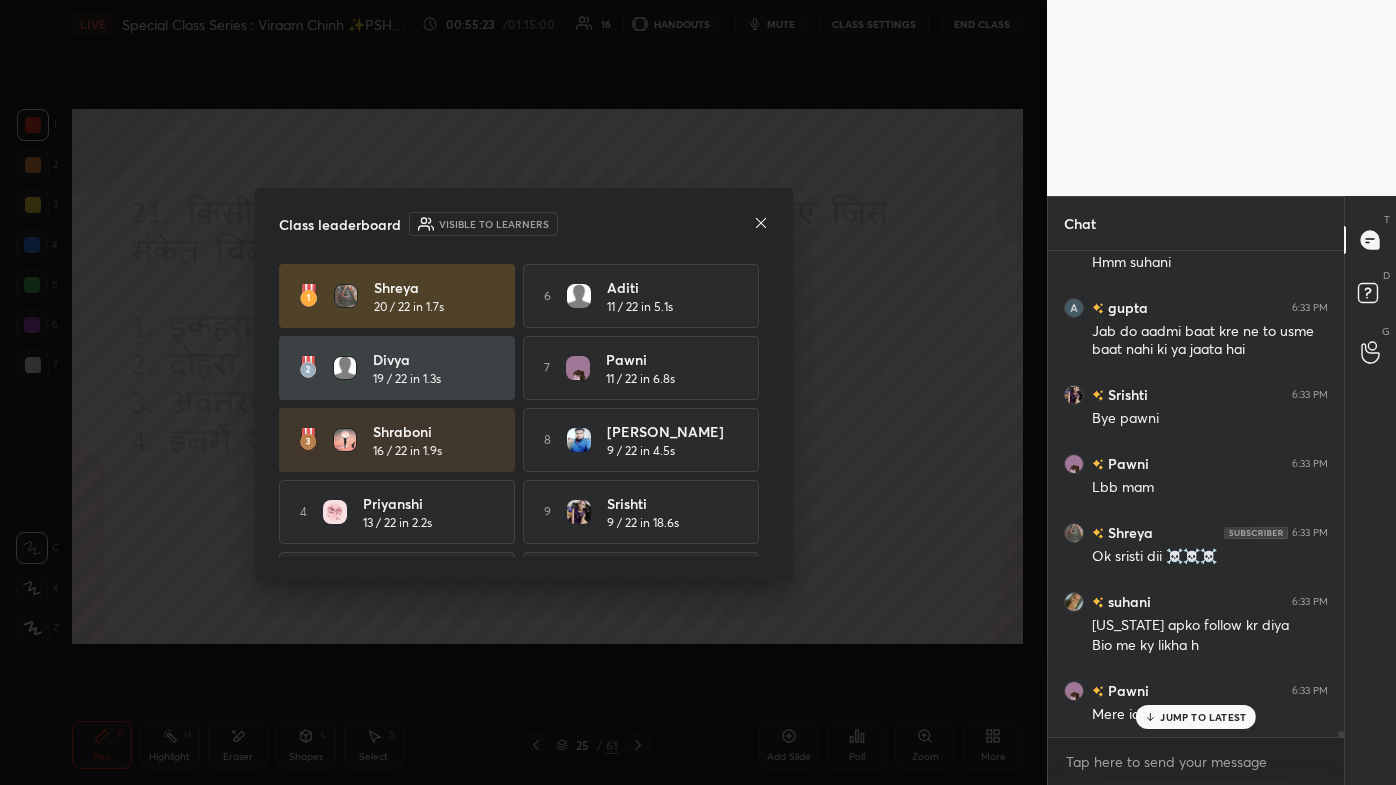 click 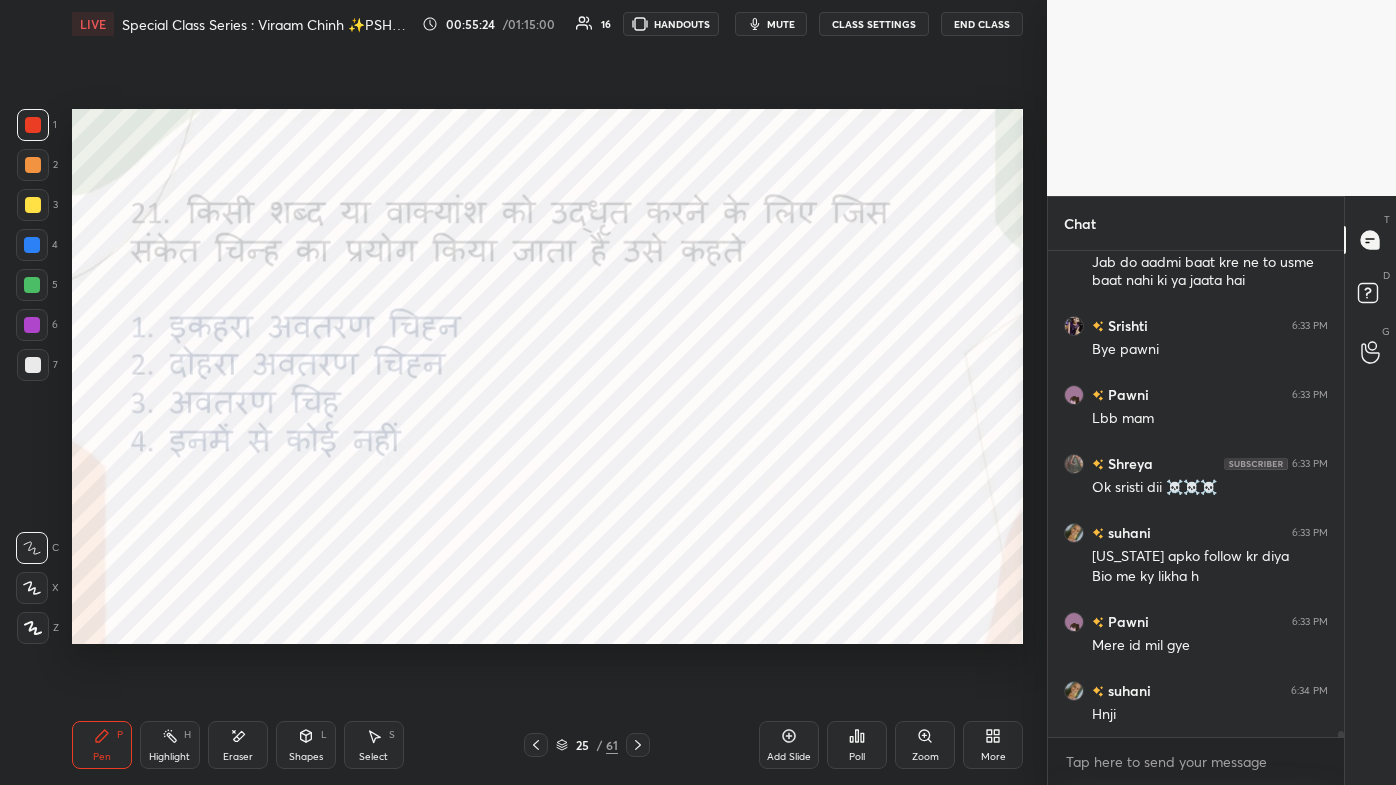 click on "mute" at bounding box center [781, 24] 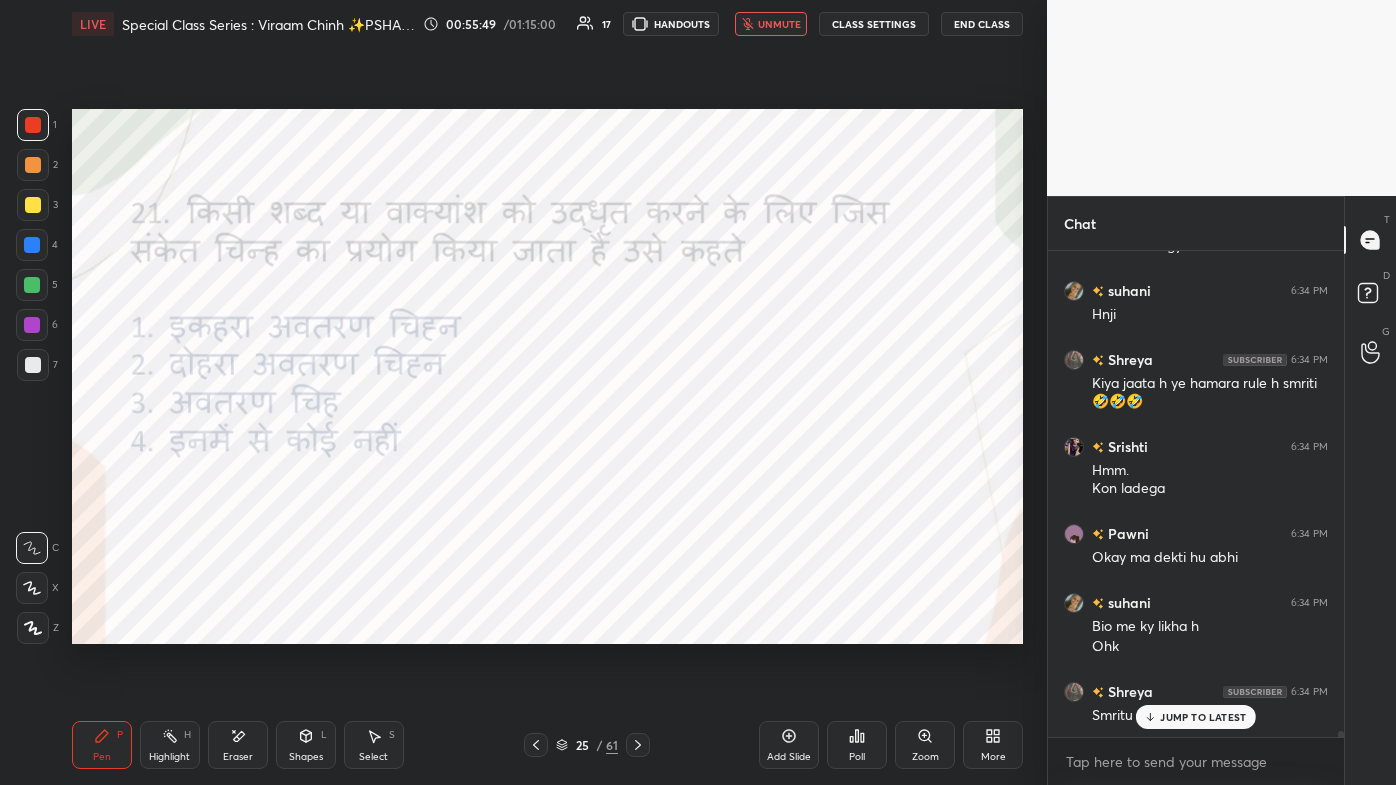 click 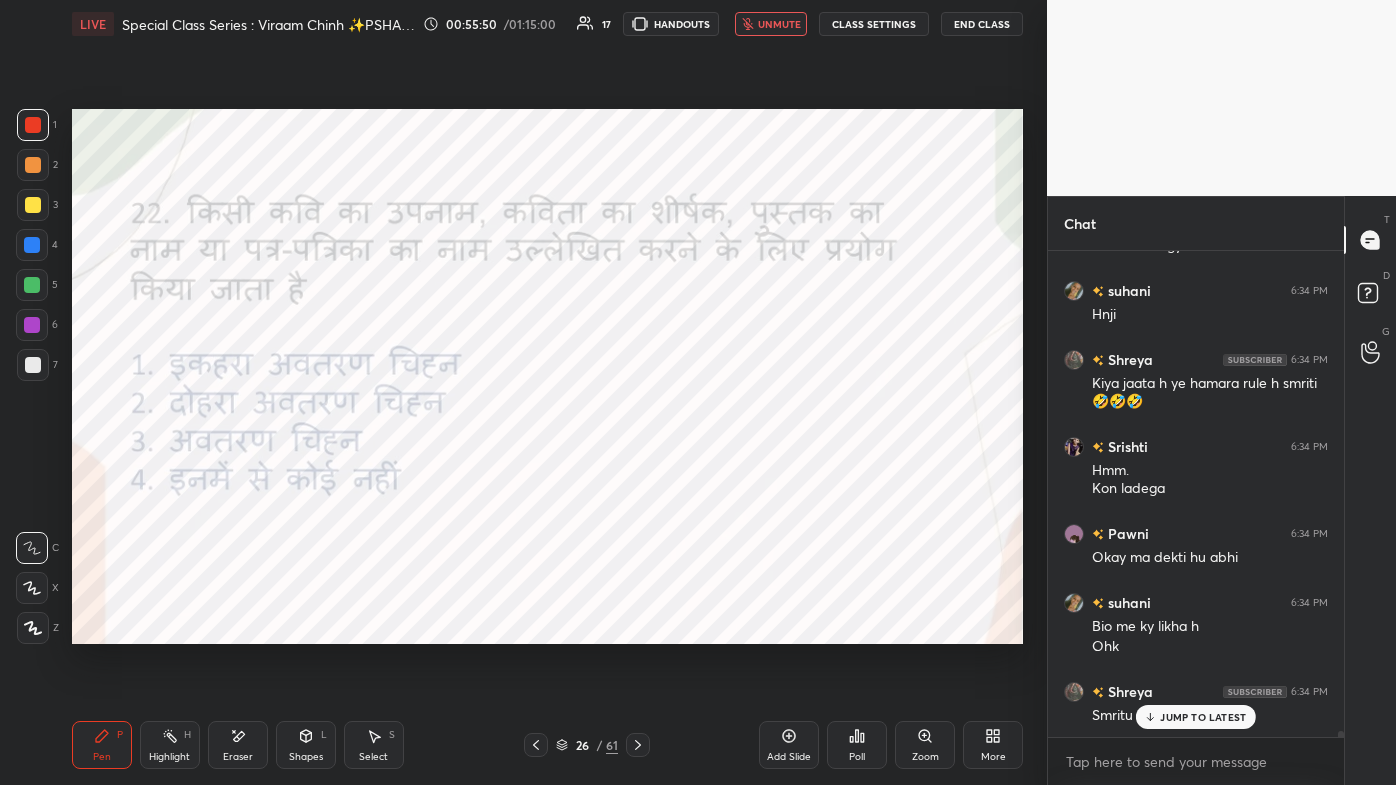 click on "JUMP TO LATEST" at bounding box center (1203, 717) 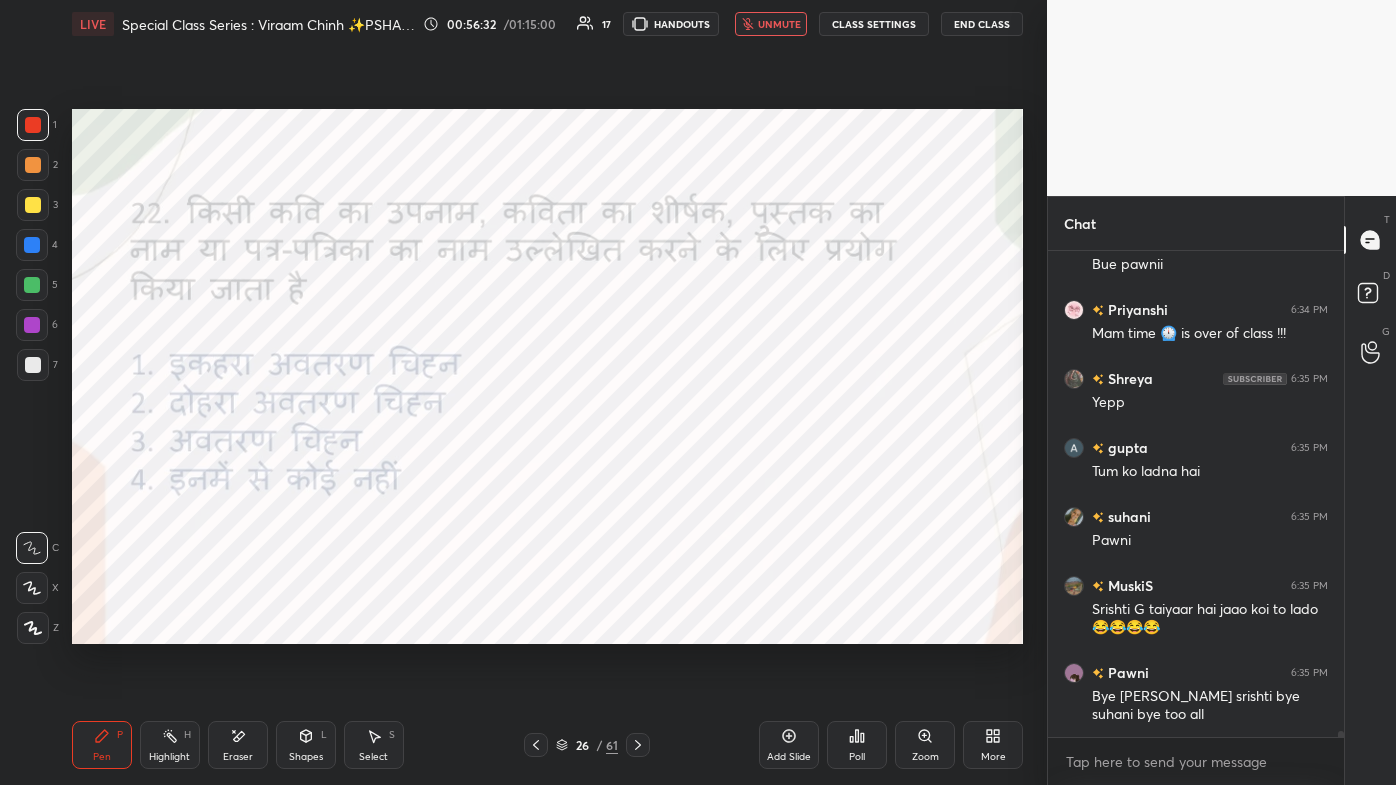 scroll, scrollTop: 38684, scrollLeft: 0, axis: vertical 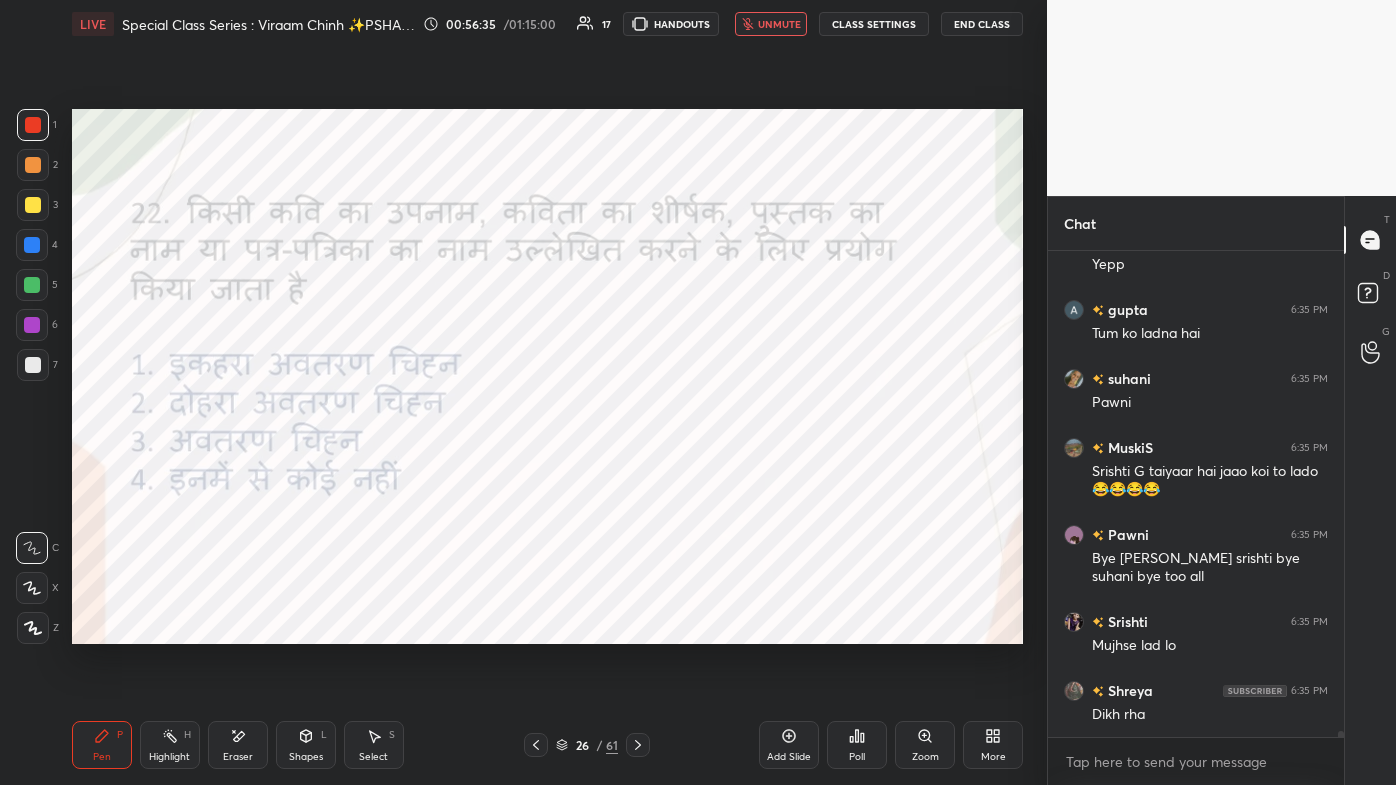 click on "unmute" at bounding box center (771, 24) 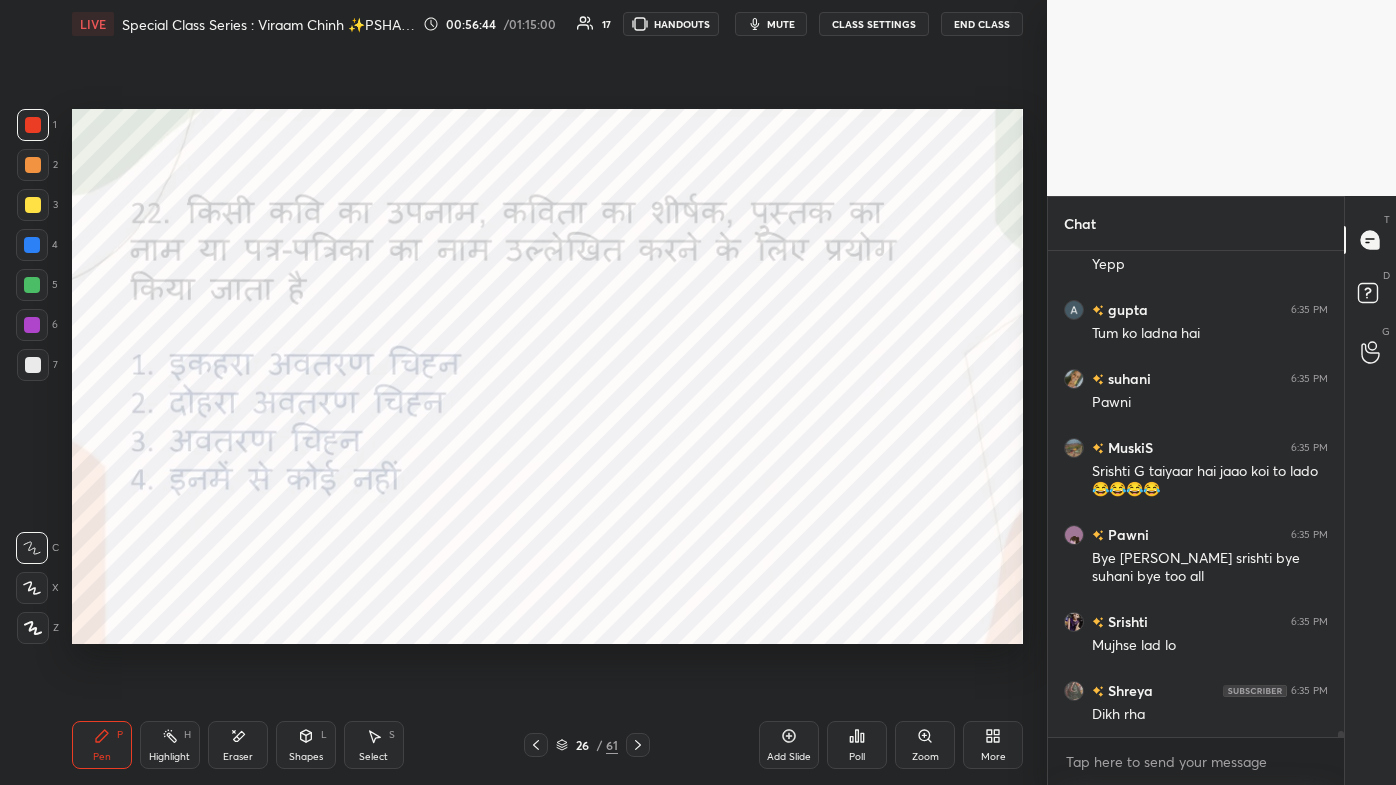 scroll, scrollTop: 38752, scrollLeft: 0, axis: vertical 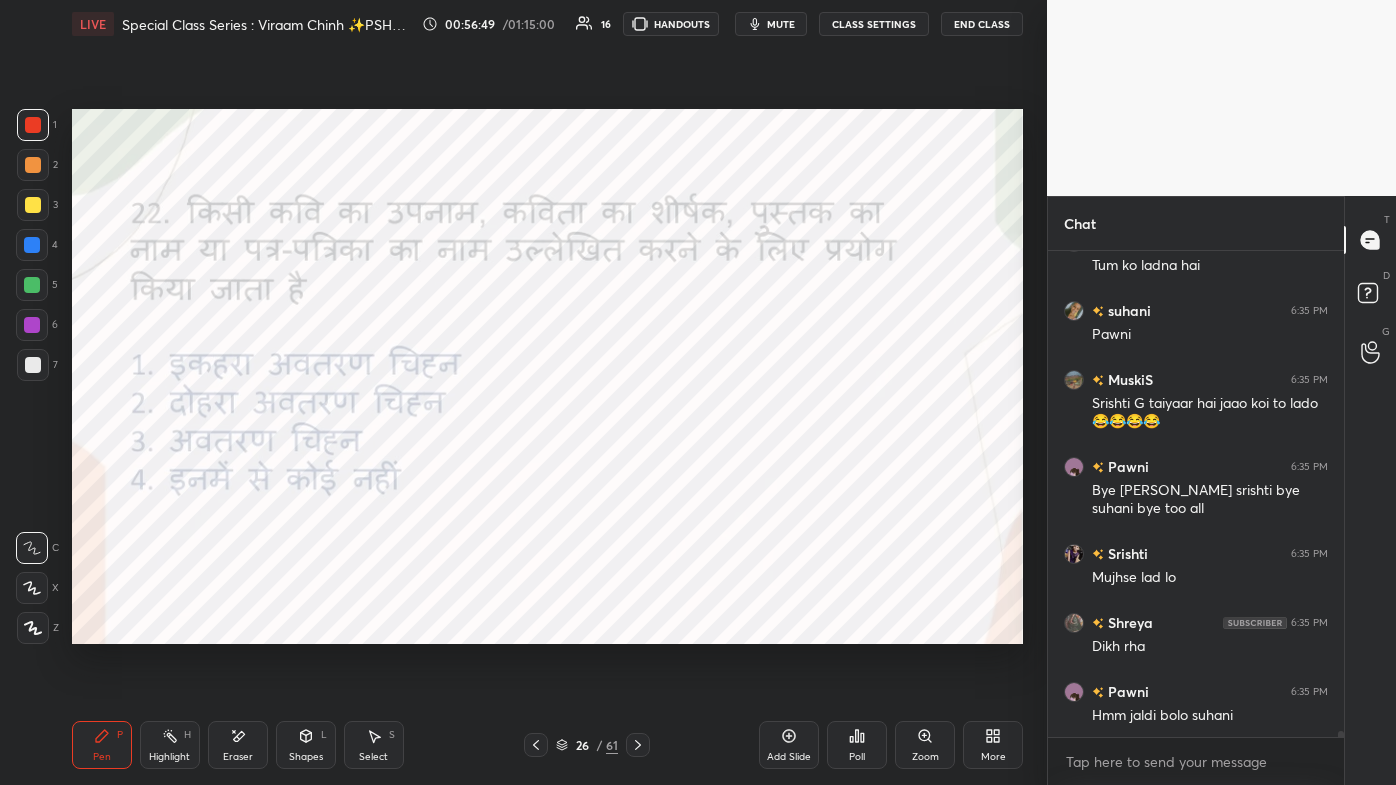 click on "Poll" at bounding box center (857, 757) 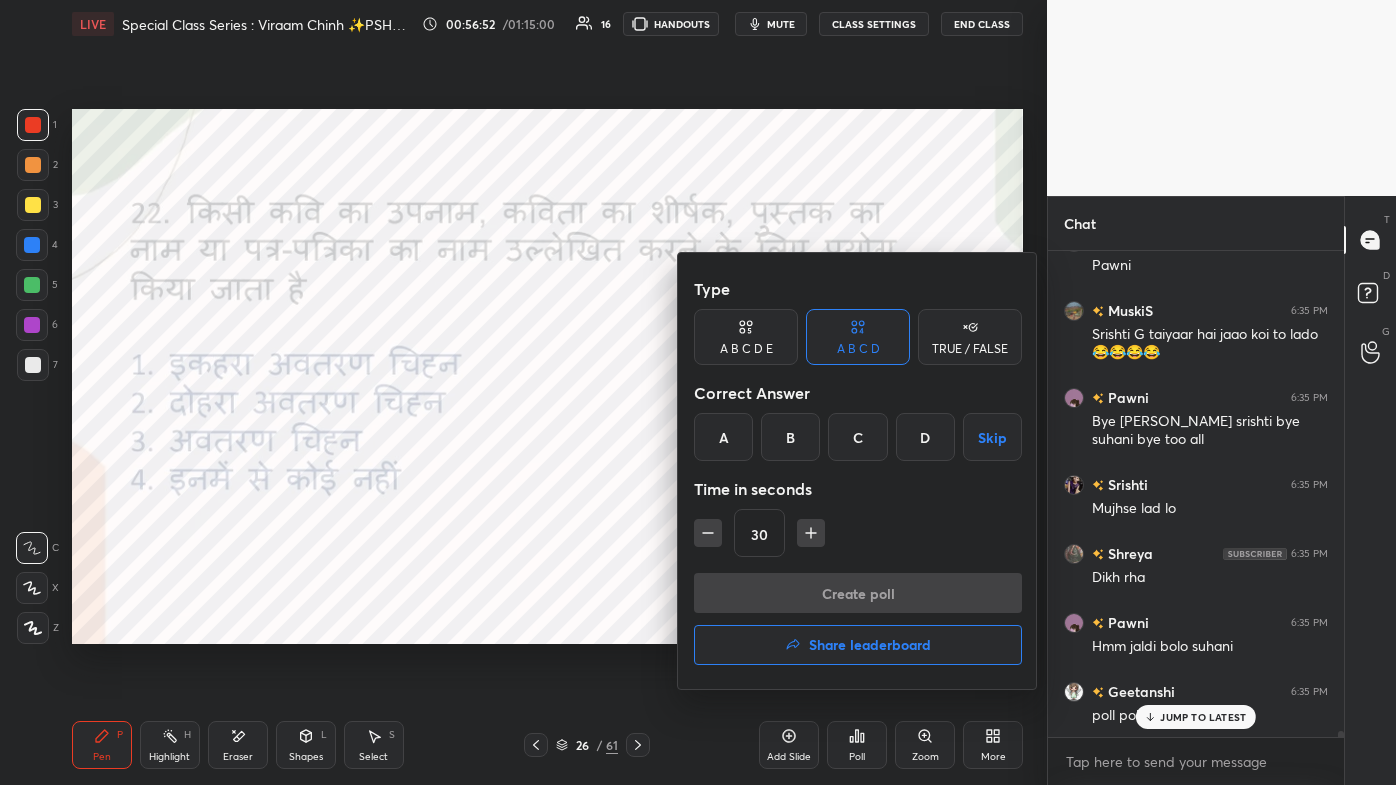 click on "A" at bounding box center [723, 437] 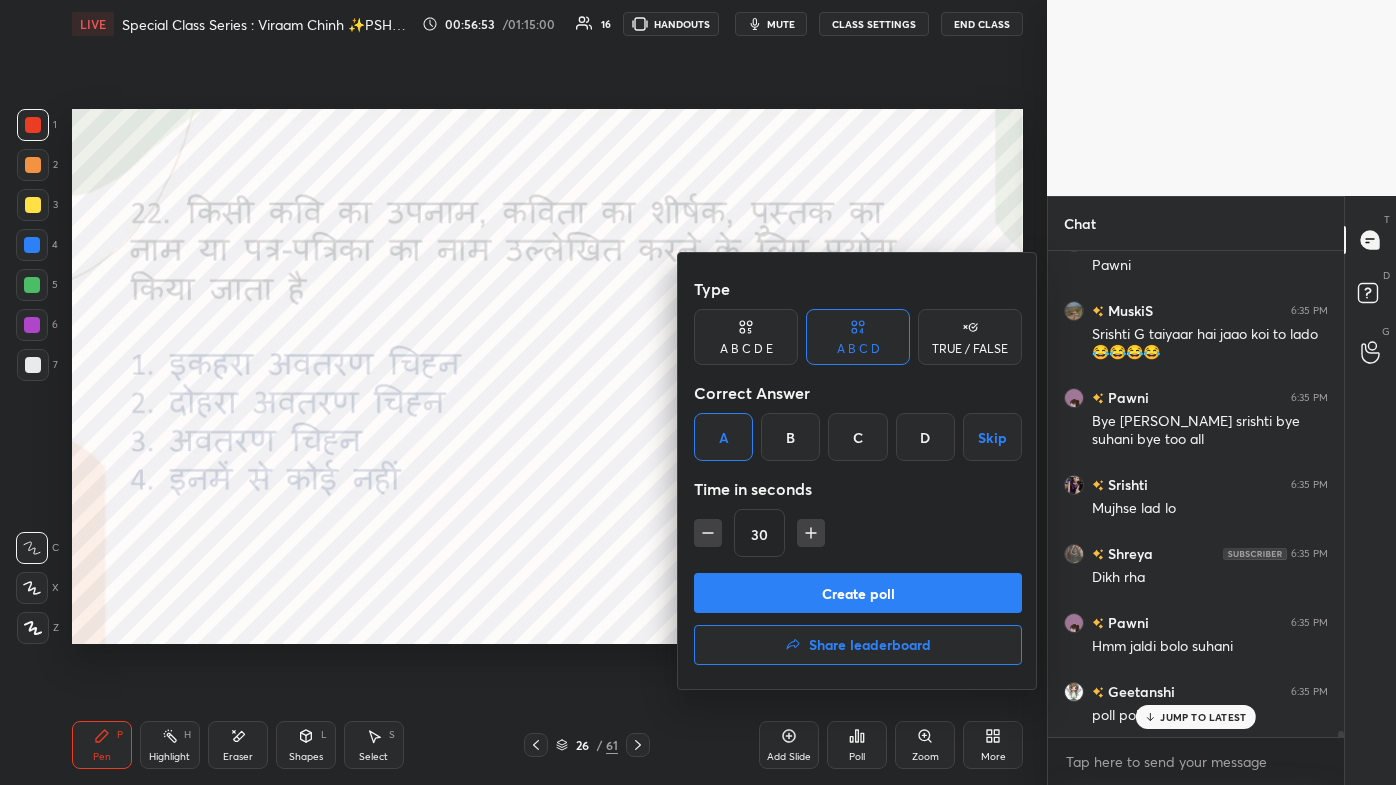 click on "Create poll" at bounding box center [858, 593] 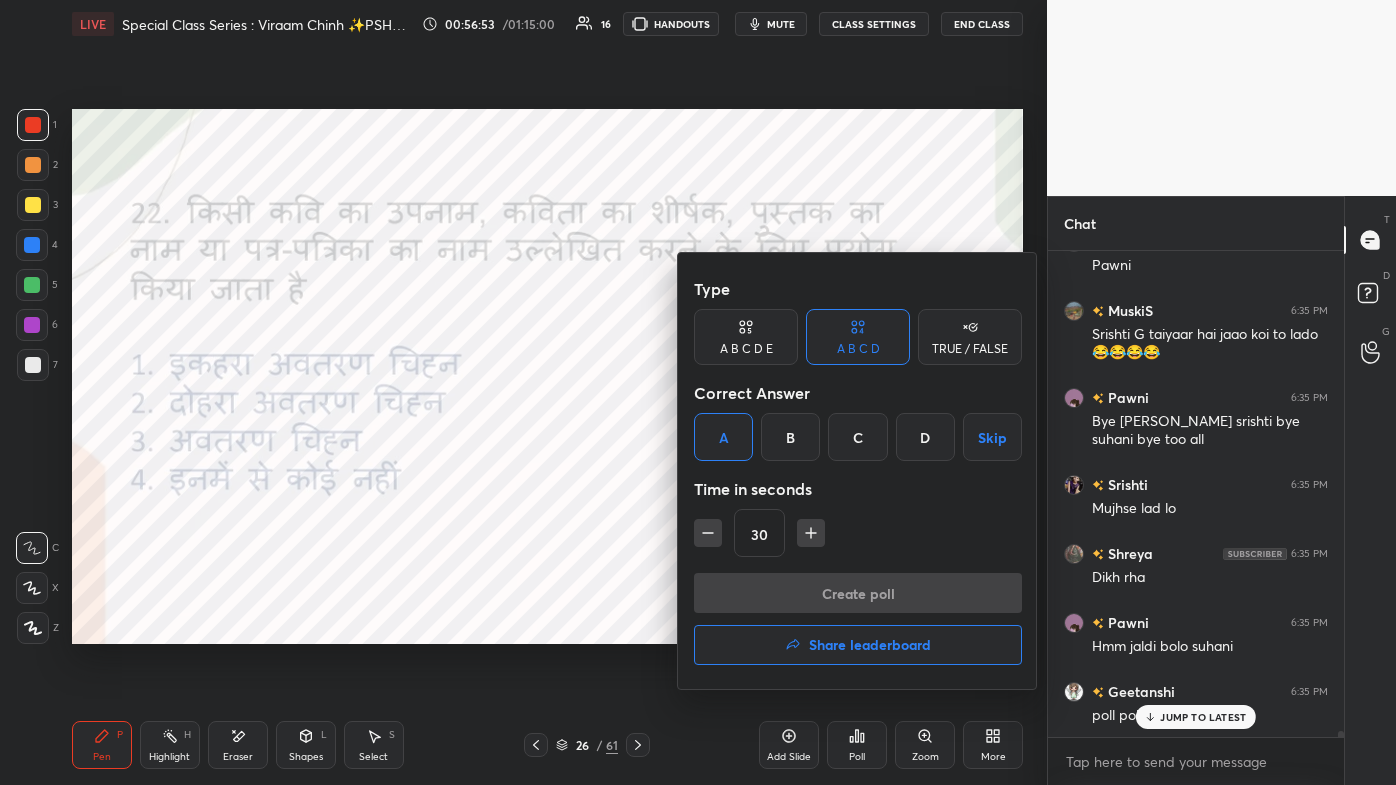 scroll, scrollTop: 448, scrollLeft: 290, axis: both 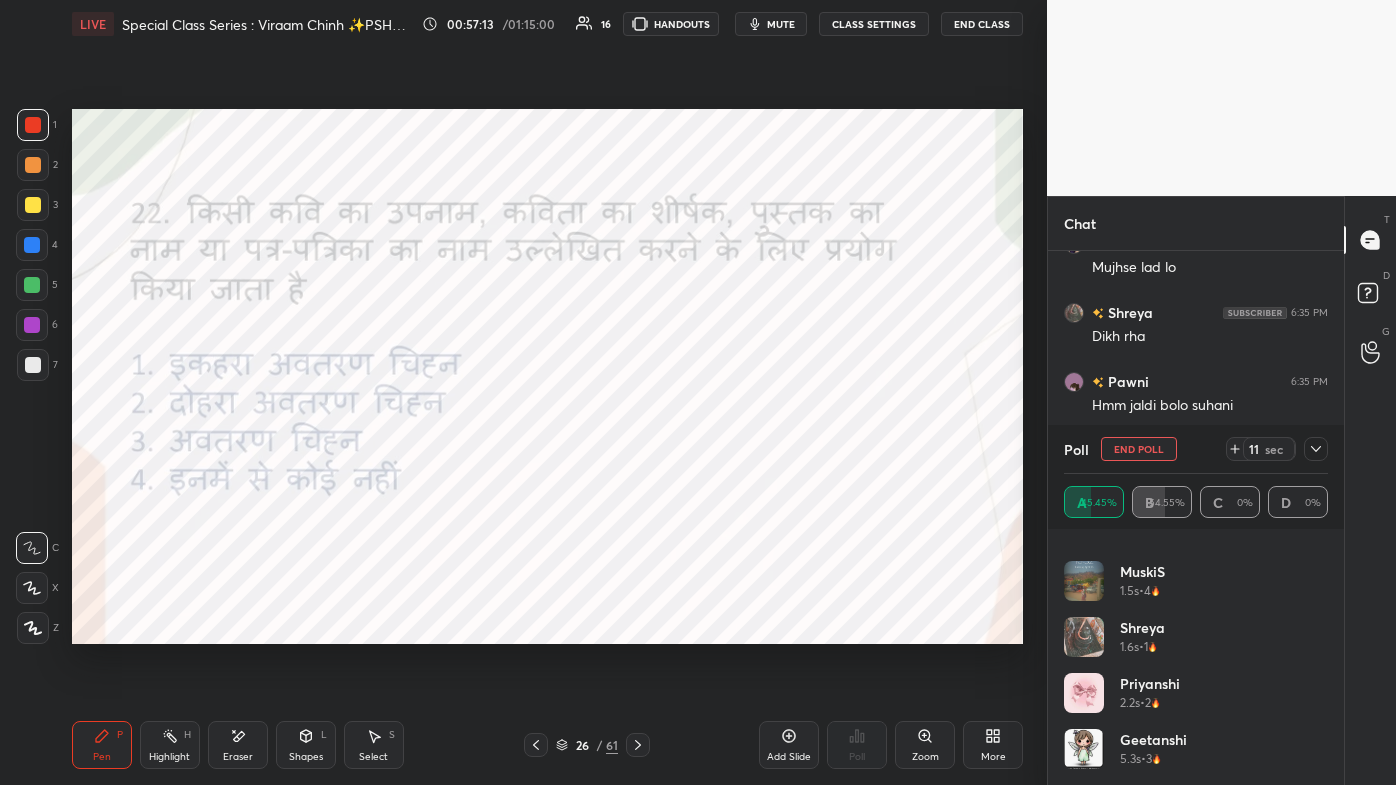 click at bounding box center (1316, 449) 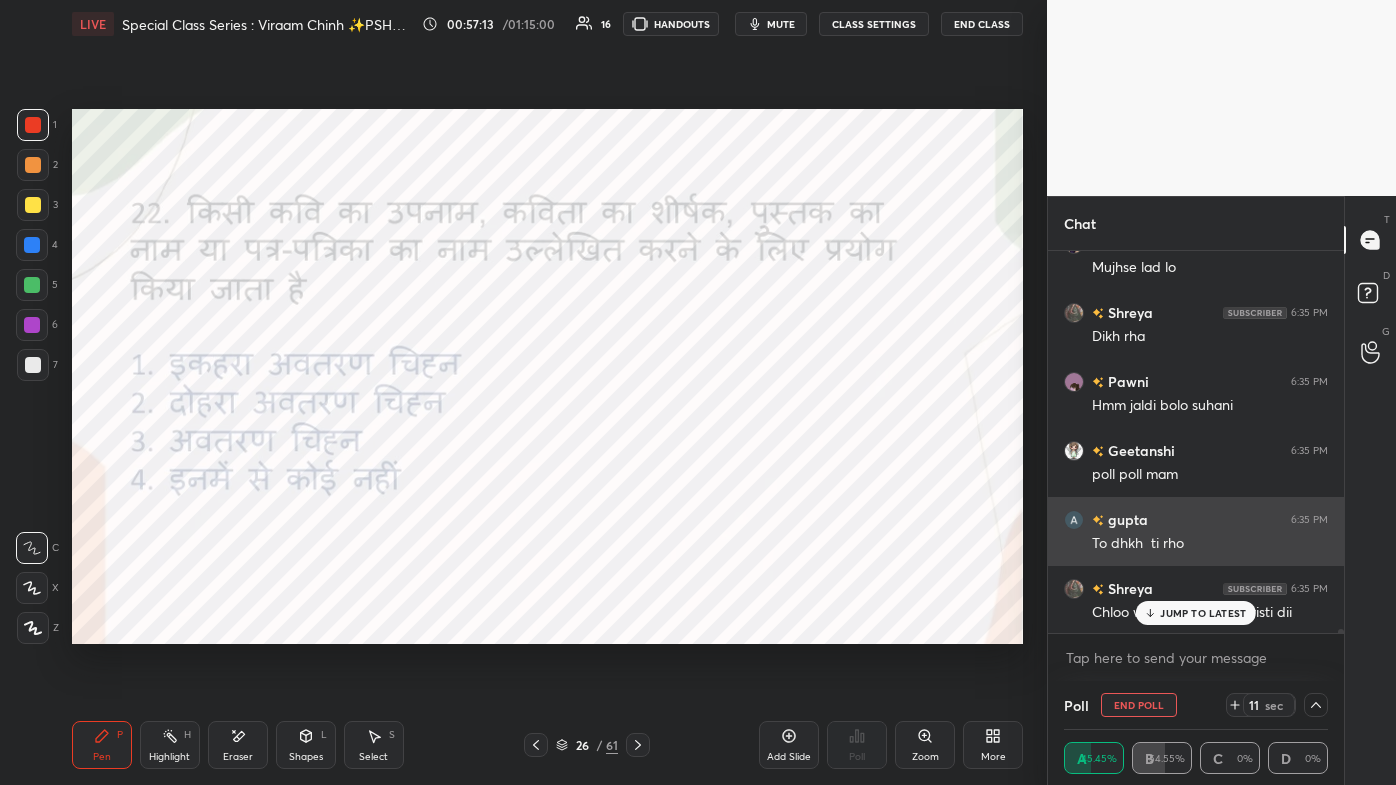 scroll, scrollTop: 47, scrollLeft: 258, axis: both 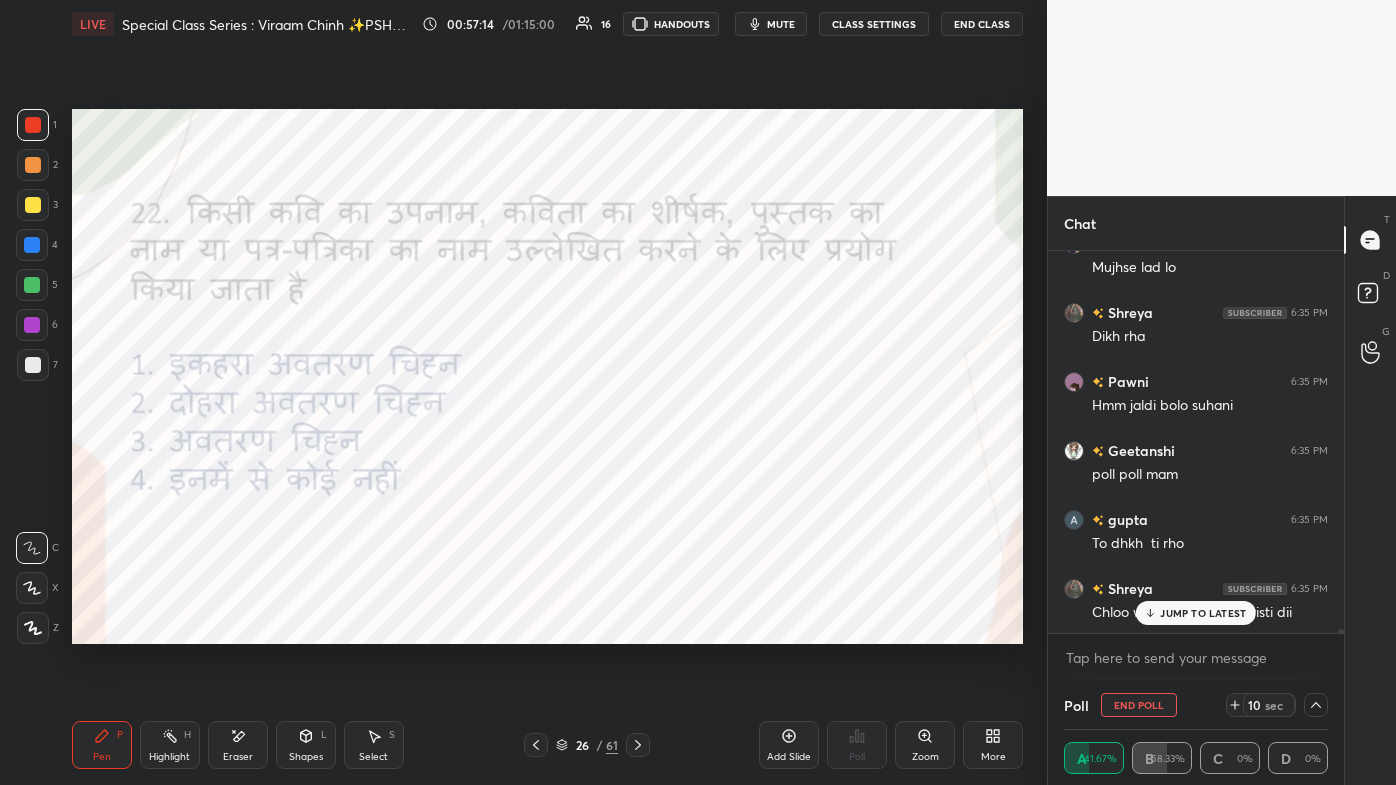 click on "JUMP TO LATEST" at bounding box center [1203, 613] 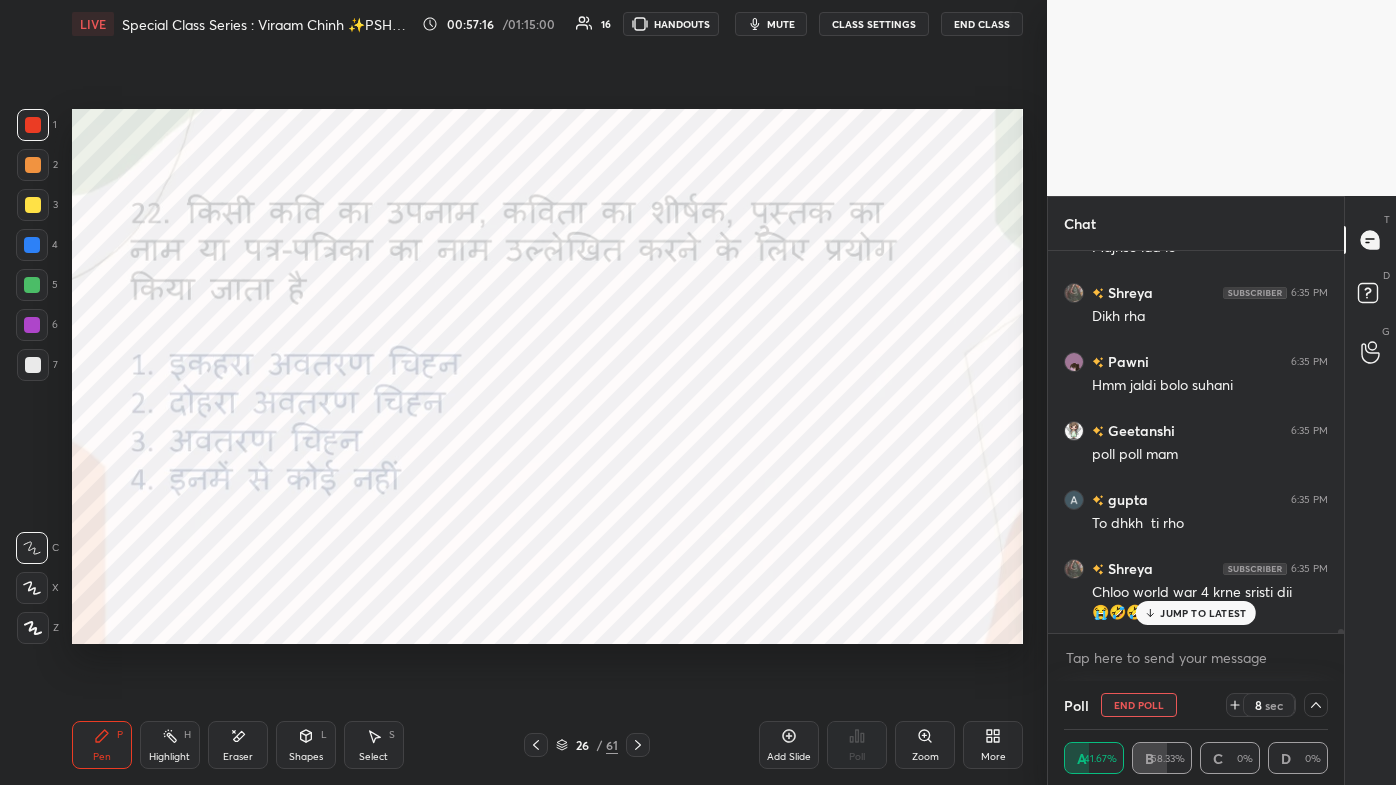click on "JUMP TO LATEST" at bounding box center [1196, 613] 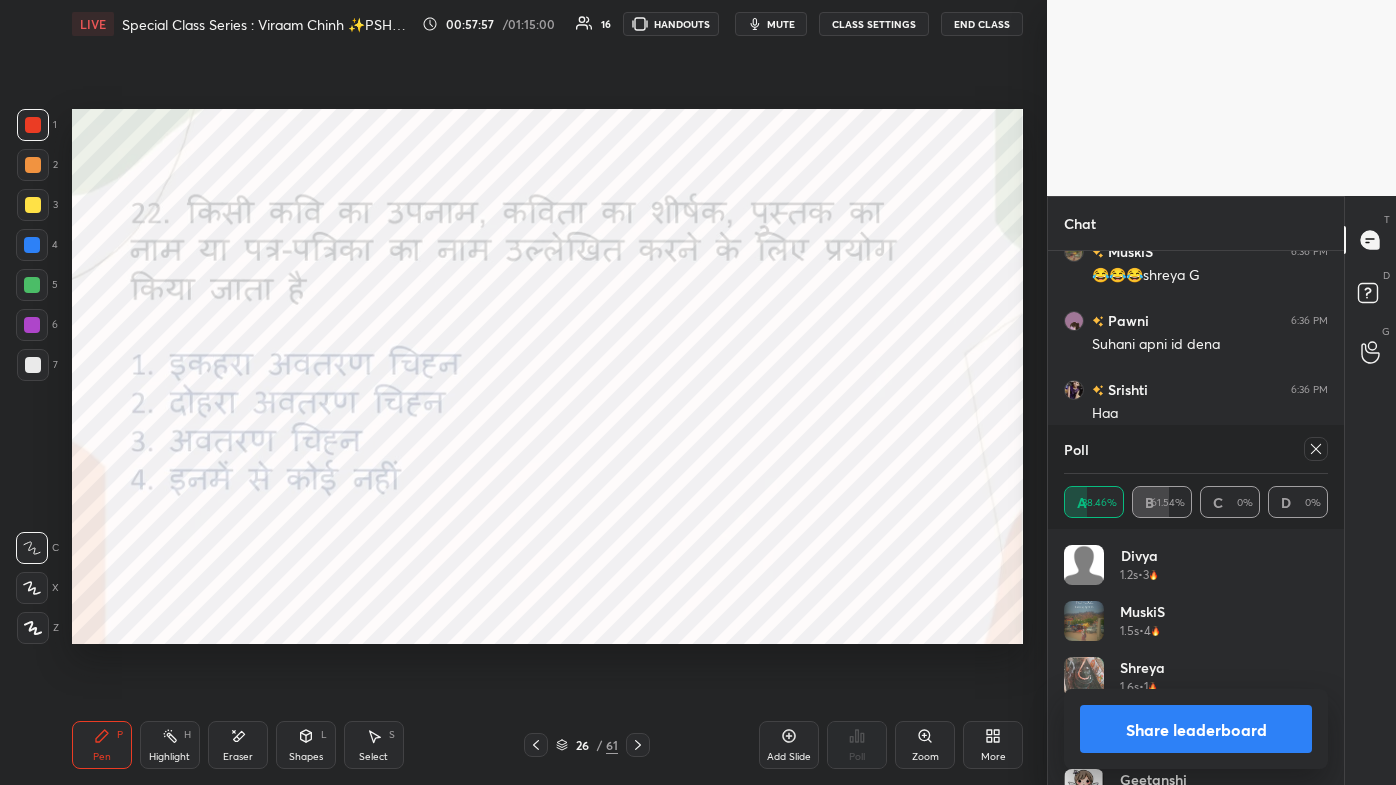 scroll, scrollTop: 39557, scrollLeft: 0, axis: vertical 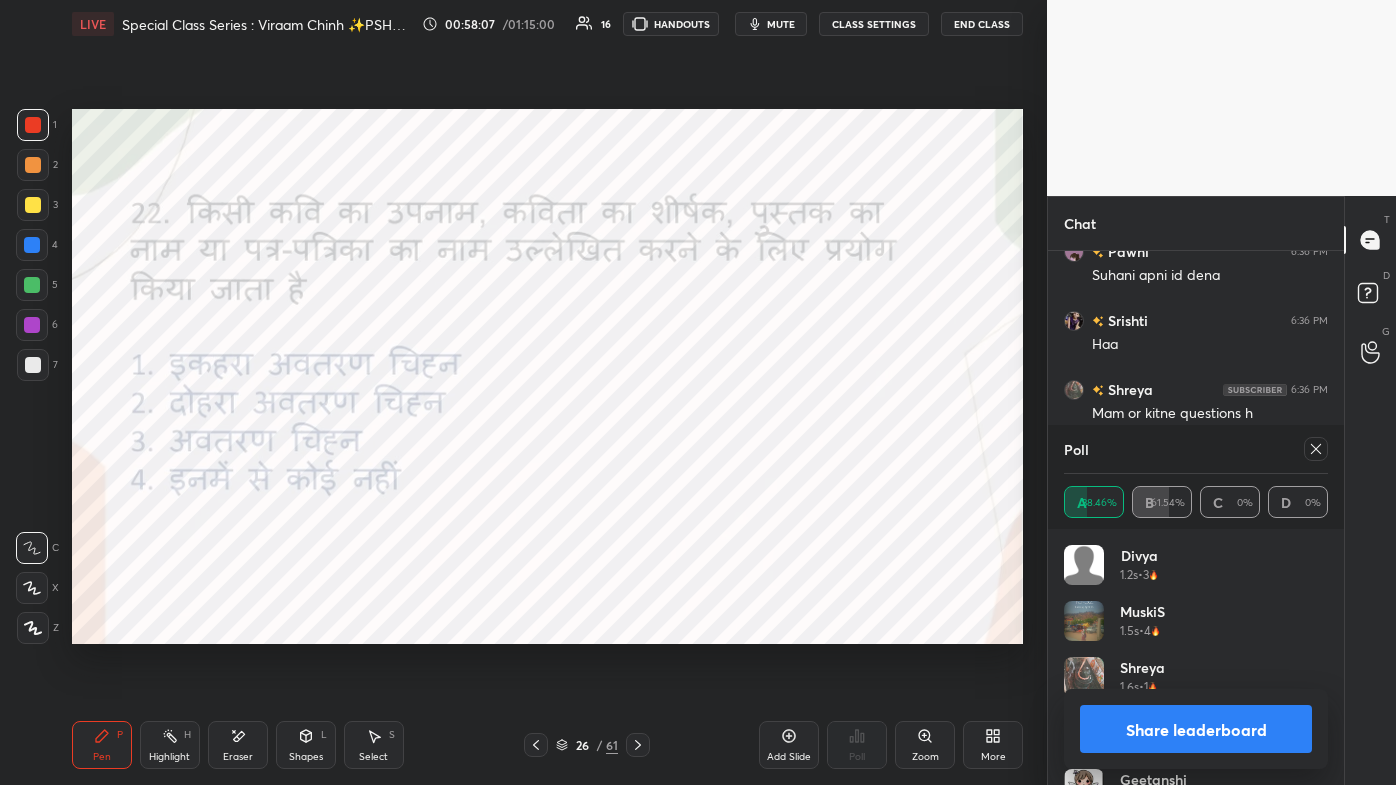click at bounding box center (1316, 449) 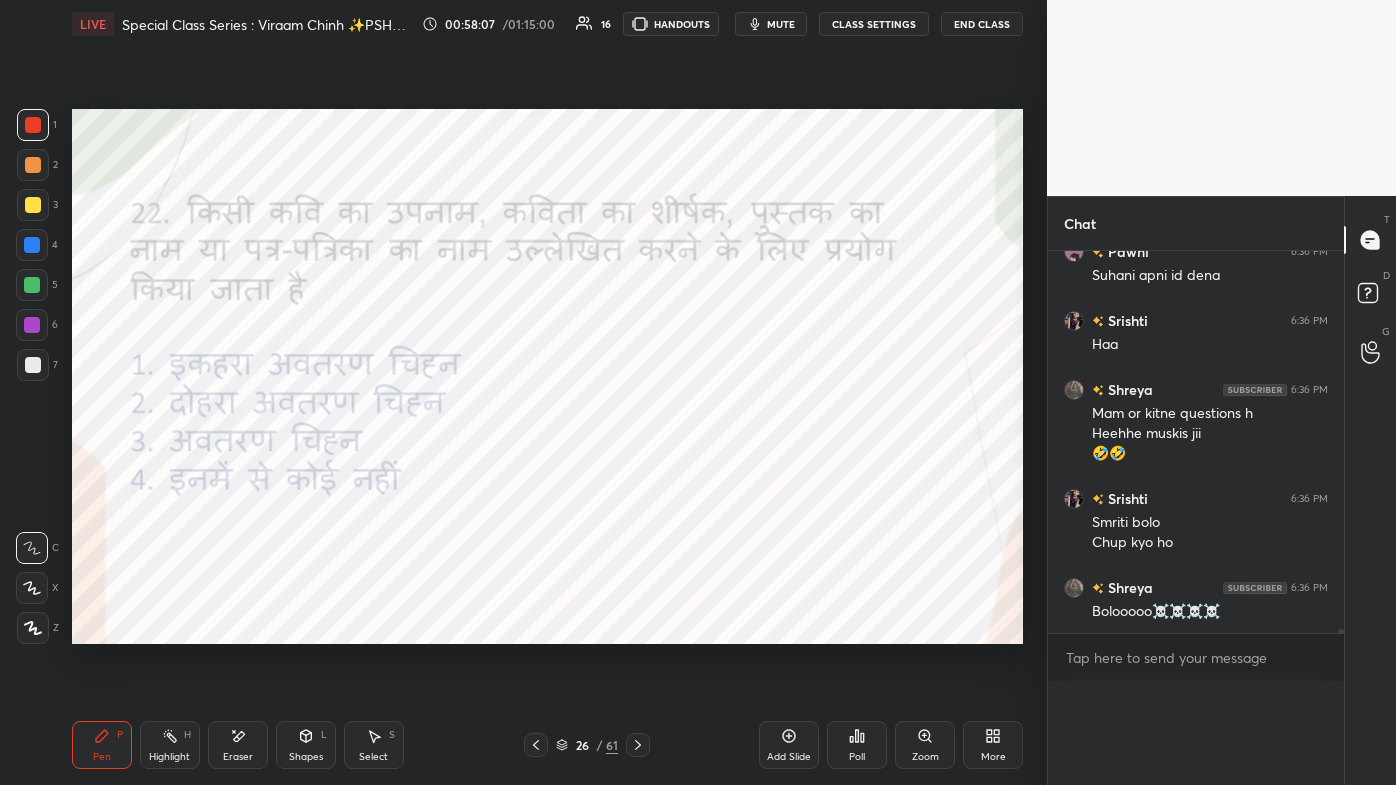 scroll, scrollTop: 0, scrollLeft: 0, axis: both 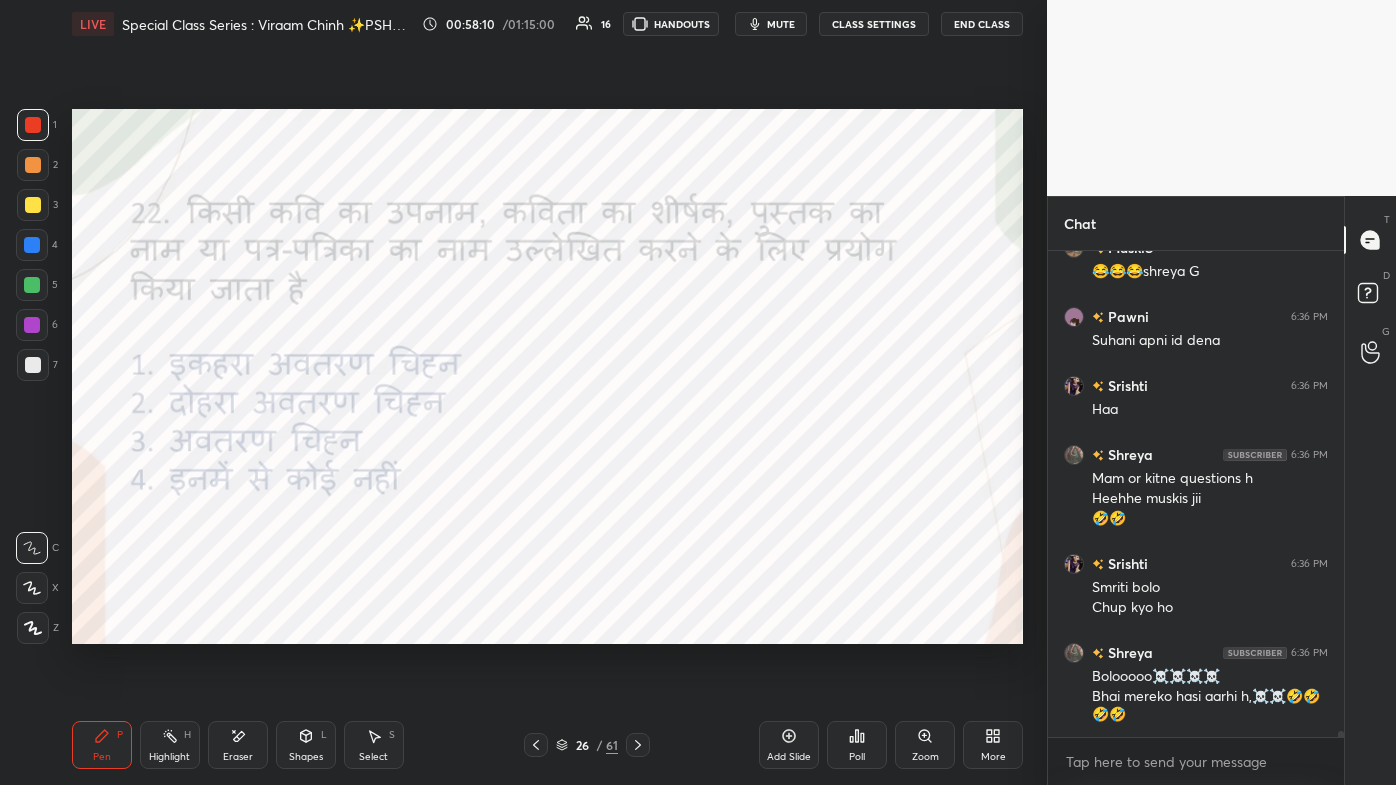 click 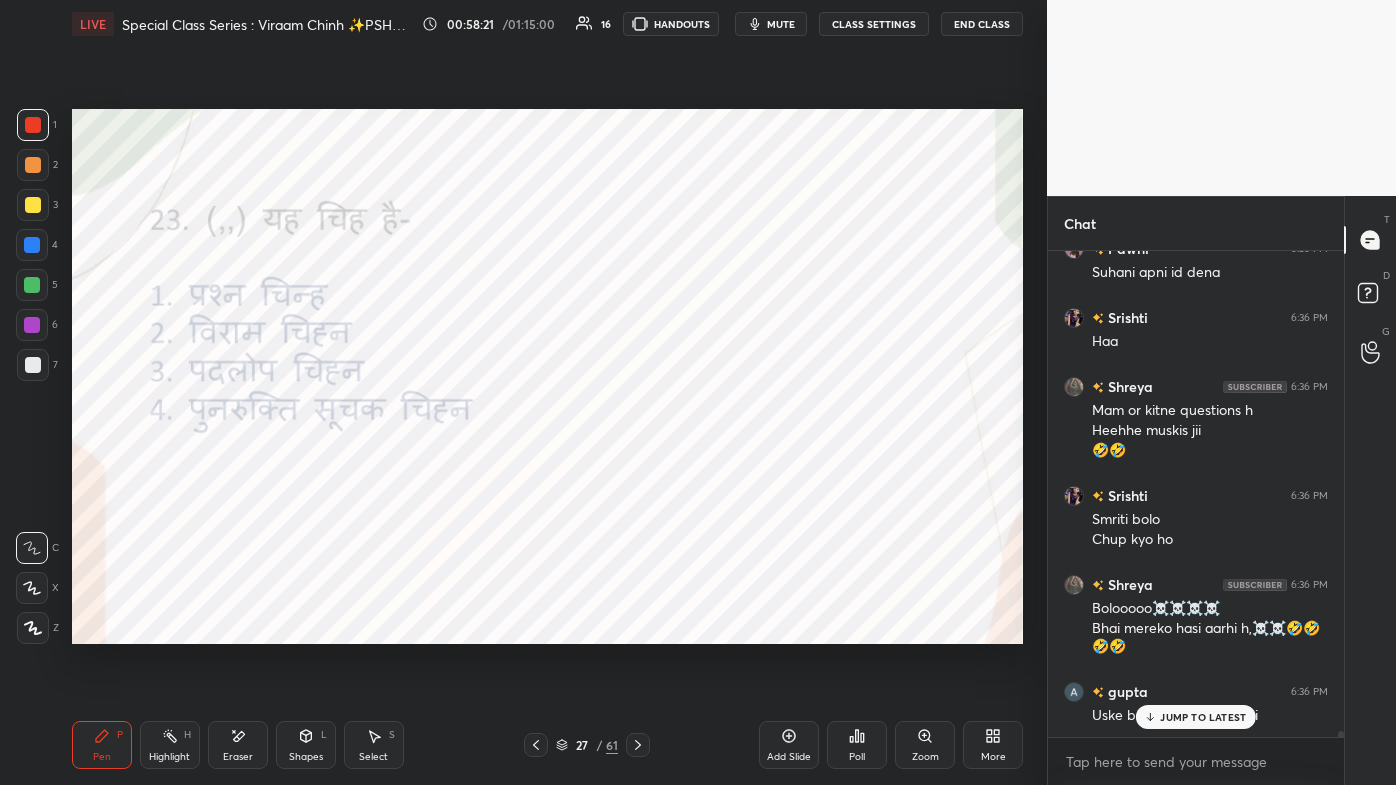 click on "JUMP TO LATEST" at bounding box center [1203, 717] 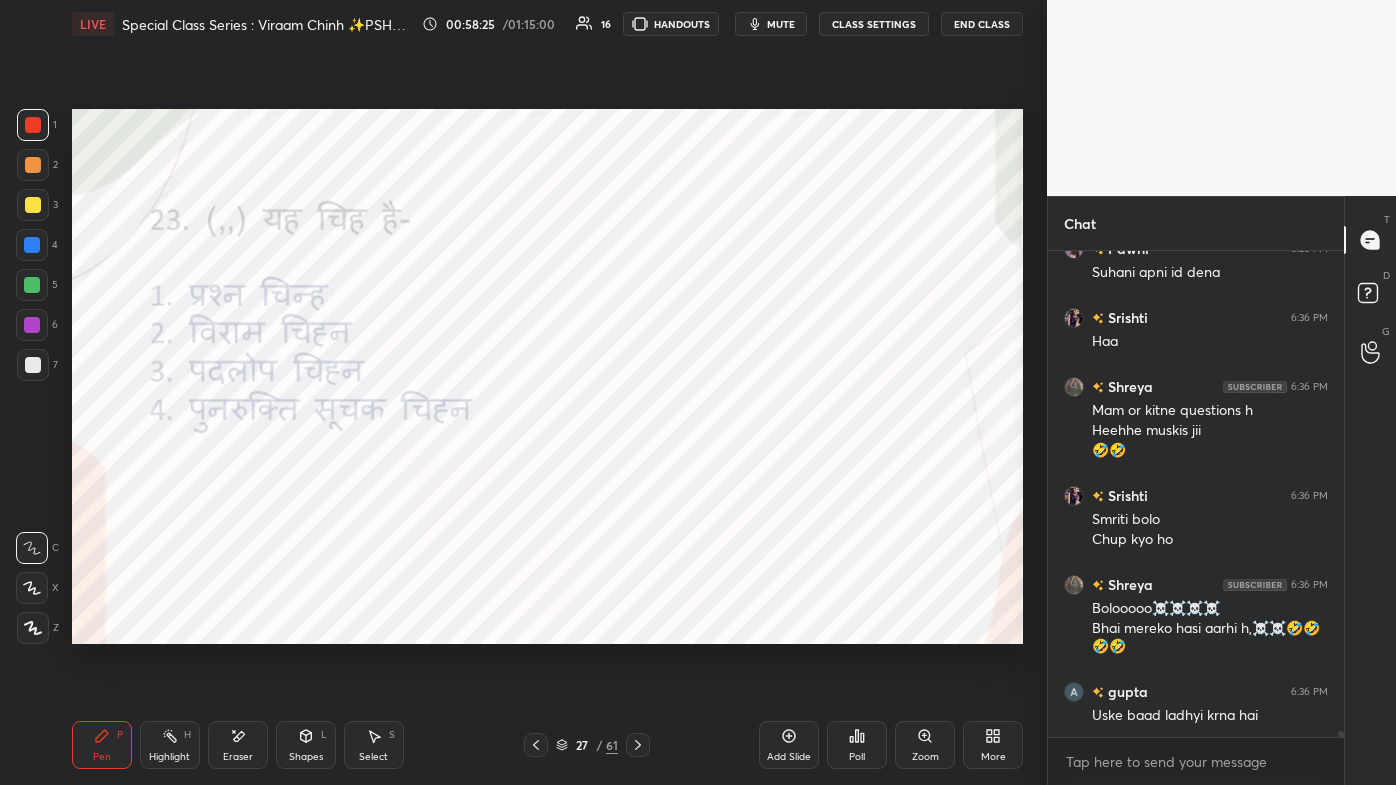 click on "More" at bounding box center [993, 745] 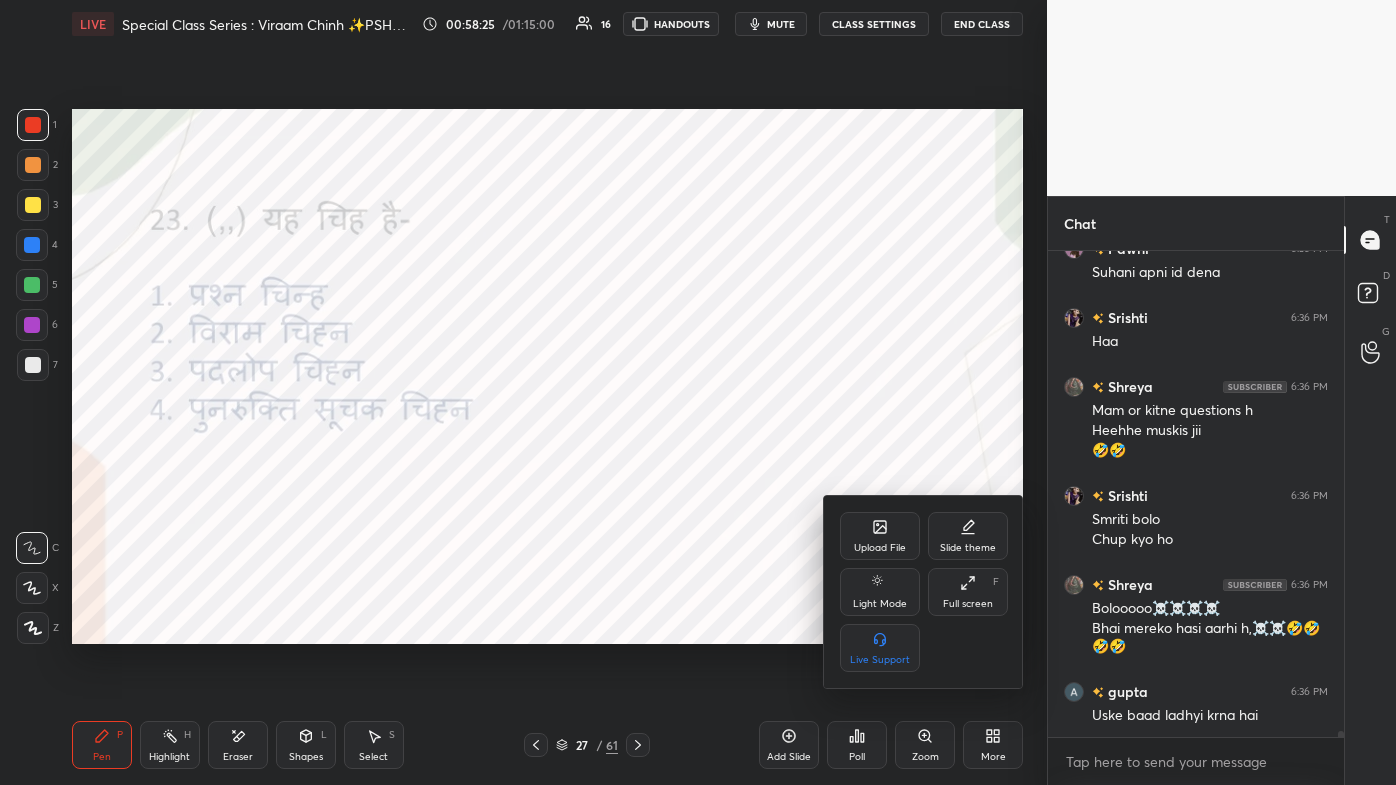 click on "Full screen" at bounding box center [968, 604] 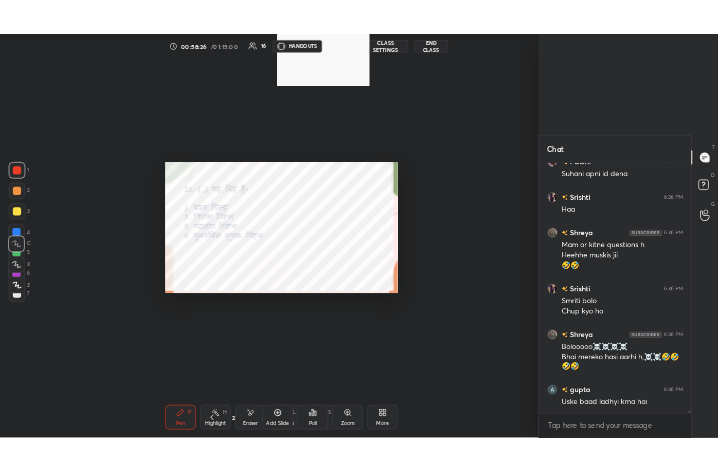 scroll, scrollTop: 343, scrollLeft: 538, axis: both 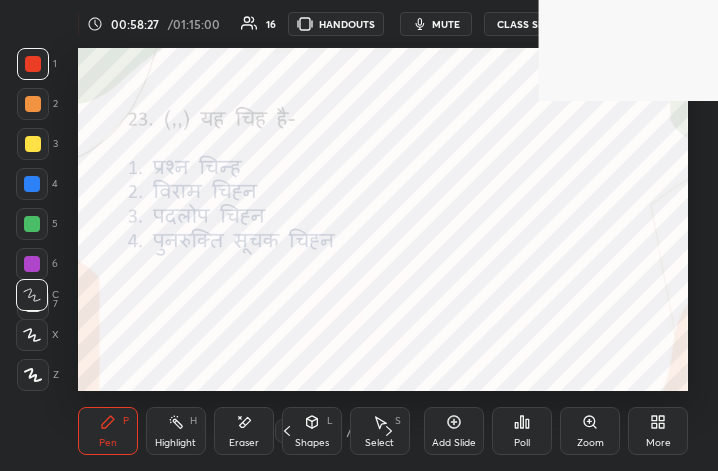 click on "More" at bounding box center [658, 431] 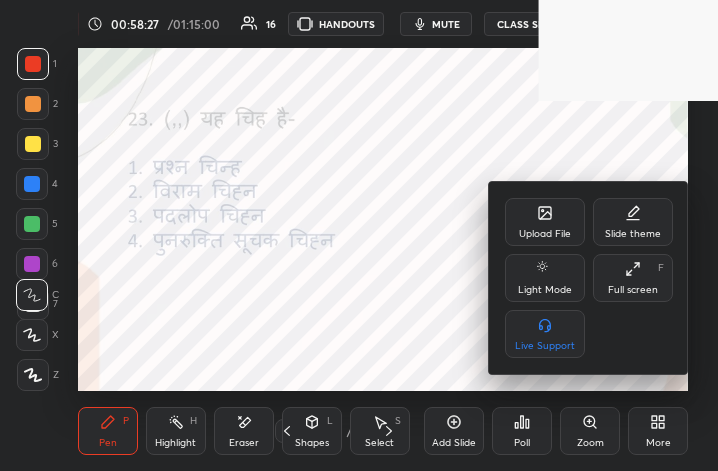 click on "Full screen F" at bounding box center (633, 278) 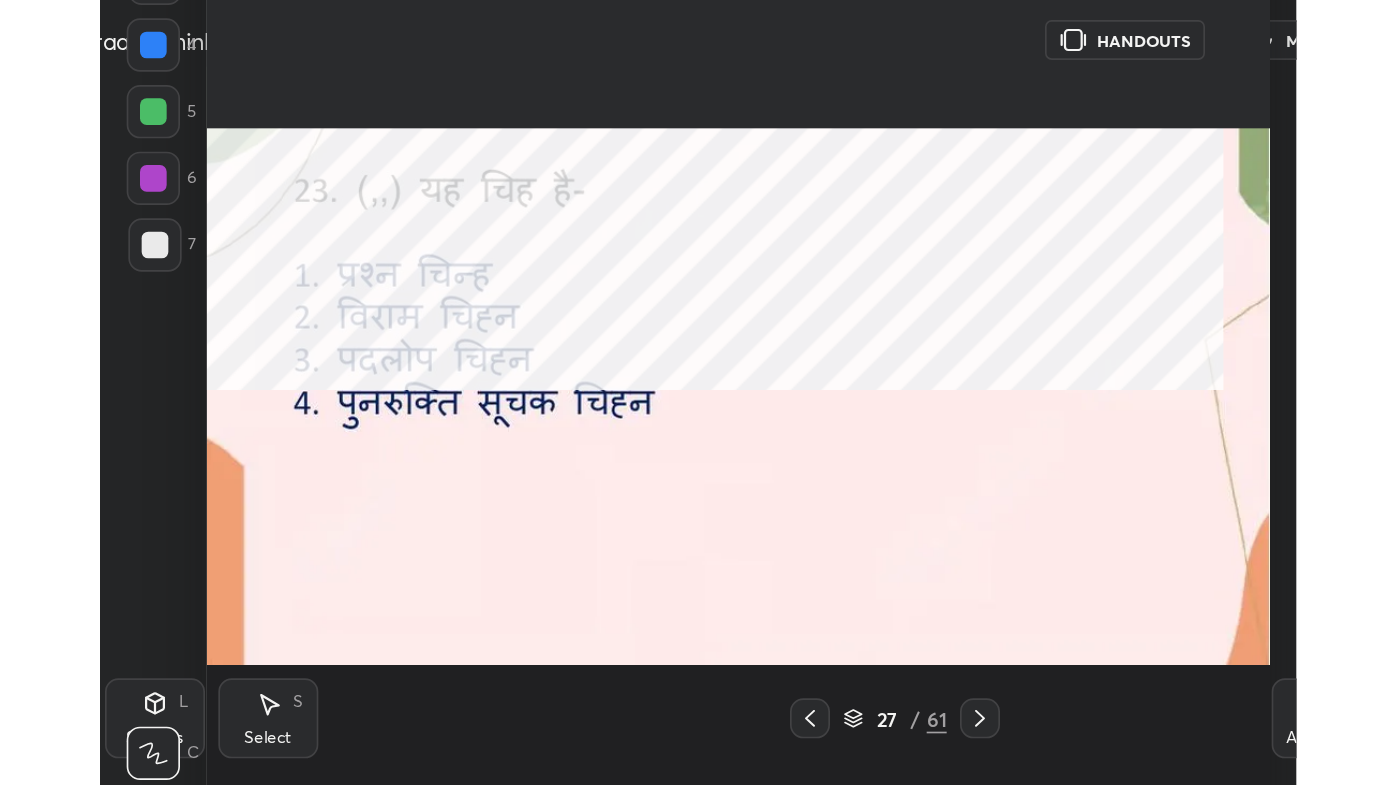 scroll, scrollTop: 99342, scrollLeft: 98698, axis: both 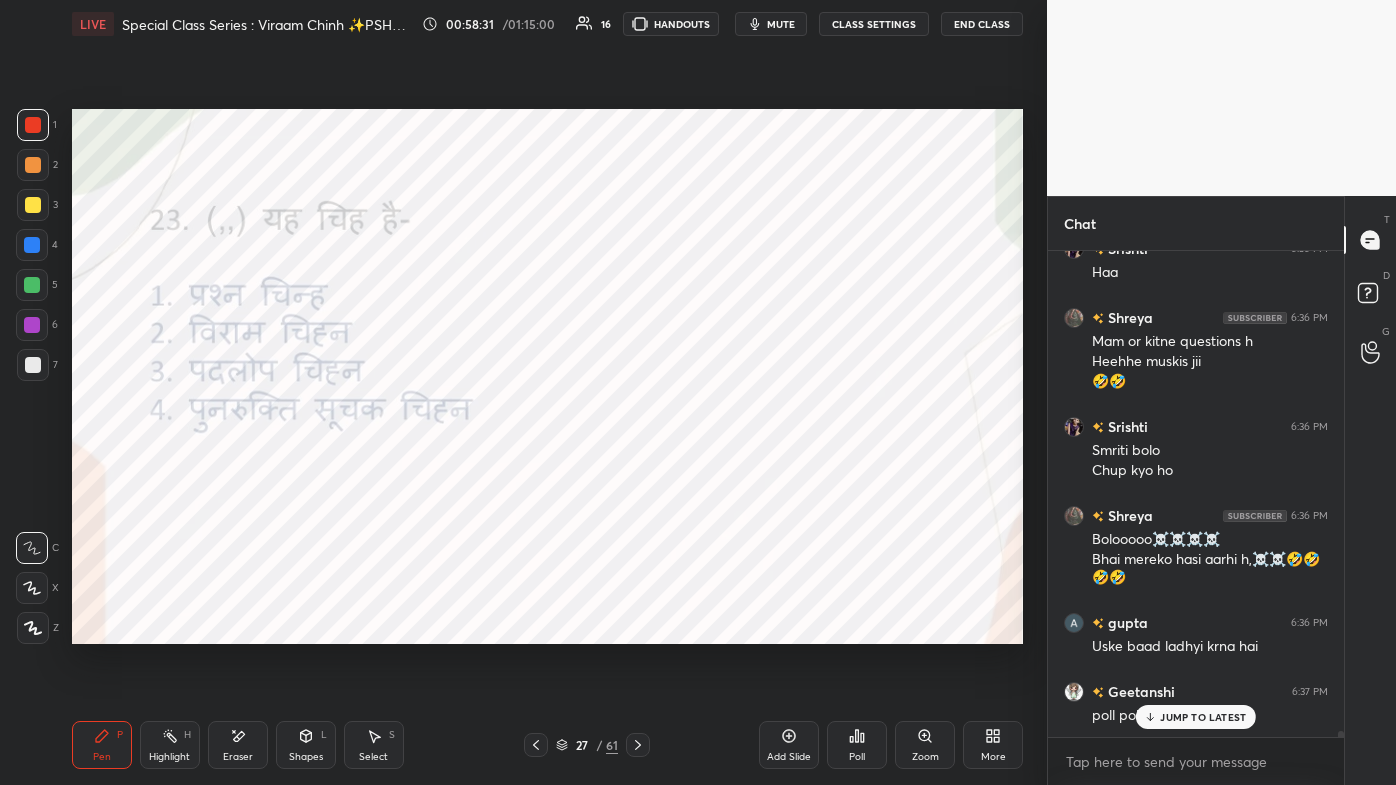 click 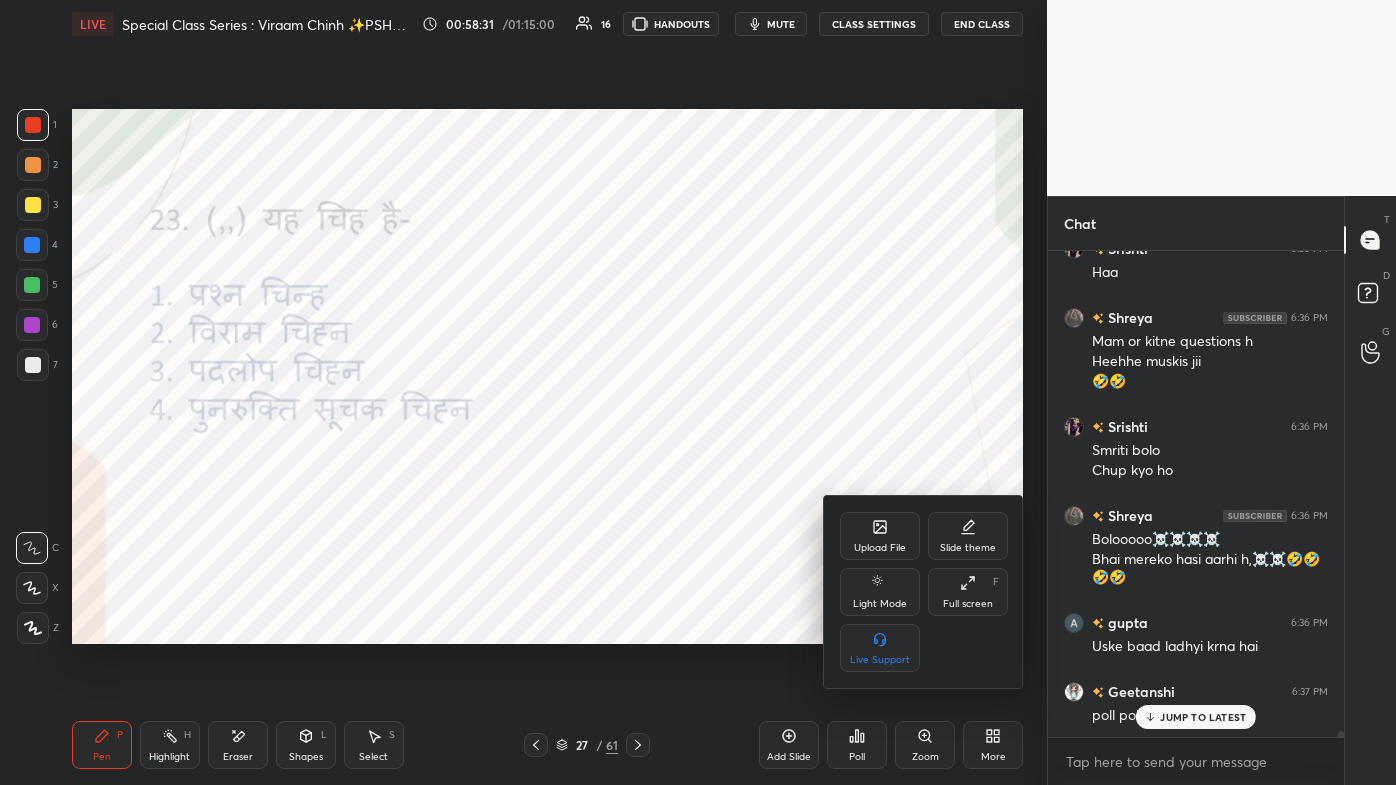 click at bounding box center [698, 392] 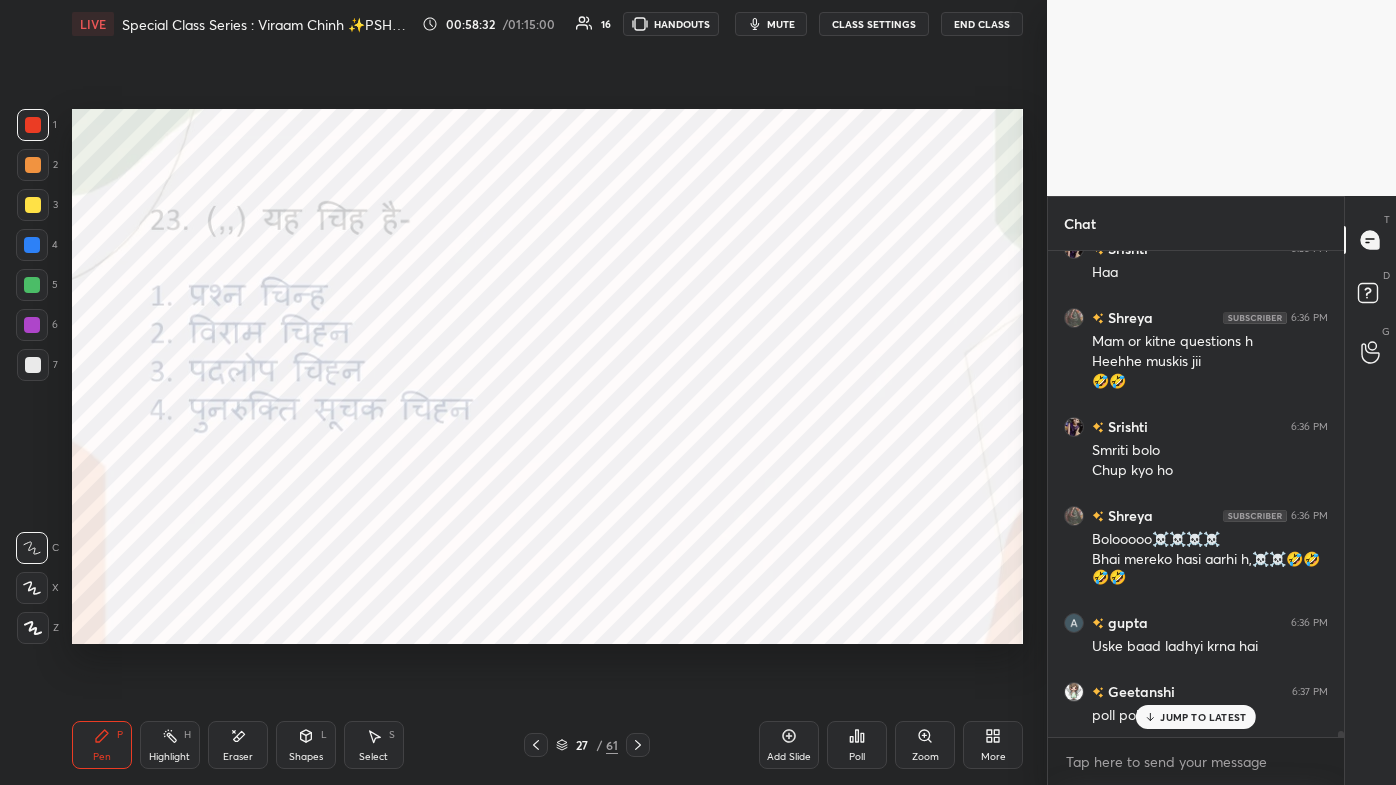 click on "More" at bounding box center [993, 745] 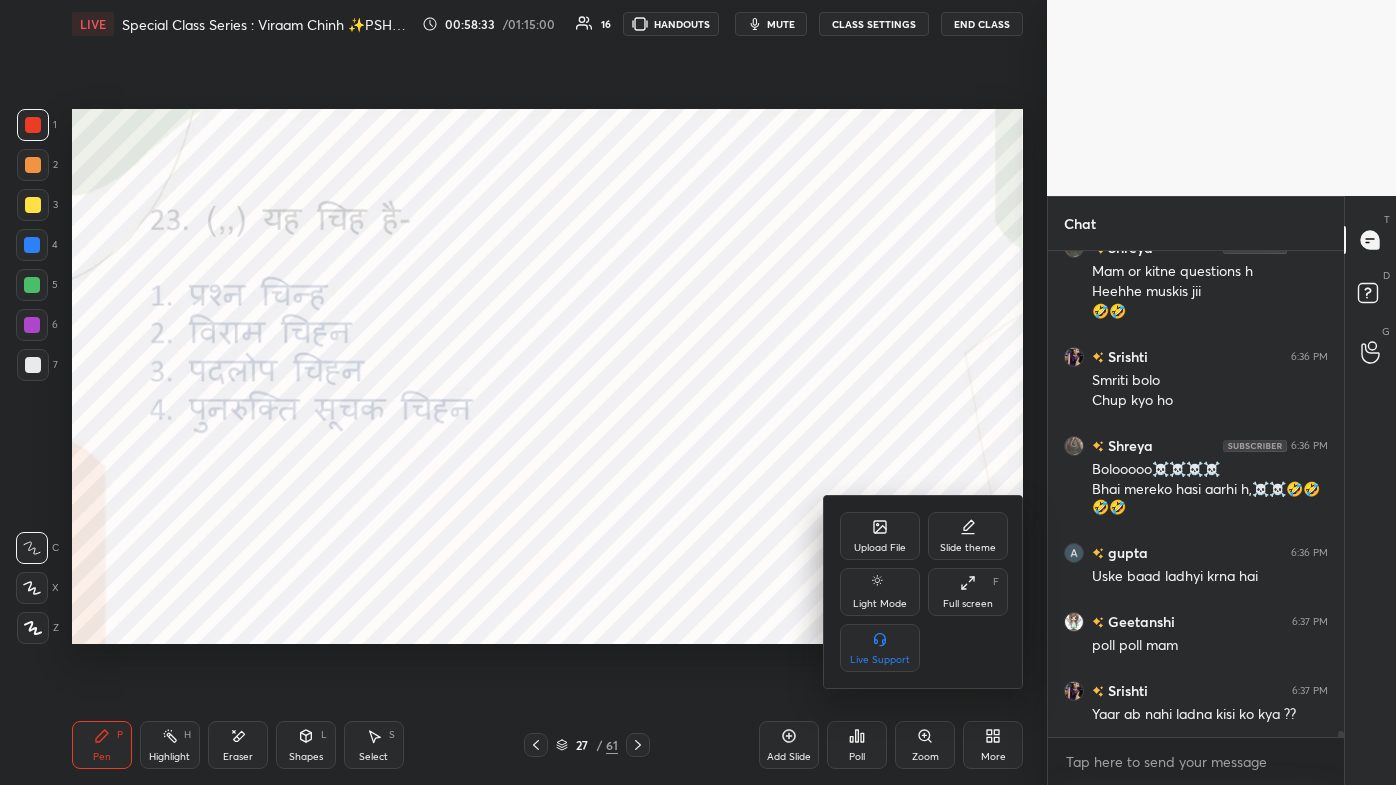 click on "Full screen" at bounding box center (968, 604) 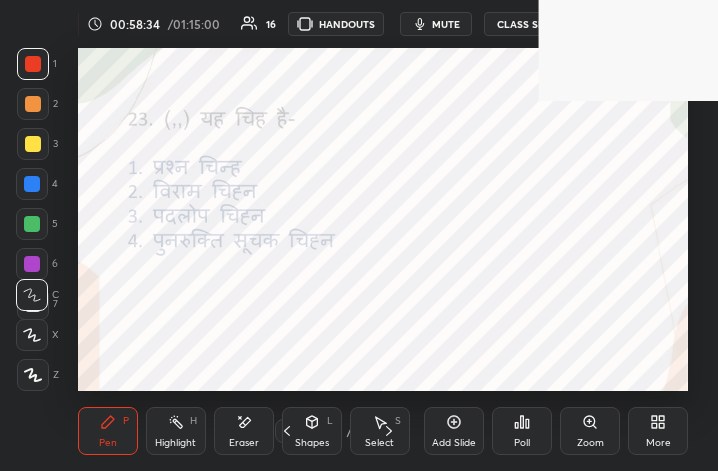 click 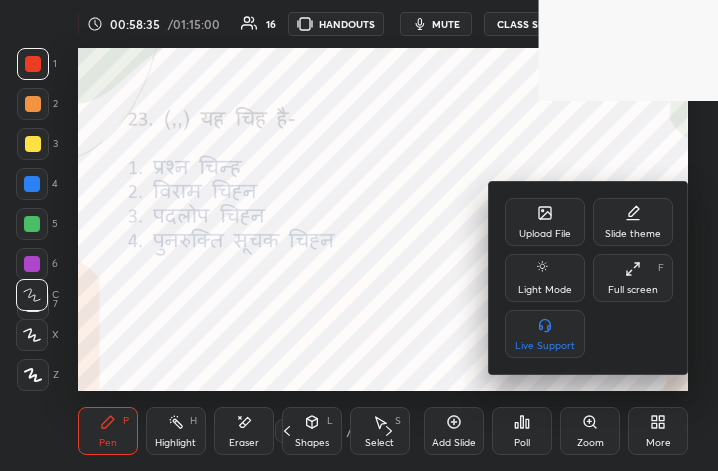 click on "Full screen" at bounding box center (633, 290) 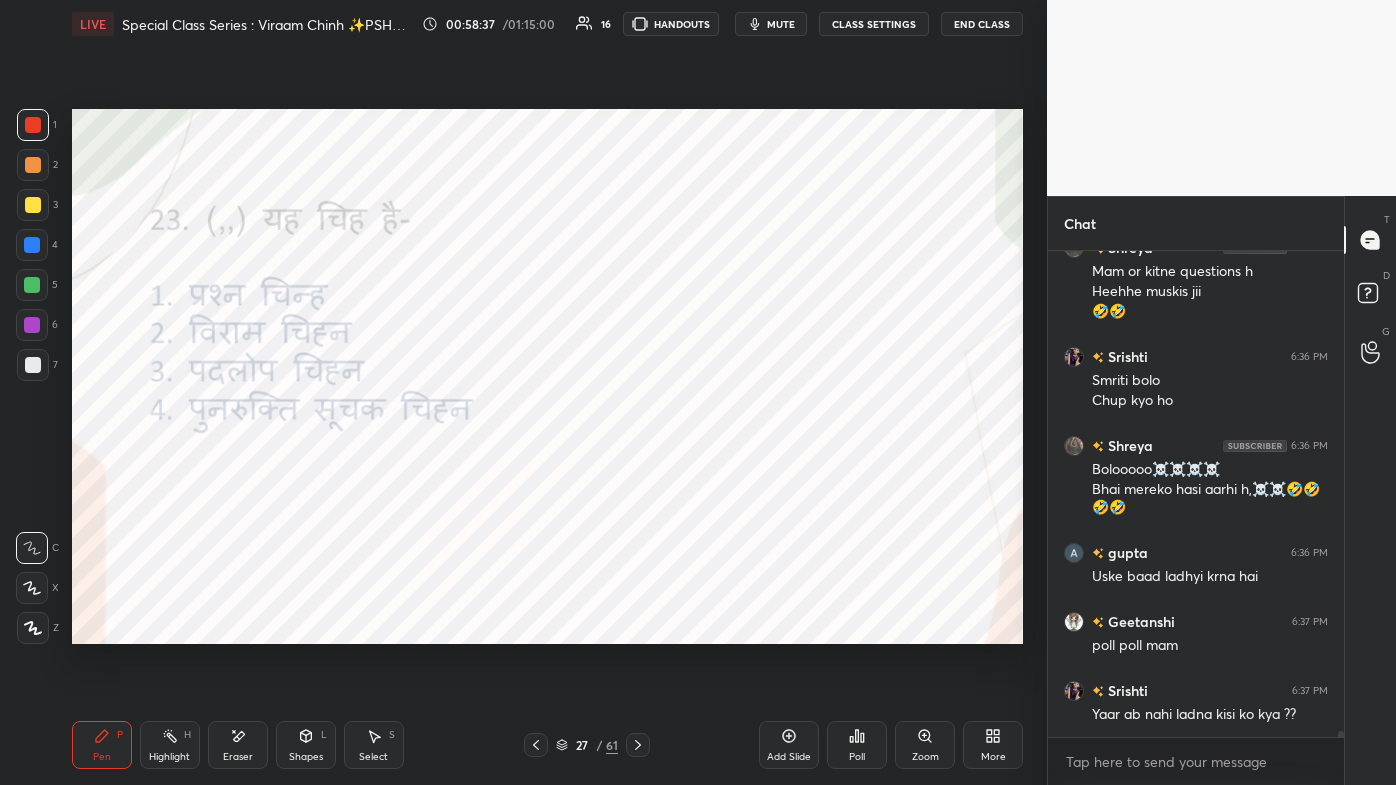 click on "Poll" at bounding box center (857, 745) 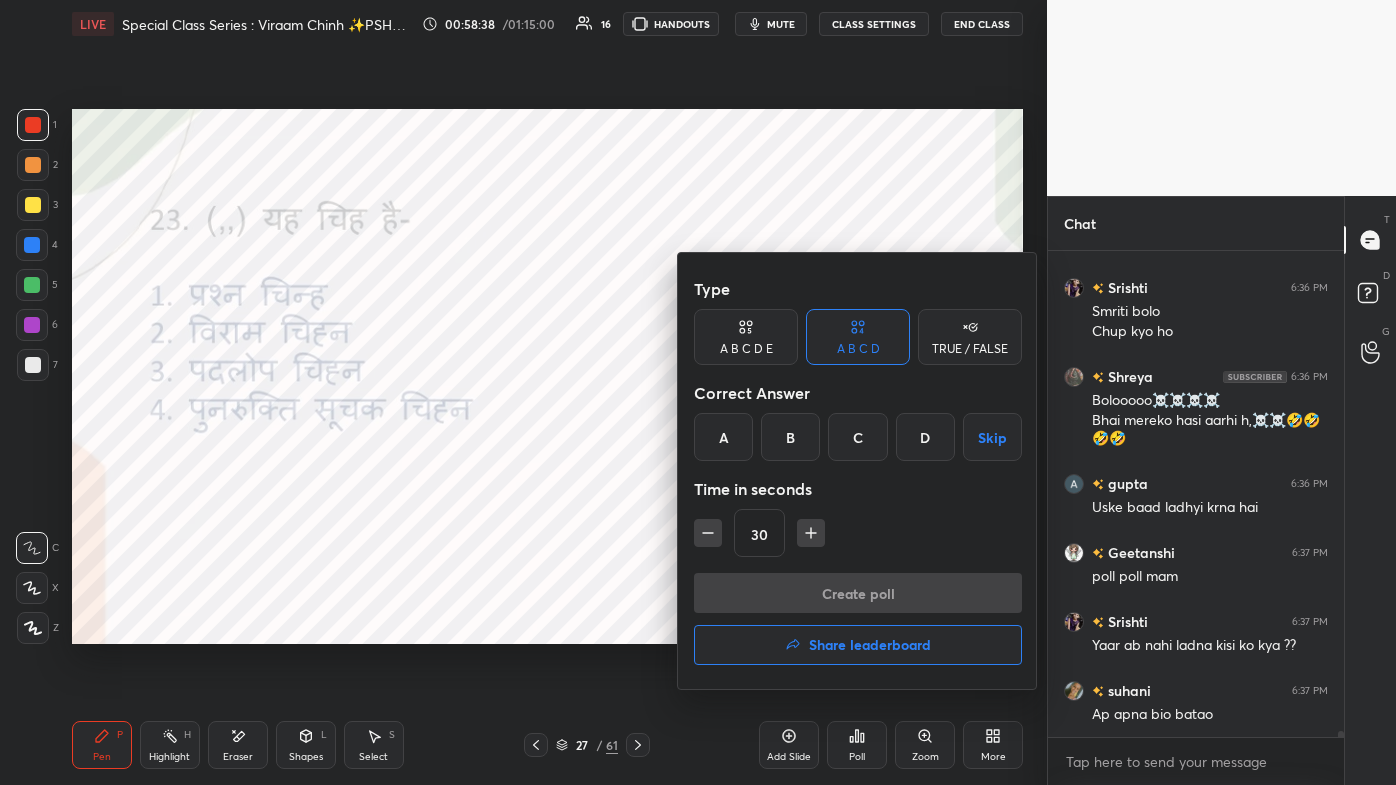 click on "D" at bounding box center [925, 437] 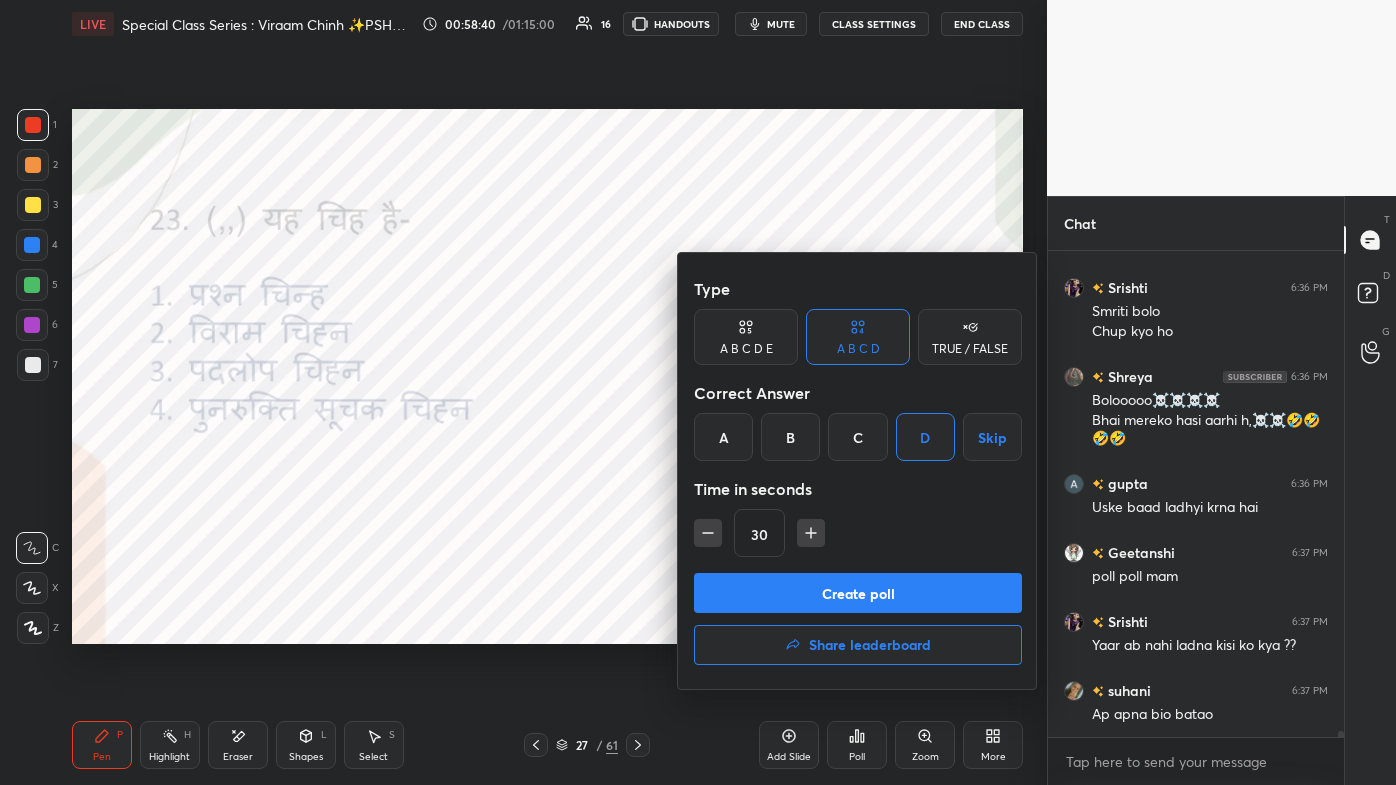click on "Create poll" at bounding box center (858, 593) 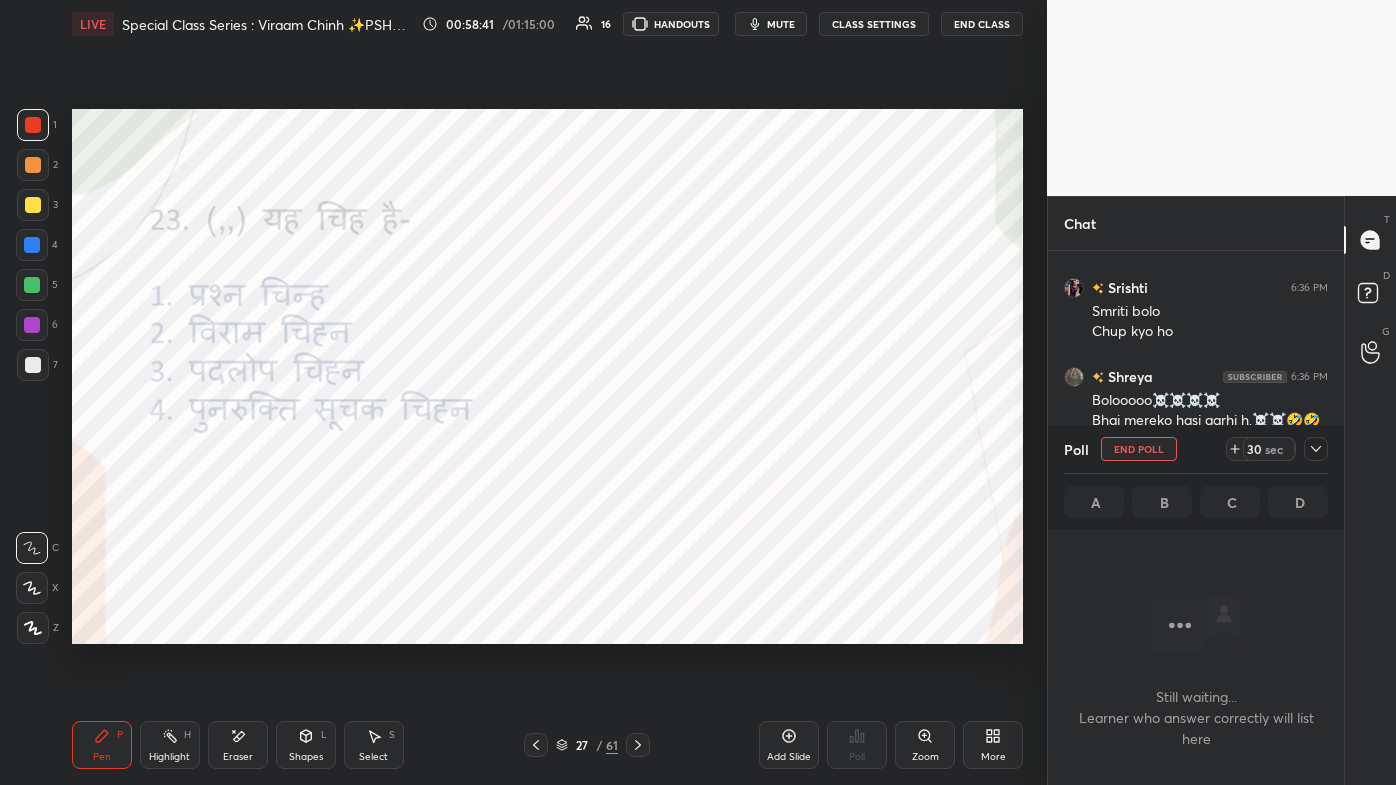 click on "More" at bounding box center (993, 757) 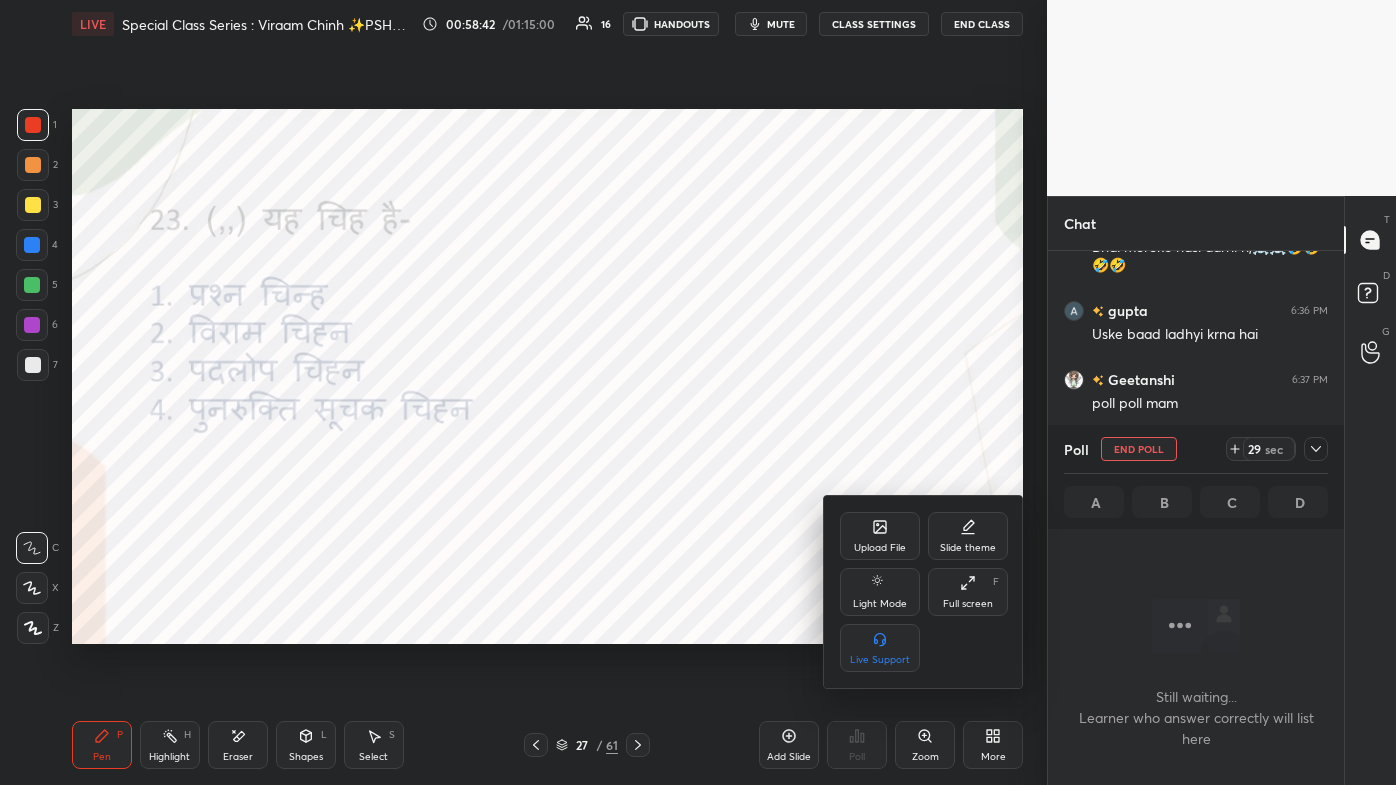 click on "Full screen" at bounding box center (968, 604) 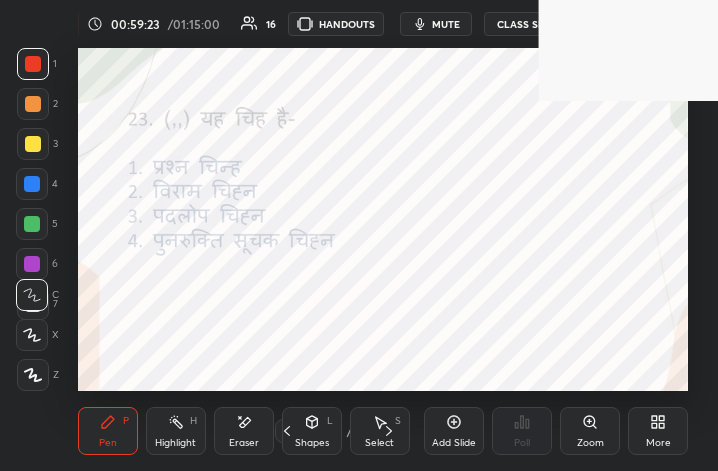 click on "More" at bounding box center (658, 431) 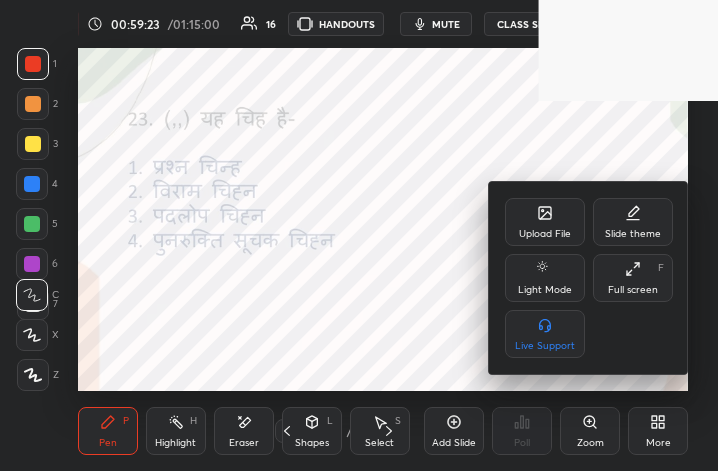 click on "Full screen" at bounding box center [633, 290] 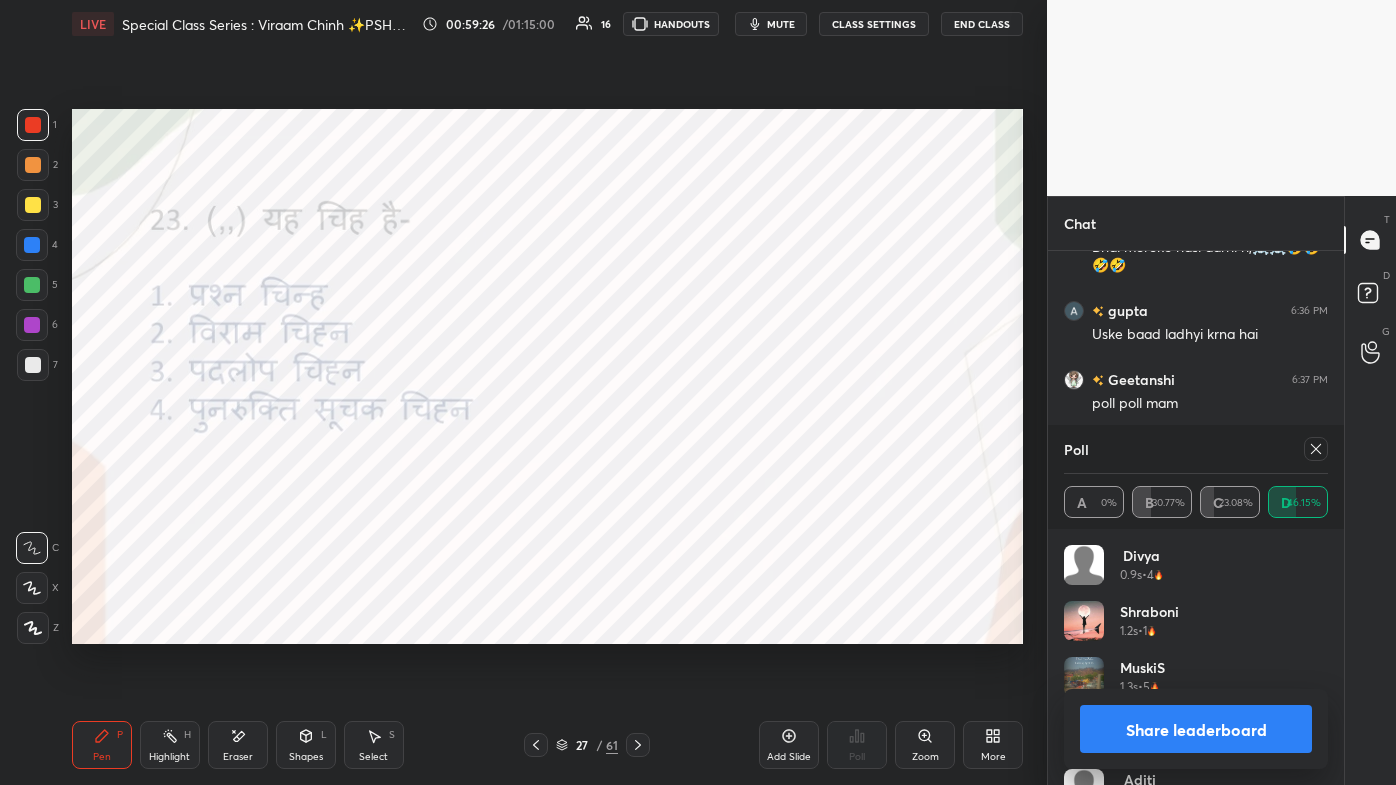 click 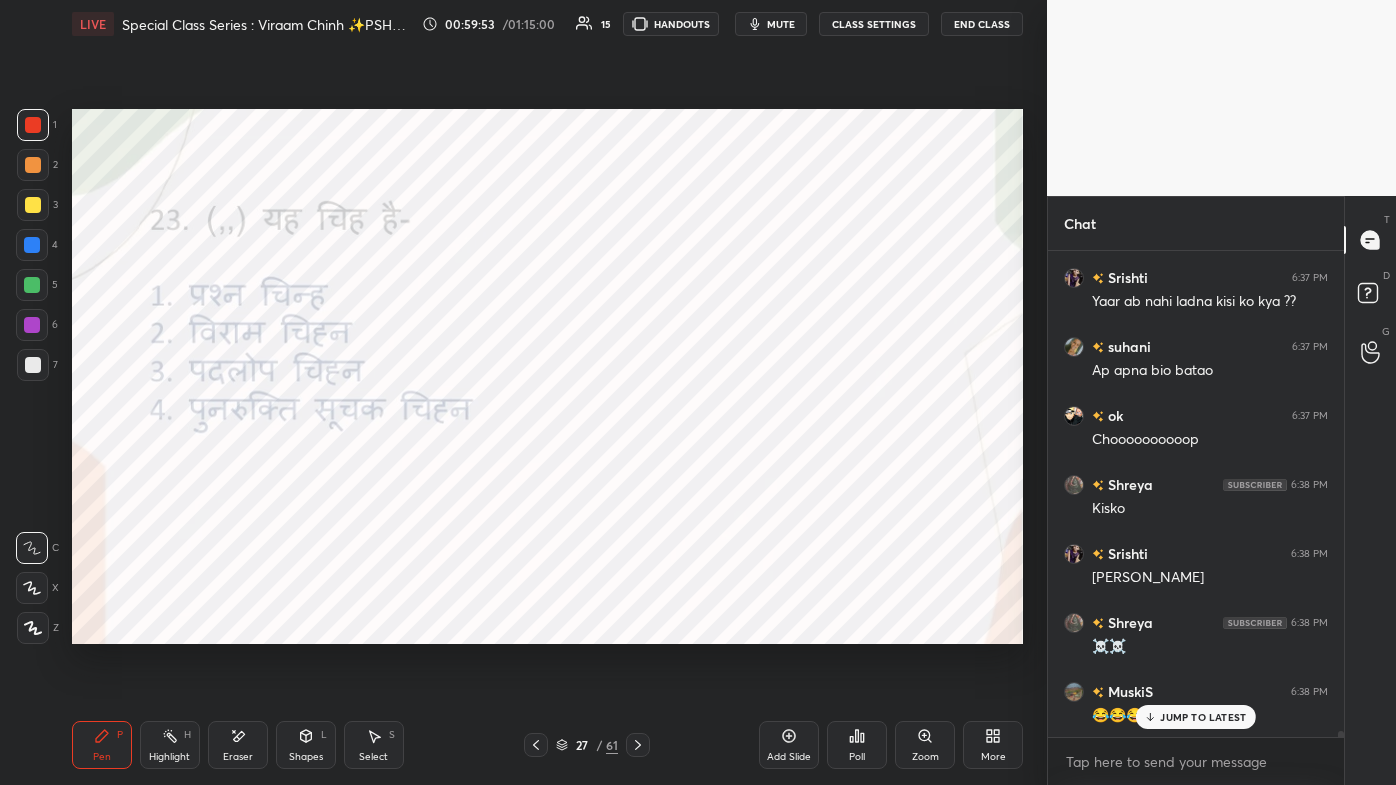 click on "JUMP TO LATEST" at bounding box center [1203, 717] 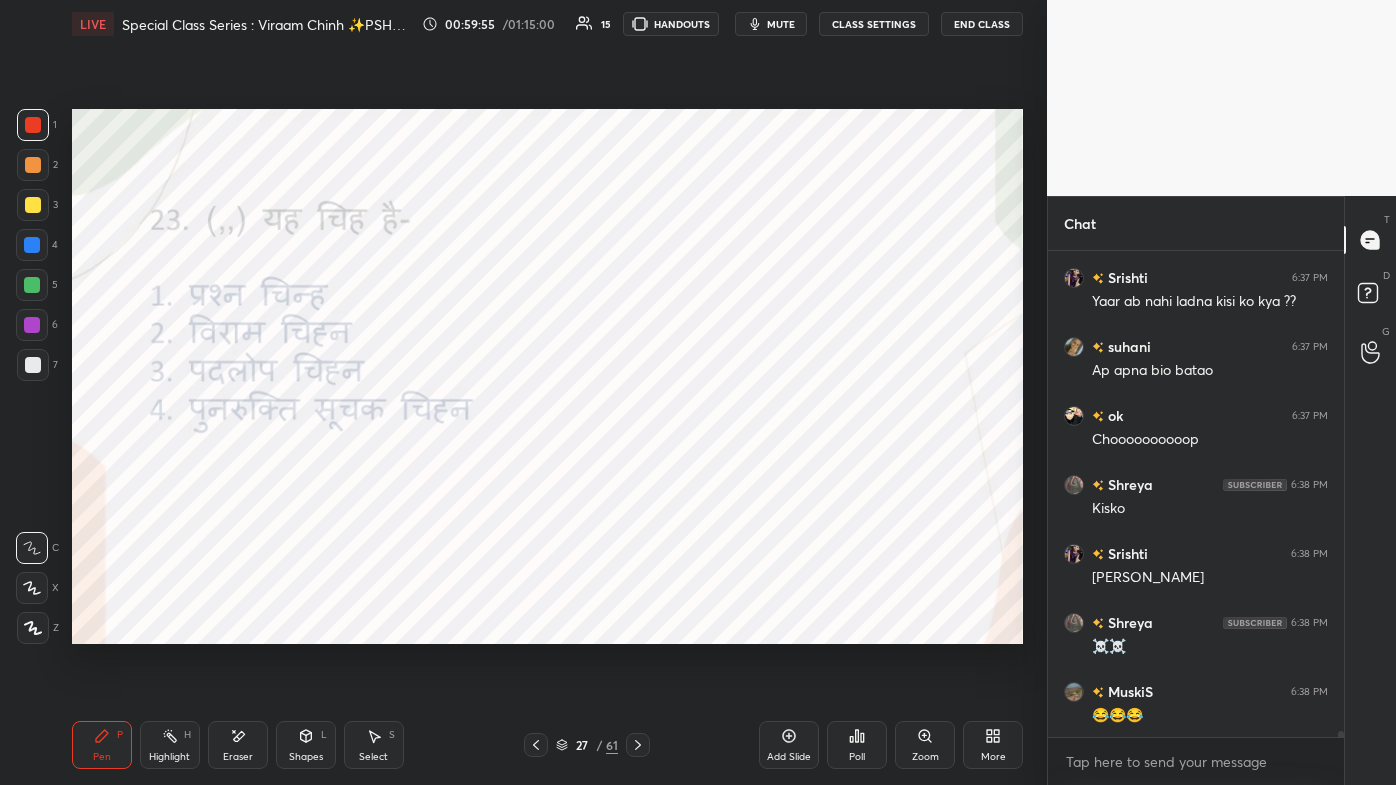 click 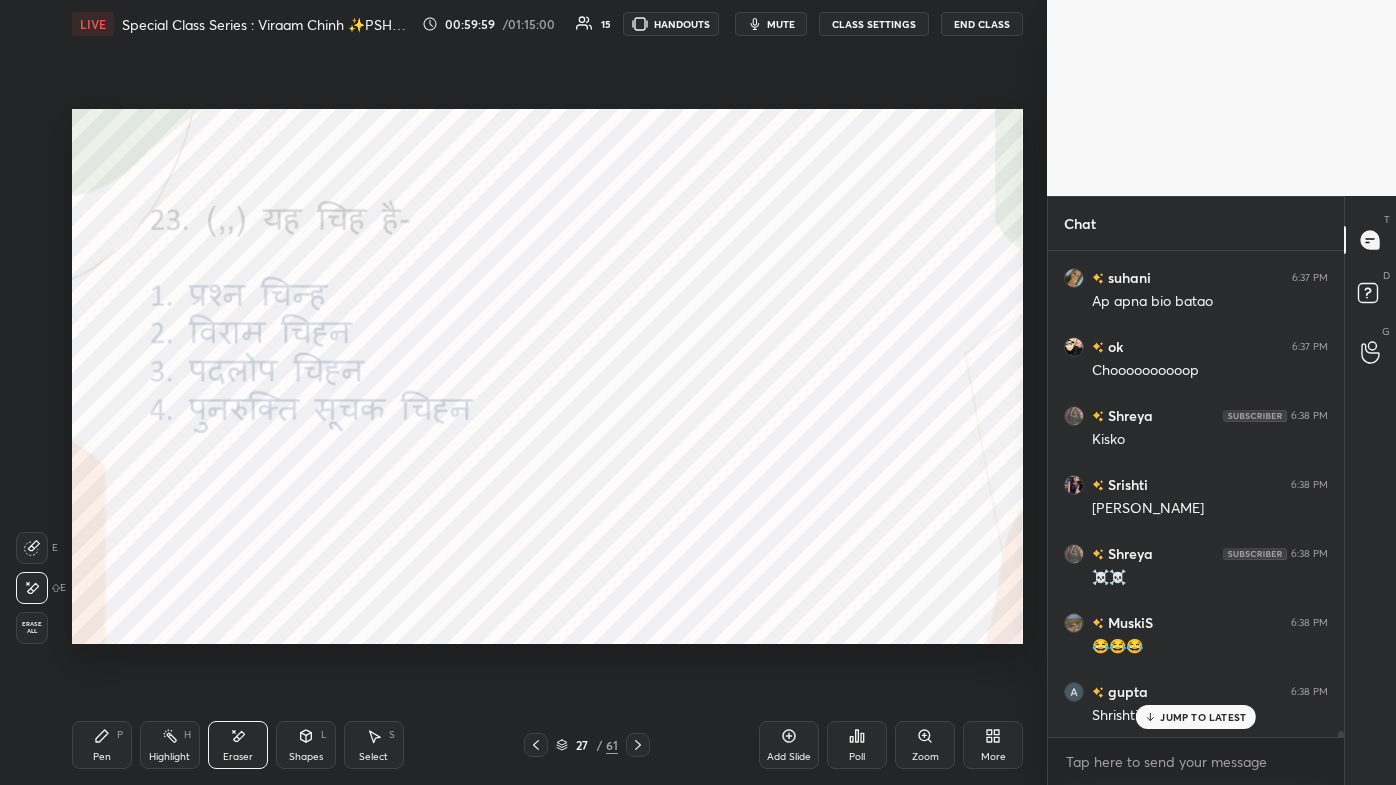 click on "JUMP TO LATEST" at bounding box center [1196, 717] 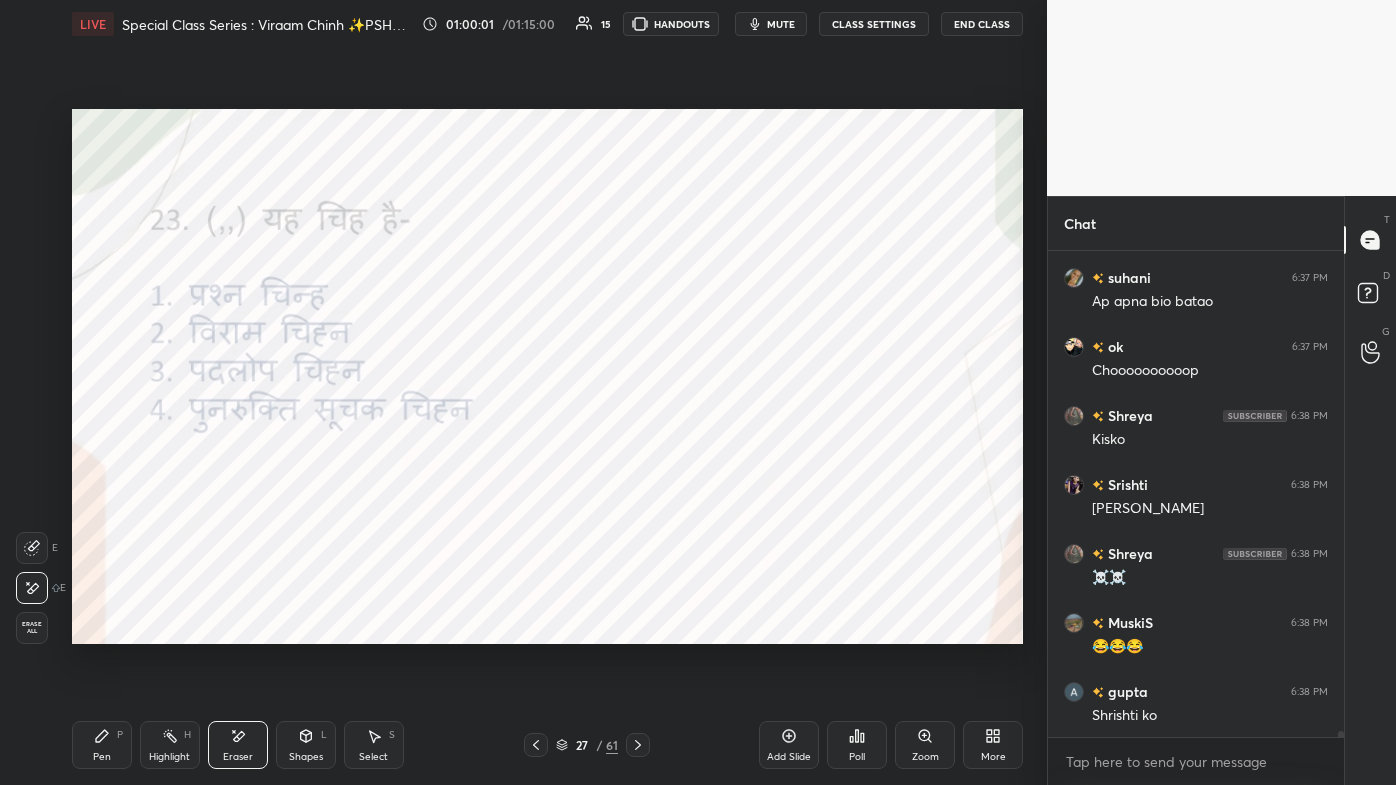 click on "Eraser" at bounding box center (238, 757) 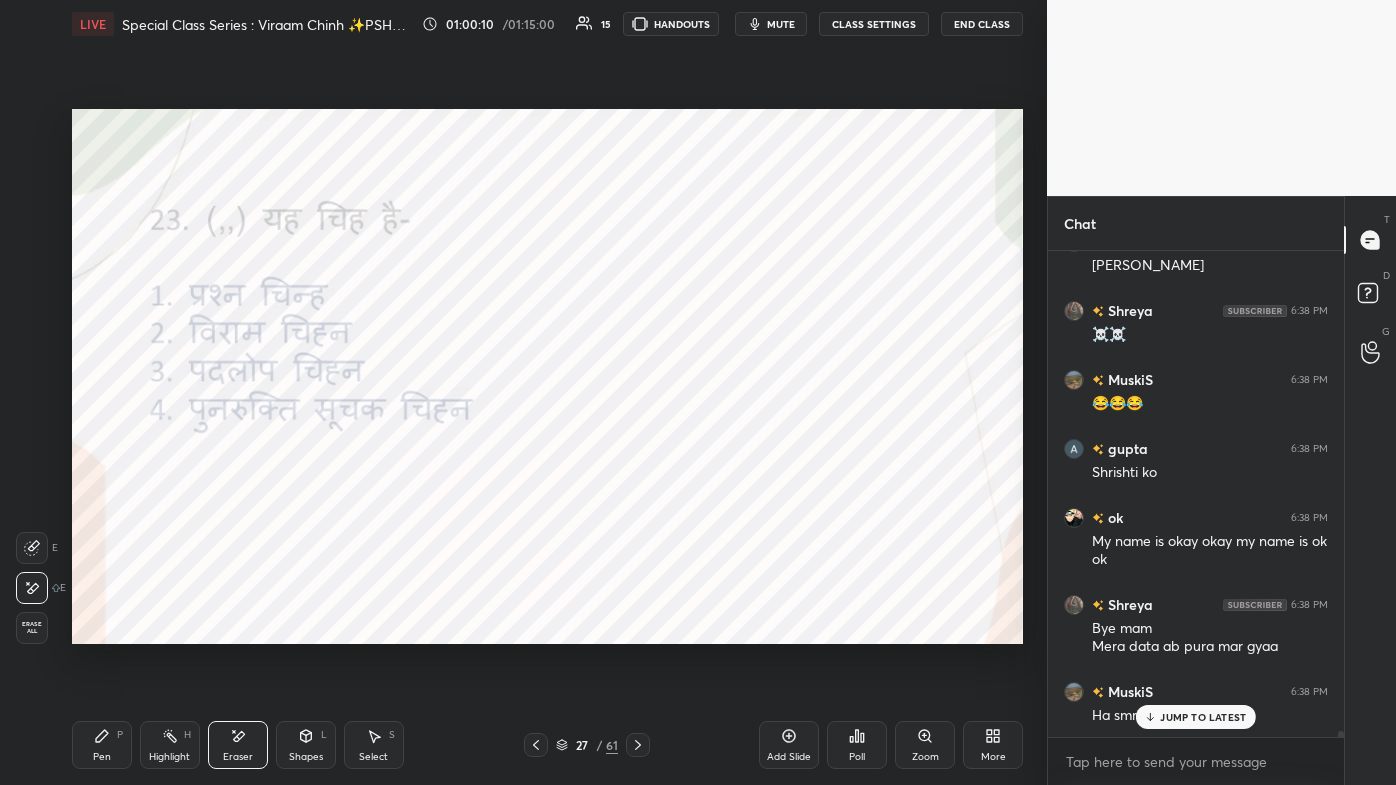 click on "Pen" at bounding box center [102, 757] 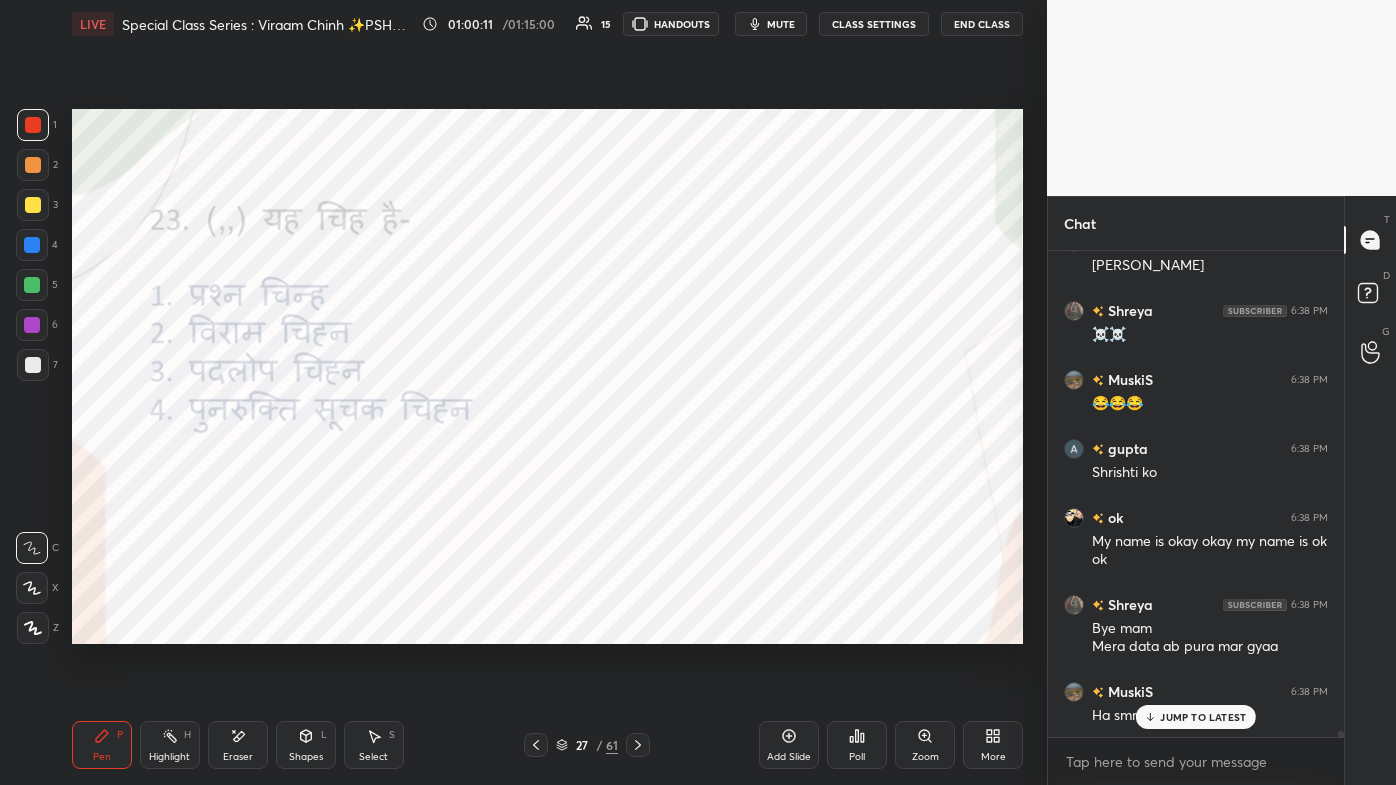 click on "JUMP TO LATEST" at bounding box center [1203, 717] 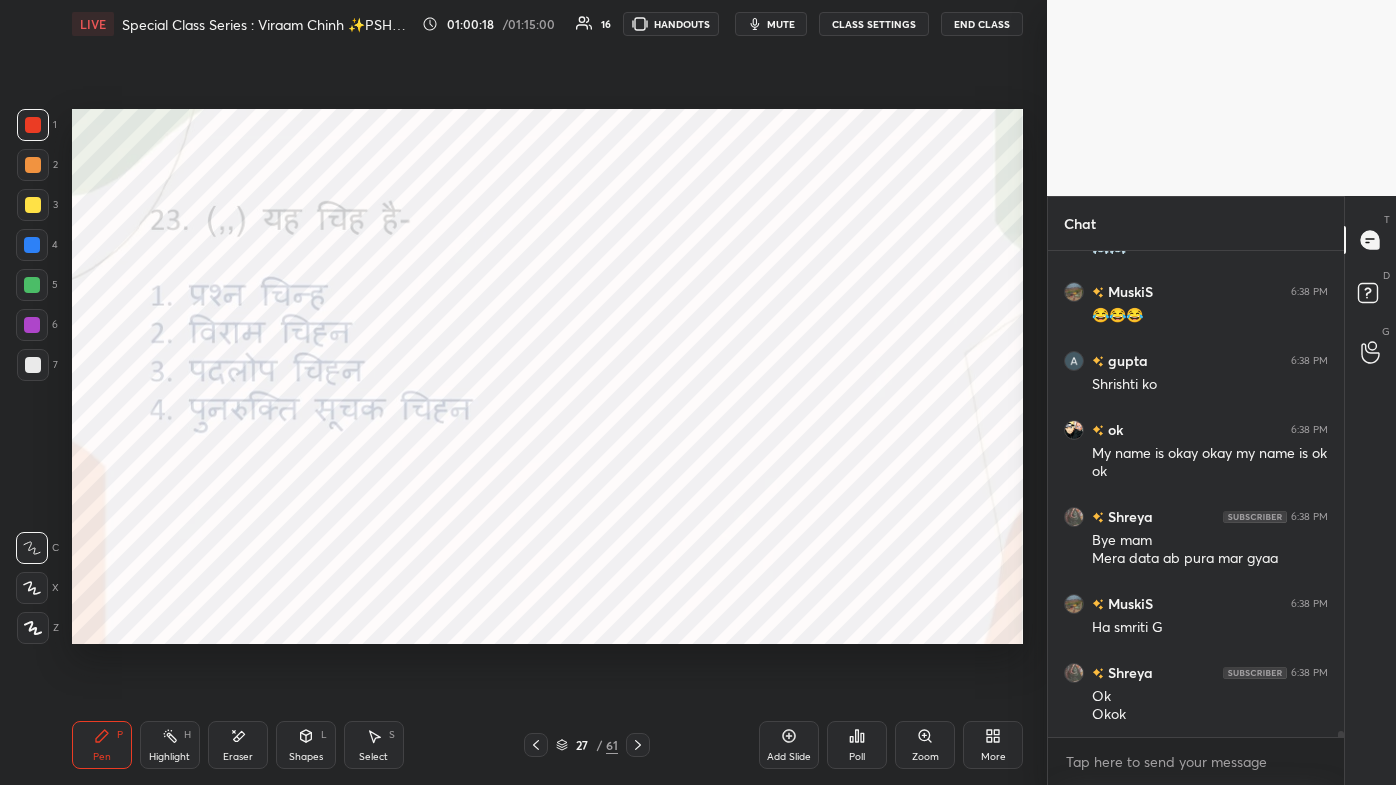 click on "Eraser" at bounding box center [238, 757] 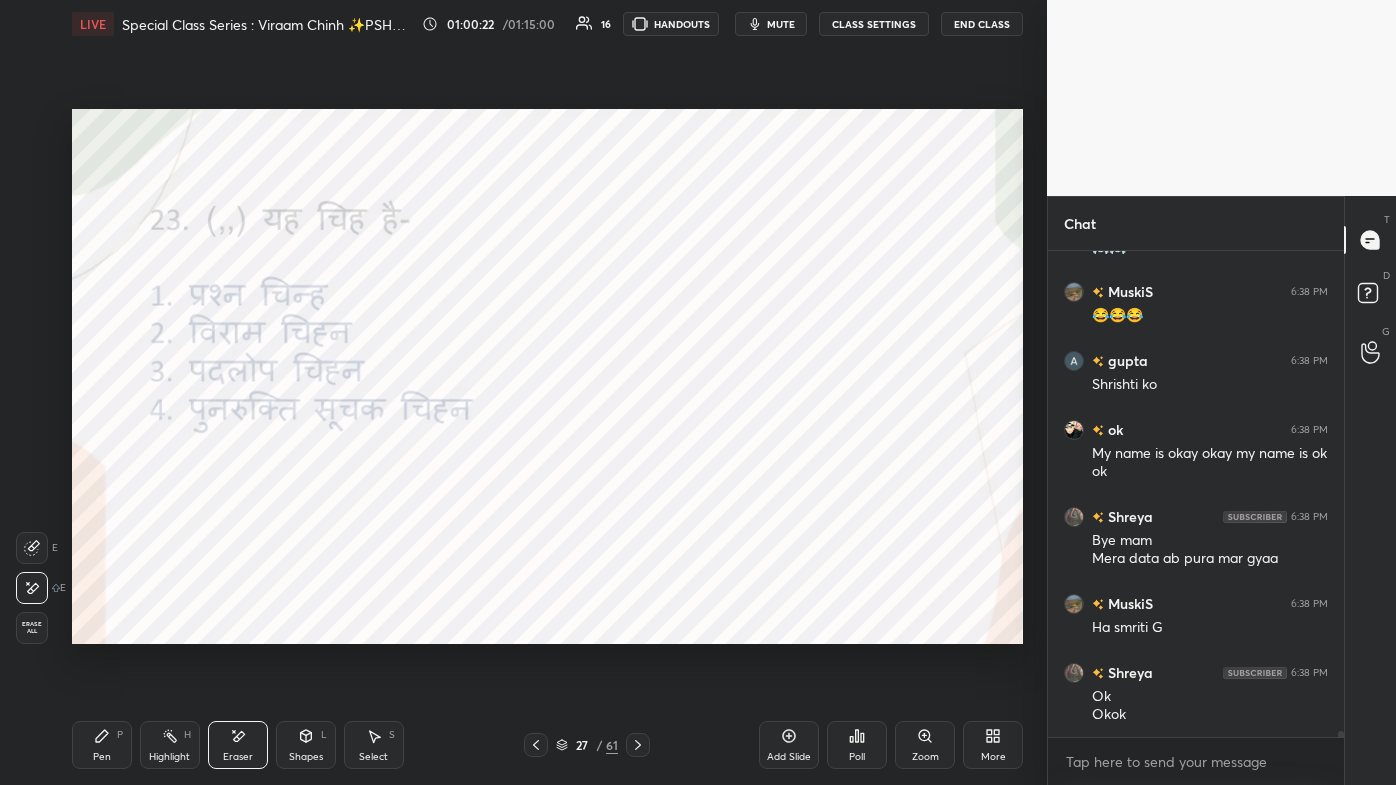 click on "Pen" at bounding box center (102, 757) 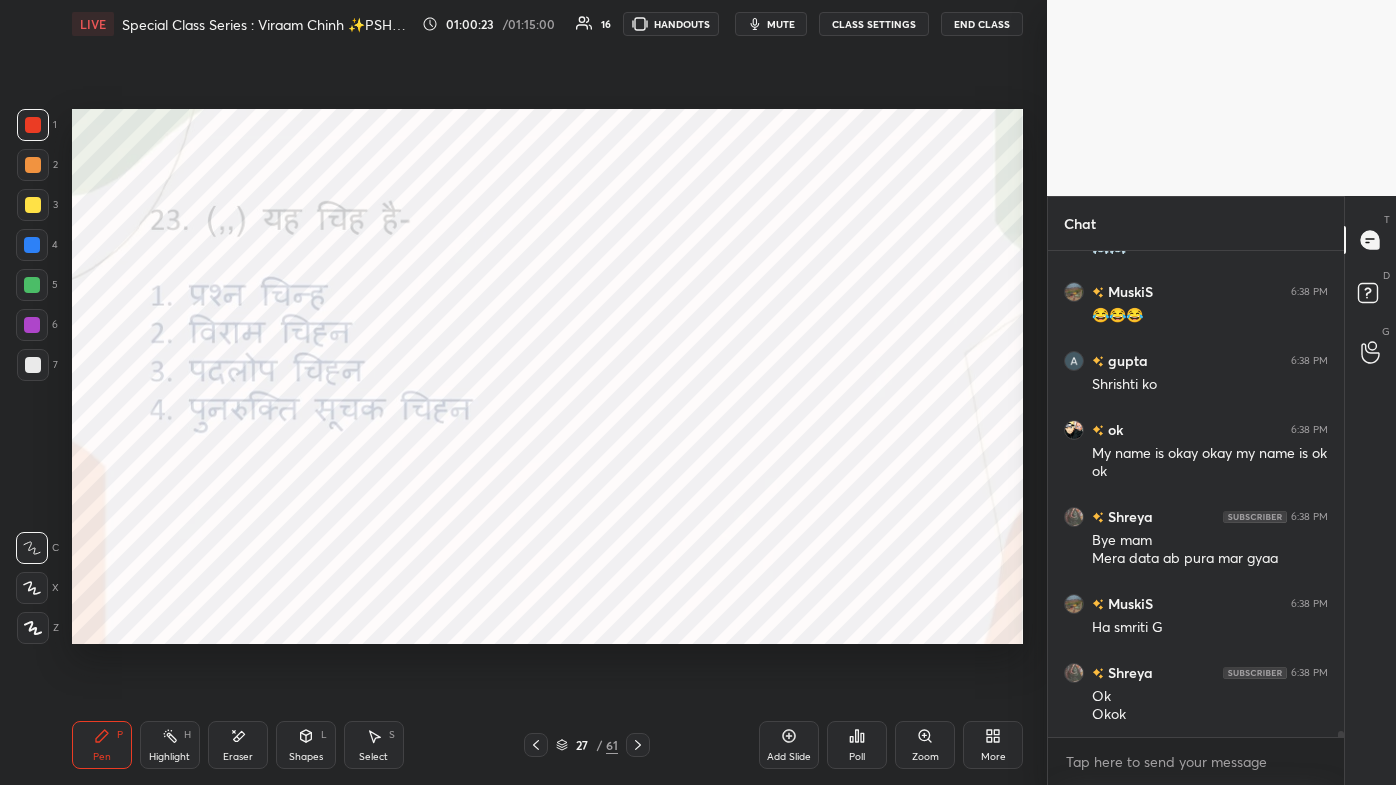 click at bounding box center [638, 745] 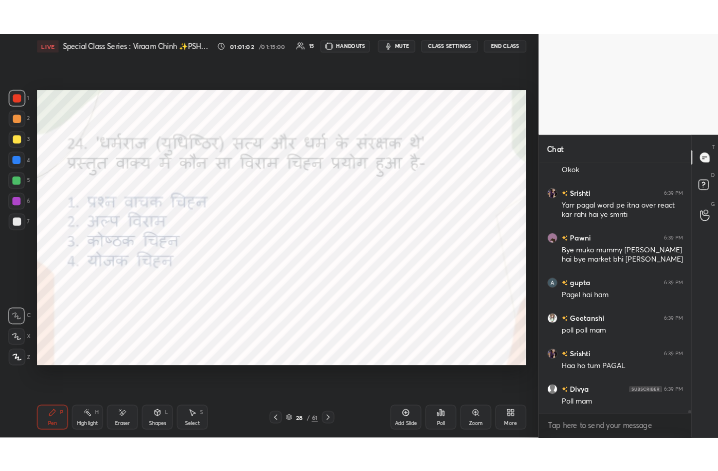 scroll, scrollTop: 39180, scrollLeft: 0, axis: vertical 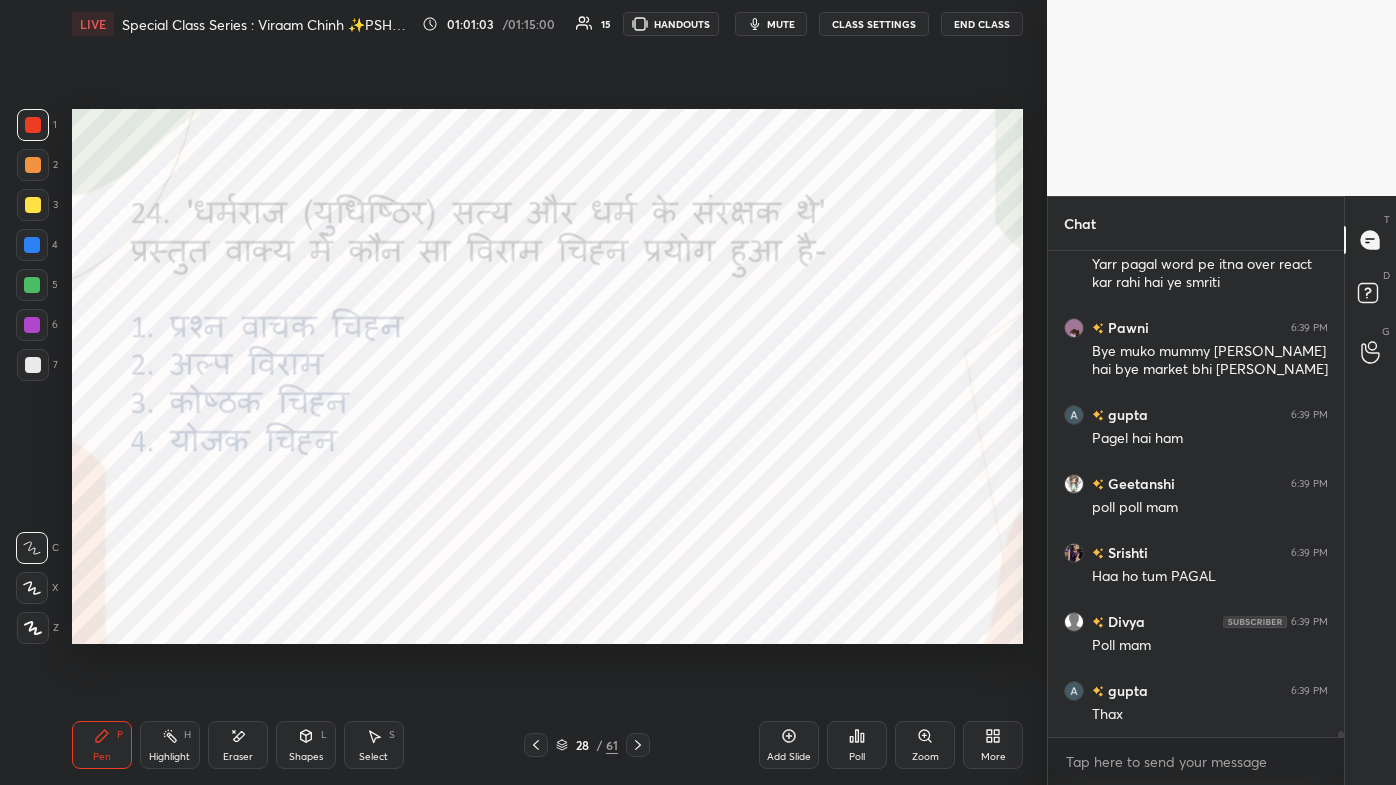 click on "More" at bounding box center (993, 745) 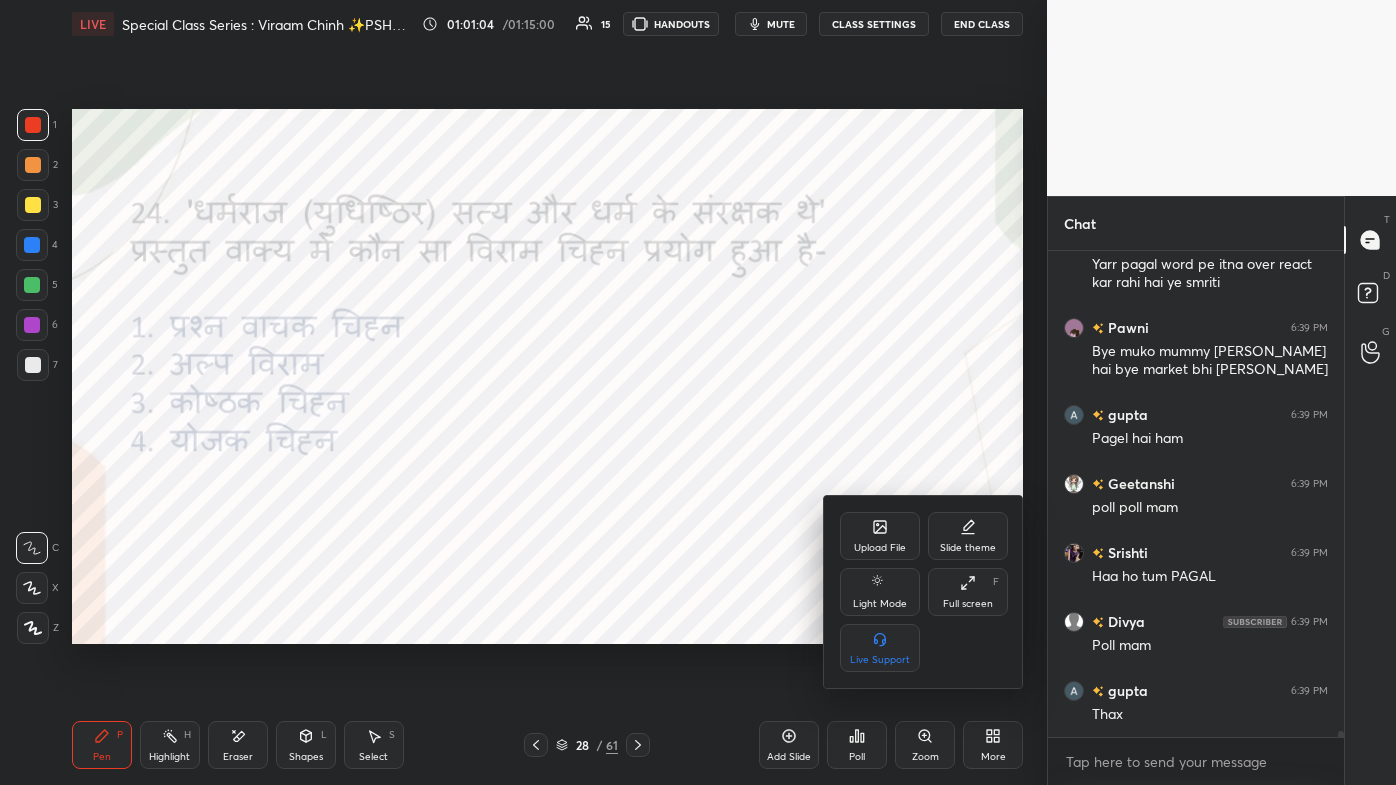 click on "Full screen" at bounding box center [968, 604] 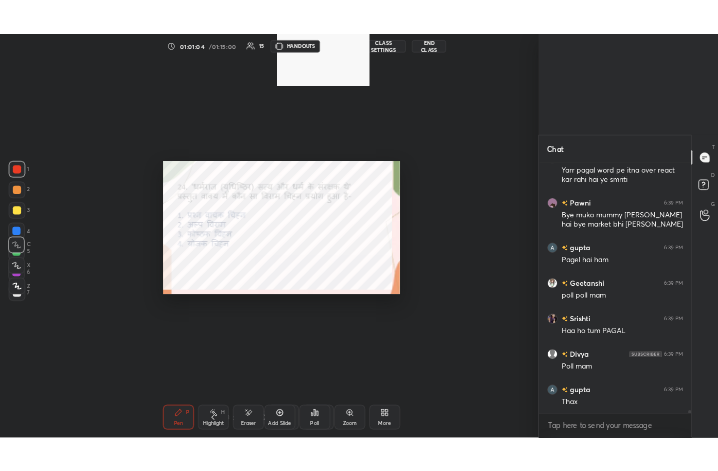 scroll, scrollTop: 343, scrollLeft: 559, axis: both 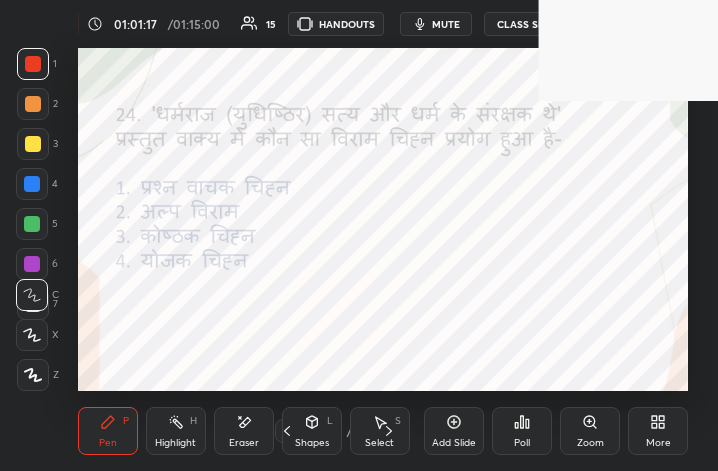 click on "More" at bounding box center [658, 431] 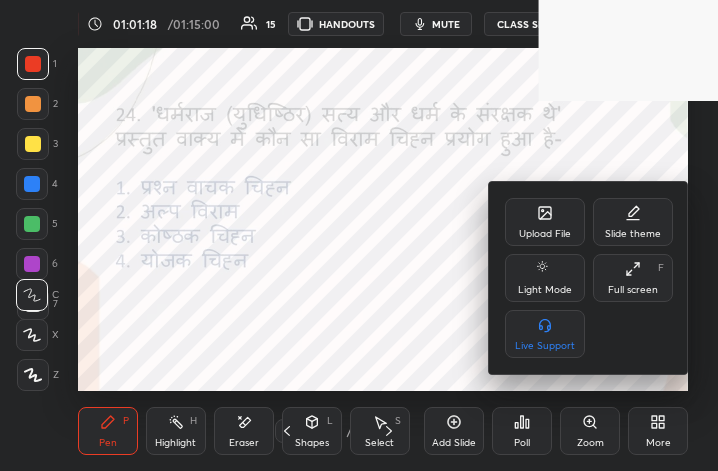 click on "Full screen F" at bounding box center (633, 278) 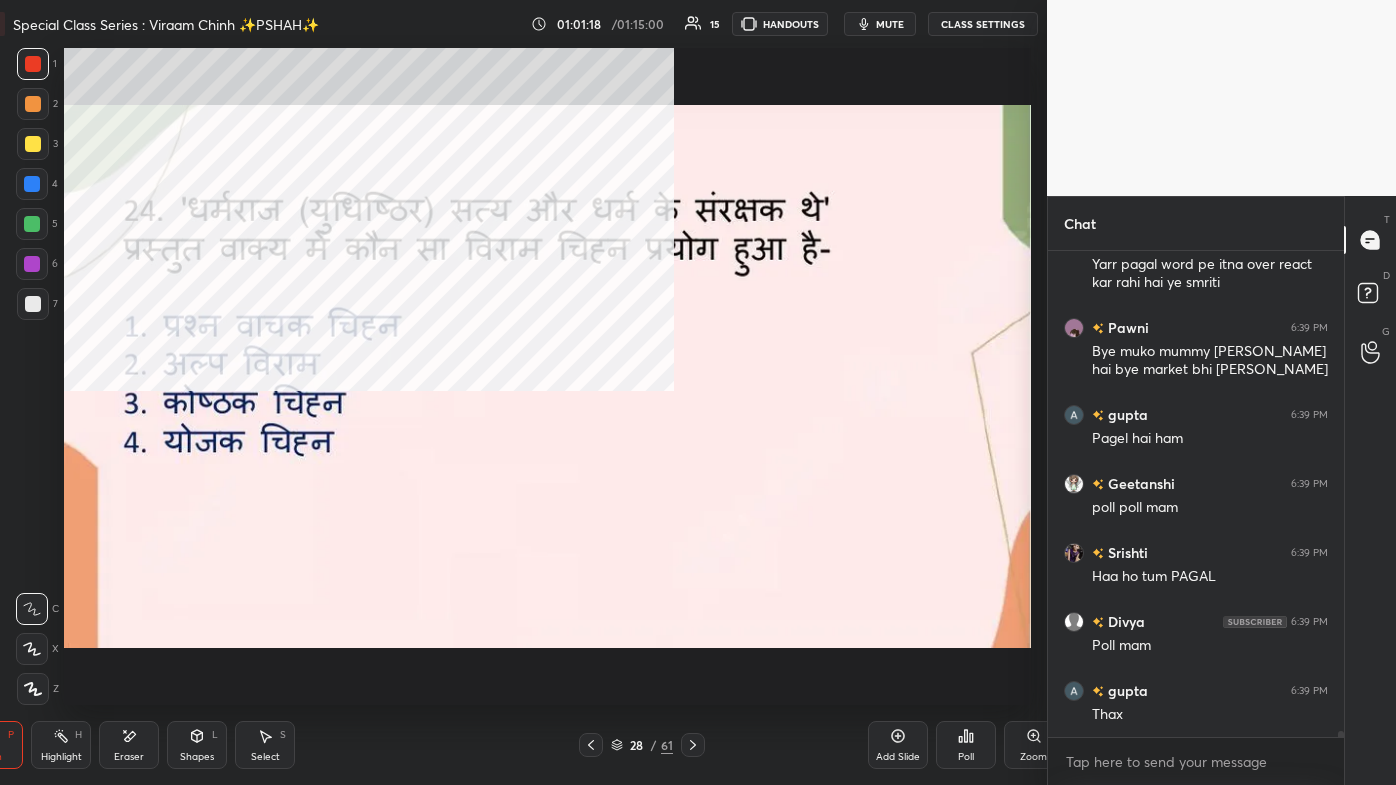 scroll, scrollTop: 99342, scrollLeft: 98686, axis: both 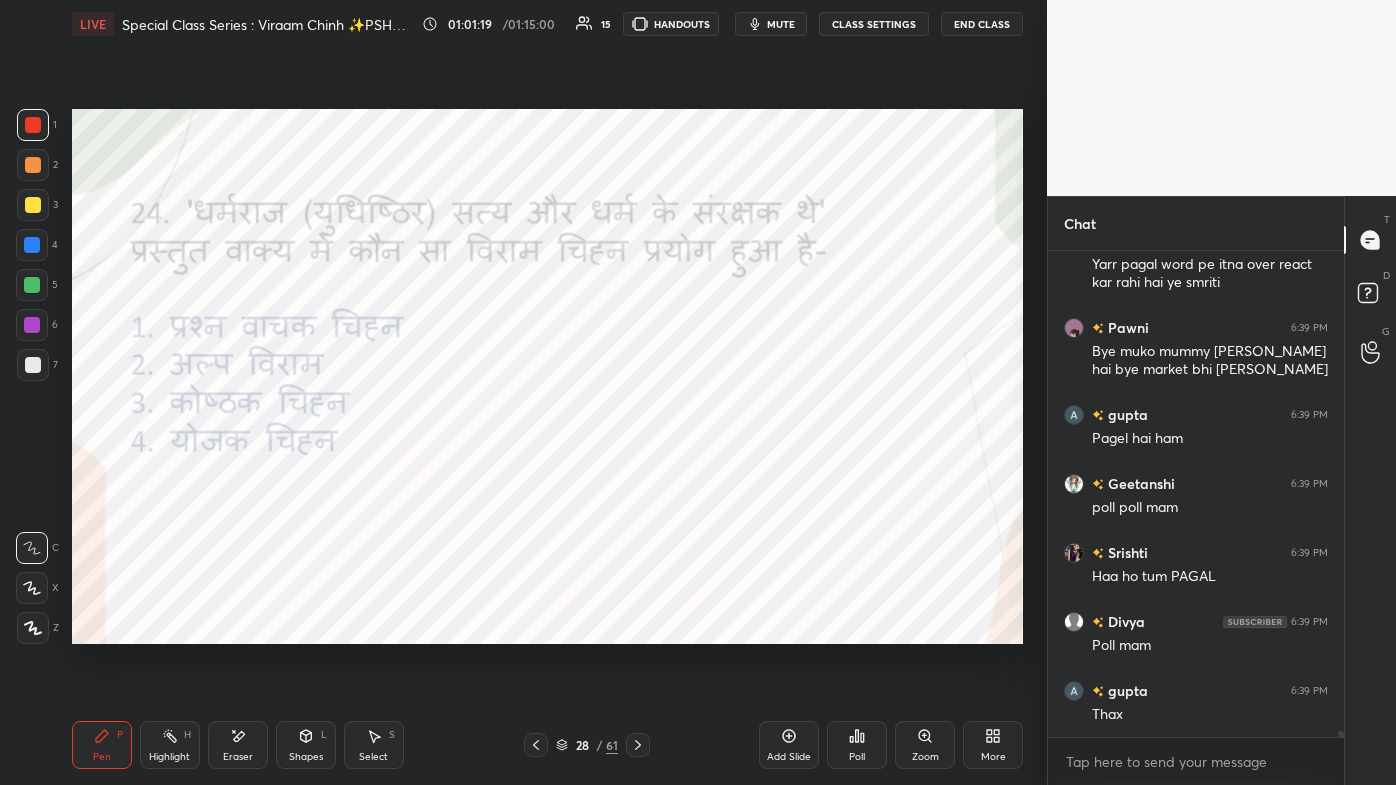 click 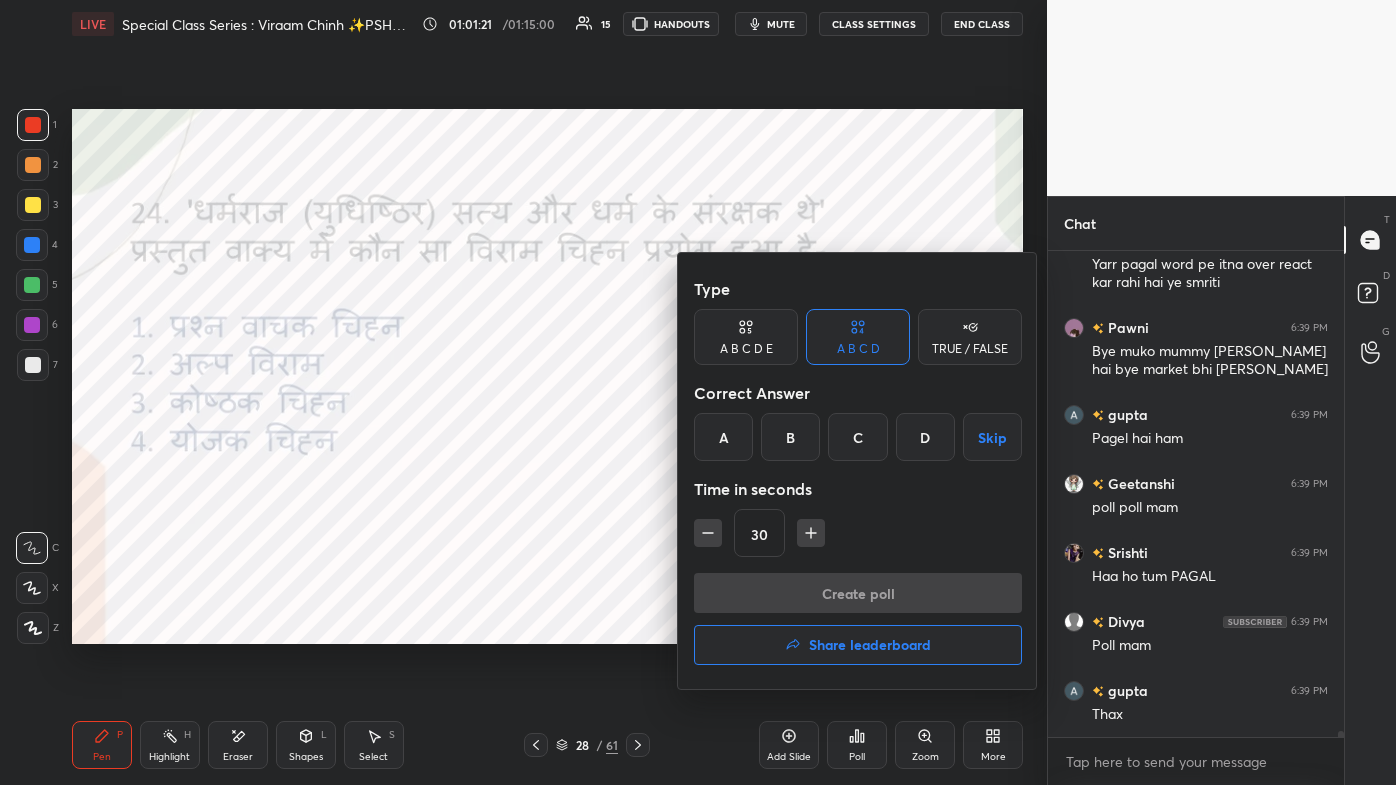 click on "C" at bounding box center [857, 437] 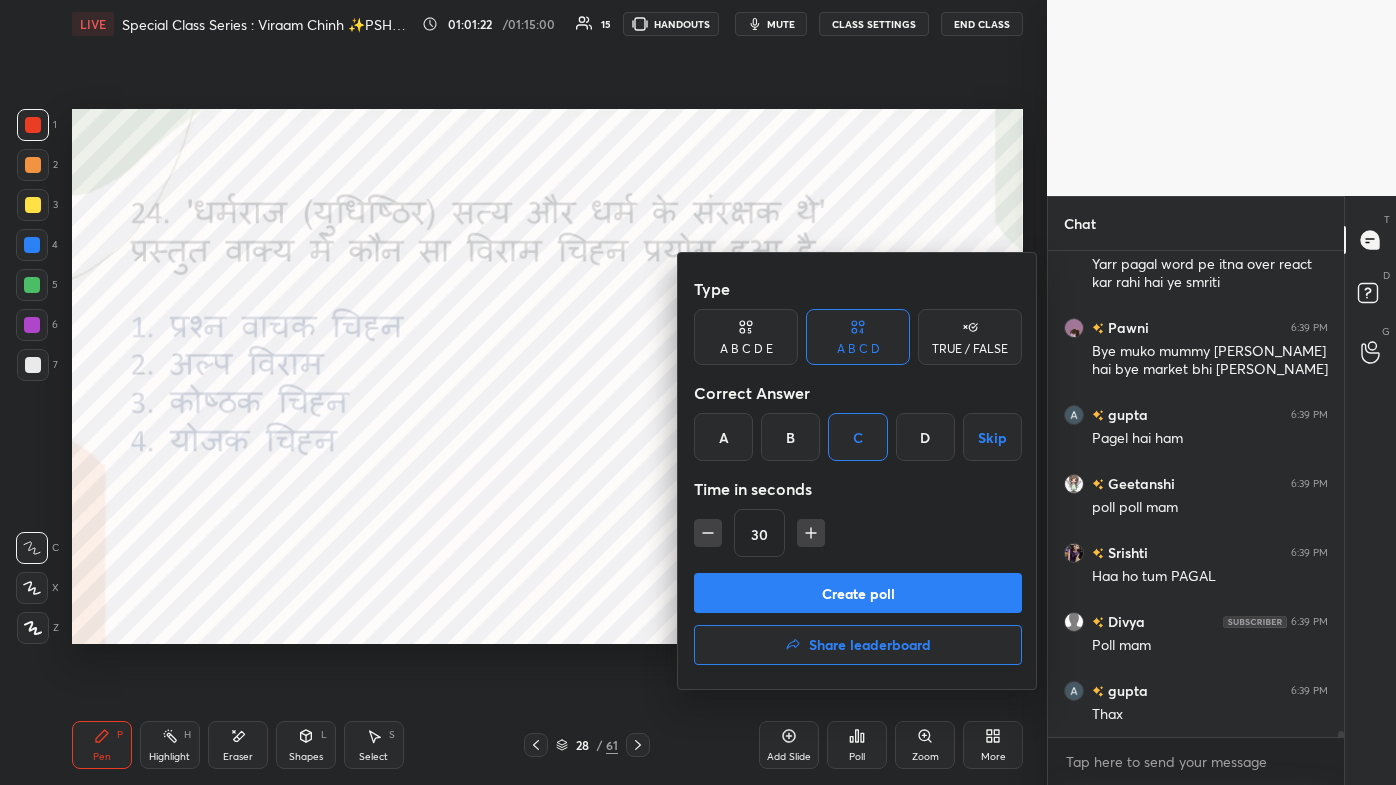 click on "Create poll" at bounding box center [858, 593] 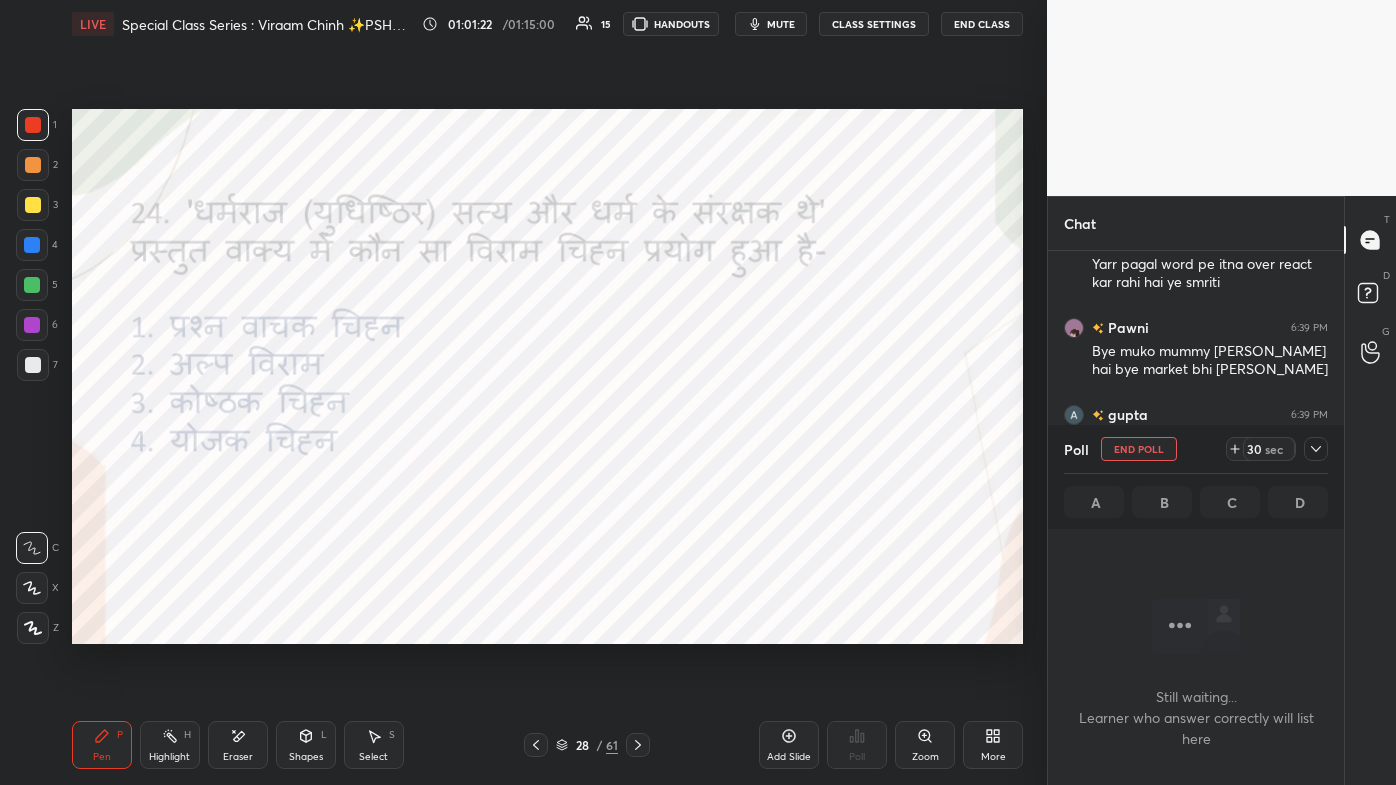 scroll, scrollTop: 400, scrollLeft: 290, axis: both 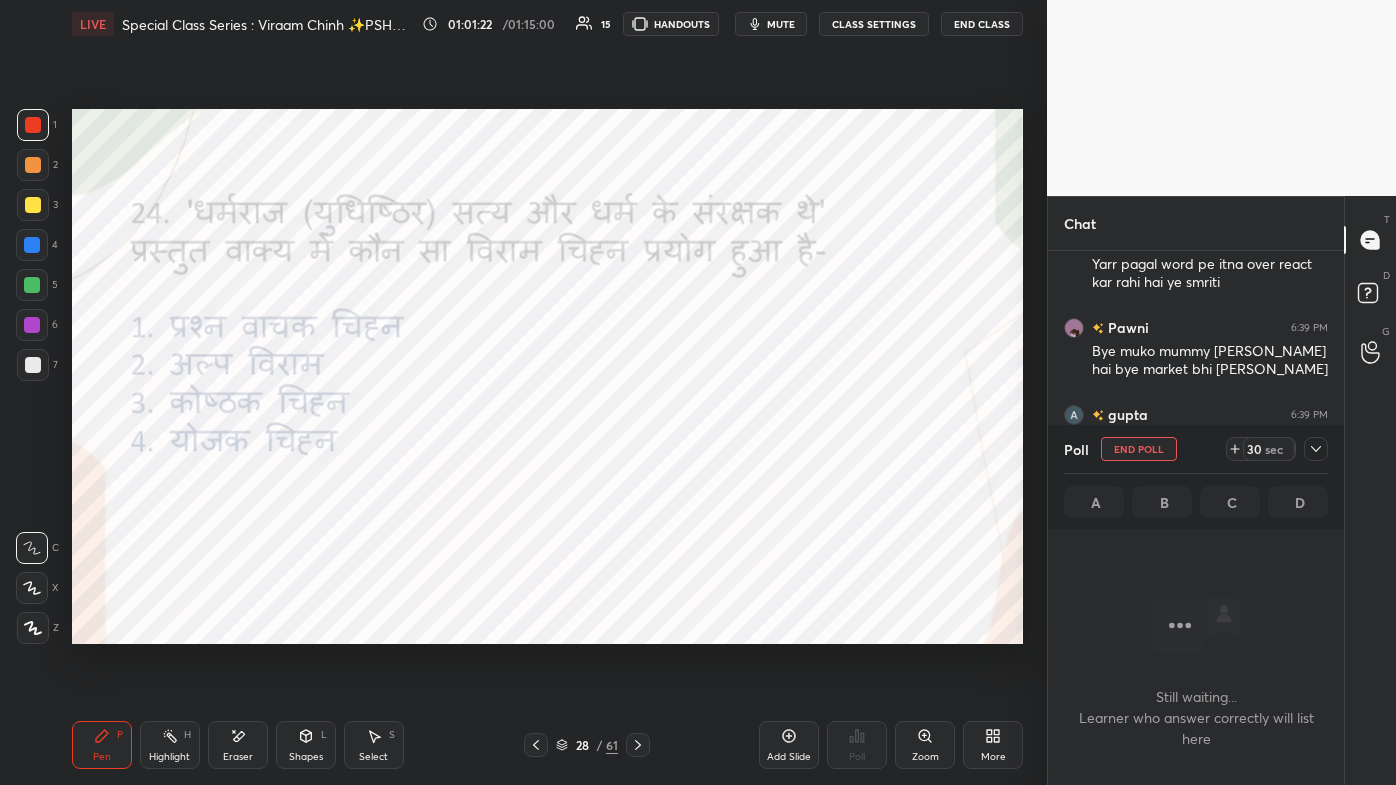 click on "More" at bounding box center (993, 745) 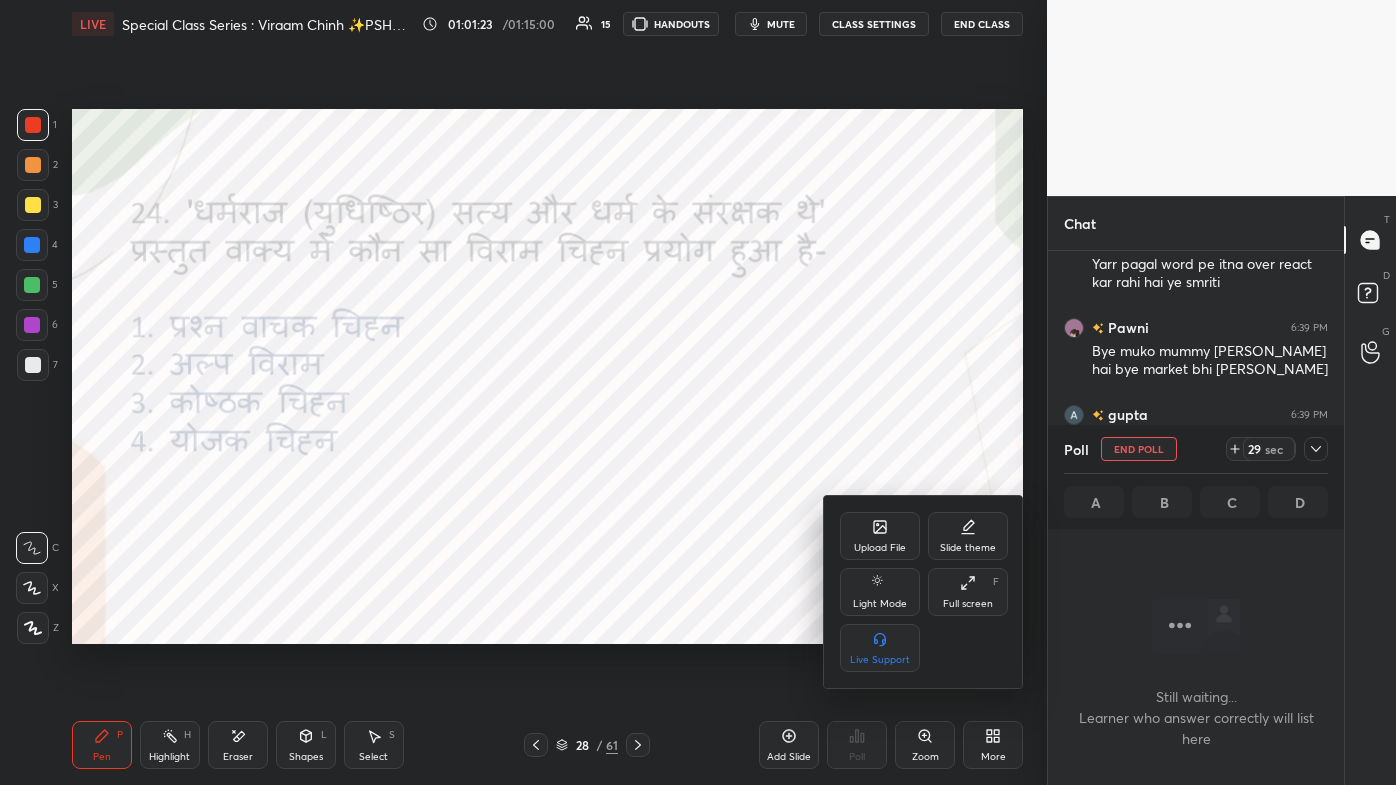 click on "Full screen" at bounding box center [968, 604] 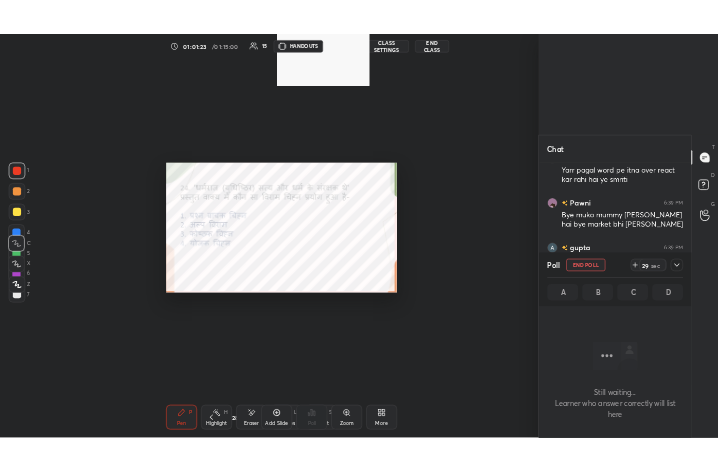 scroll, scrollTop: 343, scrollLeft: 522, axis: both 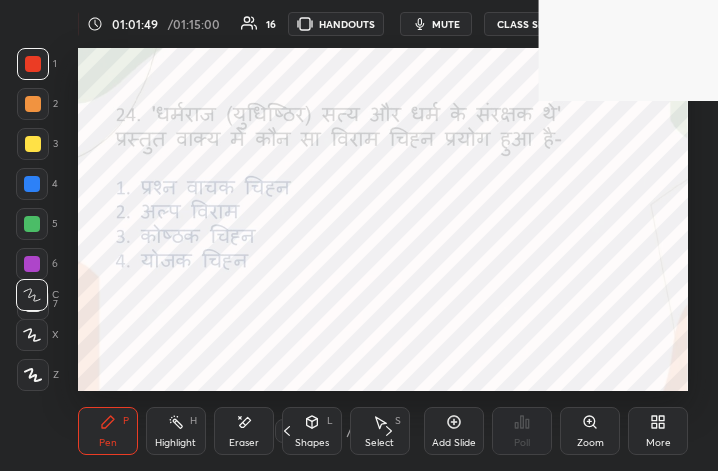 click on "Add Slide Poll Zoom More" at bounding box center [556, 431] 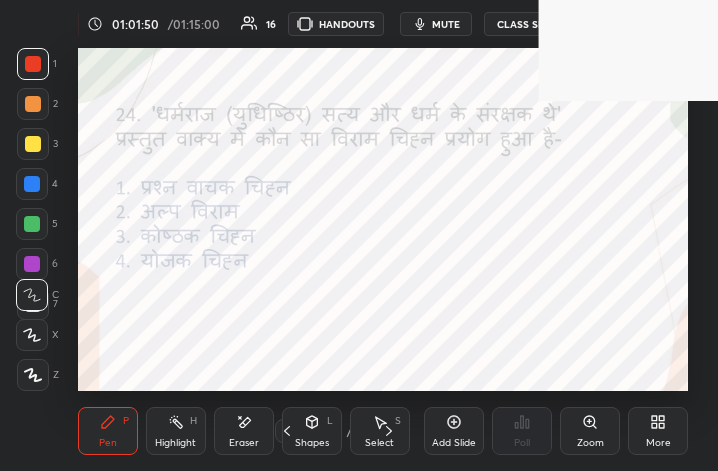 click on "More" at bounding box center [658, 431] 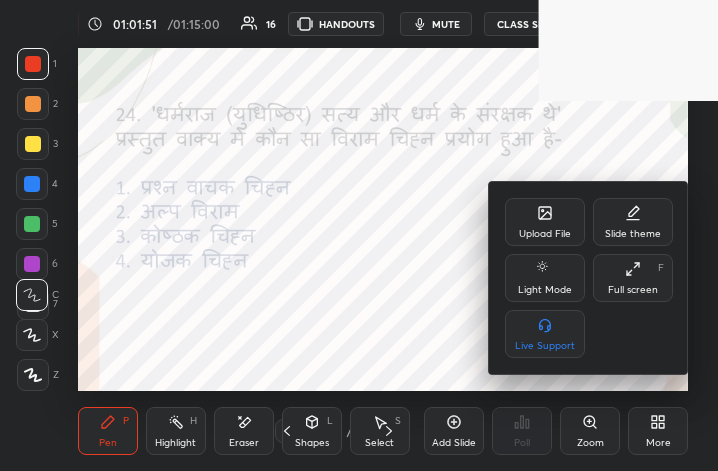 click on "Full screen F" at bounding box center [633, 278] 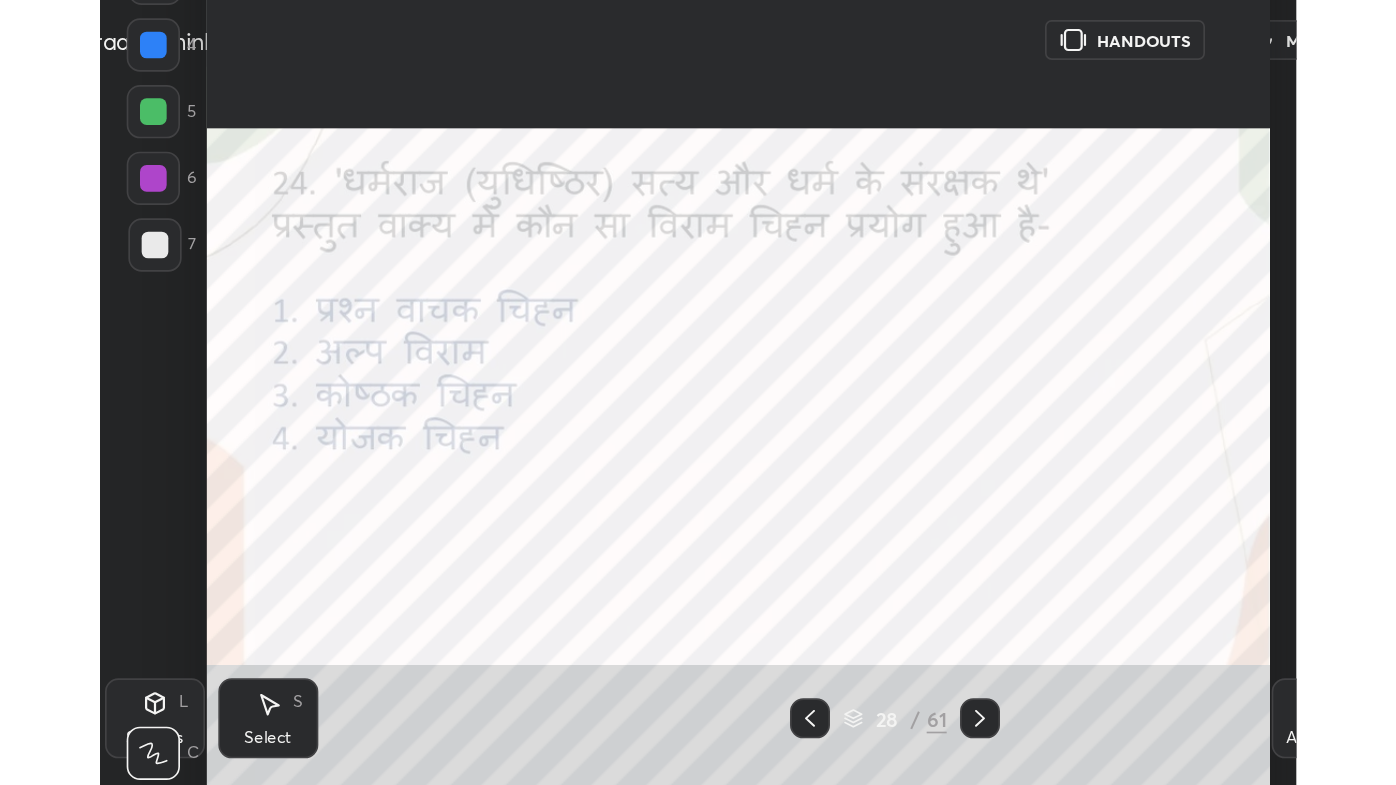 scroll, scrollTop: 99342, scrollLeft: 98683, axis: both 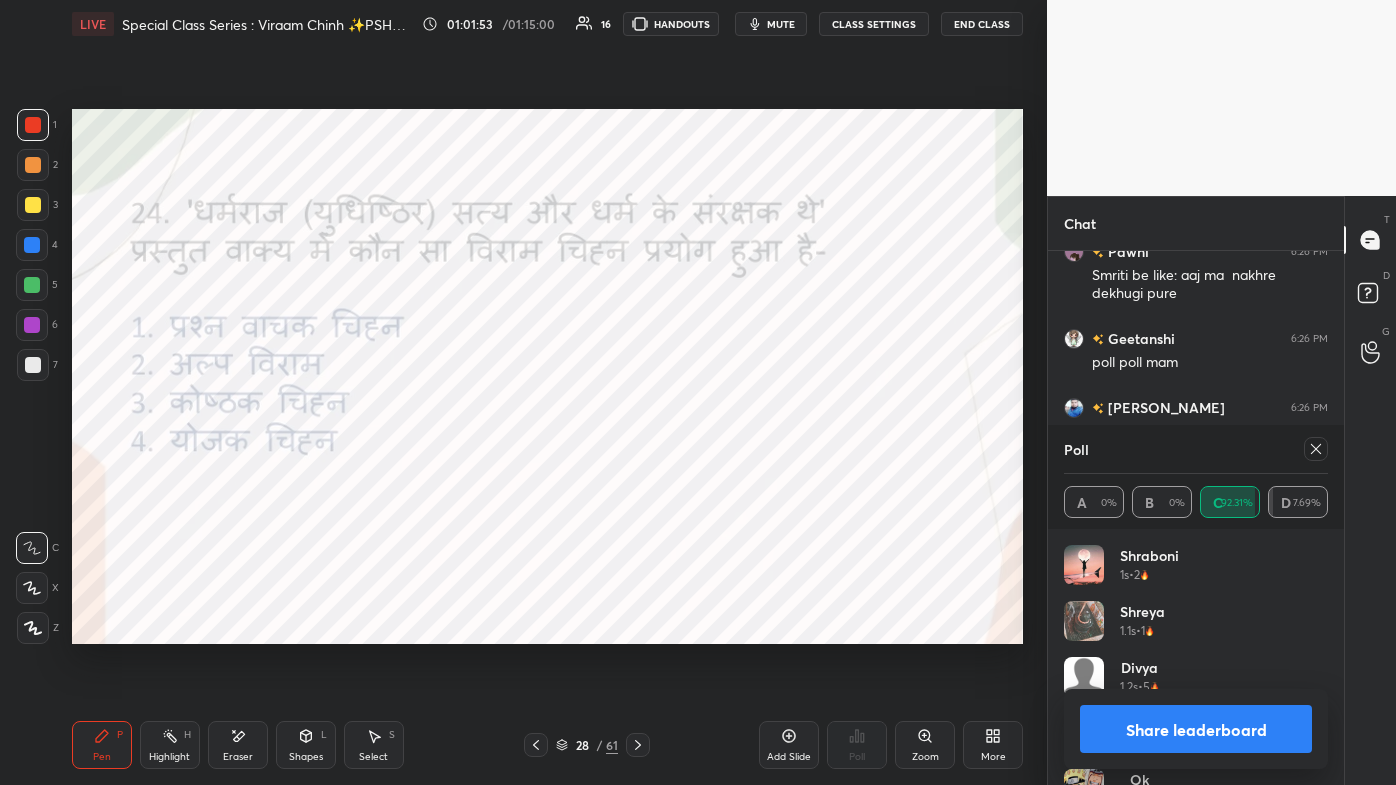 click at bounding box center [1316, 449] 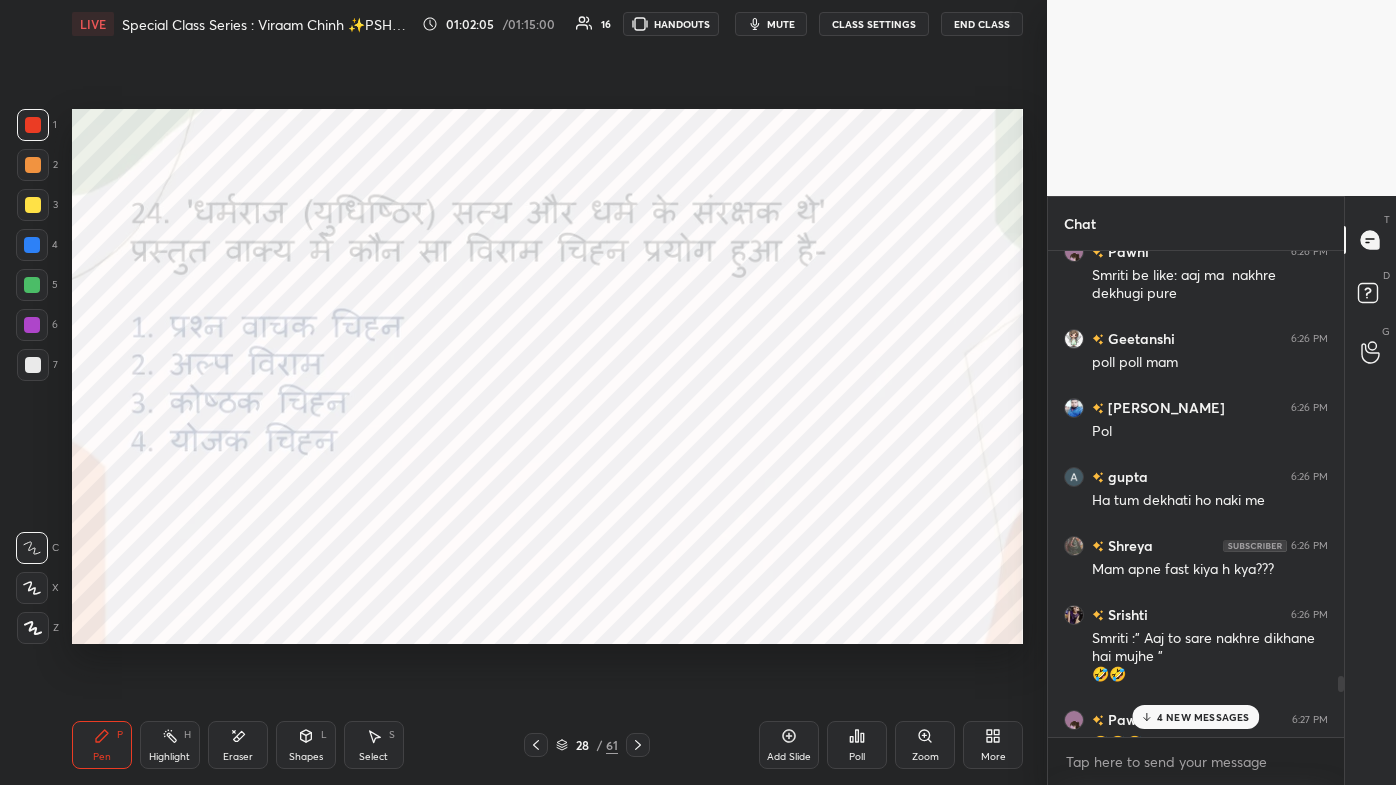 click on "4 NEW MESSAGES" at bounding box center [1195, 717] 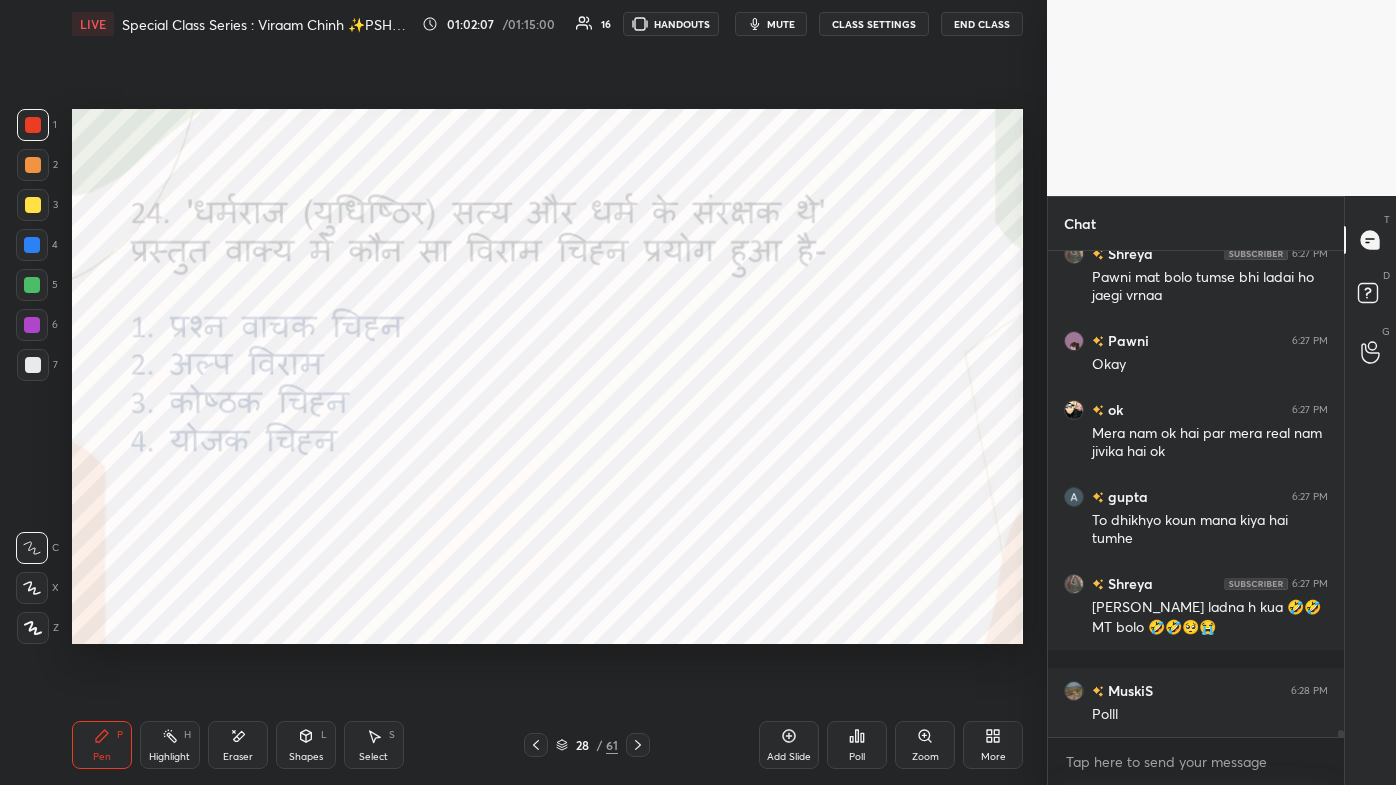 click on "More" at bounding box center (993, 745) 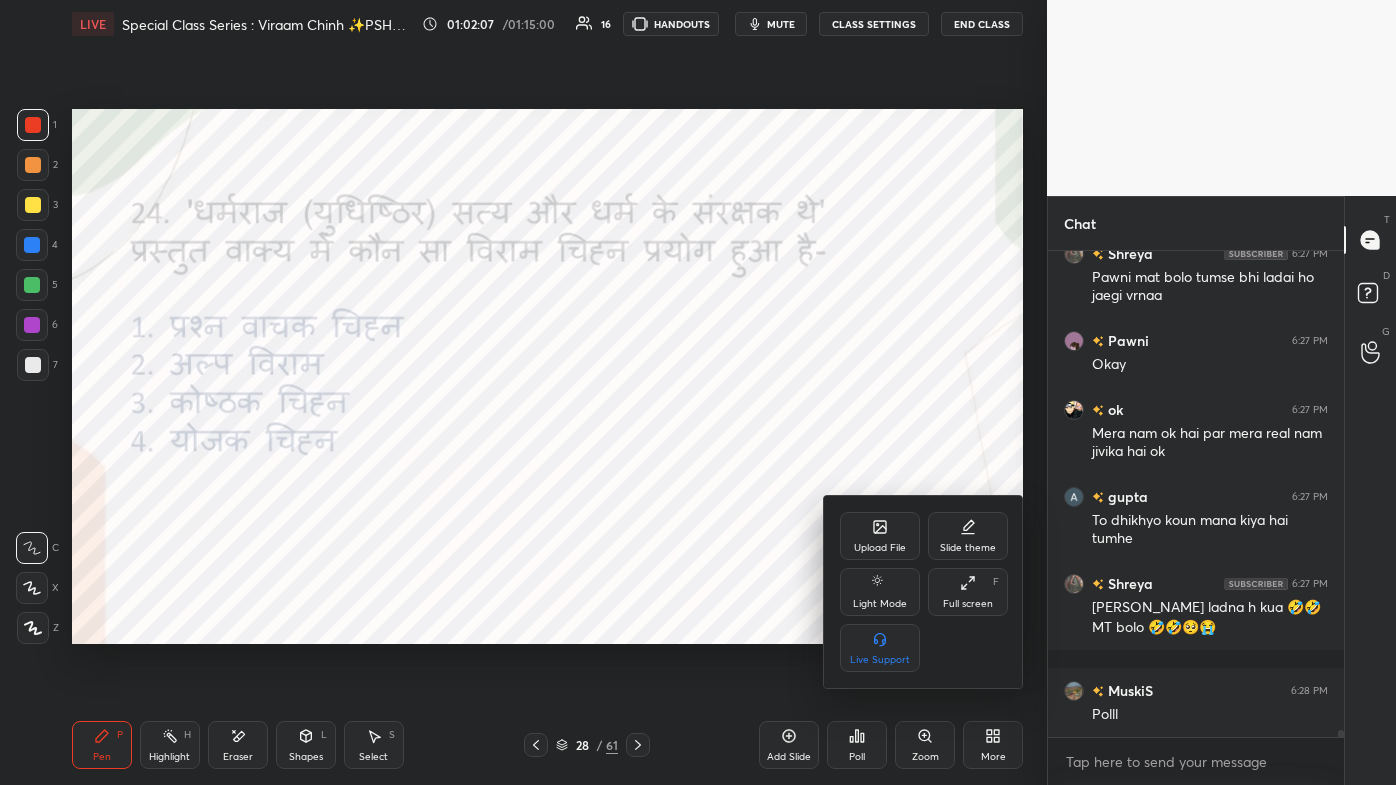 click on "Full screen F" at bounding box center (968, 592) 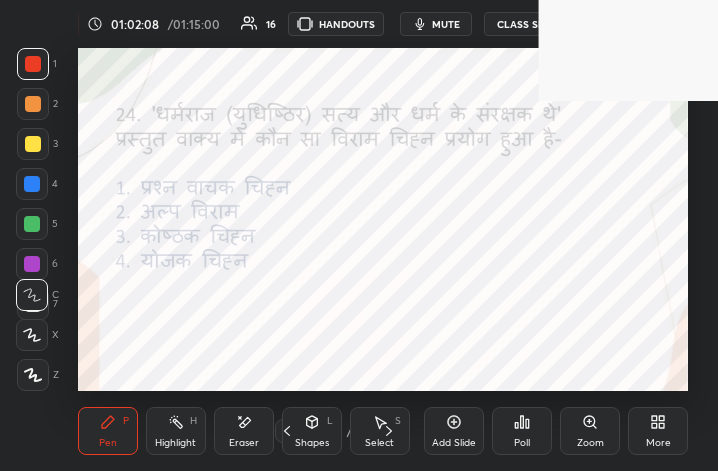 click on "More" at bounding box center [658, 431] 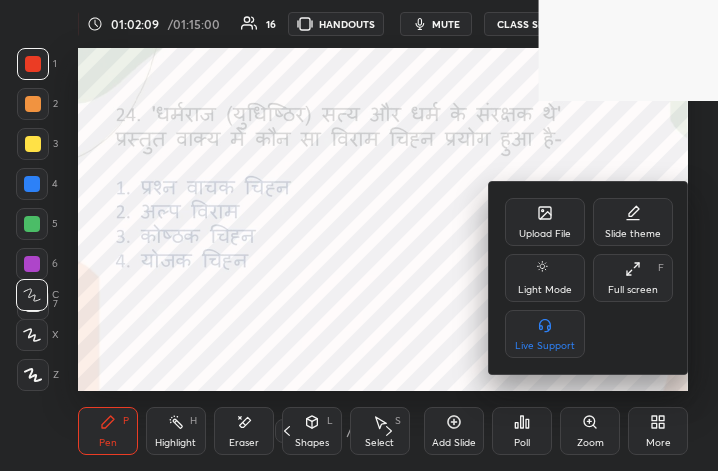 click on "Full screen F" at bounding box center (633, 278) 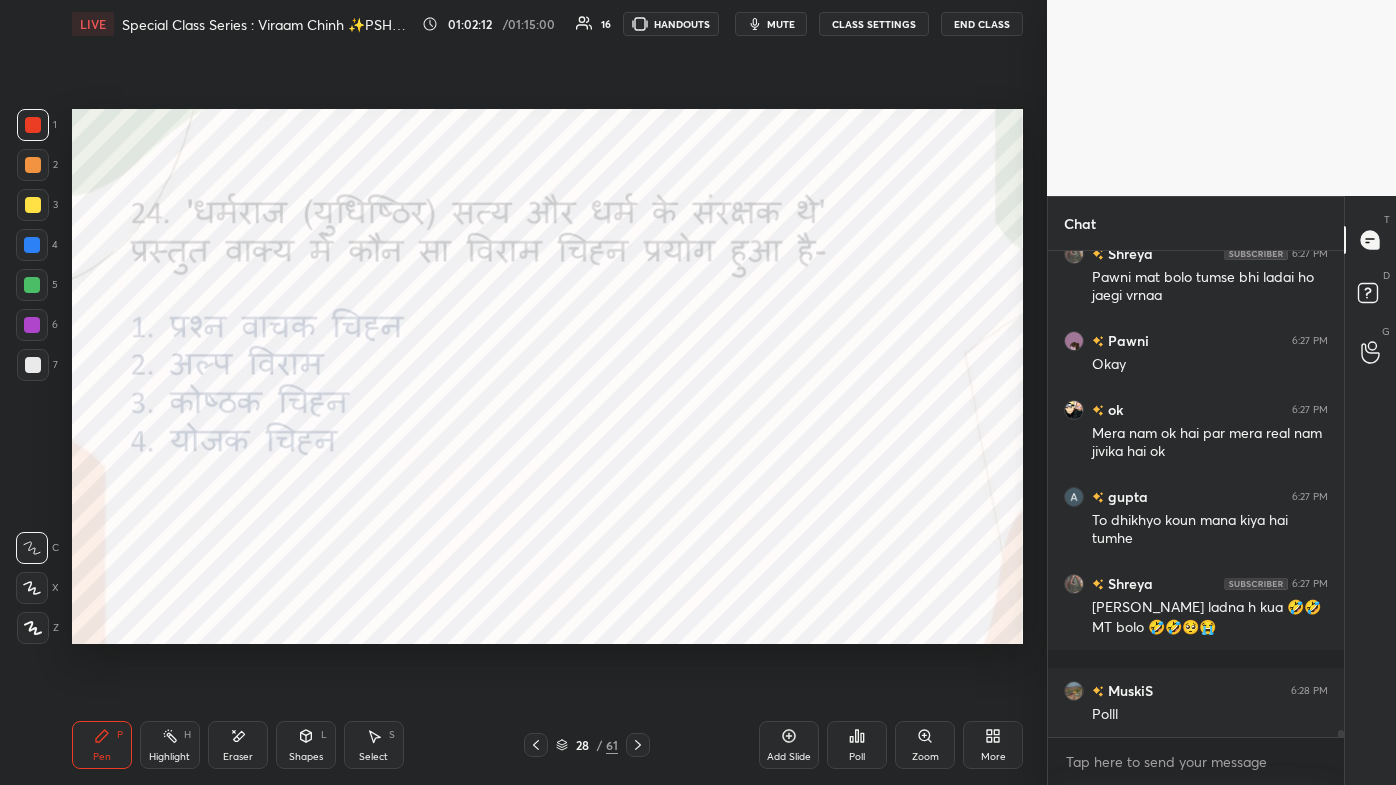click 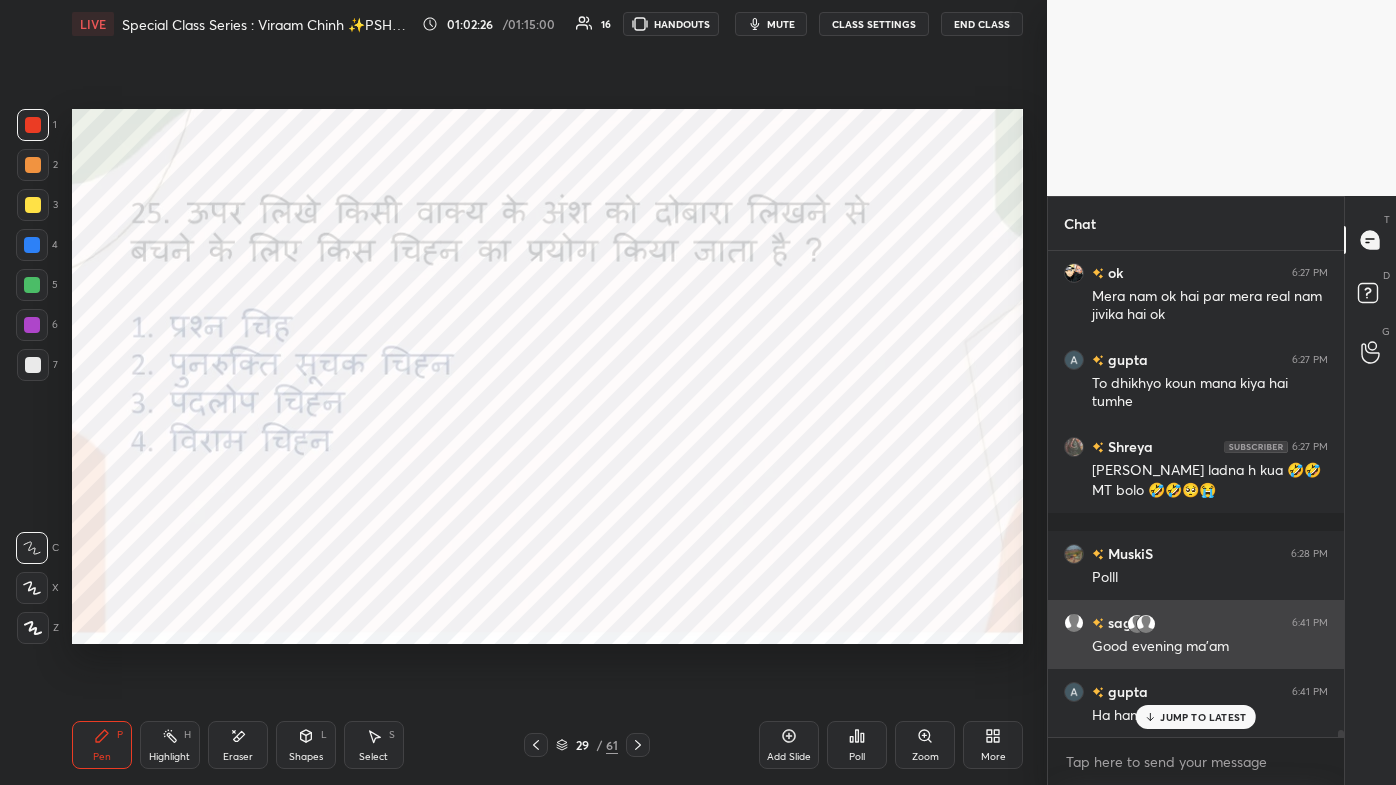 click on "Good evening ma'am" at bounding box center [1210, 647] 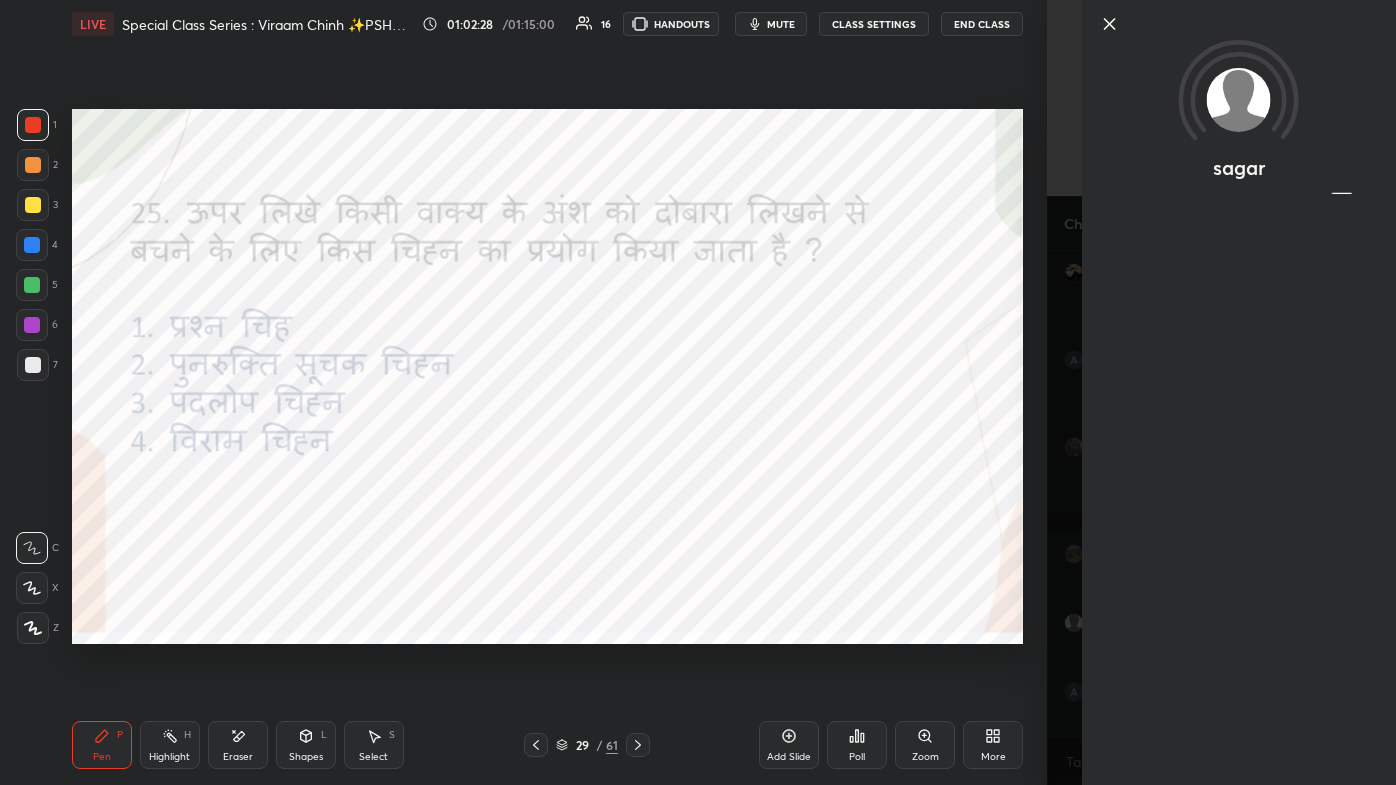 click 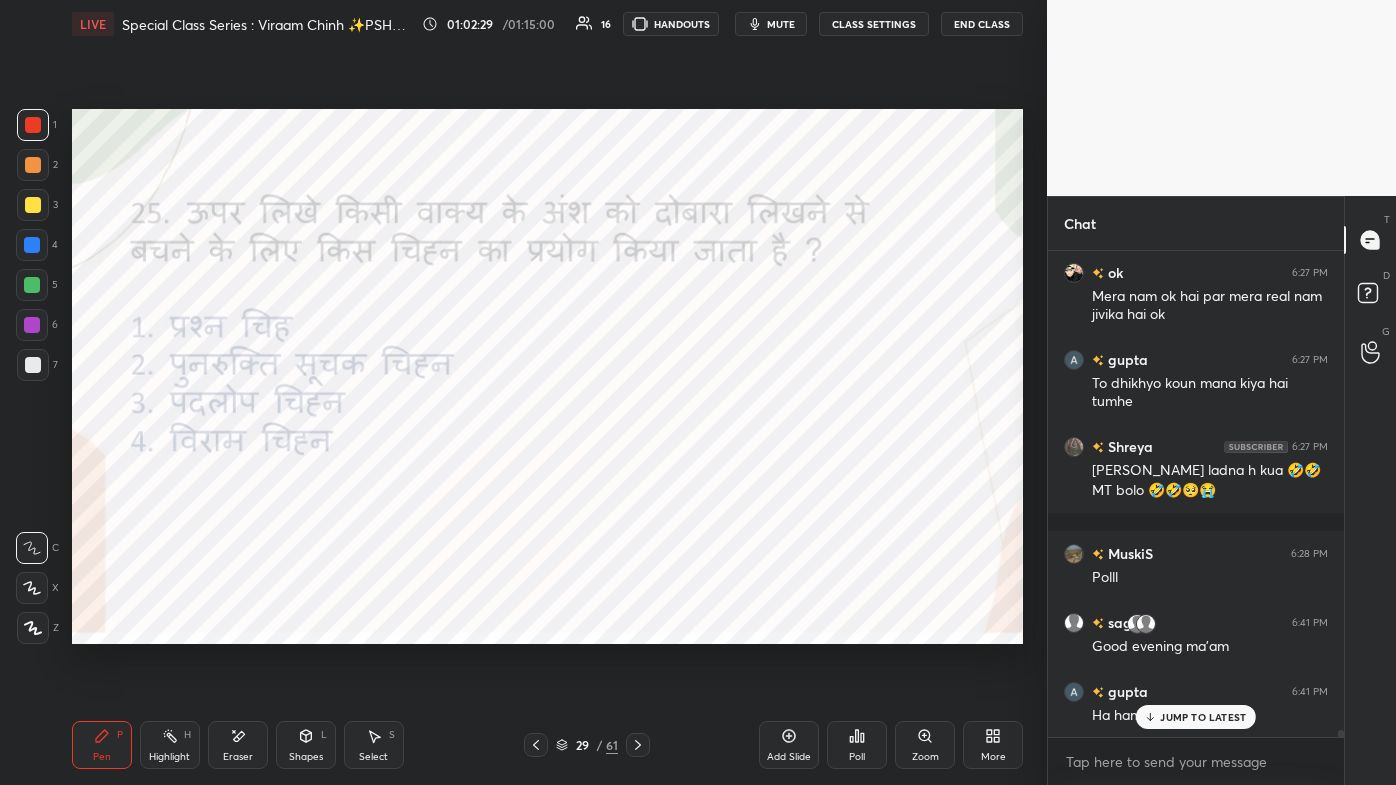 click on "JUMP TO LATEST" at bounding box center (1196, 717) 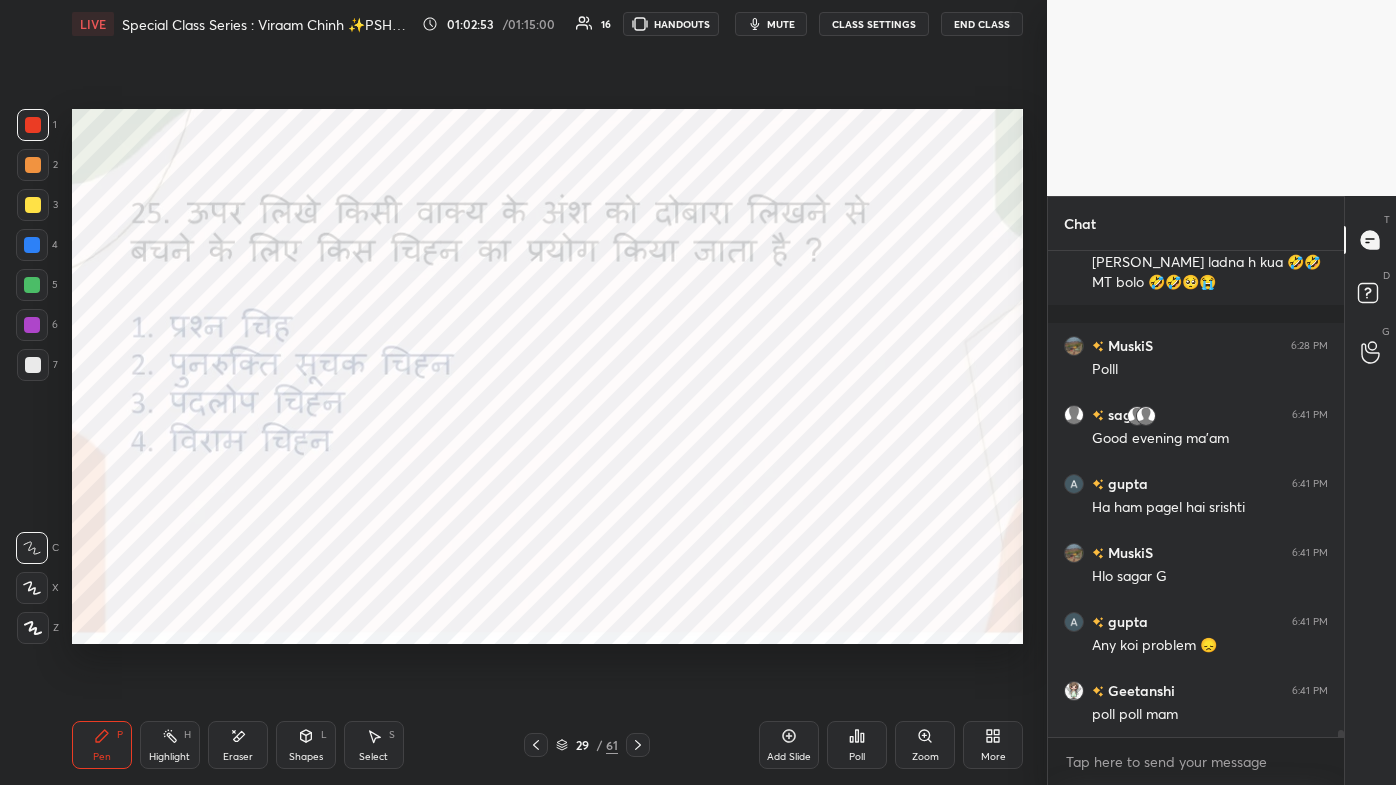 scroll, scrollTop: 33365, scrollLeft: 0, axis: vertical 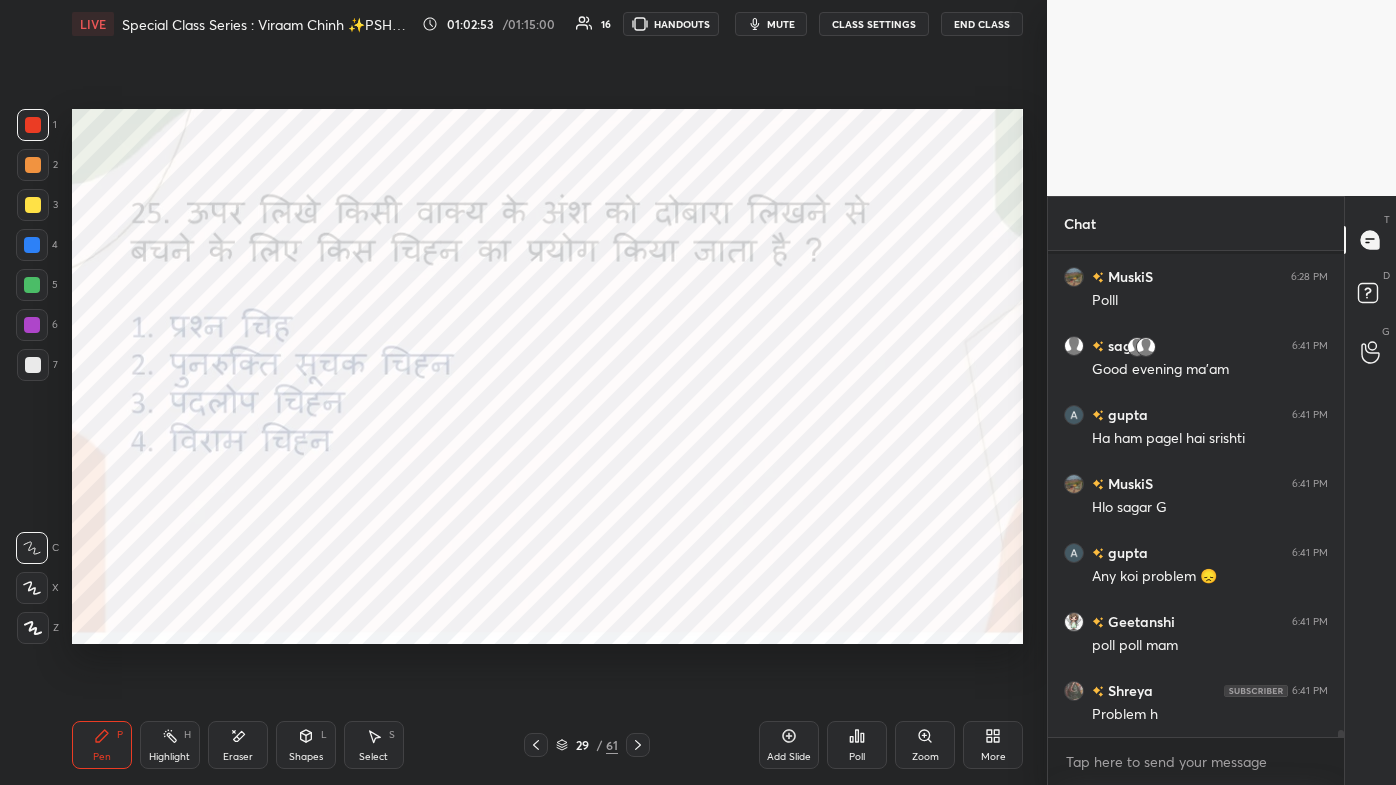 click on "Poll" at bounding box center [857, 745] 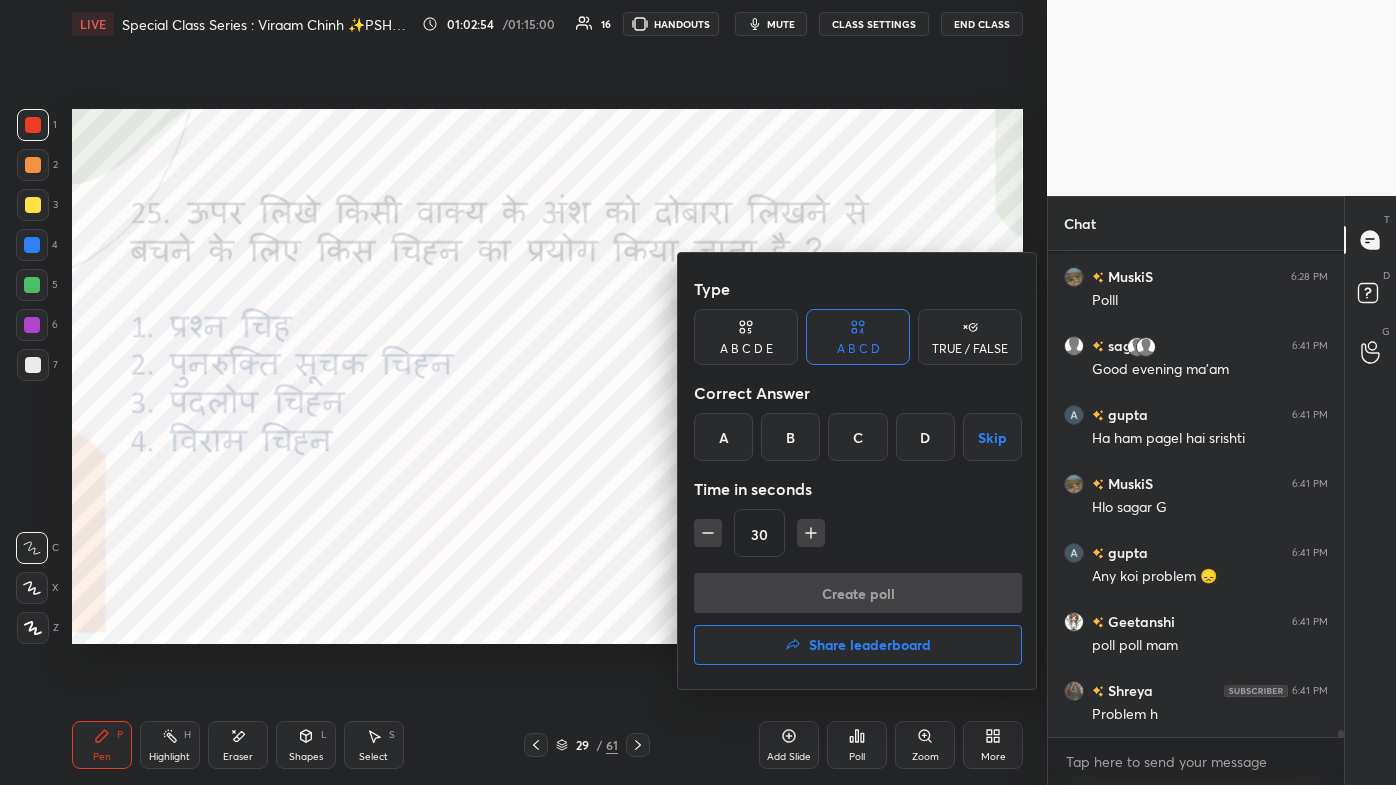 scroll, scrollTop: 33434, scrollLeft: 0, axis: vertical 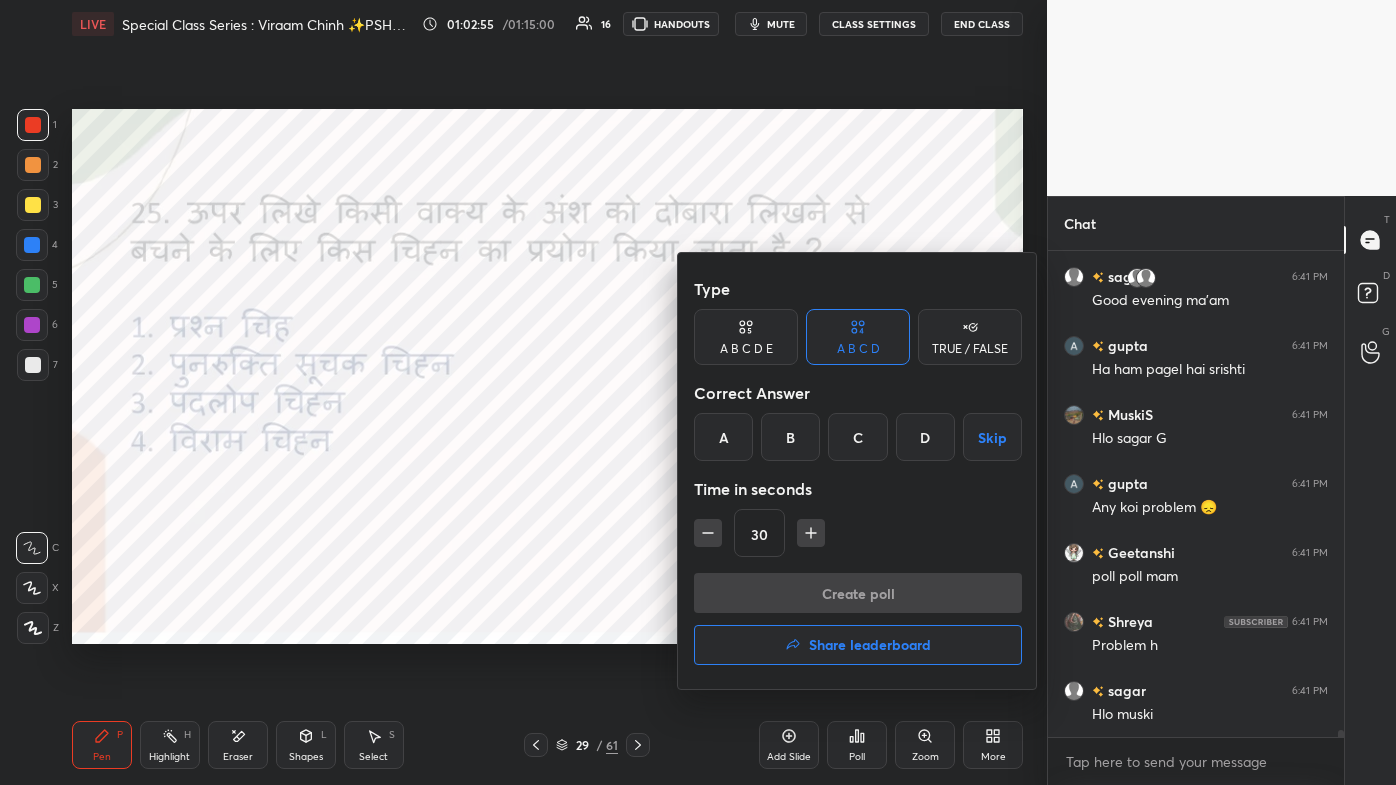 click on "B" at bounding box center [790, 437] 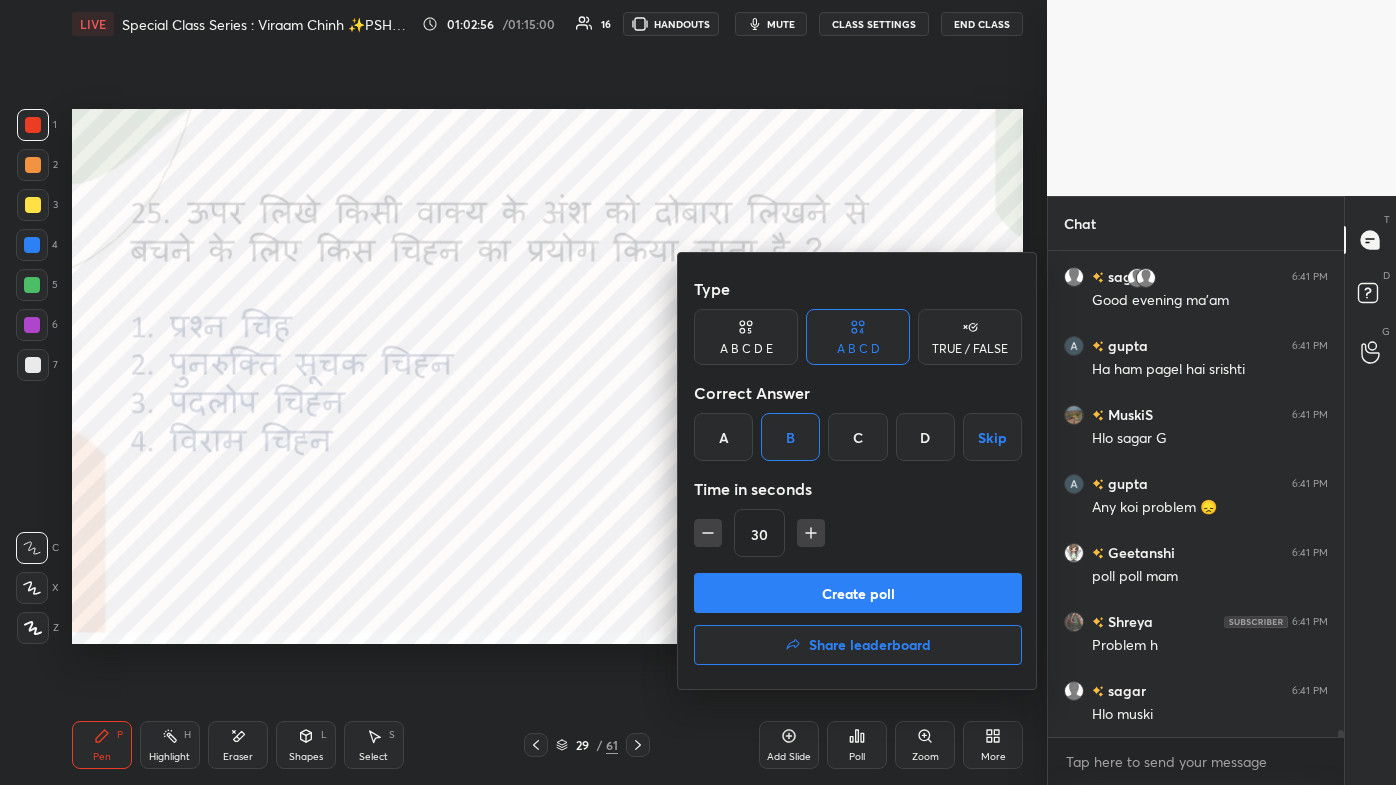 click on "Create poll" at bounding box center [858, 593] 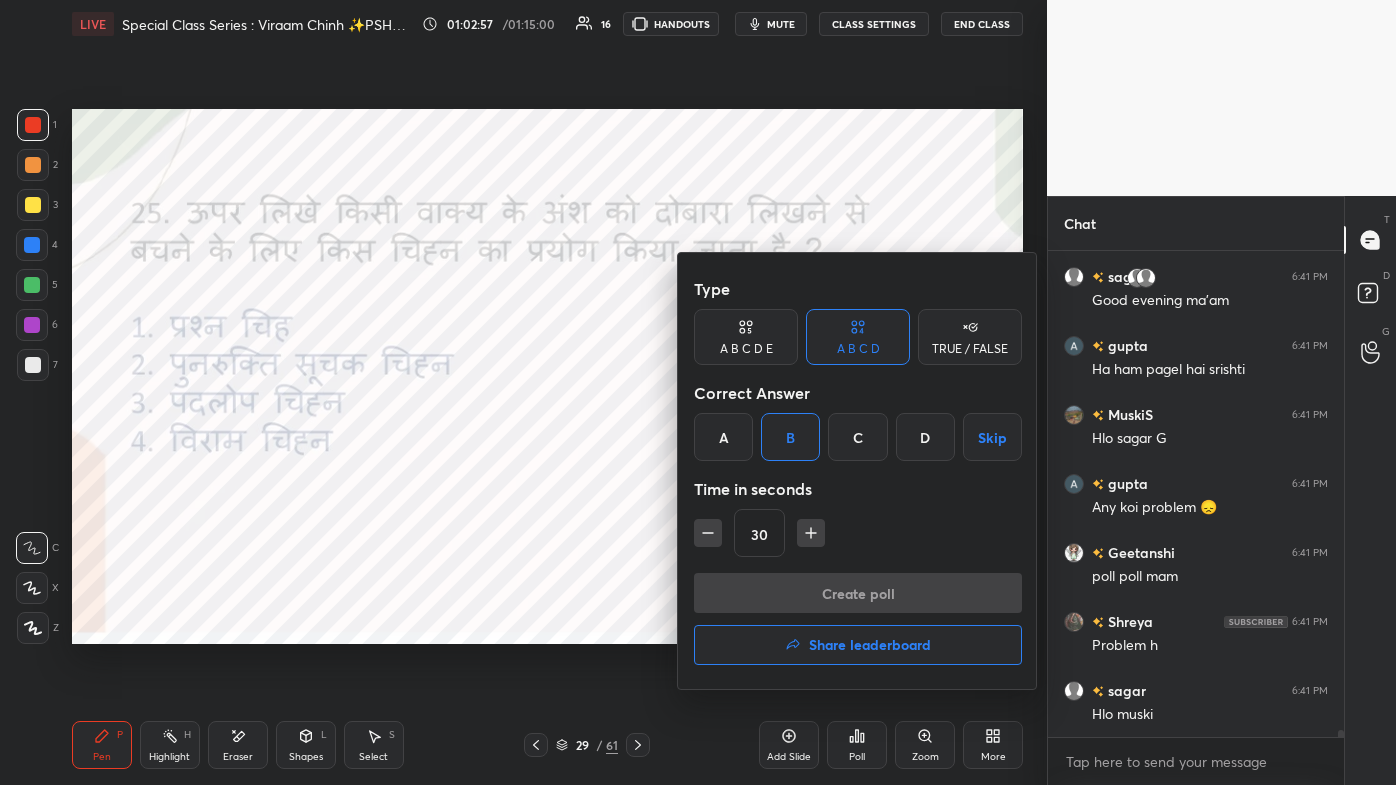 scroll, scrollTop: 428, scrollLeft: 290, axis: both 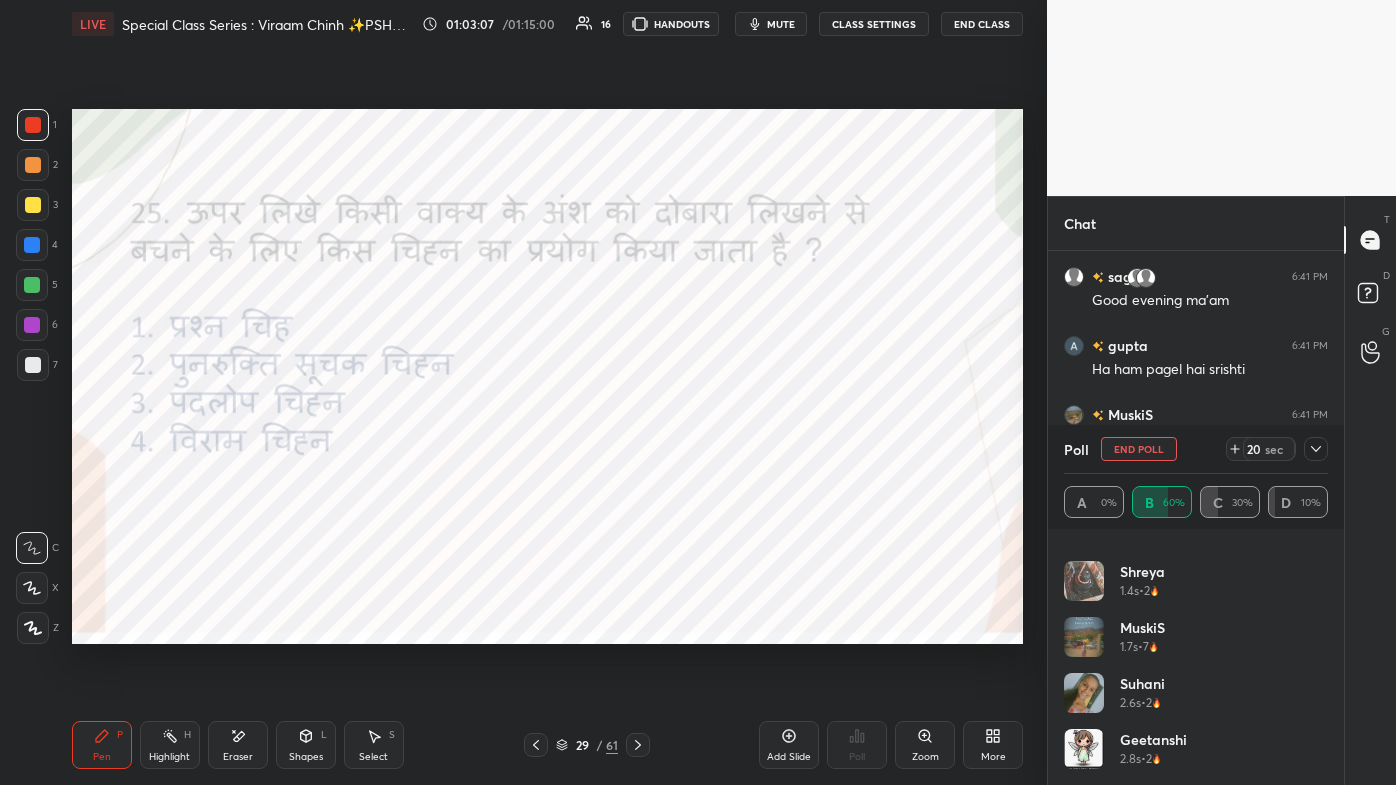 click 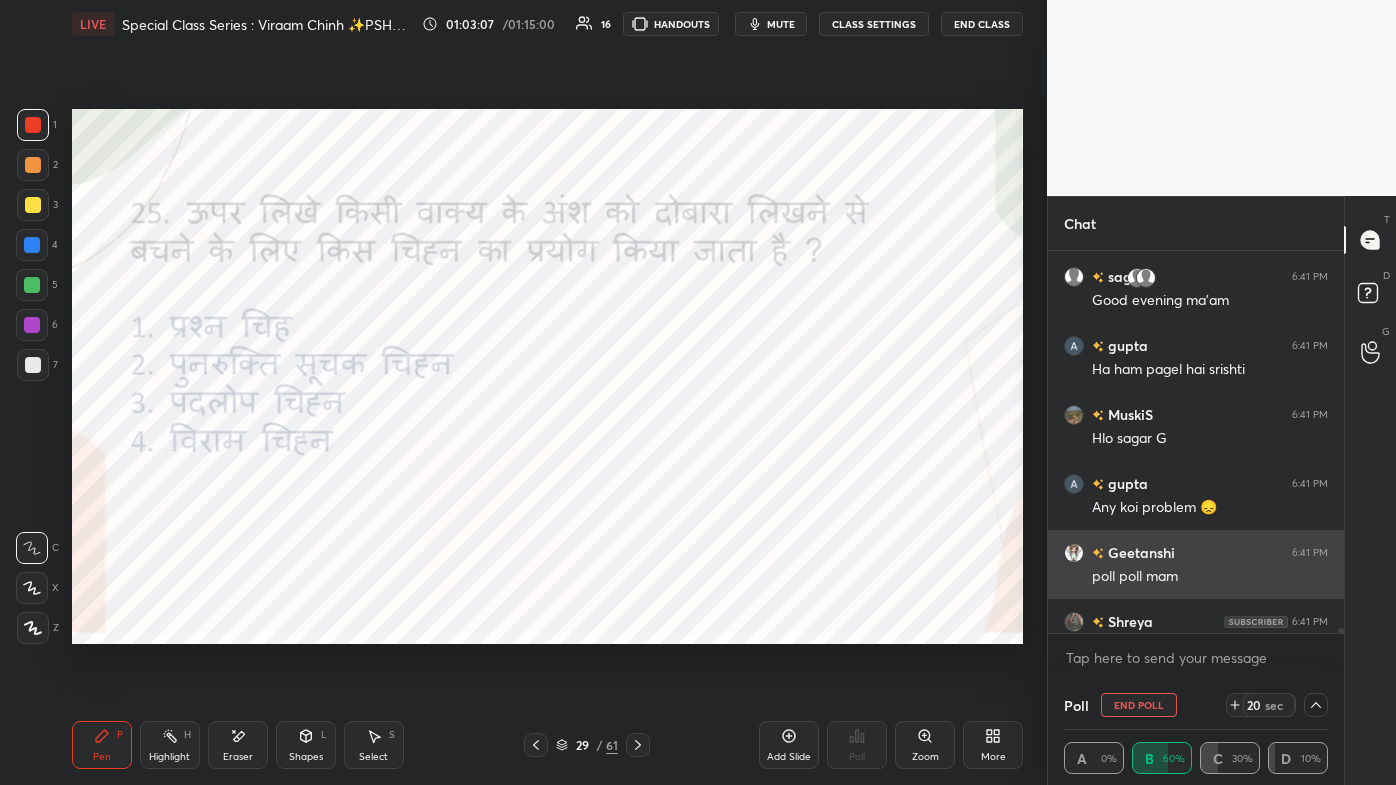 scroll, scrollTop: 58, scrollLeft: 258, axis: both 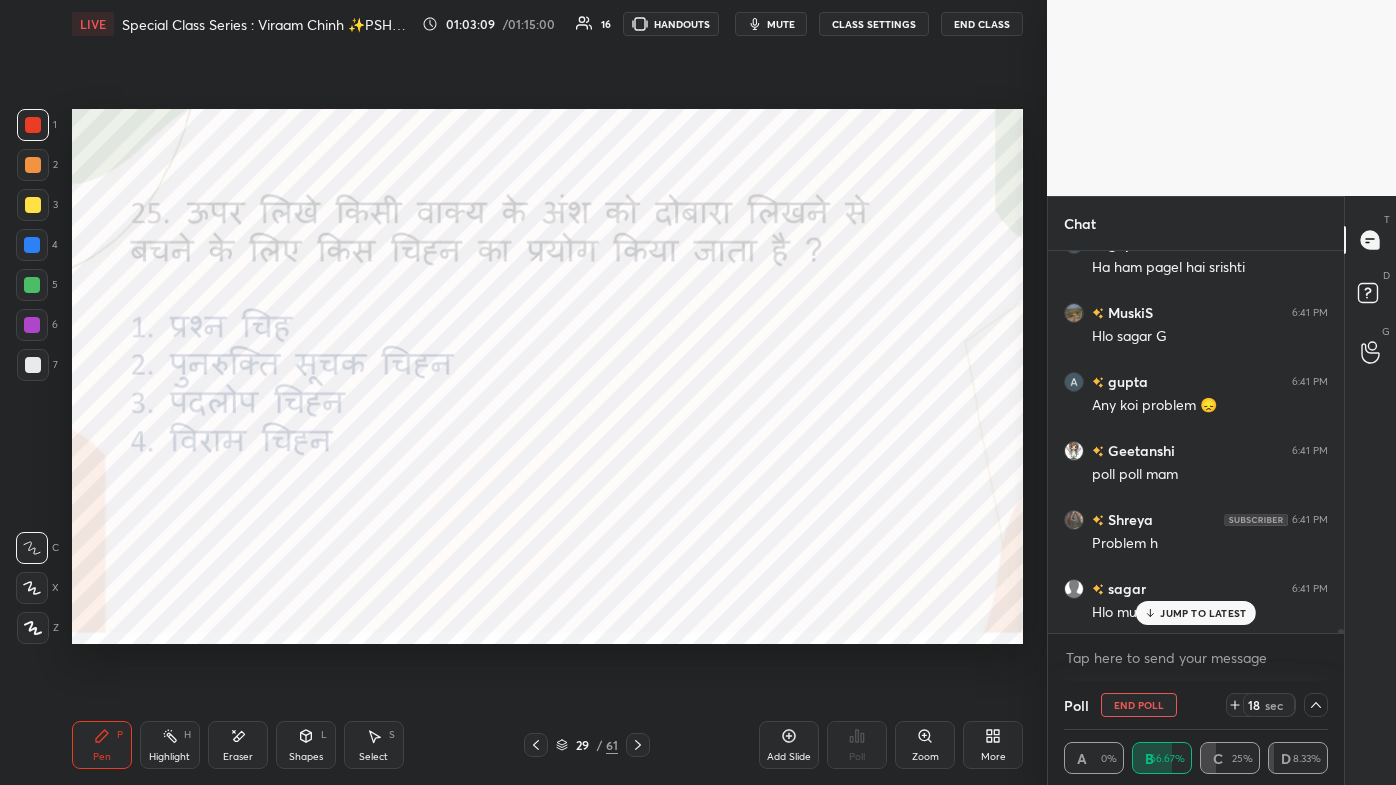 click on "JUMP TO LATEST" at bounding box center (1203, 613) 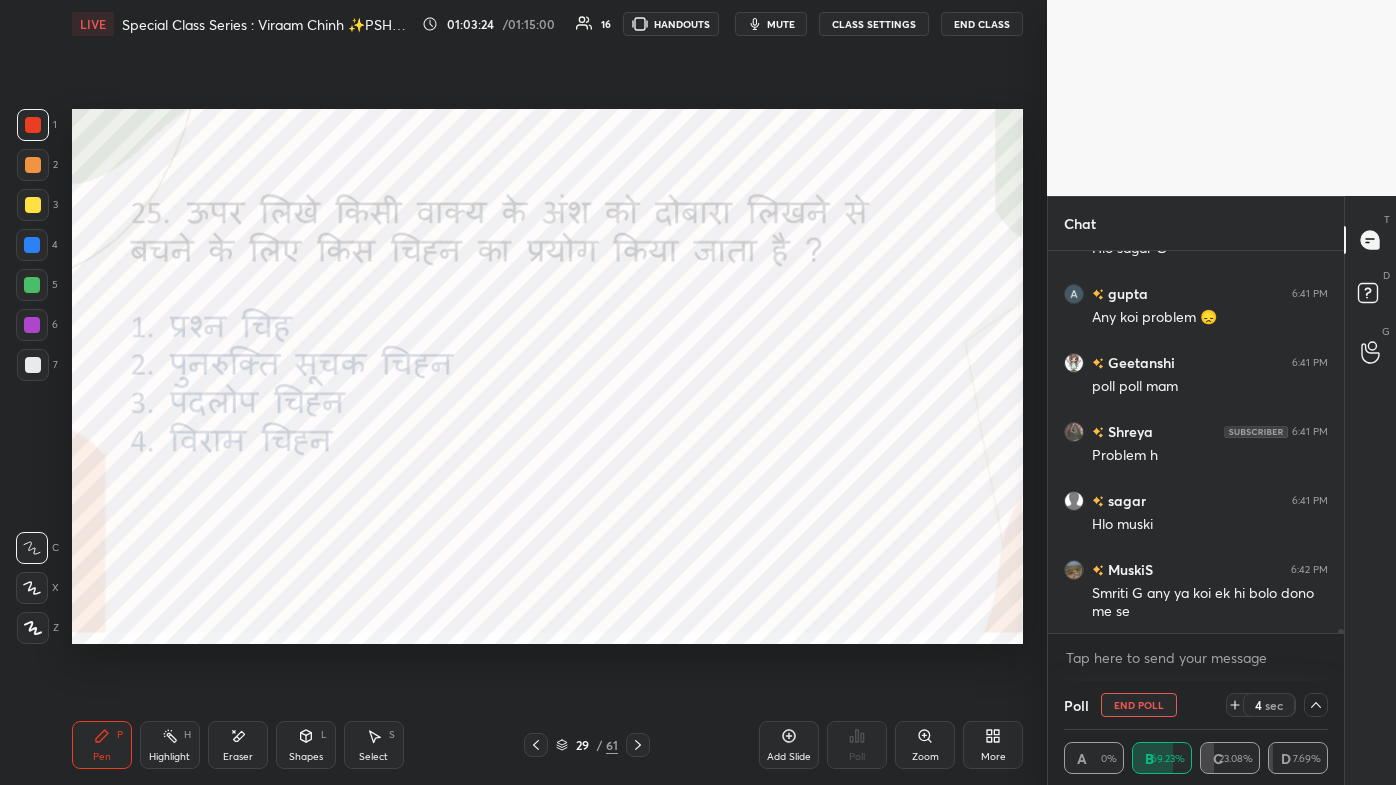 scroll, scrollTop: 33693, scrollLeft: 0, axis: vertical 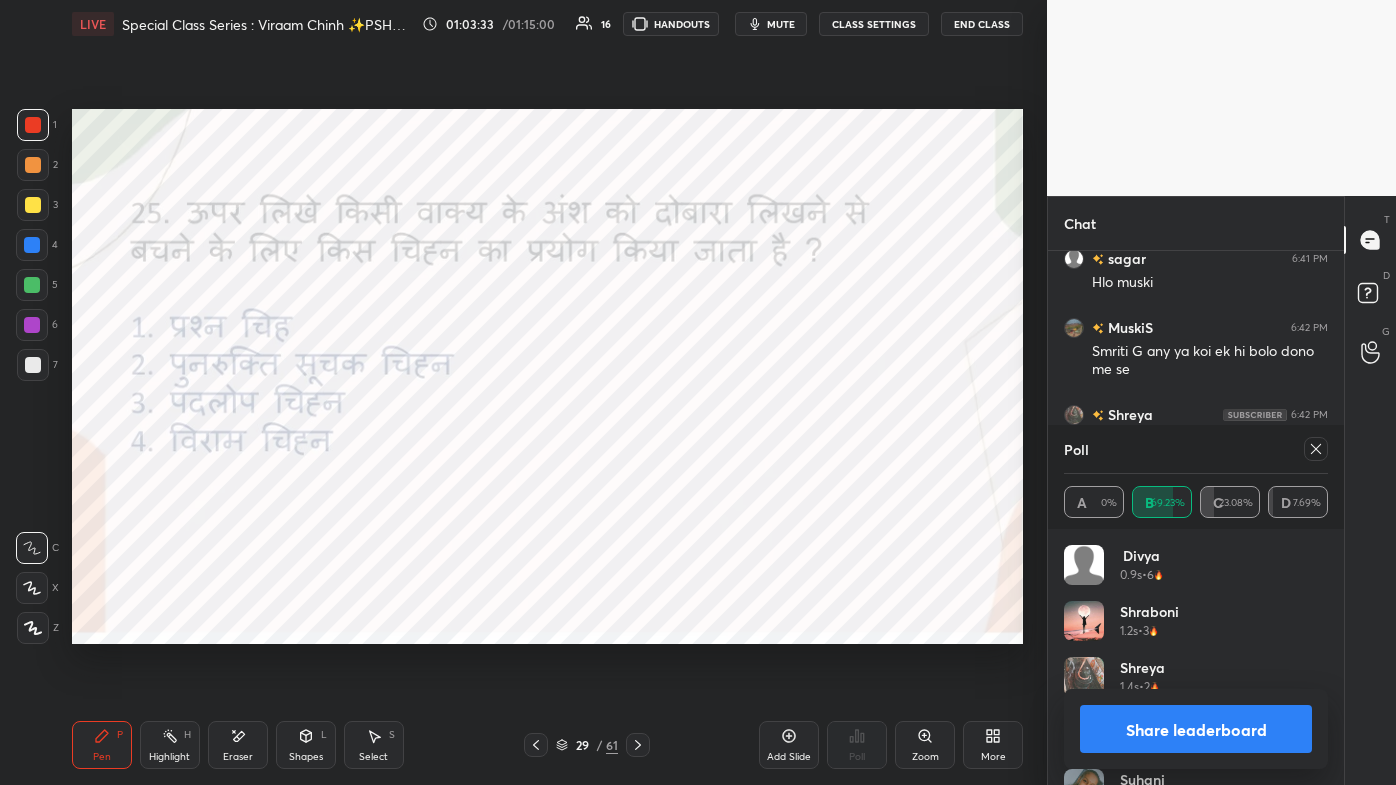 click 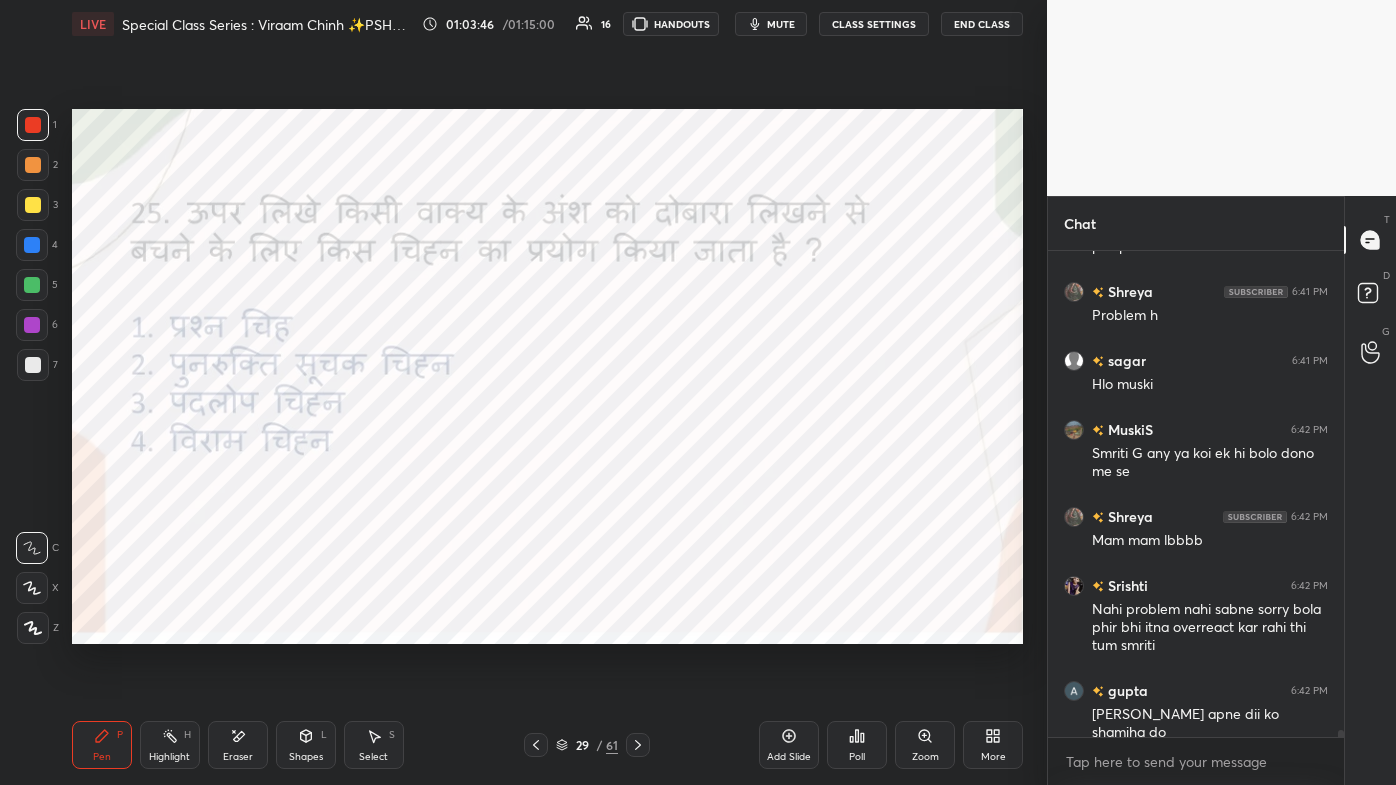 click 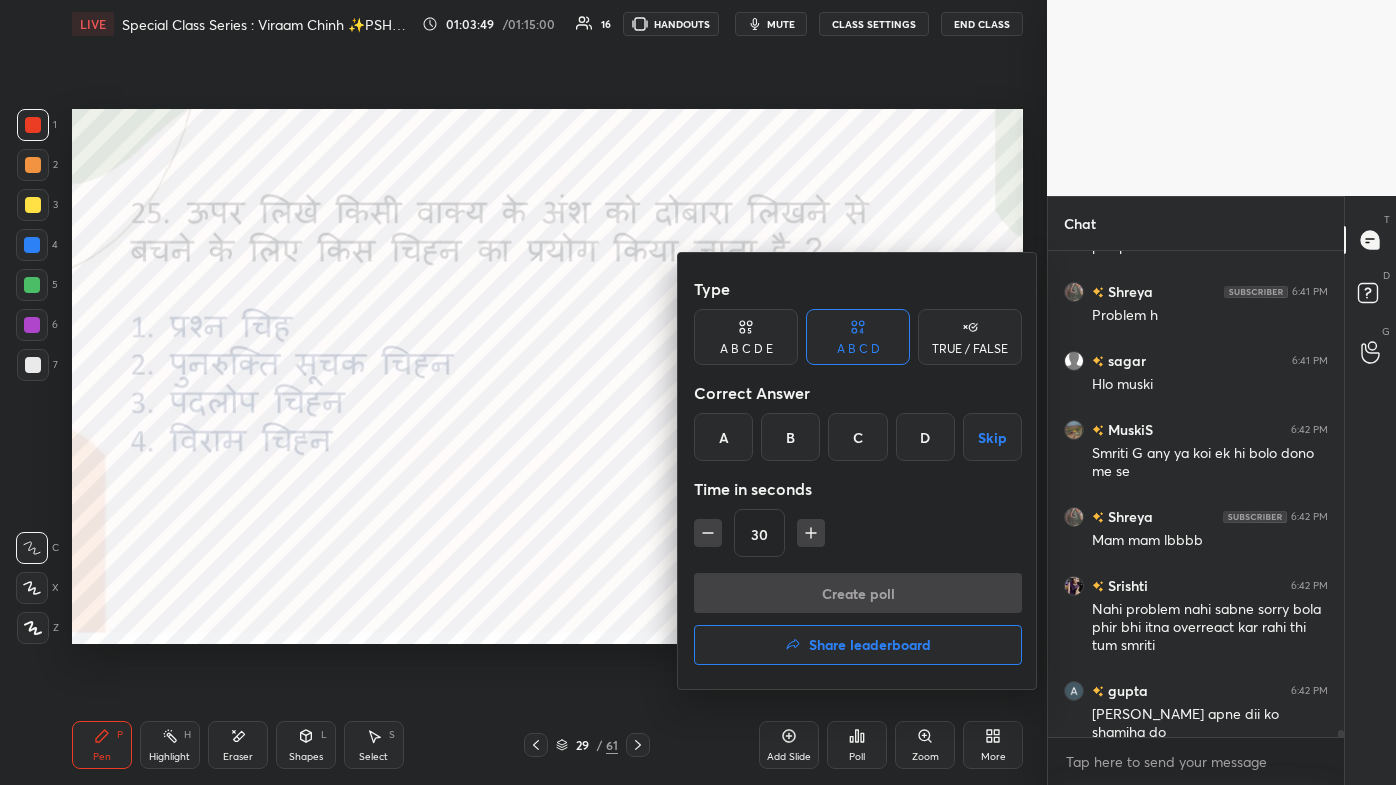 click on "Share leaderboard" at bounding box center [870, 645] 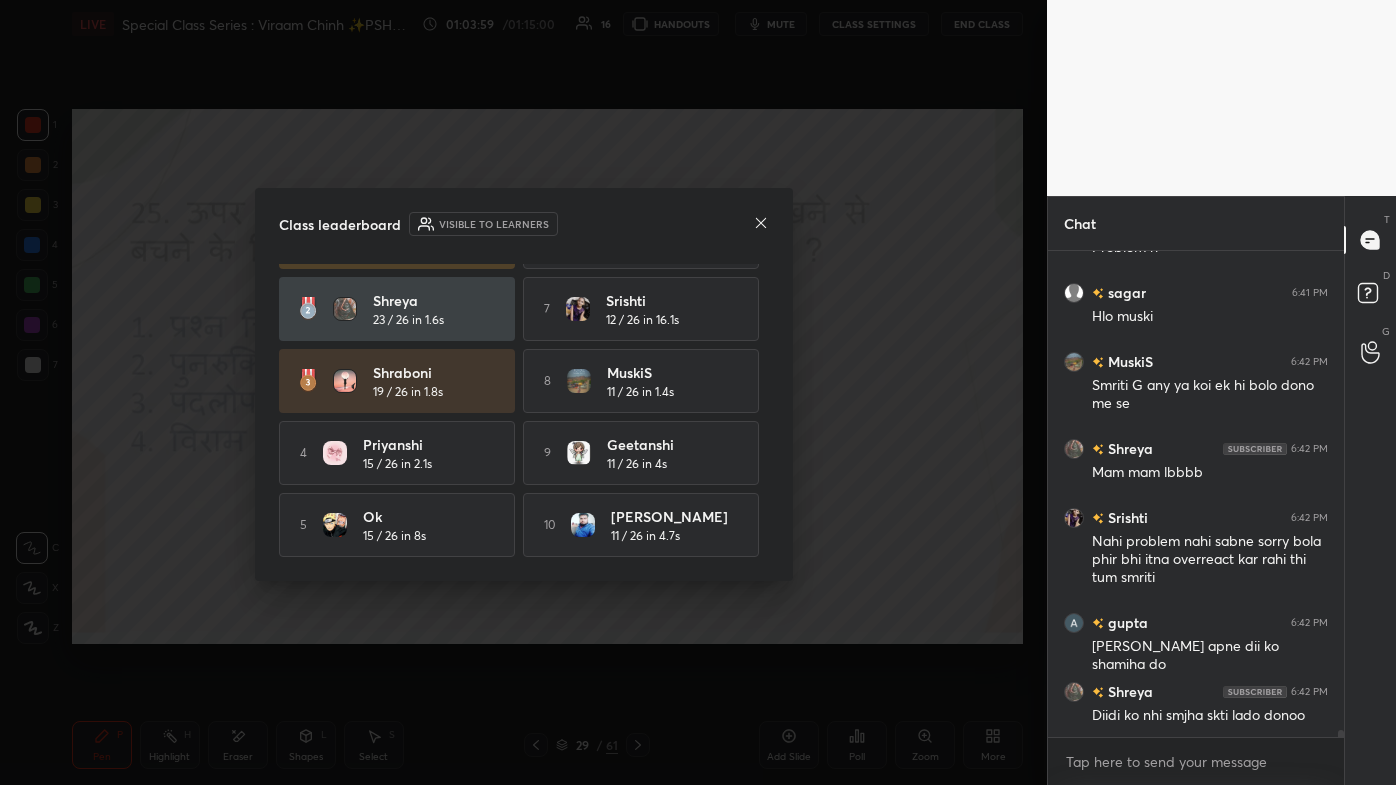 drag, startPoint x: 761, startPoint y: 451, endPoint x: 774, endPoint y: 389, distance: 63.348244 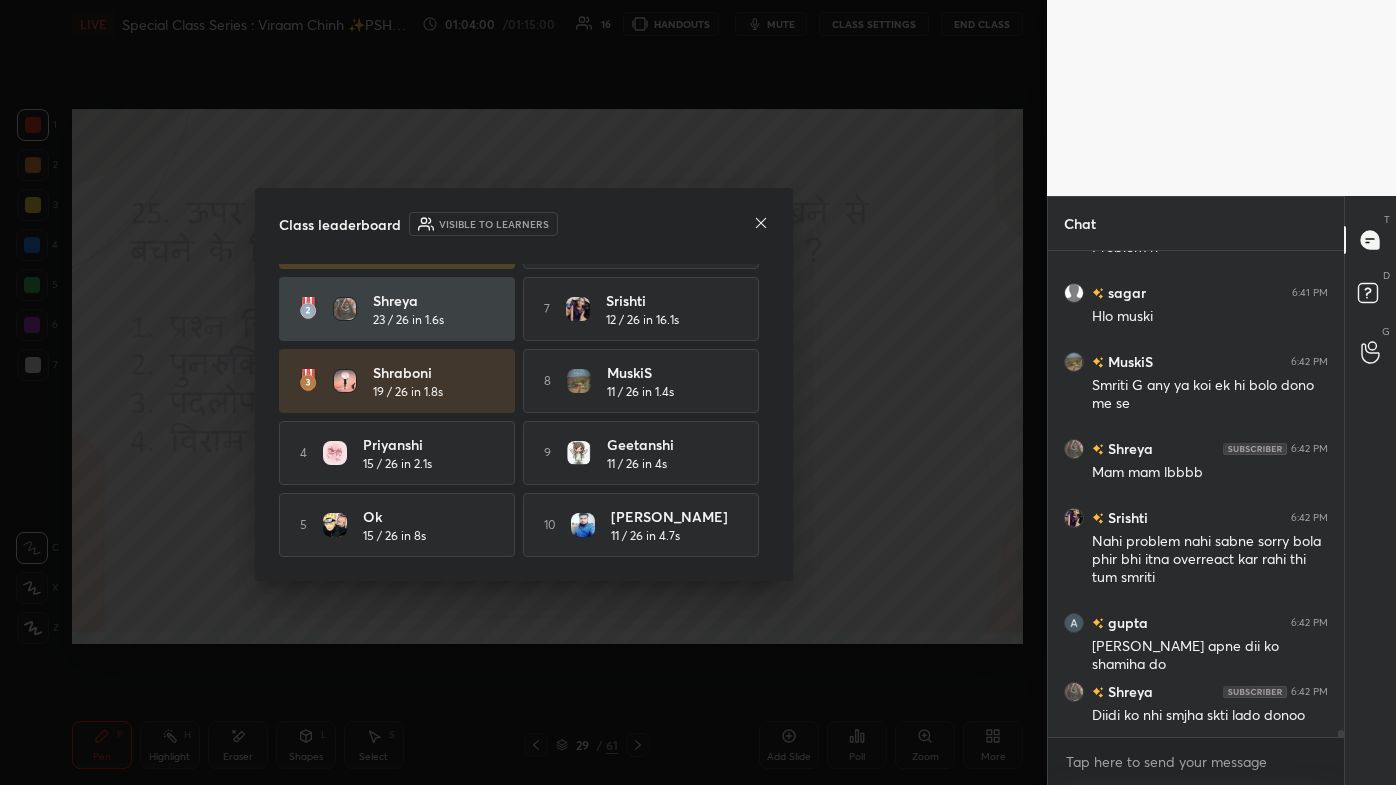 drag, startPoint x: 762, startPoint y: 453, endPoint x: 765, endPoint y: 416, distance: 37.12142 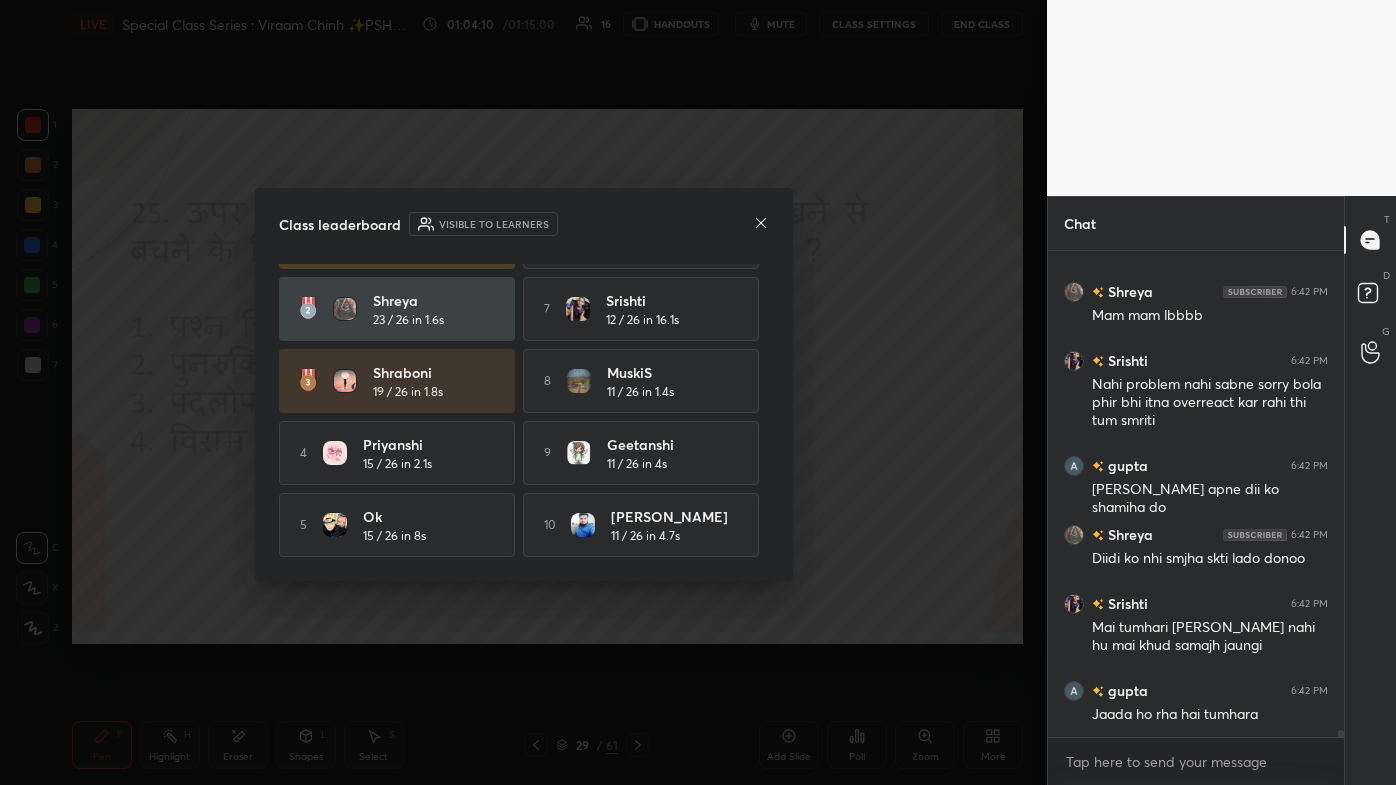 click 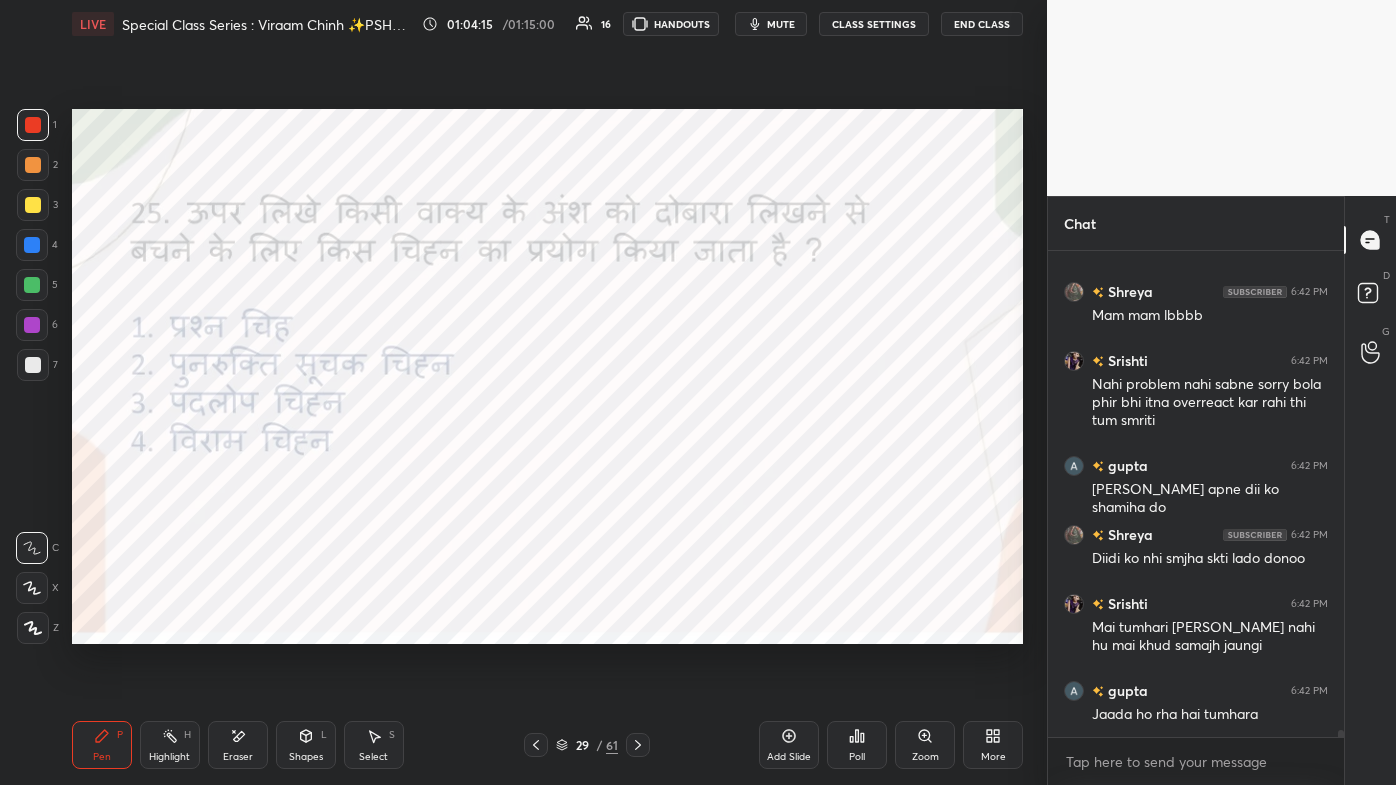 click 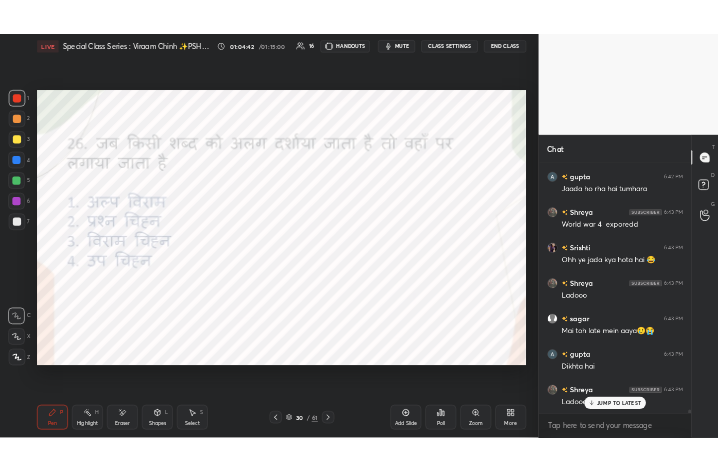 scroll, scrollTop: 34450, scrollLeft: 0, axis: vertical 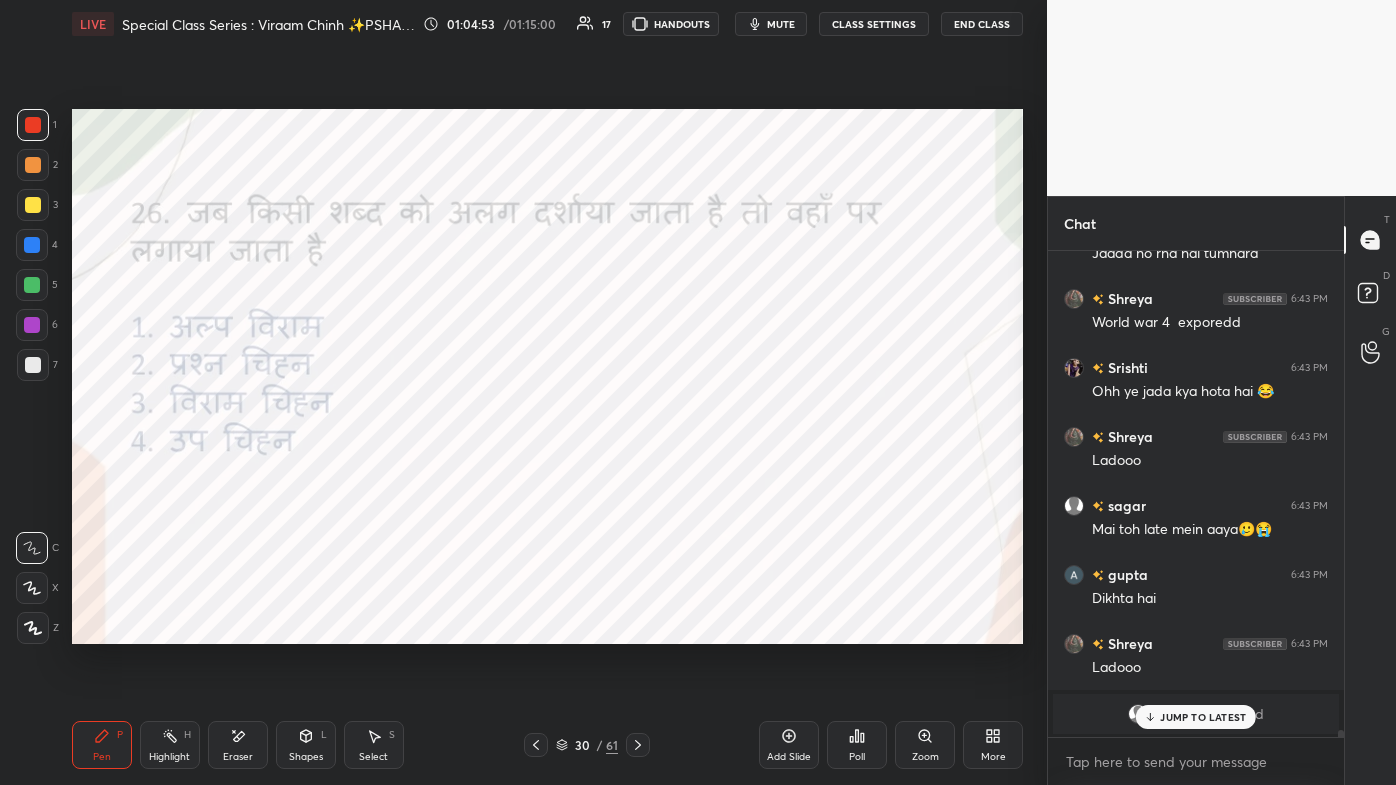 click on "JUMP TO LATEST" at bounding box center [1203, 717] 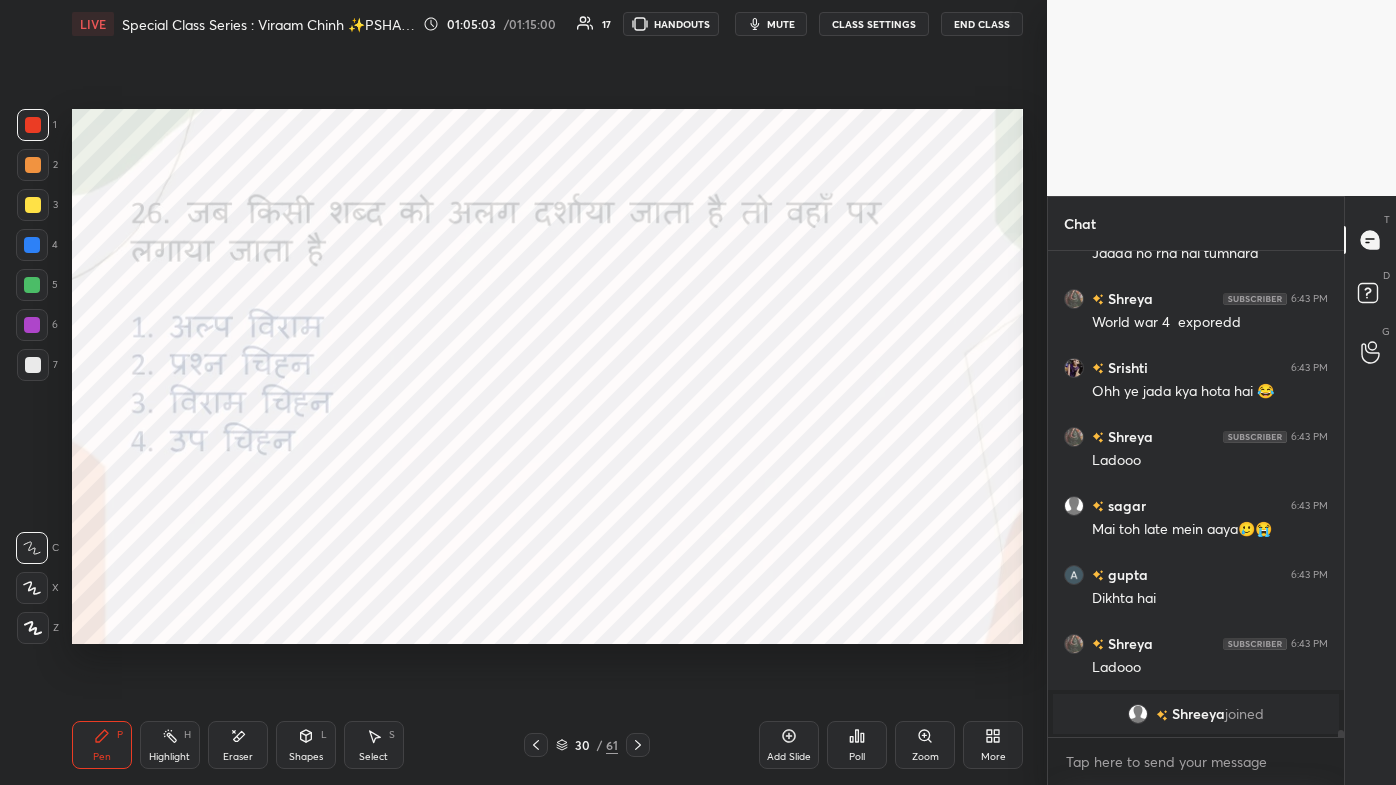 click on "More" at bounding box center (993, 745) 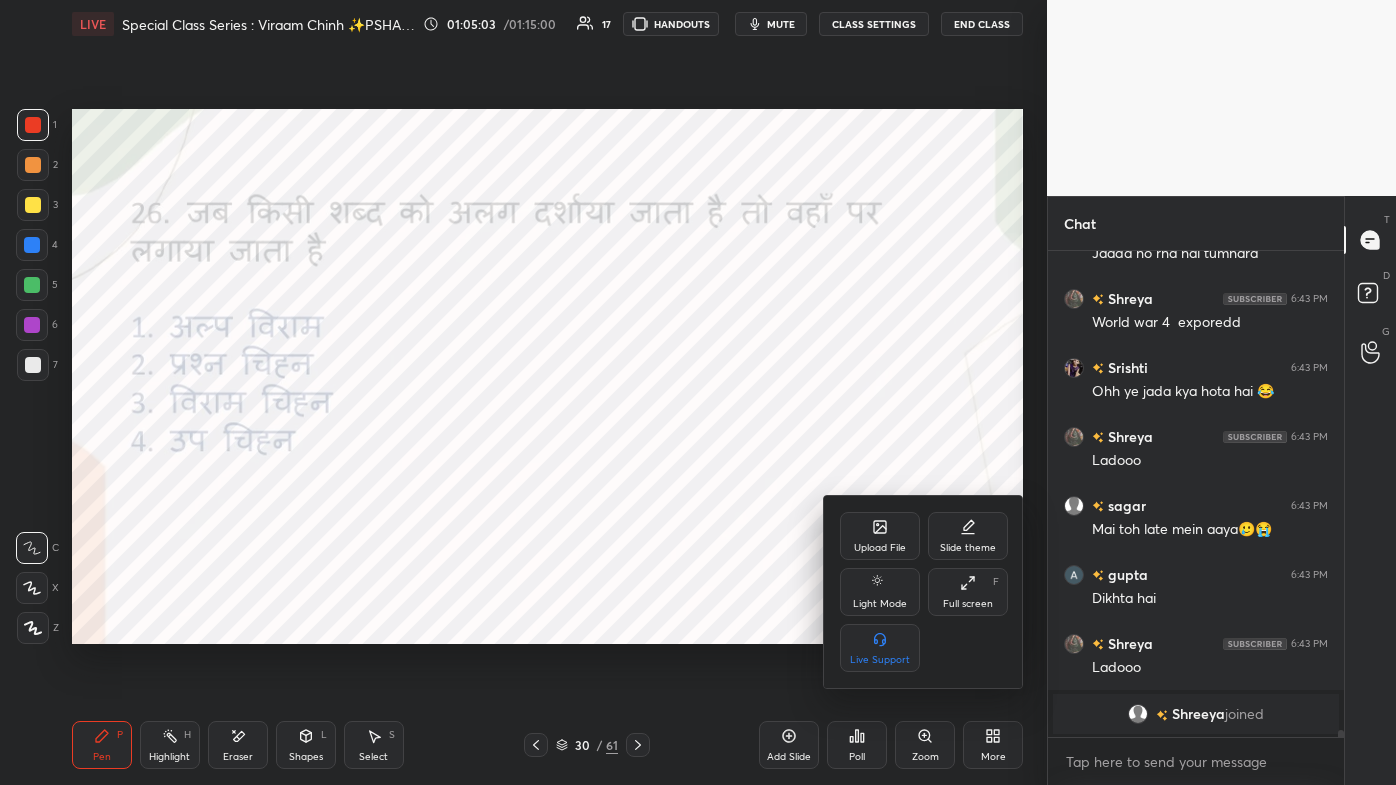 click on "Upload File Slide theme Light Mode Full screen F Live Support" at bounding box center (924, 592) 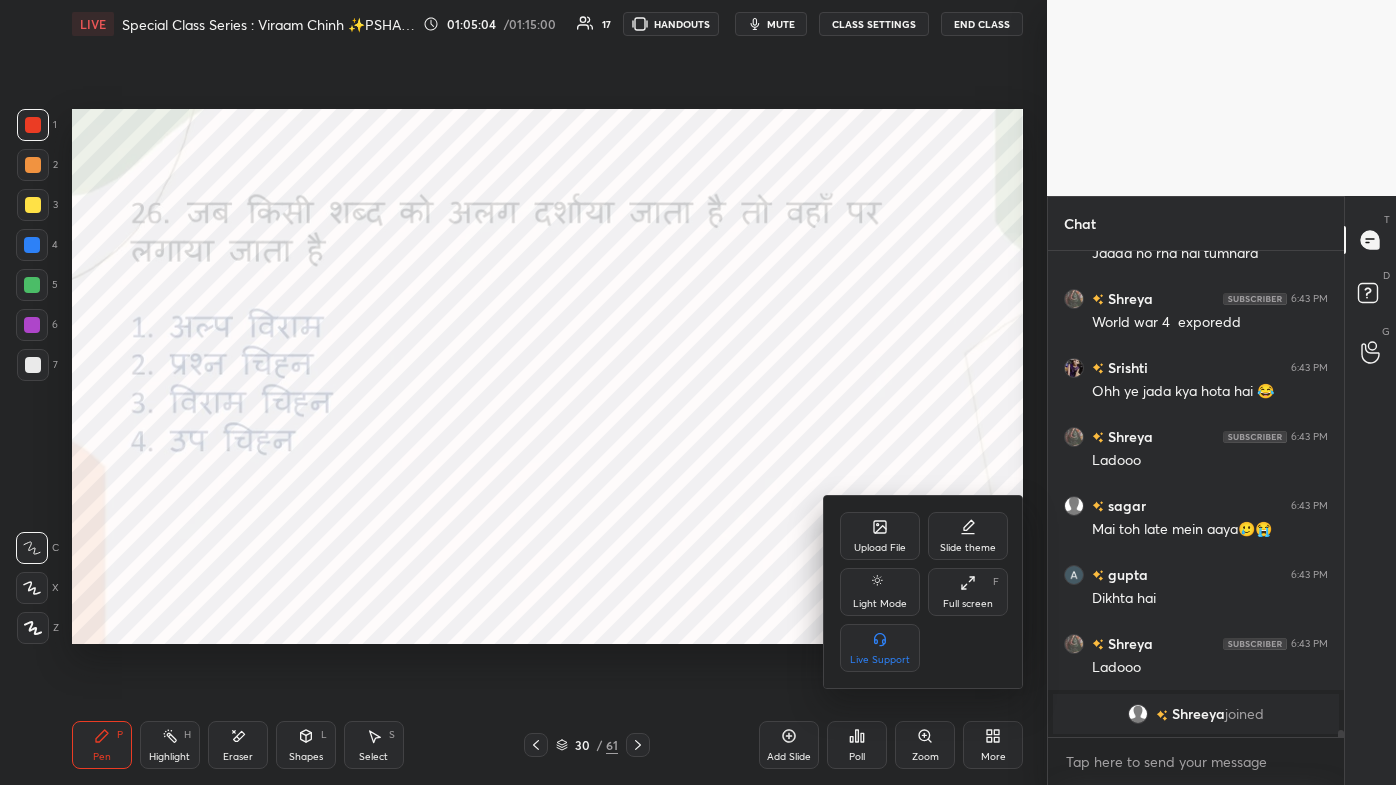 click on "Full screen F" at bounding box center [968, 592] 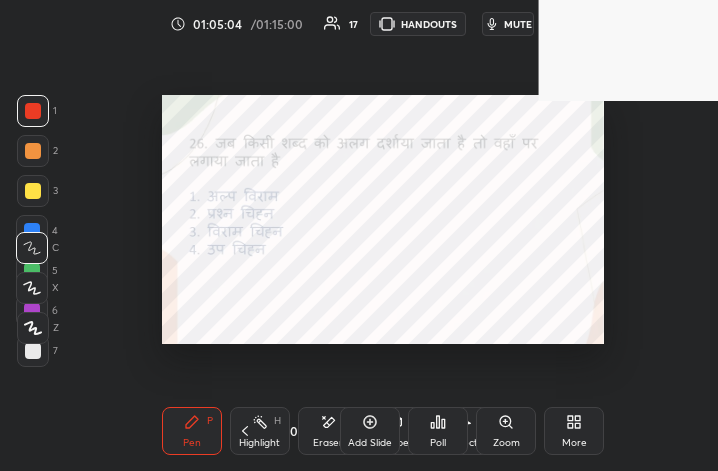 scroll, scrollTop: 343, scrollLeft: 481, axis: both 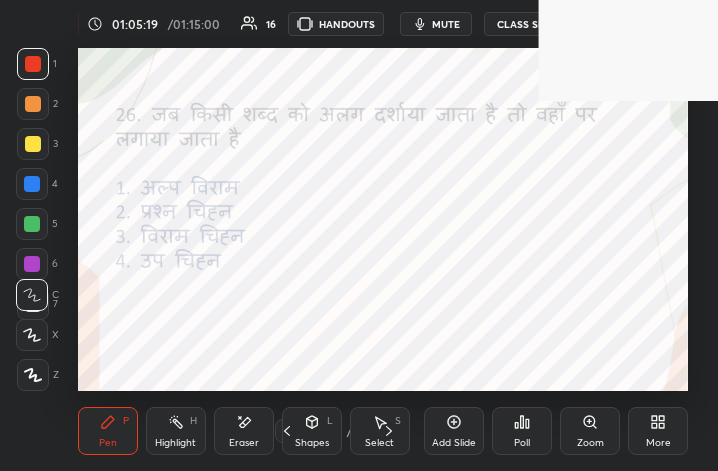 click on "More" at bounding box center [658, 443] 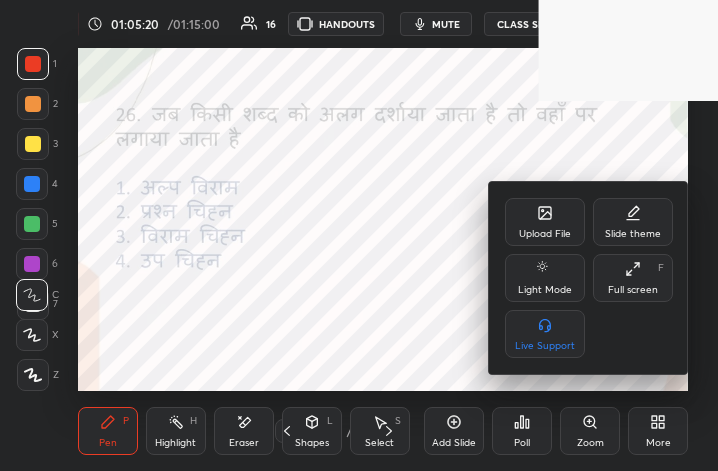 click on "Full screen F" at bounding box center [633, 278] 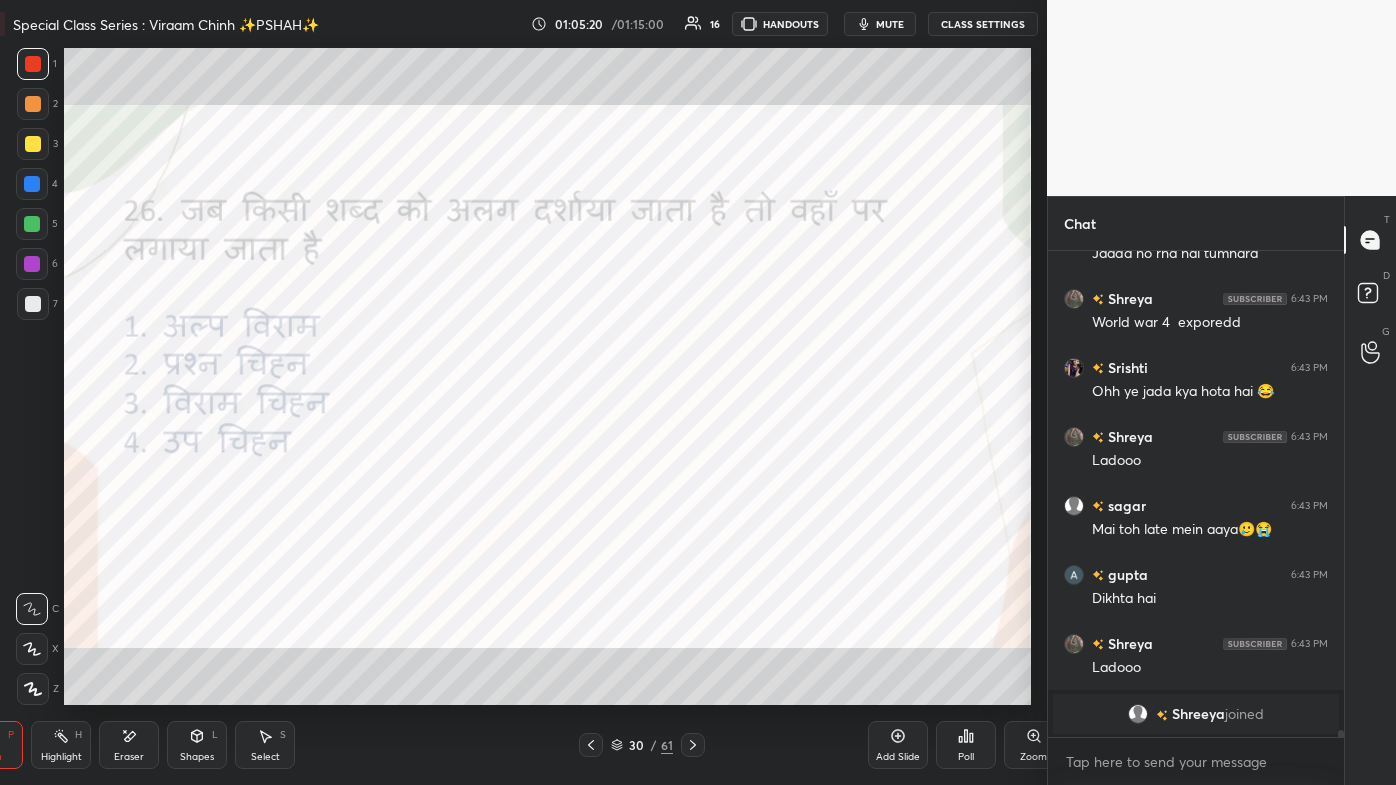 scroll, scrollTop: 99342, scrollLeft: 98703, axis: both 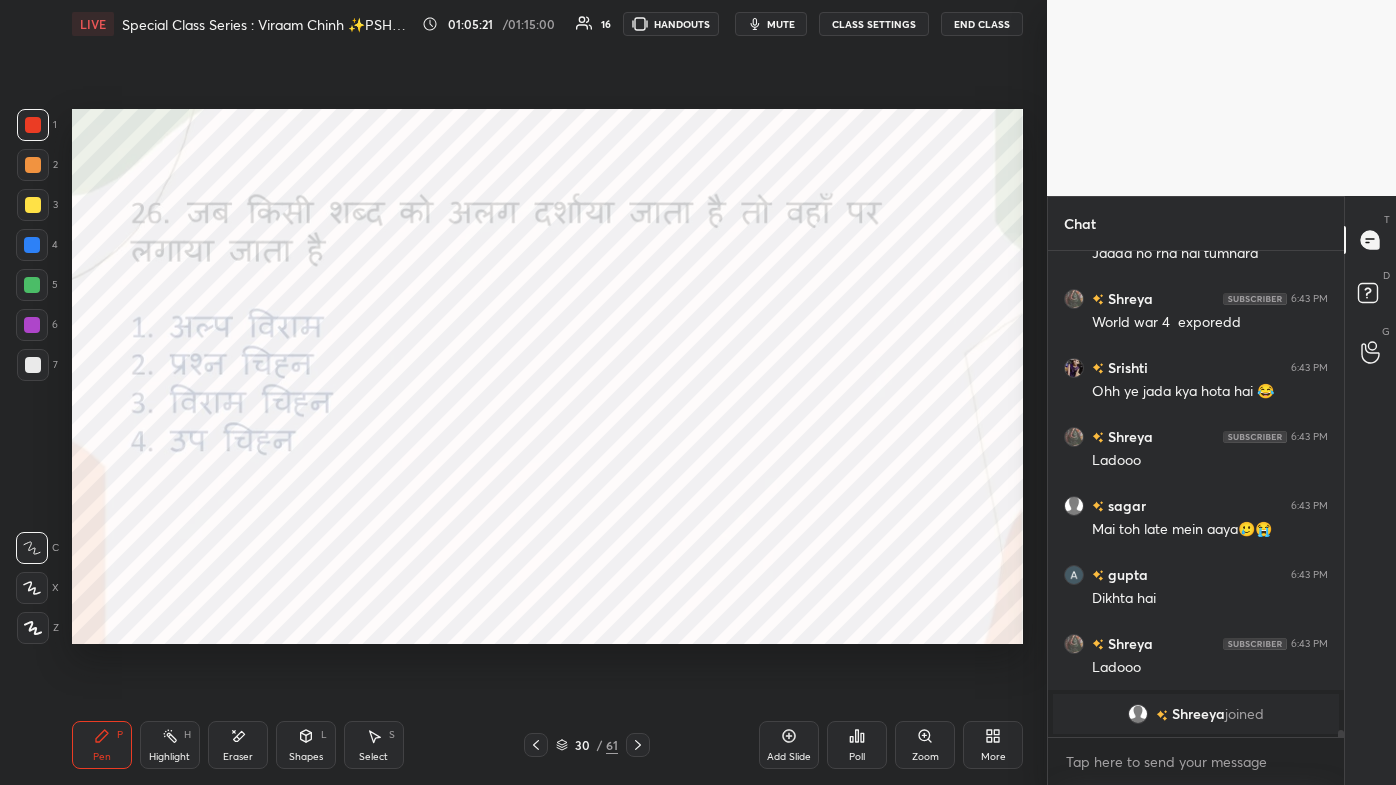 click on "Poll" at bounding box center (857, 745) 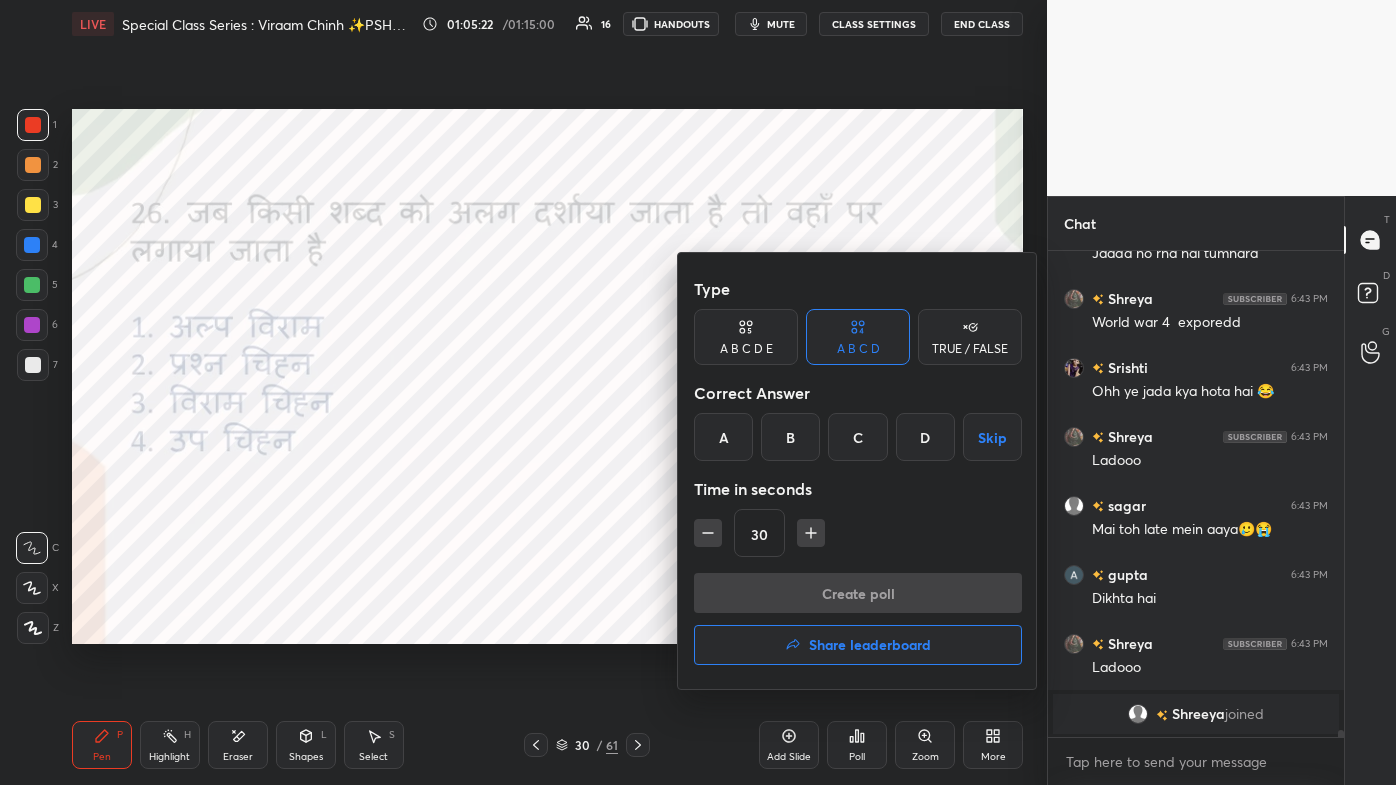 click on "Correct Answer" at bounding box center (858, 393) 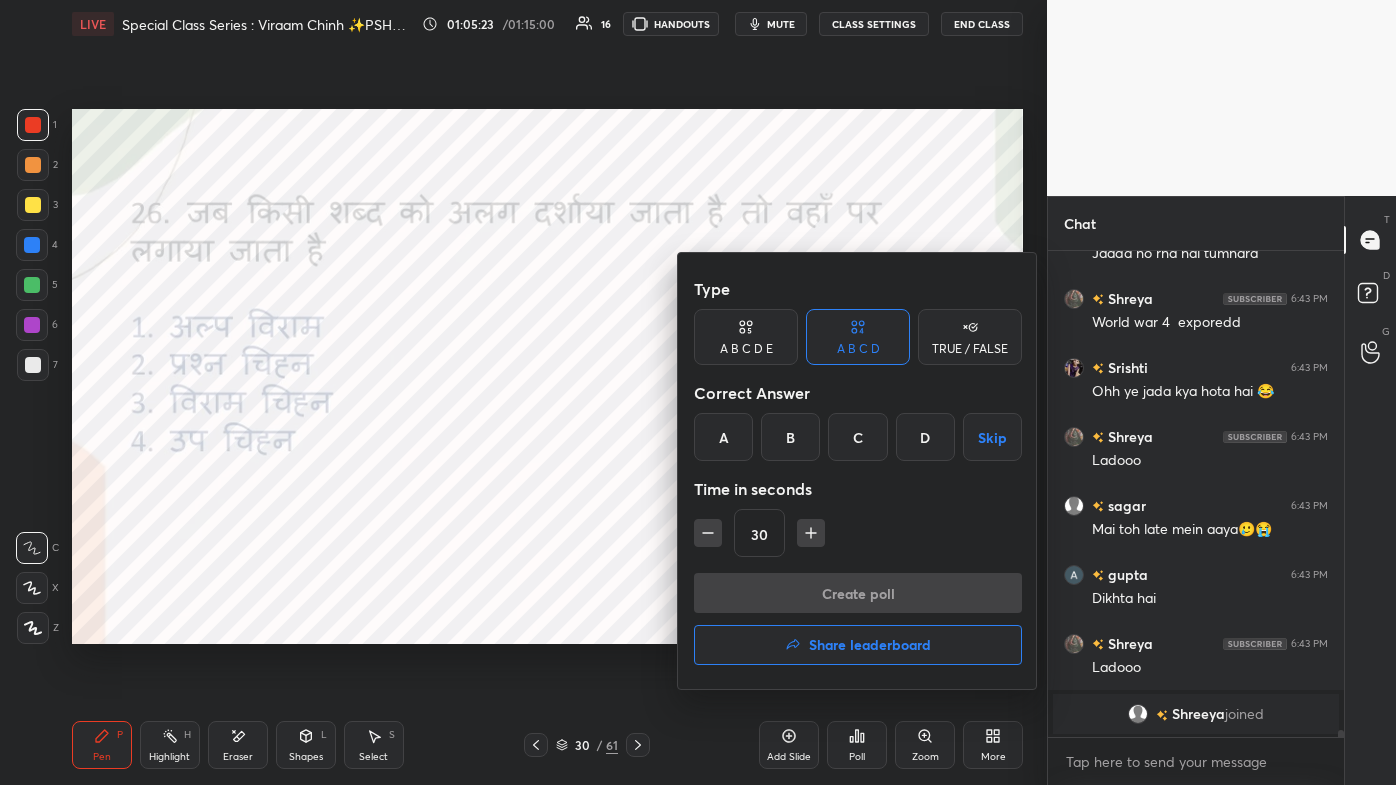 click on "A" at bounding box center [723, 437] 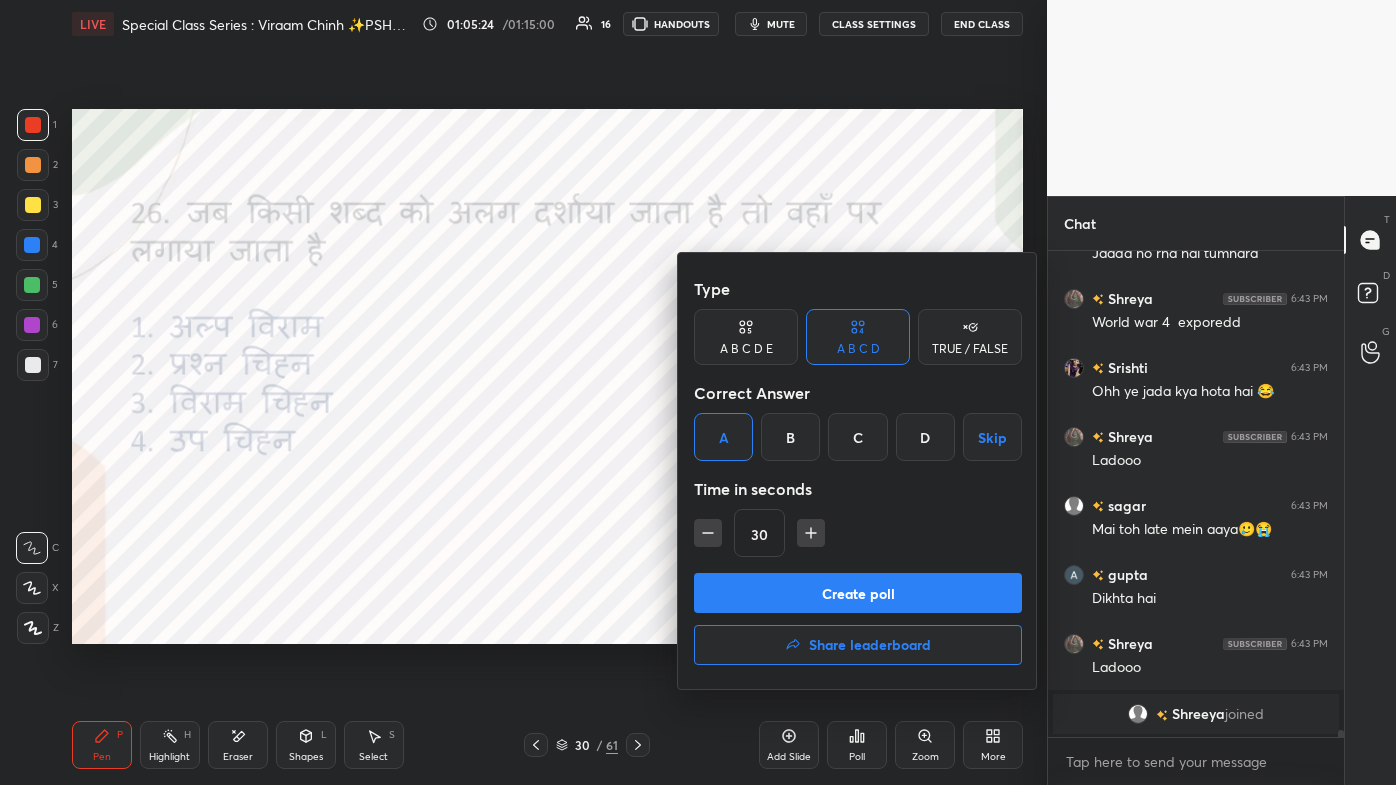 click on "Create poll" at bounding box center [858, 593] 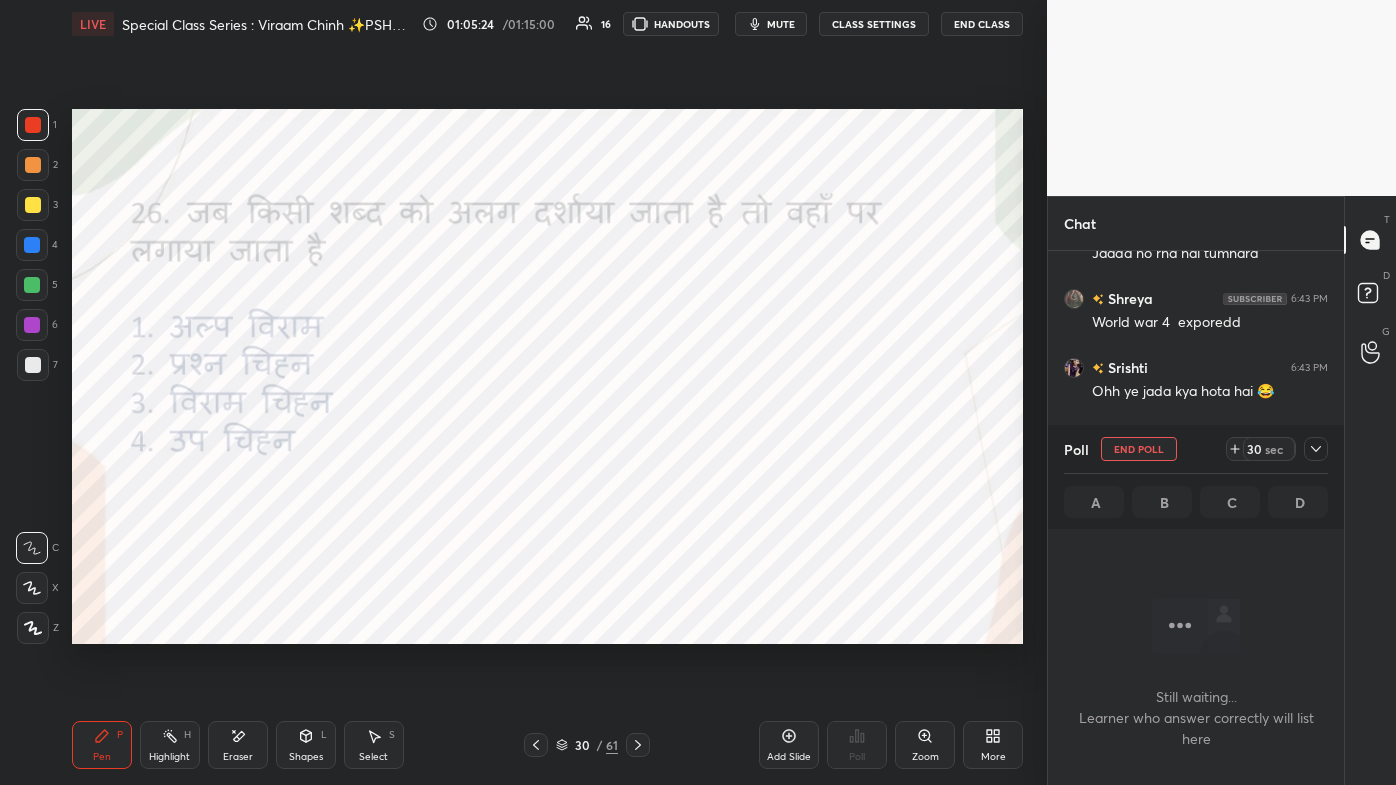scroll, scrollTop: 433, scrollLeft: 290, axis: both 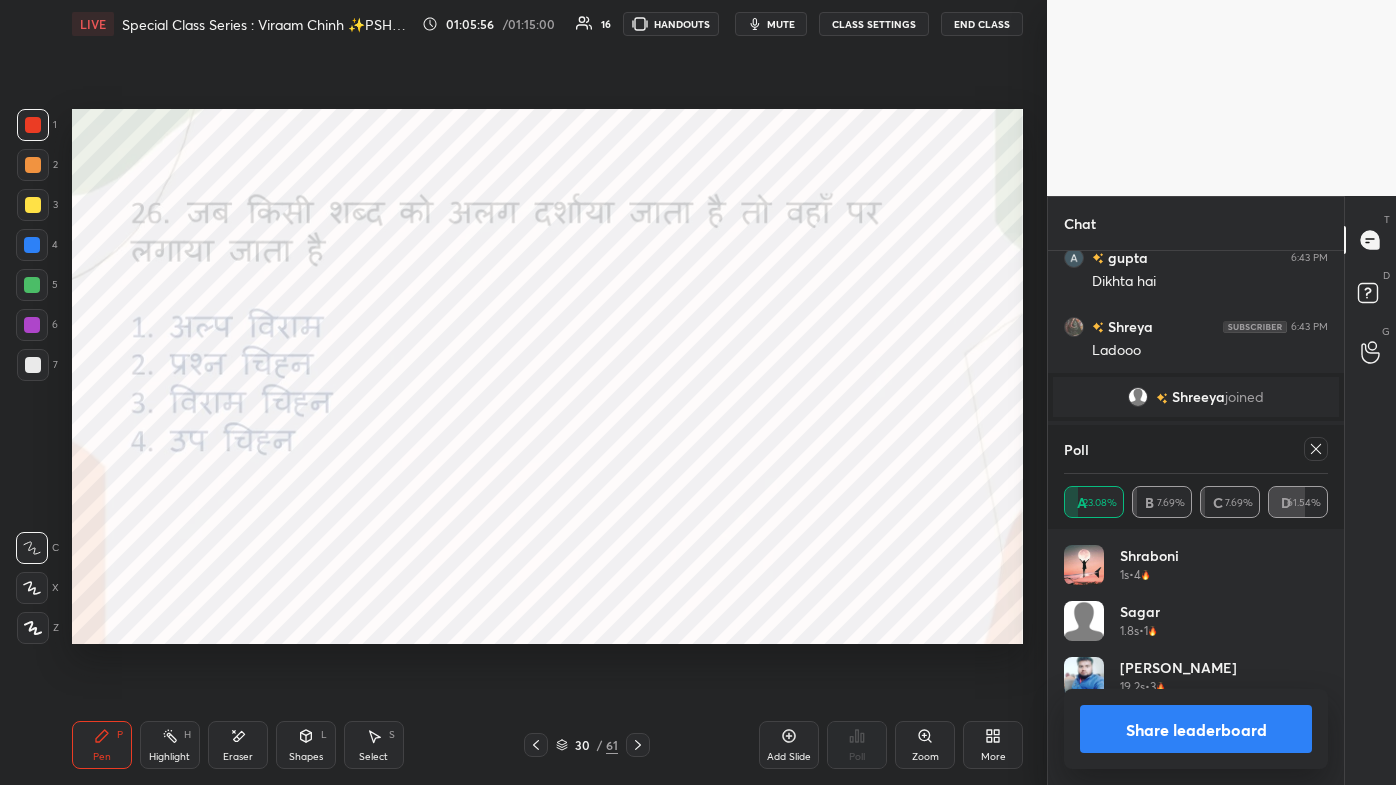 click 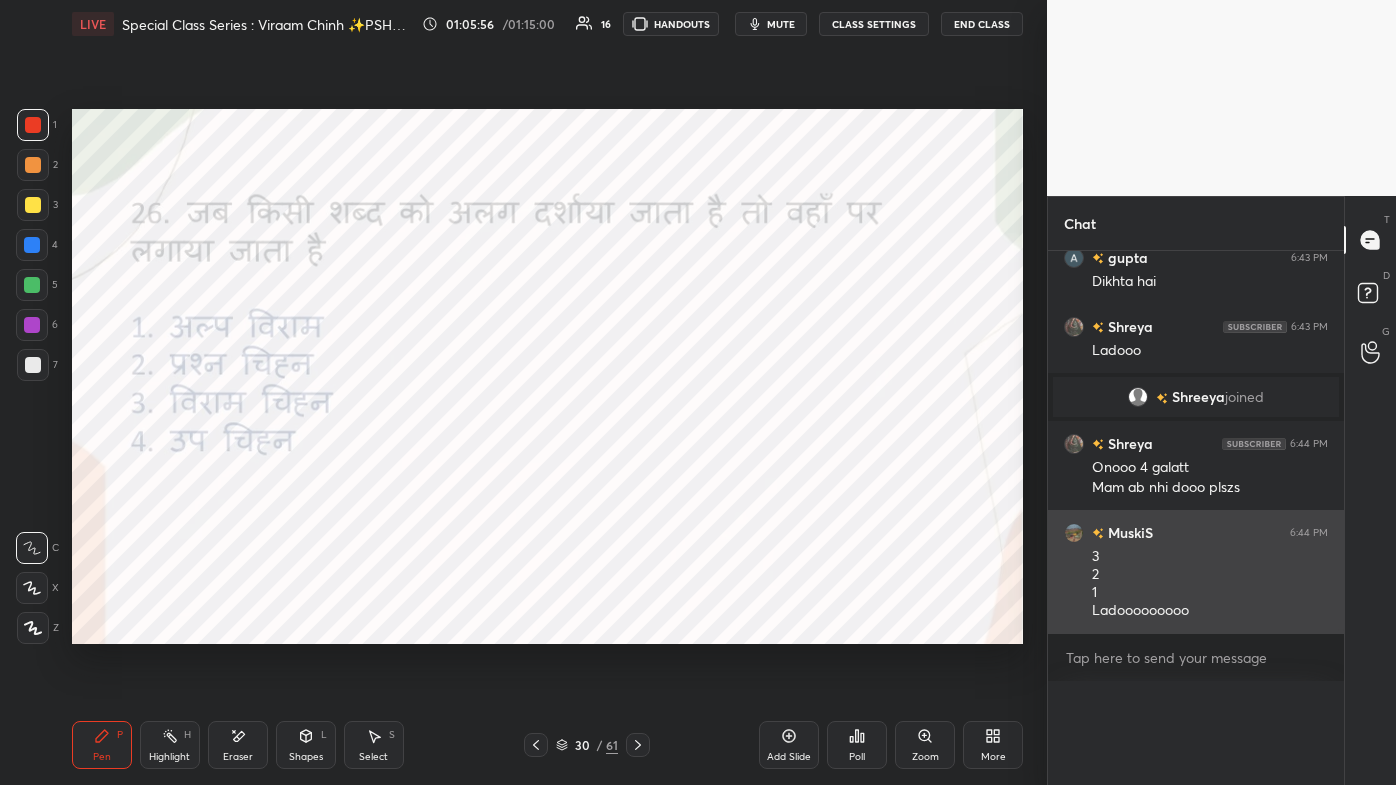 scroll, scrollTop: 2, scrollLeft: 258, axis: both 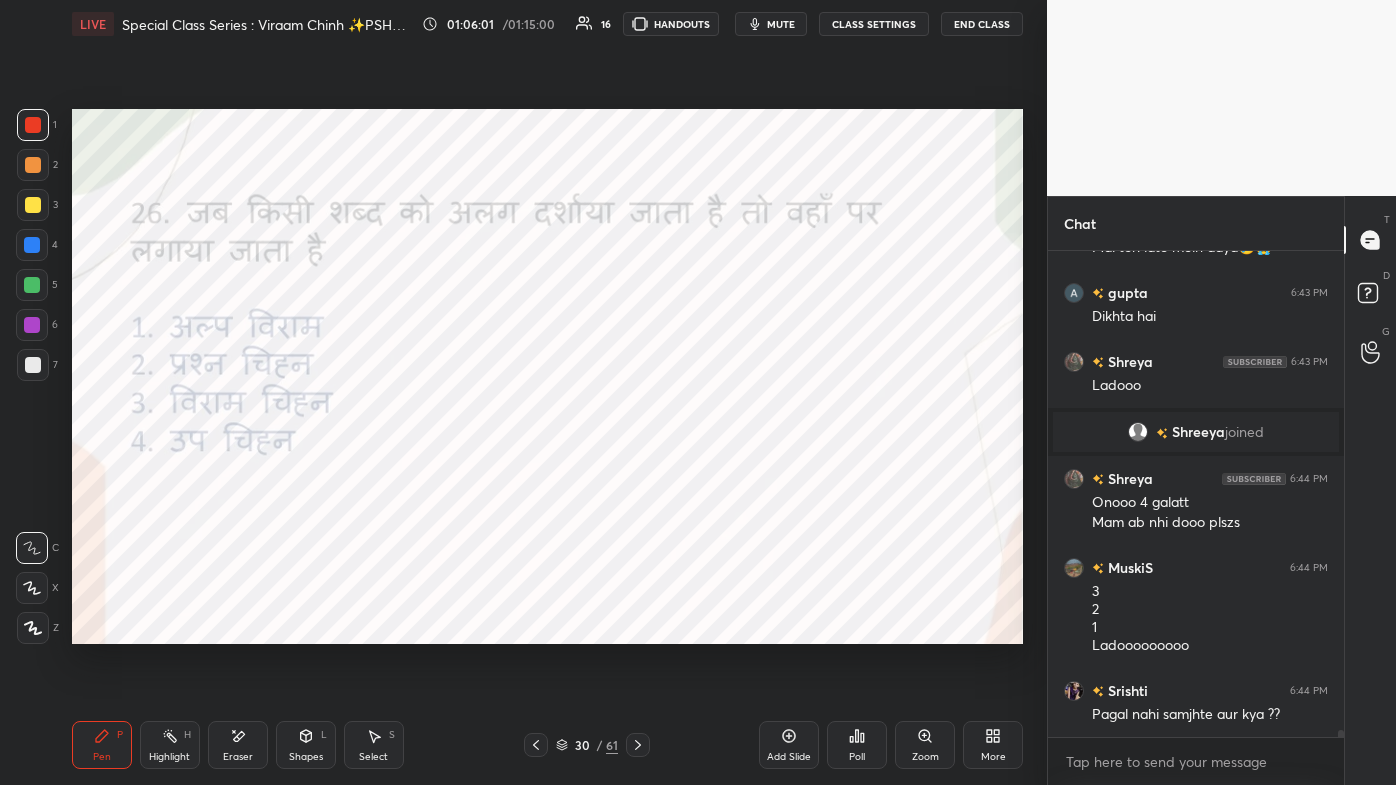 click 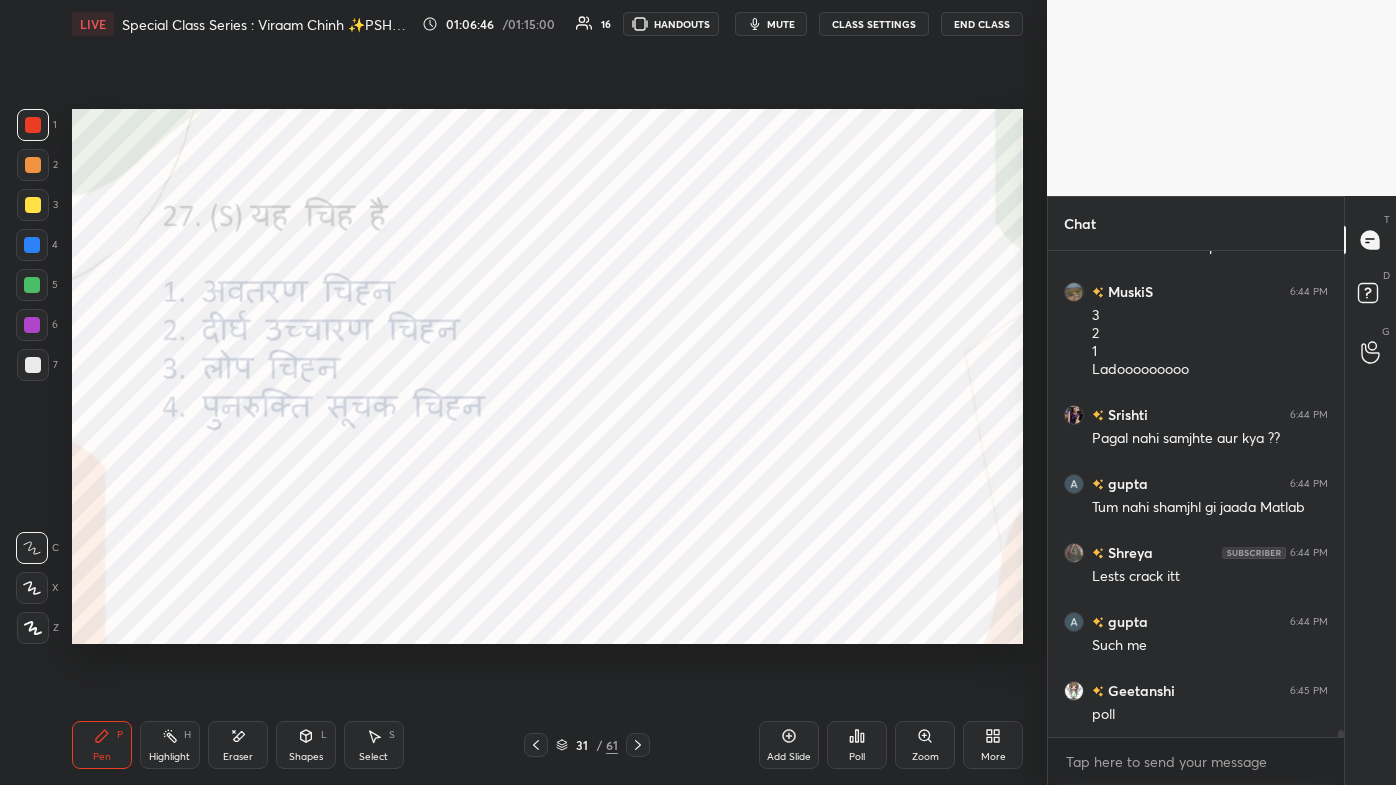 scroll, scrollTop: 35028, scrollLeft: 0, axis: vertical 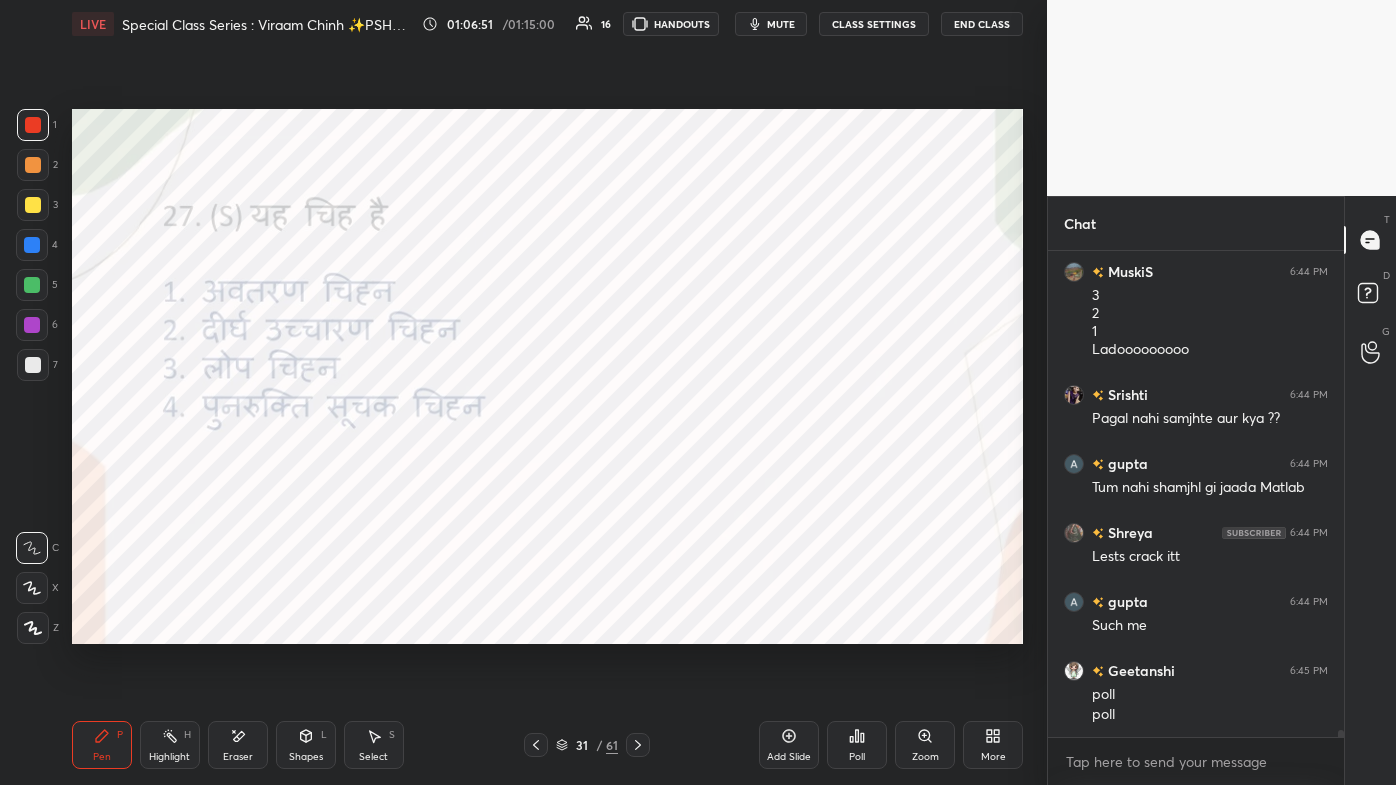 click on "Add Slide Poll Zoom More" at bounding box center [891, 745] 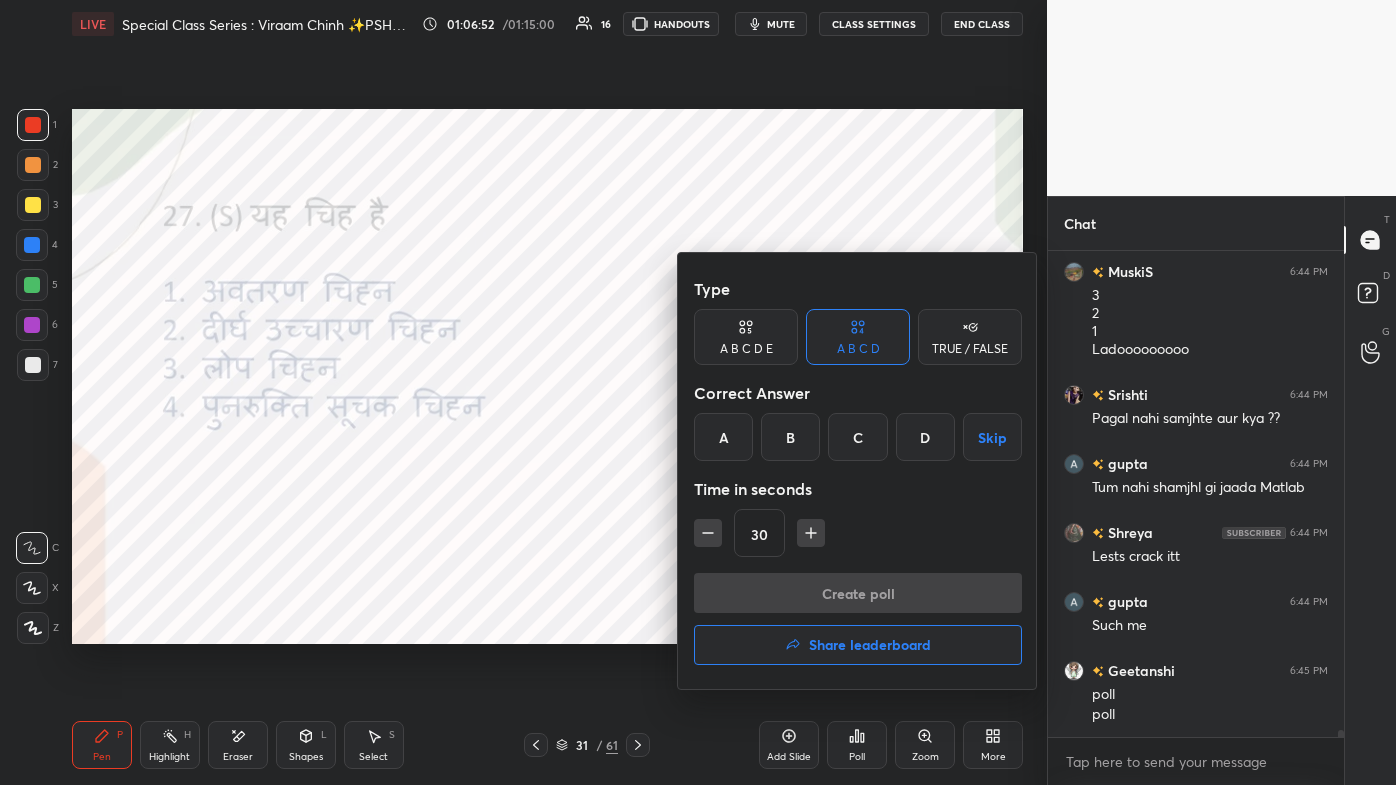 click on "B" at bounding box center (790, 437) 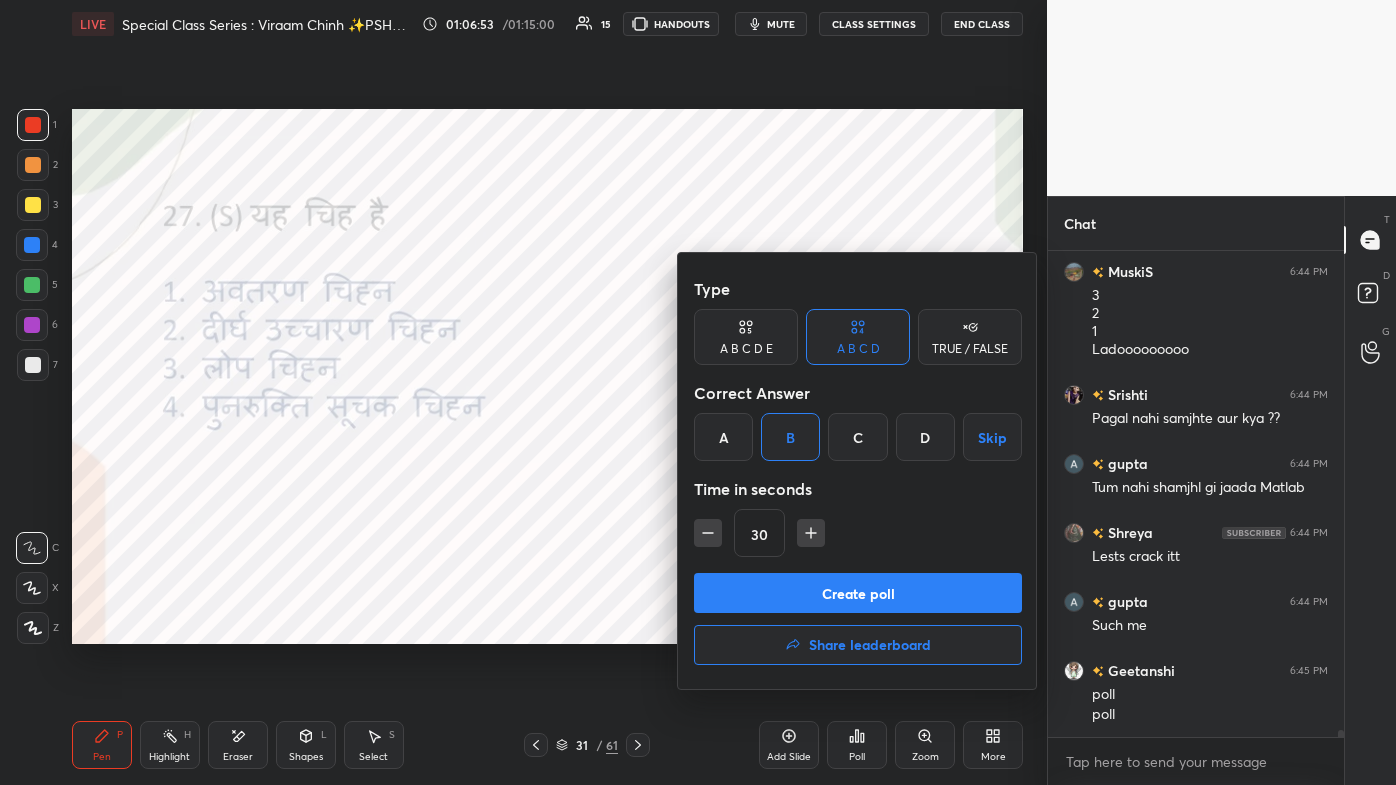 click on "Create poll" at bounding box center (858, 593) 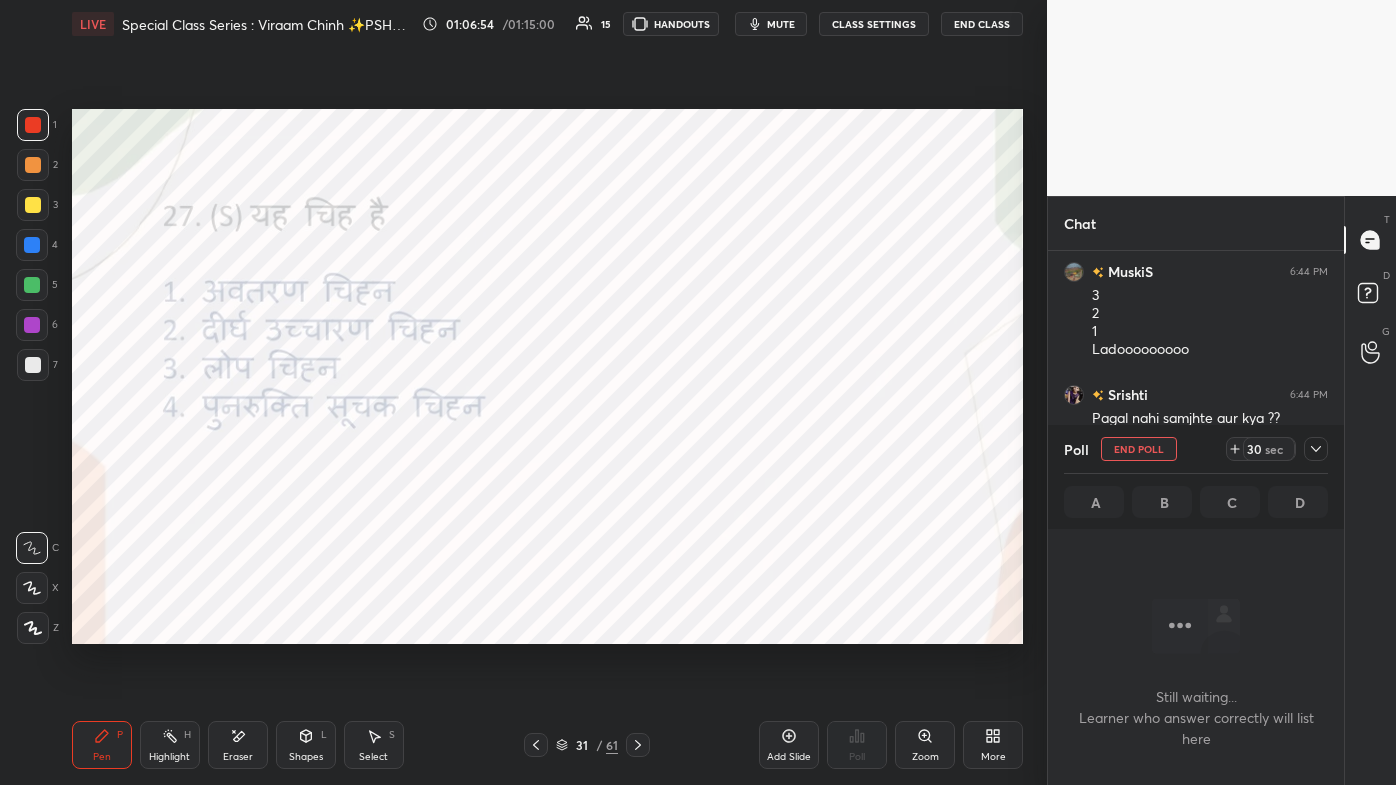 scroll, scrollTop: 389, scrollLeft: 290, axis: both 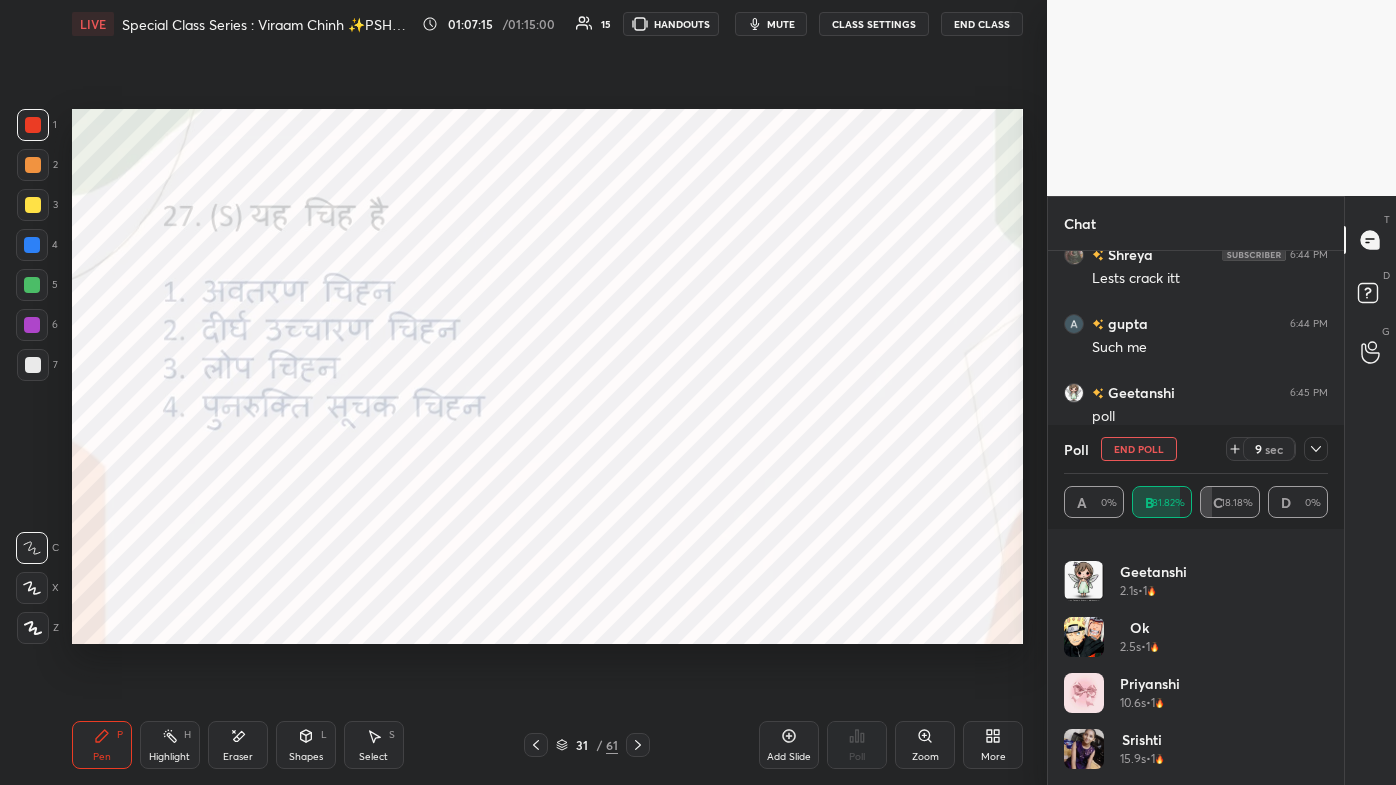 click 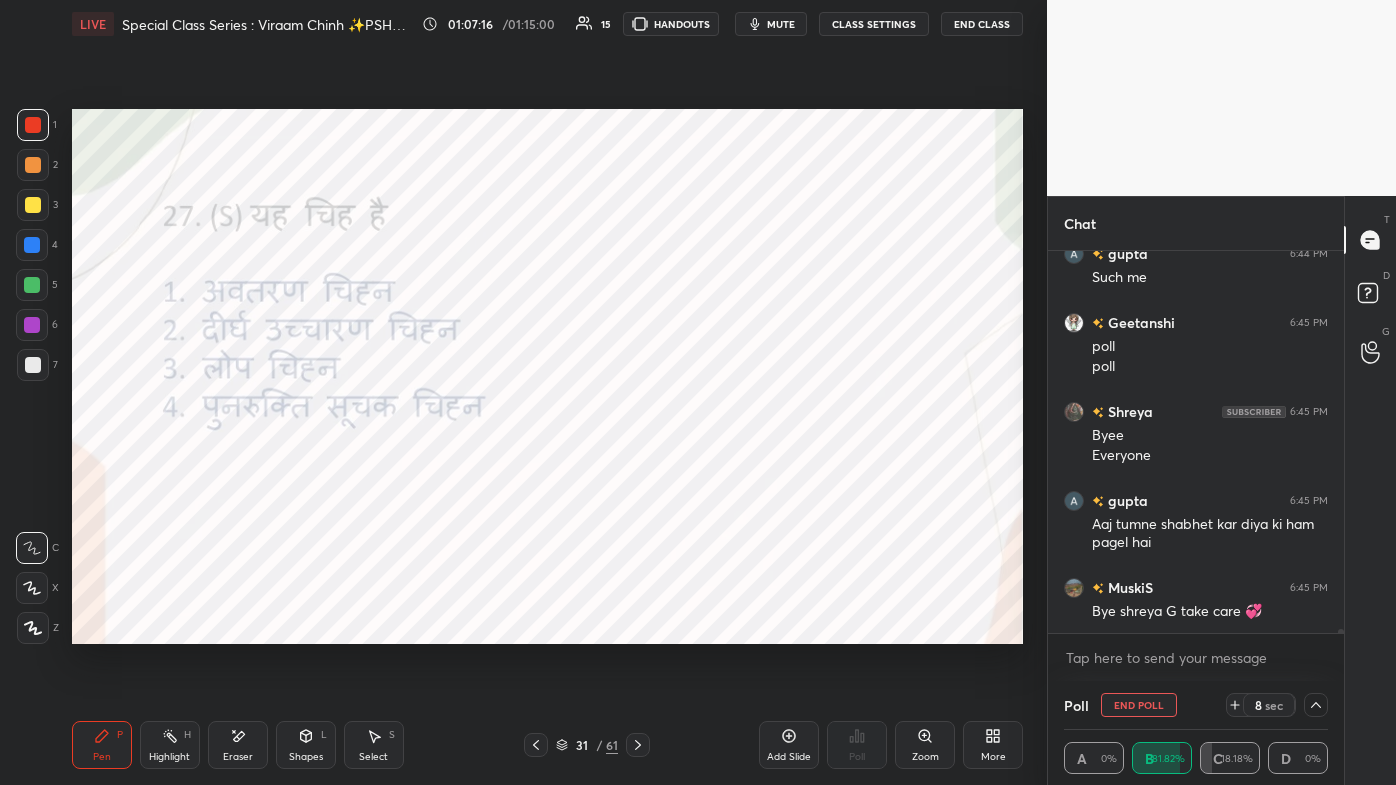 scroll, scrollTop: 0, scrollLeft: 0, axis: both 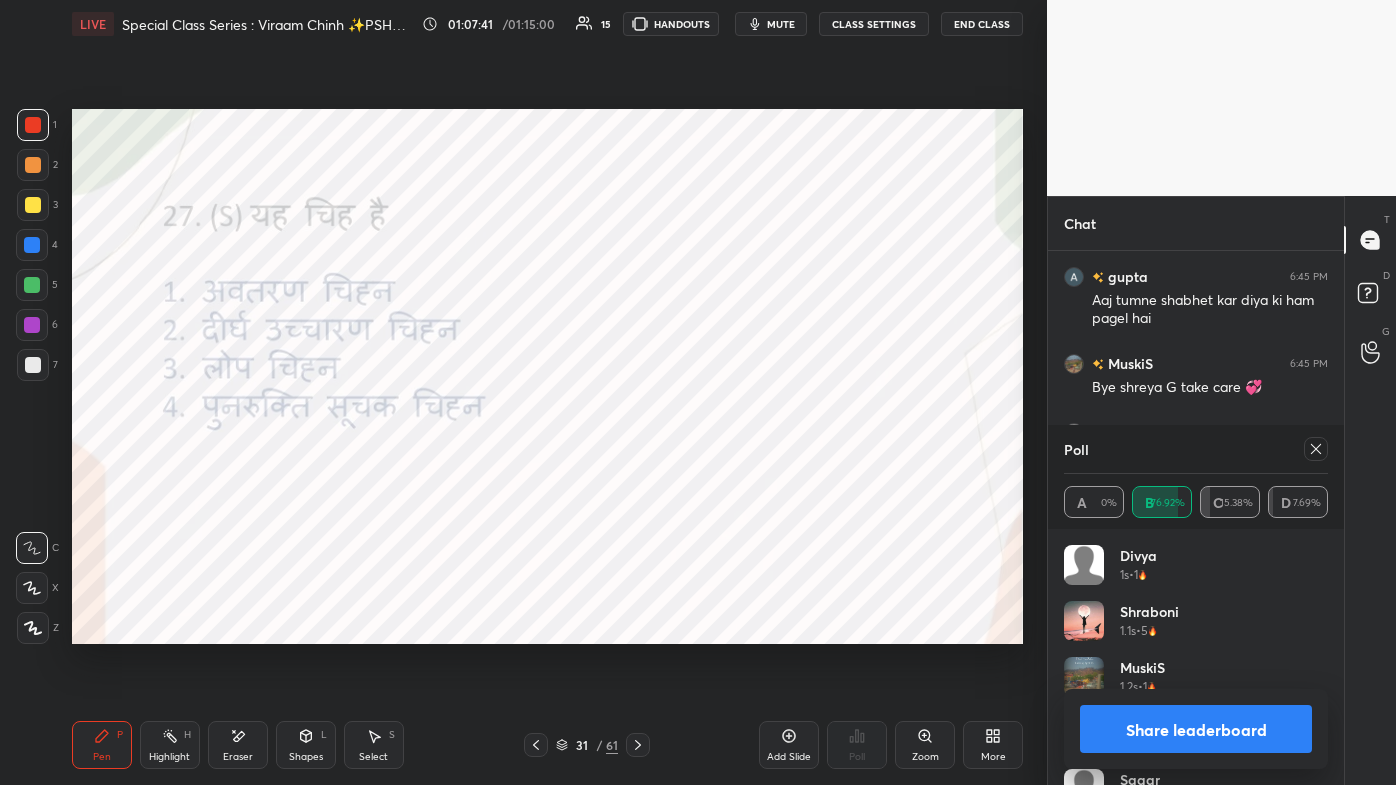 click 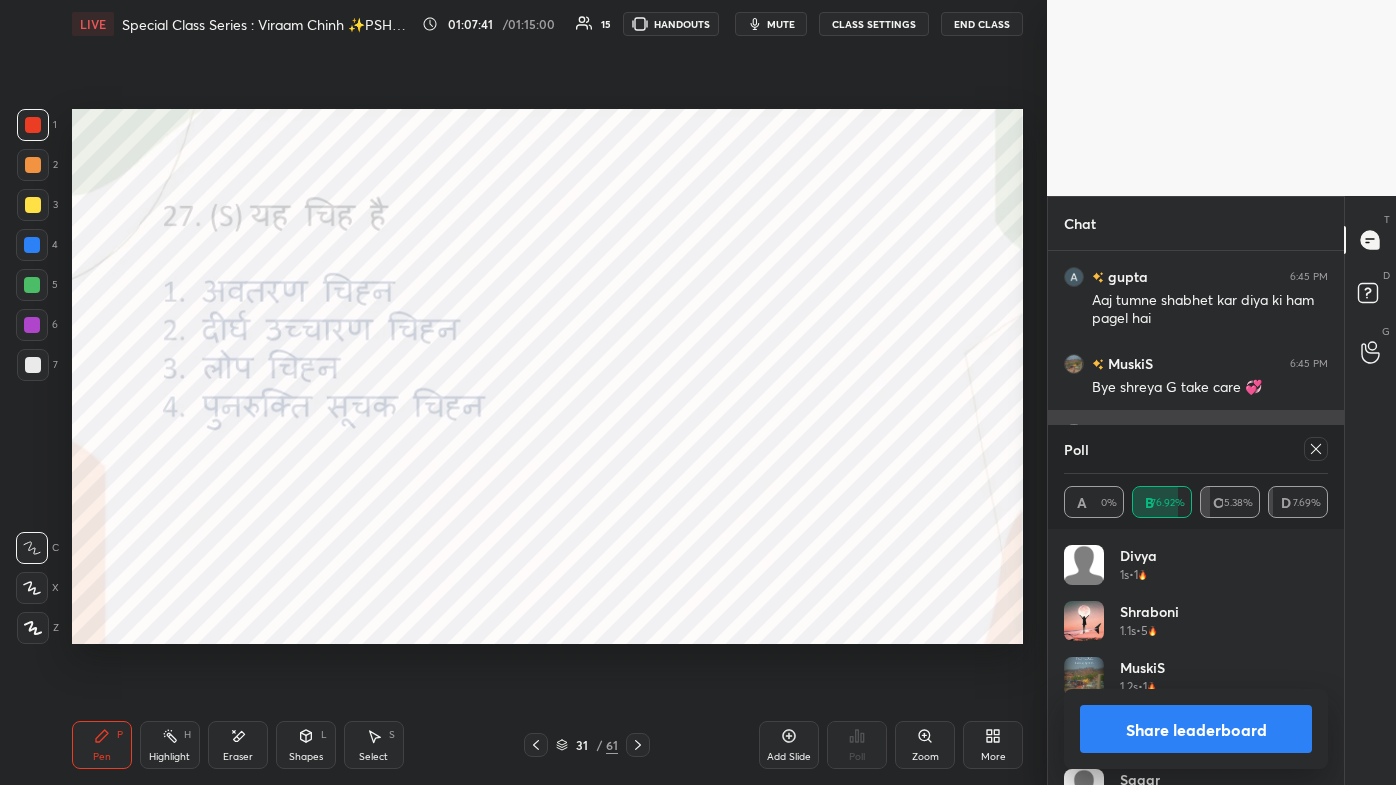 scroll, scrollTop: 136, scrollLeft: 258, axis: both 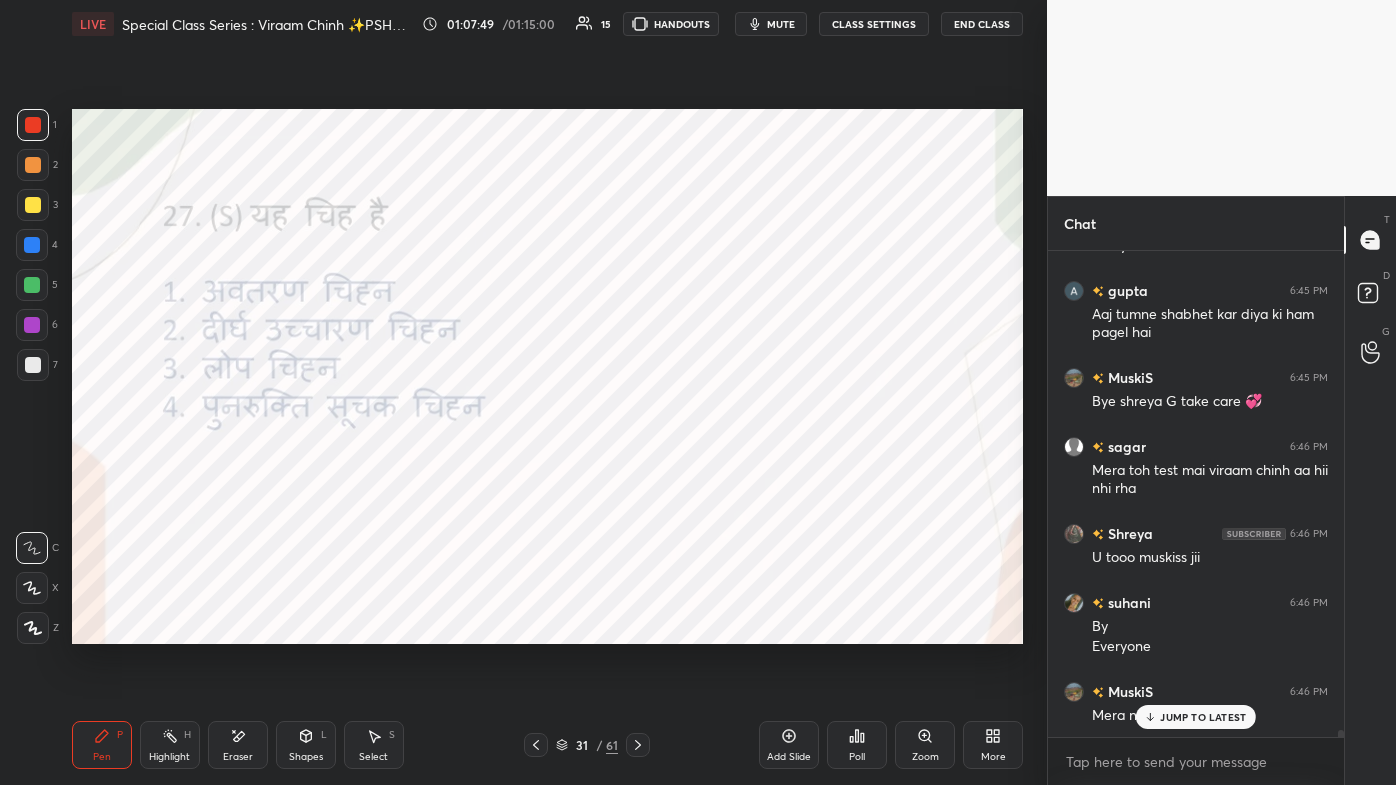click on "JUMP TO LATEST" at bounding box center (1203, 717) 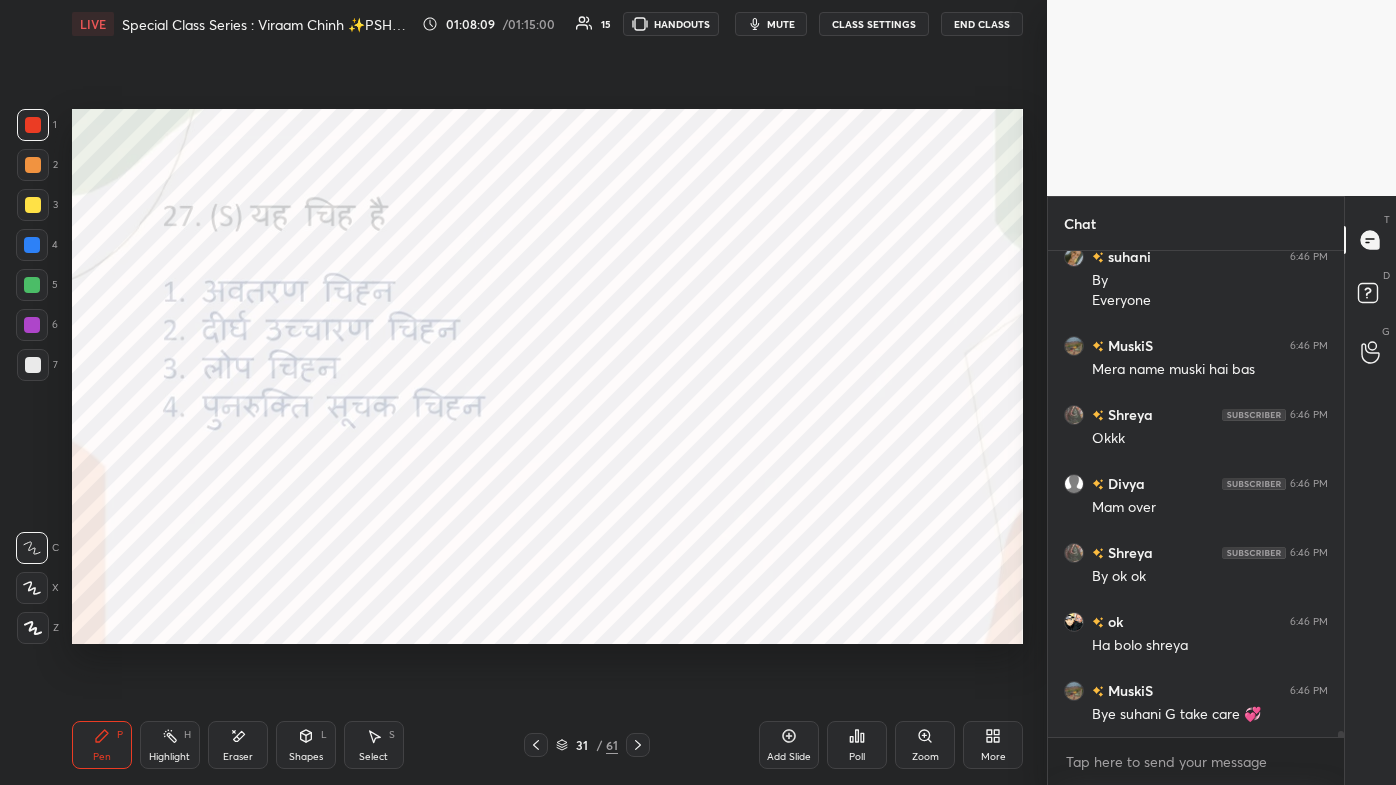click 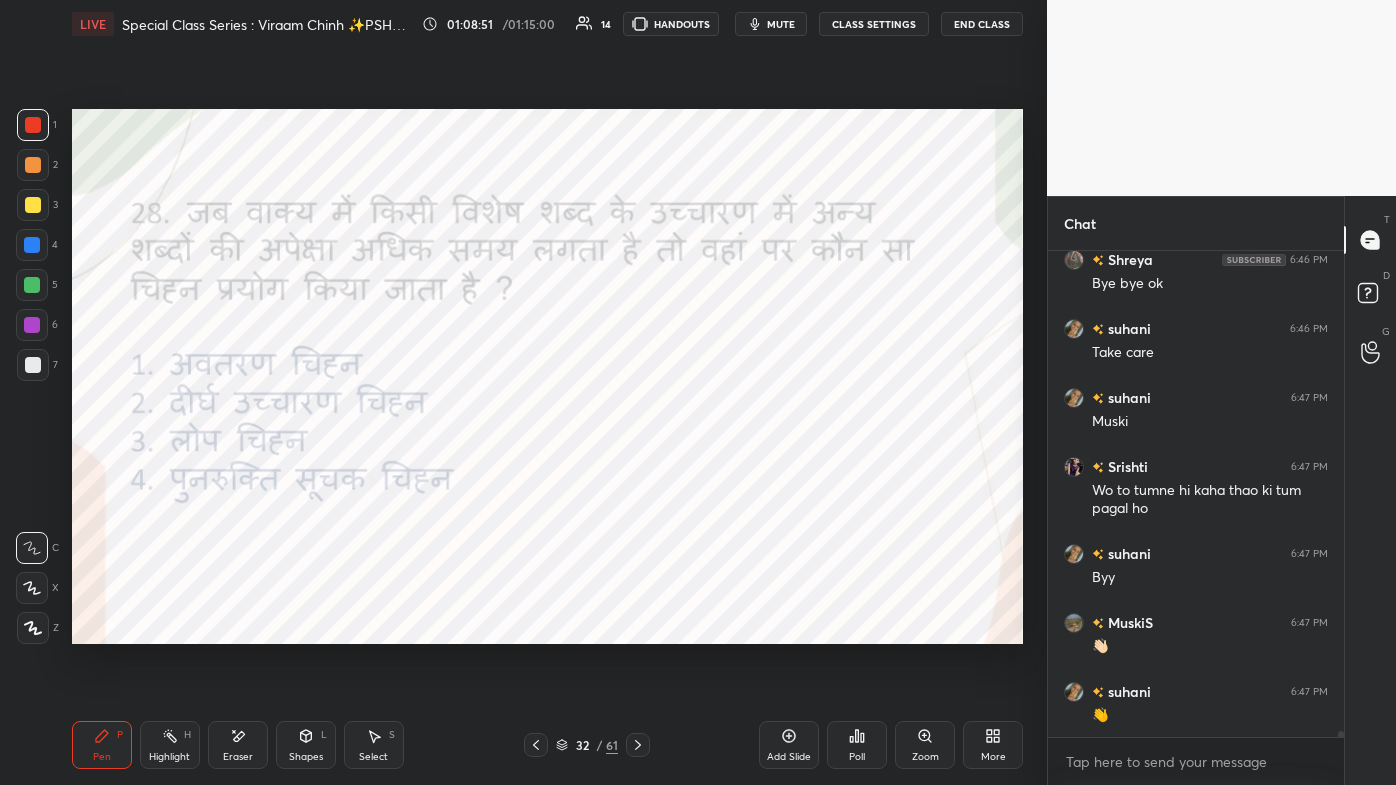 scroll, scrollTop: 36501, scrollLeft: 0, axis: vertical 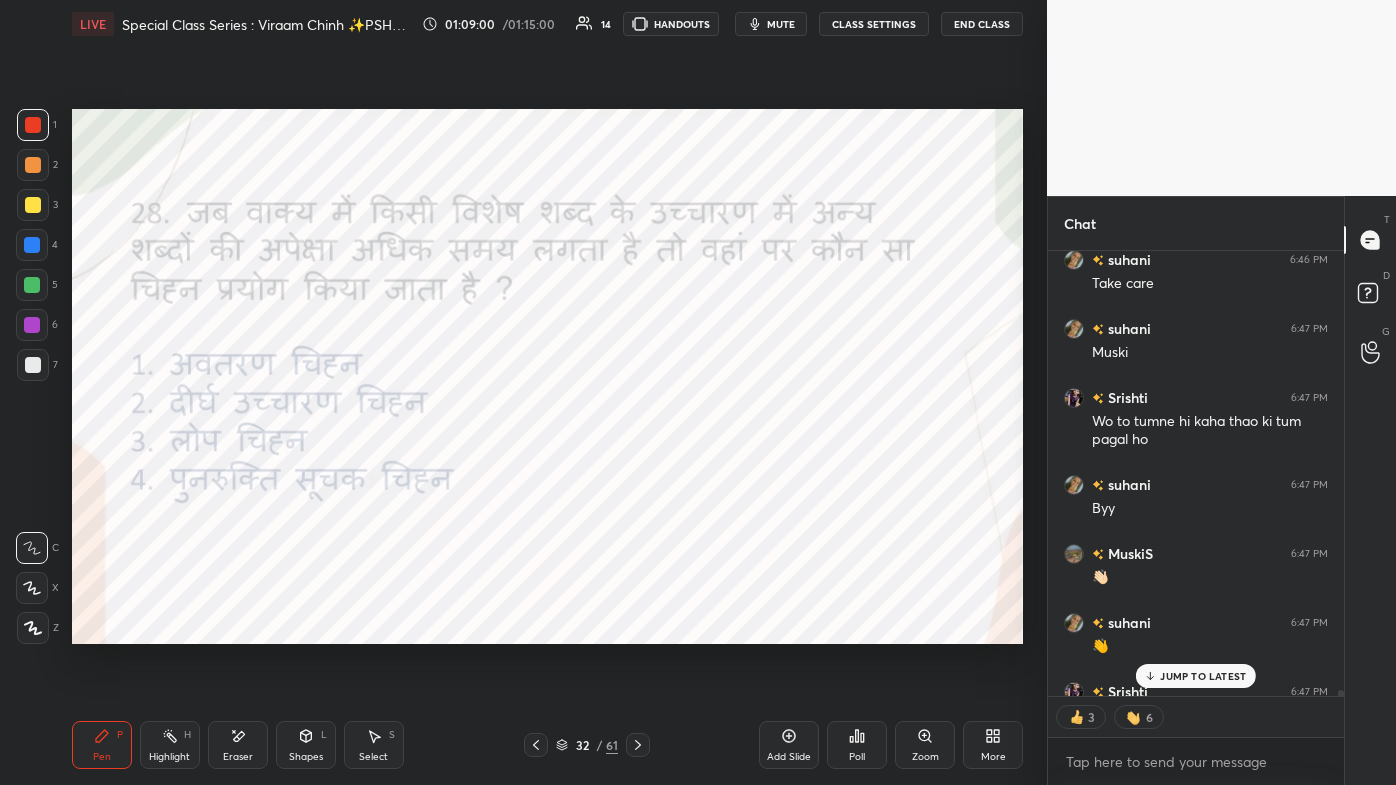click on "Poll" at bounding box center (857, 745) 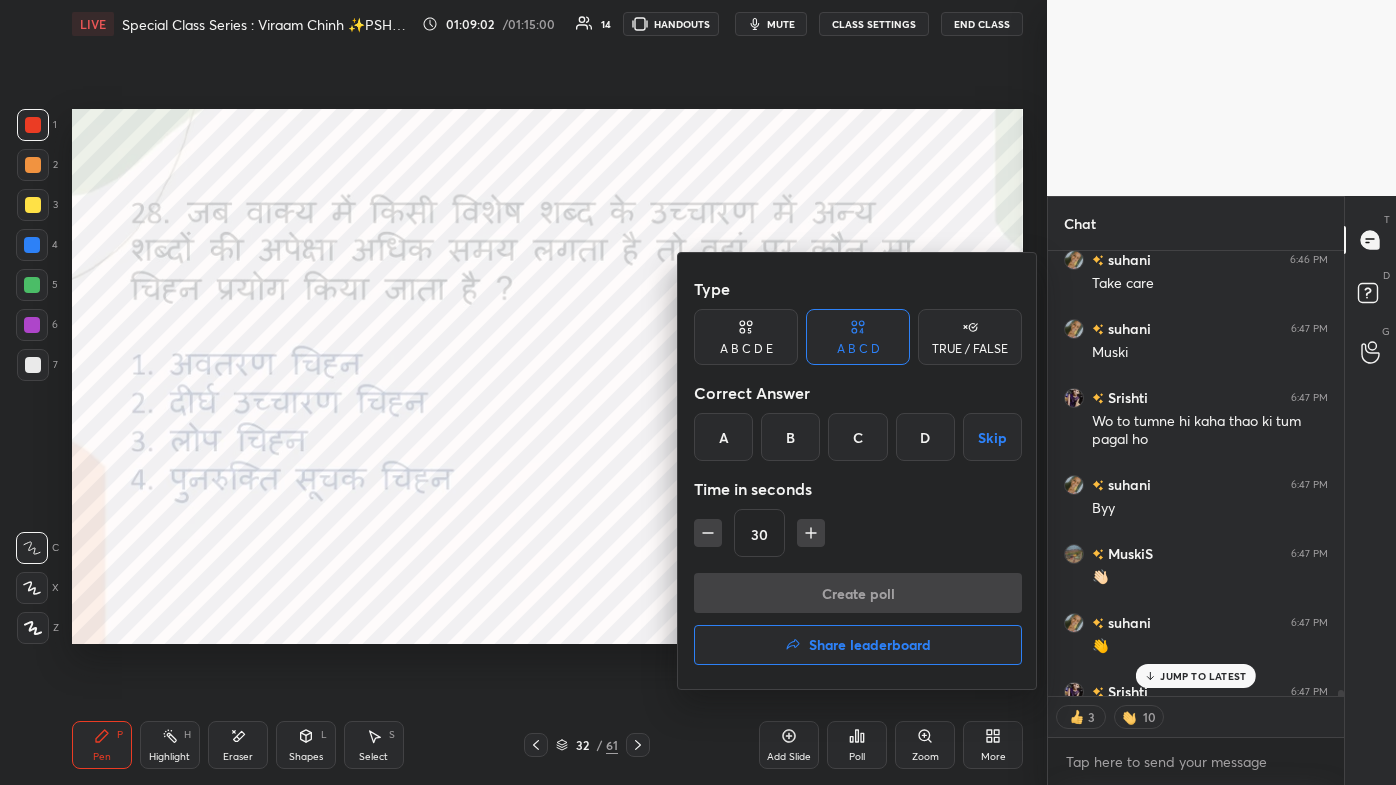 scroll, scrollTop: 36611, scrollLeft: 0, axis: vertical 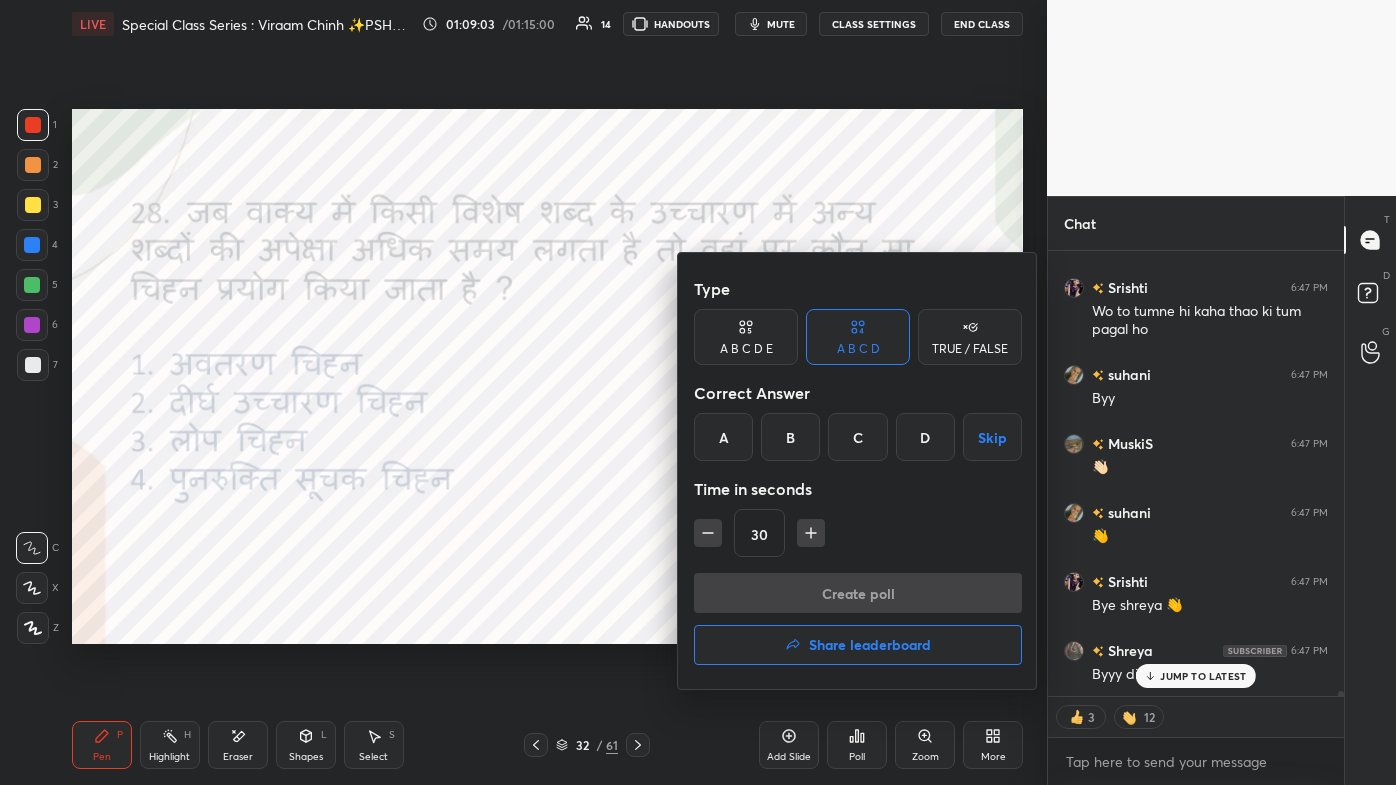 click on "Time in seconds" at bounding box center [858, 489] 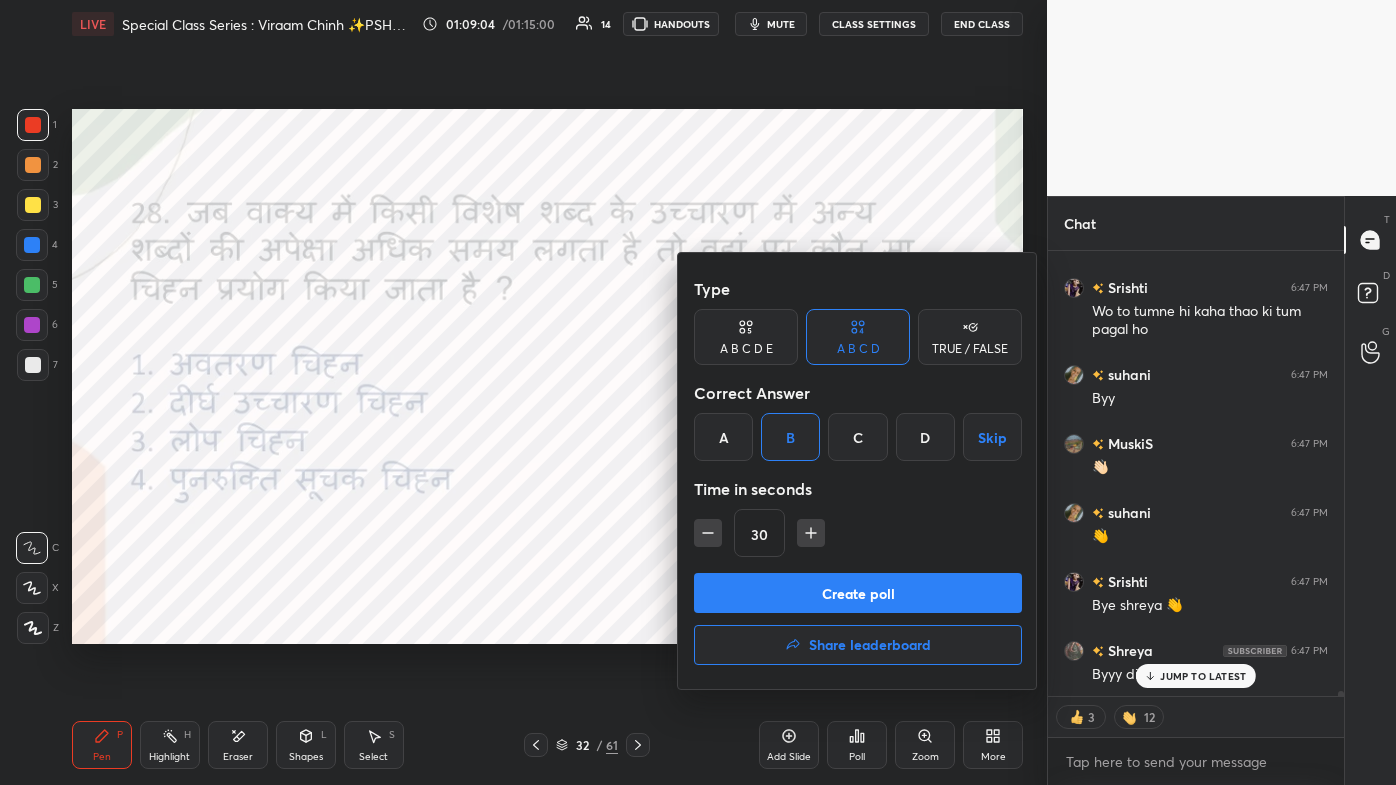 click on "Create poll" at bounding box center [858, 593] 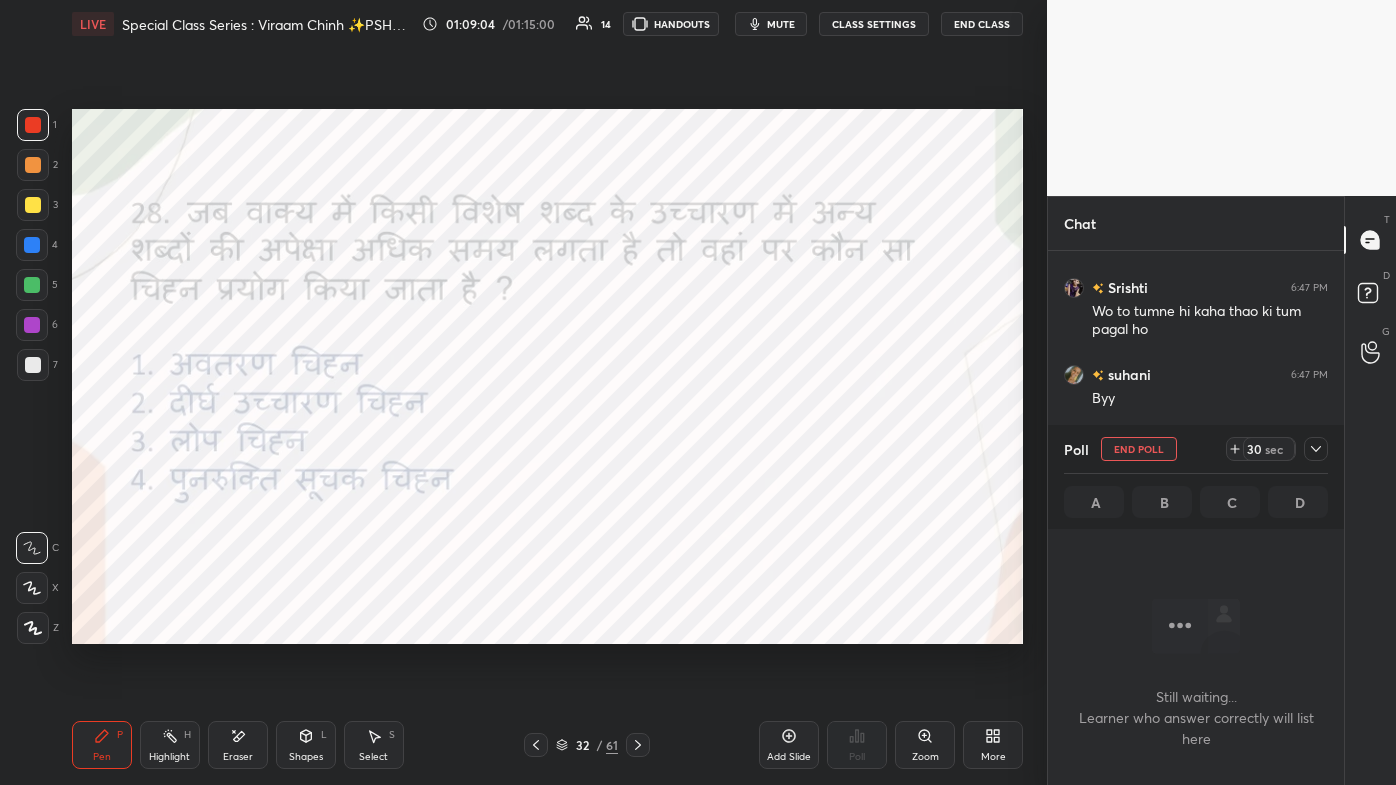 scroll, scrollTop: 349, scrollLeft: 290, axis: both 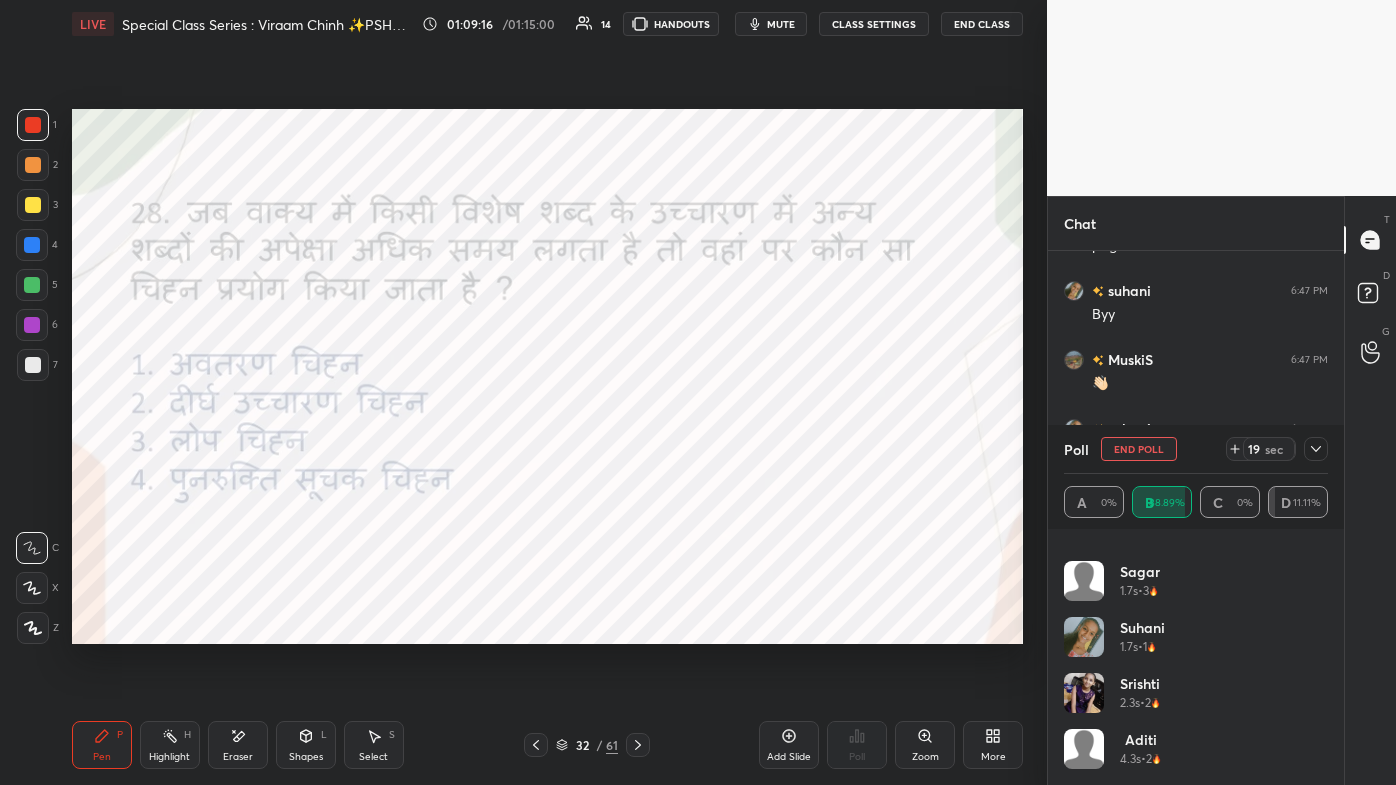 click at bounding box center (1316, 449) 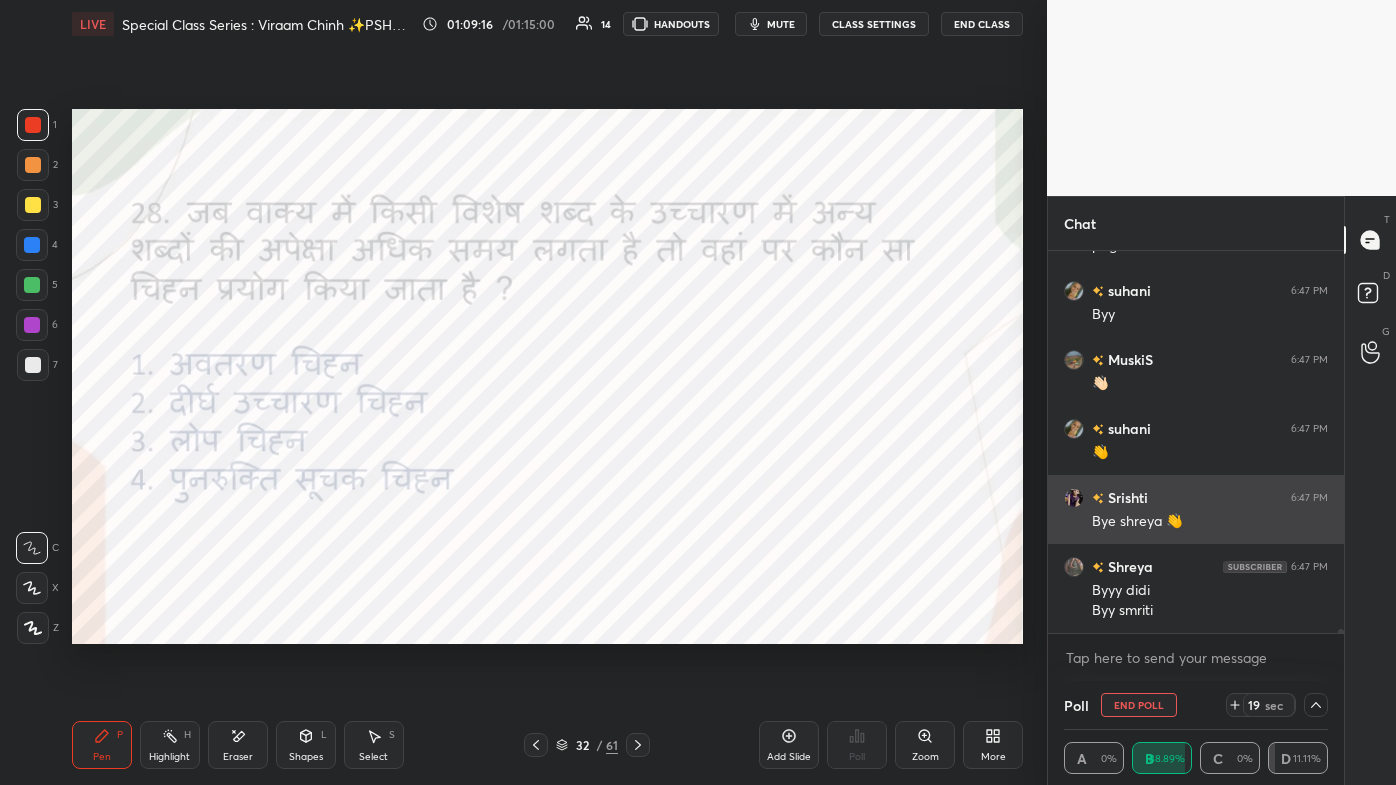 scroll, scrollTop: 58, scrollLeft: 258, axis: both 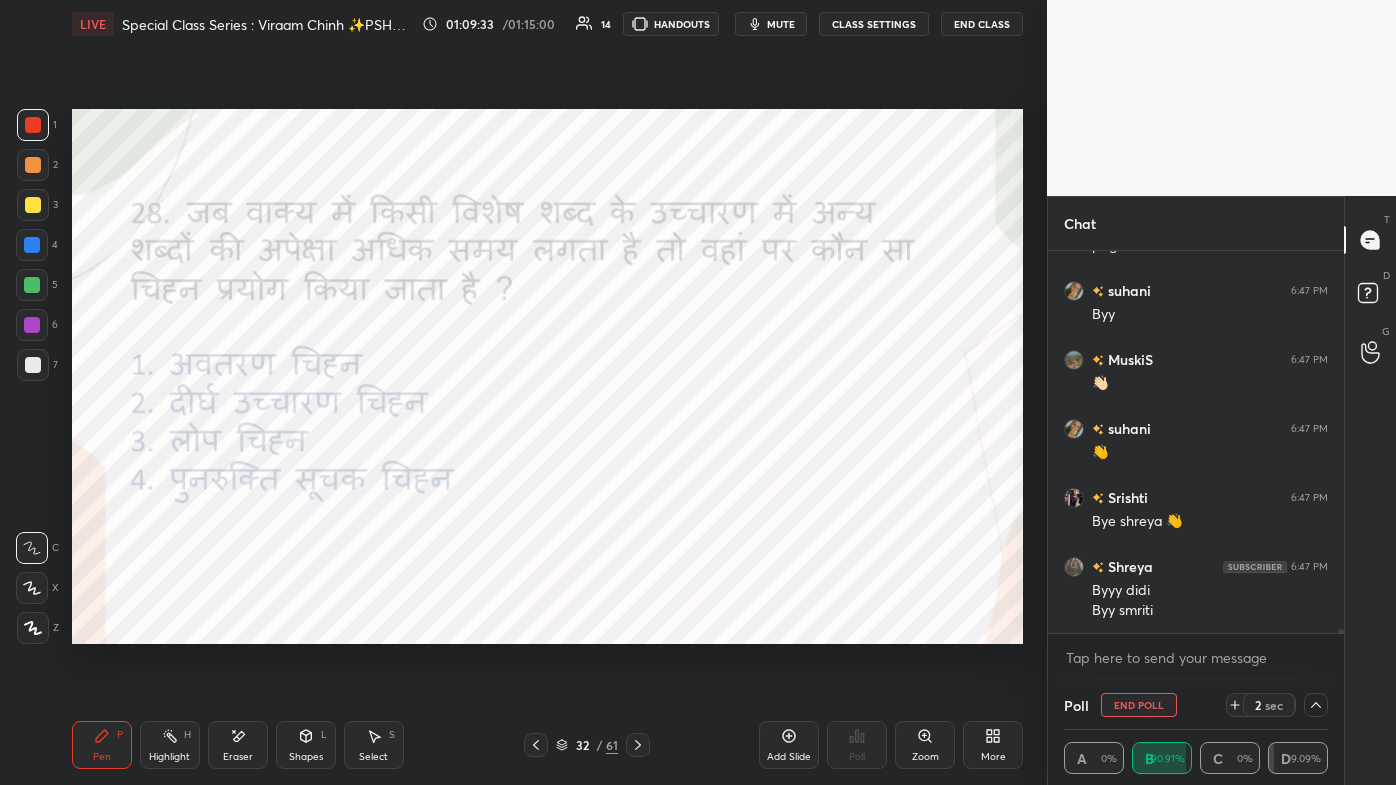 click at bounding box center [1316, 705] 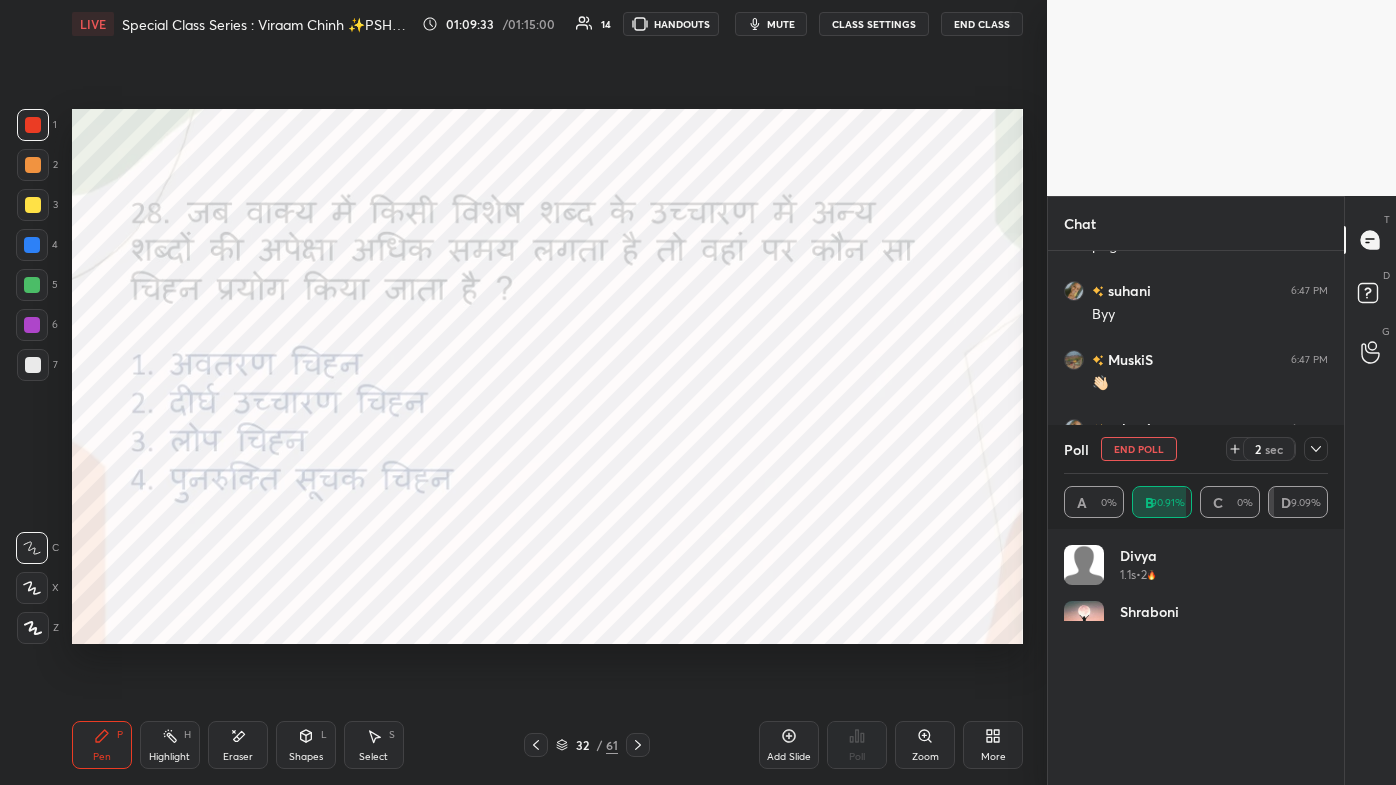 scroll, scrollTop: 1, scrollLeft: 5, axis: both 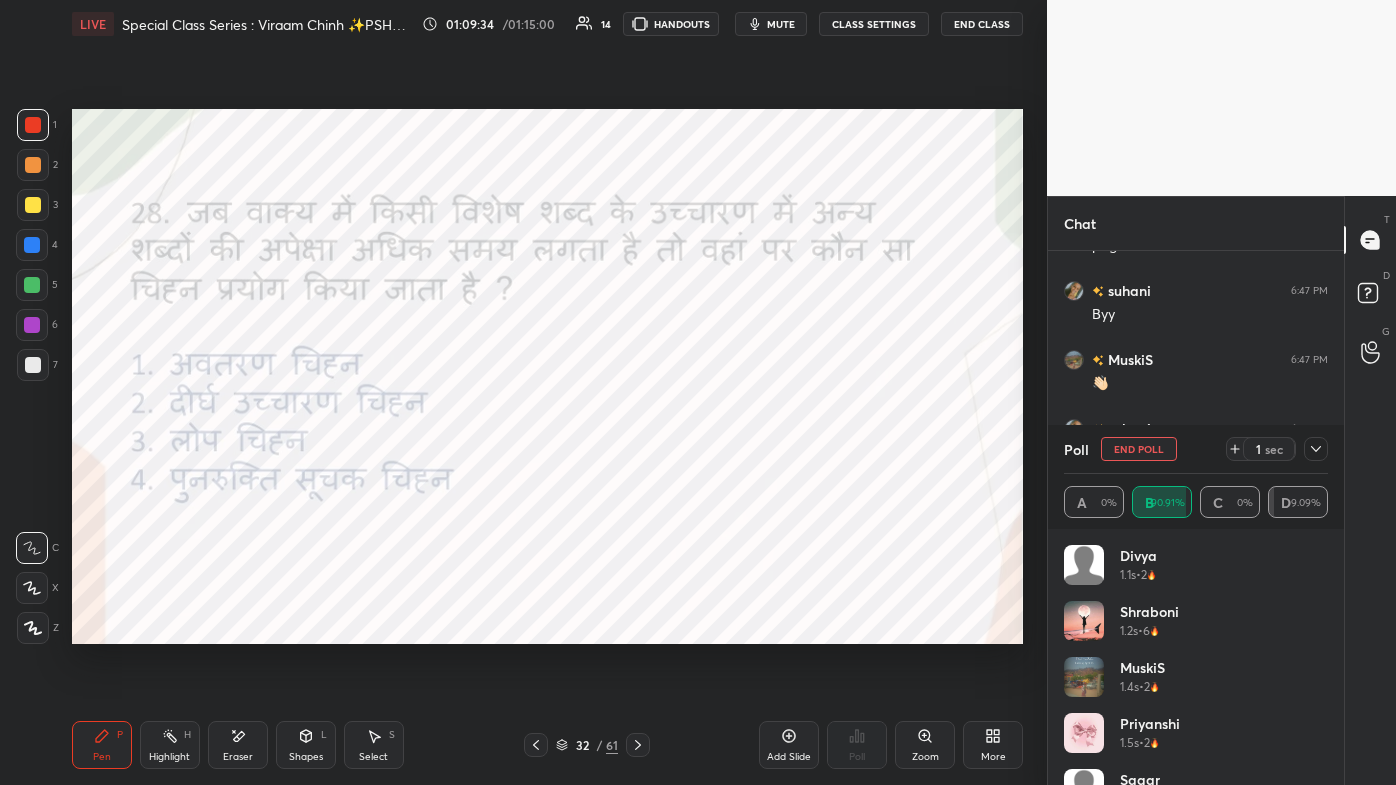 click at bounding box center (1316, 449) 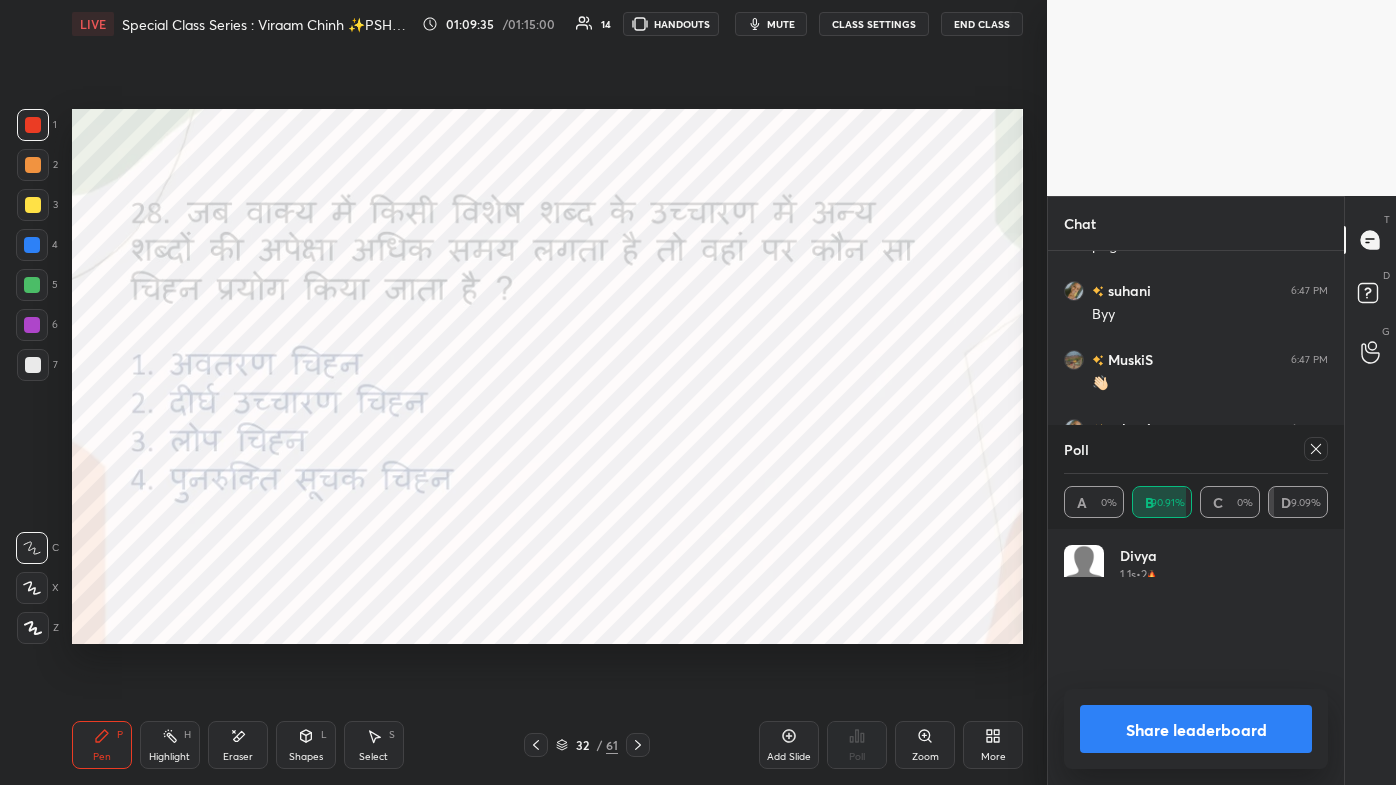 click 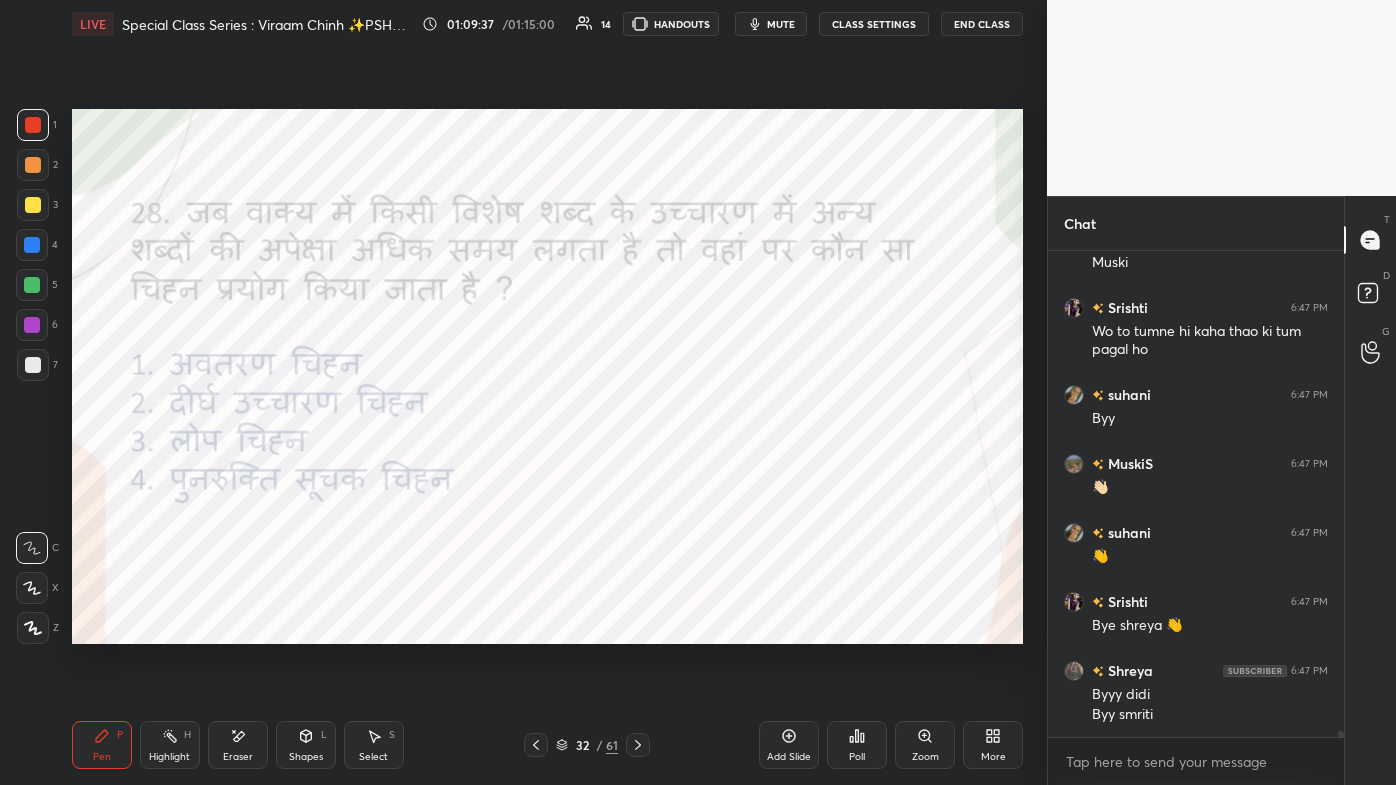 click on "Pen P Highlight H Eraser Shapes L Select S 32 / 61 Add Slide Poll Zoom More" at bounding box center (547, 745) 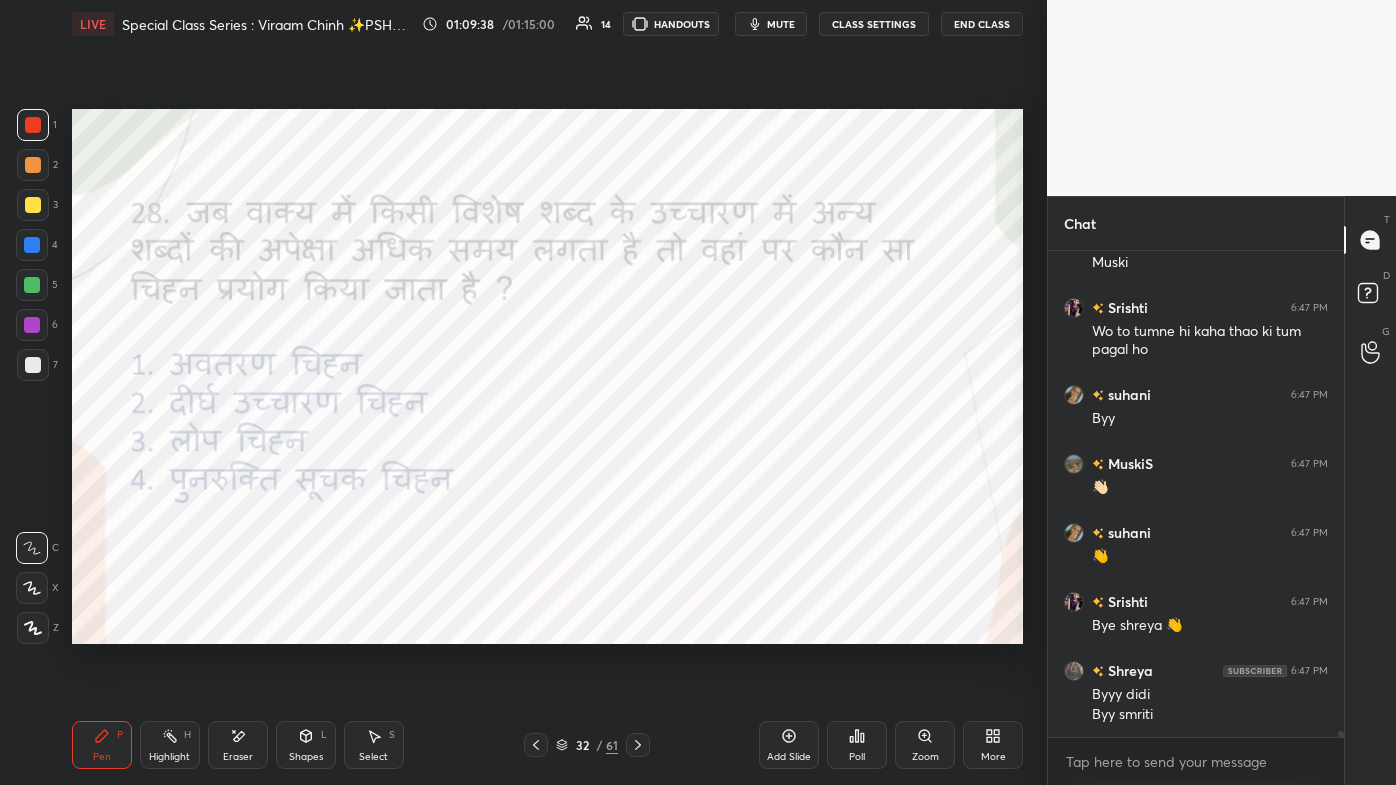 click at bounding box center [638, 745] 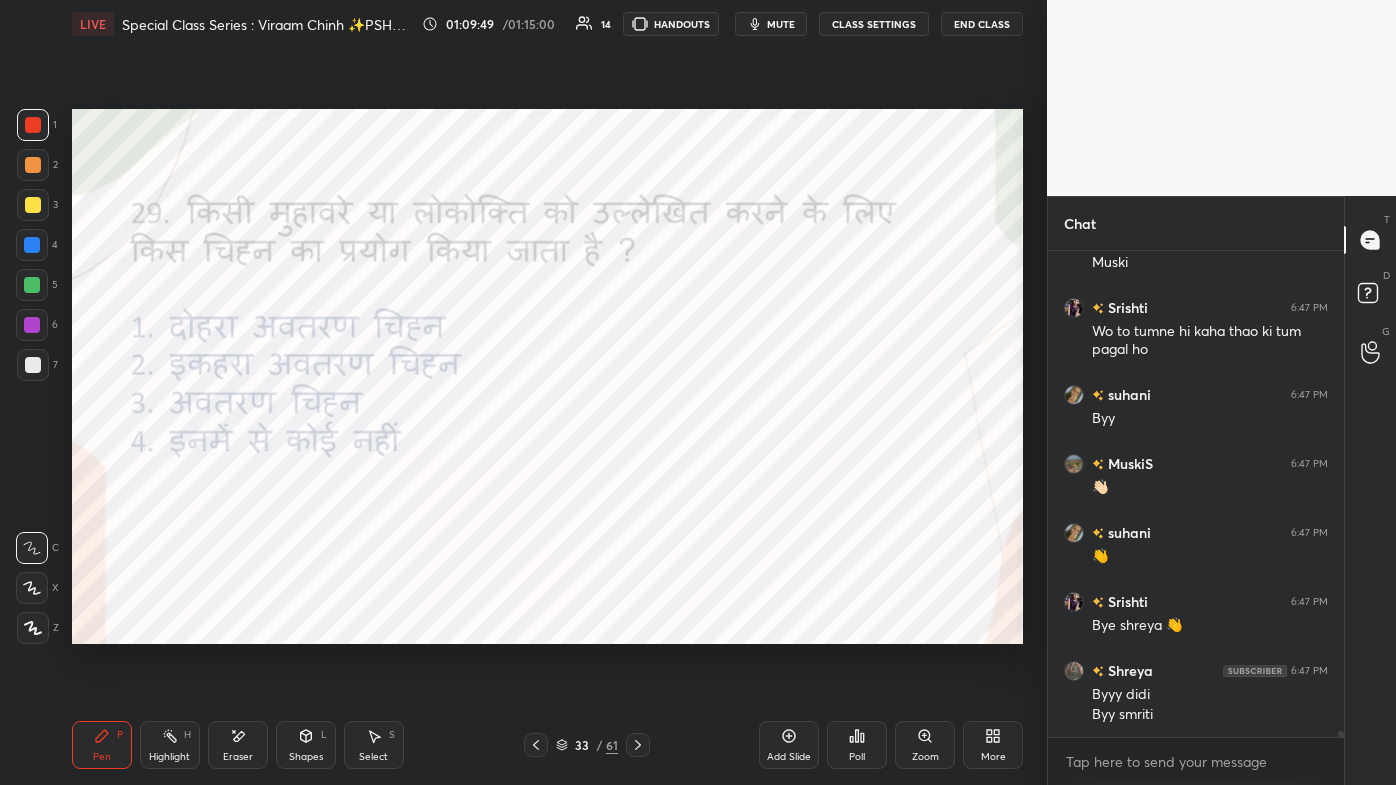click on "More" at bounding box center [993, 745] 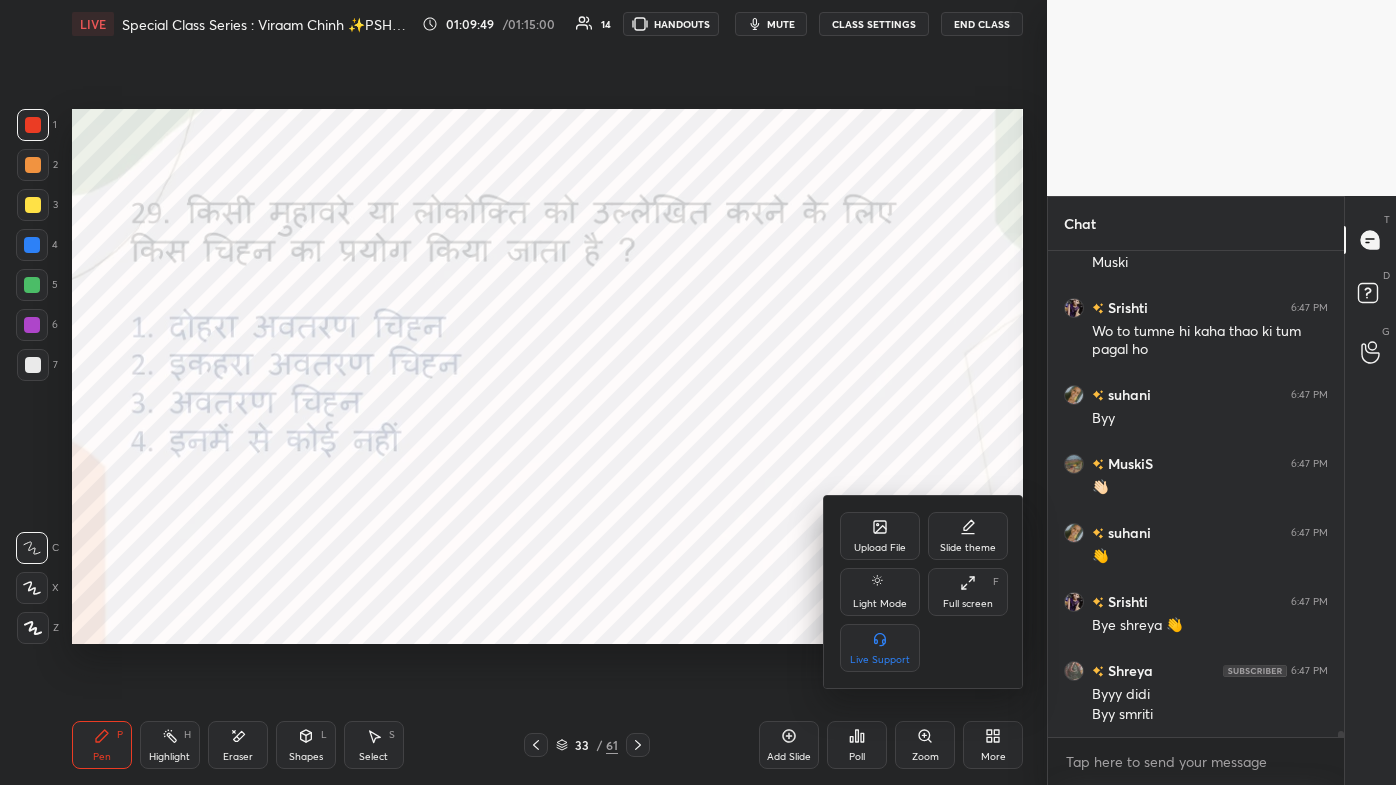 click on "Full screen F" at bounding box center (968, 592) 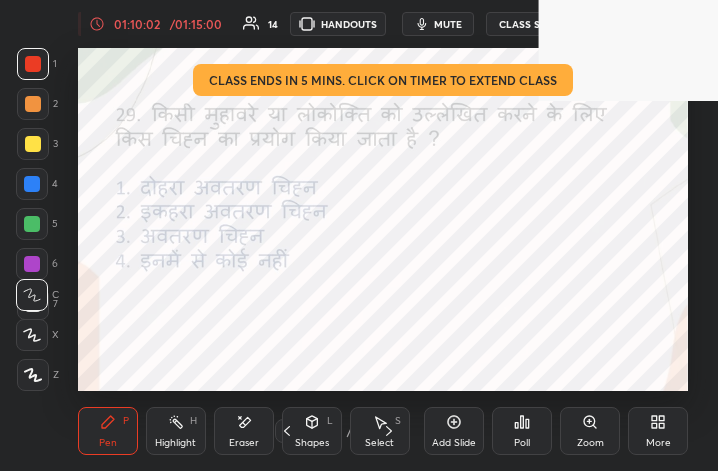 click on "More" at bounding box center [658, 431] 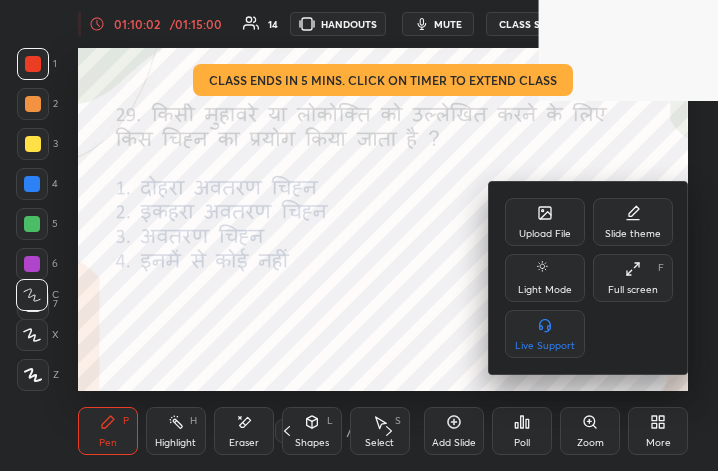 click on "Full screen F" at bounding box center (633, 278) 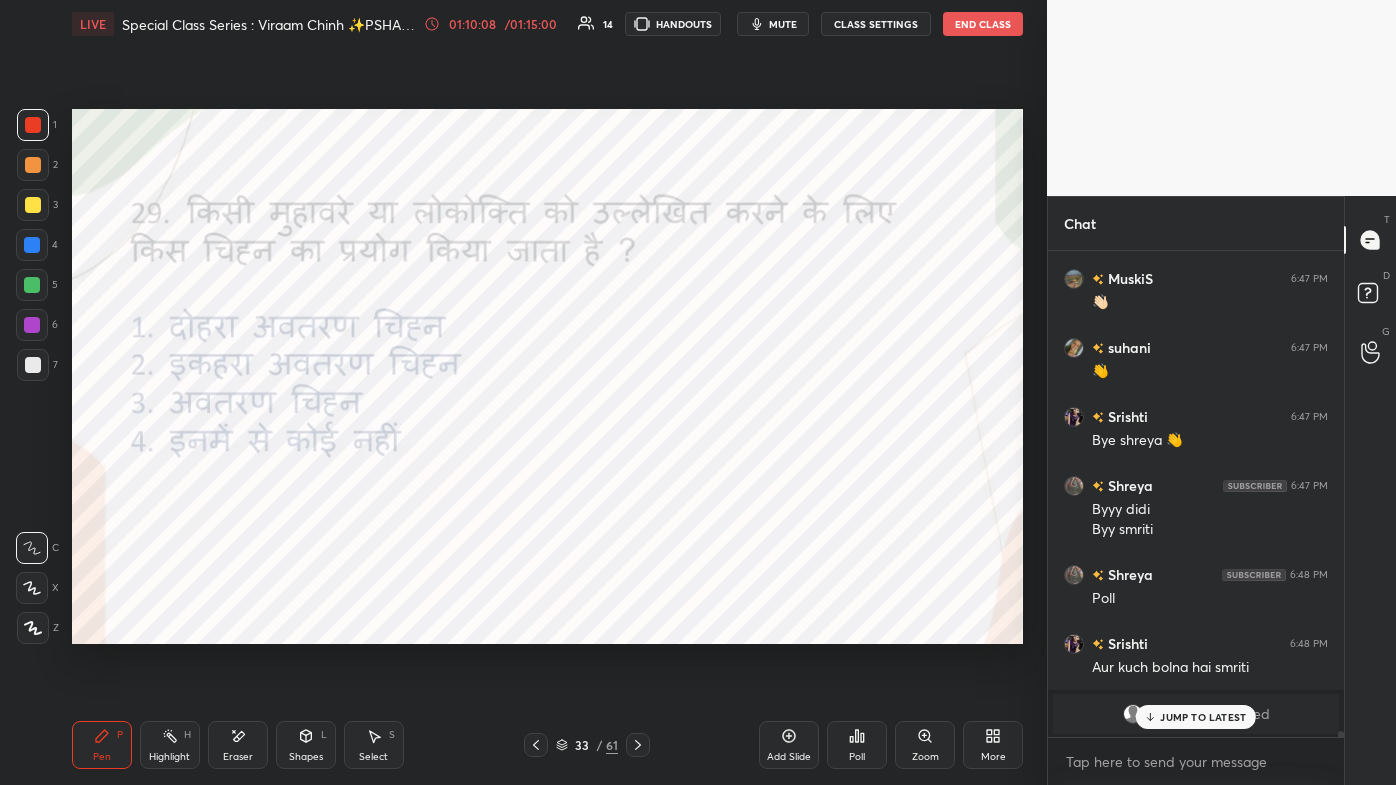 click on "JUMP TO LATEST" at bounding box center (1203, 717) 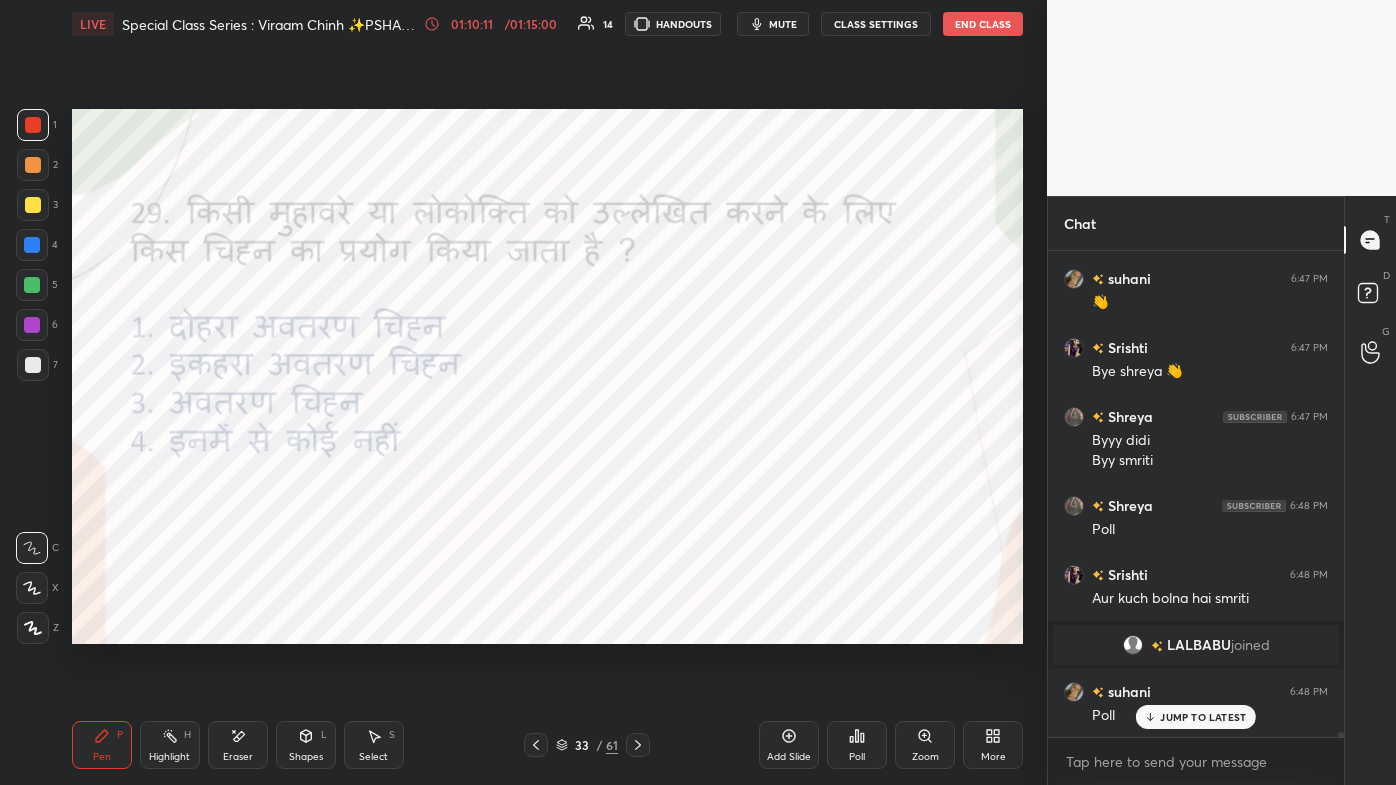 click on "JUMP TO LATEST" at bounding box center [1203, 717] 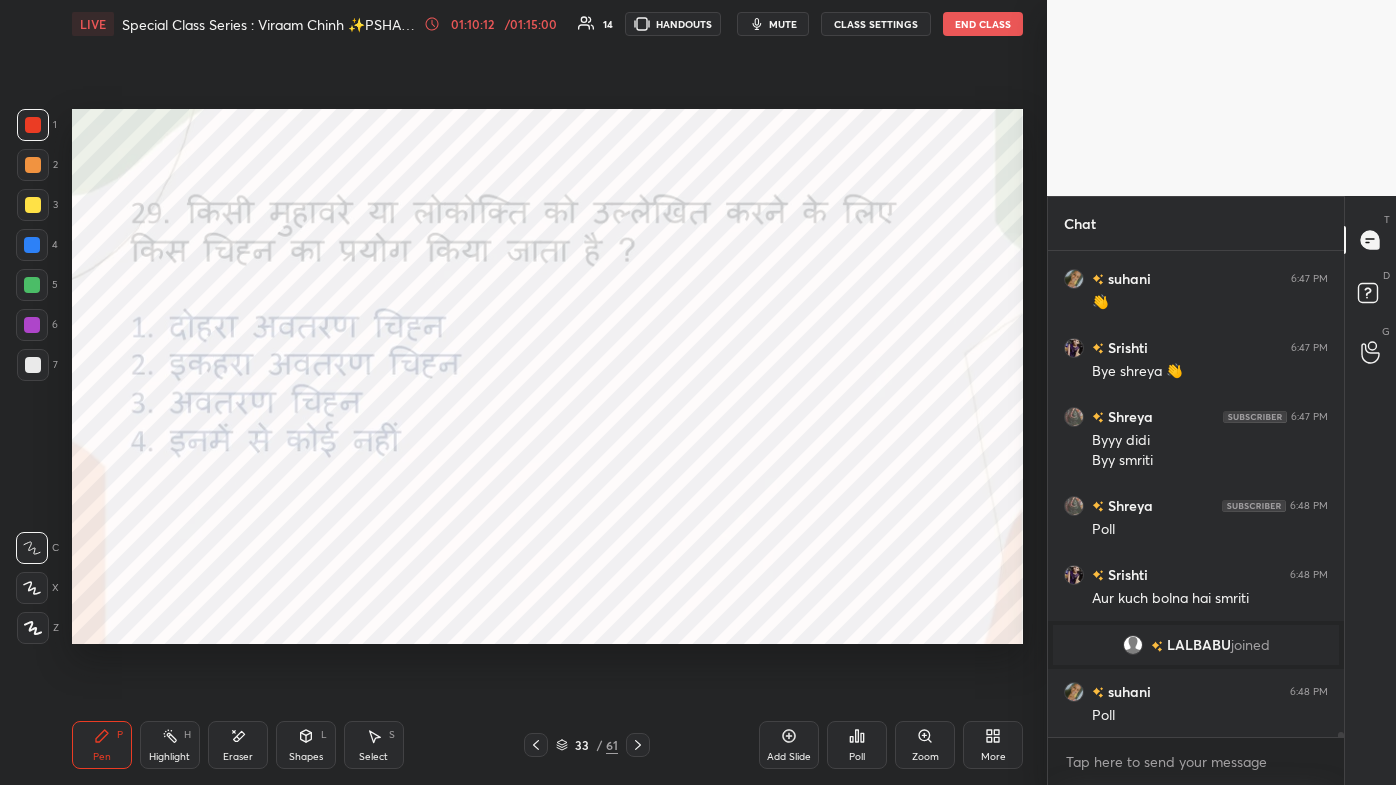 click on "Poll" at bounding box center [857, 745] 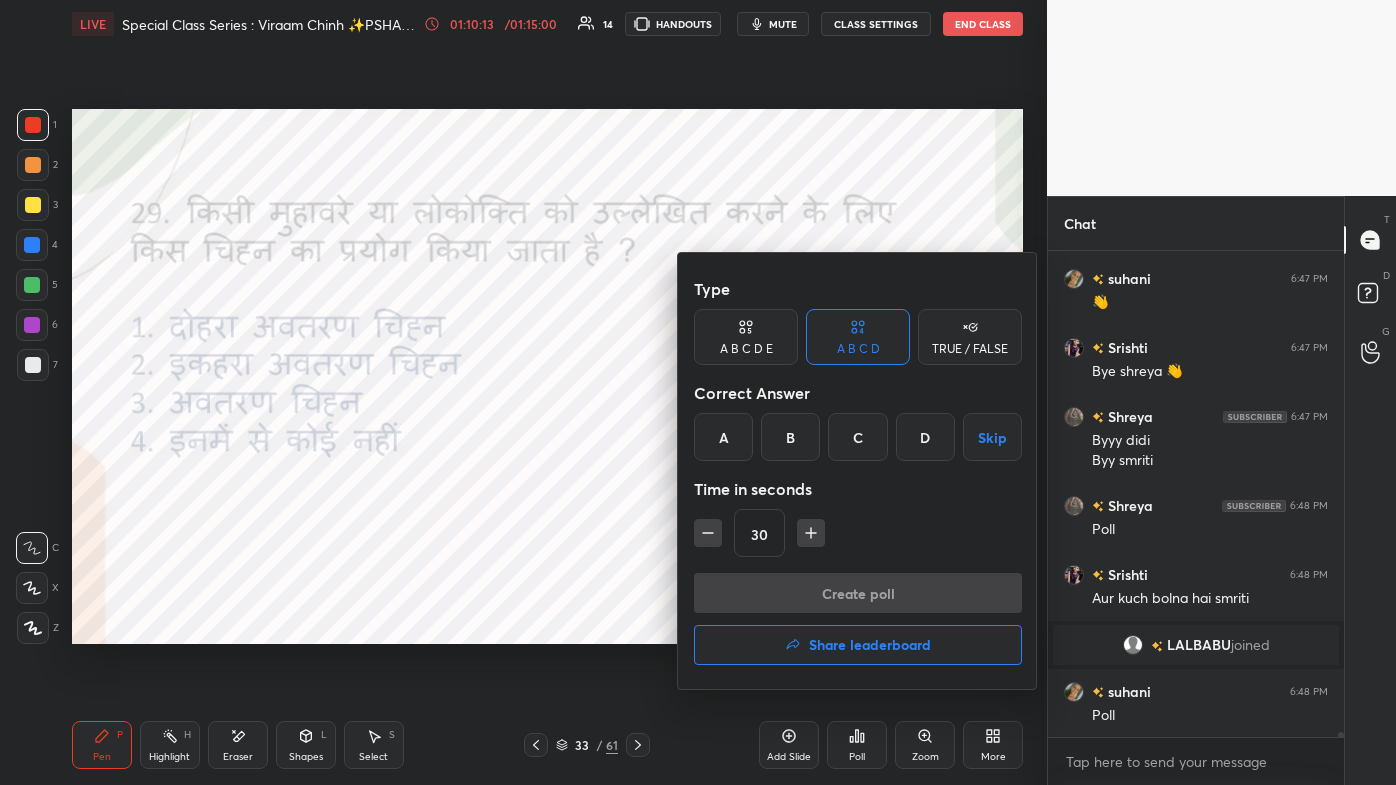 click on "B" at bounding box center [790, 437] 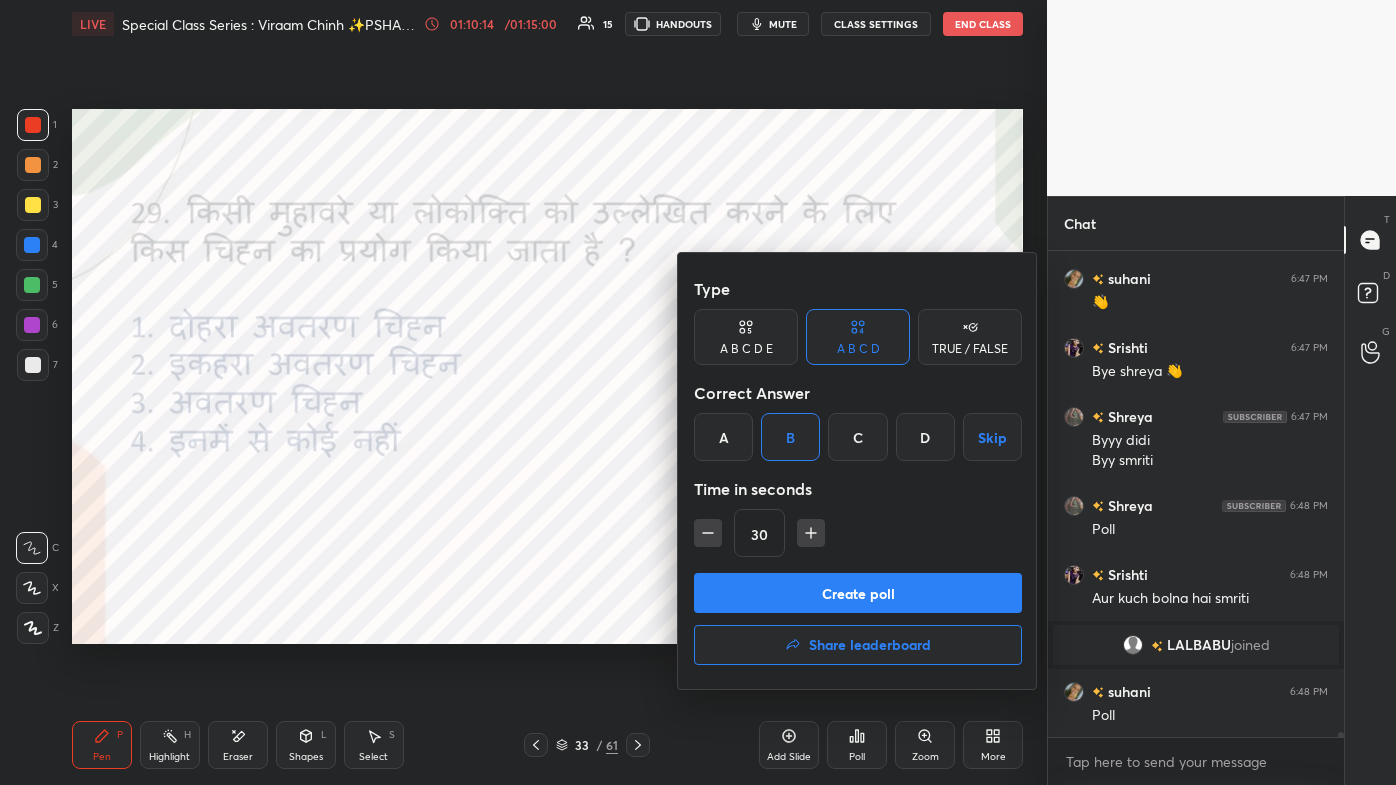 click on "Create poll" at bounding box center [858, 593] 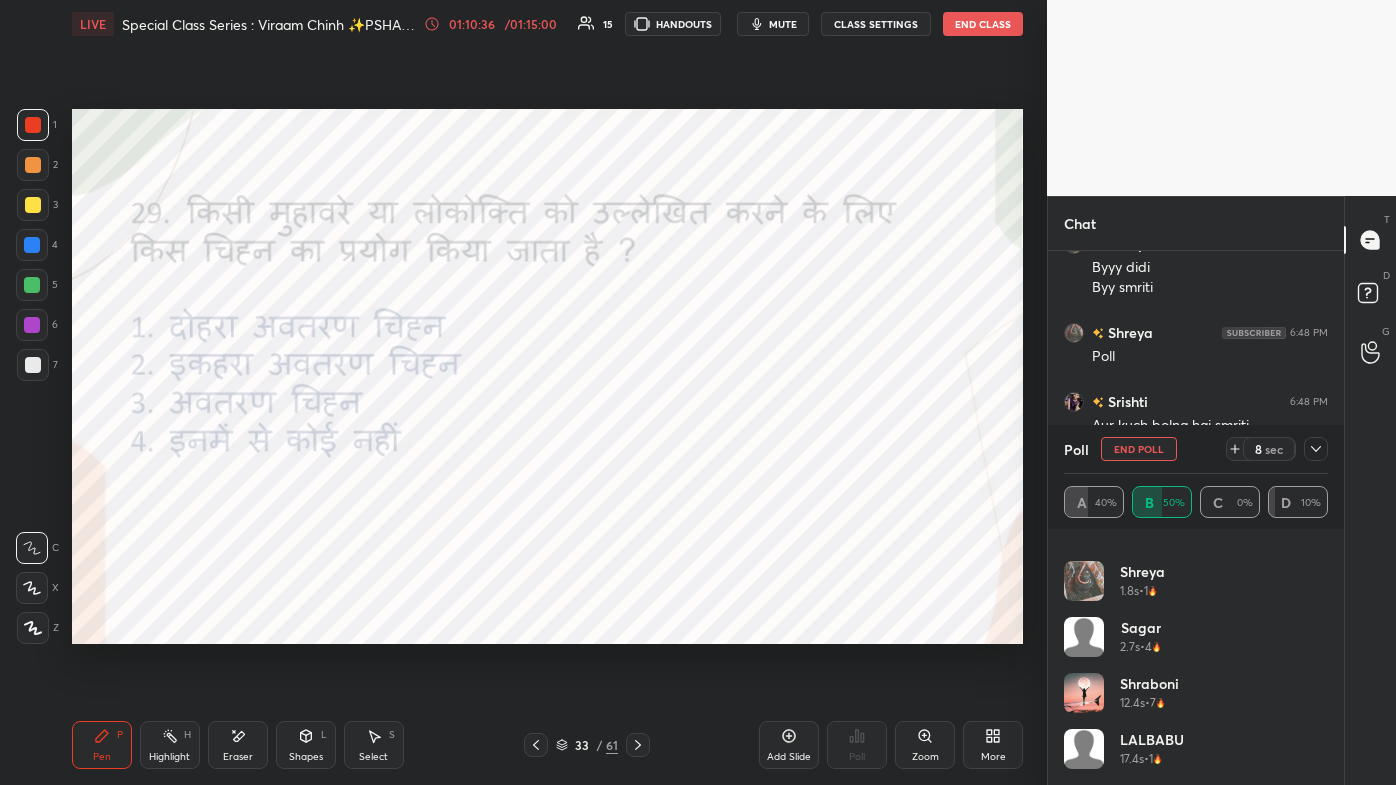 click 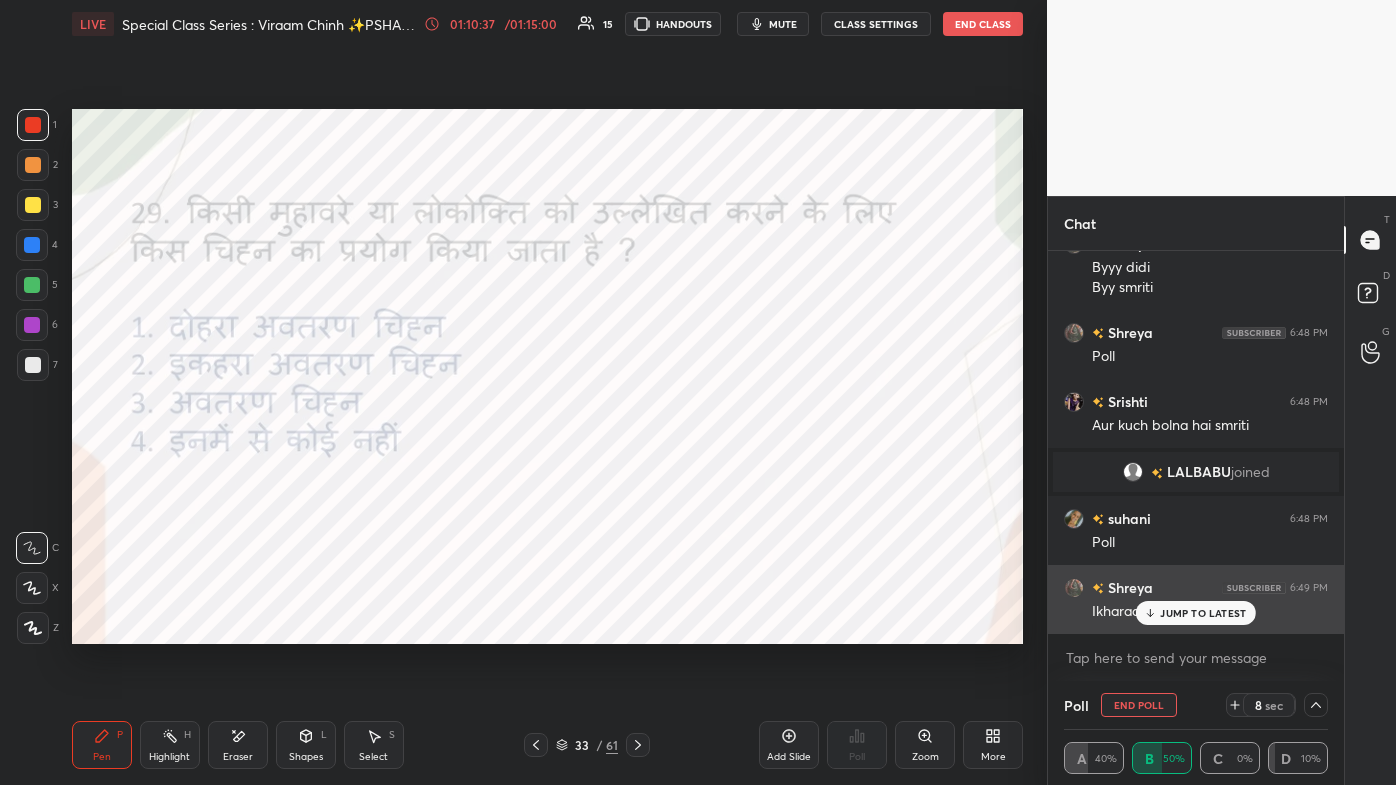 scroll, scrollTop: 48, scrollLeft: 258, axis: both 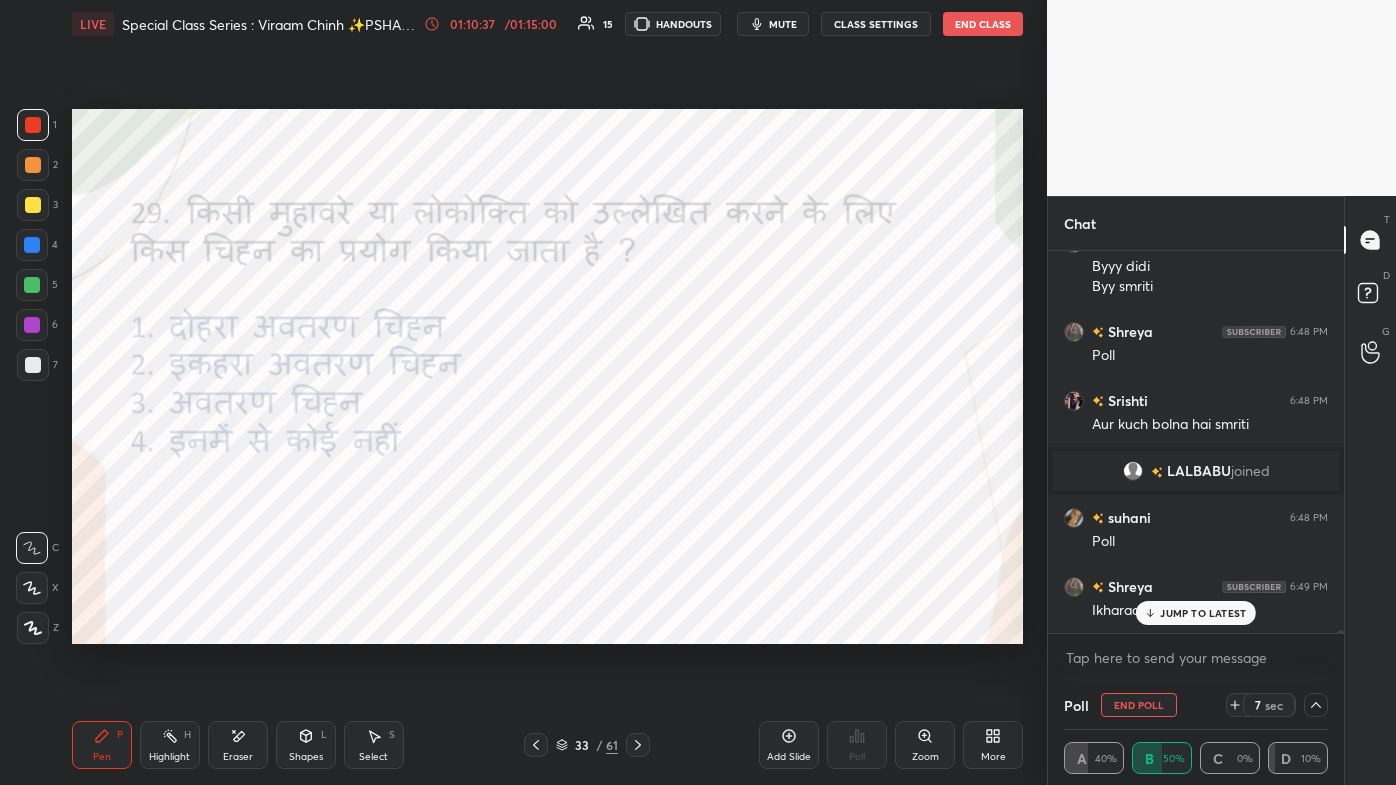 click on "ok 6:46 PM Ha bolo shreya MuskiS 6:46 PM Bye suhani G take care 💞 Shreya 6:46 PM Bye bye ok suhani 6:46 PM Take care suhani 6:47 PM [PERSON_NAME] 6:47 PM Wo to tumne hi kaha thao ki tum pagal ho suhani 6:47 PM Byy MuskiS 6:47 PM 👋🏻 suhani 6:47 PM 👋 Srishti 6:47 PM Bye shreya 👋 Shreya 6:47 PM Byyy didi Byy smriti Shreya 6:48 PM Poll Srishti 6:48 PM Aur kuch bolna hai smriti [PERSON_NAME]  joined suhani 6:48 PM Poll Shreya 6:49 PM Ikharaa" at bounding box center [1196, 442] 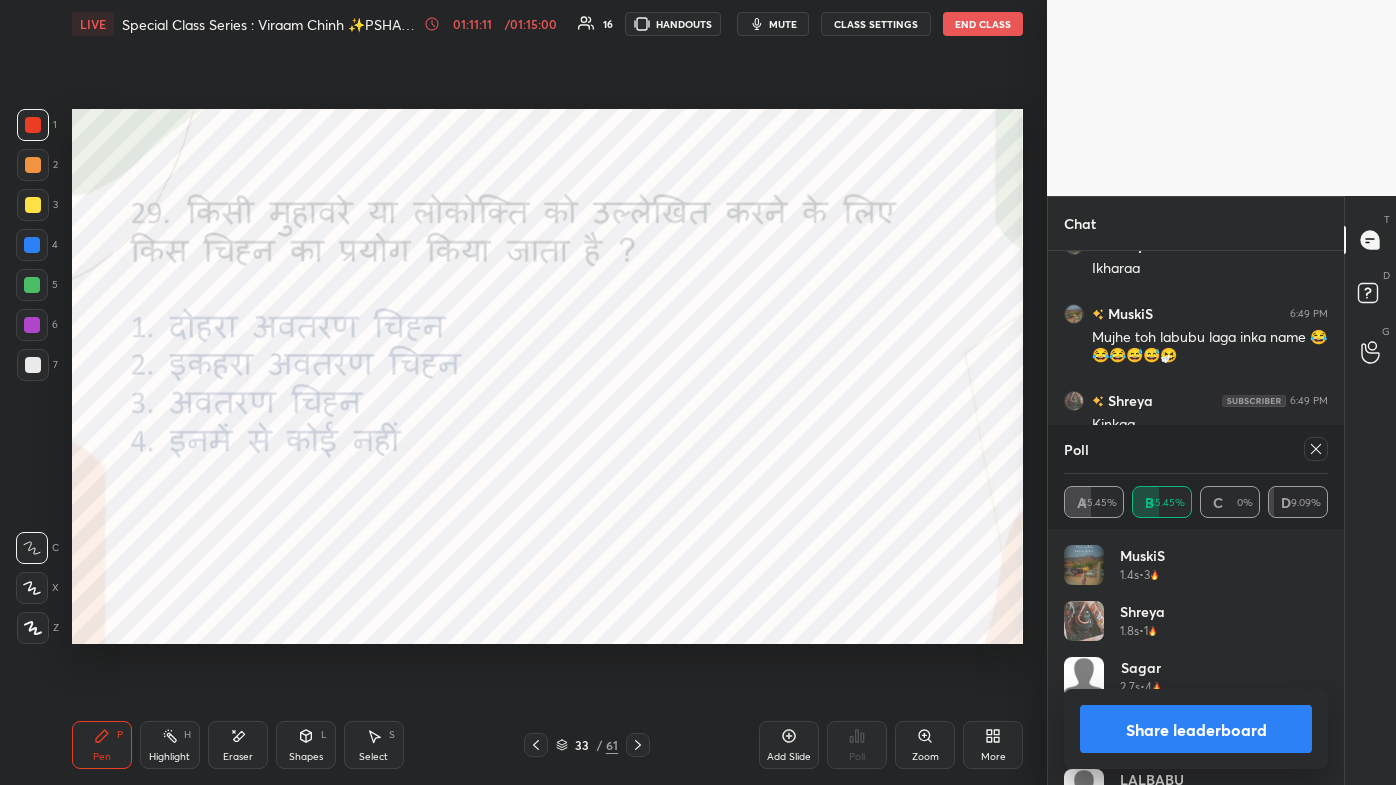 scroll, scrollTop: 42480, scrollLeft: 0, axis: vertical 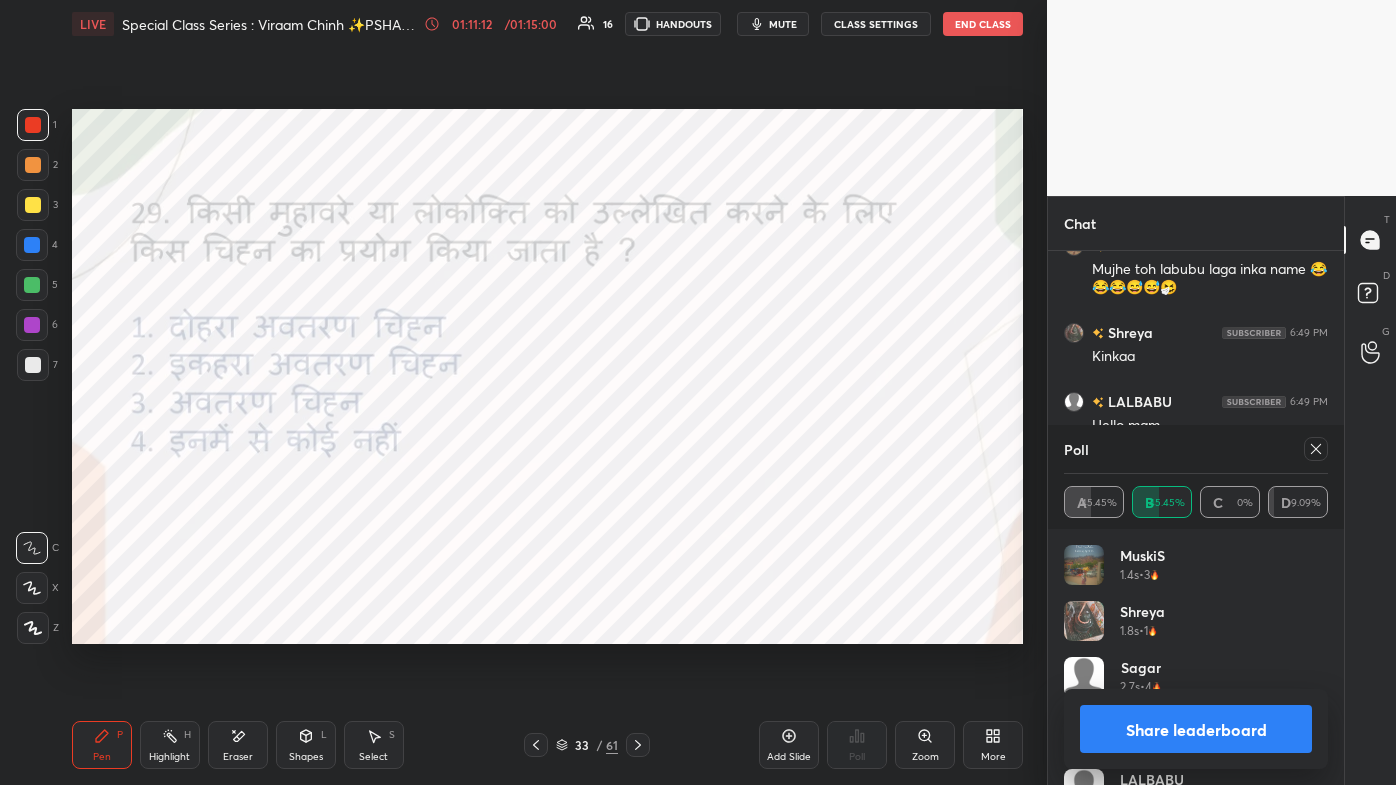 click 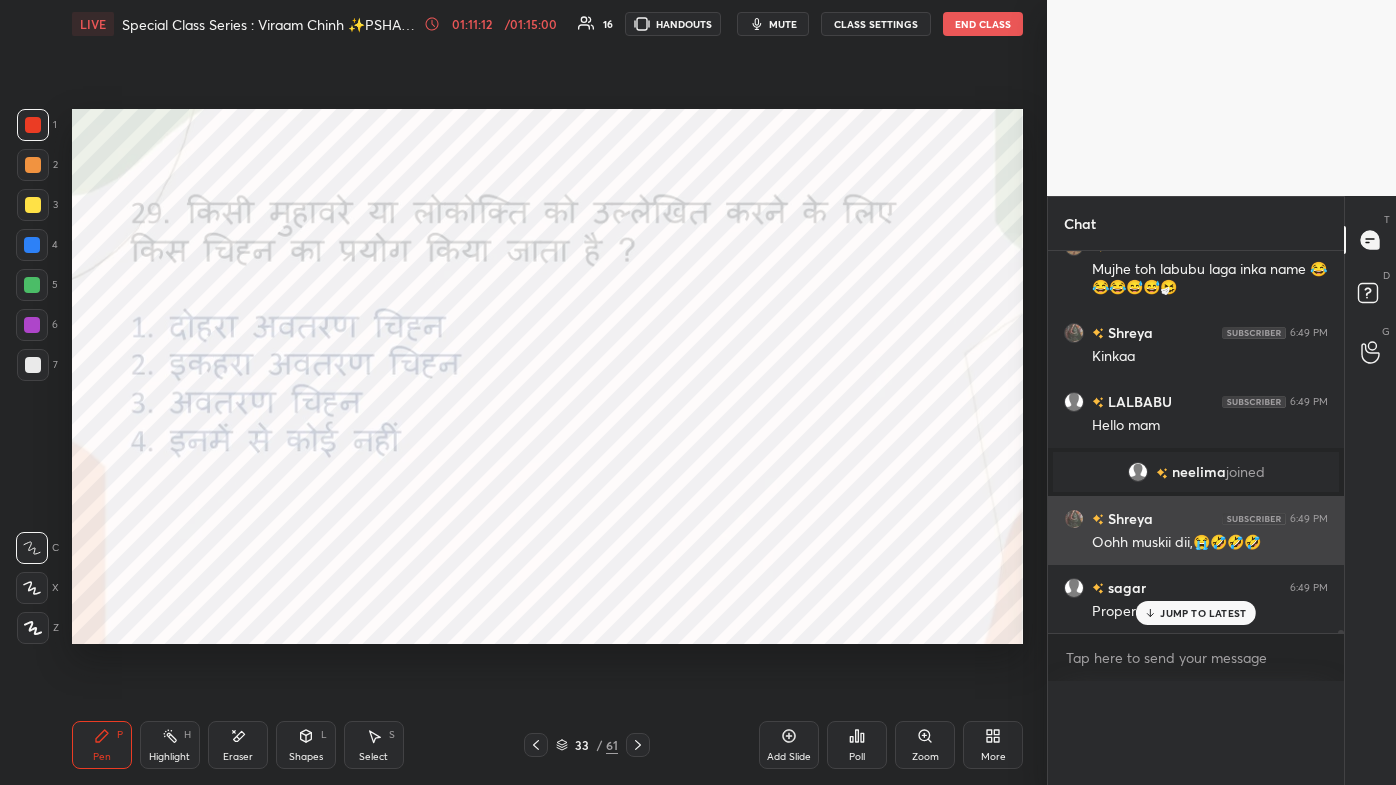 scroll, scrollTop: 7, scrollLeft: 5, axis: both 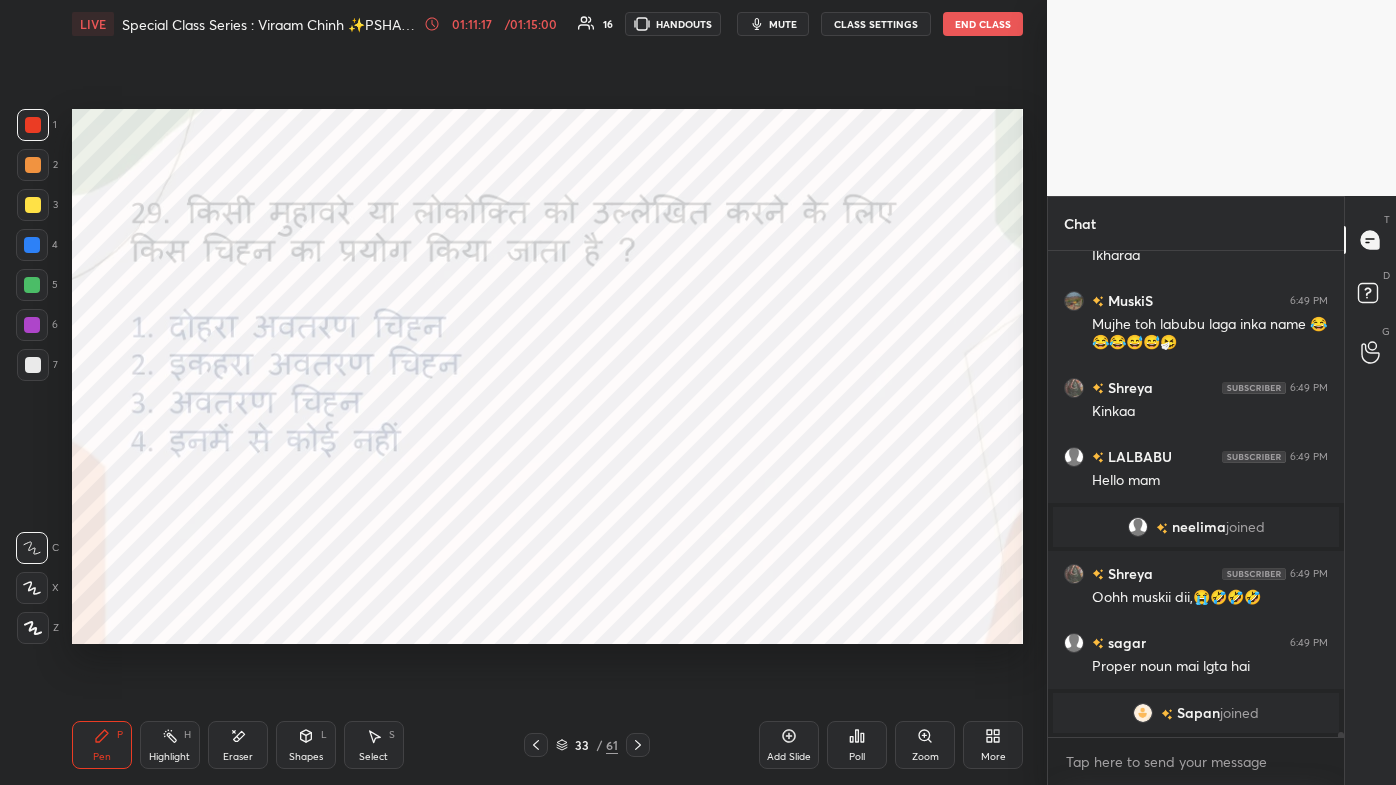 click 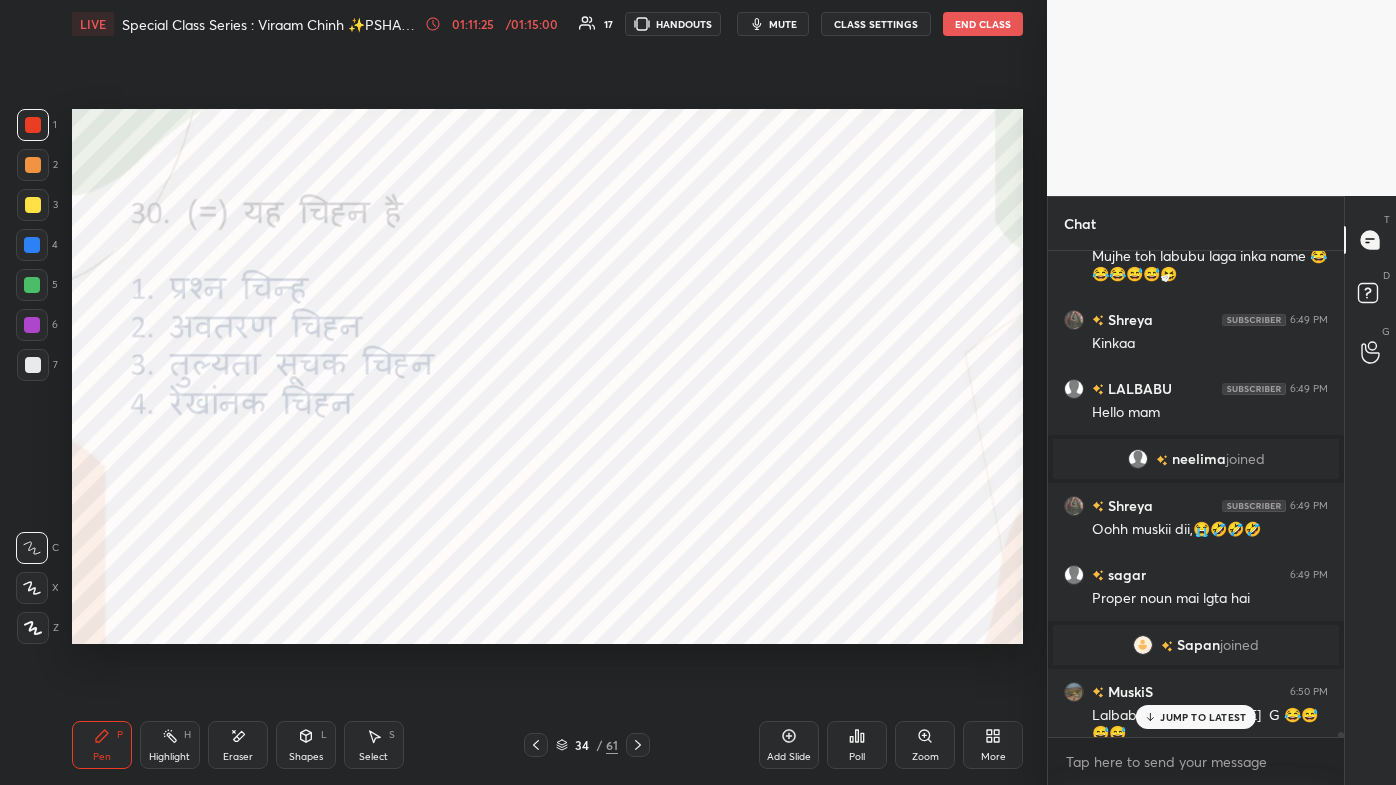 click on "mute" at bounding box center (783, 24) 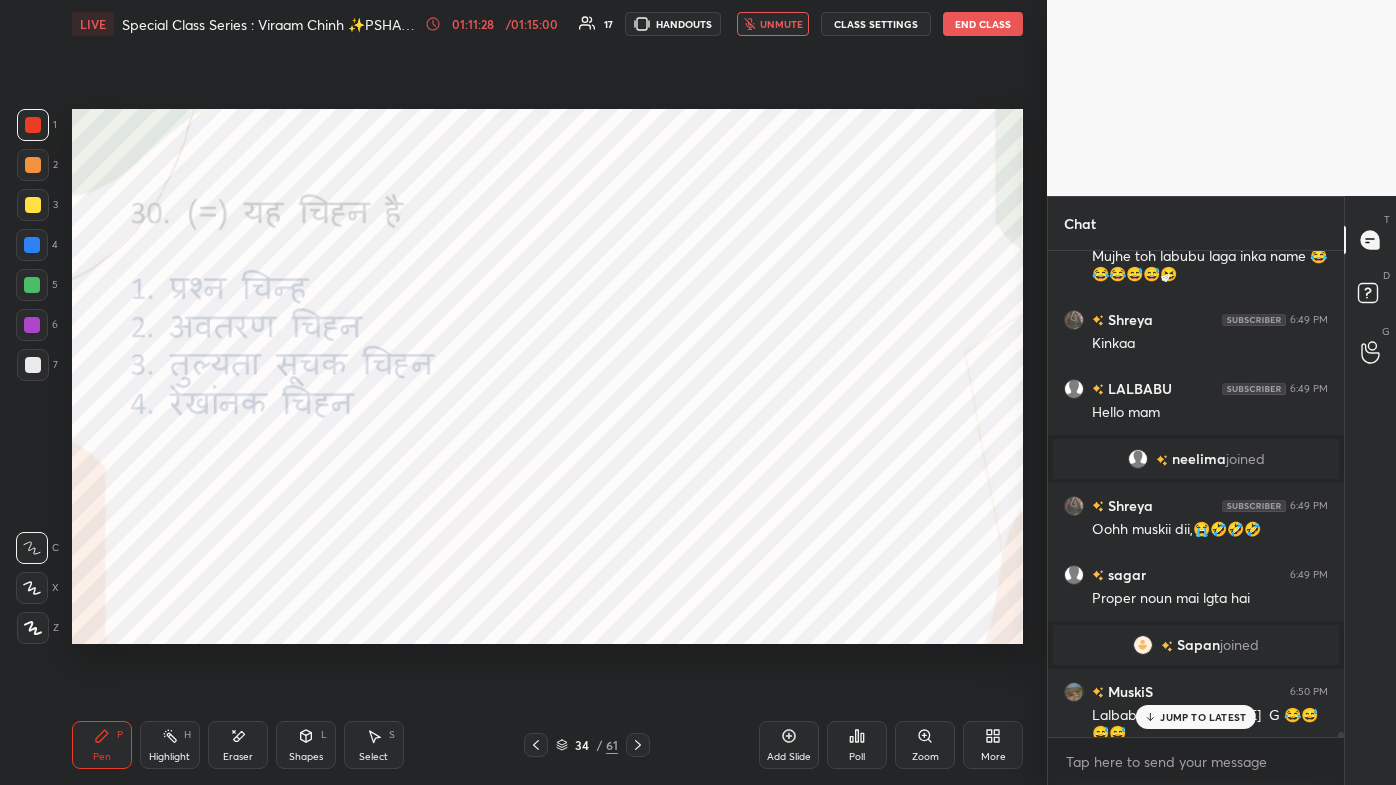 click on "JUMP TO LATEST" at bounding box center [1203, 717] 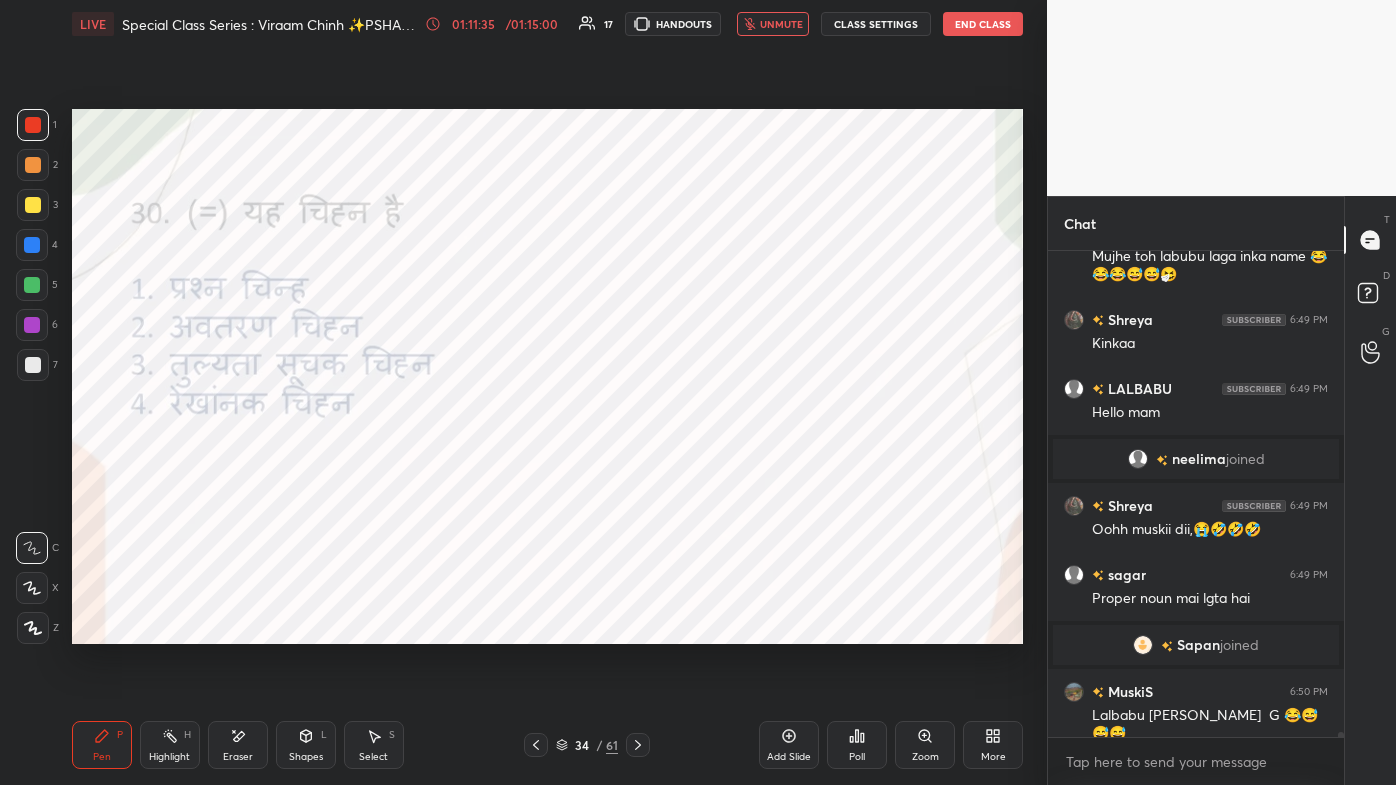 click on "unmute" at bounding box center (773, 24) 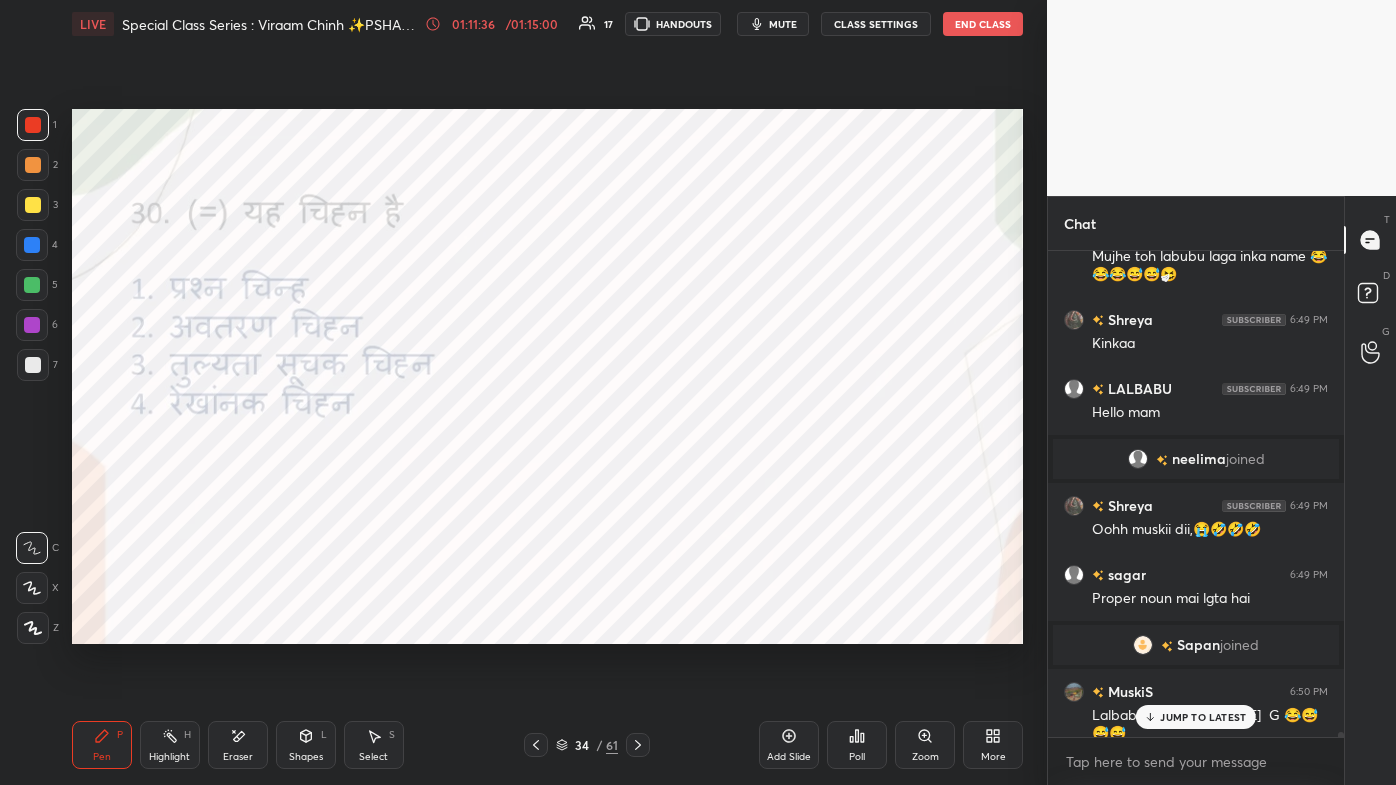 scroll, scrollTop: 42562, scrollLeft: 0, axis: vertical 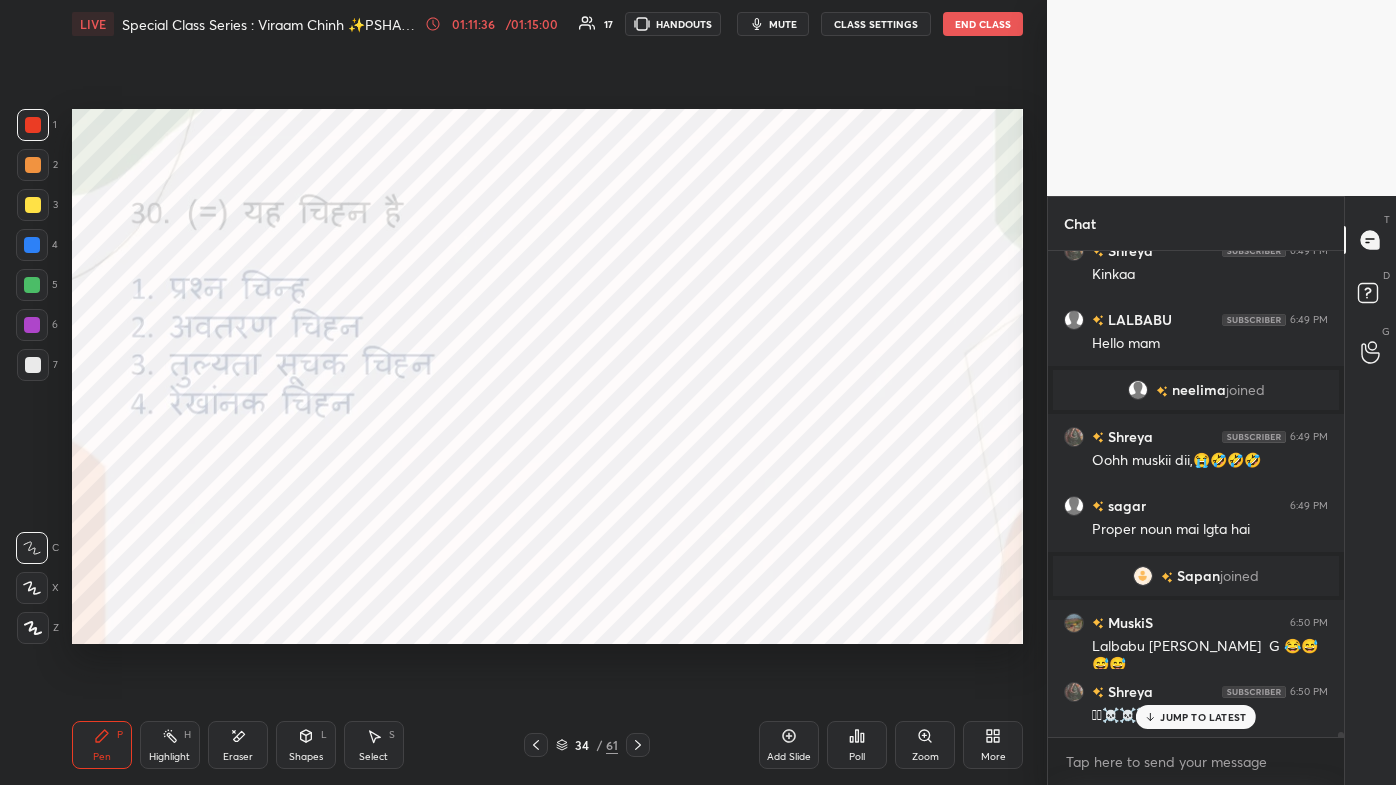 click 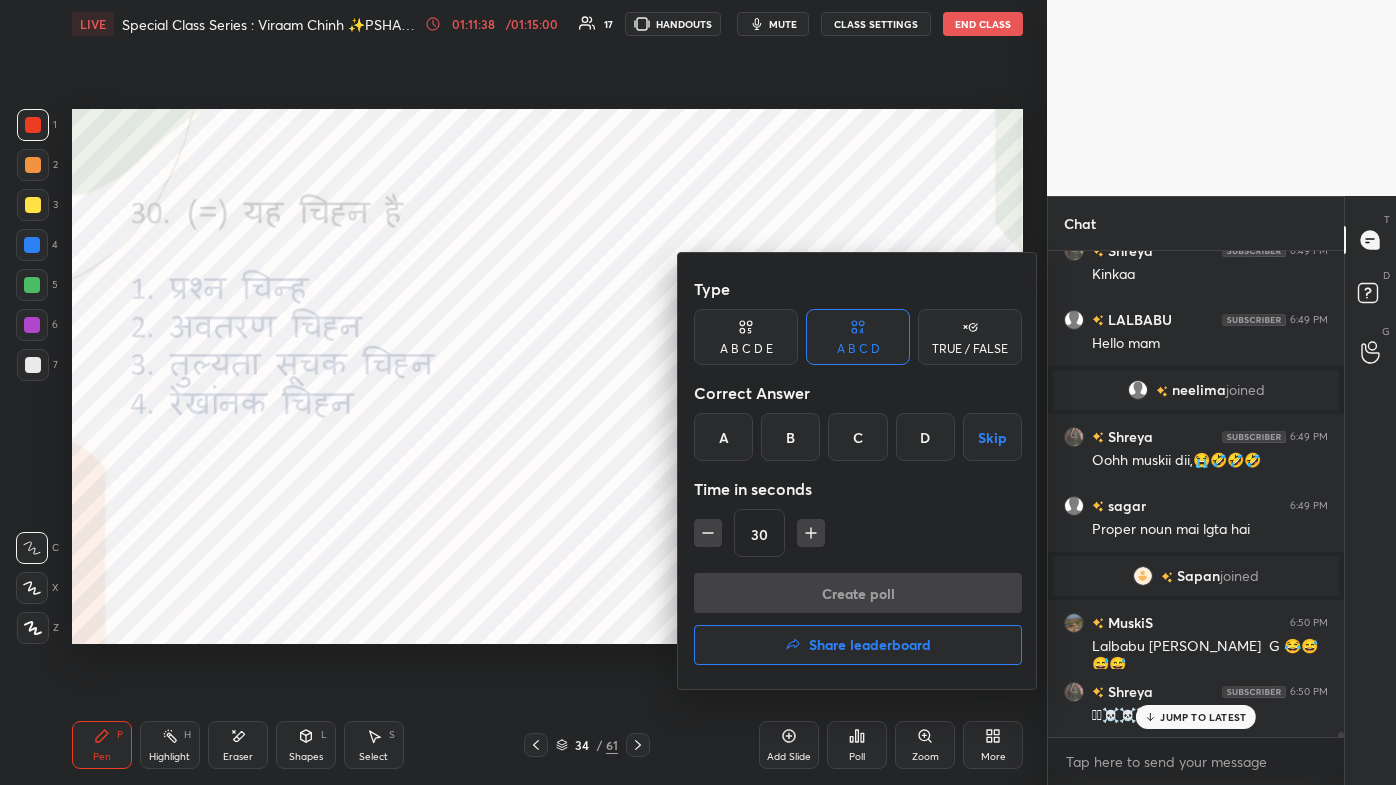 click on "C" at bounding box center [857, 437] 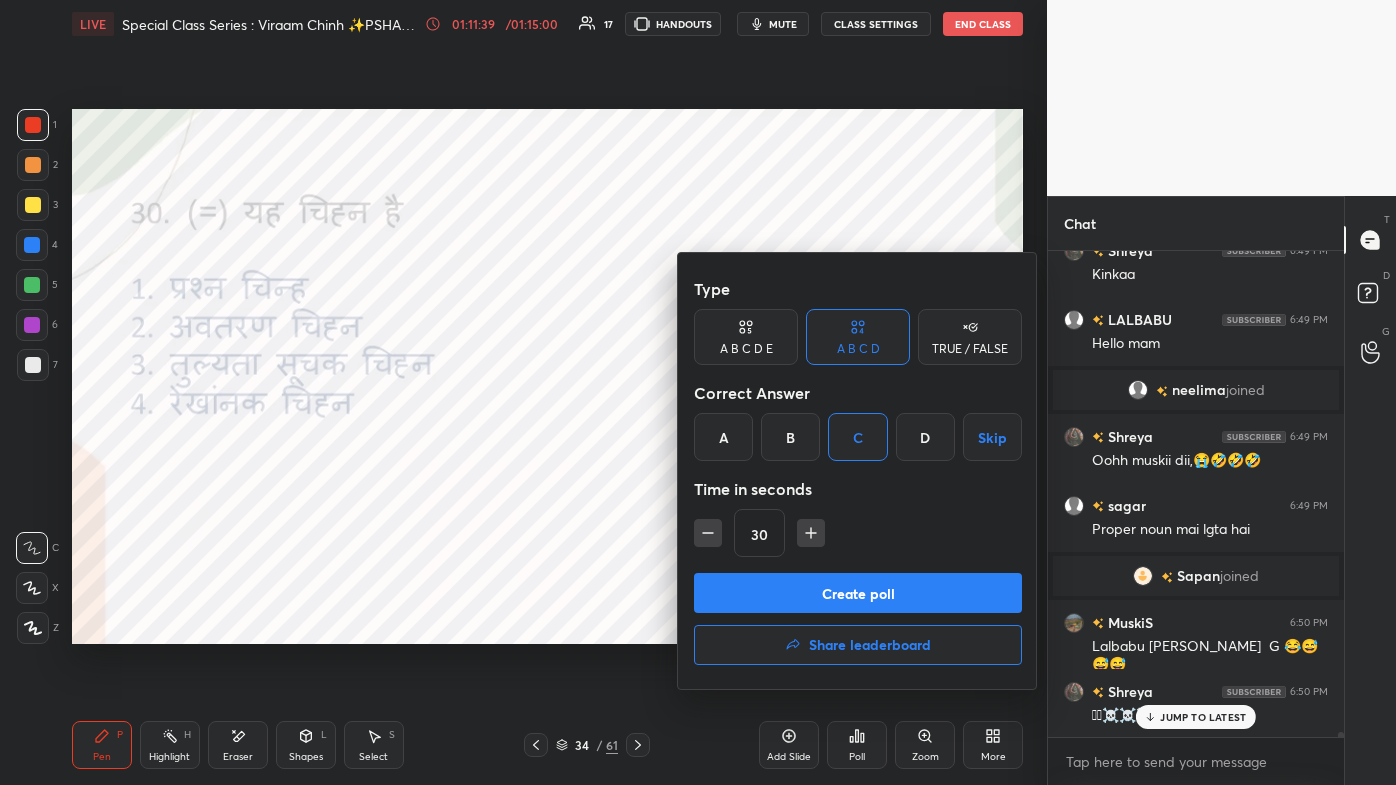 click on "Create poll" at bounding box center (858, 593) 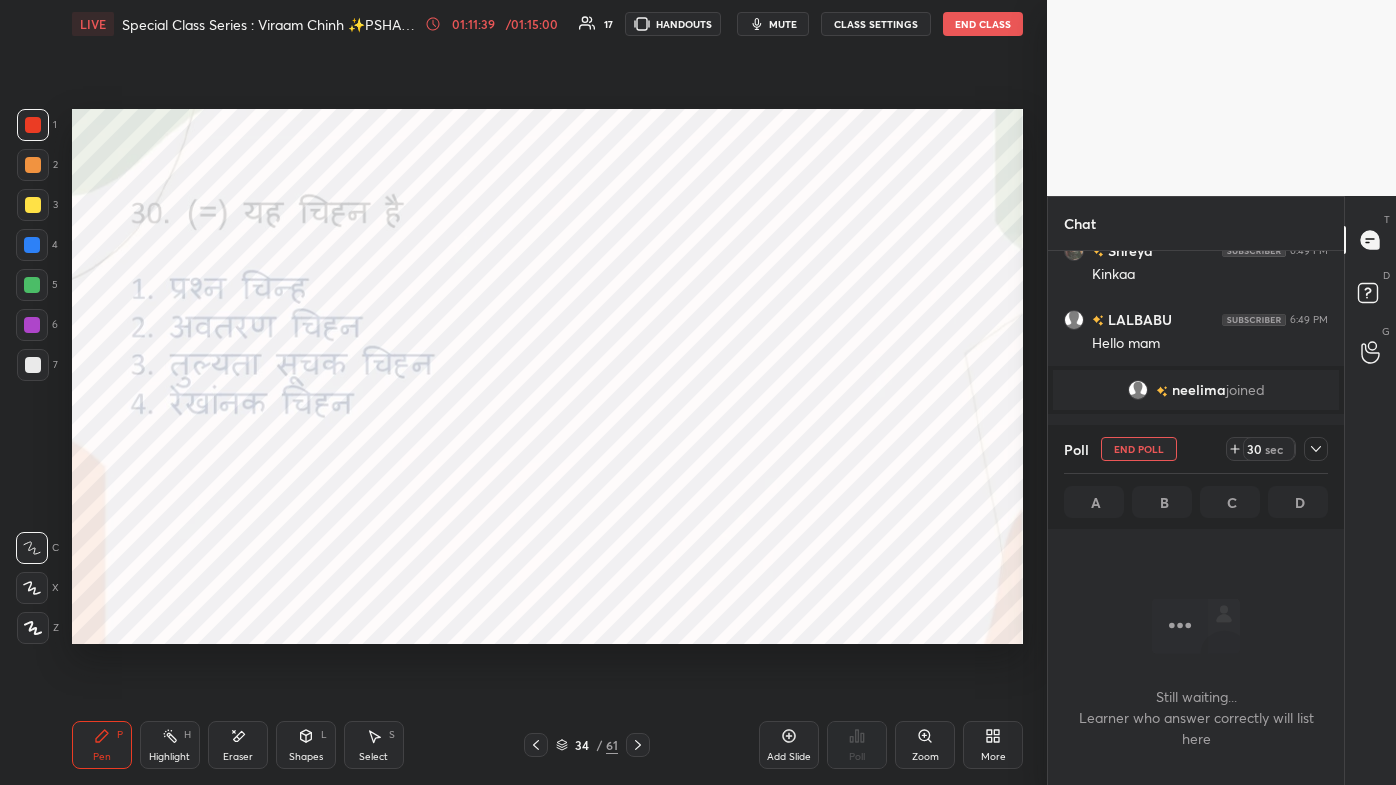 scroll, scrollTop: 423, scrollLeft: 290, axis: both 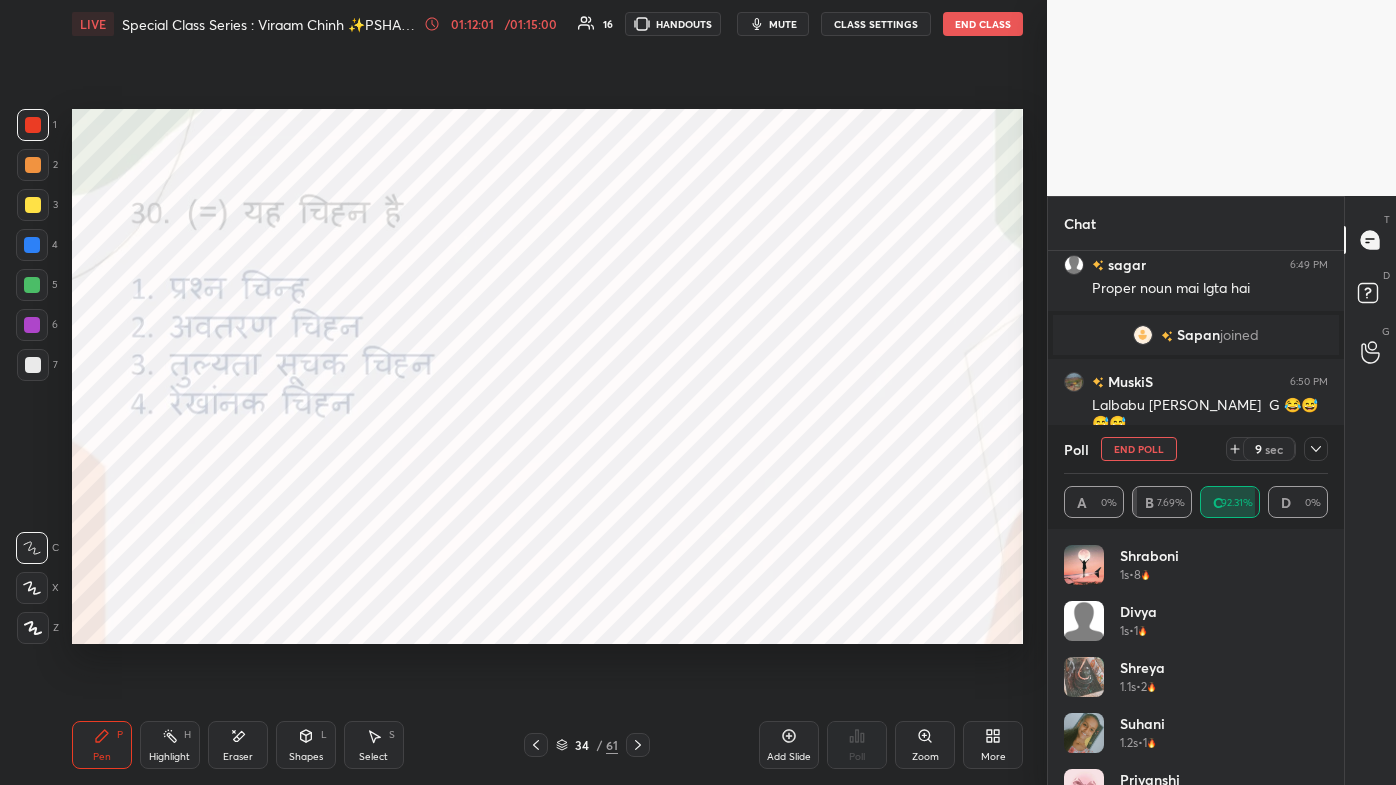 click on "Eraser" at bounding box center (238, 745) 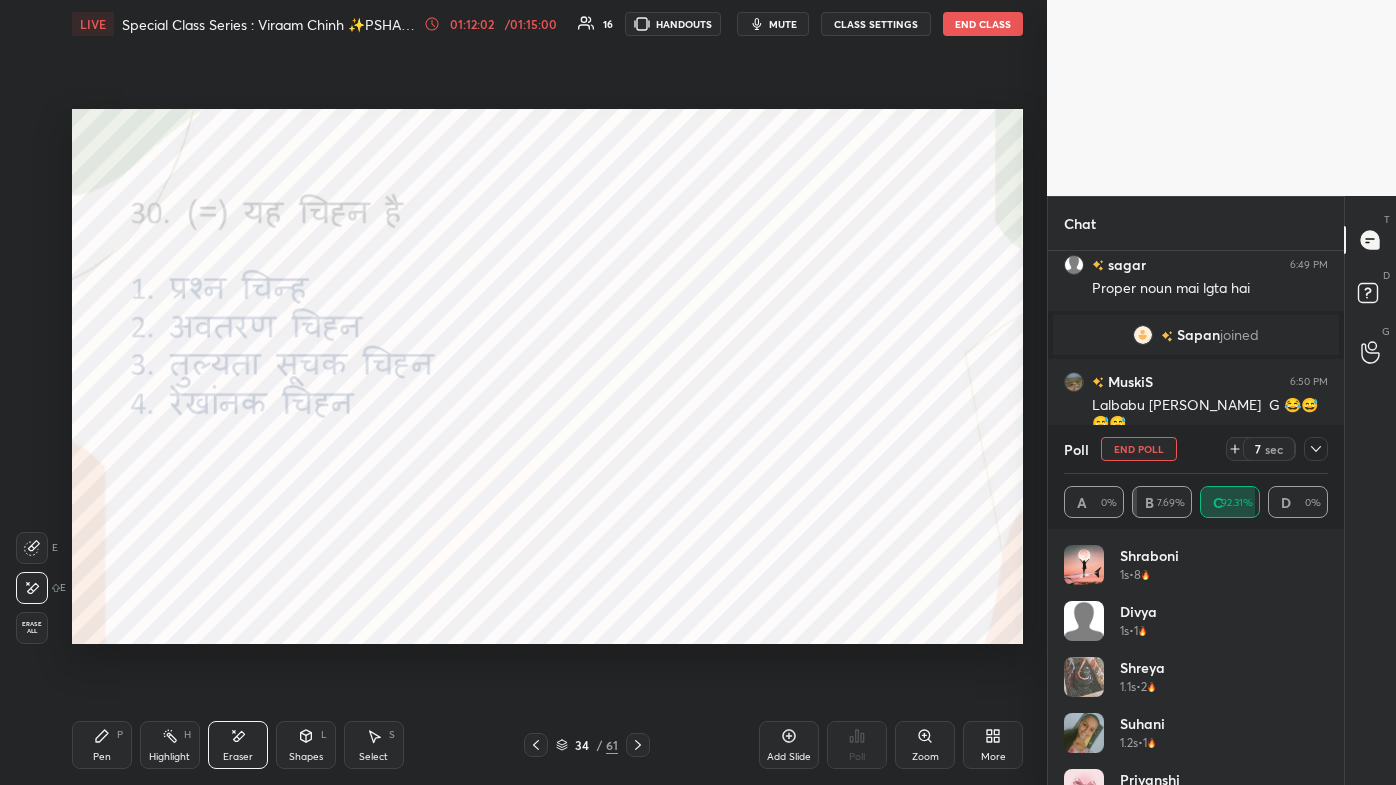 click on "Pen P" at bounding box center [102, 745] 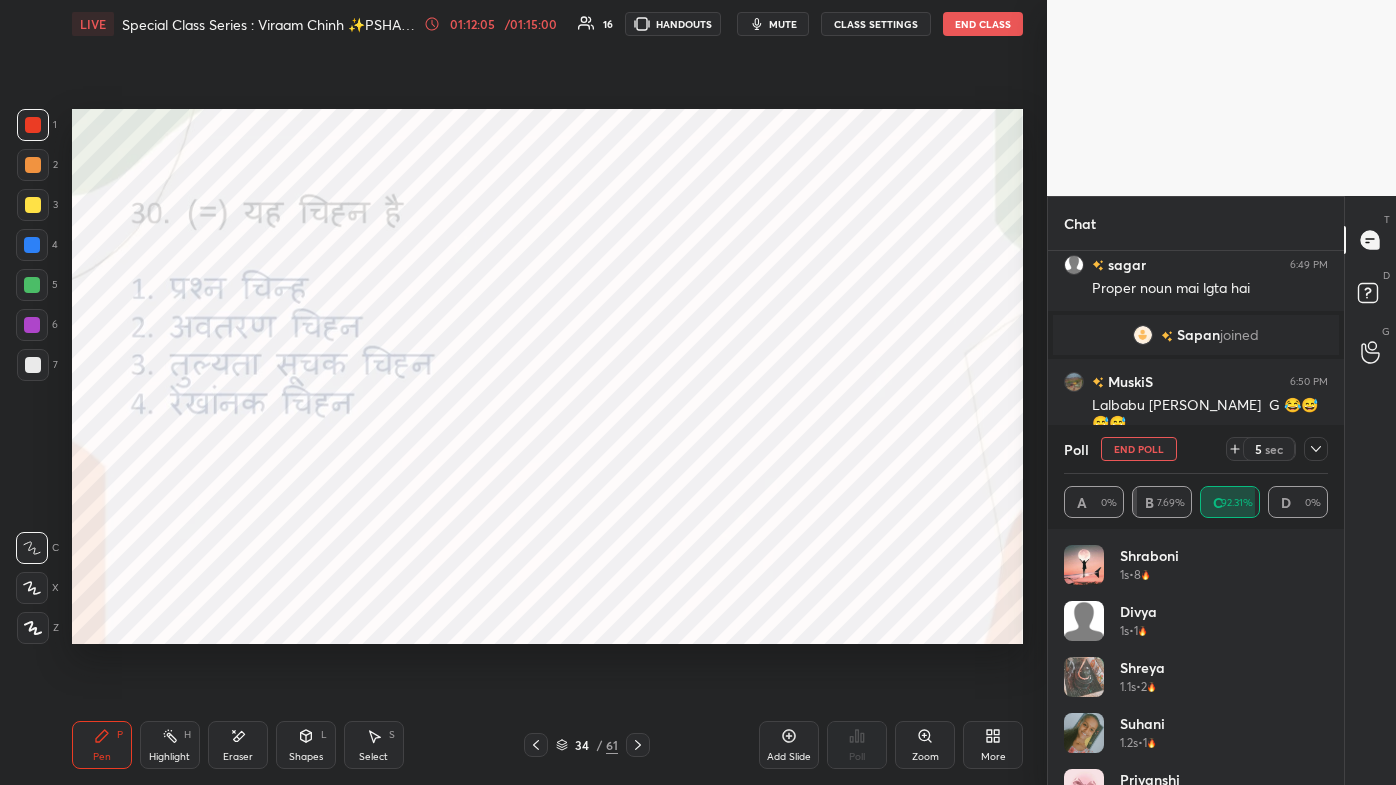 click 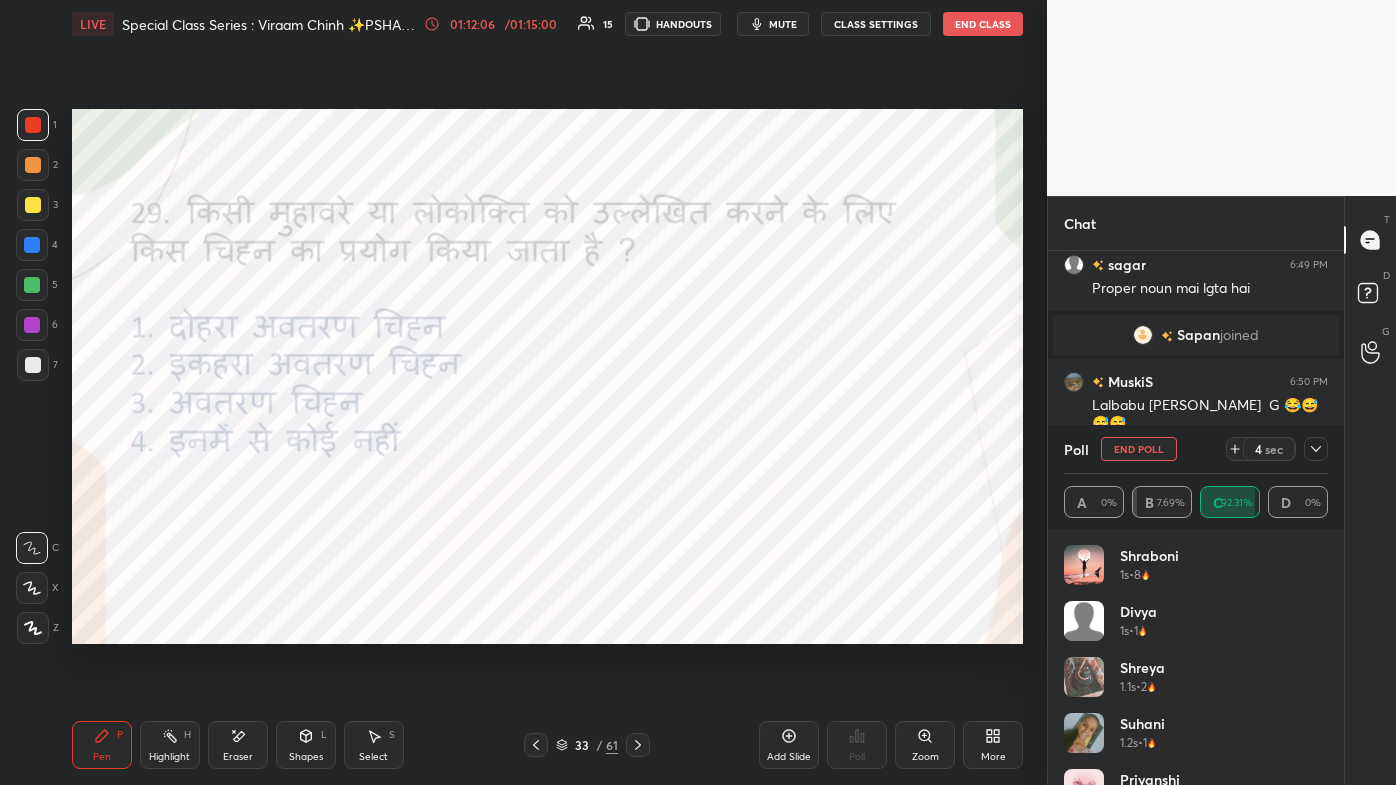 click 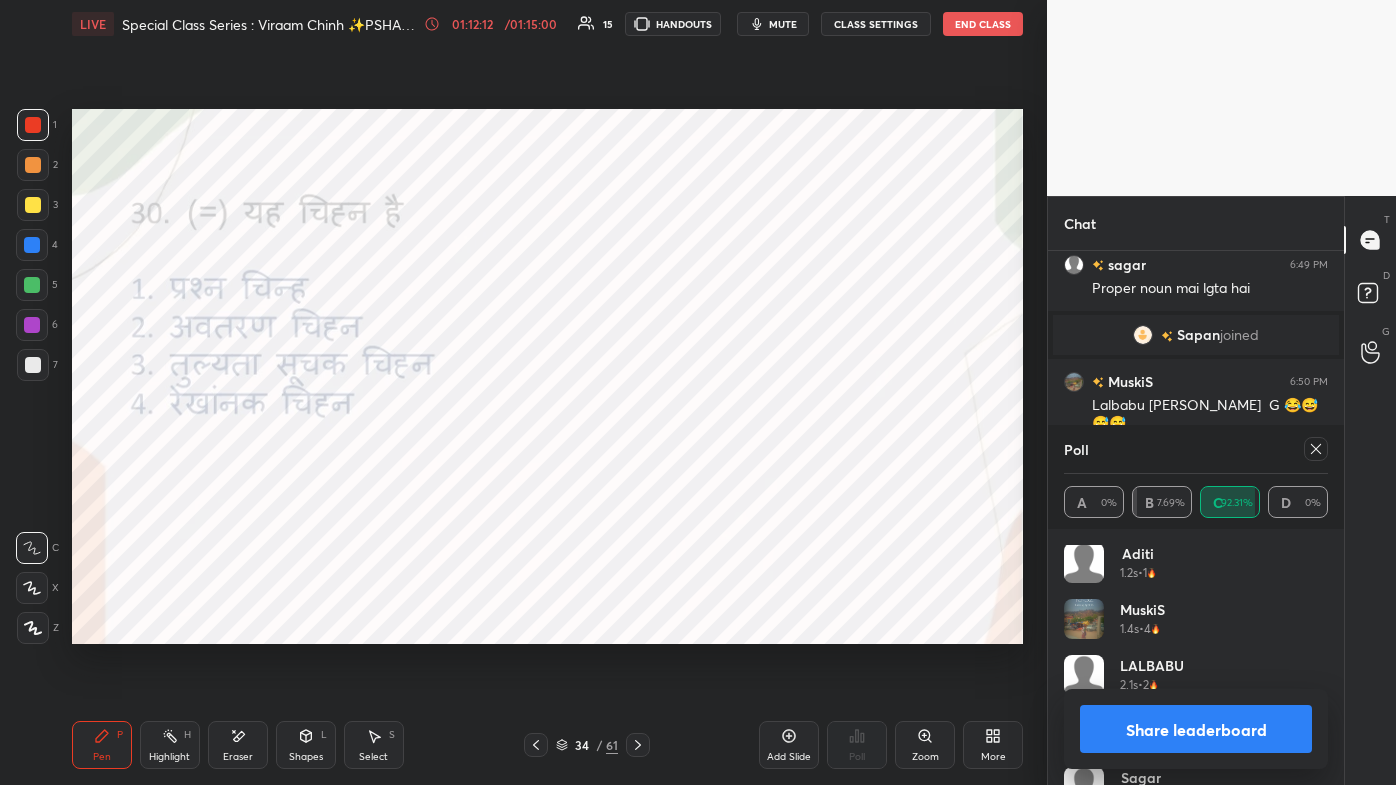 scroll, scrollTop: 393, scrollLeft: 0, axis: vertical 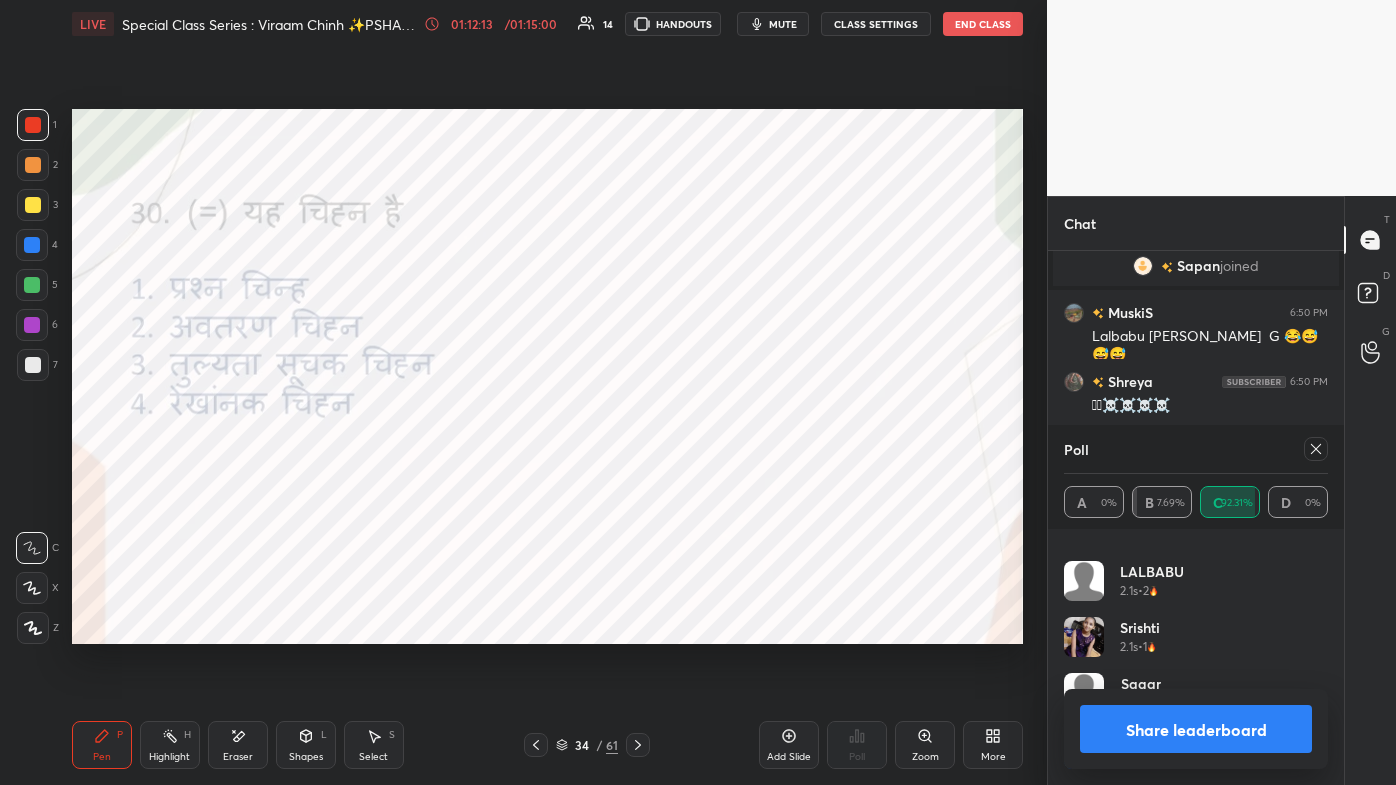 click 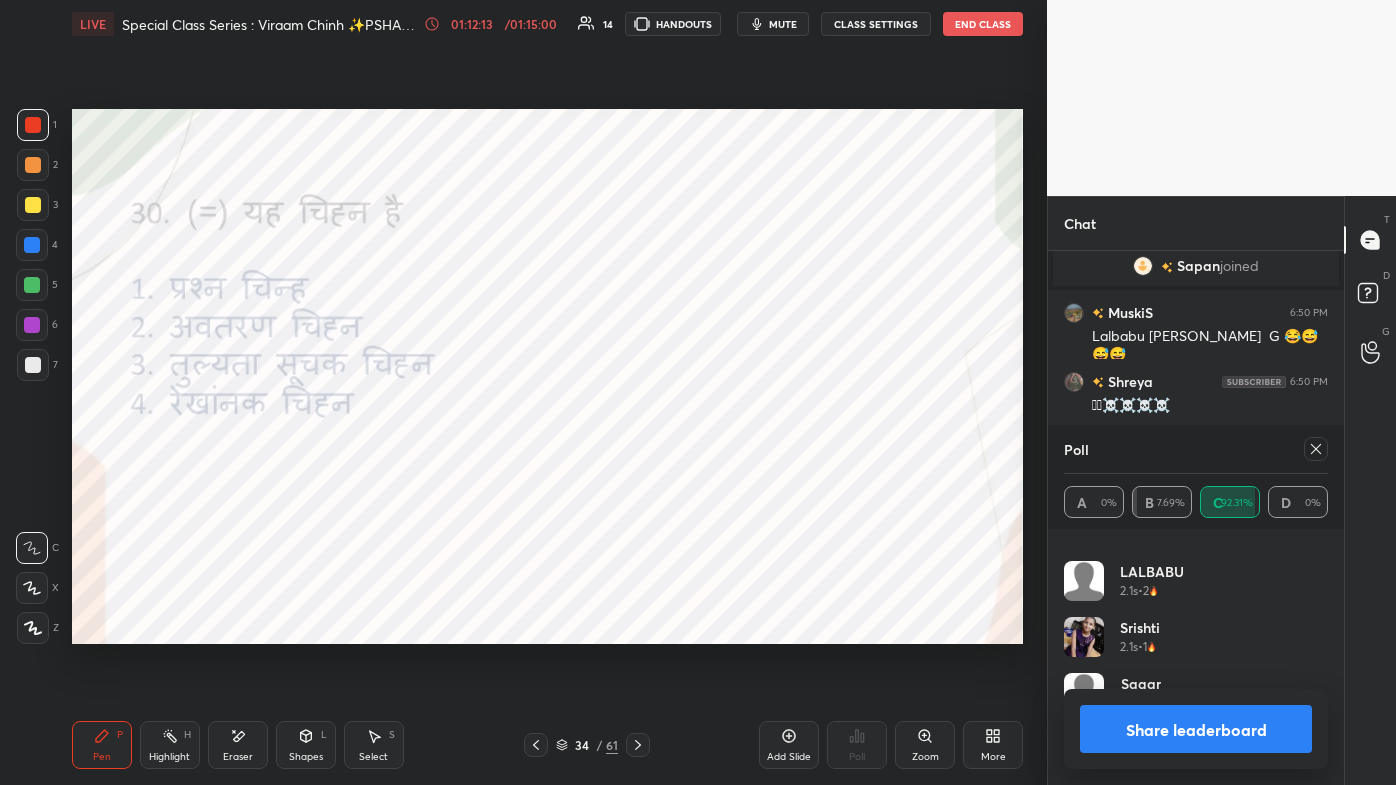 scroll, scrollTop: 0, scrollLeft: 0, axis: both 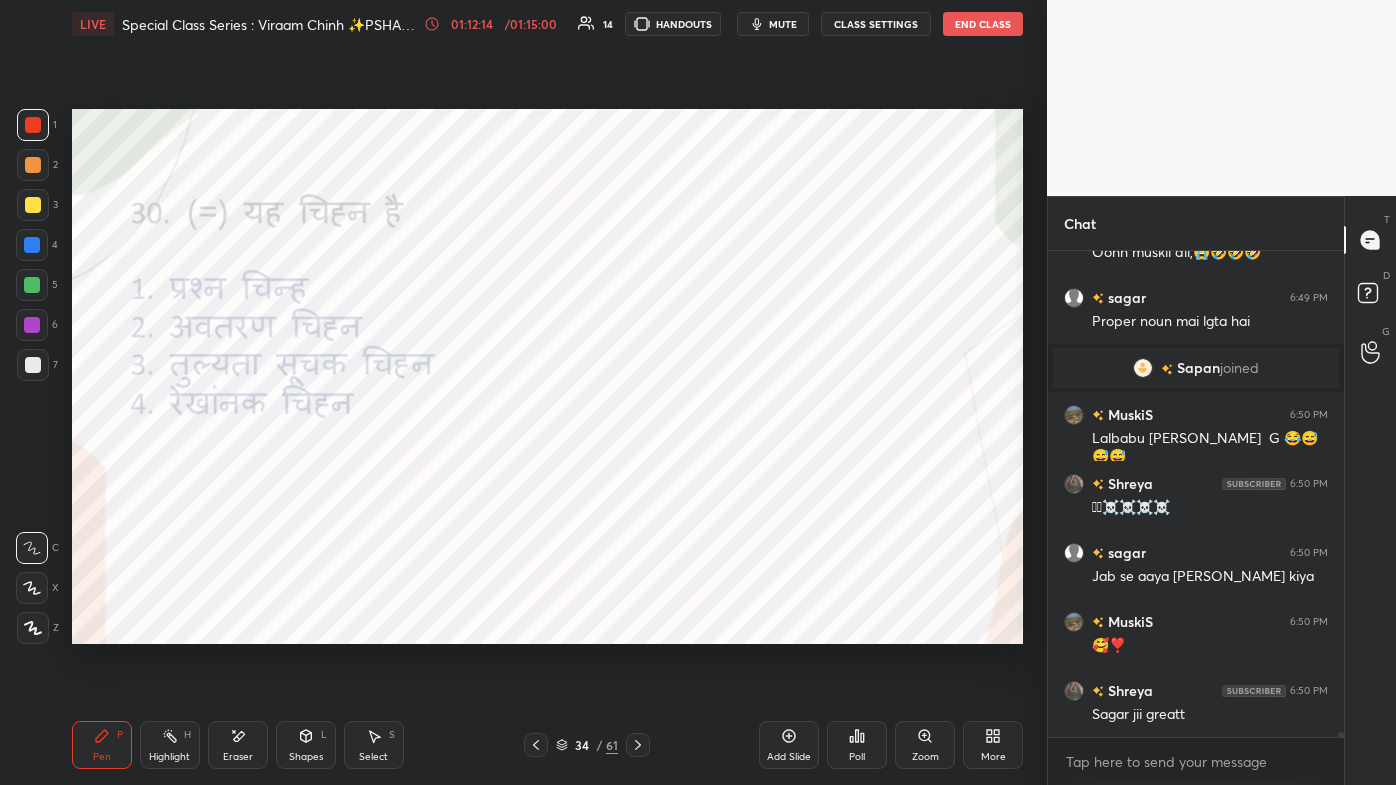 click on "More" at bounding box center (993, 745) 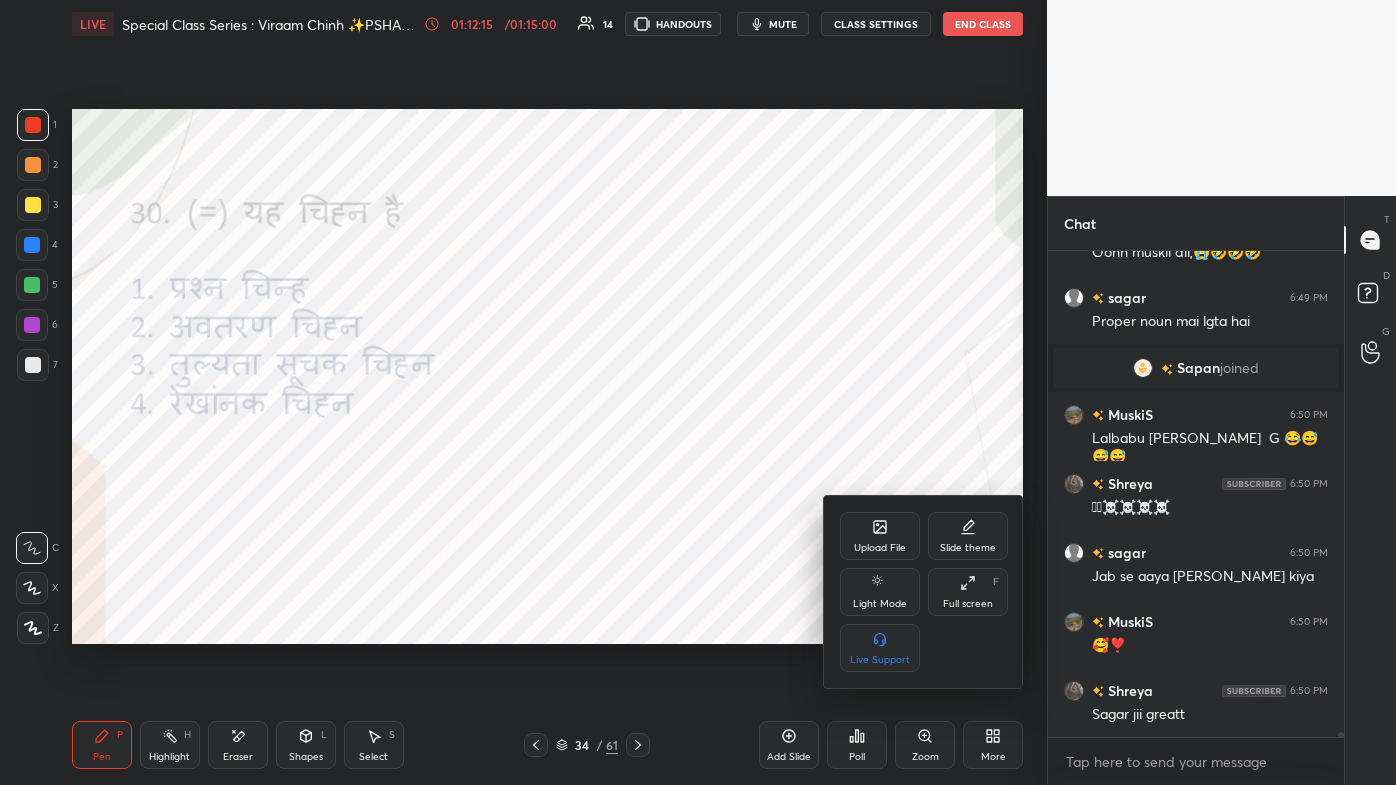 click on "Full screen F" at bounding box center [968, 592] 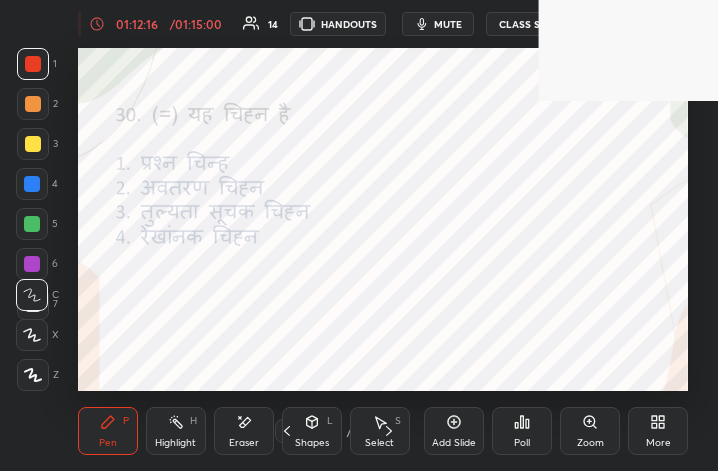 click on "More" at bounding box center (658, 431) 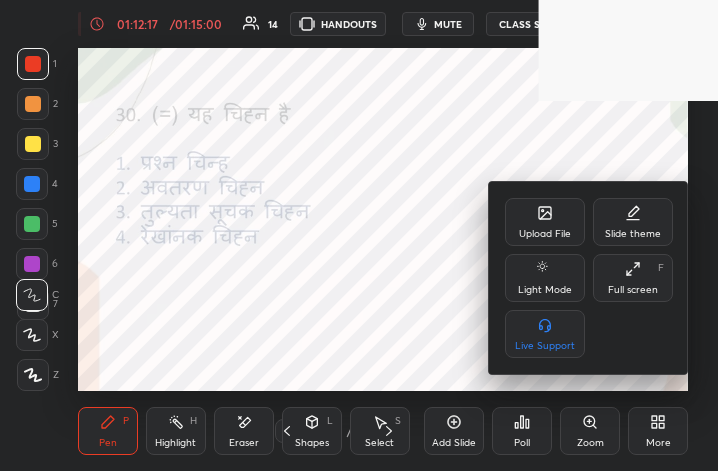 click on "Full screen F" at bounding box center (633, 278) 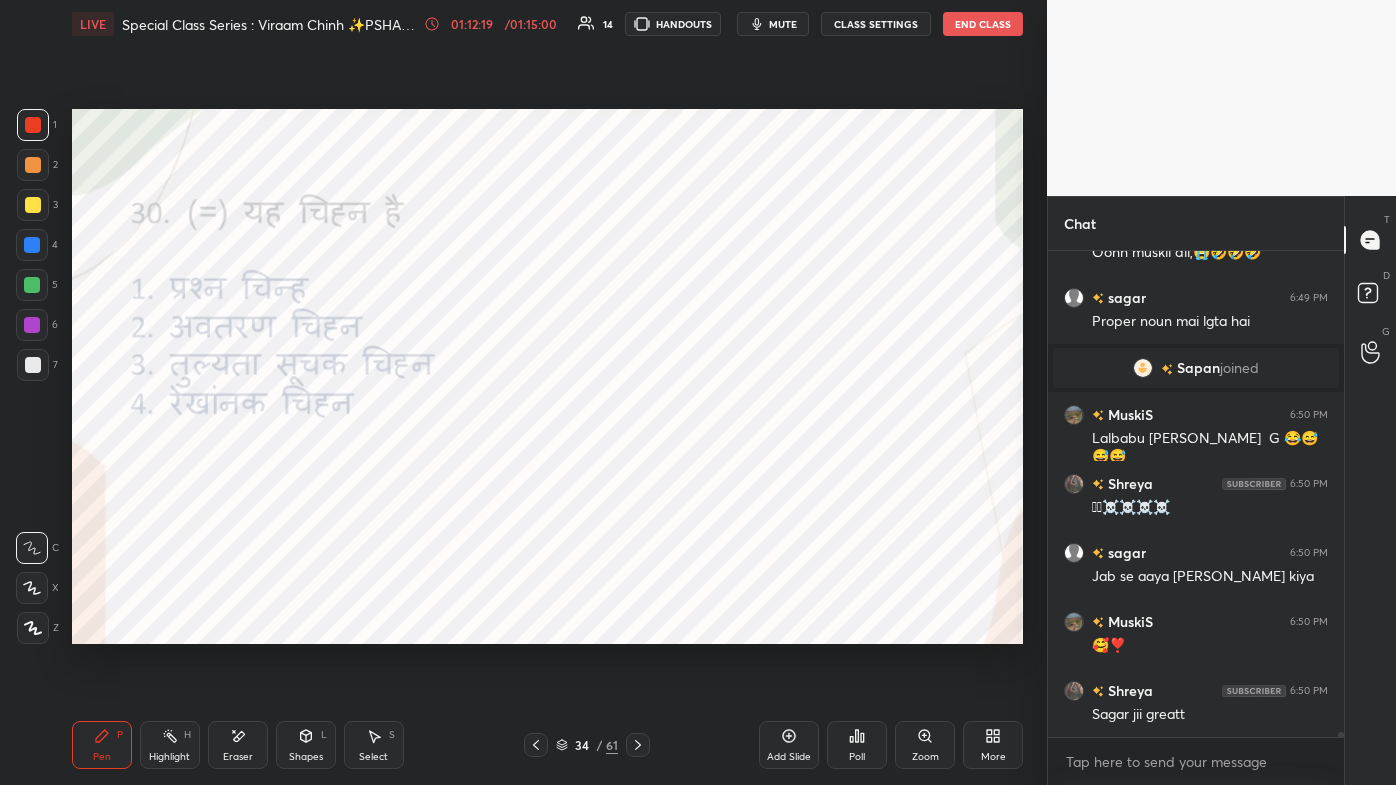 click on "/" at bounding box center [599, 745] 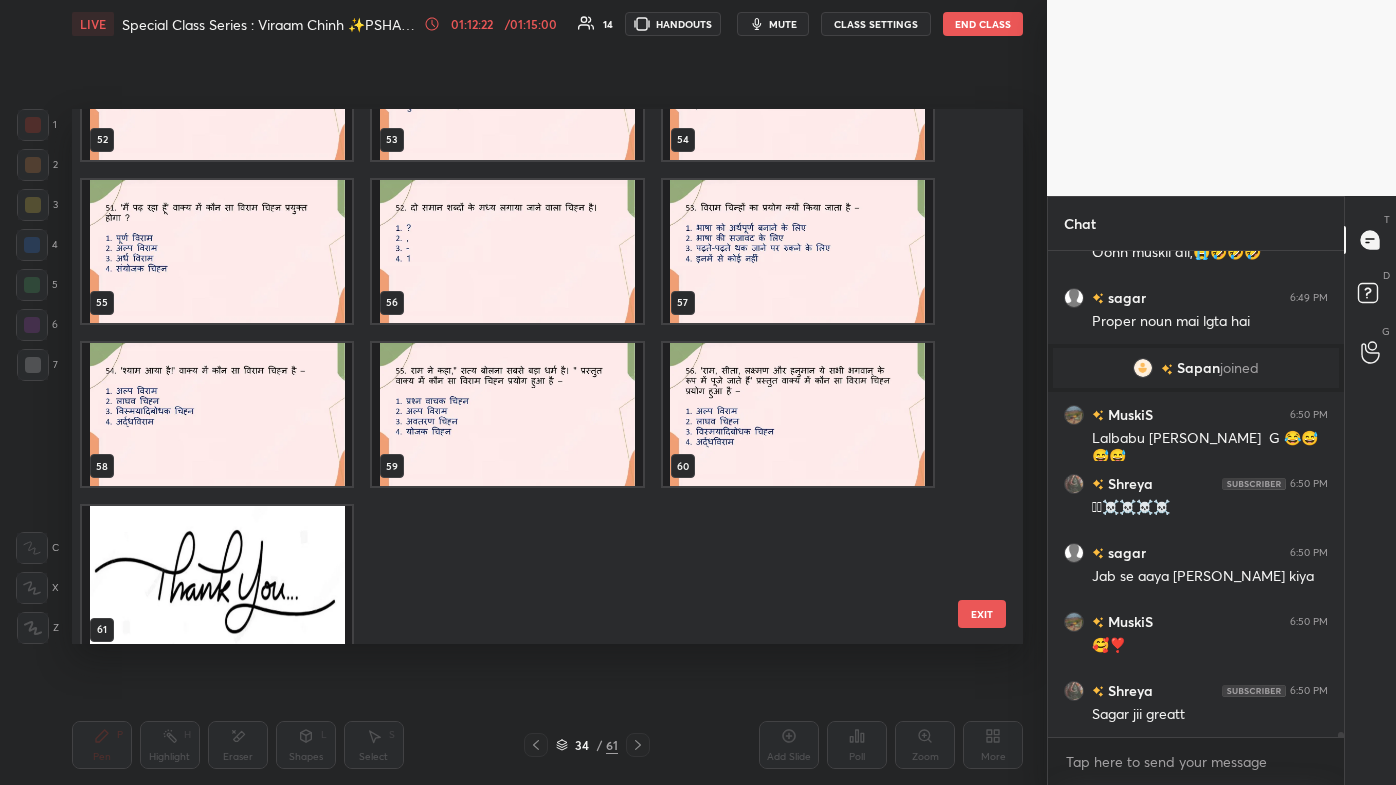 click on "EXIT" at bounding box center [982, 614] 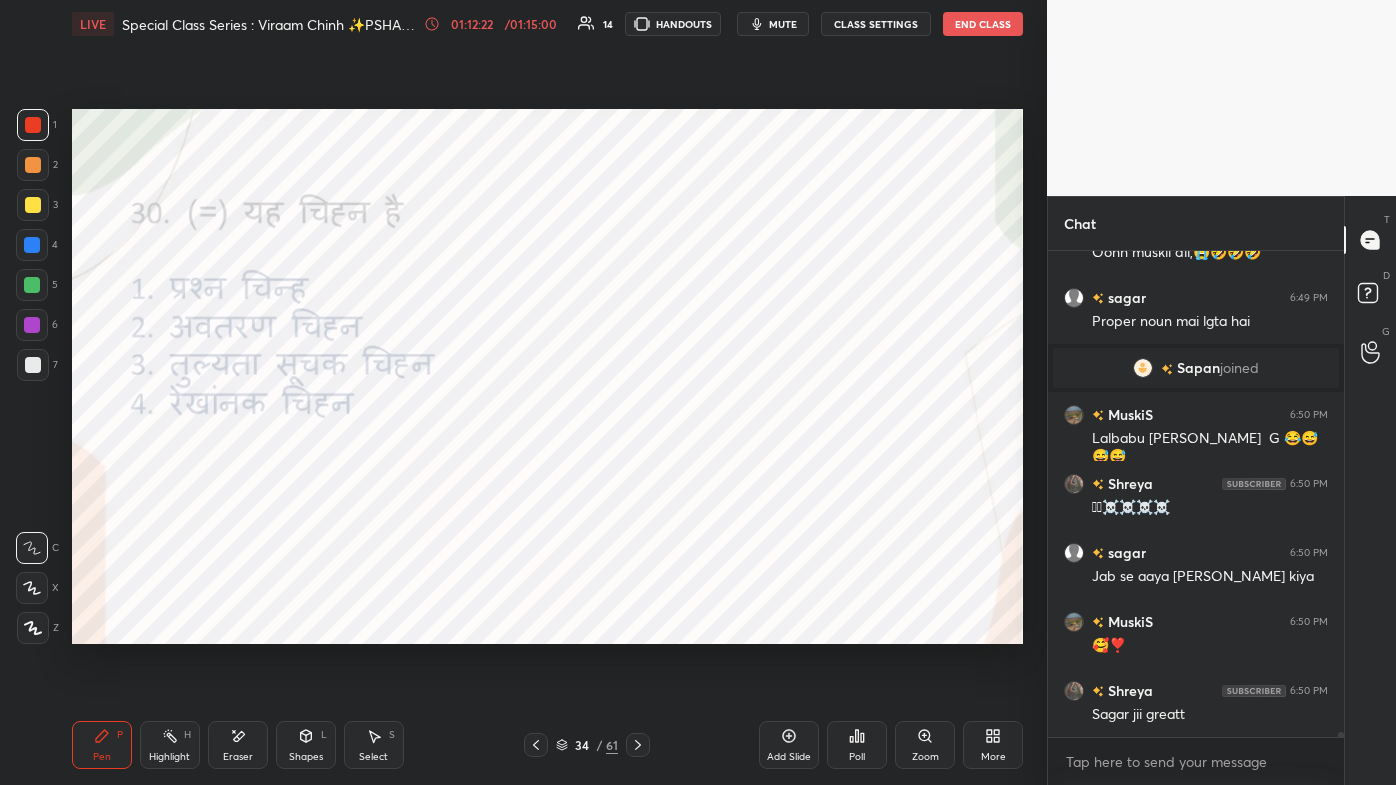click on "More" at bounding box center [993, 757] 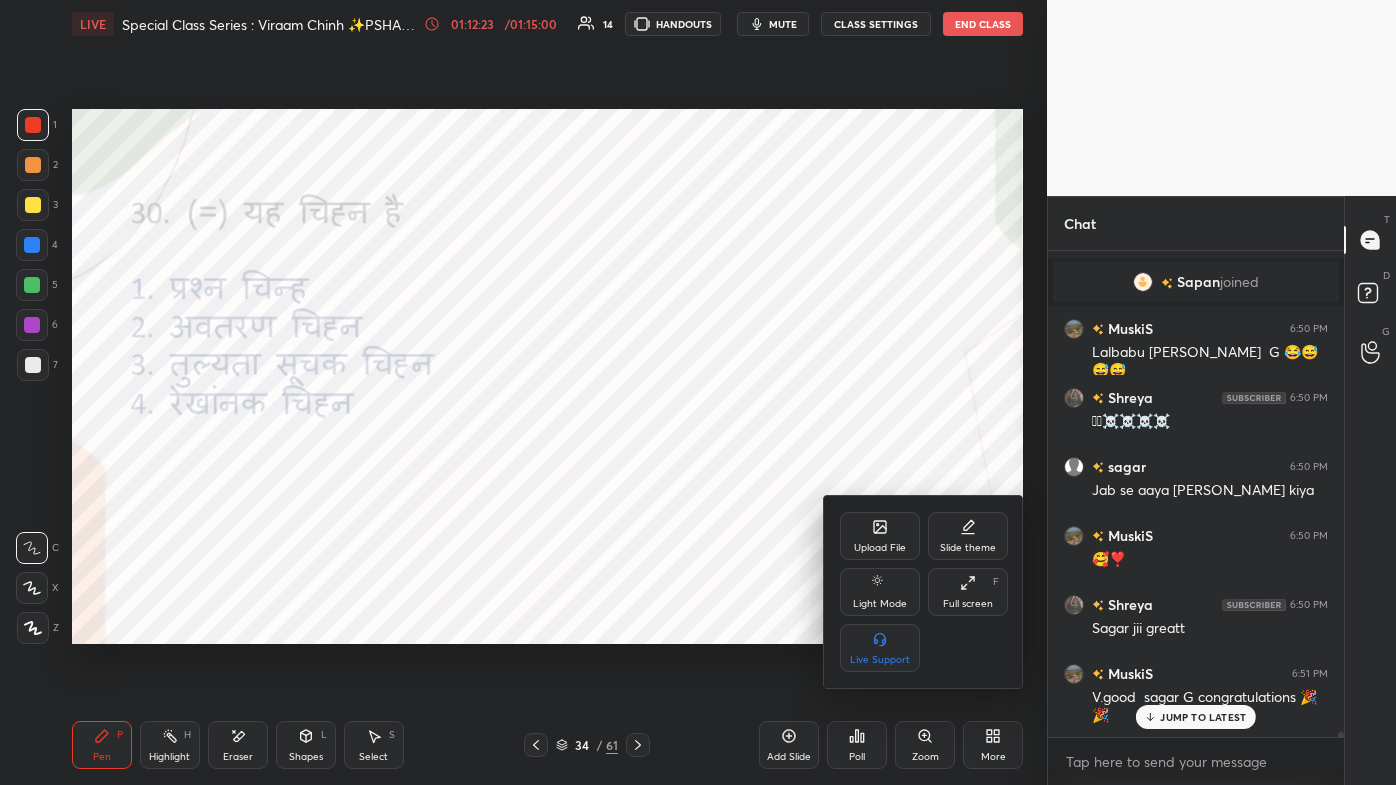 click on "Upload File" at bounding box center (880, 548) 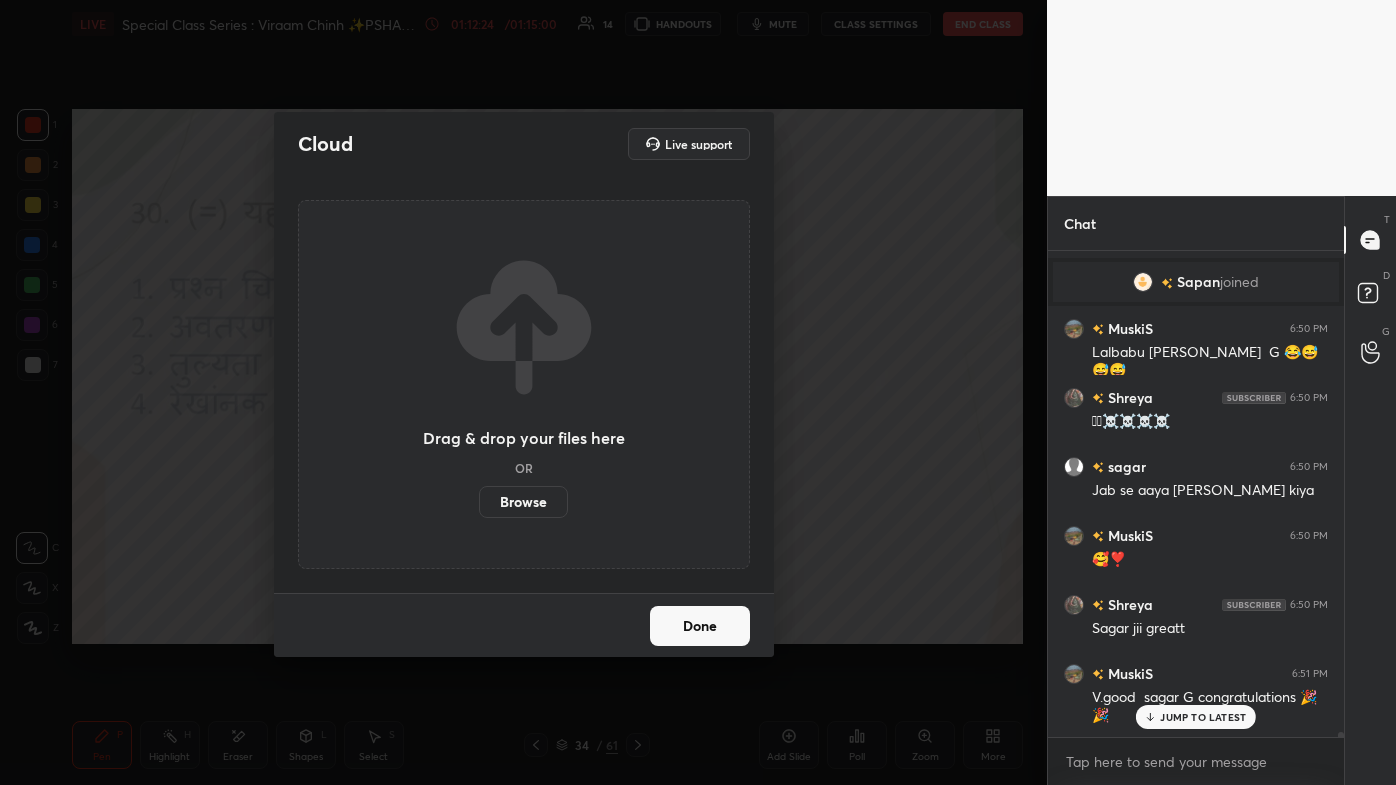 click on "Browse" at bounding box center (523, 502) 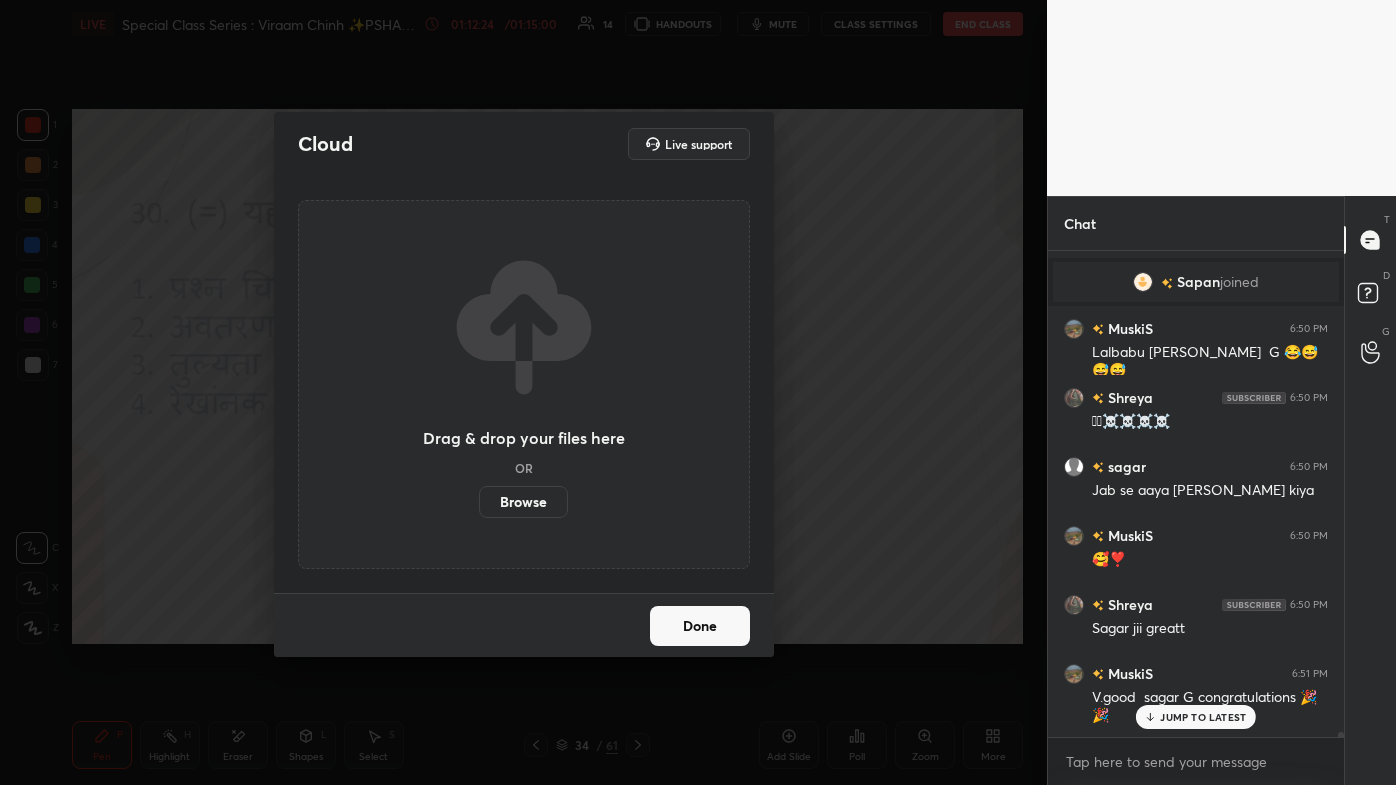 click on "Browse" at bounding box center [479, 502] 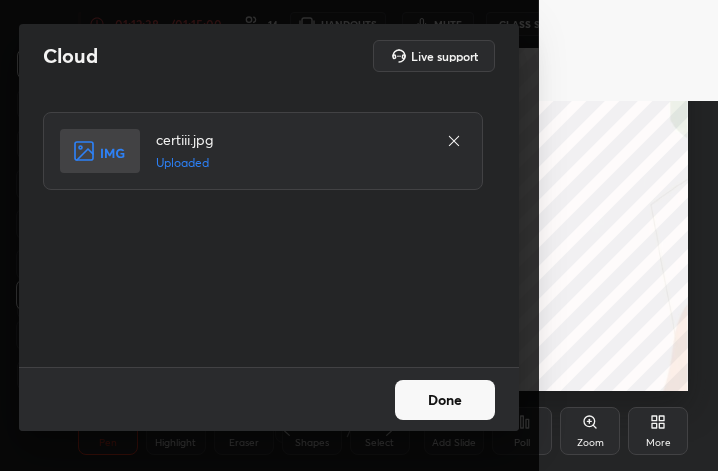 click on "More" at bounding box center [658, 443] 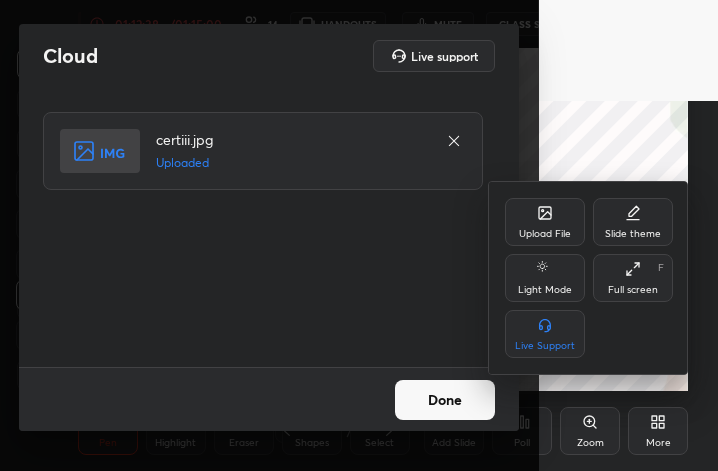 click on "Full screen F" at bounding box center (633, 278) 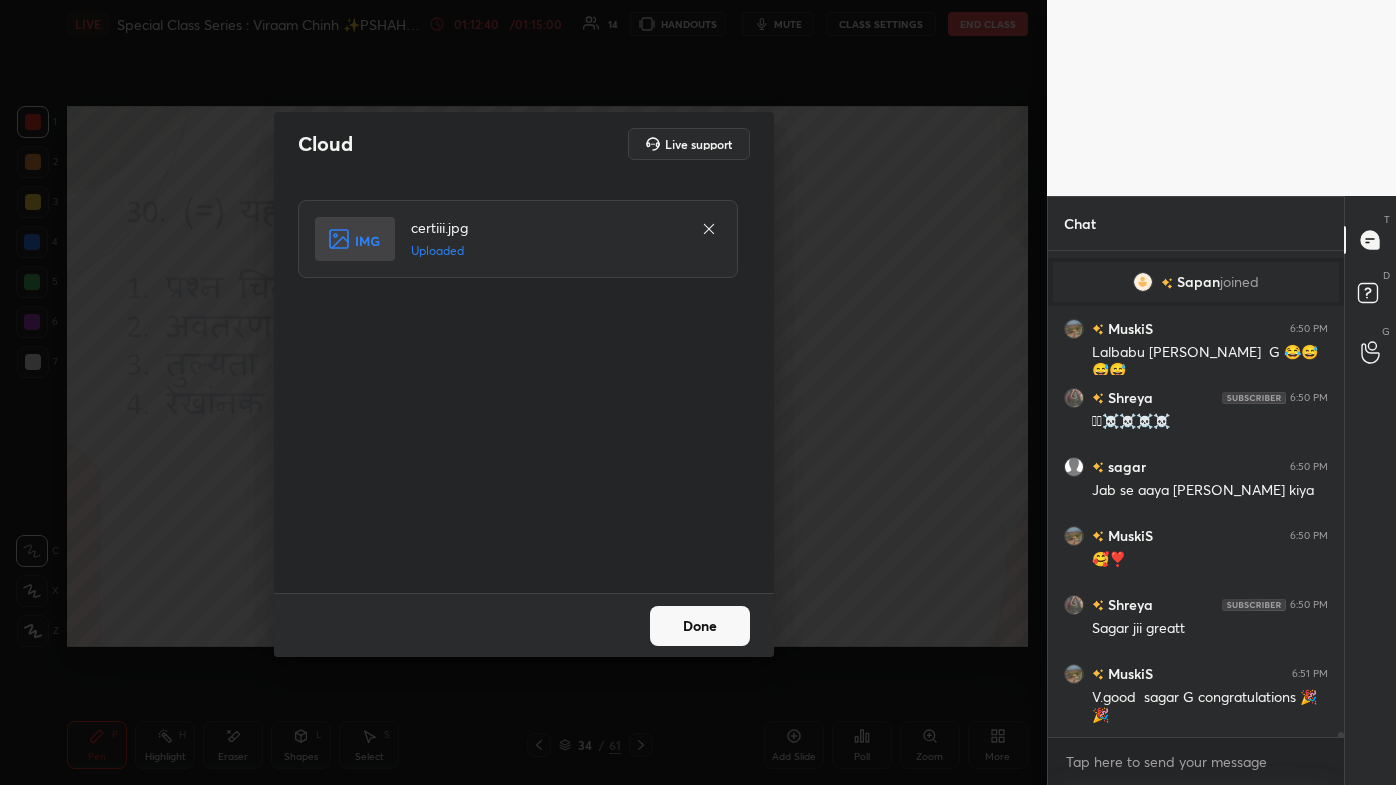 click on "Done" at bounding box center (700, 626) 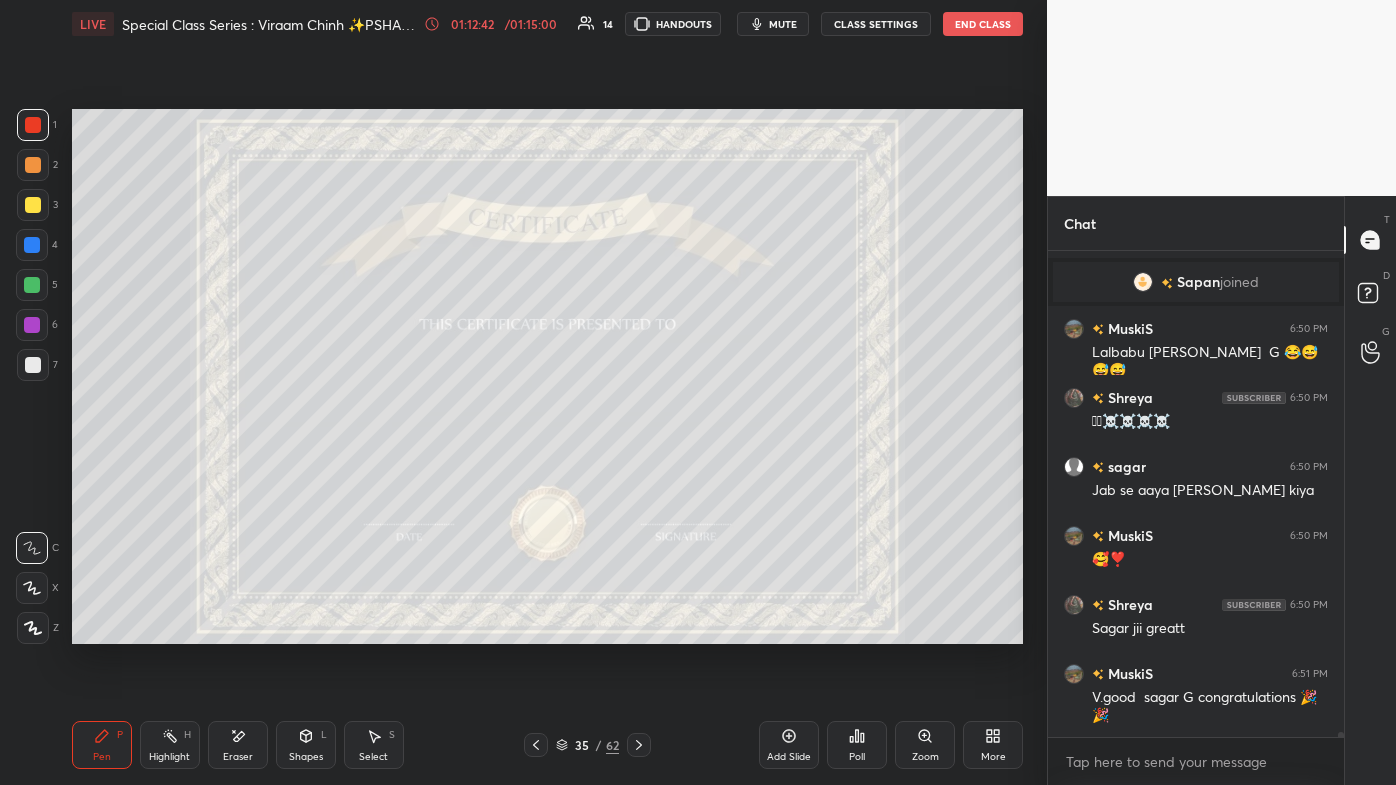 click on "Poll" at bounding box center [857, 757] 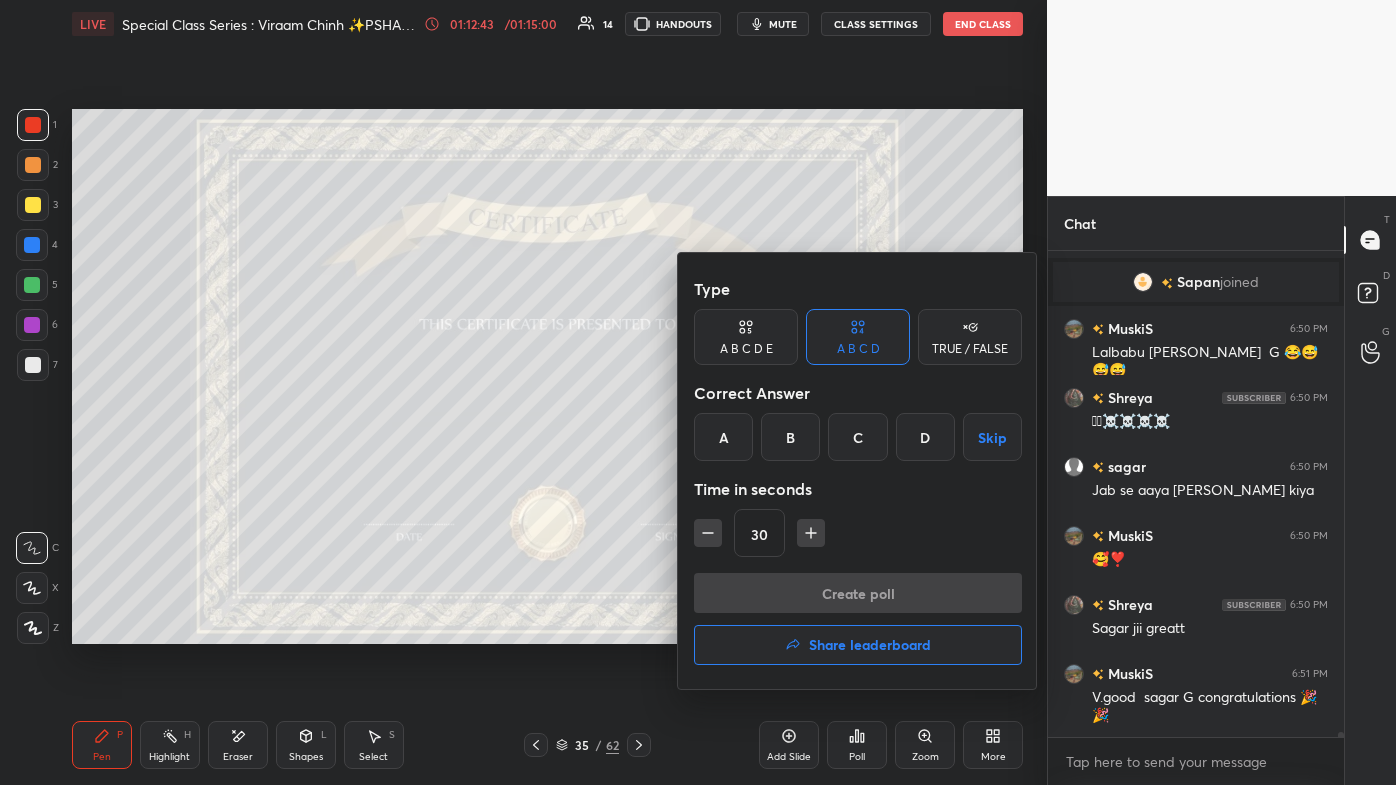 click on "Share leaderboard" at bounding box center [870, 645] 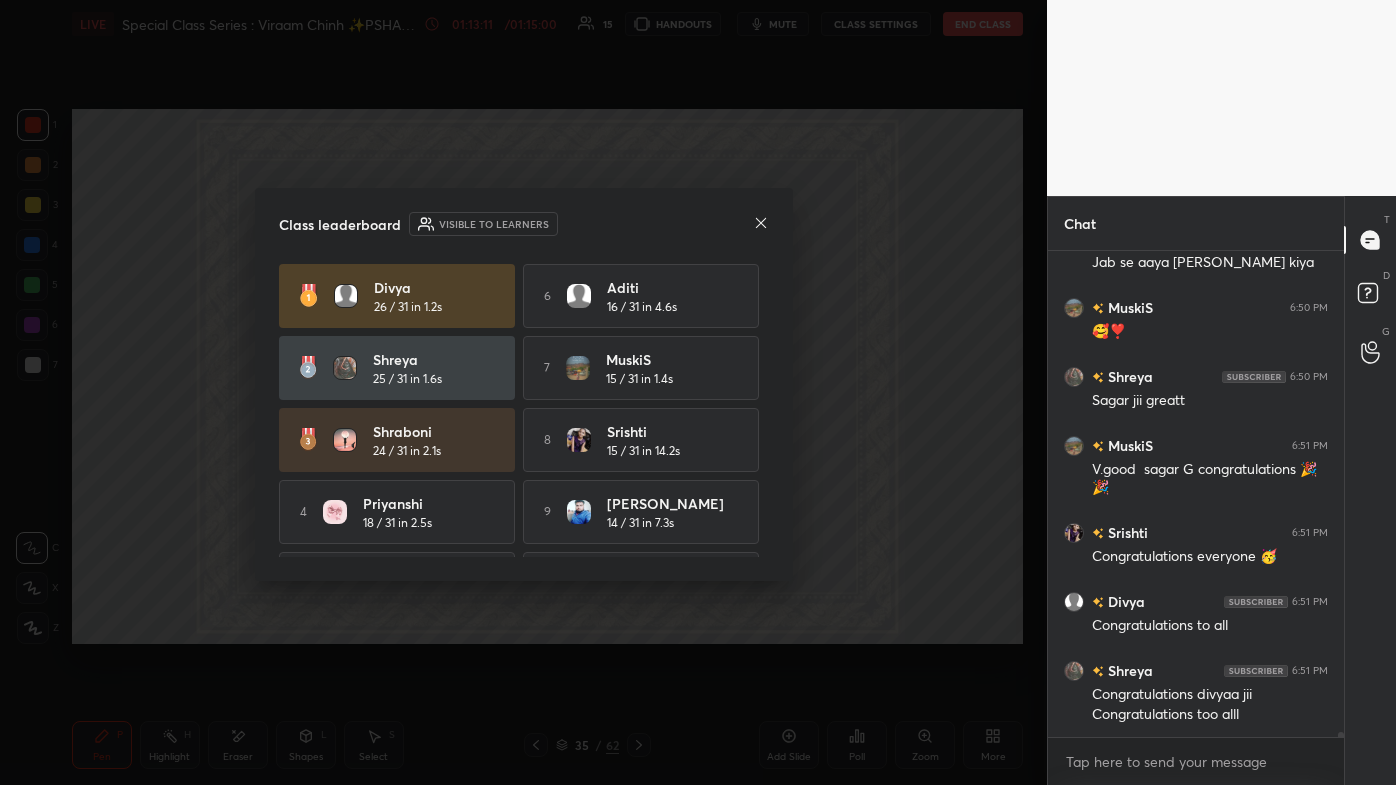 click 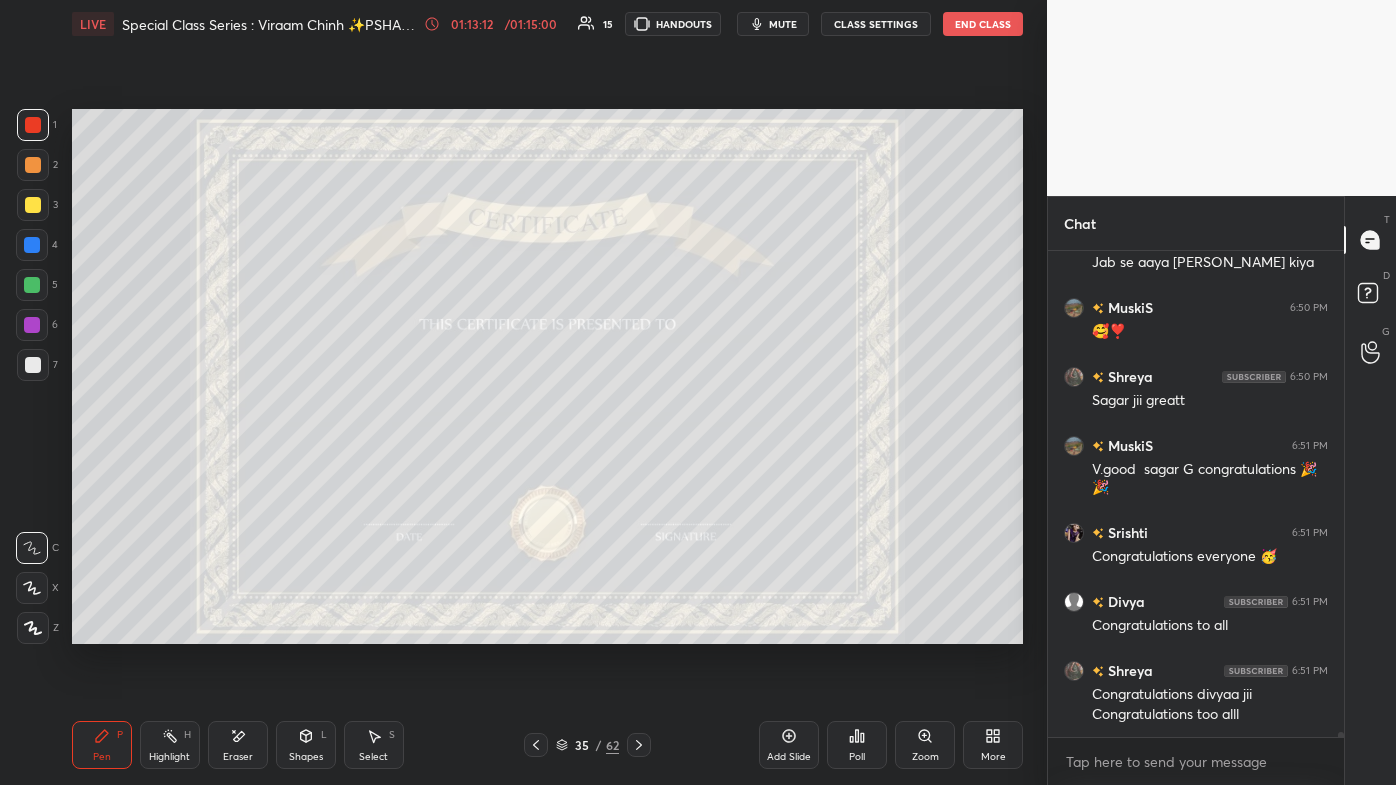 click at bounding box center (33, 205) 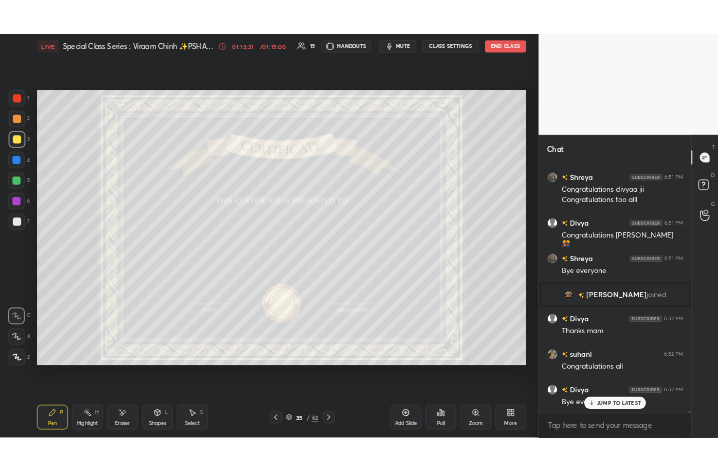 scroll, scrollTop: 43477, scrollLeft: 0, axis: vertical 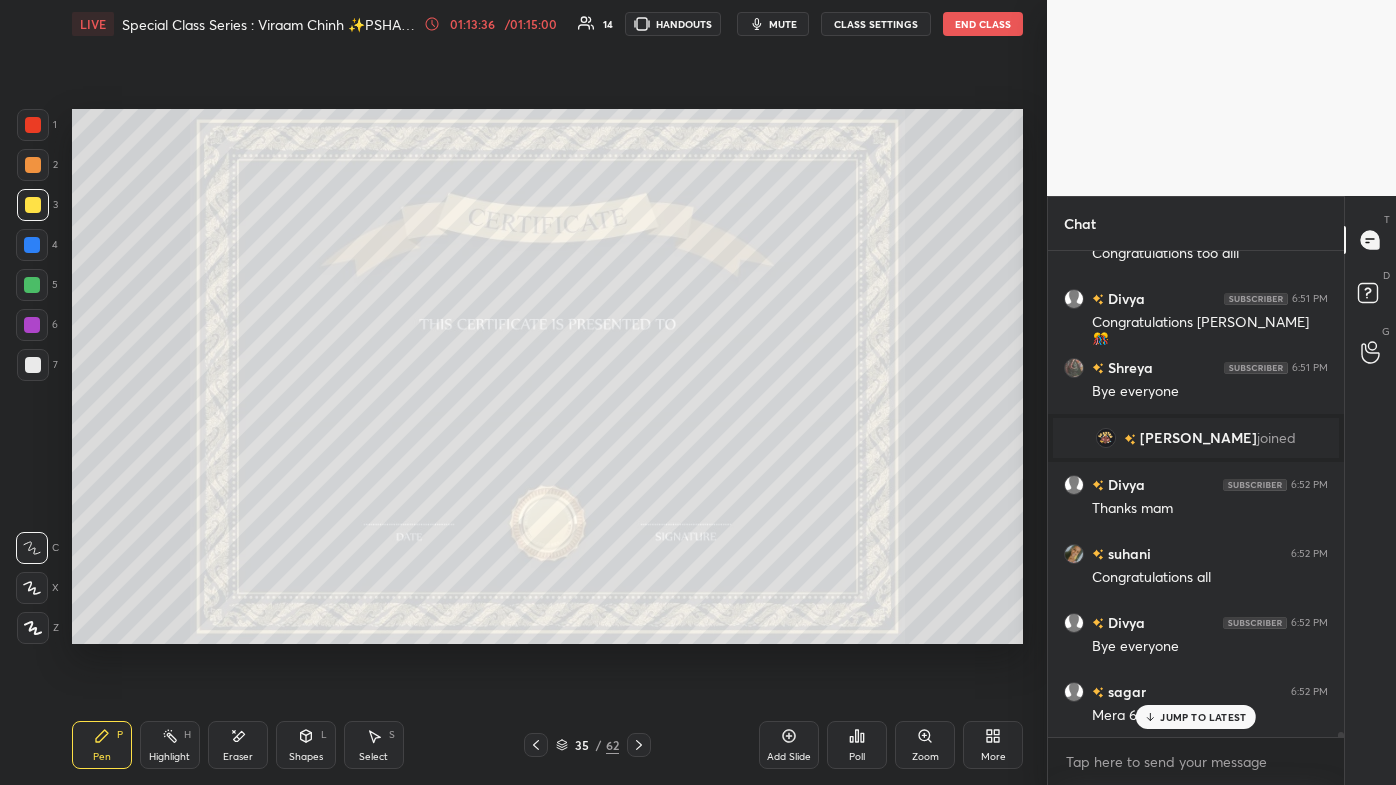 click on "Add Slide Poll Zoom More" at bounding box center [891, 745] 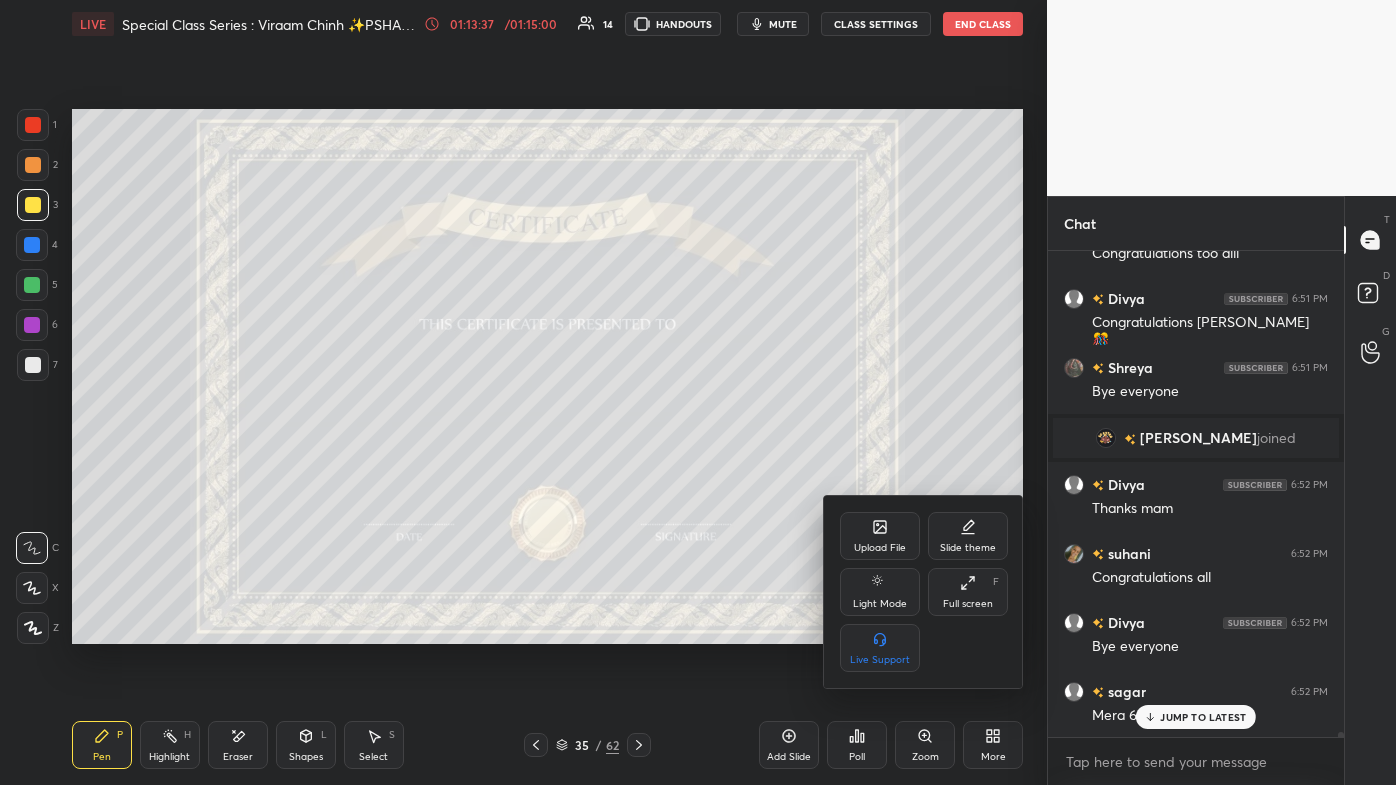 click on "Full screen" at bounding box center [968, 604] 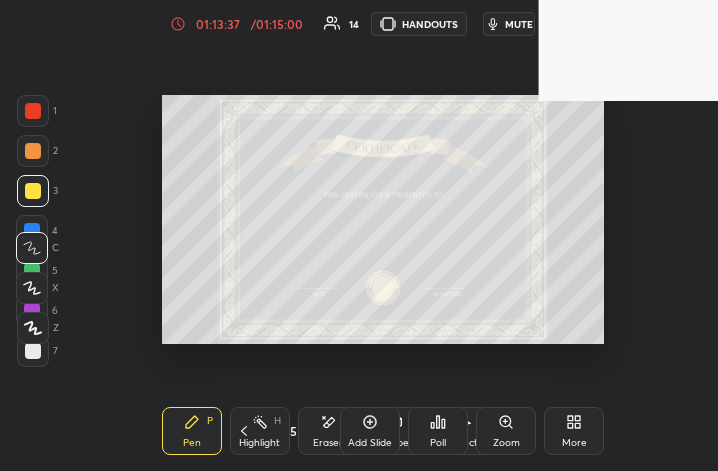 scroll, scrollTop: 343, scrollLeft: 468, axis: both 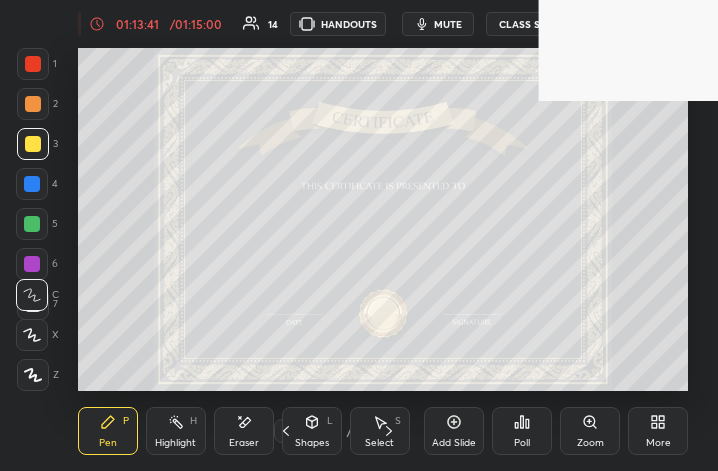click on "More" at bounding box center [658, 431] 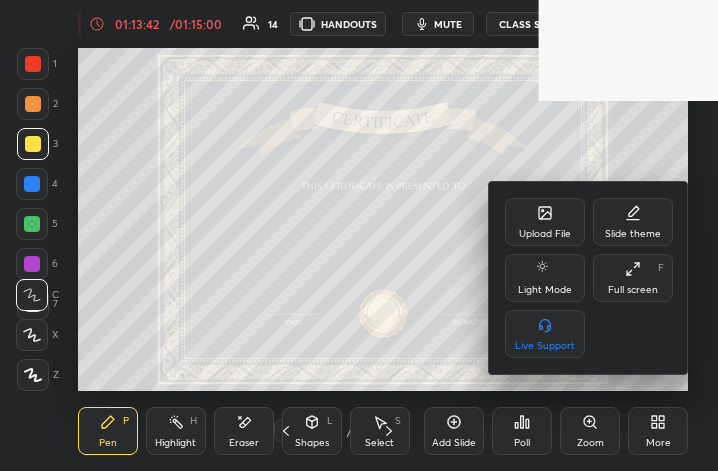 click on "Full screen" at bounding box center [633, 290] 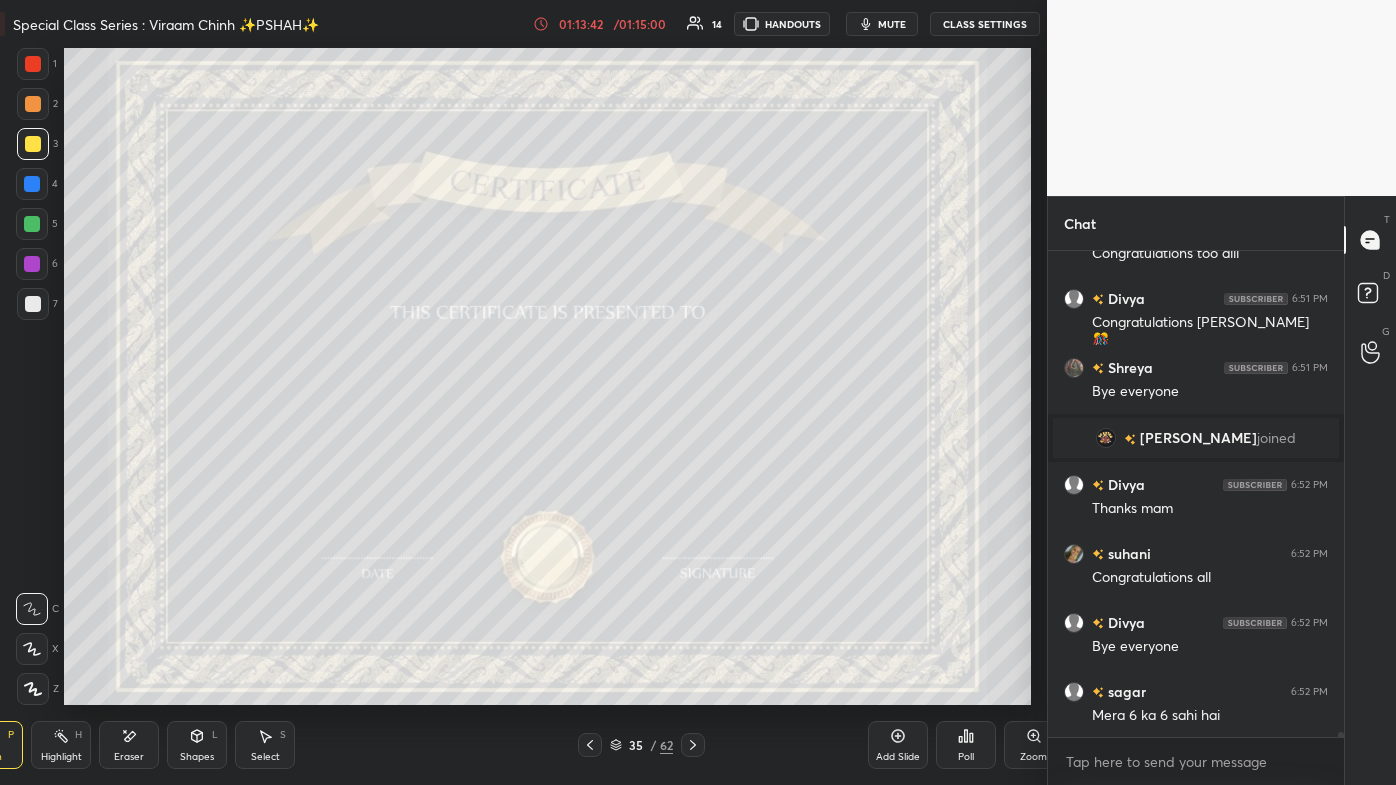 scroll, scrollTop: 99342, scrollLeft: 98699, axis: both 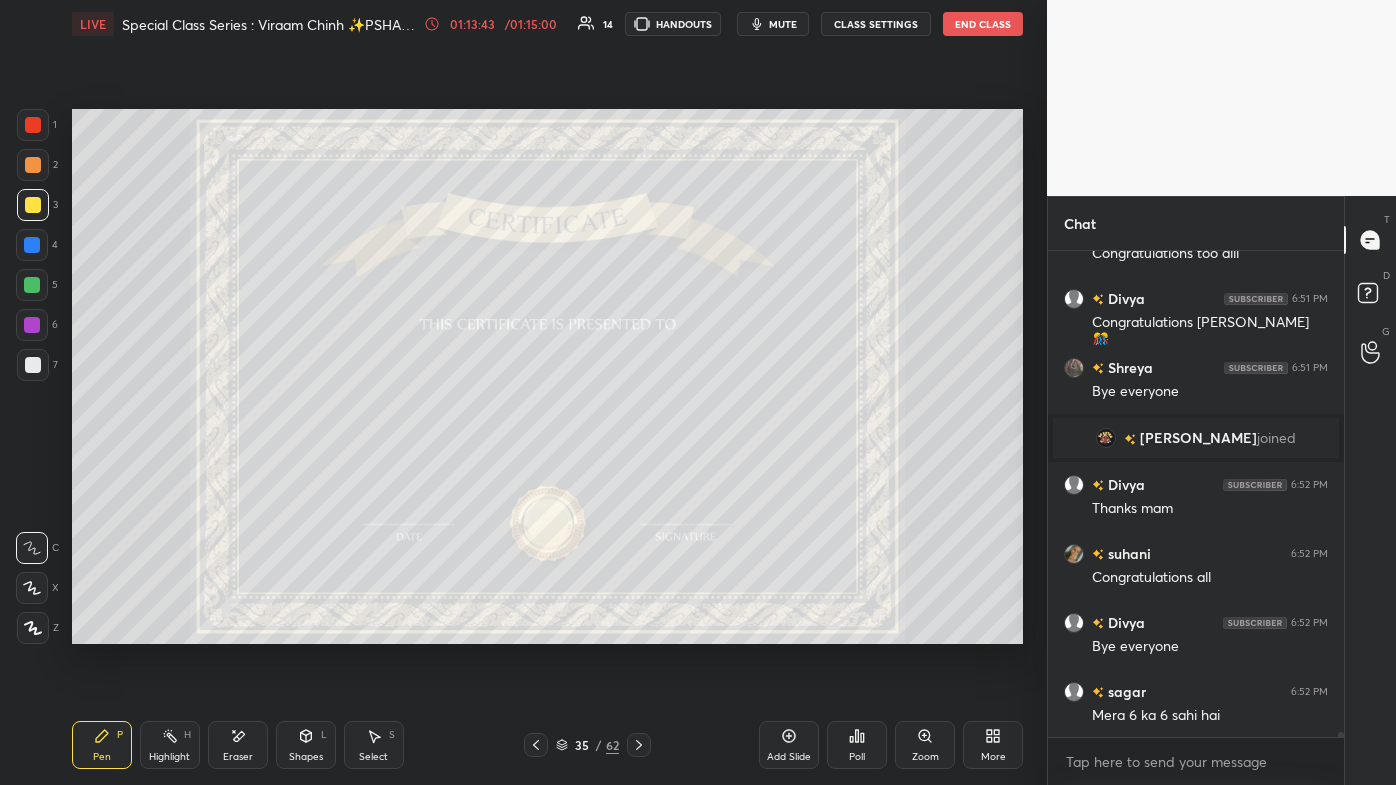 click 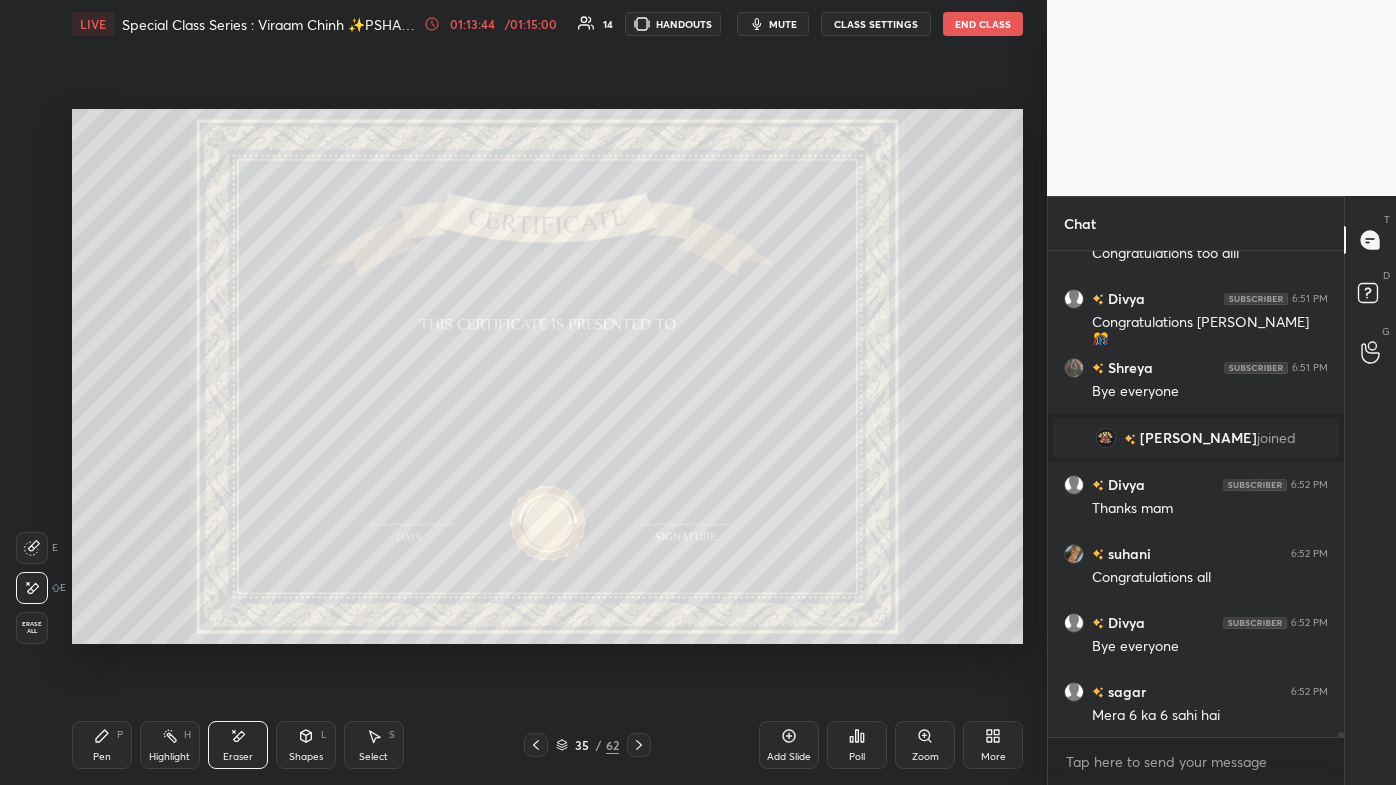 scroll, scrollTop: 43546, scrollLeft: 0, axis: vertical 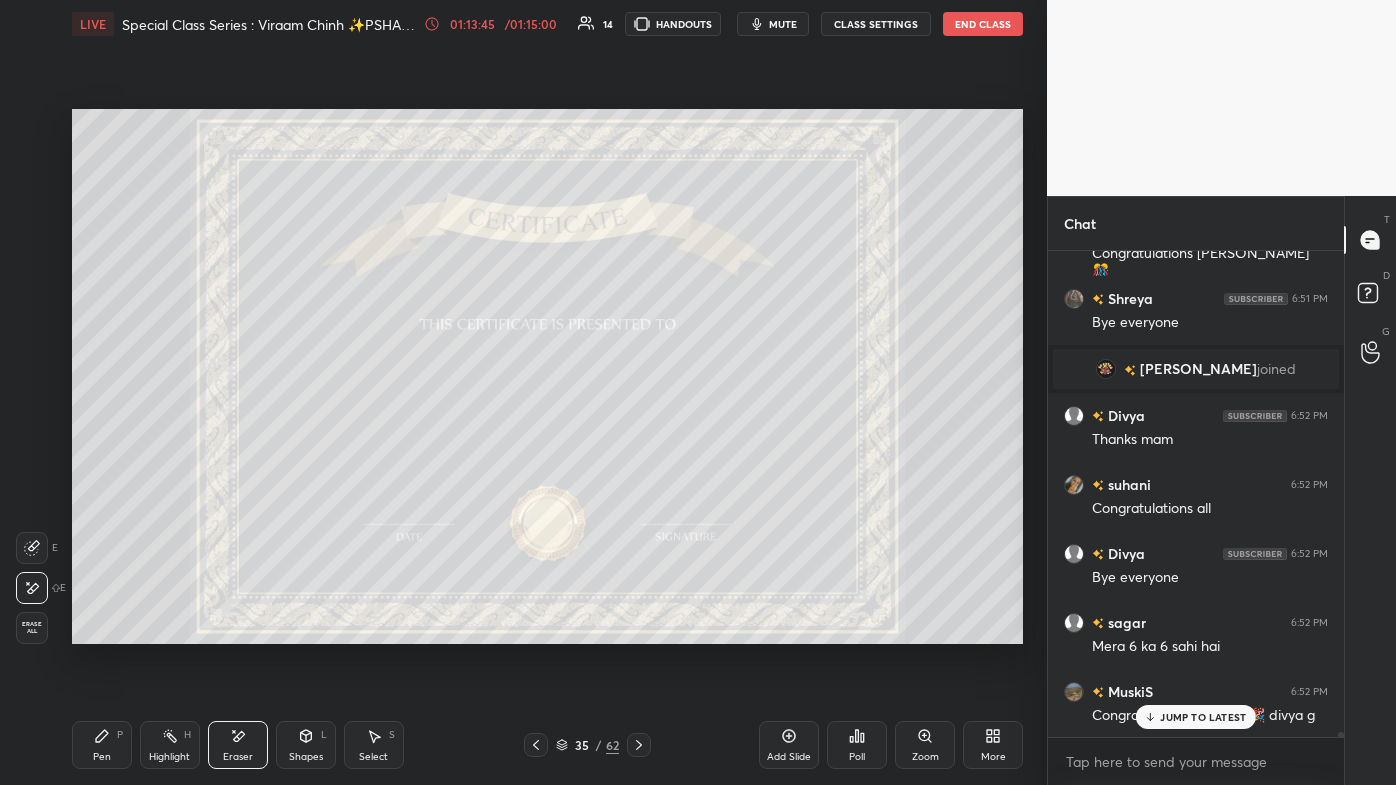 click on "Poll" at bounding box center (857, 745) 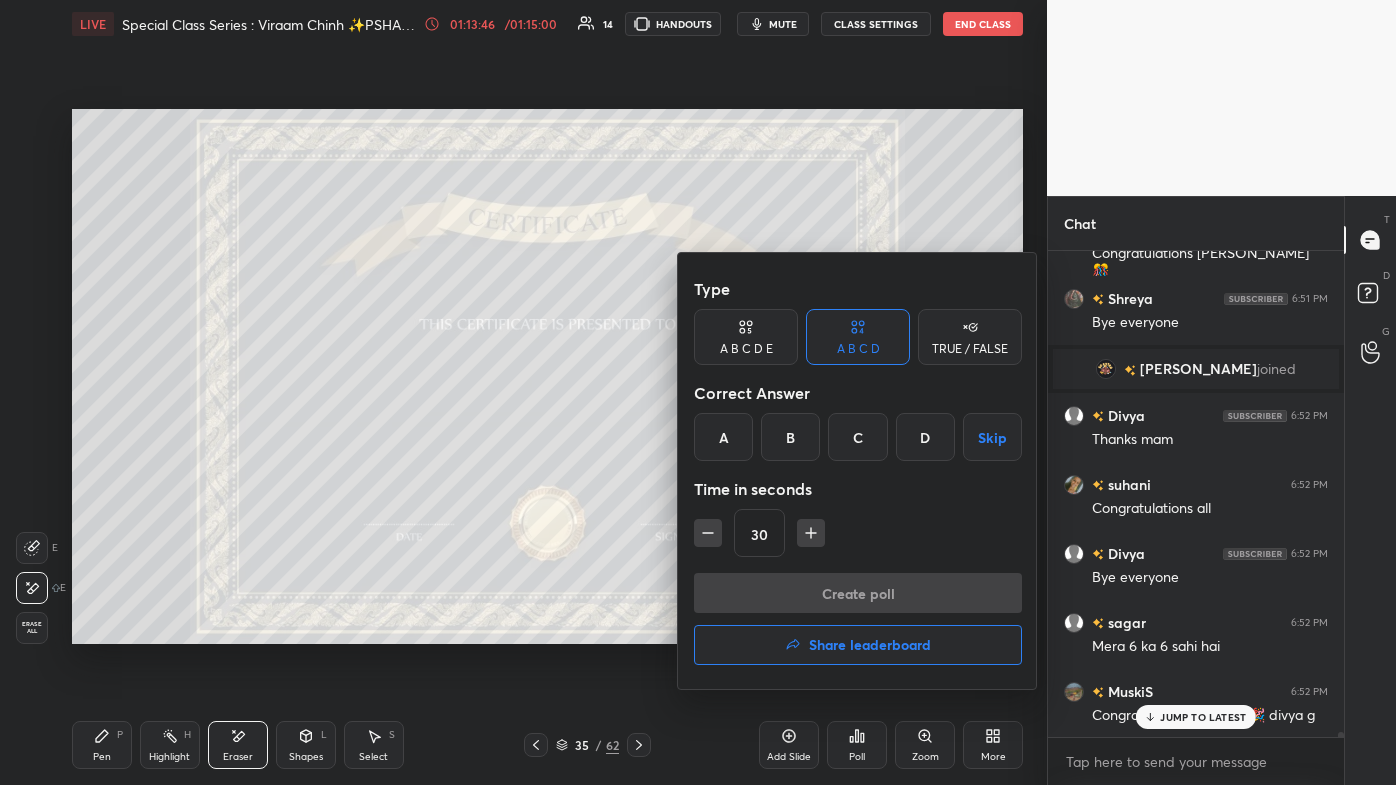 click on "Share leaderboard" at bounding box center [870, 645] 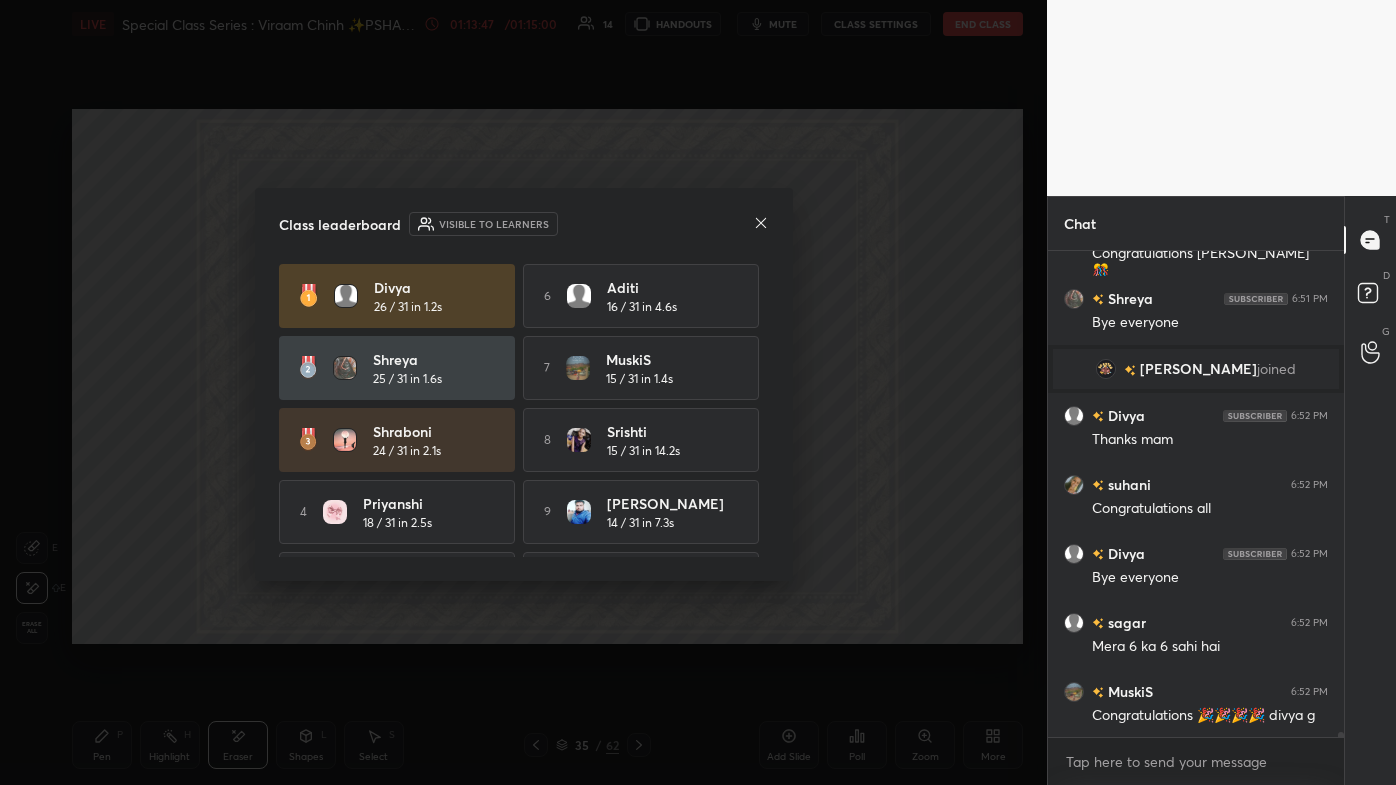 scroll, scrollTop: 43616, scrollLeft: 0, axis: vertical 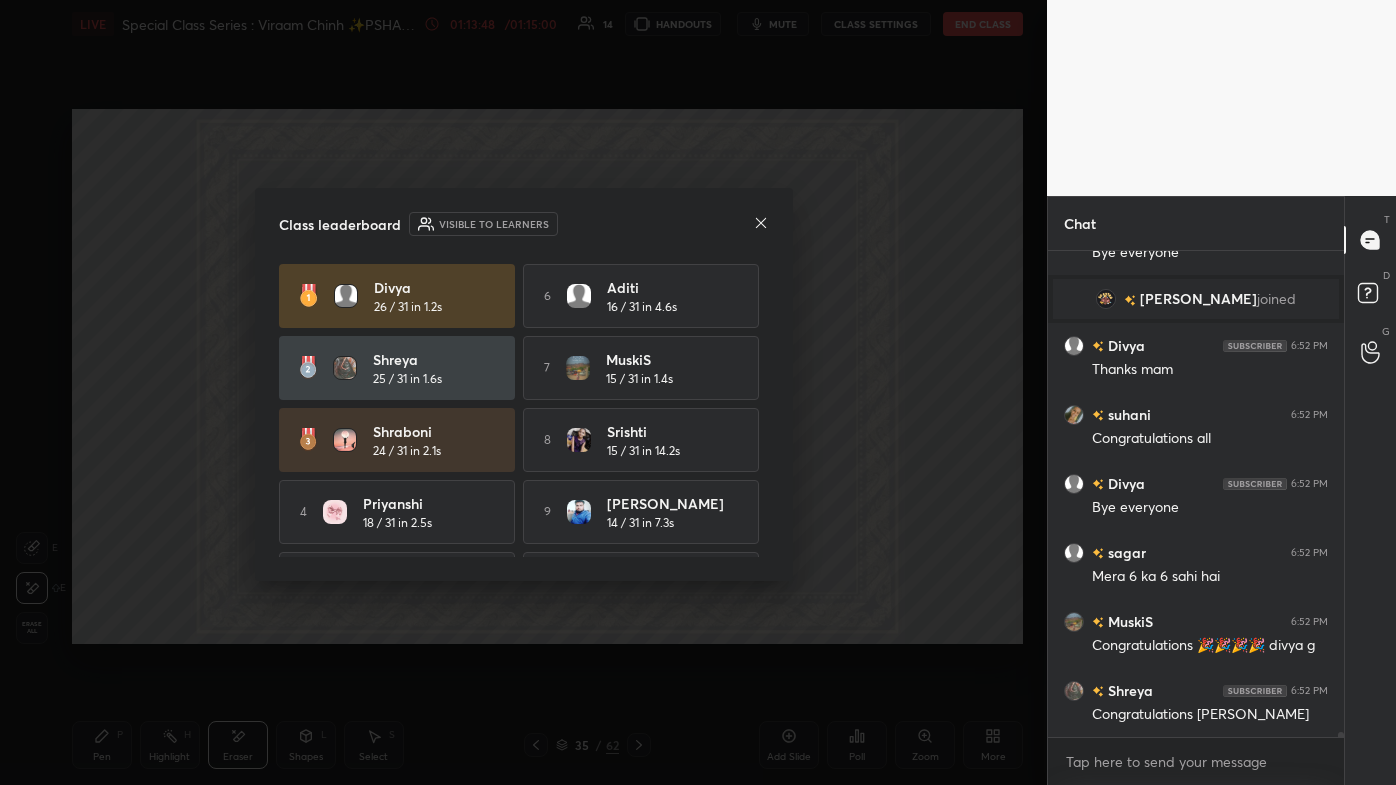 click 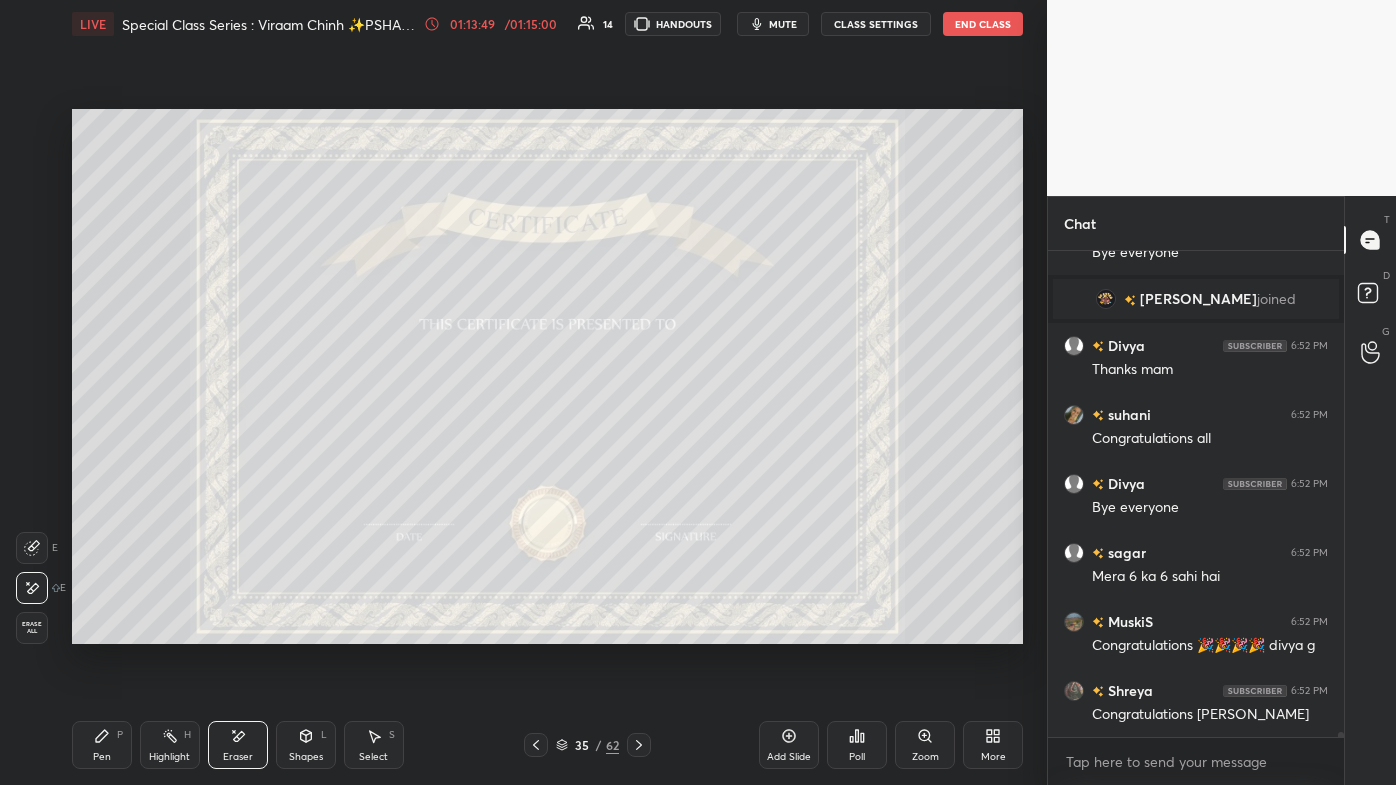 click 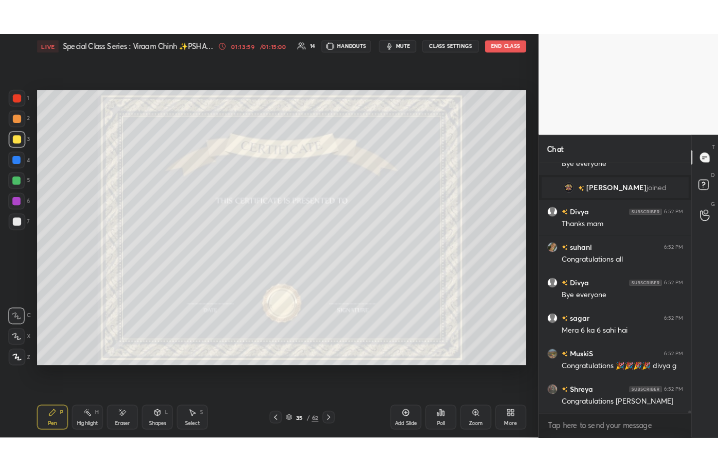 scroll, scrollTop: 43703, scrollLeft: 0, axis: vertical 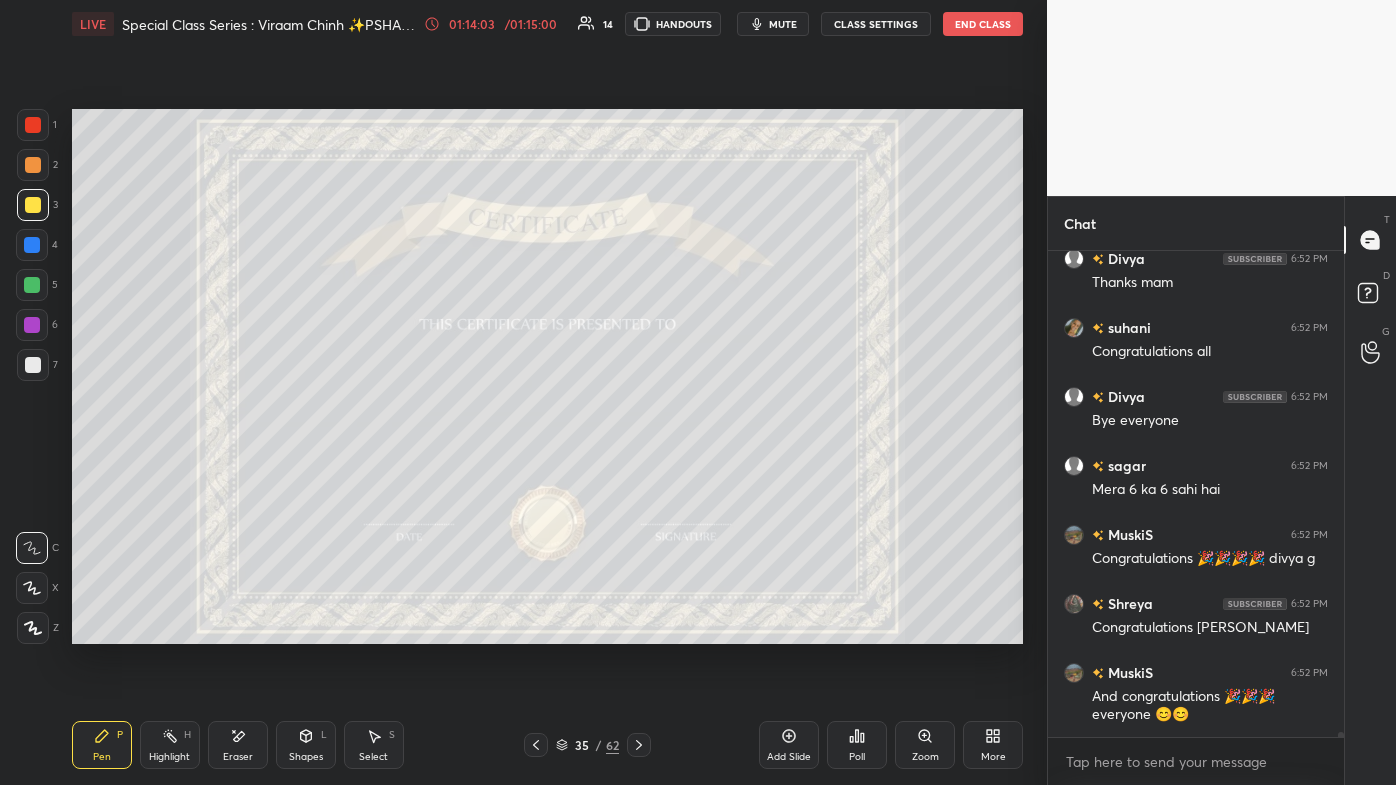 click on "More" at bounding box center [993, 745] 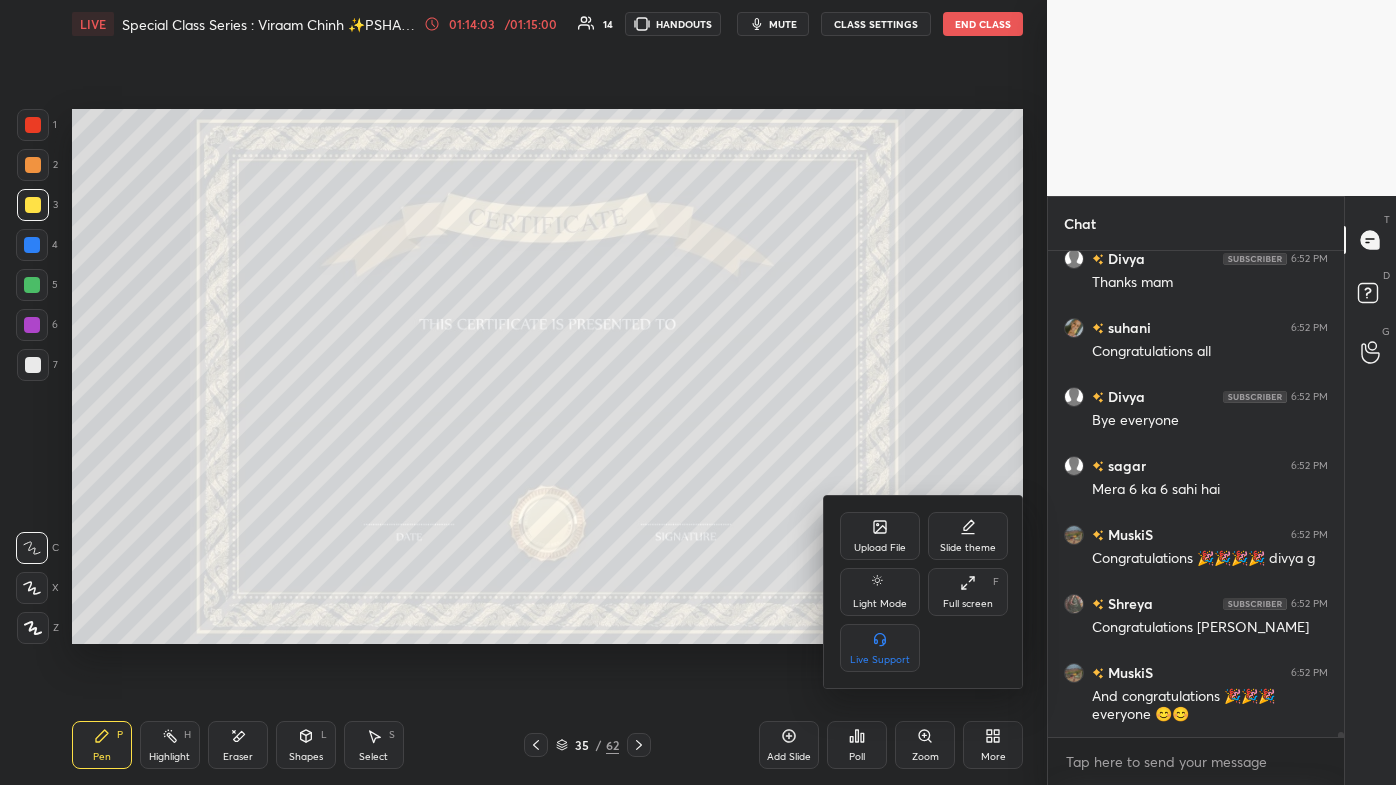 click on "Full screen" at bounding box center (968, 604) 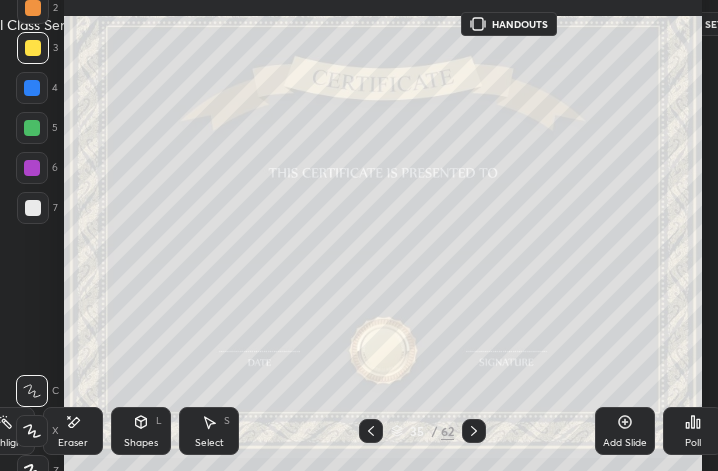 scroll, scrollTop: 343, scrollLeft: 471, axis: both 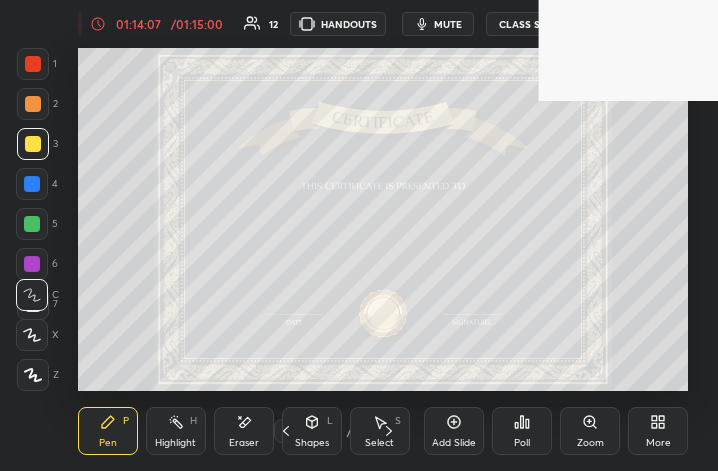 click on "LIVE Special Class Series : [PERSON_NAME] ✨PSHAH✨ 01:14:07 /  01:15:00 12 HANDOUTS mute CLASS SETTINGS End Class Setting up your live class Poll for   secs No correct answer Start poll Back Special Class Series : Viraam Chinh ✨PSHAH✨ [PERSON_NAME] Pen P Highlight H Eraser Shapes L Select S 35 / 62 Add Slide Poll Zoom More" at bounding box center [383, 235] 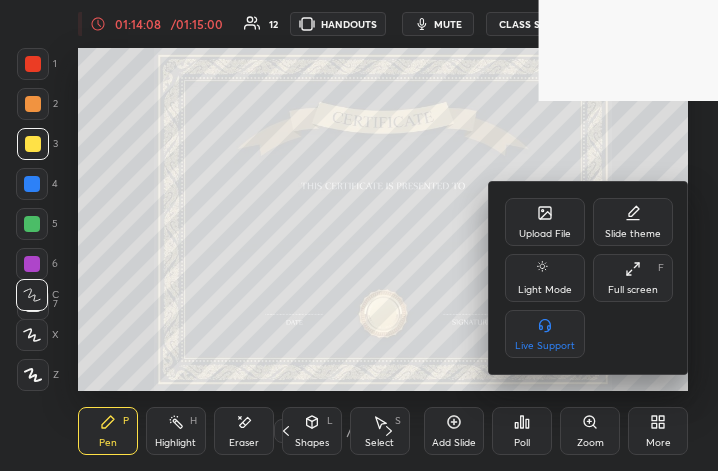click on "Full screen" at bounding box center [633, 290] 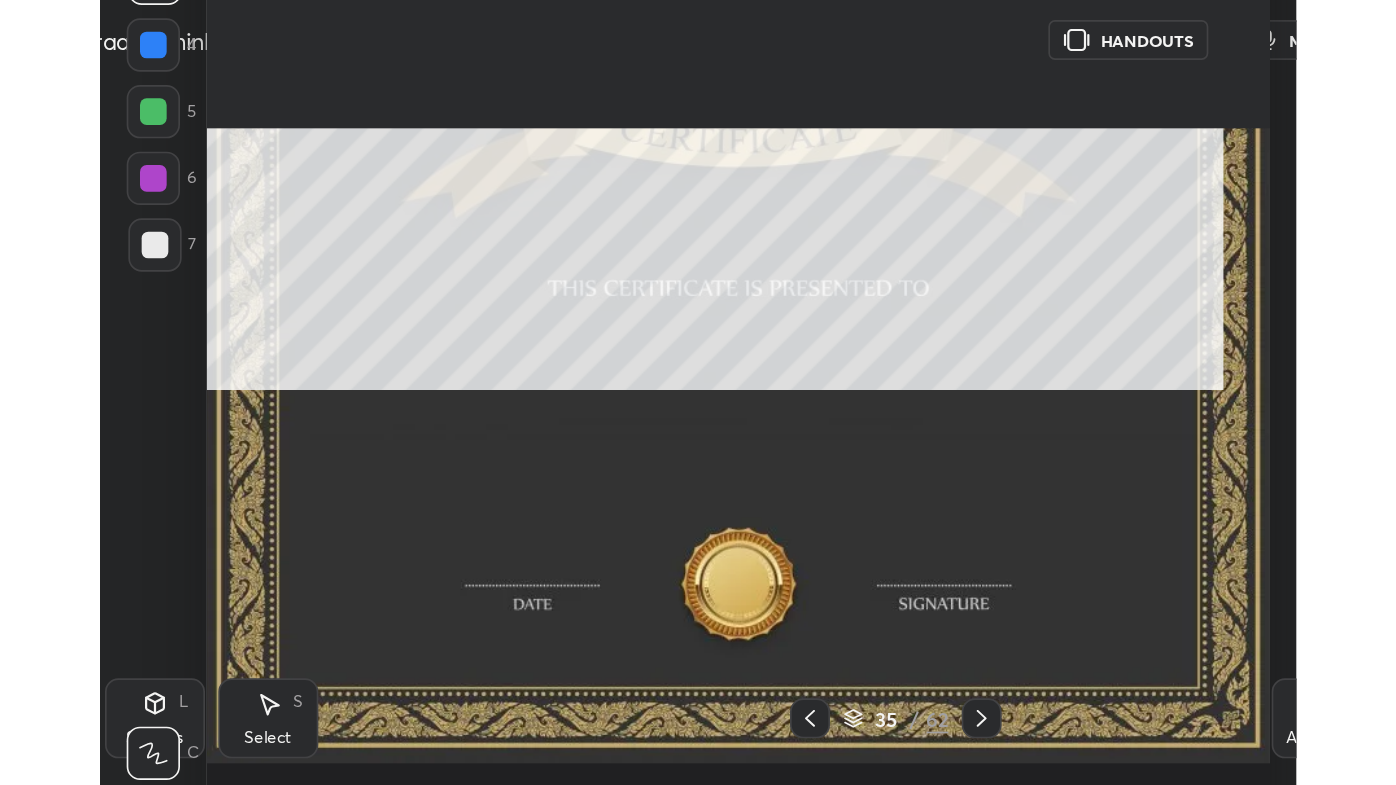 scroll, scrollTop: 99342, scrollLeft: 98722, axis: both 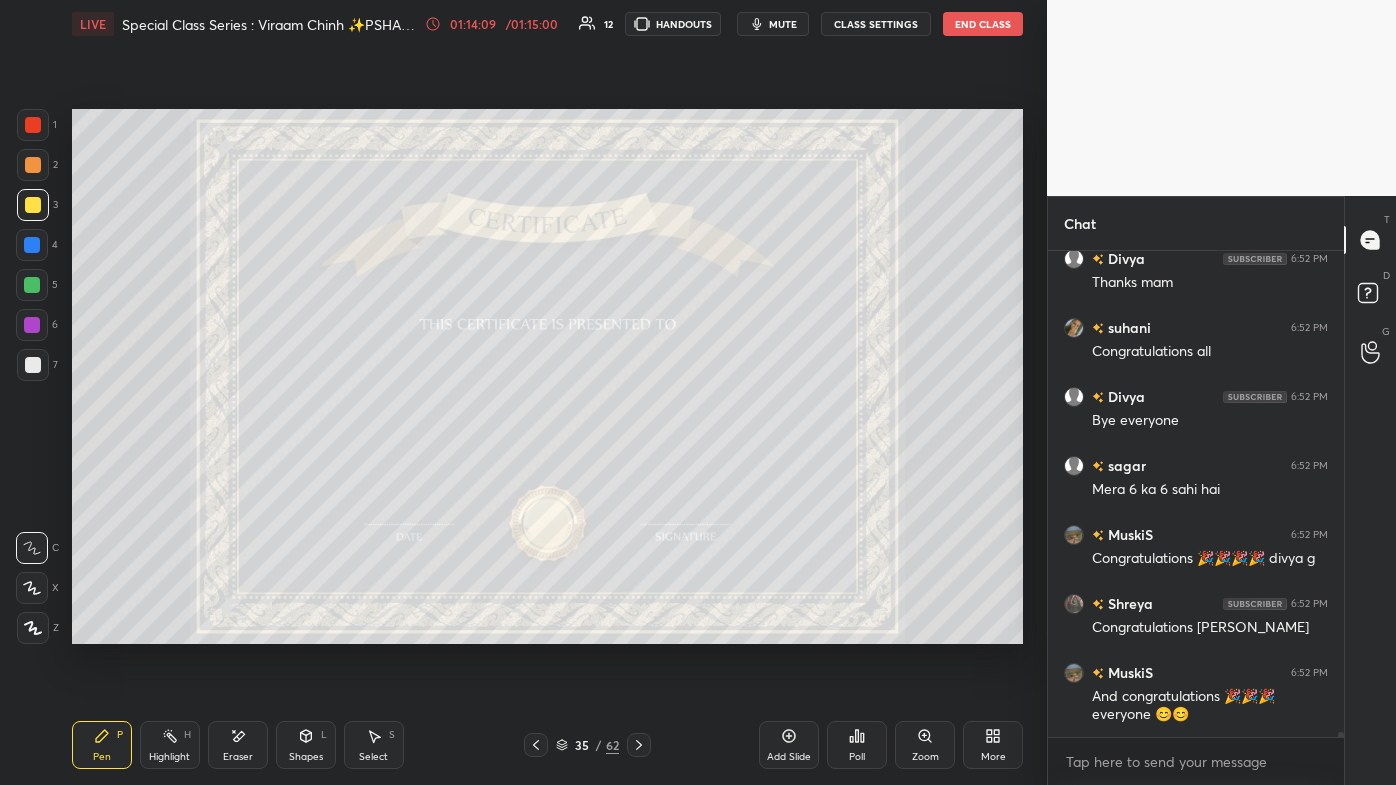 click on "Poll" at bounding box center (857, 745) 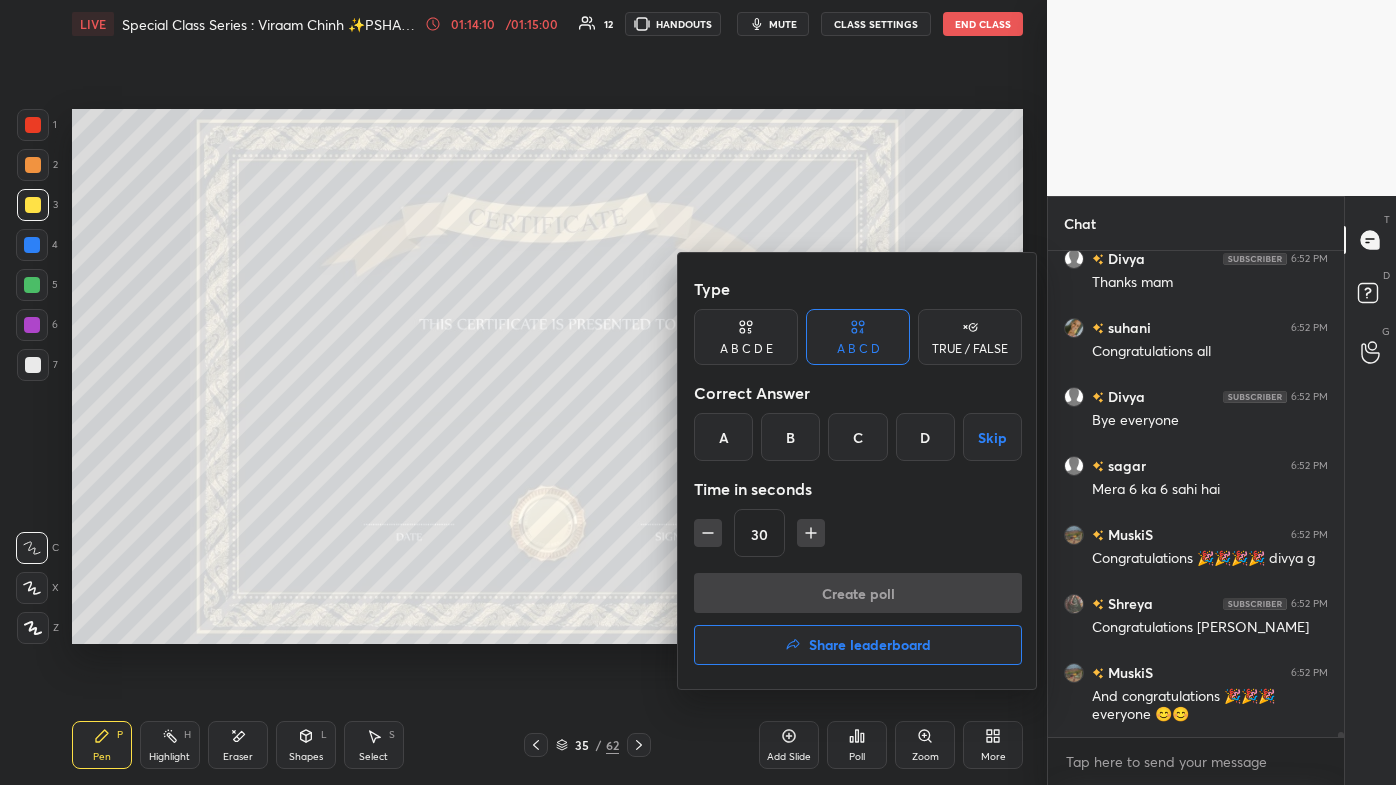 click on "Share leaderboard" at bounding box center [870, 645] 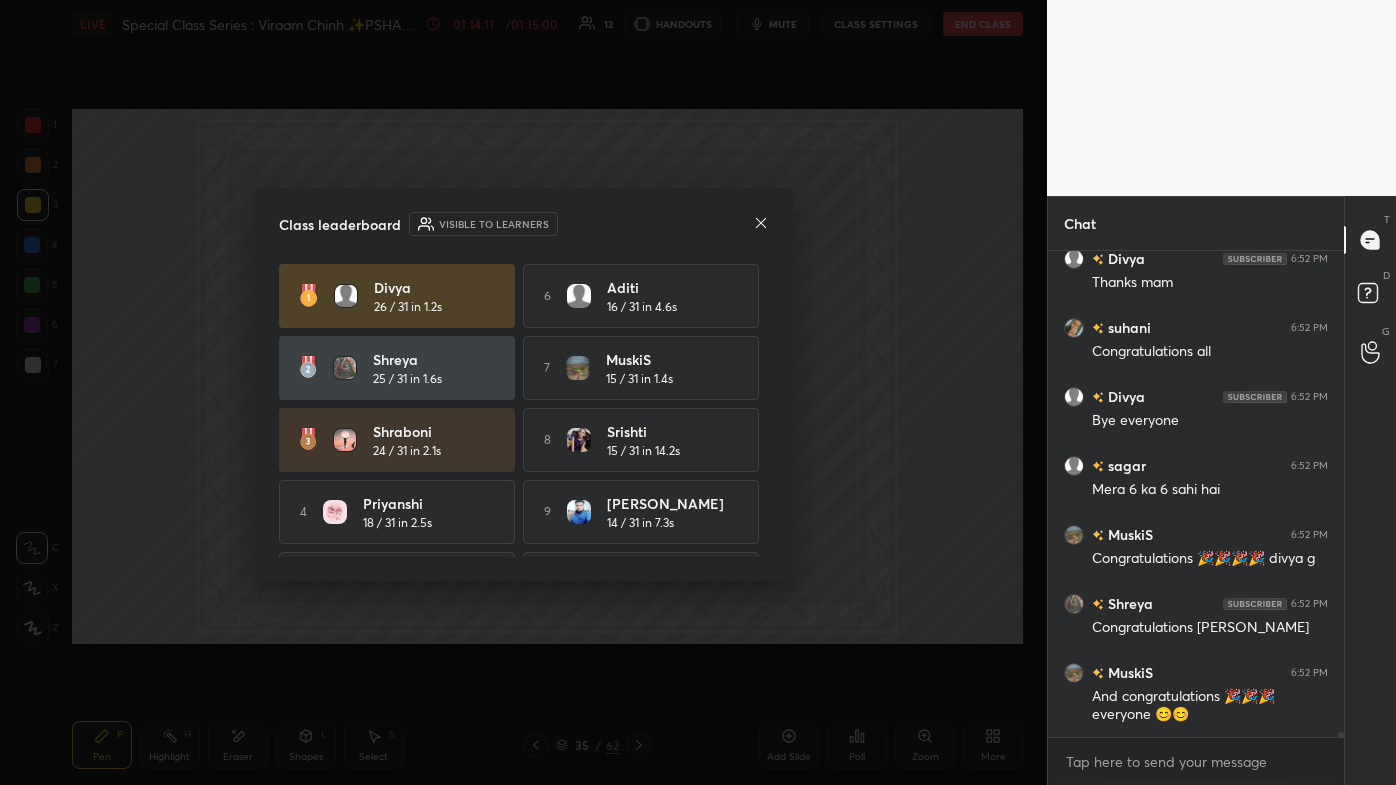 scroll, scrollTop: 43792, scrollLeft: 0, axis: vertical 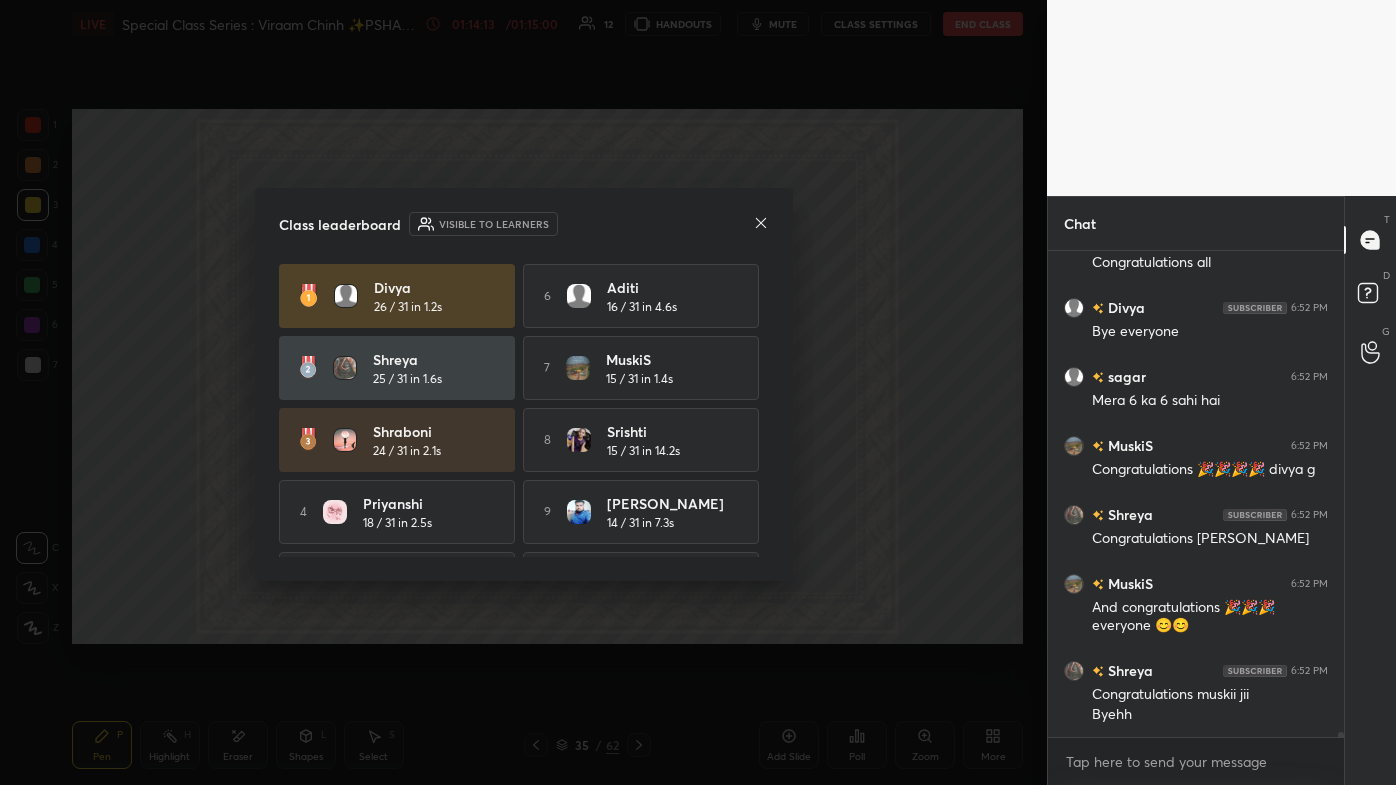 click 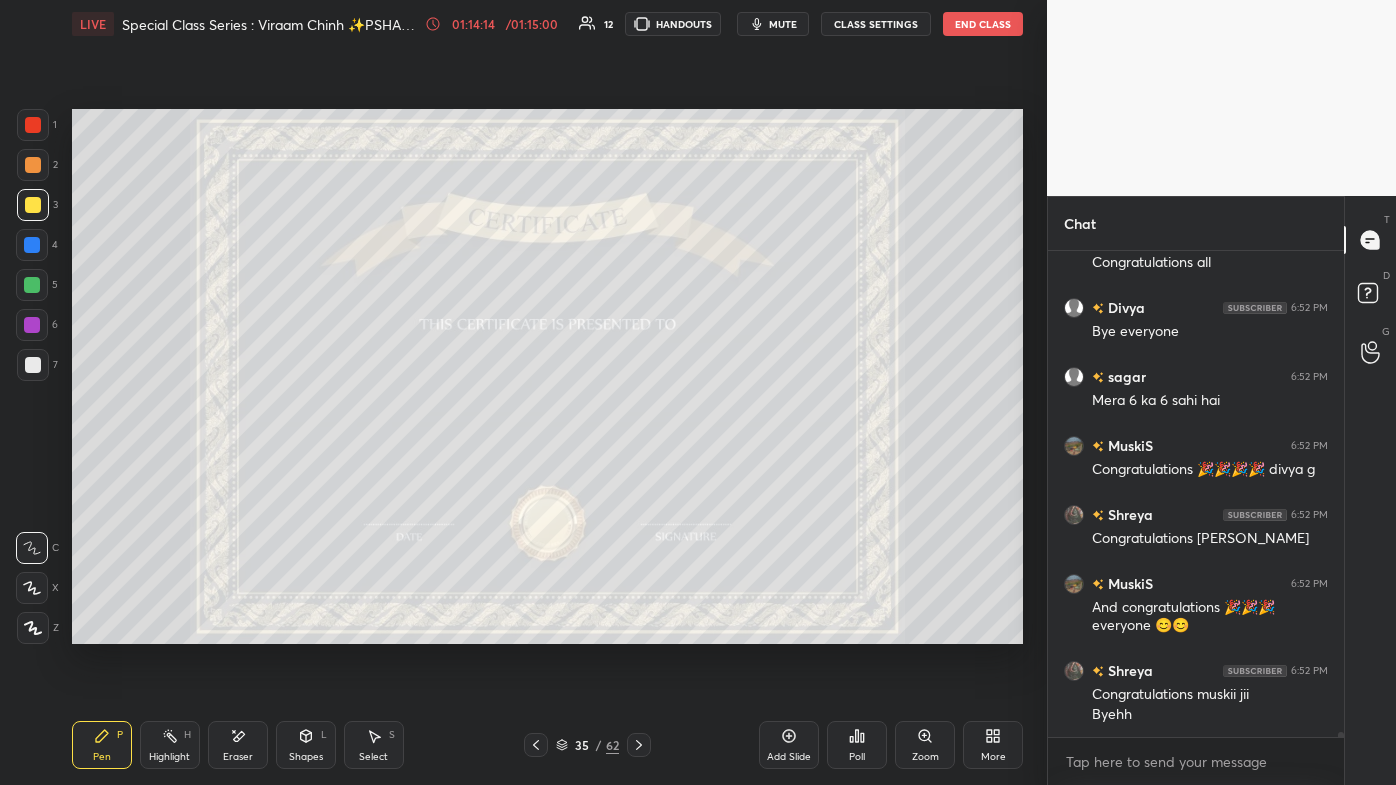 click on "Pen P Highlight H Eraser Shapes L Select S" at bounding box center [244, 745] 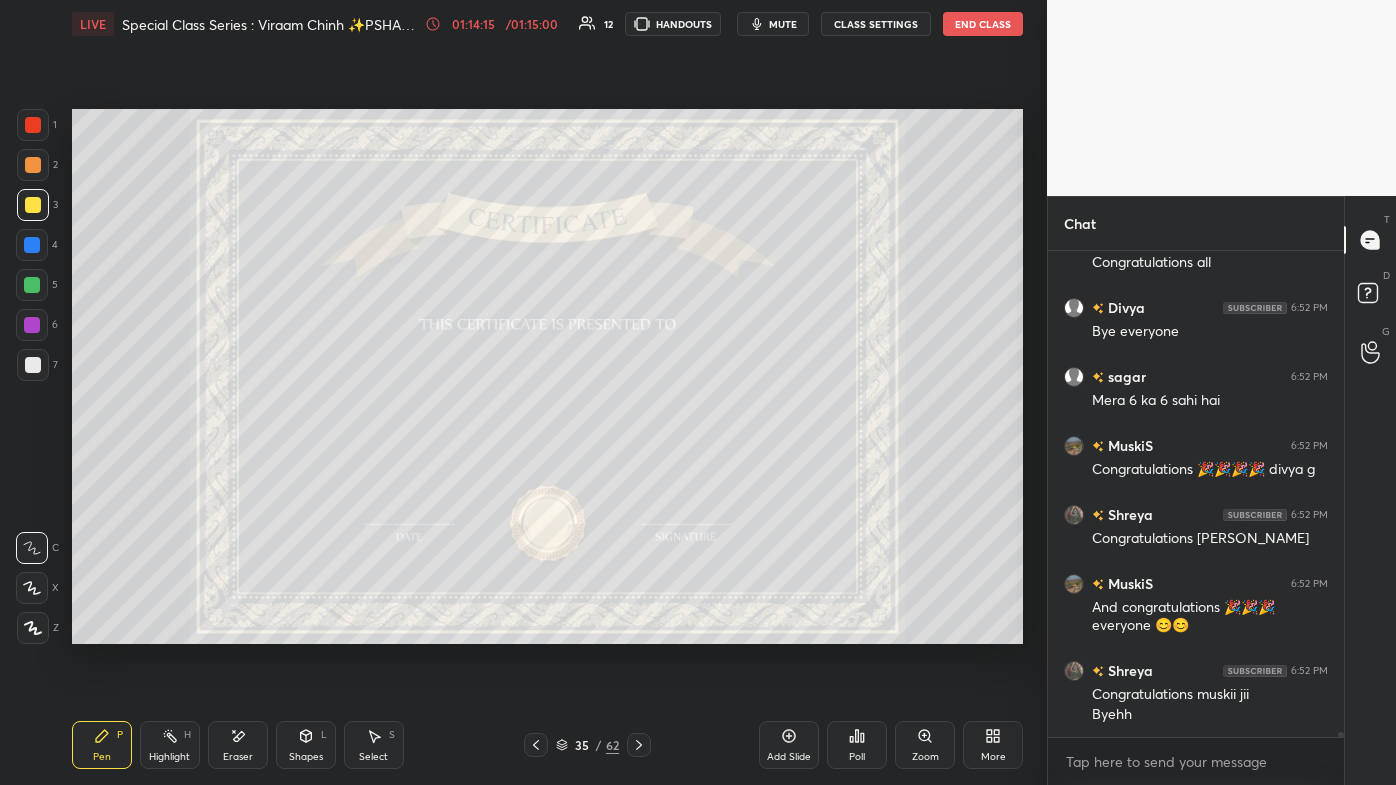 click on "Eraser" at bounding box center (238, 745) 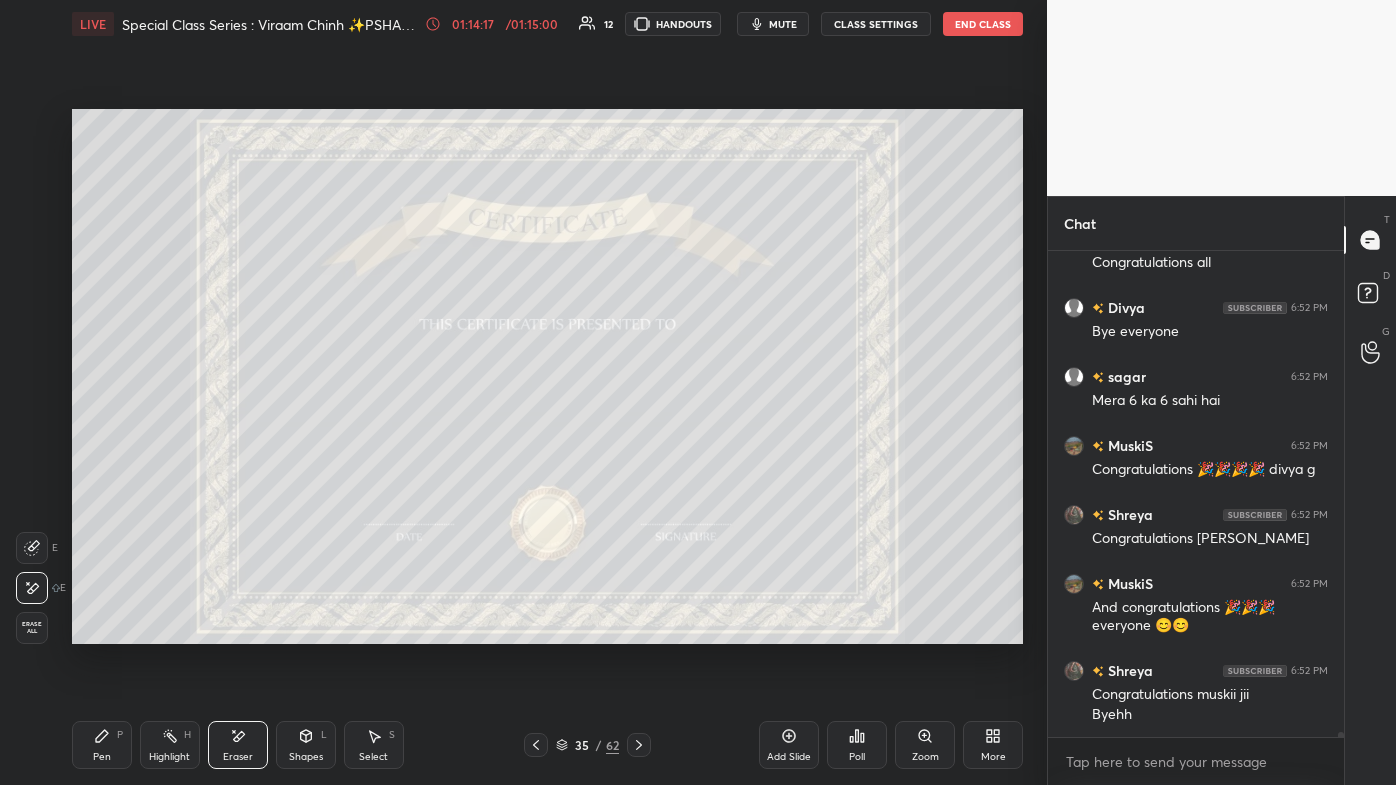 click on "Pen P" at bounding box center (102, 745) 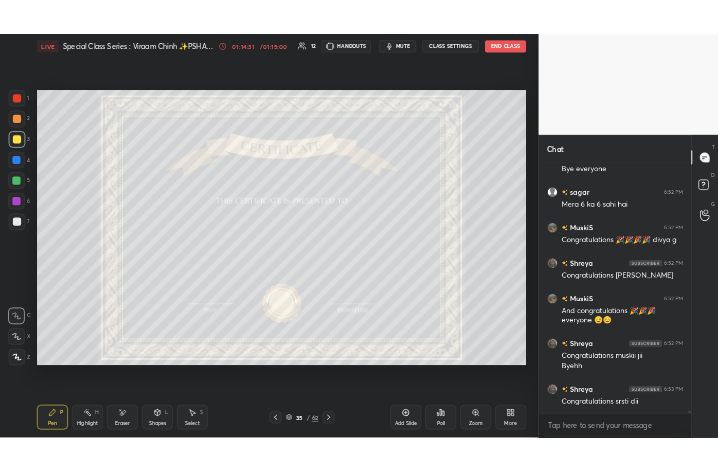 scroll, scrollTop: 43948, scrollLeft: 0, axis: vertical 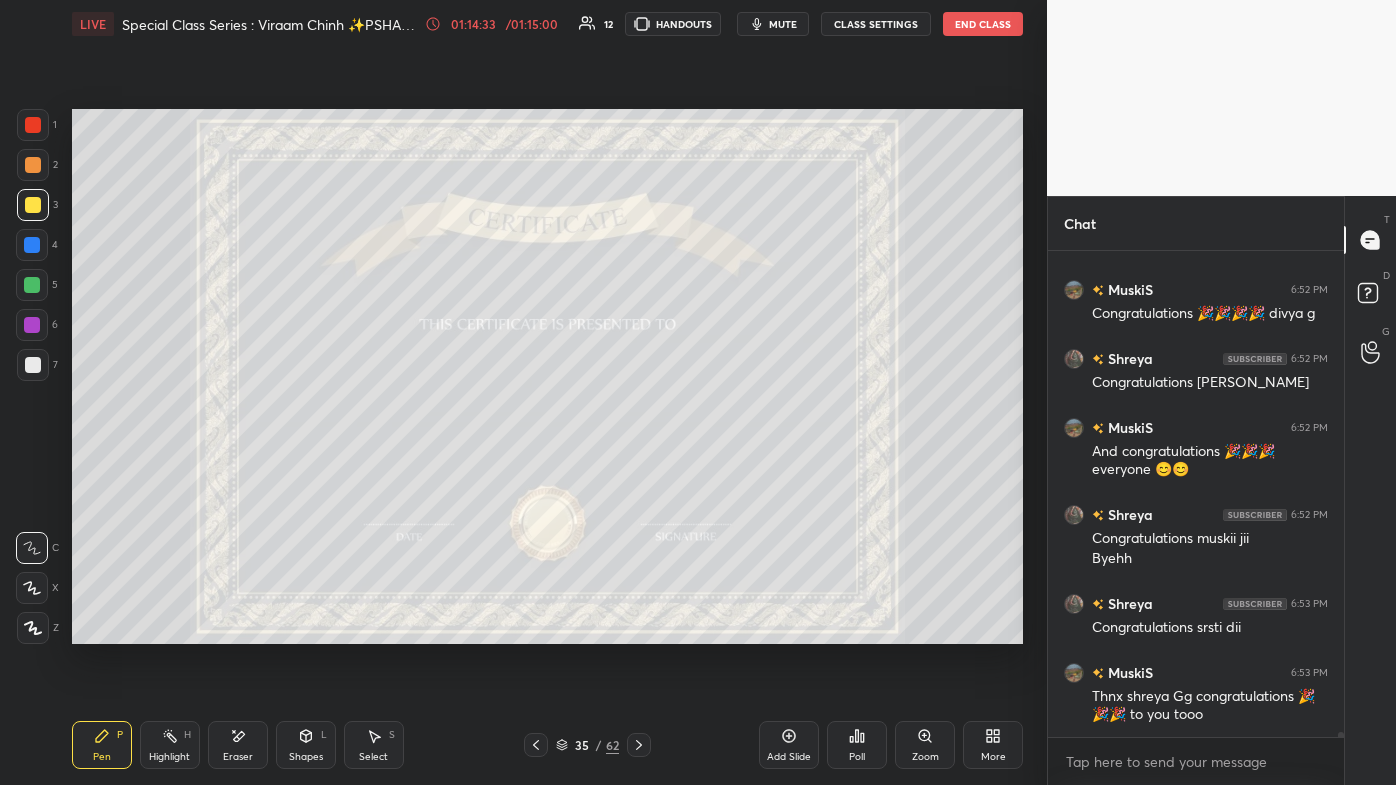 click 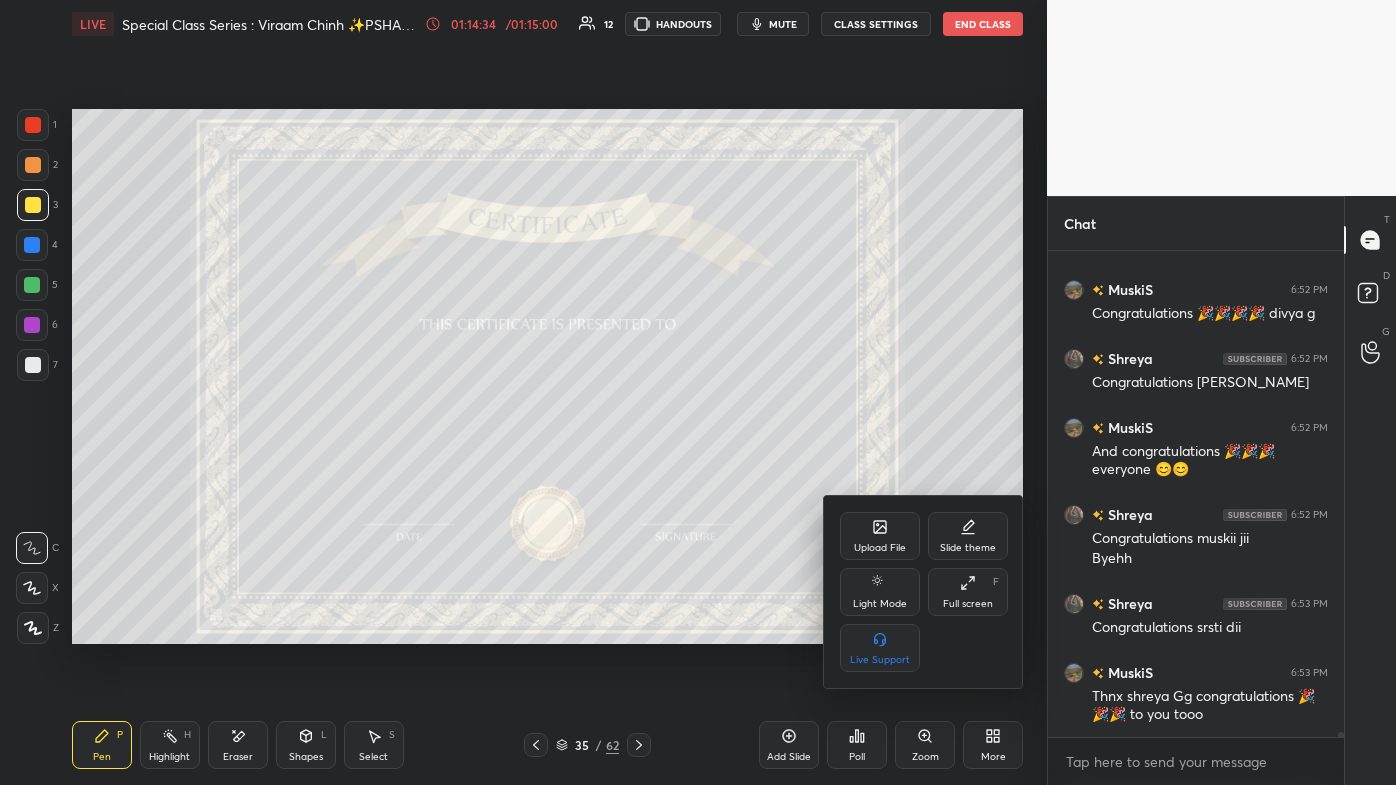 click on "Full screen" at bounding box center (968, 604) 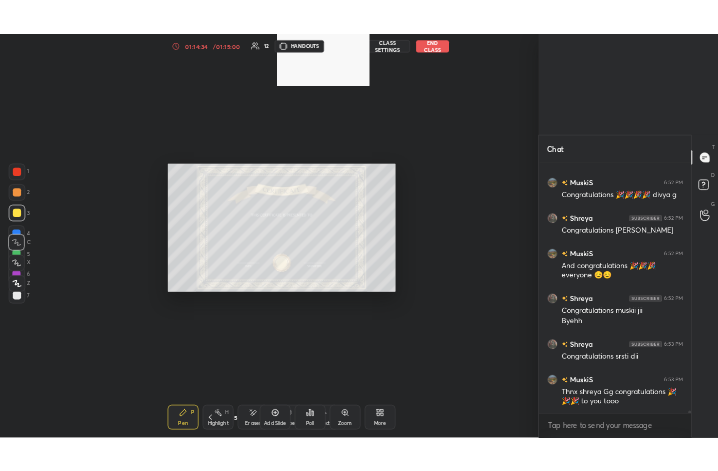scroll, scrollTop: 343, scrollLeft: 458, axis: both 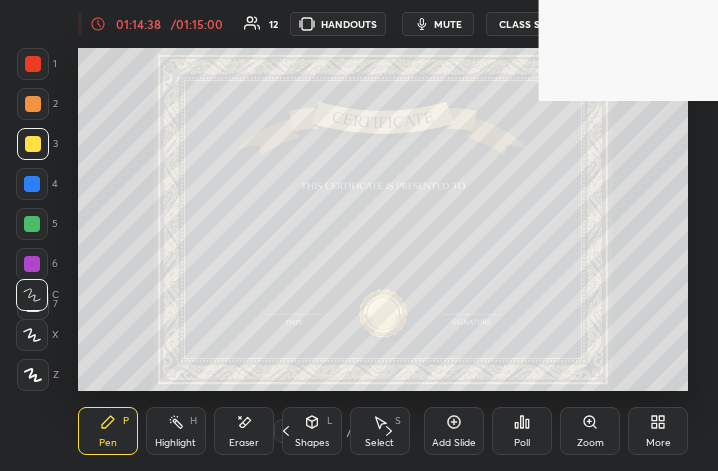 click on "More" at bounding box center [658, 431] 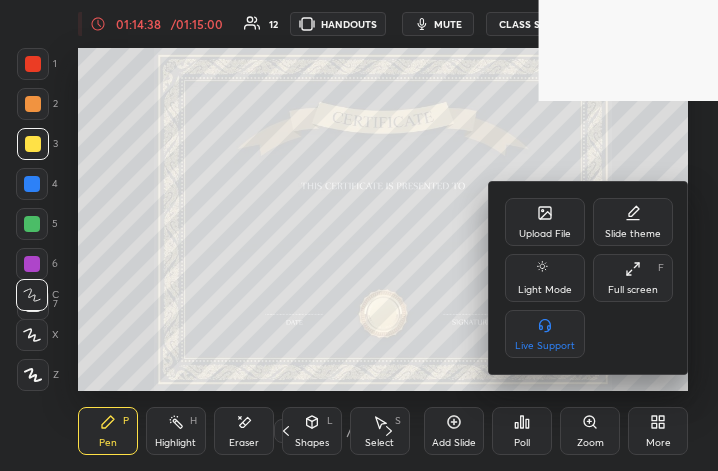 click on "Full screen F" at bounding box center (633, 278) 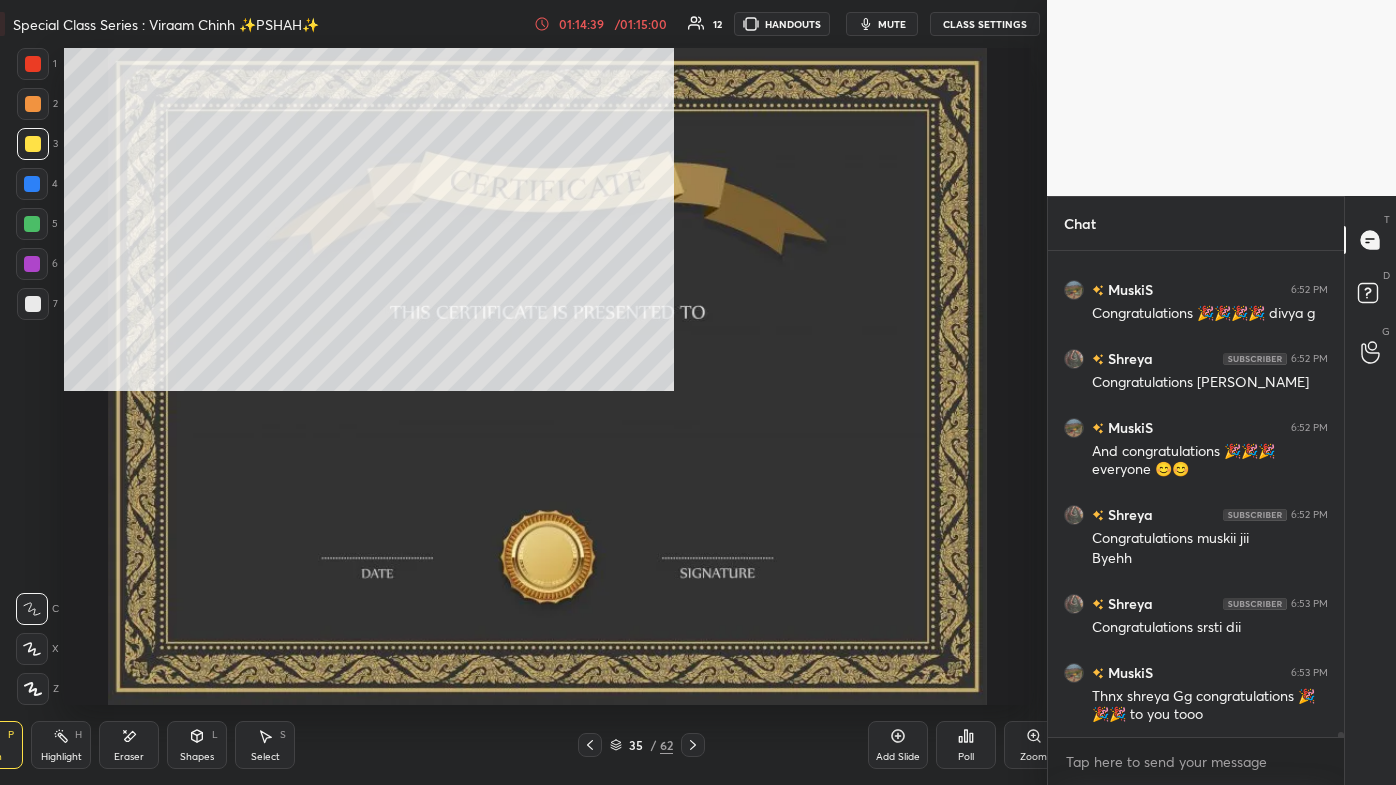 scroll, scrollTop: 99342, scrollLeft: 98722, axis: both 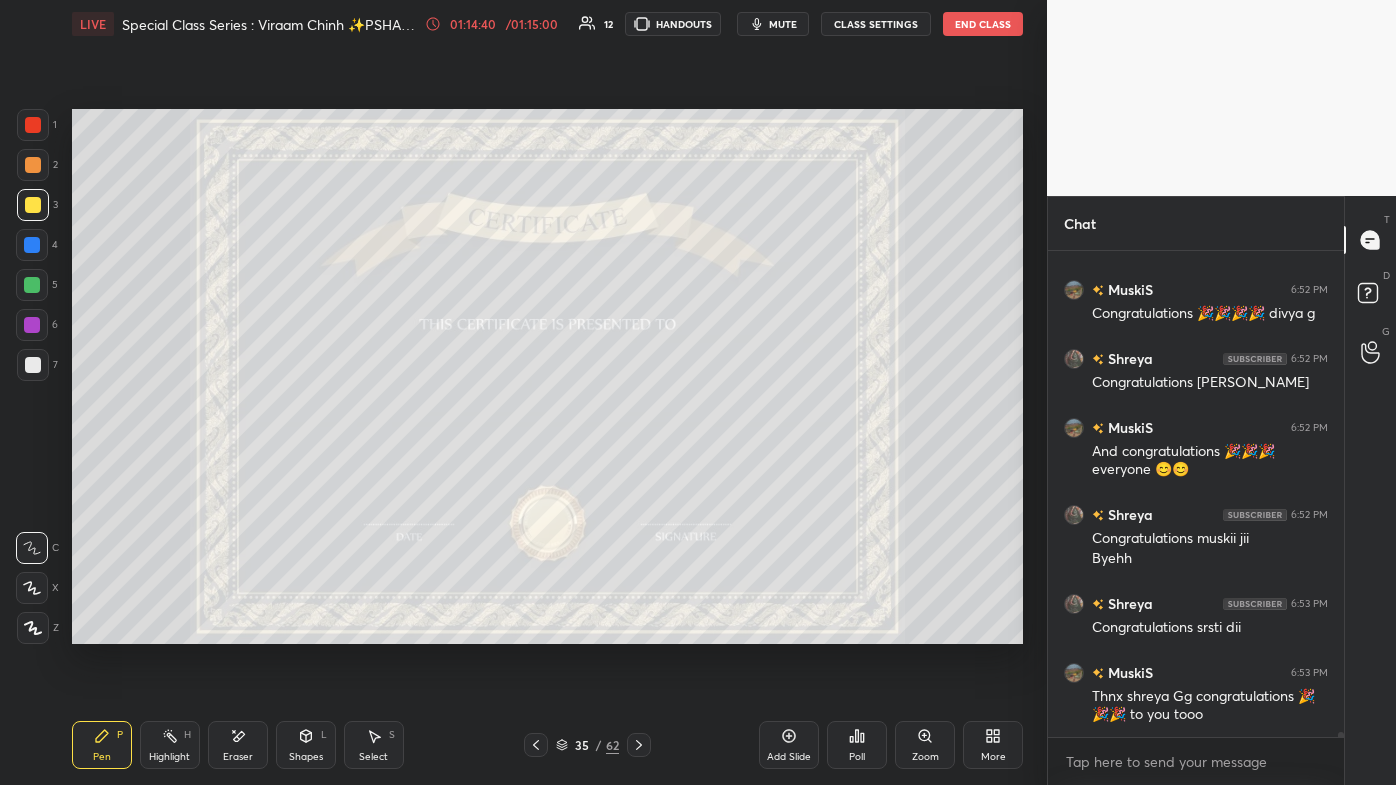 click on "/" at bounding box center (599, 745) 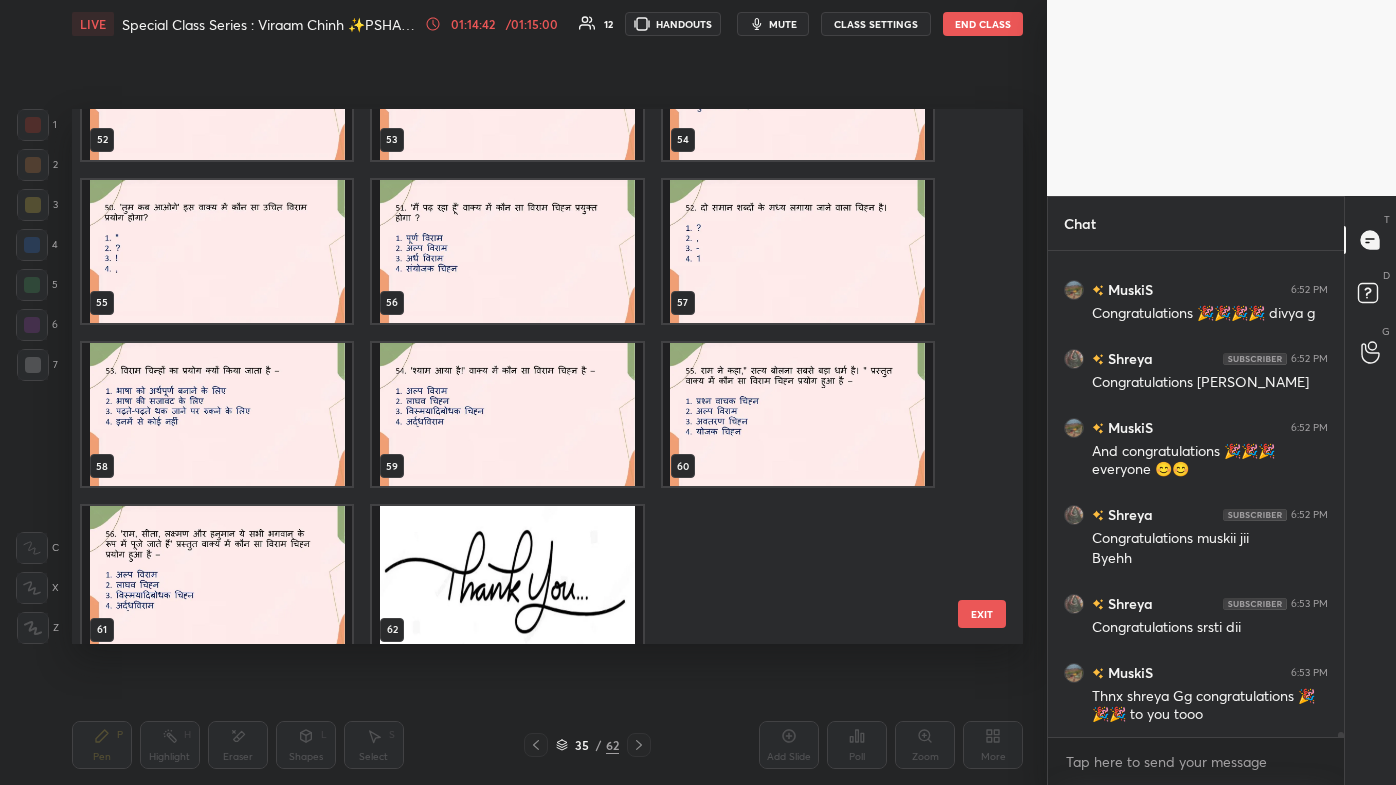 scroll, scrollTop: 2894, scrollLeft: 0, axis: vertical 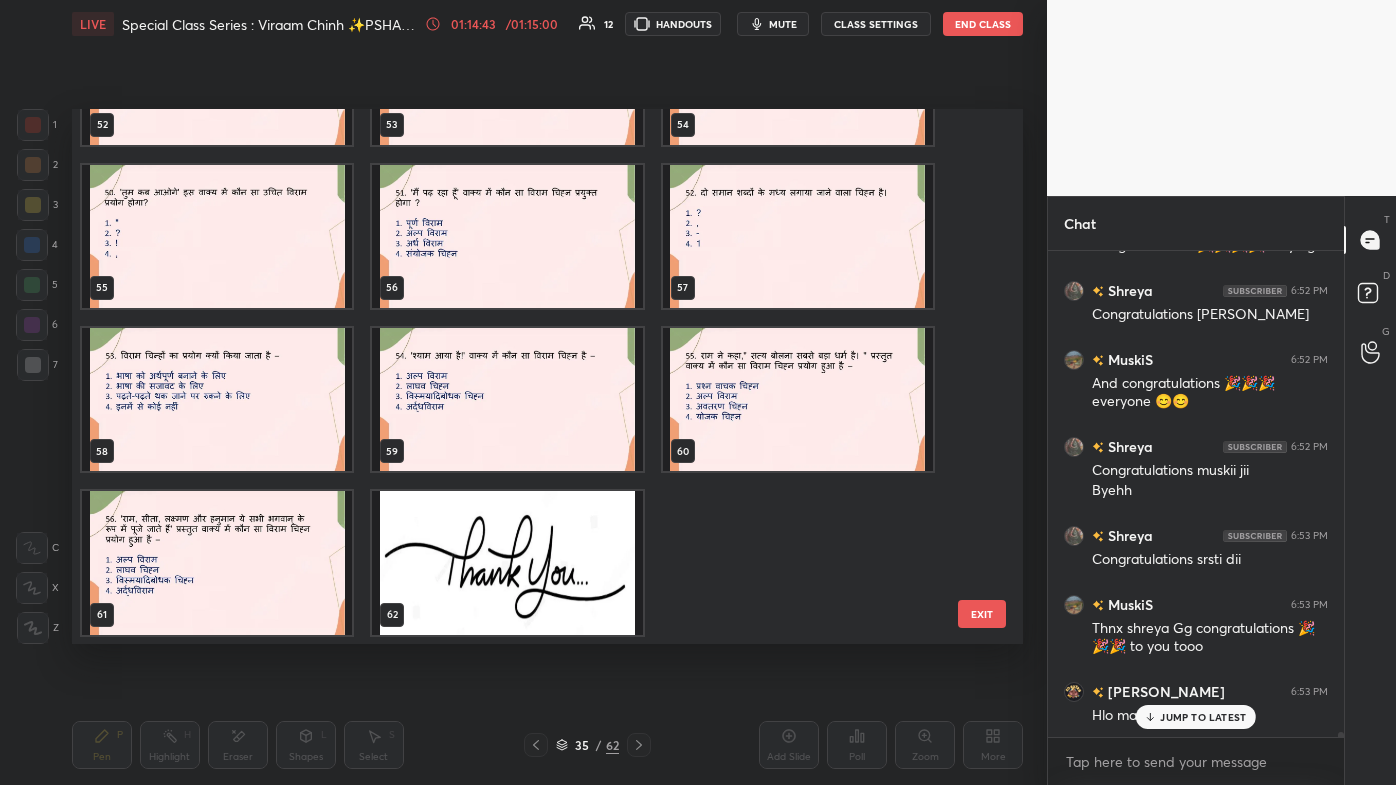 click at bounding box center (507, 562) 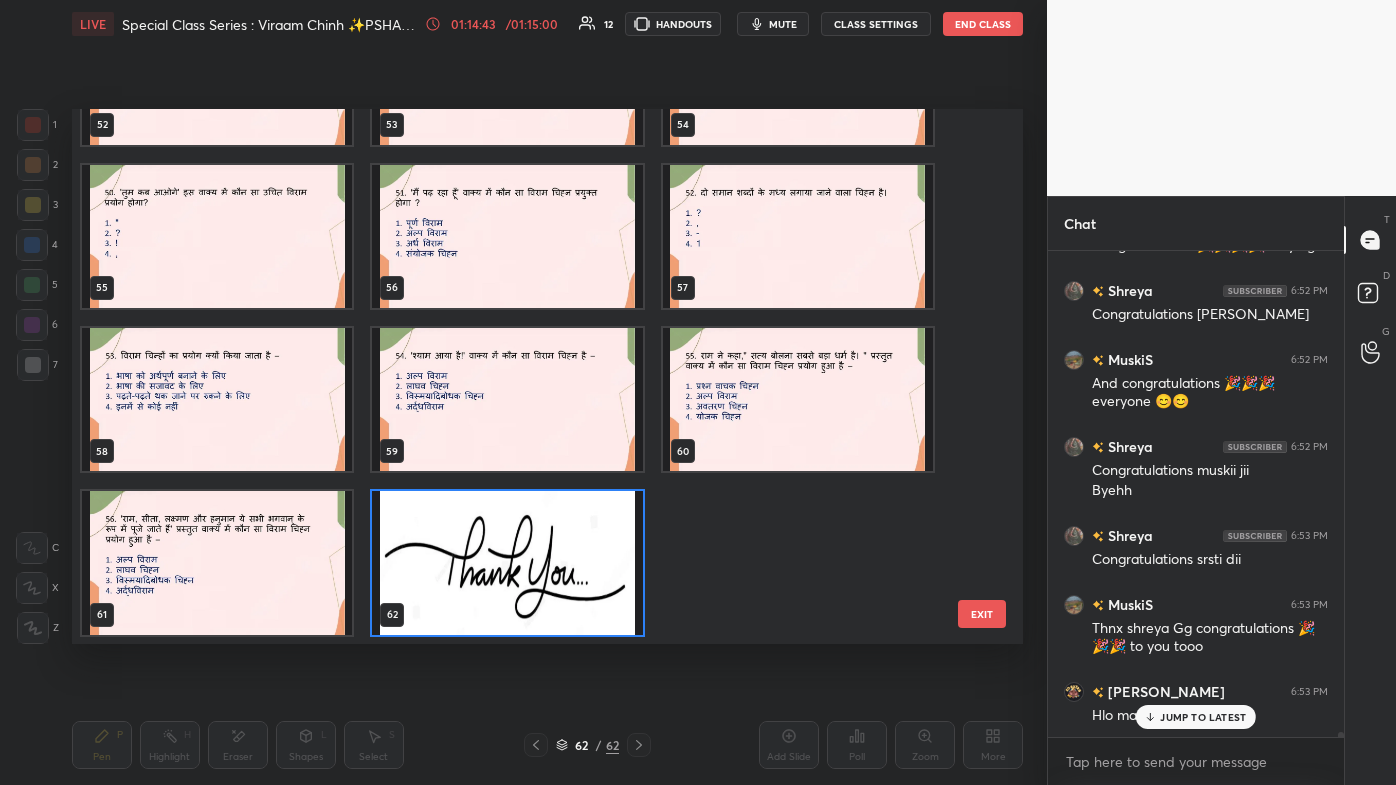 click at bounding box center [507, 562] 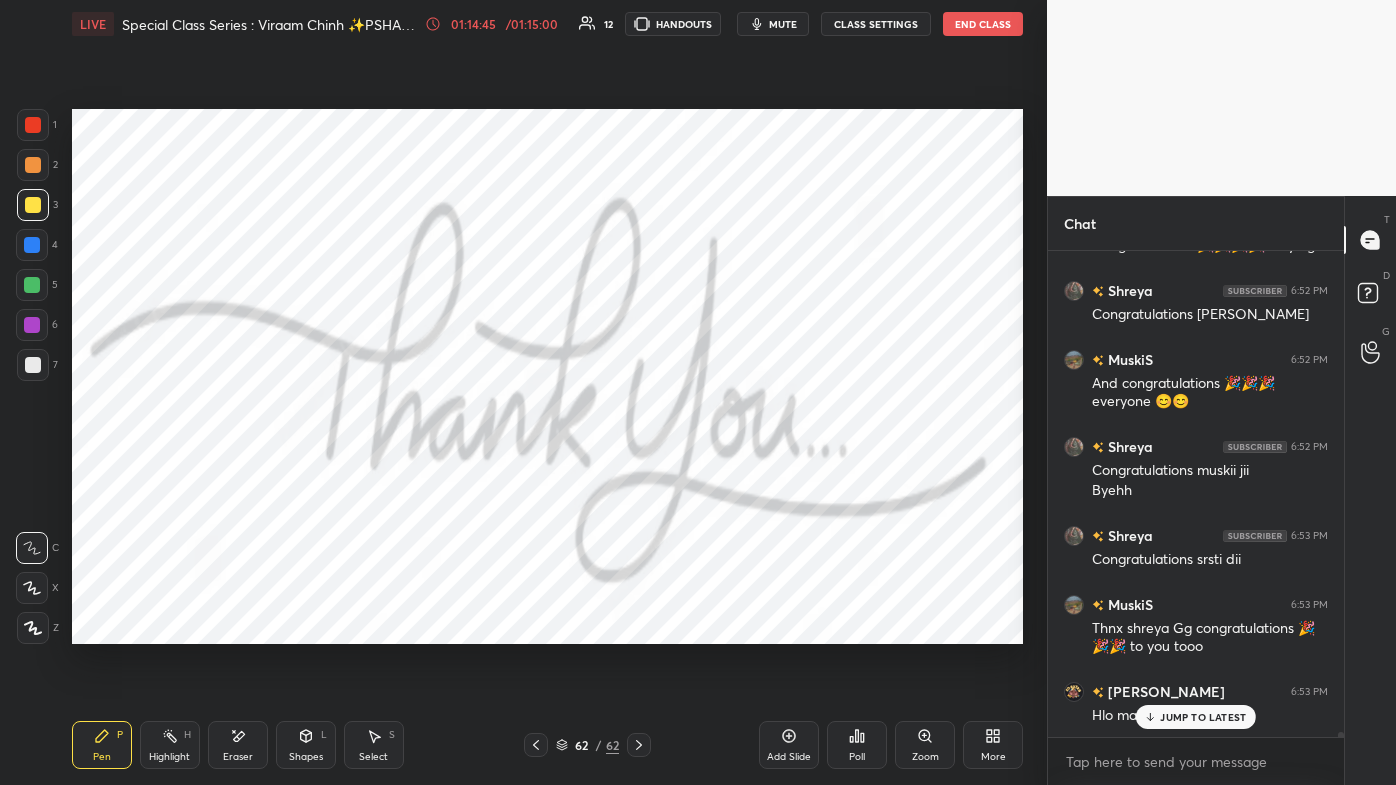click on "JUMP TO LATEST" at bounding box center [1203, 717] 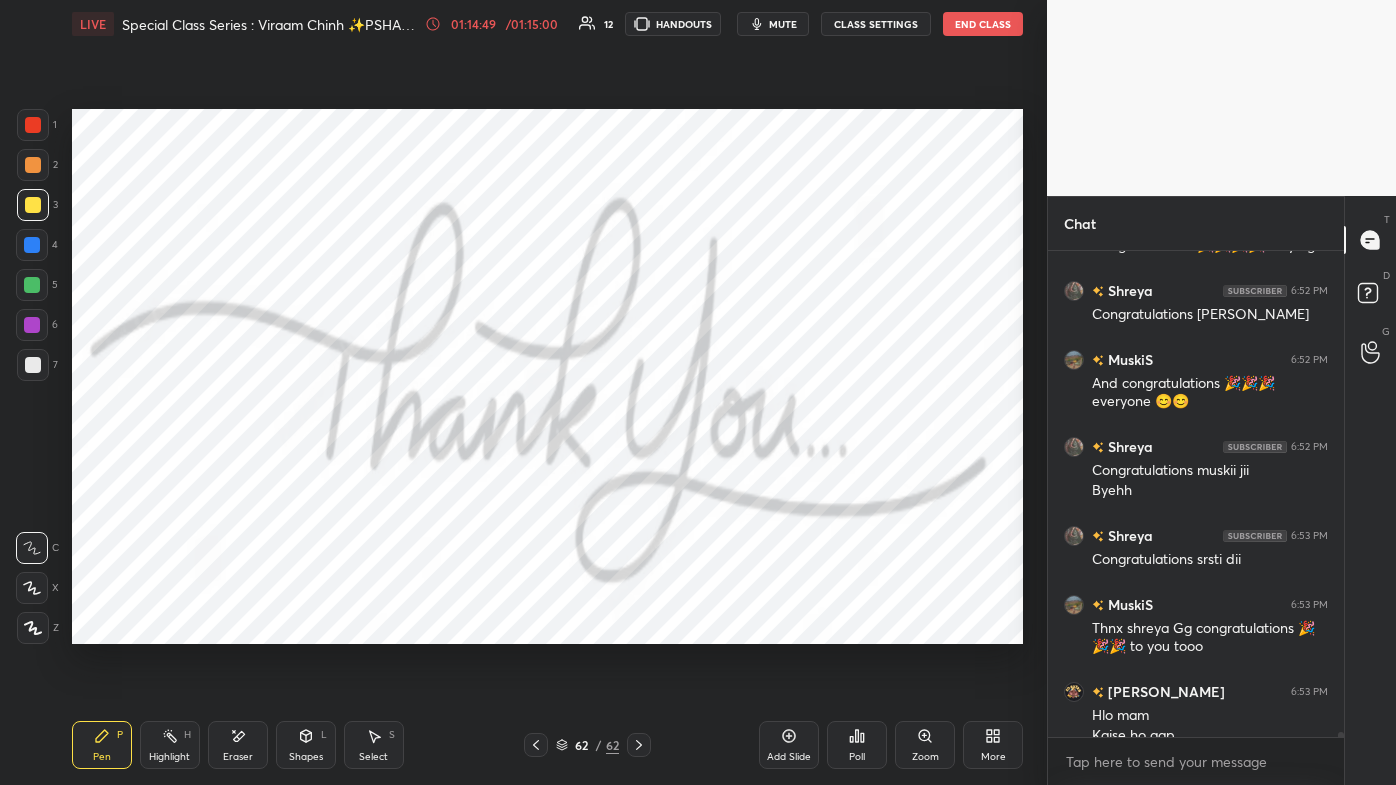 scroll, scrollTop: 44037, scrollLeft: 0, axis: vertical 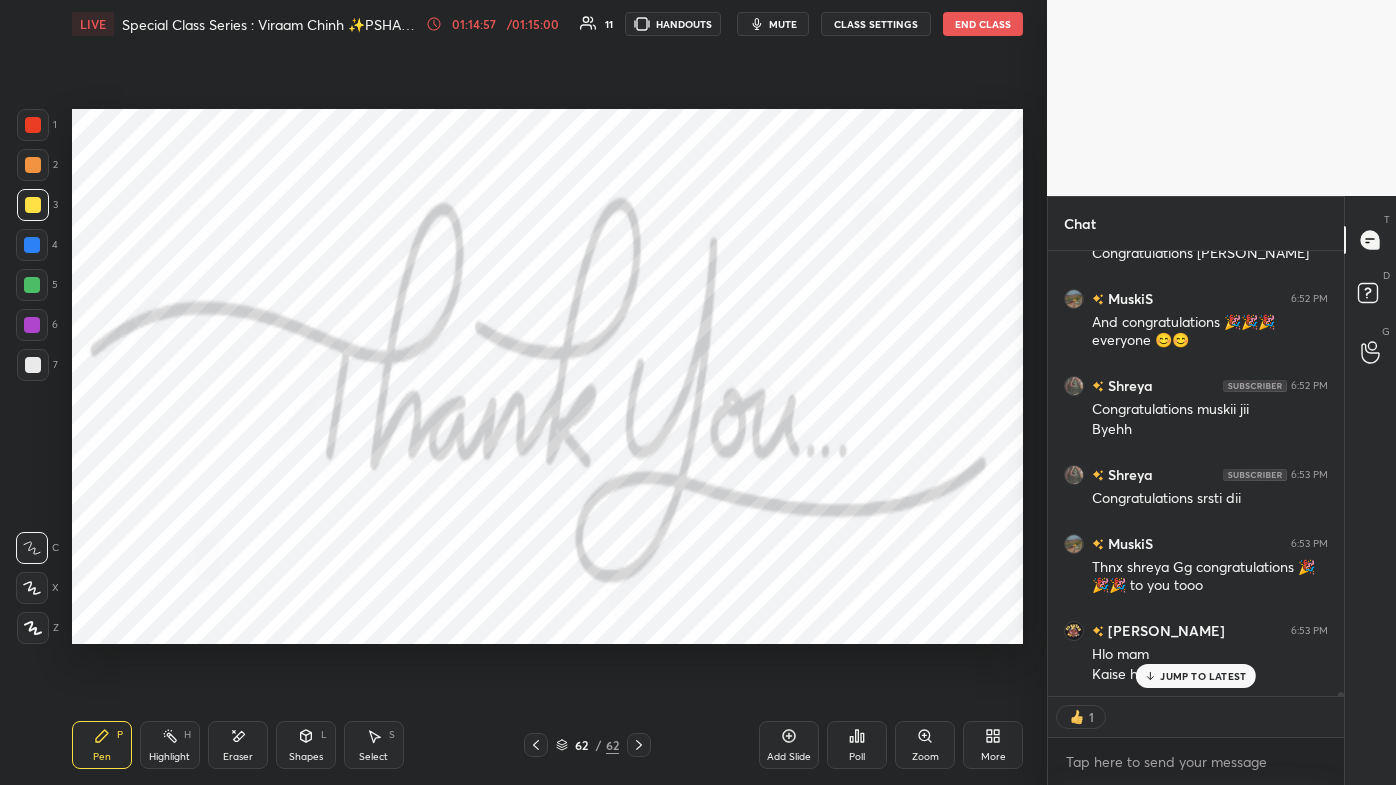 click on "JUMP TO LATEST" at bounding box center (1196, 676) 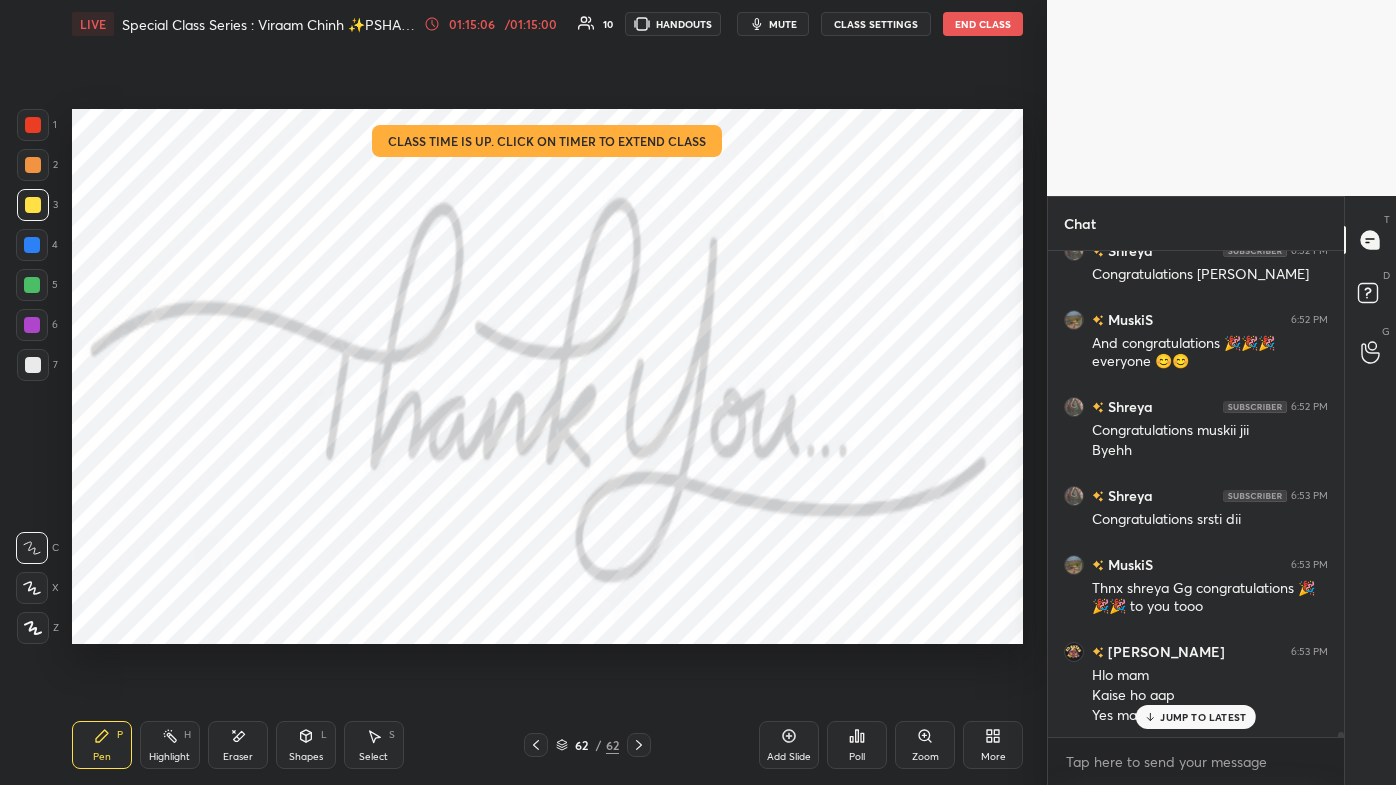click 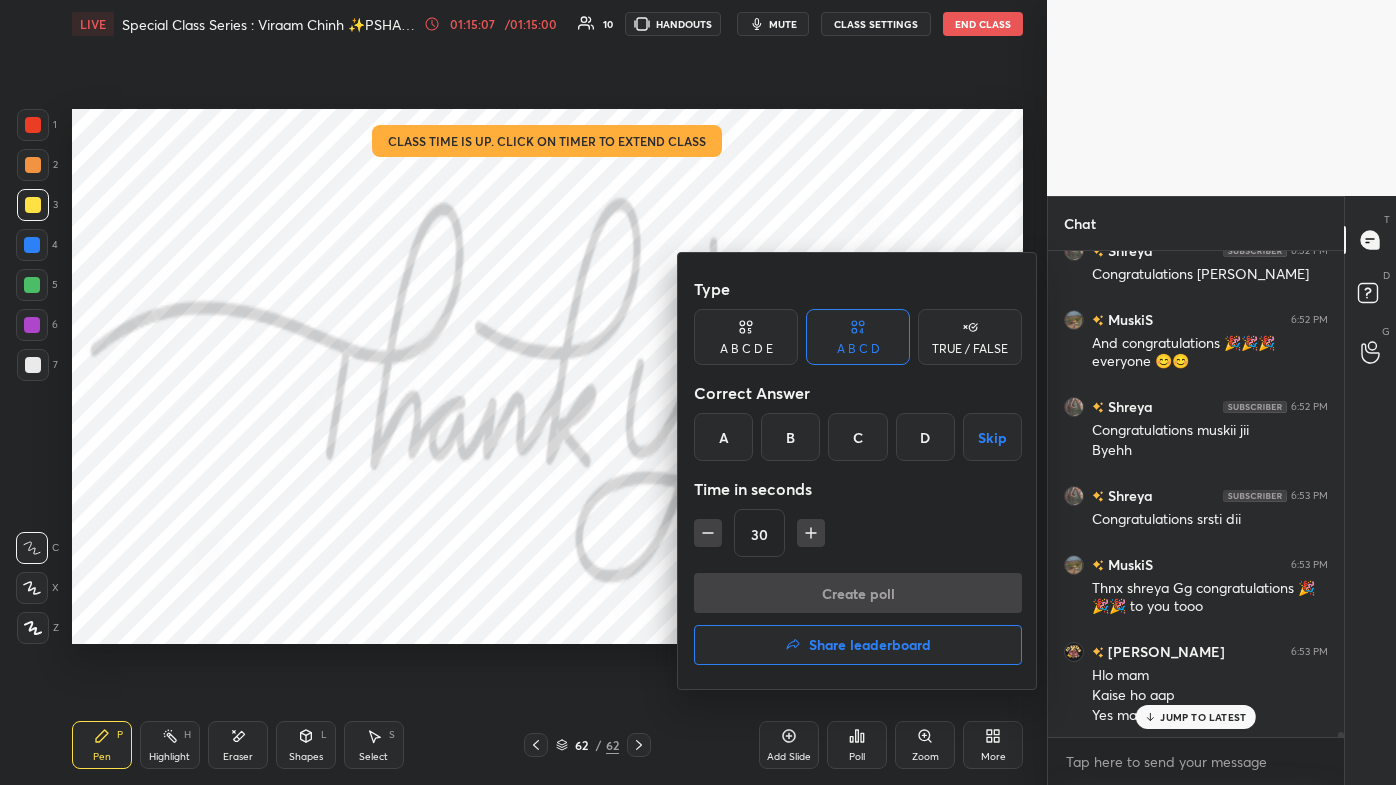 click on "Share leaderboard" at bounding box center (870, 645) 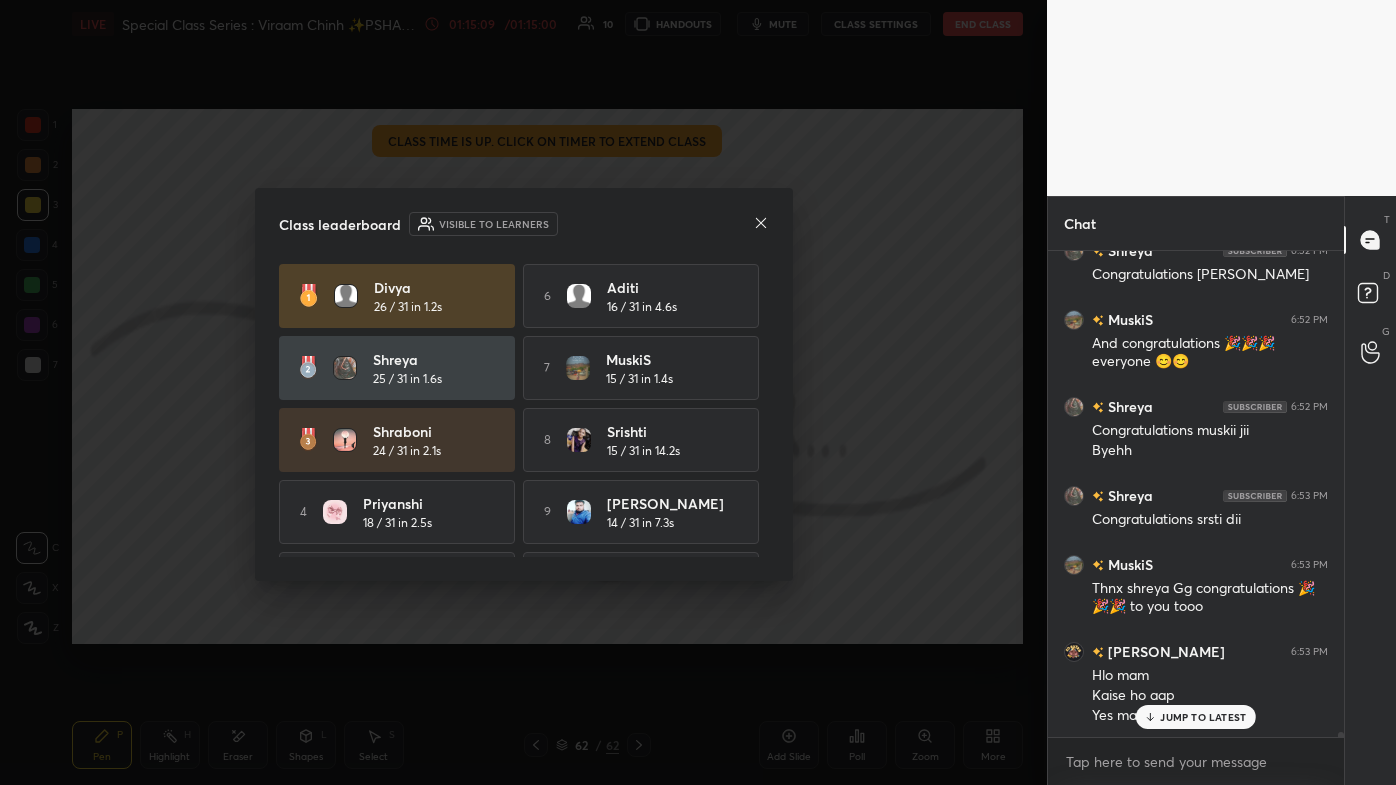 click on "JUMP TO LATEST" at bounding box center [1203, 717] 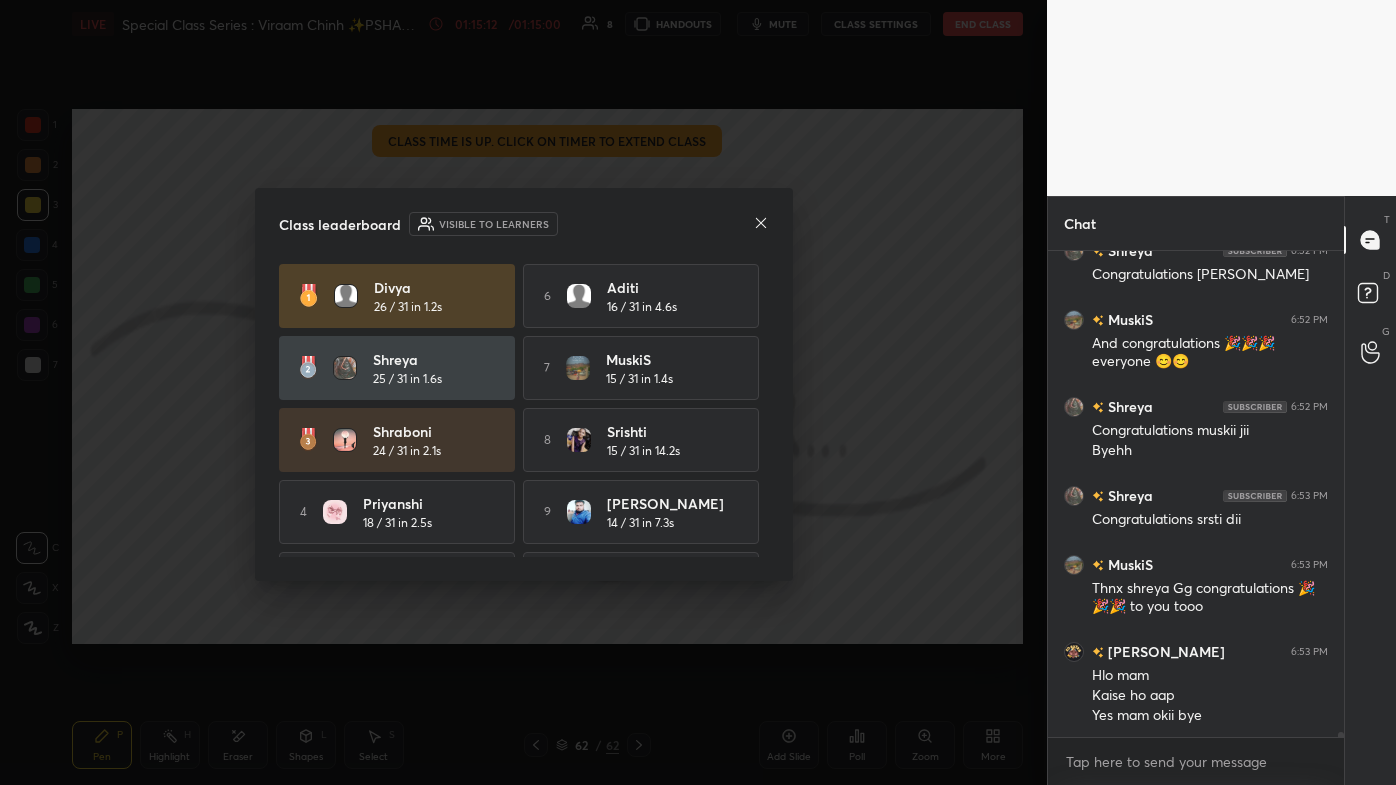 click 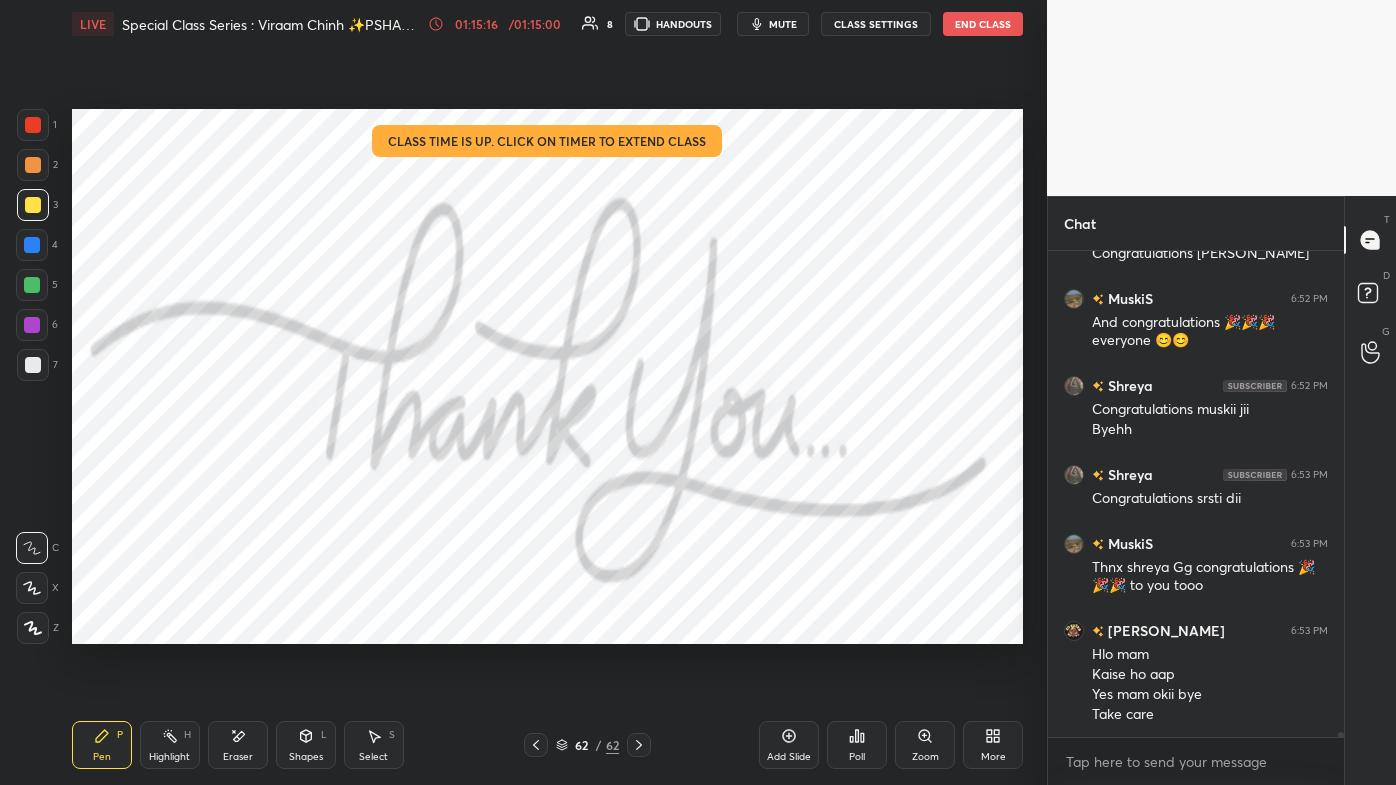 scroll, scrollTop: 44146, scrollLeft: 0, axis: vertical 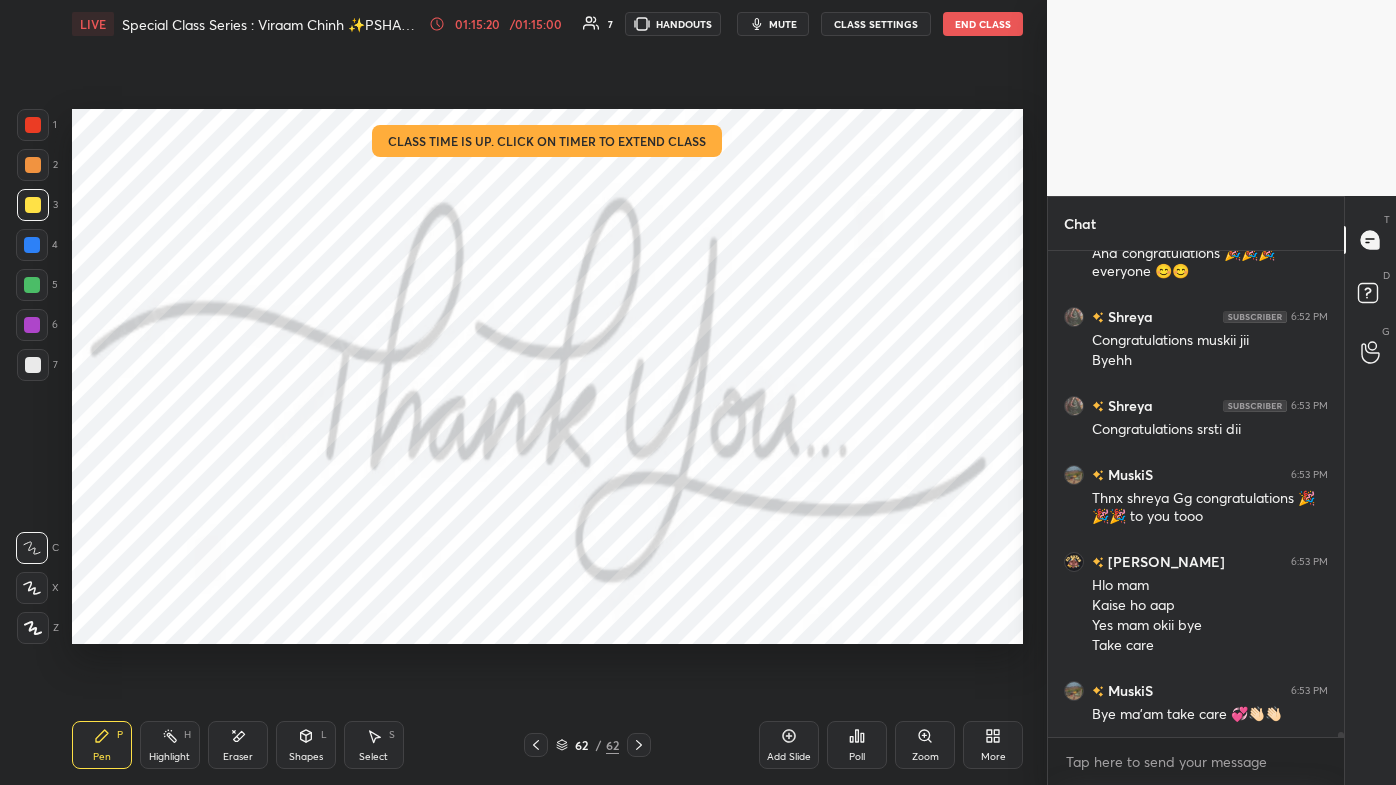 click on "End Class" at bounding box center (983, 24) 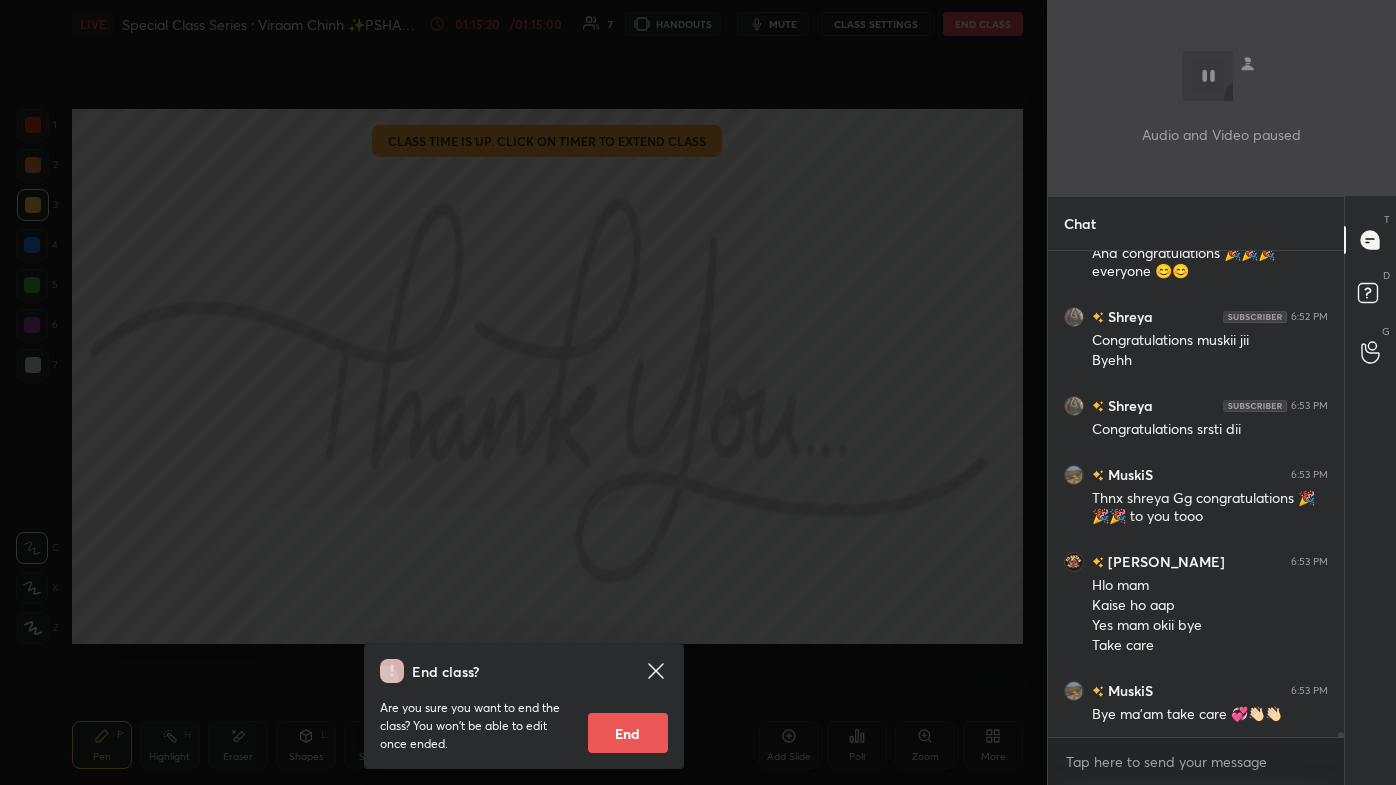 scroll, scrollTop: 440, scrollLeft: 290, axis: both 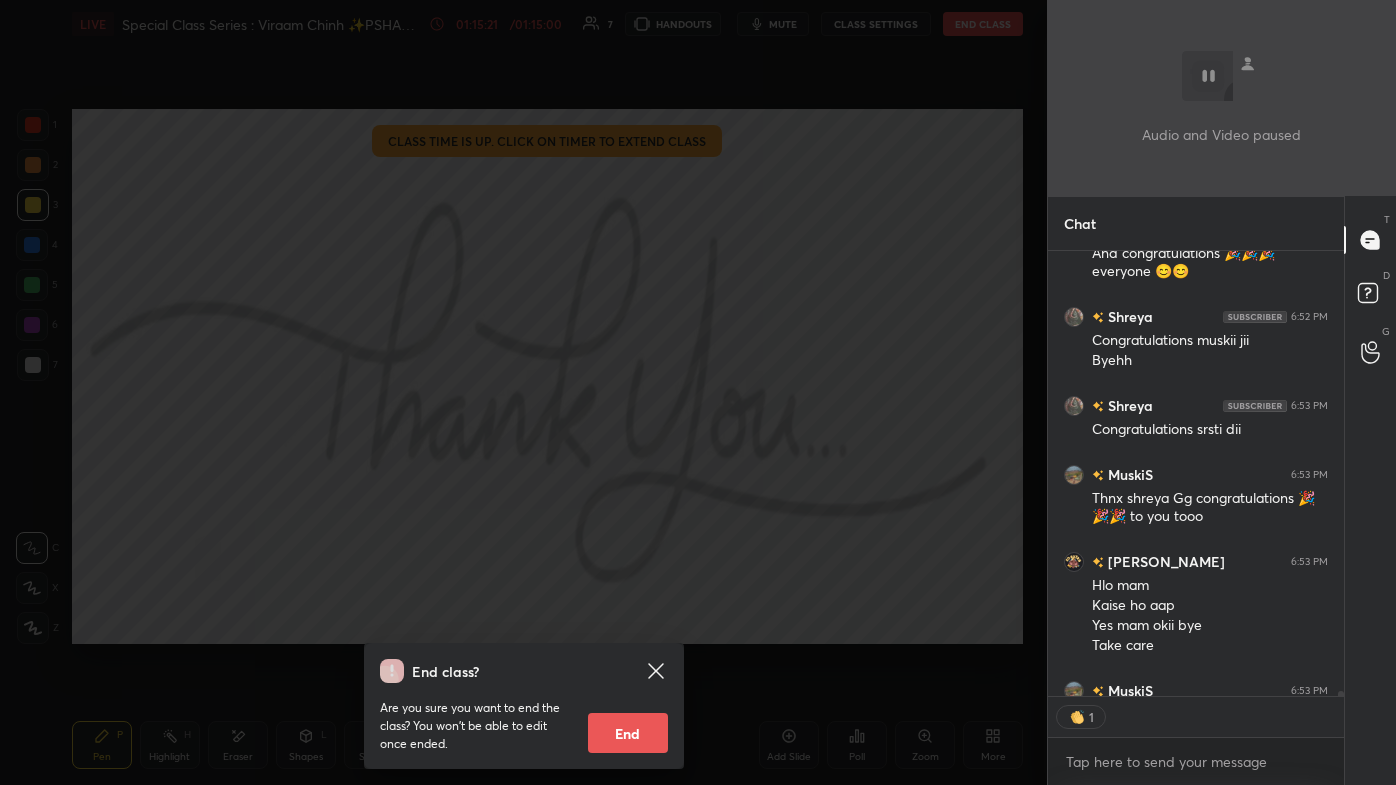 click on "End" at bounding box center [628, 733] 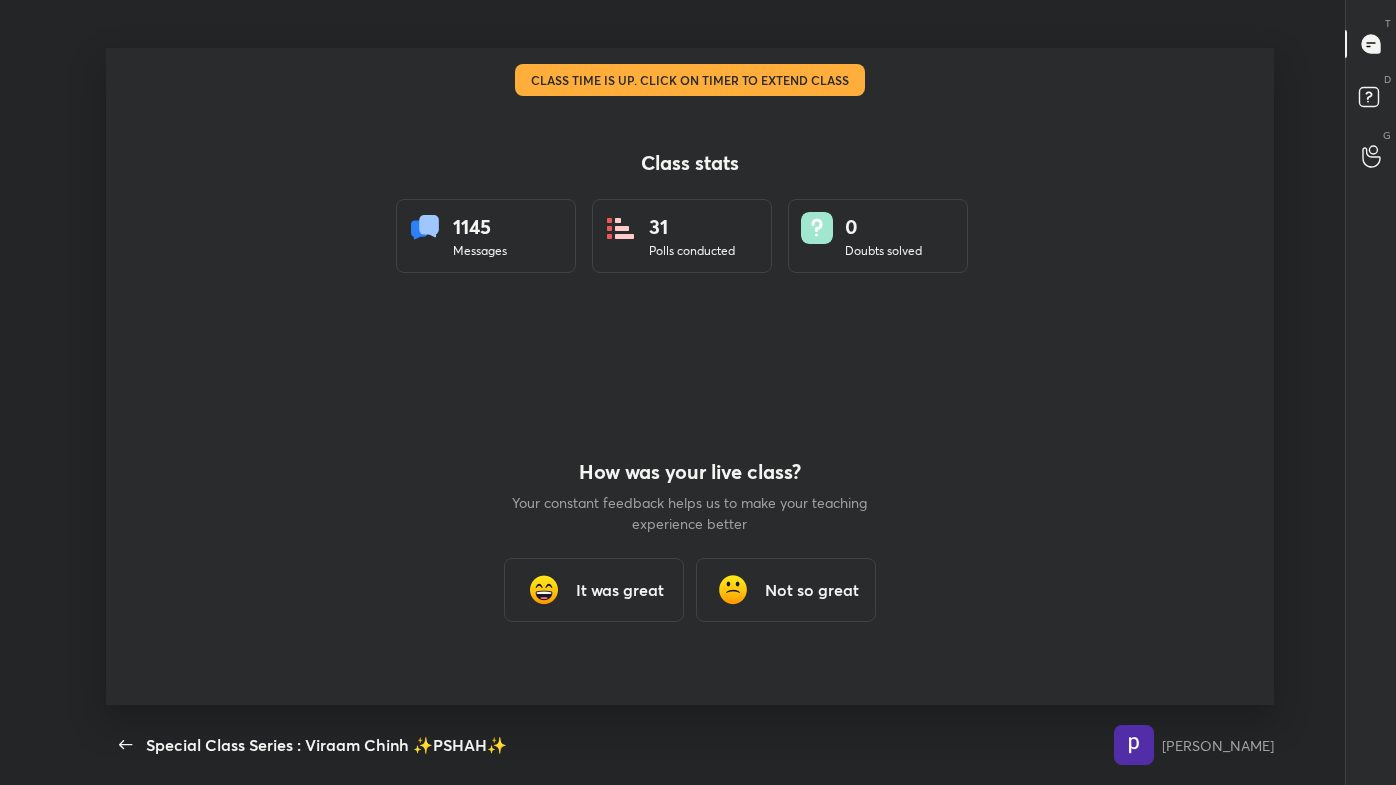 type on "x" 